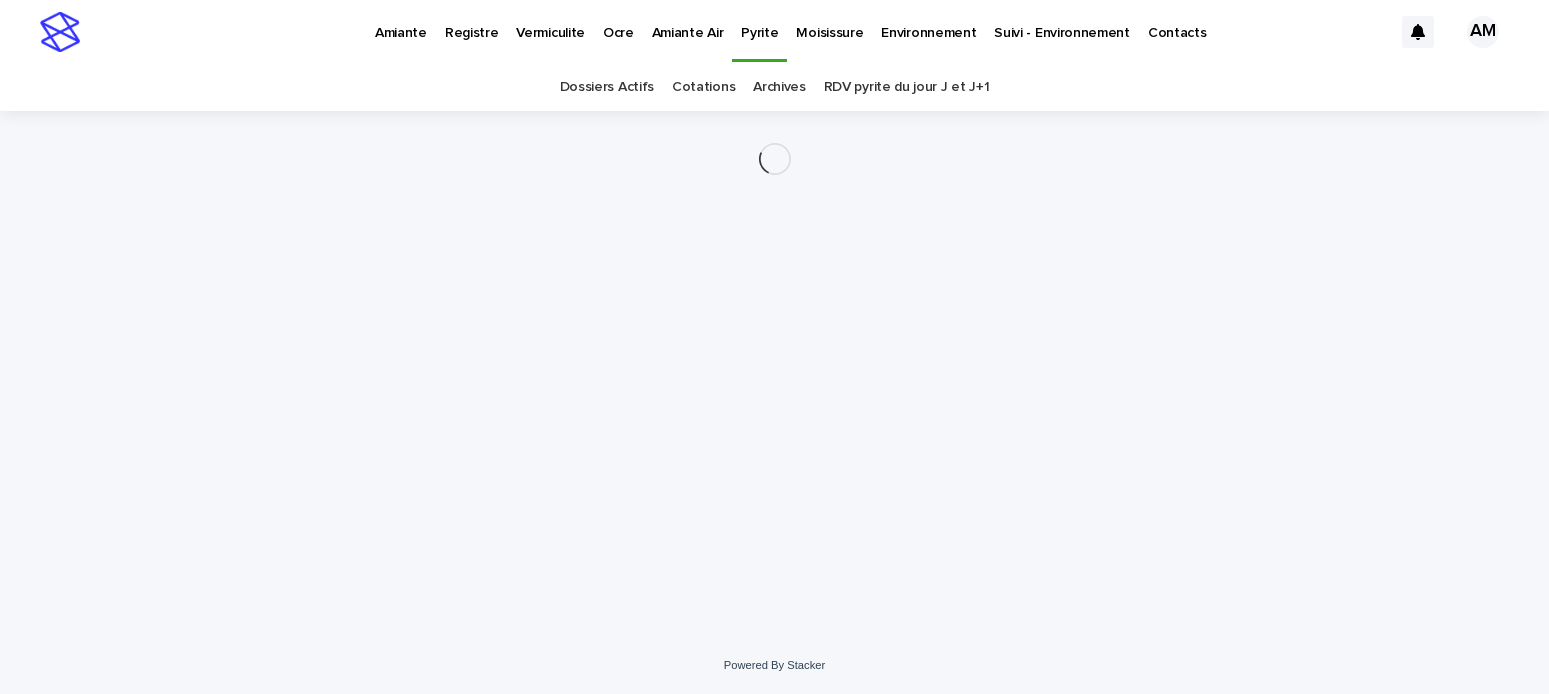 scroll, scrollTop: 0, scrollLeft: 0, axis: both 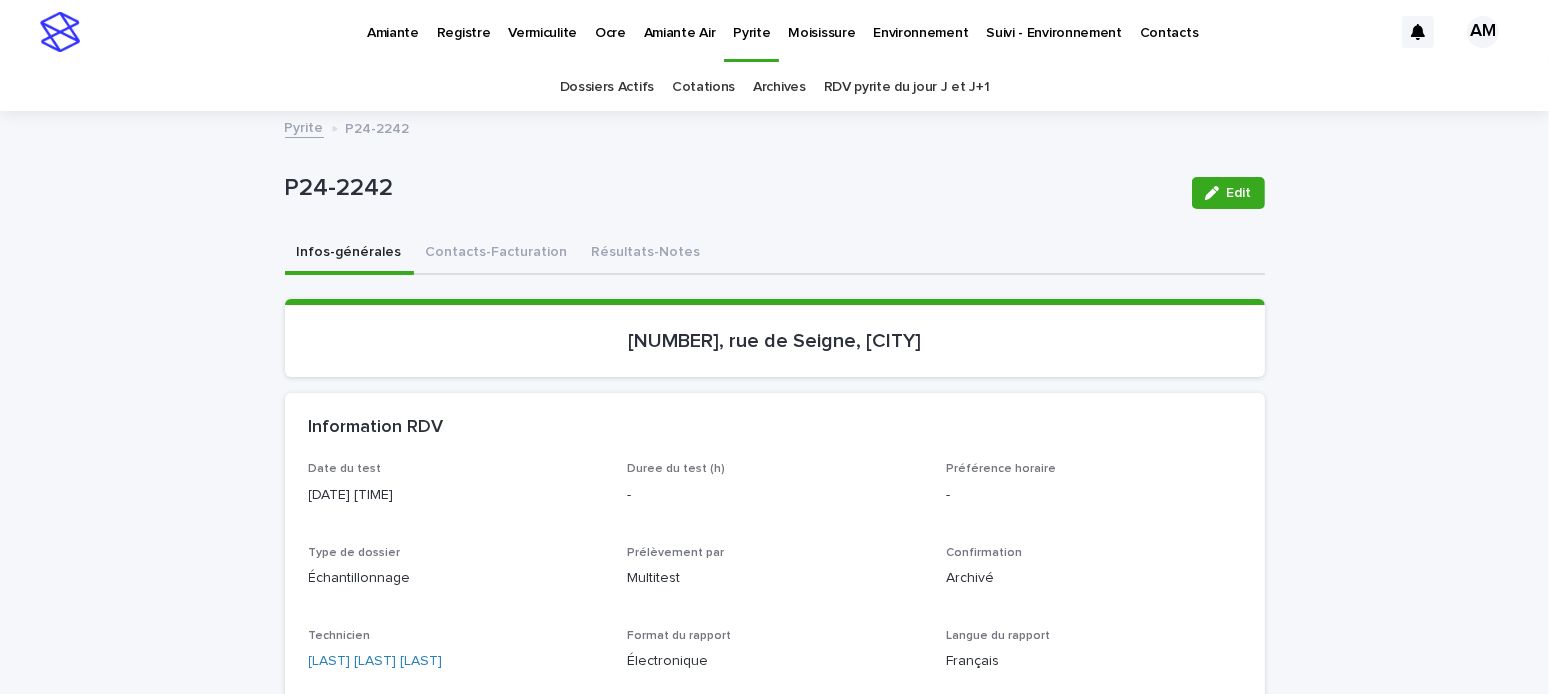 click on "Infos-générales" at bounding box center (349, 254) 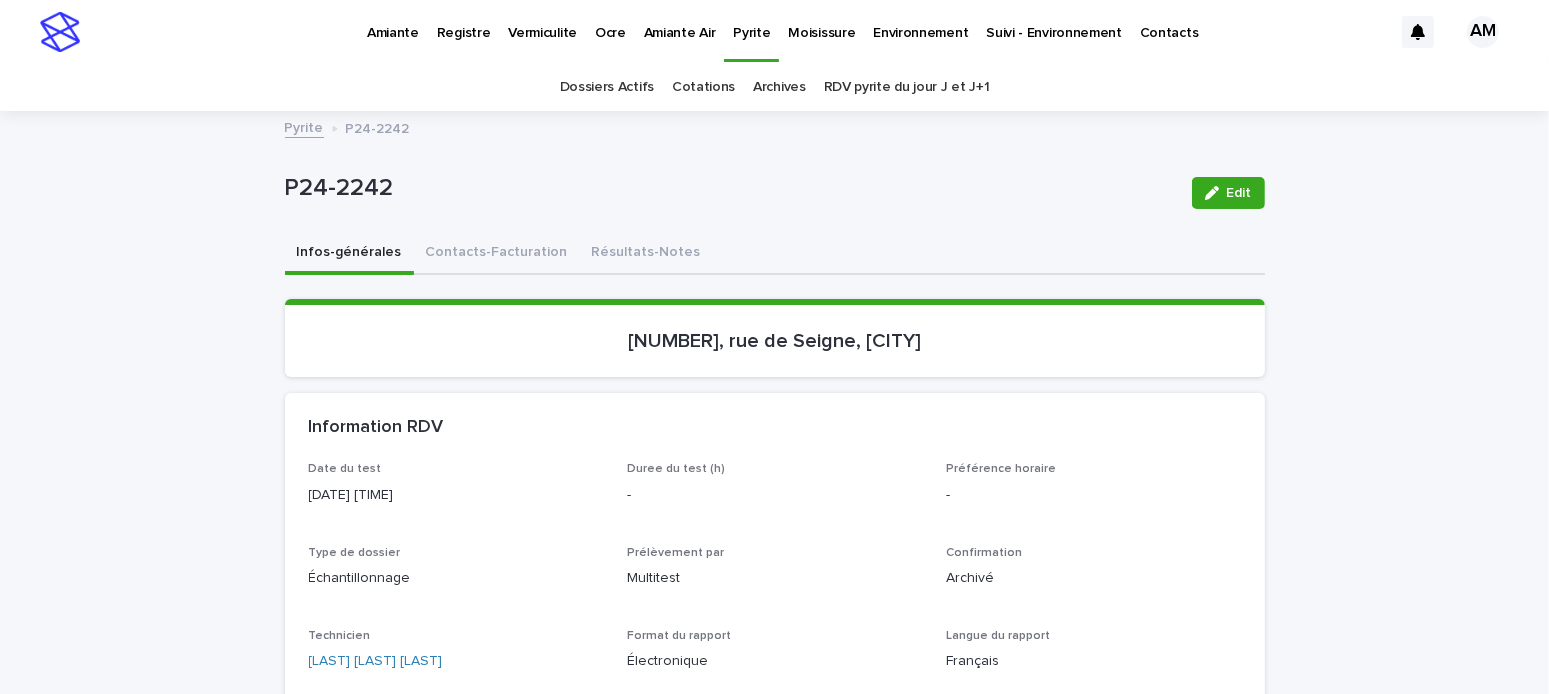 click on "Pyrite" at bounding box center (304, 126) 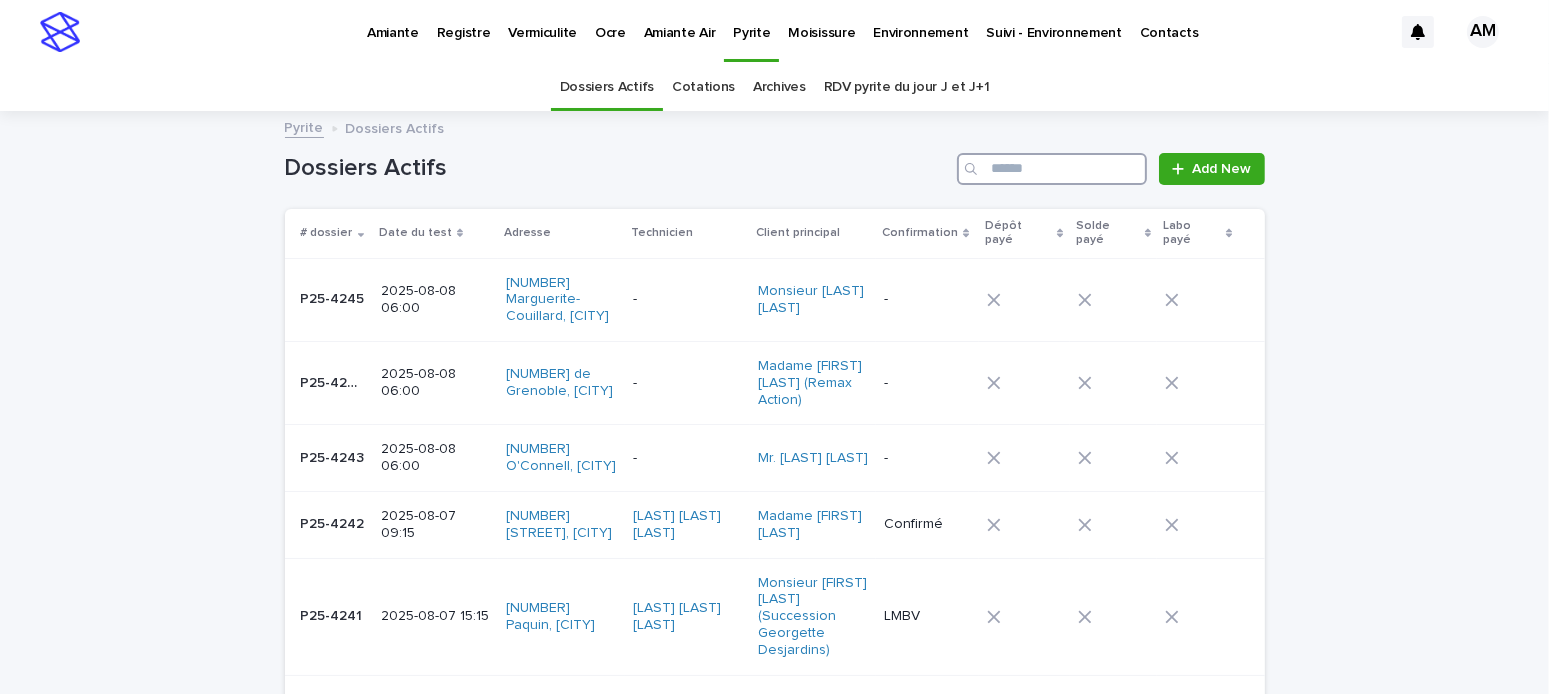 click at bounding box center (1052, 169) 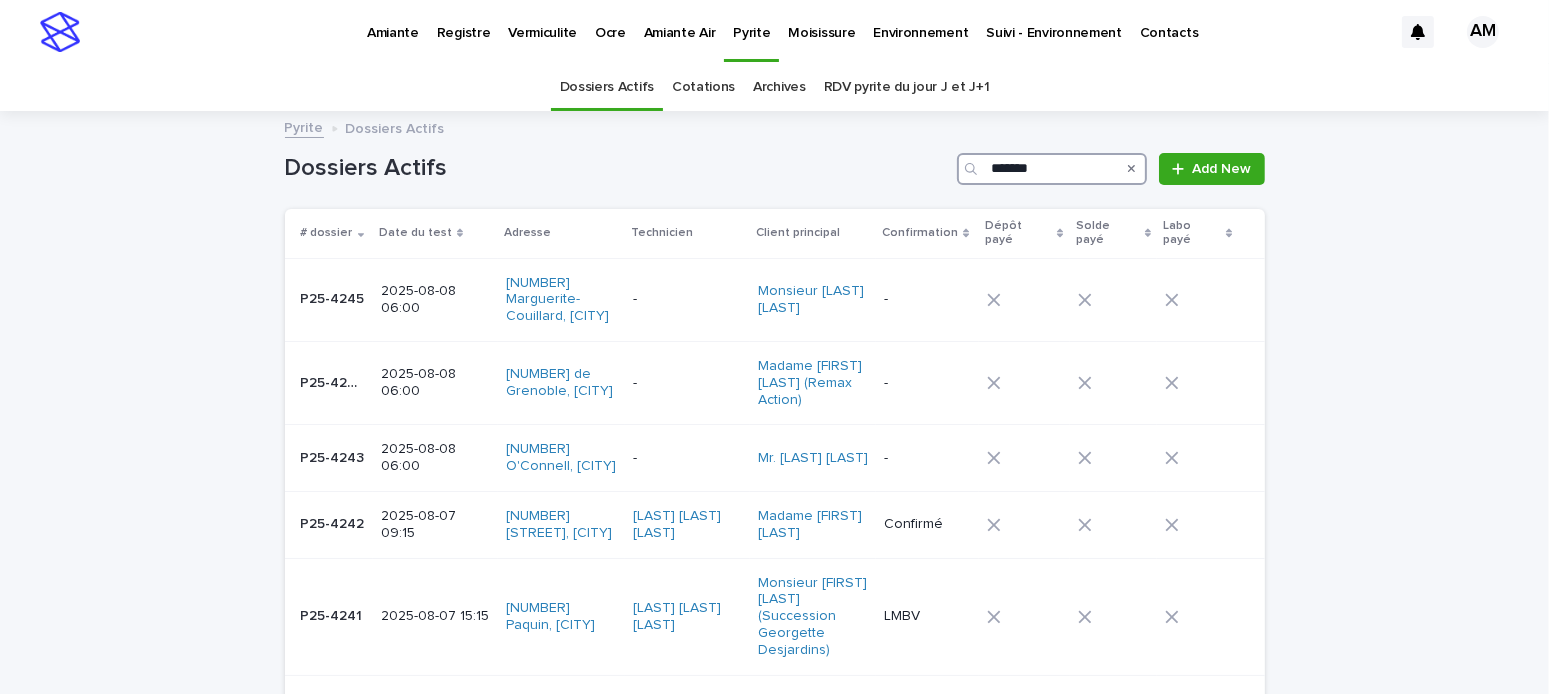 type on "*******" 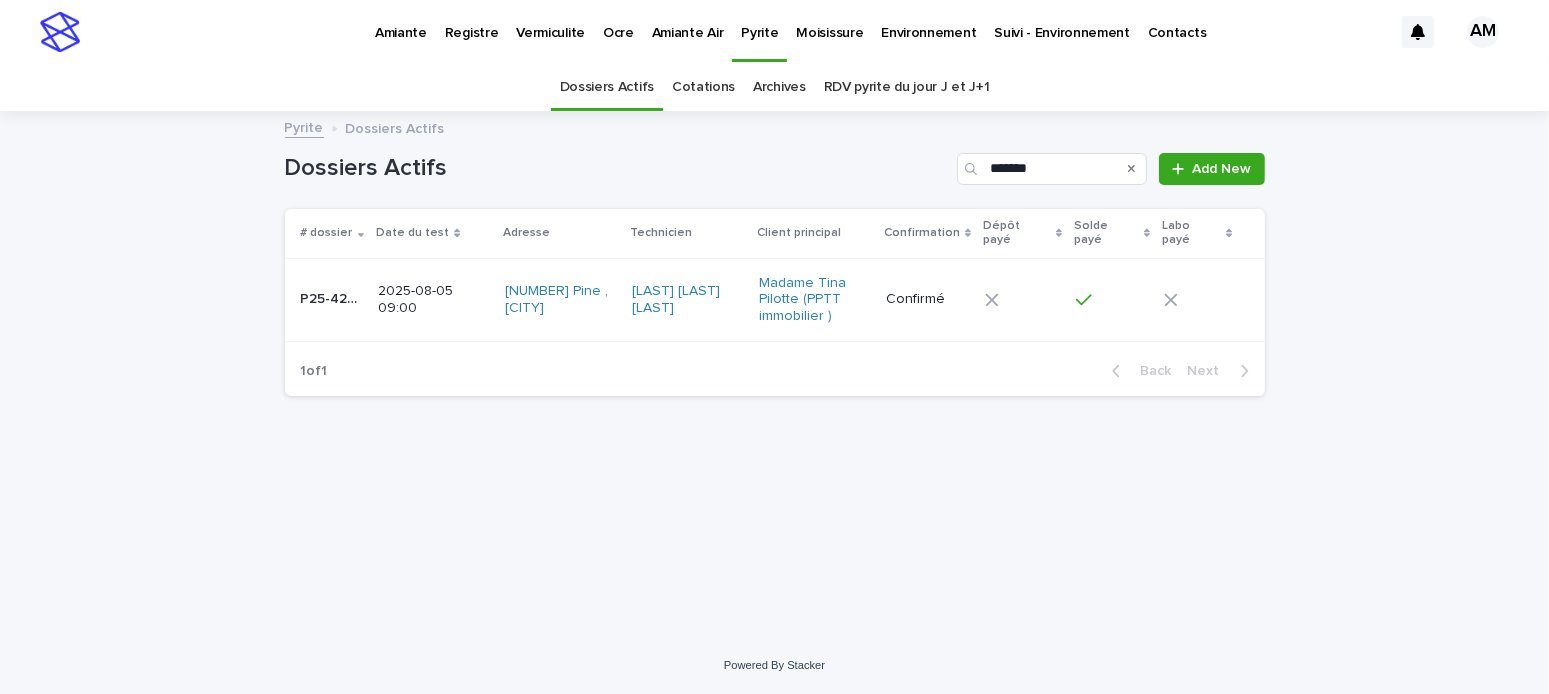 click on "2025-08-05 09:00" at bounding box center (433, 299) 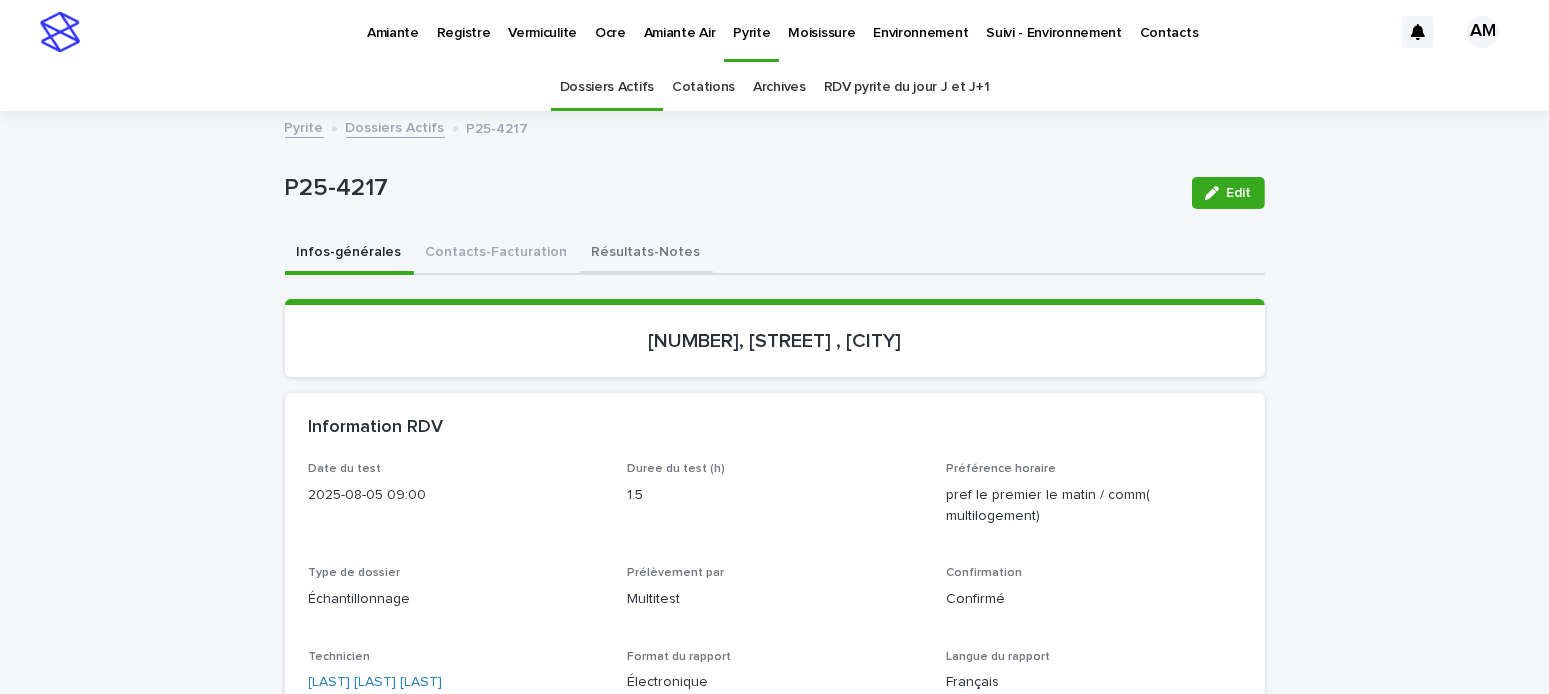 click on "Résultats-Notes" at bounding box center (646, 254) 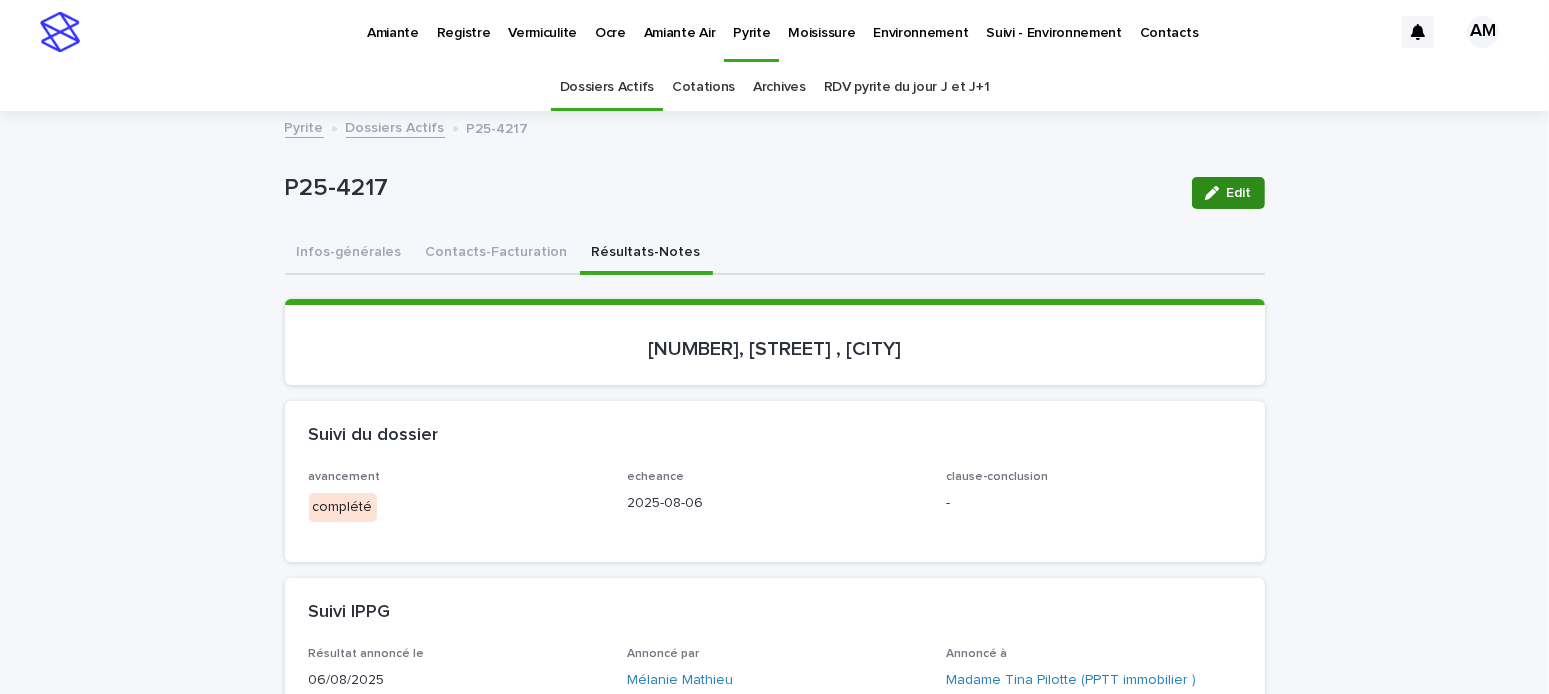 click on "Edit" at bounding box center [1239, 193] 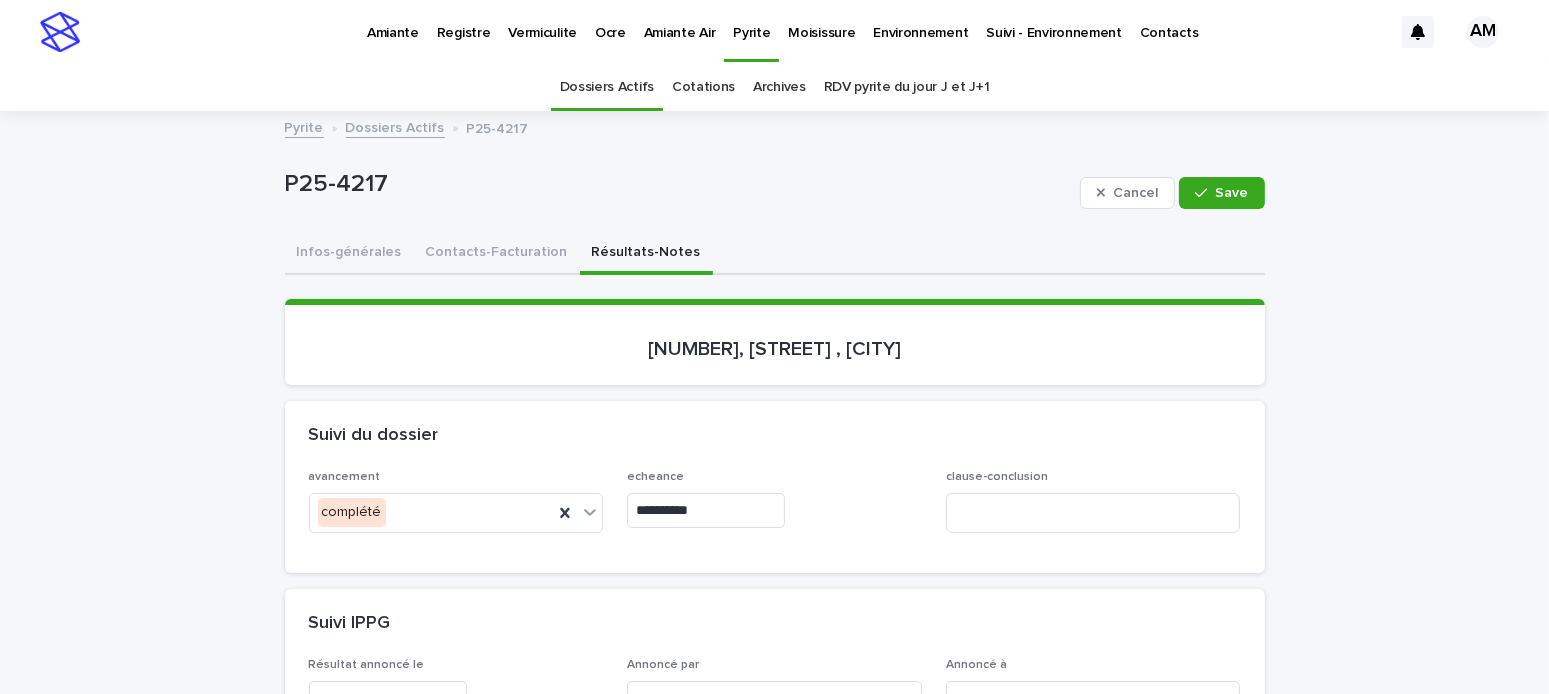 click on "**********" at bounding box center [775, 521] 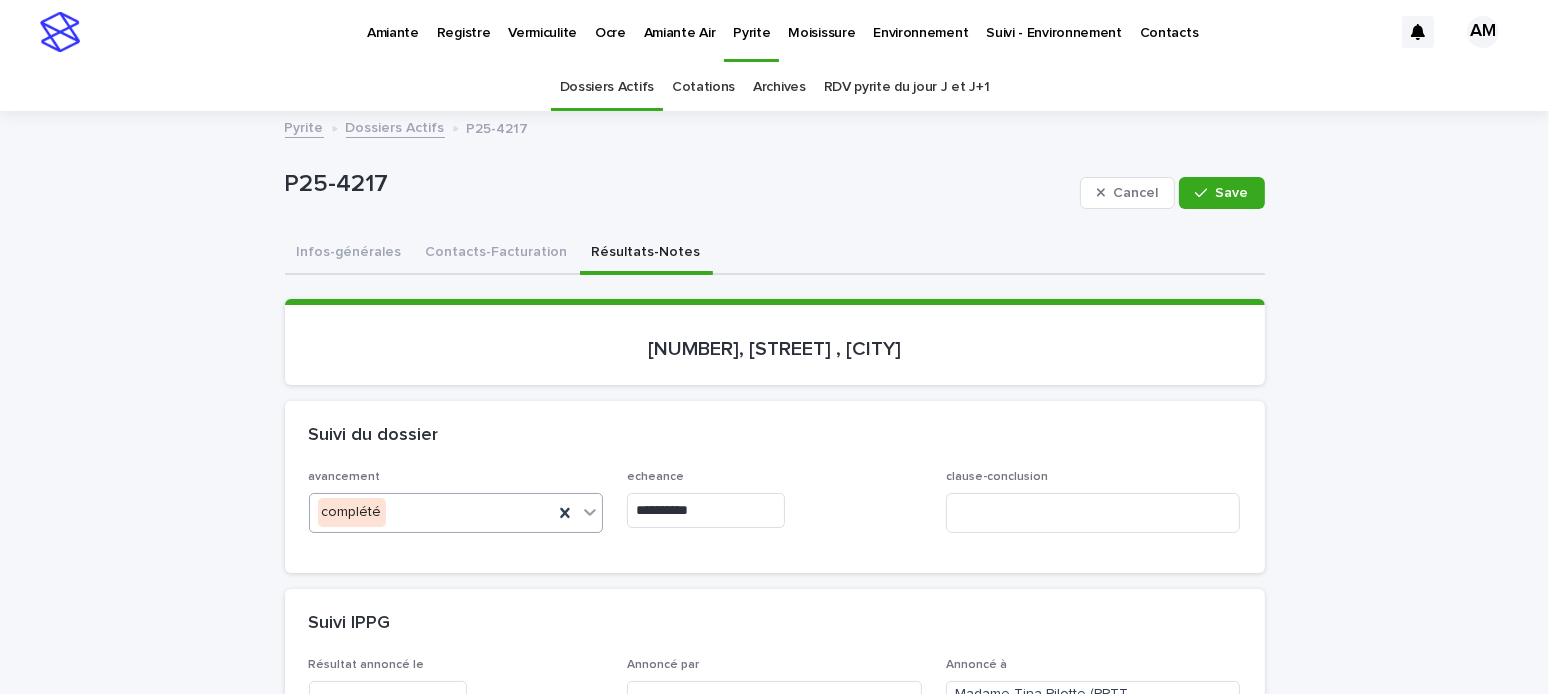 click on "complété" at bounding box center (432, 512) 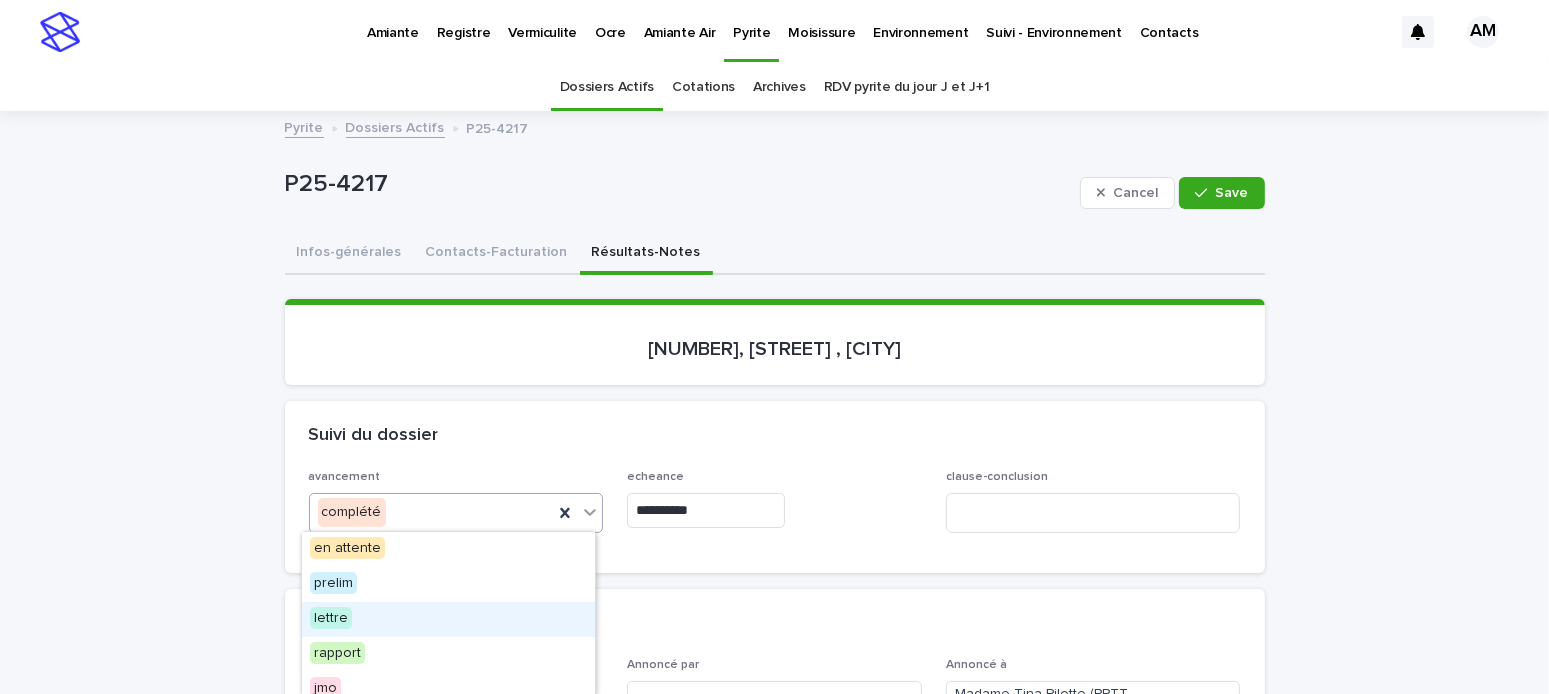 click on "lettre" at bounding box center (331, 618) 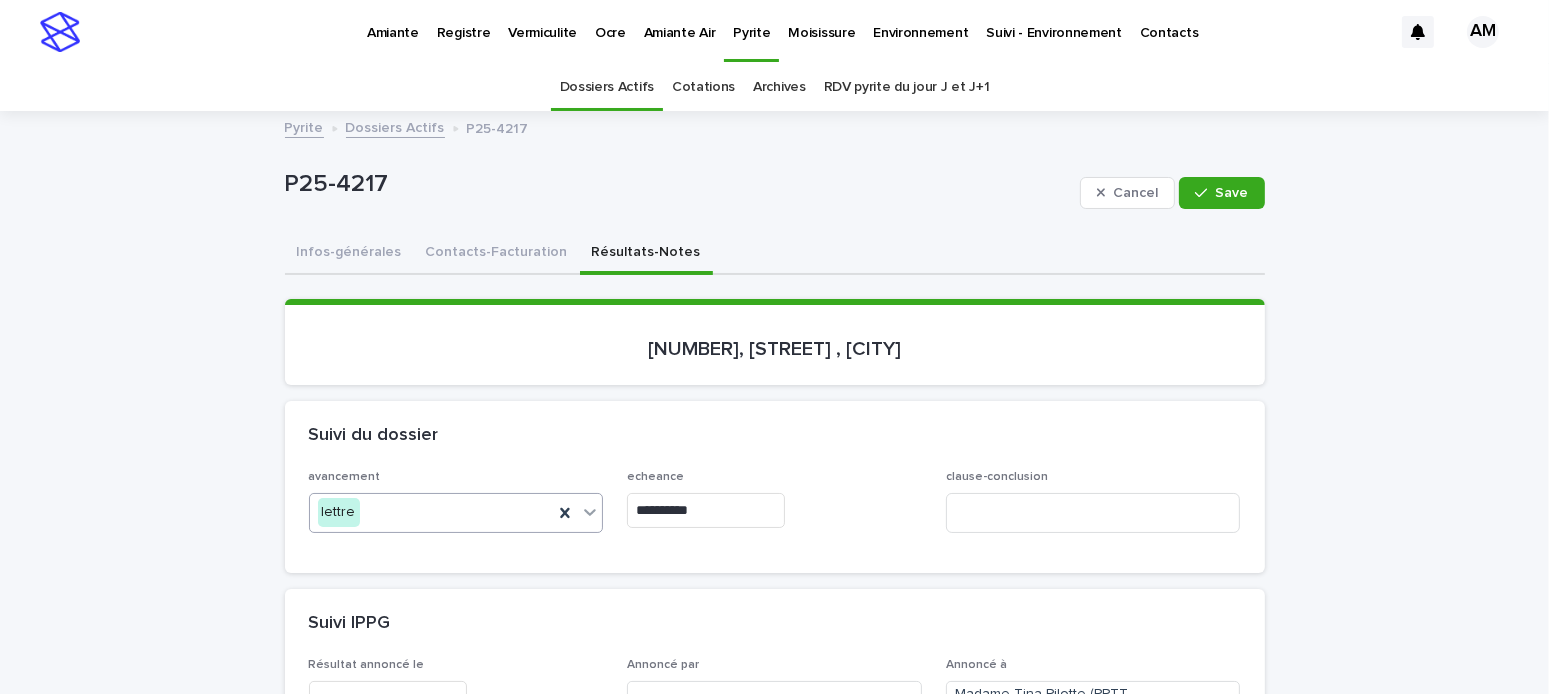 click on "**********" at bounding box center [706, 510] 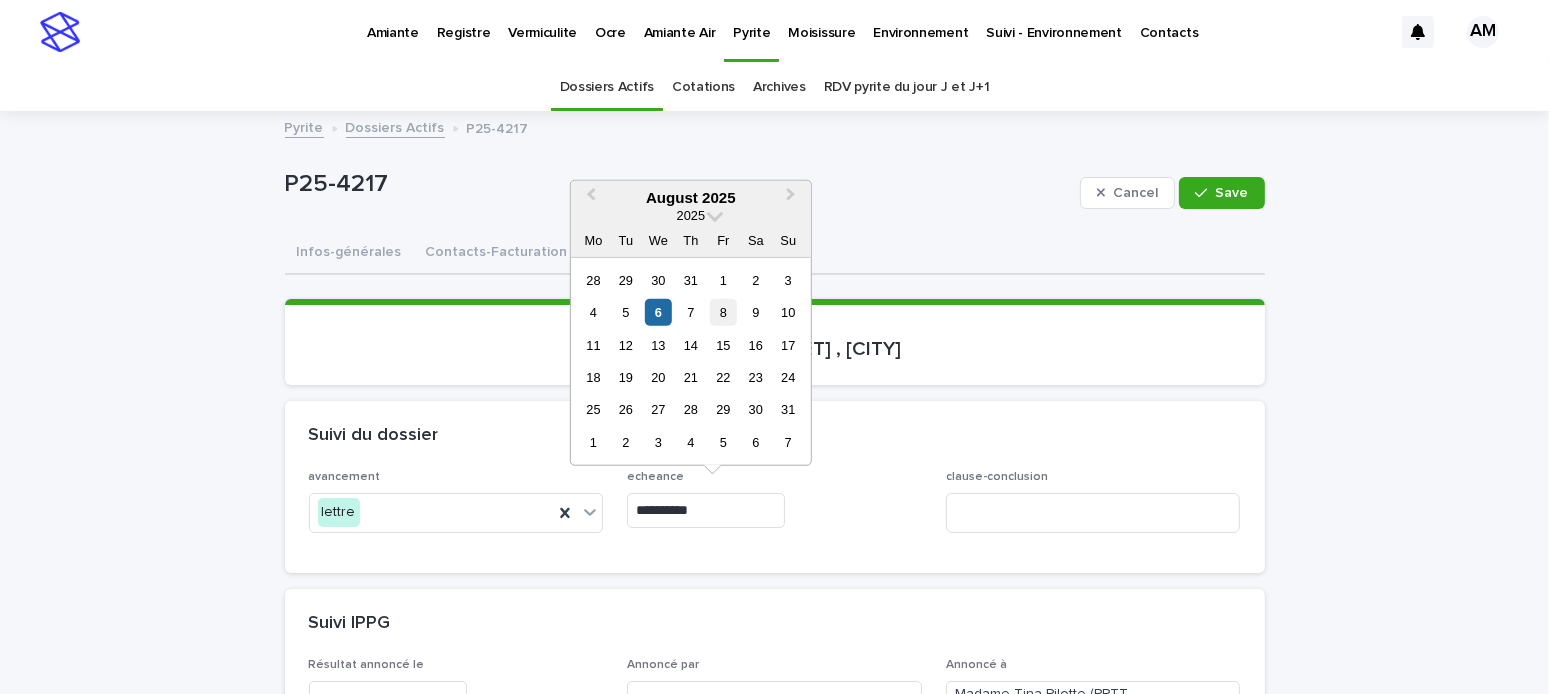 click on "8" at bounding box center (723, 312) 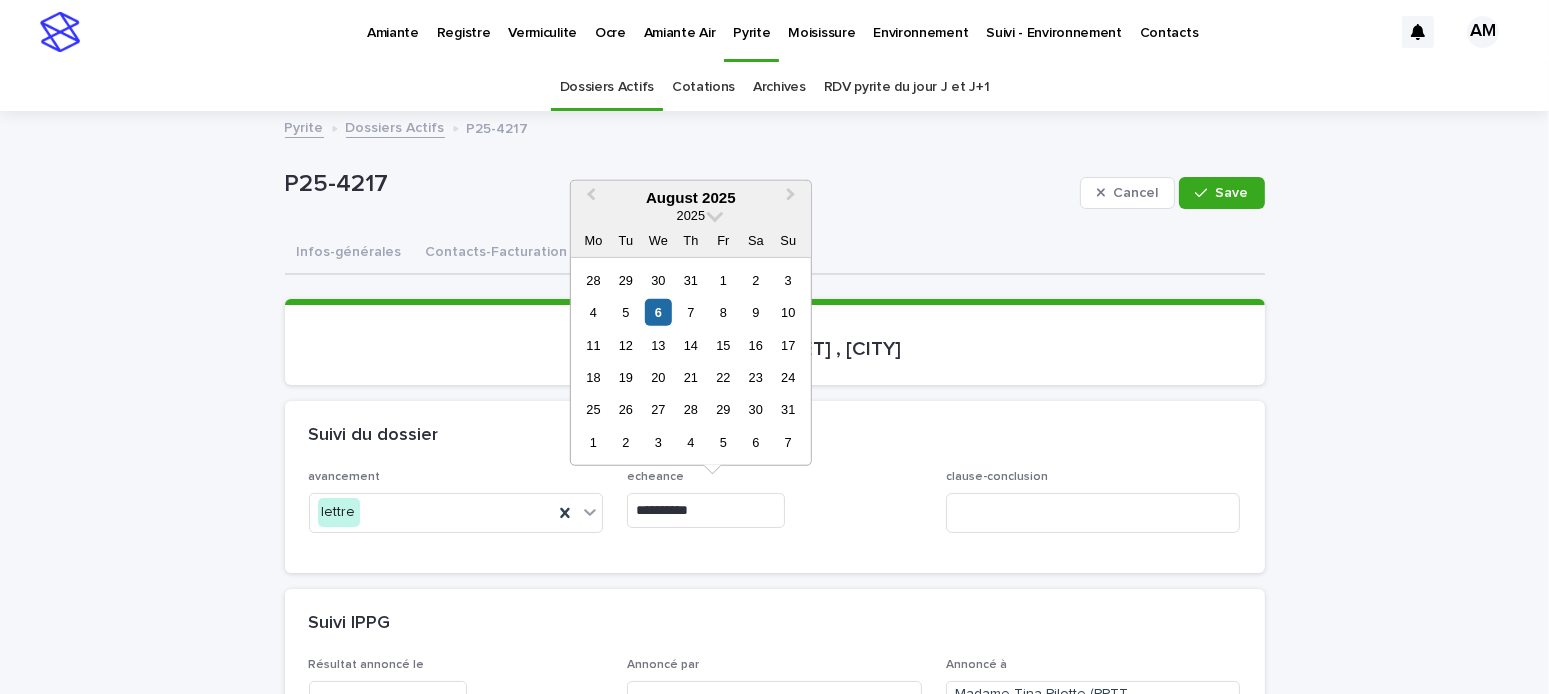 type on "**********" 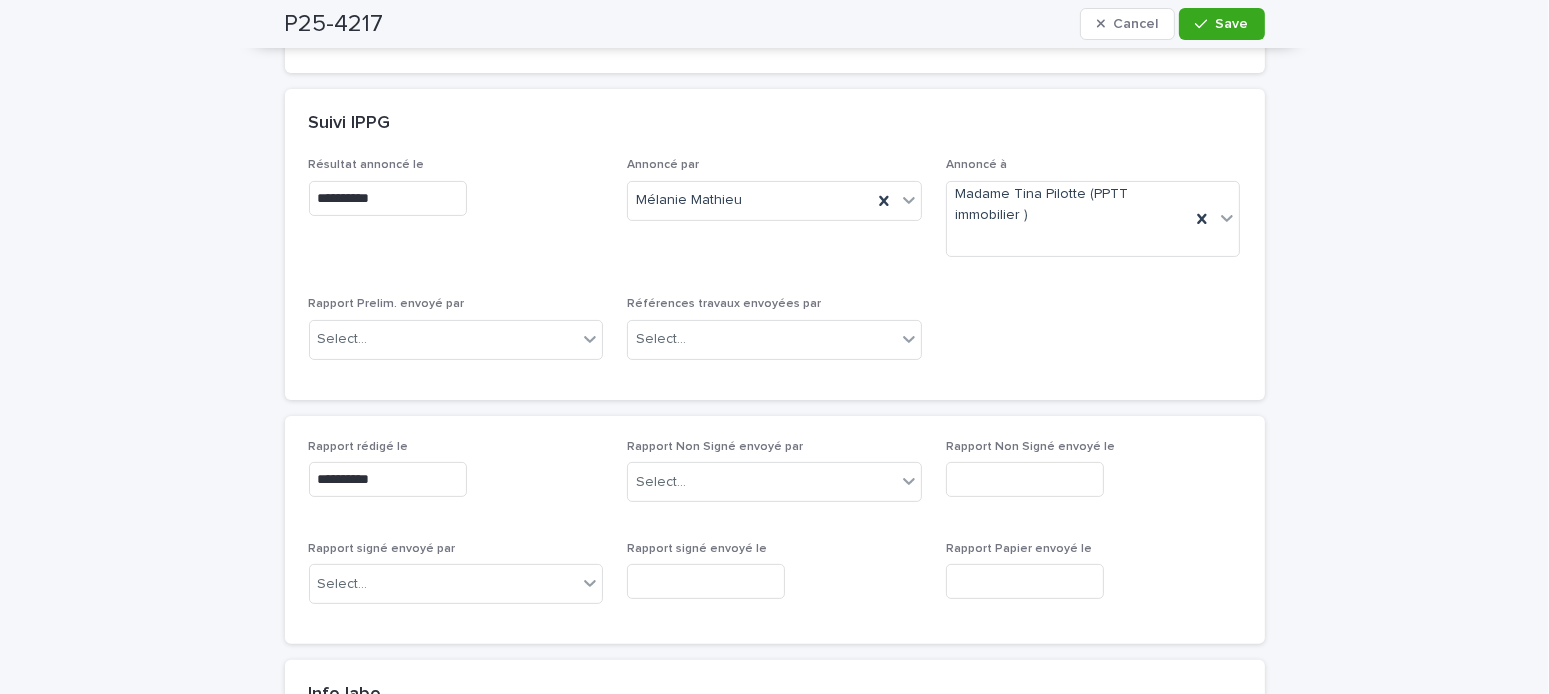 scroll, scrollTop: 800, scrollLeft: 0, axis: vertical 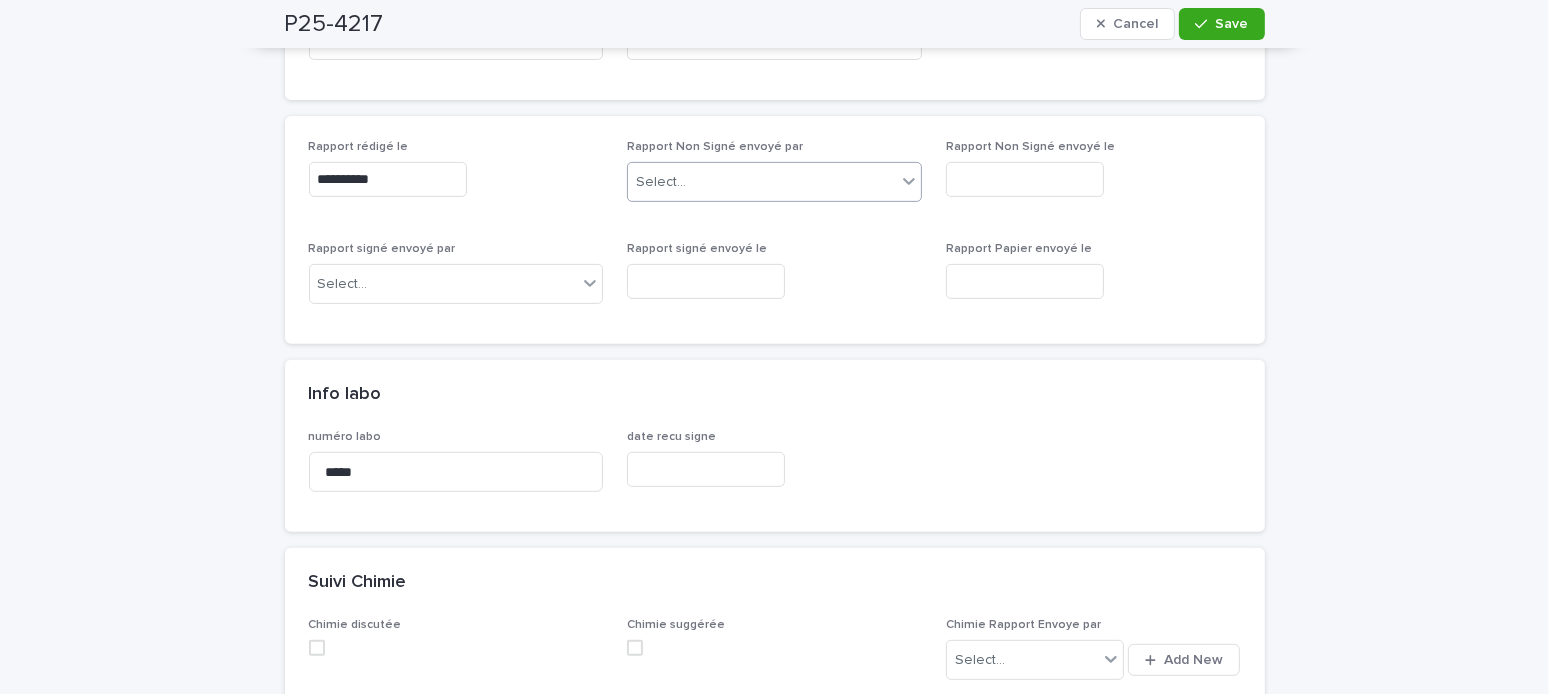 click on "Select..." at bounding box center [661, 182] 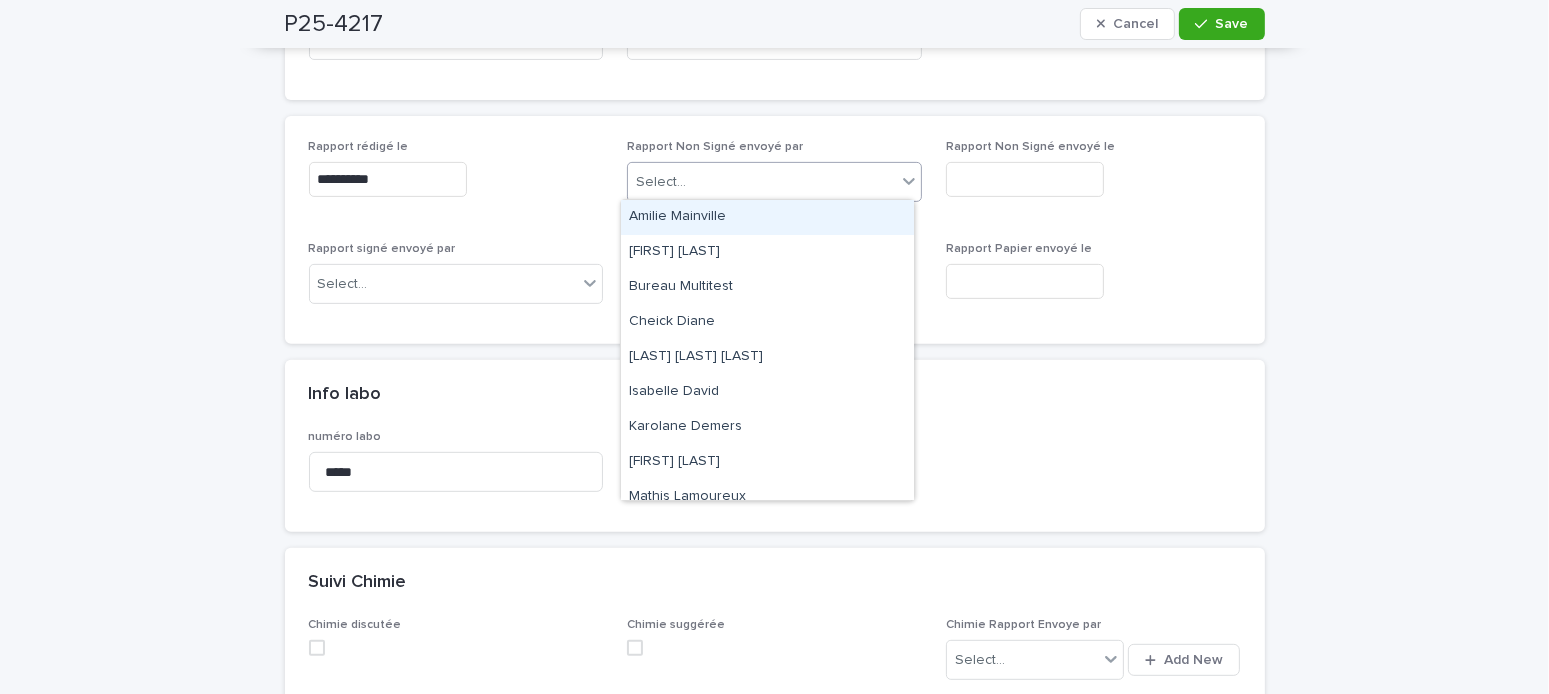 click on "Amilie Mainville" at bounding box center [767, 217] 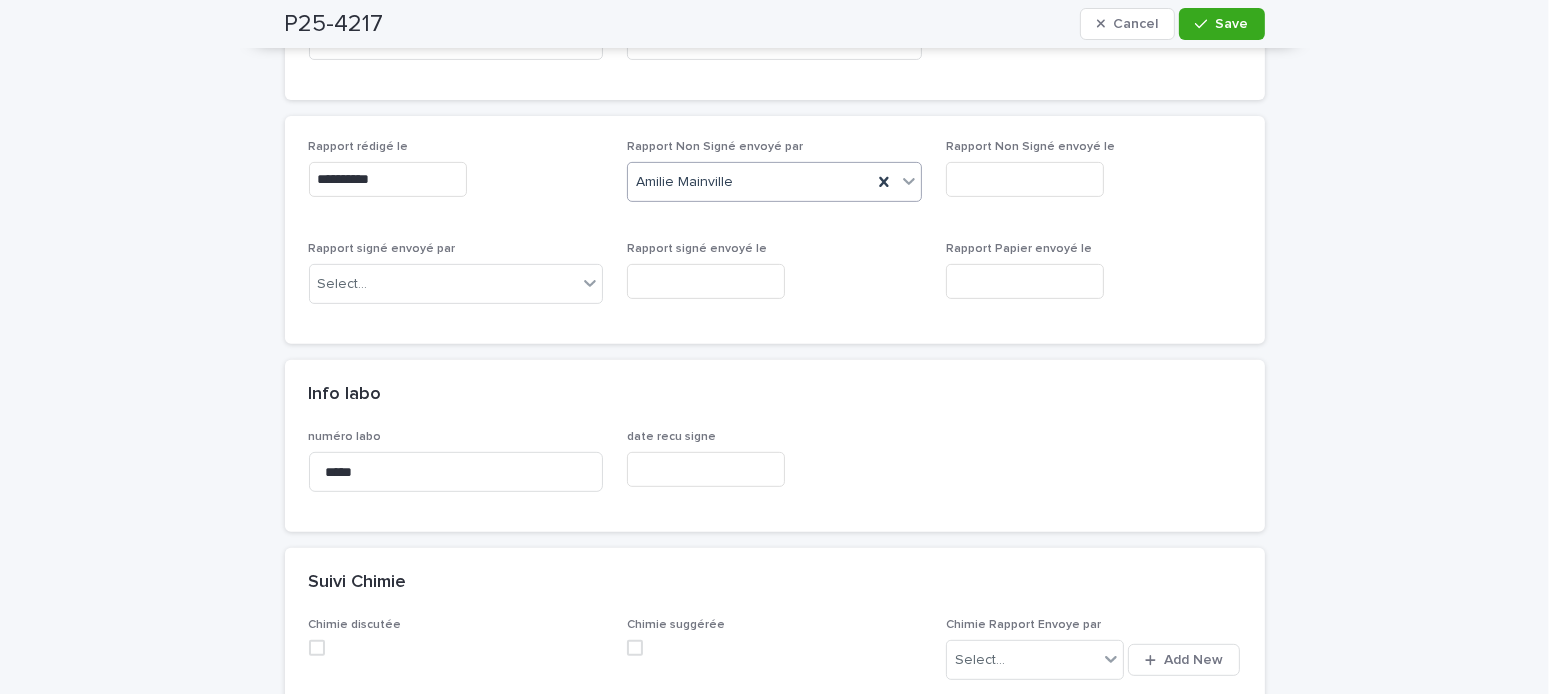 click at bounding box center [1025, 179] 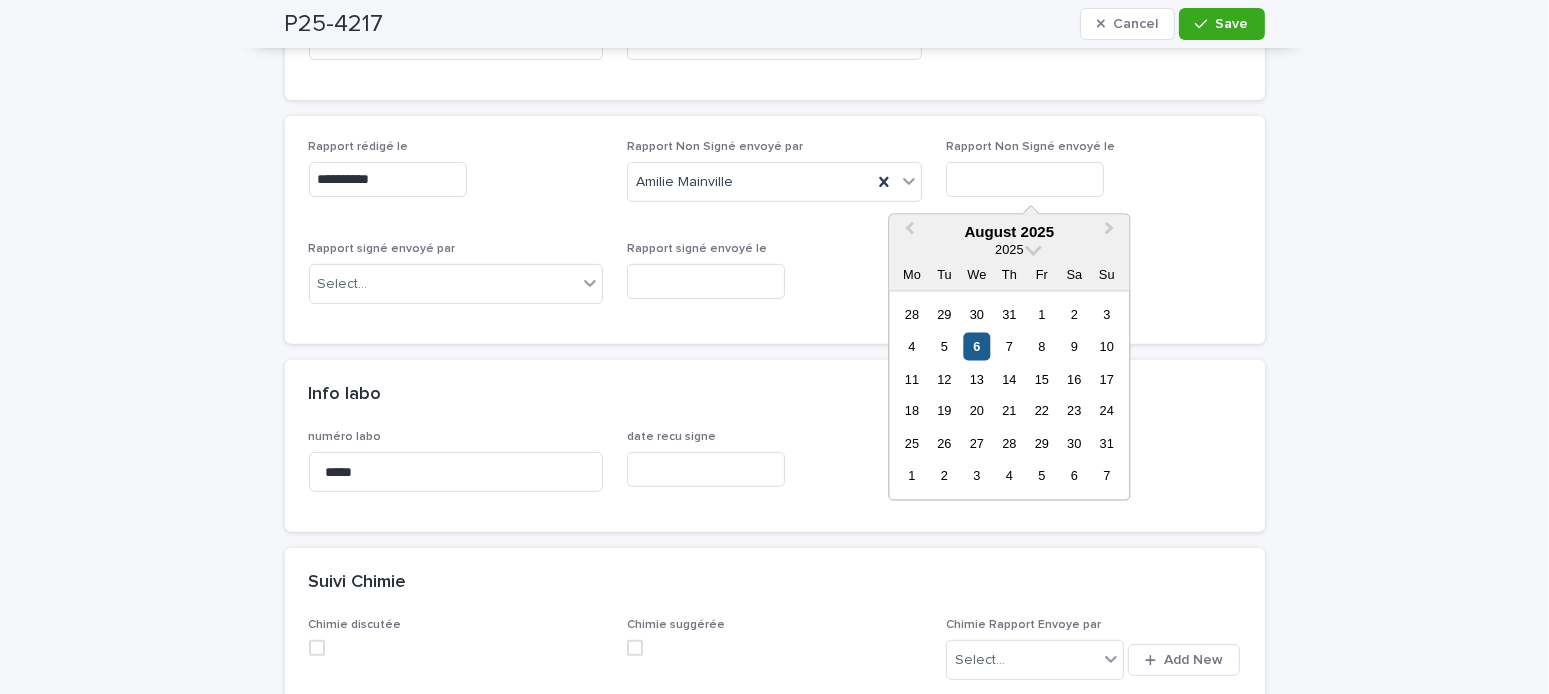 click on "6" at bounding box center (976, 346) 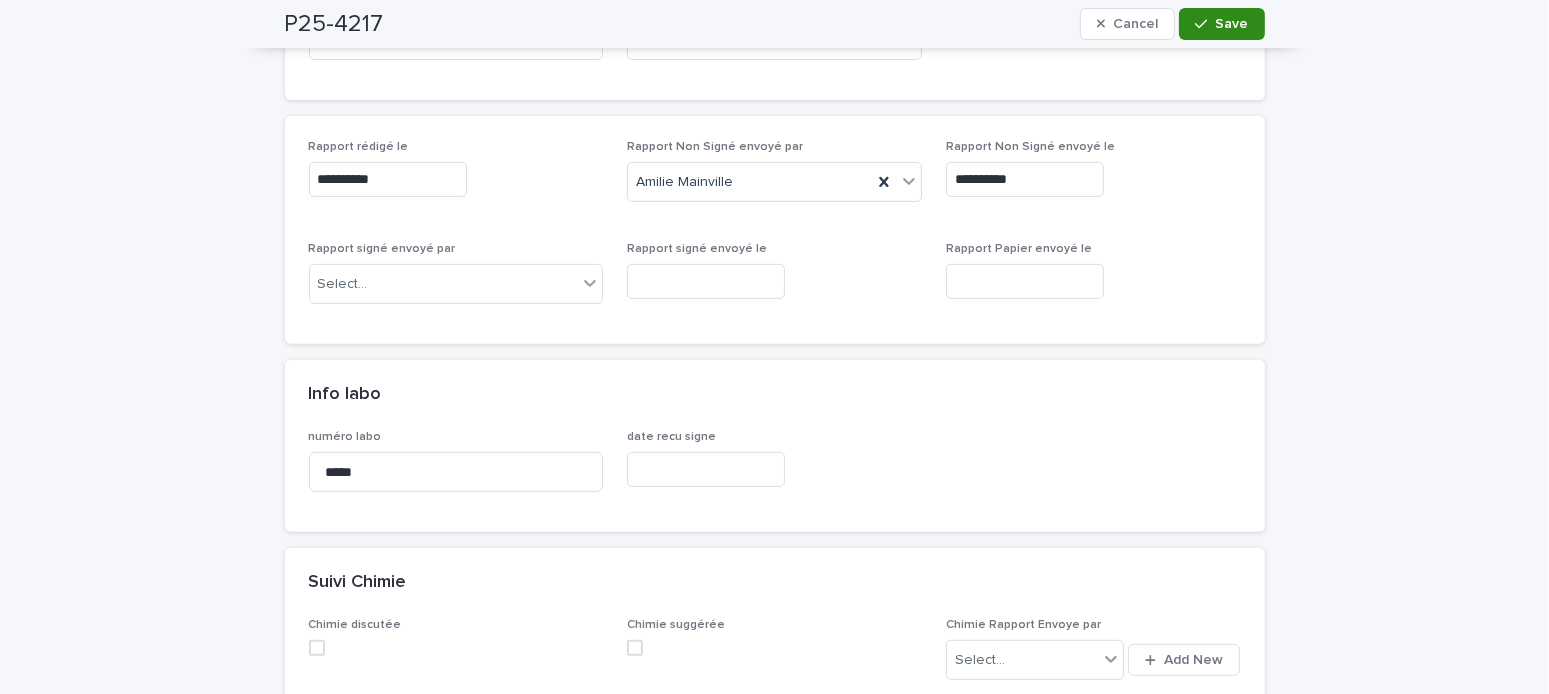 click 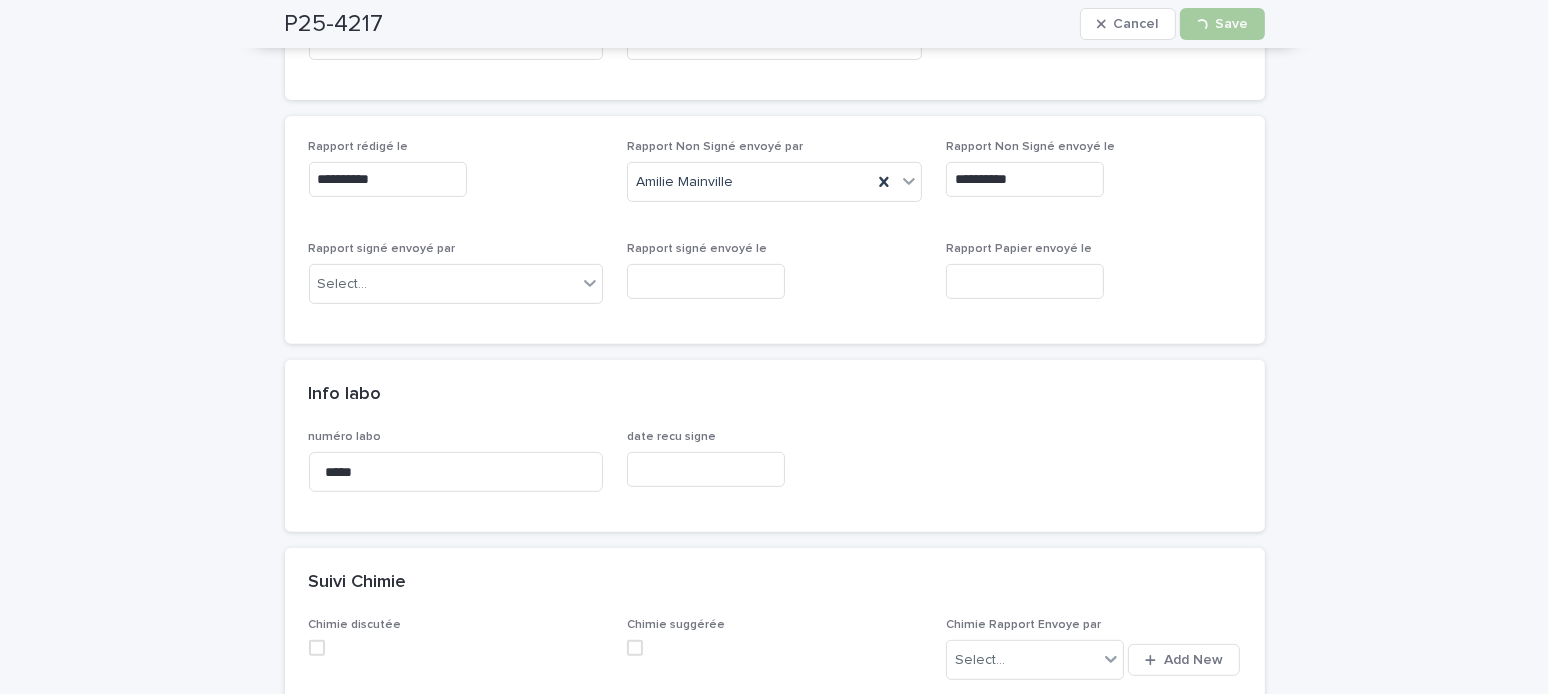 scroll, scrollTop: 708, scrollLeft: 0, axis: vertical 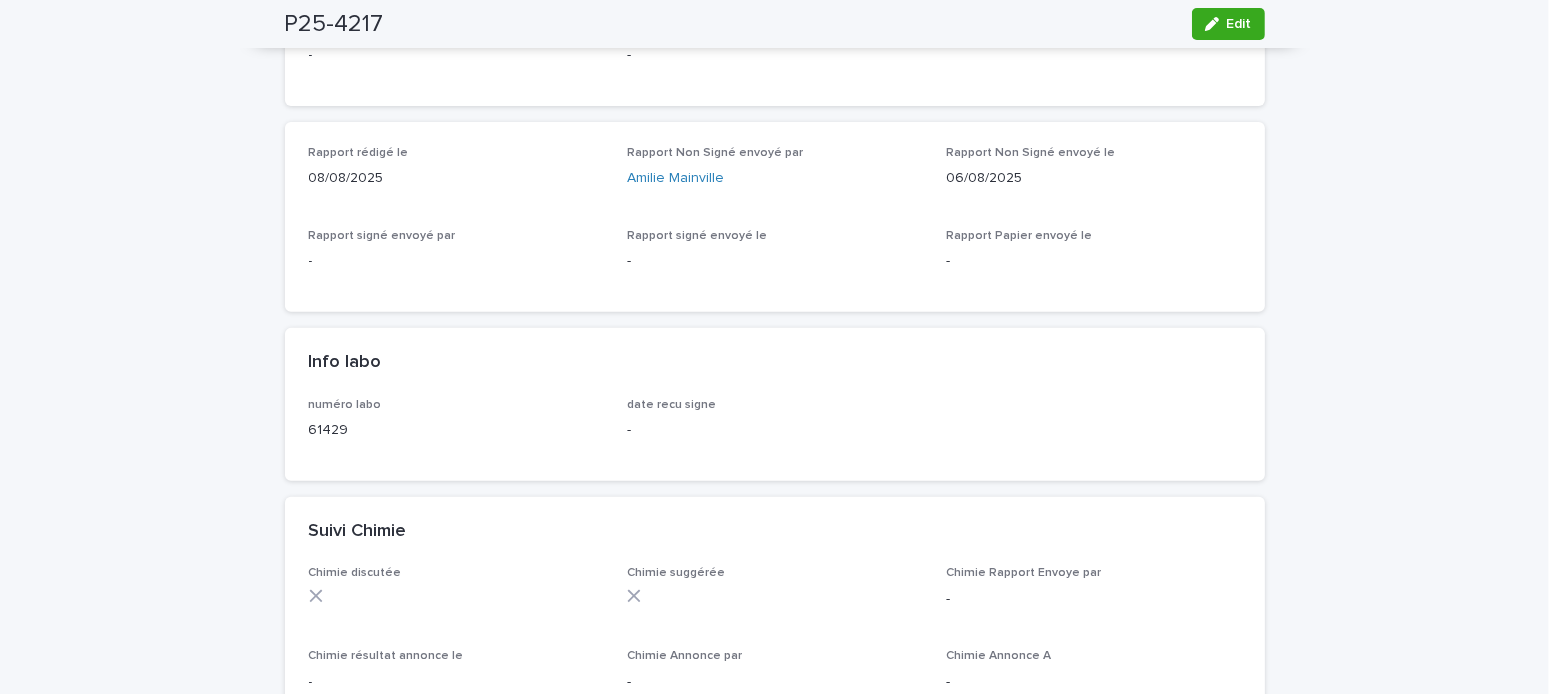 click 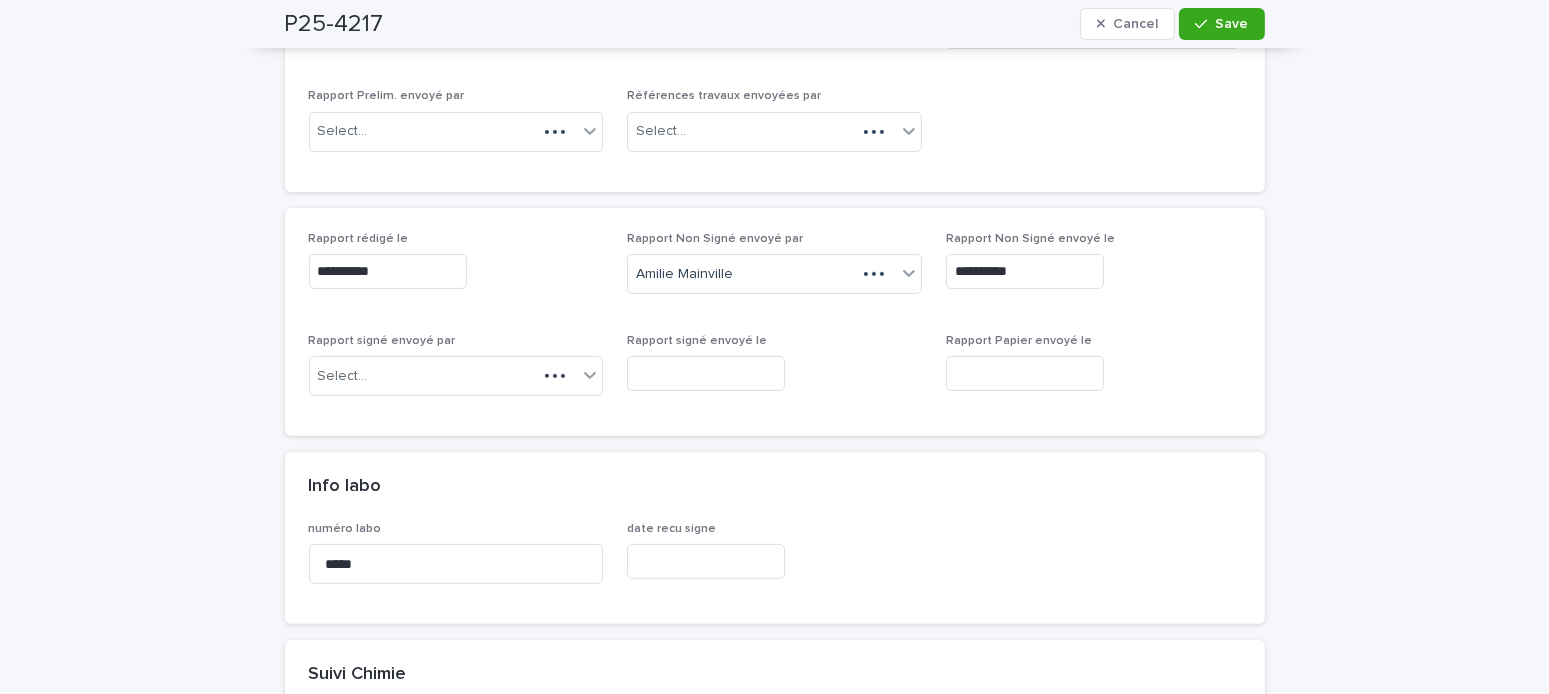 scroll, scrollTop: 800, scrollLeft: 0, axis: vertical 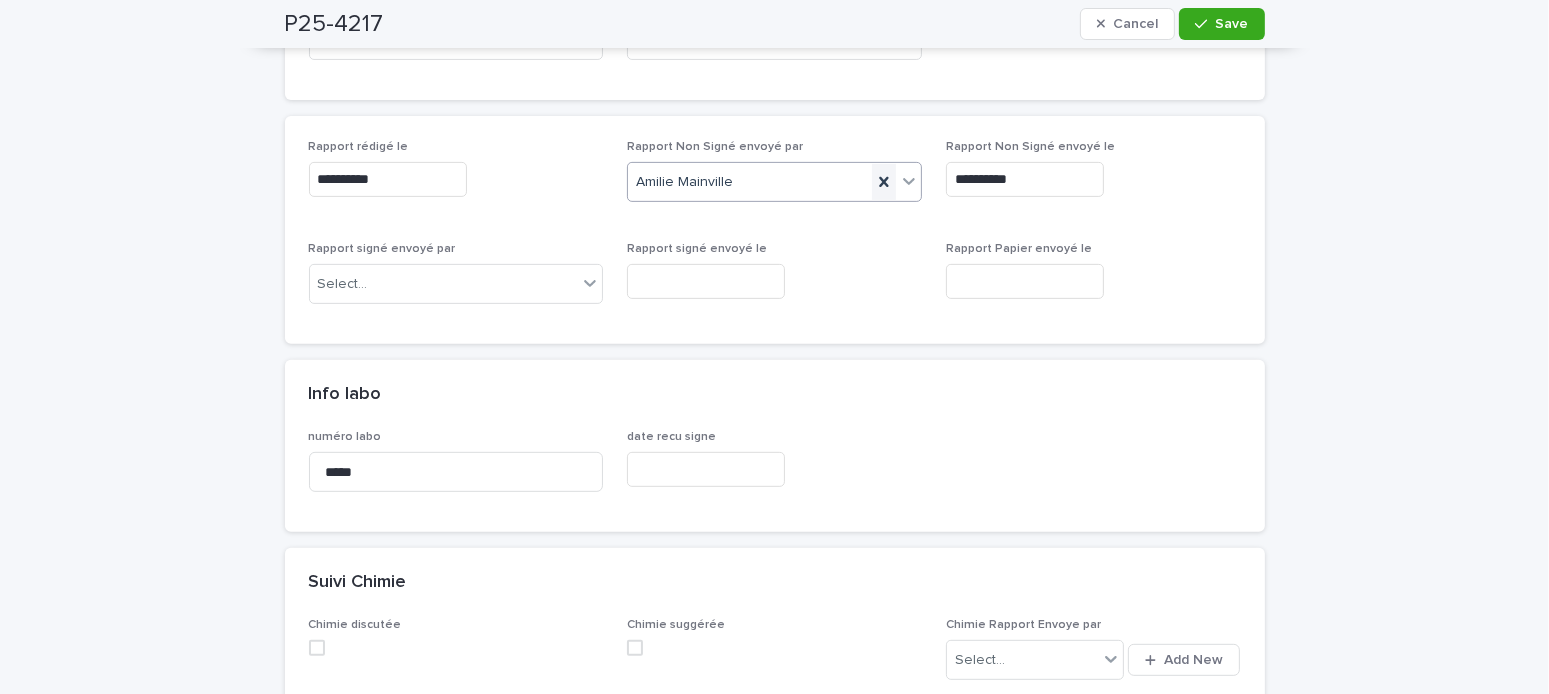 click 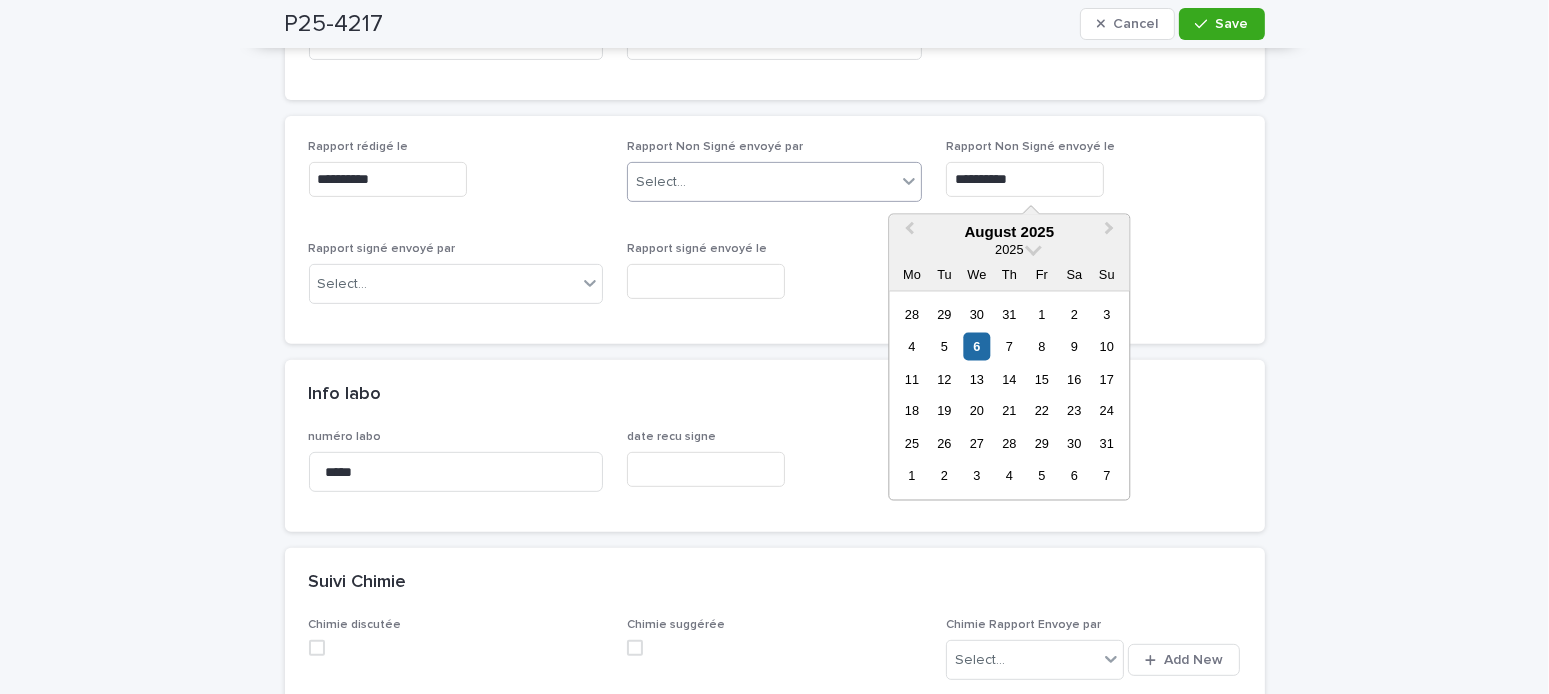 drag, startPoint x: 1013, startPoint y: 168, endPoint x: 929, endPoint y: 179, distance: 84.71718 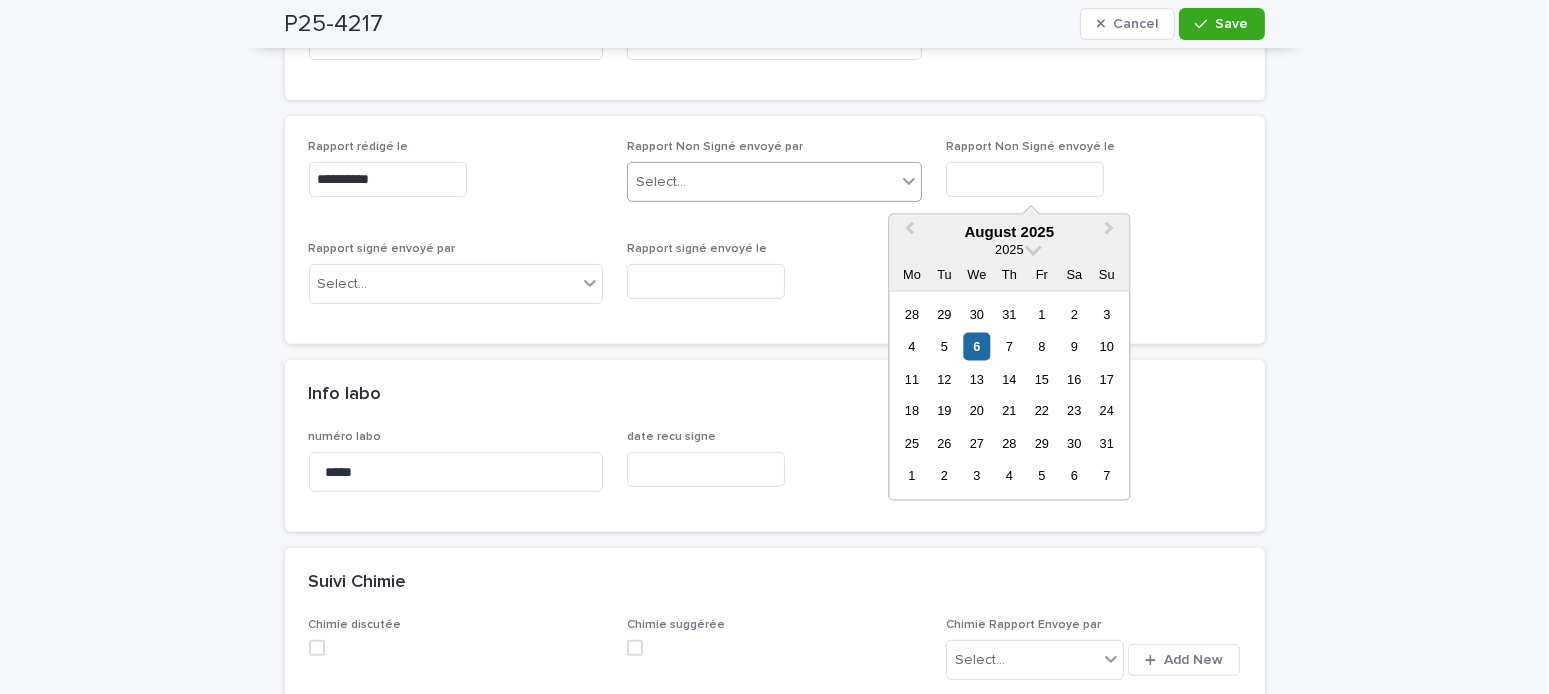 type 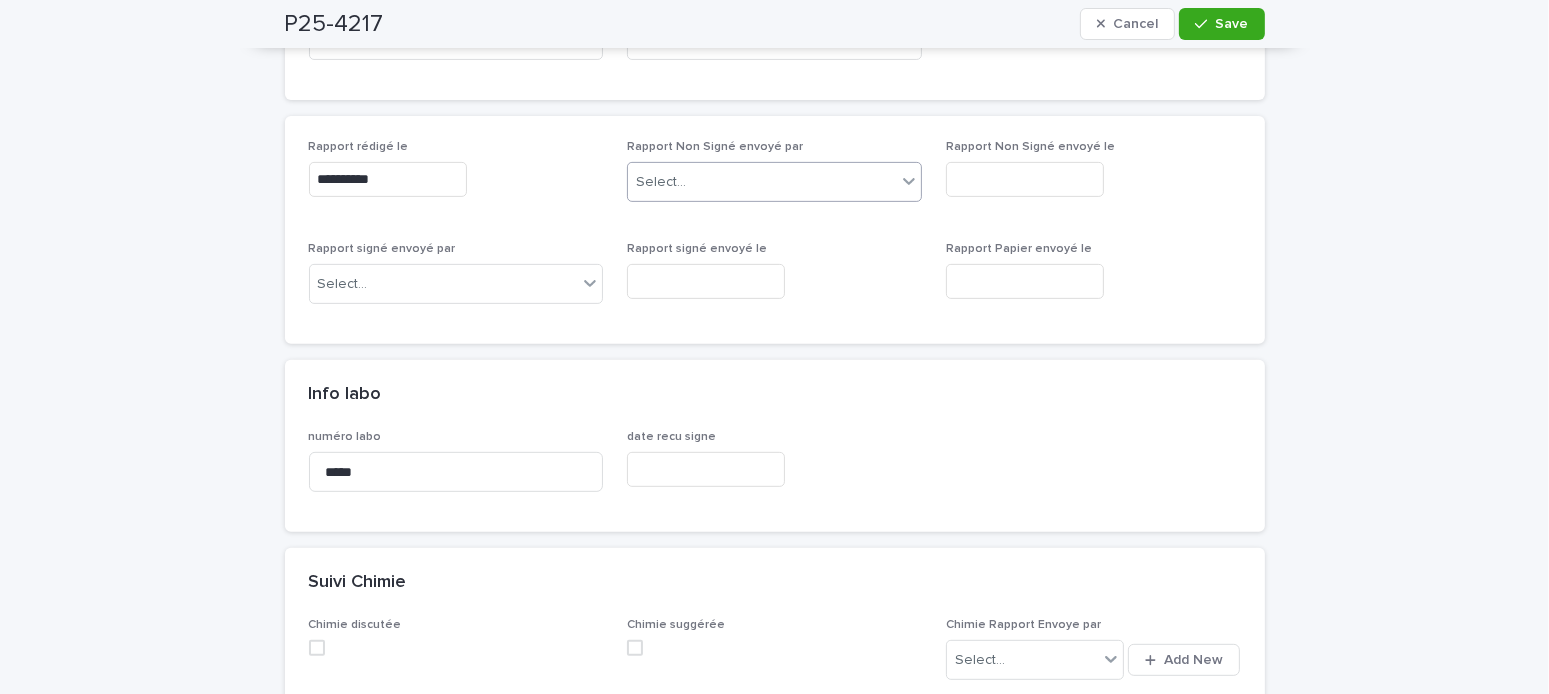 click at bounding box center [774, 281] 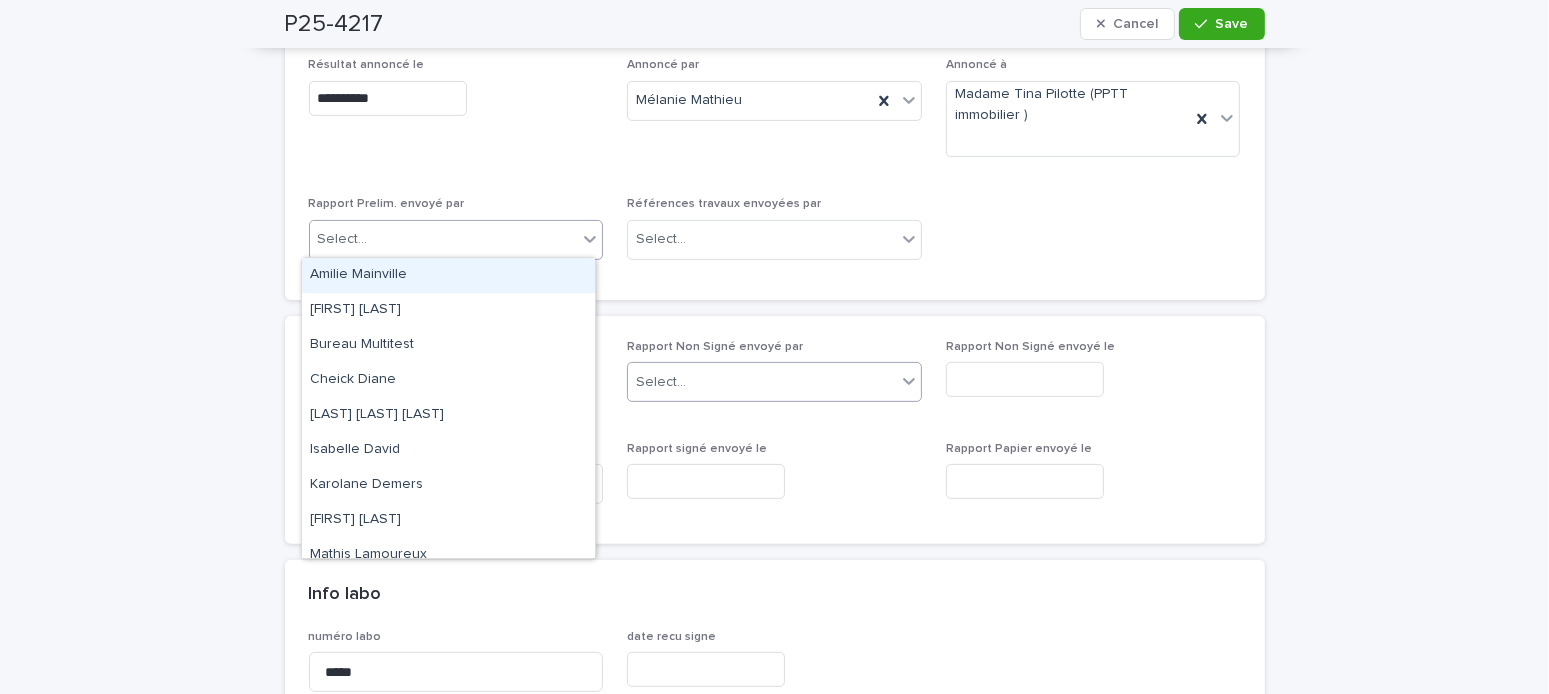 click on "Select..." at bounding box center [444, 239] 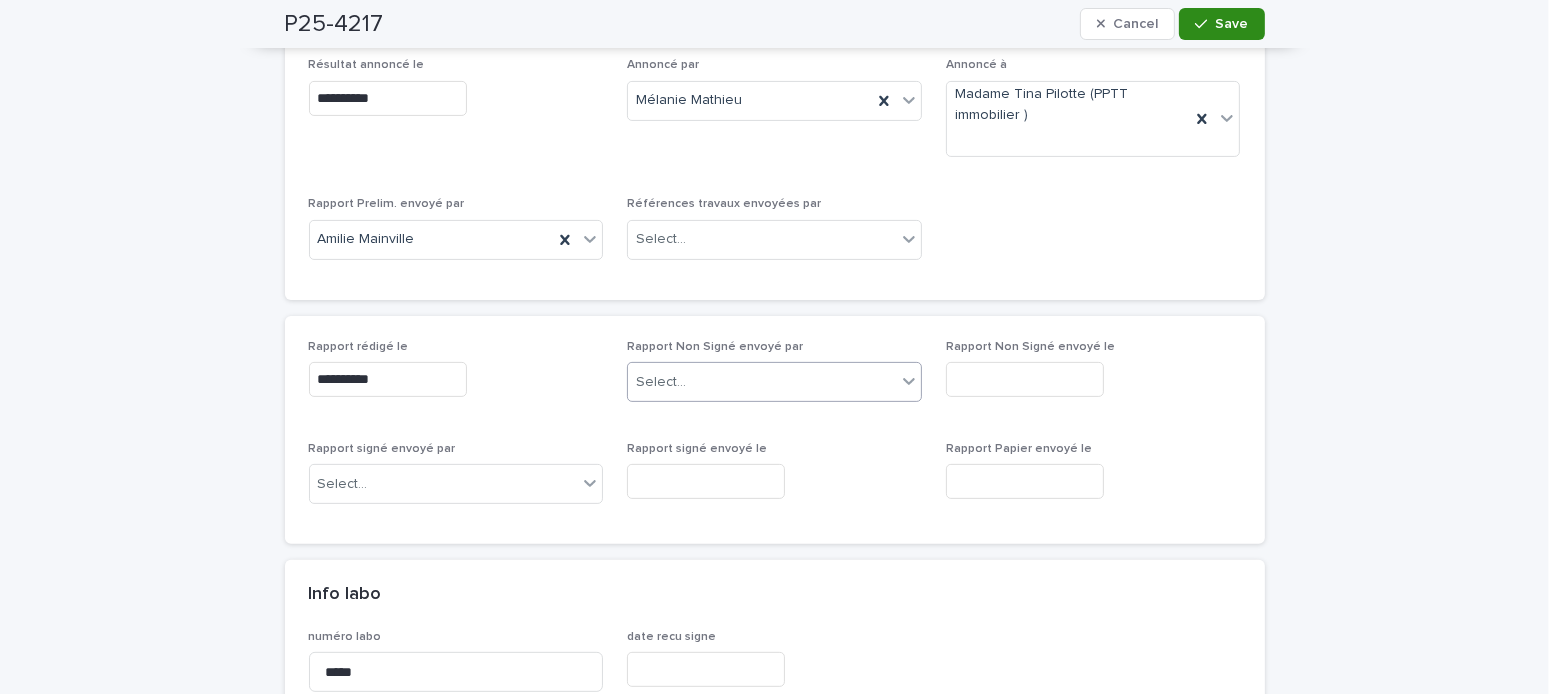 click on "Save" at bounding box center (1232, 24) 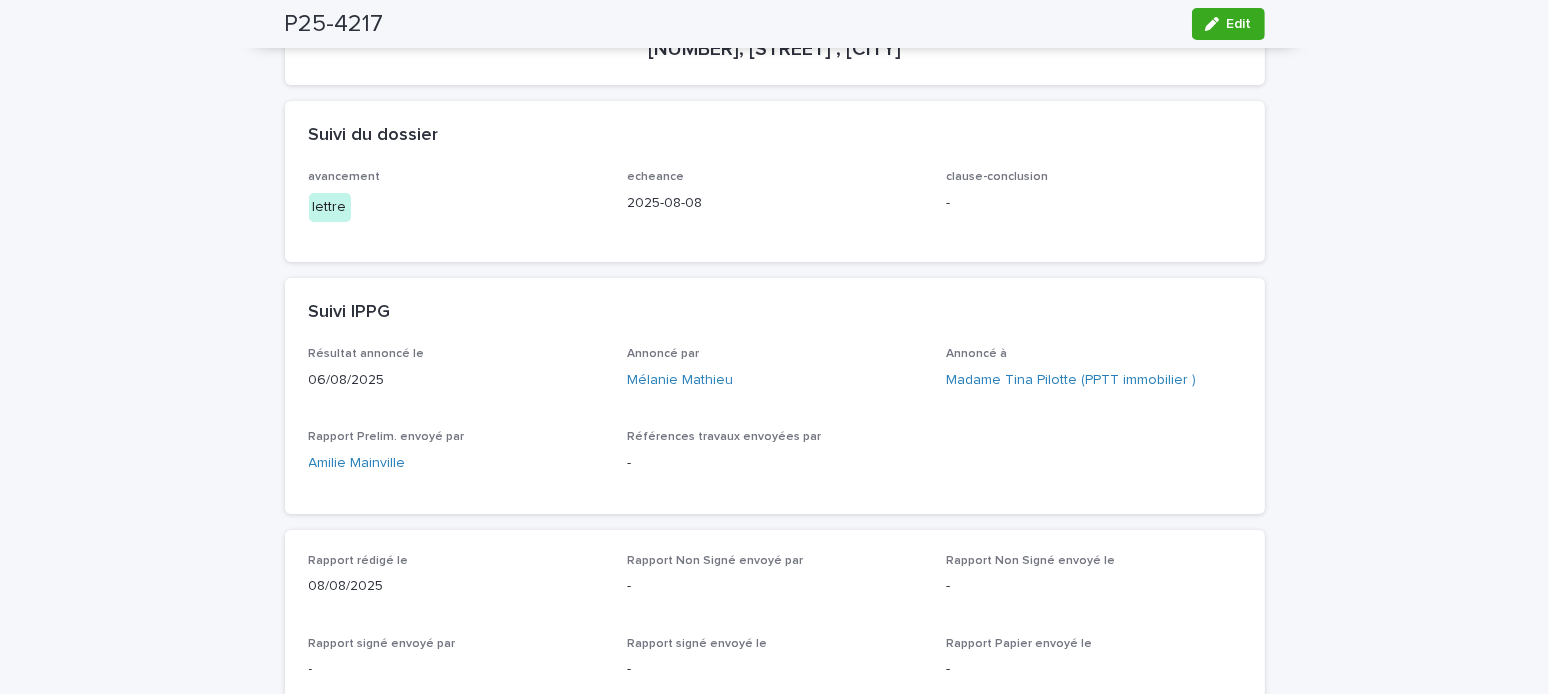 scroll, scrollTop: 100, scrollLeft: 0, axis: vertical 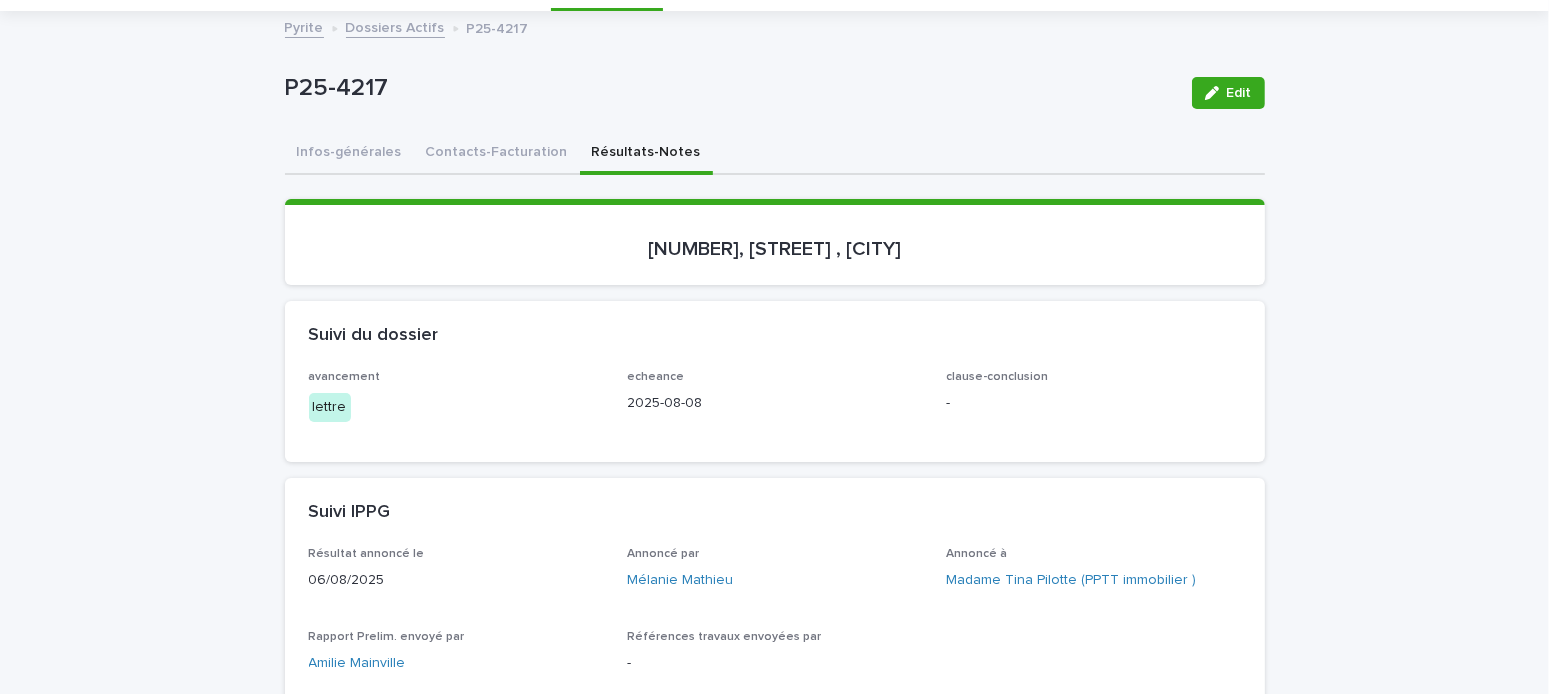 click on "Contacts-Facturation" at bounding box center [497, 154] 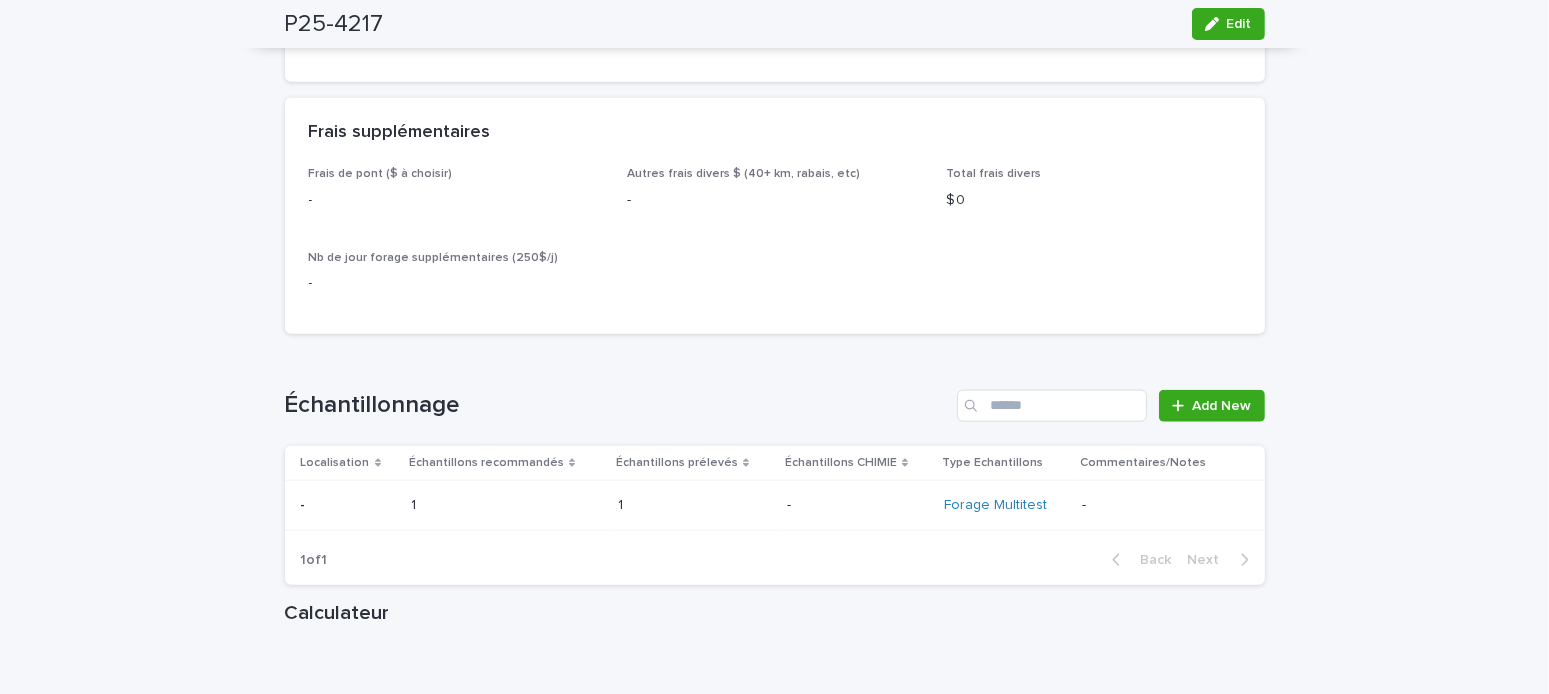 scroll, scrollTop: 2400, scrollLeft: 0, axis: vertical 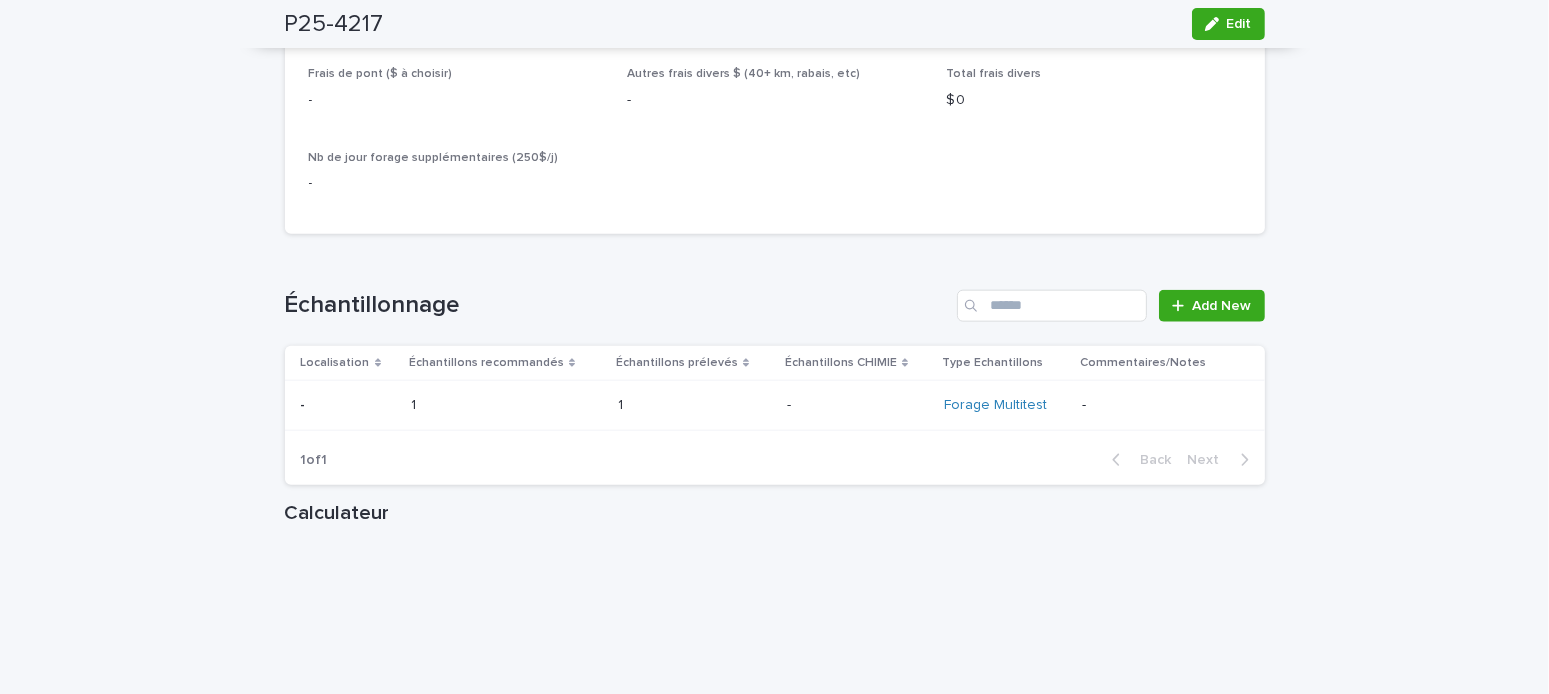 click on "Loading... Saving… Loading... Saving… P25-4217 Edit P25-4217 Edit Sorry, there was an error saving your record. Please try again. Please fill out the required fields below. Infos-générales Contacts-Facturation Résultats-Notes Can't display tree at index  0 Loading... Saving… Loading... Saving… Loading... Saving…   1801, rue Pine , Longueuil Loading... Saving… Clients Client principal Madame Tina  Pilotte  (PPTT immobilier )   Rôle du client principal Propriétaire   Adresse 2135, rue Cornwall
Longueuil QC J3Y 5G2
Saint-Hubert Courriel stargate781@hotmail.com Téléphone principal (438) 501-8462 Client secondaire Monsieur Pierre  Pilotte (PPTT immobilier)   Rôle du client secondaire Propriétaire   Adresse - Courriel pierre.pilotte@viausila.com Téléphone principal - Autres contacts Autre contact #1 - Rôle du contact #1 - Autorisé - Contact 1 Courriel - Téléphone principal - Adresse - Autre contact #2 - Rôle du contact #2 - Autorisé - Contact 2 Courriel - Téléphone principal - Adresse" at bounding box center [774, -327] 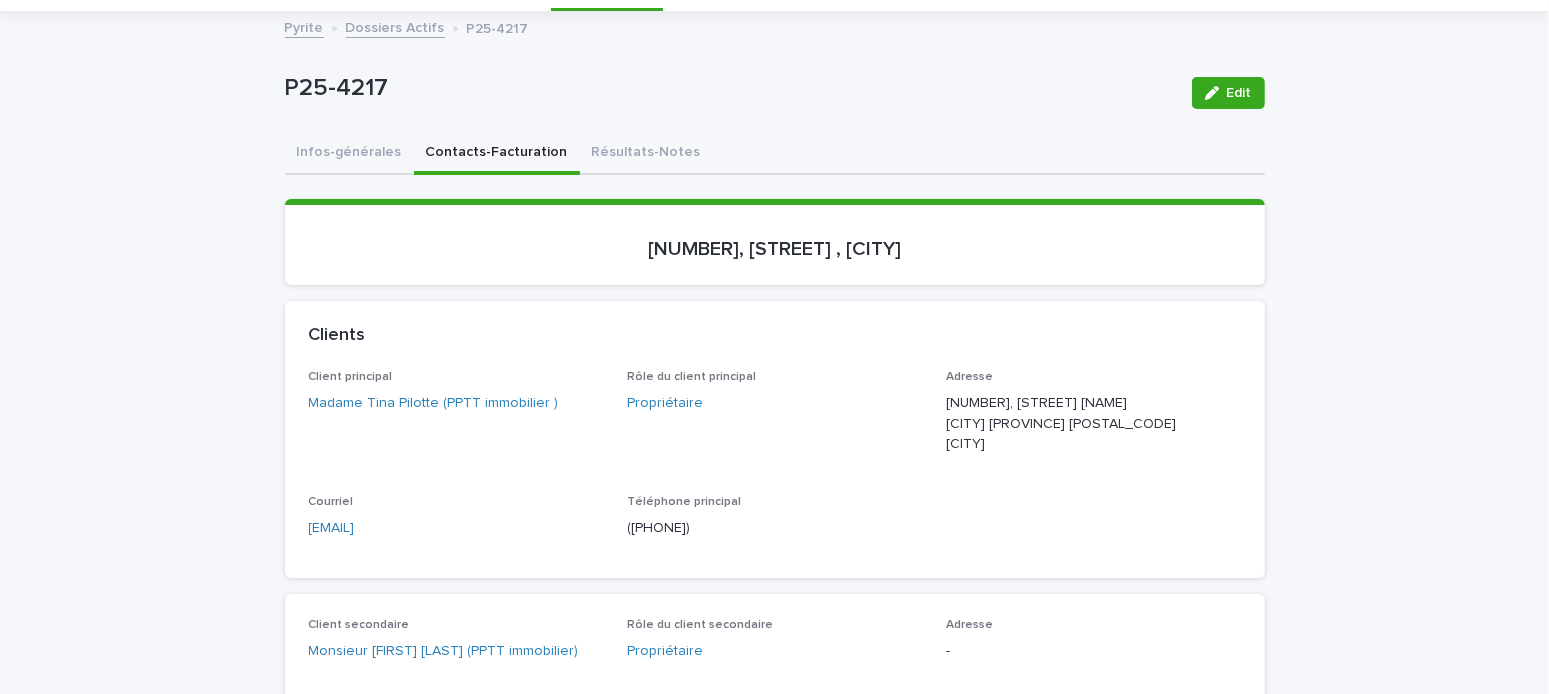 scroll, scrollTop: 300, scrollLeft: 0, axis: vertical 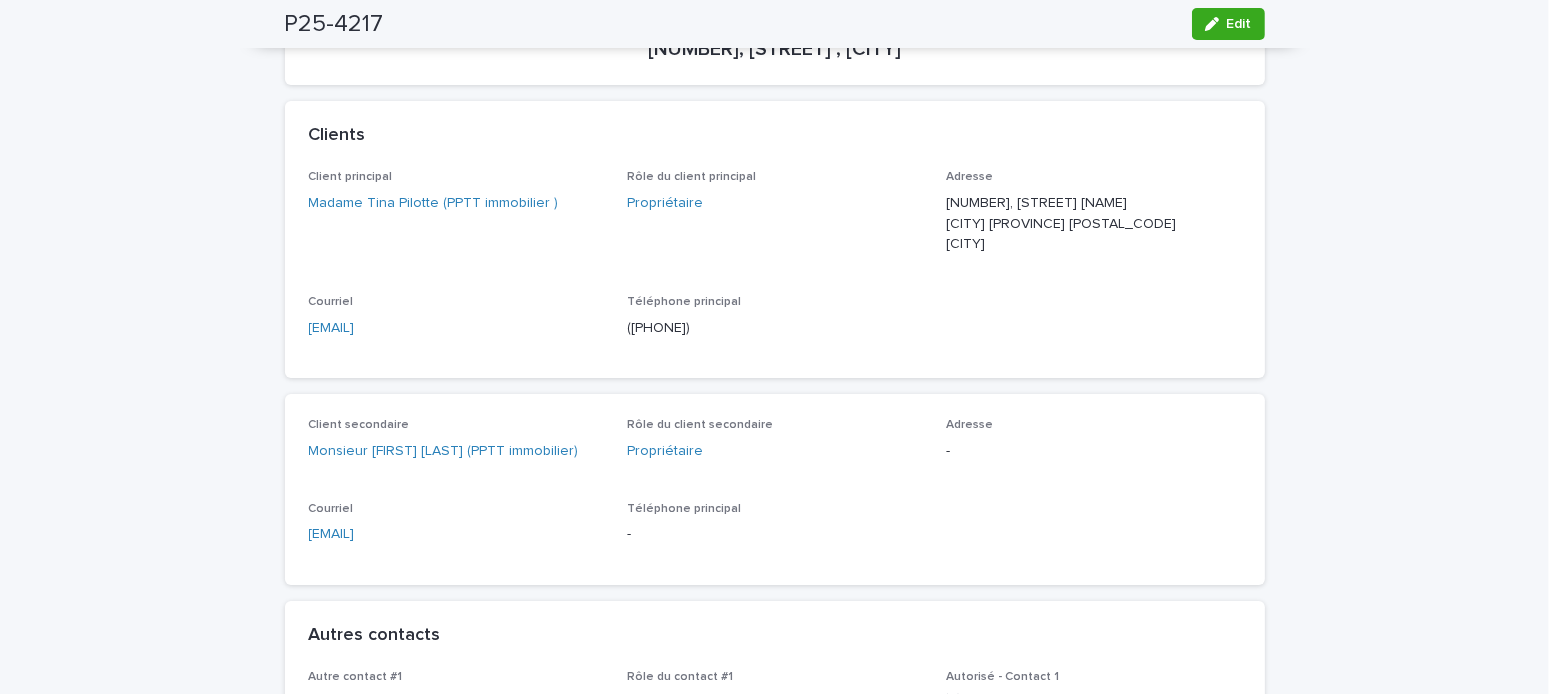 drag, startPoint x: 478, startPoint y: 549, endPoint x: 280, endPoint y: 532, distance: 198.72845 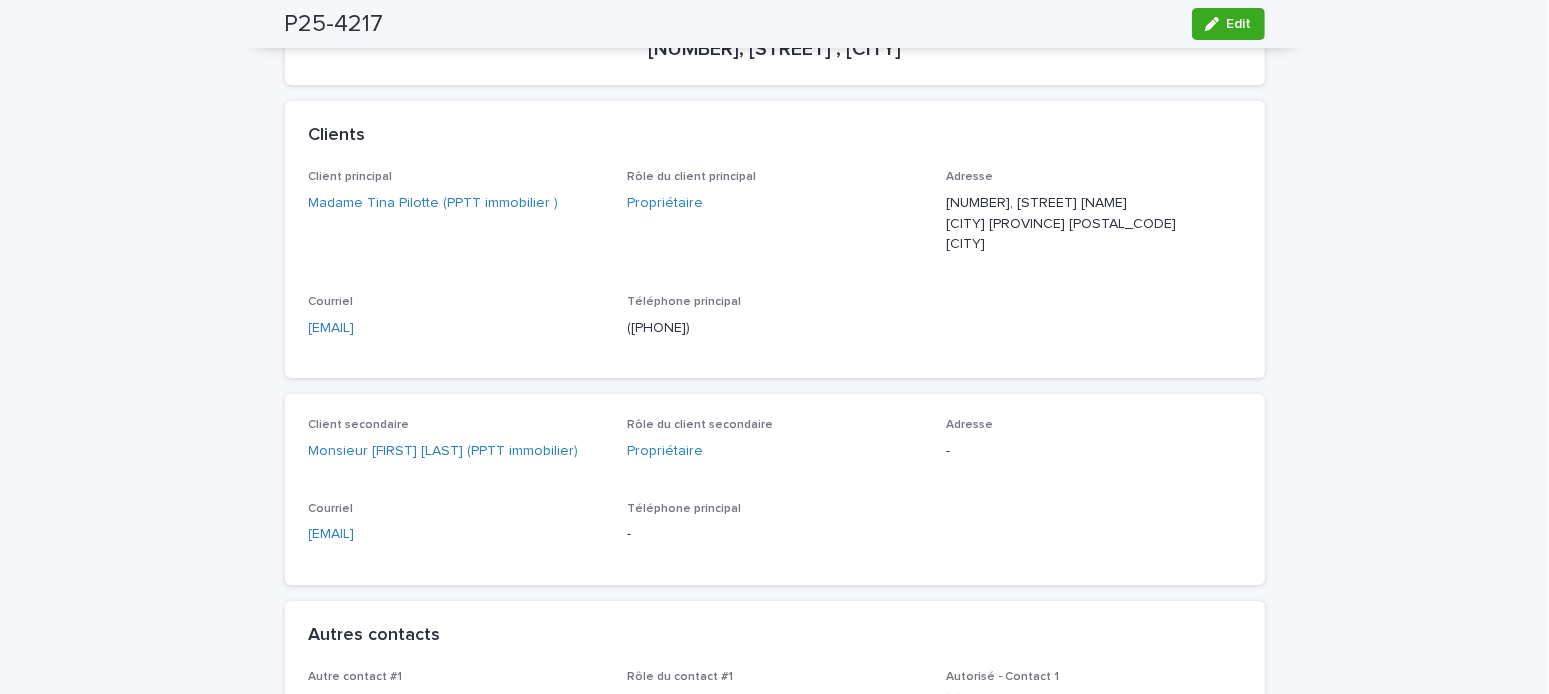 scroll, scrollTop: 0, scrollLeft: 0, axis: both 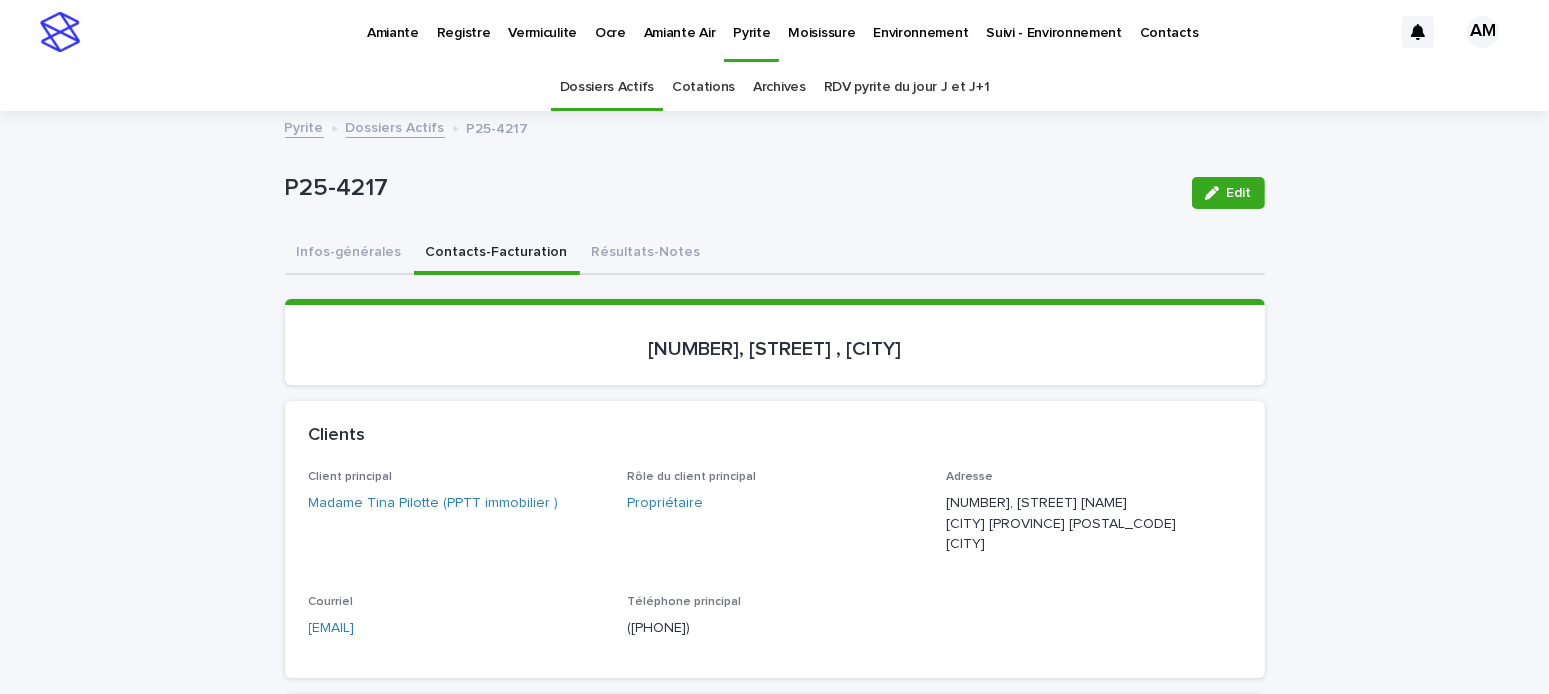 click on "Dossiers Actifs" at bounding box center [395, 126] 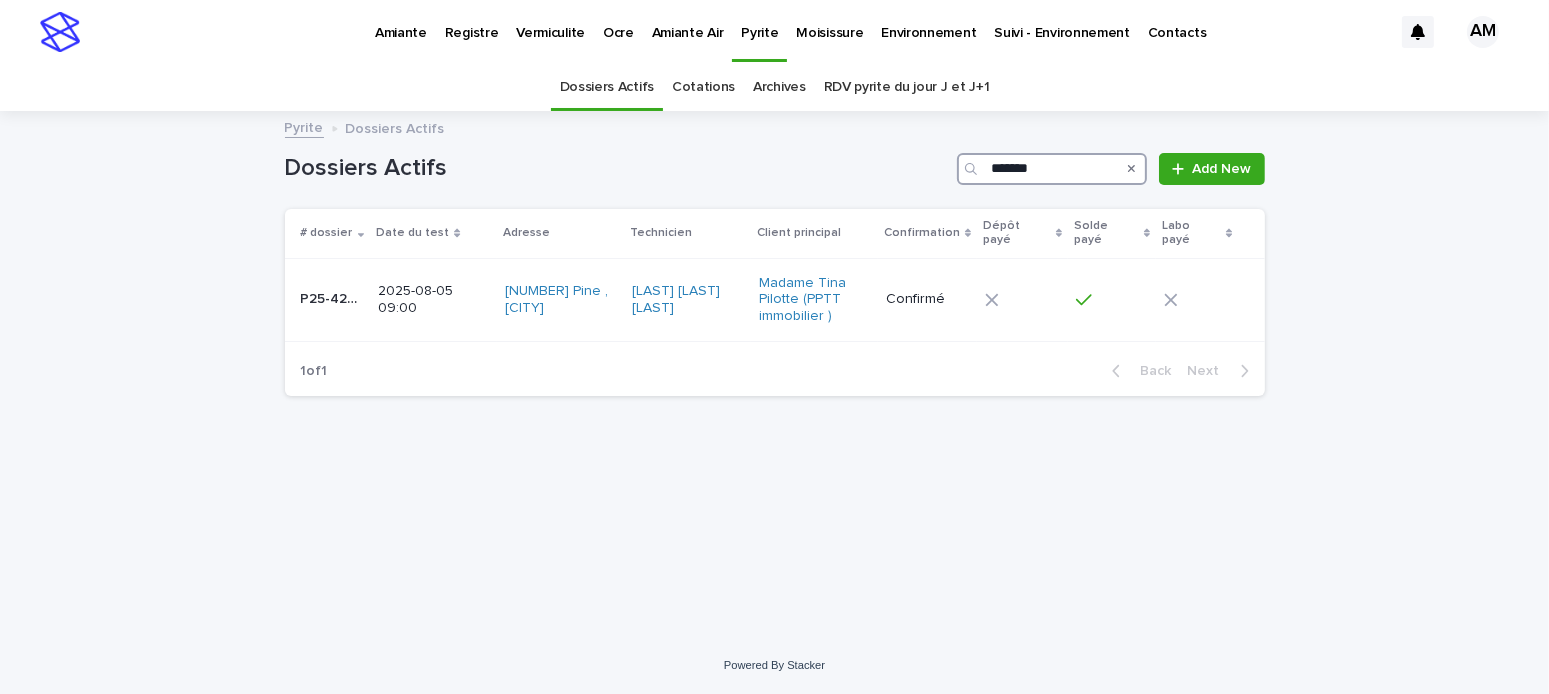 click on "*******" at bounding box center (1052, 169) 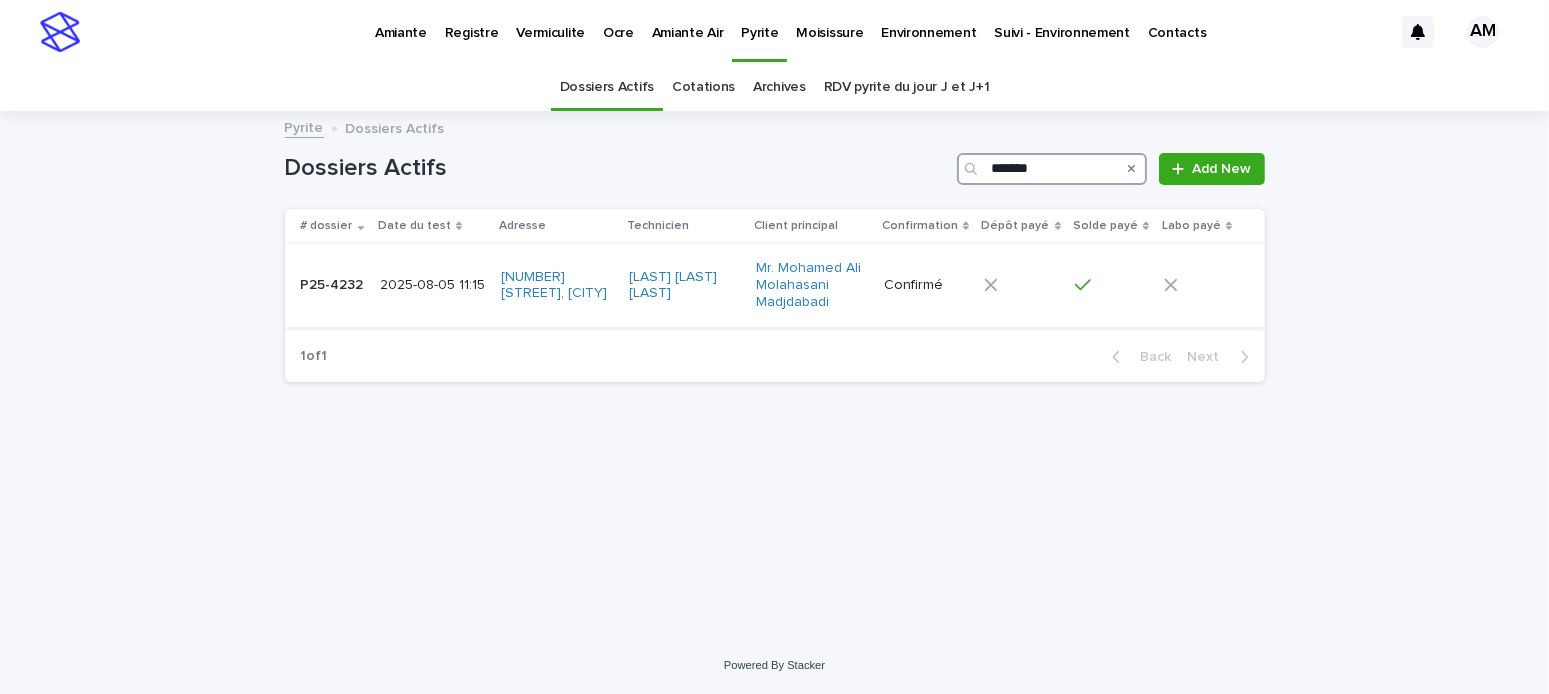 type on "*******" 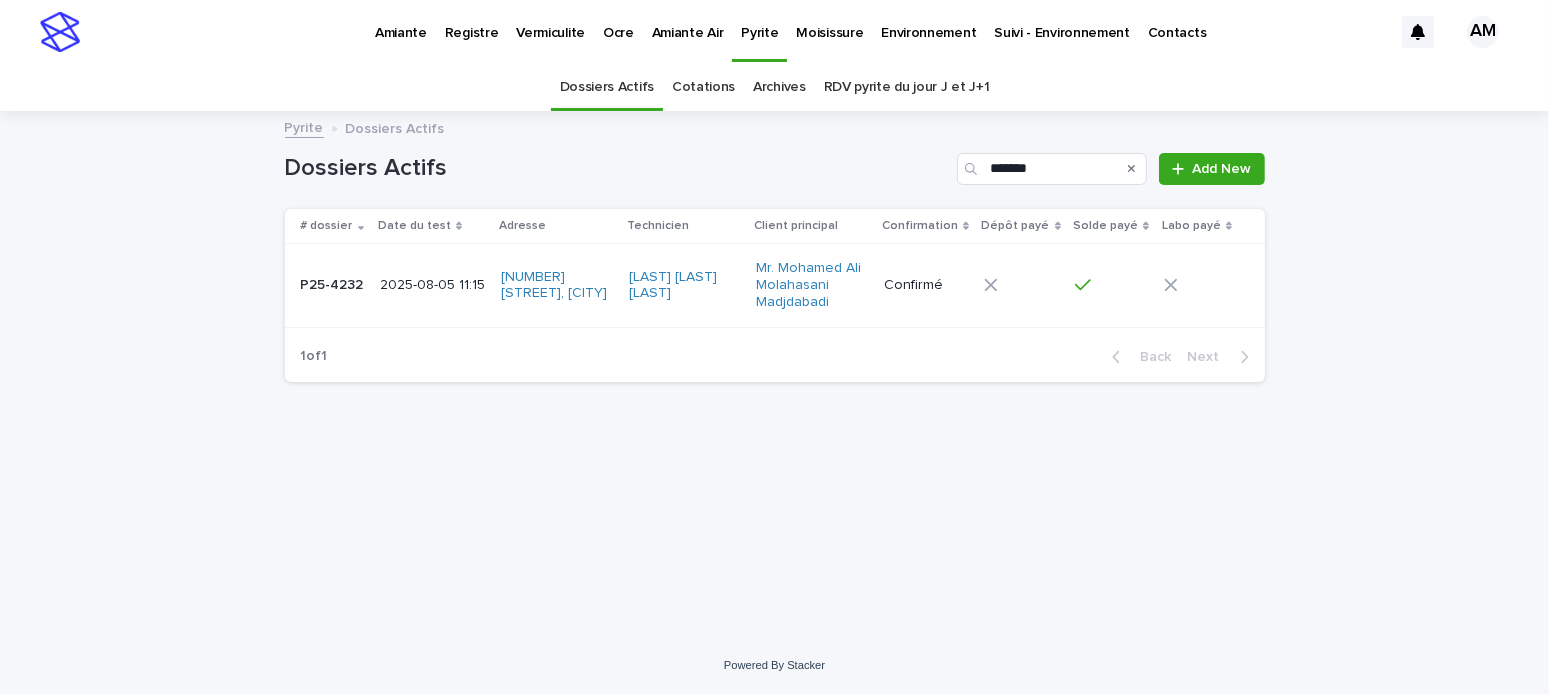 click on "2025-08-05 11:15" at bounding box center [432, 285] 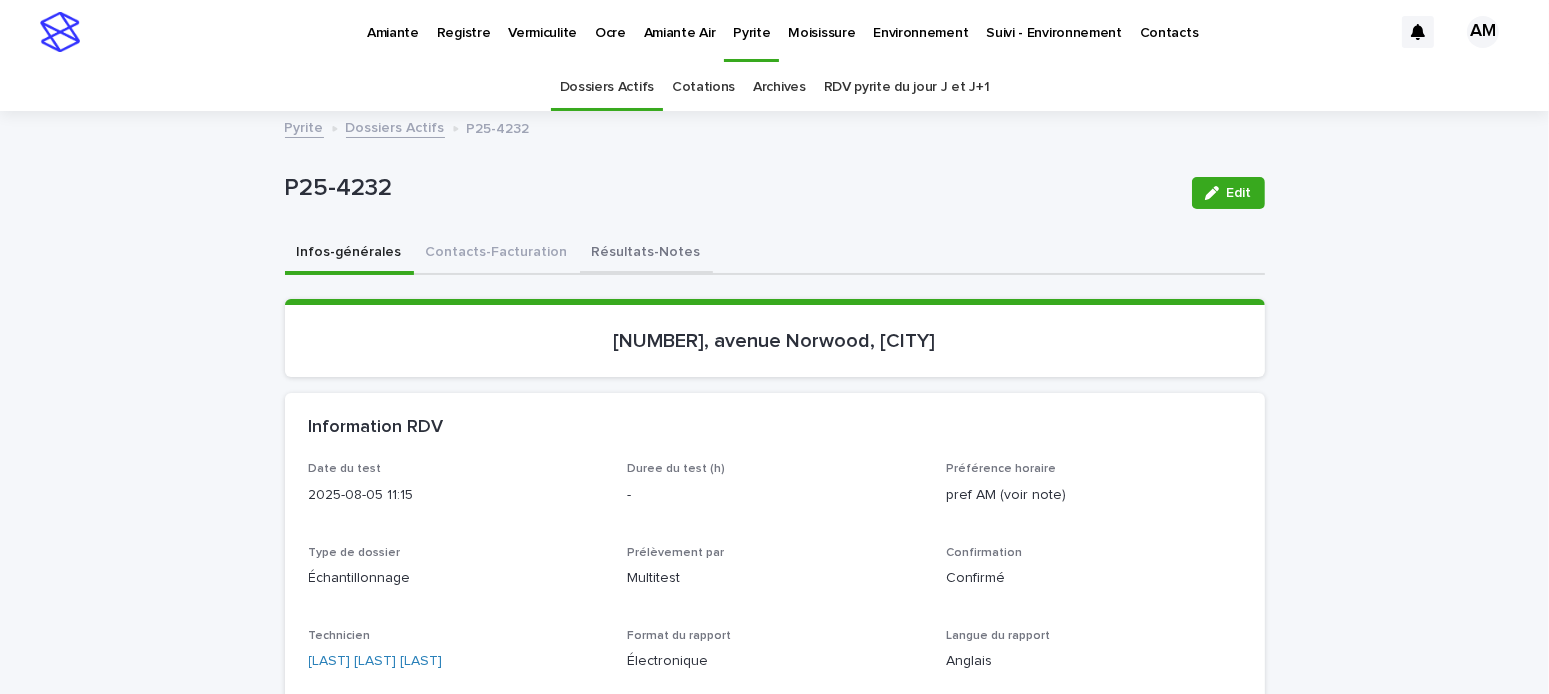 click on "Résultats-Notes" at bounding box center (646, 254) 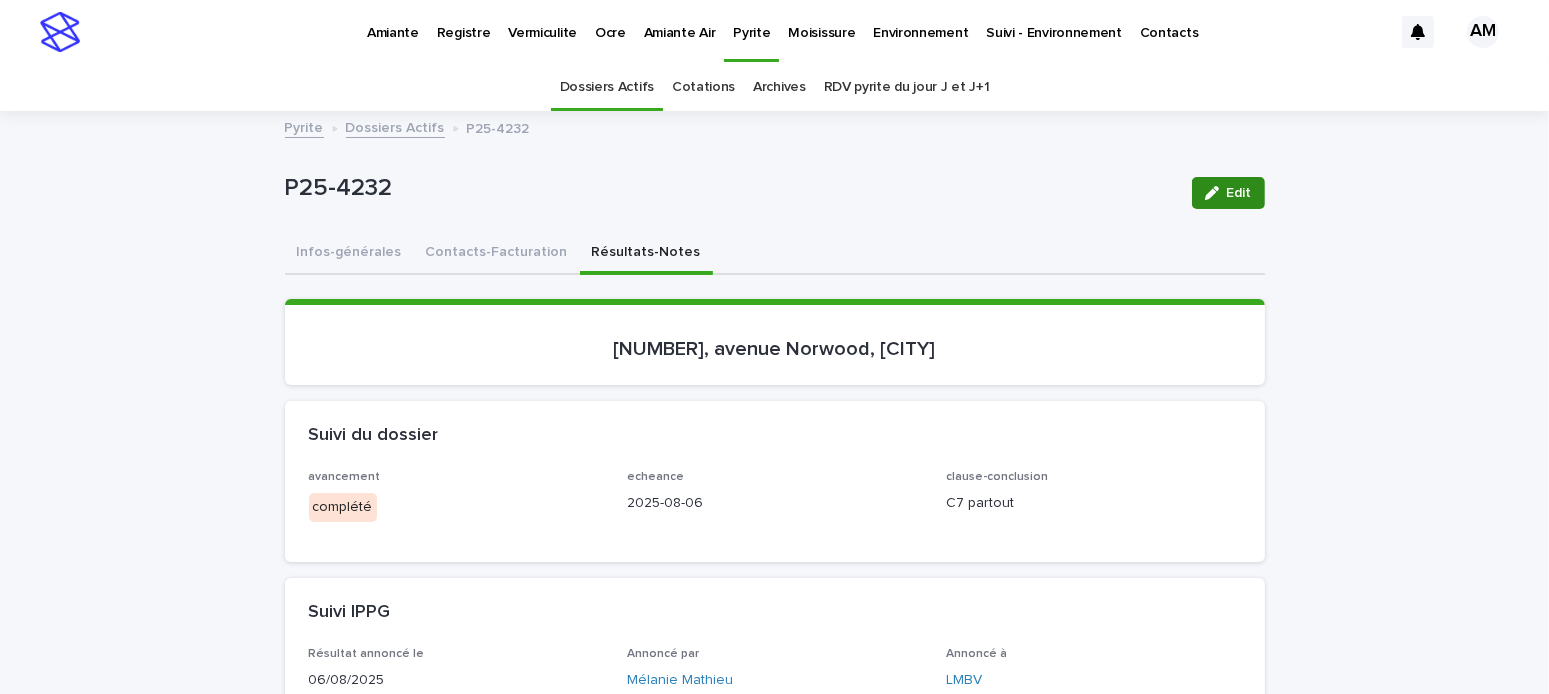 click 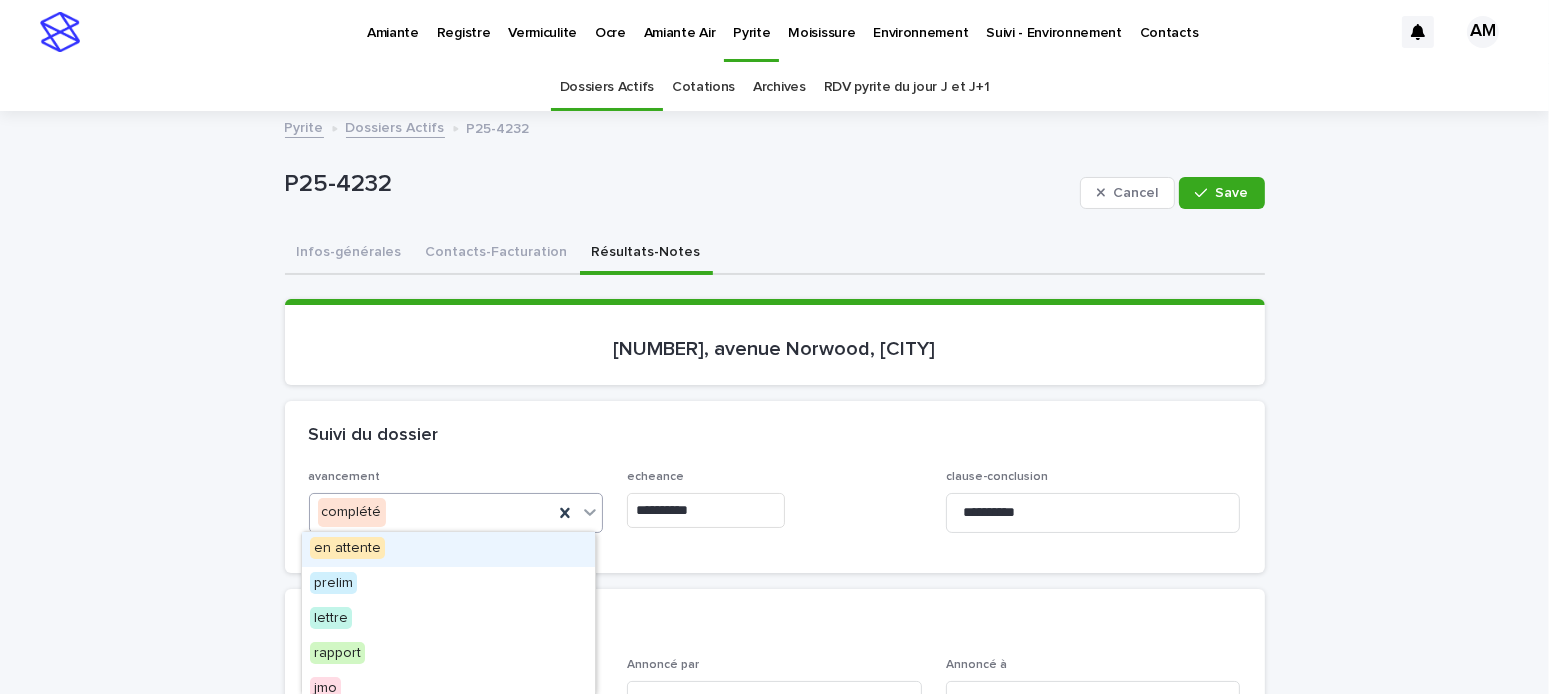 click on "complété" at bounding box center [432, 512] 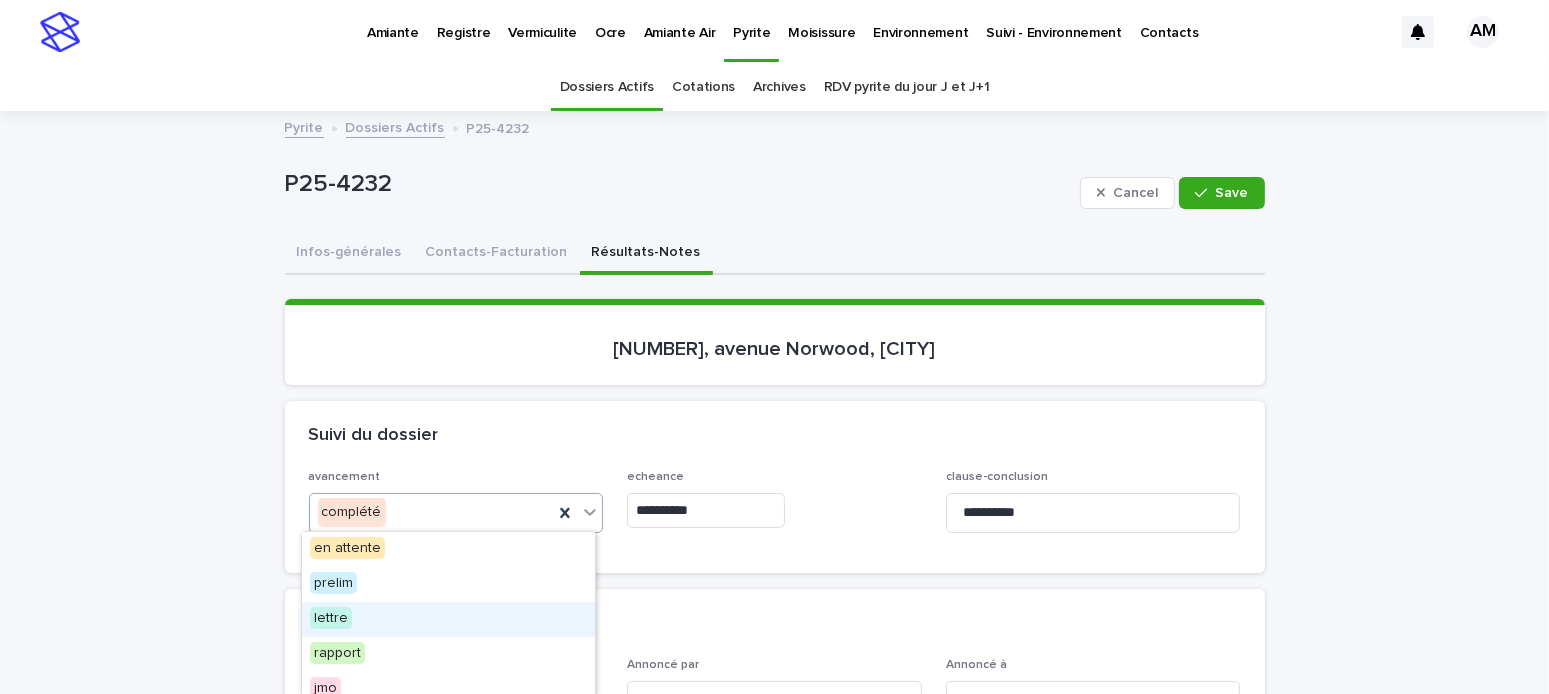 click on "lettre" at bounding box center [331, 618] 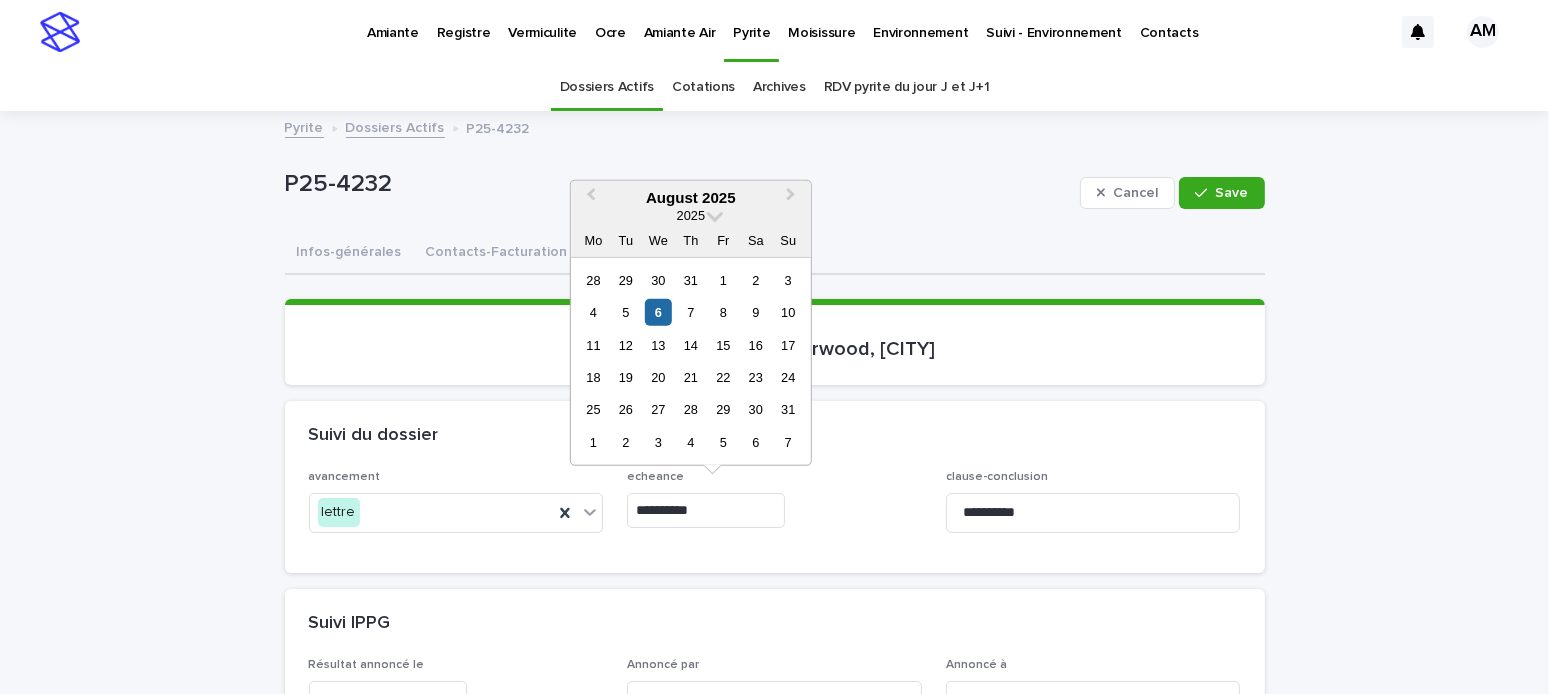 click on "**********" at bounding box center (706, 510) 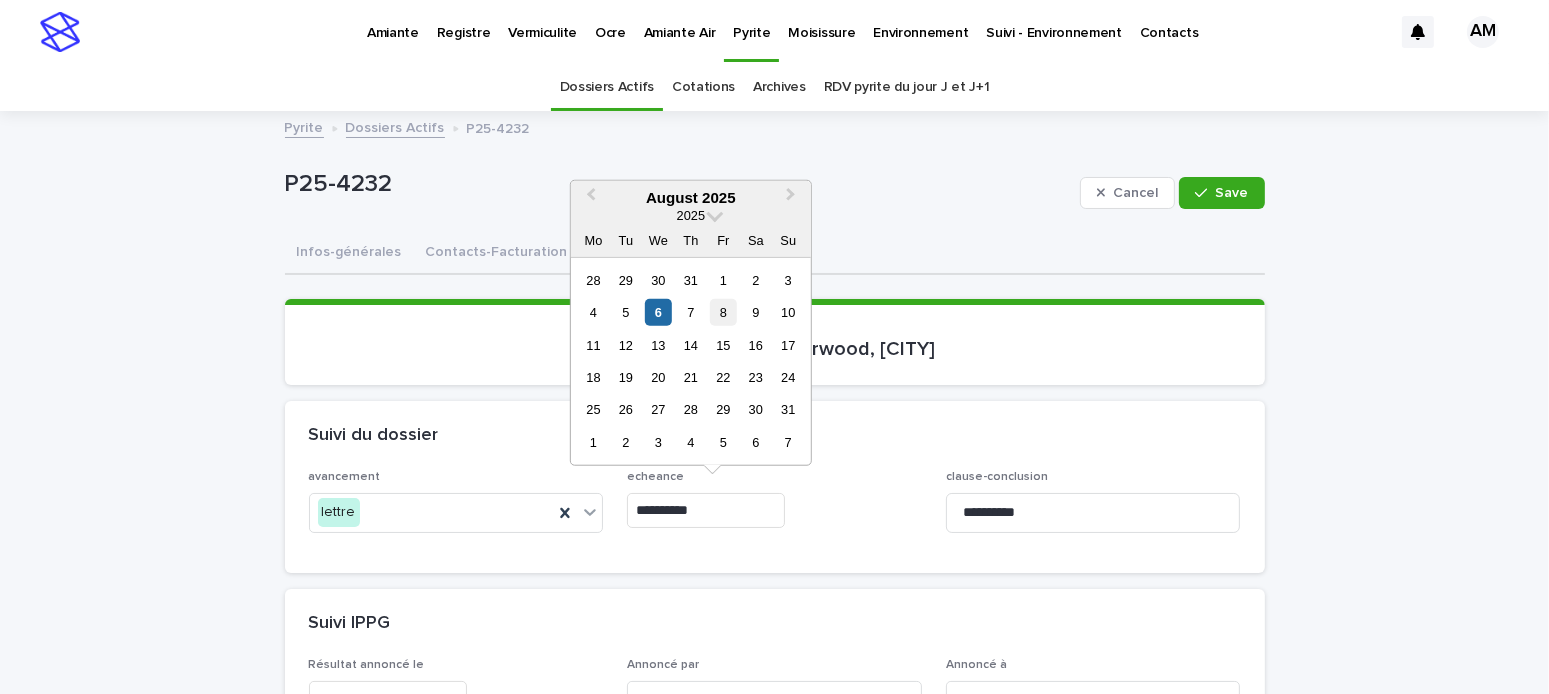 click on "8" at bounding box center [723, 312] 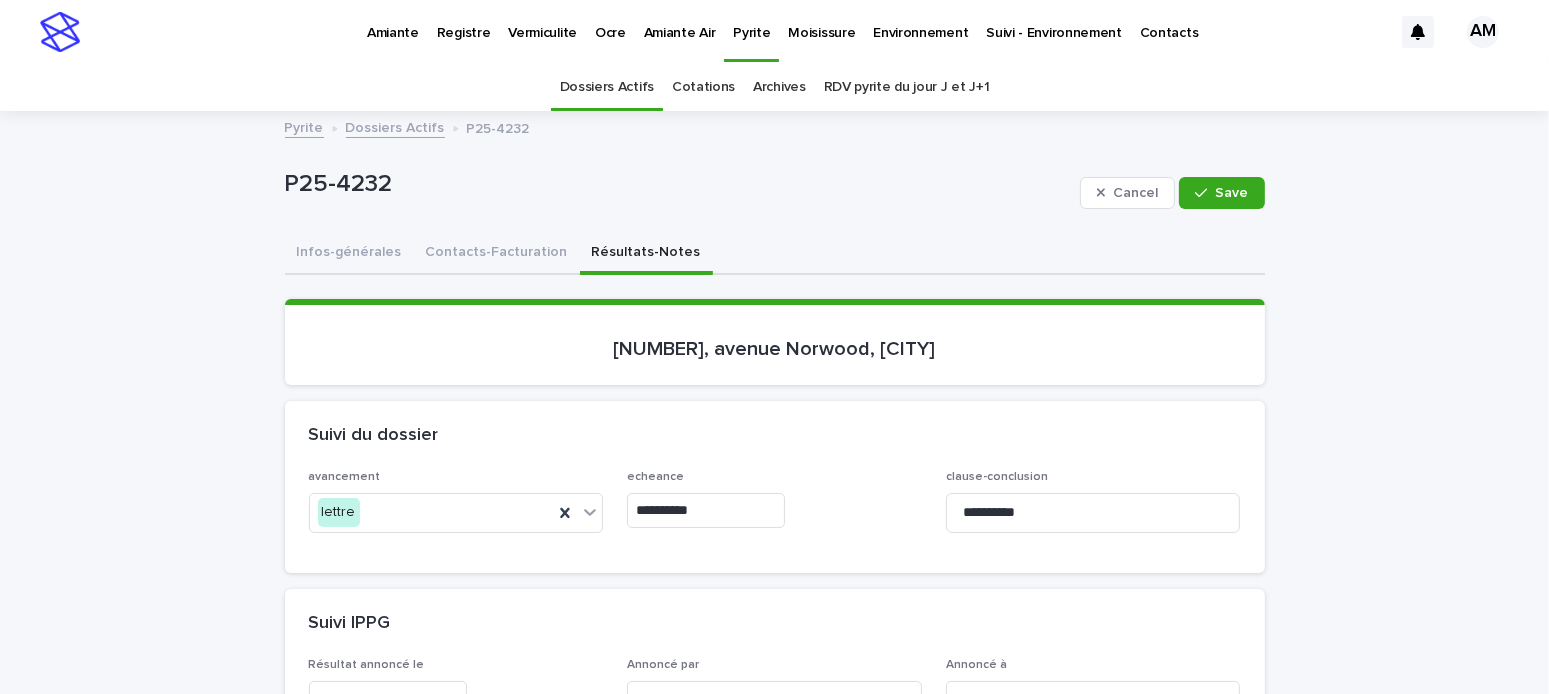 type on "**********" 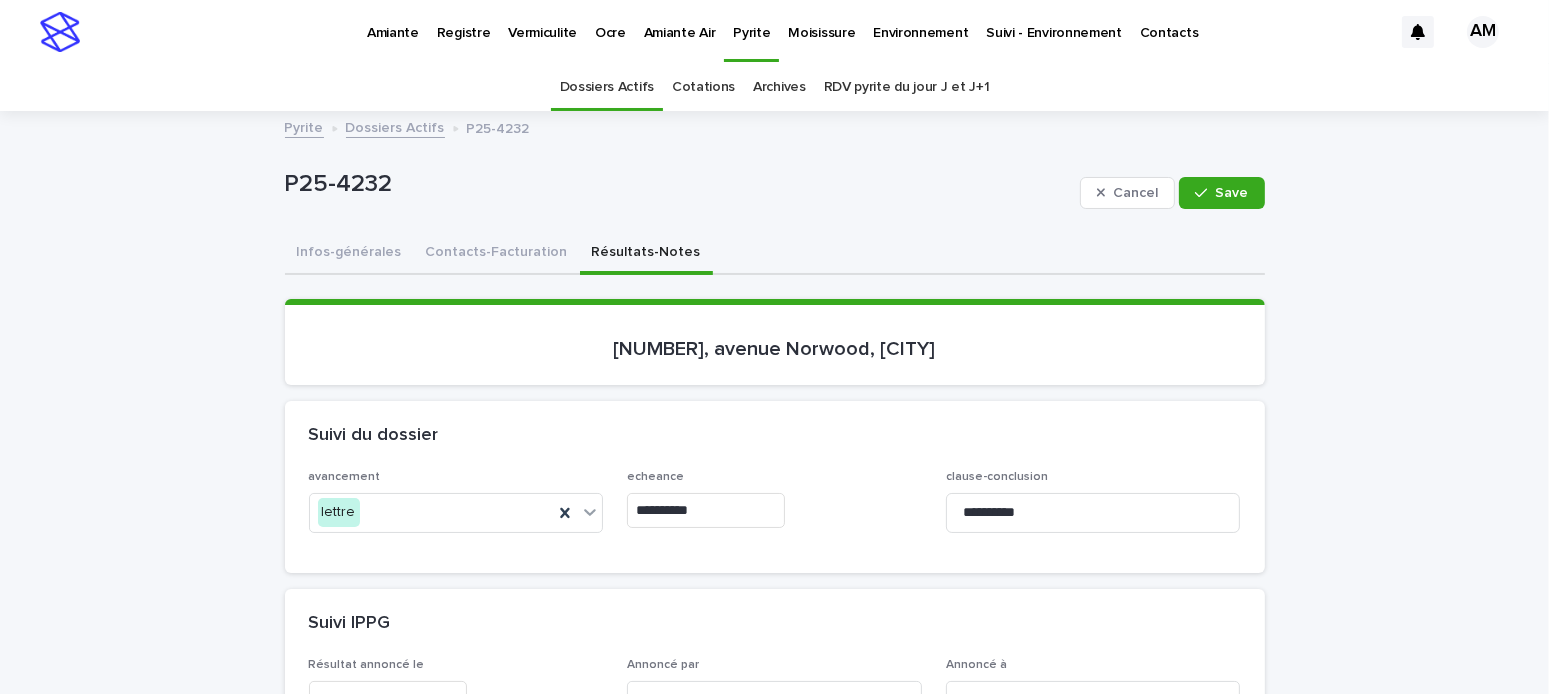 scroll, scrollTop: 300, scrollLeft: 0, axis: vertical 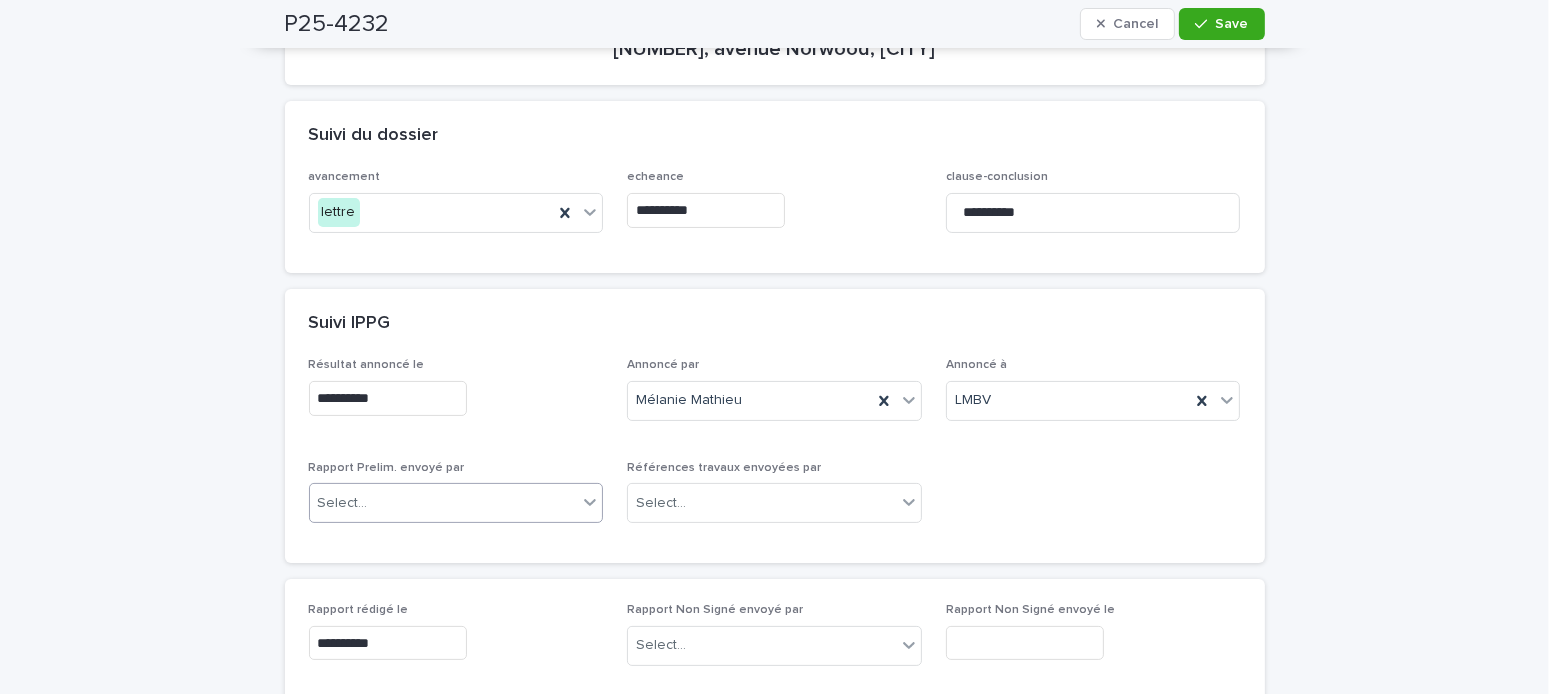 click on "Select..." at bounding box center (444, 503) 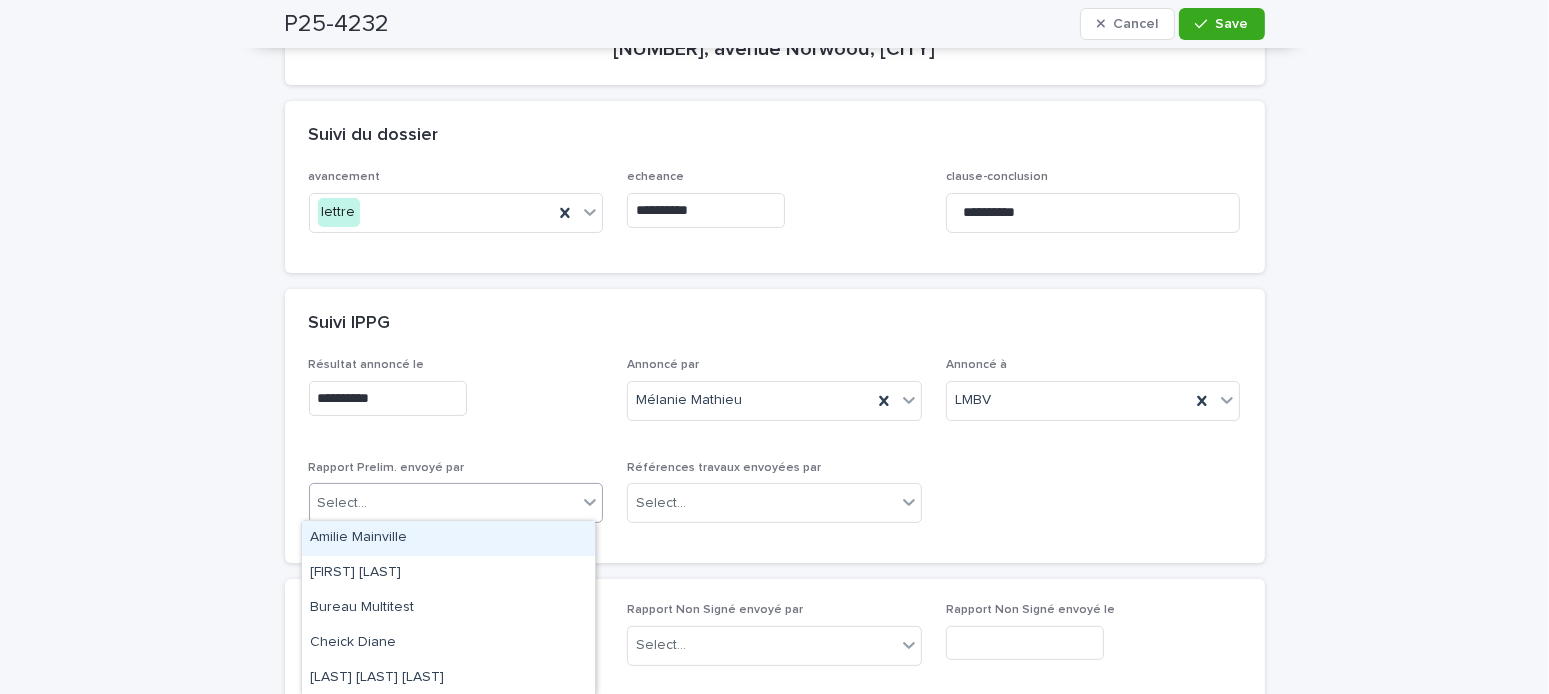 click on "Amilie Mainville" at bounding box center (448, 538) 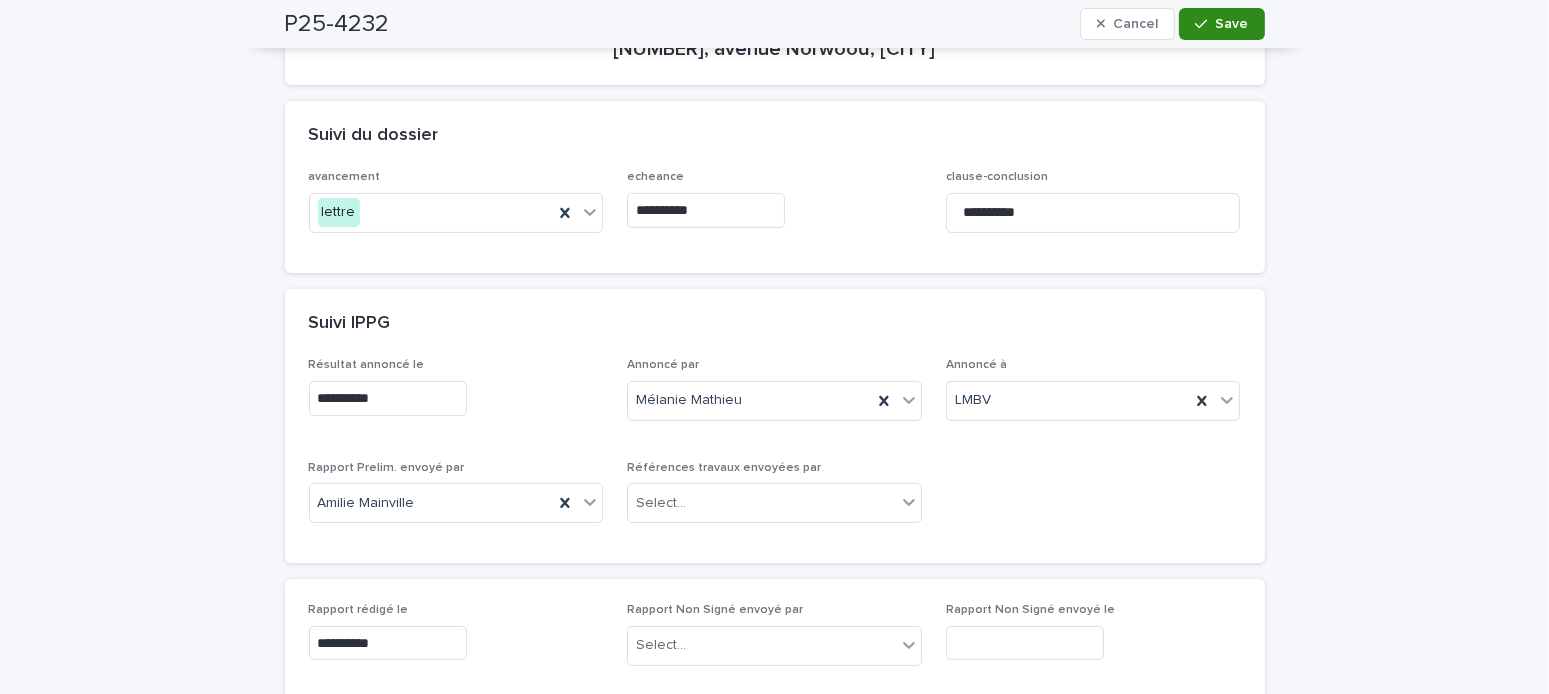 click on "Save" at bounding box center (1221, 24) 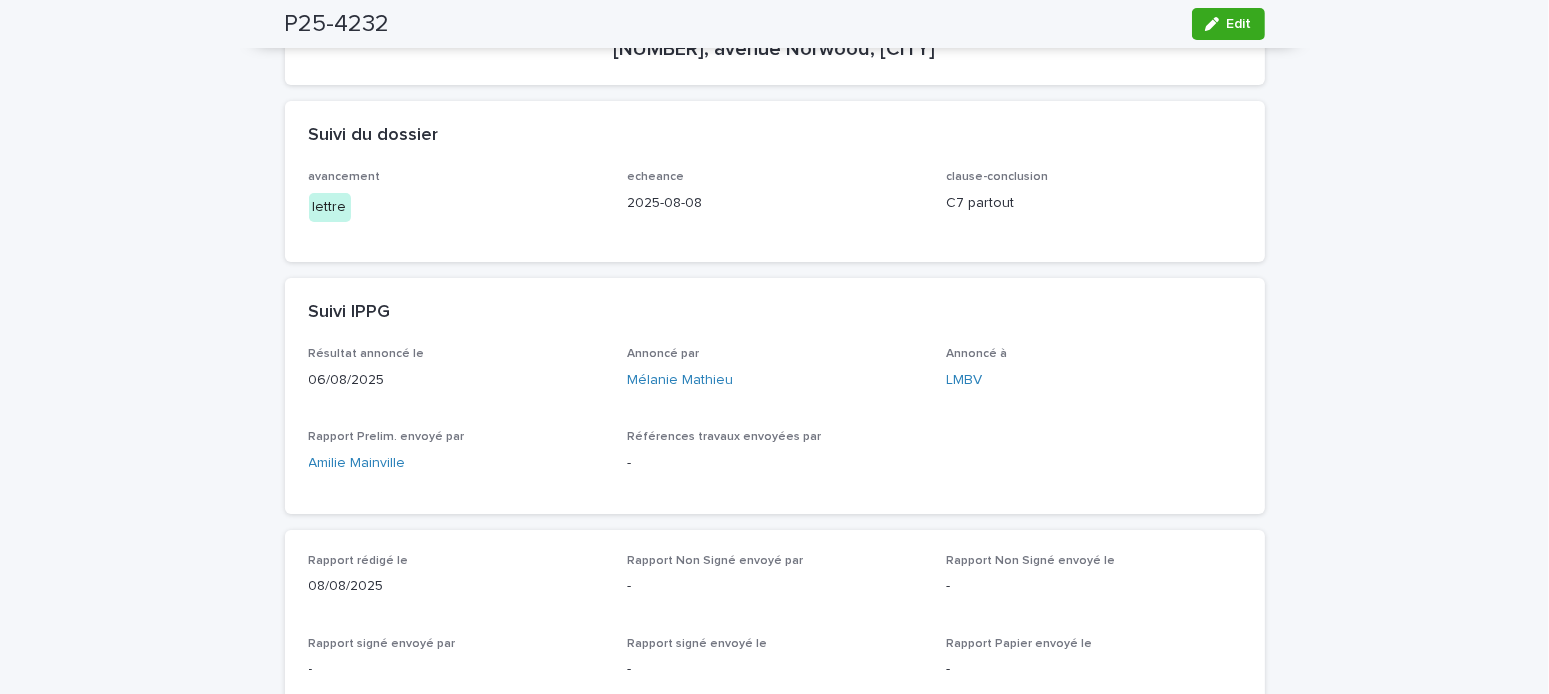 click on "Loading... Saving… Loading... Saving… P25-4232 Edit P25-4232 Edit Sorry, there was an error saving your record. Please try again. Please fill out the required fields below. Infos-générales Contacts-Facturation Résultats-Notes Can't display tree at index  0 Can't display tree at index  1 Loading... Saving… Loading... Saving… Loading... Saving…   181, avenue Norwood, Pointe-Claire Loading... Saving… Suivi du dossier avancement lettre echeance 2025-08-08 clause-conclusion C7 partout Suivi IPPG Résultat annoncé le 06/08/2025 Annoncé par Mélanie Mathieu   Annoncé à LMBV    Rapport Prelim. envoyé par Amilie Mainville   Références travaux envoyées par - Rapport rédigé le 08/08/2025 Rapport Non Signé envoyé par - Rapport Non Signé envoyé le - Rapport signé envoyé par - Rapport signé envoyé le - Rapport Papier envoyé le - Info labo numéro labo 61433-61434 date recu signe - Suivi Chimie Chimie discutée Chimie suggérée Chimie Rapport Envoye par - Chimie résultat annonce le - - -" at bounding box center (774, 1010) 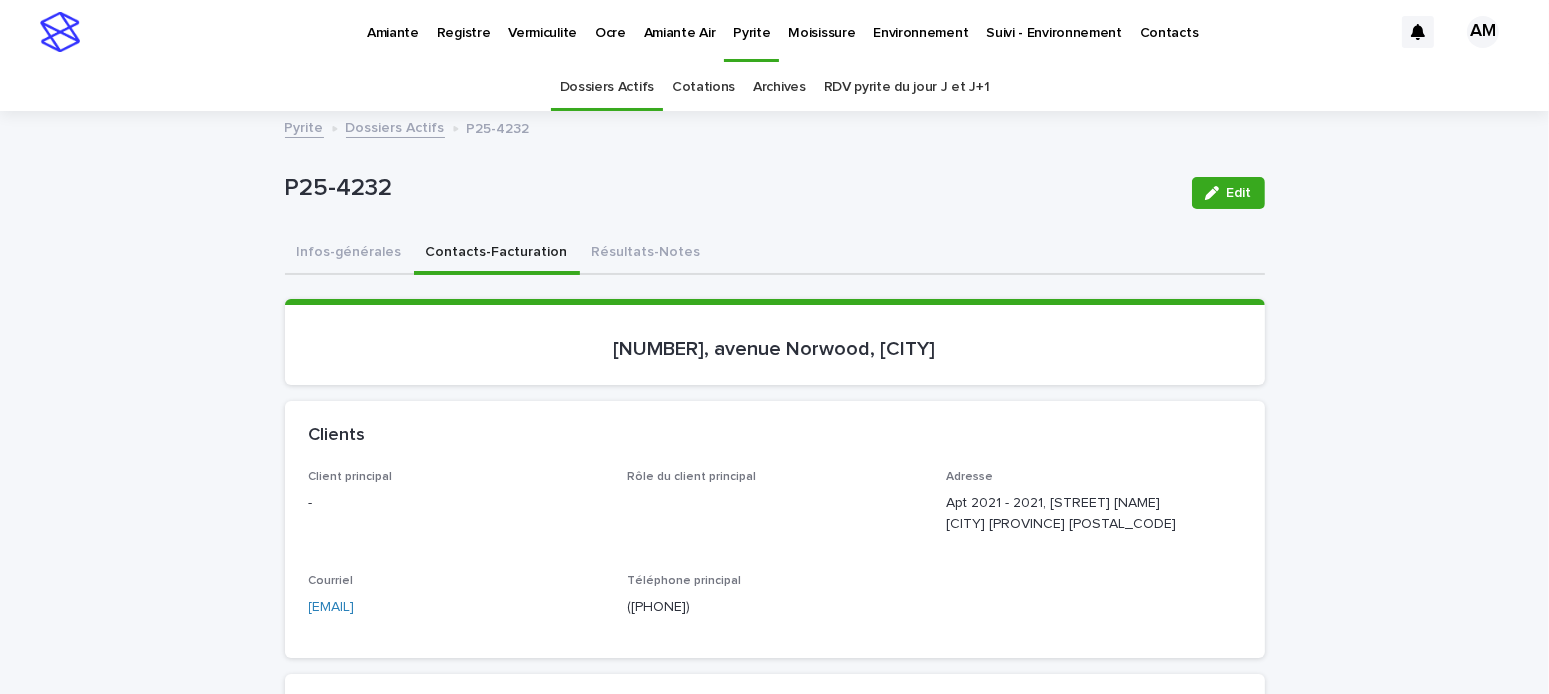 click on "Contacts-Facturation" at bounding box center [497, 254] 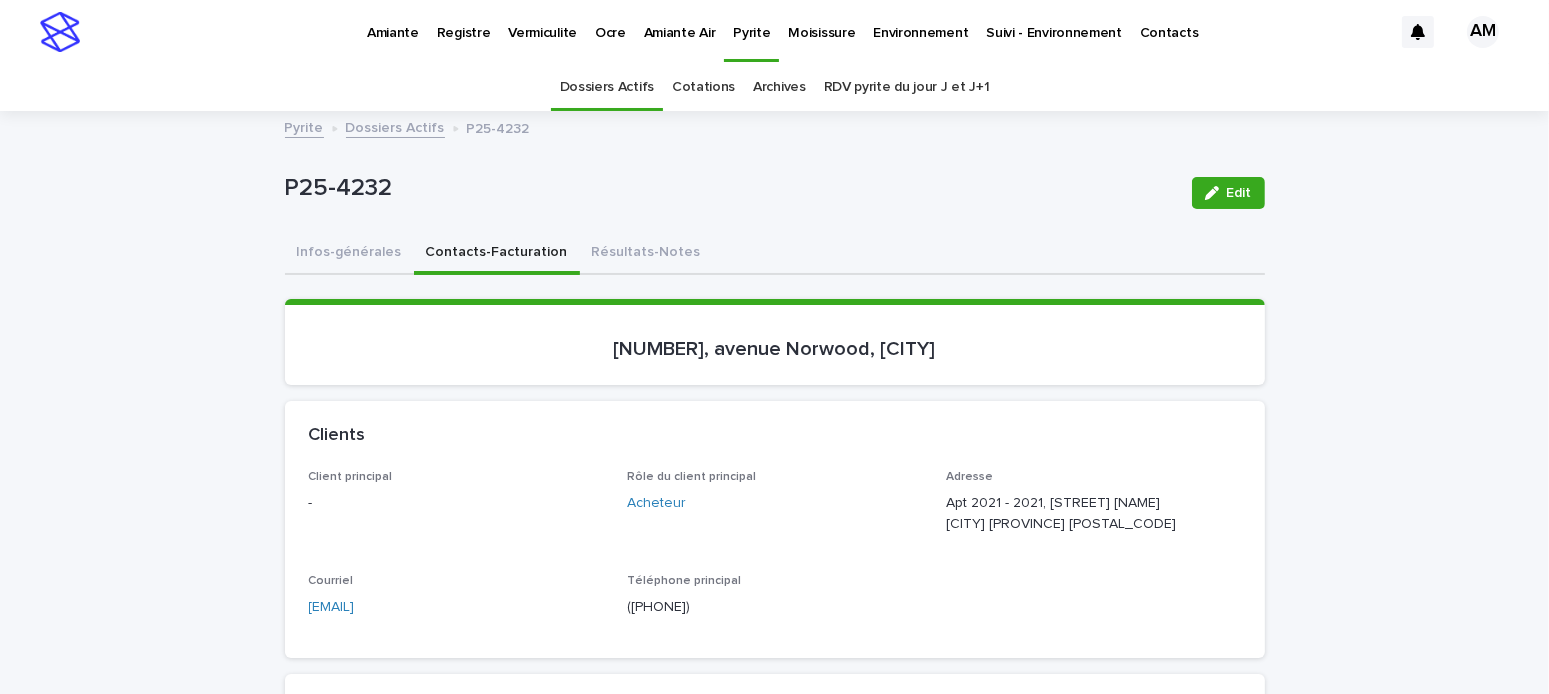 scroll, scrollTop: 200, scrollLeft: 0, axis: vertical 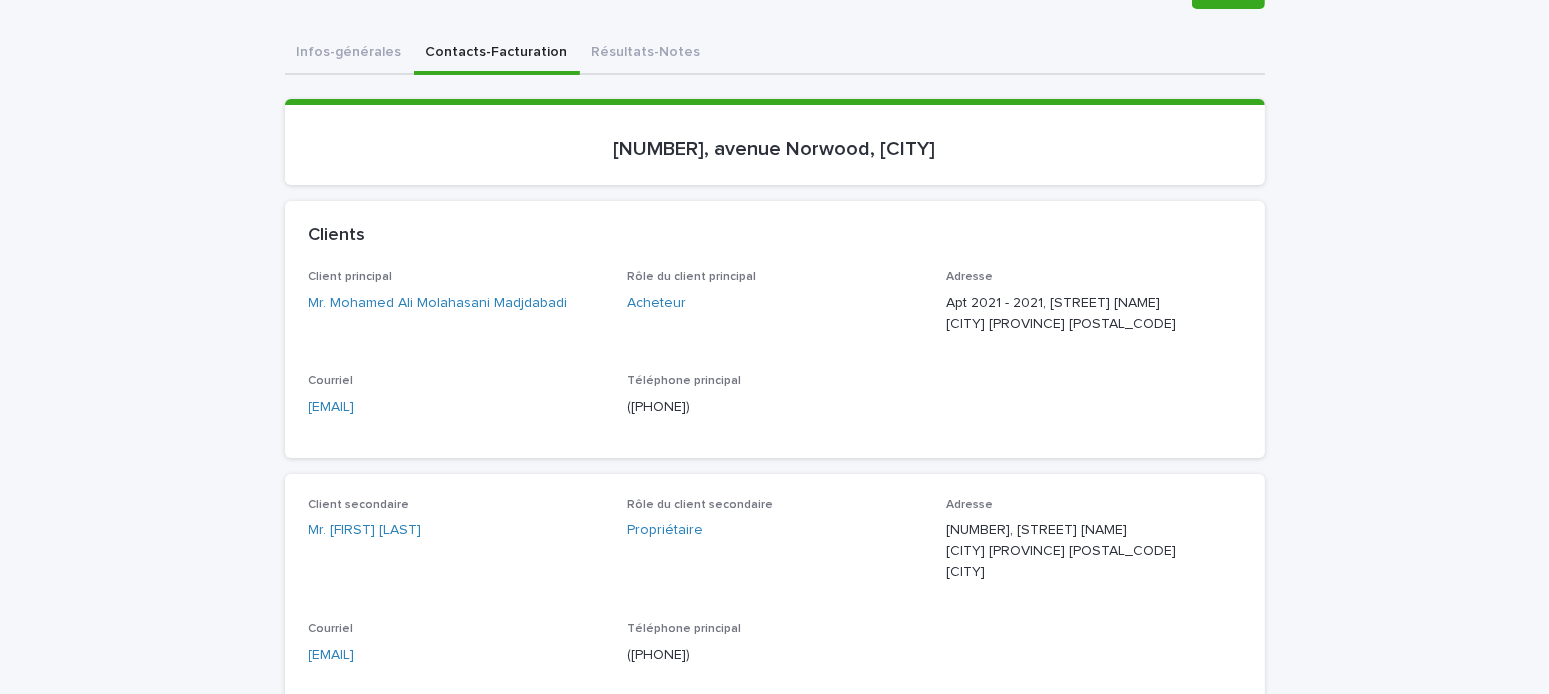 drag, startPoint x: 471, startPoint y: 419, endPoint x: 213, endPoint y: 417, distance: 258.00775 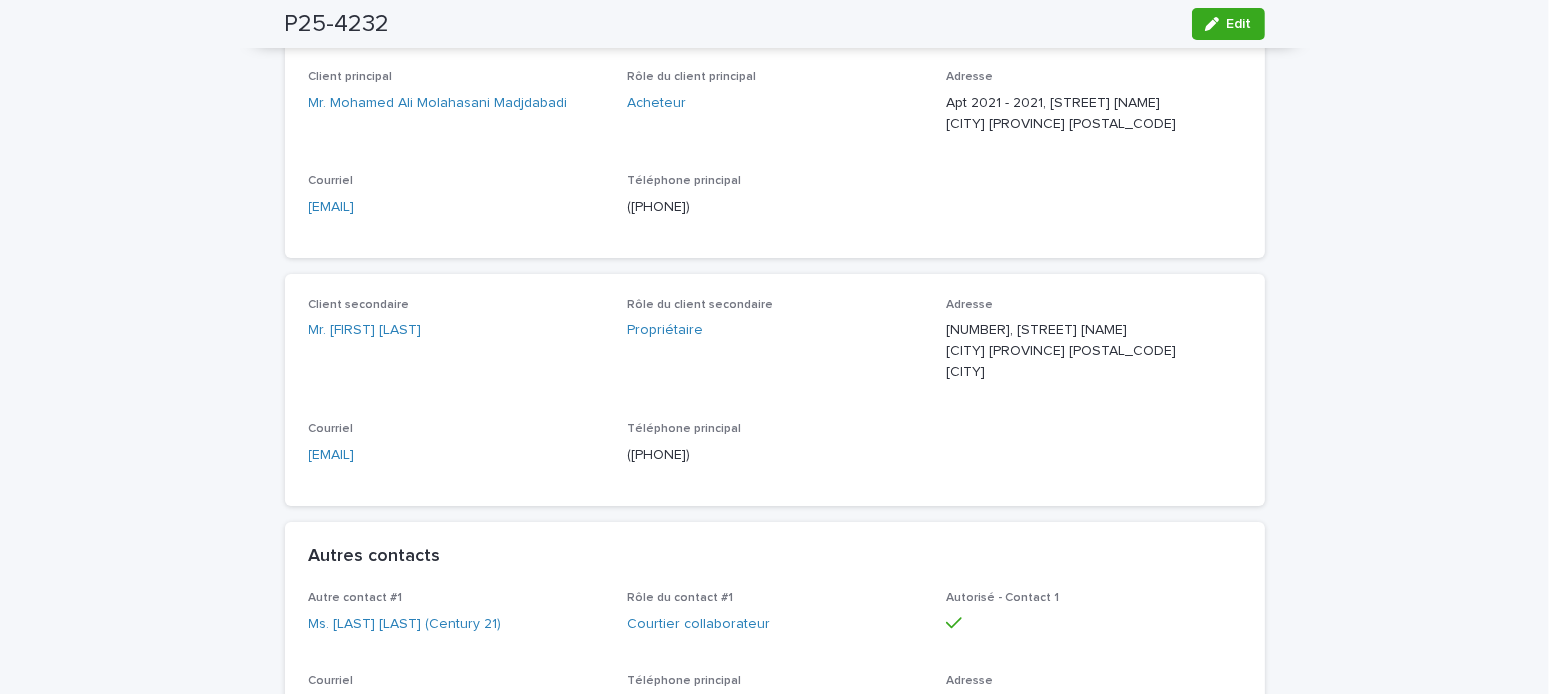 click on "Client secondaire Mr. Jing Li   Rôle du client secondaire Propriétaire   Adresse 181, avenue Norwood
Pointe-Claire QC H9R 1R3
Courriel lijingmtl@gmail.com Téléphone principal (514) 318-9961" at bounding box center [775, 390] 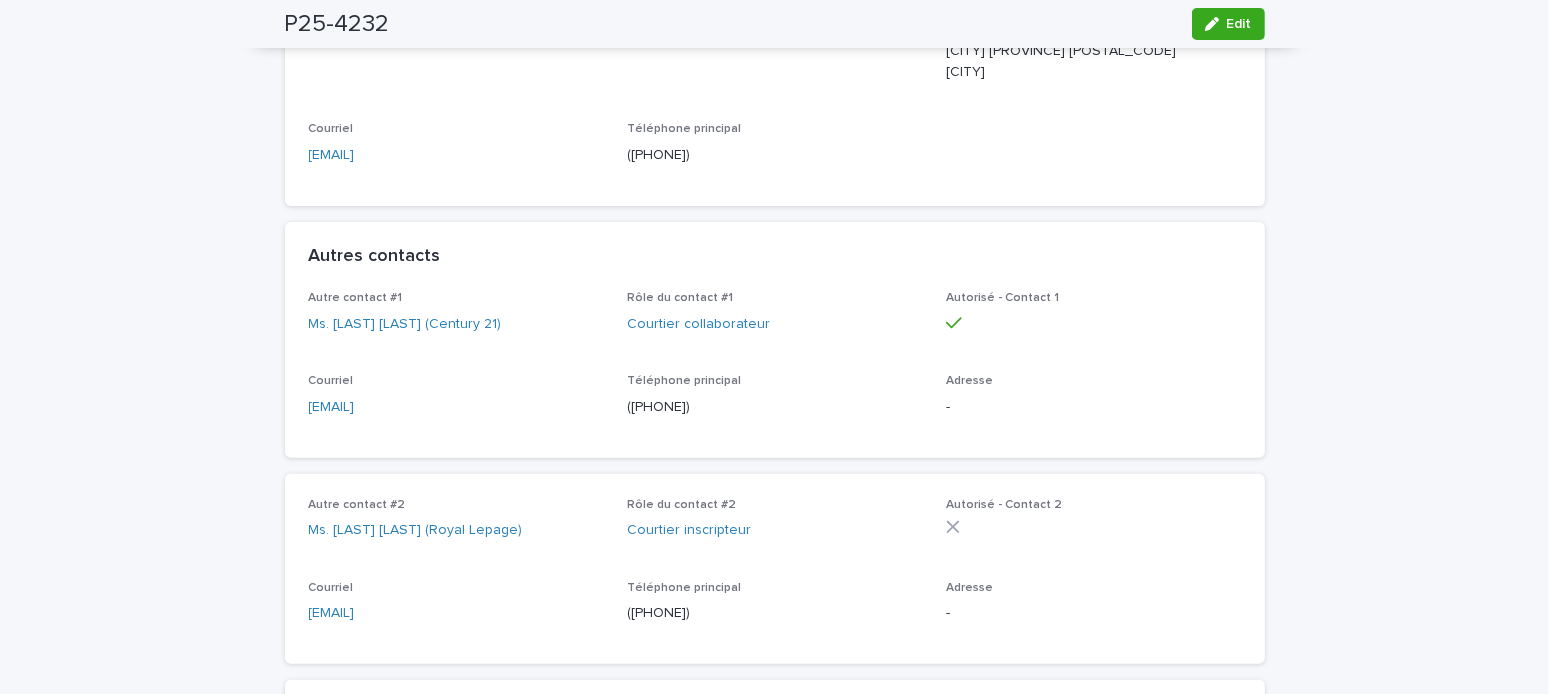 drag, startPoint x: 527, startPoint y: 395, endPoint x: 291, endPoint y: 397, distance: 236.00847 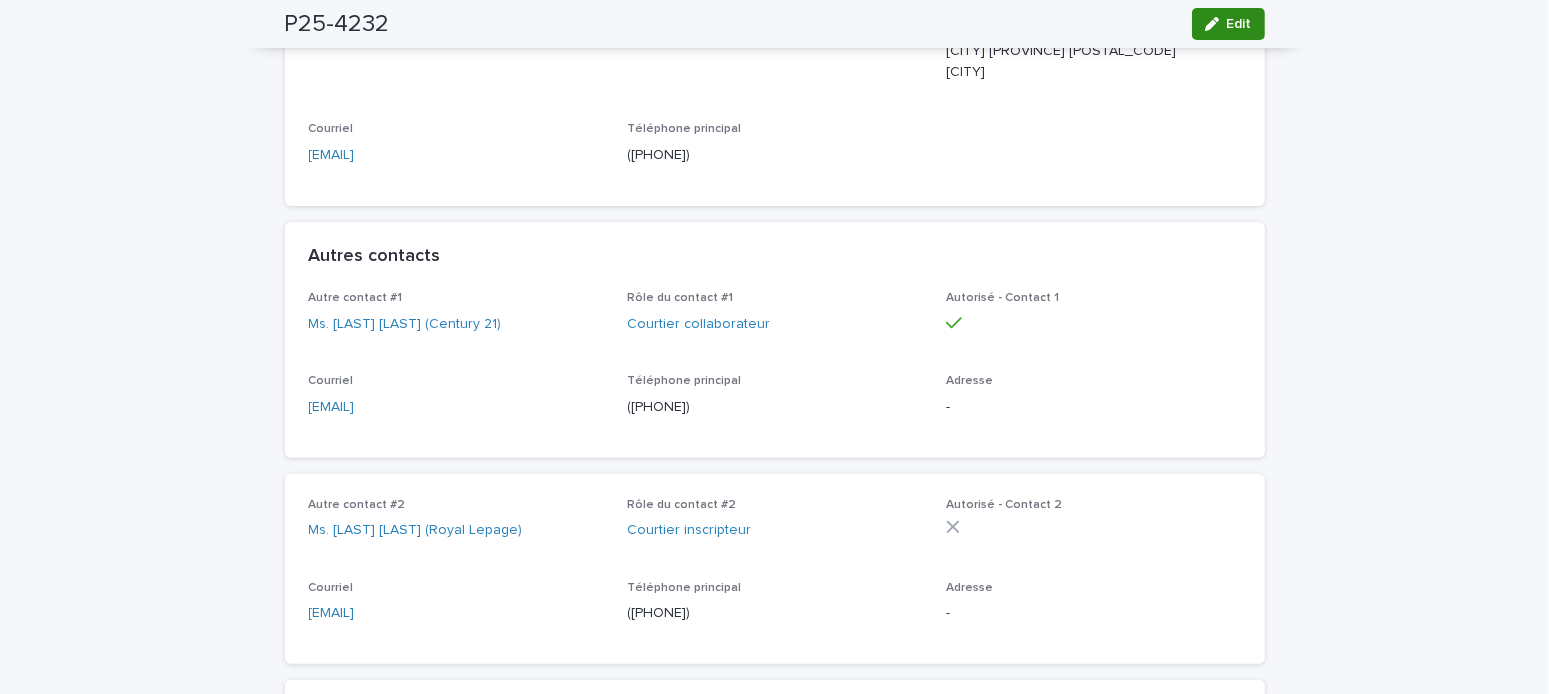 click on "Edit" at bounding box center (1239, 24) 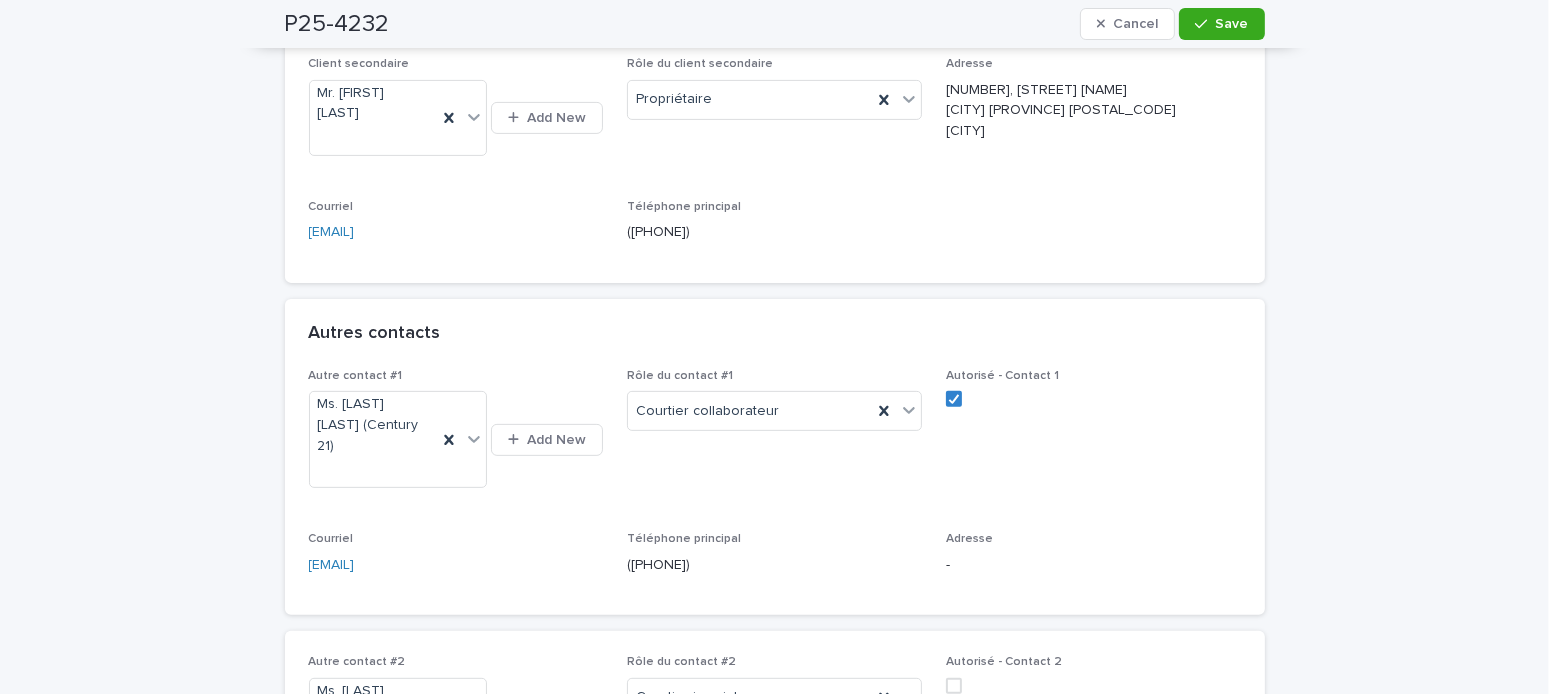 click at bounding box center [954, 686] 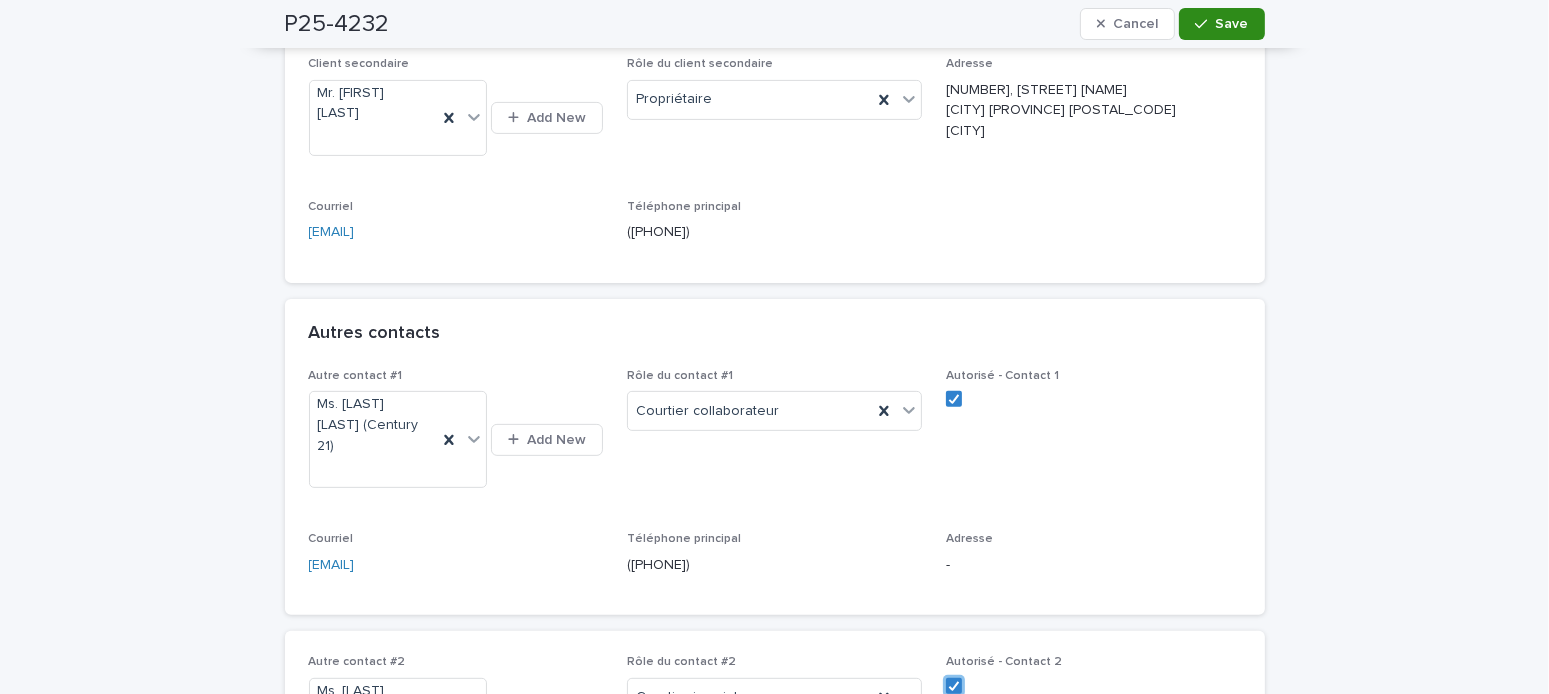 click on "Save" at bounding box center (1232, 24) 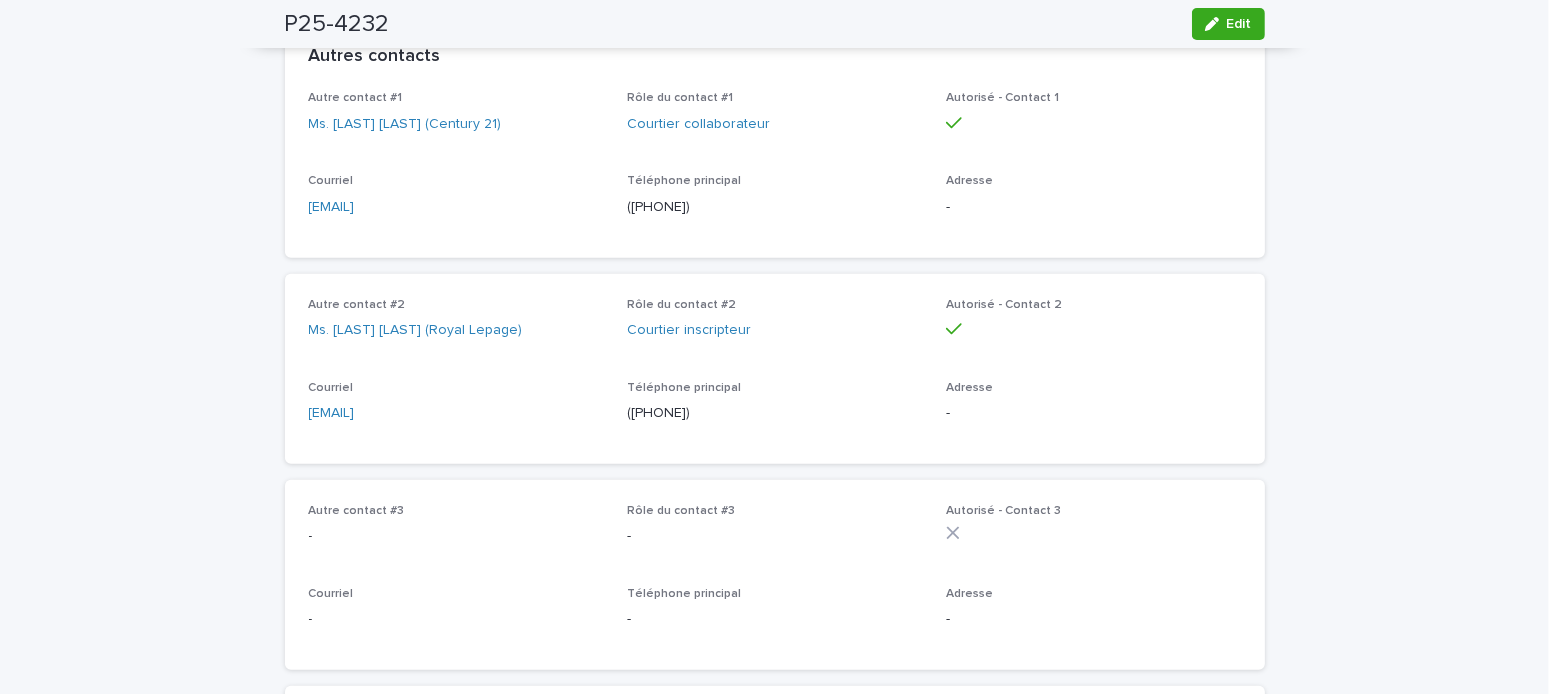 scroll, scrollTop: 800, scrollLeft: 0, axis: vertical 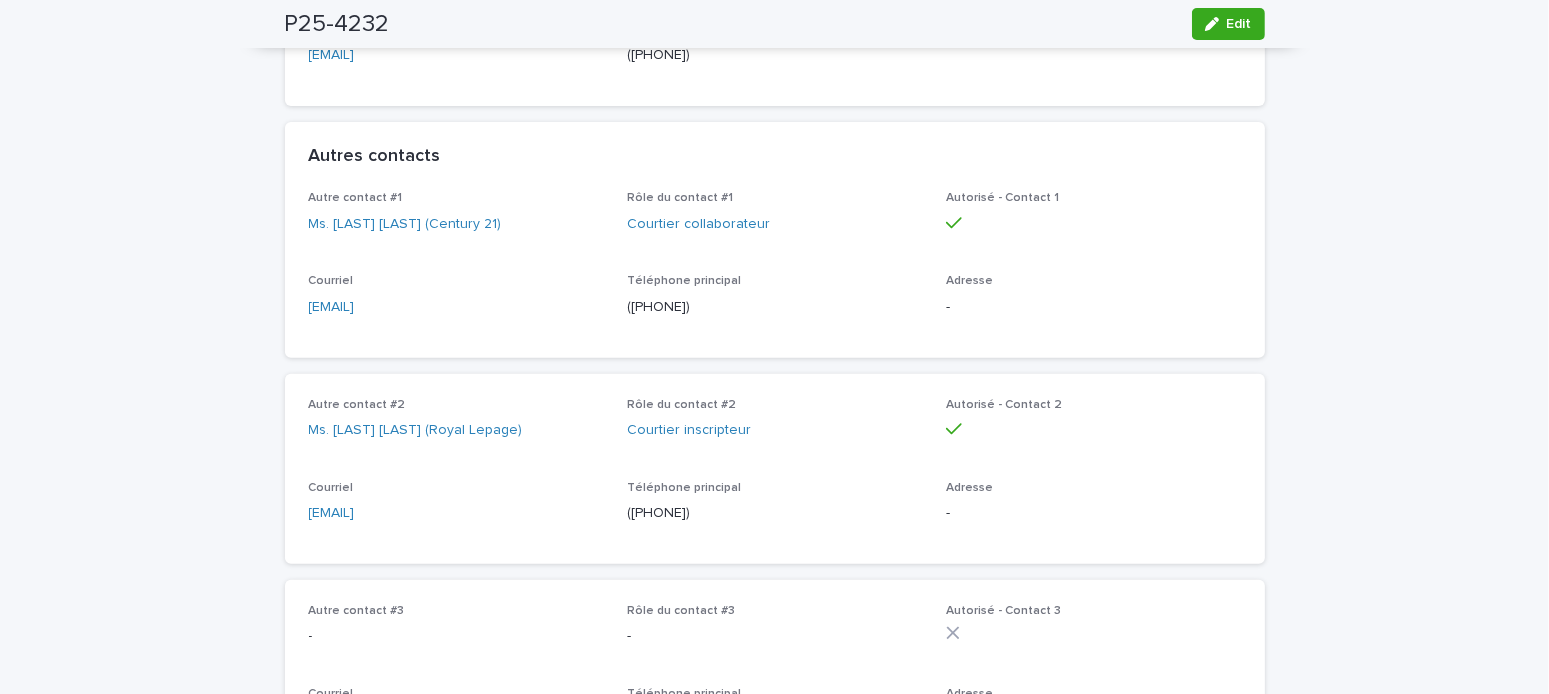 click on "Autre contact #2 Ms. Diana Campbell (Royal Lepage)   Rôle du contact #2 Courtier inscripteur   Autorisé - Contact 2 Courriel dianacampbell@royallepage.ca Téléphone principal (514) 264-2933 Adresse -" at bounding box center (775, 469) 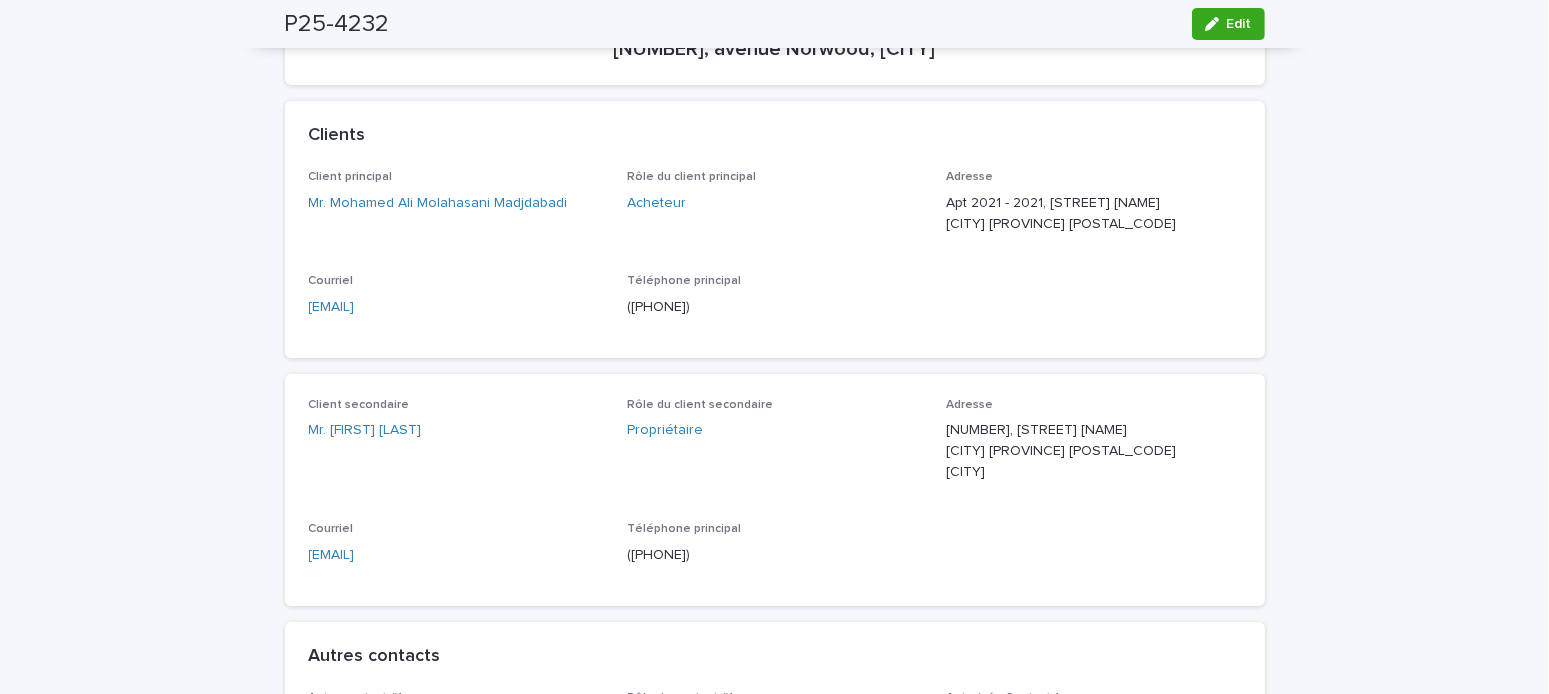 scroll, scrollTop: 0, scrollLeft: 0, axis: both 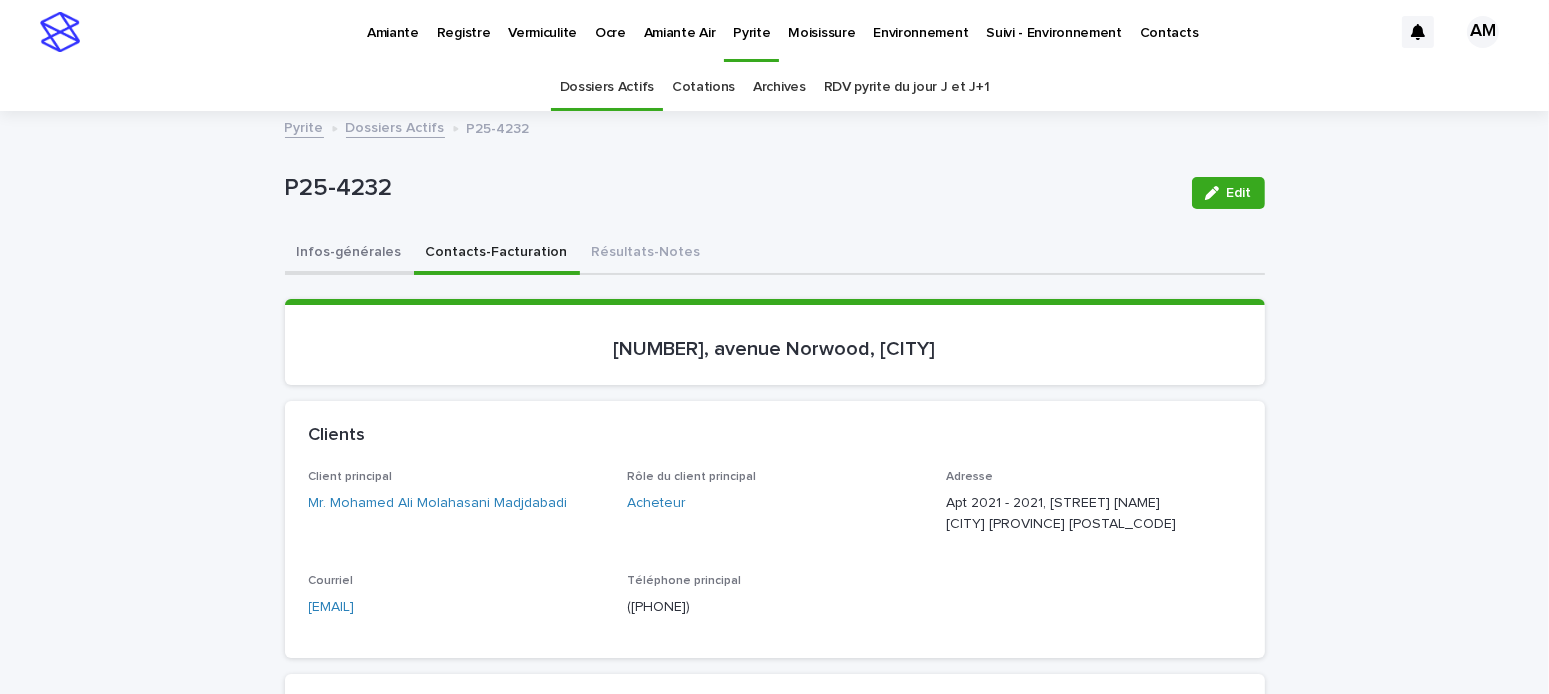 click on "Infos-générales" at bounding box center (349, 254) 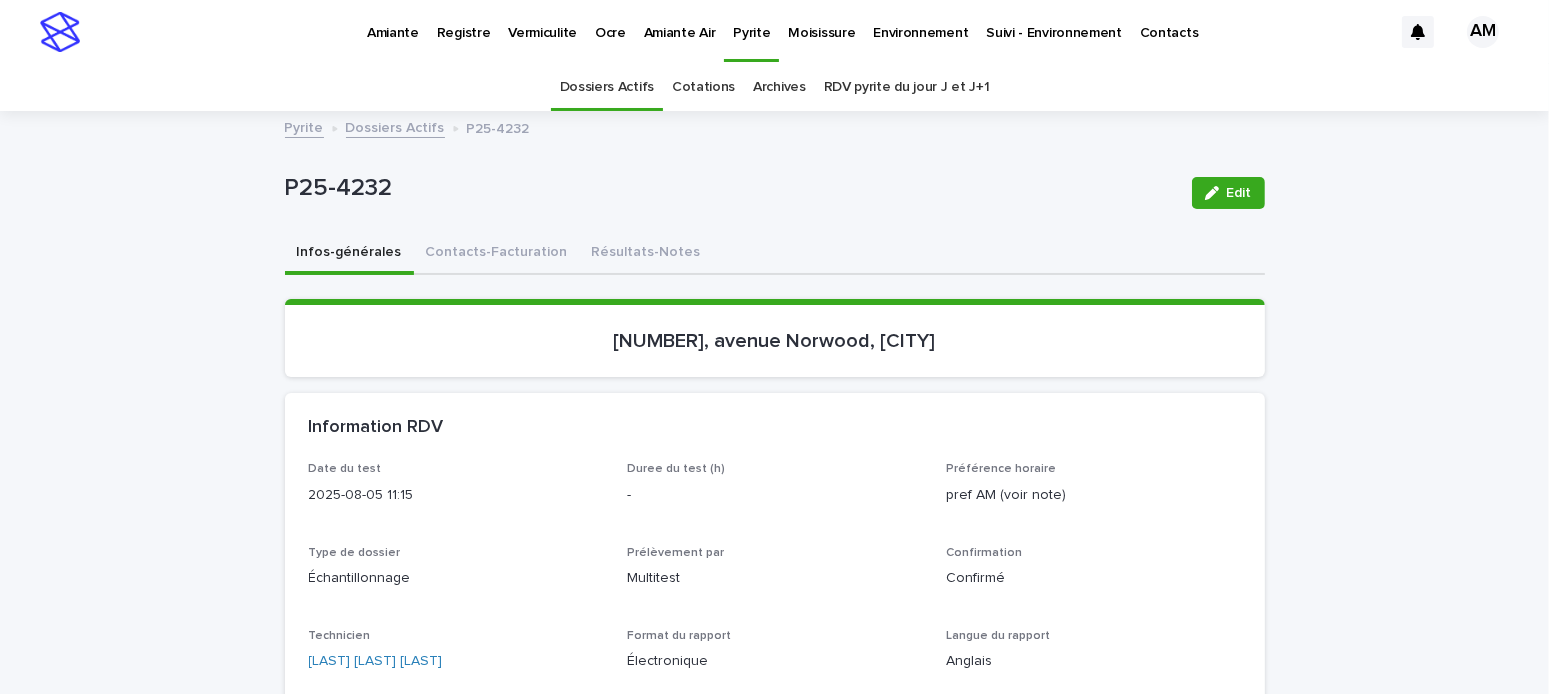 scroll, scrollTop: 200, scrollLeft: 0, axis: vertical 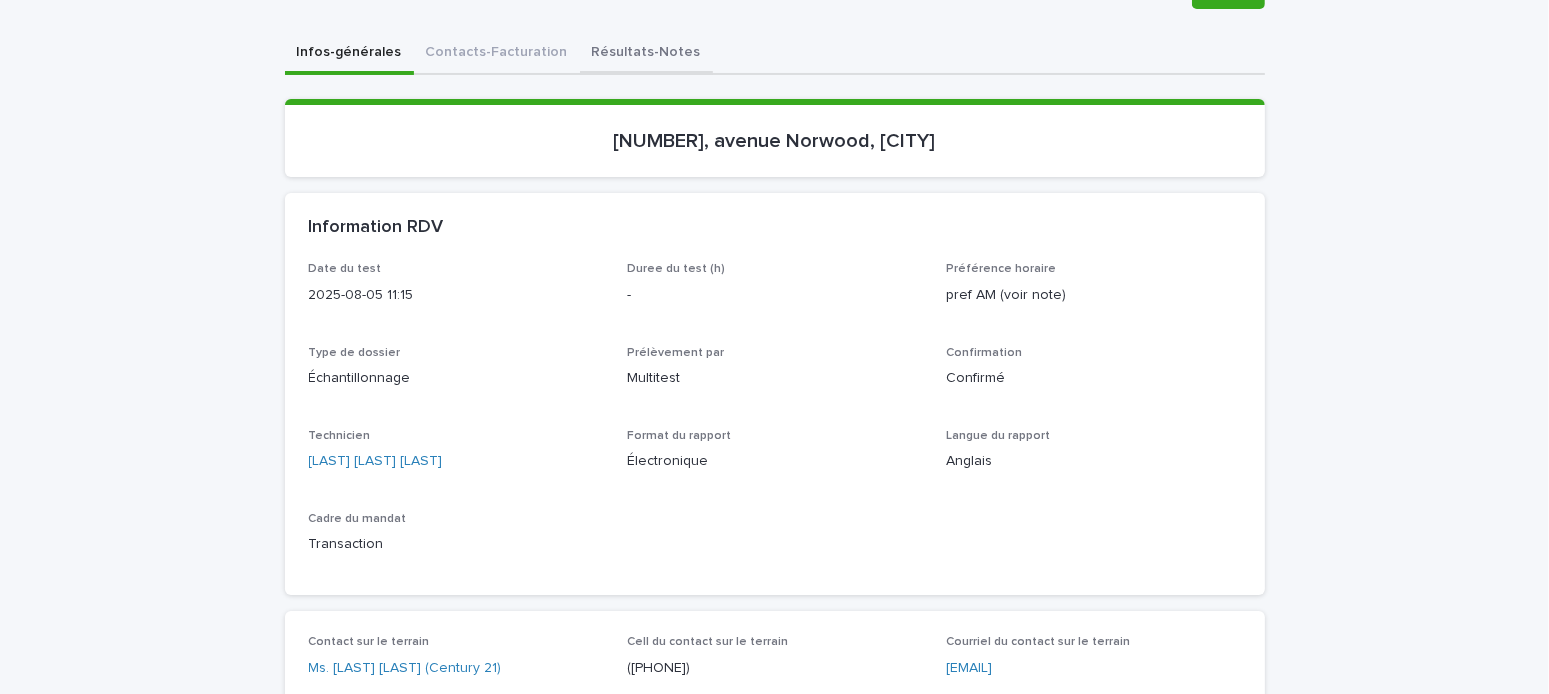 click on "Résultats-Notes" at bounding box center (646, 54) 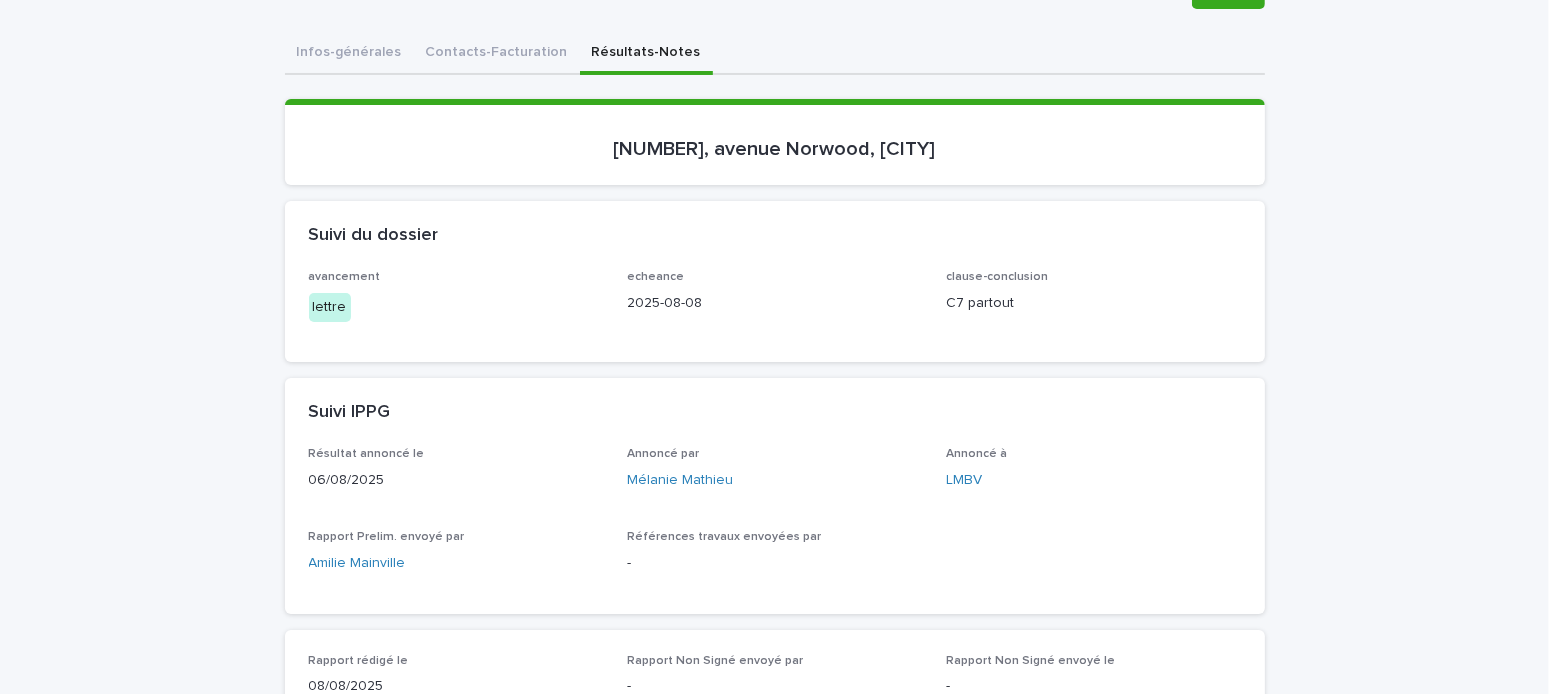 scroll, scrollTop: 0, scrollLeft: 0, axis: both 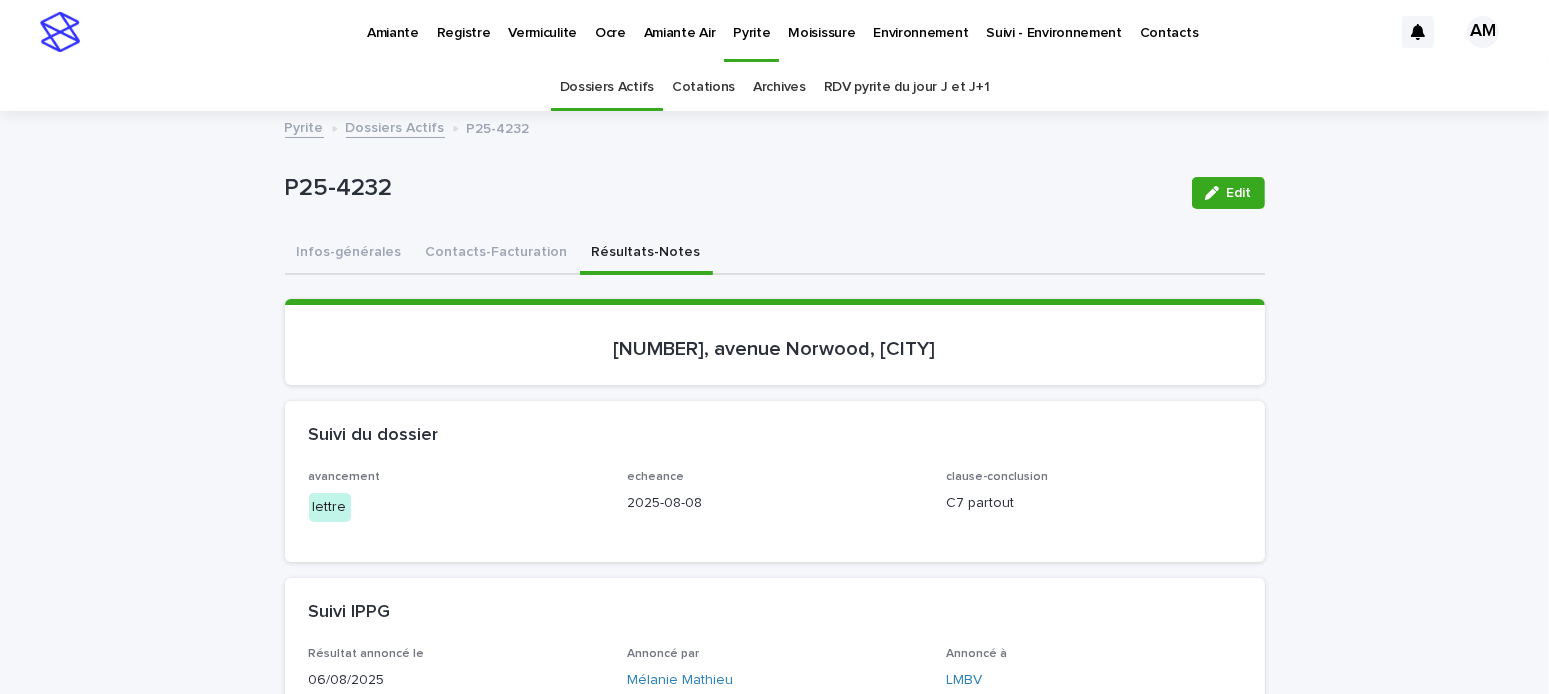 click on "Dossiers Actifs" at bounding box center [395, 126] 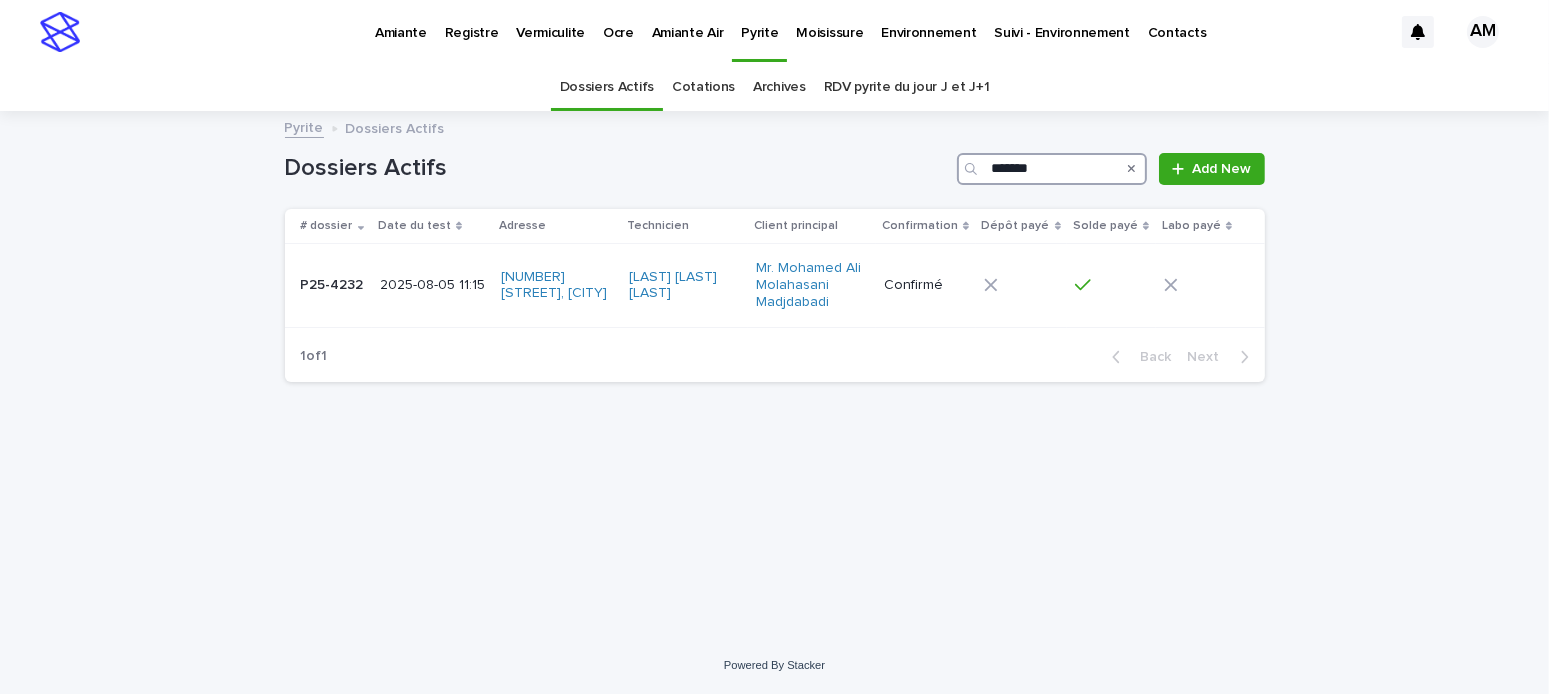 click on "*******" at bounding box center [1052, 169] 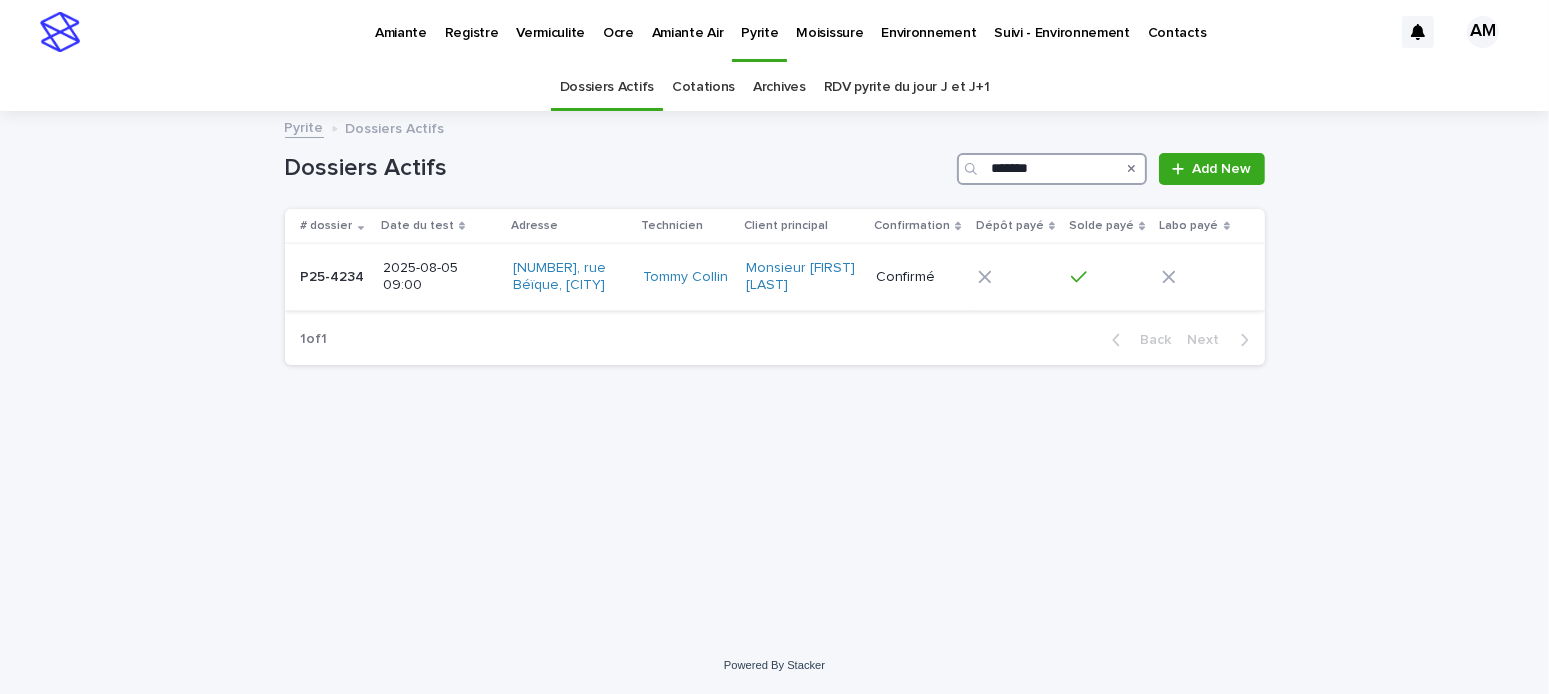 type on "*******" 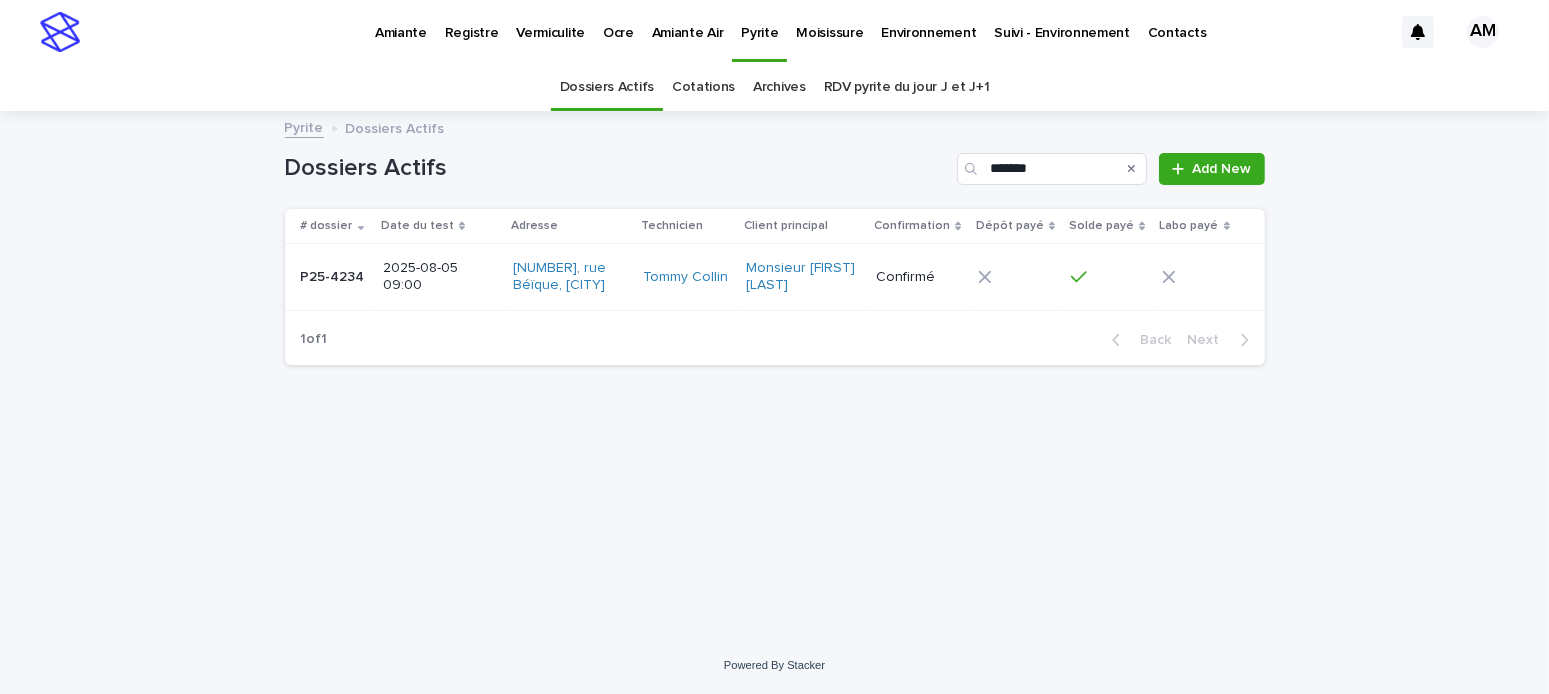 click on "2025-08-05 09:00" at bounding box center (438, 277) 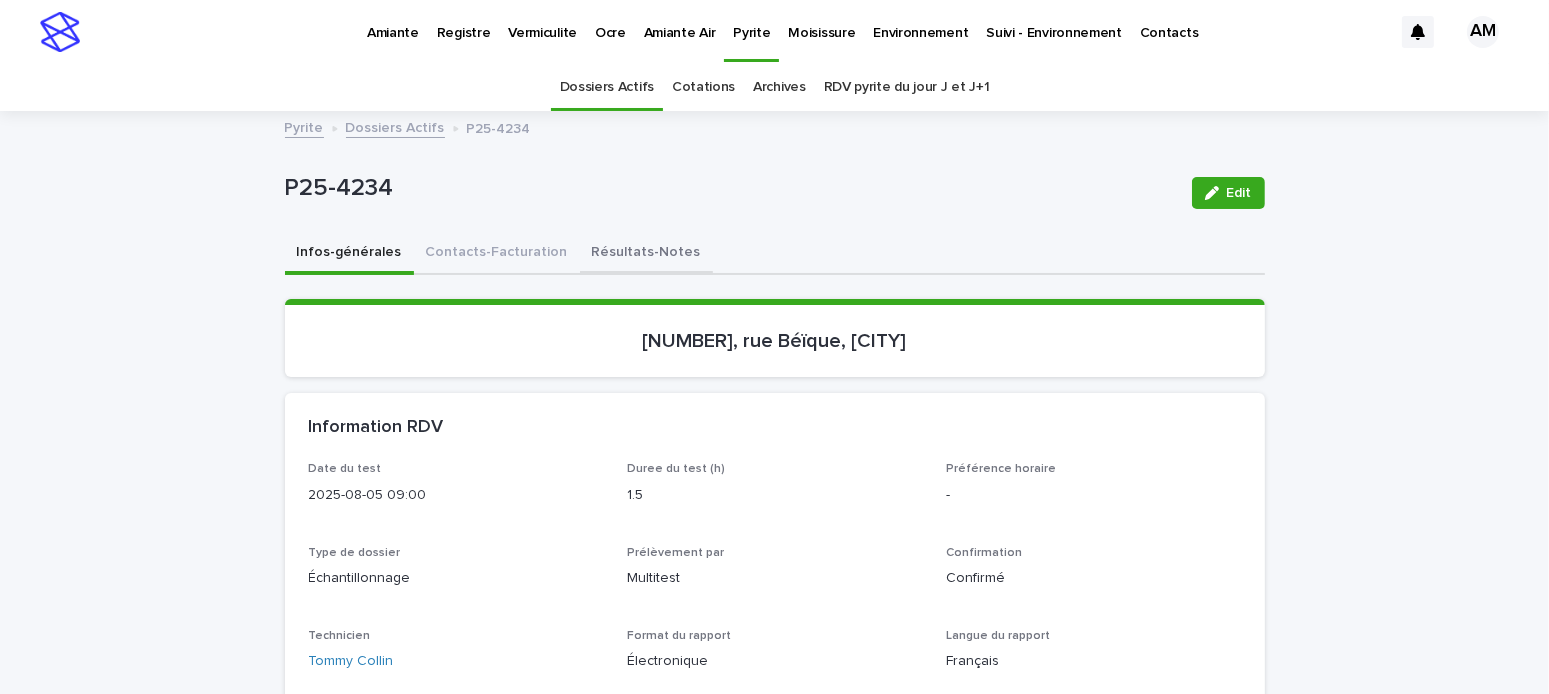 click on "Résultats-Notes" at bounding box center (646, 254) 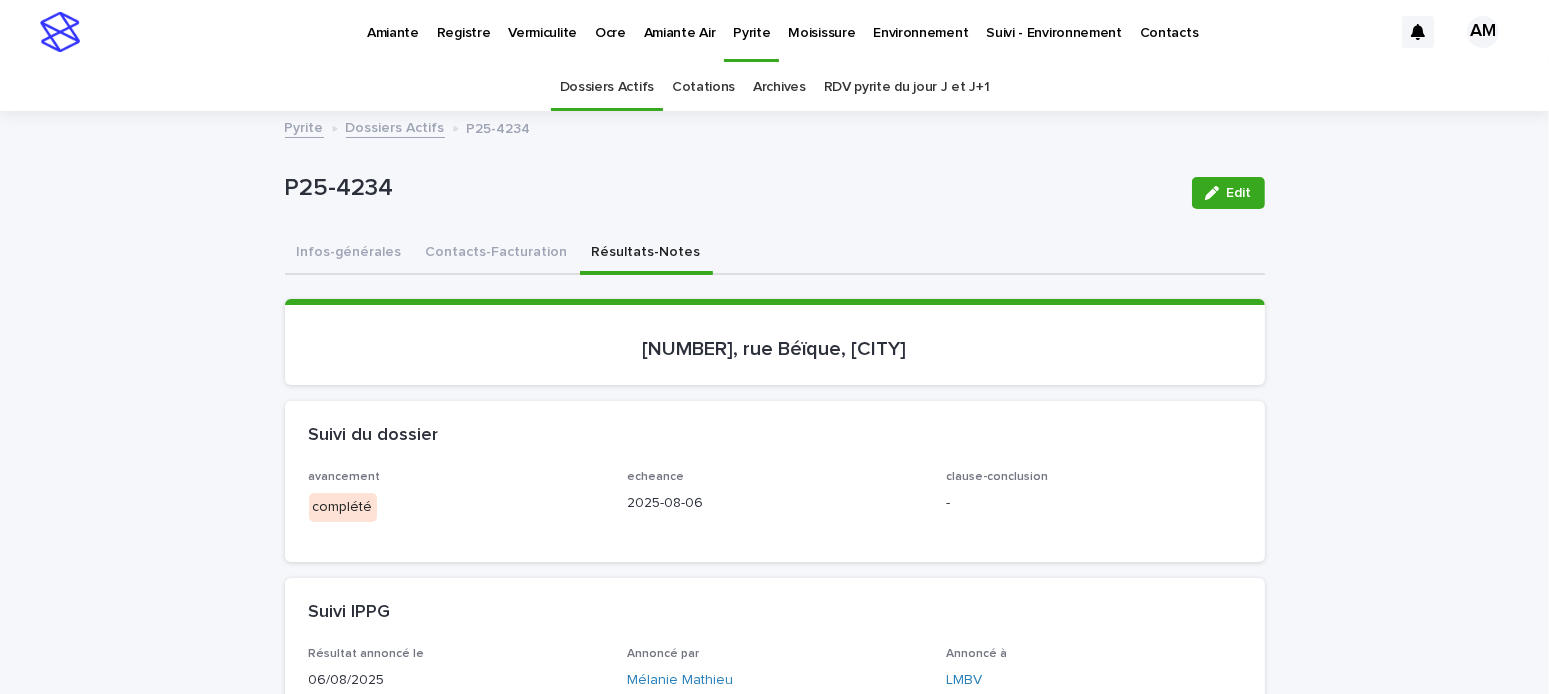 drag, startPoint x: 1230, startPoint y: 180, endPoint x: 687, endPoint y: 467, distance: 614.1807 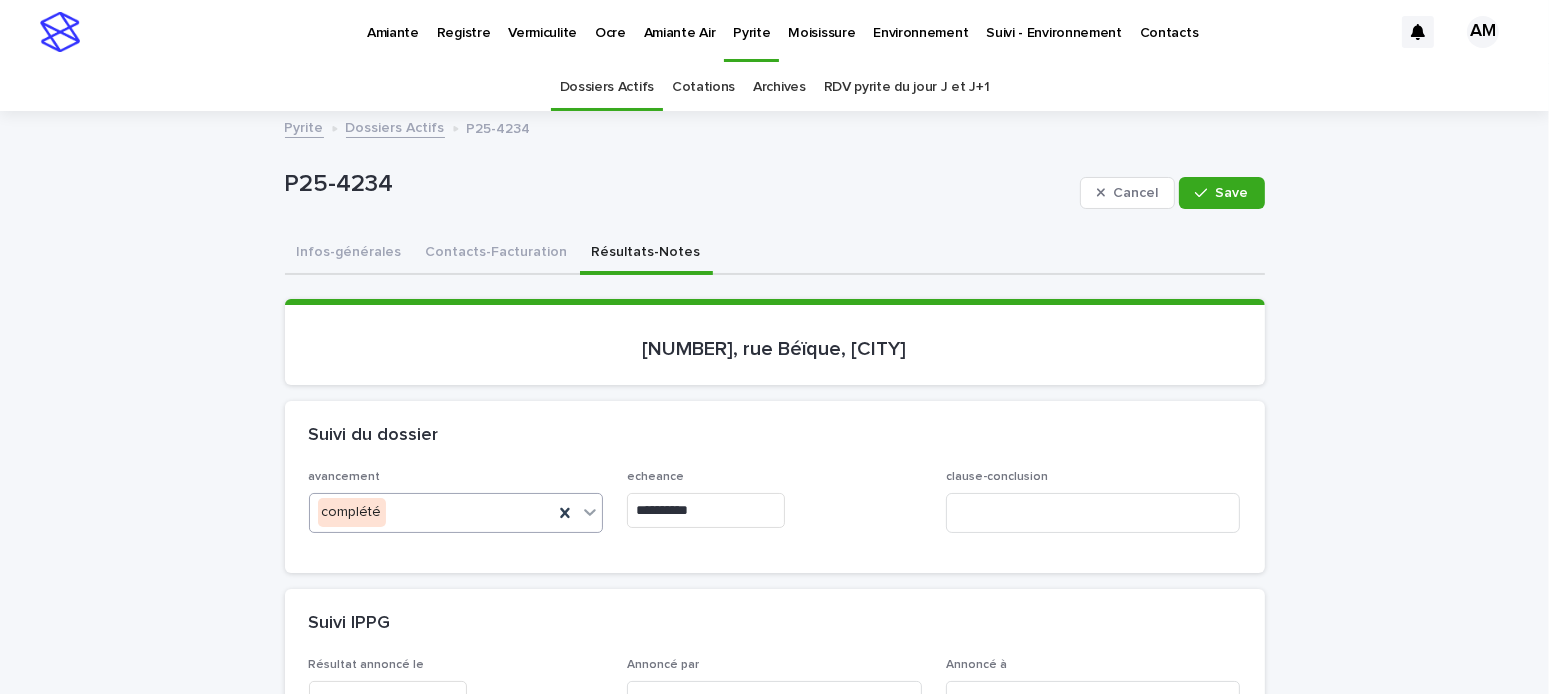 click on "complété" at bounding box center (432, 512) 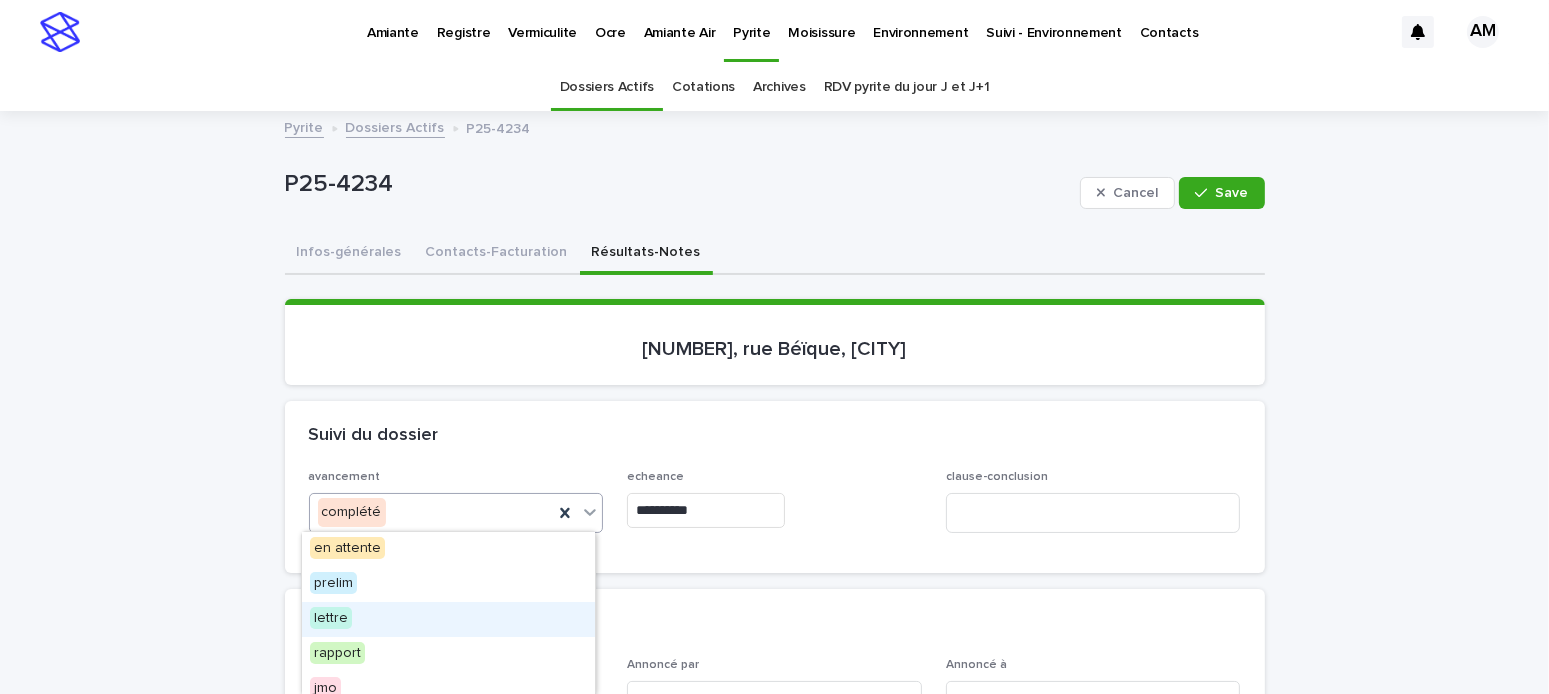 drag, startPoint x: 351, startPoint y: 613, endPoint x: 513, endPoint y: 583, distance: 164.75436 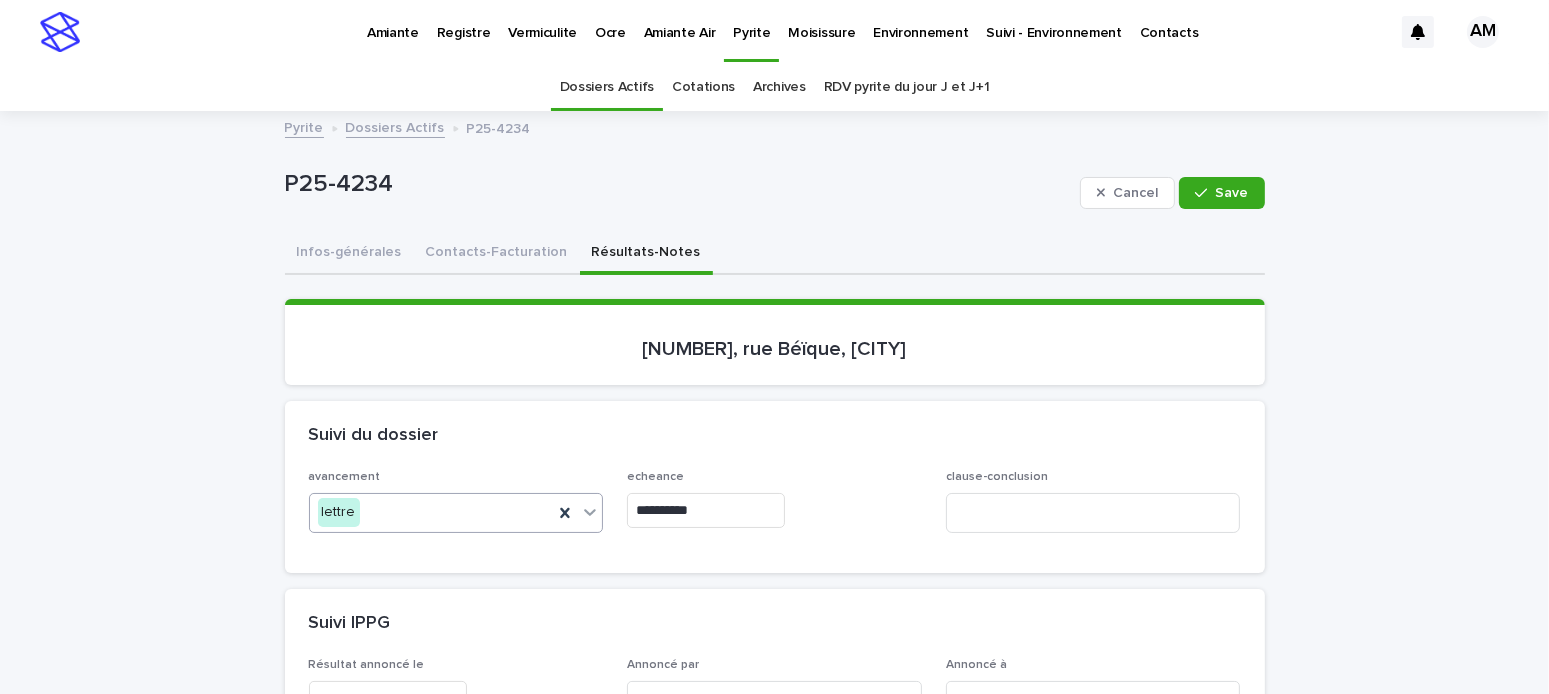 click on "**********" at bounding box center [706, 510] 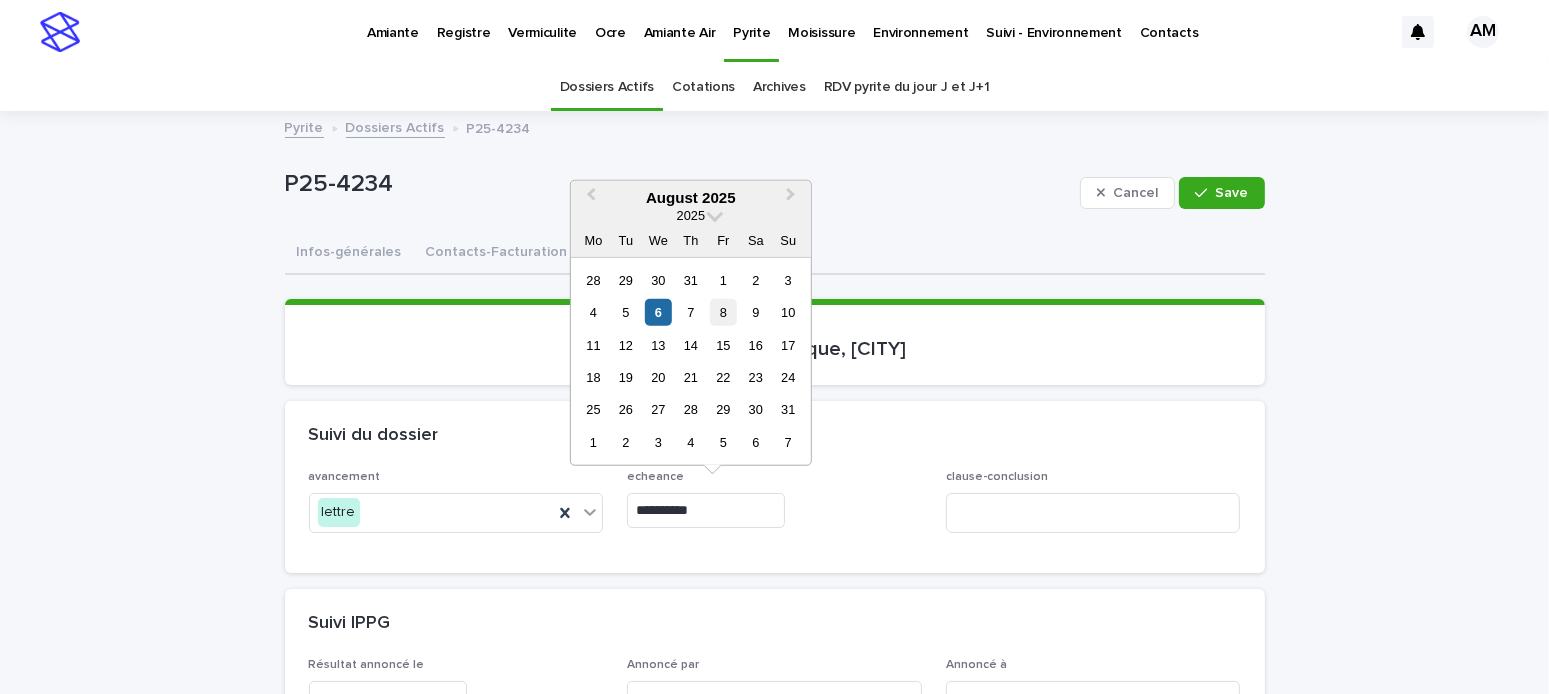 click on "8" at bounding box center (723, 312) 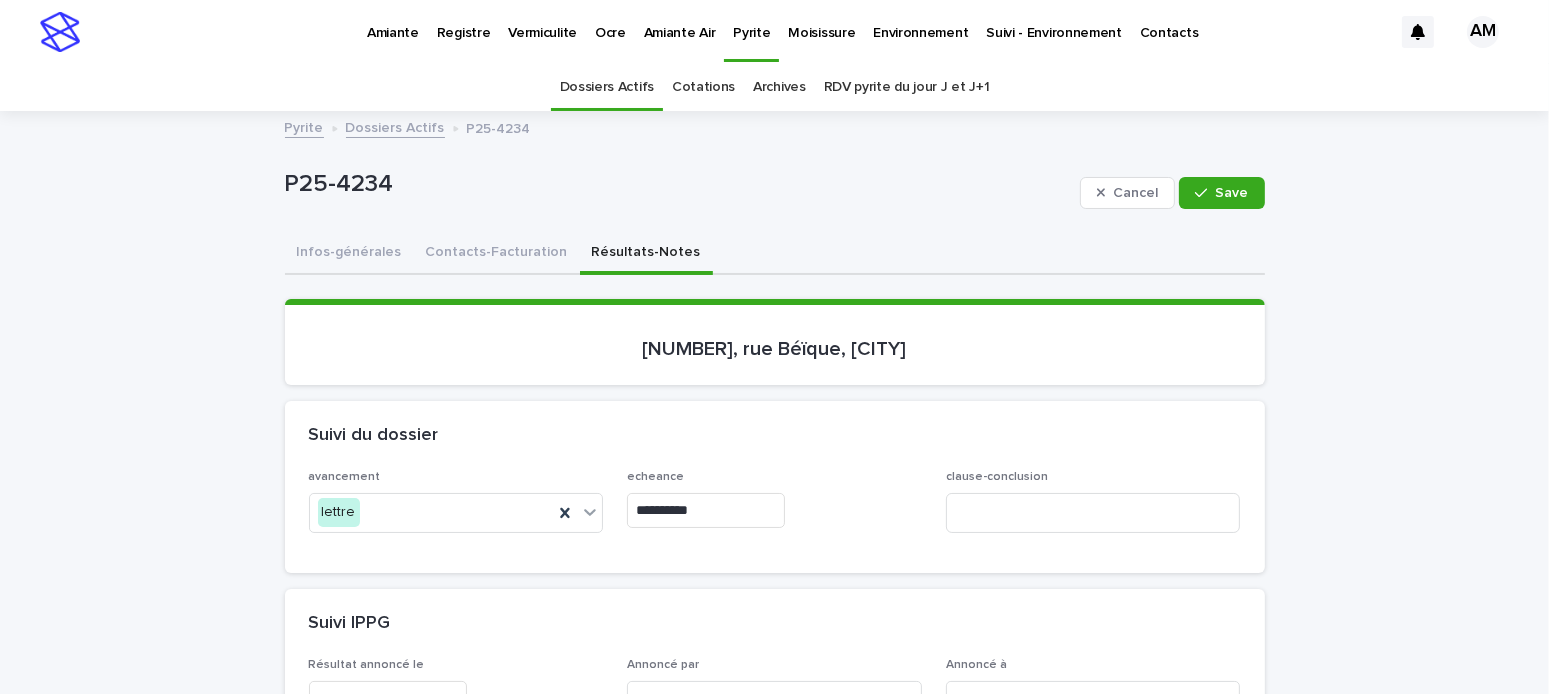 type on "**********" 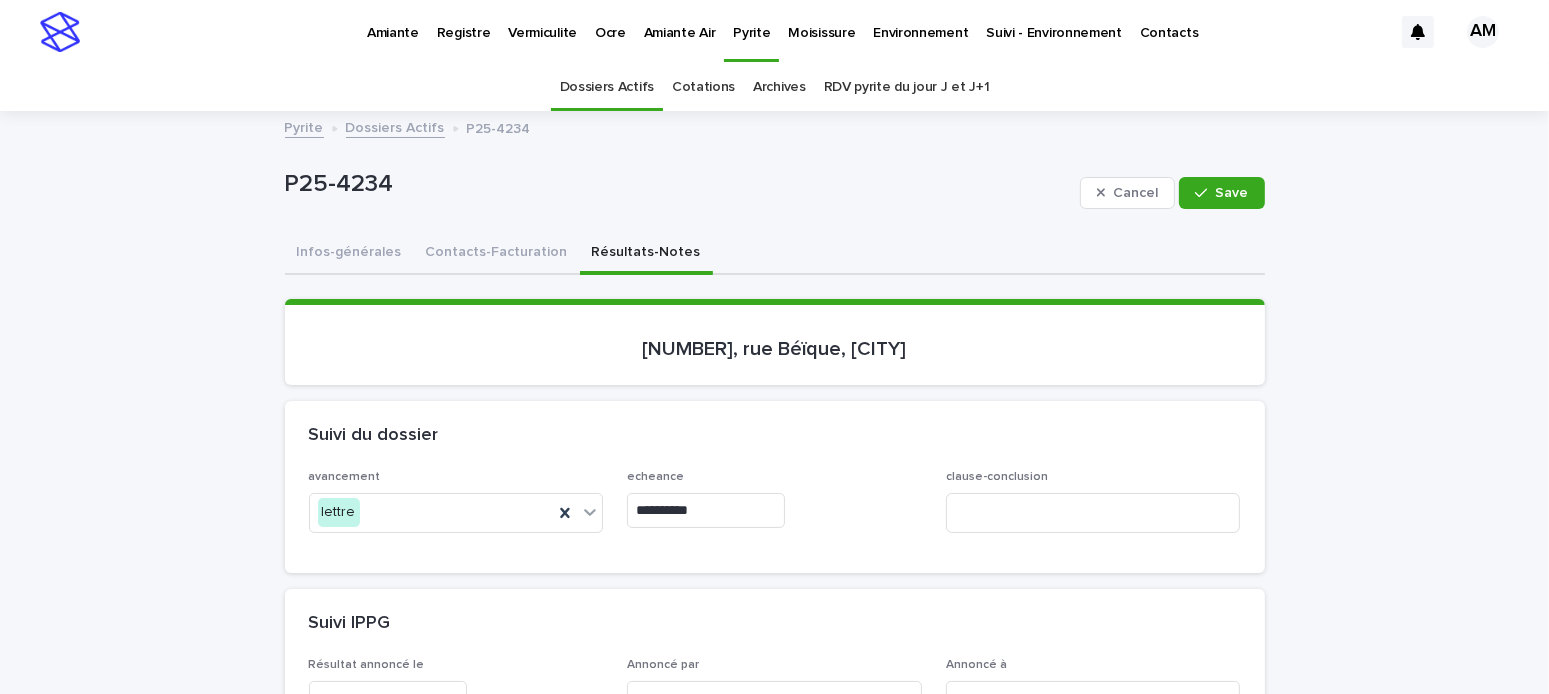 scroll, scrollTop: 400, scrollLeft: 0, axis: vertical 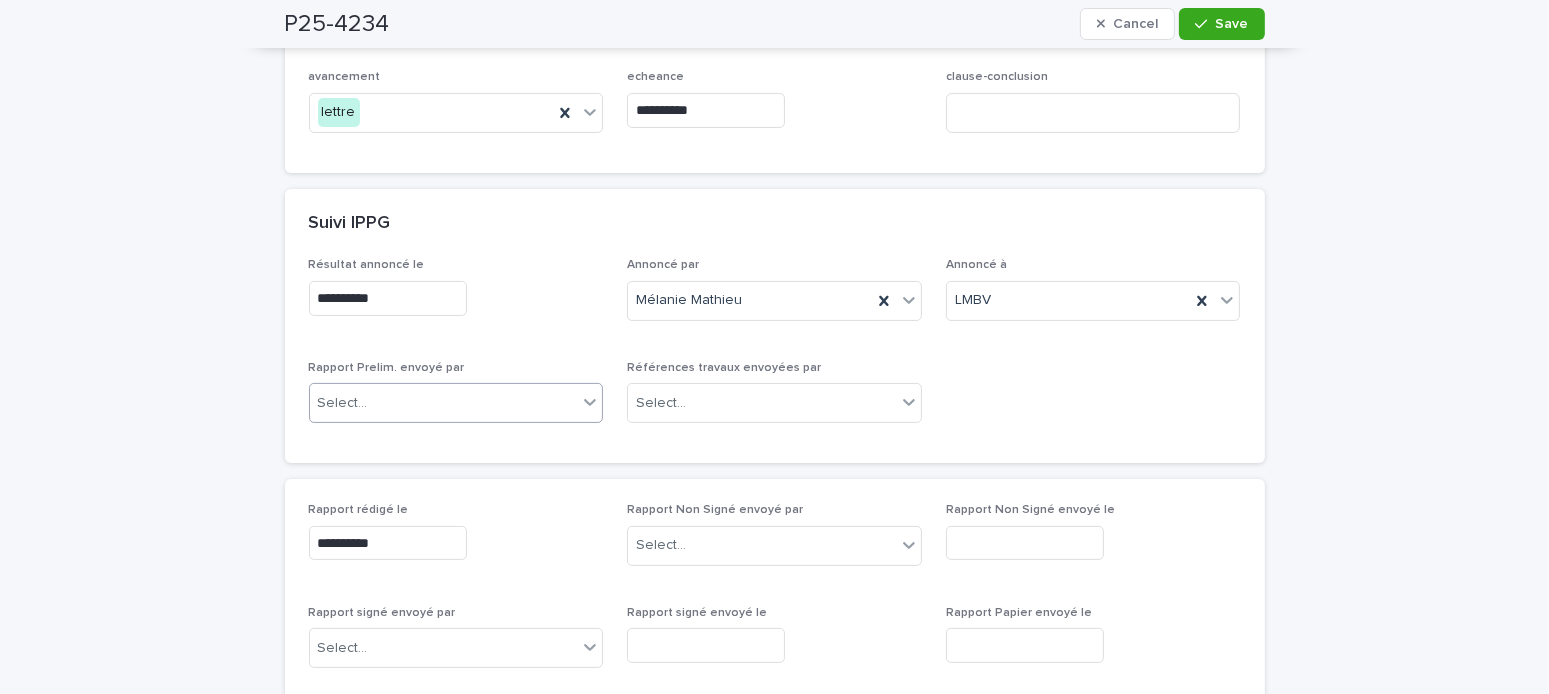 drag, startPoint x: 458, startPoint y: 400, endPoint x: 438, endPoint y: 411, distance: 22.825424 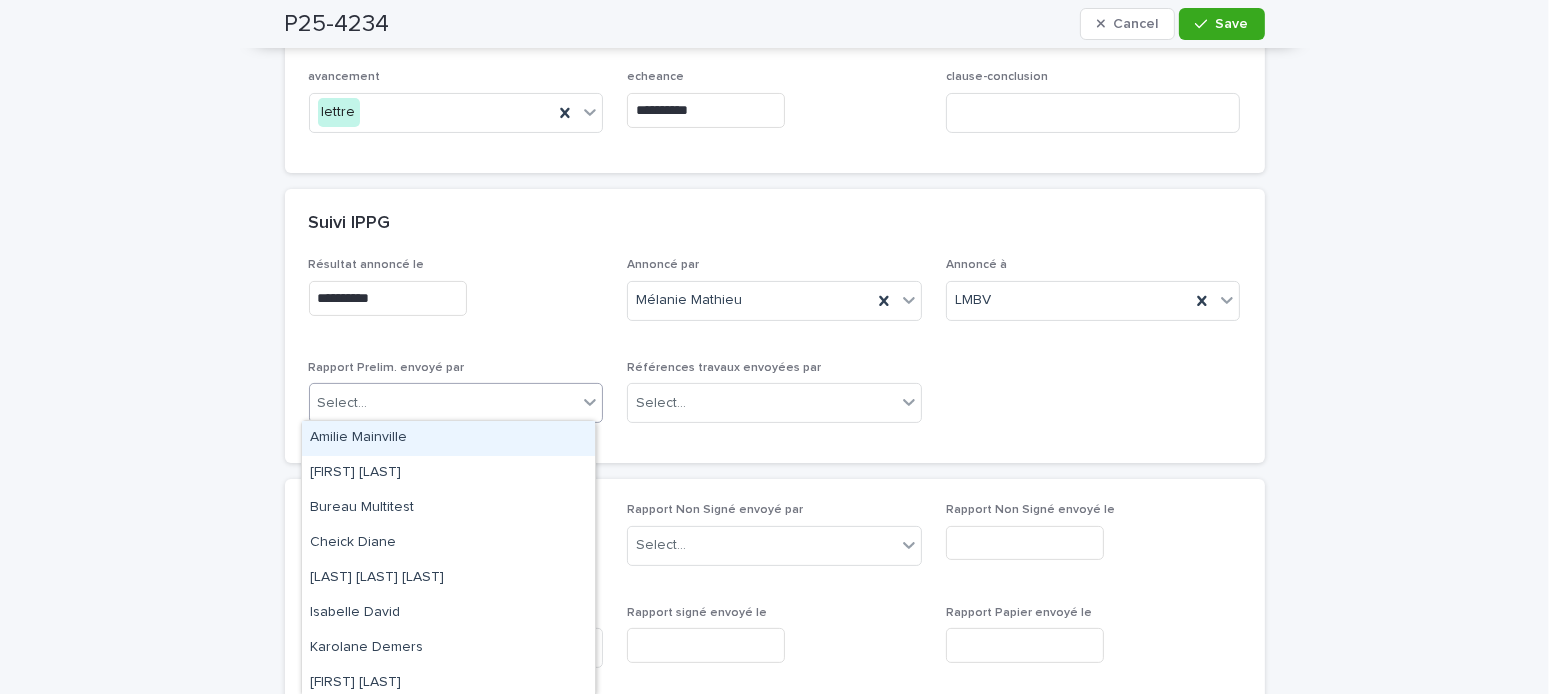 click on "Amilie Mainville" at bounding box center (448, 438) 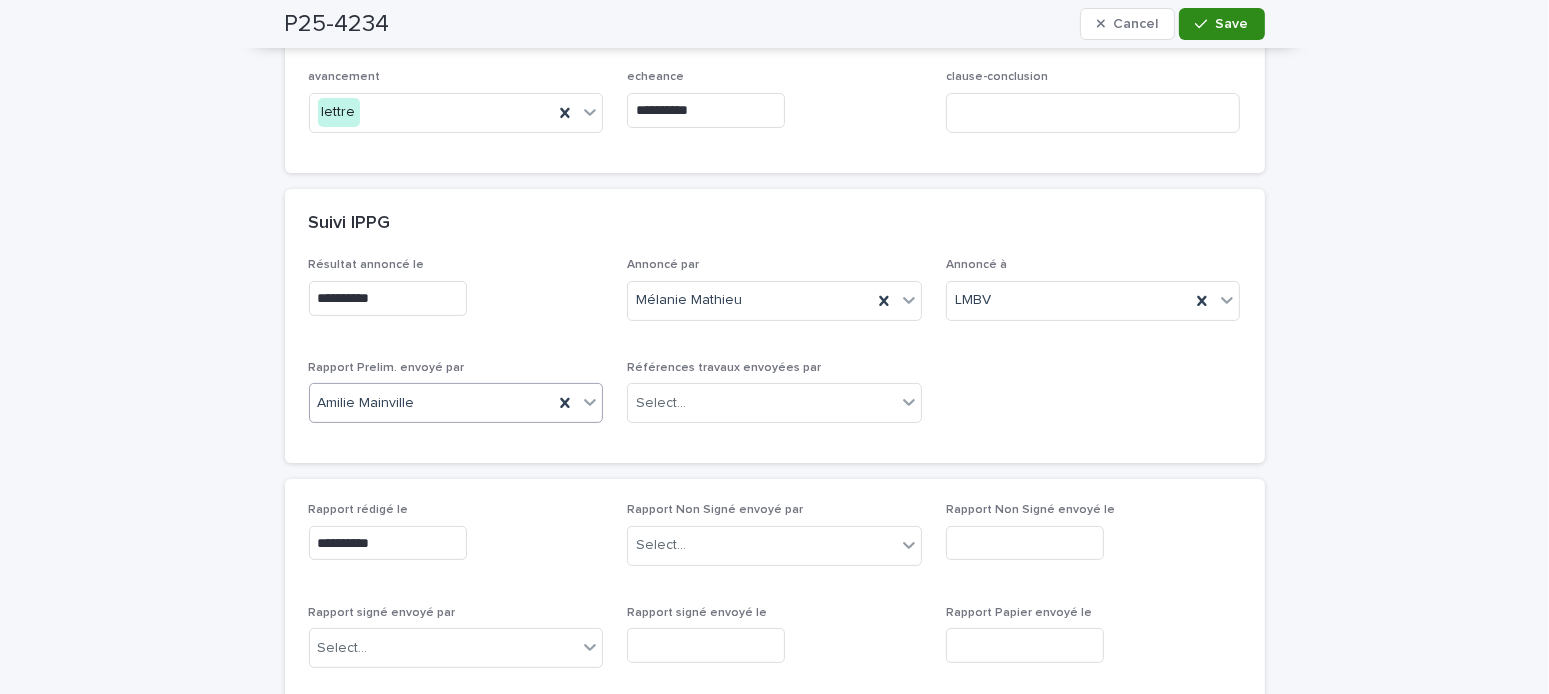 click on "Save" at bounding box center (1221, 24) 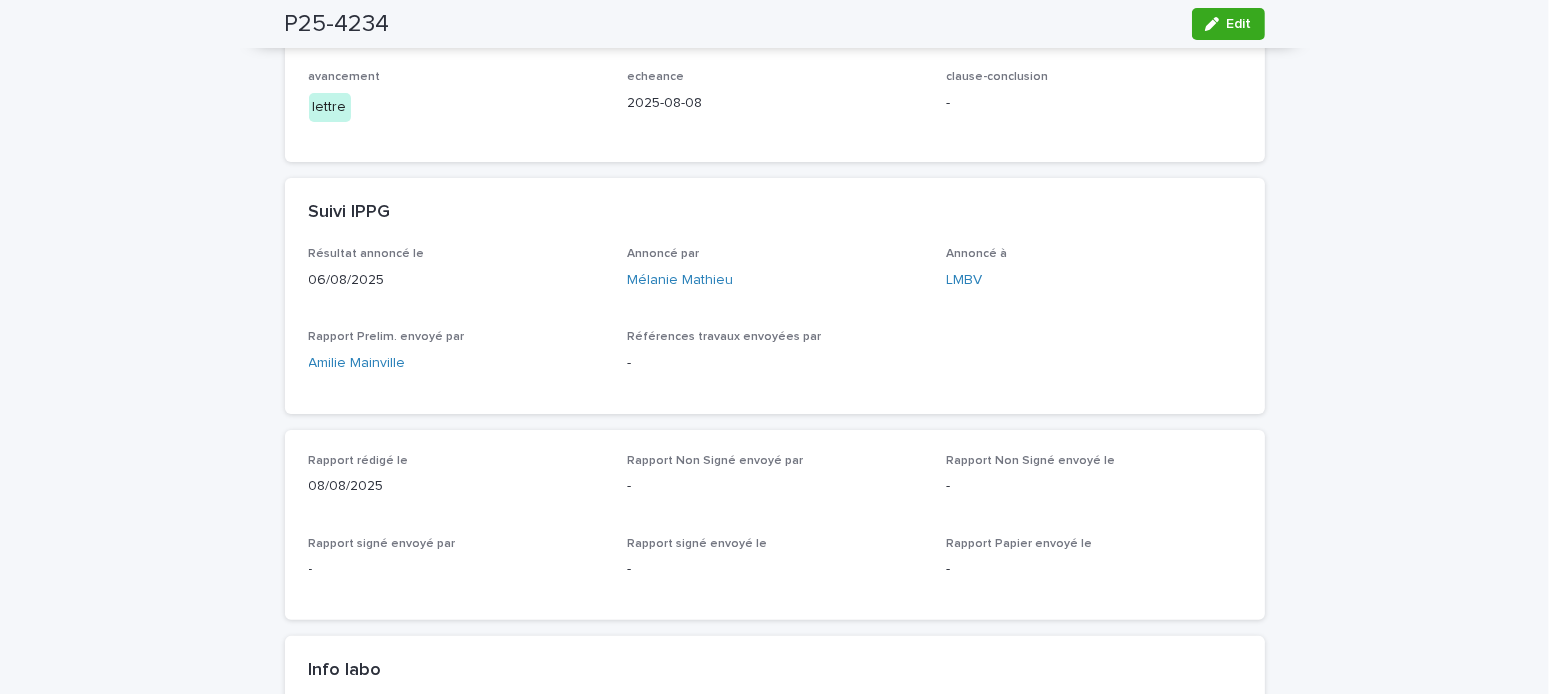 scroll, scrollTop: 0, scrollLeft: 0, axis: both 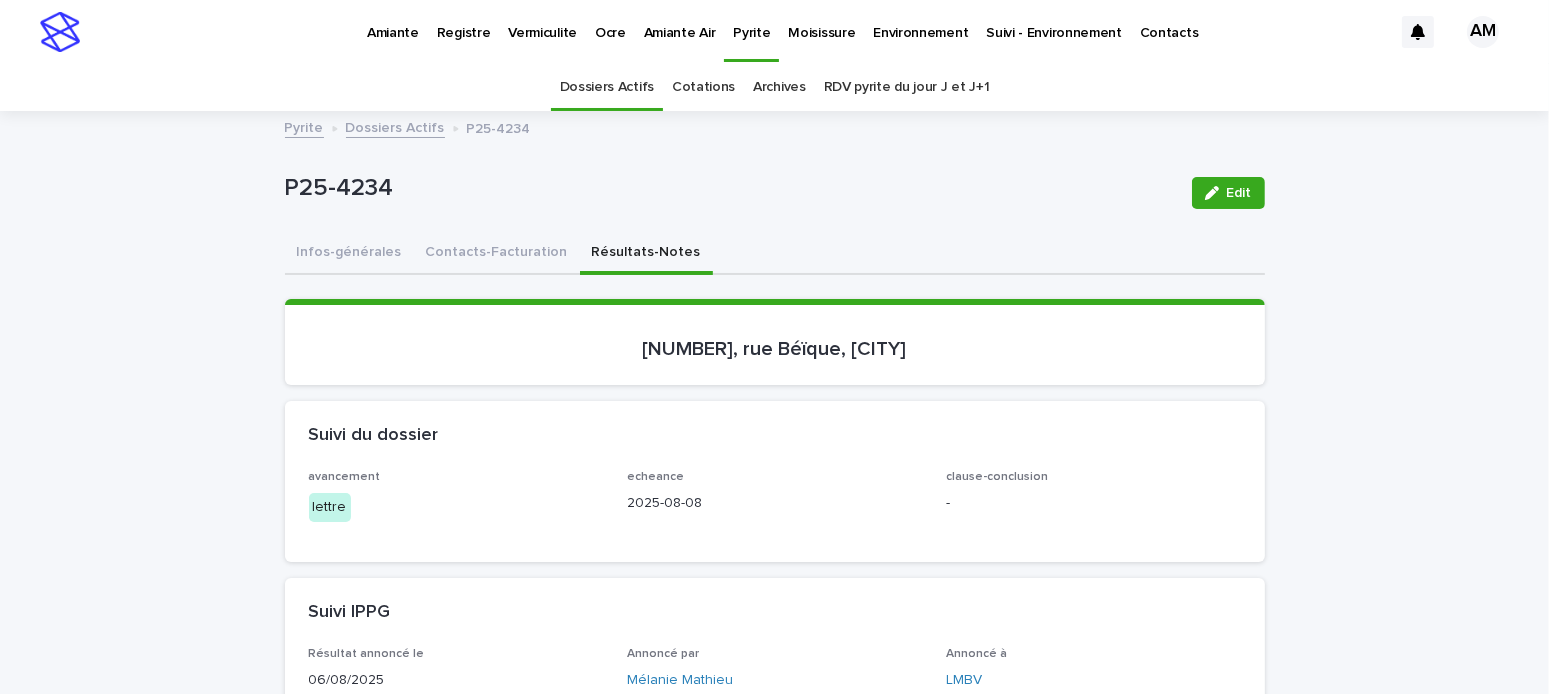 drag, startPoint x: 800, startPoint y: 273, endPoint x: 779, endPoint y: 290, distance: 27.018513 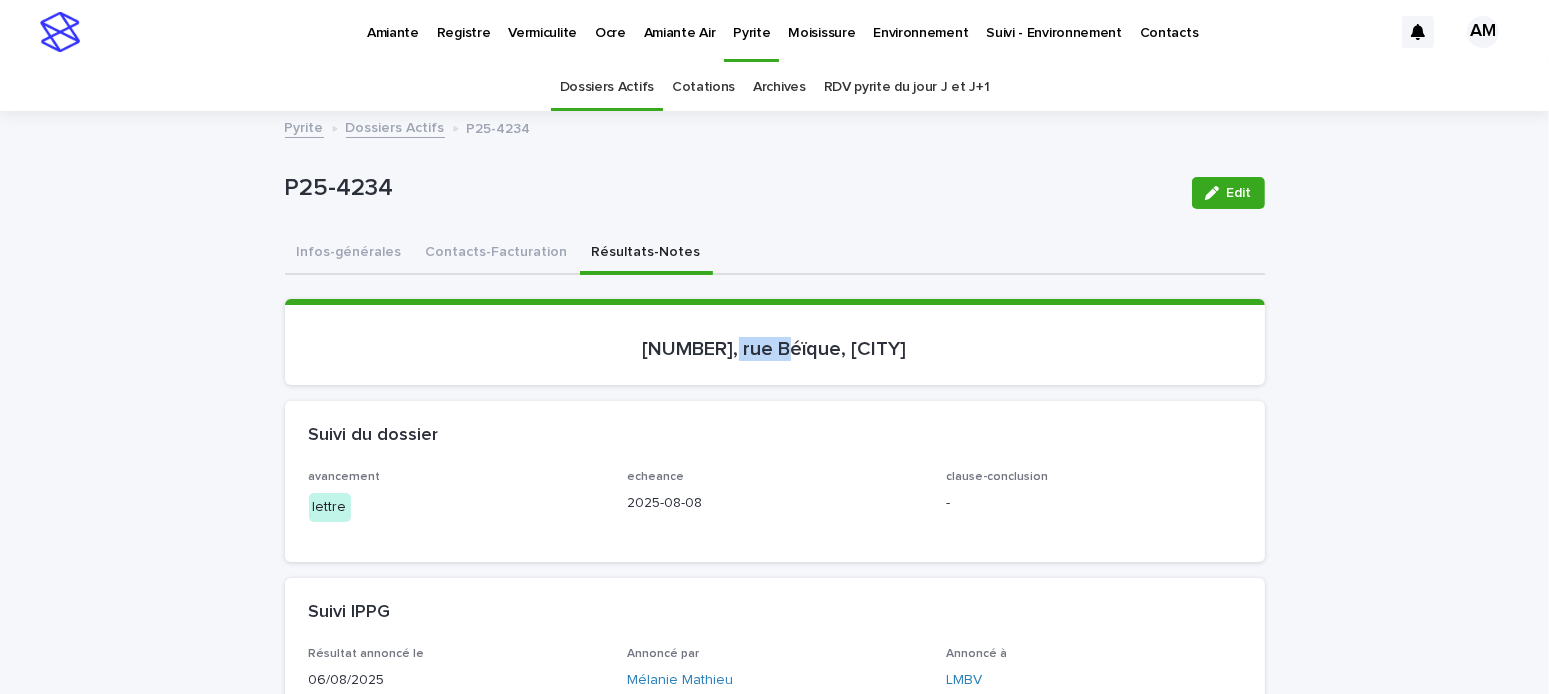 drag, startPoint x: 795, startPoint y: 347, endPoint x: 737, endPoint y: 343, distance: 58.137768 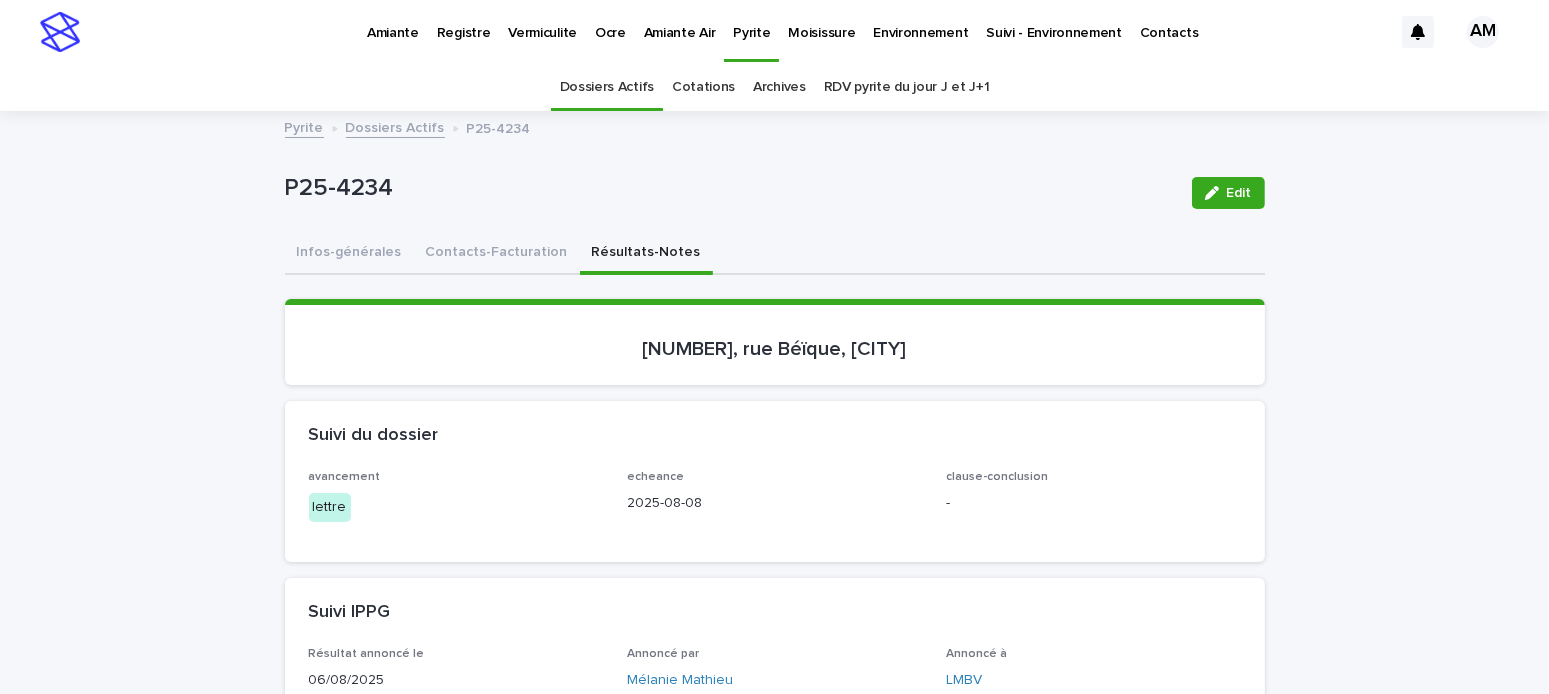 click on "echeance" at bounding box center [774, 477] 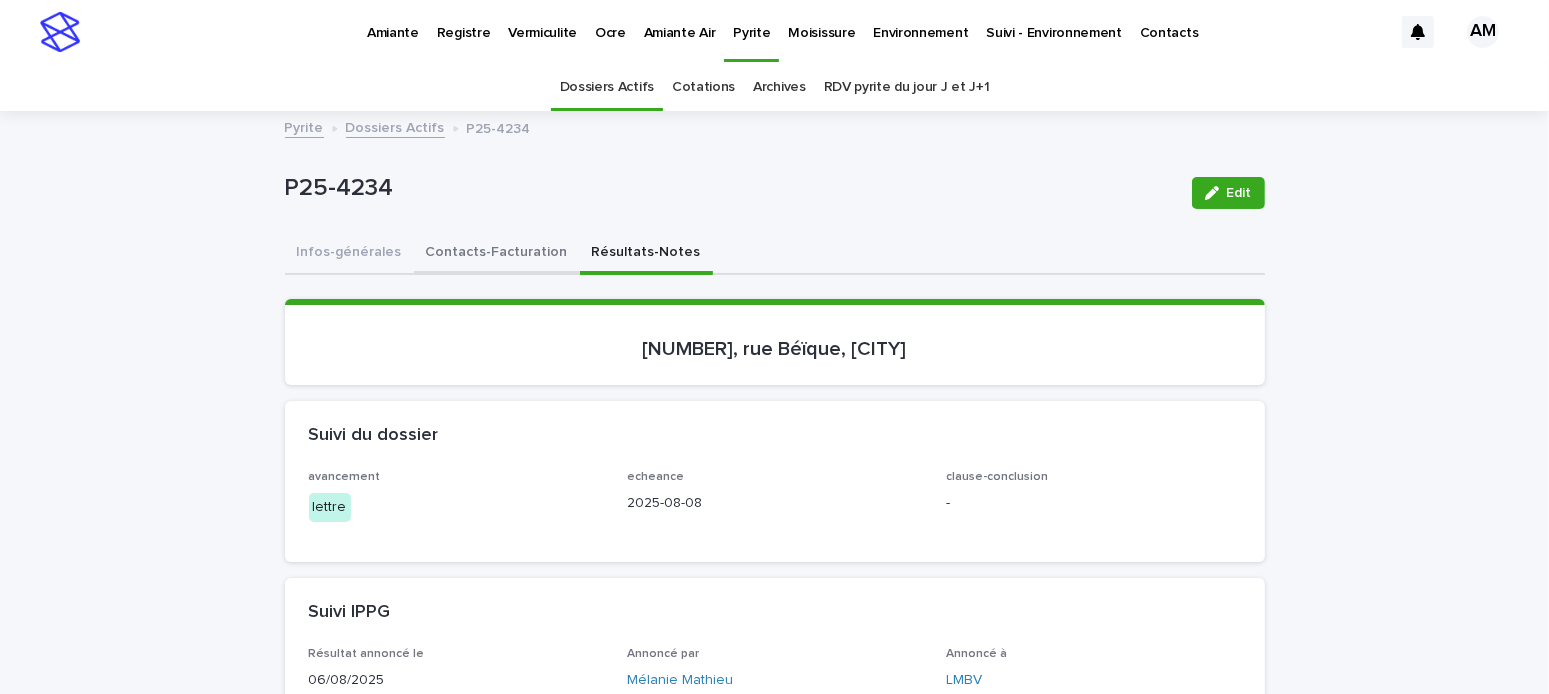 click on "Contacts-Facturation" at bounding box center (497, 254) 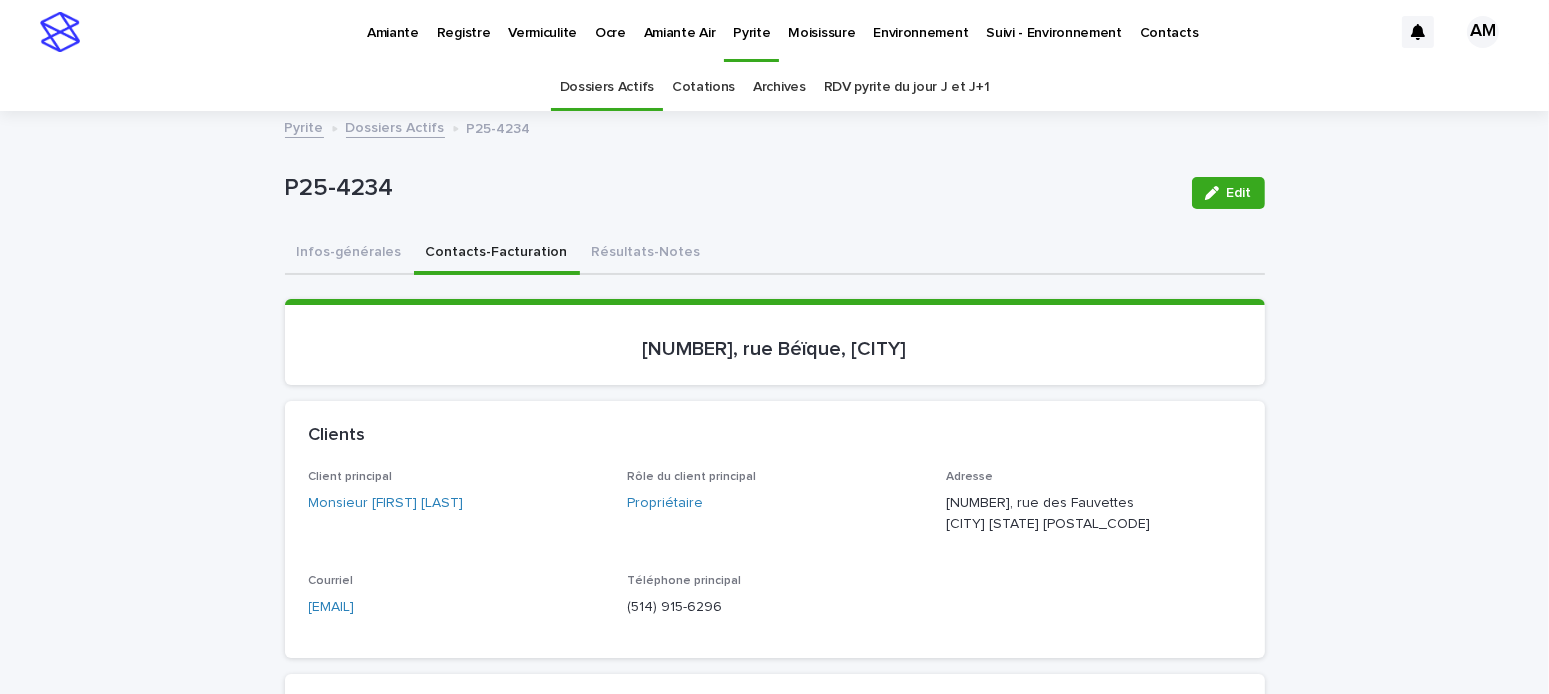scroll, scrollTop: 200, scrollLeft: 0, axis: vertical 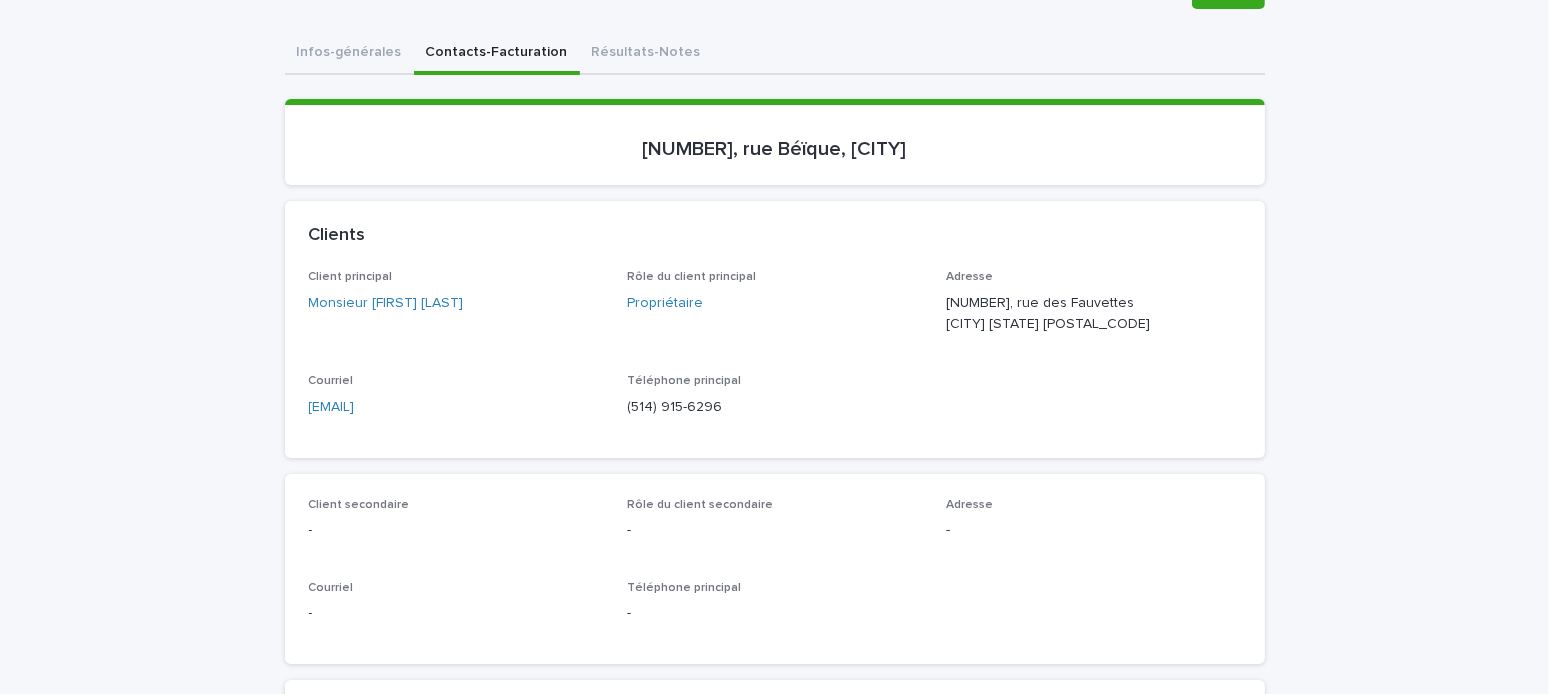 drag, startPoint x: 511, startPoint y: 423, endPoint x: 235, endPoint y: 429, distance: 276.06522 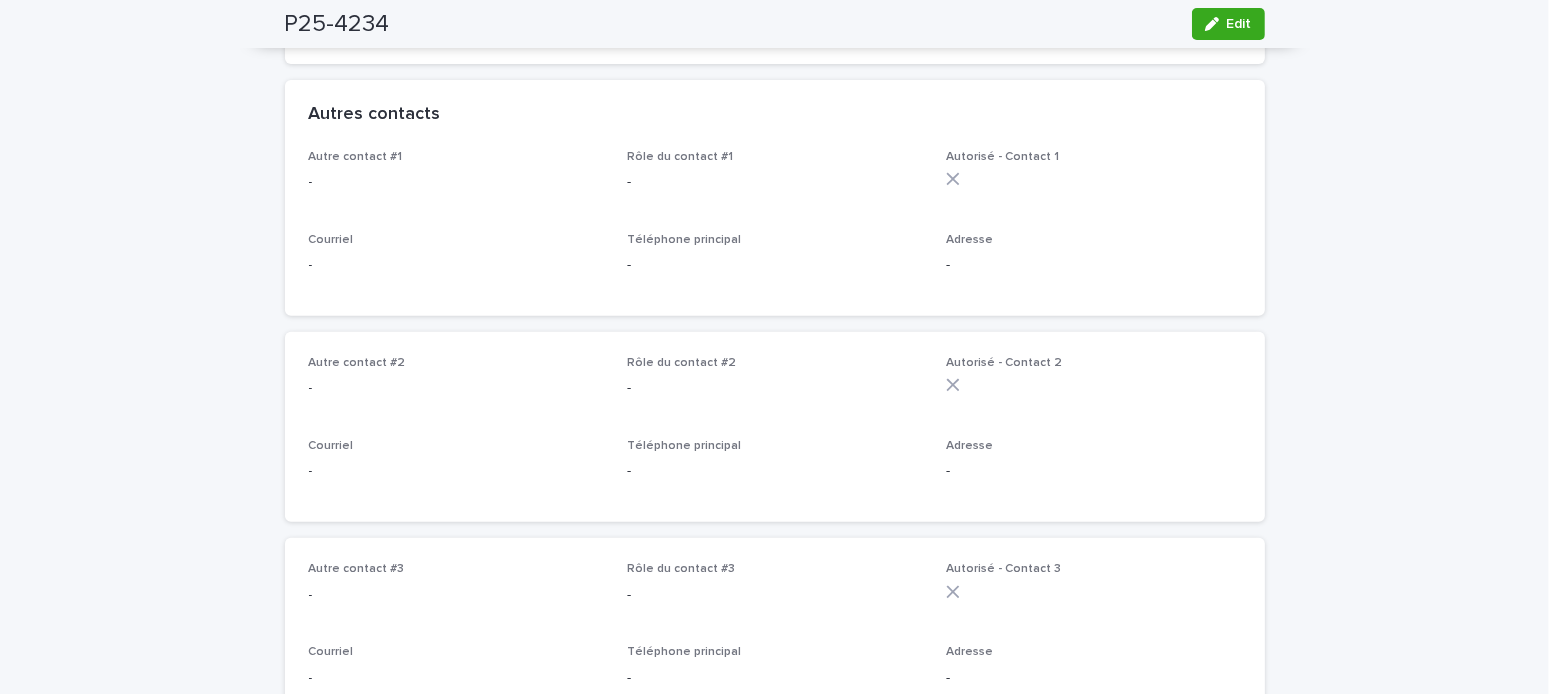 scroll, scrollTop: 400, scrollLeft: 0, axis: vertical 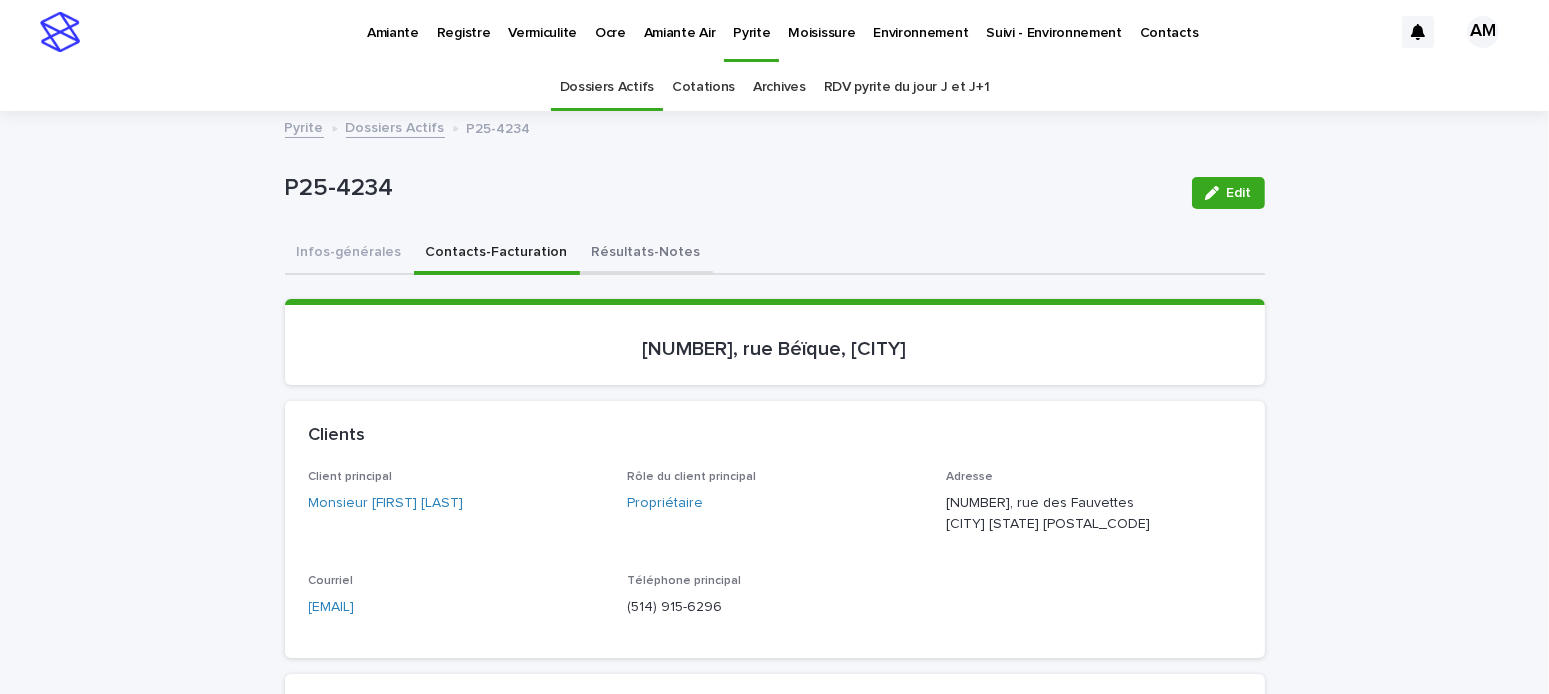 click on "Résultats-Notes" at bounding box center [646, 254] 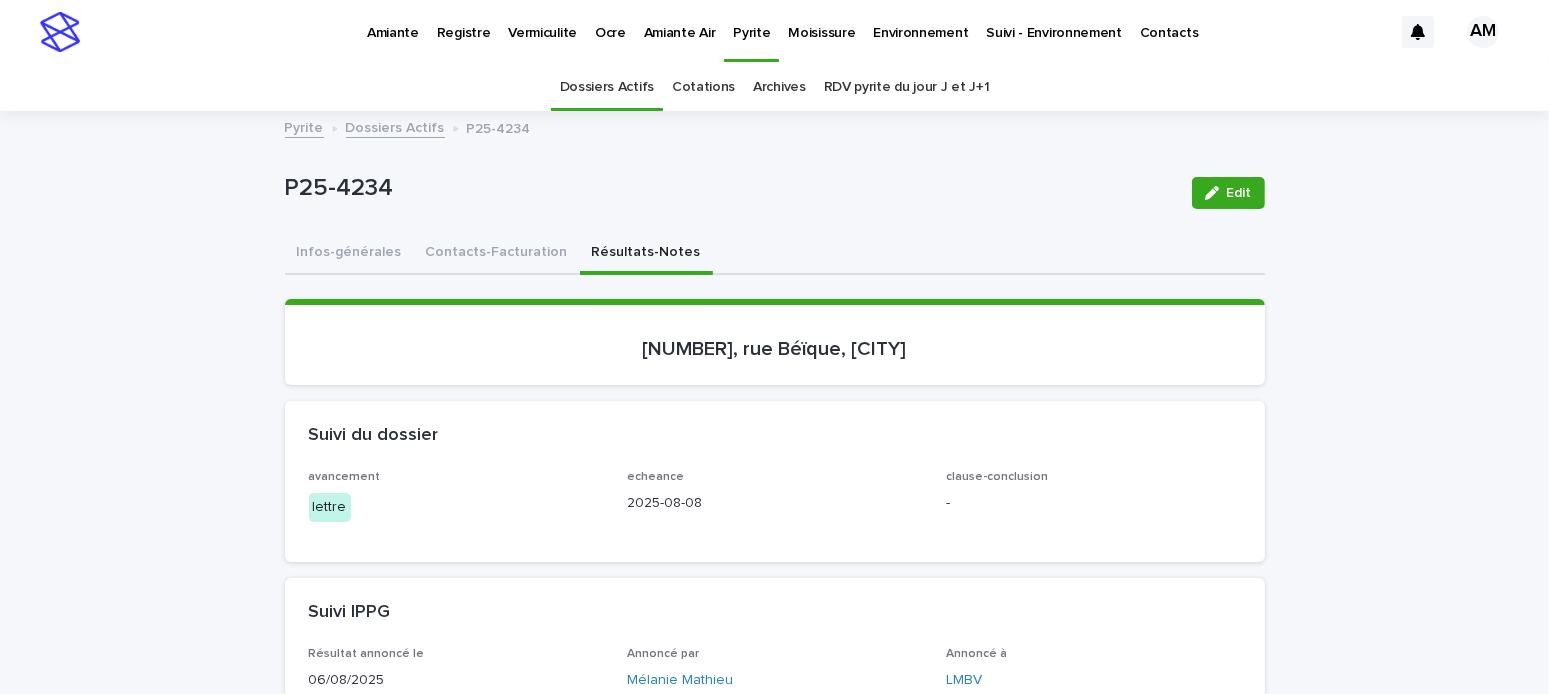 scroll, scrollTop: 200, scrollLeft: 0, axis: vertical 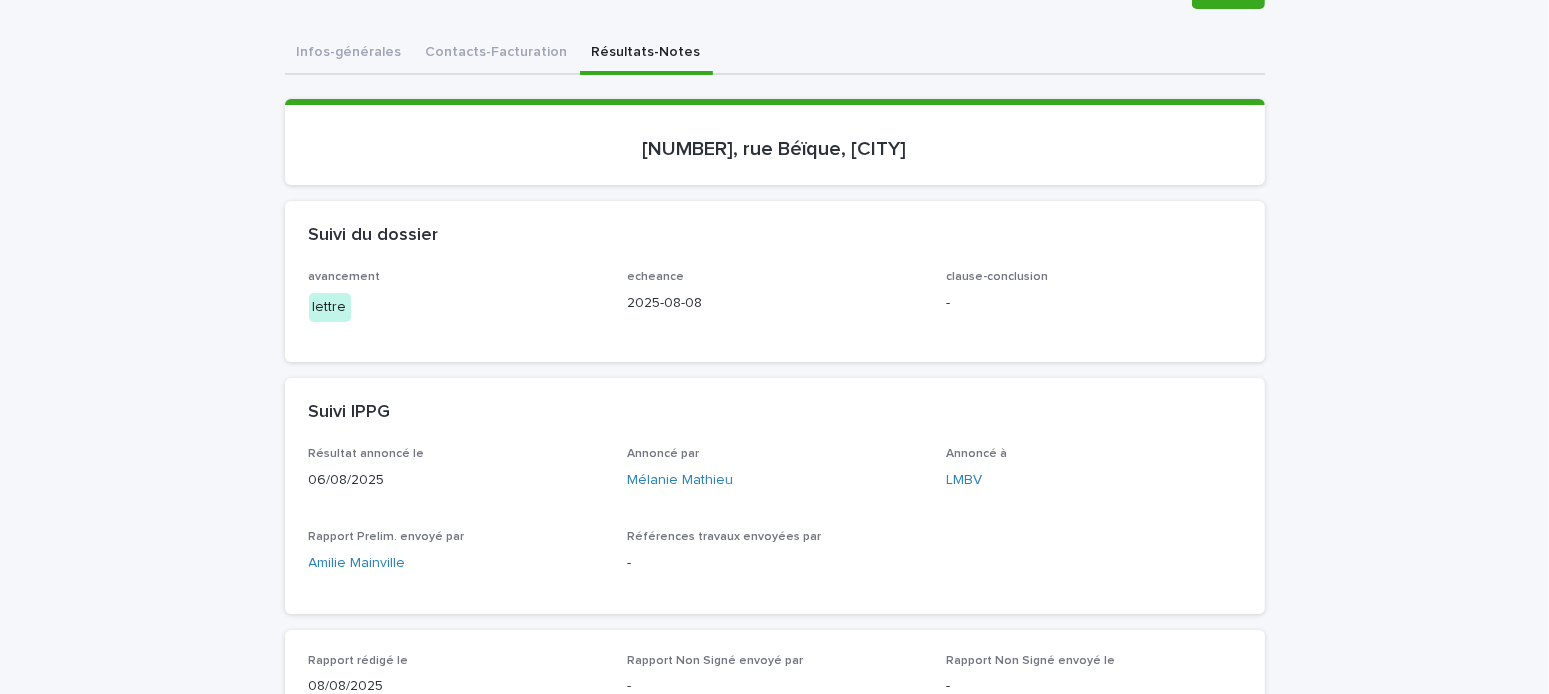click on "Loading... Saving… Loading... Saving… P25-4234 Edit P25-4234 Edit Sorry, there was an error saving your record. Please try again. Please fill out the required fields below. Infos-générales Contacts-Facturation Résultats-Notes Can't display tree at index  0 Can't display tree at index  1 Loading... Saving… Loading... Saving… Loading... Saving…   355, rue Béïque, Chambly Loading... Saving… Suivi du dossier avancement lettre echeance 2025-08-08 clause-conclusion - Suivi IPPG Résultat annoncé le 06/08/2025 Annoncé par Mélanie Mathieu   Annoncé à LMBV    Rapport Prelim. envoyé par Amilie Mainville   Références travaux envoyées par - Rapport rédigé le 08/08/2025 Rapport Non Signé envoyé par - Rapport Non Signé envoyé le - Rapport signé envoyé par - Rapport signé envoyé le - Rapport Papier envoyé le - Info labo numéro labo 61435-61436 date recu signe - Suivi Chimie Chimie discutée Chimie suggérée Chimie Rapport Envoye par - Chimie résultat annonce le - Chimie Annonce par -" at bounding box center (774, 1044) 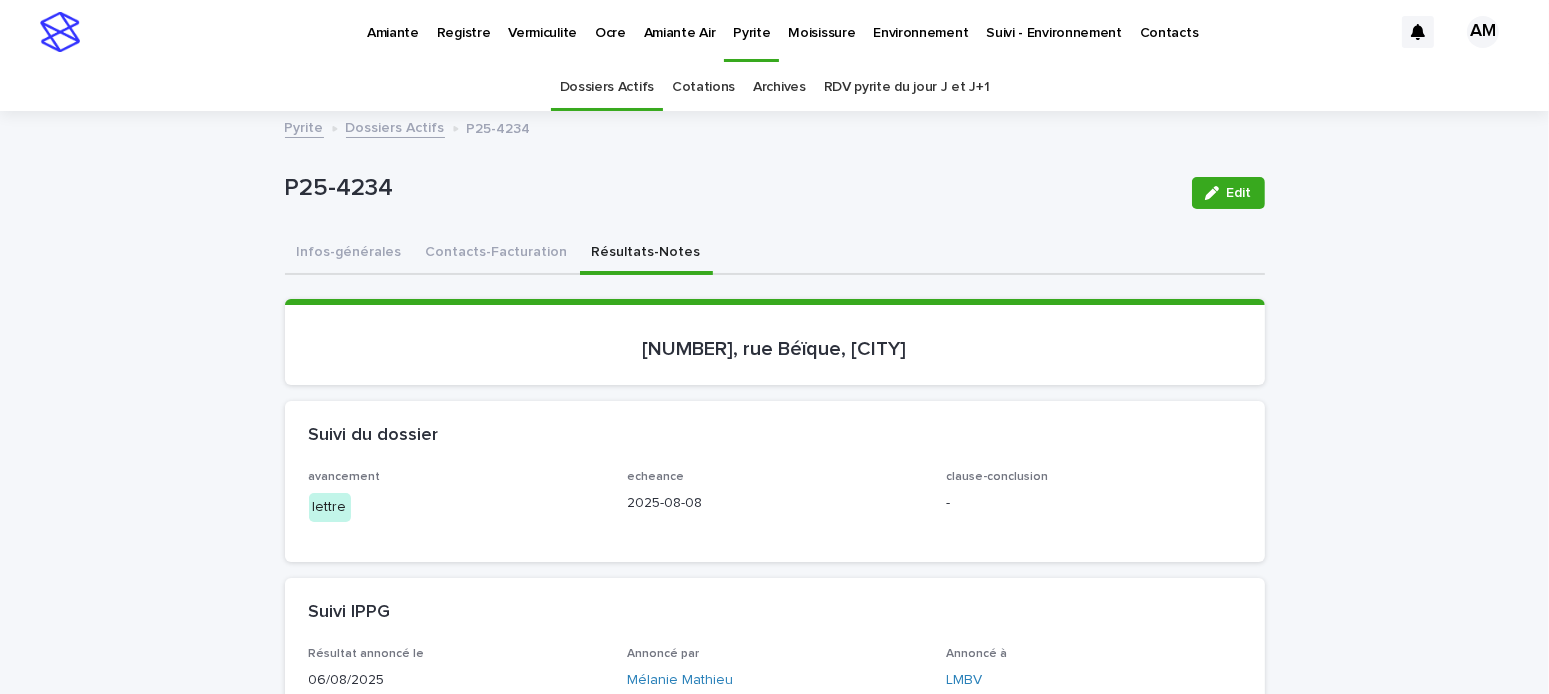 click on "Dossiers Actifs" at bounding box center (395, 126) 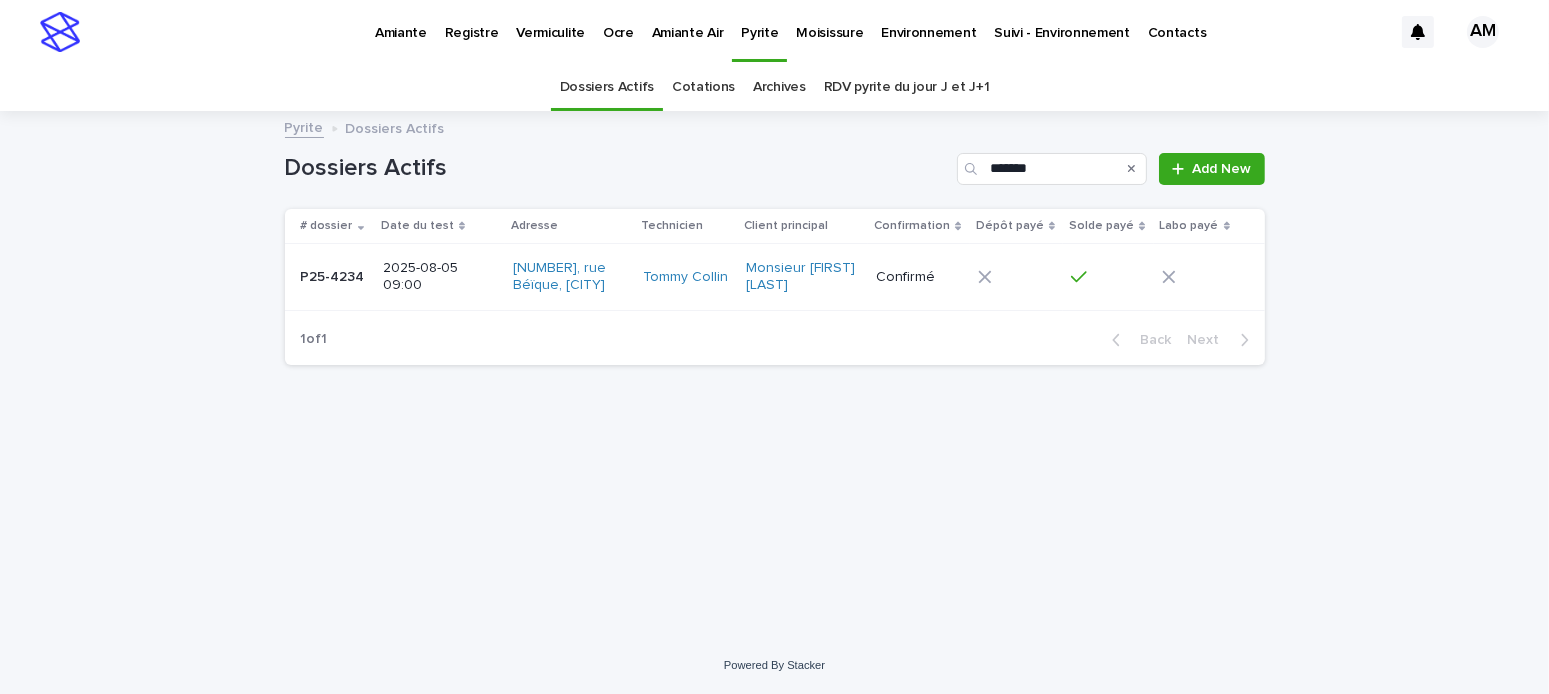 click on "Pyrite" at bounding box center (759, 21) 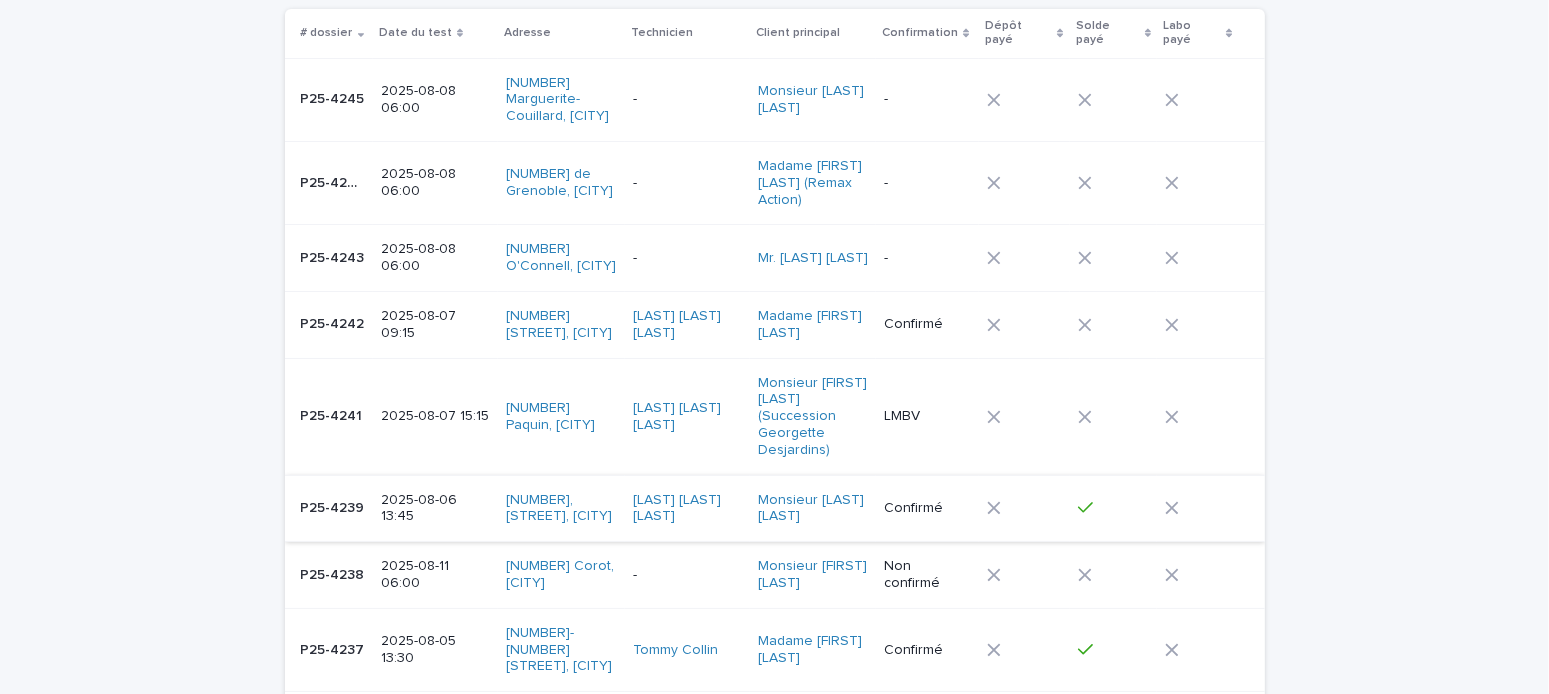 scroll, scrollTop: 300, scrollLeft: 0, axis: vertical 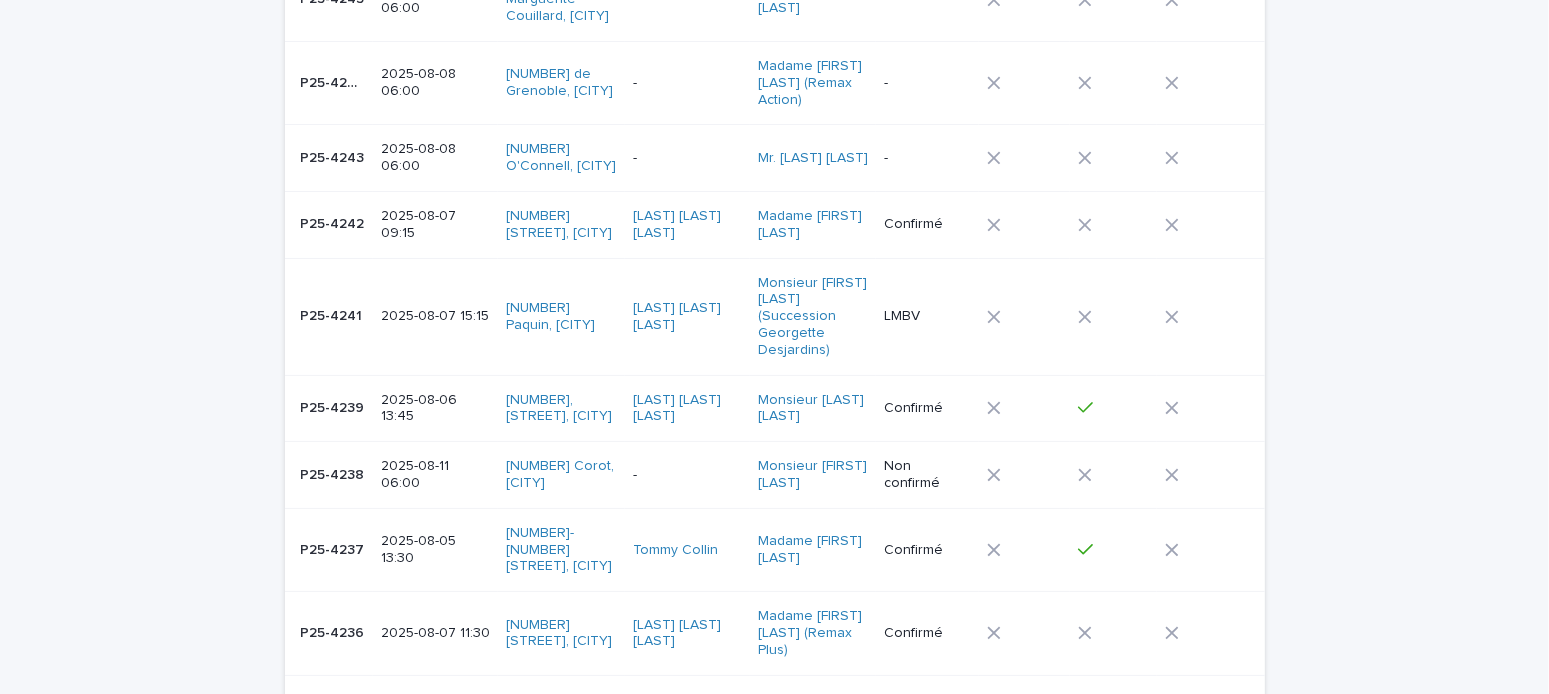 click on "2025-08-07 15:15" at bounding box center (435, 316) 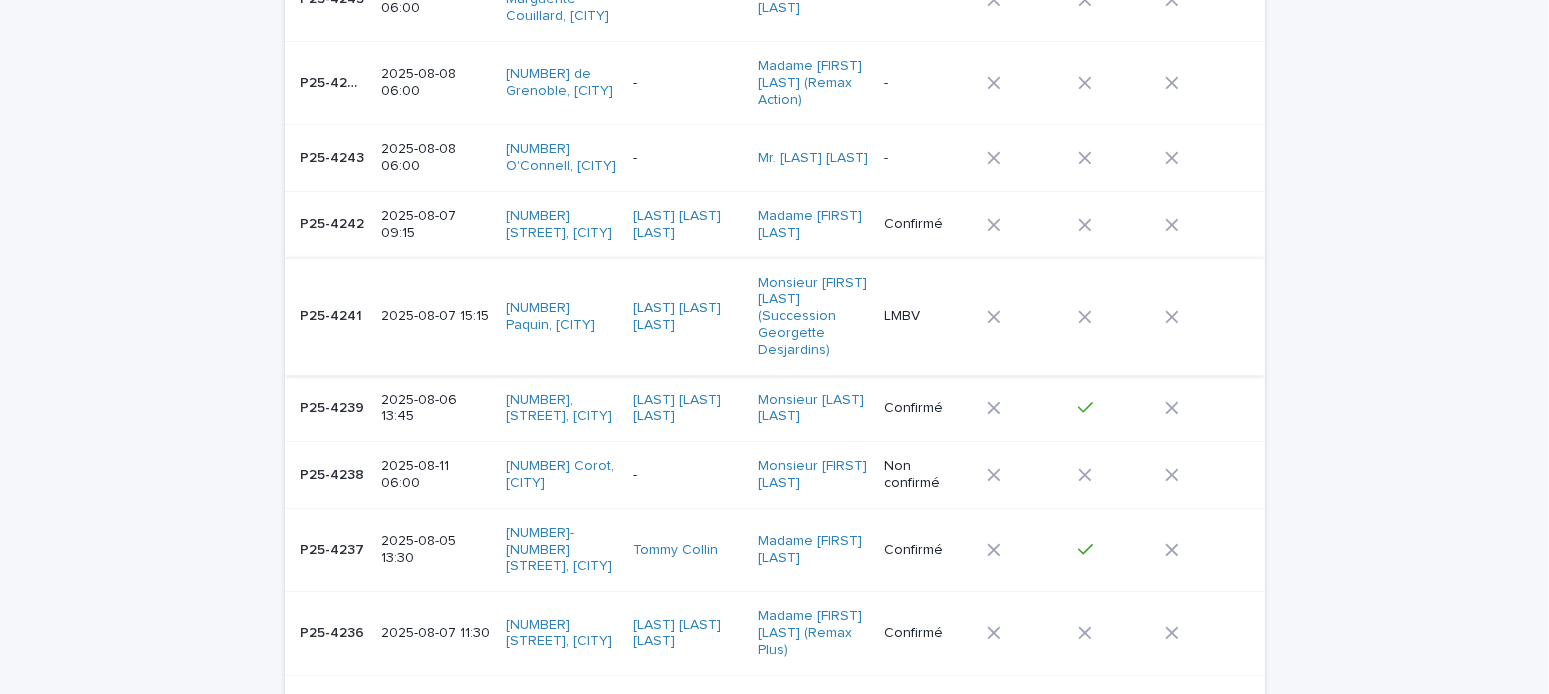 scroll, scrollTop: 0, scrollLeft: 0, axis: both 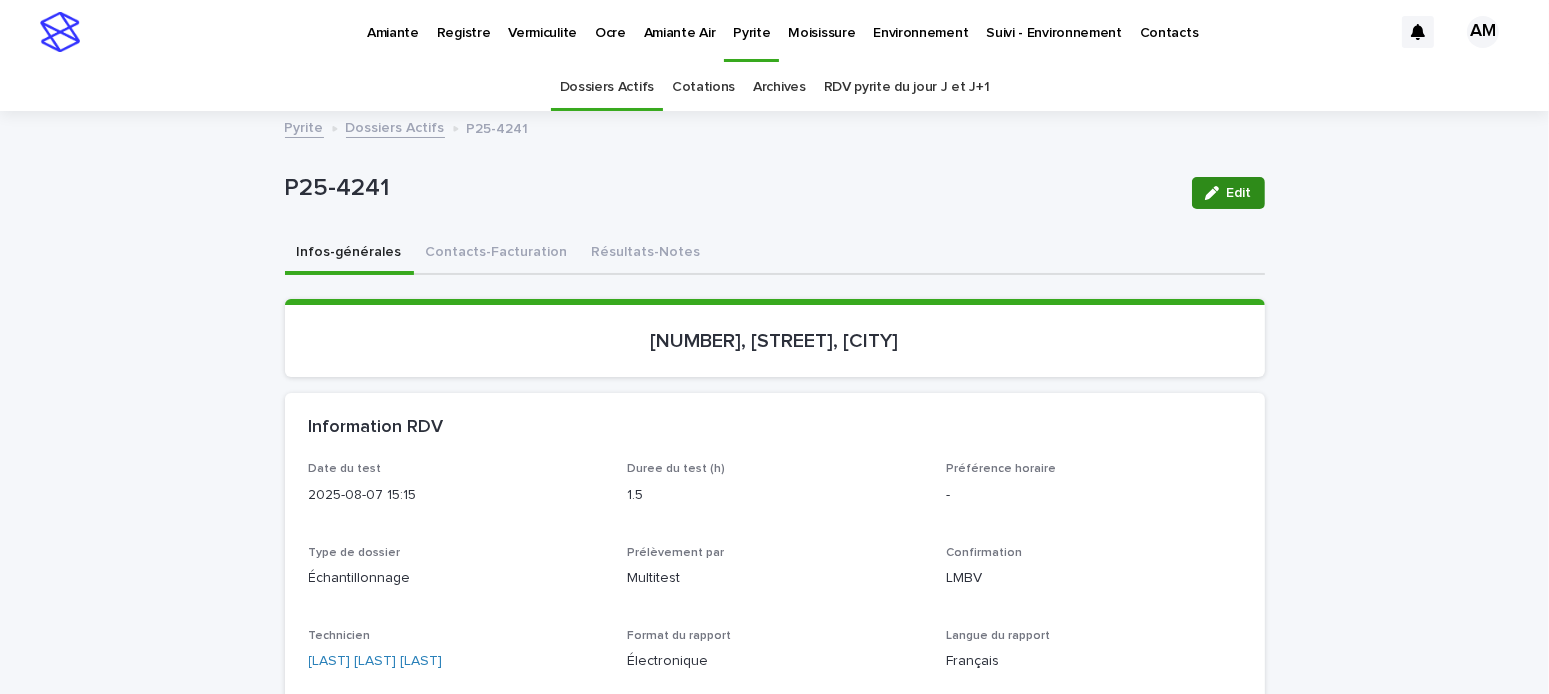 click on "Edit" at bounding box center (1228, 193) 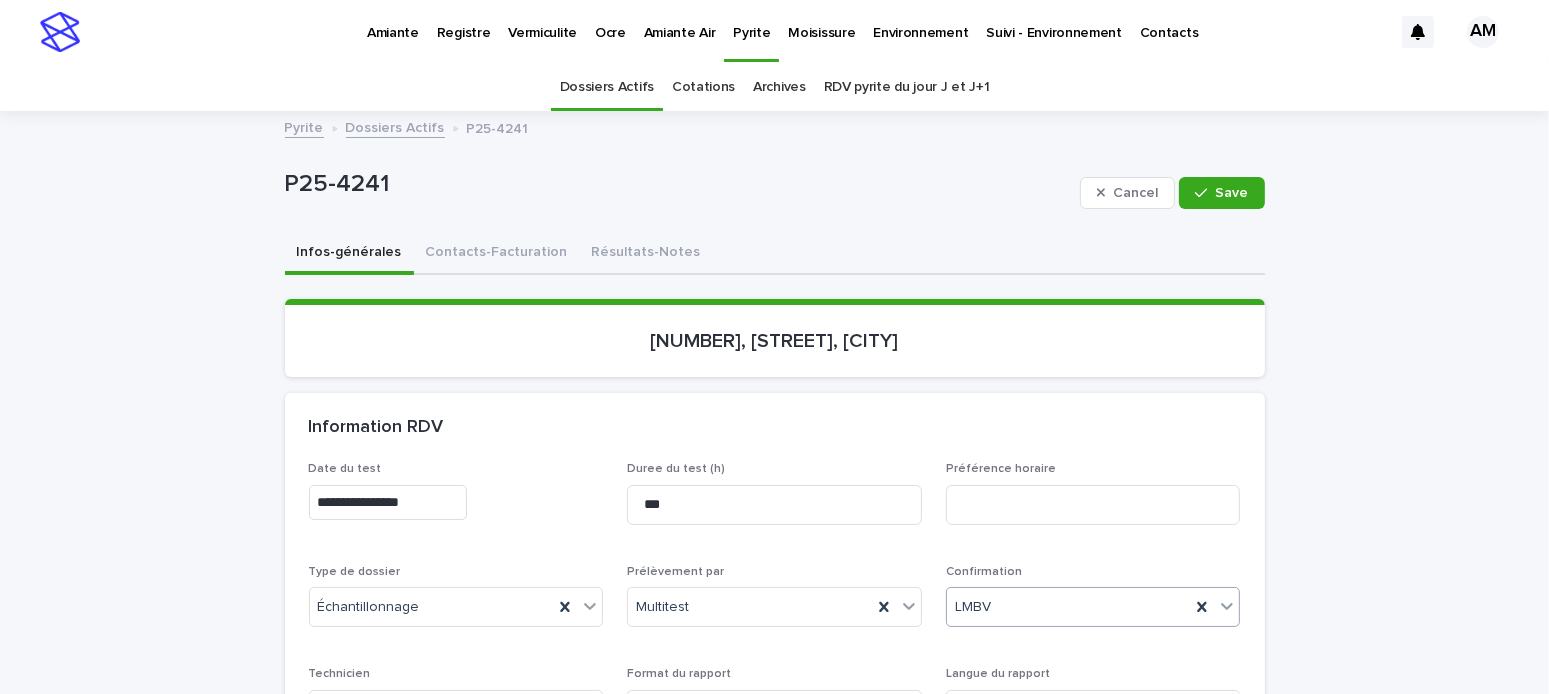 click on "LMBV" at bounding box center [1069, 607] 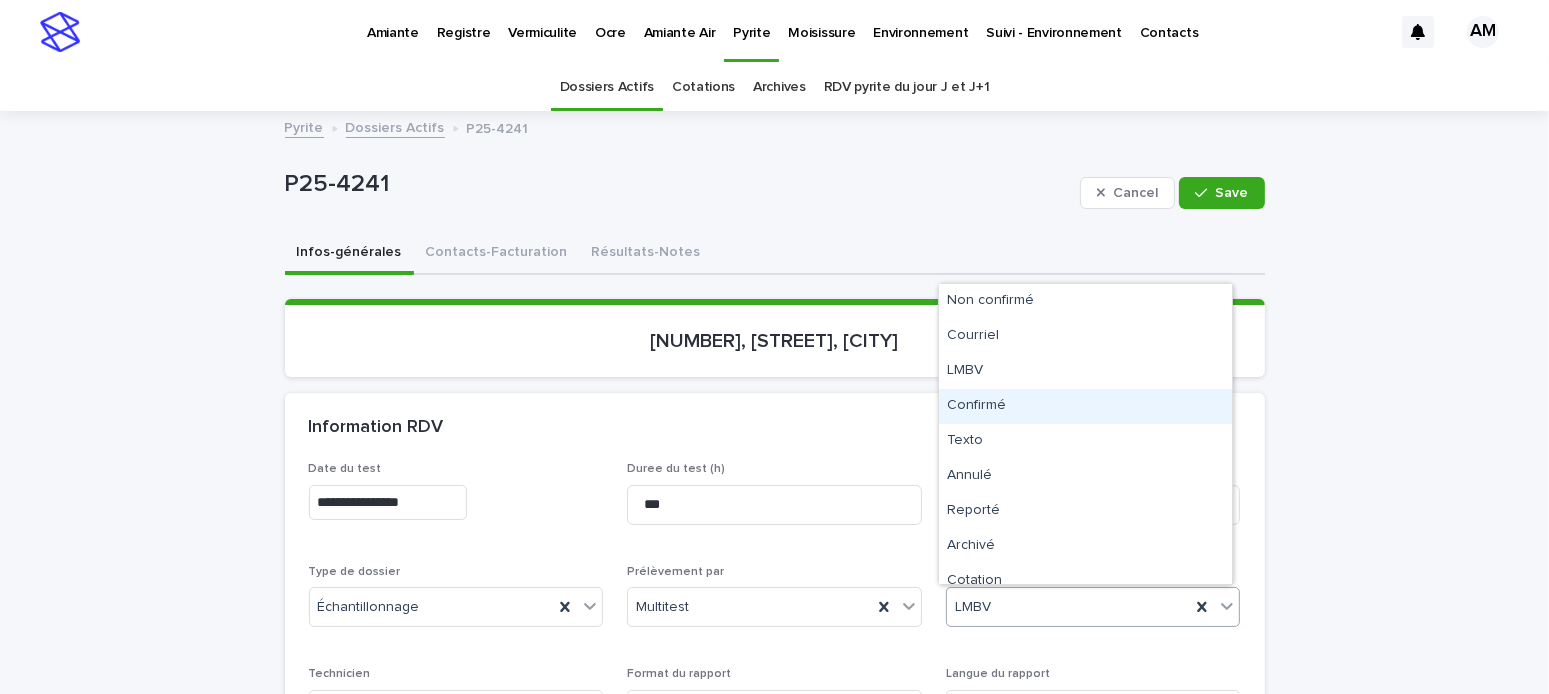 click on "Confirmé" at bounding box center (1085, 406) 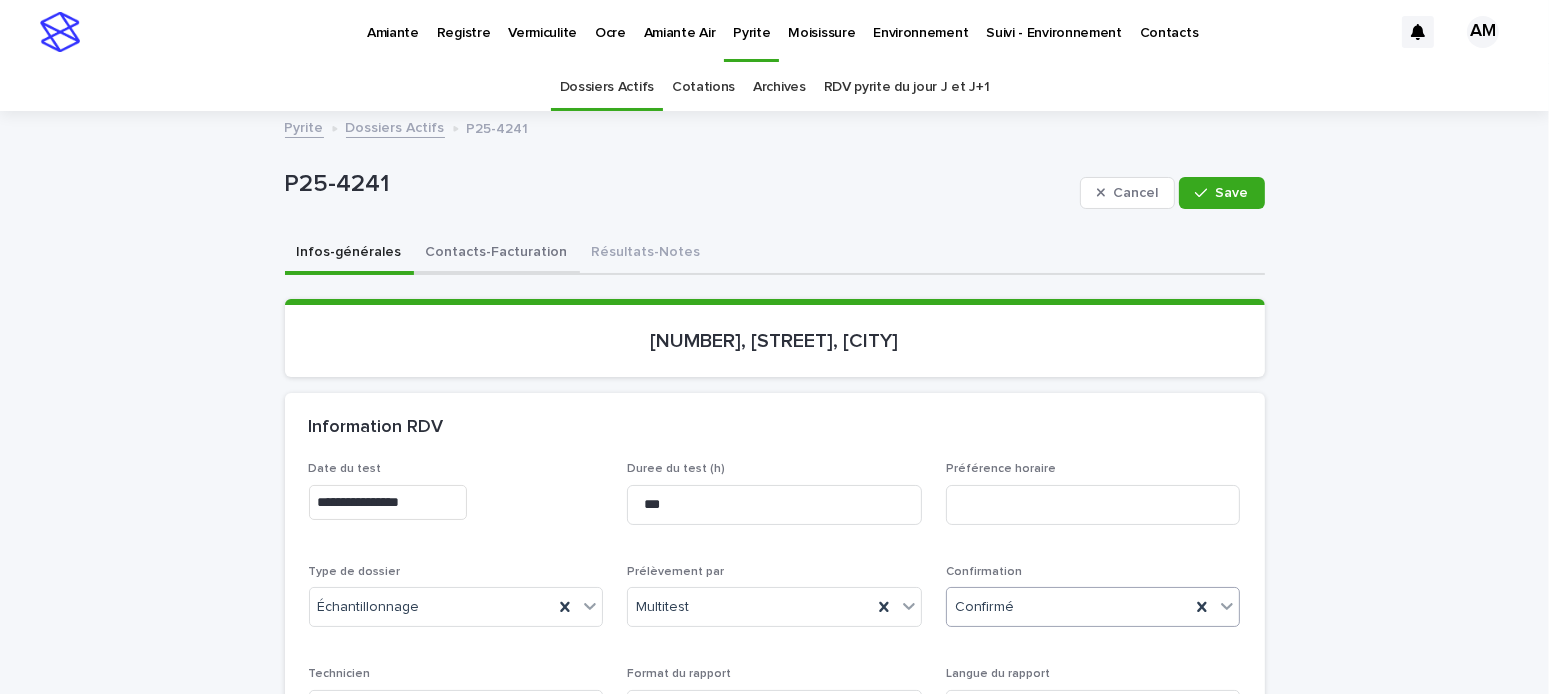 click on "Contacts-Facturation" at bounding box center (497, 254) 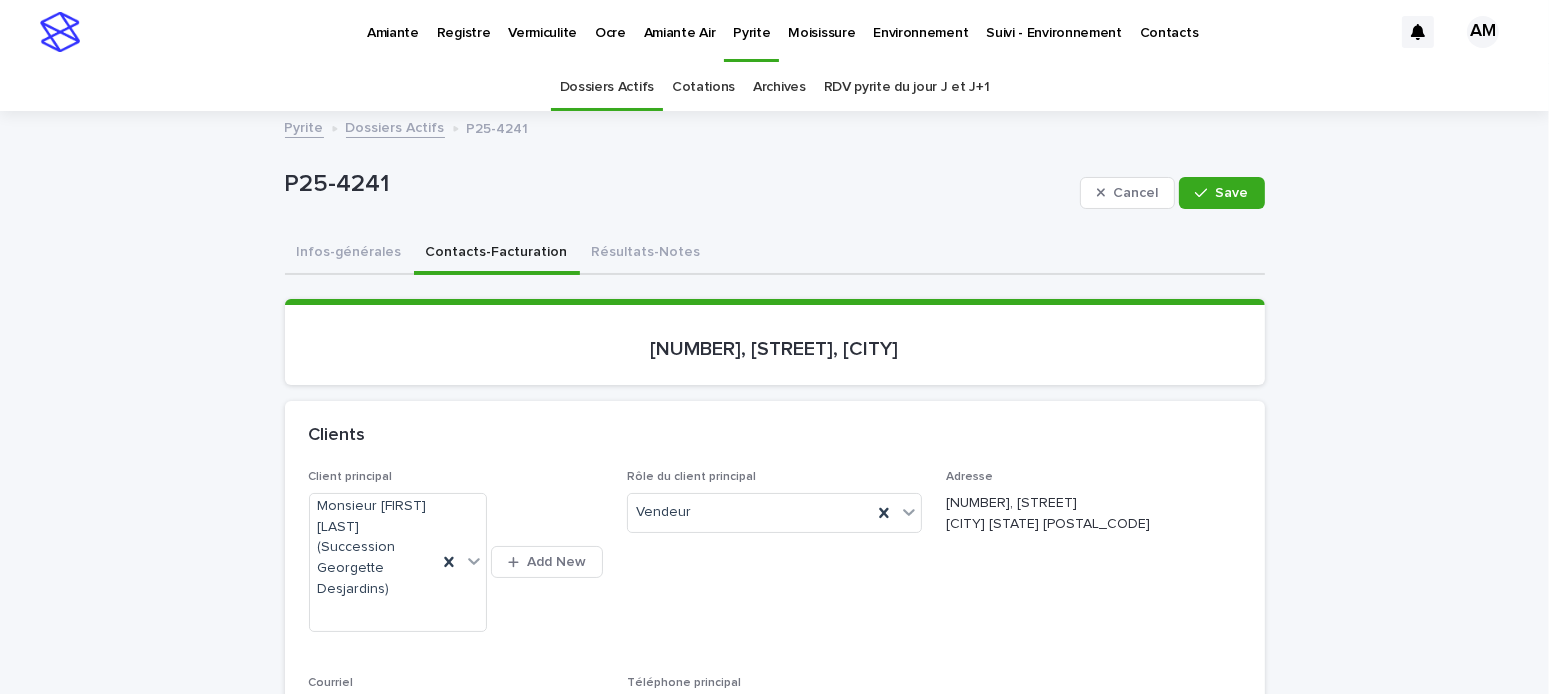 scroll, scrollTop: 100, scrollLeft: 0, axis: vertical 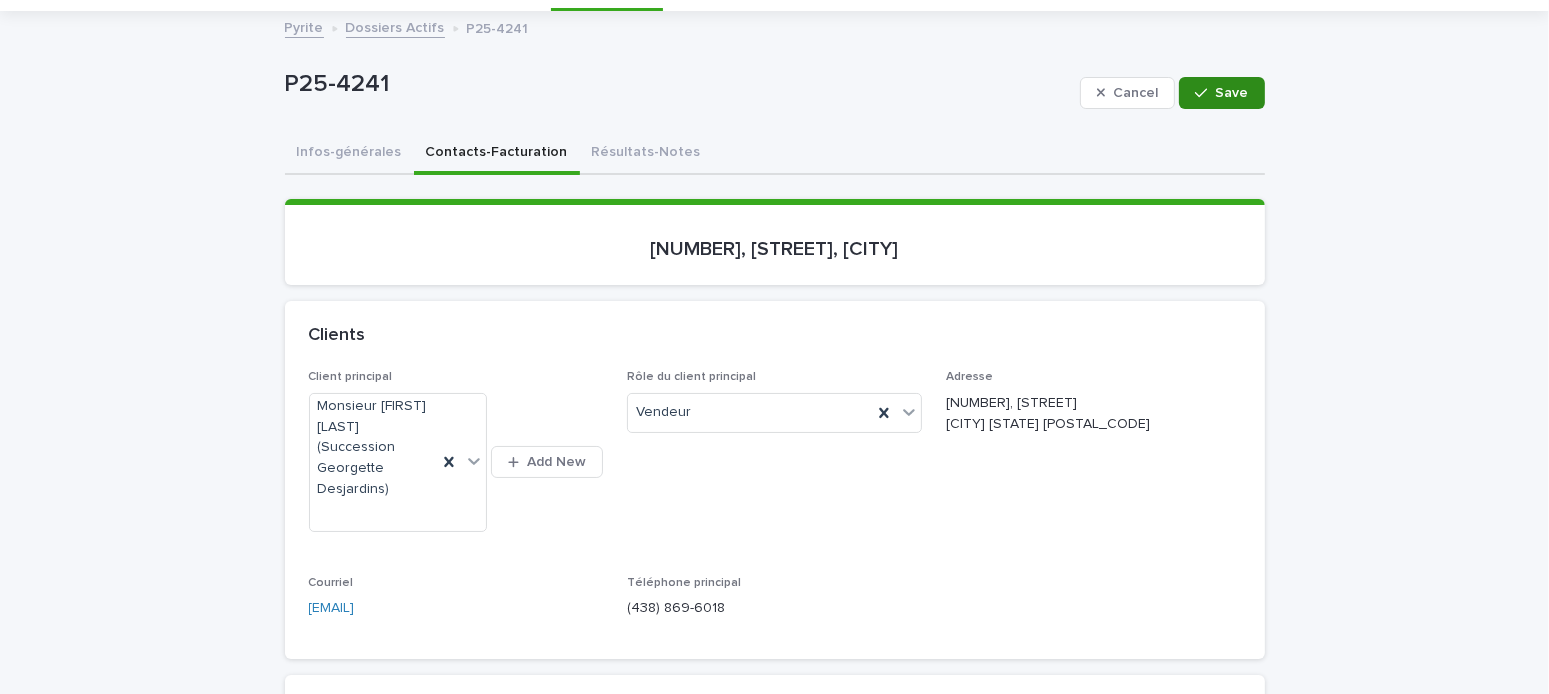 click on "Save" at bounding box center [1232, 93] 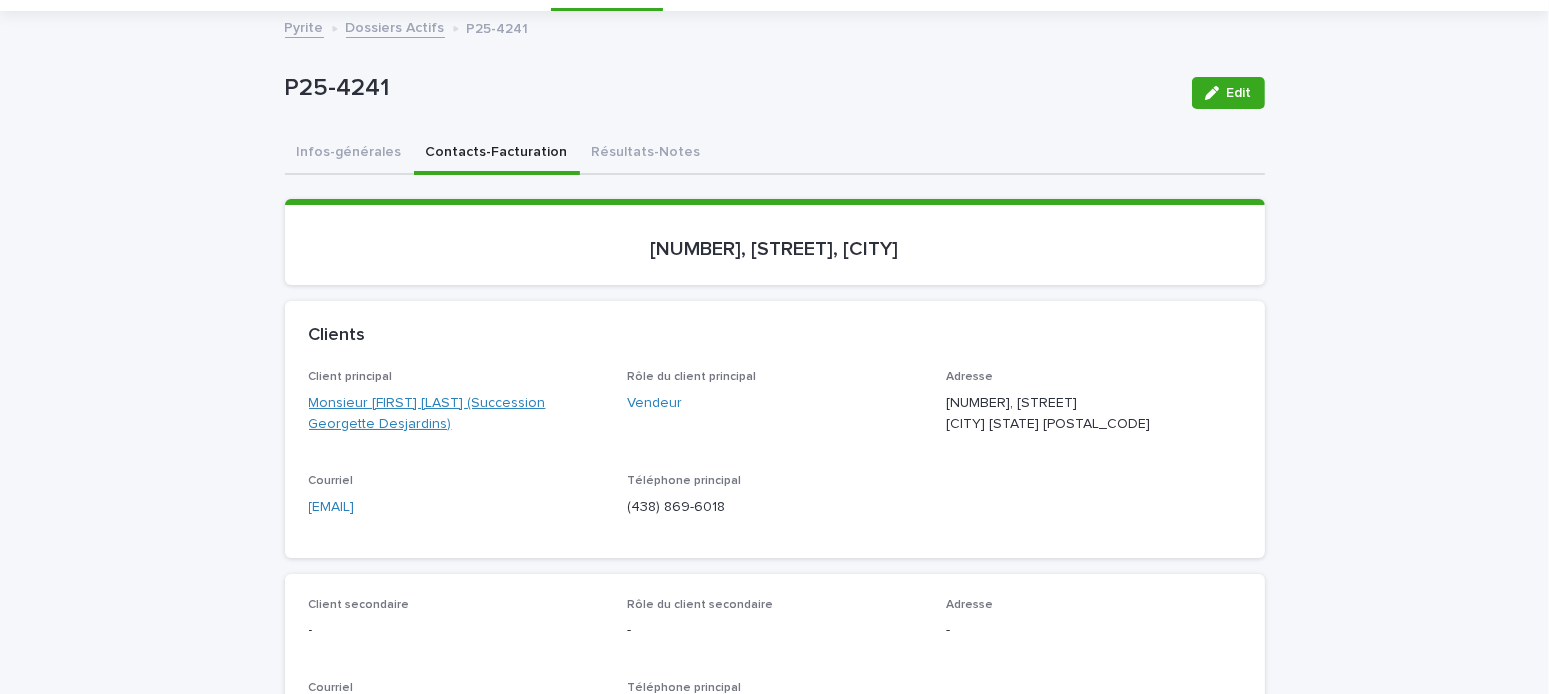 click on "Monsieur Marc-André Pethel (Succession Georgette Desjardins)" at bounding box center [456, 414] 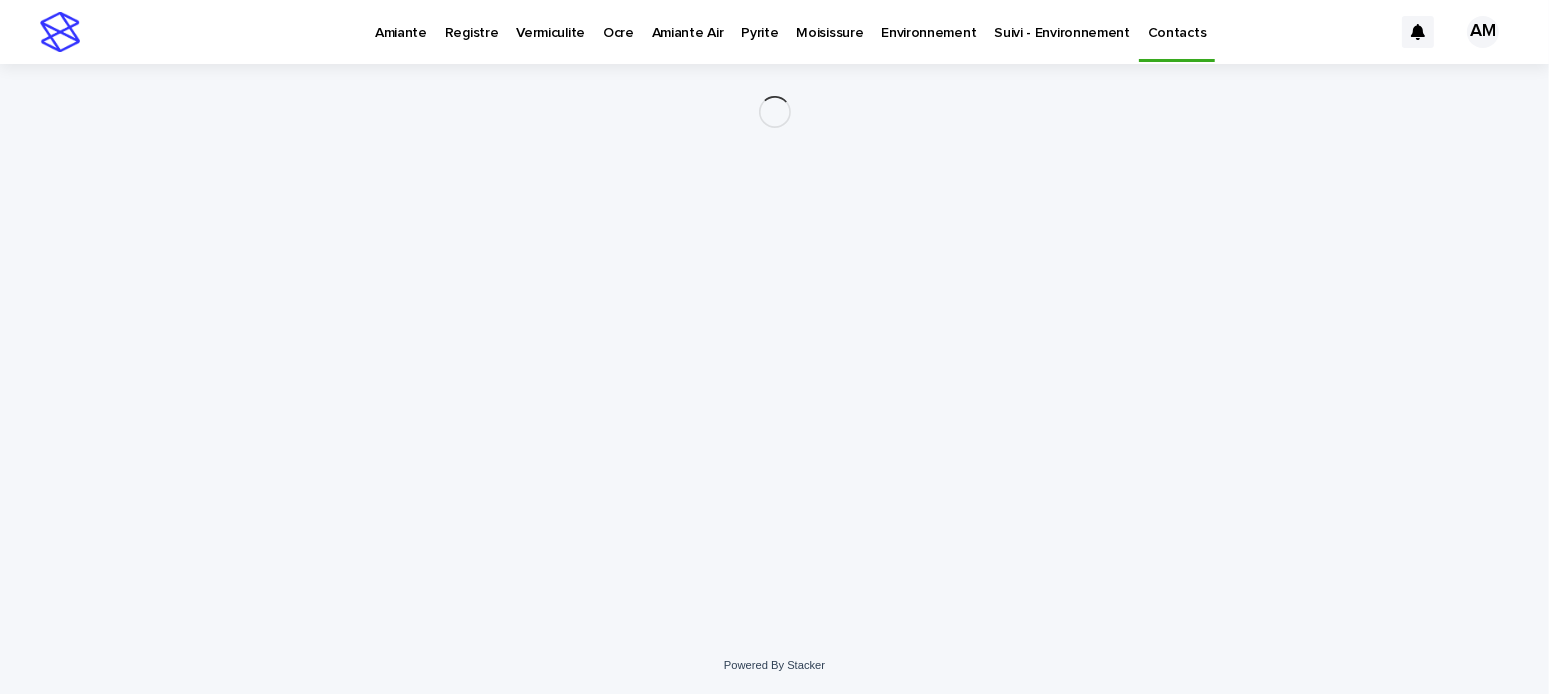 scroll, scrollTop: 0, scrollLeft: 0, axis: both 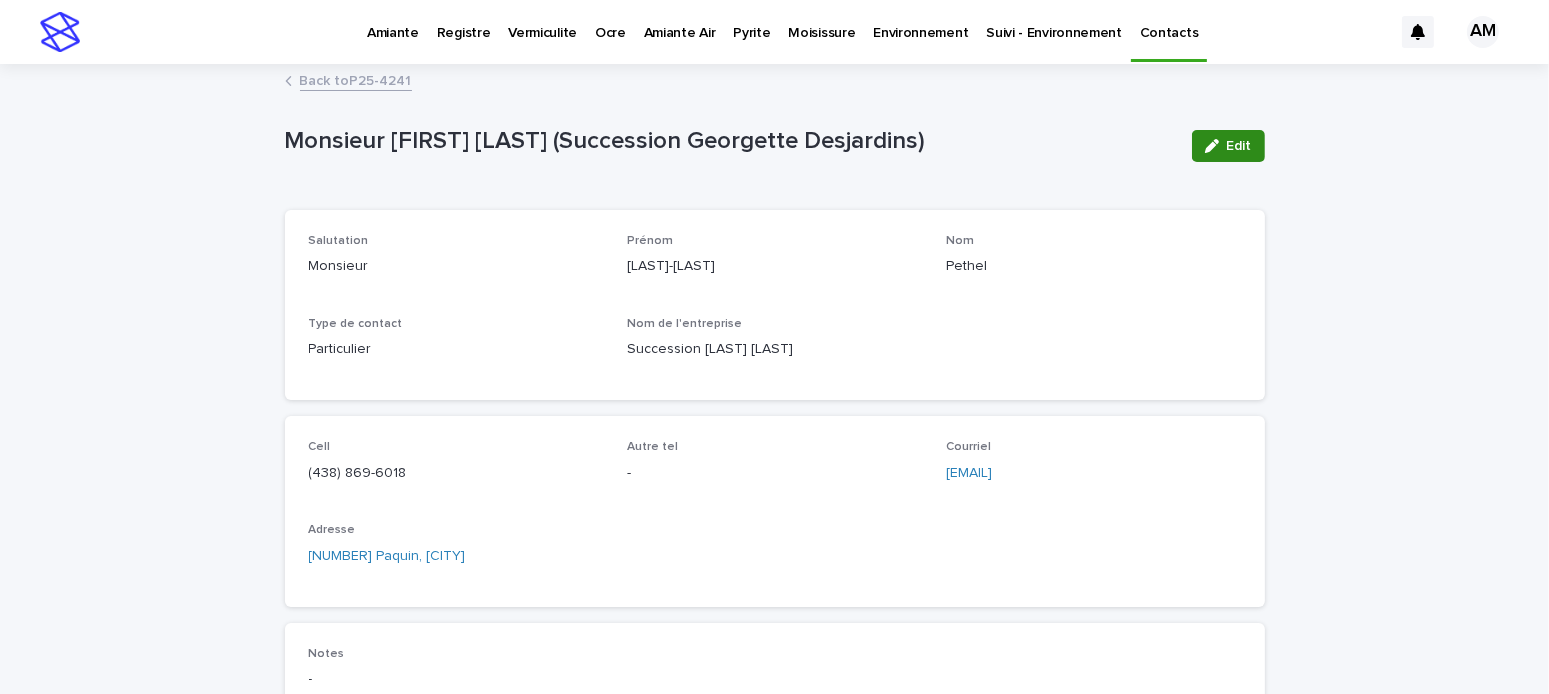 click on "Edit" at bounding box center [1239, 146] 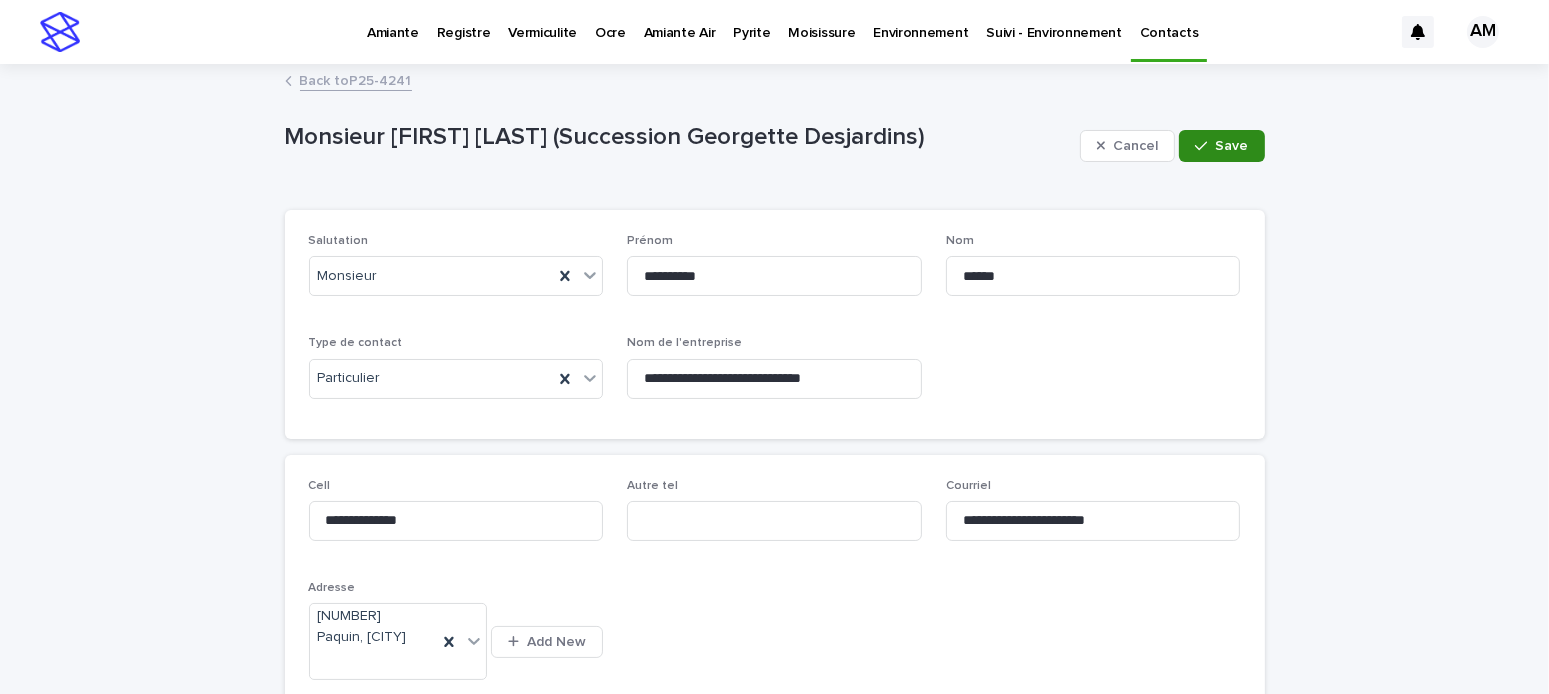 click on "Save" at bounding box center [1232, 146] 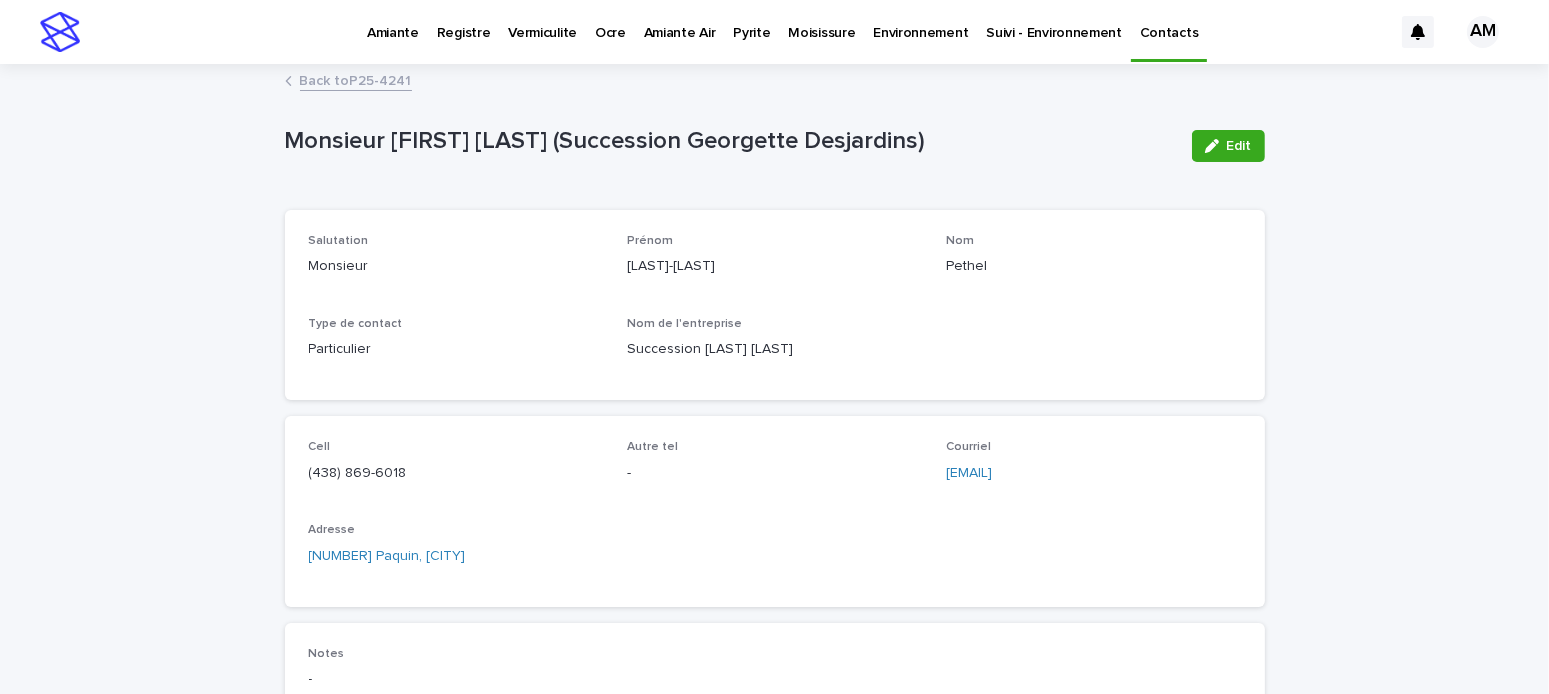 click on "Back to  P25-4241" at bounding box center [356, 79] 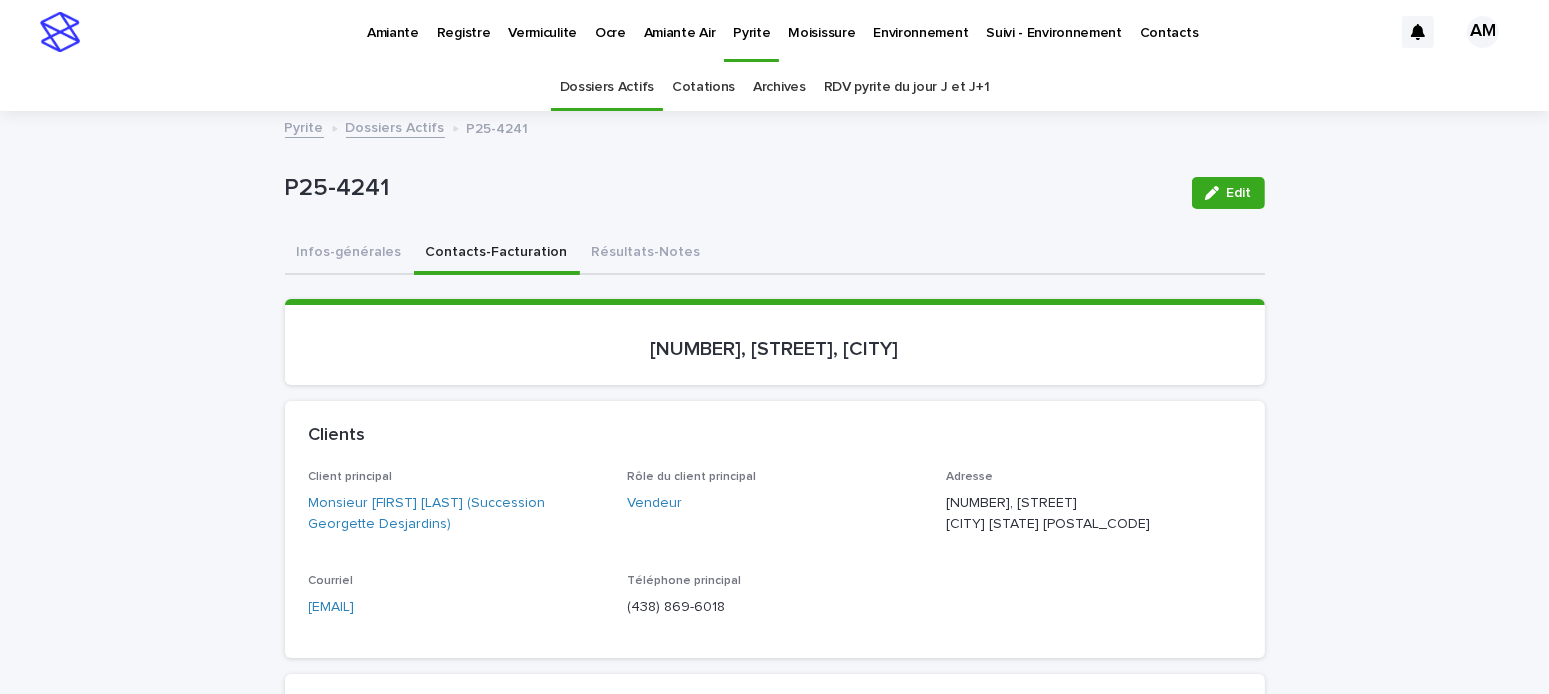 scroll, scrollTop: 63, scrollLeft: 0, axis: vertical 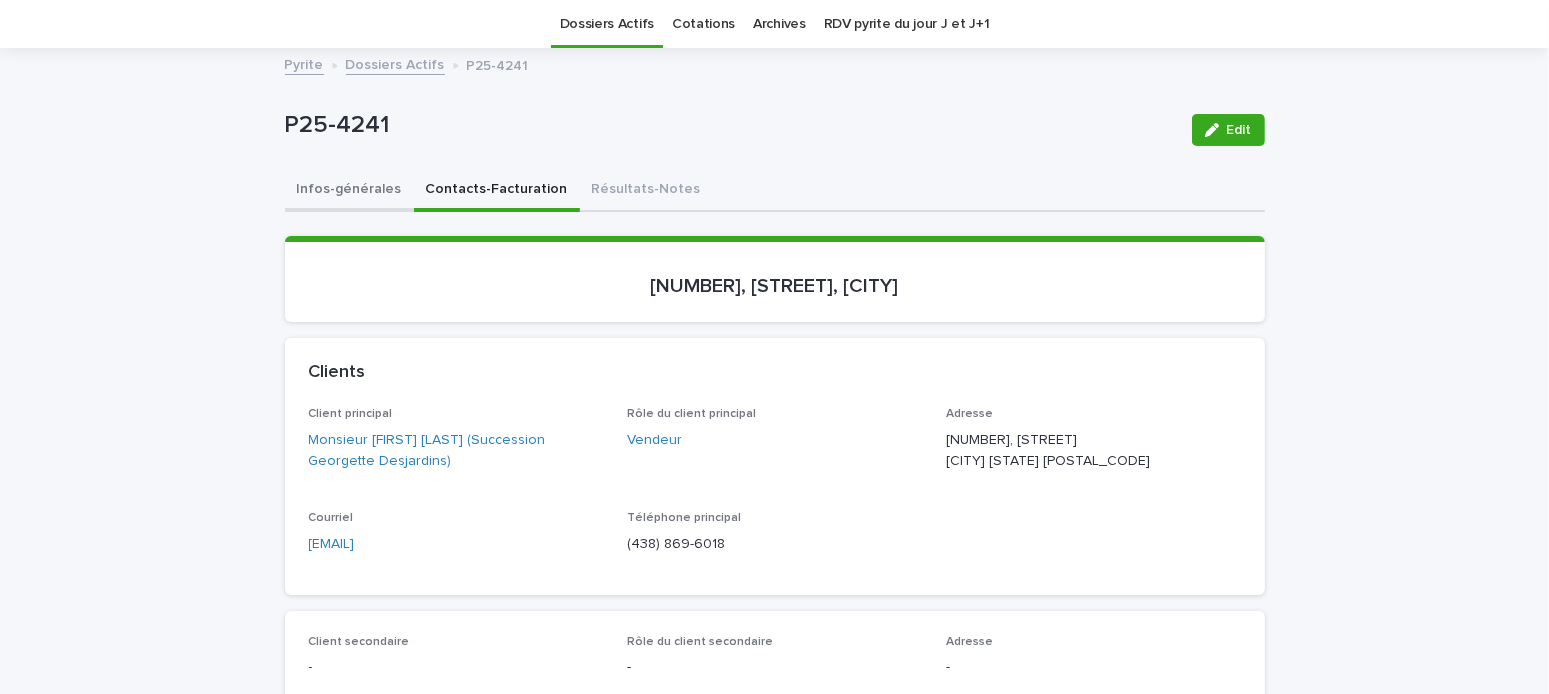 click on "Infos-générales" at bounding box center (349, 191) 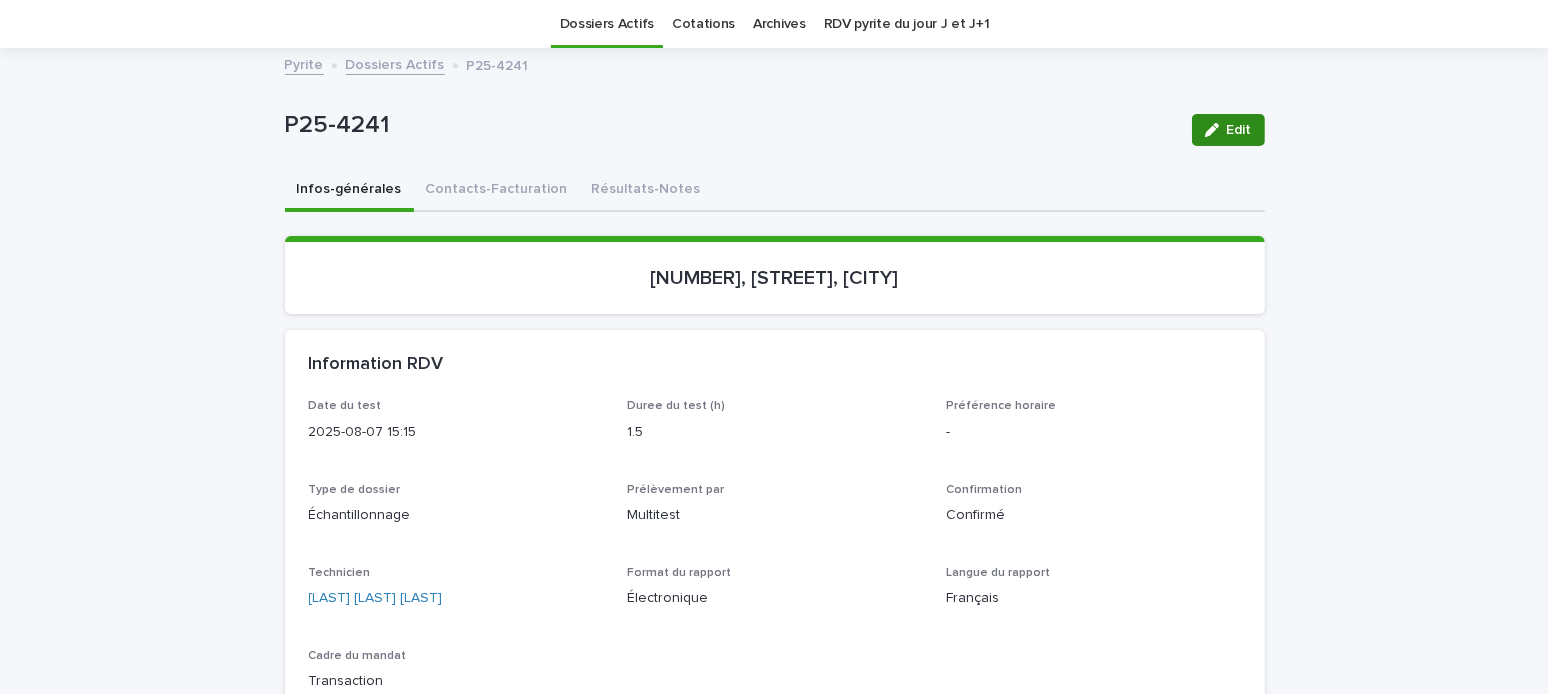 click on "Edit" at bounding box center (1239, 130) 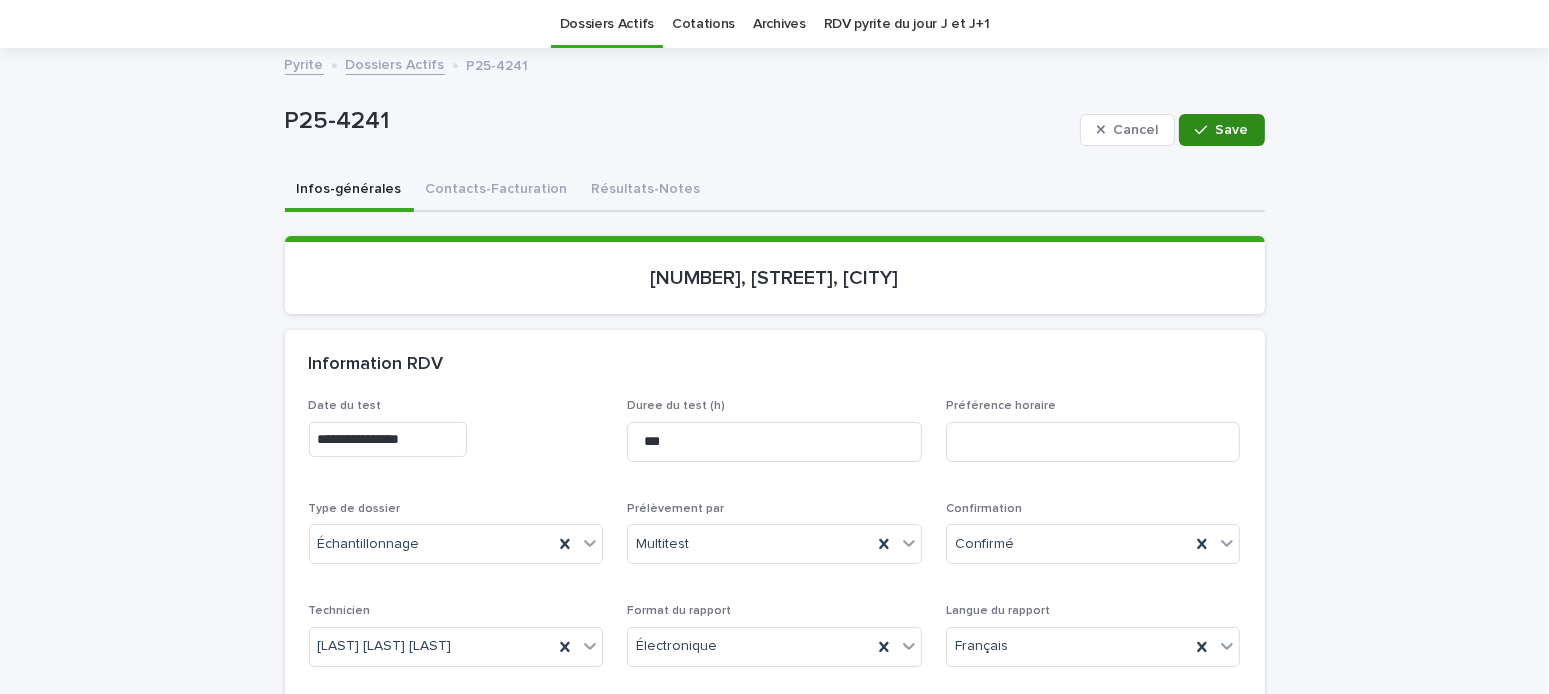 click on "Save" at bounding box center (1232, 130) 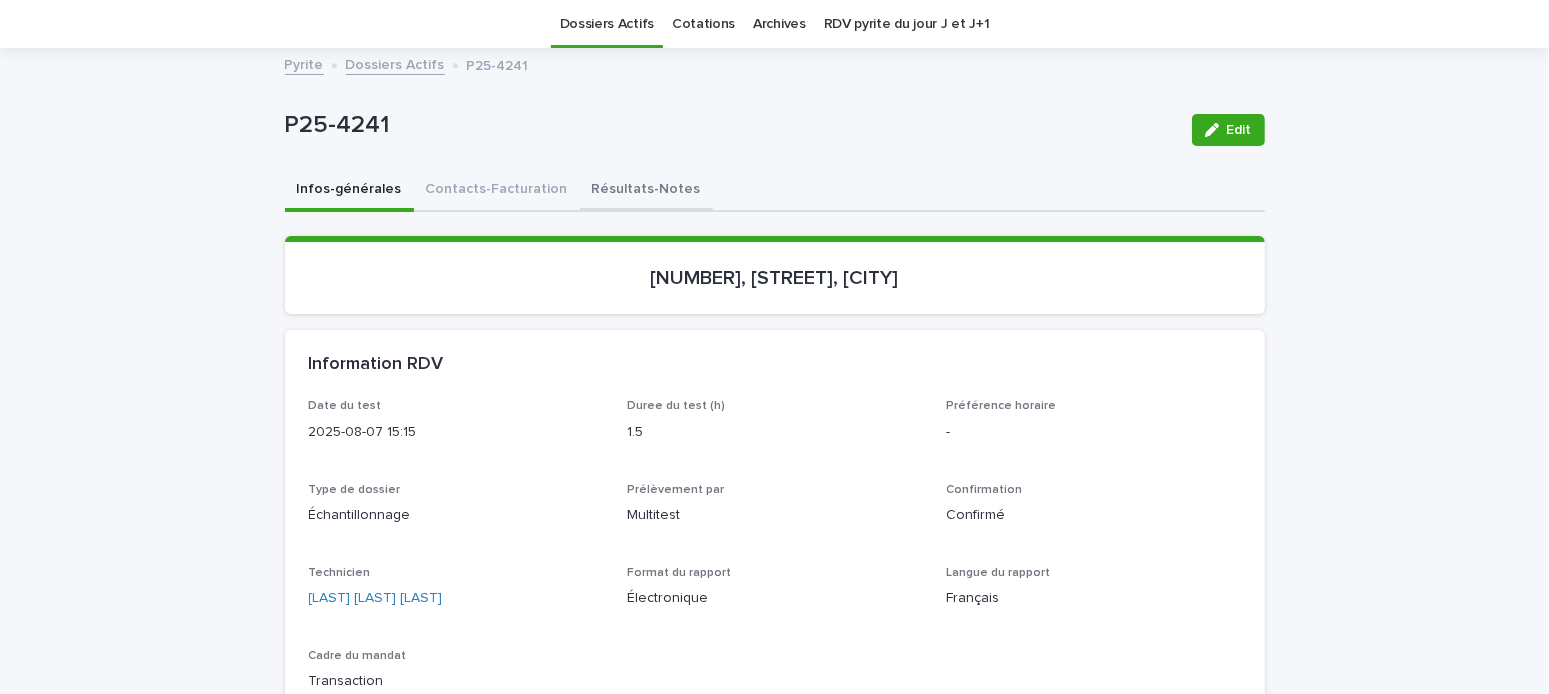 click on "Résultats-Notes" at bounding box center [646, 191] 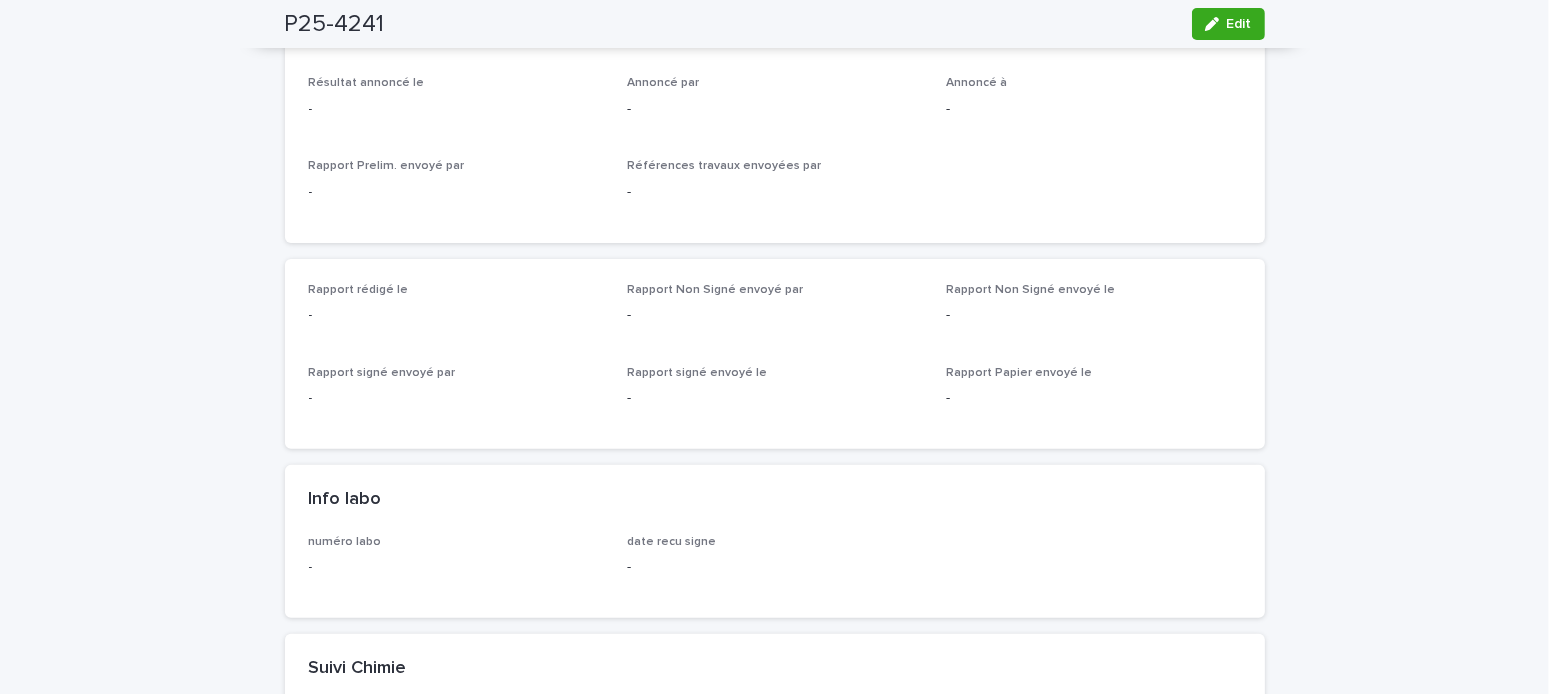 scroll, scrollTop: 163, scrollLeft: 0, axis: vertical 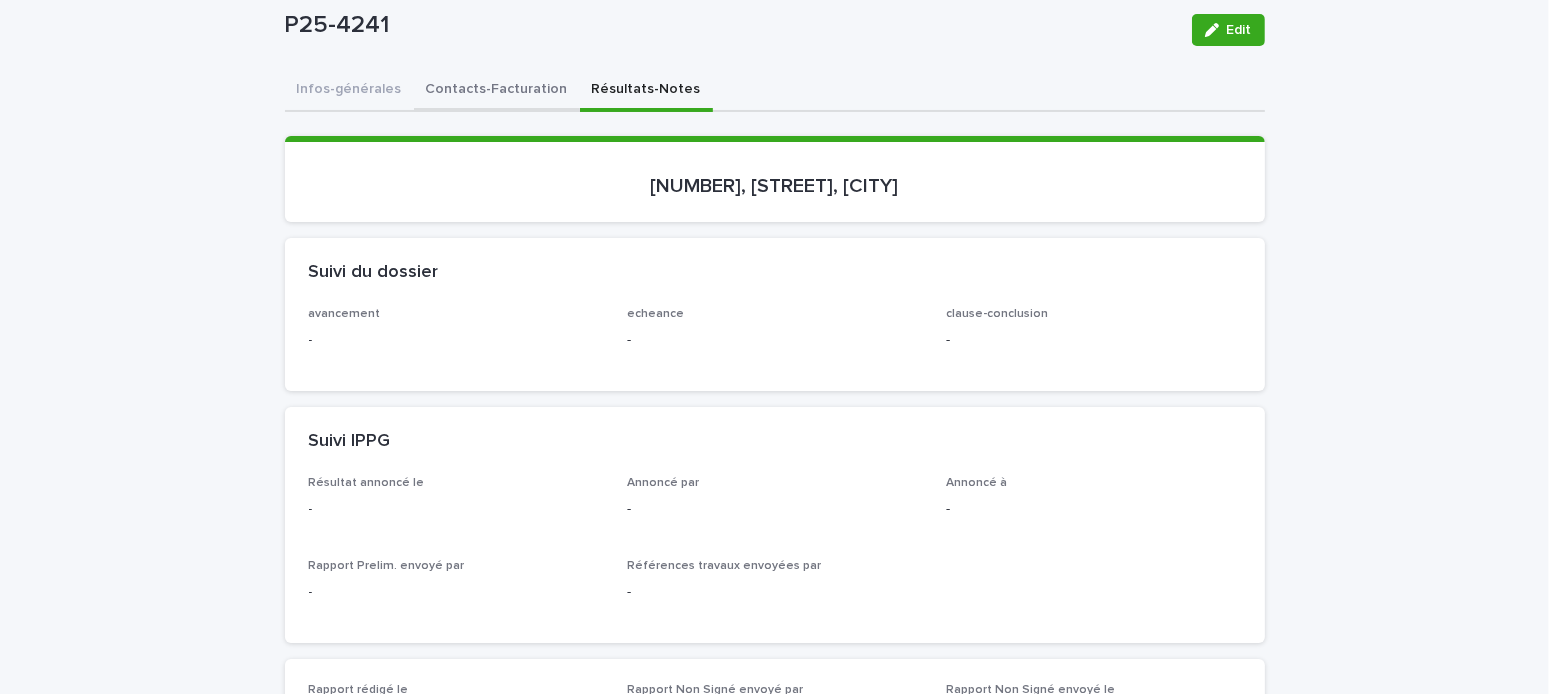 click on "Contacts-Facturation" at bounding box center (497, 91) 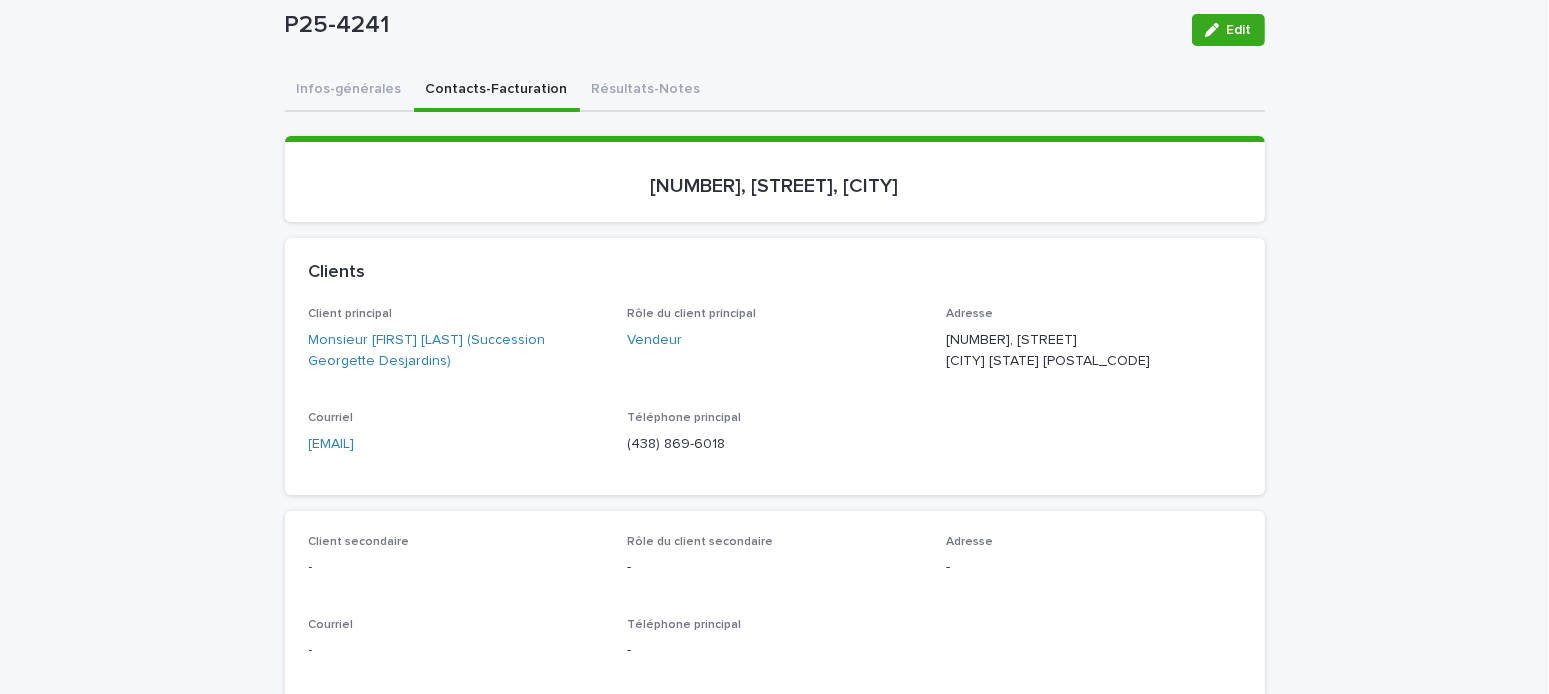 scroll, scrollTop: 263, scrollLeft: 0, axis: vertical 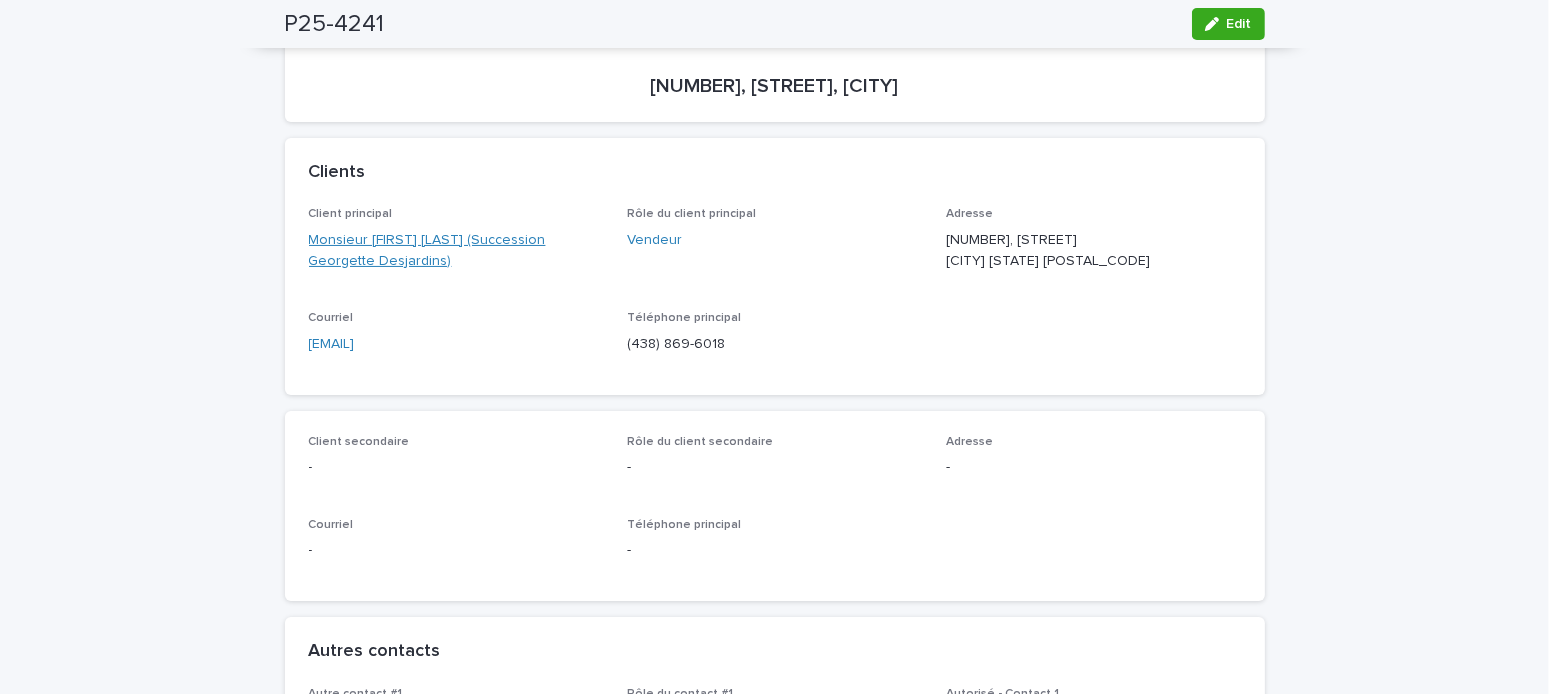click on "Monsieur Marc-André Pethel (Succession Georgette Desjardins)" at bounding box center (456, 251) 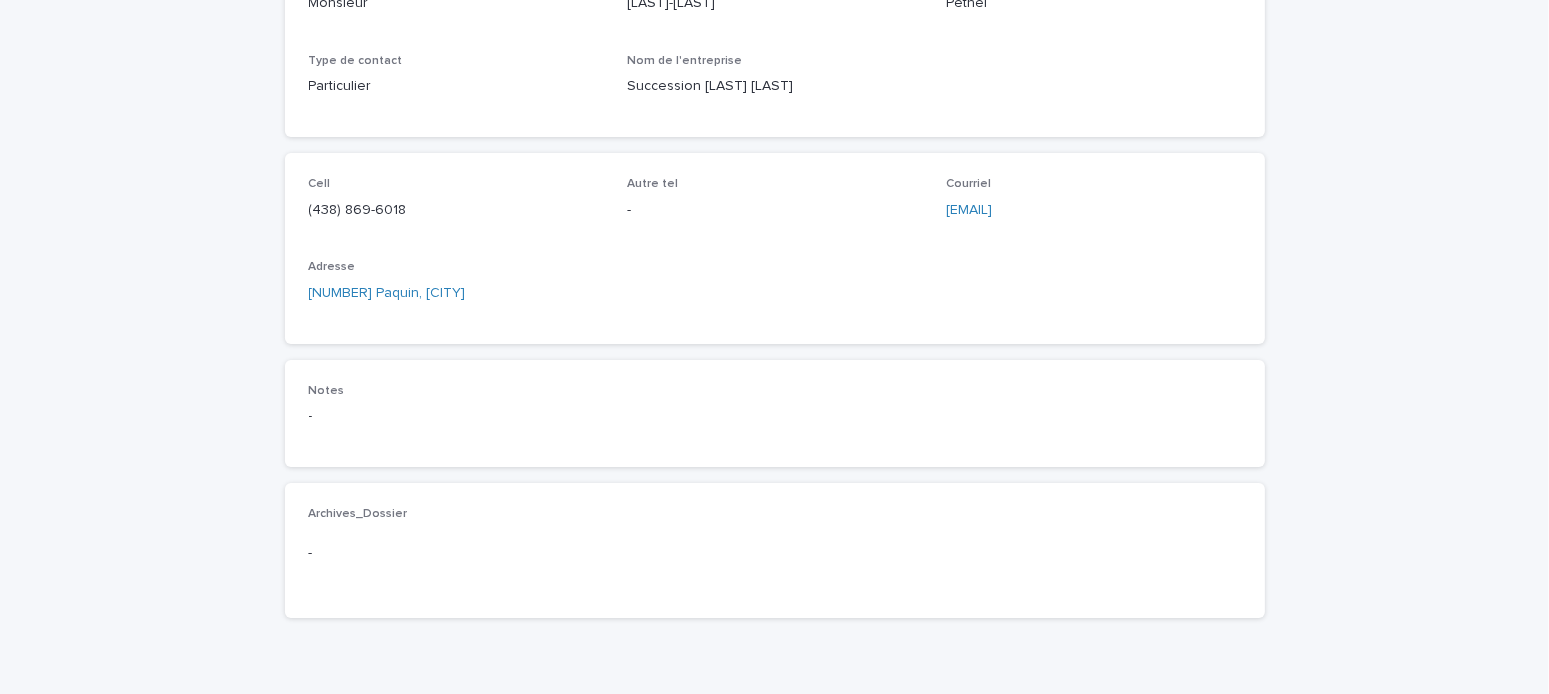 scroll, scrollTop: 0, scrollLeft: 0, axis: both 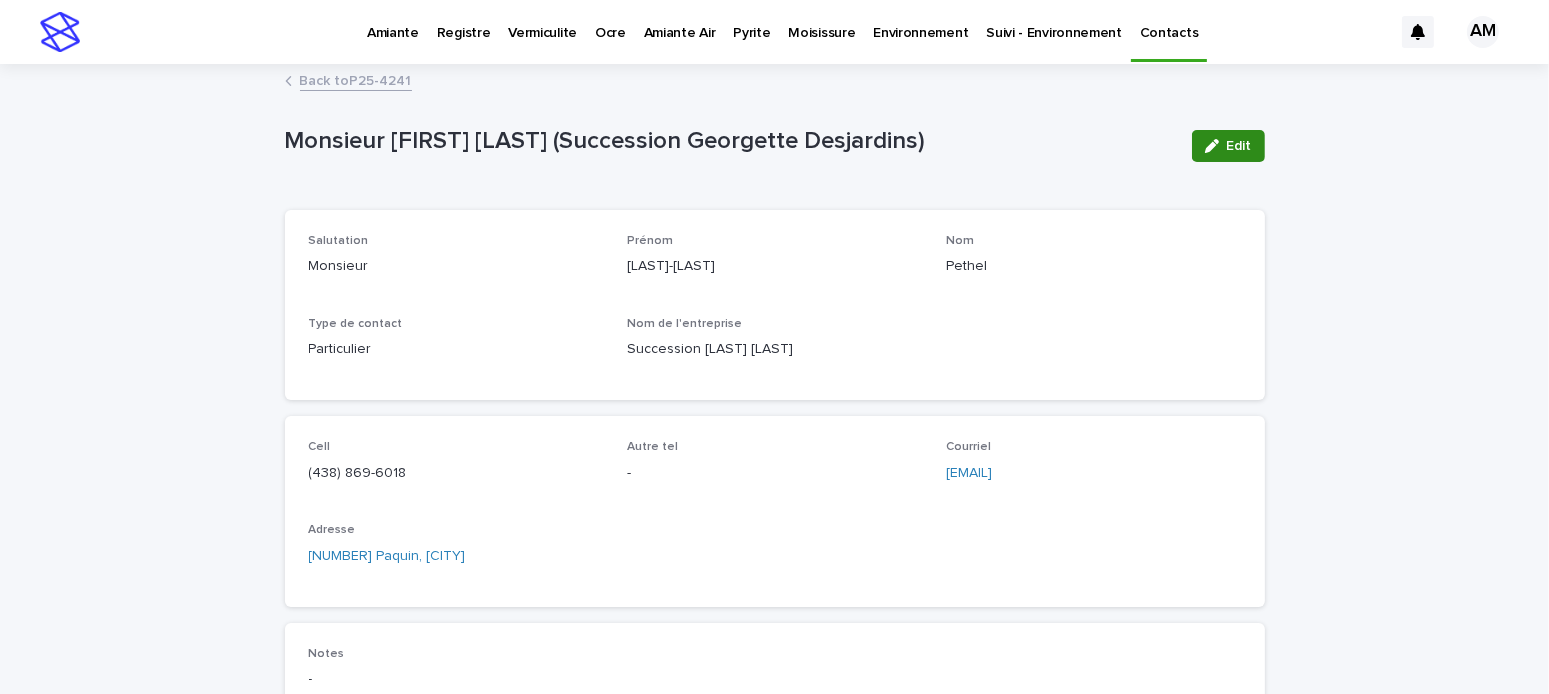 click on "Edit" at bounding box center (1228, 146) 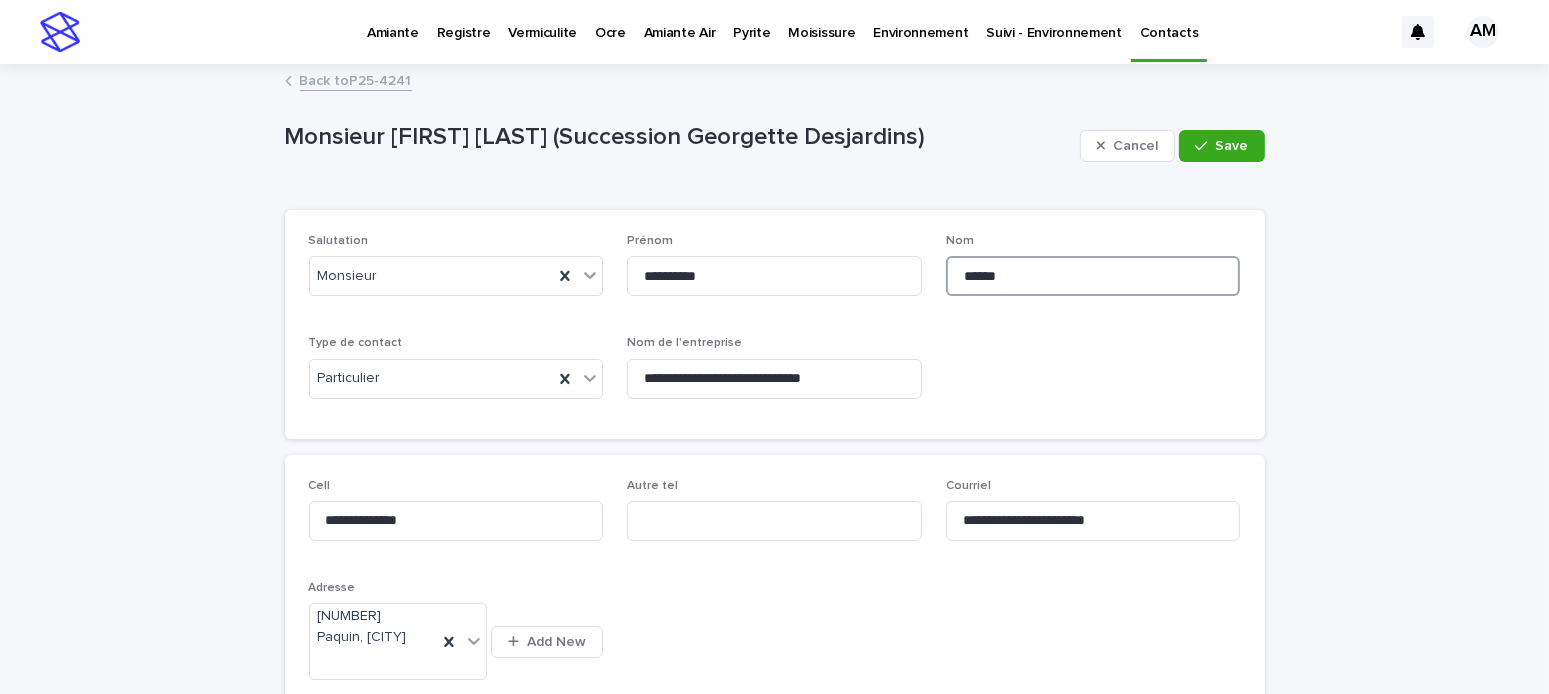 click on "******" at bounding box center [1093, 276] 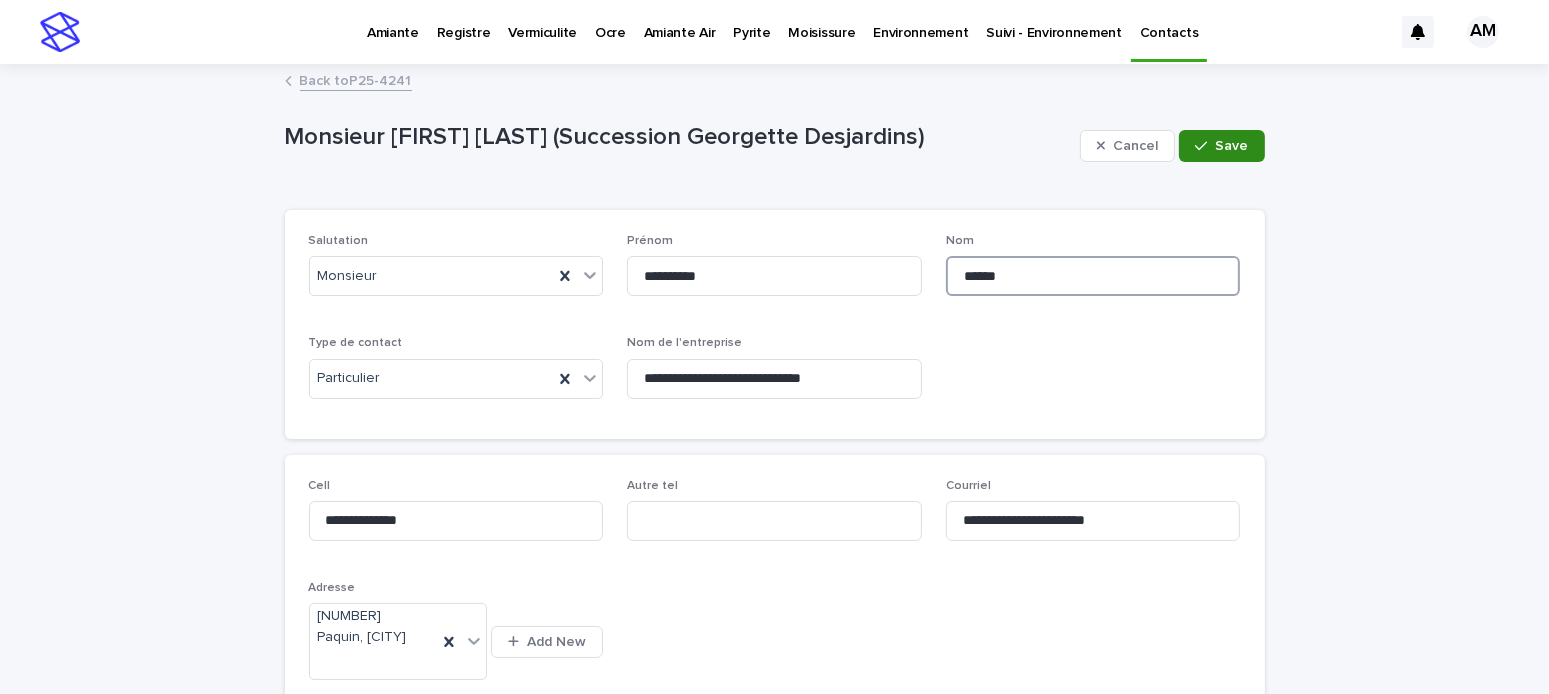 type on "******" 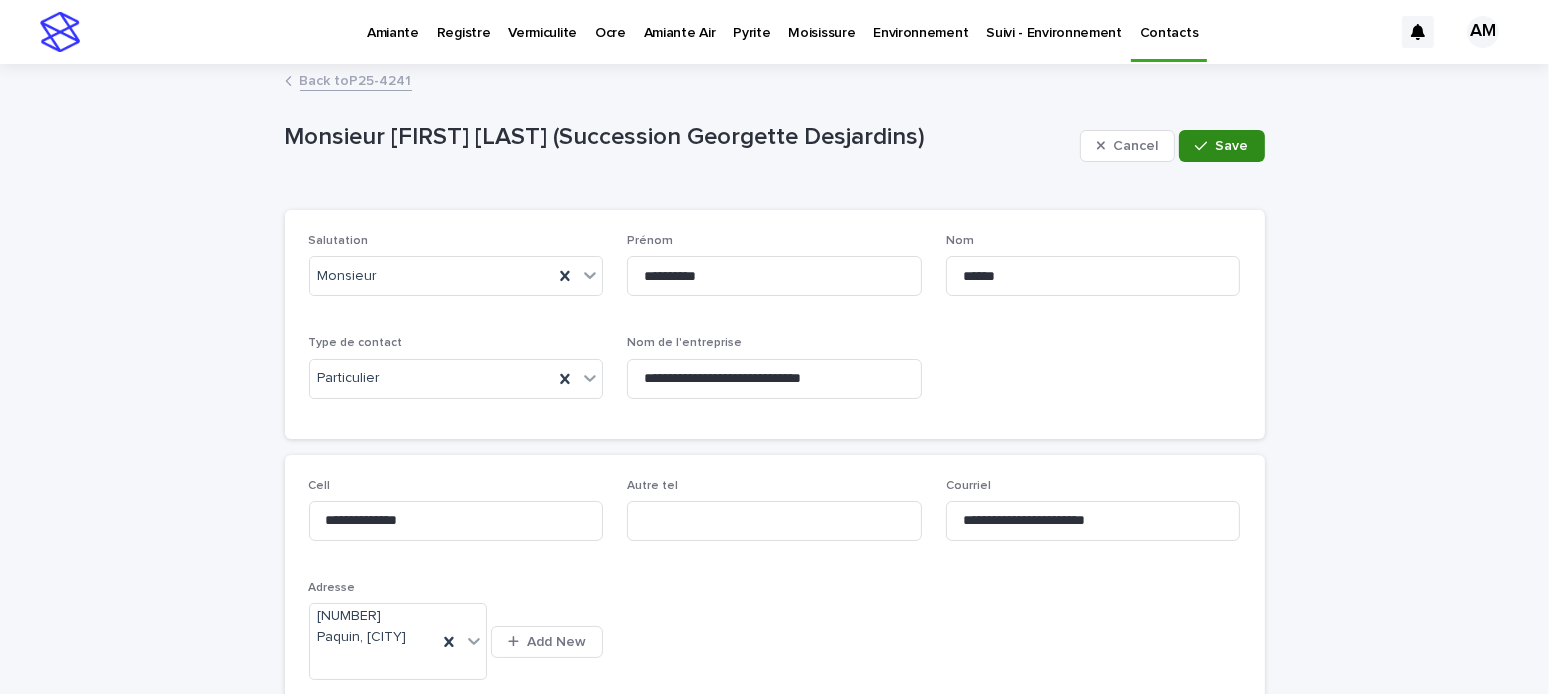 click on "Save" at bounding box center (1221, 146) 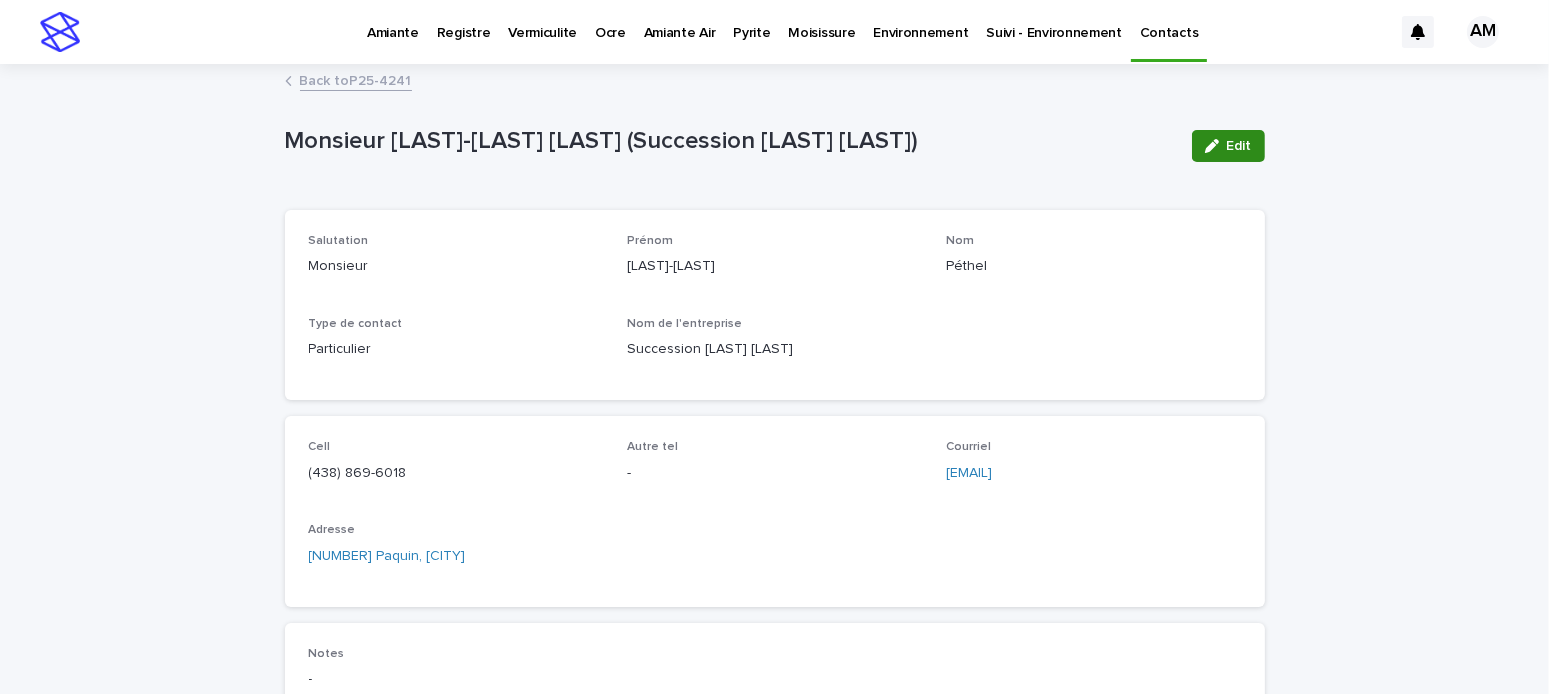 click on "Edit" at bounding box center [1239, 146] 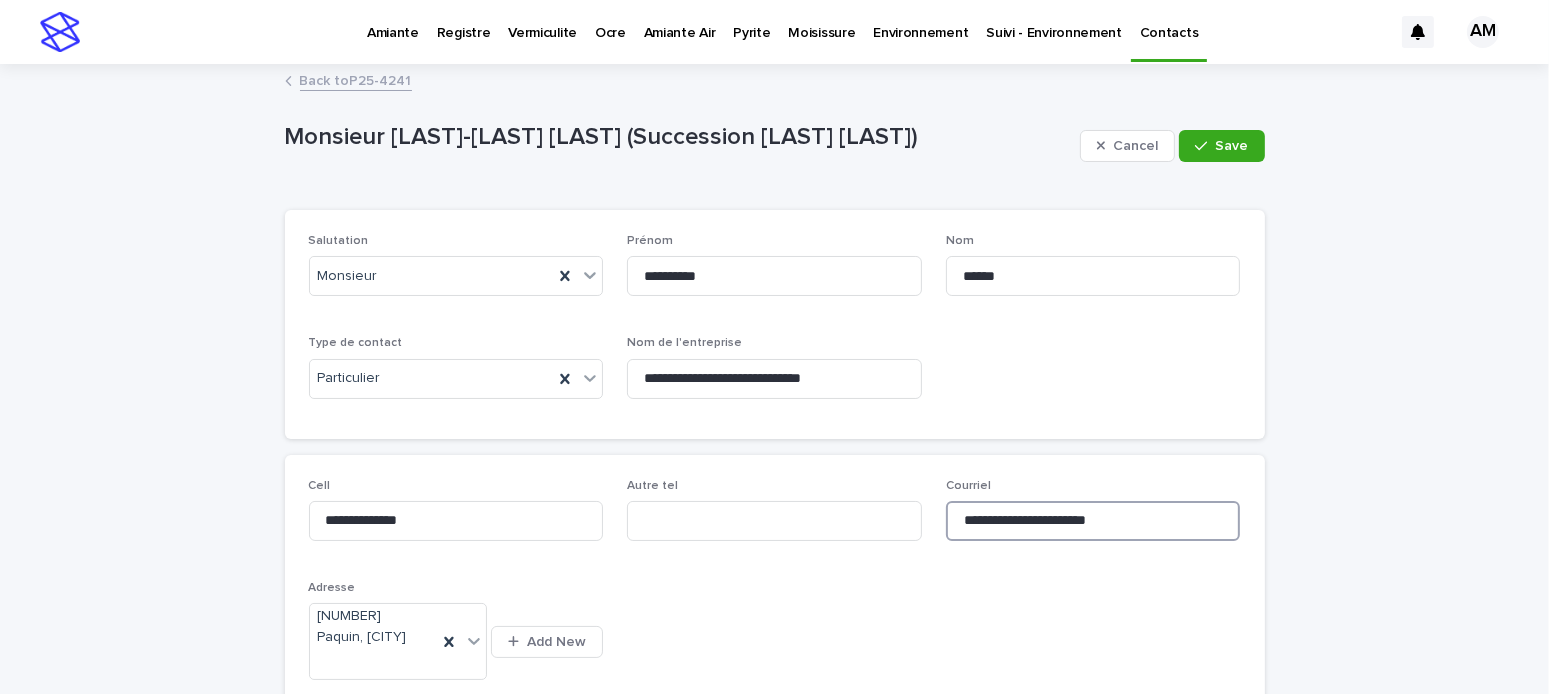 click on "**********" at bounding box center [1093, 521] 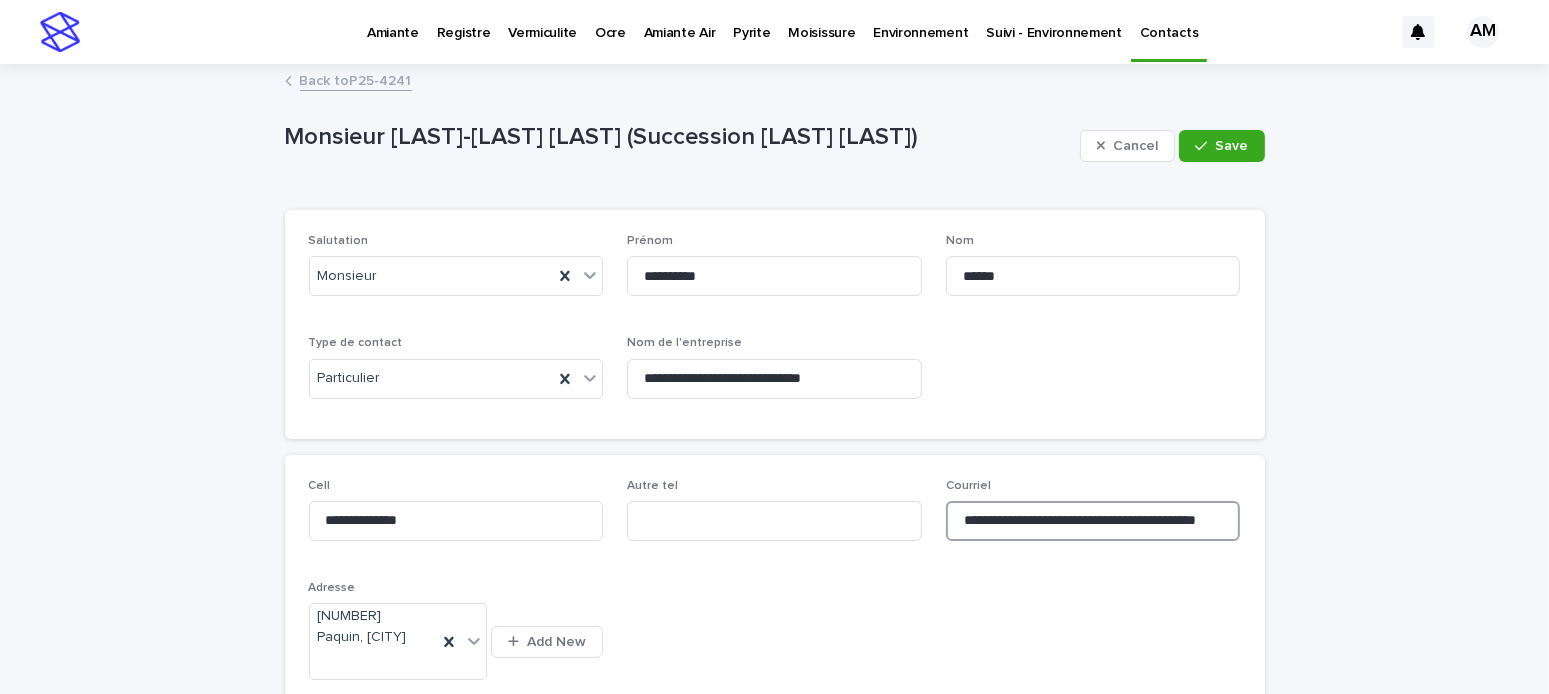 scroll, scrollTop: 0, scrollLeft: 59, axis: horizontal 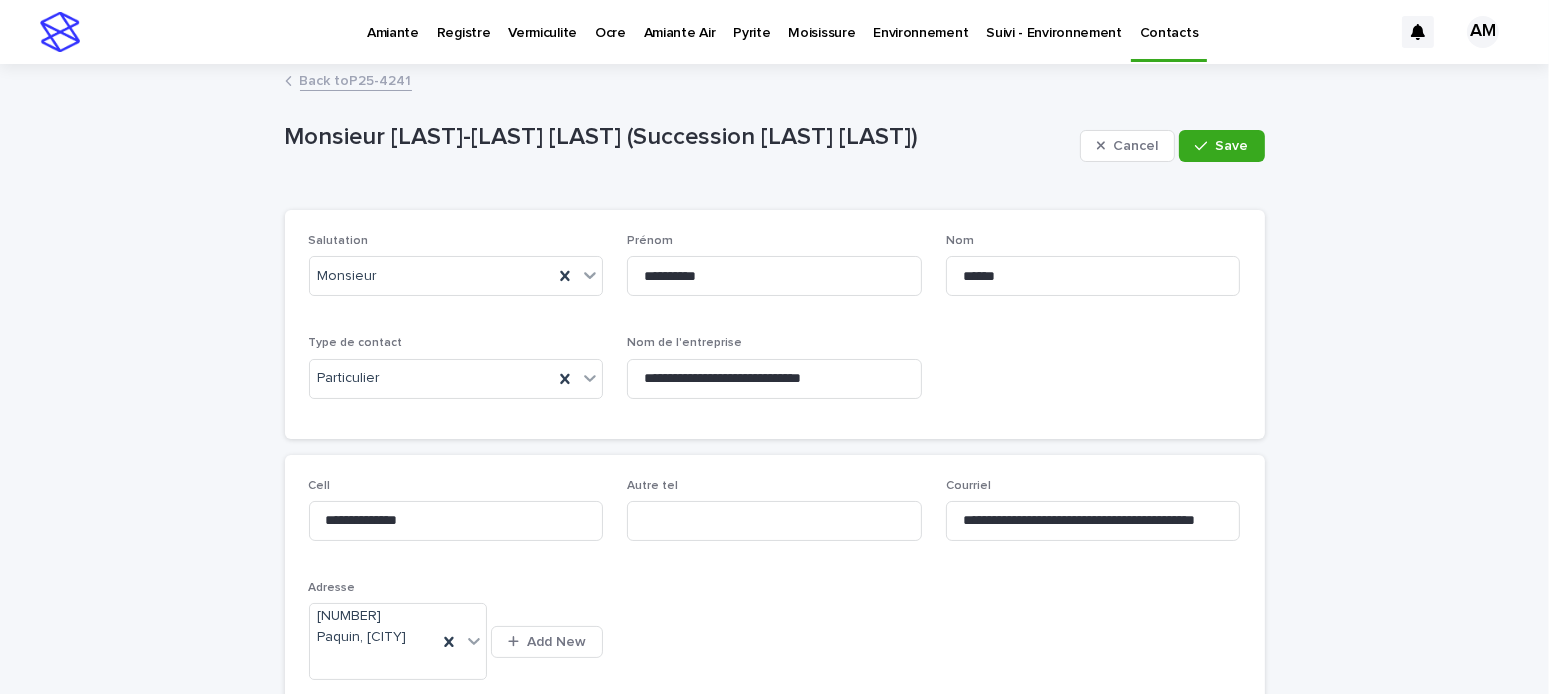 drag, startPoint x: 1133, startPoint y: 554, endPoint x: 1180, endPoint y: 540, distance: 49.0408 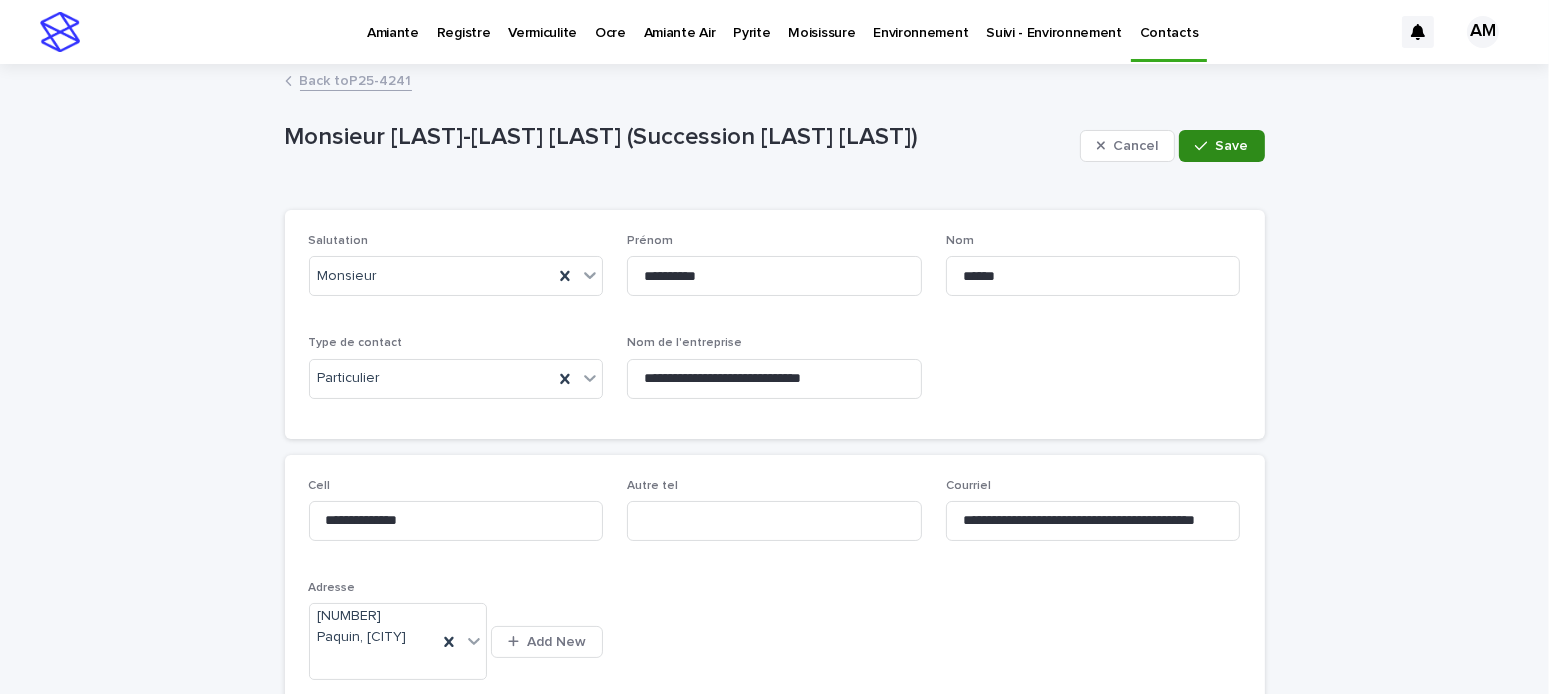 click at bounding box center [1205, 146] 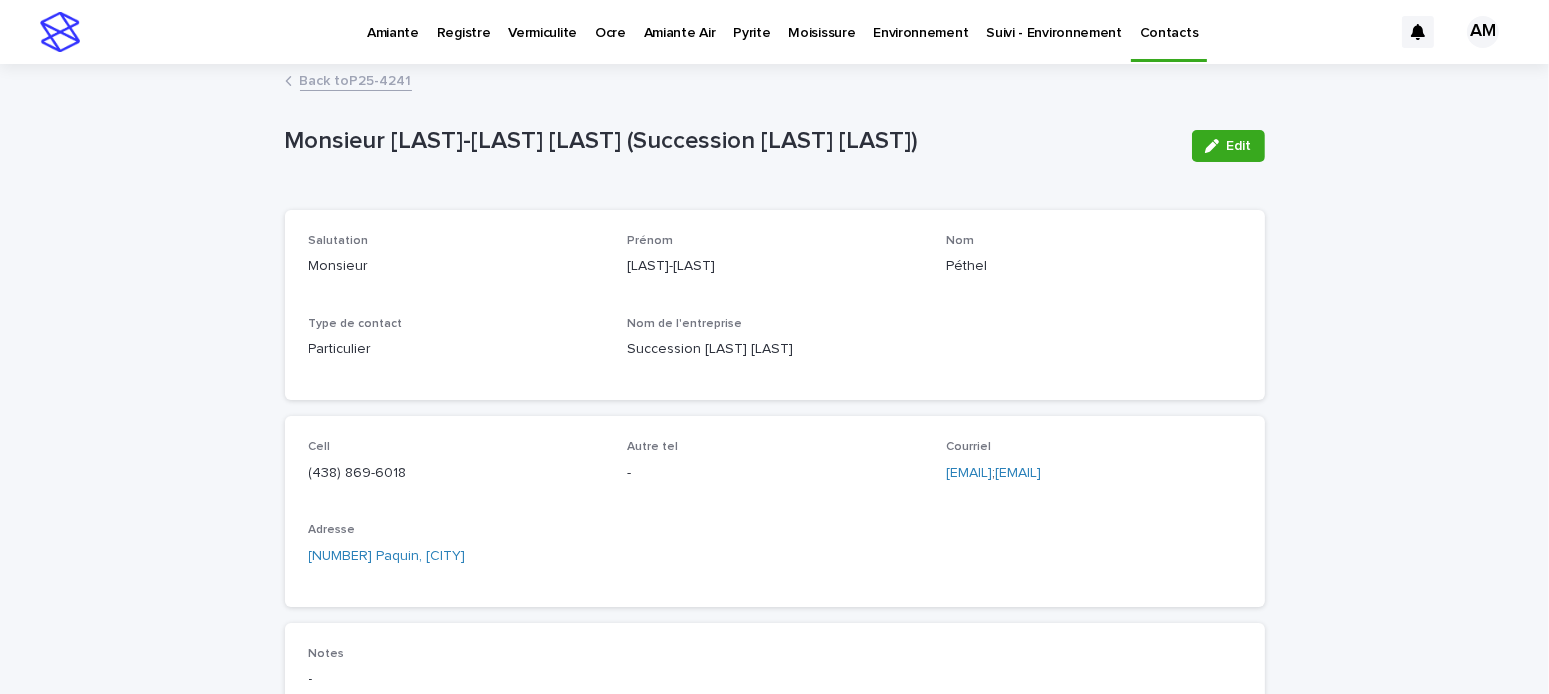 click on "Back to  P25-4241" at bounding box center [356, 79] 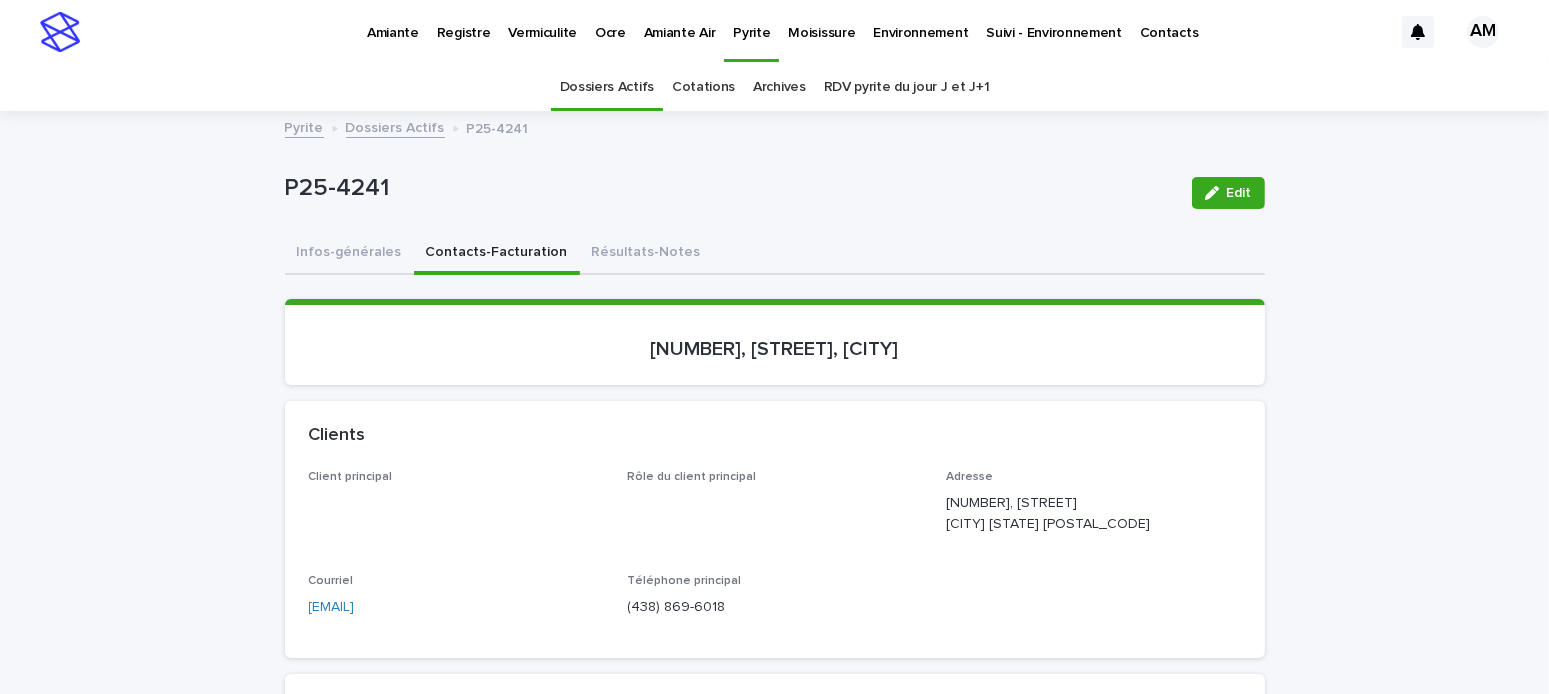 scroll, scrollTop: 63, scrollLeft: 0, axis: vertical 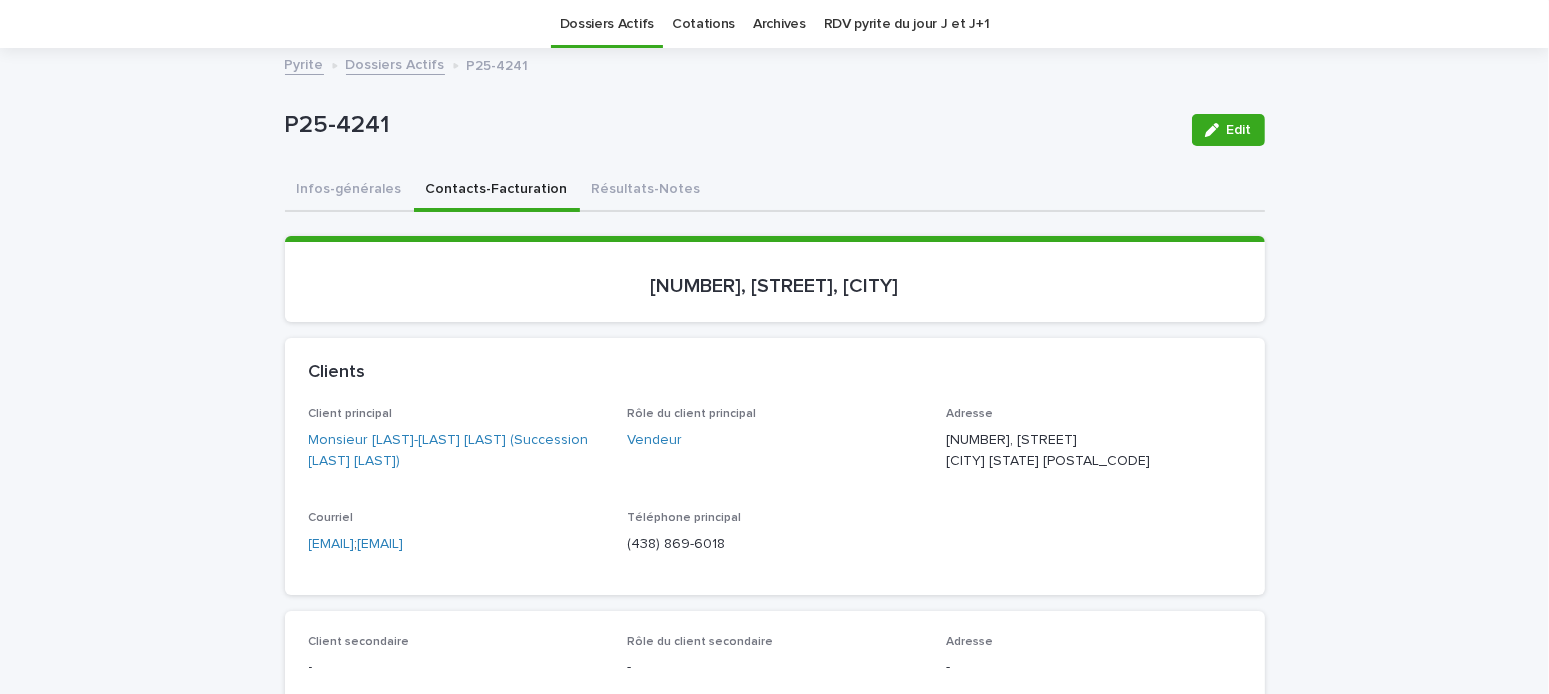 click on "Dossiers Actifs" at bounding box center [395, 63] 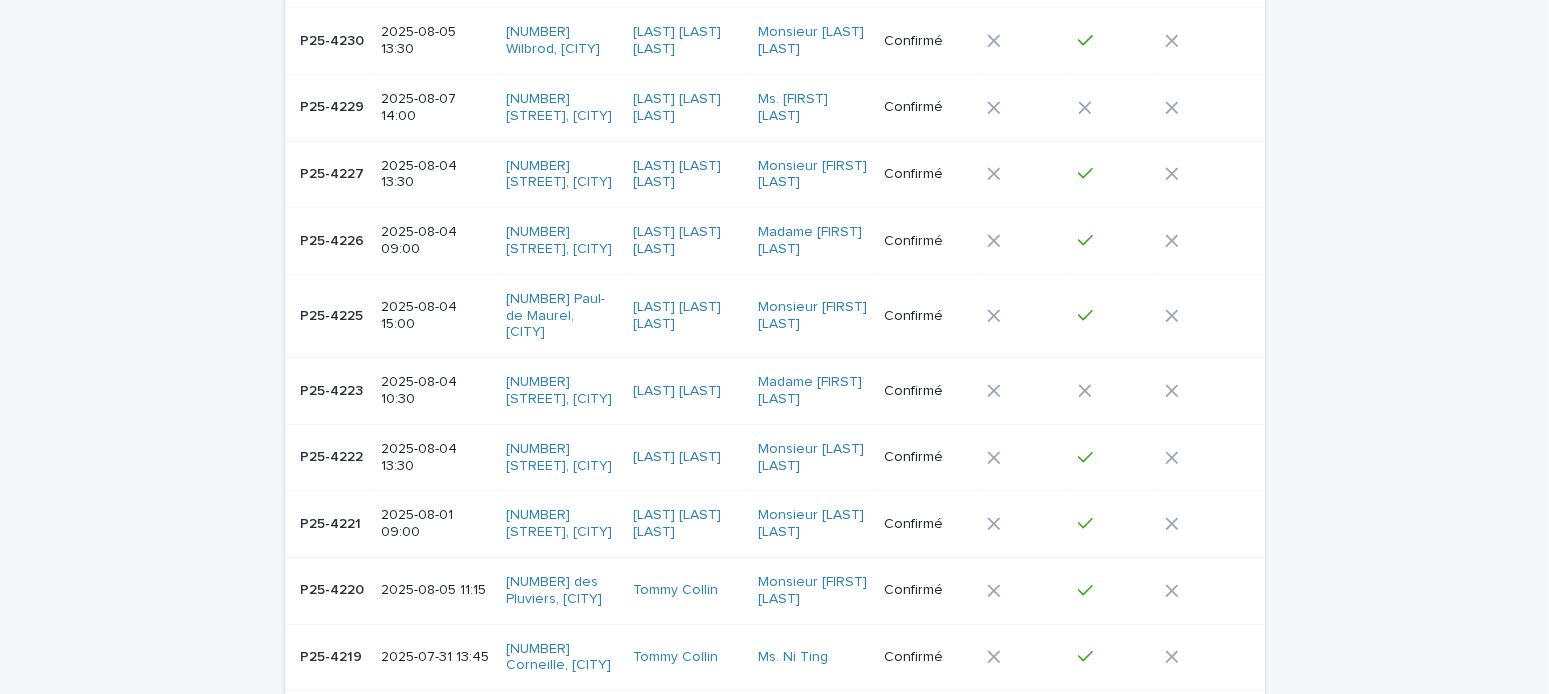 scroll, scrollTop: 1400, scrollLeft: 0, axis: vertical 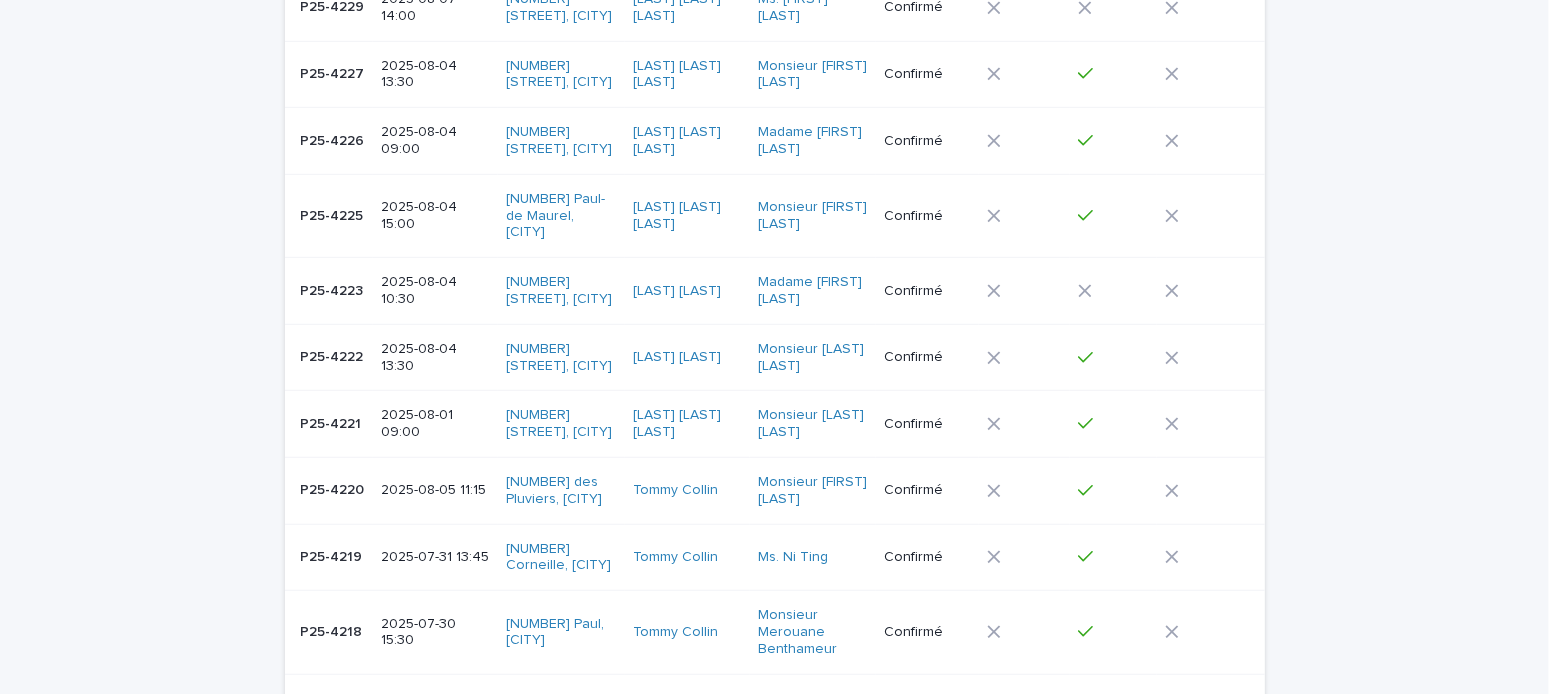 click on "2025-08-04 10:30" at bounding box center [435, 291] 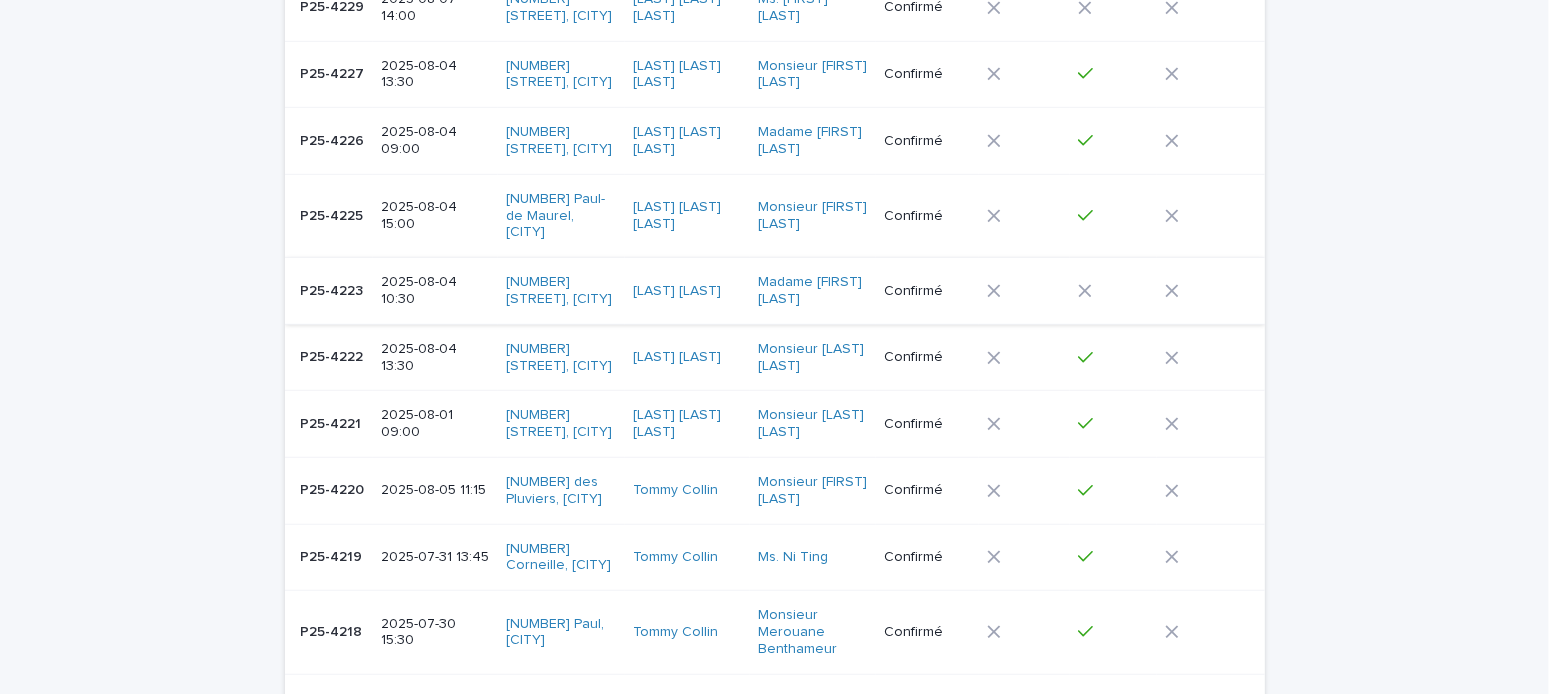scroll, scrollTop: 0, scrollLeft: 0, axis: both 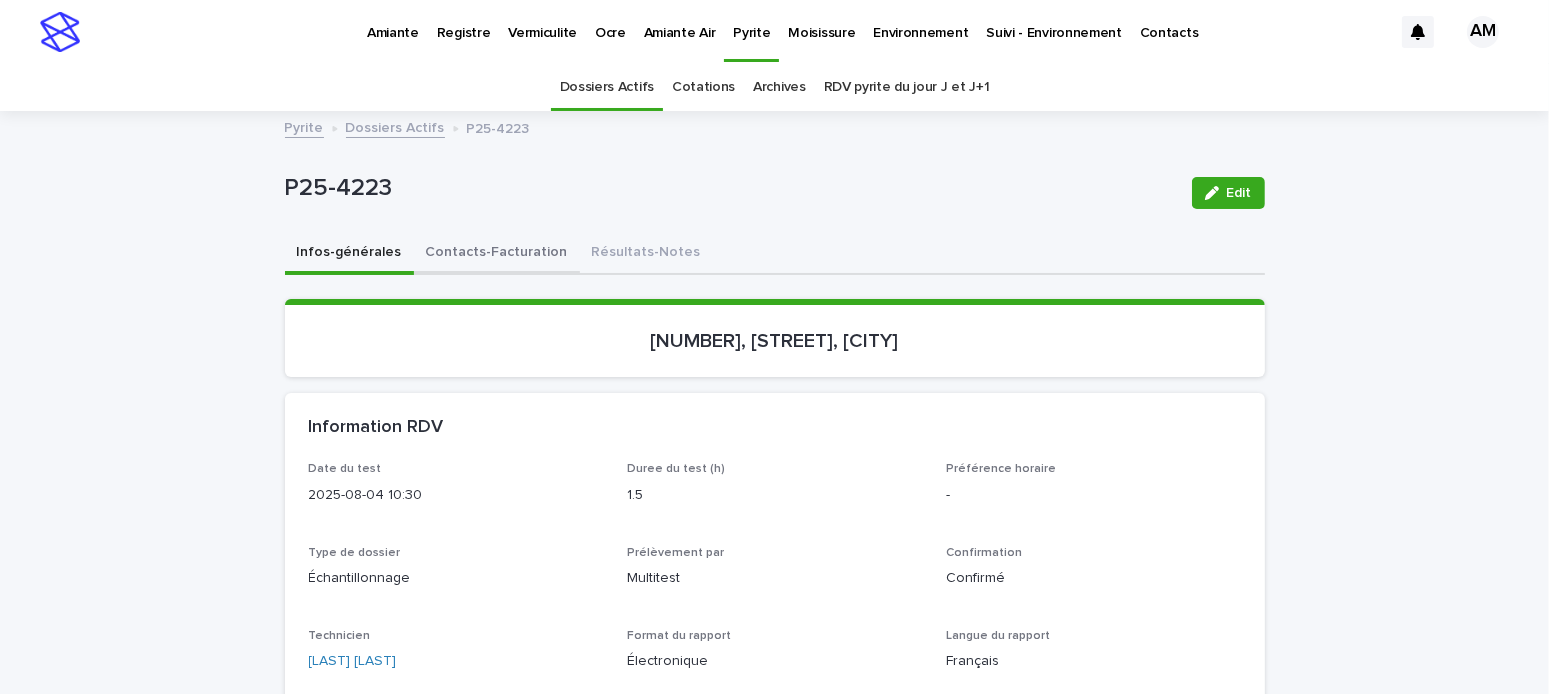 click on "Contacts-Facturation" at bounding box center [497, 254] 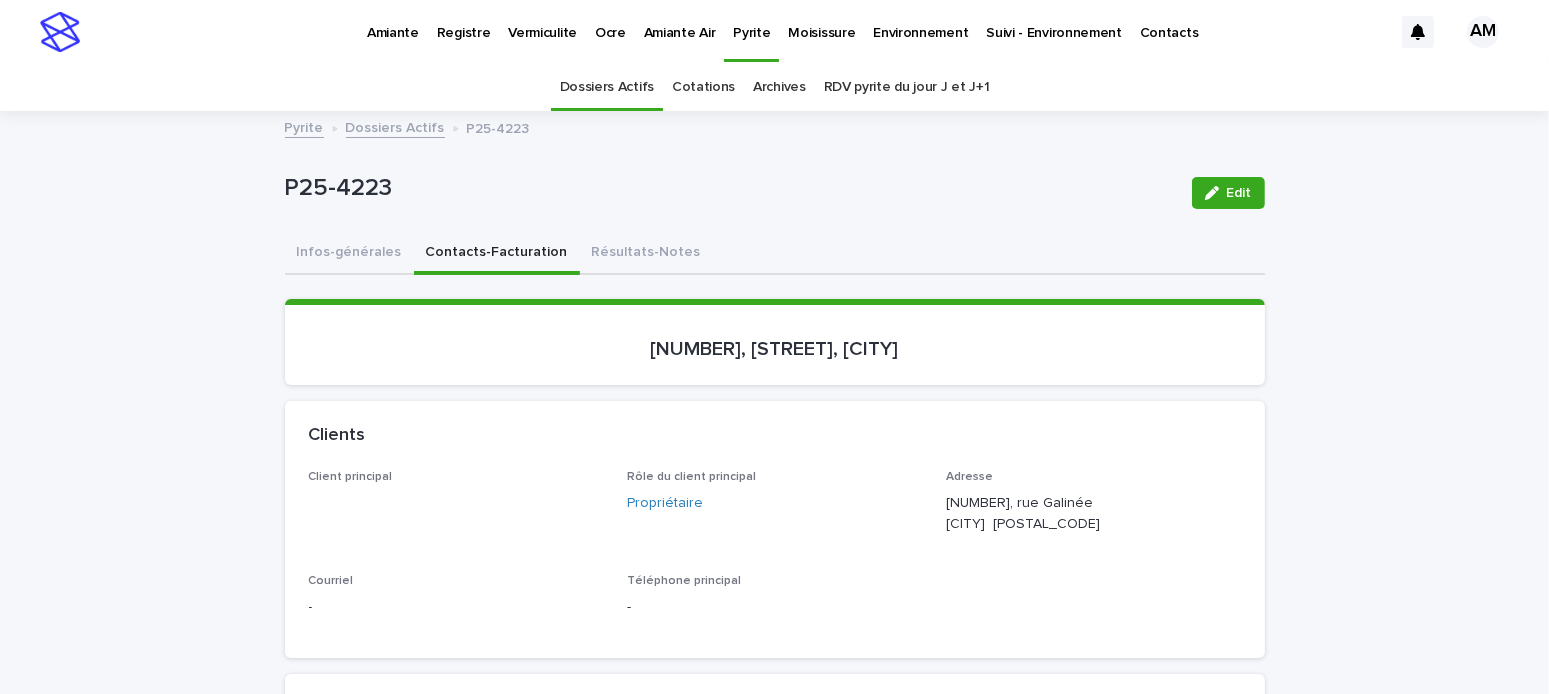scroll, scrollTop: 200, scrollLeft: 0, axis: vertical 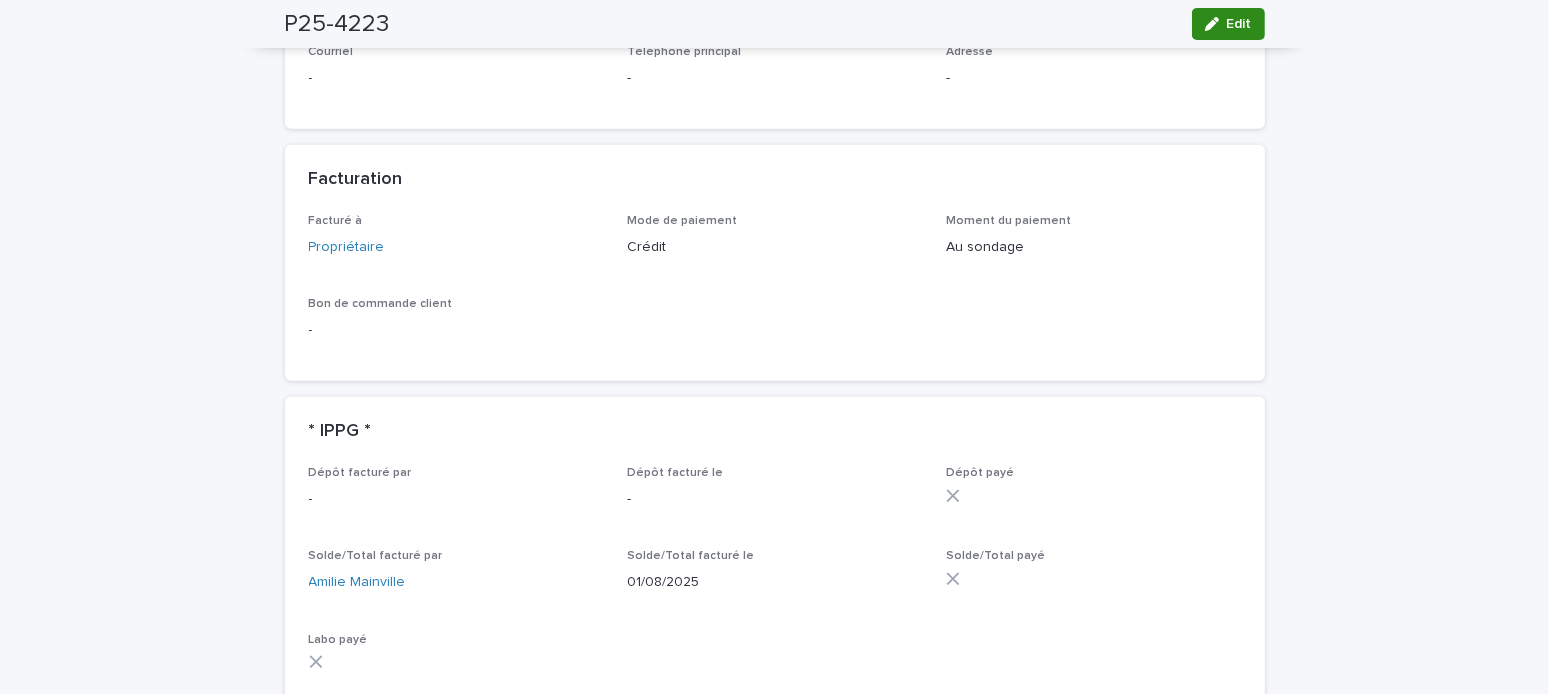 click on "Edit" at bounding box center (1239, 24) 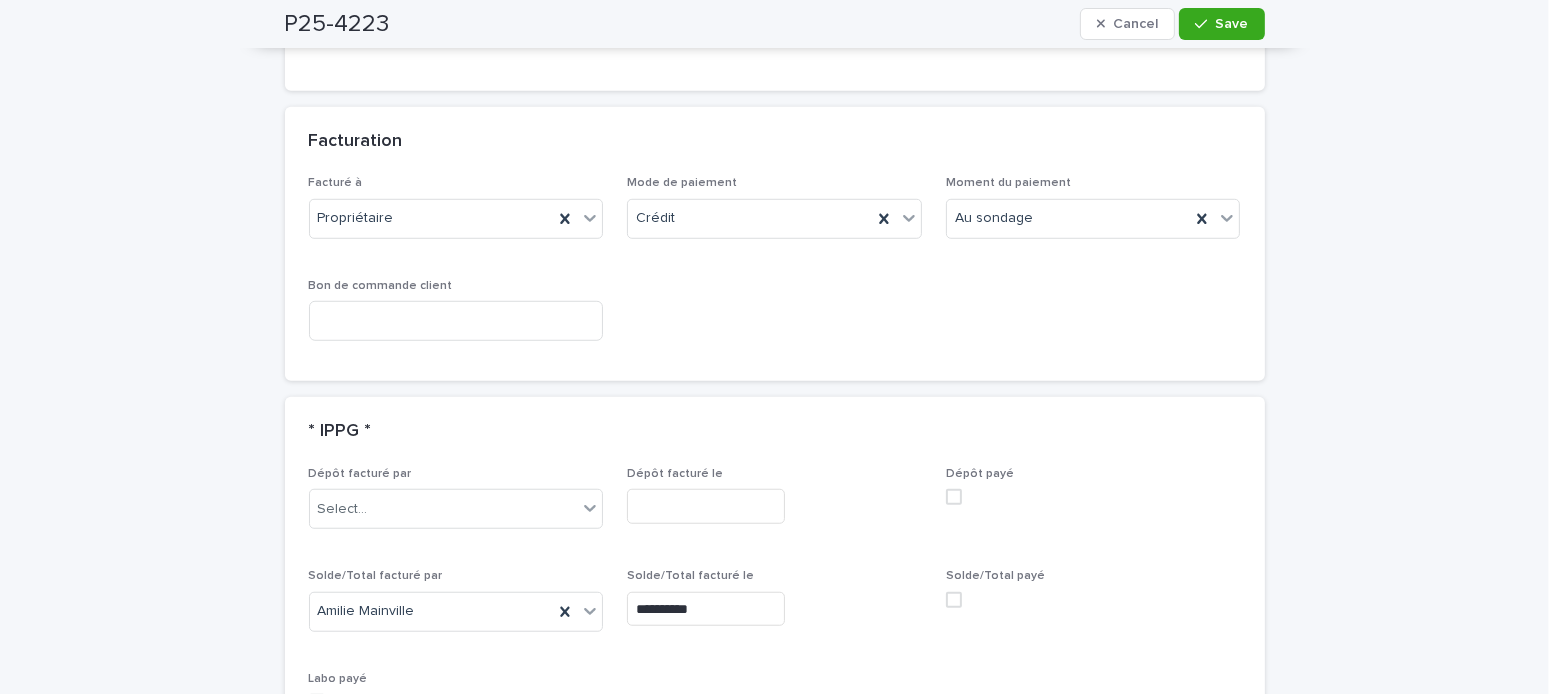 scroll, scrollTop: 1569, scrollLeft: 0, axis: vertical 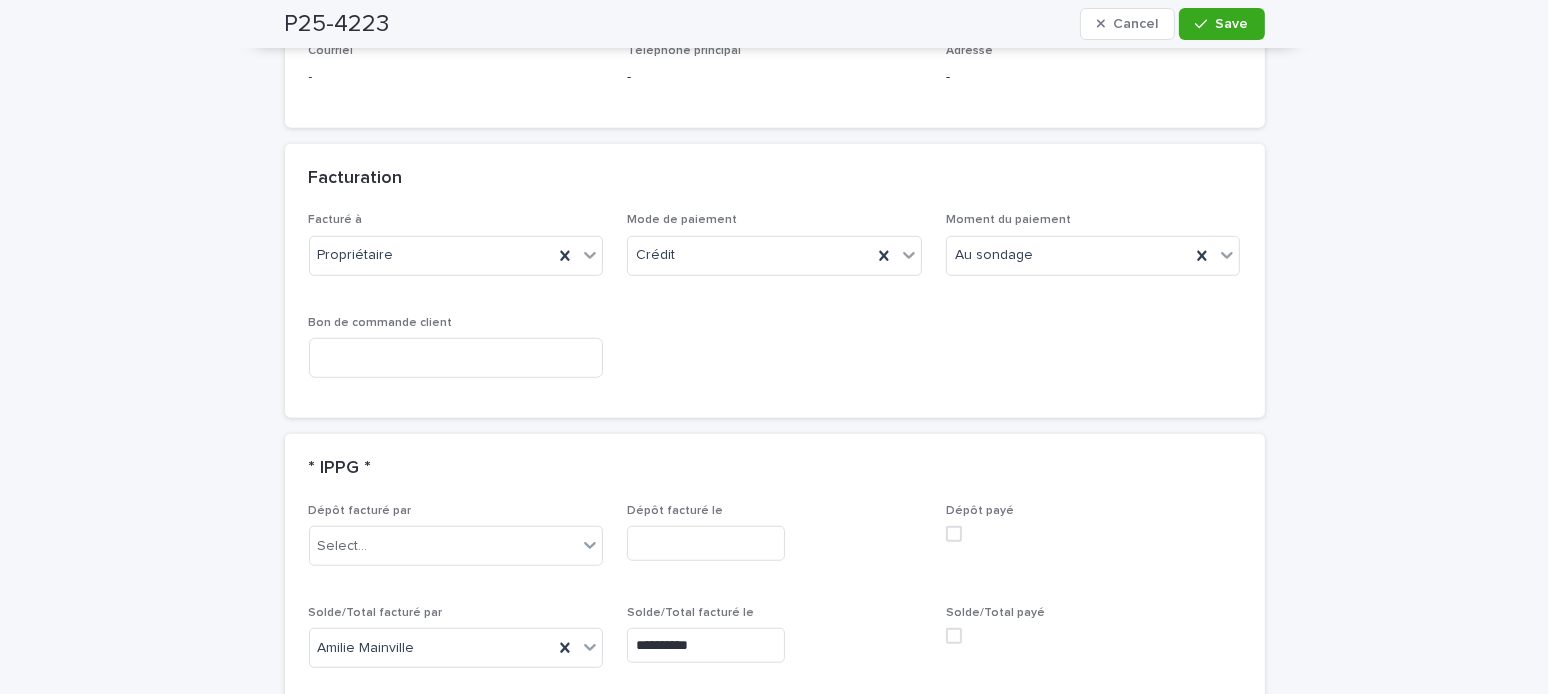 click on "Mode de paiement" at bounding box center (682, 220) 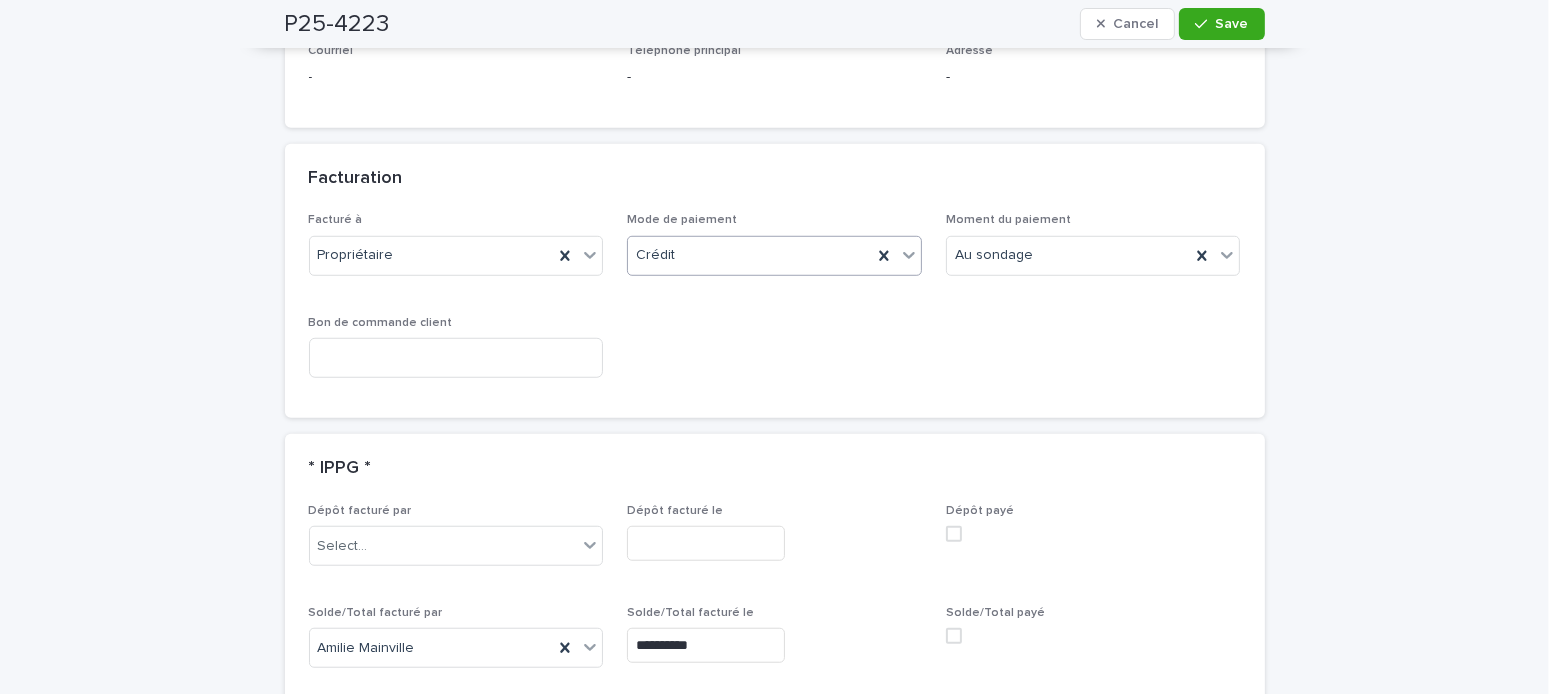 click on "Crédit" at bounding box center (750, 255) 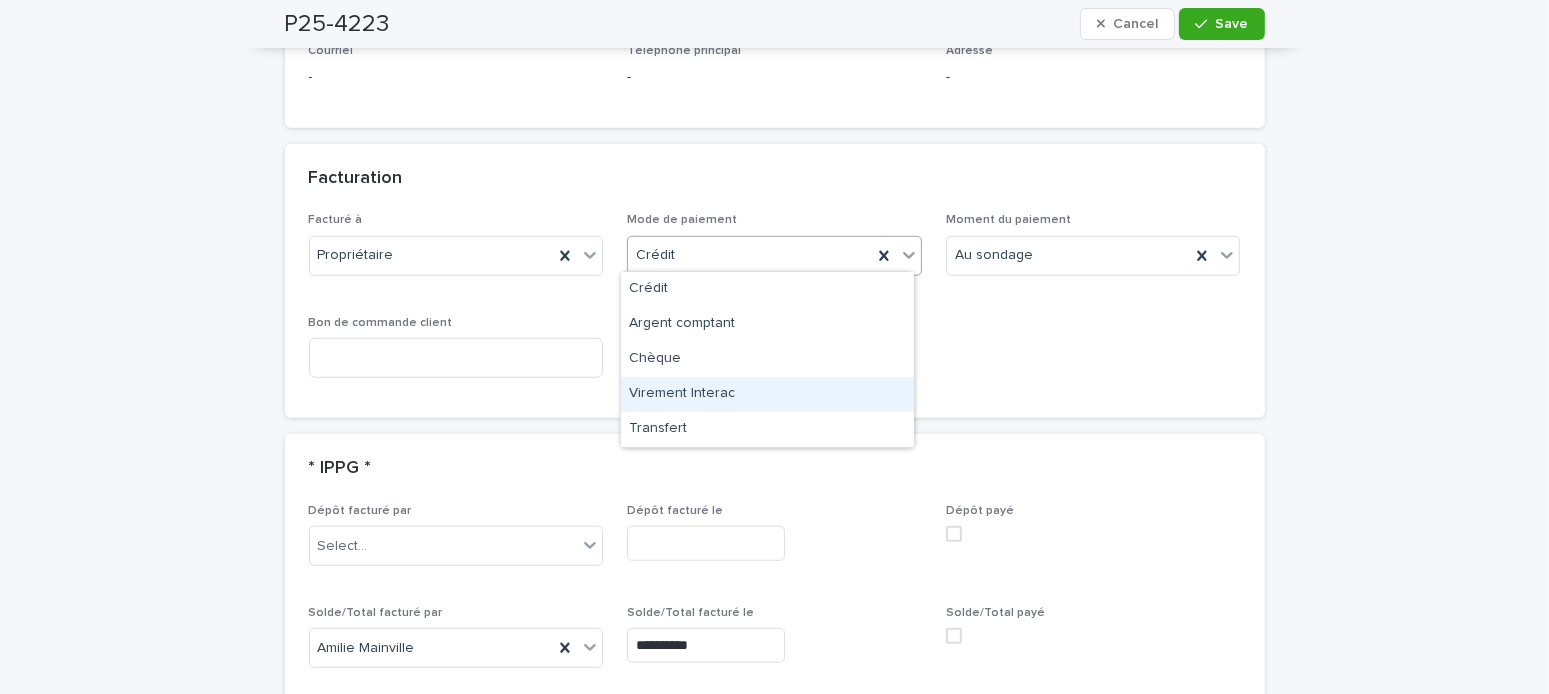 click on "Virement Interac" at bounding box center (767, 394) 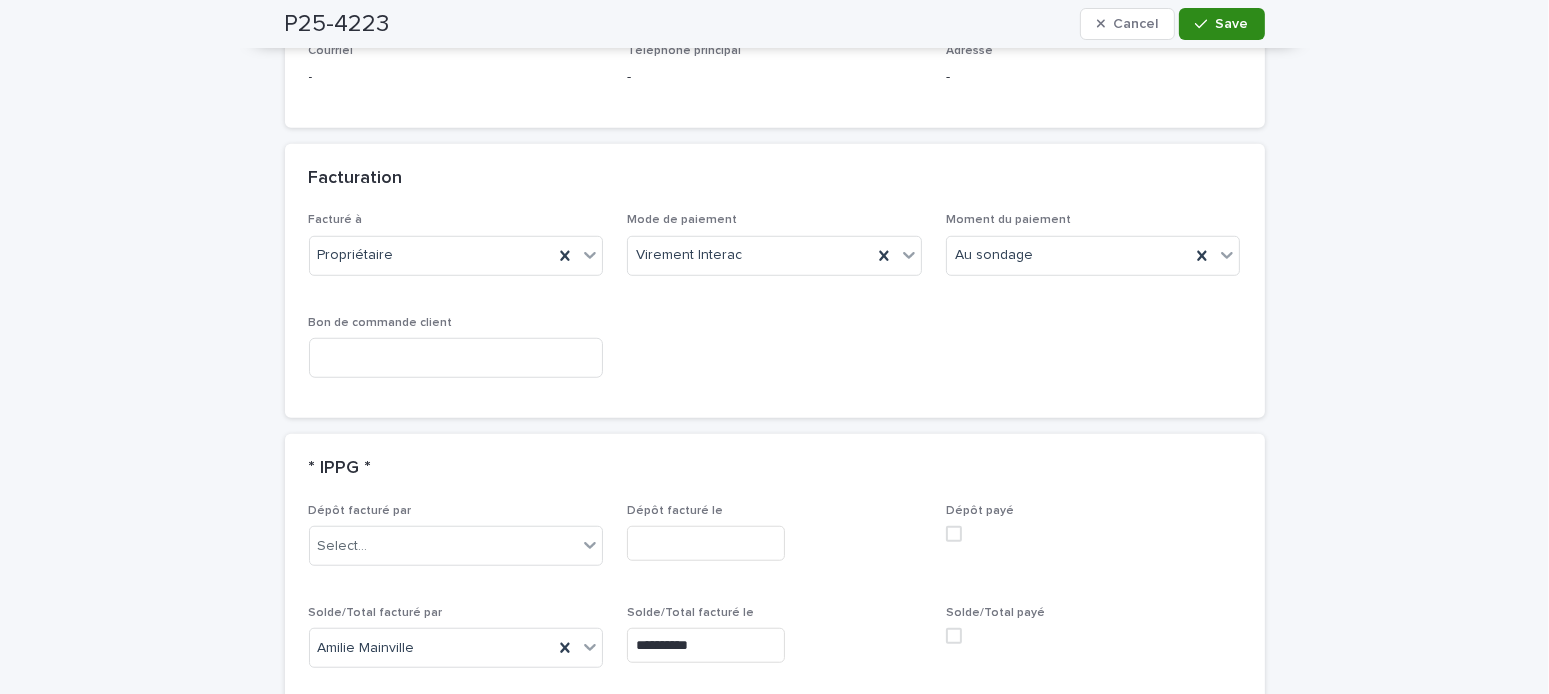 click on "Save" at bounding box center [1221, 24] 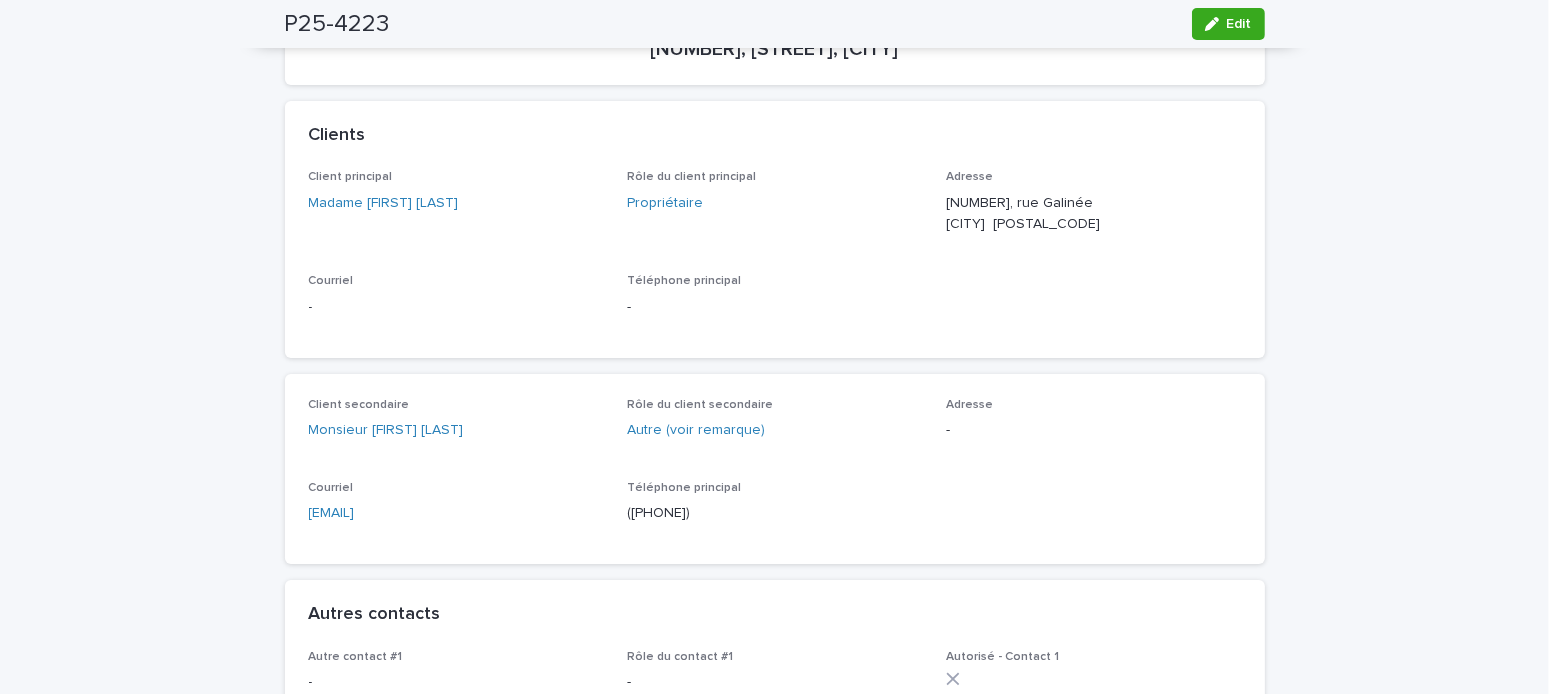 scroll, scrollTop: 0, scrollLeft: 0, axis: both 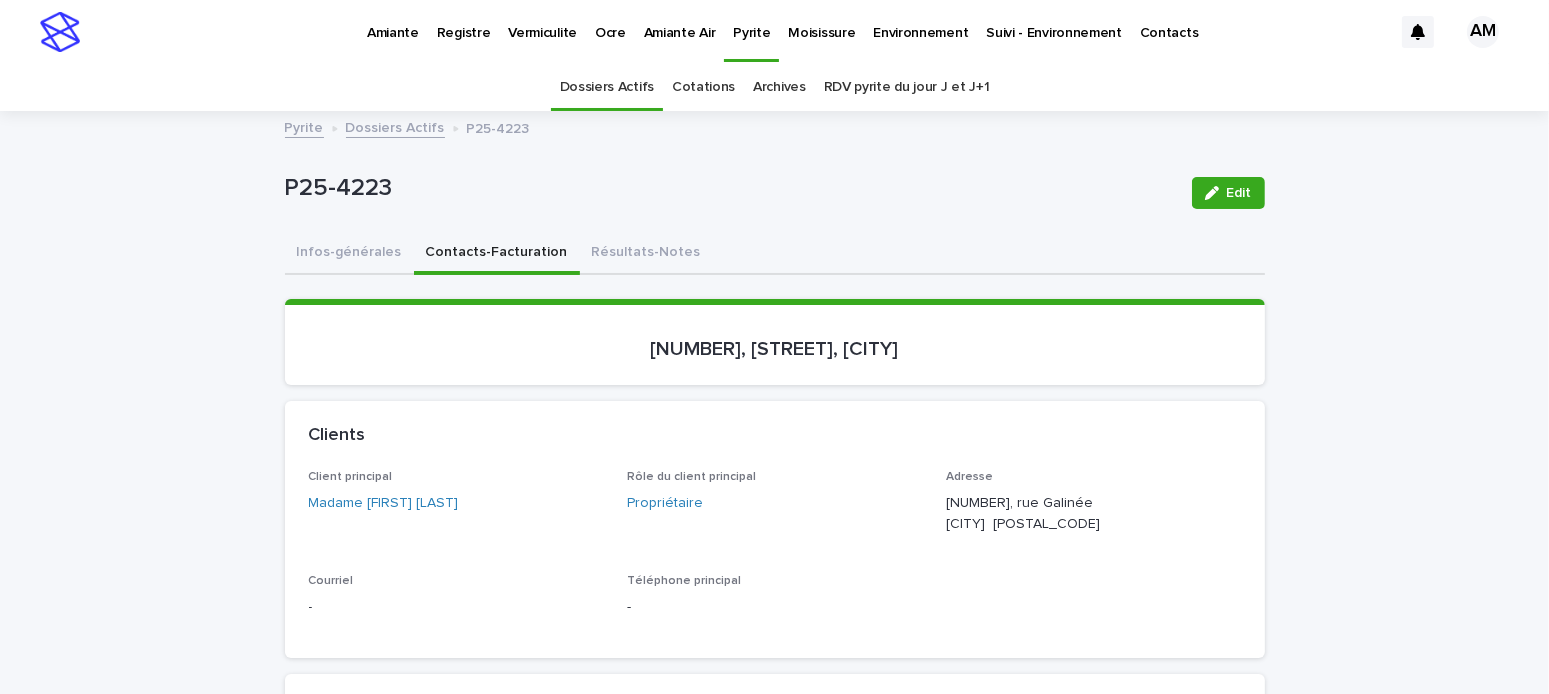 click on "Dossiers Actifs" at bounding box center (607, 87) 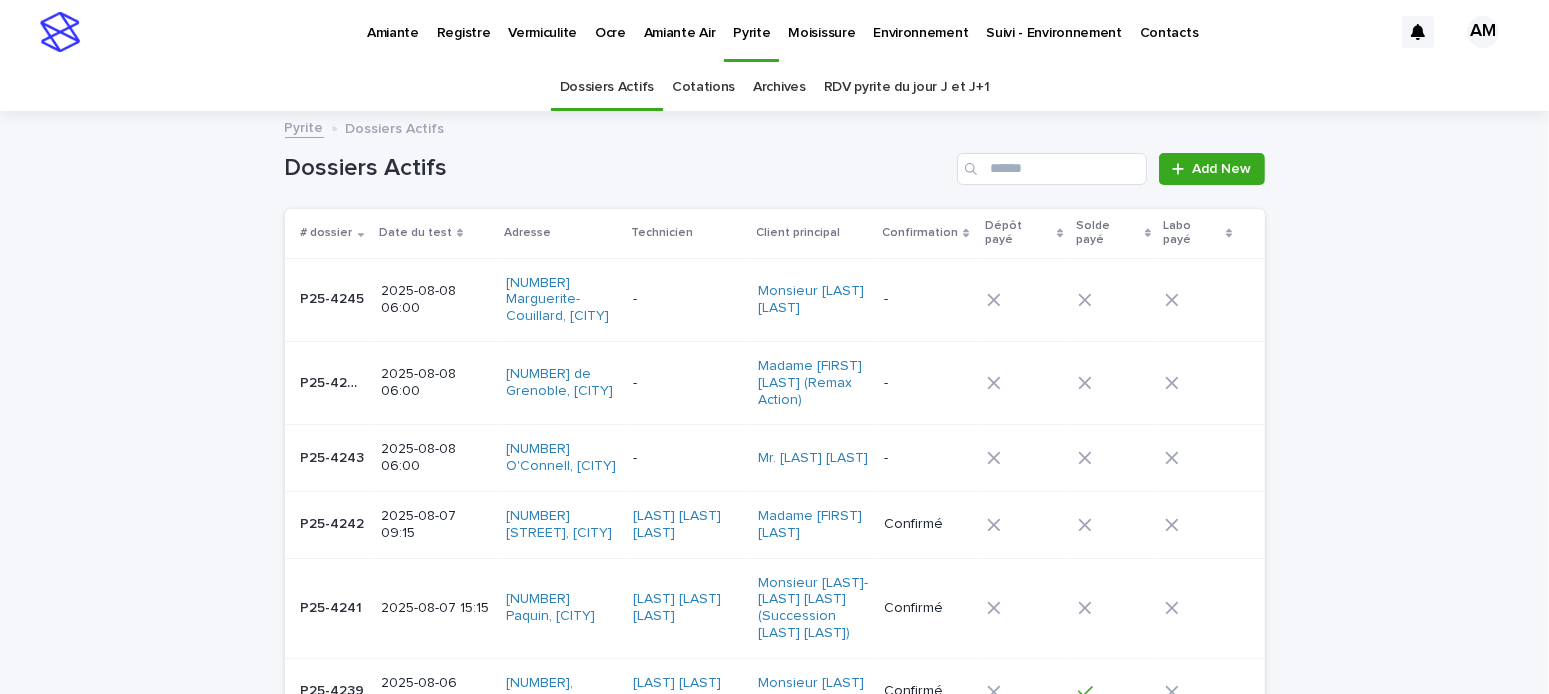click on "RDV pyrite du jour J et J+1" at bounding box center (907, 87) 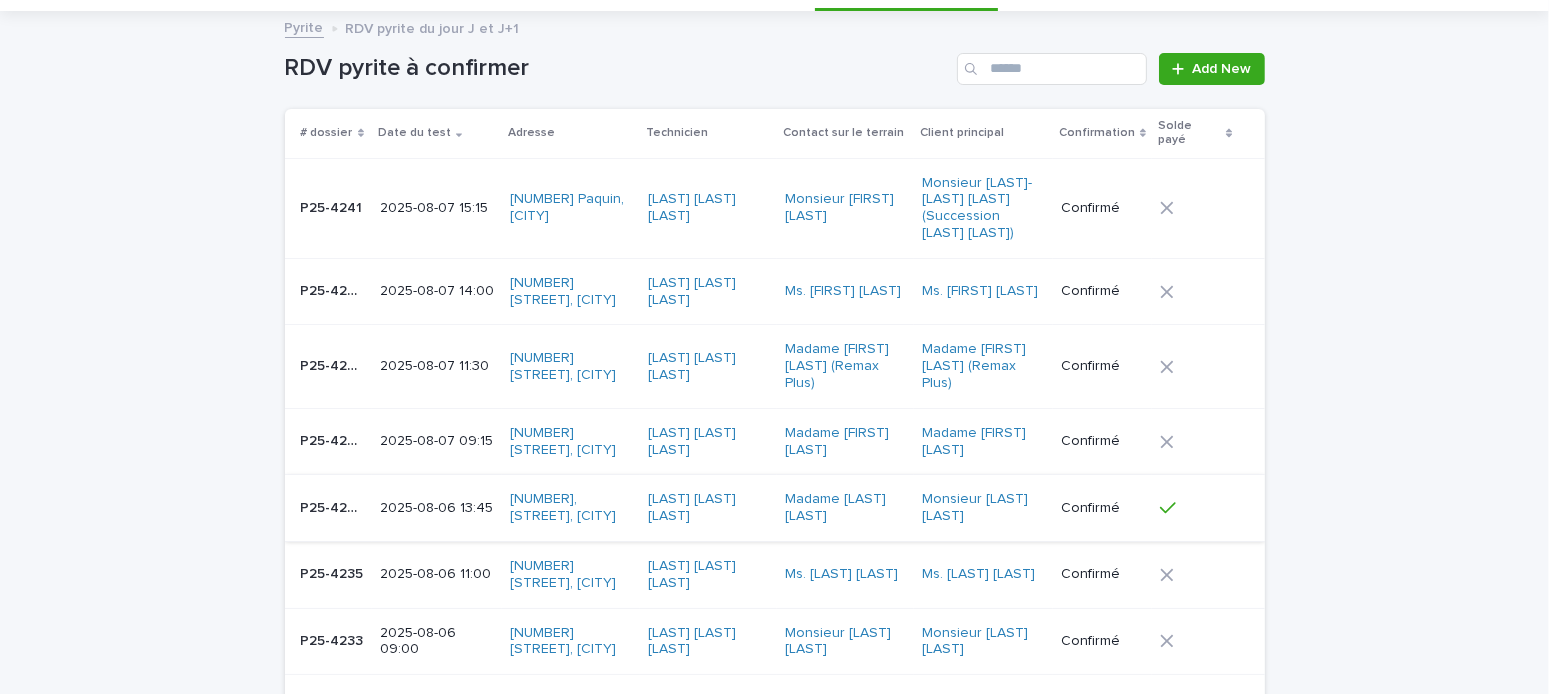scroll, scrollTop: 200, scrollLeft: 0, axis: vertical 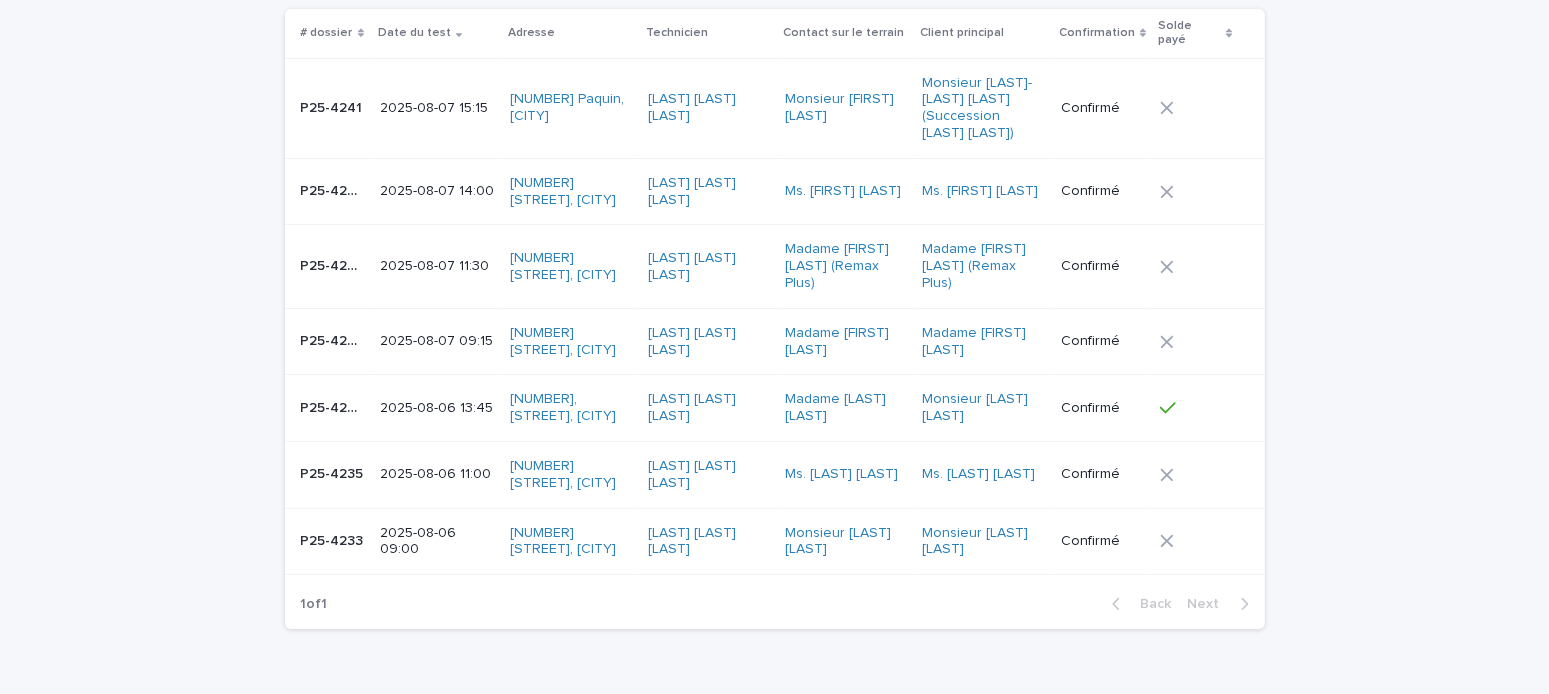click on "2025-08-07 09:15" at bounding box center [437, 341] 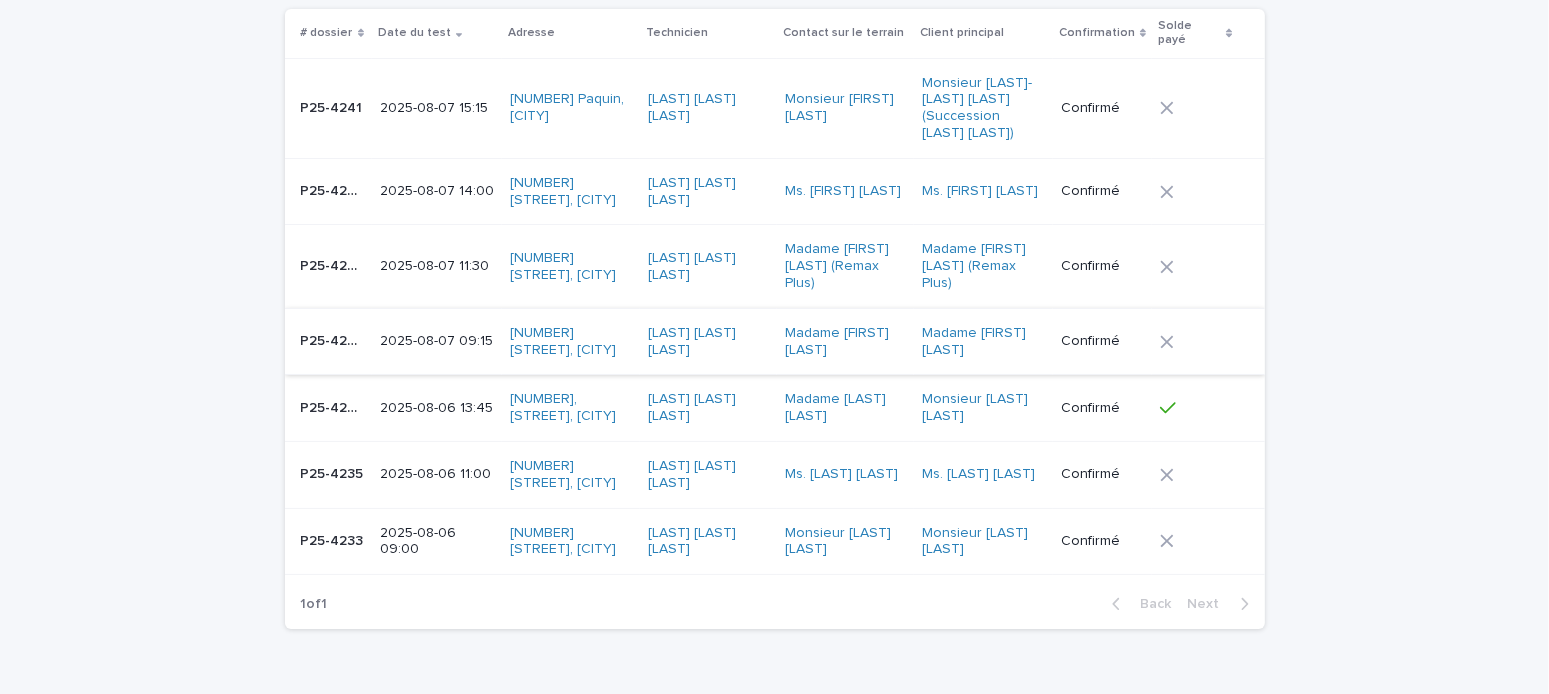 scroll, scrollTop: 0, scrollLeft: 0, axis: both 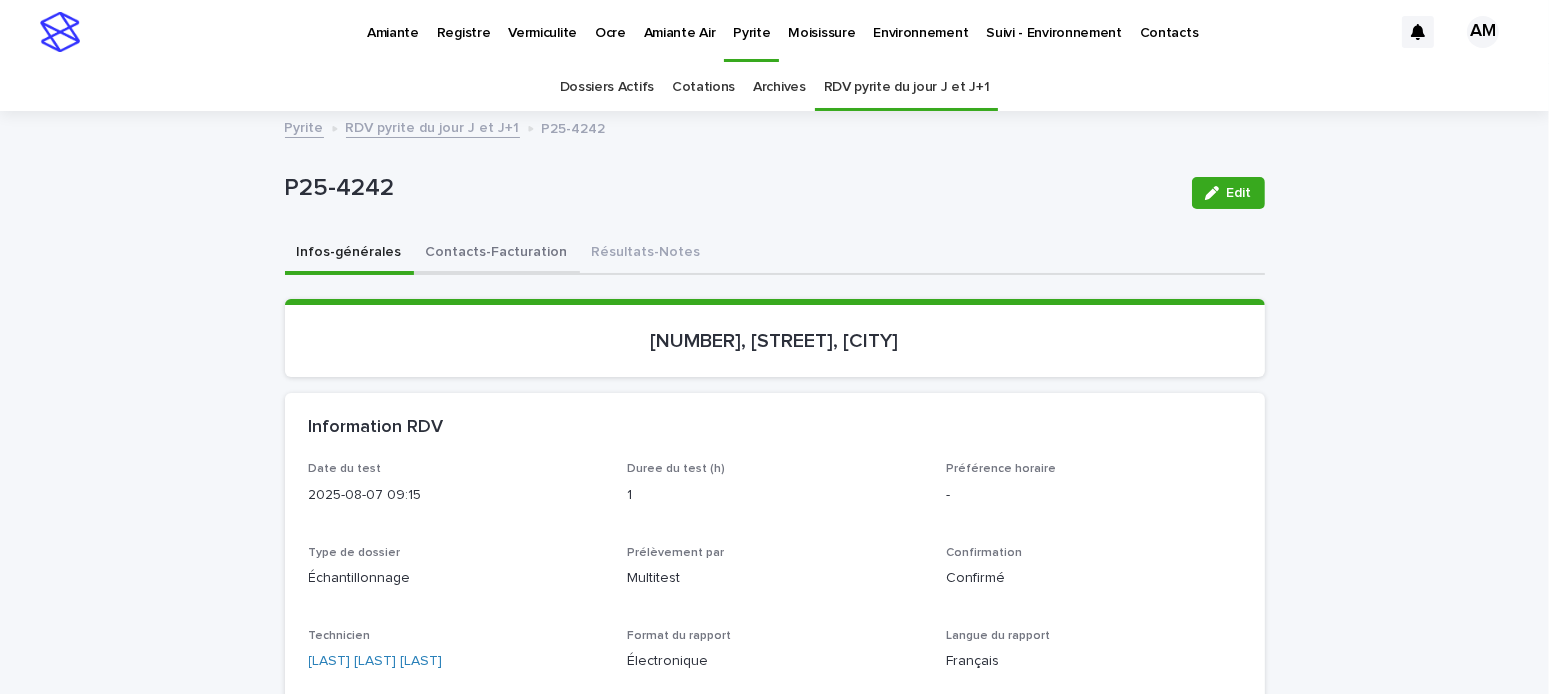 click on "Contacts-Facturation" at bounding box center [497, 254] 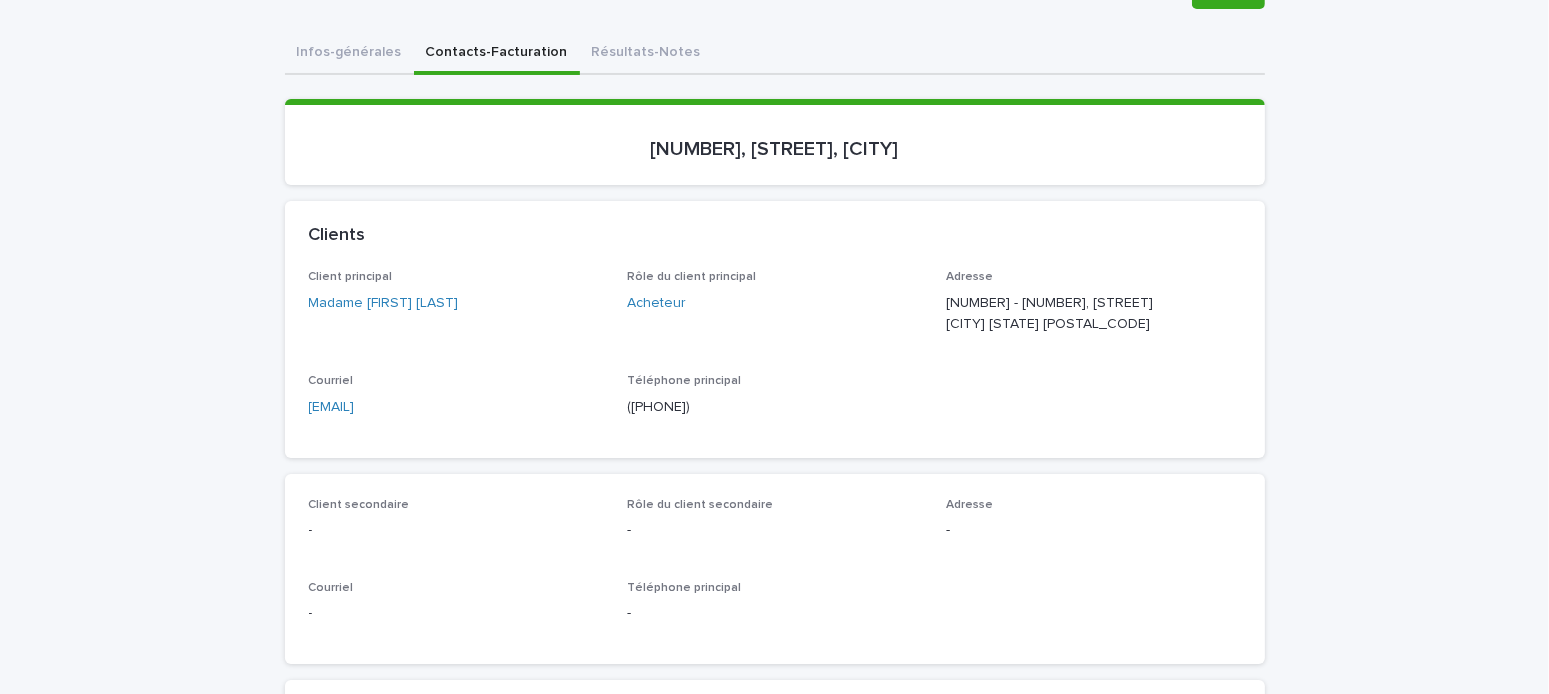 scroll, scrollTop: 0, scrollLeft: 0, axis: both 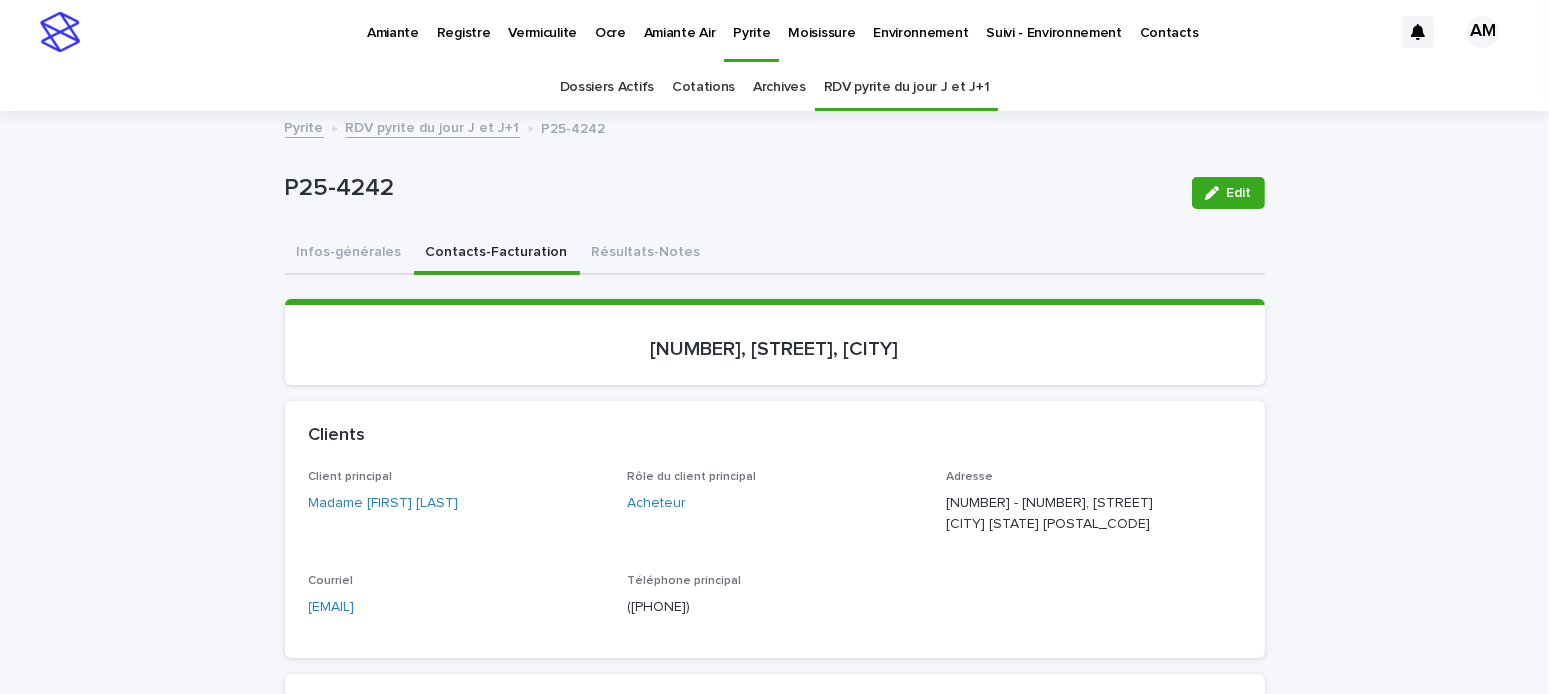 click on "RDV pyrite du jour J et J+1" at bounding box center [433, 126] 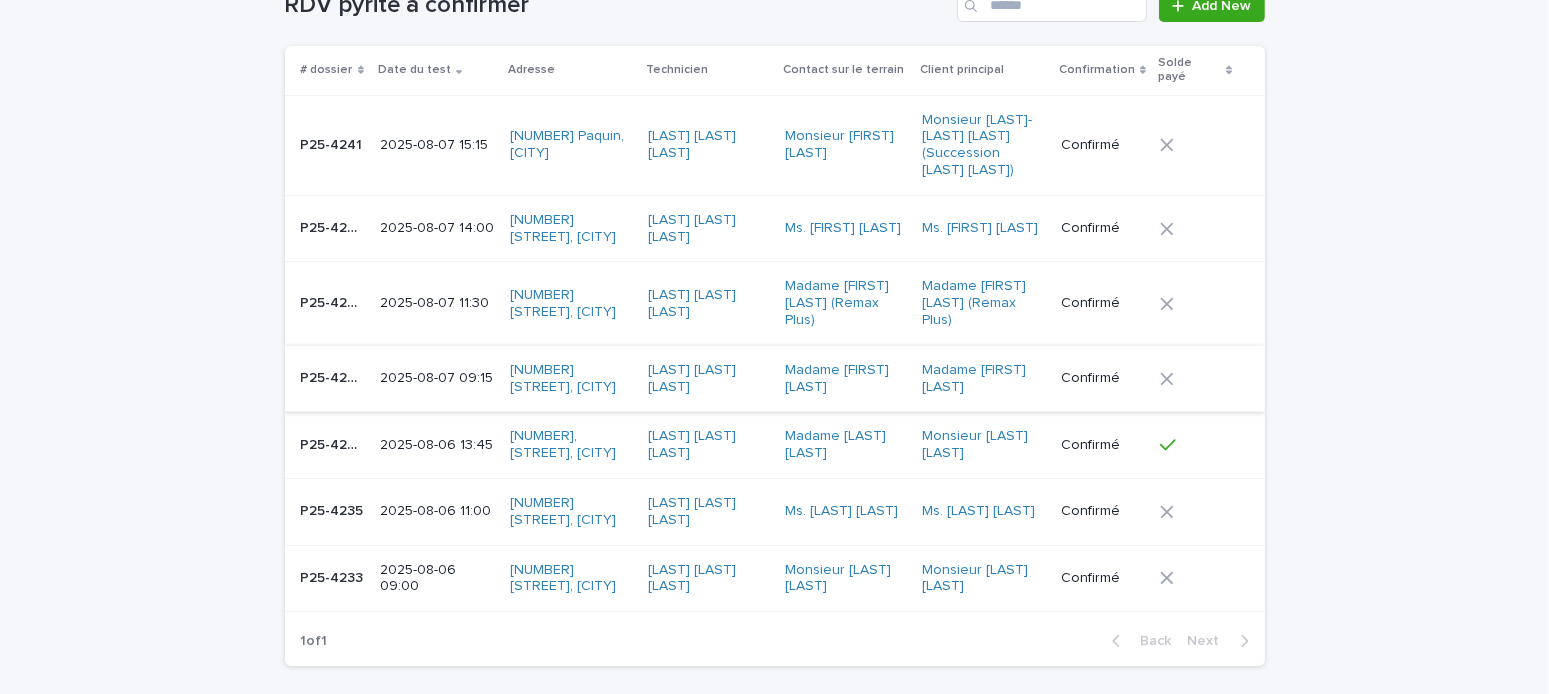 scroll, scrollTop: 263, scrollLeft: 0, axis: vertical 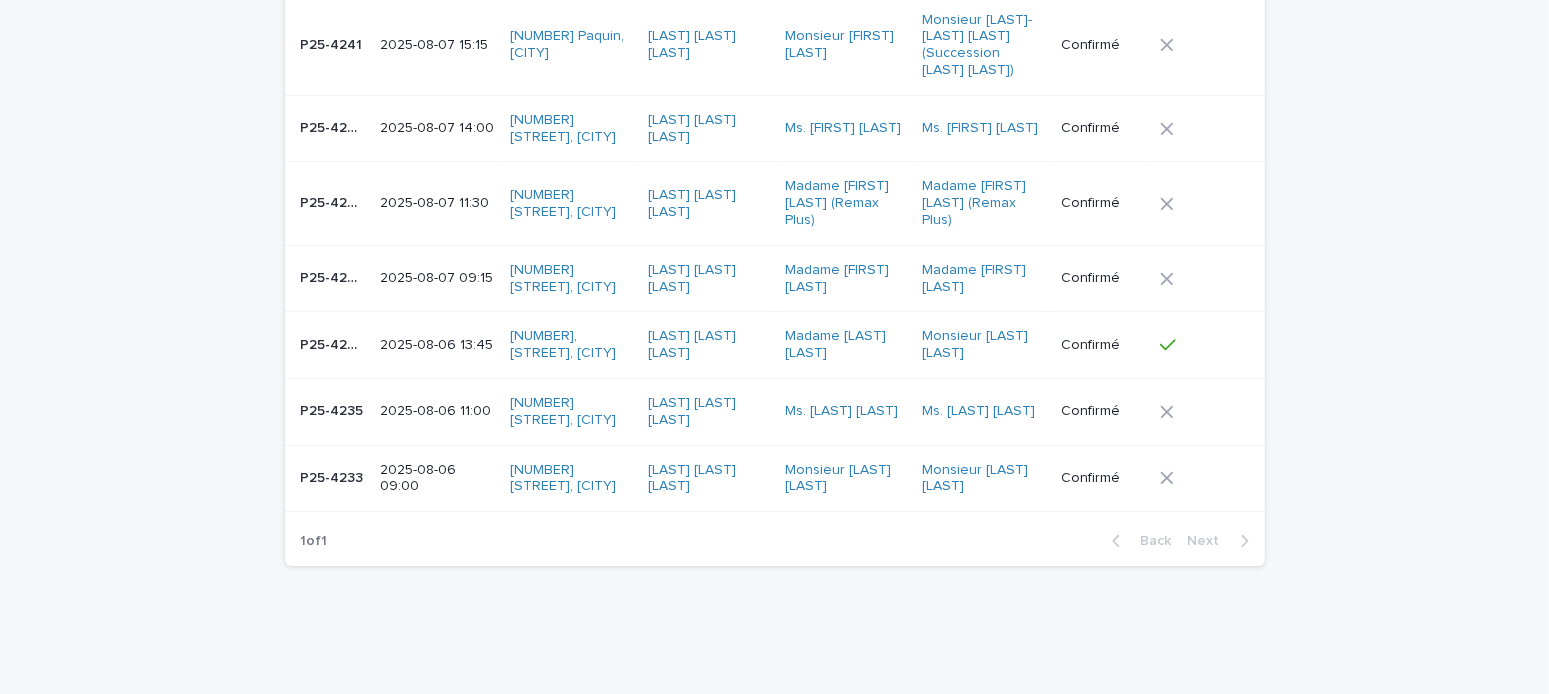 click on "2025-08-06 11:00" at bounding box center [437, 411] 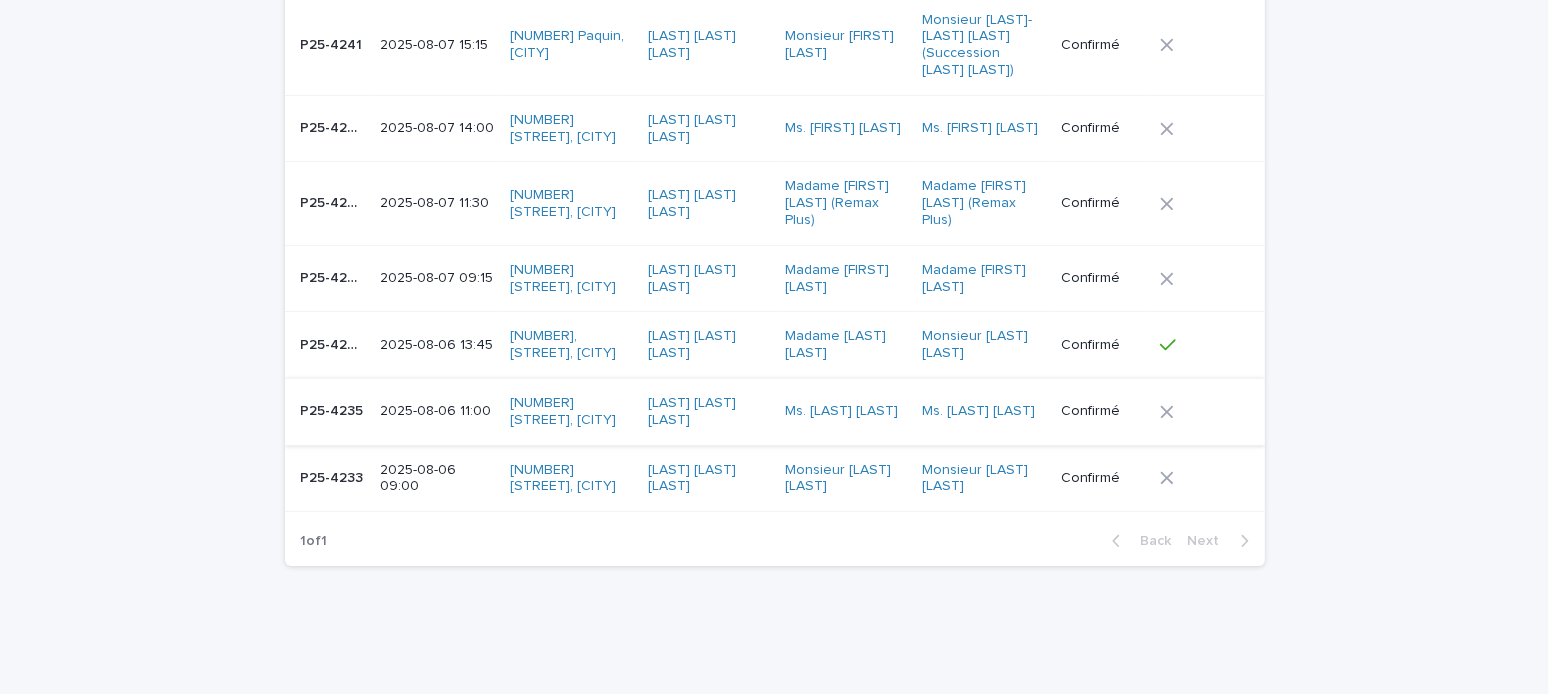 scroll, scrollTop: 0, scrollLeft: 0, axis: both 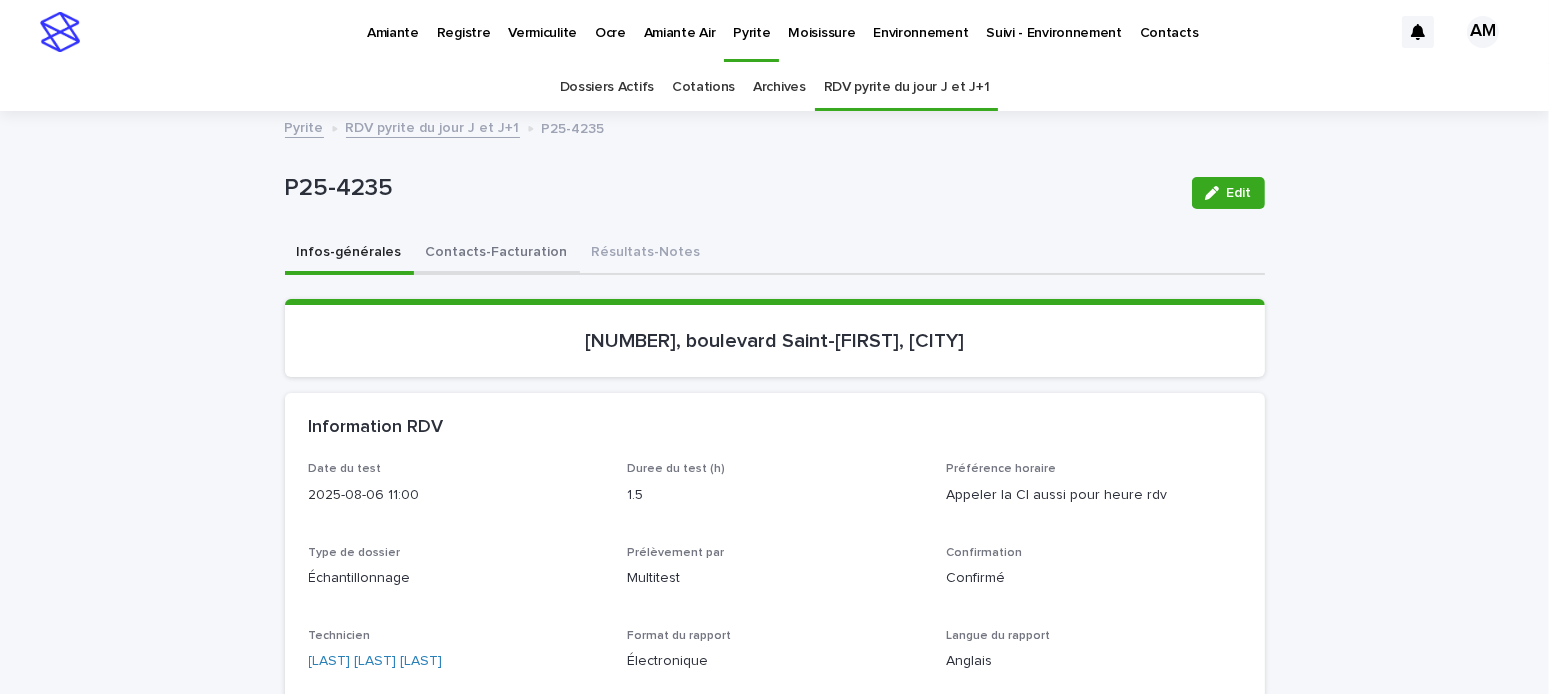 click on "Contacts-Facturation" at bounding box center [497, 254] 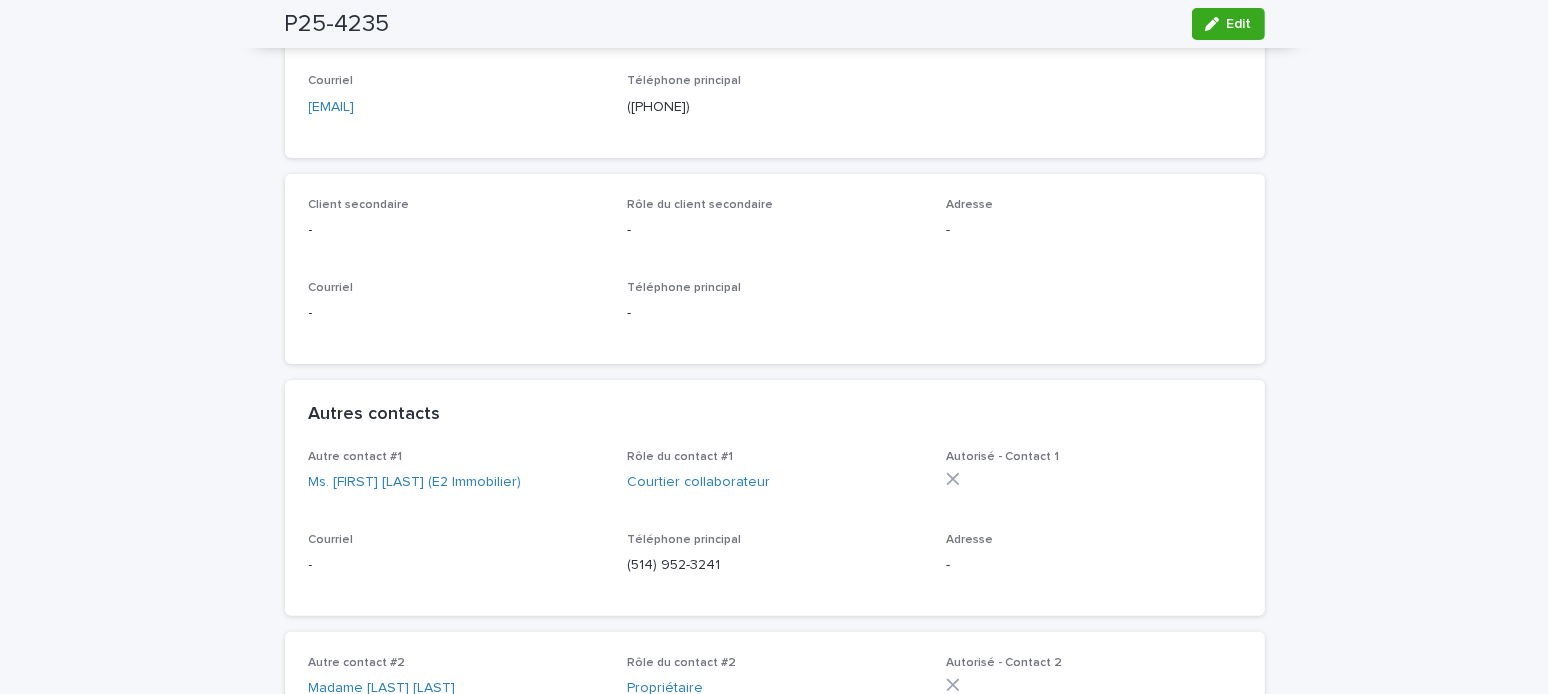 scroll, scrollTop: 200, scrollLeft: 0, axis: vertical 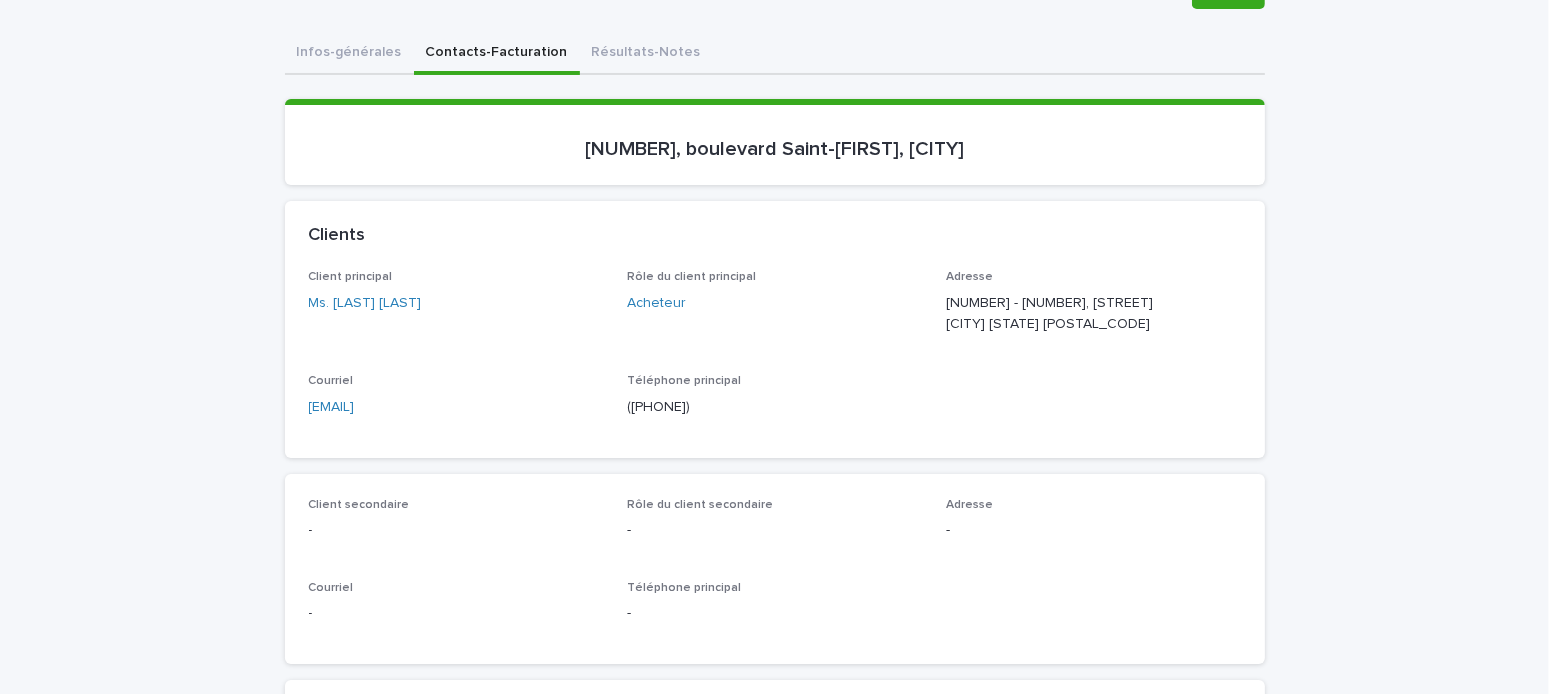 drag, startPoint x: 329, startPoint y: 414, endPoint x: 285, endPoint y: 414, distance: 44 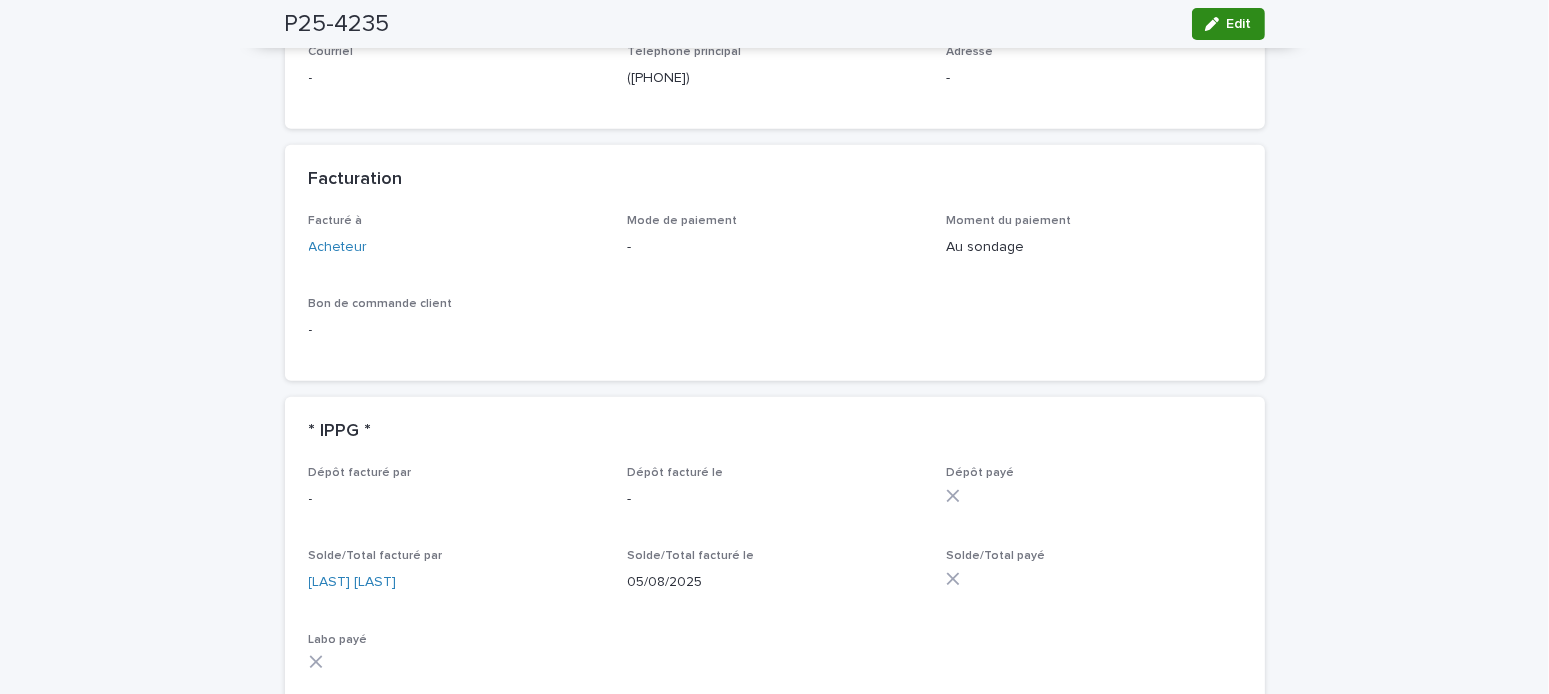 click on "Edit" at bounding box center [1239, 24] 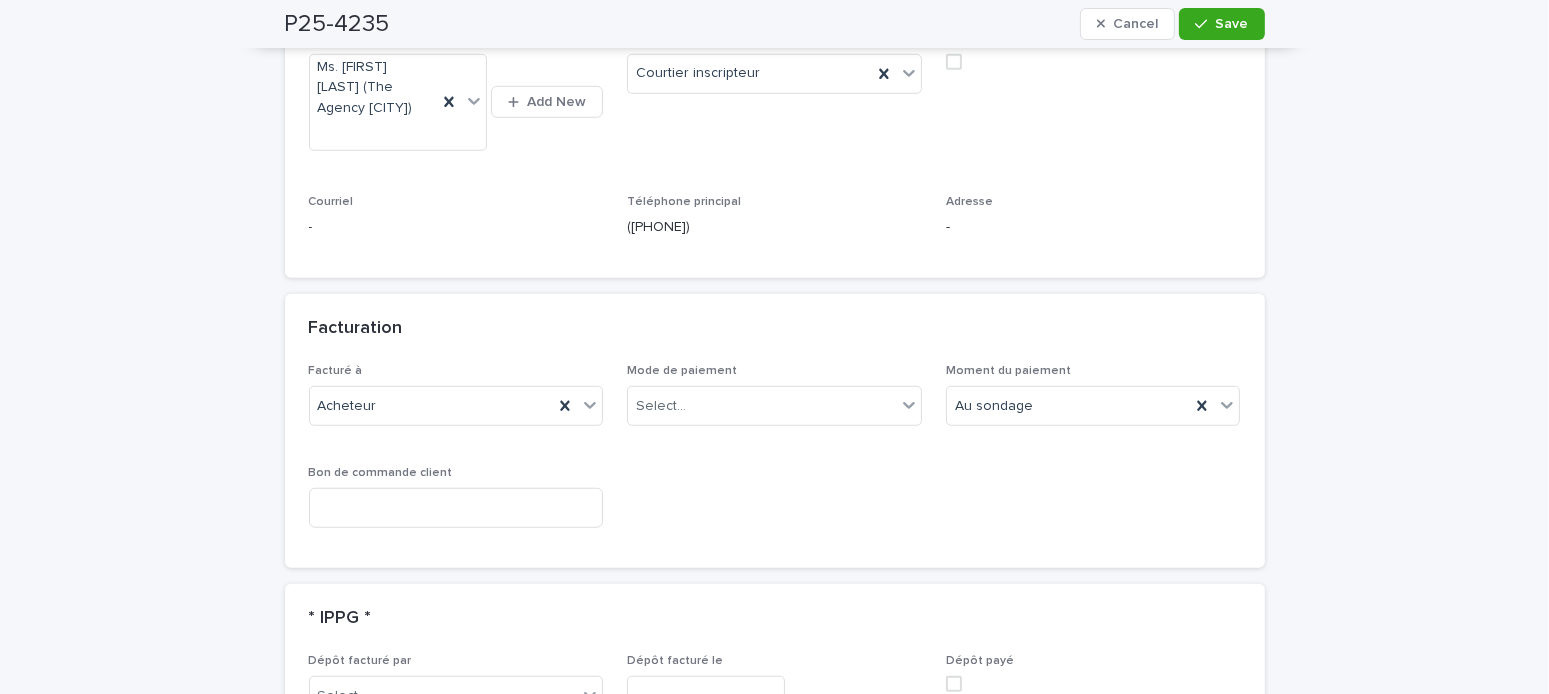 scroll, scrollTop: 1608, scrollLeft: 0, axis: vertical 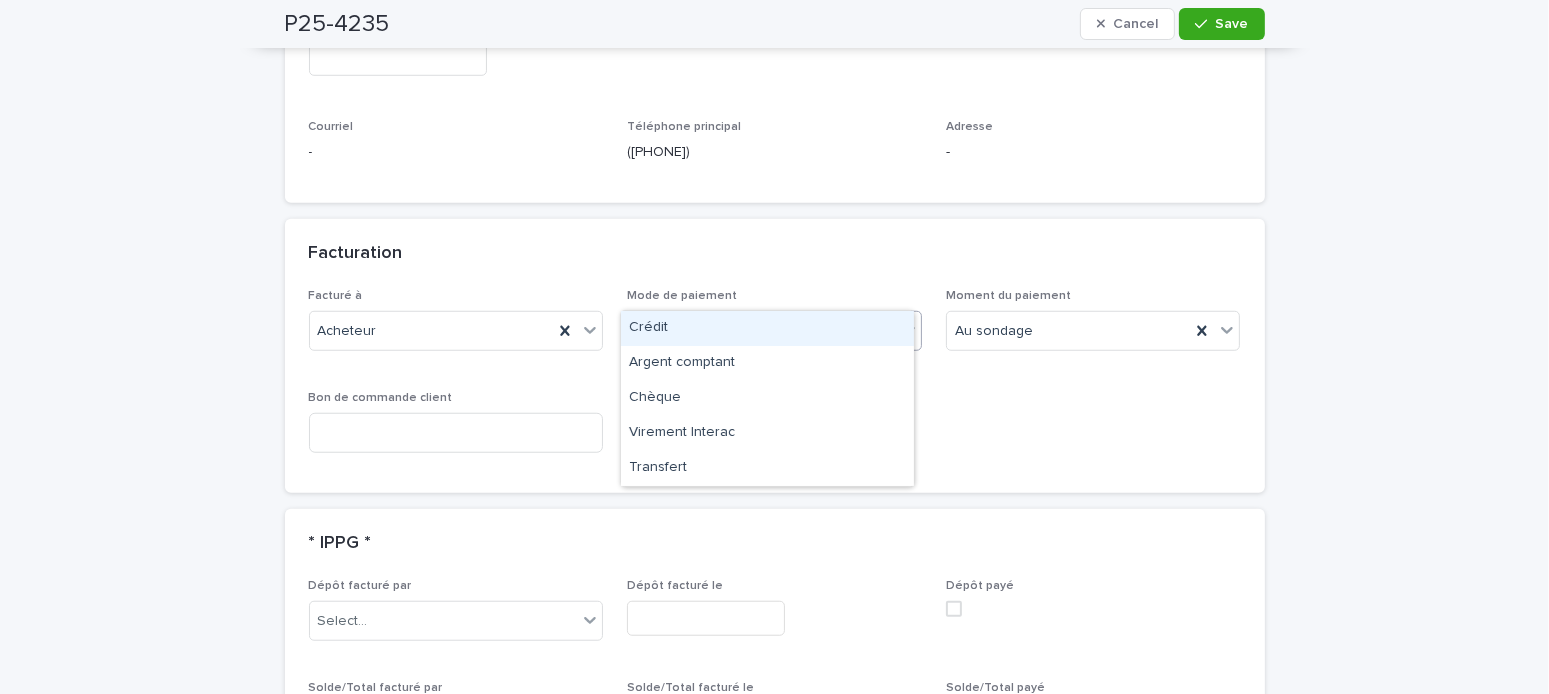 click on "Select..." at bounding box center [661, 331] 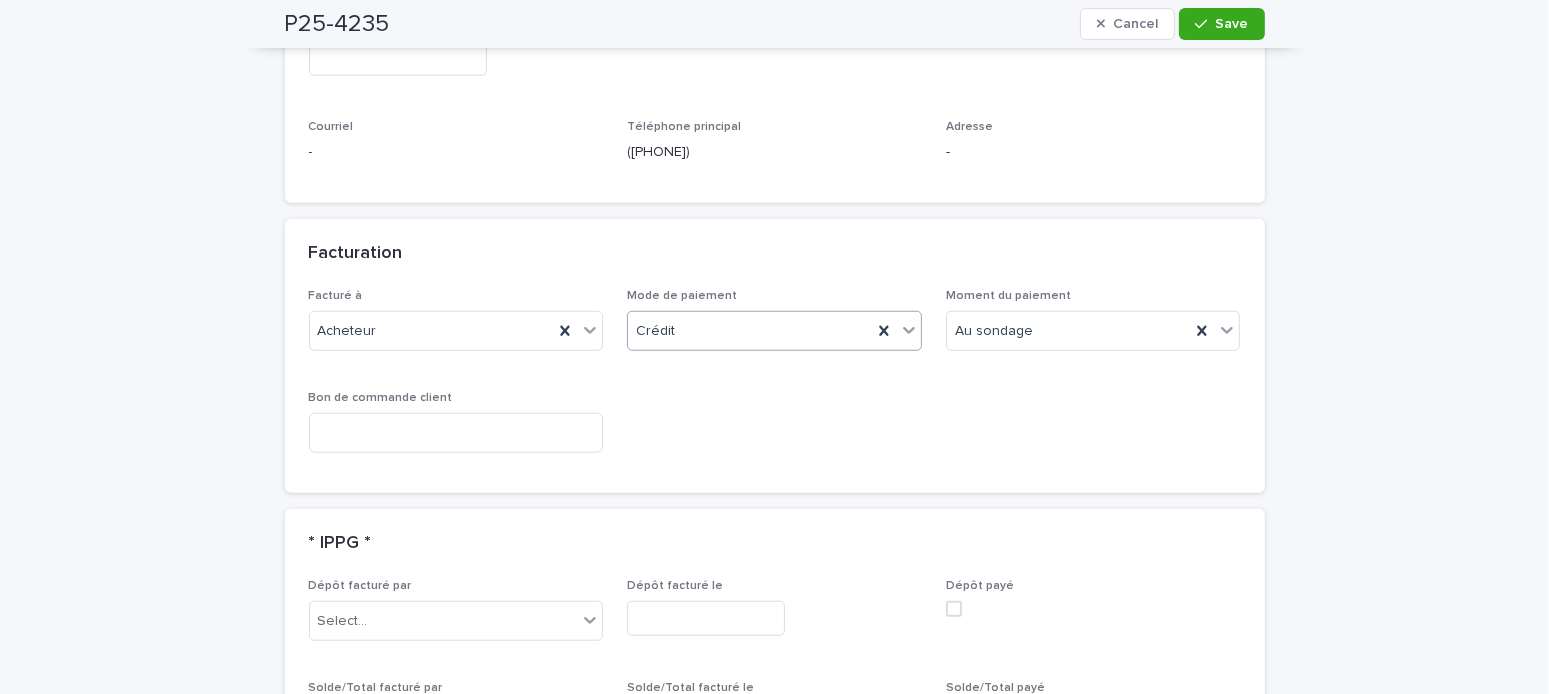 click at bounding box center [954, 712] 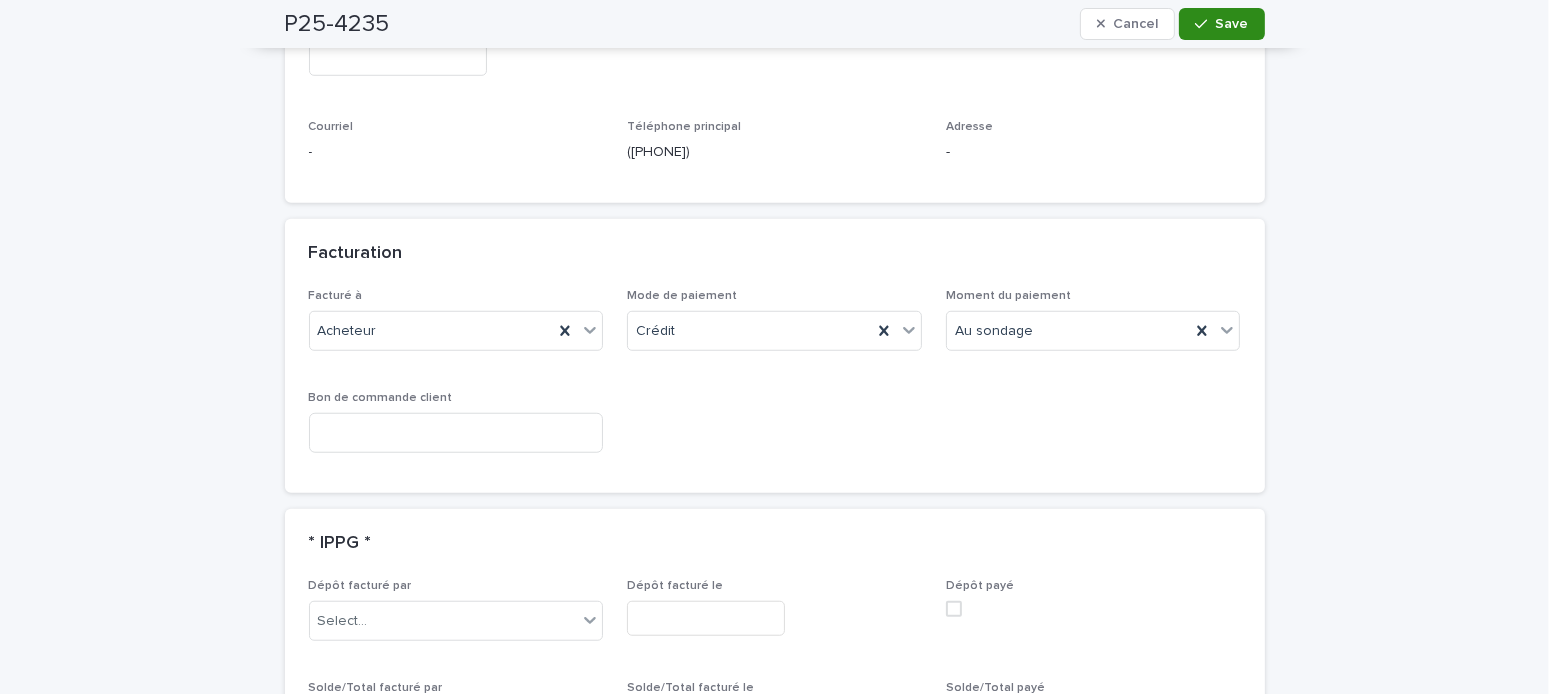 click on "Save" at bounding box center (1232, 24) 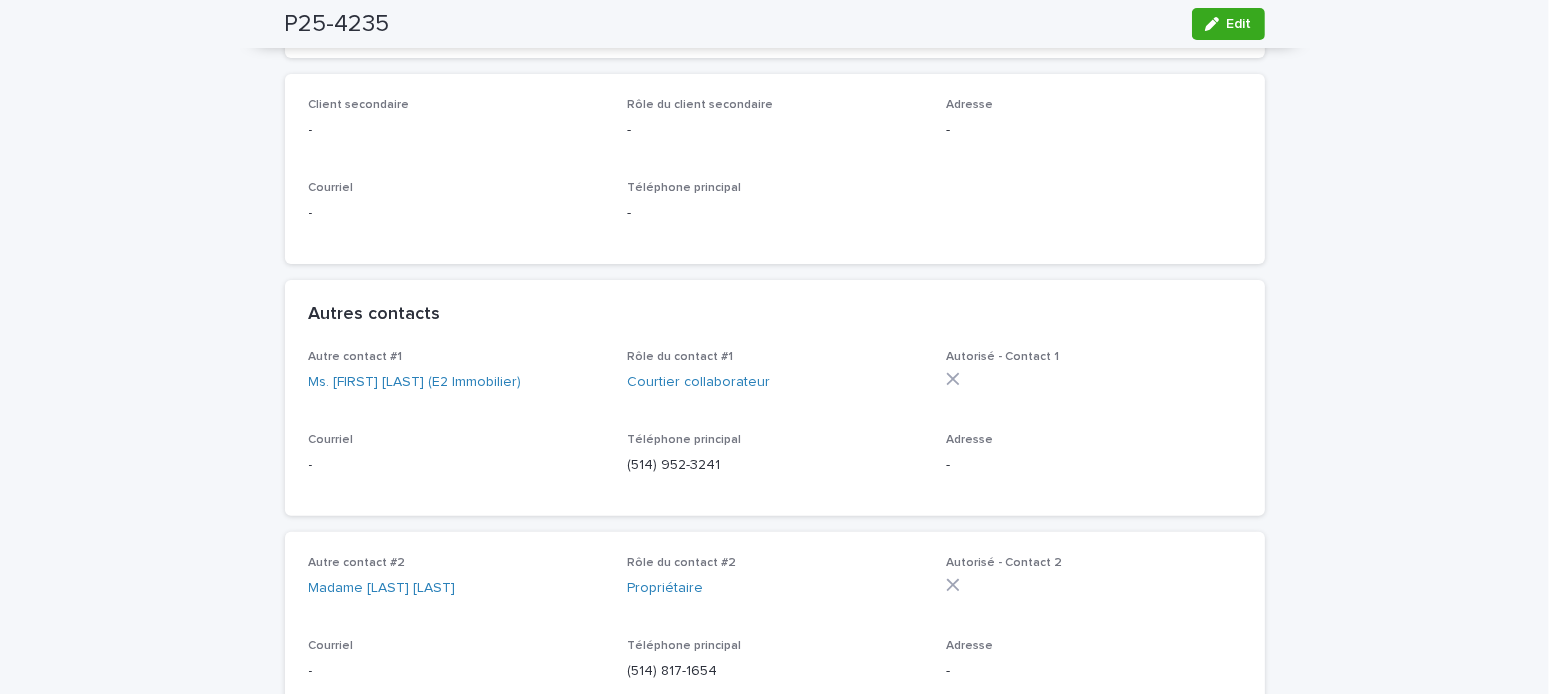 scroll, scrollTop: 0, scrollLeft: 0, axis: both 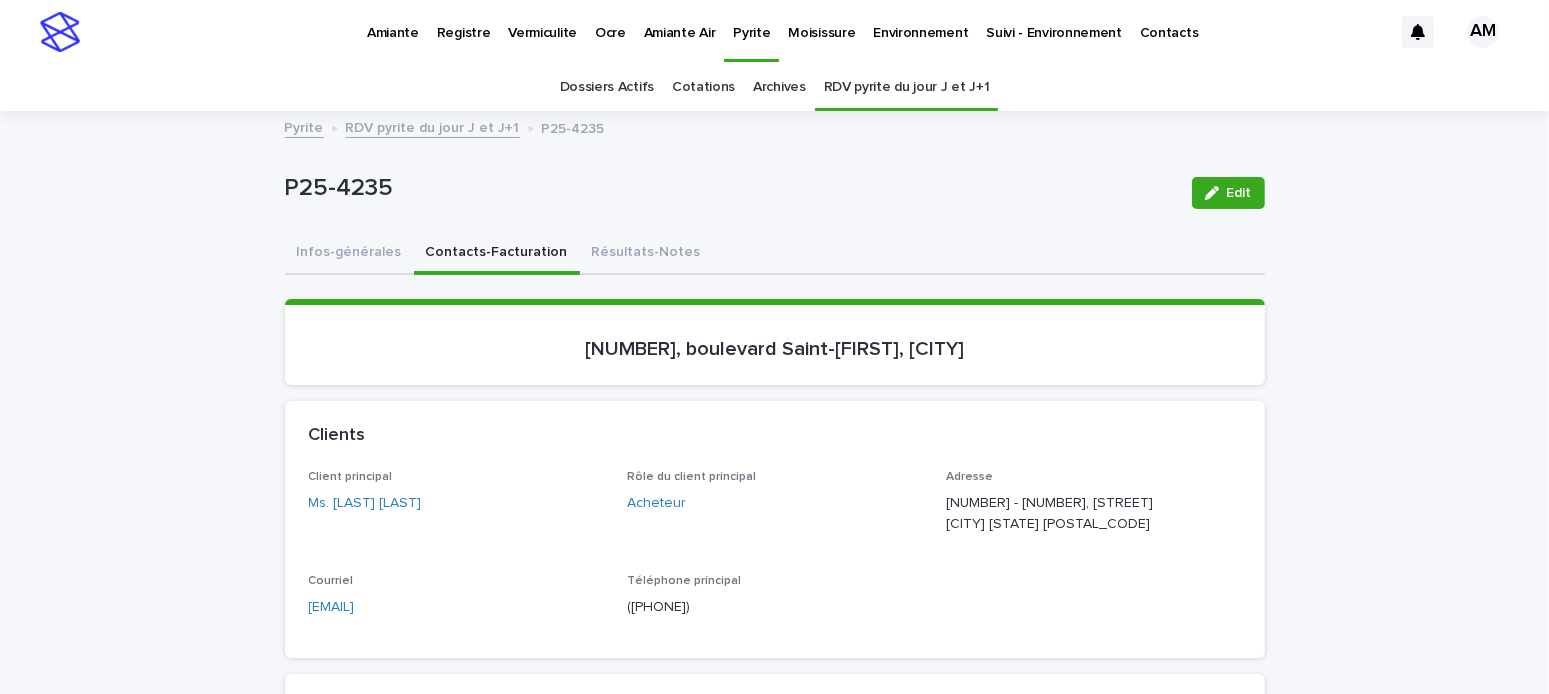 click on "RDV pyrite du jour J et J+1" at bounding box center [433, 126] 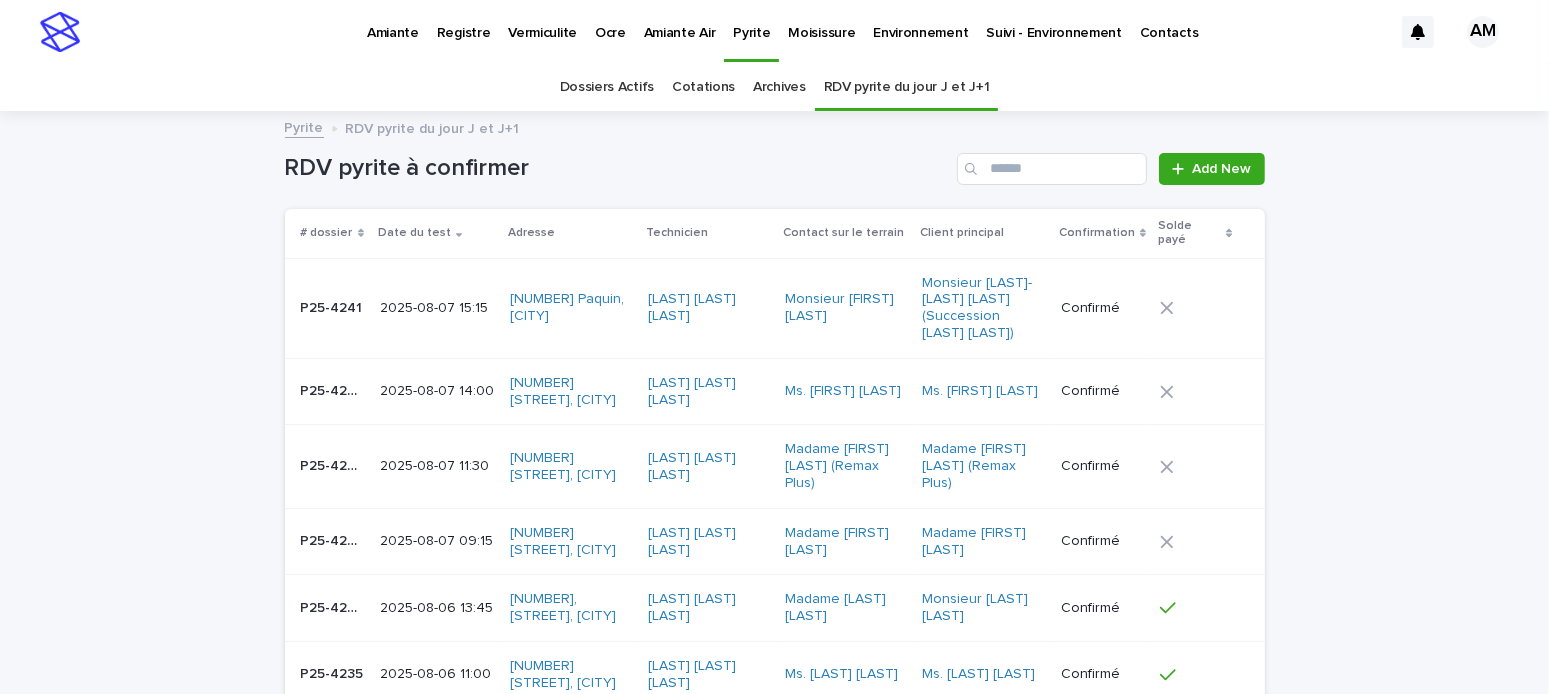 scroll, scrollTop: 63, scrollLeft: 0, axis: vertical 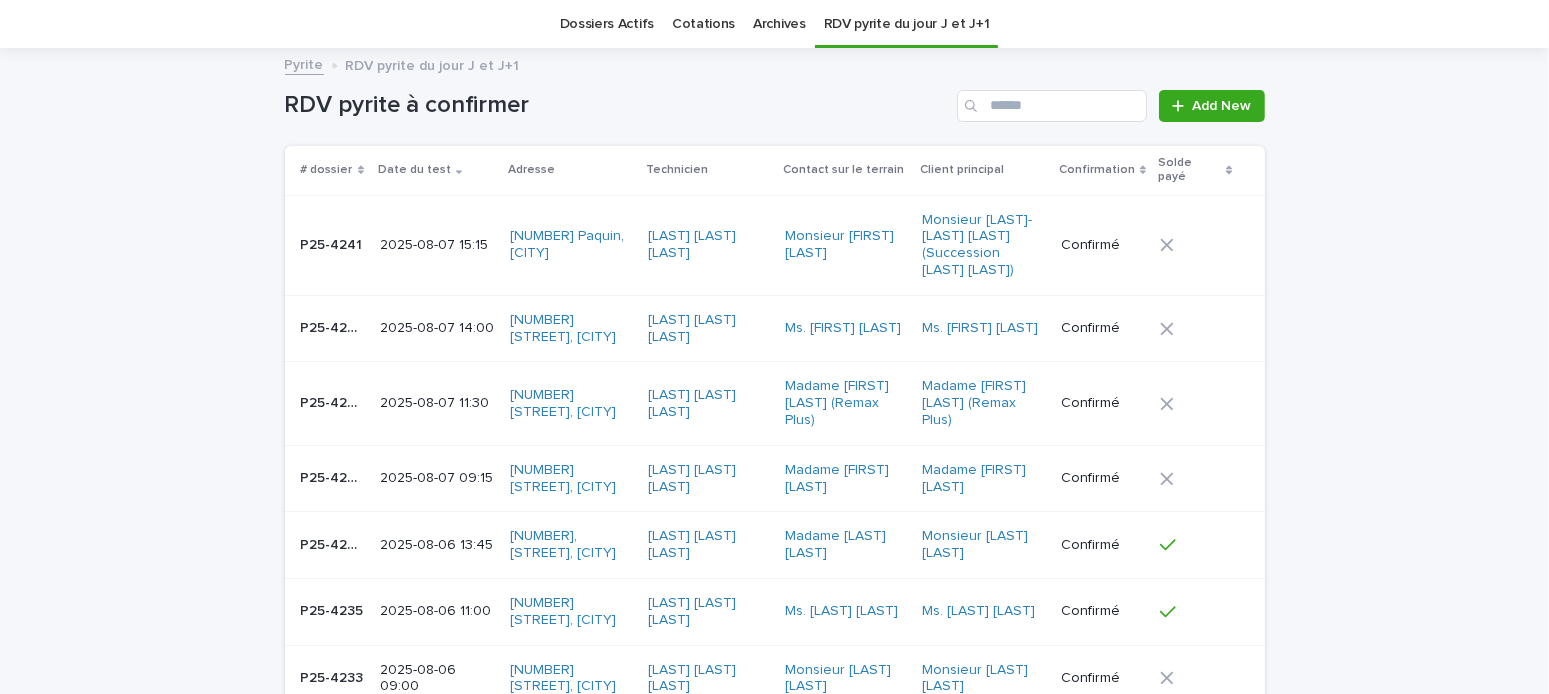 click on "Dossiers Actifs" at bounding box center [607, 24] 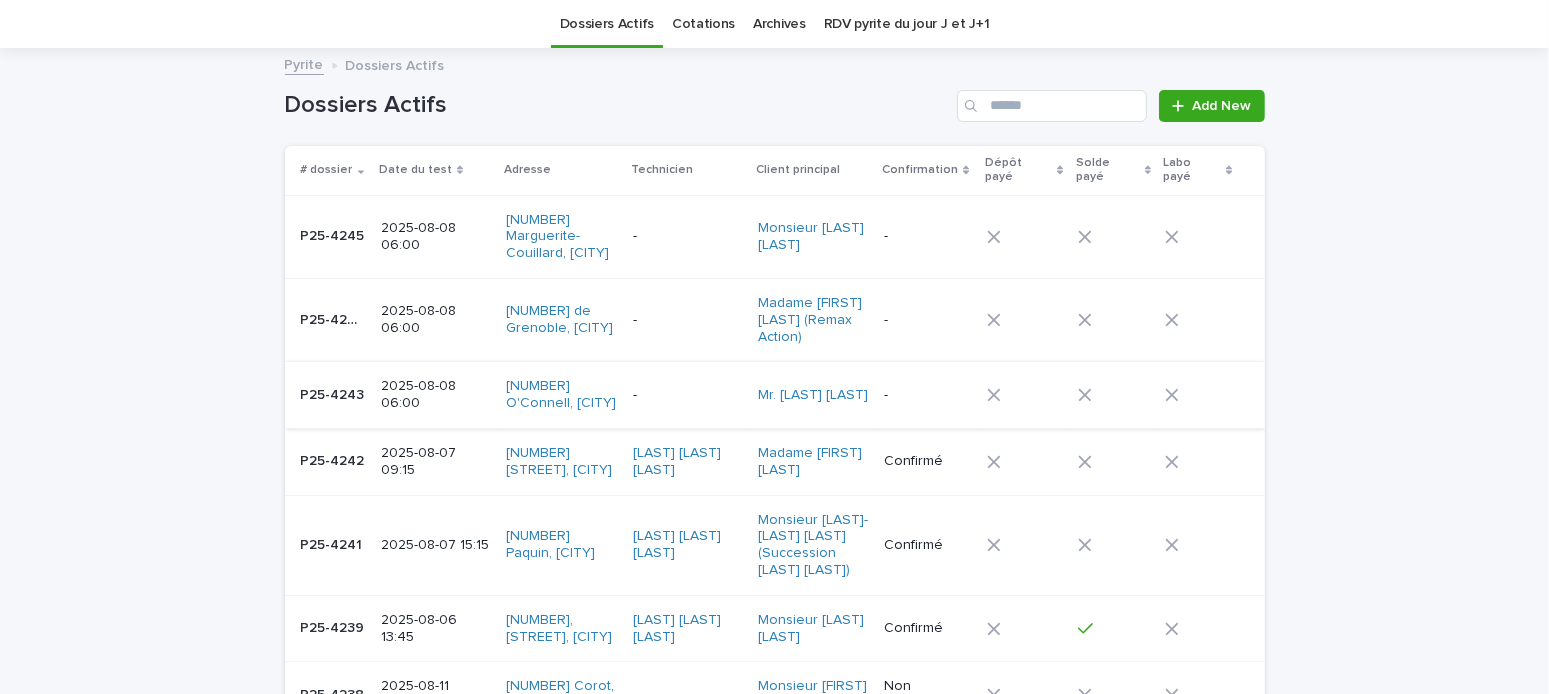 scroll, scrollTop: 0, scrollLeft: 0, axis: both 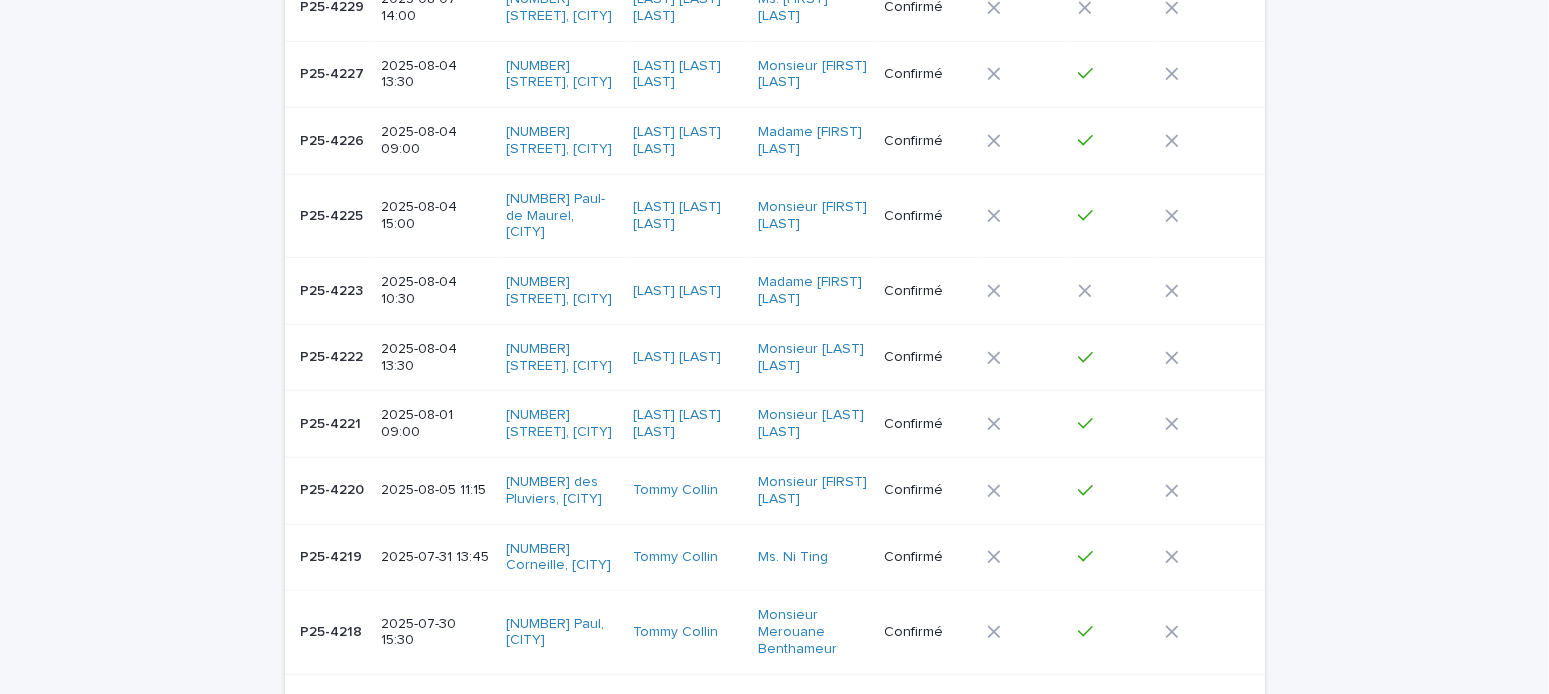 click on "2025-08-04 10:30" at bounding box center [435, 291] 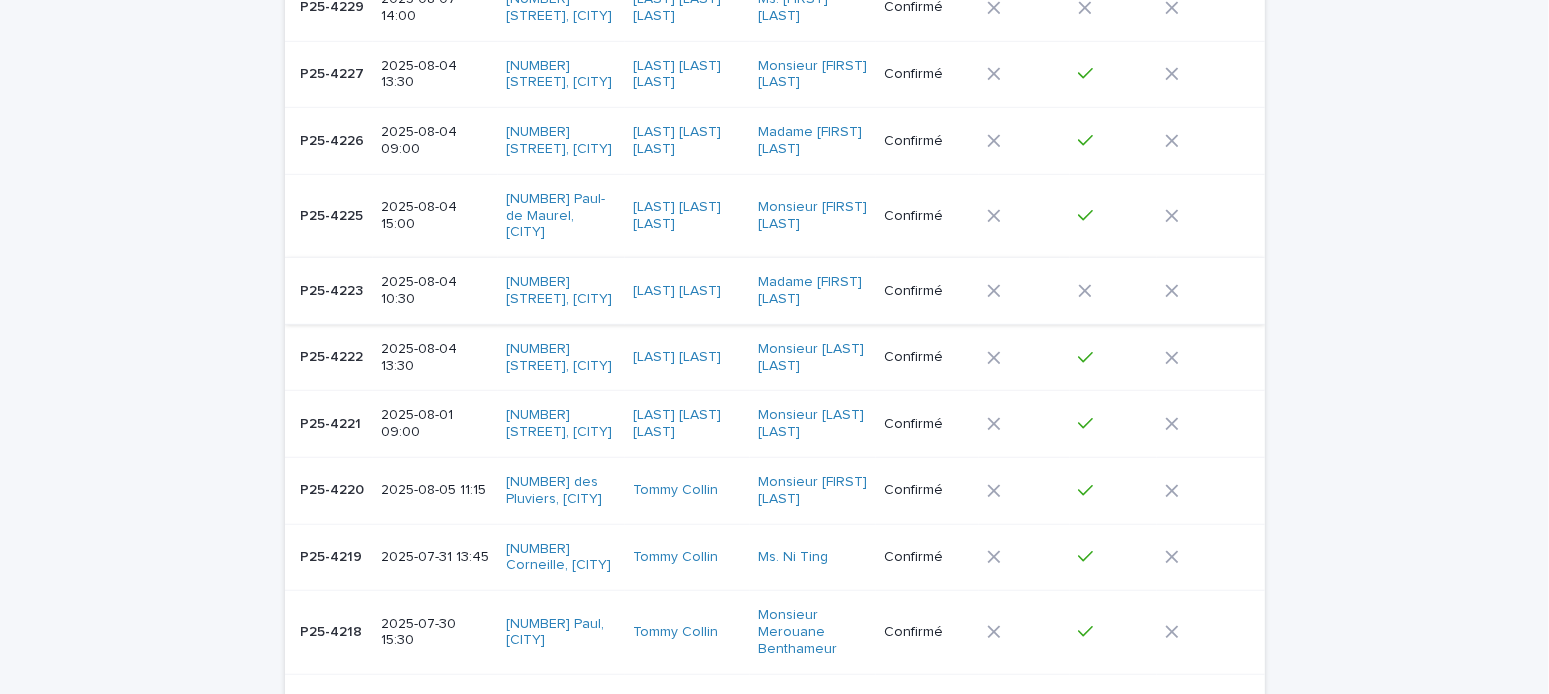 scroll, scrollTop: 63, scrollLeft: 0, axis: vertical 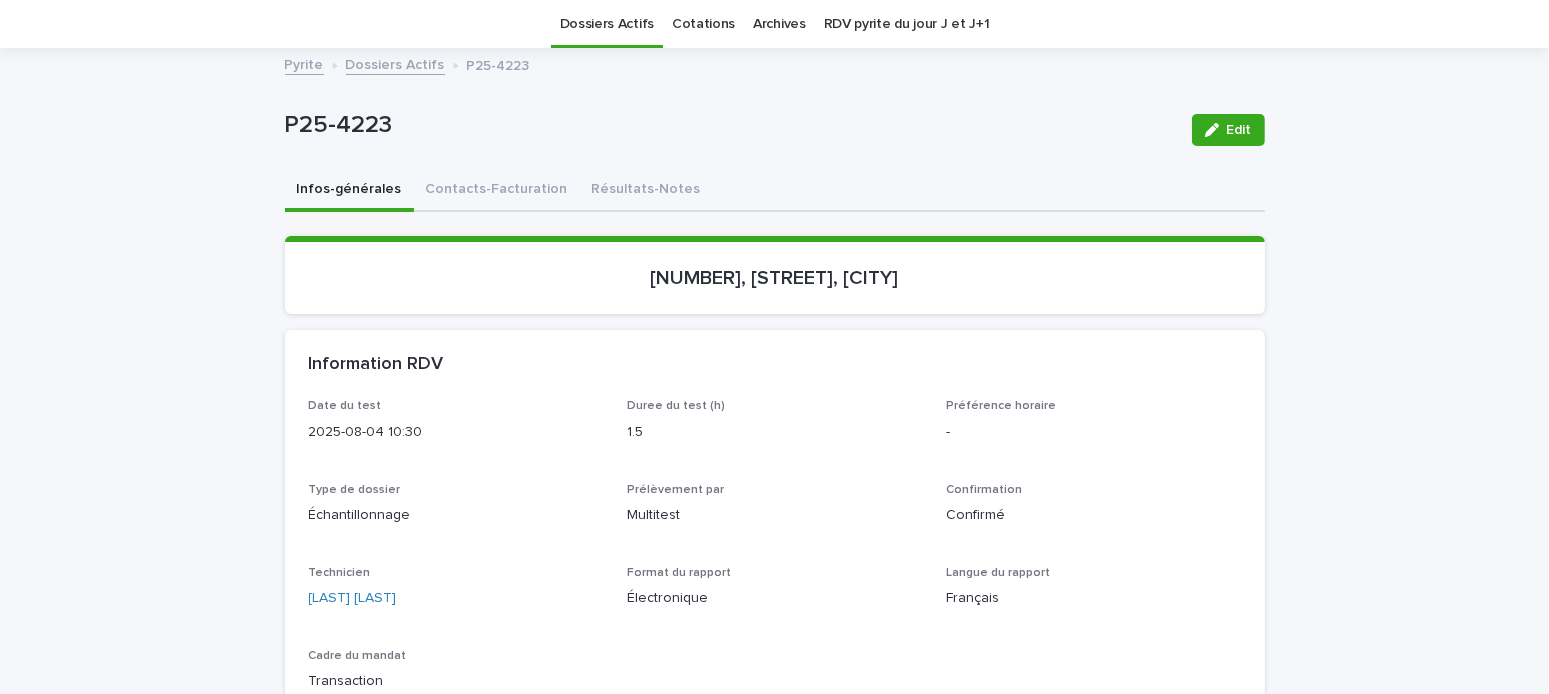 click on "Contacts-Facturation" at bounding box center [497, 191] 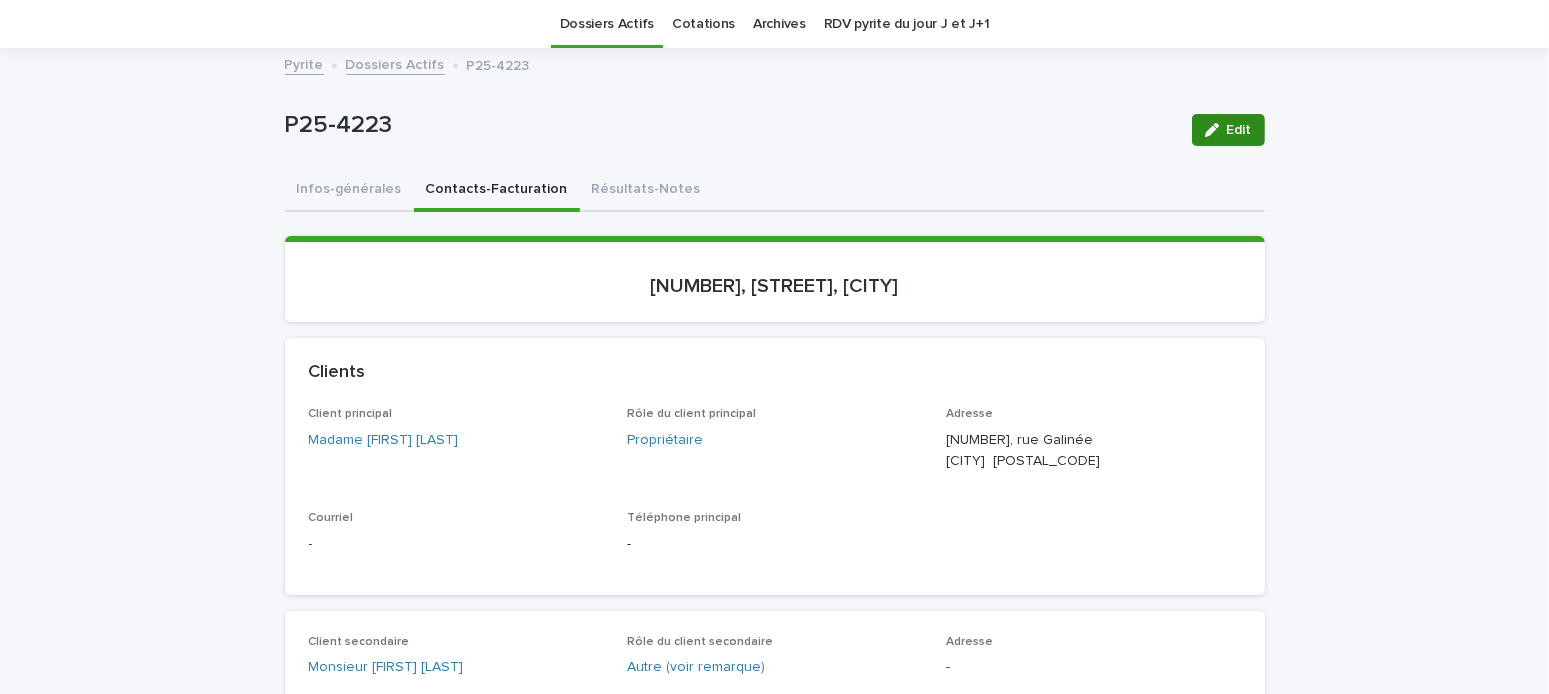 click on "Edit" at bounding box center (1239, 130) 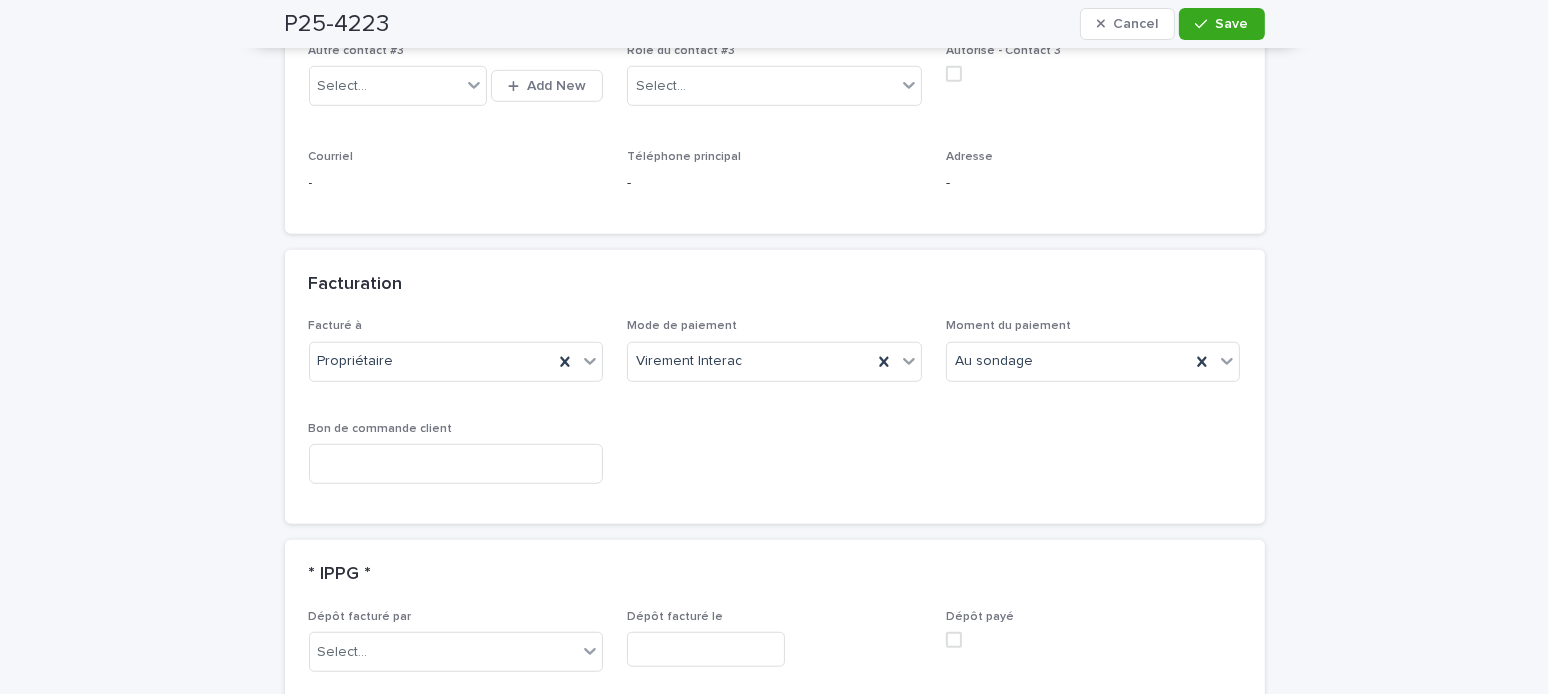 scroll, scrollTop: 1663, scrollLeft: 0, axis: vertical 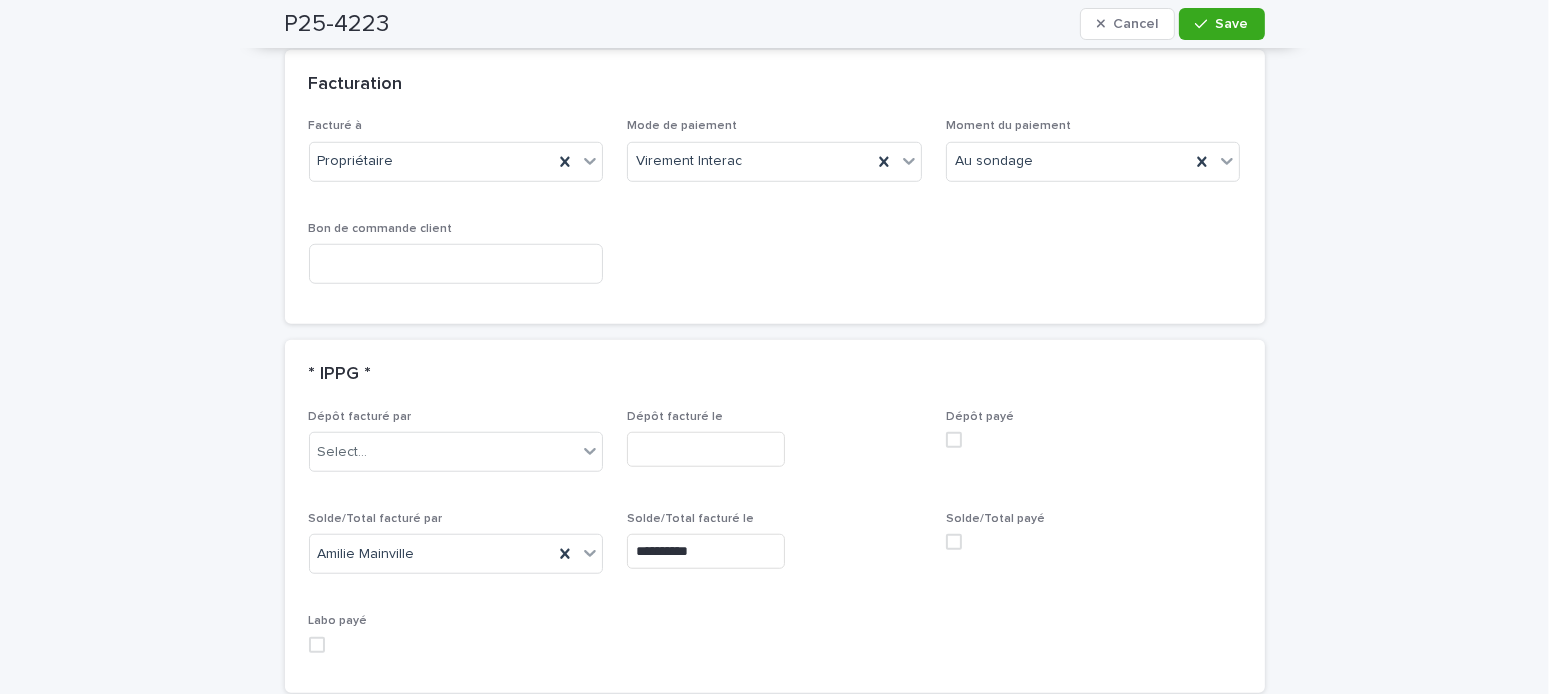 drag, startPoint x: 942, startPoint y: 531, endPoint x: 1089, endPoint y: 447, distance: 169.30742 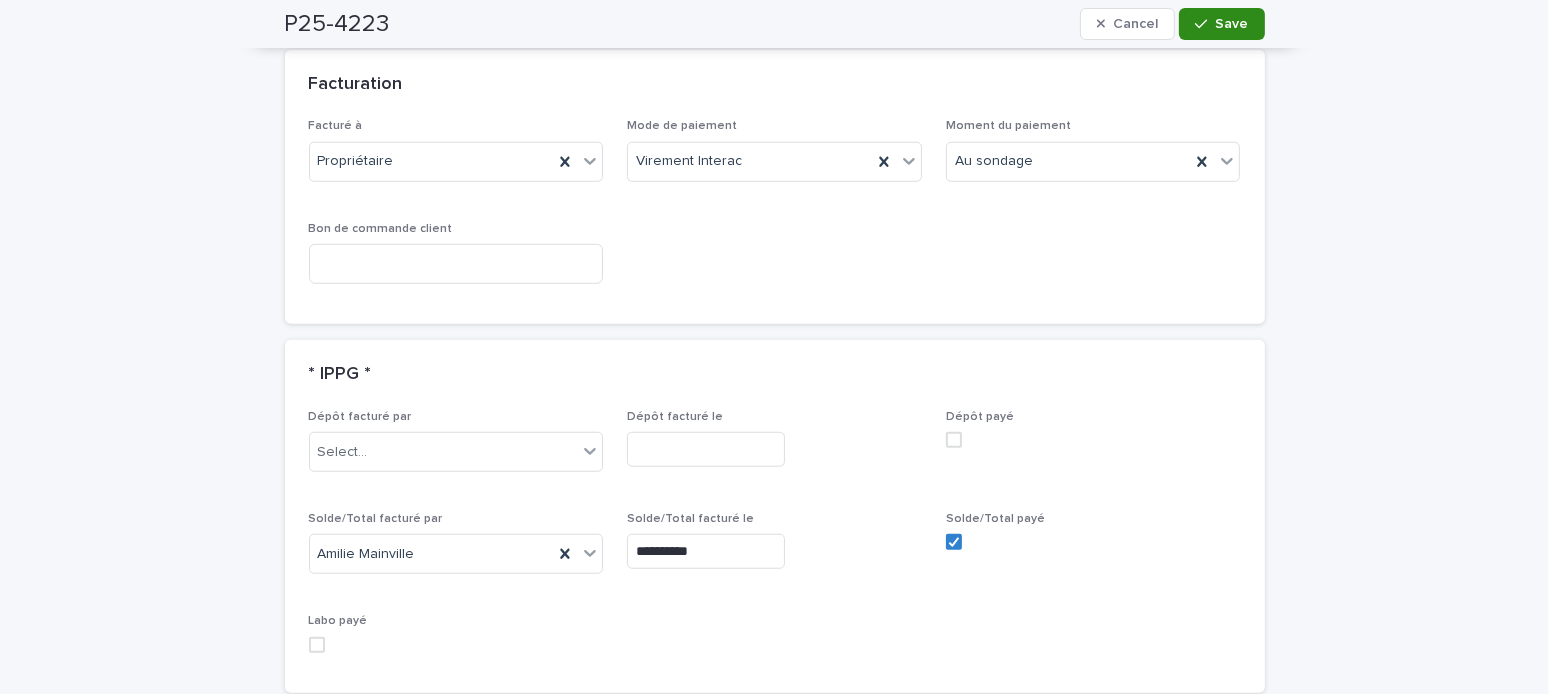 click on "Save" at bounding box center [1232, 24] 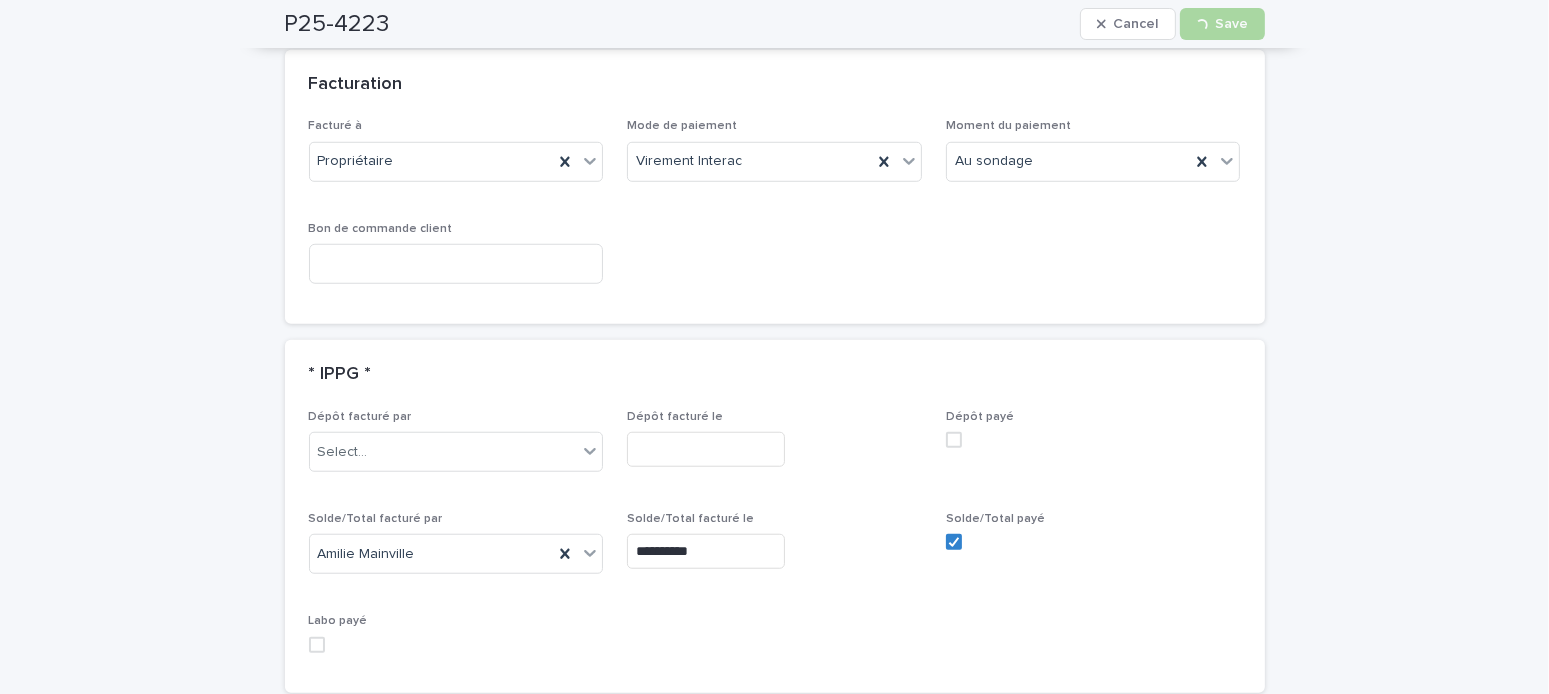 scroll, scrollTop: 1263, scrollLeft: 0, axis: vertical 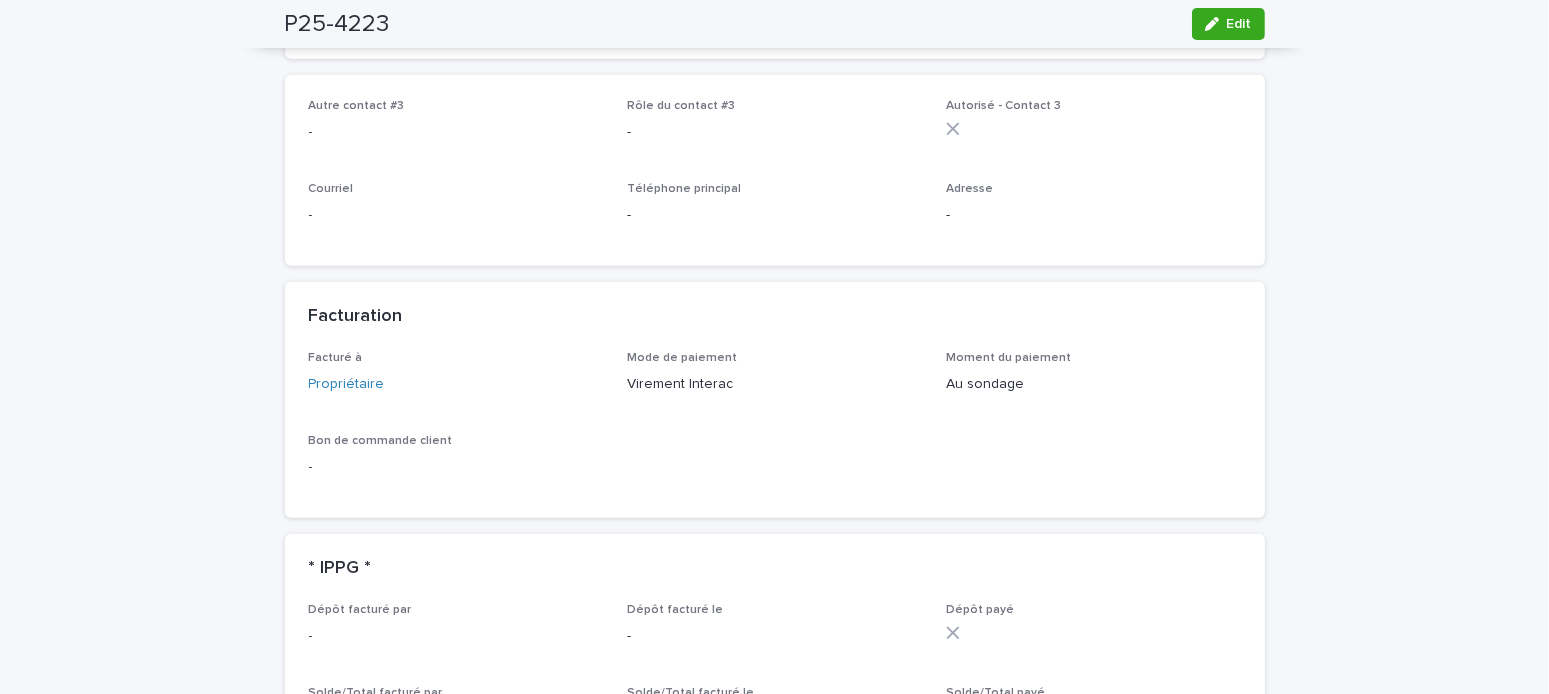 click on "Facturé à Propriétaire   Mode de paiement Virement Interac Moment du paiement Au sondage Bon de commande client -" at bounding box center [775, 434] 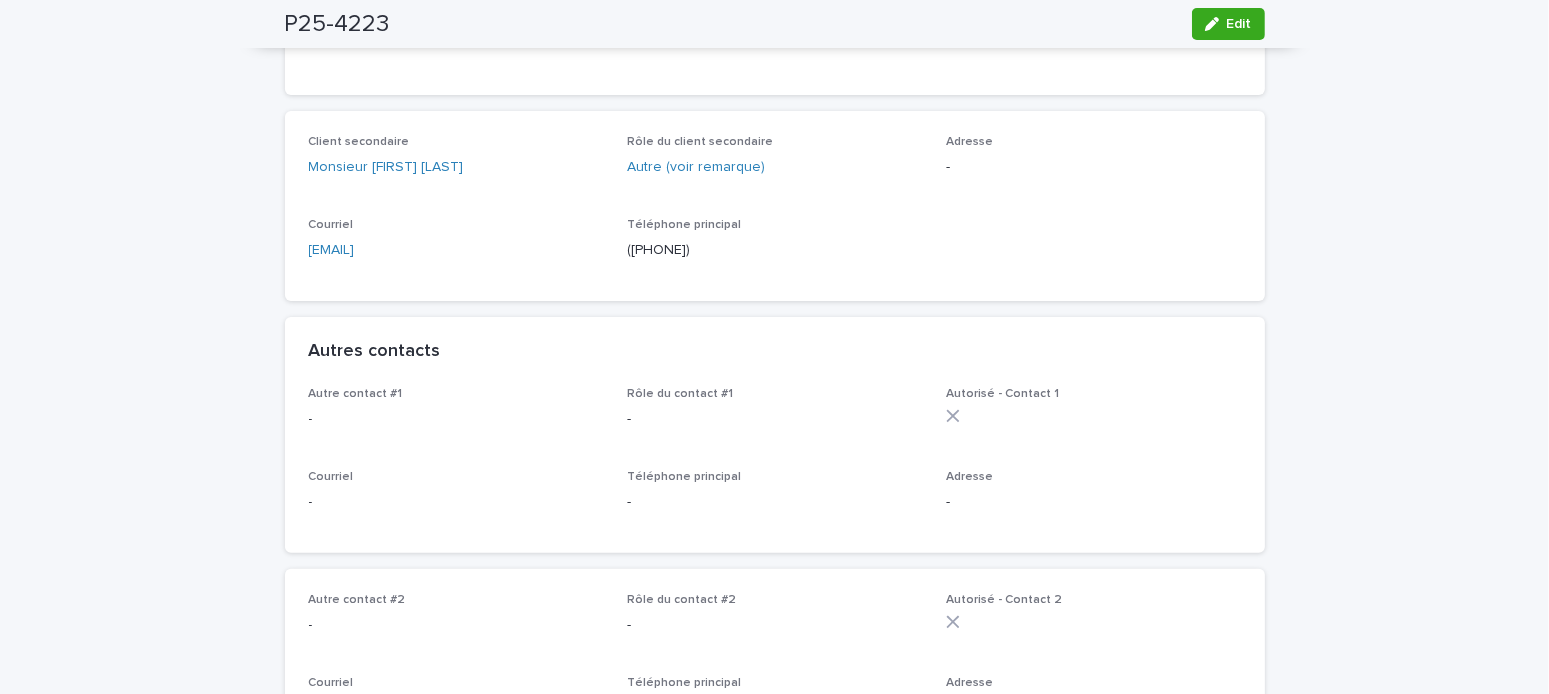 scroll, scrollTop: 263, scrollLeft: 0, axis: vertical 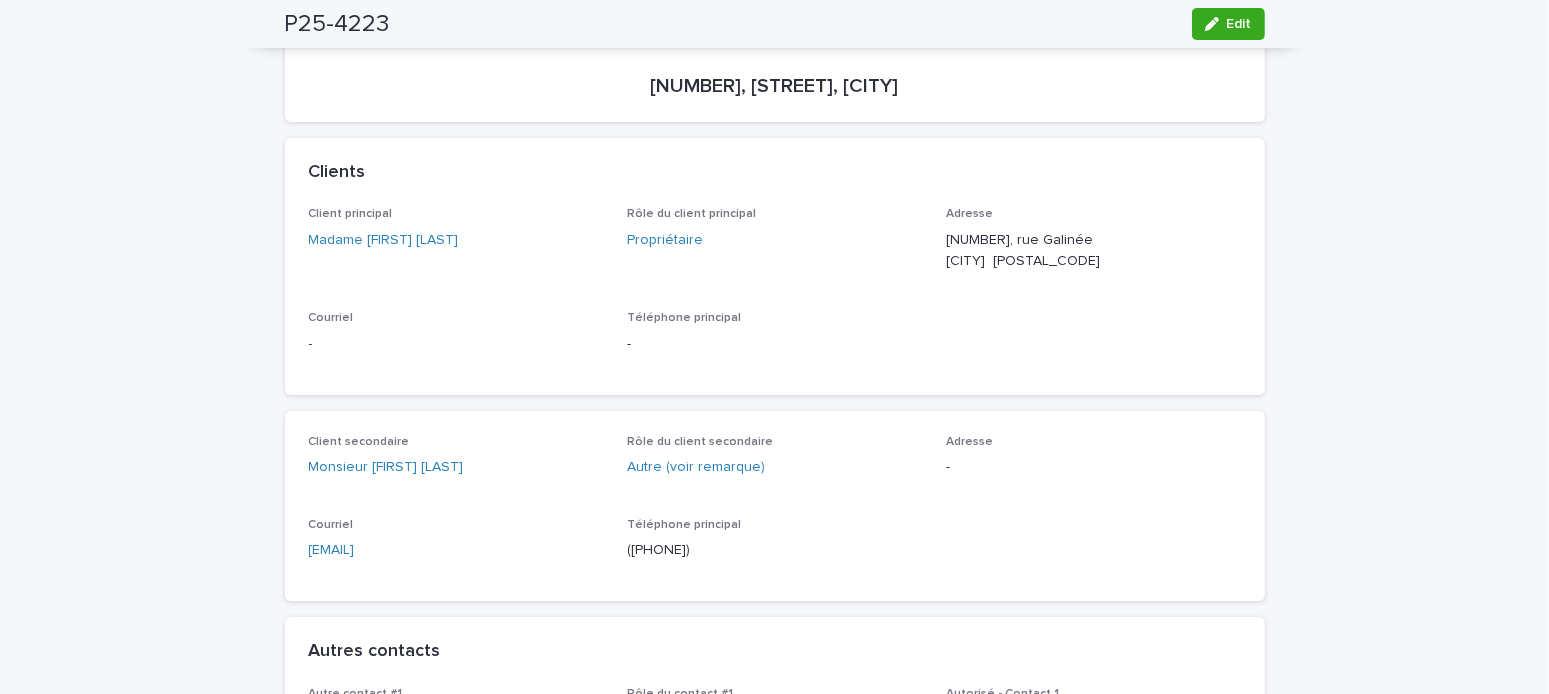drag, startPoint x: 350, startPoint y: 563, endPoint x: 442, endPoint y: 547, distance: 93.38094 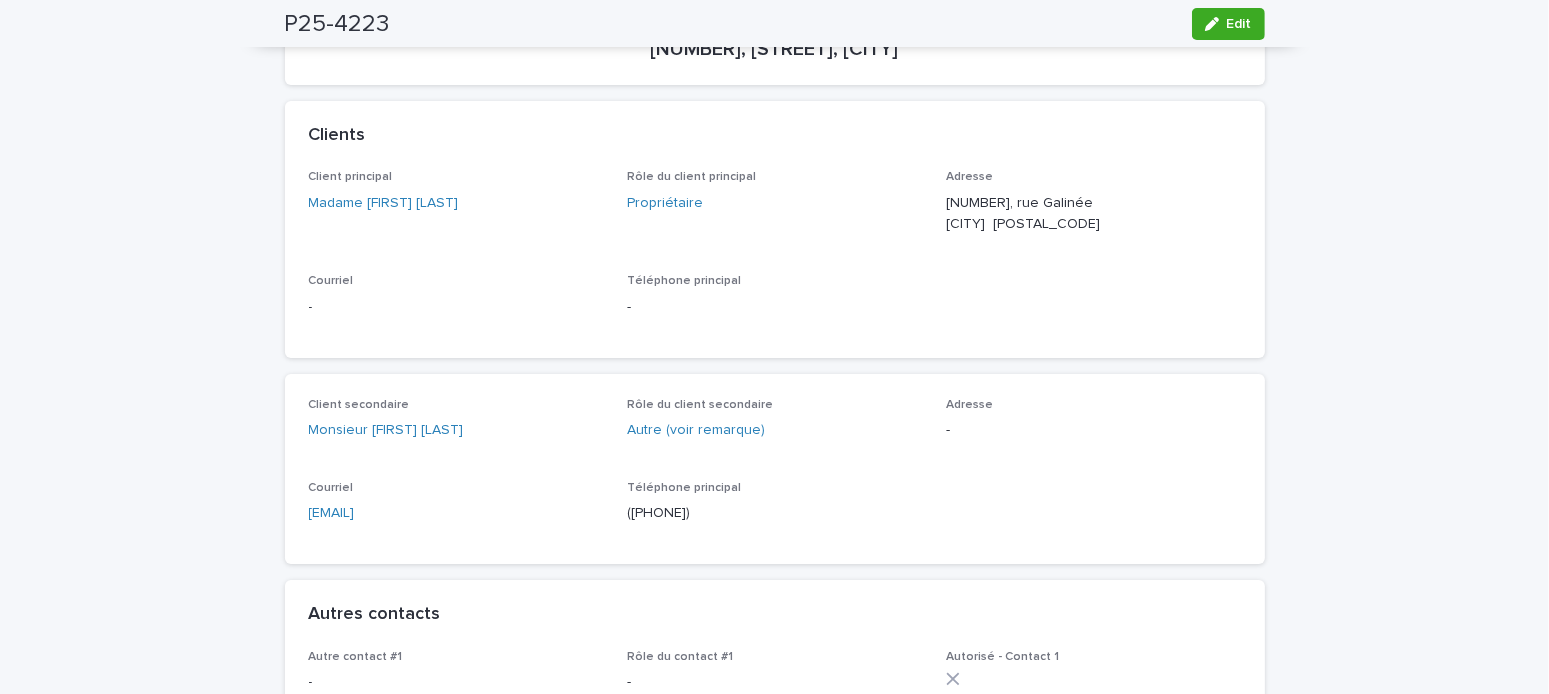 scroll, scrollTop: 0, scrollLeft: 0, axis: both 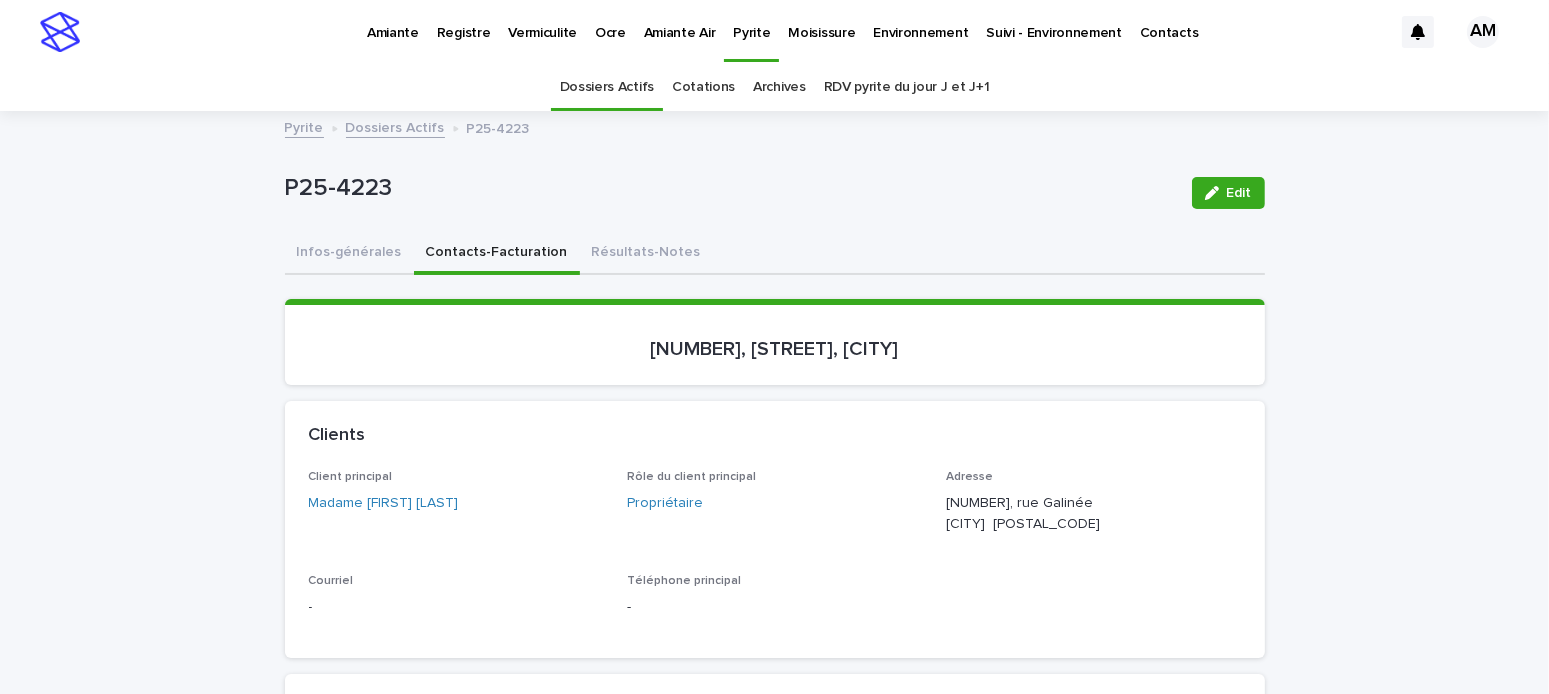 click on "Résultats-Notes" at bounding box center (646, 254) 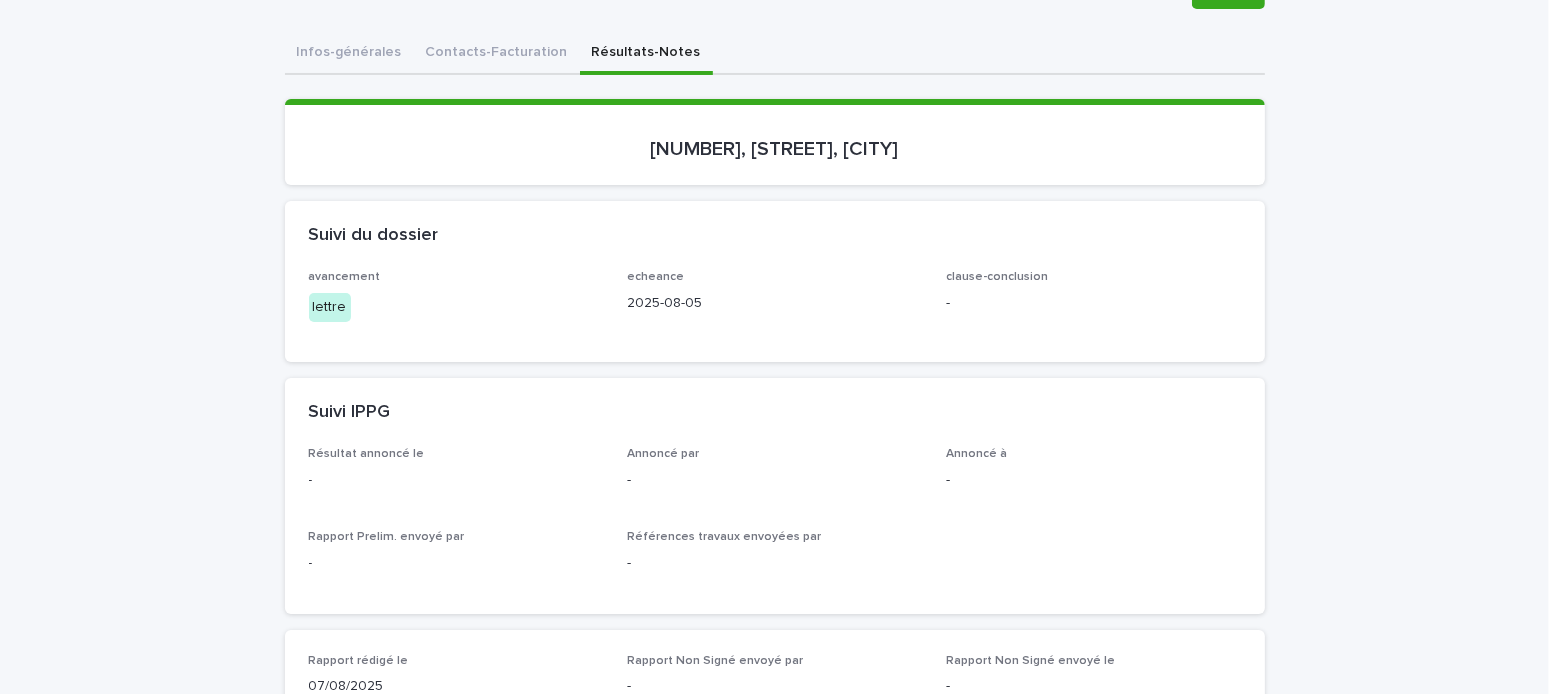 scroll, scrollTop: 100, scrollLeft: 0, axis: vertical 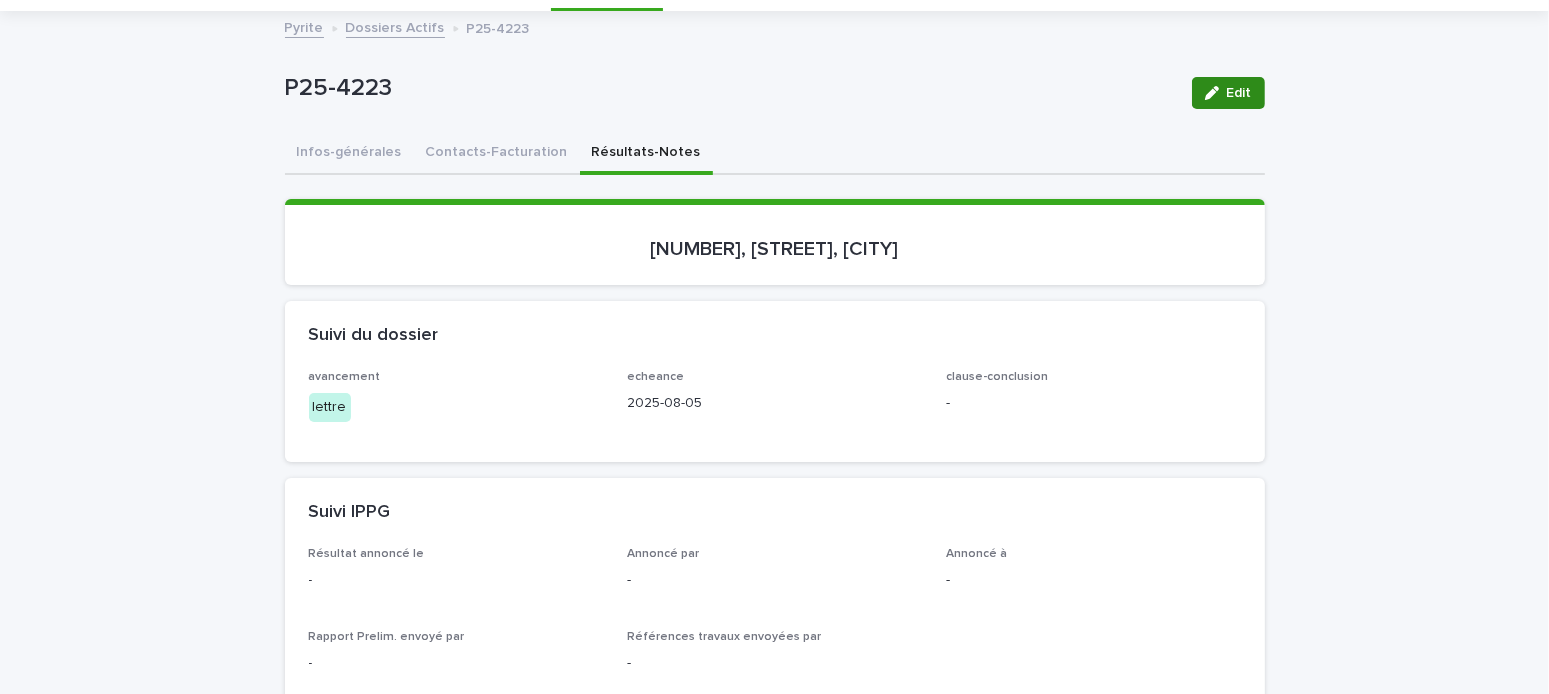 click at bounding box center (1216, 93) 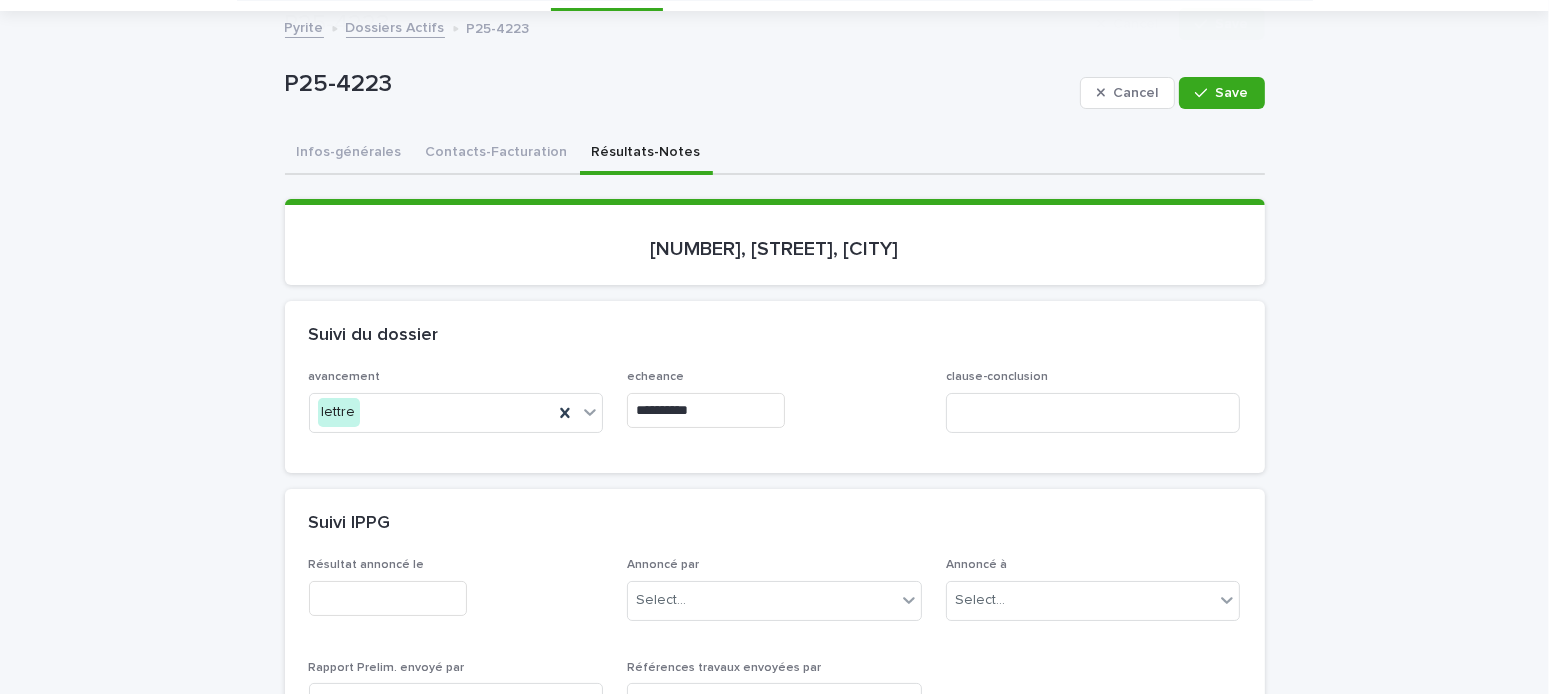 scroll, scrollTop: 300, scrollLeft: 0, axis: vertical 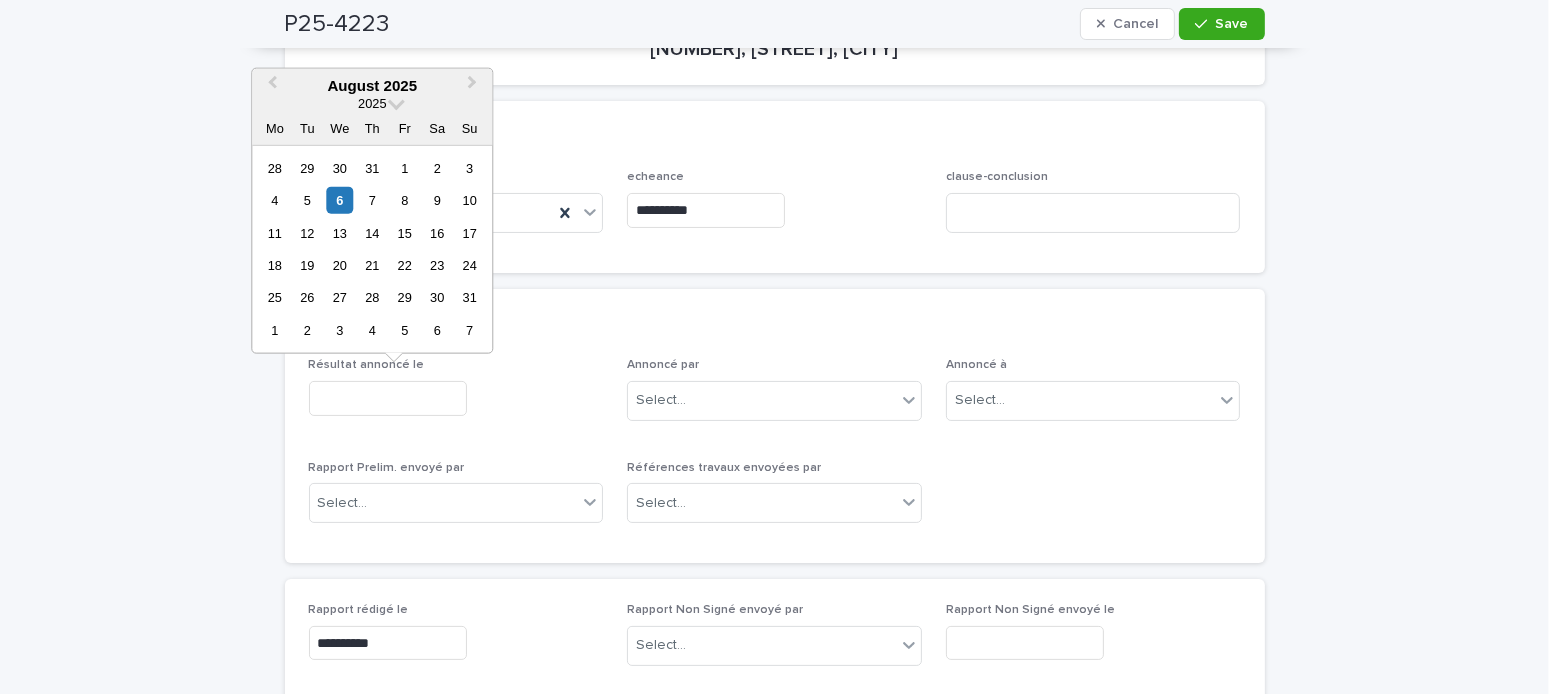 click at bounding box center [388, 398] 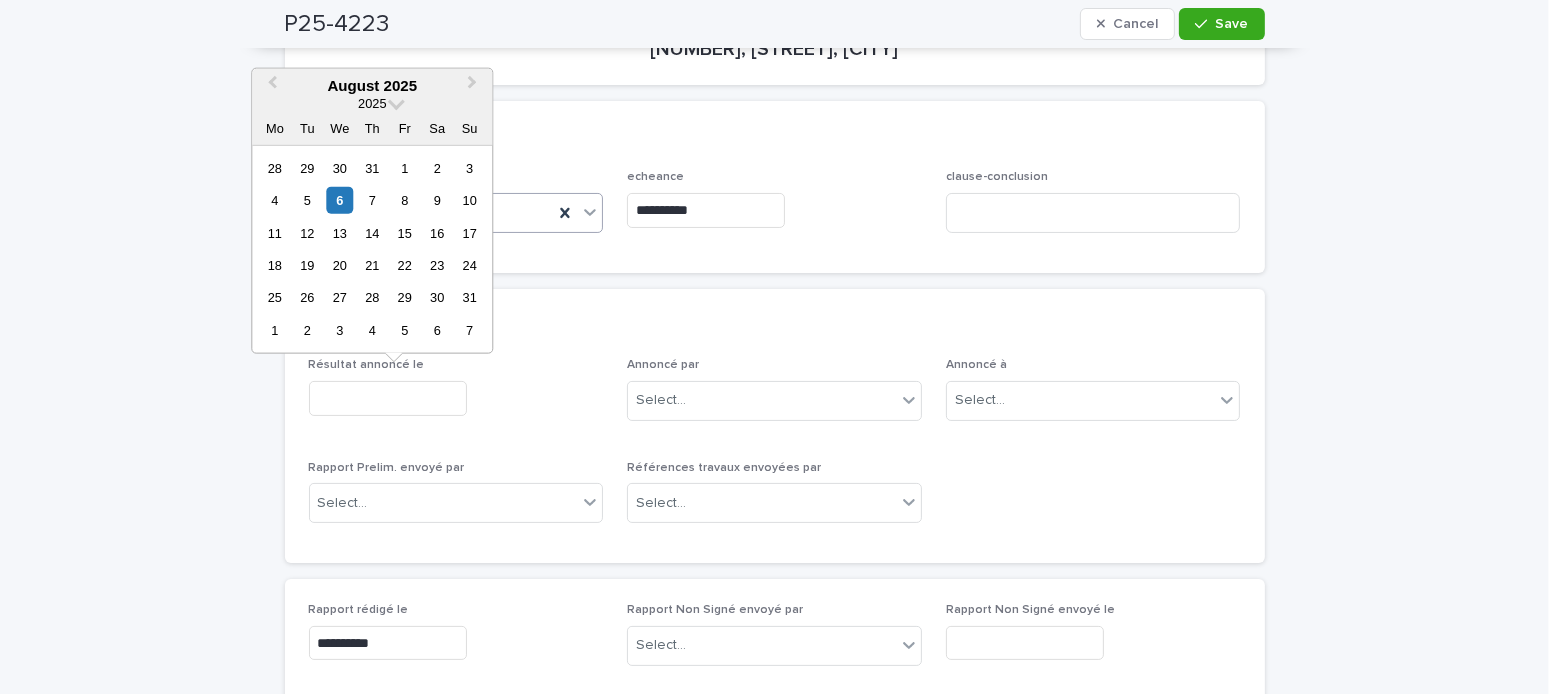 click on "6" at bounding box center (339, 200) 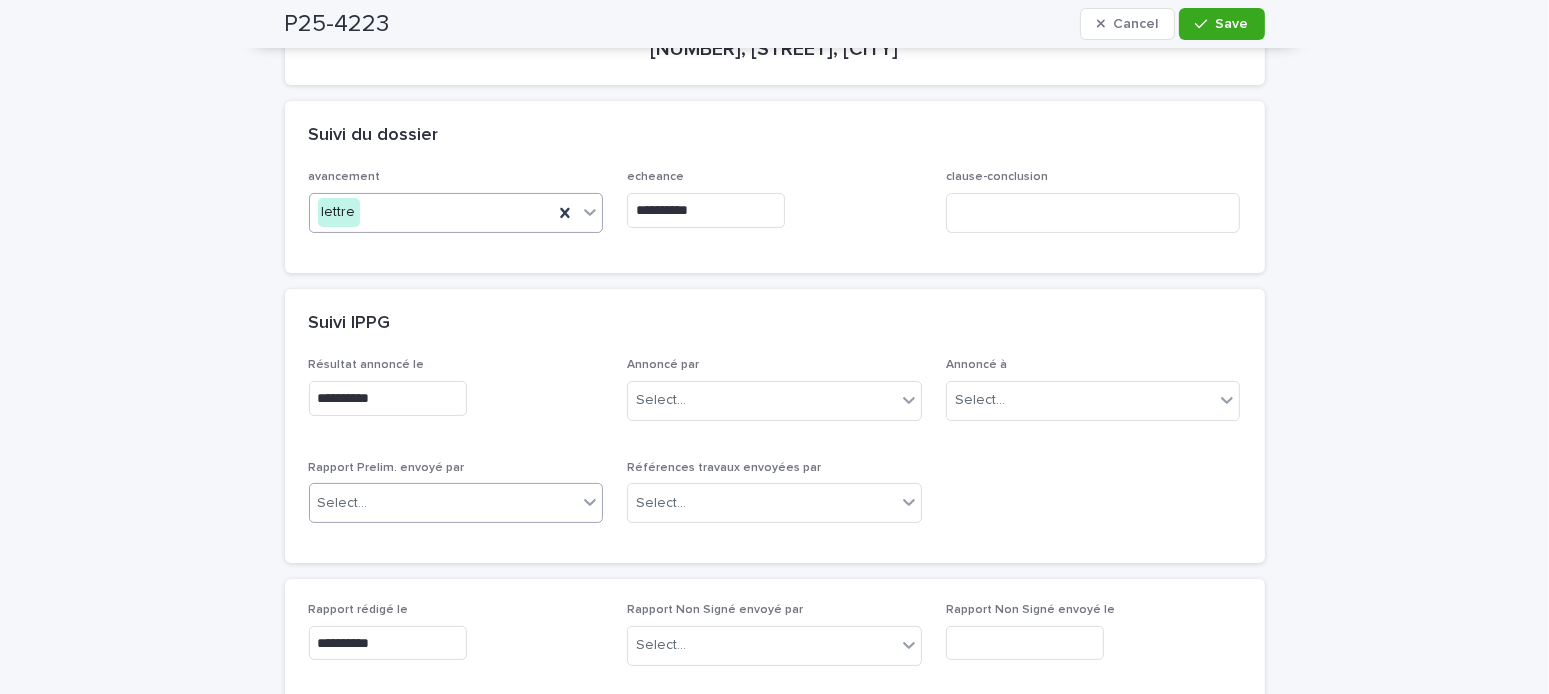 click on "Select..." at bounding box center [444, 503] 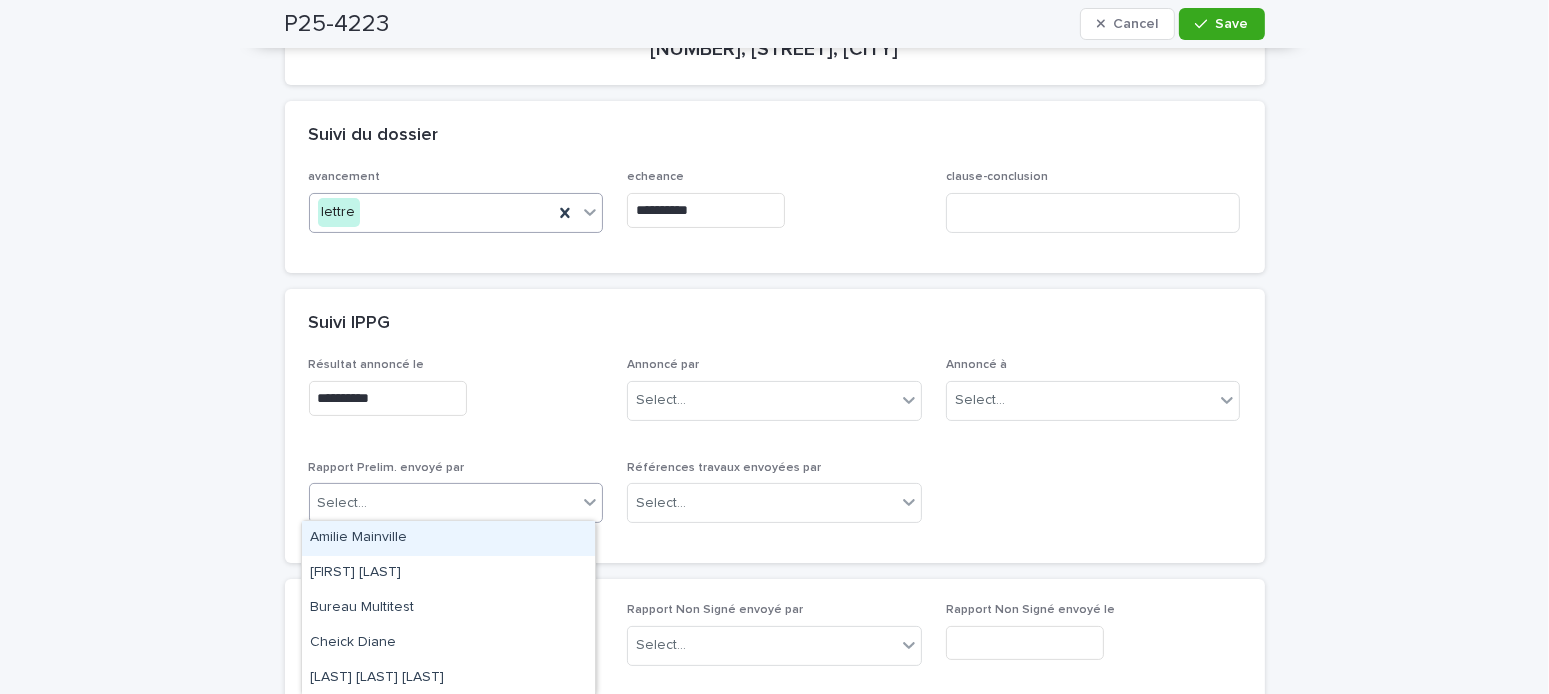 drag, startPoint x: 389, startPoint y: 535, endPoint x: 521, endPoint y: 502, distance: 136.06248 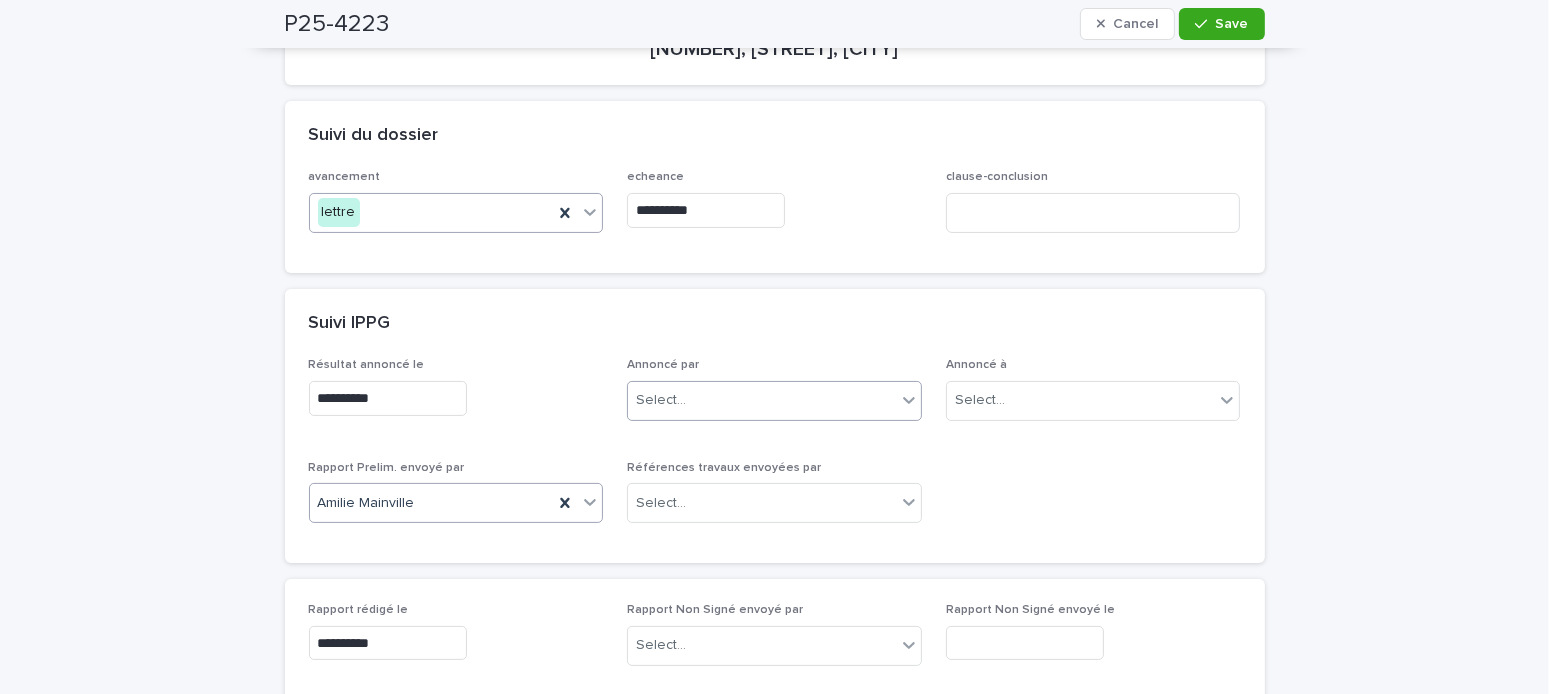 click at bounding box center (689, 400) 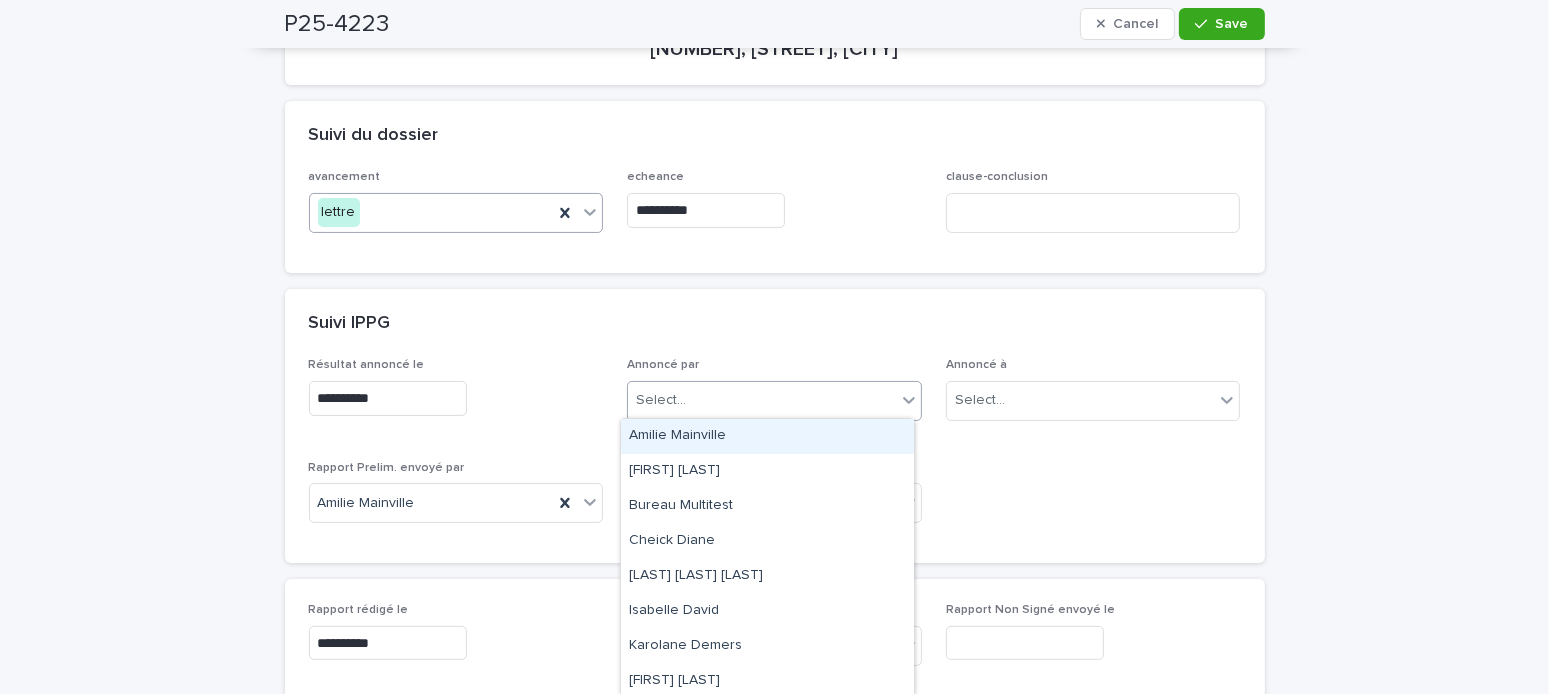 click on "Amilie Mainville" at bounding box center [767, 436] 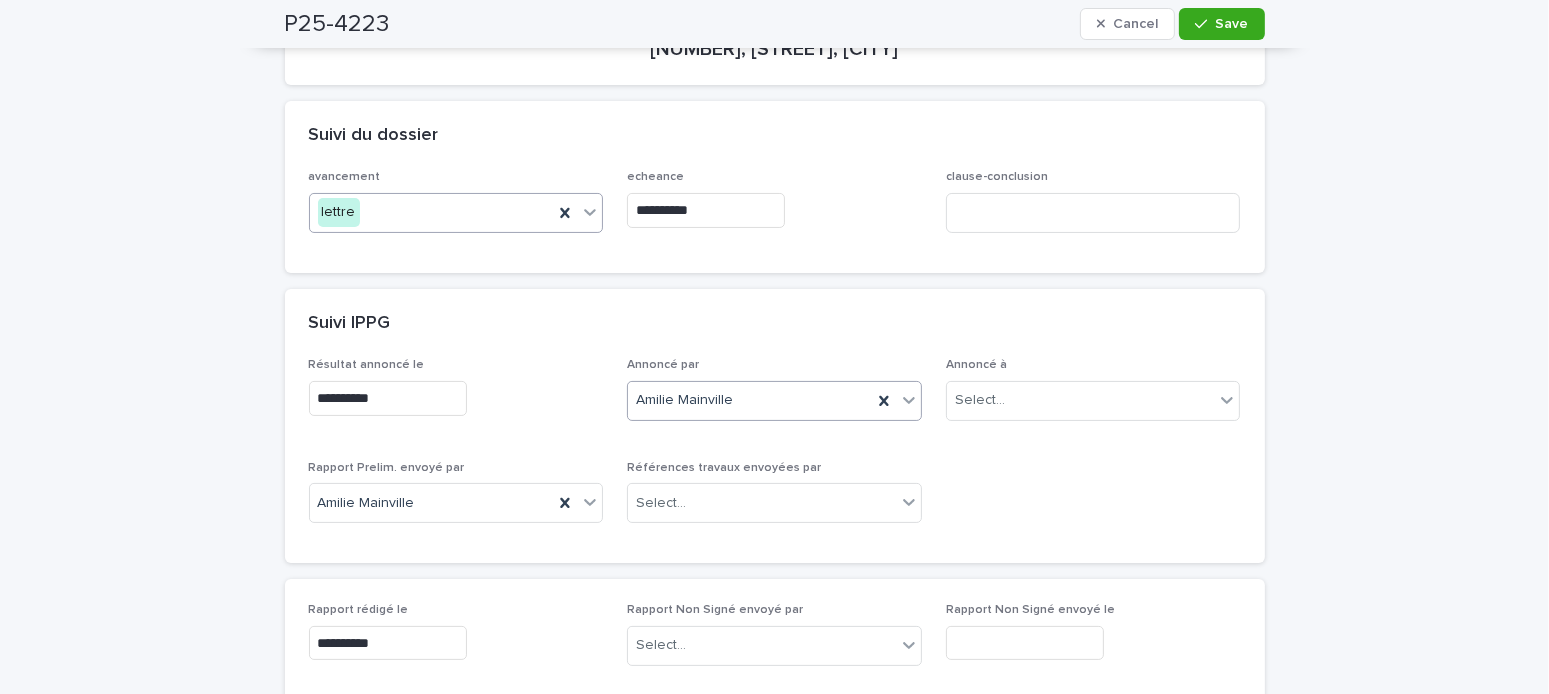 scroll, scrollTop: 100, scrollLeft: 0, axis: vertical 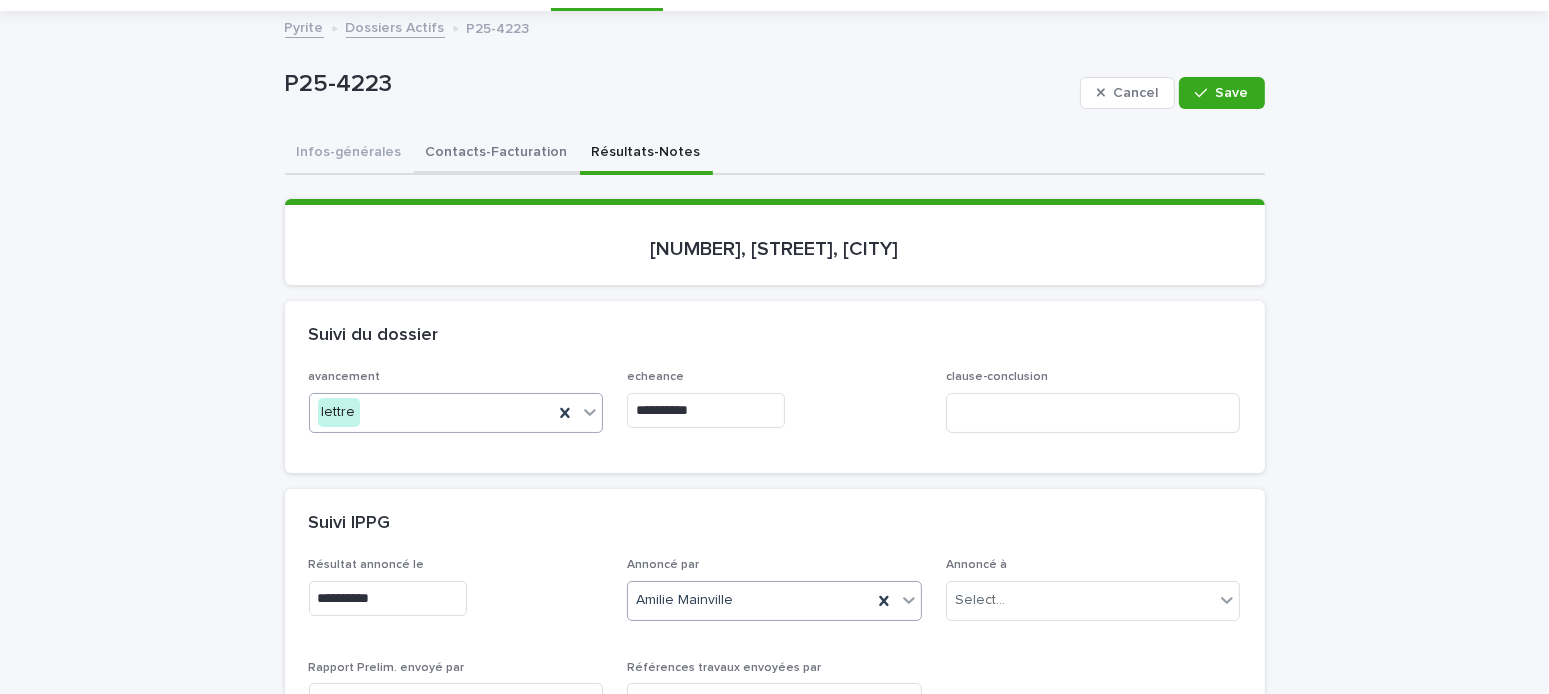 click on "Contacts-Facturation" at bounding box center (497, 154) 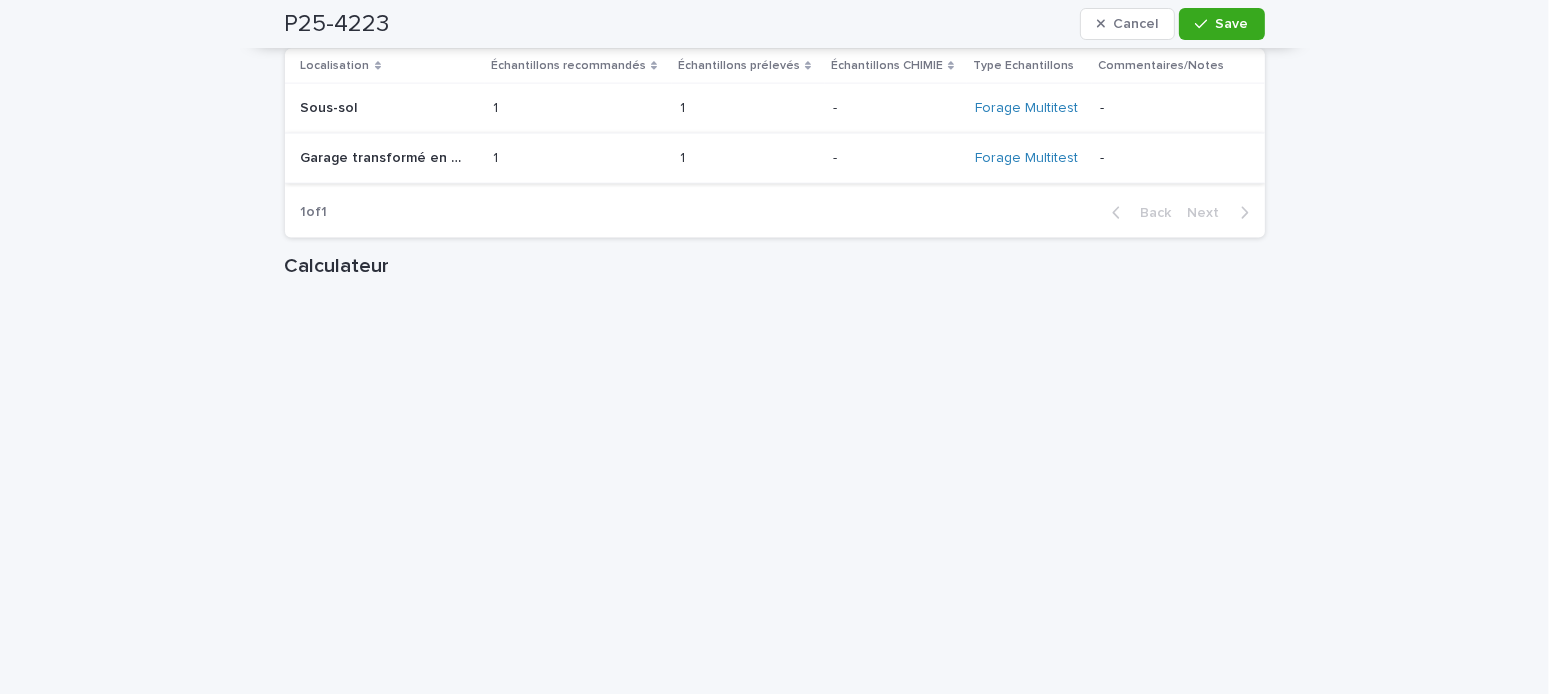scroll, scrollTop: 2600, scrollLeft: 0, axis: vertical 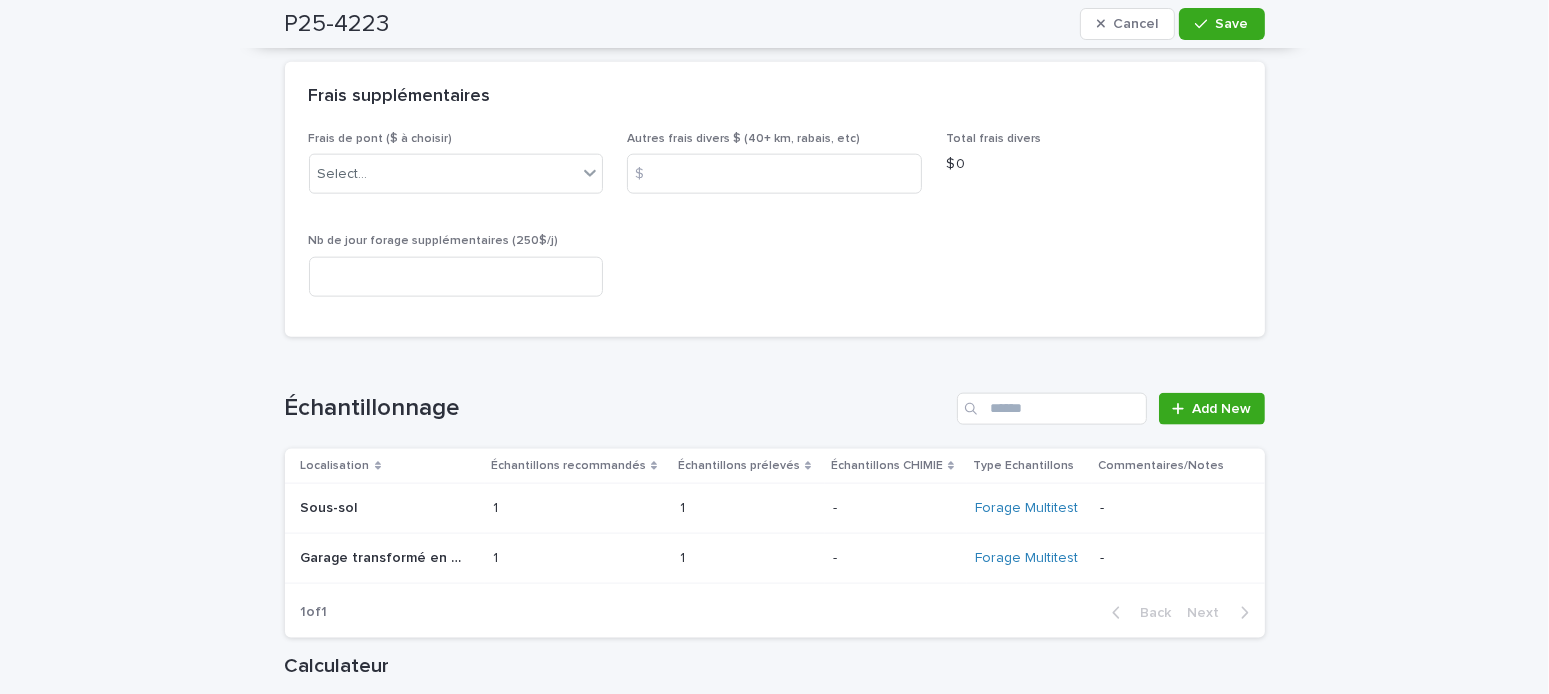 drag, startPoint x: 1227, startPoint y: 19, endPoint x: 1287, endPoint y: 101, distance: 101.607086 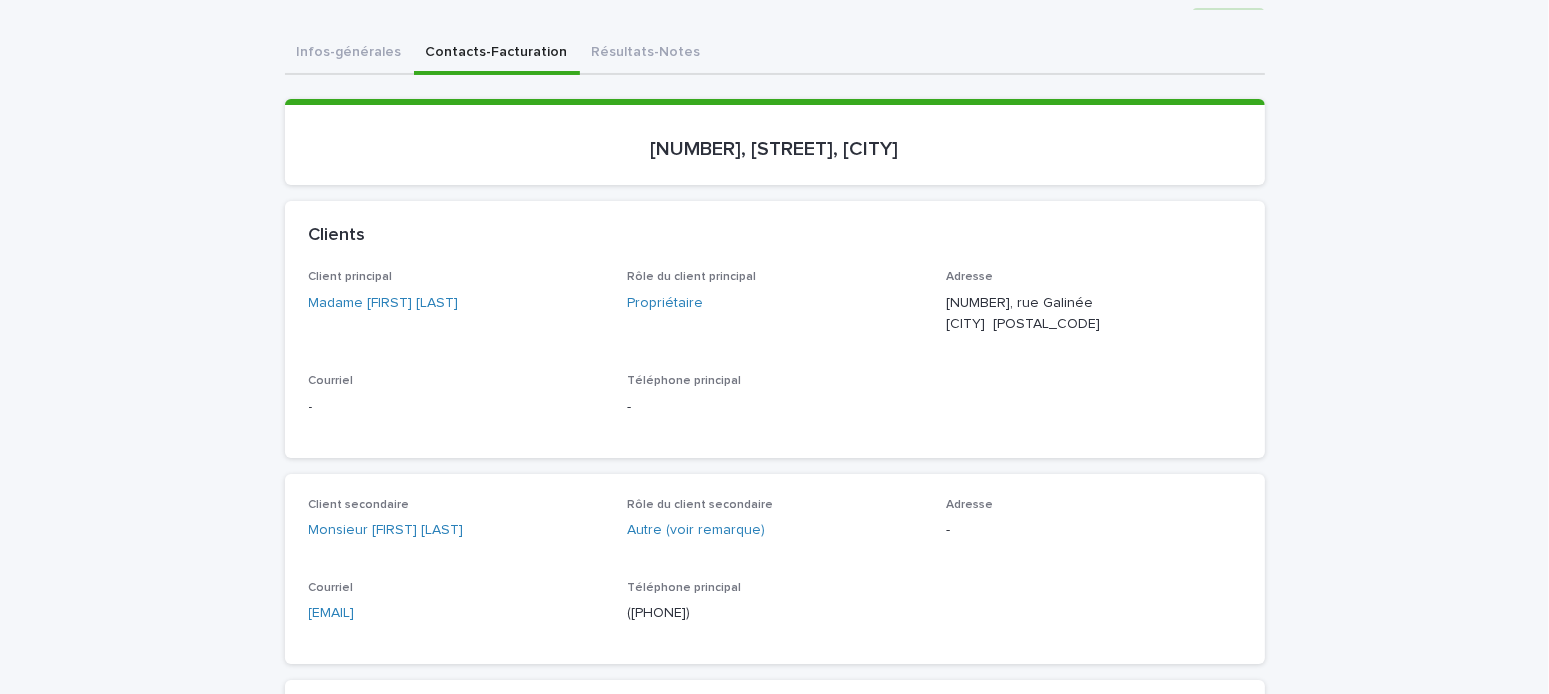 scroll, scrollTop: 0, scrollLeft: 0, axis: both 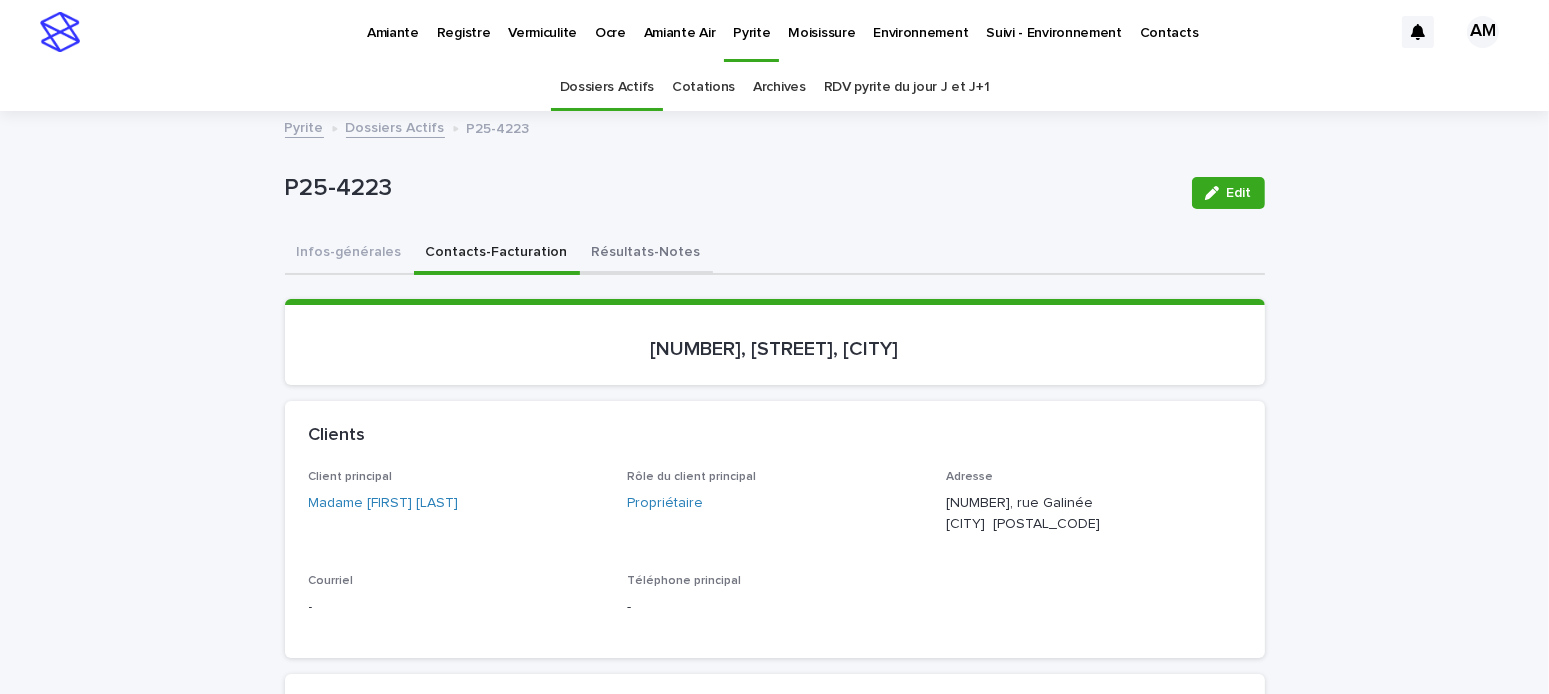 click on "Résultats-Notes" at bounding box center (646, 254) 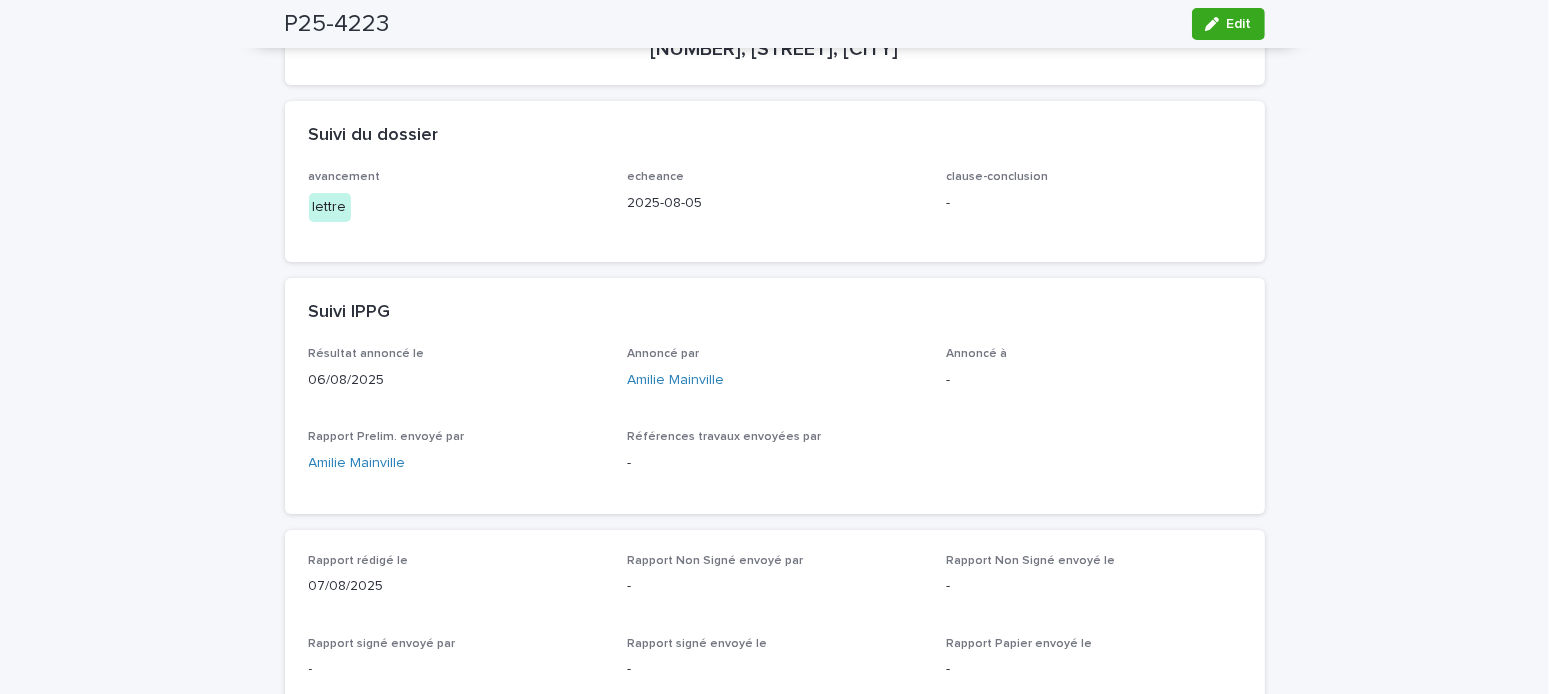 scroll, scrollTop: 100, scrollLeft: 0, axis: vertical 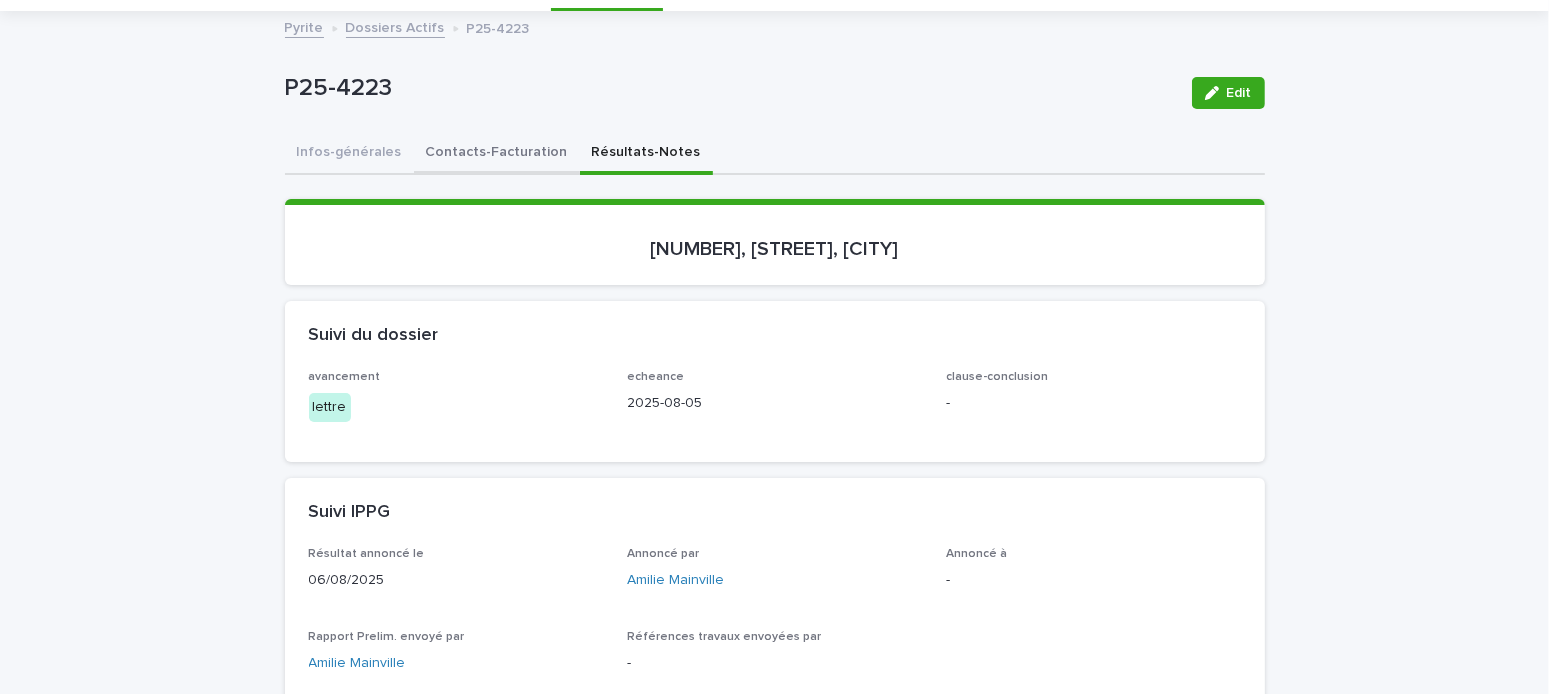click on "Contacts-Facturation" at bounding box center (497, 154) 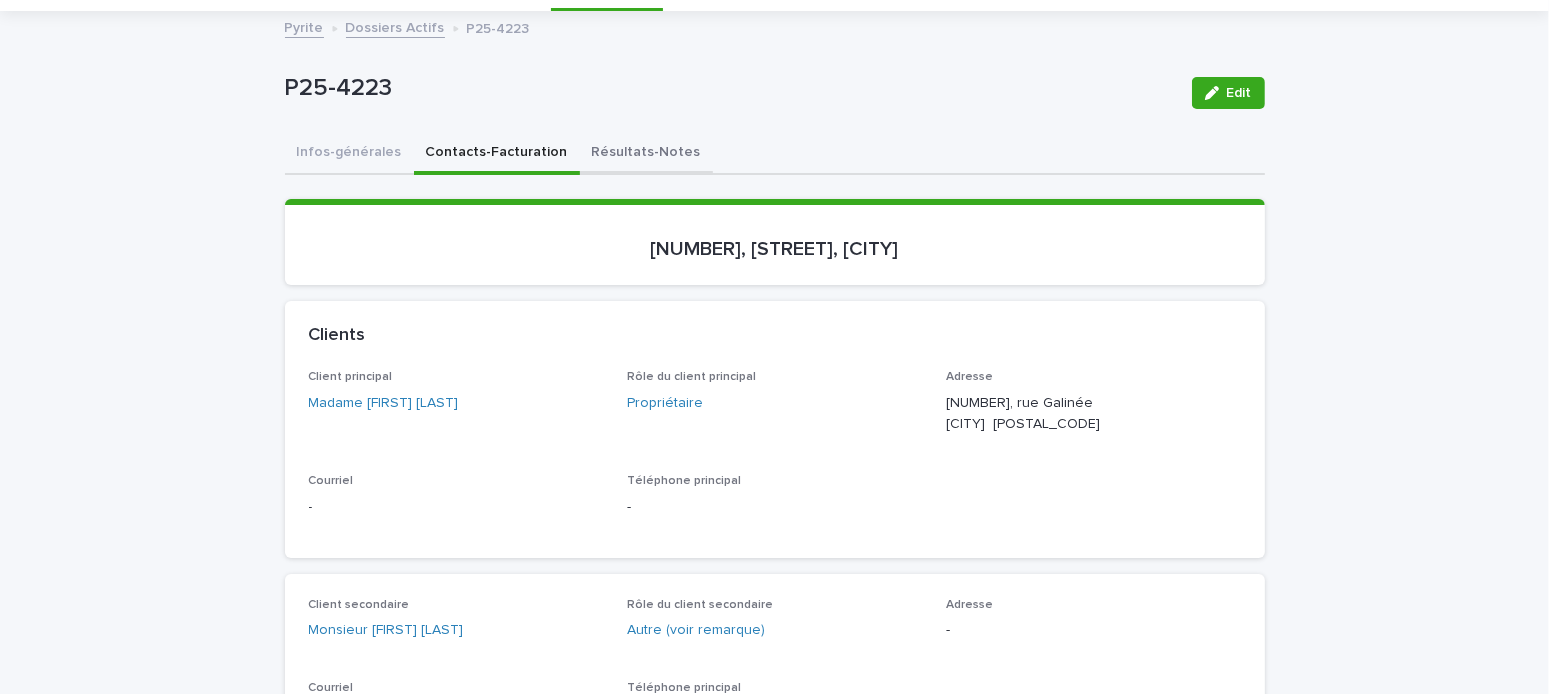 click on "Résultats-Notes" at bounding box center [646, 154] 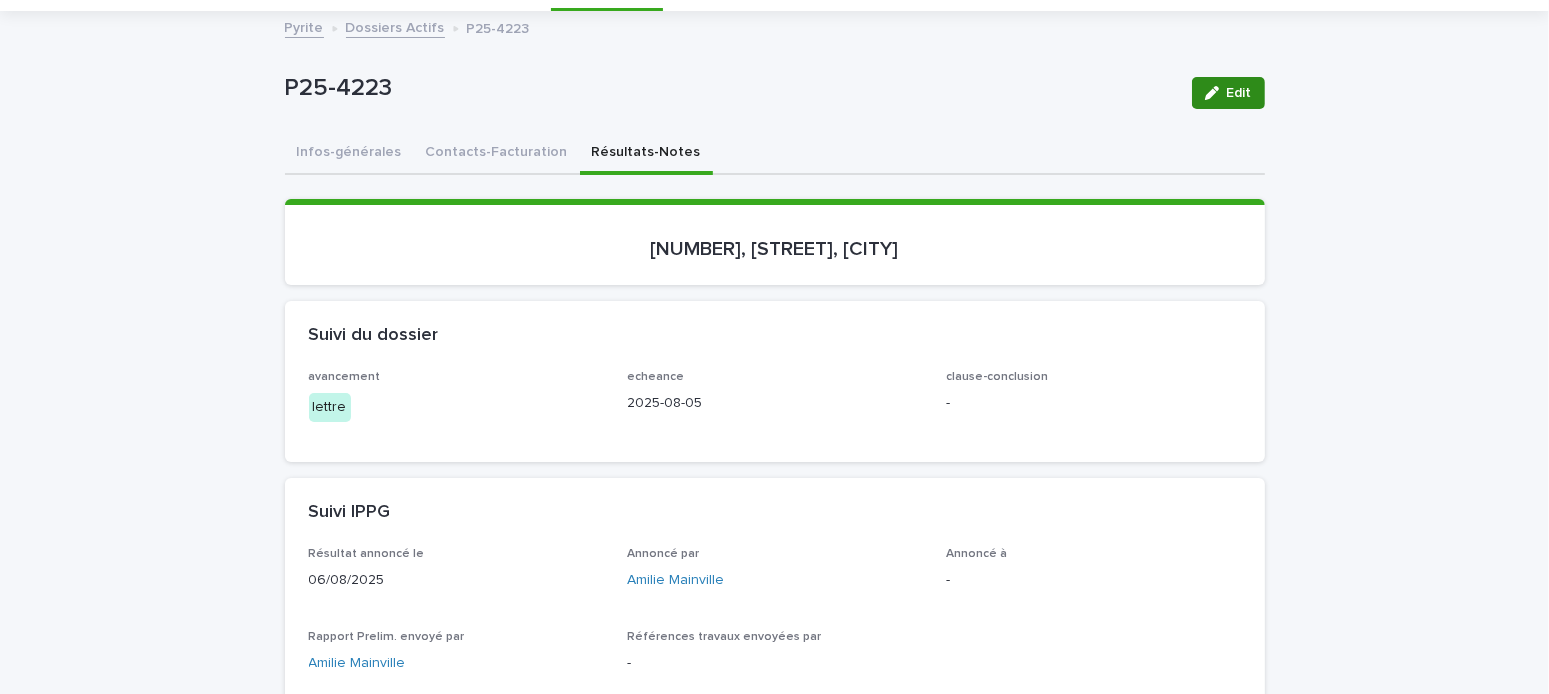 click at bounding box center (1216, 93) 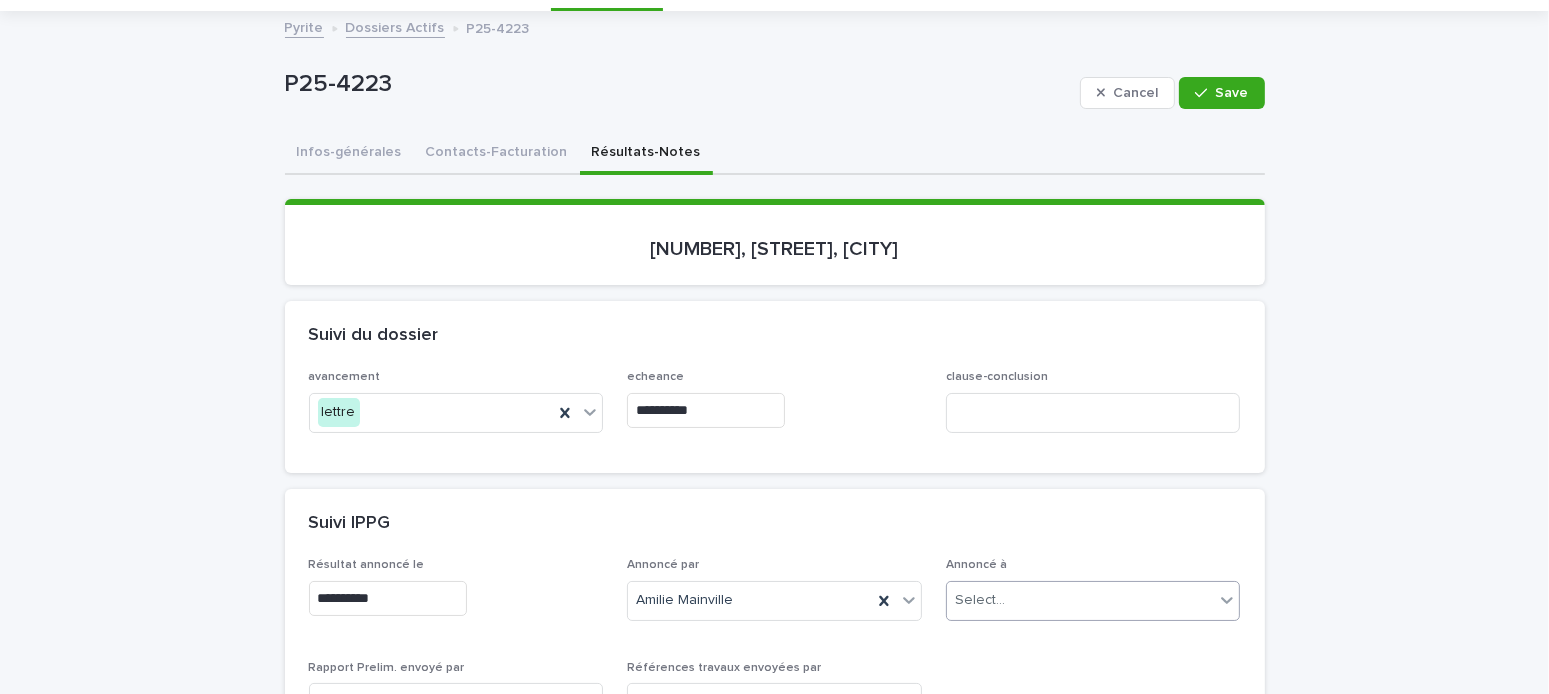 drag, startPoint x: 976, startPoint y: 603, endPoint x: 964, endPoint y: 596, distance: 13.892444 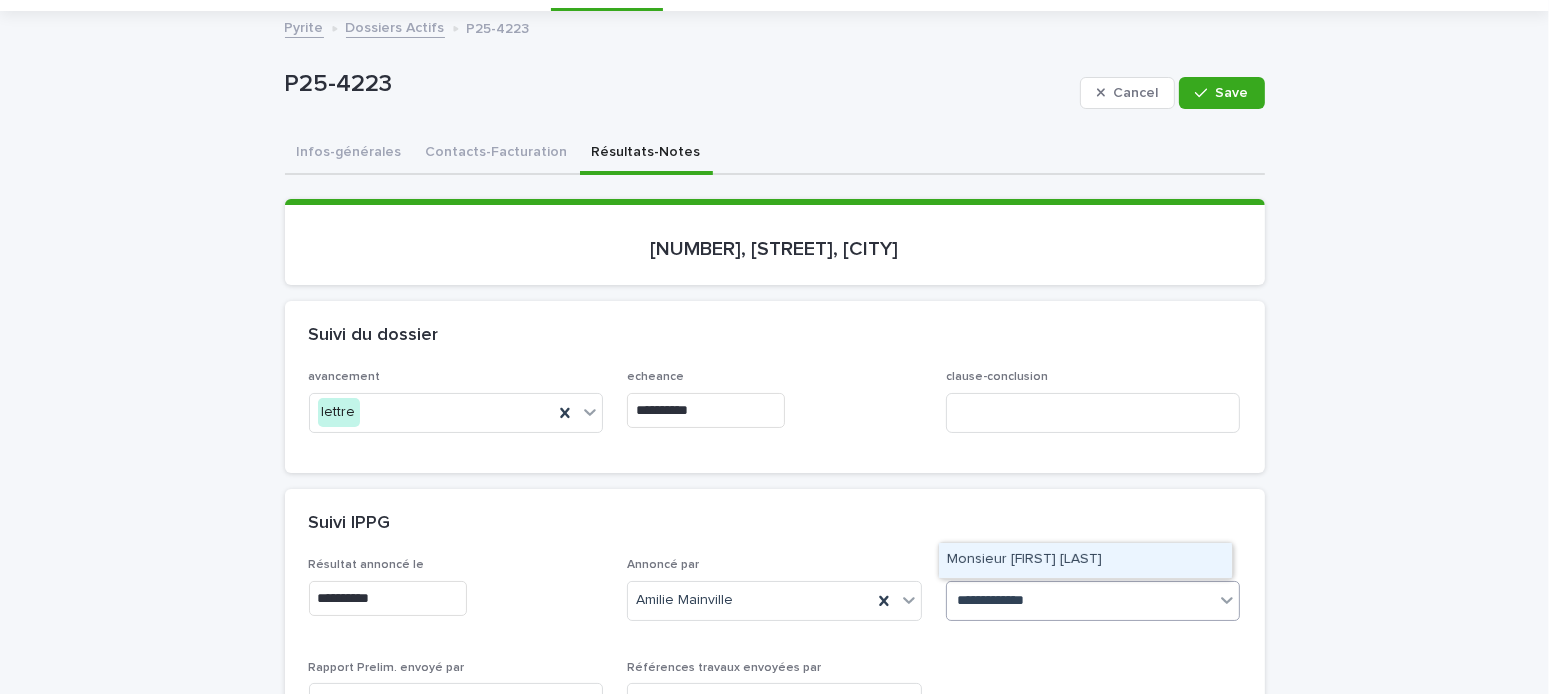type on "**********" 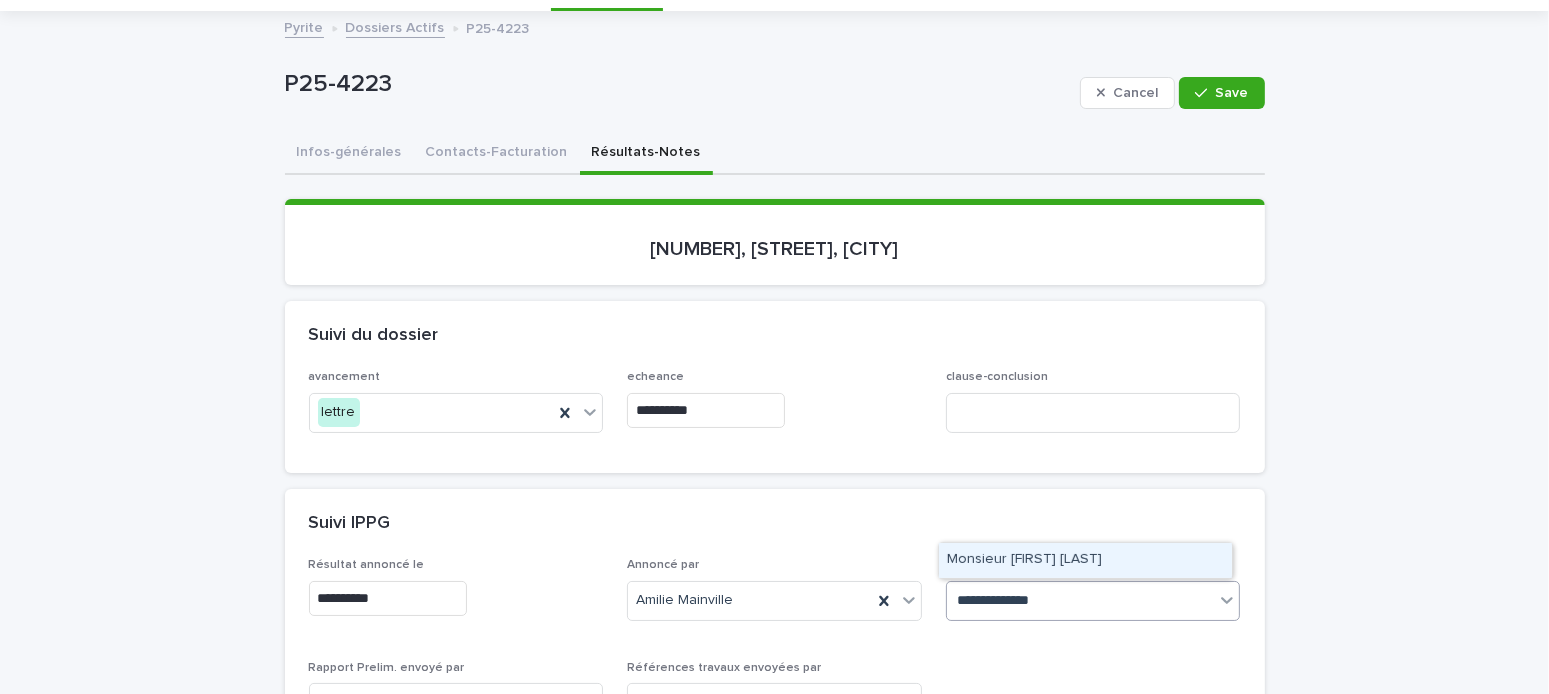 drag, startPoint x: 1061, startPoint y: 566, endPoint x: 1075, endPoint y: 549, distance: 22.022715 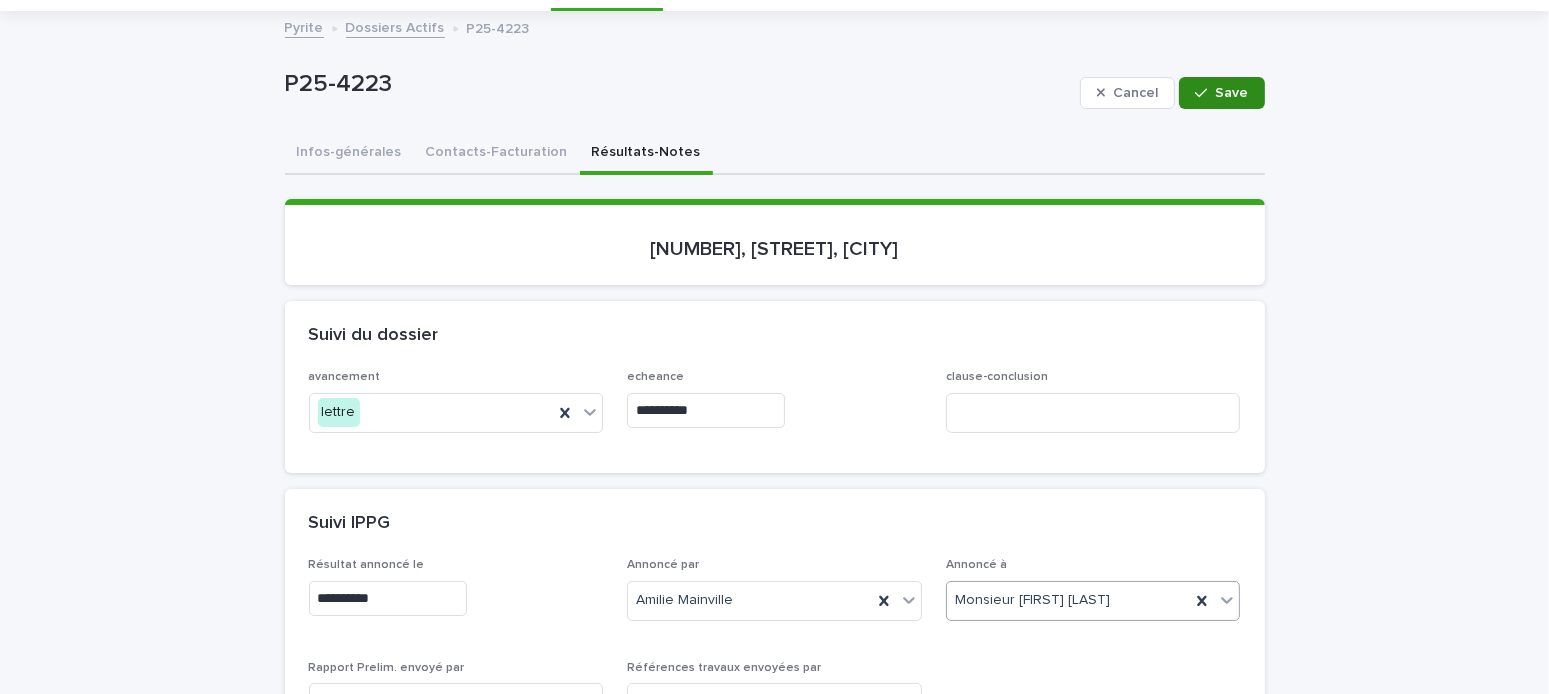 click on "Save" at bounding box center [1232, 93] 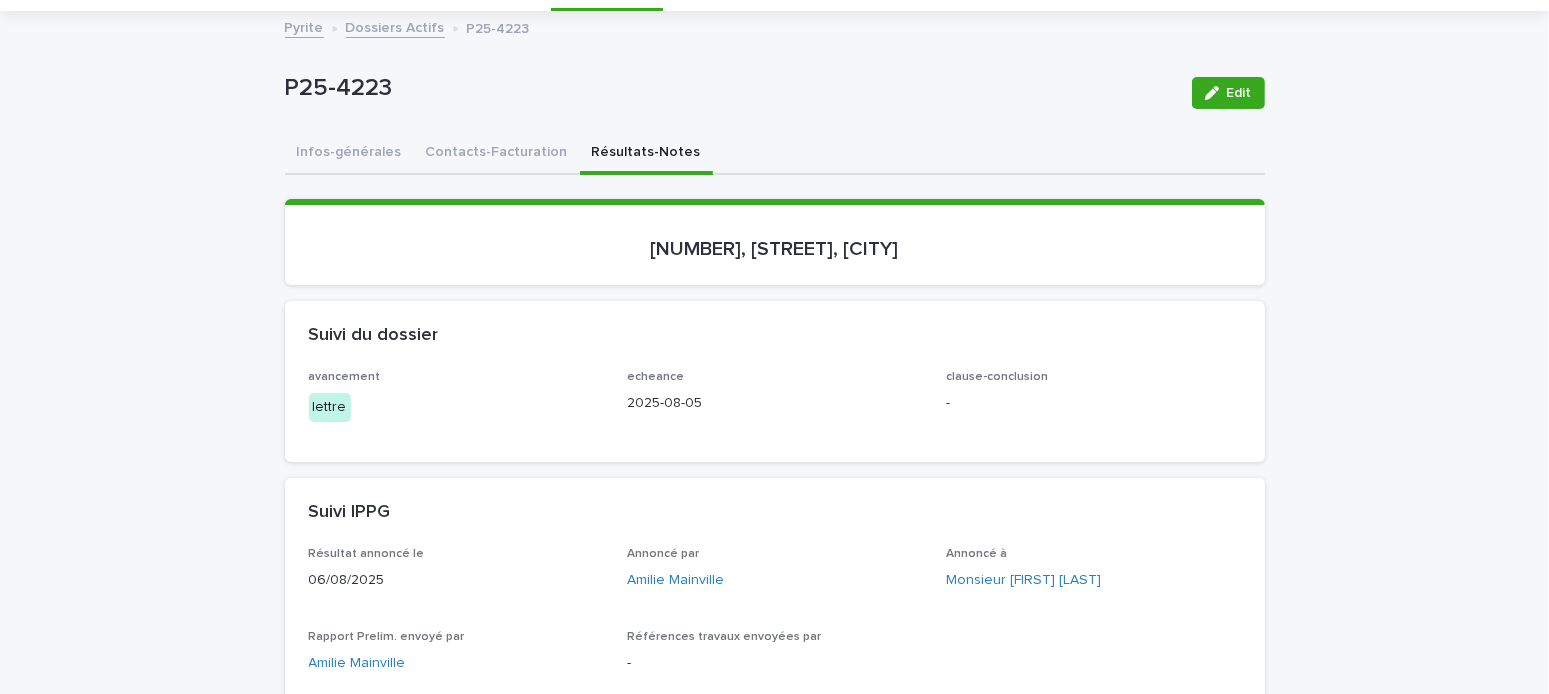 scroll, scrollTop: 0, scrollLeft: 0, axis: both 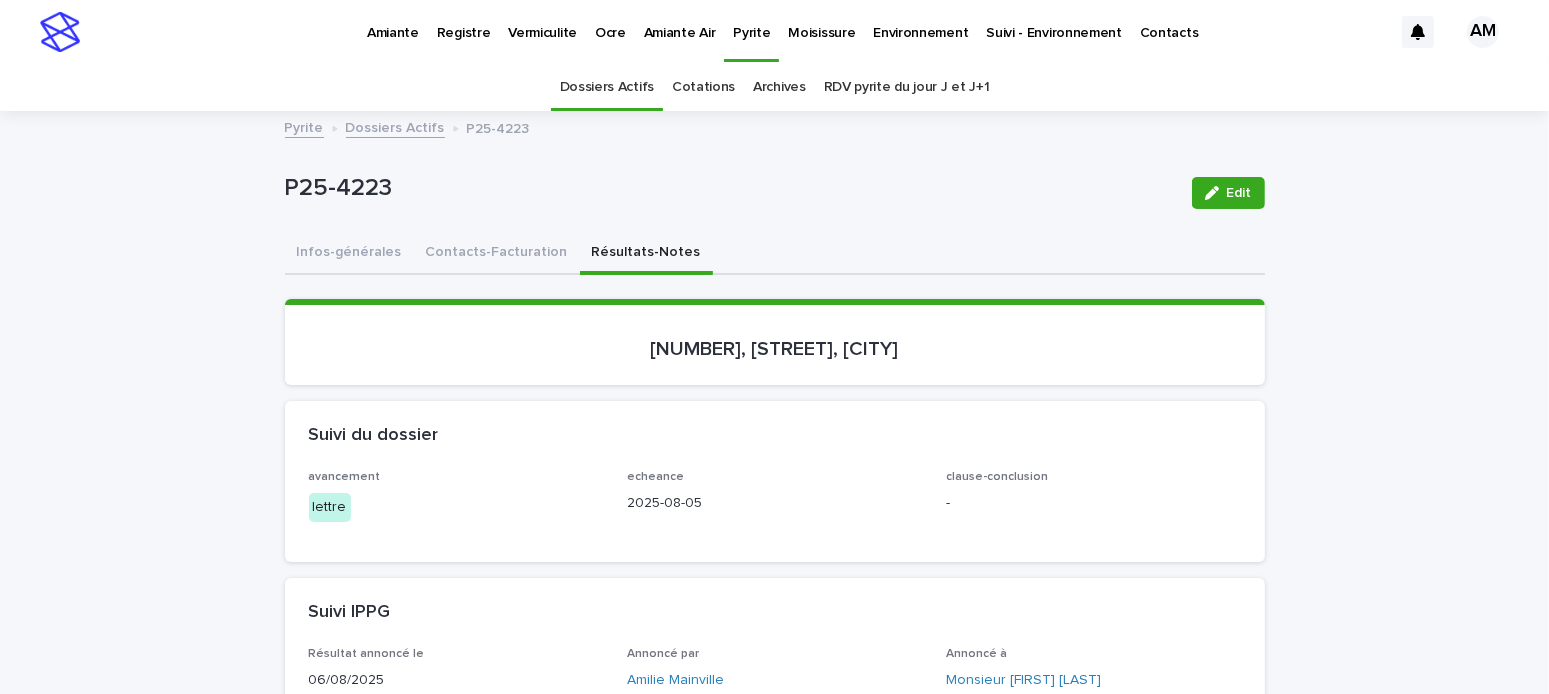click on "Dossiers Actifs" at bounding box center [395, 126] 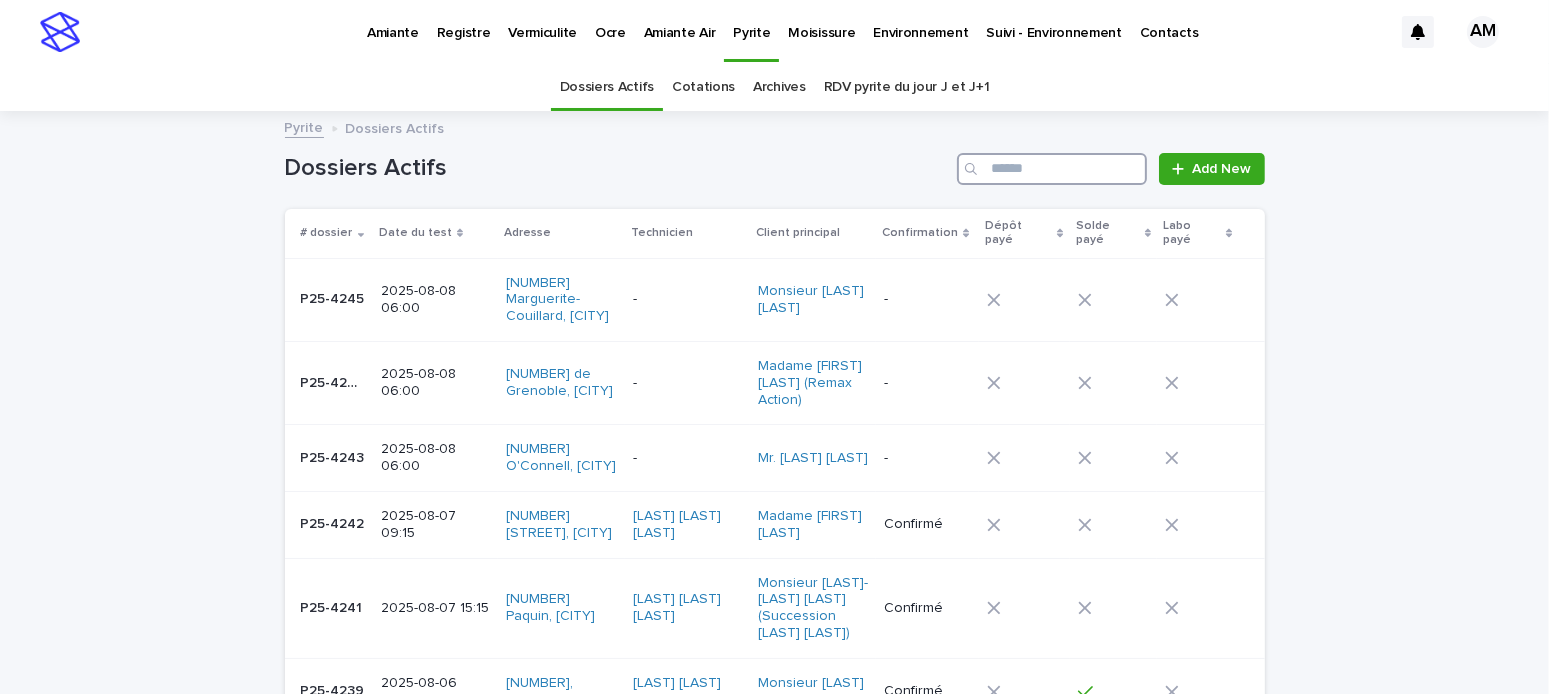click at bounding box center (1052, 169) 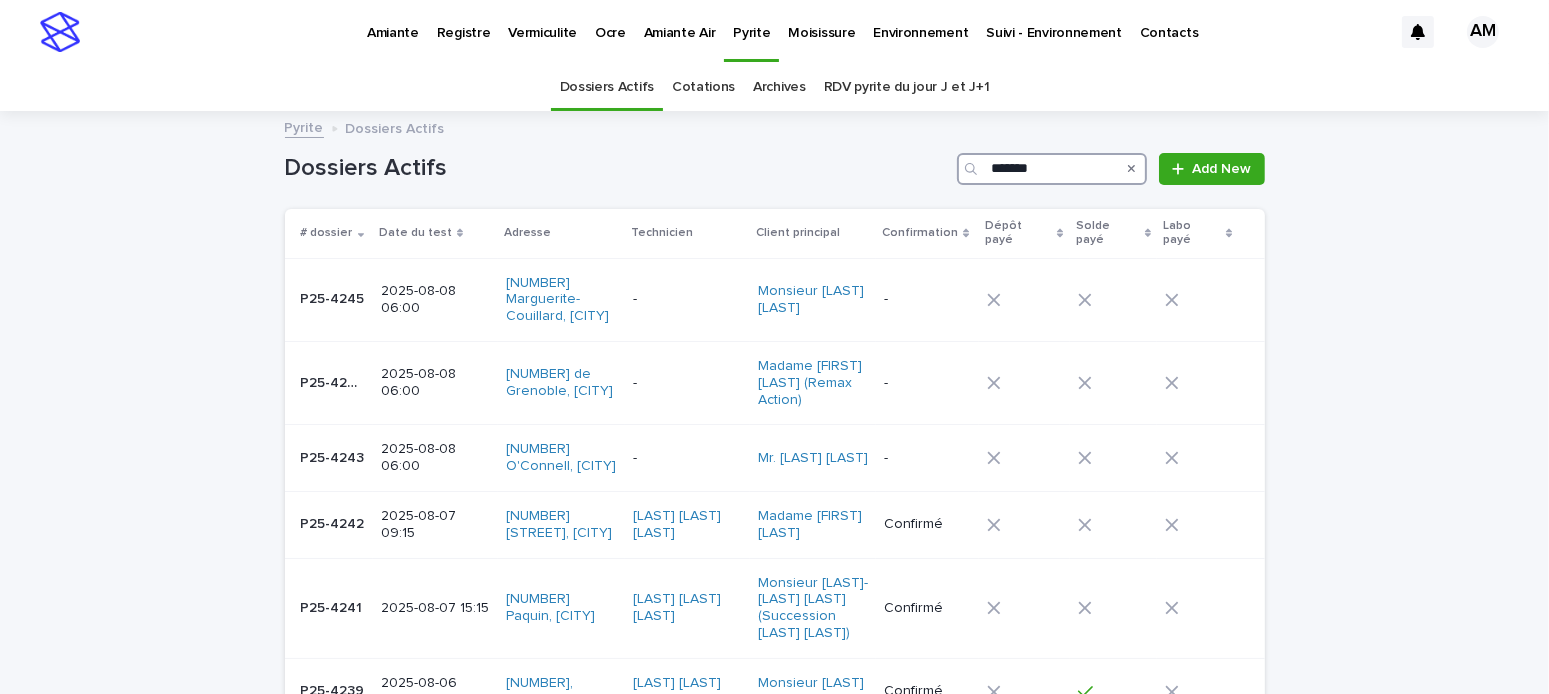 type on "*******" 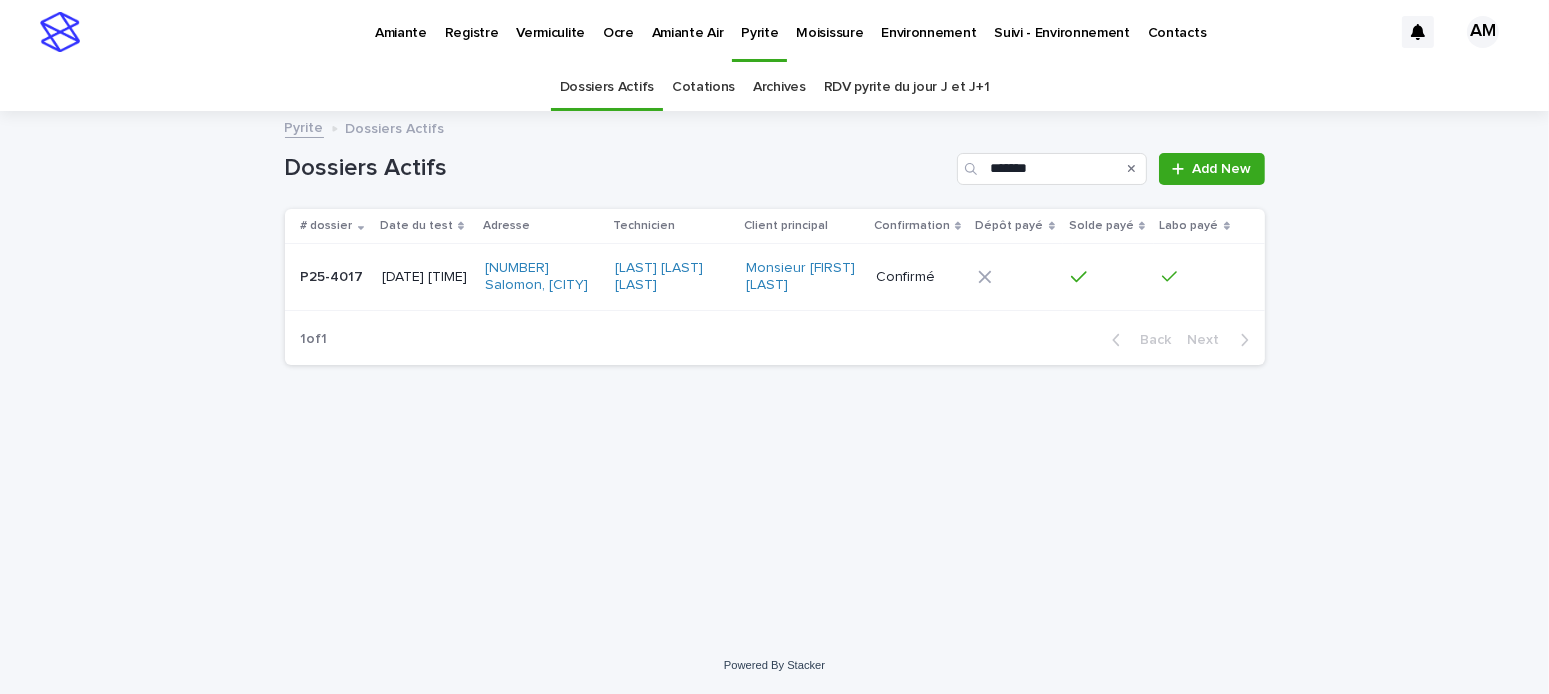 click on "Date du test" at bounding box center [426, 226] 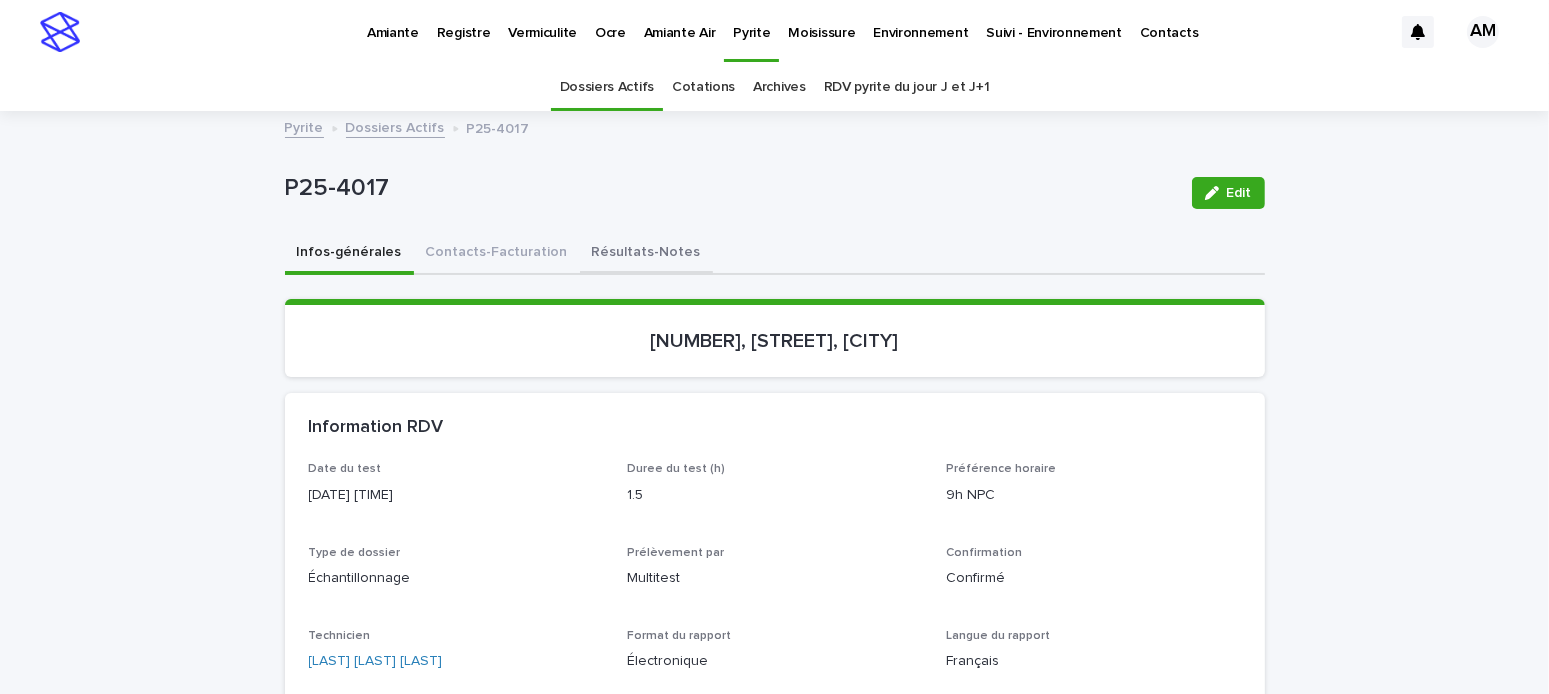click on "Résultats-Notes" at bounding box center (646, 254) 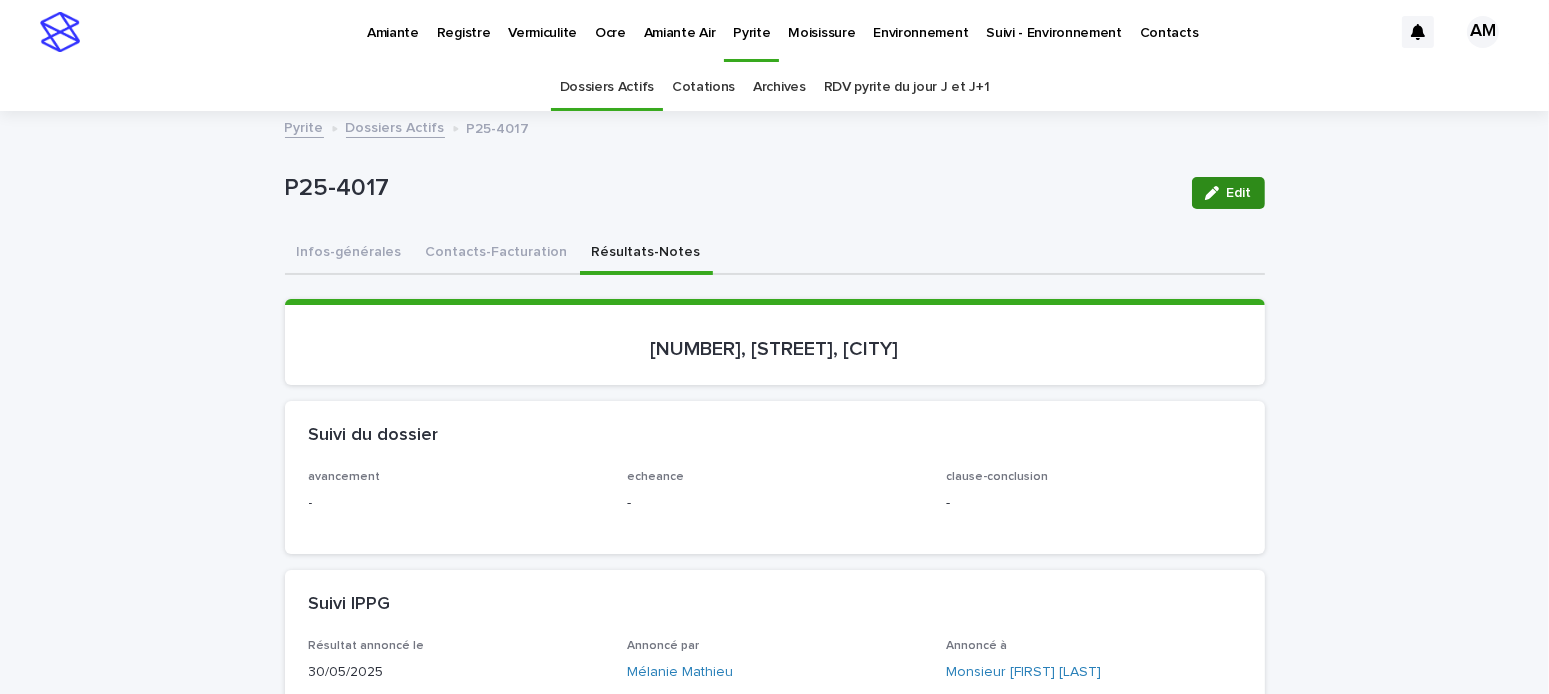 click on "Edit" at bounding box center [1228, 193] 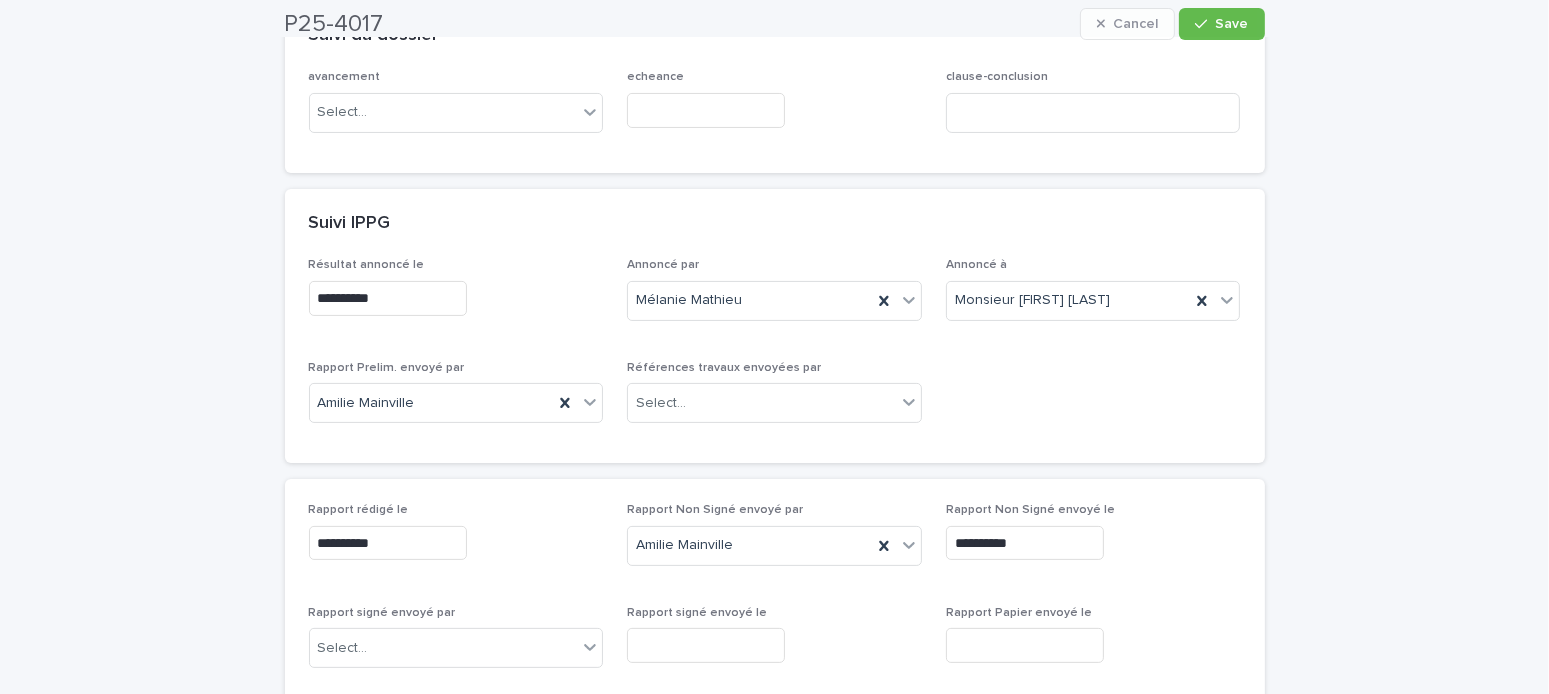 scroll, scrollTop: 600, scrollLeft: 0, axis: vertical 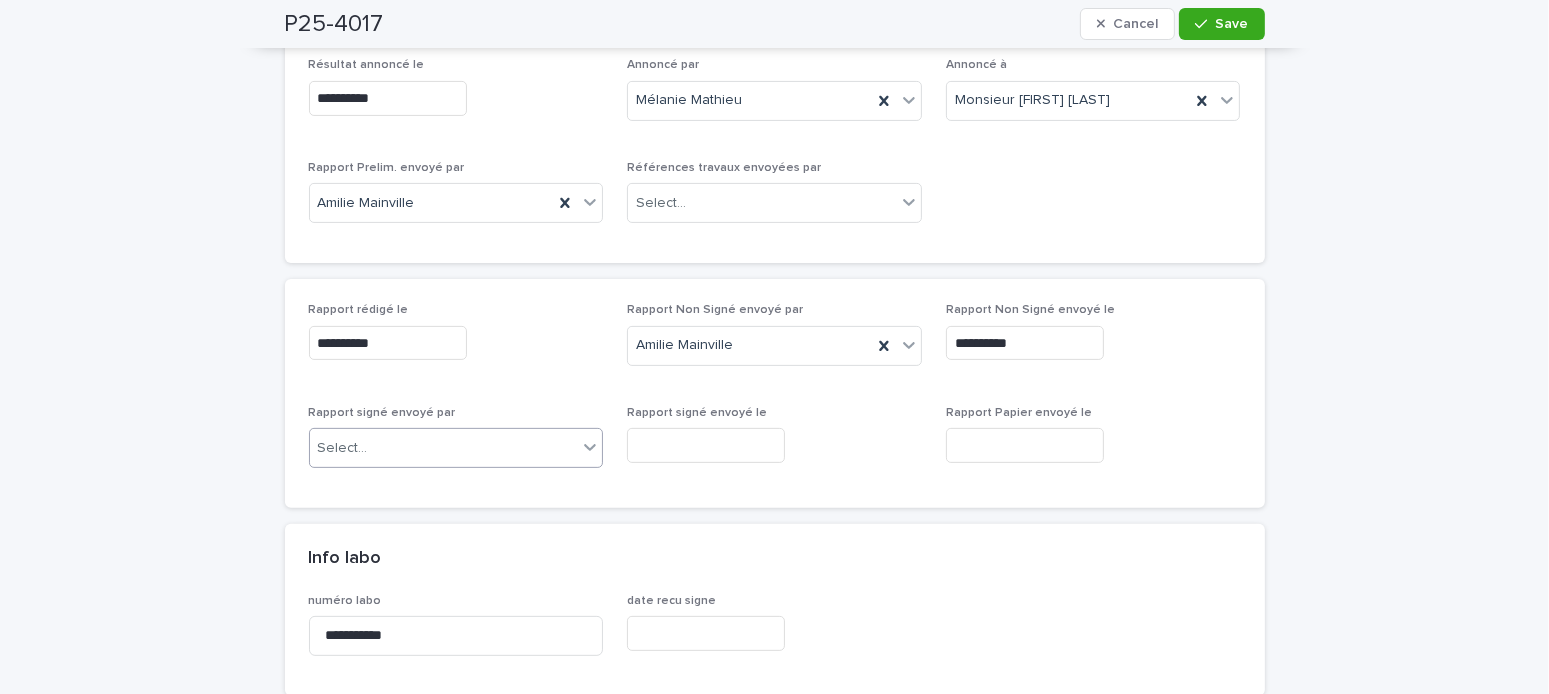 click on "Select..." at bounding box center (343, 448) 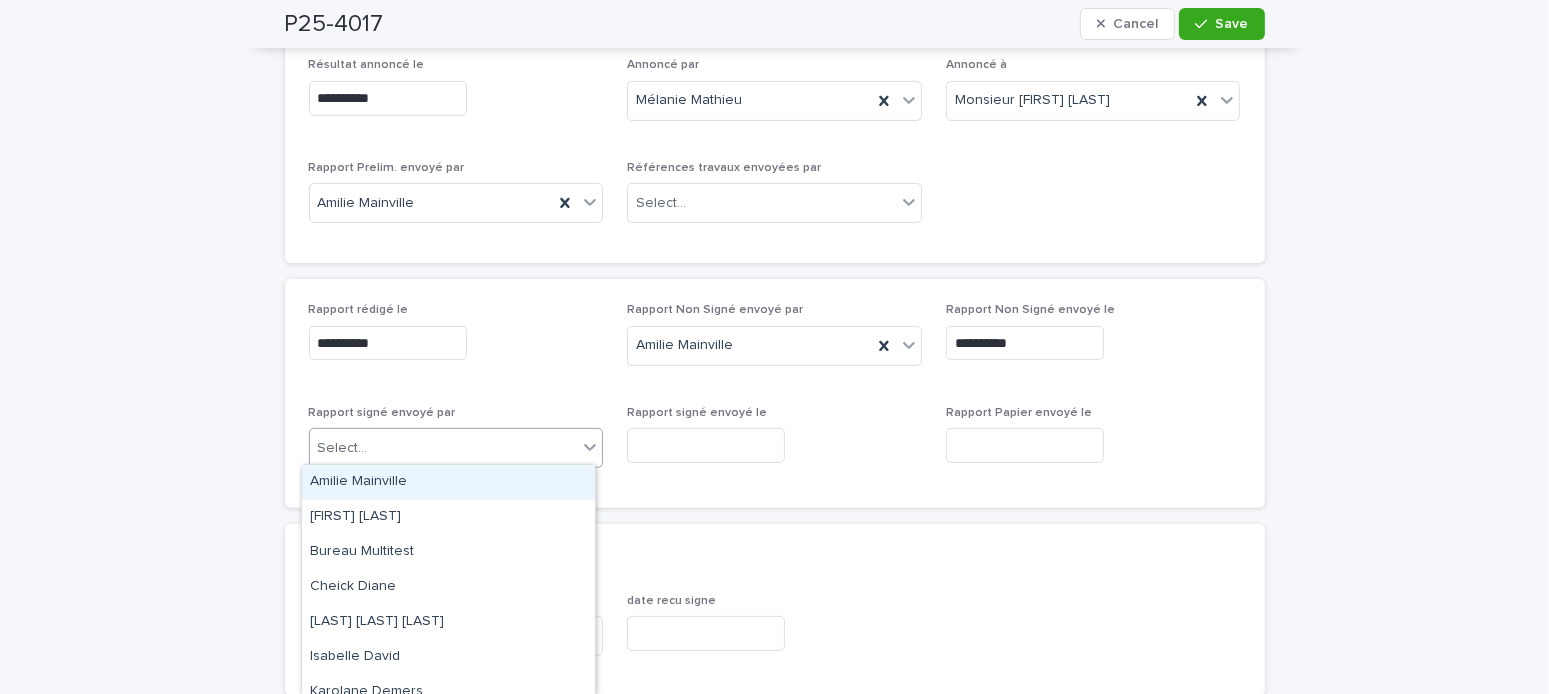 click on "Amilie Mainville" at bounding box center (448, 482) 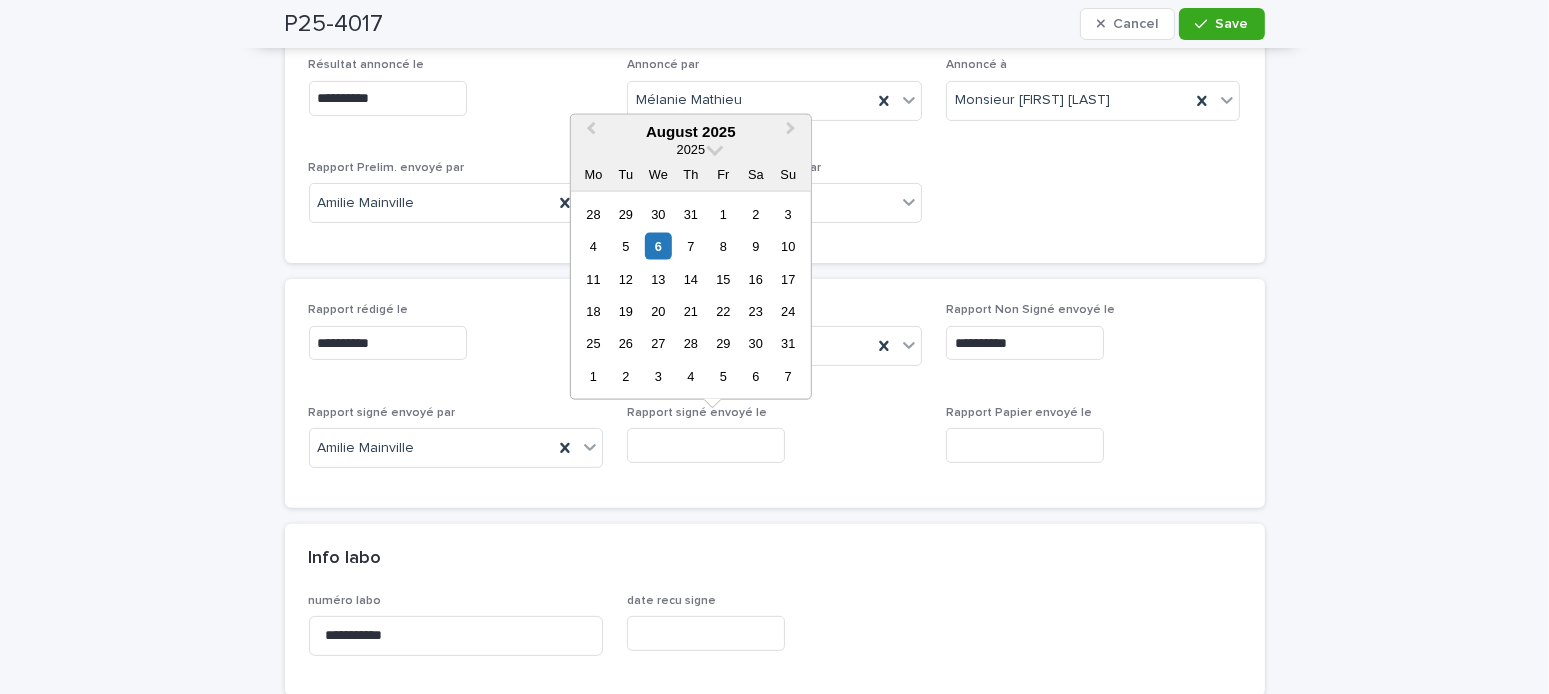 click at bounding box center [706, 445] 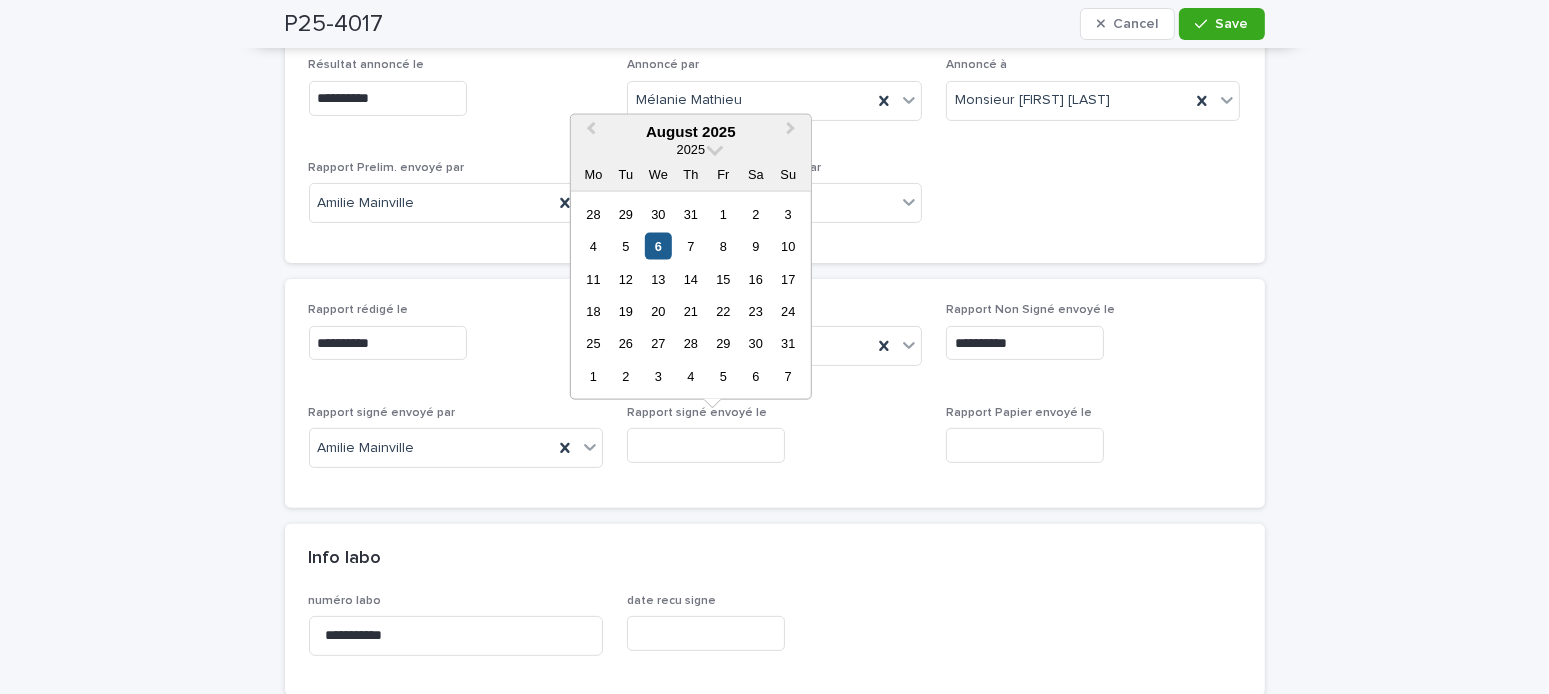 click on "6" at bounding box center (658, 246) 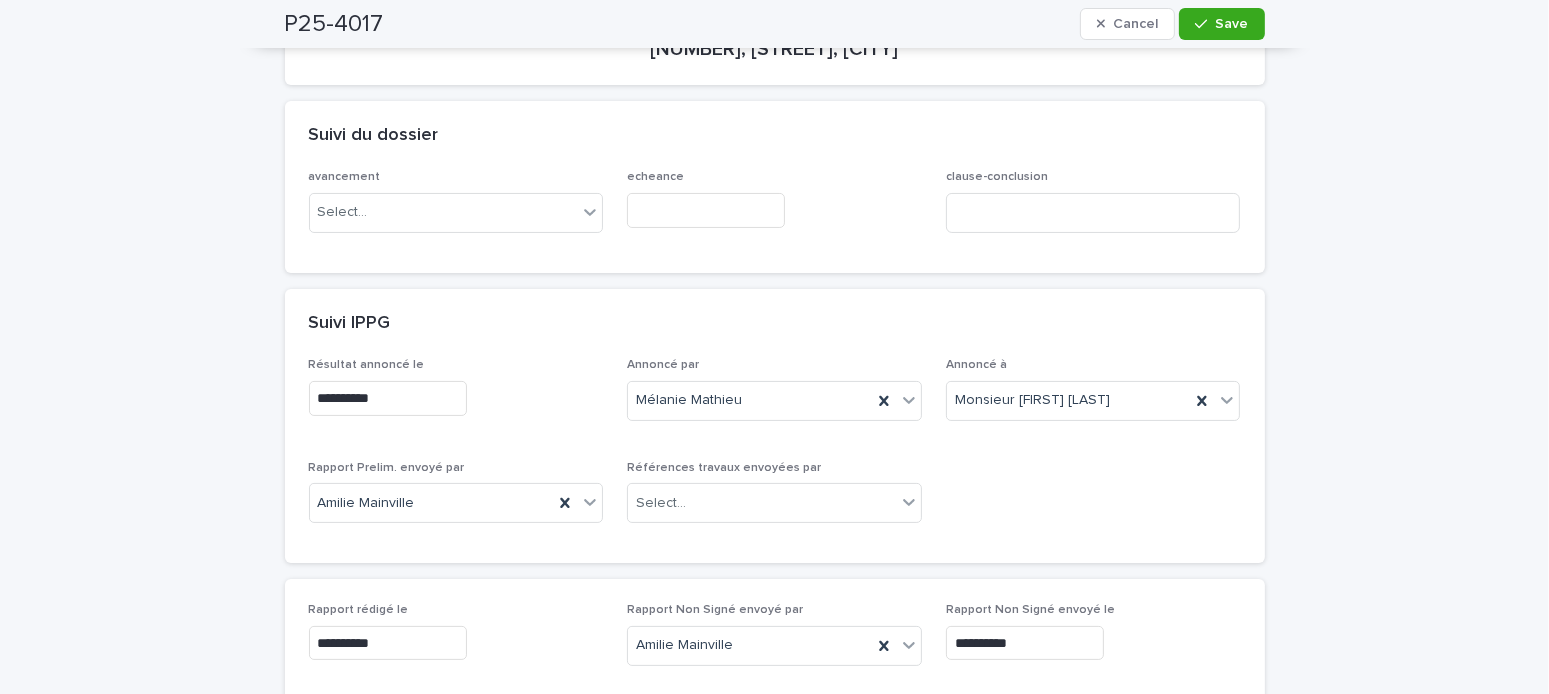 scroll, scrollTop: 0, scrollLeft: 0, axis: both 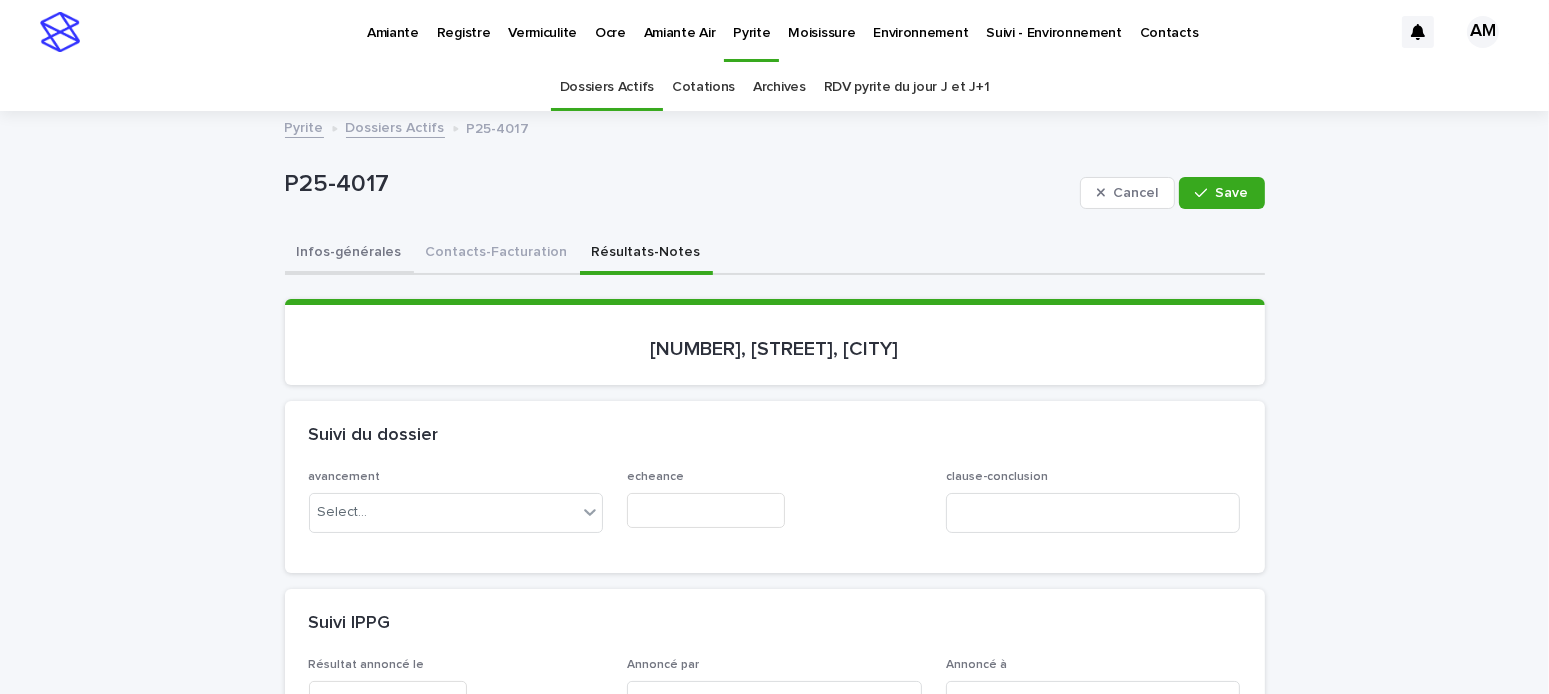 click on "Infos-générales" at bounding box center (349, 254) 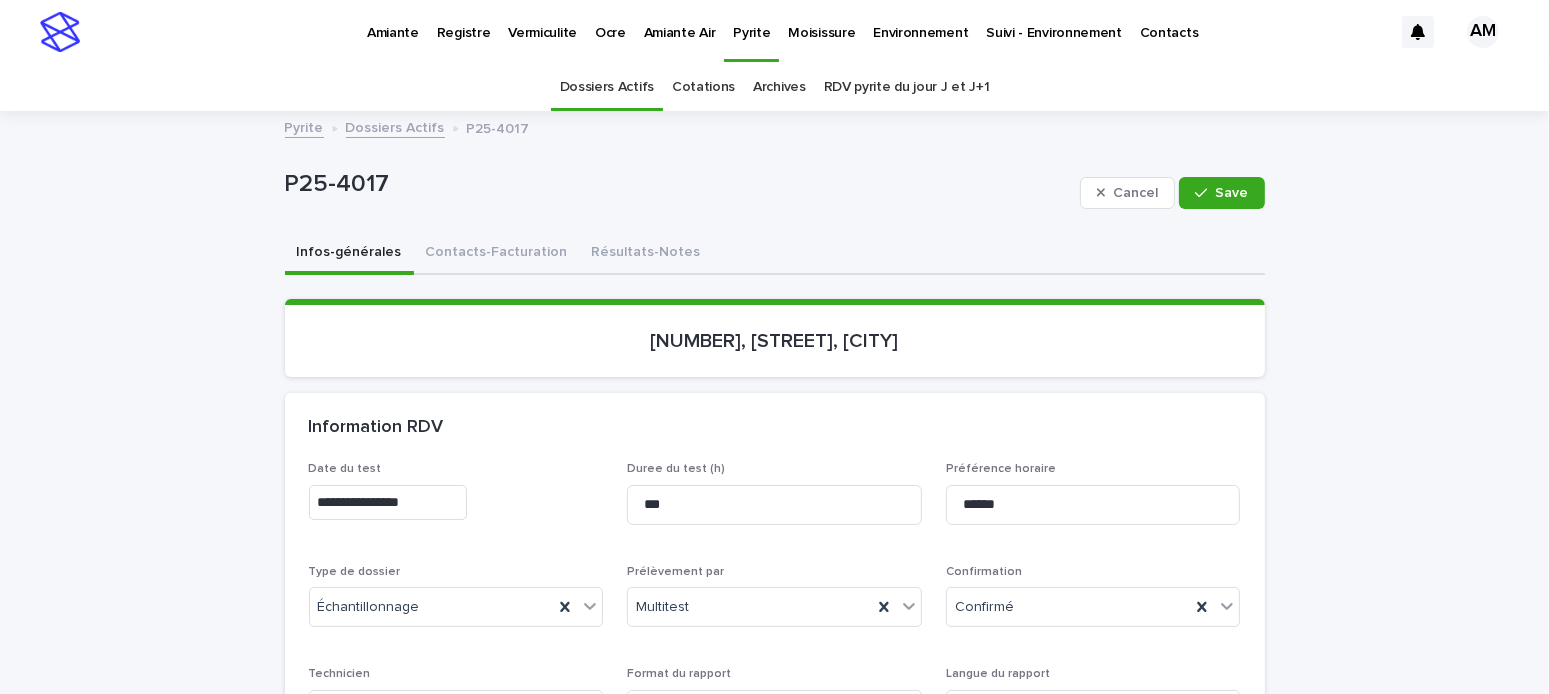 scroll, scrollTop: 200, scrollLeft: 0, axis: vertical 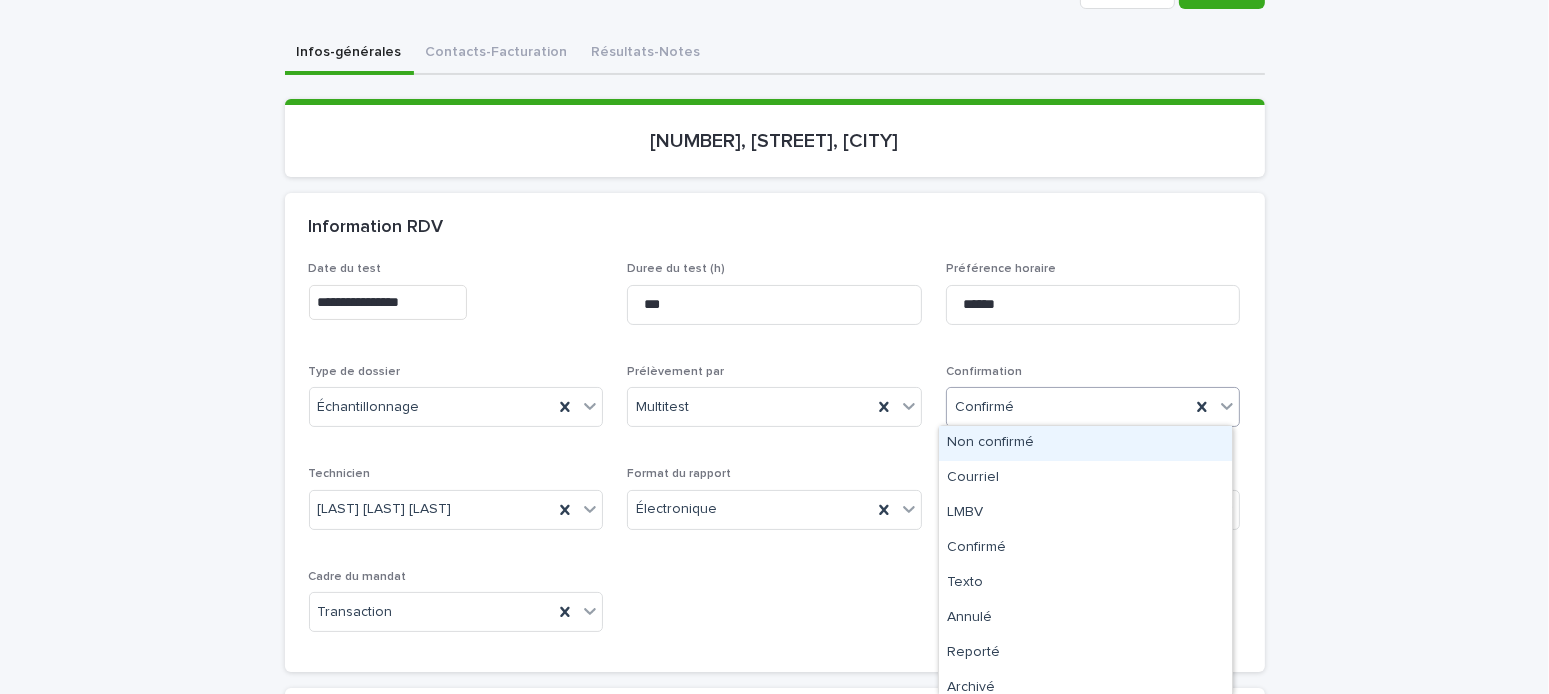 click on "Confirmé" at bounding box center [1069, 407] 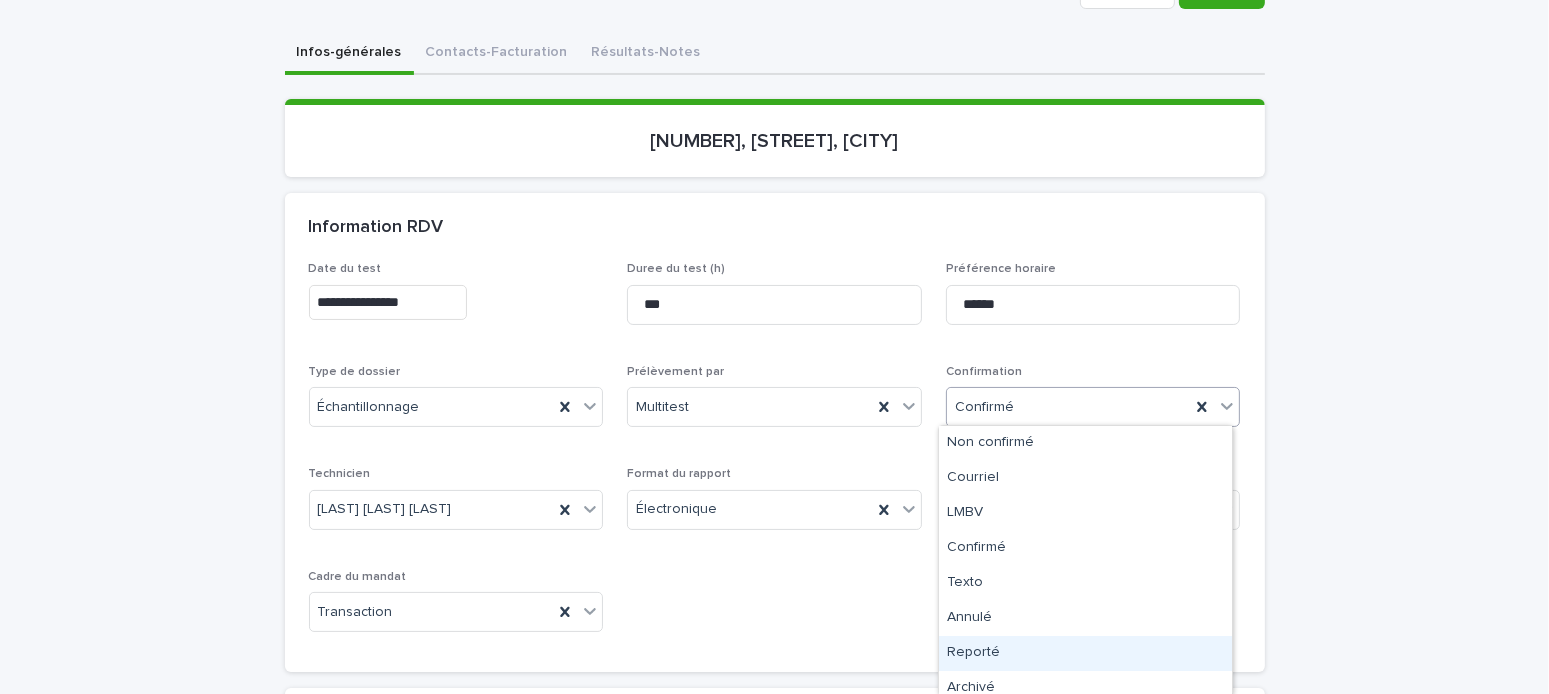 scroll, scrollTop: 45, scrollLeft: 0, axis: vertical 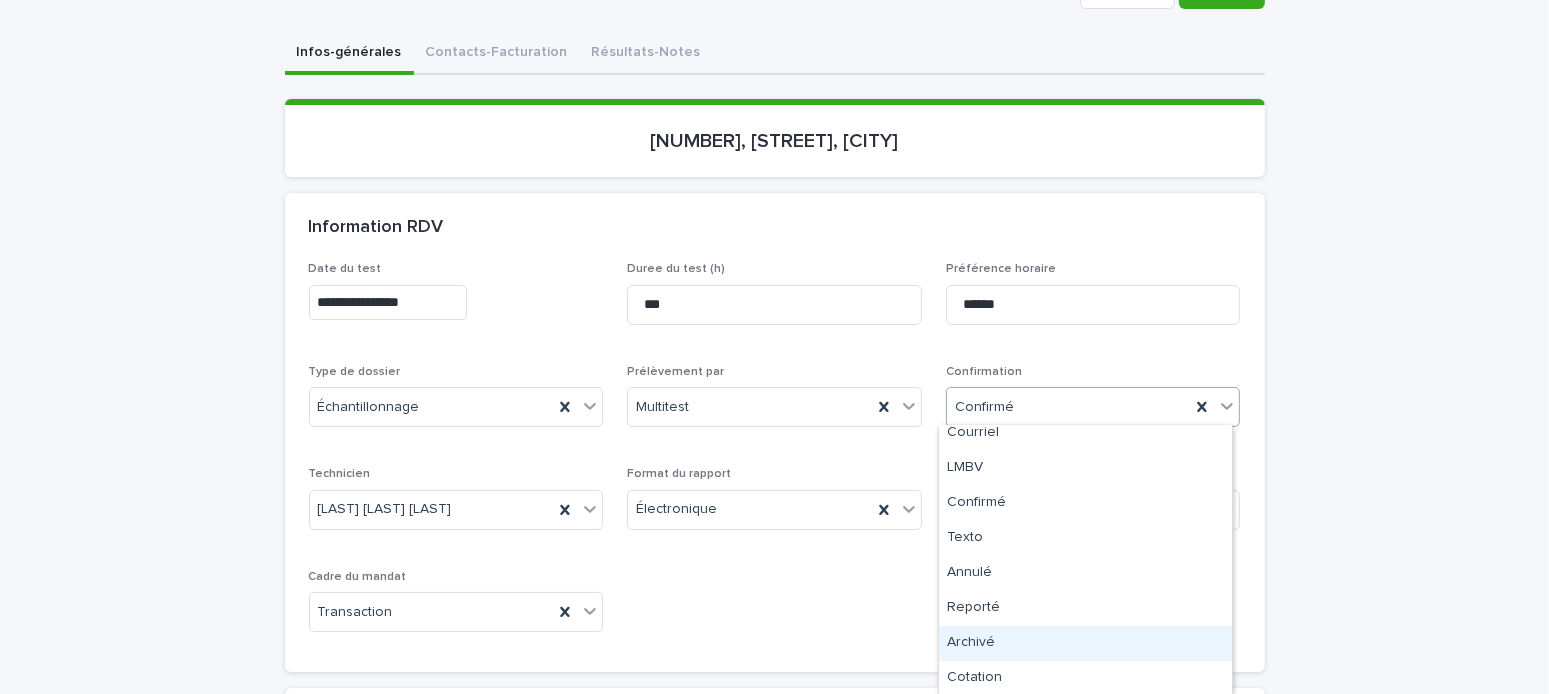 click on "Archivé" at bounding box center [1085, 643] 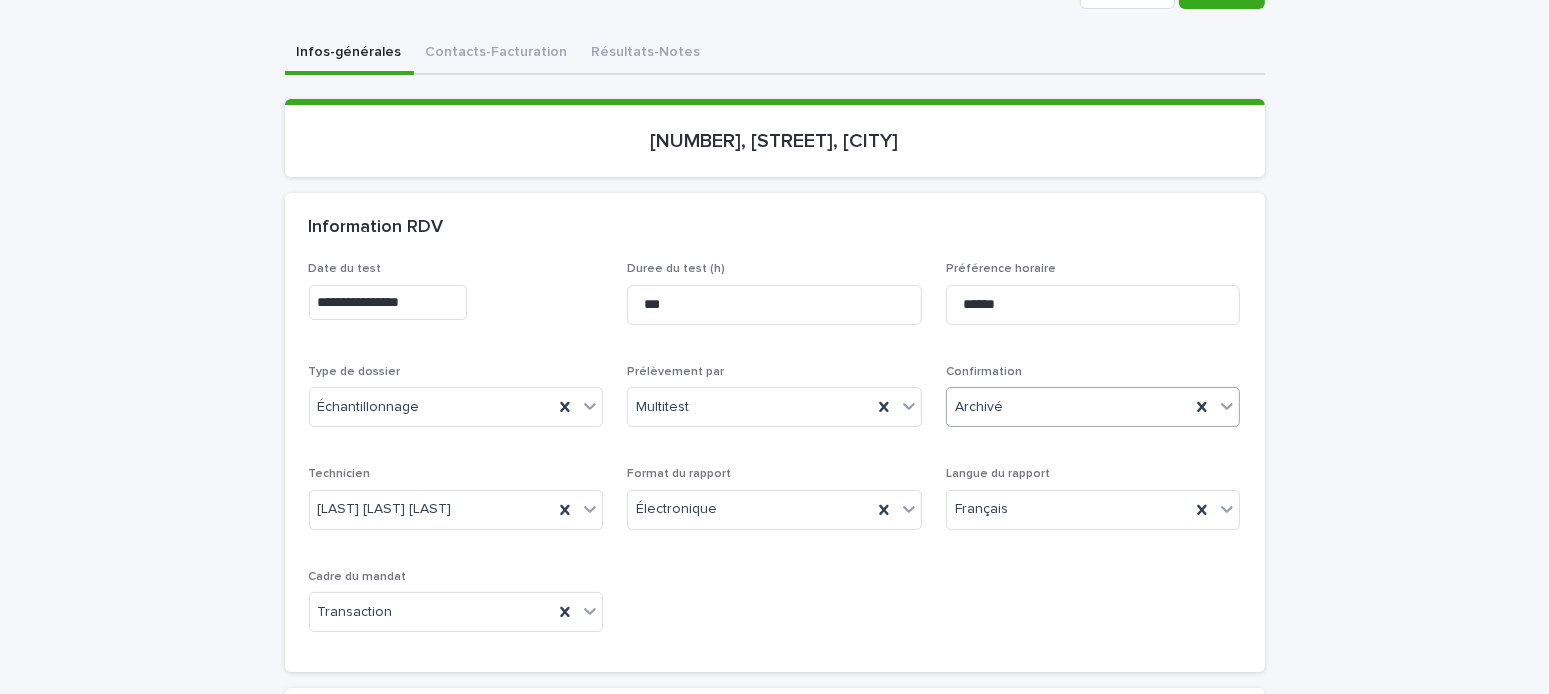 scroll, scrollTop: 0, scrollLeft: 0, axis: both 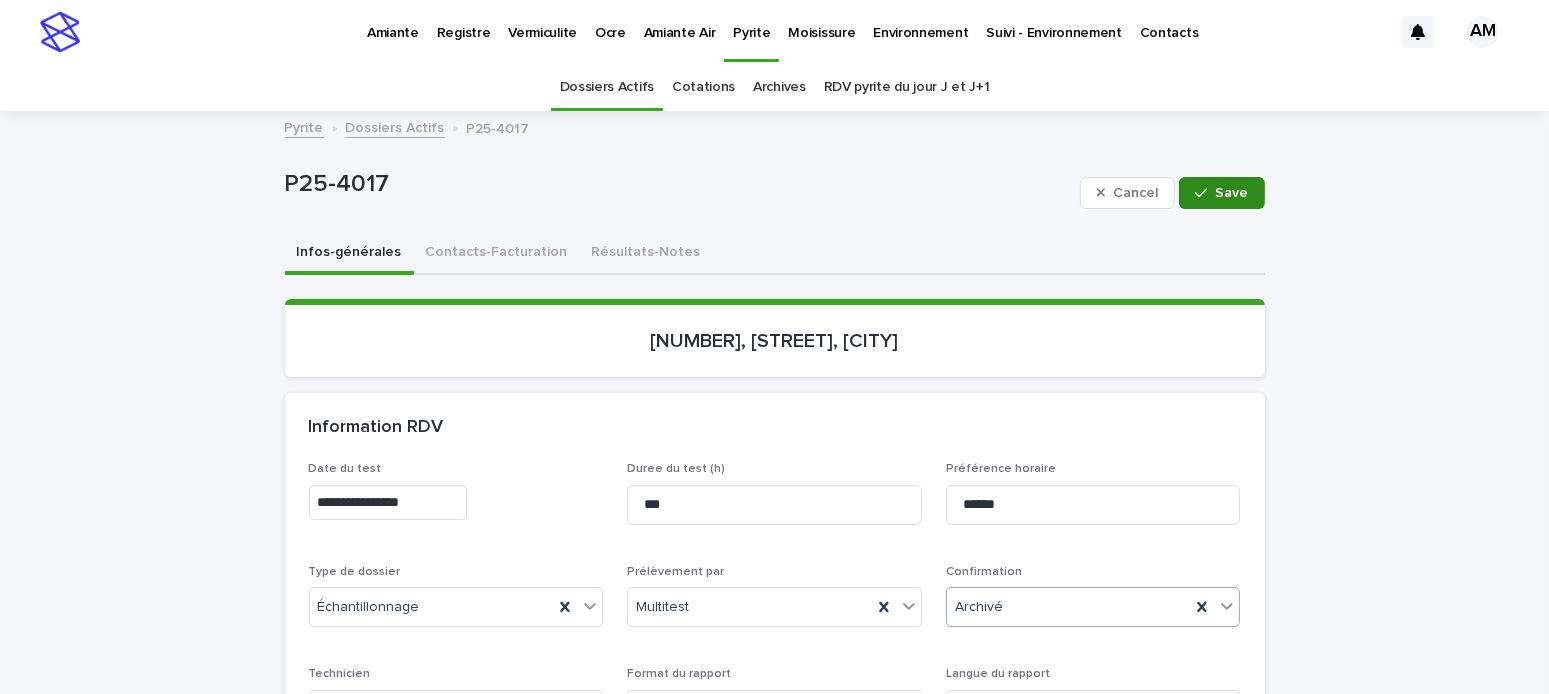 click on "Save" at bounding box center (1232, 193) 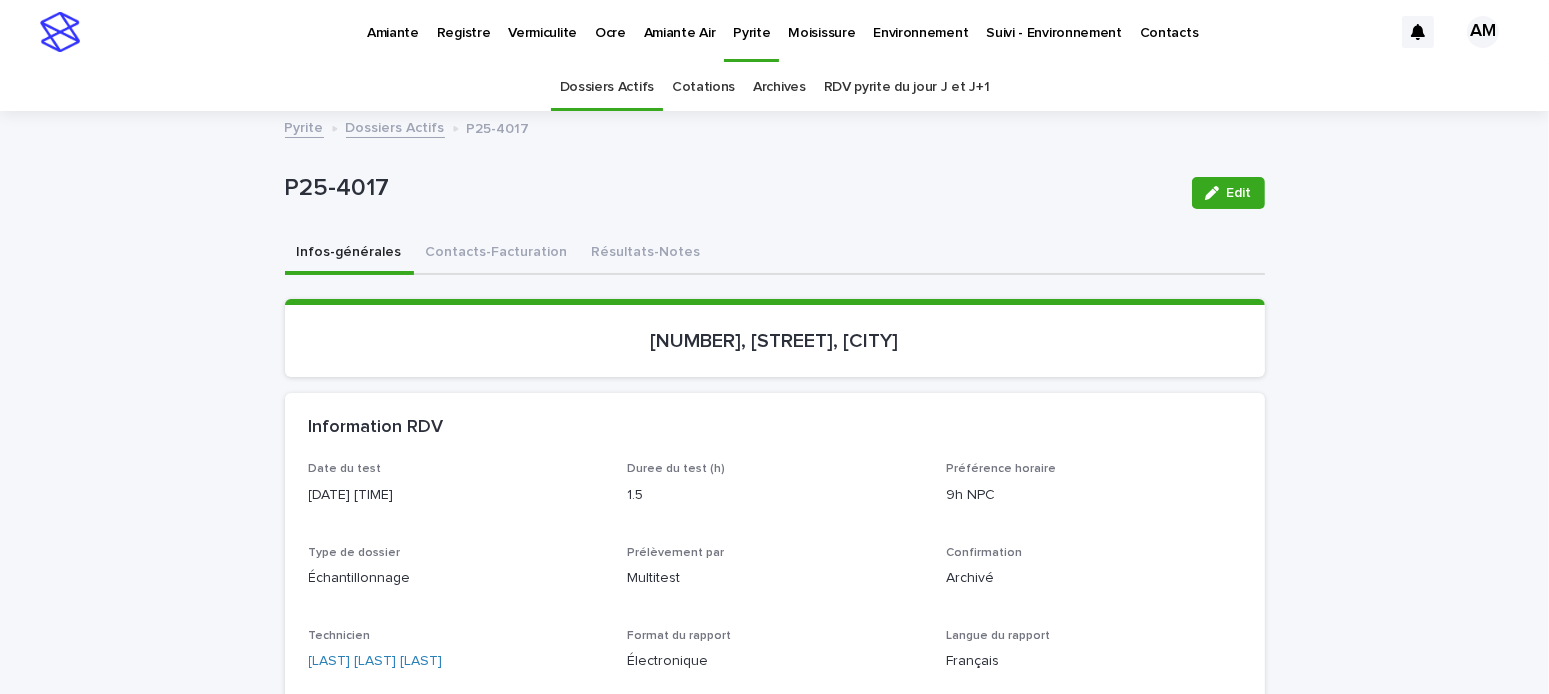 click on "Pyrite" at bounding box center (304, 126) 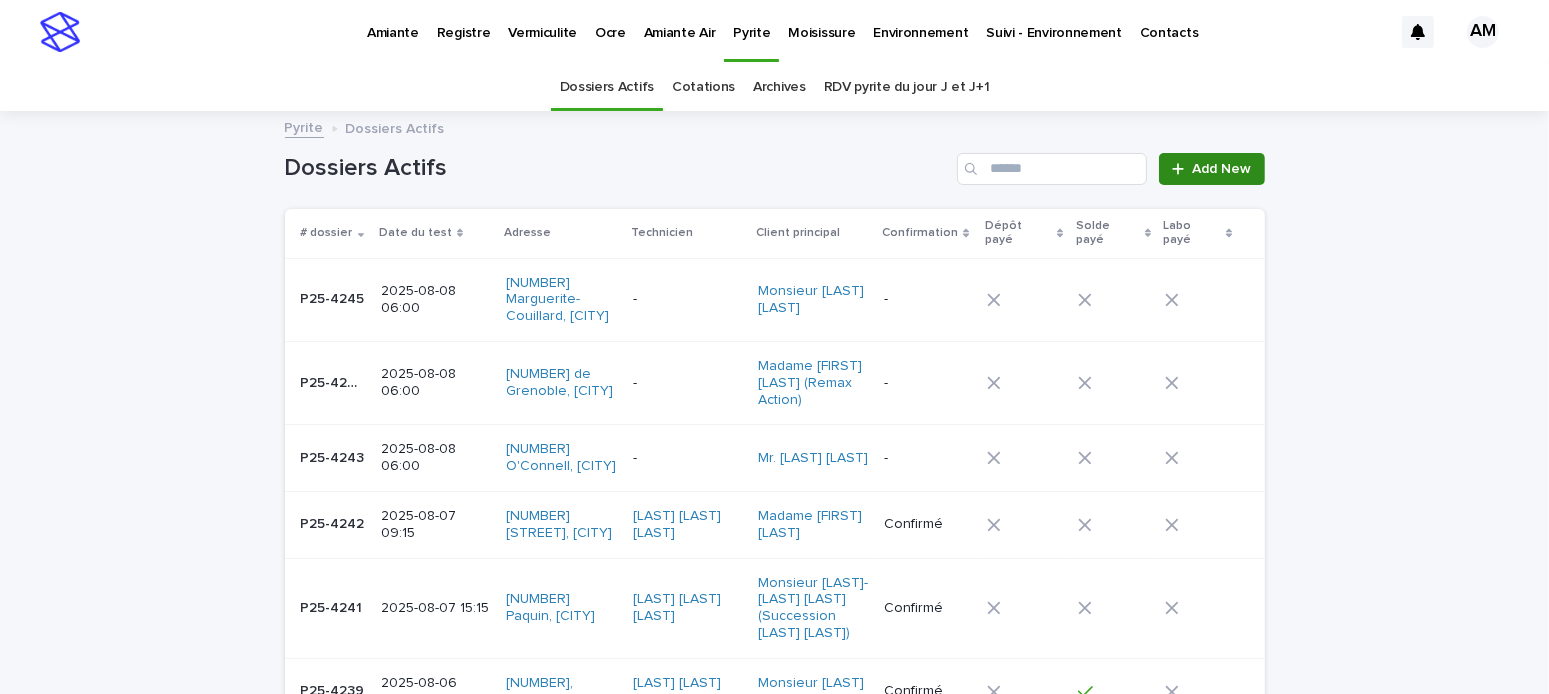 click on "Add New" at bounding box center [1222, 169] 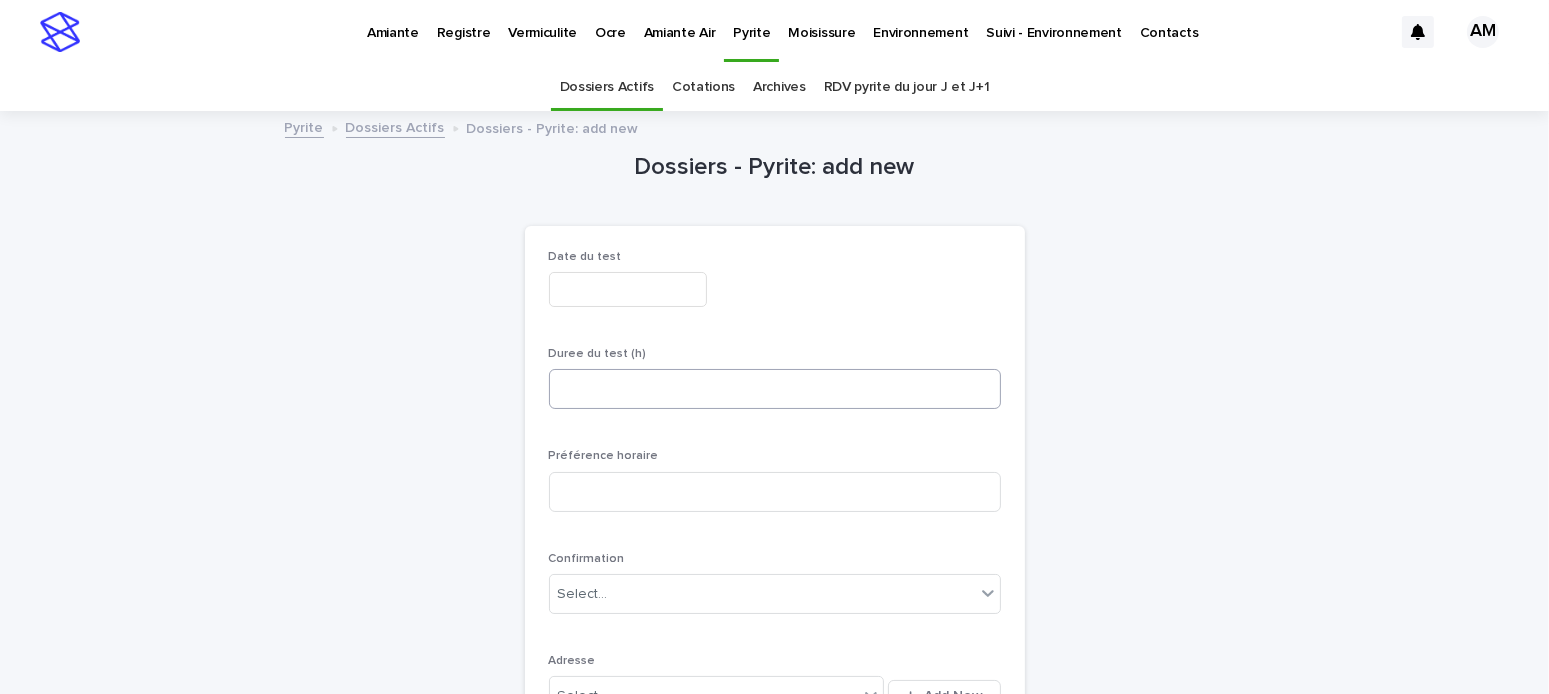 scroll, scrollTop: 63, scrollLeft: 0, axis: vertical 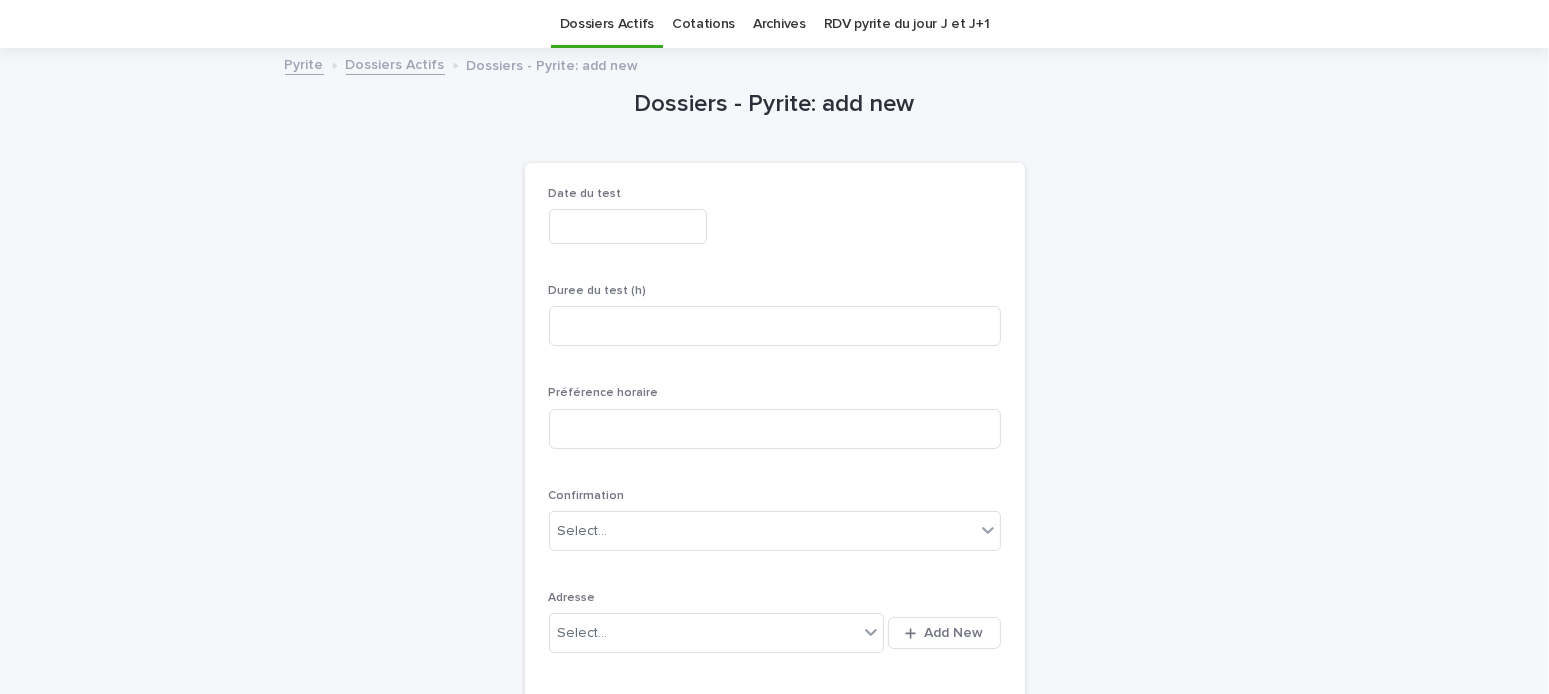 click at bounding box center (628, 226) 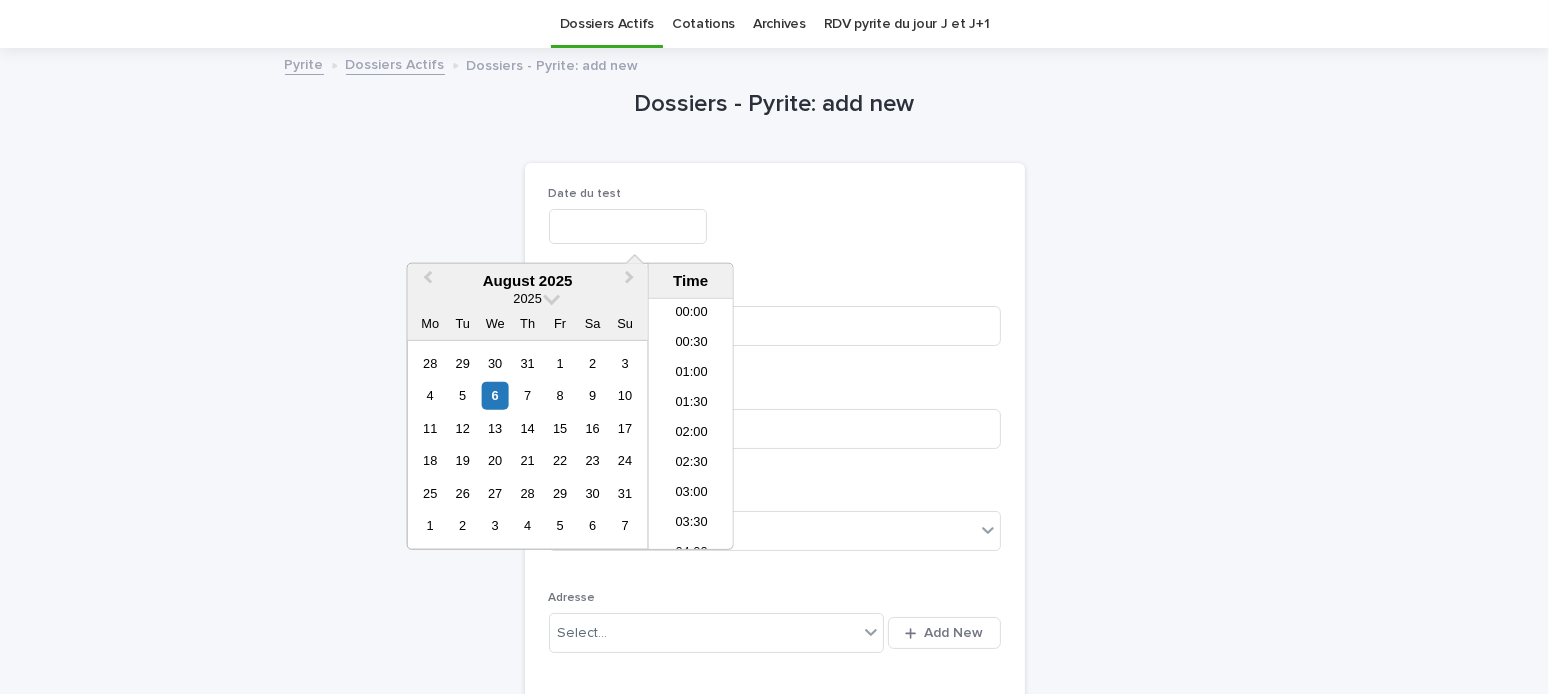 scroll, scrollTop: 790, scrollLeft: 0, axis: vertical 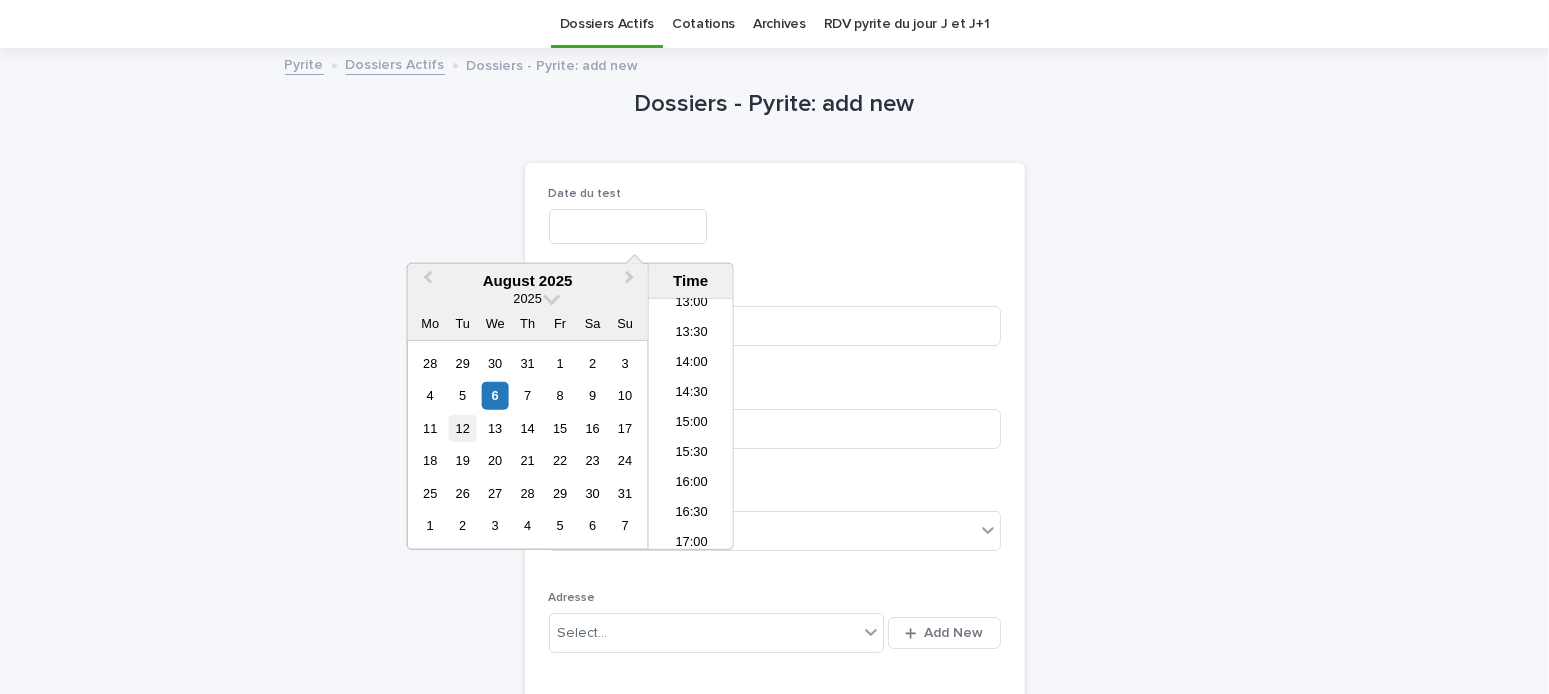 click on "12" at bounding box center [462, 428] 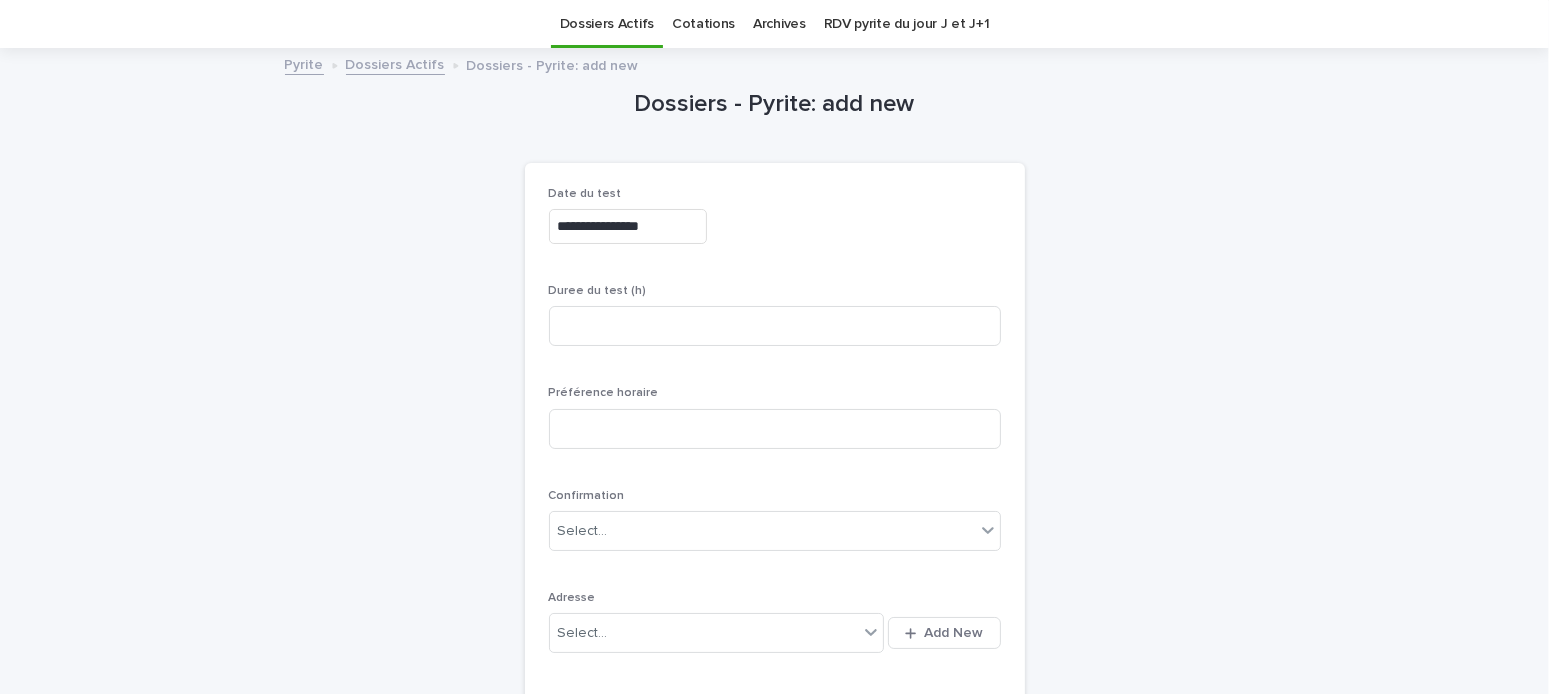 drag, startPoint x: 898, startPoint y: 138, endPoint x: 954, endPoint y: 244, distance: 119.88328 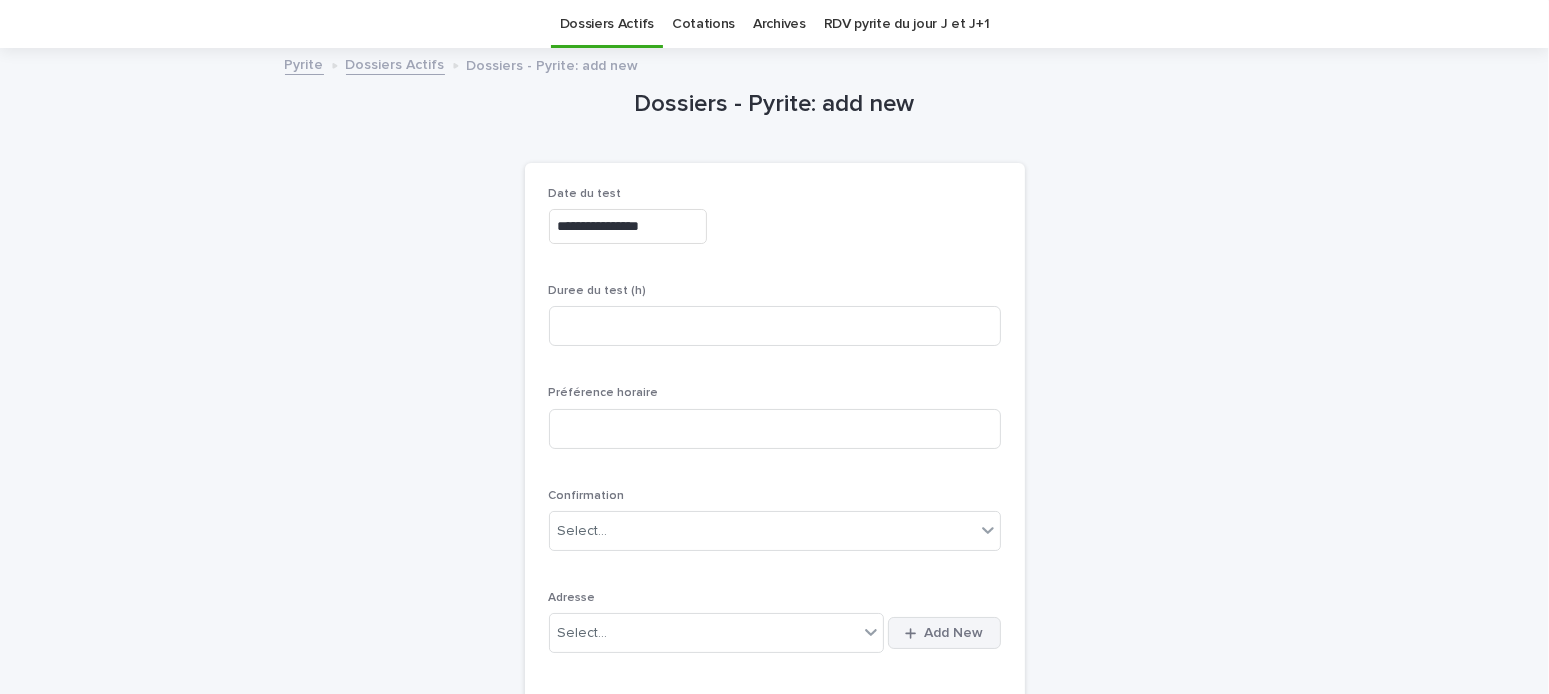 click on "Add New" at bounding box center (944, 633) 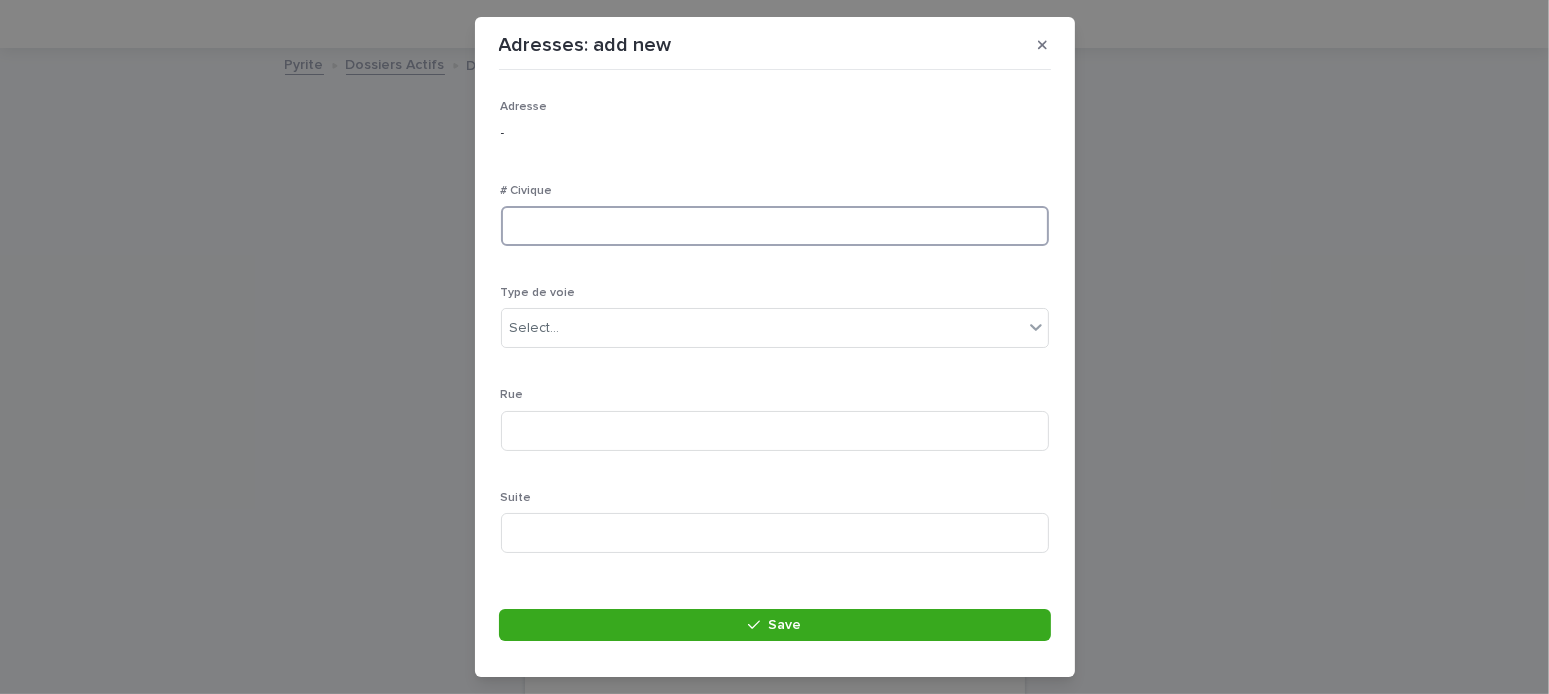 click at bounding box center (775, 226) 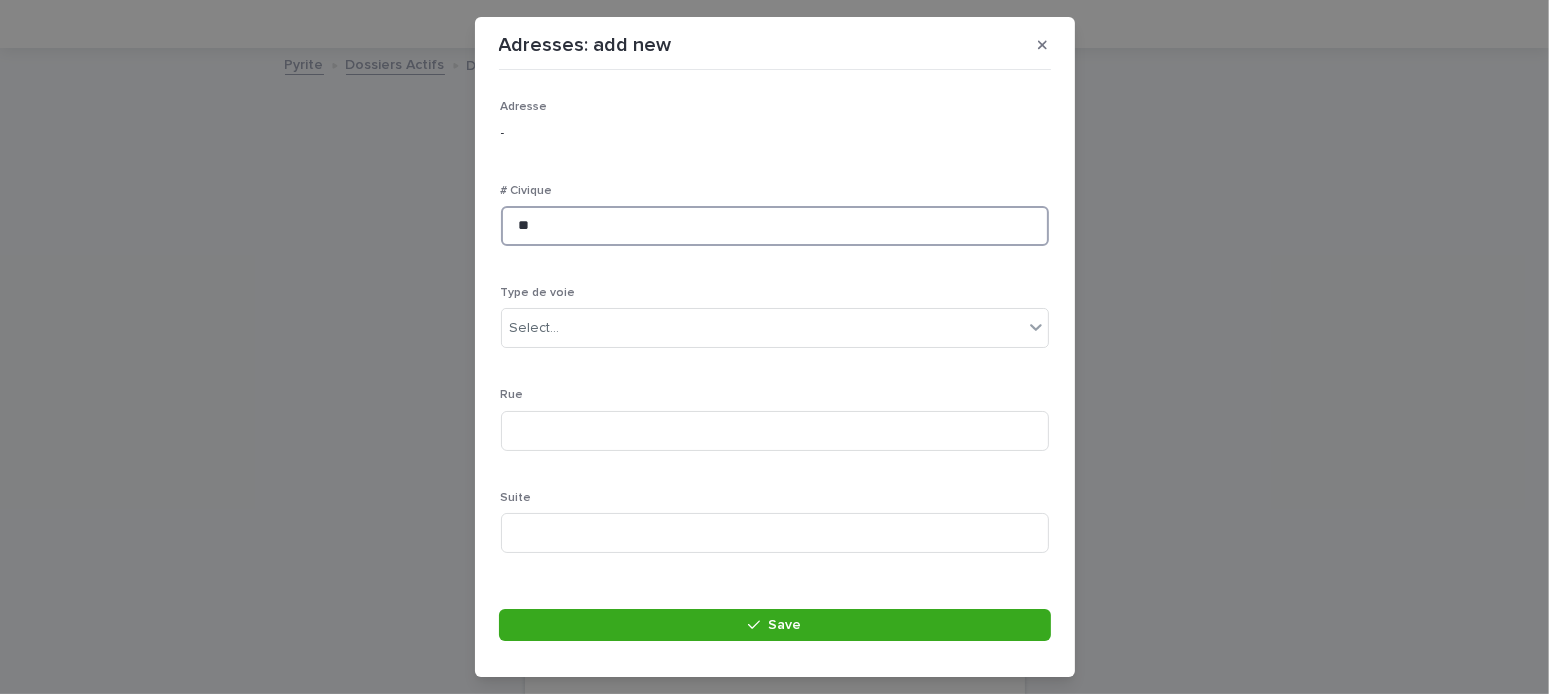 type on "*" 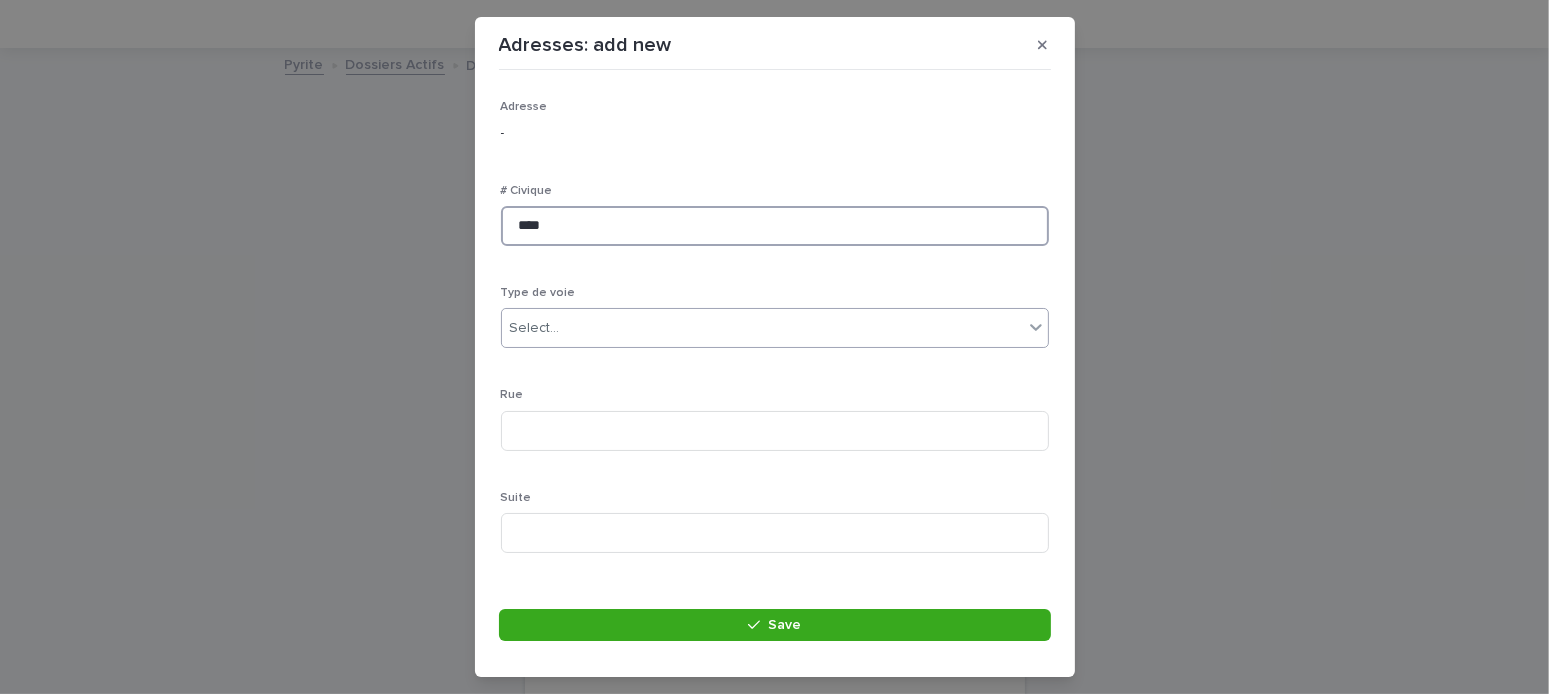 type on "****" 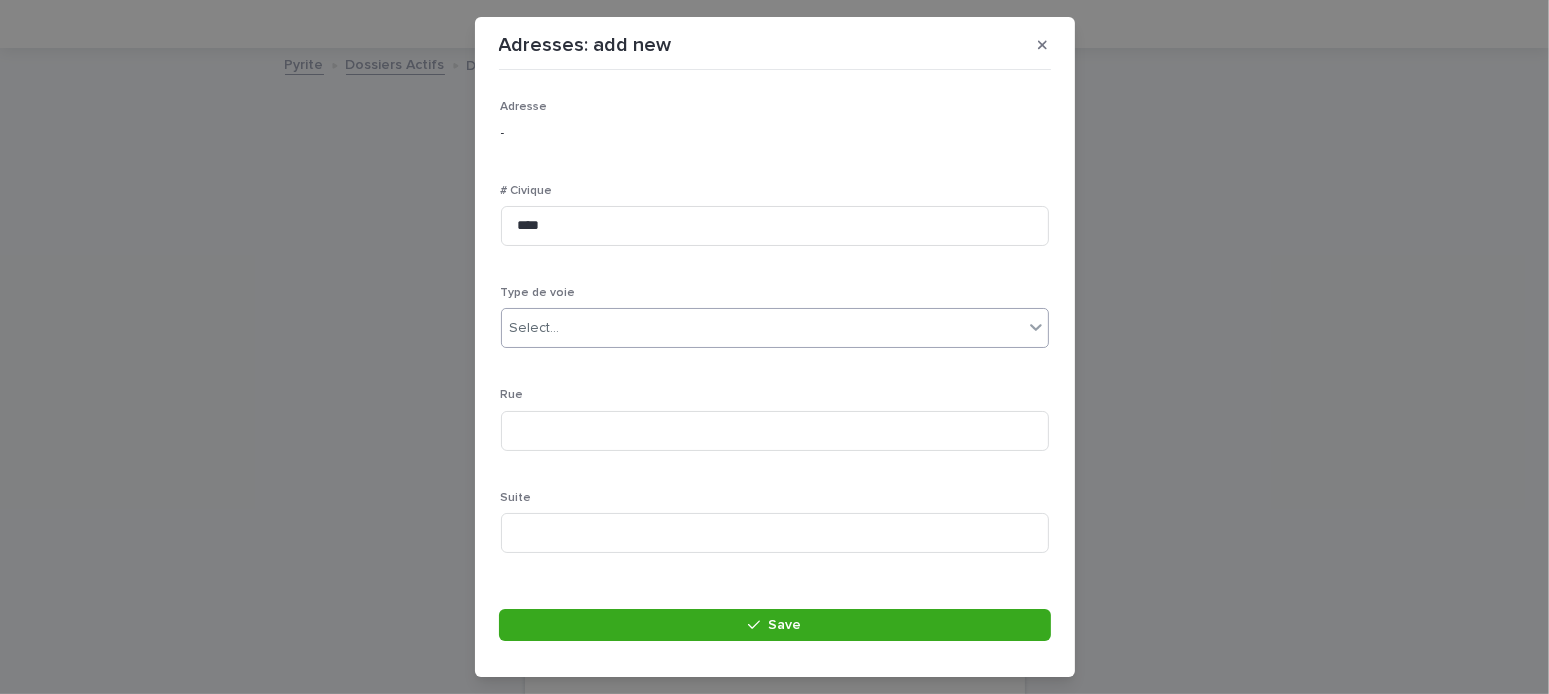 click on "Select..." at bounding box center [762, 328] 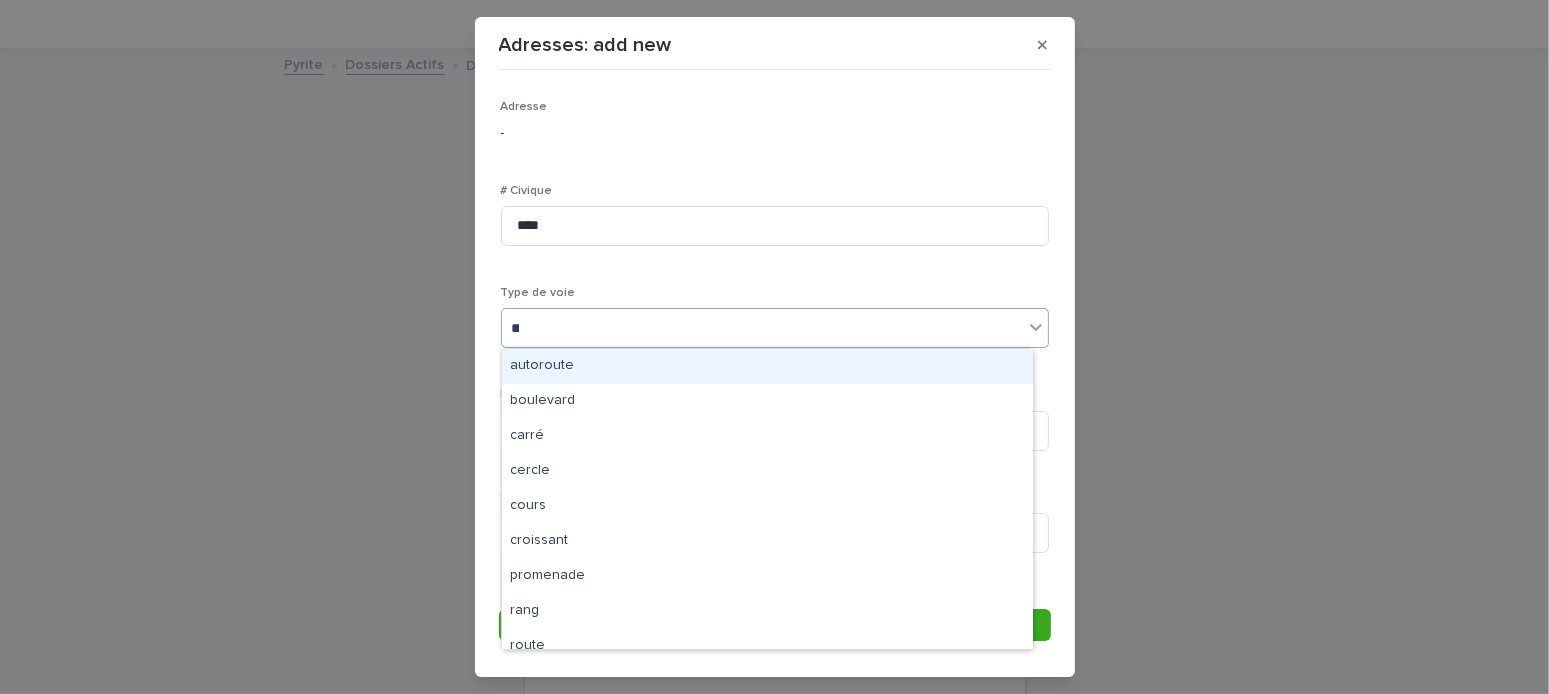 type on "***" 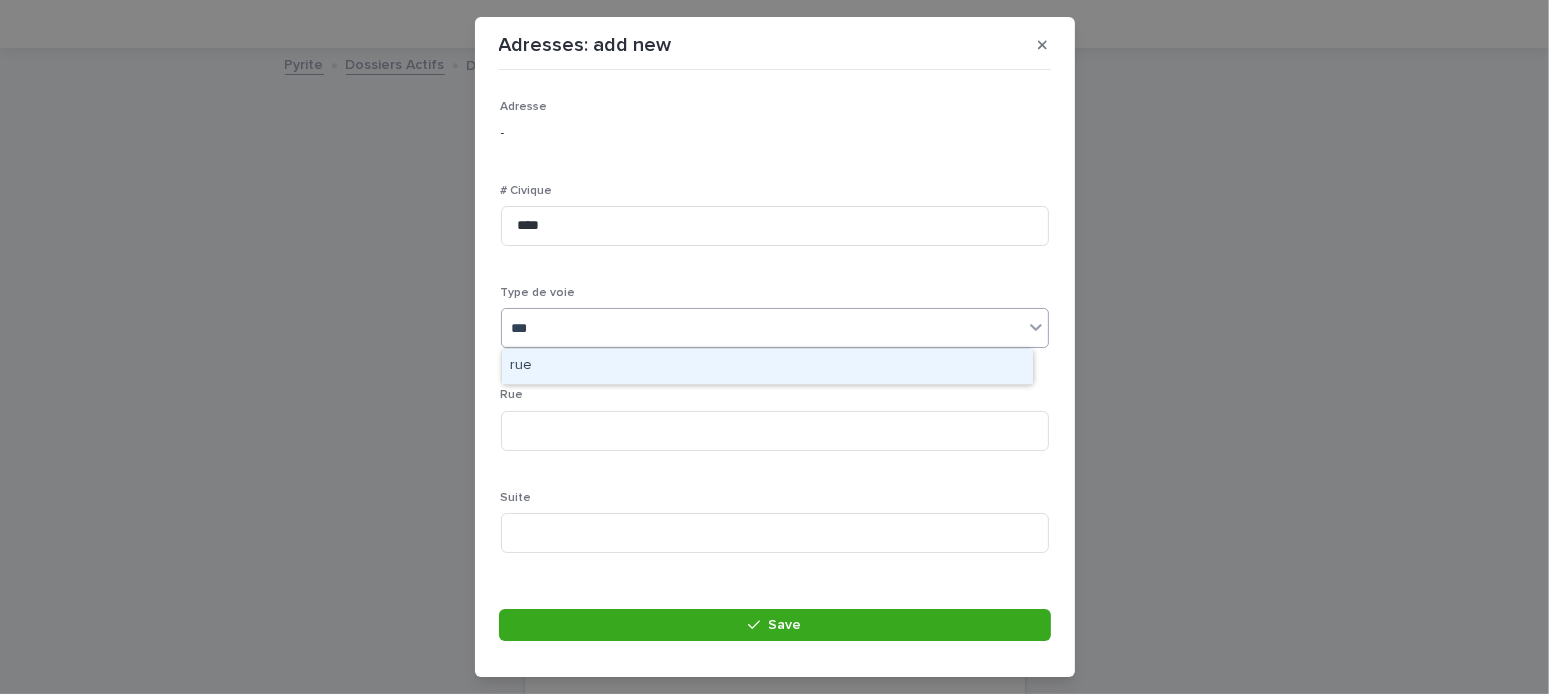 click on "rue" at bounding box center [767, 366] 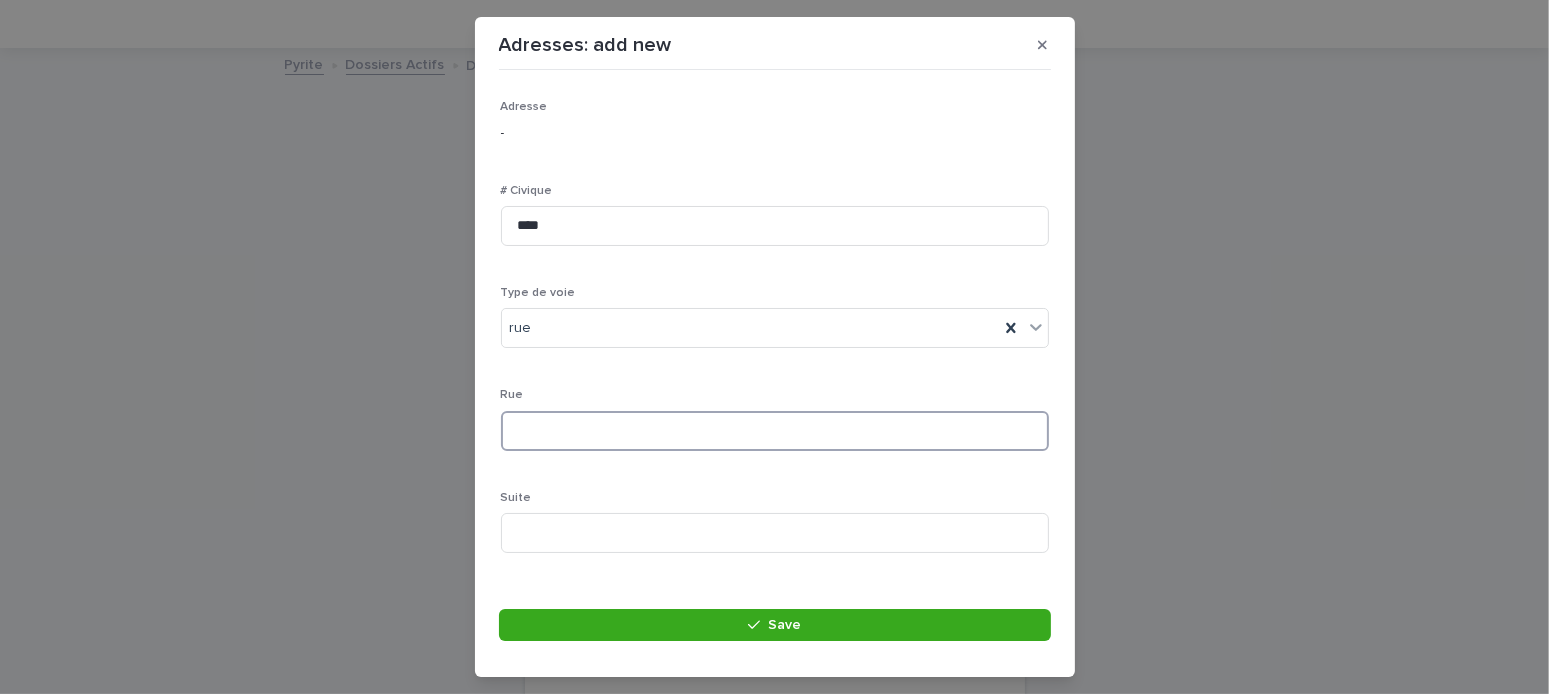 click at bounding box center [775, 431] 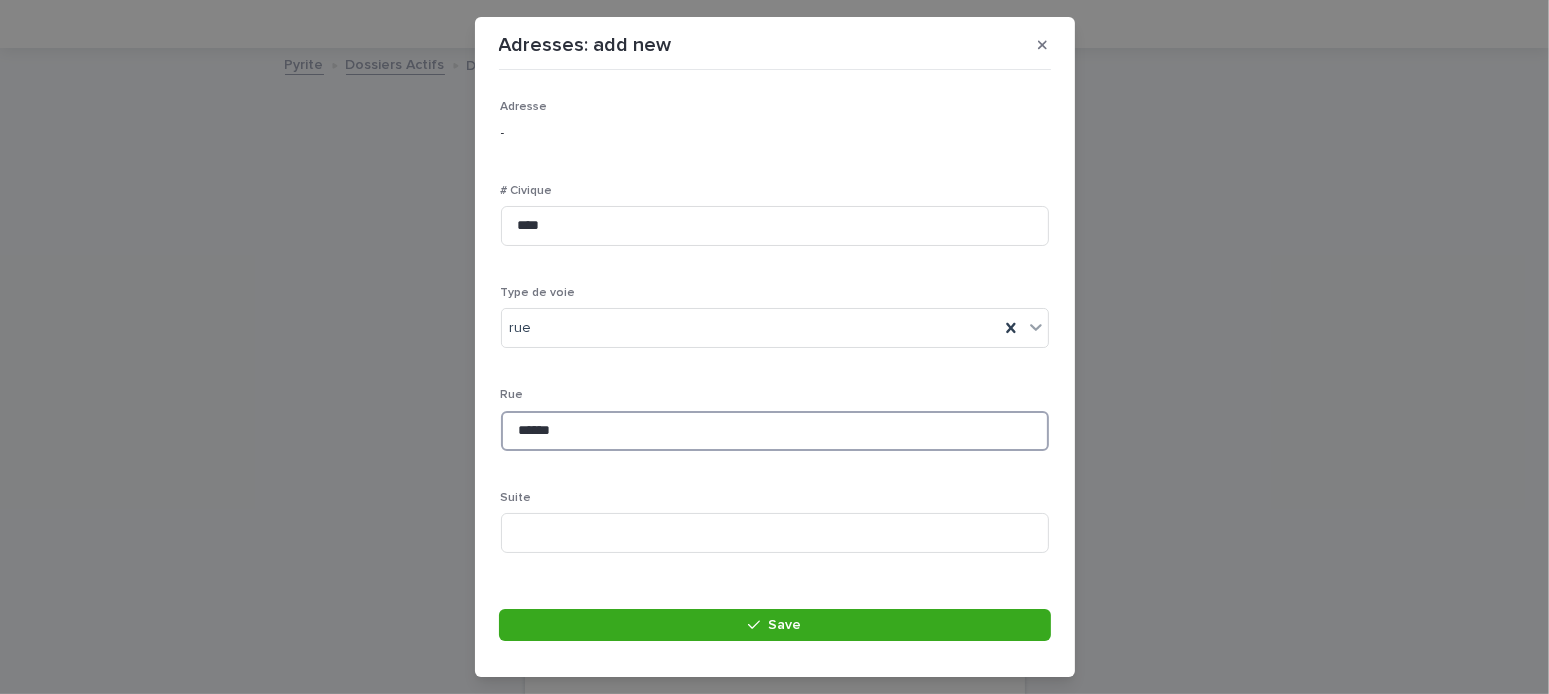 type on "******" 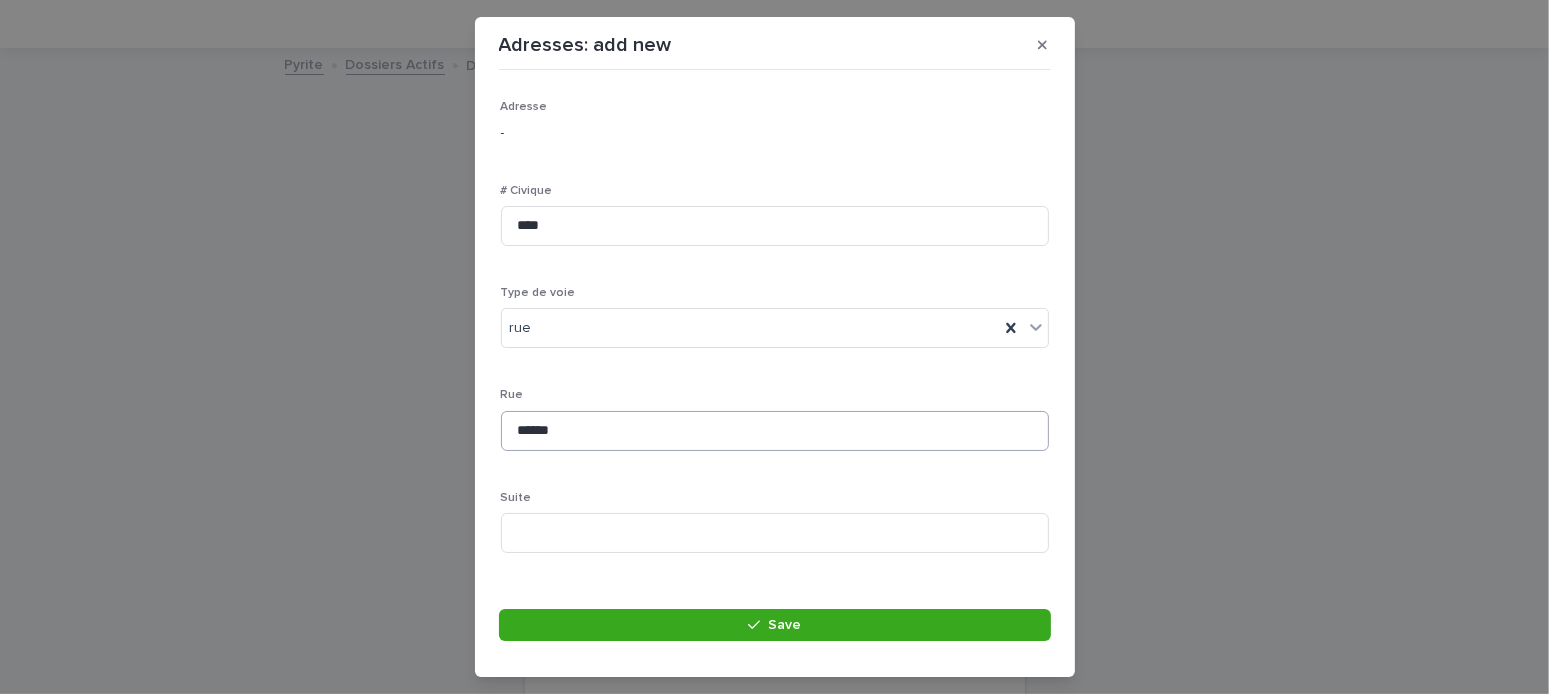 scroll, scrollTop: 302, scrollLeft: 0, axis: vertical 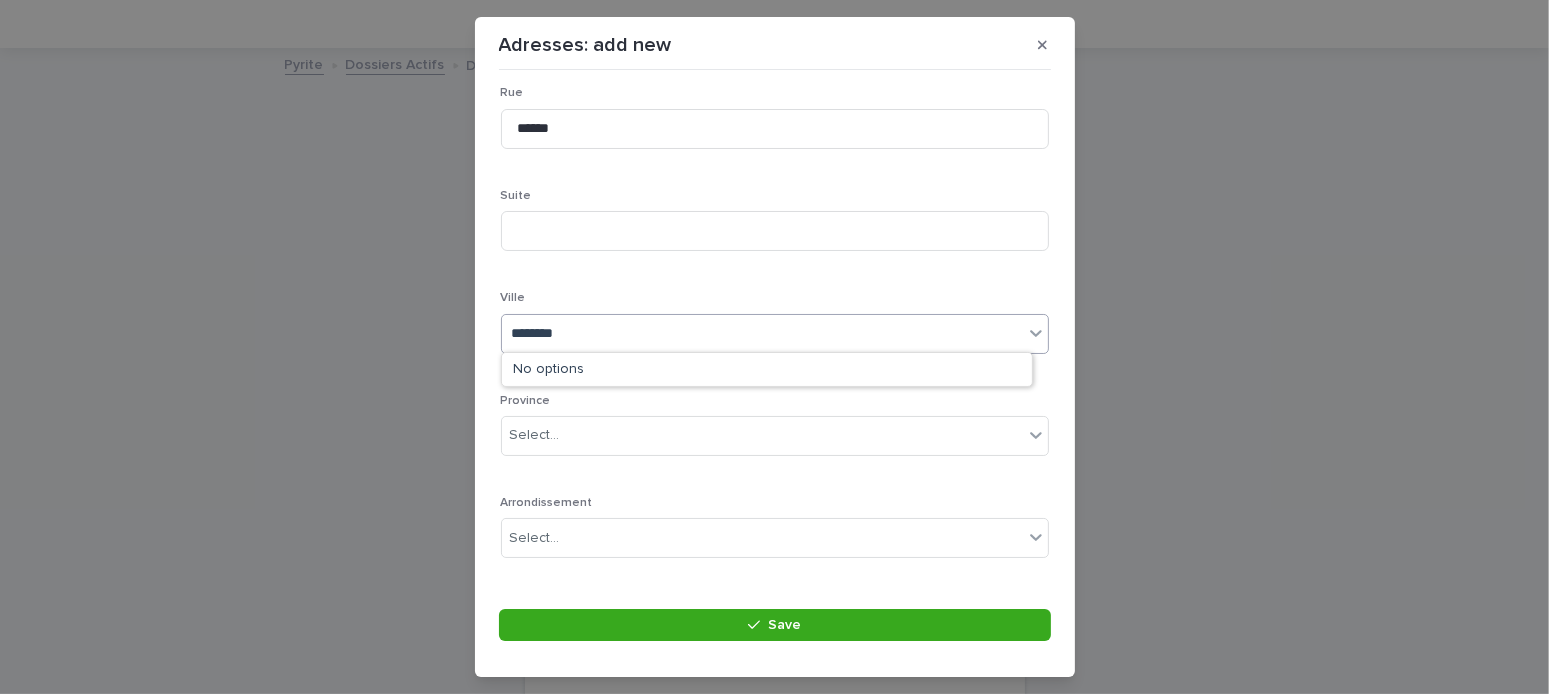 type on "*******" 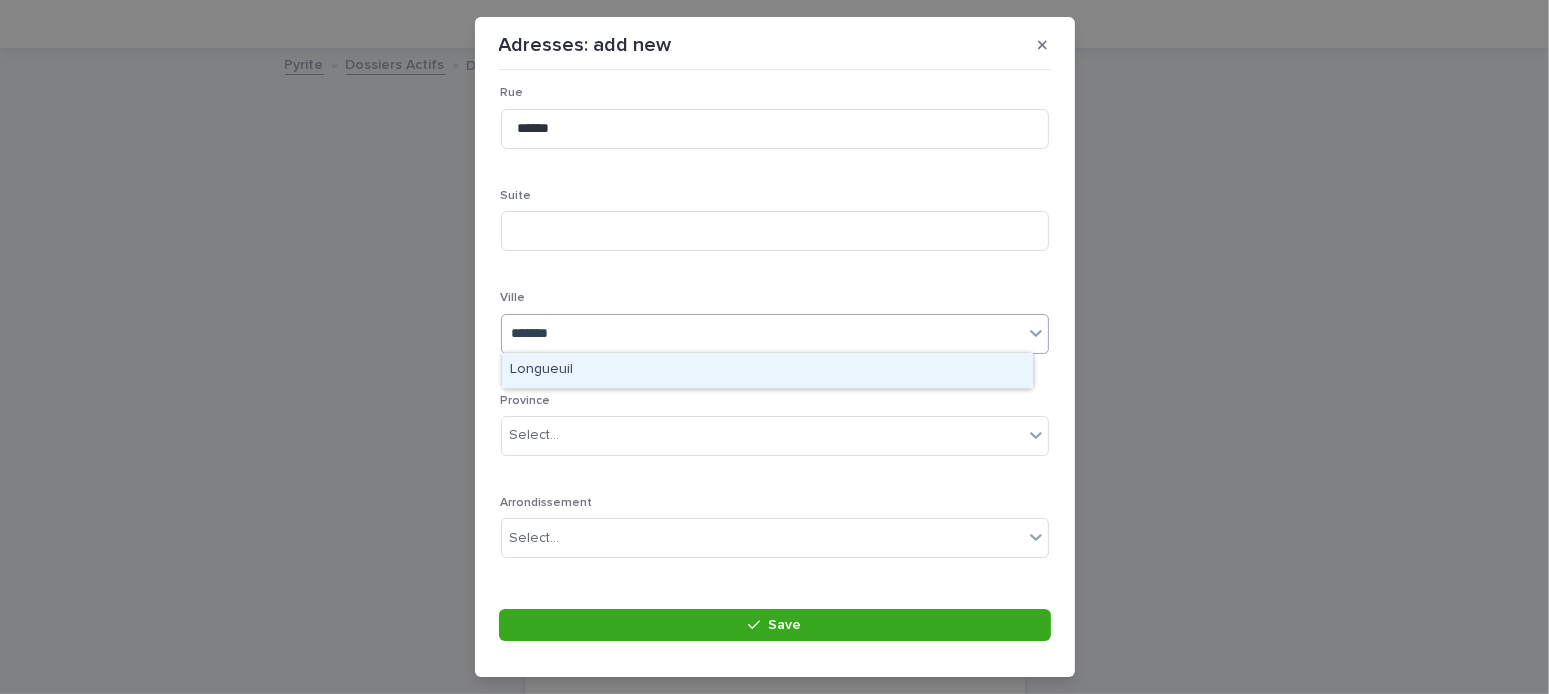 click on "Longueuil" at bounding box center [767, 370] 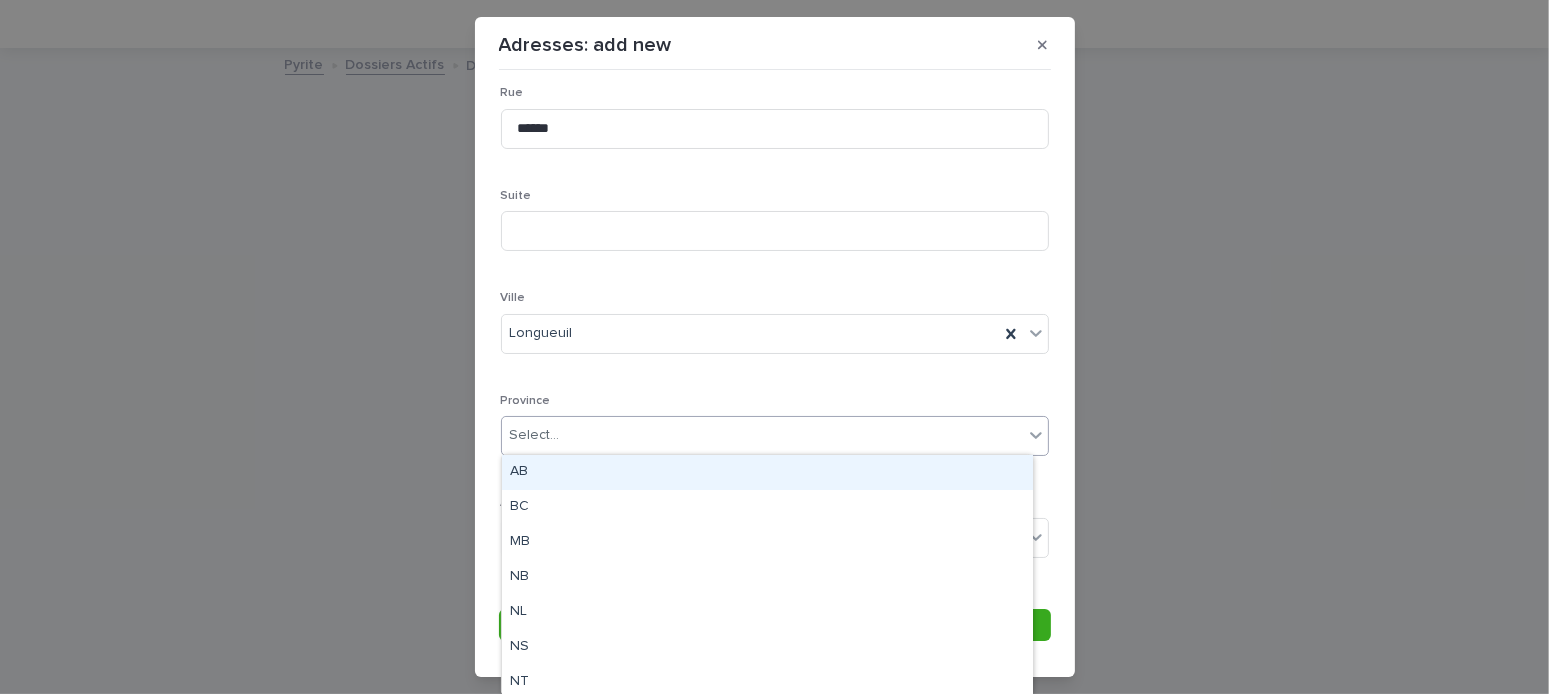 click on "Select..." at bounding box center [762, 435] 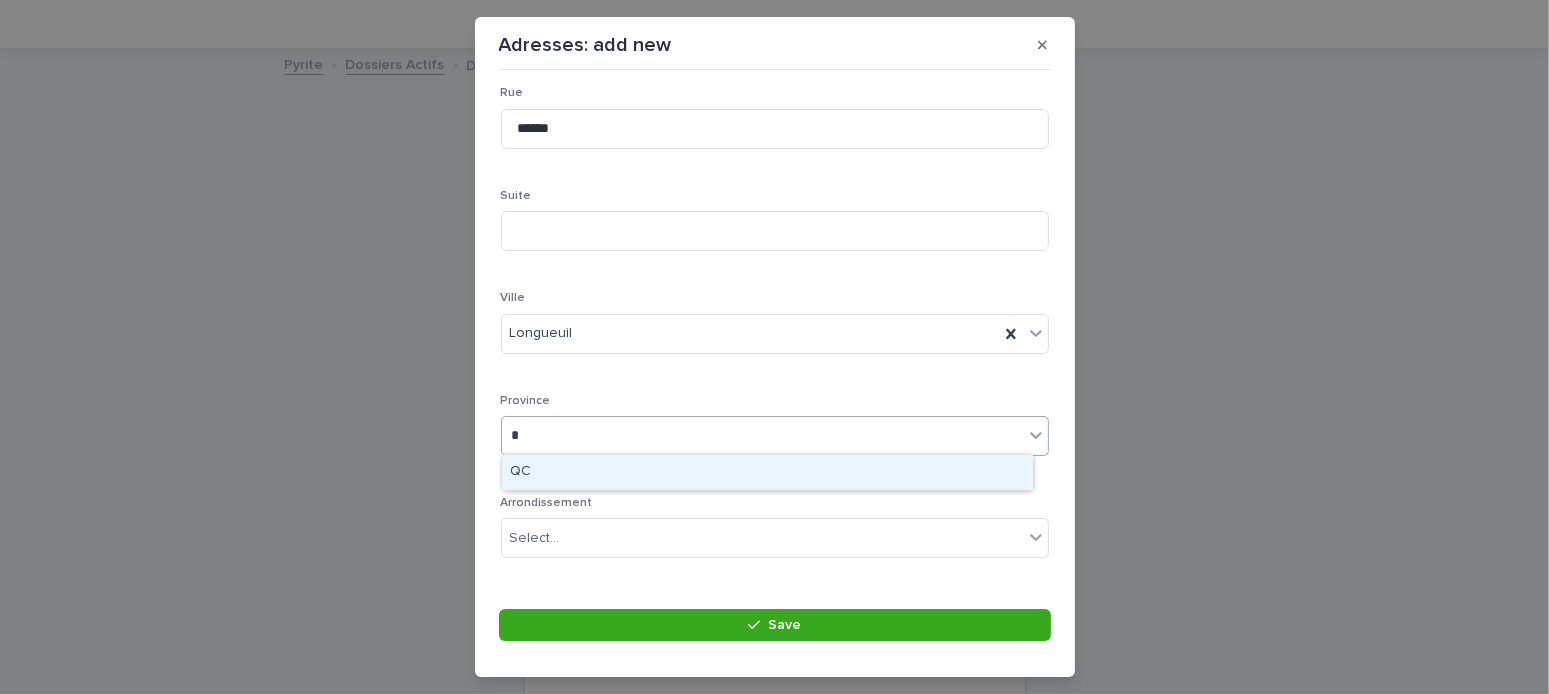 type on "**" 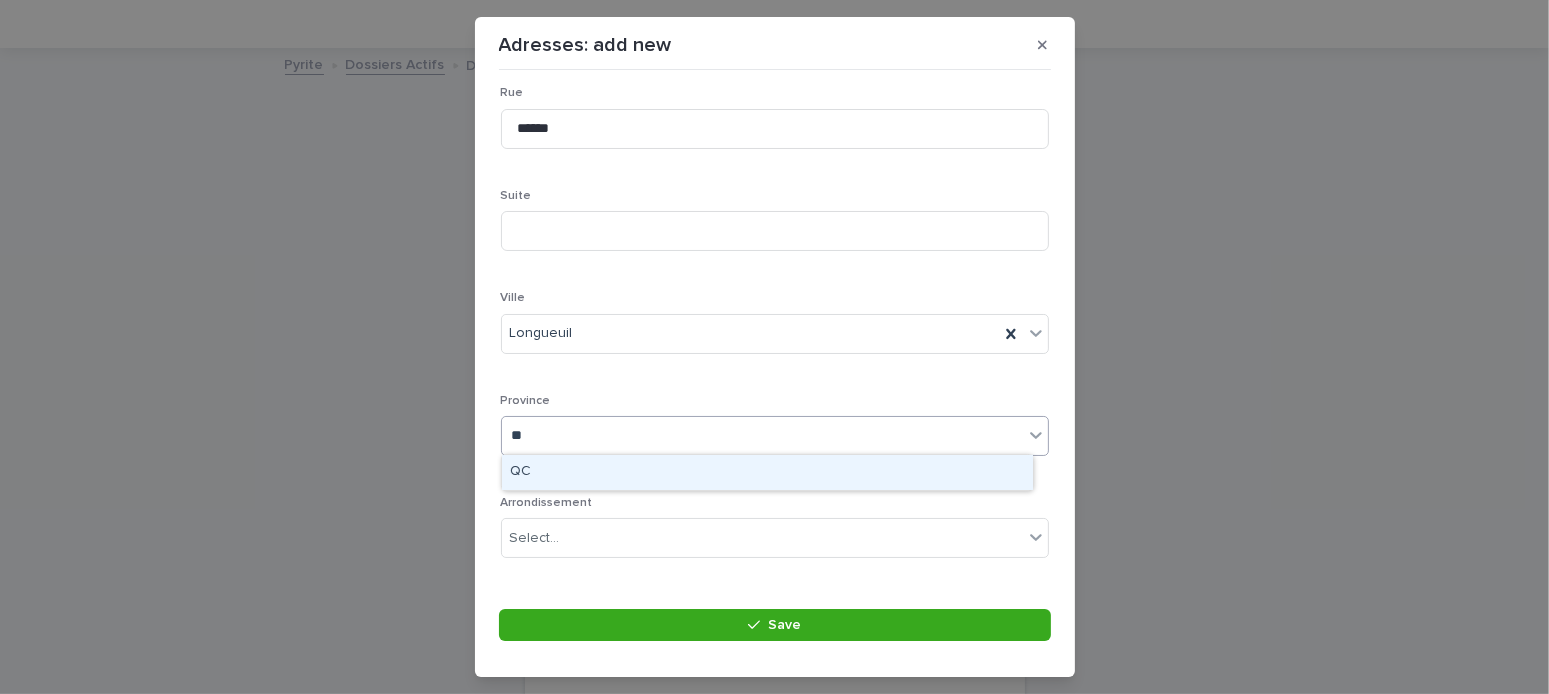 click on "QC" at bounding box center (767, 472) 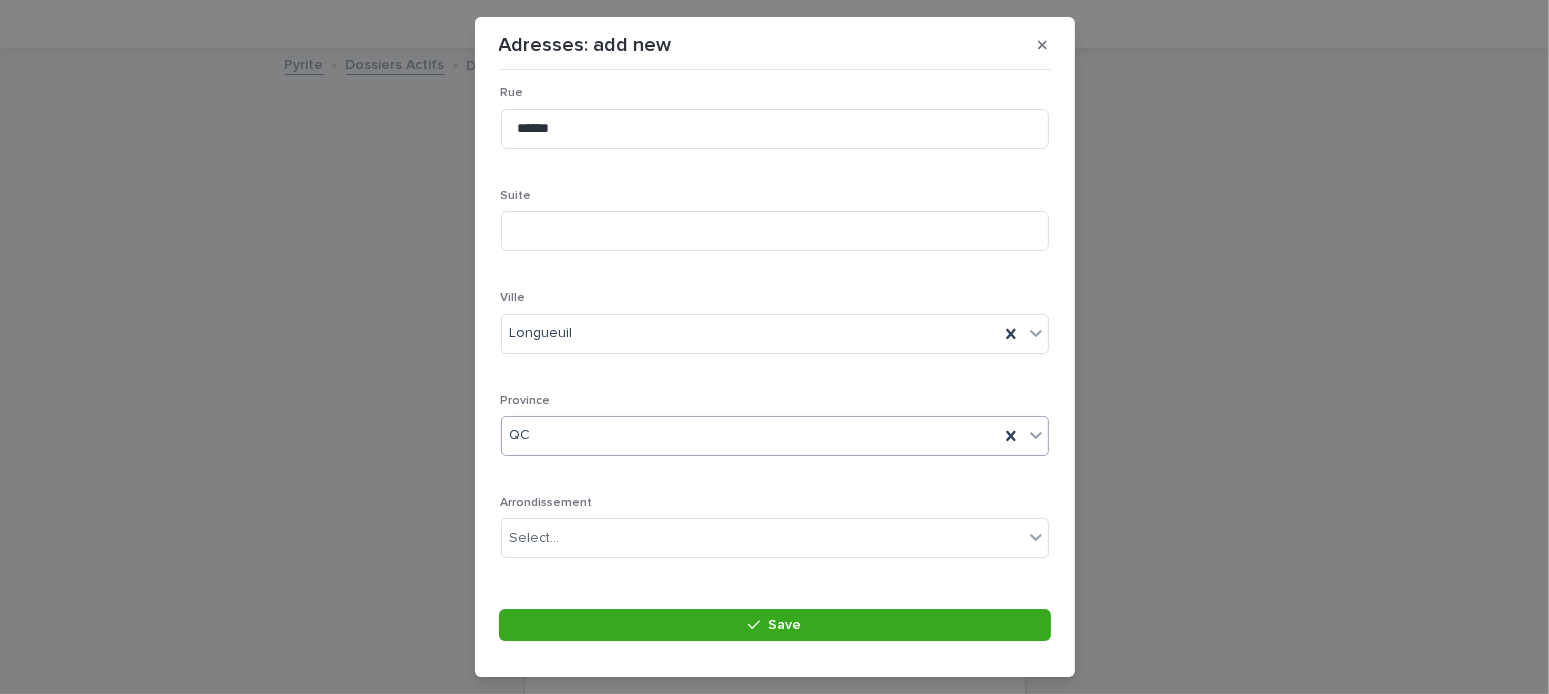 scroll, scrollTop: 437, scrollLeft: 0, axis: vertical 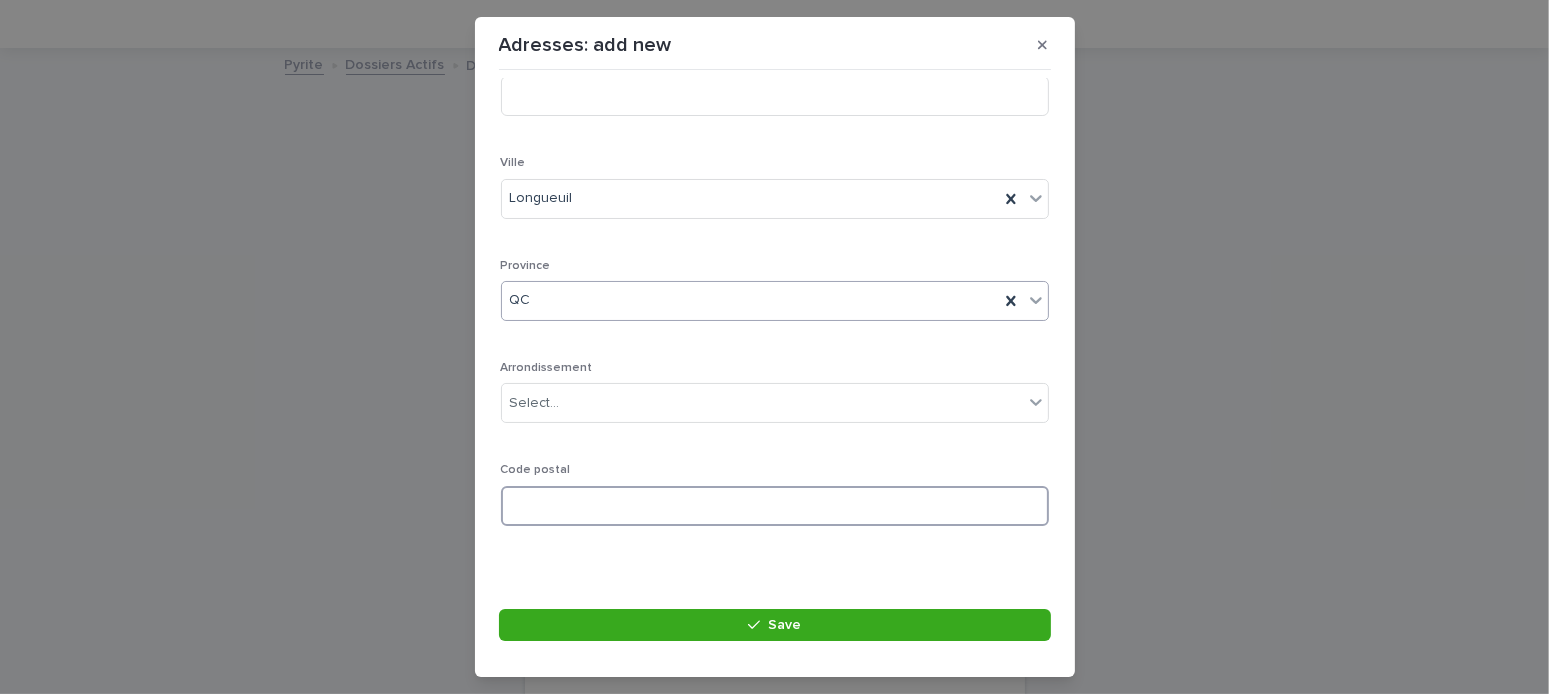 click at bounding box center [775, 506] 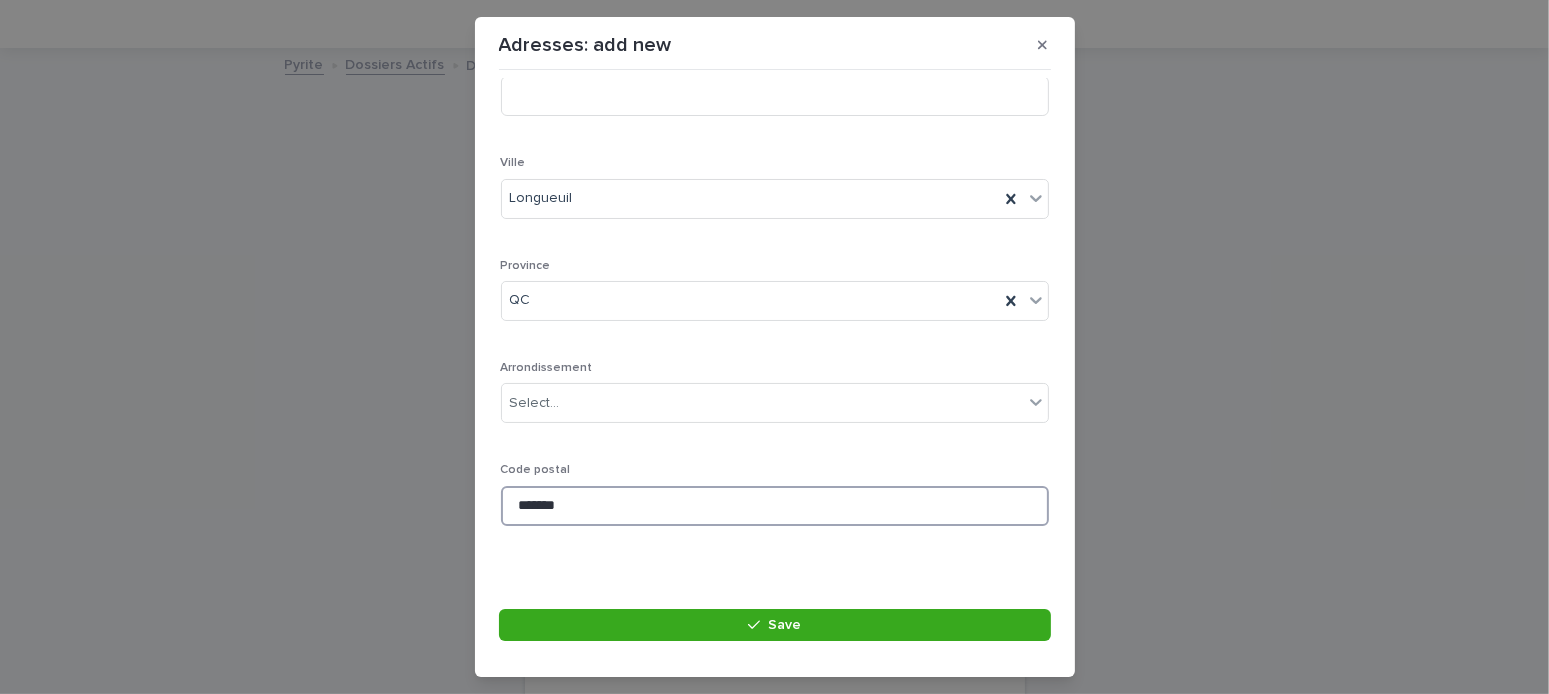 type on "*******" 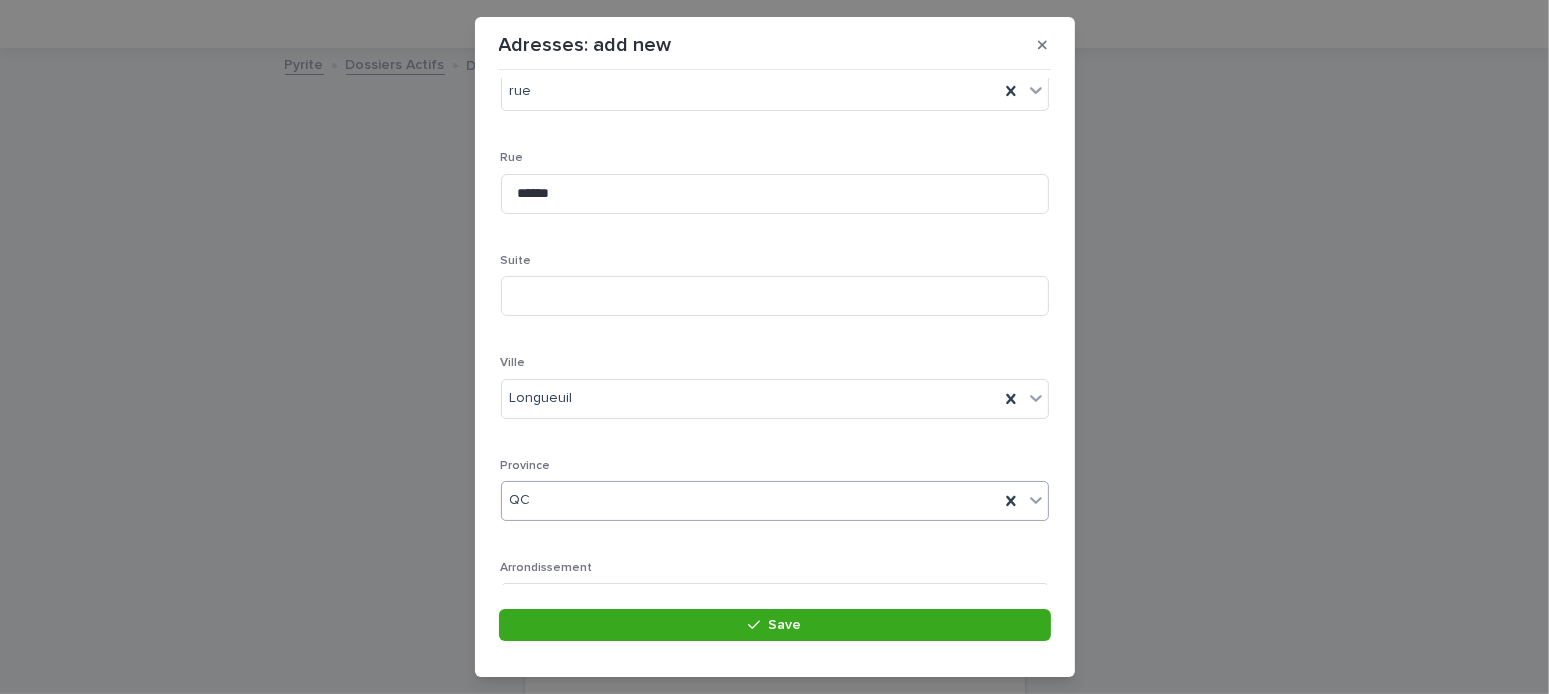 scroll, scrollTop: 37, scrollLeft: 0, axis: vertical 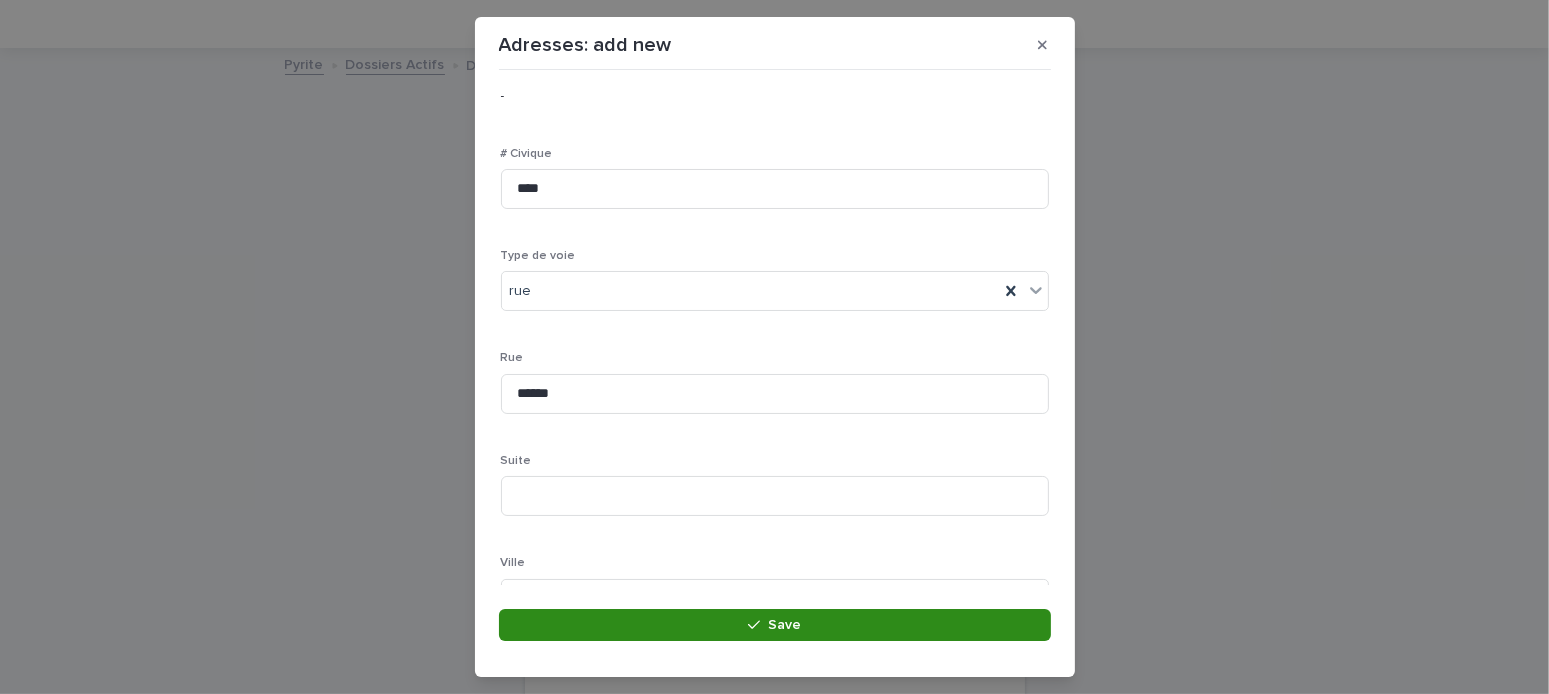 click on "Save" at bounding box center (775, 625) 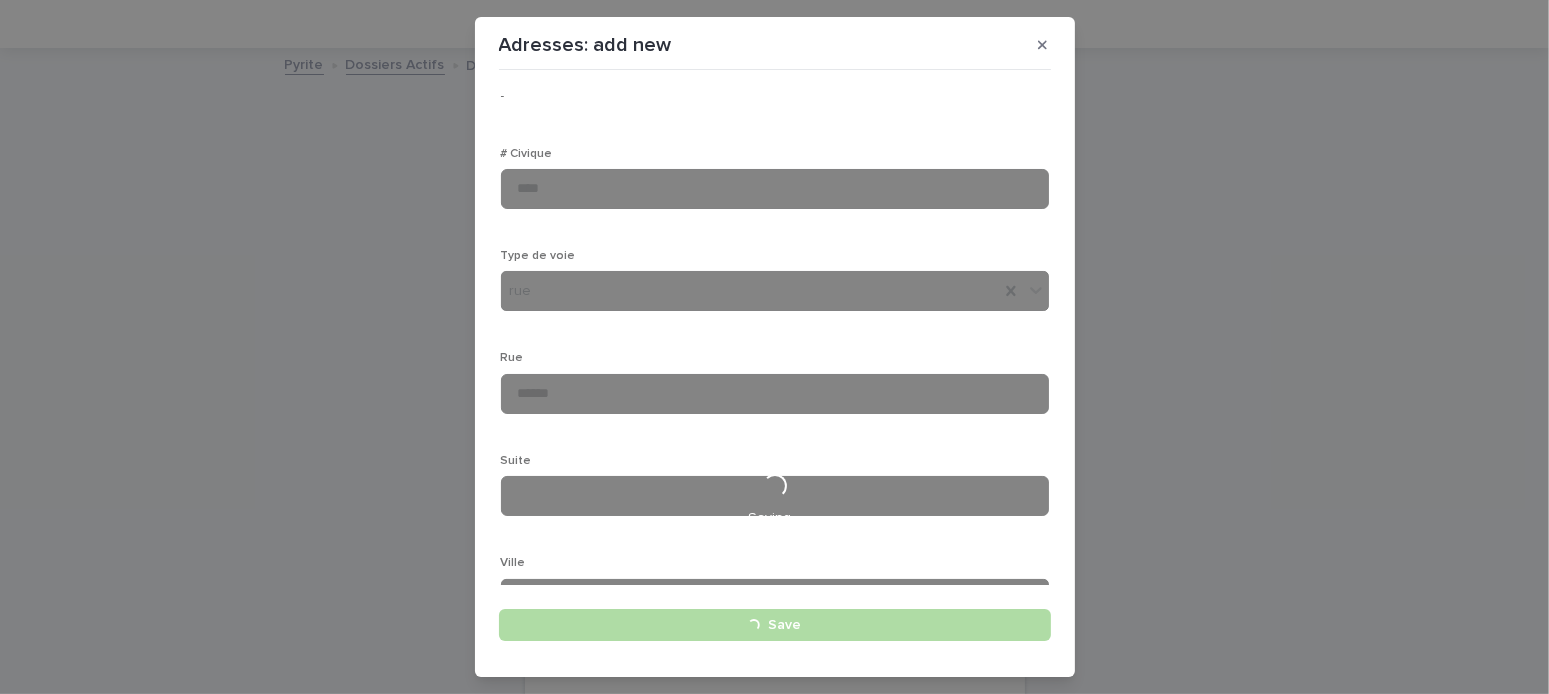 type 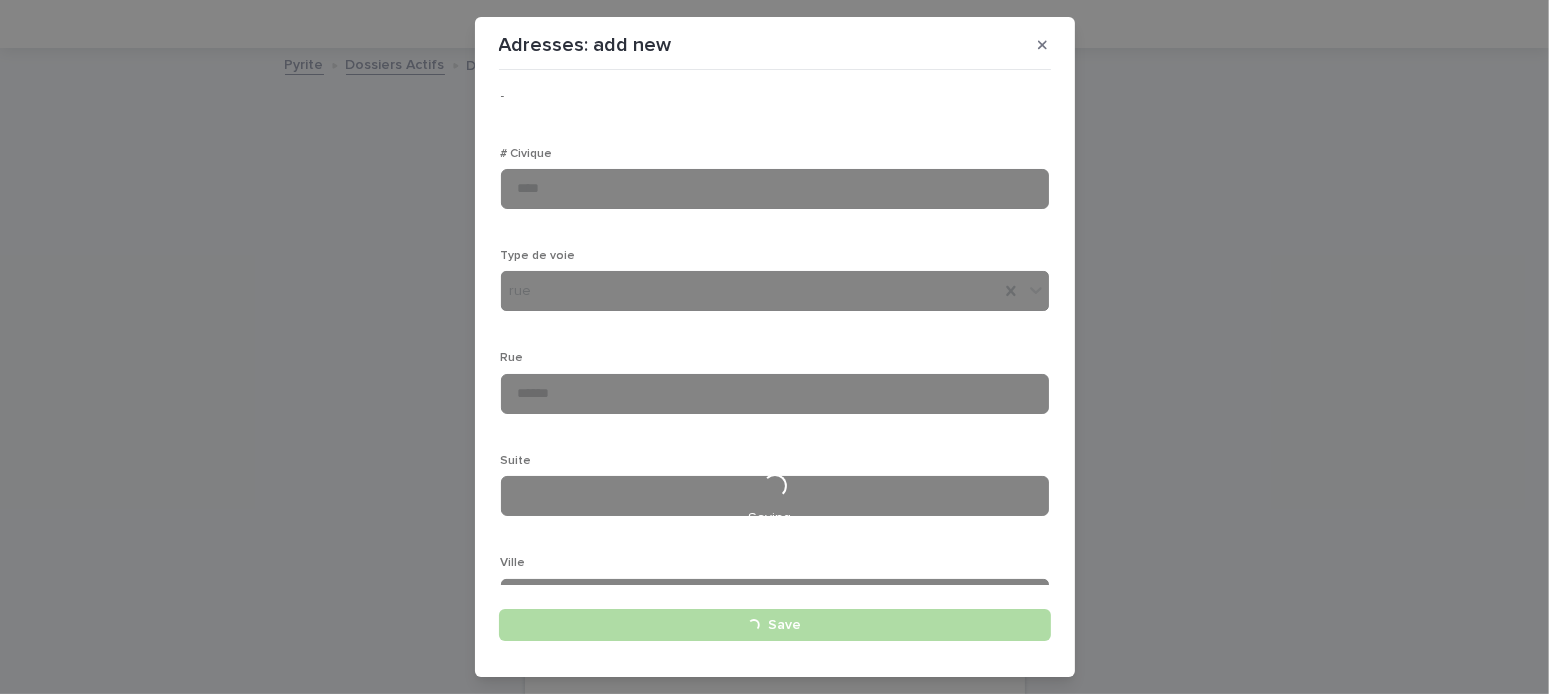 type 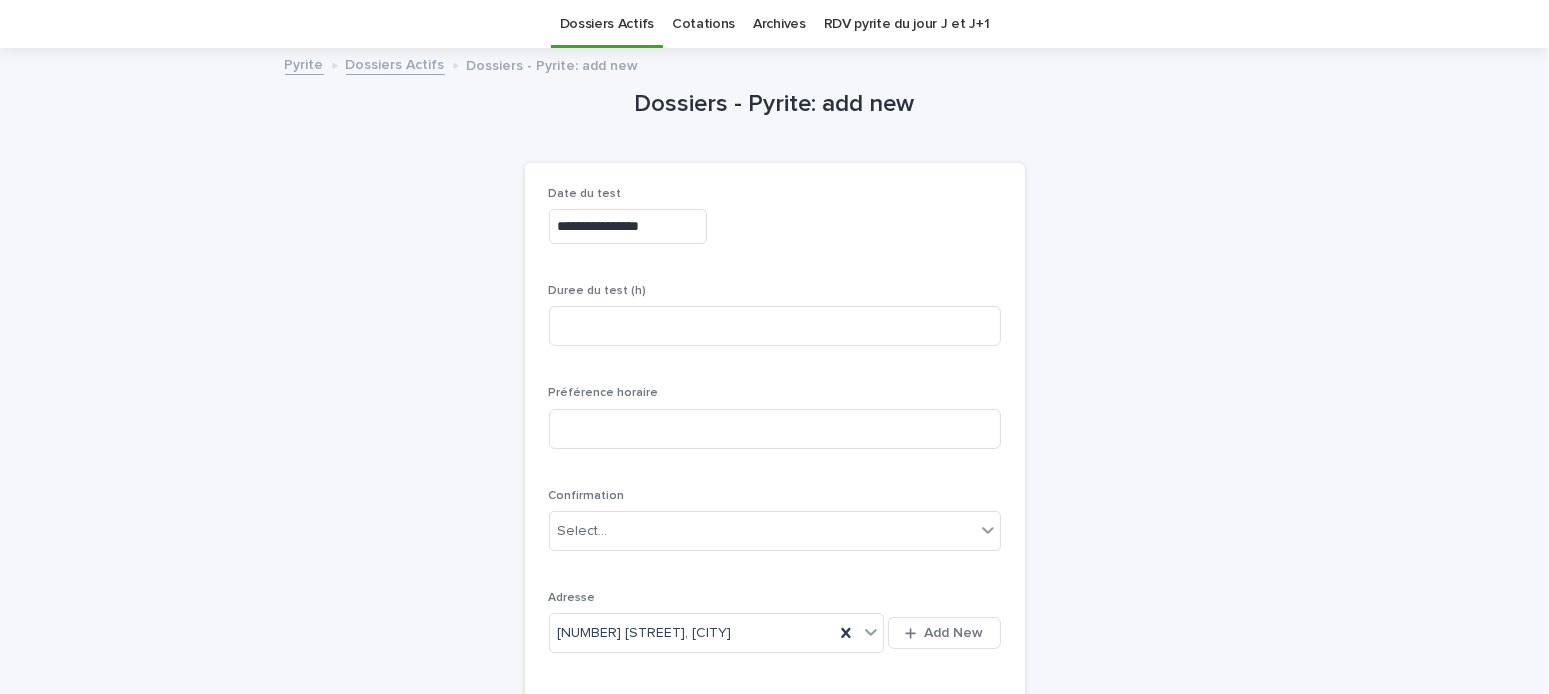 scroll, scrollTop: 363, scrollLeft: 0, axis: vertical 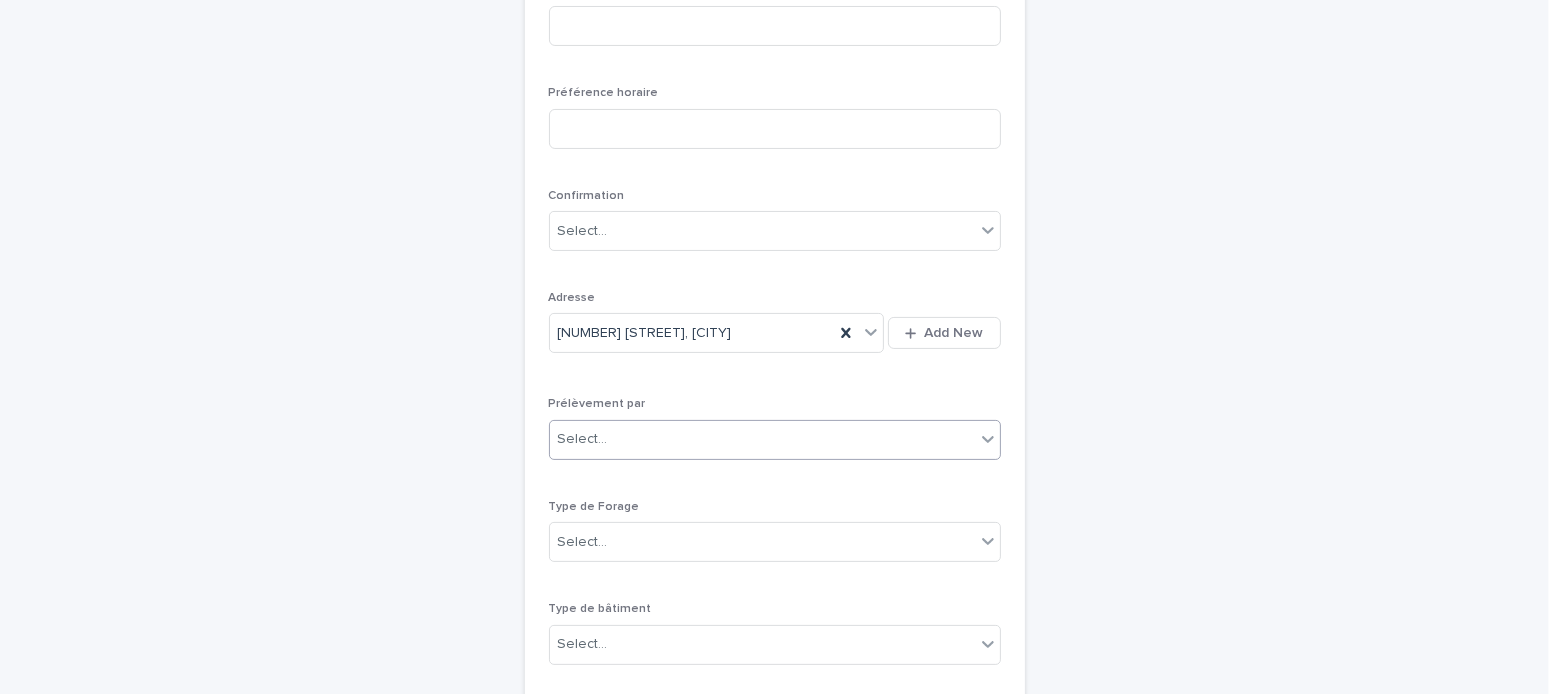 click on "Select..." at bounding box center (762, 439) 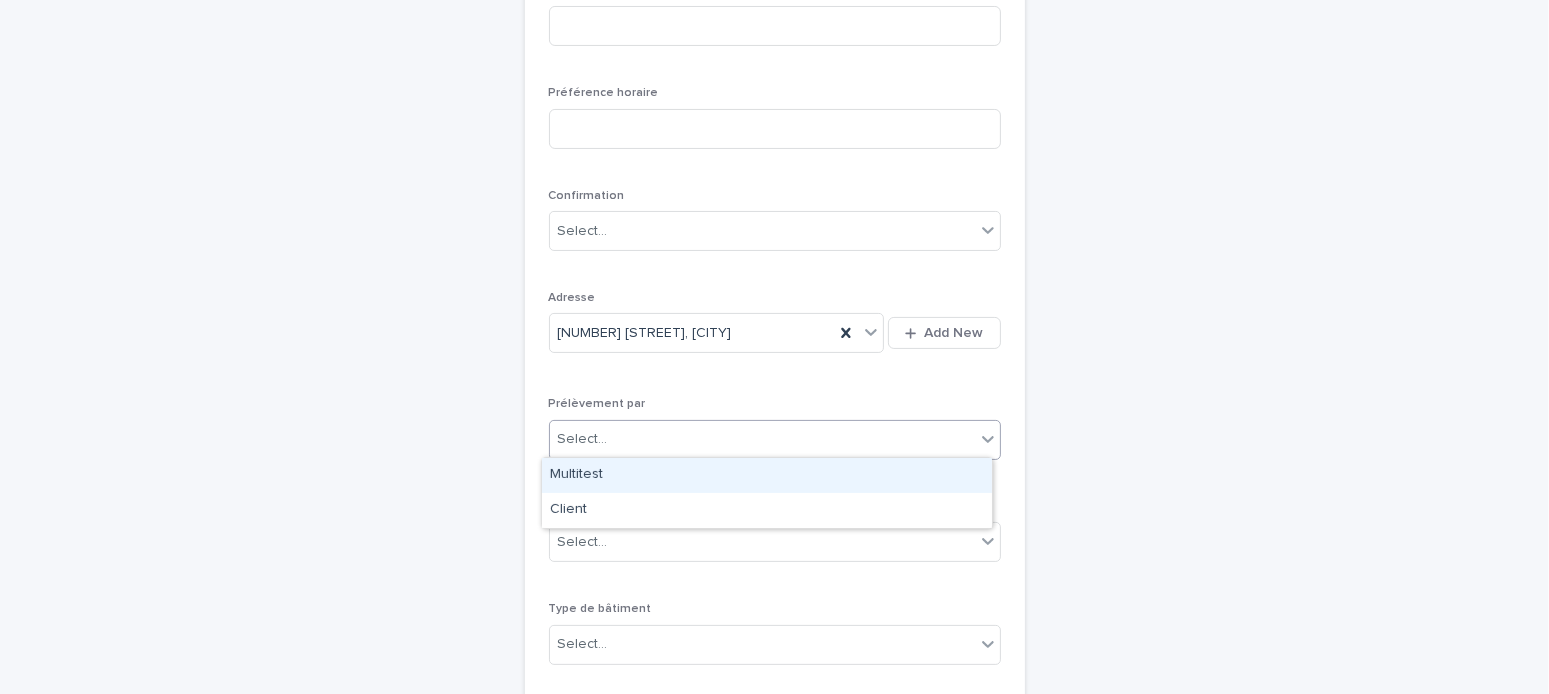 click on "Multitest" at bounding box center [767, 475] 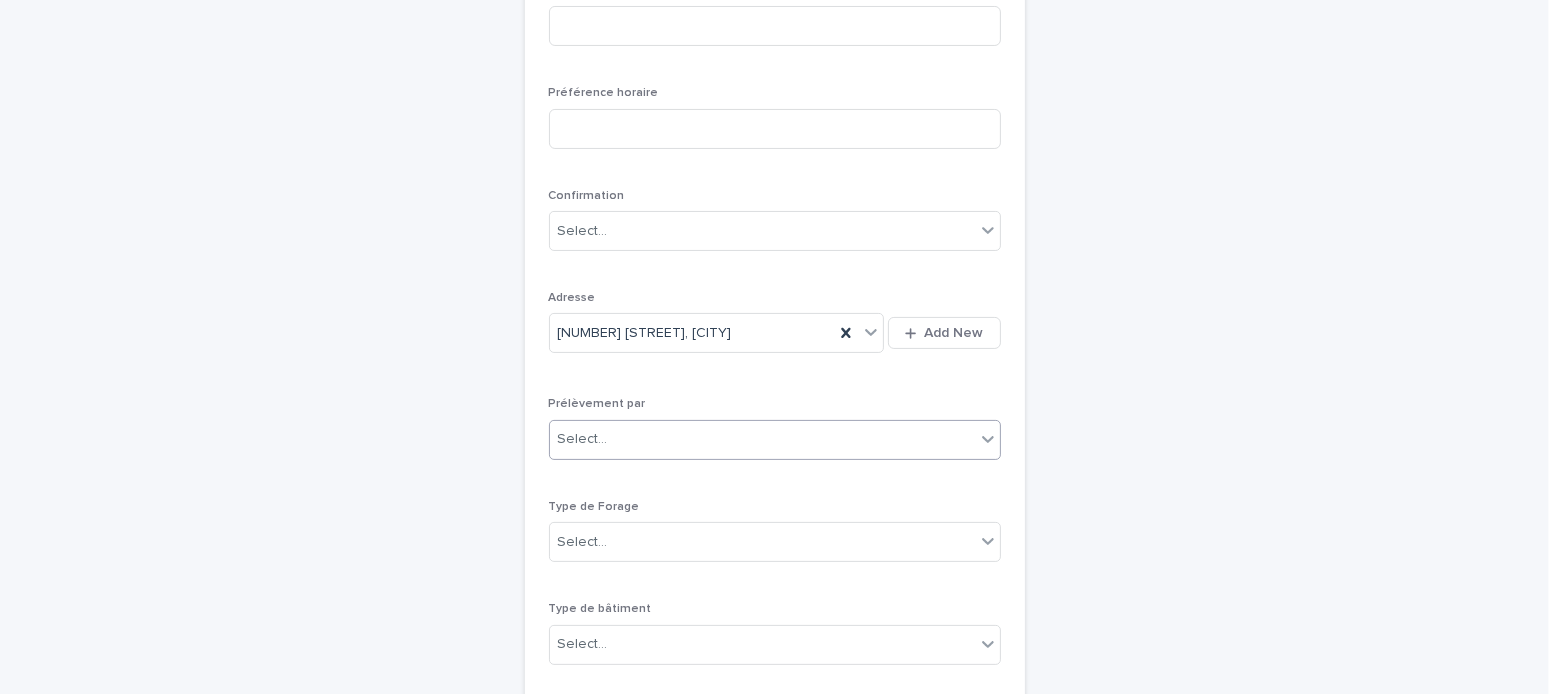 scroll, scrollTop: 663, scrollLeft: 0, axis: vertical 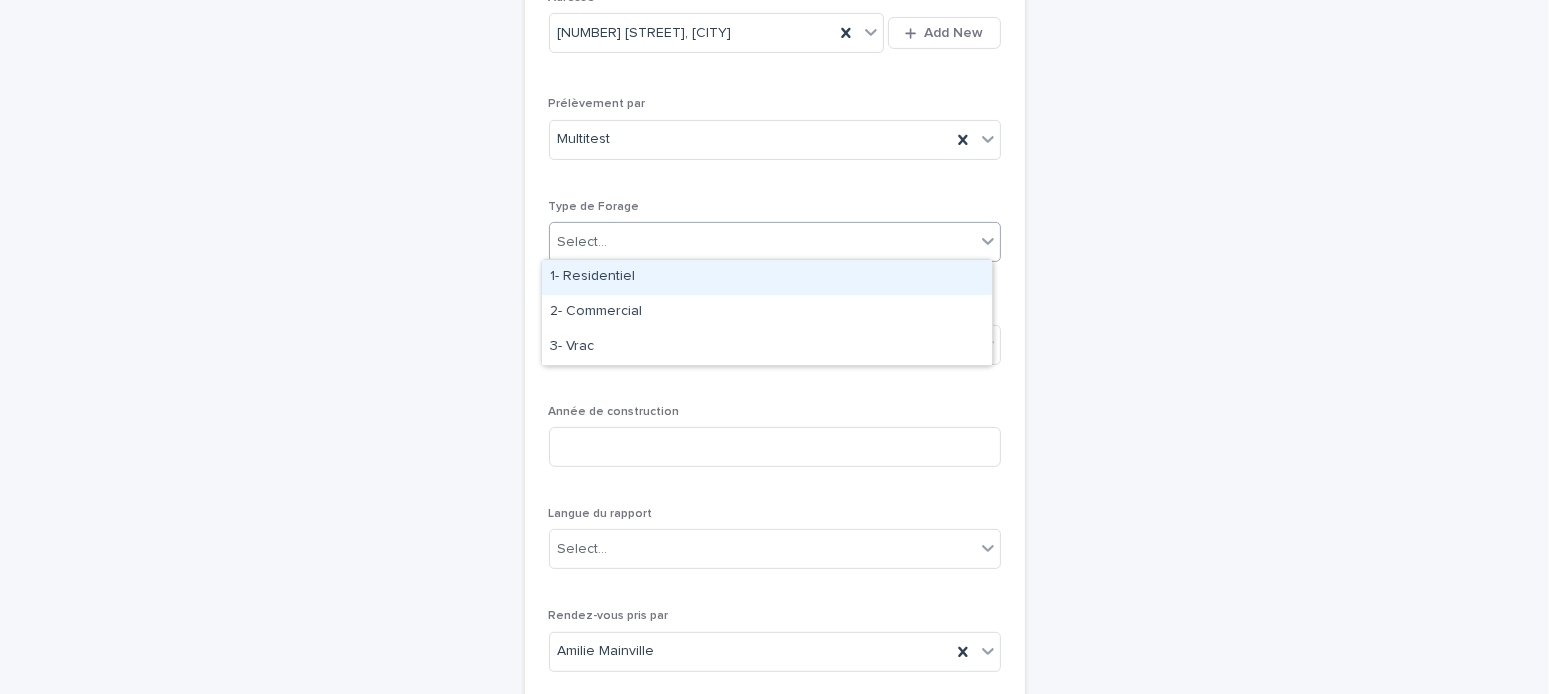 click on "Select..." at bounding box center [762, 242] 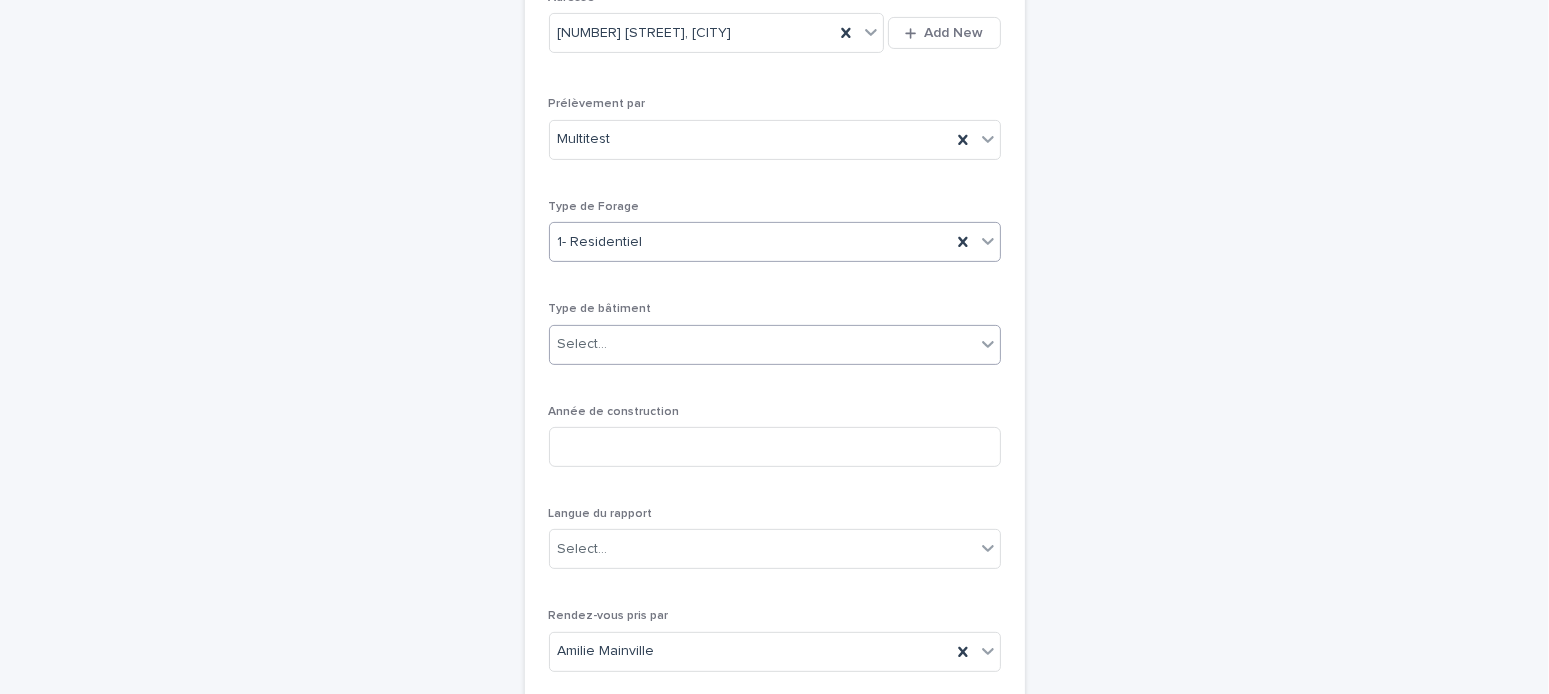 click on "Select..." at bounding box center (762, 344) 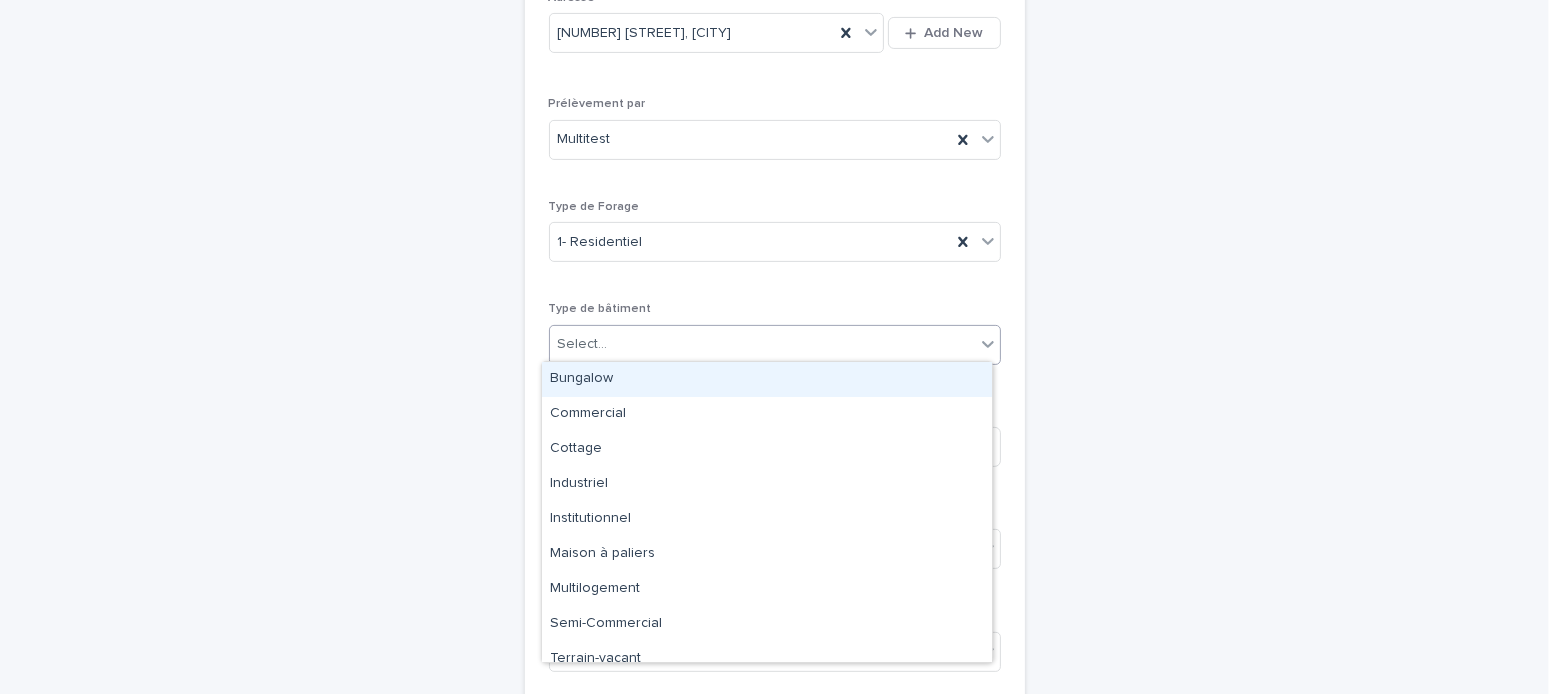 click on "Bungalow" at bounding box center (767, 379) 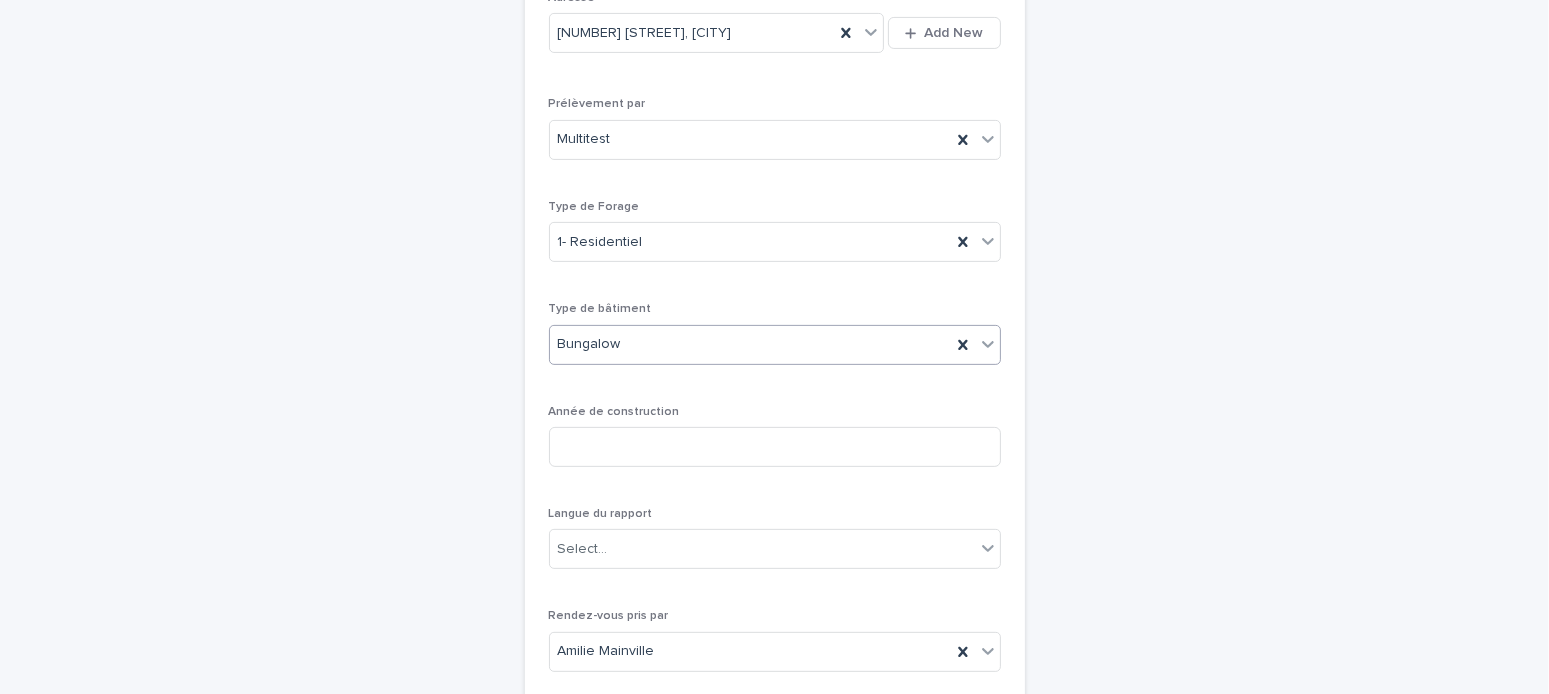 scroll, scrollTop: 863, scrollLeft: 0, axis: vertical 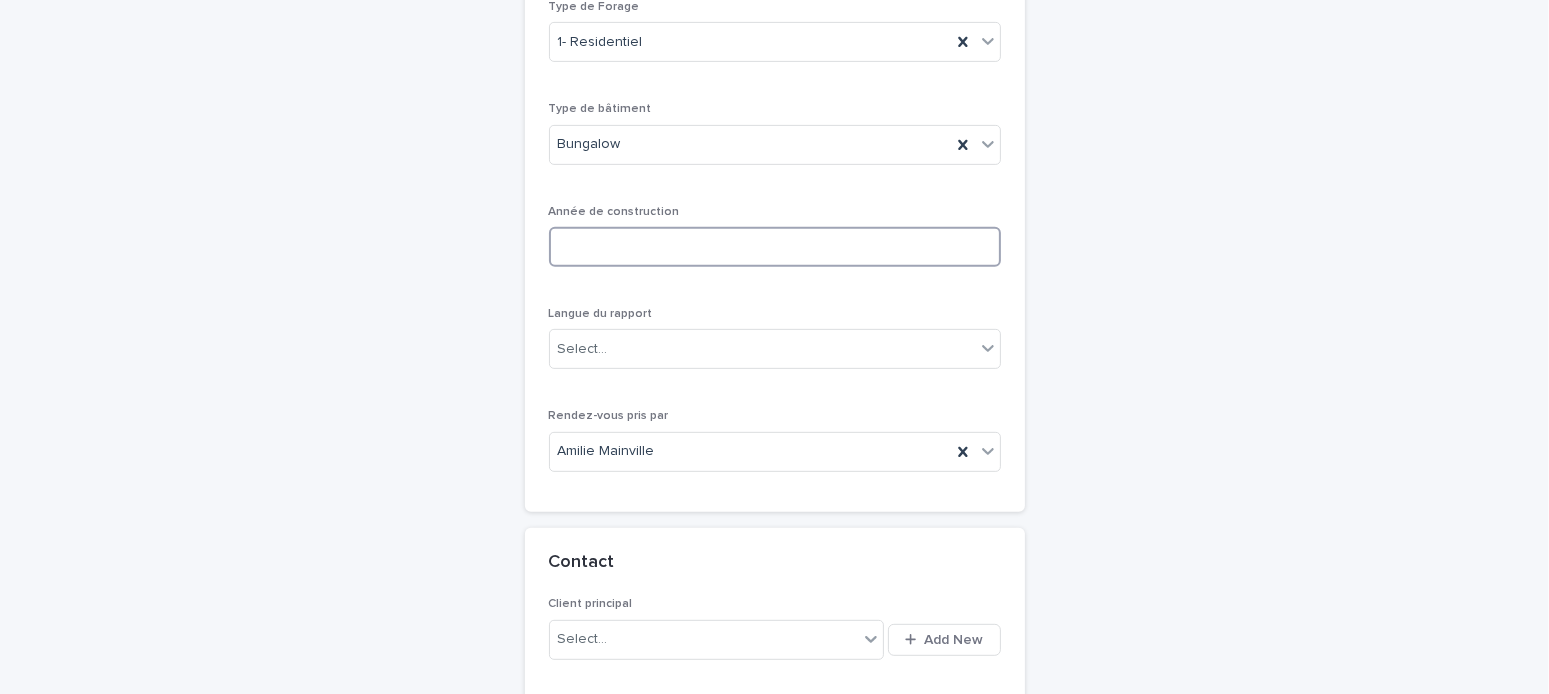 click at bounding box center [775, 247] 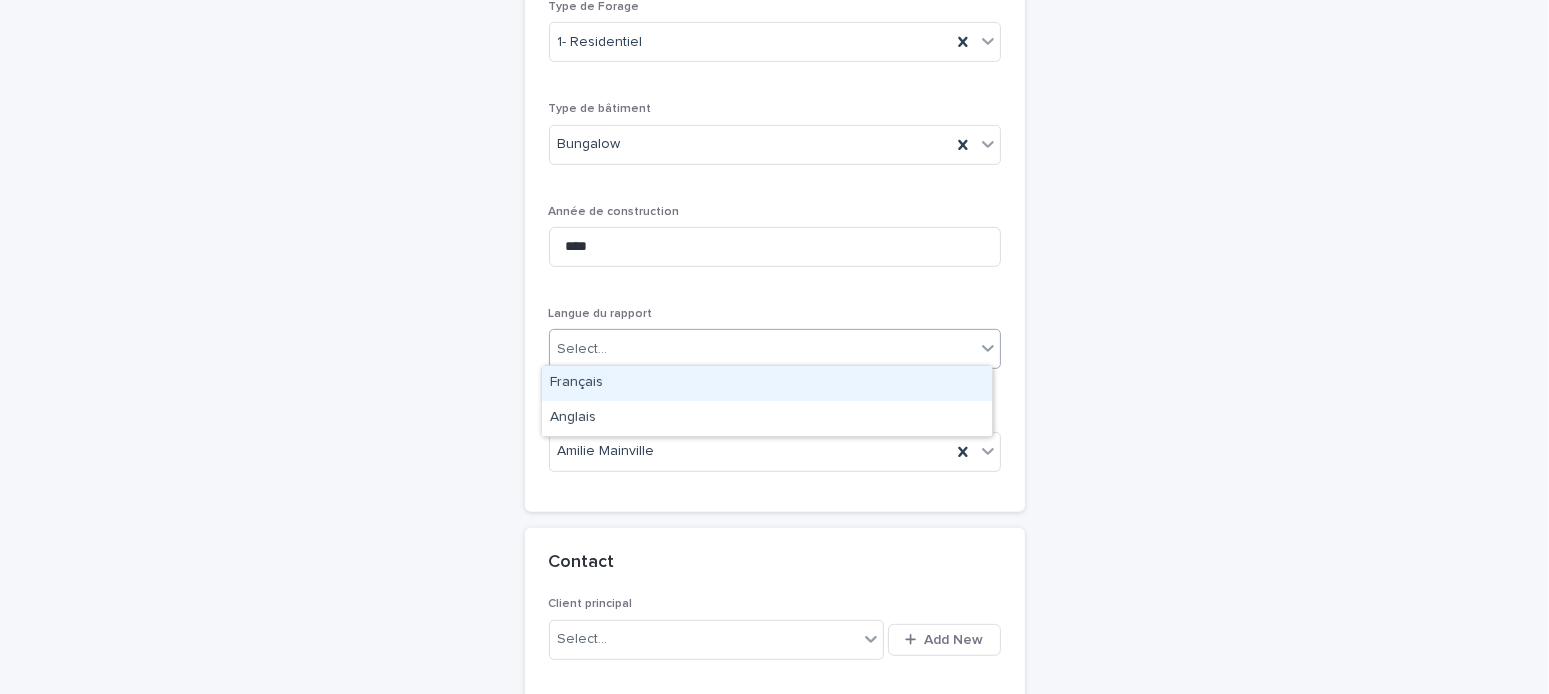 click on "Select..." at bounding box center (583, 349) 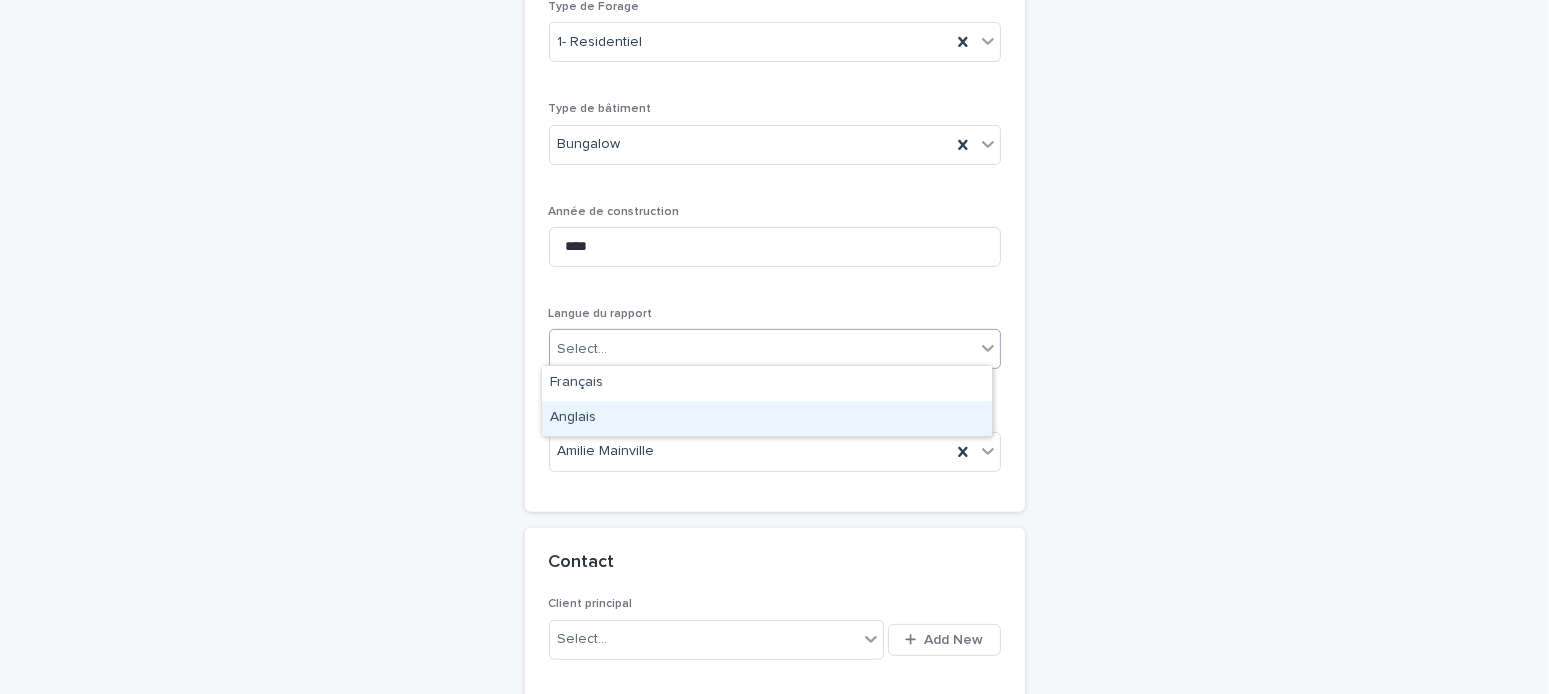 click on "Anglais" at bounding box center (767, 418) 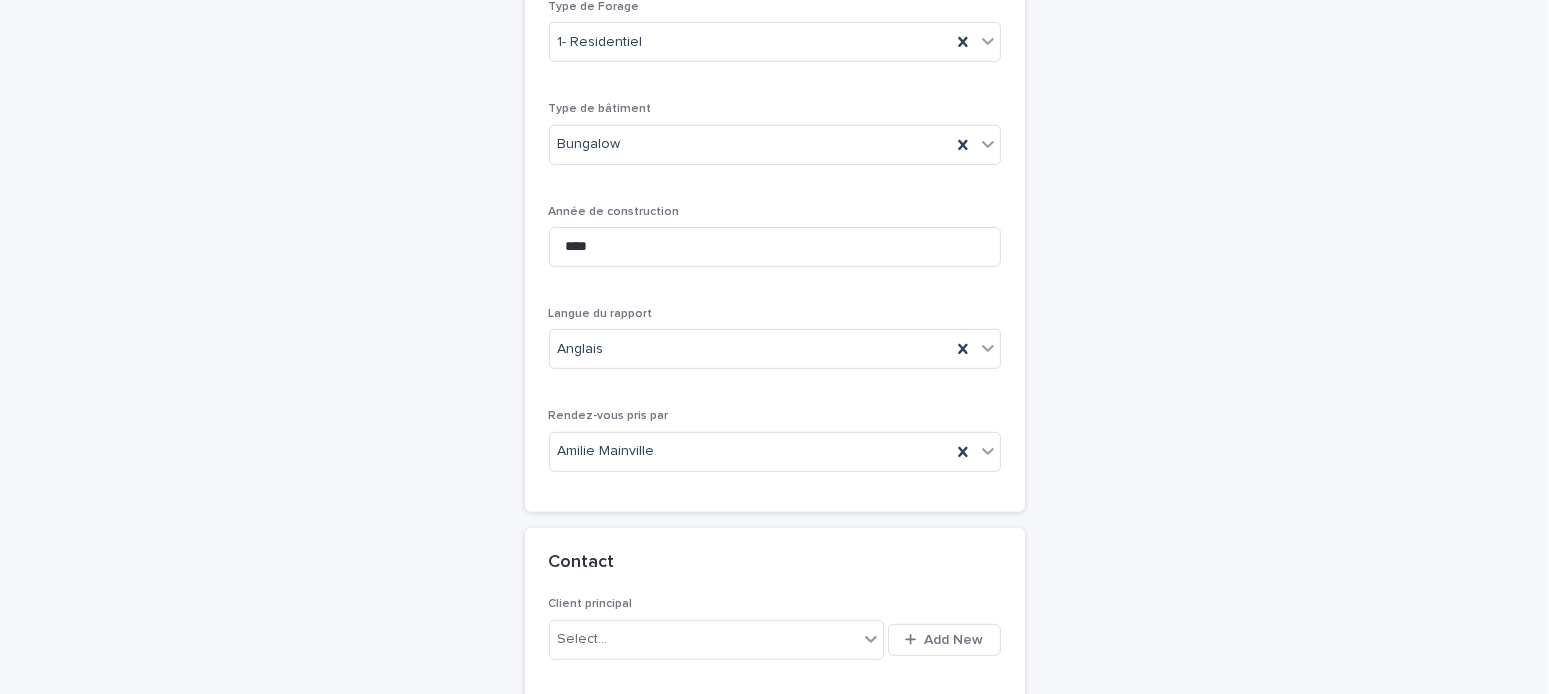 scroll, scrollTop: 663, scrollLeft: 0, axis: vertical 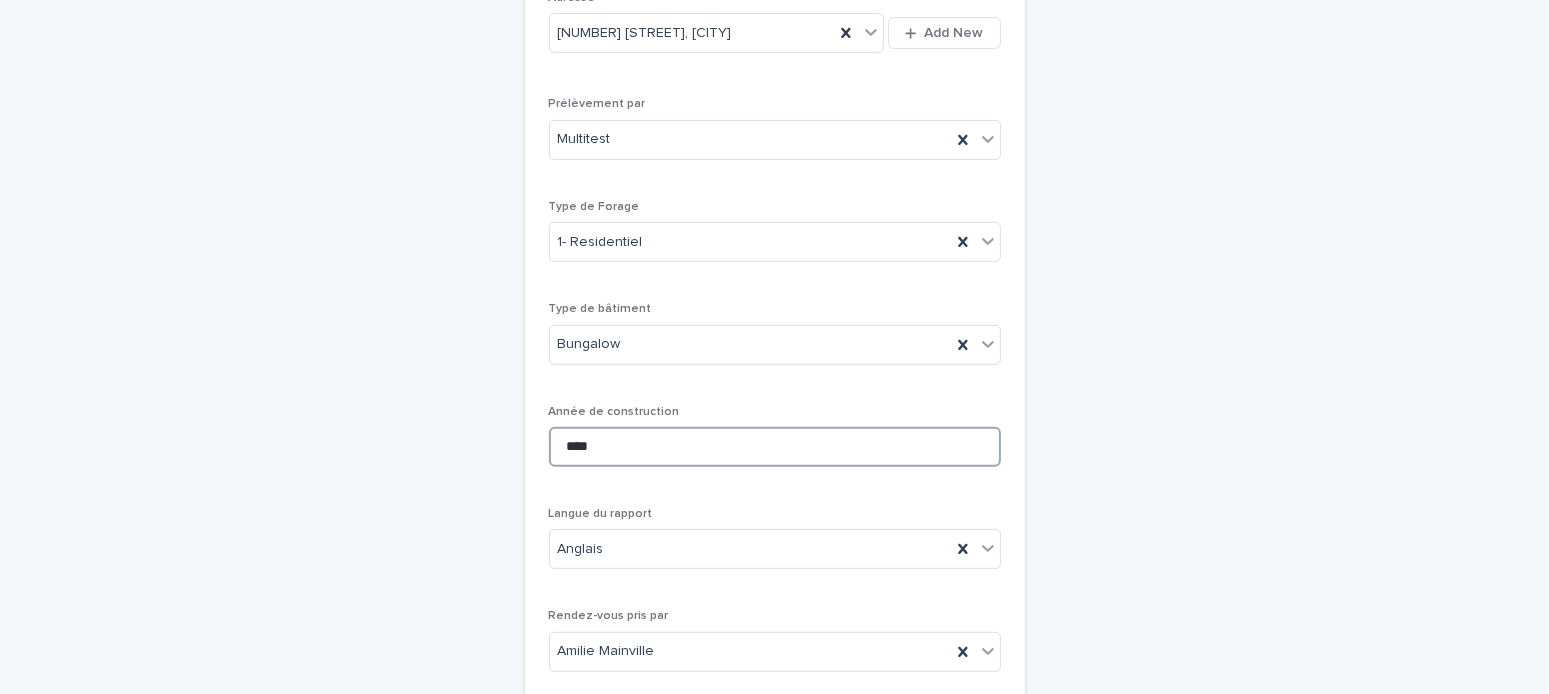 click on "****" at bounding box center (775, 447) 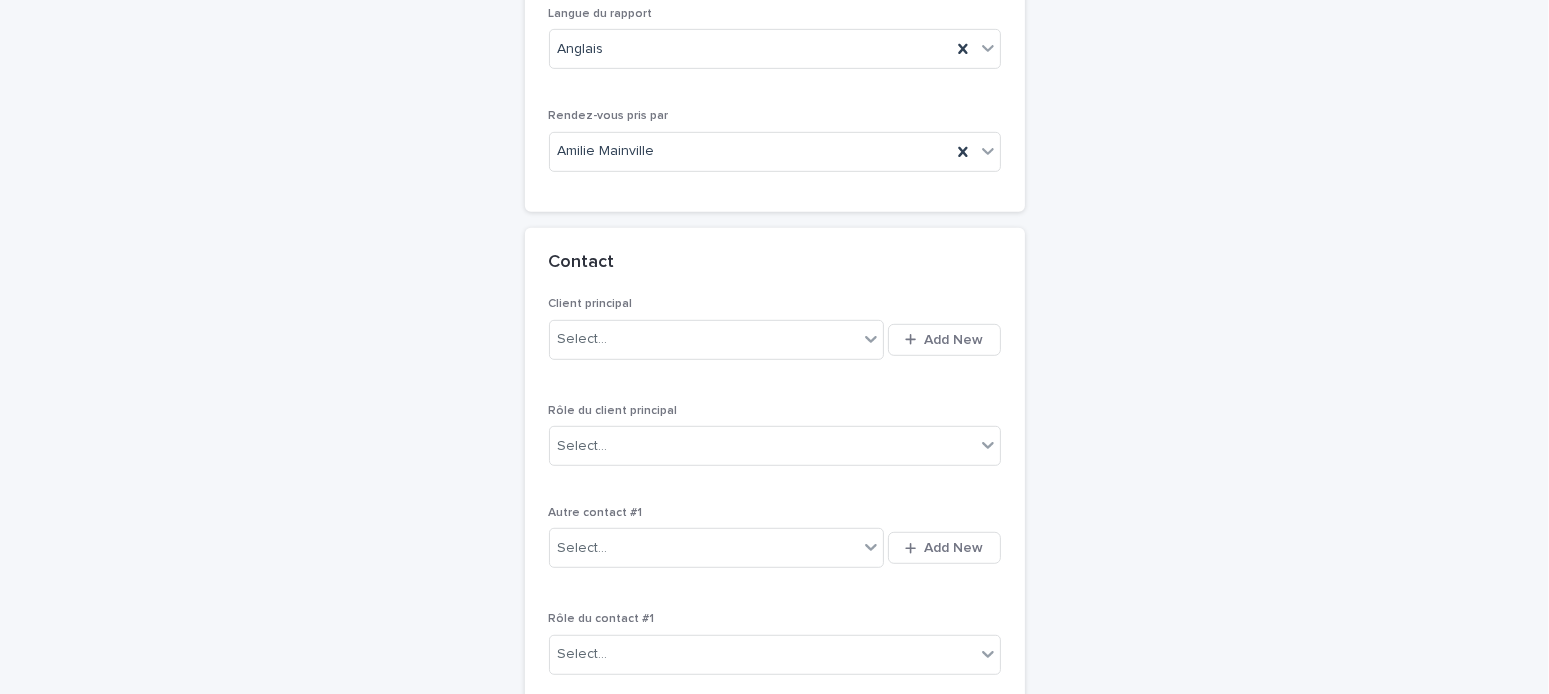 scroll, scrollTop: 1263, scrollLeft: 0, axis: vertical 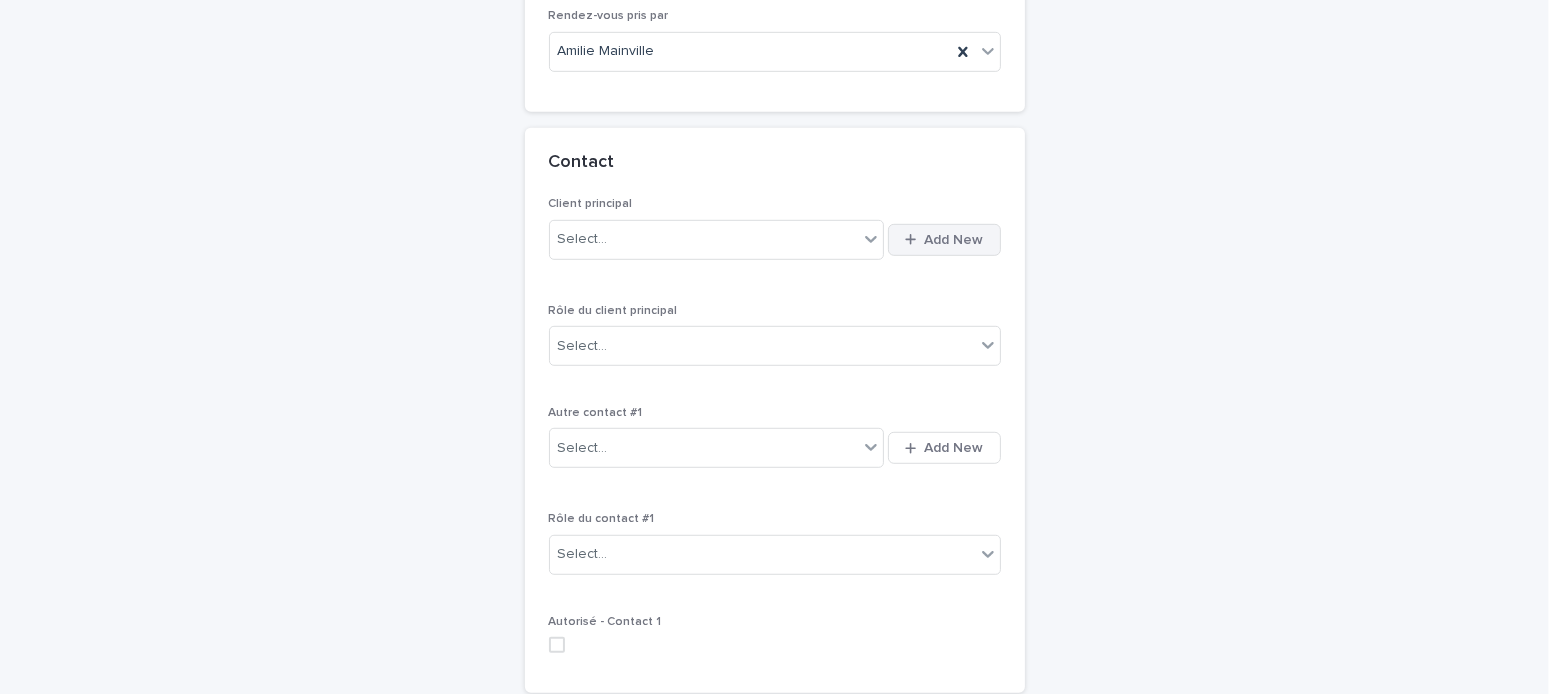 type on "****" 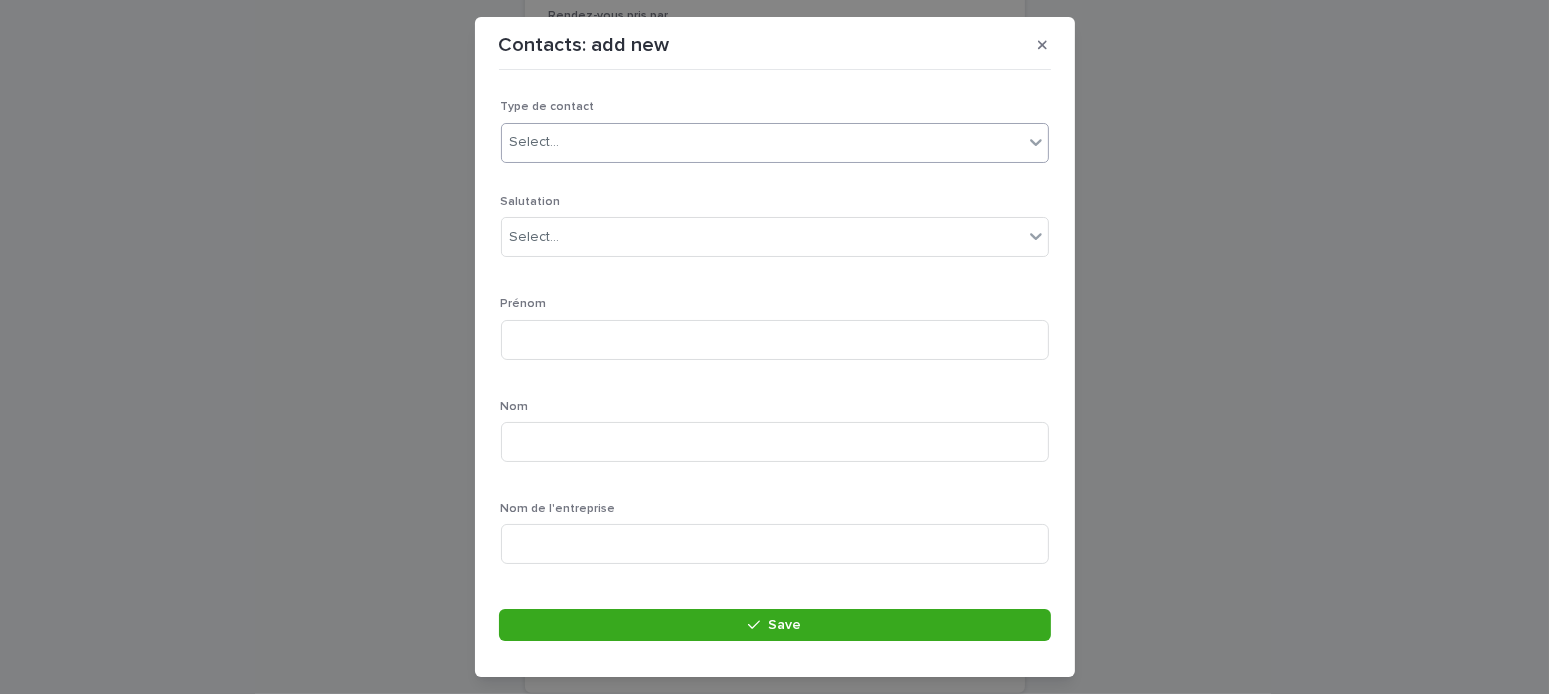 click on "Select..." at bounding box center (762, 142) 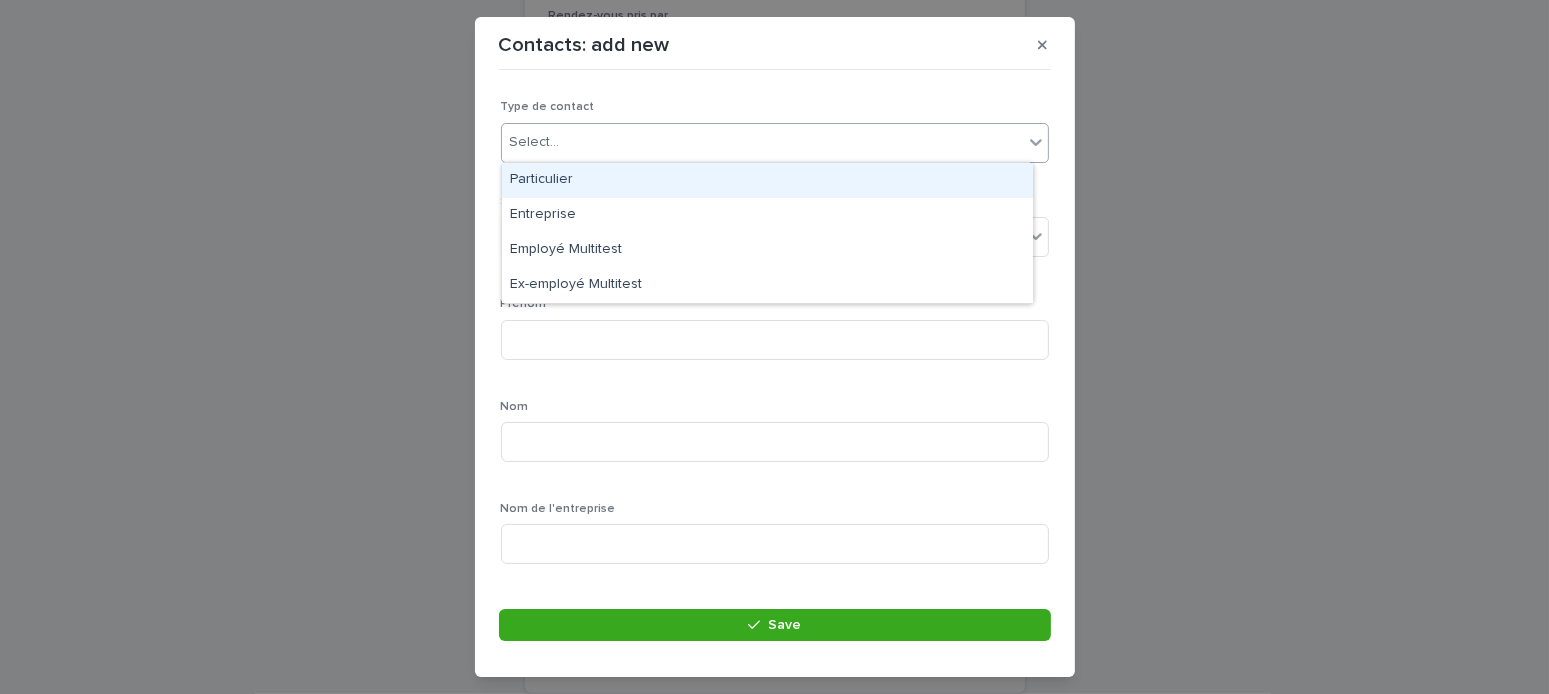 click on "Particulier" at bounding box center [767, 180] 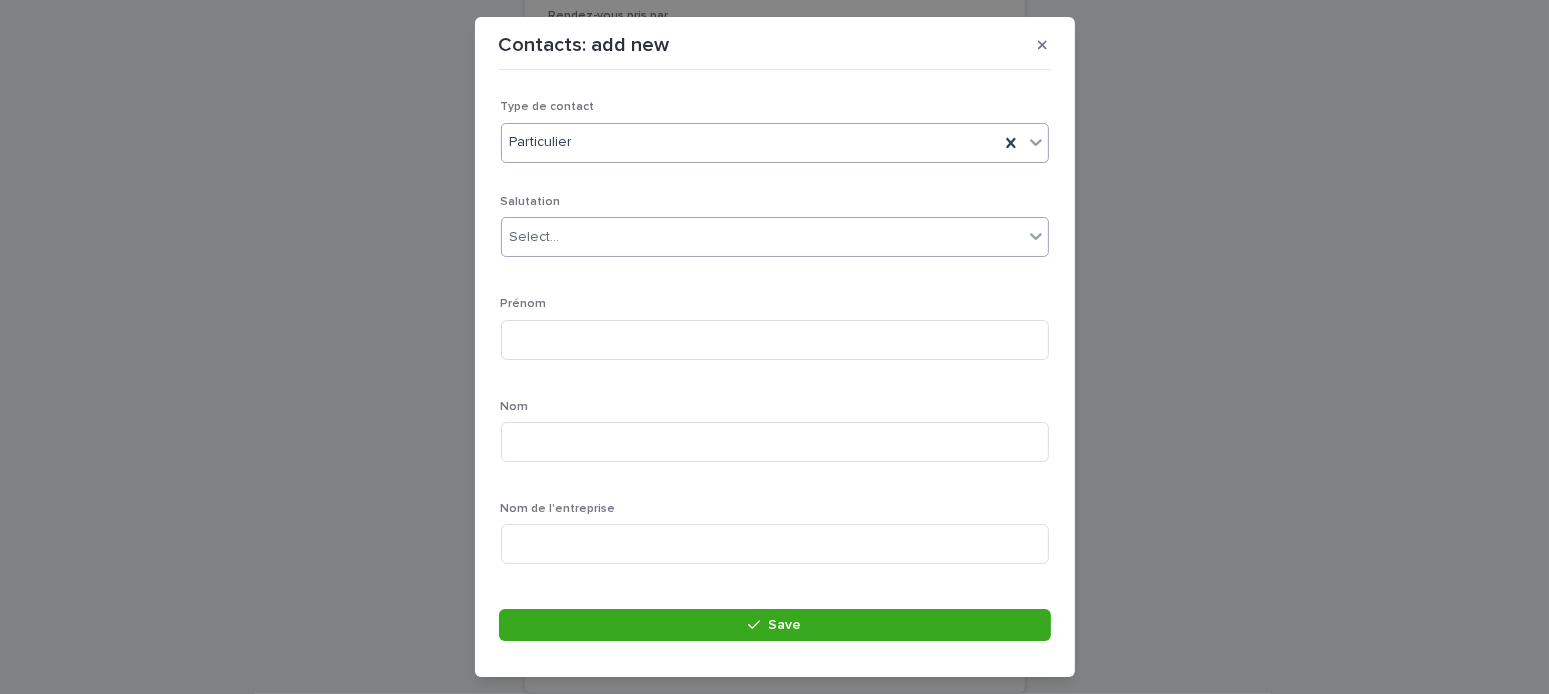 click on "Select..." at bounding box center [762, 237] 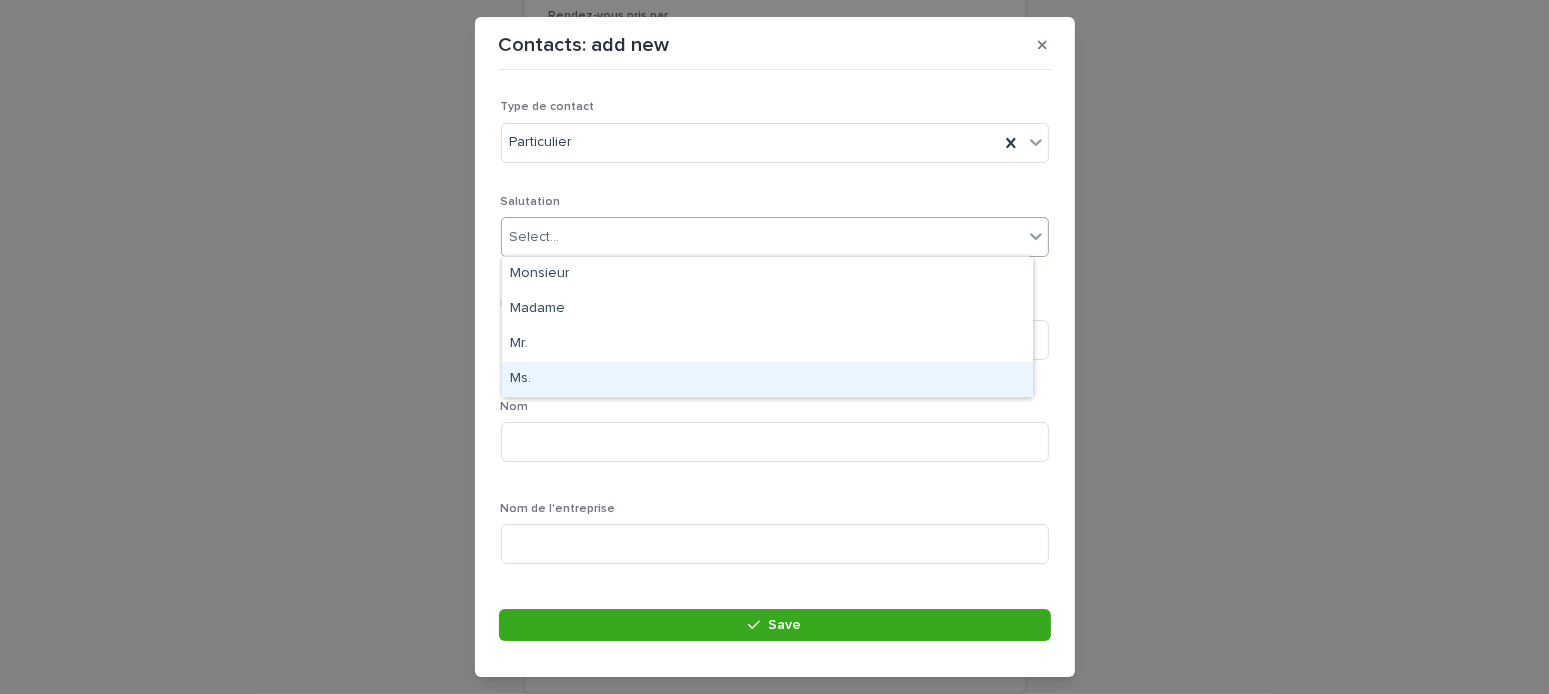 click on "Ms." at bounding box center (767, 379) 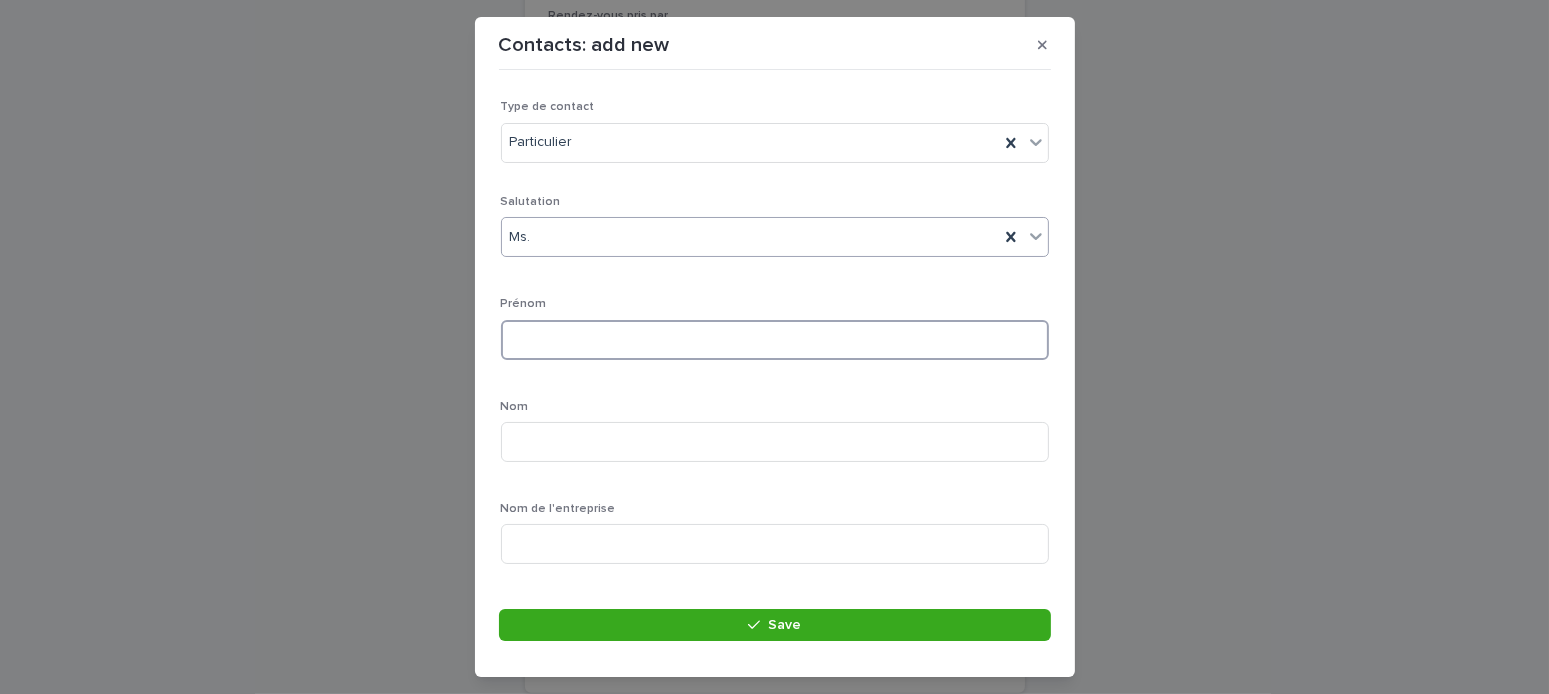 click at bounding box center (775, 340) 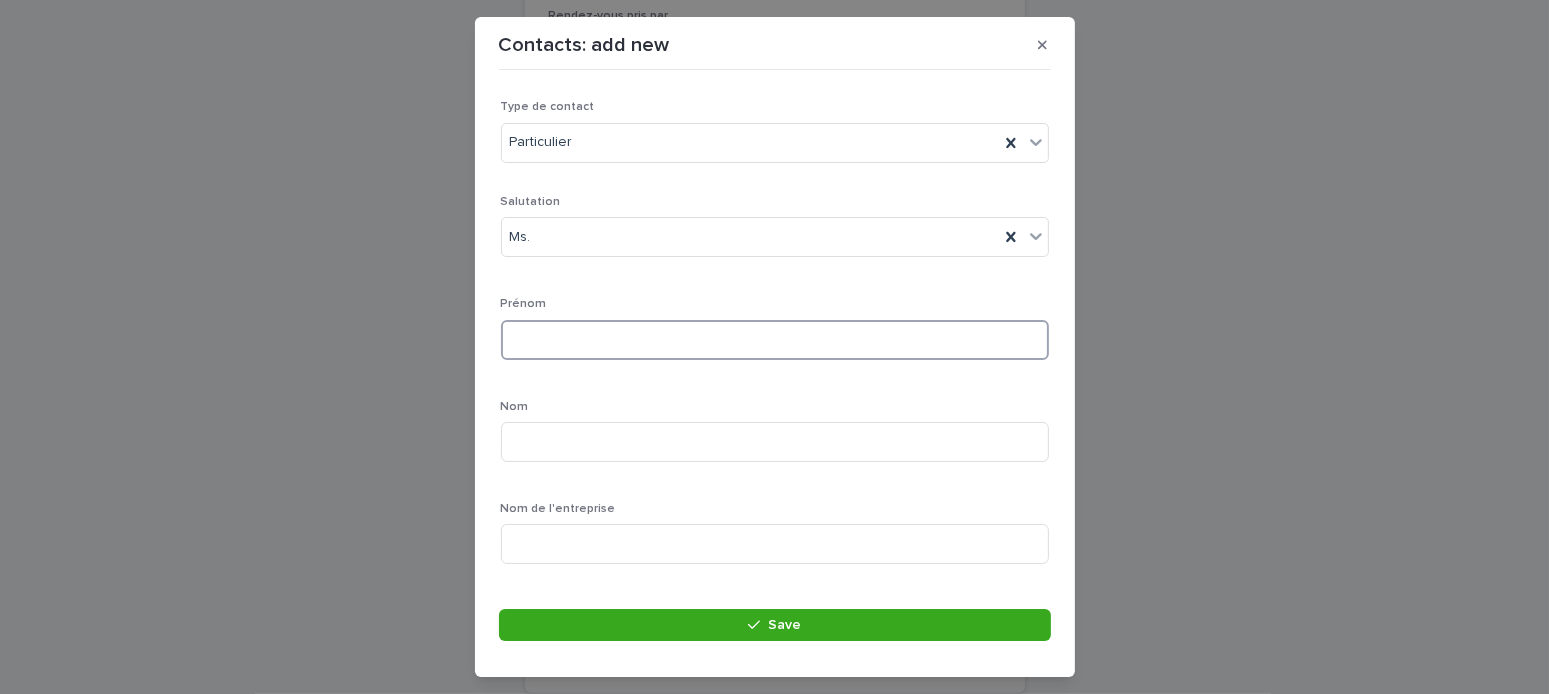 click at bounding box center (775, 340) 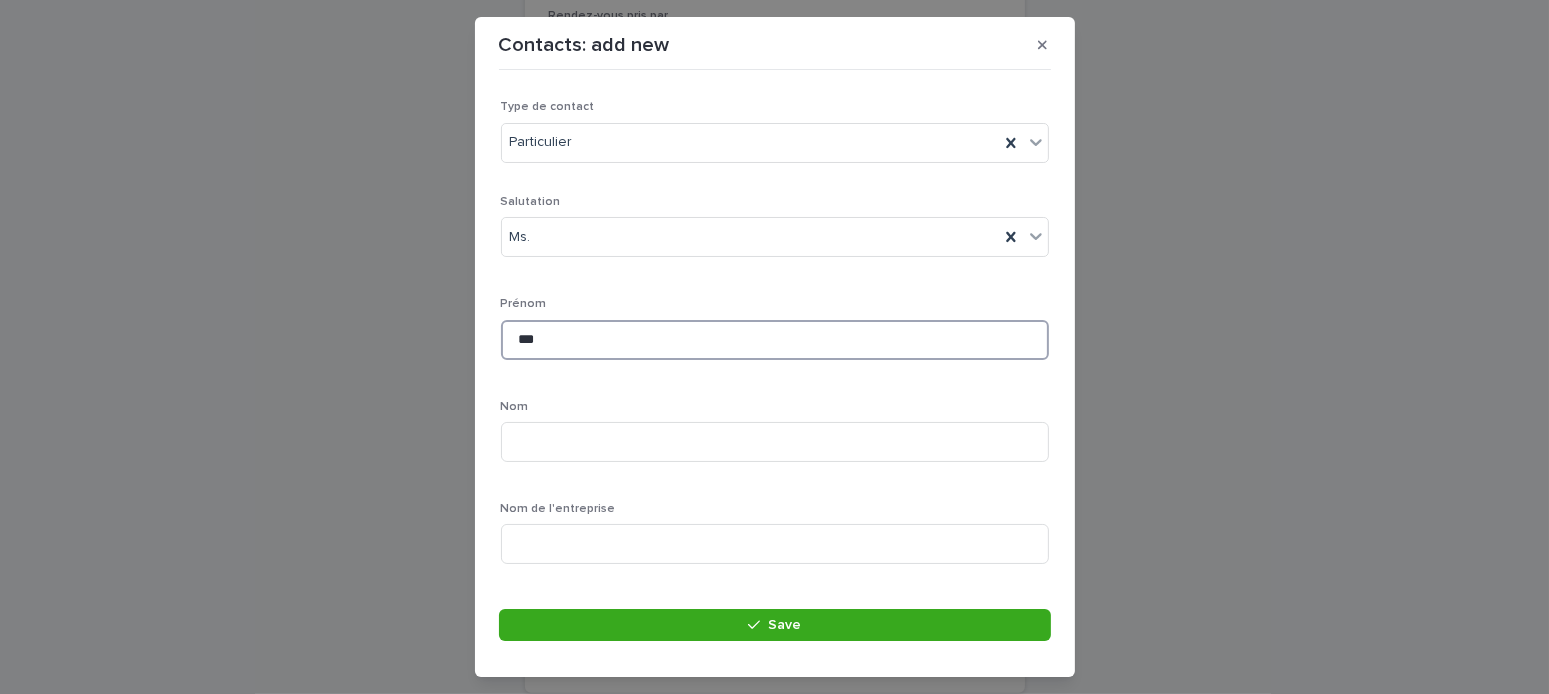 click on "***" at bounding box center [775, 340] 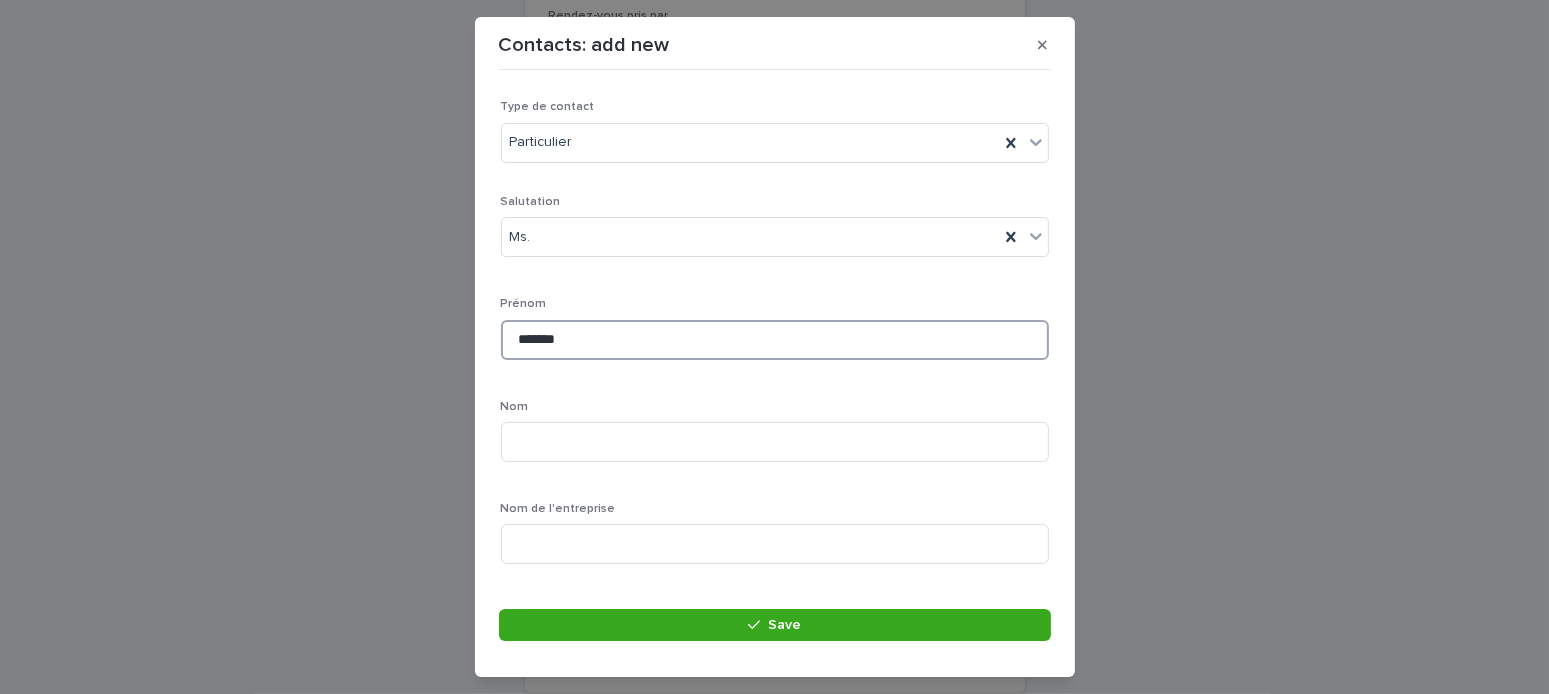 type on "*******" 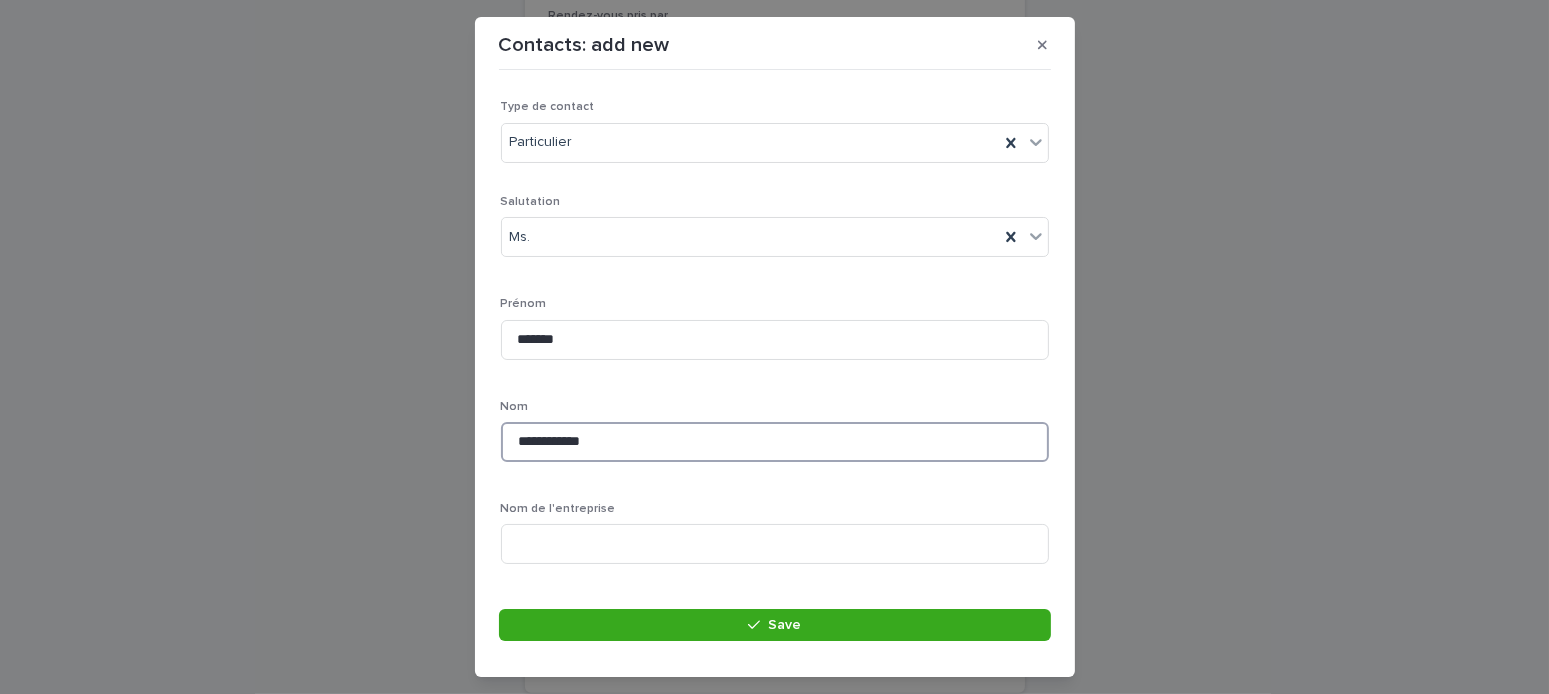 drag, startPoint x: 566, startPoint y: 443, endPoint x: 509, endPoint y: 450, distance: 57.428215 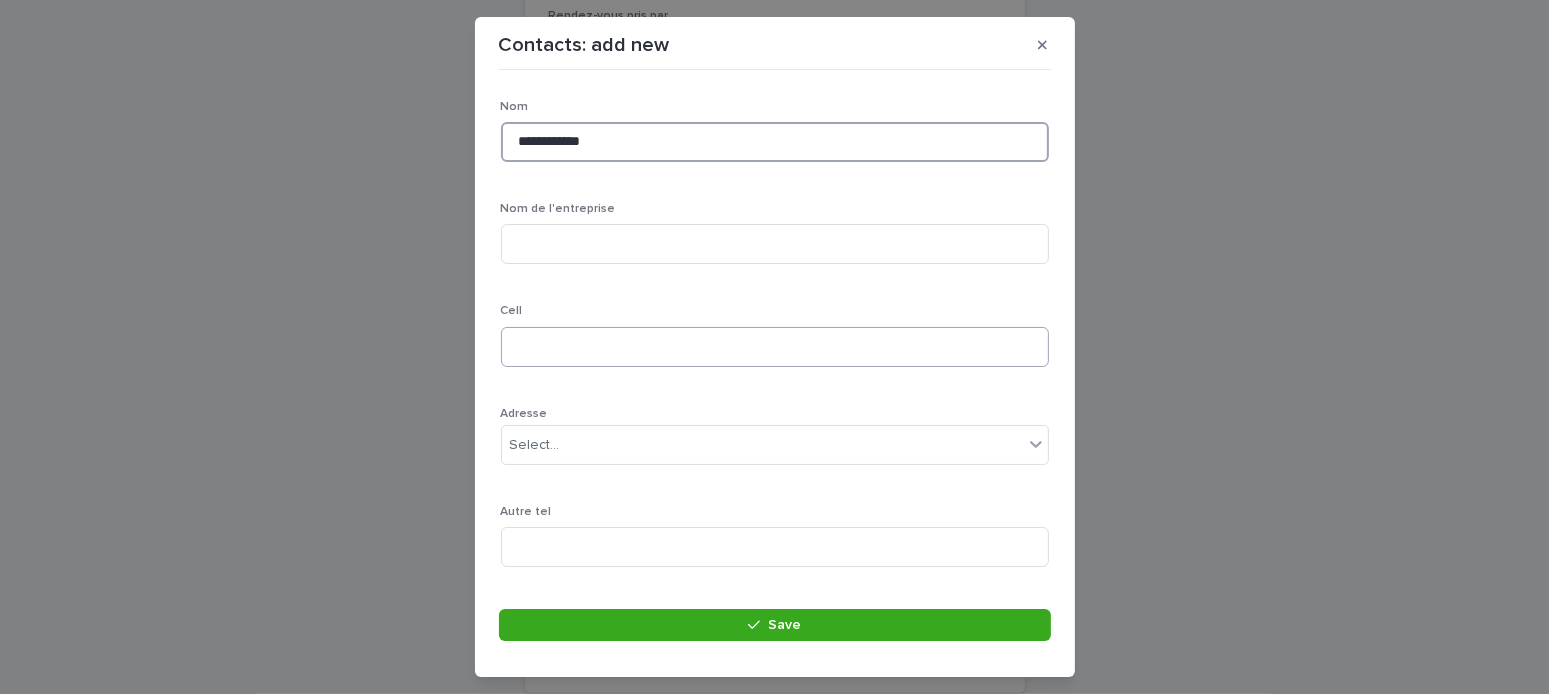 type on "**********" 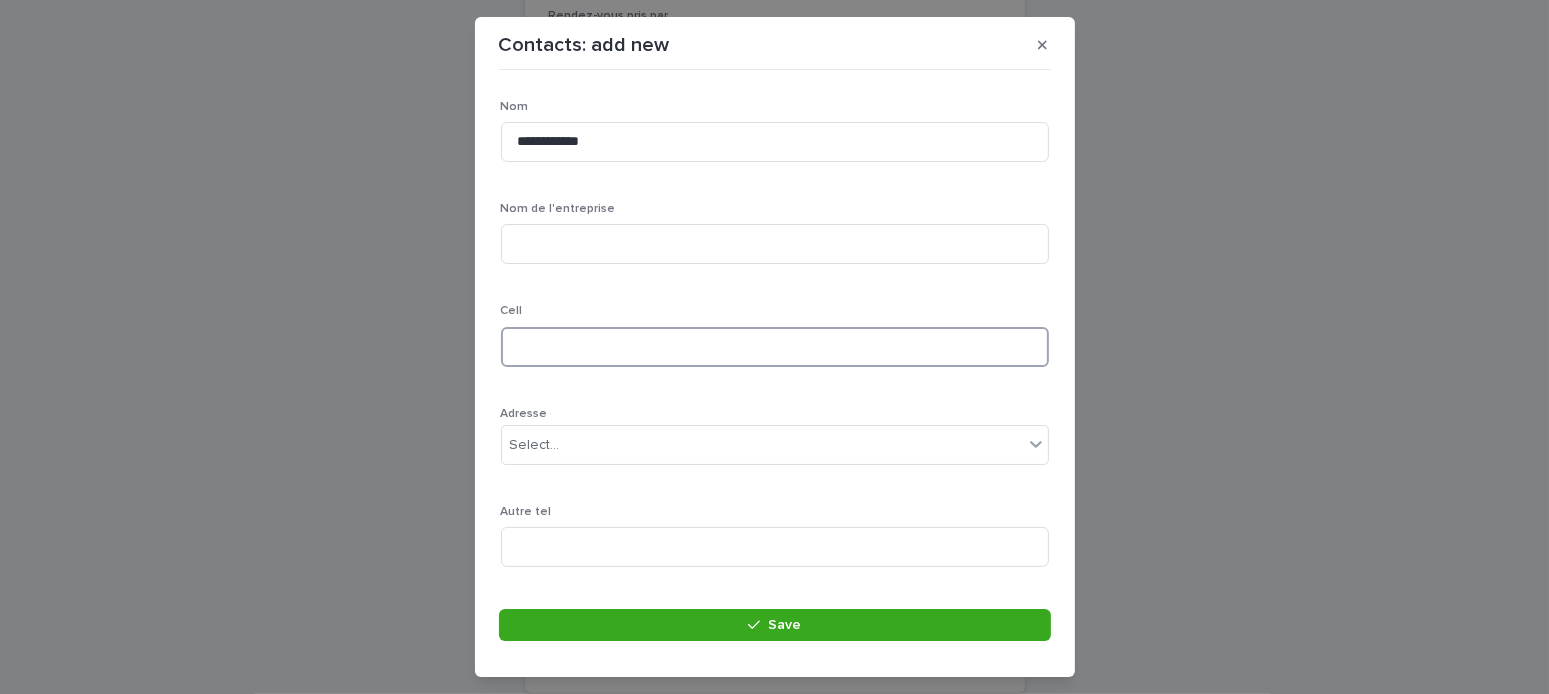 click at bounding box center (775, 347) 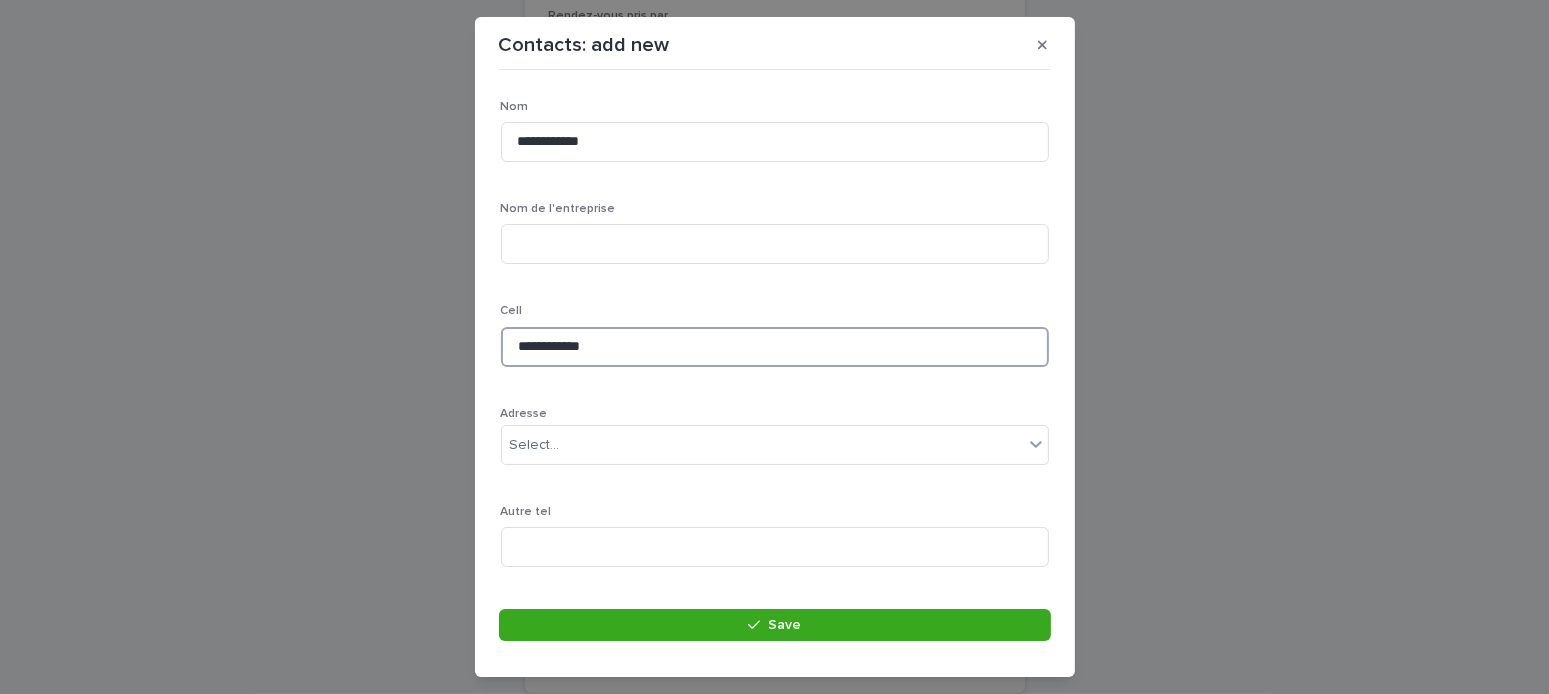type on "**********" 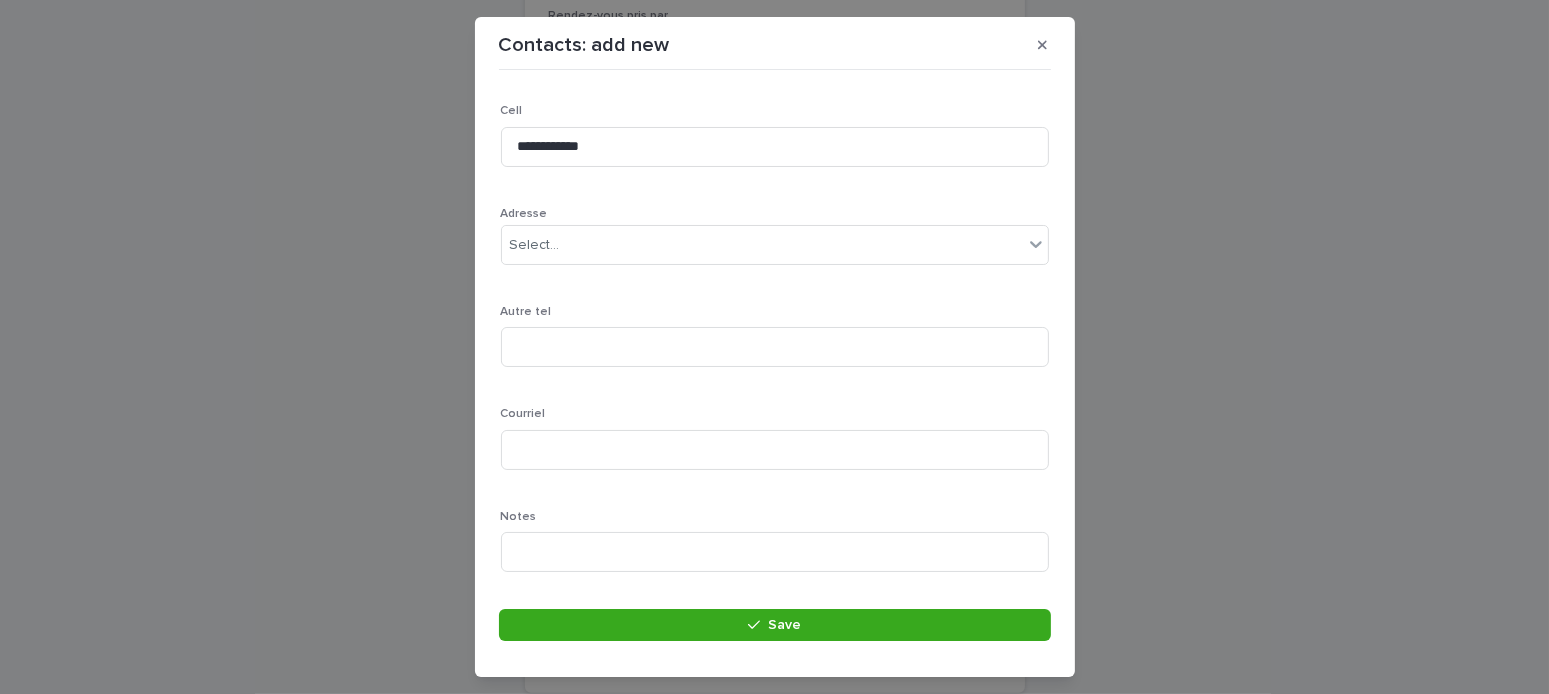 scroll, scrollTop: 547, scrollLeft: 0, axis: vertical 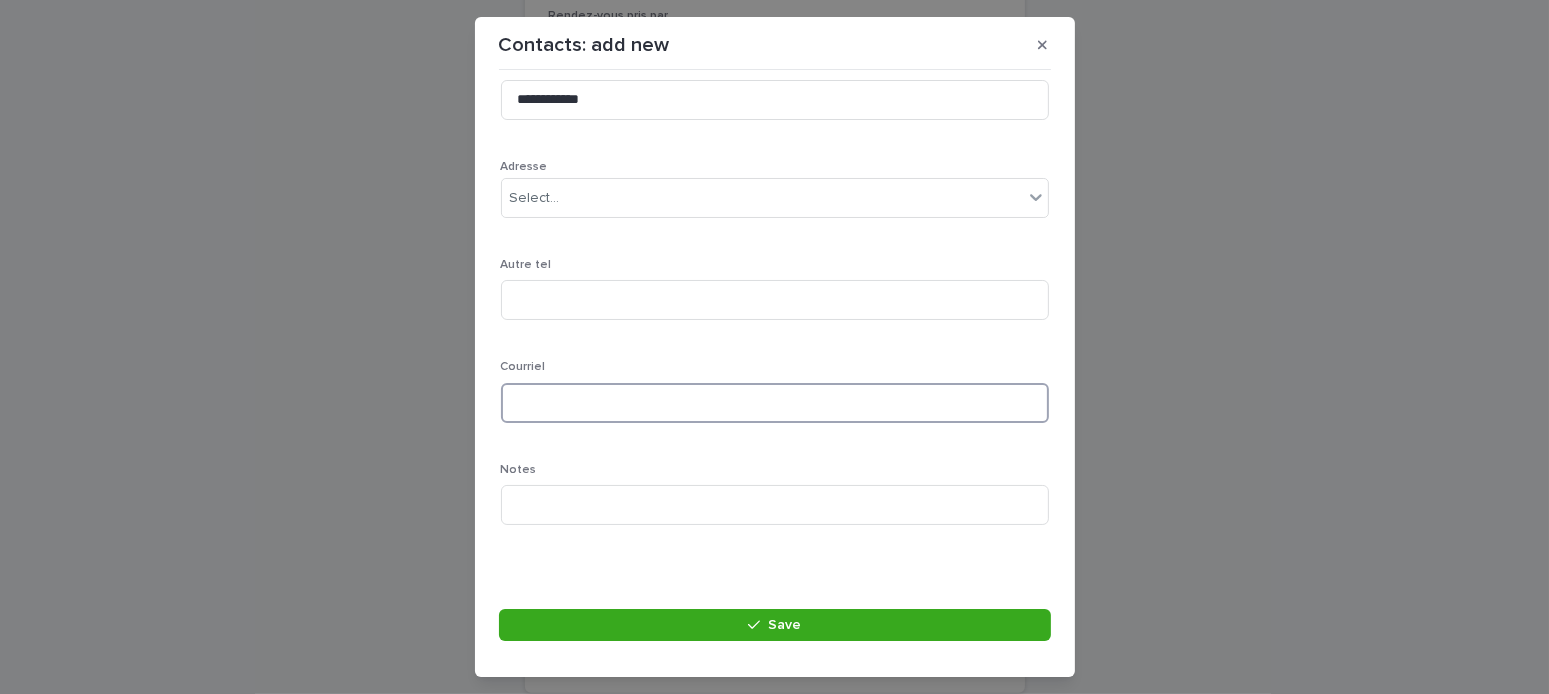 click at bounding box center (775, 403) 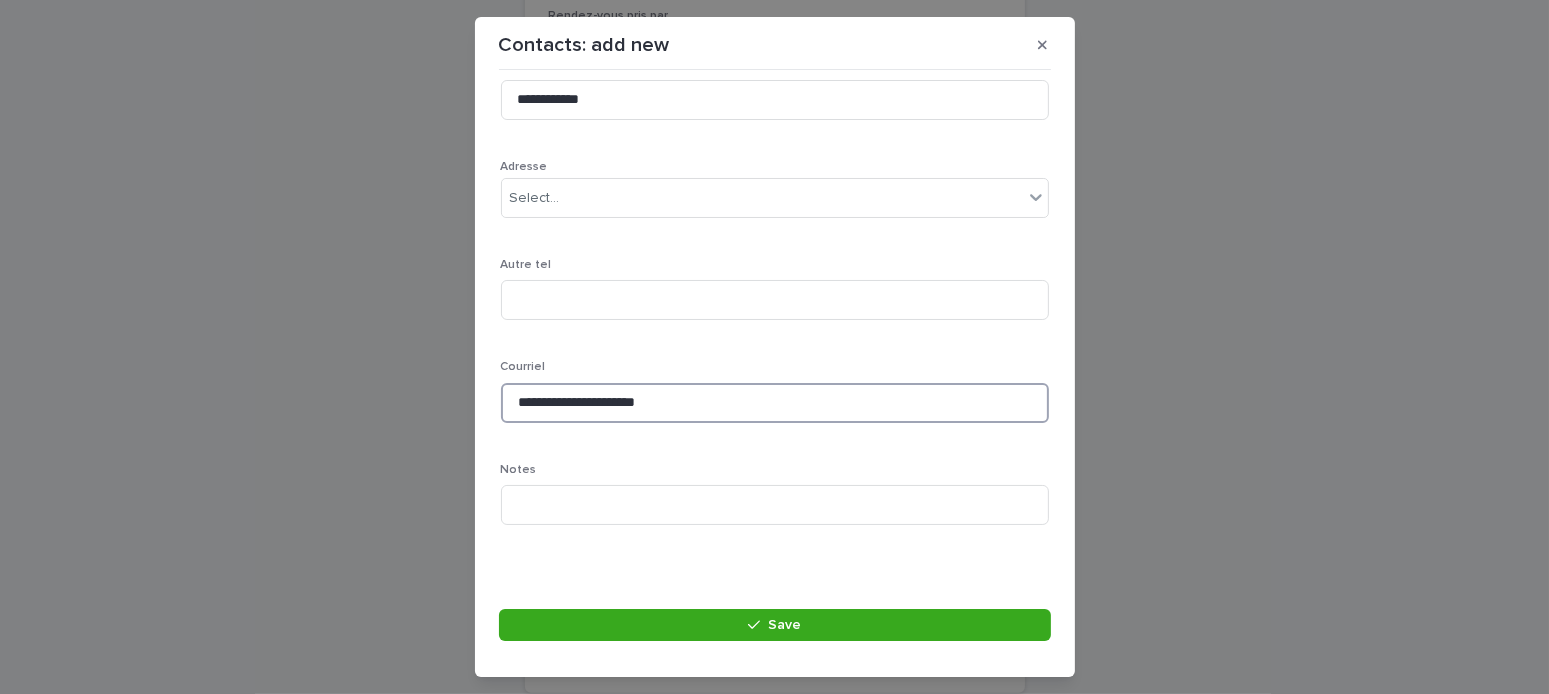 click on "**********" at bounding box center (775, 403) 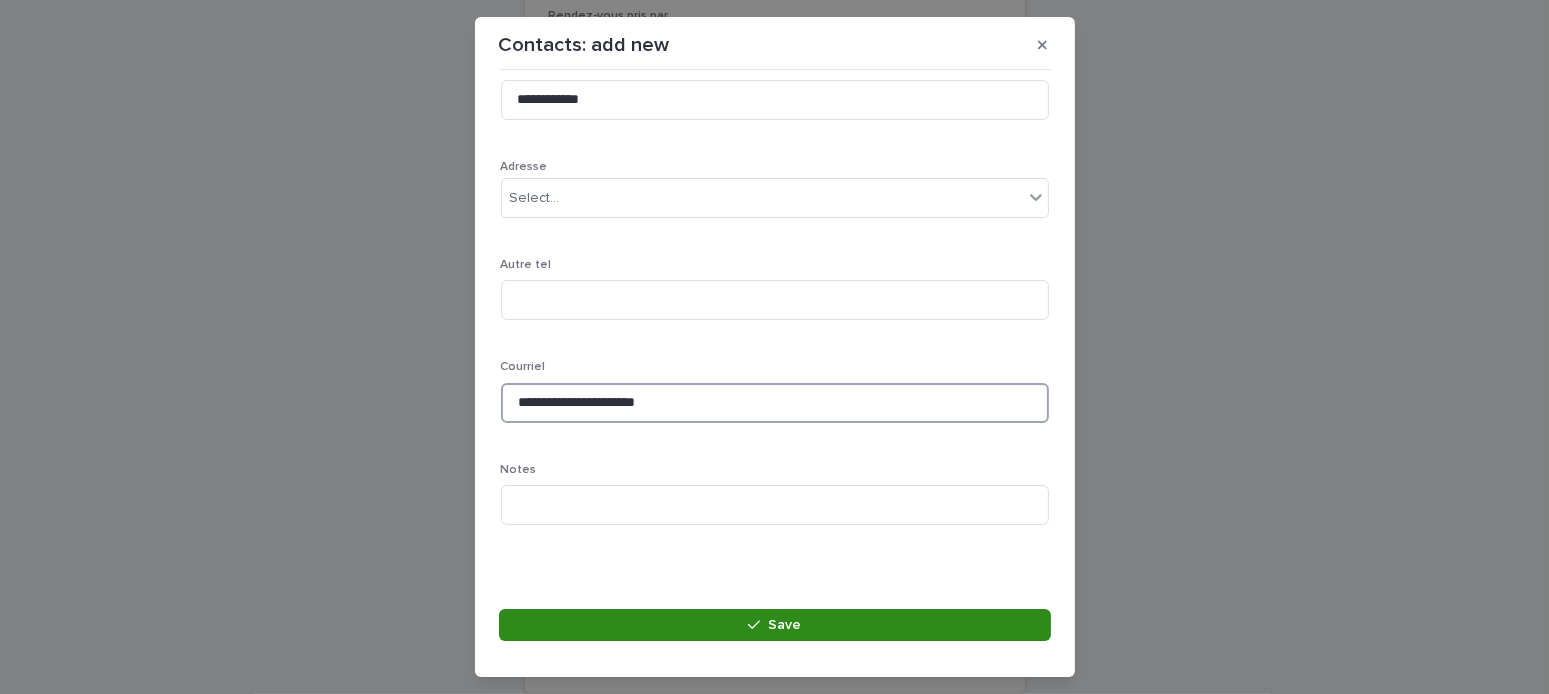 type on "**********" 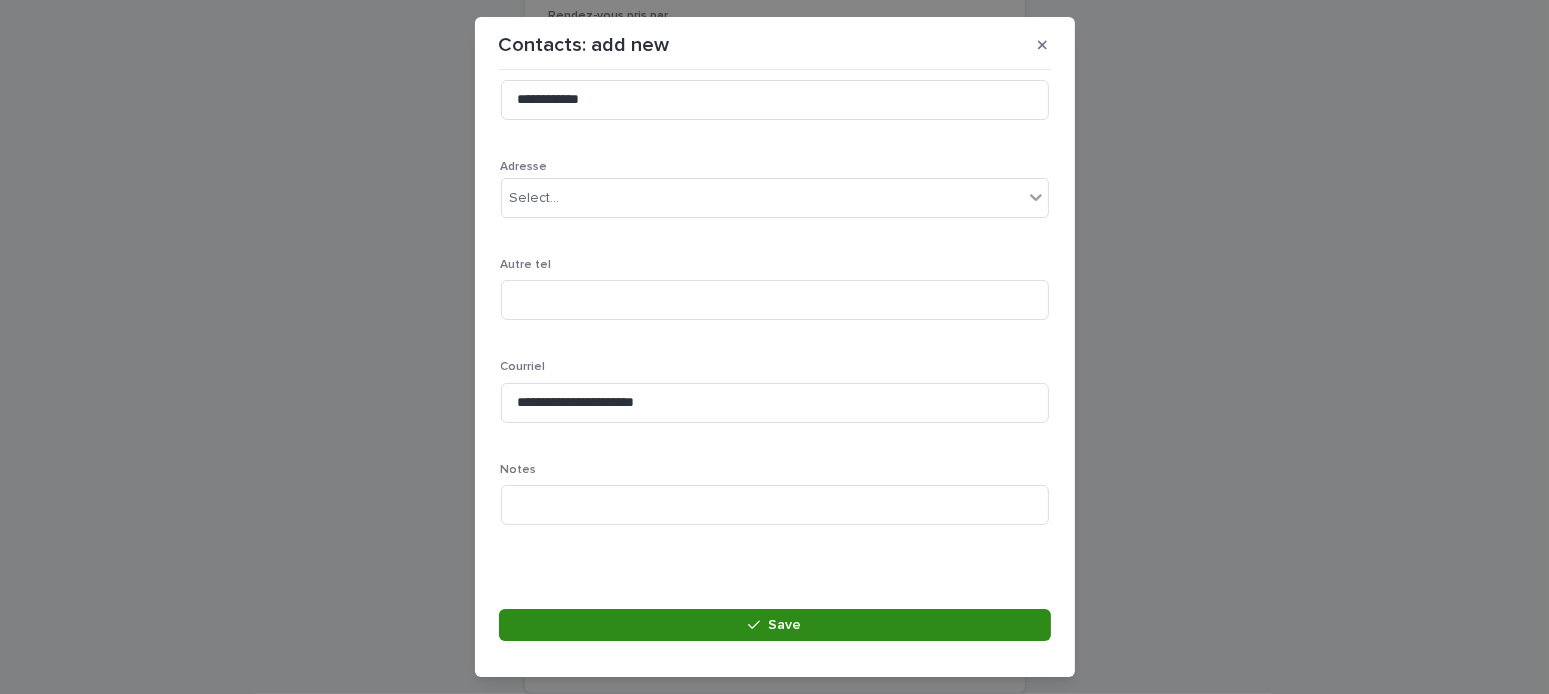 click on "Save" at bounding box center (784, 625) 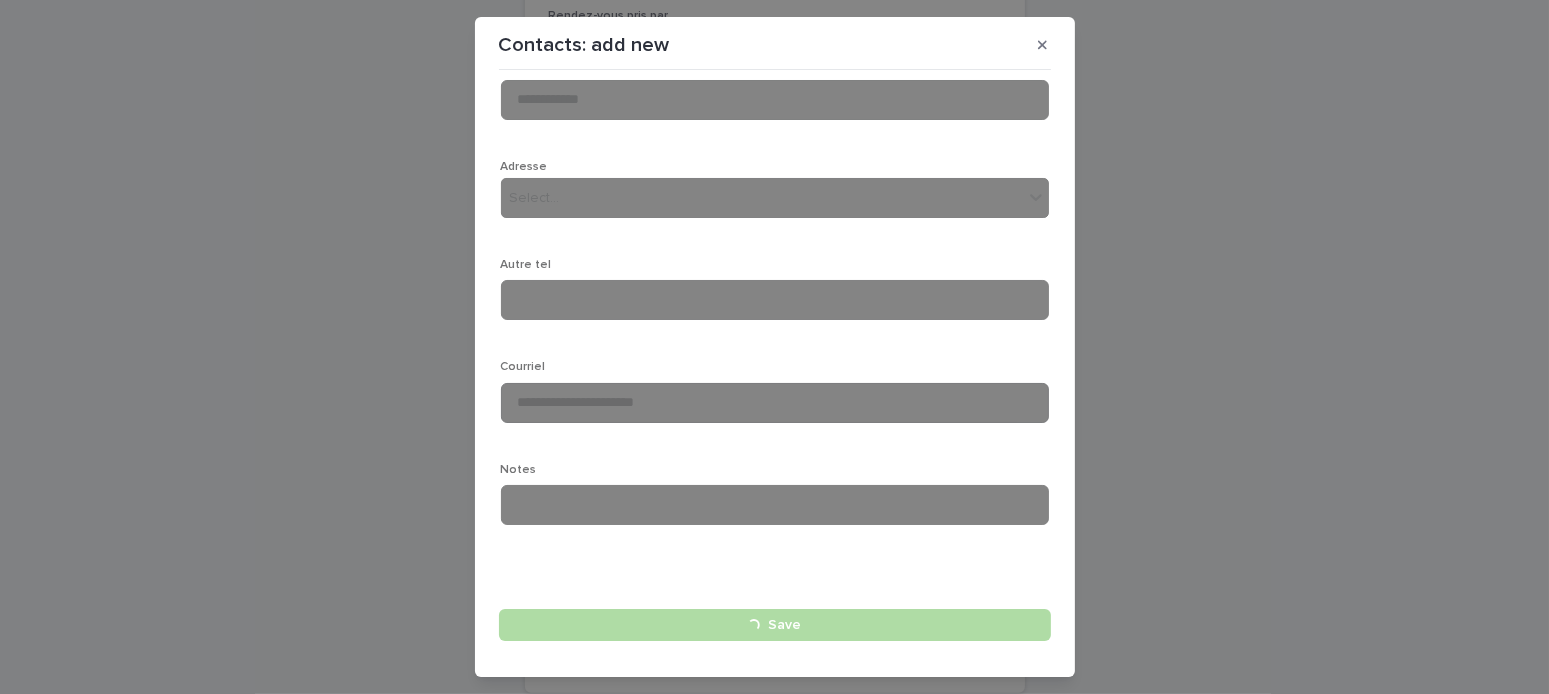 type 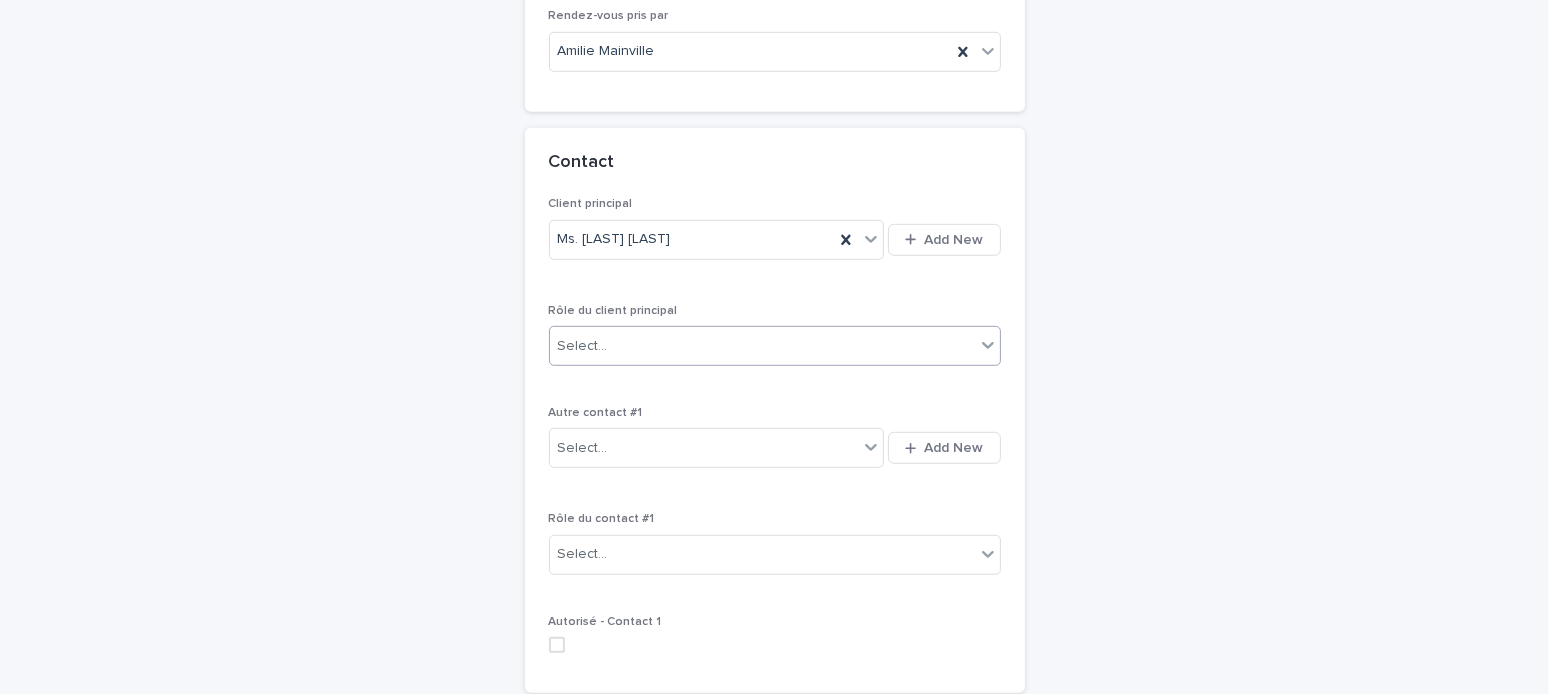 click on "Select..." at bounding box center (762, 346) 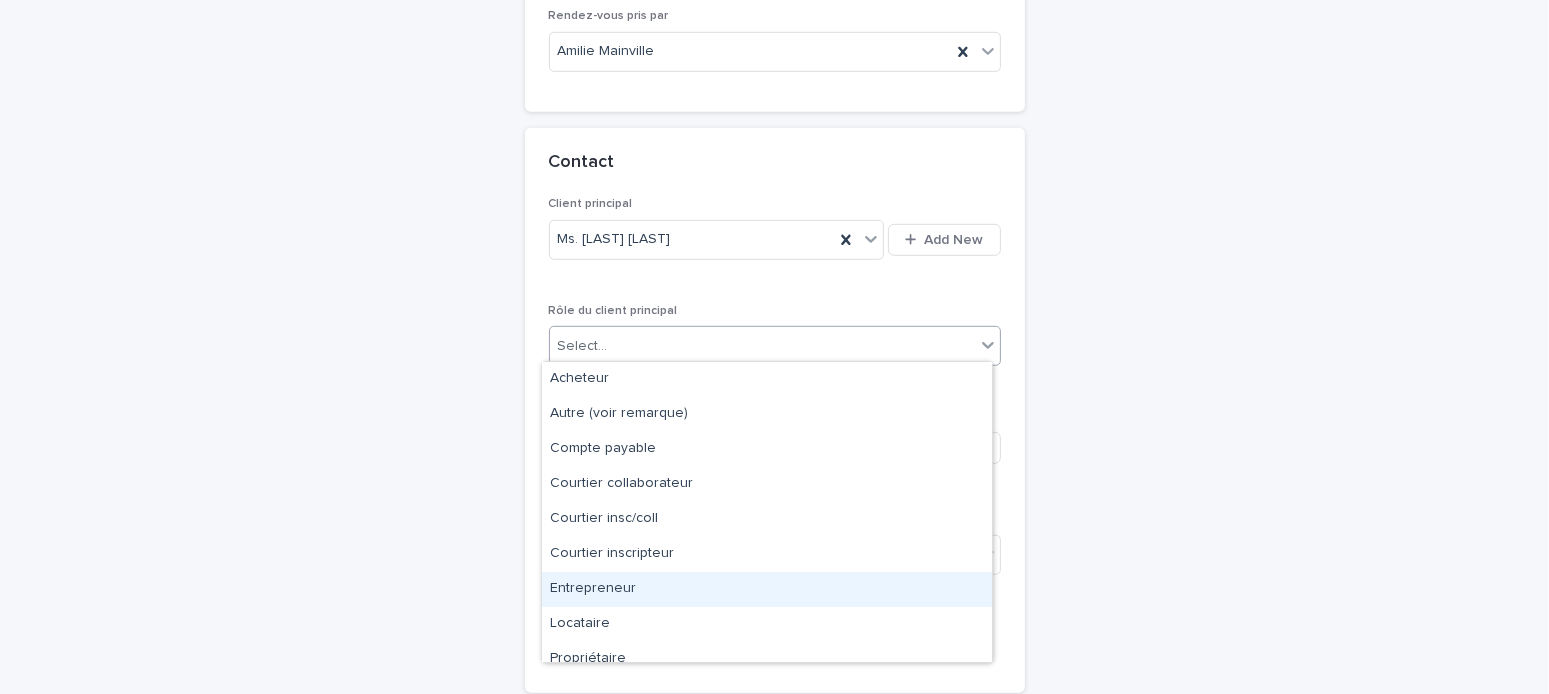 scroll, scrollTop: 50, scrollLeft: 0, axis: vertical 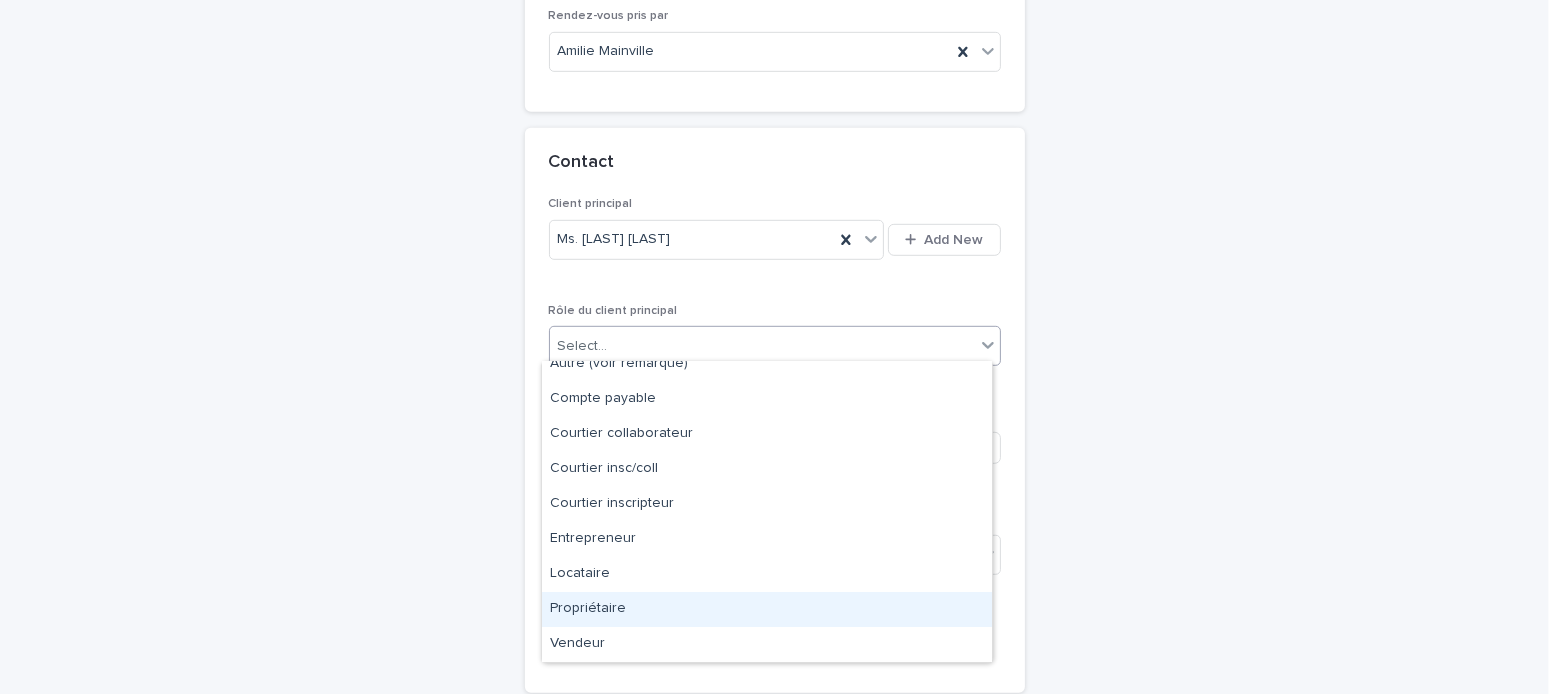 click on "Propriétaire" at bounding box center (767, 609) 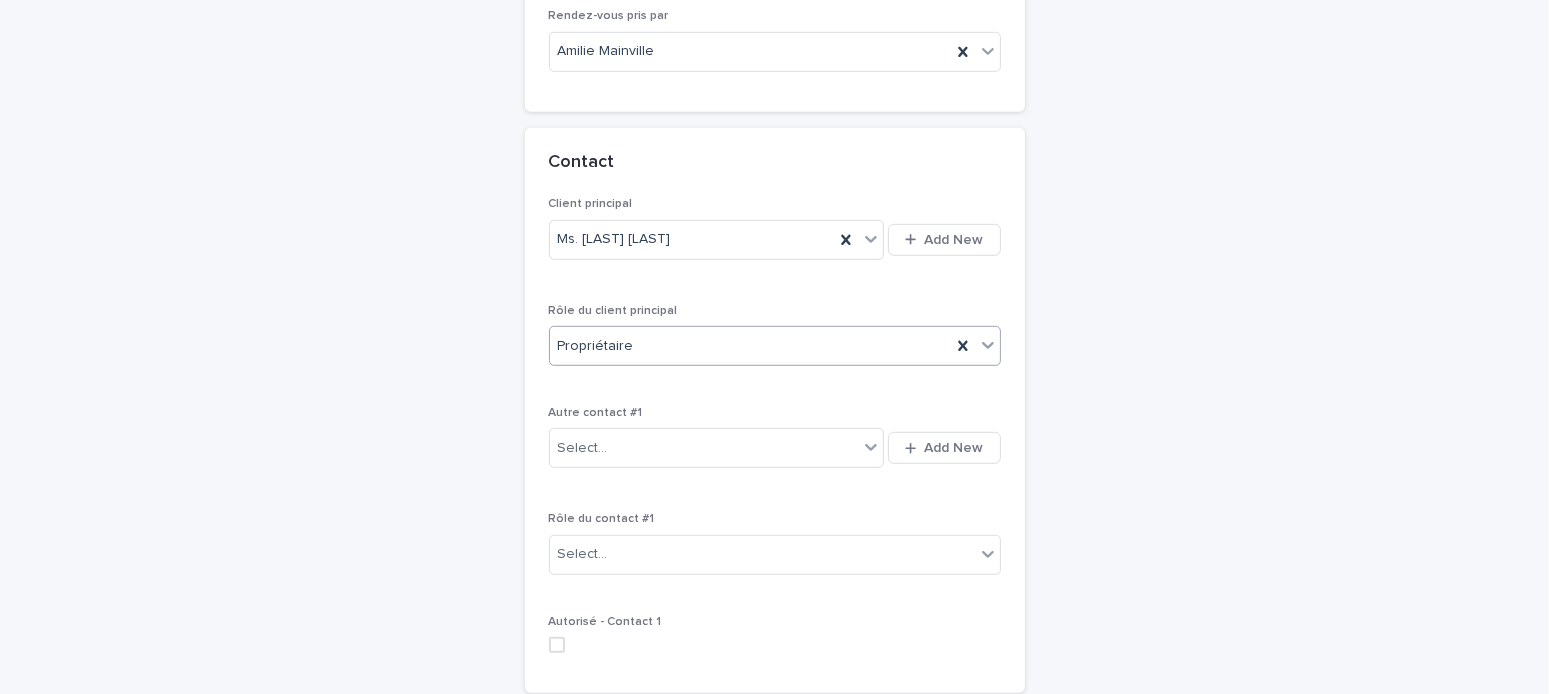 scroll, scrollTop: 1460, scrollLeft: 0, axis: vertical 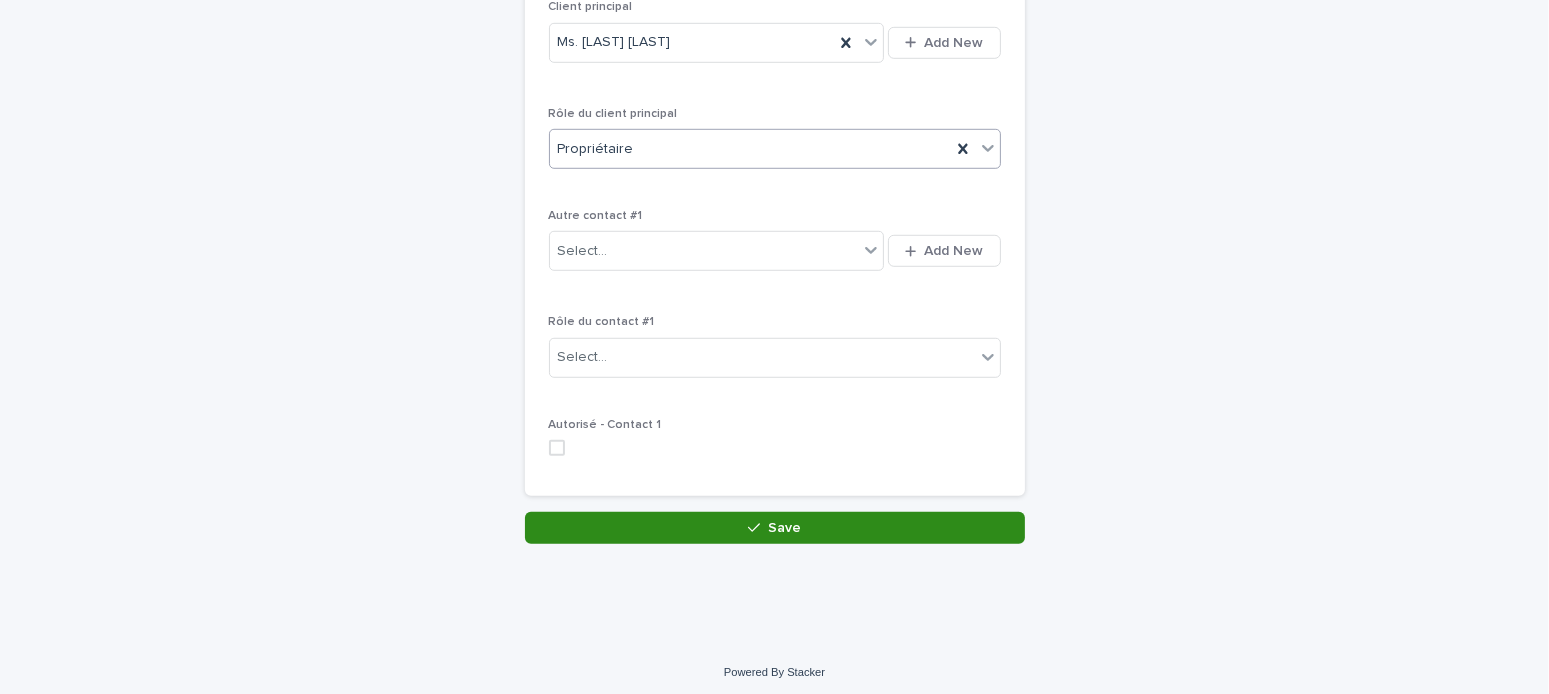 click on "Save" at bounding box center [784, 528] 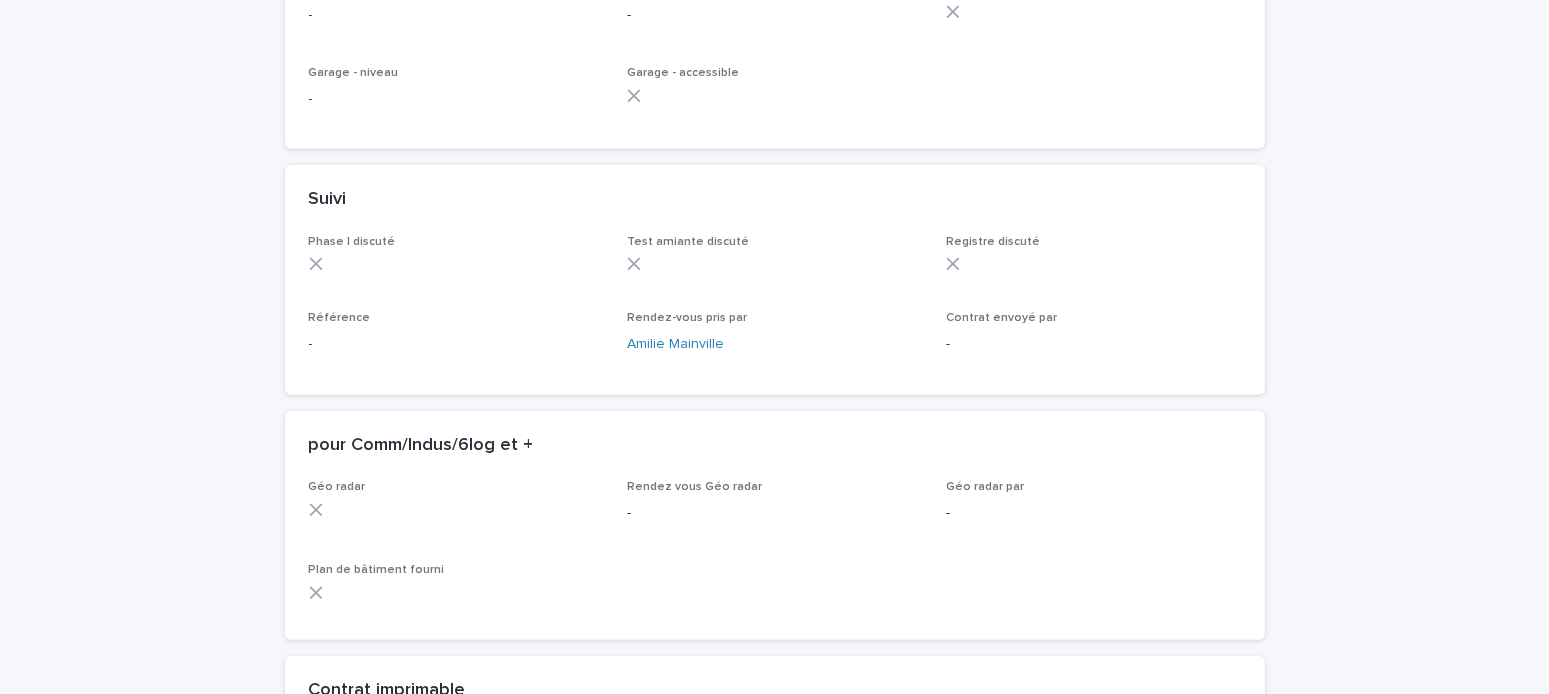 scroll, scrollTop: 0, scrollLeft: 0, axis: both 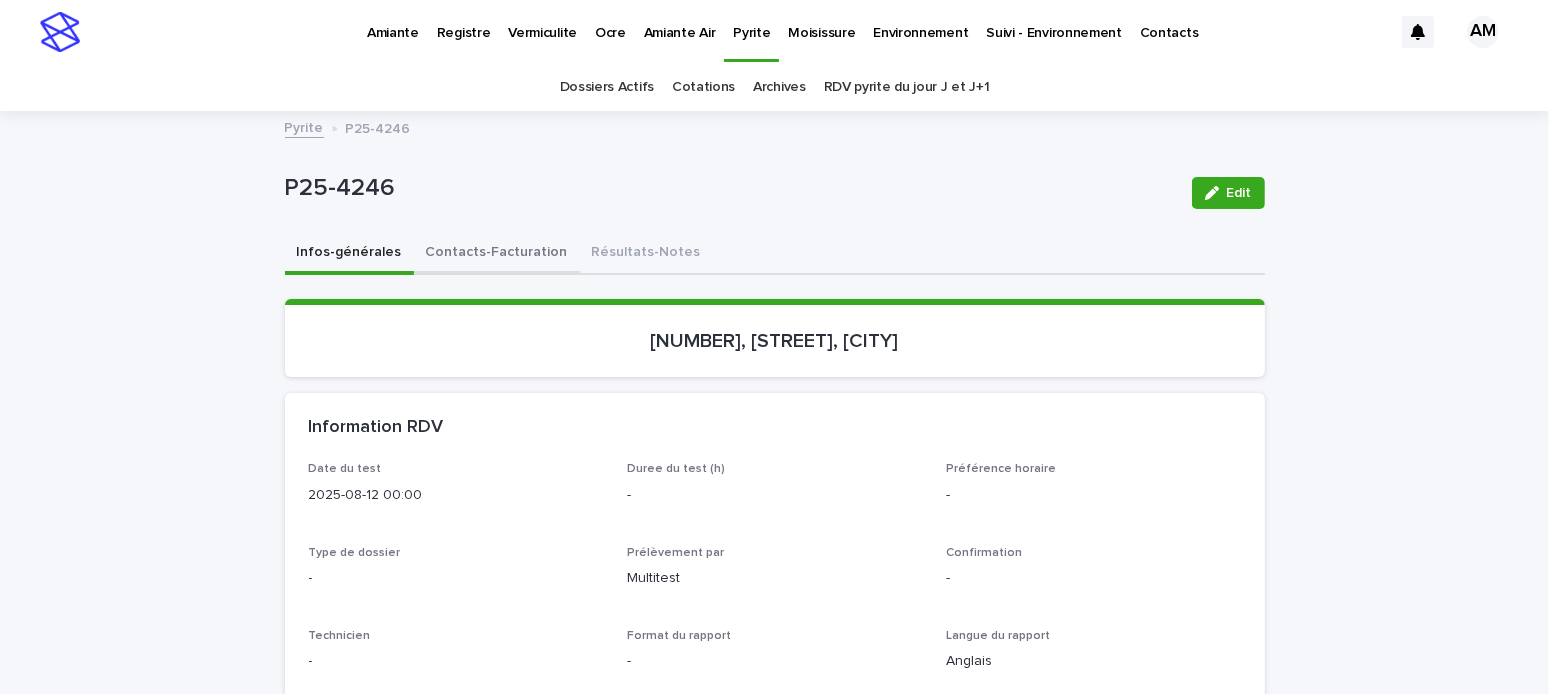 click on "Contacts-Facturation" at bounding box center [497, 254] 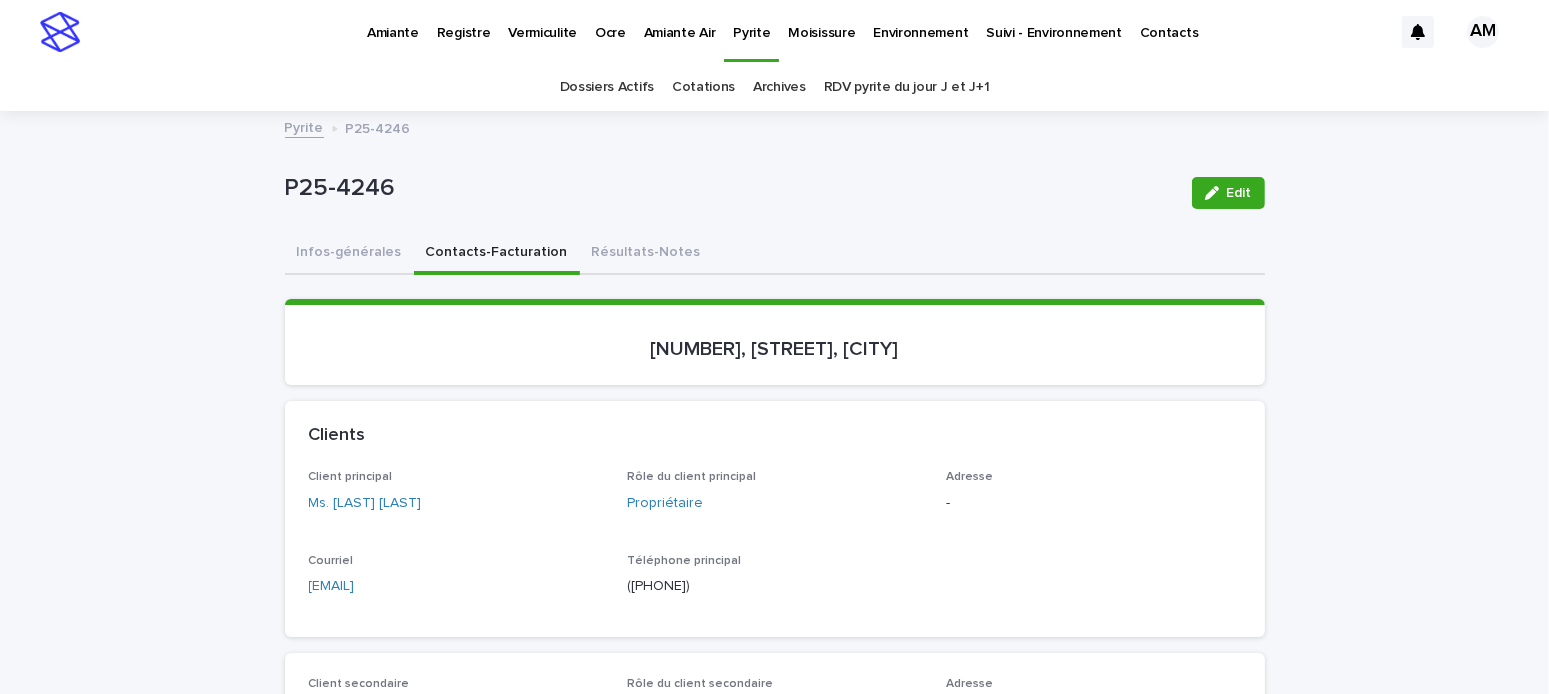 scroll, scrollTop: 200, scrollLeft: 0, axis: vertical 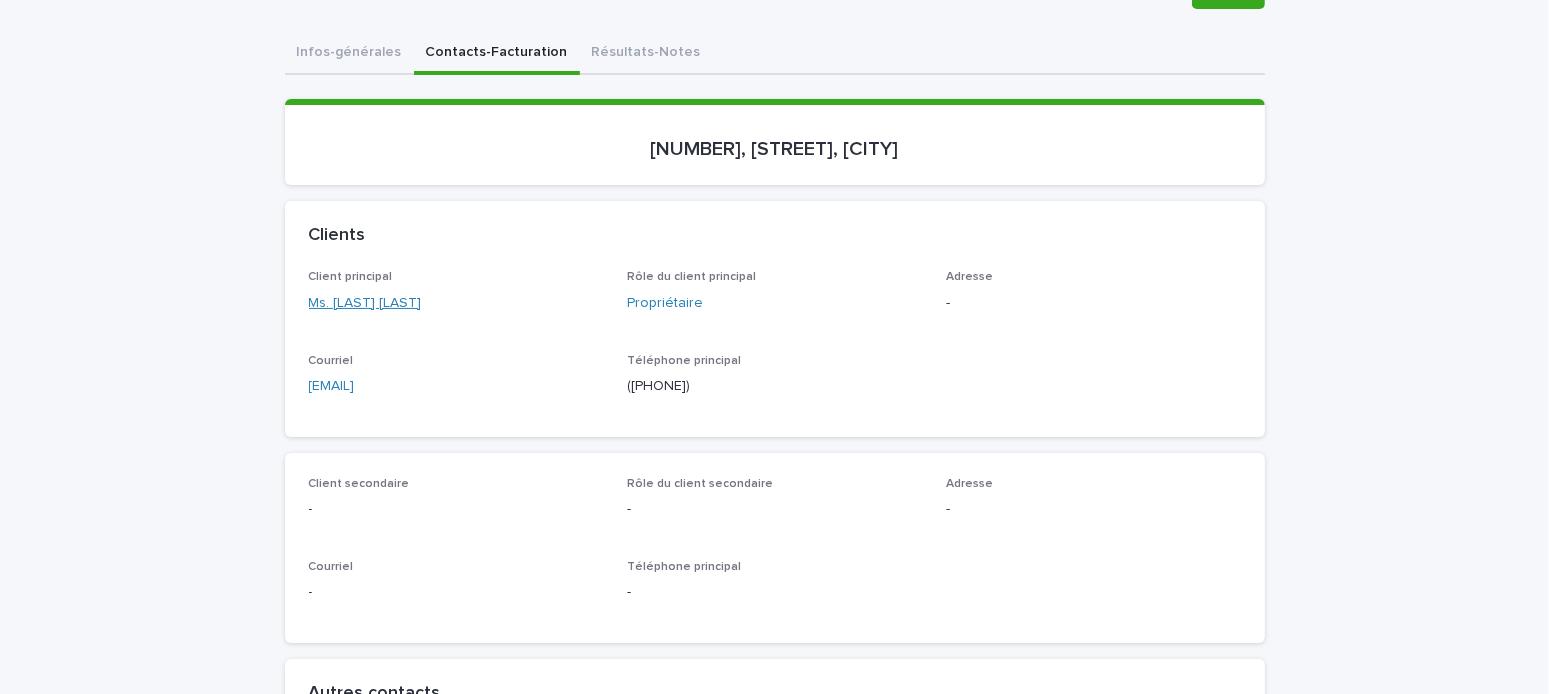 click on "Ms. Suzanne Merkus-Manny" at bounding box center [365, 303] 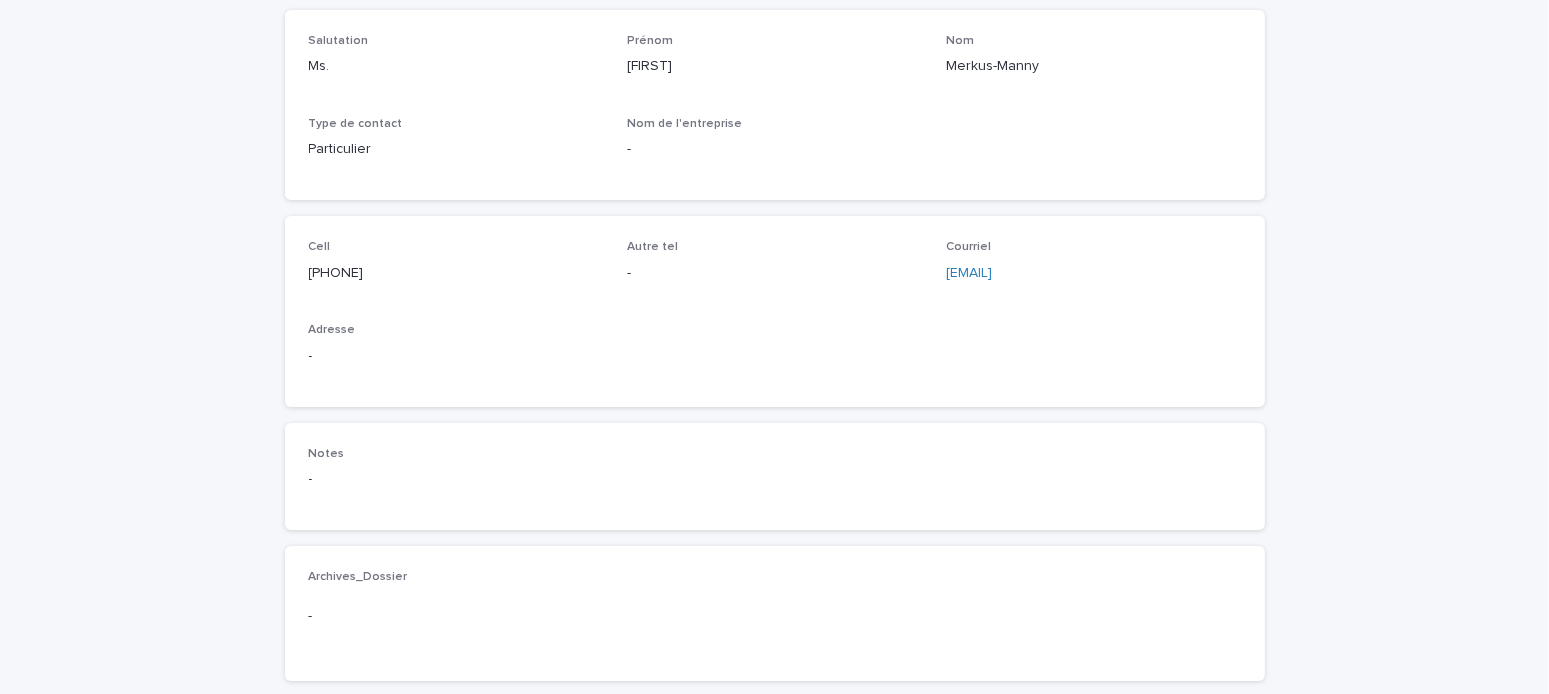 scroll, scrollTop: 0, scrollLeft: 0, axis: both 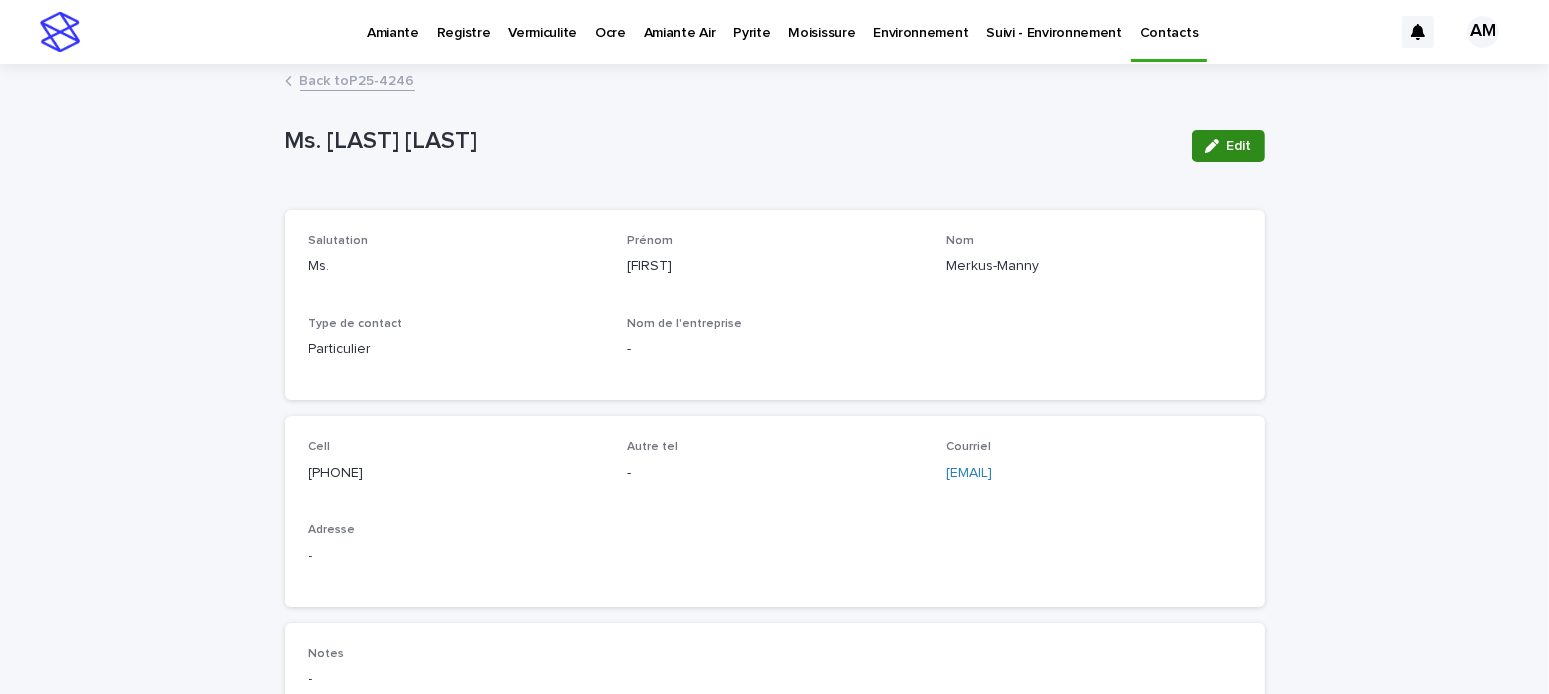 click 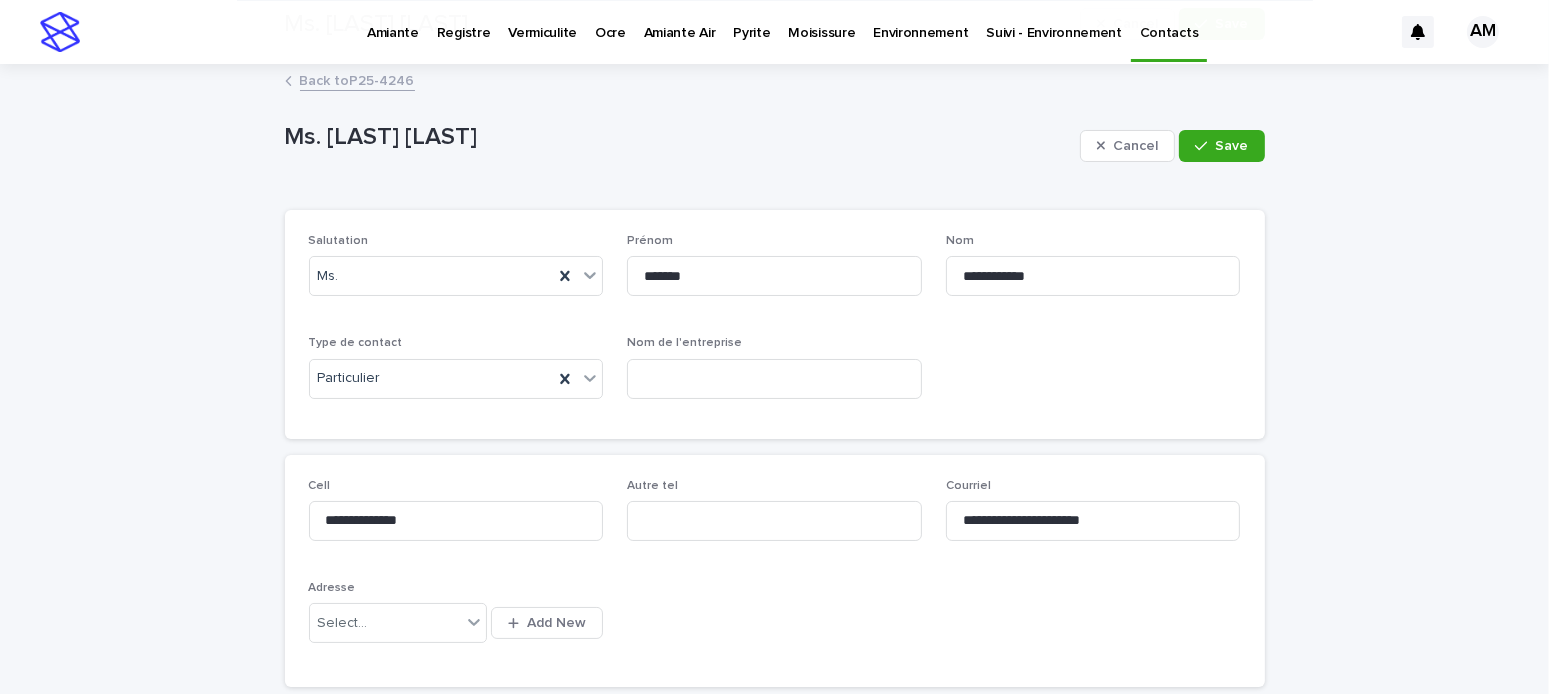 scroll, scrollTop: 300, scrollLeft: 0, axis: vertical 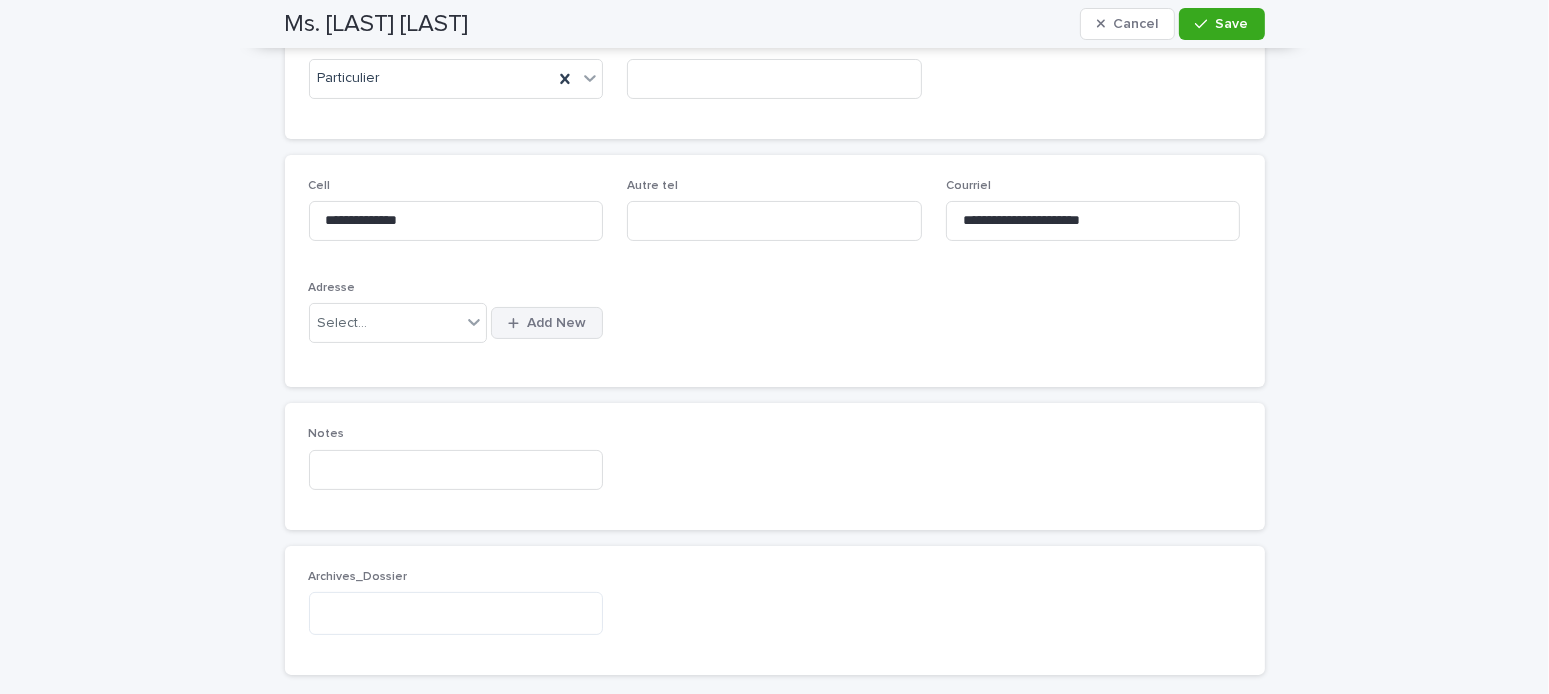 click on "Add New" at bounding box center (556, 323) 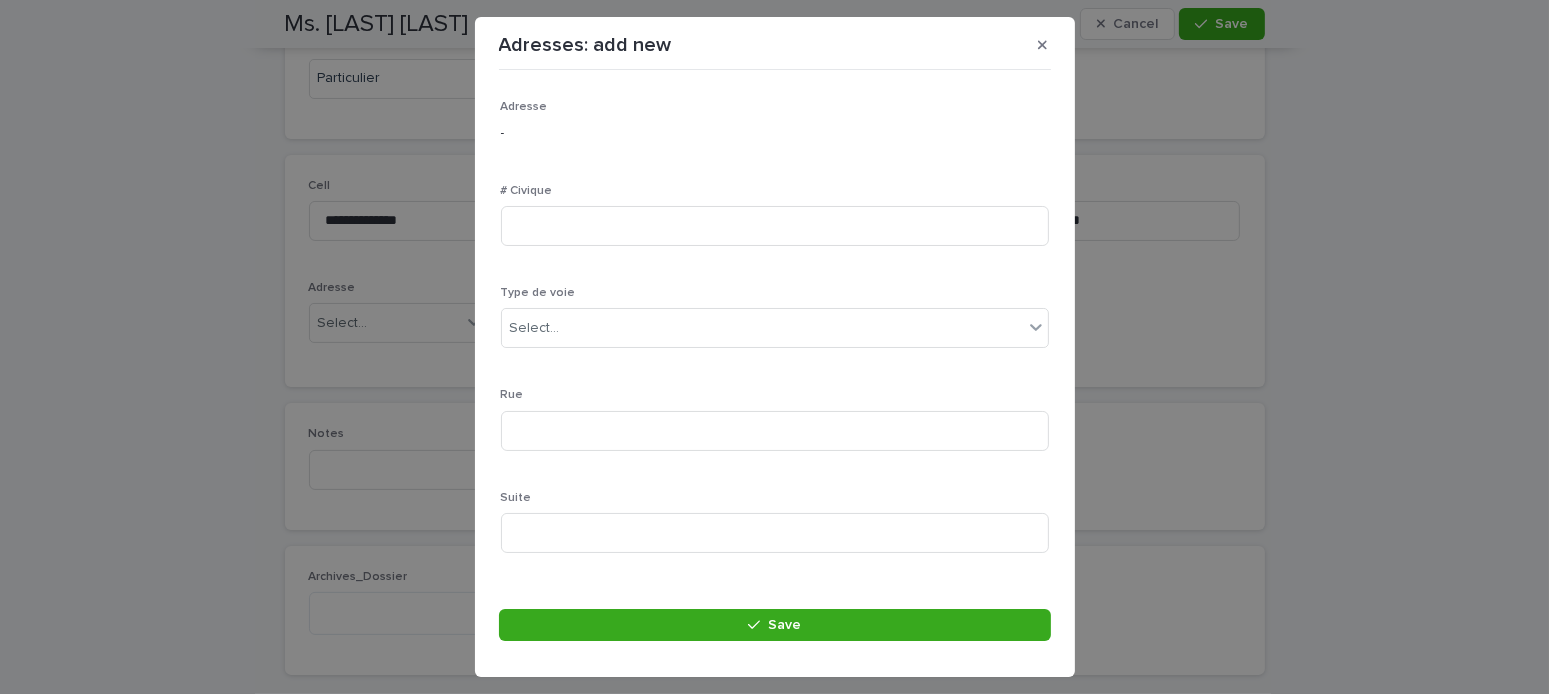 click on "# Civique" at bounding box center [775, 223] 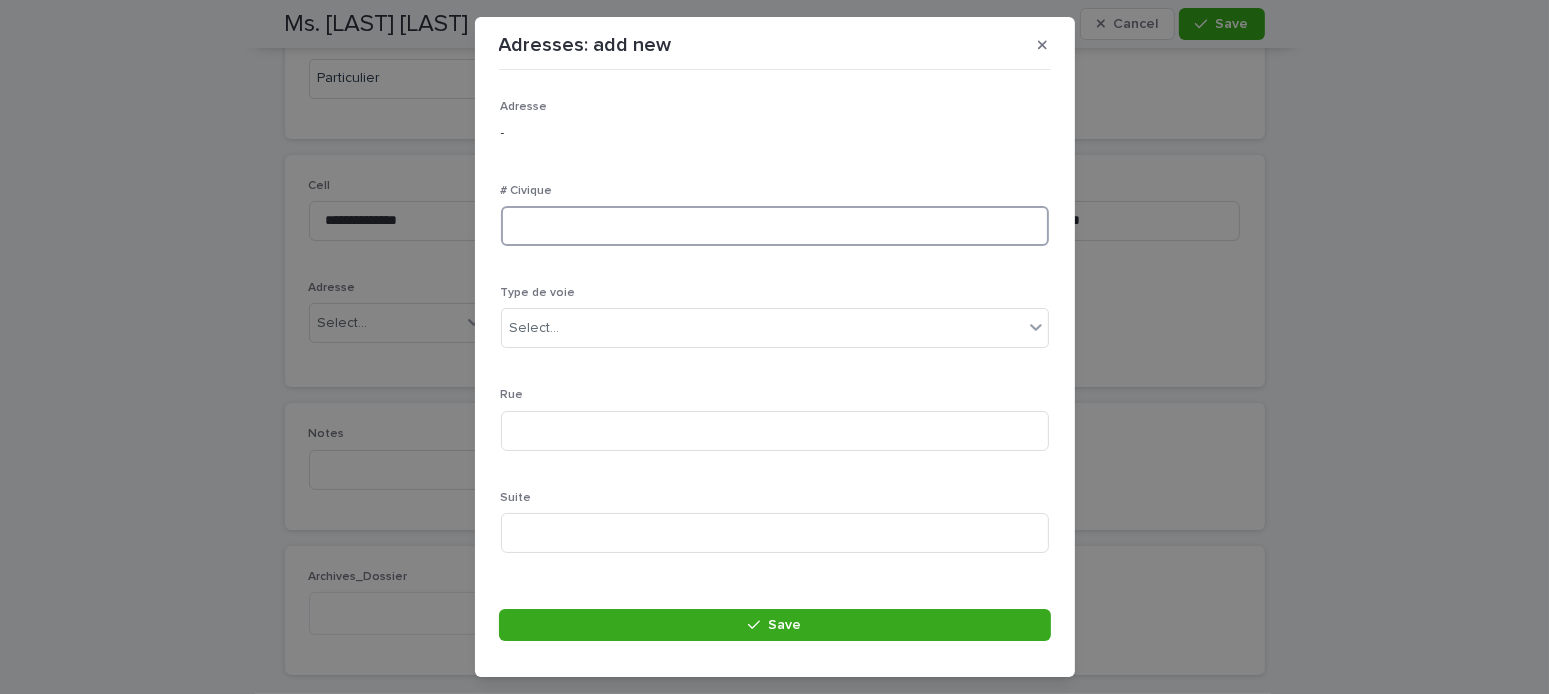 click at bounding box center (775, 226) 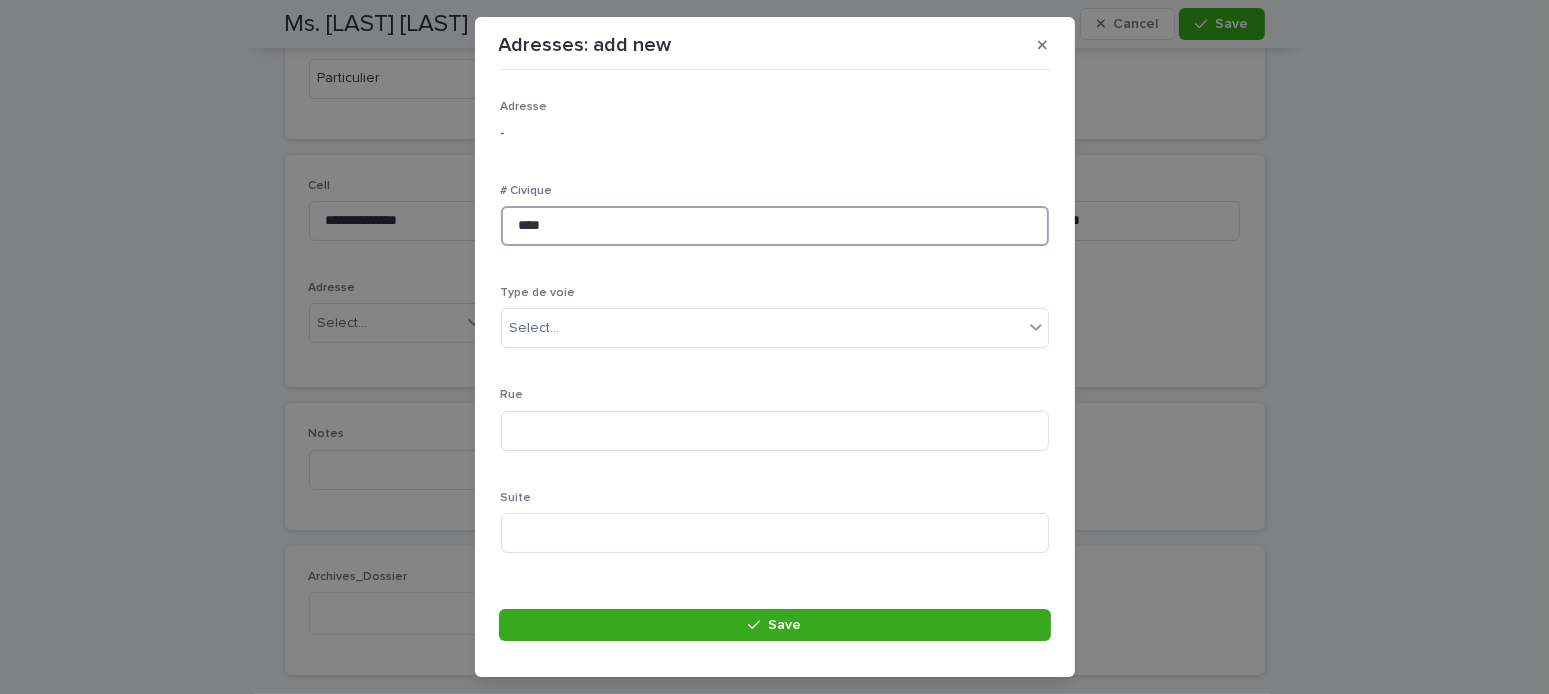 drag, startPoint x: 532, startPoint y: 224, endPoint x: 509, endPoint y: 215, distance: 24.698177 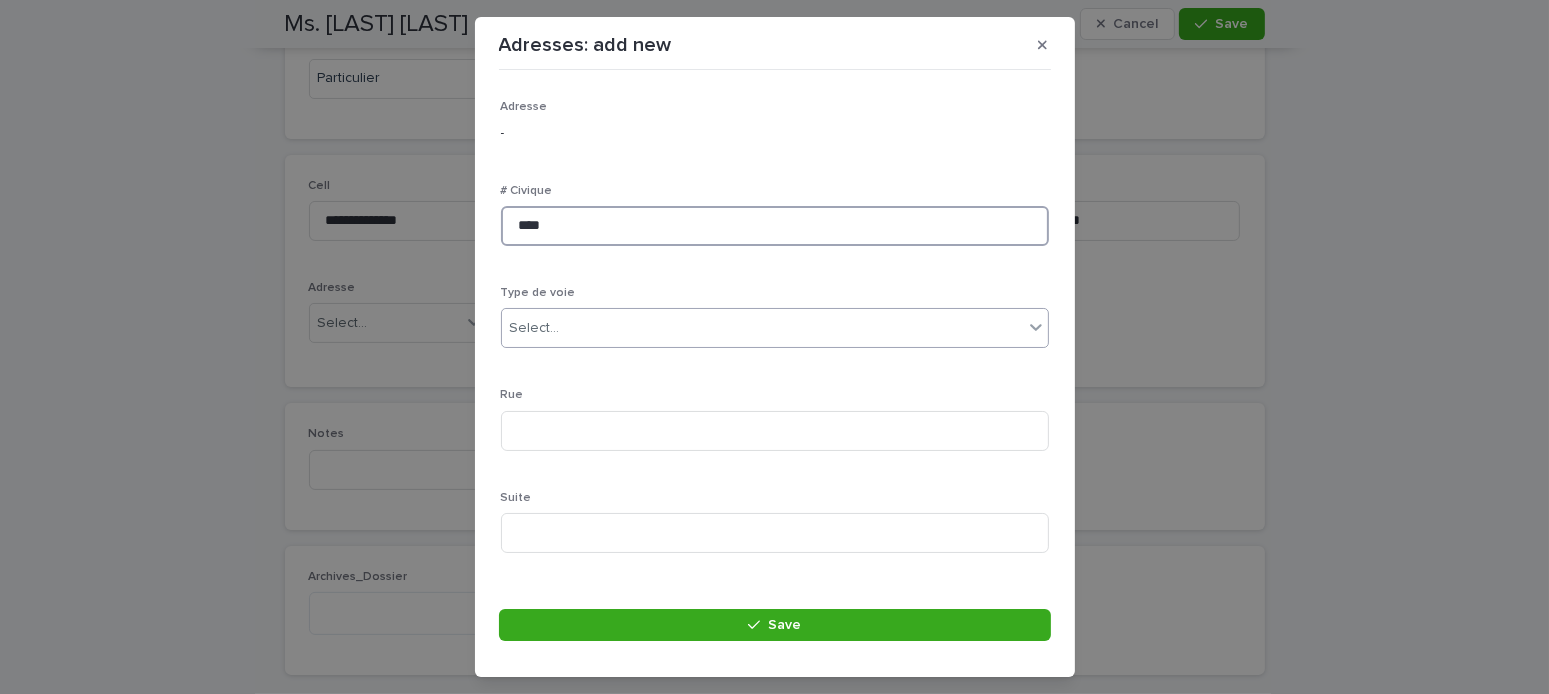 type on "****" 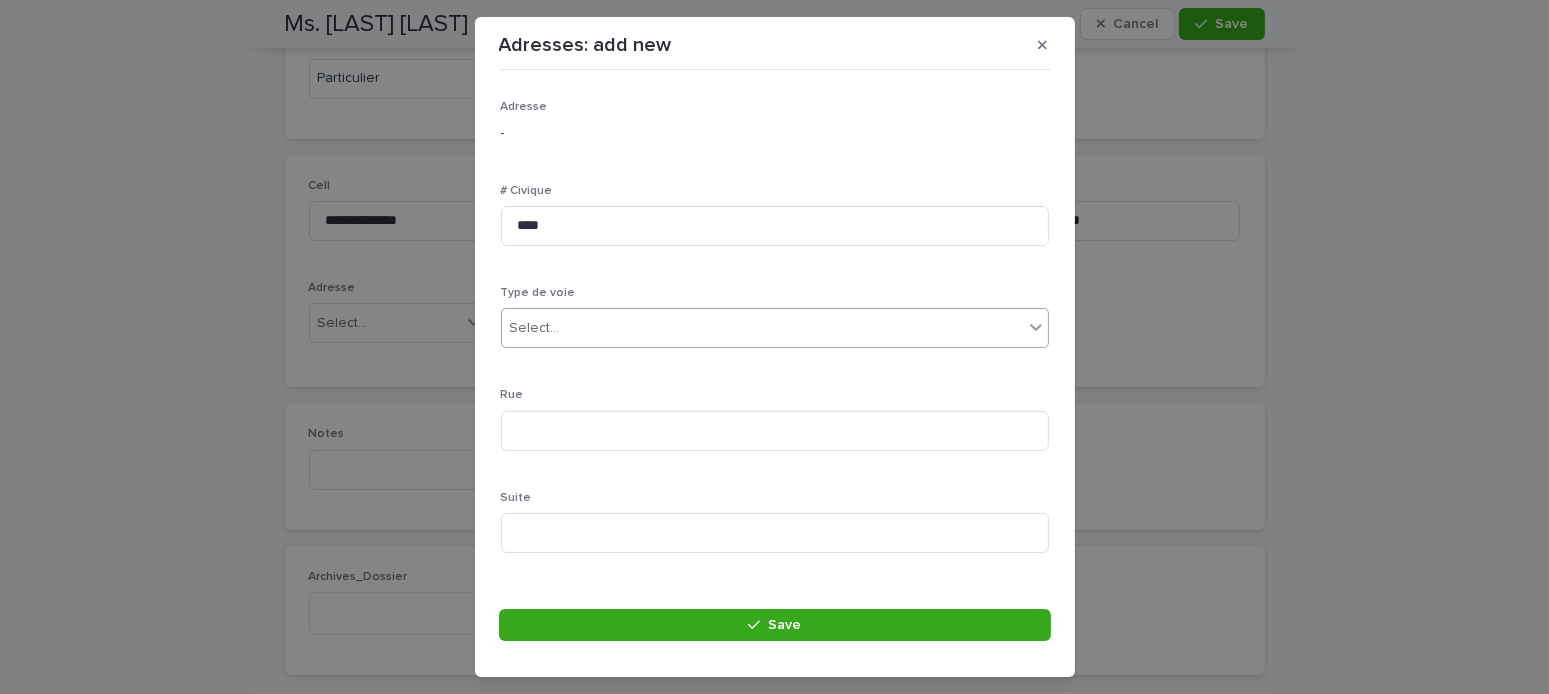 click on "Select..." at bounding box center [762, 328] 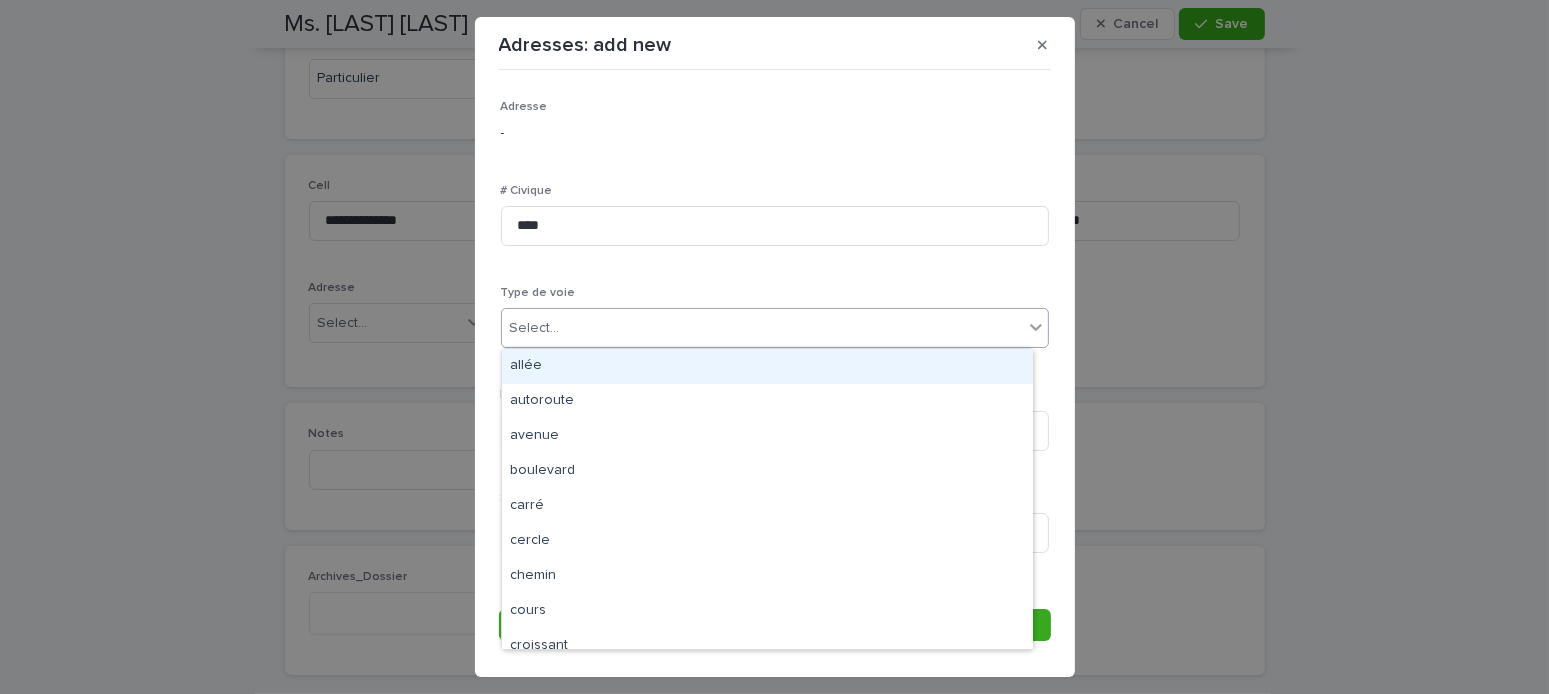 click on "Adresse - # Civique **** Type de voie      option allée focused, 1 of 18. 18 results available. Use Up and Down to choose options, press Enter to select the currently focused option, press Escape to exit the menu, press Tab to select the option and exit the menu. Select... Rue Suite Ville Select... Province Select... Arrondissement Select... Code postal" at bounding box center (775, 539) 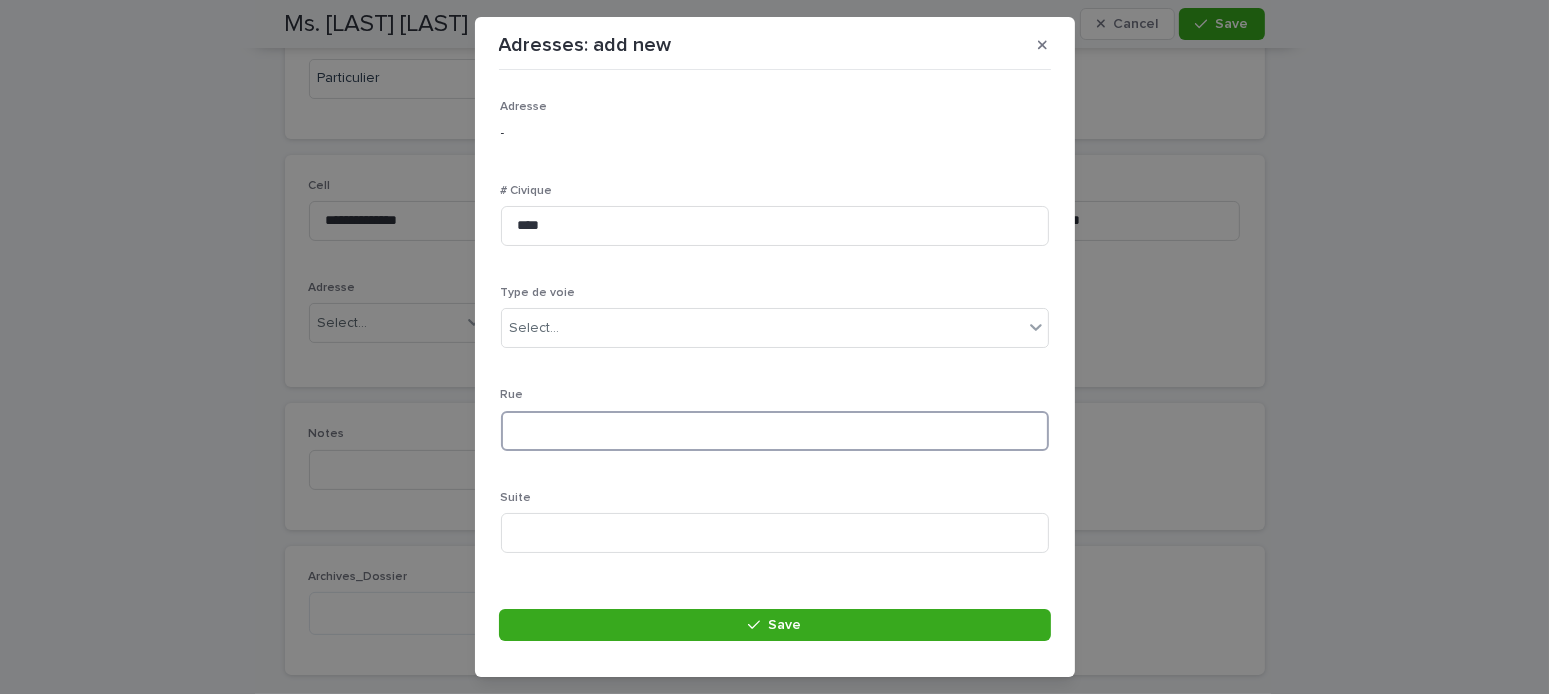 click at bounding box center (775, 431) 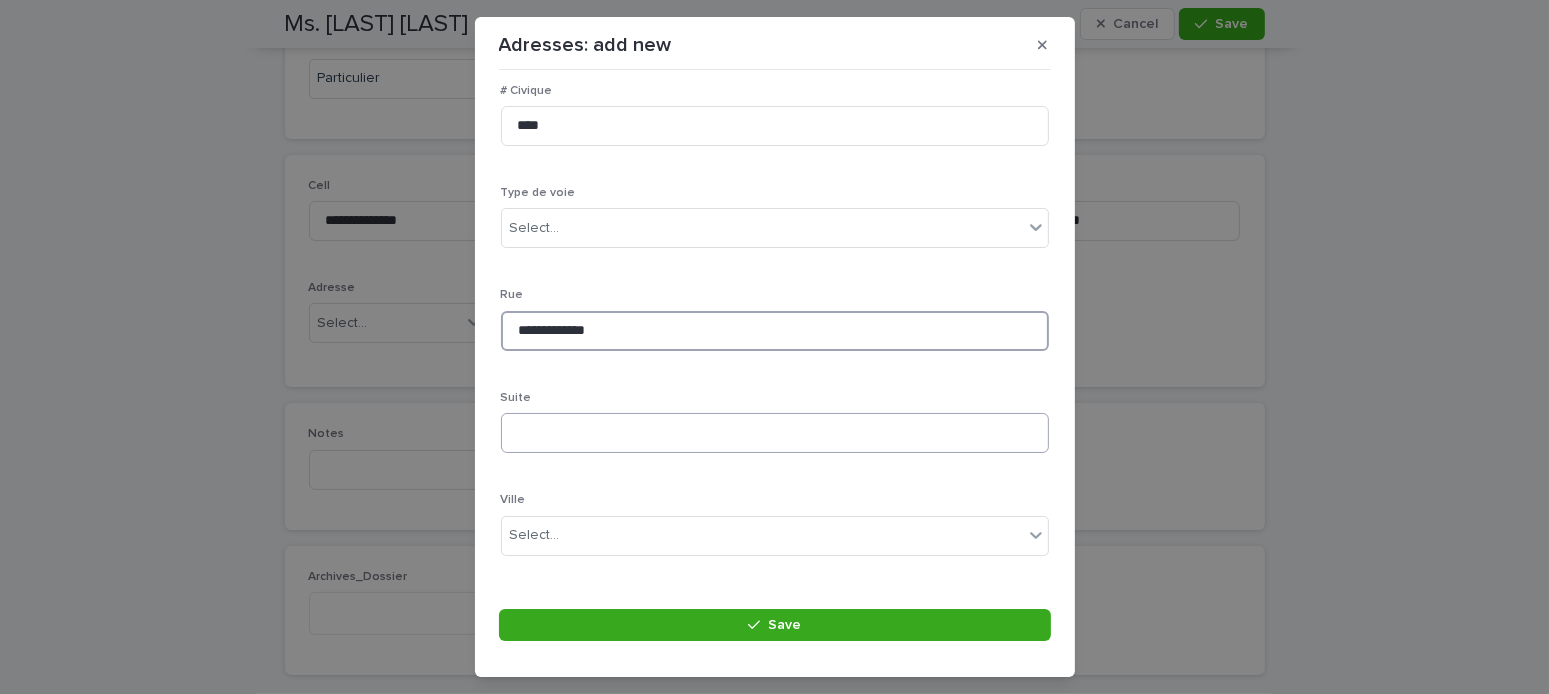 scroll, scrollTop: 200, scrollLeft: 0, axis: vertical 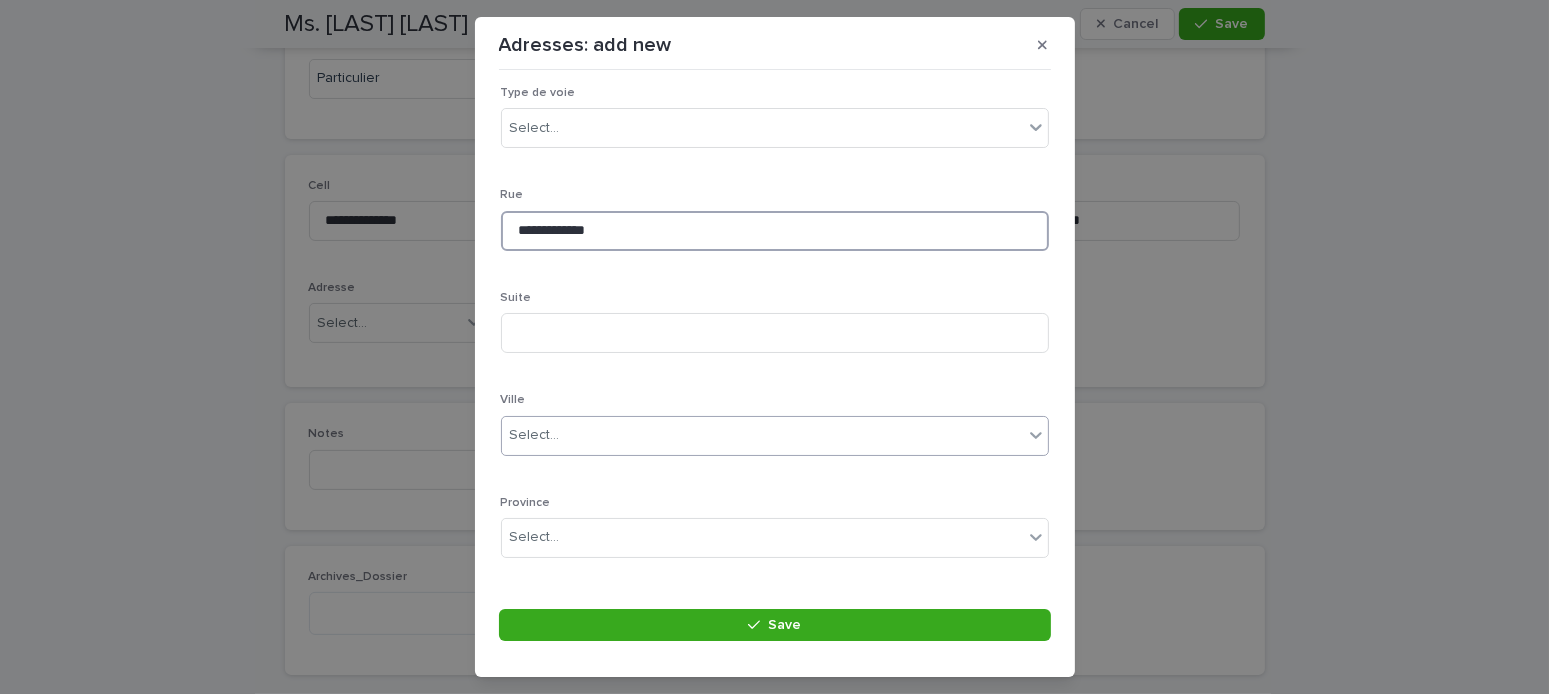 type on "**********" 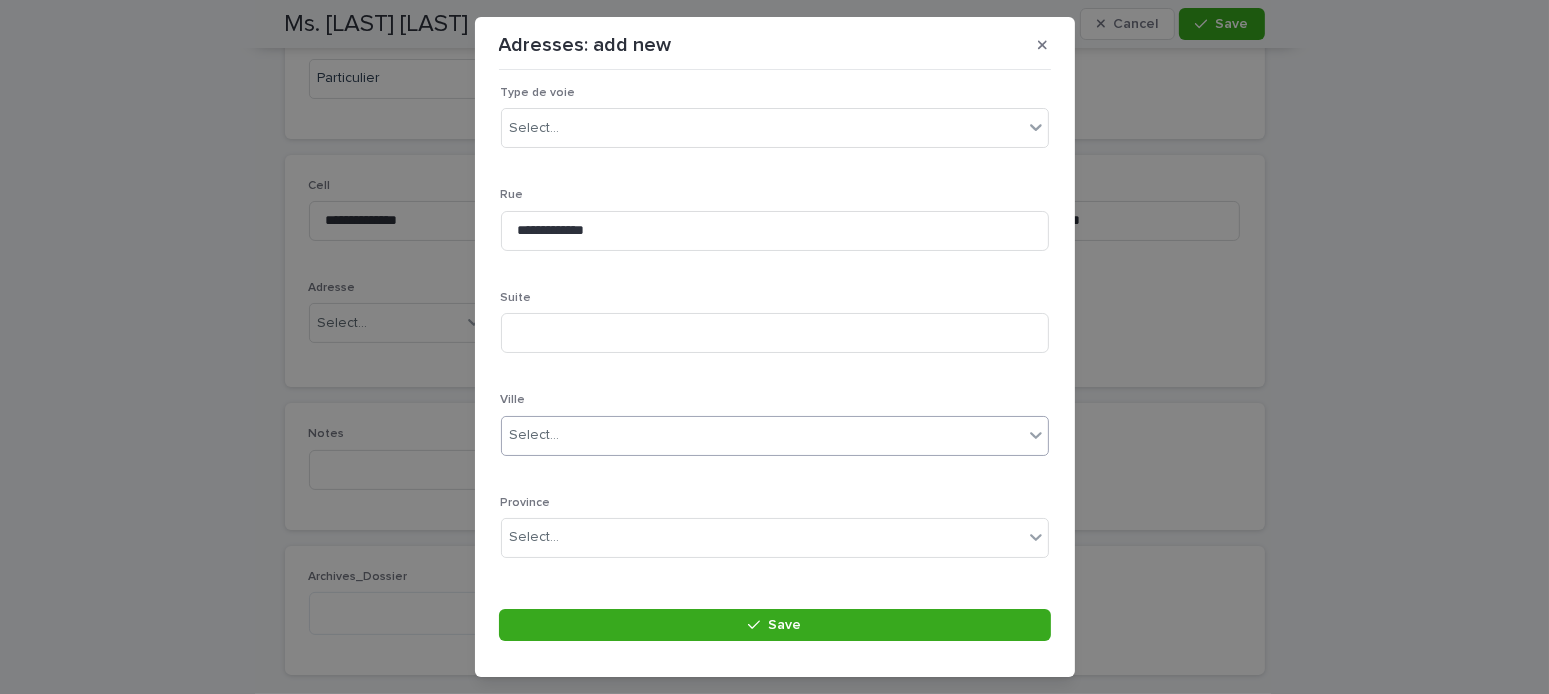 click on "Select..." at bounding box center (762, 435) 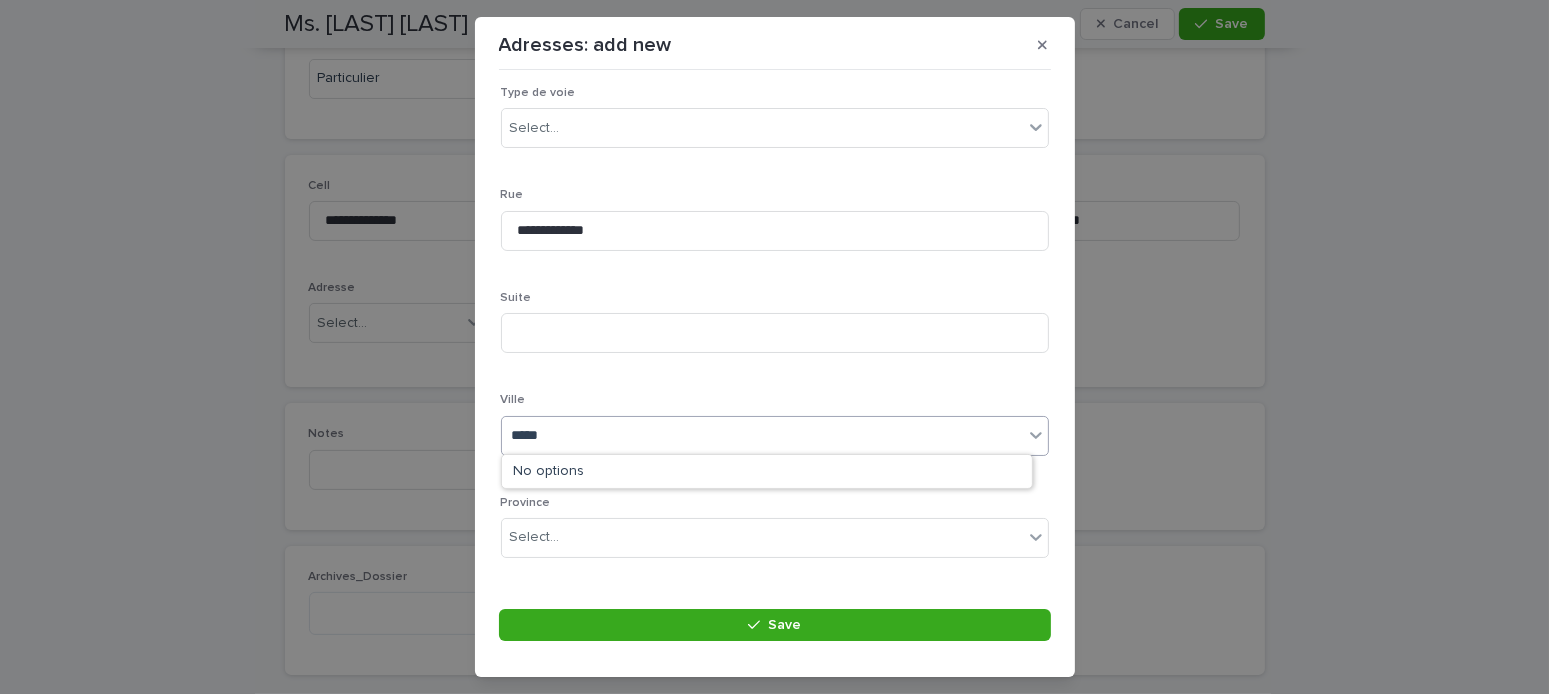 scroll, scrollTop: 0, scrollLeft: 0, axis: both 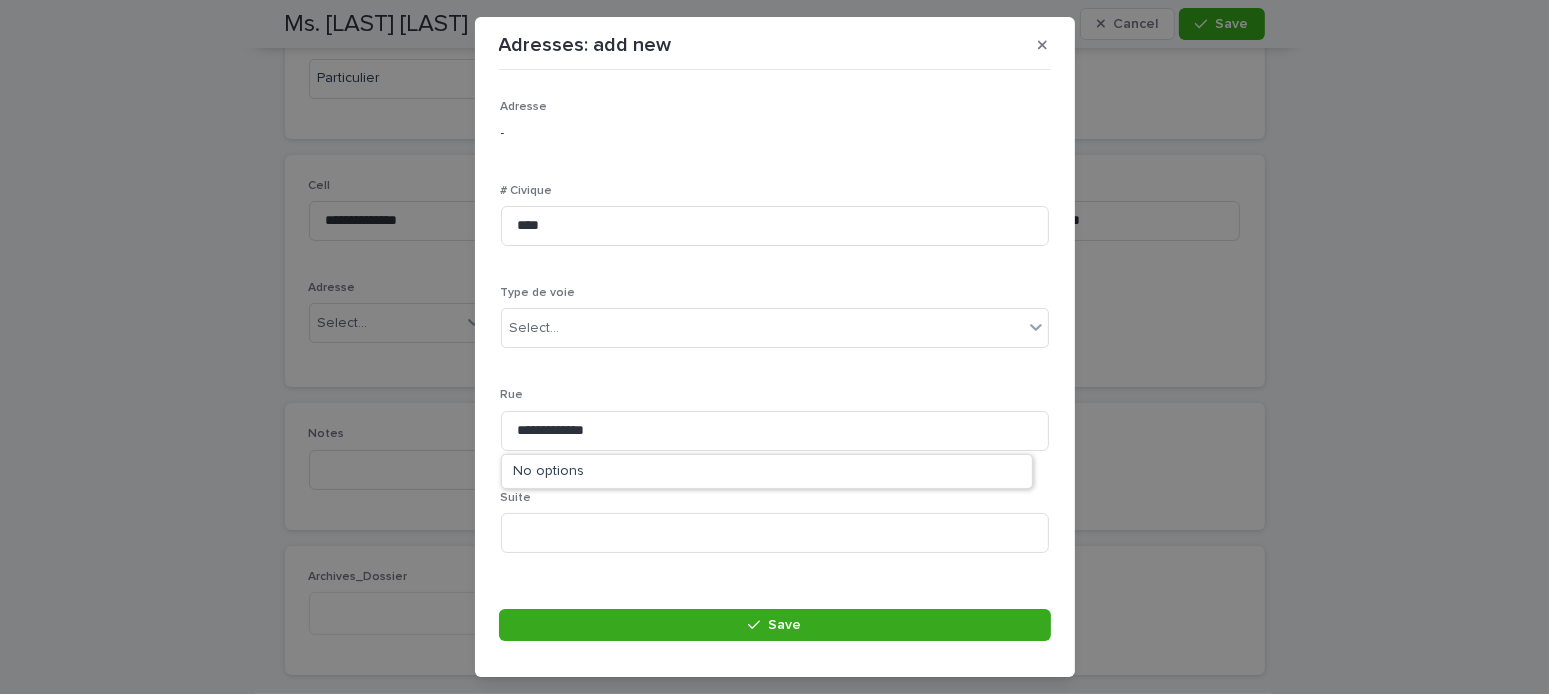 type on "*****" 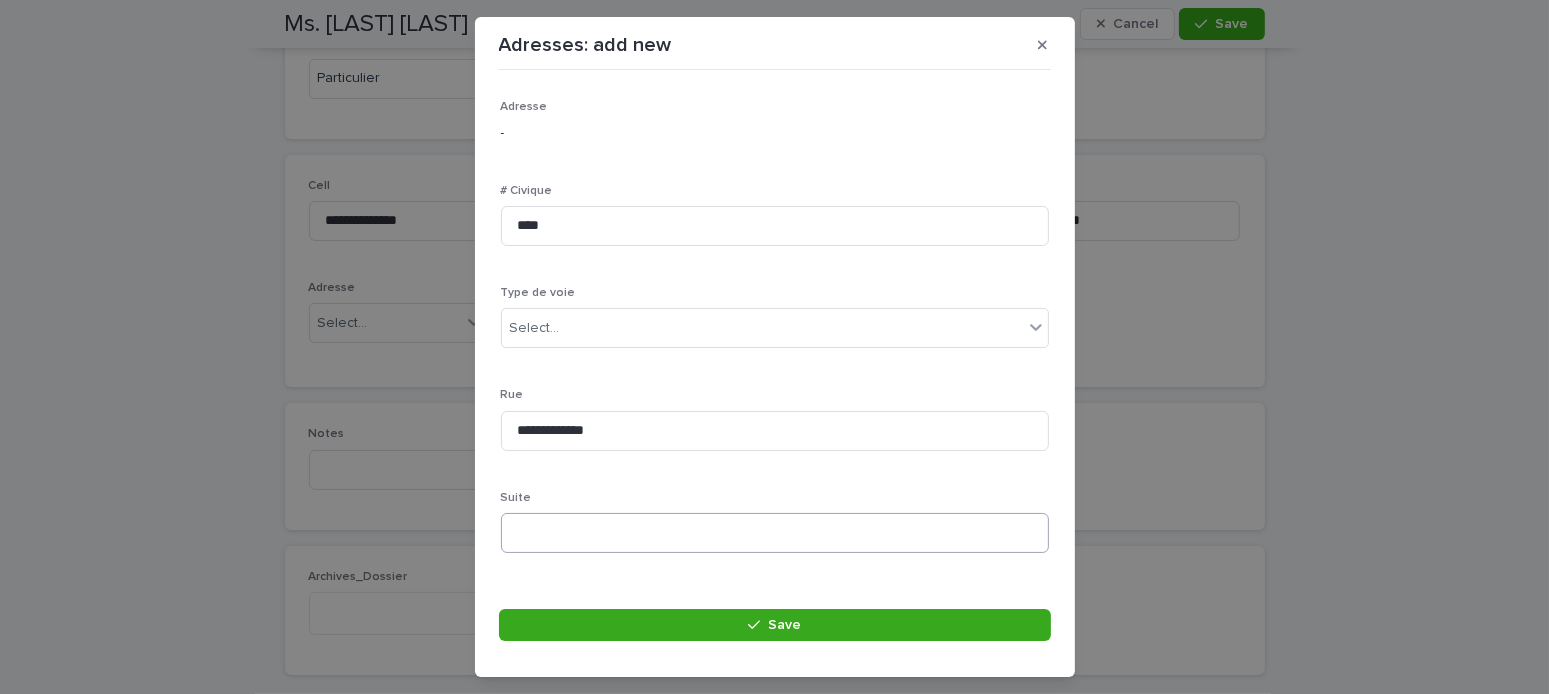 scroll, scrollTop: 100, scrollLeft: 0, axis: vertical 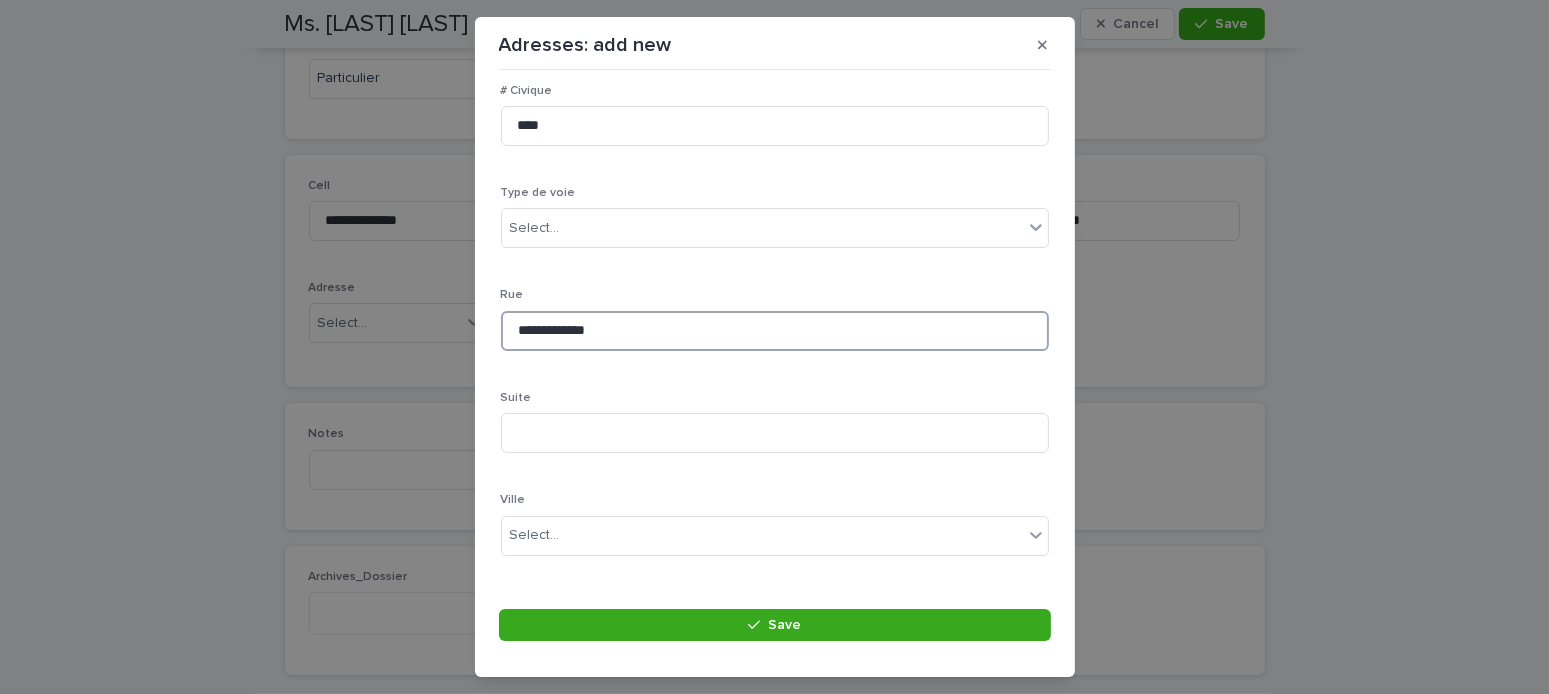 drag, startPoint x: 653, startPoint y: 336, endPoint x: 444, endPoint y: 356, distance: 209.95476 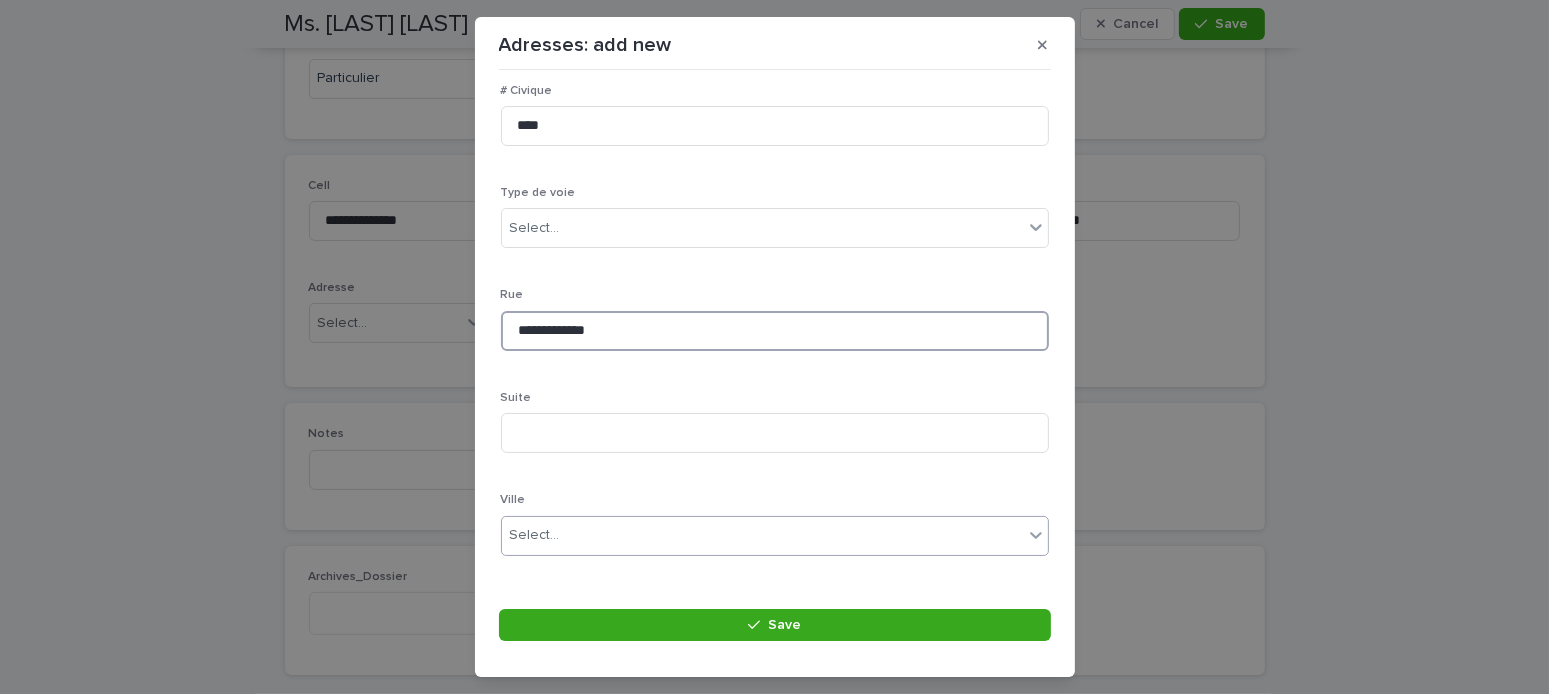 type on "**********" 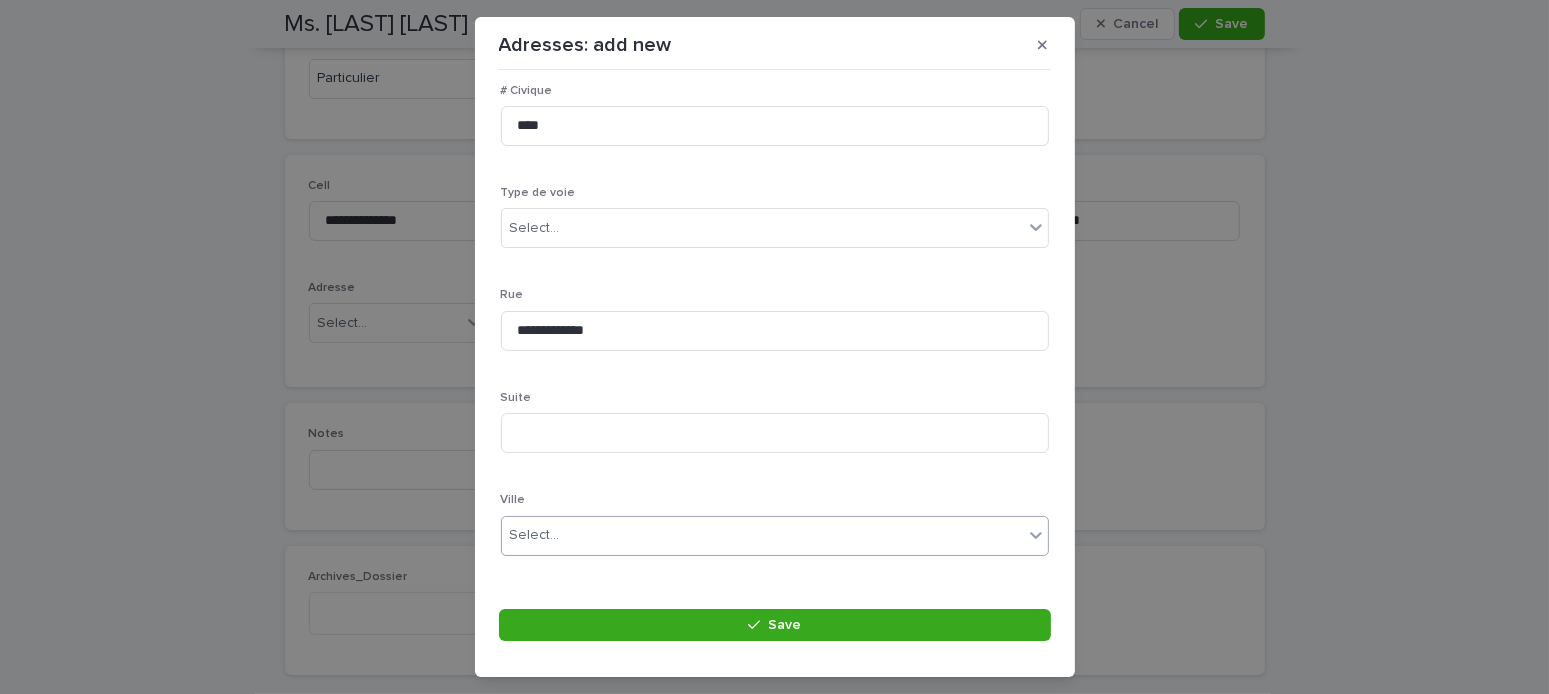 click on "Select..." at bounding box center (762, 535) 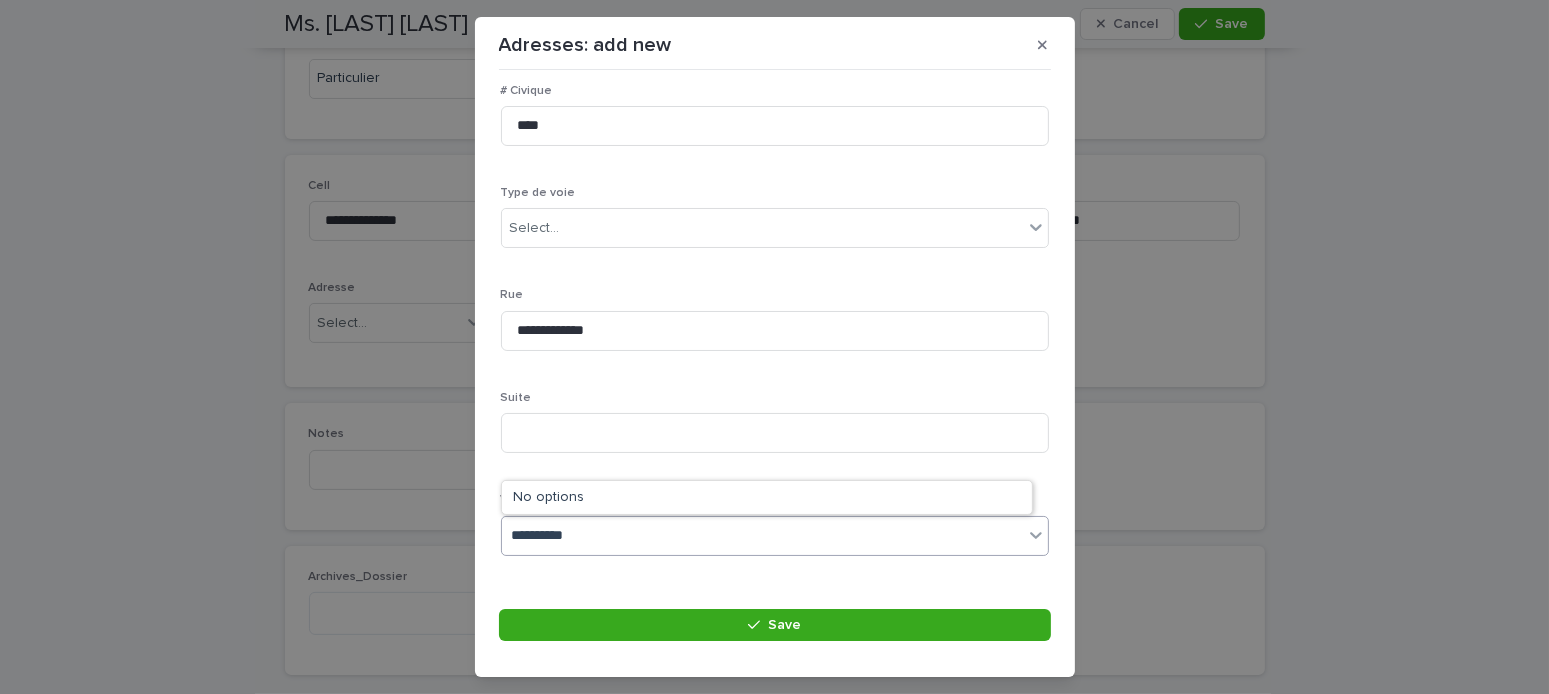 scroll, scrollTop: 400, scrollLeft: 0, axis: vertical 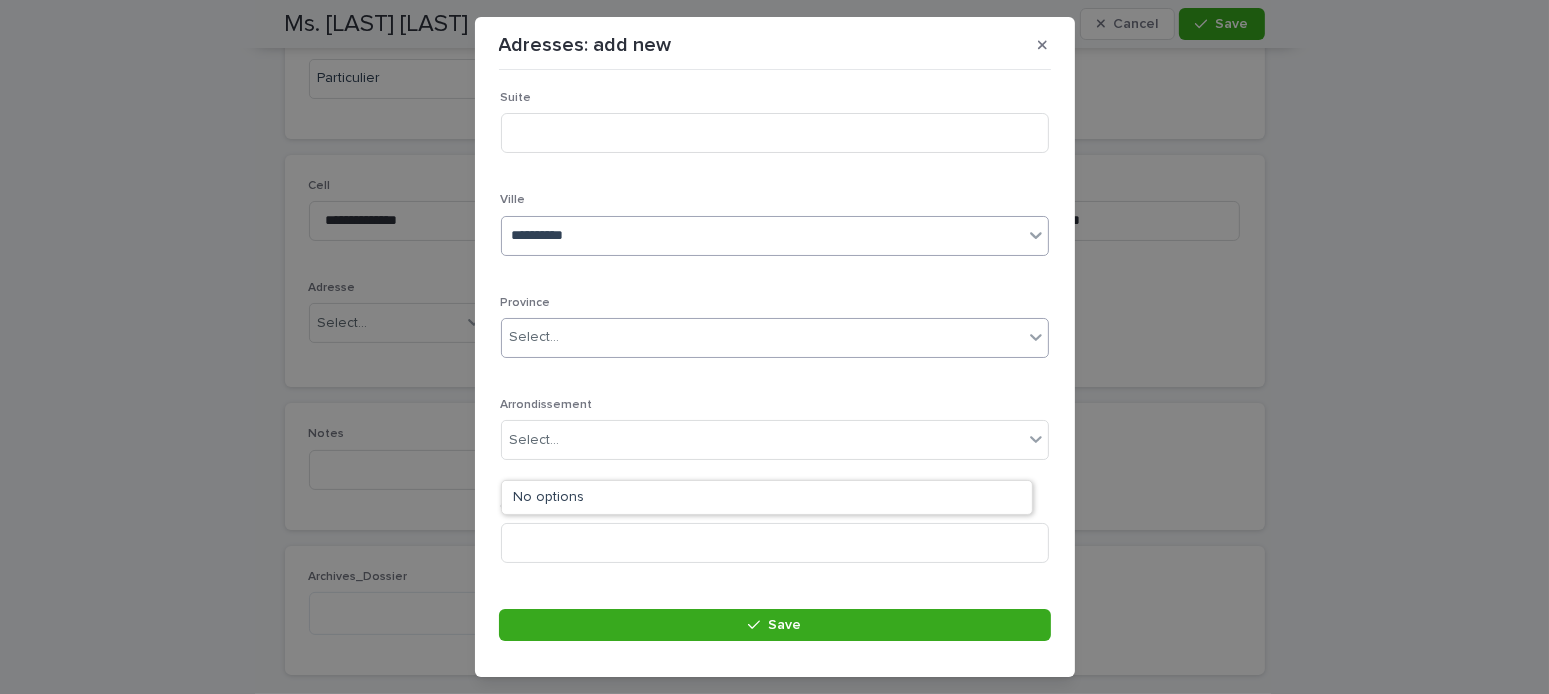 type on "**********" 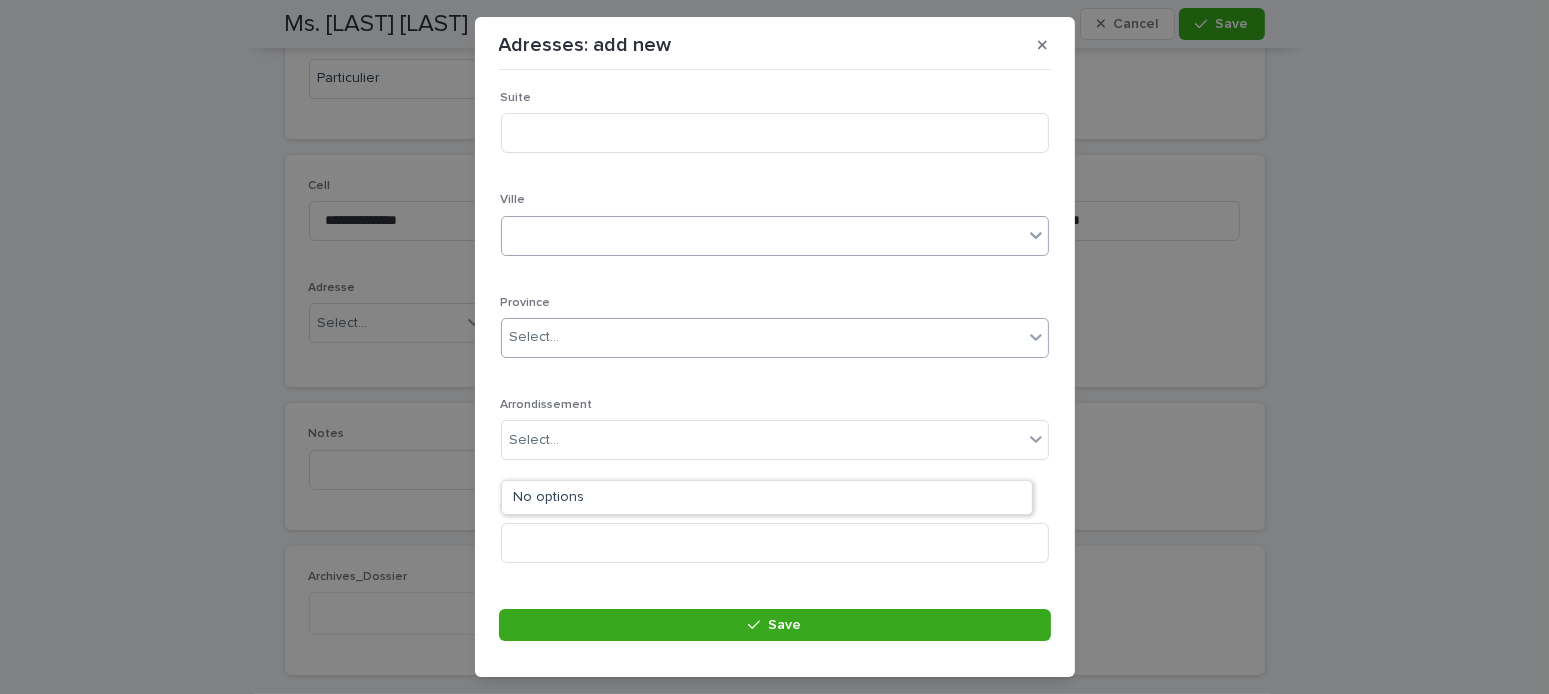 click on "Select..." at bounding box center (535, 337) 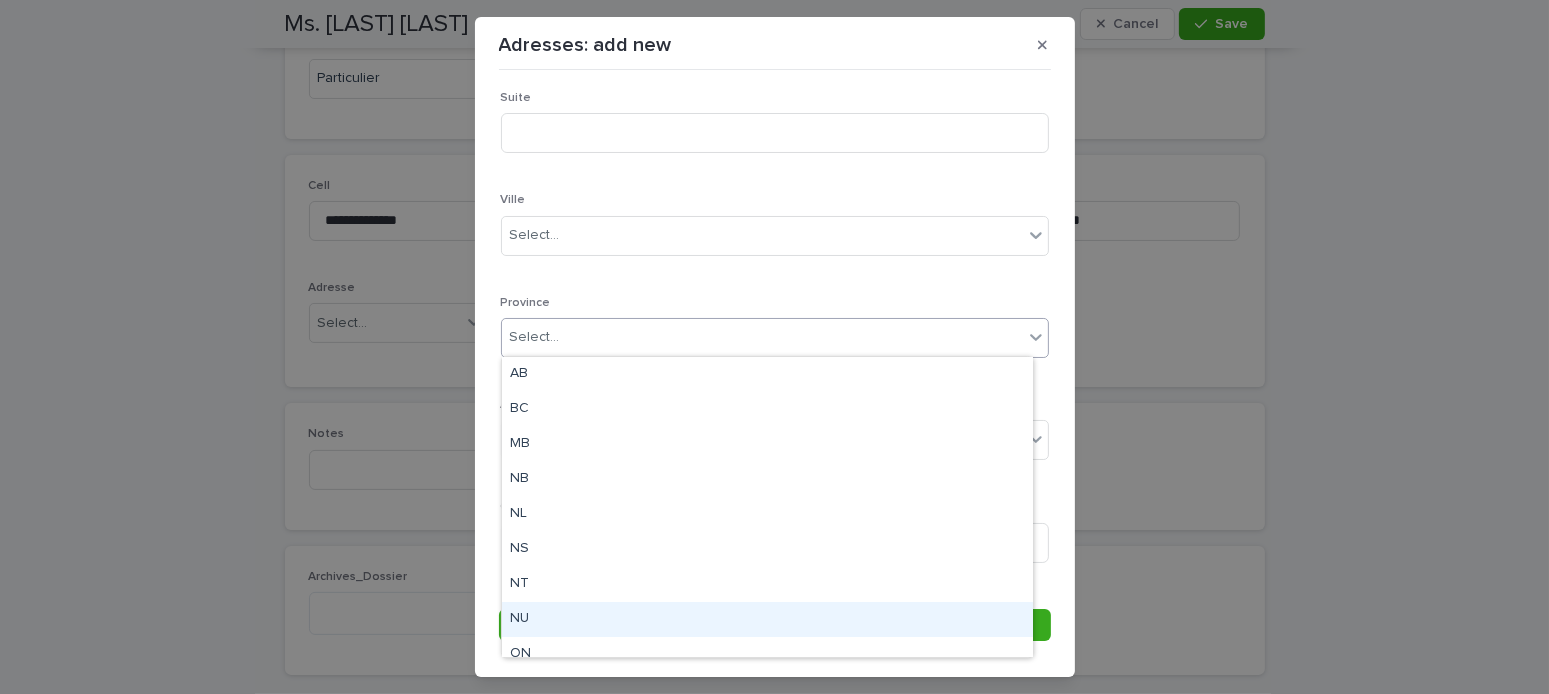 scroll, scrollTop: 154, scrollLeft: 0, axis: vertical 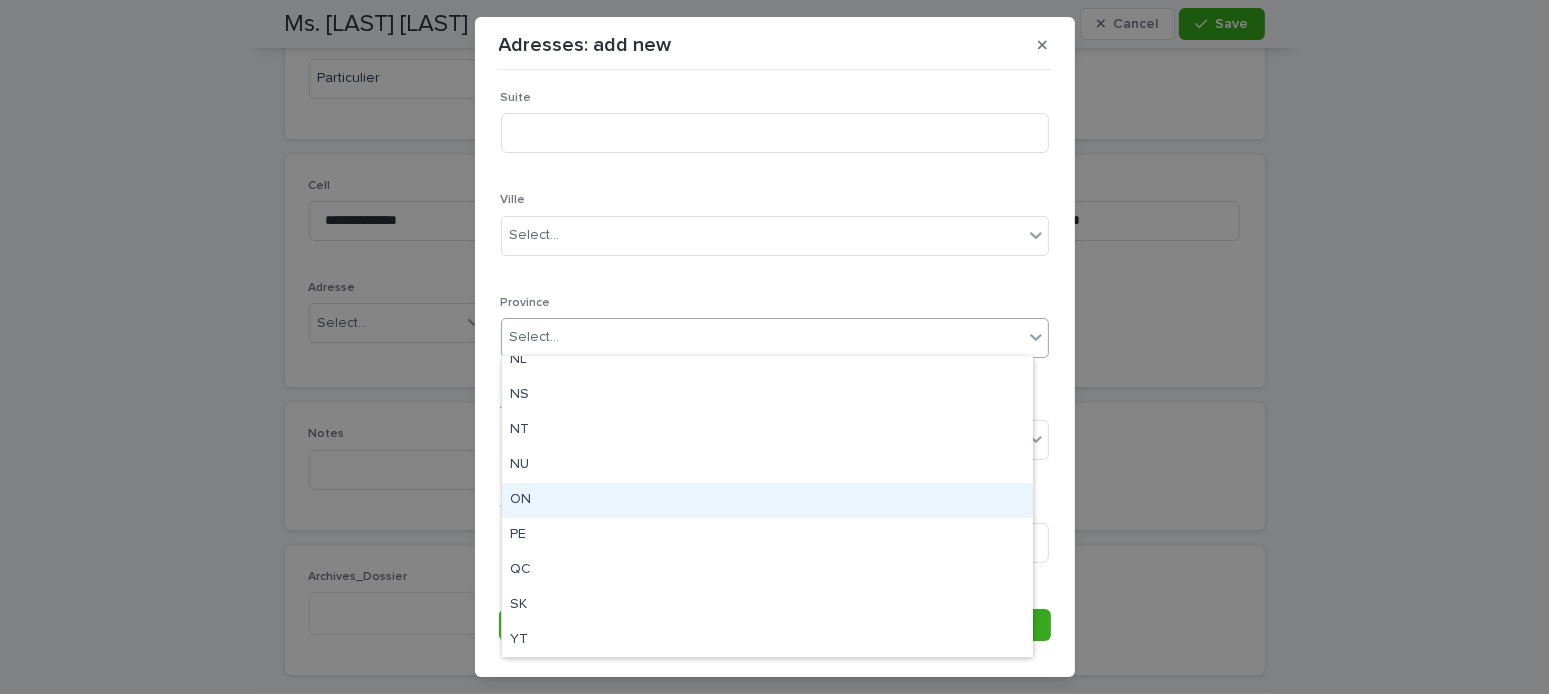 click on "ON" at bounding box center [767, 500] 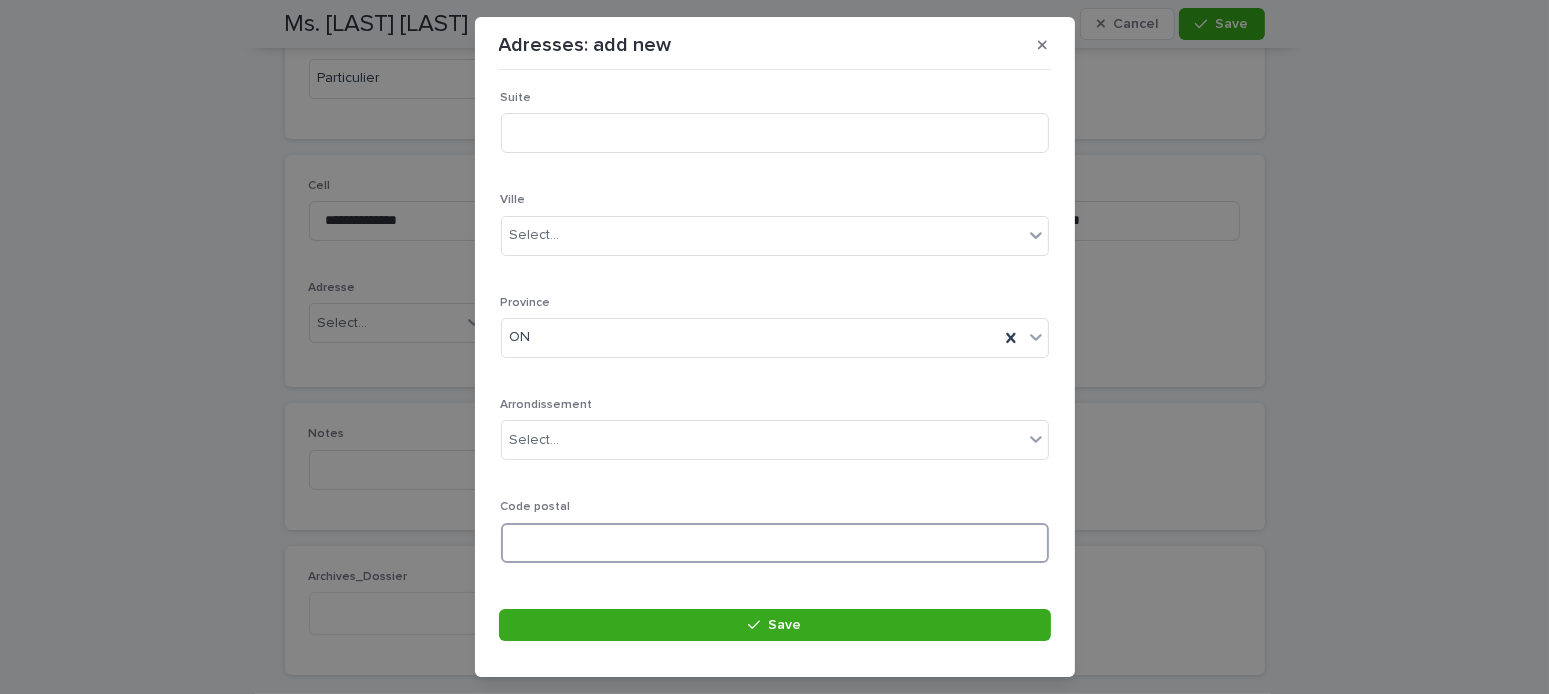 click at bounding box center (775, 543) 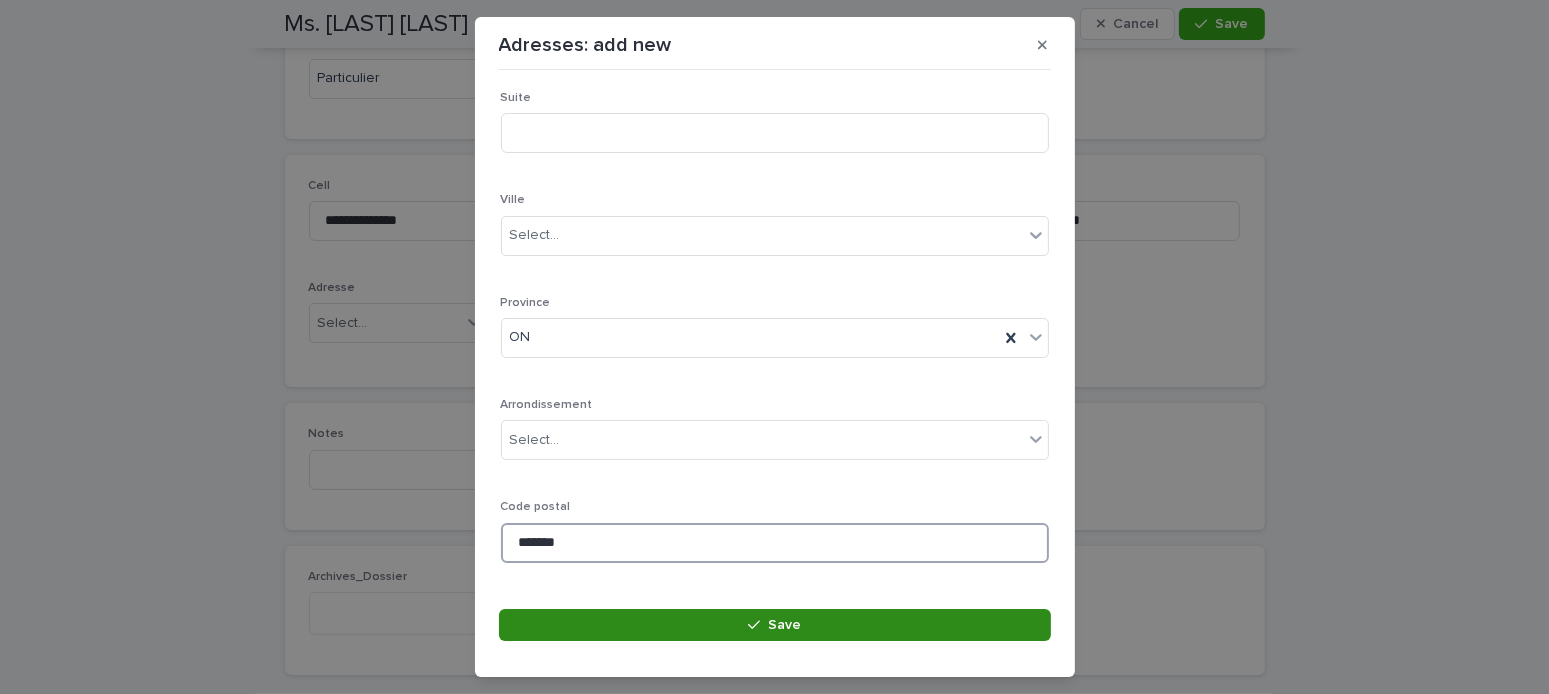 type on "*******" 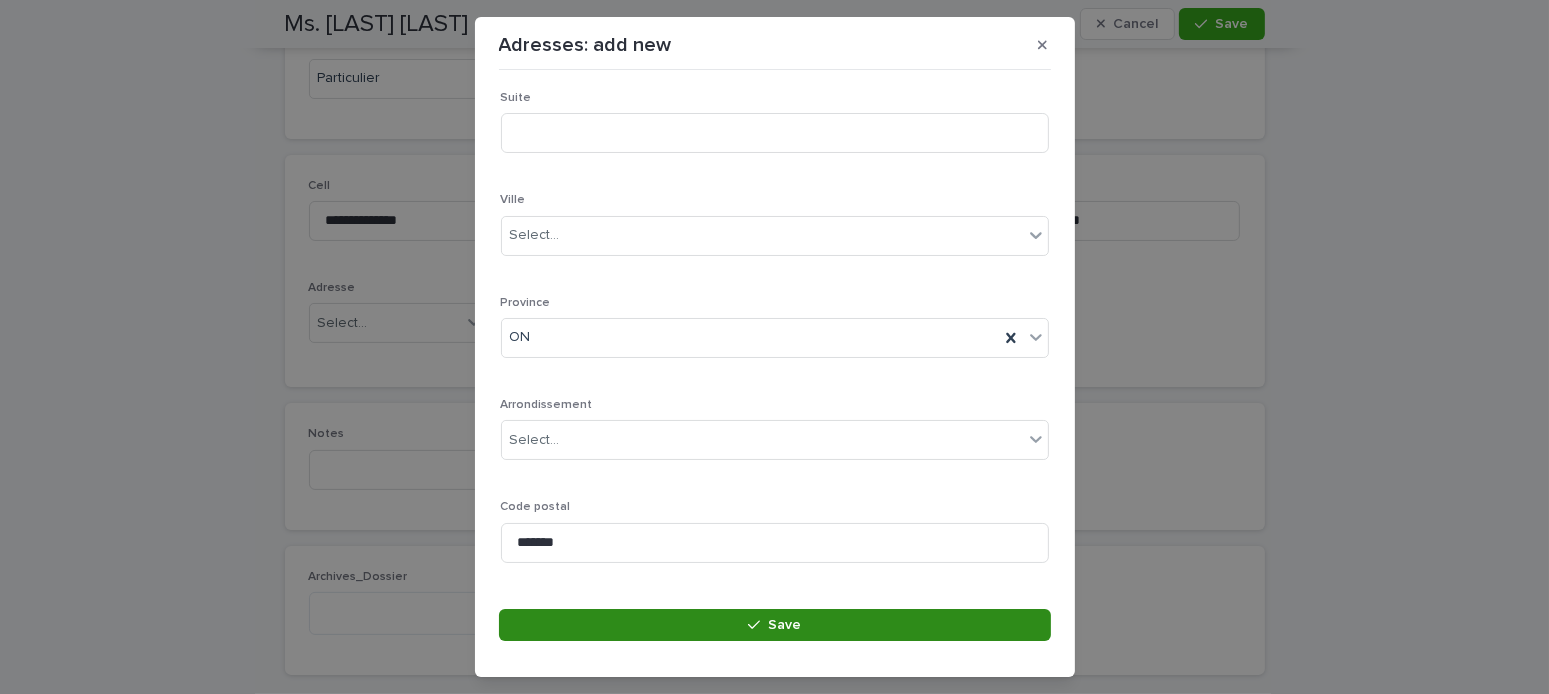 click on "Save" at bounding box center (775, 625) 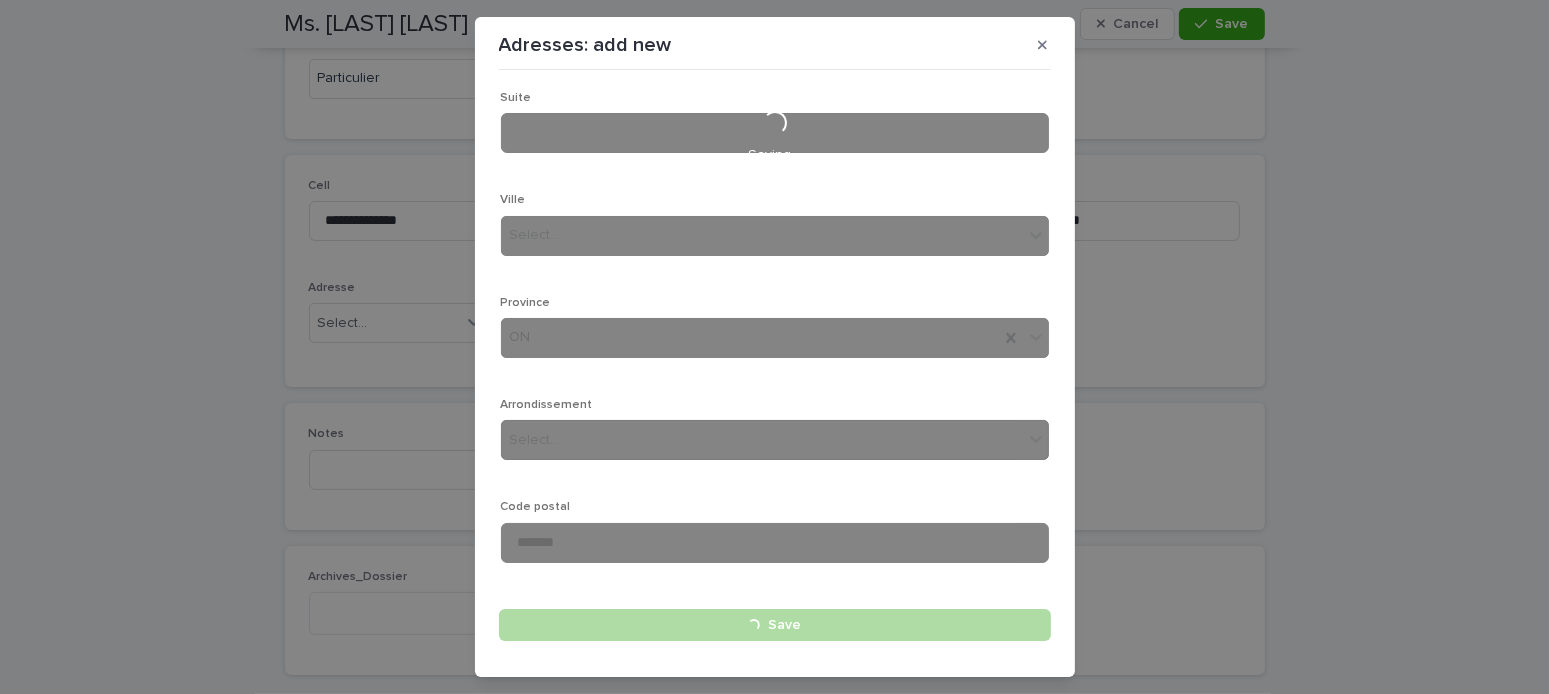 type 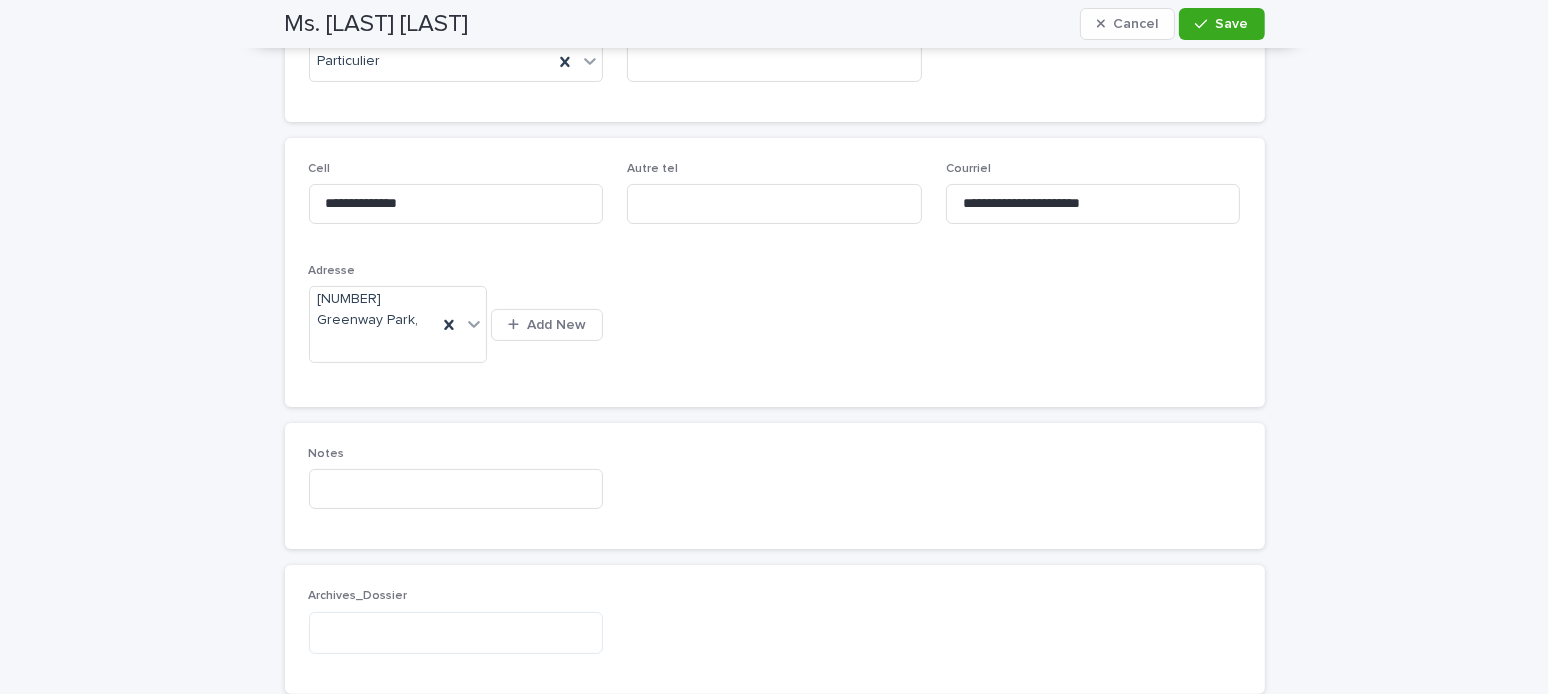 scroll, scrollTop: 0, scrollLeft: 0, axis: both 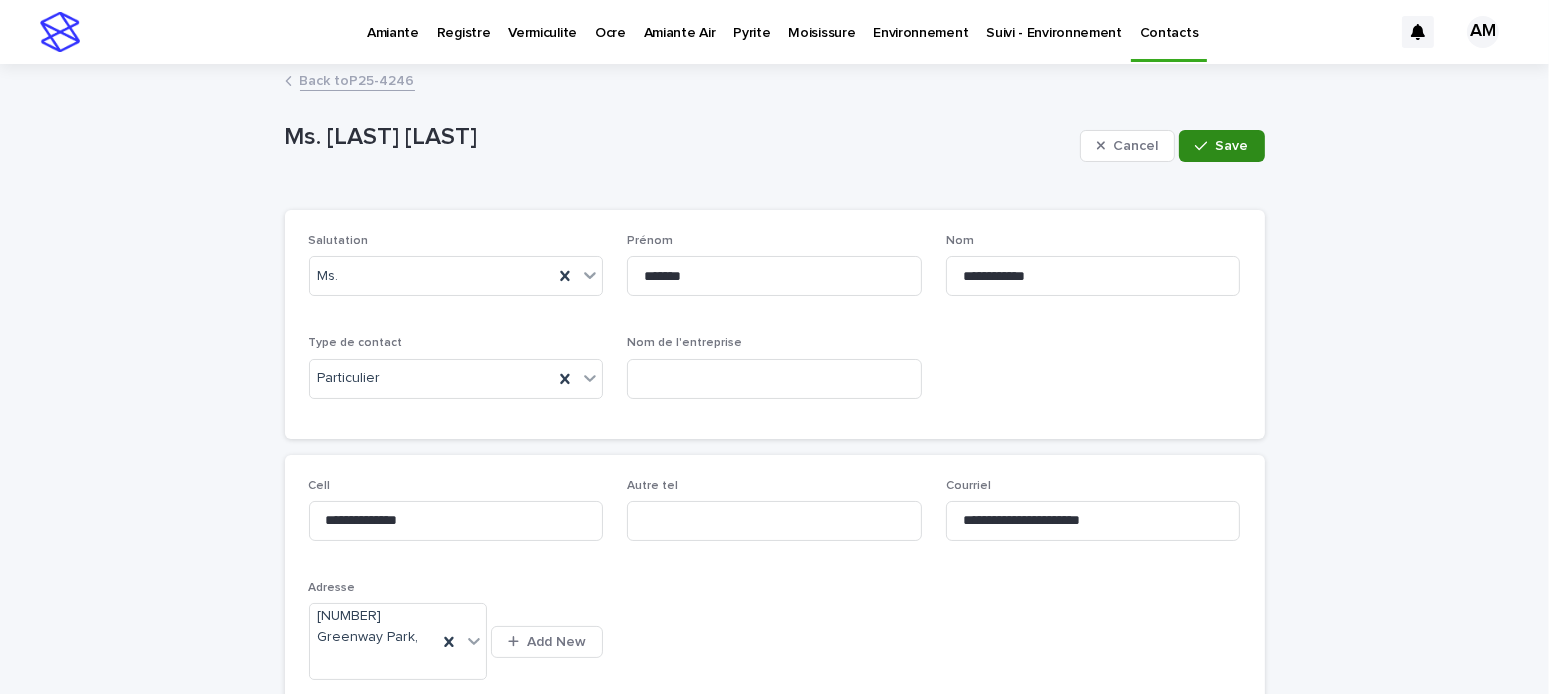 click on "Save" at bounding box center (1232, 146) 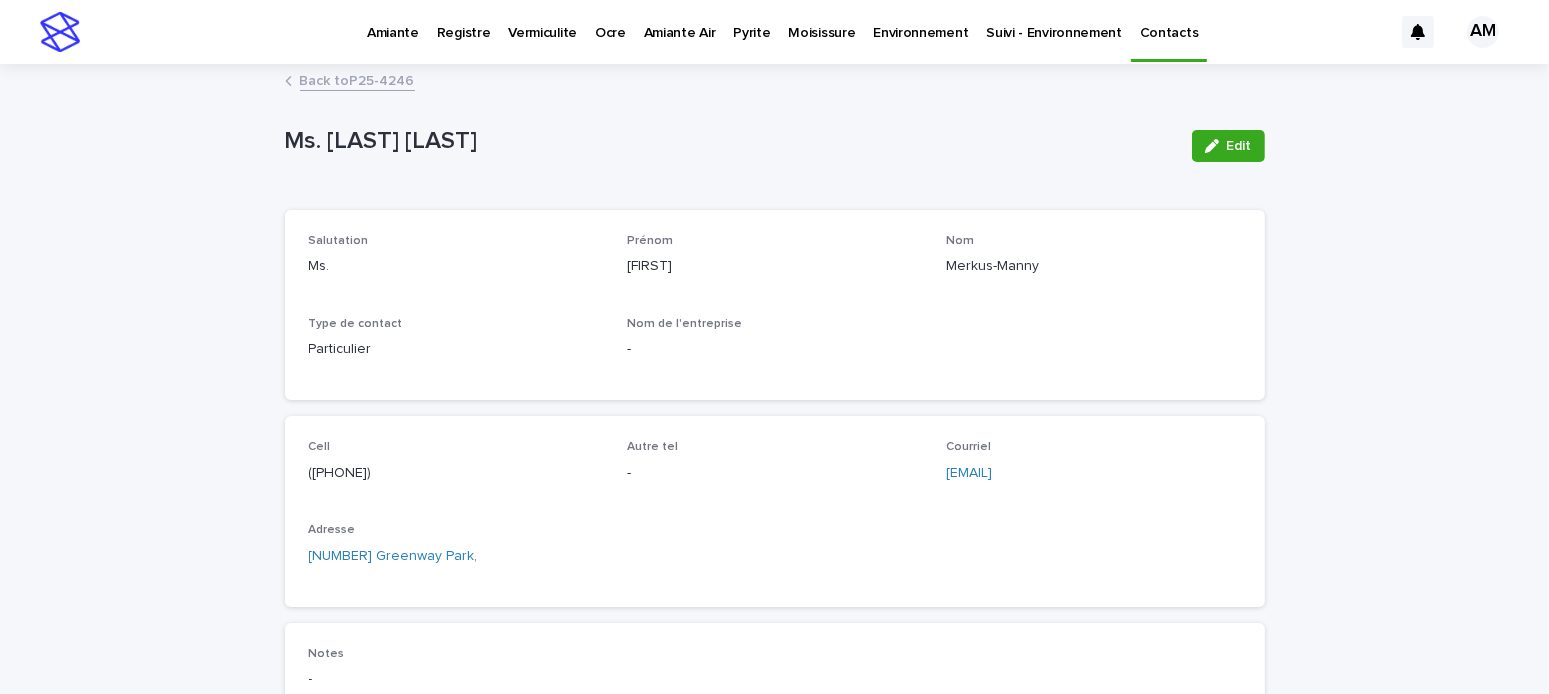 click on "Back to  P25-4246" at bounding box center (357, 79) 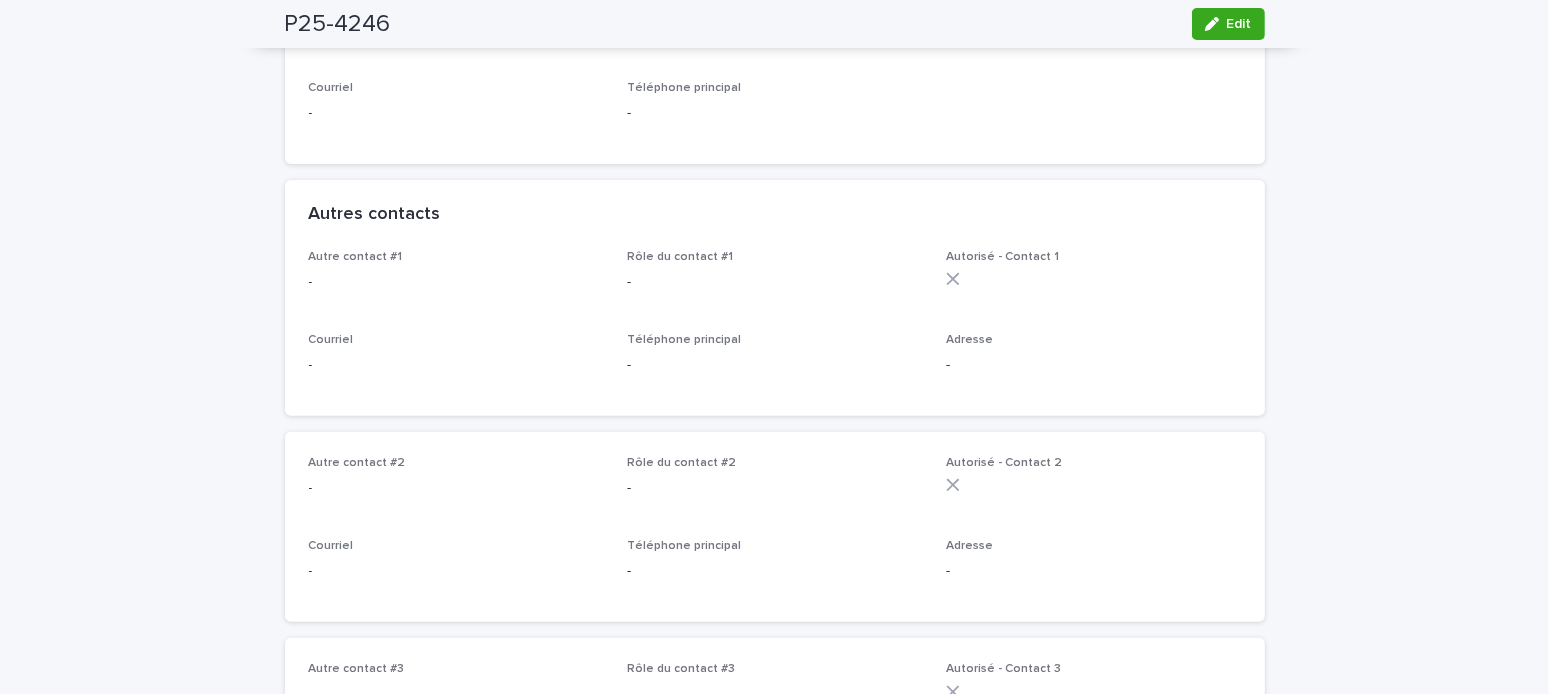 scroll, scrollTop: 800, scrollLeft: 0, axis: vertical 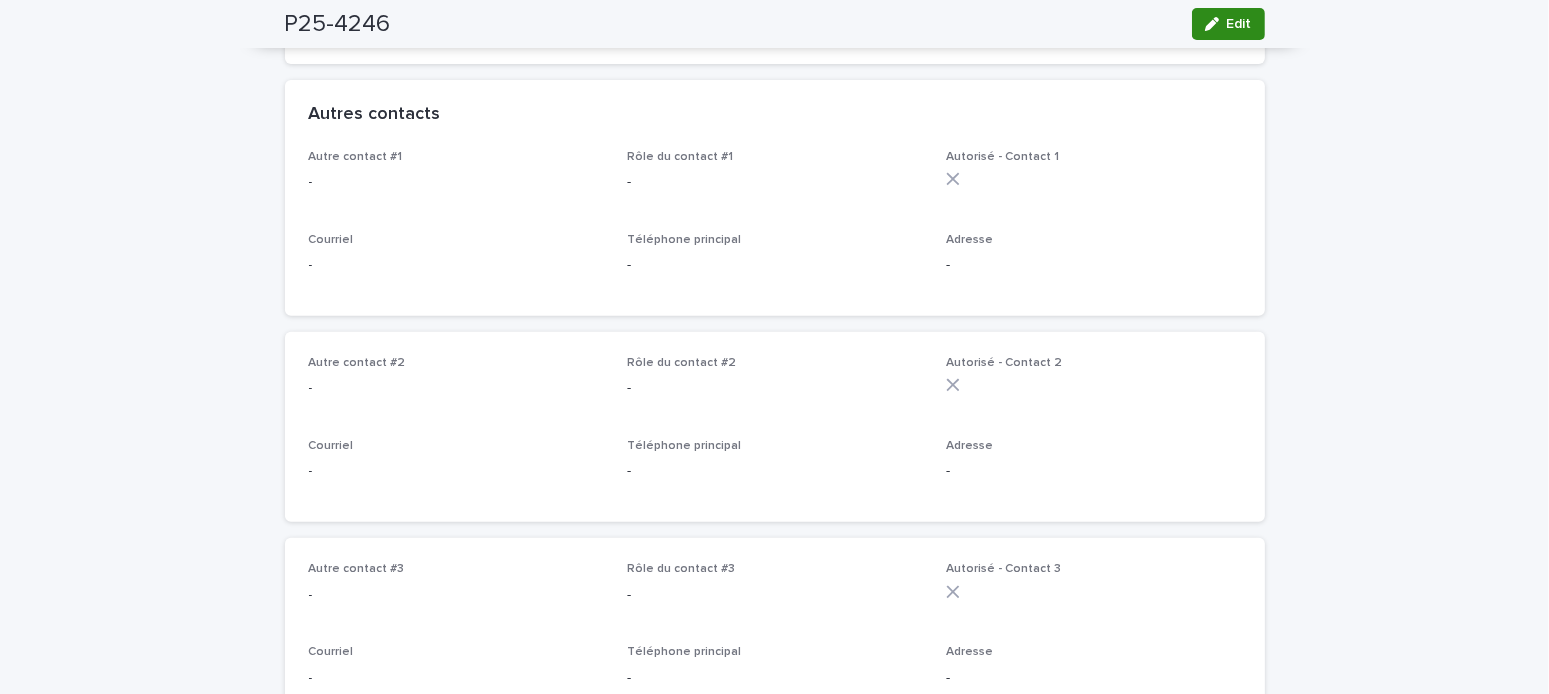click on "Edit" at bounding box center [1239, 24] 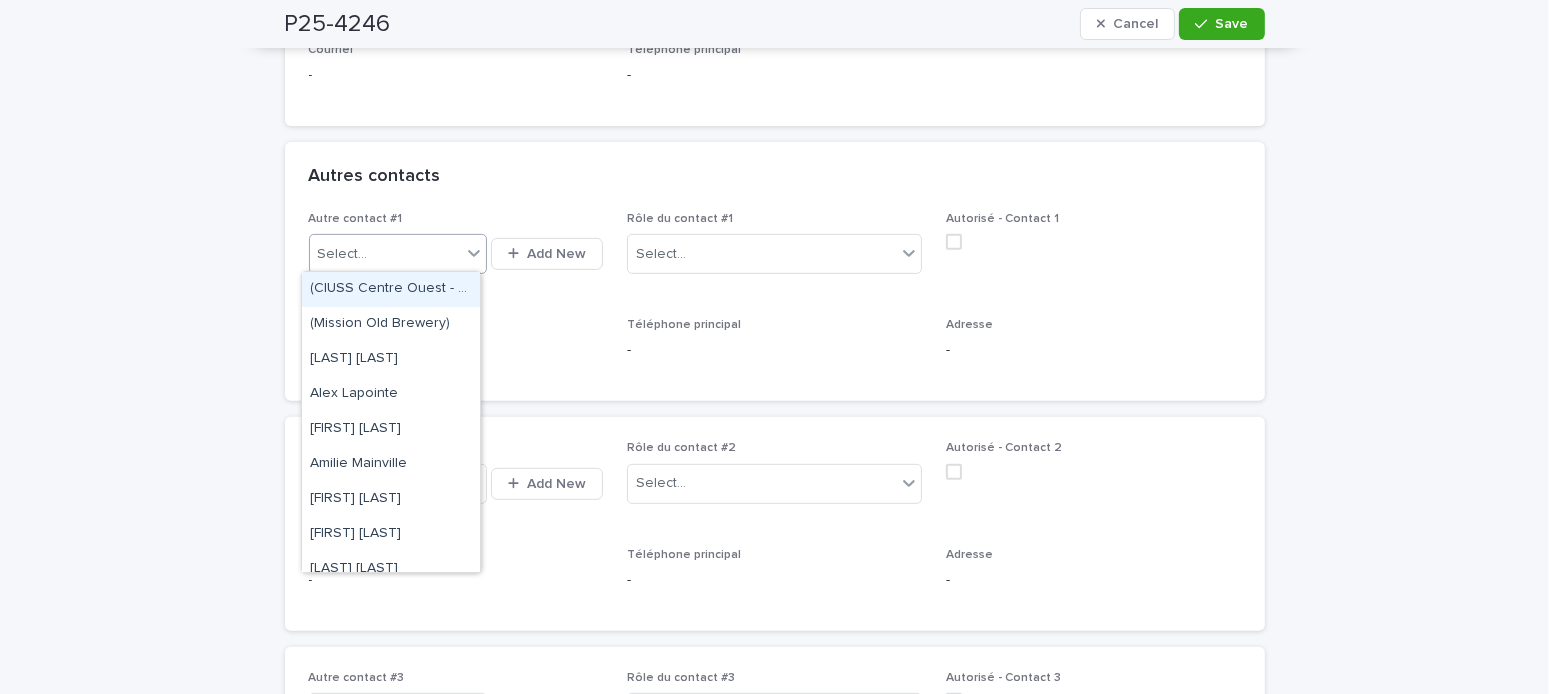 click on "Select..." at bounding box center (385, 254) 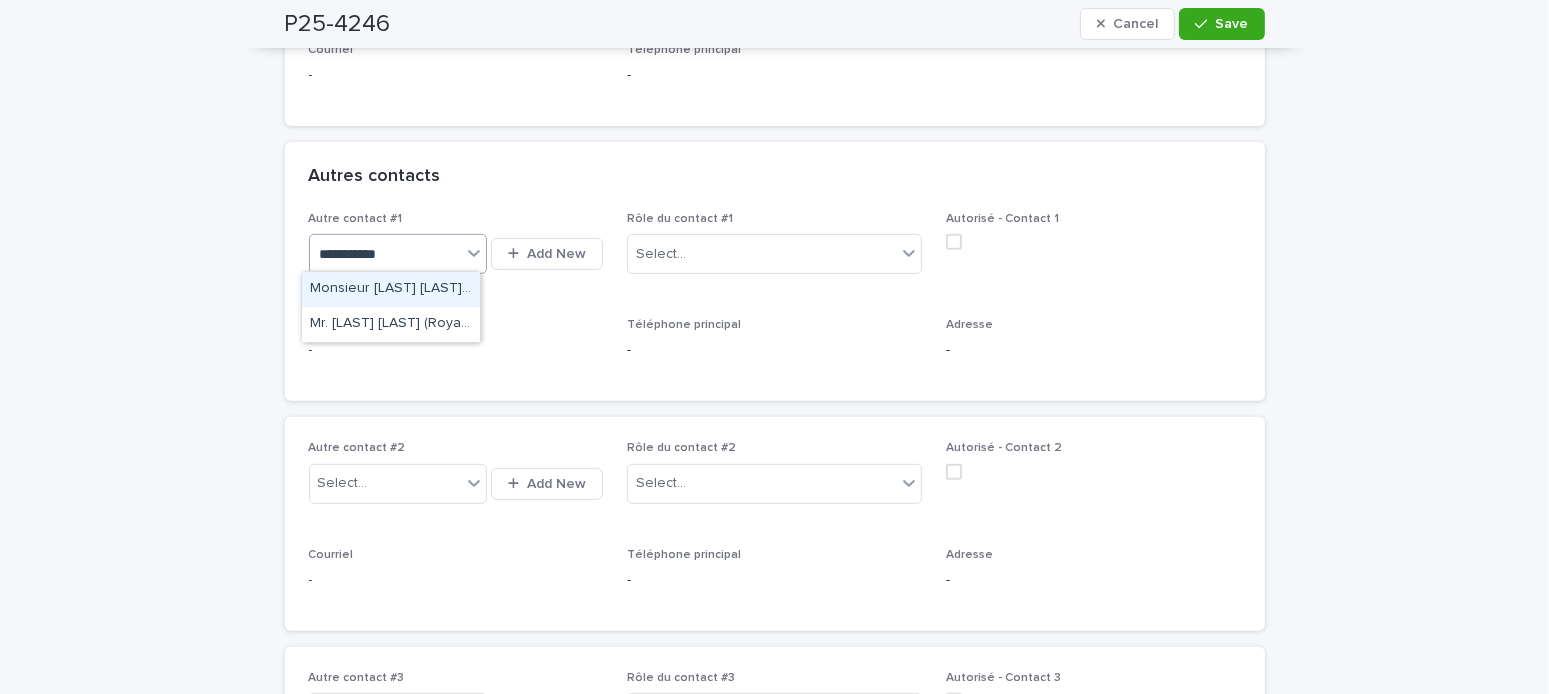 type on "**********" 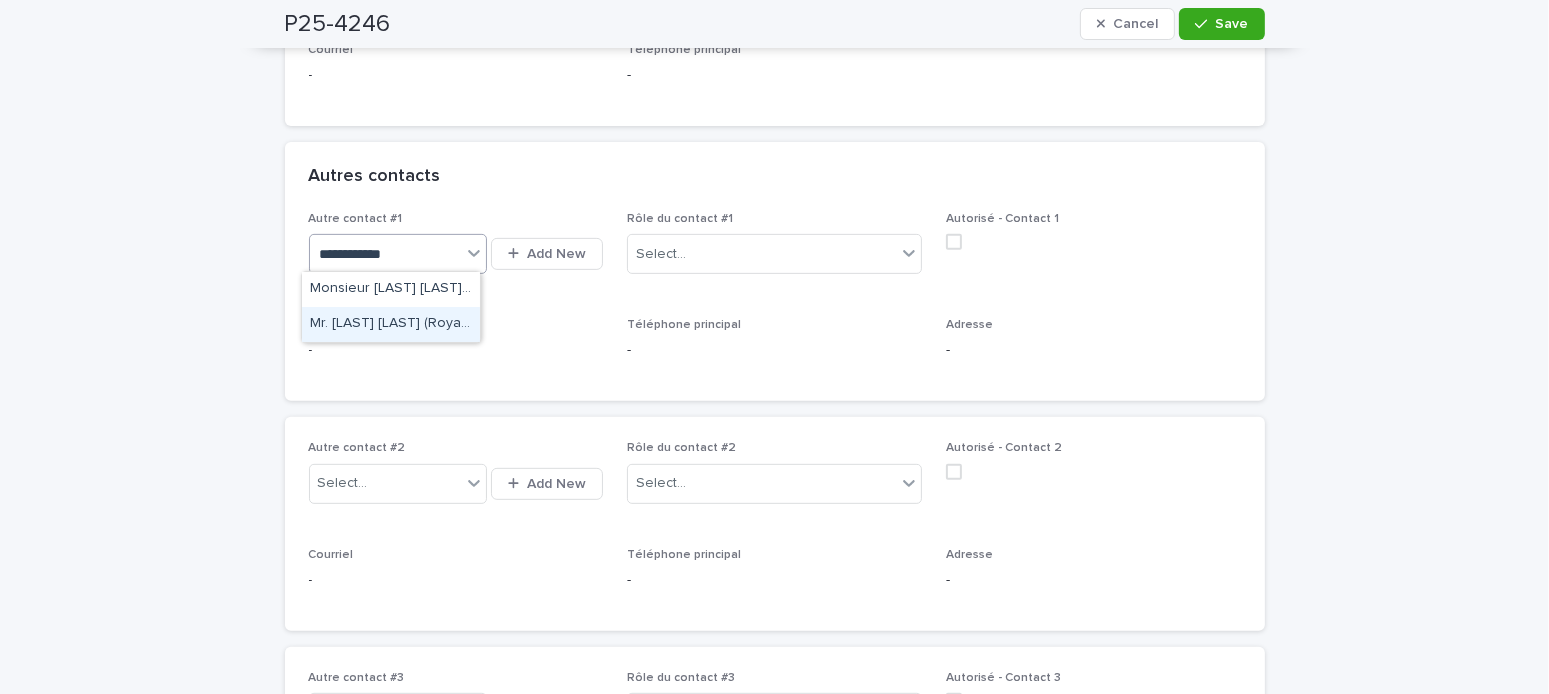 click on "Mr. David Cunningham (Royal Lepage)" at bounding box center [391, 324] 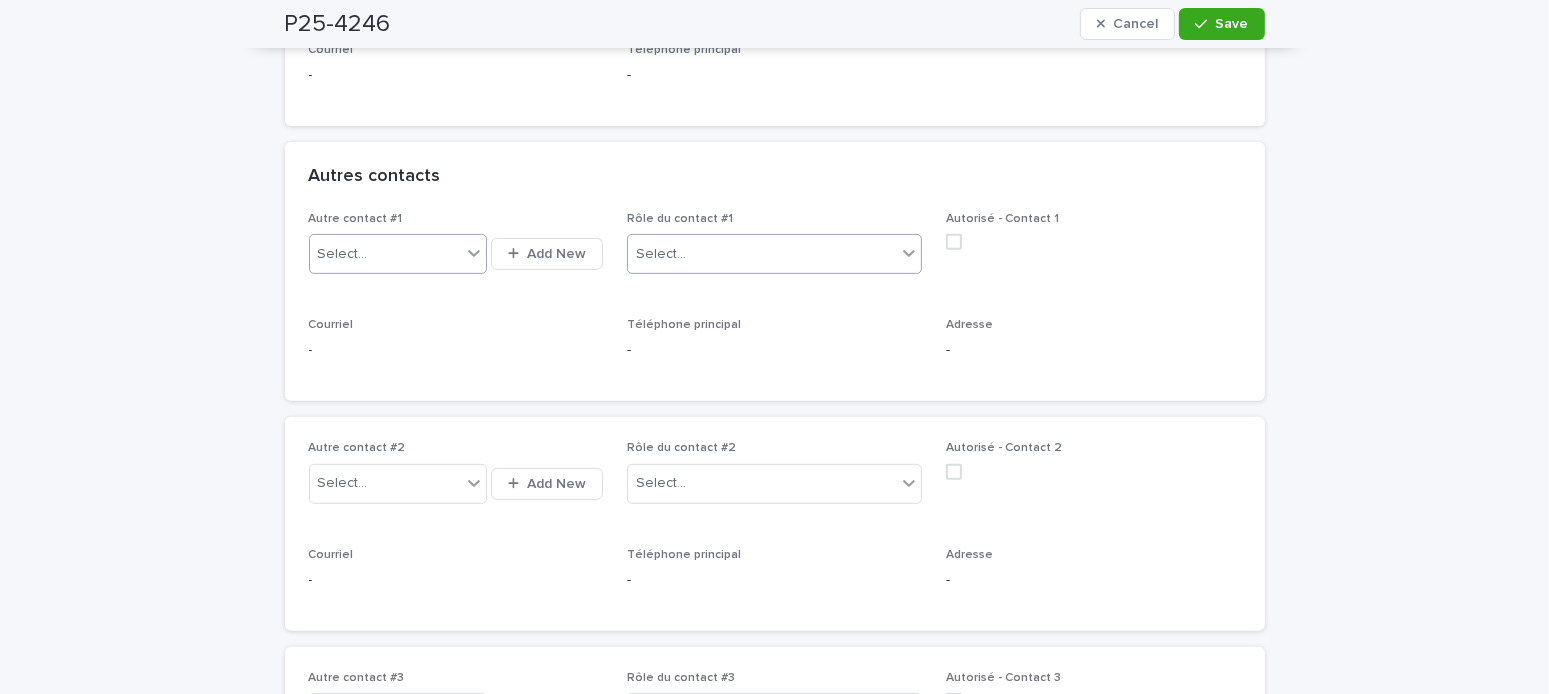 click on "Select..." at bounding box center [762, 254] 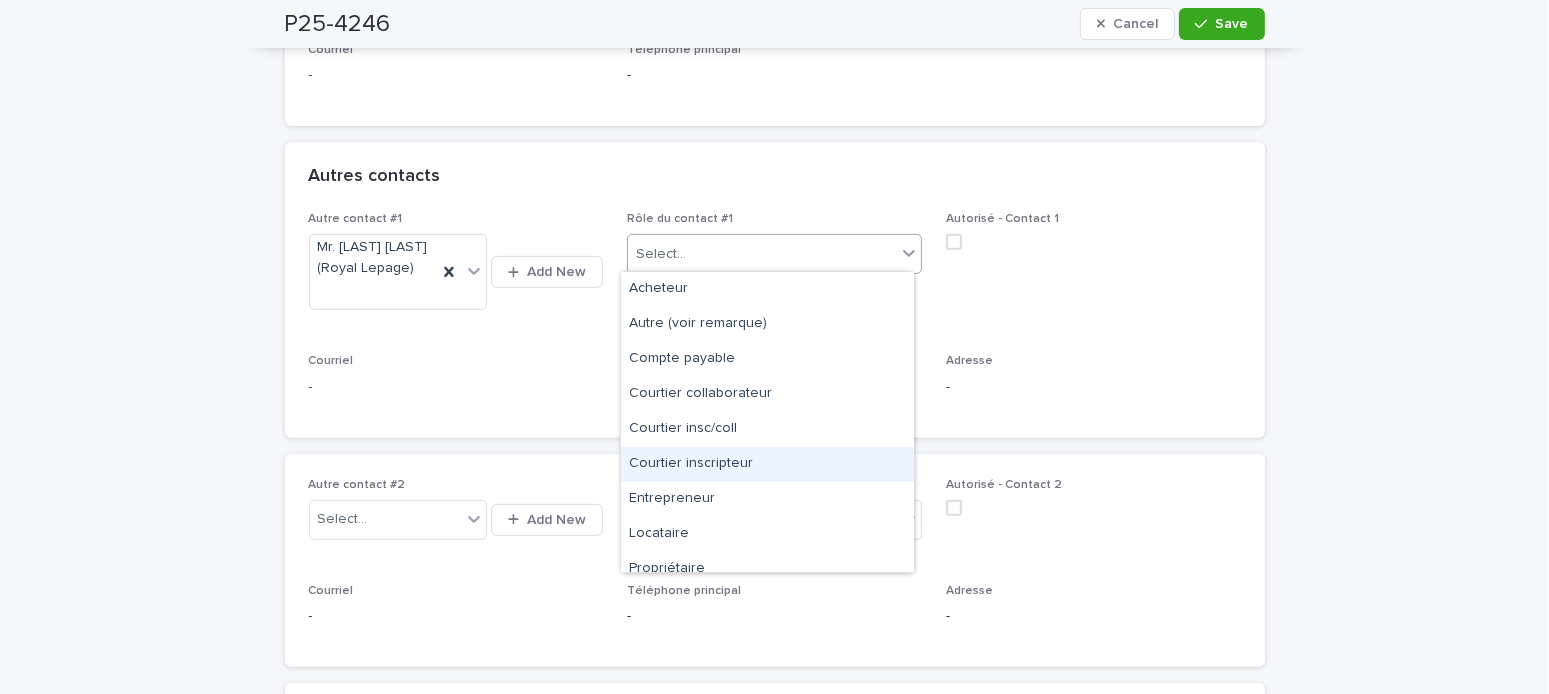 click on "Courtier inscripteur" at bounding box center (767, 464) 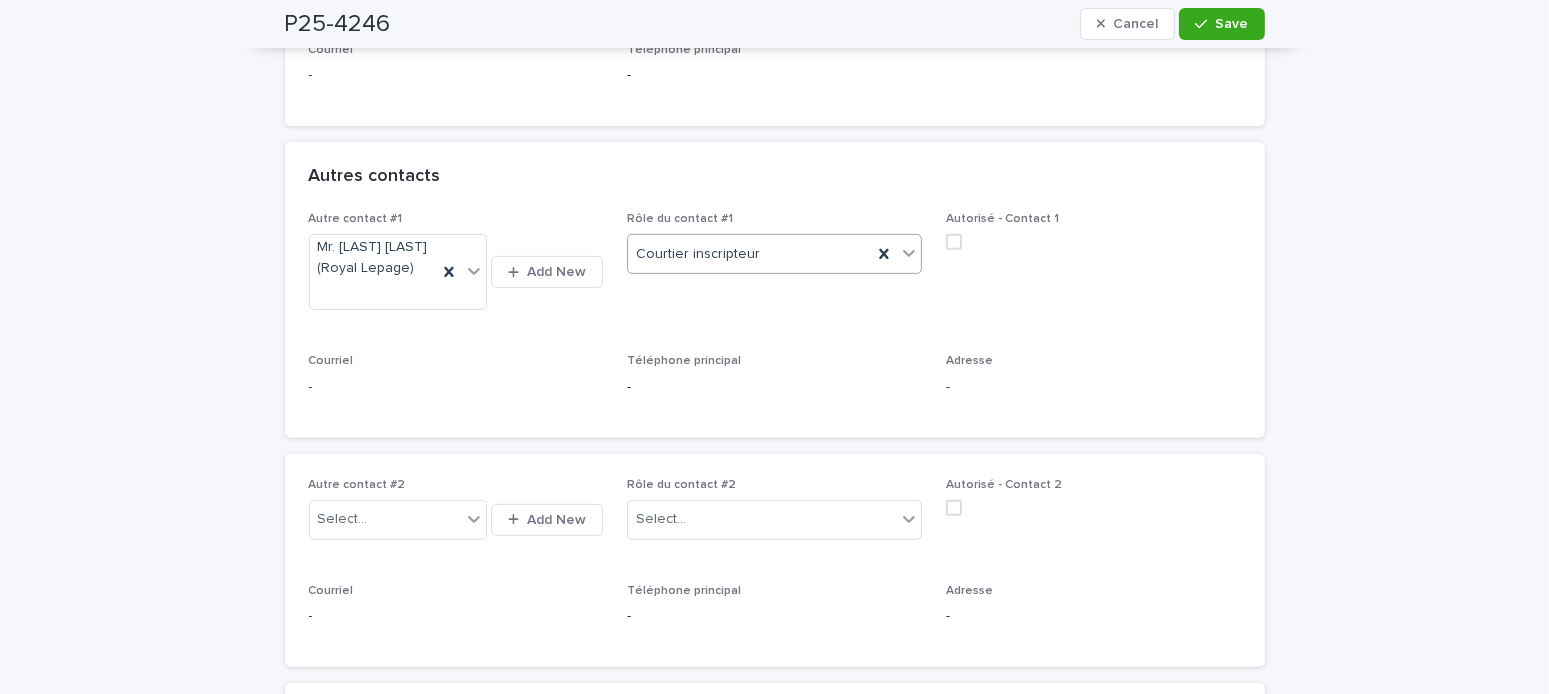 click at bounding box center (954, 242) 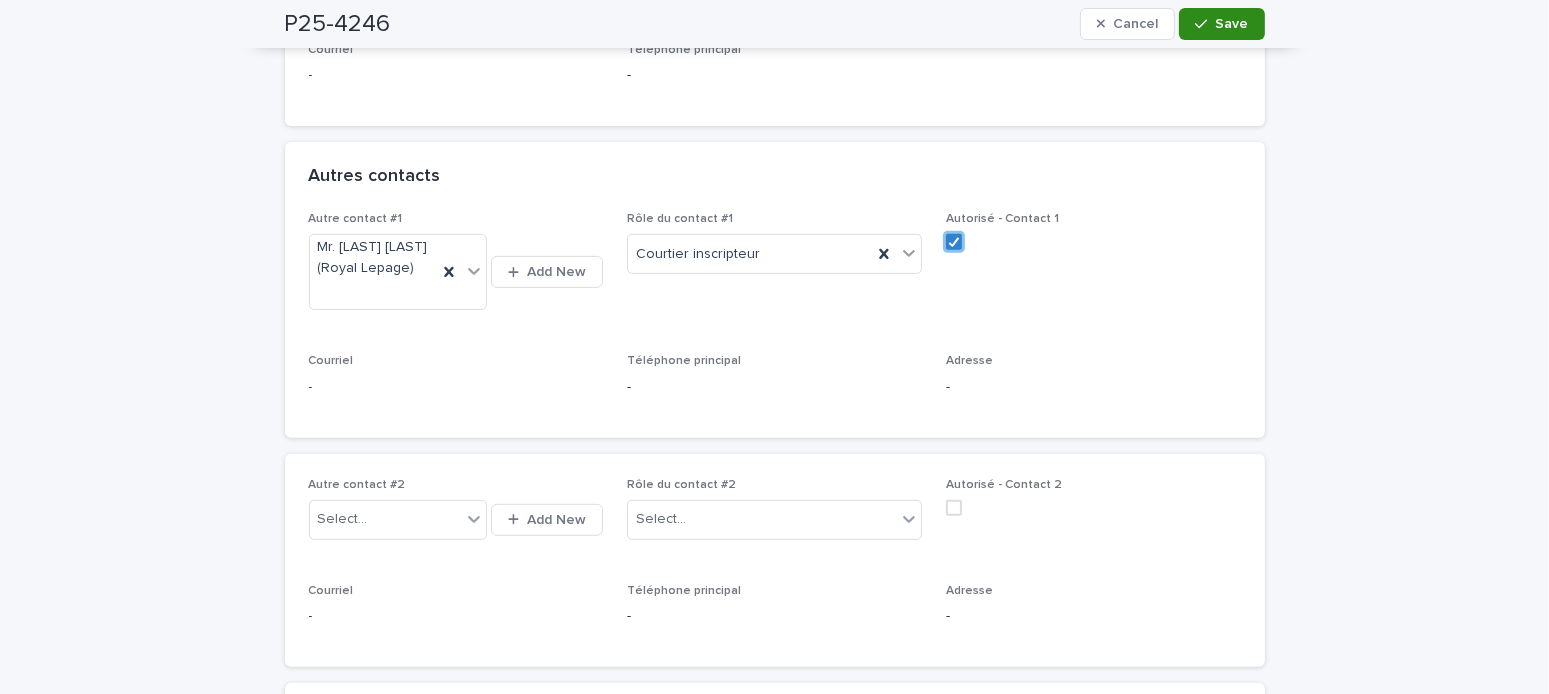 drag, startPoint x: 1202, startPoint y: 36, endPoint x: 1233, endPoint y: 62, distance: 40.459858 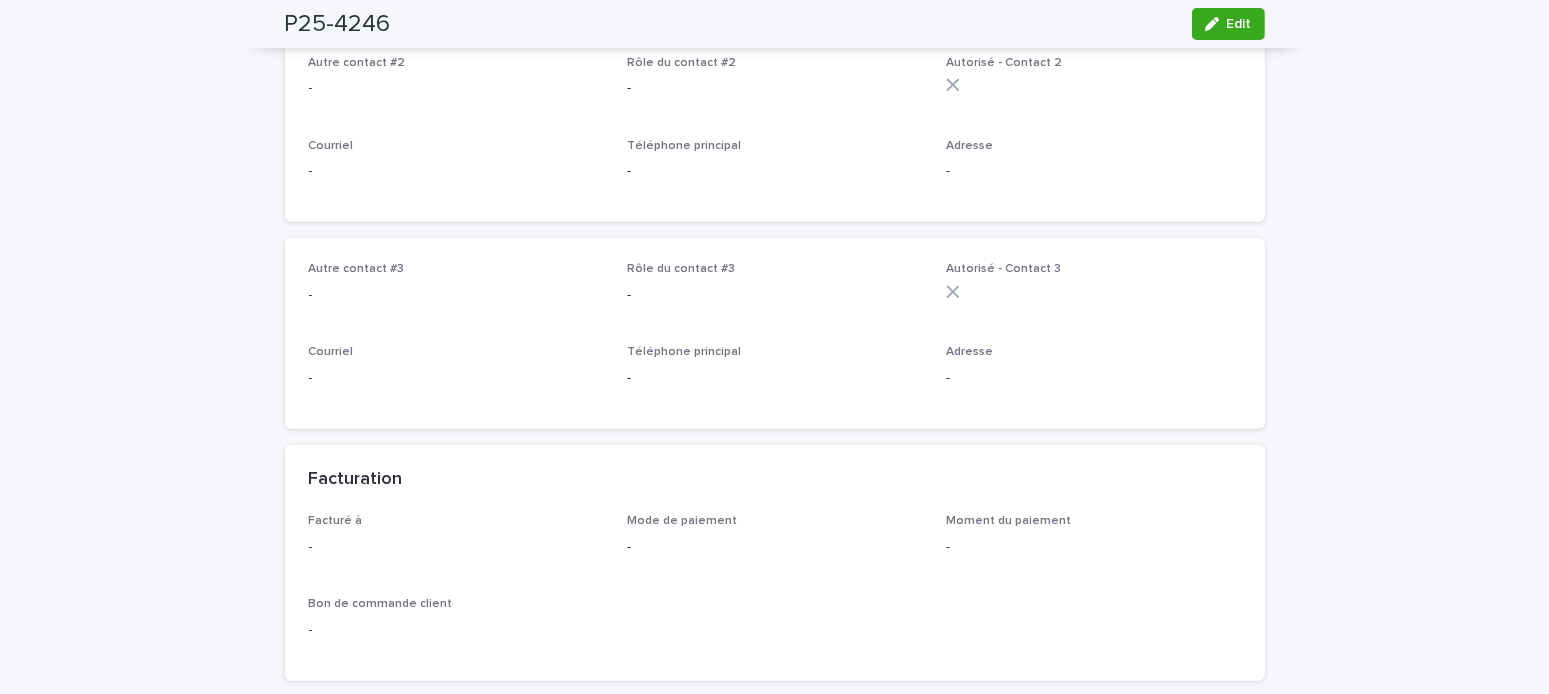 scroll, scrollTop: 1300, scrollLeft: 0, axis: vertical 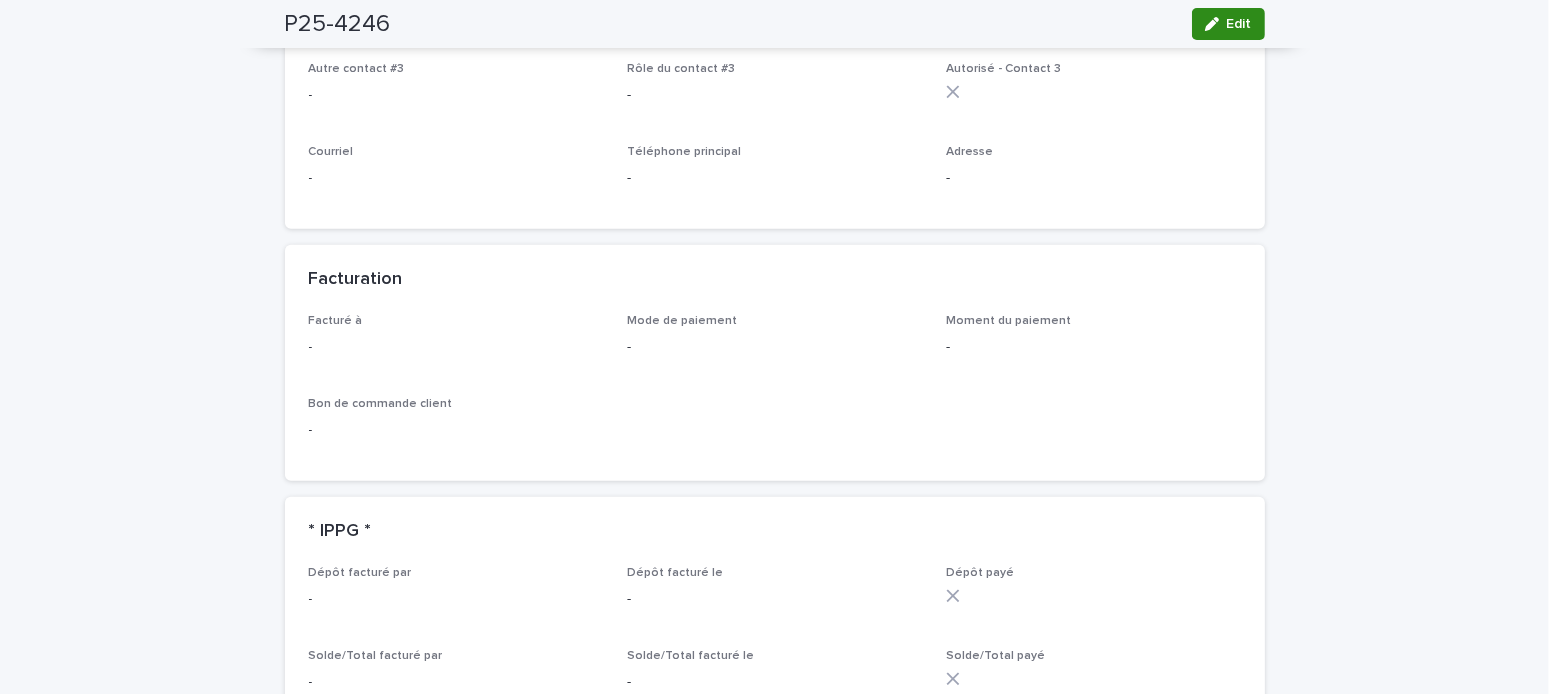click on "Edit" at bounding box center [1228, 24] 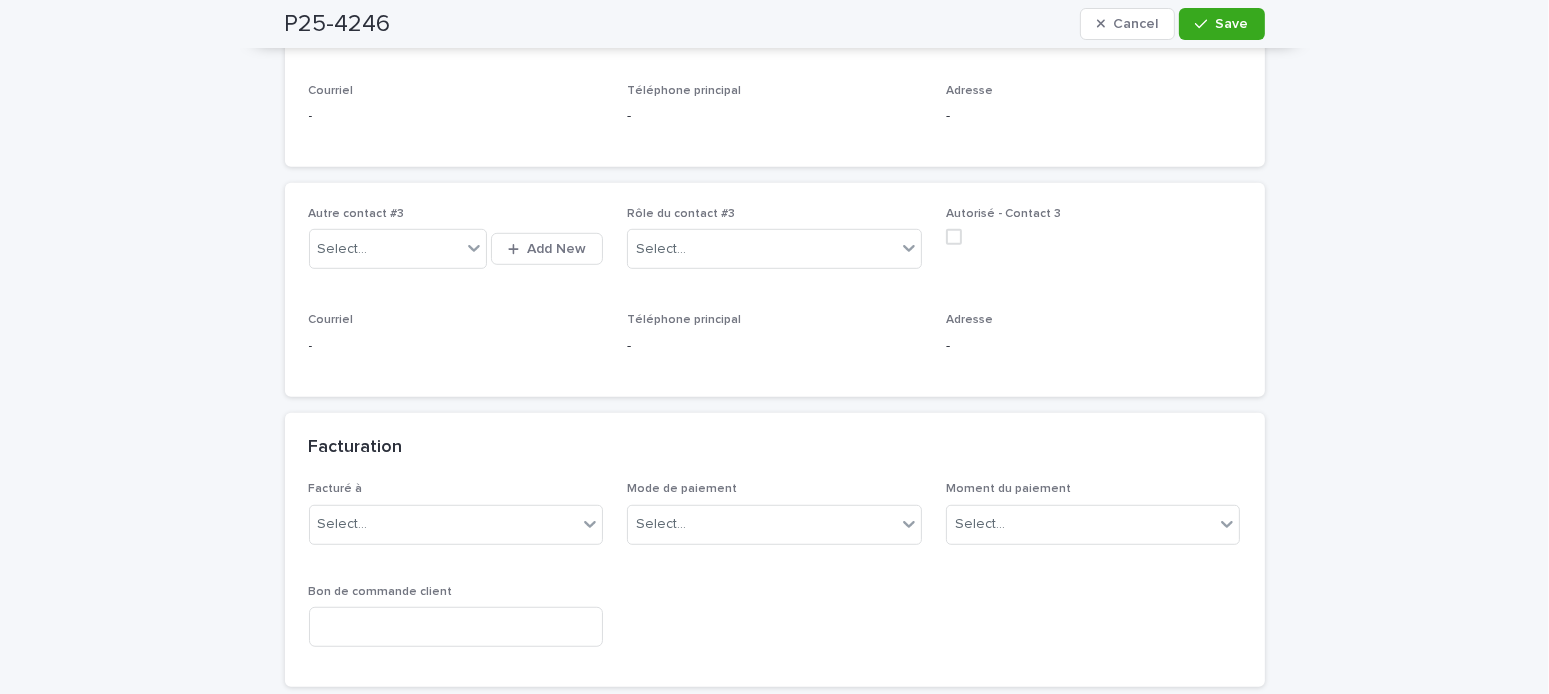 scroll, scrollTop: 1500, scrollLeft: 0, axis: vertical 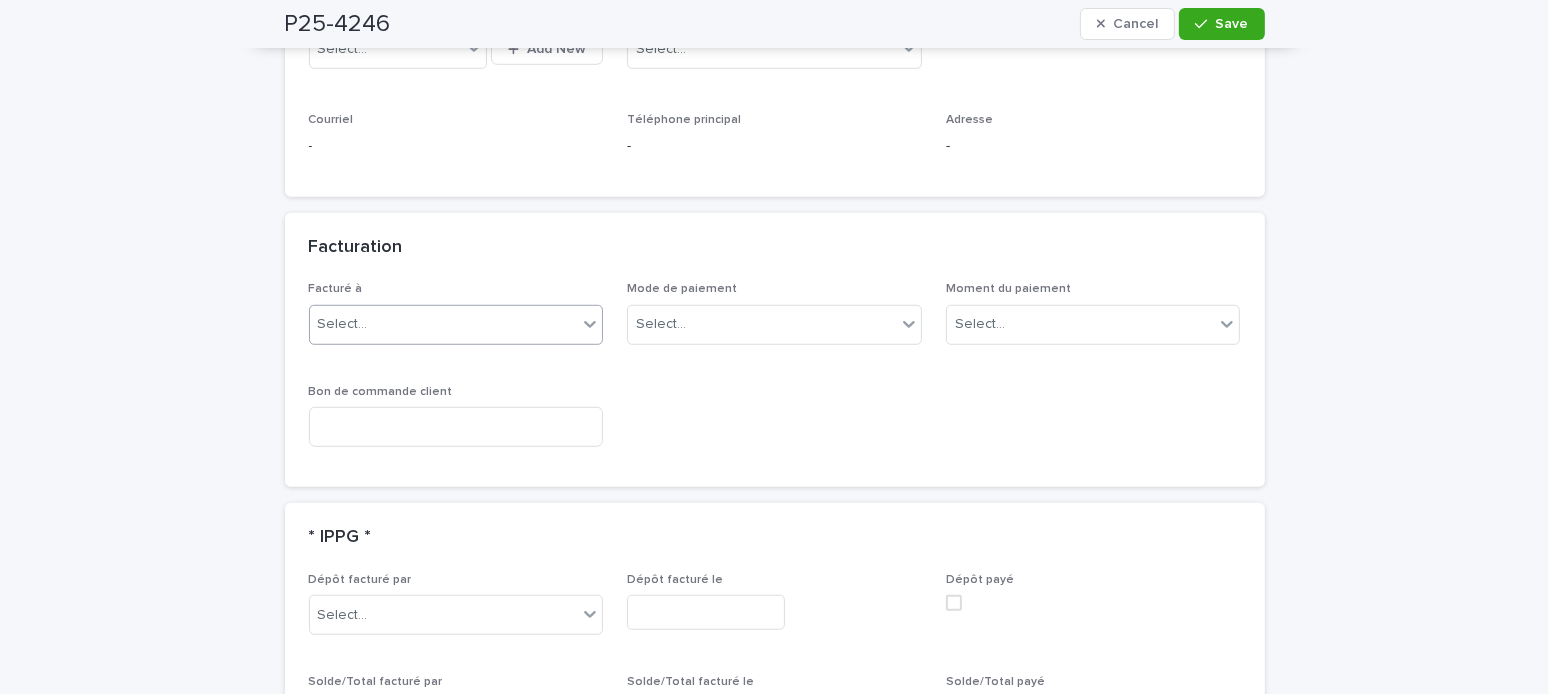 click on "Select..." at bounding box center [444, 324] 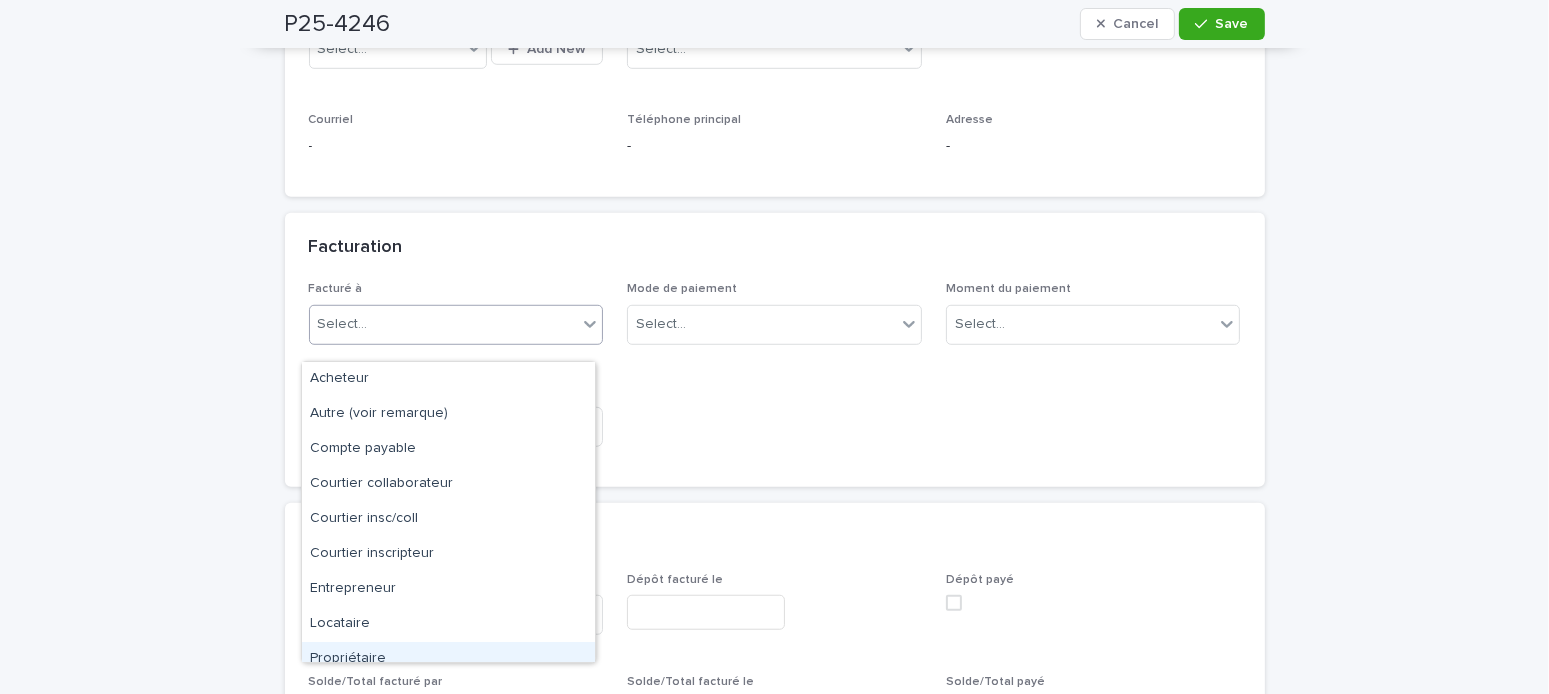 drag, startPoint x: 352, startPoint y: 656, endPoint x: 516, endPoint y: 540, distance: 200.87807 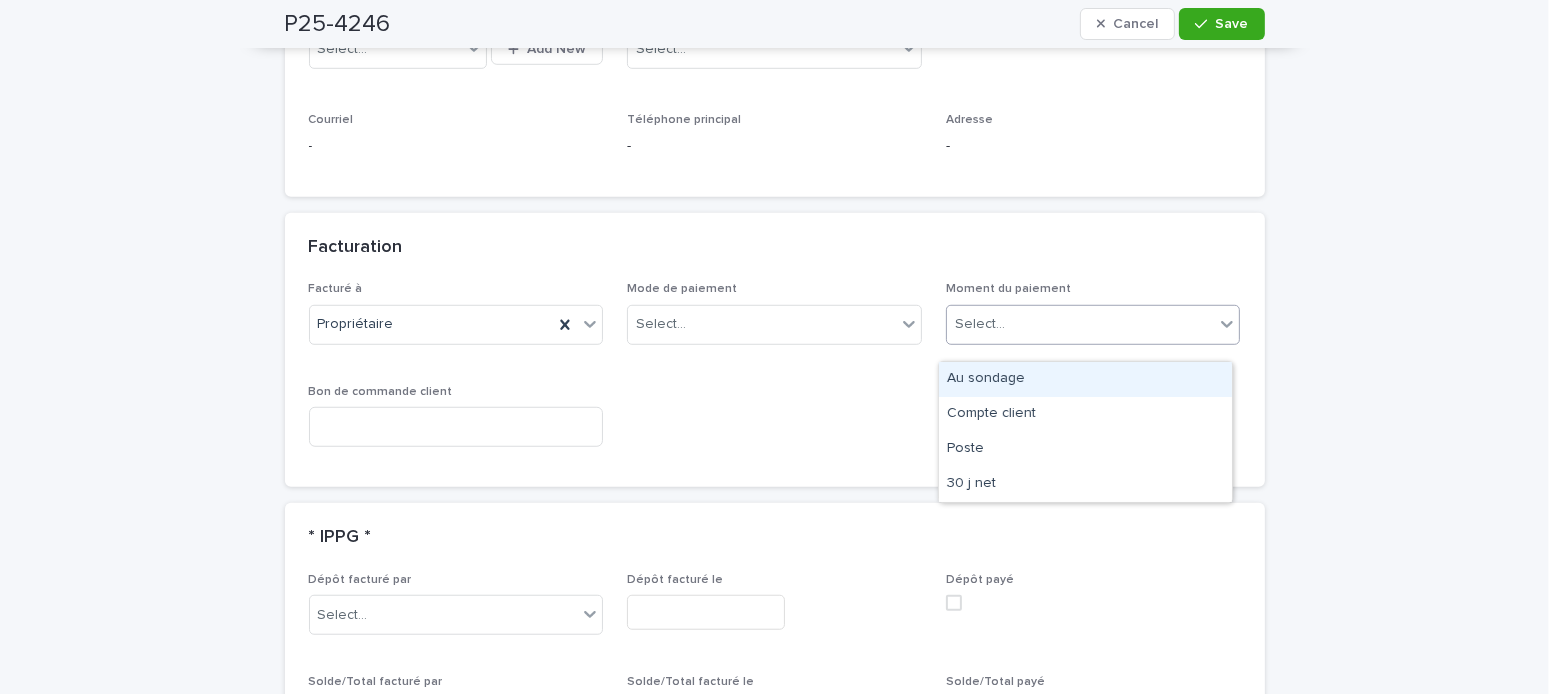click on "Select..." at bounding box center (980, 324) 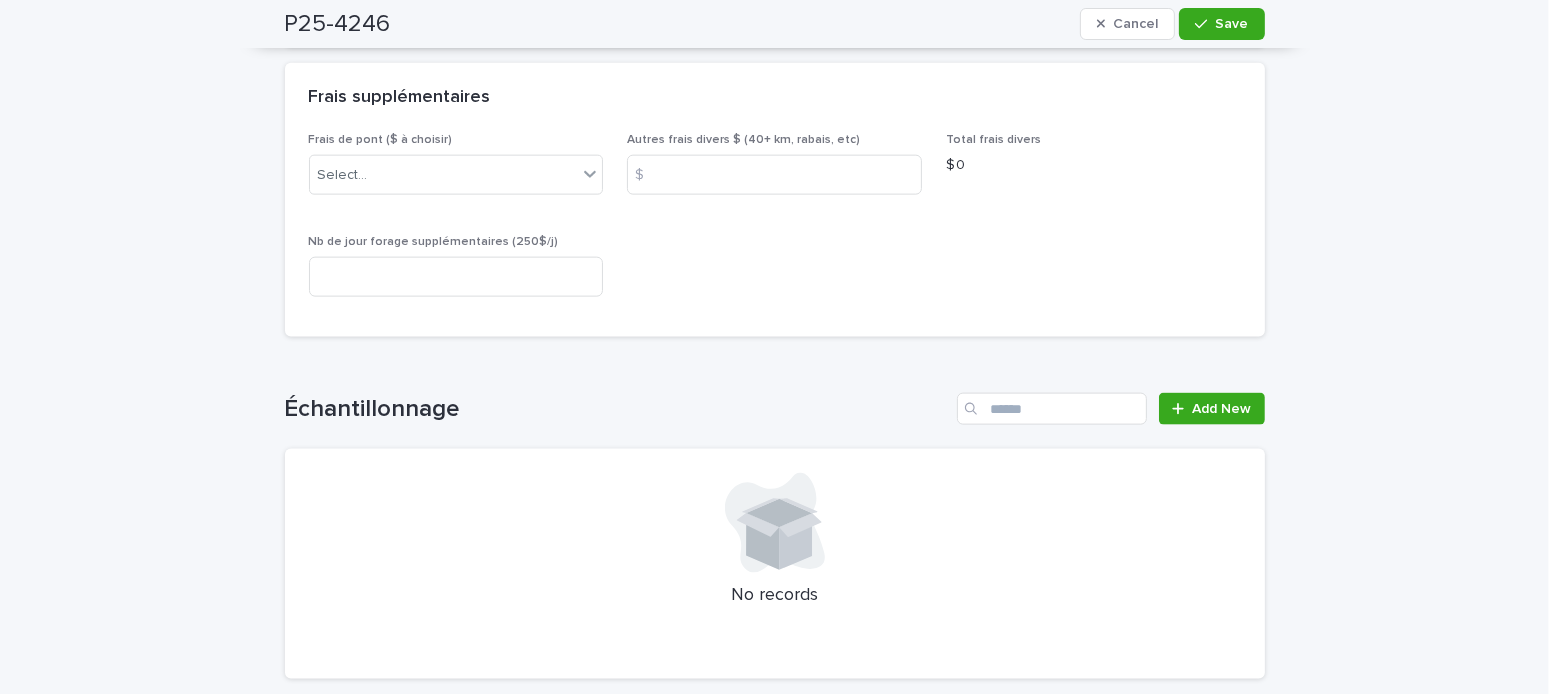 scroll, scrollTop: 2900, scrollLeft: 0, axis: vertical 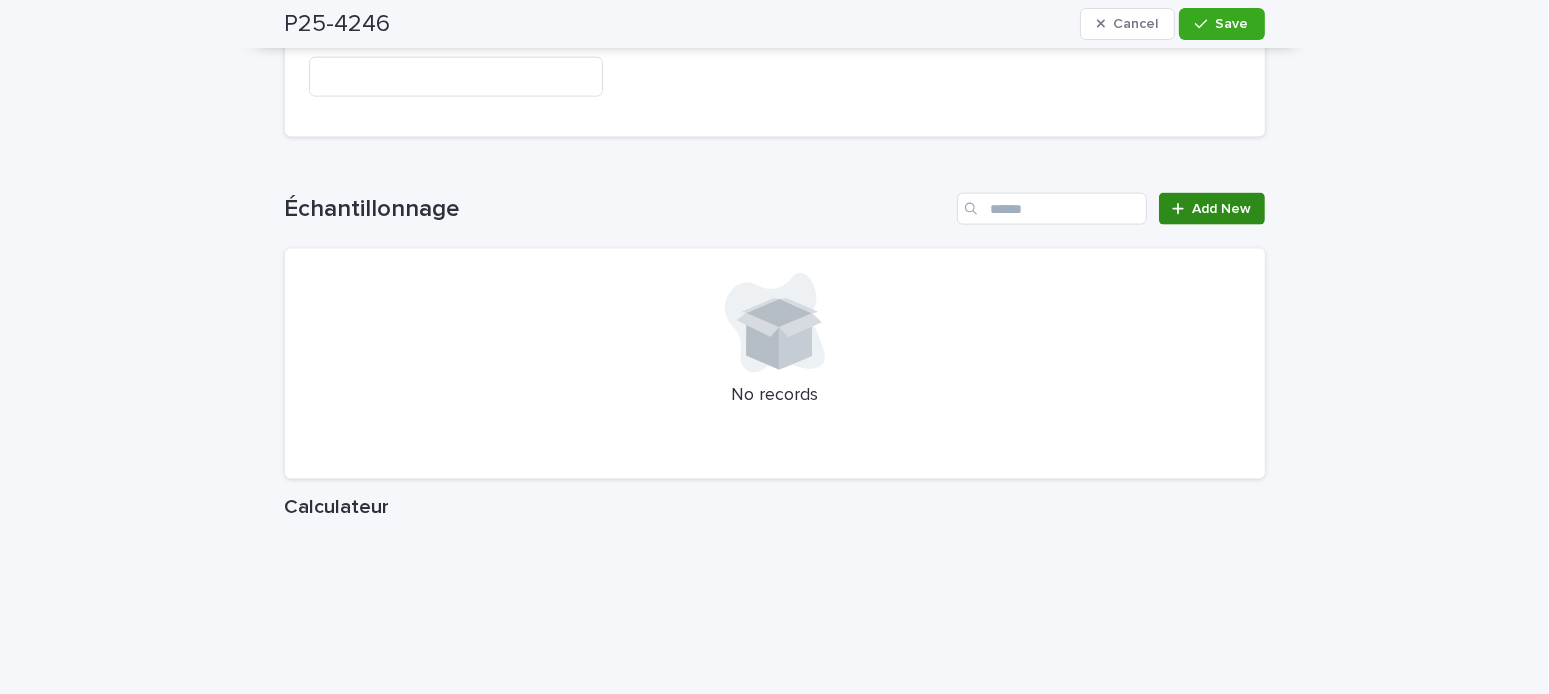click on "Add New" at bounding box center [1222, 209] 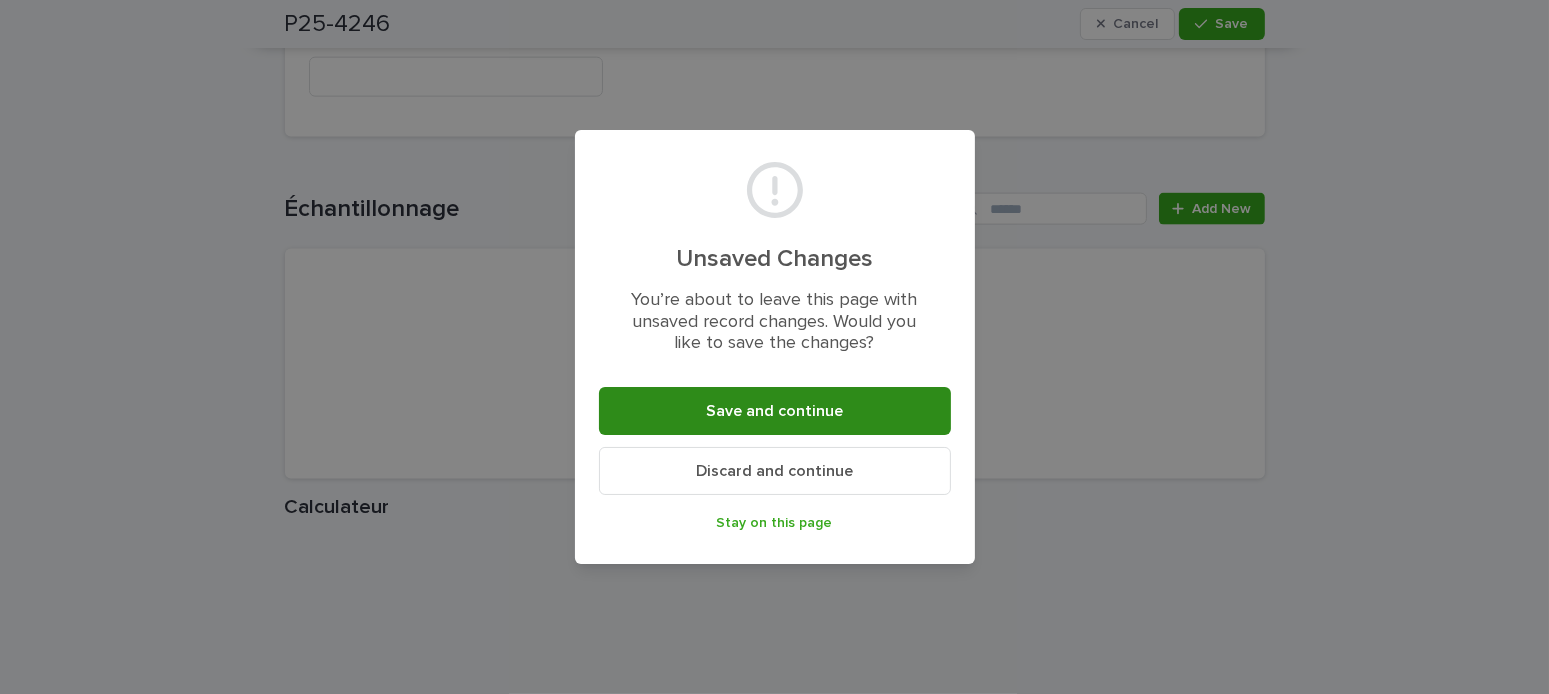 drag, startPoint x: 679, startPoint y: 400, endPoint x: 790, endPoint y: 405, distance: 111.11256 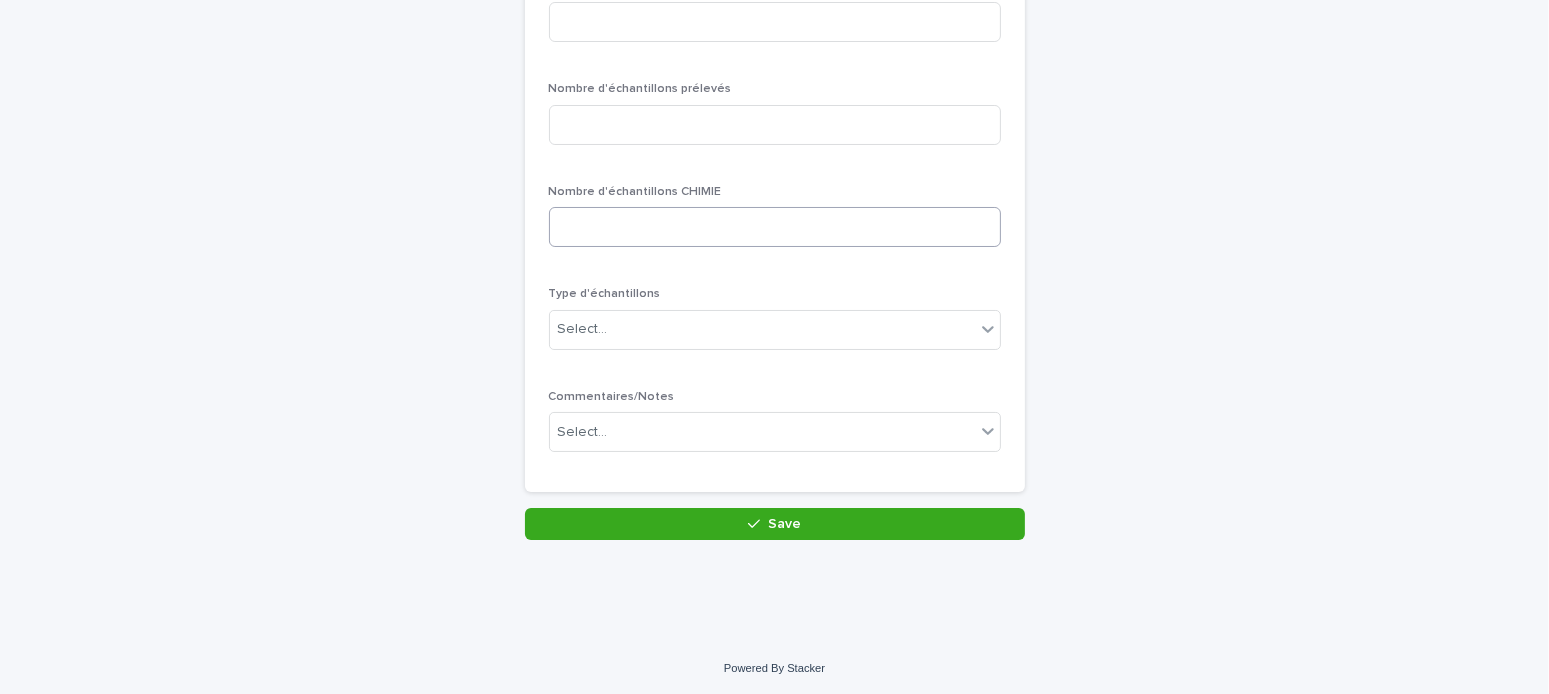 scroll, scrollTop: 0, scrollLeft: 0, axis: both 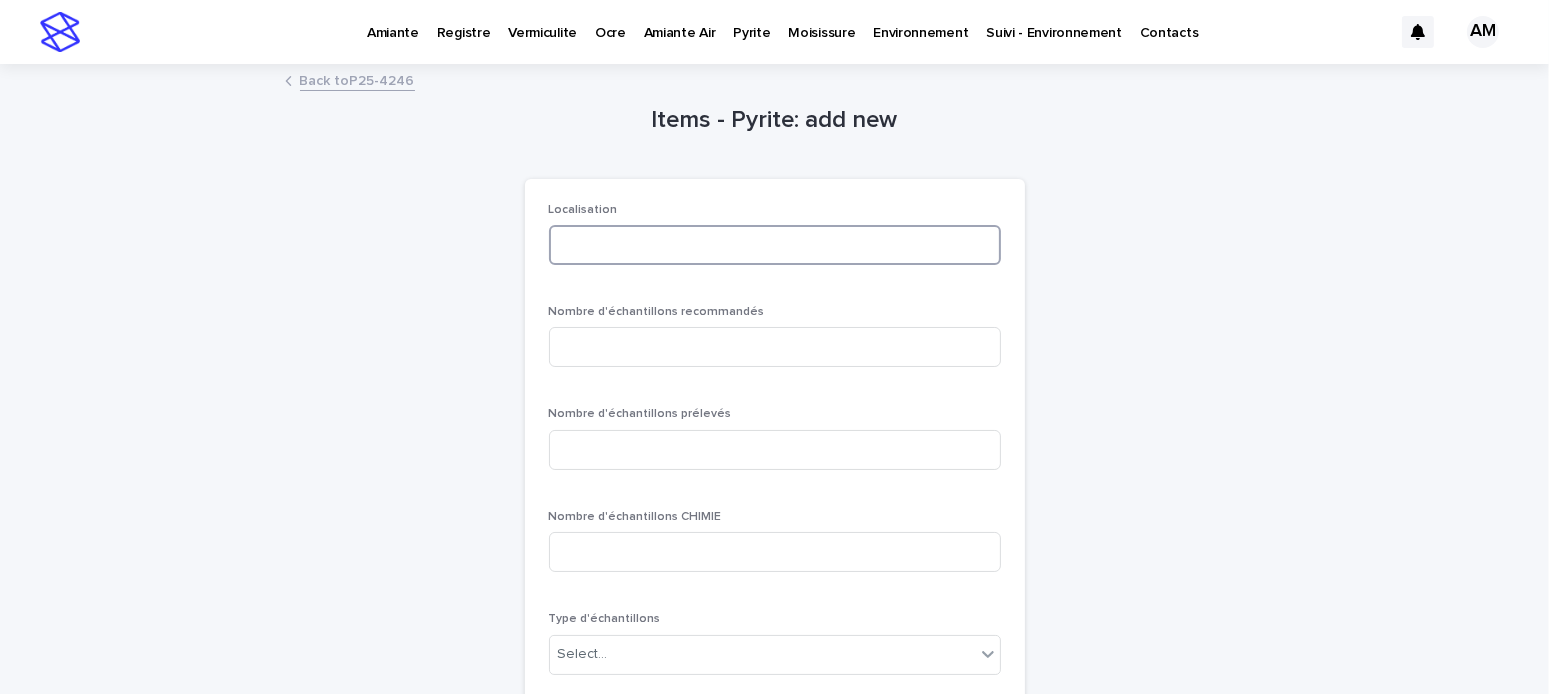 click at bounding box center (775, 245) 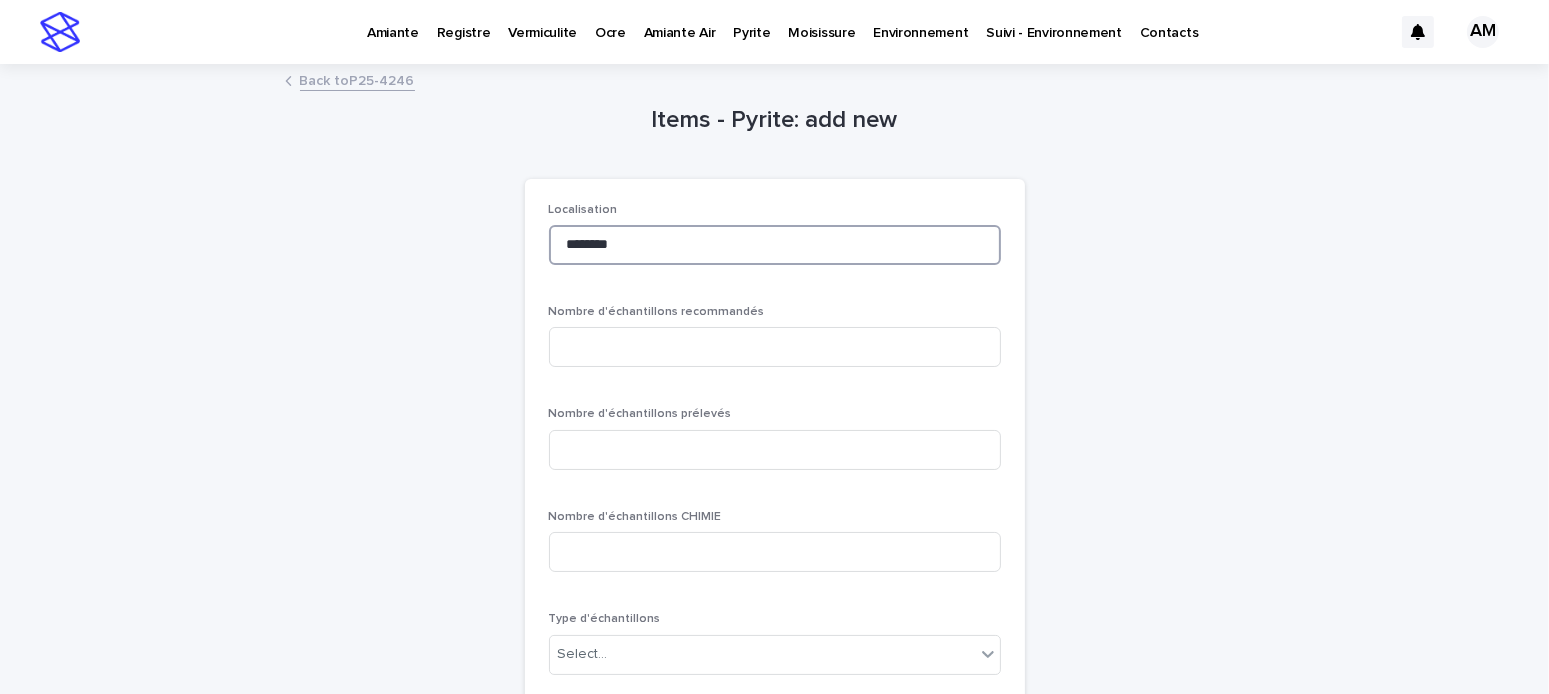 type on "********" 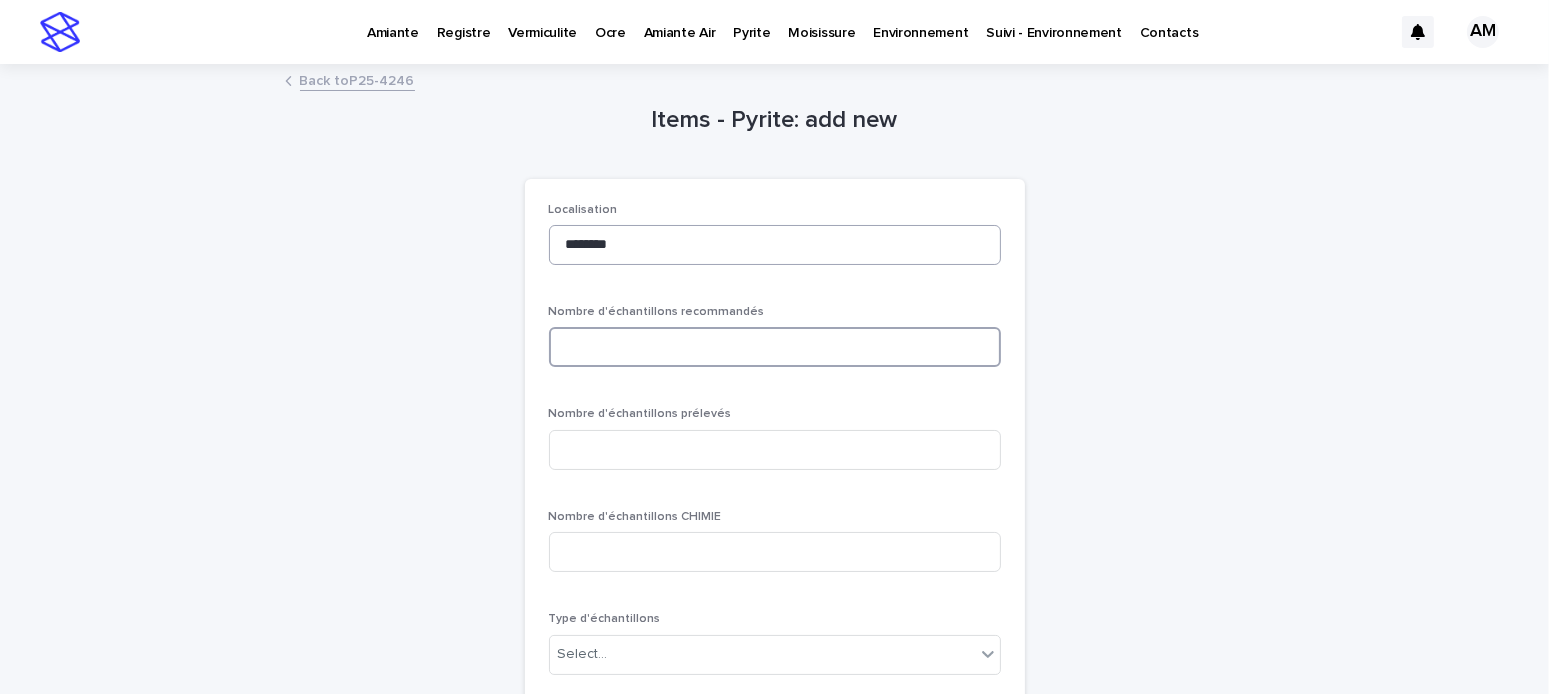 scroll, scrollTop: 325, scrollLeft: 0, axis: vertical 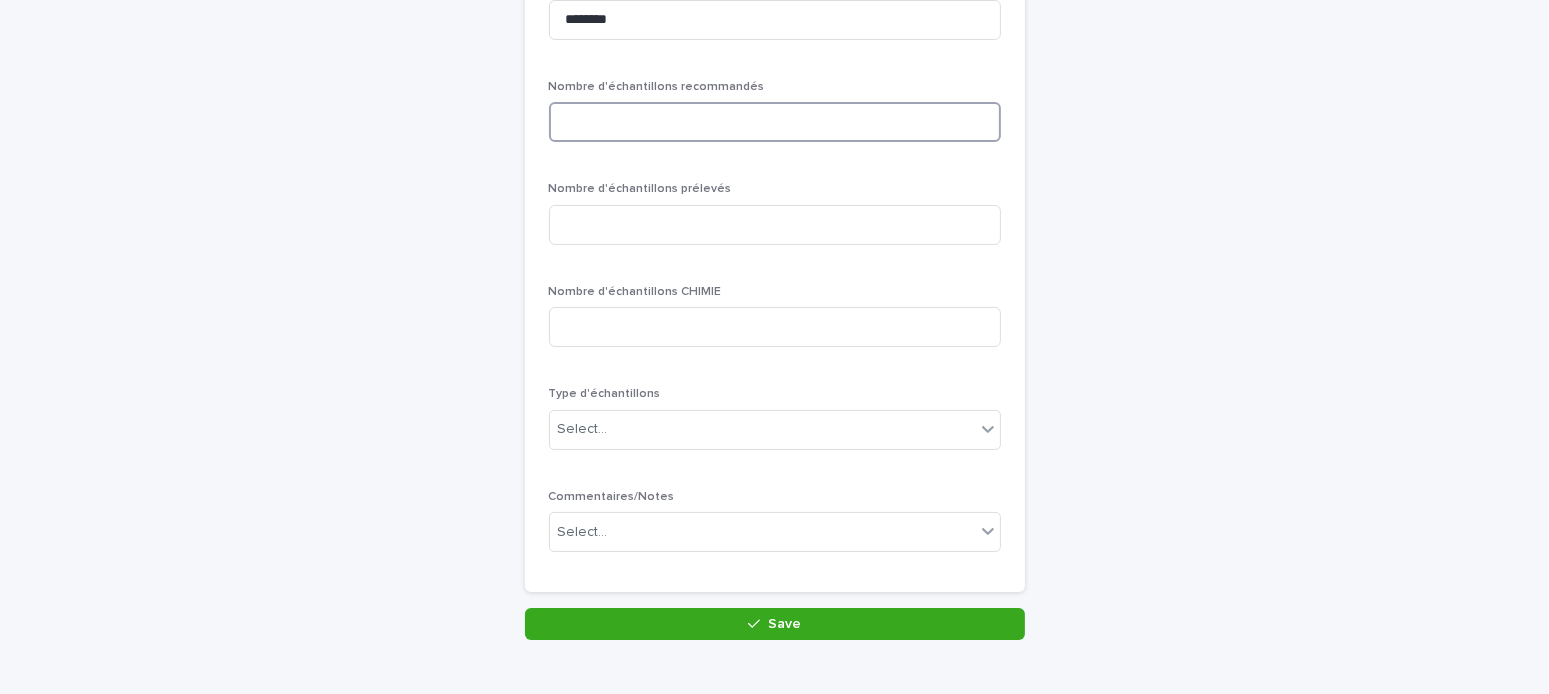 click at bounding box center [775, 122] 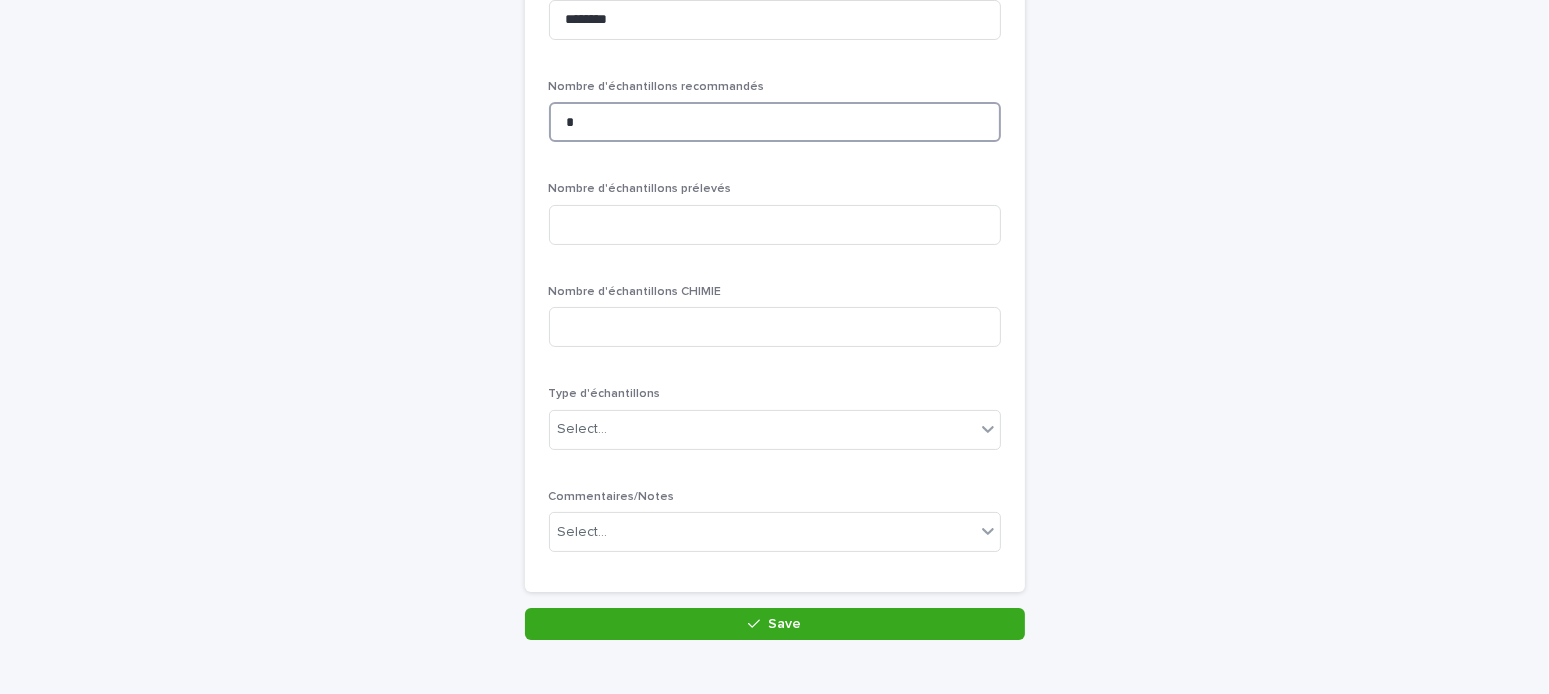 type on "*" 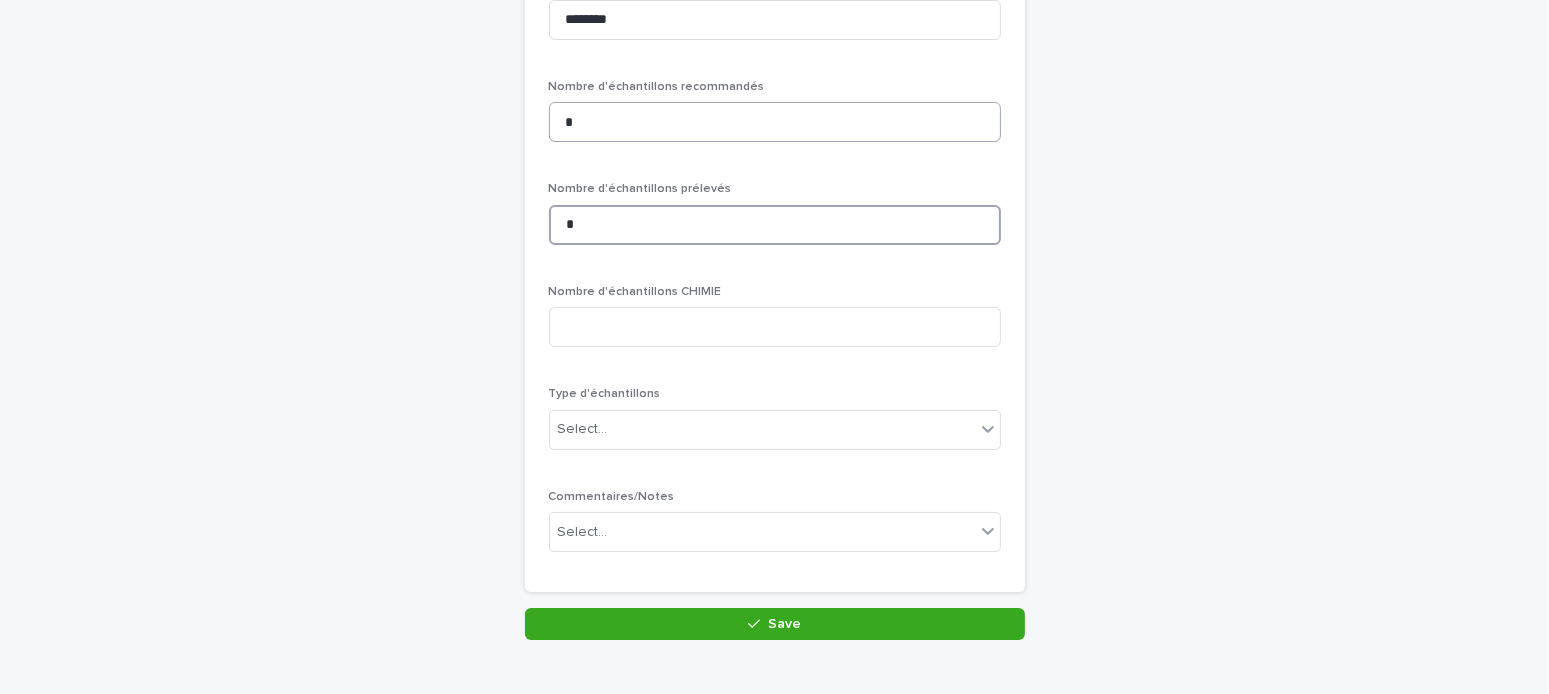 type on "*" 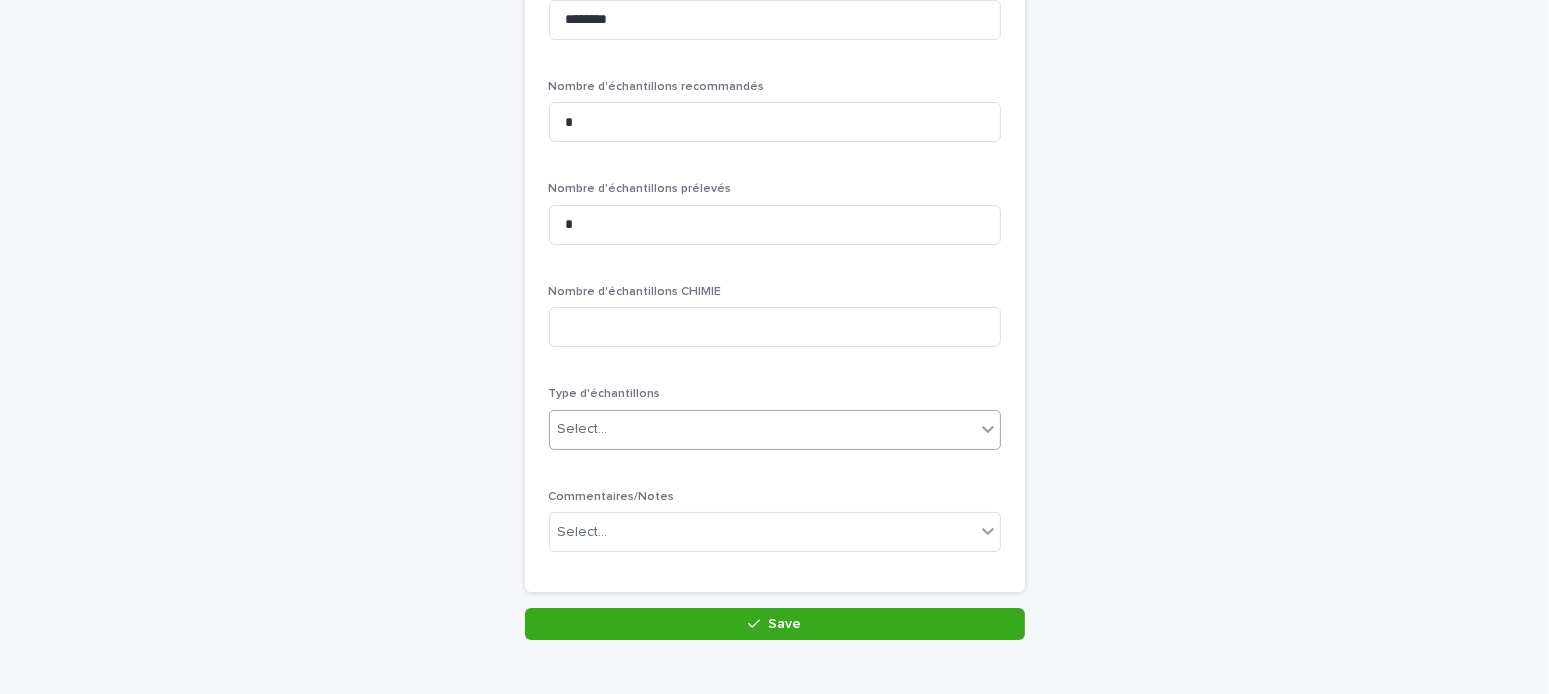 click on "Type d'échantillons       0 results available. Select is focused ,type to refine list, press Down to open the menu,  Select..." at bounding box center [775, 426] 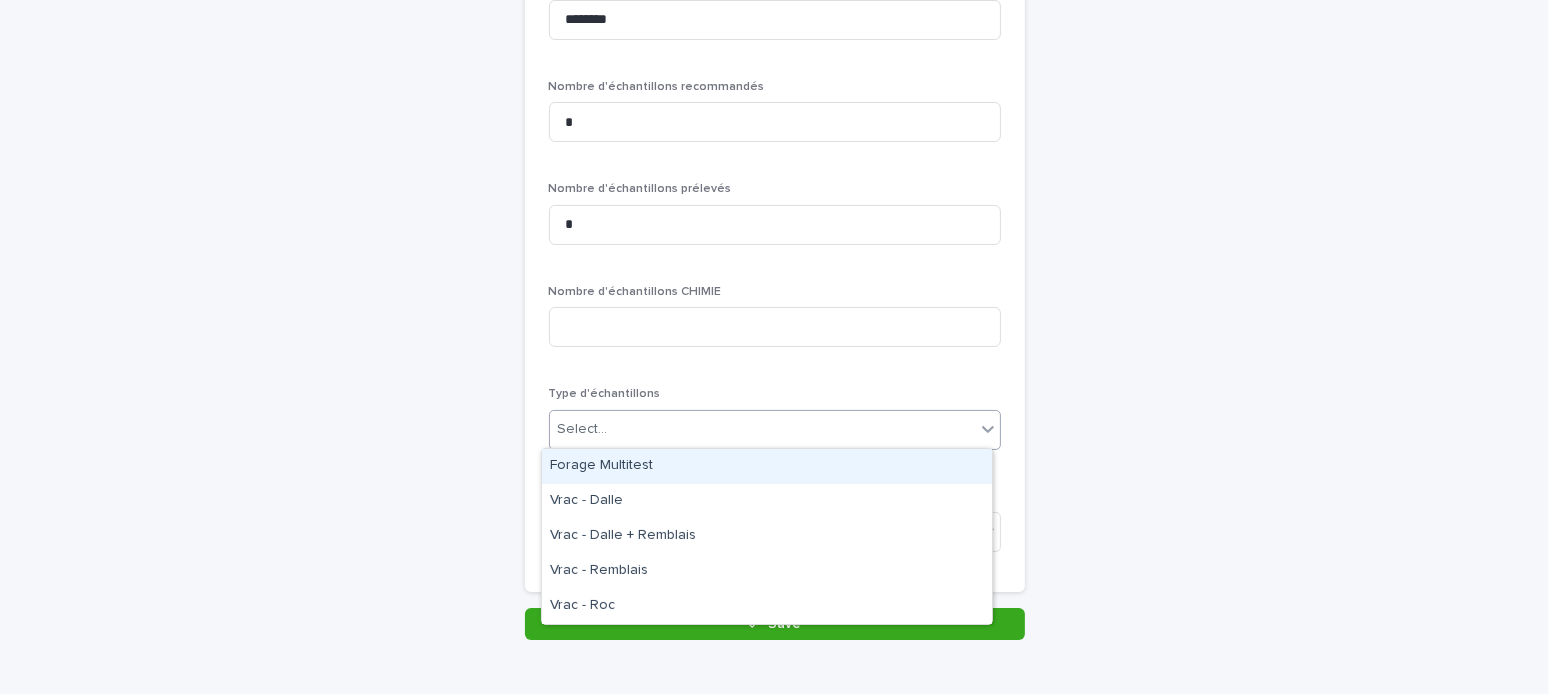click on "Select..." at bounding box center (762, 429) 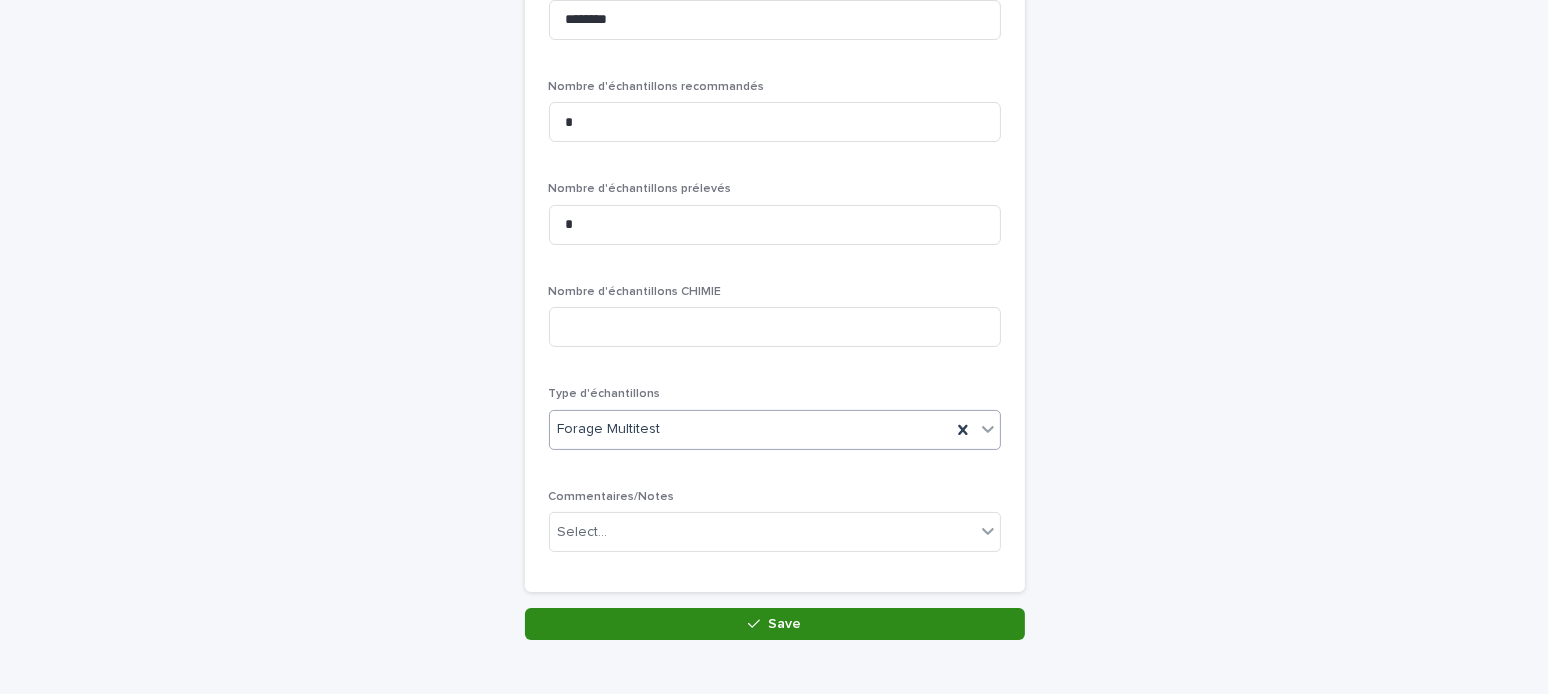 click on "Save" at bounding box center [784, 624] 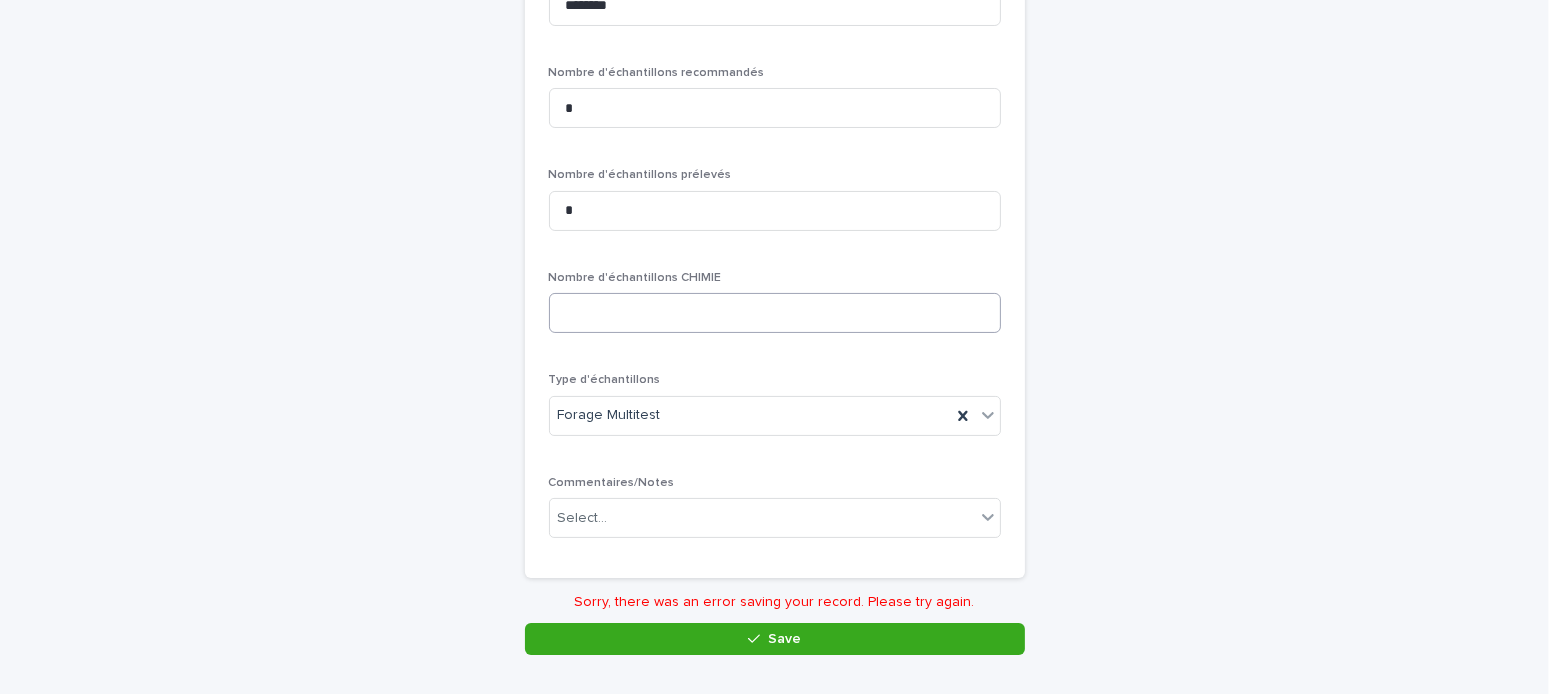 scroll, scrollTop: 0, scrollLeft: 0, axis: both 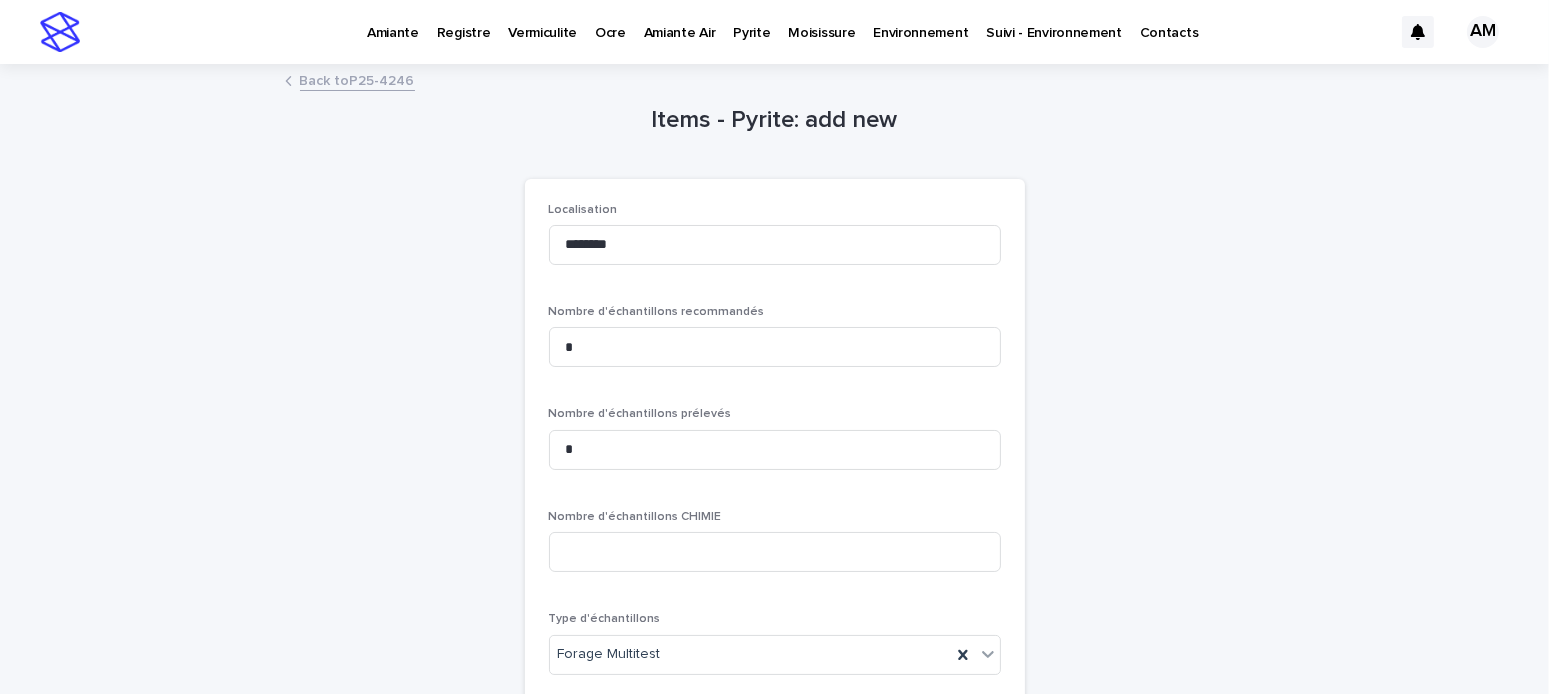 click on "Back to  P25-4246" at bounding box center [357, 79] 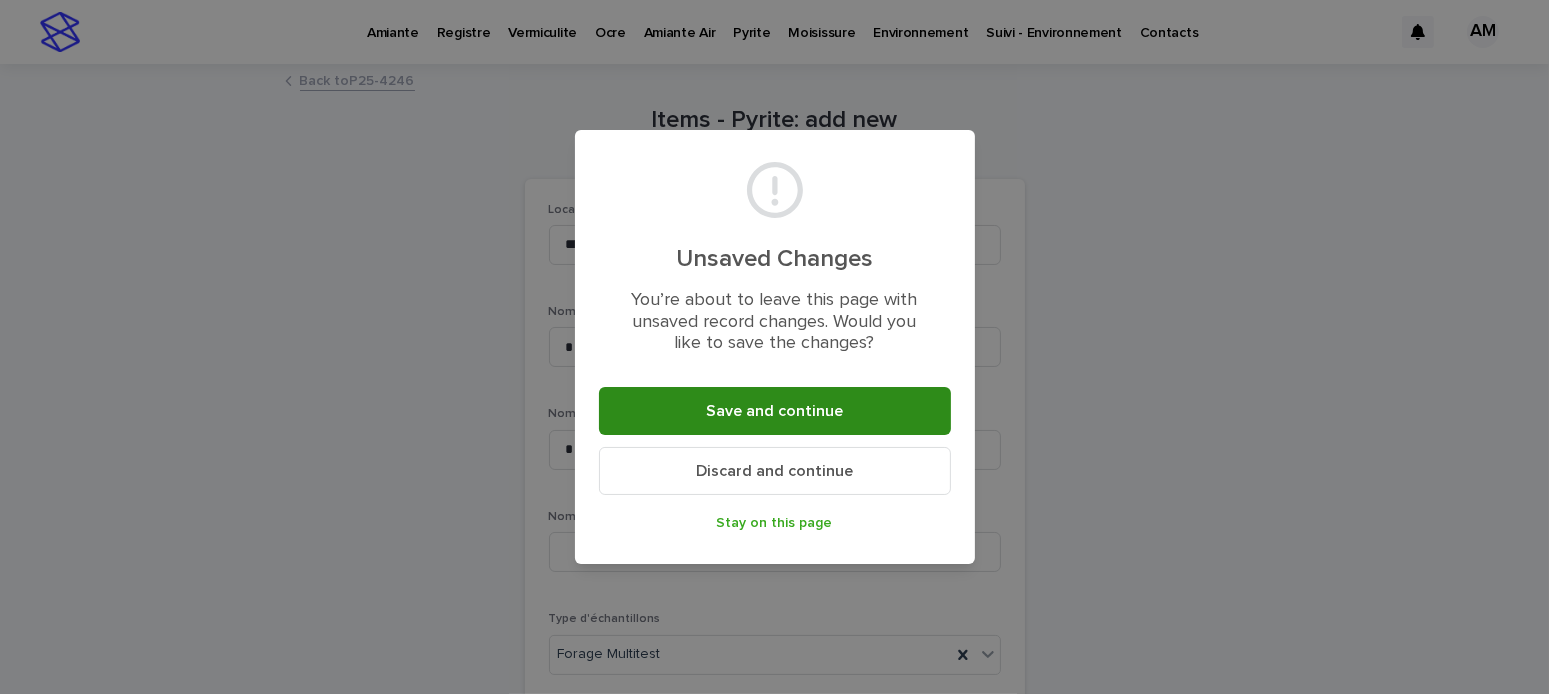 click on "Save and continue" at bounding box center [775, 411] 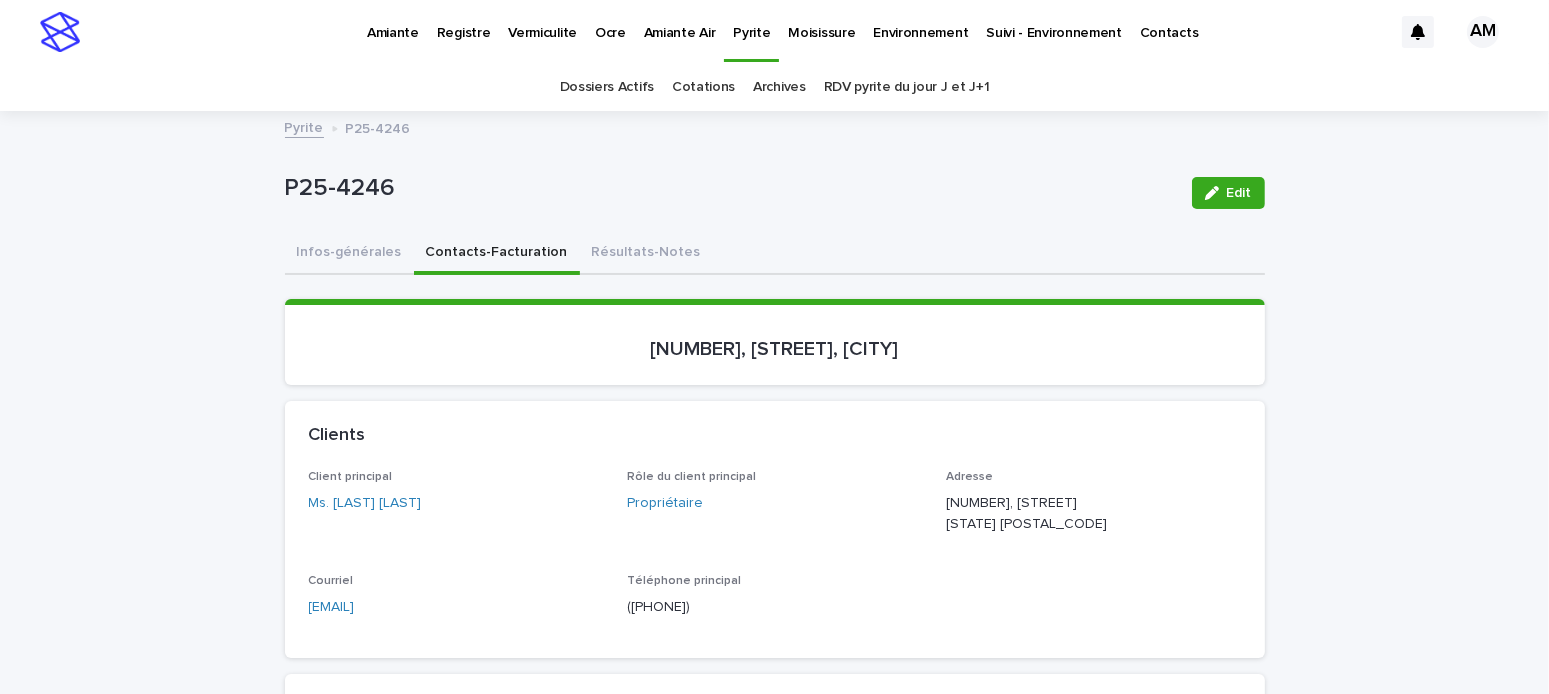 scroll, scrollTop: 100, scrollLeft: 0, axis: vertical 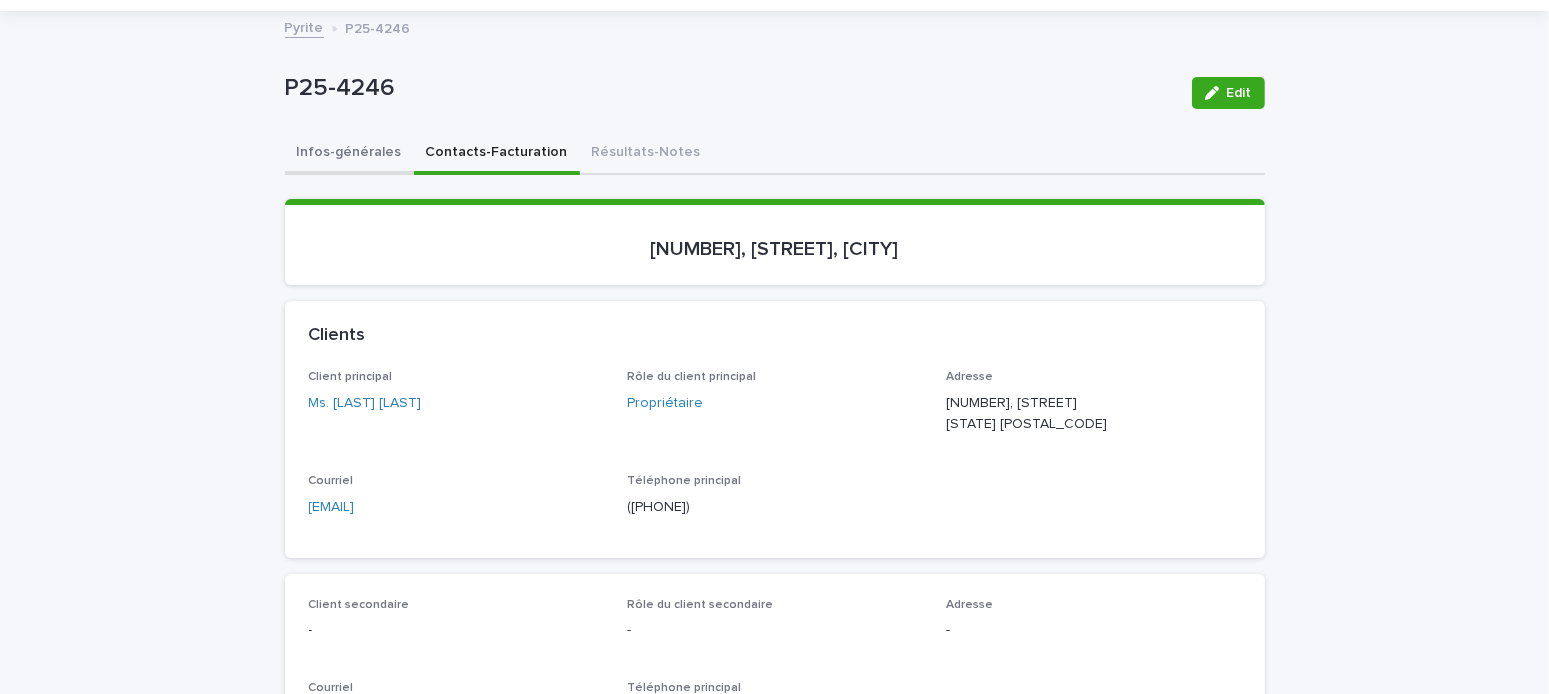 click on "Infos-générales" at bounding box center (349, 154) 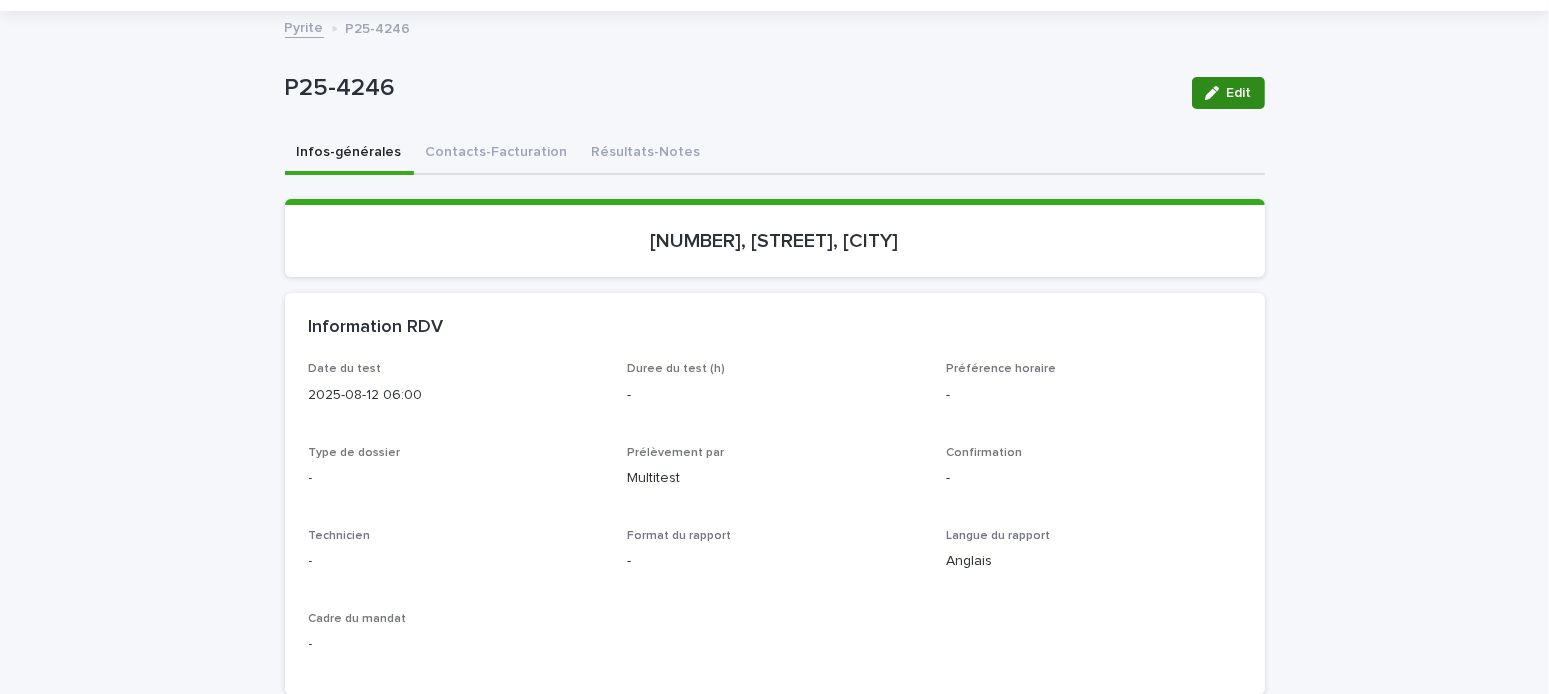 click 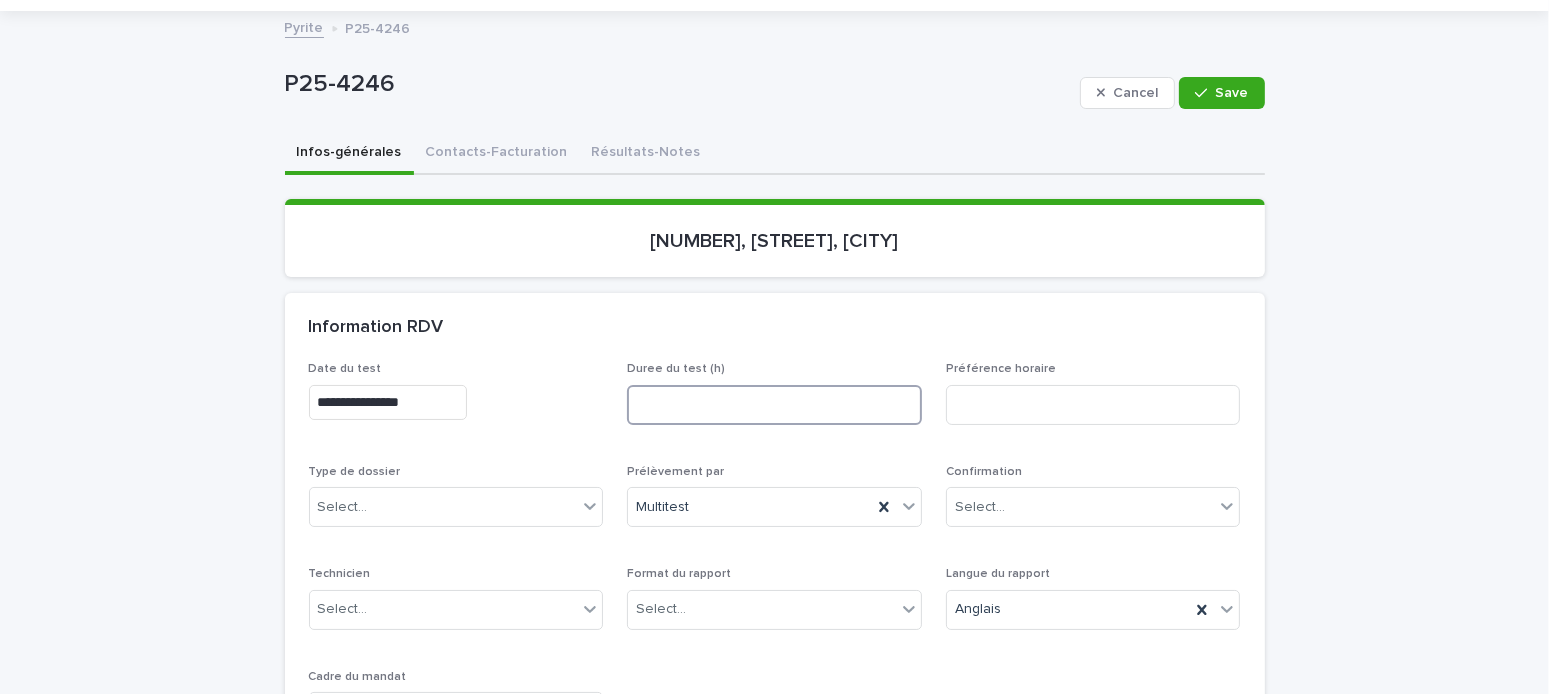 click at bounding box center (774, 405) 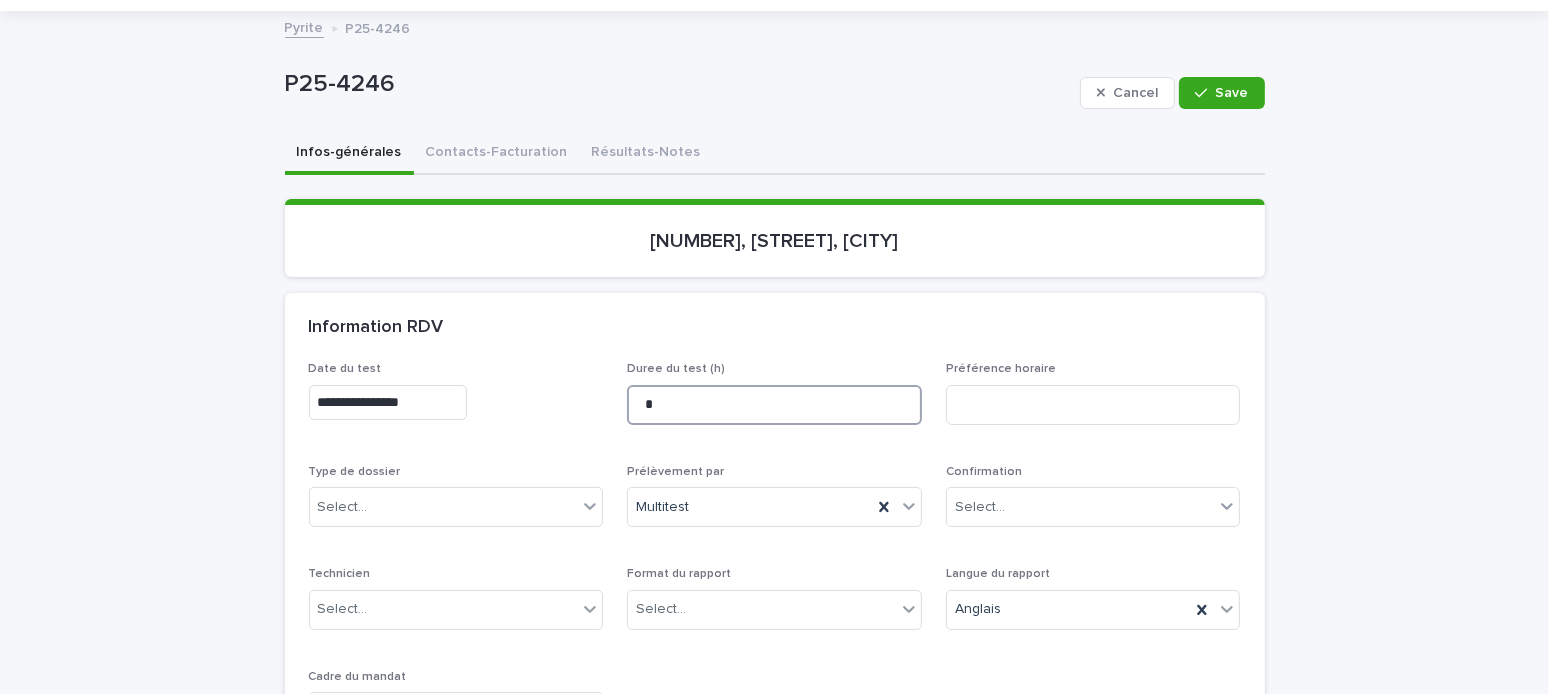 scroll, scrollTop: 400, scrollLeft: 0, axis: vertical 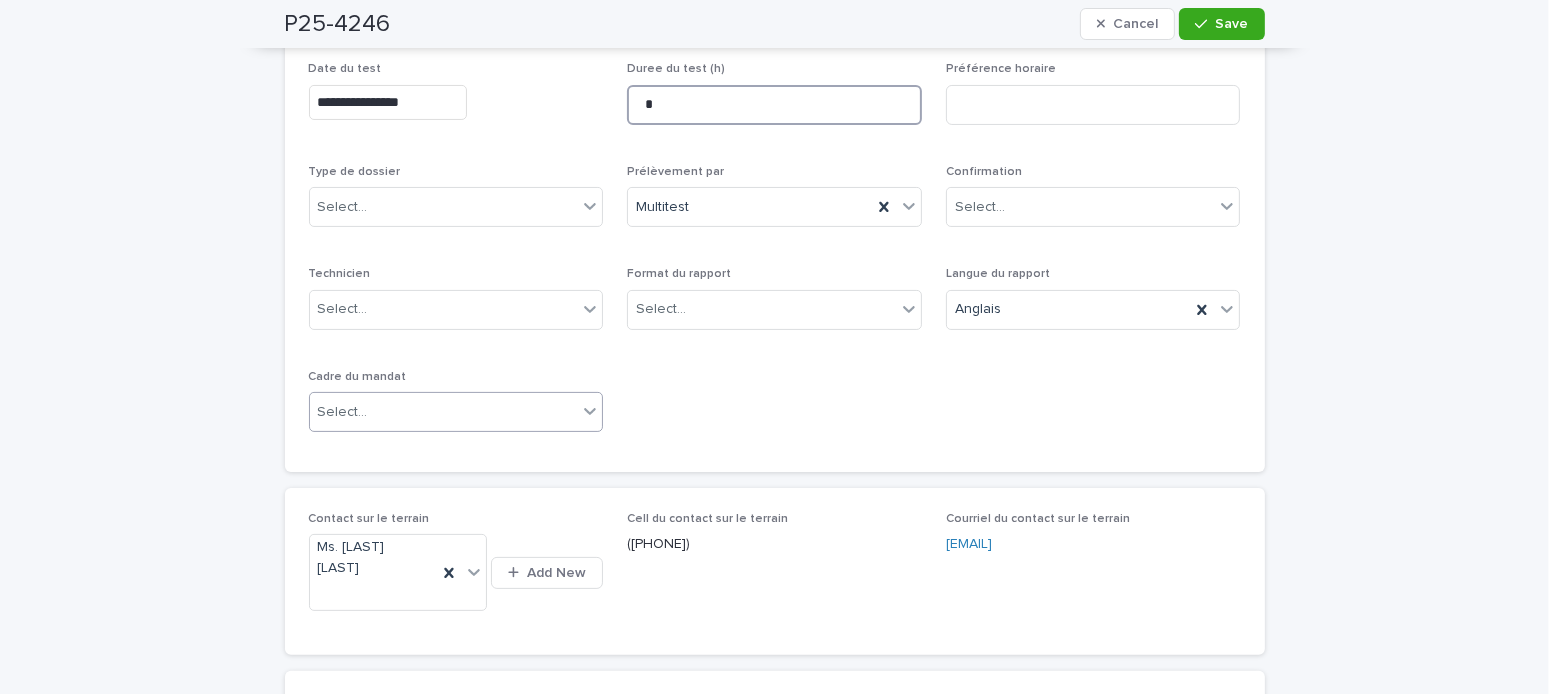 type on "*" 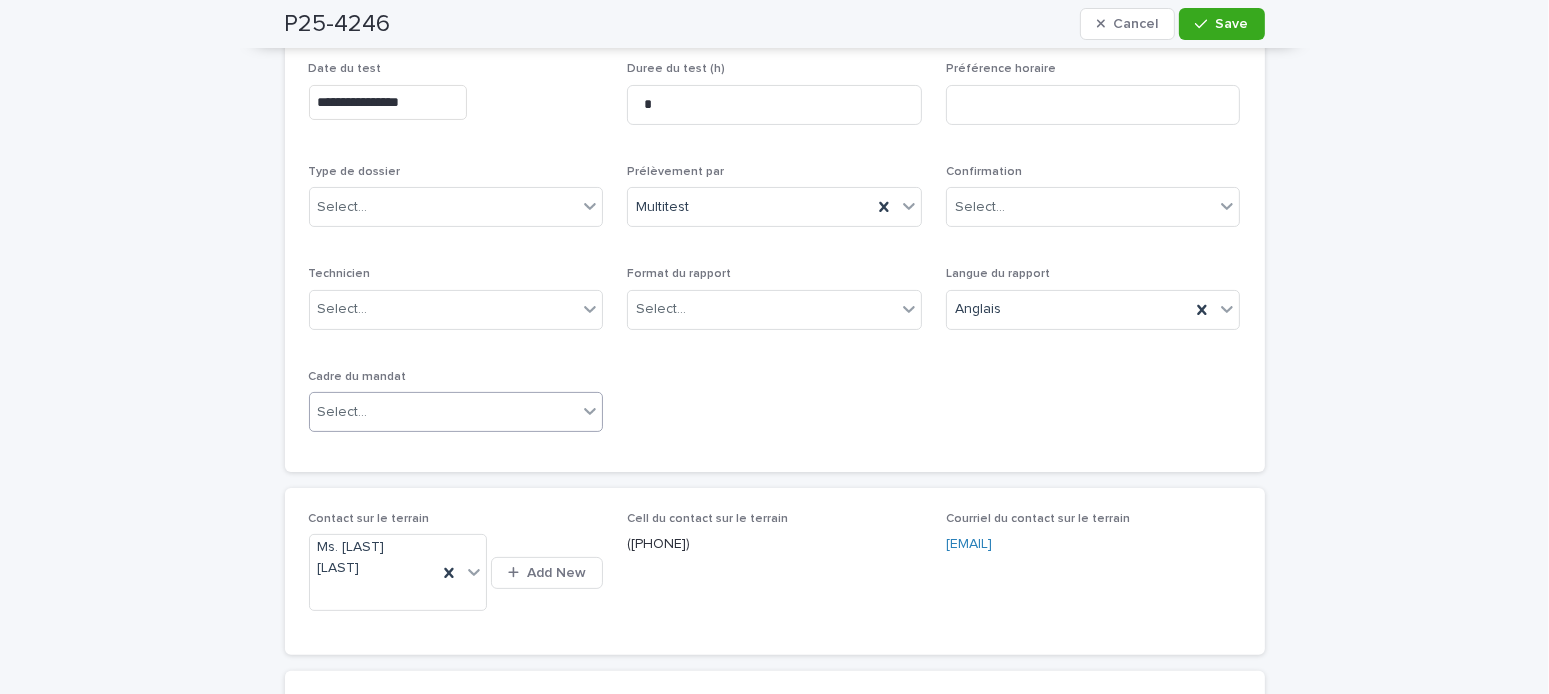 click on "Select..." at bounding box center (444, 412) 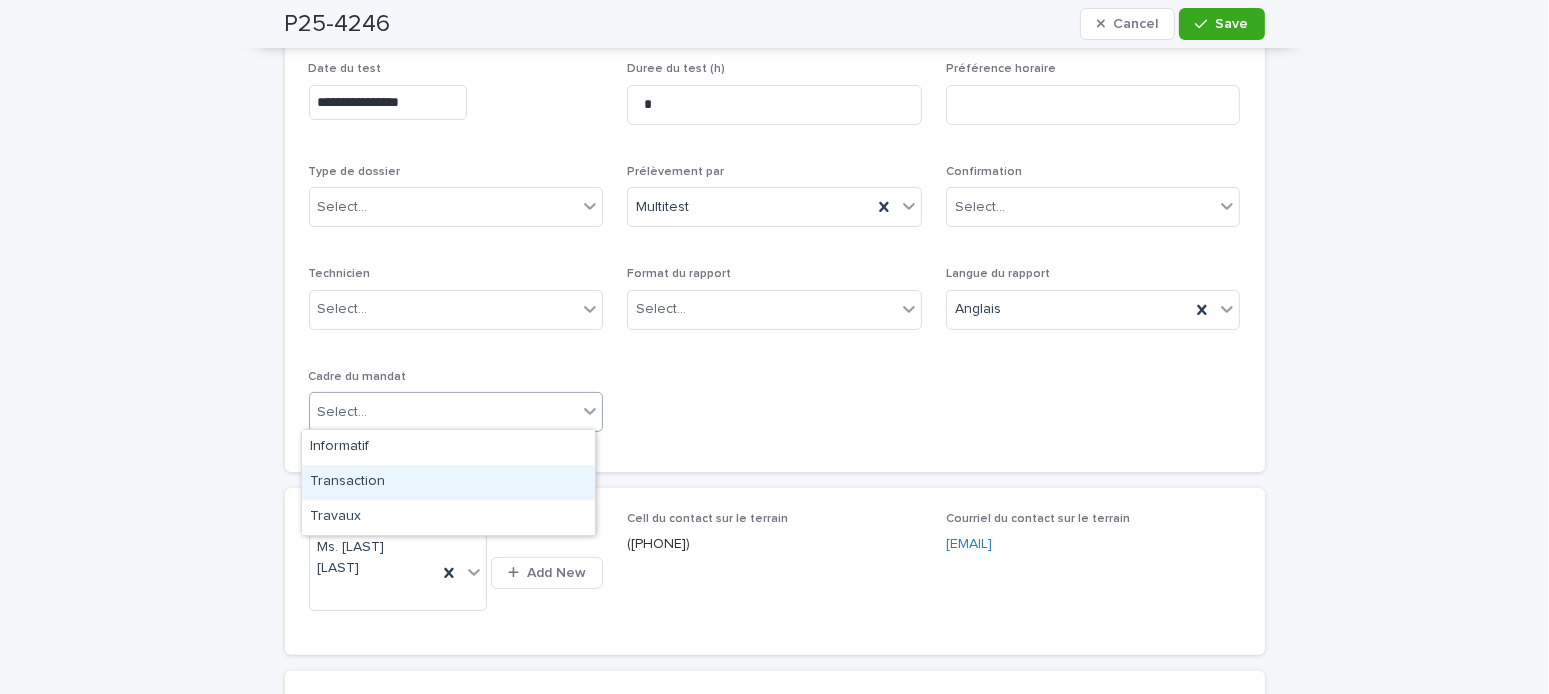 click on "Transaction" at bounding box center [448, 482] 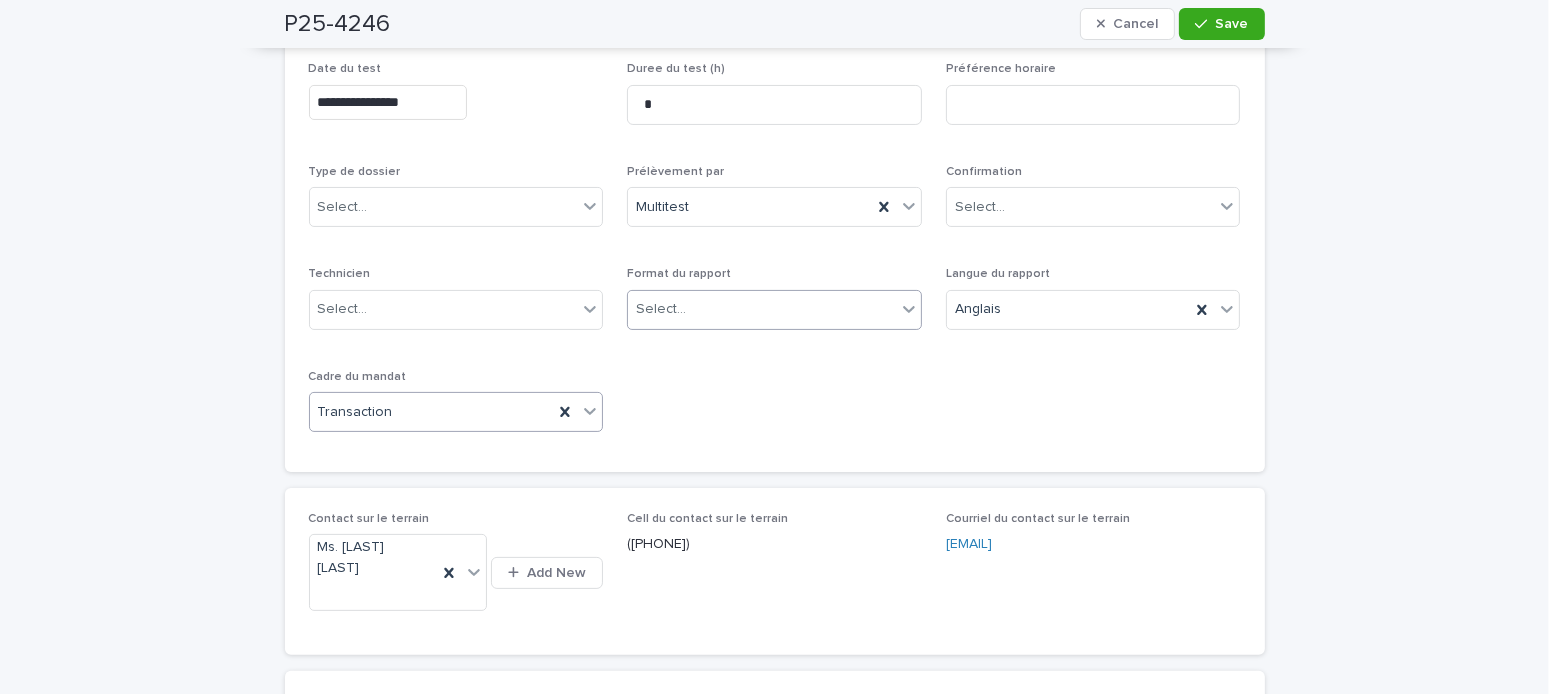 click on "Select..." at bounding box center (661, 309) 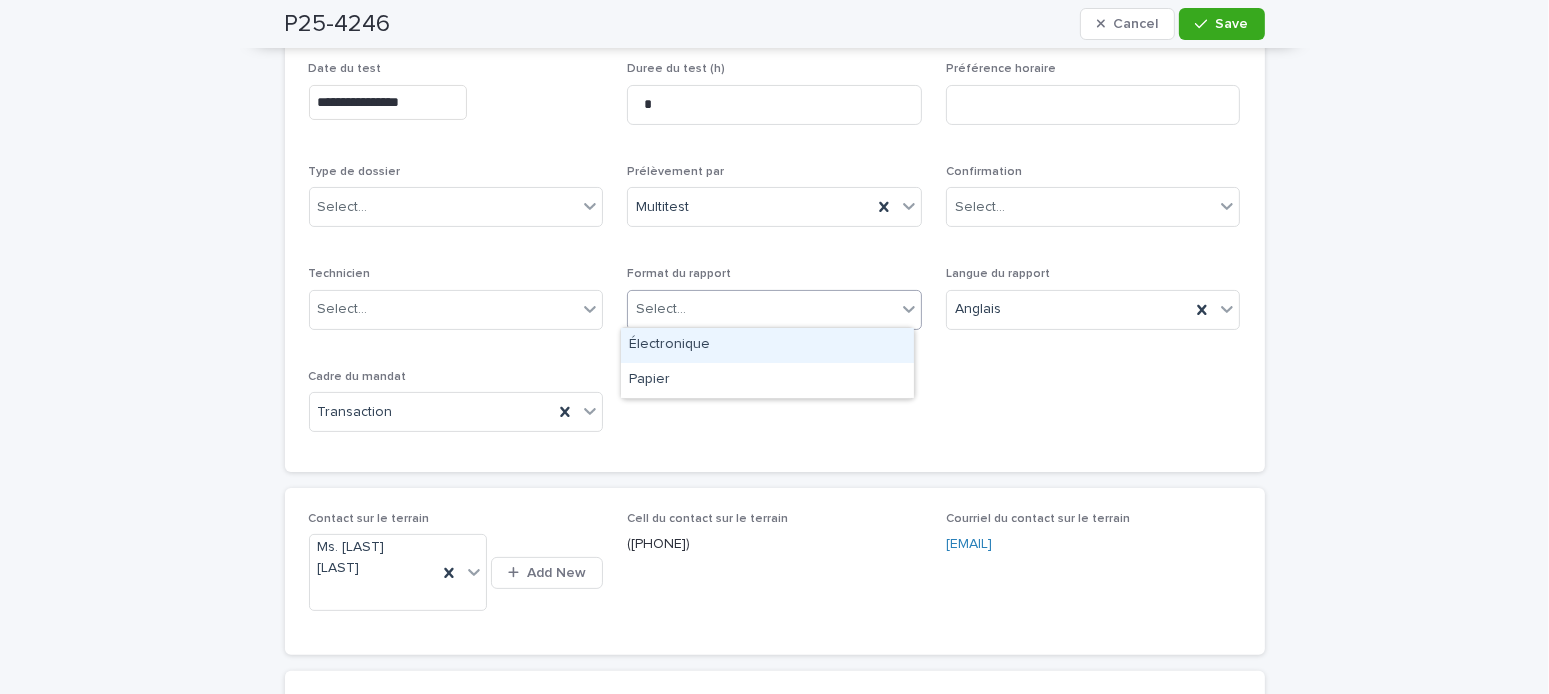 click on "Électronique" at bounding box center (767, 345) 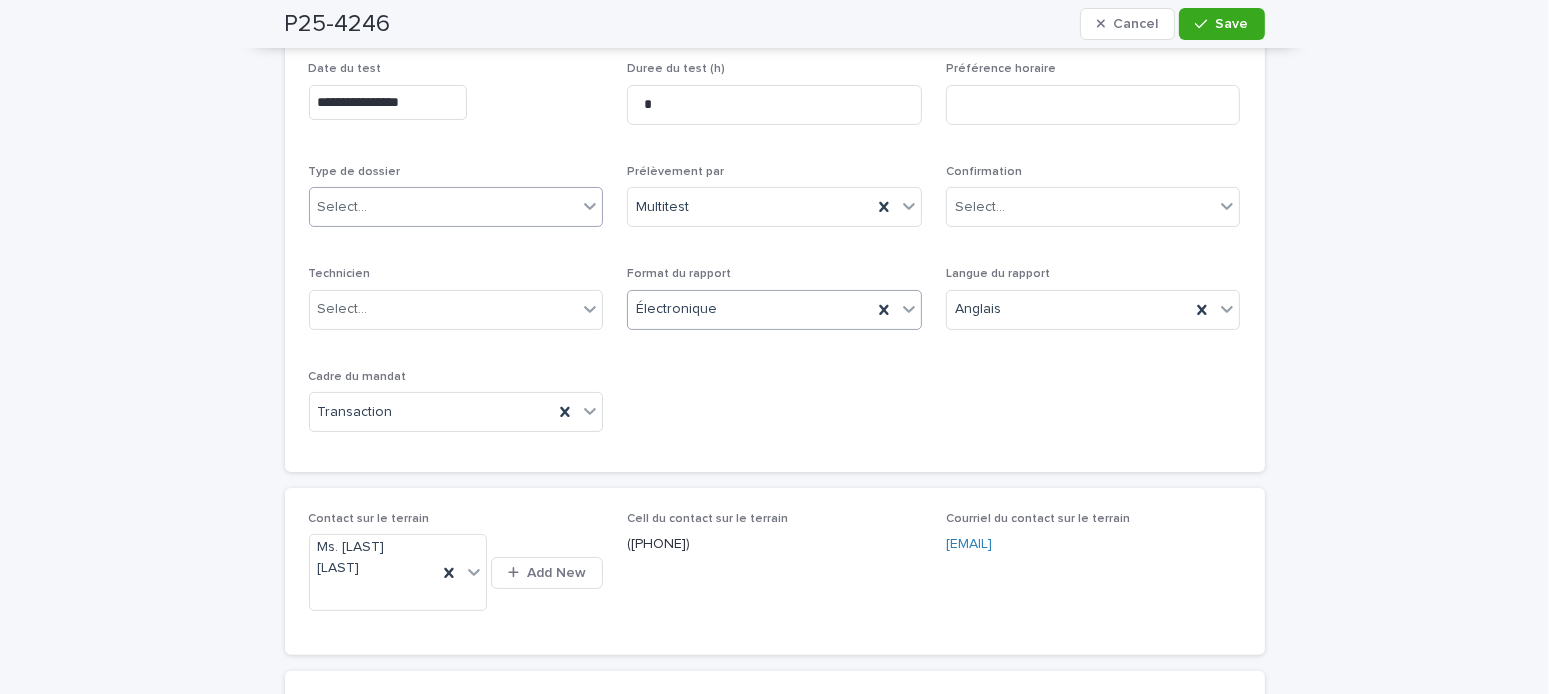 click on "Select..." at bounding box center (444, 207) 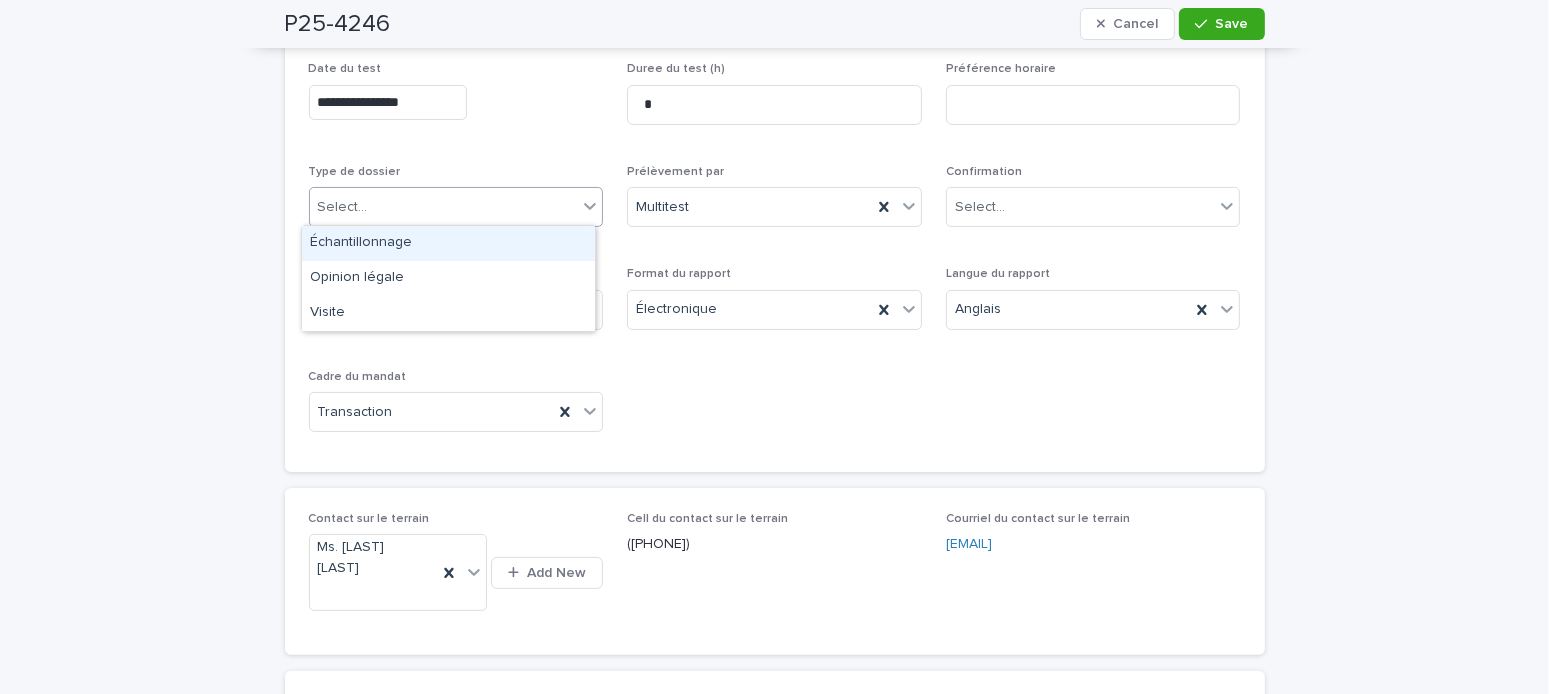 click on "Échantillonnage" at bounding box center [448, 243] 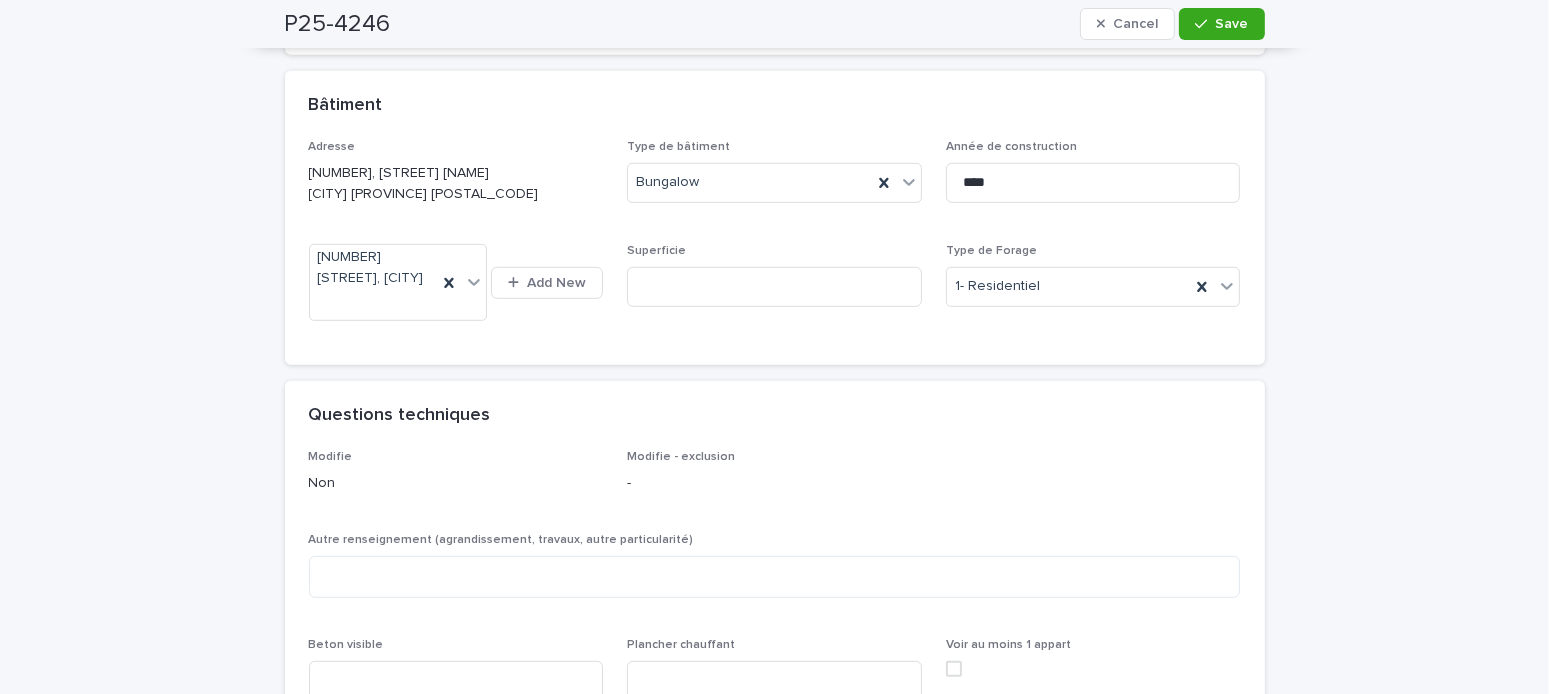 scroll, scrollTop: 1300, scrollLeft: 0, axis: vertical 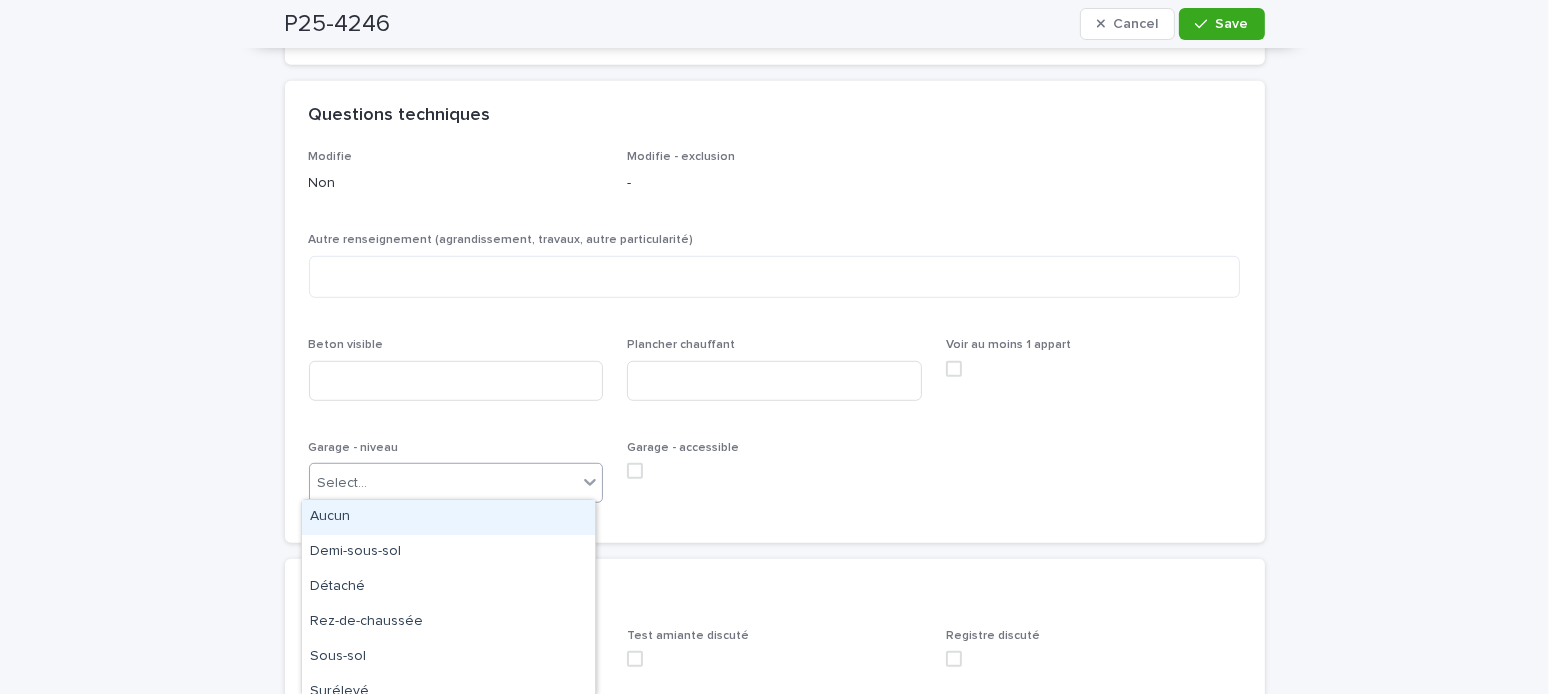 drag, startPoint x: 377, startPoint y: 477, endPoint x: 370, endPoint y: 488, distance: 13.038404 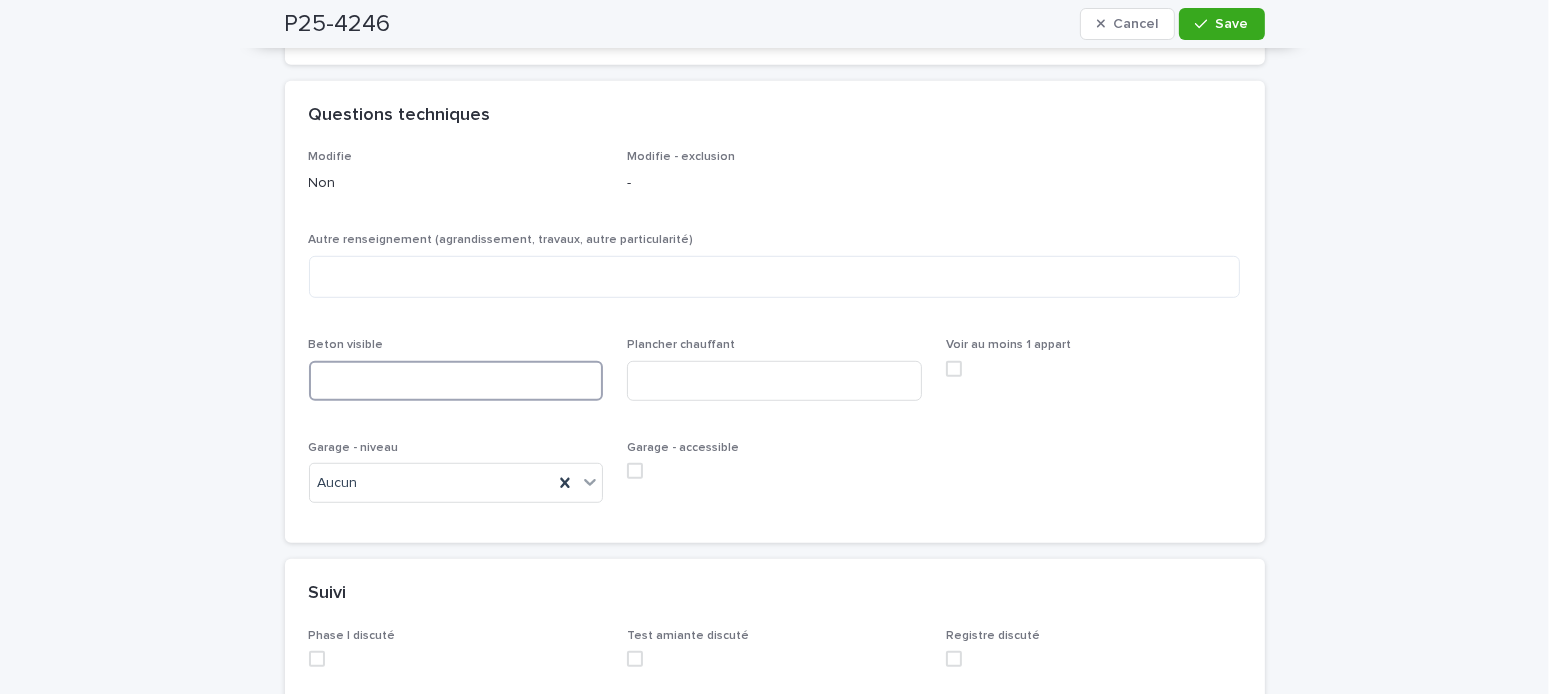 click at bounding box center [456, 381] 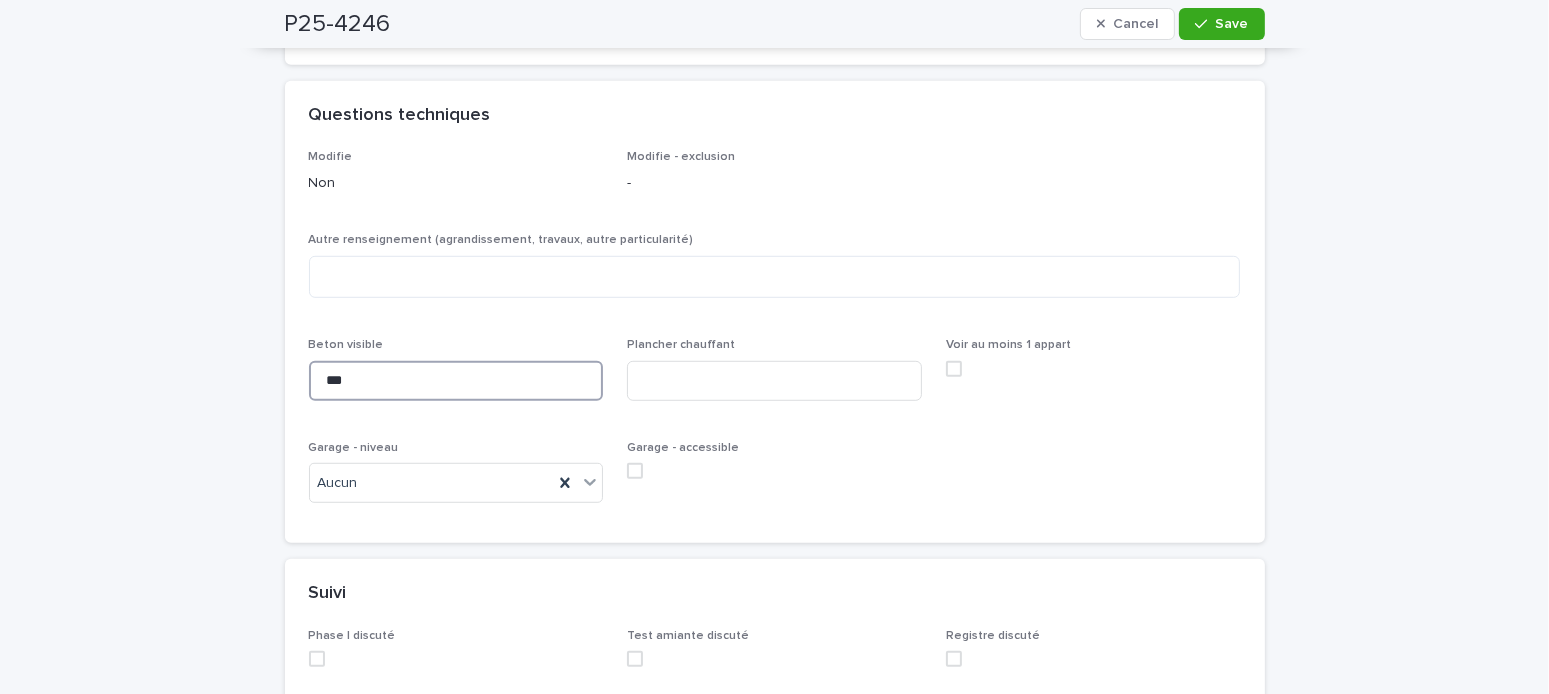 type on "***" 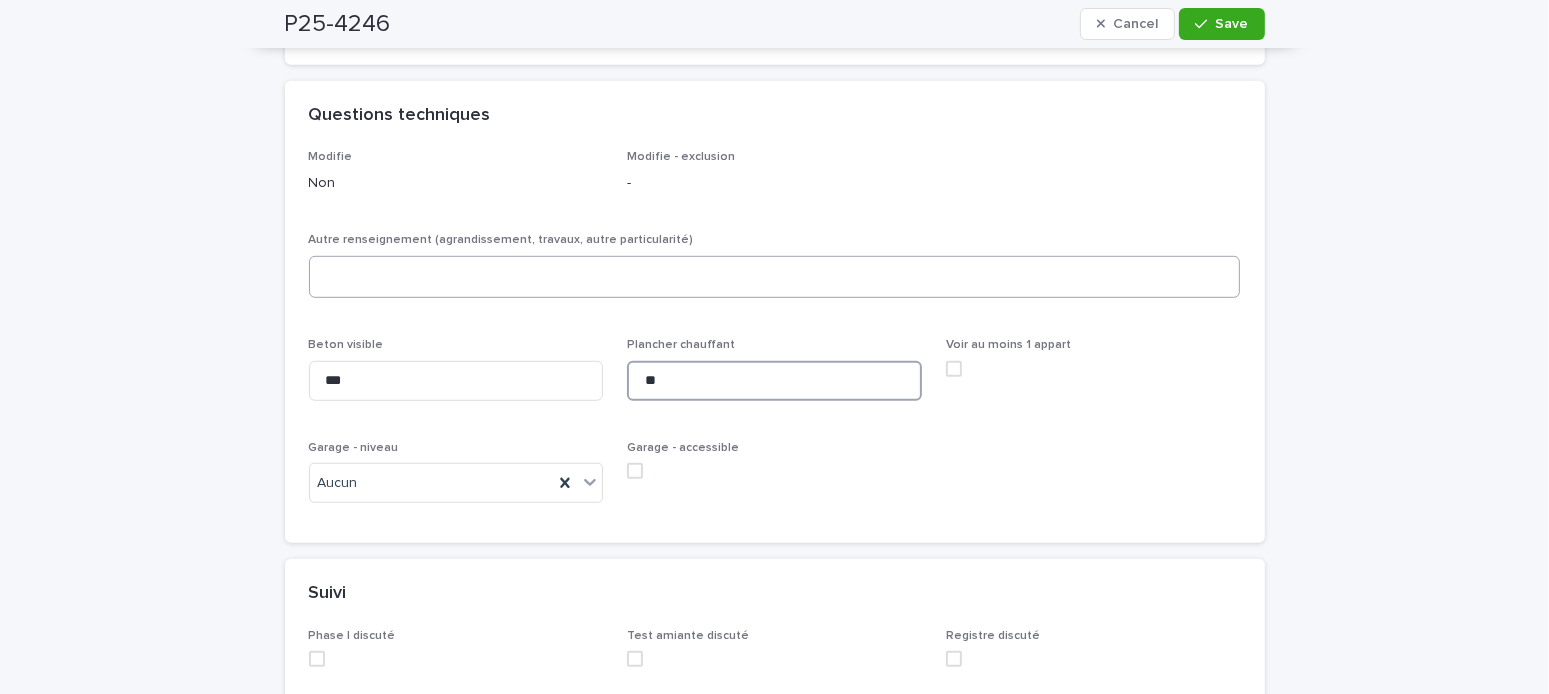 type on "**" 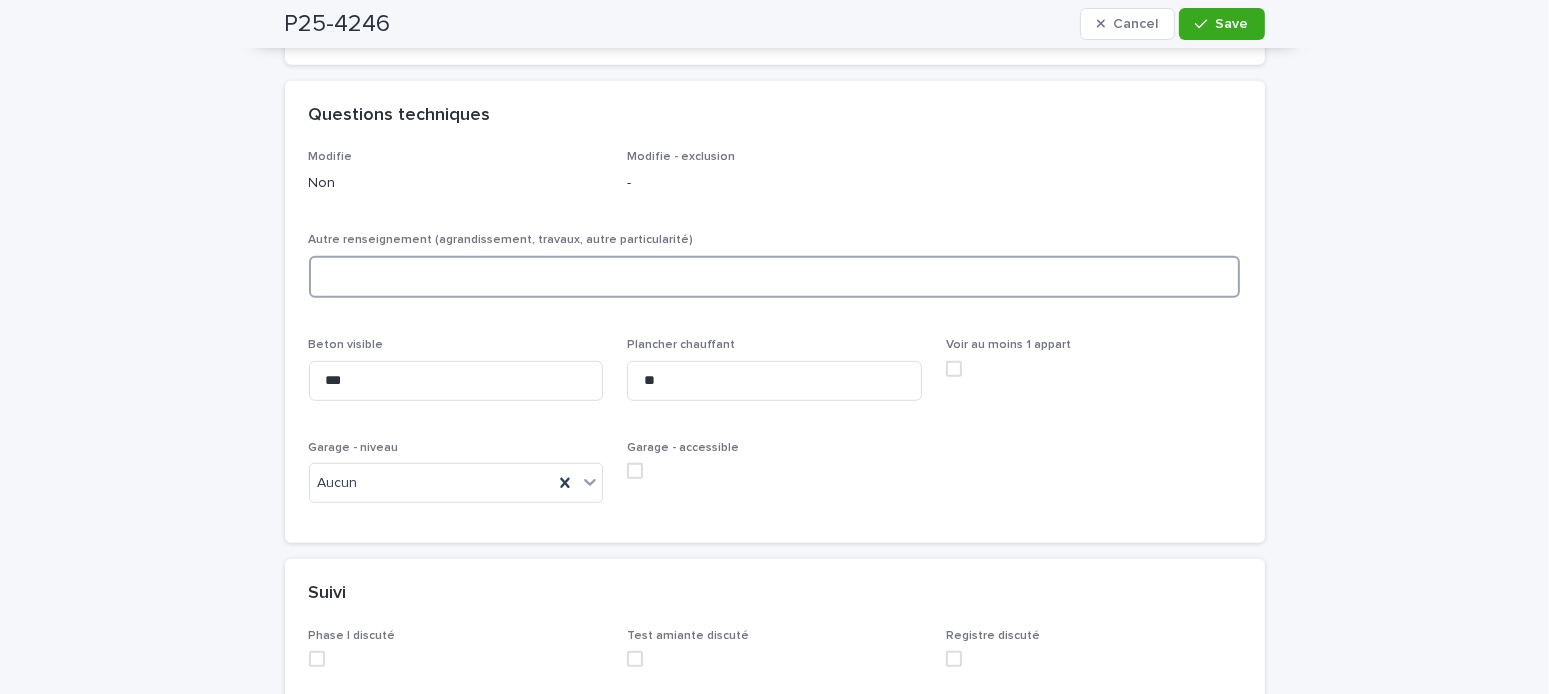 drag, startPoint x: 354, startPoint y: 267, endPoint x: 604, endPoint y: 489, distance: 334.34116 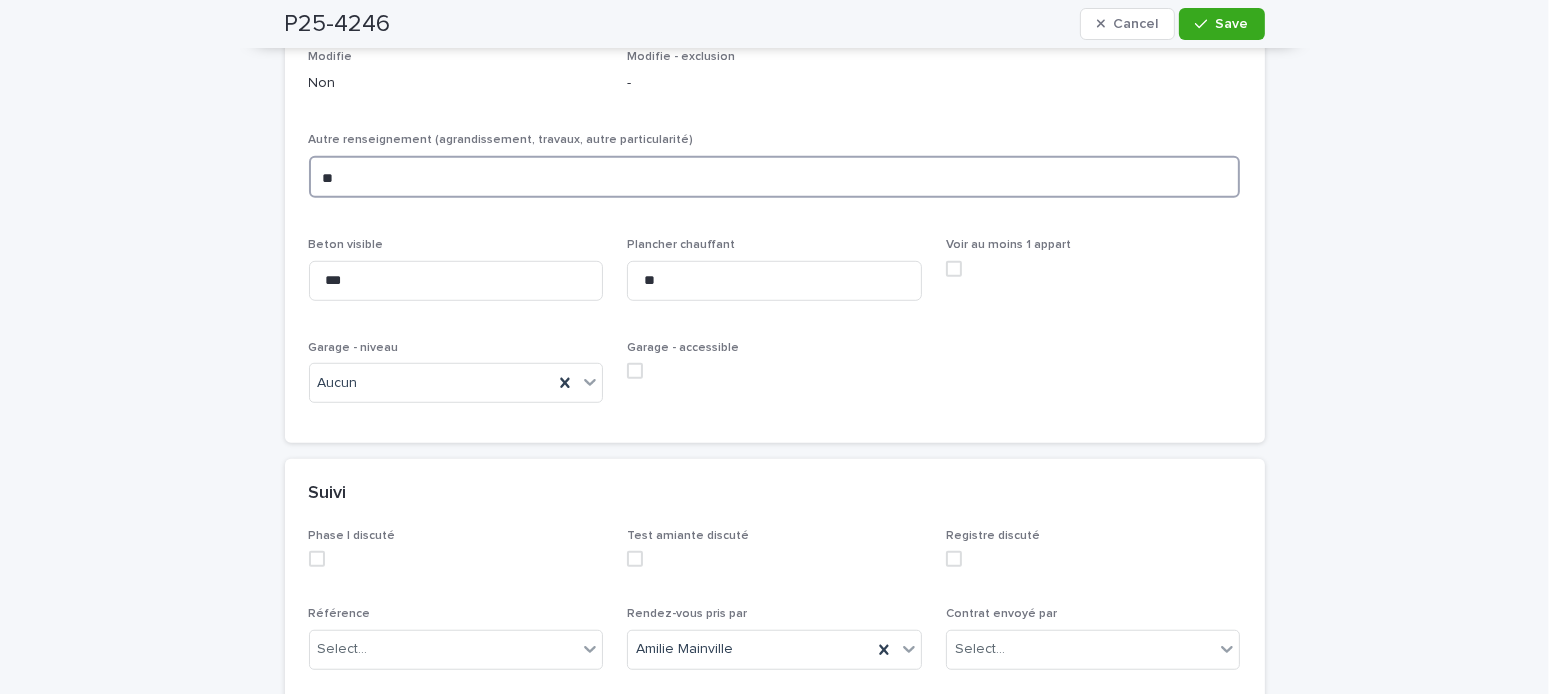 scroll, scrollTop: 1700, scrollLeft: 0, axis: vertical 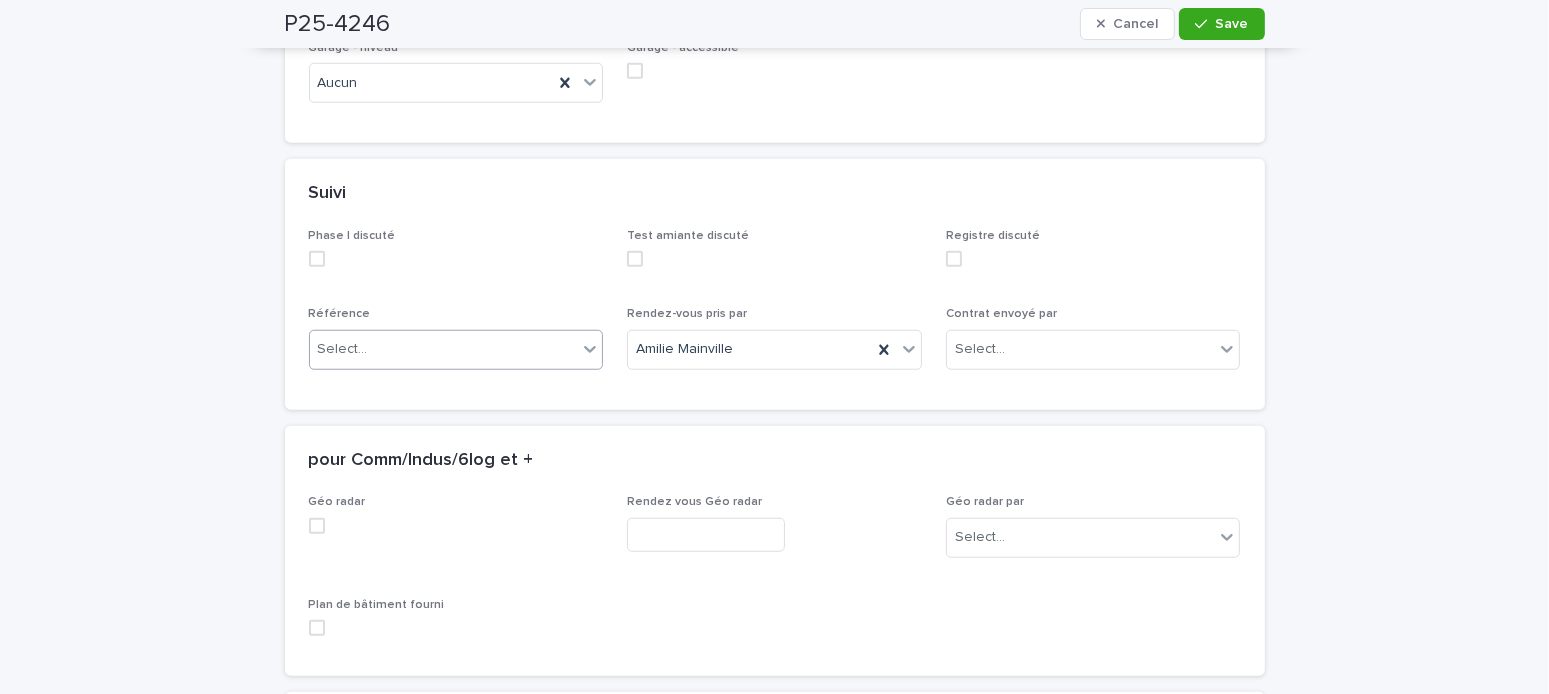 type on "**" 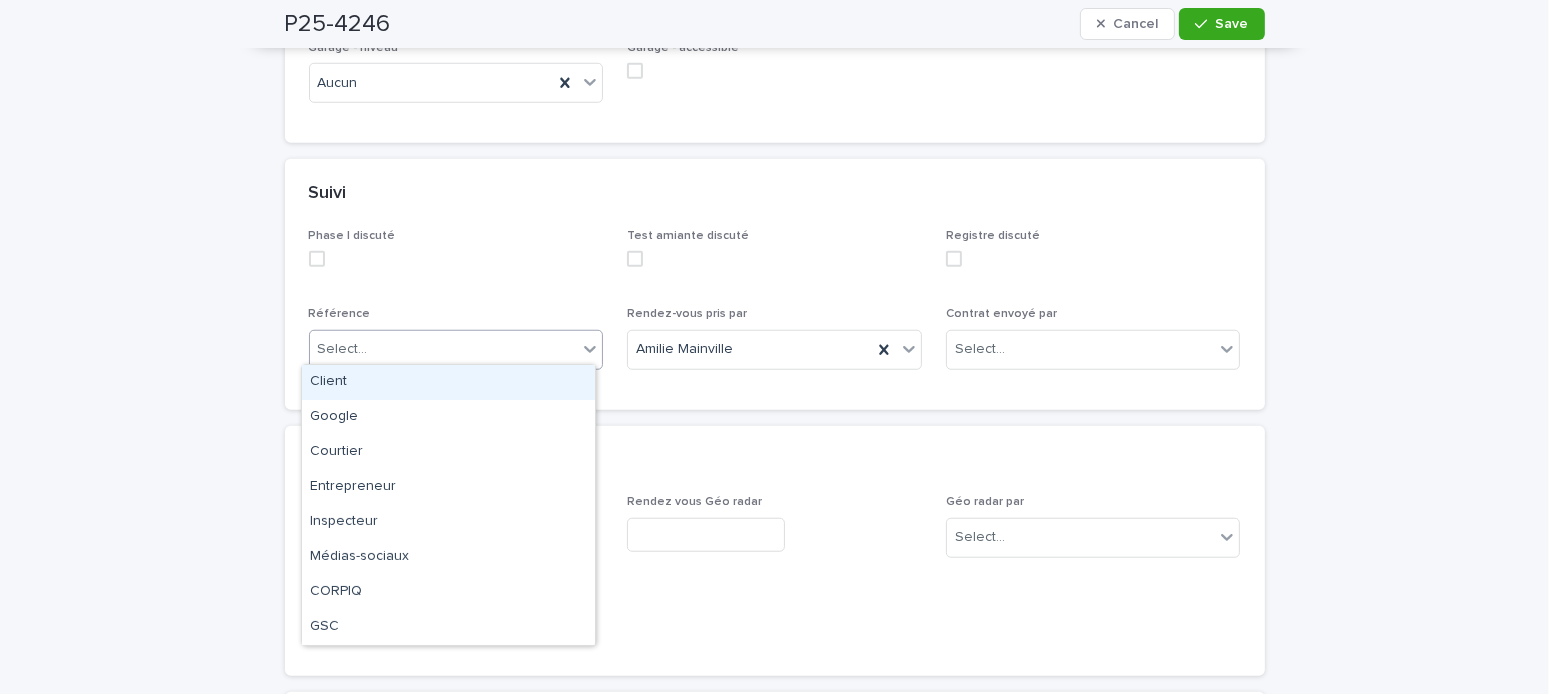 click on "Select..." at bounding box center (444, 349) 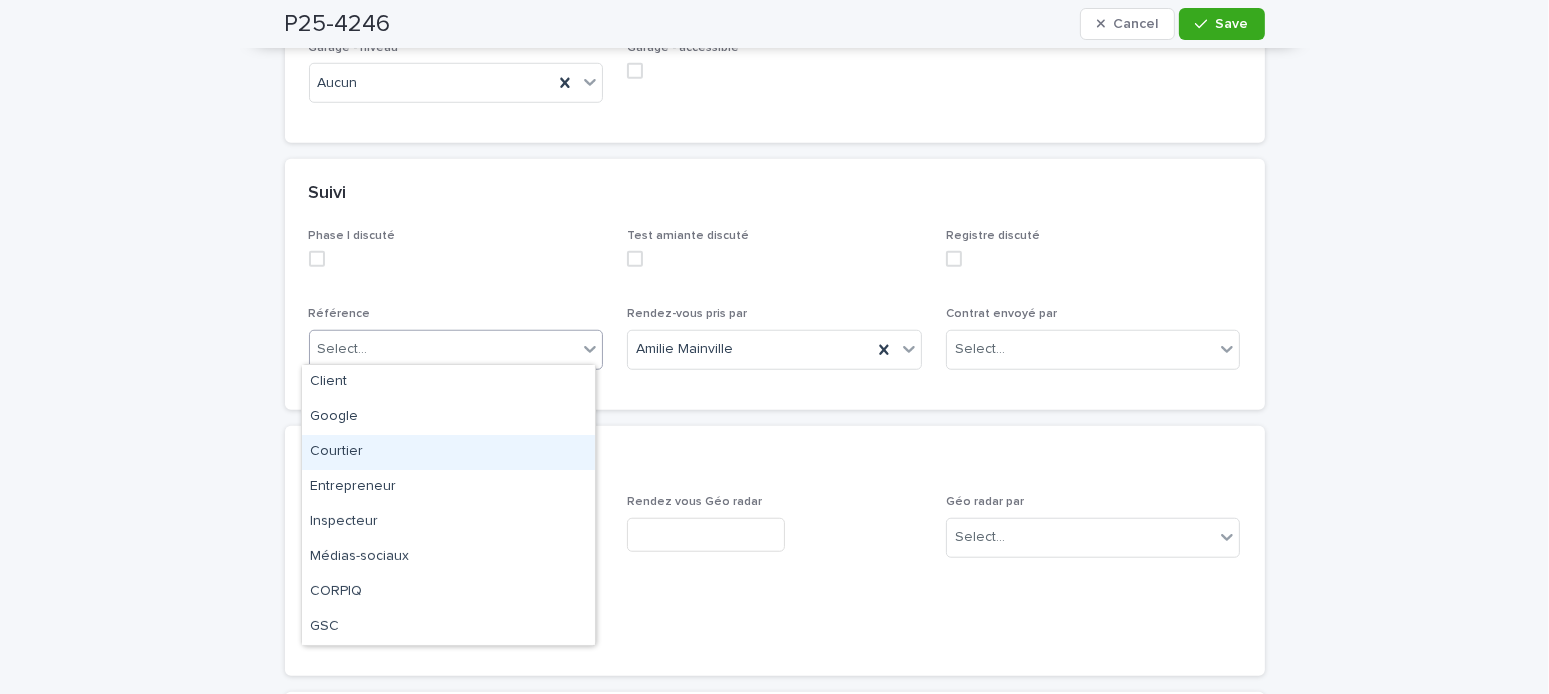 click on "Courtier" at bounding box center [448, 452] 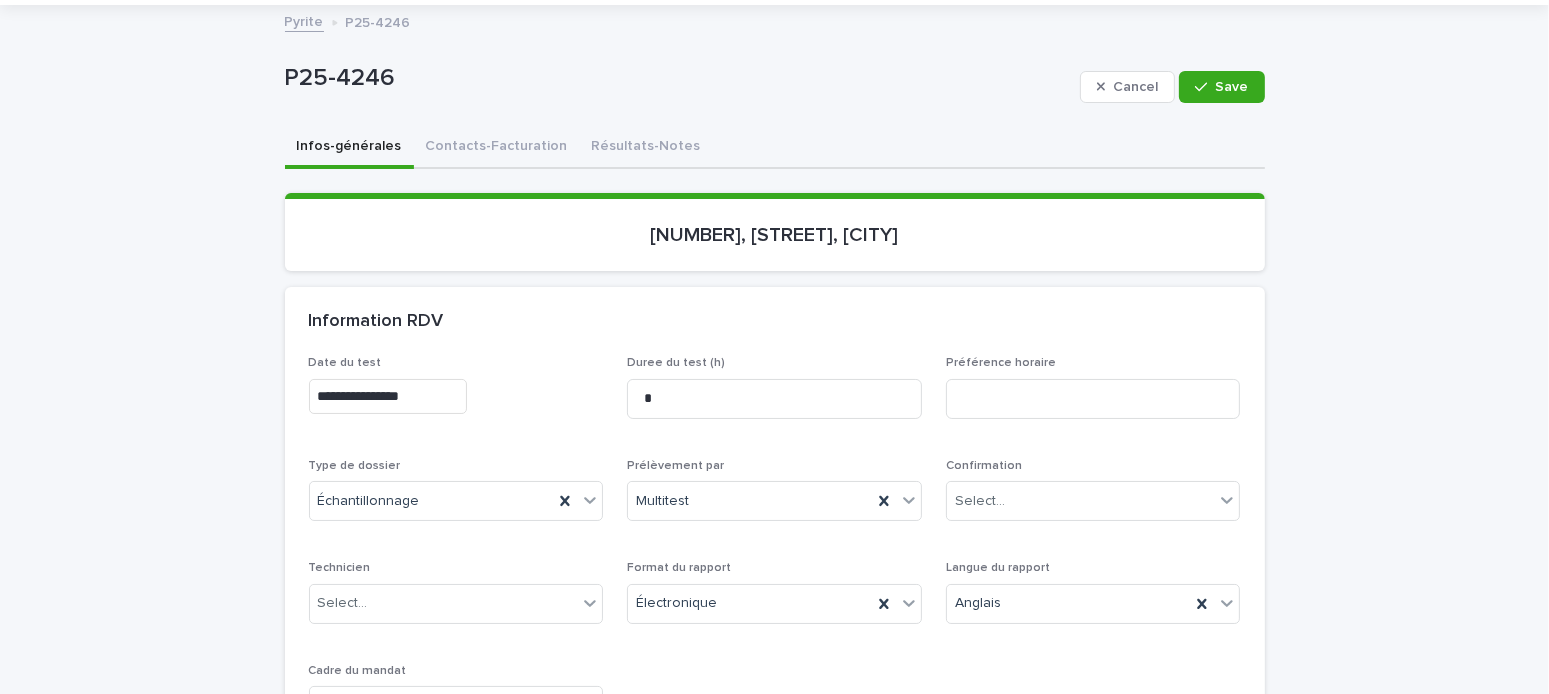 scroll, scrollTop: 0, scrollLeft: 0, axis: both 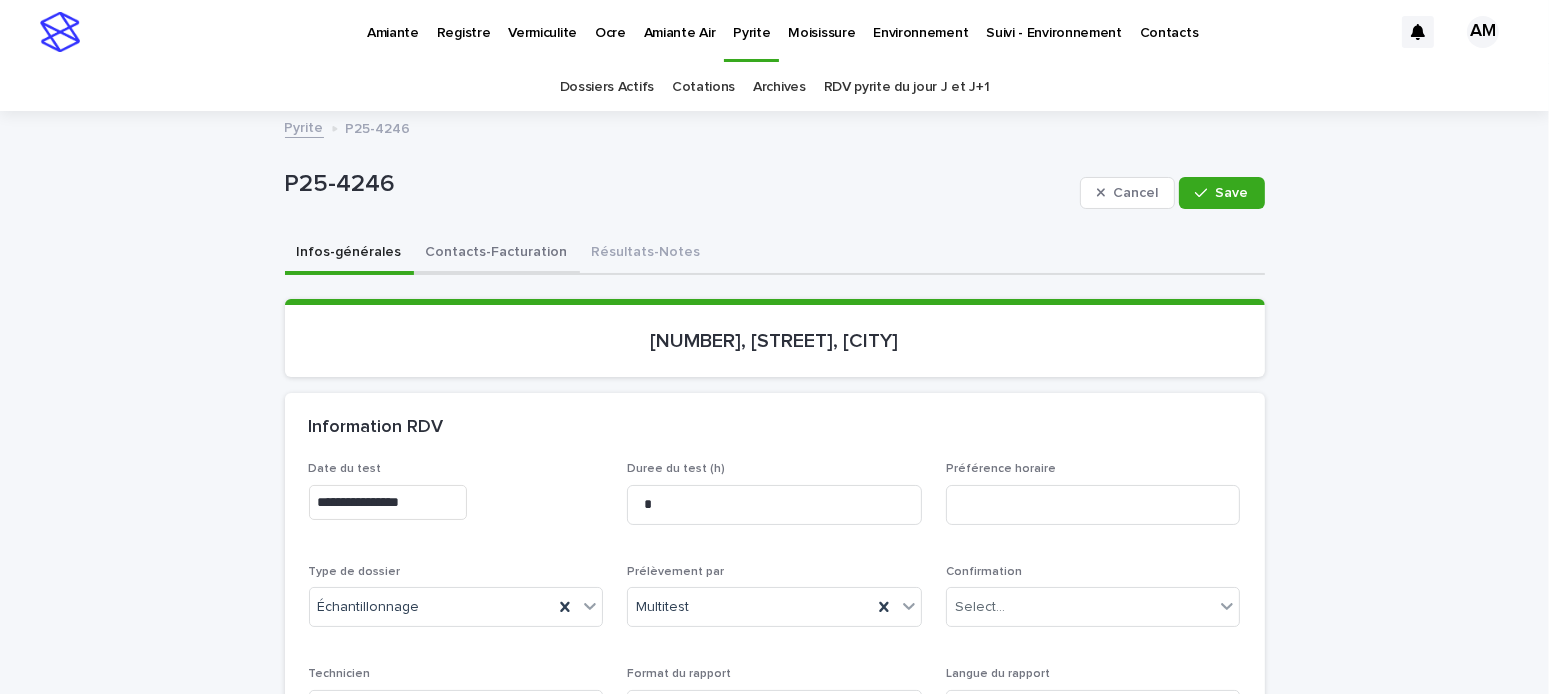 click on "Contacts-Facturation" at bounding box center [497, 254] 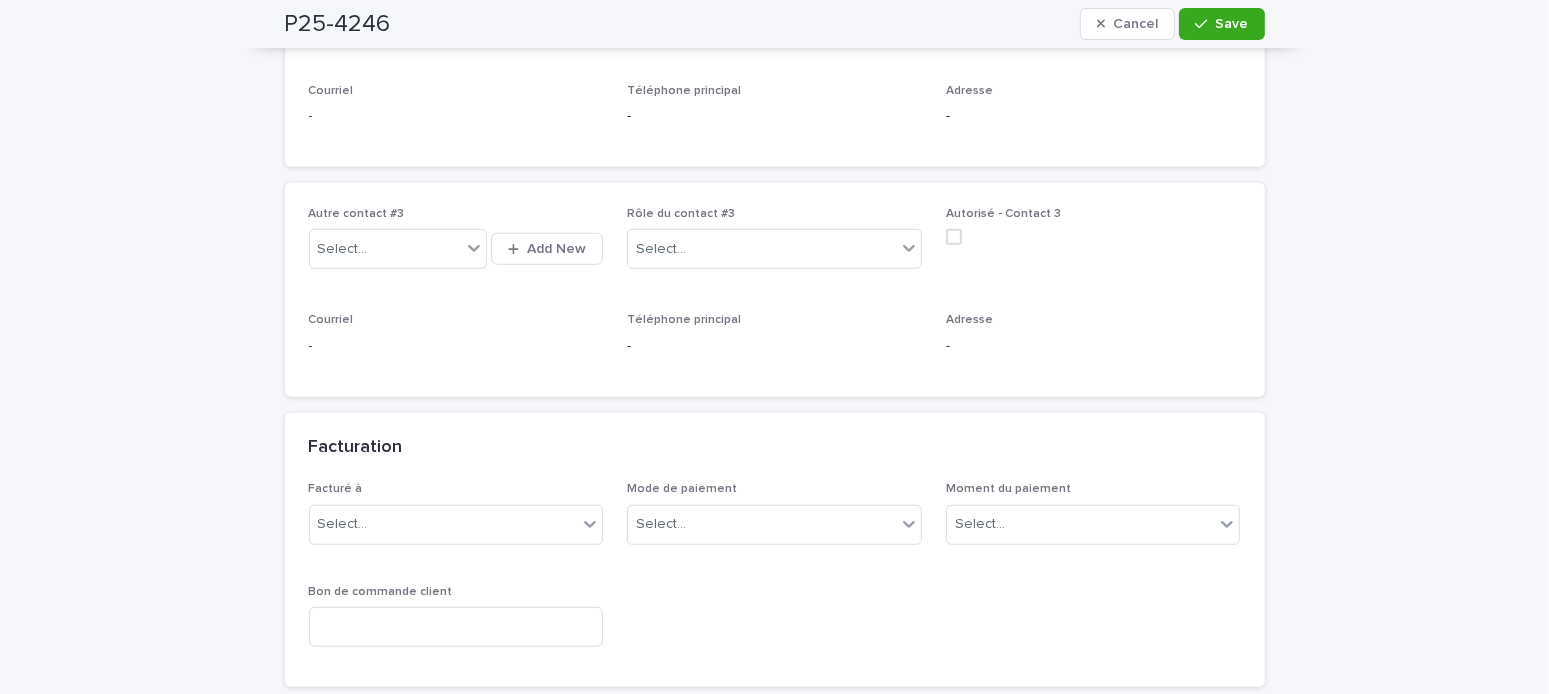 scroll, scrollTop: 1500, scrollLeft: 0, axis: vertical 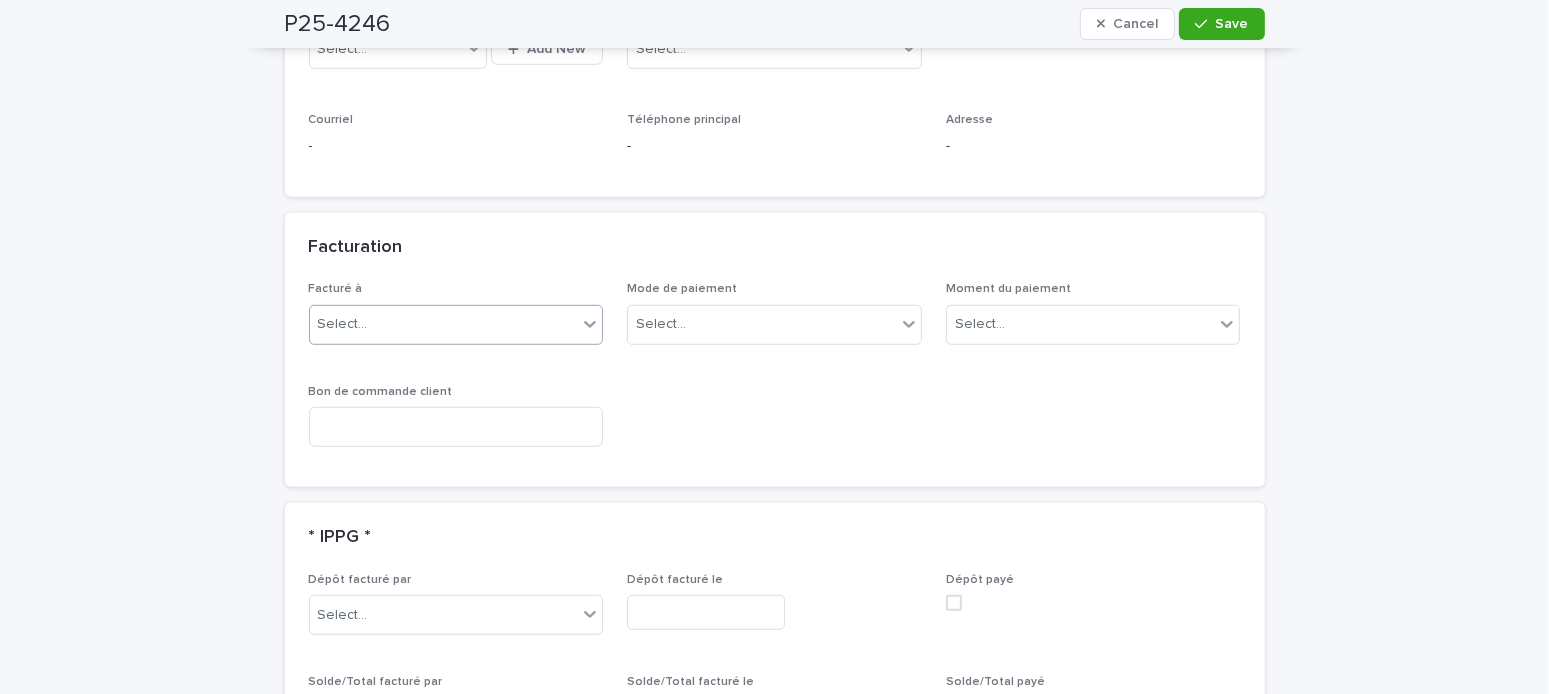 click on "Select..." at bounding box center (444, 324) 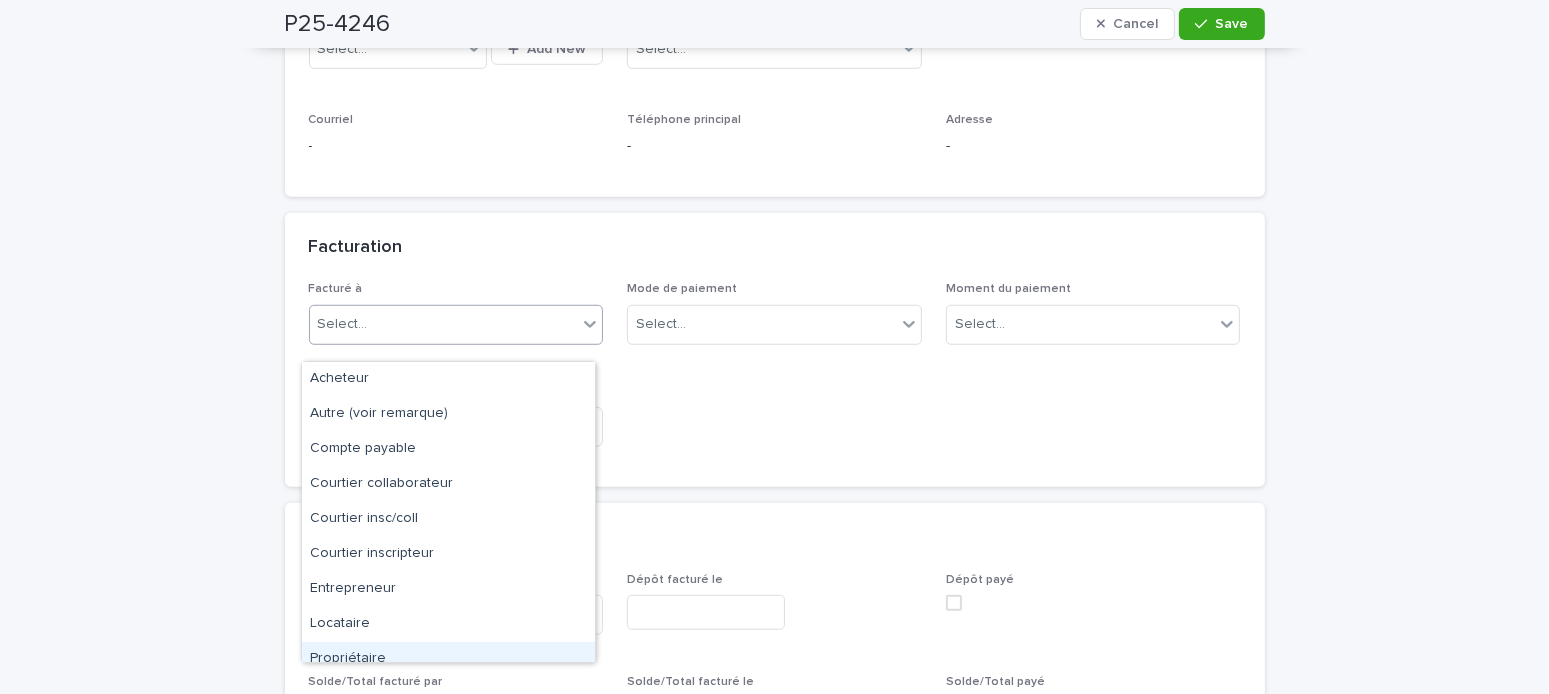 click on "Propriétaire" at bounding box center [448, 659] 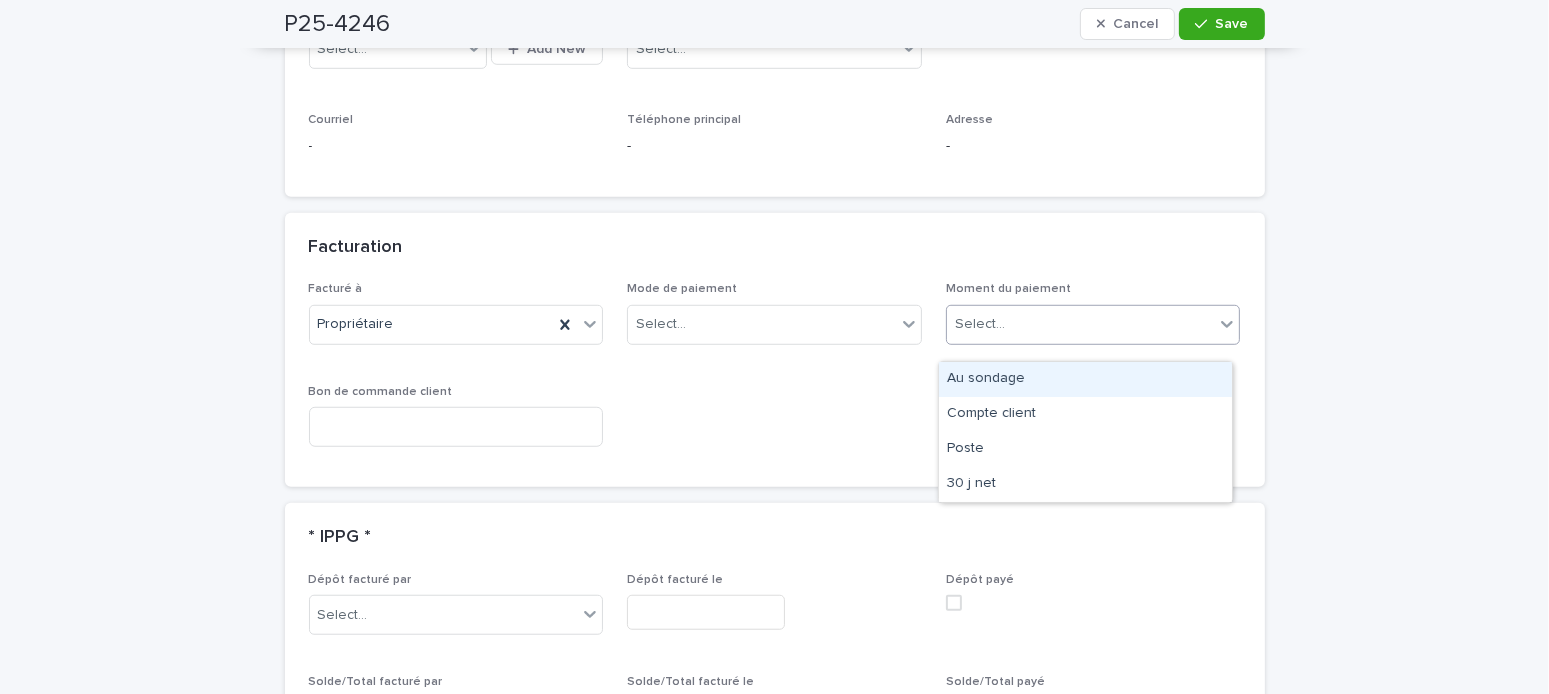 click on "Select..." at bounding box center (980, 324) 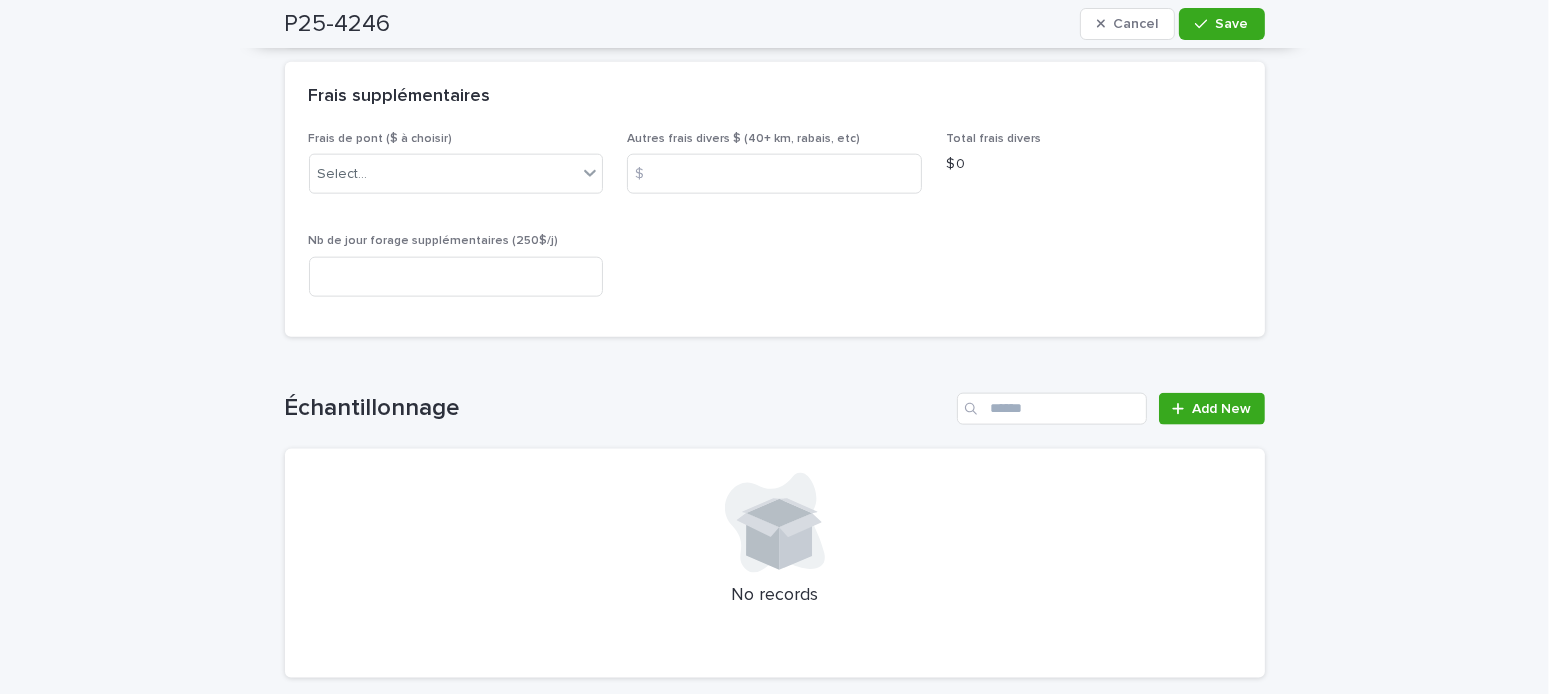 scroll, scrollTop: 2700, scrollLeft: 0, axis: vertical 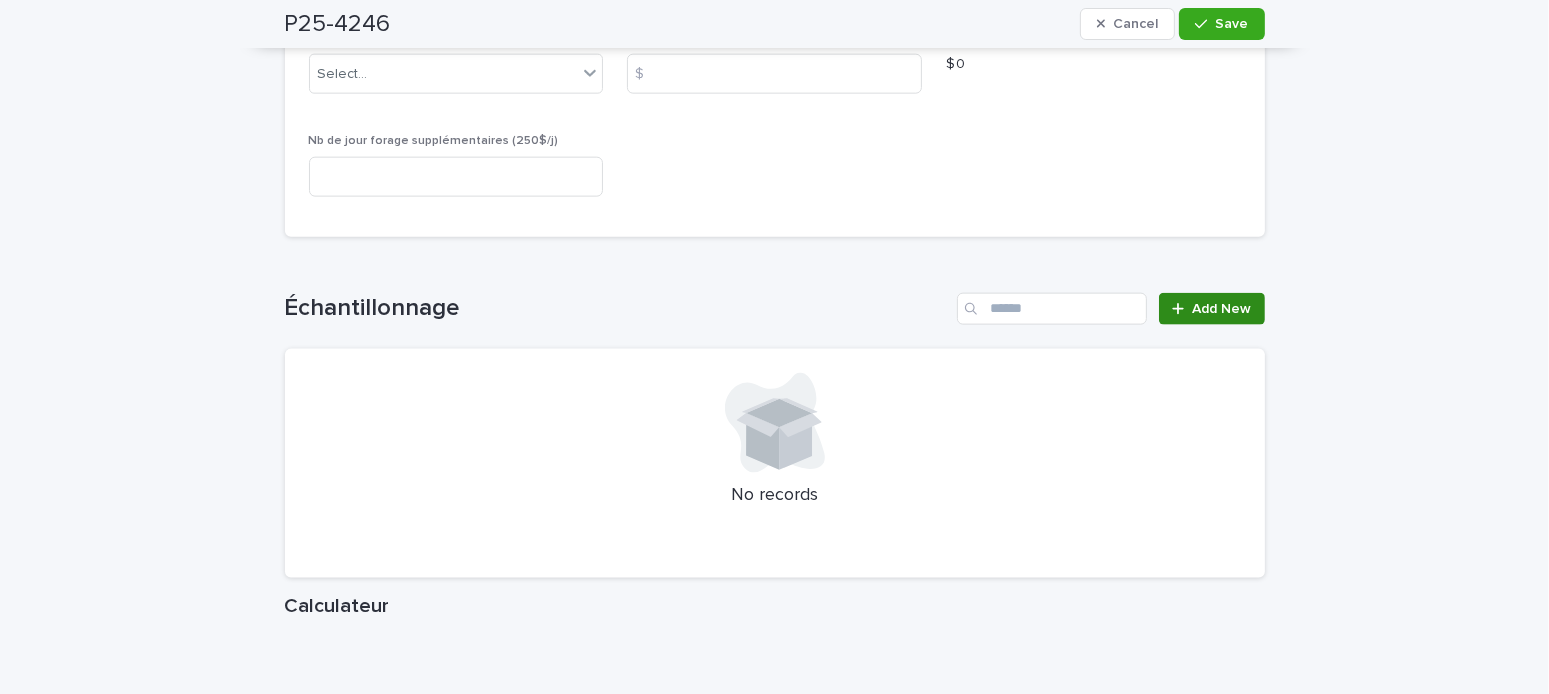 click on "Add New" at bounding box center (1222, 309) 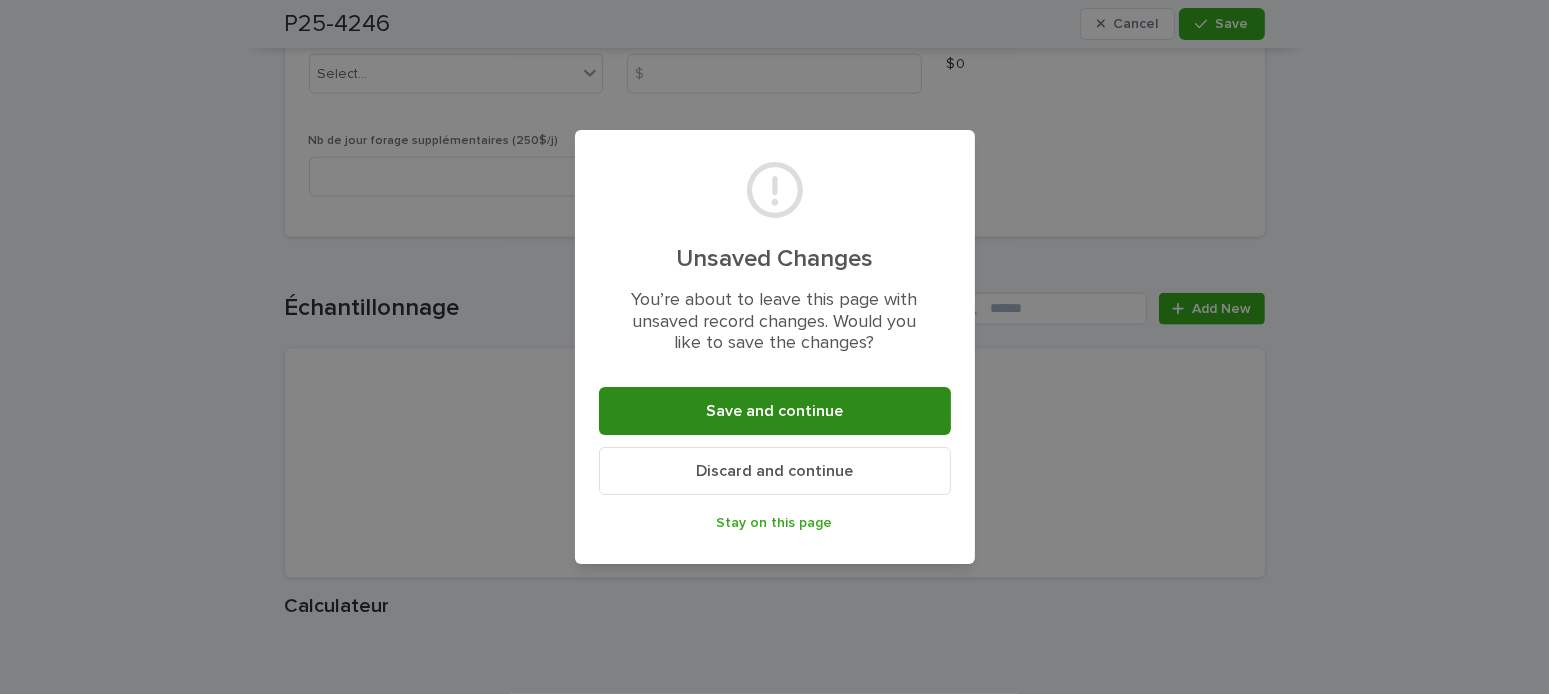 click on "Save and continue" at bounding box center (775, 411) 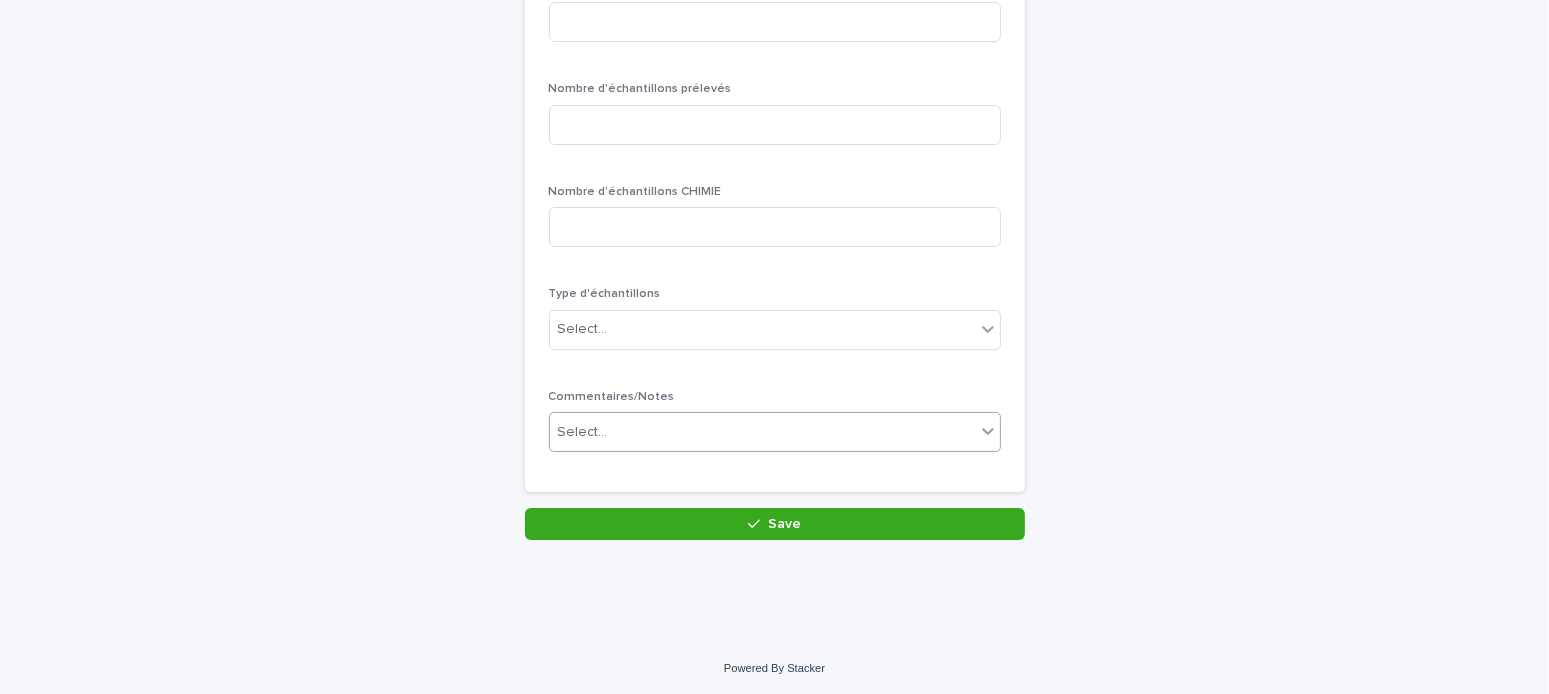 scroll, scrollTop: 25, scrollLeft: 0, axis: vertical 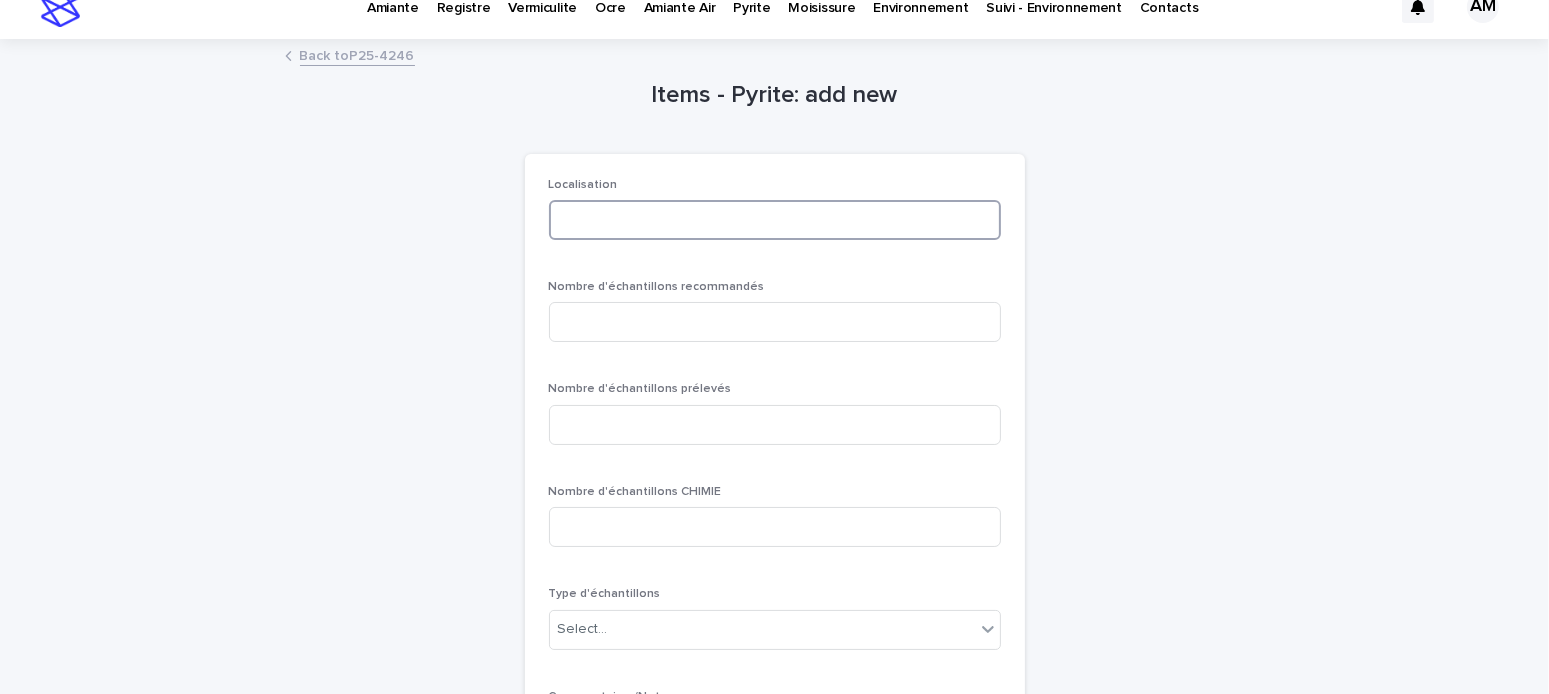 click at bounding box center [775, 220] 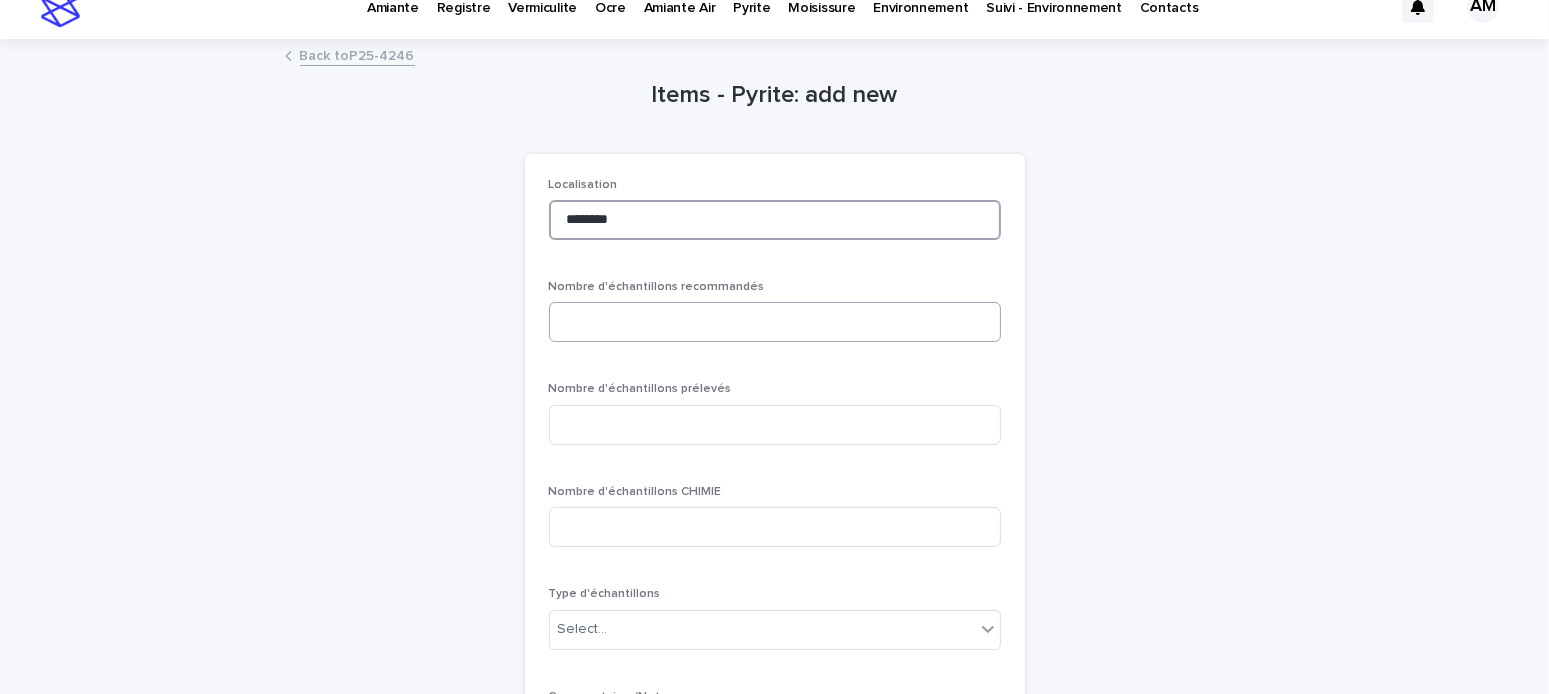 type on "********" 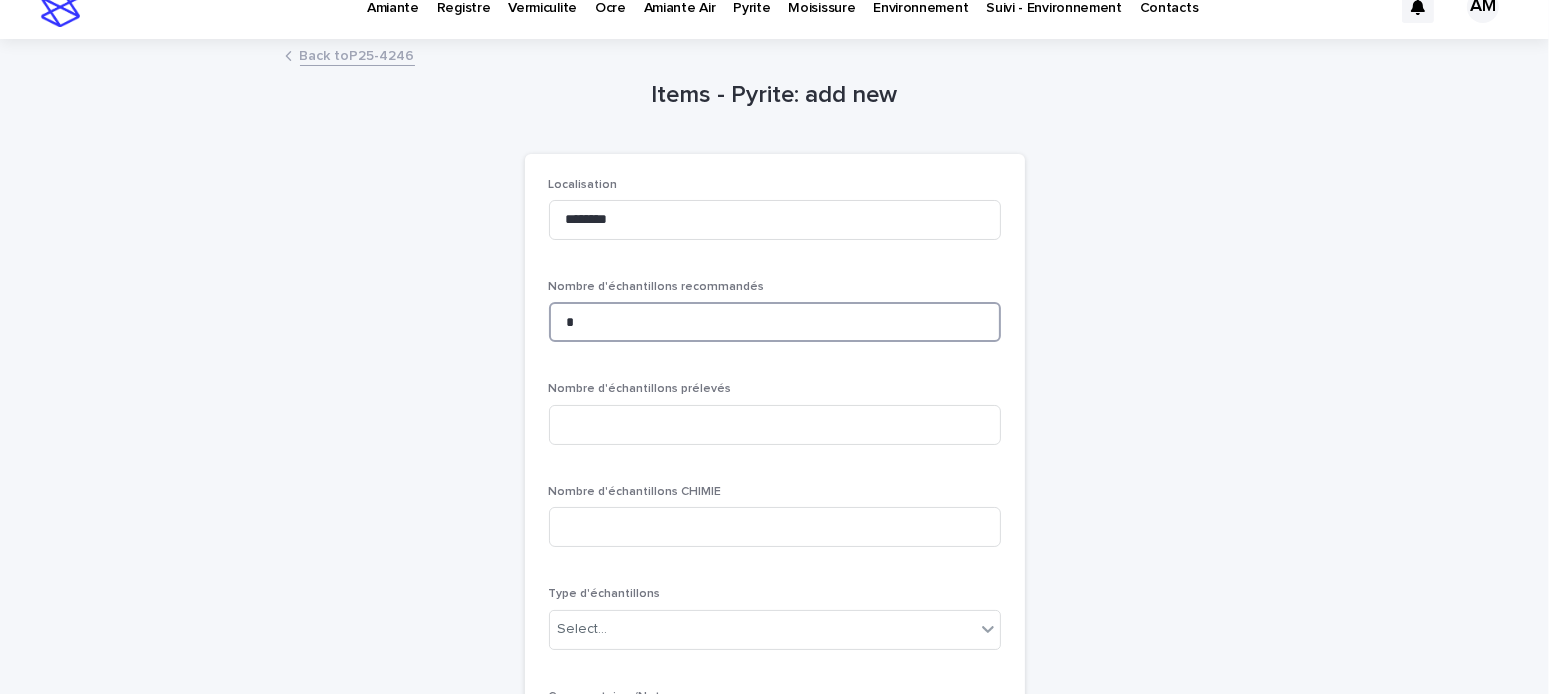 type on "*" 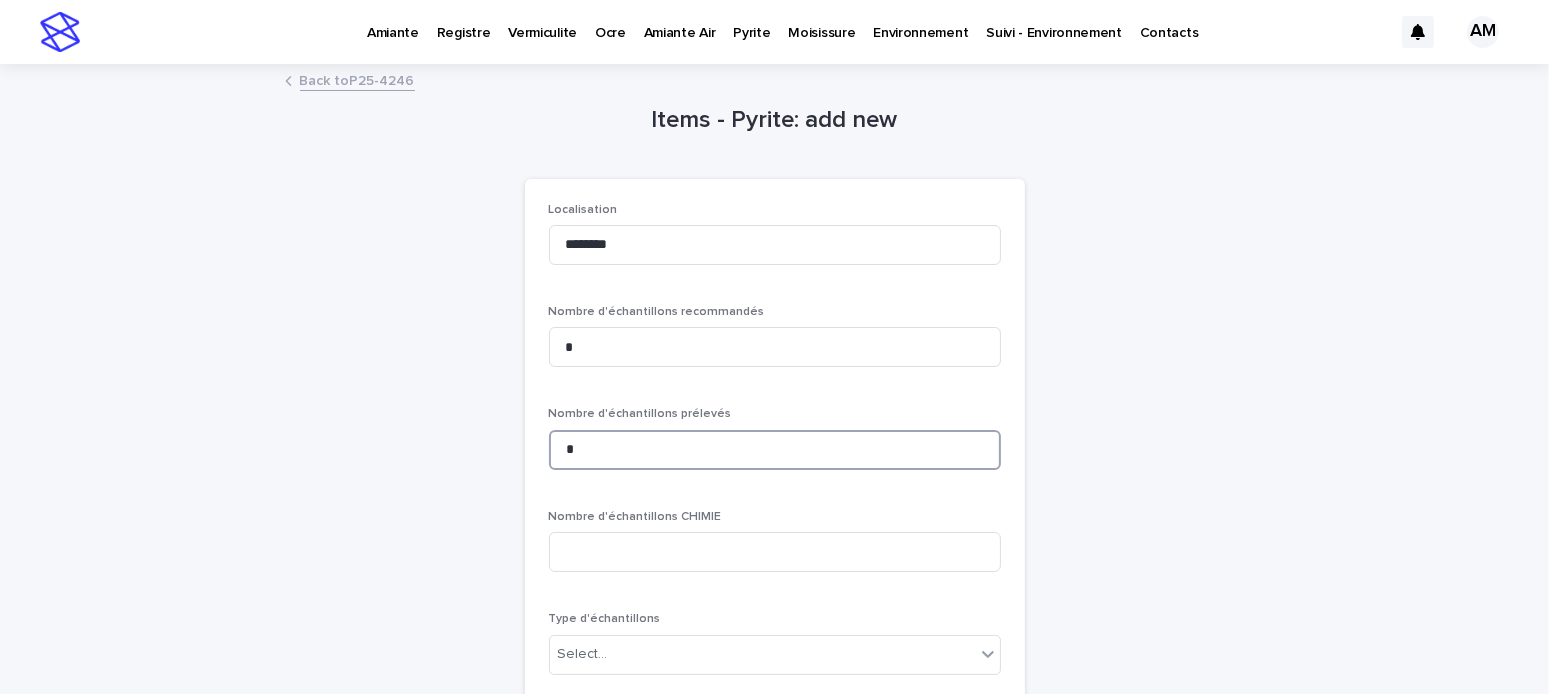scroll, scrollTop: 325, scrollLeft: 0, axis: vertical 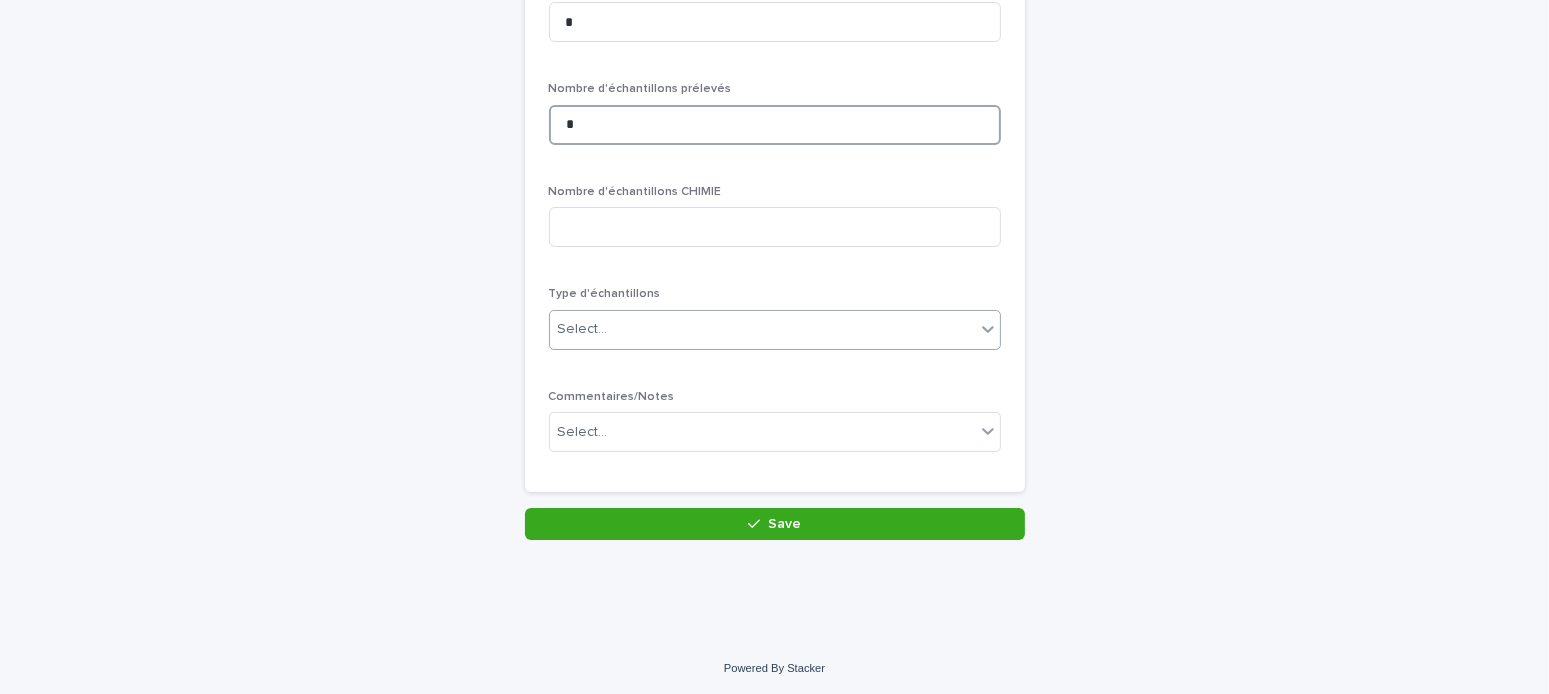 type on "*" 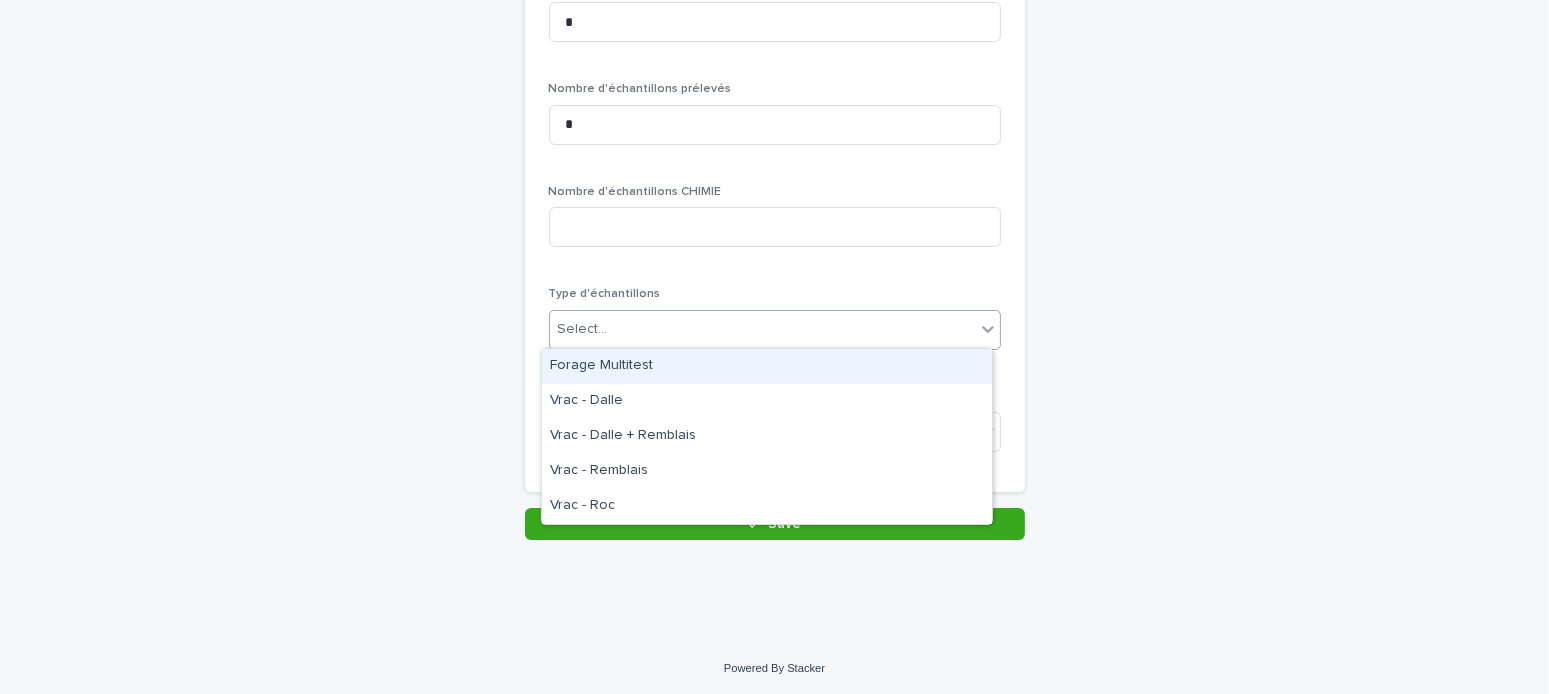 drag, startPoint x: 604, startPoint y: 328, endPoint x: 604, endPoint y: 340, distance: 12 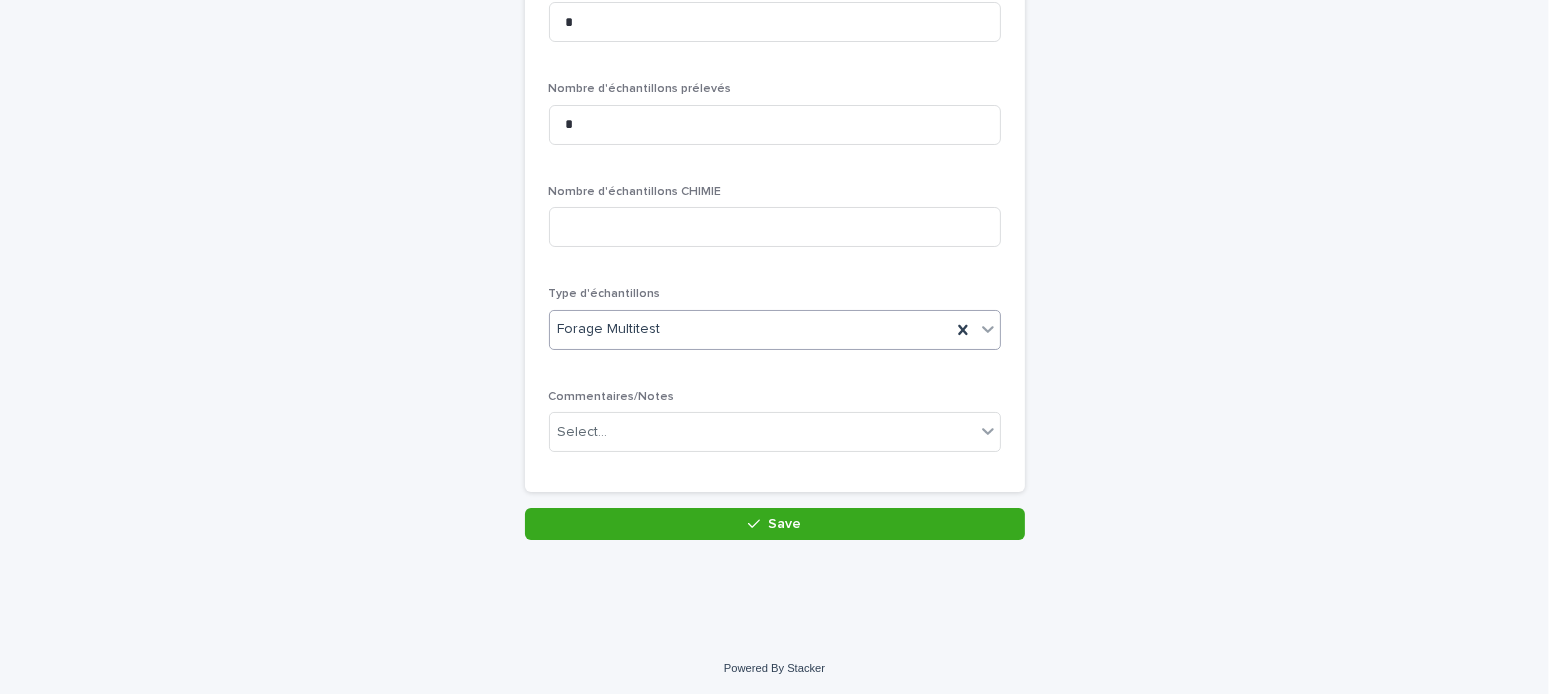 drag, startPoint x: 691, startPoint y: 511, endPoint x: 756, endPoint y: 538, distance: 70.38466 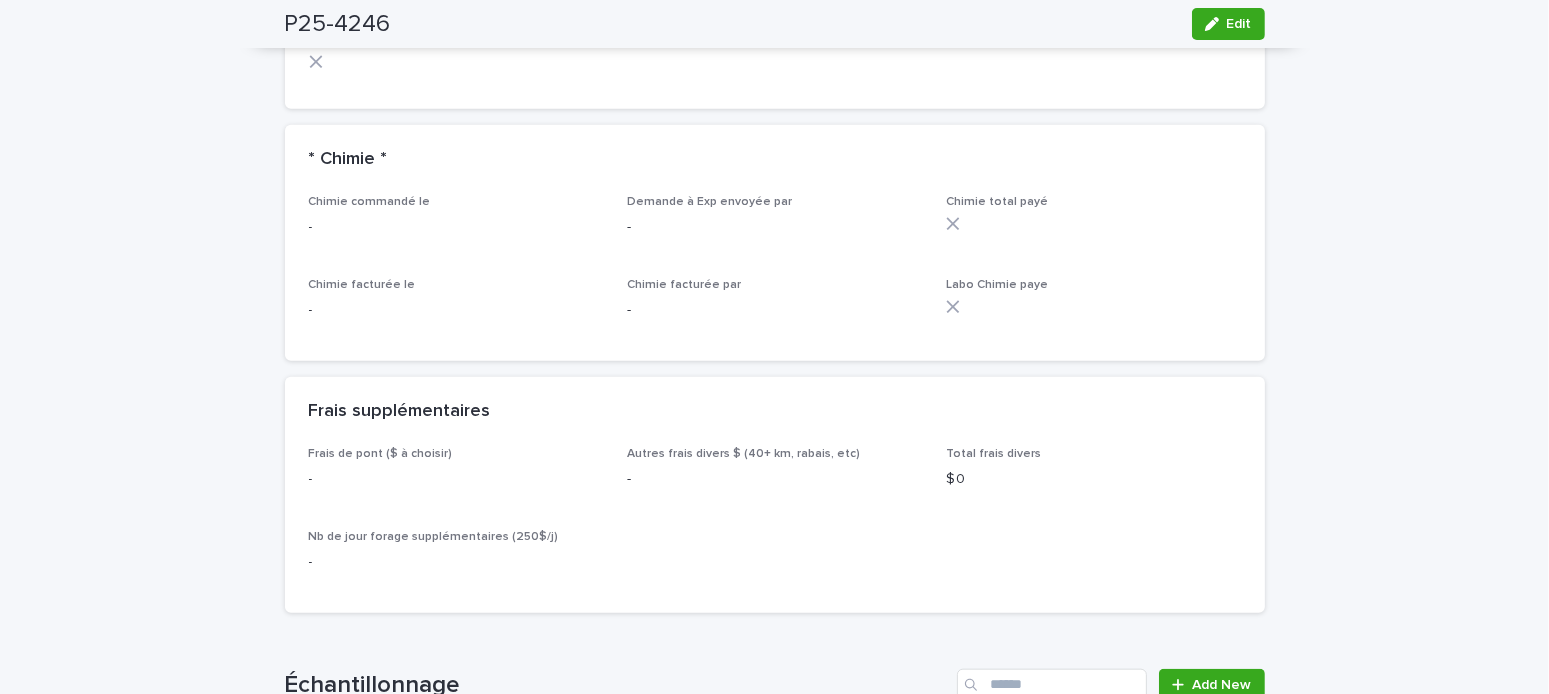 scroll, scrollTop: 1900, scrollLeft: 0, axis: vertical 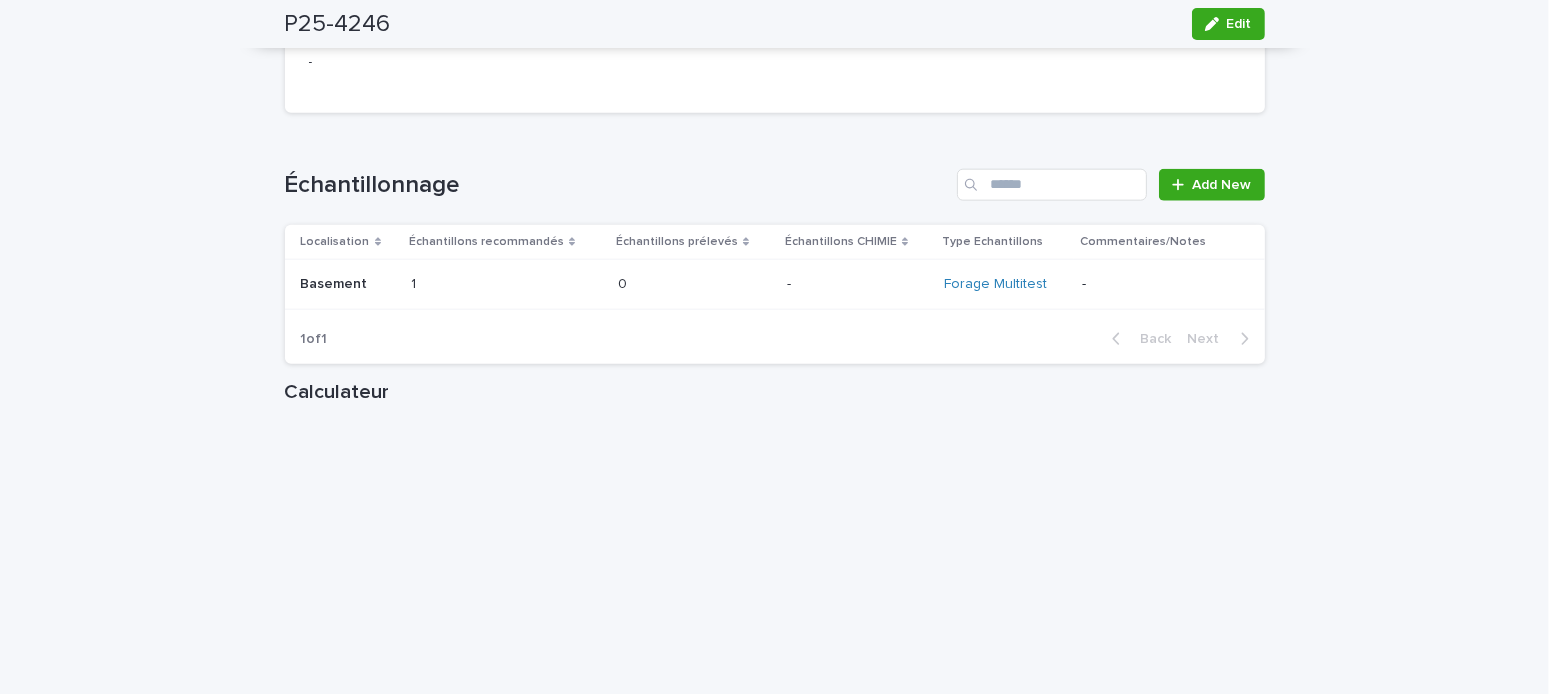 click on "Basement" at bounding box center (336, 282) 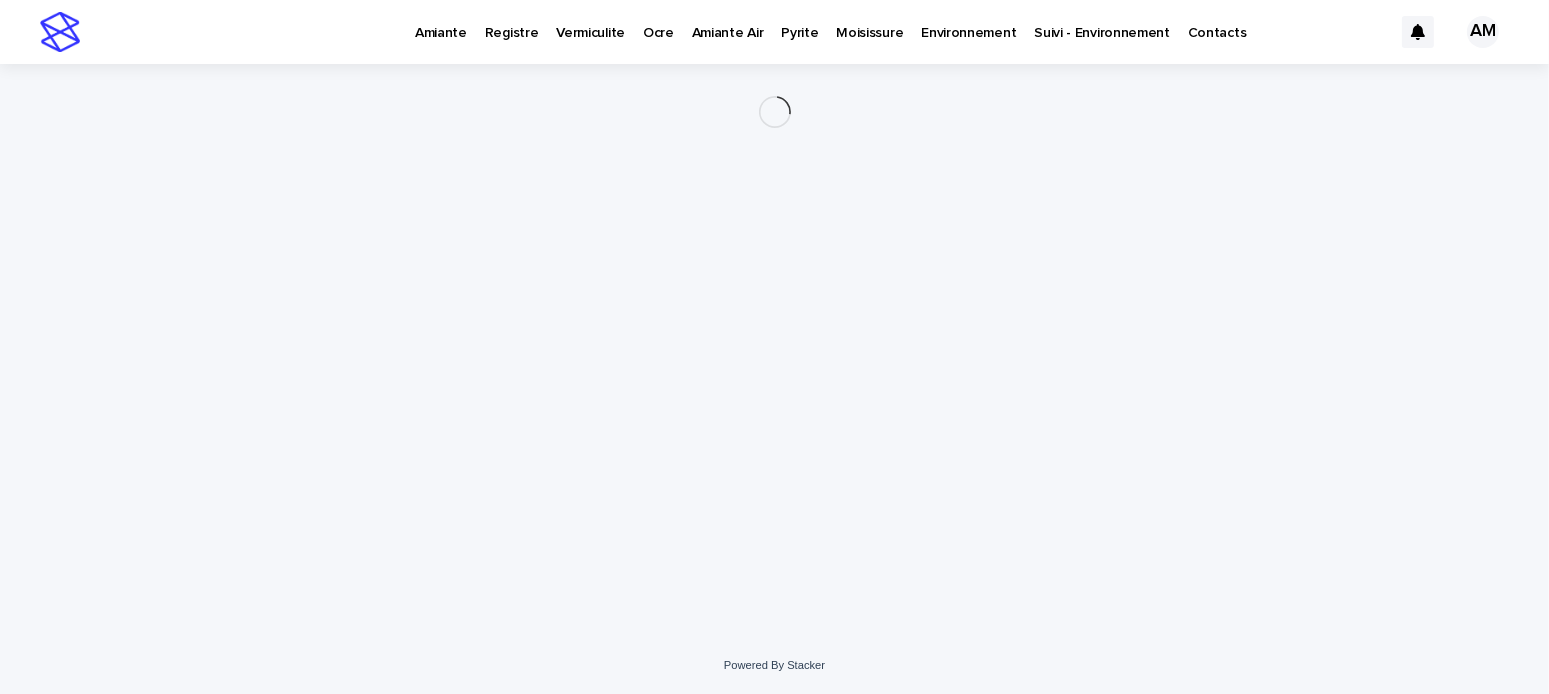 scroll, scrollTop: 0, scrollLeft: 0, axis: both 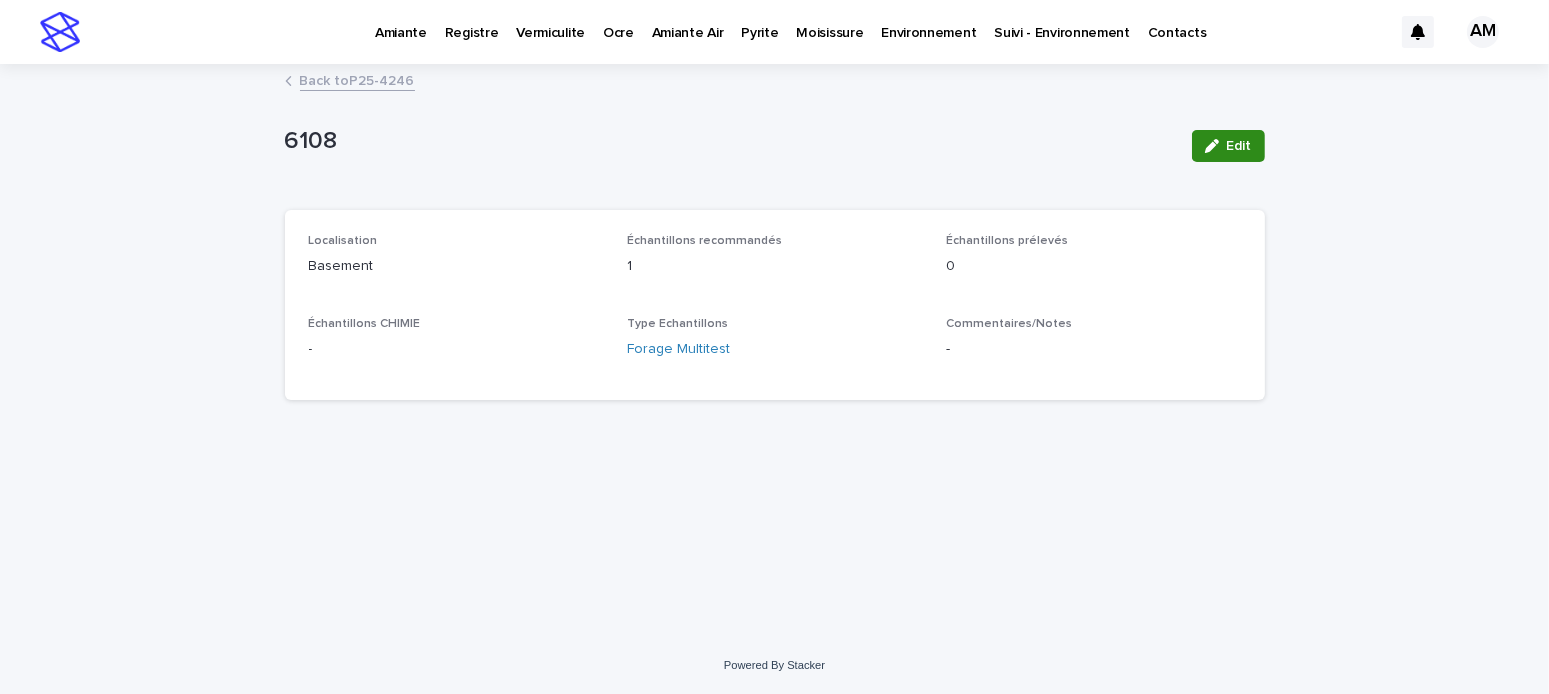 click on "Edit" at bounding box center (1228, 146) 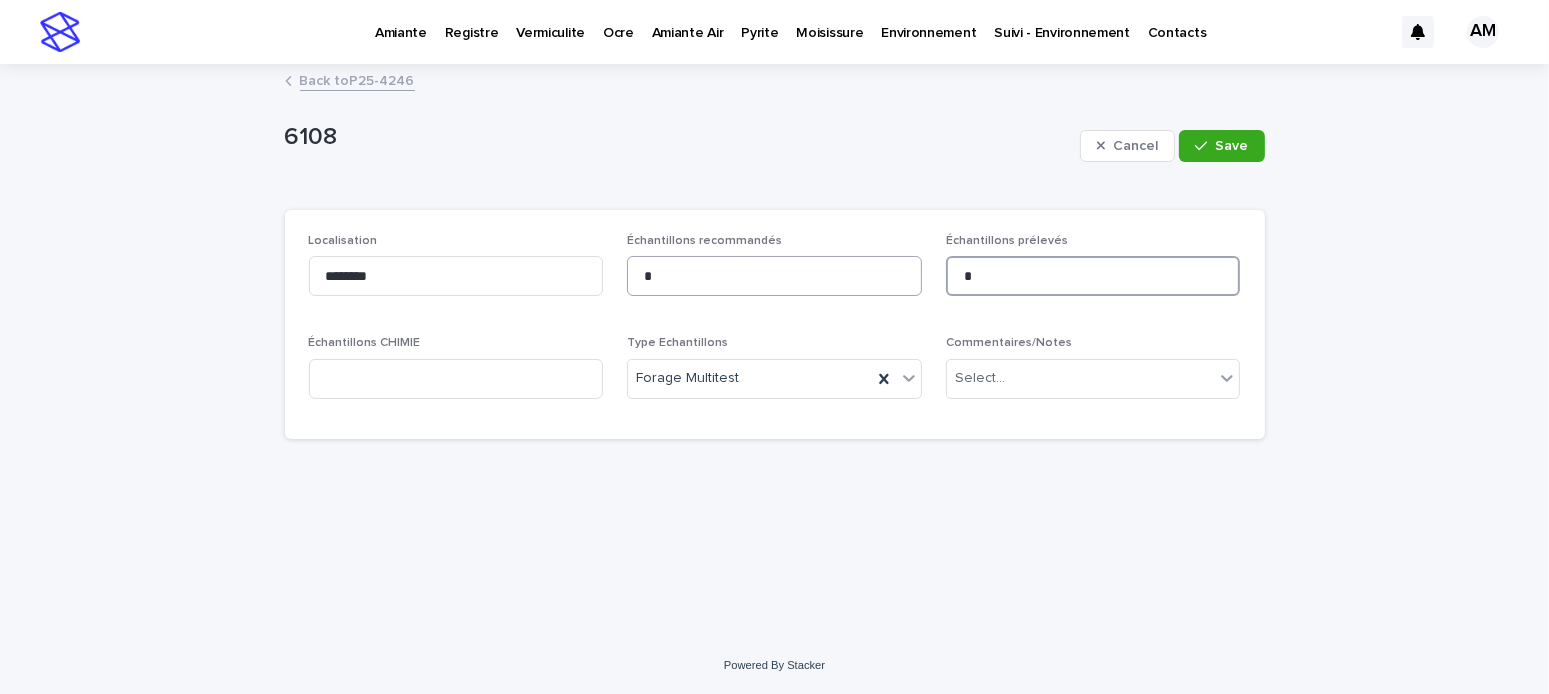 drag, startPoint x: 991, startPoint y: 278, endPoint x: 862, endPoint y: 282, distance: 129.062 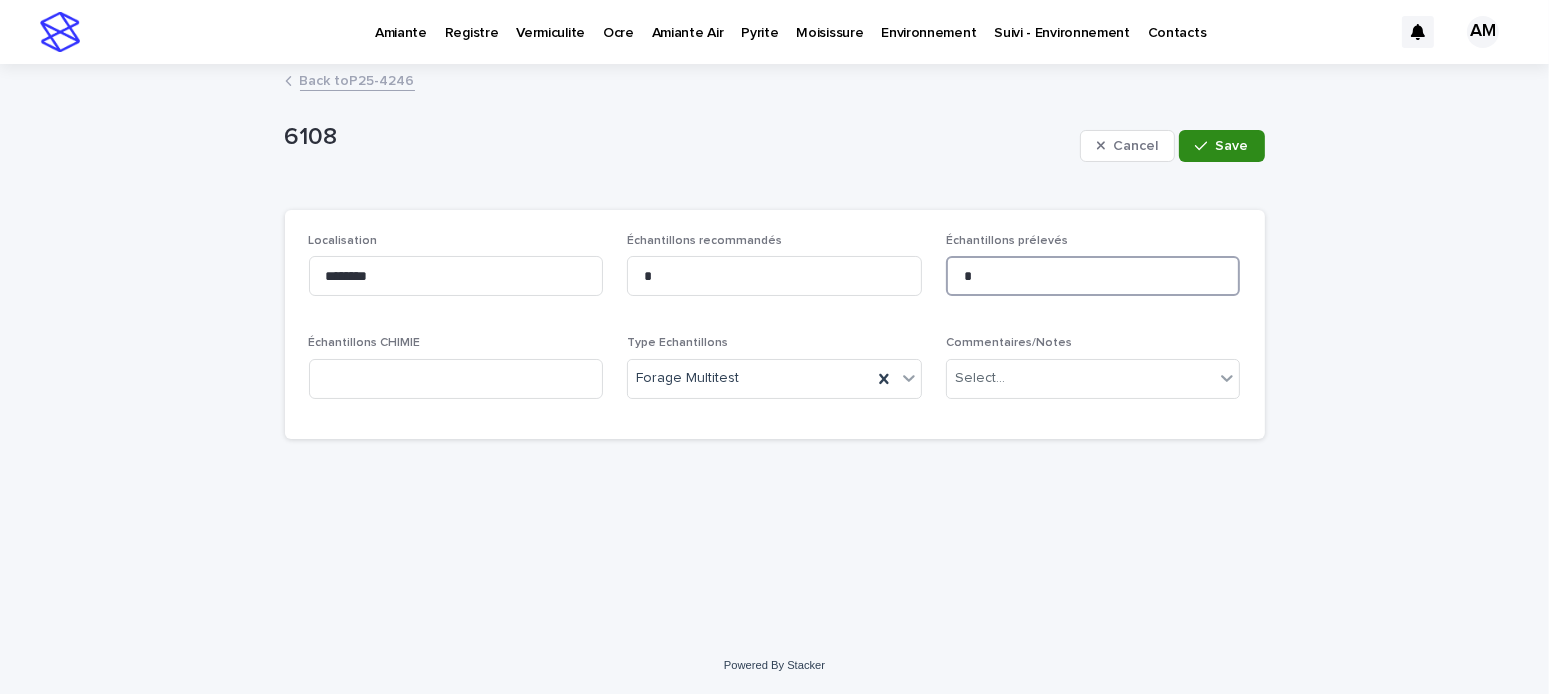 type on "*" 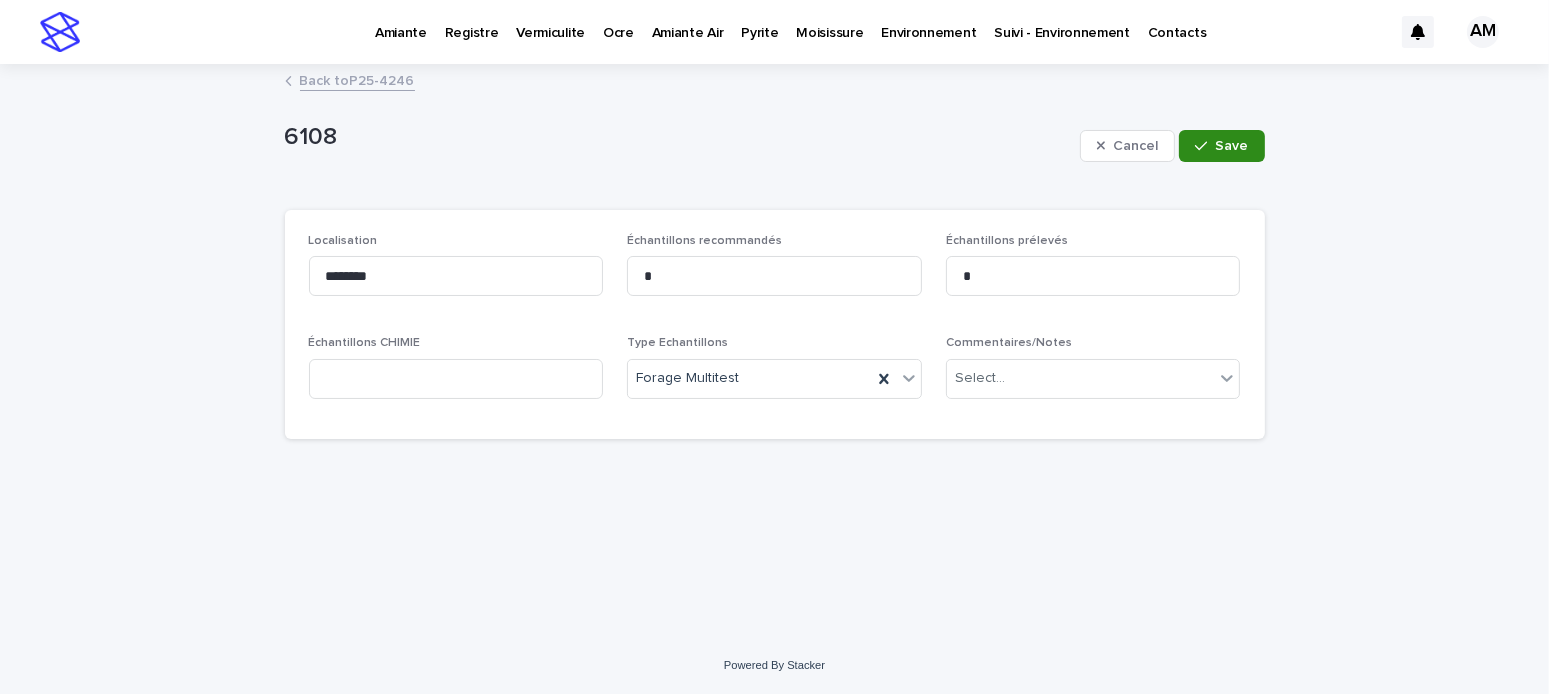 click on "Save" at bounding box center [1232, 146] 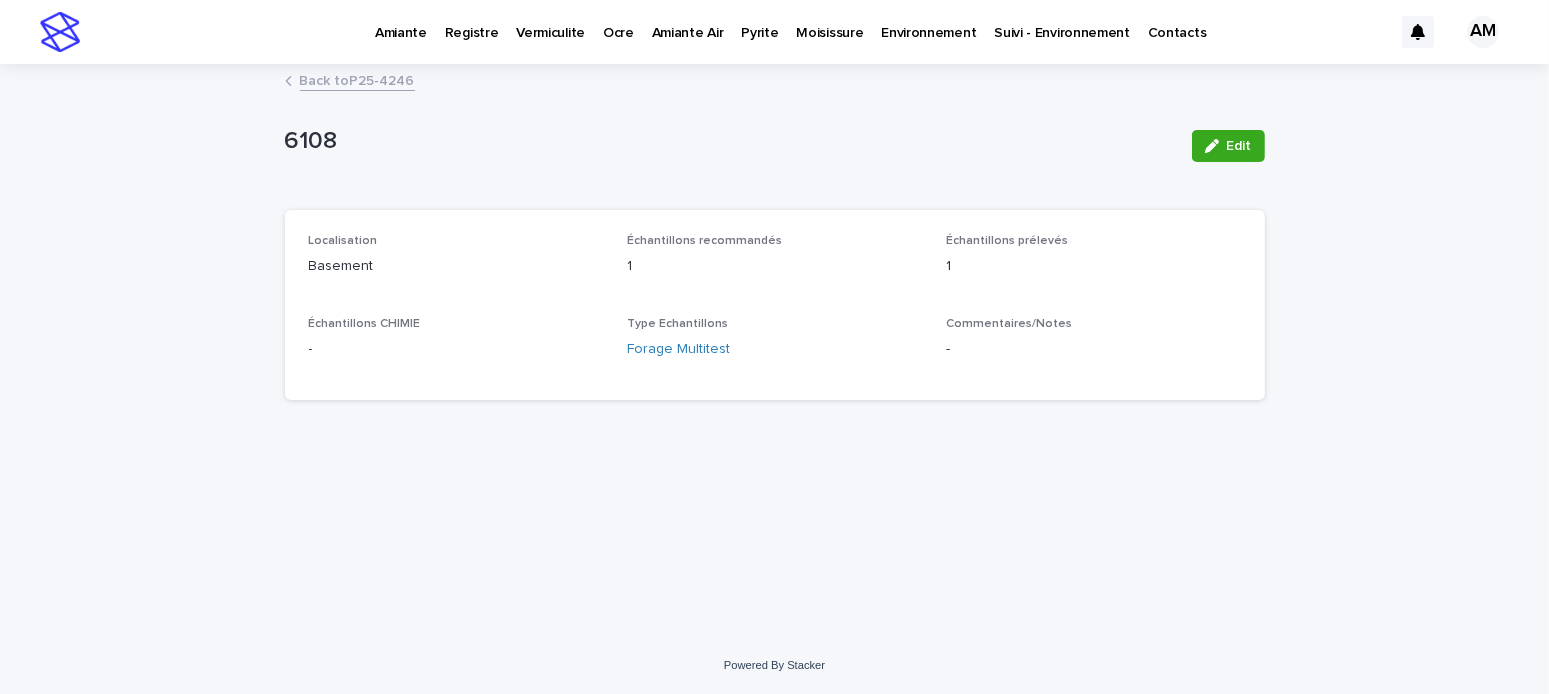 click on "Back to  P25-4246" at bounding box center (357, 79) 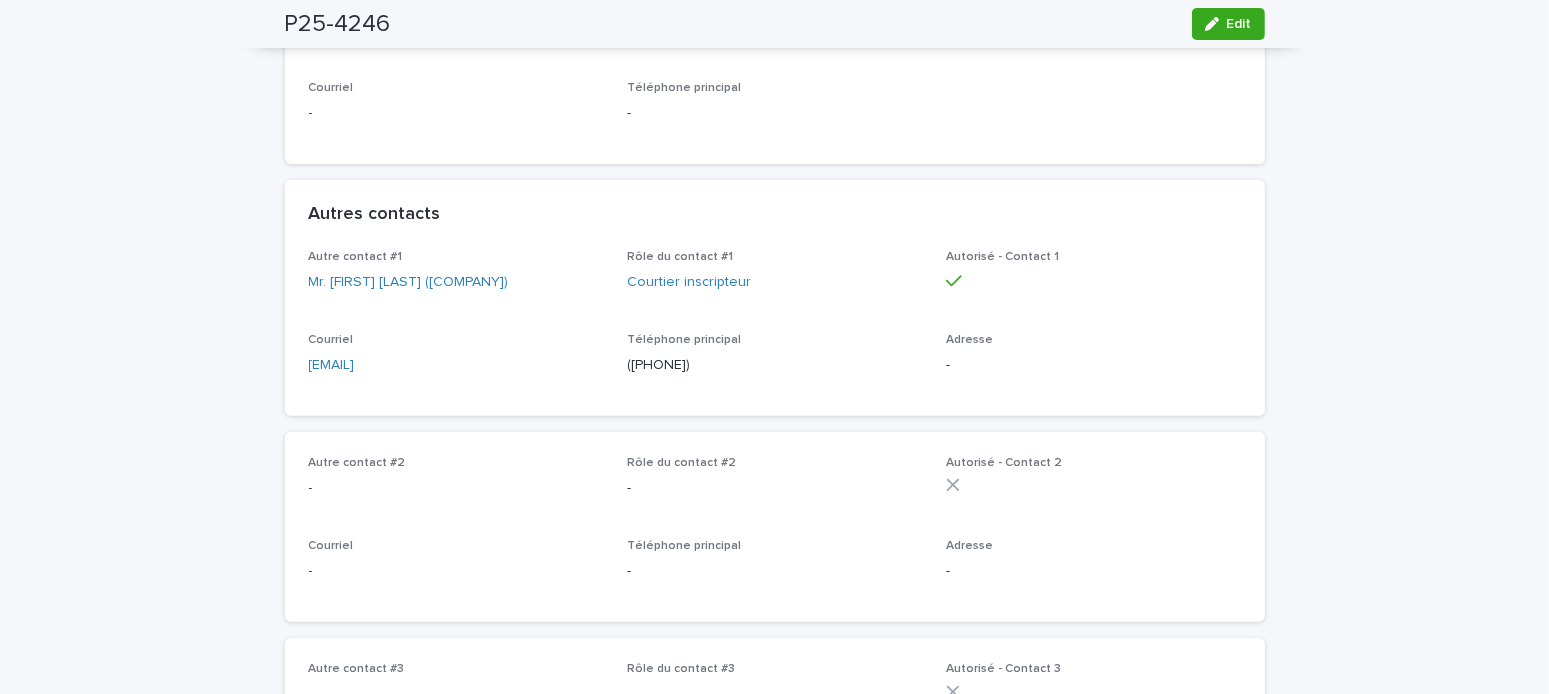 scroll, scrollTop: 800, scrollLeft: 0, axis: vertical 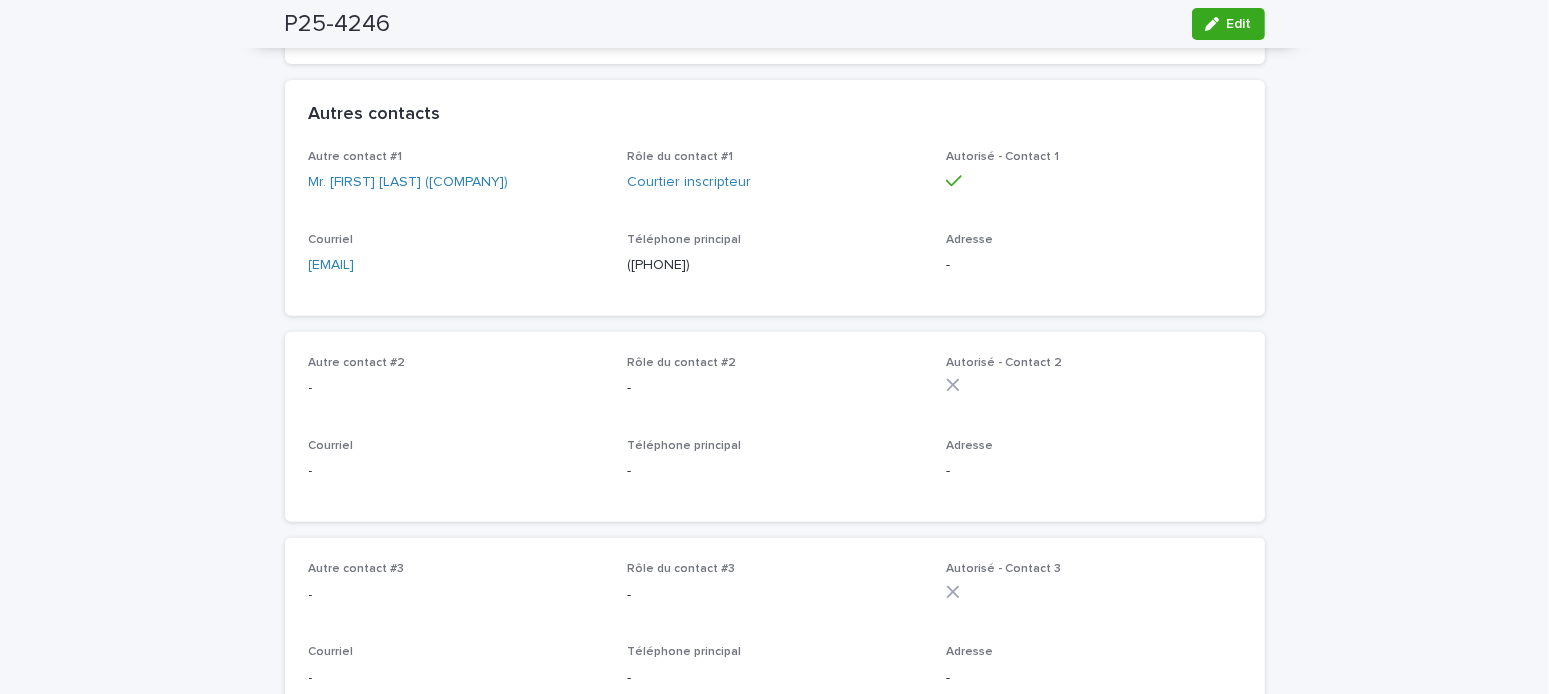 click at bounding box center [1216, 24] 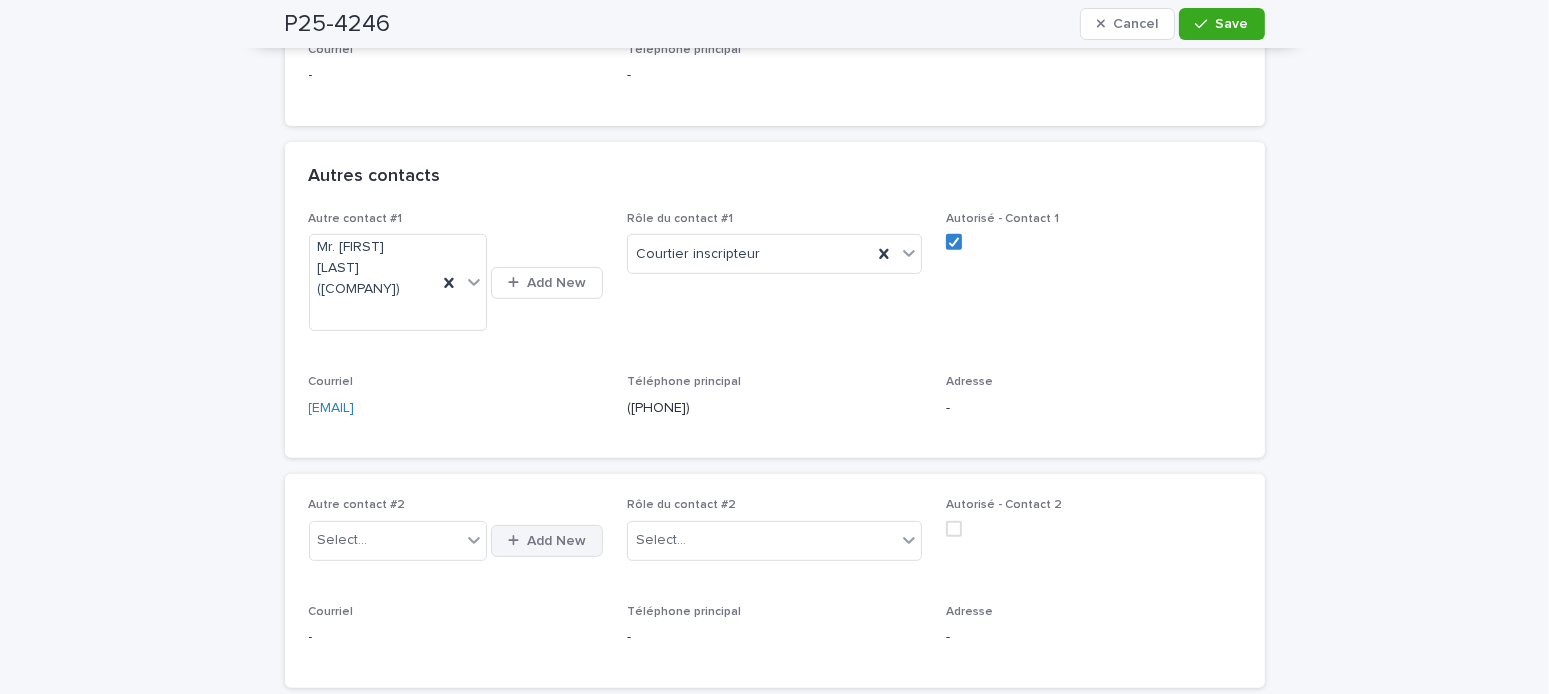 click on "Add New" at bounding box center [556, 541] 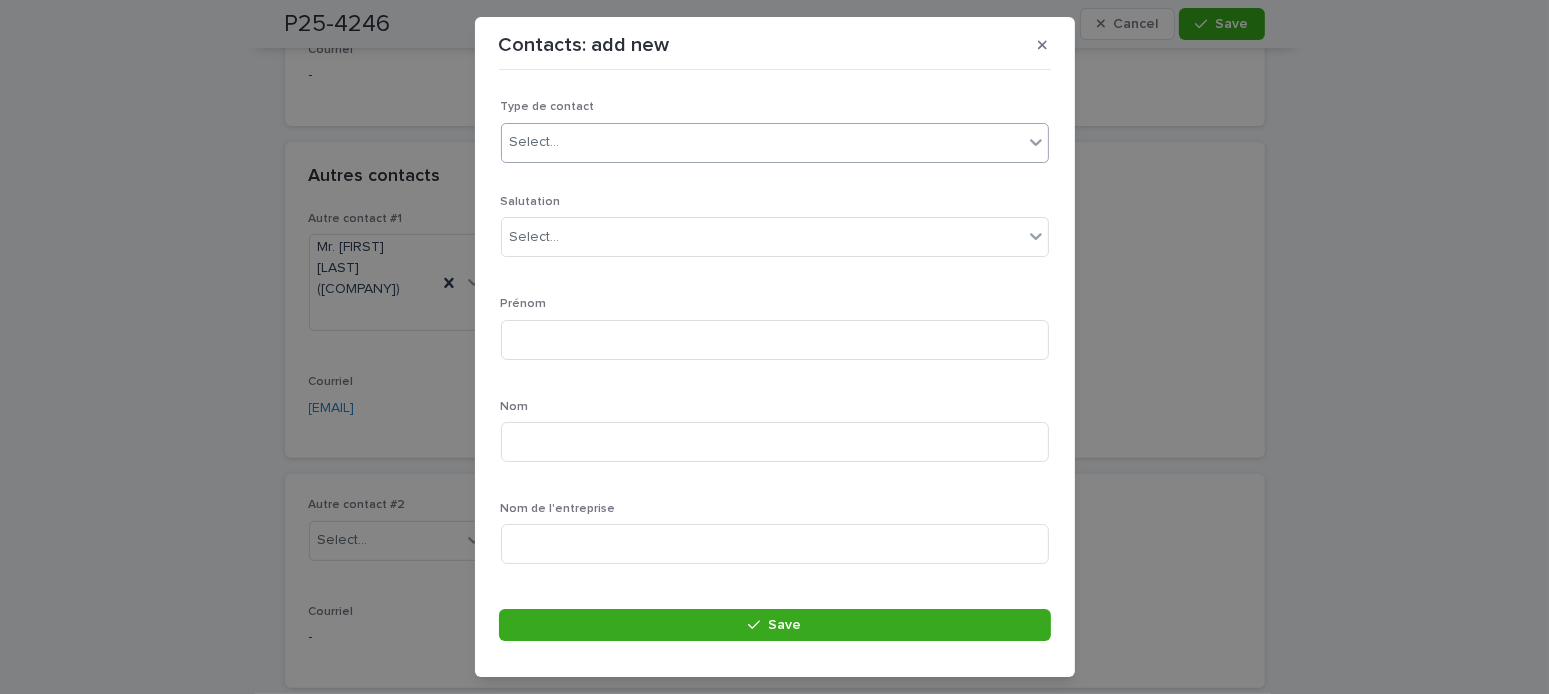 click on "Select..." at bounding box center [762, 142] 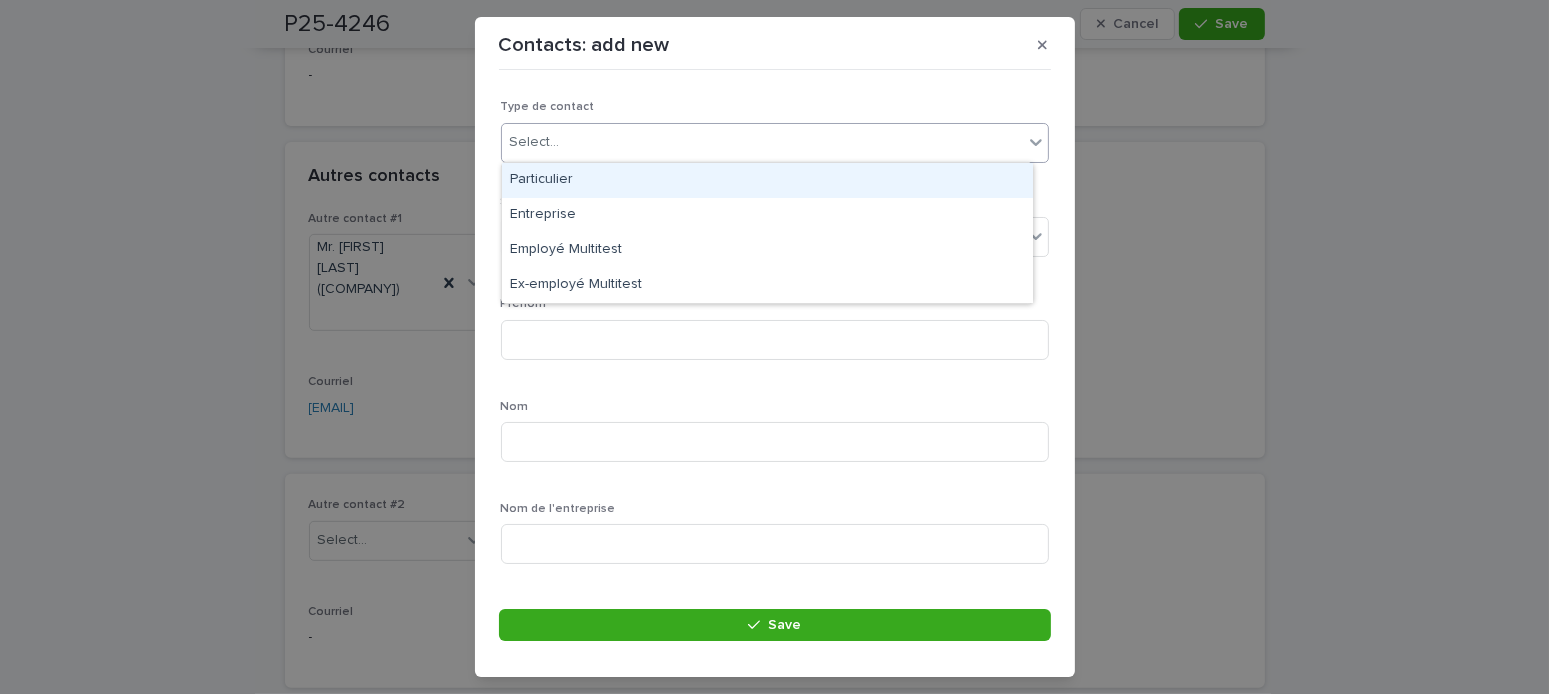 click on "Particulier" at bounding box center (767, 180) 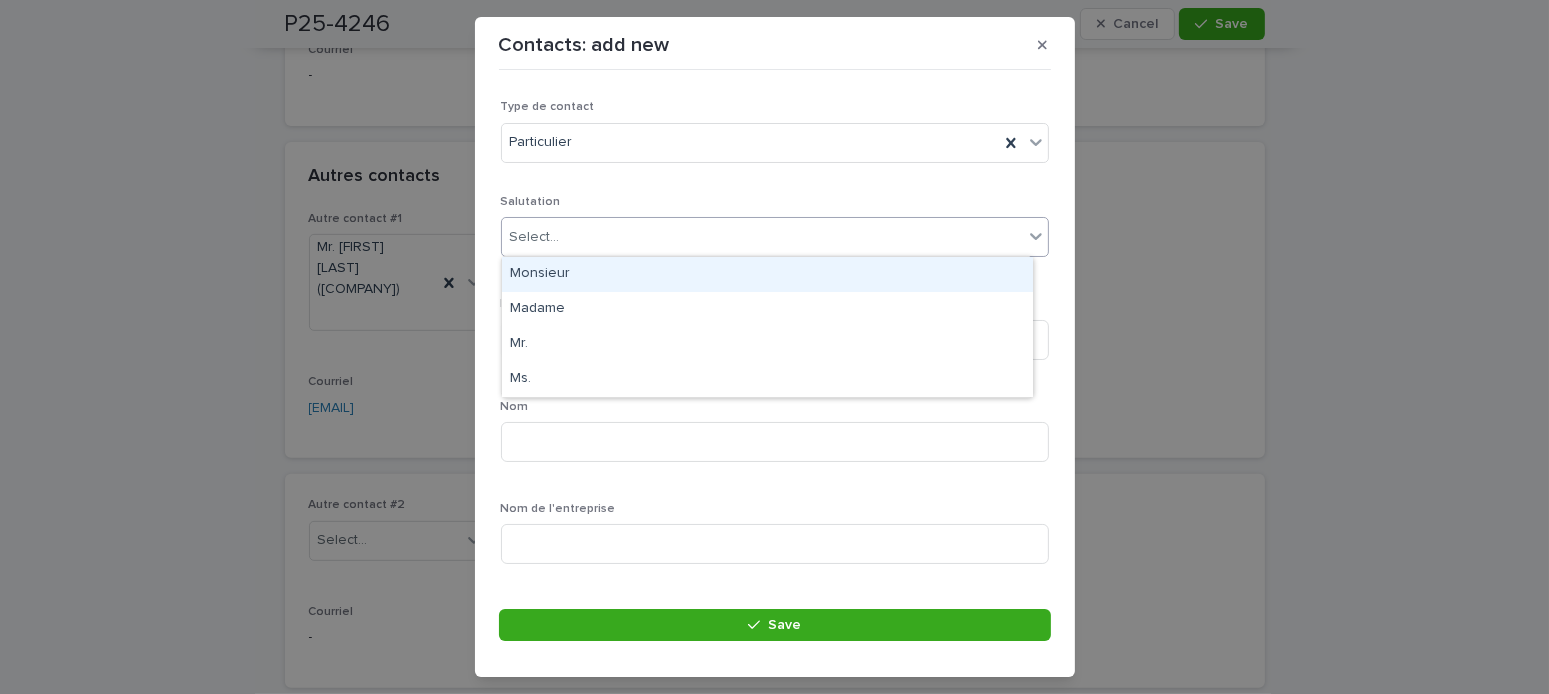 click on "Select..." at bounding box center [762, 237] 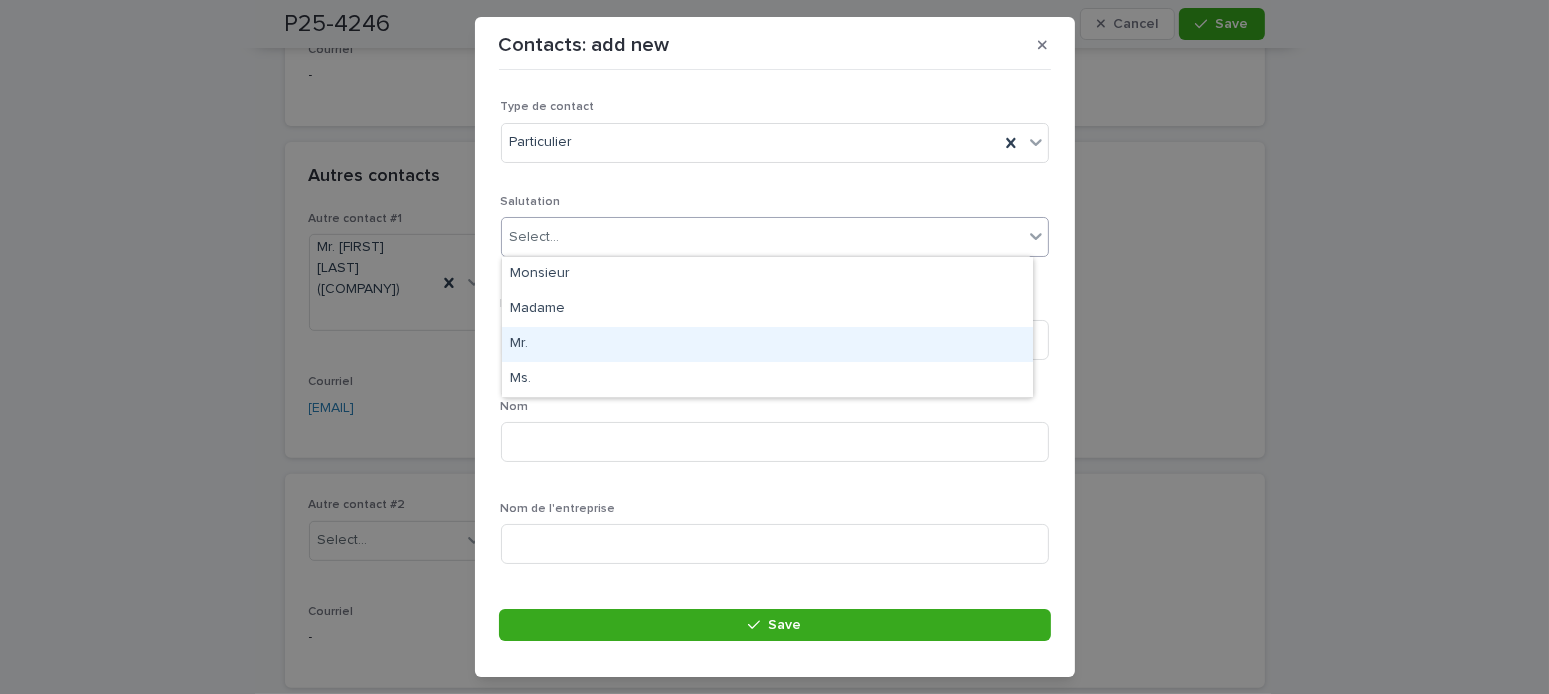 click on "Mr." at bounding box center [767, 344] 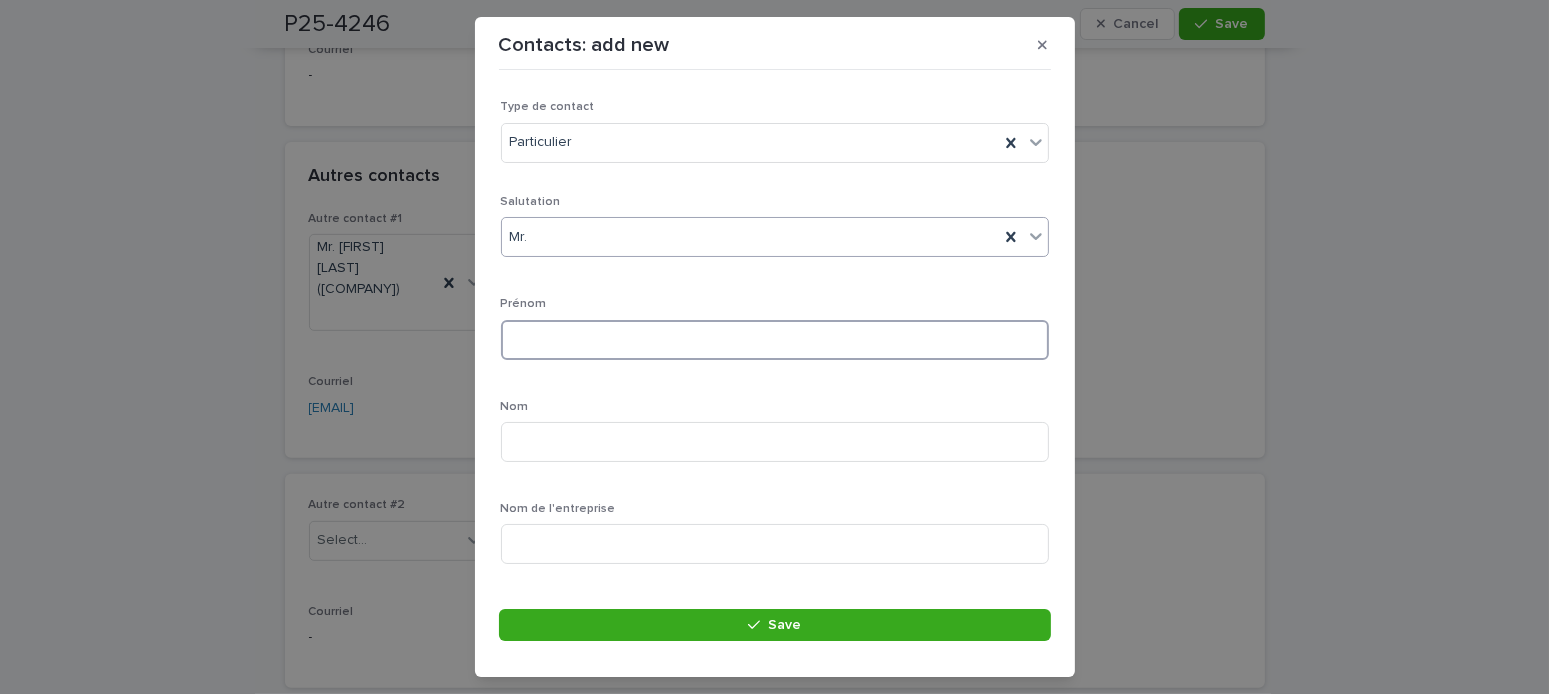 click at bounding box center (775, 340) 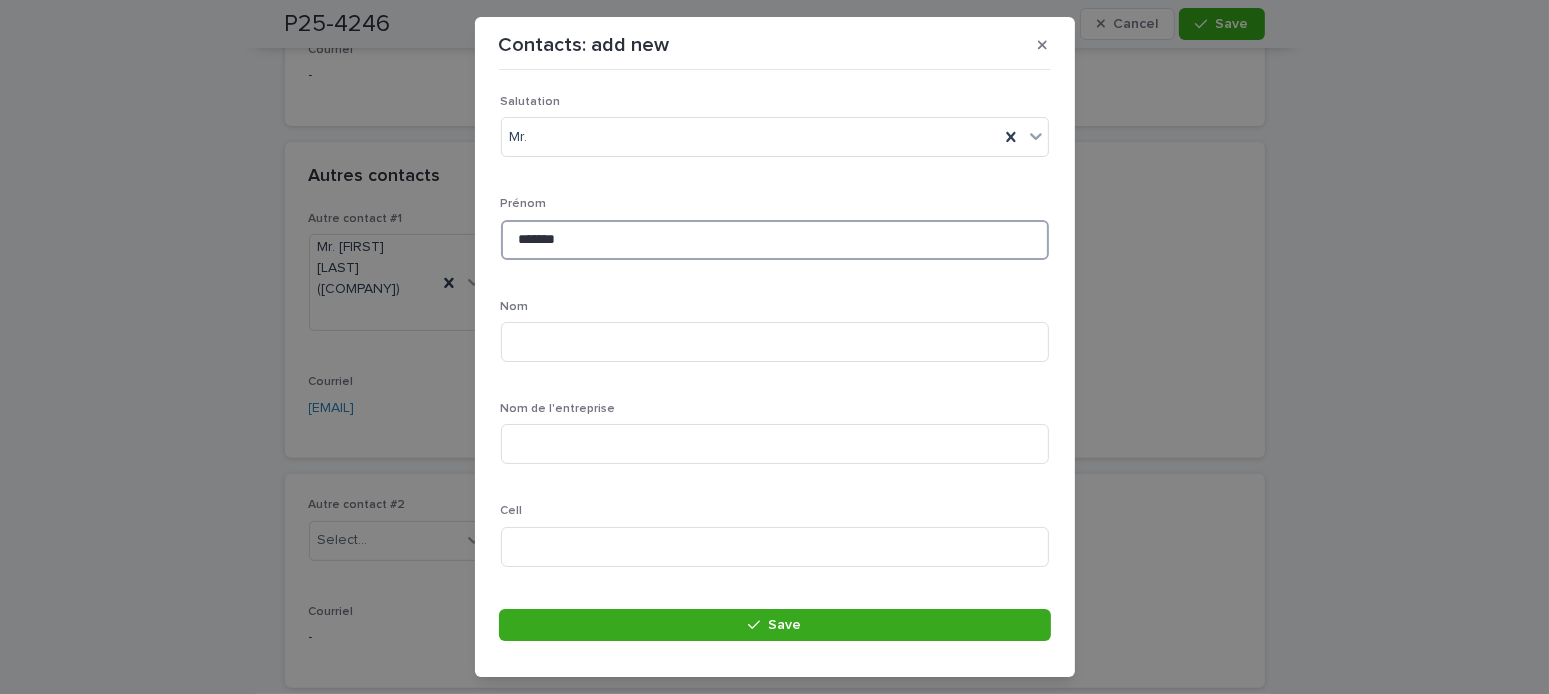 scroll, scrollTop: 200, scrollLeft: 0, axis: vertical 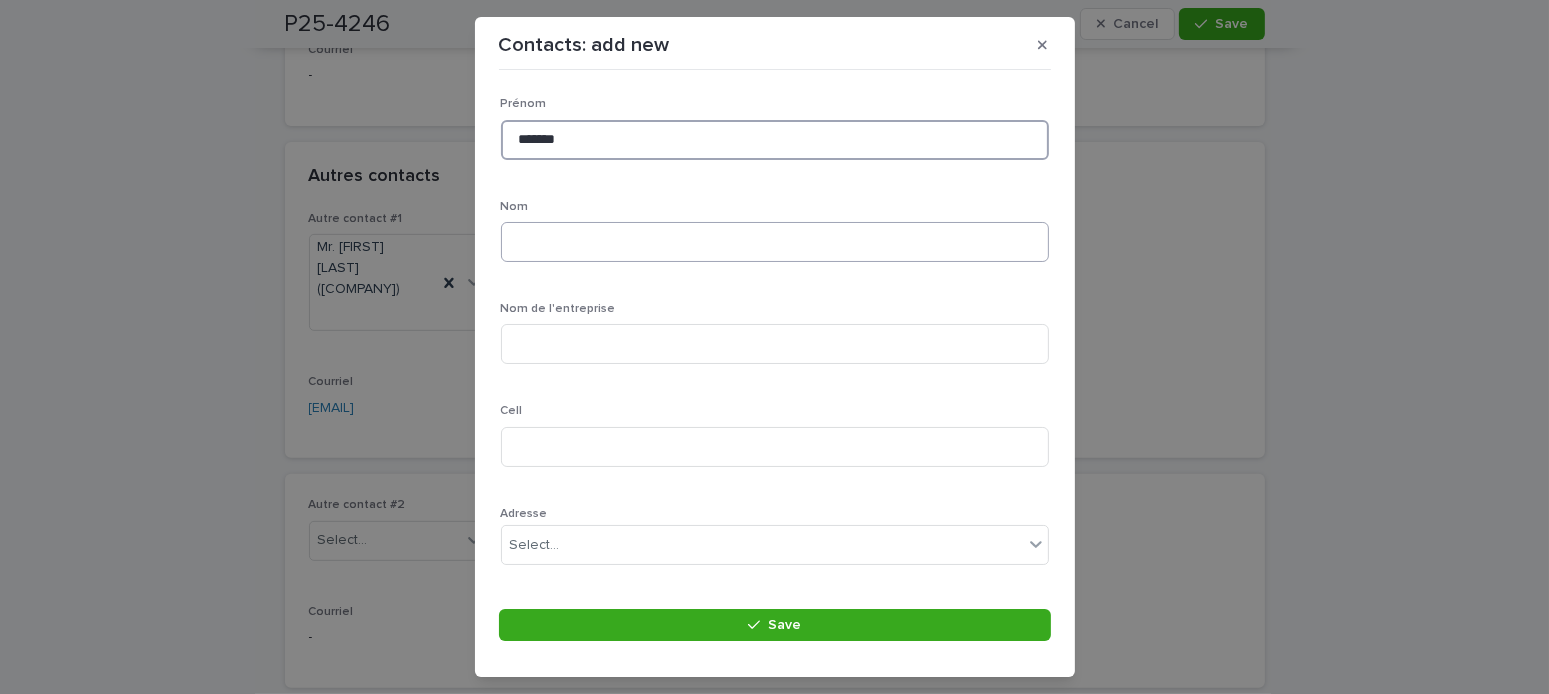 type on "*******" 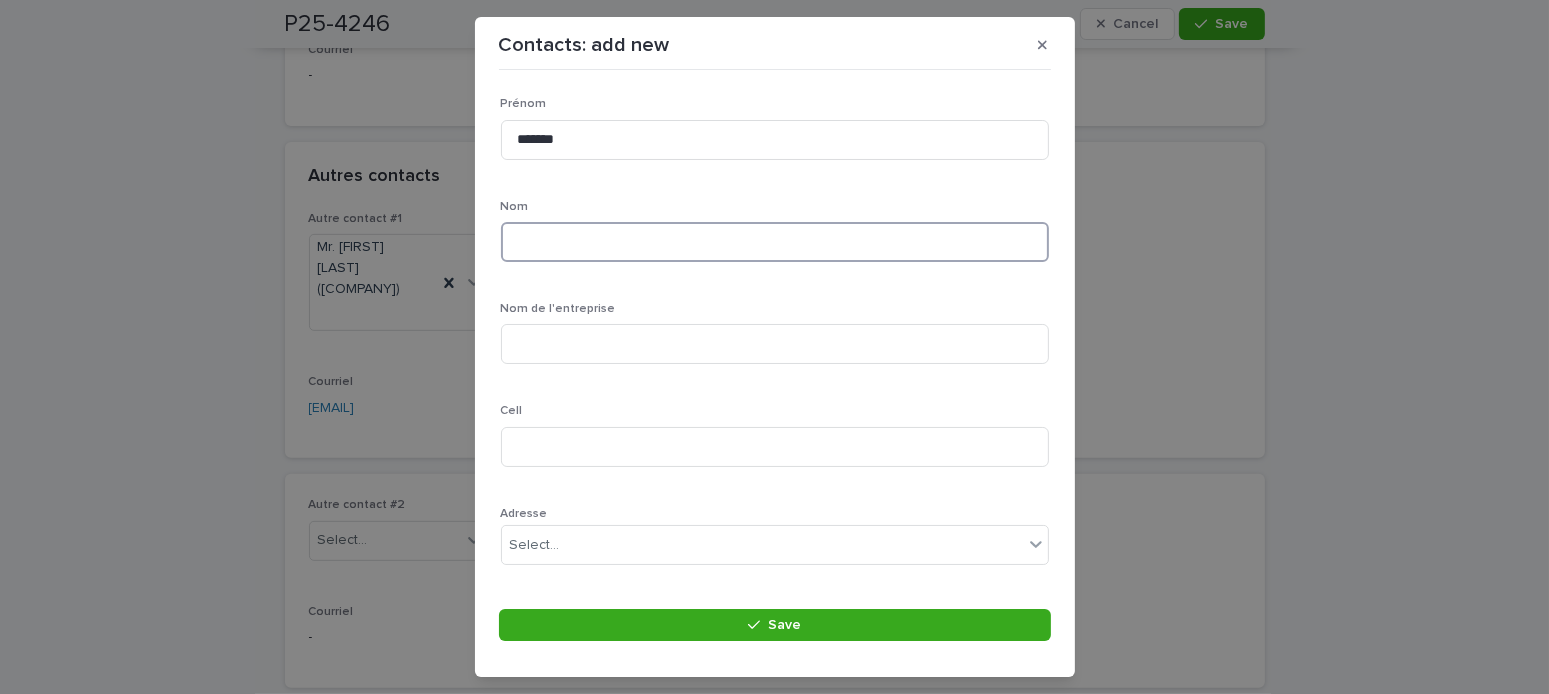 click at bounding box center (775, 242) 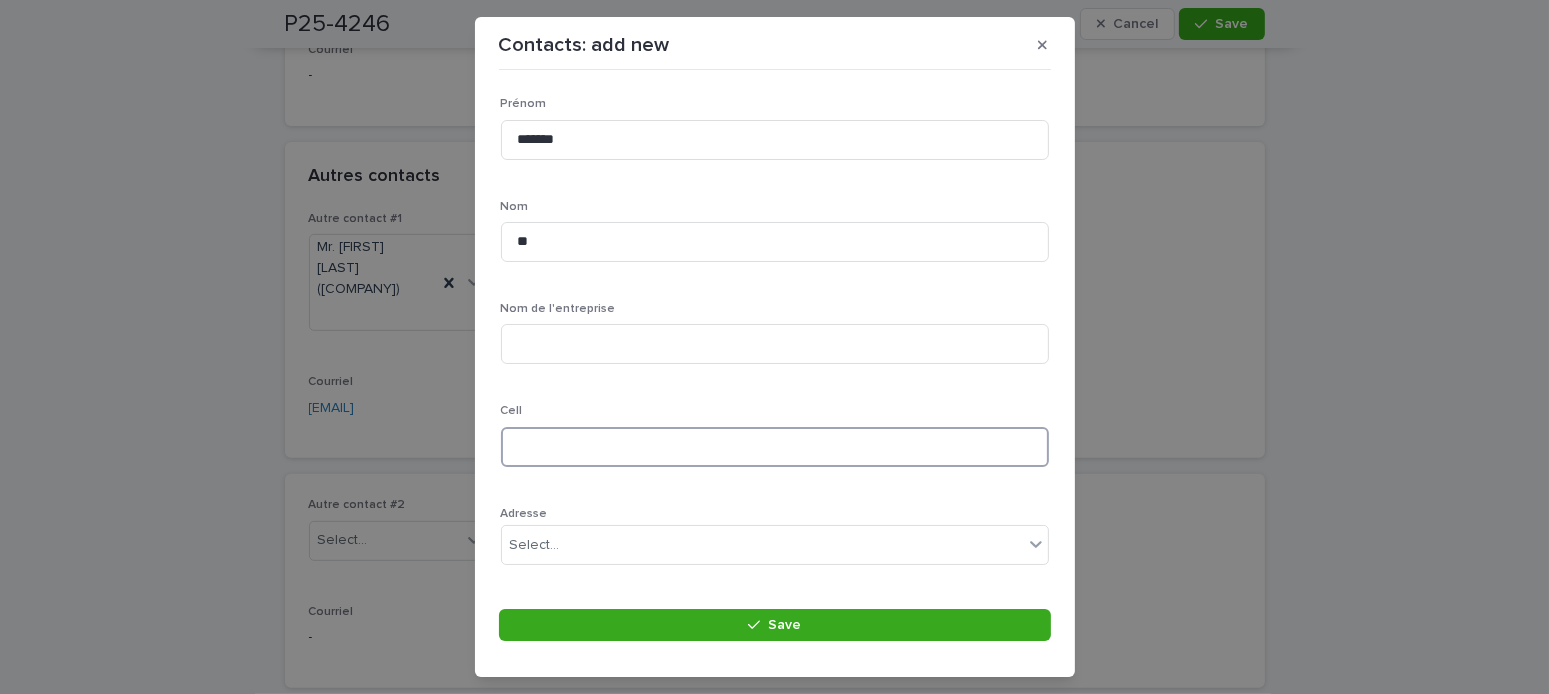 click at bounding box center [775, 447] 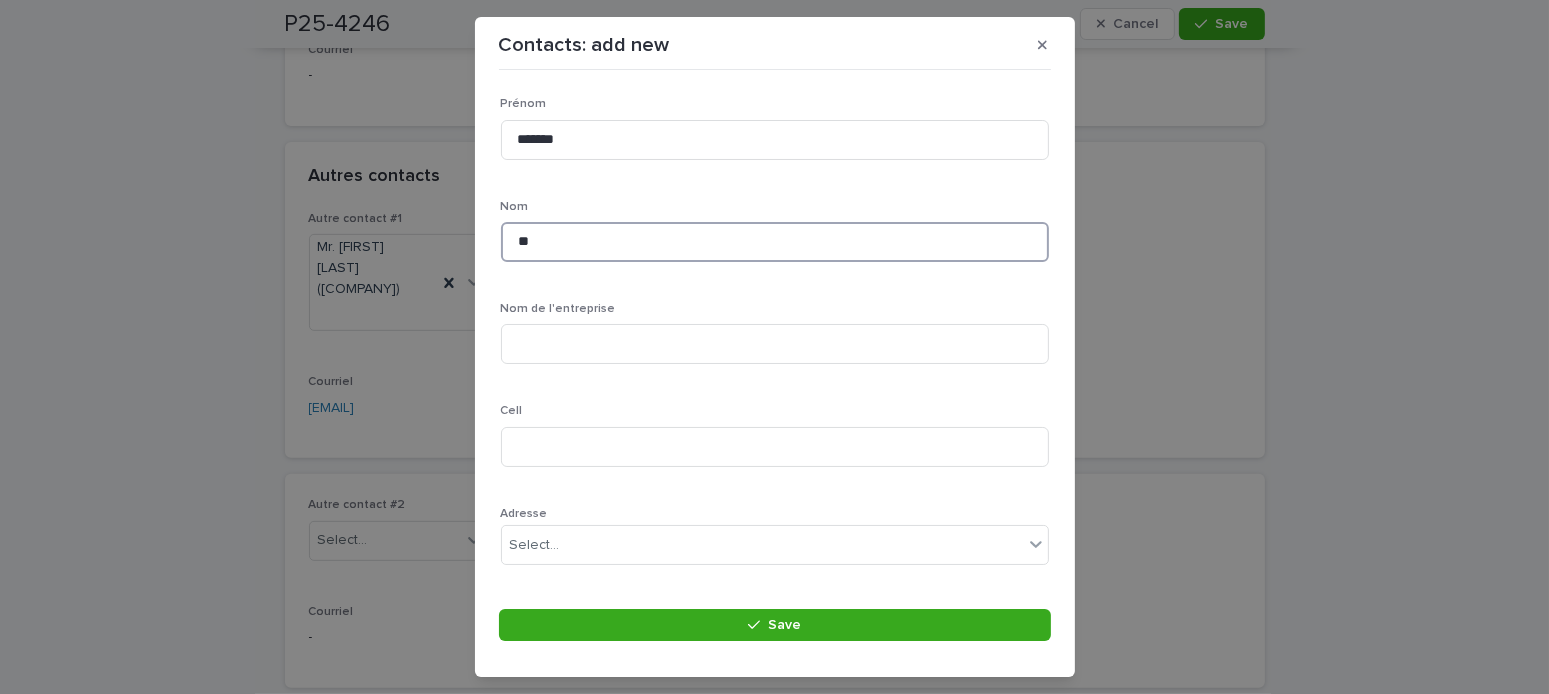 click on "**" at bounding box center [775, 242] 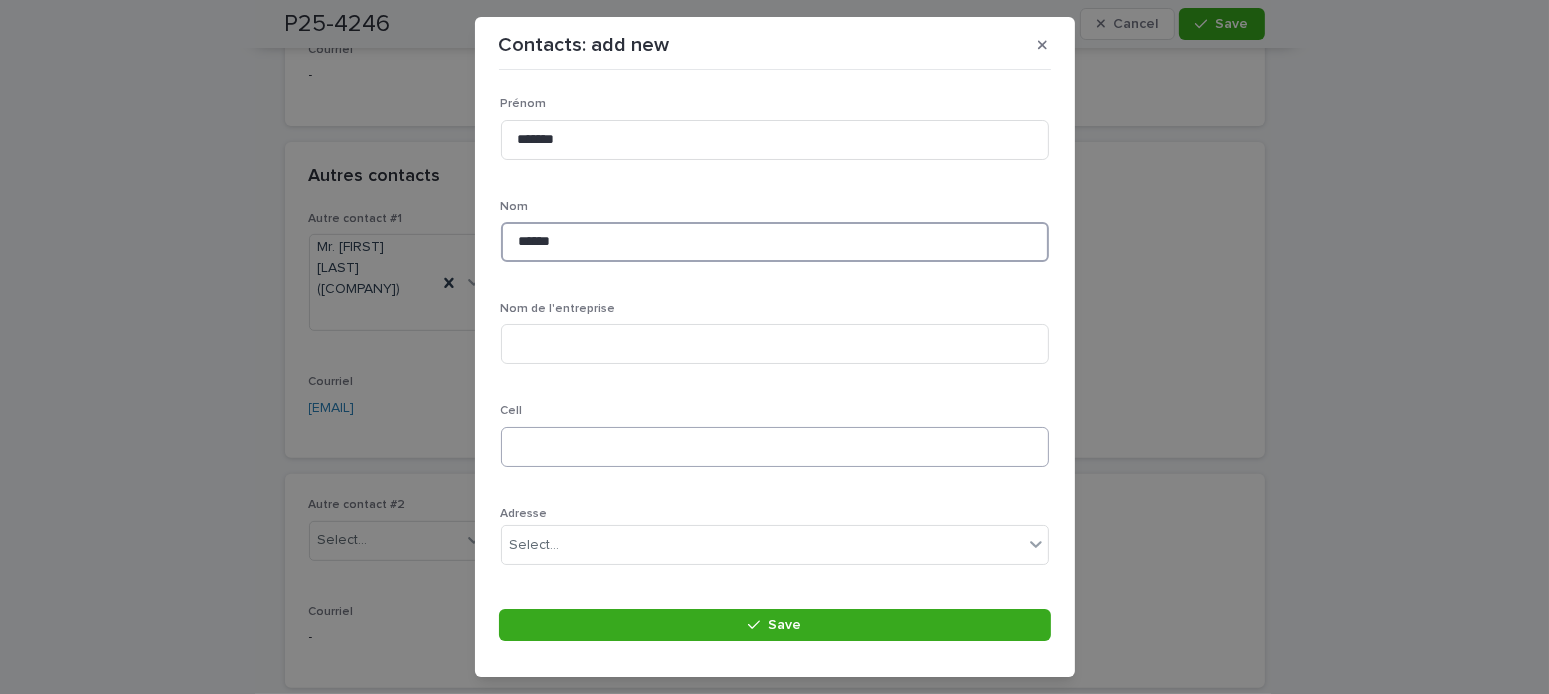 type on "******" 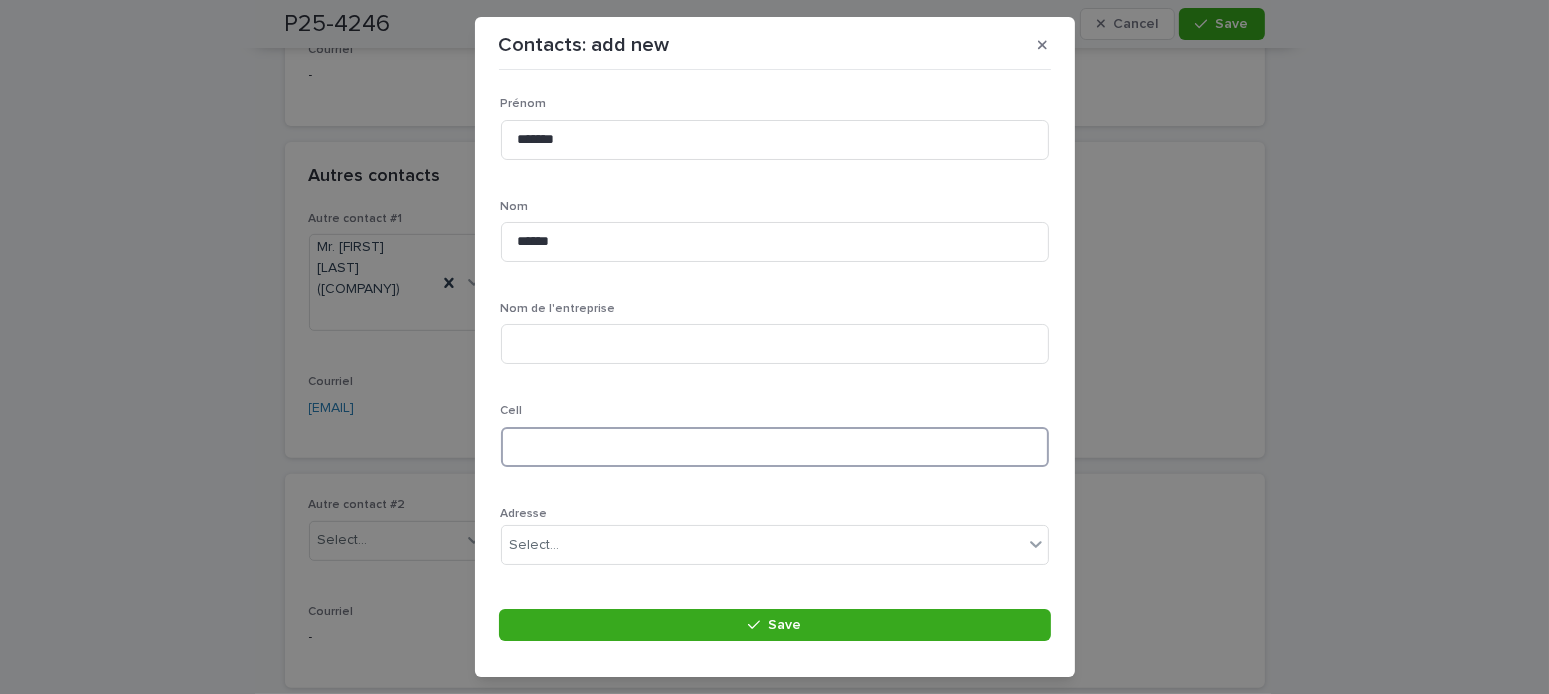 drag, startPoint x: 567, startPoint y: 435, endPoint x: 601, endPoint y: 448, distance: 36.40055 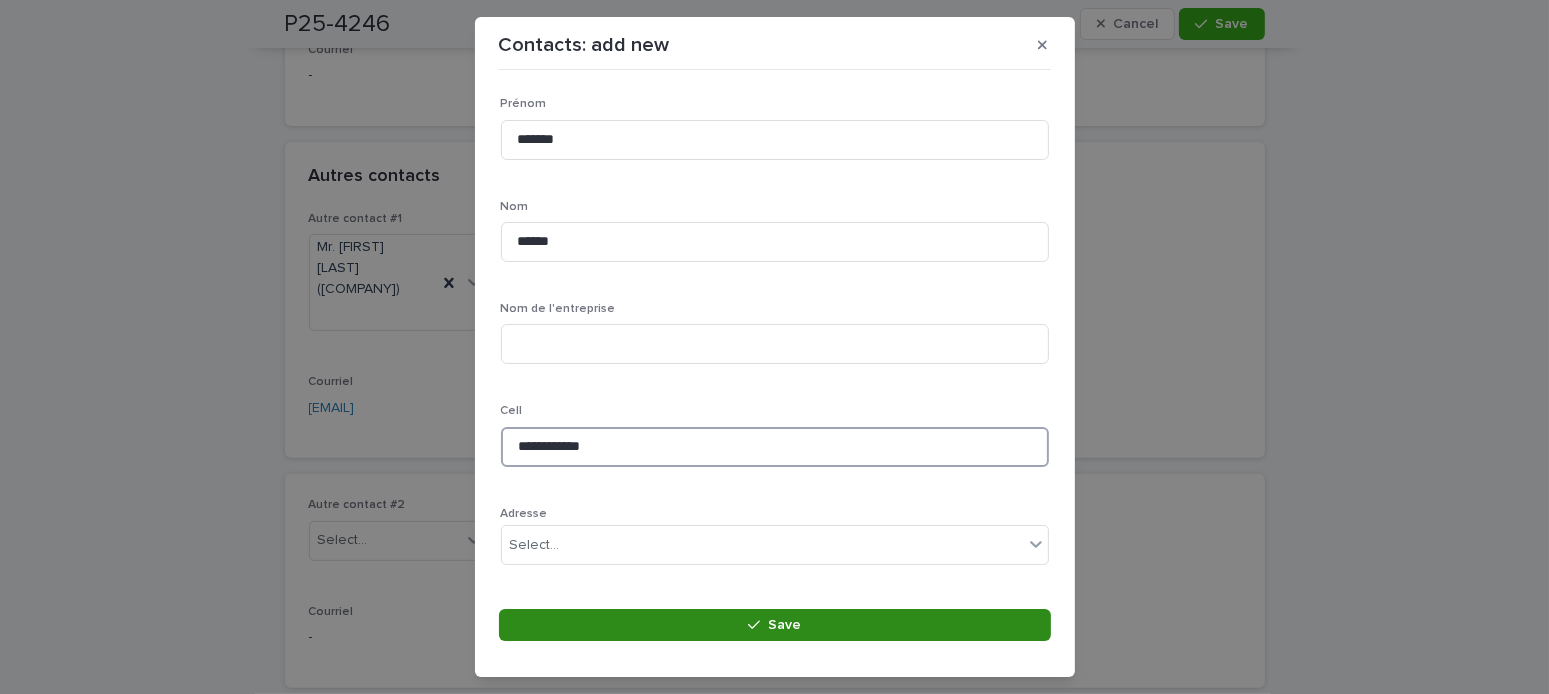 type on "**********" 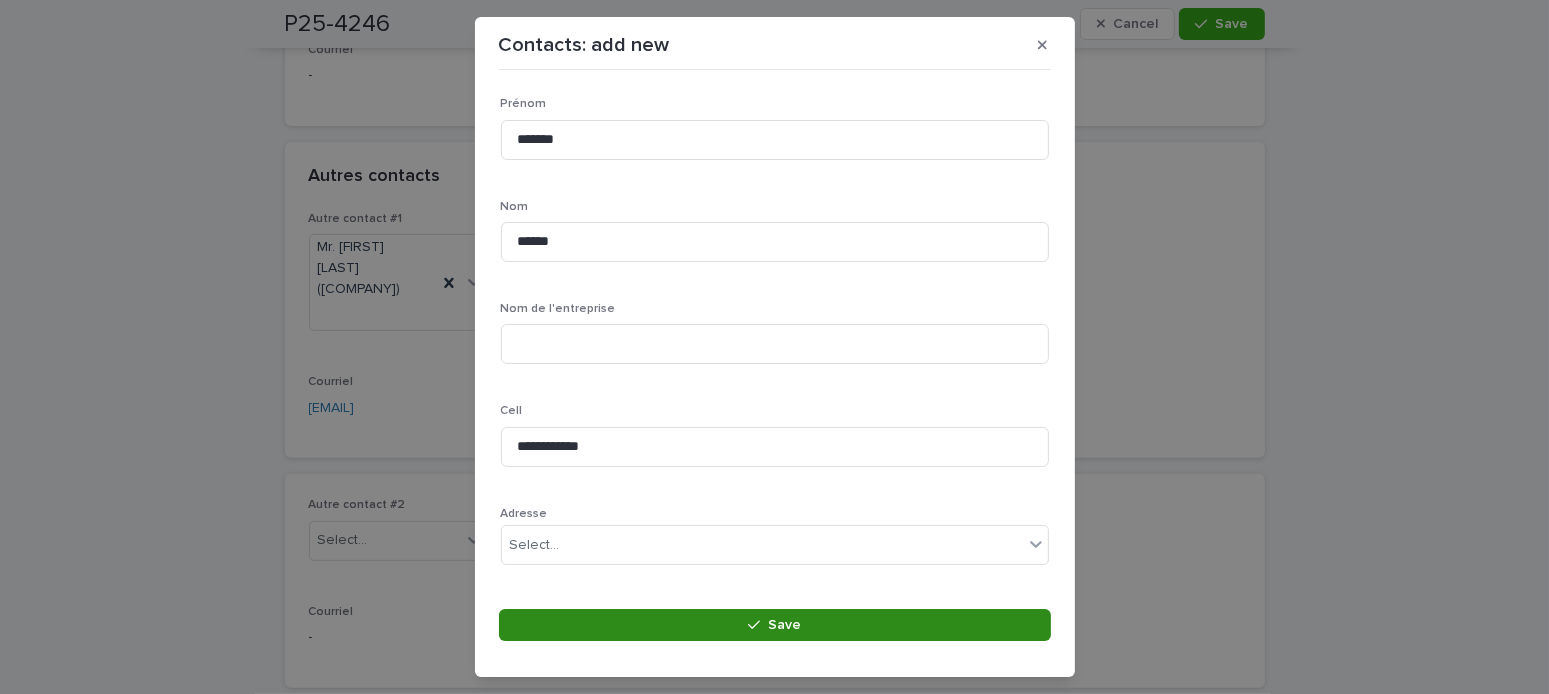 click on "Save" at bounding box center [784, 625] 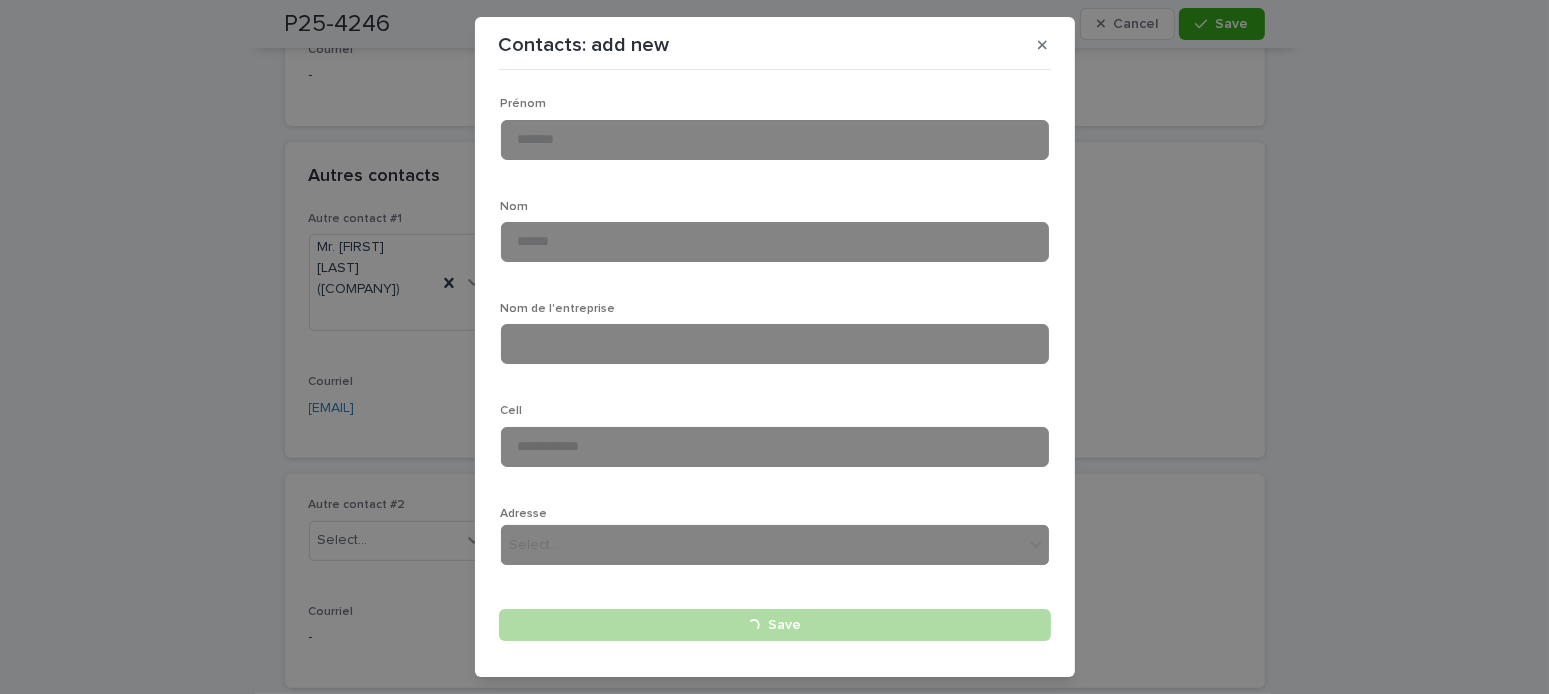 type 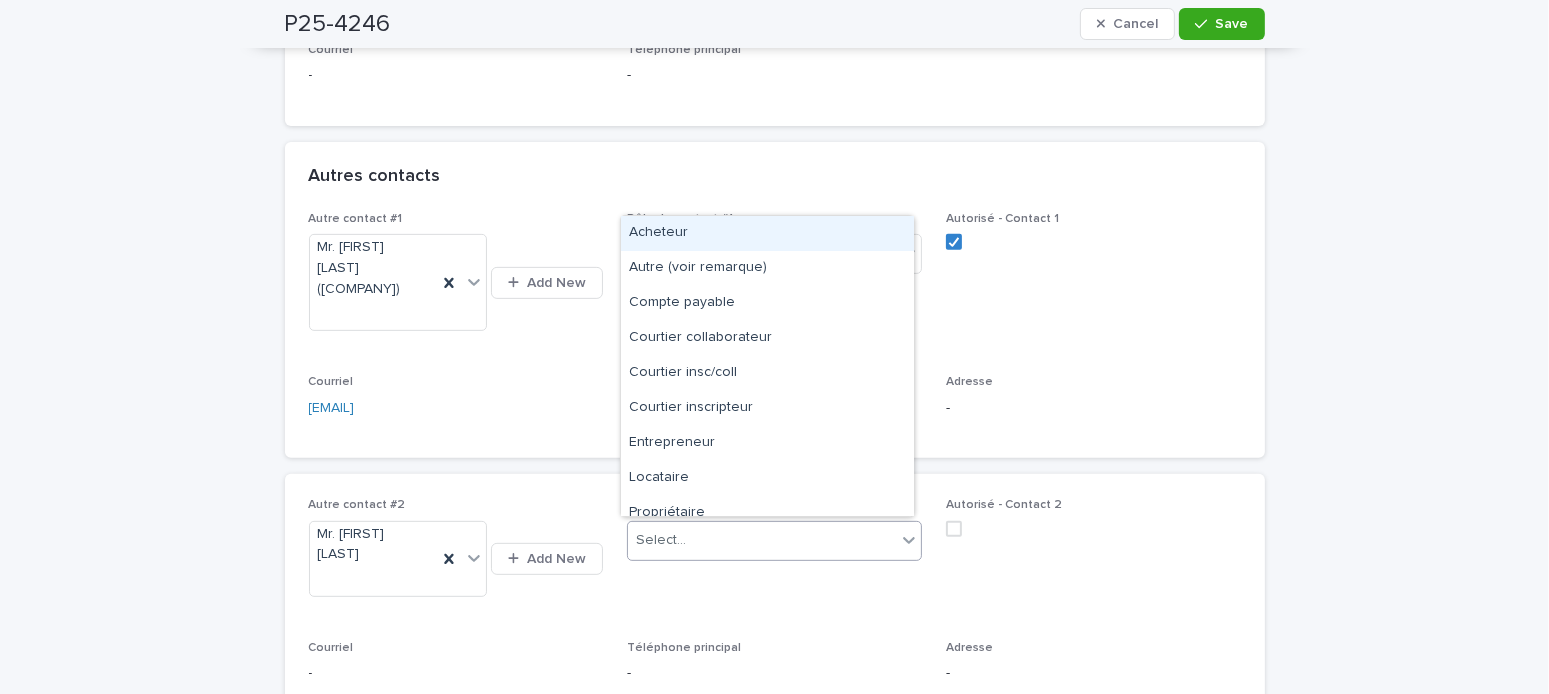 click on "Select..." at bounding box center (762, 540) 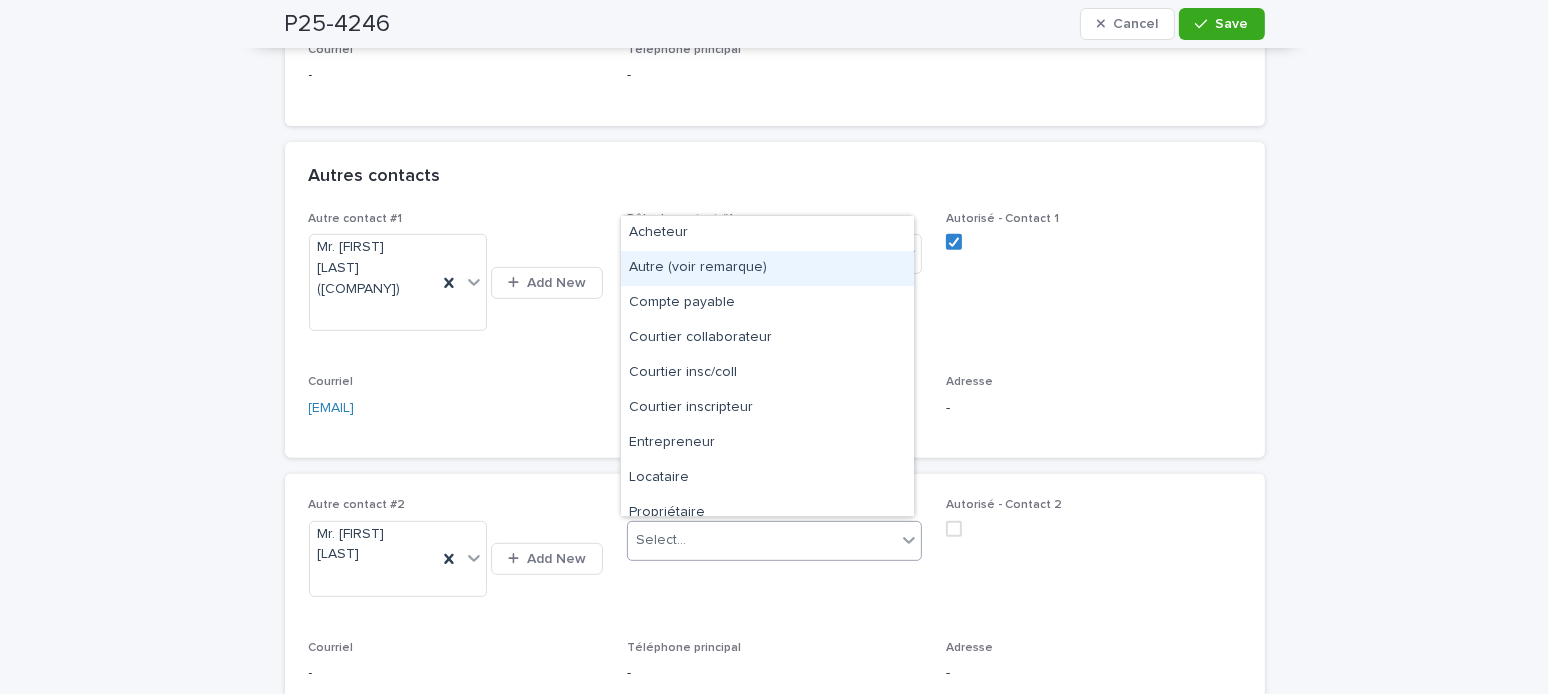 click on "Autre (voir remarque)" at bounding box center [767, 268] 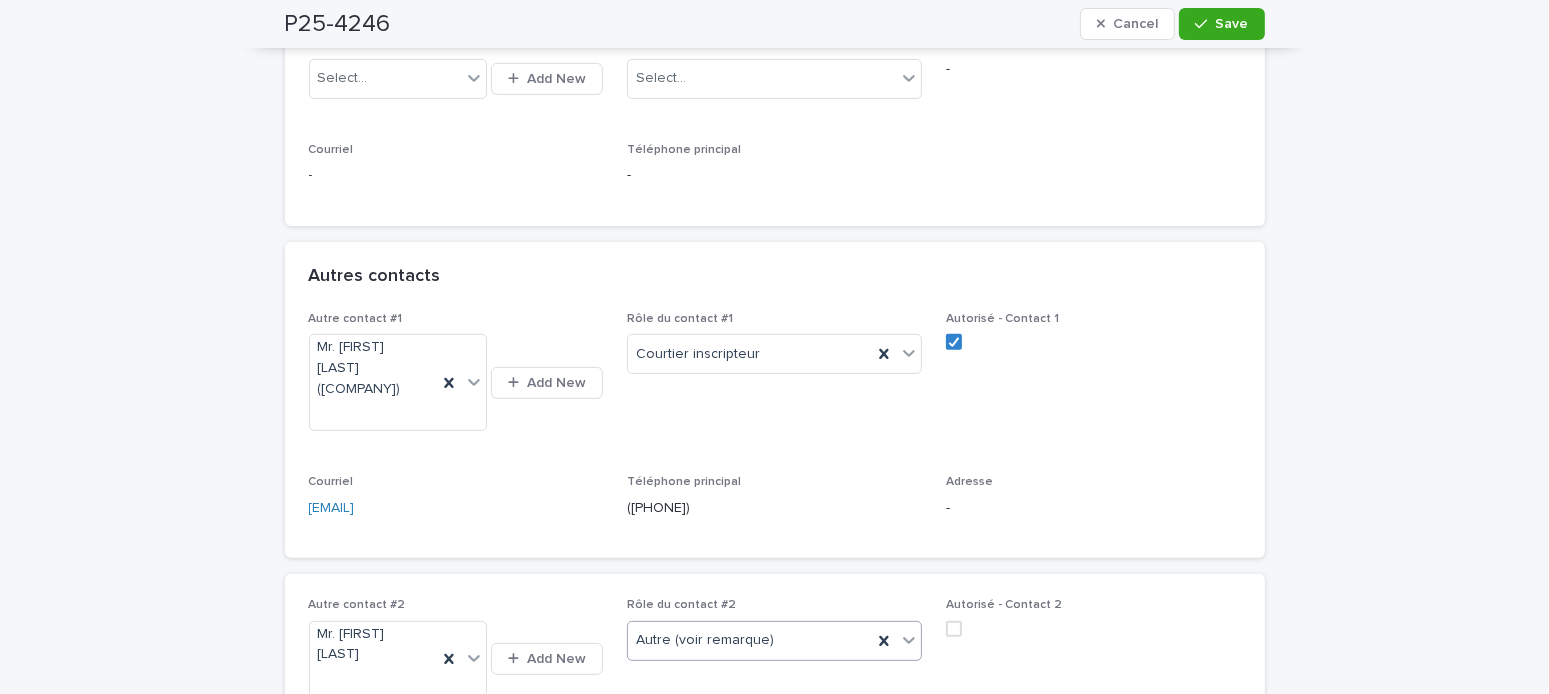 scroll, scrollTop: 900, scrollLeft: 0, axis: vertical 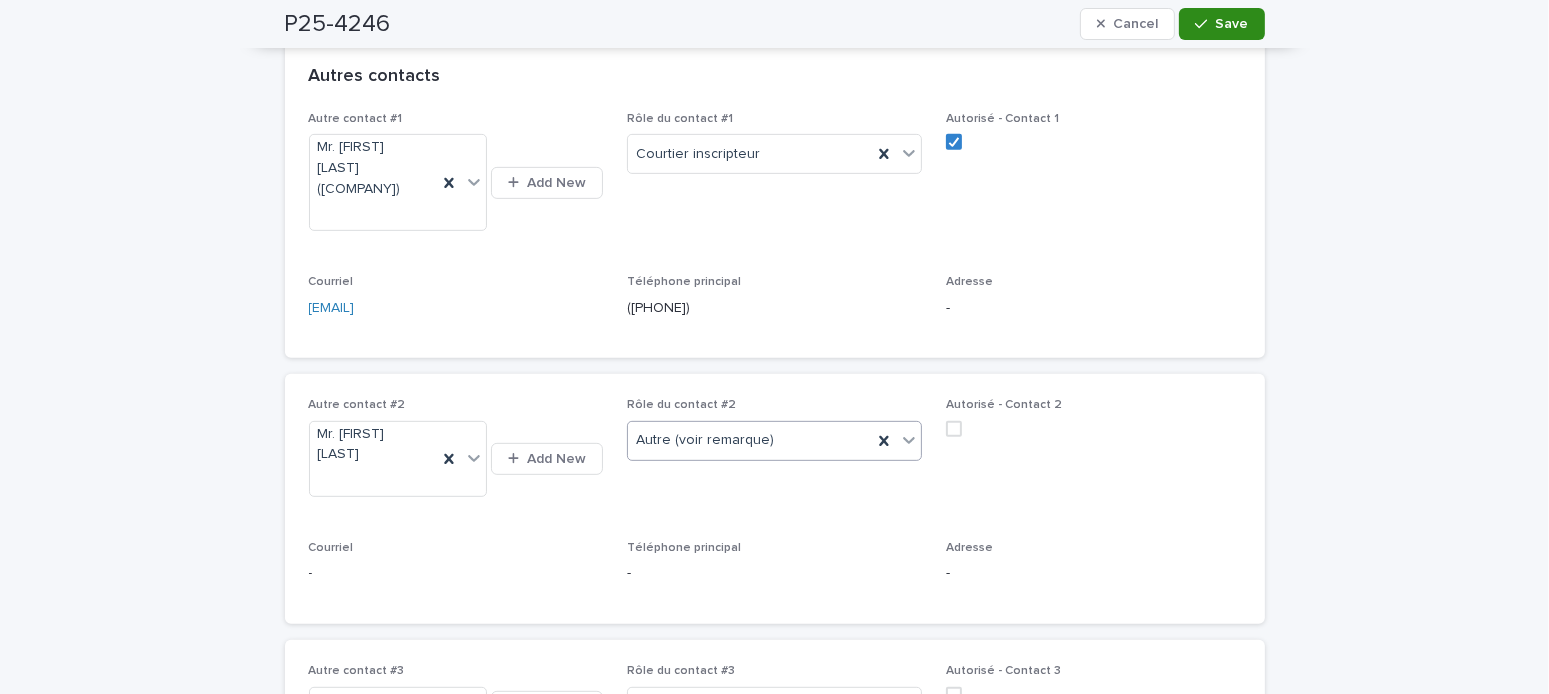 click on "Save" at bounding box center [1221, 24] 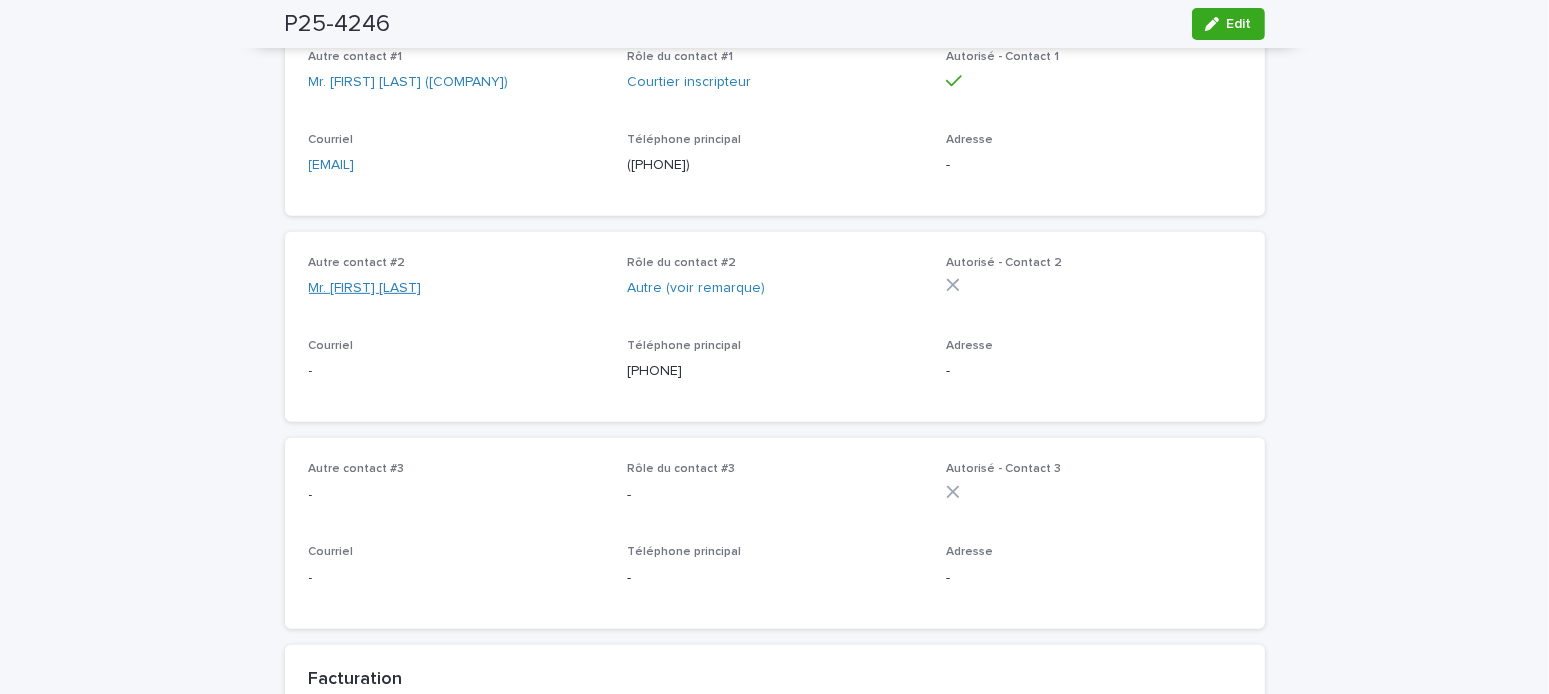 click on "Mr. Georges Tisley" at bounding box center [365, 288] 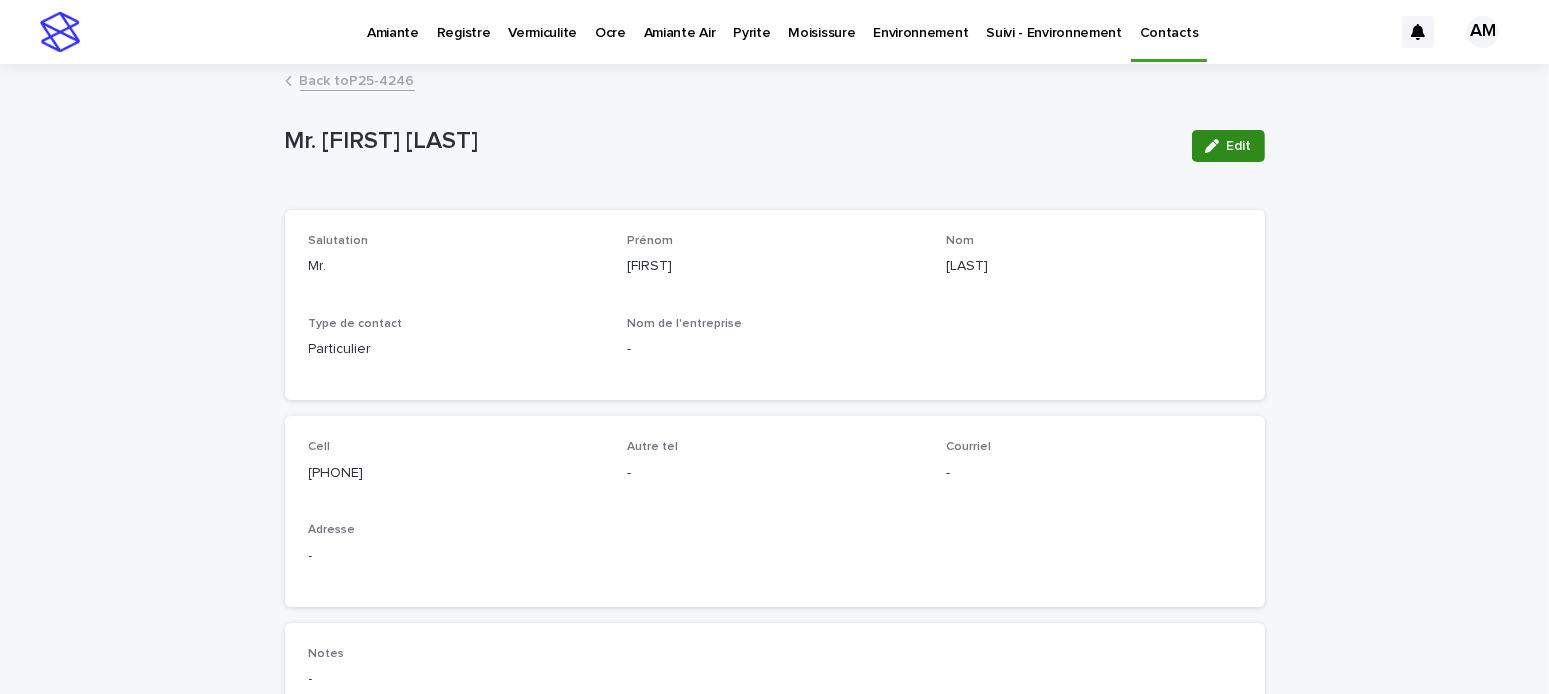 click on "Edit" at bounding box center [1239, 146] 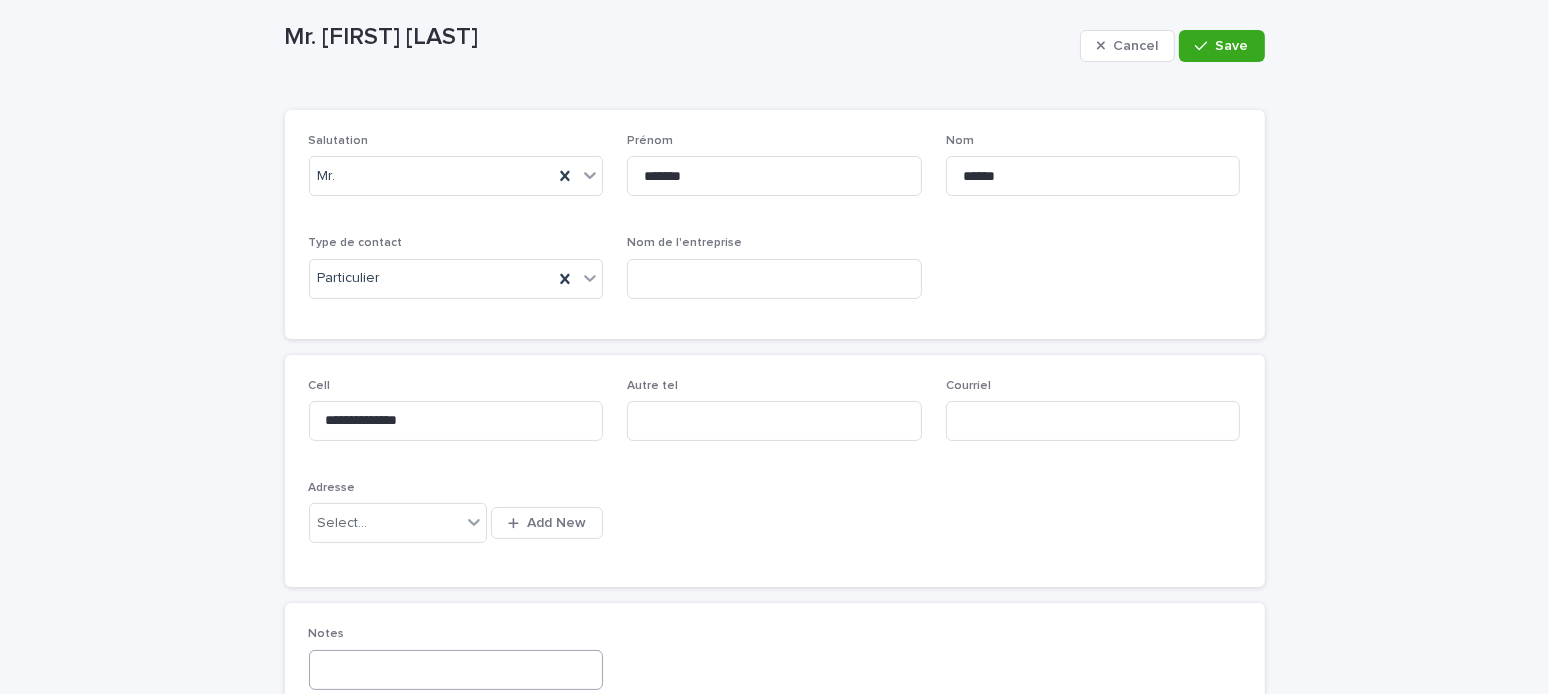 scroll, scrollTop: 200, scrollLeft: 0, axis: vertical 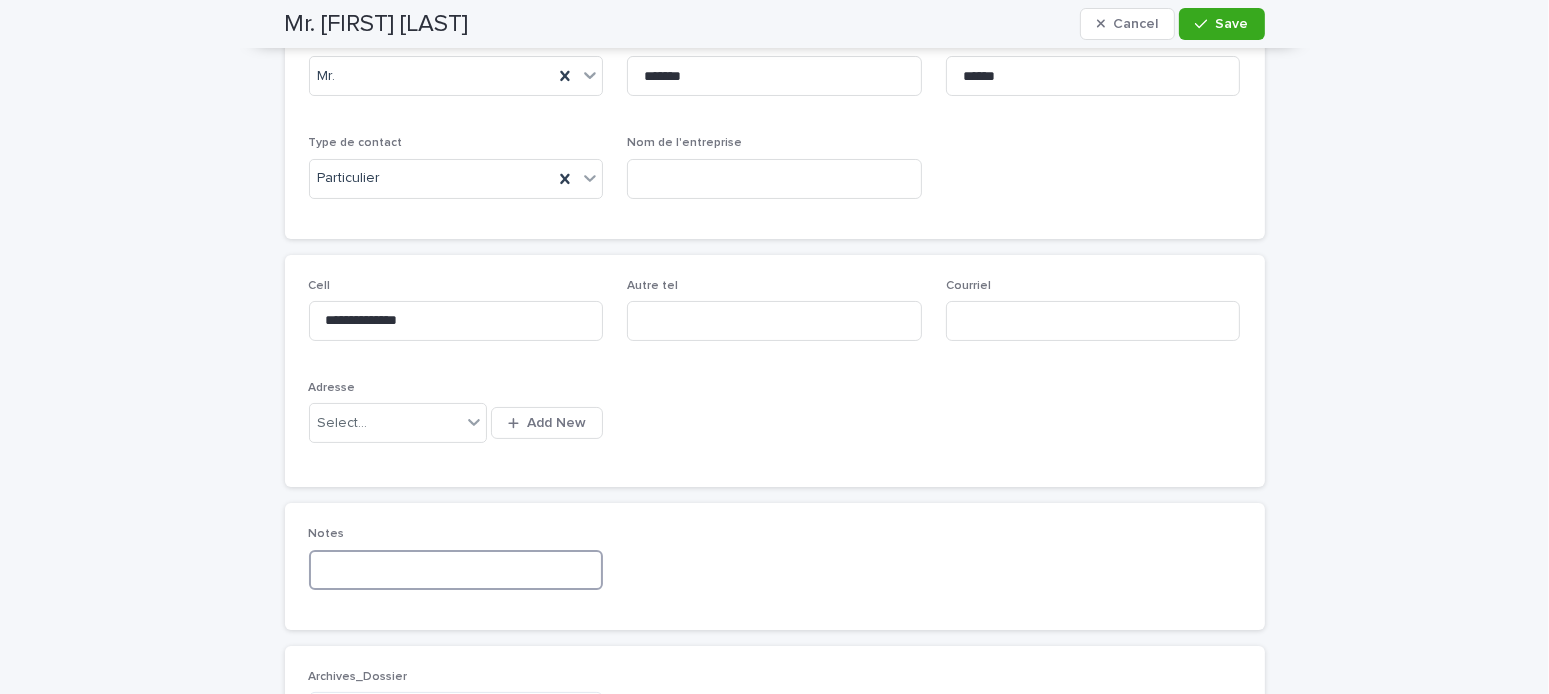 click at bounding box center (456, 570) 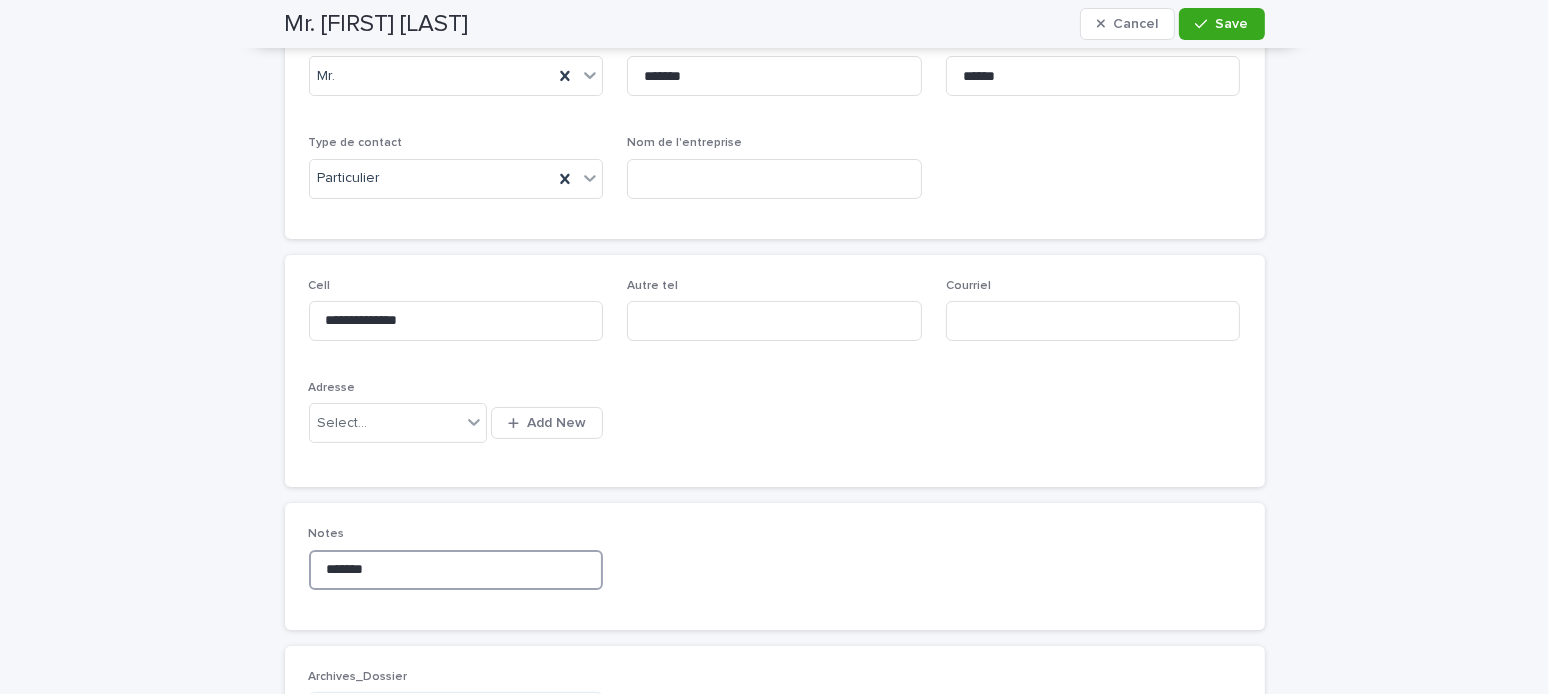 scroll, scrollTop: 0, scrollLeft: 0, axis: both 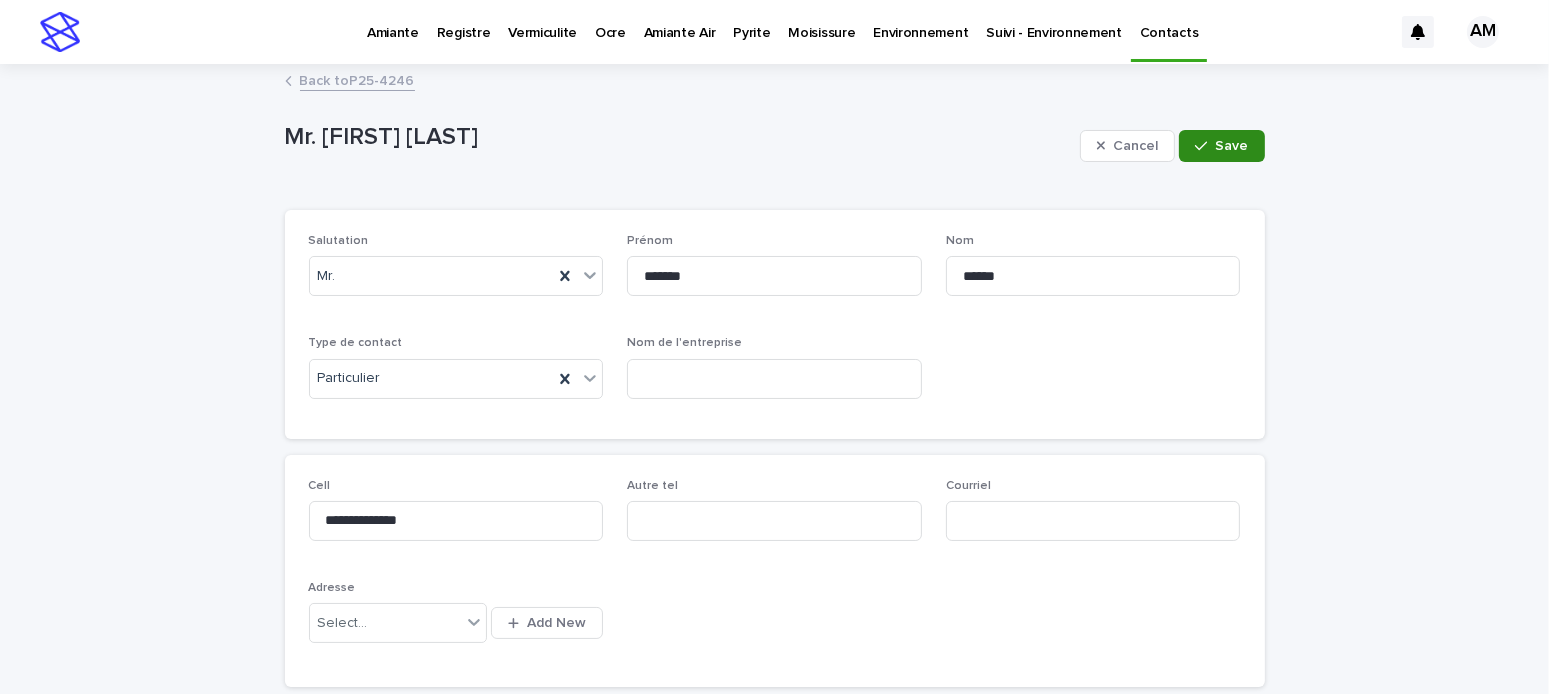type on "*******" 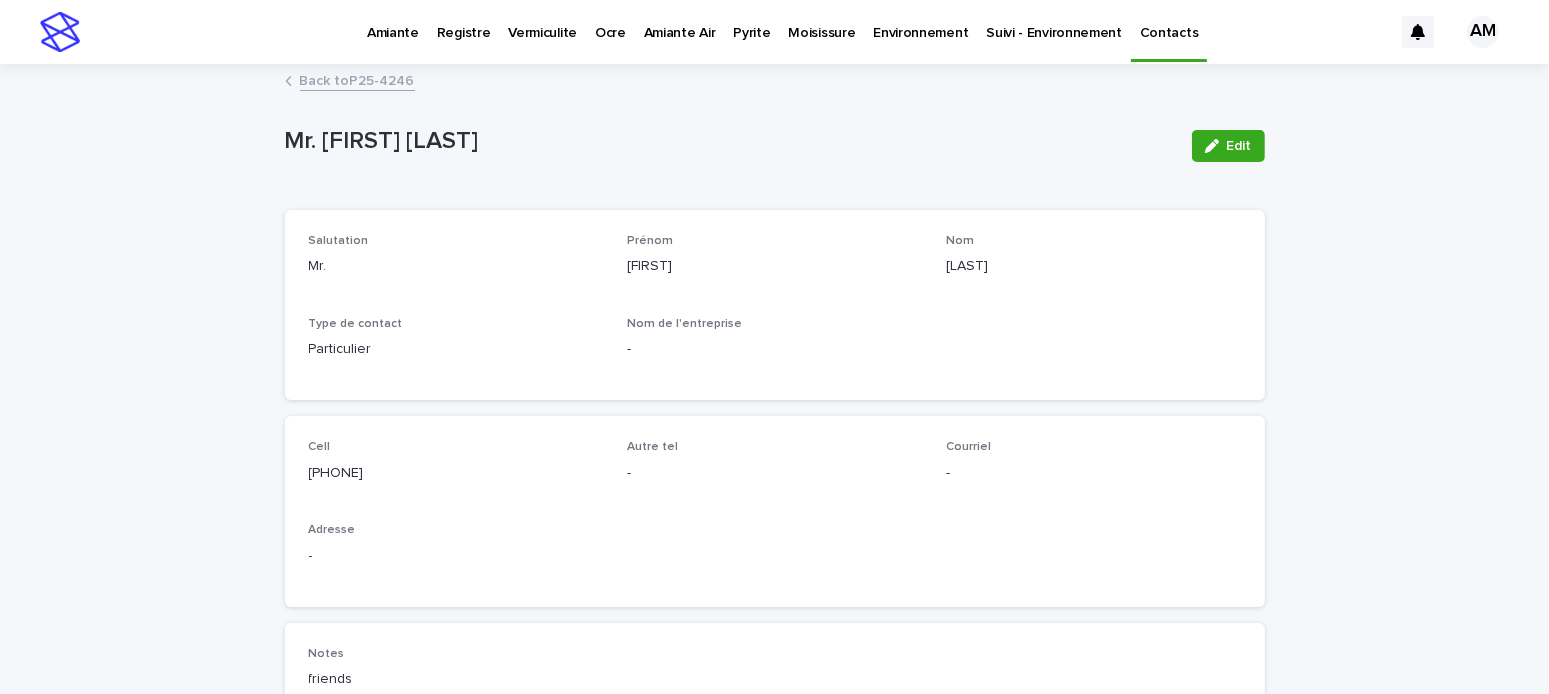 click on "Back to  P25-4246" at bounding box center (357, 79) 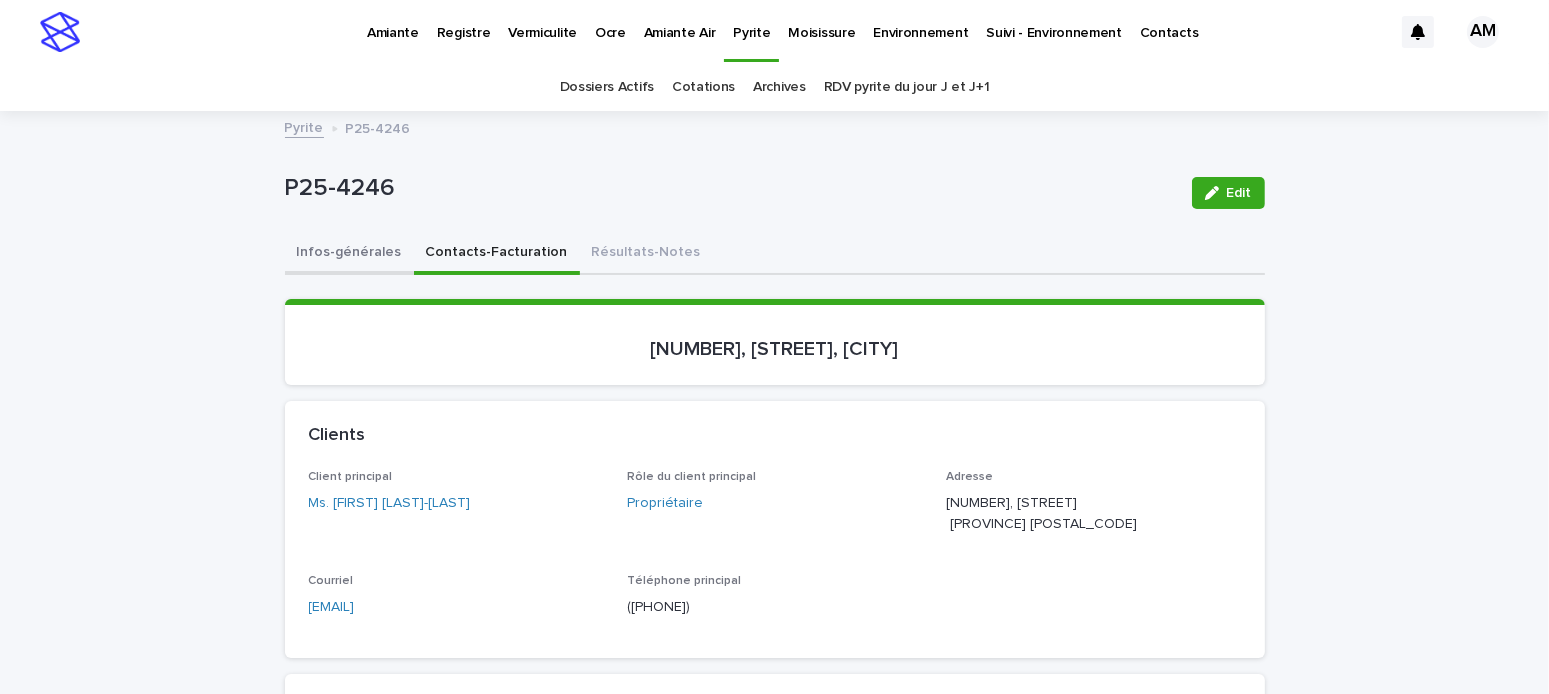 click on "Infos-générales" at bounding box center [349, 254] 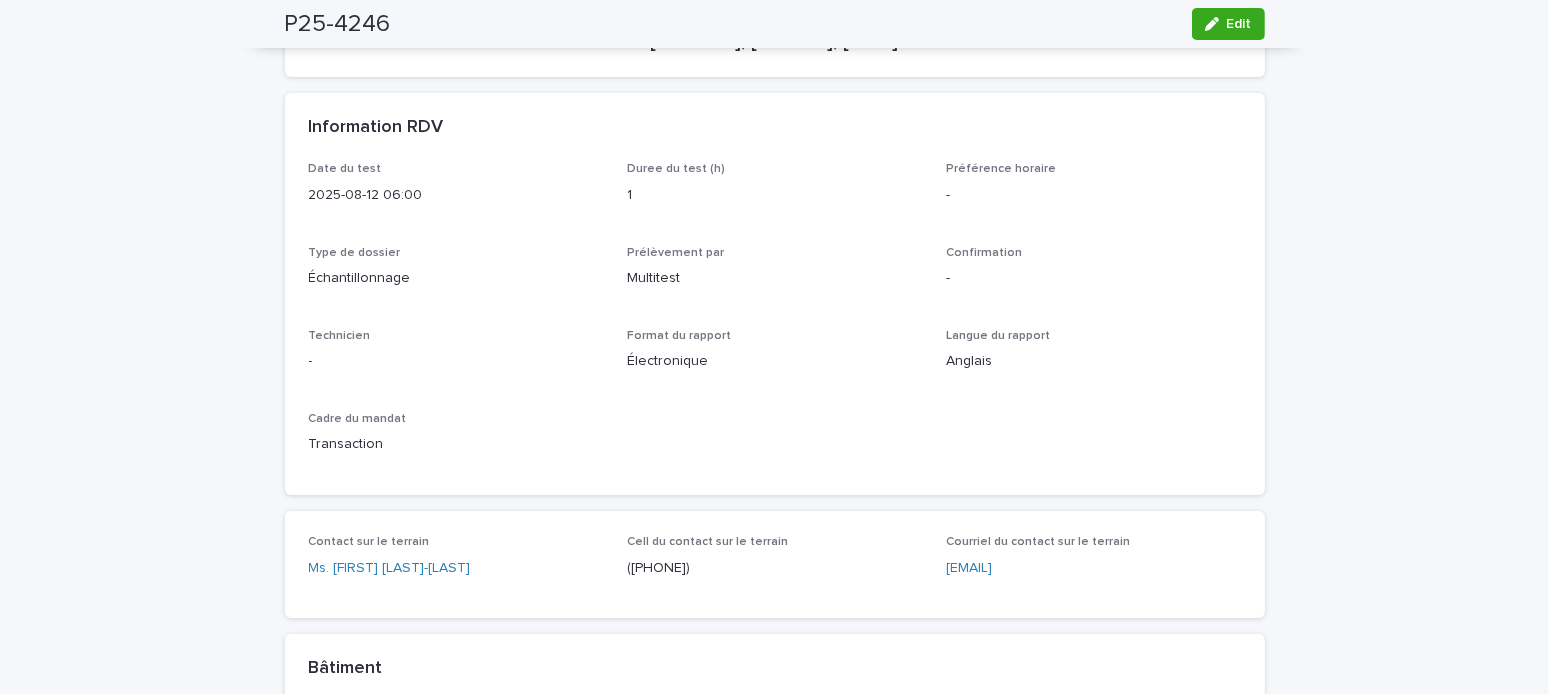 scroll, scrollTop: 100, scrollLeft: 0, axis: vertical 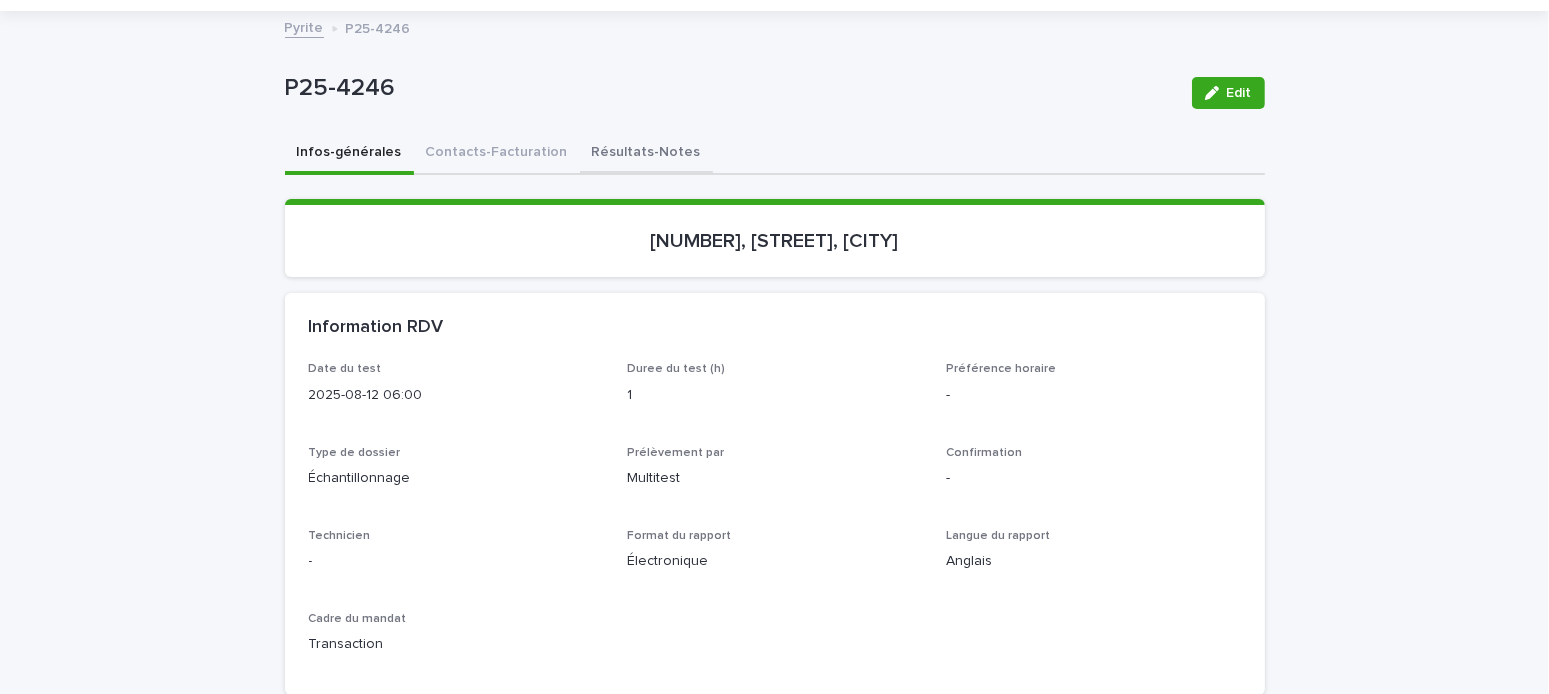 drag, startPoint x: 609, startPoint y: 149, endPoint x: 619, endPoint y: 153, distance: 10.770329 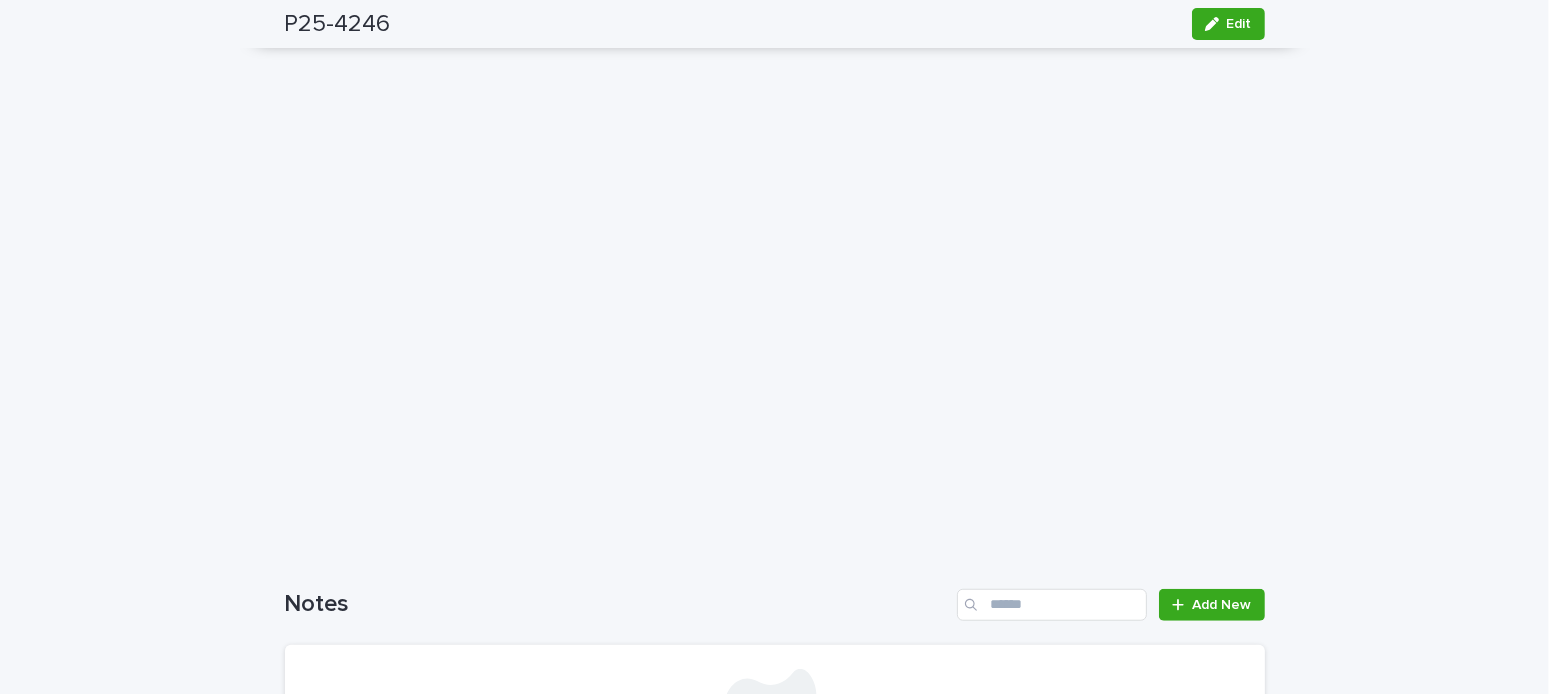 scroll, scrollTop: 1750, scrollLeft: 0, axis: vertical 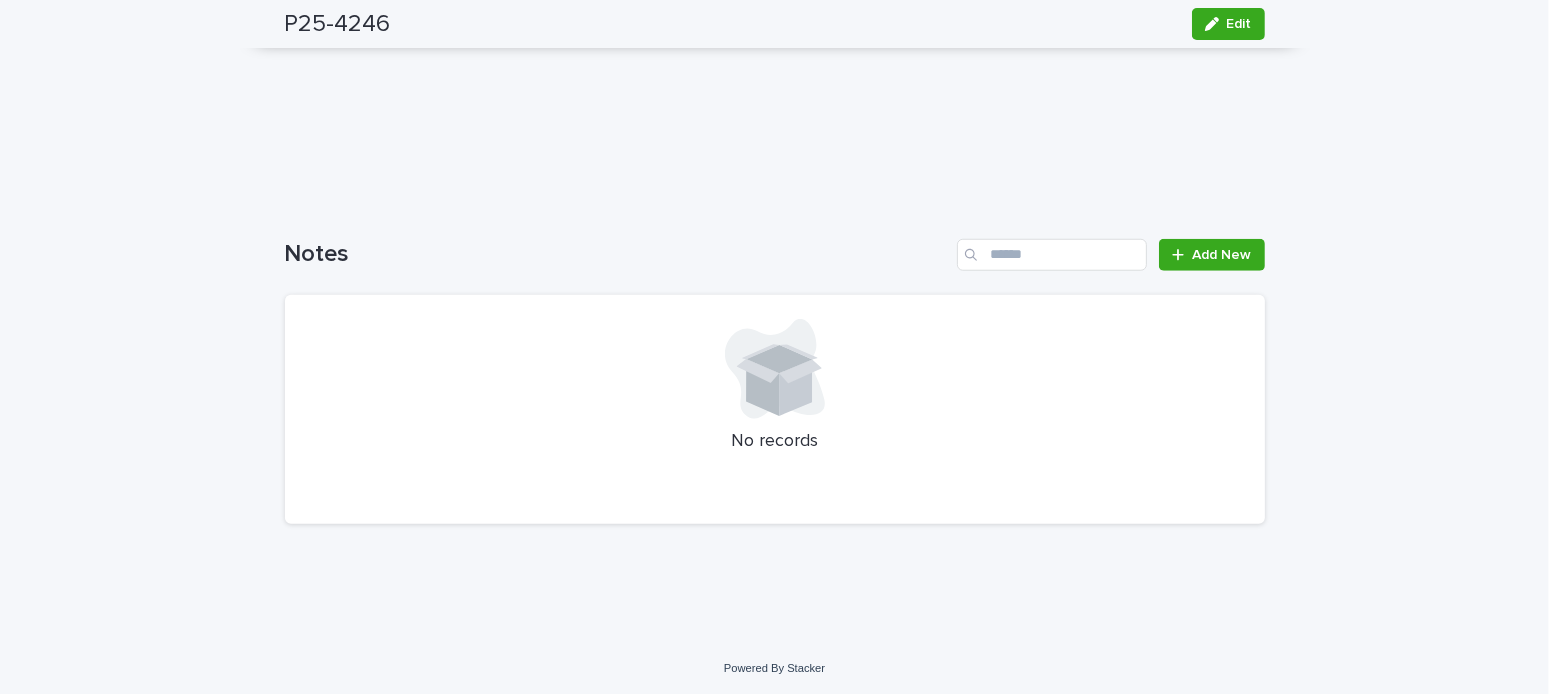 click on "Loading... Saving… Notes Add New No records" at bounding box center (775, 370) 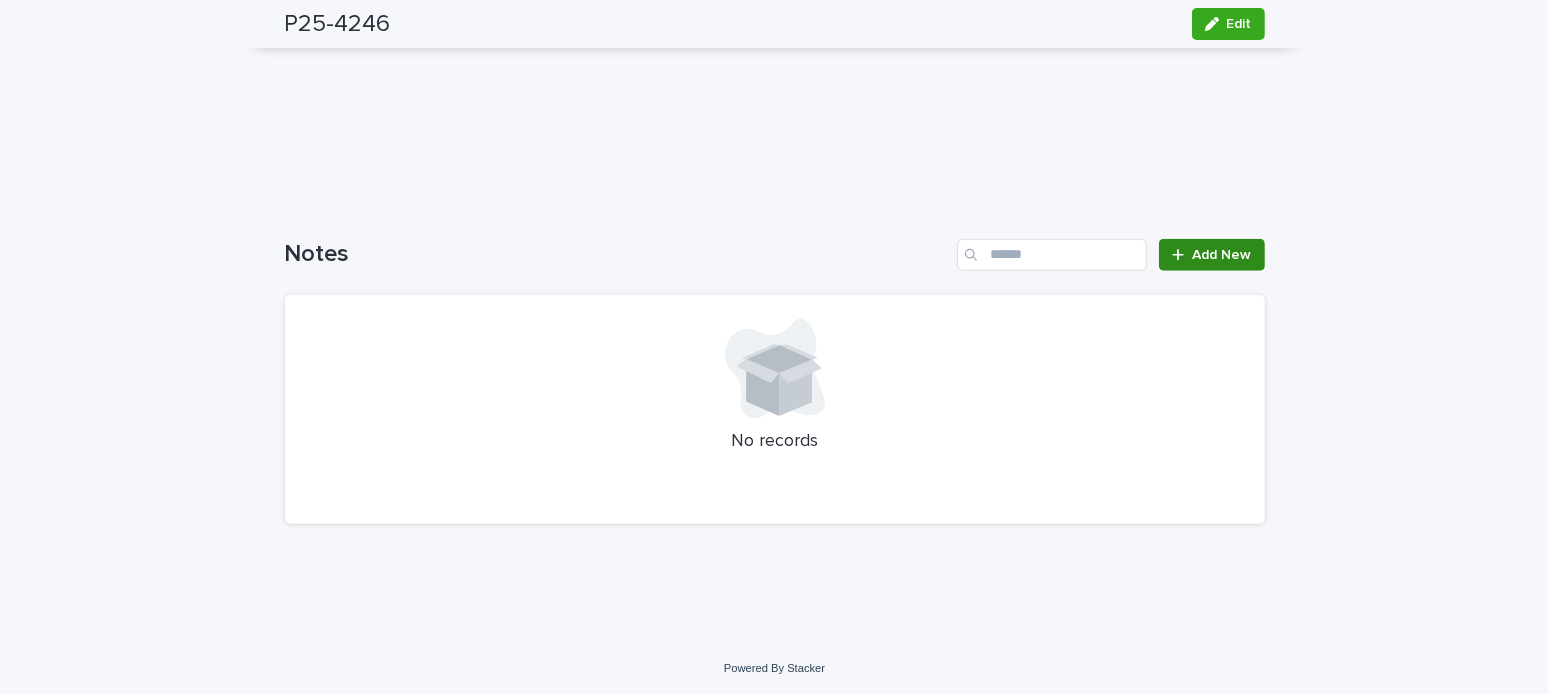 click on "Add New" at bounding box center [1222, 255] 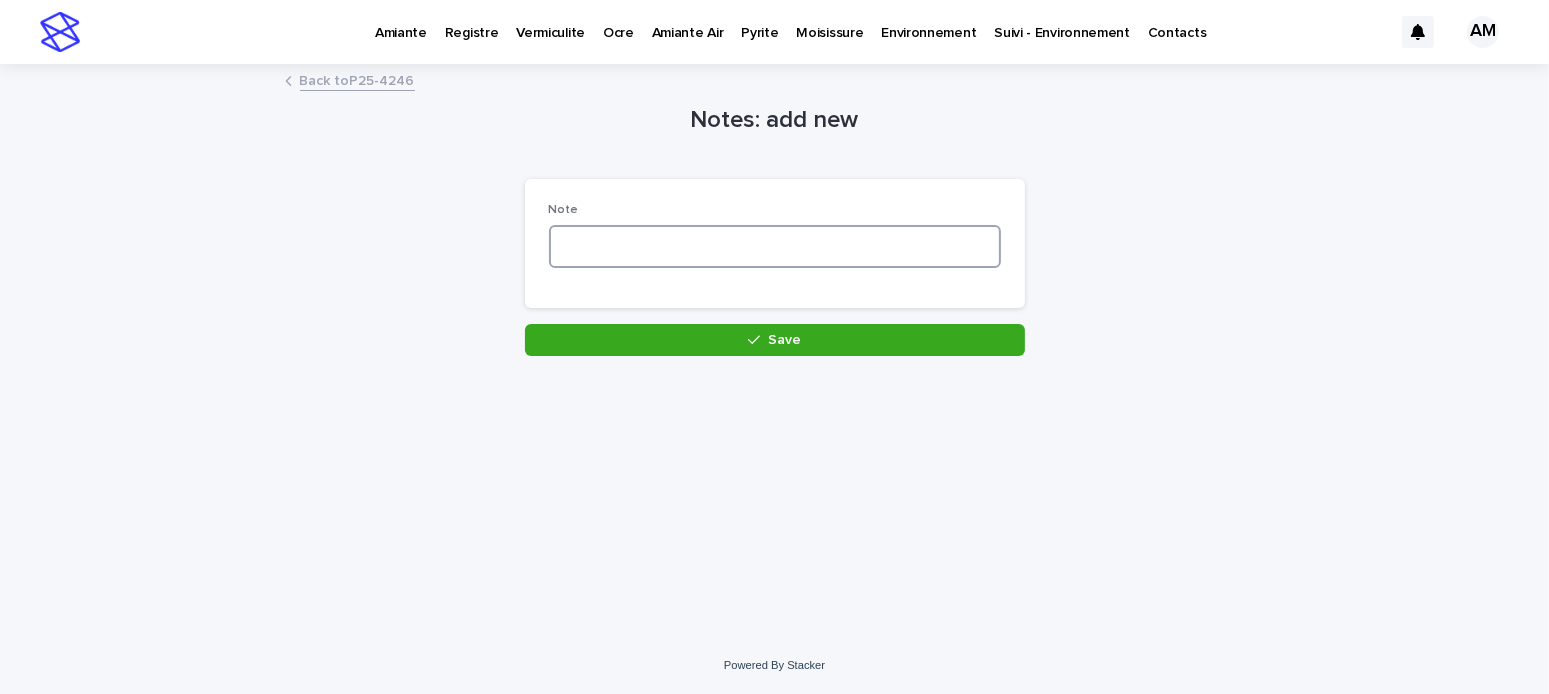 click at bounding box center (775, 246) 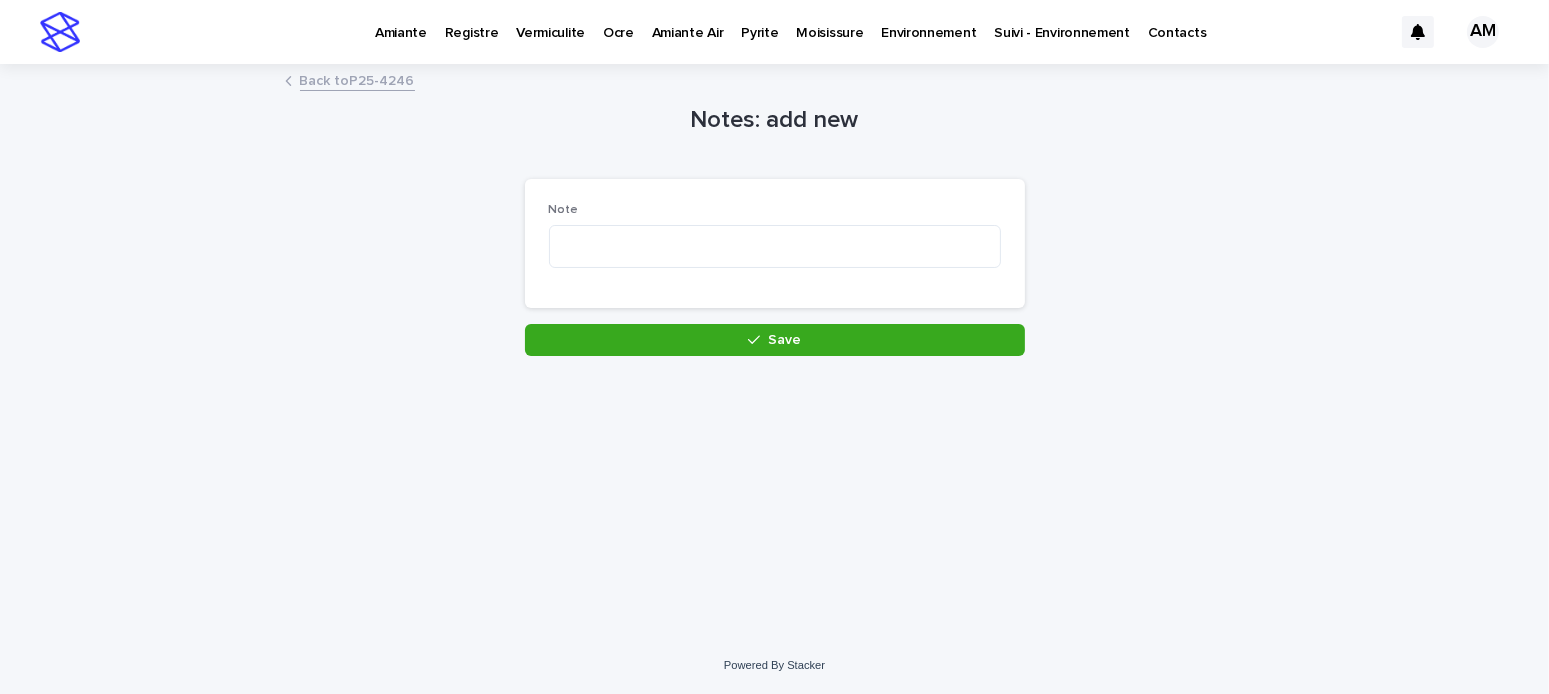 click on "Back to  P25-4246" at bounding box center [357, 79] 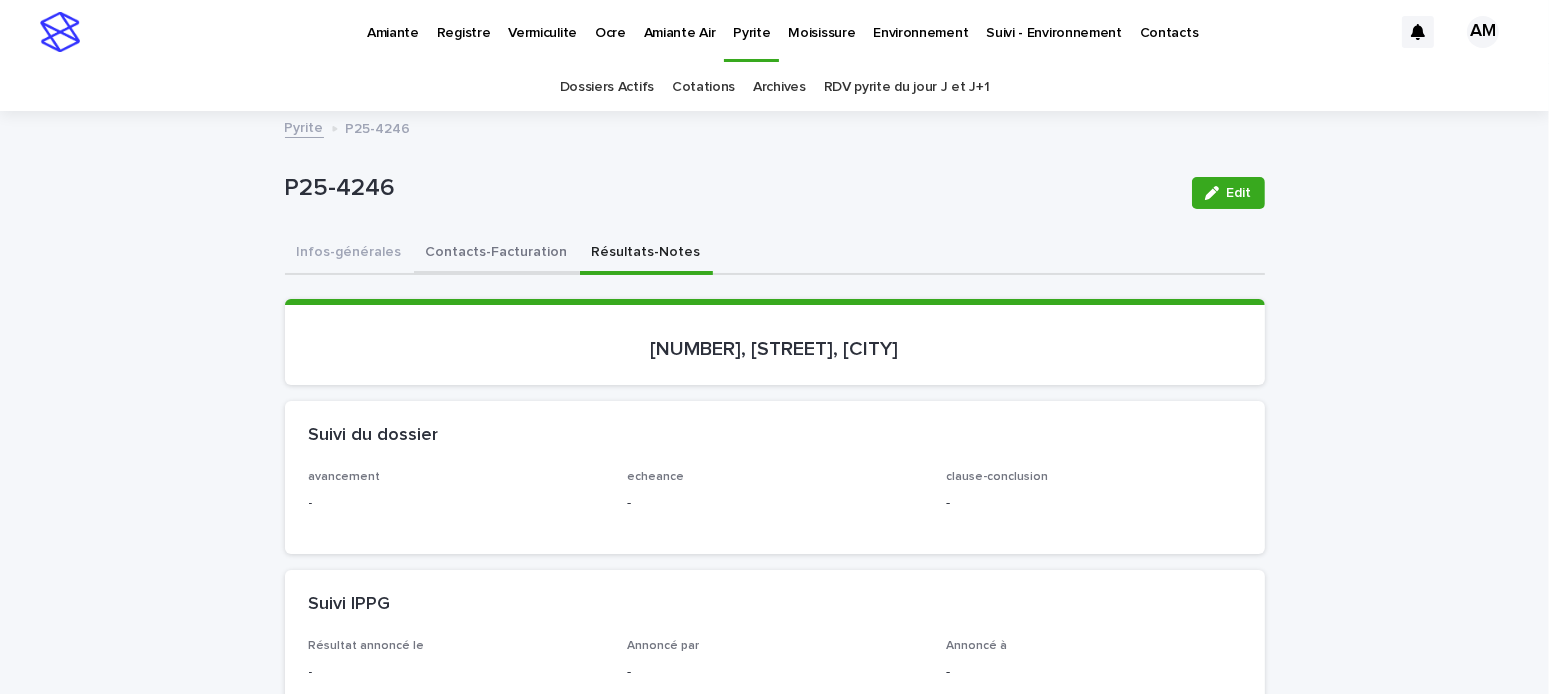click on "Contacts-Facturation" at bounding box center (497, 254) 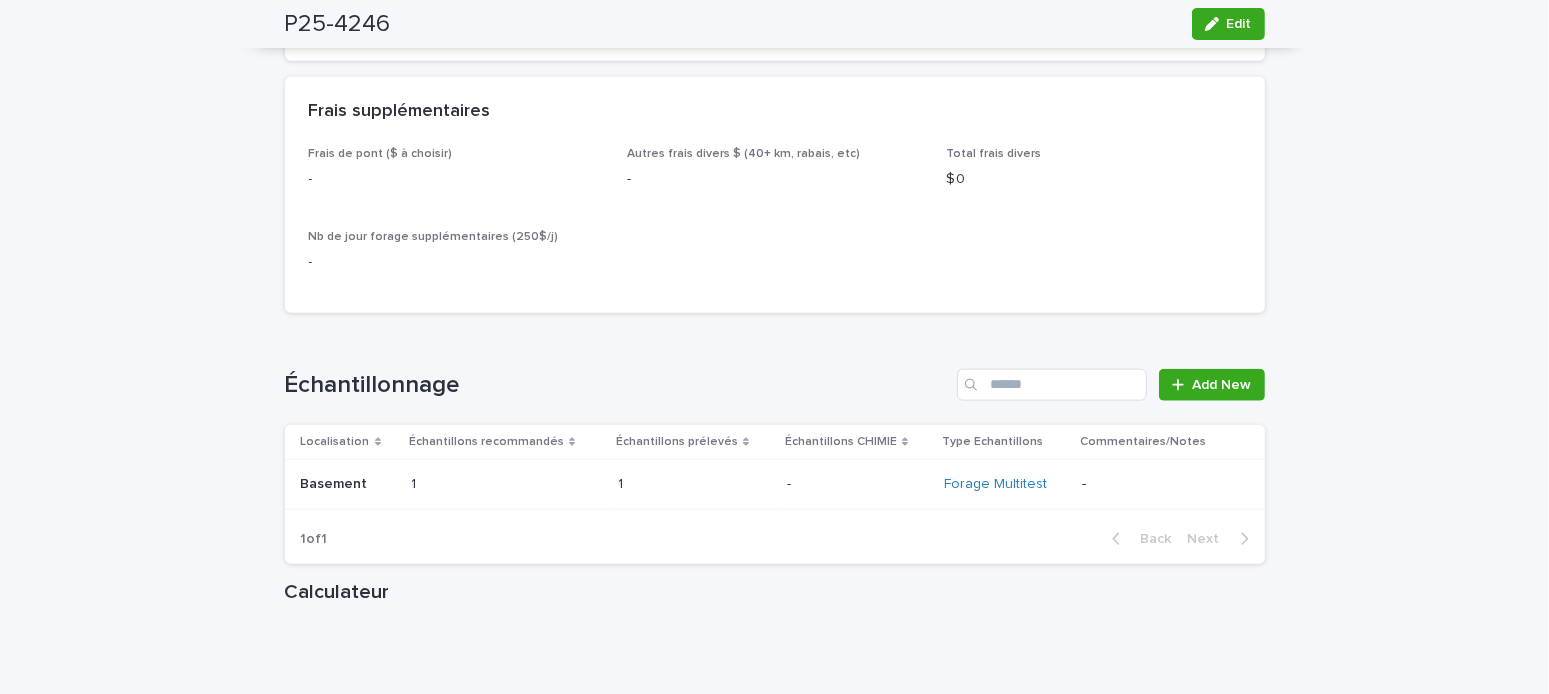 scroll, scrollTop: 2700, scrollLeft: 0, axis: vertical 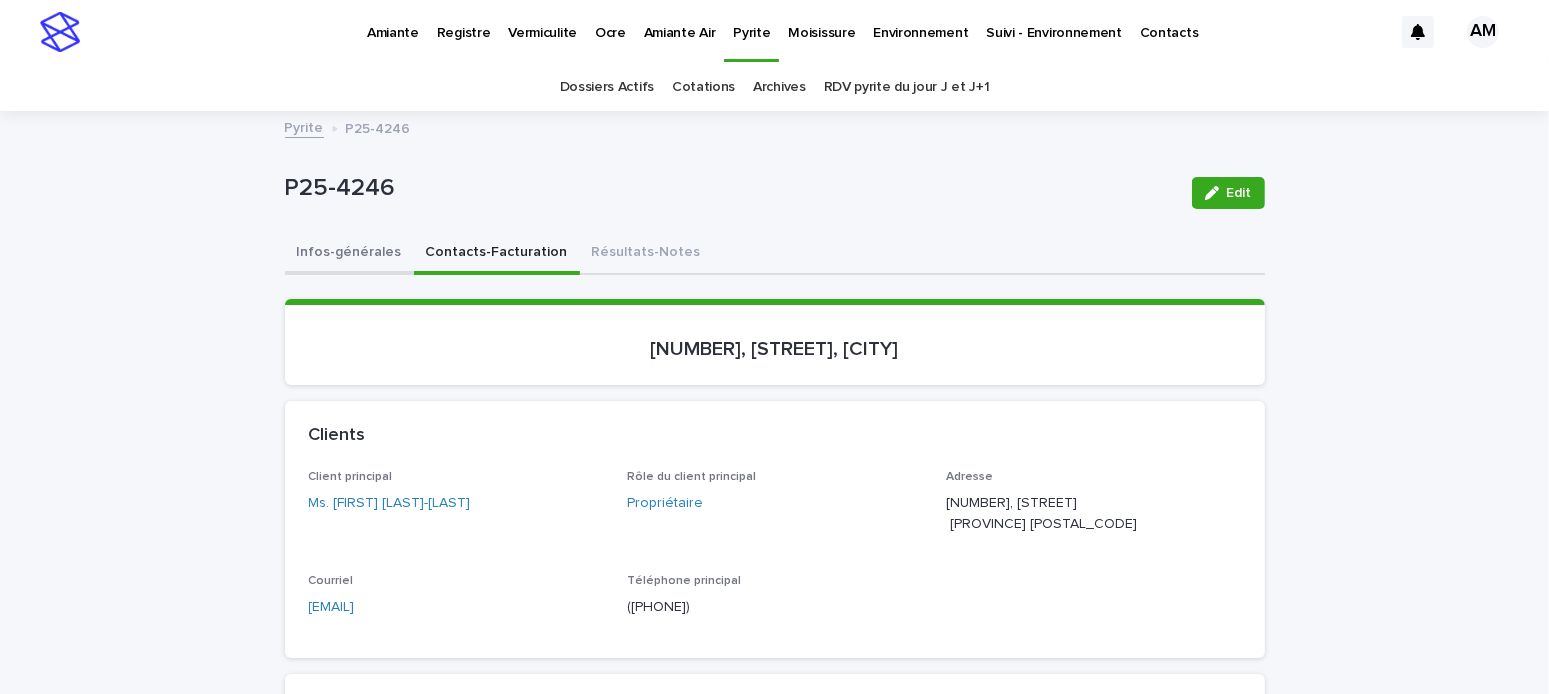 click on "Infos-générales" at bounding box center (349, 254) 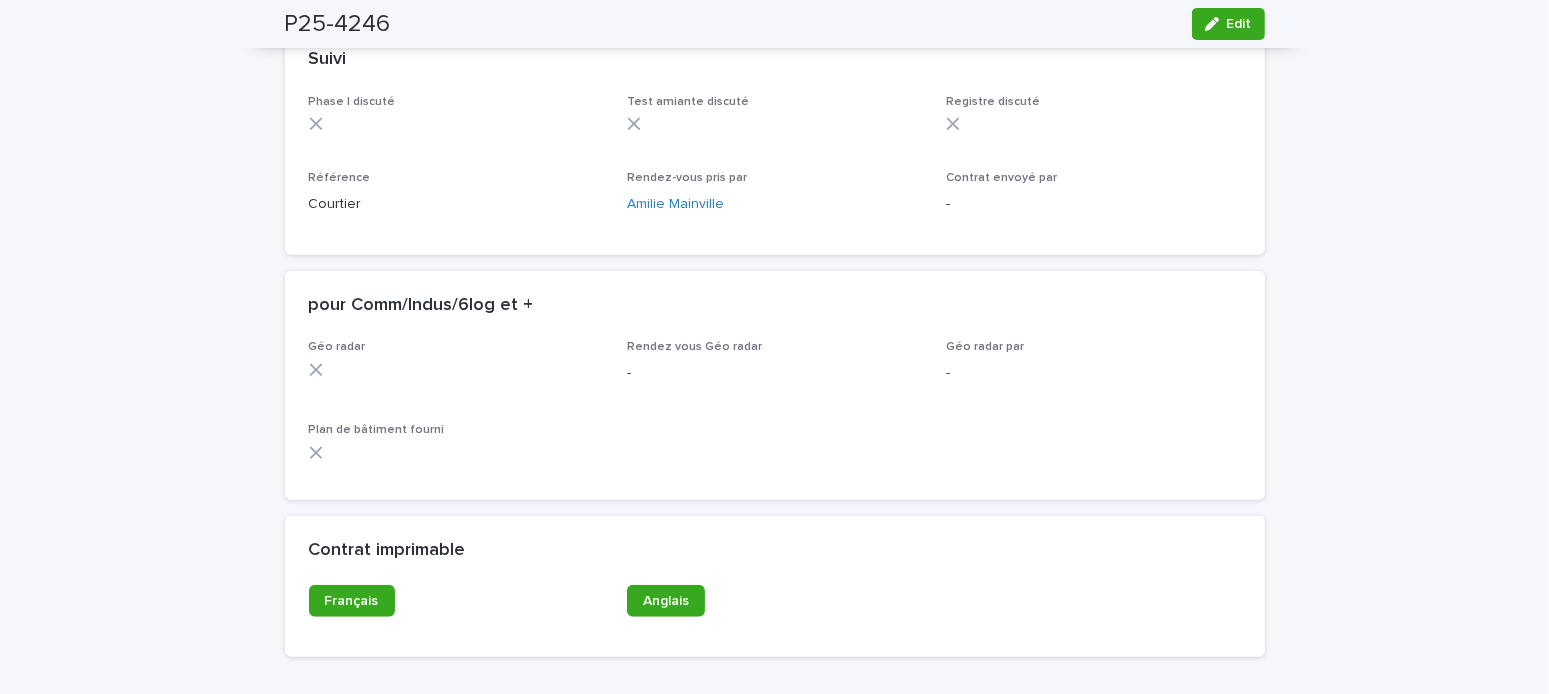 scroll, scrollTop: 1733, scrollLeft: 0, axis: vertical 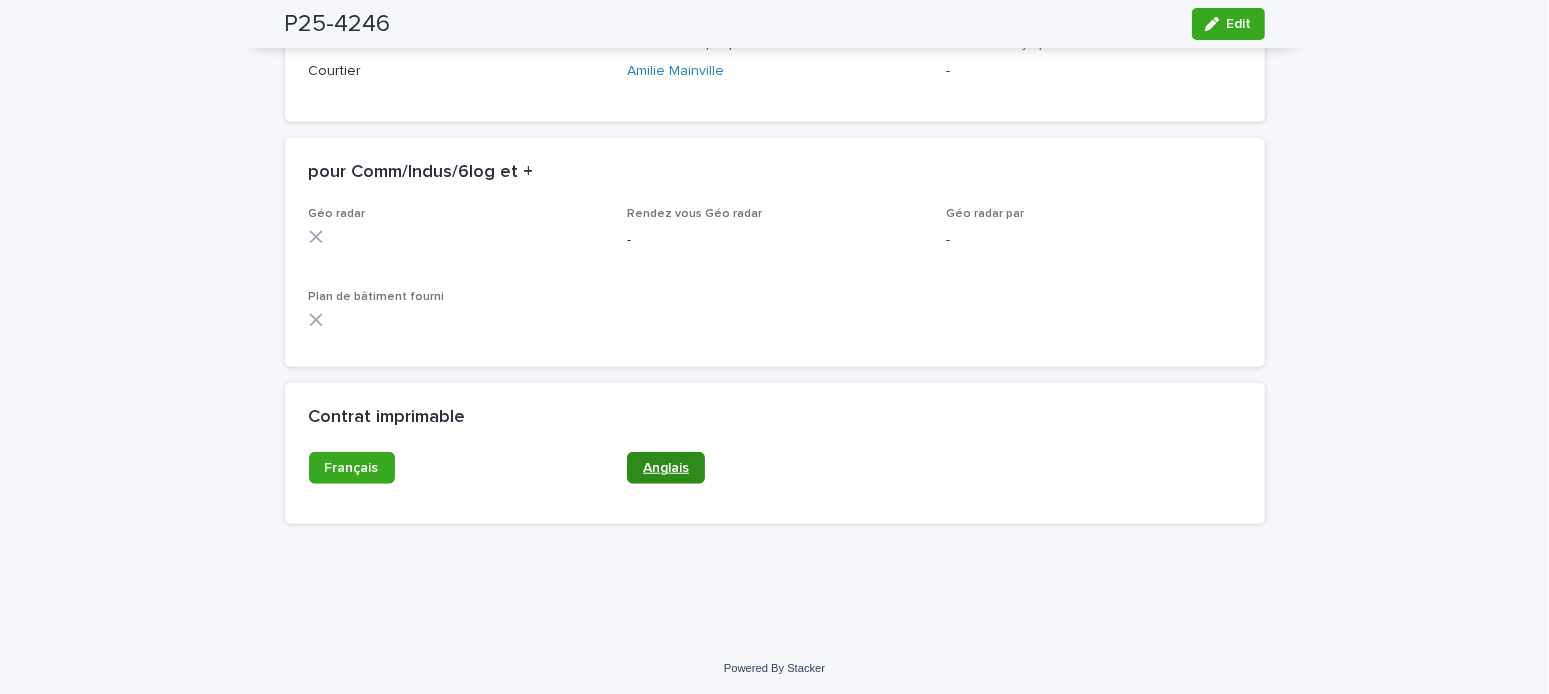 click on "Anglais" at bounding box center [666, 468] 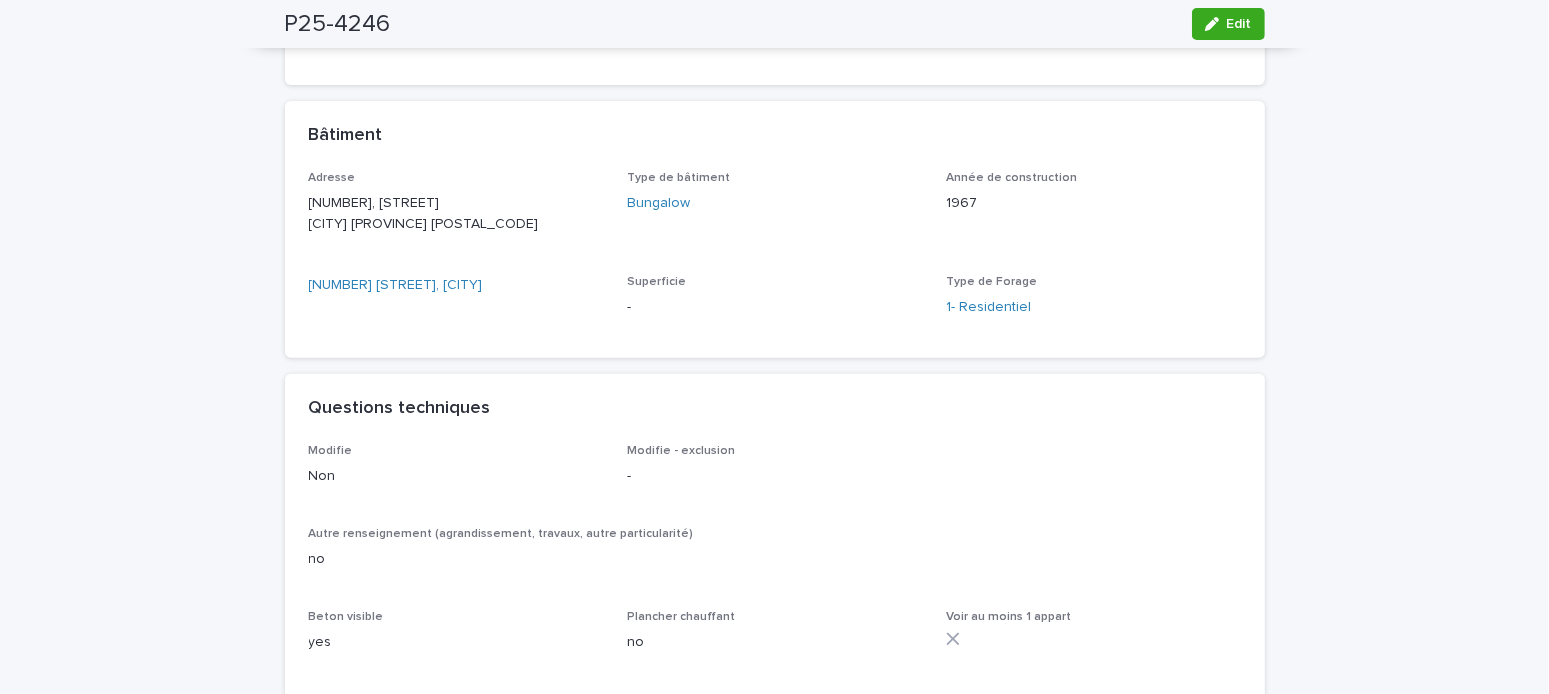 scroll, scrollTop: 0, scrollLeft: 0, axis: both 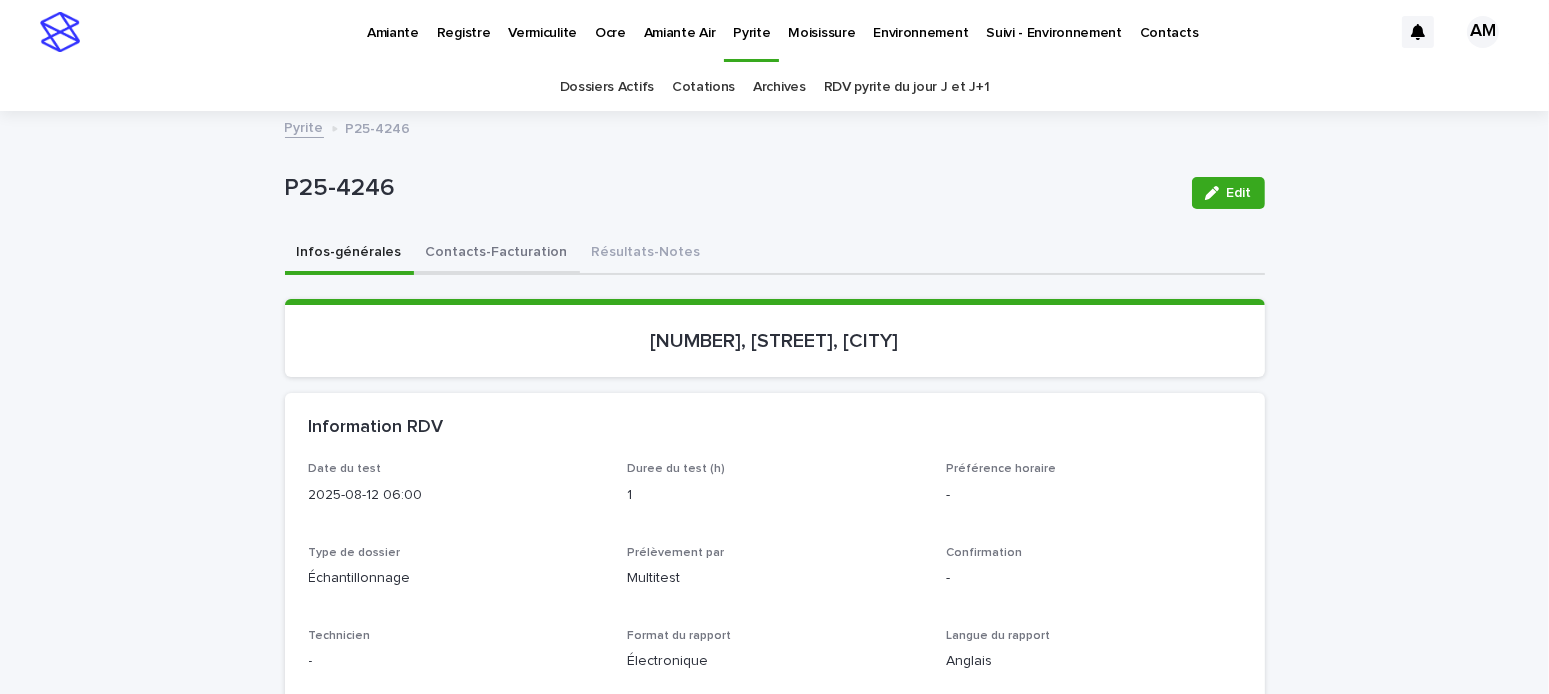 click on "Contacts-Facturation" at bounding box center [497, 254] 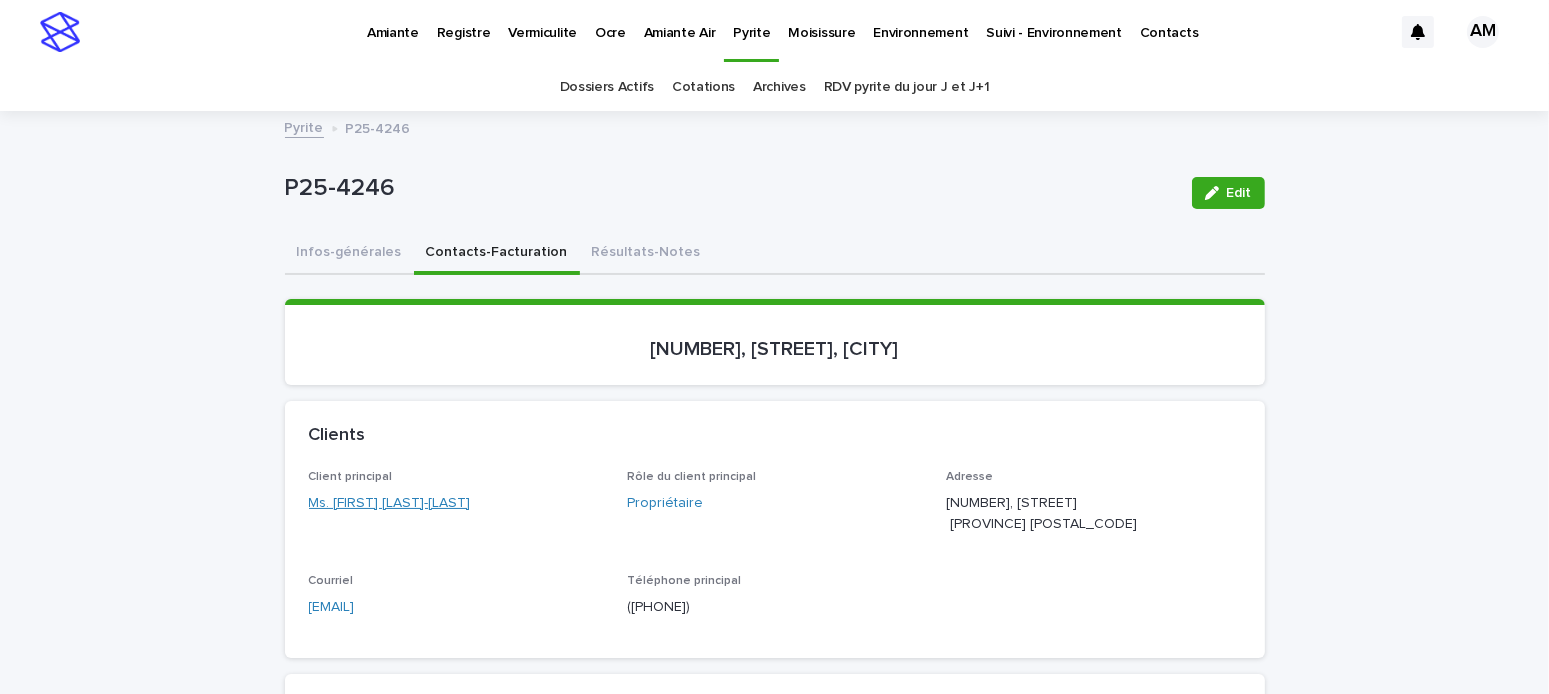 click on "Ms. Suzanne Merkus-Manny" at bounding box center [390, 503] 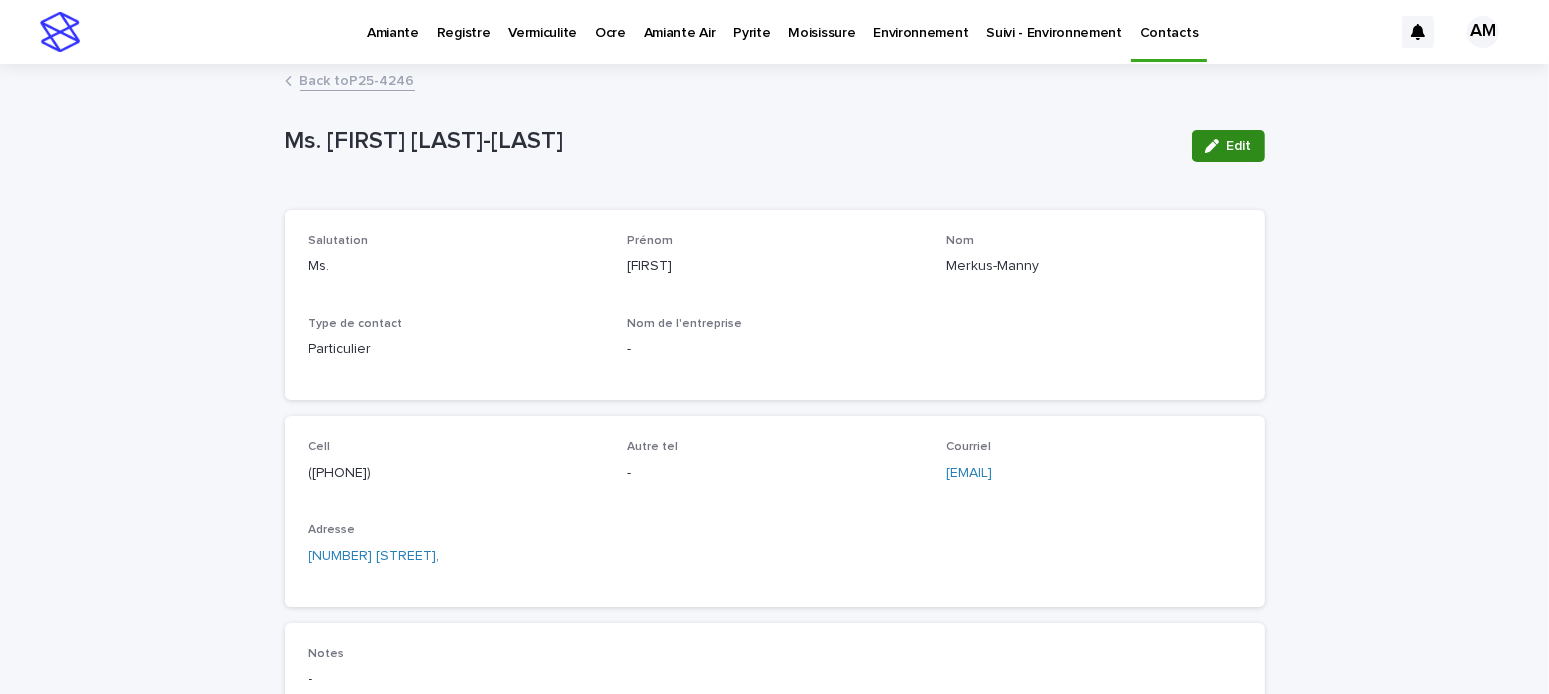 click on "Edit" at bounding box center (1228, 146) 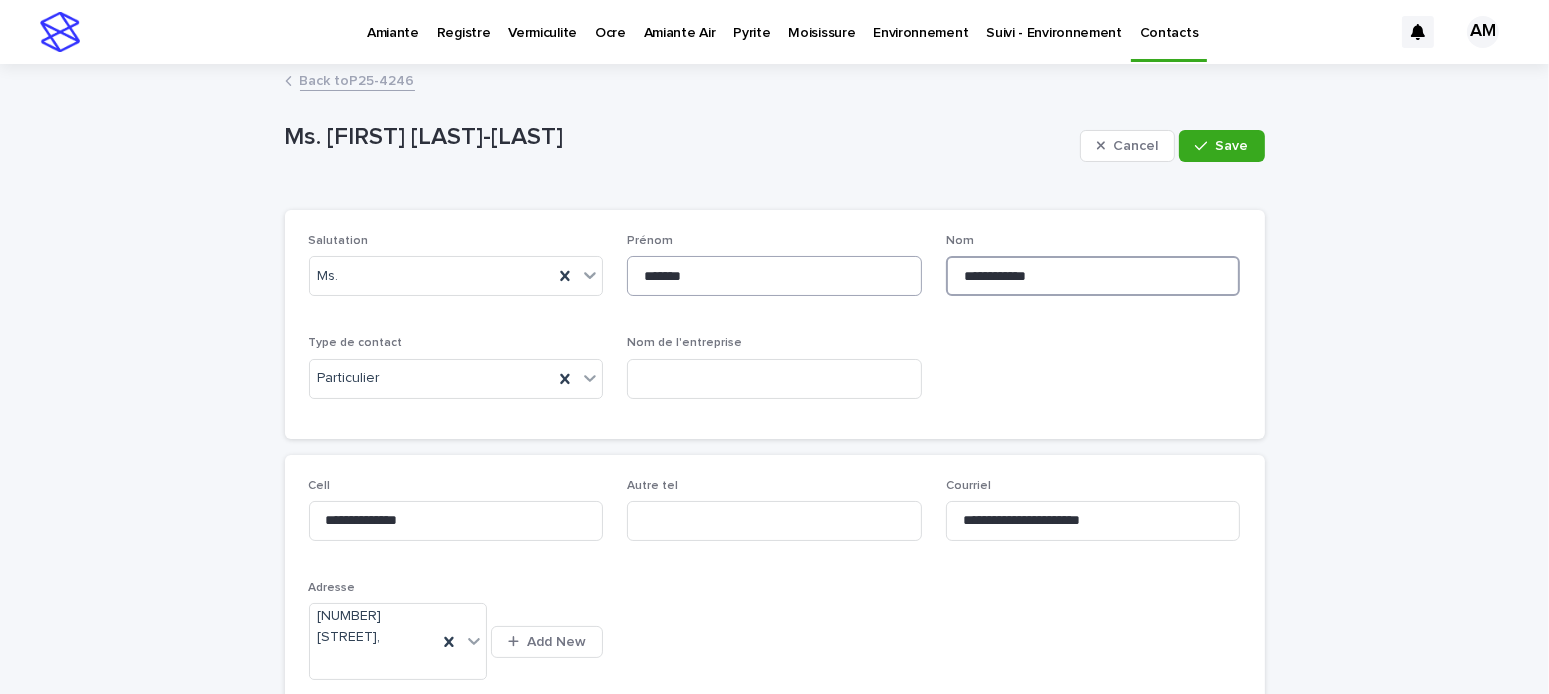 drag, startPoint x: 1004, startPoint y: 274, endPoint x: 882, endPoint y: 277, distance: 122.03688 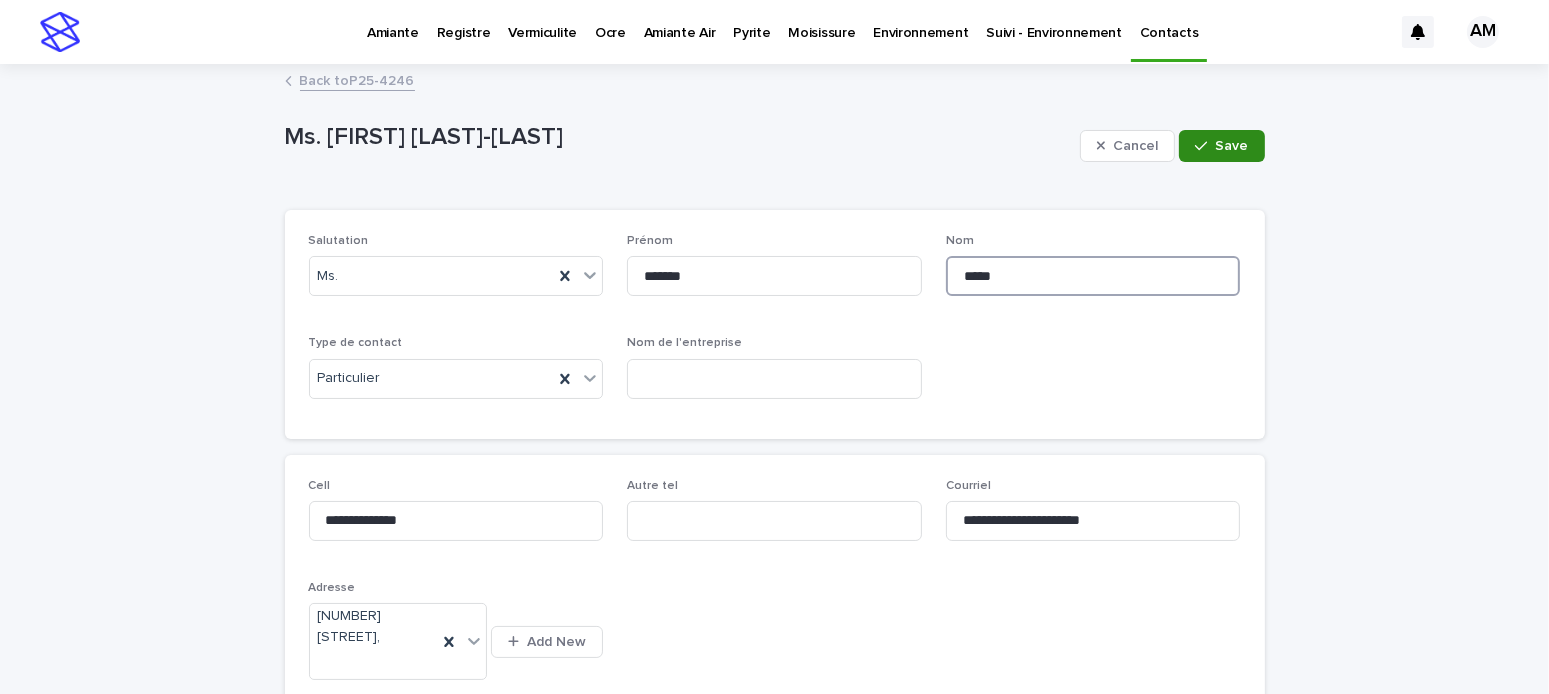 type on "*****" 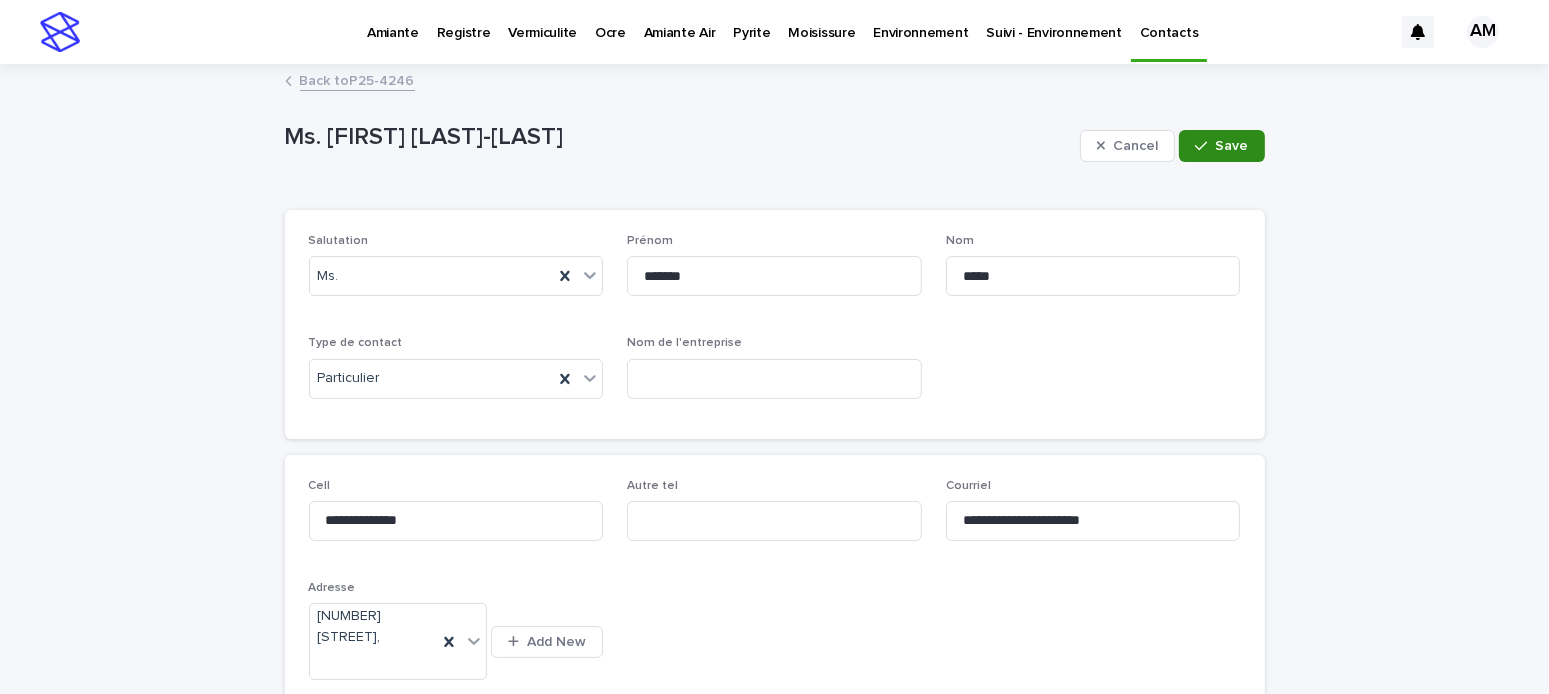 click on "Save" at bounding box center (1221, 146) 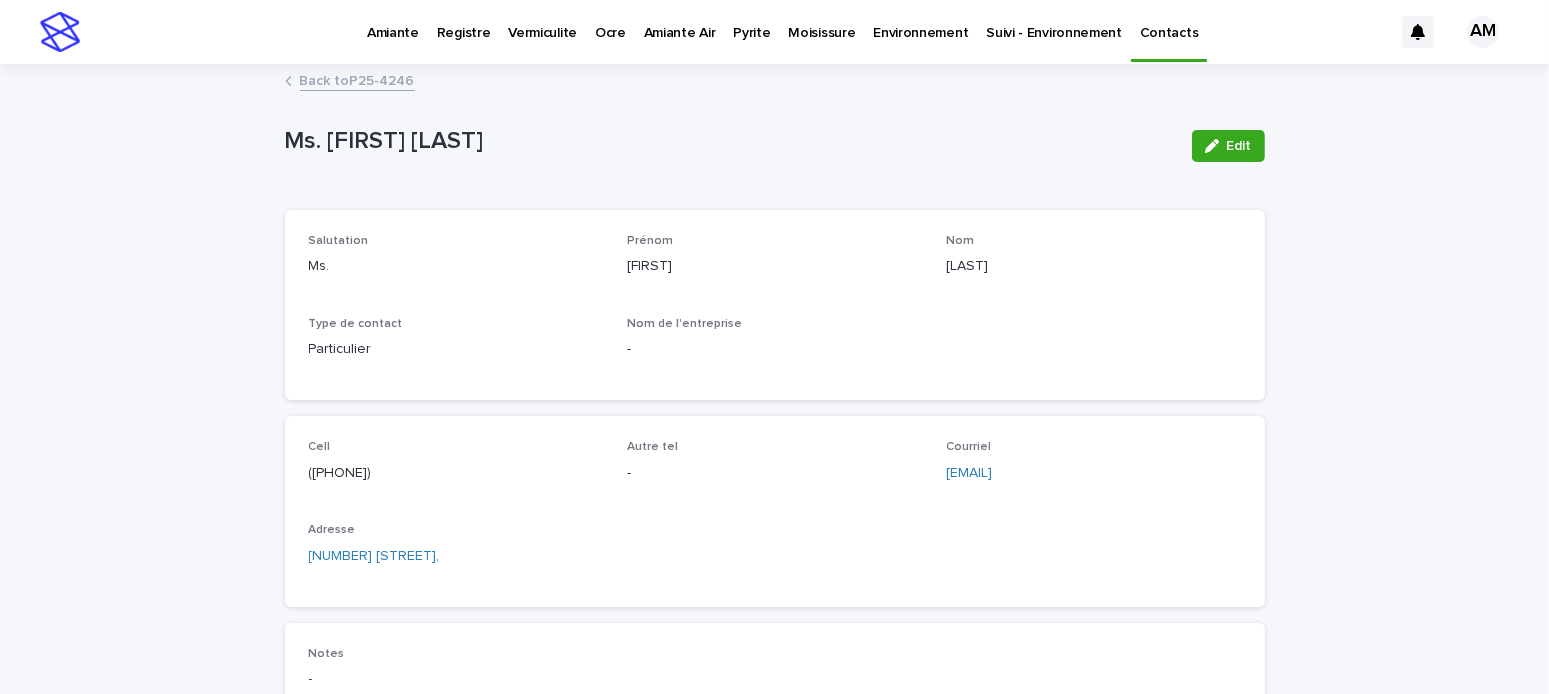 click on "Back to  P25-4246" at bounding box center (357, 79) 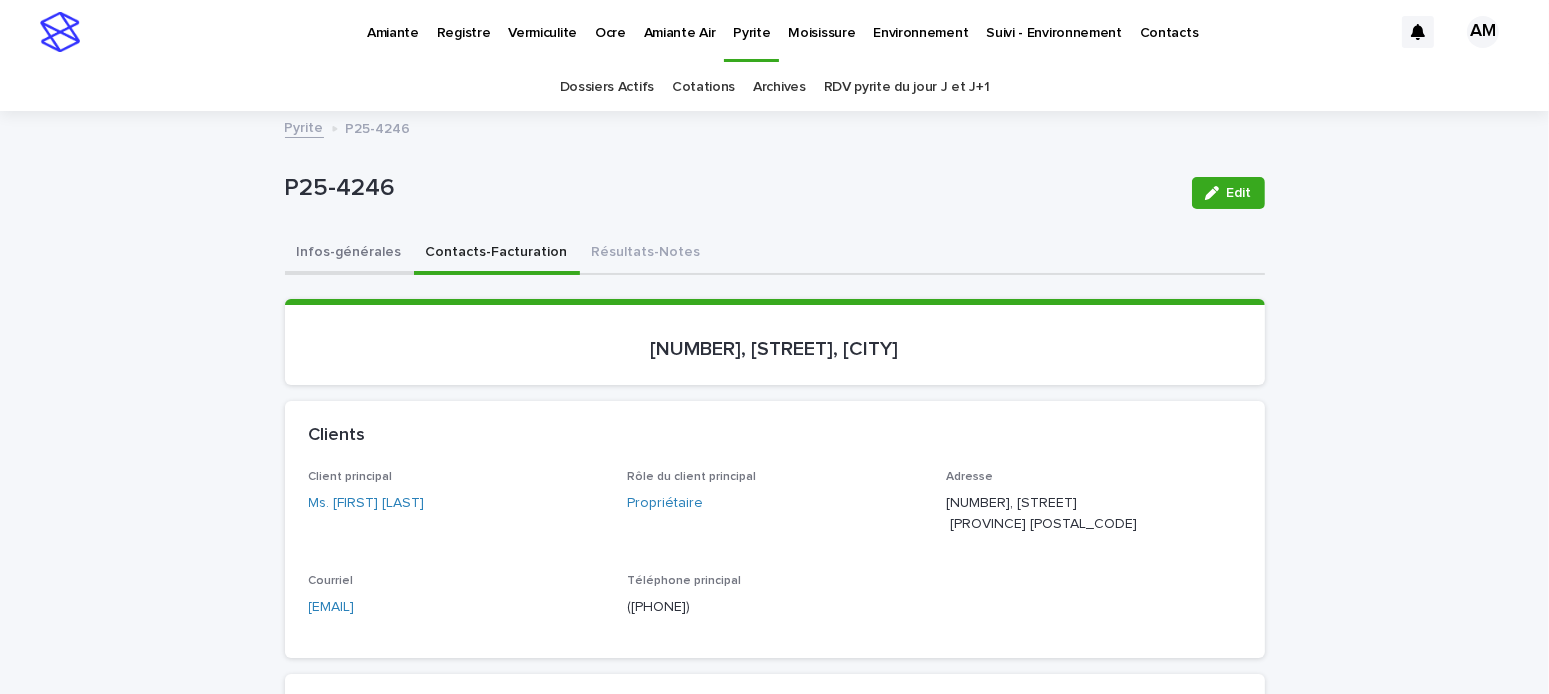 click on "Infos-générales" at bounding box center (349, 254) 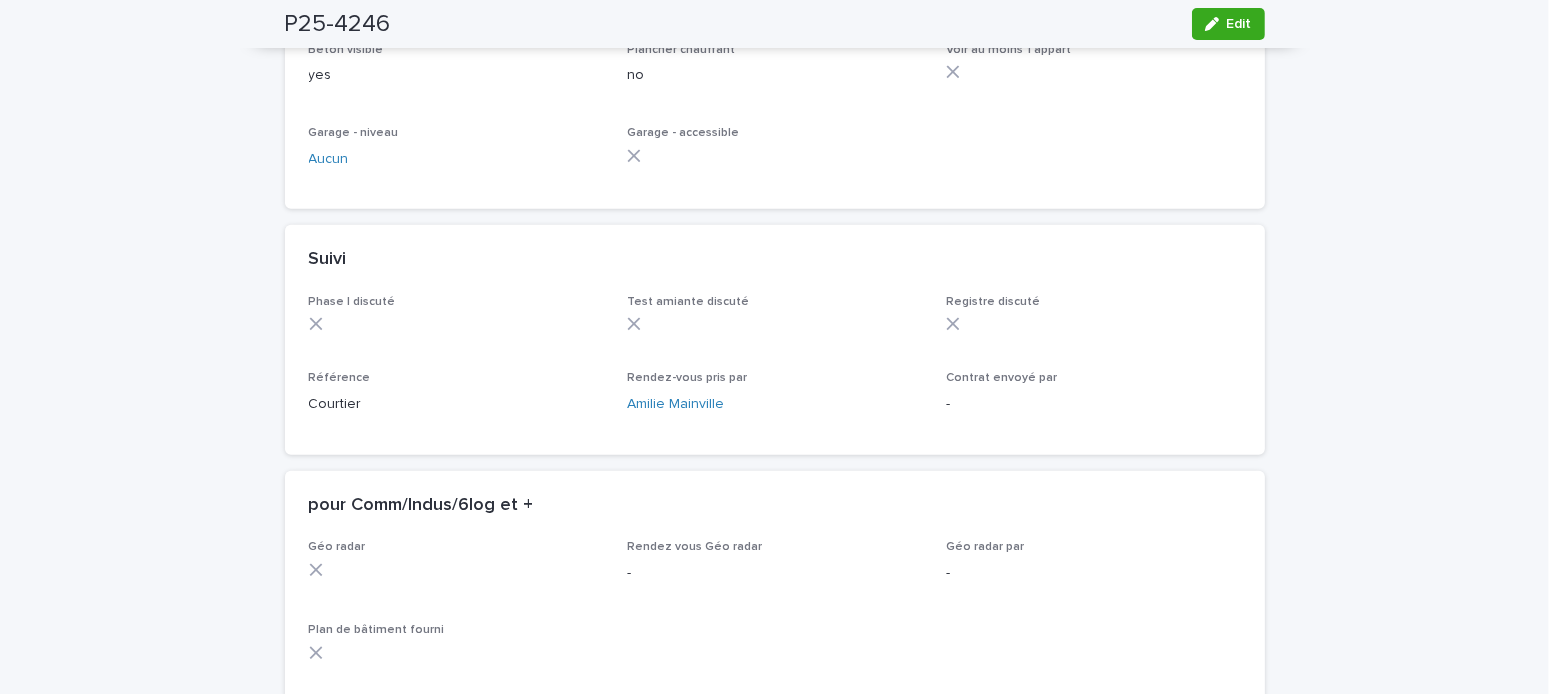 scroll, scrollTop: 1733, scrollLeft: 0, axis: vertical 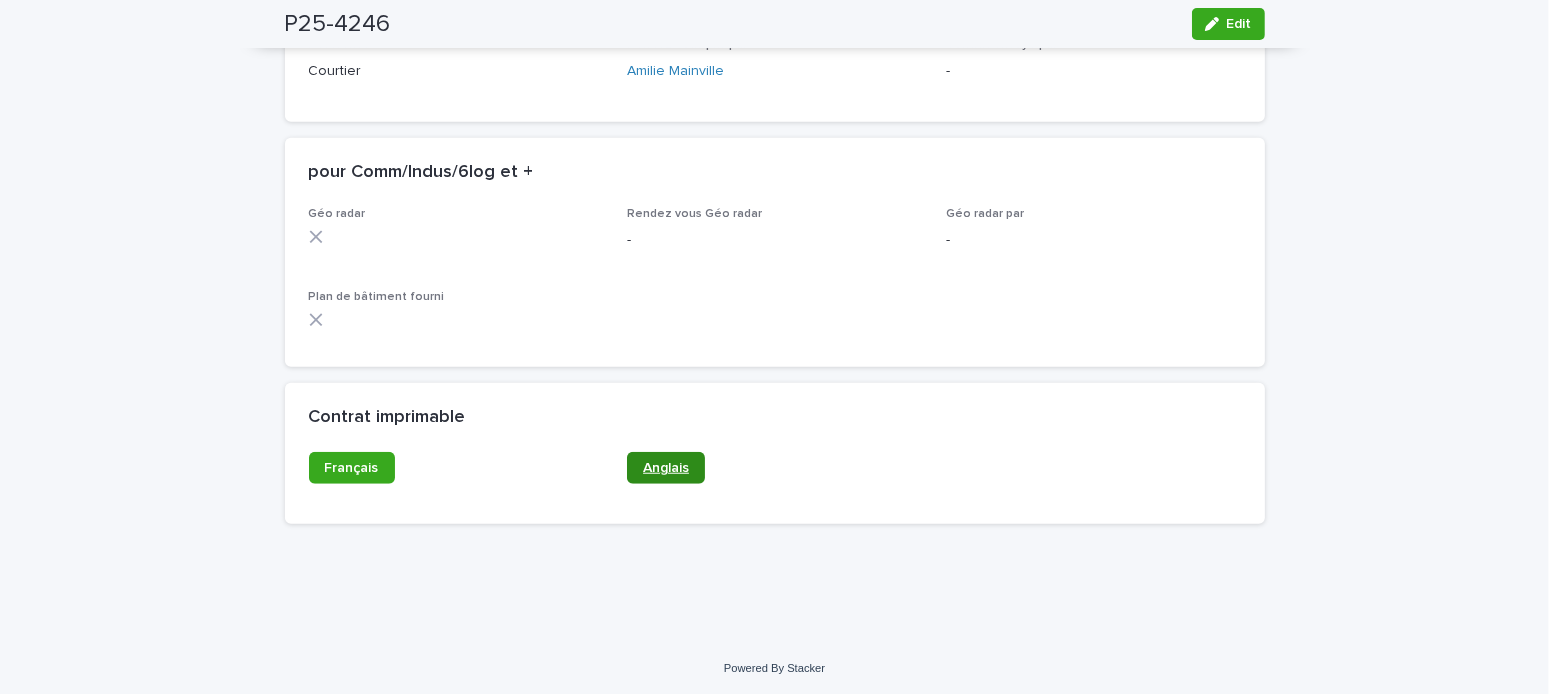 click on "Anglais" at bounding box center (666, 468) 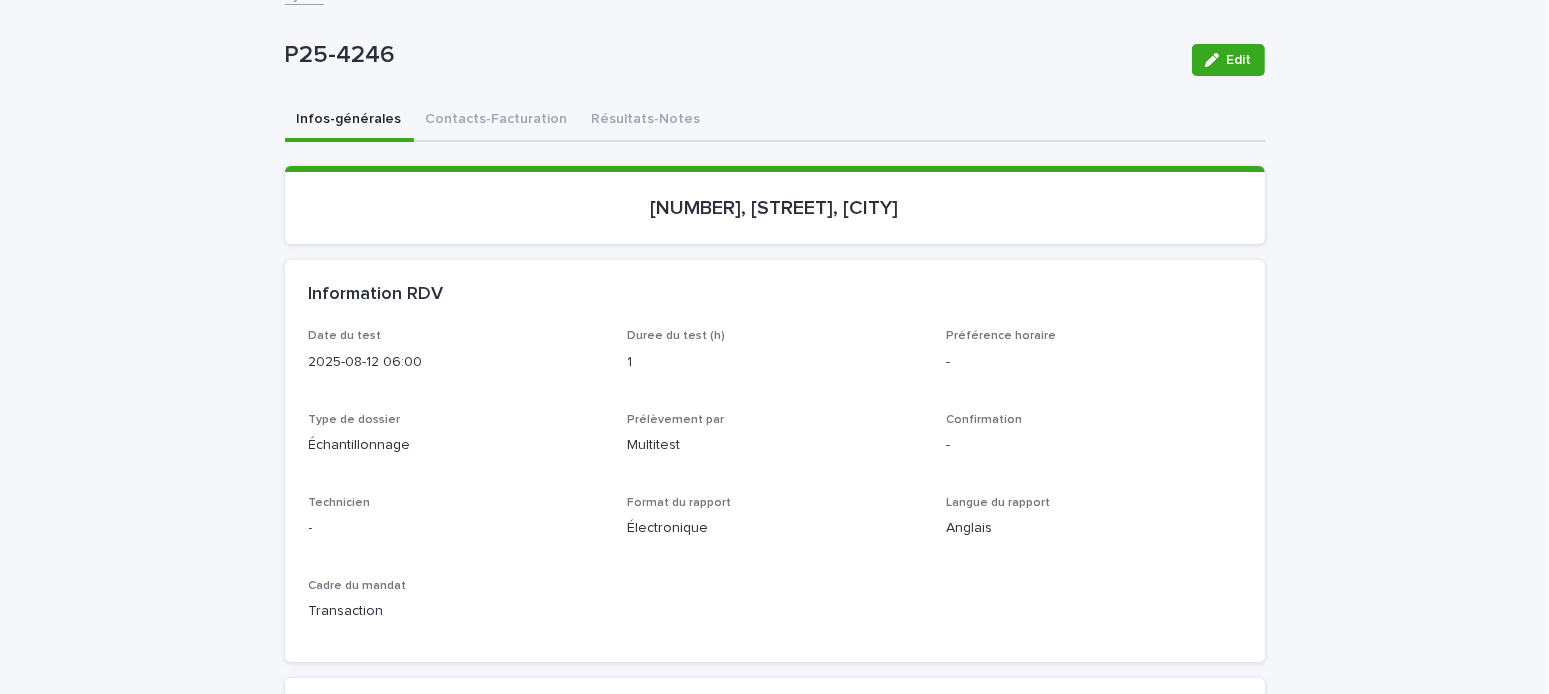 scroll, scrollTop: 0, scrollLeft: 0, axis: both 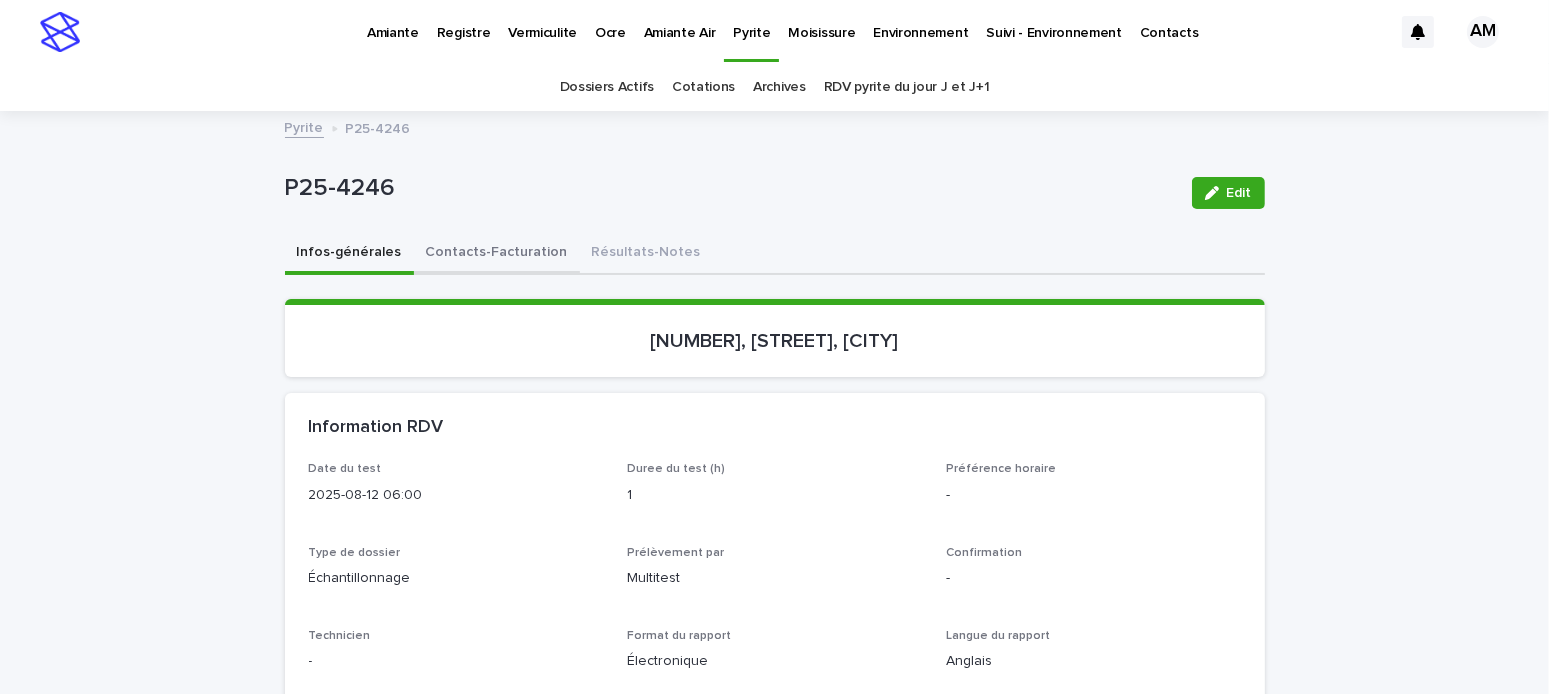 click on "Contacts-Facturation" at bounding box center [497, 254] 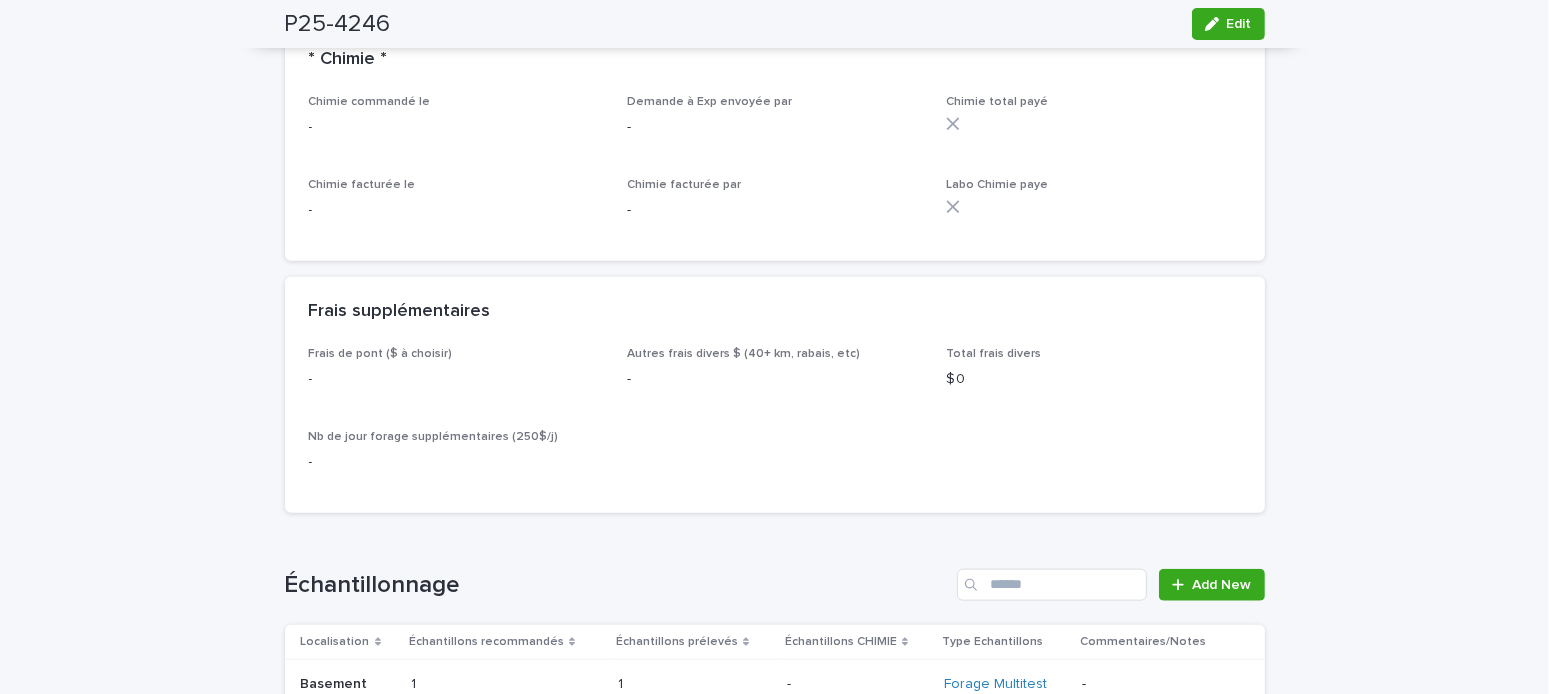 scroll, scrollTop: 2300, scrollLeft: 0, axis: vertical 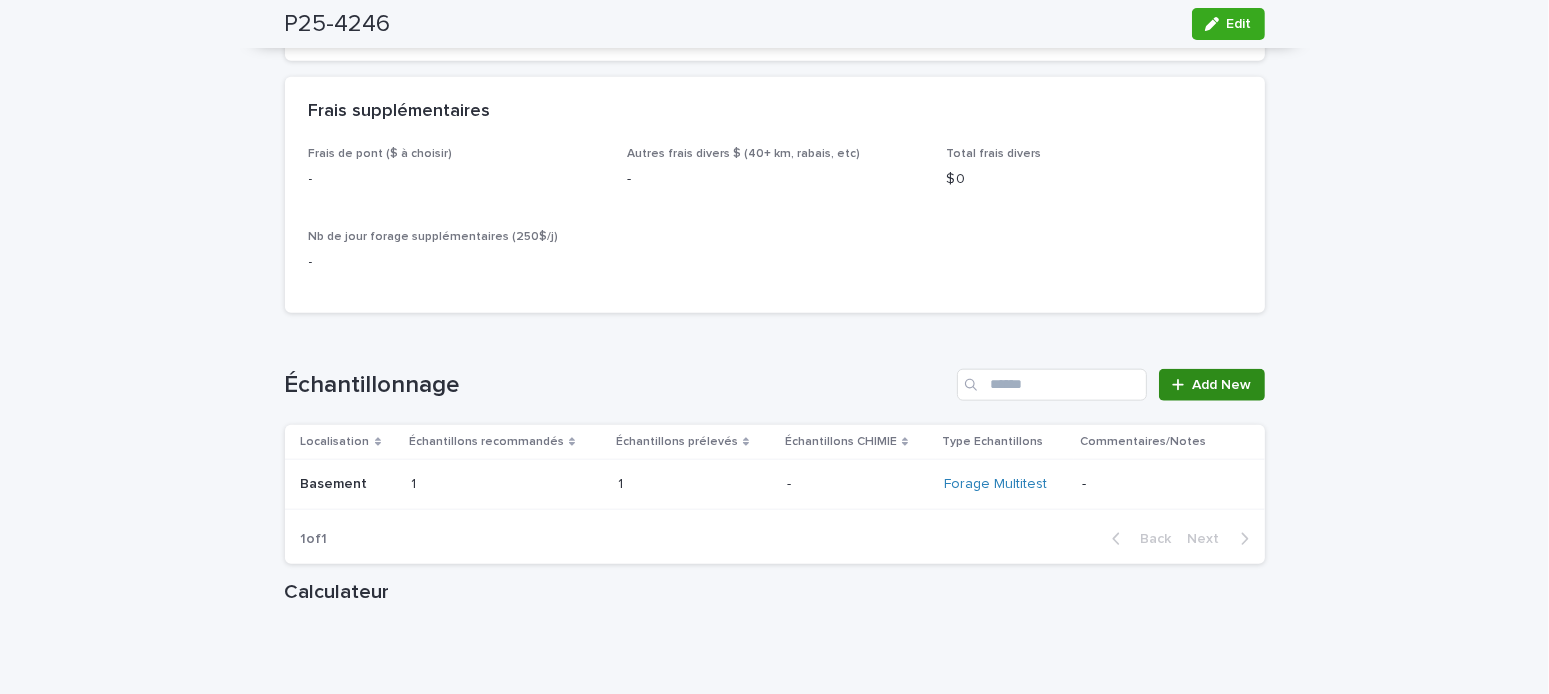 click on "Add New" at bounding box center [1222, 385] 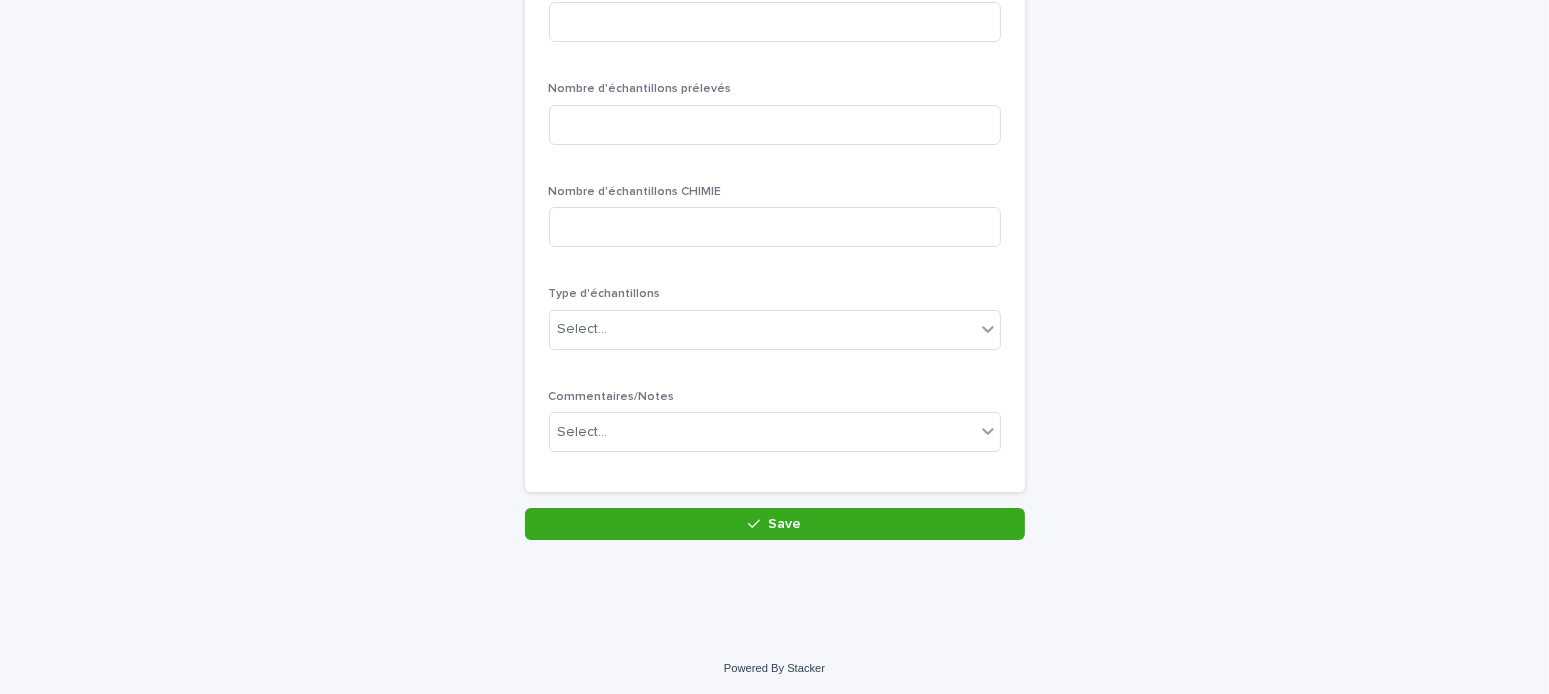 scroll, scrollTop: 0, scrollLeft: 0, axis: both 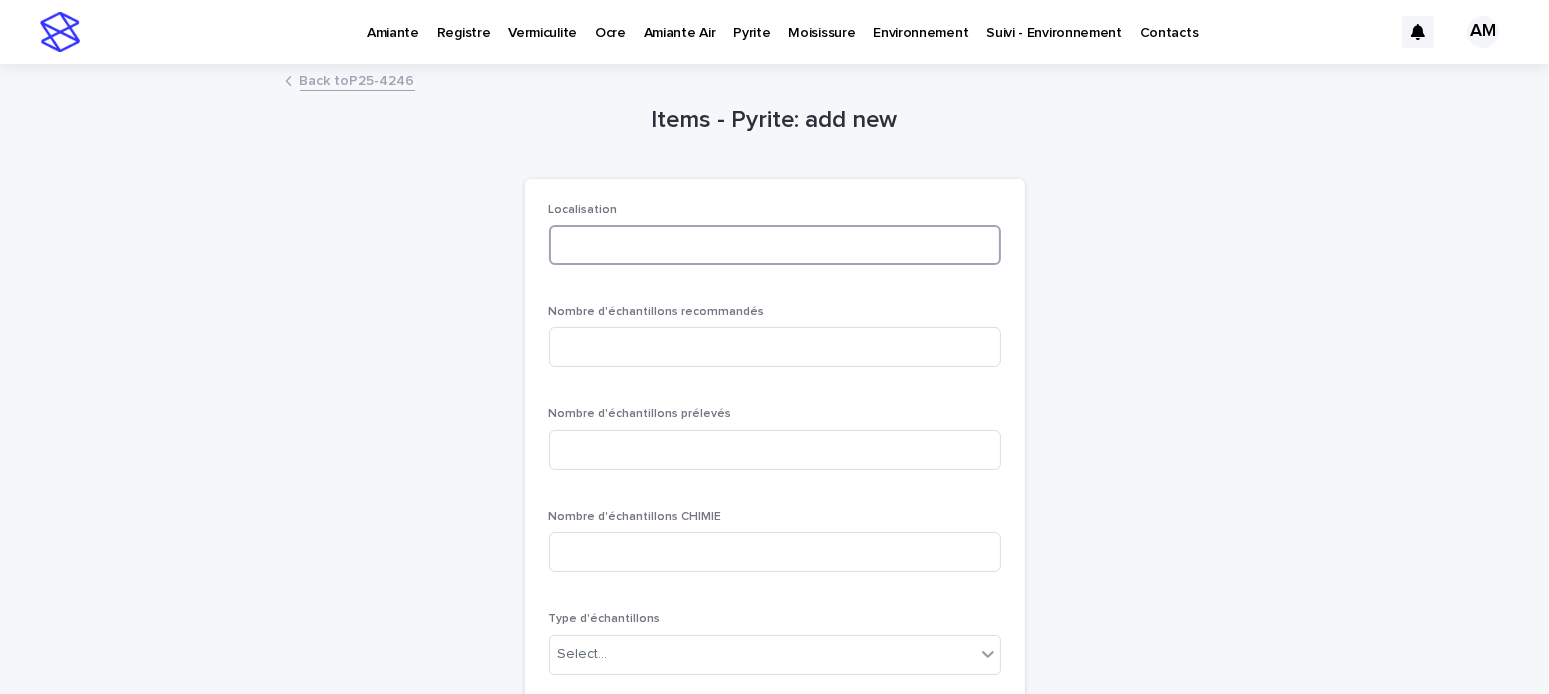 click at bounding box center [775, 245] 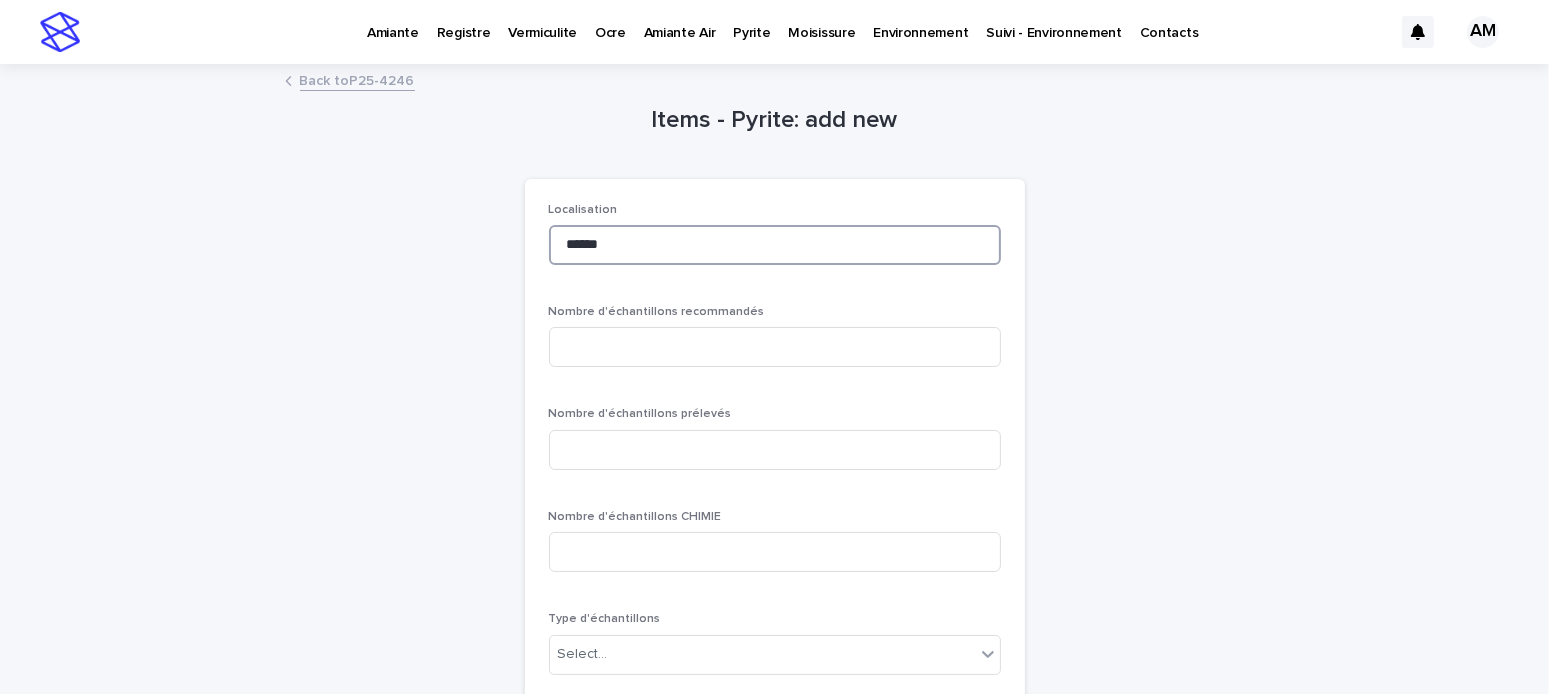 type on "******" 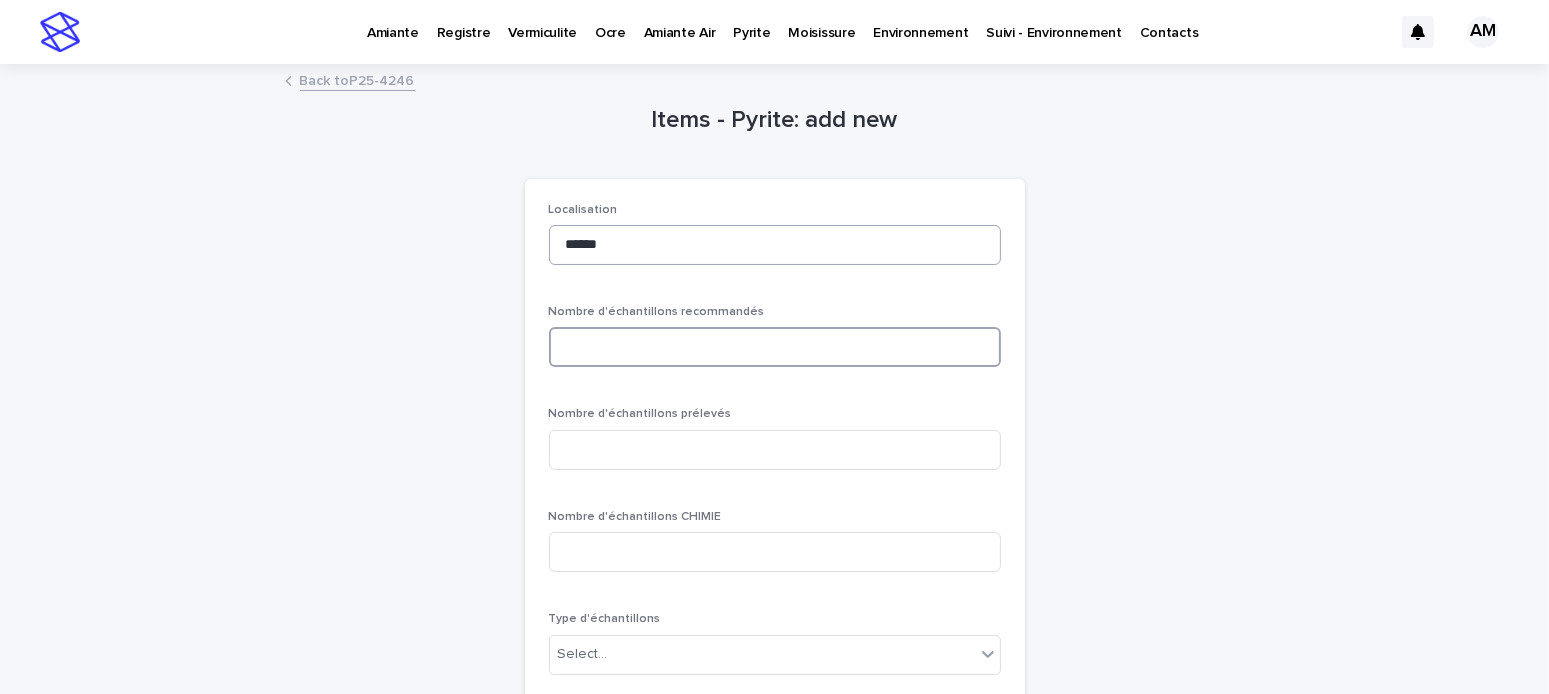 type on "*" 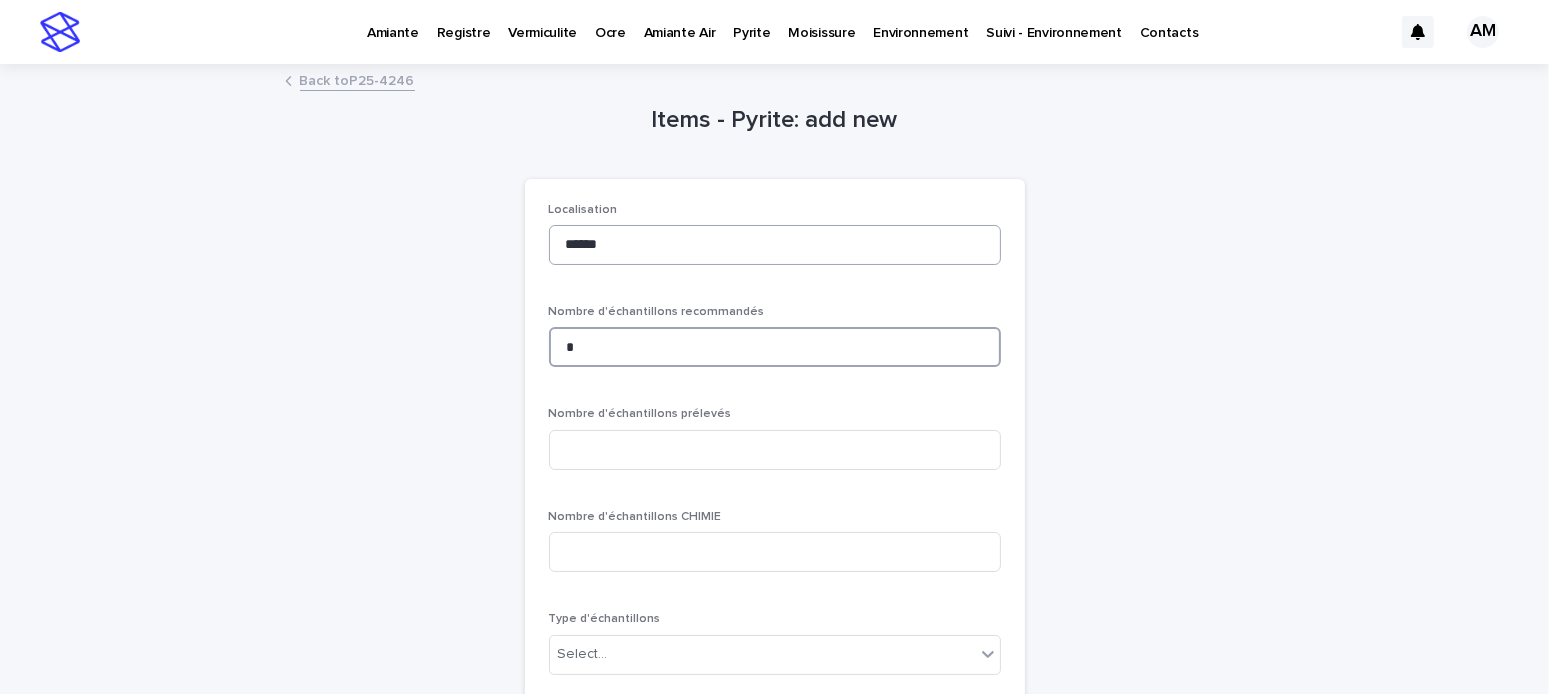 type on "*" 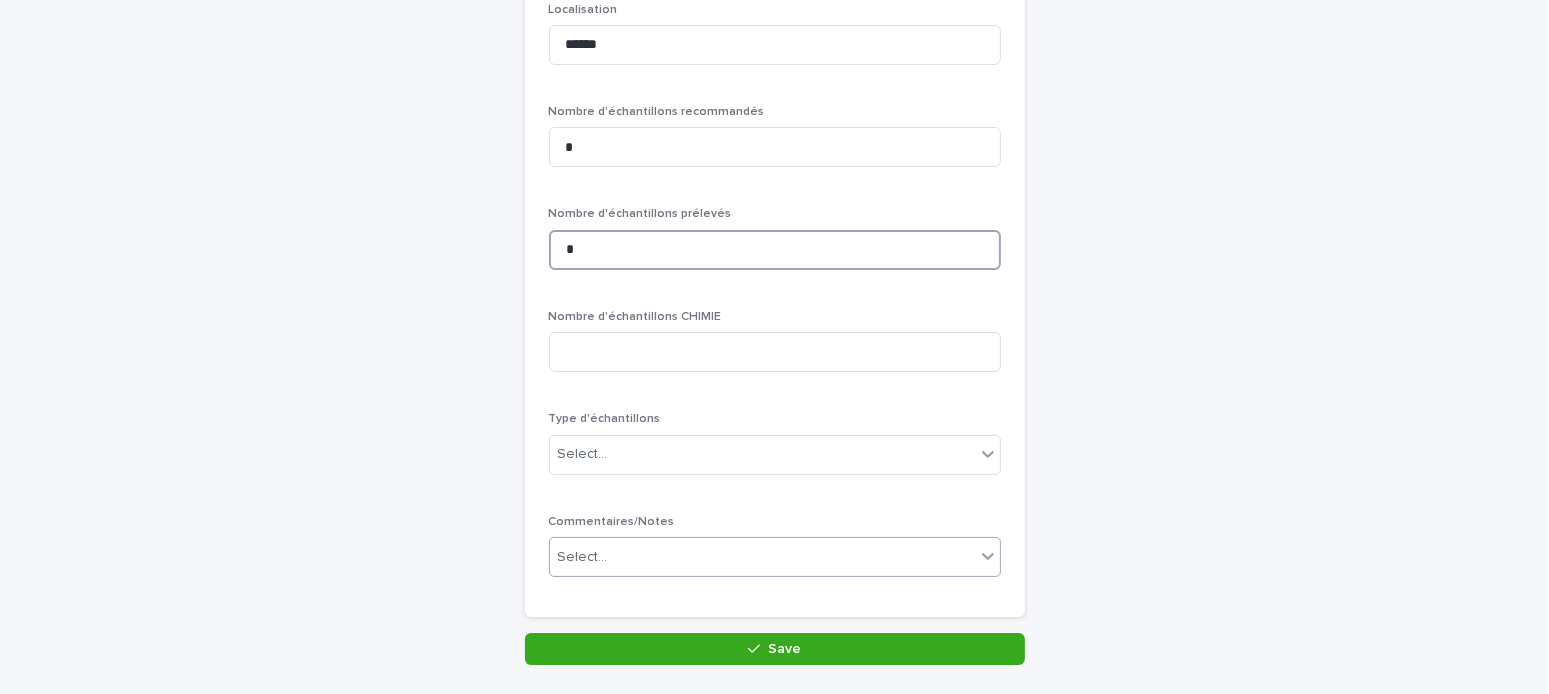 scroll, scrollTop: 300, scrollLeft: 0, axis: vertical 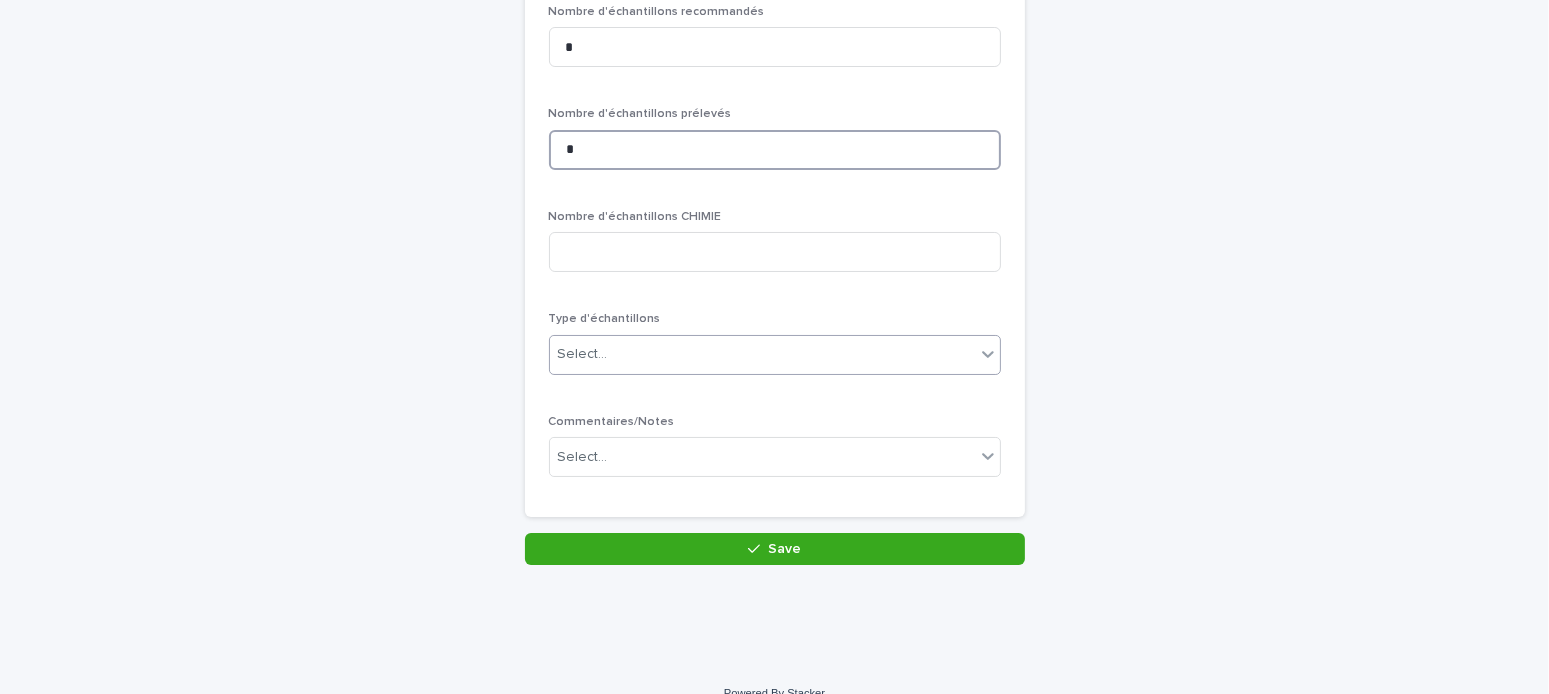 type on "*" 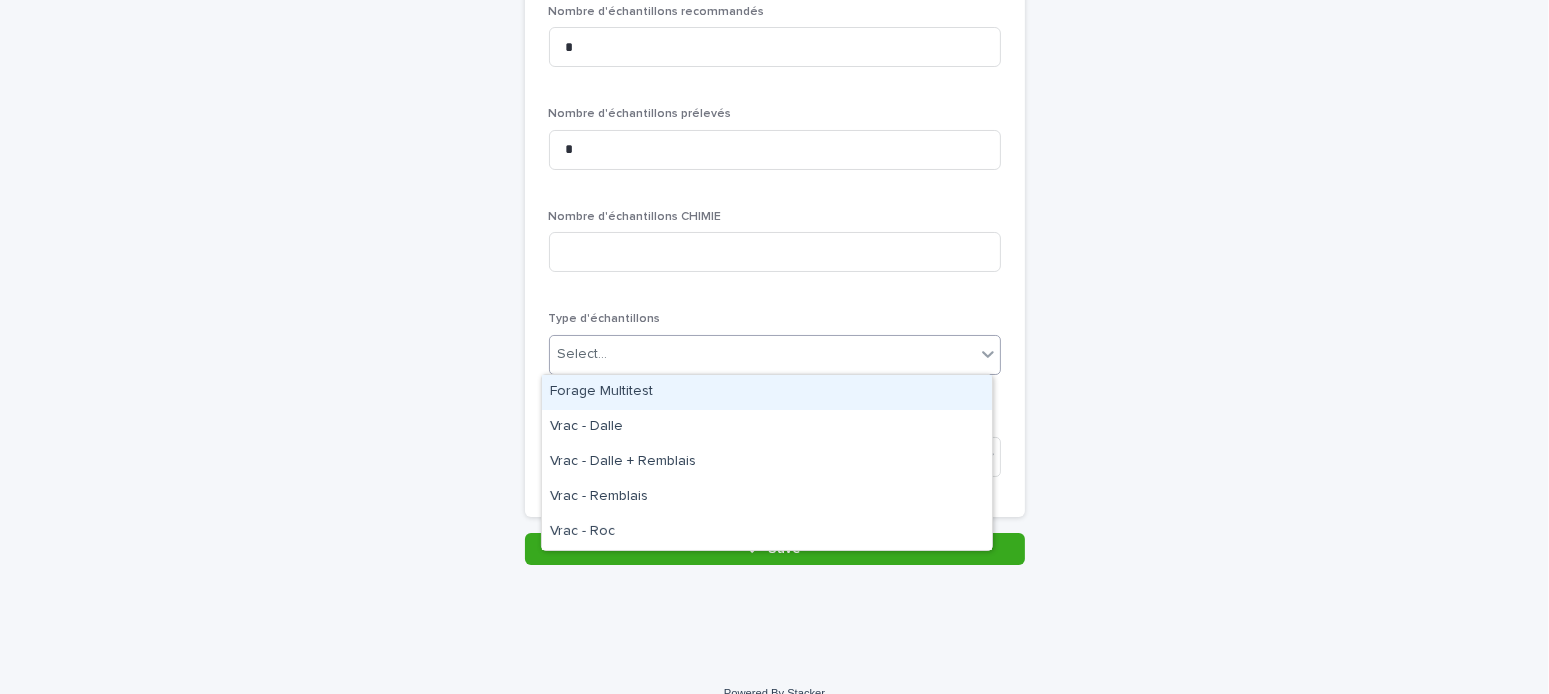 click on "Select..." at bounding box center (762, 354) 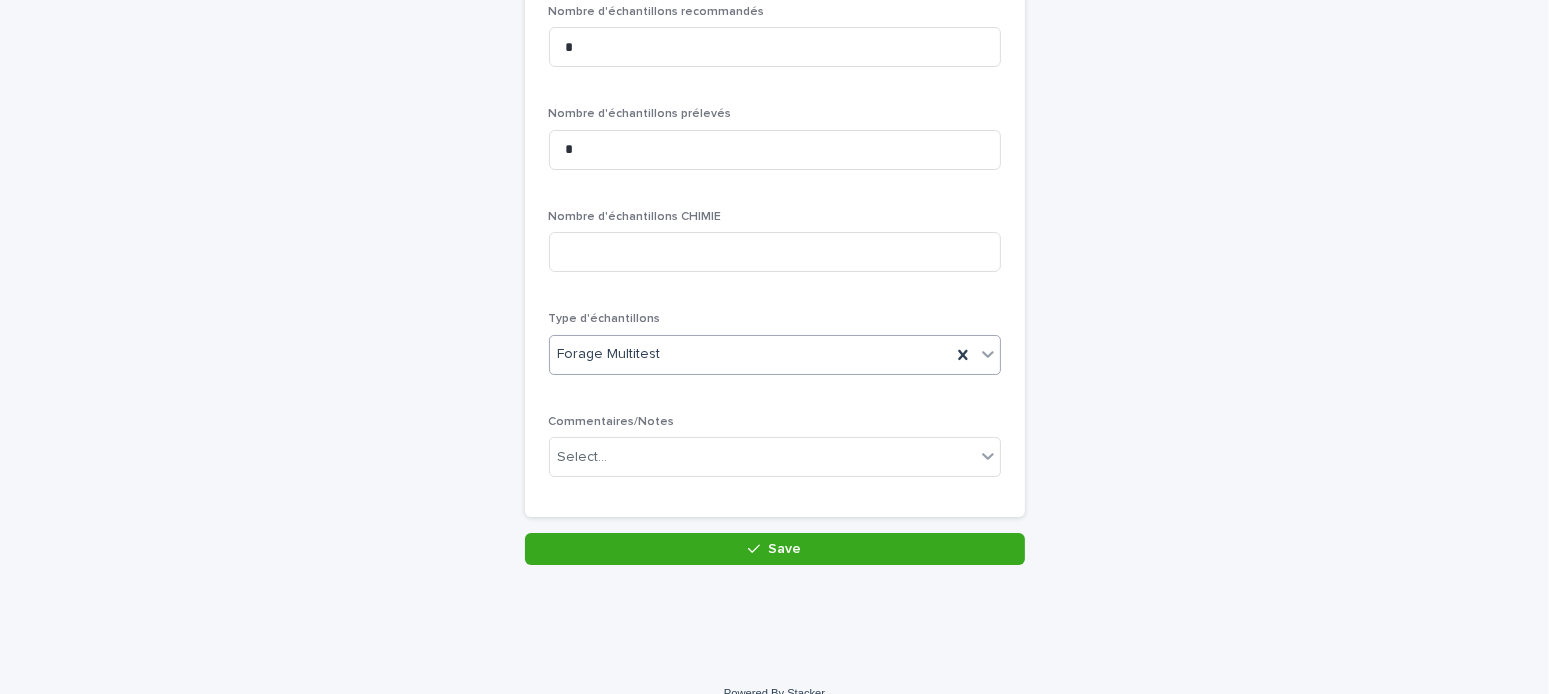 click on "Commentaires/Notes" at bounding box center [612, 422] 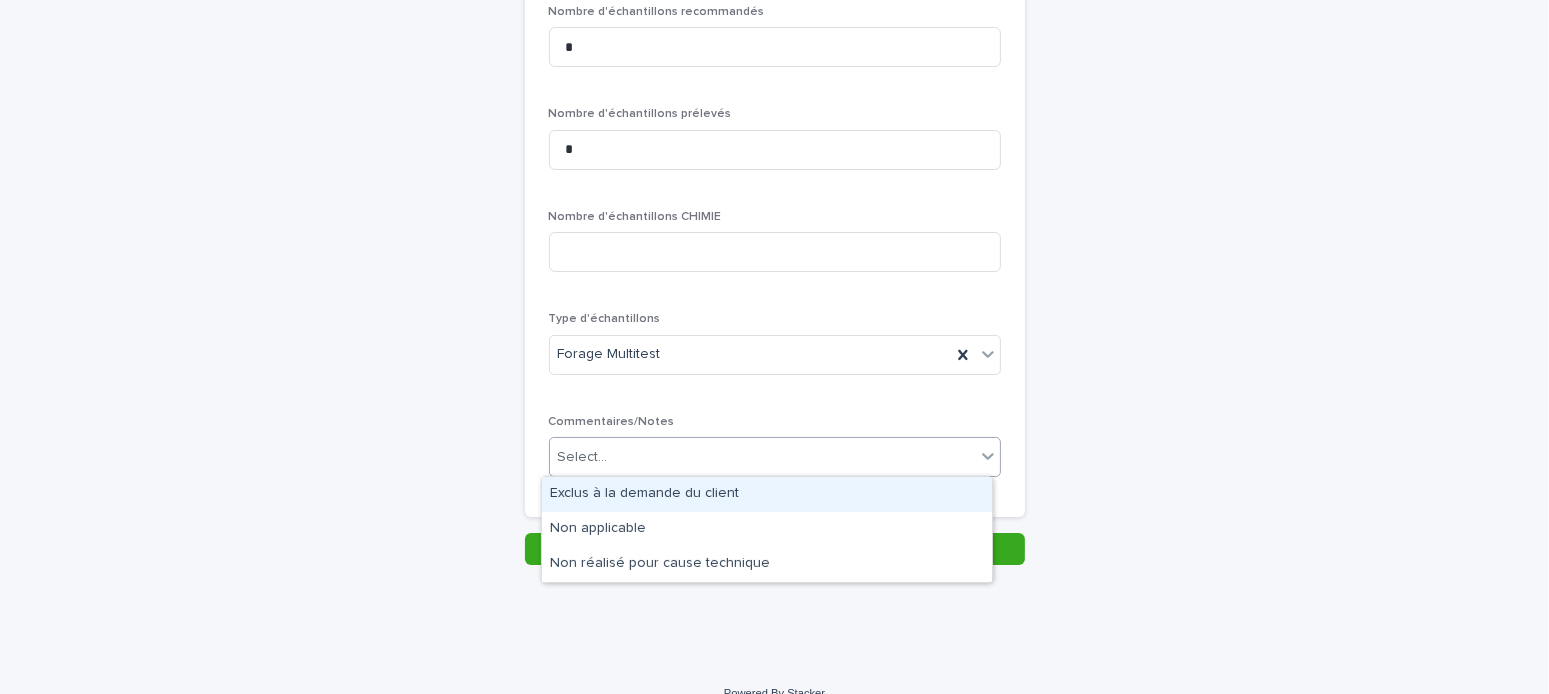 click on "Select..." at bounding box center (762, 457) 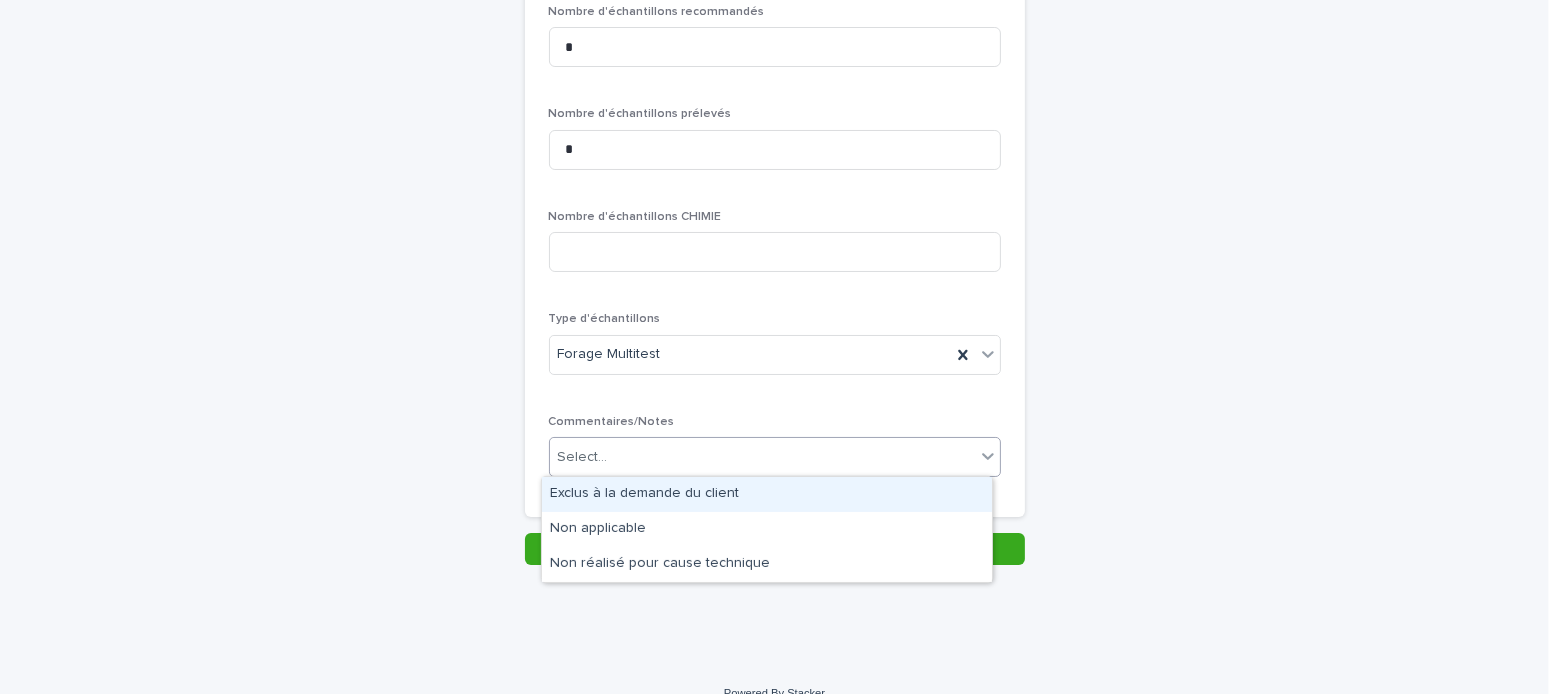 click on "Select..." at bounding box center (762, 457) 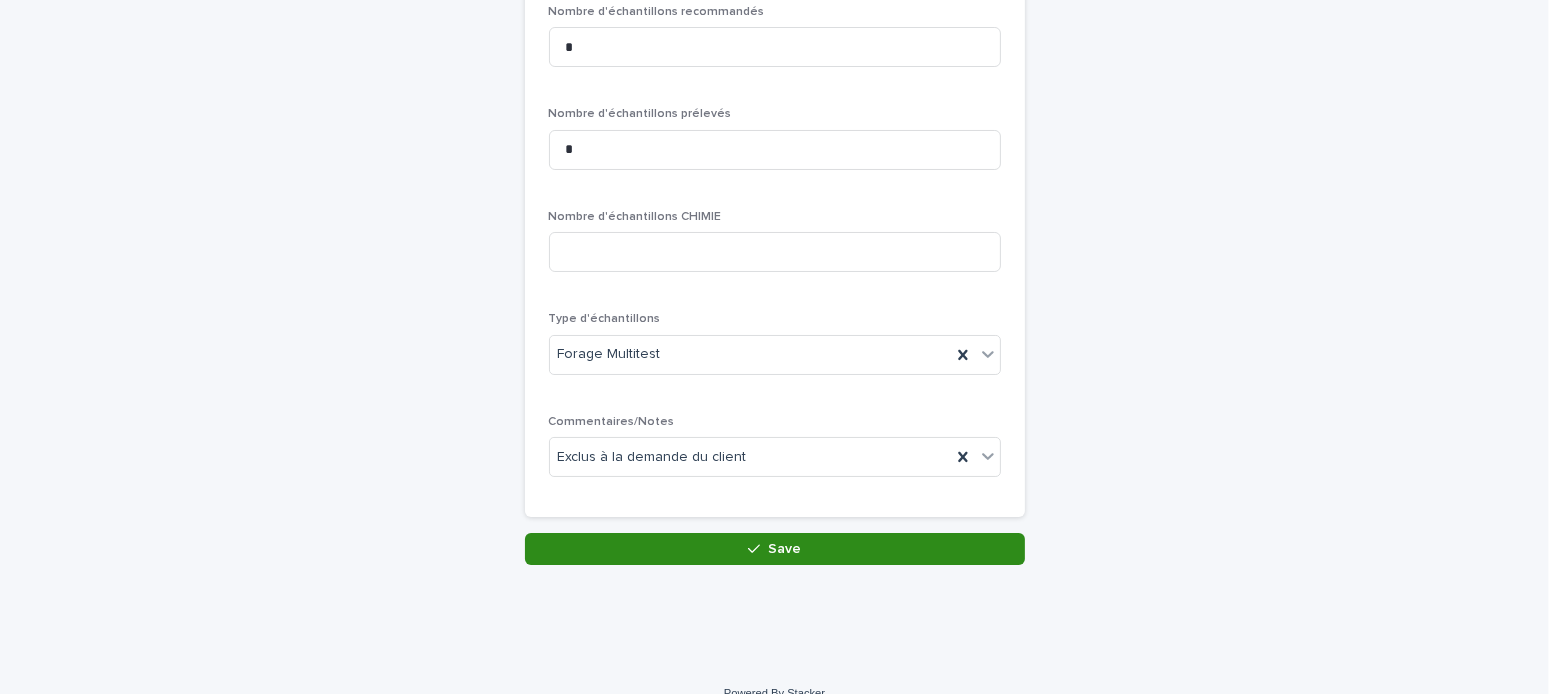 click on "Save" at bounding box center [775, 549] 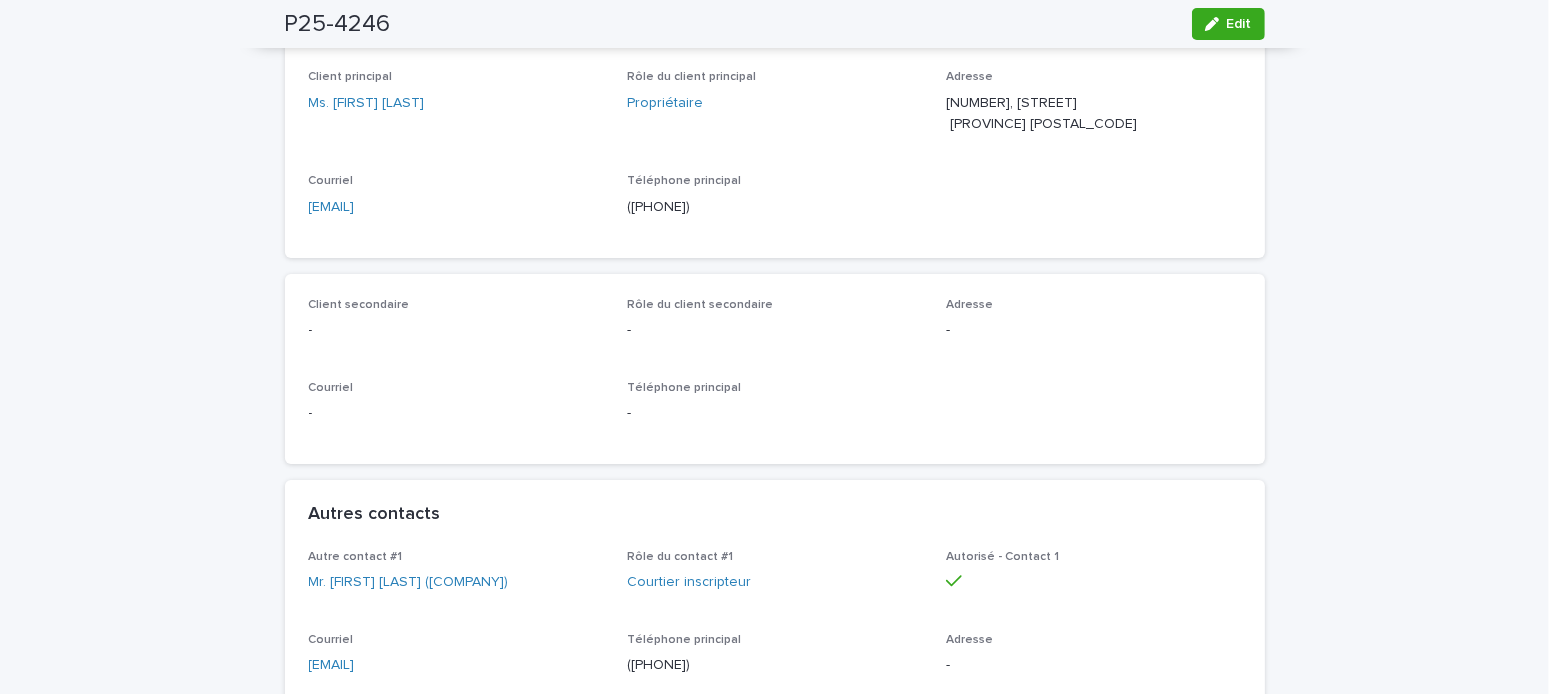 scroll, scrollTop: 0, scrollLeft: 0, axis: both 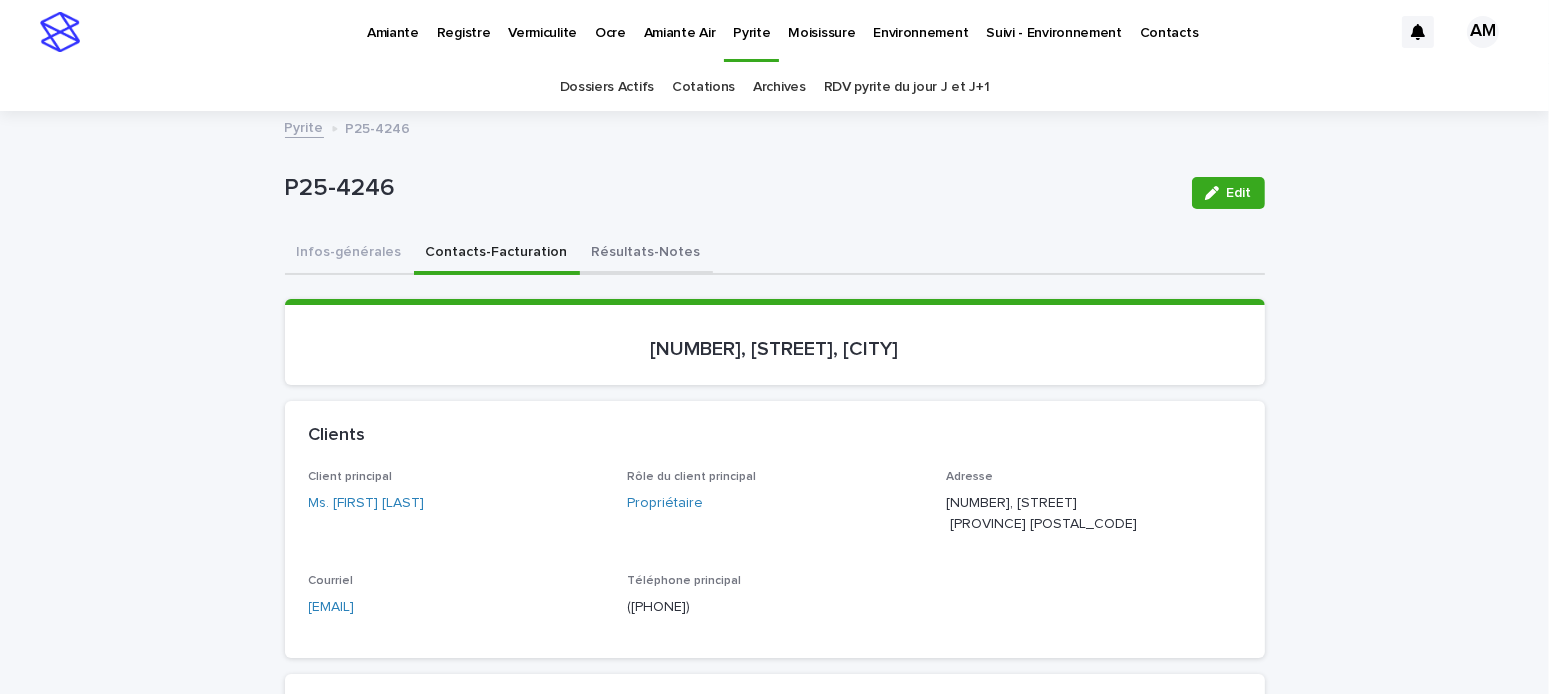 click on "Résultats-Notes" at bounding box center (646, 254) 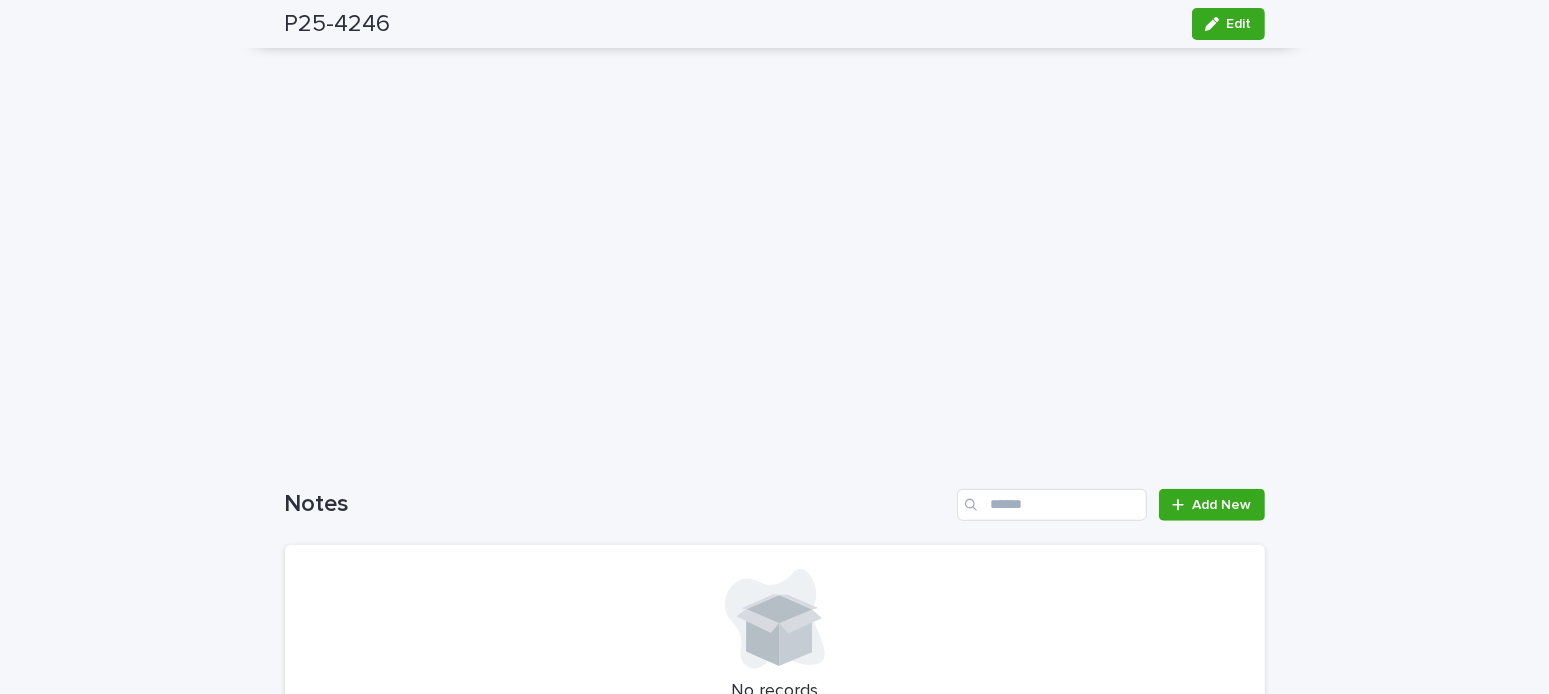 scroll, scrollTop: 1750, scrollLeft: 0, axis: vertical 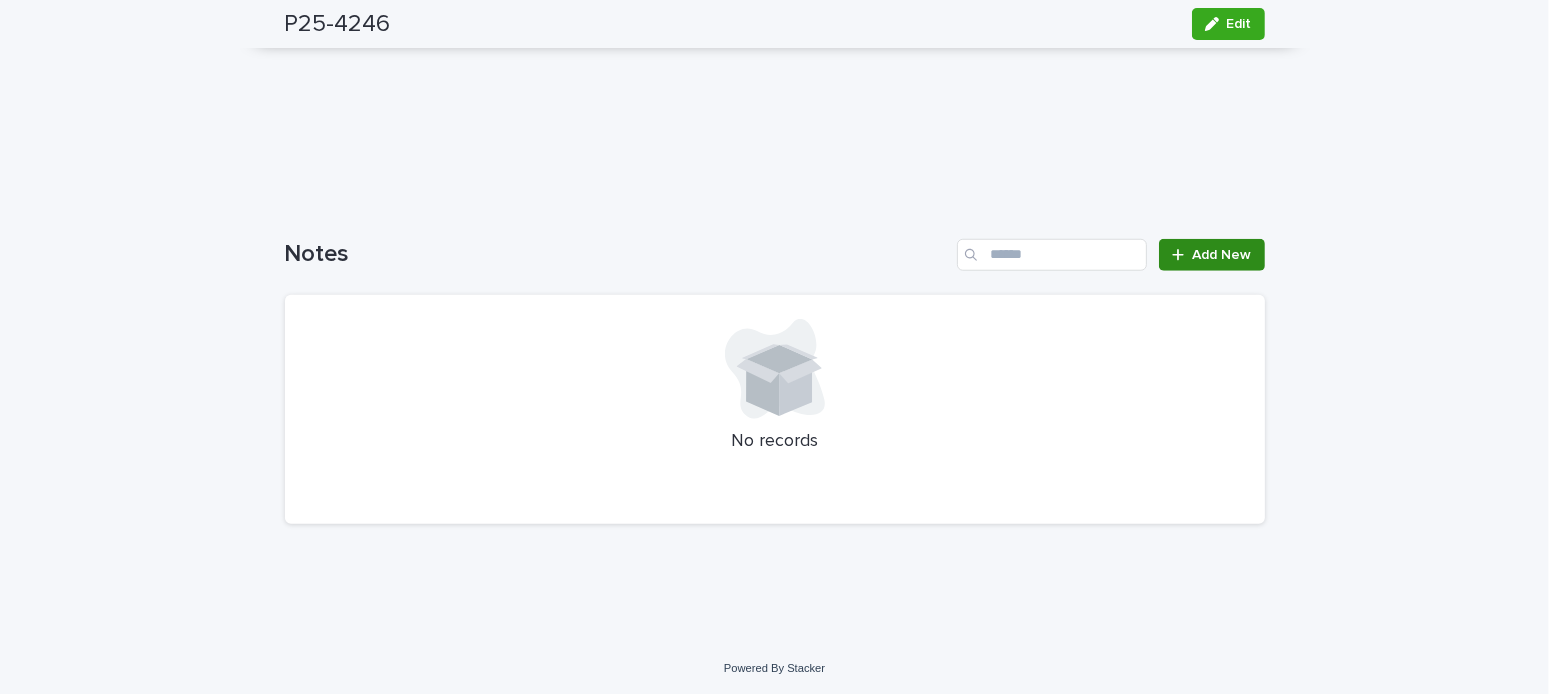 click on "Add New" at bounding box center (1222, 255) 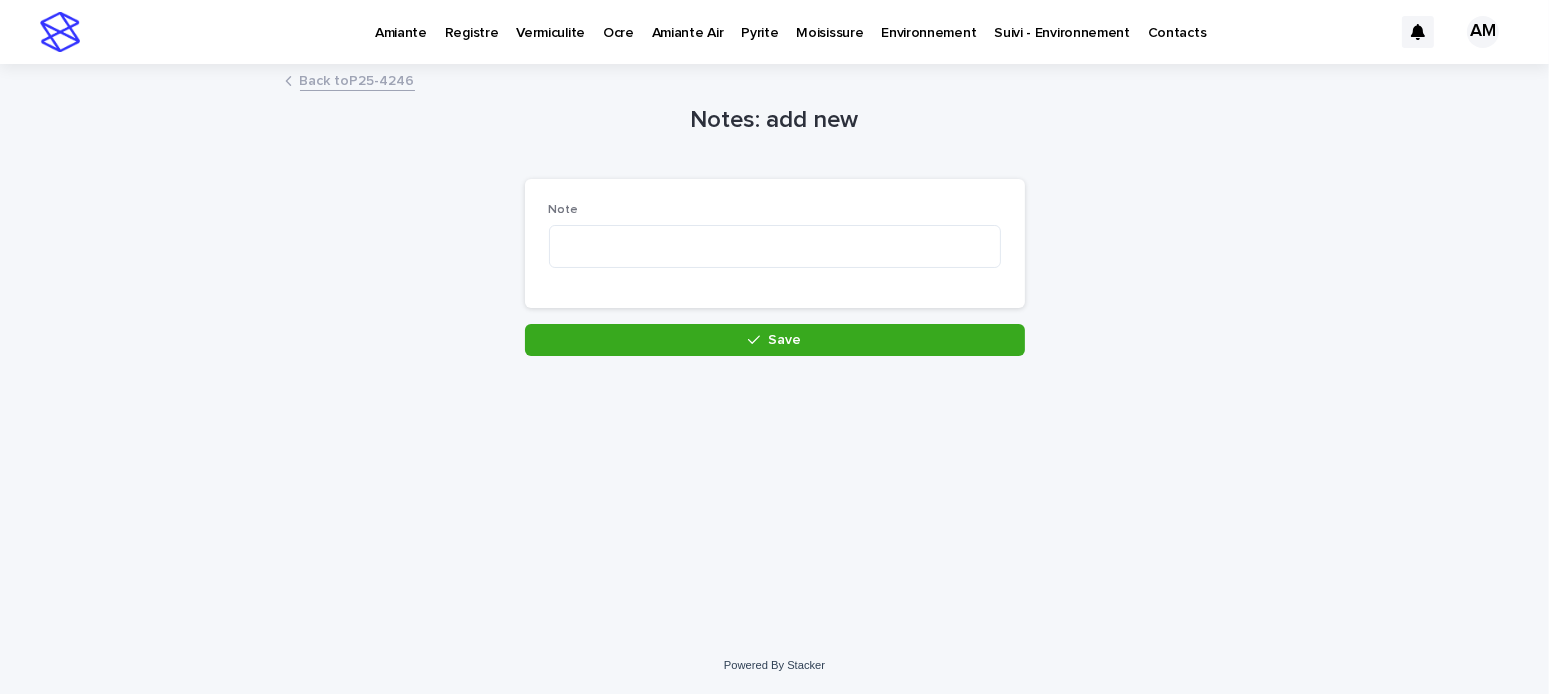 scroll, scrollTop: 0, scrollLeft: 0, axis: both 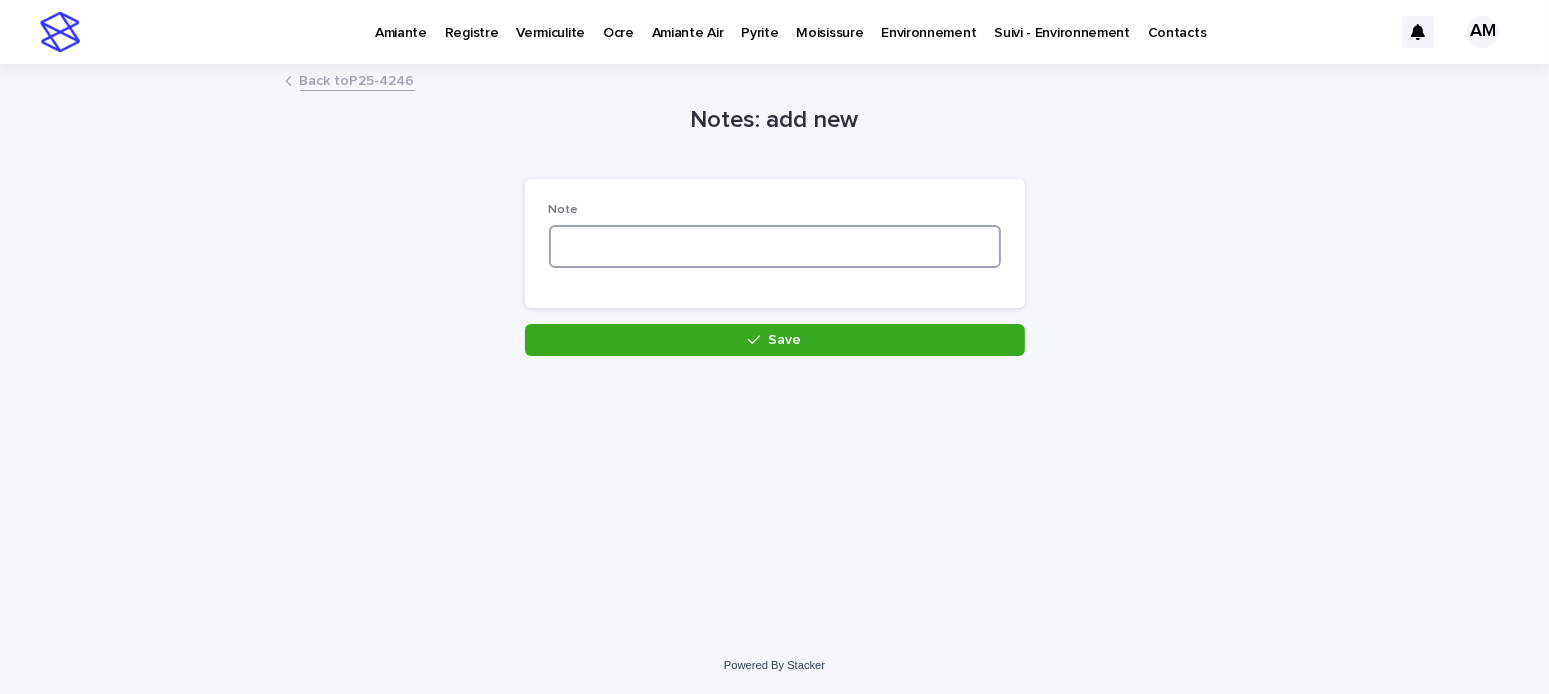 click at bounding box center (775, 246) 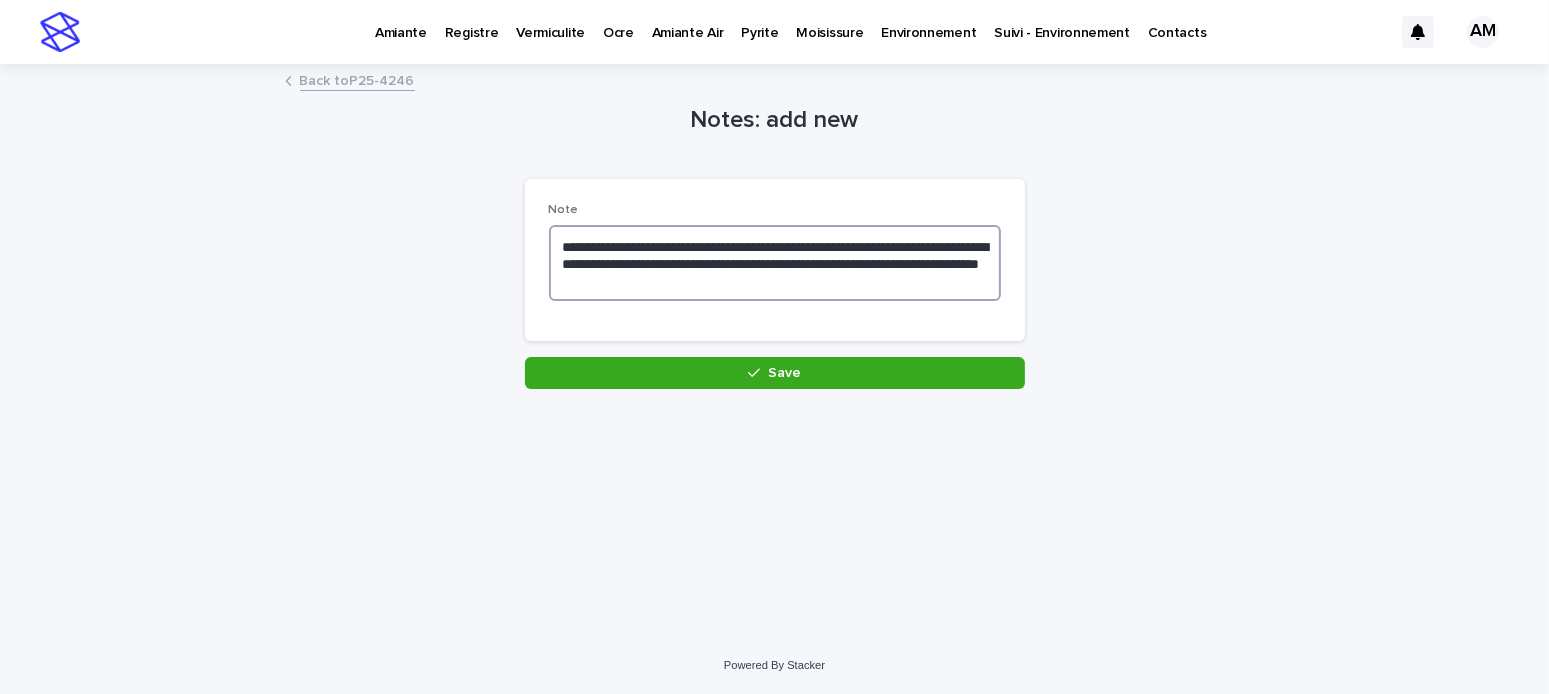 click on "**********" at bounding box center (775, 263) 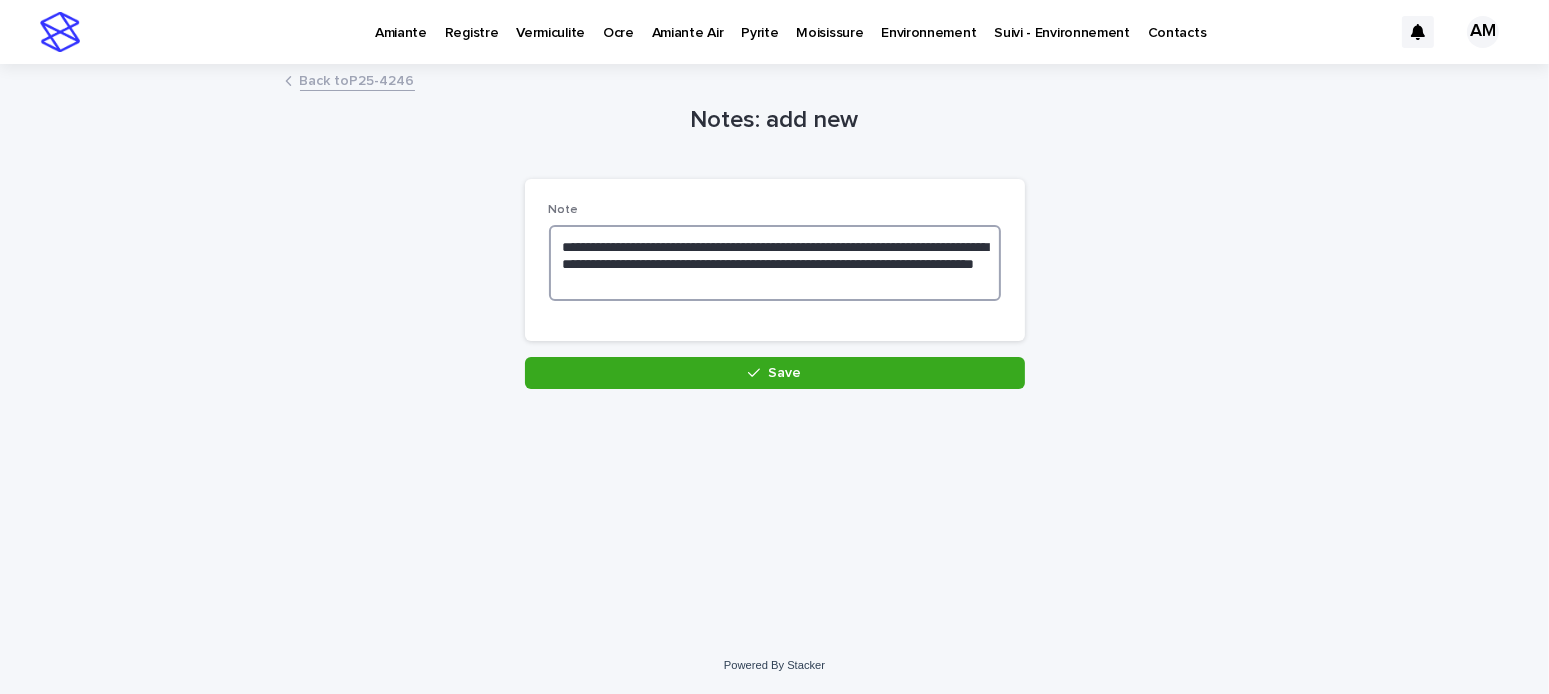 drag, startPoint x: 594, startPoint y: 258, endPoint x: 571, endPoint y: 280, distance: 31.827662 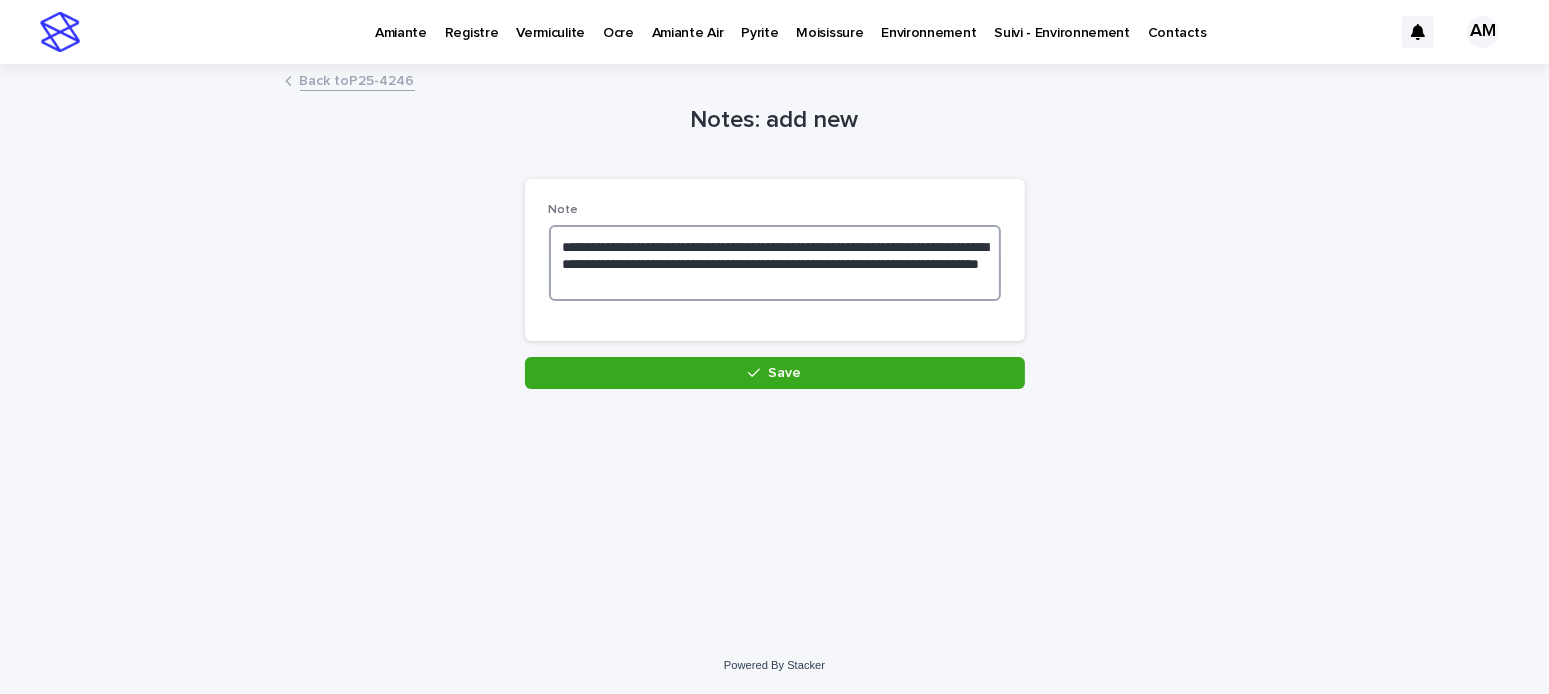 click on "**********" at bounding box center (775, 263) 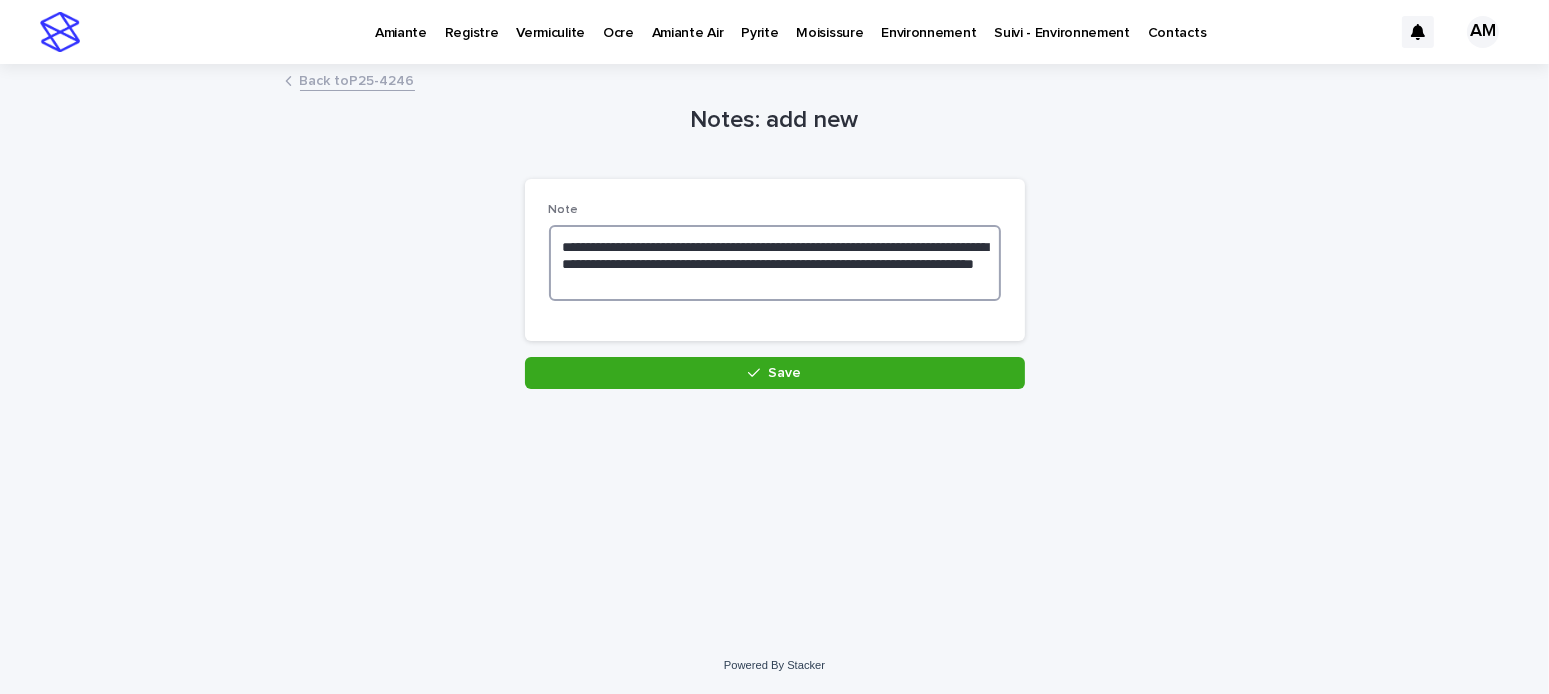 click on "**********" at bounding box center (775, 263) 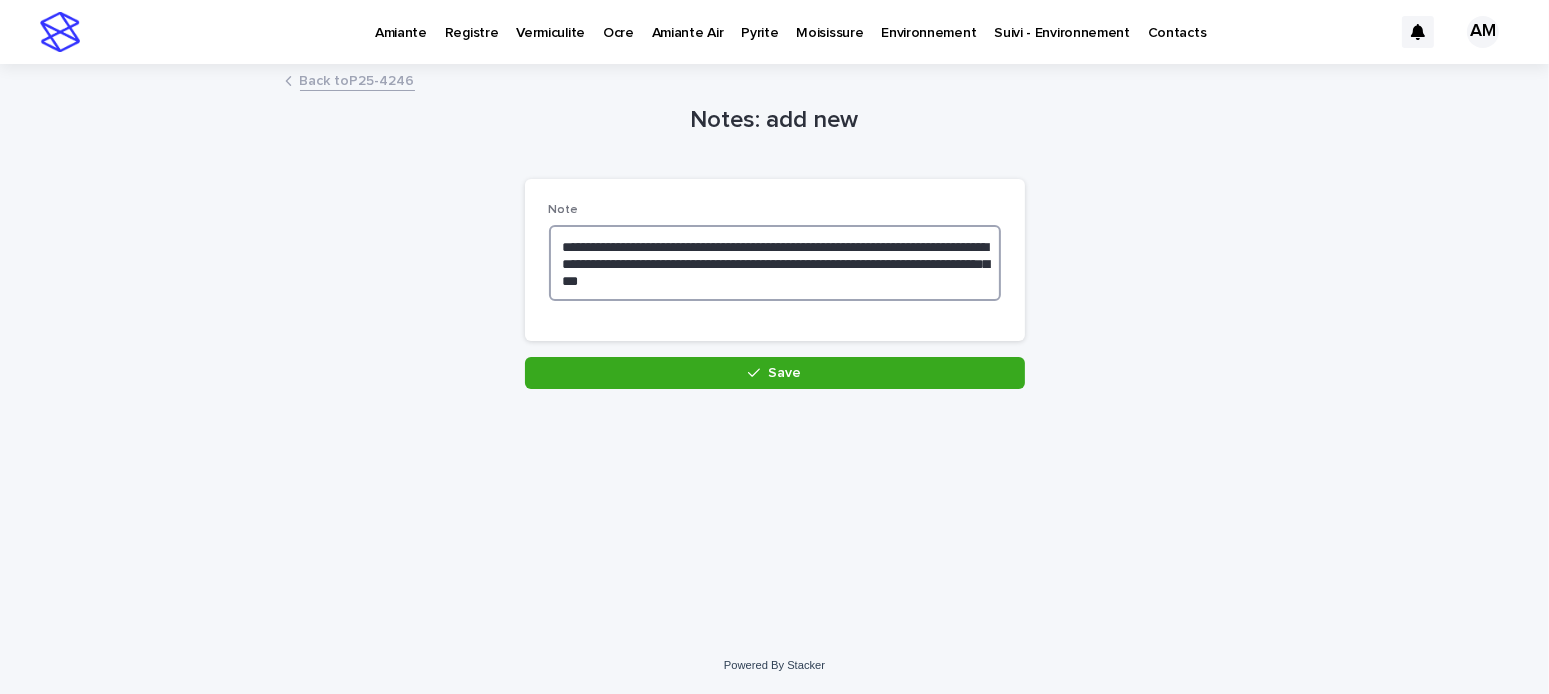 click on "**********" at bounding box center (775, 263) 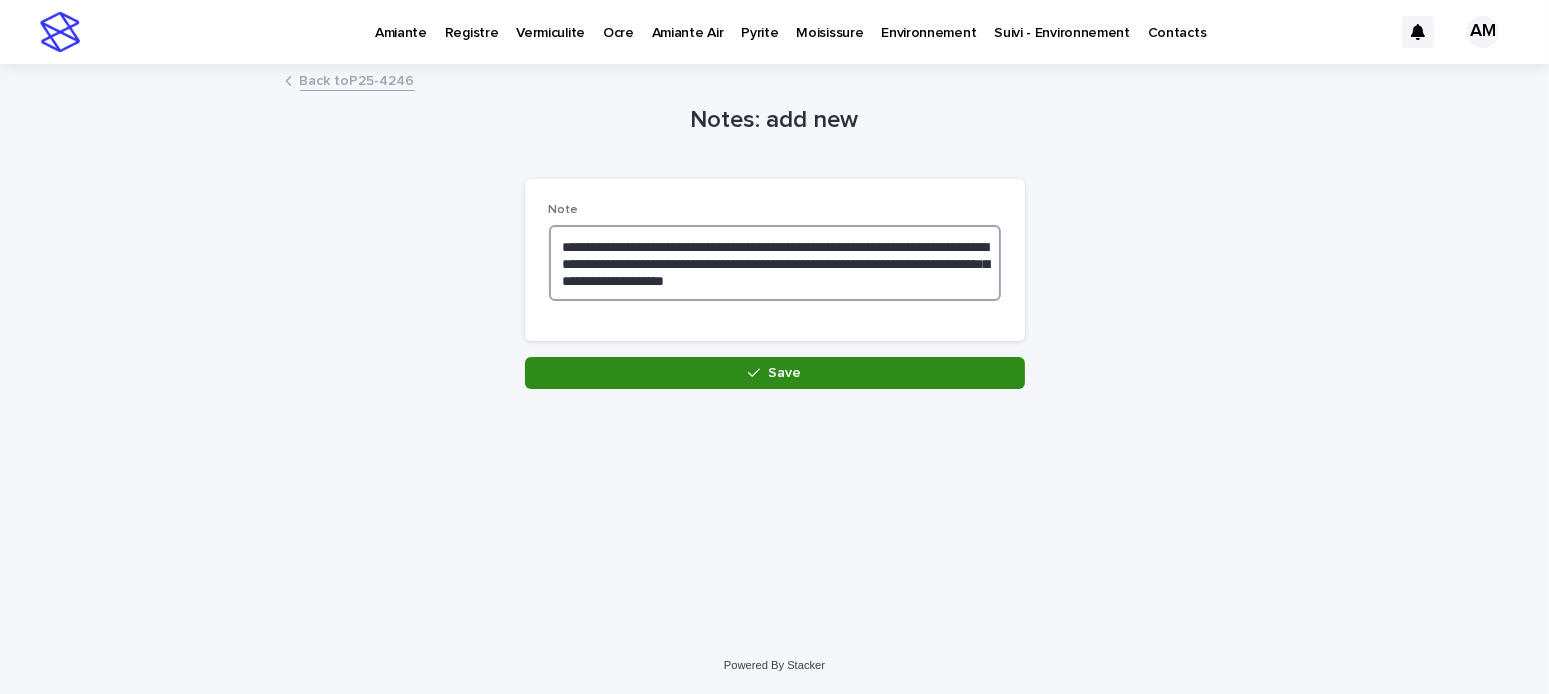 type on "**********" 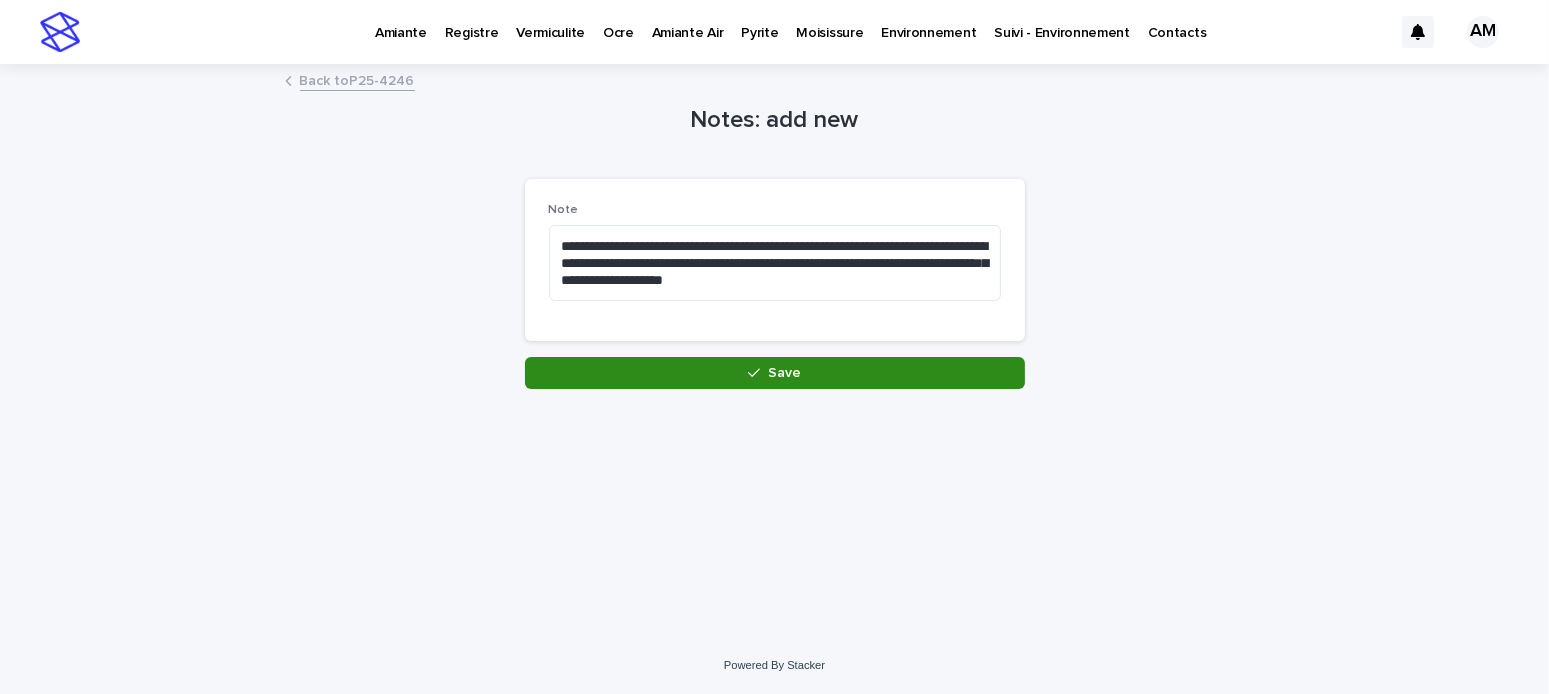 click on "Save" at bounding box center (775, 373) 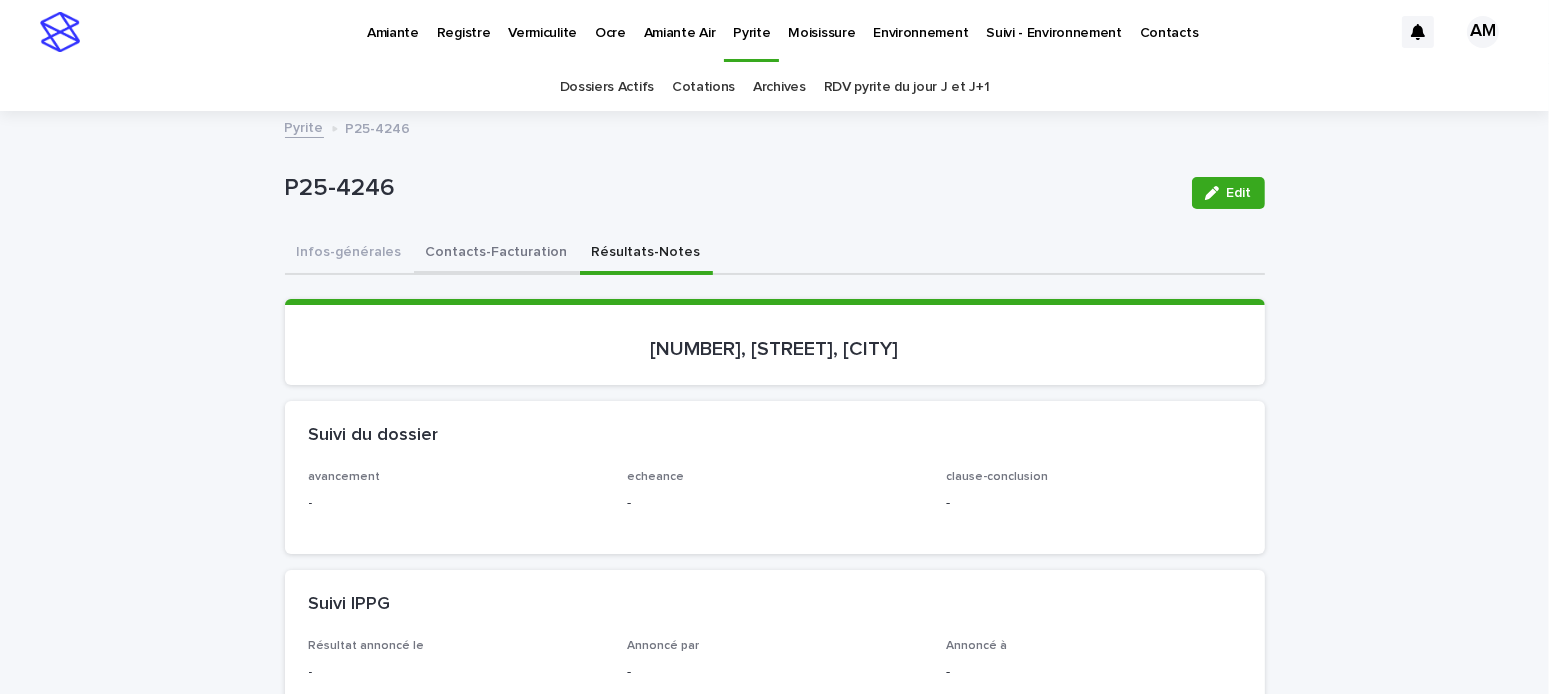 drag, startPoint x: 456, startPoint y: 256, endPoint x: 475, endPoint y: 262, distance: 19.924858 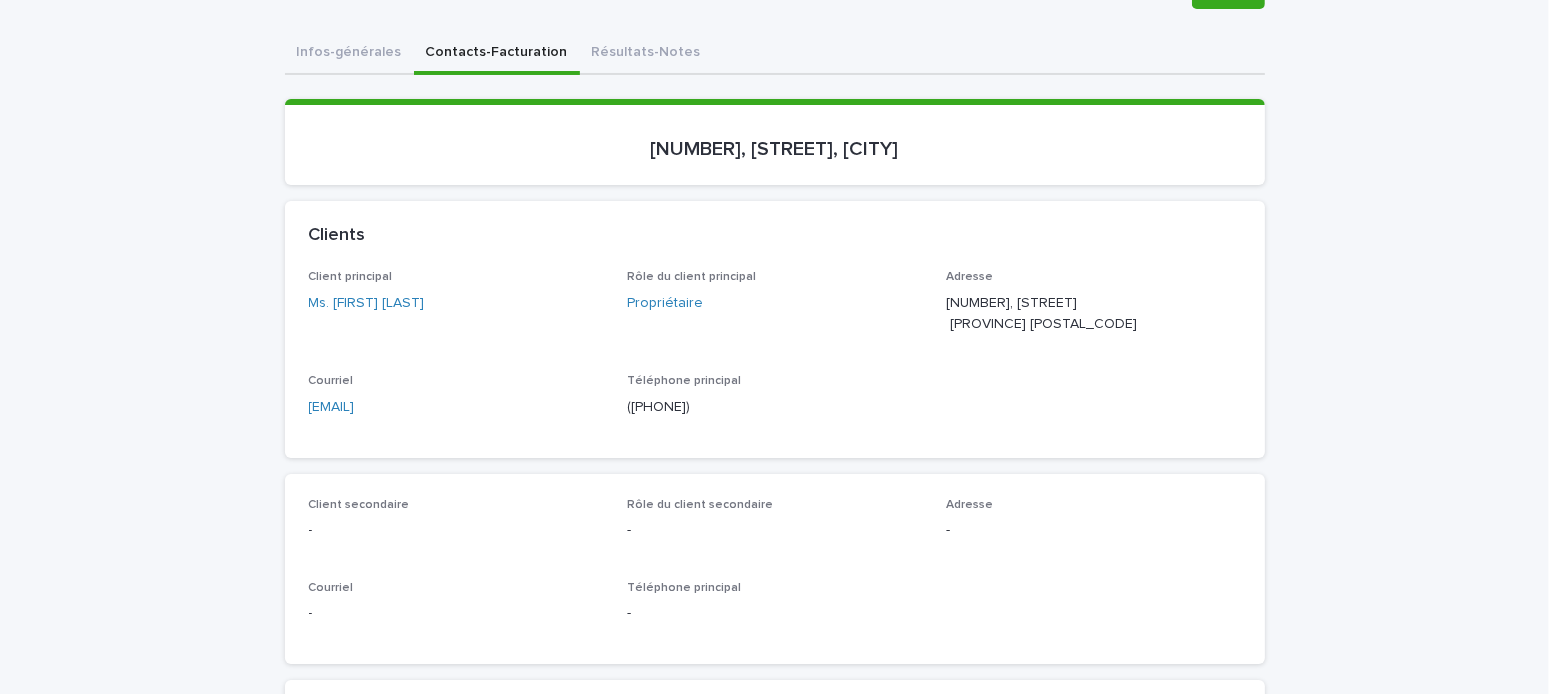 scroll, scrollTop: 0, scrollLeft: 0, axis: both 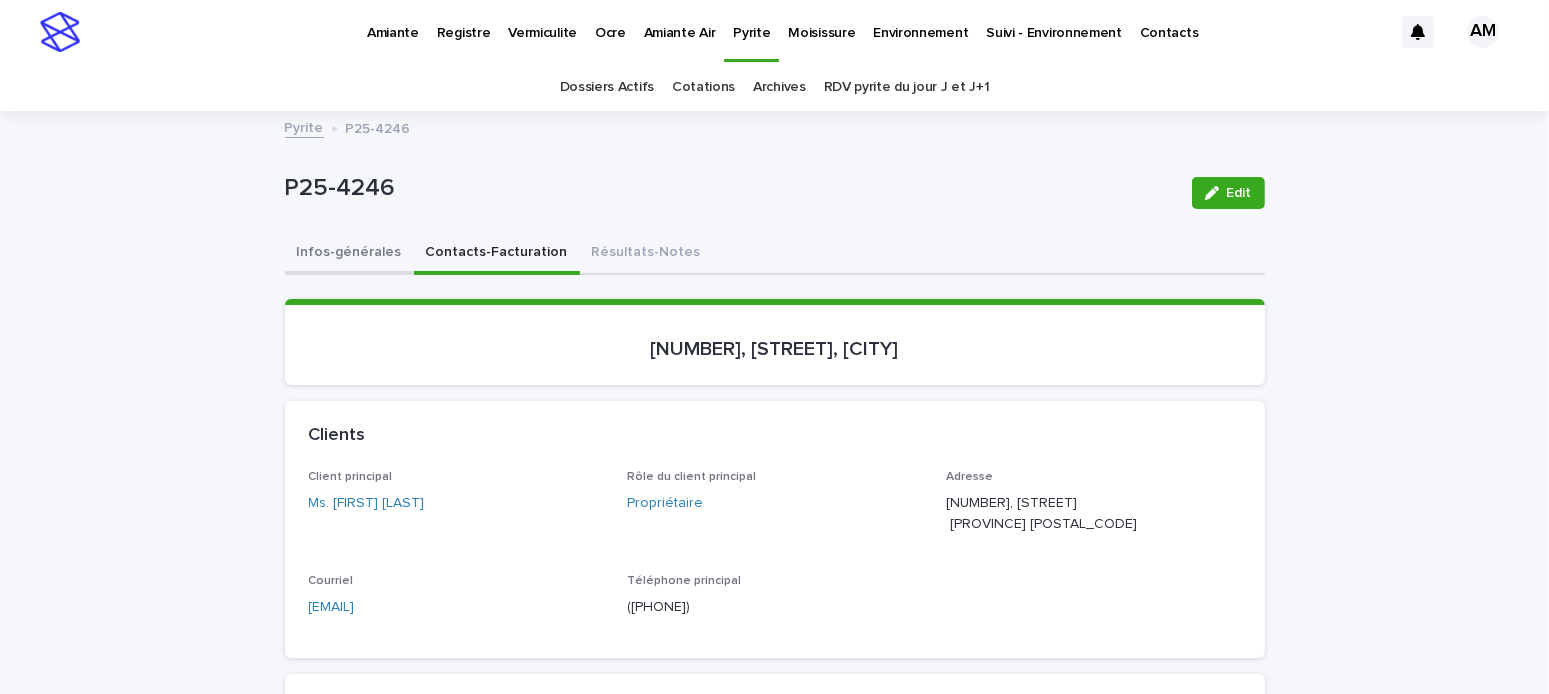 click on "Infos-générales" at bounding box center (349, 254) 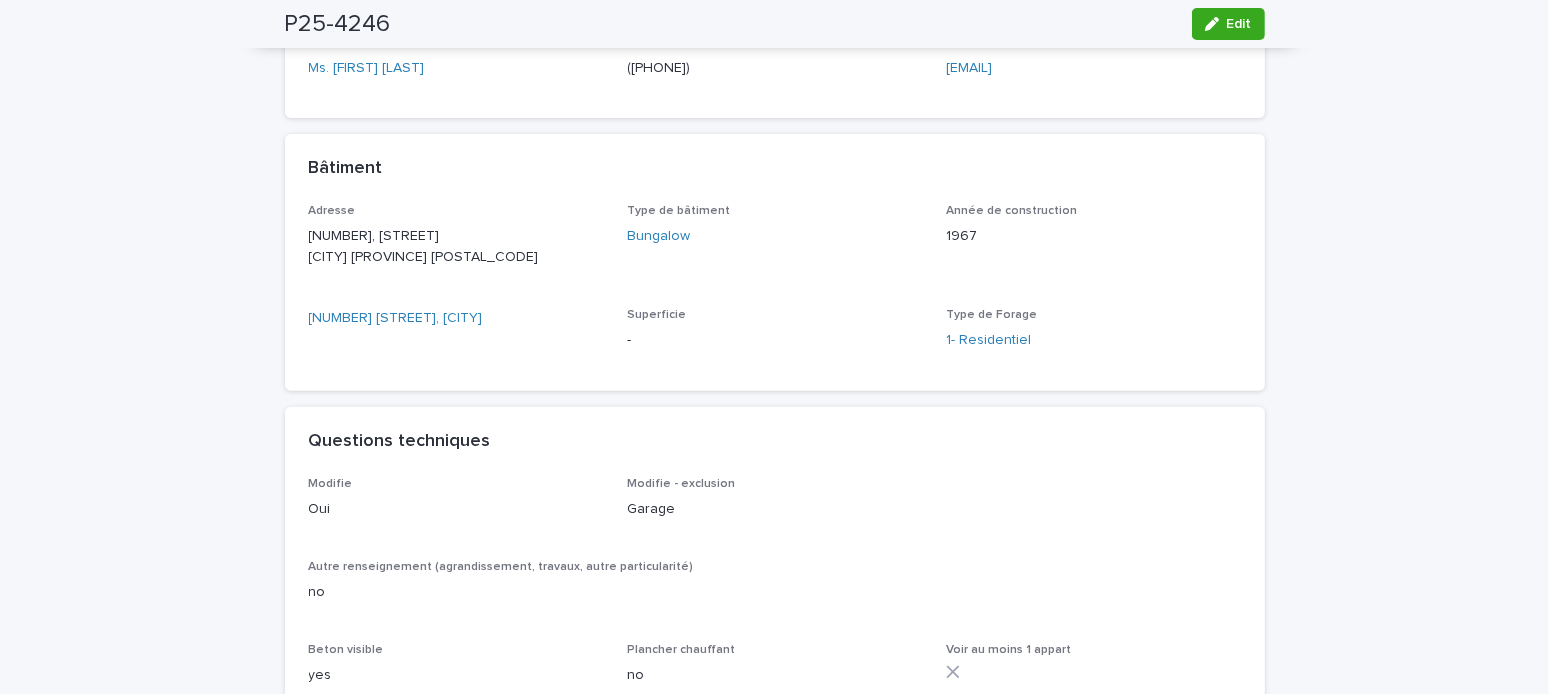 scroll, scrollTop: 400, scrollLeft: 0, axis: vertical 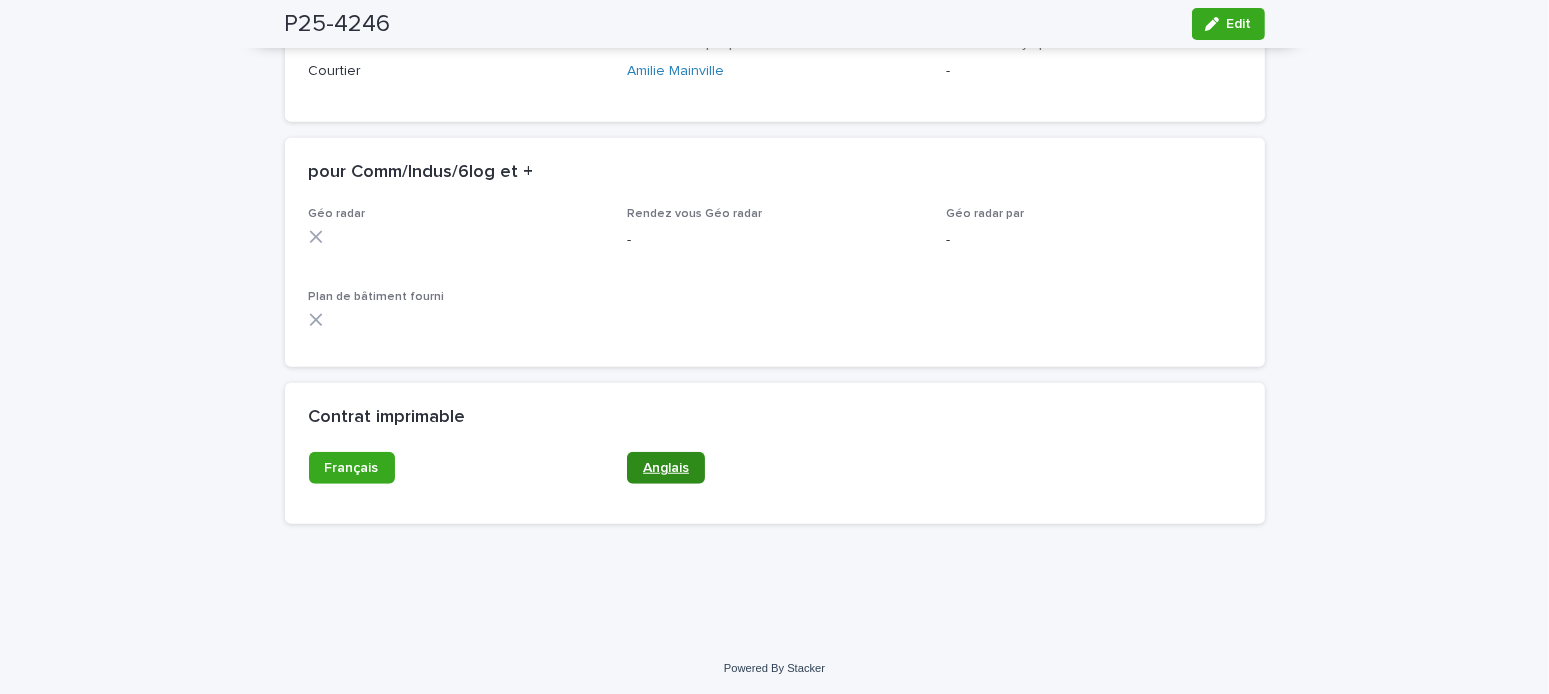 click on "Anglais" at bounding box center (666, 468) 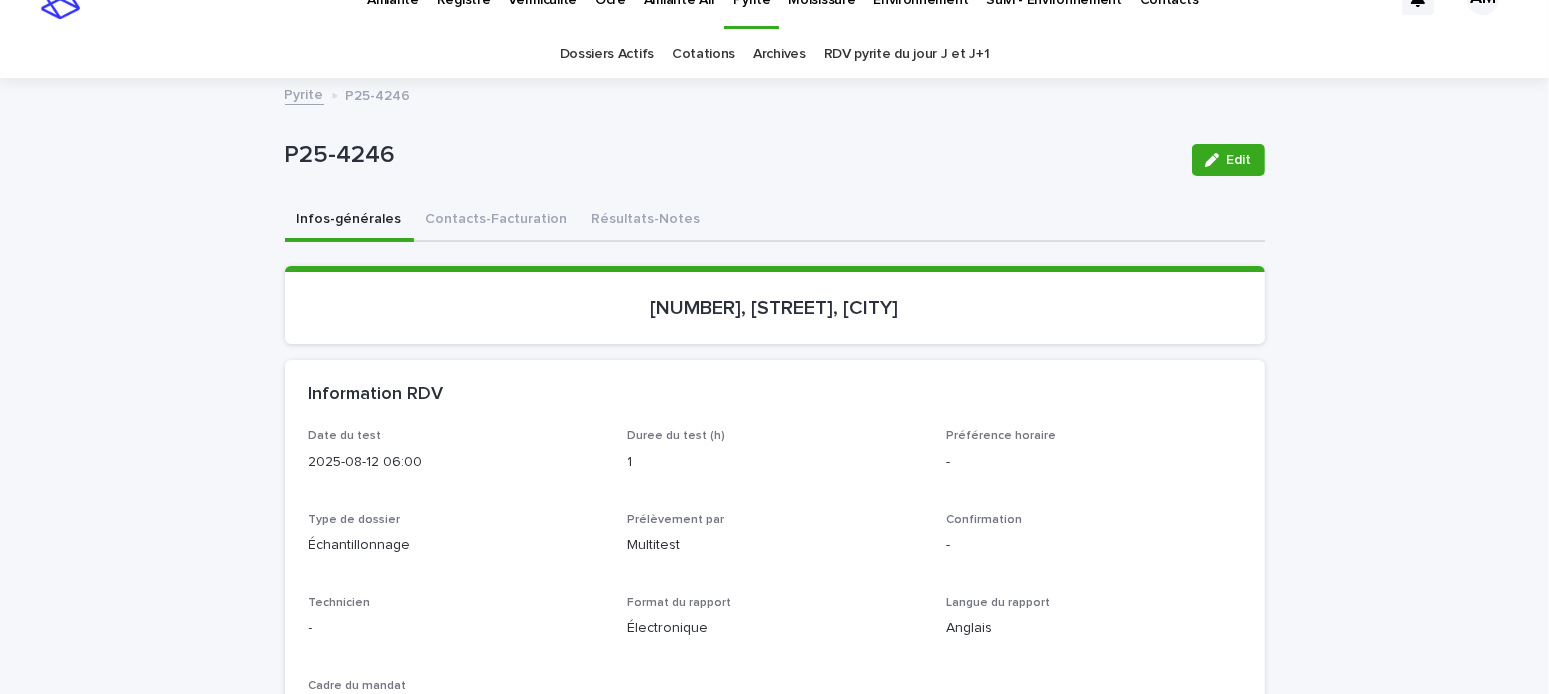 scroll, scrollTop: 0, scrollLeft: 0, axis: both 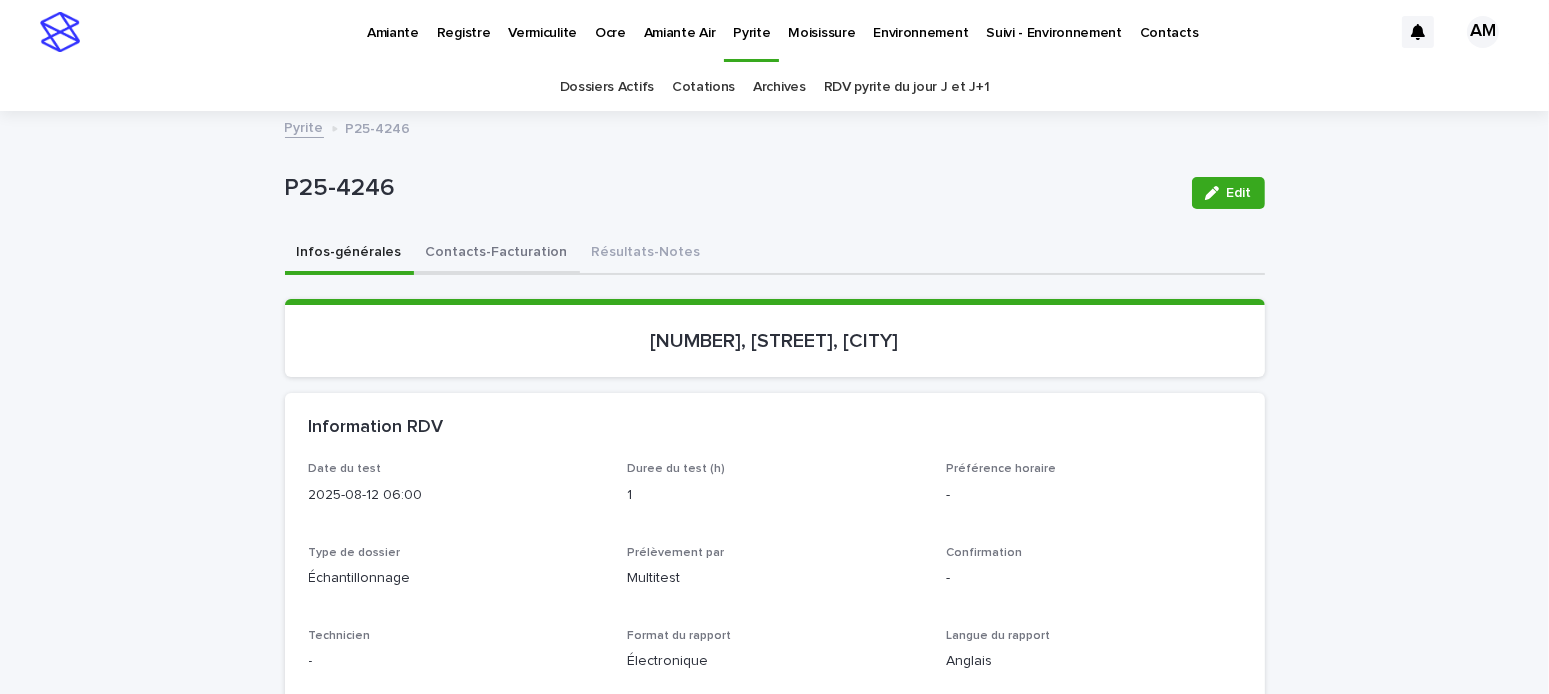 click on "Contacts-Facturation" at bounding box center (497, 254) 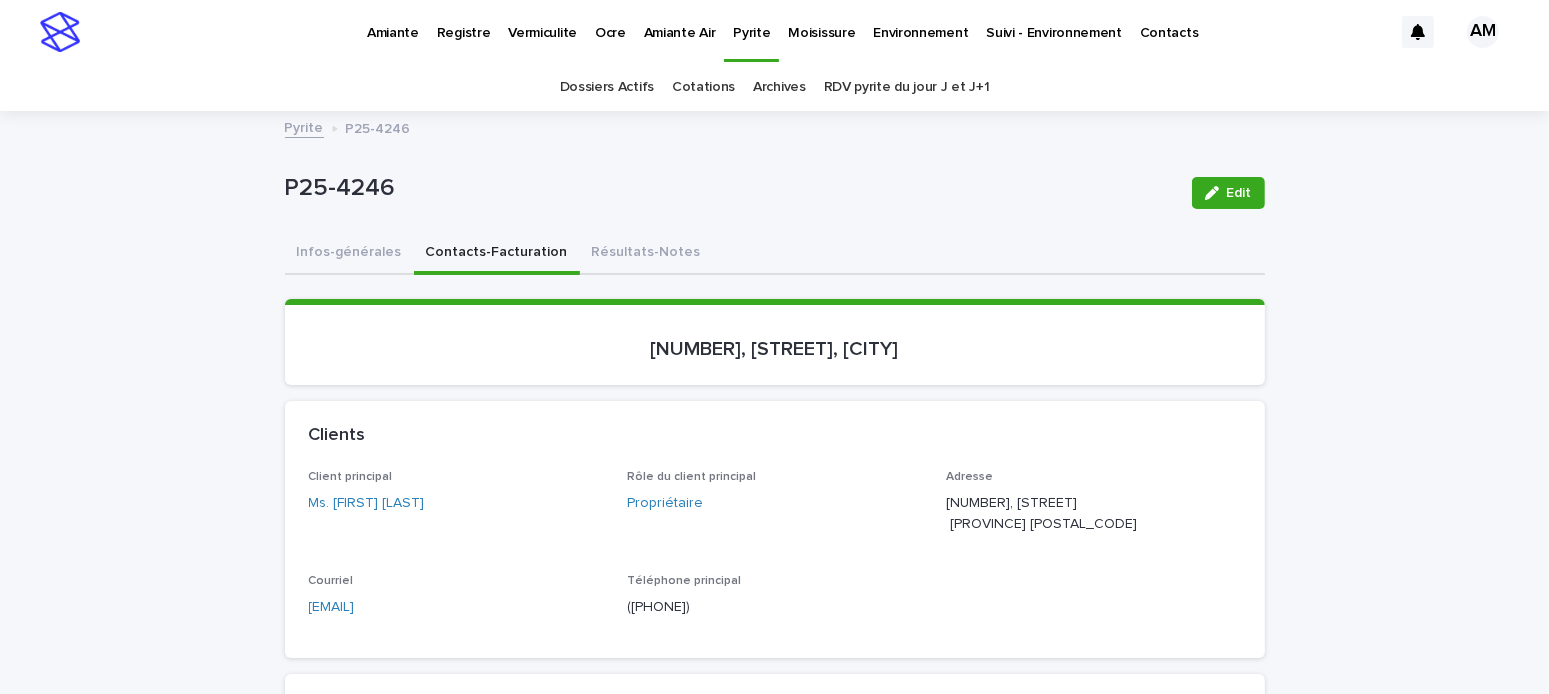 scroll, scrollTop: 300, scrollLeft: 0, axis: vertical 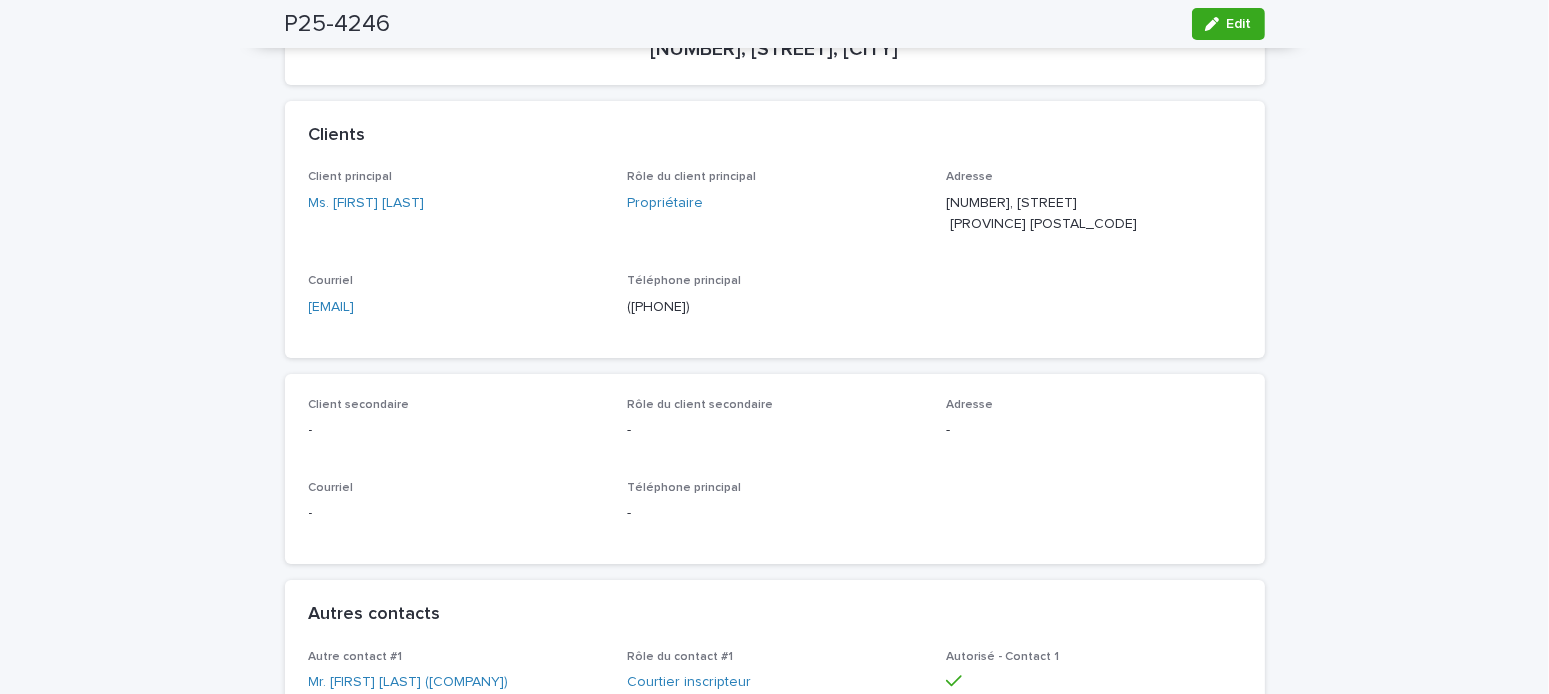 drag, startPoint x: 478, startPoint y: 315, endPoint x: 254, endPoint y: 308, distance: 224.10934 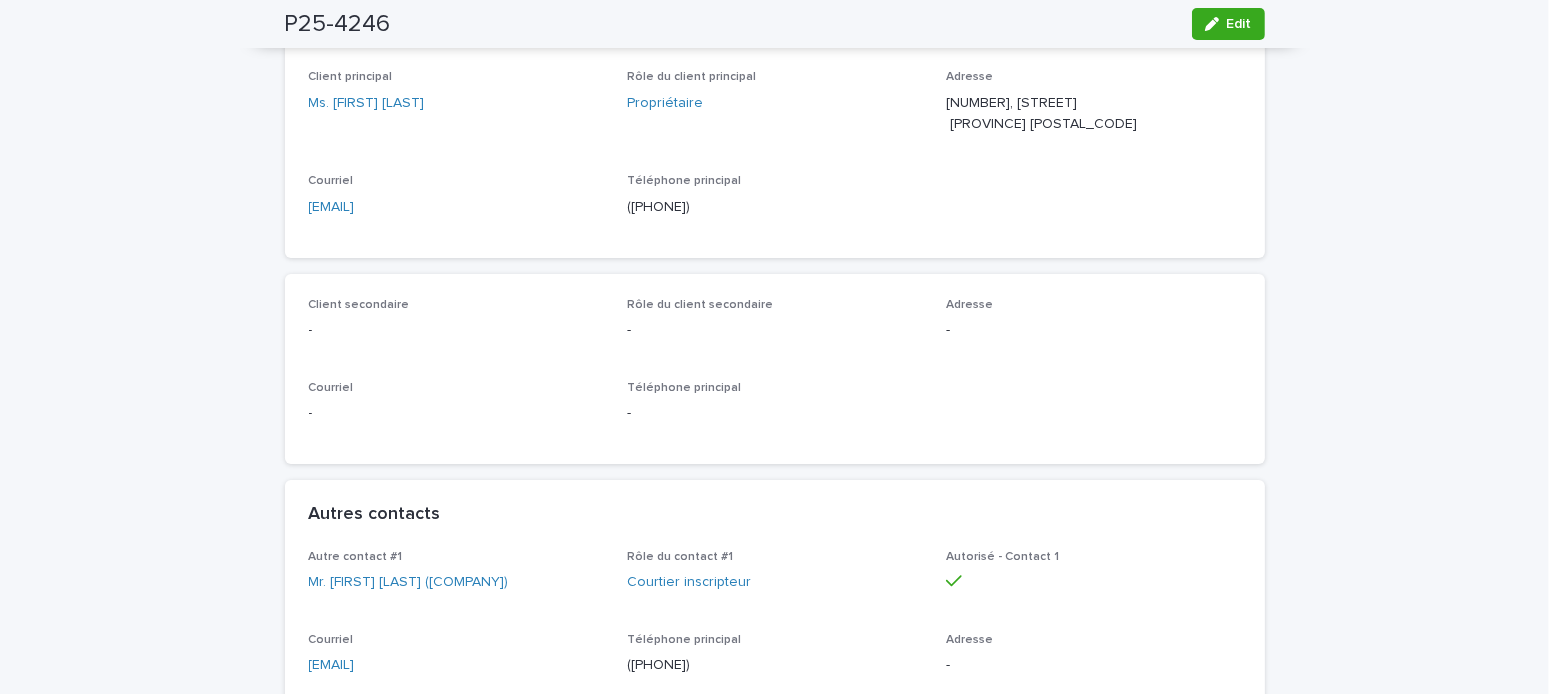 scroll, scrollTop: 600, scrollLeft: 0, axis: vertical 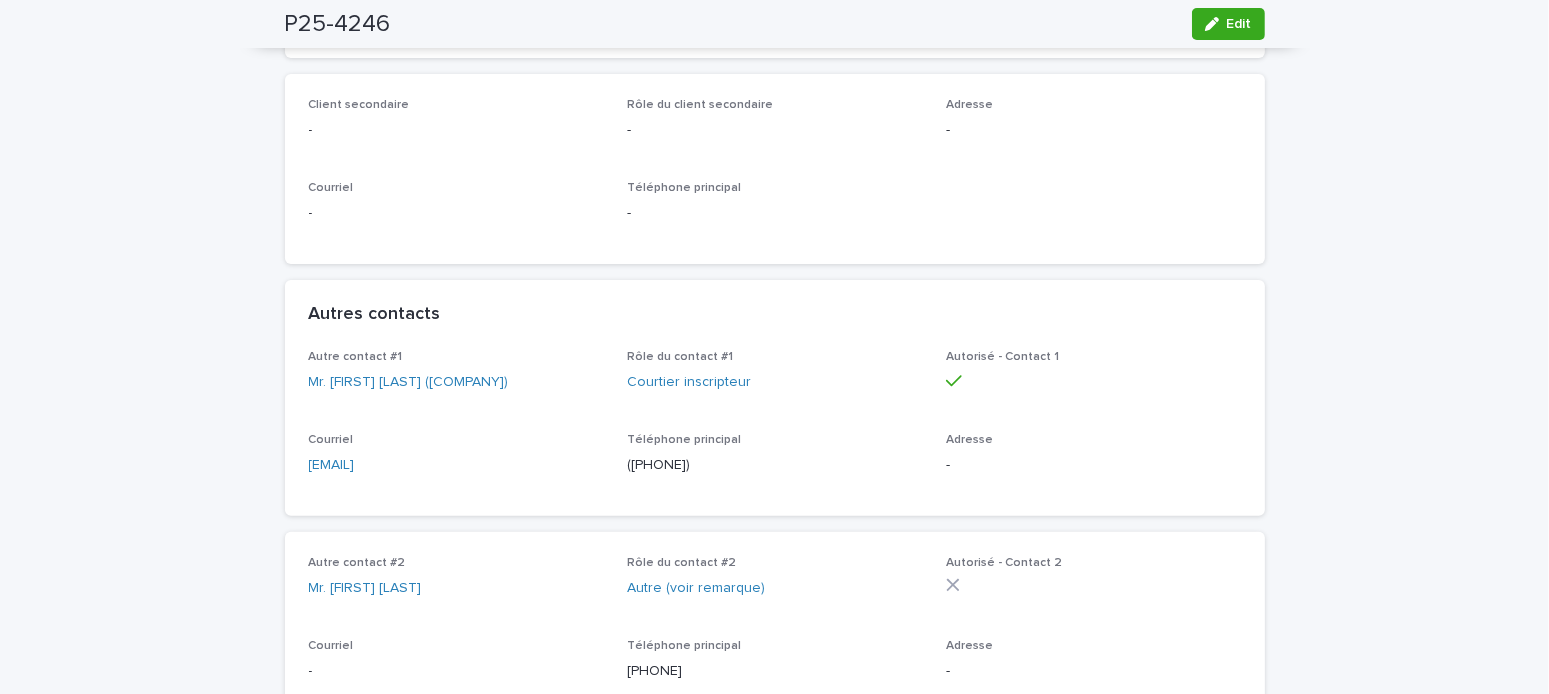 drag, startPoint x: 533, startPoint y: 469, endPoint x: 260, endPoint y: 490, distance: 273.8065 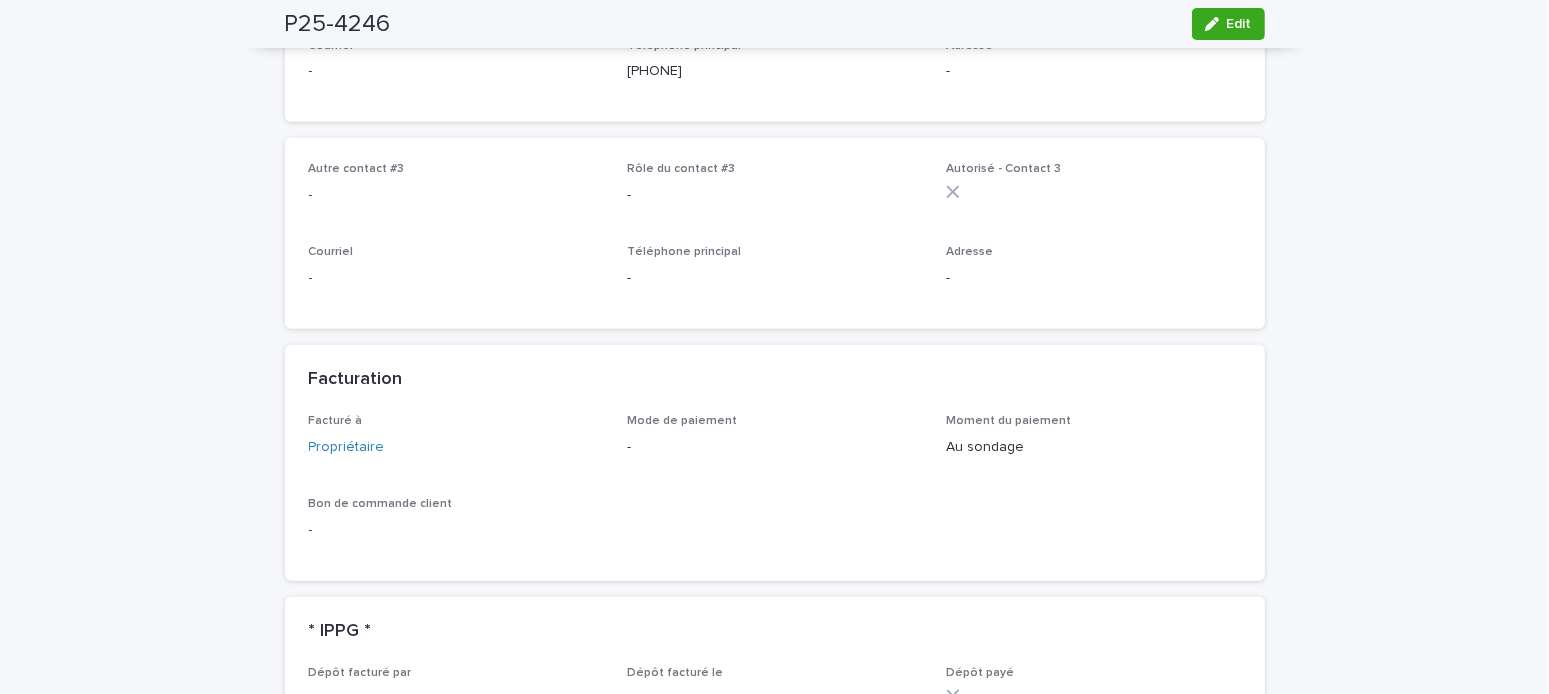 scroll, scrollTop: 1600, scrollLeft: 0, axis: vertical 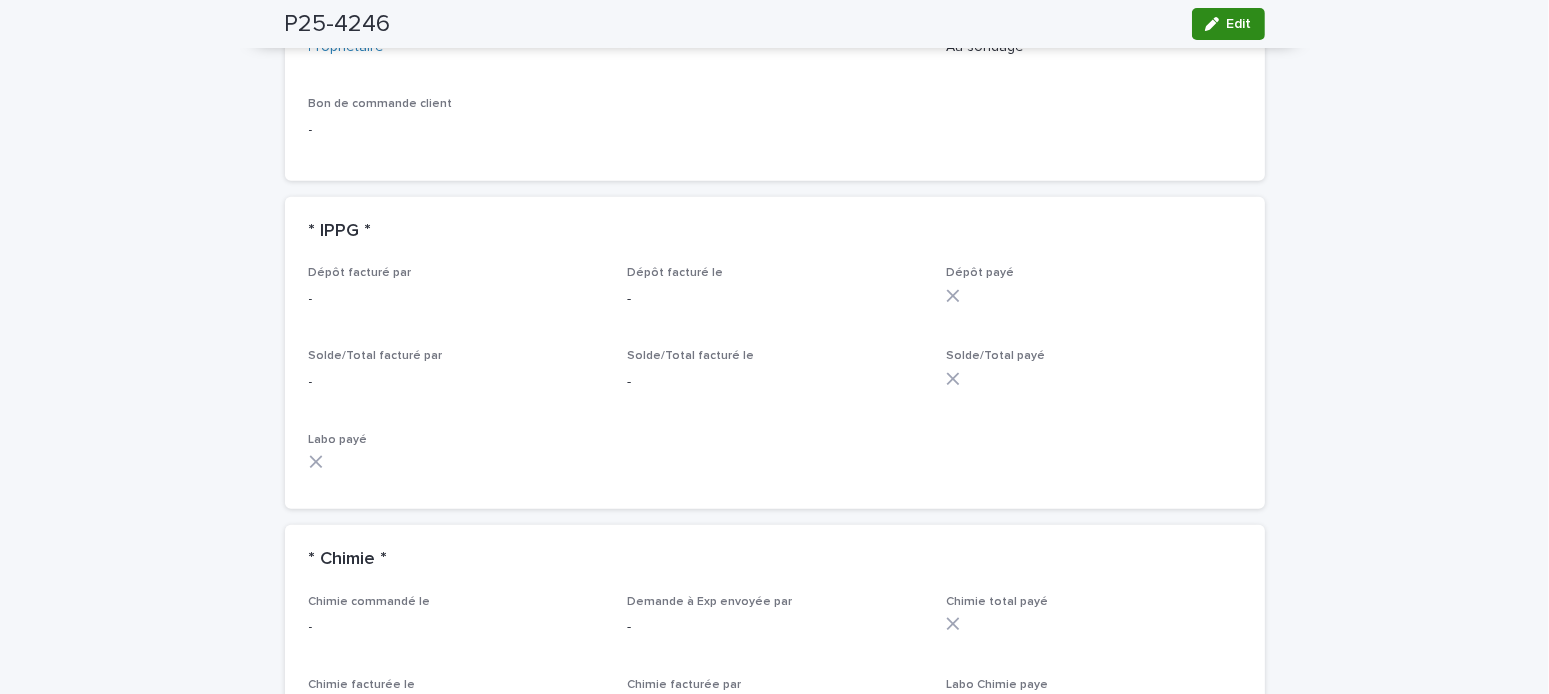 click 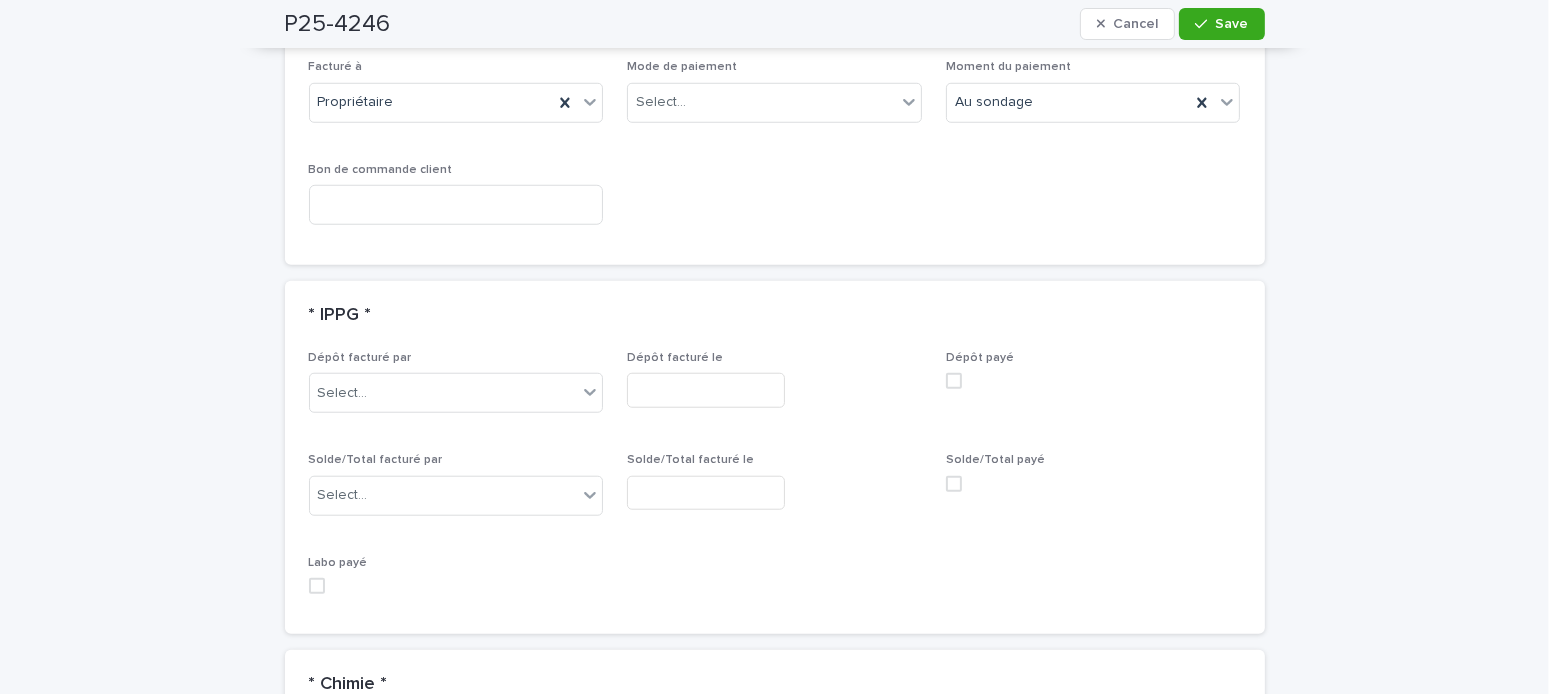 scroll, scrollTop: 1798, scrollLeft: 0, axis: vertical 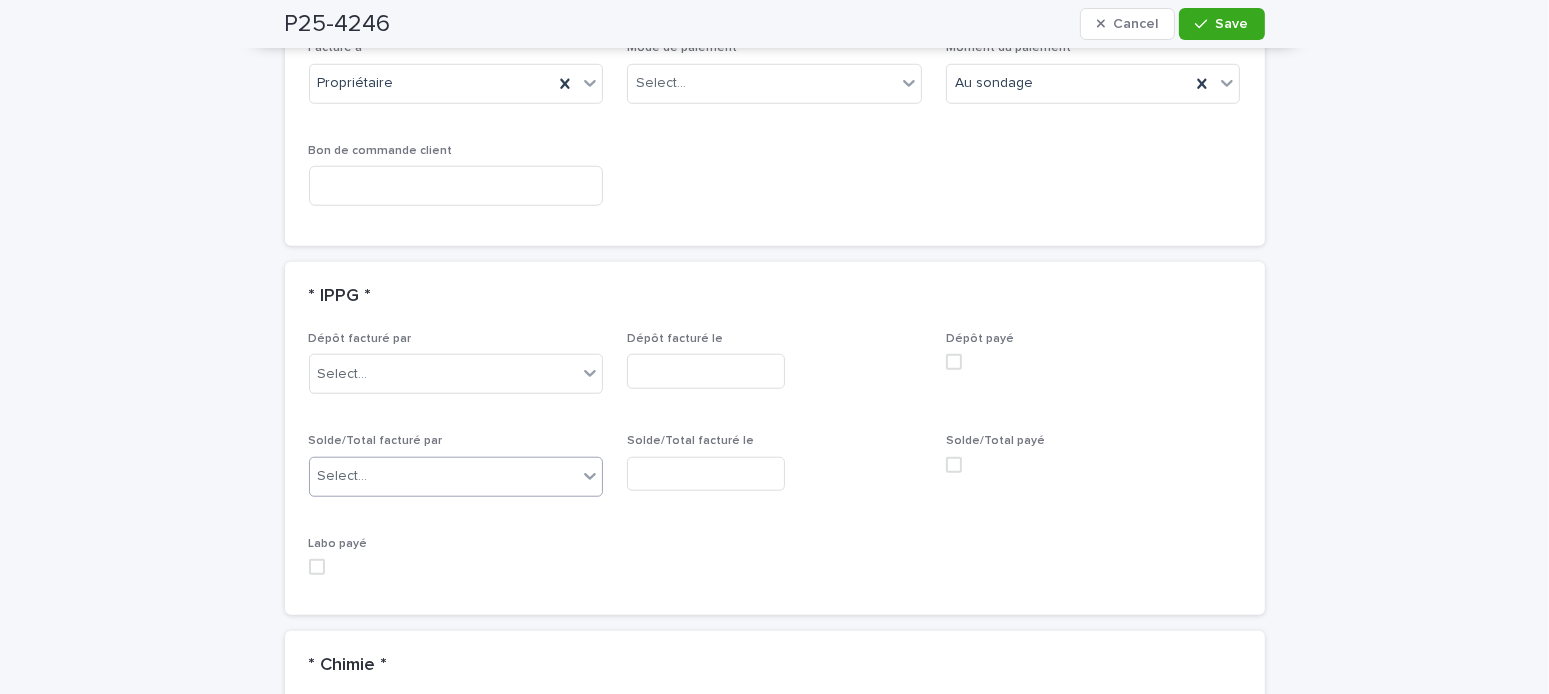 click on "Select..." at bounding box center (444, 476) 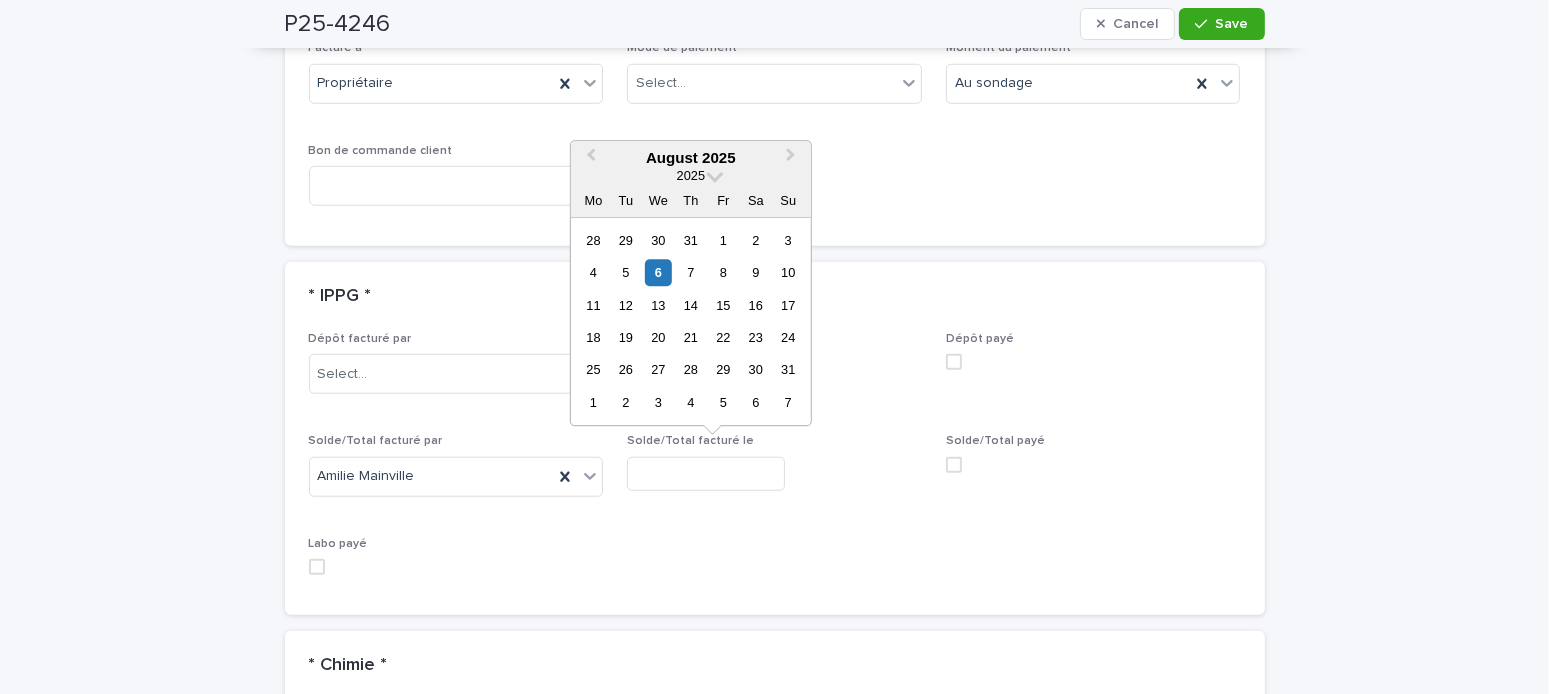click at bounding box center (706, 474) 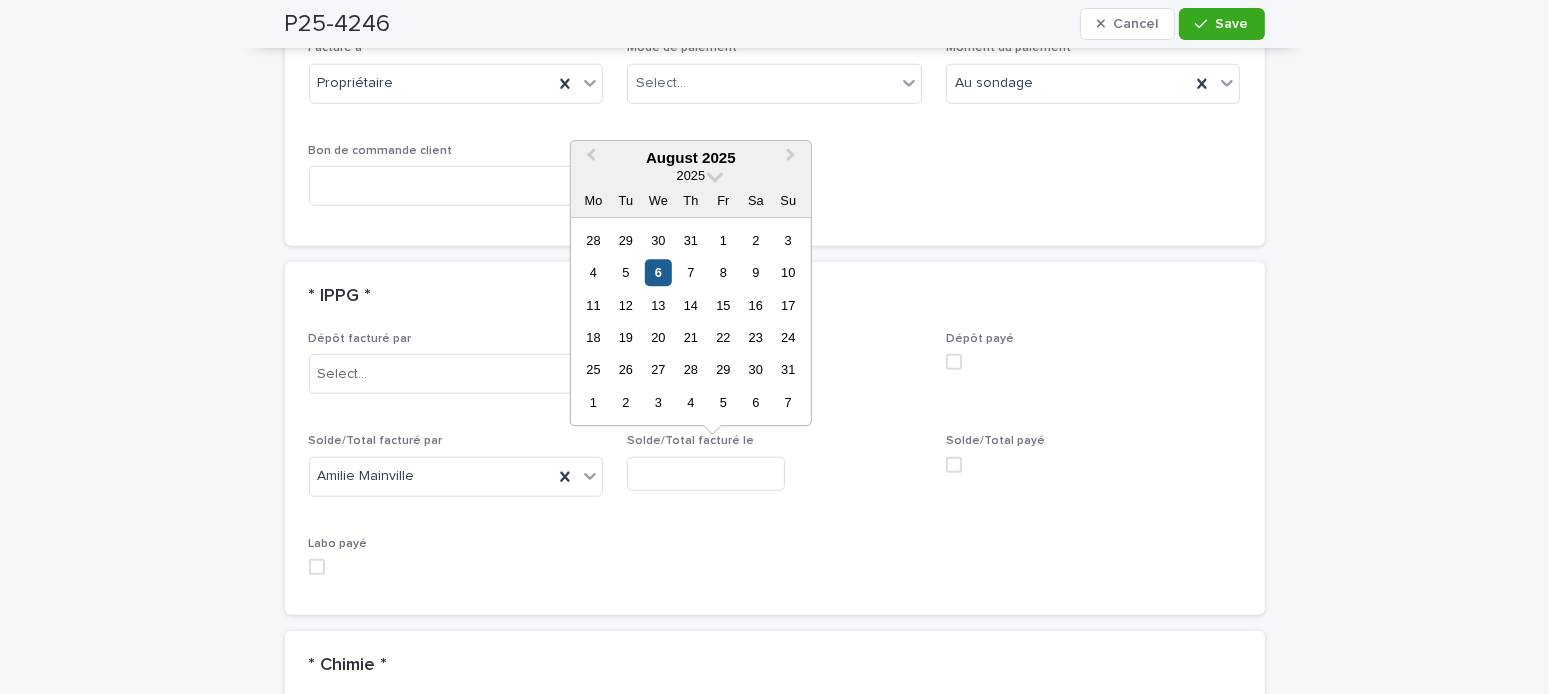 click on "6" at bounding box center (658, 272) 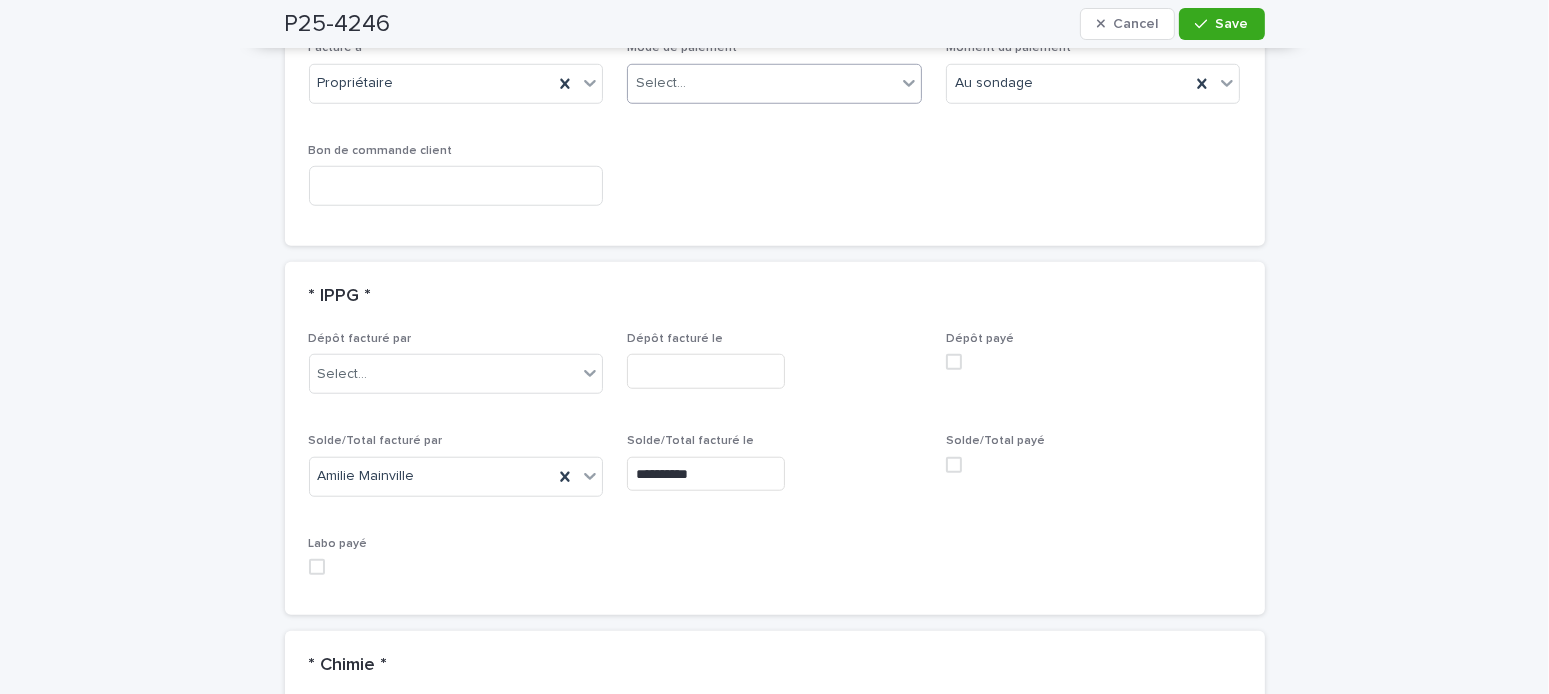 click on "Select..." at bounding box center [762, 83] 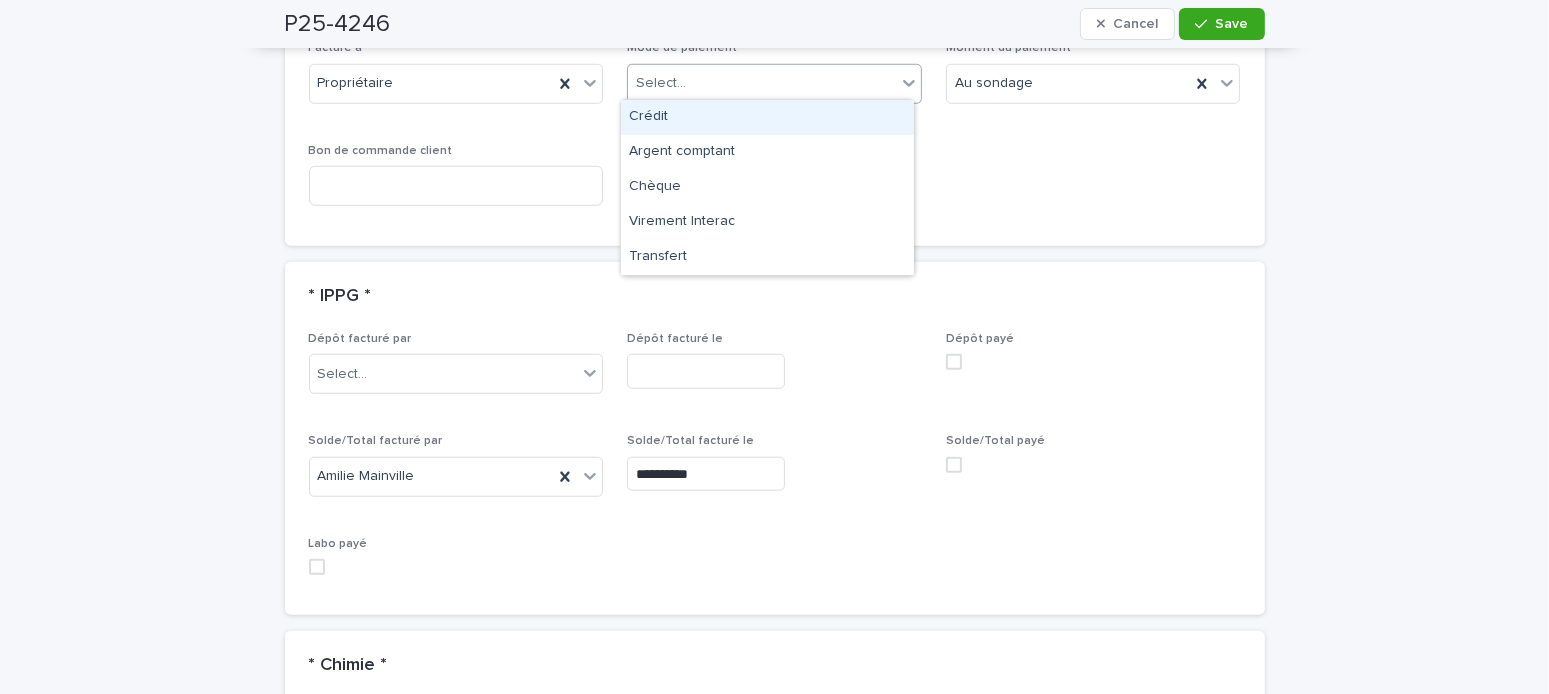 click on "Crédit" at bounding box center (767, 117) 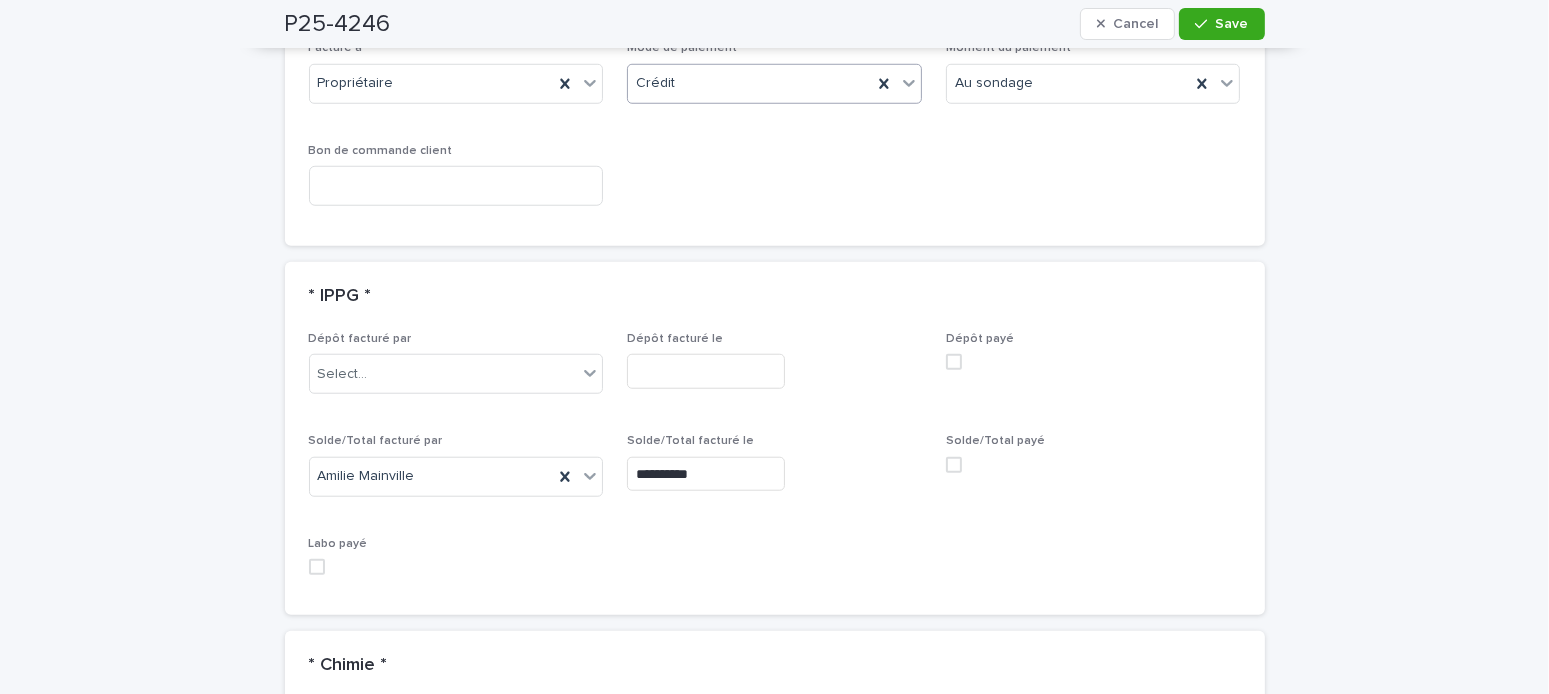 click at bounding box center [954, 465] 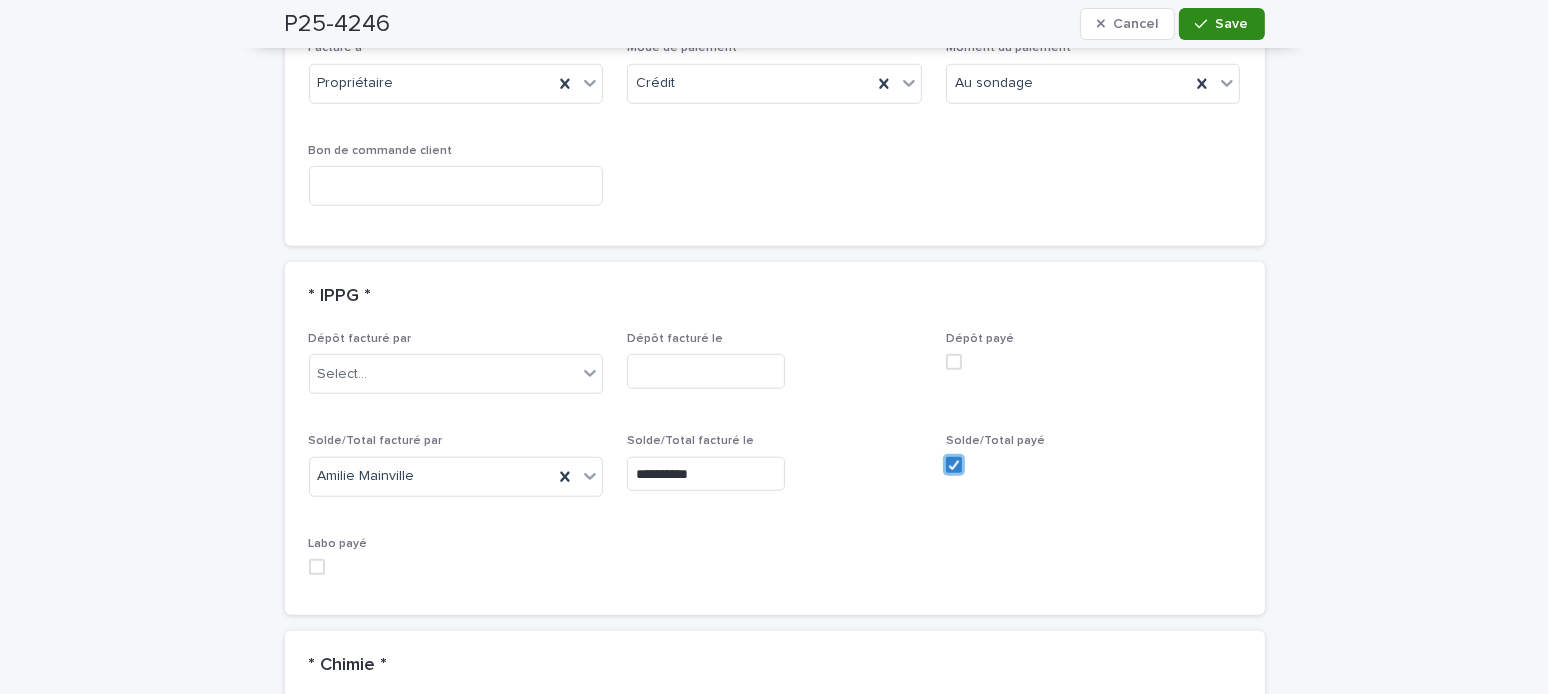click on "Save" at bounding box center (1232, 24) 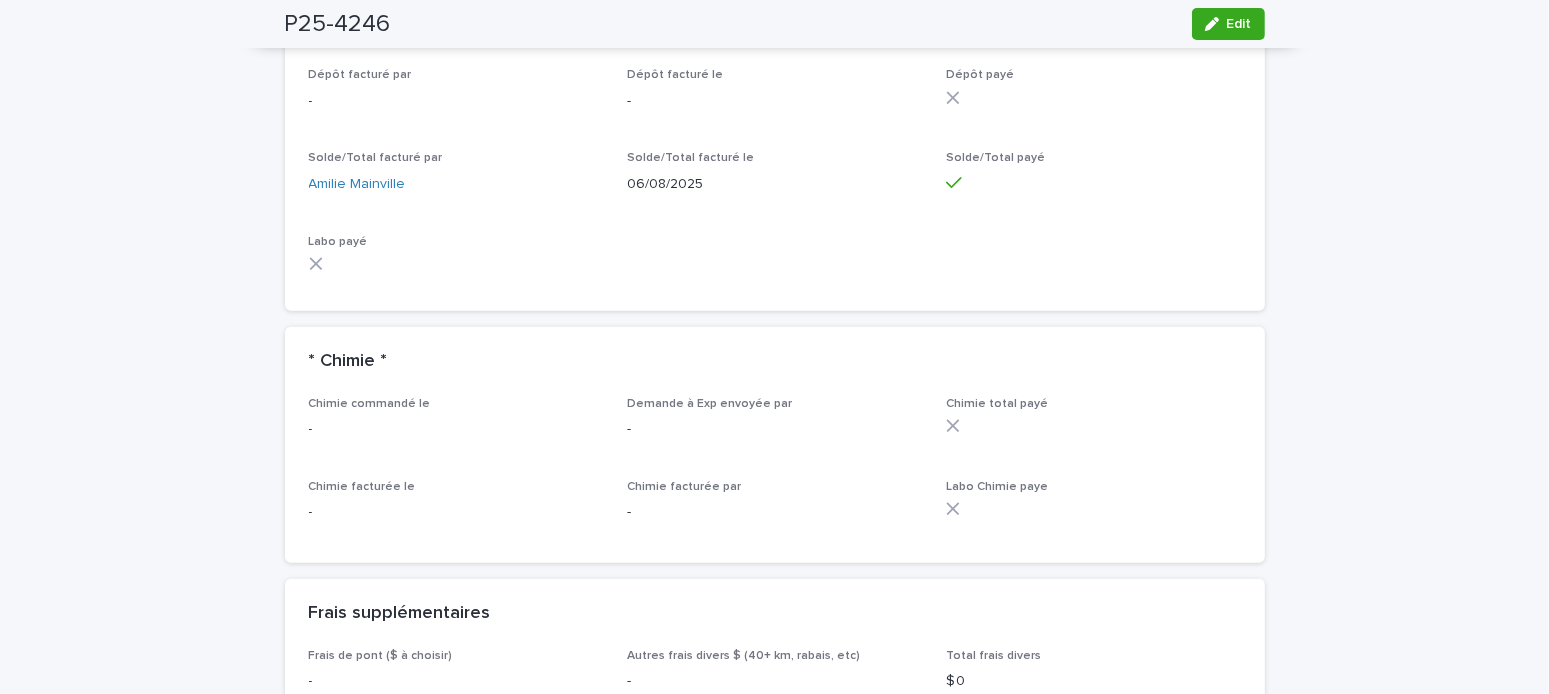 scroll, scrollTop: 1600, scrollLeft: 0, axis: vertical 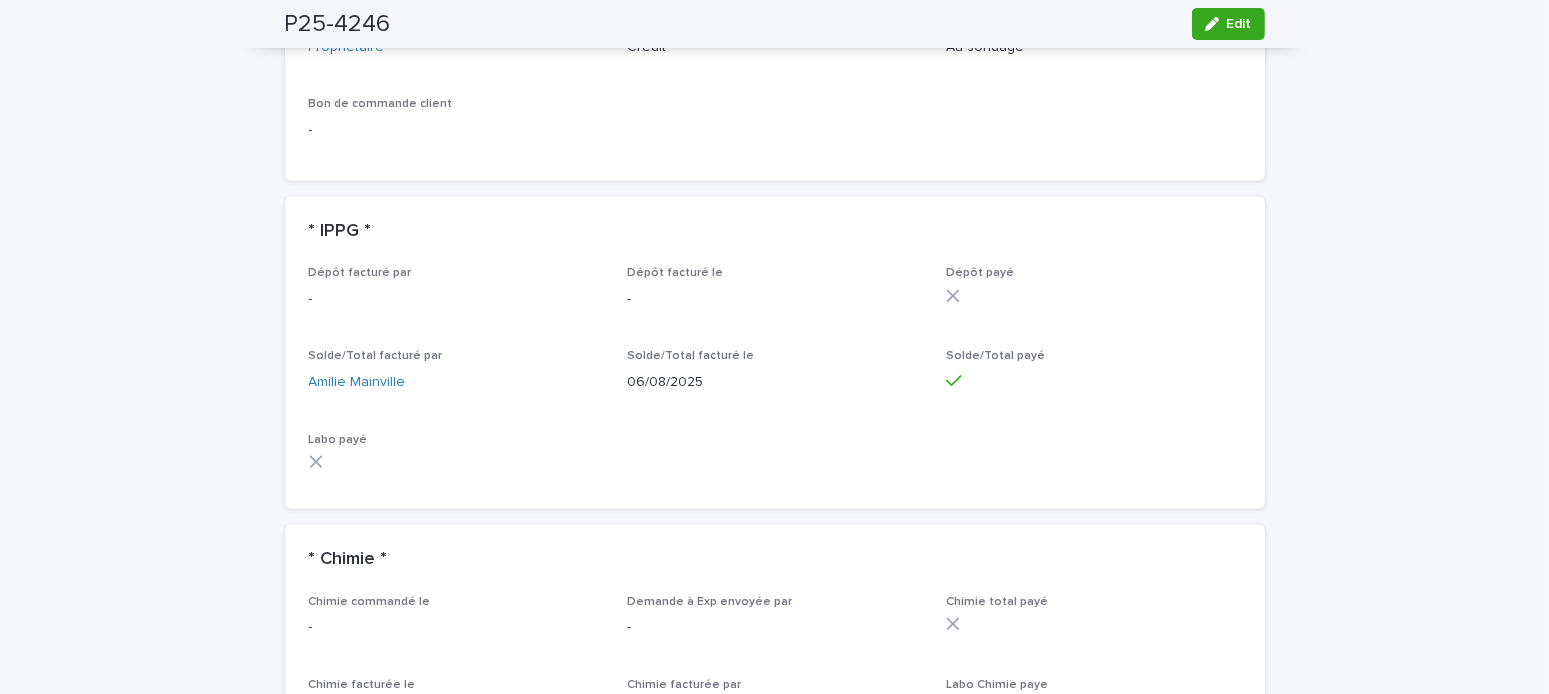 click 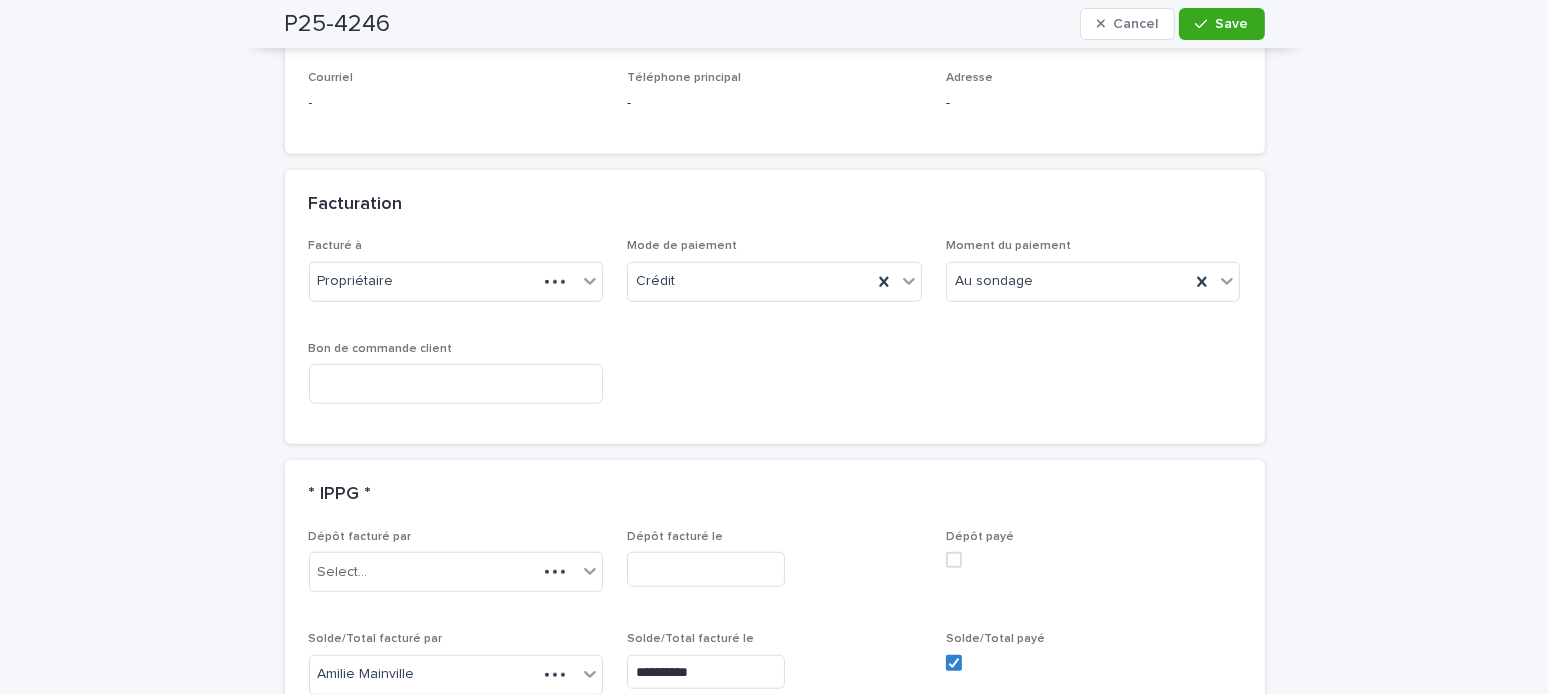 scroll, scrollTop: 1798, scrollLeft: 0, axis: vertical 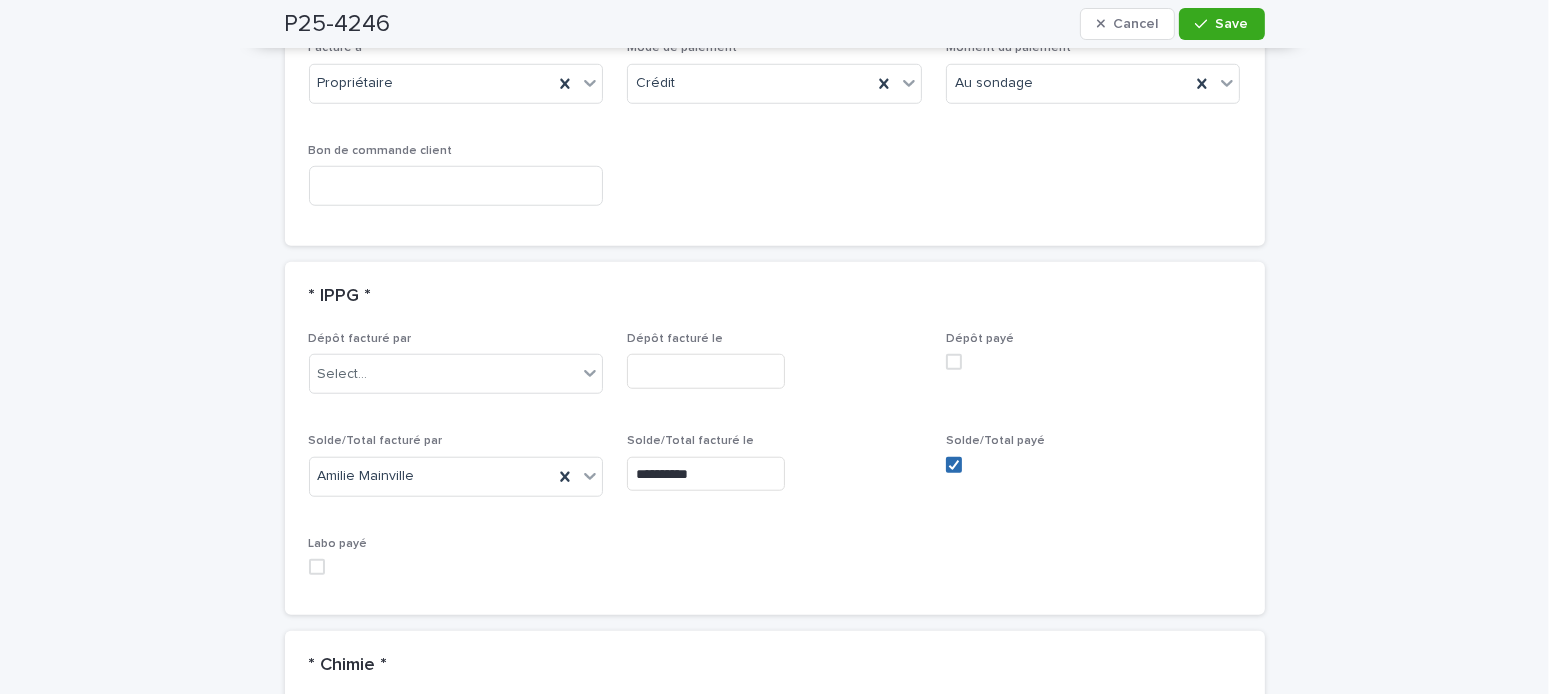 click 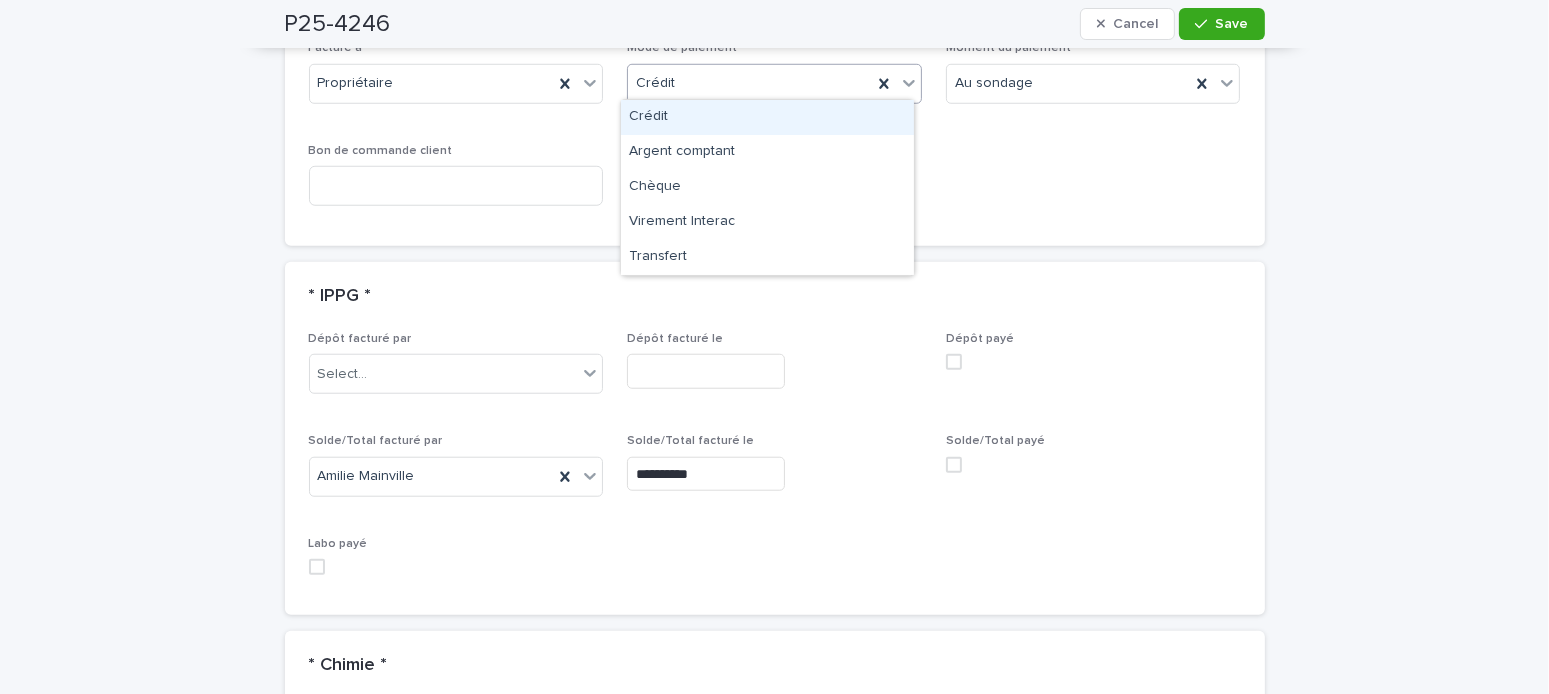 click at bounding box center (678, 83) 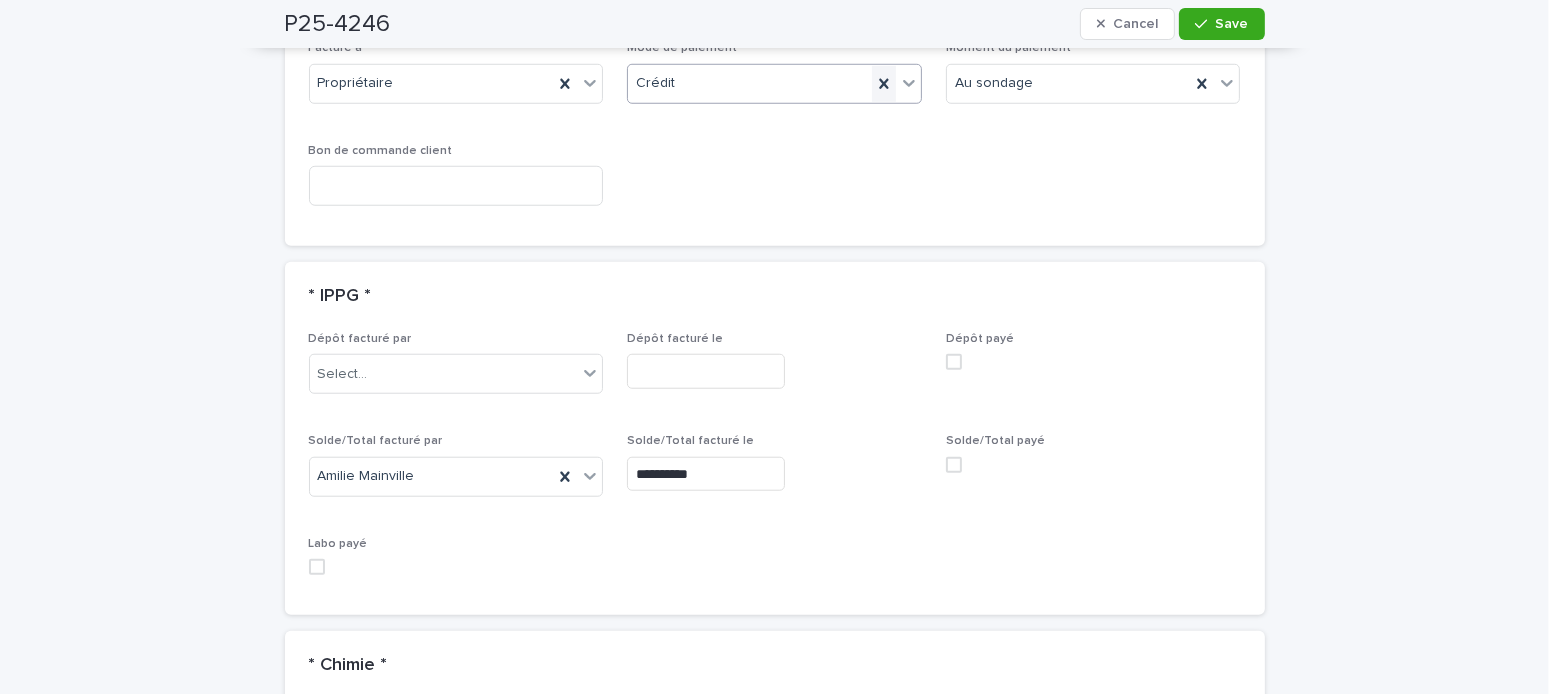 click 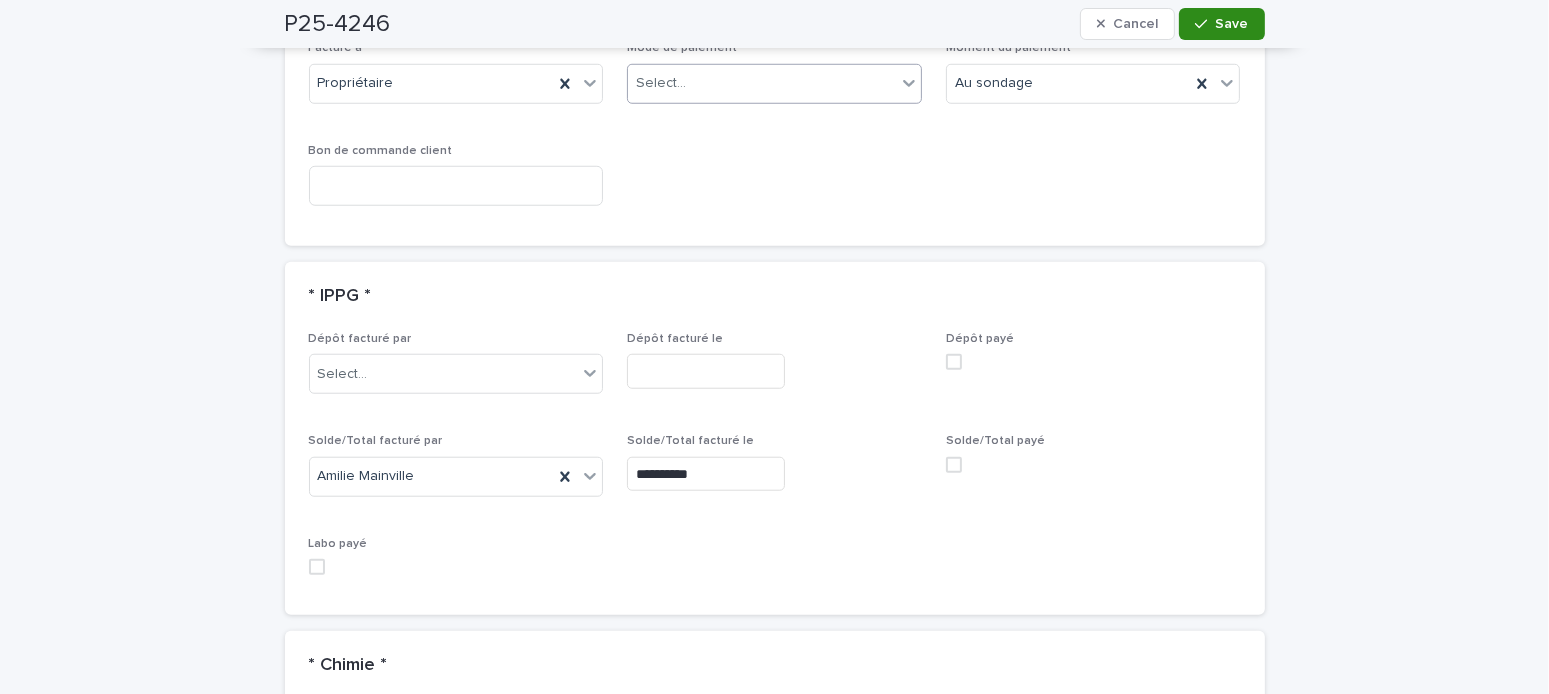 click 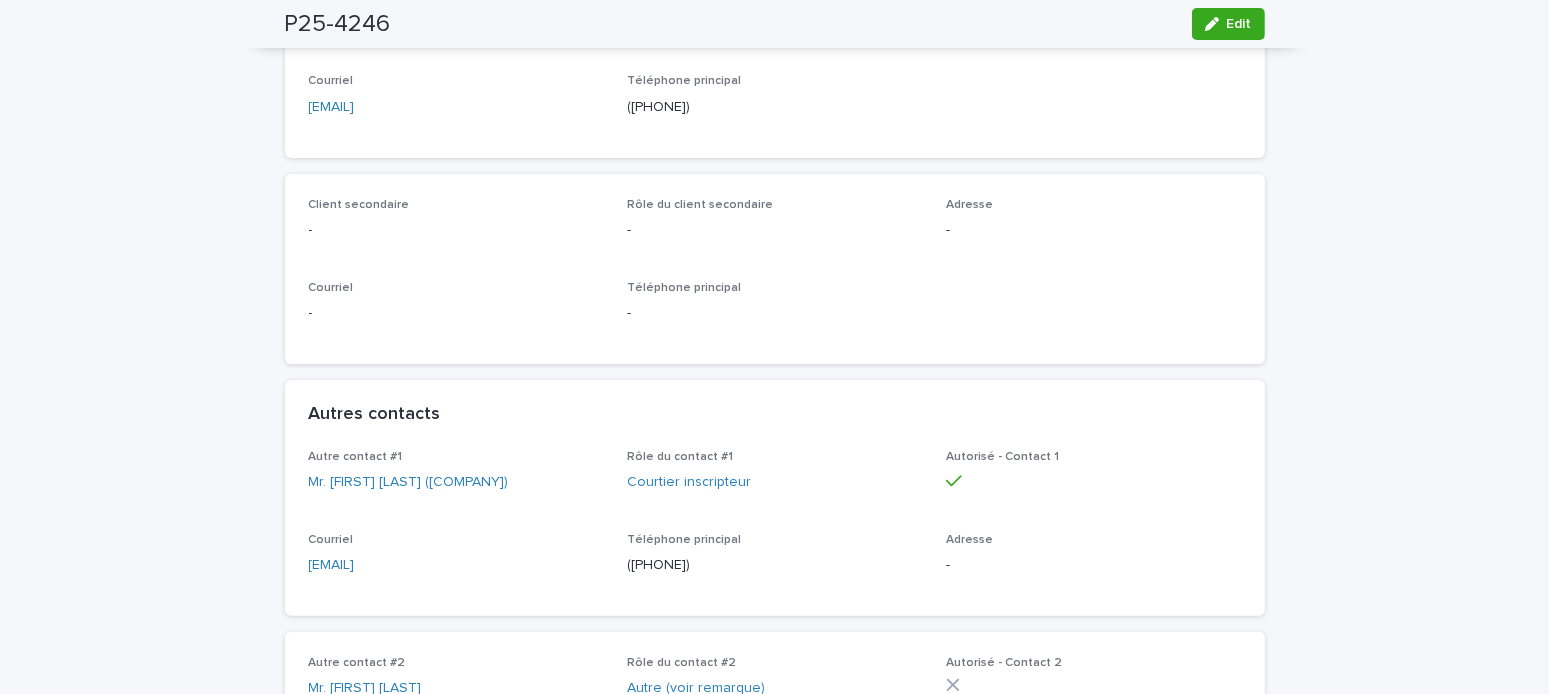 scroll, scrollTop: 0, scrollLeft: 0, axis: both 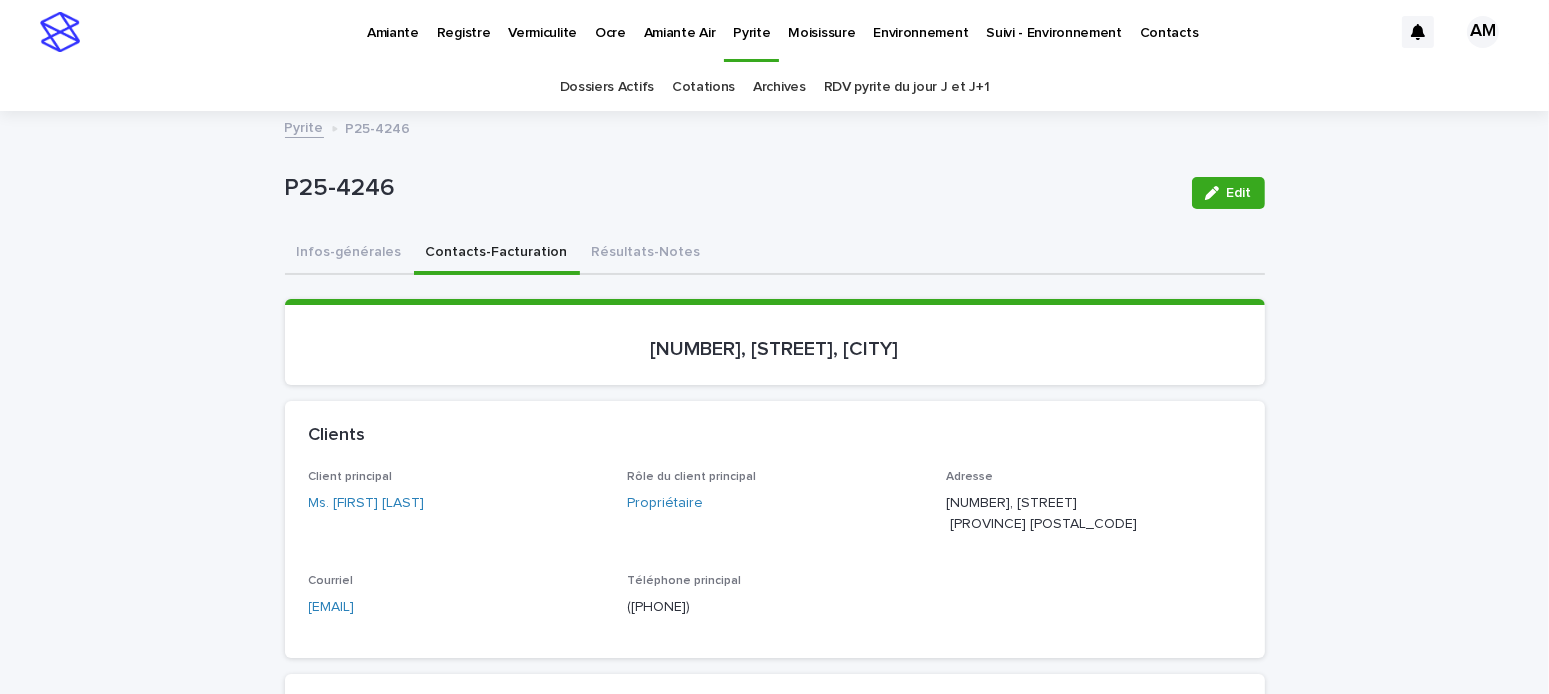 click on "Vermiculite" at bounding box center (542, 21) 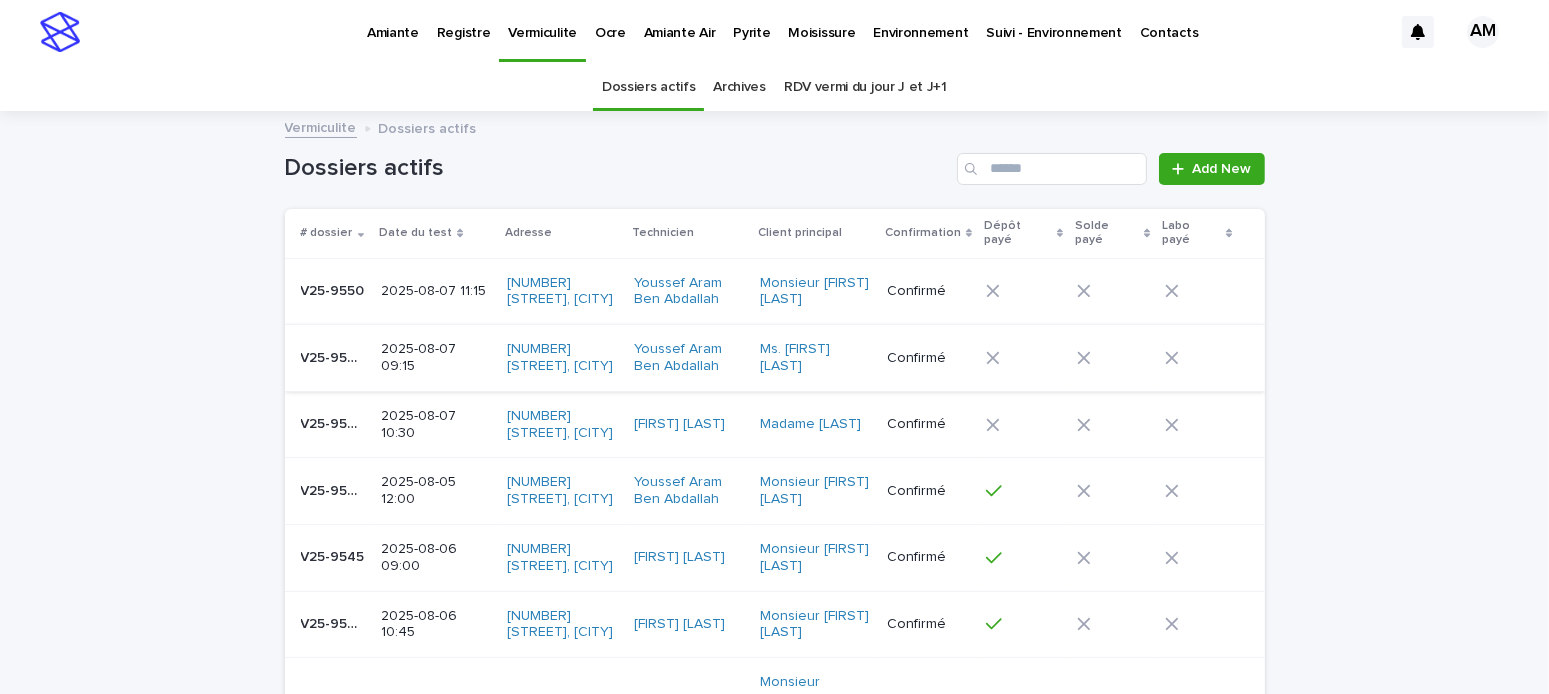 scroll, scrollTop: 100, scrollLeft: 0, axis: vertical 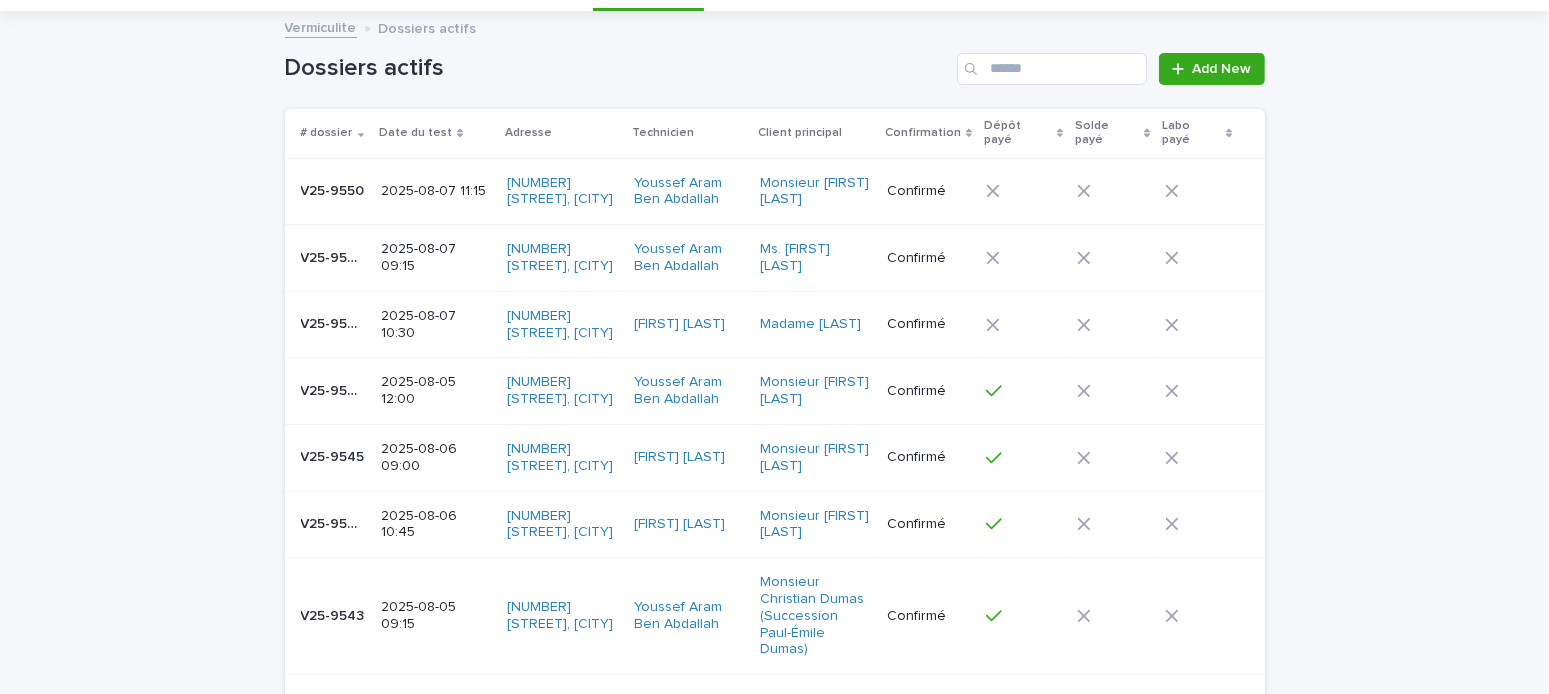 click on "2025-08-07 09:15" at bounding box center (436, 258) 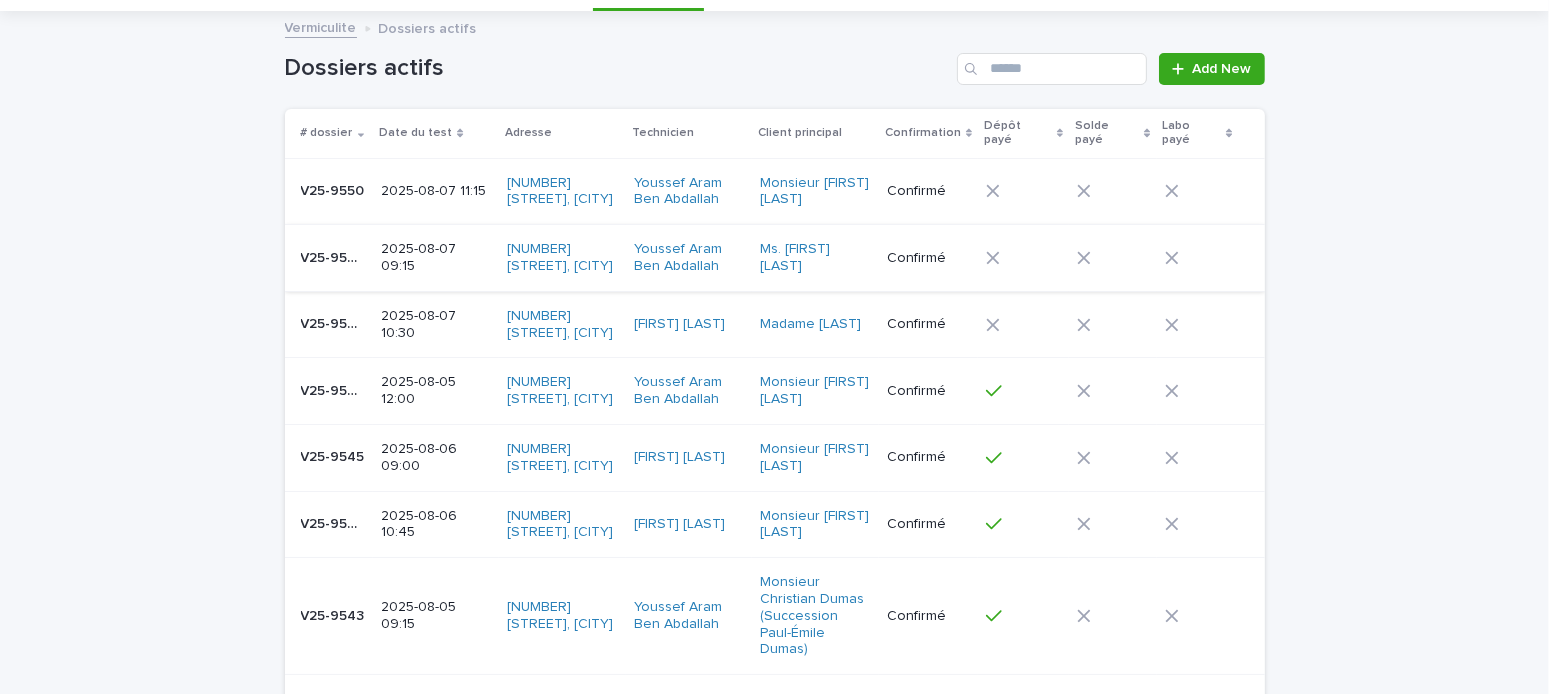 scroll, scrollTop: 0, scrollLeft: 0, axis: both 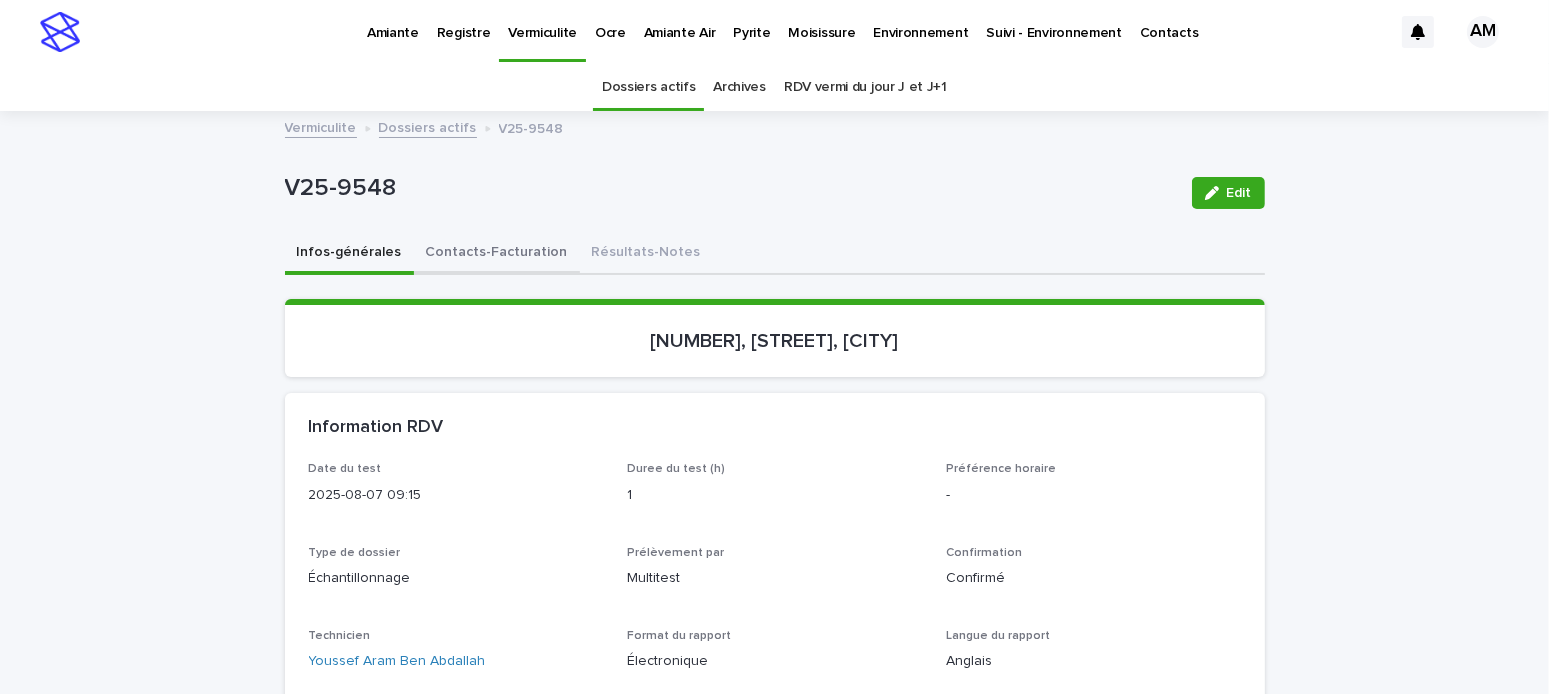 click on "Contacts-Facturation" at bounding box center (497, 254) 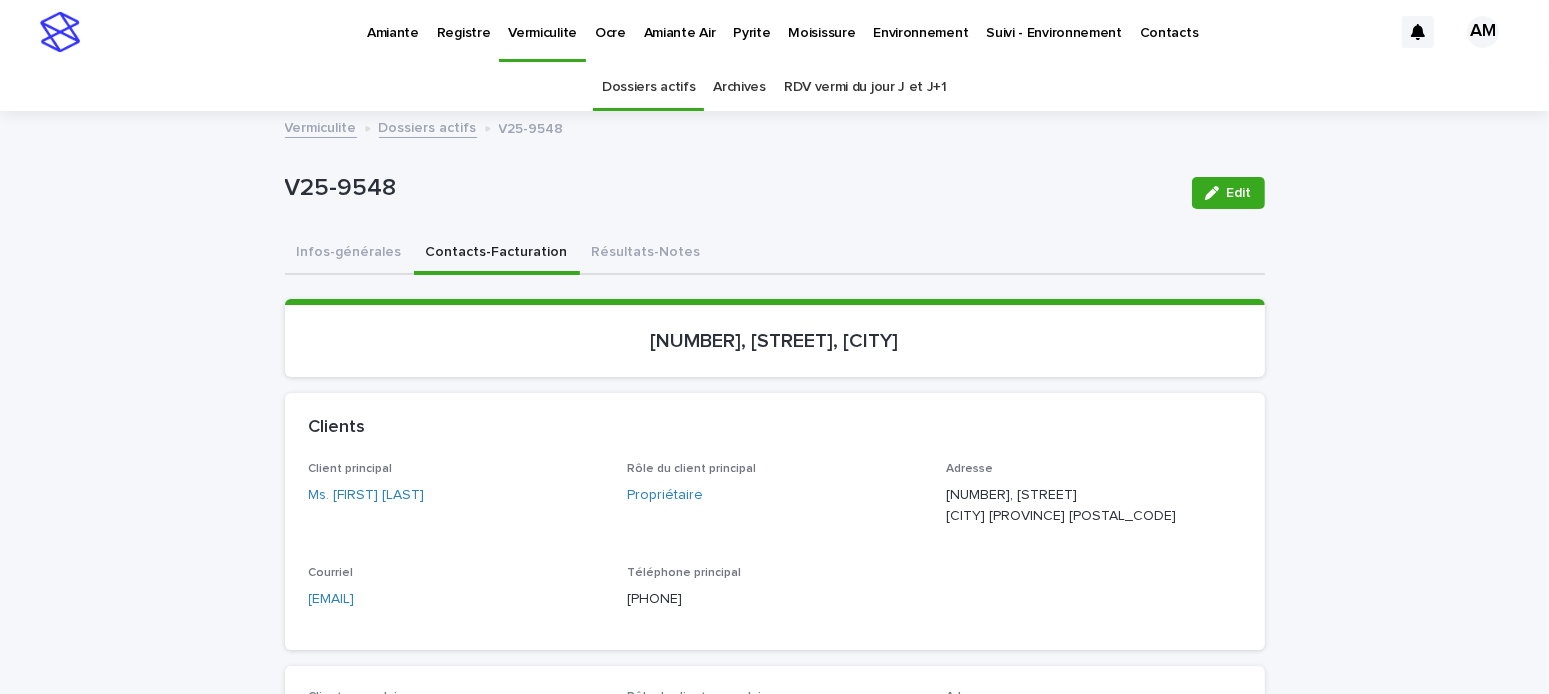 scroll, scrollTop: 200, scrollLeft: 0, axis: vertical 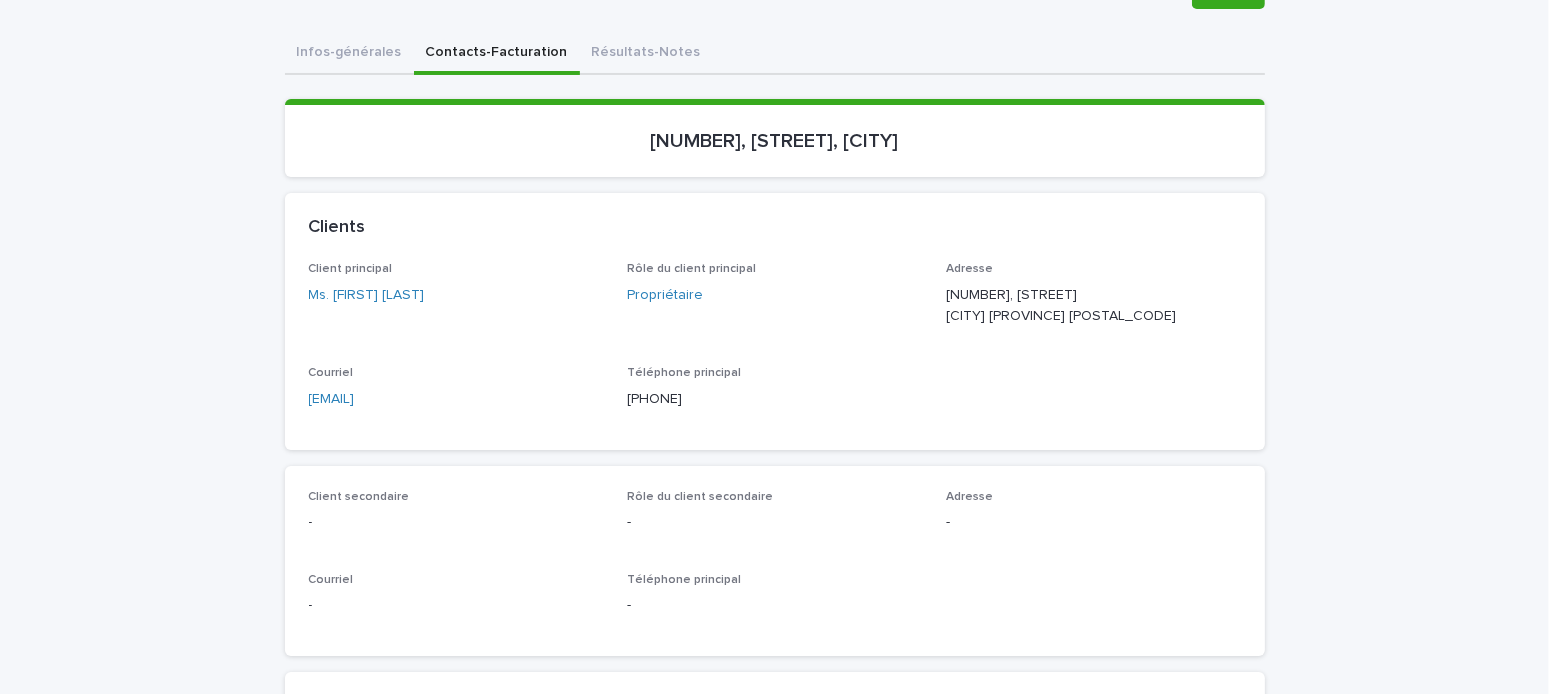 drag, startPoint x: 496, startPoint y: 423, endPoint x: 230, endPoint y: 414, distance: 266.15222 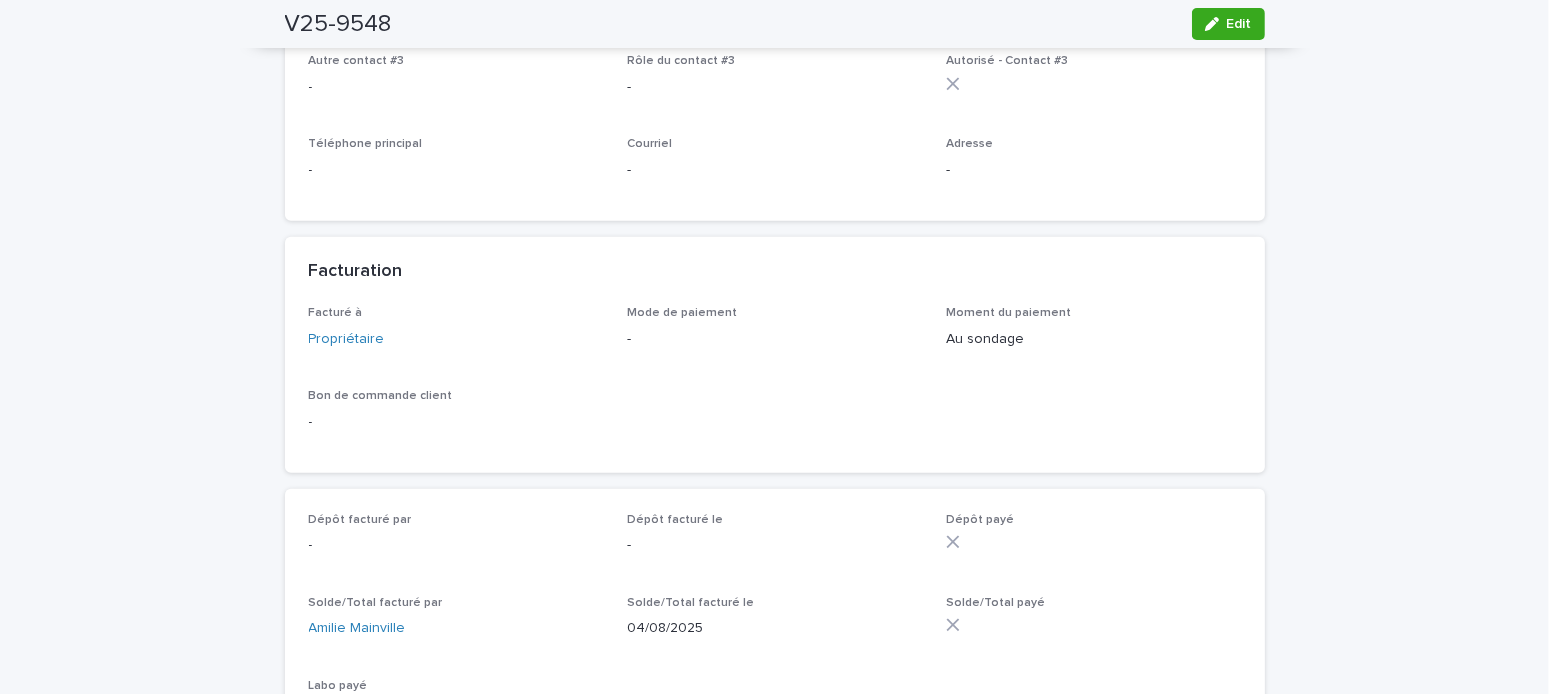 scroll, scrollTop: 1400, scrollLeft: 0, axis: vertical 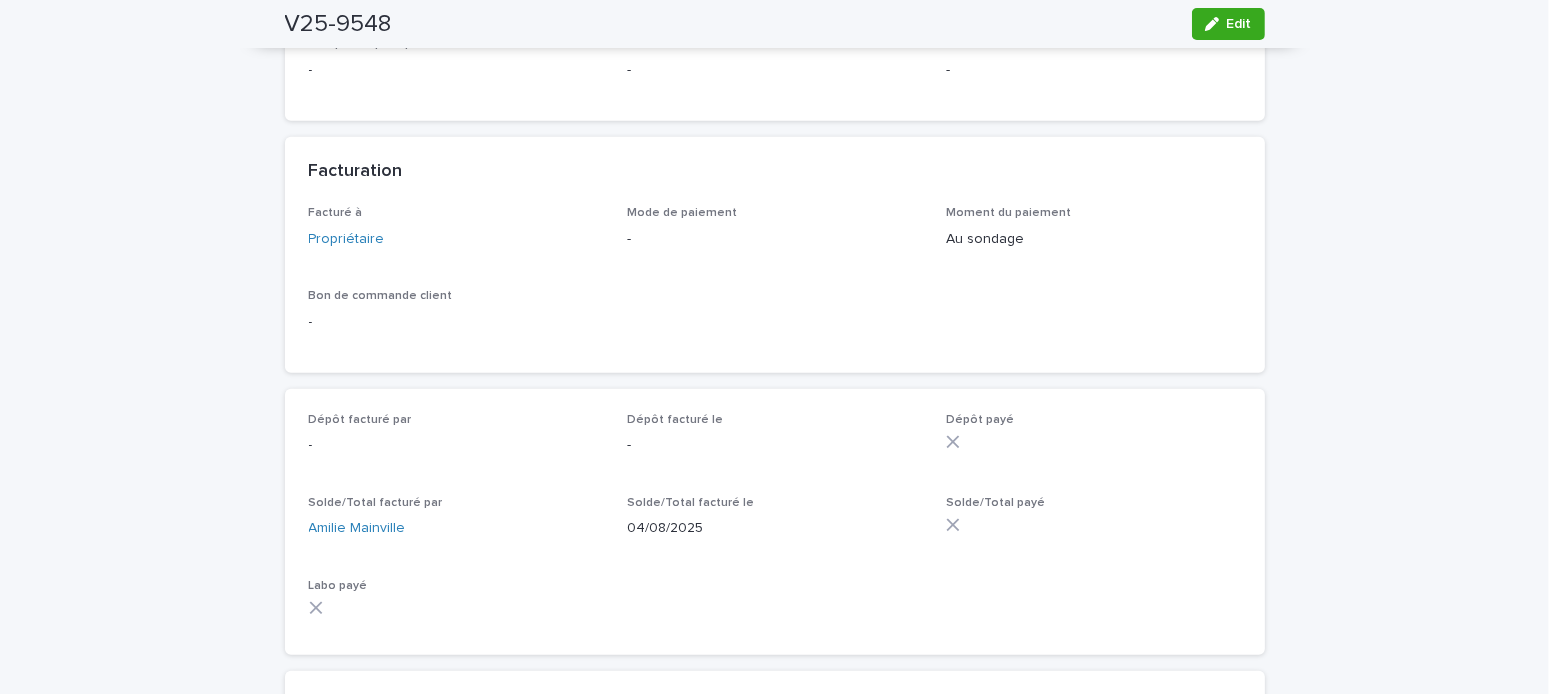 click on "Edit" at bounding box center [1228, 24] 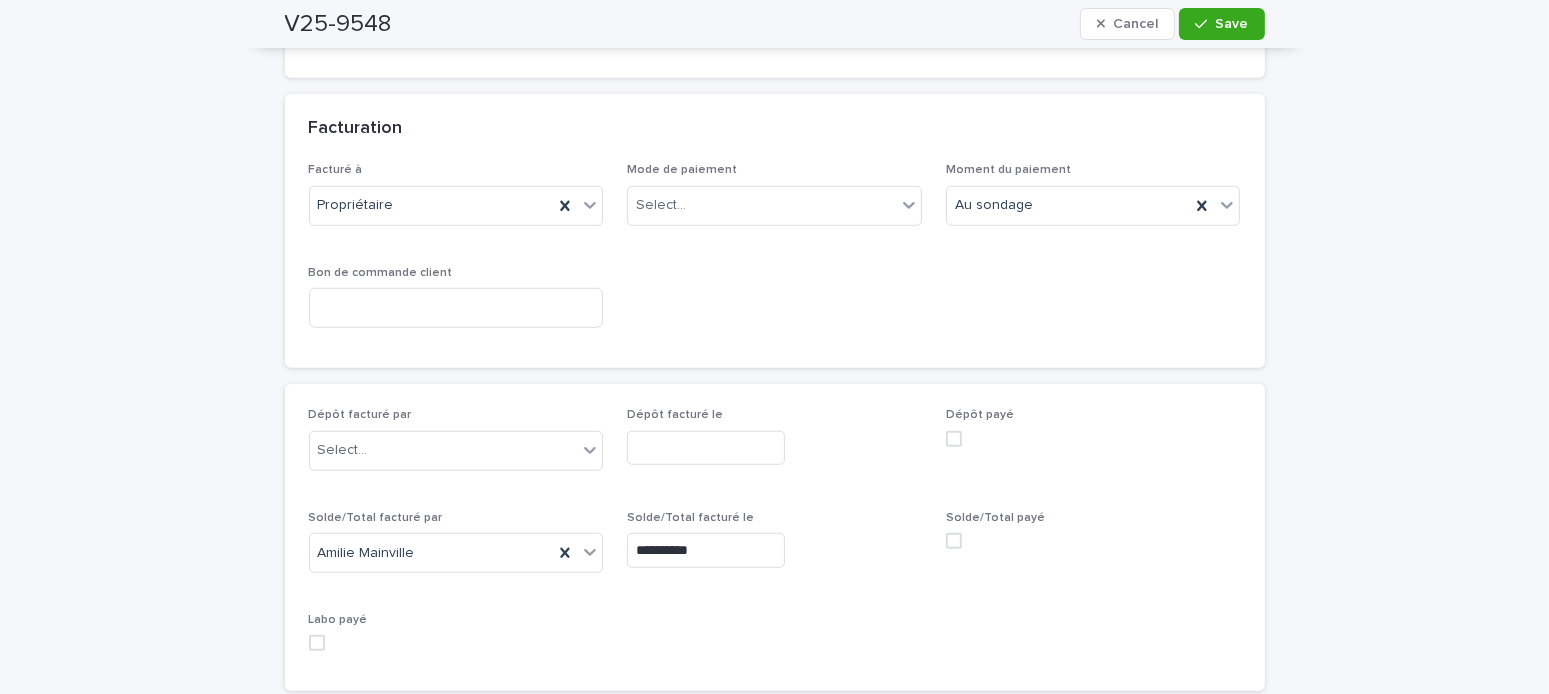 scroll, scrollTop: 1557, scrollLeft: 0, axis: vertical 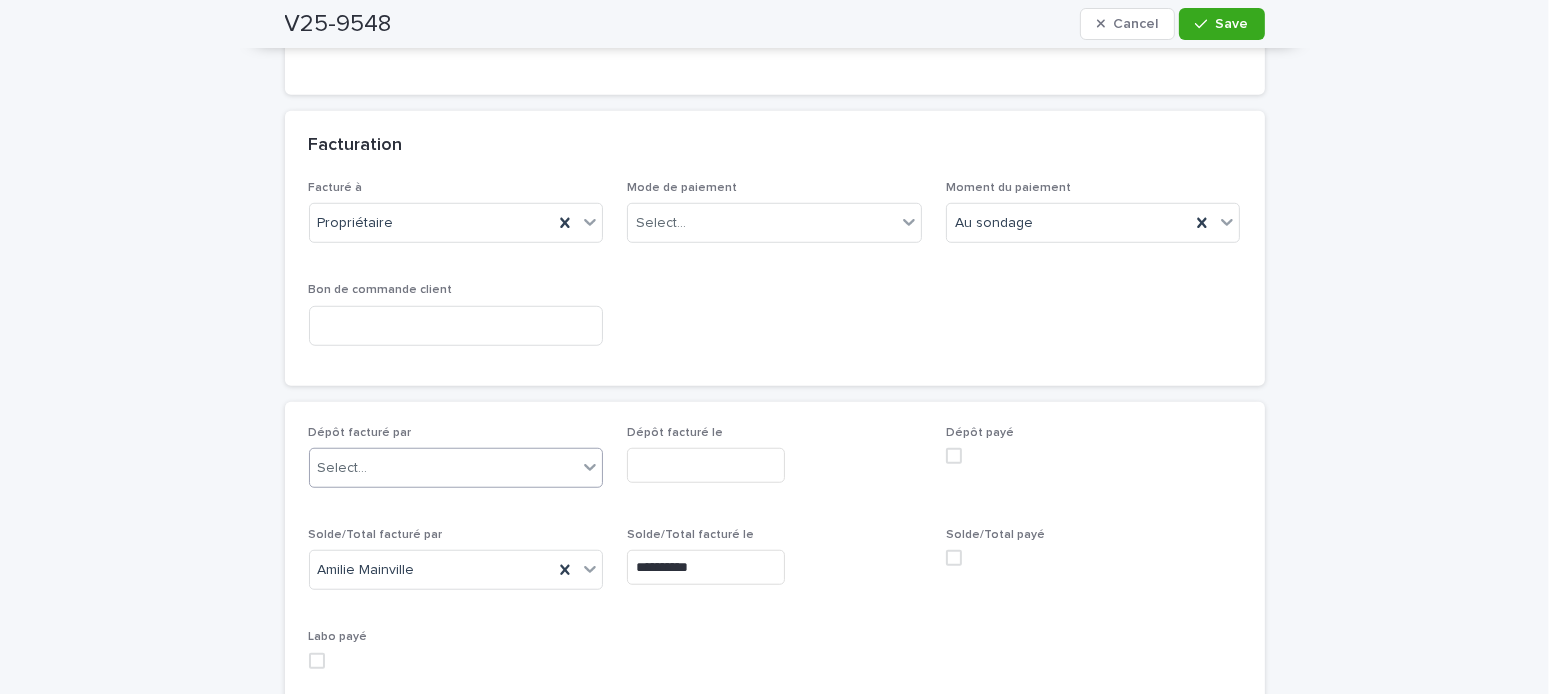 click on "Select..." at bounding box center (444, 468) 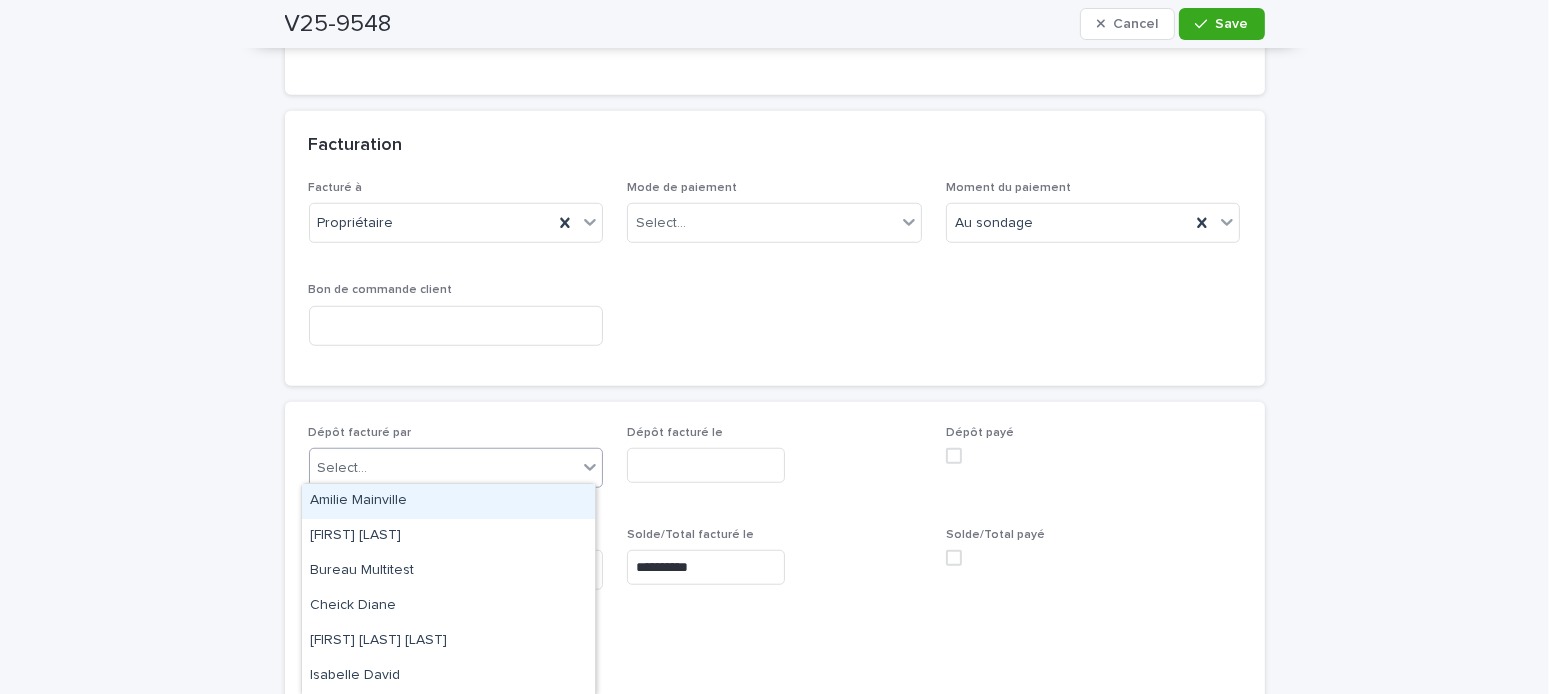 click on "Amilie Mainville" at bounding box center [448, 501] 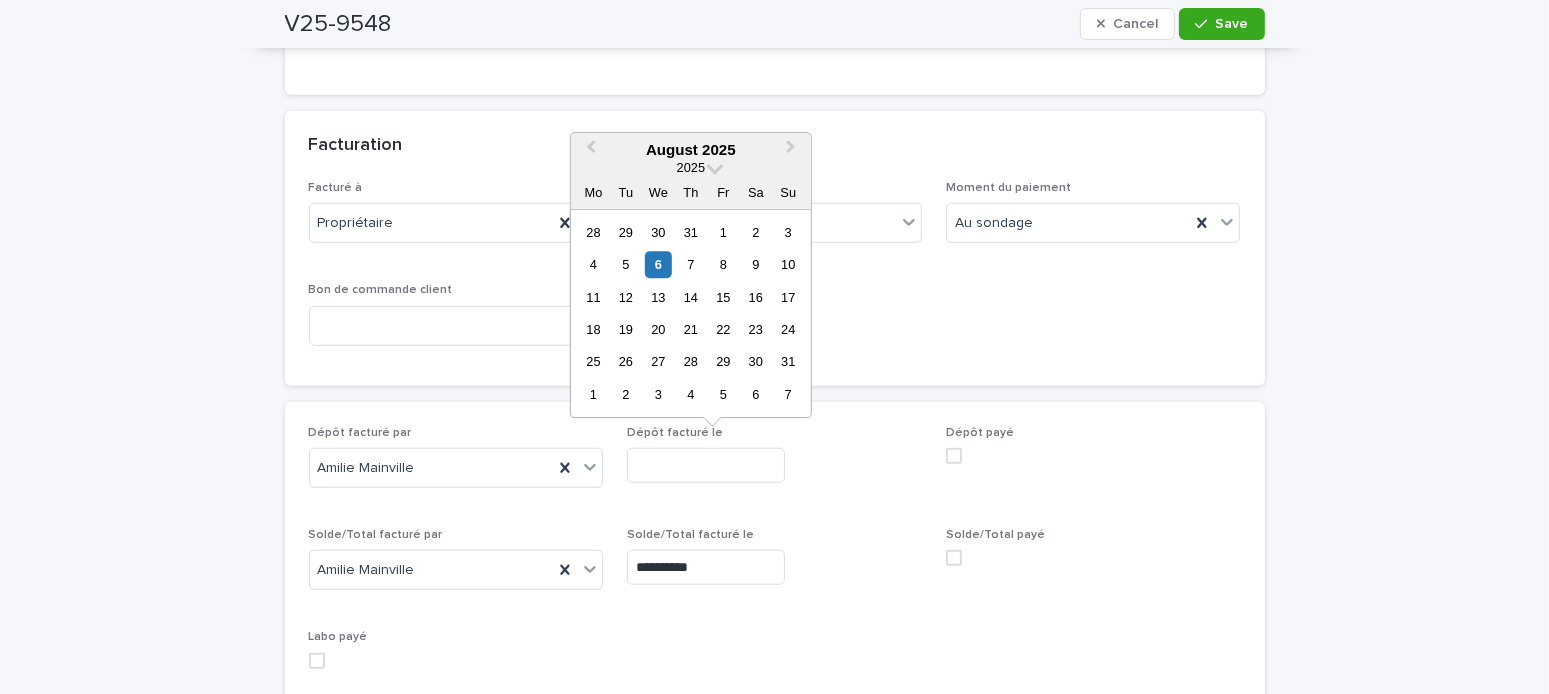 click at bounding box center (706, 465) 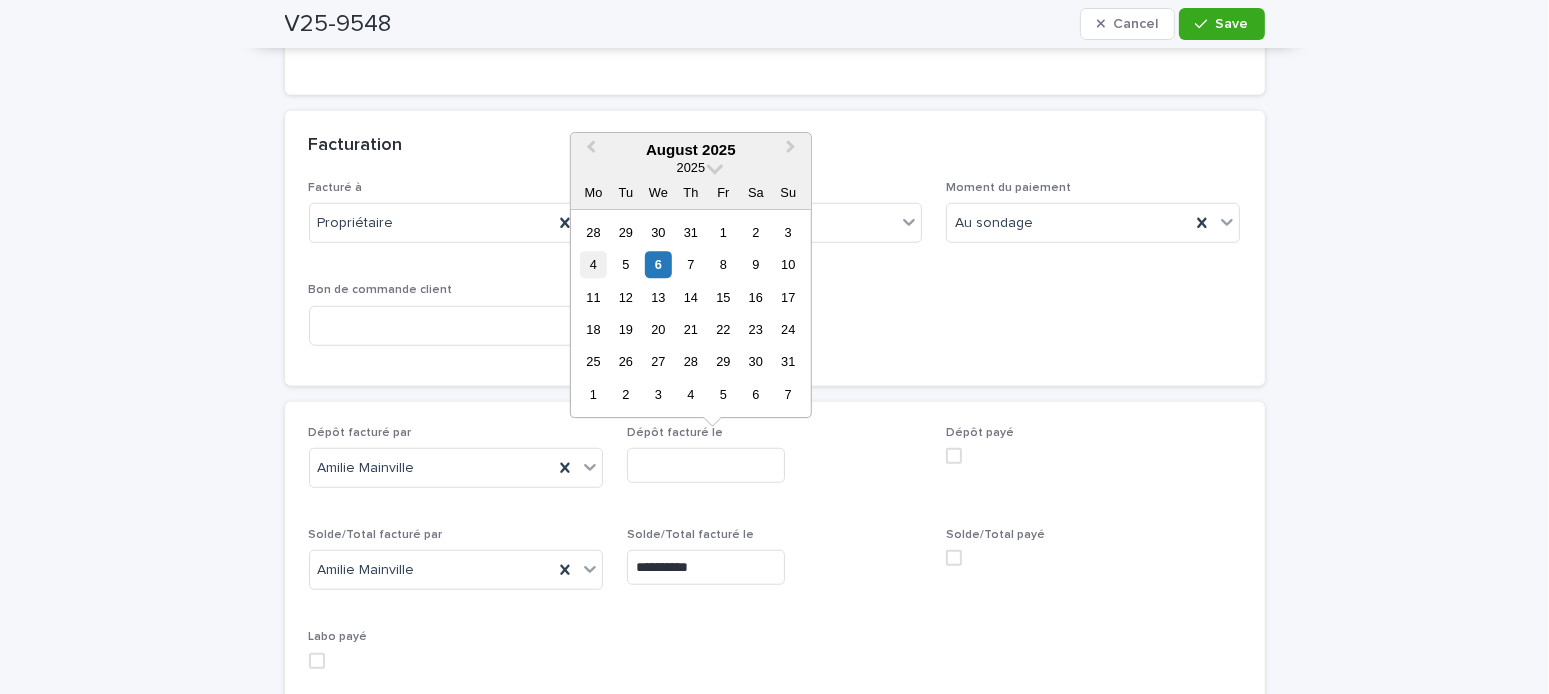 click on "4" at bounding box center (593, 264) 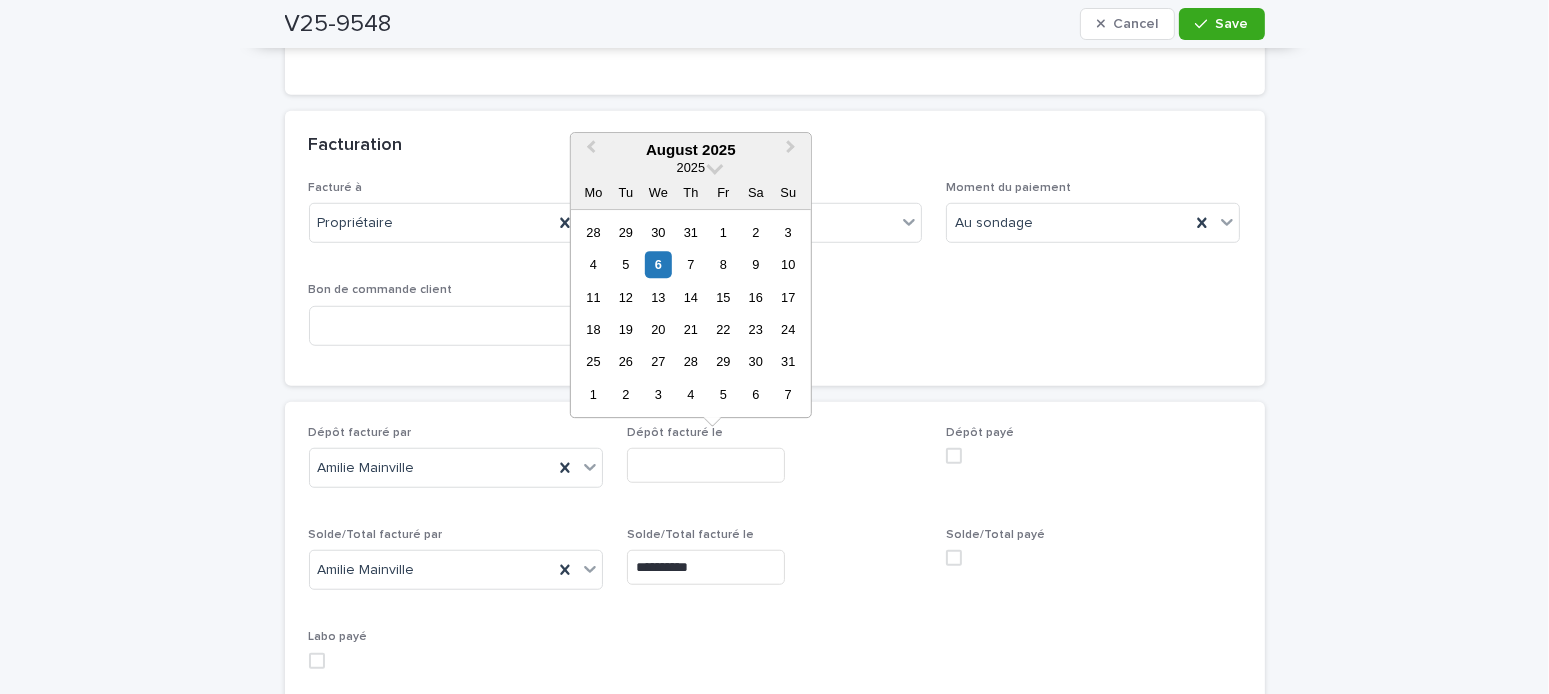 type on "**********" 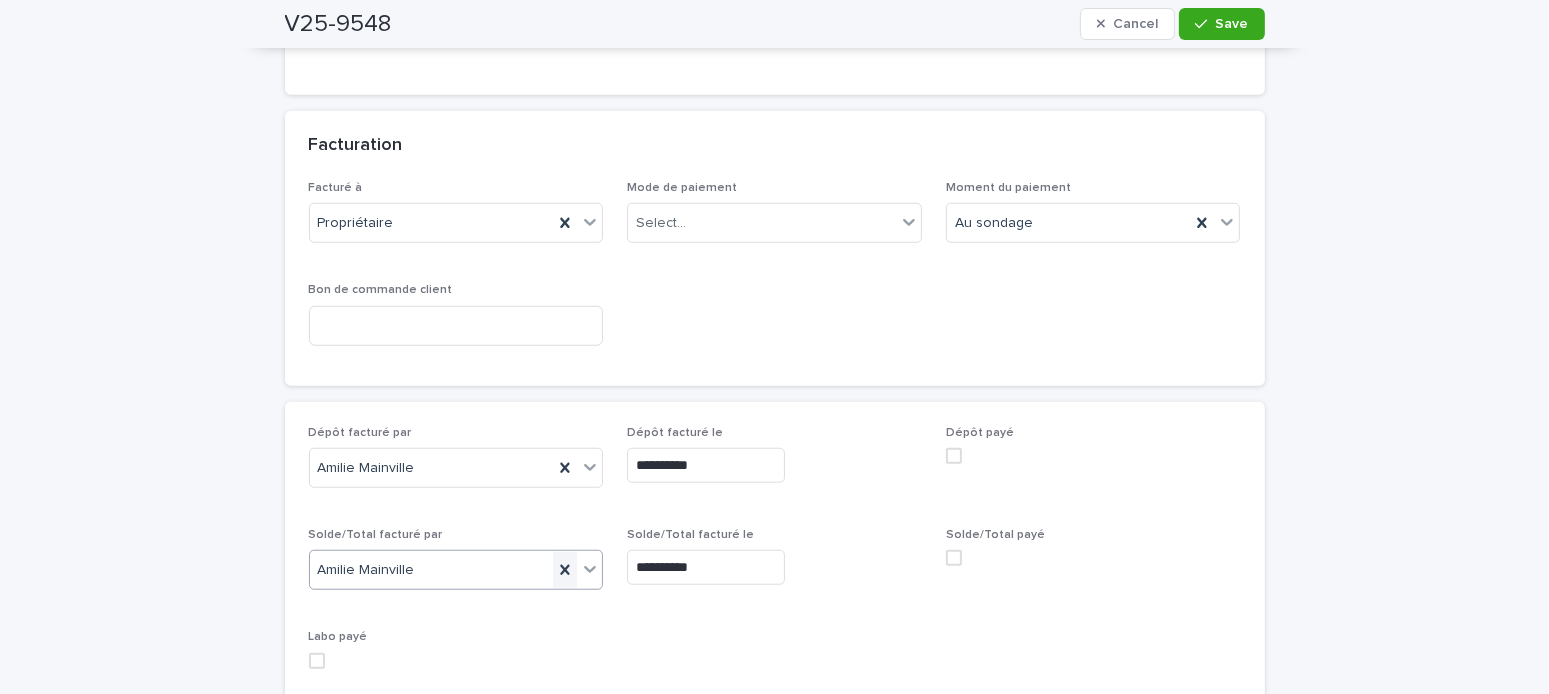 click 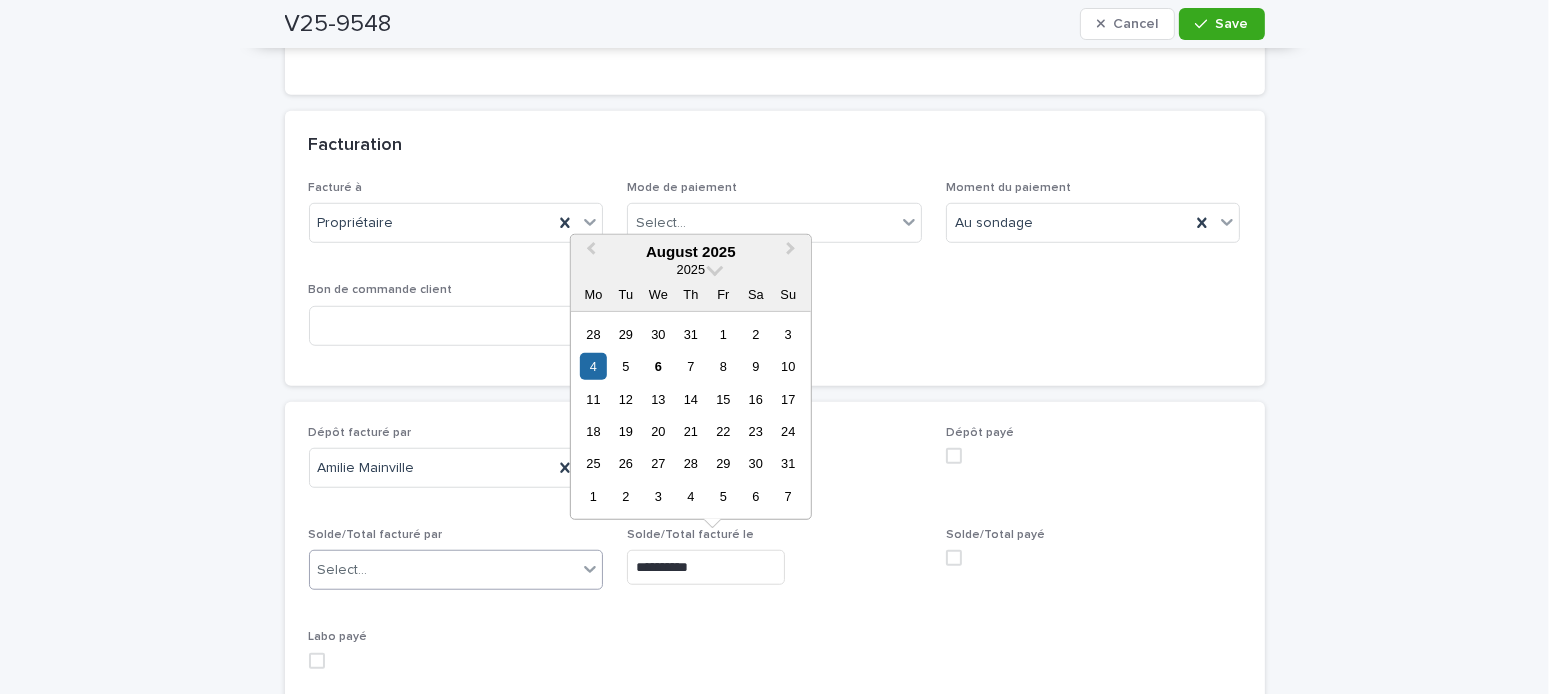 drag, startPoint x: 717, startPoint y: 561, endPoint x: 546, endPoint y: 574, distance: 171.49344 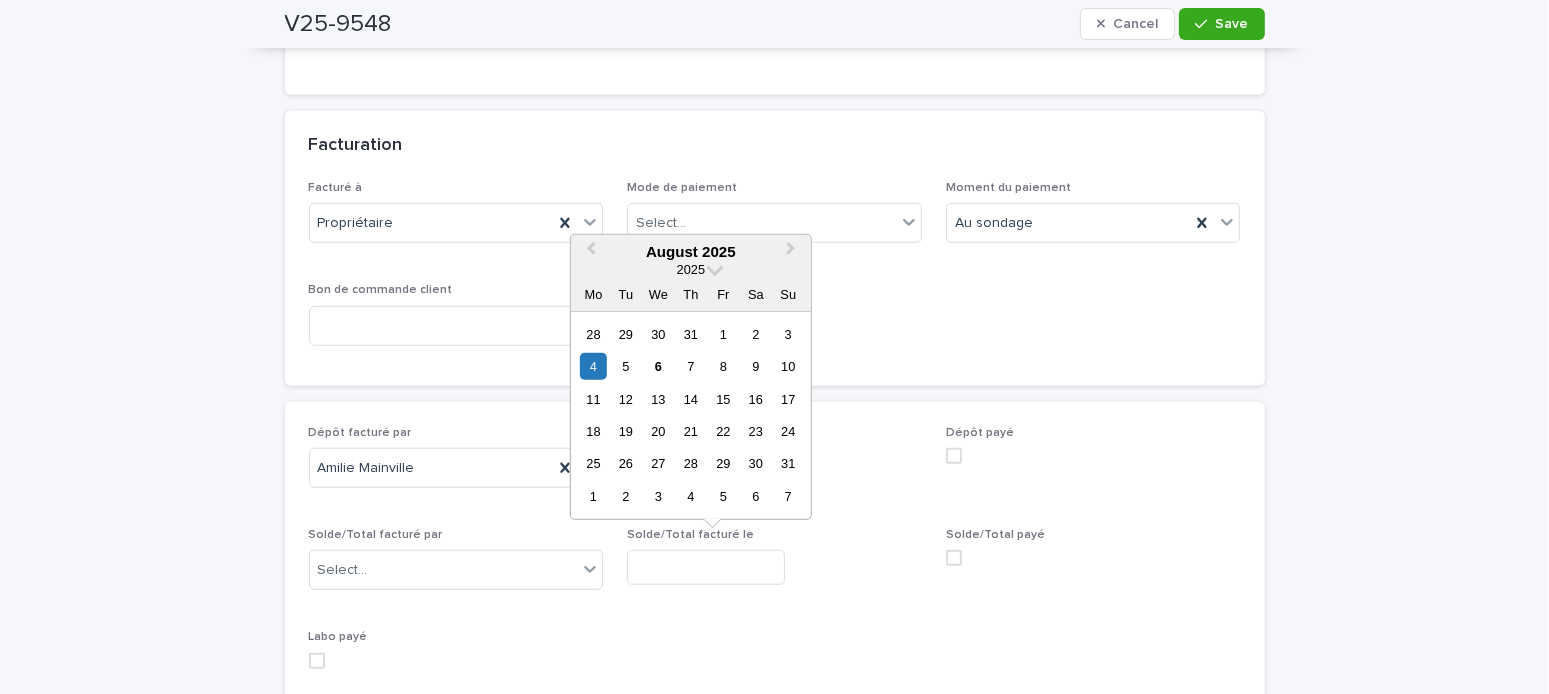 type 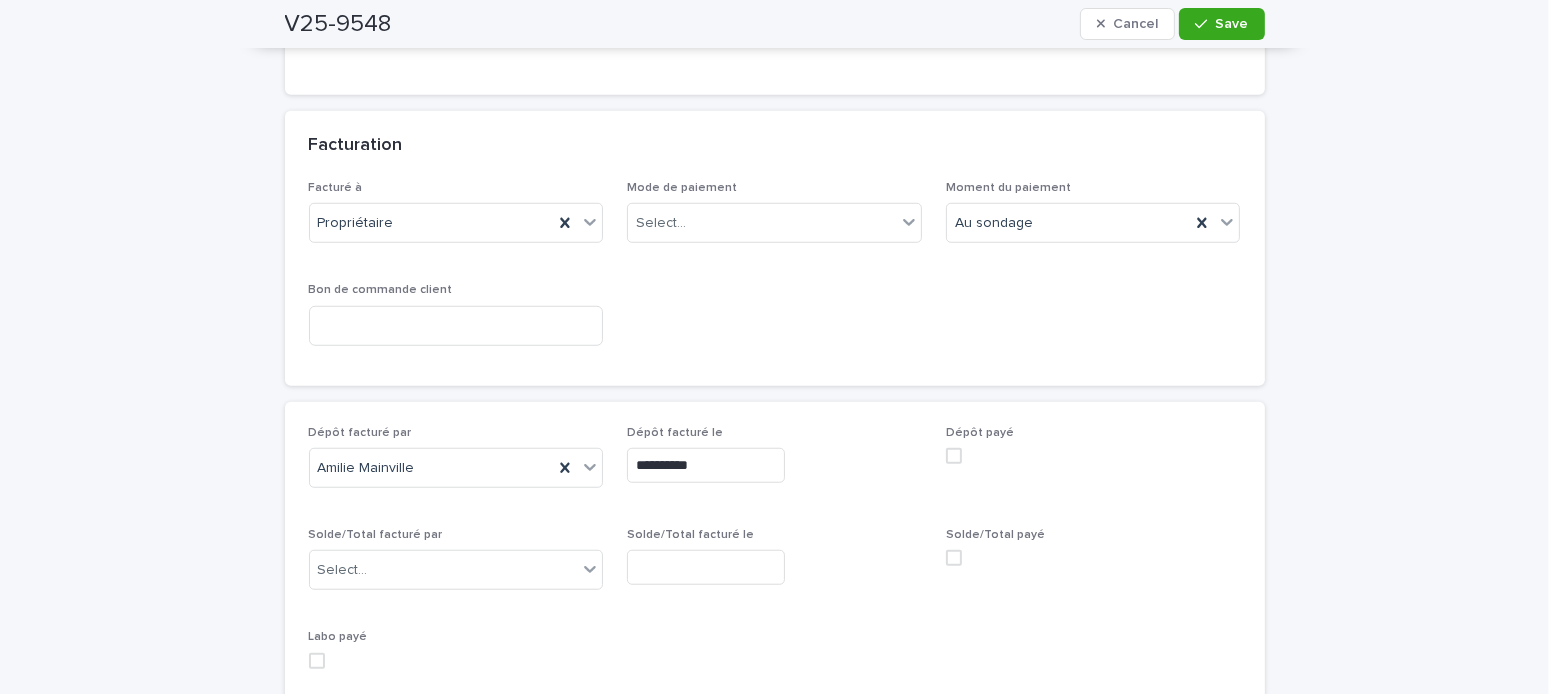 click at bounding box center [954, 456] 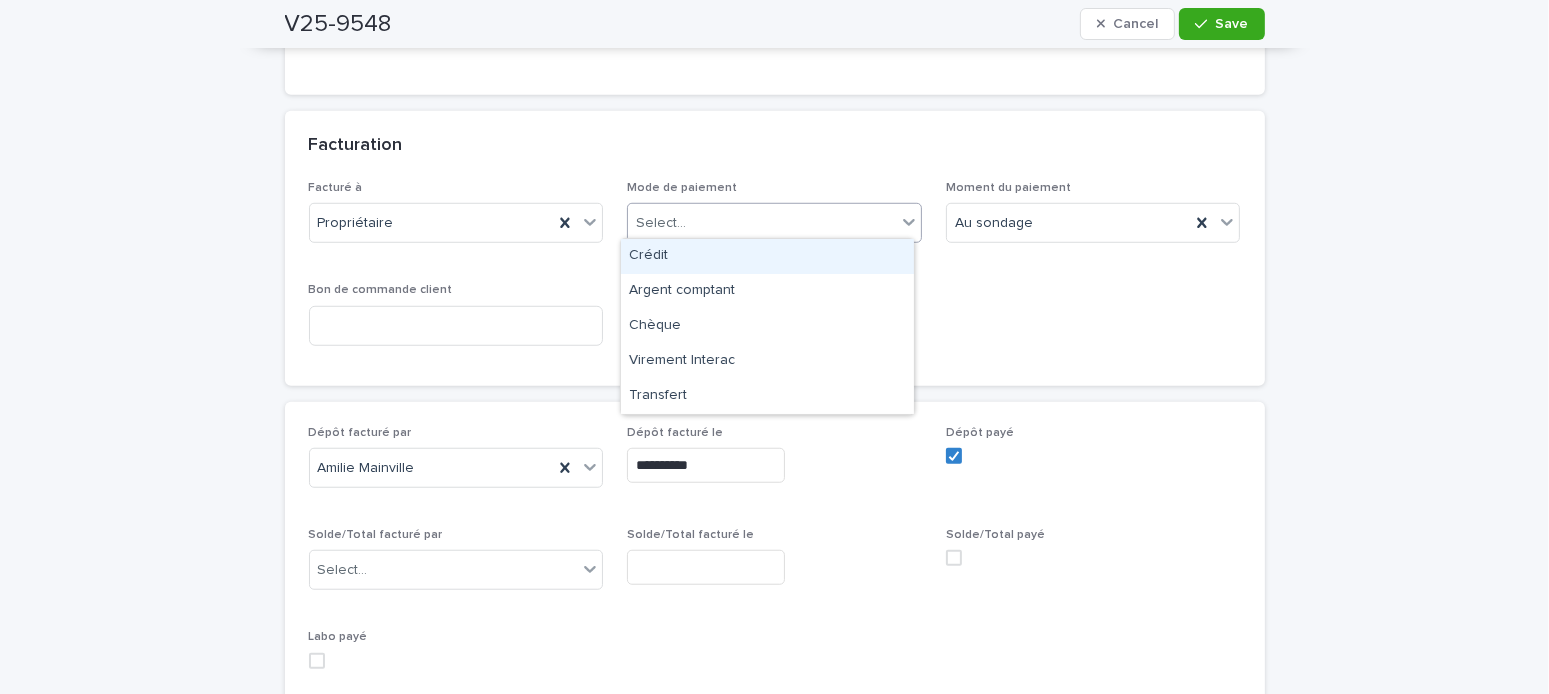 click on "Select..." at bounding box center (762, 223) 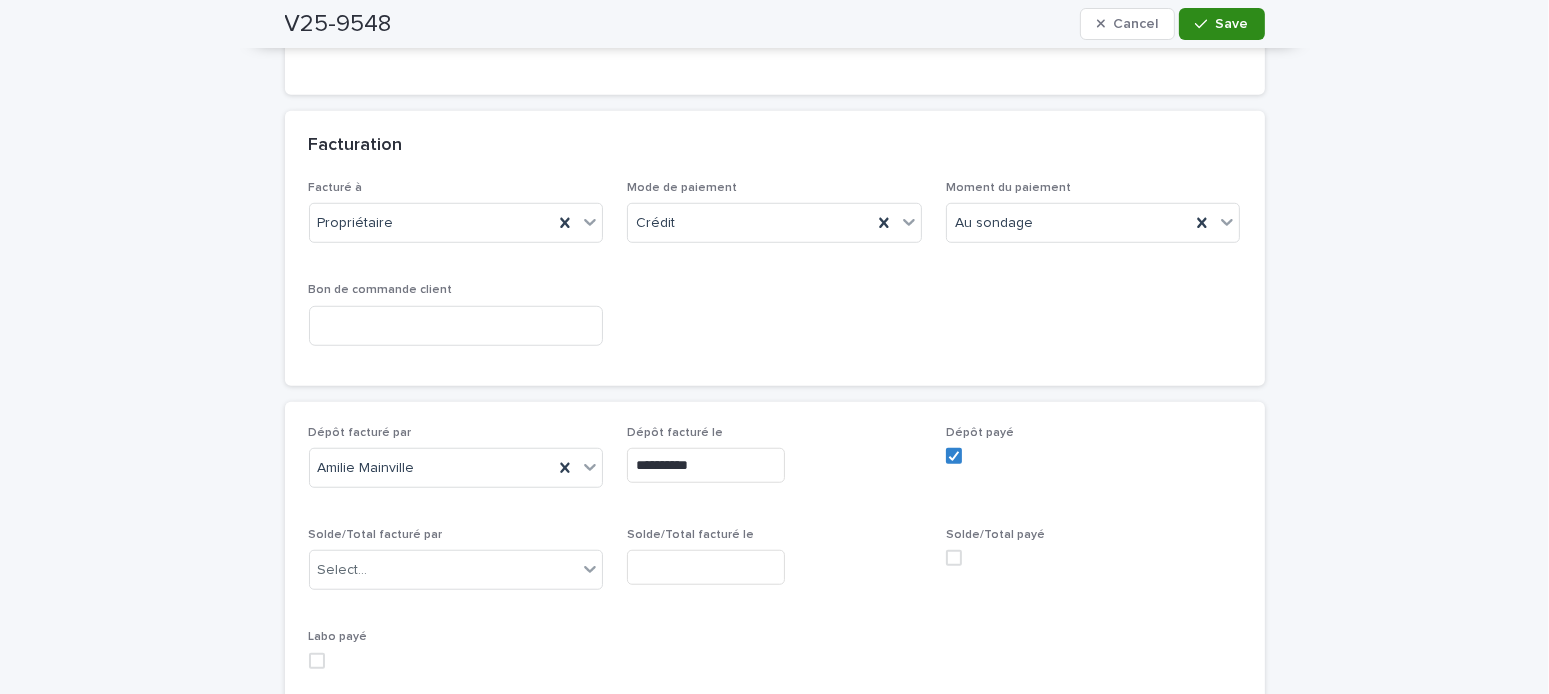 click on "Save" at bounding box center [1232, 24] 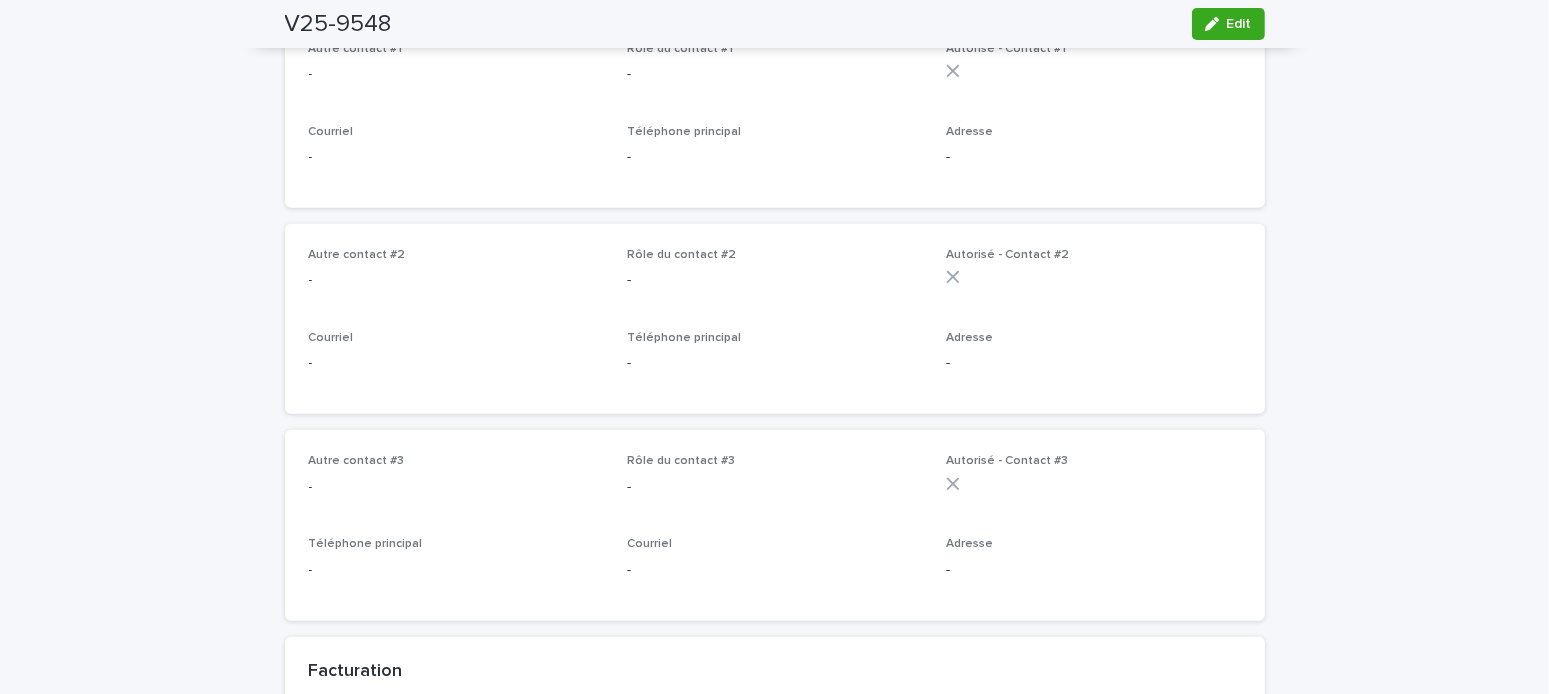 scroll, scrollTop: 700, scrollLeft: 0, axis: vertical 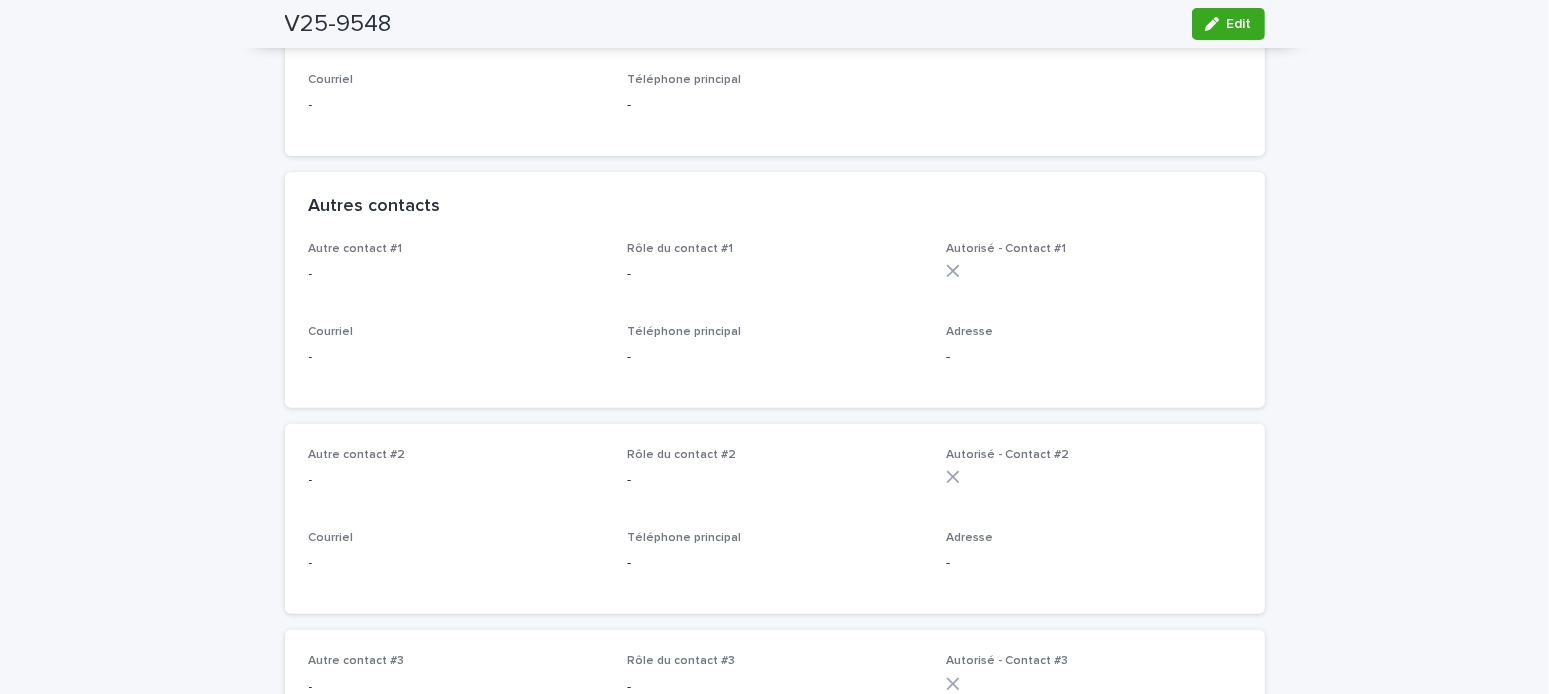 drag, startPoint x: 1252, startPoint y: 28, endPoint x: 955, endPoint y: 369, distance: 452.20572 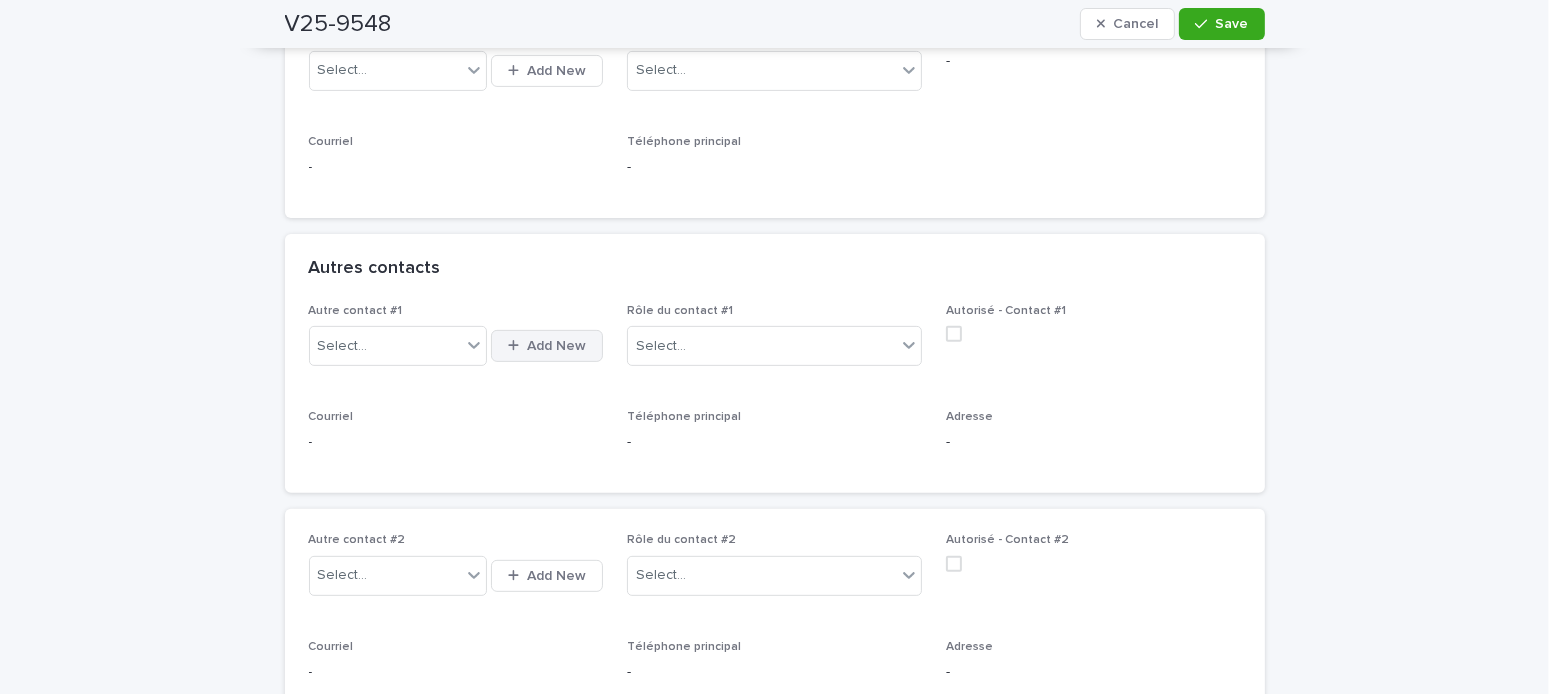 click on "Add New" at bounding box center (556, 346) 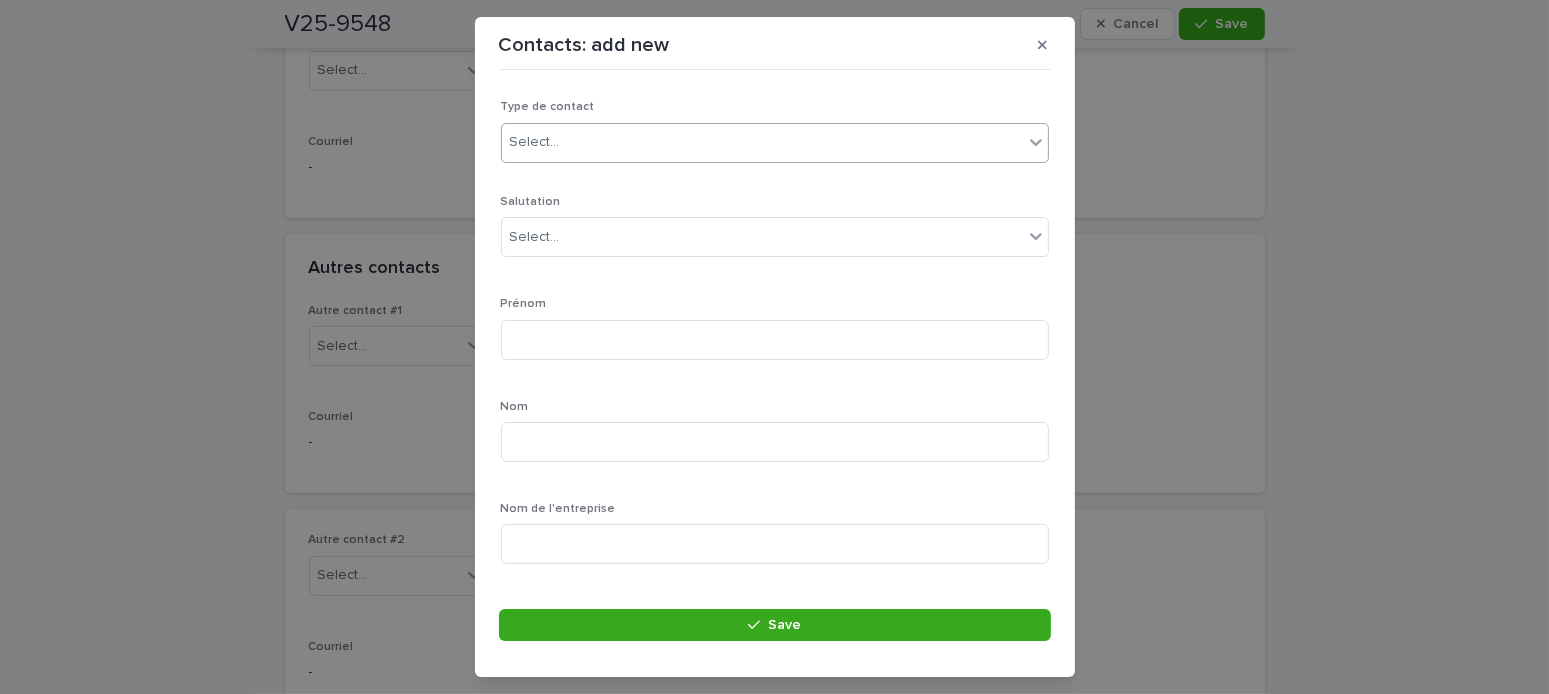 click on "Select..." at bounding box center [762, 142] 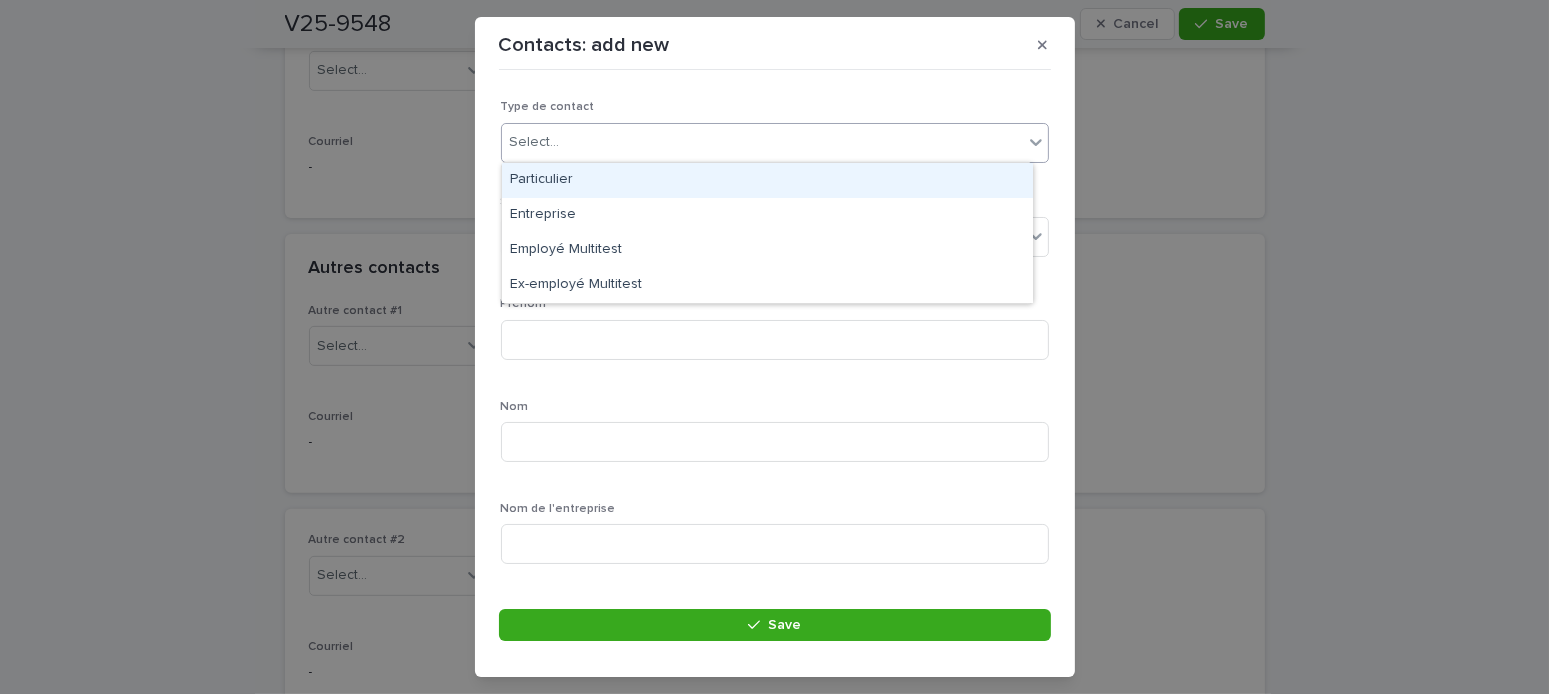 click on "Particulier" at bounding box center (767, 180) 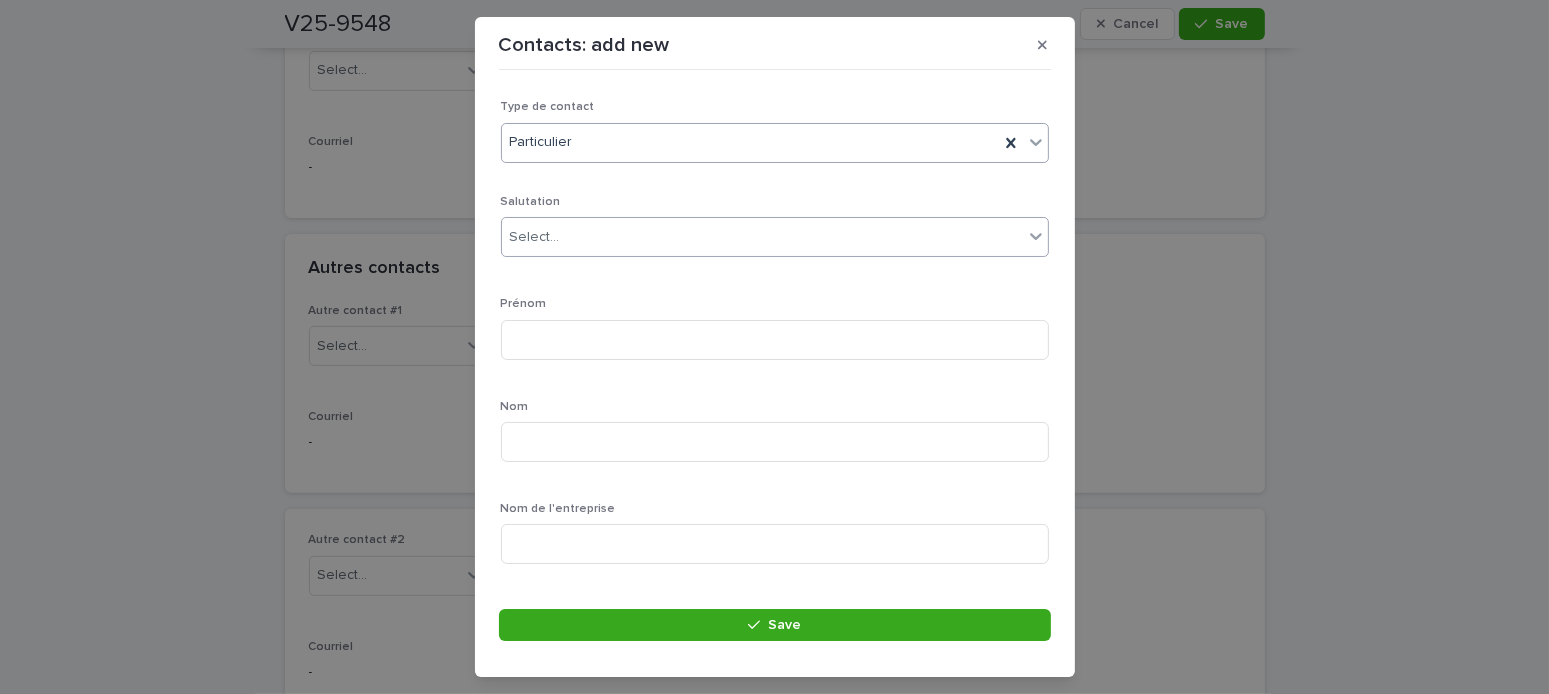 click on "Select..." at bounding box center [762, 237] 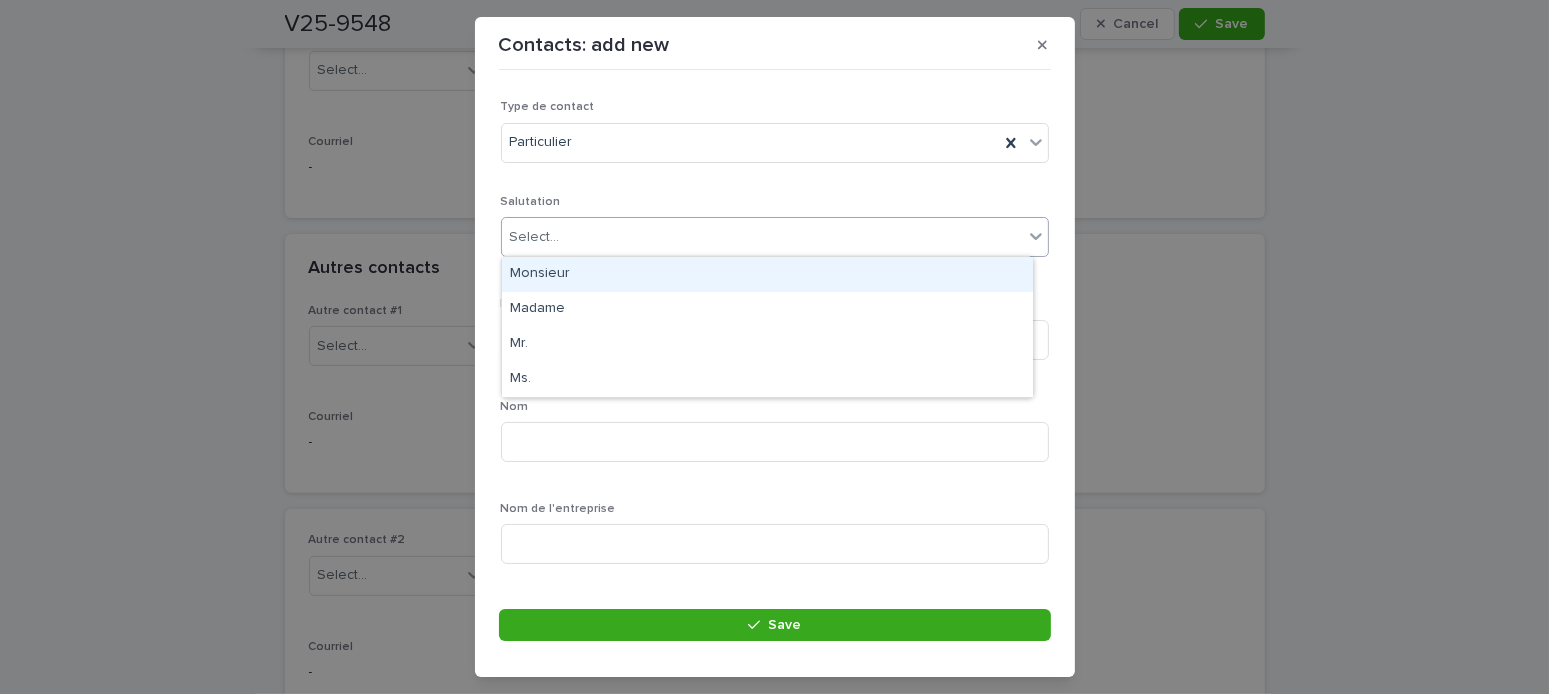 click on "Monsieur" at bounding box center (767, 274) 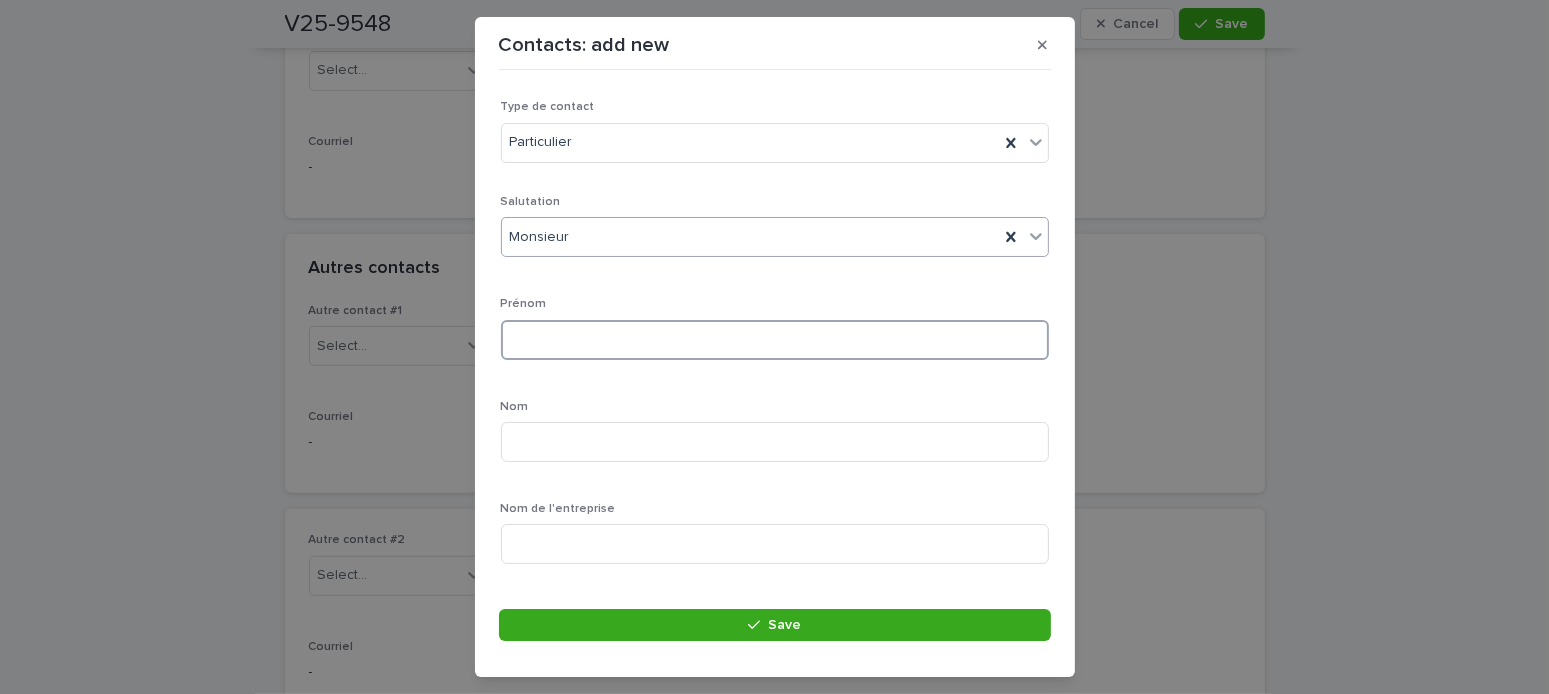 click at bounding box center (775, 340) 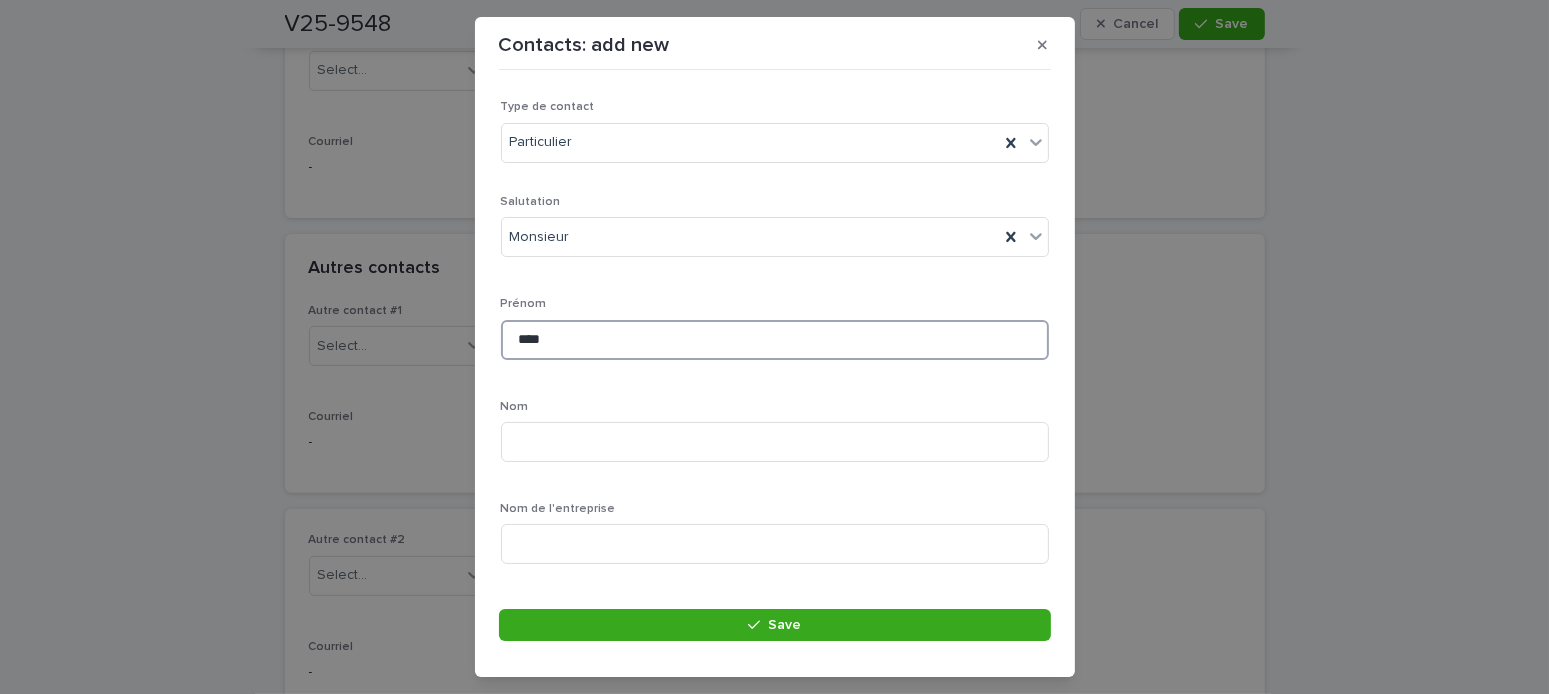 type on "****" 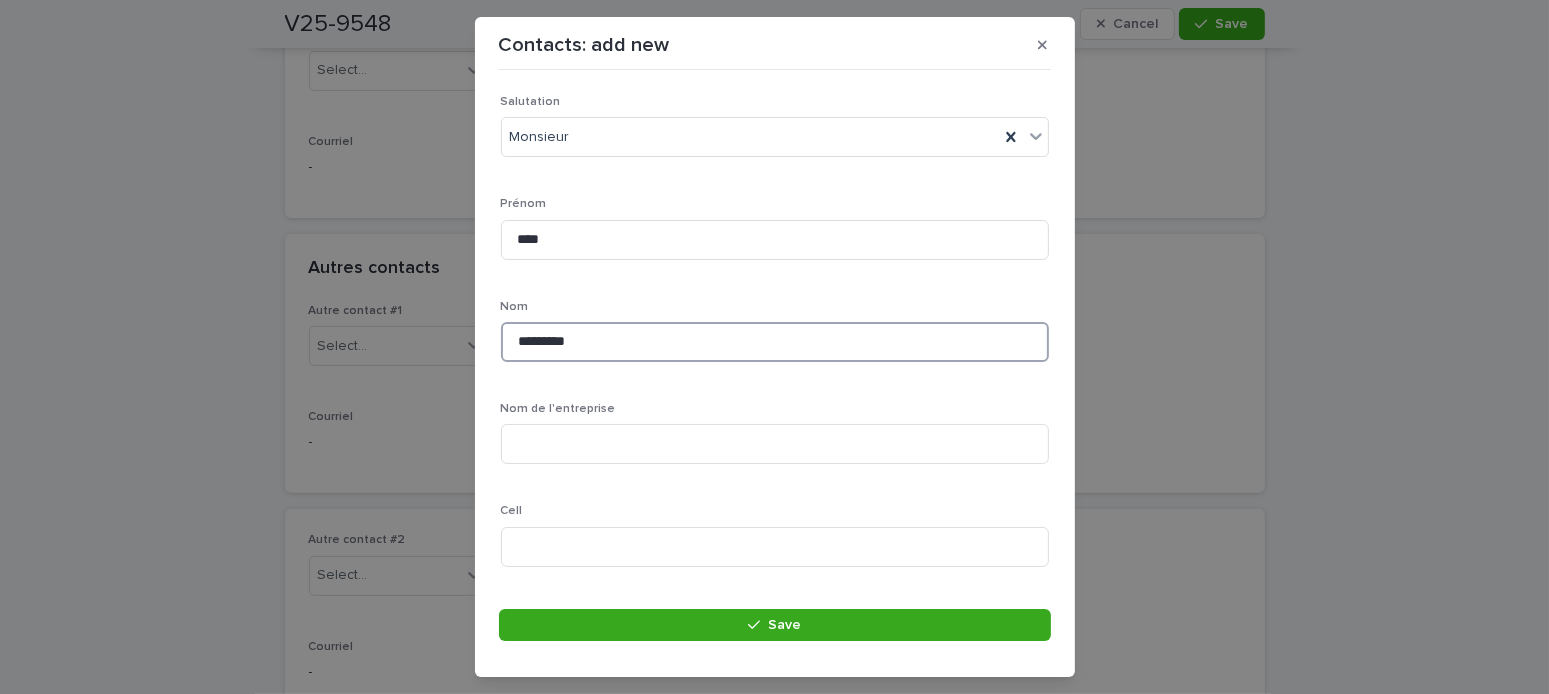 scroll, scrollTop: 200, scrollLeft: 0, axis: vertical 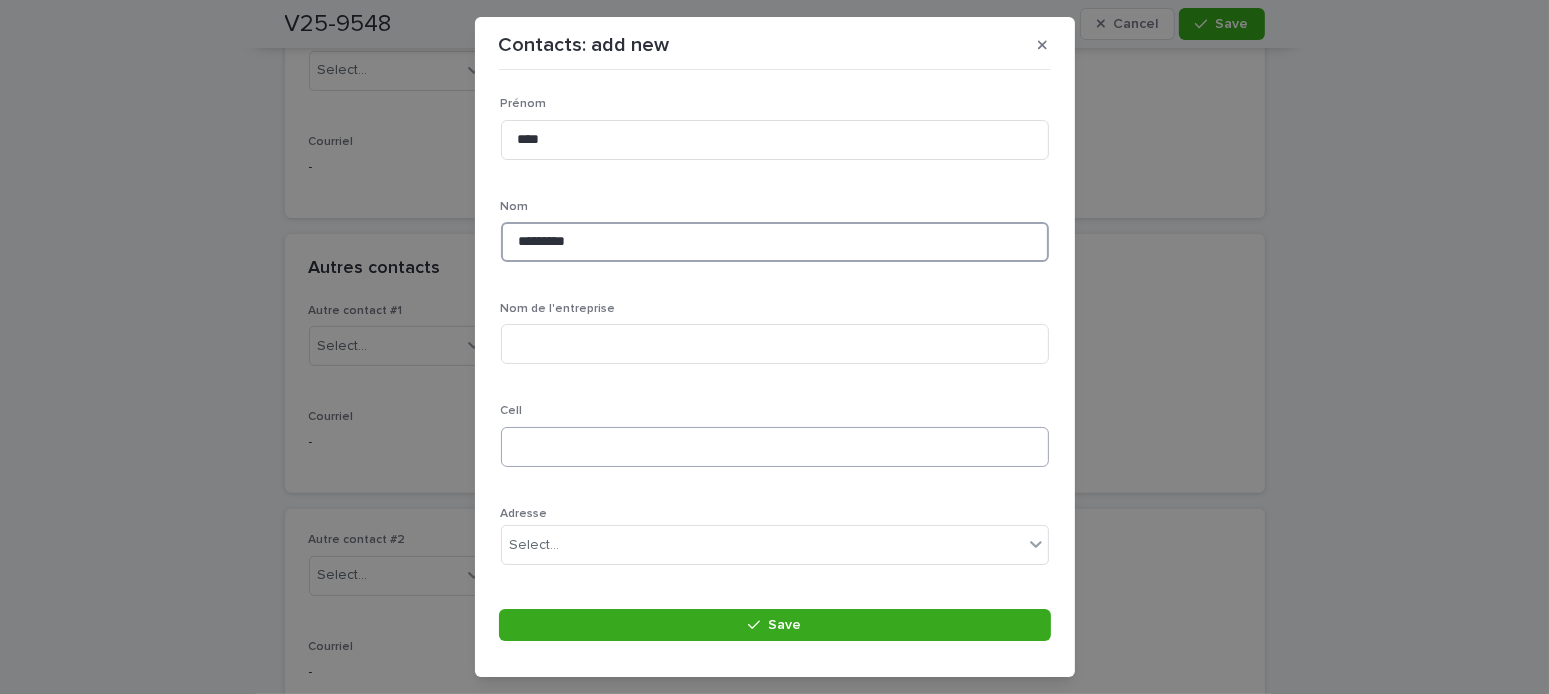 type on "*********" 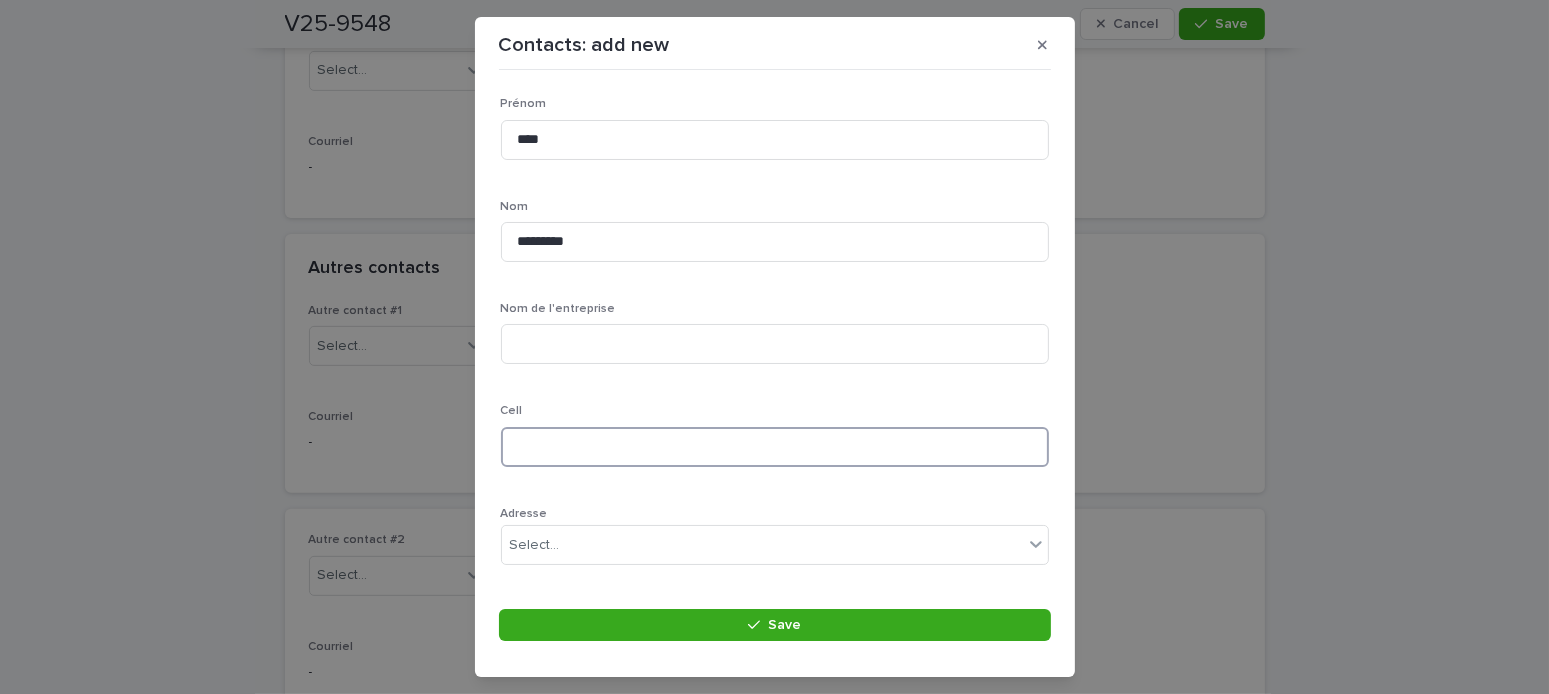 click at bounding box center [775, 447] 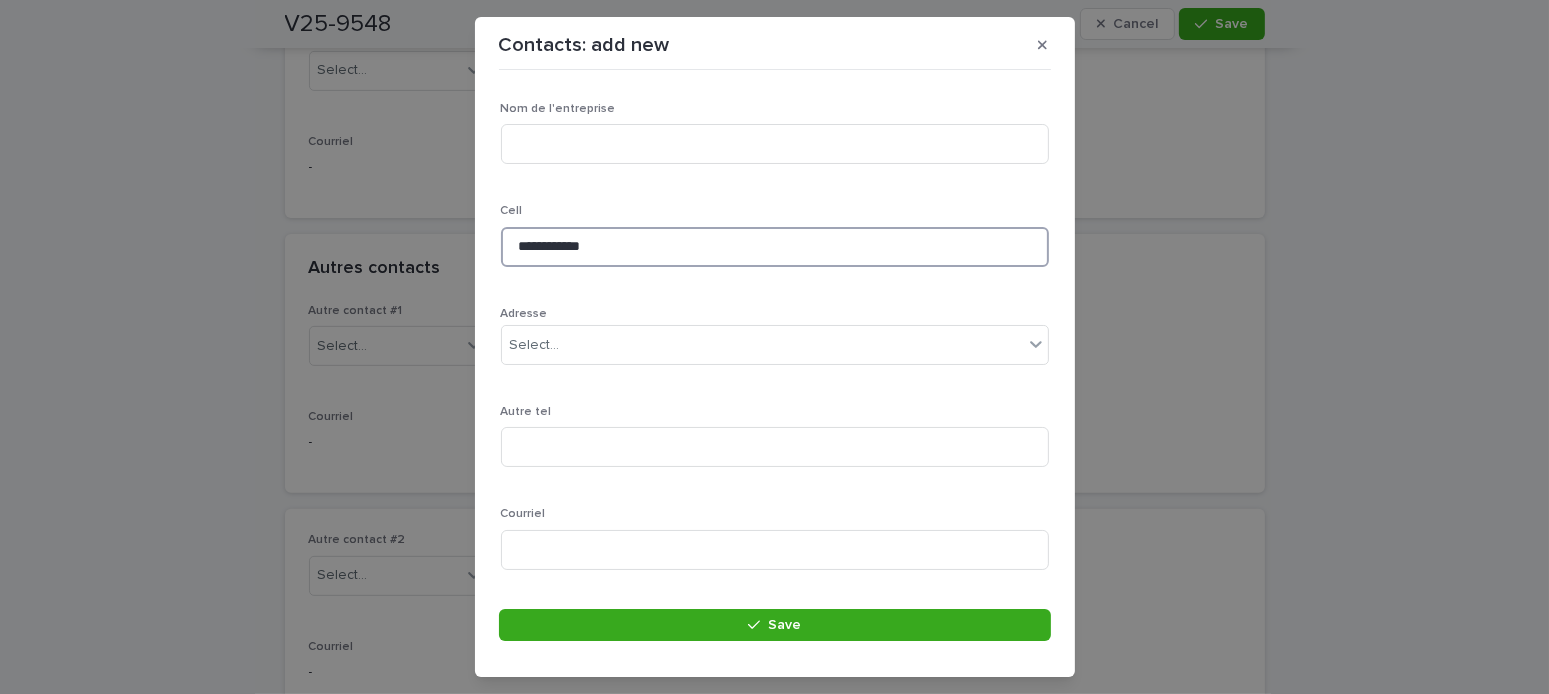 scroll, scrollTop: 547, scrollLeft: 0, axis: vertical 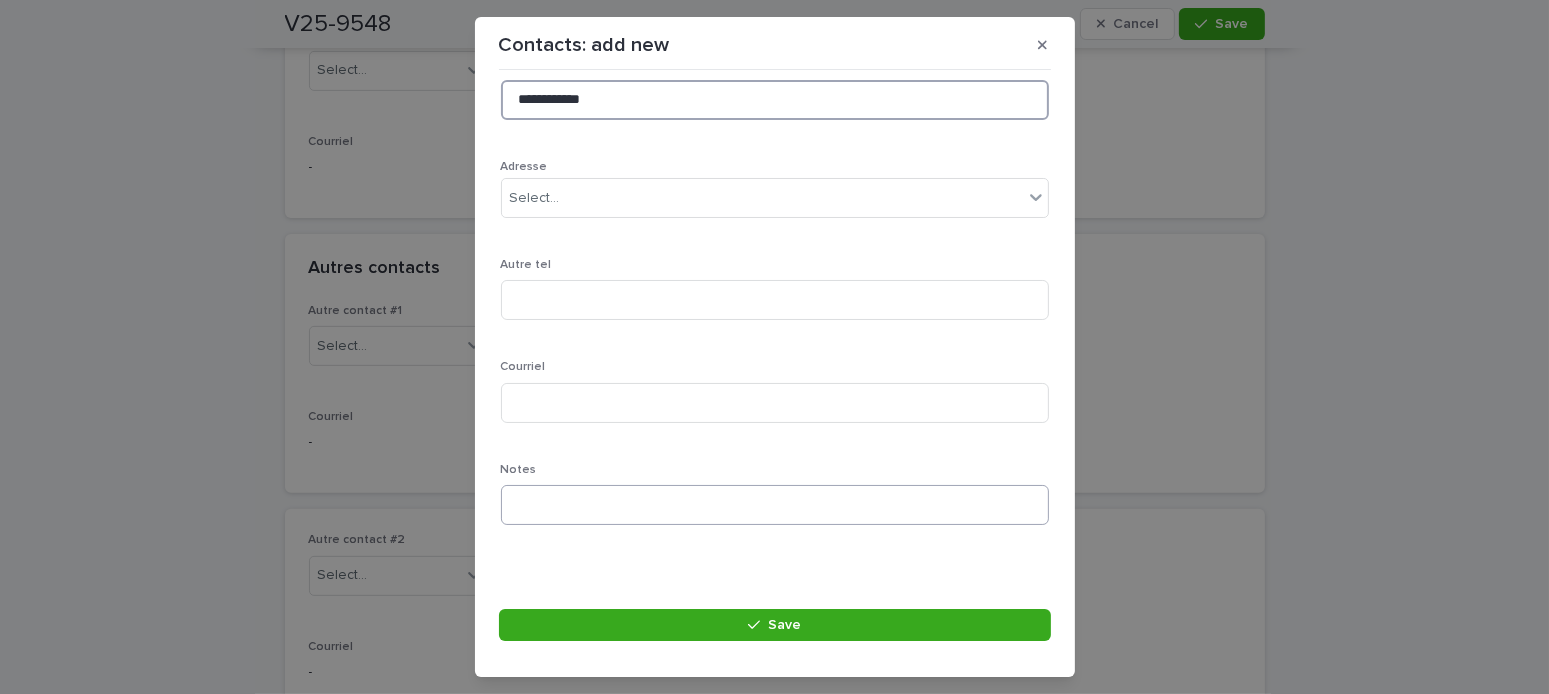 type on "**********" 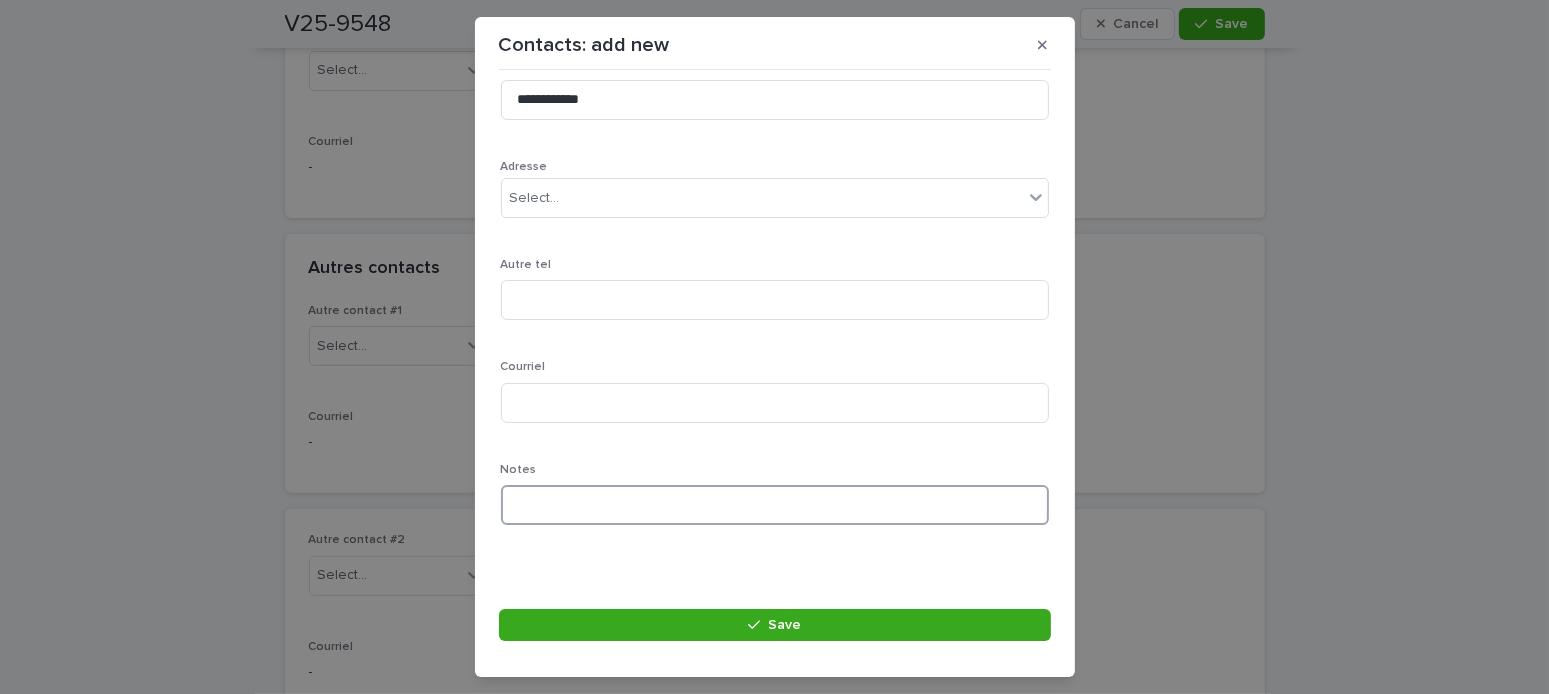 click at bounding box center [775, 505] 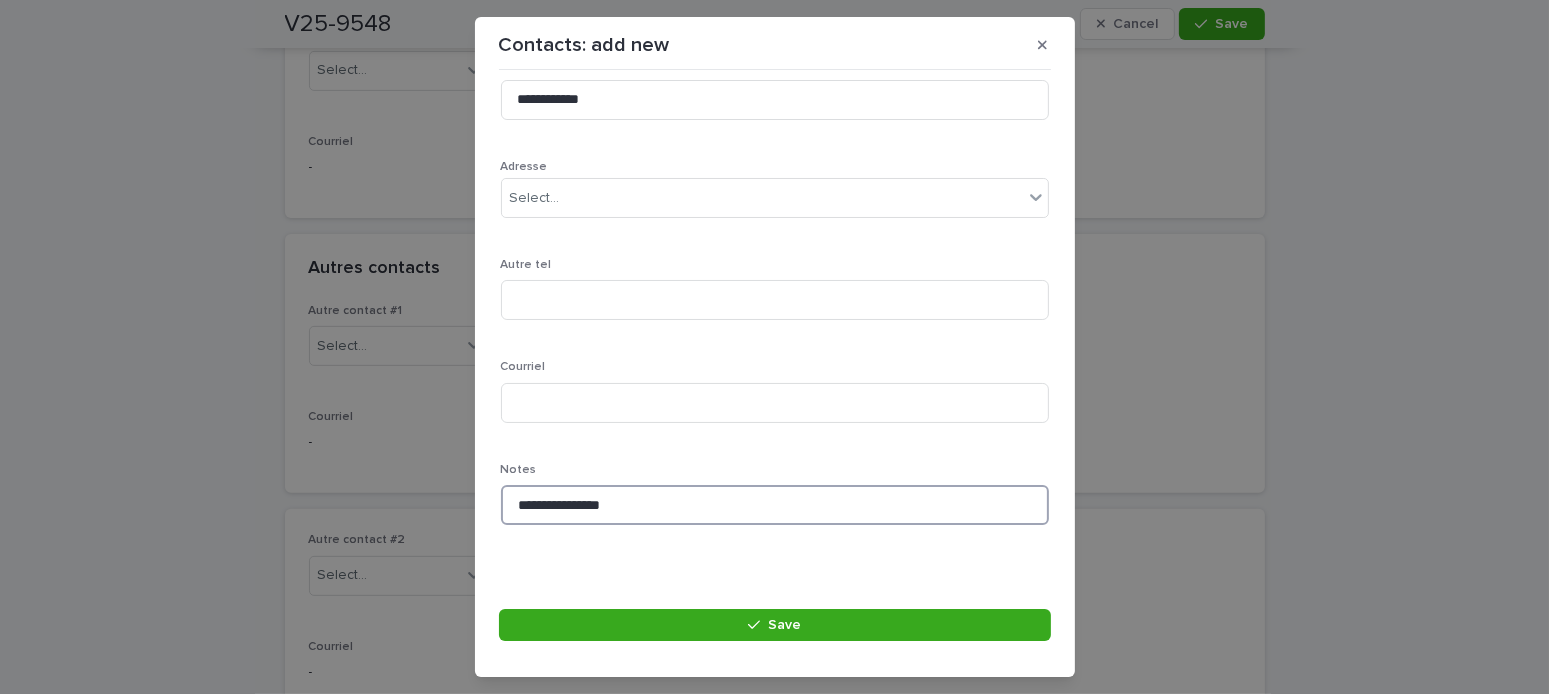 drag, startPoint x: 656, startPoint y: 507, endPoint x: 233, endPoint y: 482, distance: 423.73813 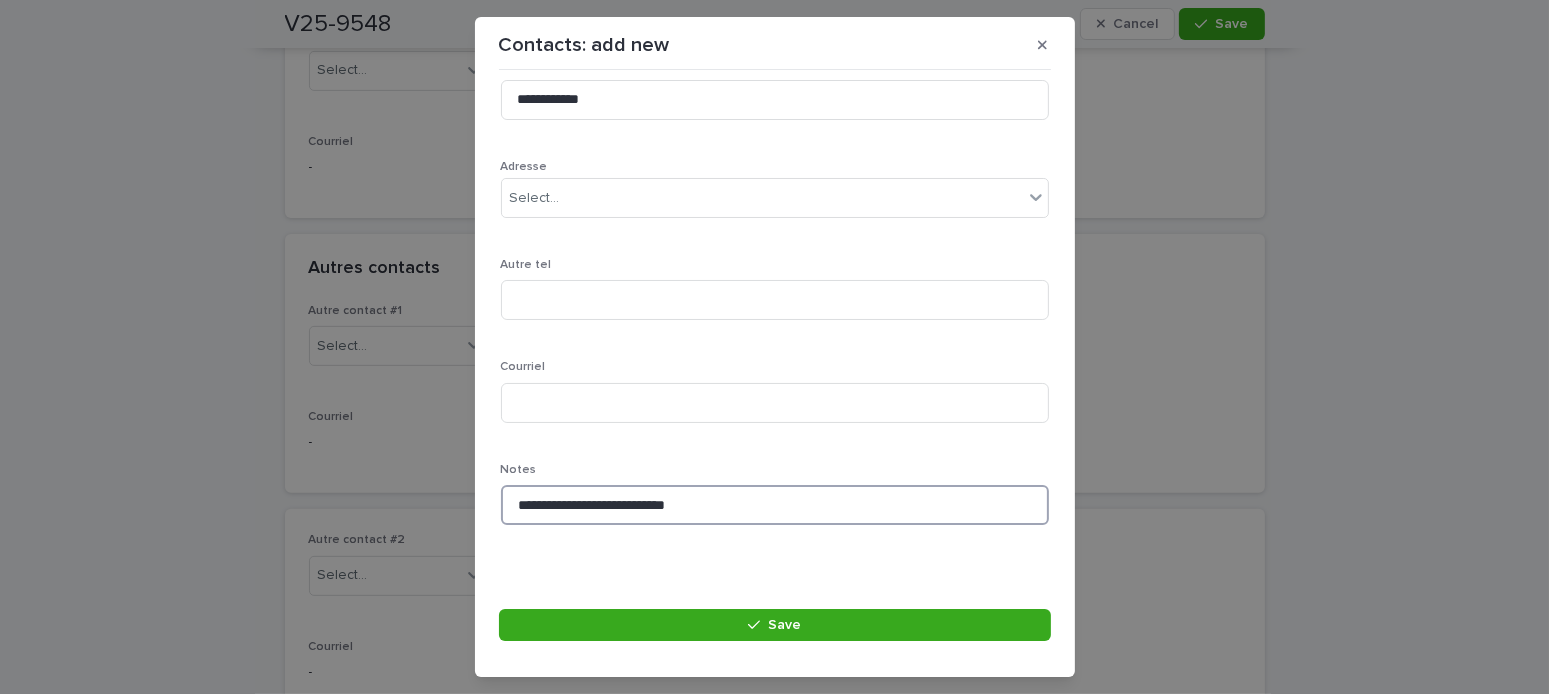 type on "**********" 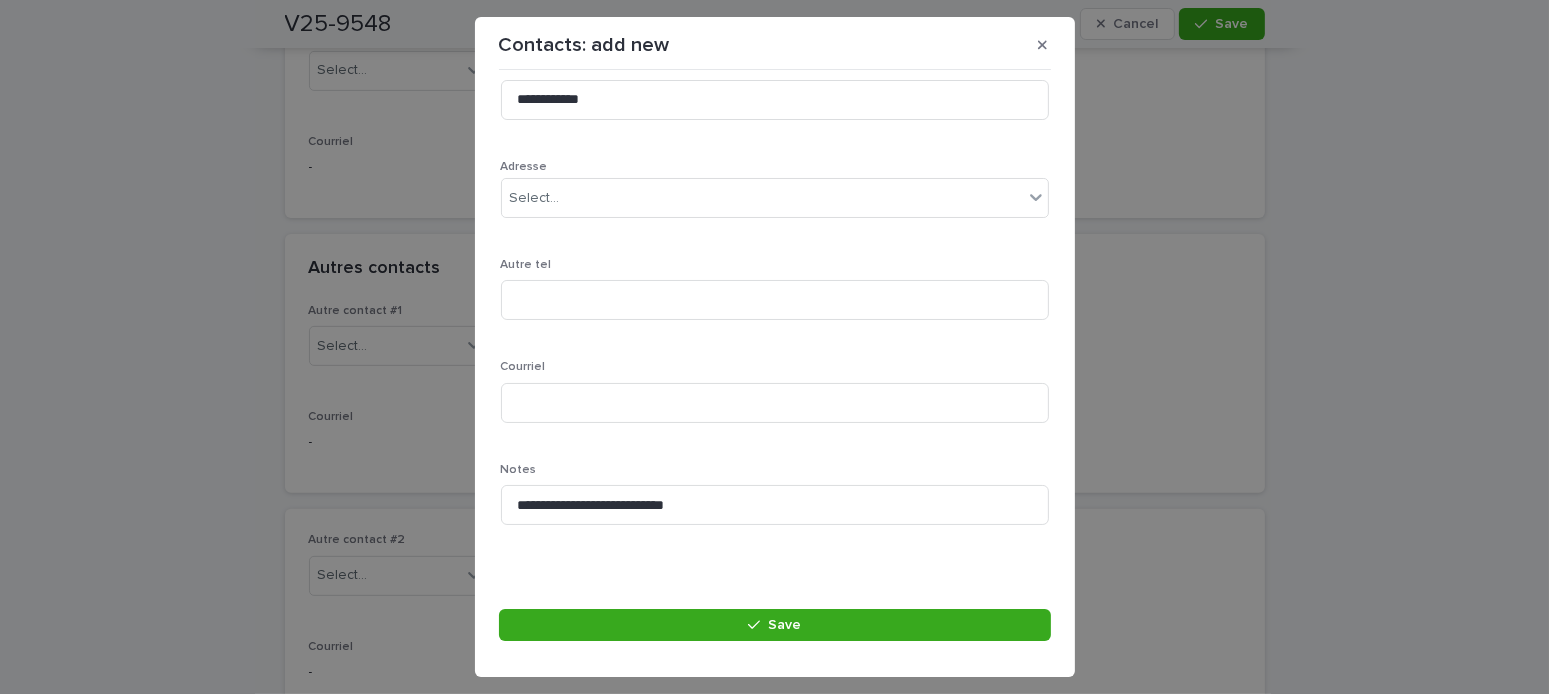 click on "**********" at bounding box center [775, 346] 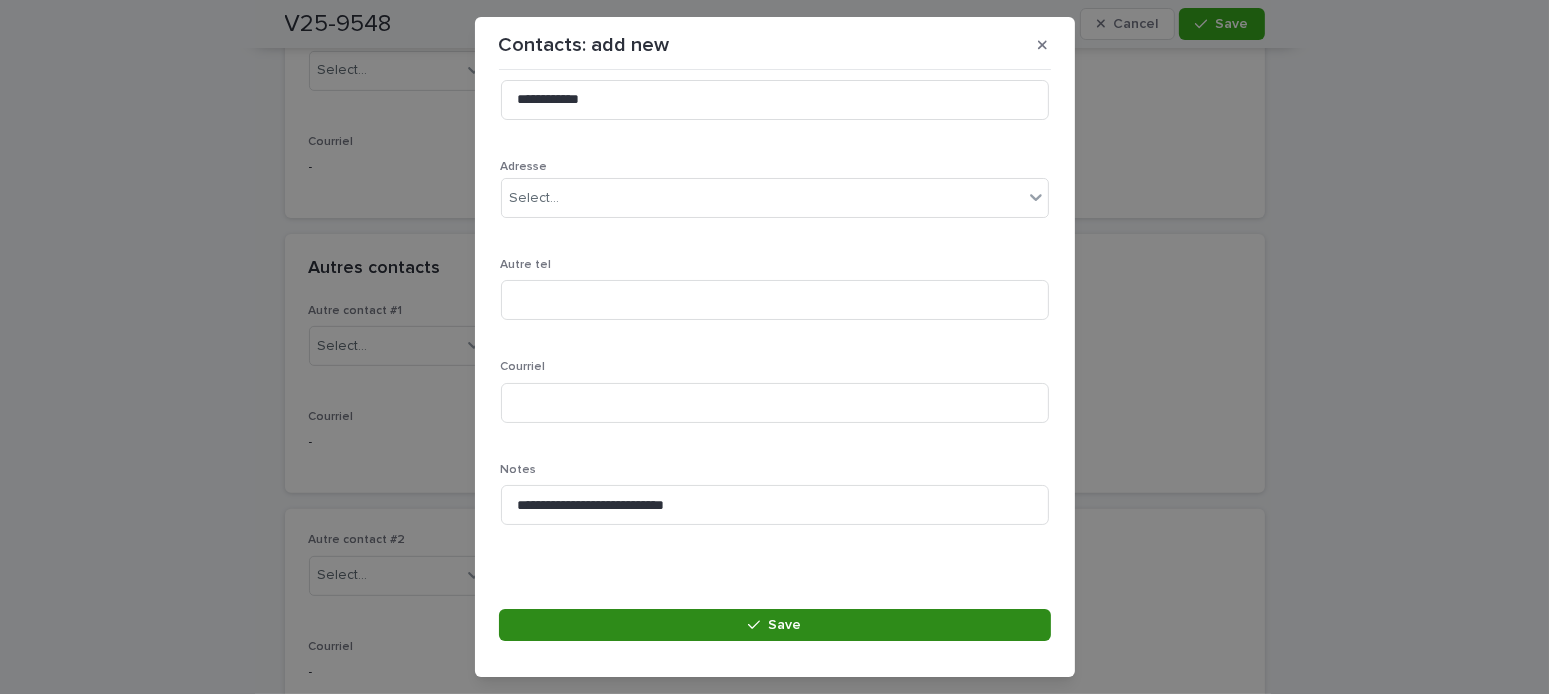 drag, startPoint x: 783, startPoint y: 614, endPoint x: 801, endPoint y: 615, distance: 18.027756 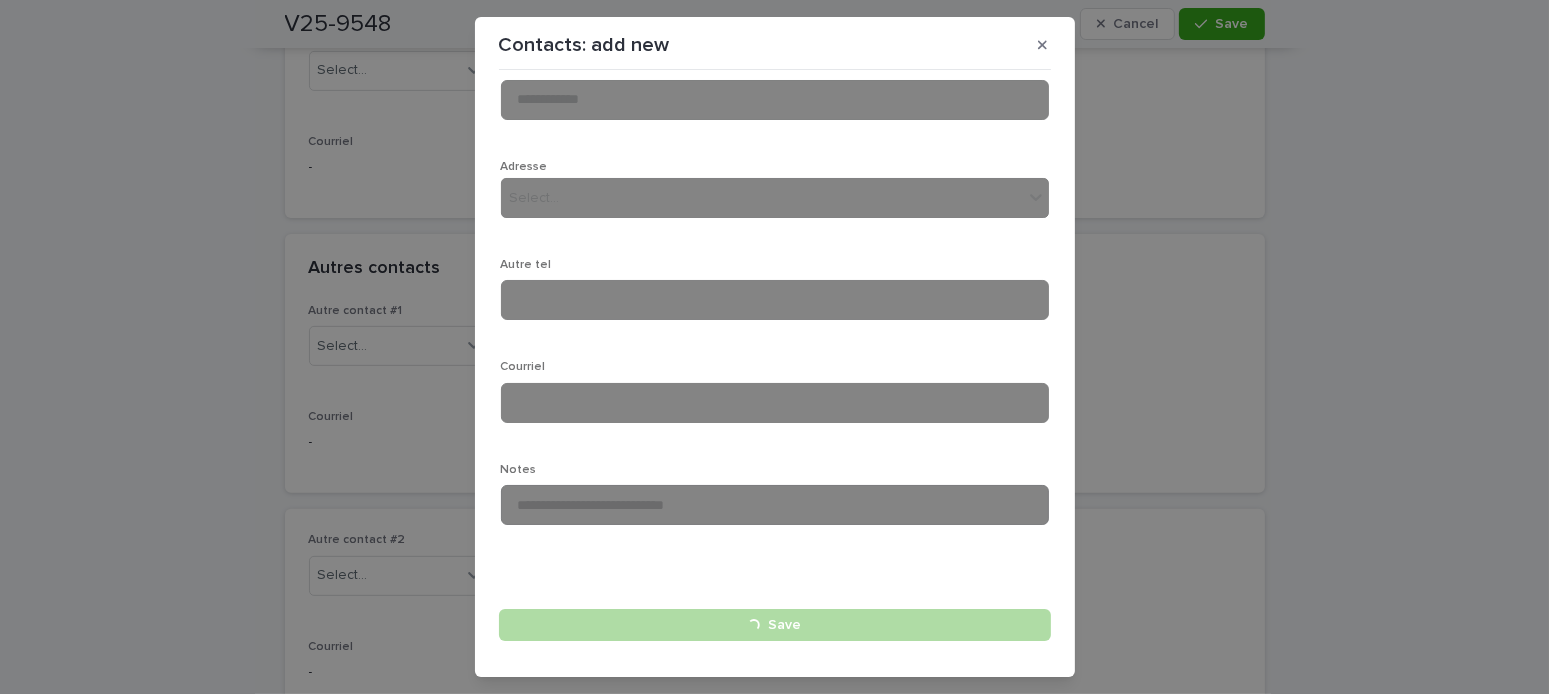 type 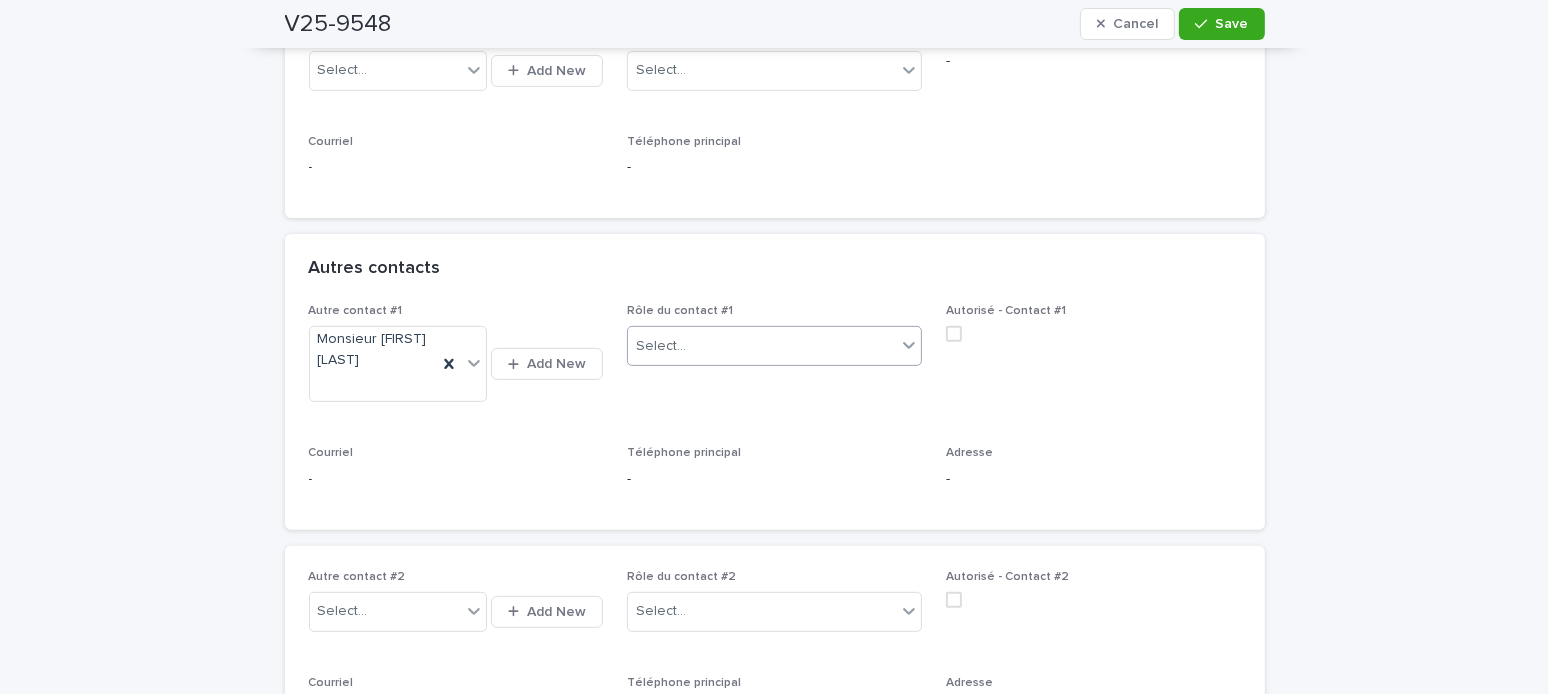click on "Select..." at bounding box center [762, 346] 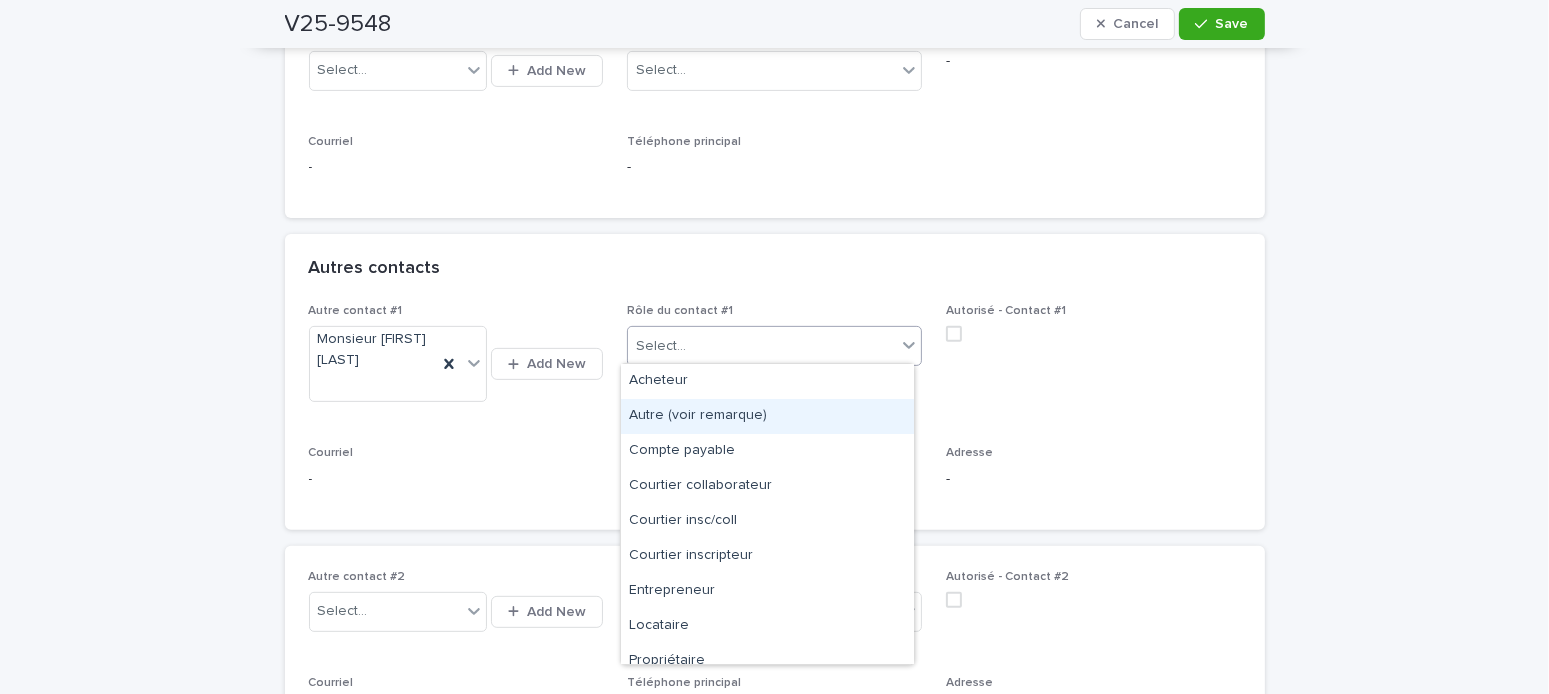 click on "Autre (voir remarque)" at bounding box center [767, 416] 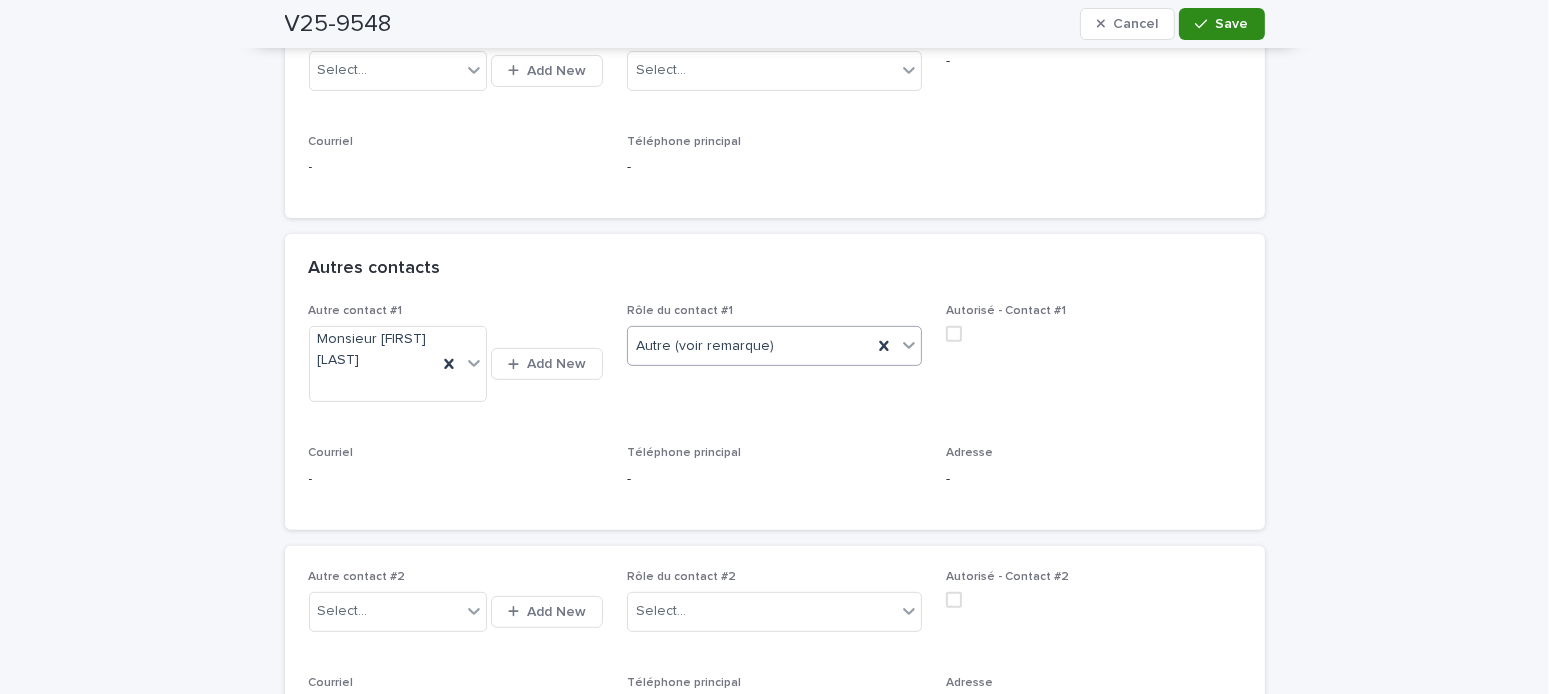 click at bounding box center [1205, 24] 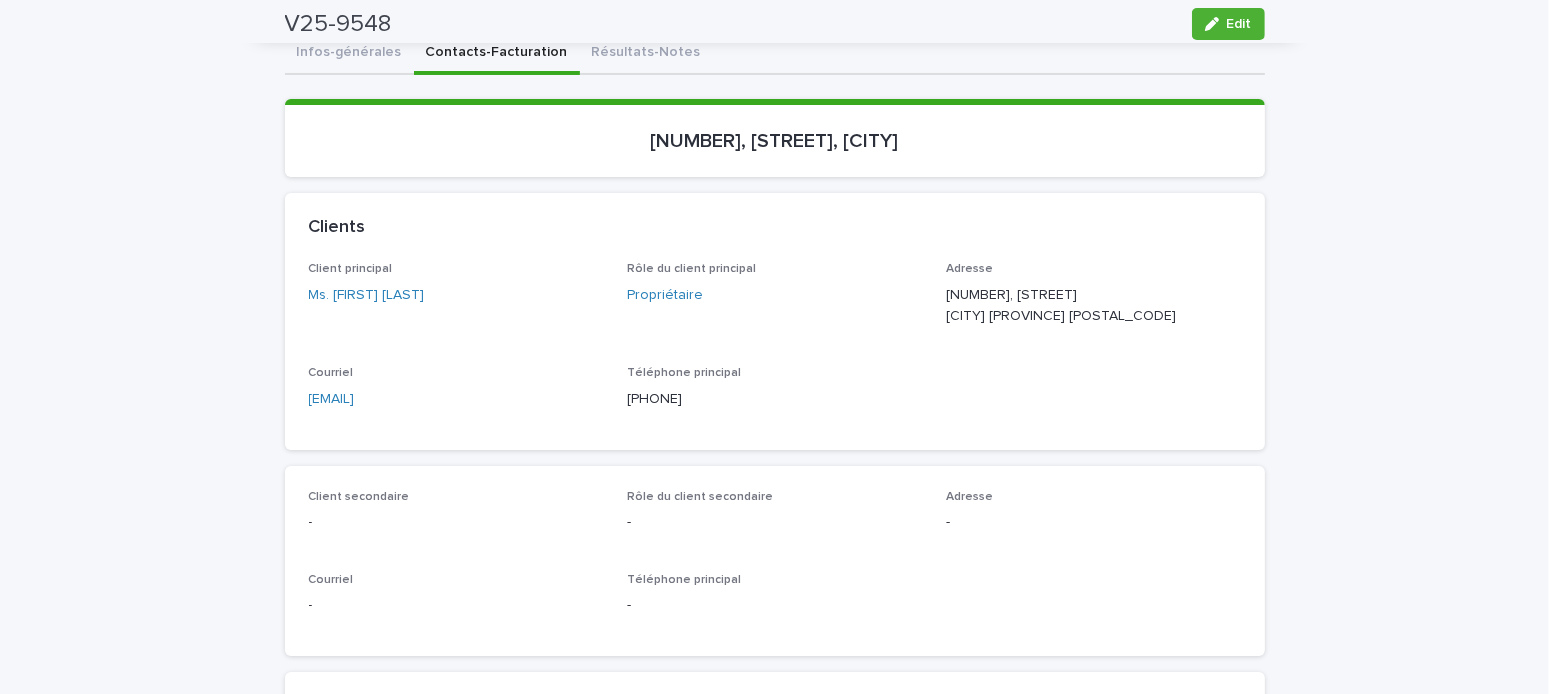 scroll, scrollTop: 0, scrollLeft: 0, axis: both 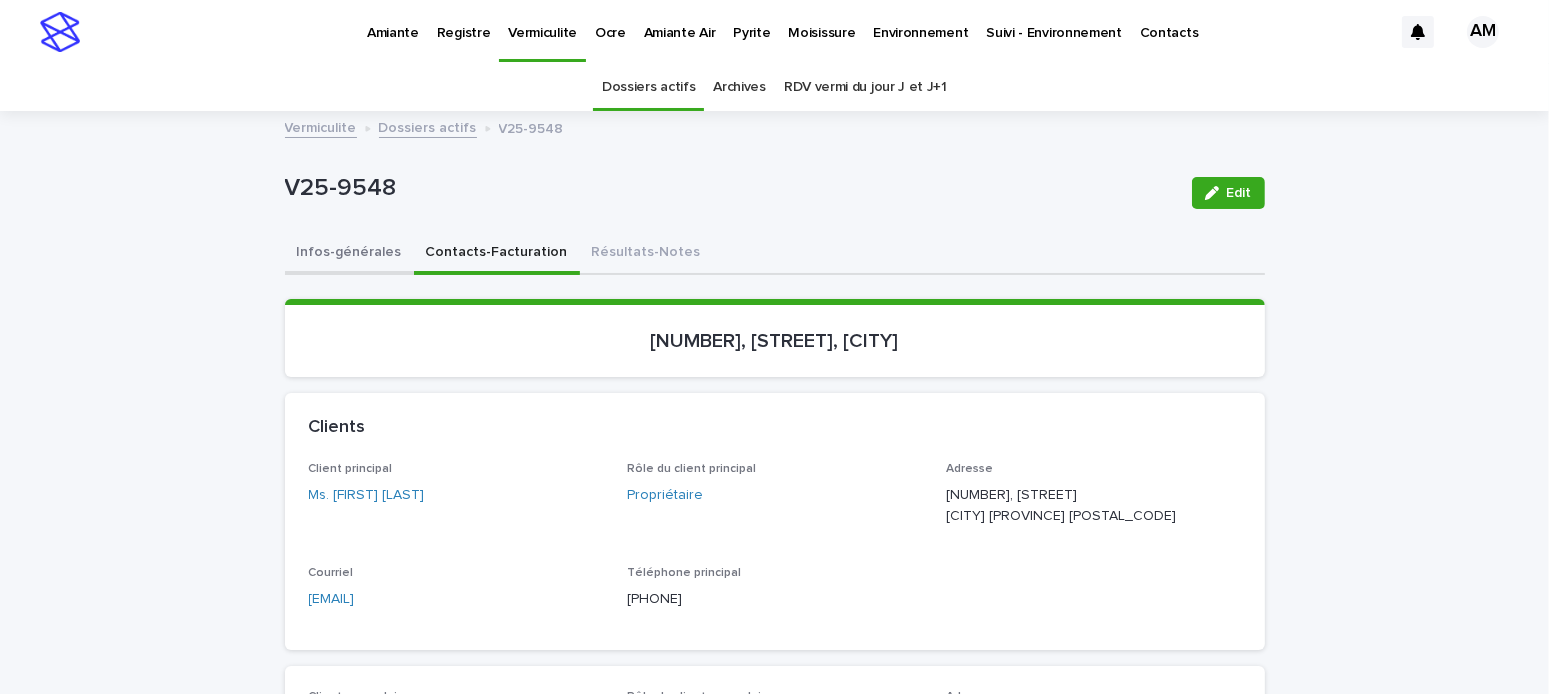 click on "Infos-générales" at bounding box center (349, 254) 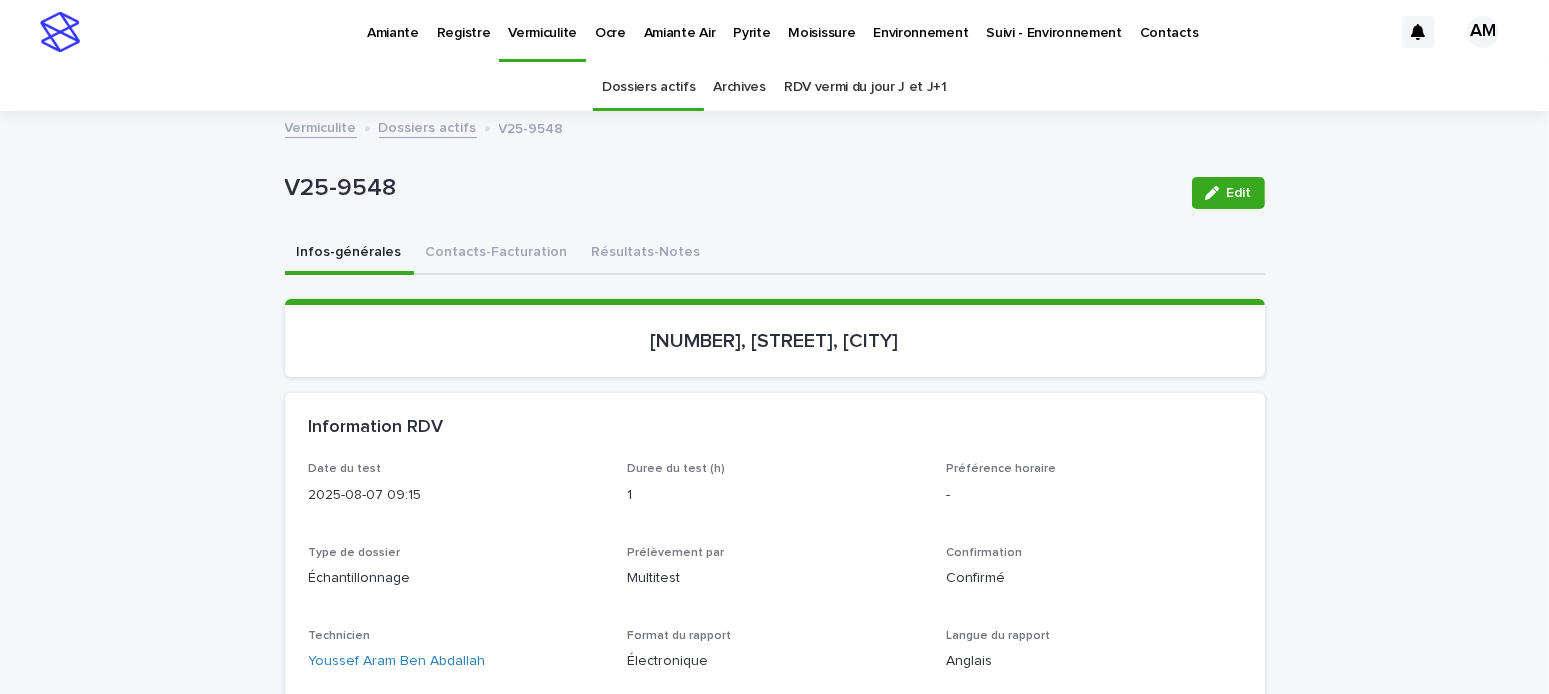 scroll, scrollTop: 300, scrollLeft: 0, axis: vertical 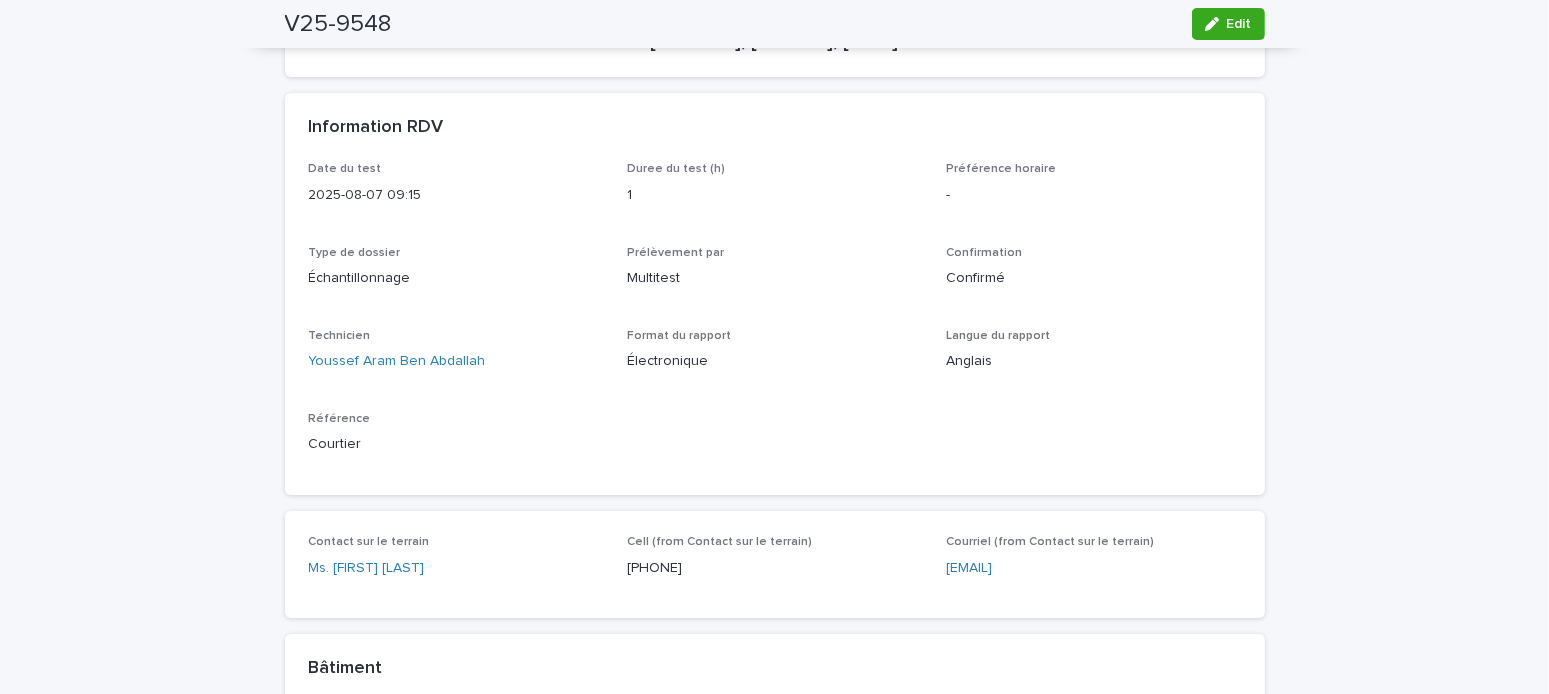 drag, startPoint x: 1203, startPoint y: 27, endPoint x: 1151, endPoint y: 117, distance: 103.94229 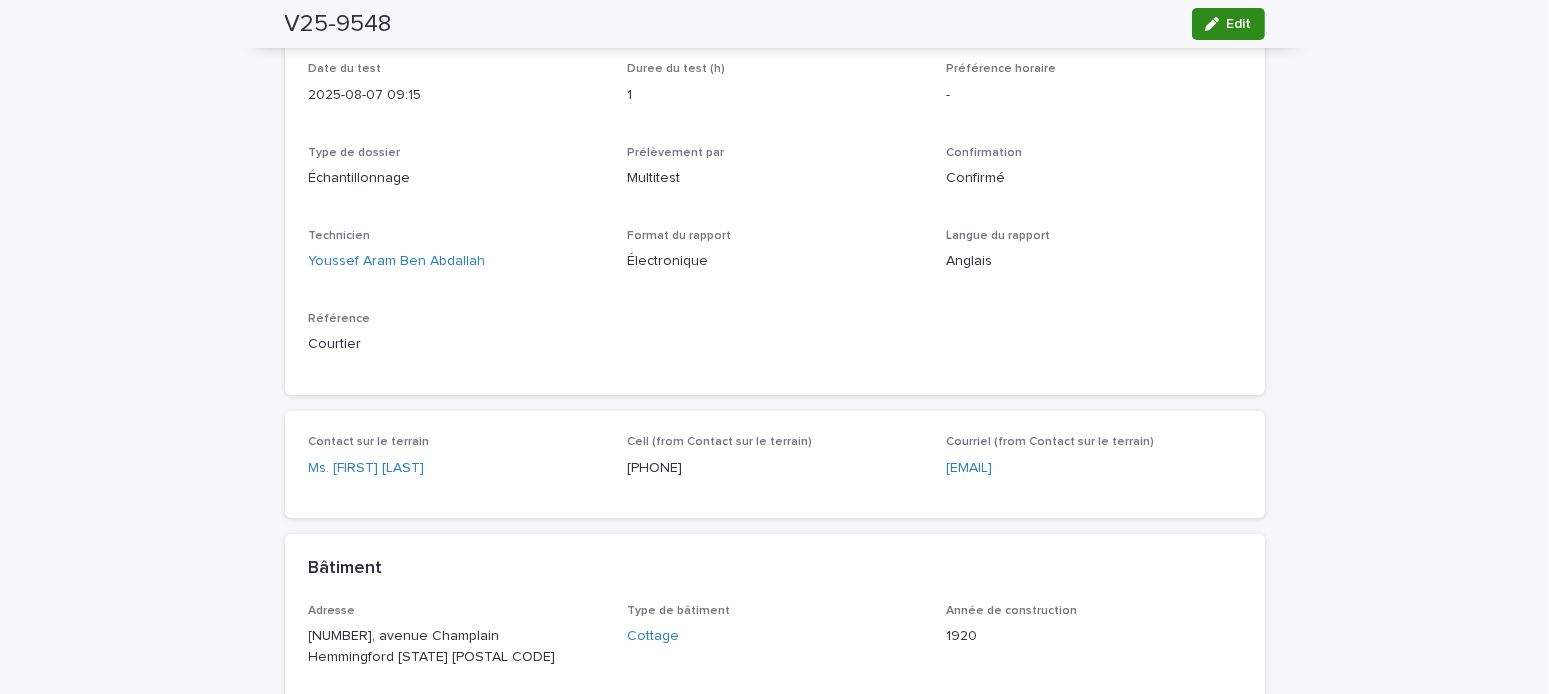 click at bounding box center (1216, 24) 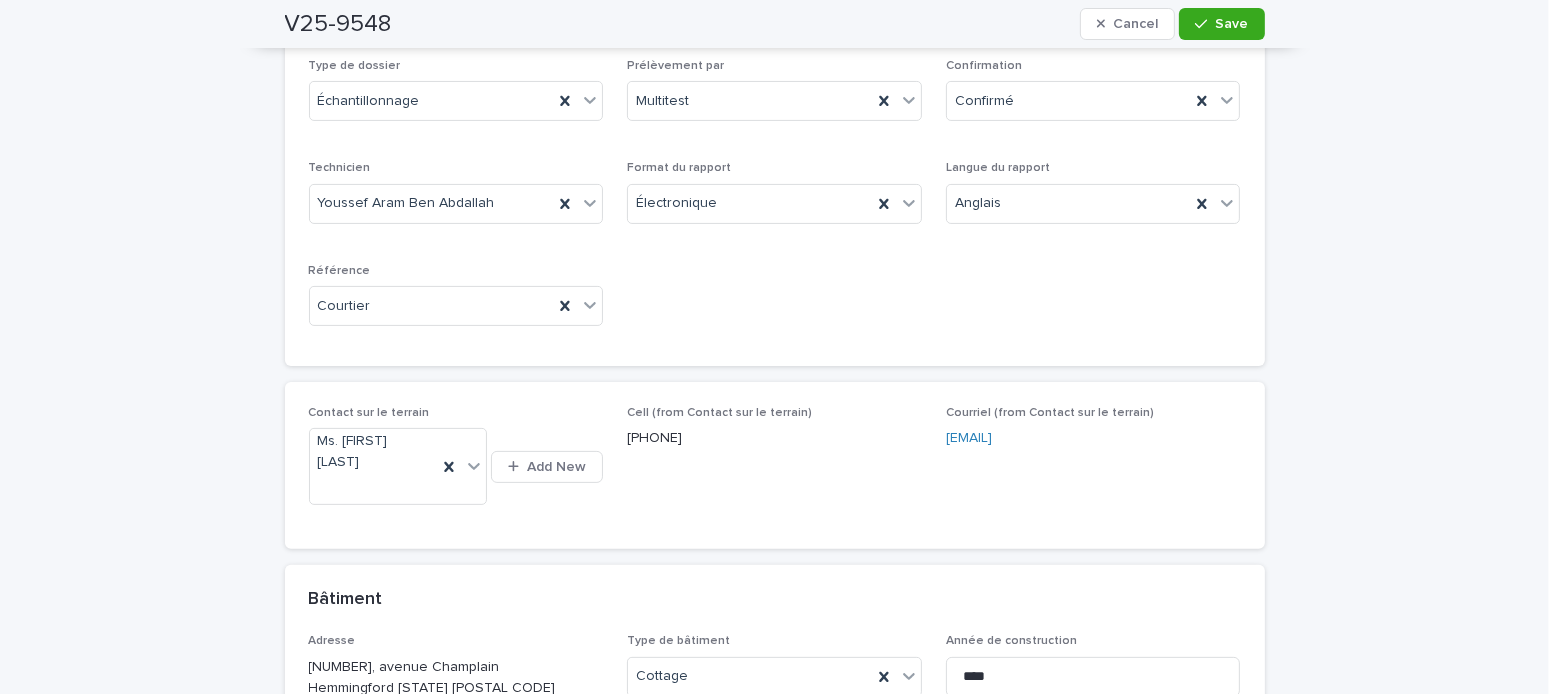 scroll, scrollTop: 619, scrollLeft: 0, axis: vertical 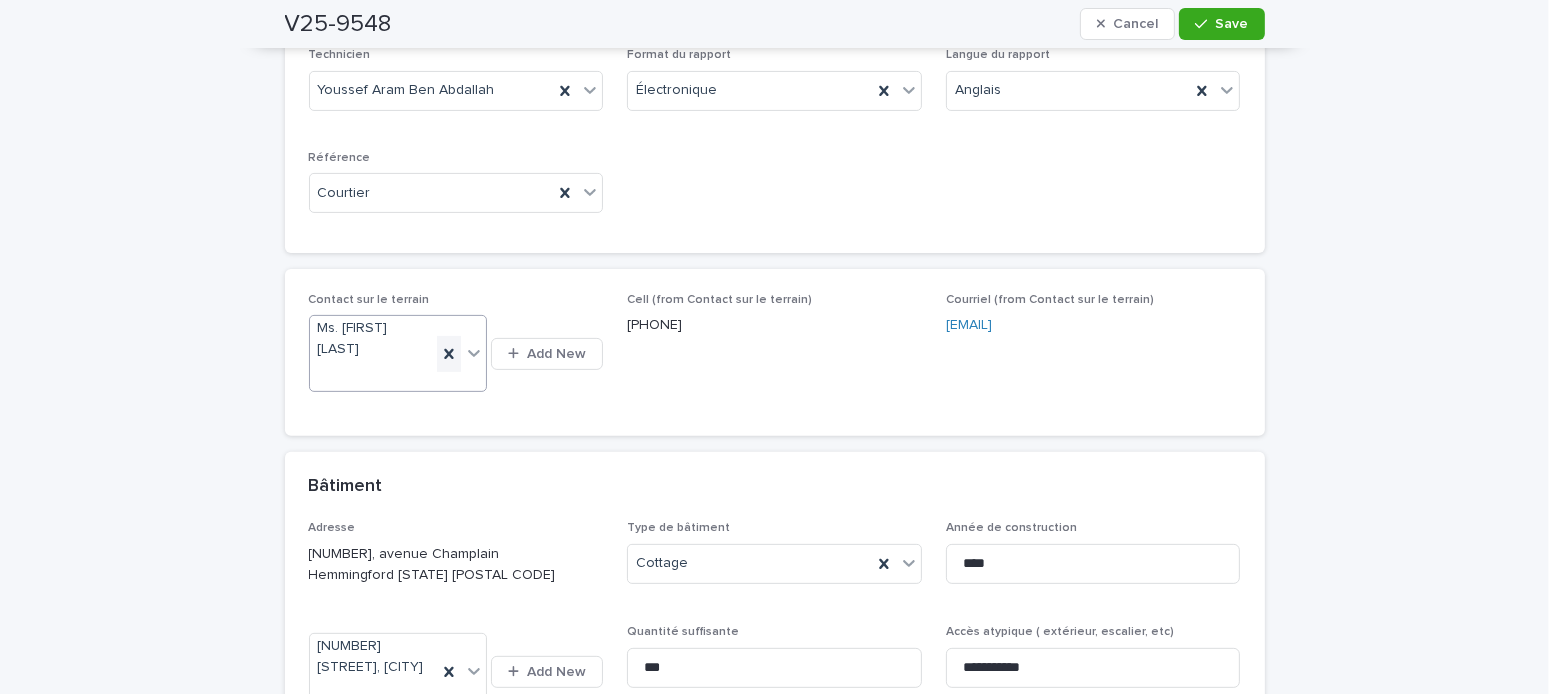 click 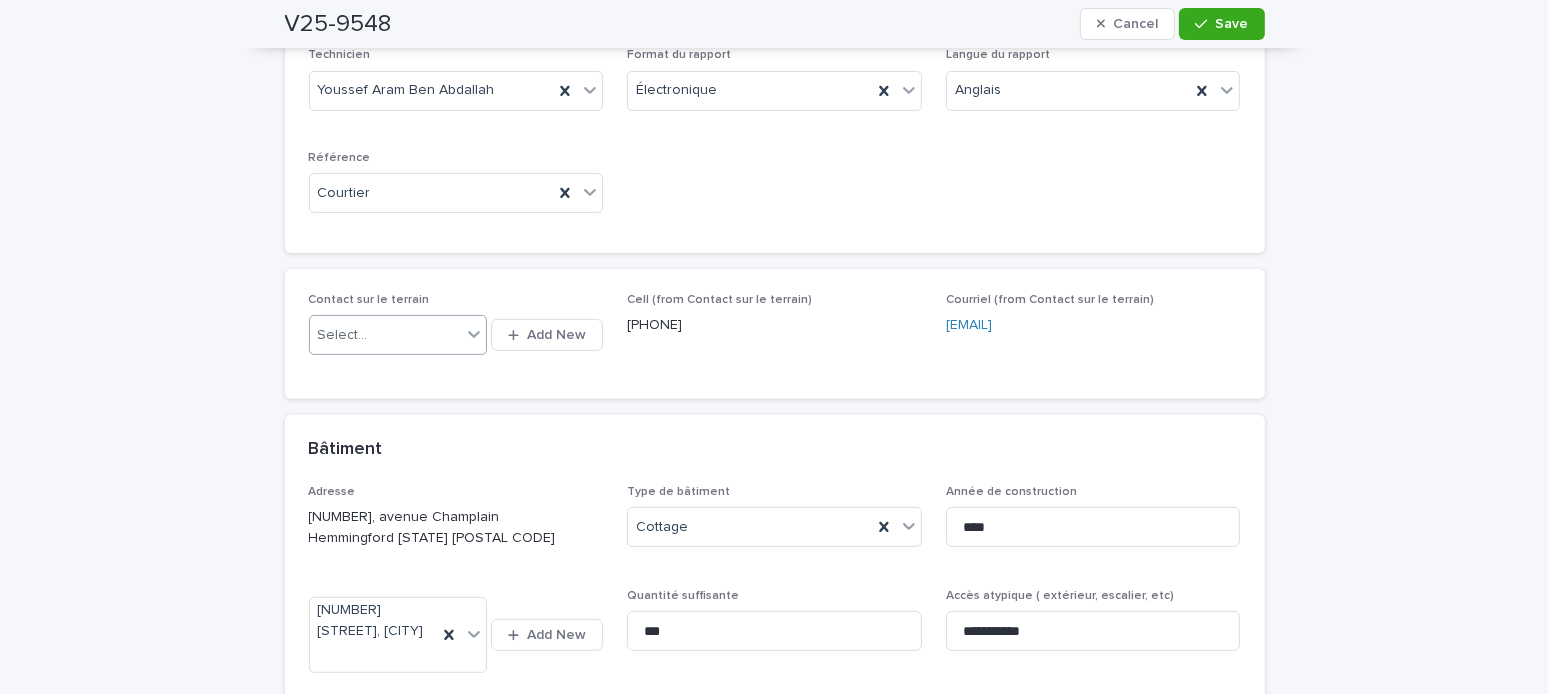 scroll, scrollTop: 600, scrollLeft: 0, axis: vertical 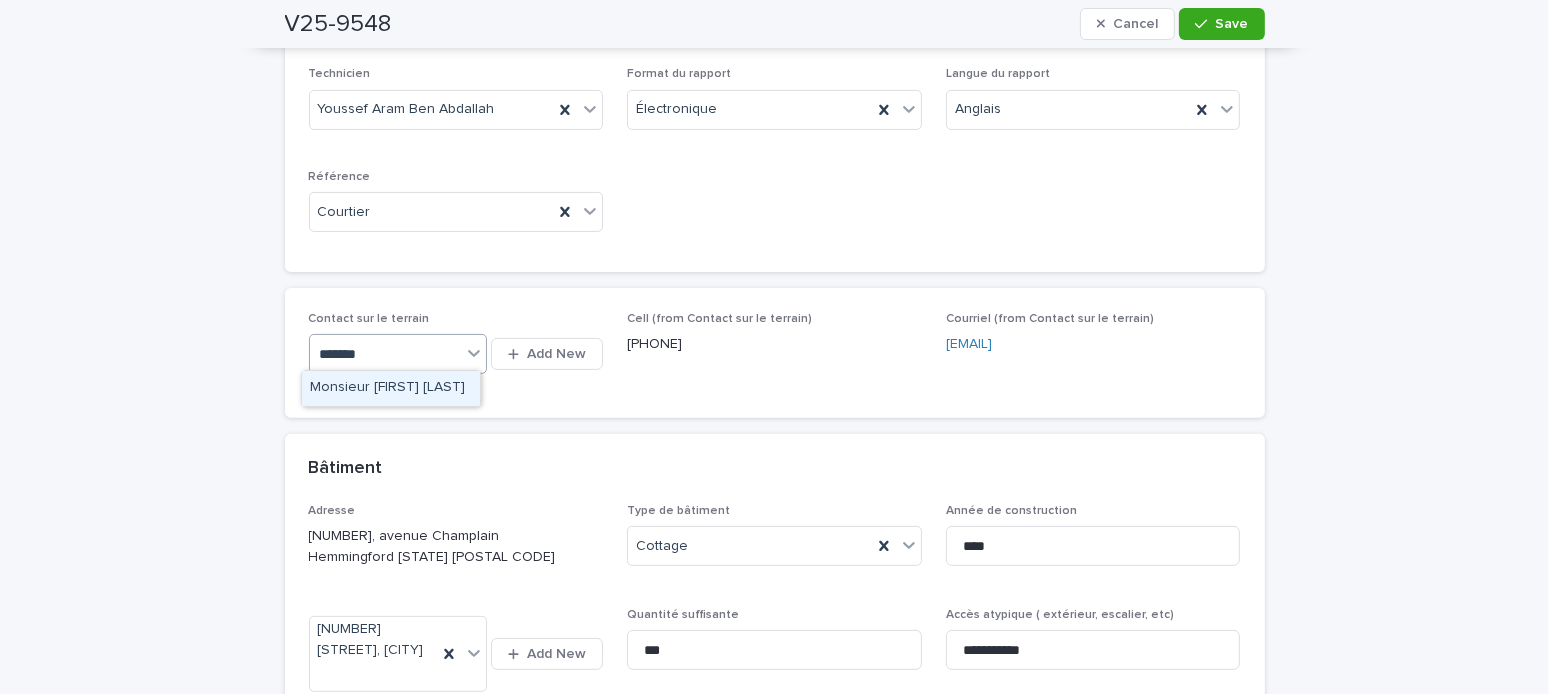 type on "********" 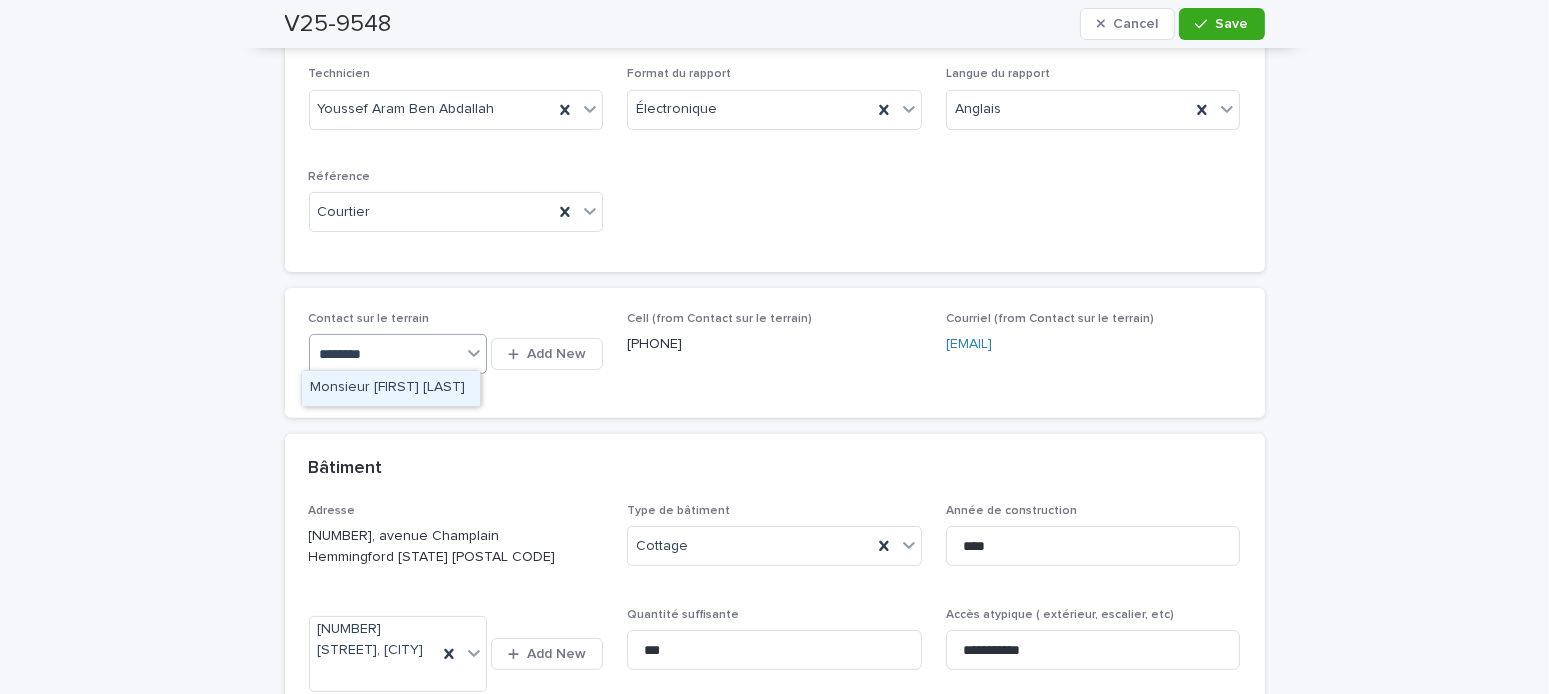 click on "Monsieur [LAST] [LAST]" at bounding box center [391, 388] 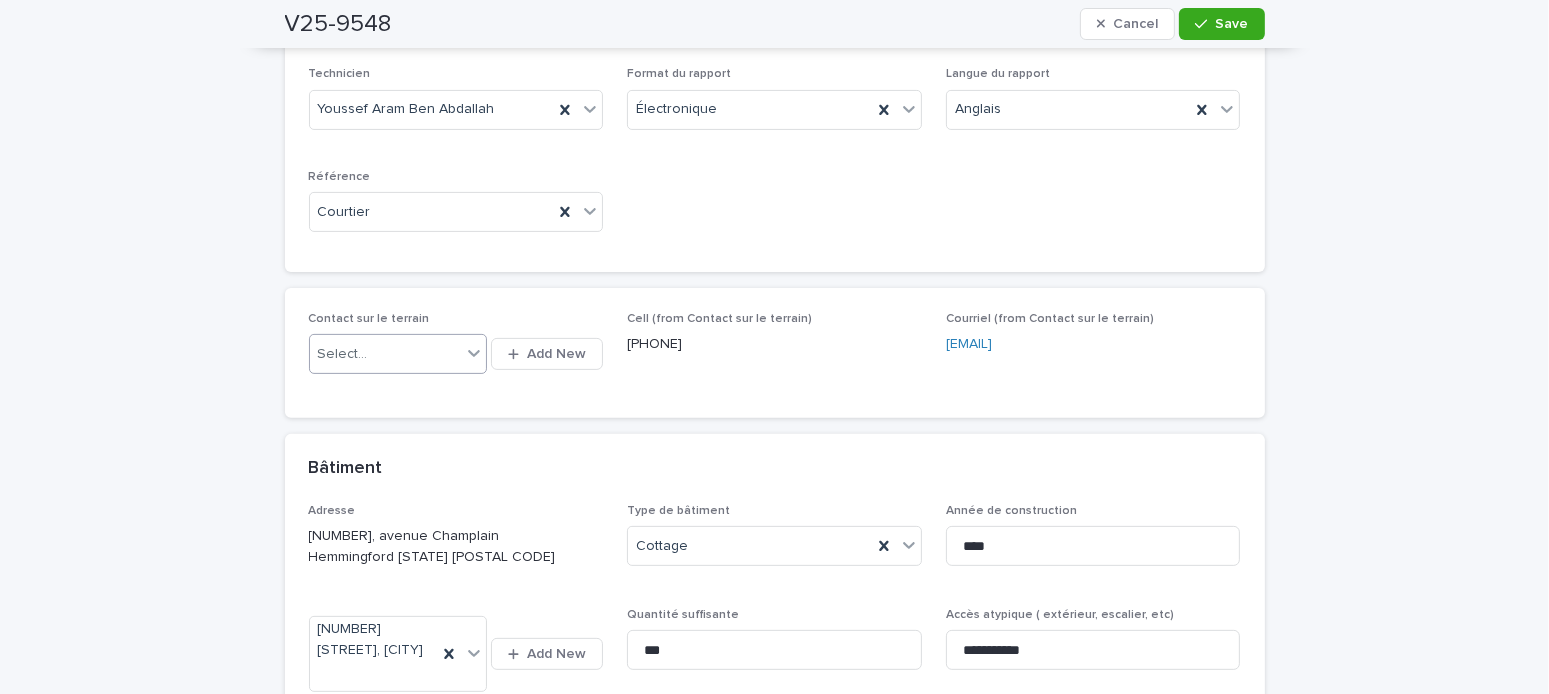 scroll, scrollTop: 619, scrollLeft: 0, axis: vertical 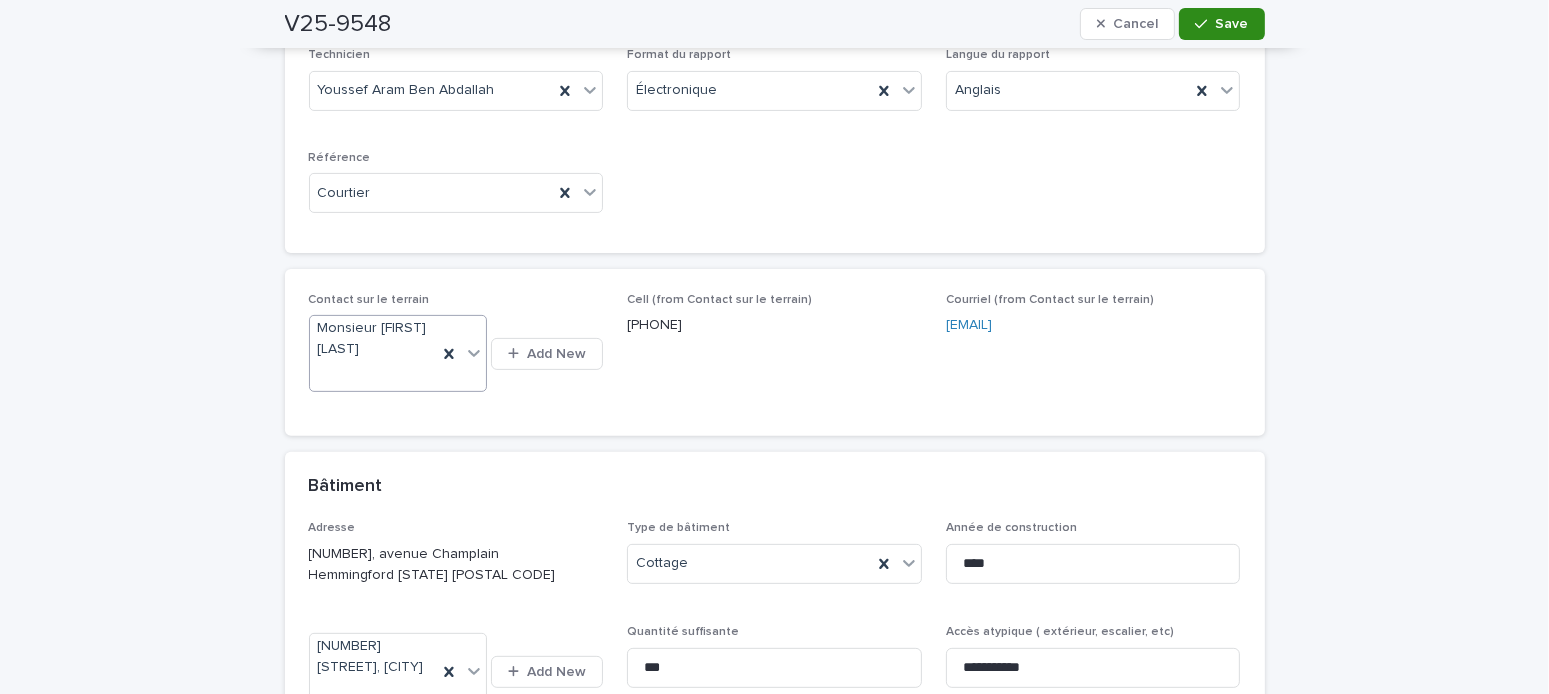 click on "Save" at bounding box center [1232, 24] 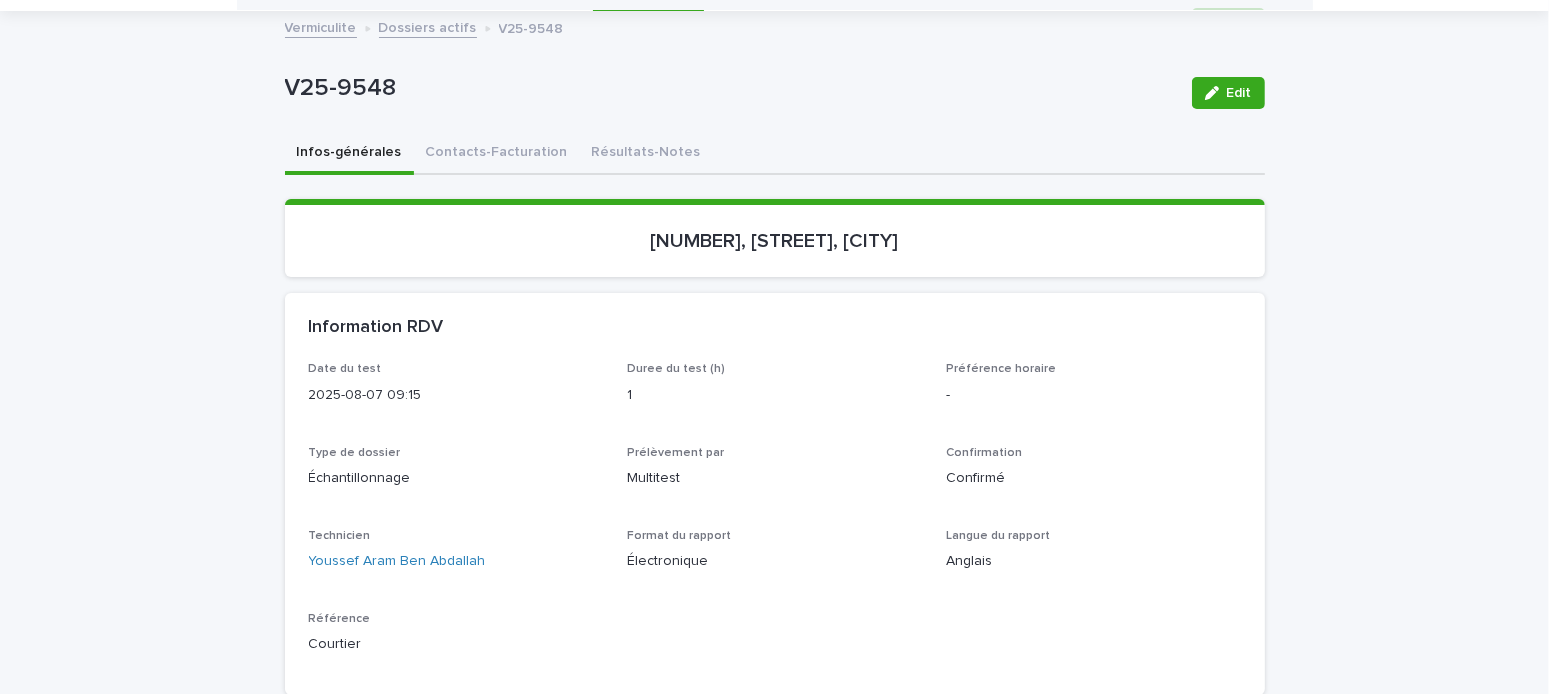 scroll, scrollTop: 0, scrollLeft: 0, axis: both 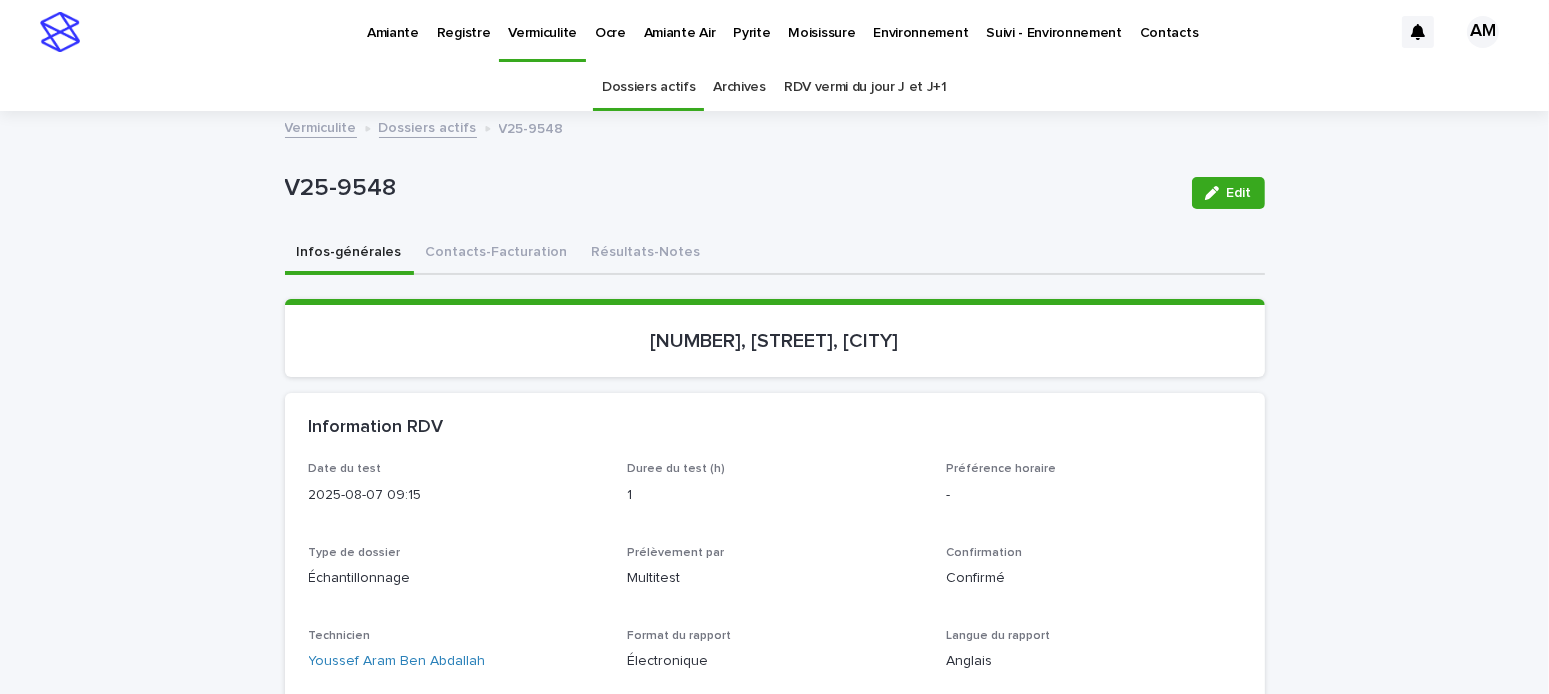 click on "Dossiers actifs" at bounding box center (428, 126) 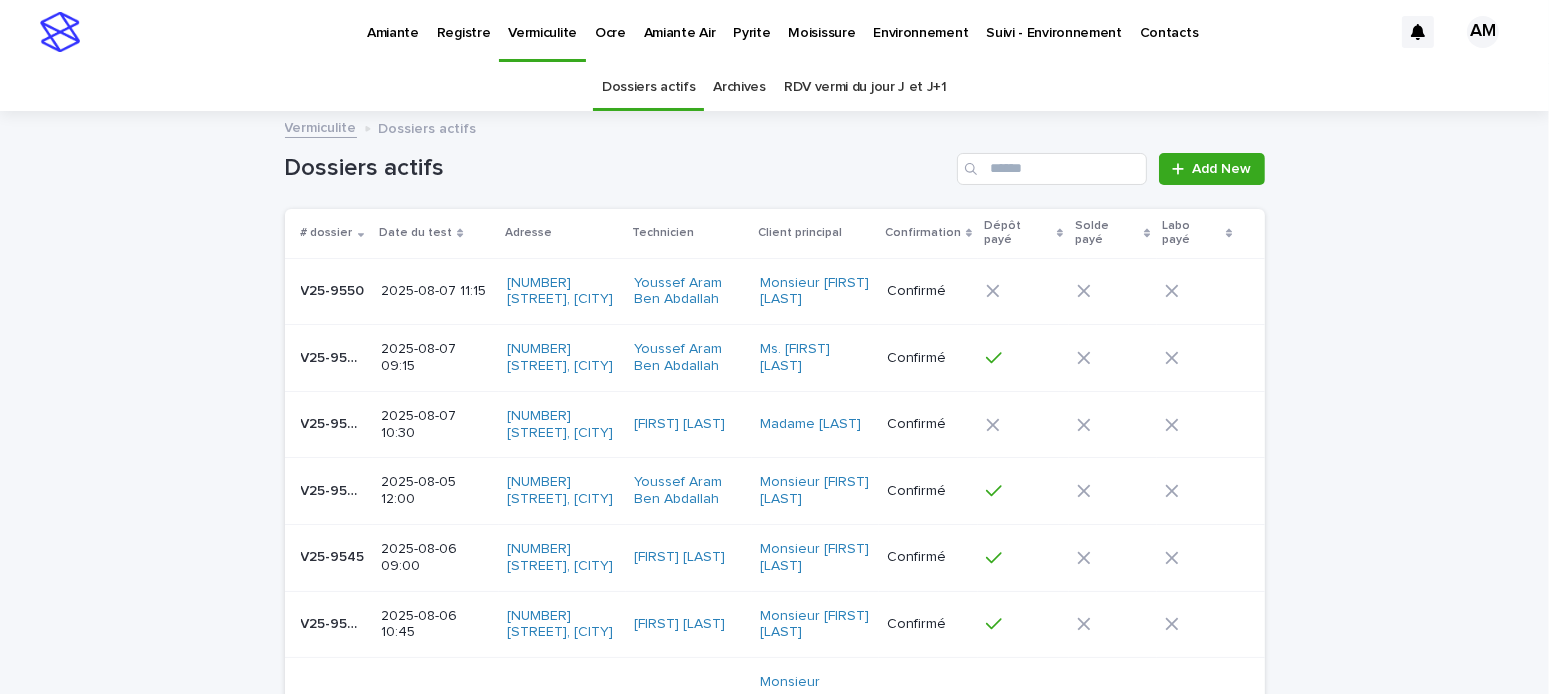 click on "2025-08-07 09:15" at bounding box center (436, 358) 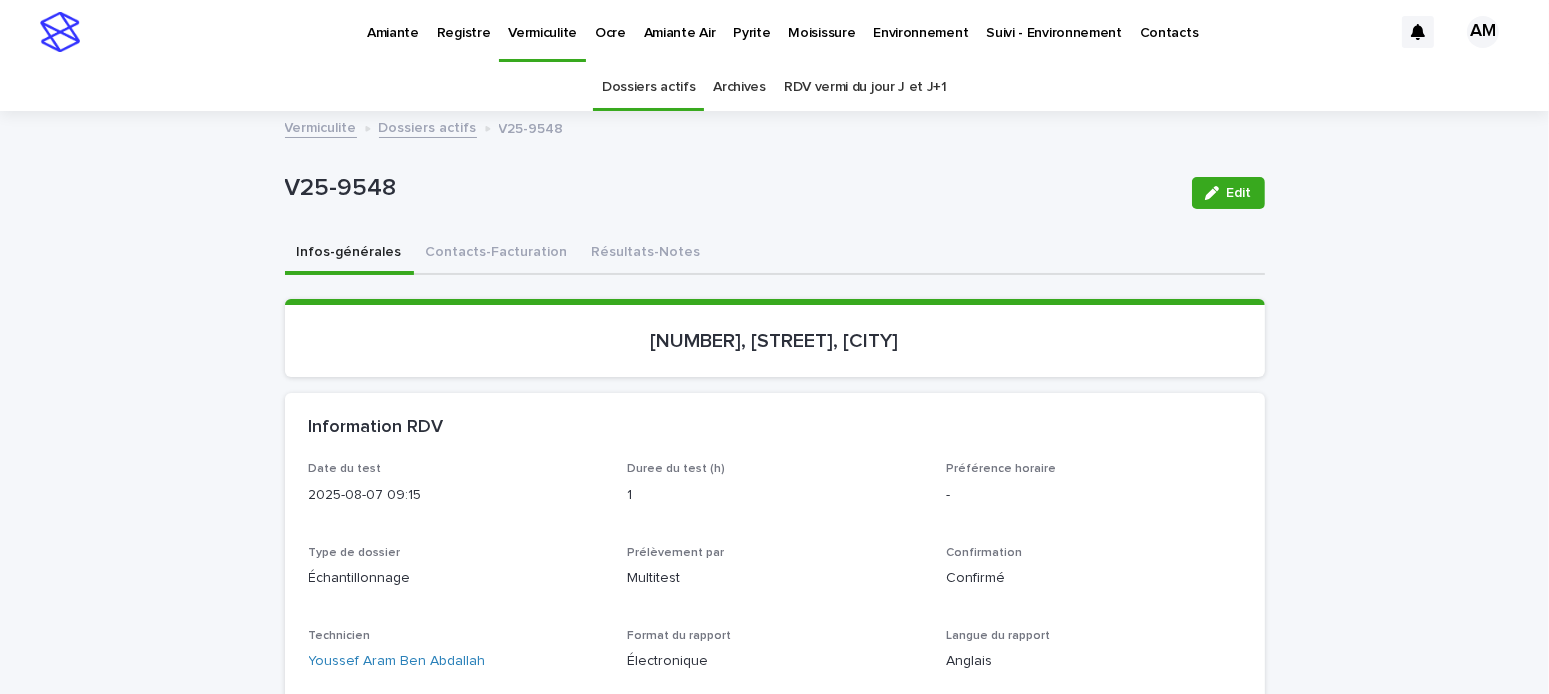 scroll, scrollTop: 63, scrollLeft: 0, axis: vertical 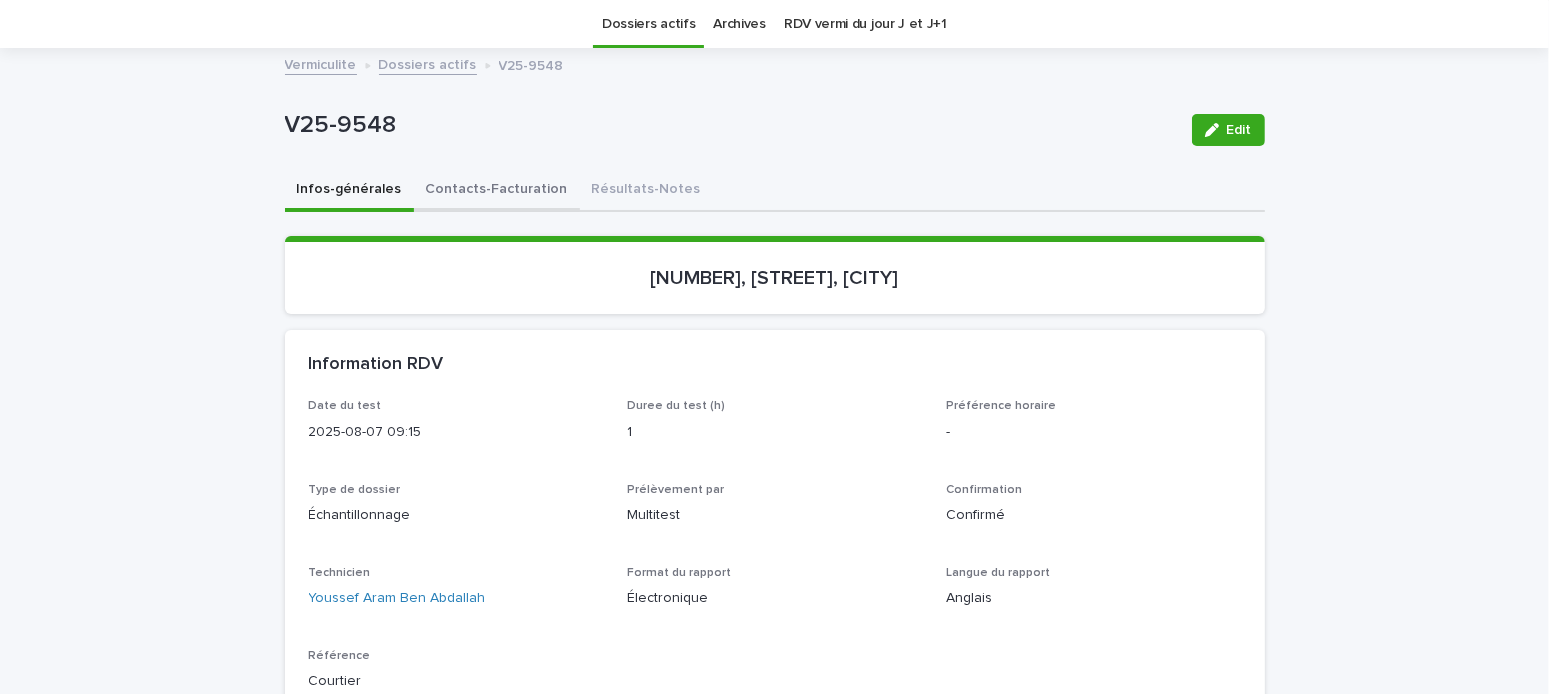 click on "Contacts-Facturation" at bounding box center [497, 191] 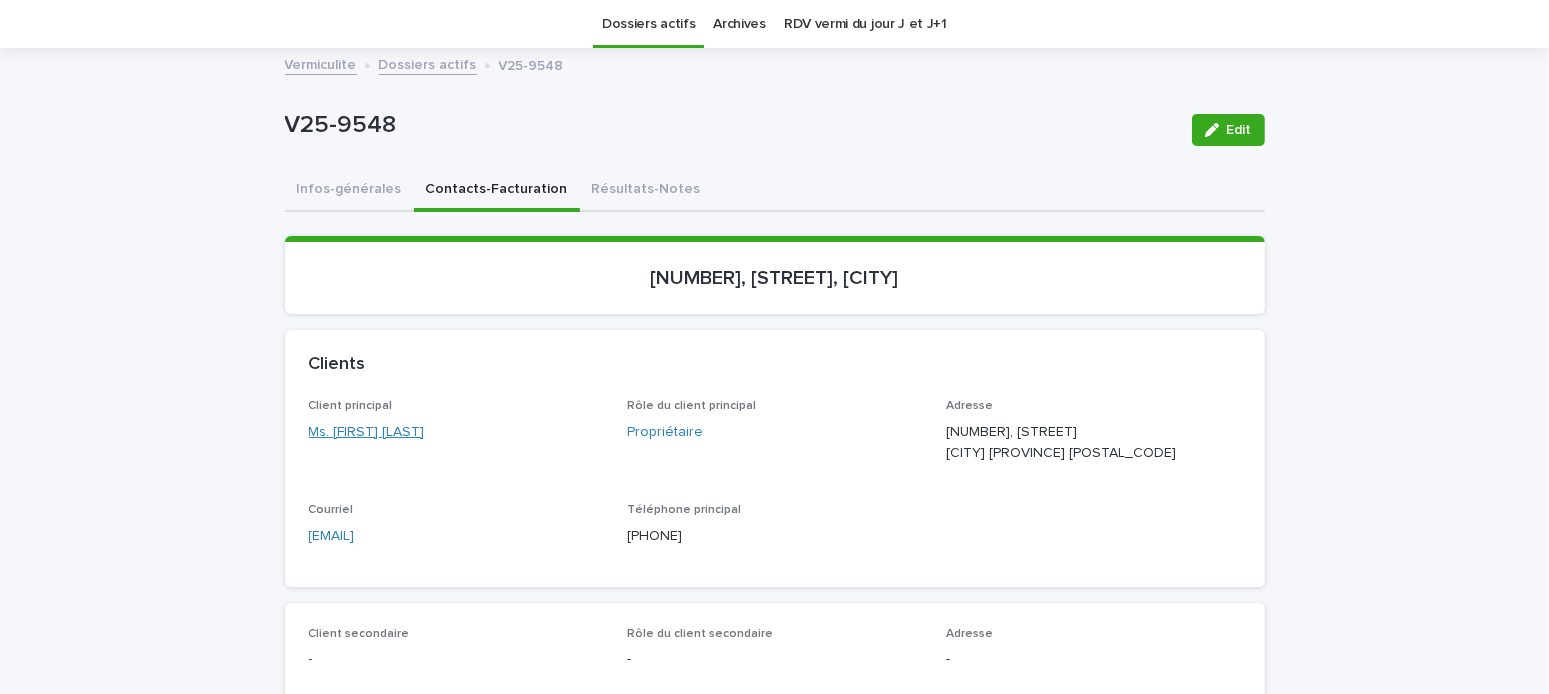 click on "Ms. [LAST] [LAST]" at bounding box center (367, 432) 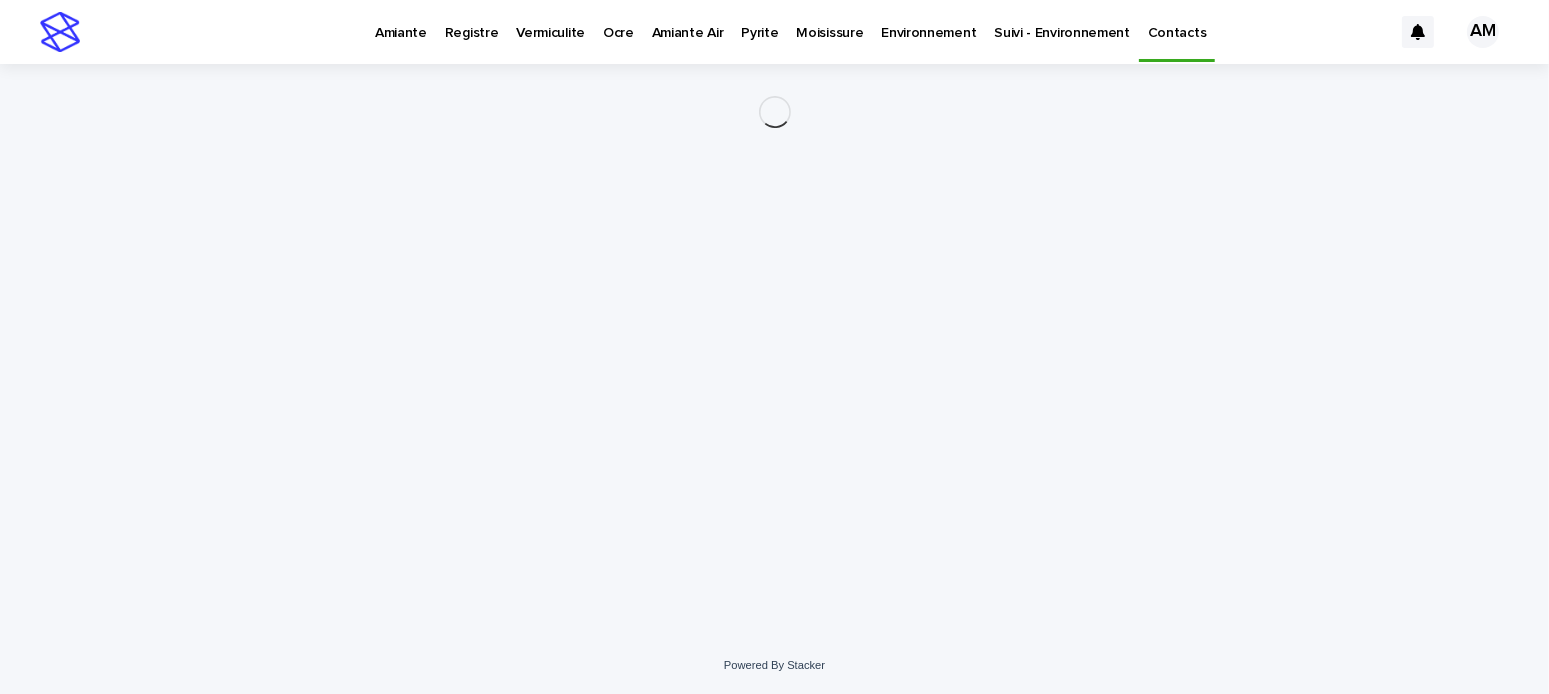 scroll, scrollTop: 0, scrollLeft: 0, axis: both 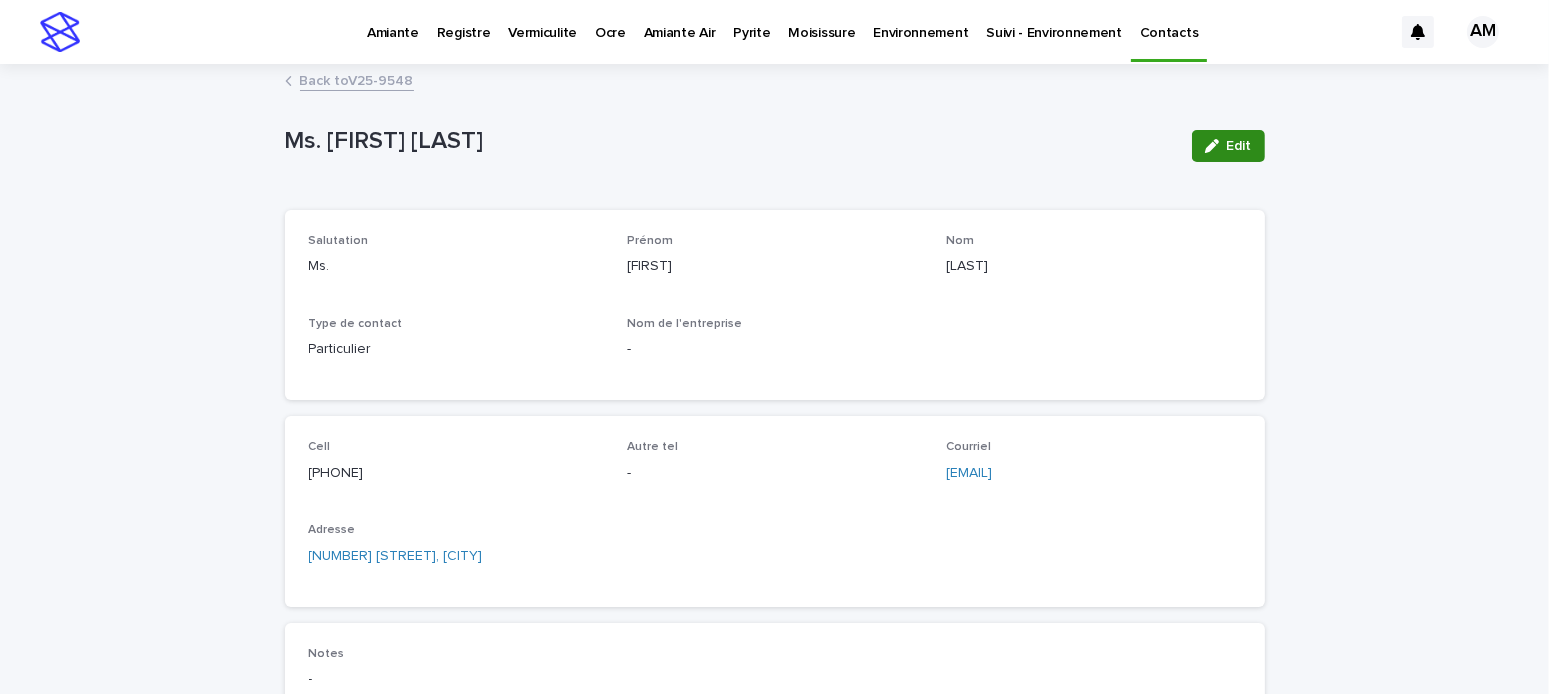 click at bounding box center (1216, 146) 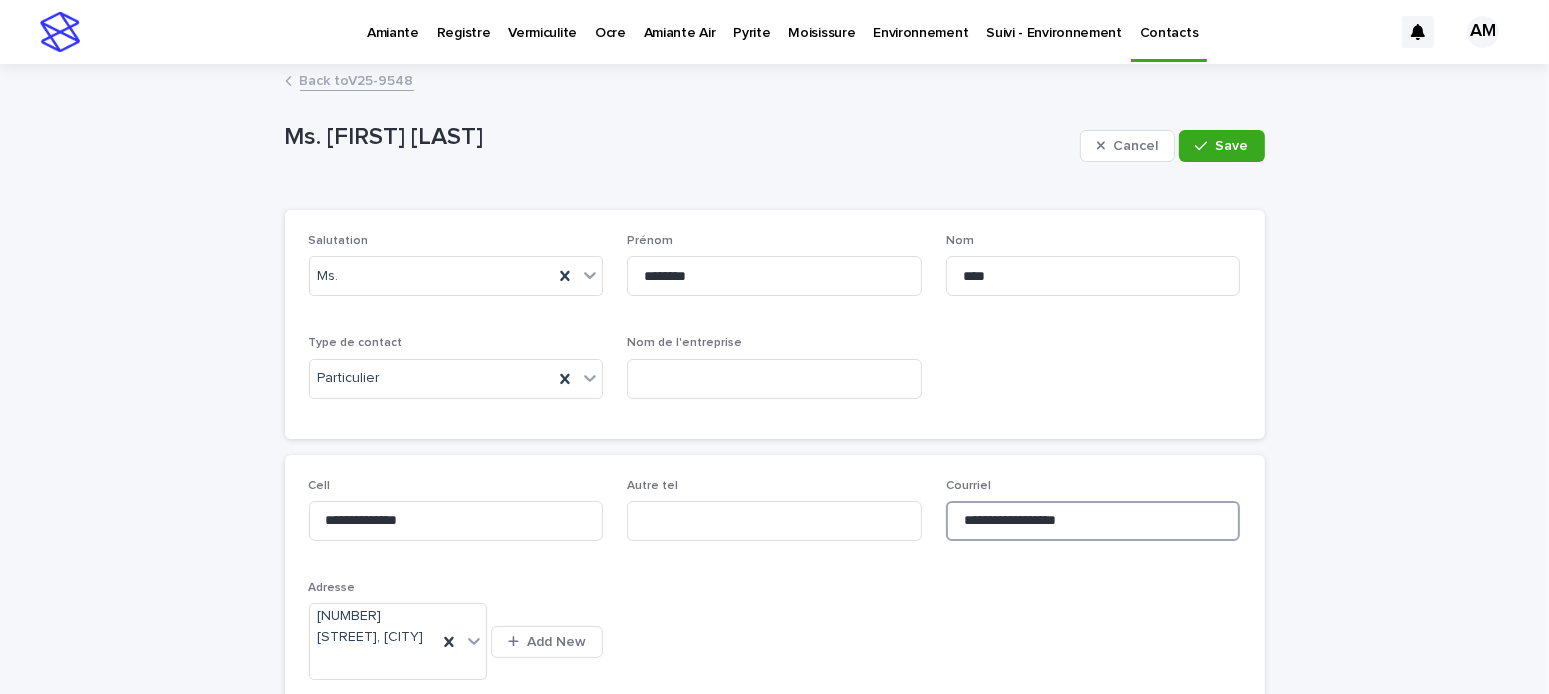 click on "**********" at bounding box center (1093, 521) 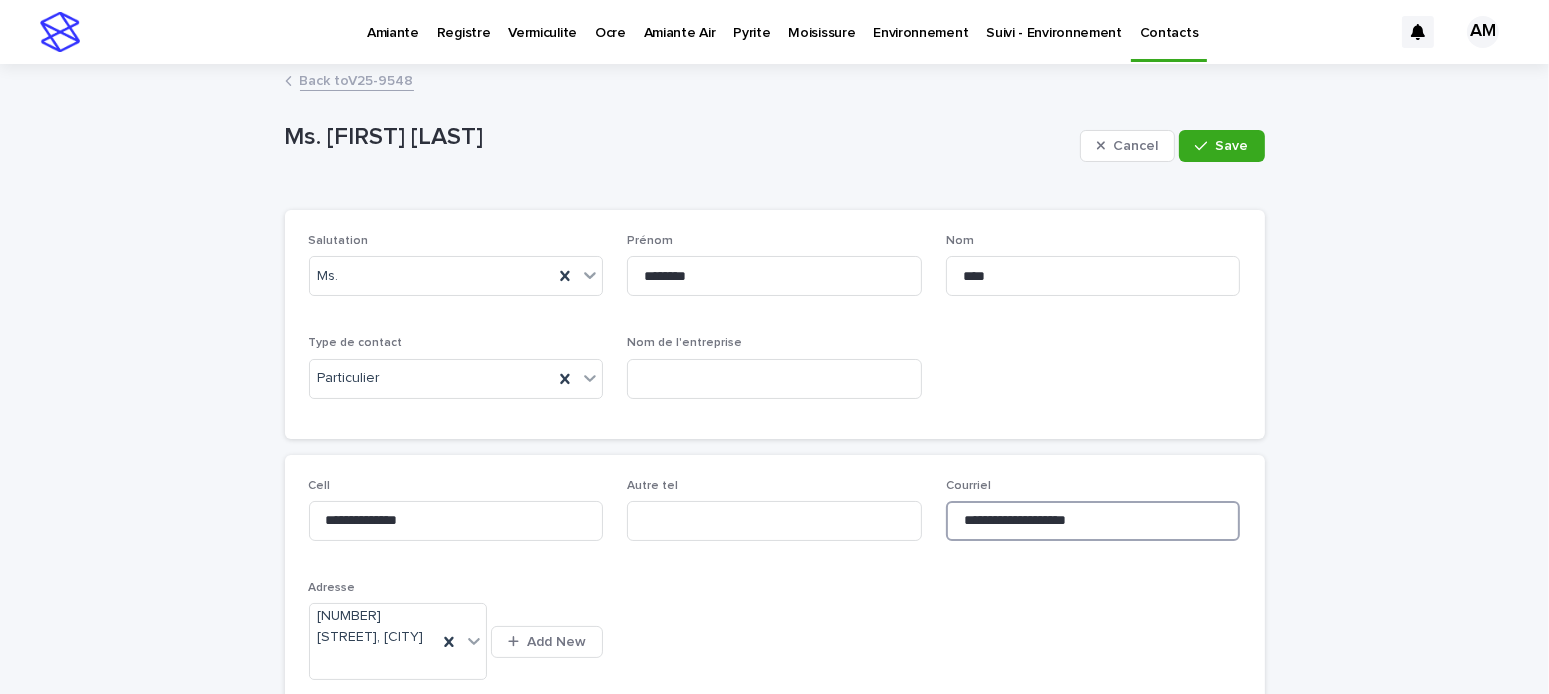 paste on "**********" 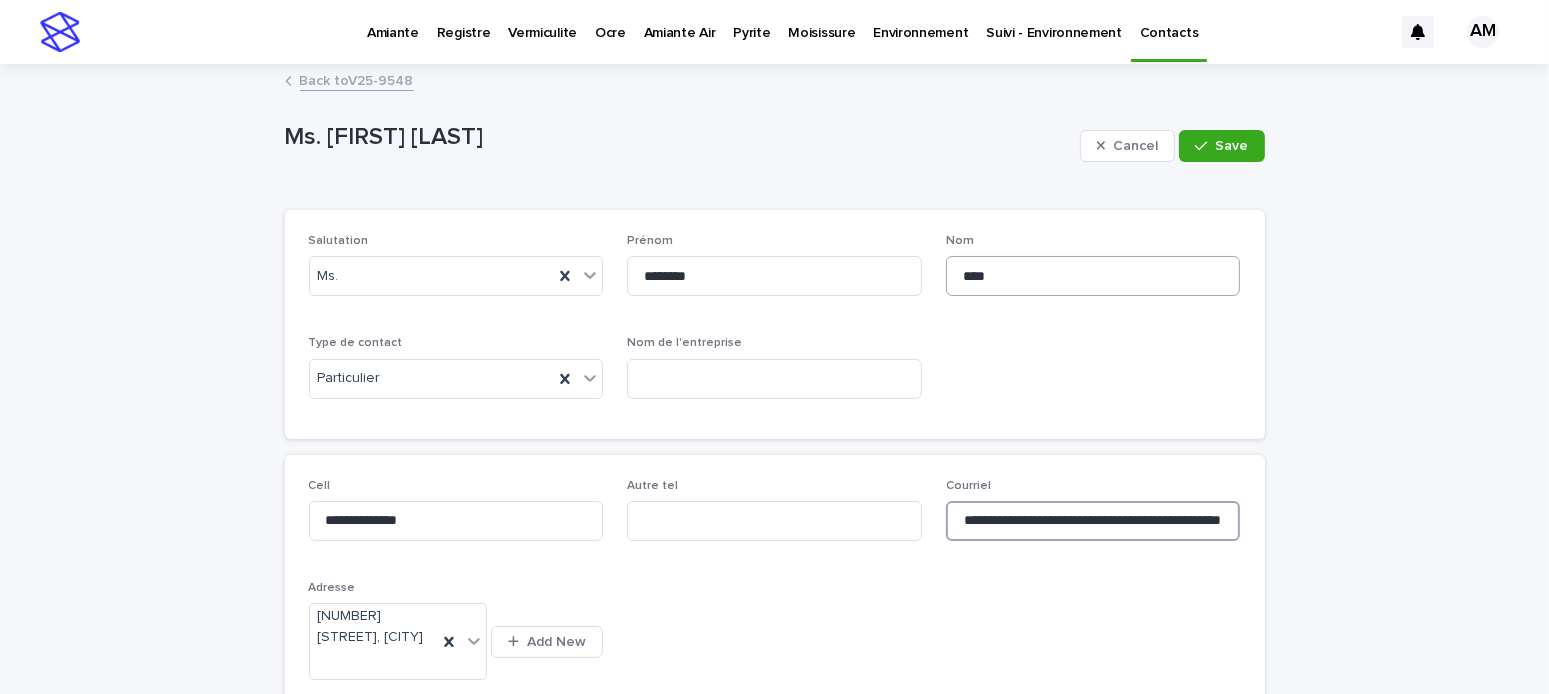 scroll, scrollTop: 0, scrollLeft: 91, axis: horizontal 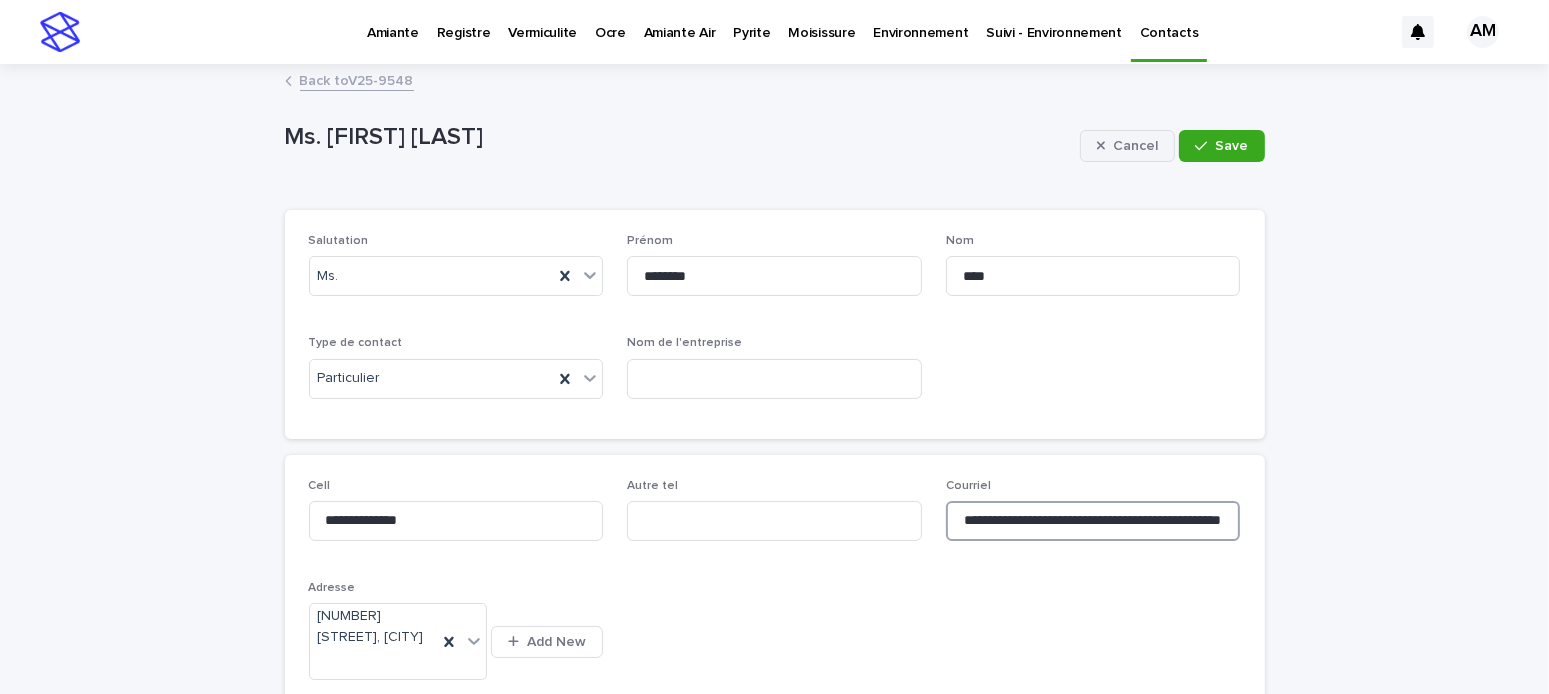 type on "**********" 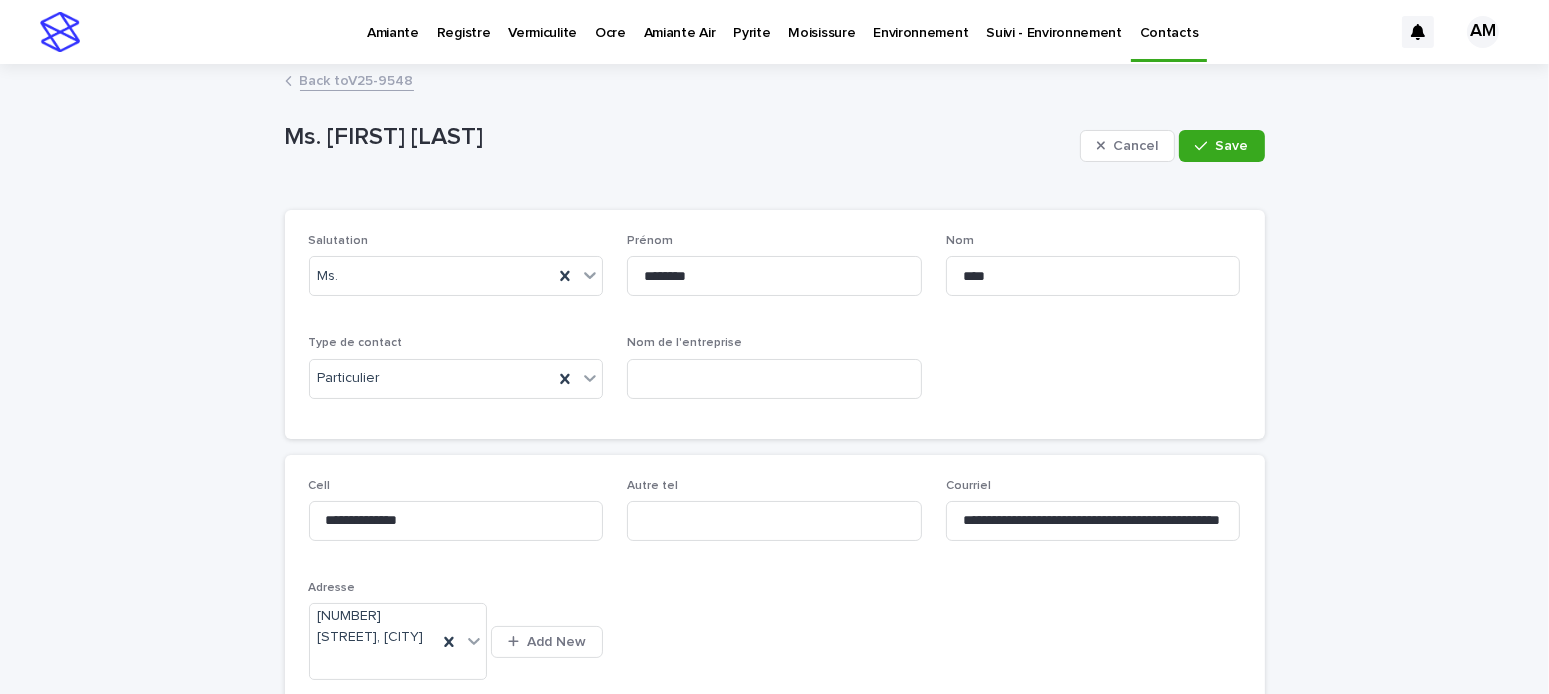 drag, startPoint x: 1120, startPoint y: 144, endPoint x: 1170, endPoint y: 177, distance: 59.908264 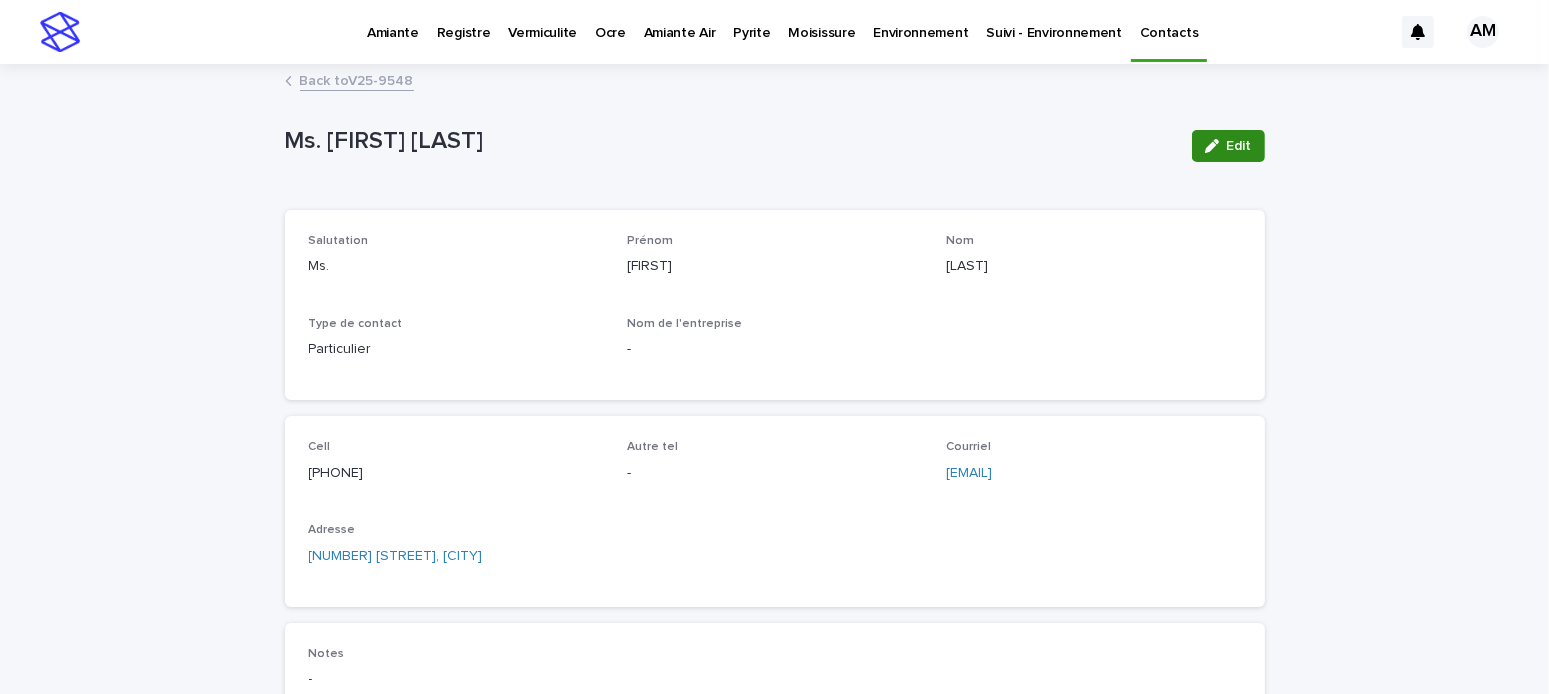 click on "Edit" at bounding box center [1239, 146] 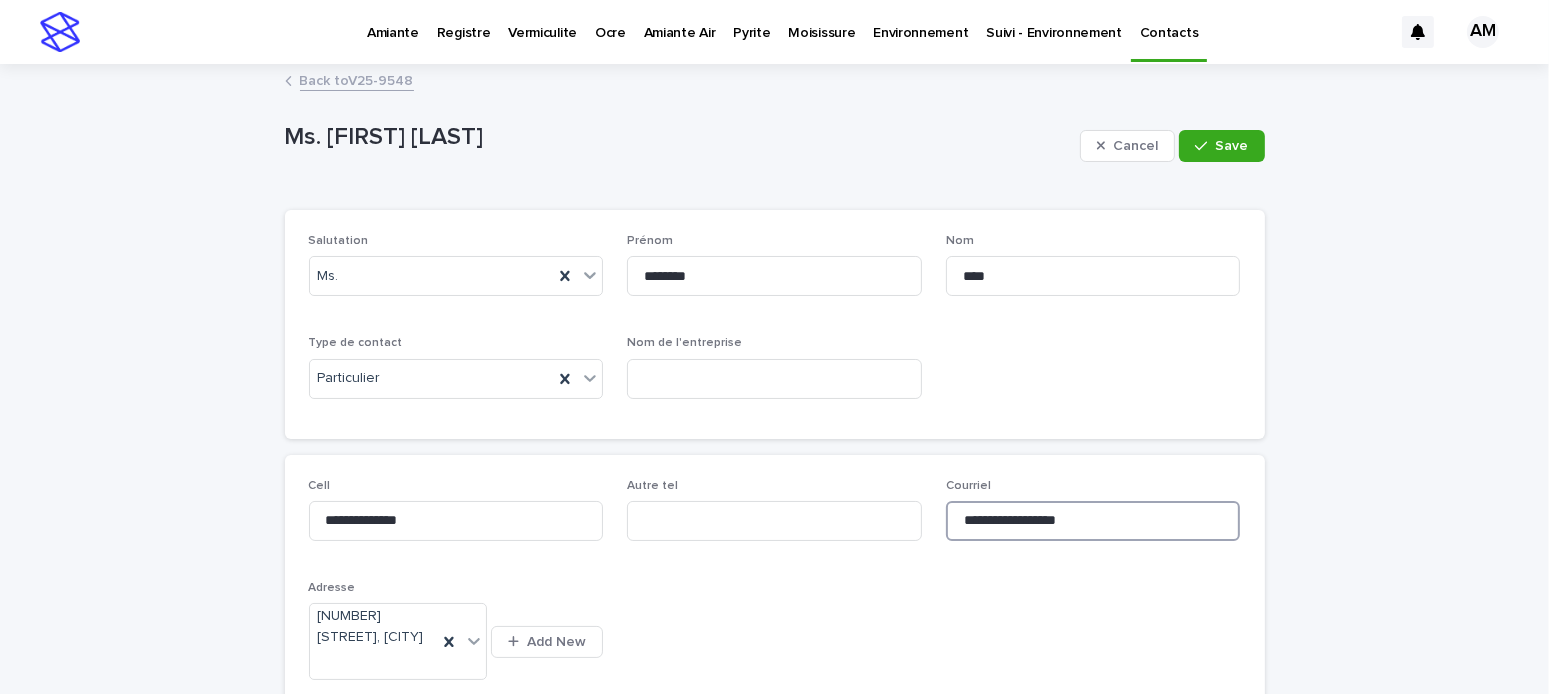 click on "**********" at bounding box center (1093, 521) 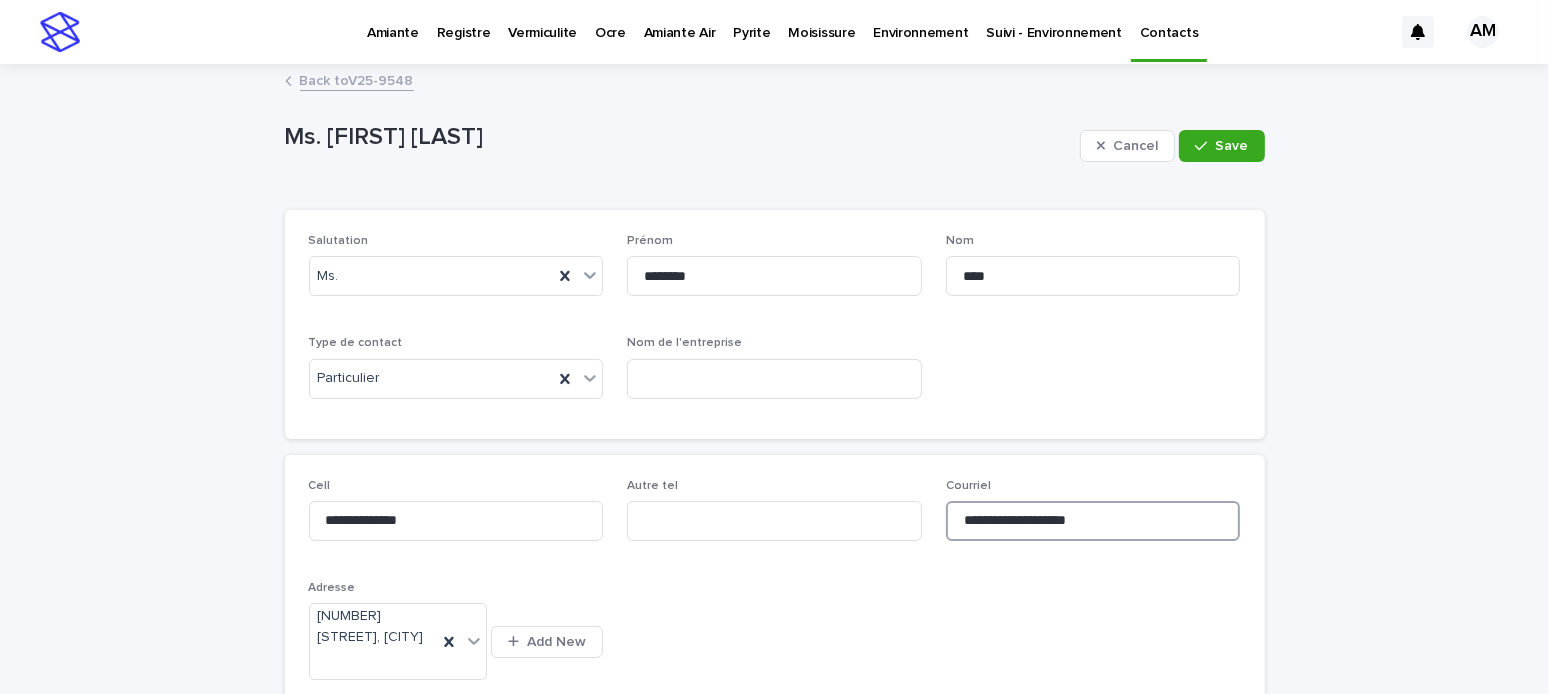 paste on "**********" 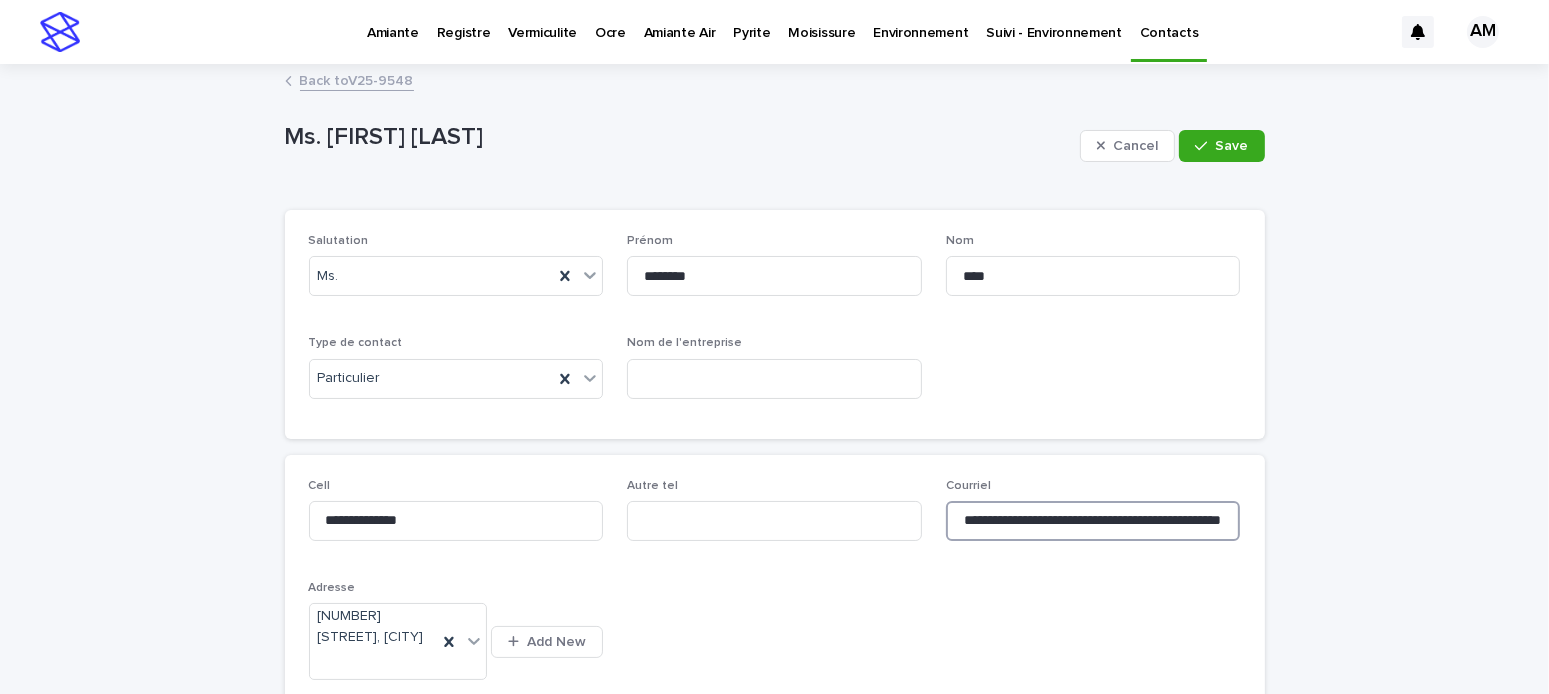 scroll, scrollTop: 0, scrollLeft: 91, axis: horizontal 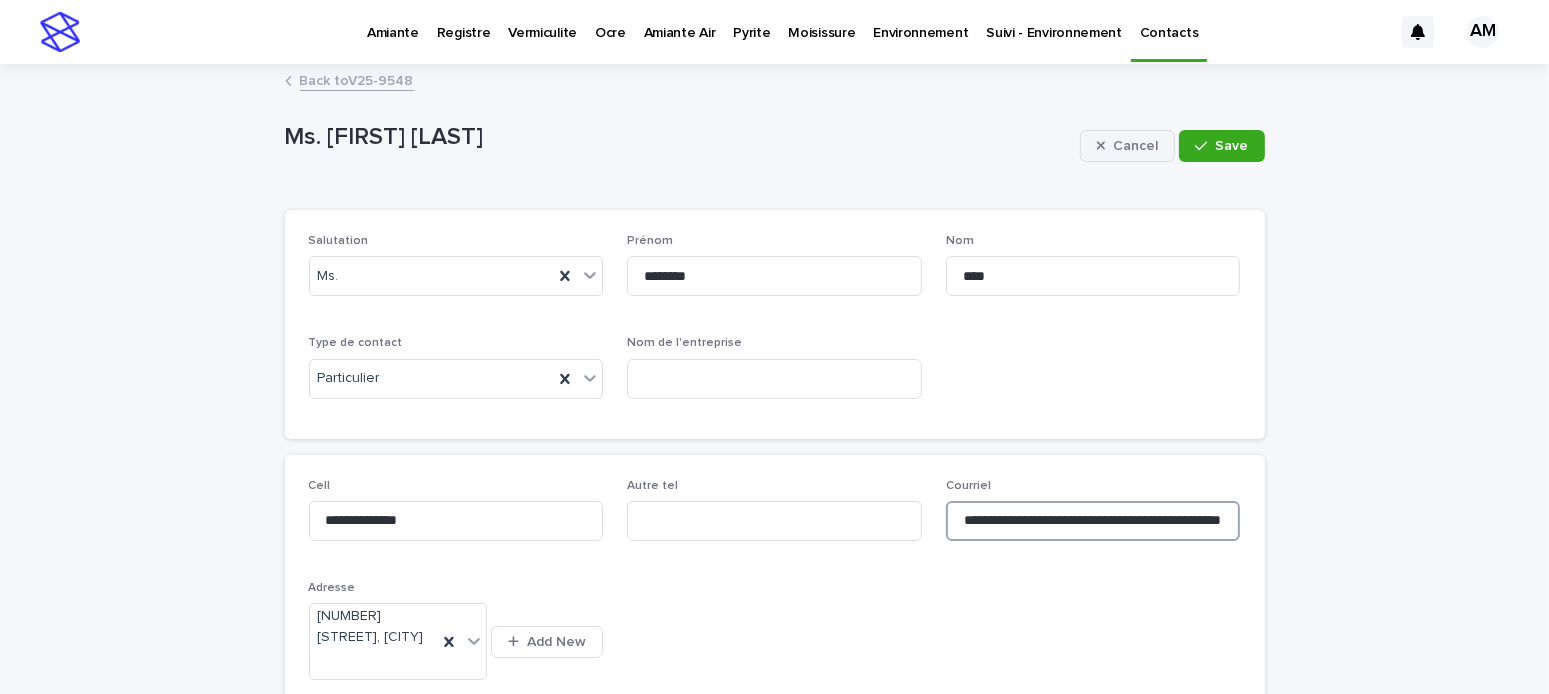 type on "**********" 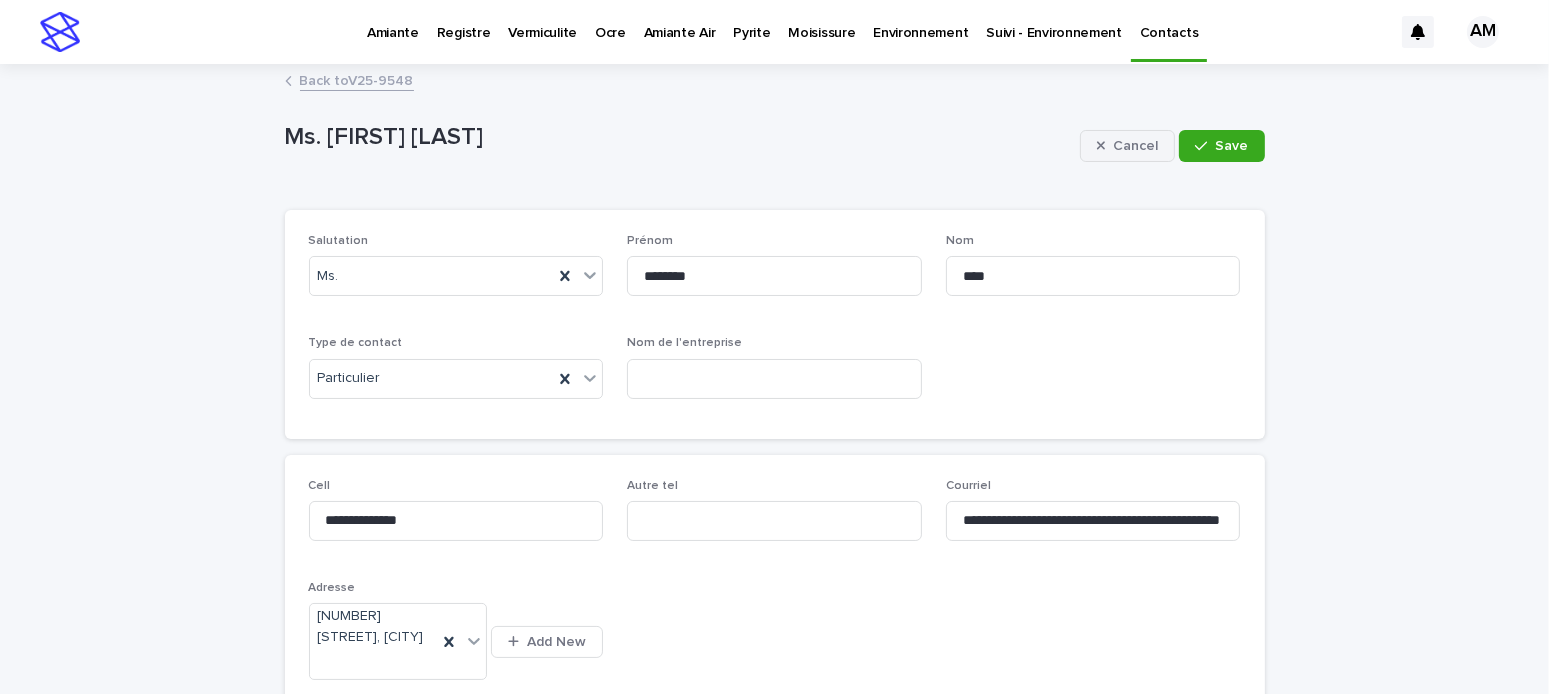 click on "Cancel" at bounding box center [1128, 146] 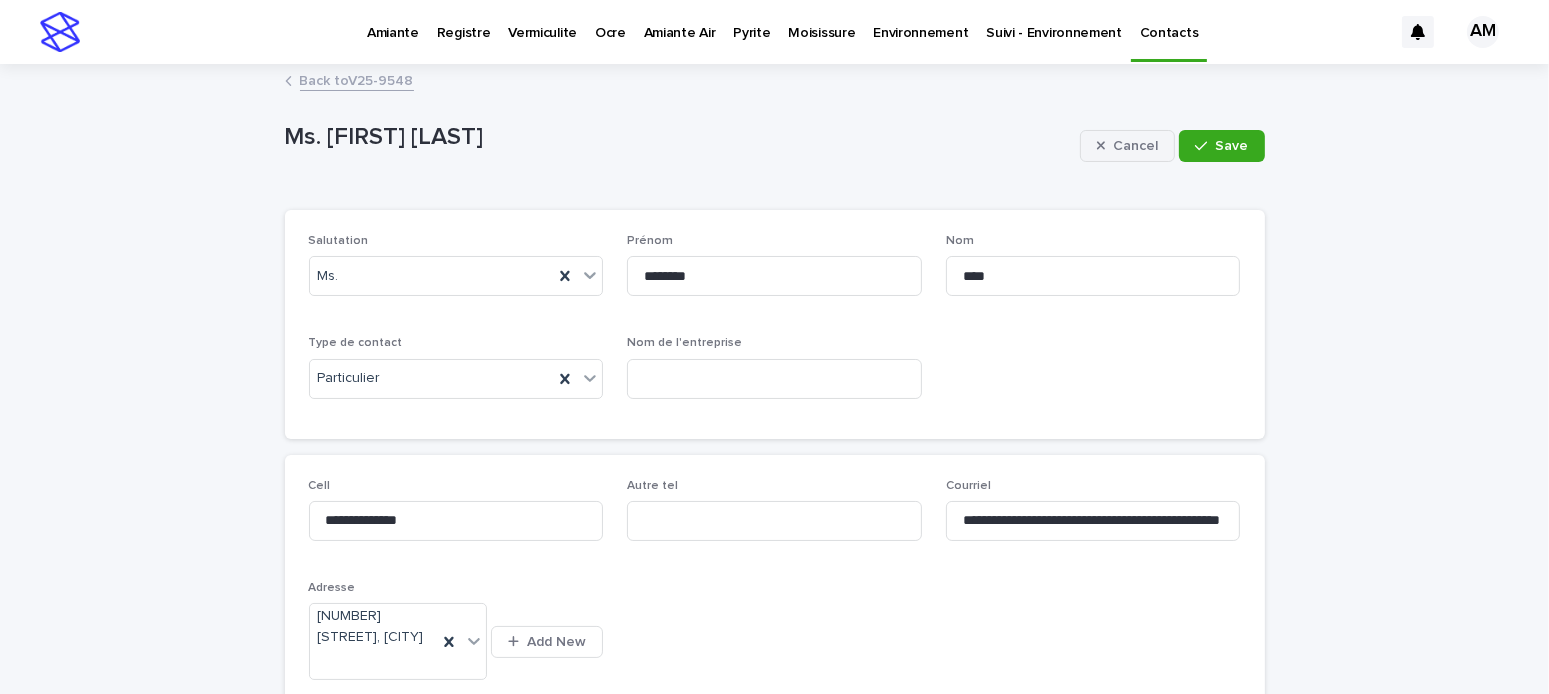 scroll, scrollTop: 0, scrollLeft: 0, axis: both 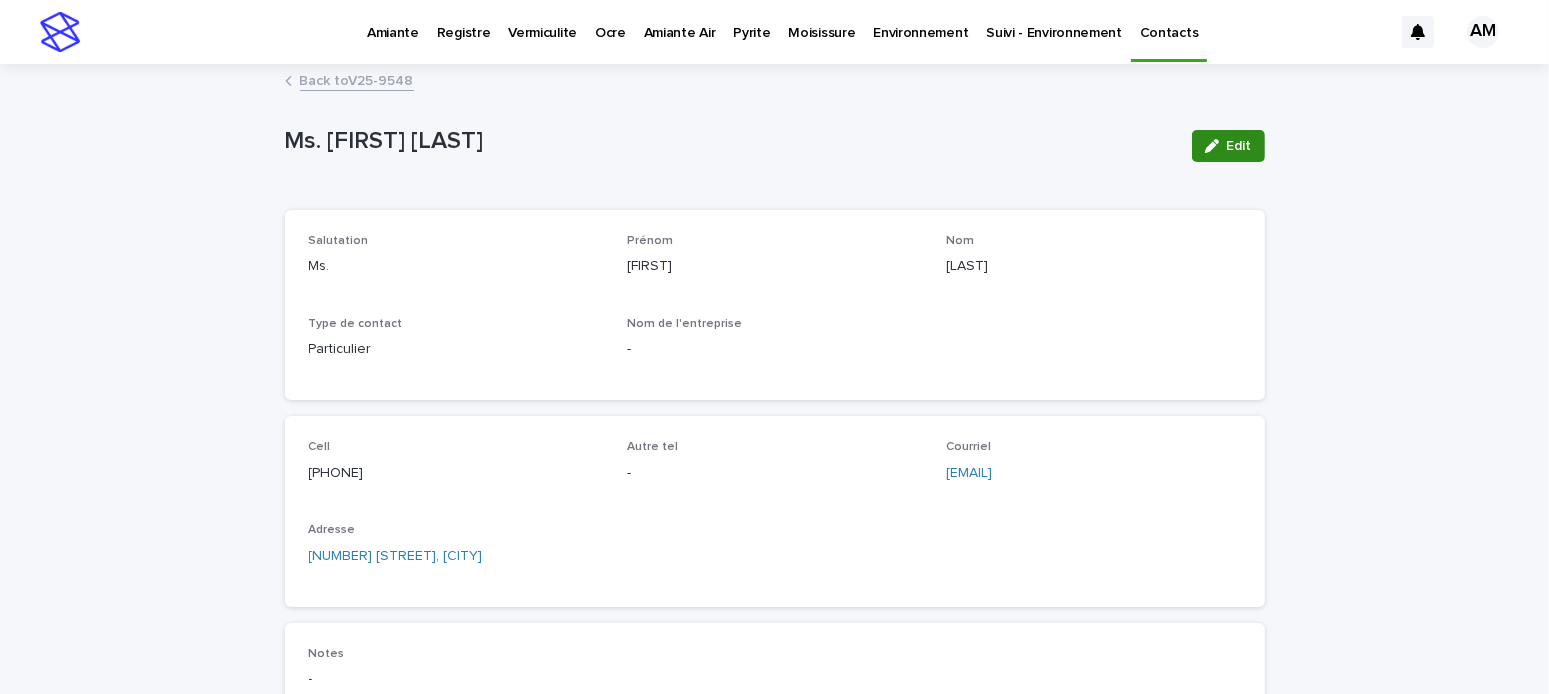 click on "Edit" at bounding box center (1228, 146) 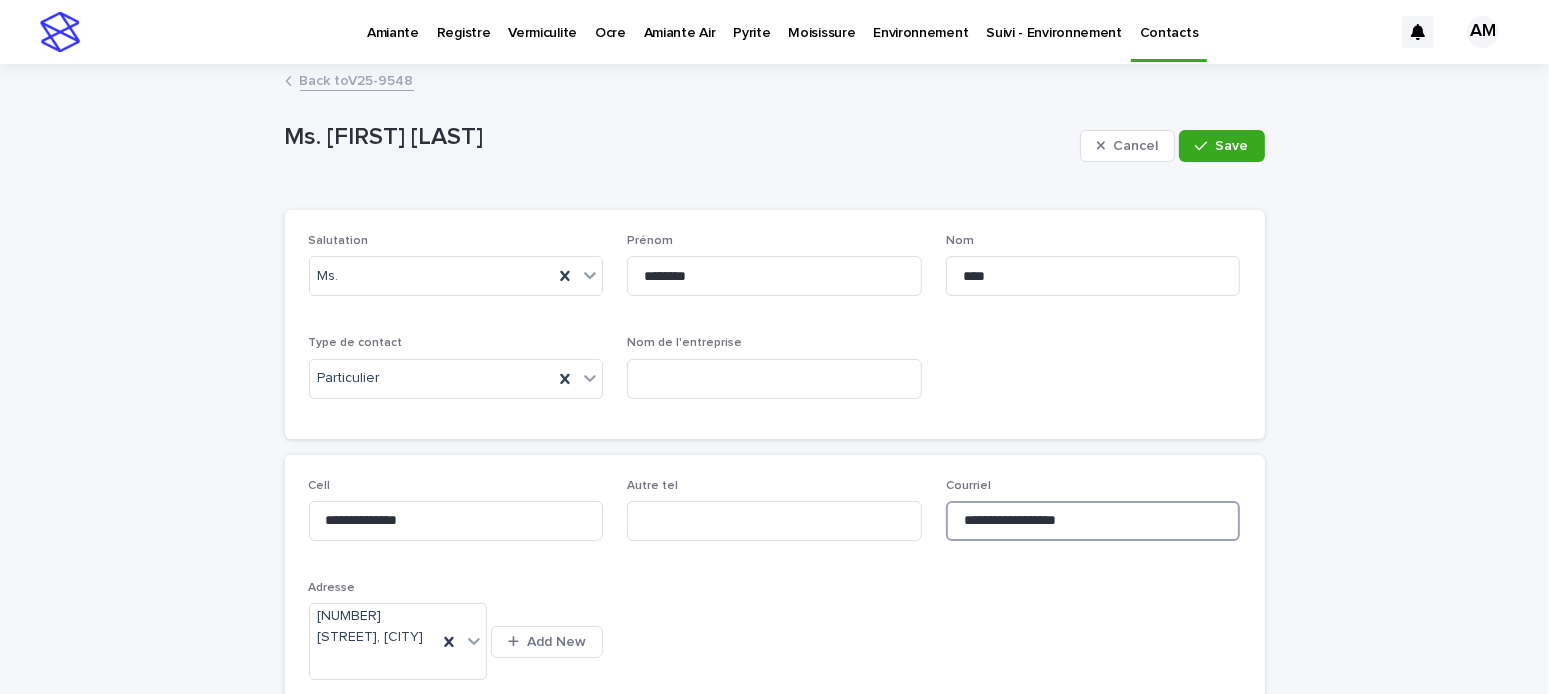 click on "**********" at bounding box center (1093, 521) 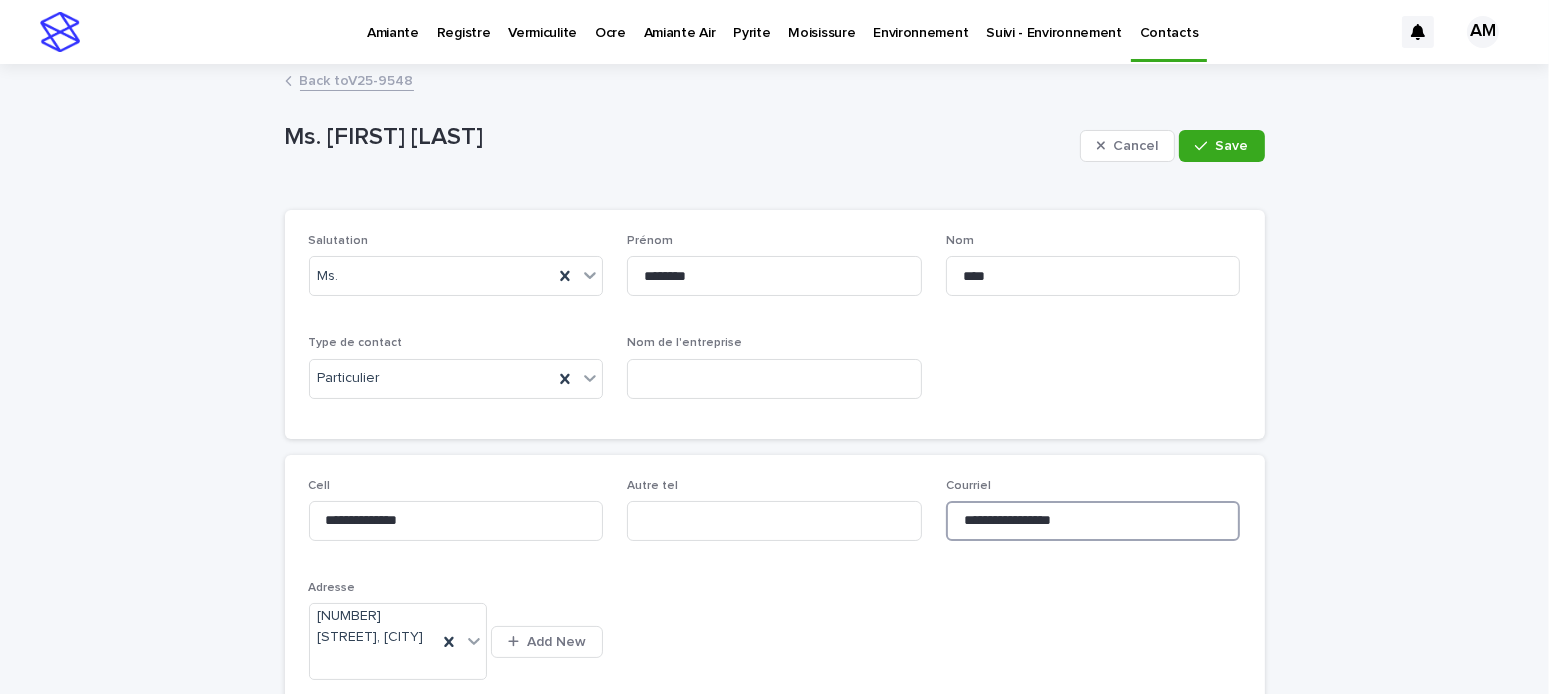 type on "**********" 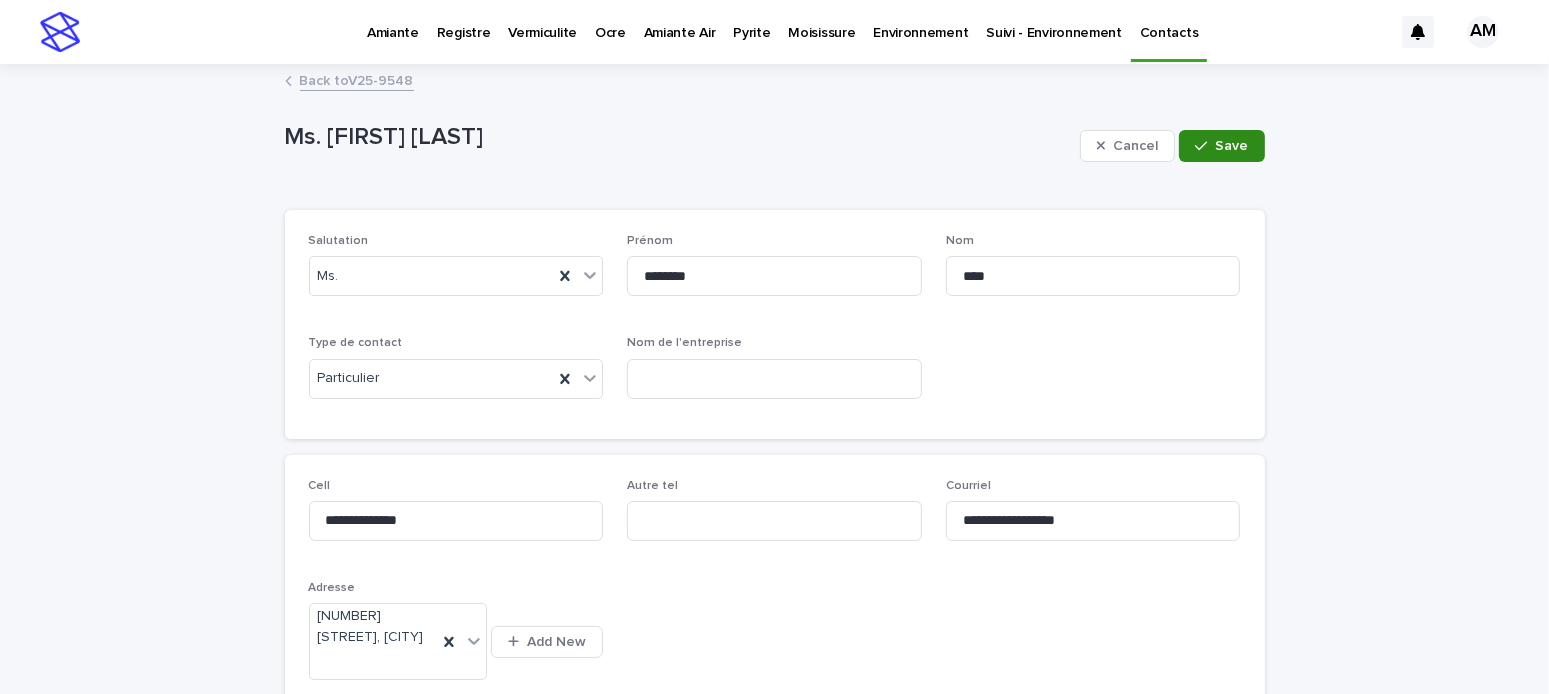 click on "Save" at bounding box center [1232, 146] 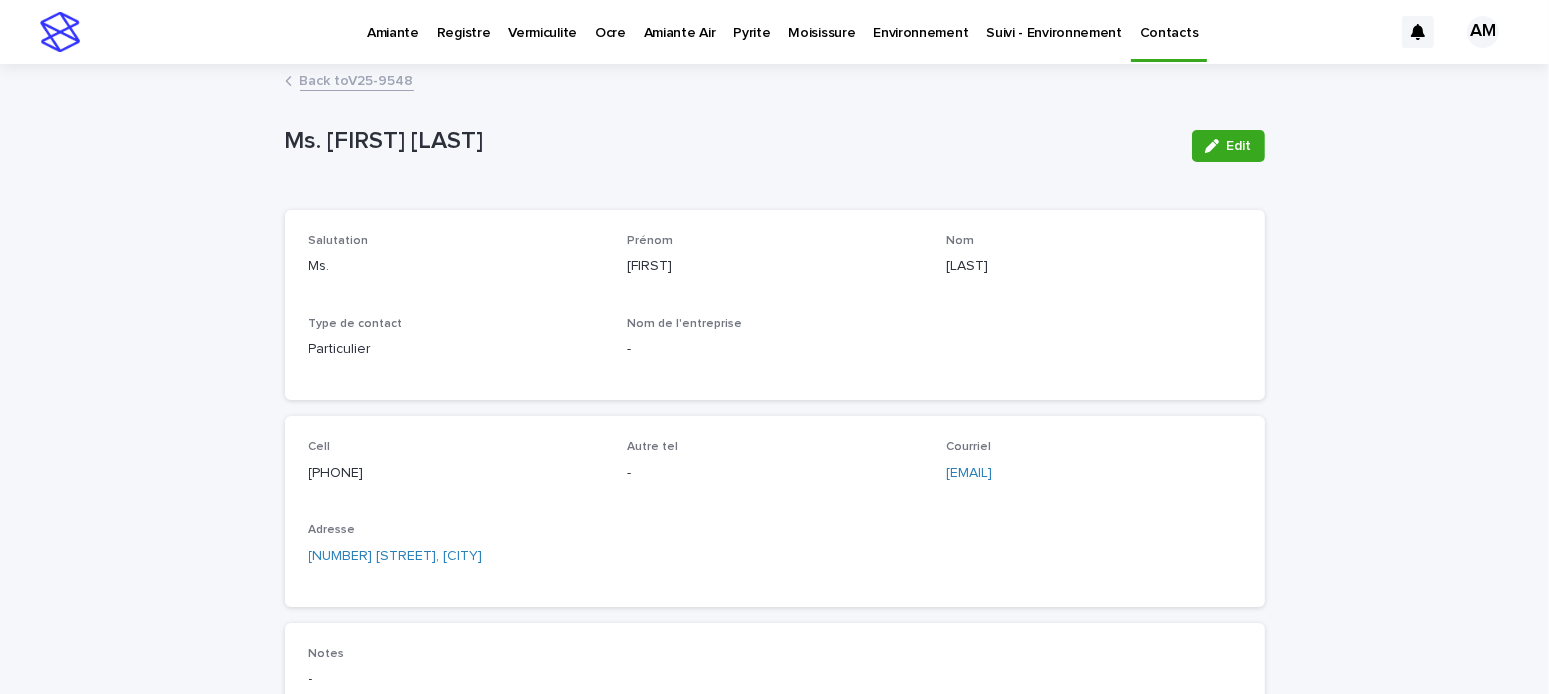 click on "Back to  V25-9548" at bounding box center (357, 79) 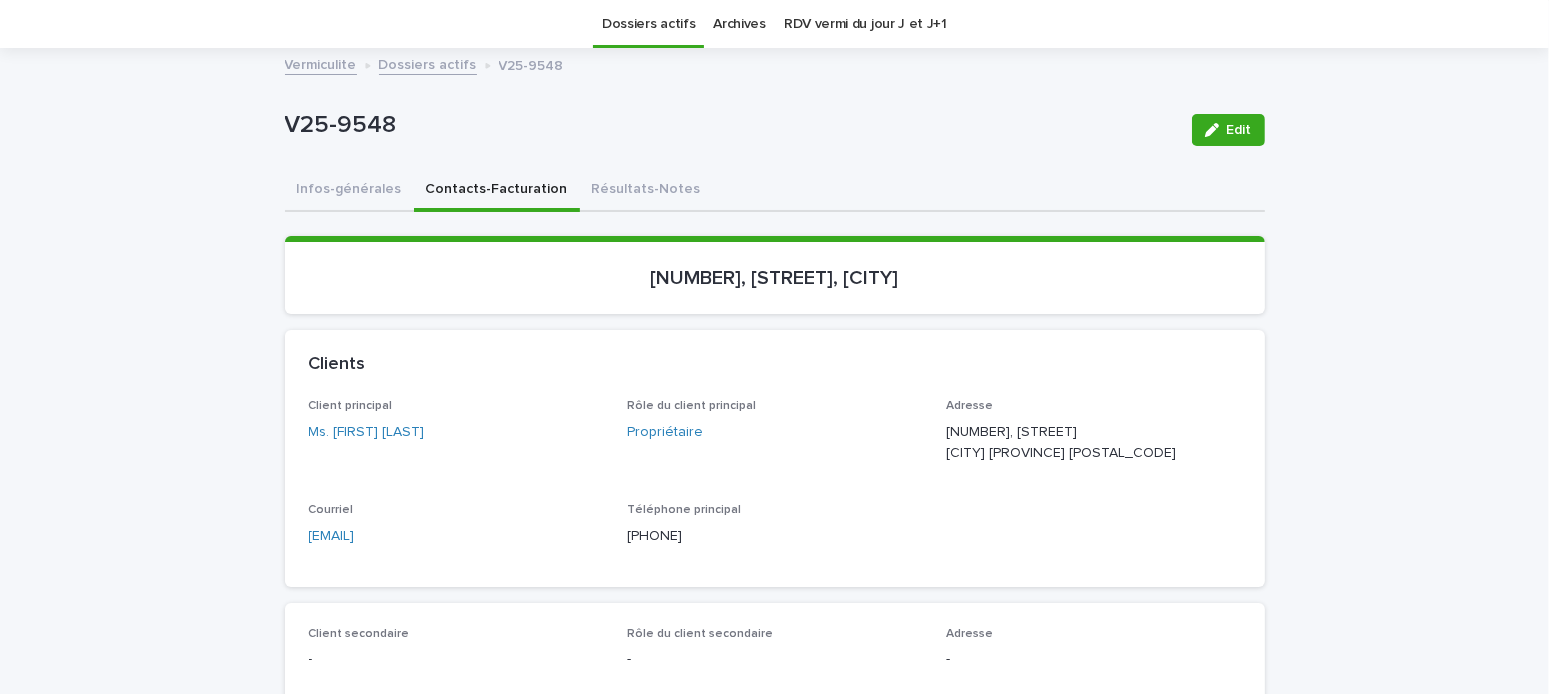 scroll, scrollTop: 0, scrollLeft: 0, axis: both 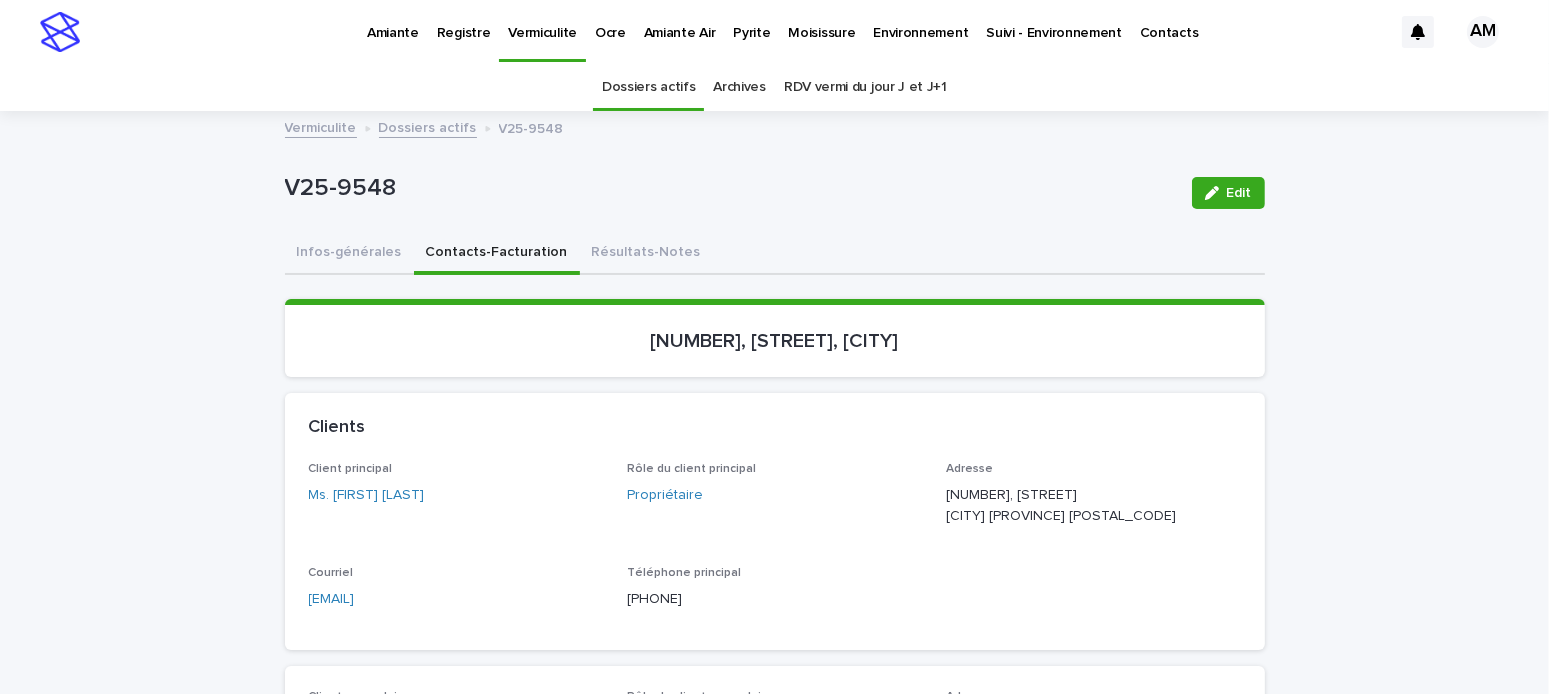 click on "Pyrite" at bounding box center (751, 21) 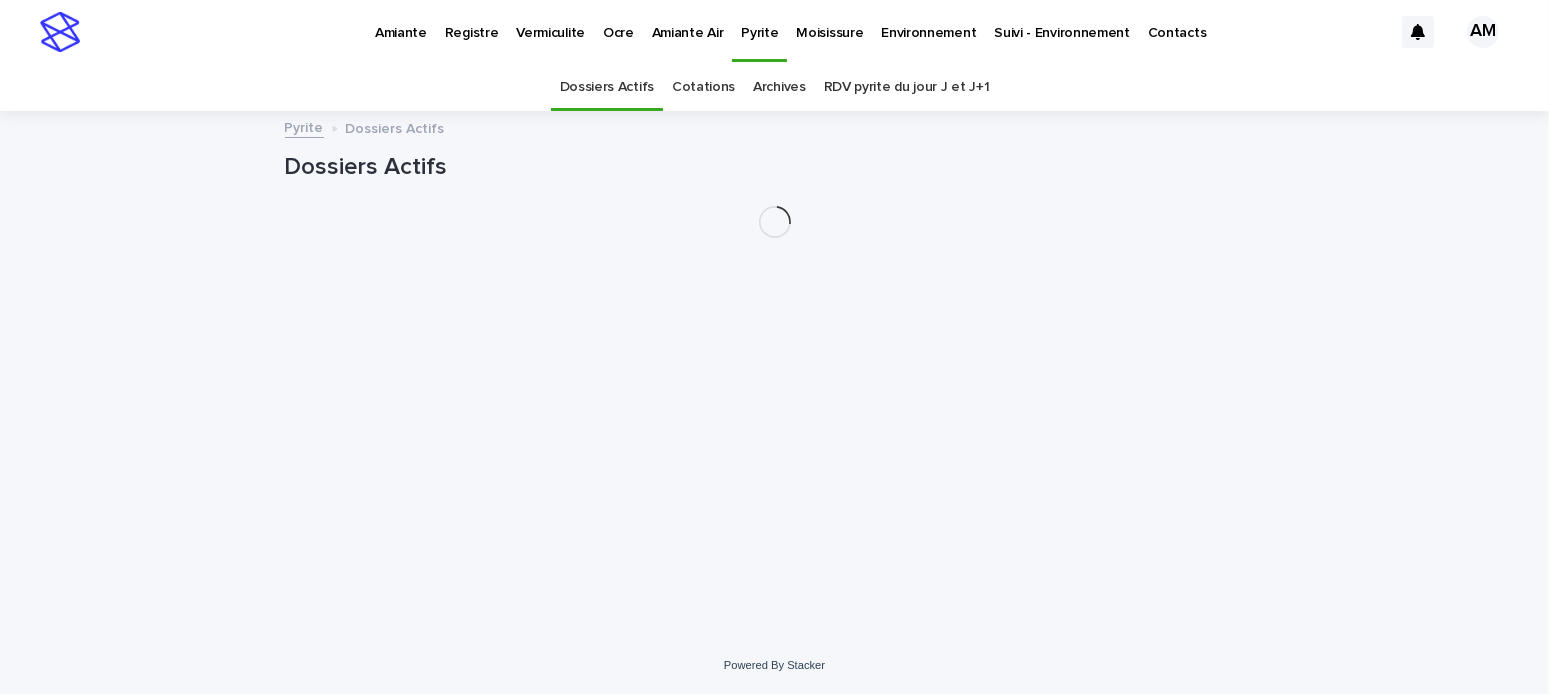 click on "RDV pyrite du jour J et J+1" at bounding box center [907, 87] 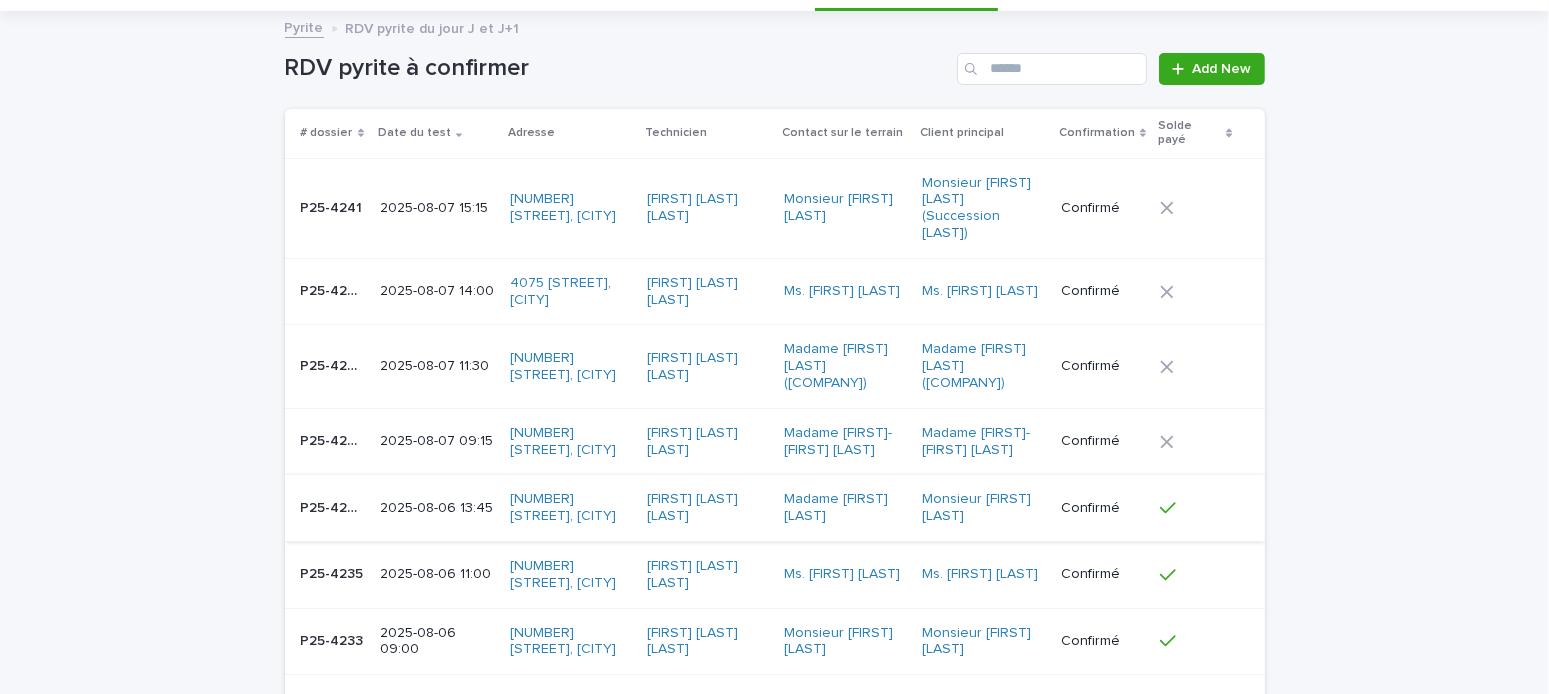 scroll, scrollTop: 0, scrollLeft: 0, axis: both 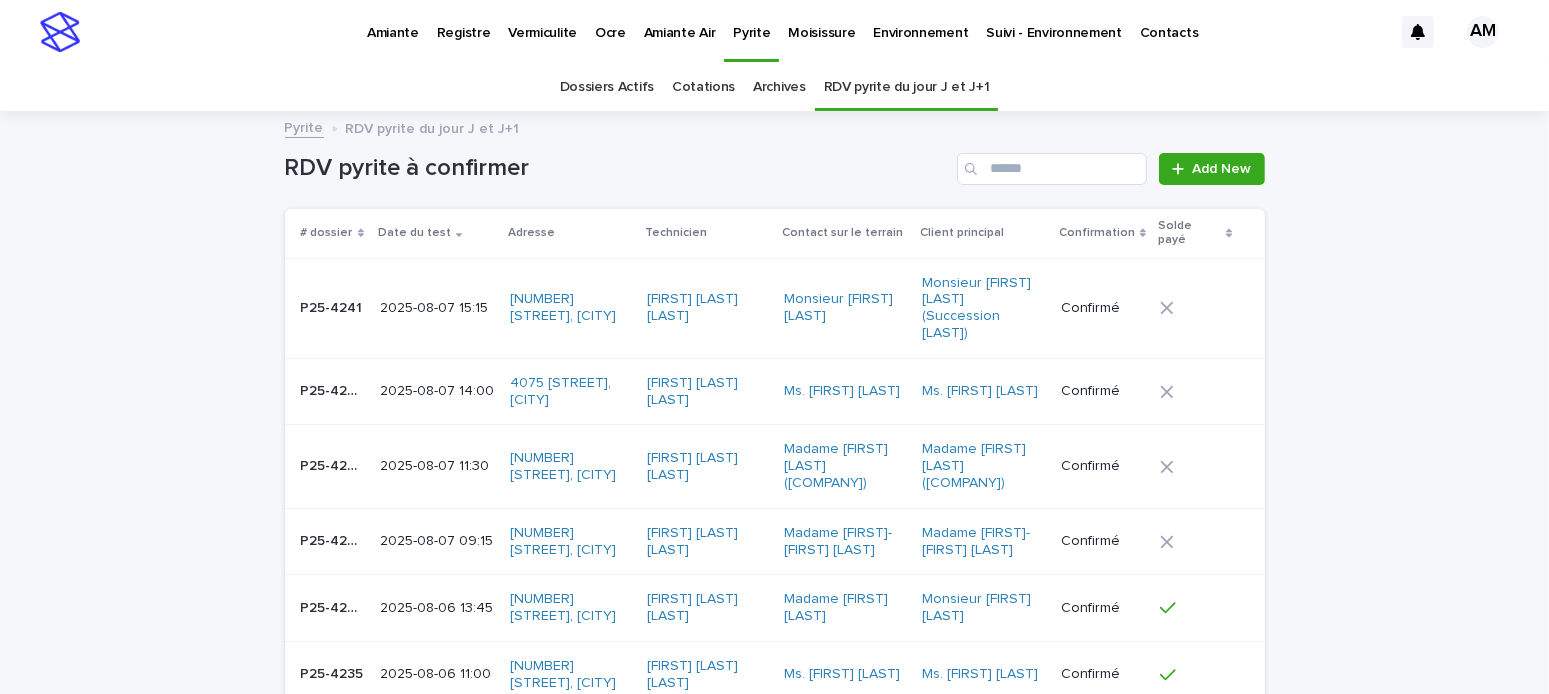 click on "Vermiculite" at bounding box center [542, 21] 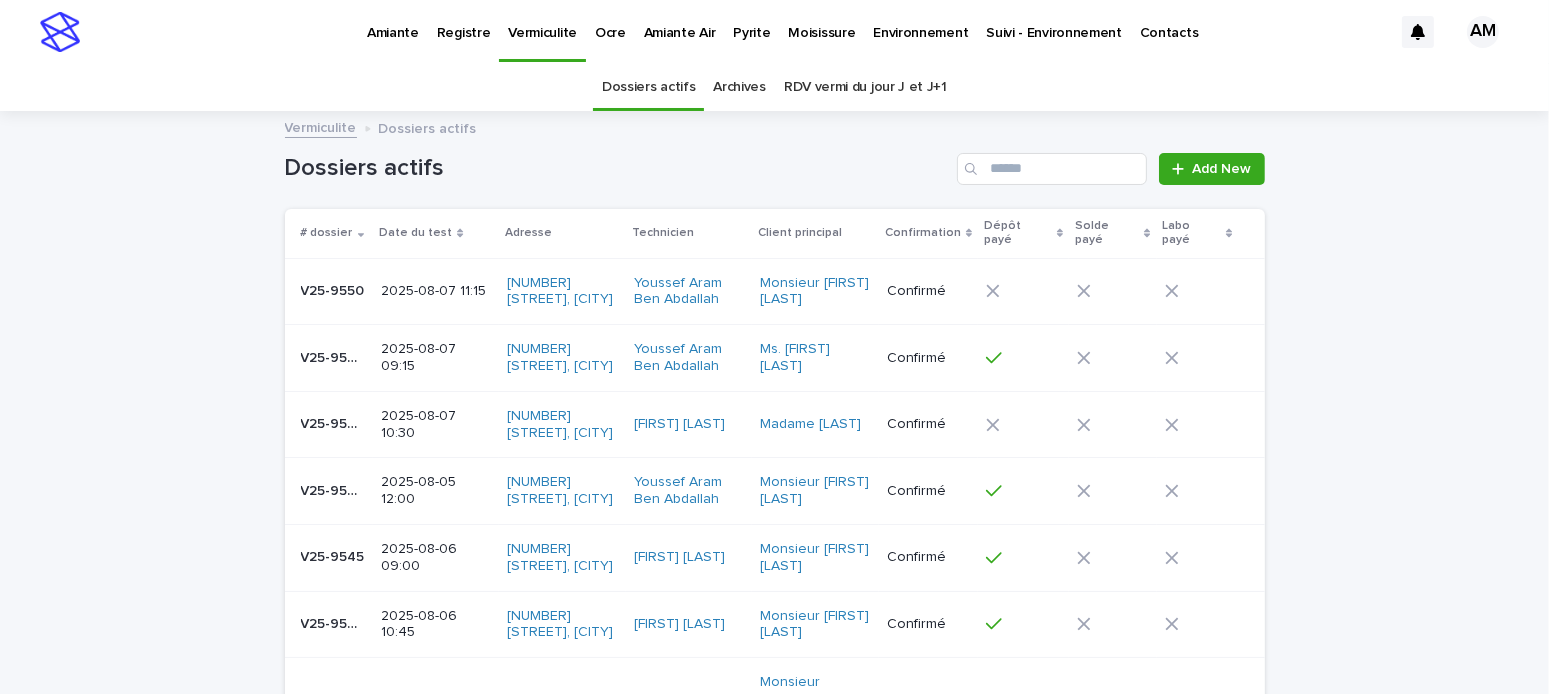click on "Pyrite" at bounding box center [751, 21] 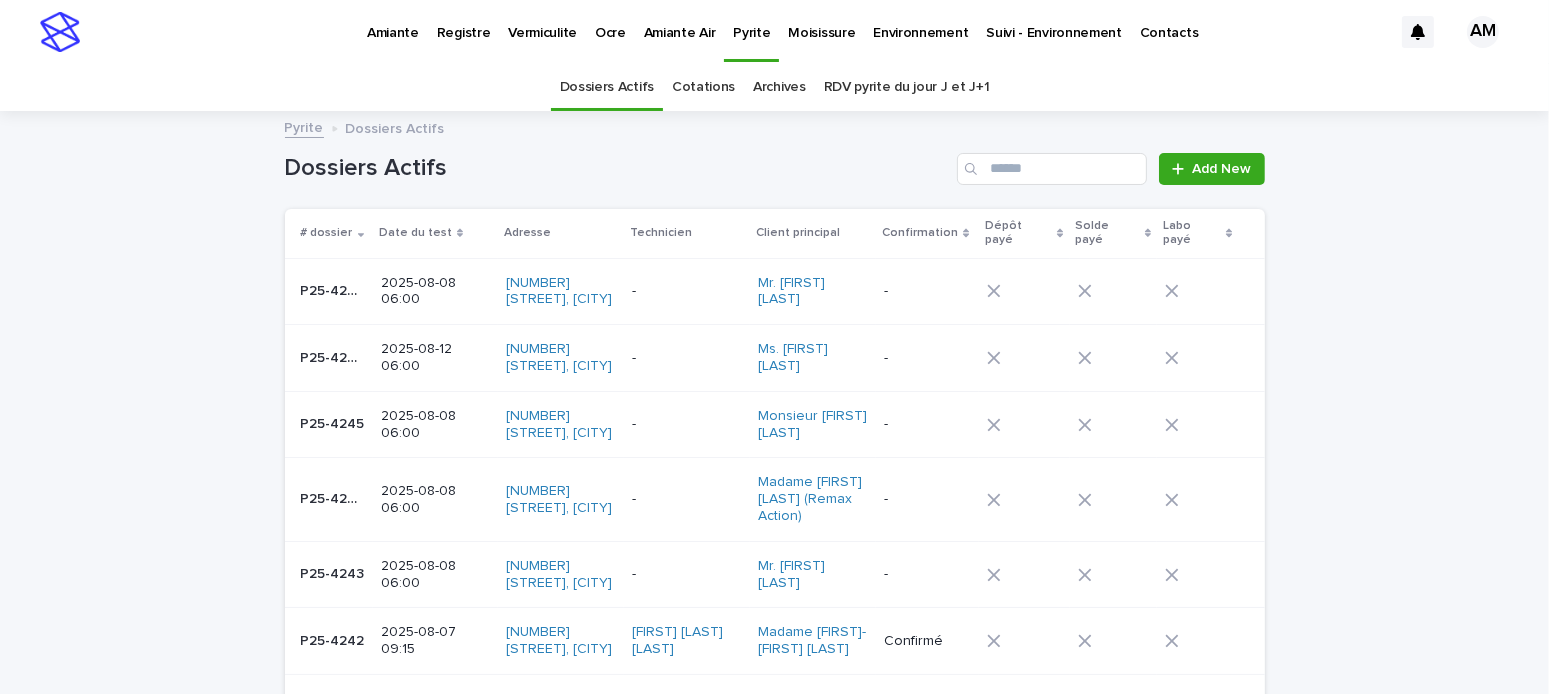 click on "2025-08-12 06:00" at bounding box center [435, 358] 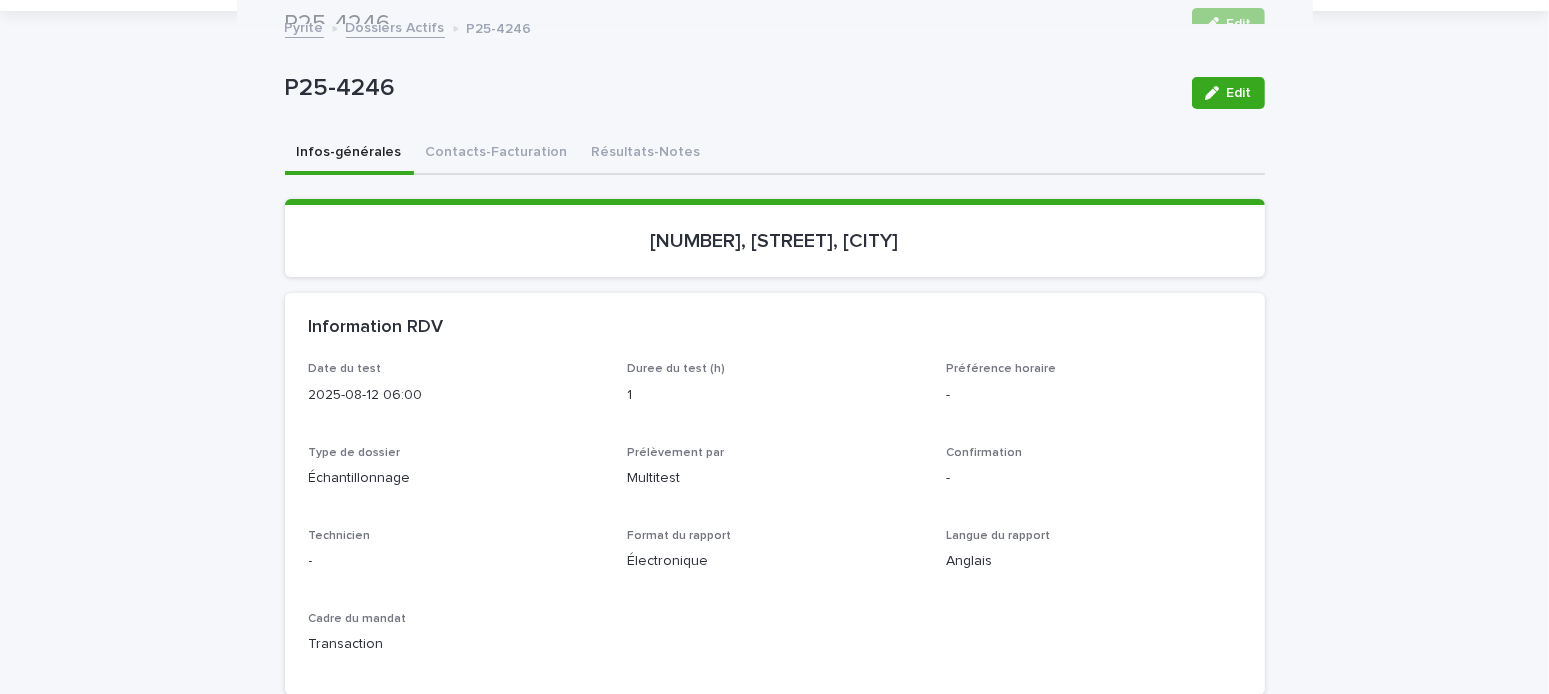scroll, scrollTop: 0, scrollLeft: 0, axis: both 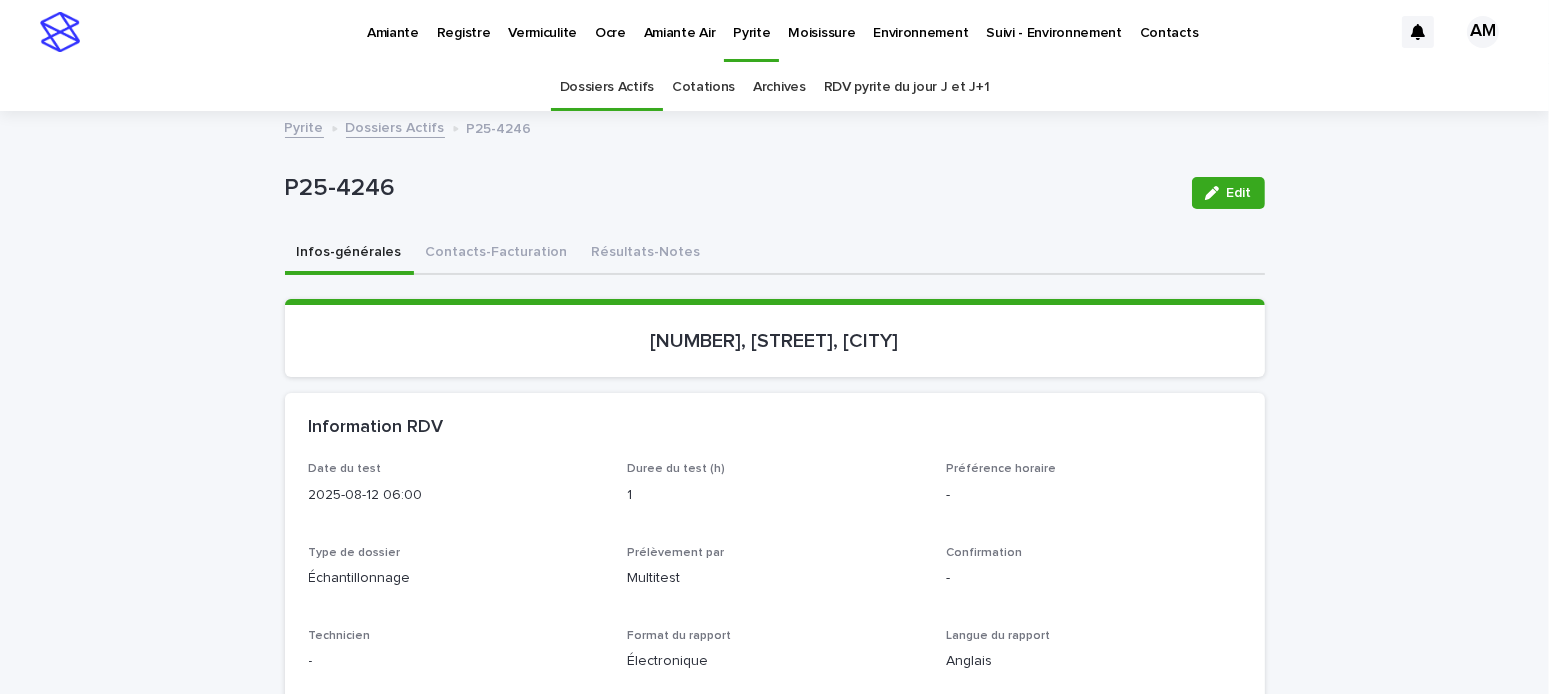 click on "Loading... Saving… Loading... Saving… 5045, rue Michel, Longueuil Loading... Saving… Information RDV Date du test 2025-08-12 06:00 Duree du test (h) 1 Préférence horaire - Type de dossier Échantillonnage Prélèvement par Multitest Confirmation - Technicien - Format du rapport Électronique Langue du rapport Anglais Cadre du mandat Transaction Contact sur le terrain Ms. Suzanne Manny   Cell du contact sur le terrain (613) 837-0939 Courriel du contact sur le terrain suemanny@proeonmail.com Bâtiment Adresse 5045, rue Michel
Longueuil QC J3Y 2M8
Type de bâtiment Bungalow   Année de construction 1967 5045 Michel, Longueuil   Superficie - Type de Forage 1- Residentiel   Questions techniques Modifie Oui Modifie - exclusion Garage Autre renseignement (agrandissement, travaux, autre particularité) no Beton visible yes Plancher chauffant no Voir au moins 1 appart Garage - niveau Aucun   Garage - accessible Suivi Phase I discuté Test amiante discuté Registre discuté Référence Courtier   - Géo radar" at bounding box center [775, 1276] 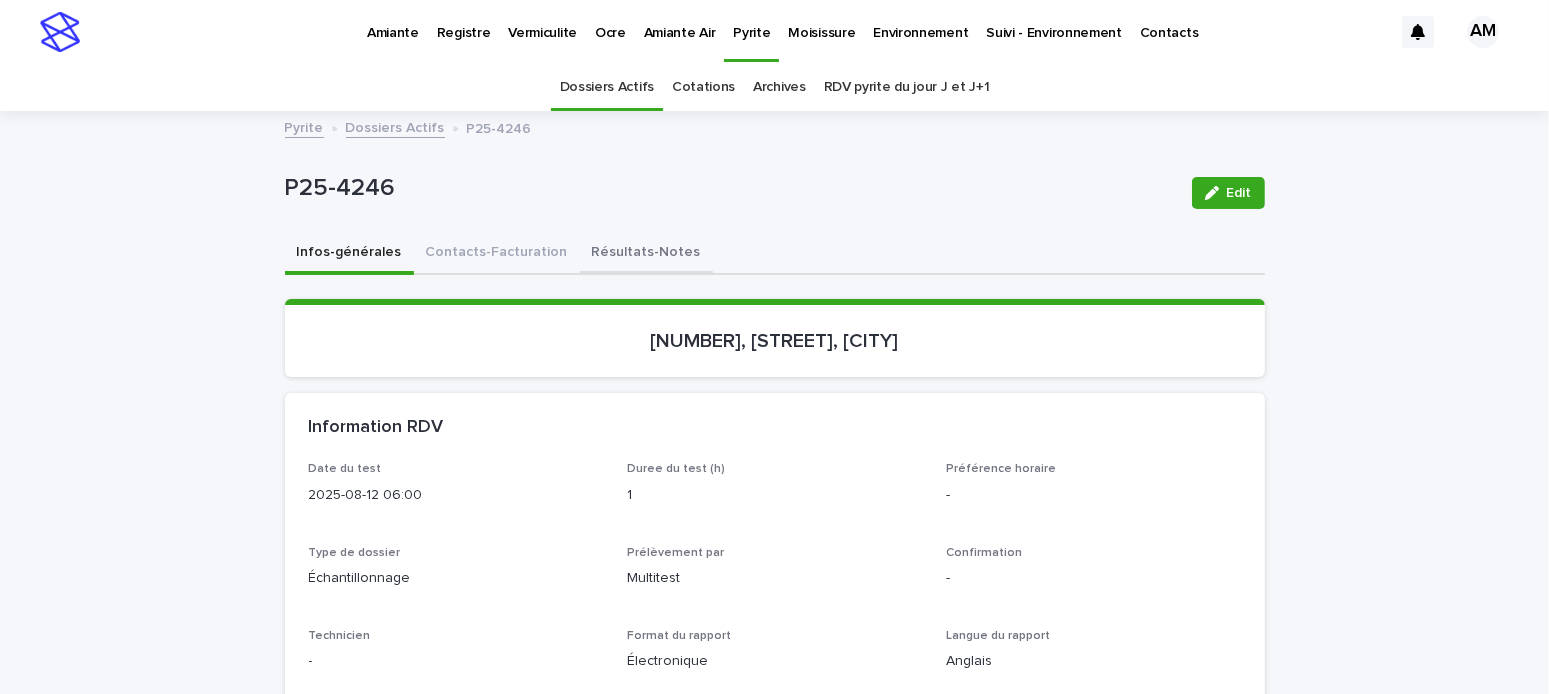 click on "Contacts-Facturation" at bounding box center (497, 254) 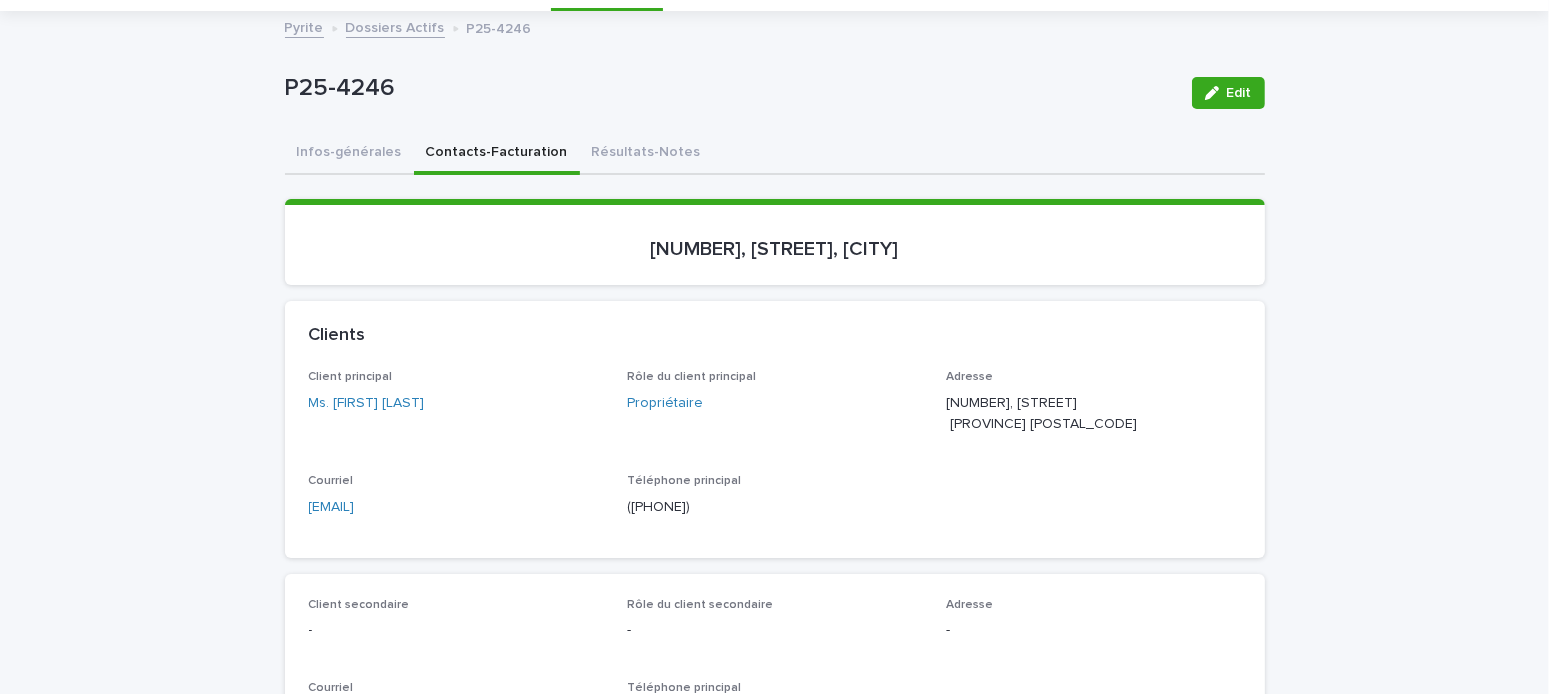 scroll, scrollTop: 200, scrollLeft: 0, axis: vertical 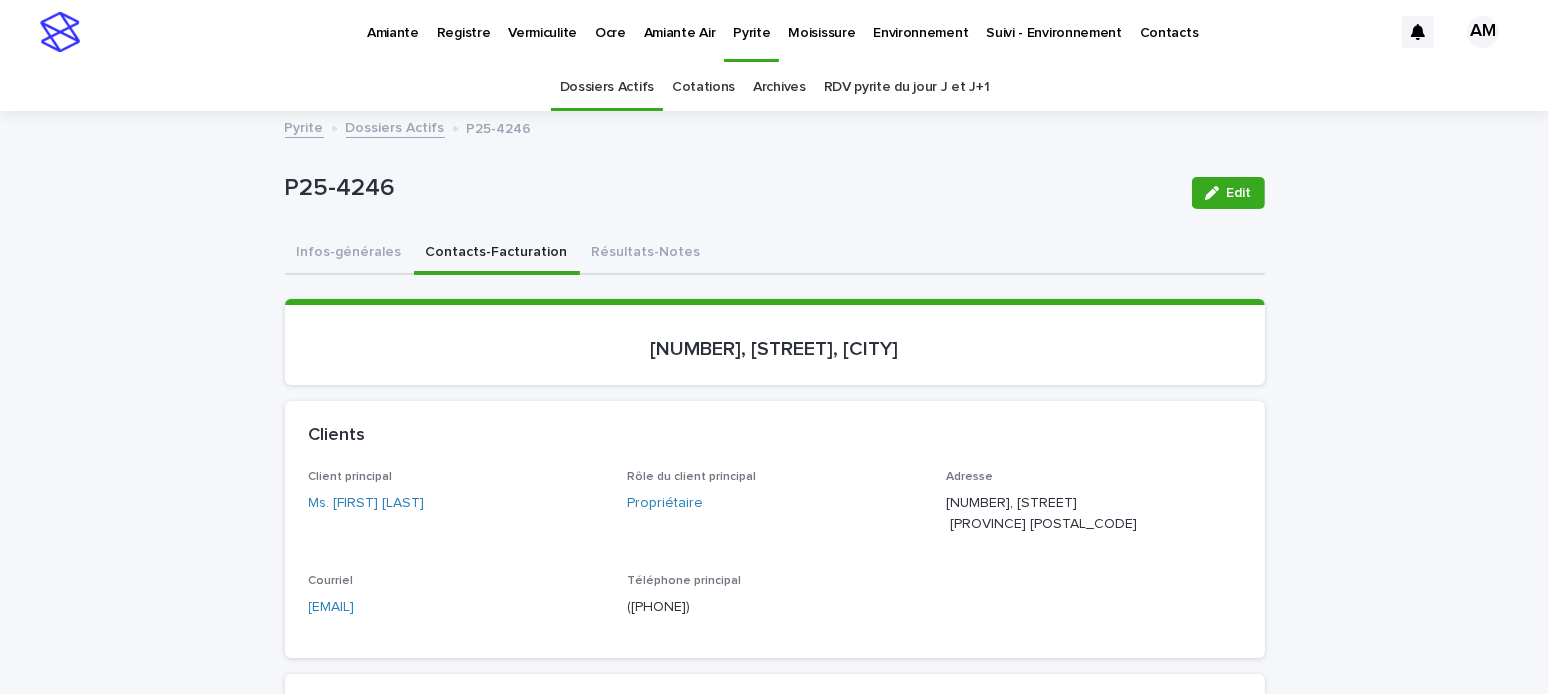 click on "Dossiers Actifs" at bounding box center (395, 126) 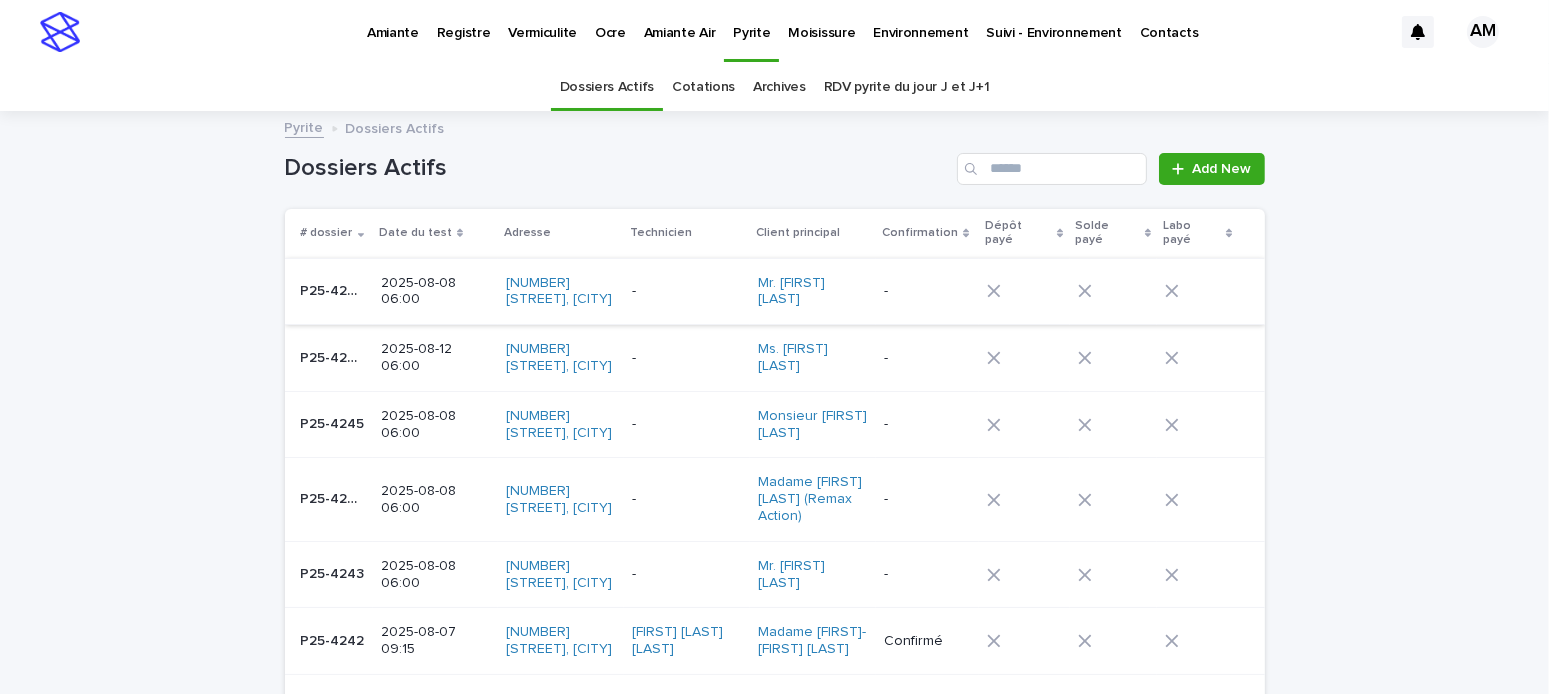 scroll, scrollTop: 63, scrollLeft: 0, axis: vertical 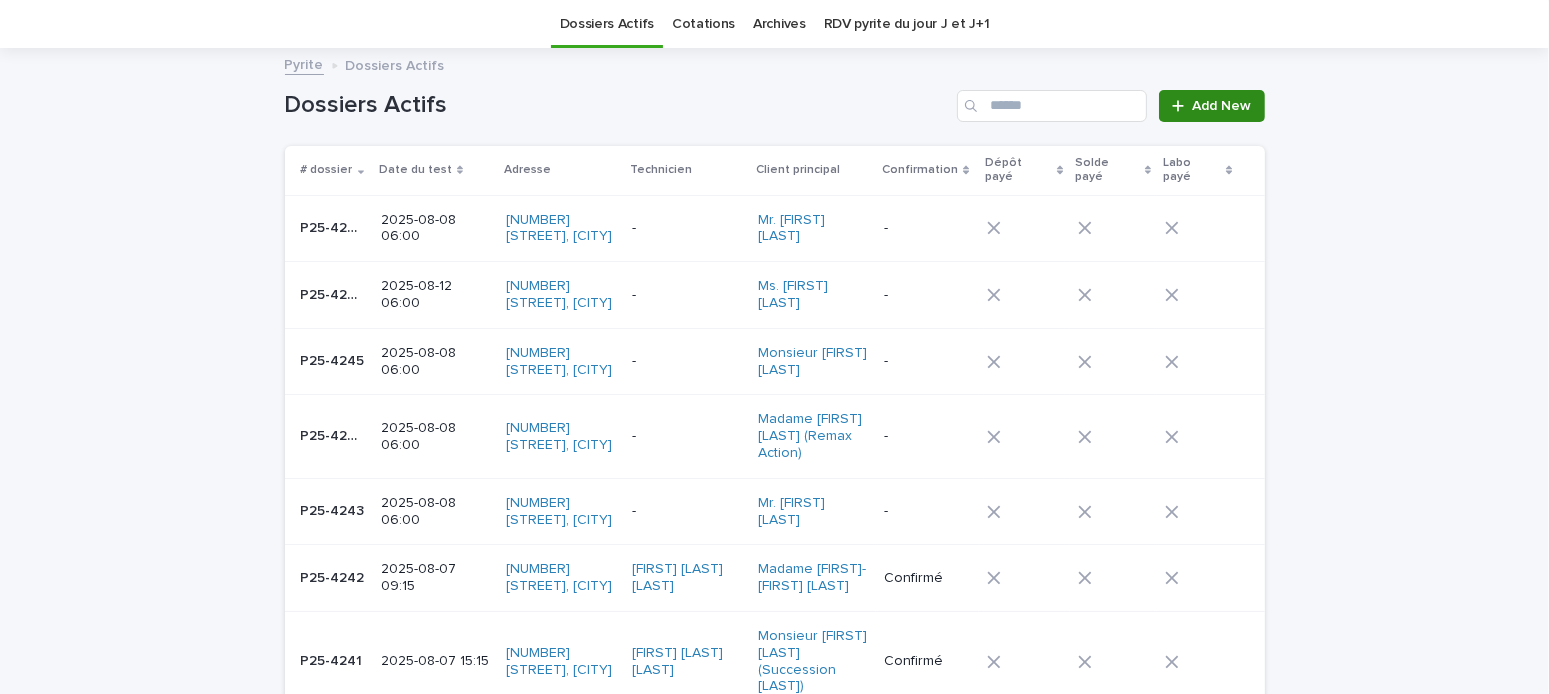 click on "Add New" at bounding box center [1222, 106] 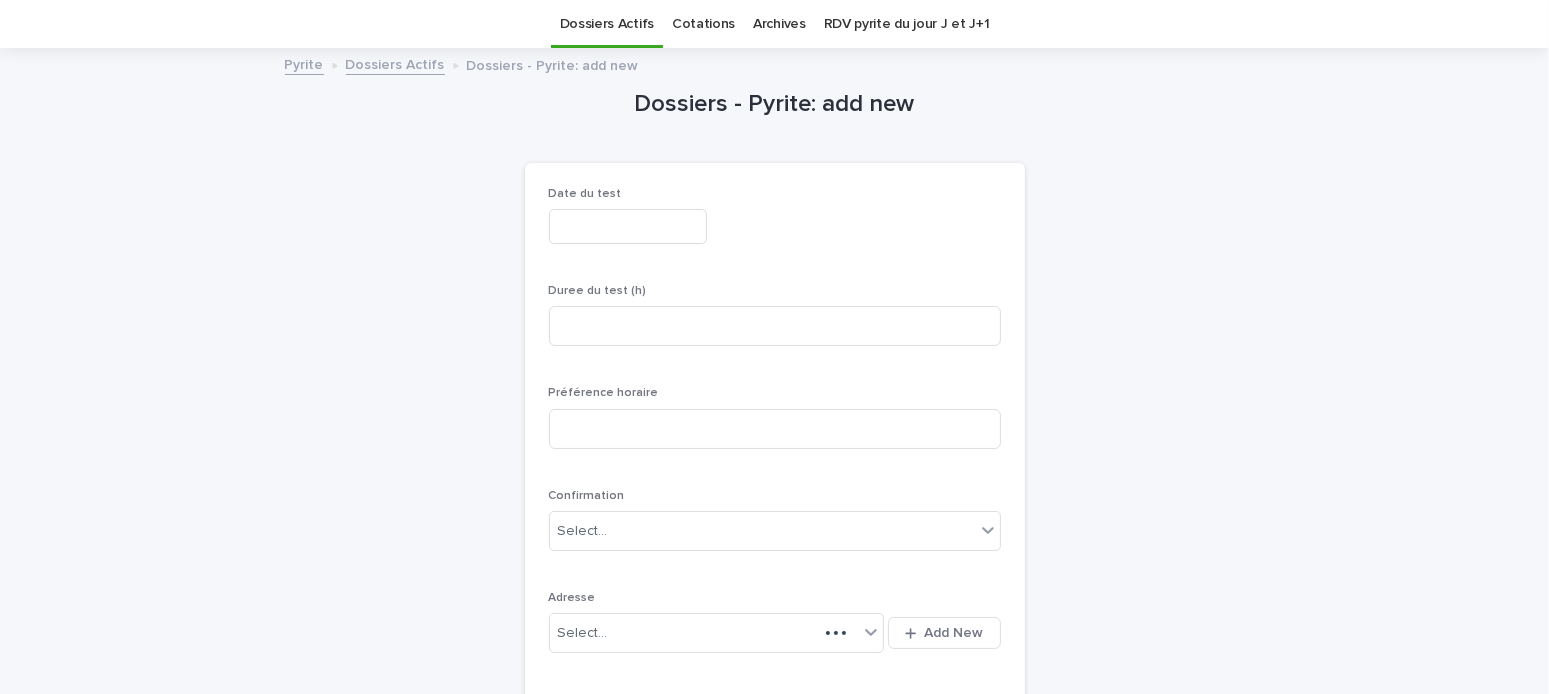 scroll, scrollTop: 63, scrollLeft: 0, axis: vertical 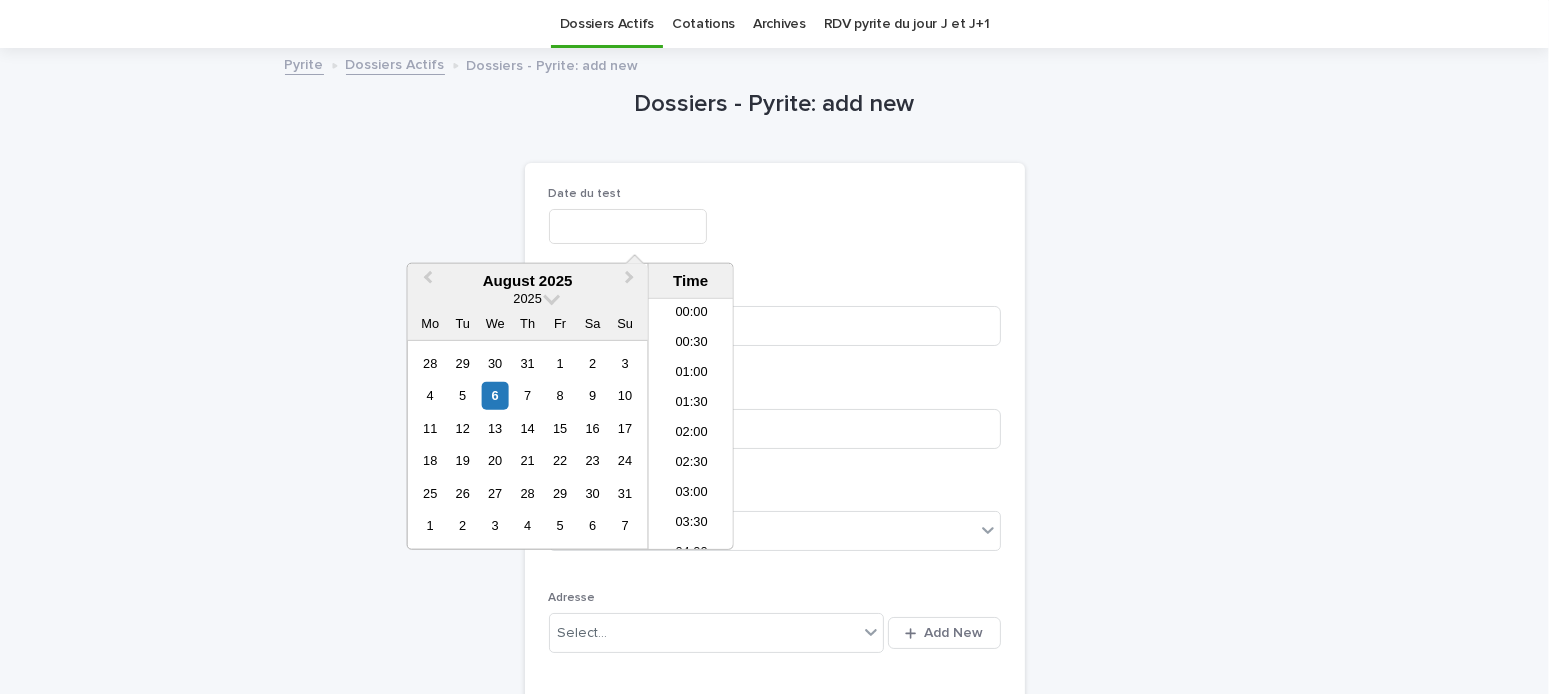 click at bounding box center (628, 226) 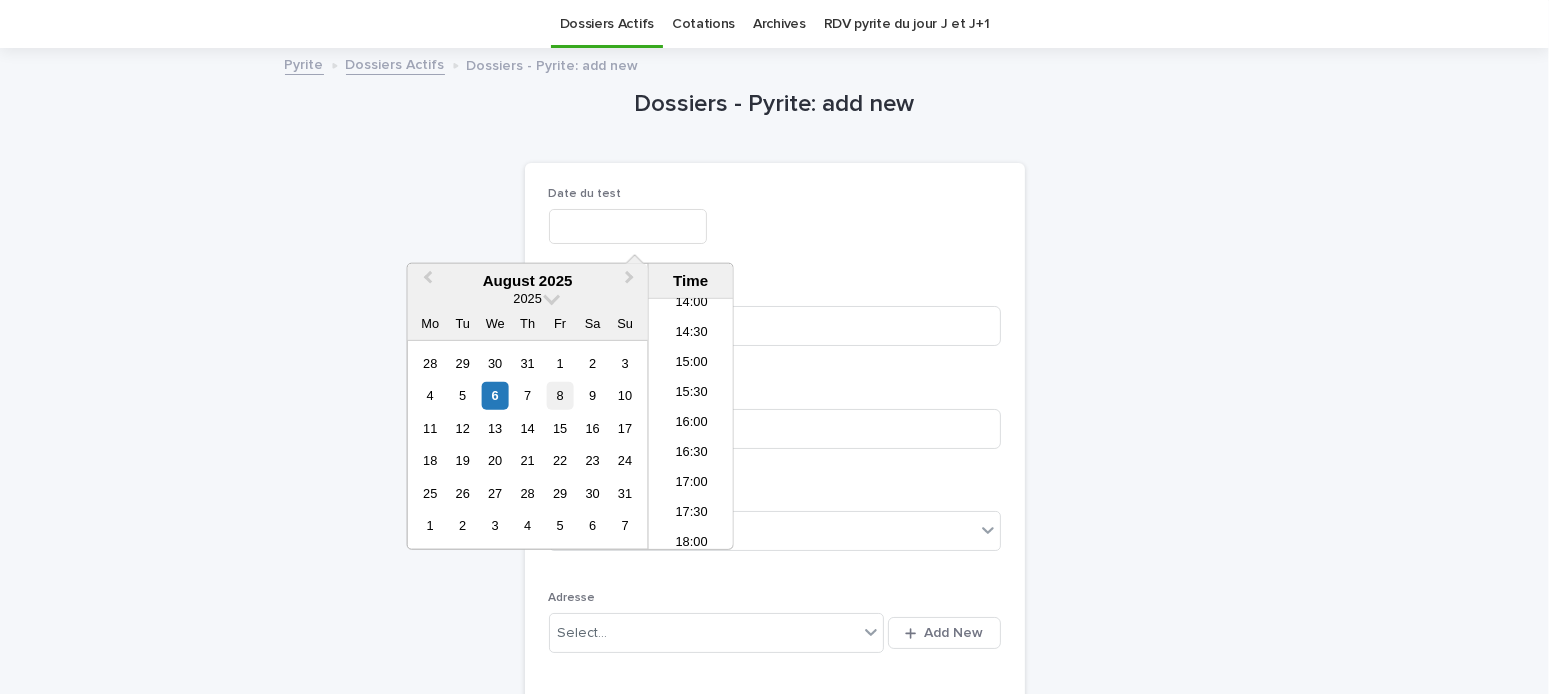 click on "8" at bounding box center [560, 395] 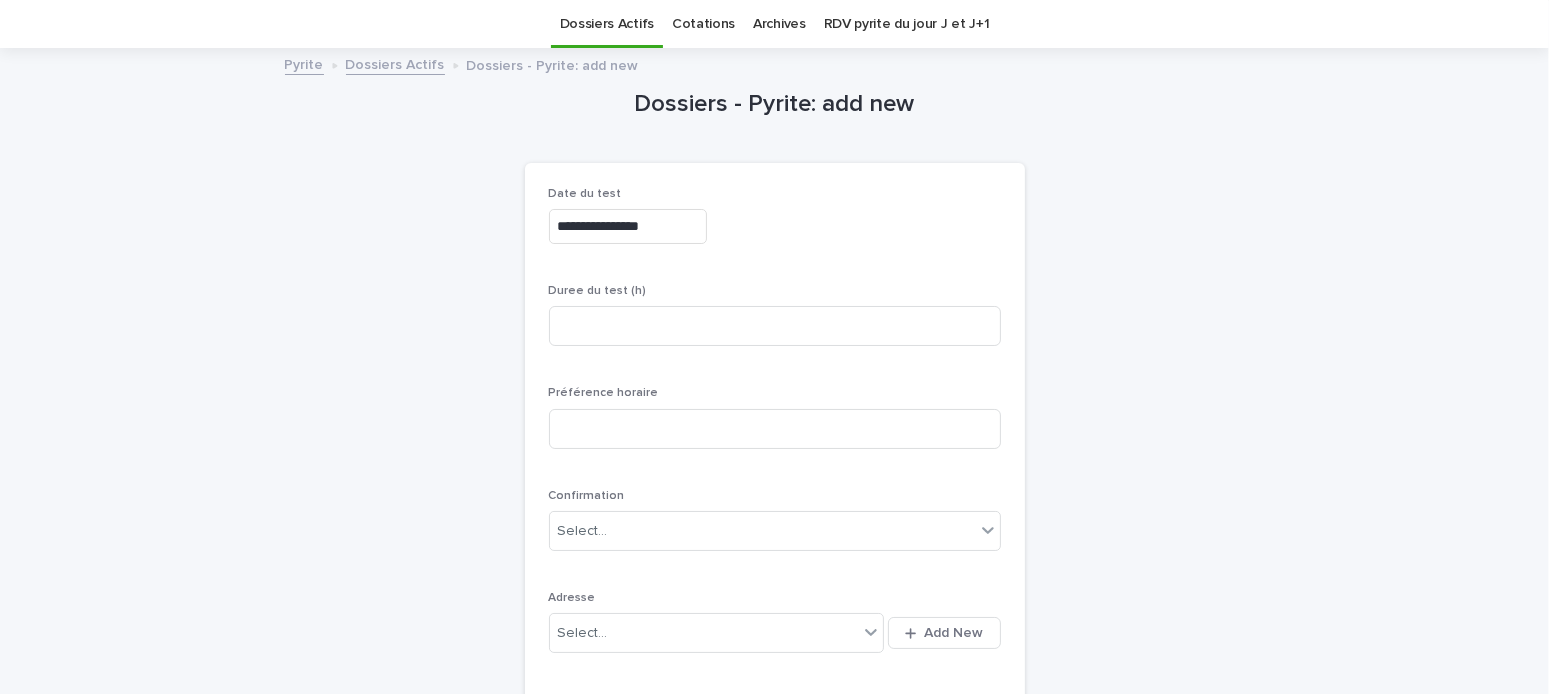 click on "Duree du test (h)" at bounding box center (775, 291) 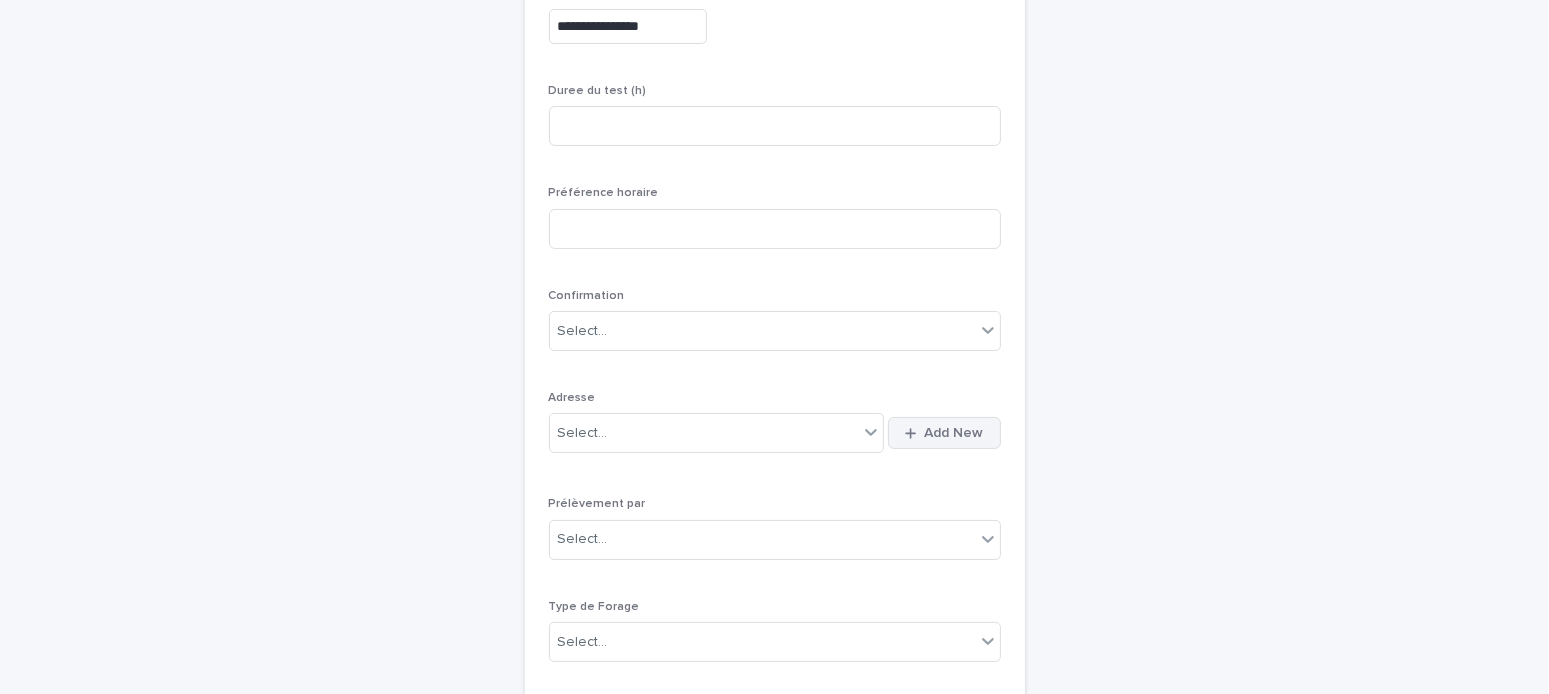 drag, startPoint x: 948, startPoint y: 411, endPoint x: 956, endPoint y: 424, distance: 15.264338 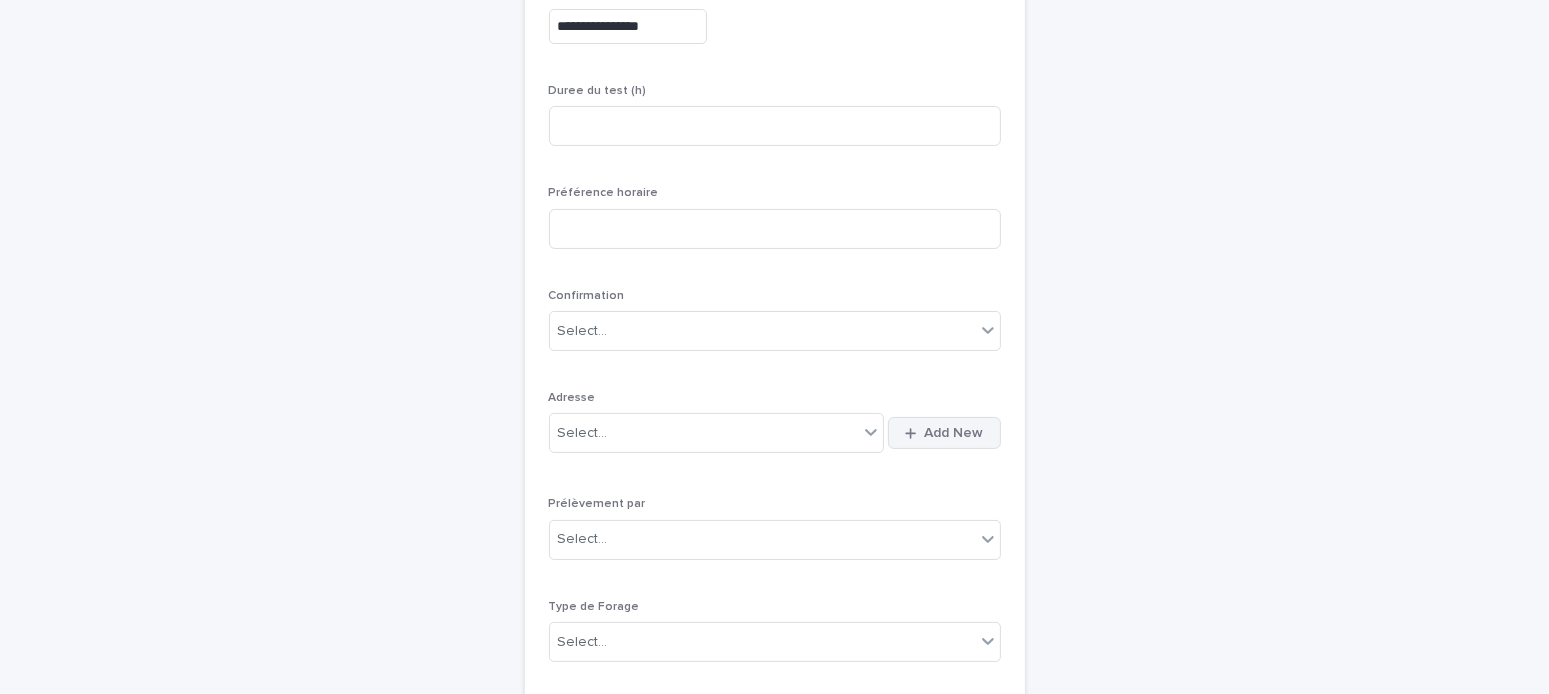 click on "Add New" at bounding box center (954, 433) 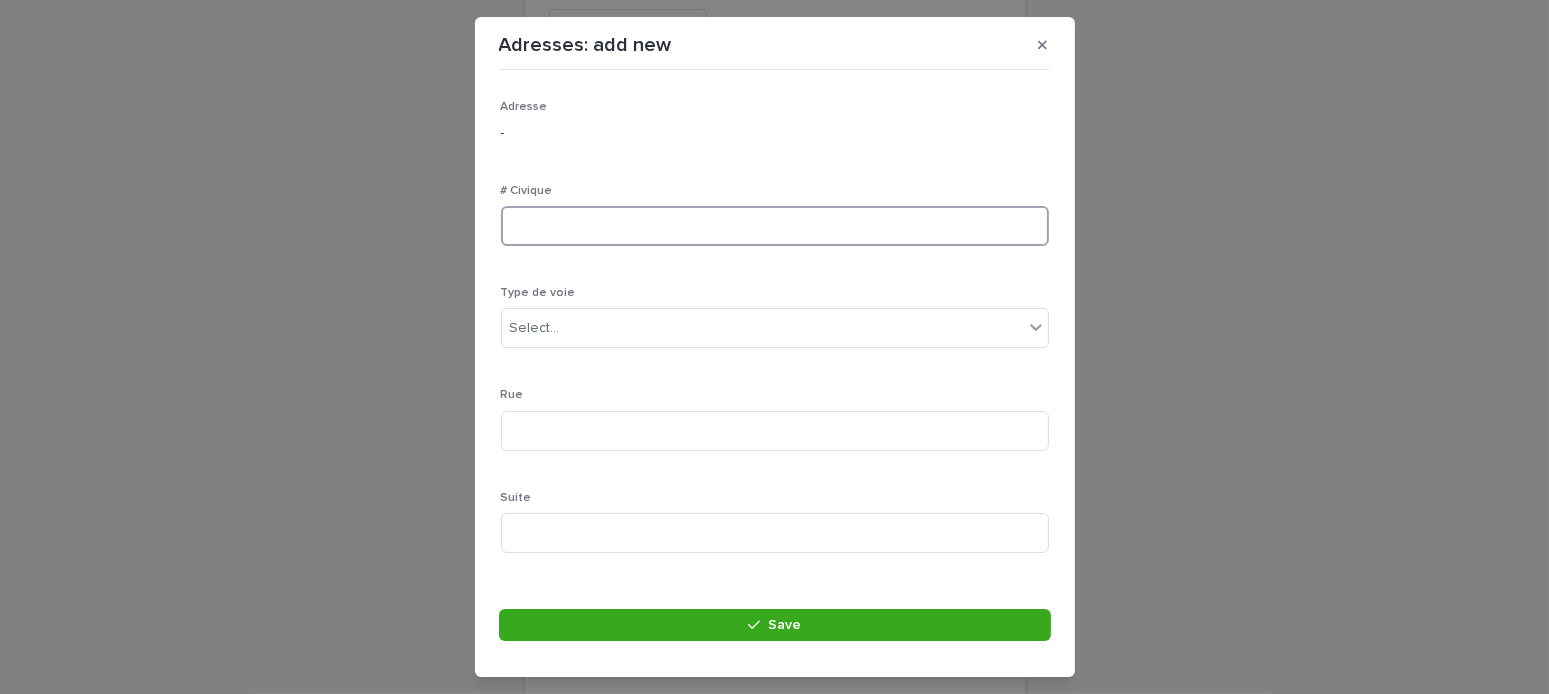 click at bounding box center [775, 226] 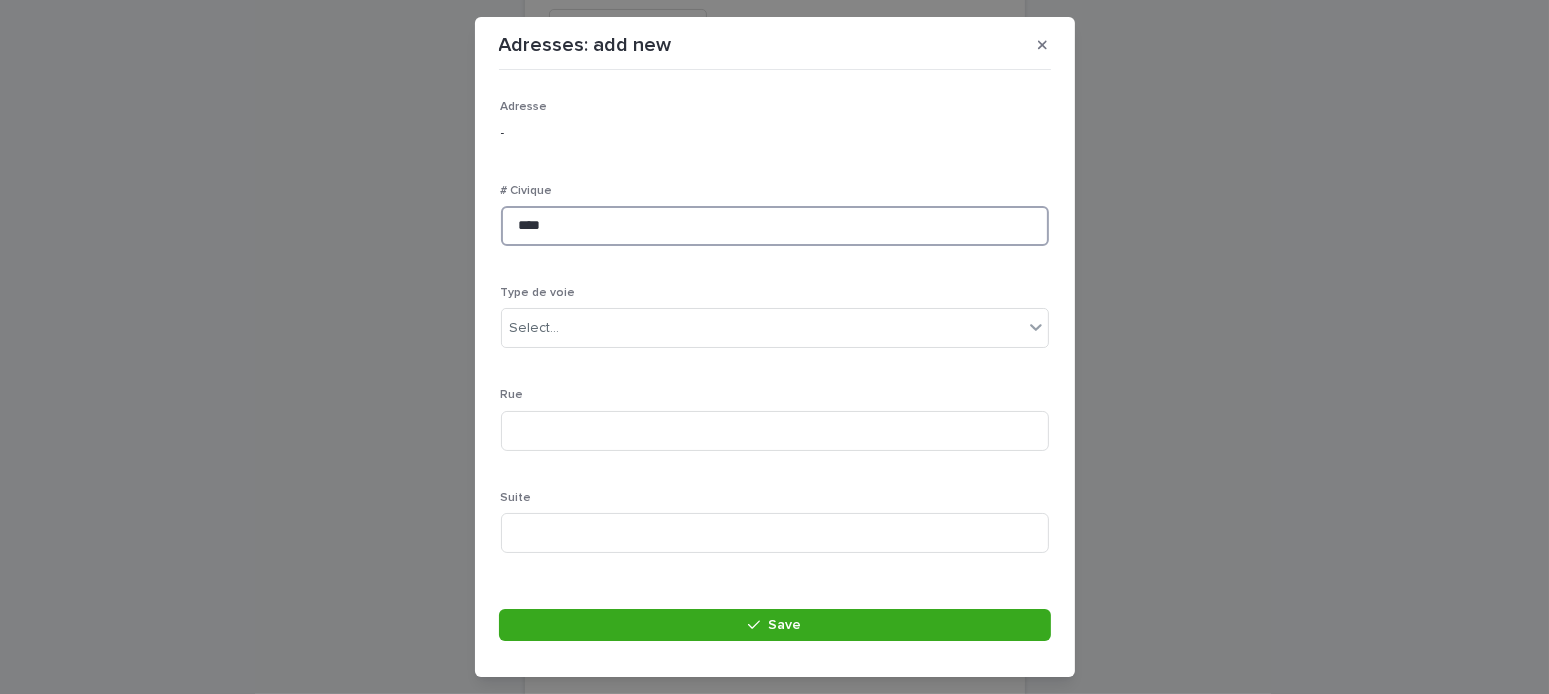 type on "****" 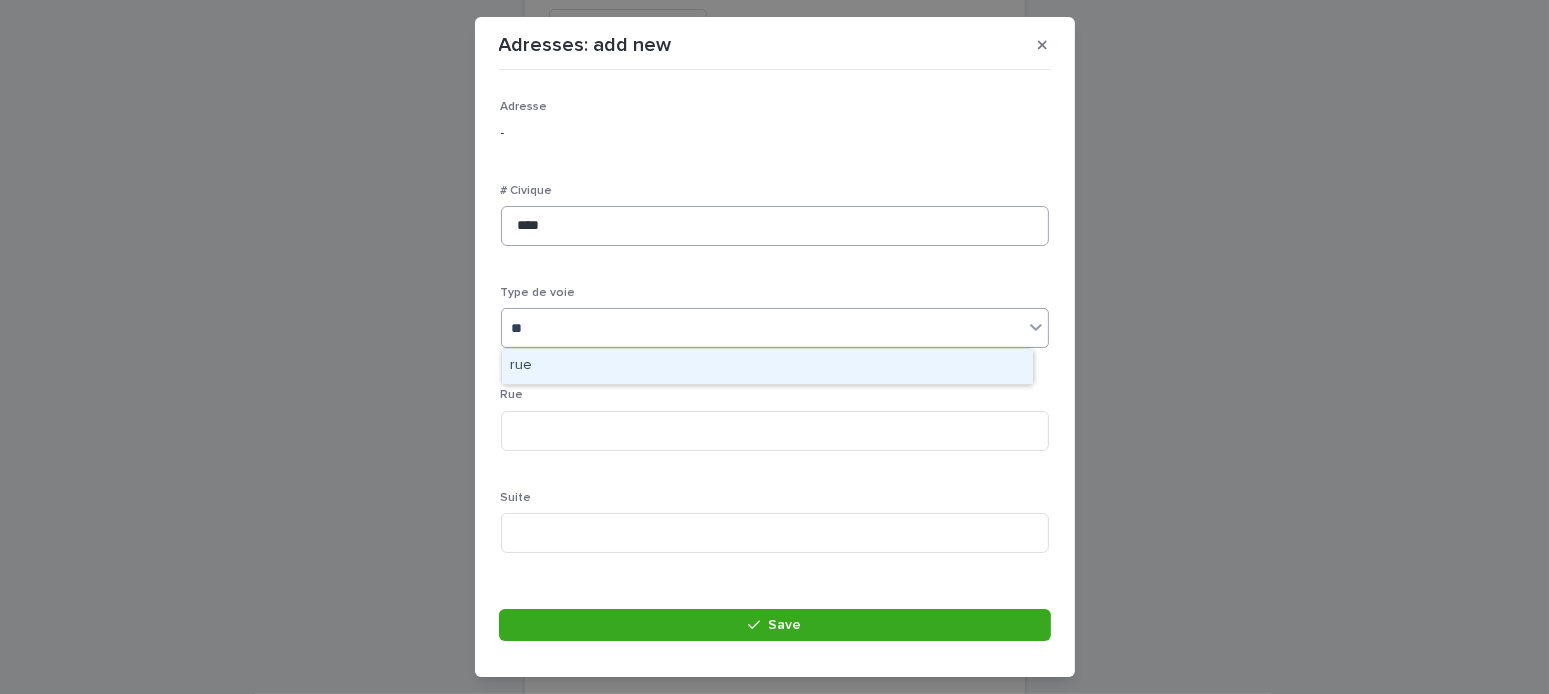 type on "***" 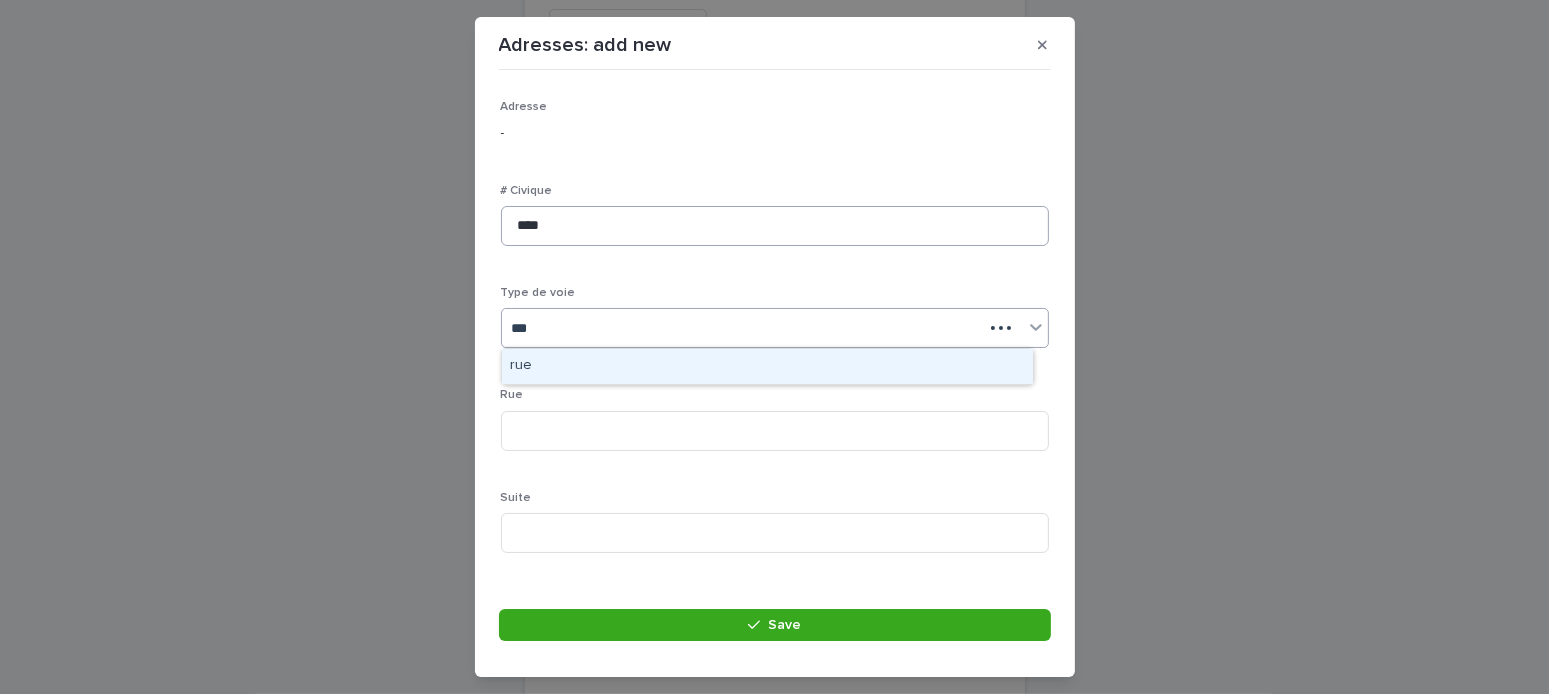 type 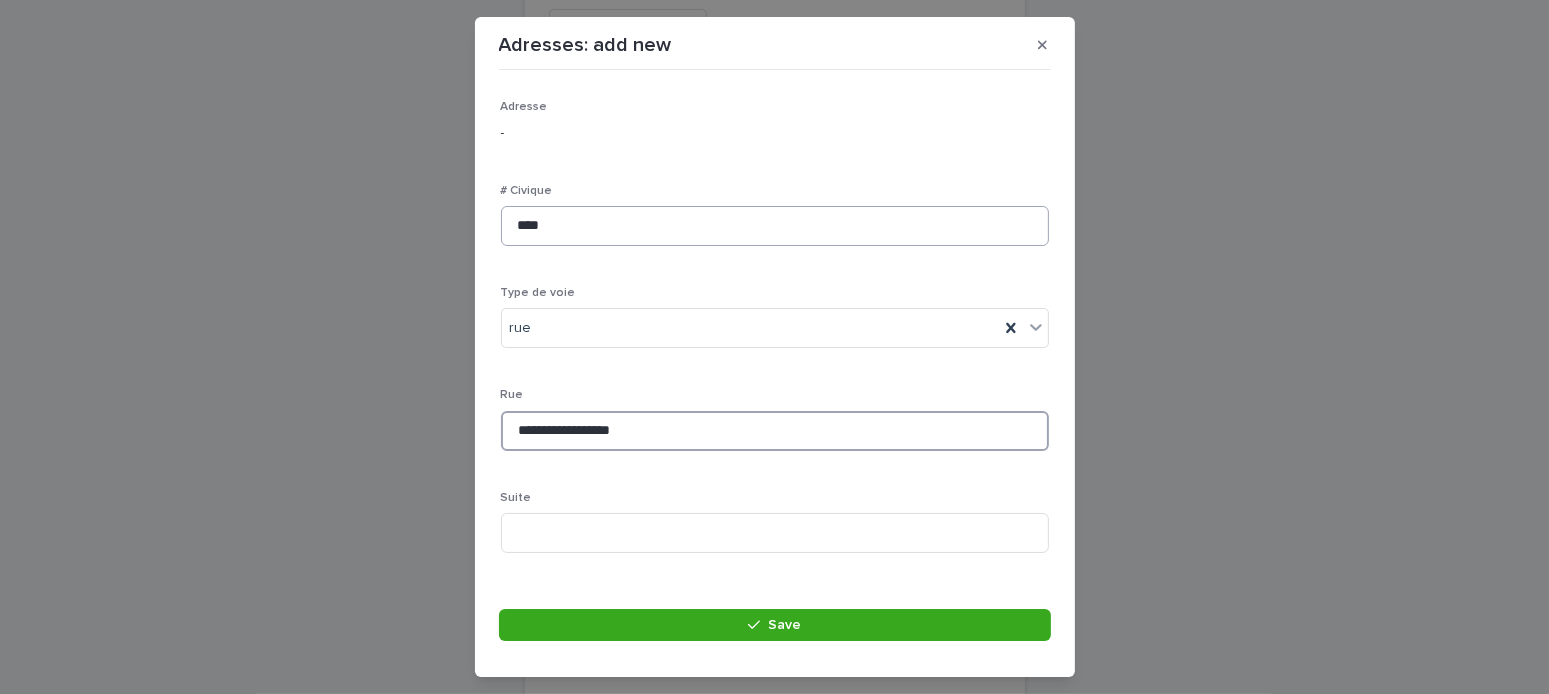 type on "**********" 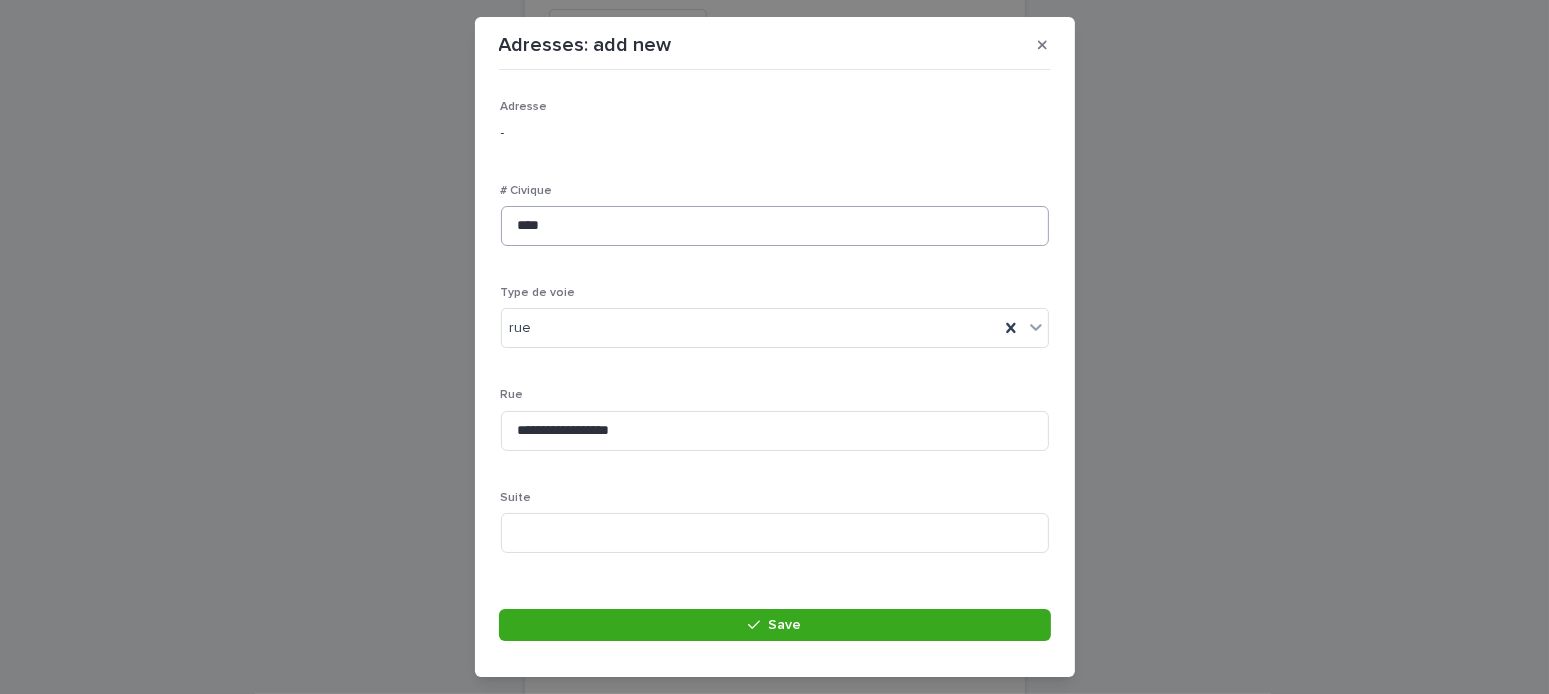 scroll, scrollTop: 302, scrollLeft: 0, axis: vertical 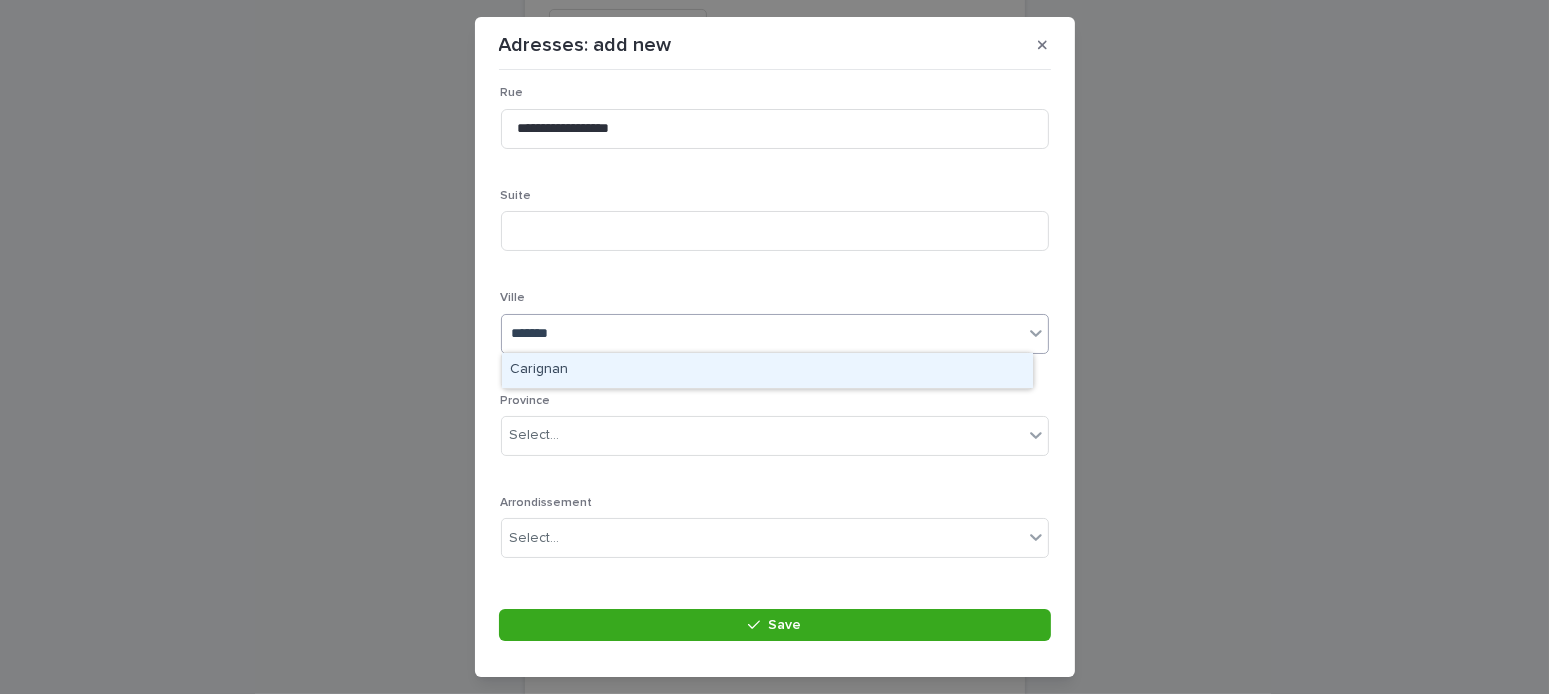 type on "********" 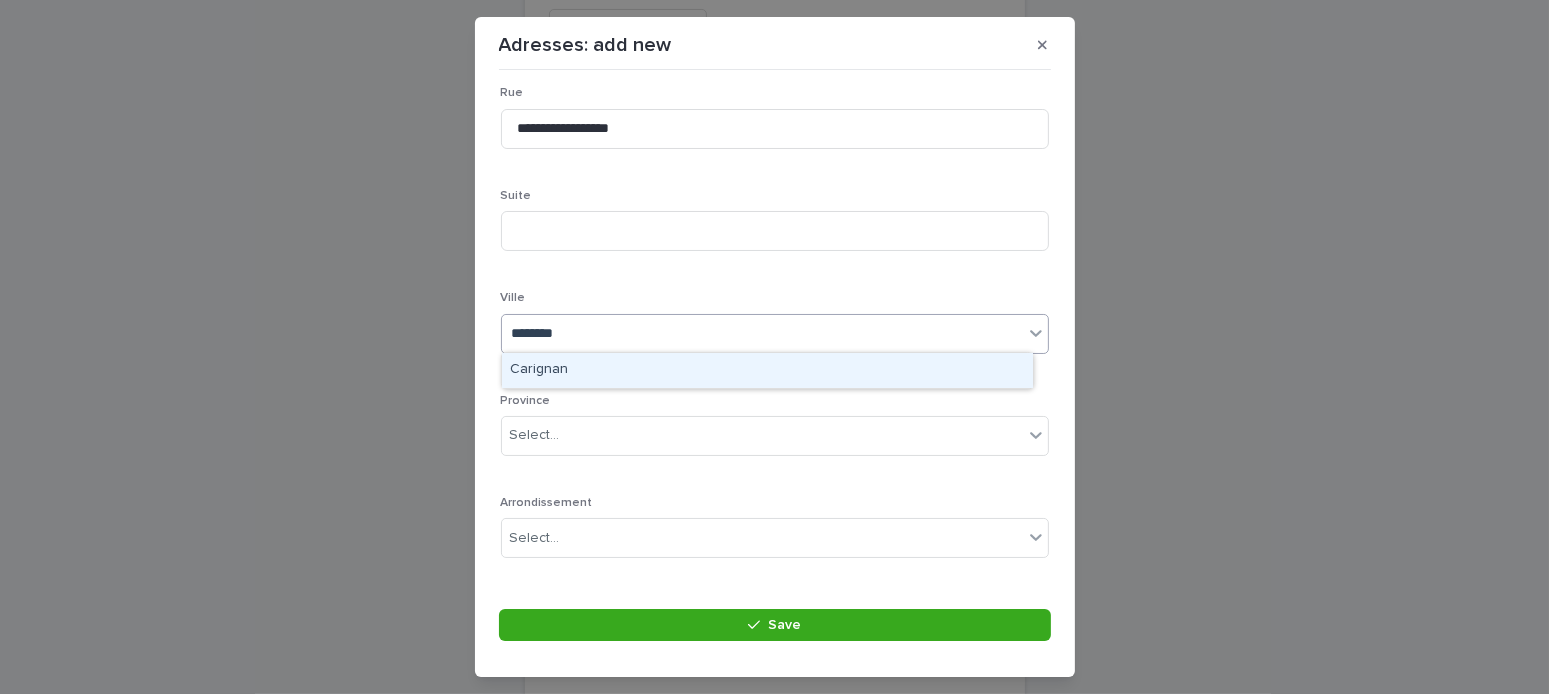 click on "Carignan" at bounding box center [767, 370] 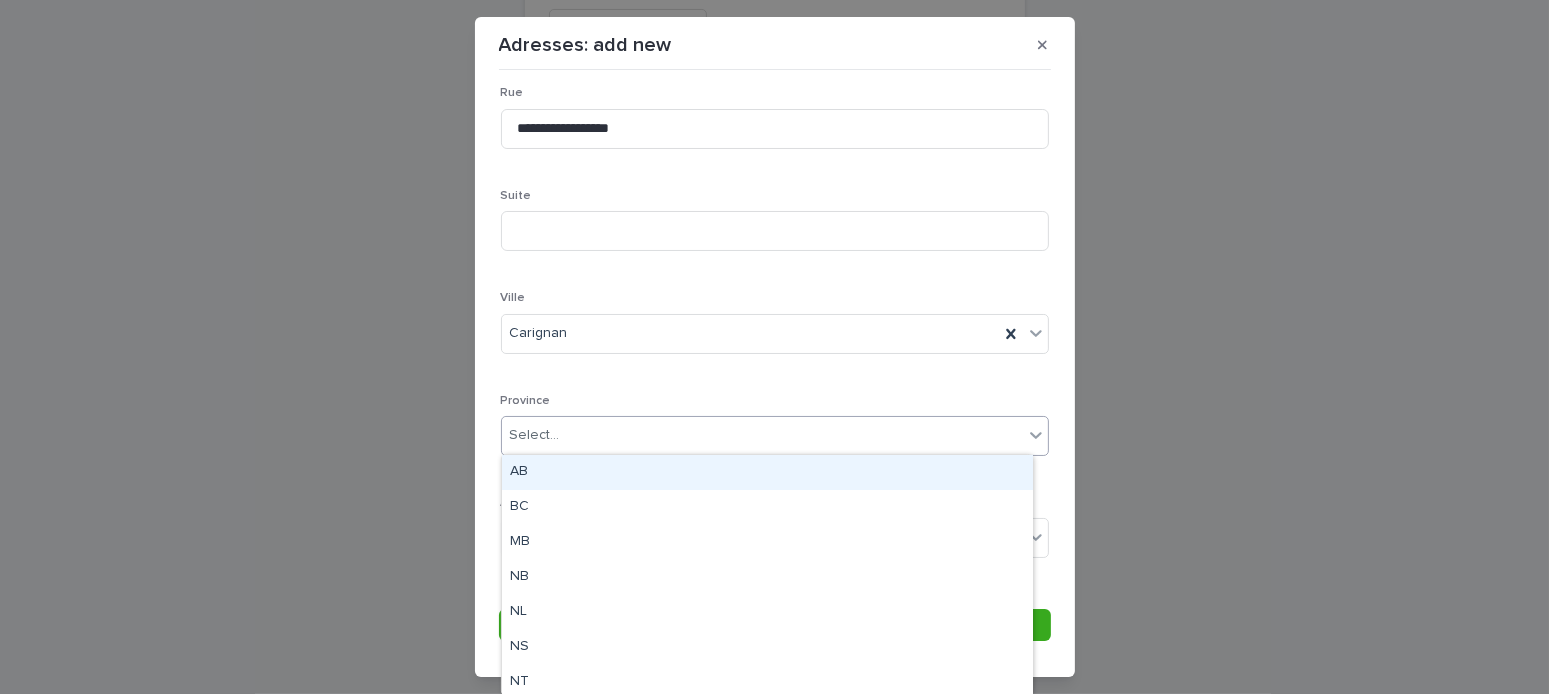 click on "Select..." at bounding box center [762, 435] 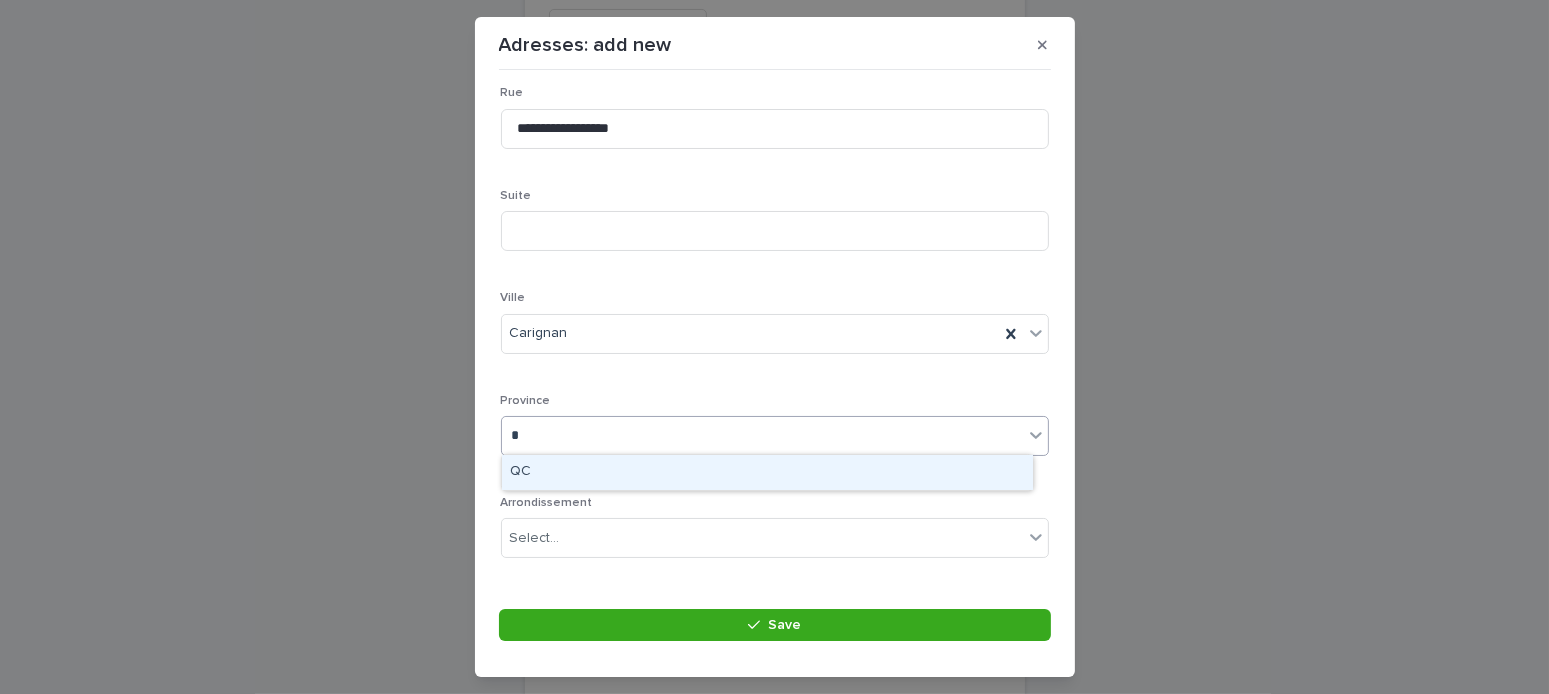 type on "**" 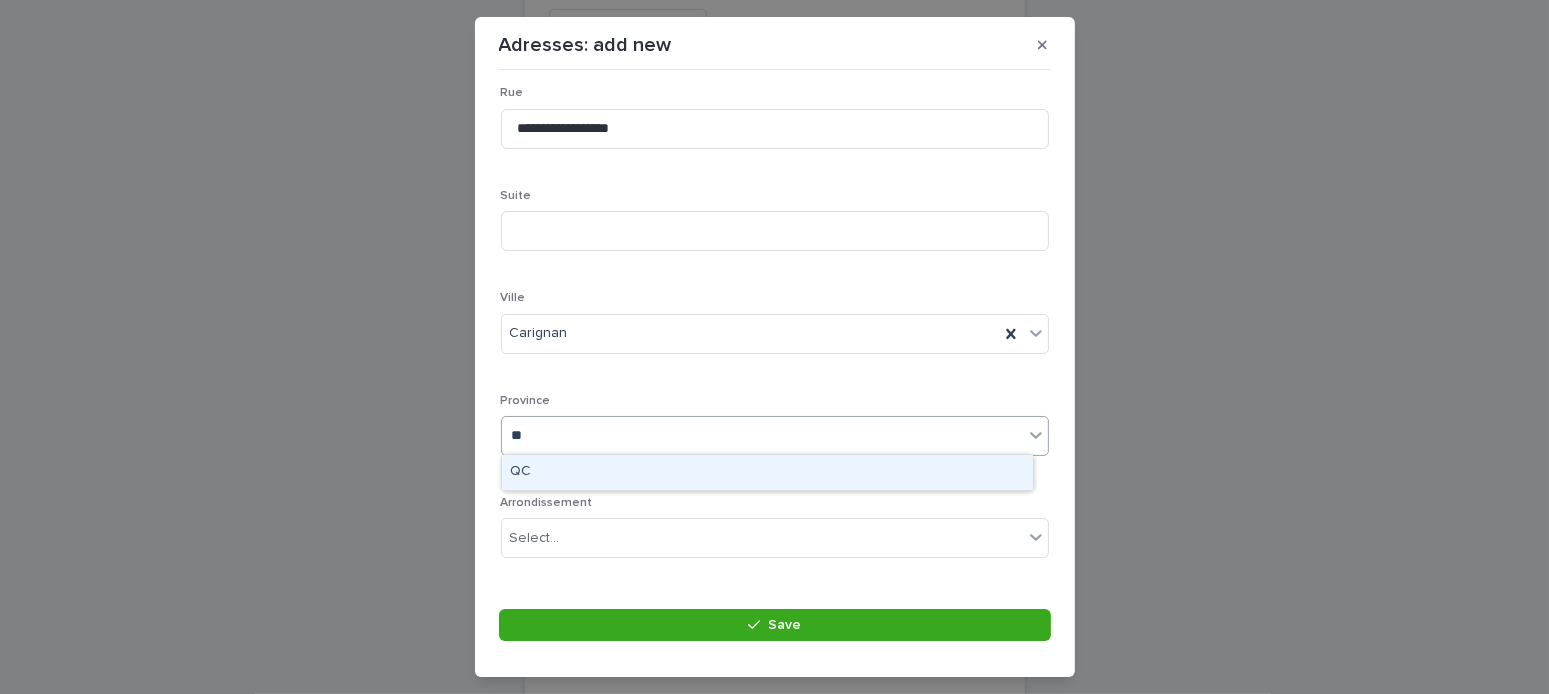 click on "QC" at bounding box center [767, 472] 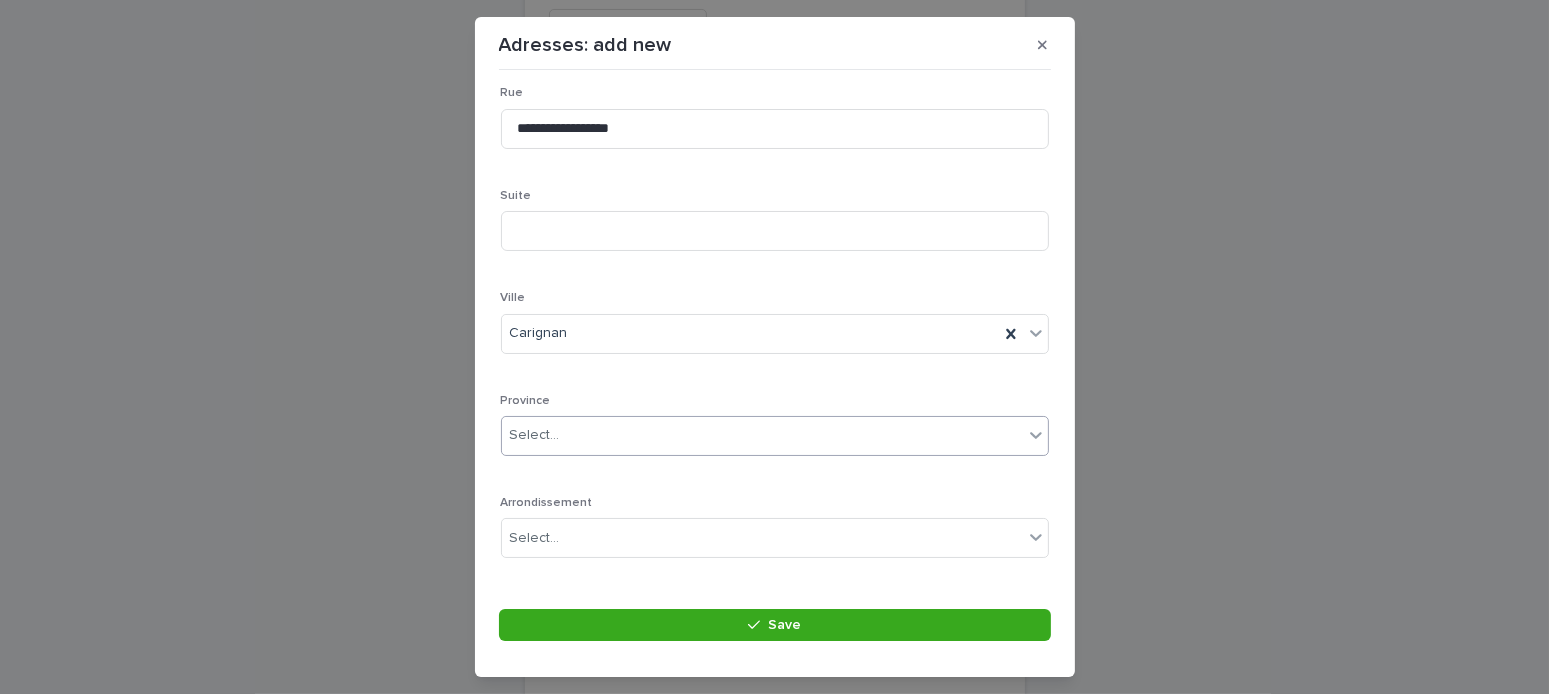 scroll, scrollTop: 437, scrollLeft: 0, axis: vertical 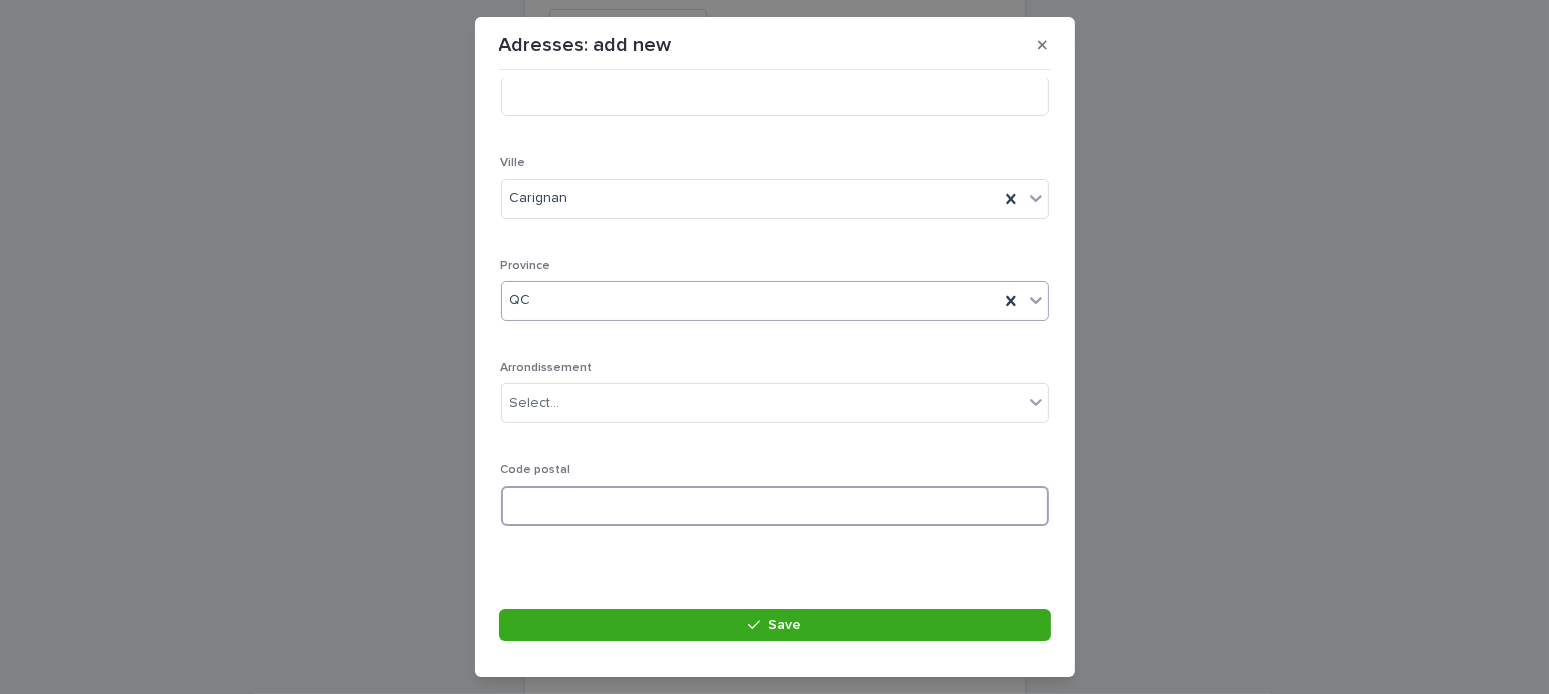click at bounding box center (775, 506) 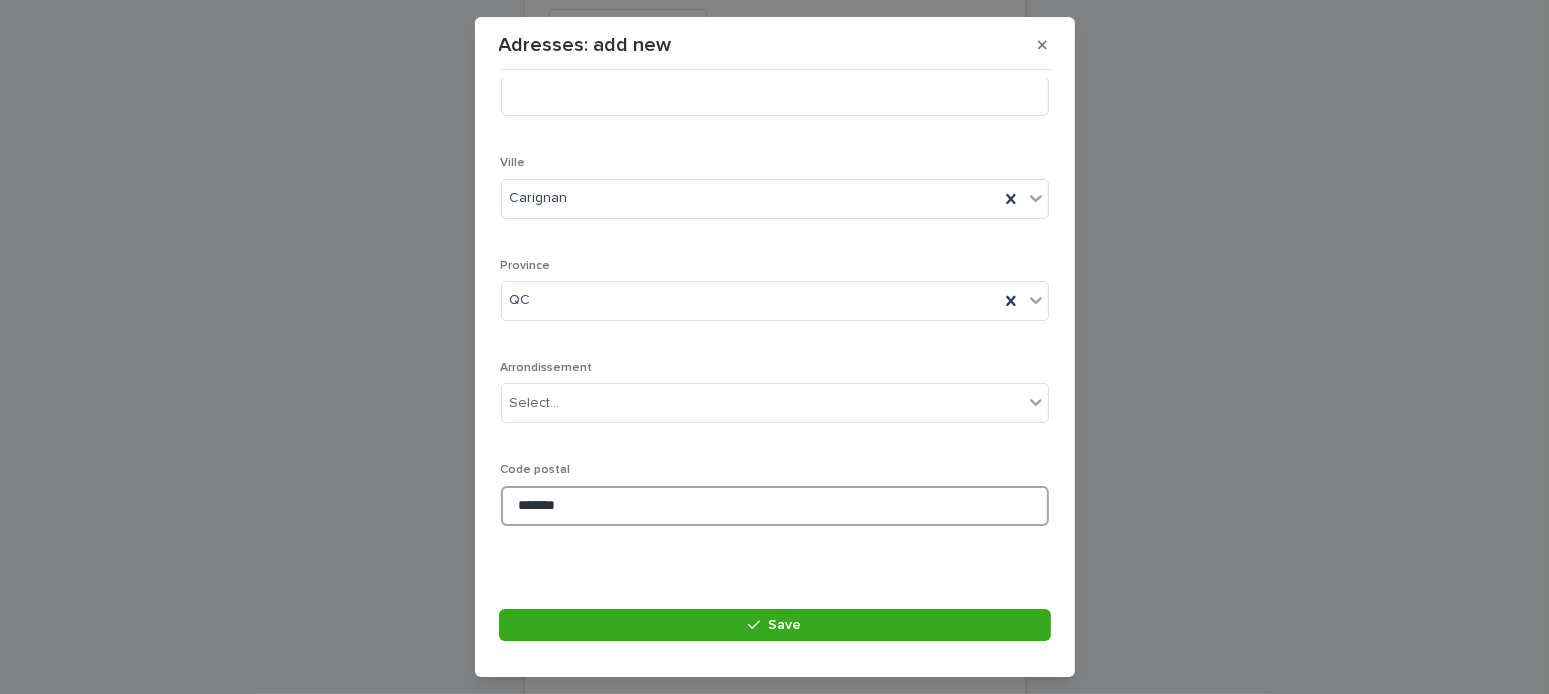 scroll, scrollTop: 137, scrollLeft: 0, axis: vertical 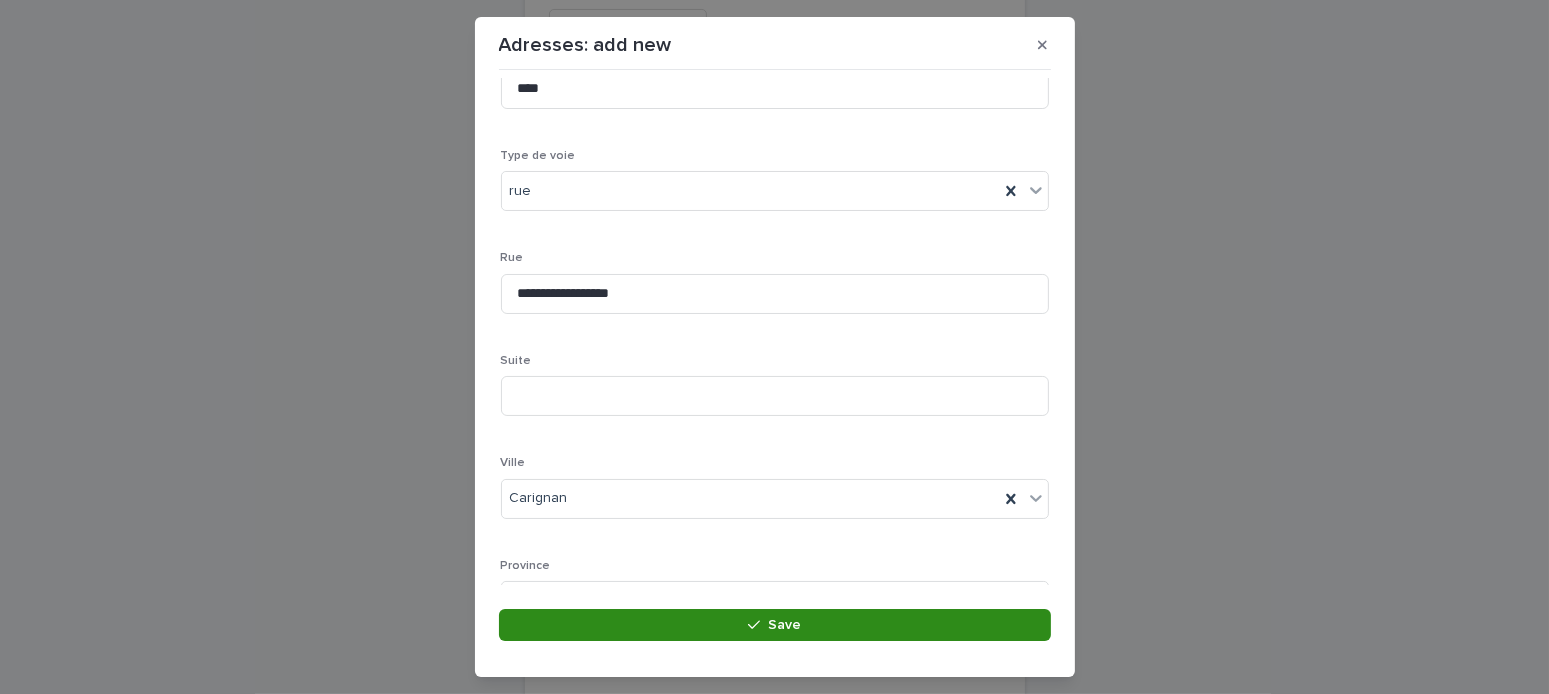 type on "*******" 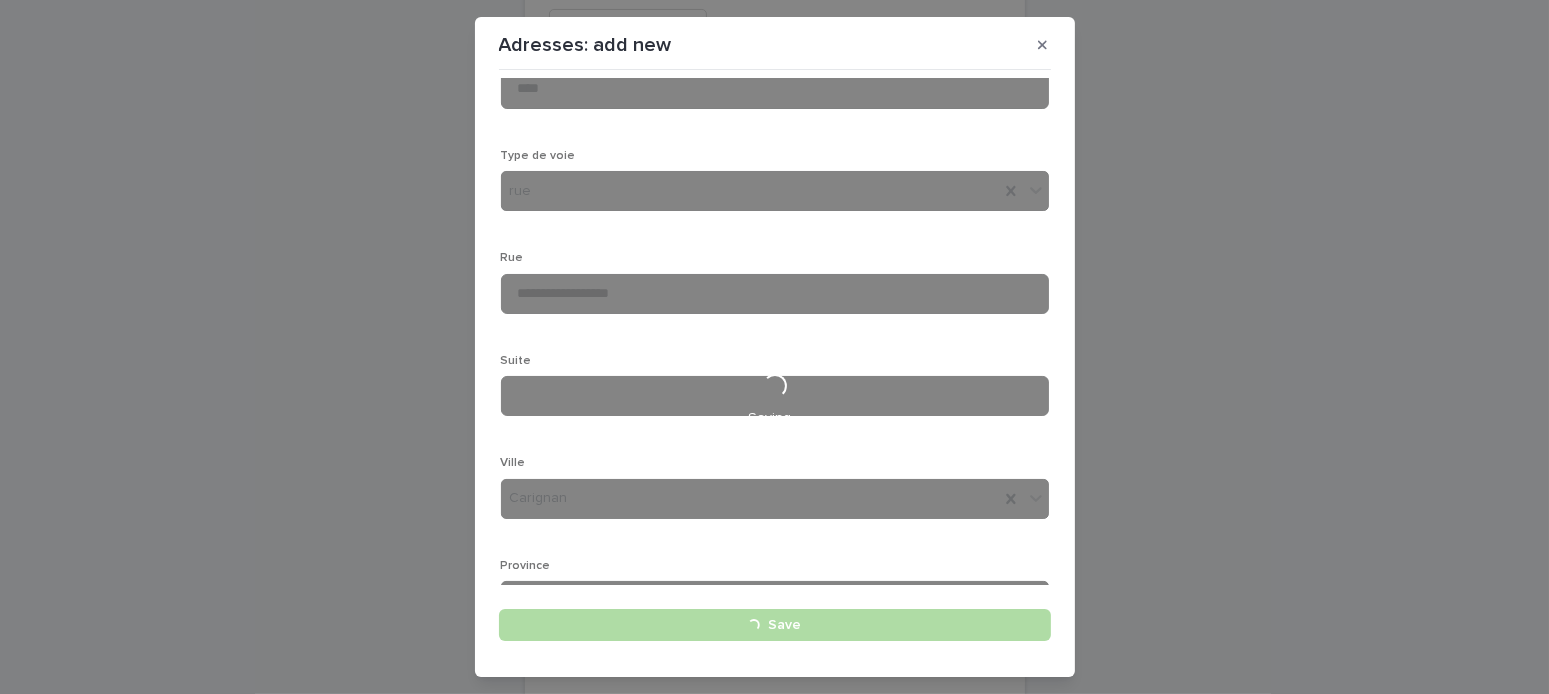 type 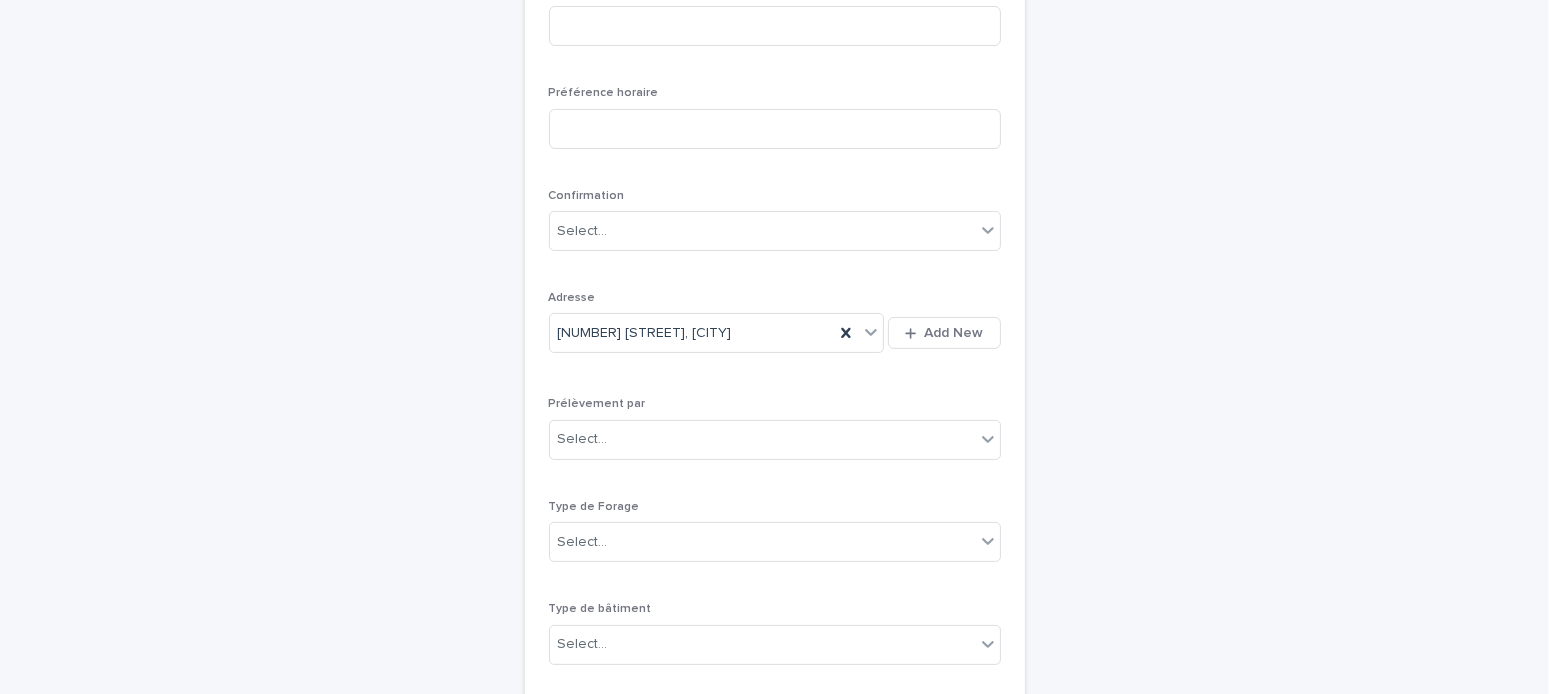 scroll, scrollTop: 463, scrollLeft: 0, axis: vertical 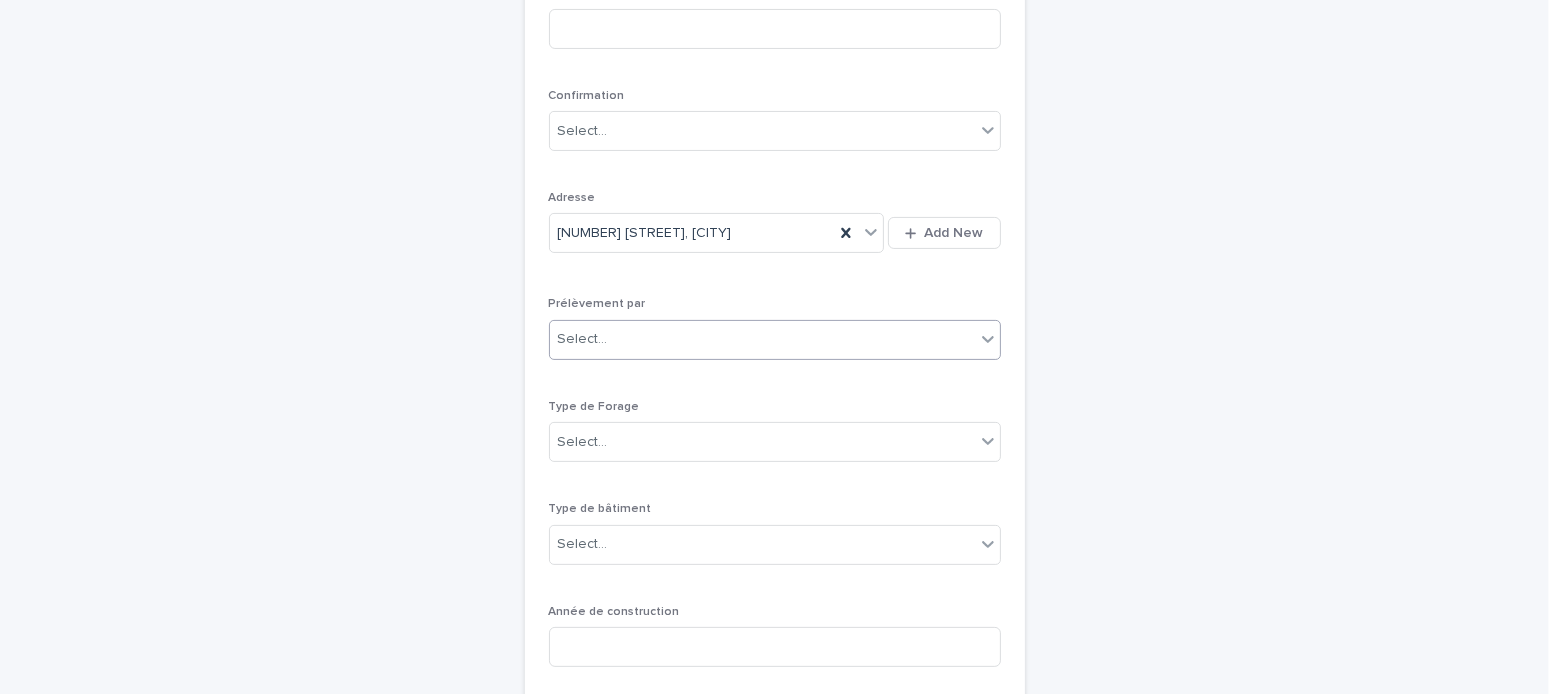 click on "Select..." at bounding box center [583, 339] 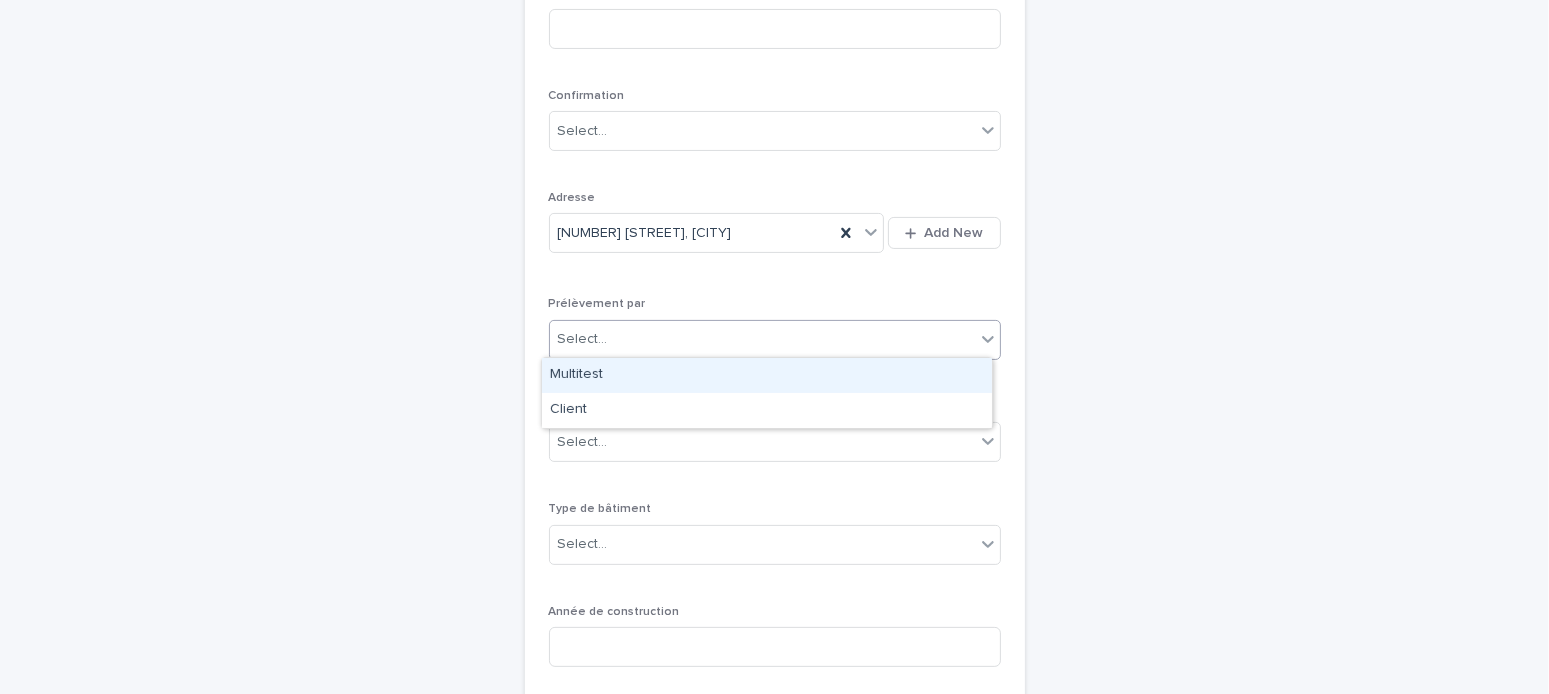 click on "Multitest" at bounding box center [767, 375] 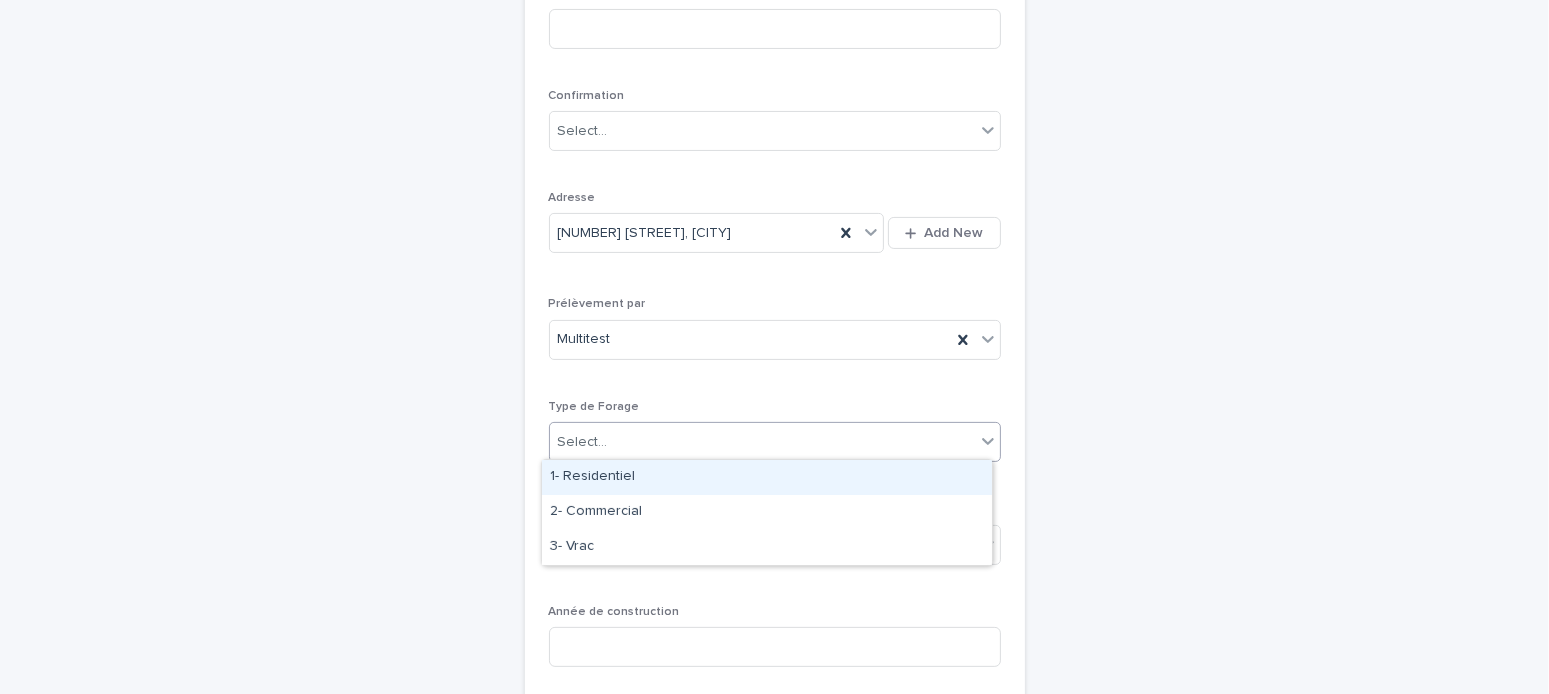 click on "Select..." at bounding box center [583, 442] 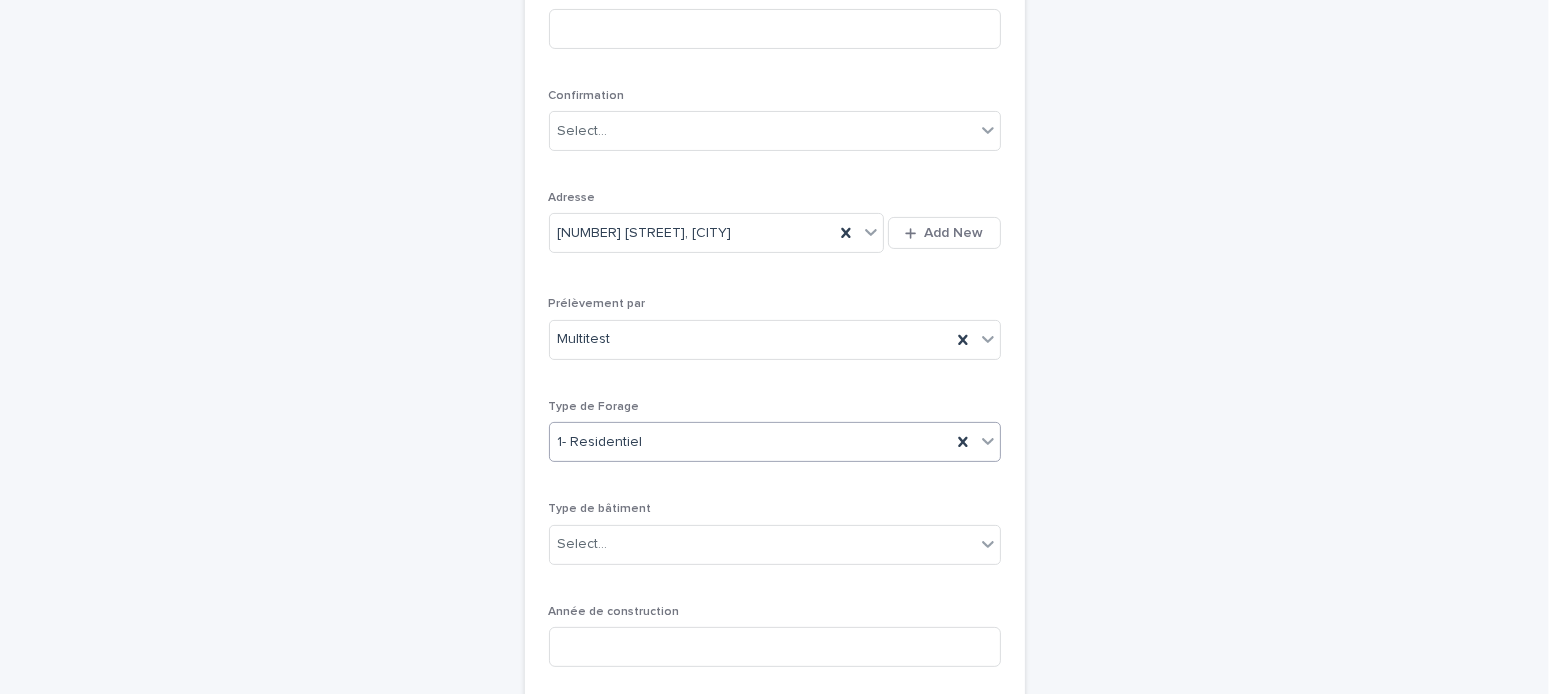 scroll, scrollTop: 763, scrollLeft: 0, axis: vertical 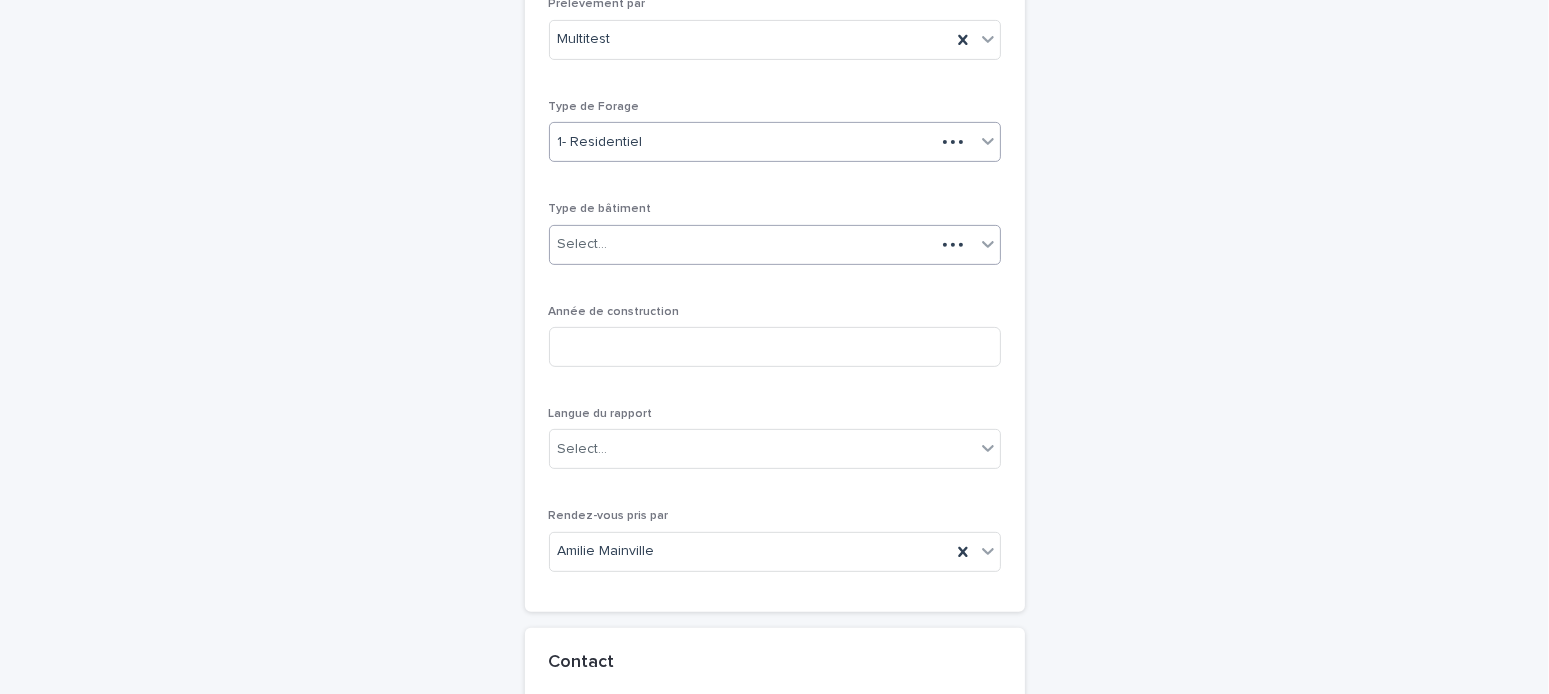 click on "Select..." at bounding box center (583, 244) 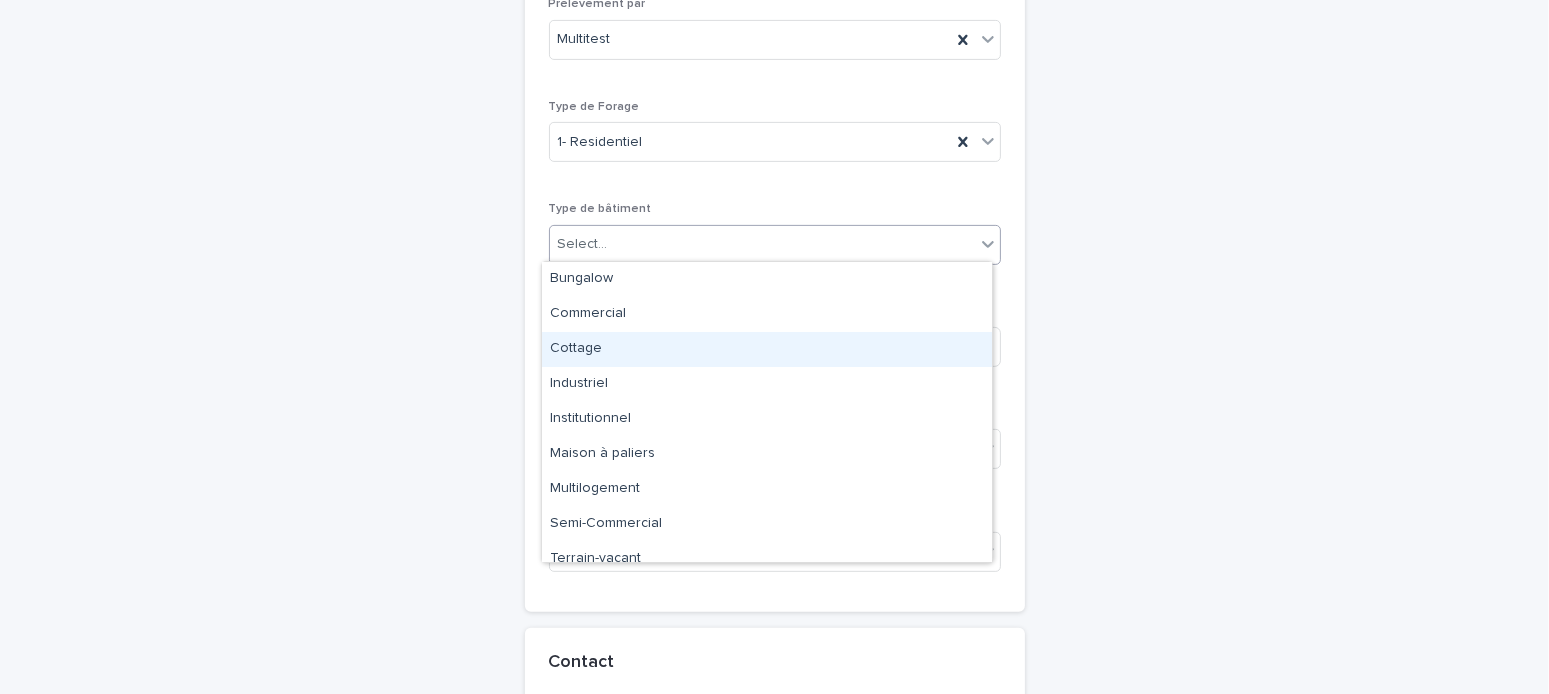 click on "Cottage" at bounding box center (767, 349) 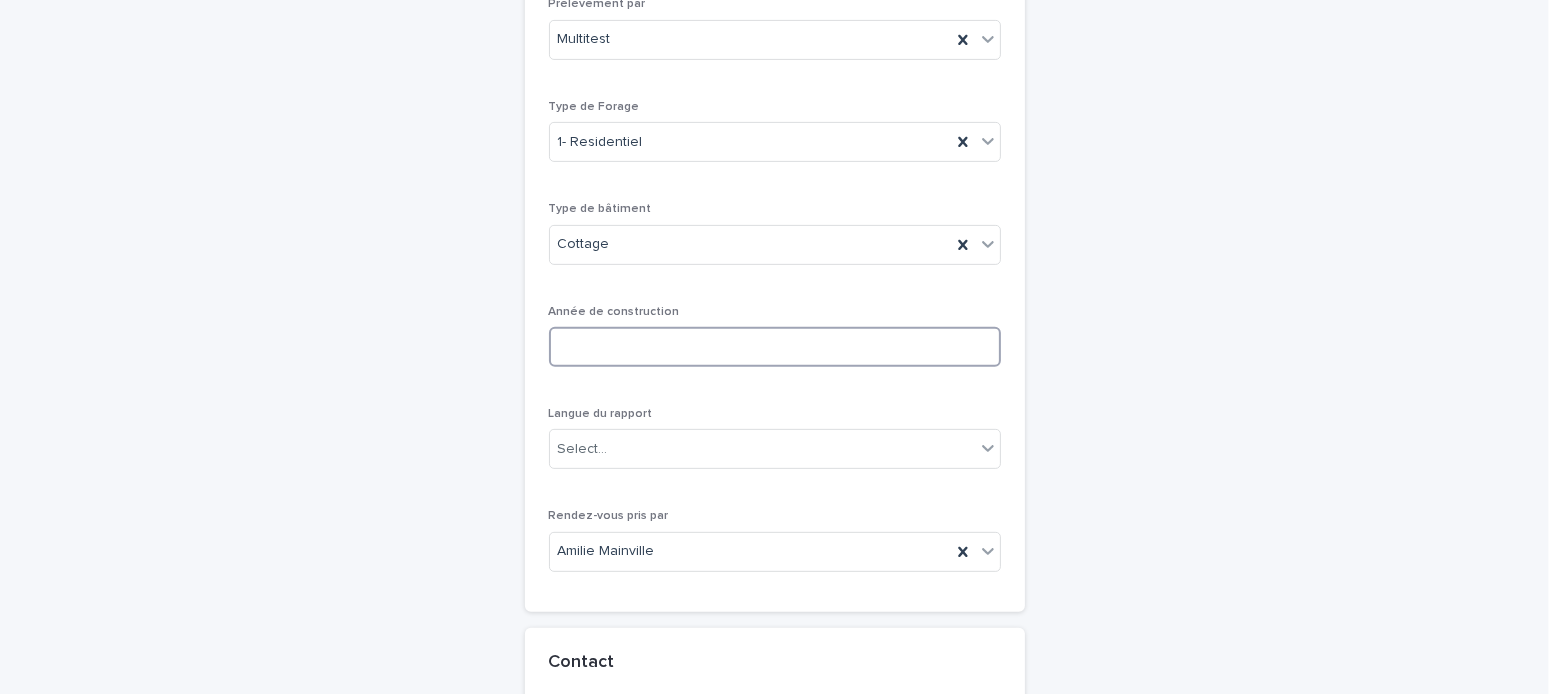 click at bounding box center [775, 347] 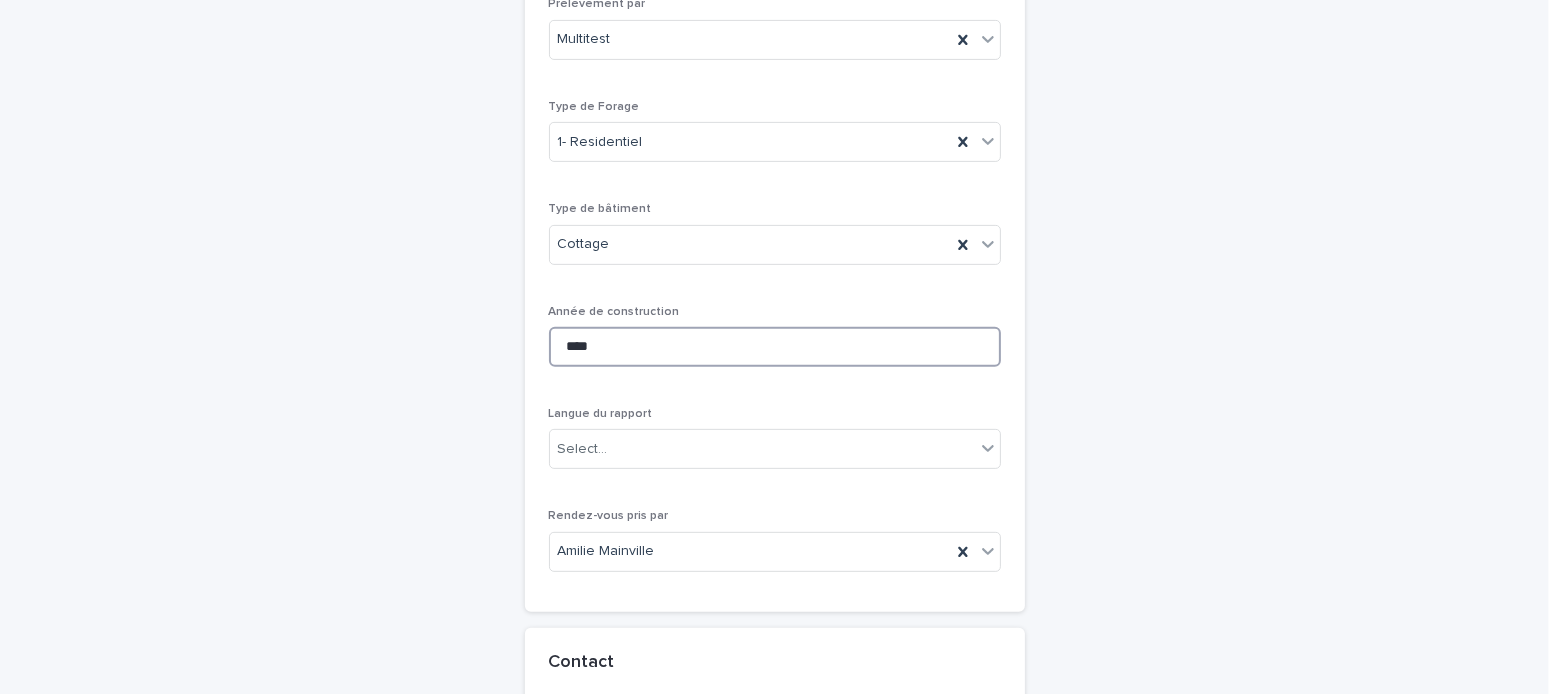 type on "****" 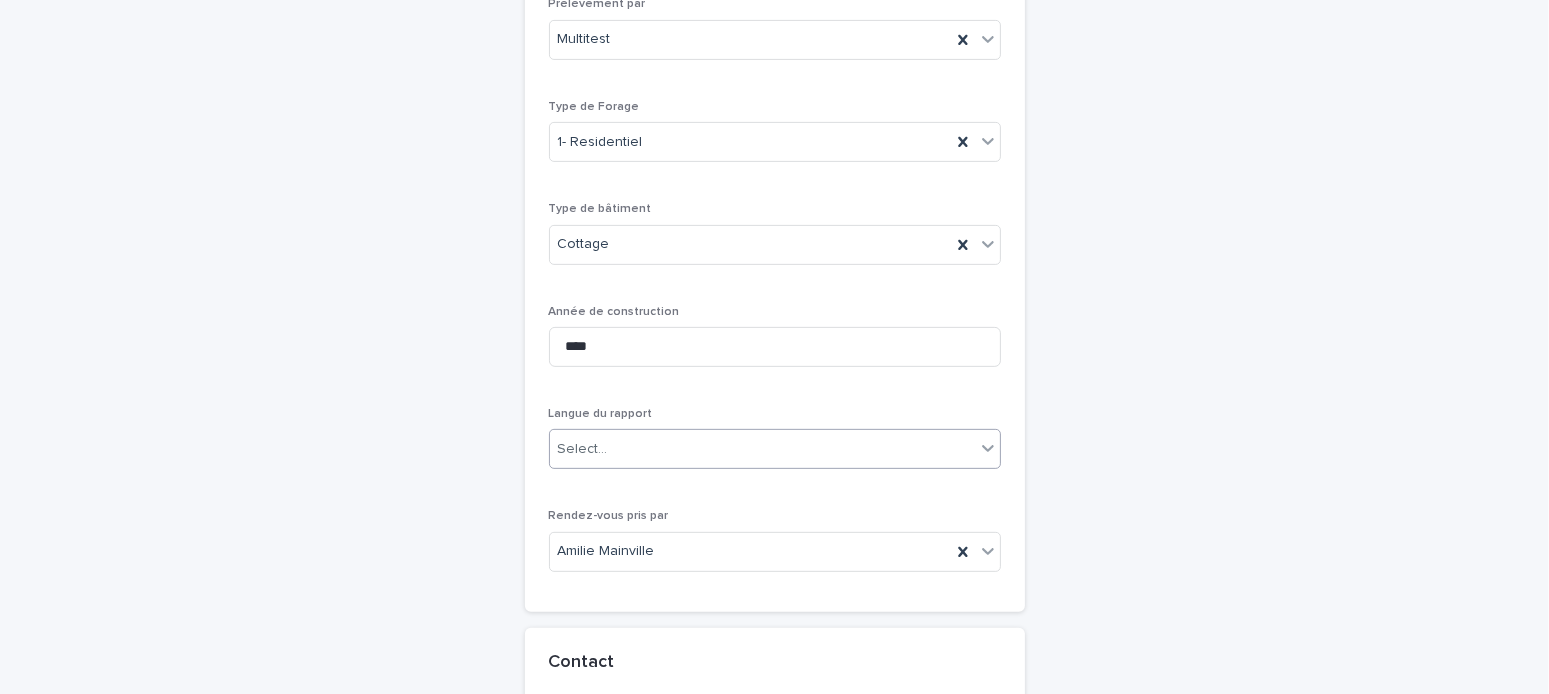 click on "Select..." at bounding box center (762, 449) 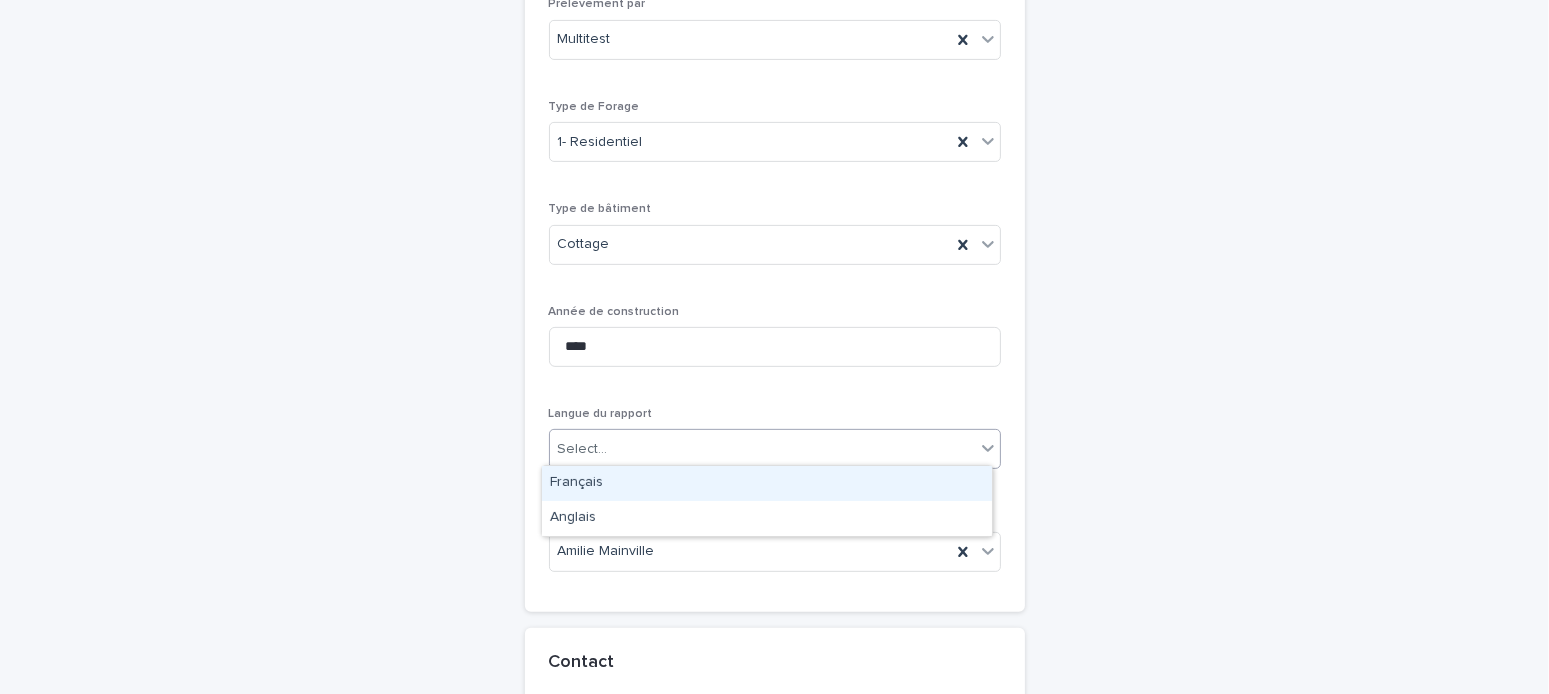click on "Français" at bounding box center [767, 483] 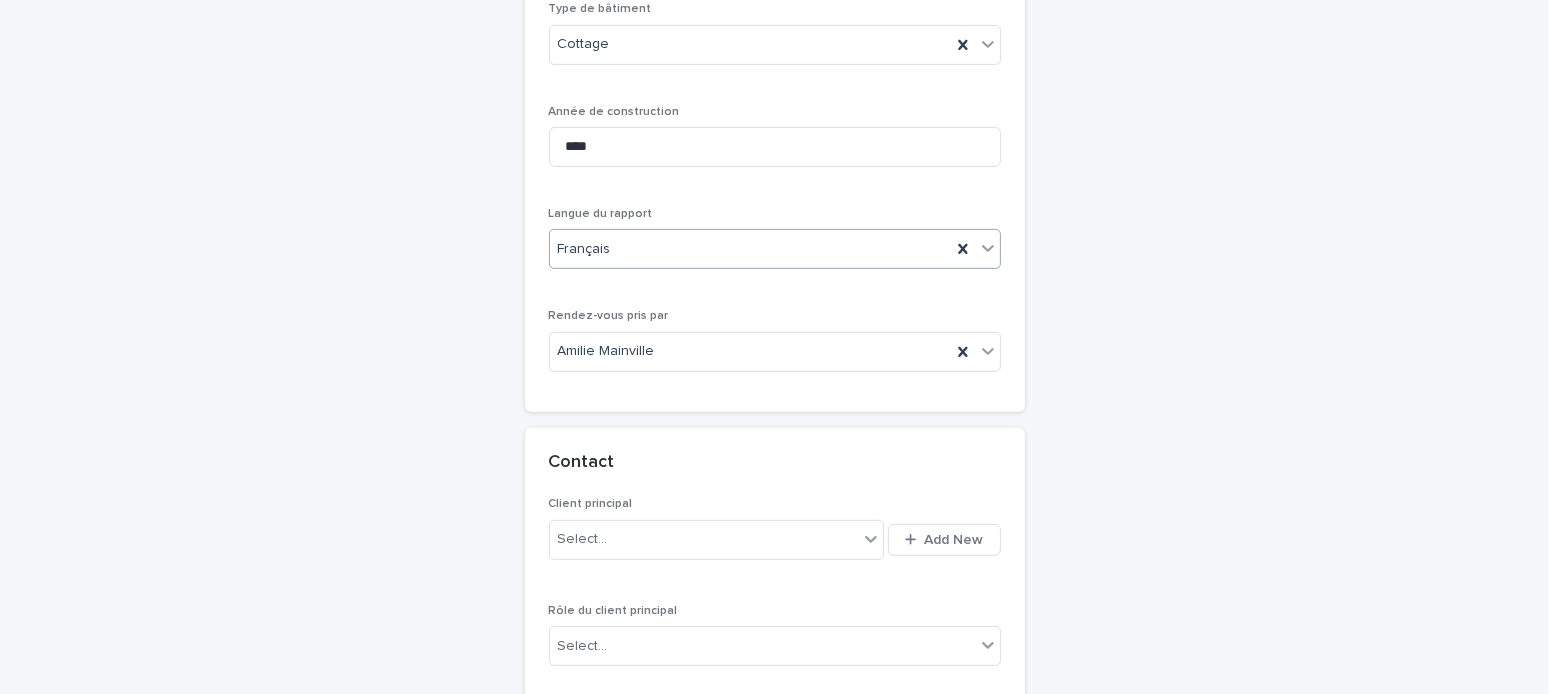 scroll, scrollTop: 1163, scrollLeft: 0, axis: vertical 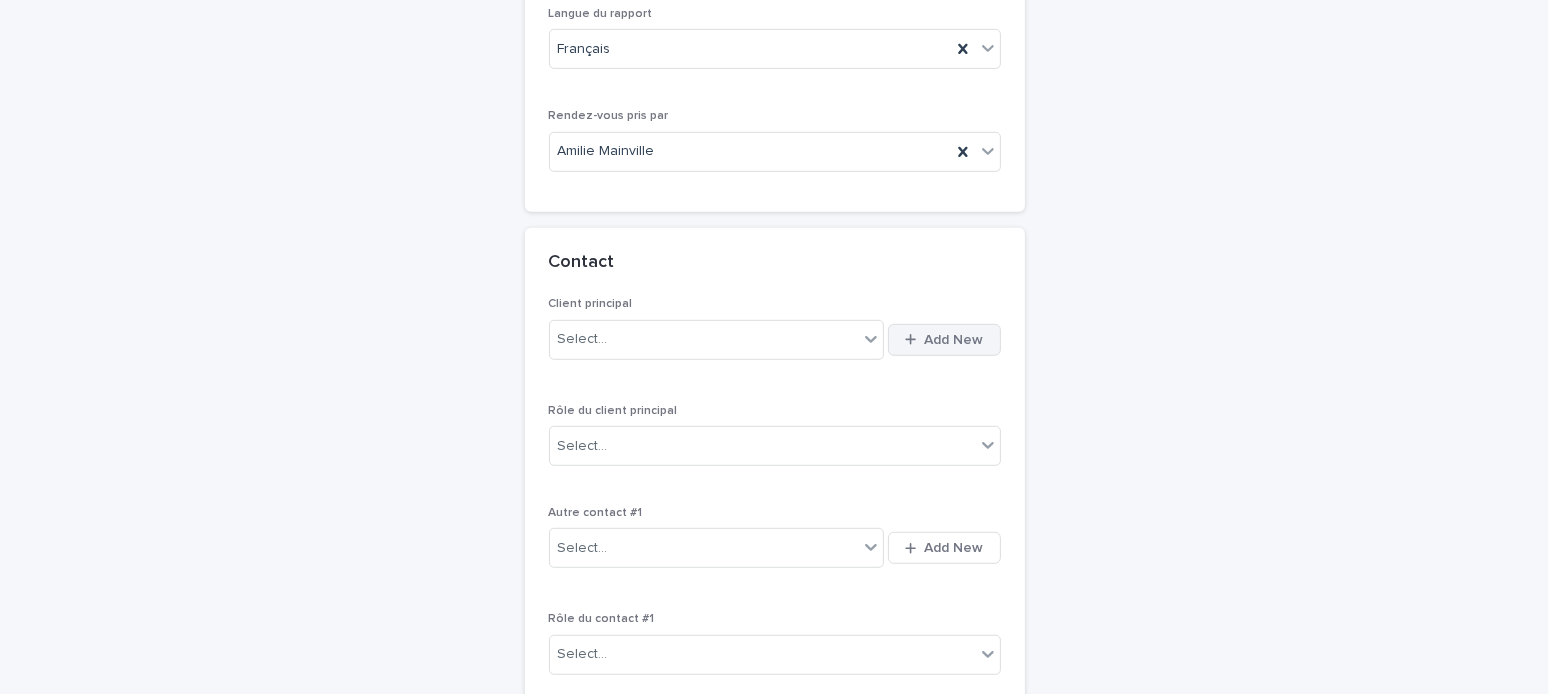 click on "Add New" at bounding box center (944, 340) 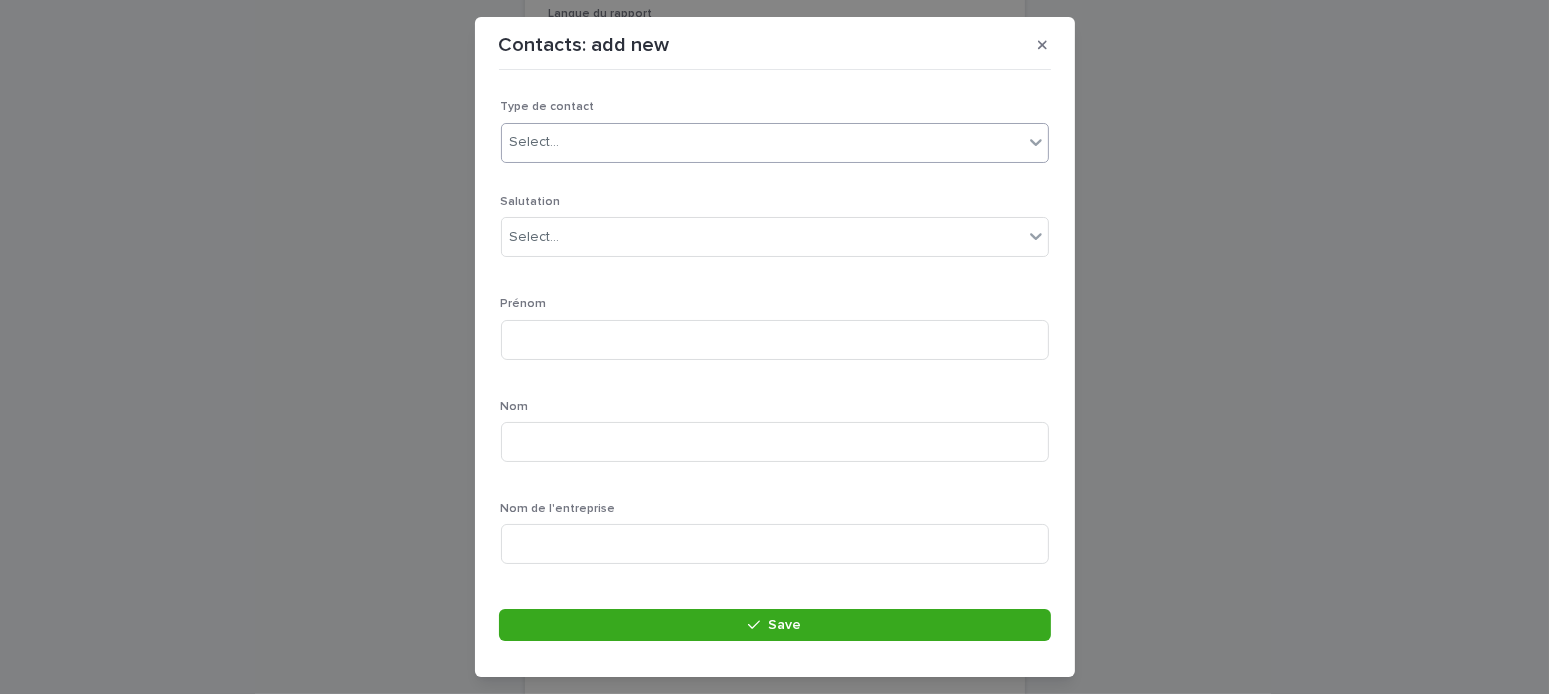 click on "Select..." at bounding box center (762, 142) 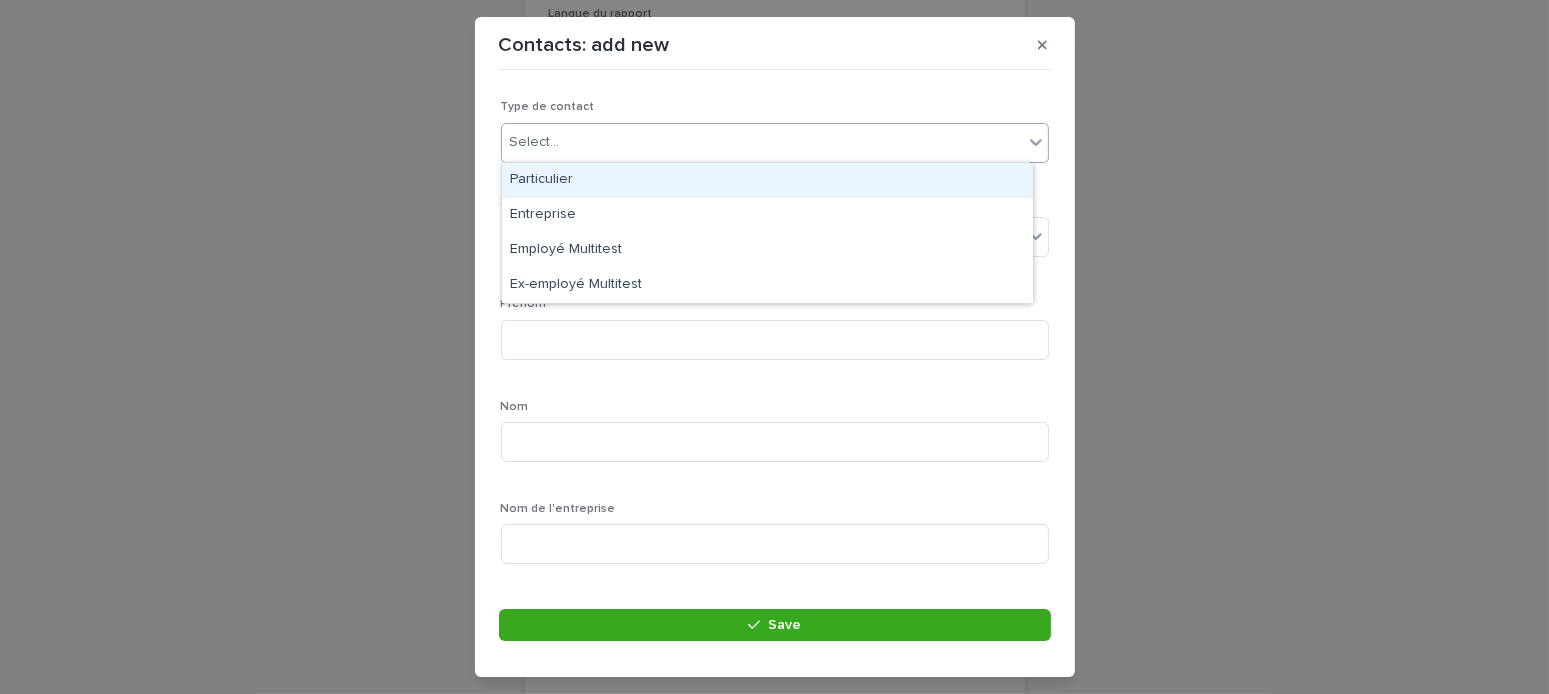 click on "Particulier" at bounding box center (767, 180) 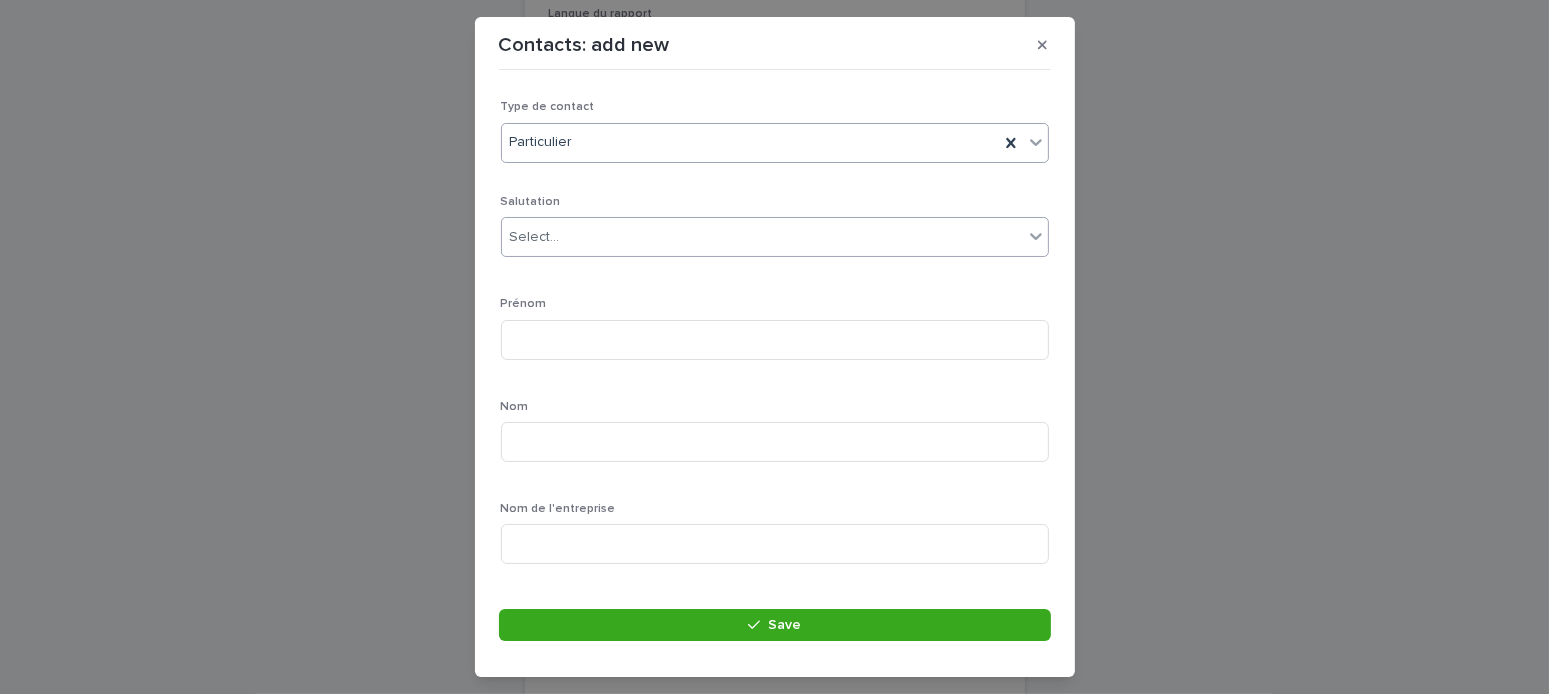 click on "Select..." at bounding box center (762, 237) 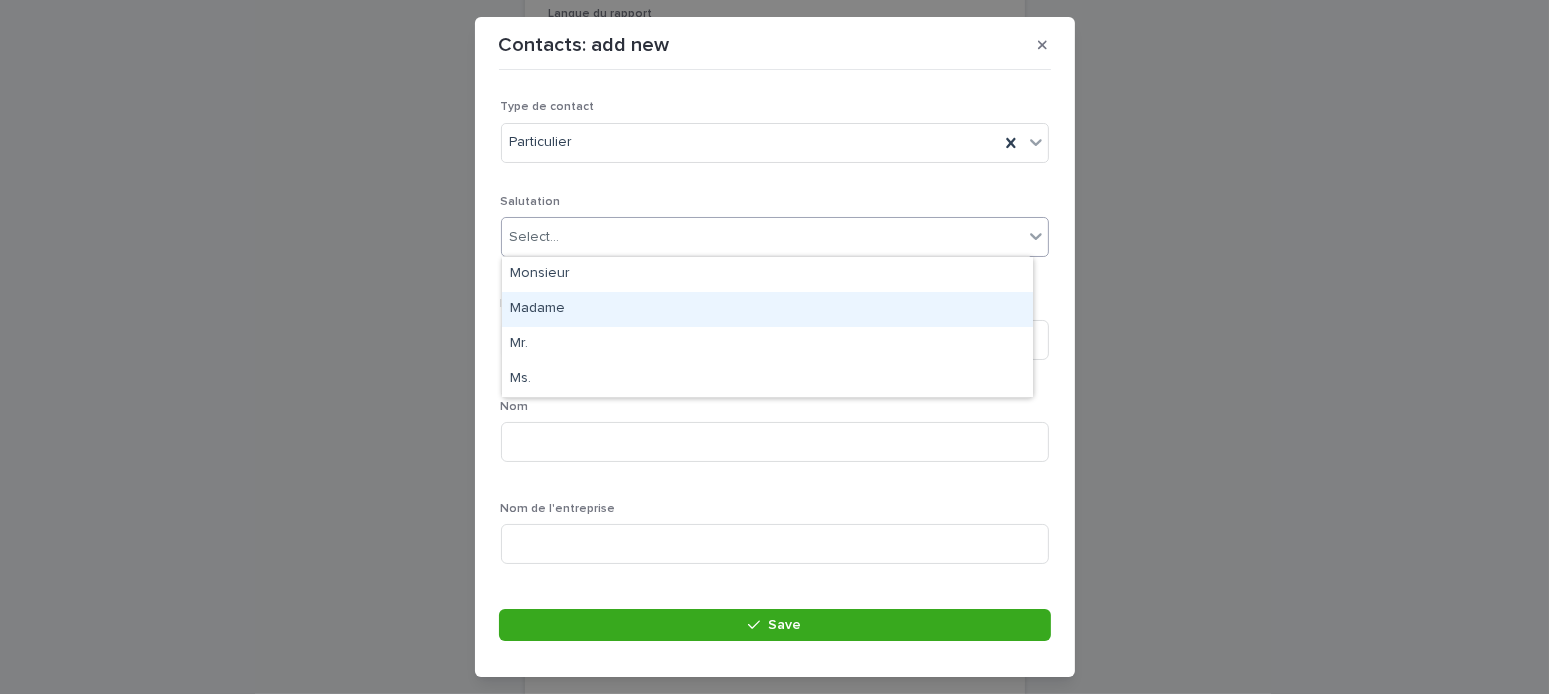 click on "Madame" at bounding box center (767, 309) 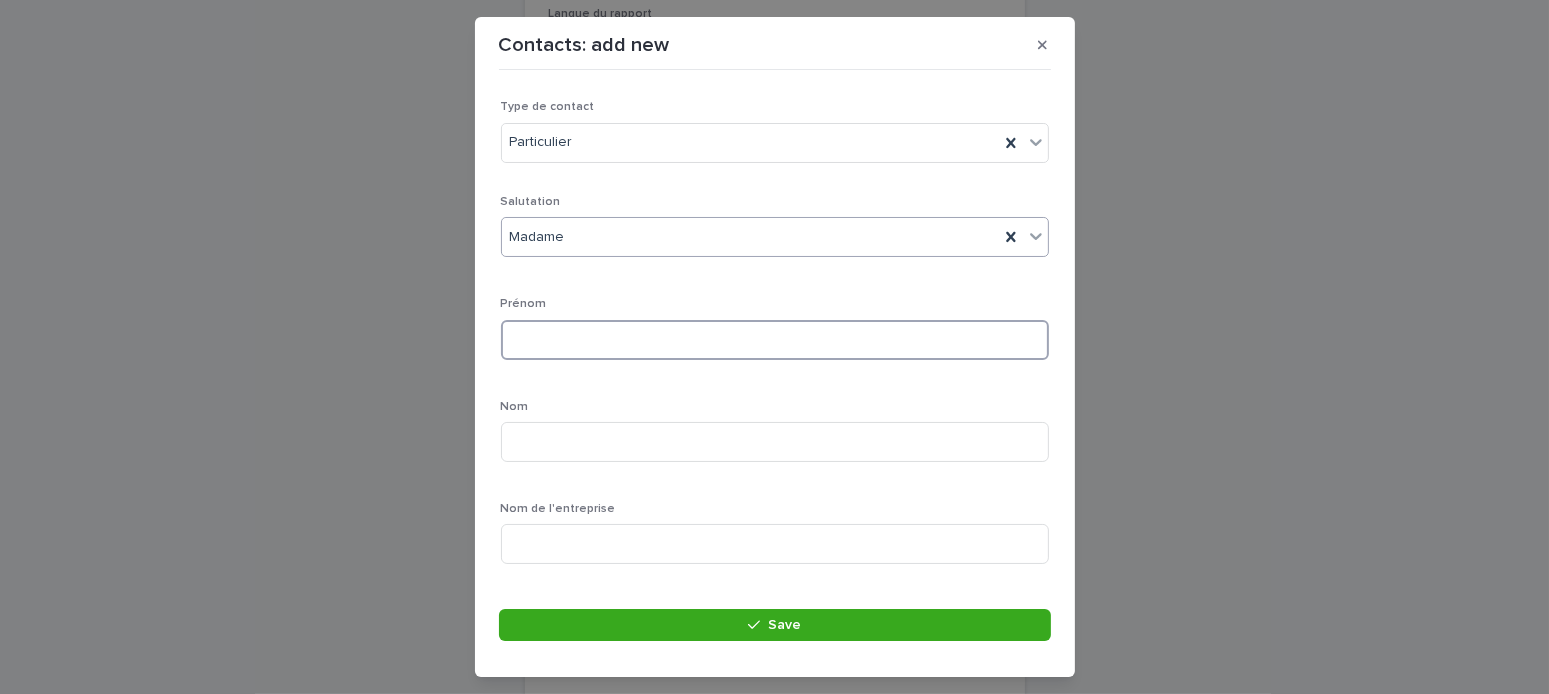 click at bounding box center (775, 340) 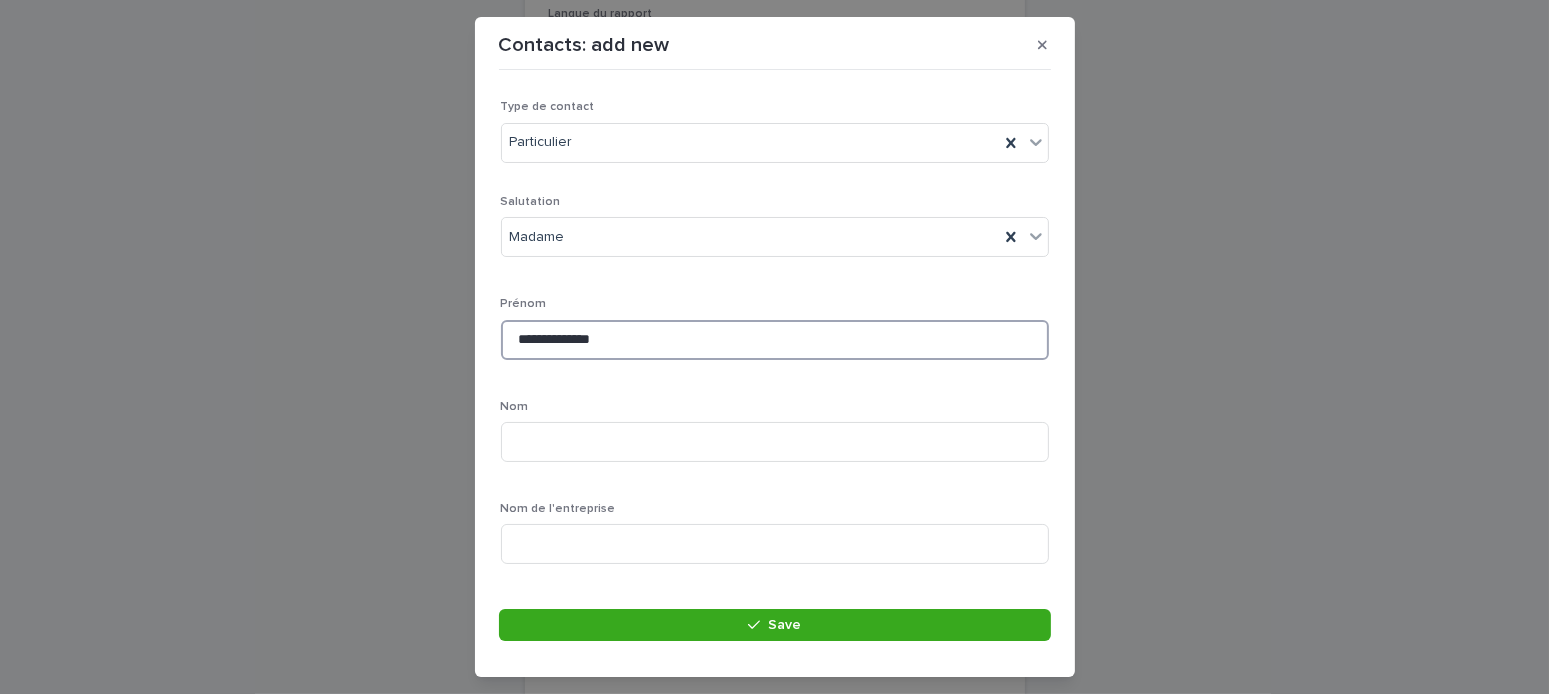 drag, startPoint x: 621, startPoint y: 343, endPoint x: 558, endPoint y: 334, distance: 63.63961 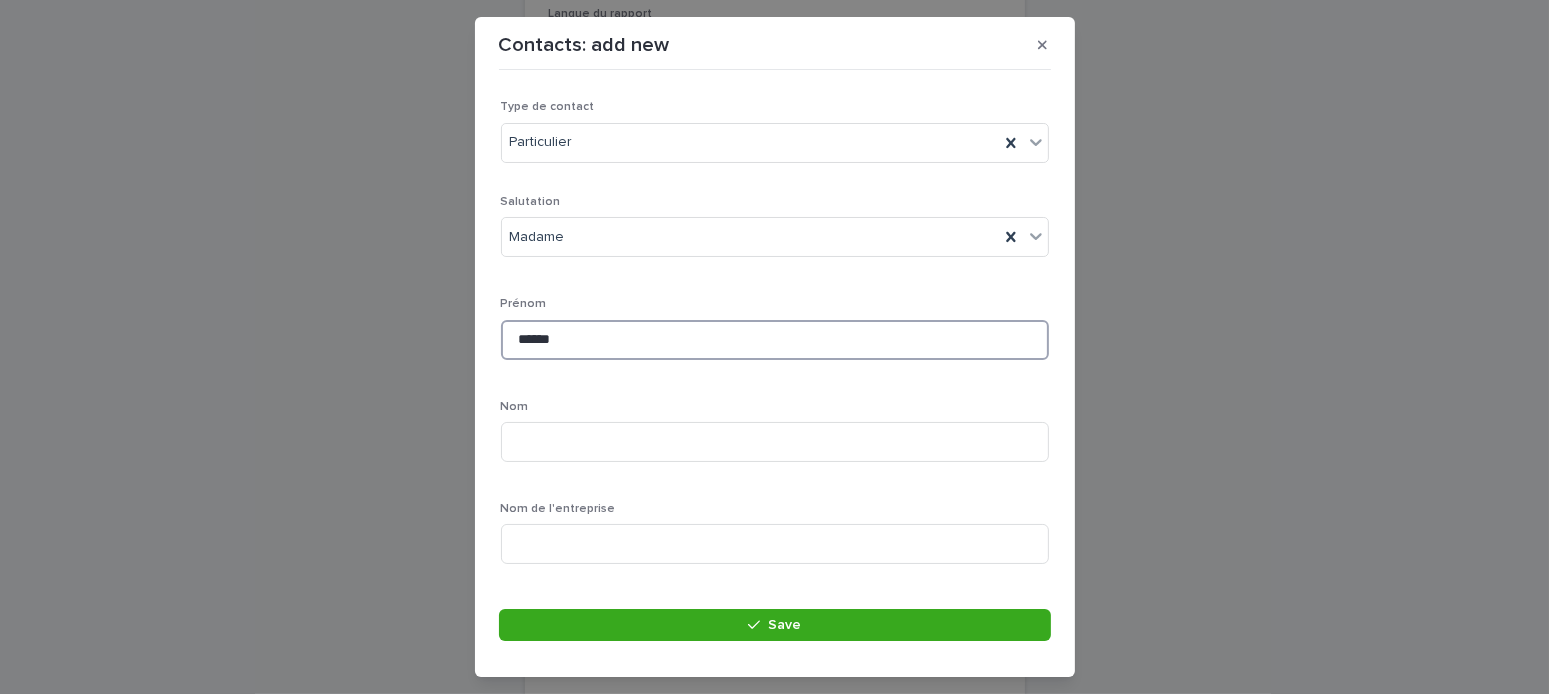 type on "******" 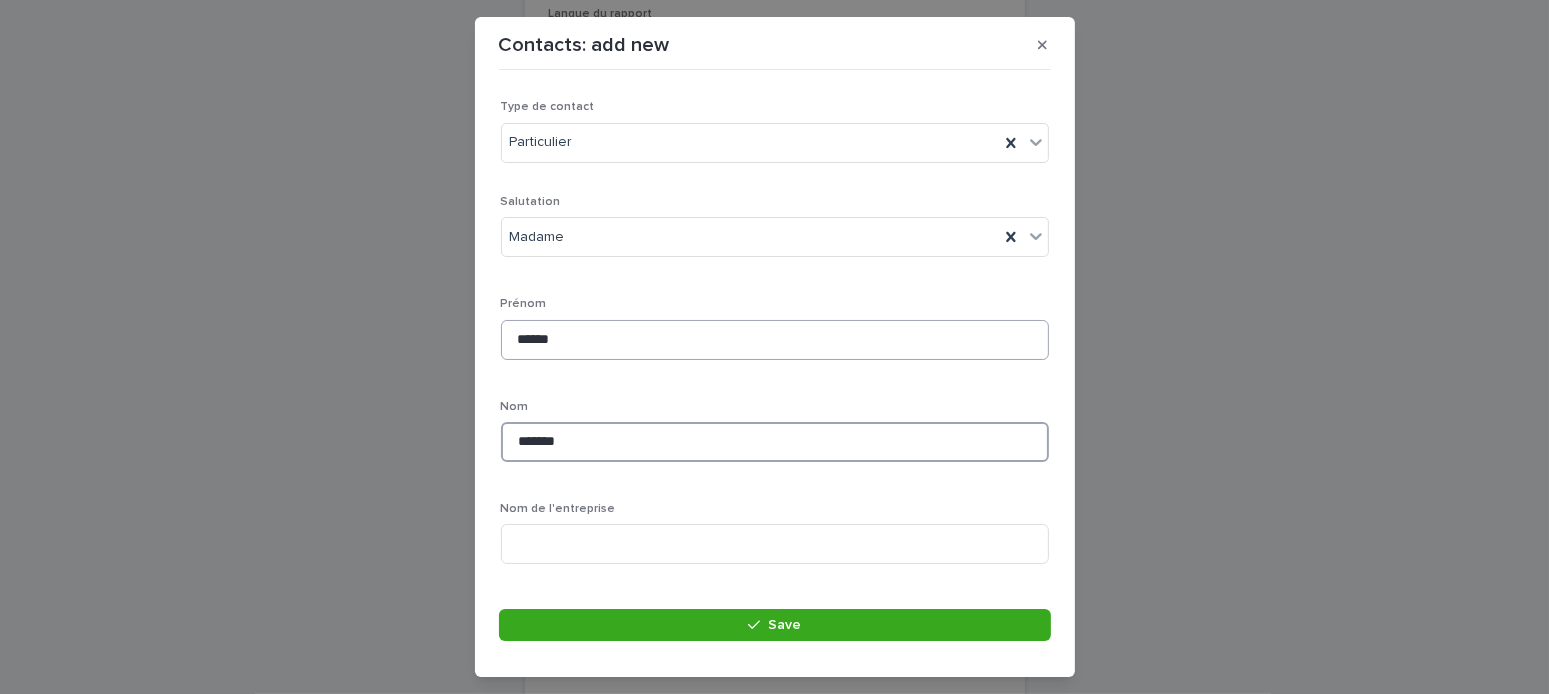 type on "*******" 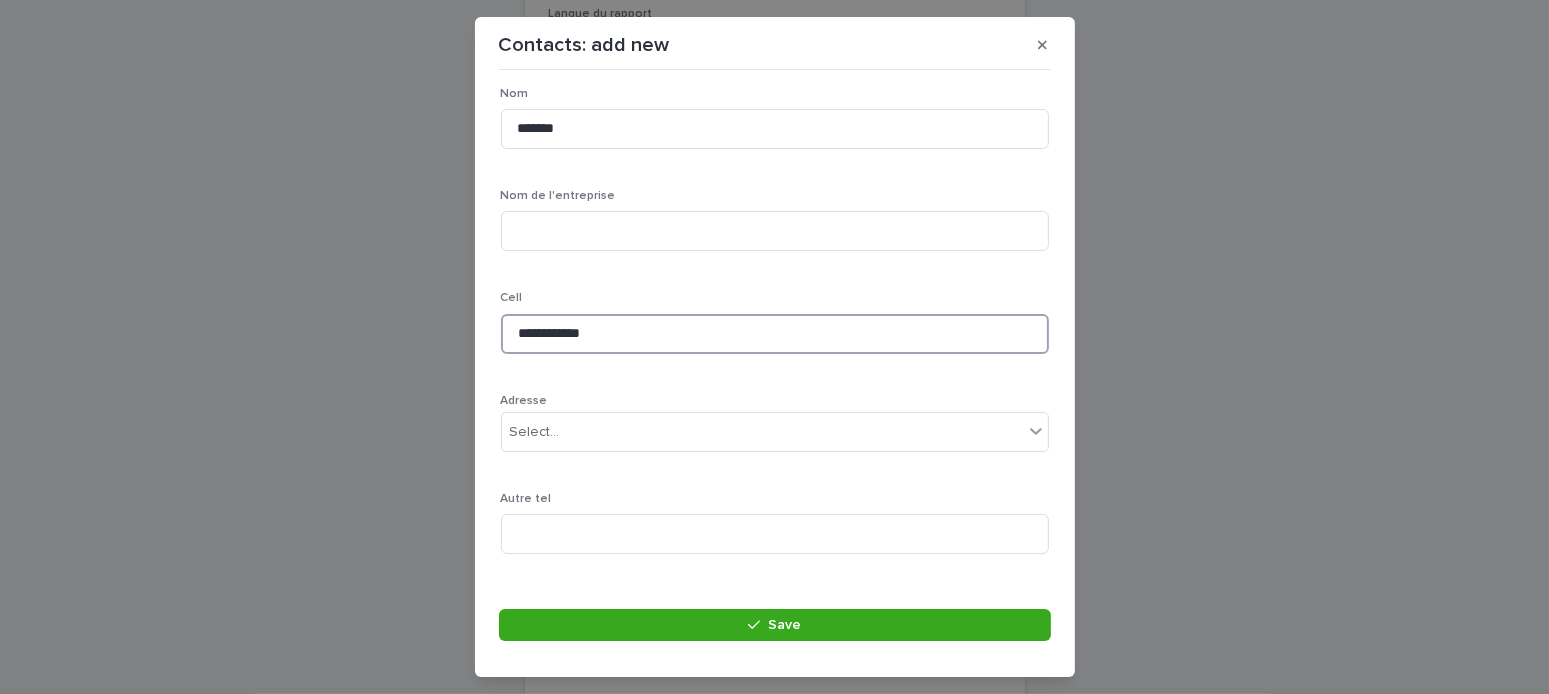 scroll, scrollTop: 413, scrollLeft: 0, axis: vertical 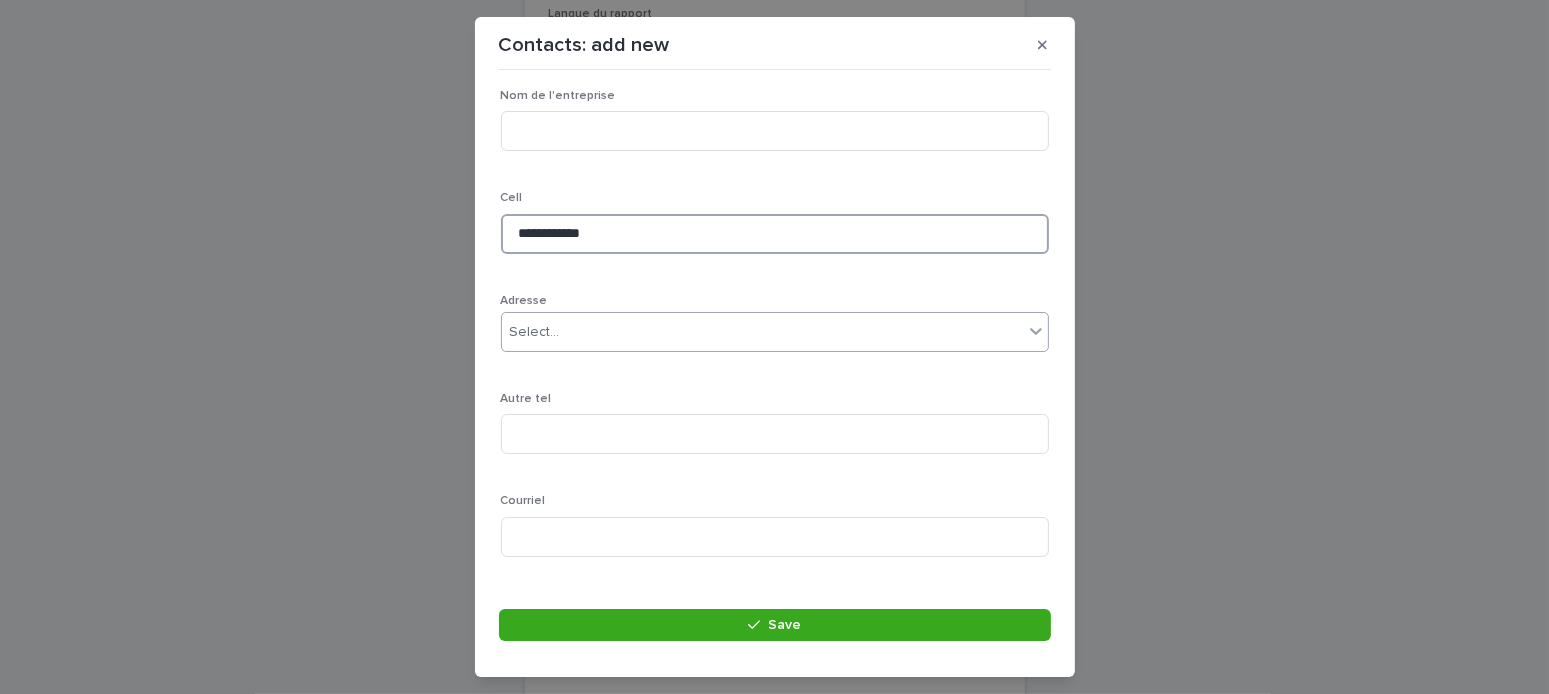 type on "**********" 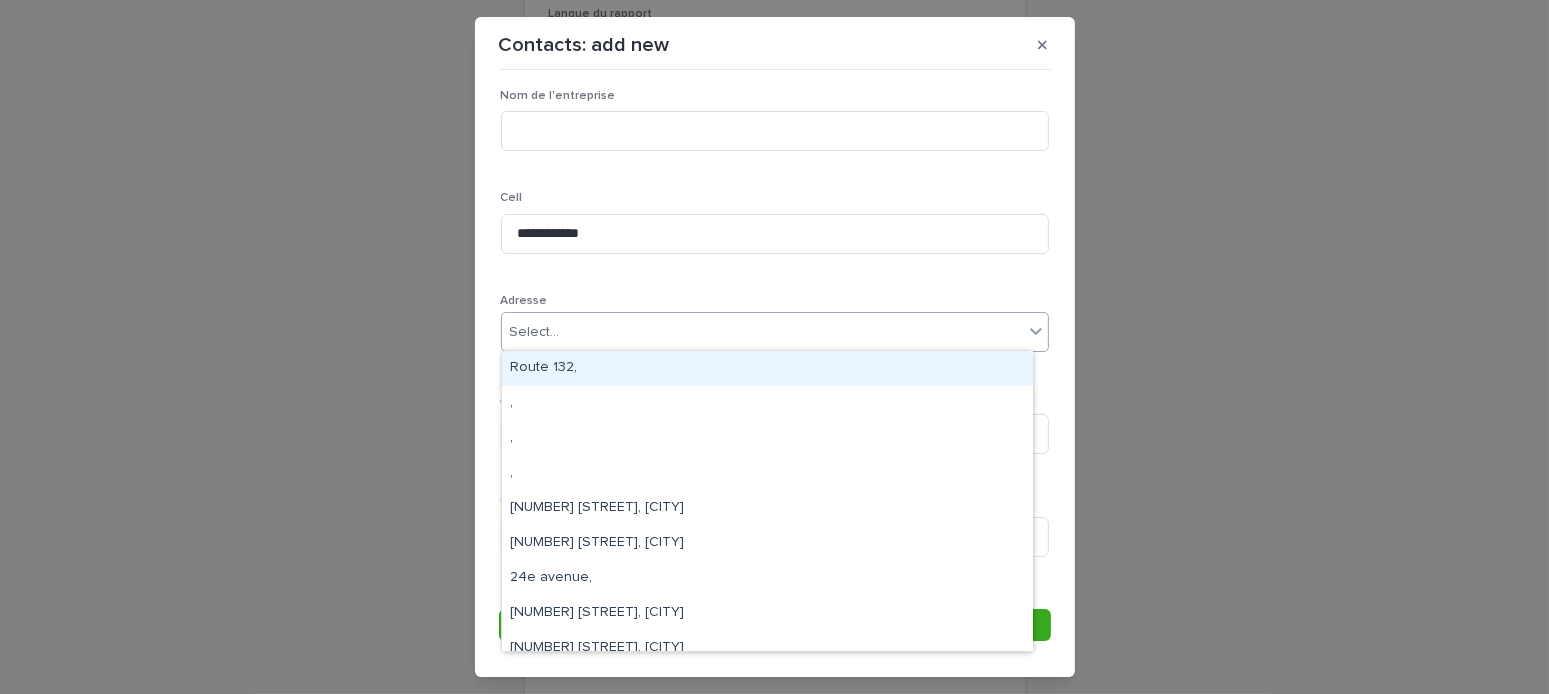 click on "Select..." at bounding box center [535, 332] 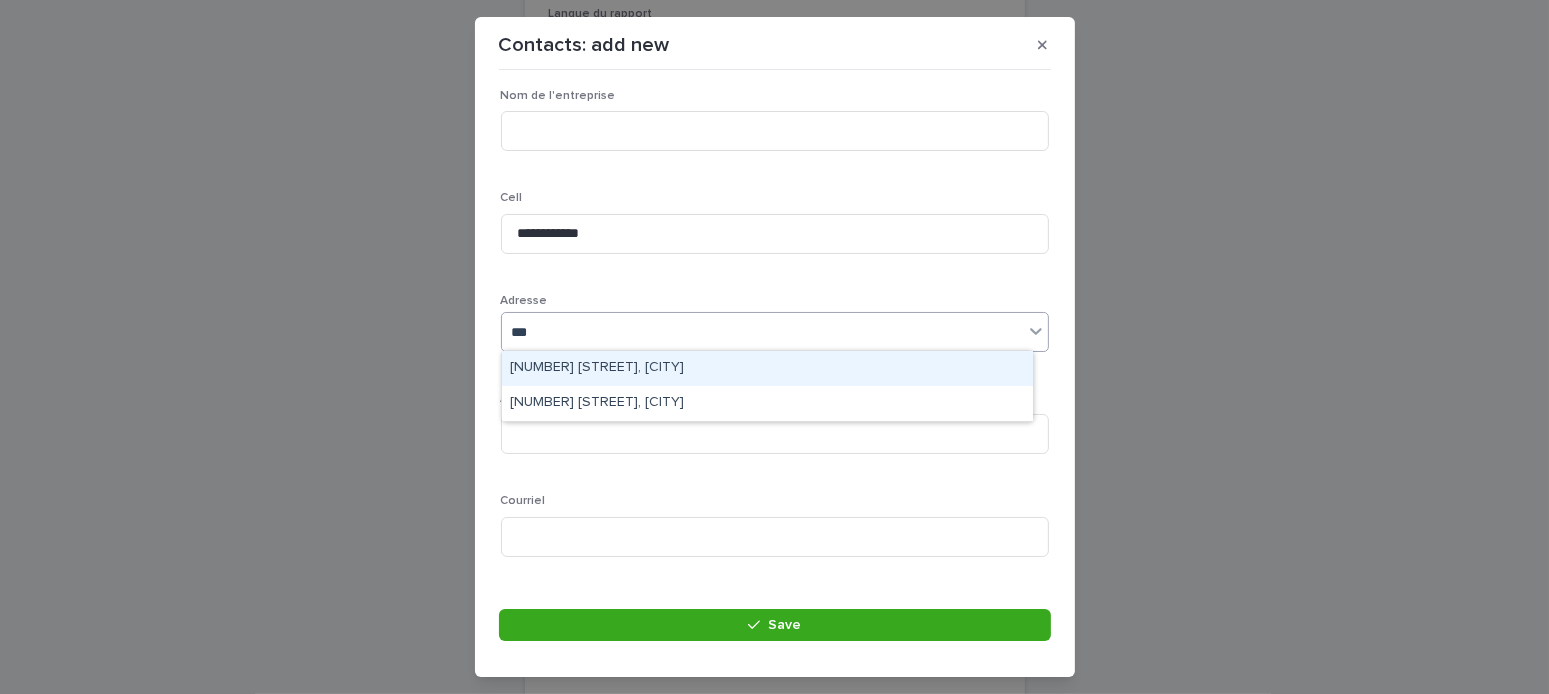 type on "****" 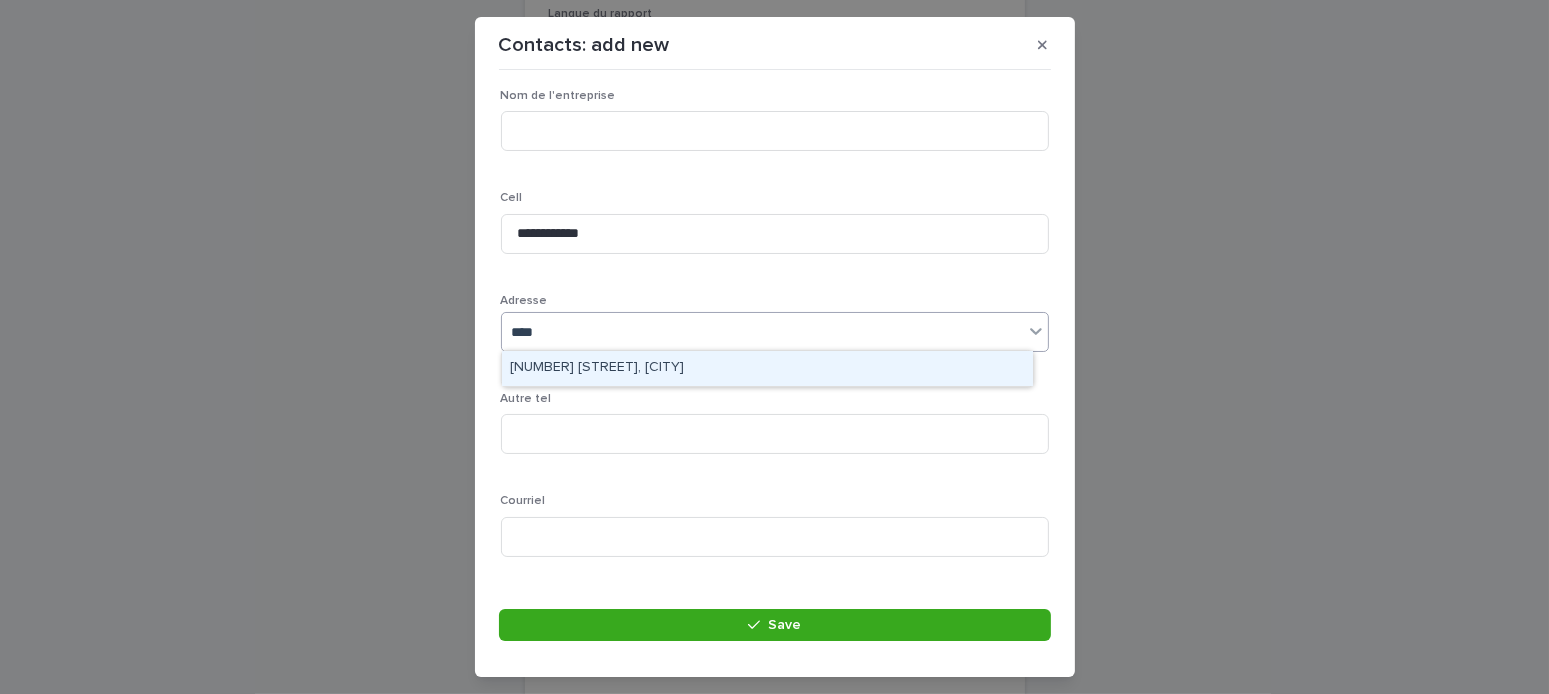 click on "1296 Jacques-de-Chambly, Carignan" at bounding box center [767, 368] 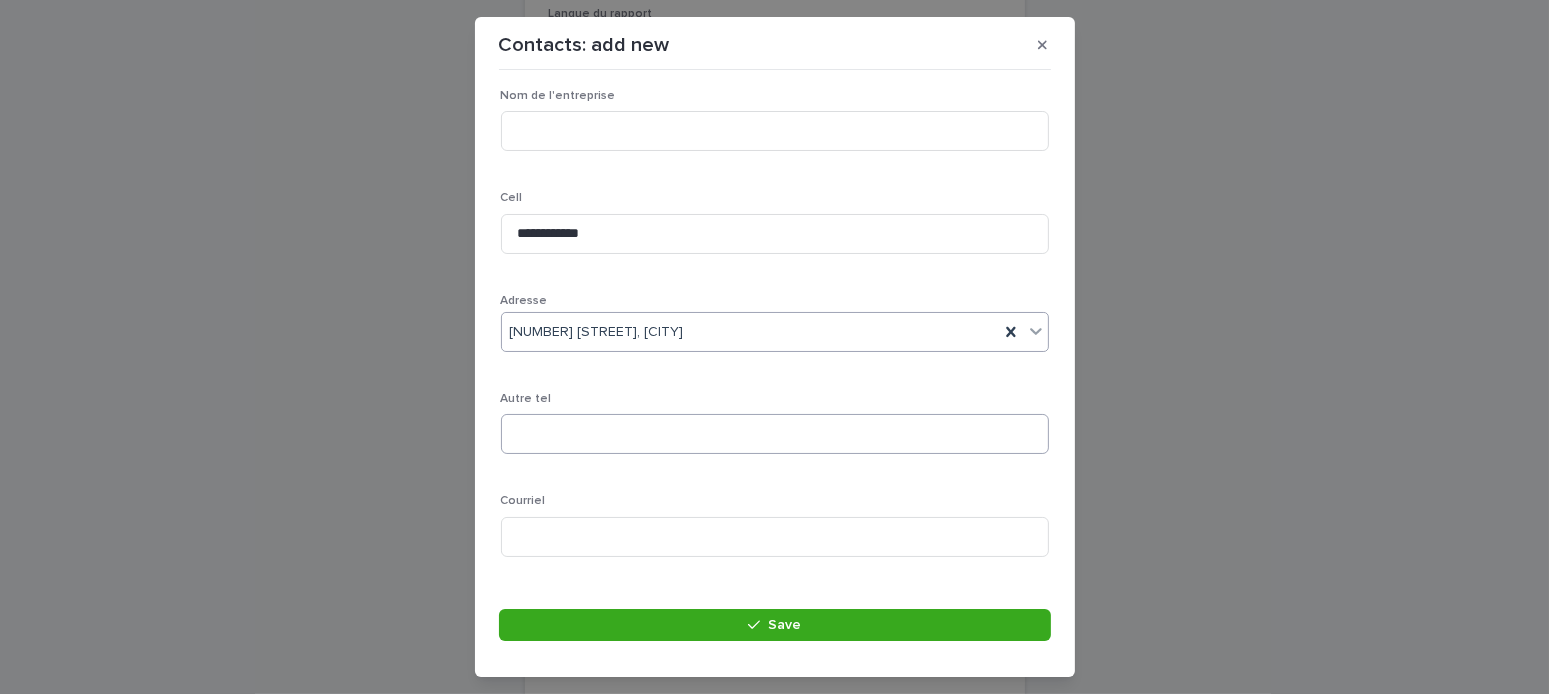scroll, scrollTop: 513, scrollLeft: 0, axis: vertical 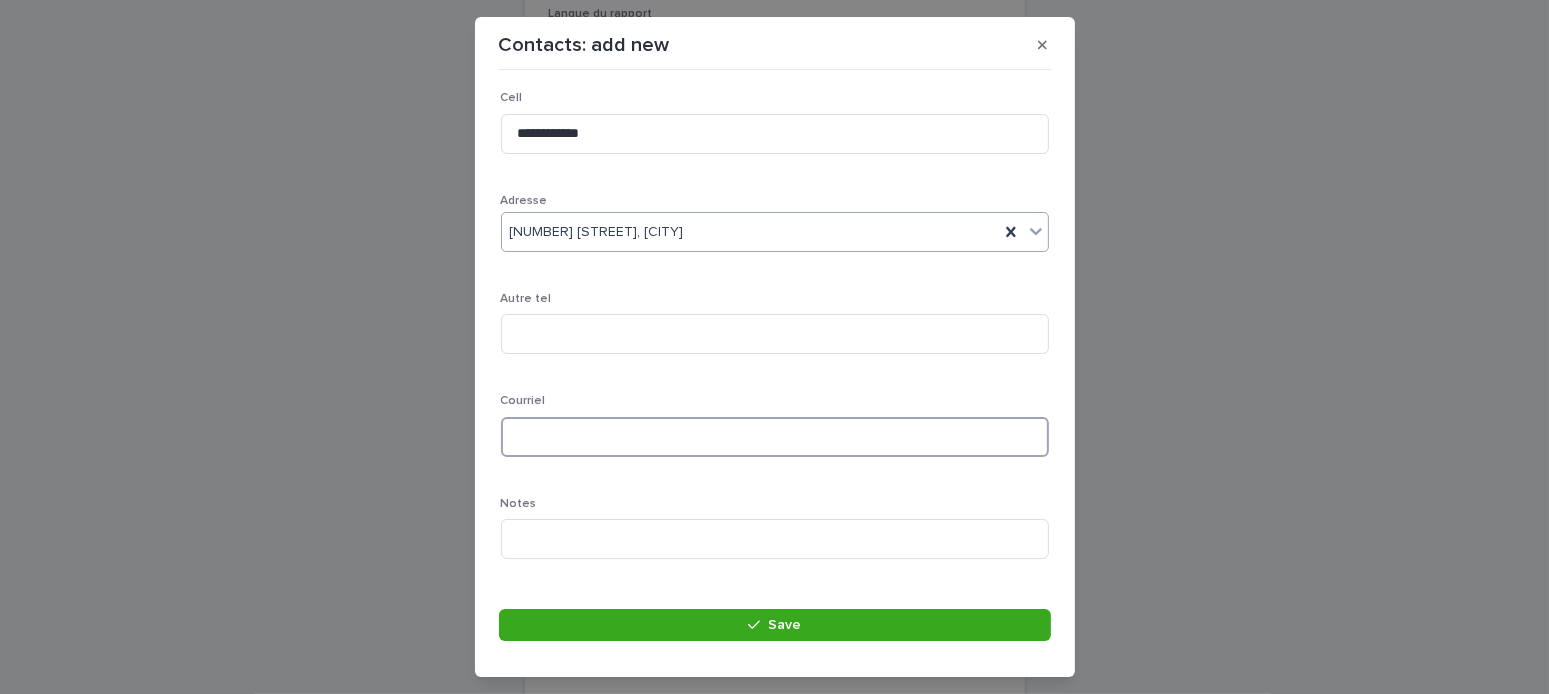 click at bounding box center (775, 437) 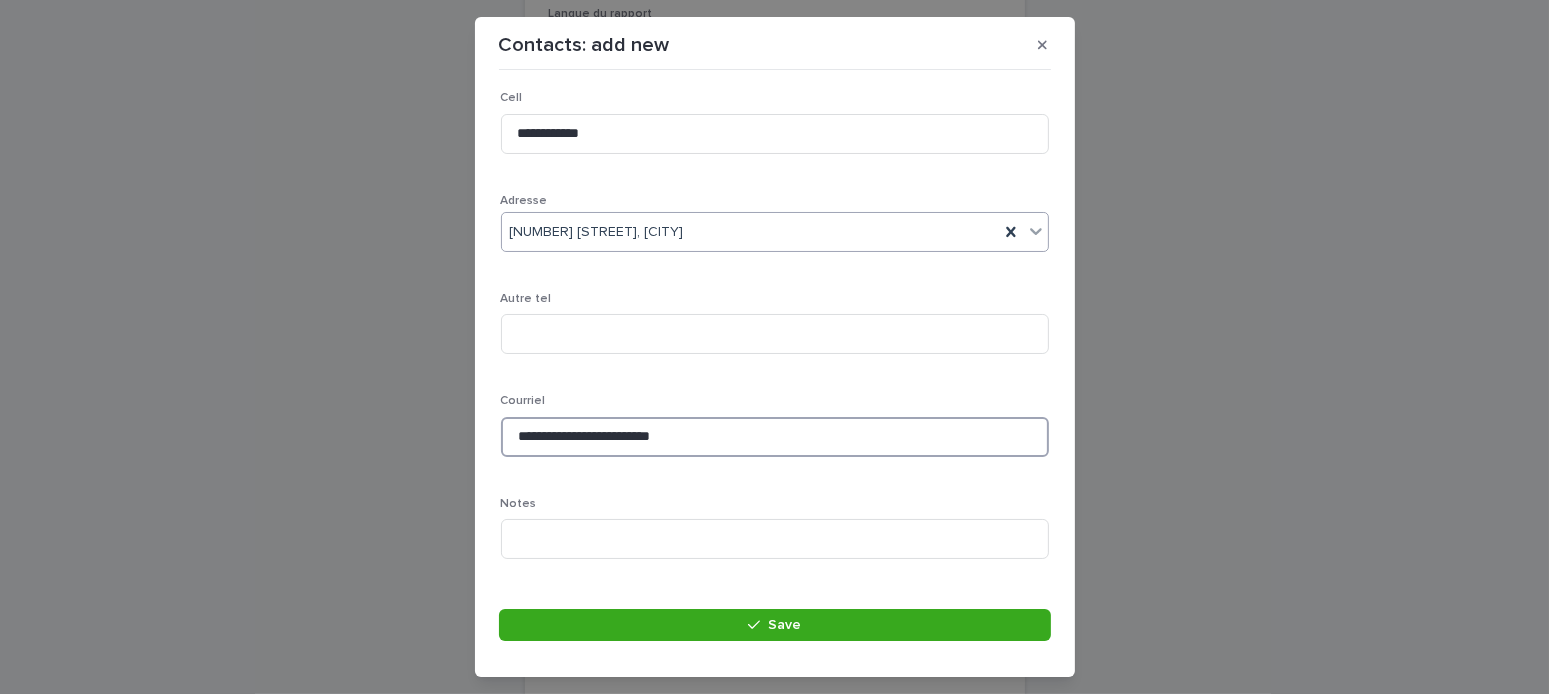 scroll, scrollTop: 547, scrollLeft: 0, axis: vertical 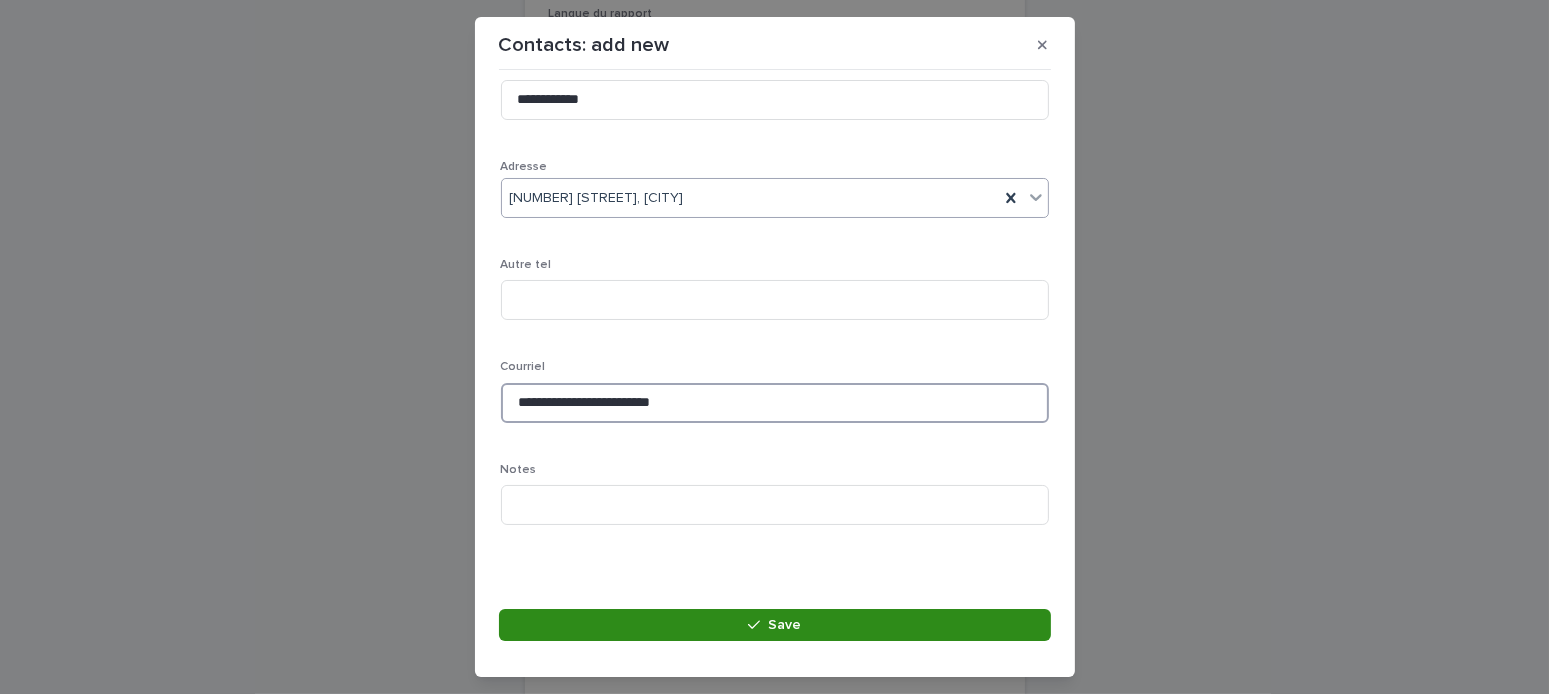 type on "**********" 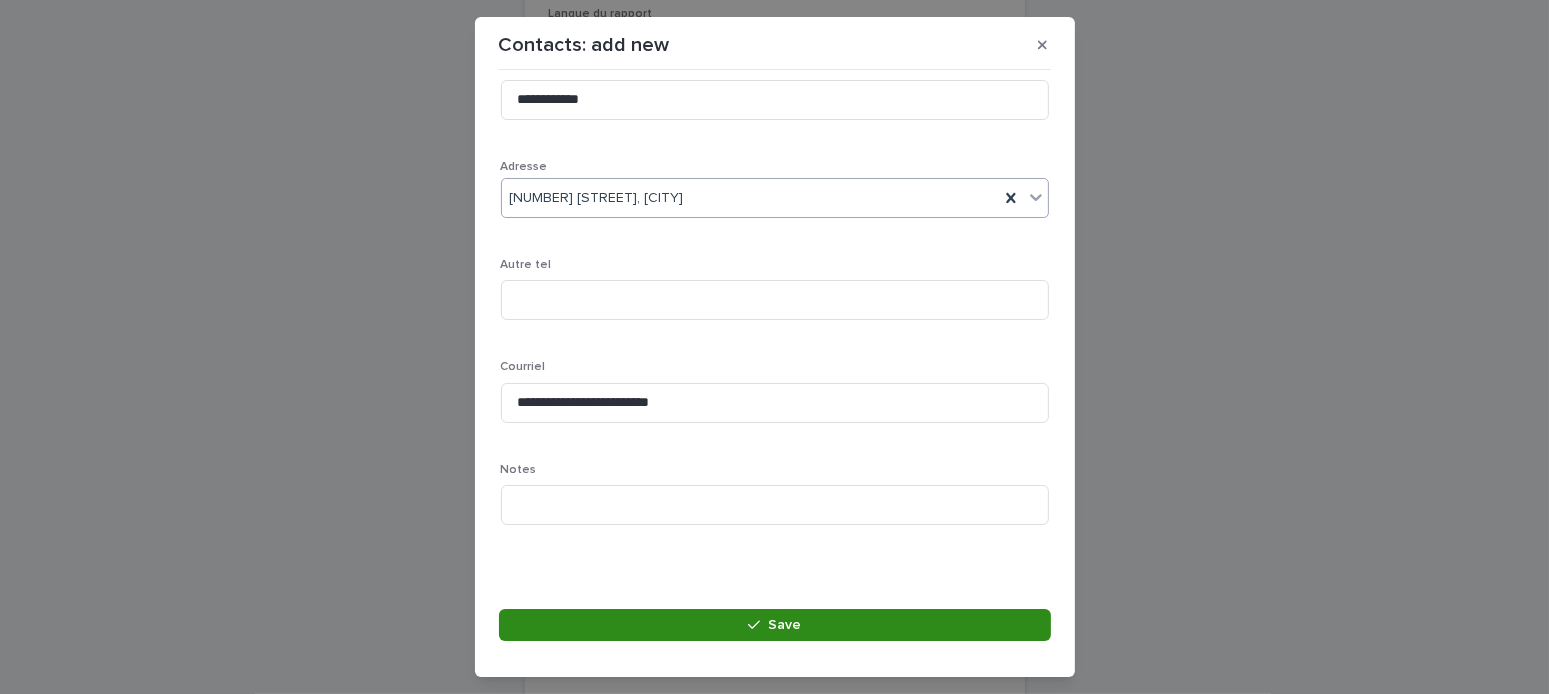 click on "Save" at bounding box center [784, 625] 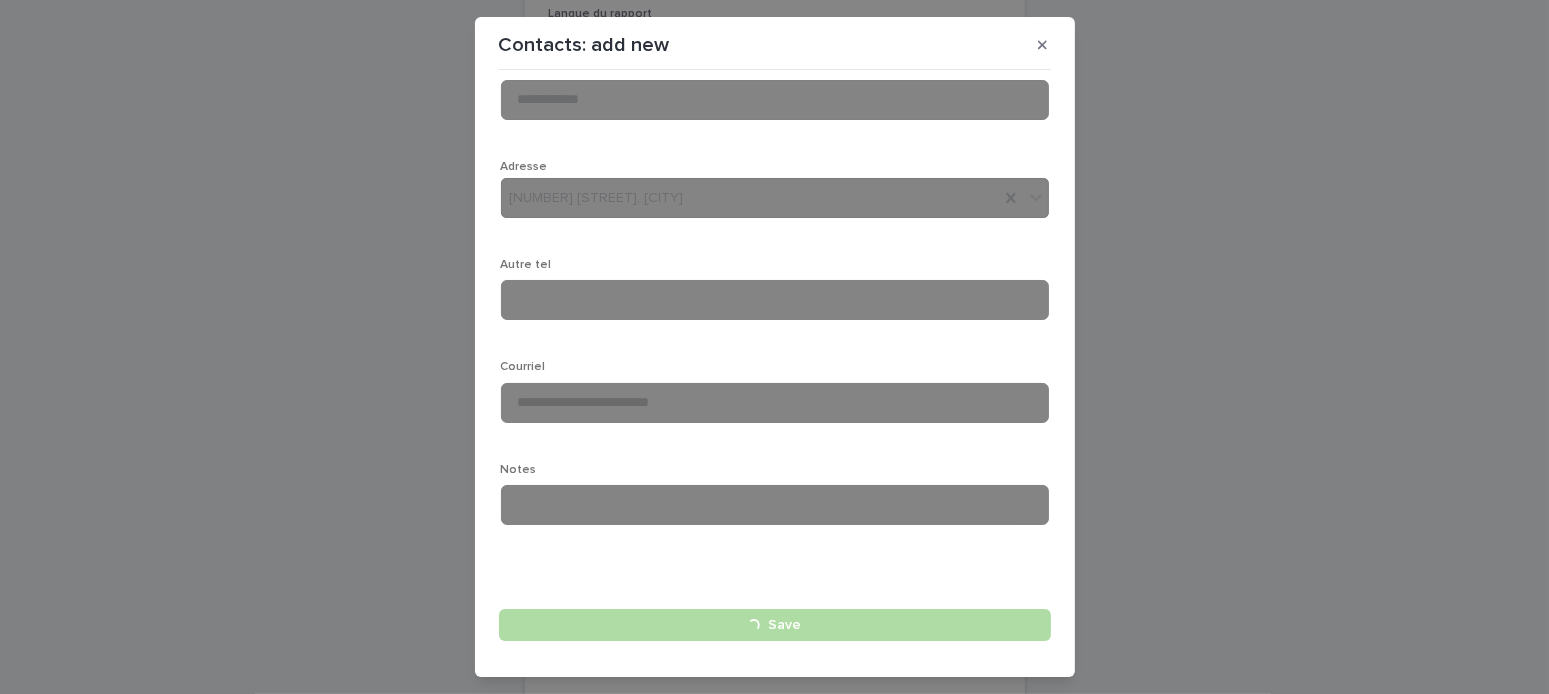 type 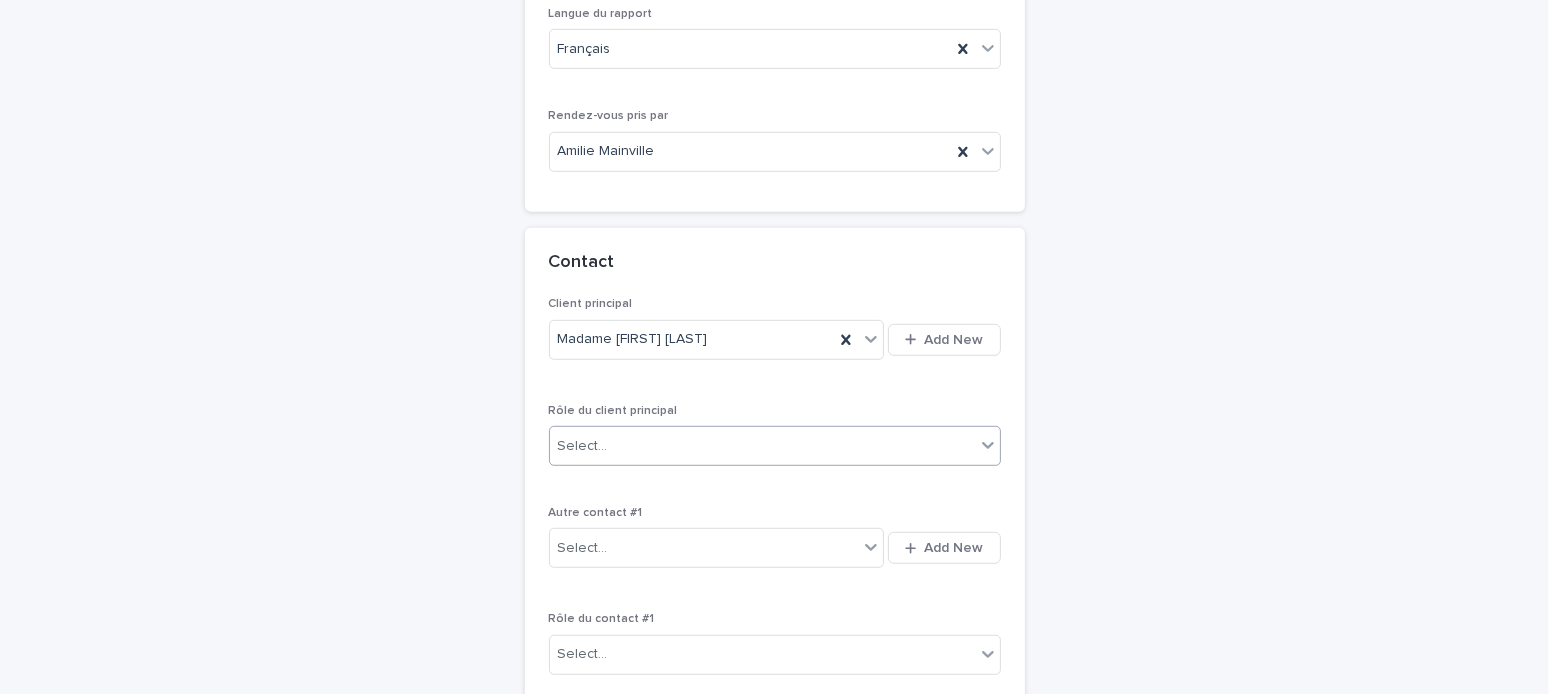 click on "Select..." at bounding box center (762, 446) 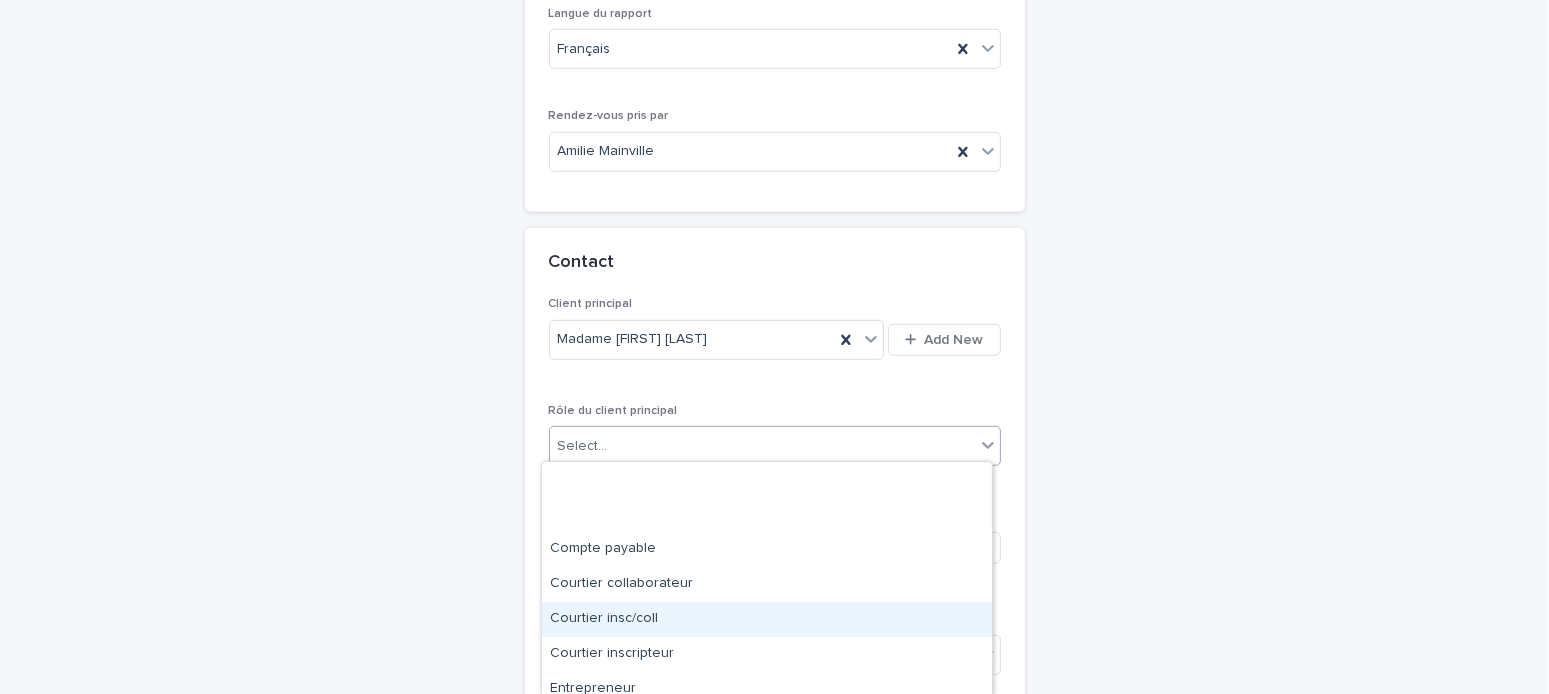 scroll, scrollTop: 116, scrollLeft: 0, axis: vertical 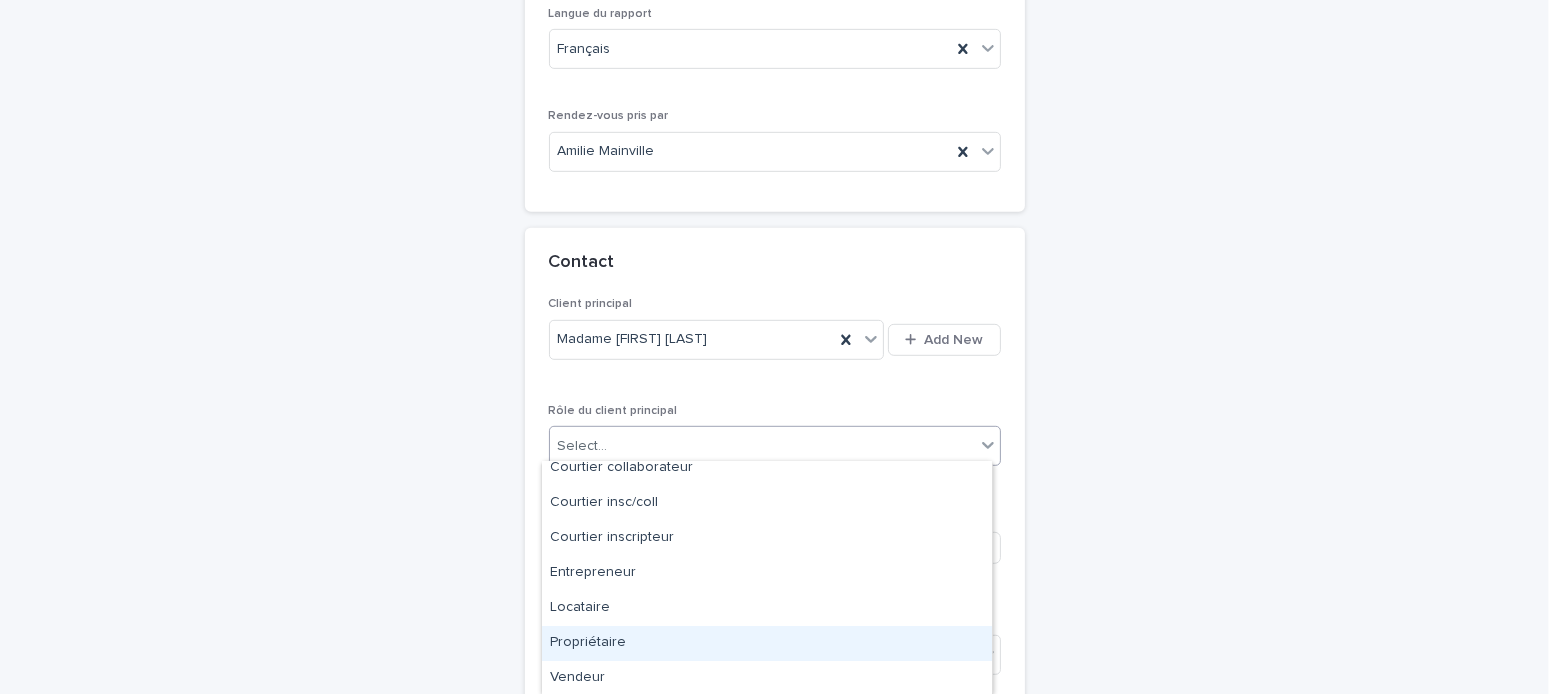 click on "Propriétaire" at bounding box center [767, 643] 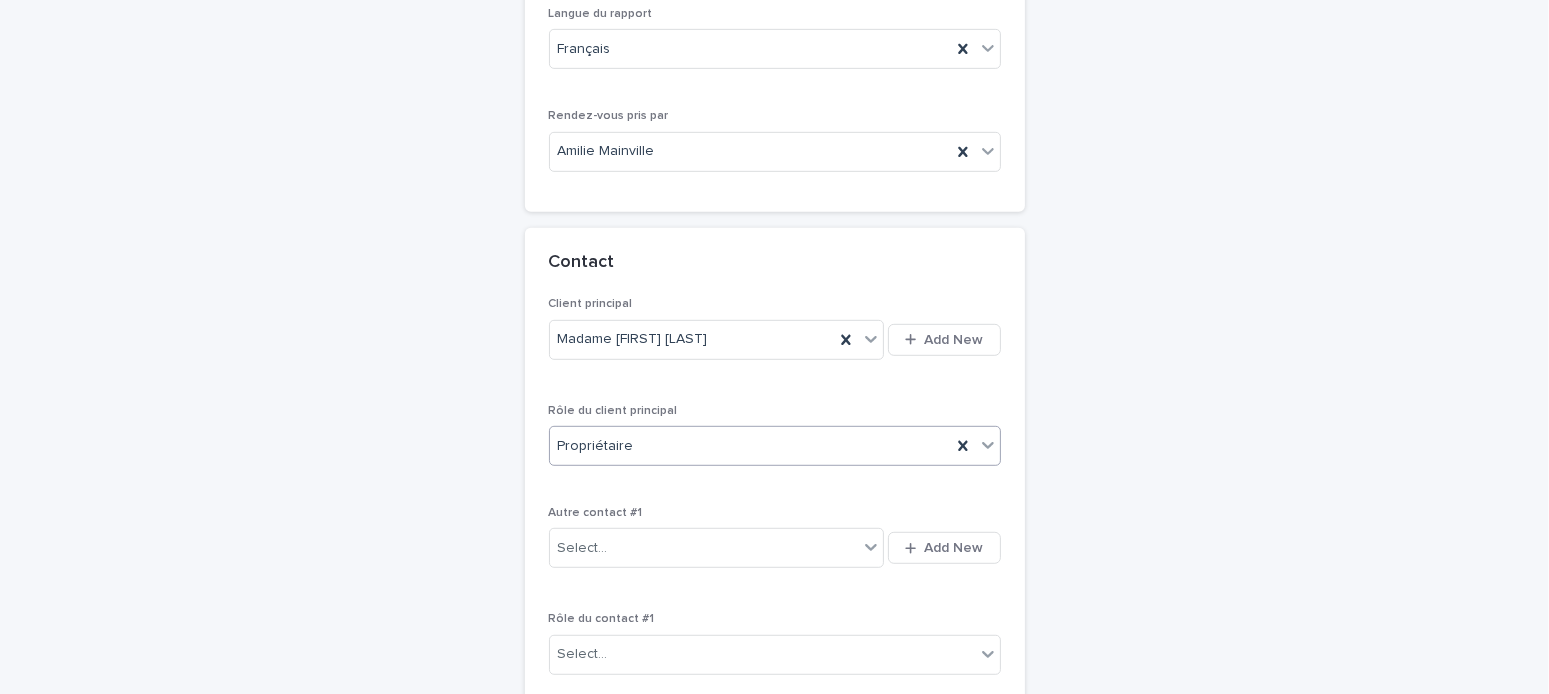 scroll, scrollTop: 1363, scrollLeft: 0, axis: vertical 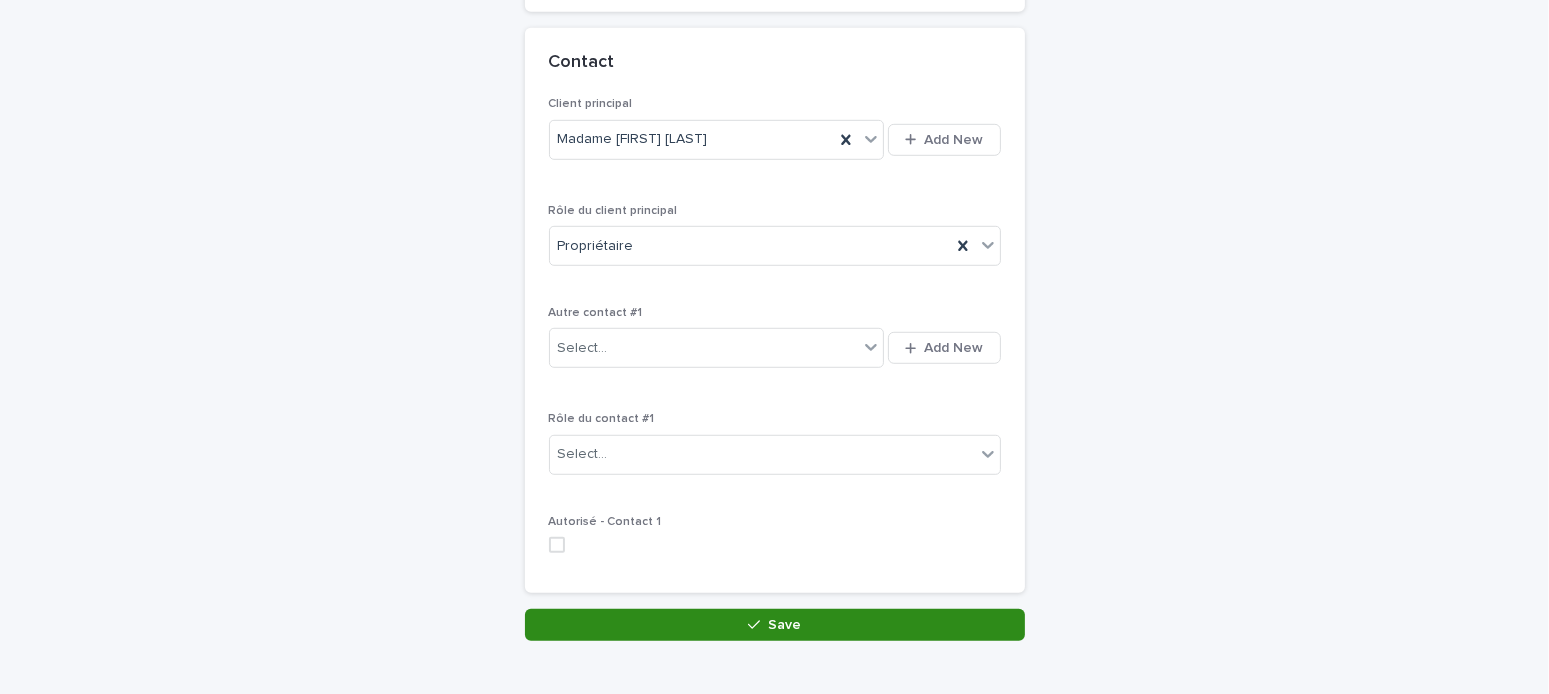 click on "Save" at bounding box center (775, 625) 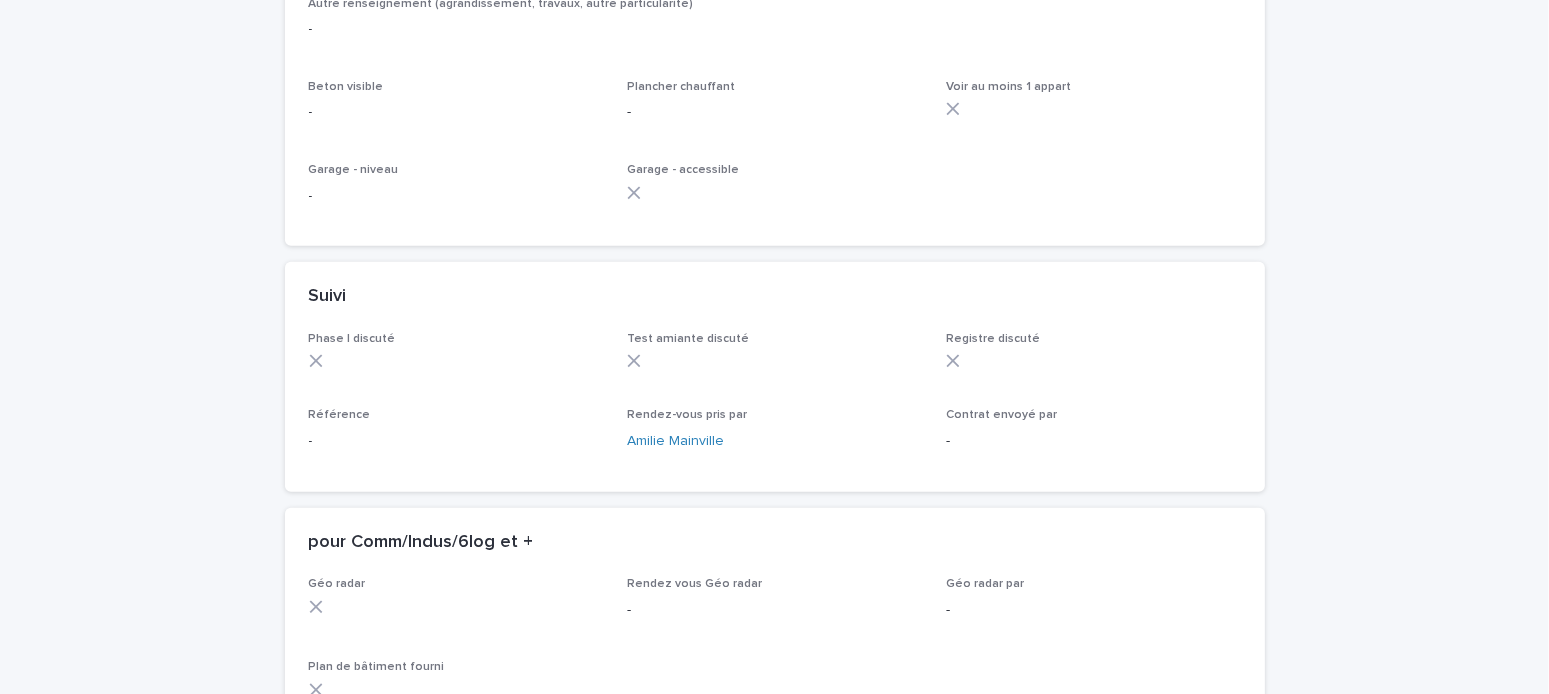 scroll, scrollTop: 0, scrollLeft: 0, axis: both 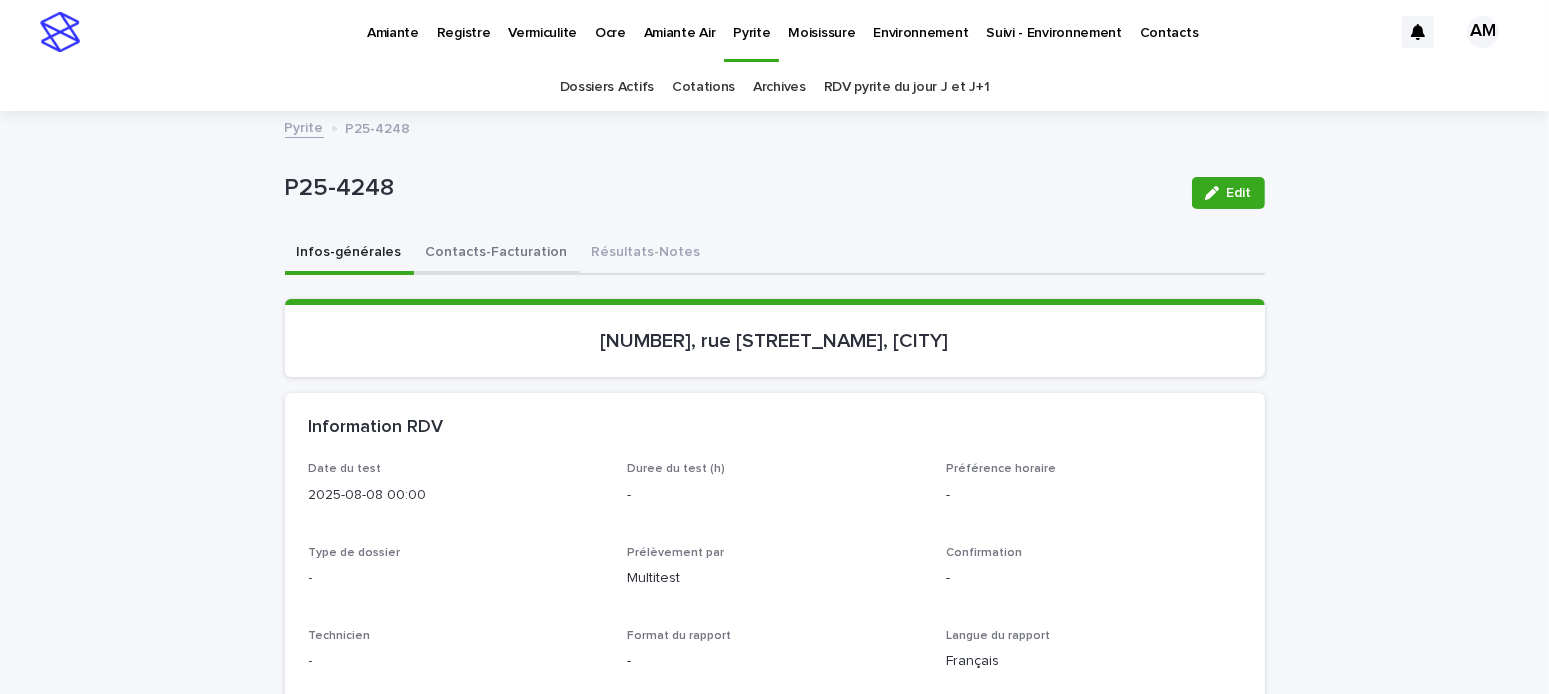 click on "Contacts-Facturation" at bounding box center [497, 254] 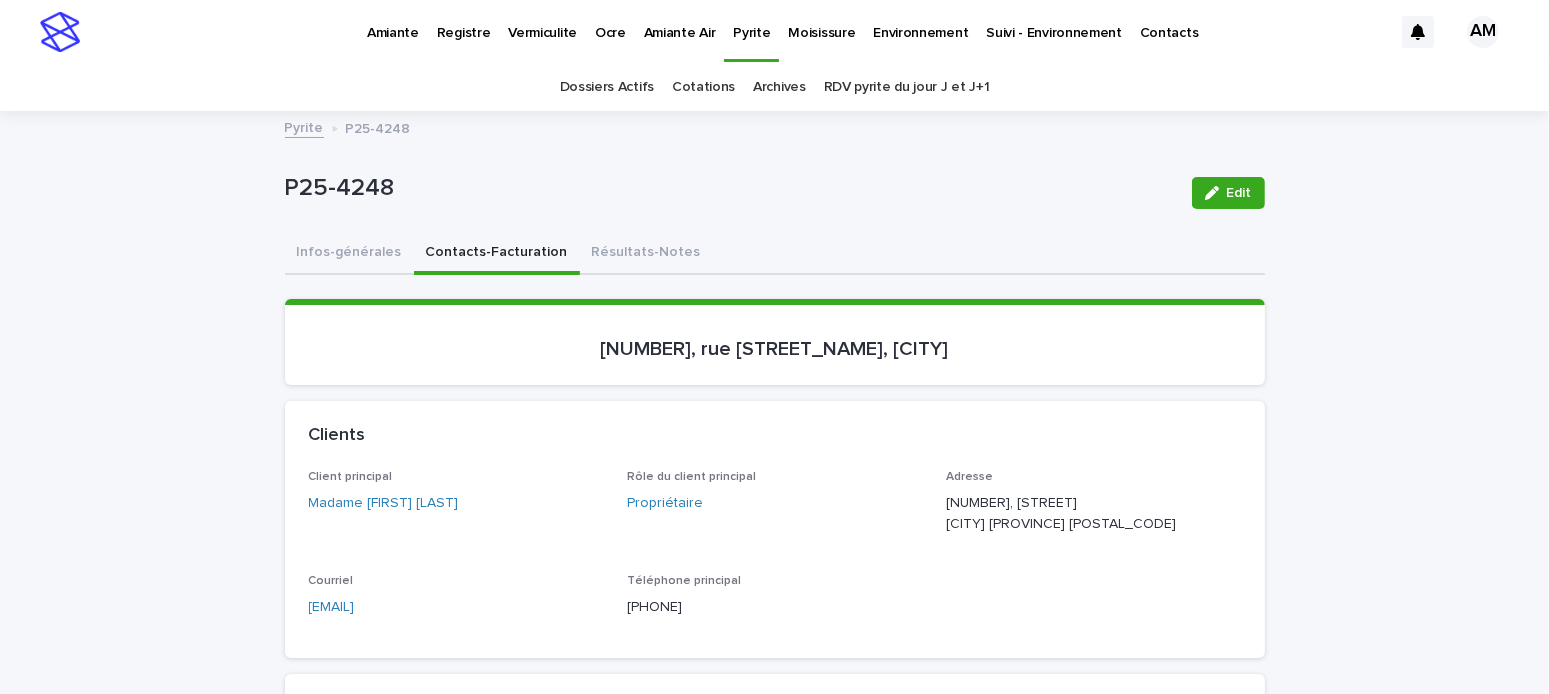 scroll, scrollTop: 100, scrollLeft: 0, axis: vertical 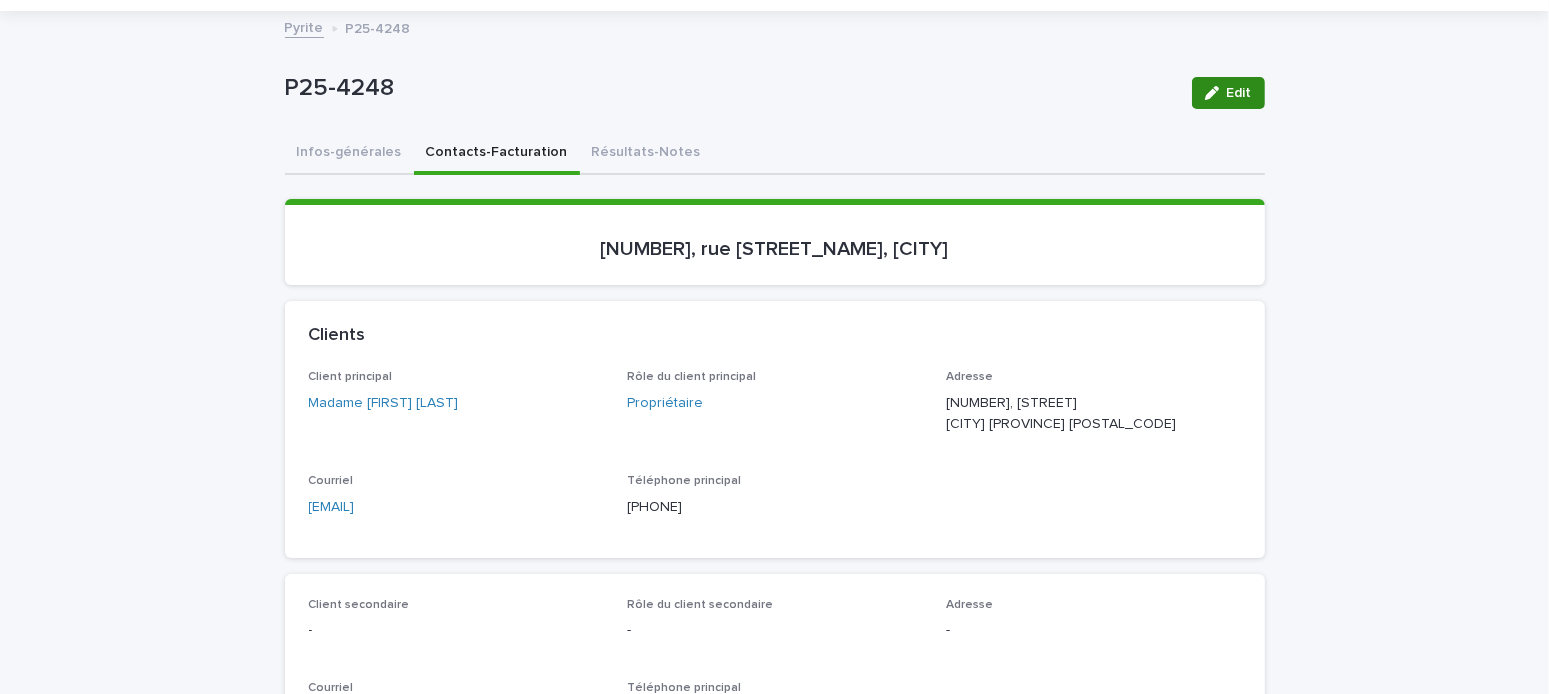click on "Edit" at bounding box center [1228, 93] 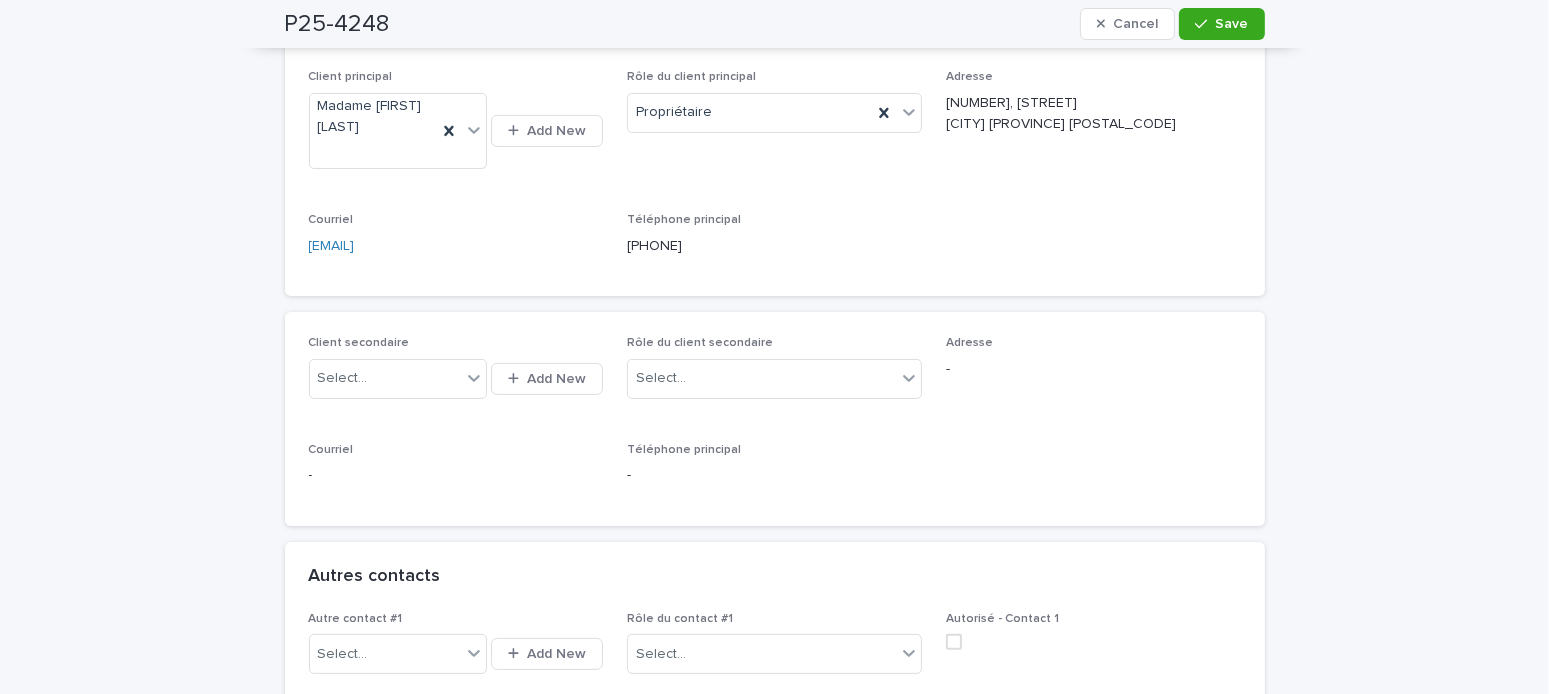 scroll, scrollTop: 600, scrollLeft: 0, axis: vertical 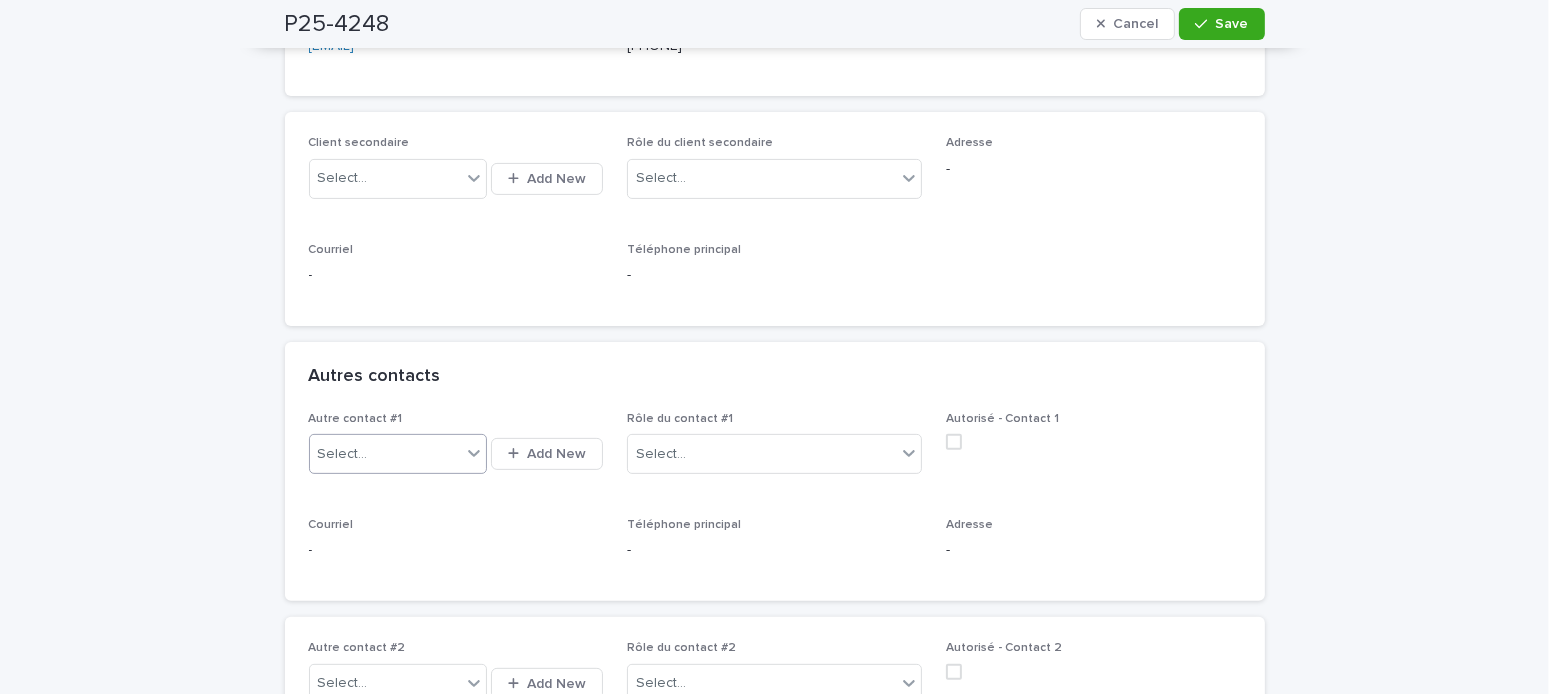 click on "Select..." at bounding box center [385, 454] 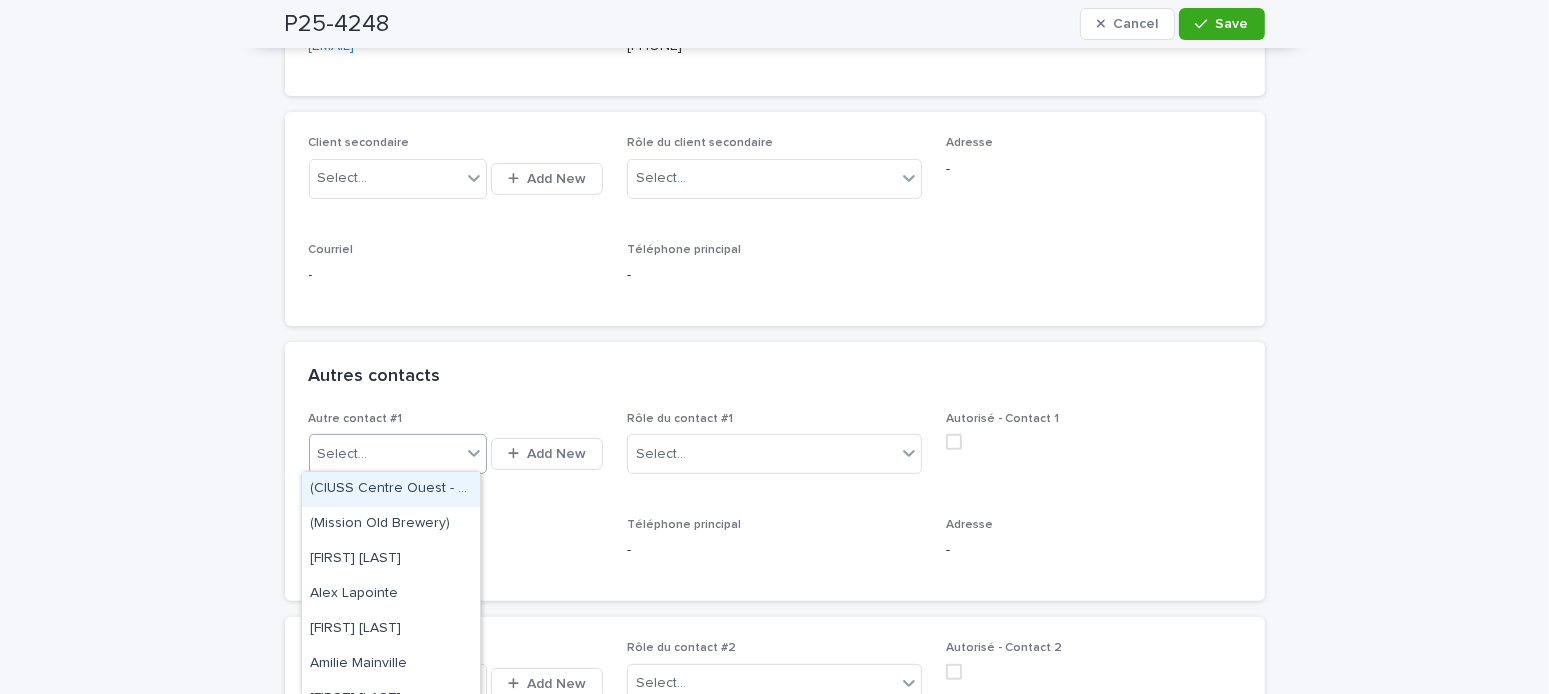 type on "*" 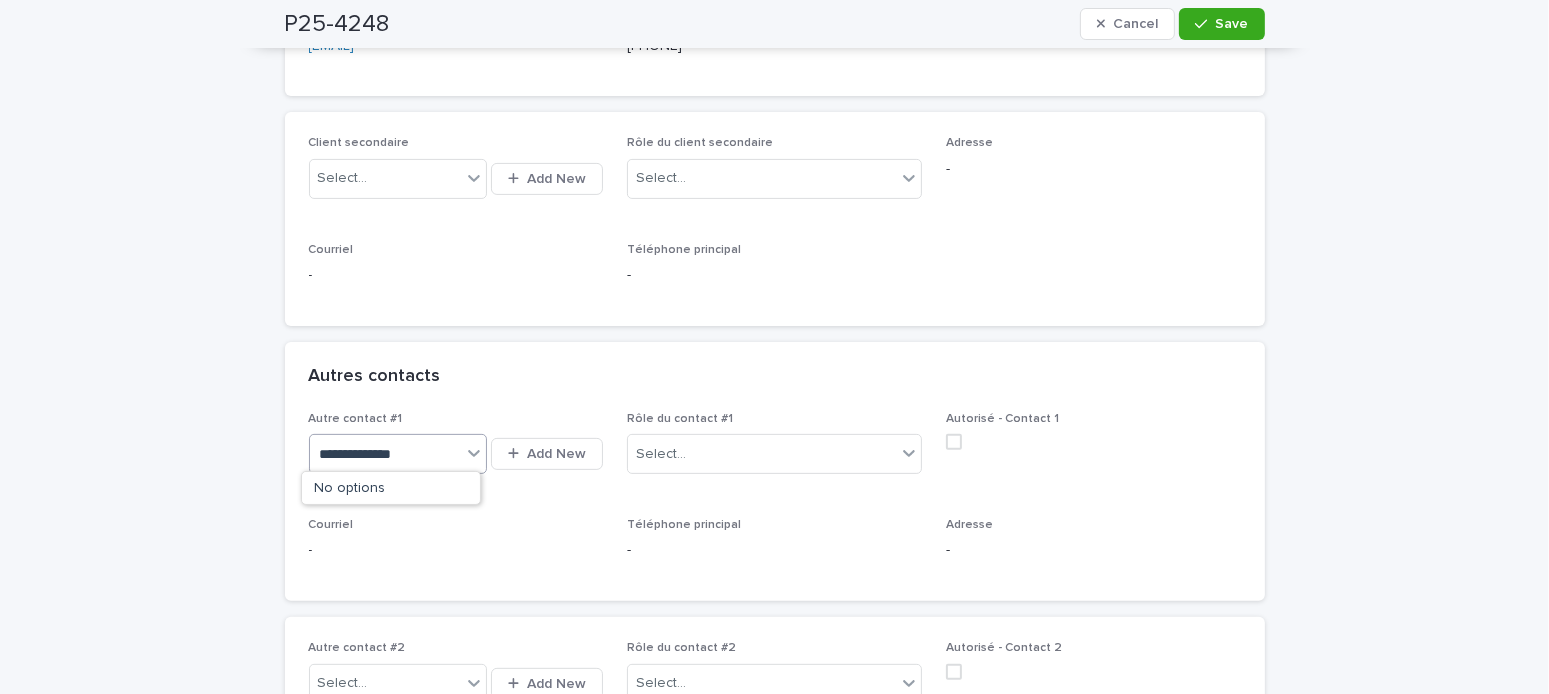 type on "**********" 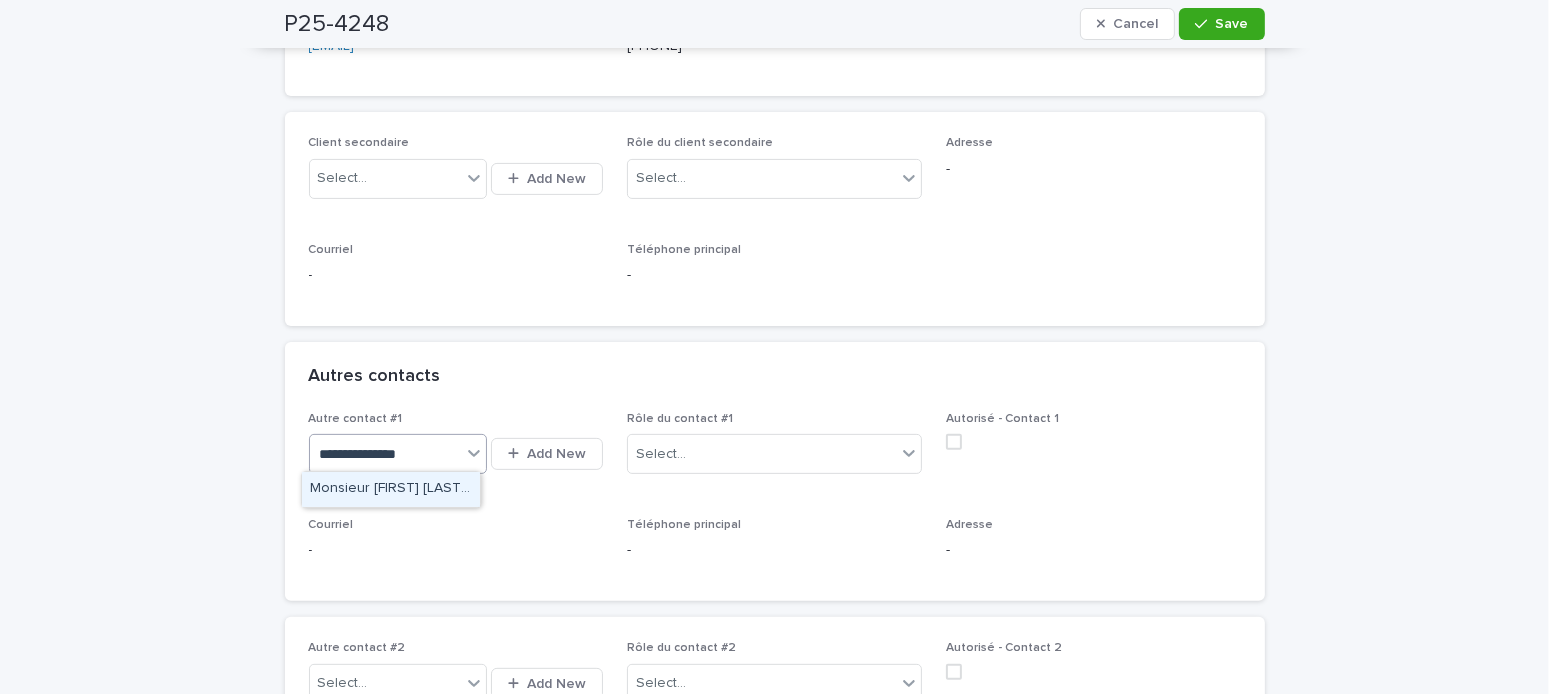 click on "Monsieur Kévin Perreault (Engel & Völkers)" at bounding box center (391, 489) 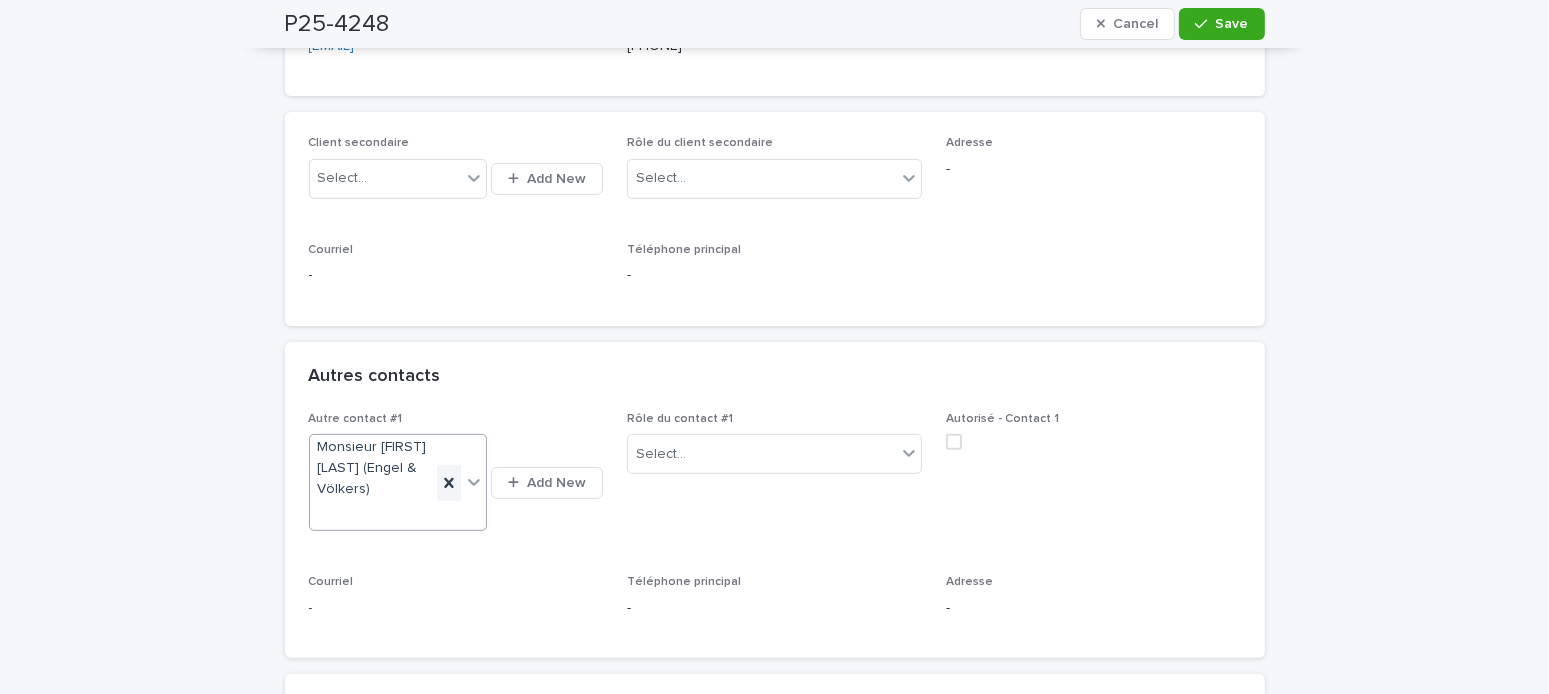 click 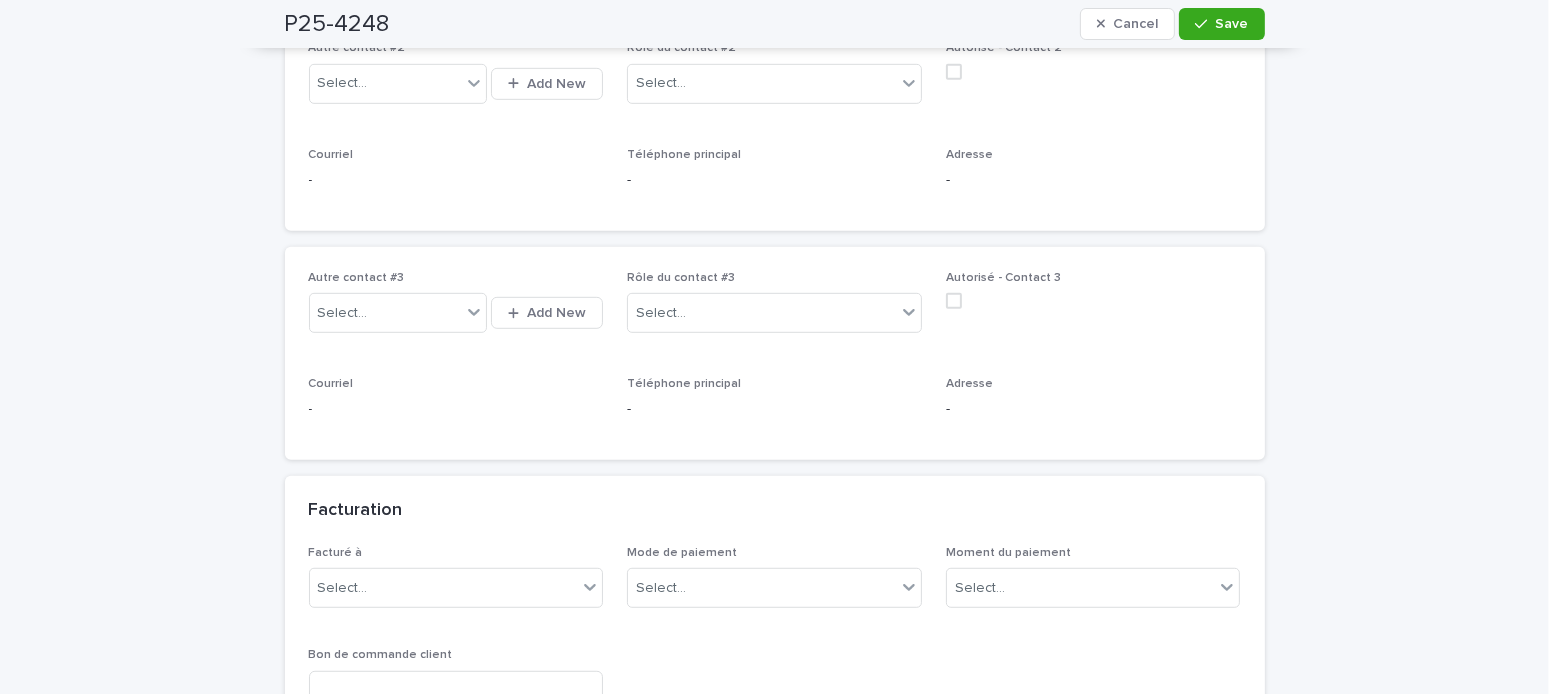 scroll, scrollTop: 1400, scrollLeft: 0, axis: vertical 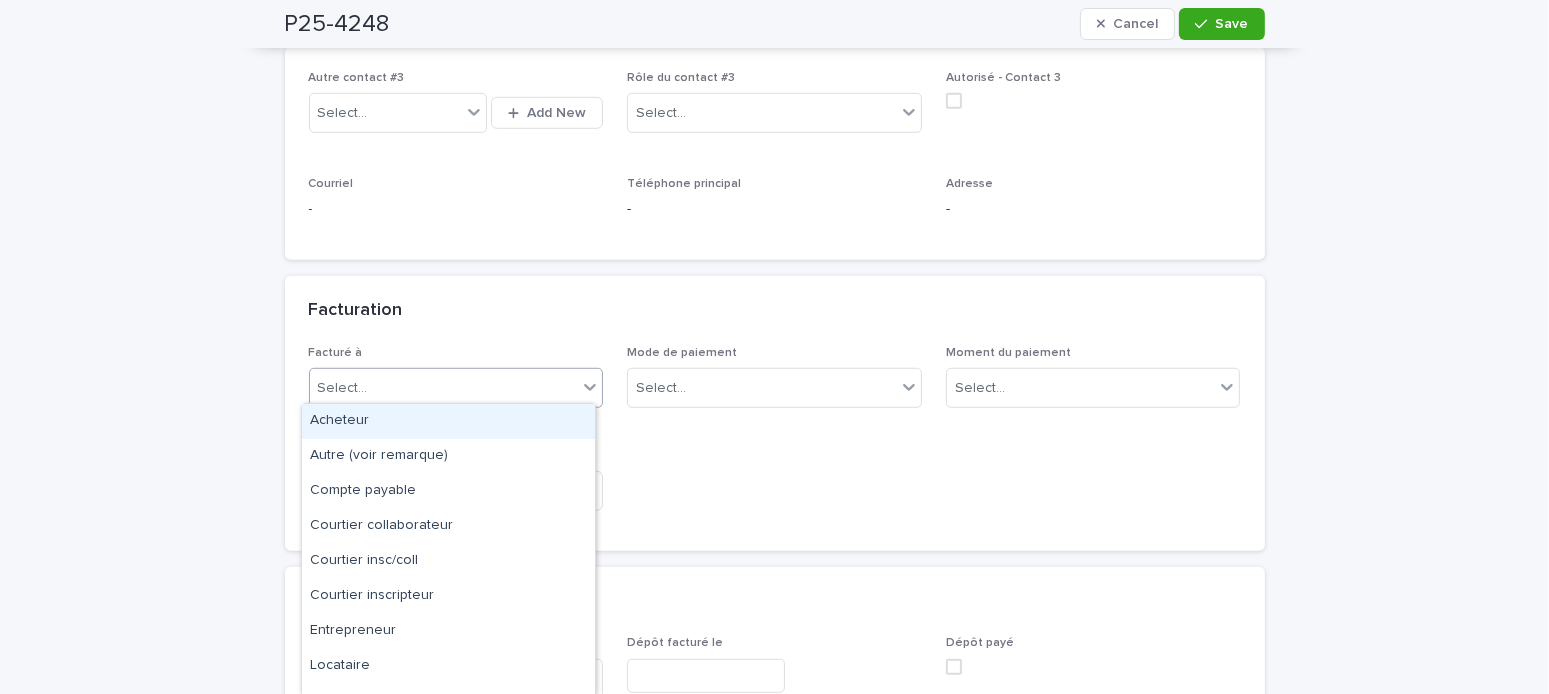 click on "Select..." at bounding box center [343, 388] 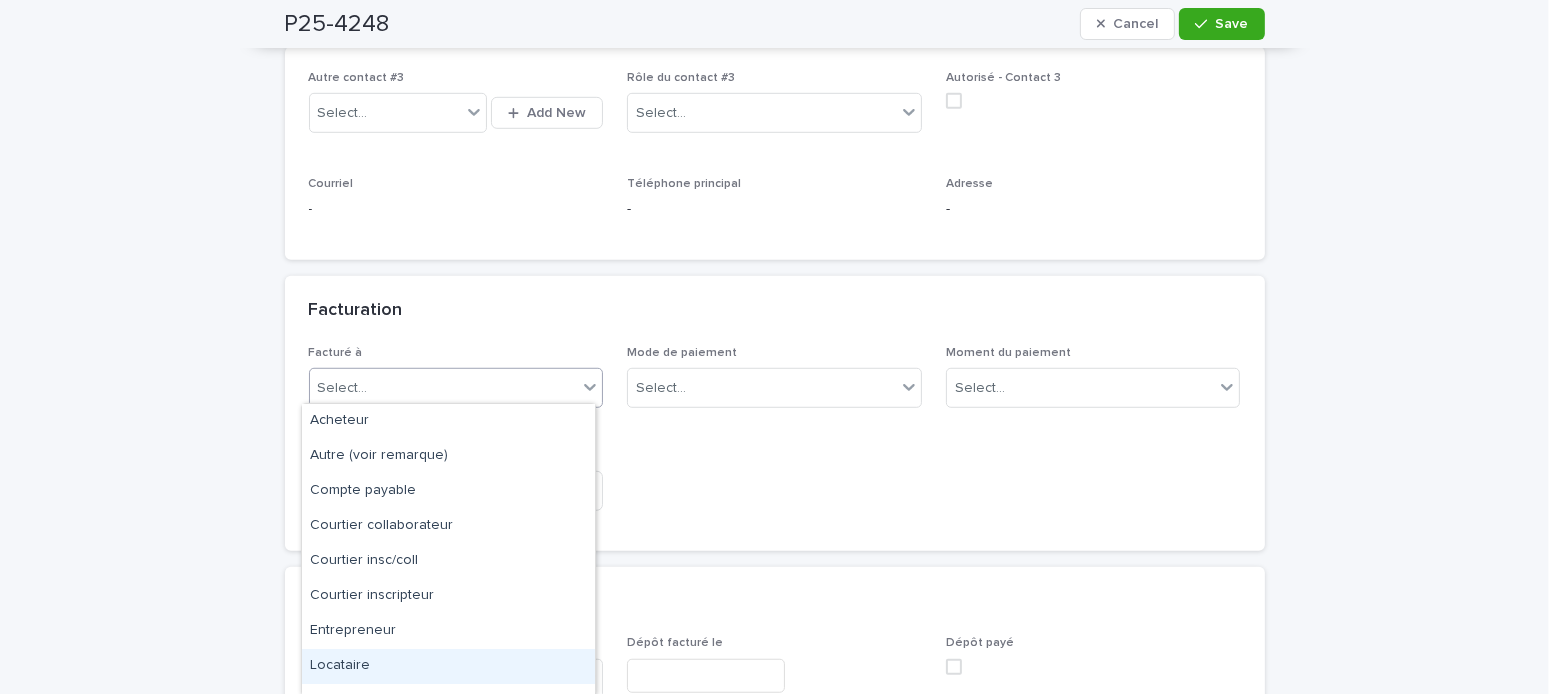 scroll, scrollTop: 58, scrollLeft: 0, axis: vertical 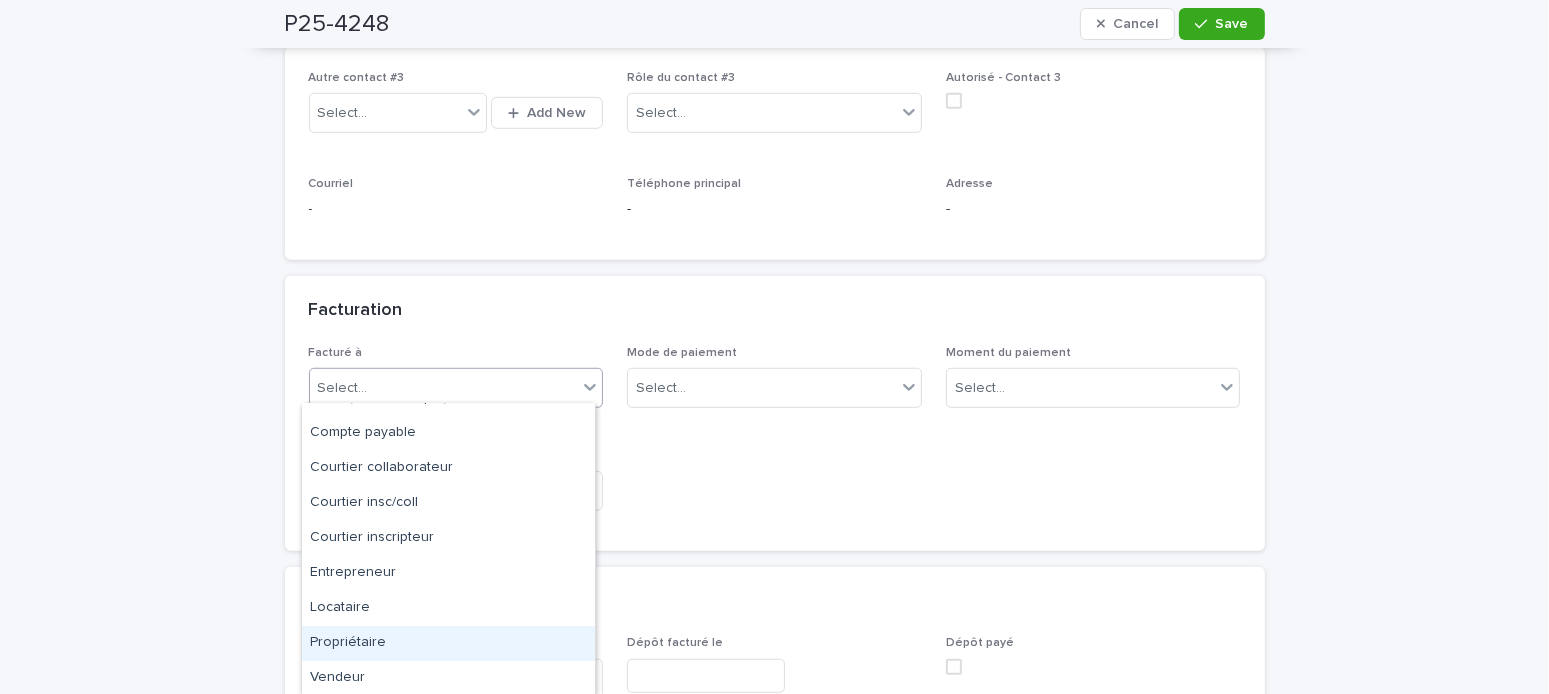 click on "Propriétaire" at bounding box center (448, 643) 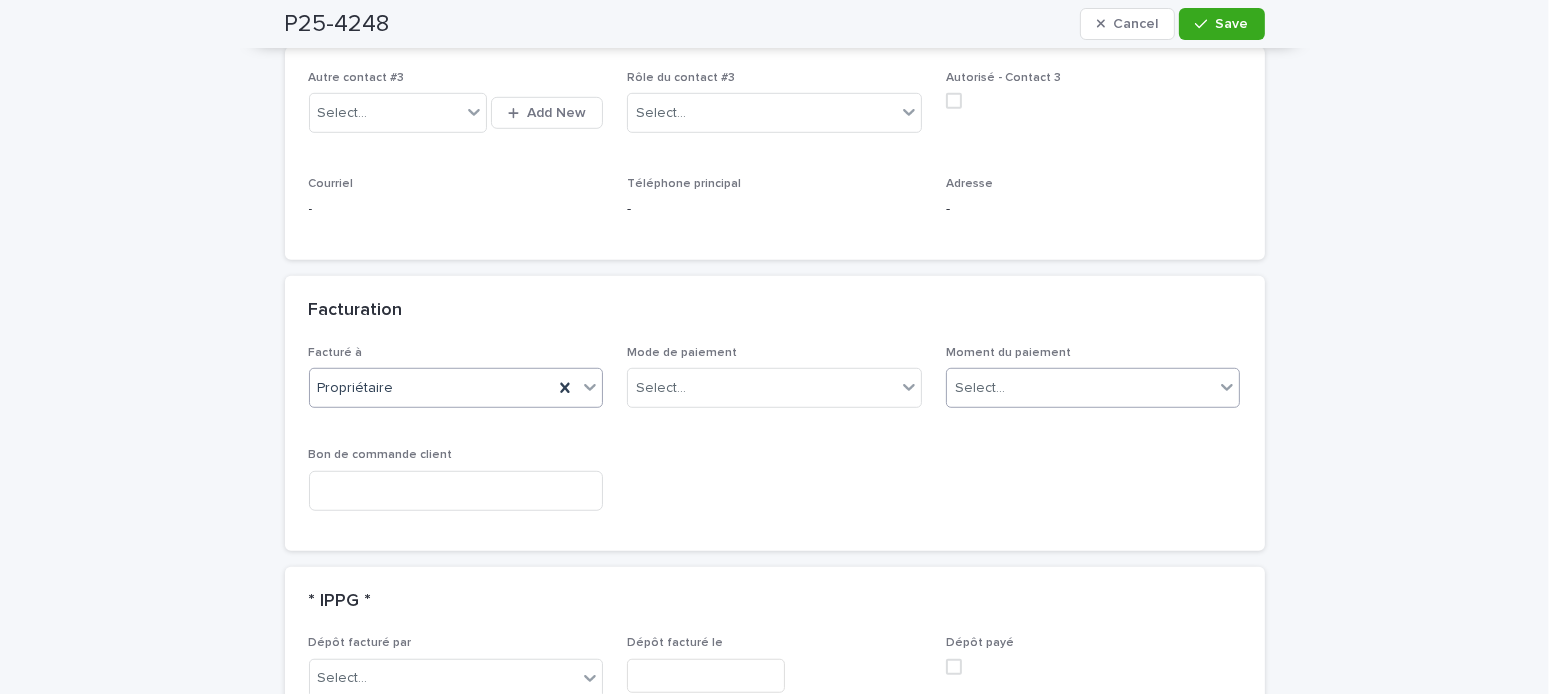 click on "Select..." at bounding box center (1081, 388) 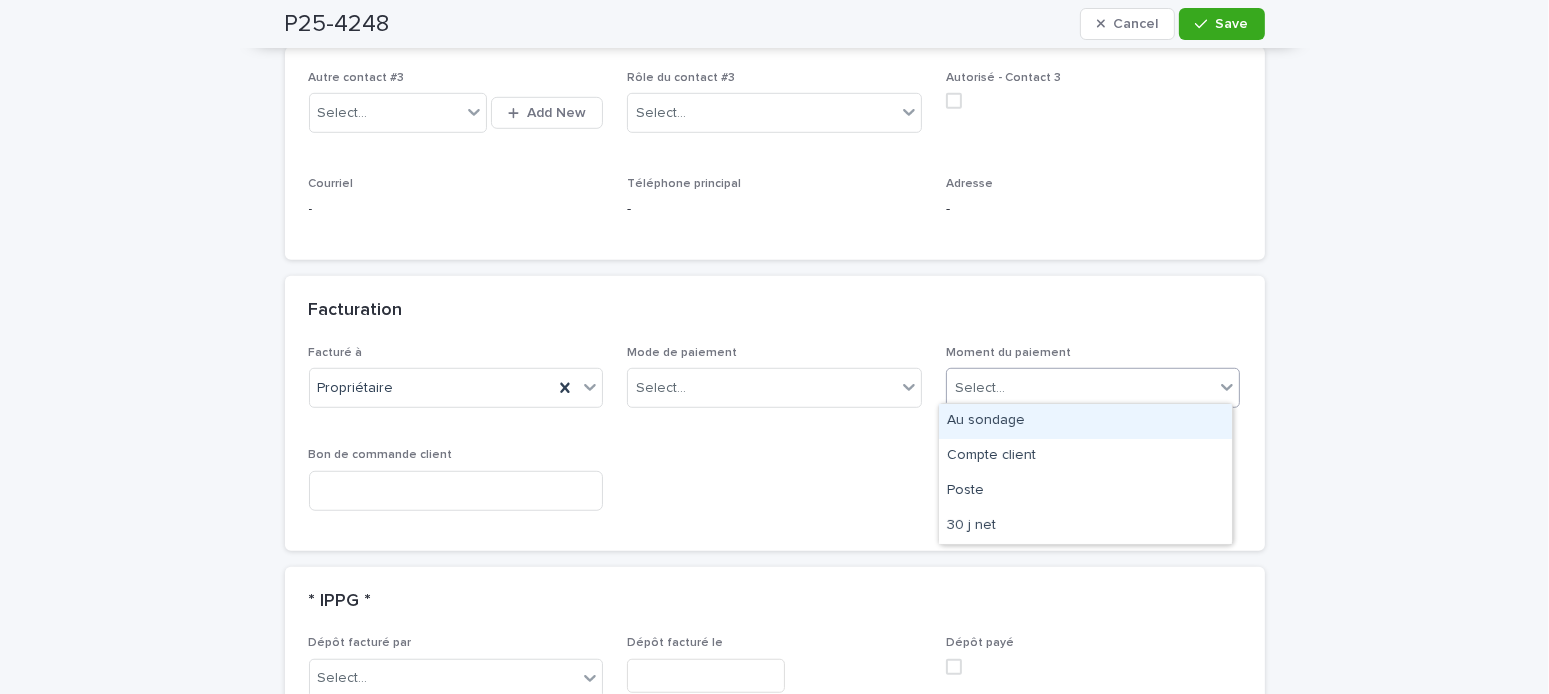 click on "Au sondage" at bounding box center (1085, 421) 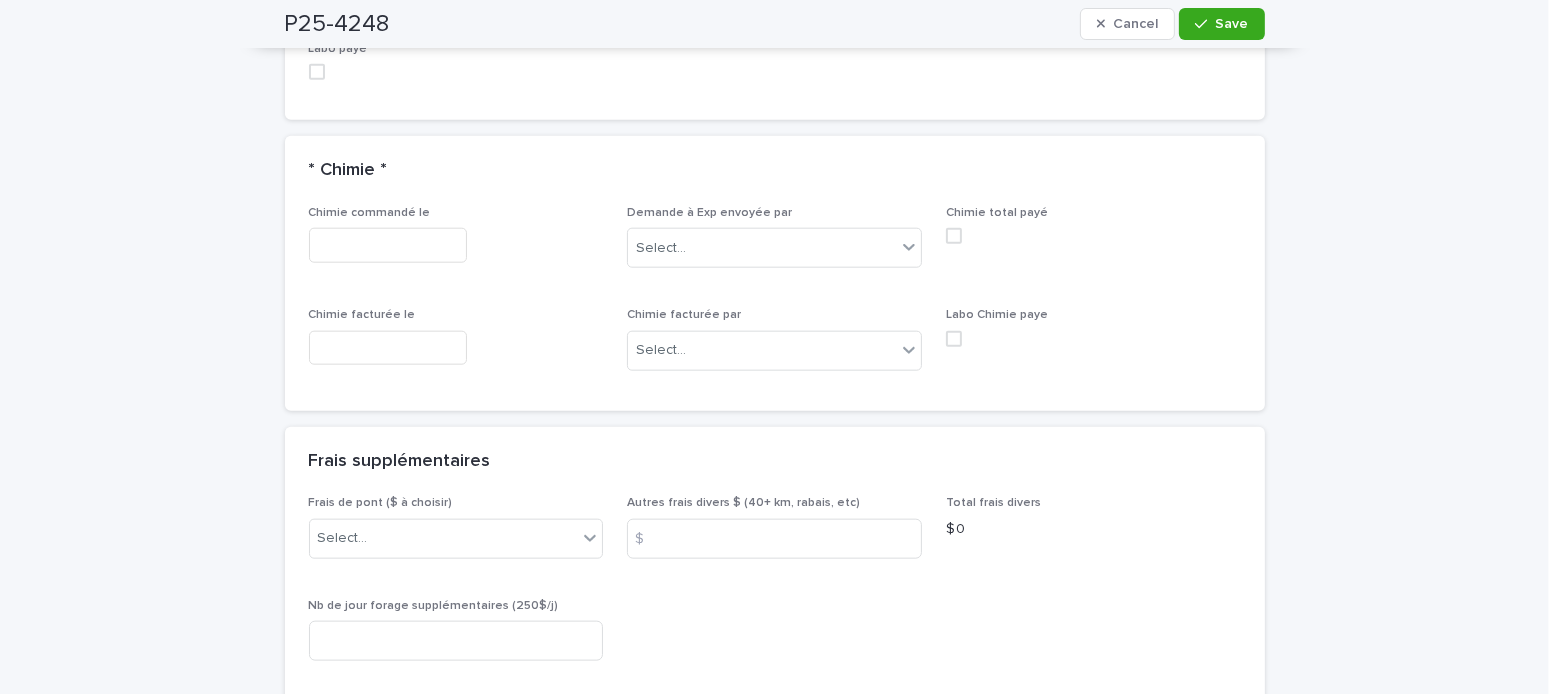 scroll, scrollTop: 2500, scrollLeft: 0, axis: vertical 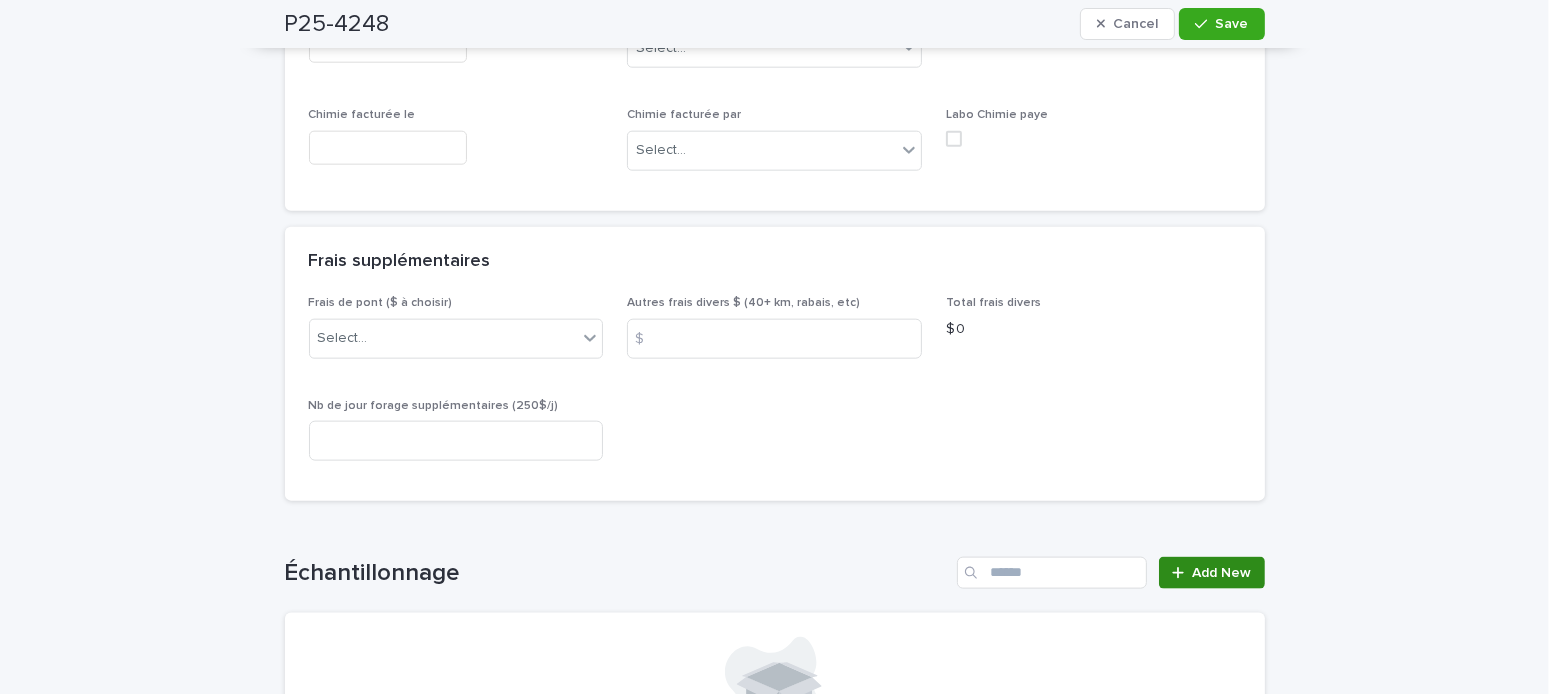 click on "Add New" at bounding box center (1222, 573) 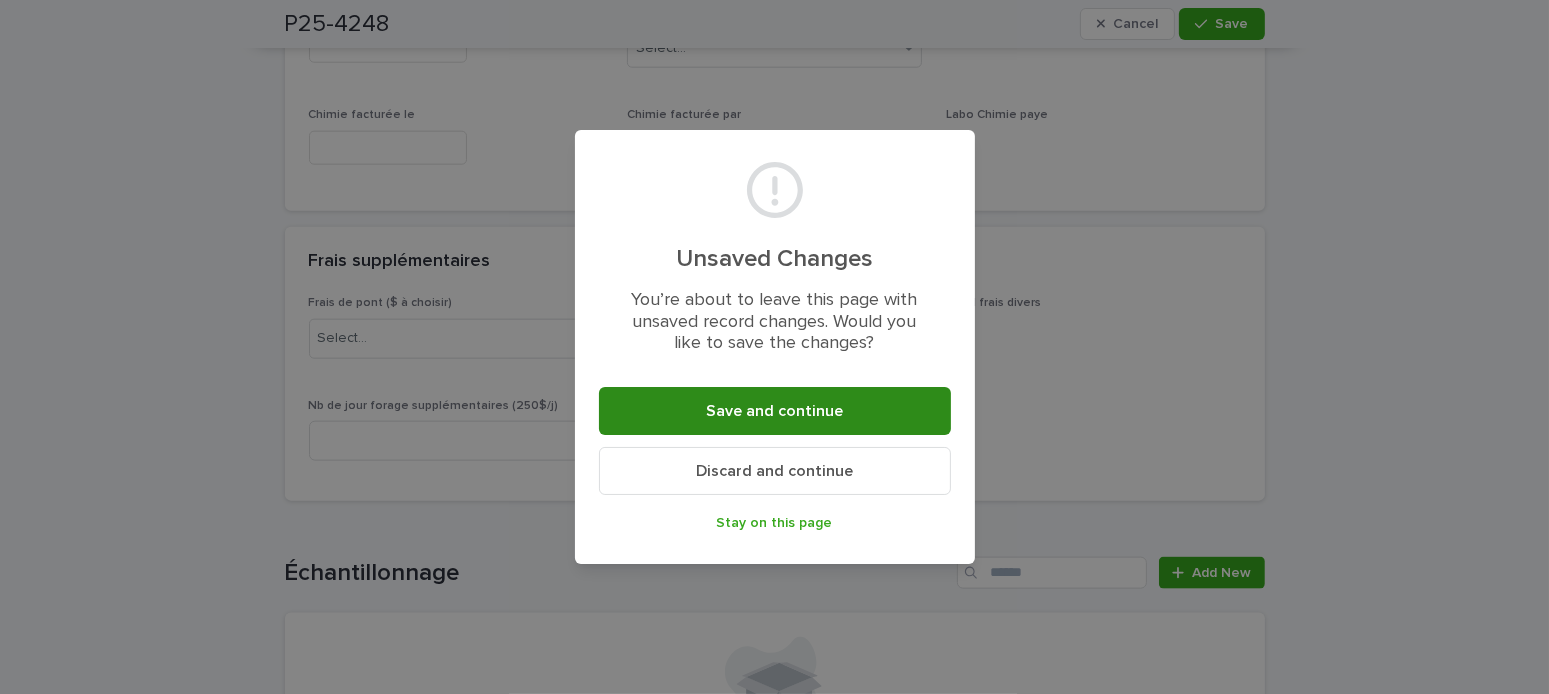 drag, startPoint x: 700, startPoint y: 417, endPoint x: 900, endPoint y: 434, distance: 200.7212 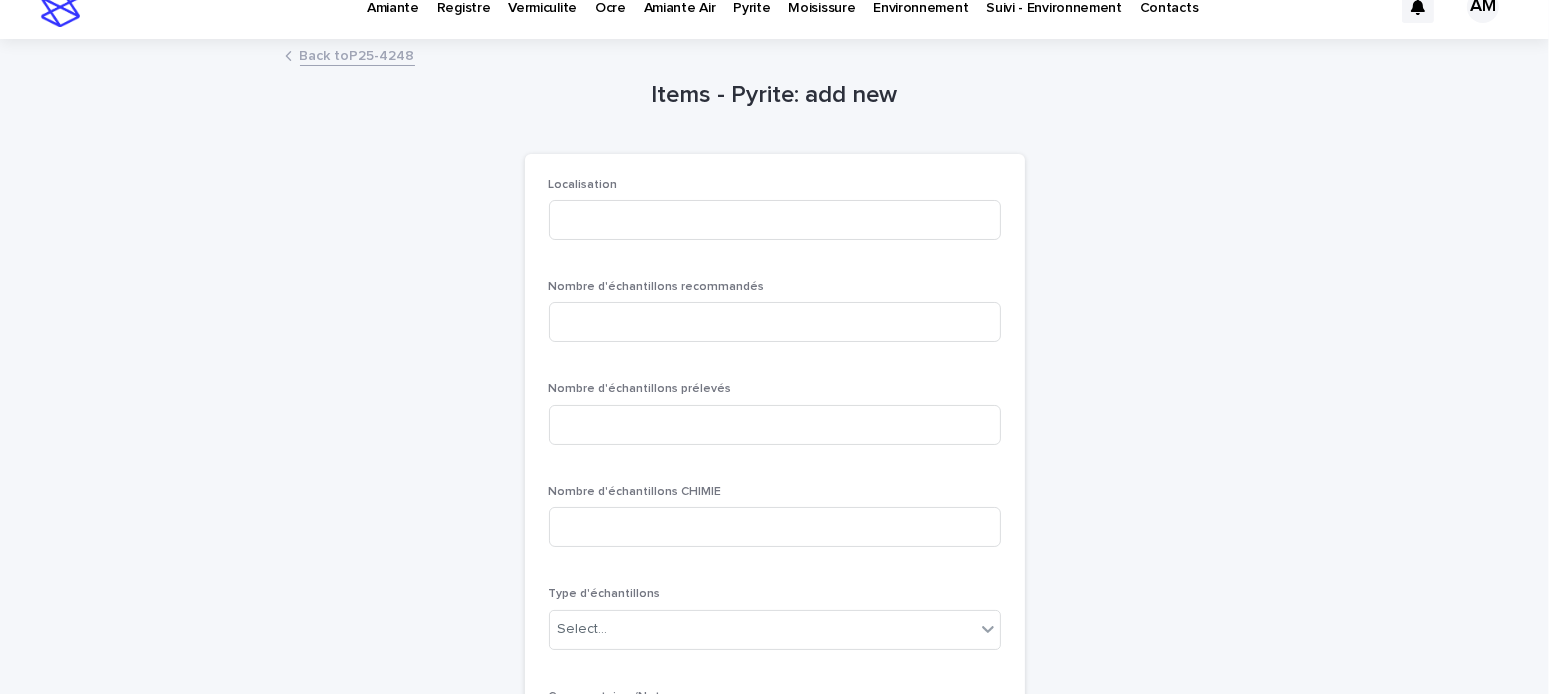 scroll, scrollTop: 0, scrollLeft: 0, axis: both 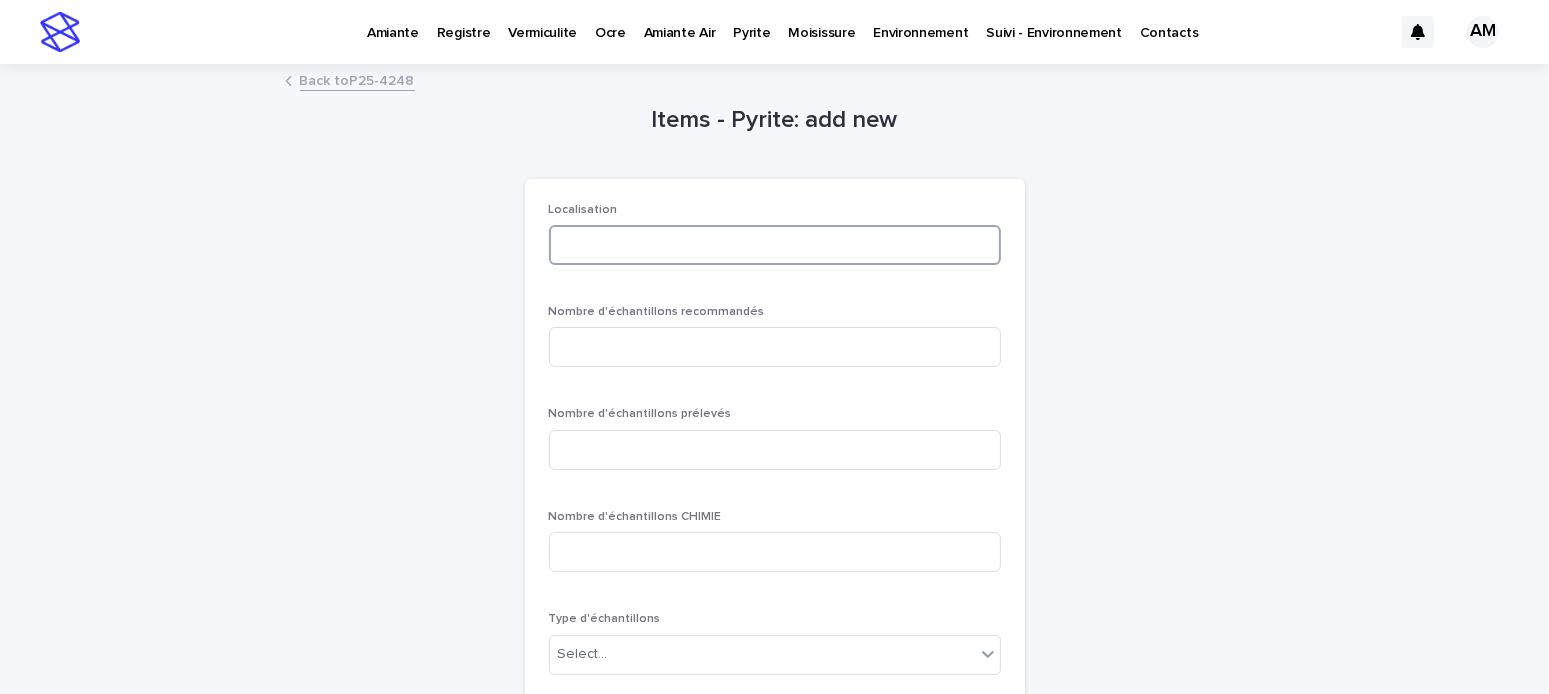 click at bounding box center (775, 245) 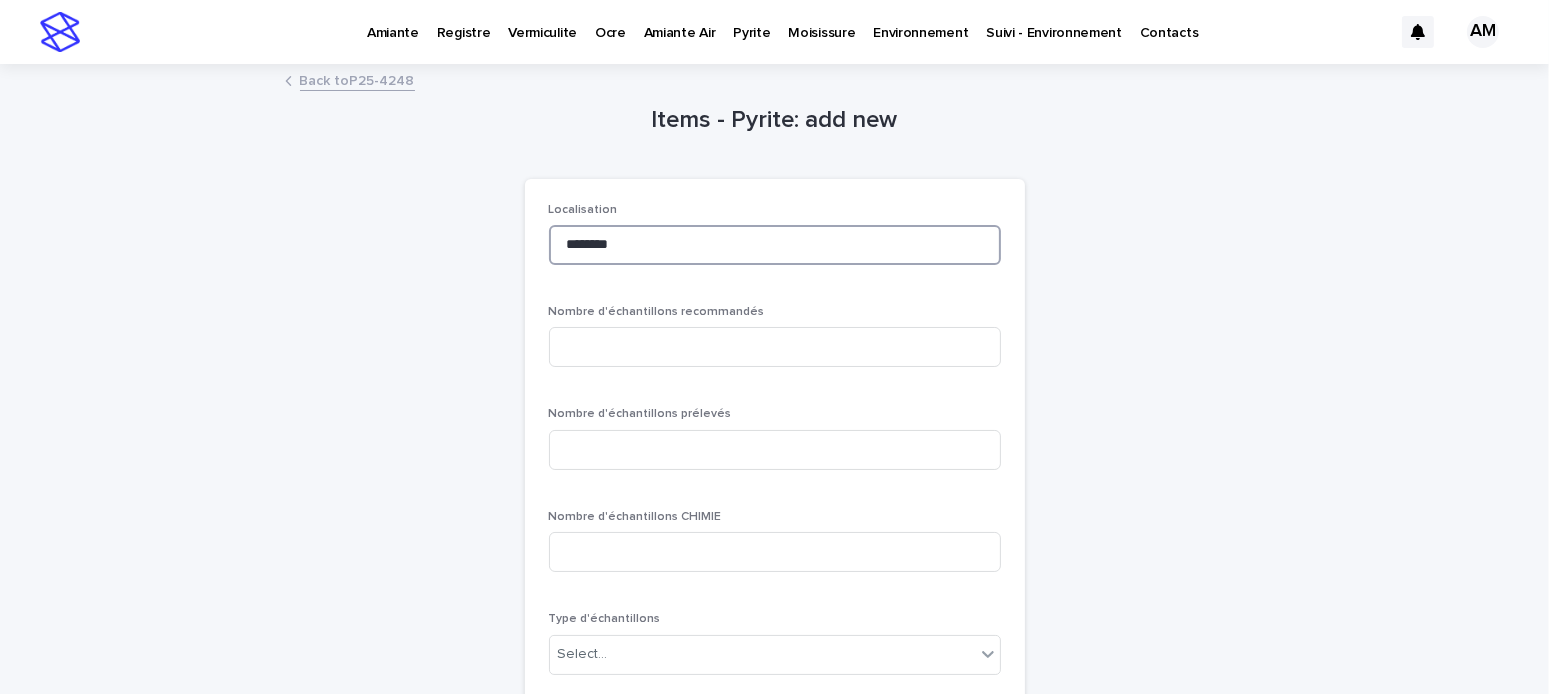type on "********" 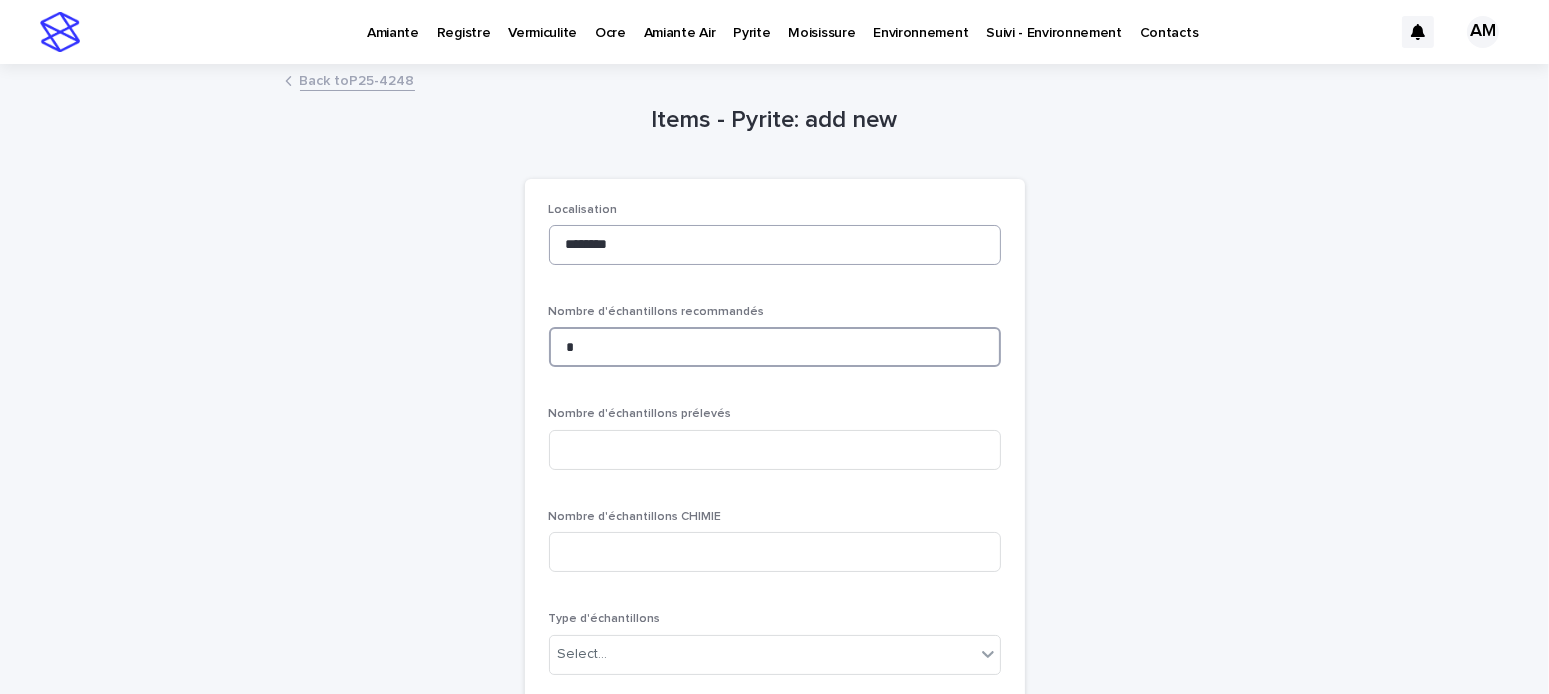 type on "*" 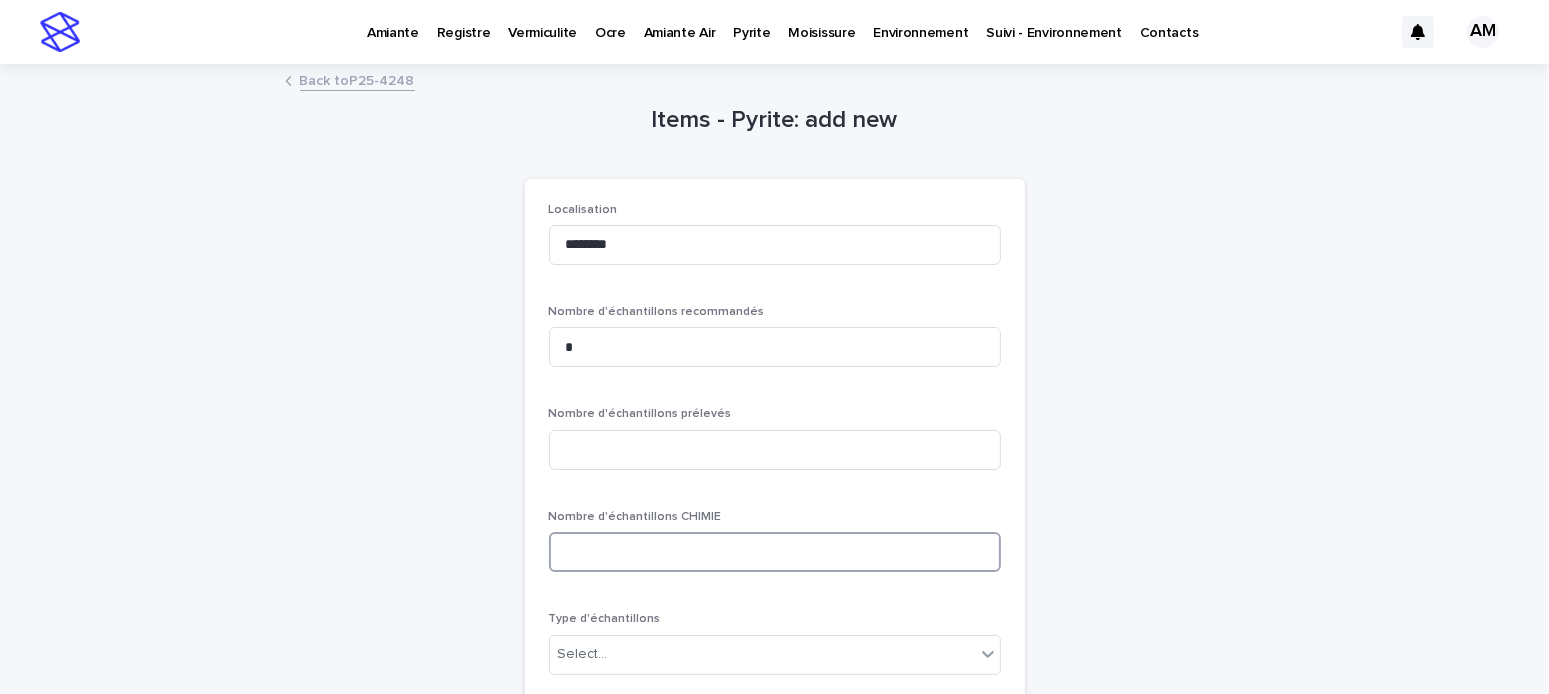 scroll, scrollTop: 200, scrollLeft: 0, axis: vertical 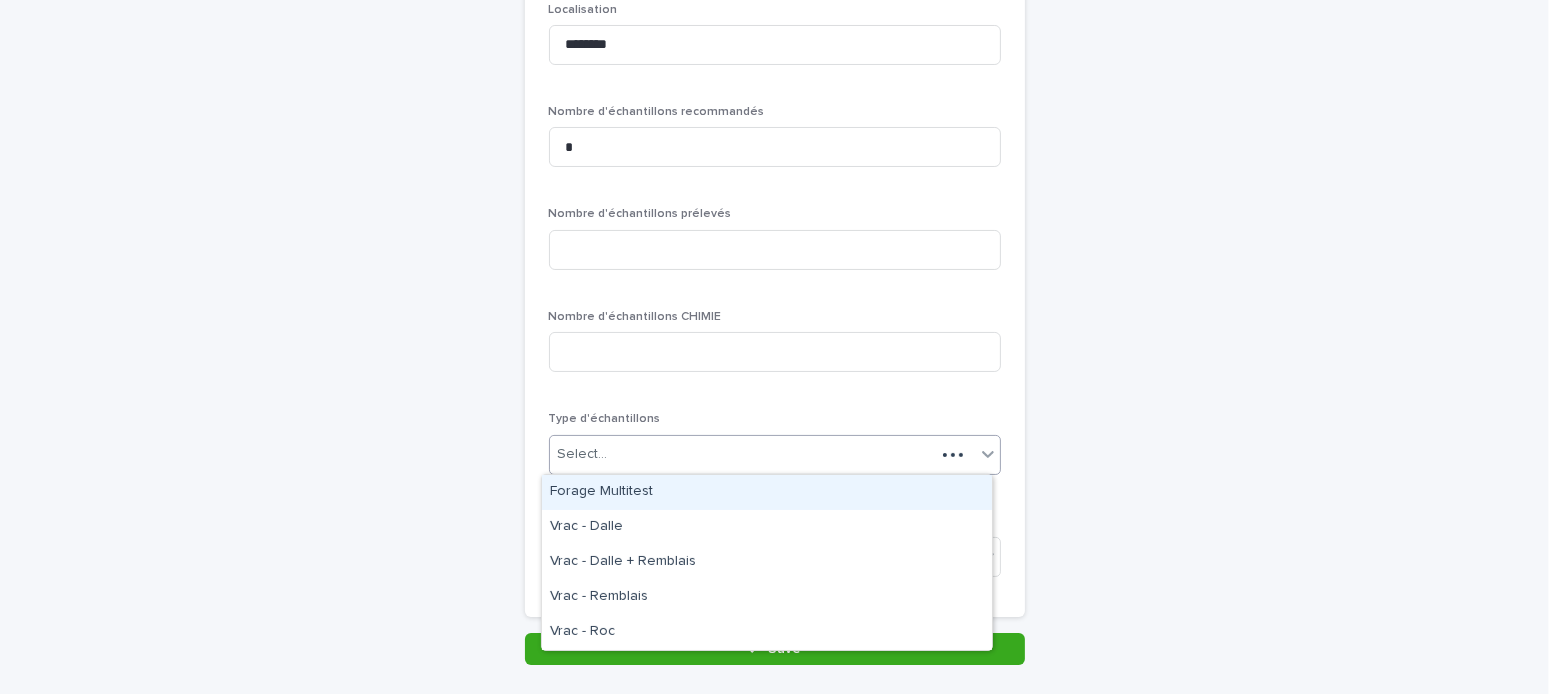 click on "Select..." at bounding box center [742, 454] 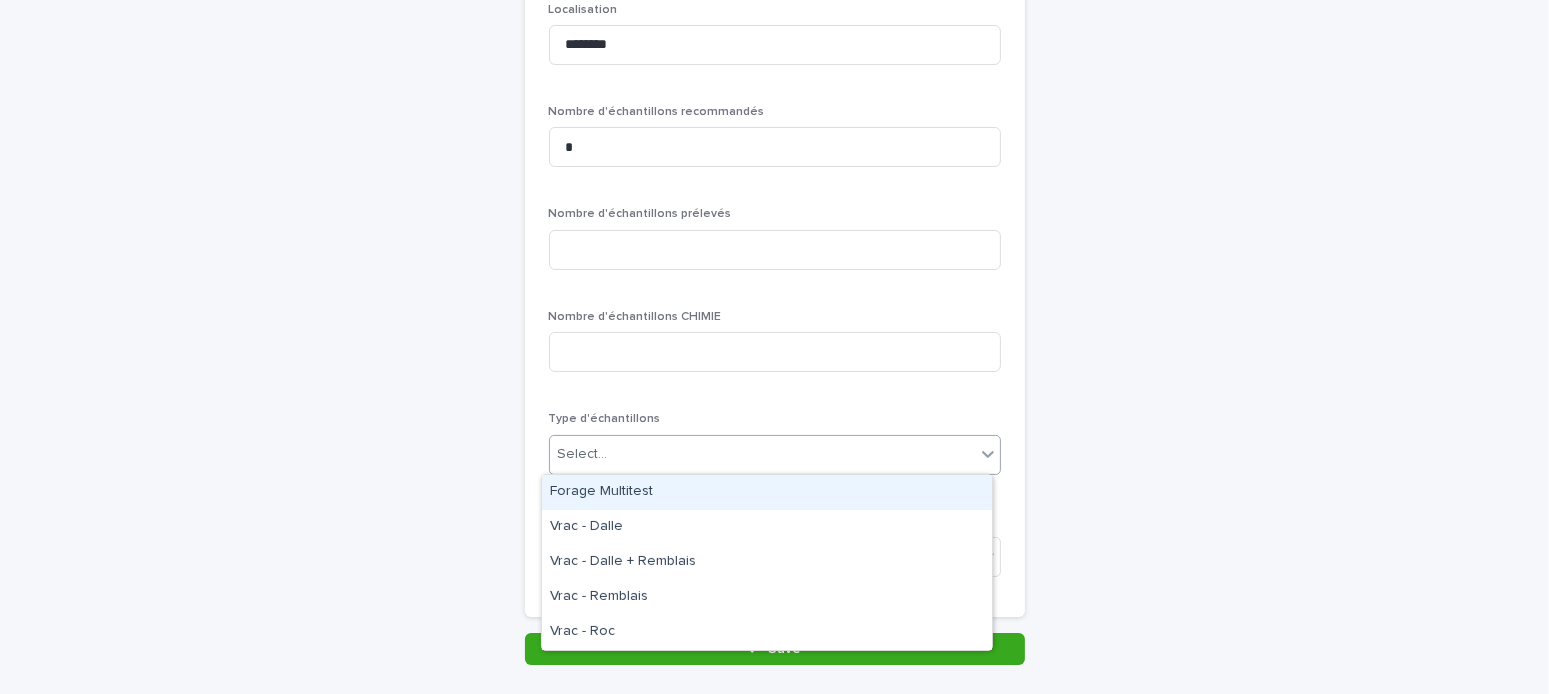 click on "Forage Multitest" at bounding box center (767, 492) 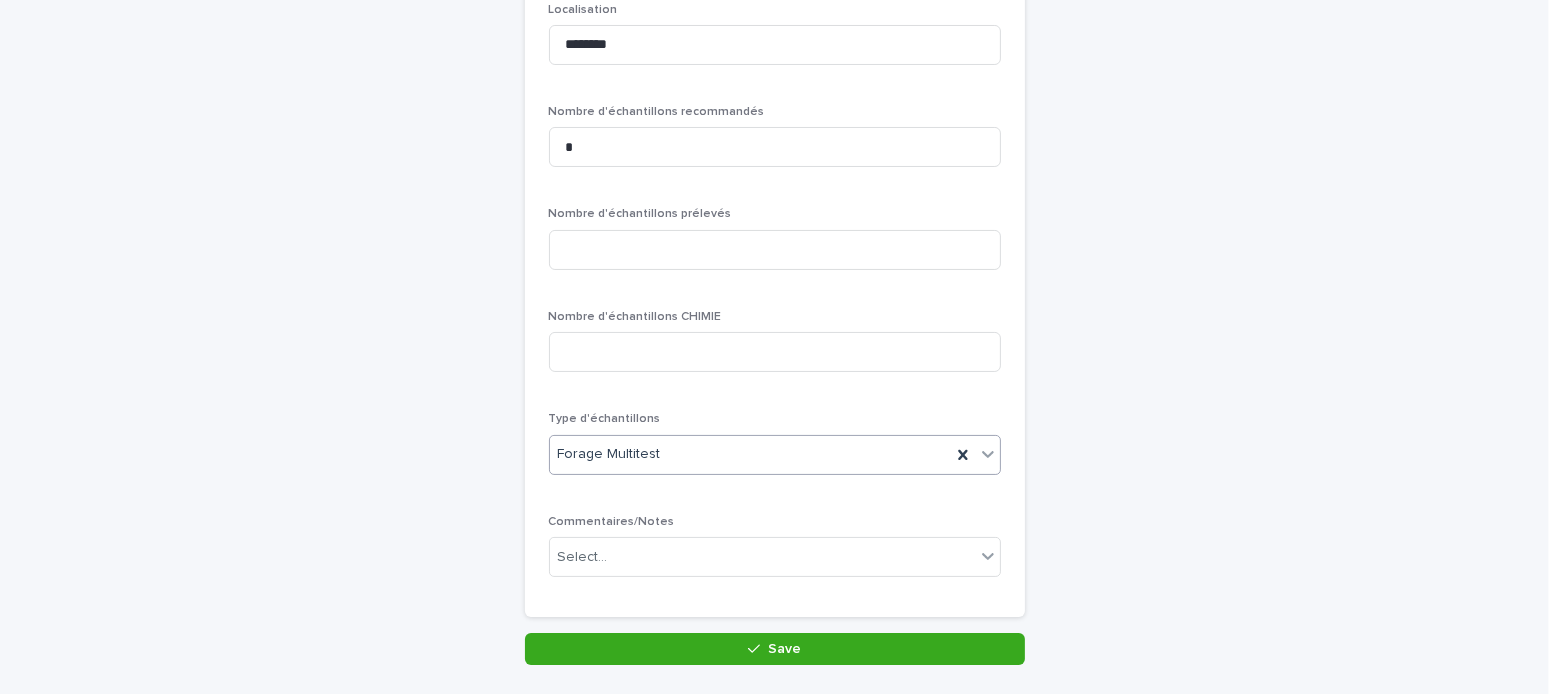 scroll, scrollTop: 325, scrollLeft: 0, axis: vertical 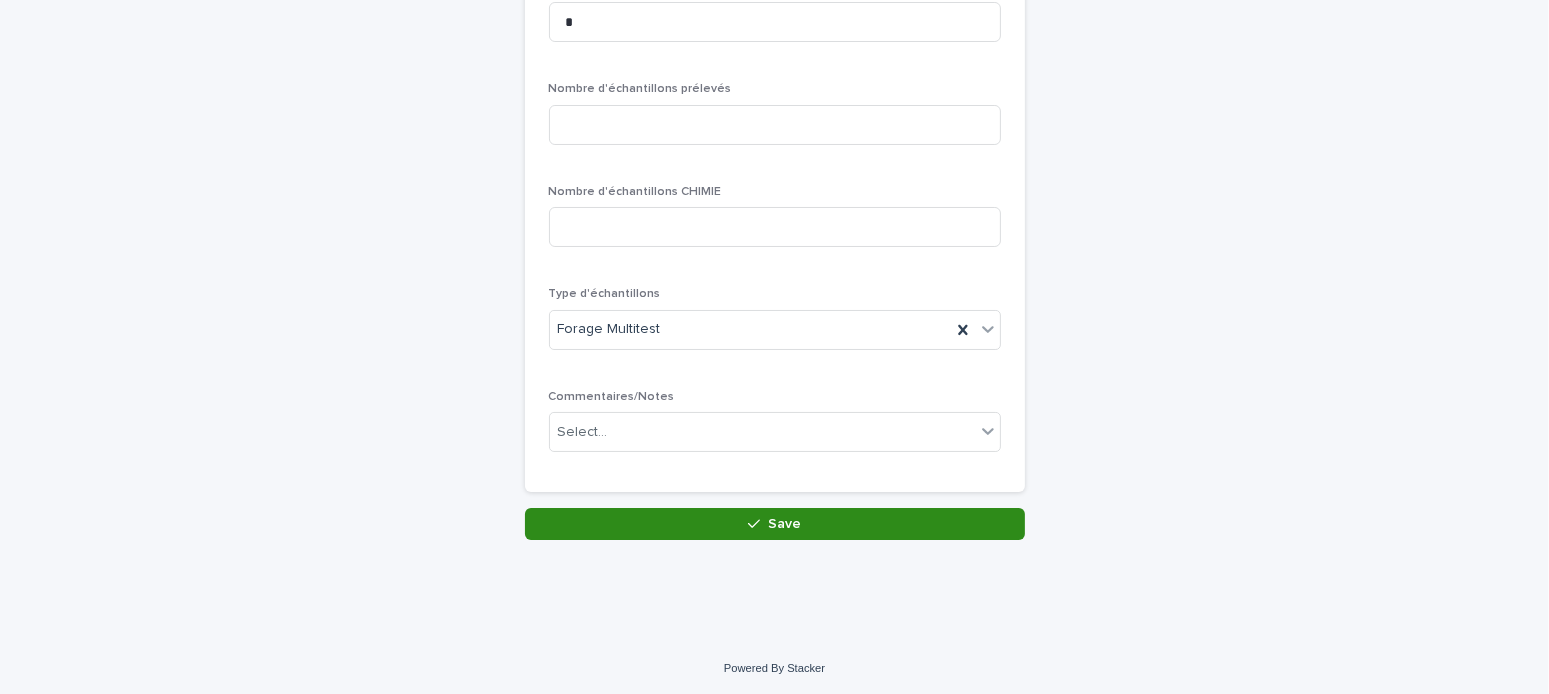 click on "Save" at bounding box center (775, 524) 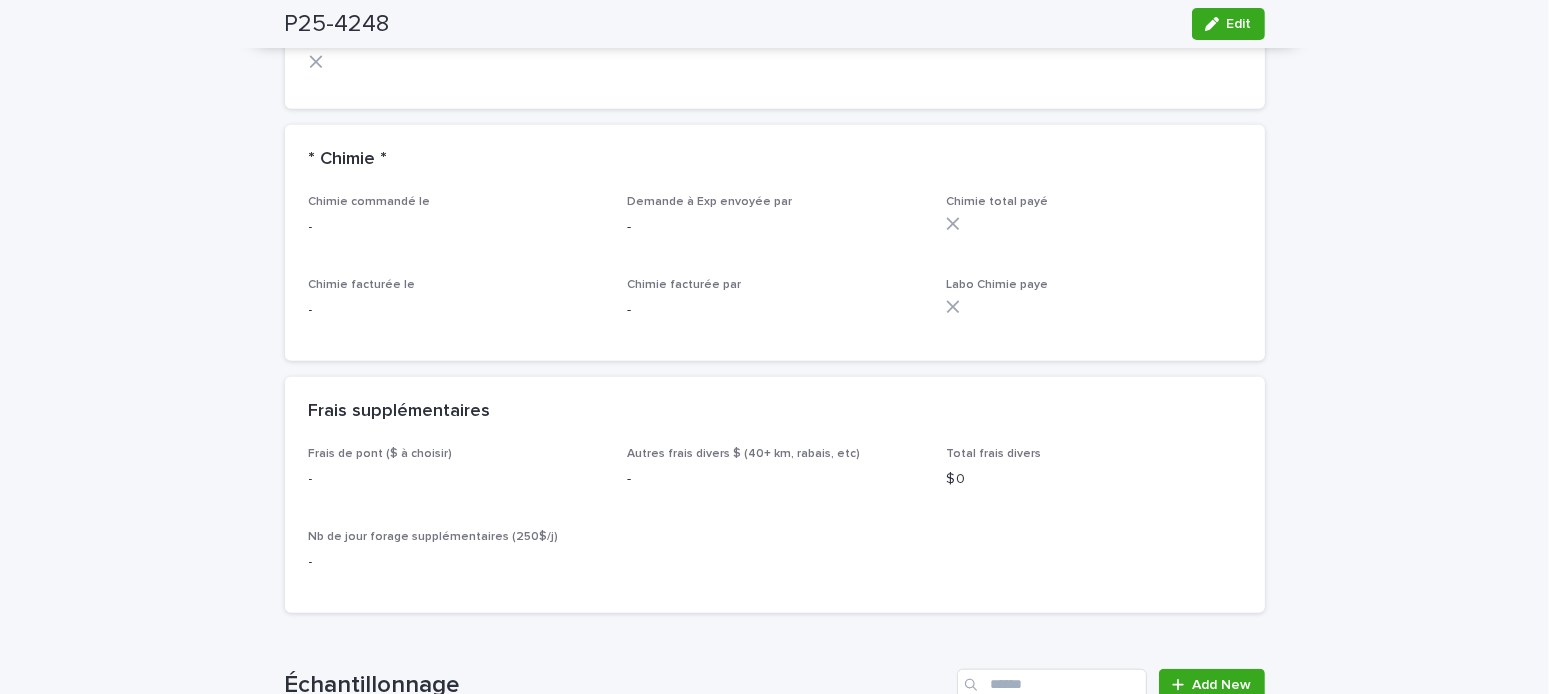 scroll, scrollTop: 2400, scrollLeft: 0, axis: vertical 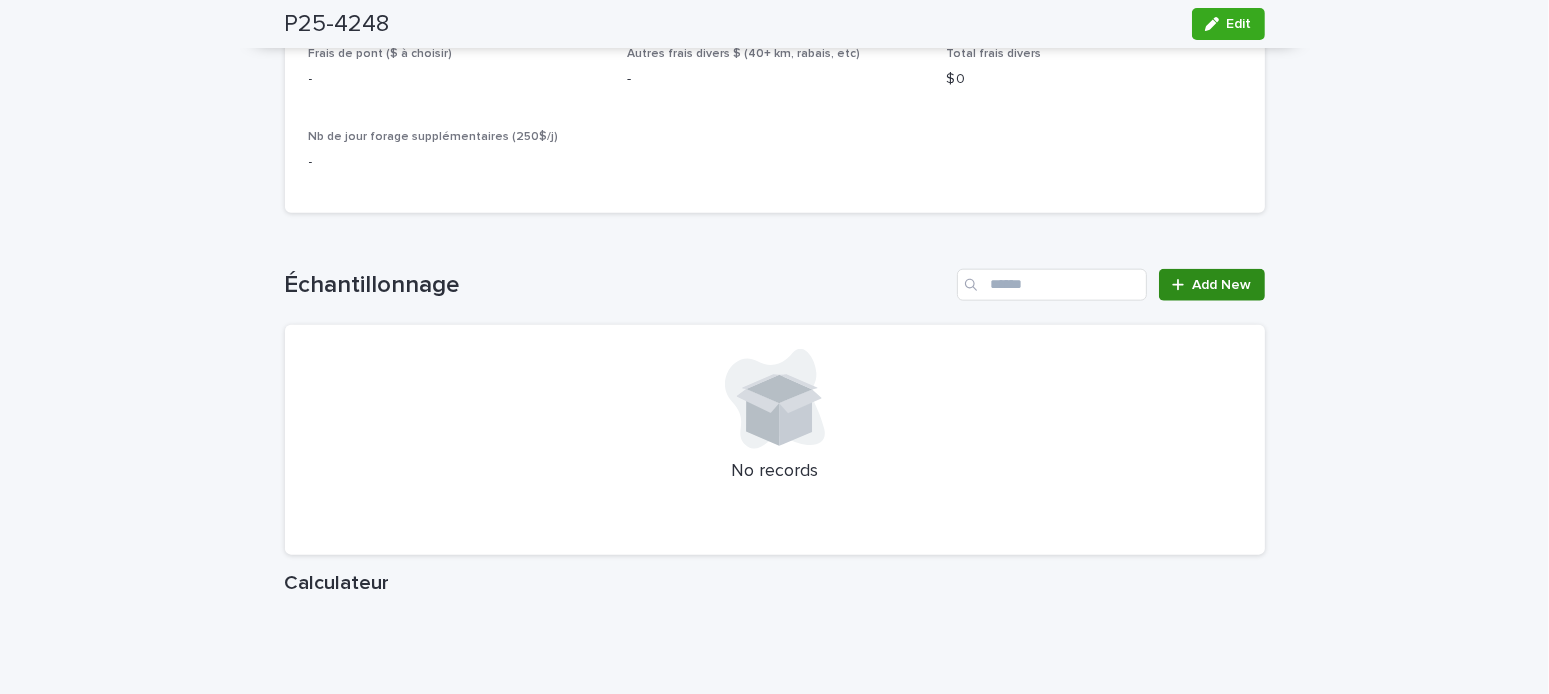 click on "Add New" at bounding box center [1211, 285] 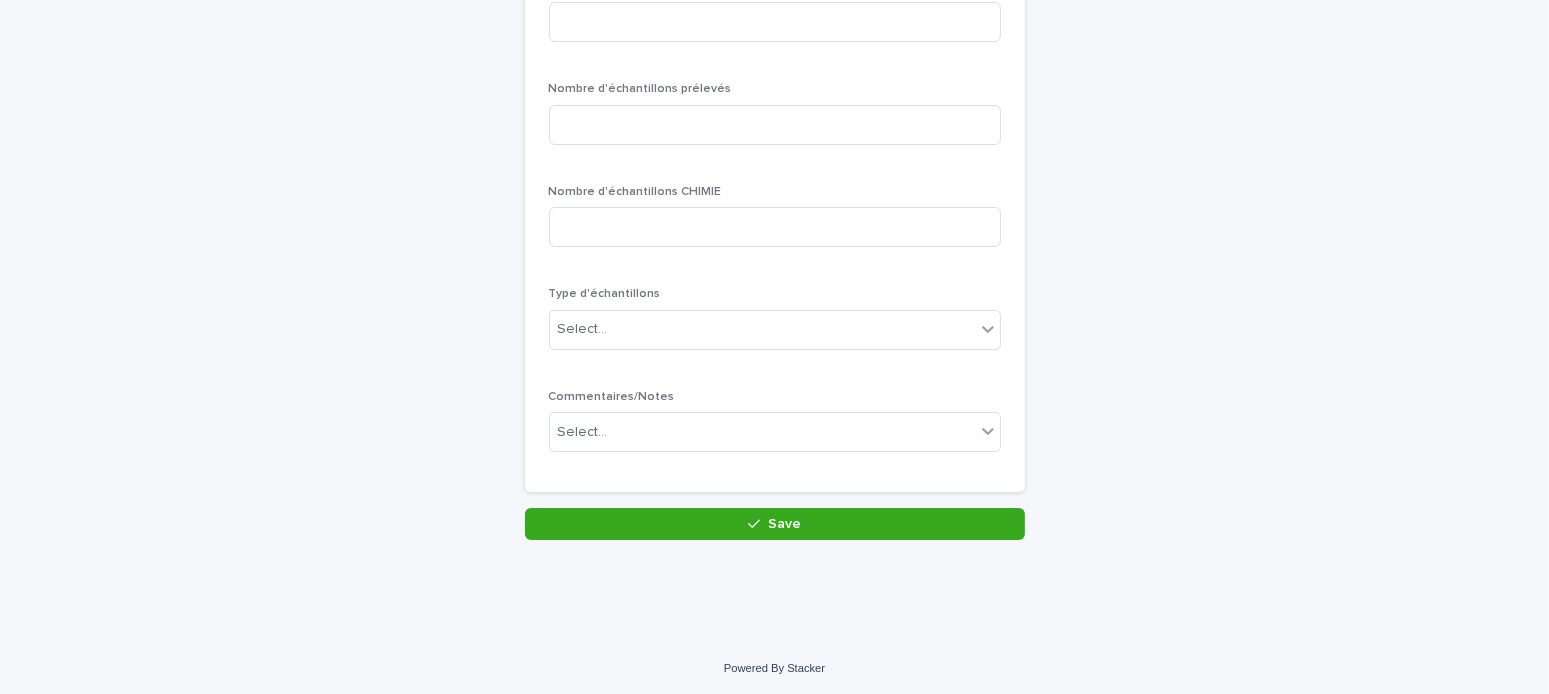 scroll, scrollTop: 25, scrollLeft: 0, axis: vertical 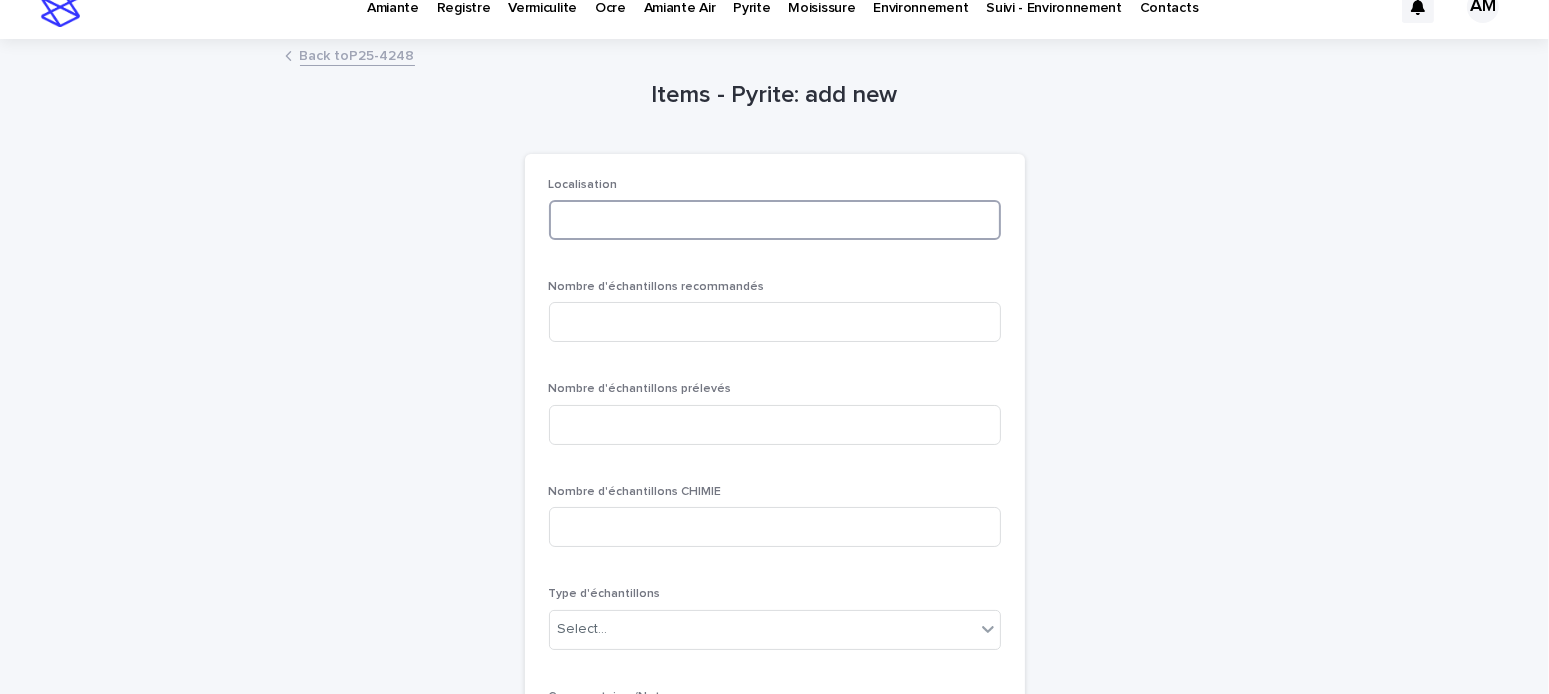 click at bounding box center [775, 220] 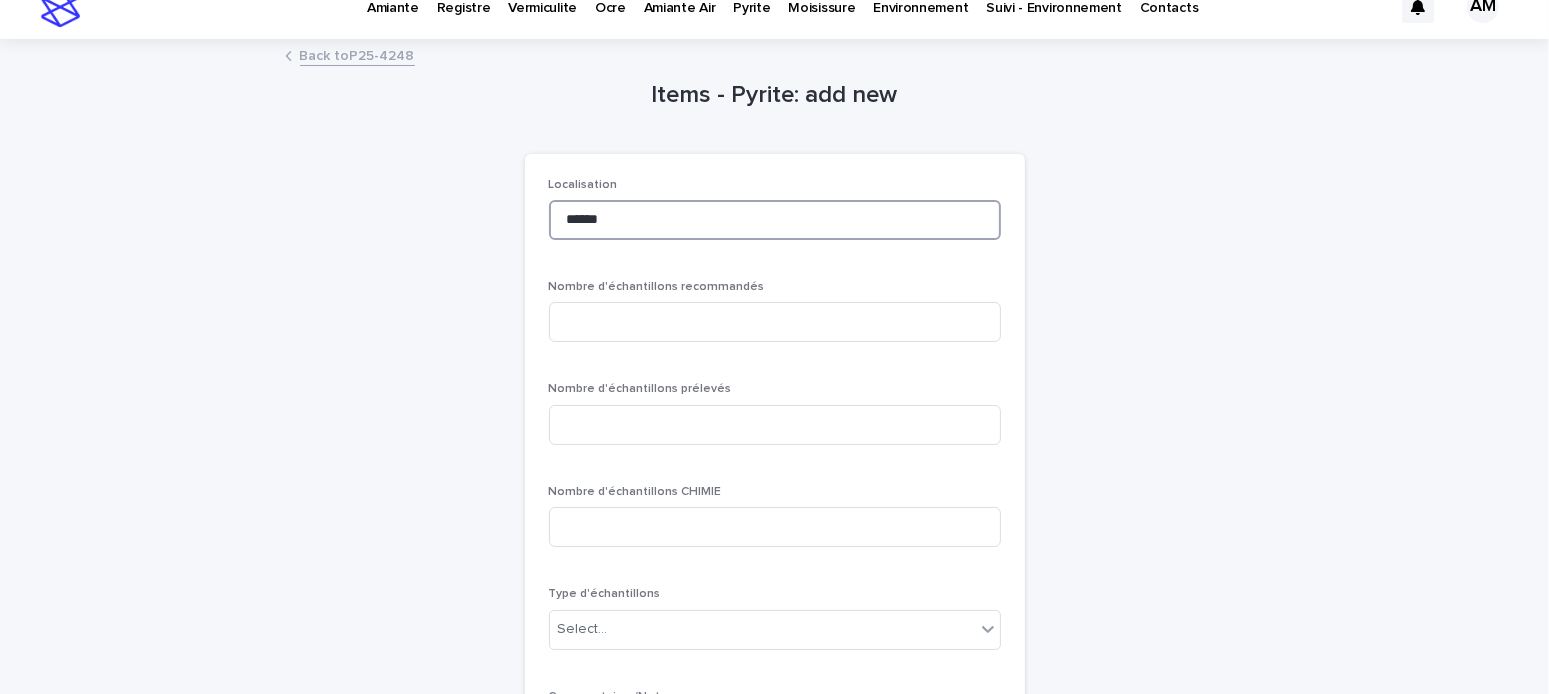click on "******" at bounding box center (775, 220) 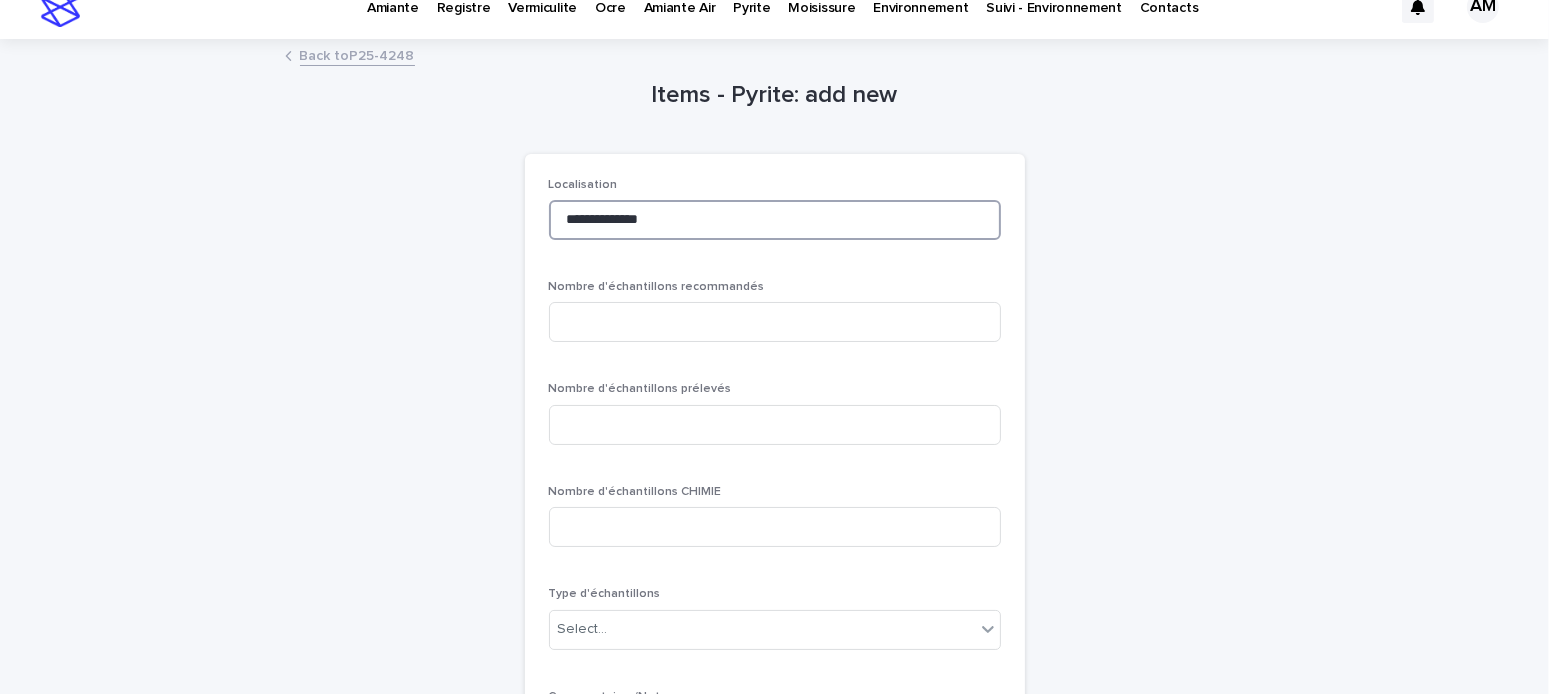 type on "**********" 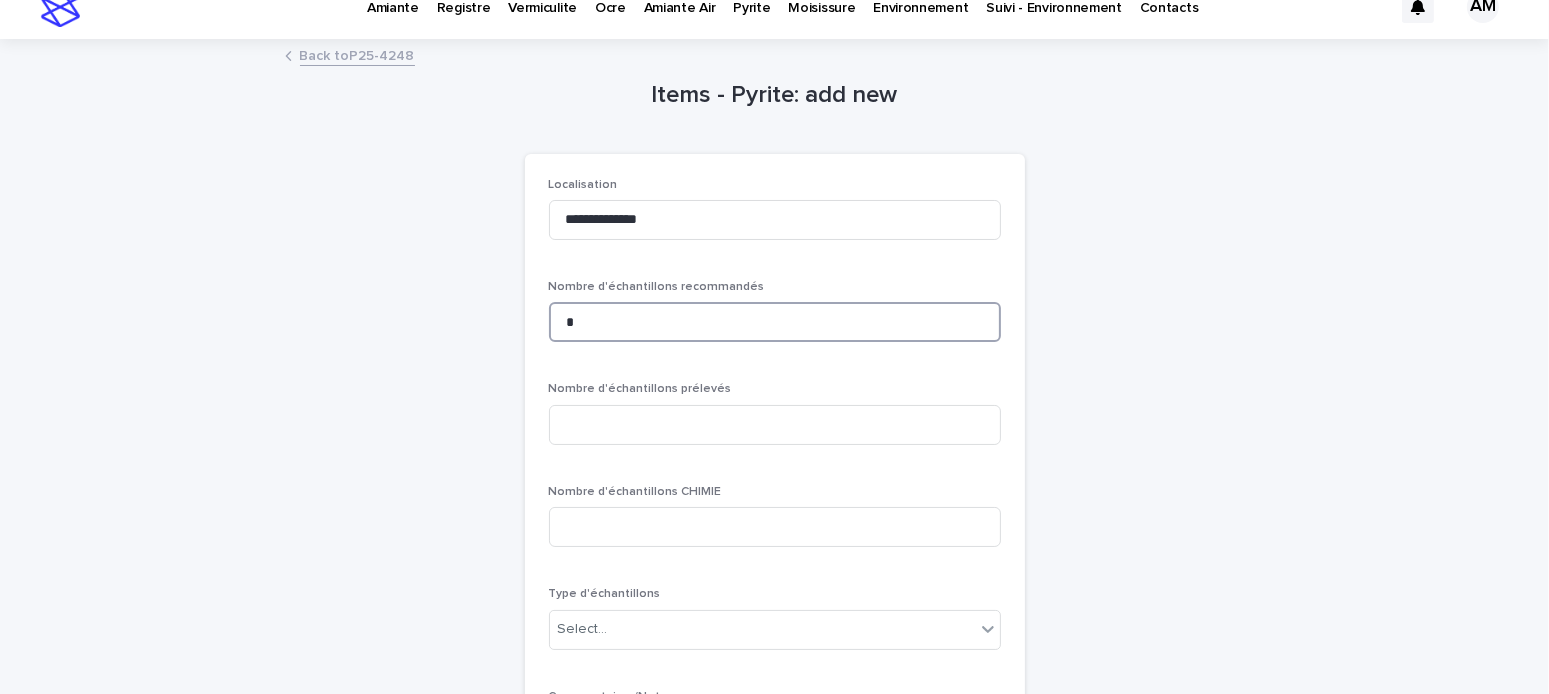 type on "*" 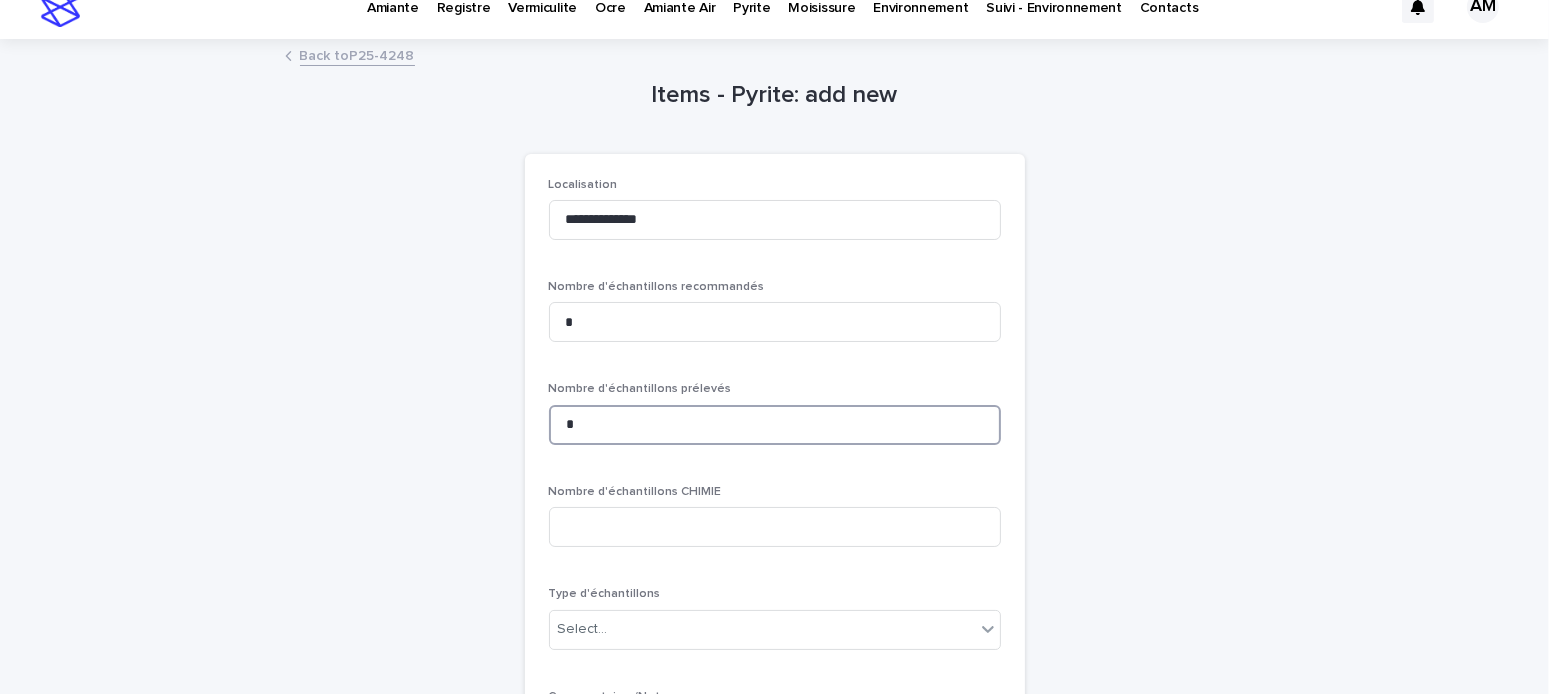 type on "*" 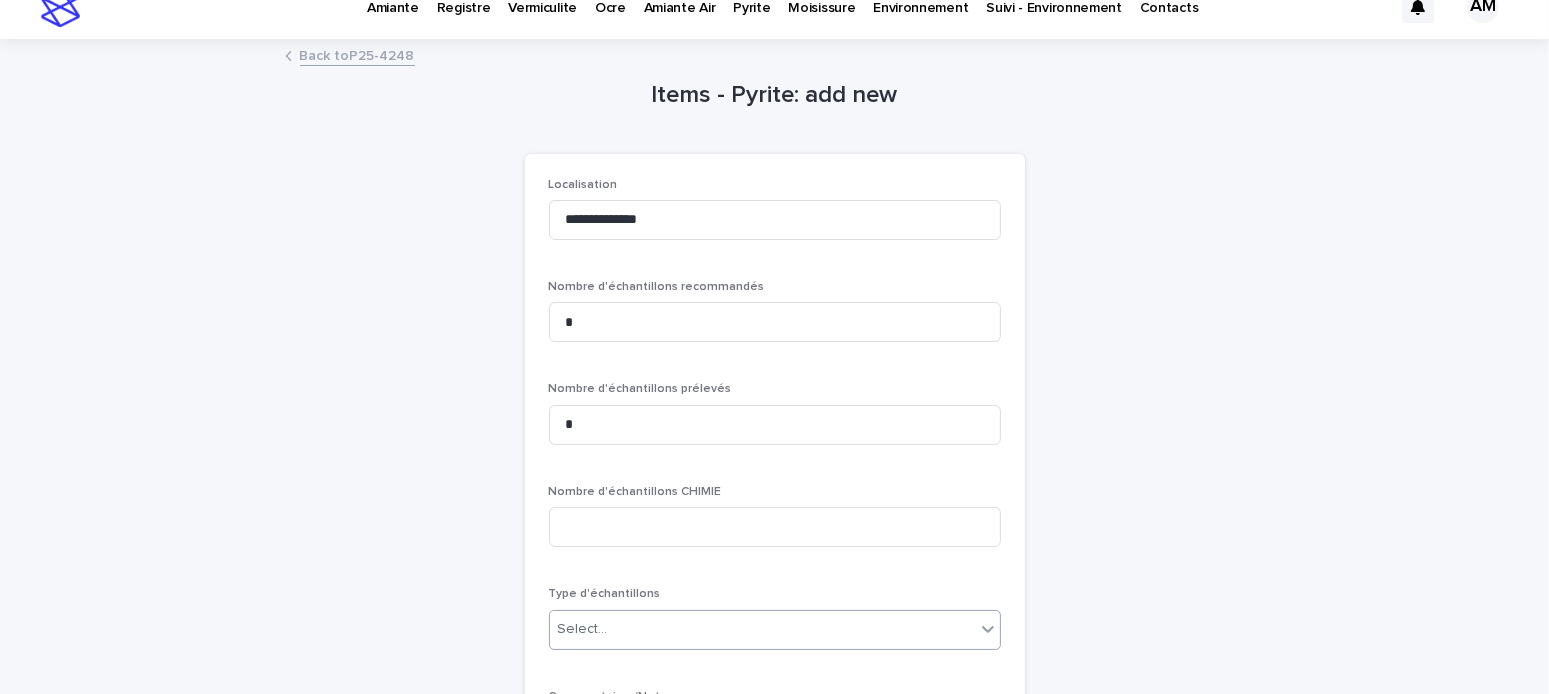 click on "Select..." at bounding box center (762, 629) 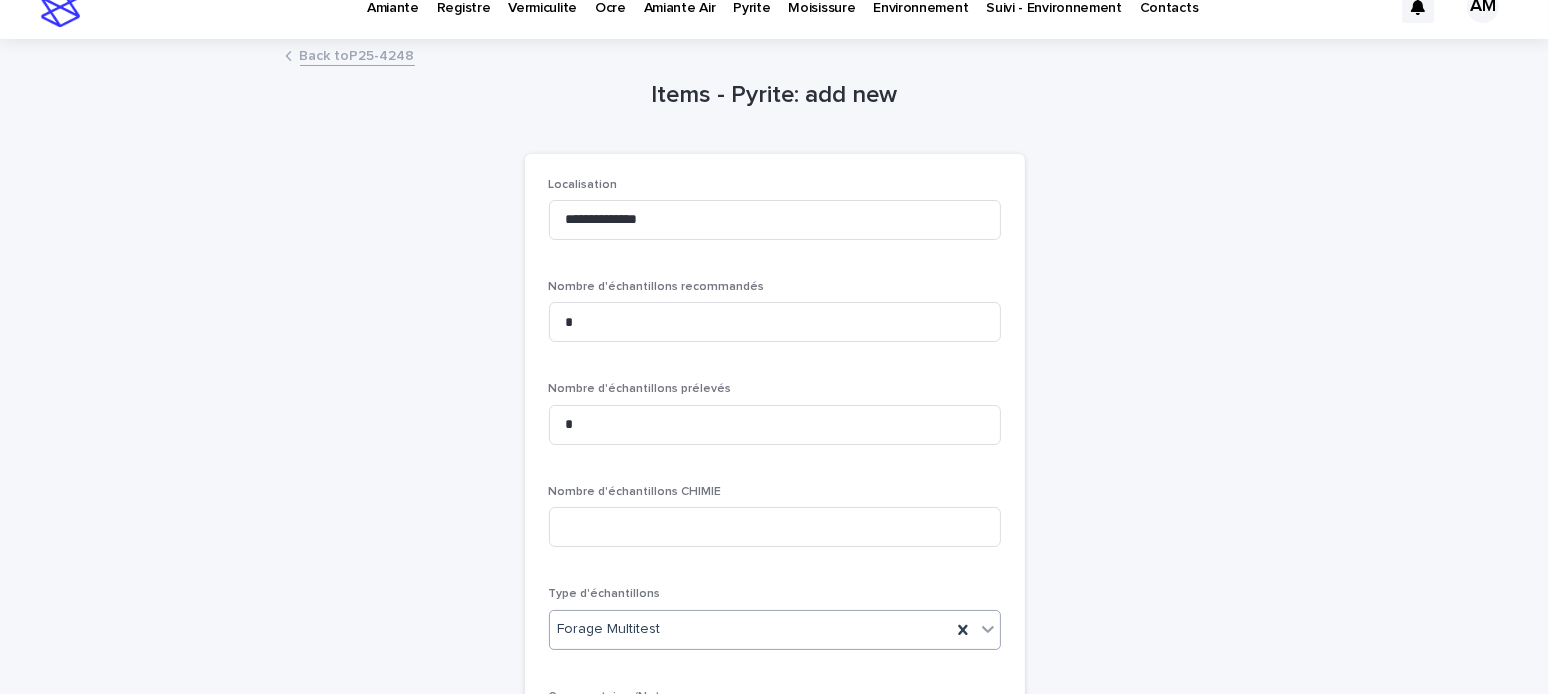 scroll, scrollTop: 325, scrollLeft: 0, axis: vertical 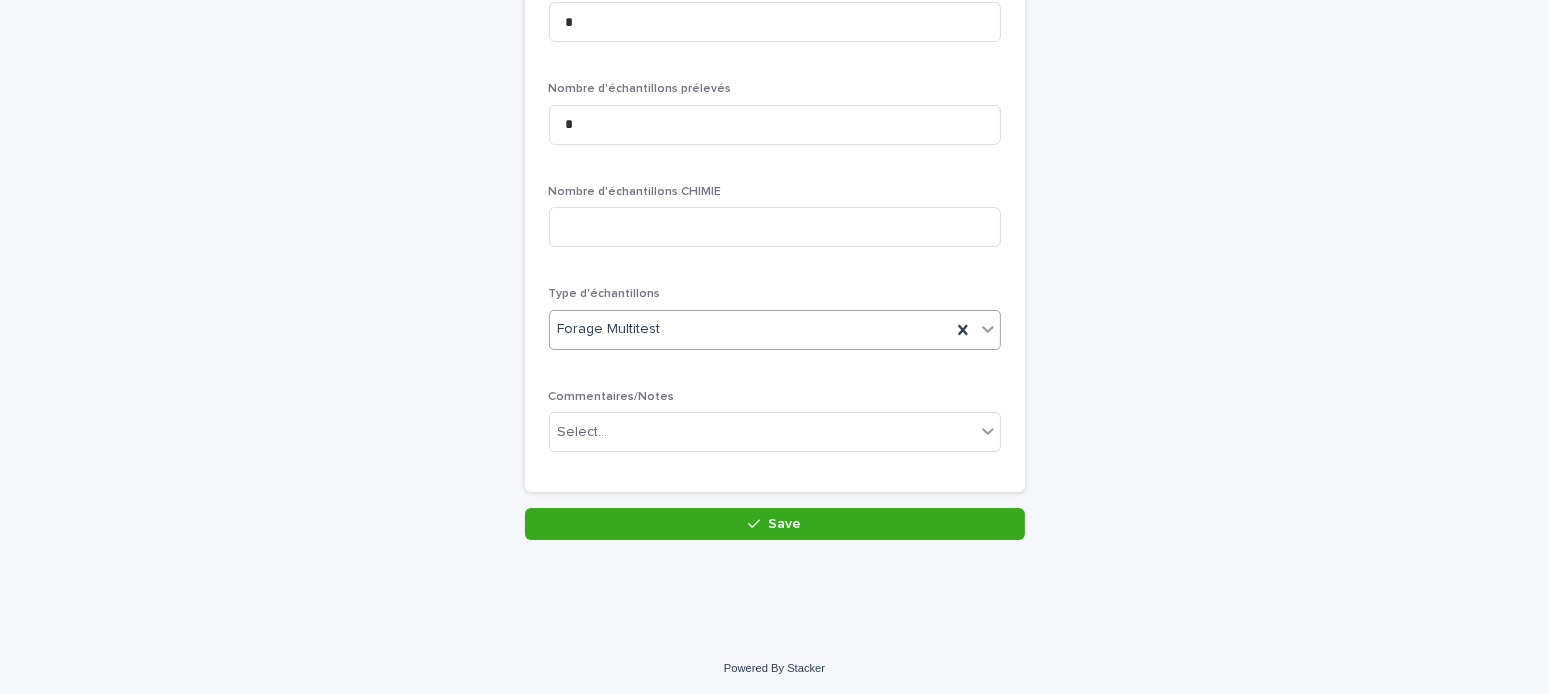 drag, startPoint x: 726, startPoint y: 511, endPoint x: 754, endPoint y: 515, distance: 28.284271 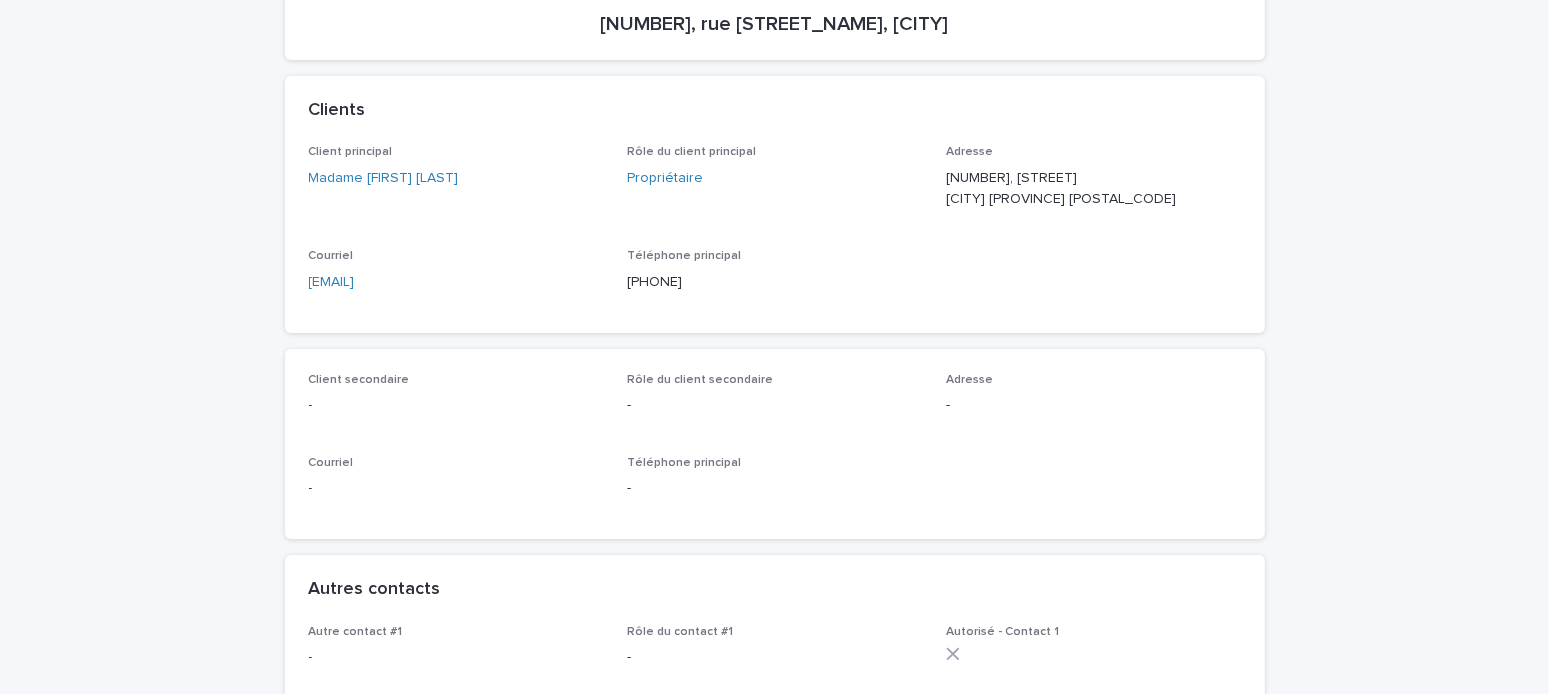 scroll, scrollTop: 0, scrollLeft: 0, axis: both 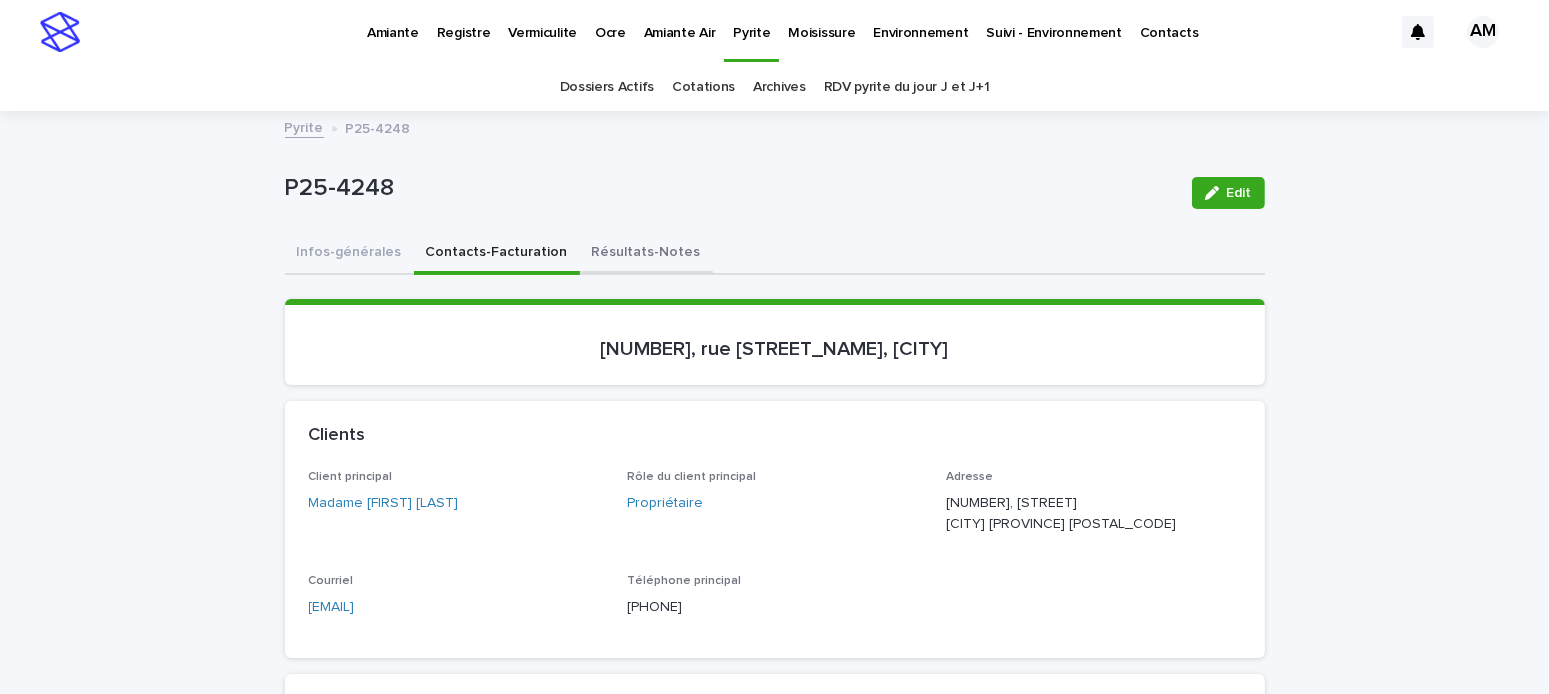click on "Résultats-Notes" at bounding box center [646, 254] 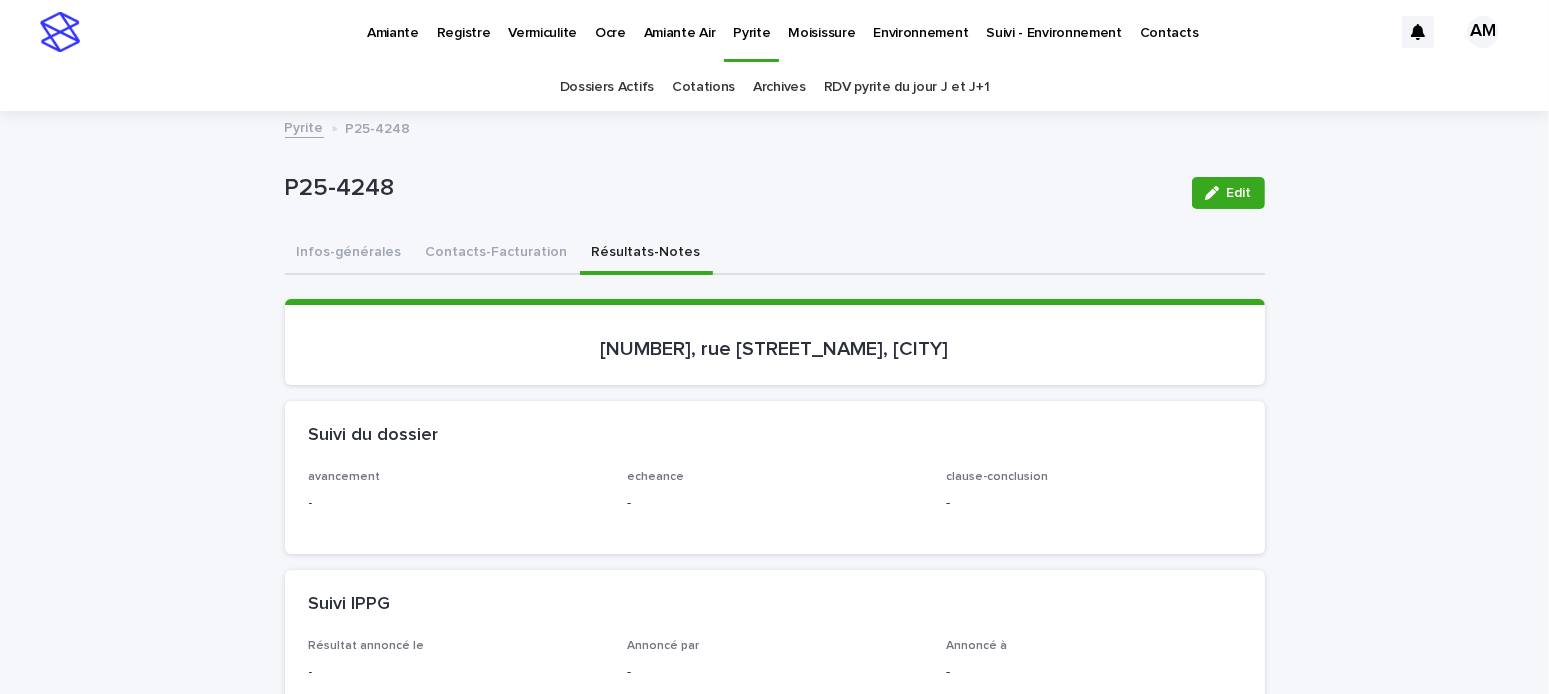 scroll, scrollTop: 300, scrollLeft: 0, axis: vertical 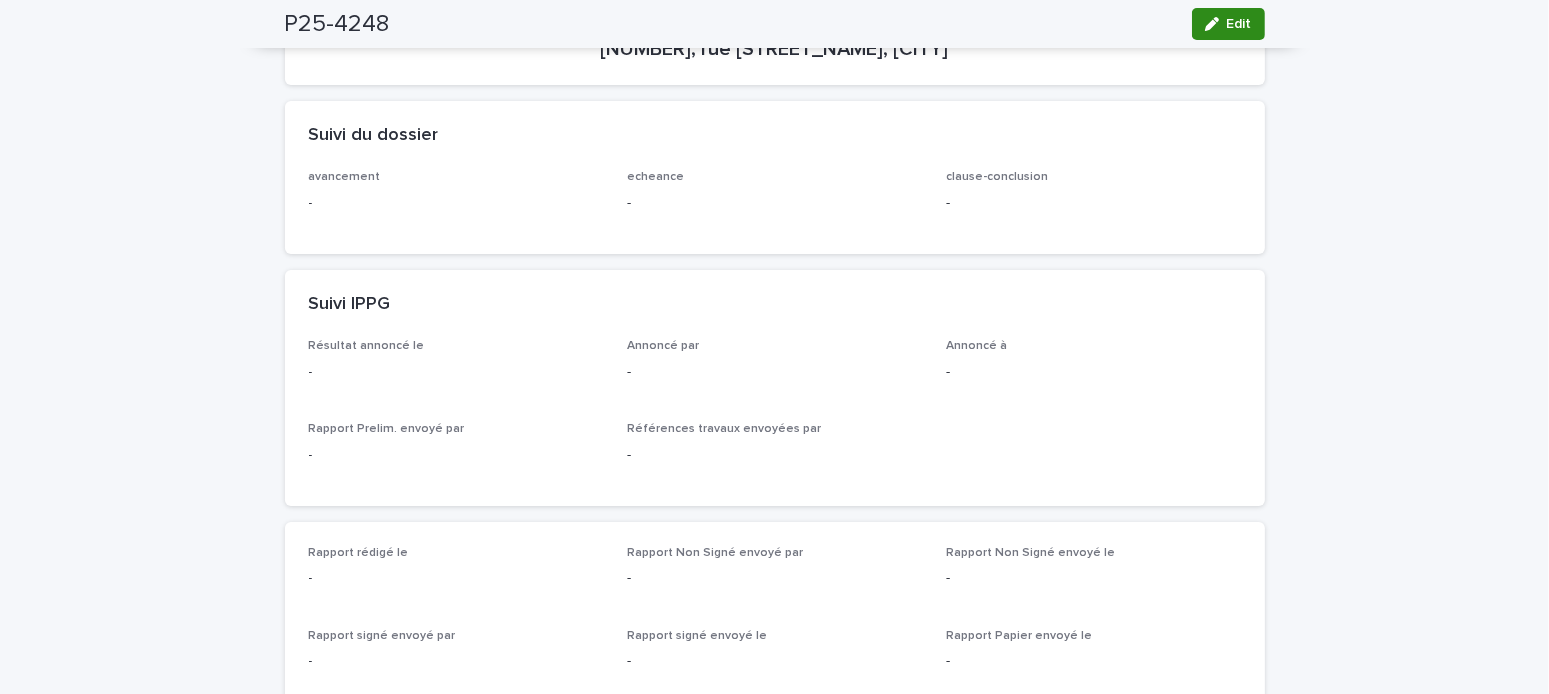 drag, startPoint x: 1207, startPoint y: 31, endPoint x: 982, endPoint y: 281, distance: 336.3406 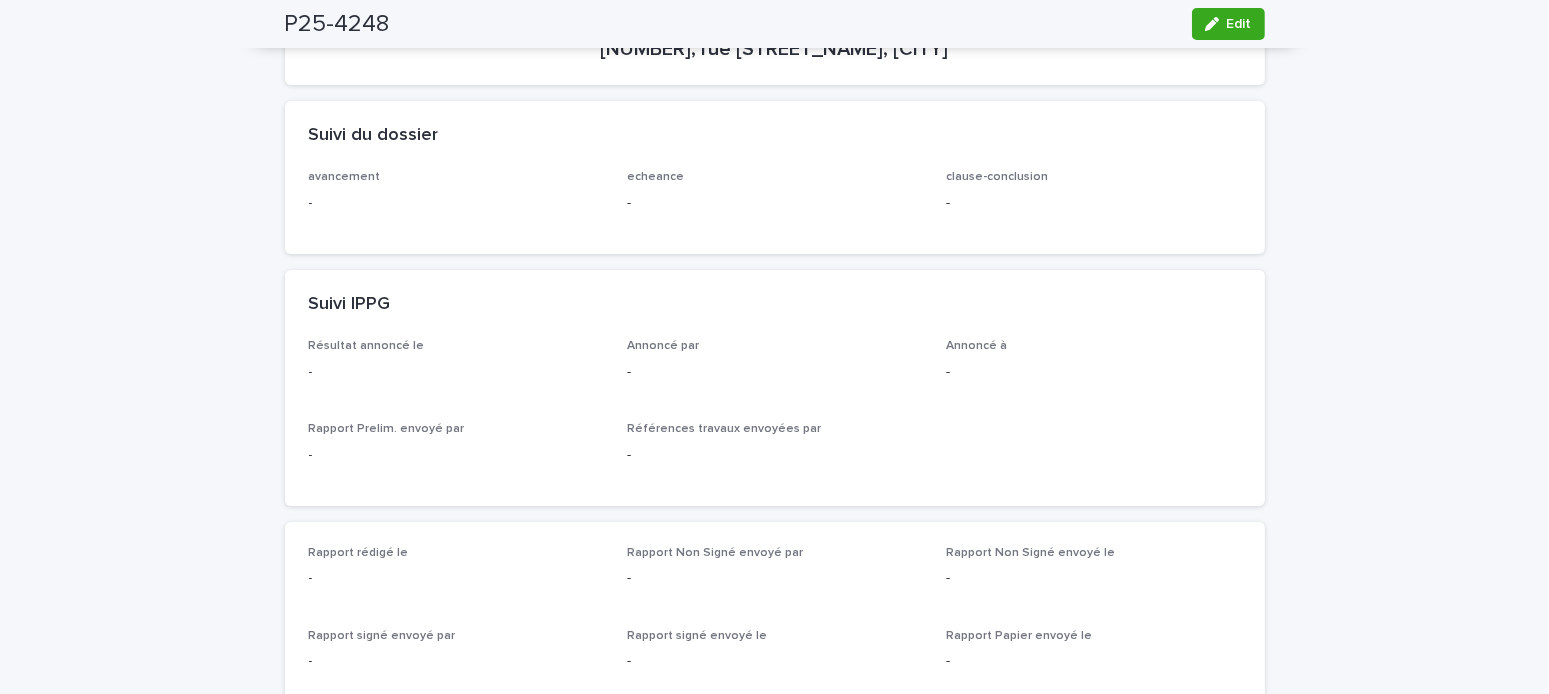 click on "Edit" at bounding box center (1228, 24) 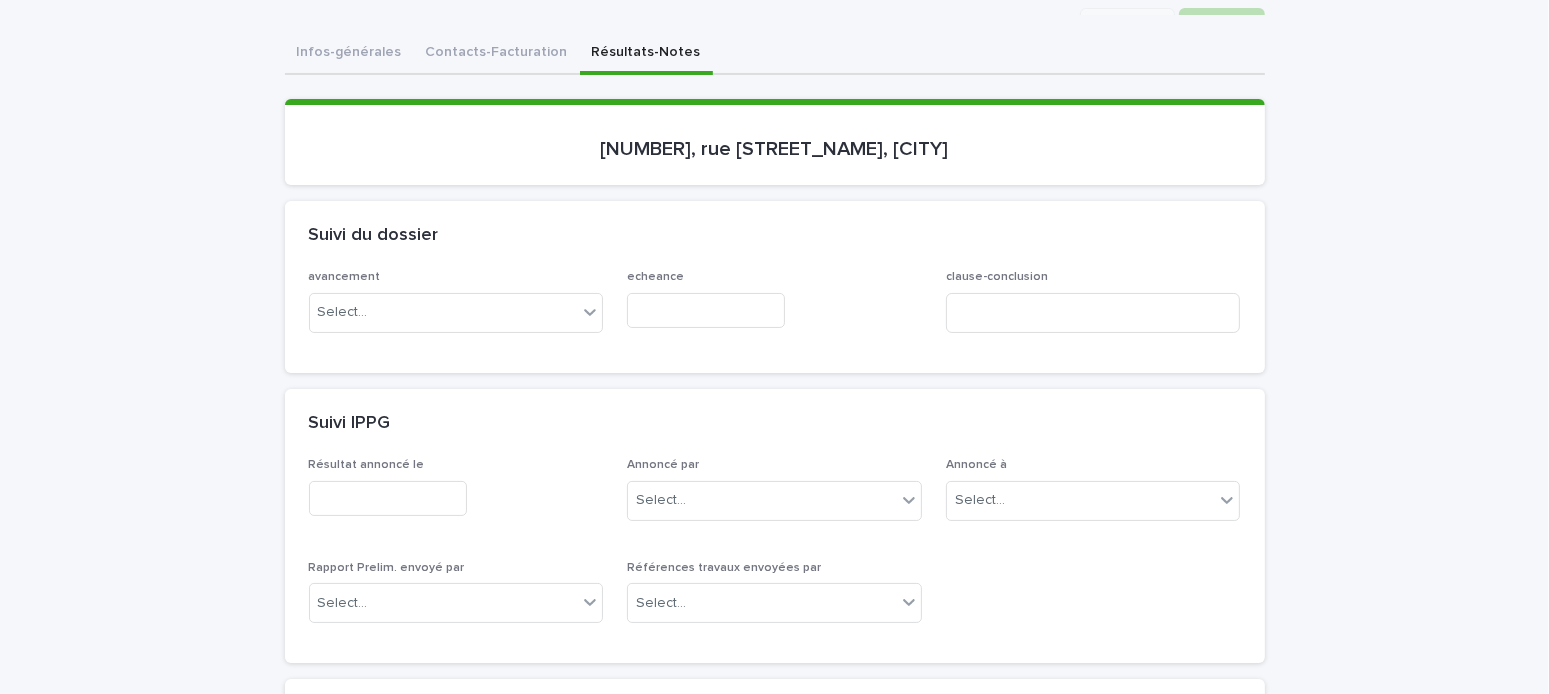 scroll, scrollTop: 0, scrollLeft: 0, axis: both 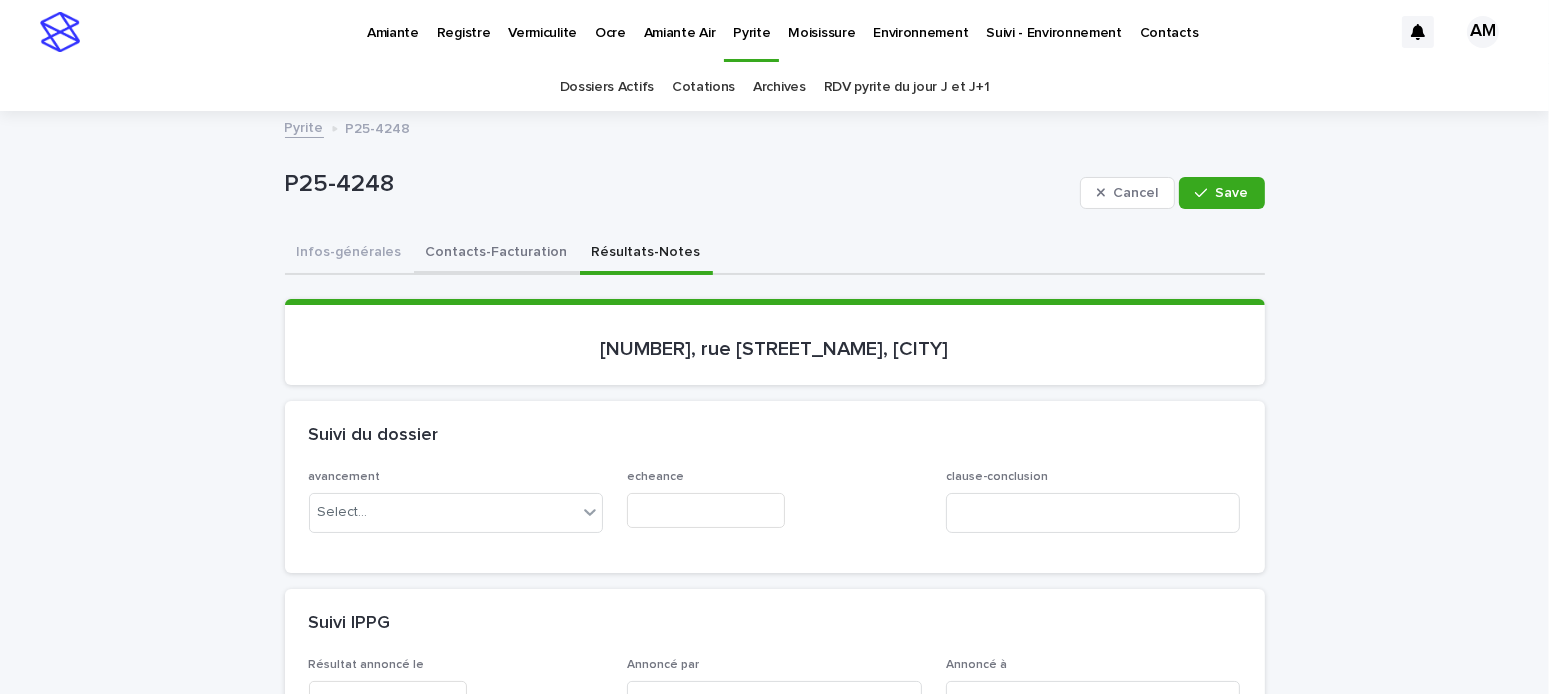 click on "Contacts-Facturation" at bounding box center [497, 254] 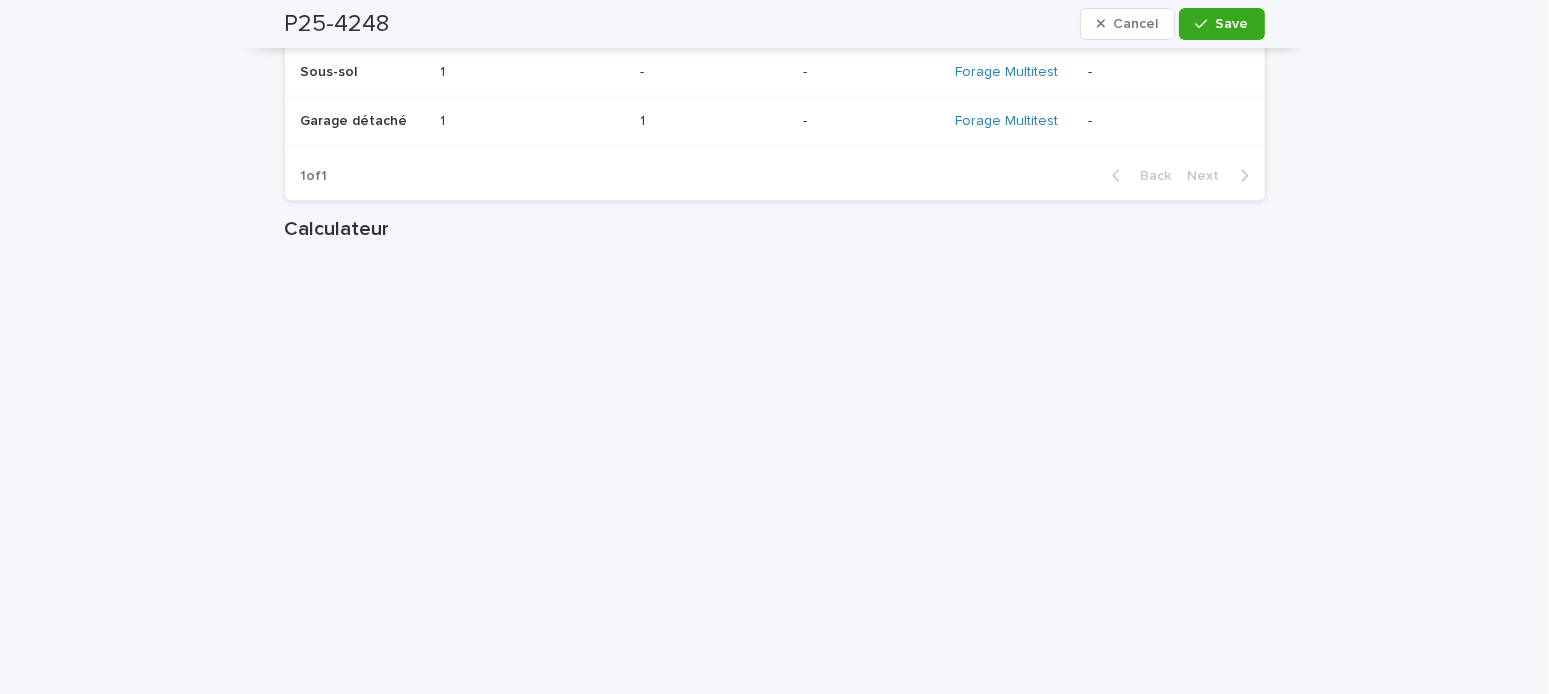 scroll, scrollTop: 2900, scrollLeft: 0, axis: vertical 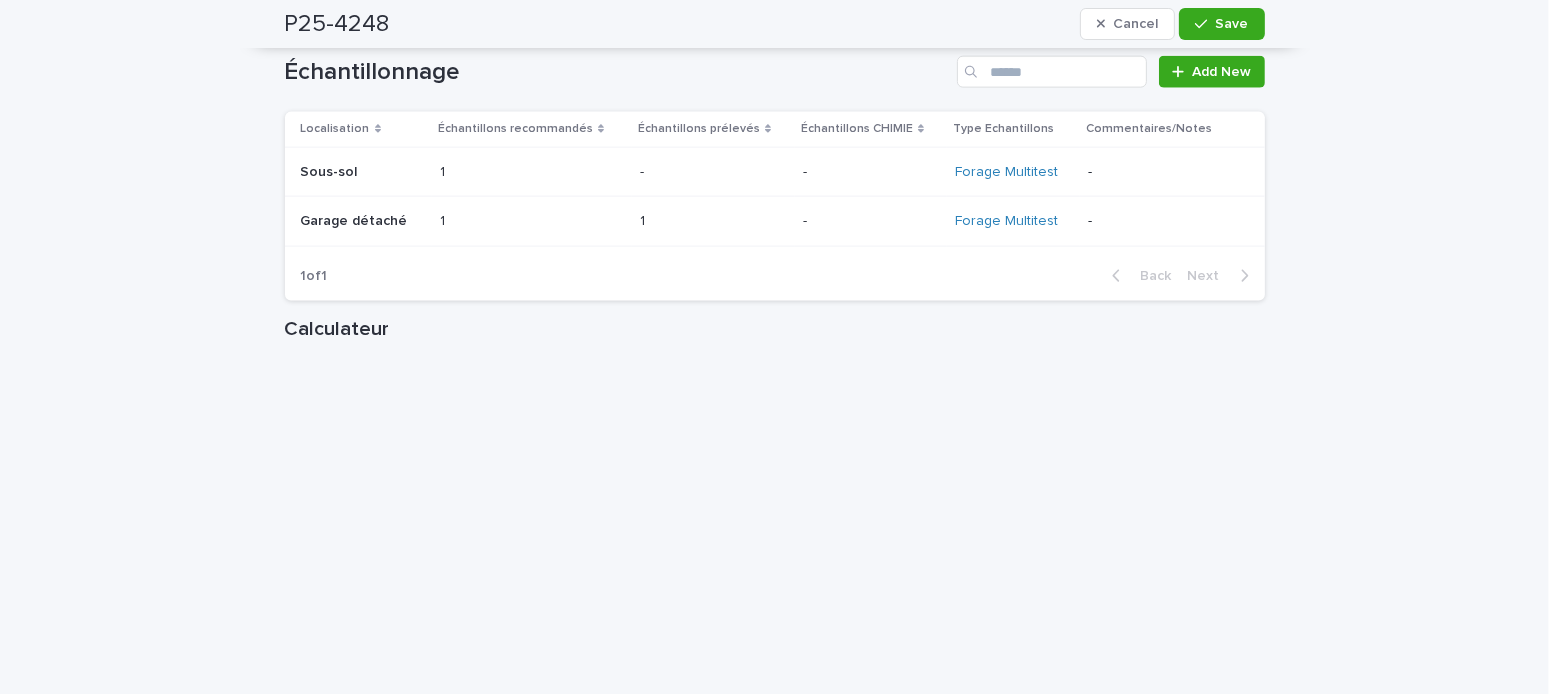 click on "Sous-sol" at bounding box center (331, 170) 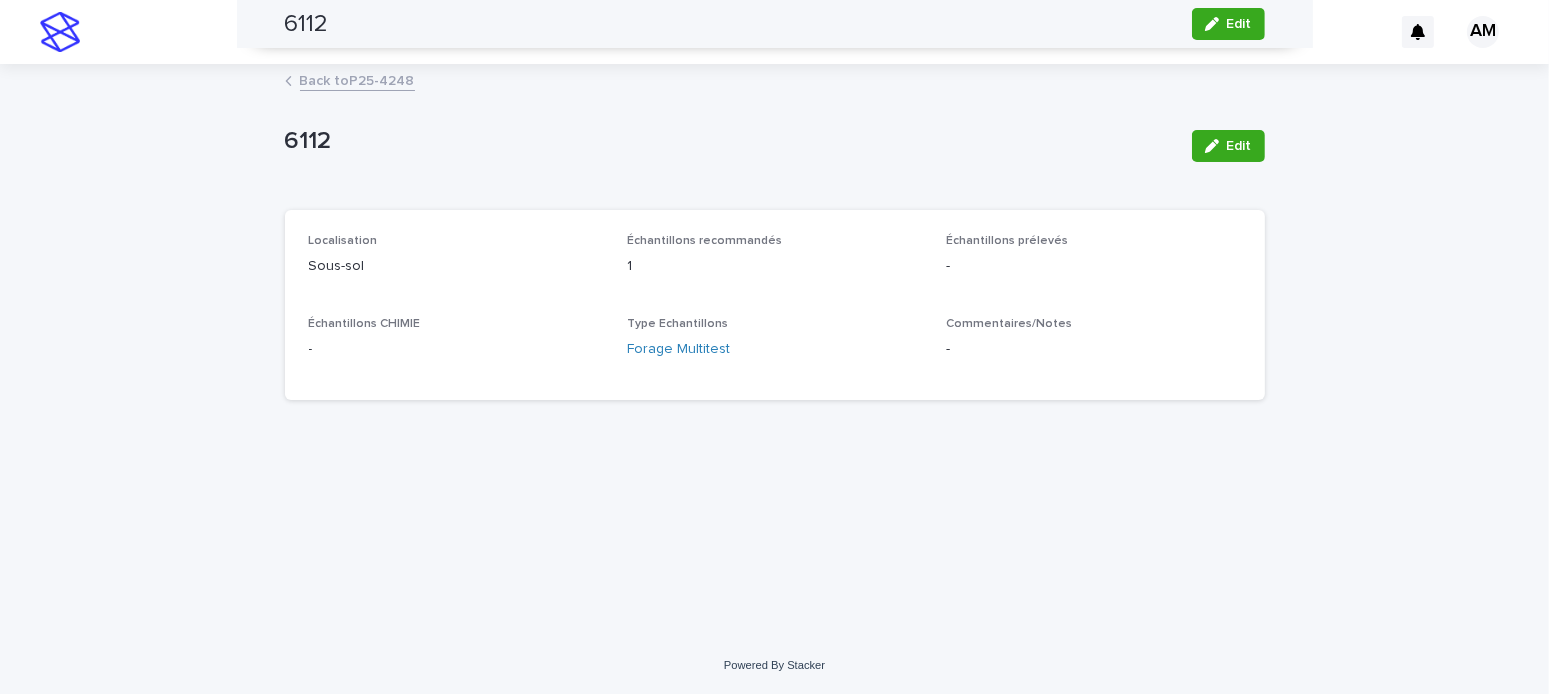 scroll, scrollTop: 0, scrollLeft: 0, axis: both 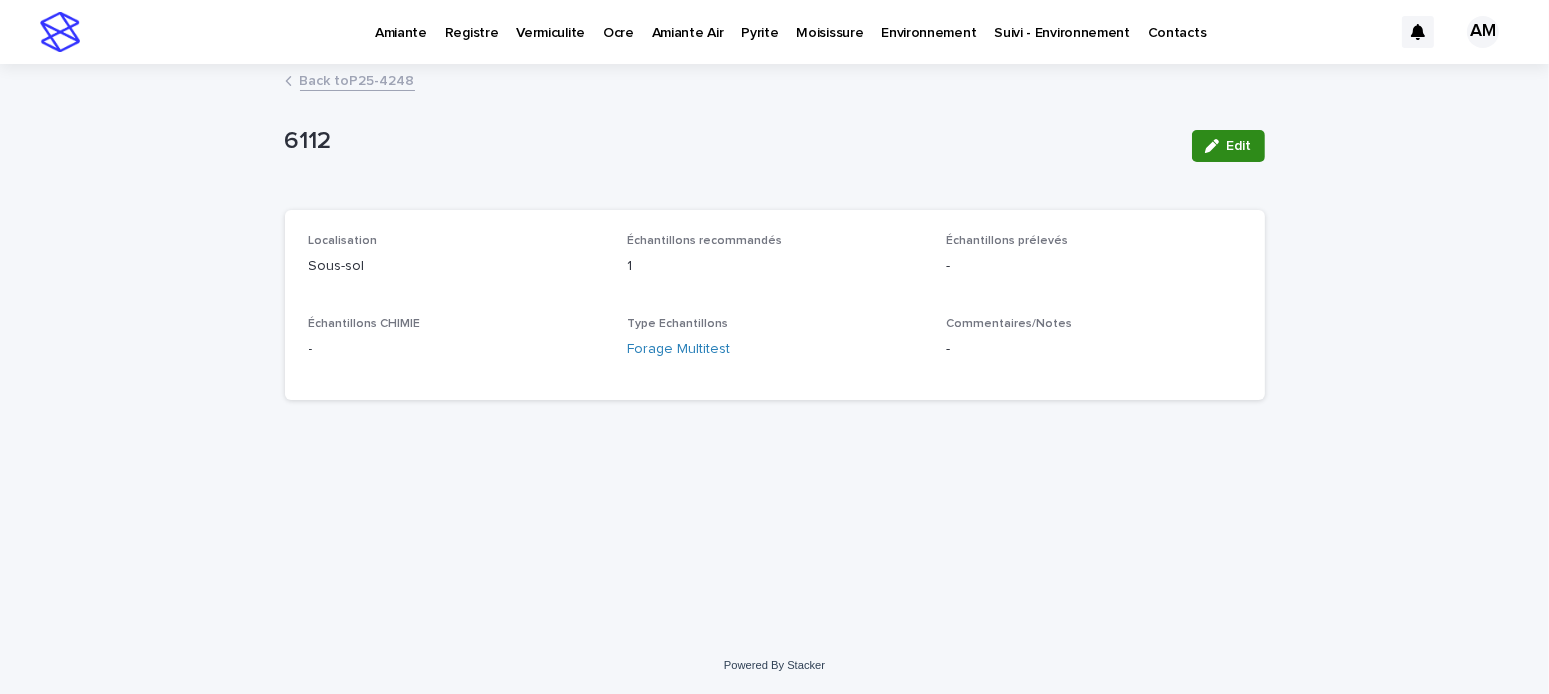 click on "Edit" at bounding box center (1239, 146) 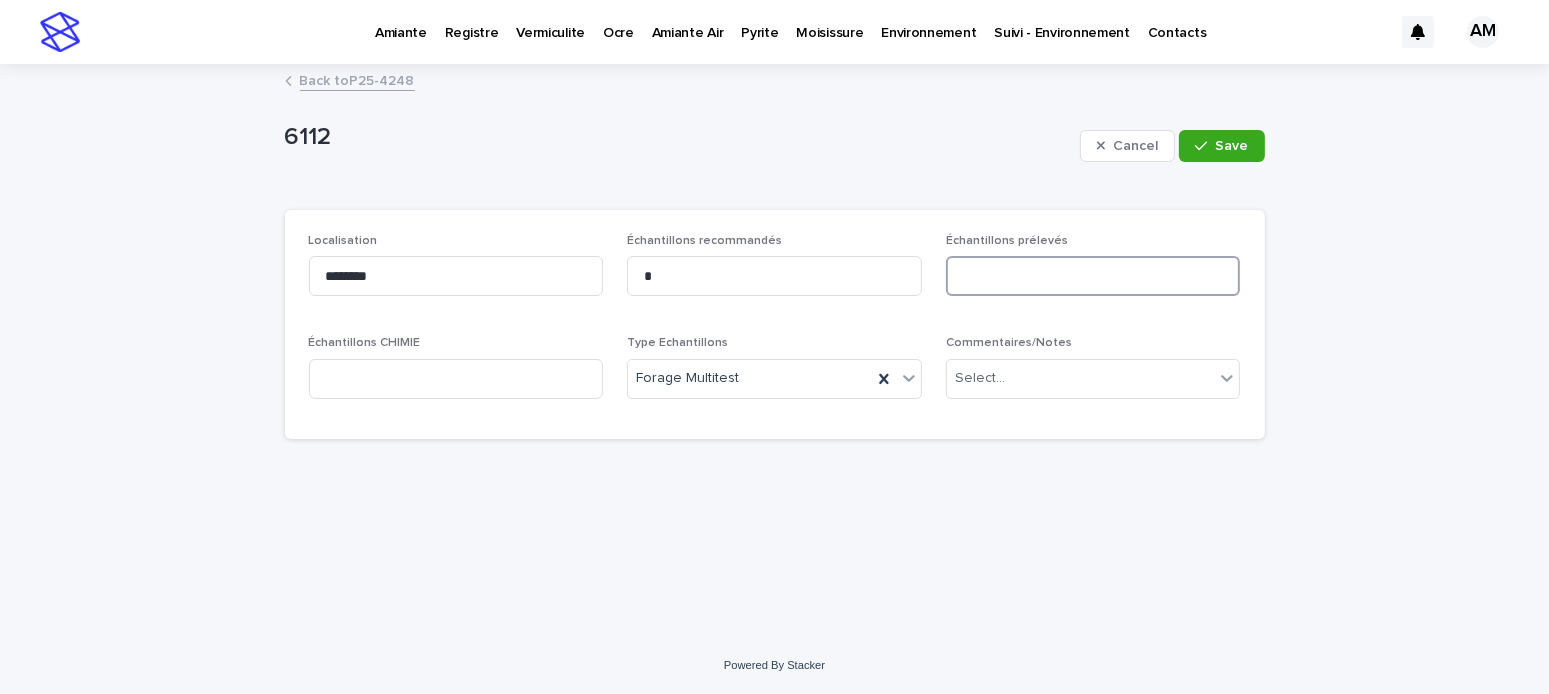 click at bounding box center [1093, 276] 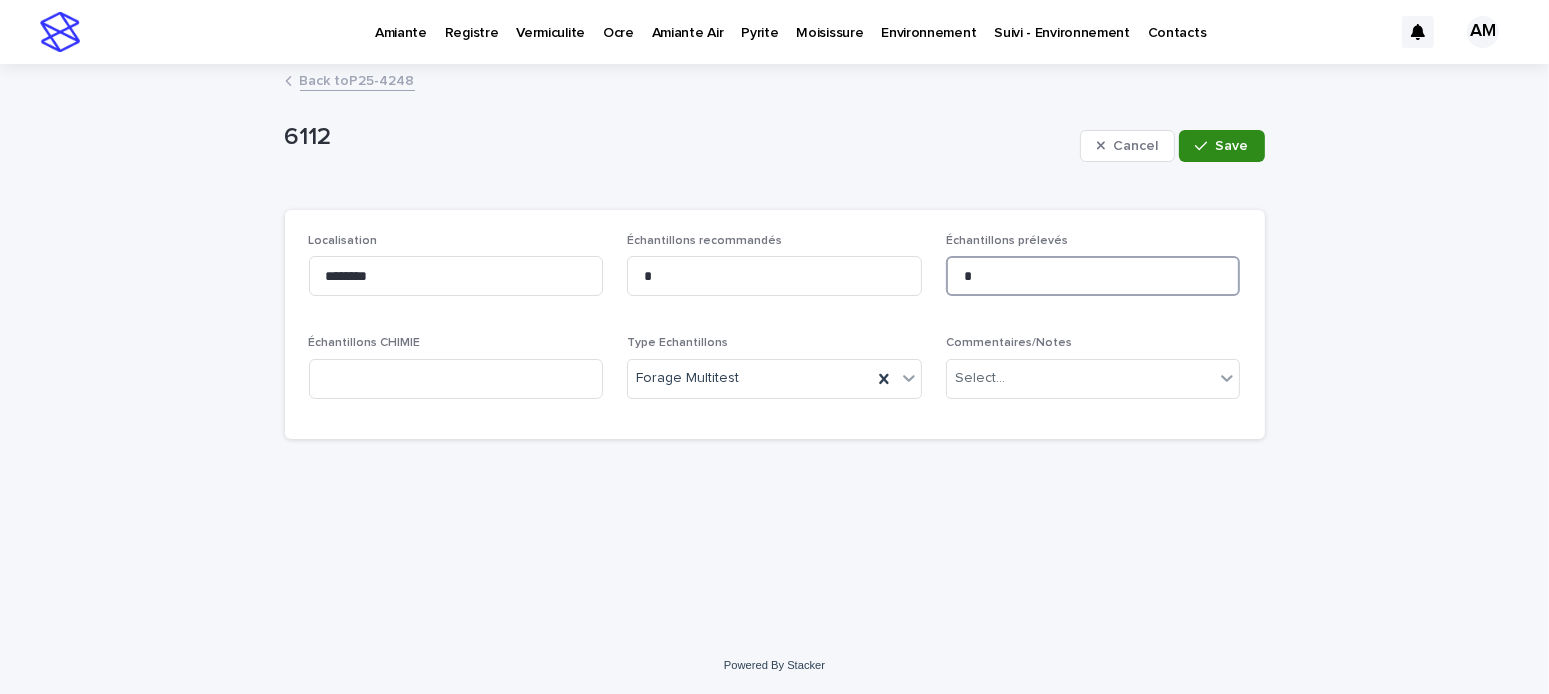 type on "*" 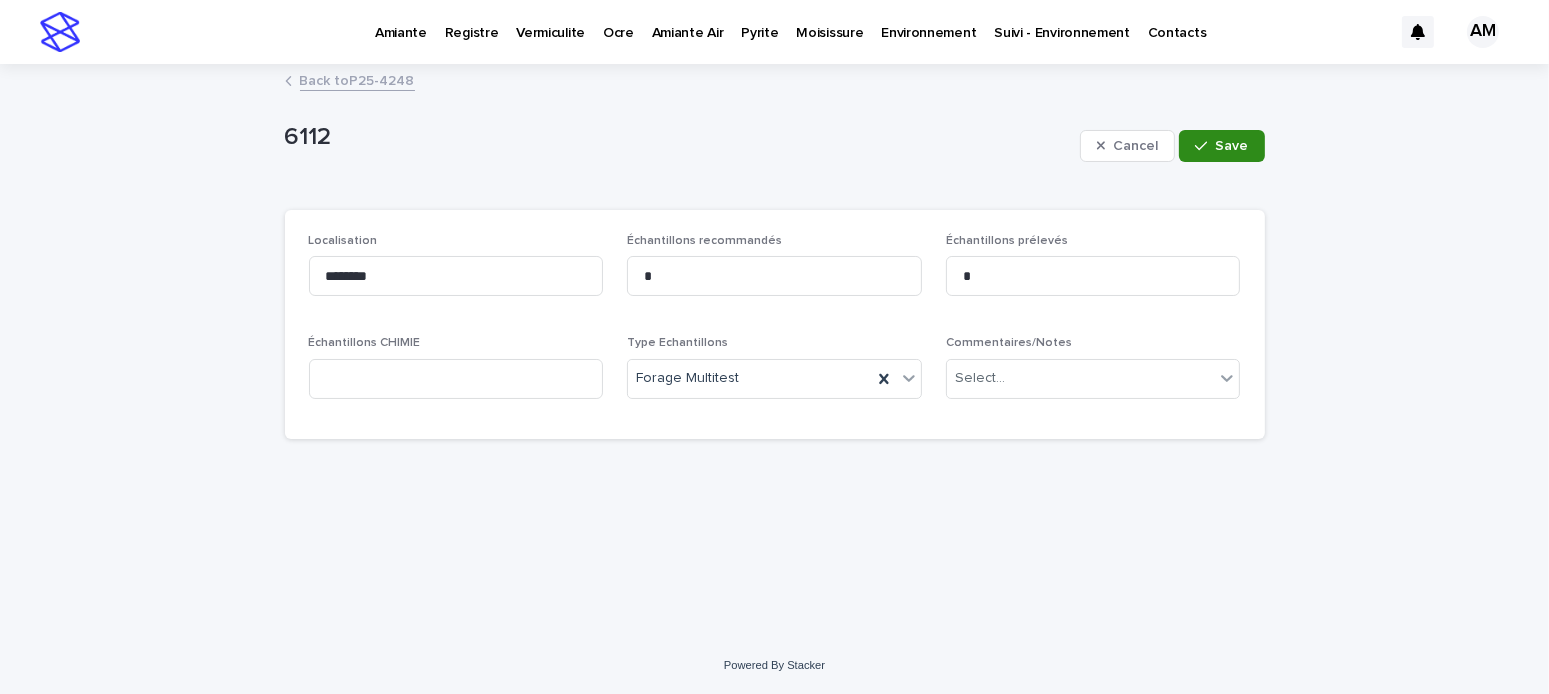 click on "Save" at bounding box center [1232, 146] 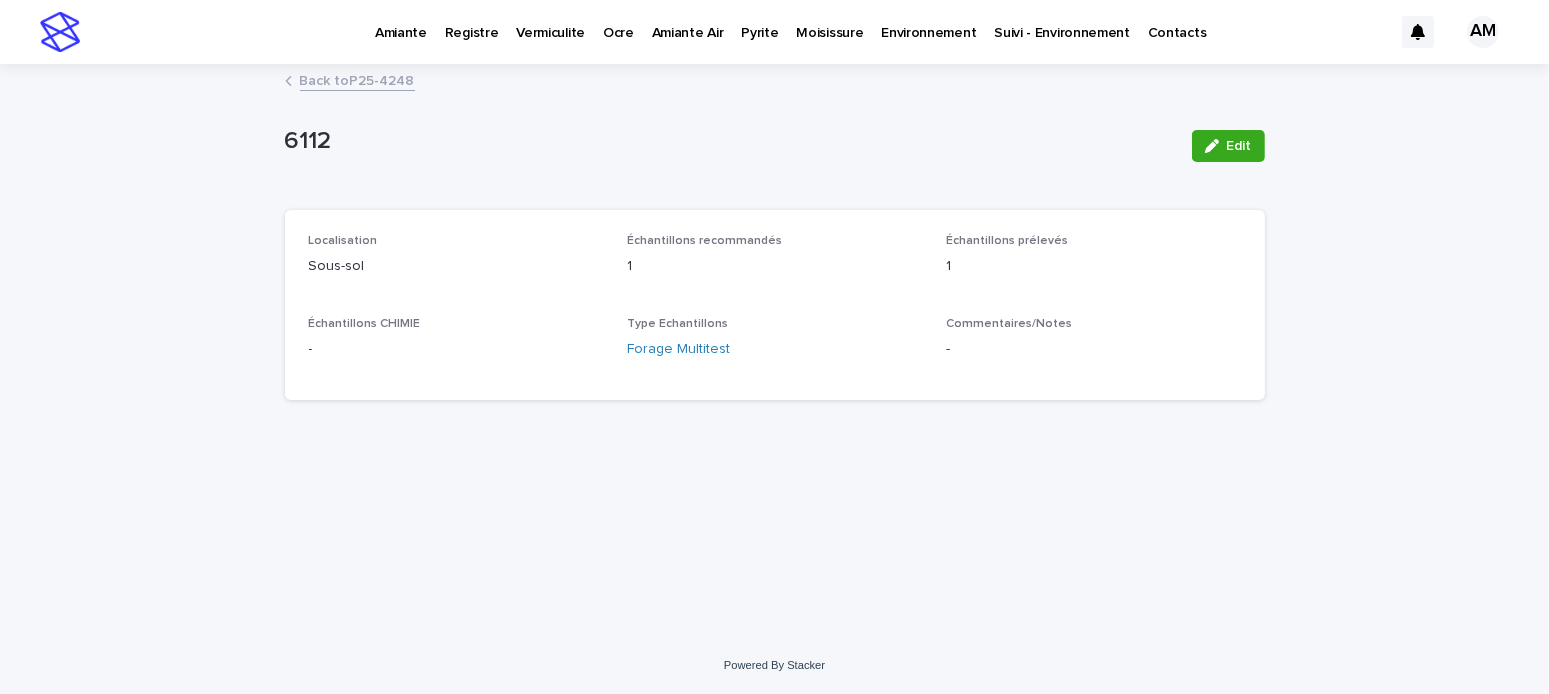 click on "Back to  P25-4248" at bounding box center [357, 79] 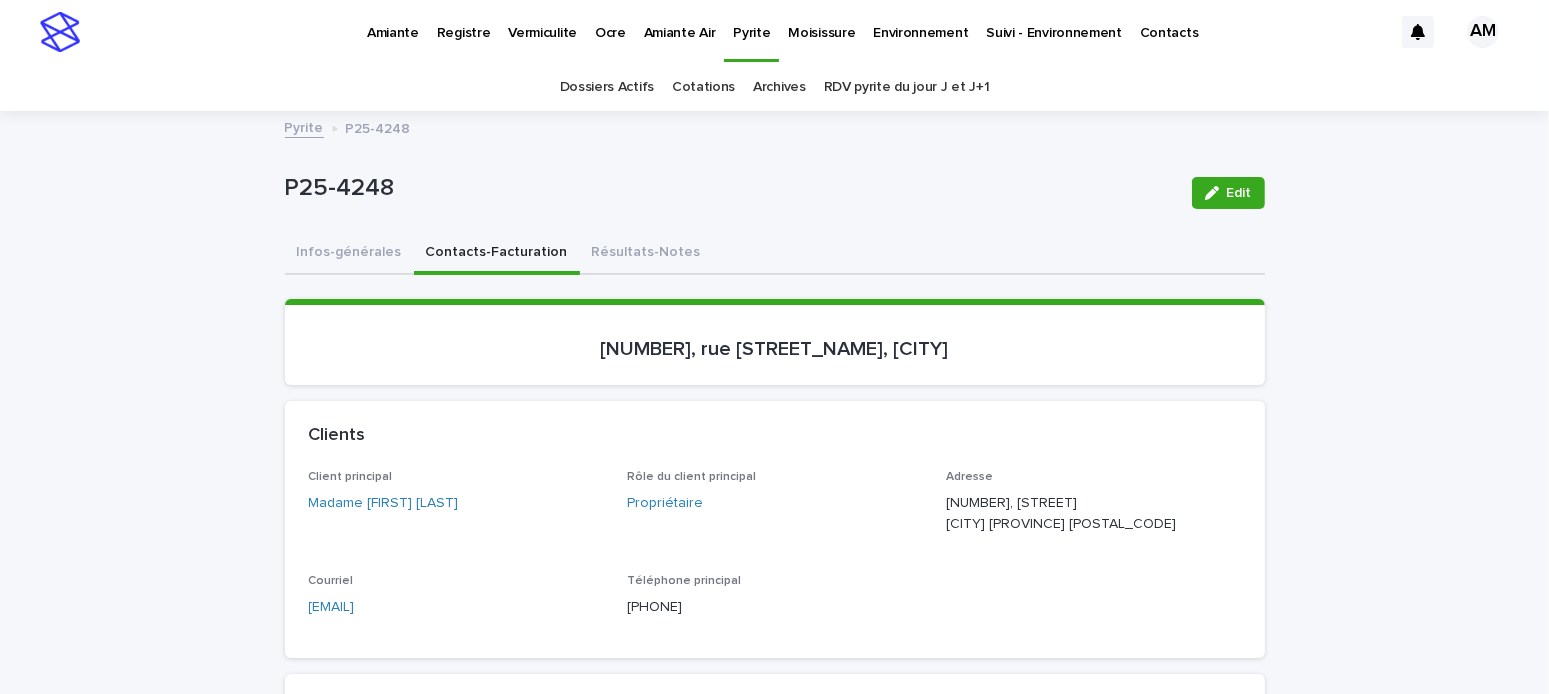click on "P25-4248 Edit" at bounding box center [775, 193] 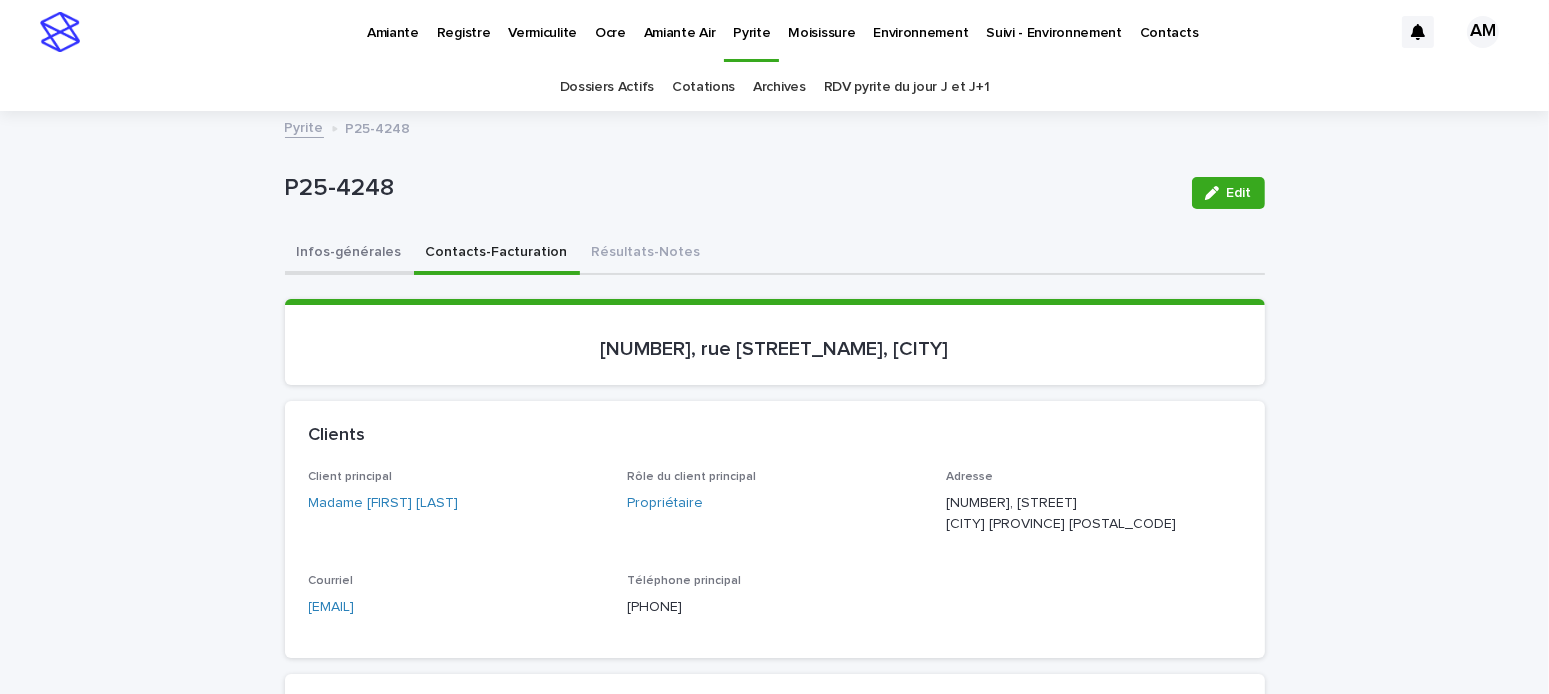 click on "Infos-générales" at bounding box center [349, 254] 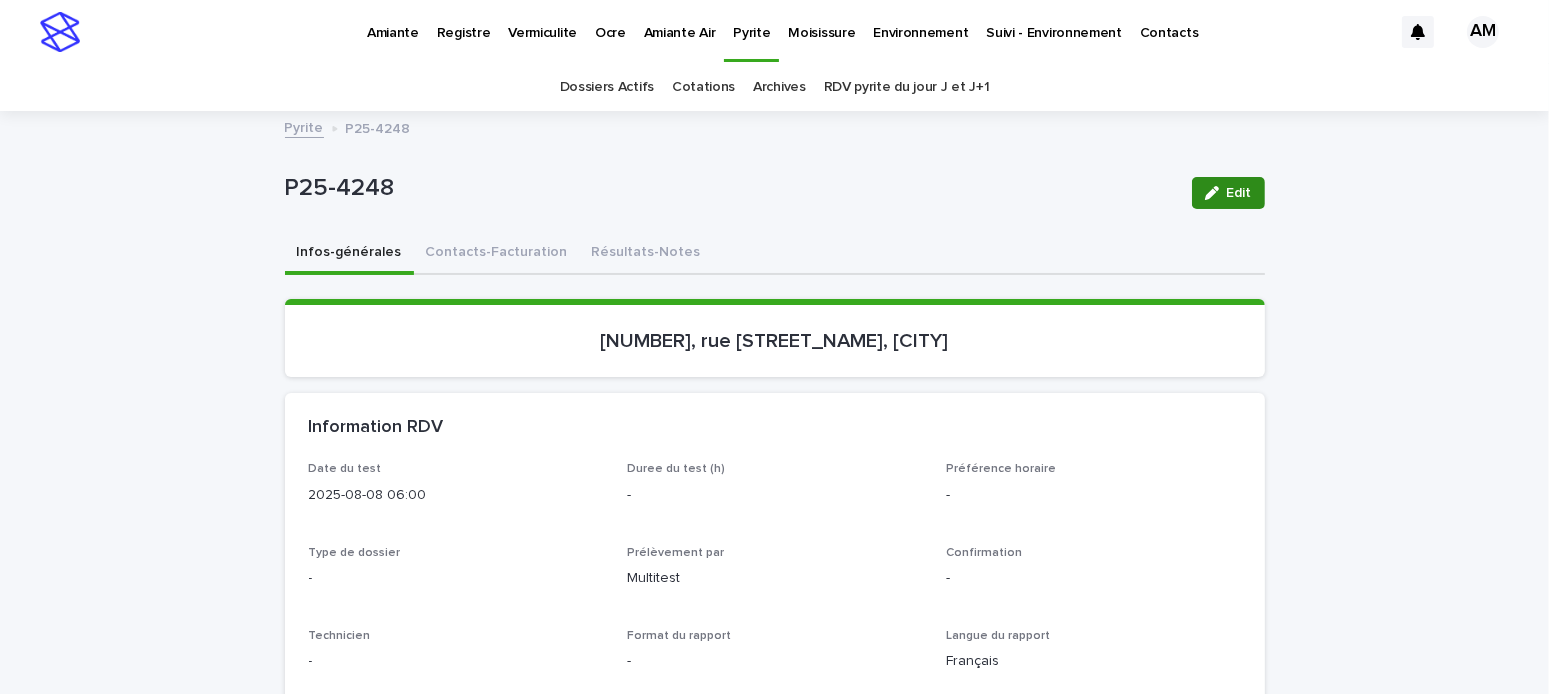click on "Edit" at bounding box center (1228, 193) 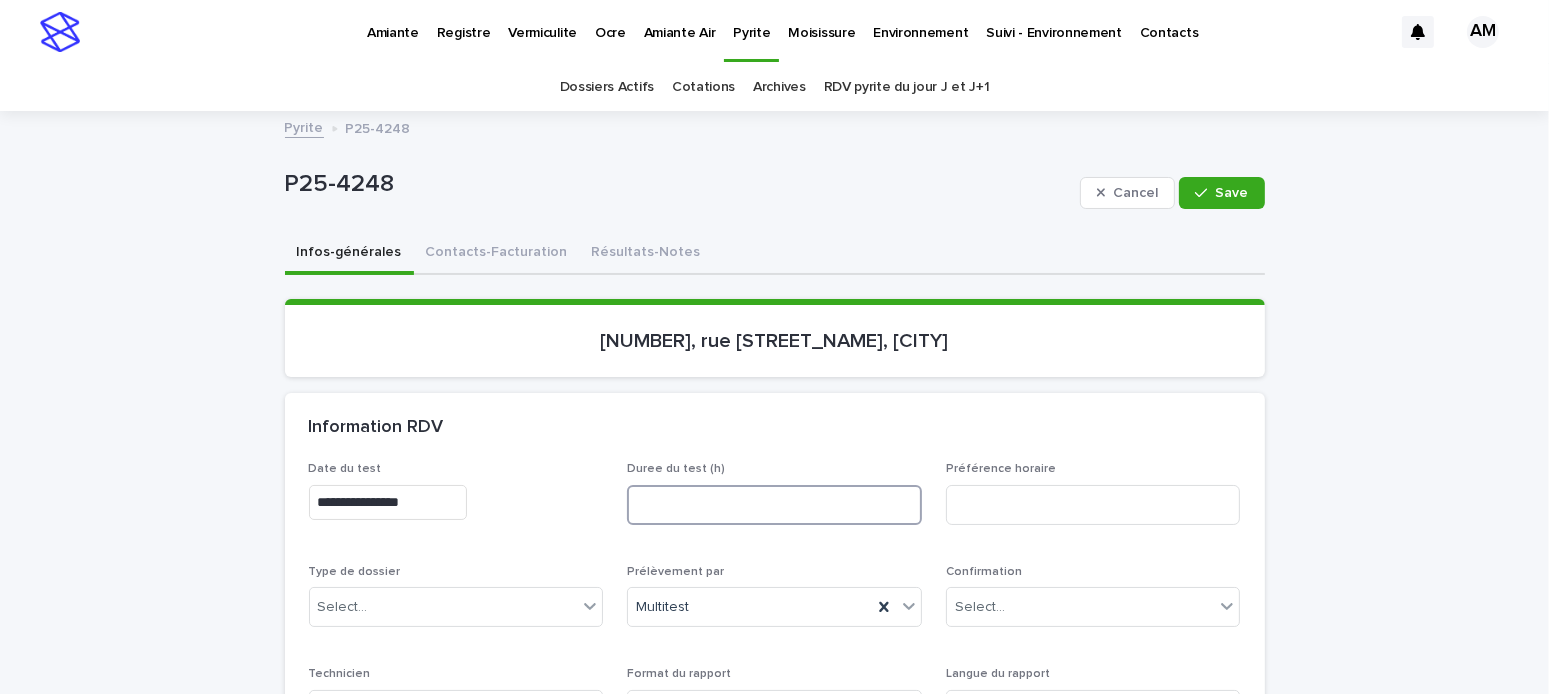 click at bounding box center (774, 505) 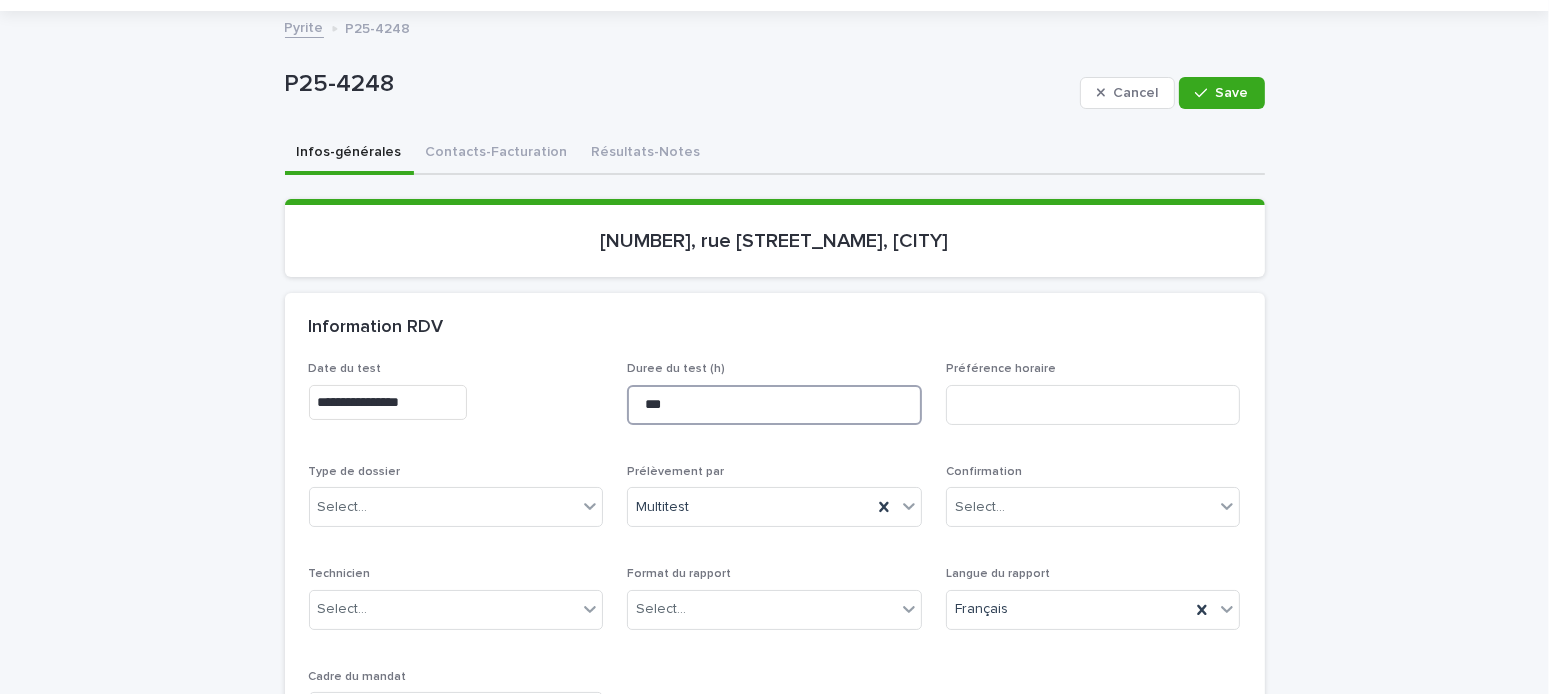 scroll, scrollTop: 300, scrollLeft: 0, axis: vertical 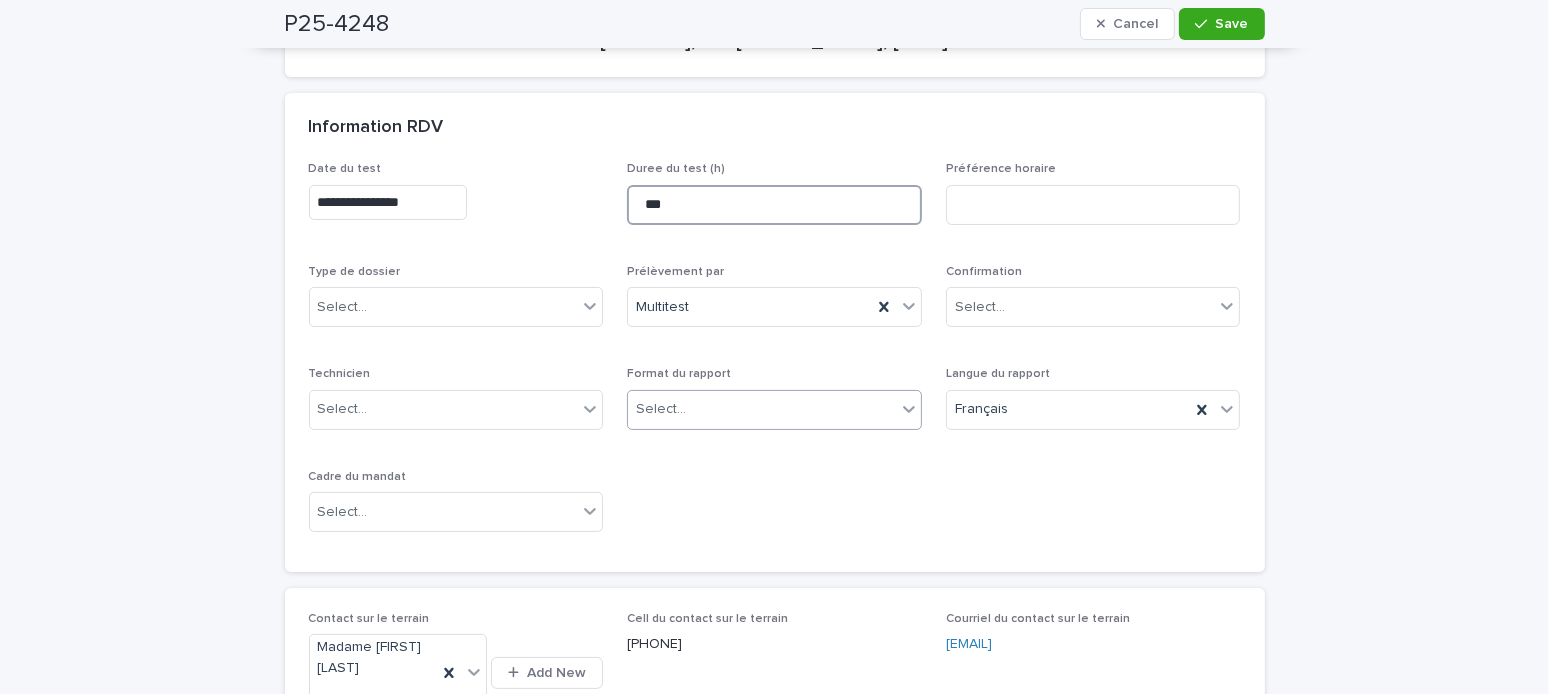 type on "***" 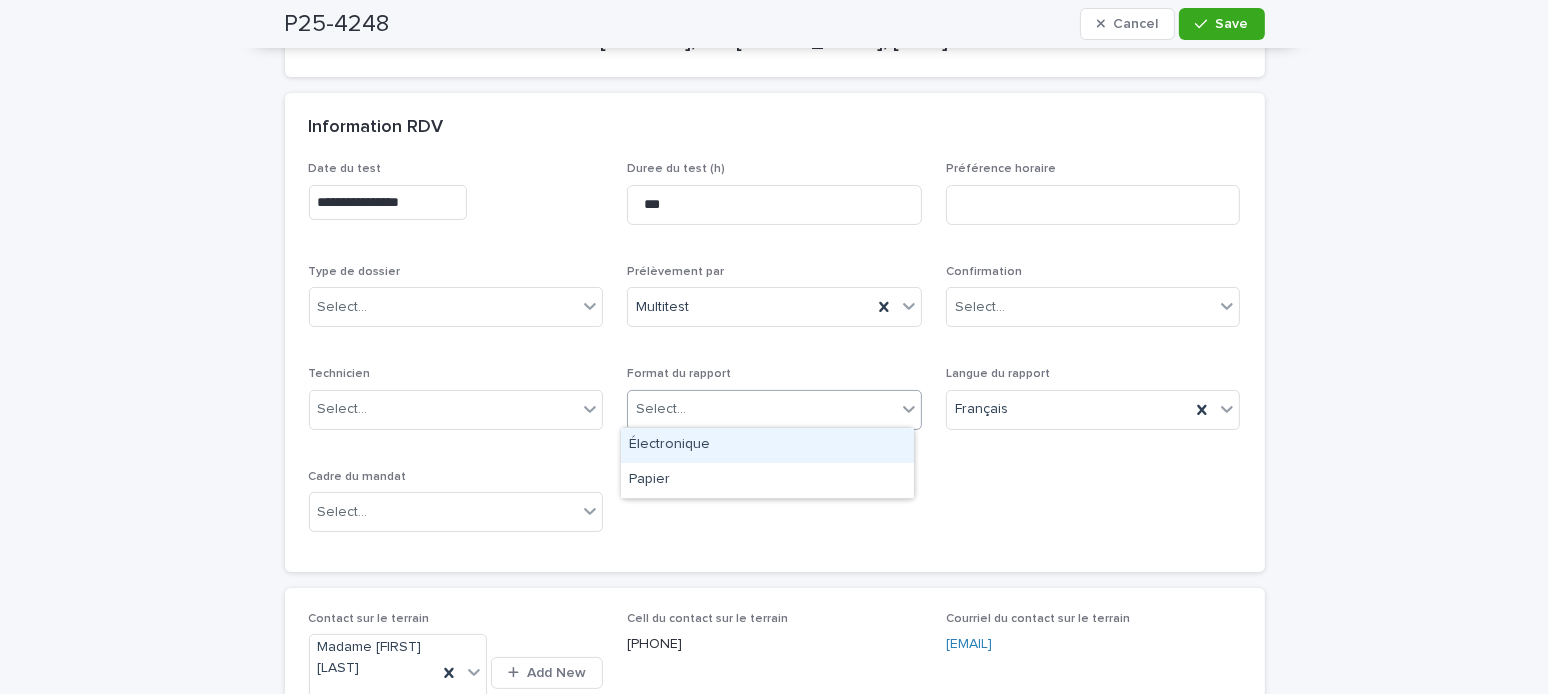 click on "Select..." at bounding box center (762, 409) 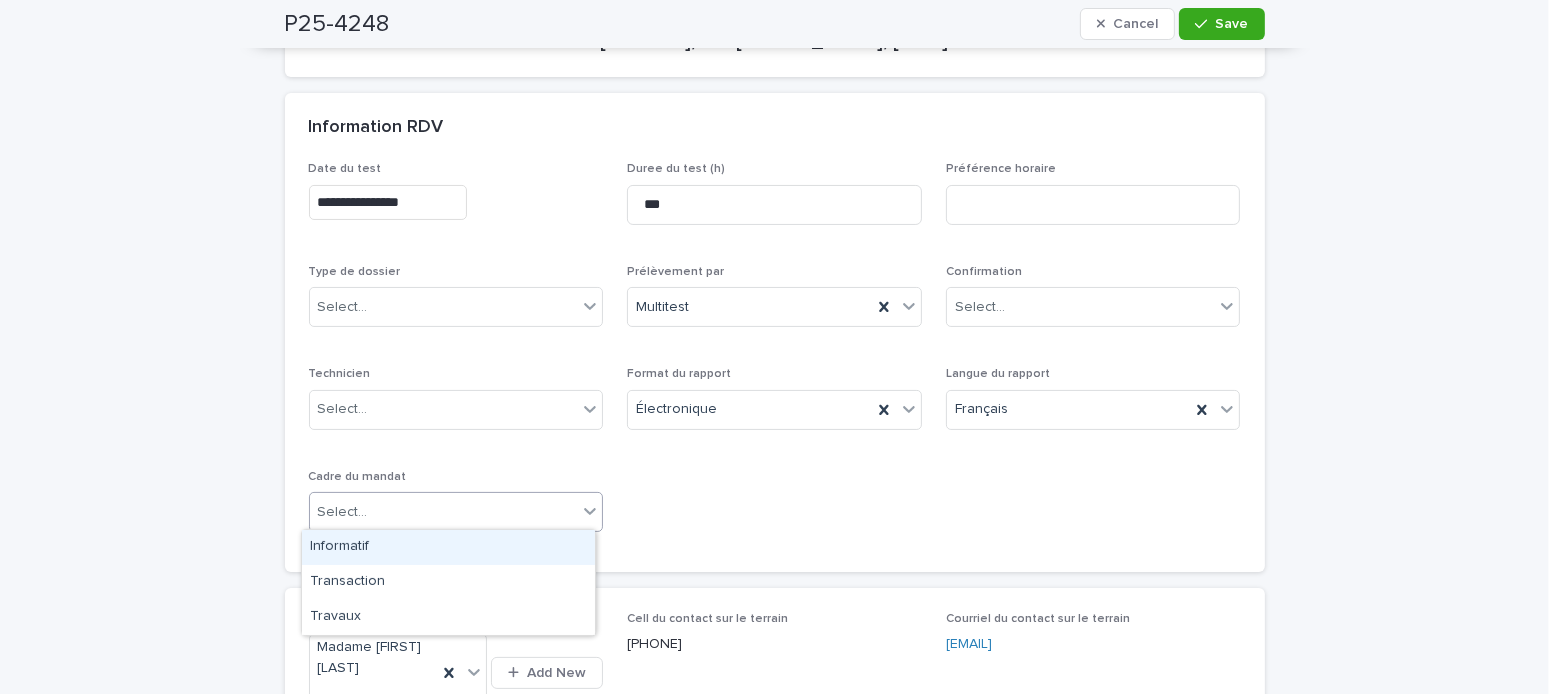 click on "Select..." at bounding box center (444, 512) 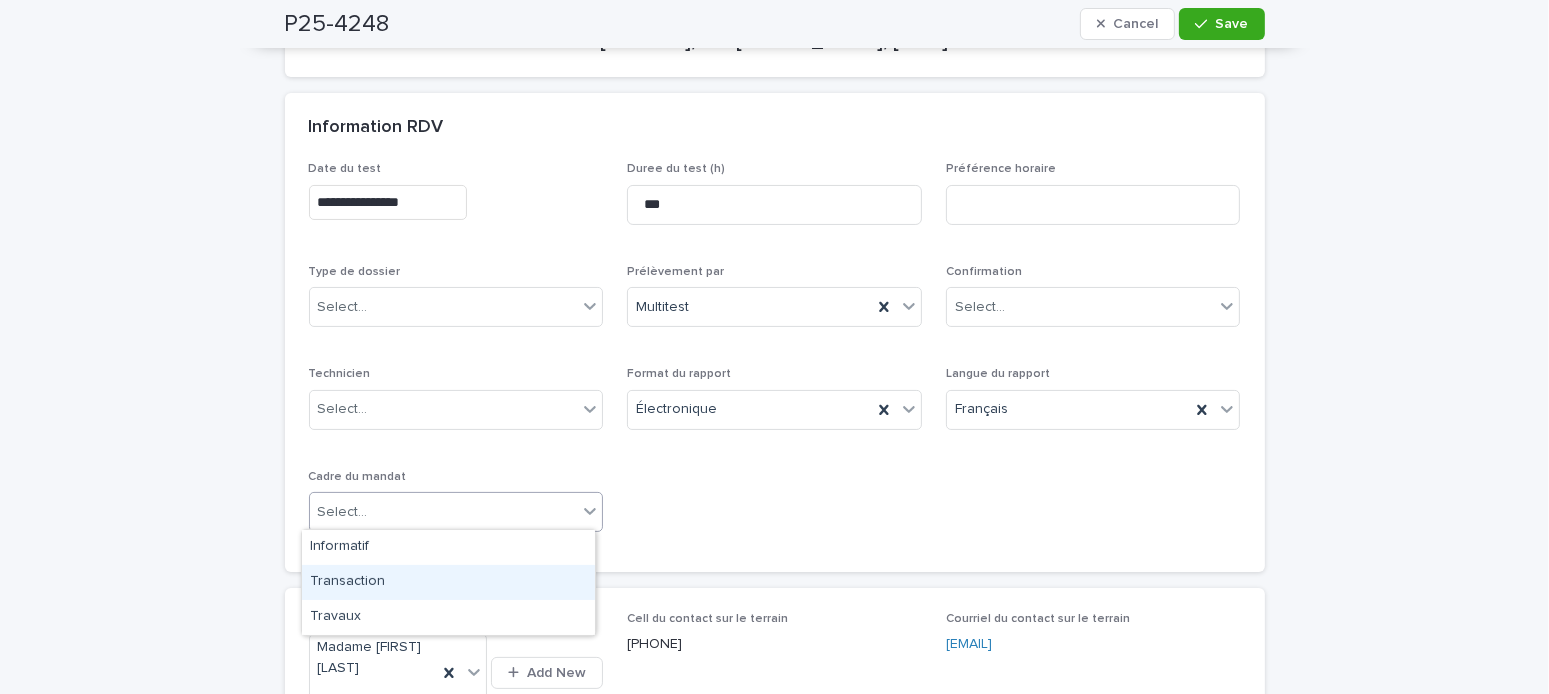 click on "Transaction" at bounding box center [448, 582] 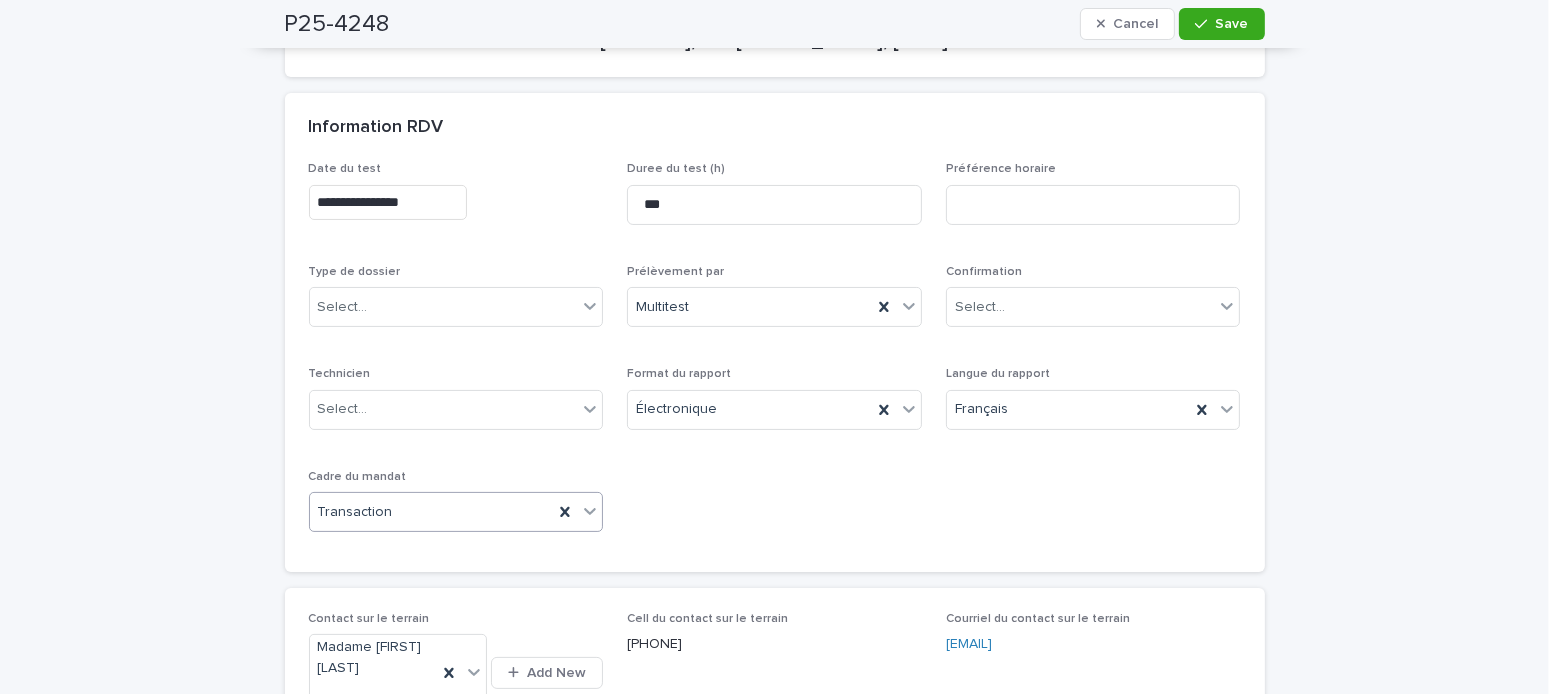 click on "Type de dossier Select..." at bounding box center [456, 304] 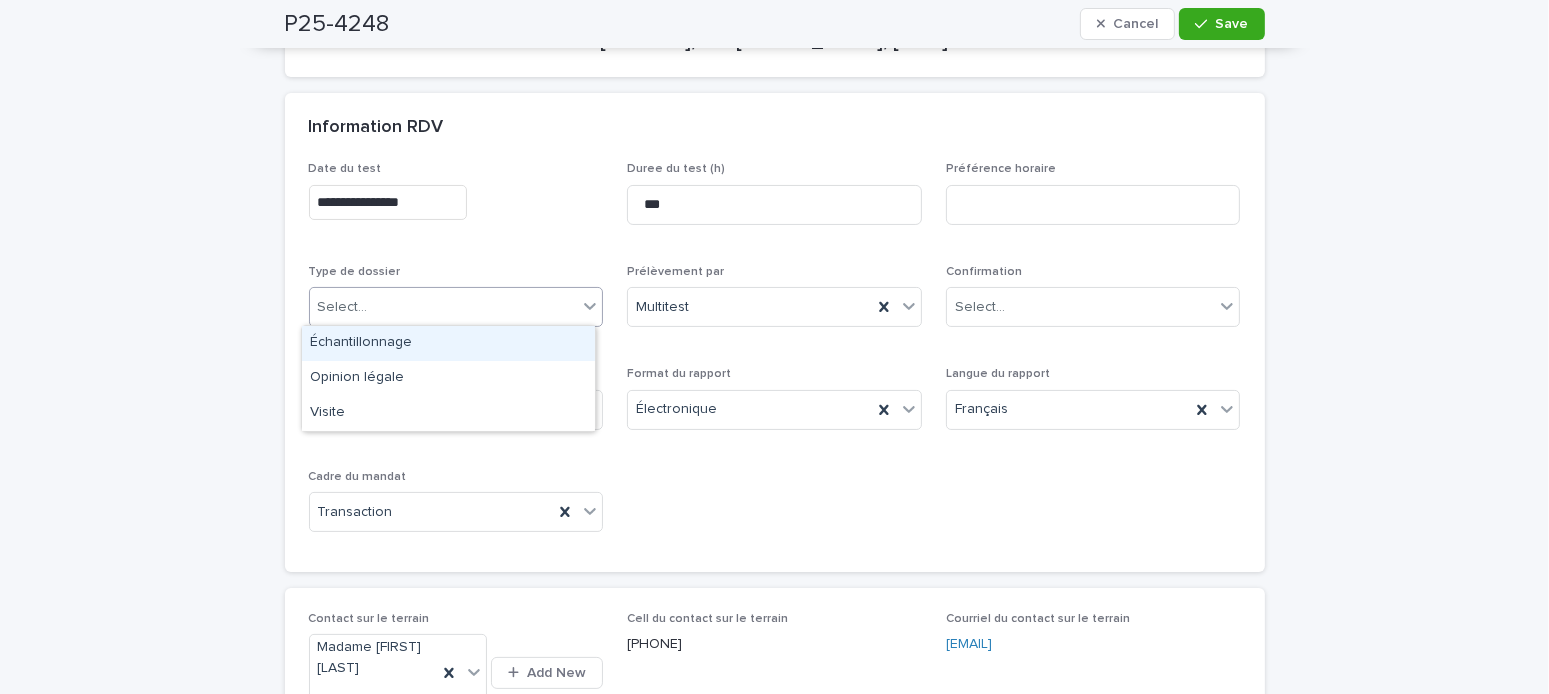 click on "Select..." at bounding box center (444, 307) 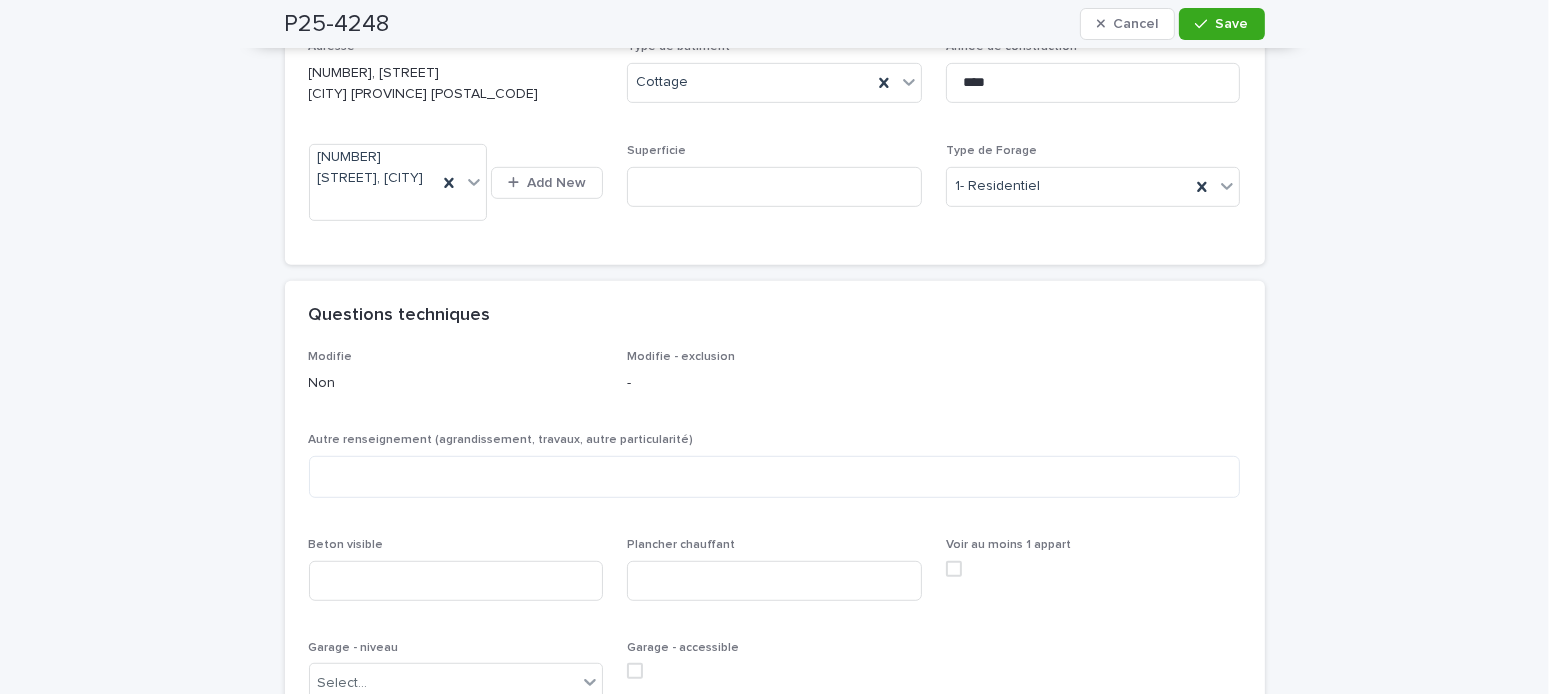scroll, scrollTop: 1400, scrollLeft: 0, axis: vertical 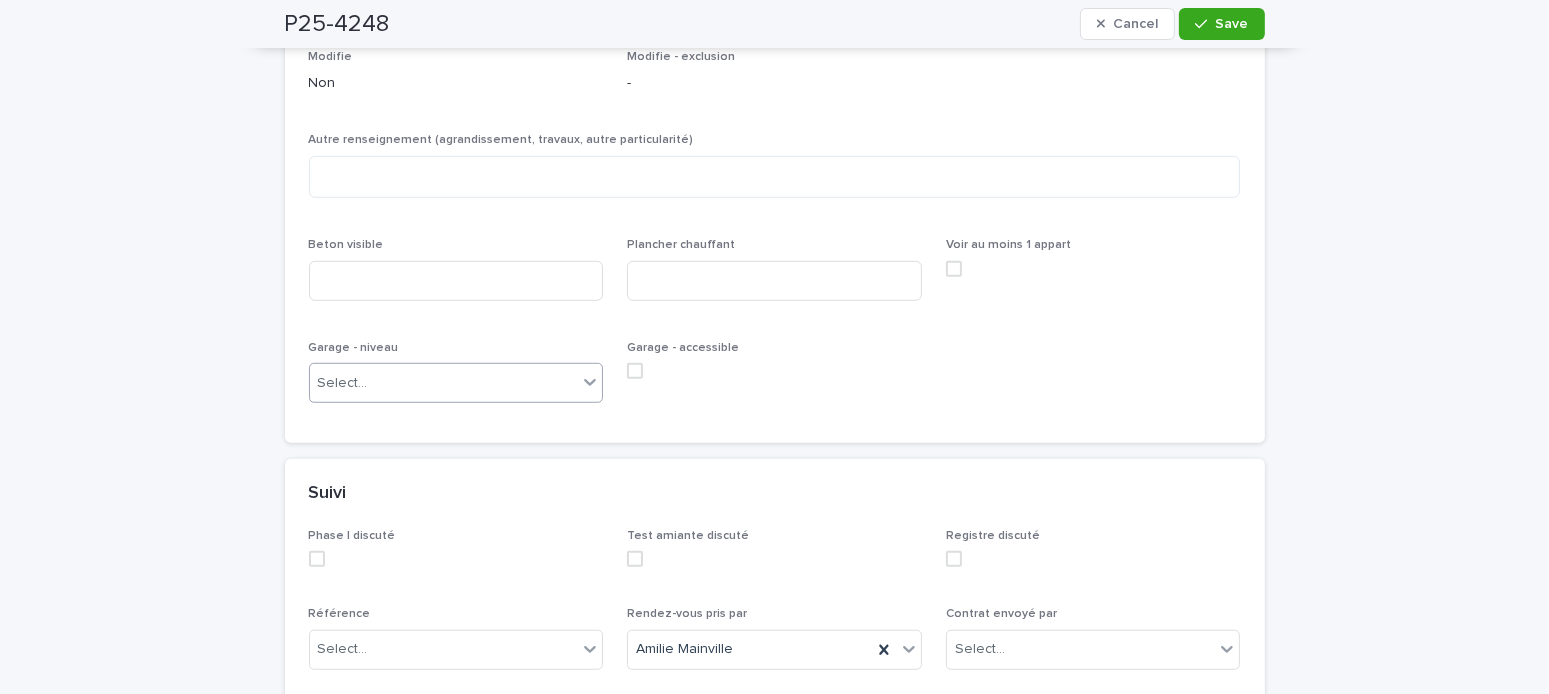 drag, startPoint x: 466, startPoint y: 403, endPoint x: 427, endPoint y: 415, distance: 40.804413 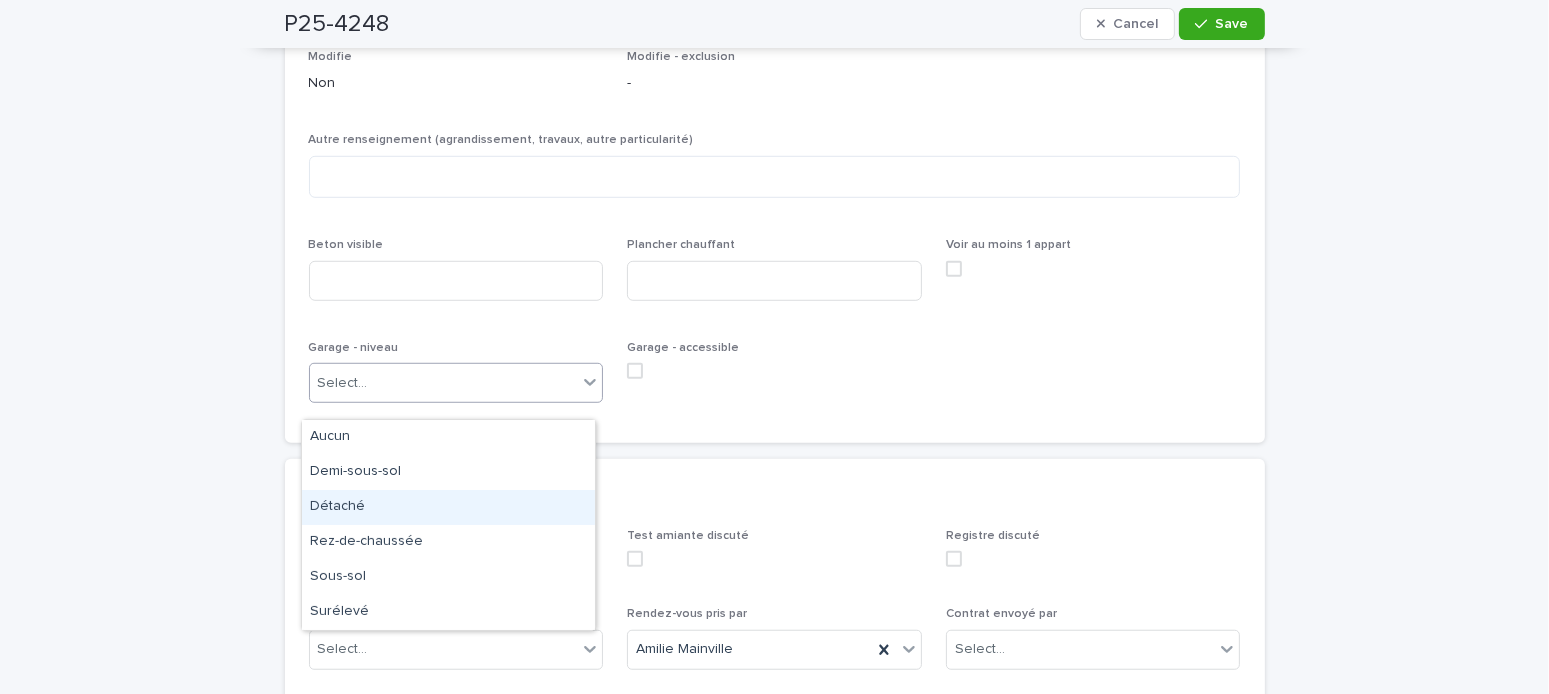 click on "Détaché" at bounding box center (448, 507) 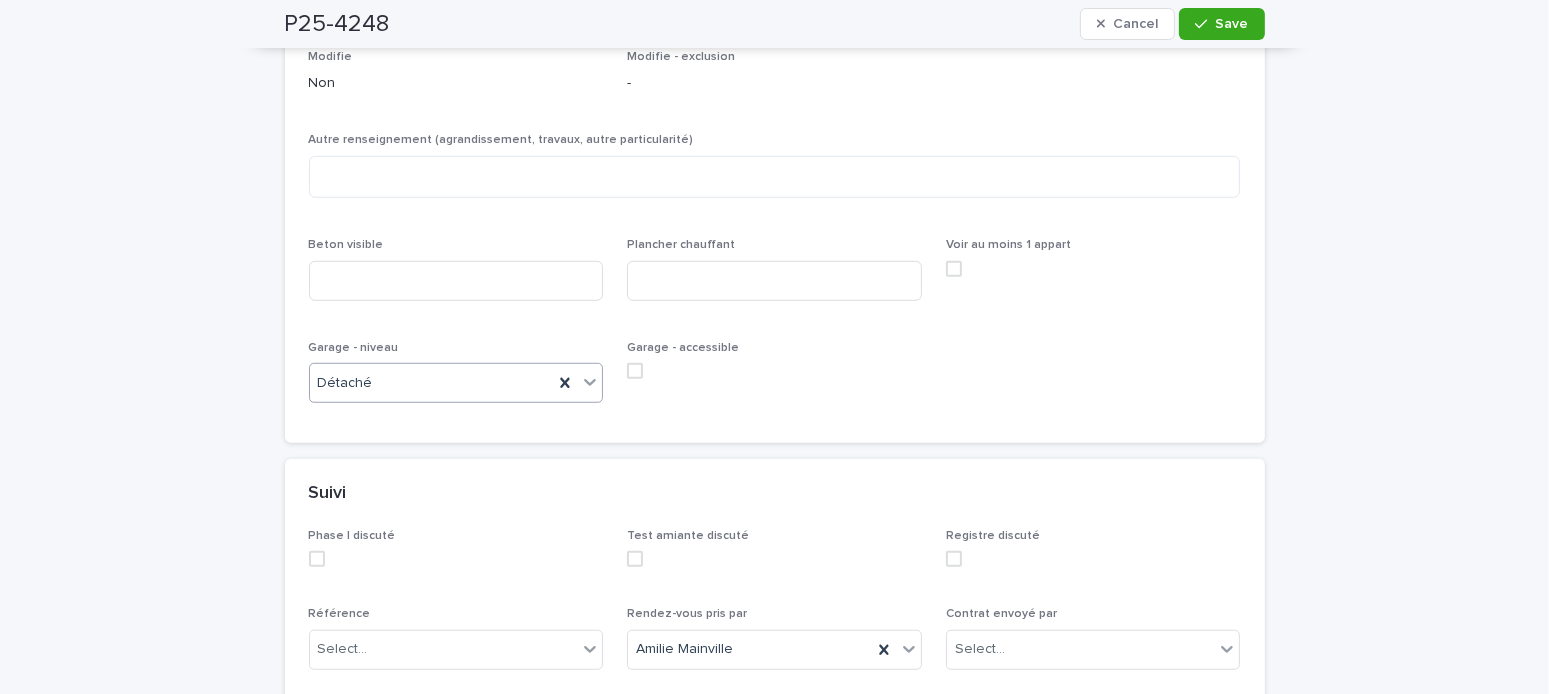 click at bounding box center [635, 371] 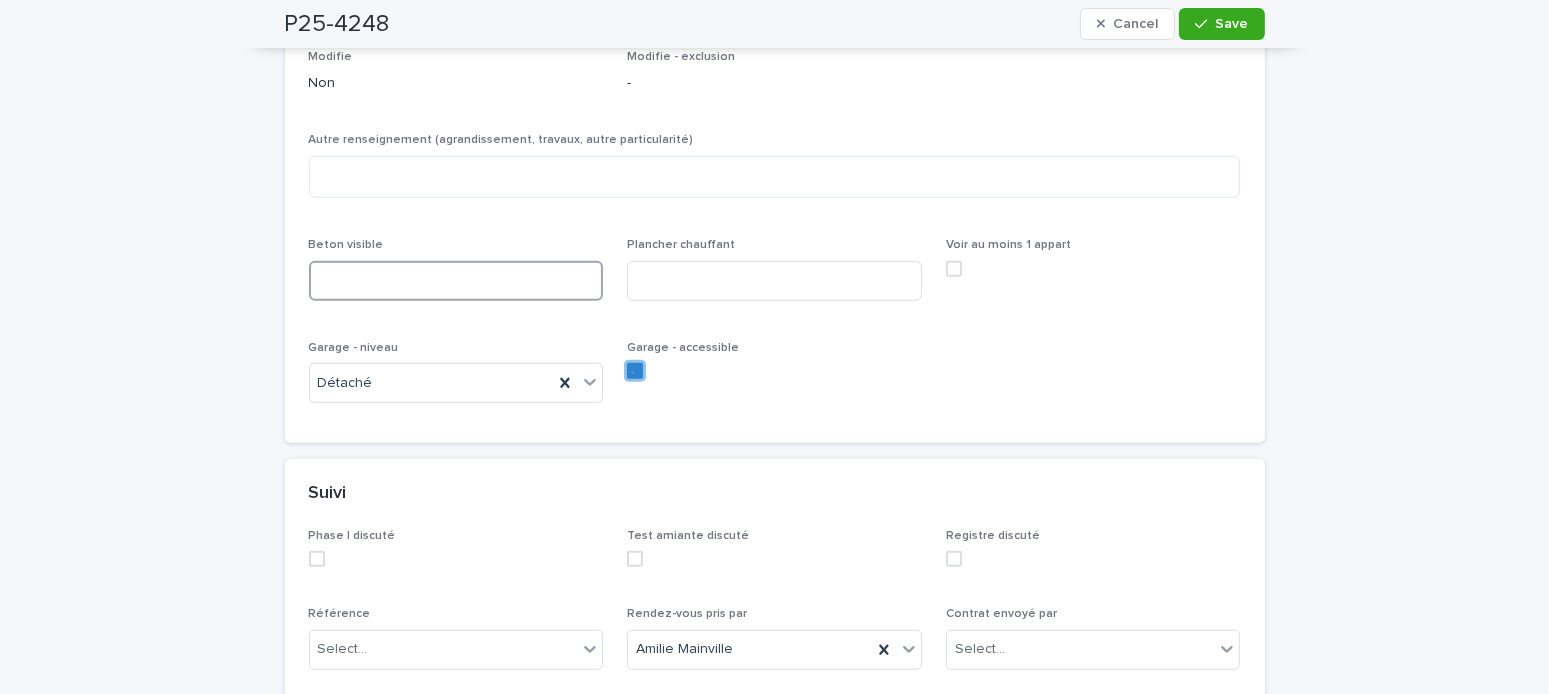 click at bounding box center [456, 281] 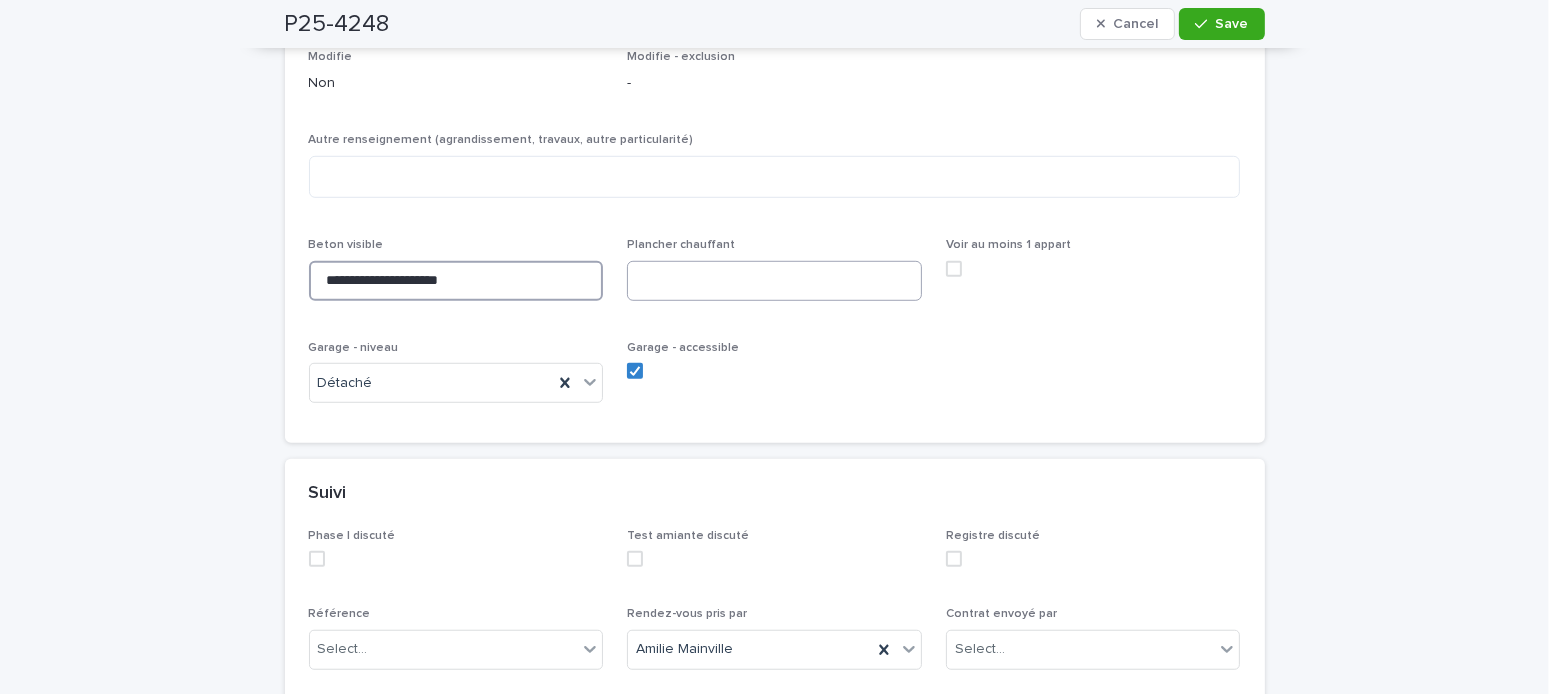 type on "**********" 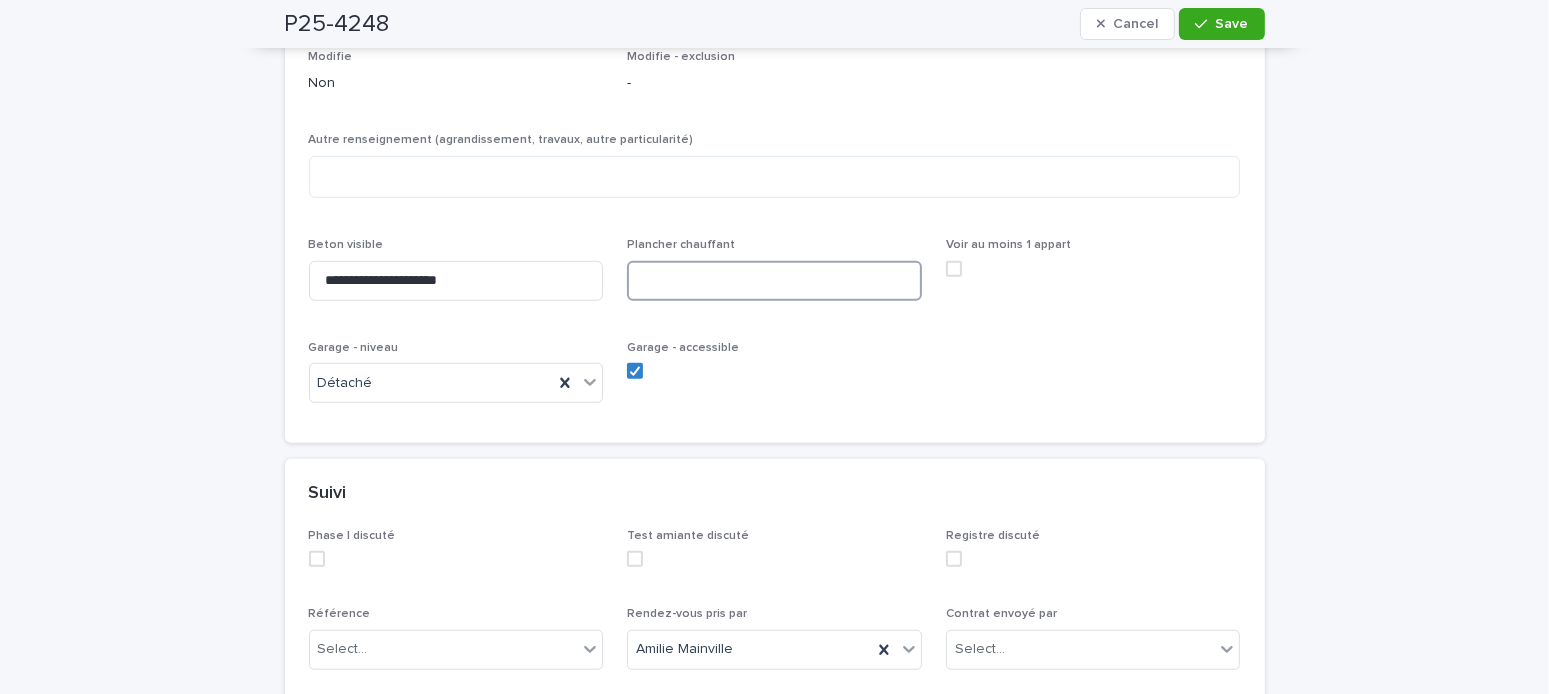 click at bounding box center [774, 281] 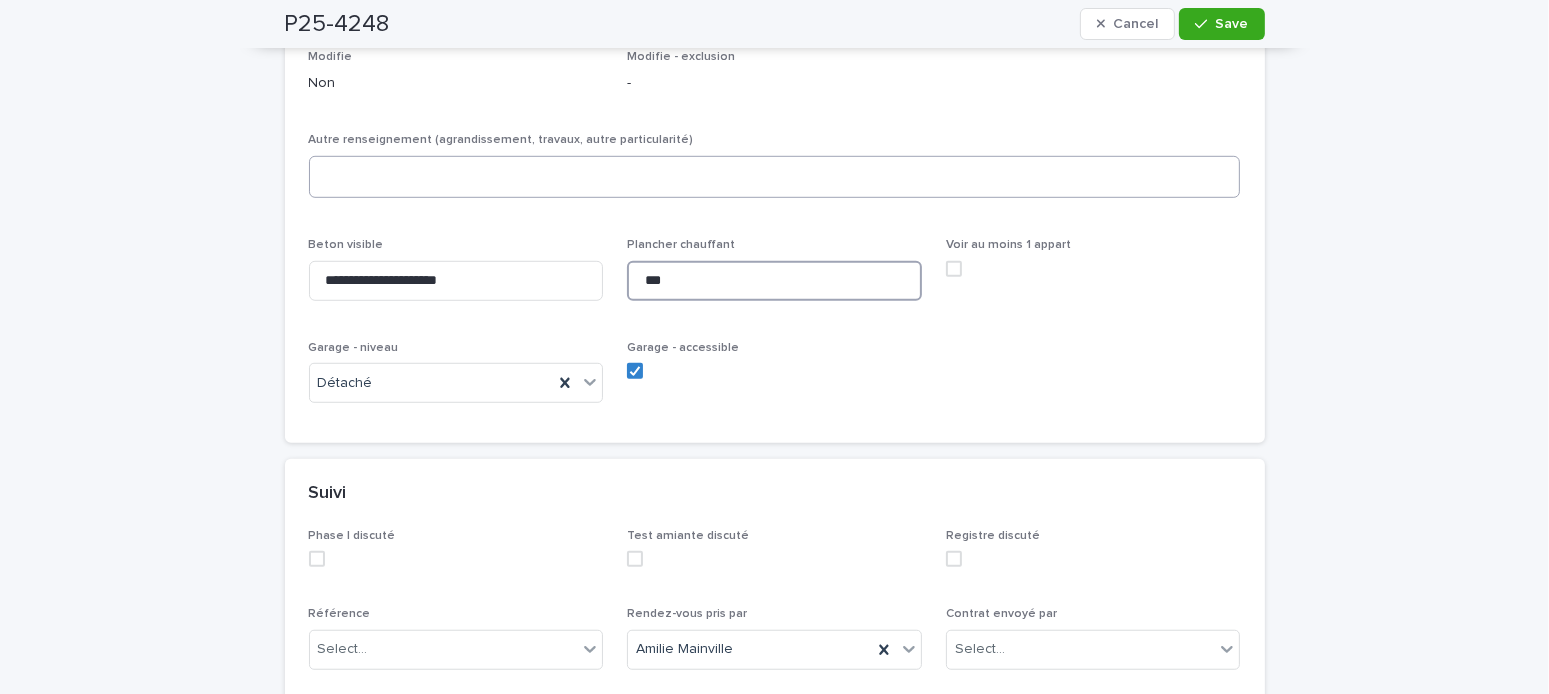 type on "***" 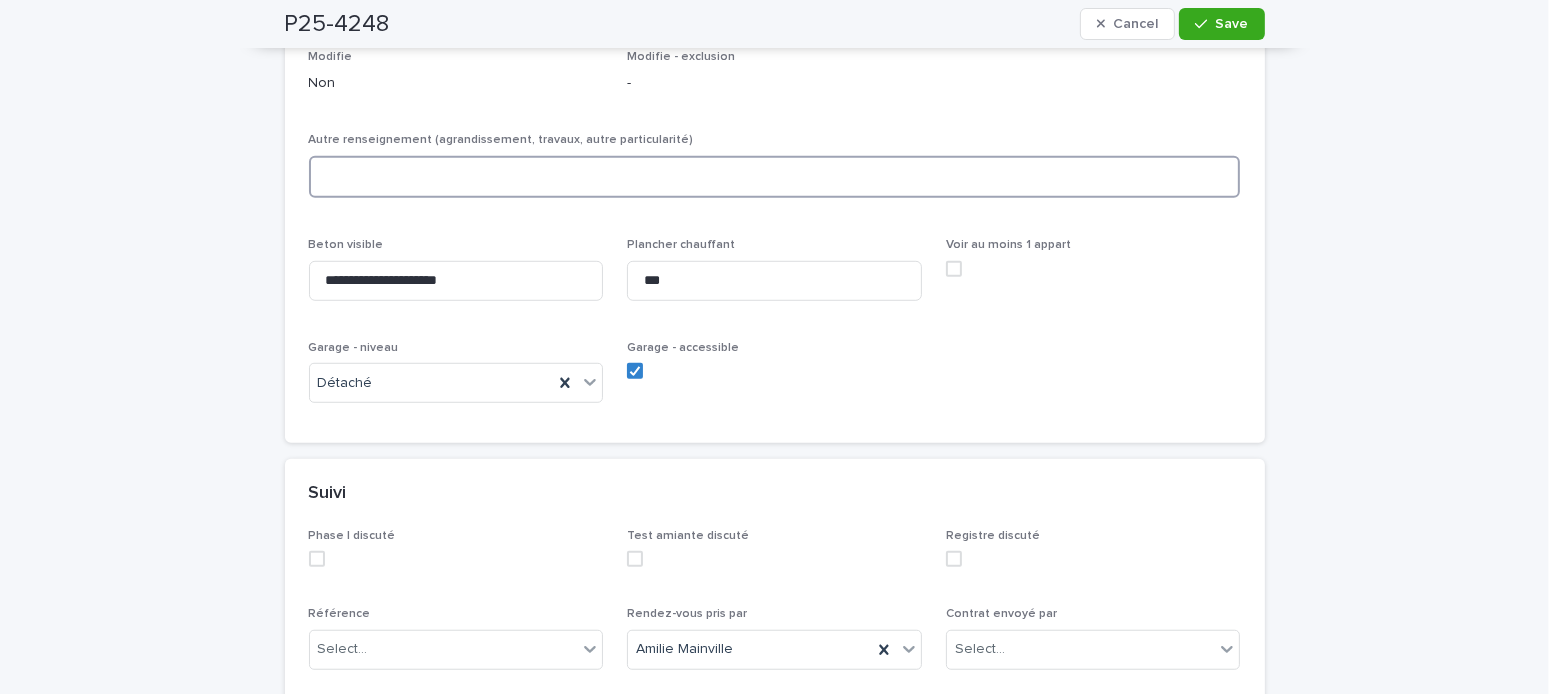 click at bounding box center (775, 177) 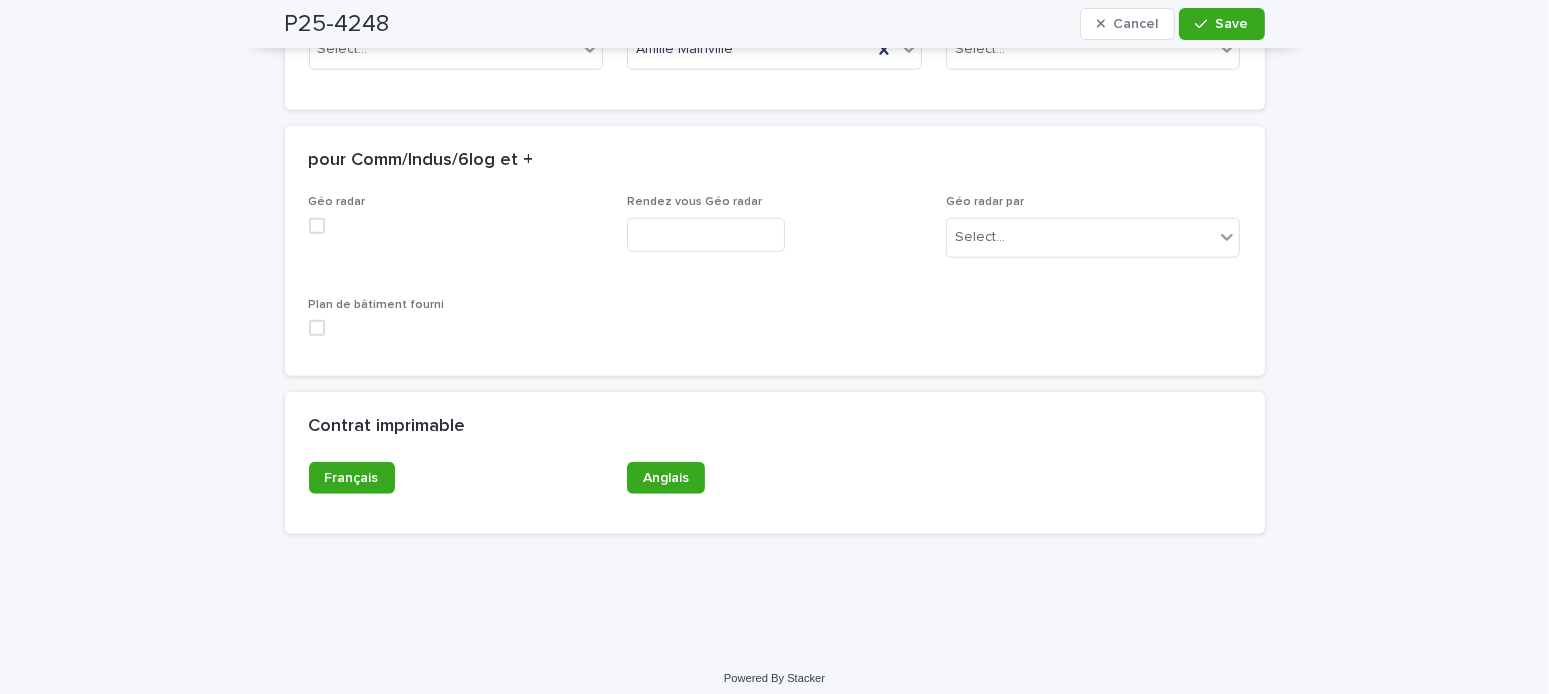 scroll, scrollTop: 1800, scrollLeft: 0, axis: vertical 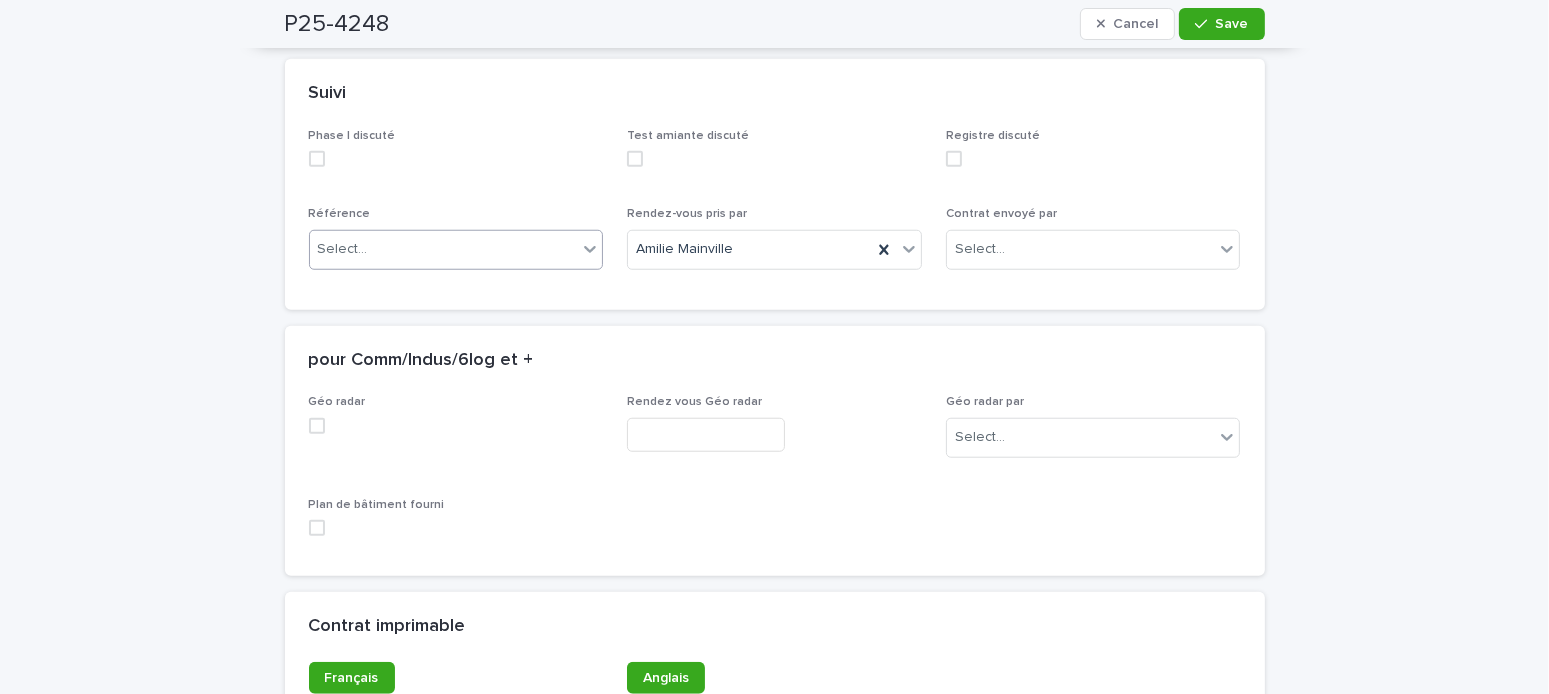 type on "**********" 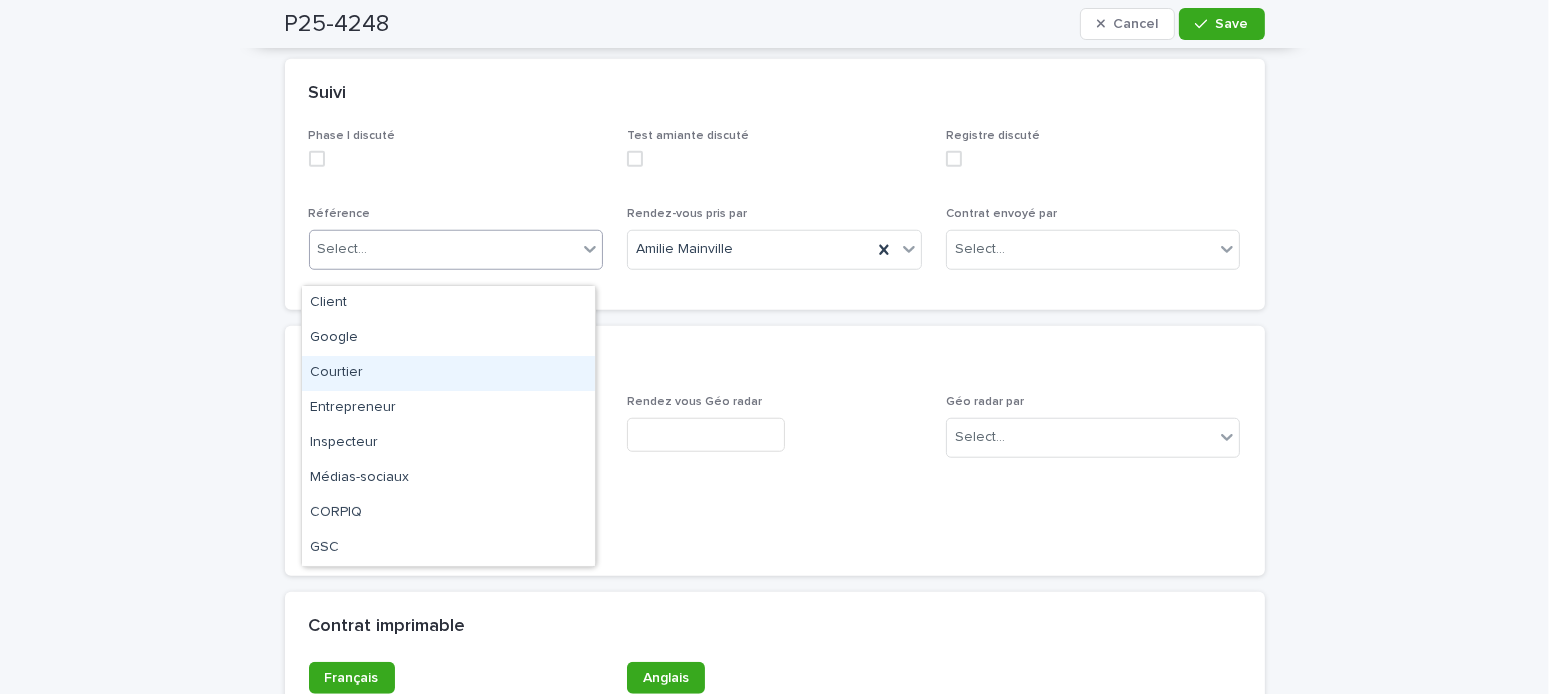 click on "Courtier" at bounding box center (448, 373) 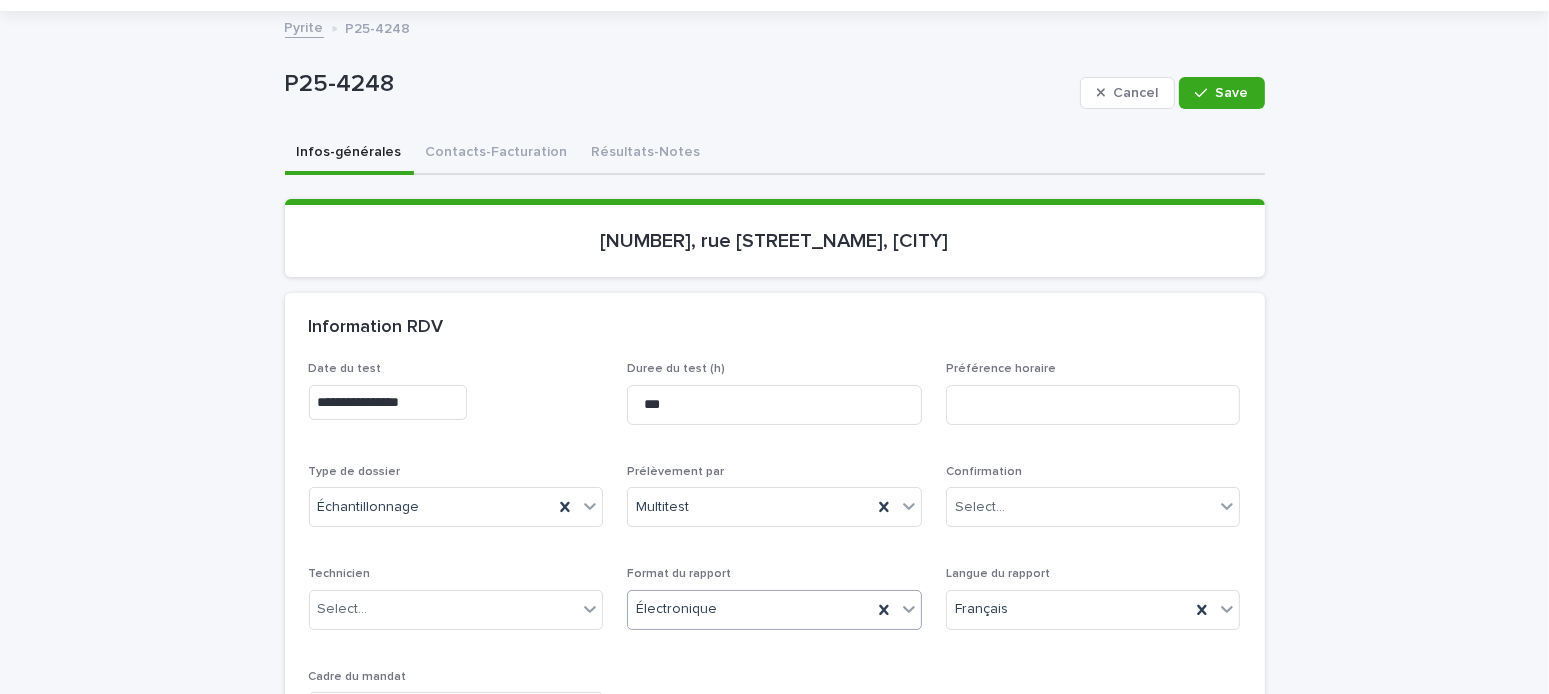 scroll, scrollTop: 0, scrollLeft: 0, axis: both 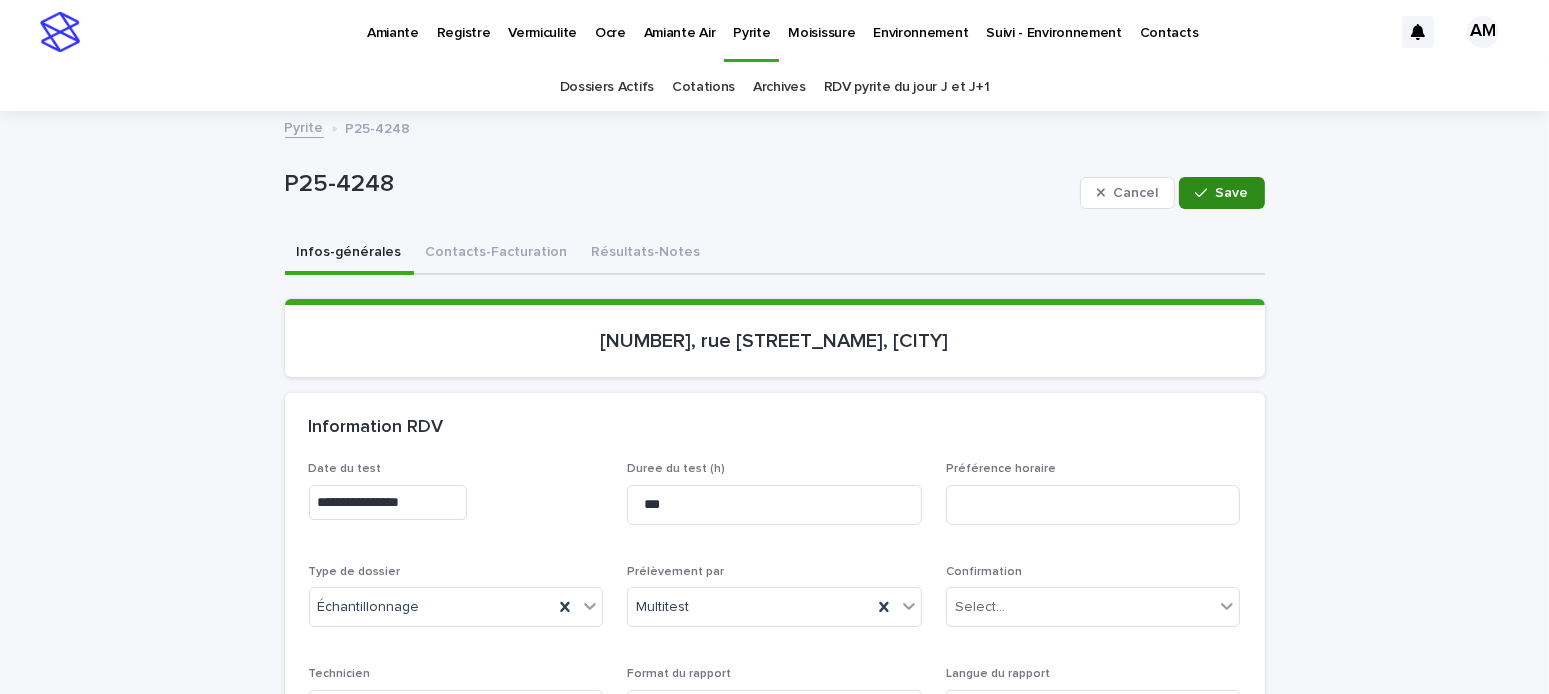 click on "Save" at bounding box center (1232, 193) 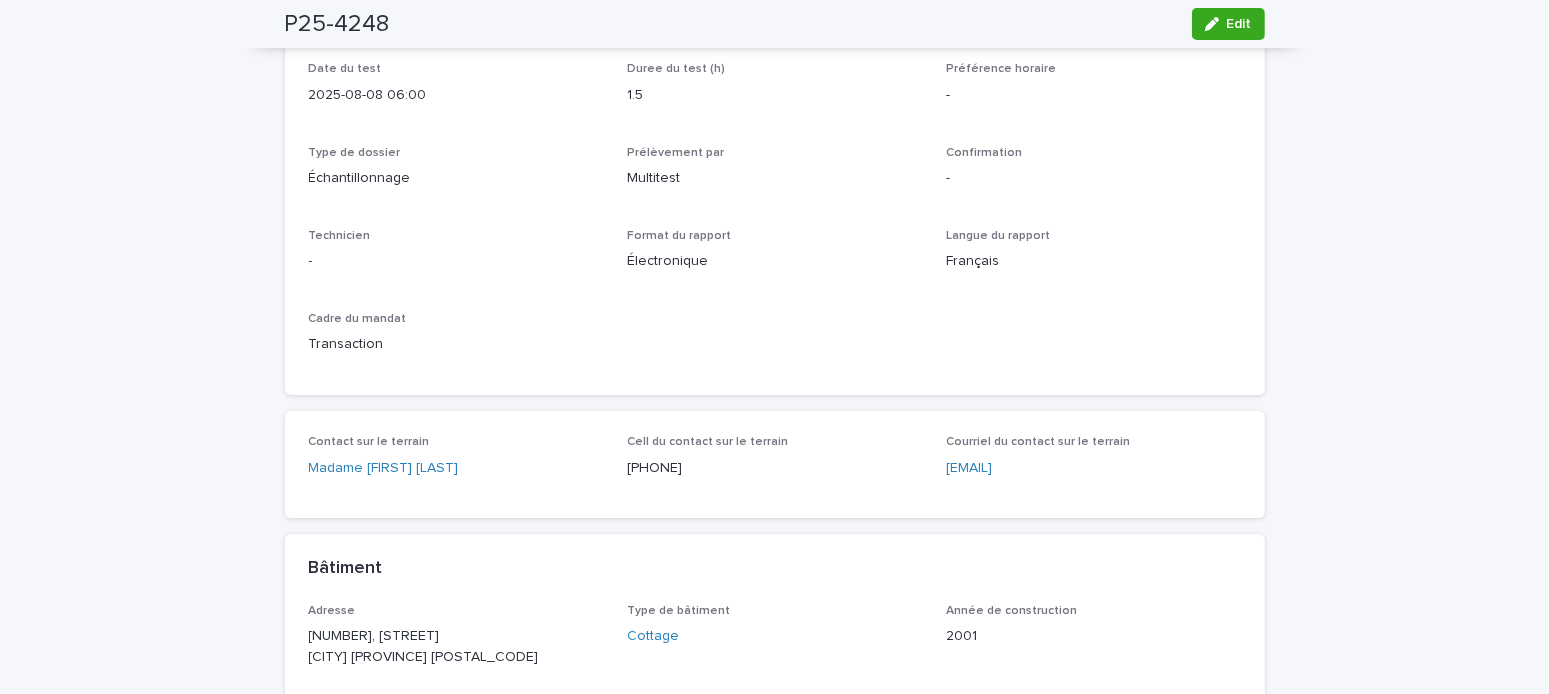 scroll, scrollTop: 700, scrollLeft: 0, axis: vertical 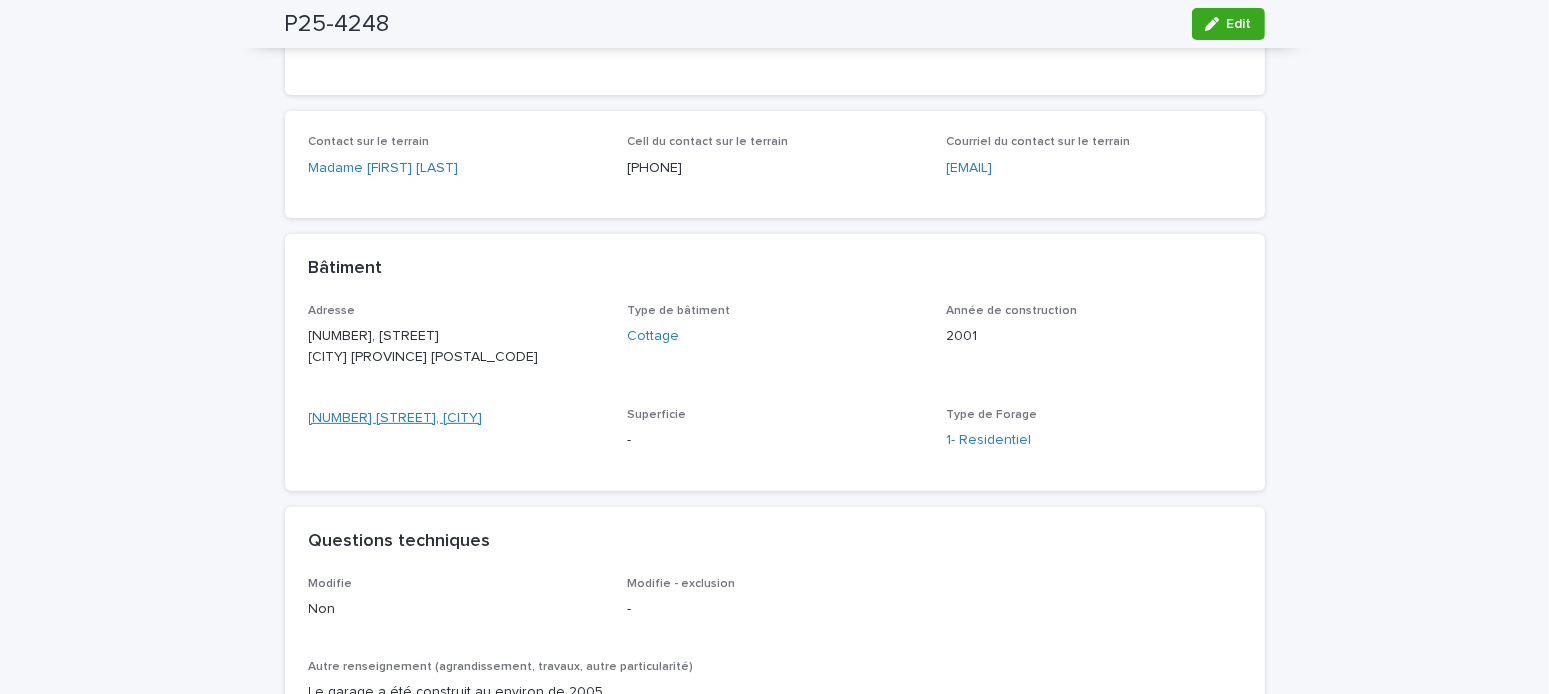 click on "1296 Jacques-de-Chambly, Carignan" at bounding box center (396, 418) 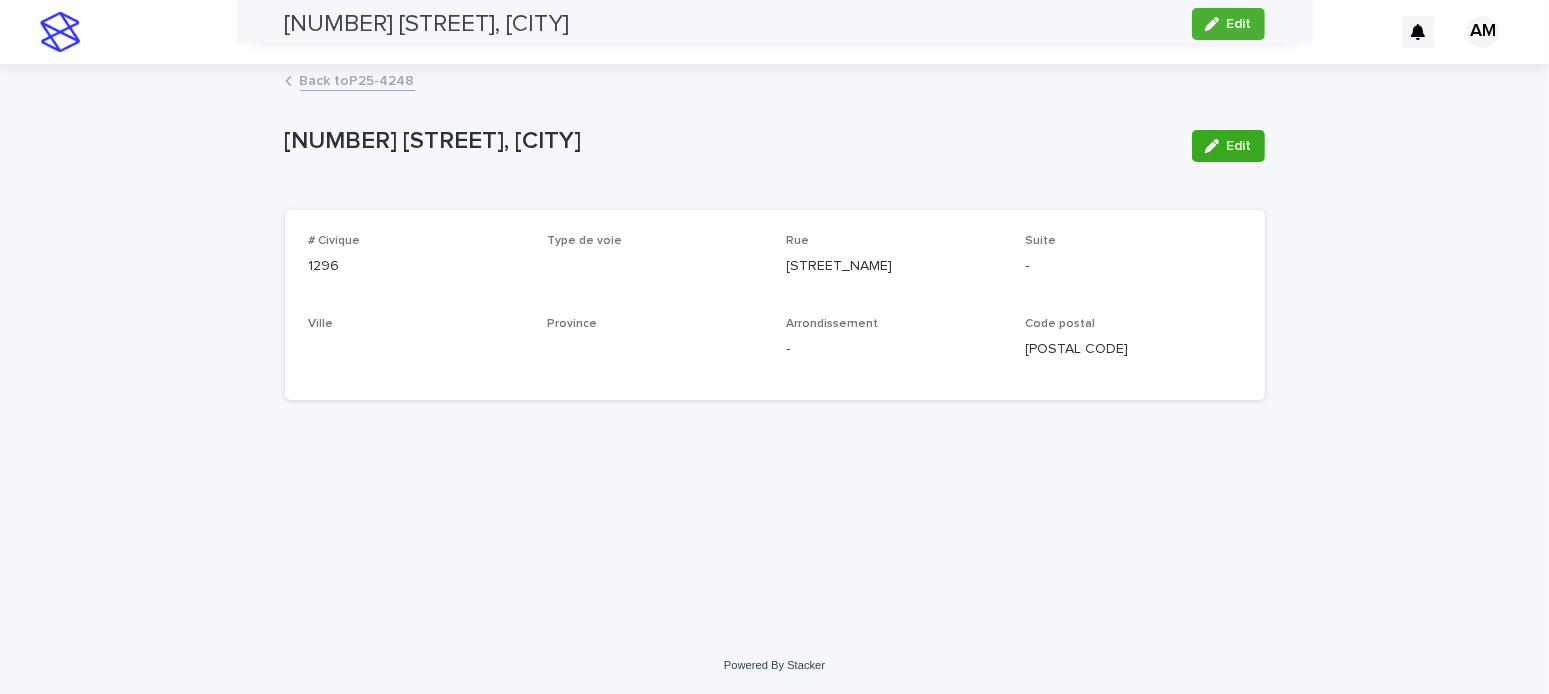 scroll, scrollTop: 0, scrollLeft: 0, axis: both 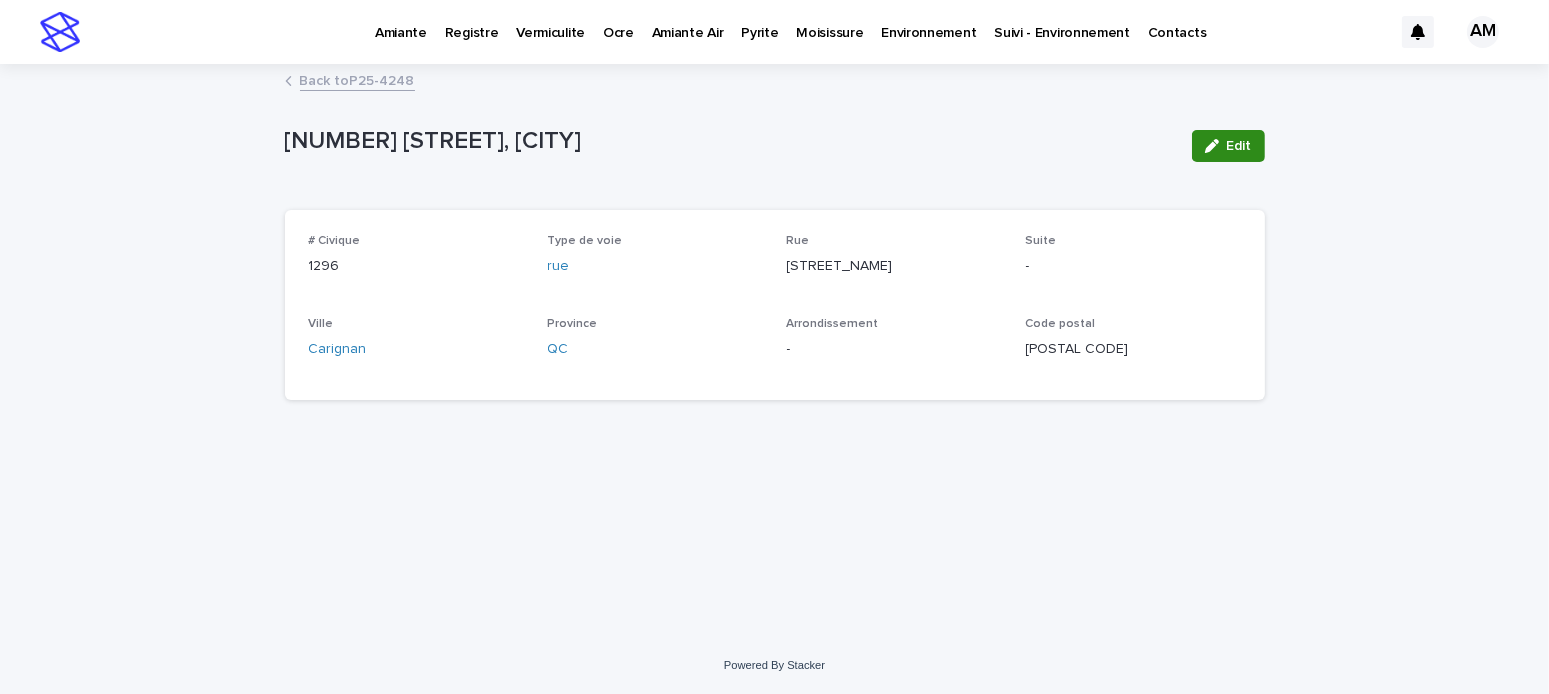 click on "Edit" at bounding box center (1228, 146) 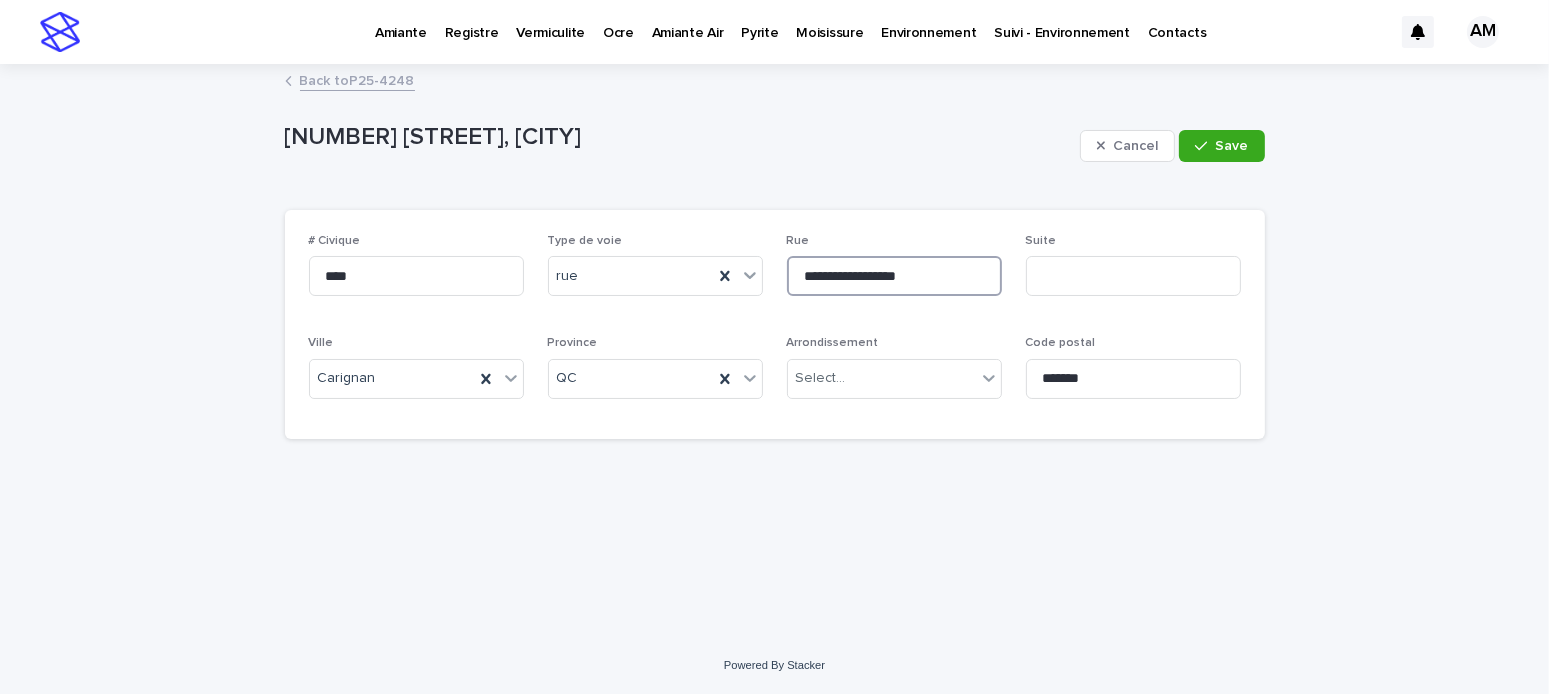 click on "**********" at bounding box center [894, 276] 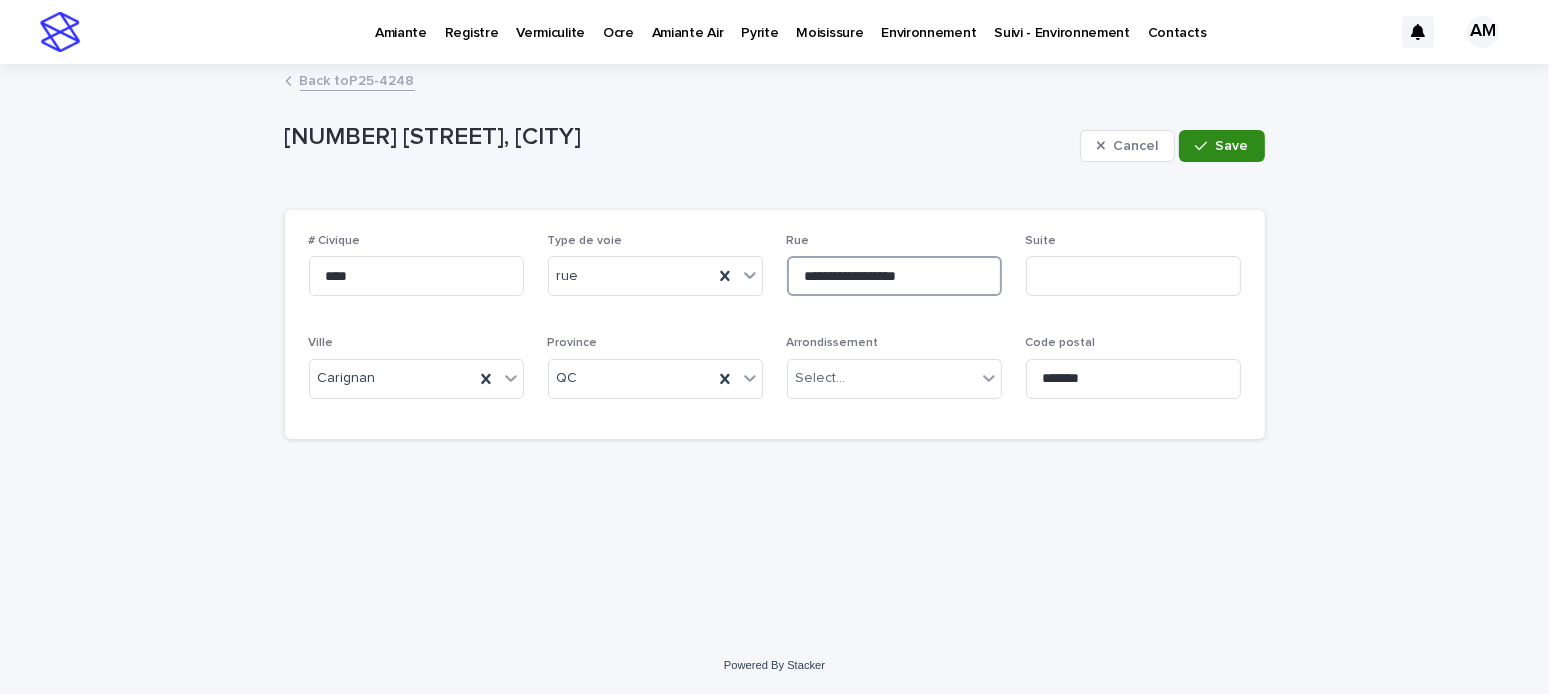 type on "**********" 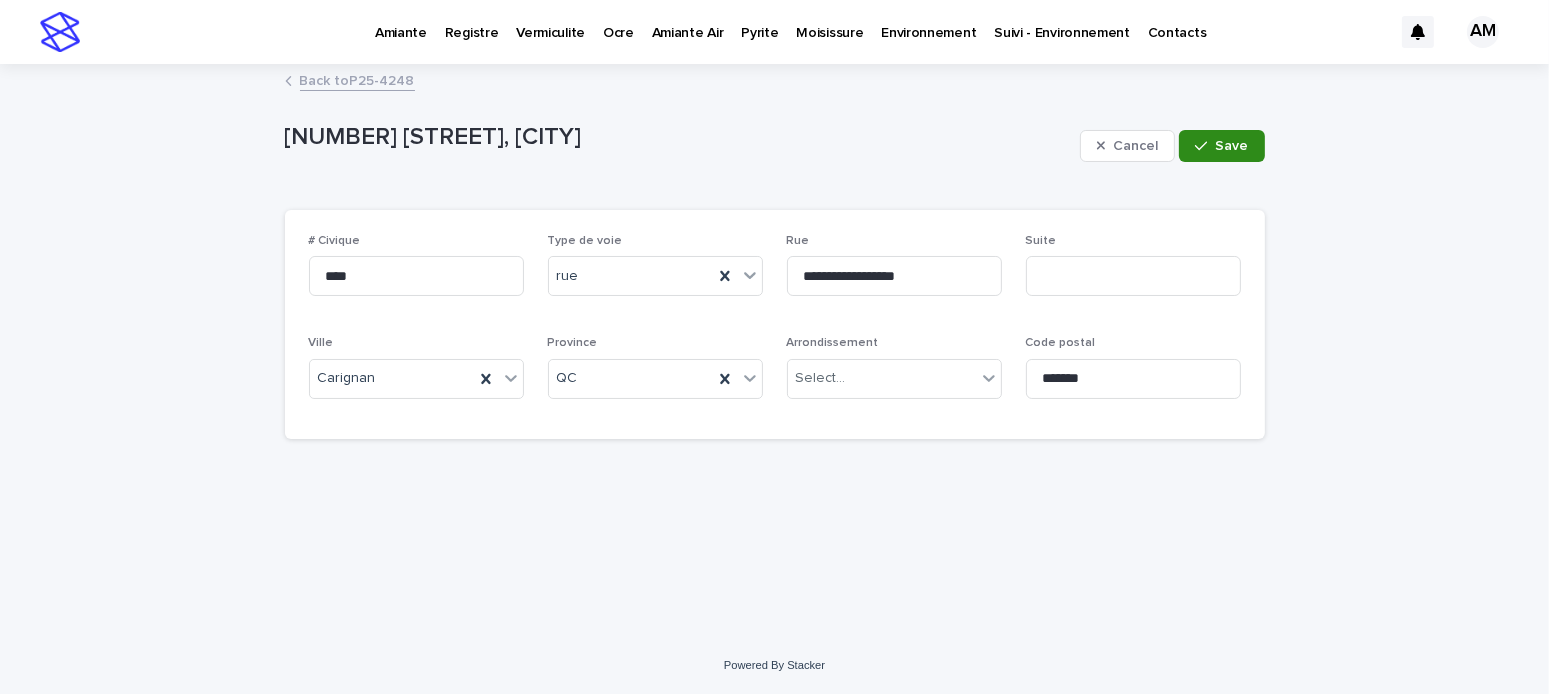 click on "Save" at bounding box center (1221, 146) 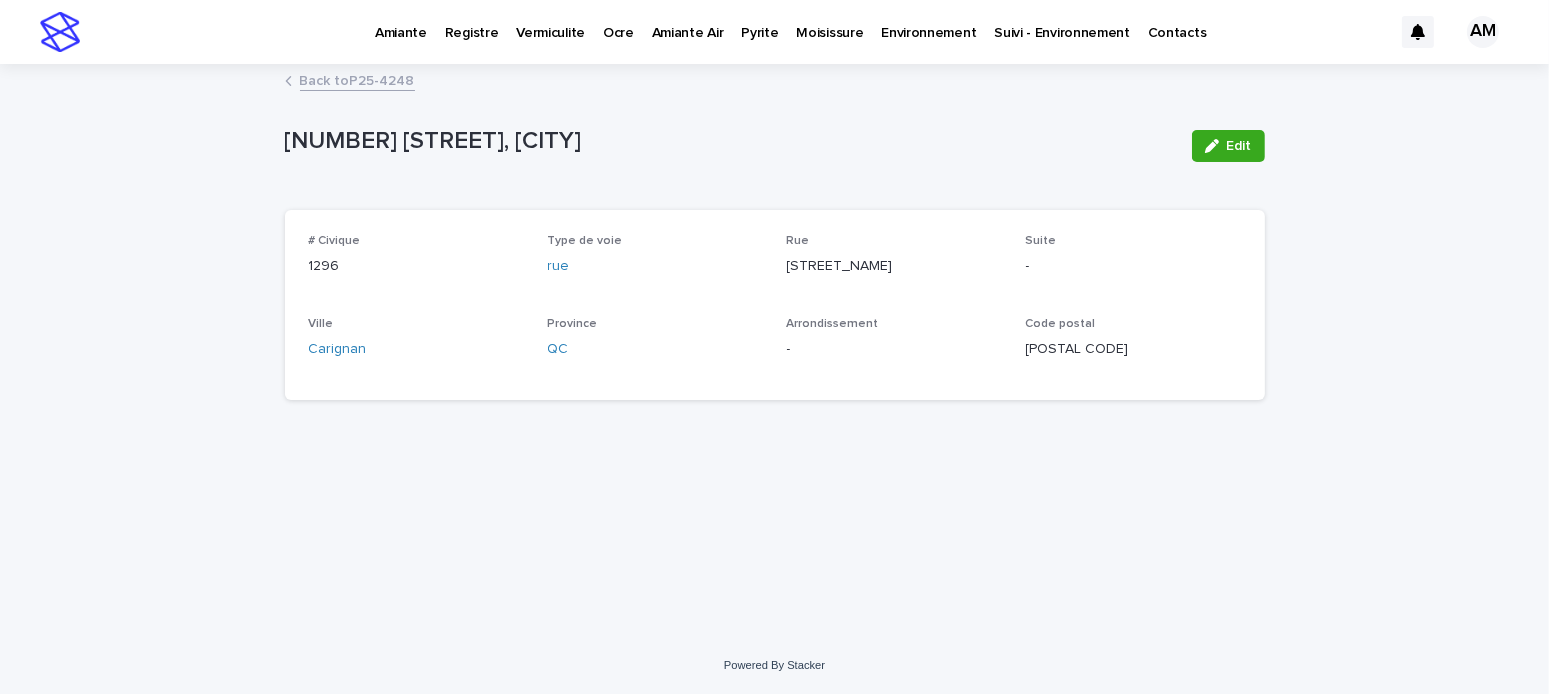 click on "Back to  P25-4248" at bounding box center [357, 79] 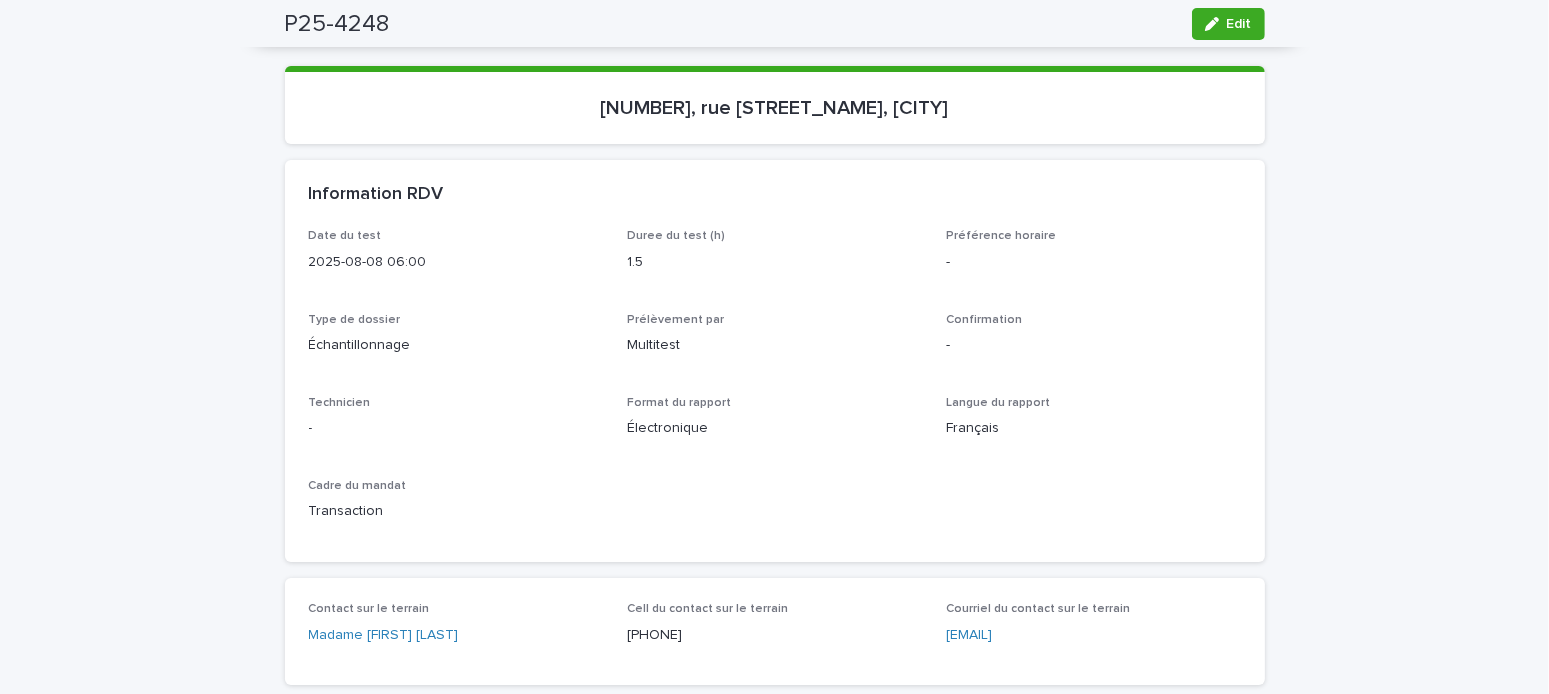 scroll, scrollTop: 33, scrollLeft: 0, axis: vertical 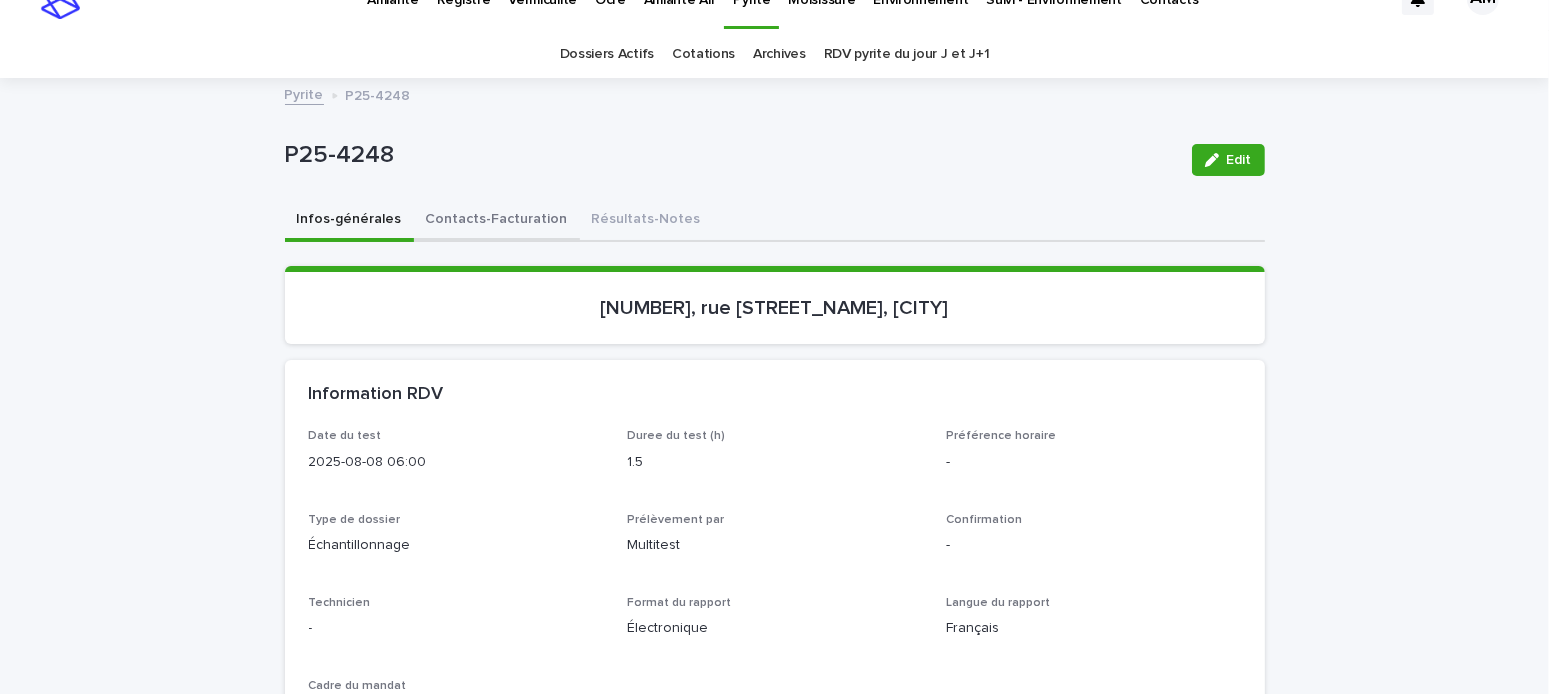 click on "Contacts-Facturation" at bounding box center (497, 221) 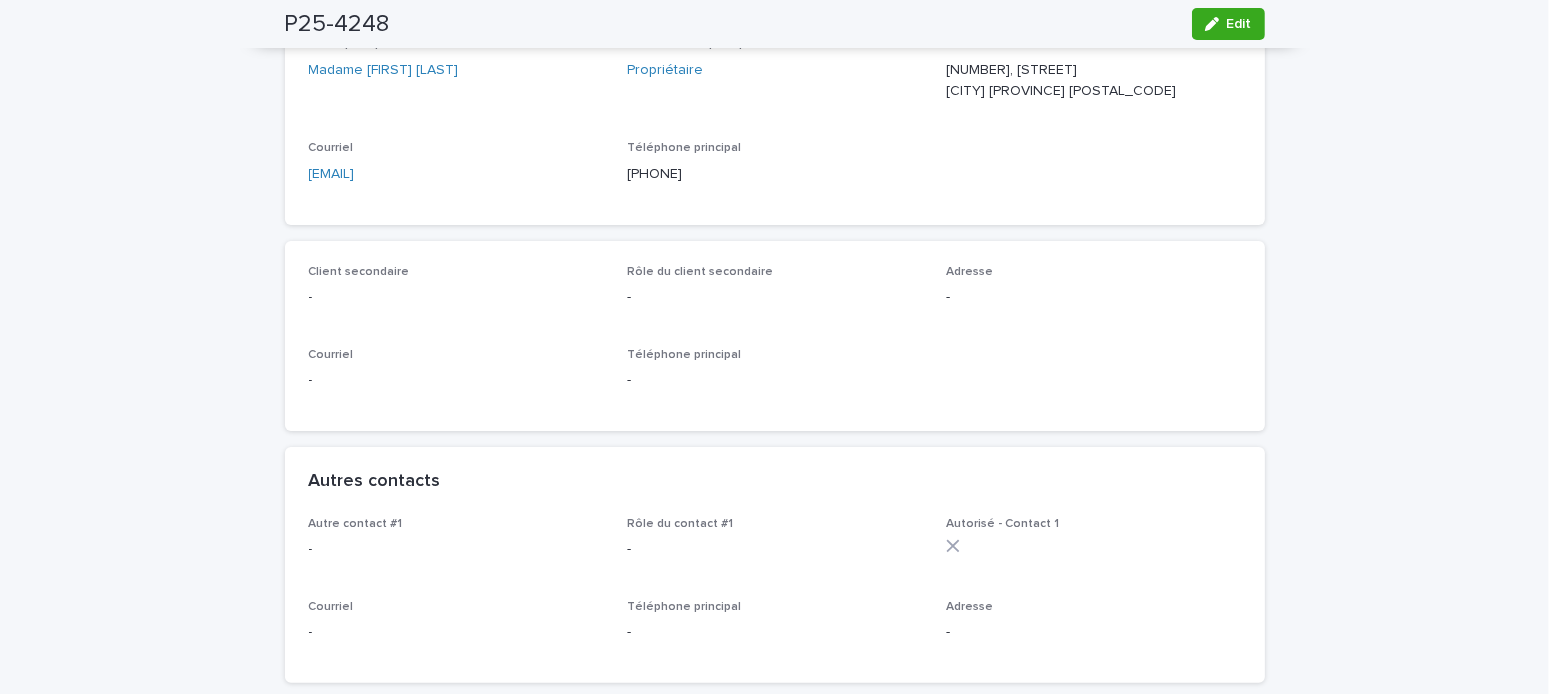 scroll, scrollTop: 33, scrollLeft: 0, axis: vertical 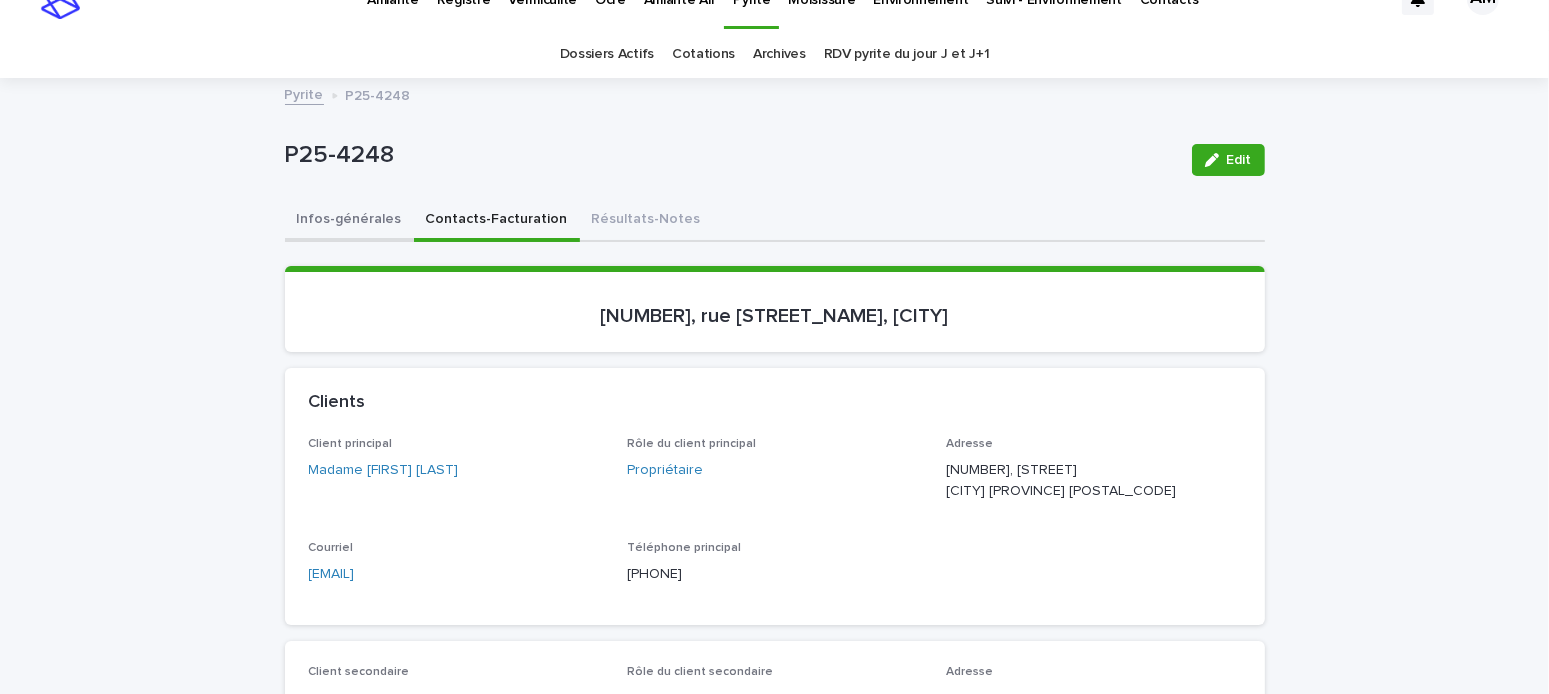 click on "Infos-générales" at bounding box center (349, 221) 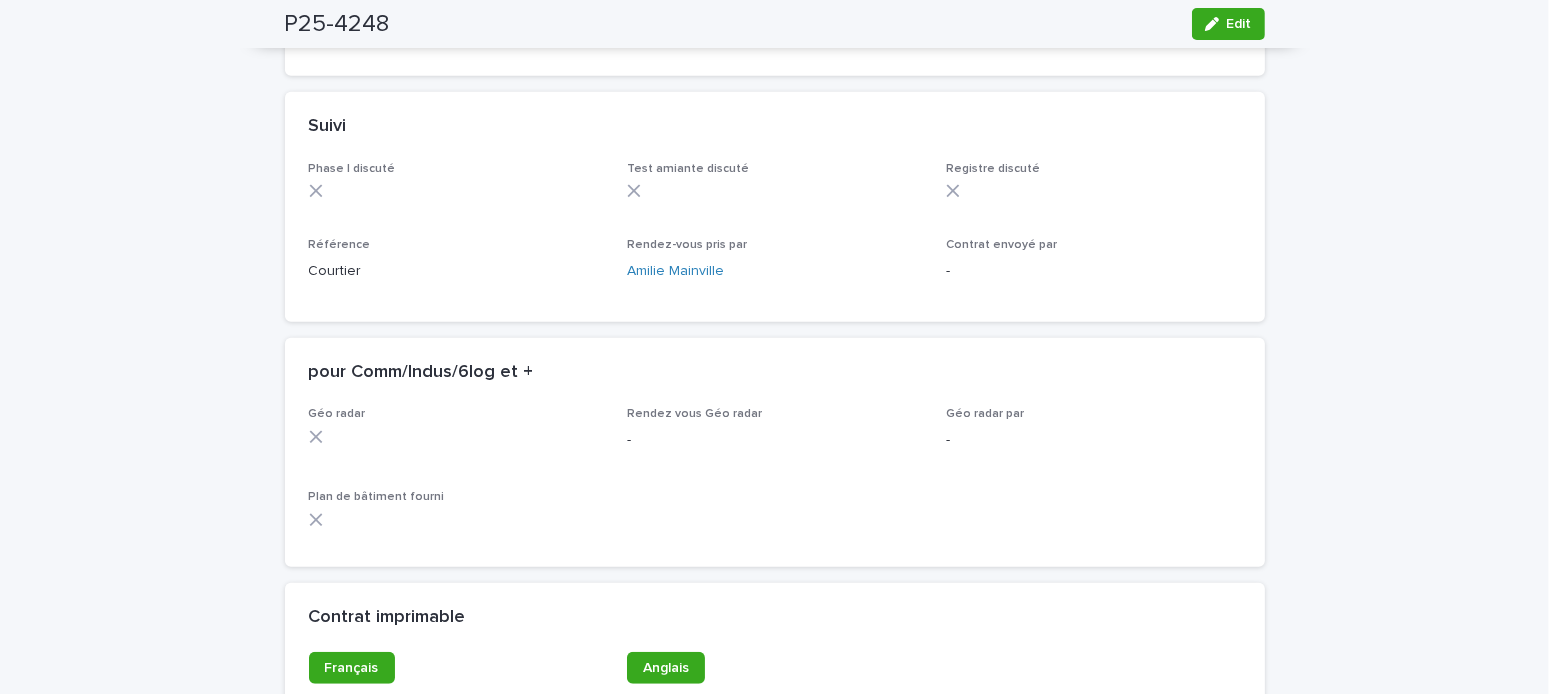 scroll, scrollTop: 1233, scrollLeft: 0, axis: vertical 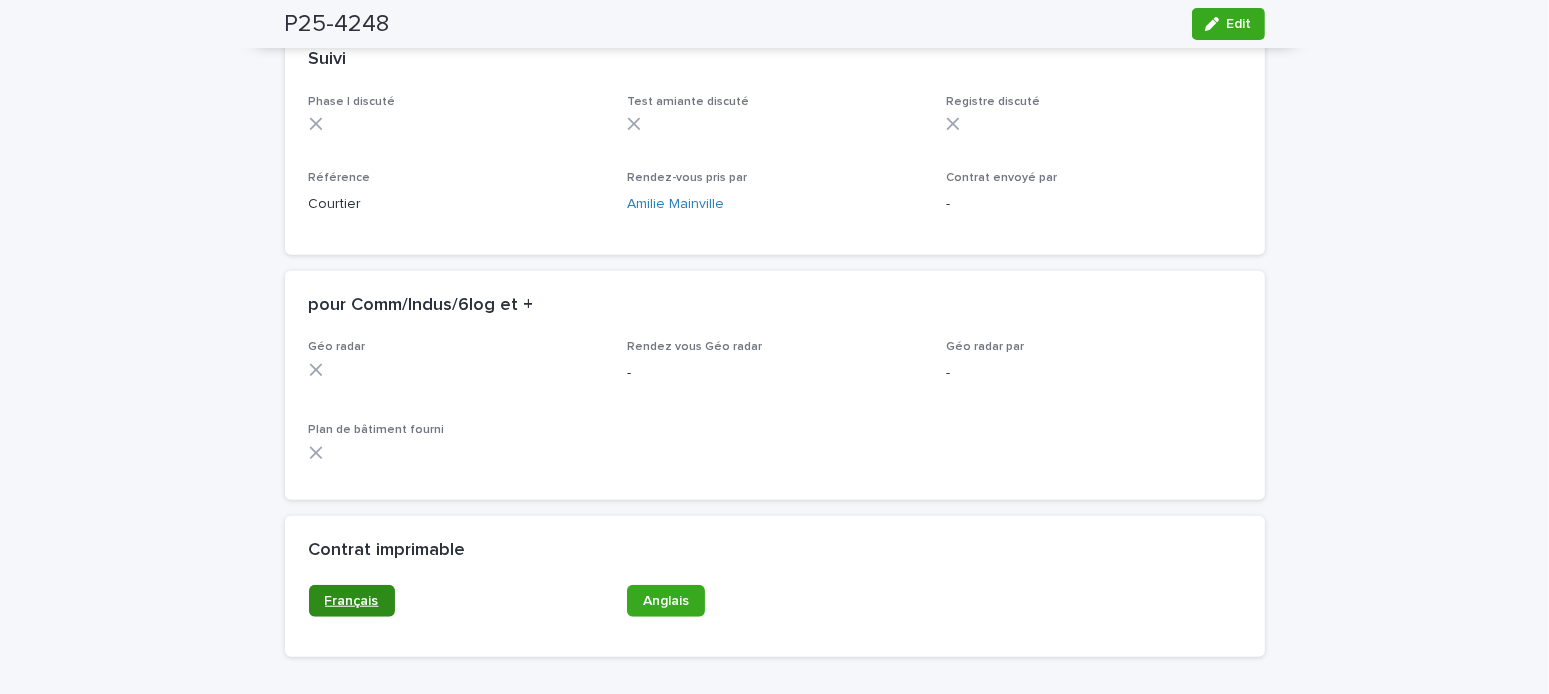 click on "Français" at bounding box center (352, 601) 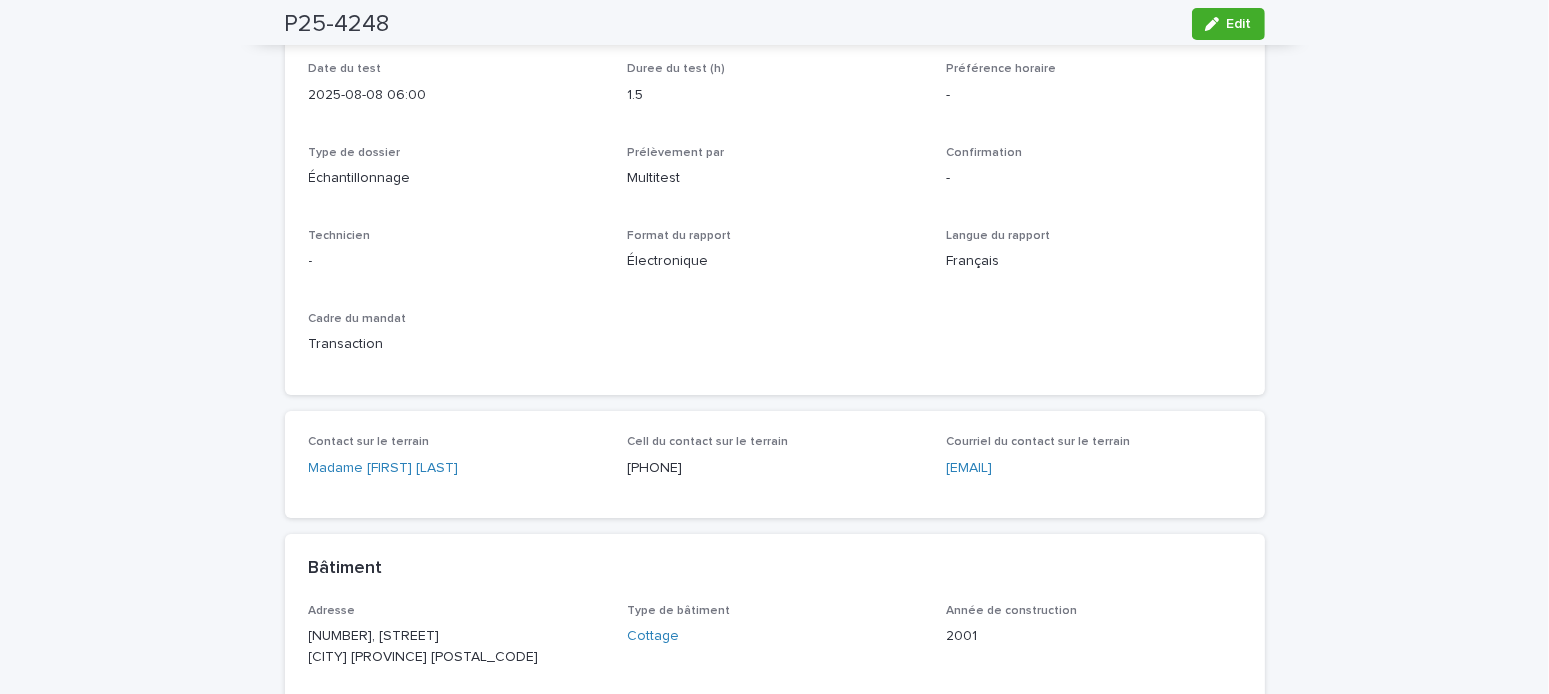 scroll, scrollTop: 0, scrollLeft: 0, axis: both 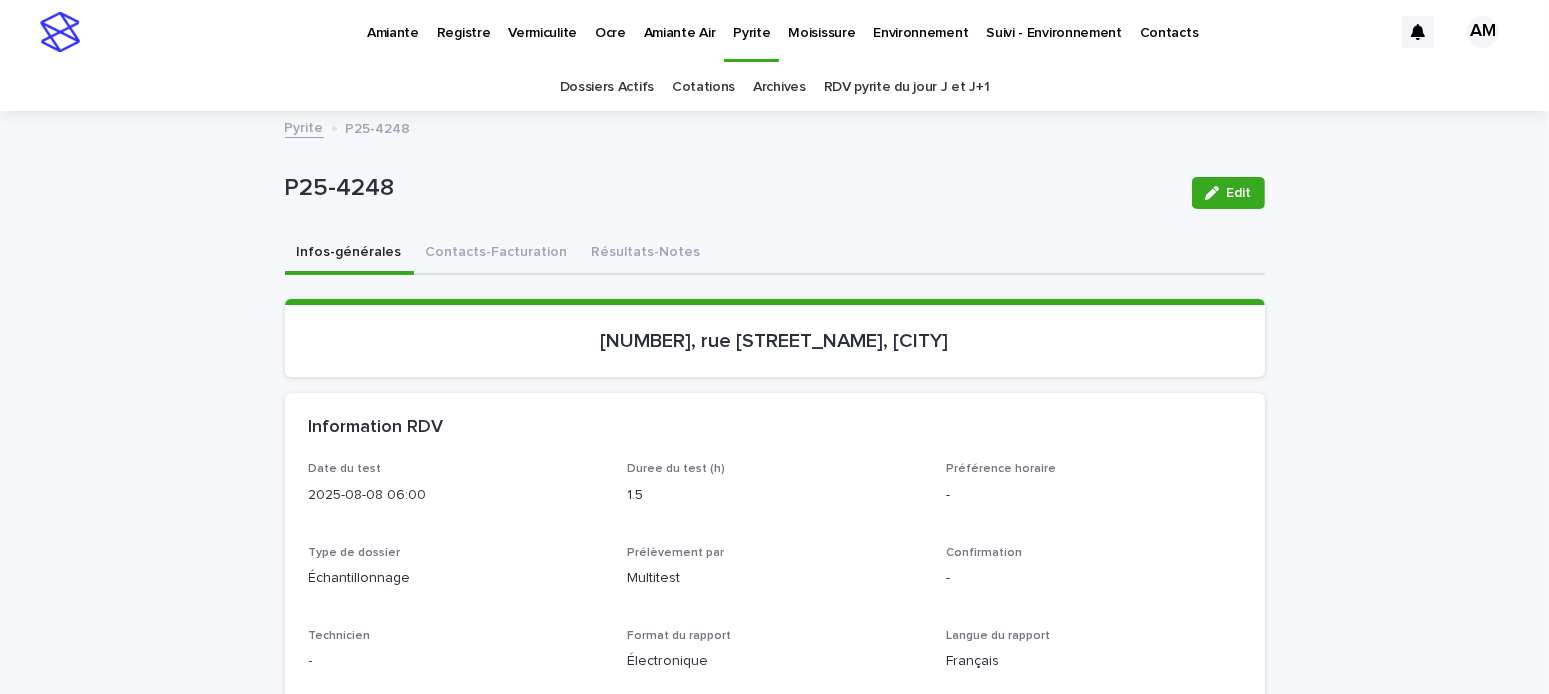 click on "Pyrite" at bounding box center (751, 21) 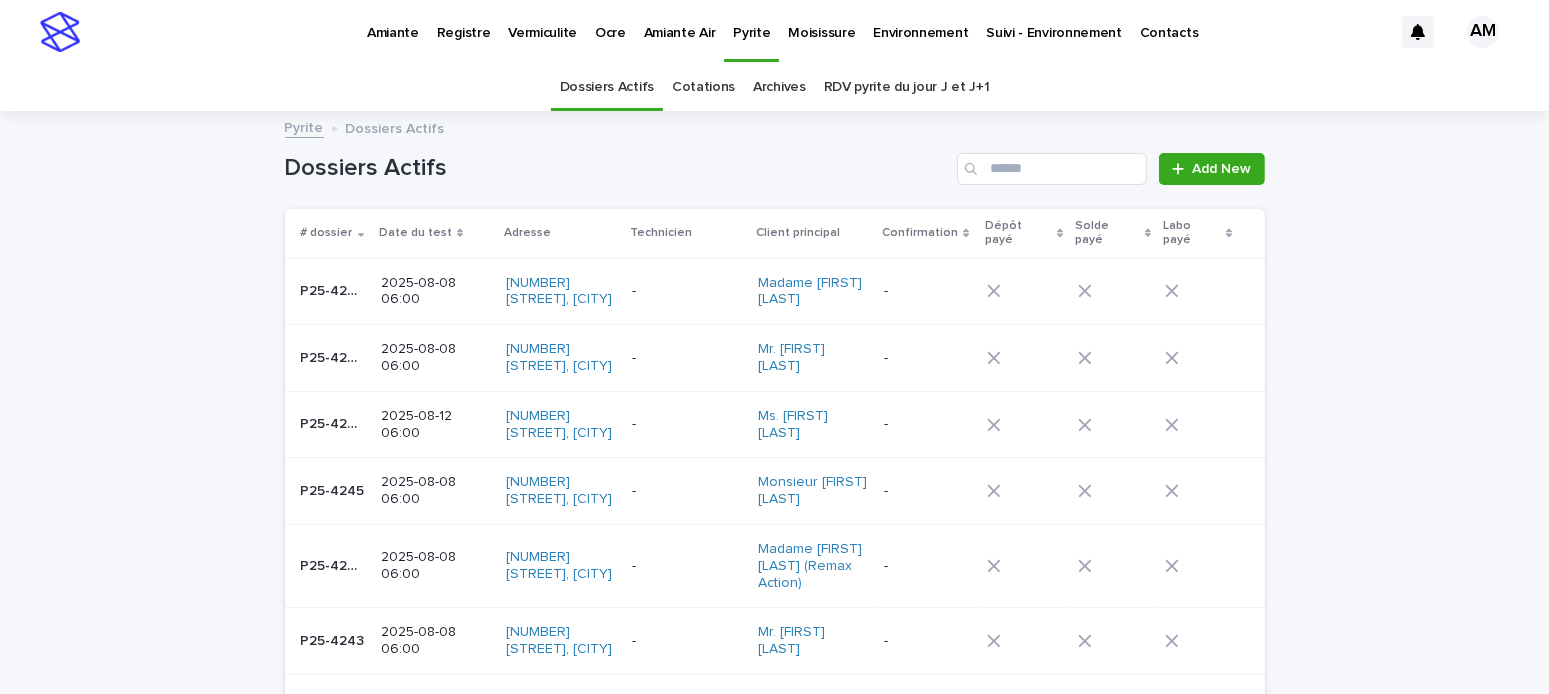 click on "2025-08-12 06:00" at bounding box center [435, 425] 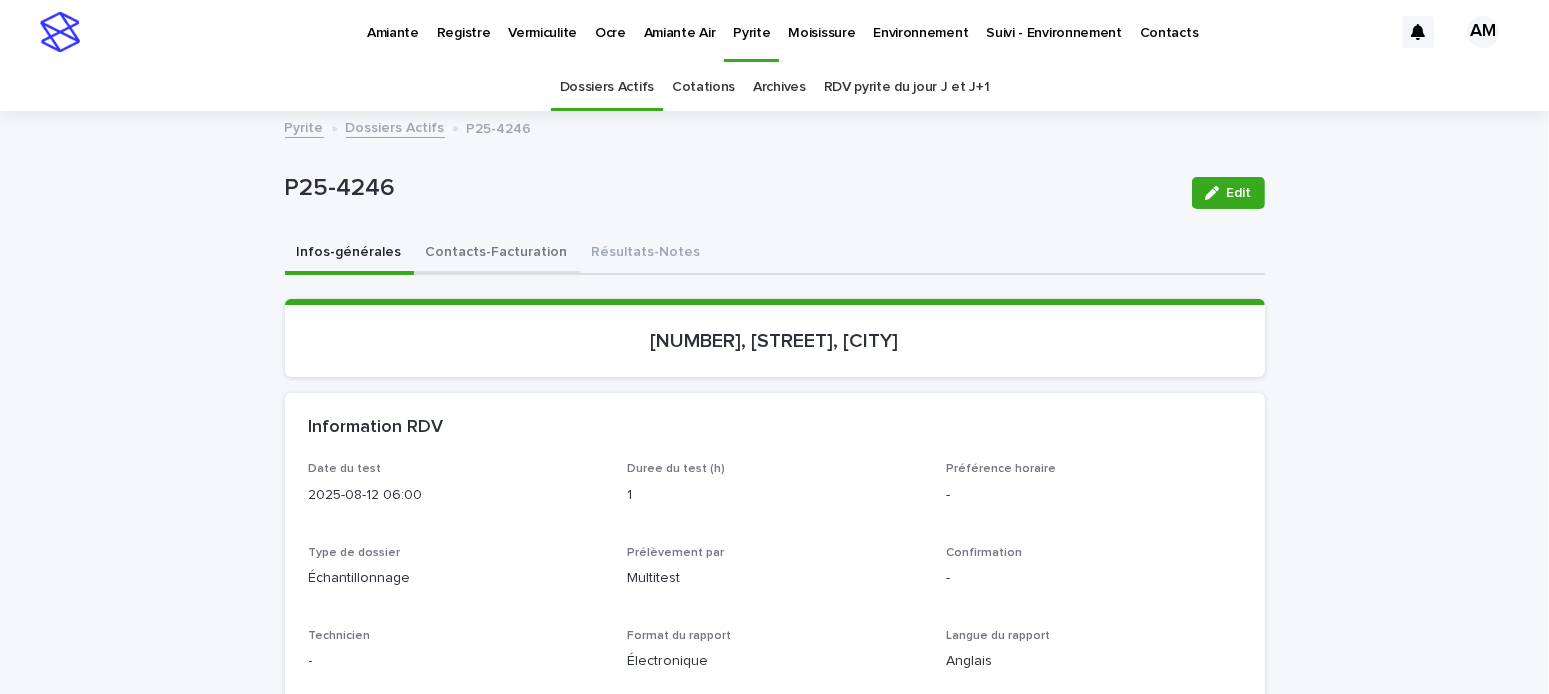 click on "Contacts-Facturation" at bounding box center (497, 254) 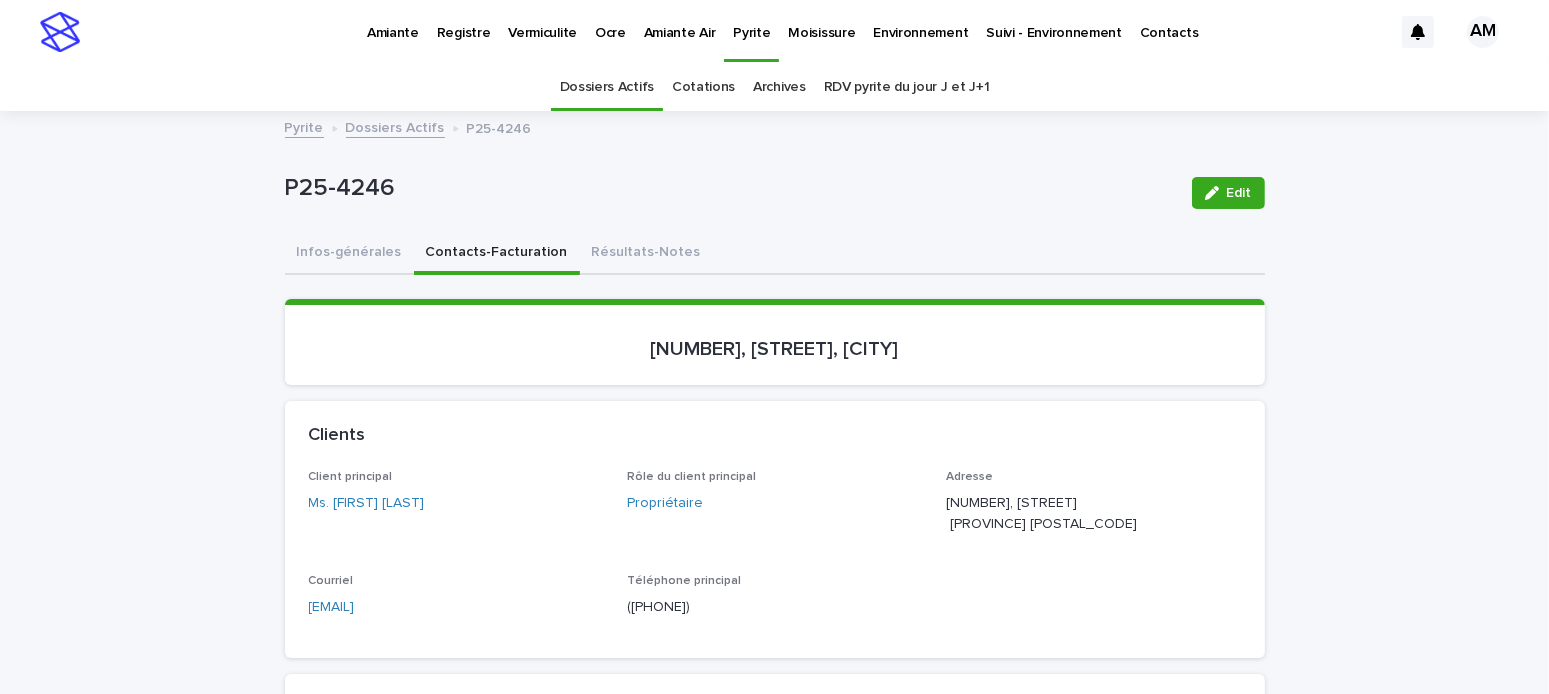 scroll, scrollTop: 100, scrollLeft: 0, axis: vertical 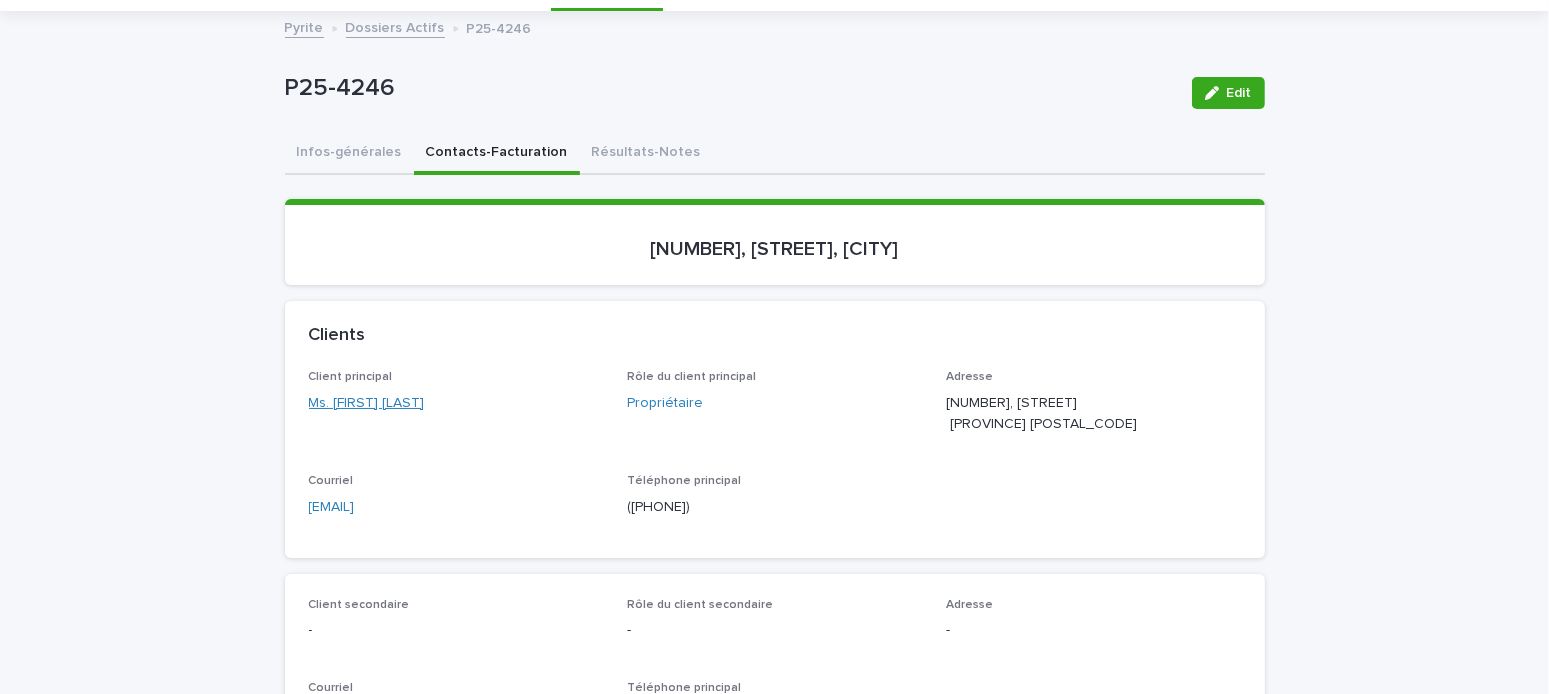 click on "Ms. [LAST] [LAST]" at bounding box center [367, 403] 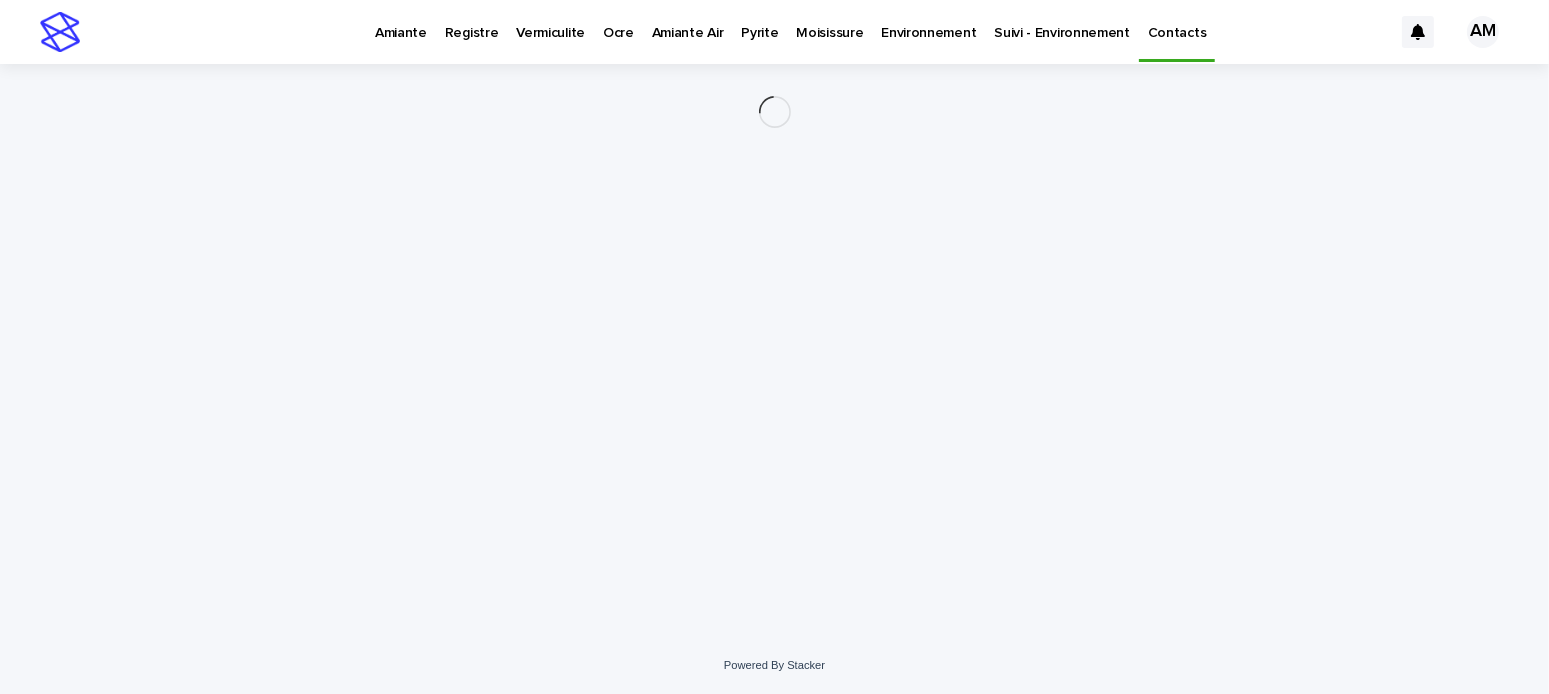 scroll, scrollTop: 0, scrollLeft: 0, axis: both 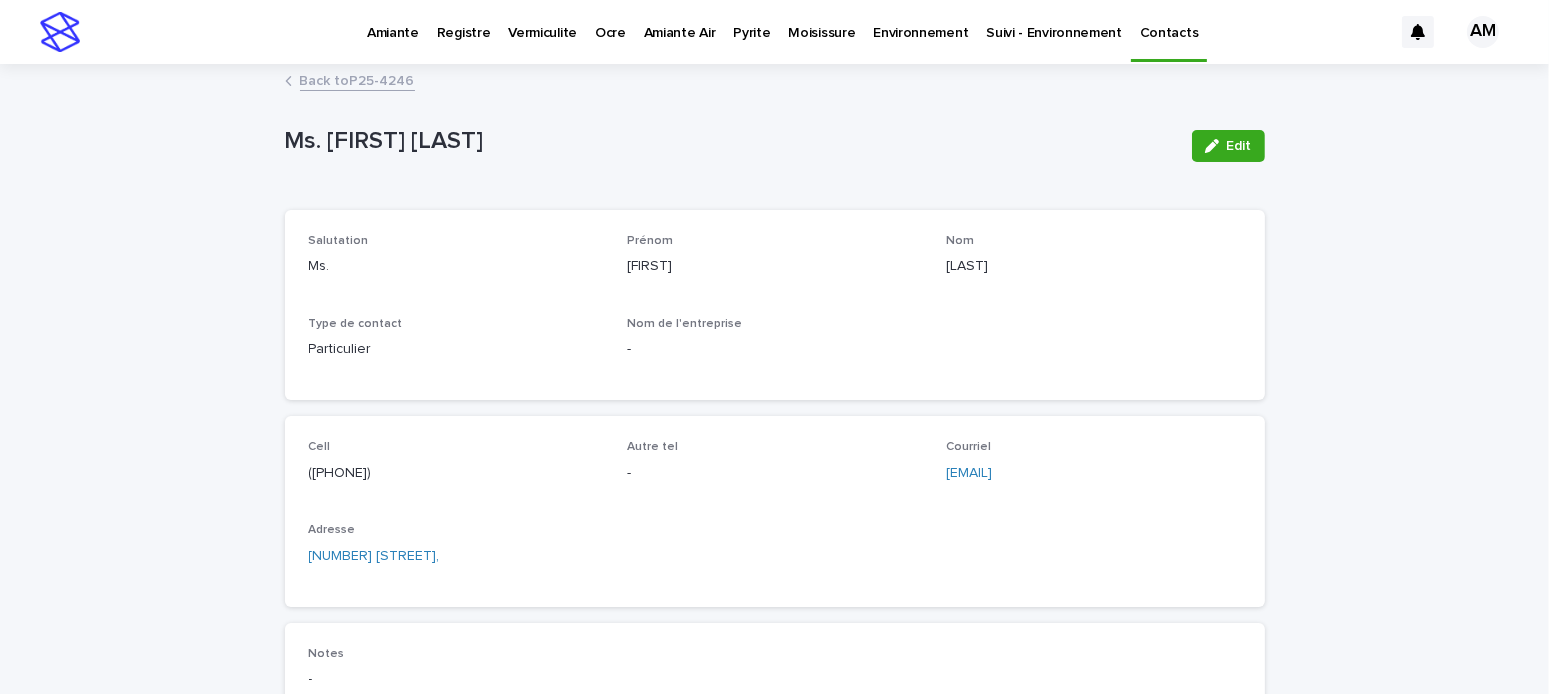 drag, startPoint x: 1212, startPoint y: 144, endPoint x: 1213, endPoint y: 165, distance: 21.023796 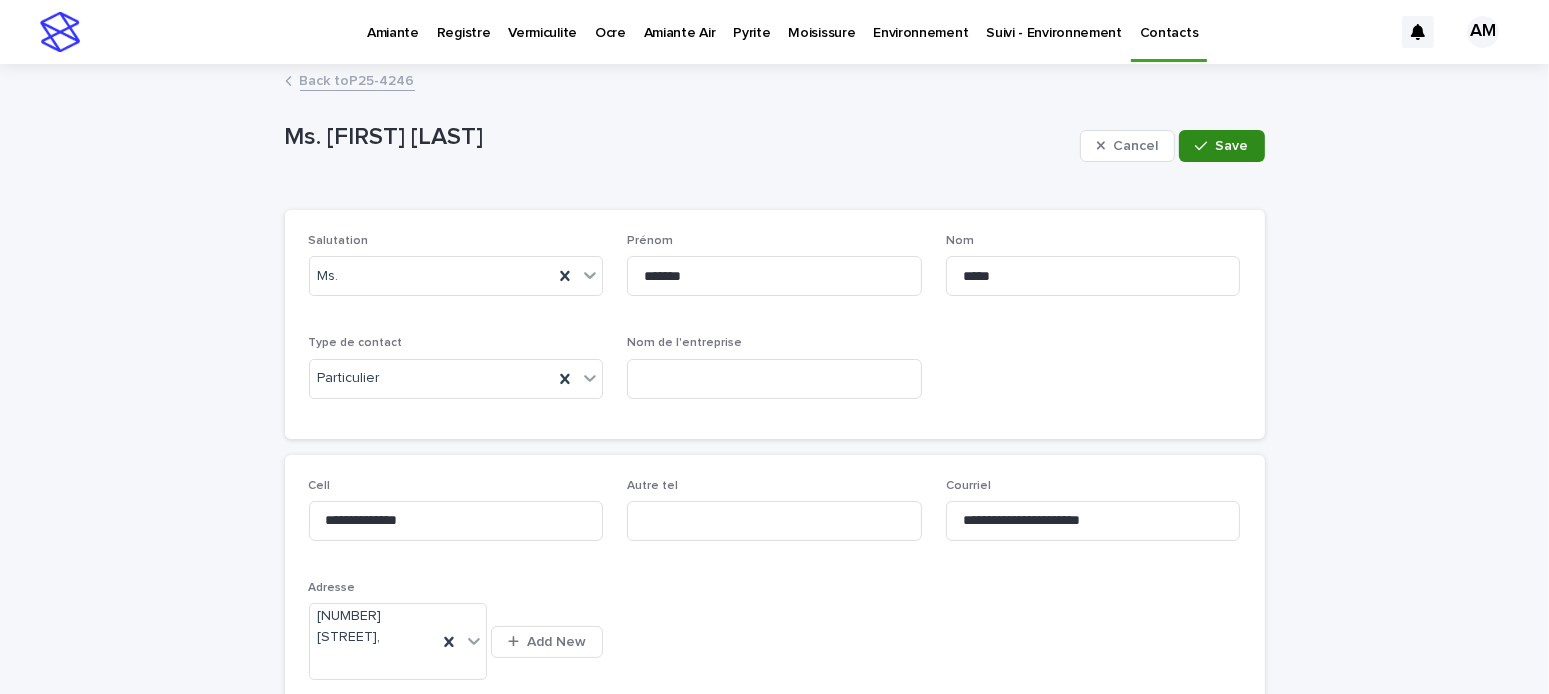 click on "Save" at bounding box center [1221, 146] 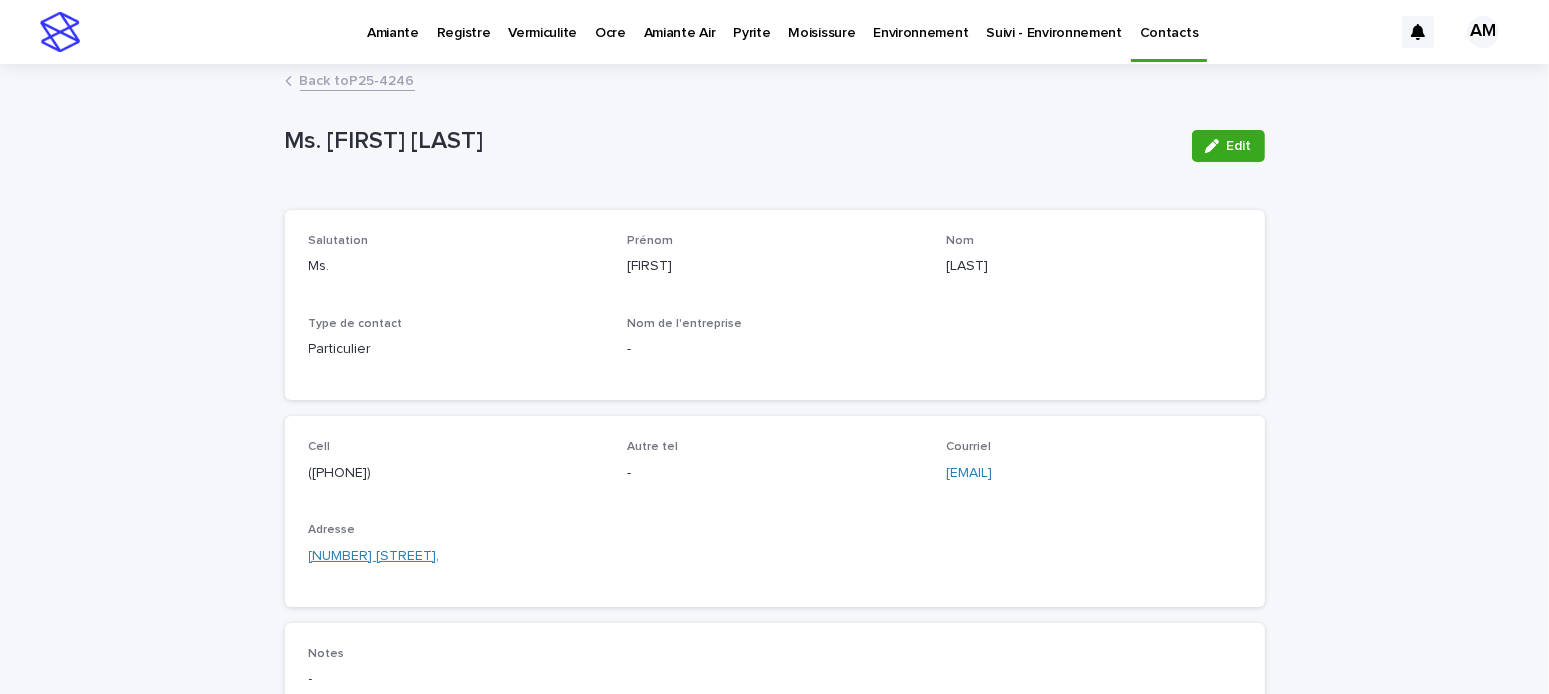 click on "1989 Greenway Park," at bounding box center [374, 556] 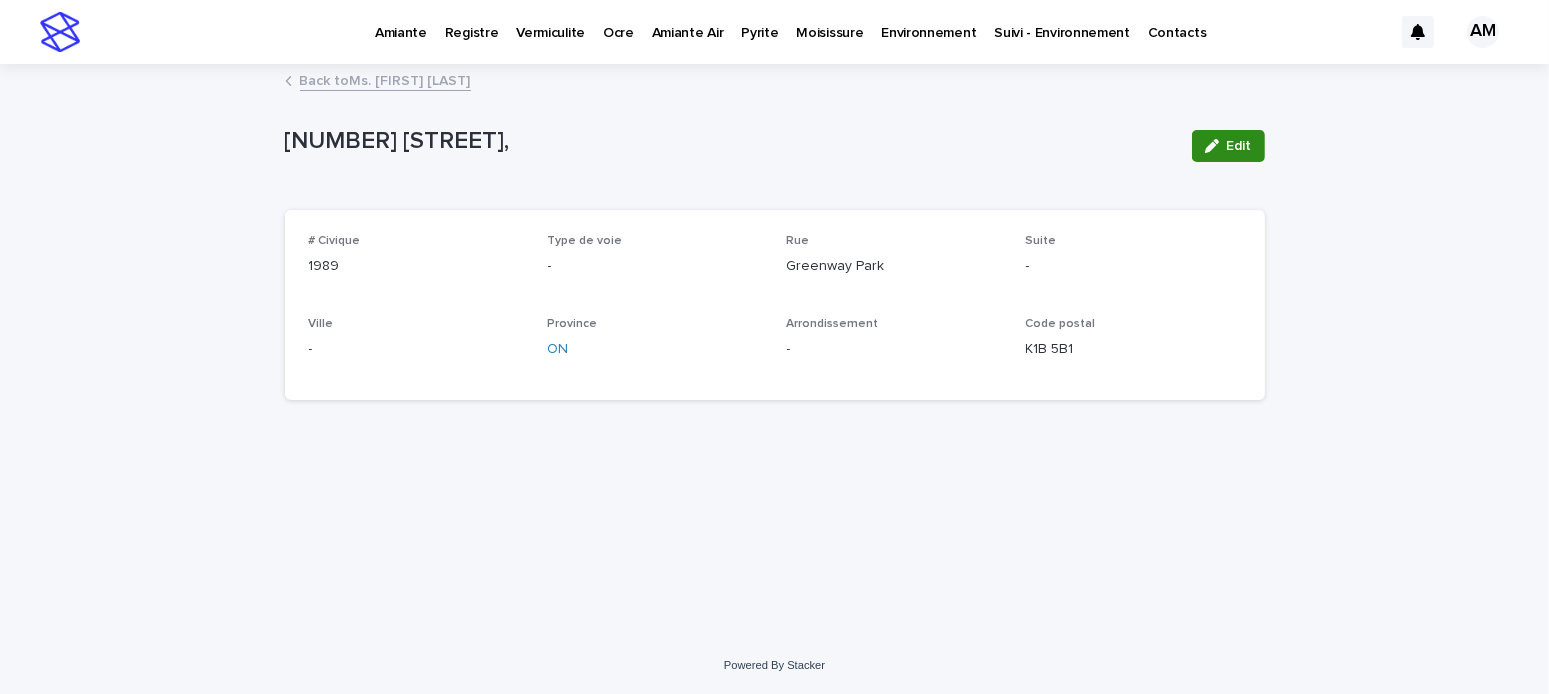 click at bounding box center (1216, 146) 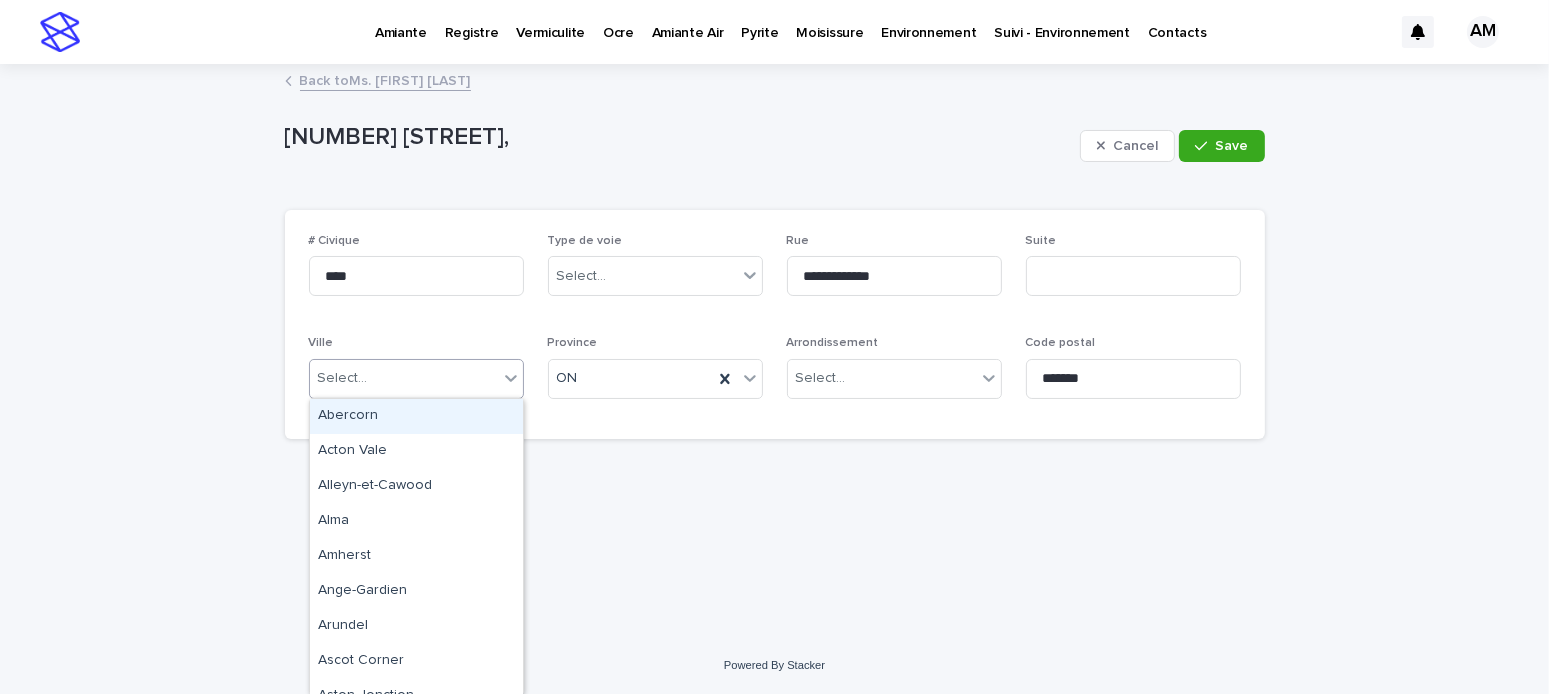 click on "Select..." at bounding box center (343, 378) 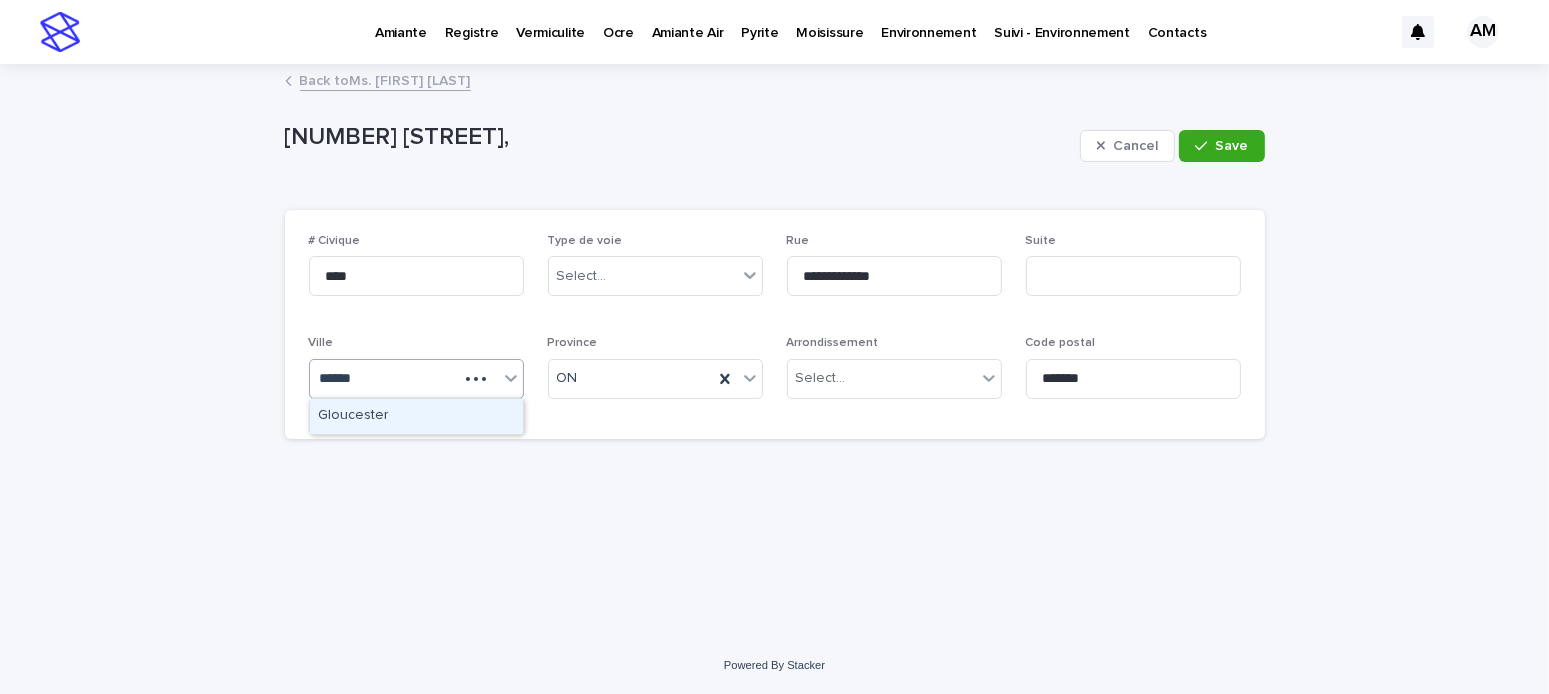 type on "*******" 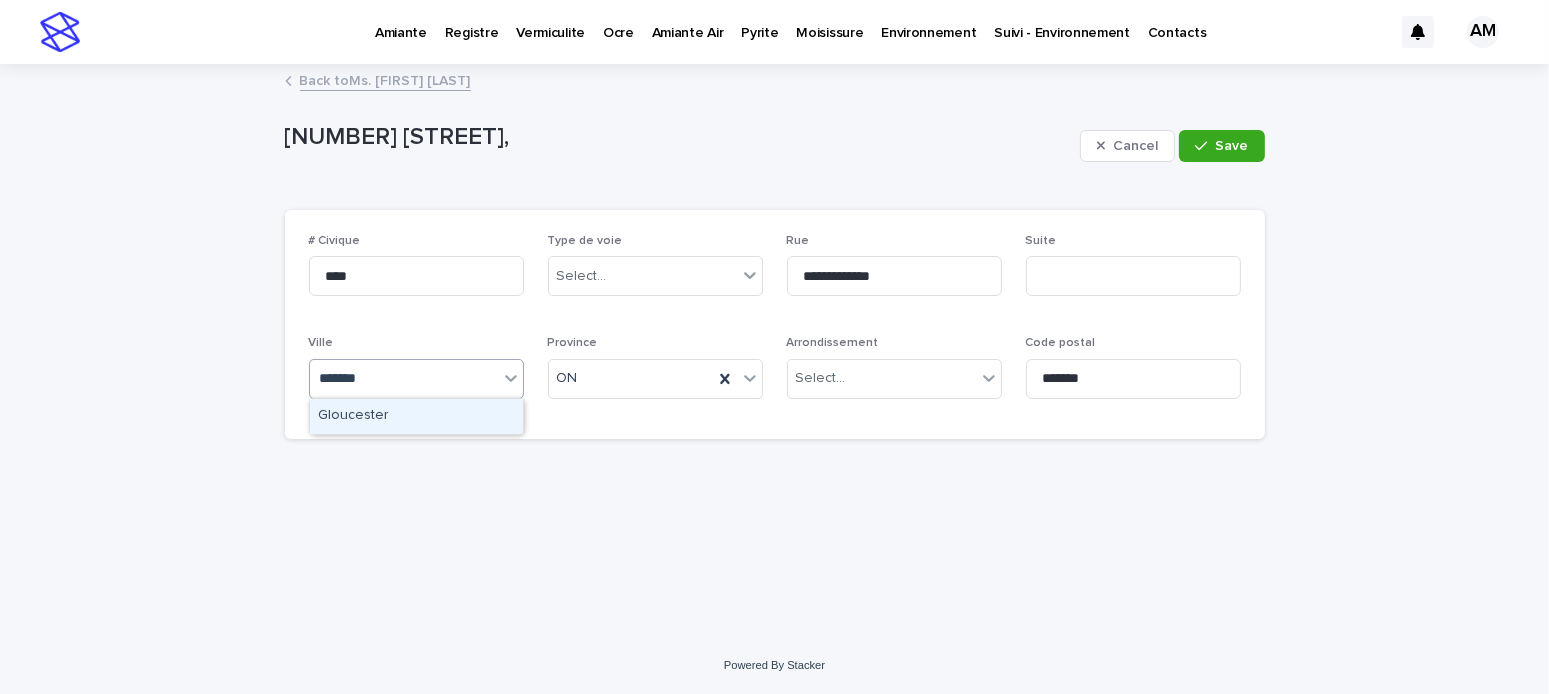 click on "Gloucester" at bounding box center [416, 416] 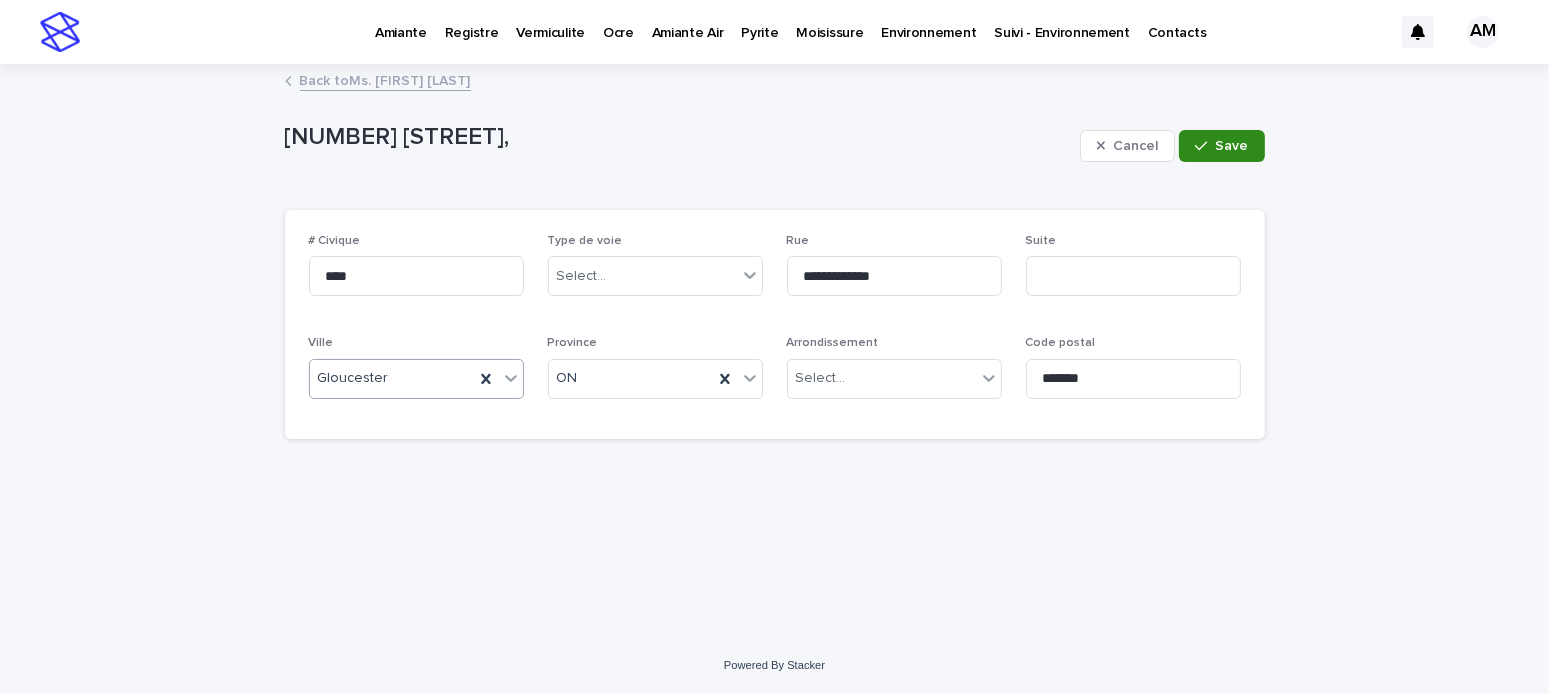 click on "Save" at bounding box center (1232, 146) 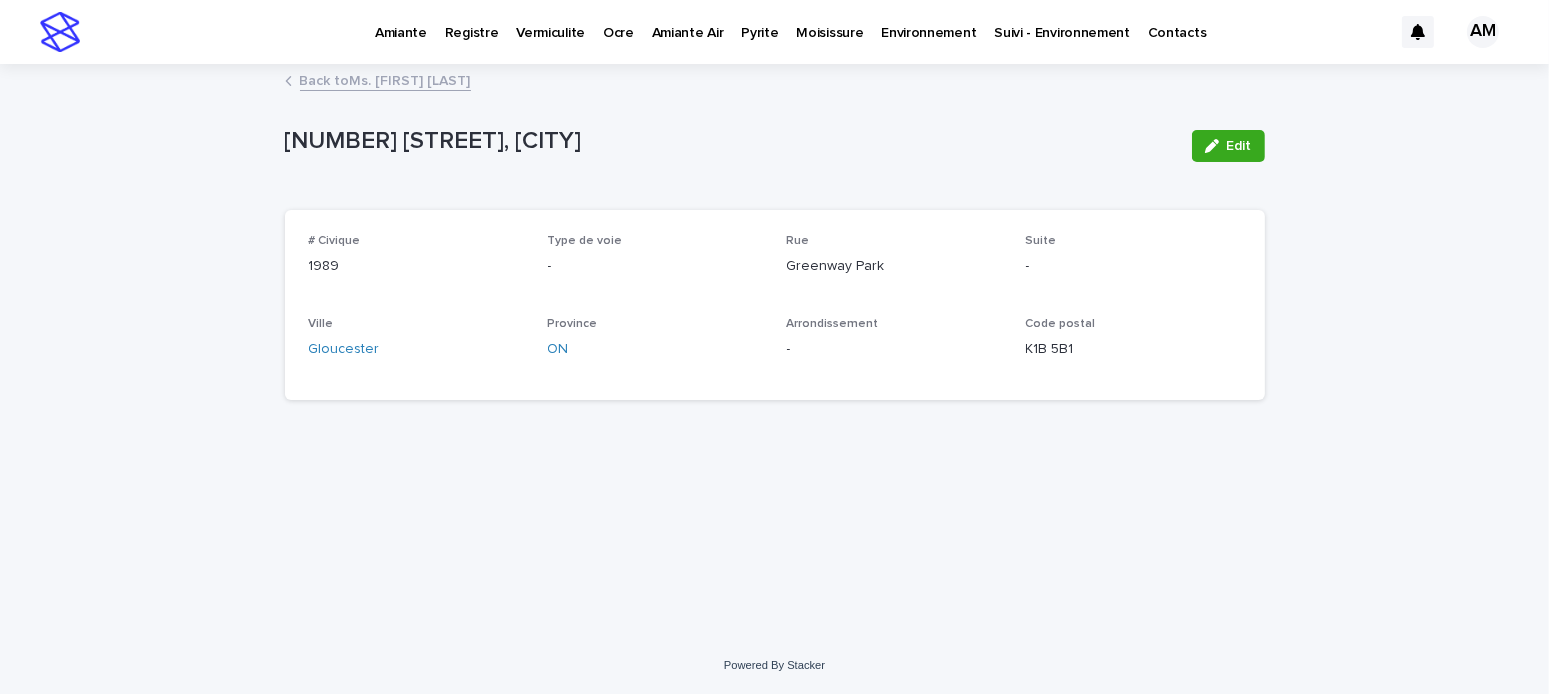 click on "Back to  Ms. Suzanne Manny" at bounding box center [385, 79] 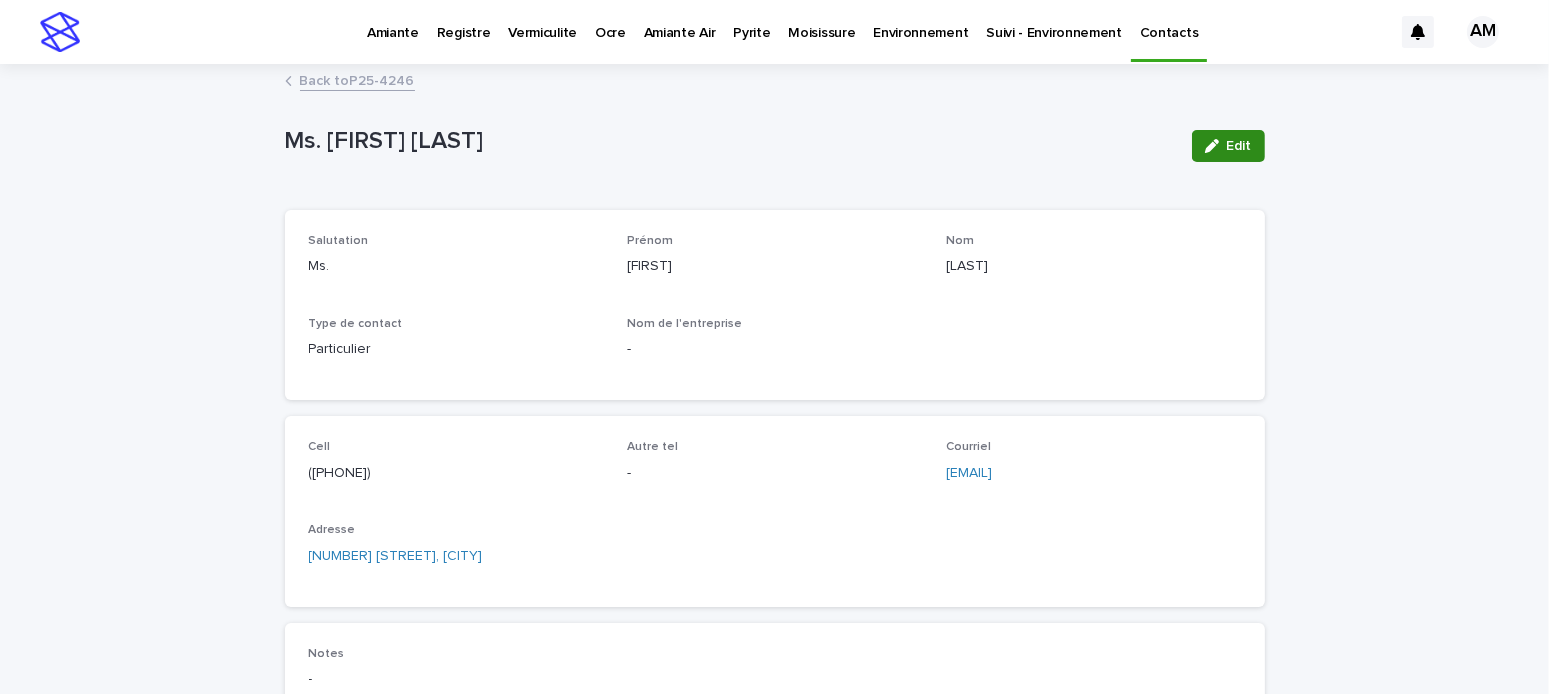click on "Edit" at bounding box center (1228, 146) 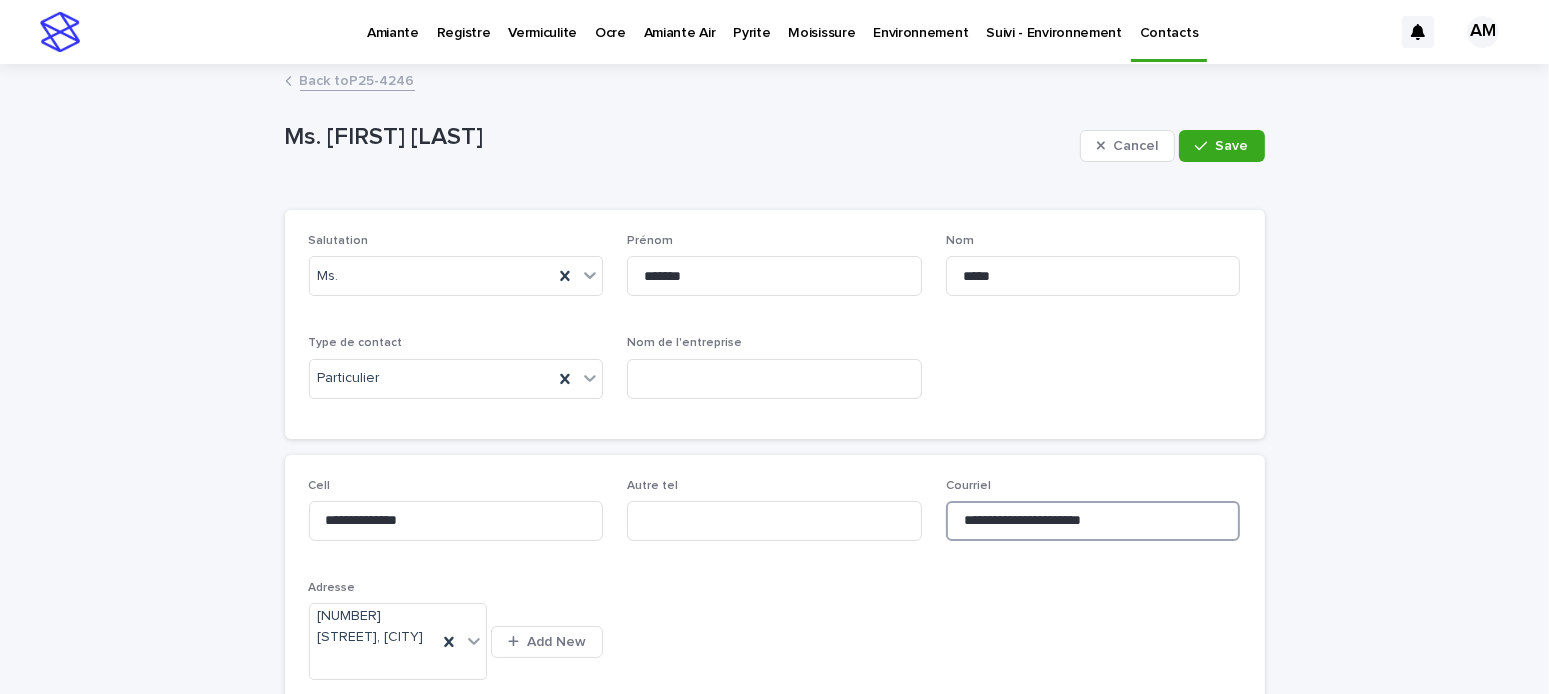 click on "**********" at bounding box center [1093, 521] 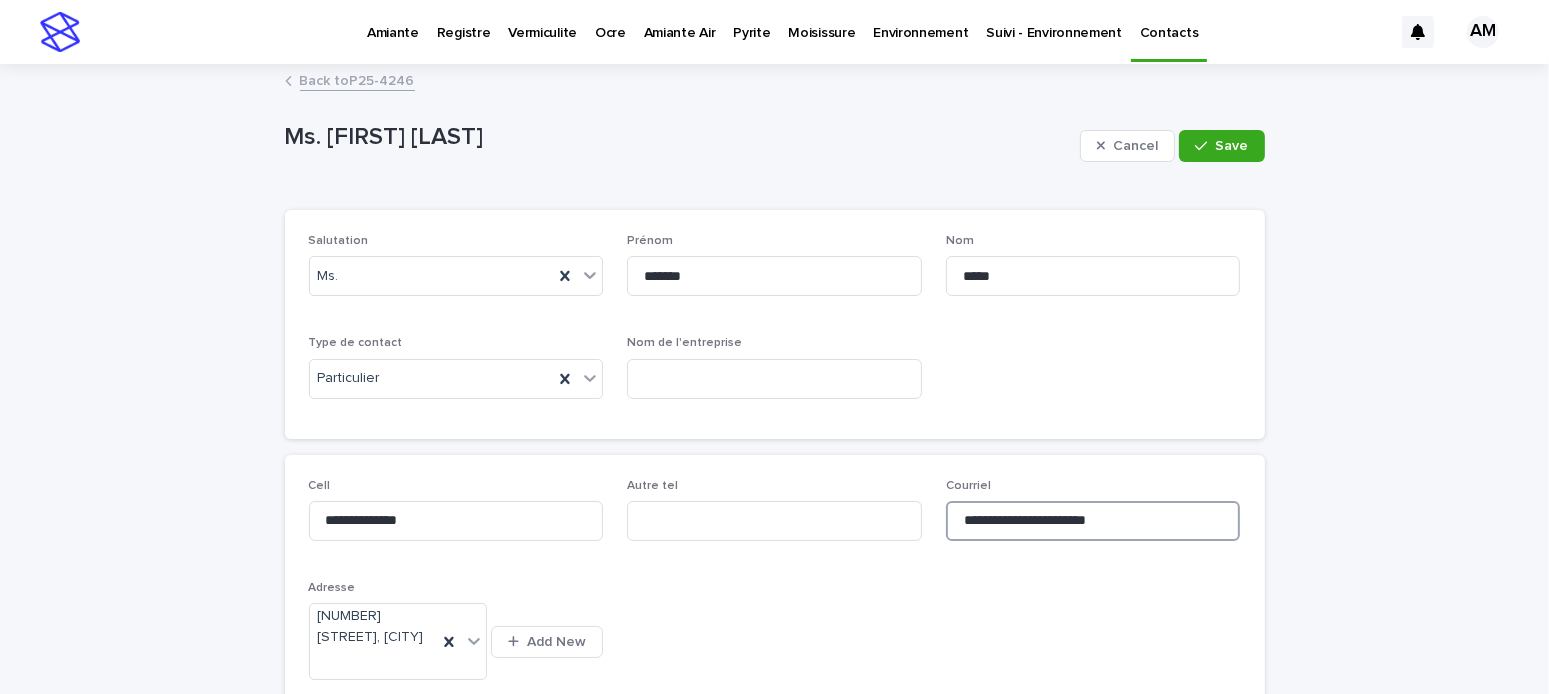 click on "**********" at bounding box center [1093, 521] 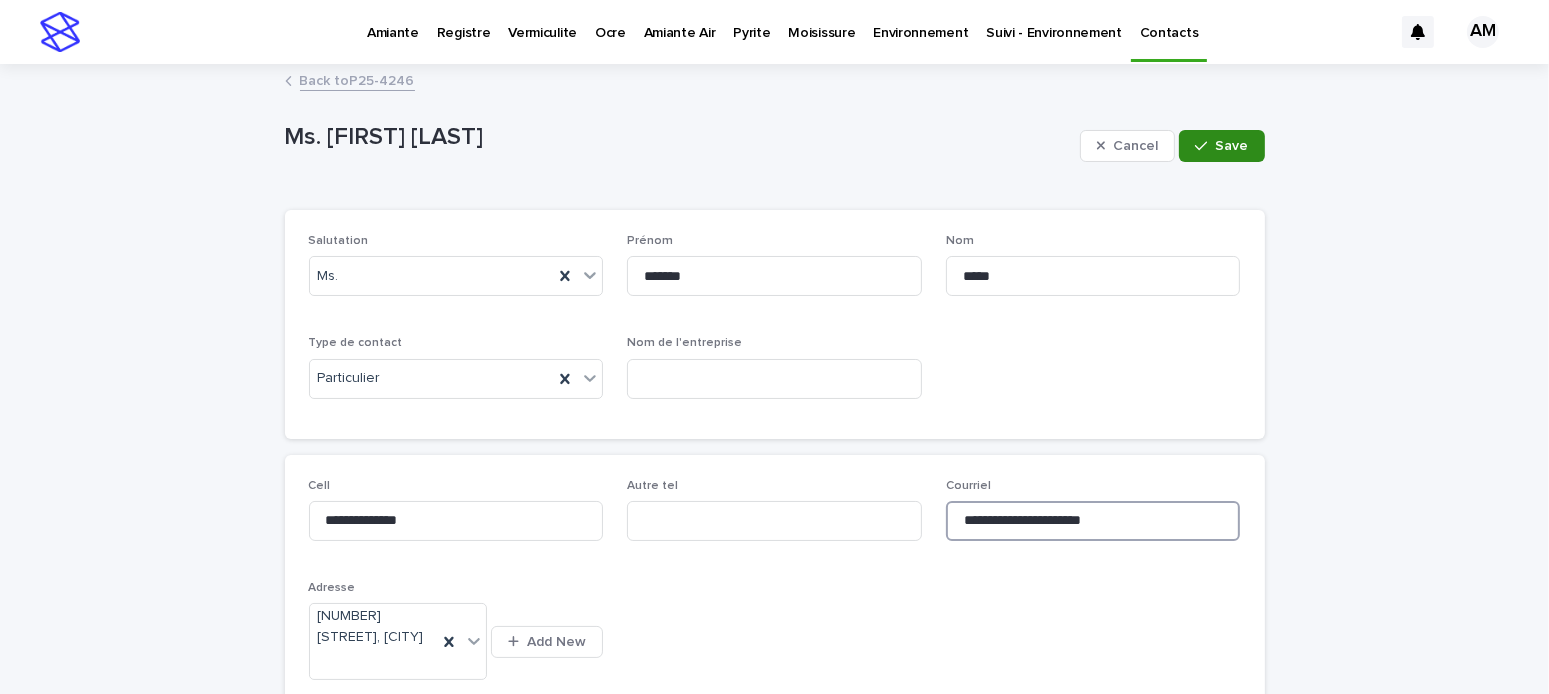 type on "**********" 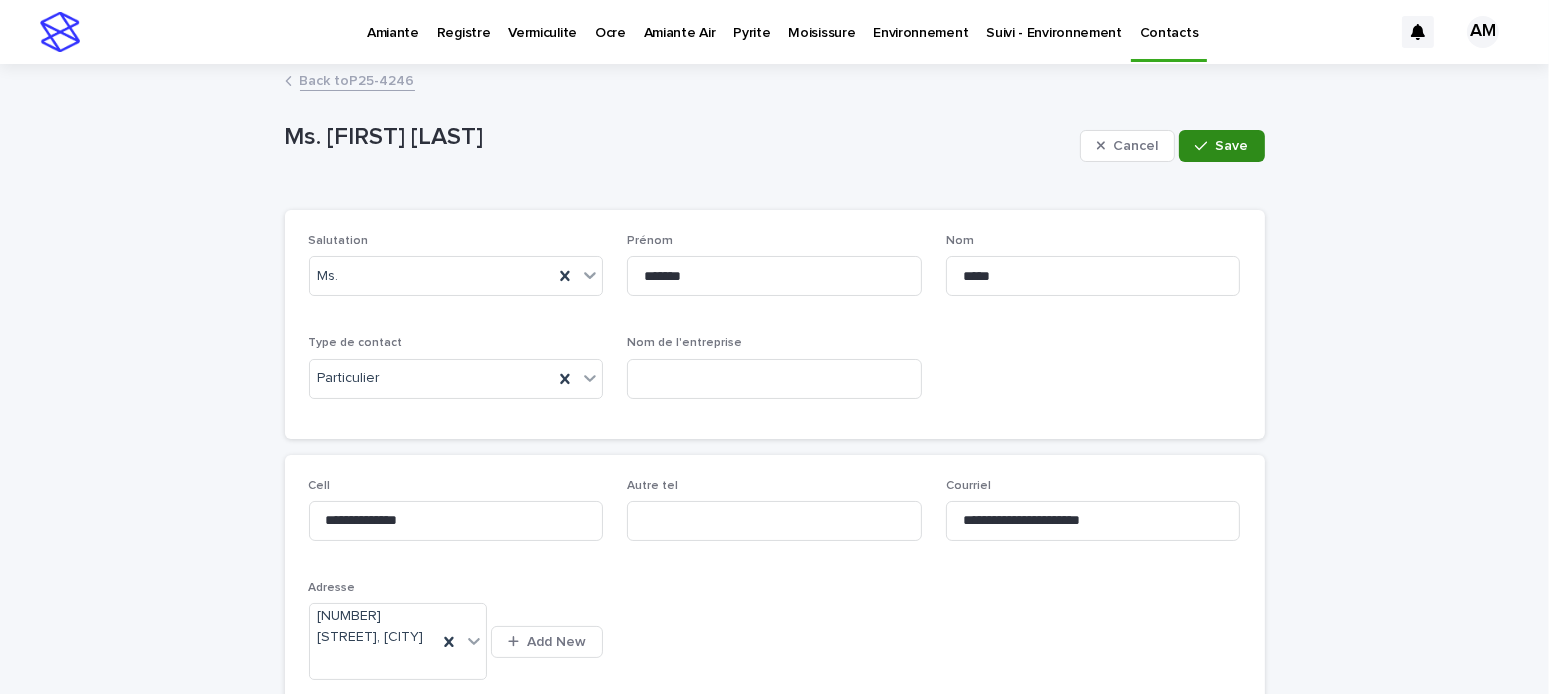 click on "Save" at bounding box center (1232, 146) 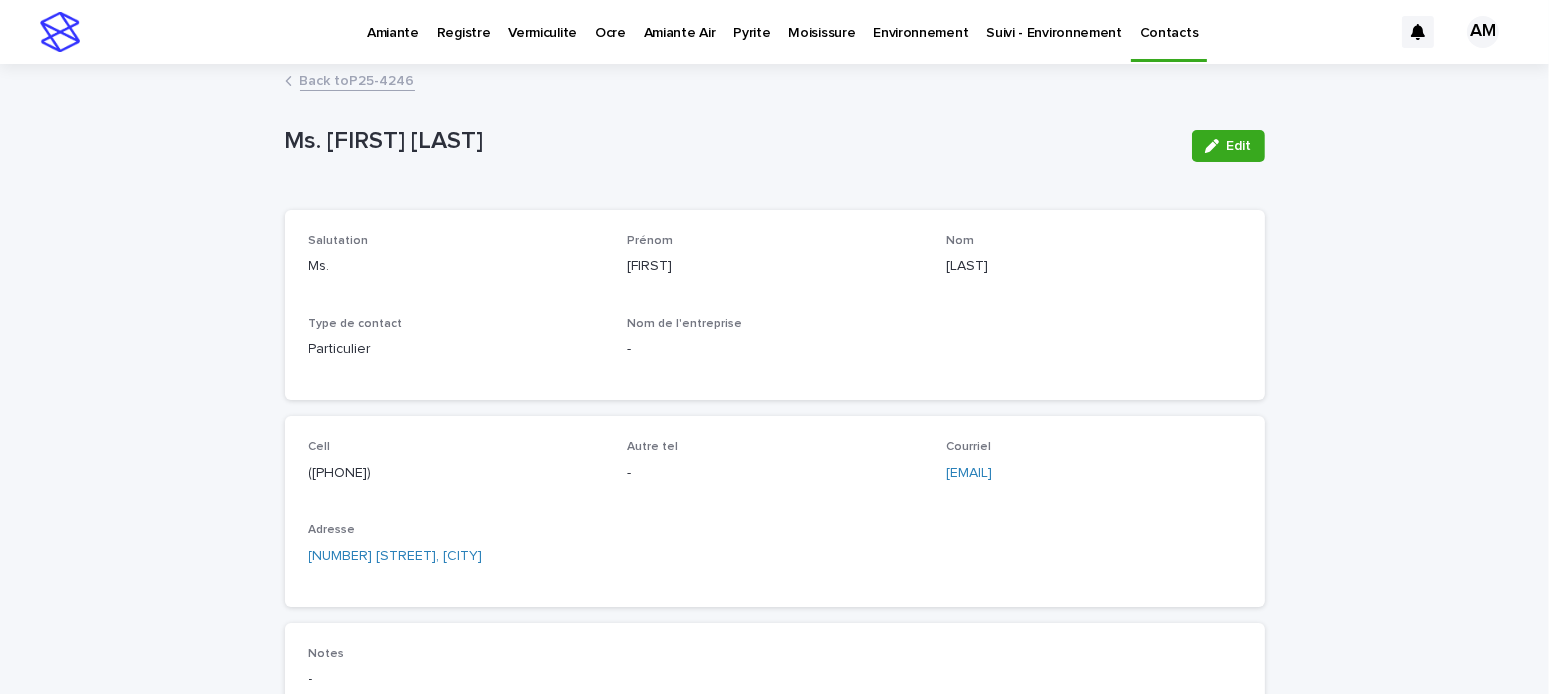 drag, startPoint x: 1129, startPoint y: 472, endPoint x: 930, endPoint y: 477, distance: 199.0628 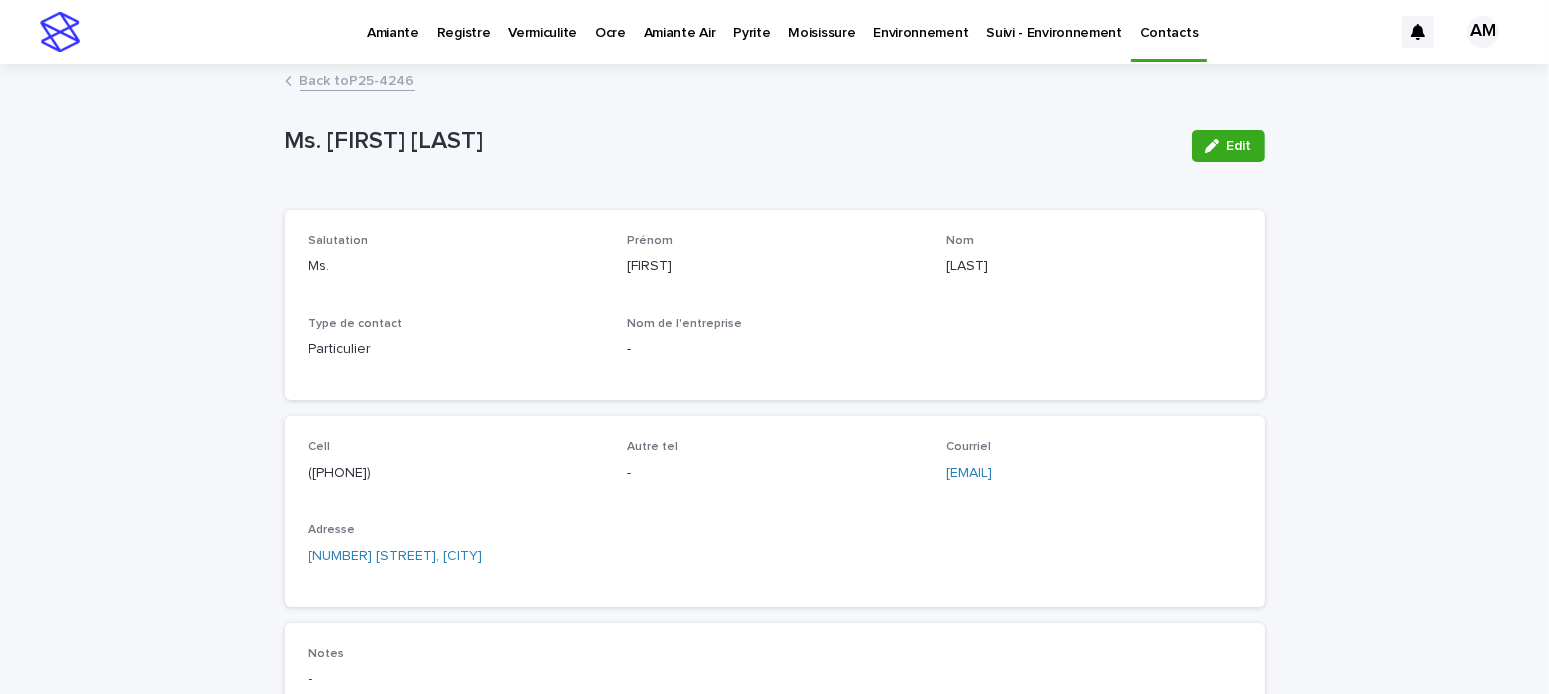 click on "Back to  P25-4246" at bounding box center [357, 79] 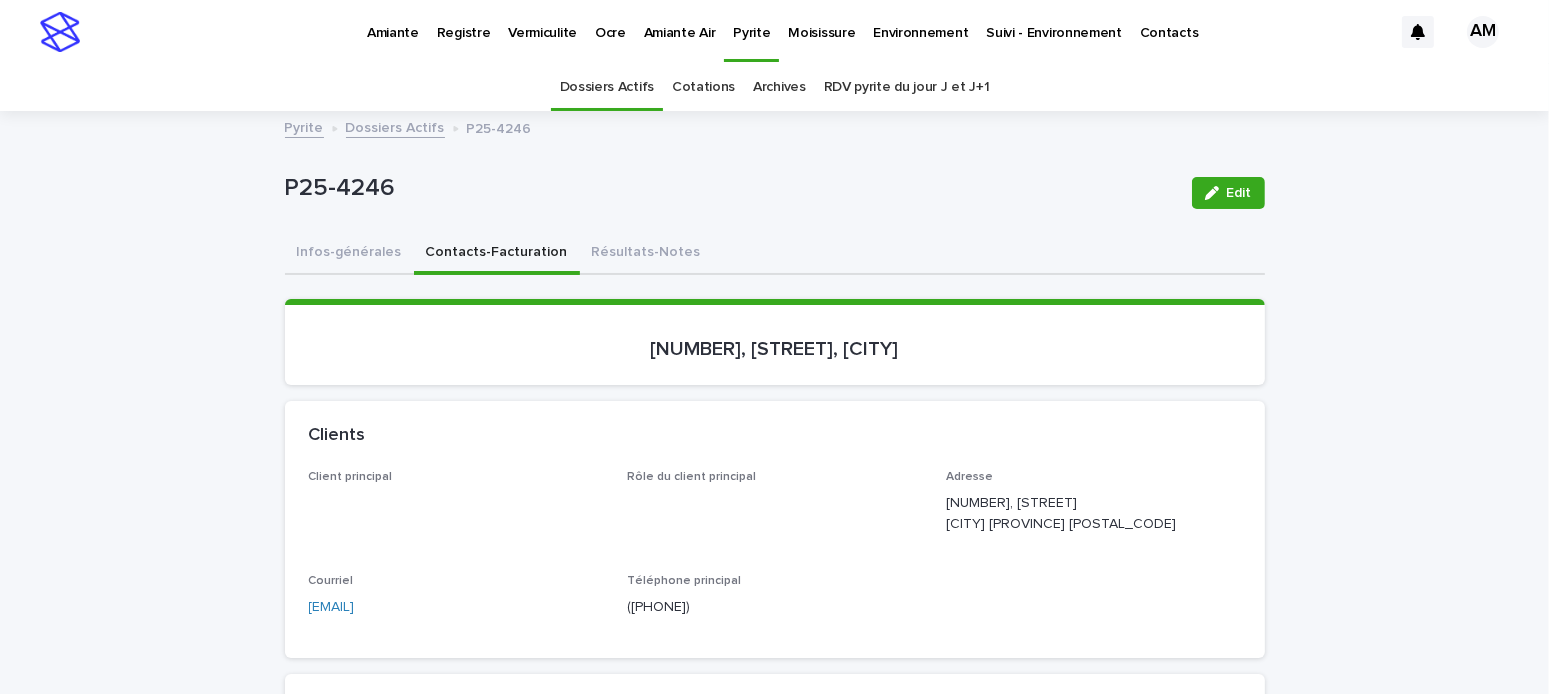 click on "Dossiers Actifs" at bounding box center [395, 126] 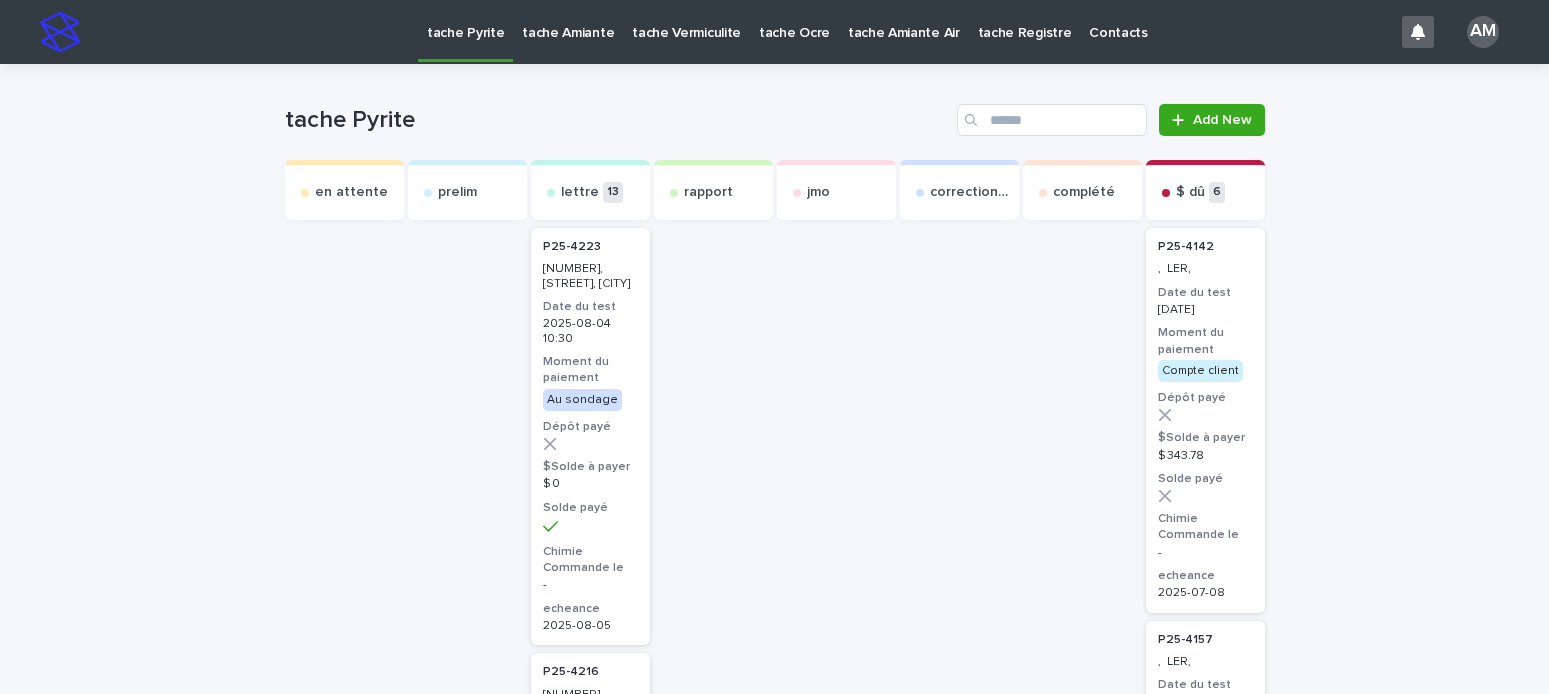scroll, scrollTop: 0, scrollLeft: 0, axis: both 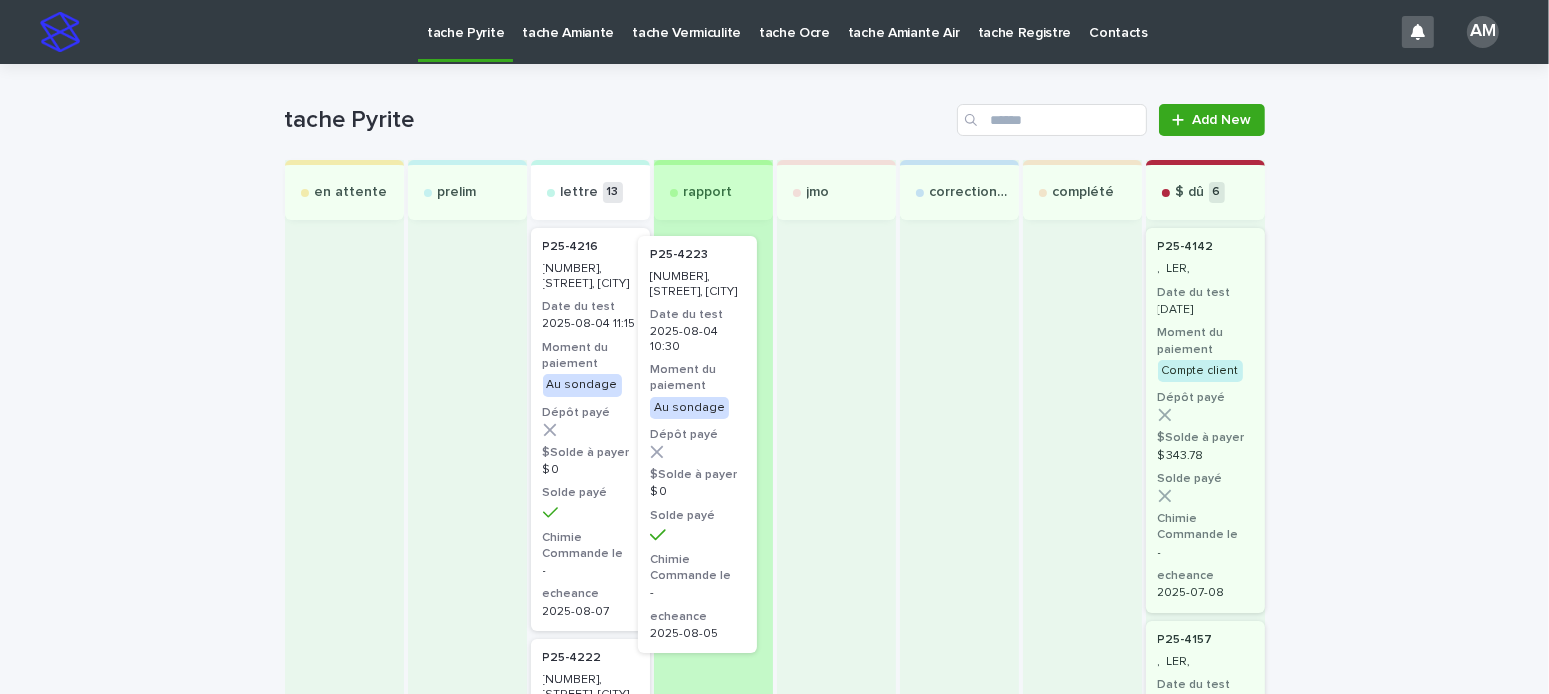 drag, startPoint x: 587, startPoint y: 350, endPoint x: 710, endPoint y: 358, distance: 123.25989 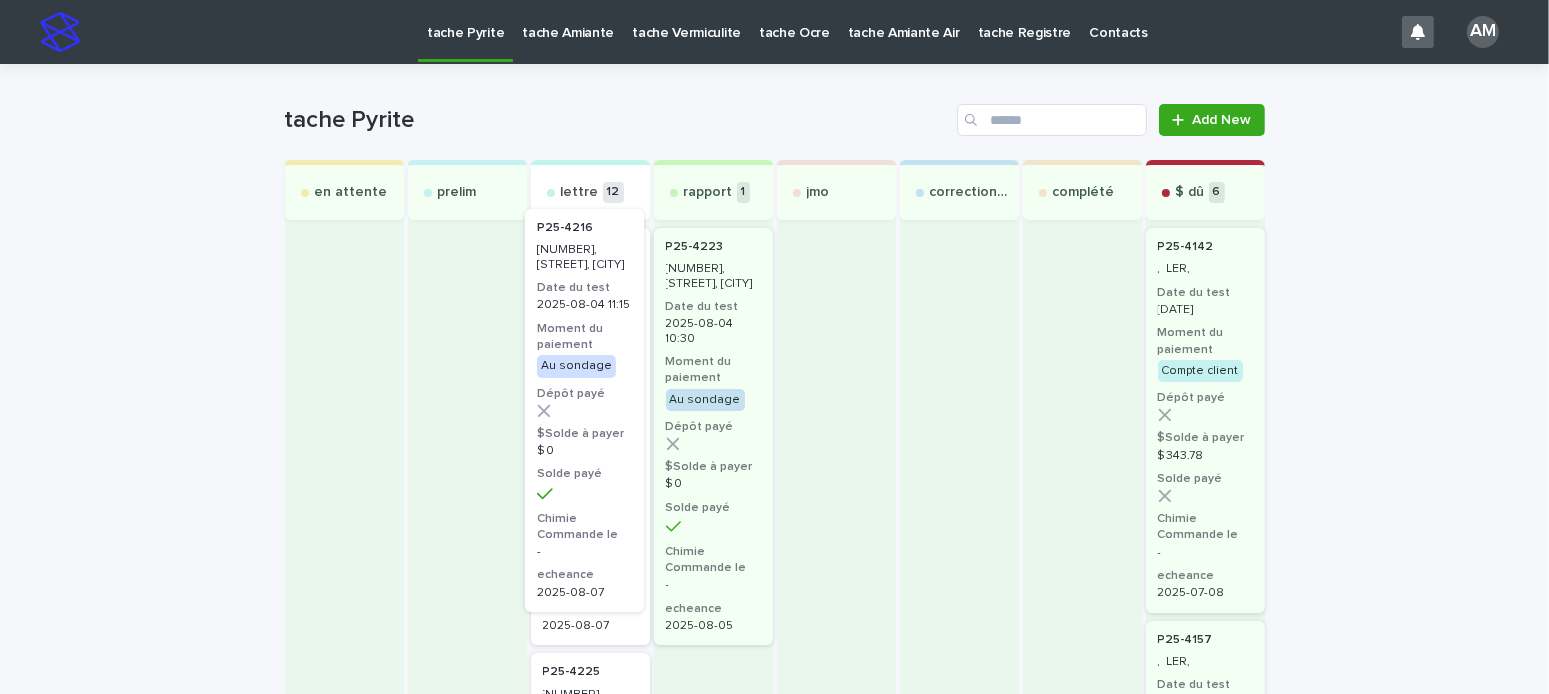 drag, startPoint x: 572, startPoint y: 353, endPoint x: 579, endPoint y: 335, distance: 19.313208 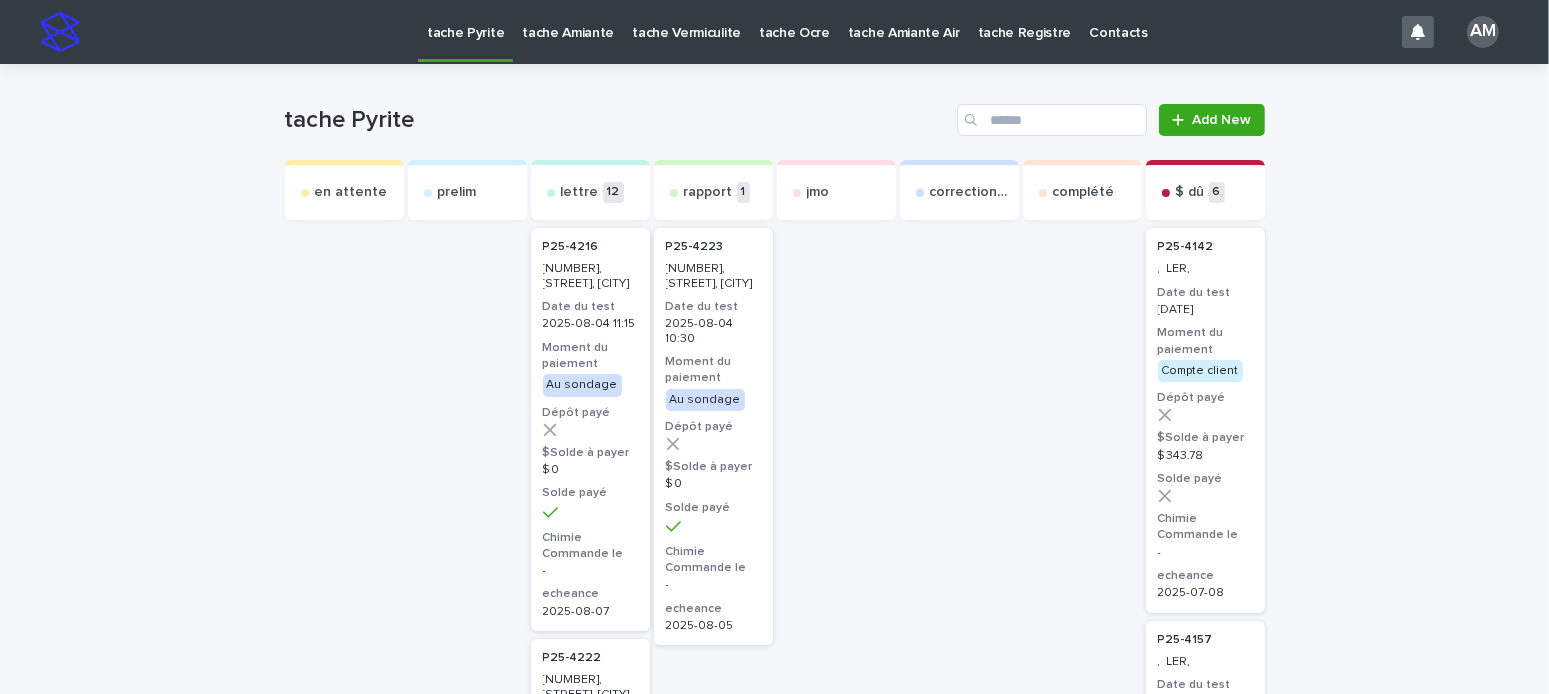 click on "Moment du paiement" at bounding box center [713, 370] 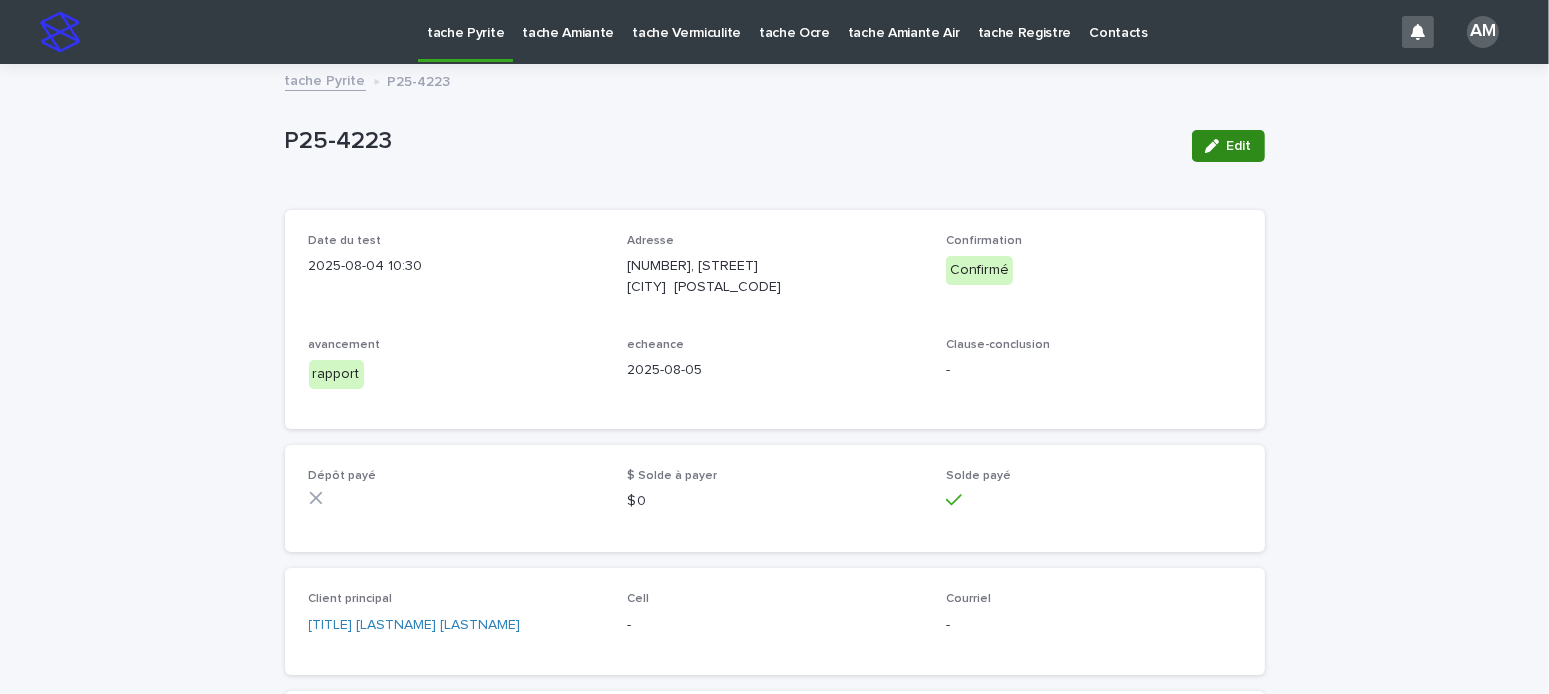 click on "Edit" at bounding box center (1239, 146) 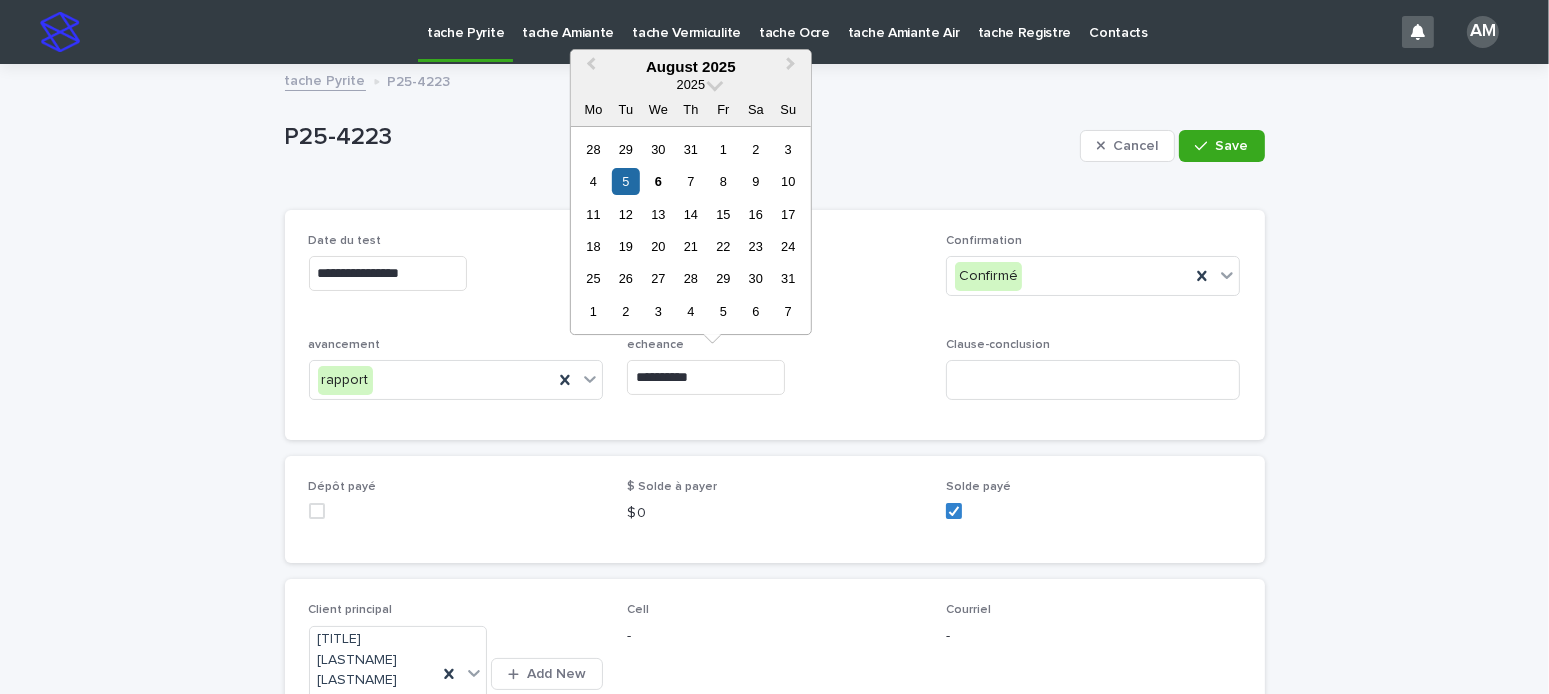 click on "**********" at bounding box center (706, 377) 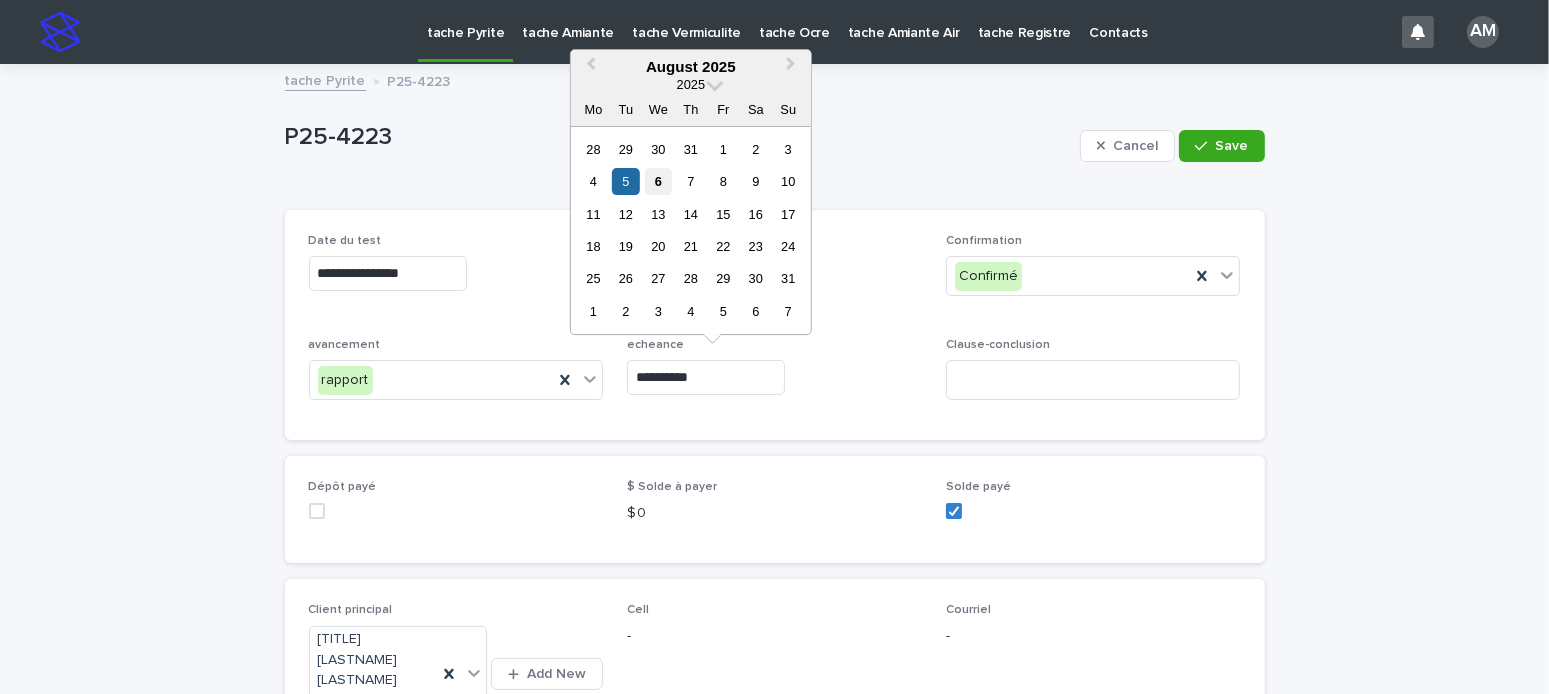 click on "6" at bounding box center (658, 181) 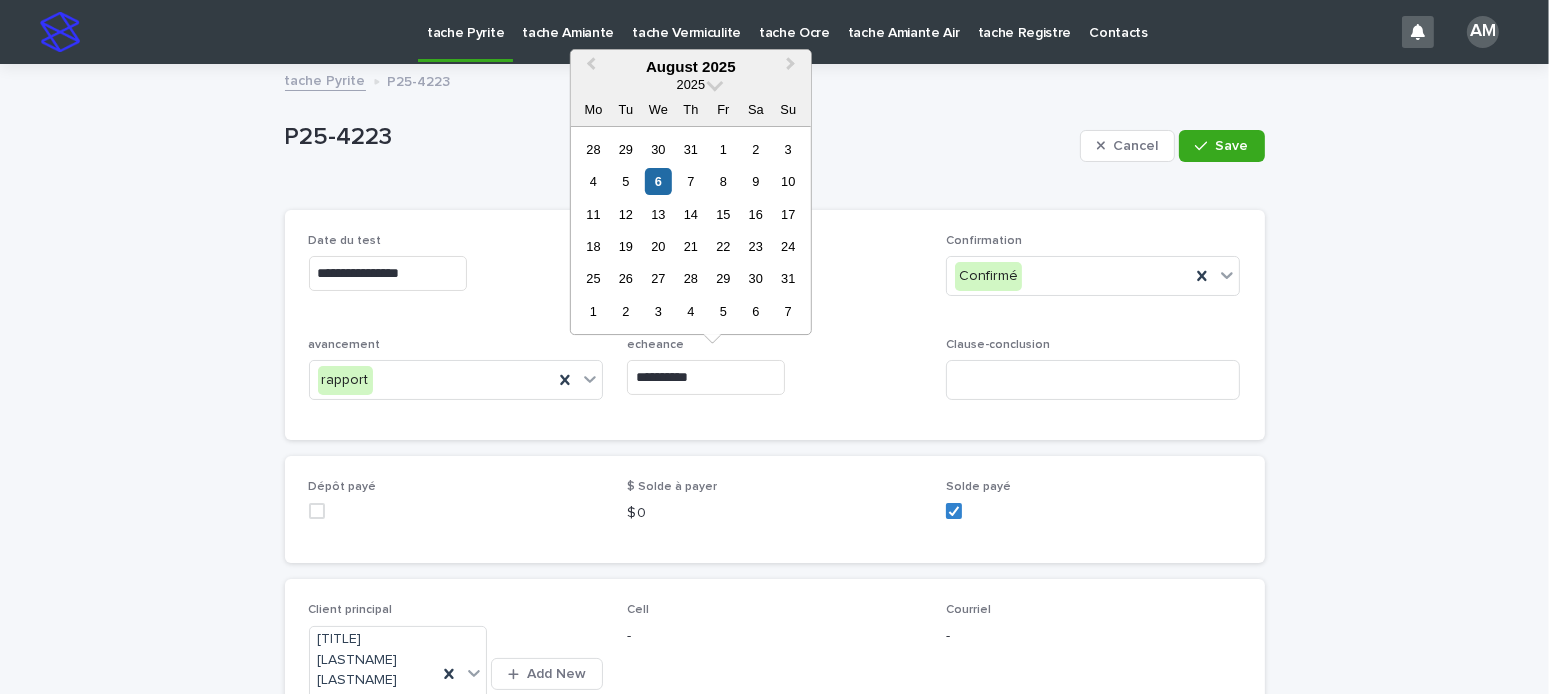 click on "**********" at bounding box center [706, 377] 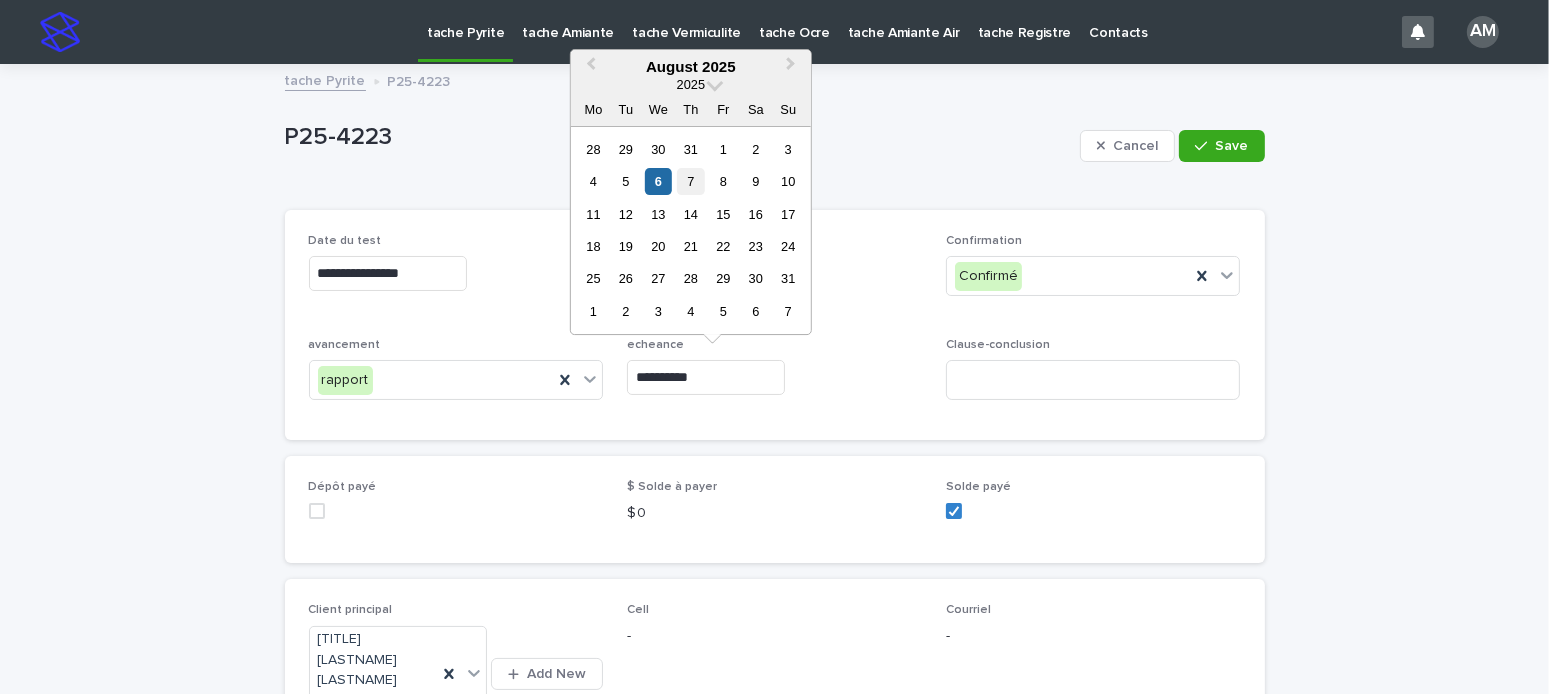click on "7" at bounding box center [690, 181] 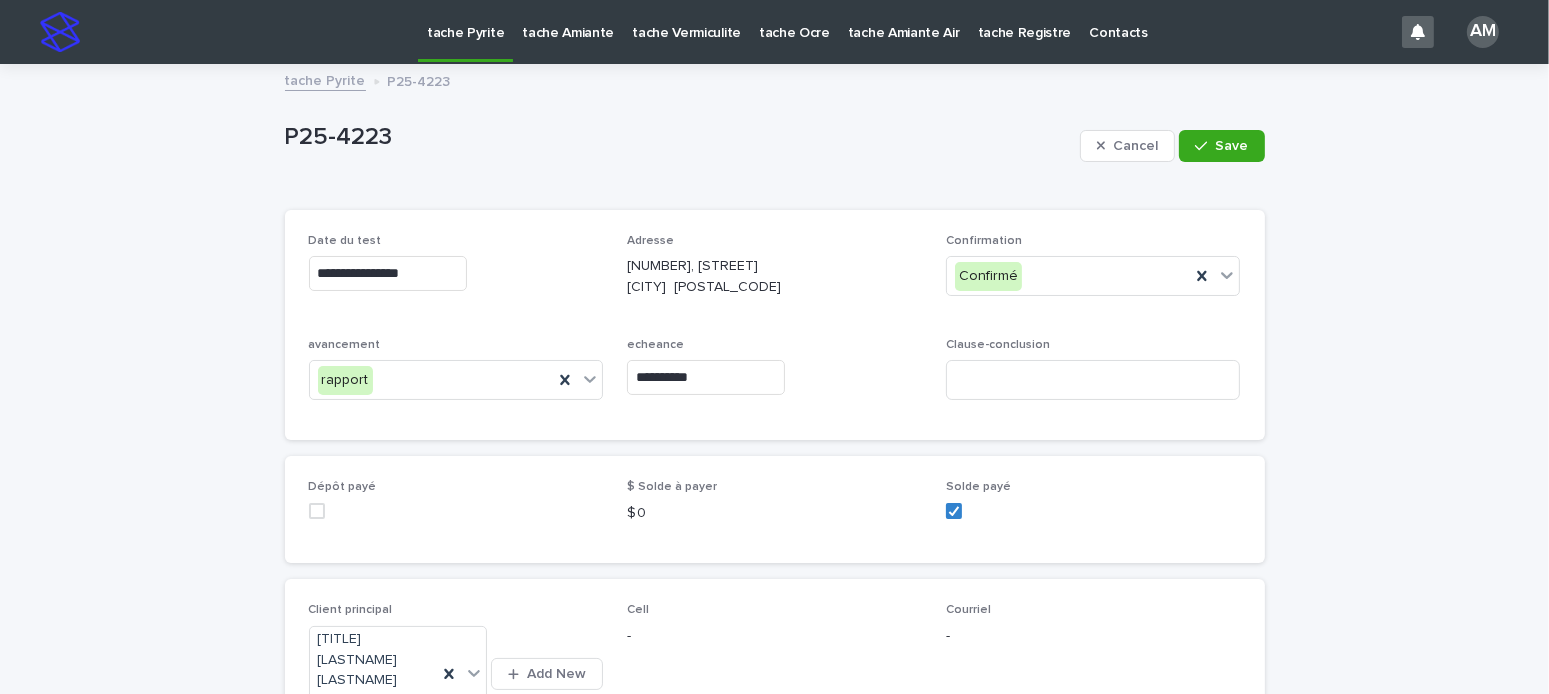 type on "**********" 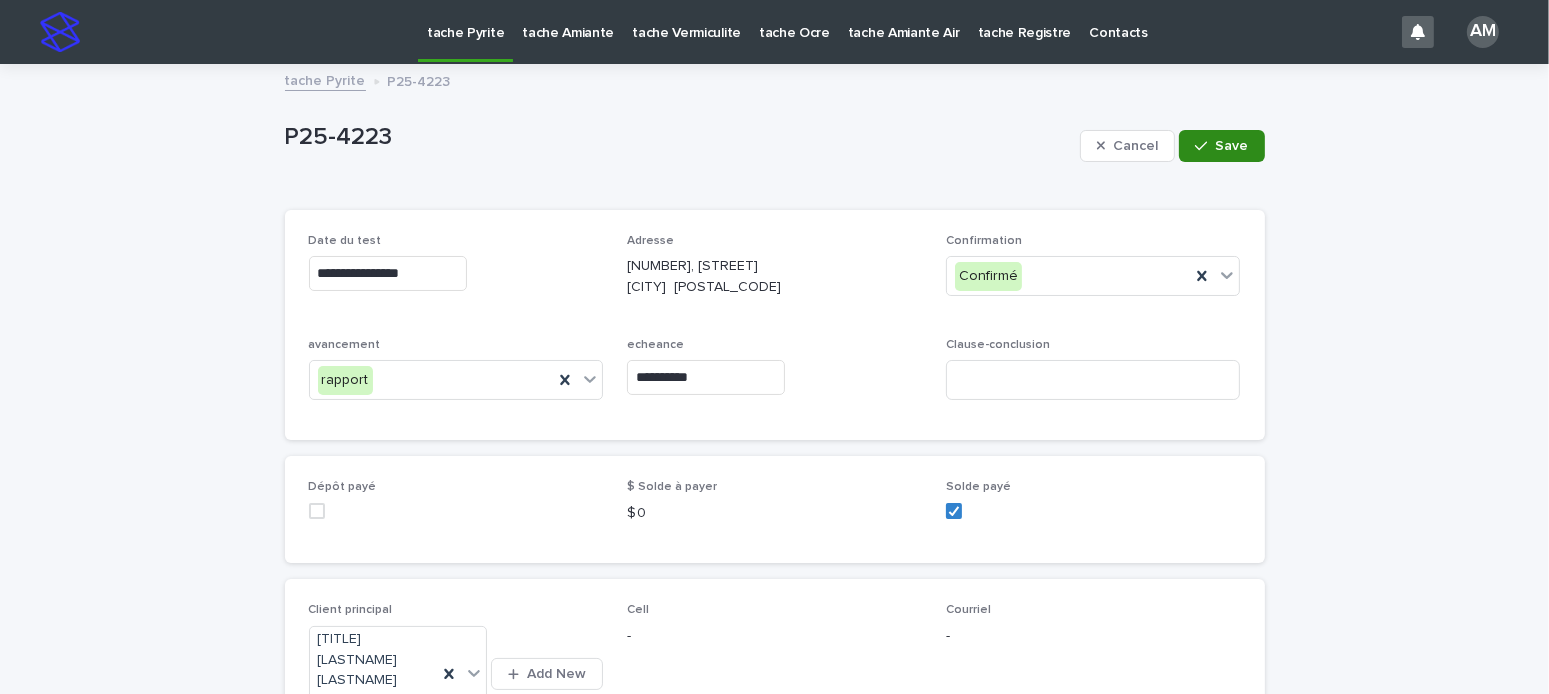 click at bounding box center (1205, 146) 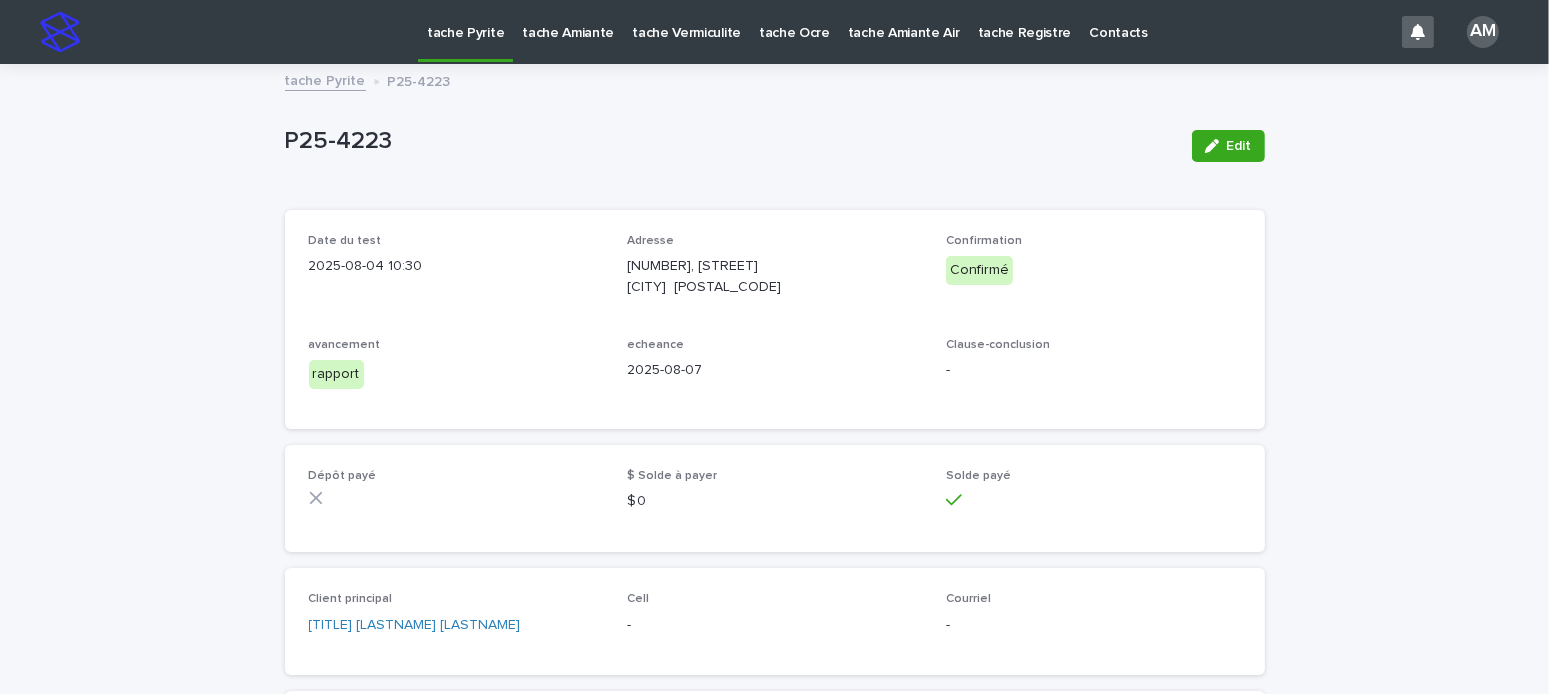 click on "tache Pyrite" at bounding box center (325, 79) 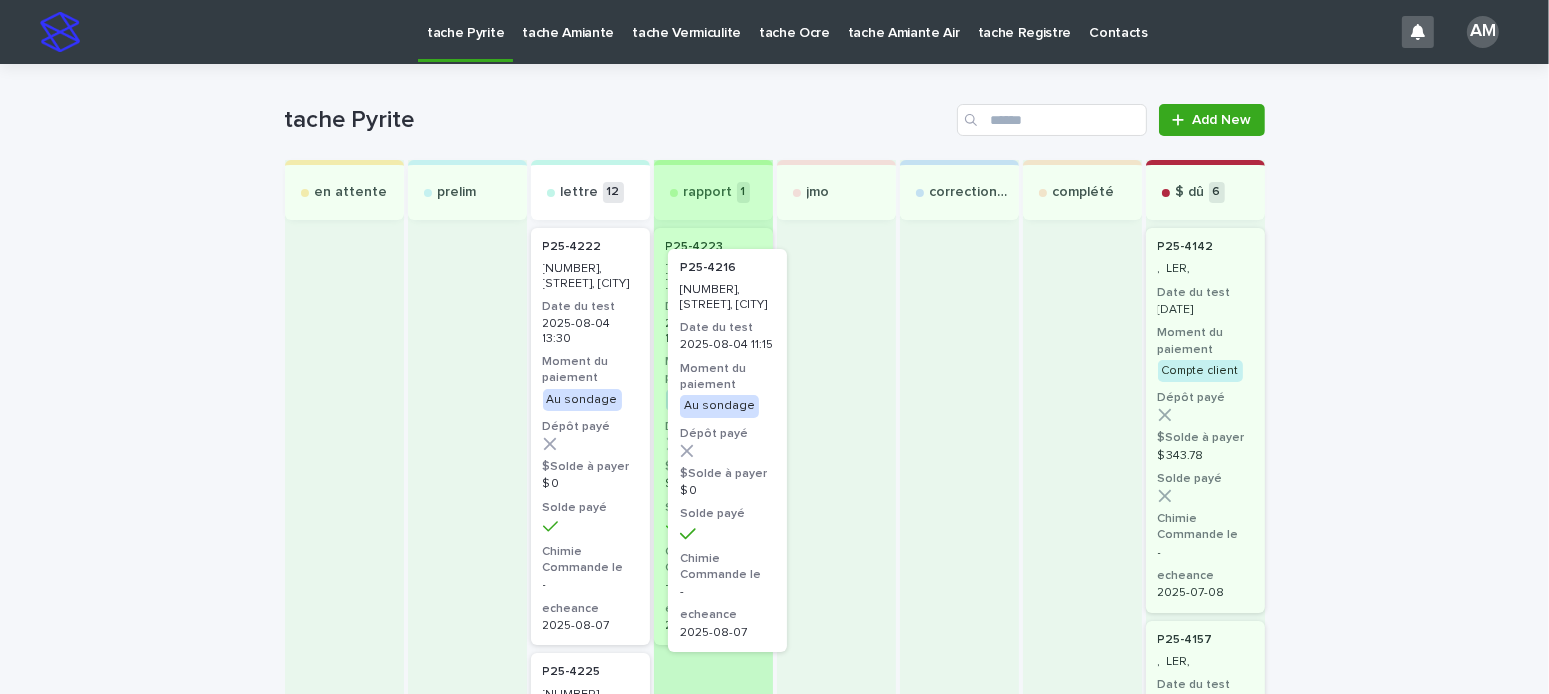 drag, startPoint x: 549, startPoint y: 320, endPoint x: 704, endPoint y: 344, distance: 156.84706 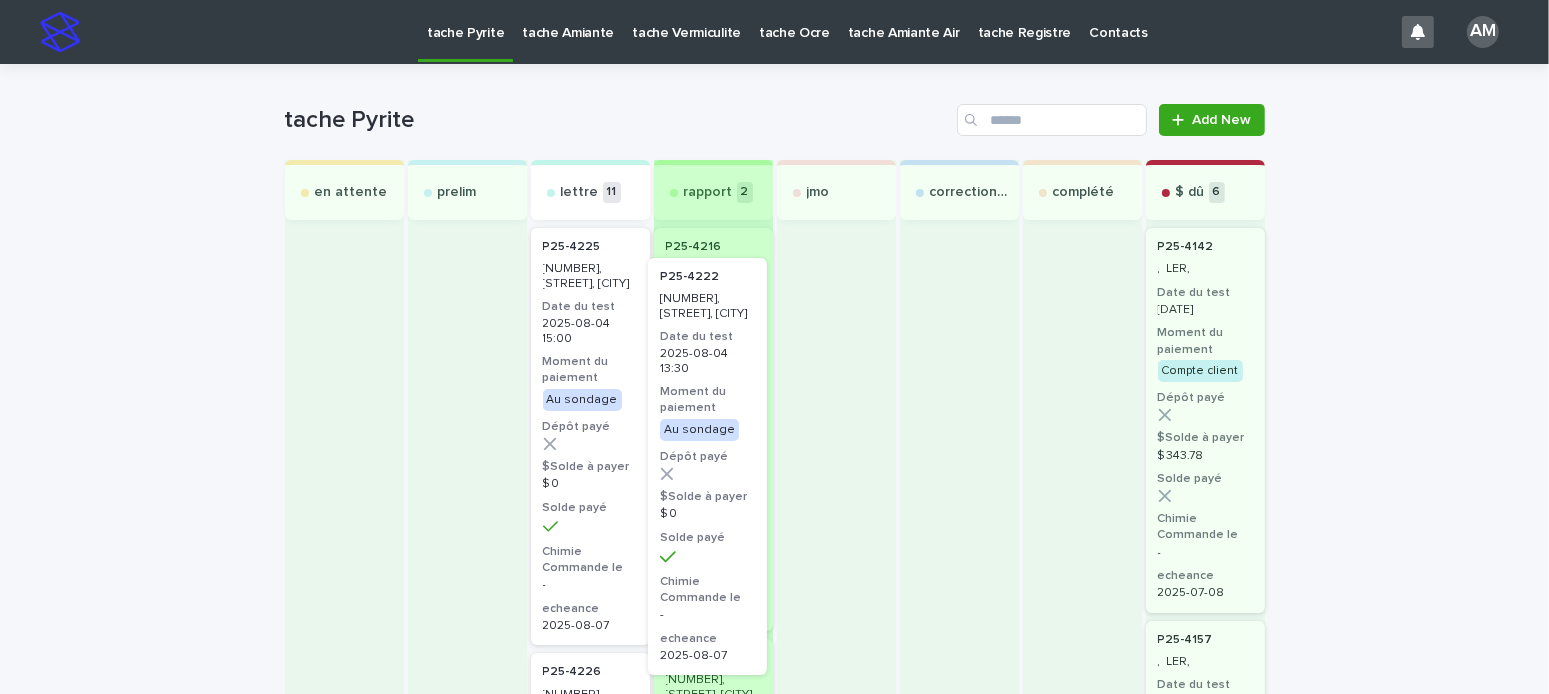 drag, startPoint x: 575, startPoint y: 321, endPoint x: 710, endPoint y: 351, distance: 138.29317 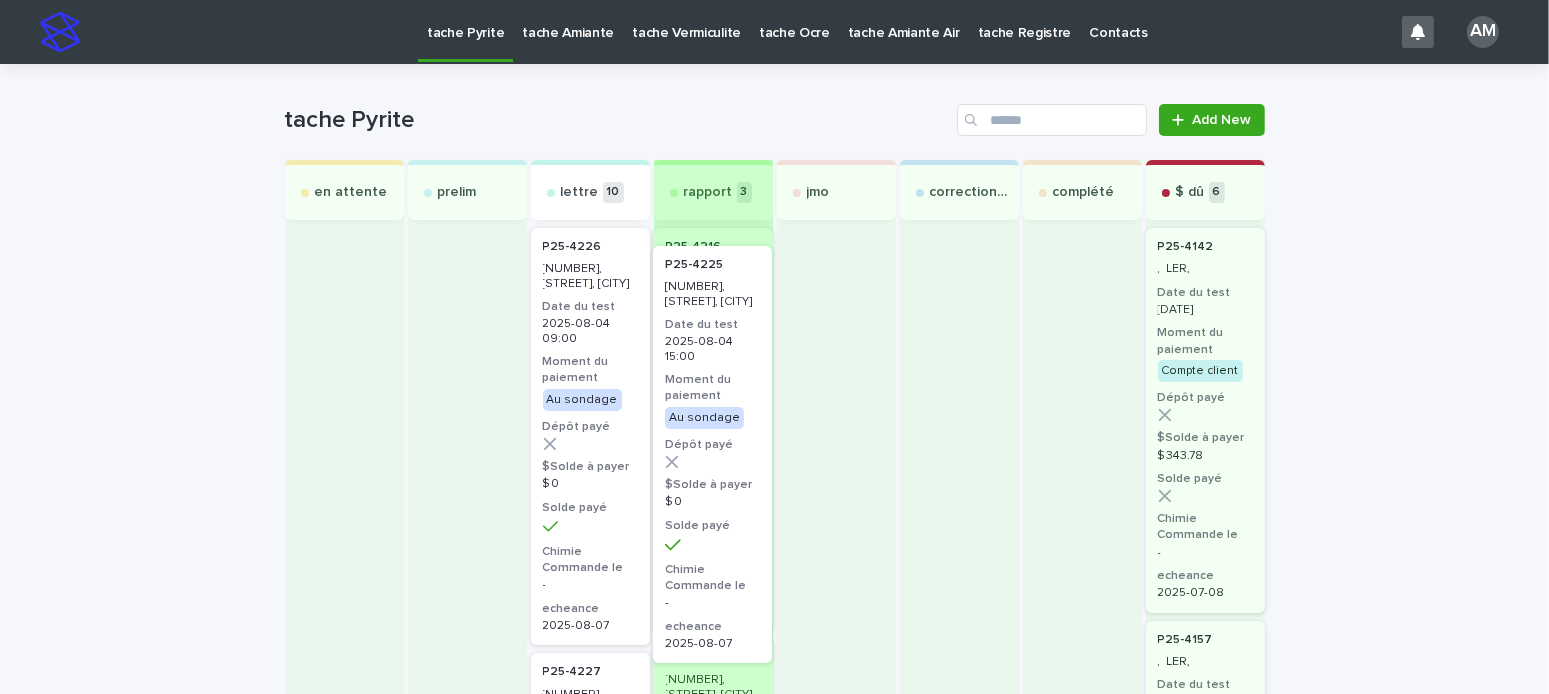 drag, startPoint x: 568, startPoint y: 318, endPoint x: 705, endPoint y: 337, distance: 138.31125 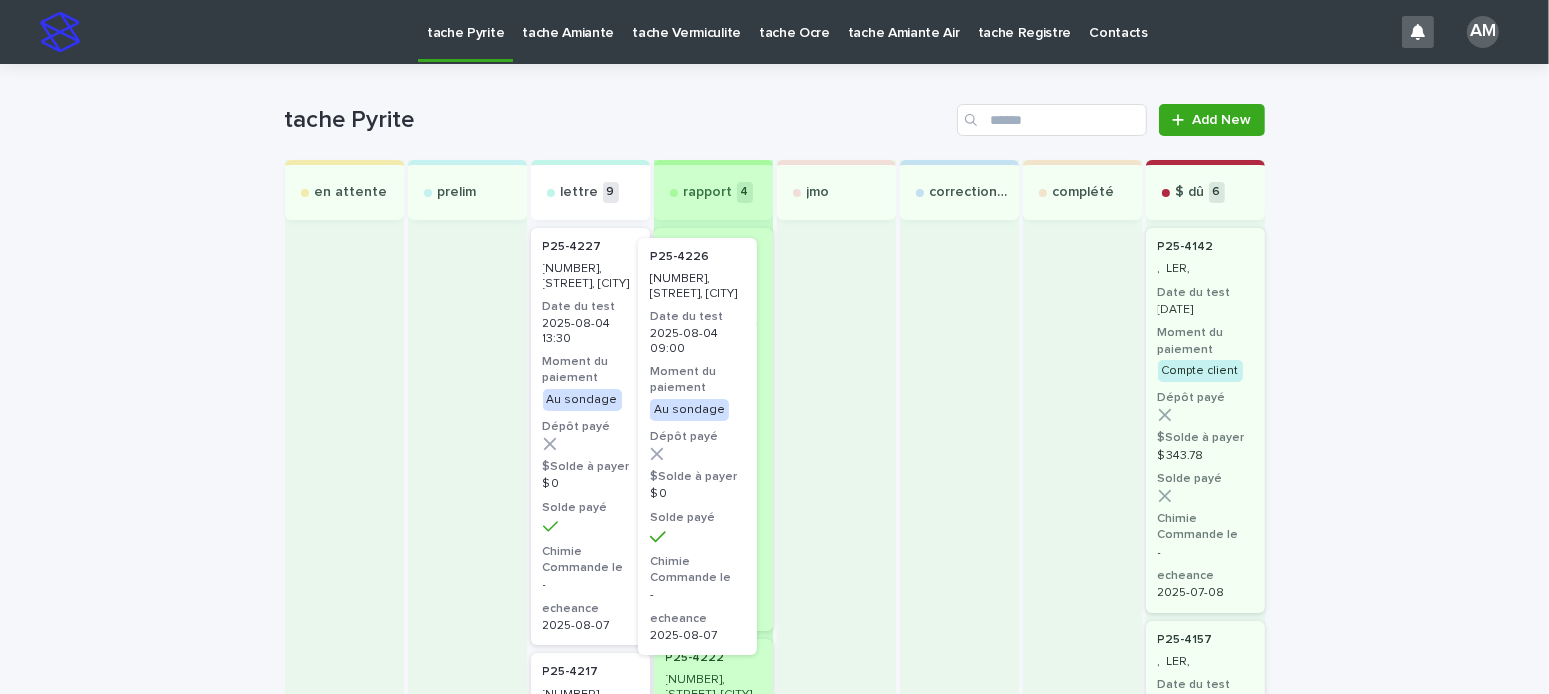 drag, startPoint x: 588, startPoint y: 351, endPoint x: 718, endPoint y: 361, distance: 130.38405 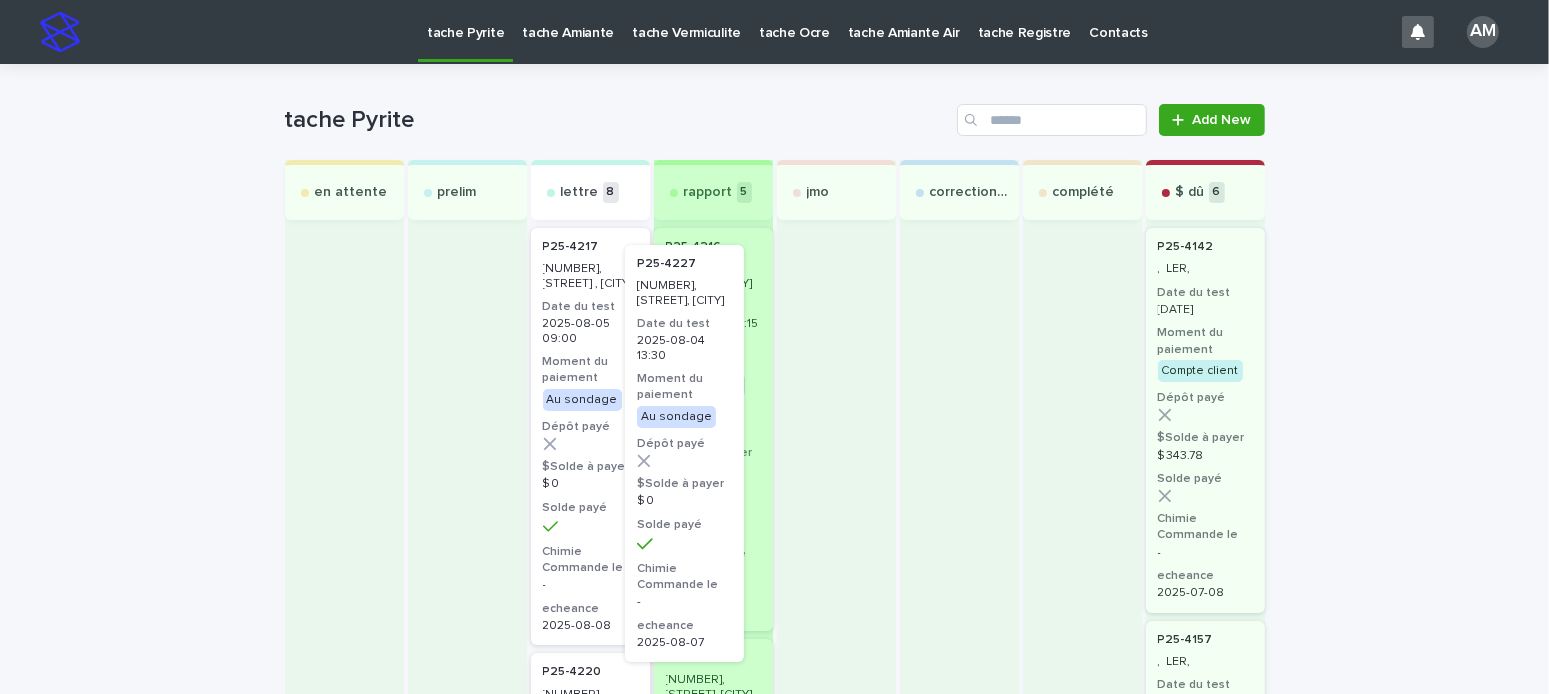 drag, startPoint x: 639, startPoint y: 350, endPoint x: 705, endPoint y: 357, distance: 66.37017 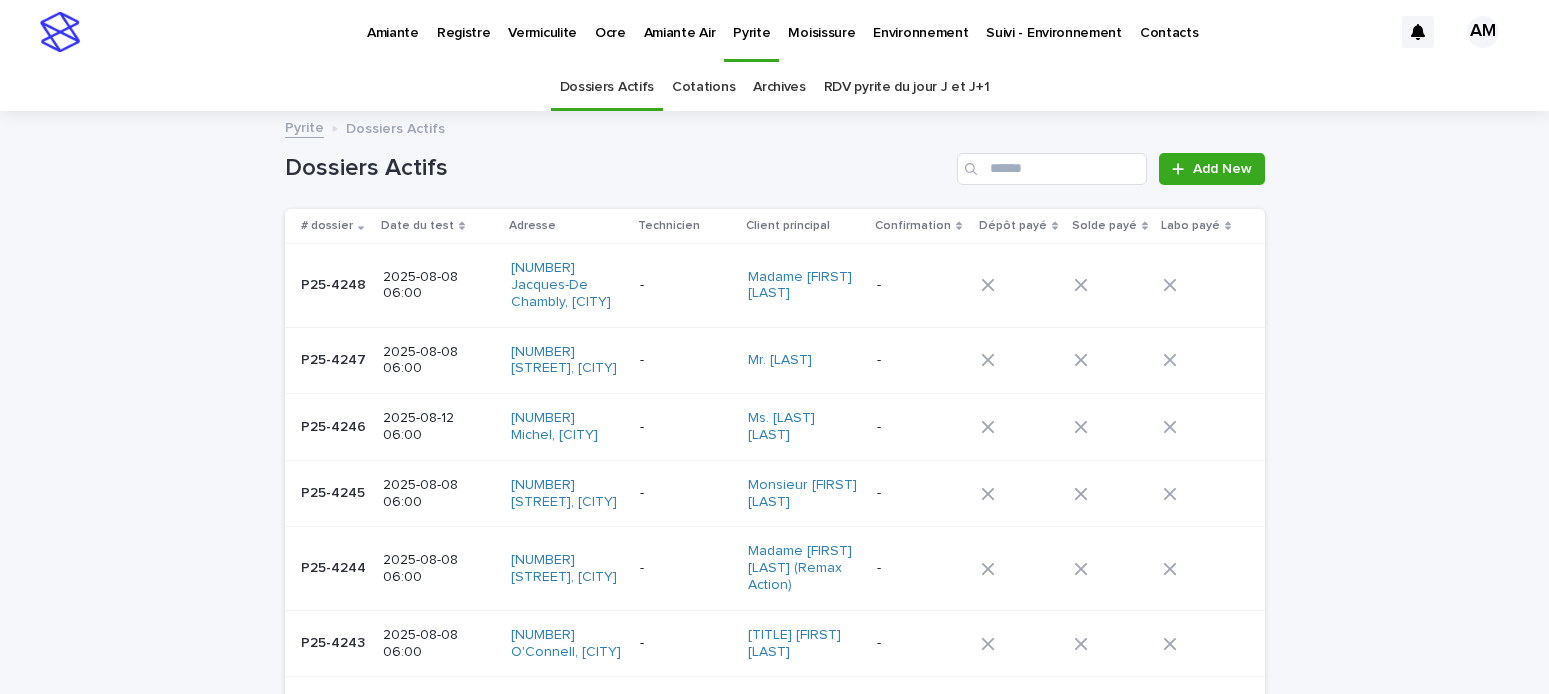scroll, scrollTop: 0, scrollLeft: 0, axis: both 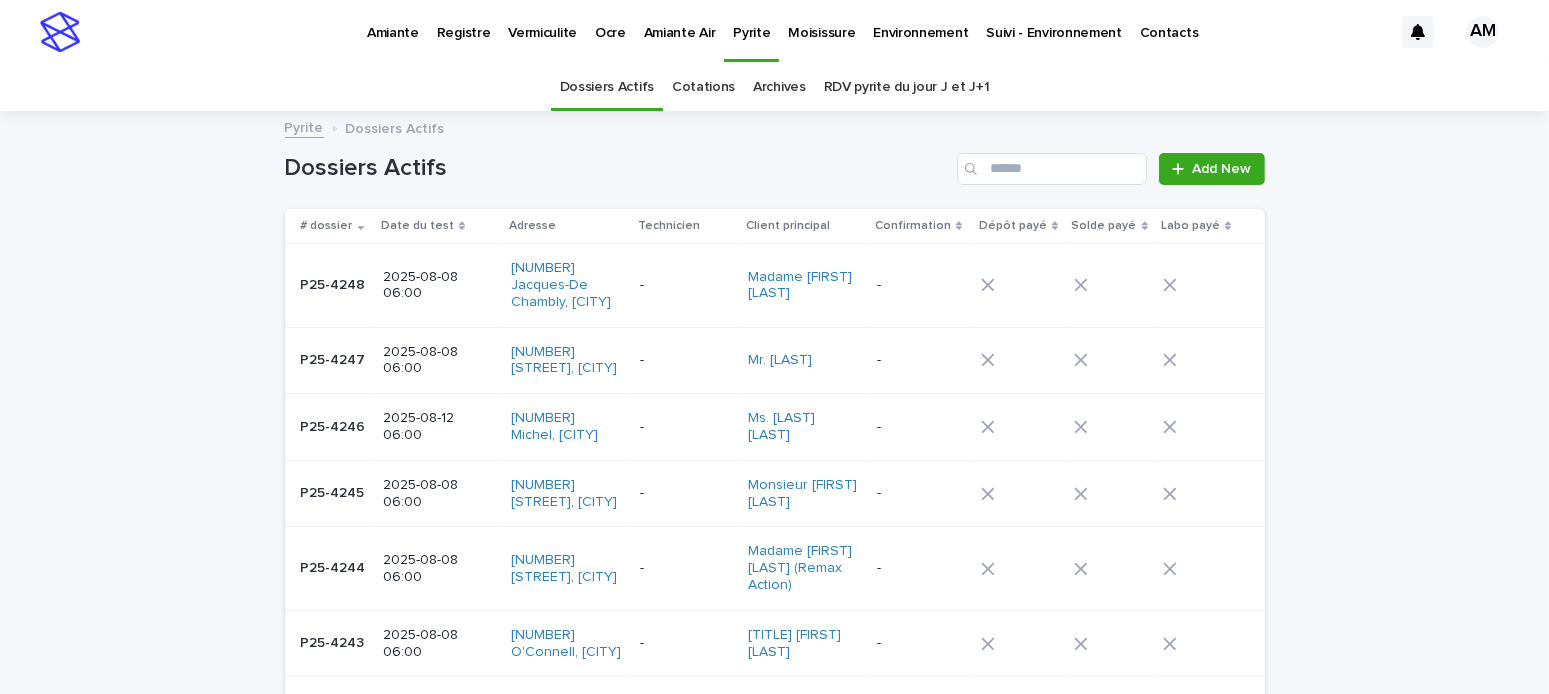 click on "Moisissure" at bounding box center (821, 21) 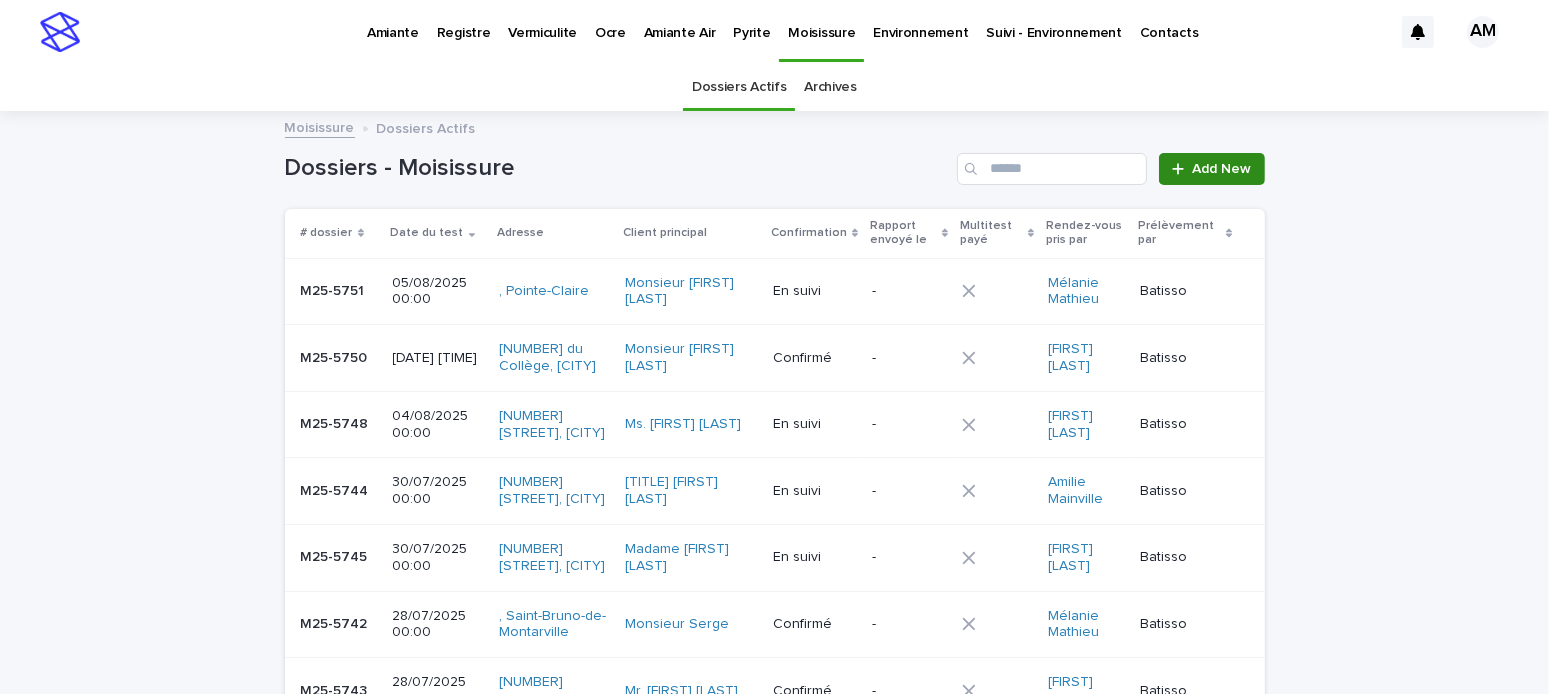 click on "Add New" at bounding box center (1222, 169) 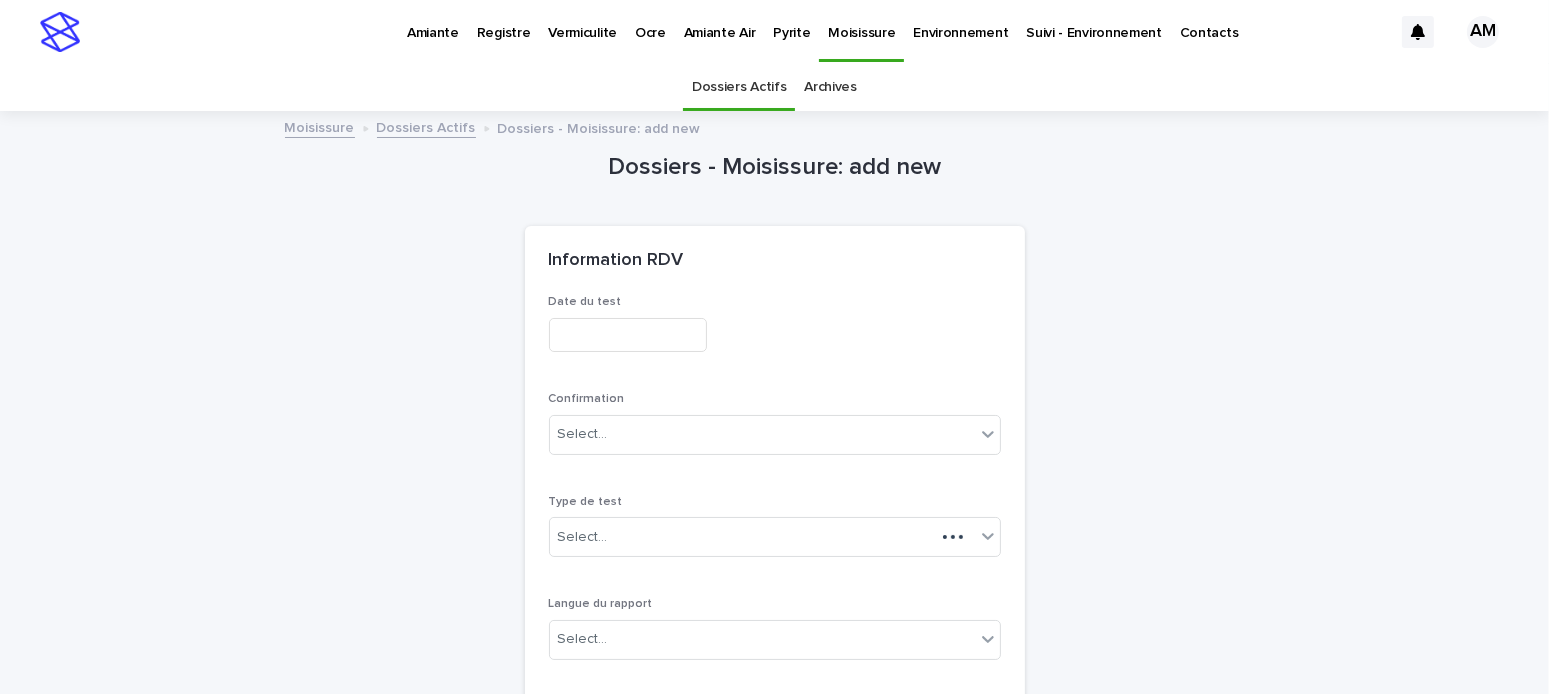 scroll, scrollTop: 63, scrollLeft: 0, axis: vertical 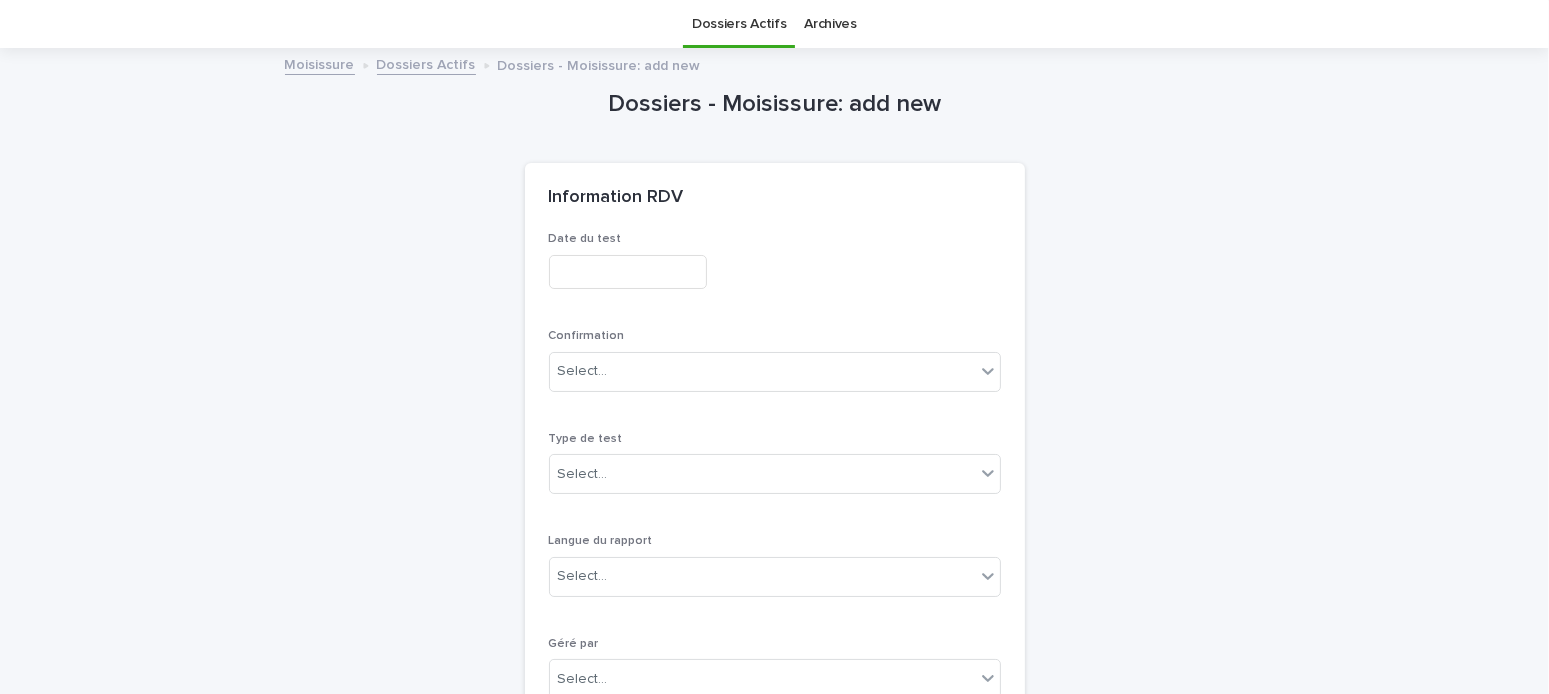 click at bounding box center [628, 272] 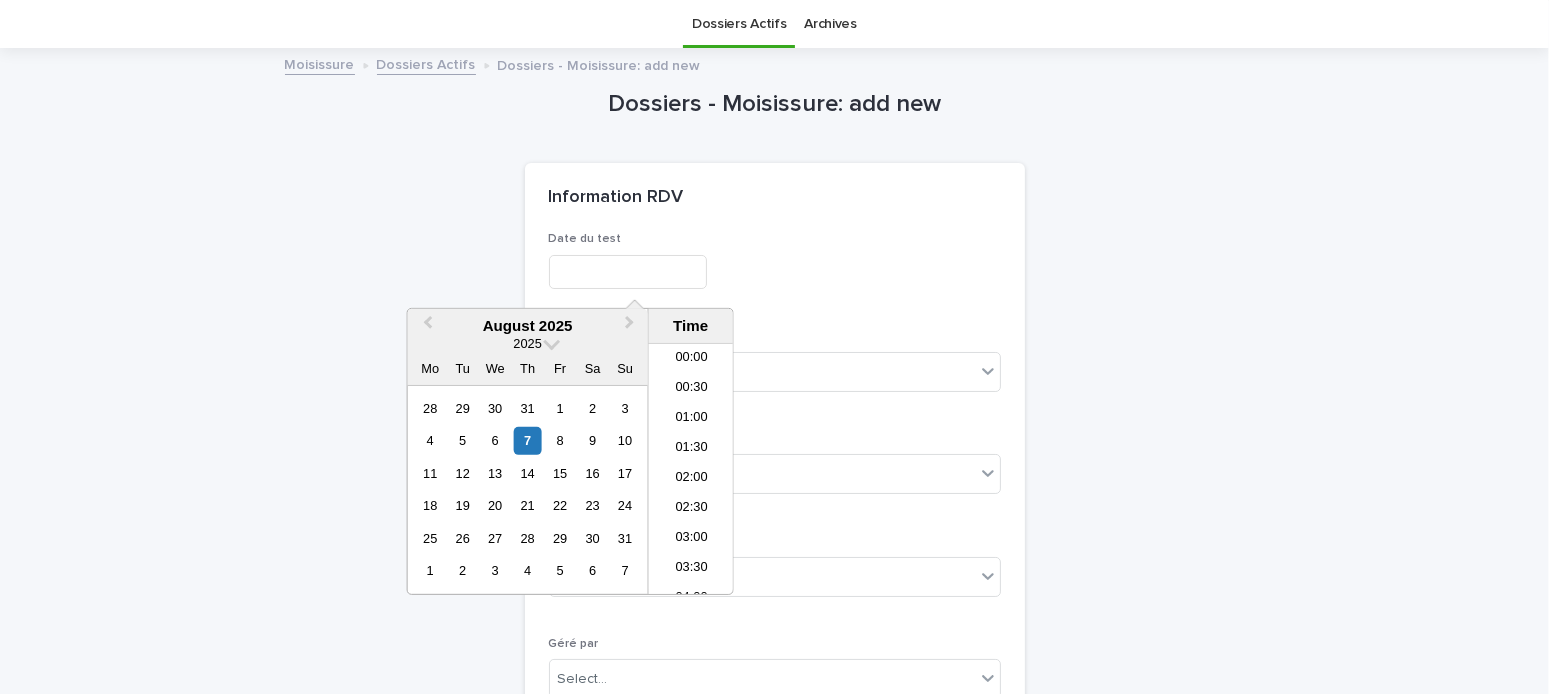scroll, scrollTop: 400, scrollLeft: 0, axis: vertical 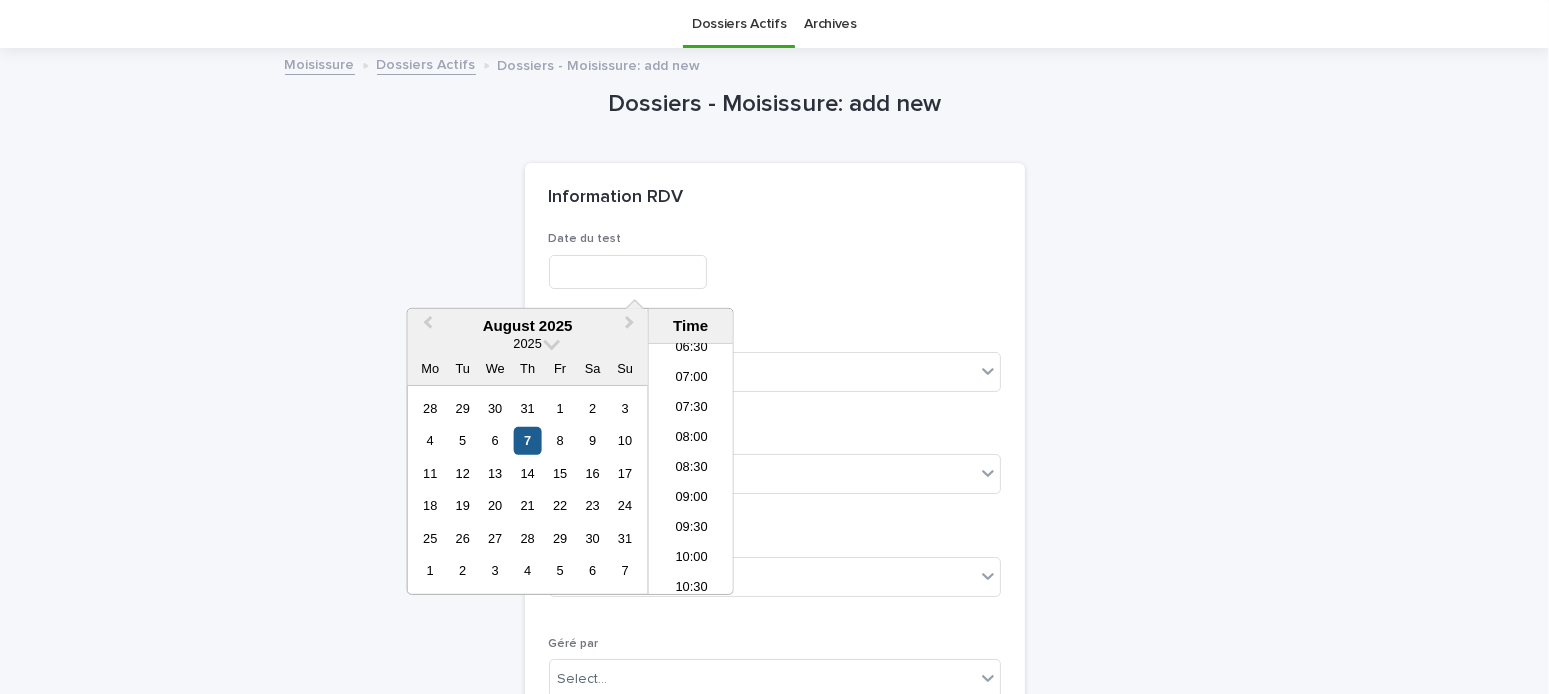 click on "7" at bounding box center (527, 440) 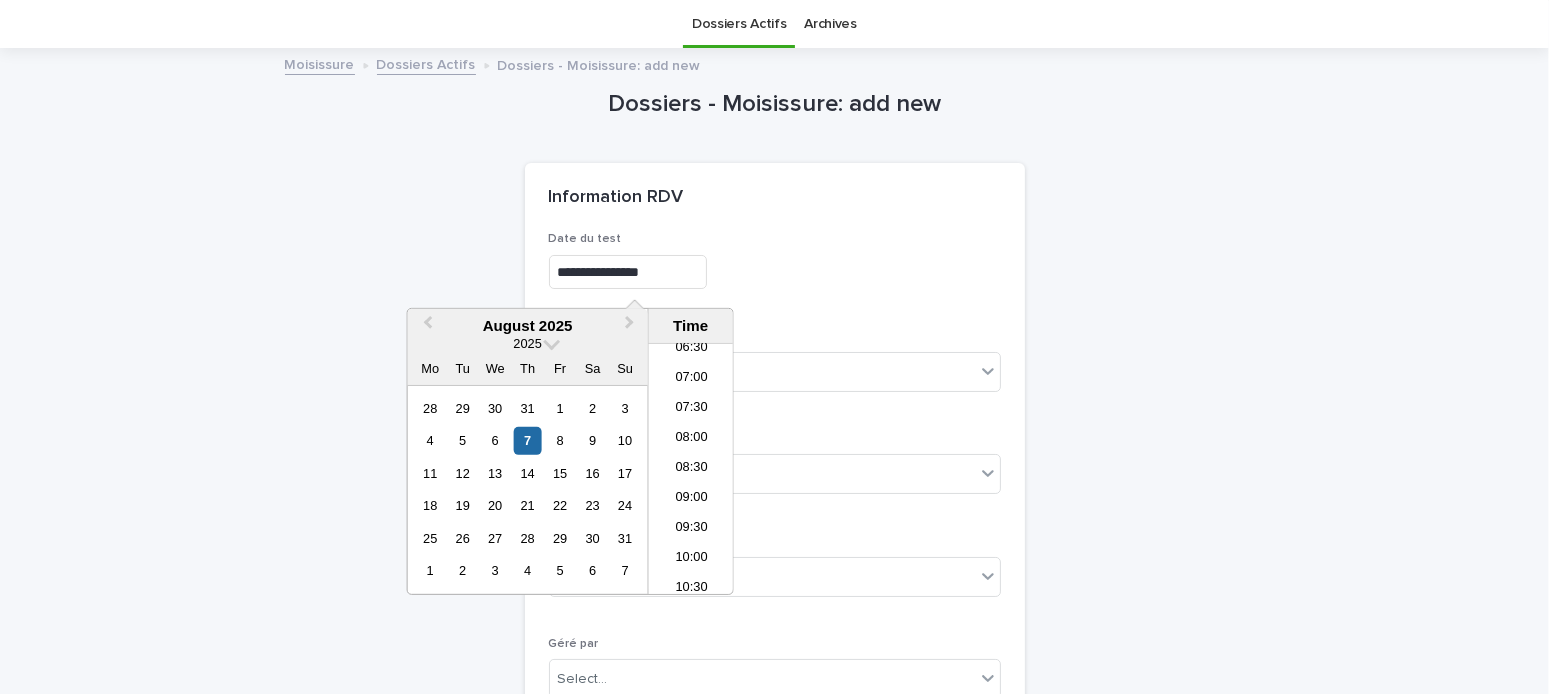 click on "**********" at bounding box center [775, 272] 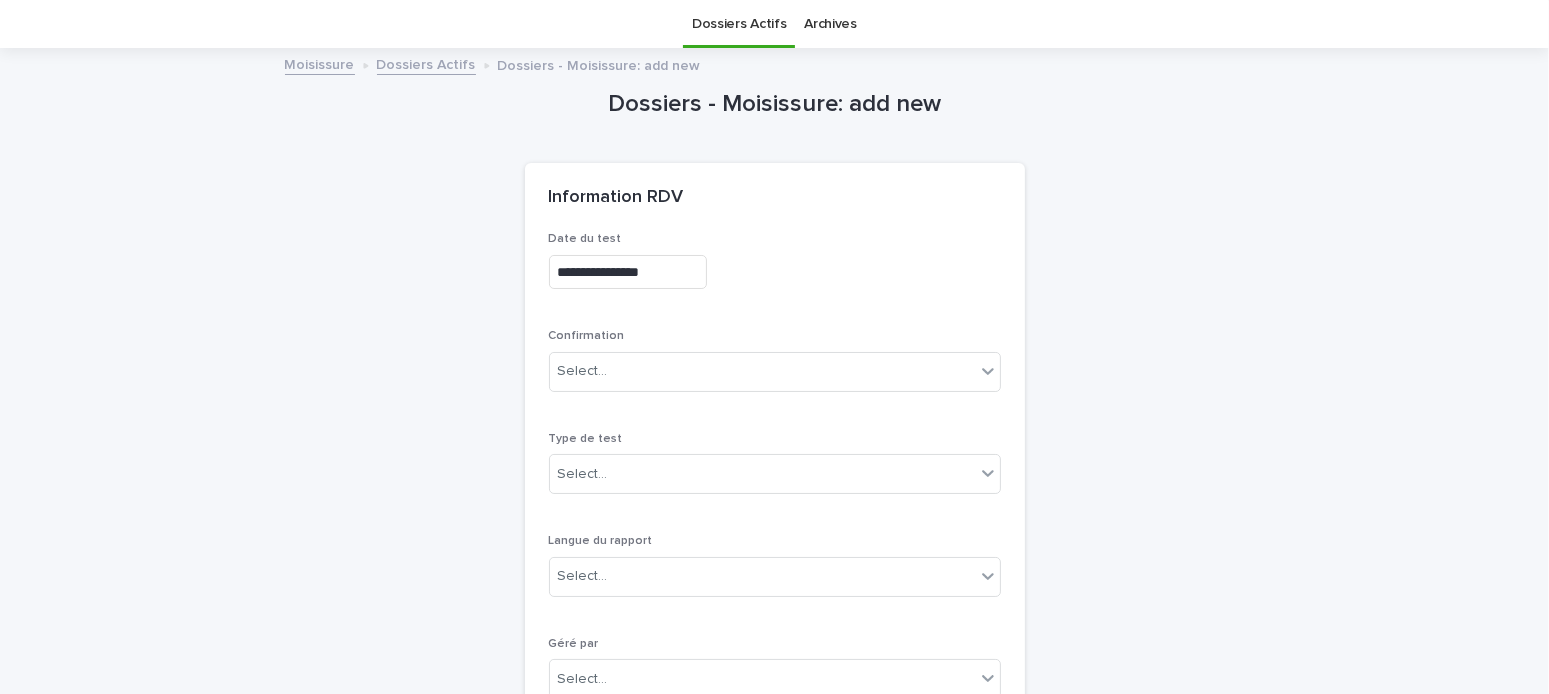 scroll, scrollTop: 263, scrollLeft: 0, axis: vertical 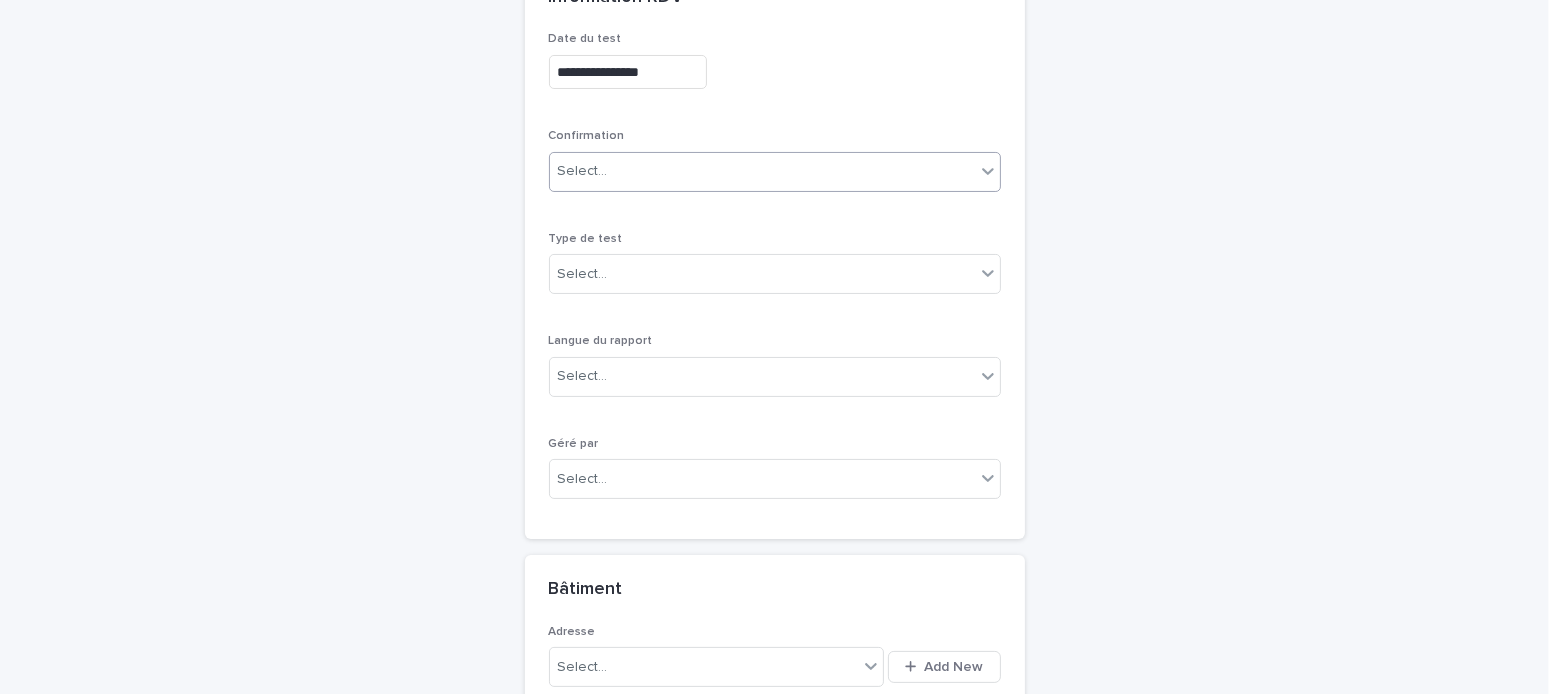 click on "Select..." at bounding box center [762, 171] 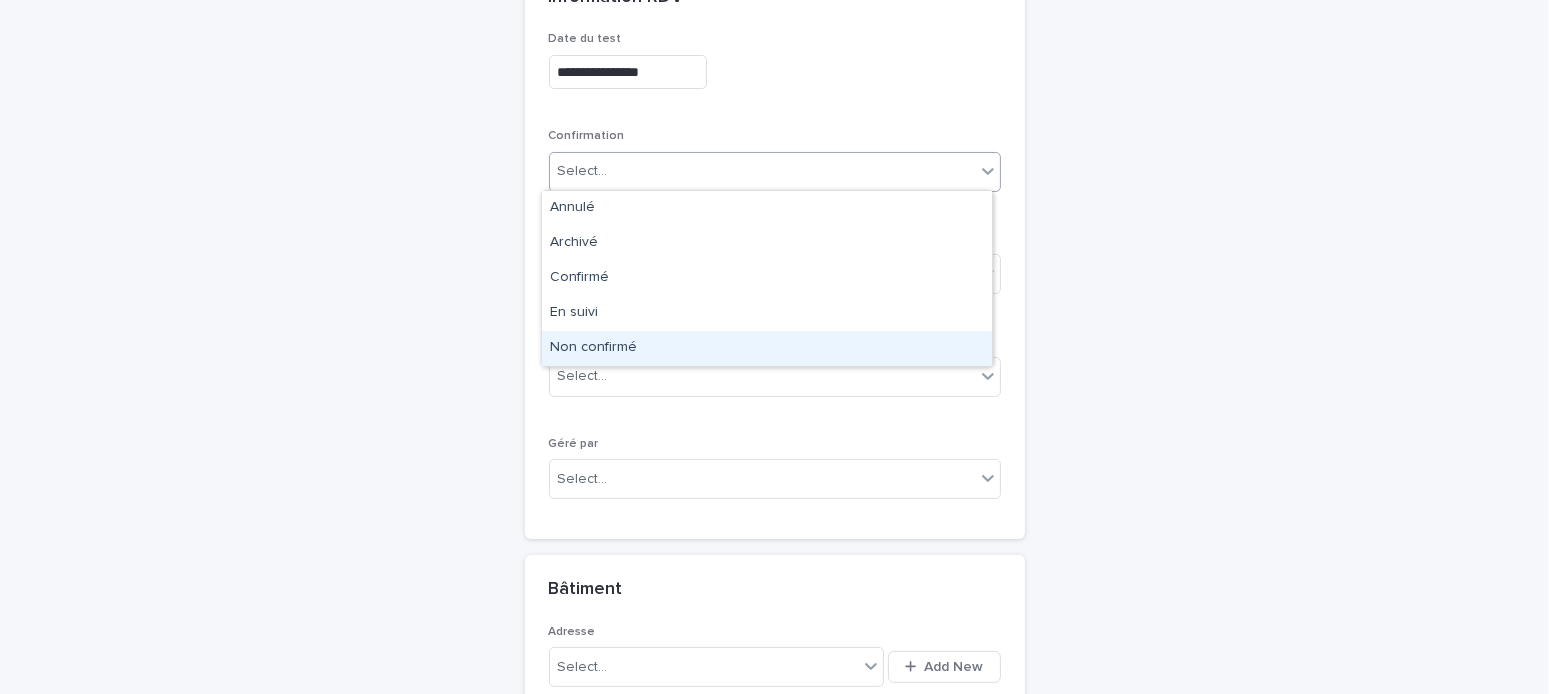 click on "Non confirmé" at bounding box center (767, 348) 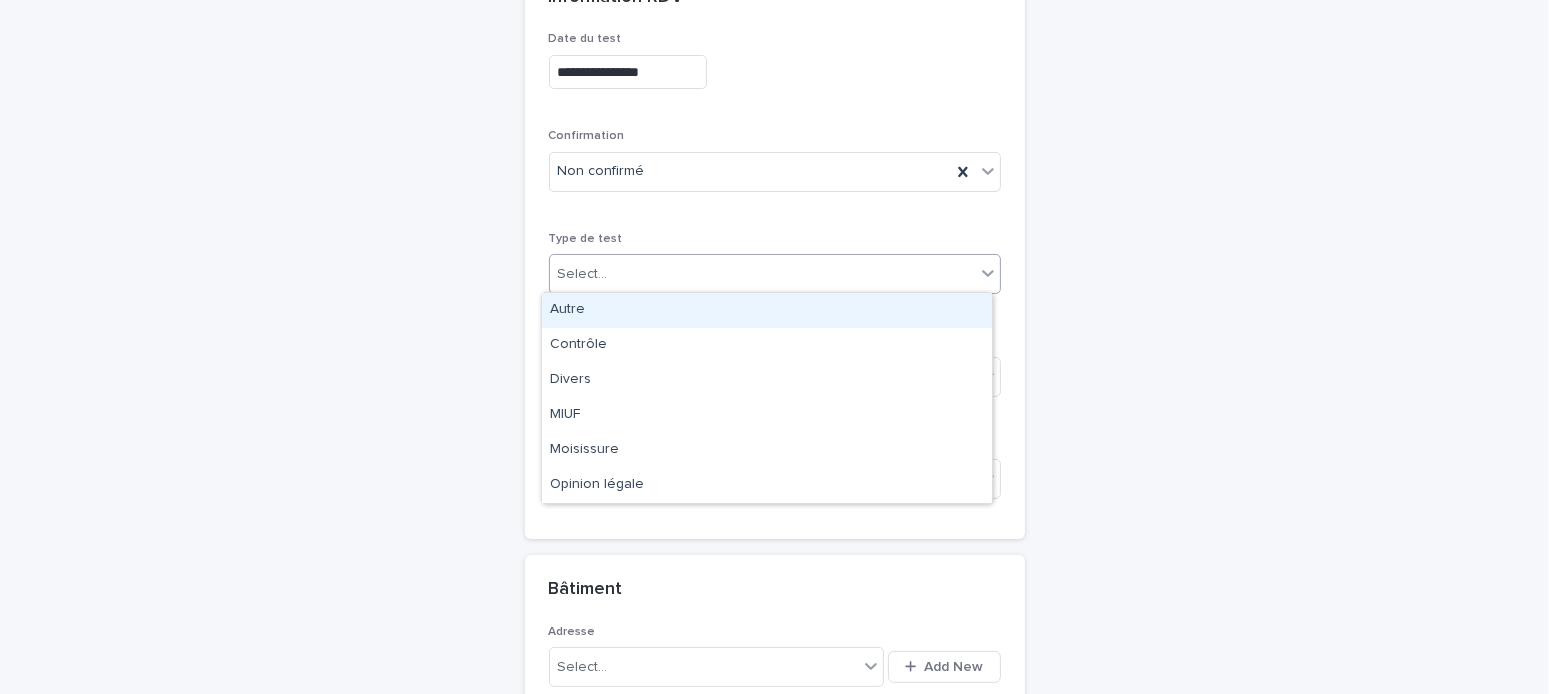 click on "Select..." at bounding box center (762, 274) 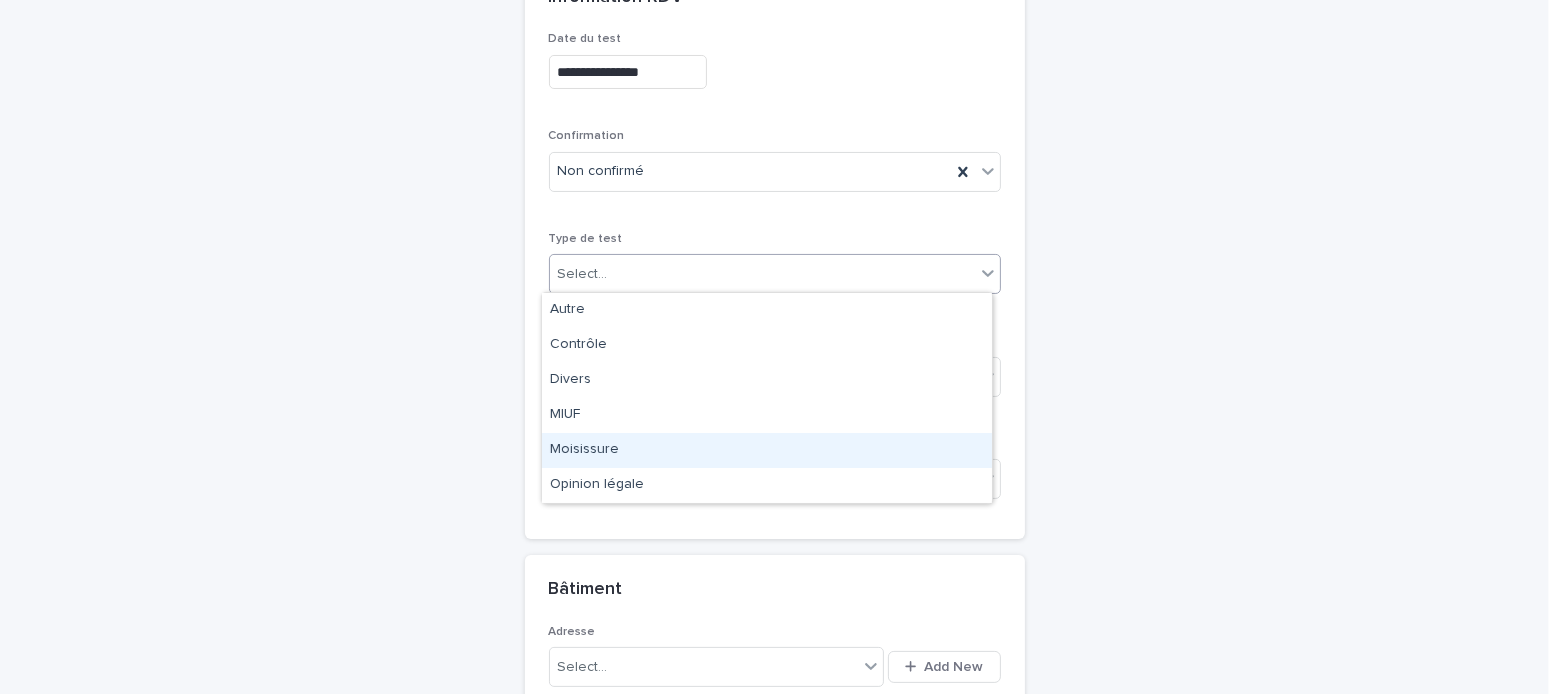 click on "Moisissure" at bounding box center (767, 450) 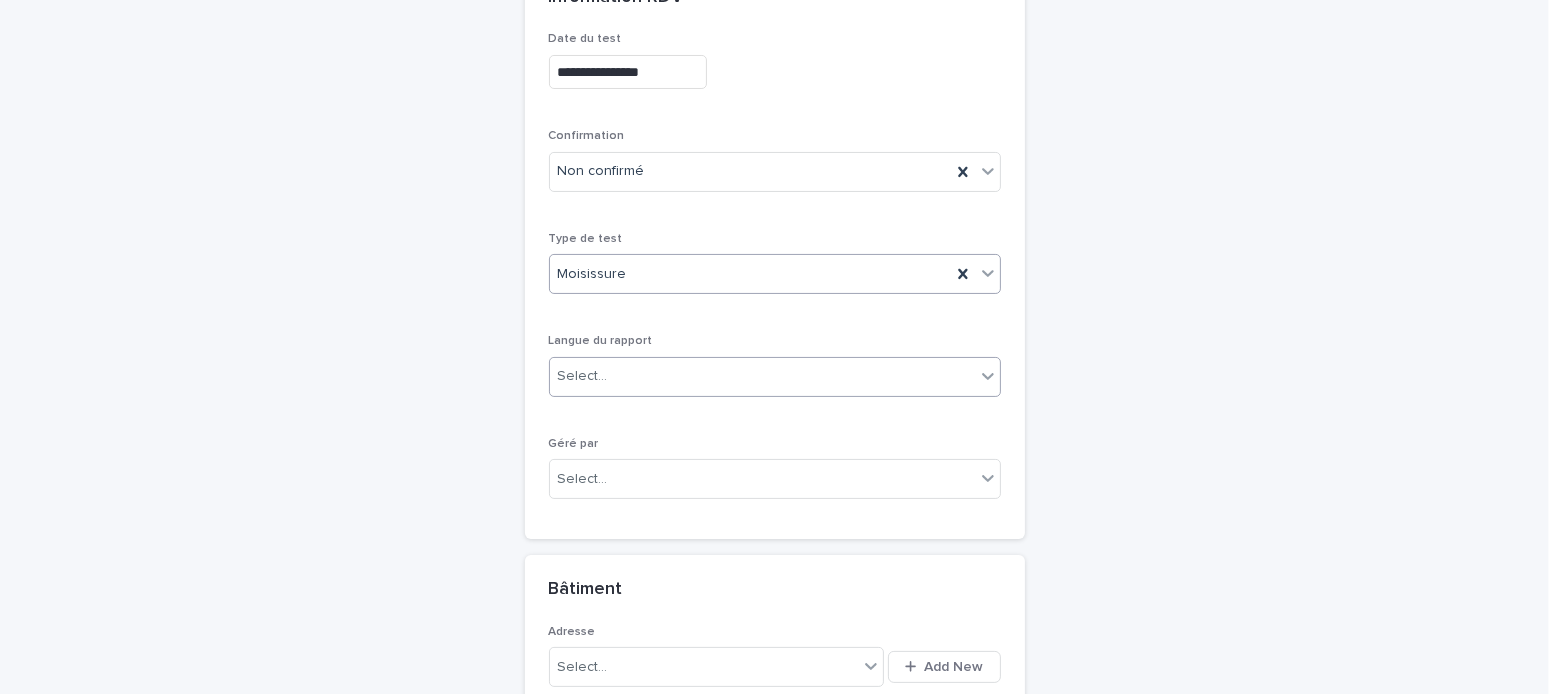 click on "Select..." at bounding box center [583, 376] 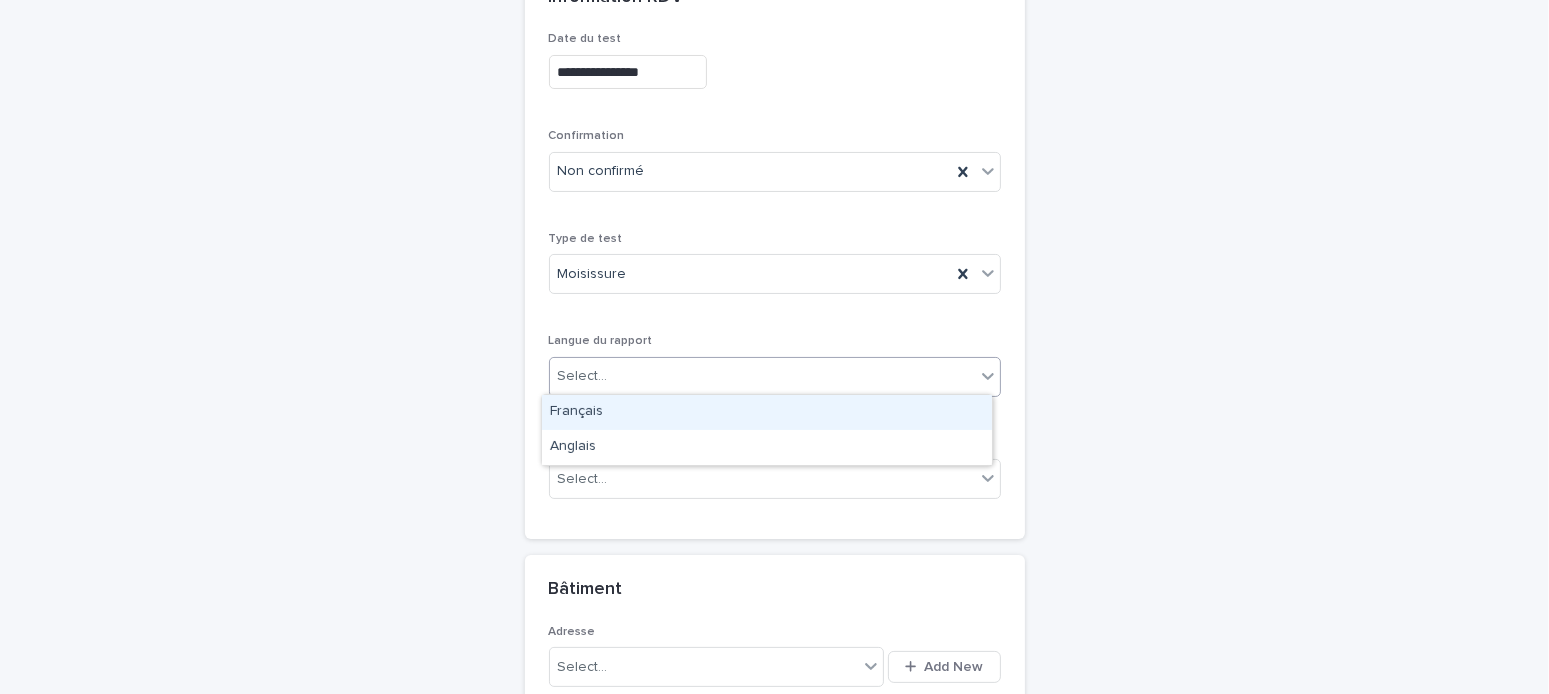 click on "Français" at bounding box center (767, 412) 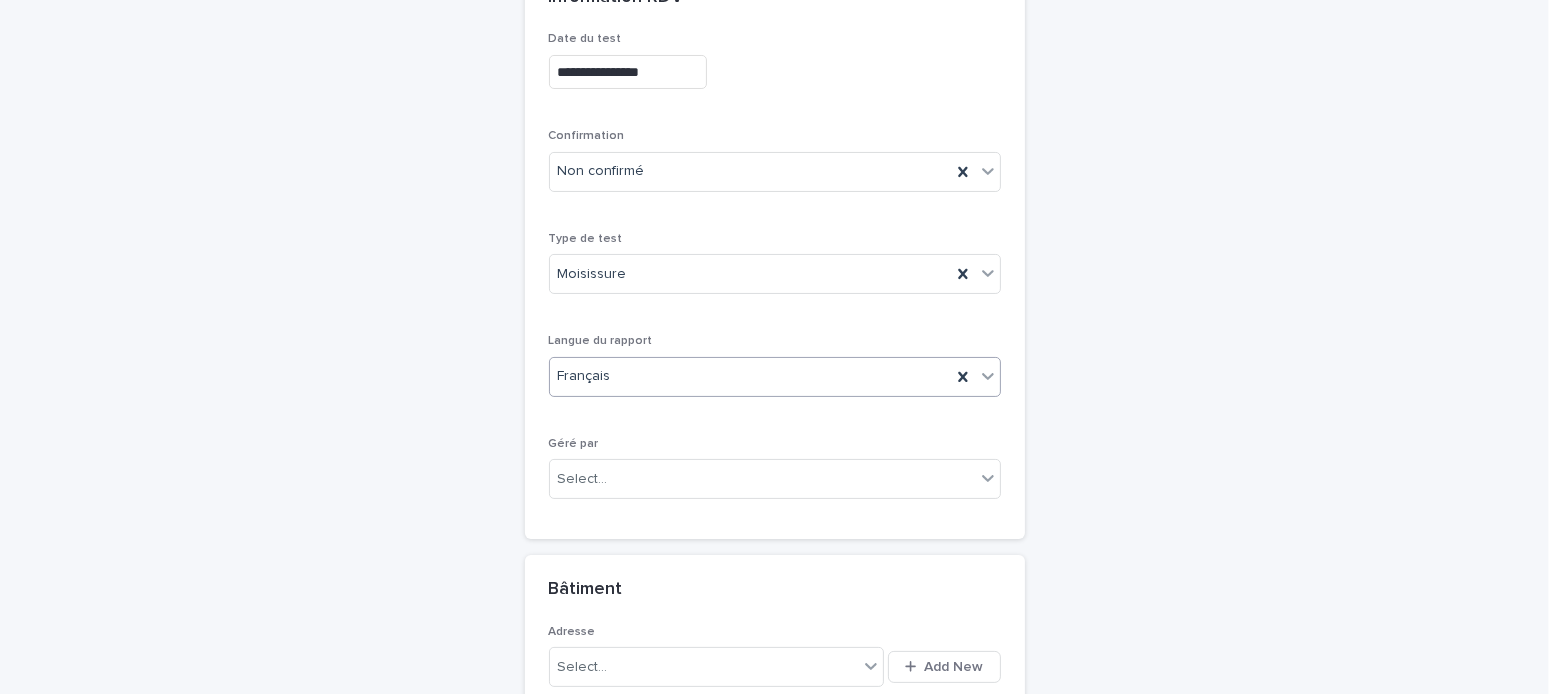 scroll, scrollTop: 463, scrollLeft: 0, axis: vertical 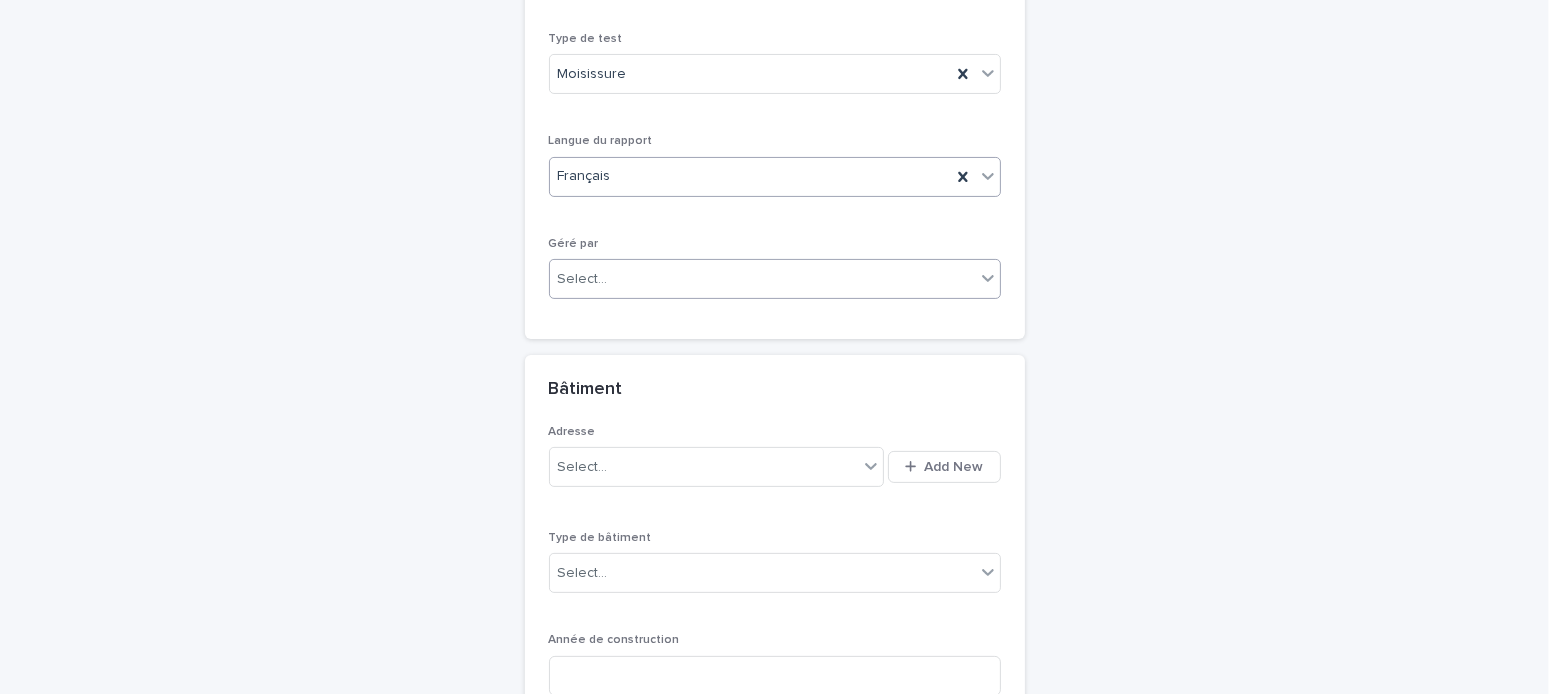 click on "Select..." at bounding box center [762, 279] 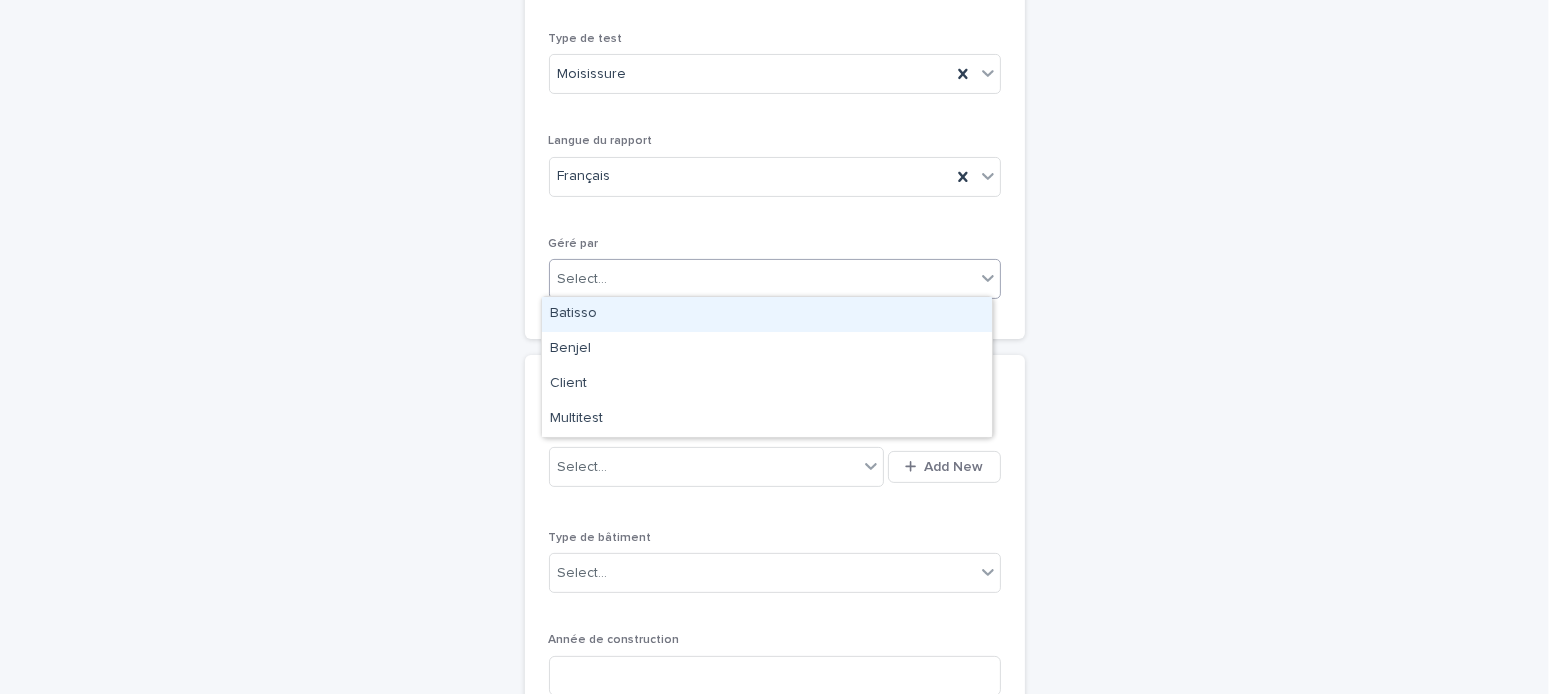 click on "Batisso" at bounding box center (767, 314) 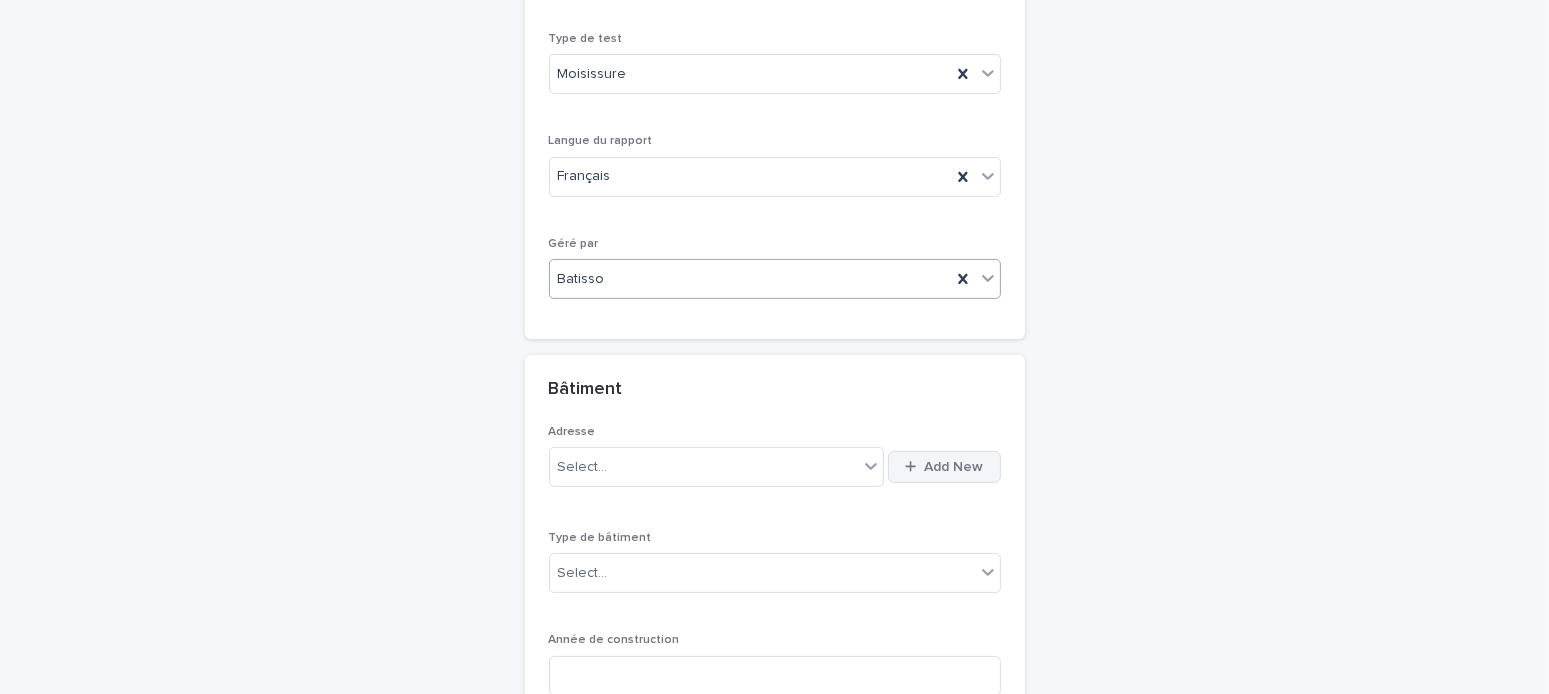 click on "Add New" at bounding box center [954, 467] 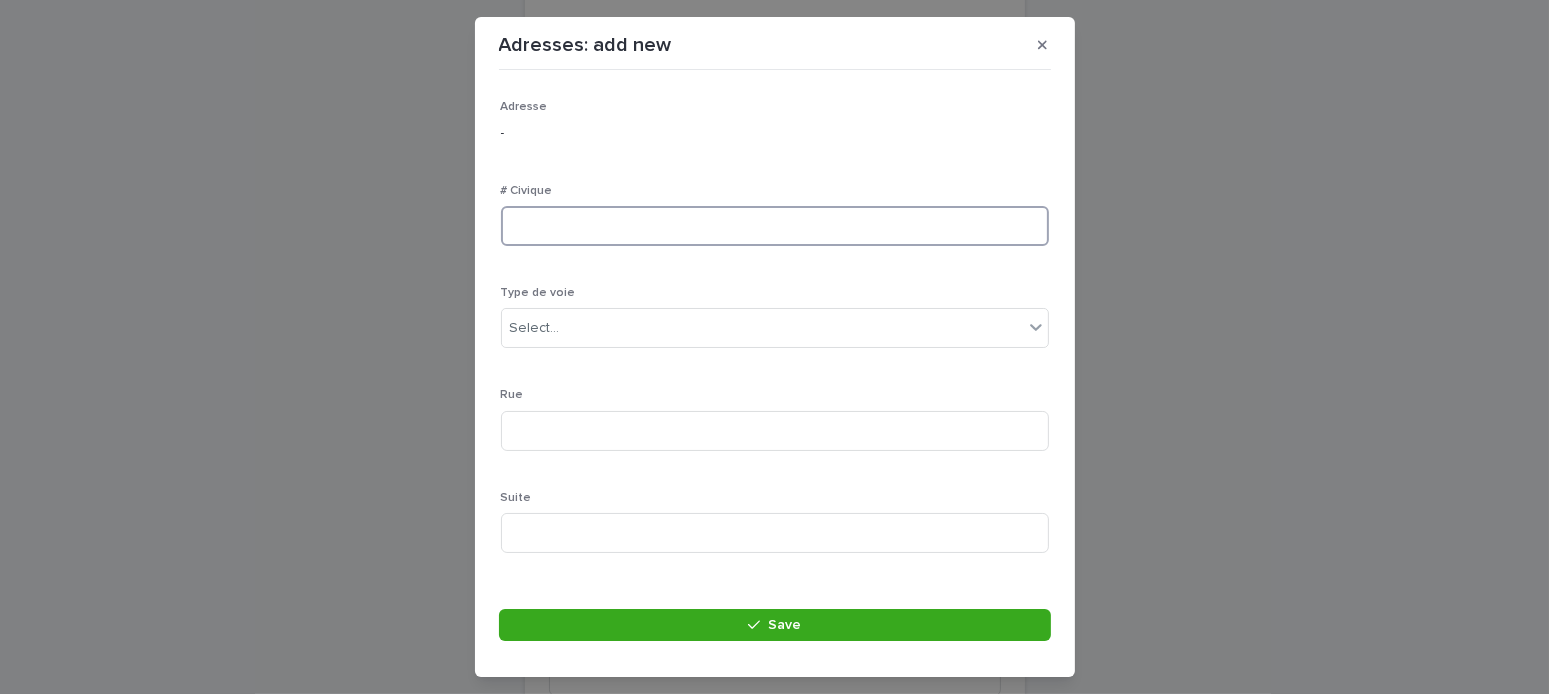 click at bounding box center [775, 226] 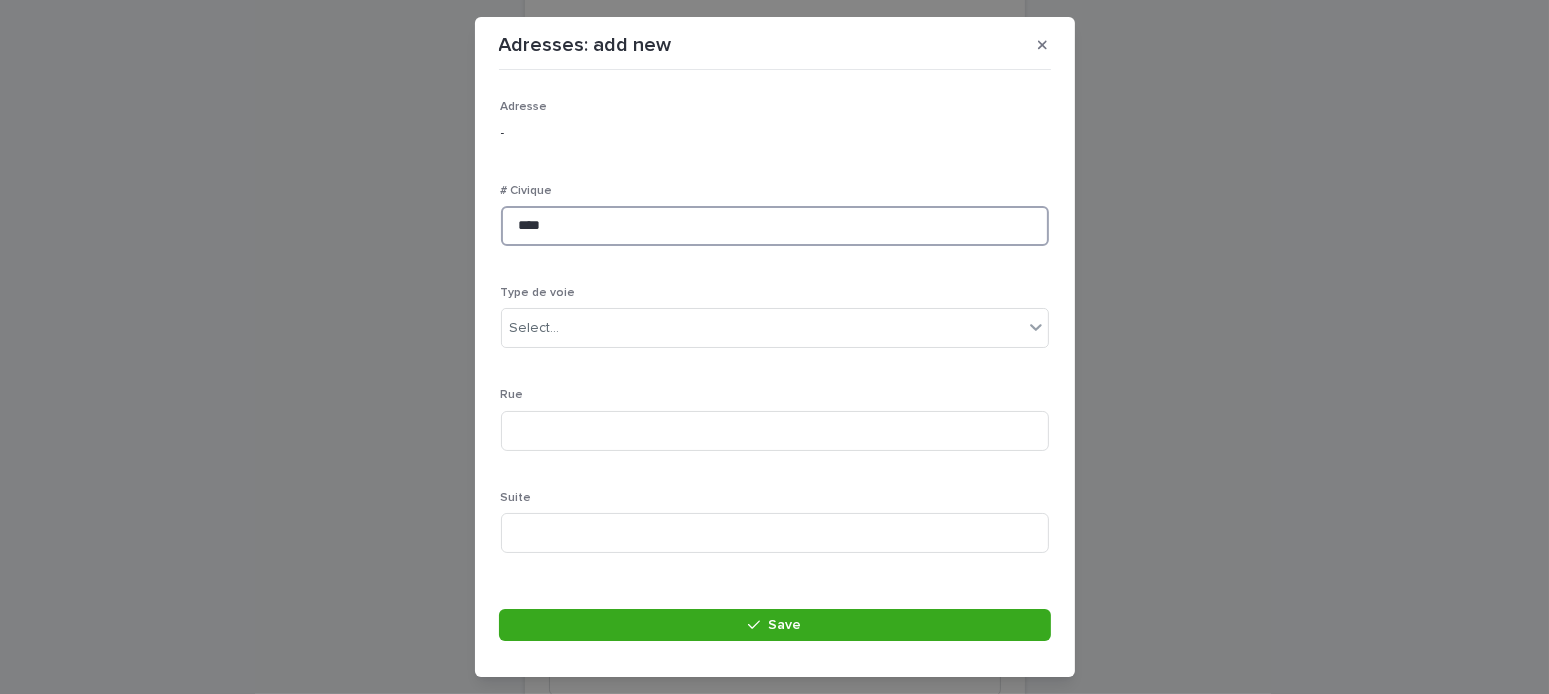 type on "****" 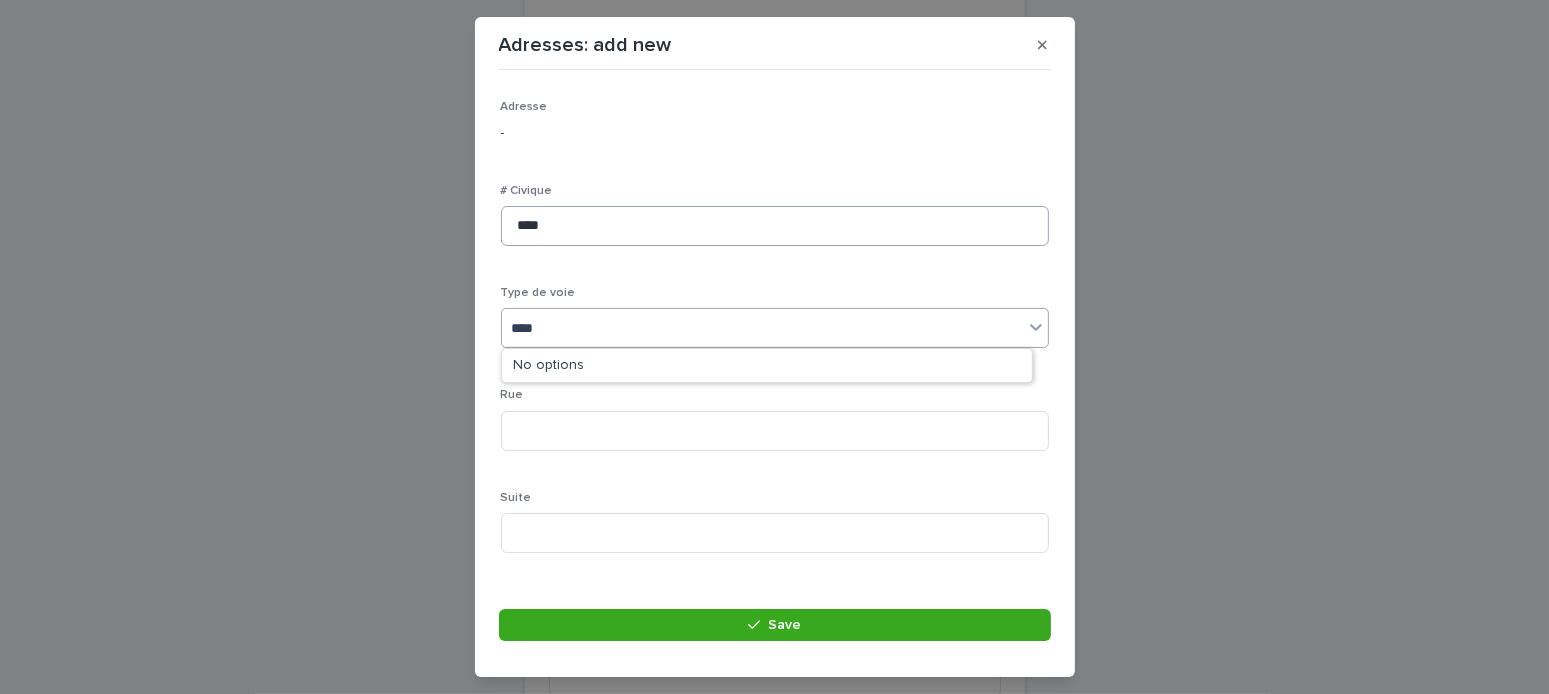 type on "***" 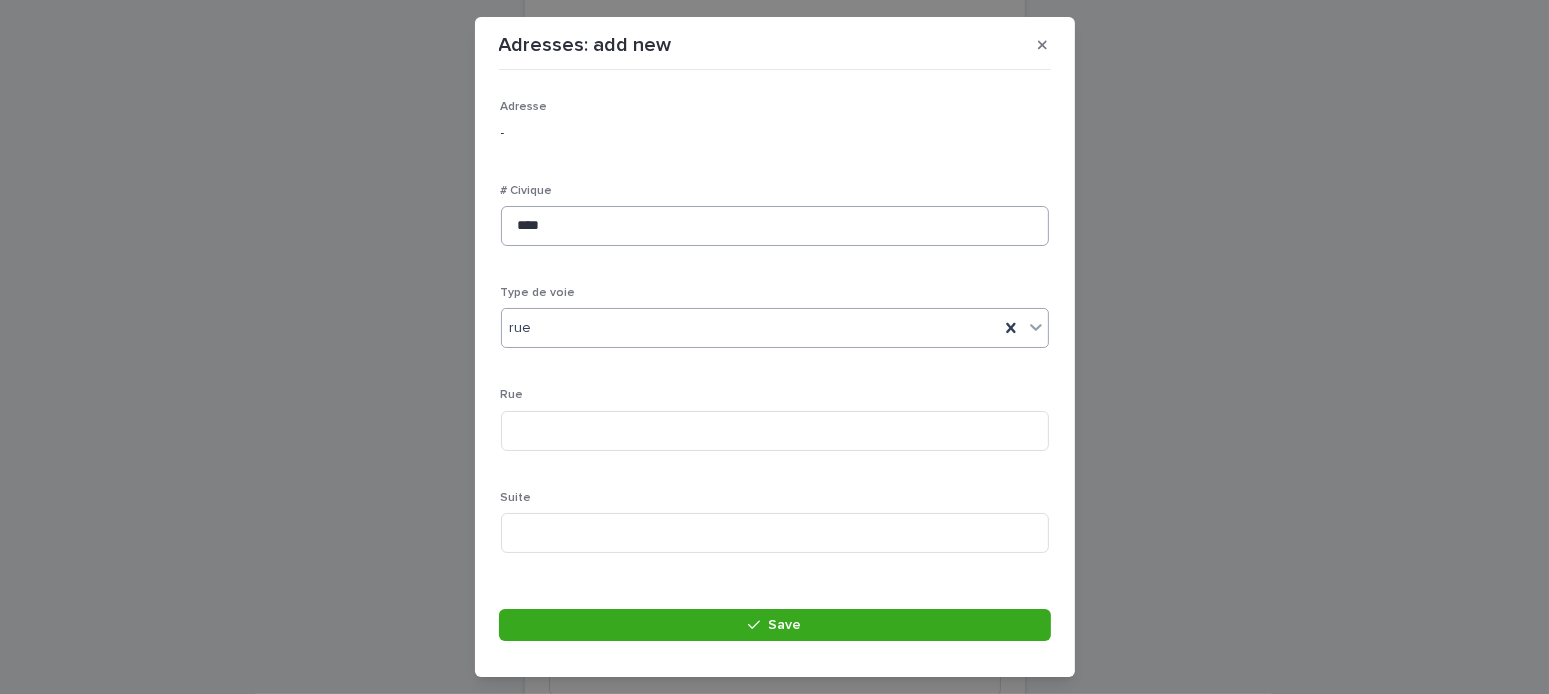type 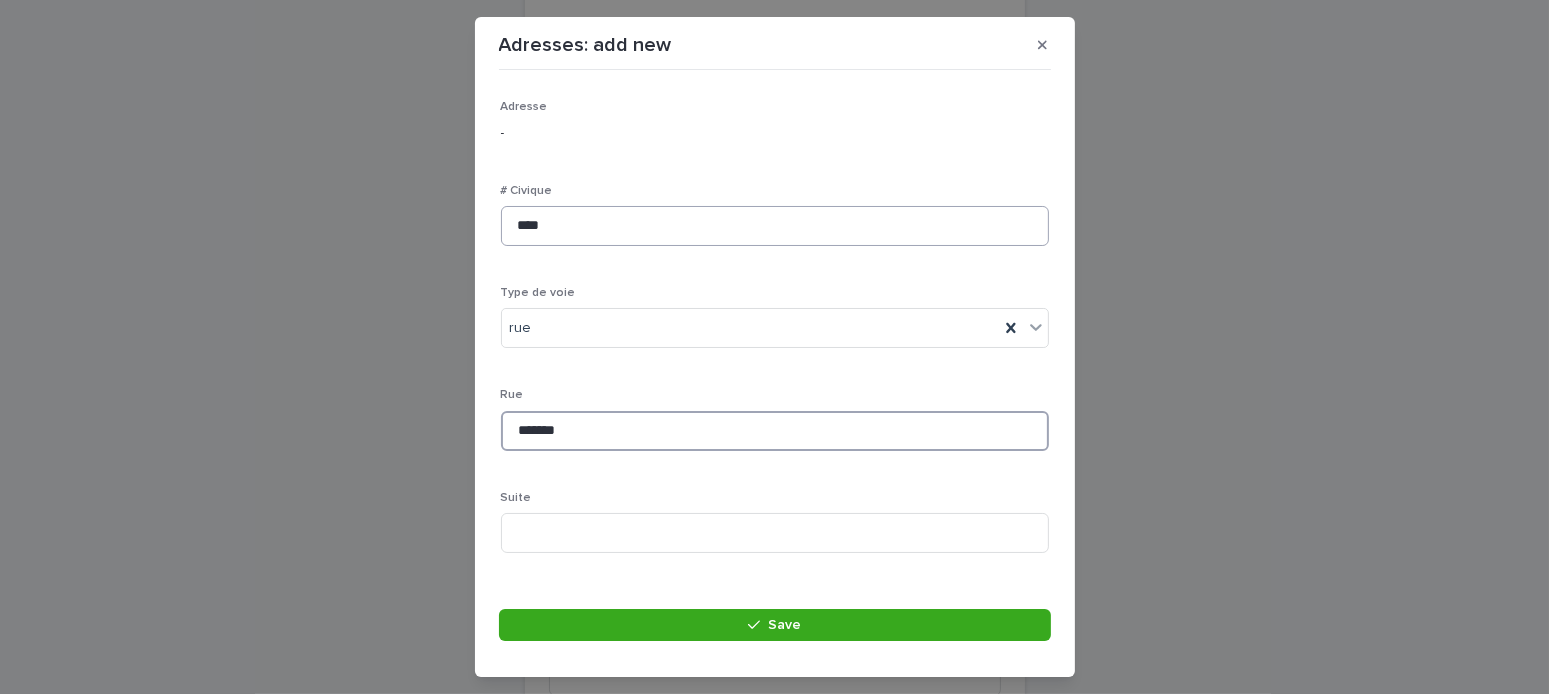 type on "*******" 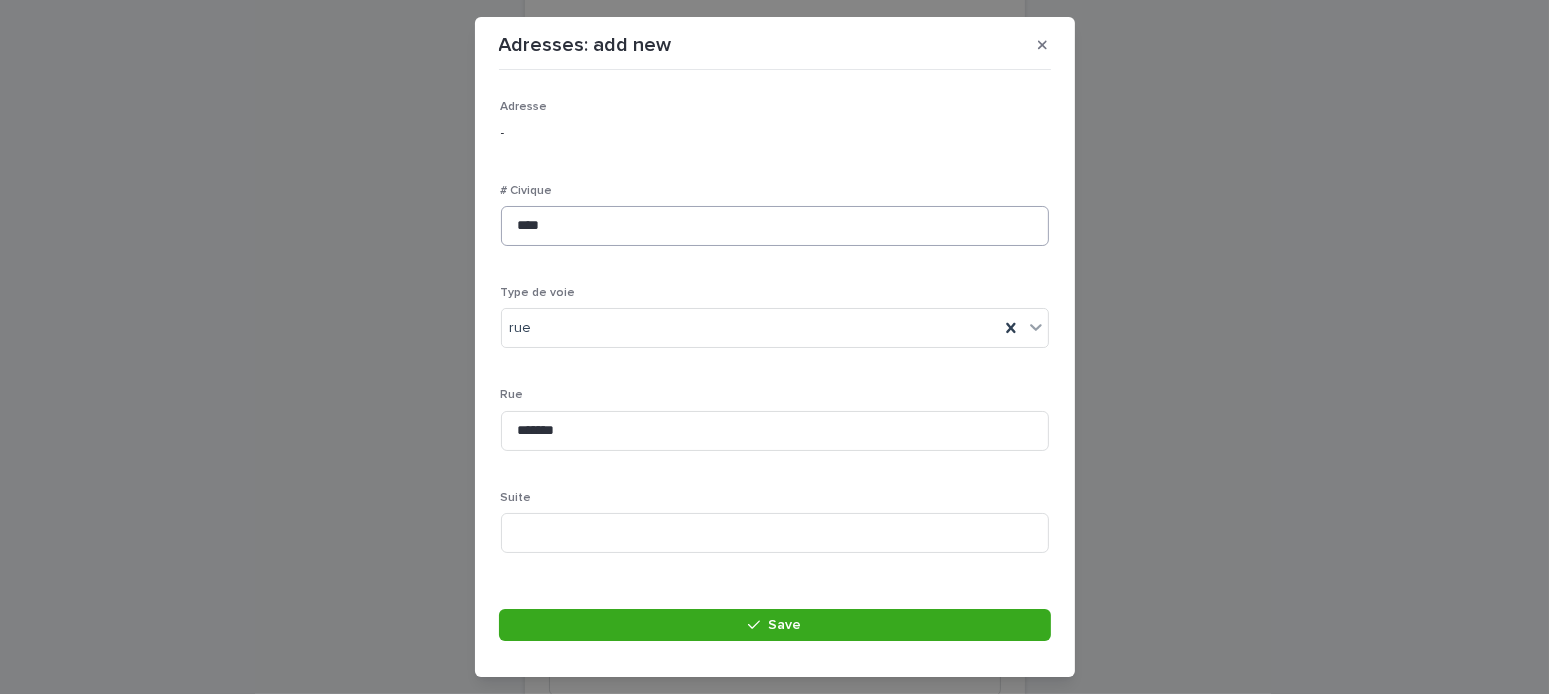 scroll, scrollTop: 302, scrollLeft: 0, axis: vertical 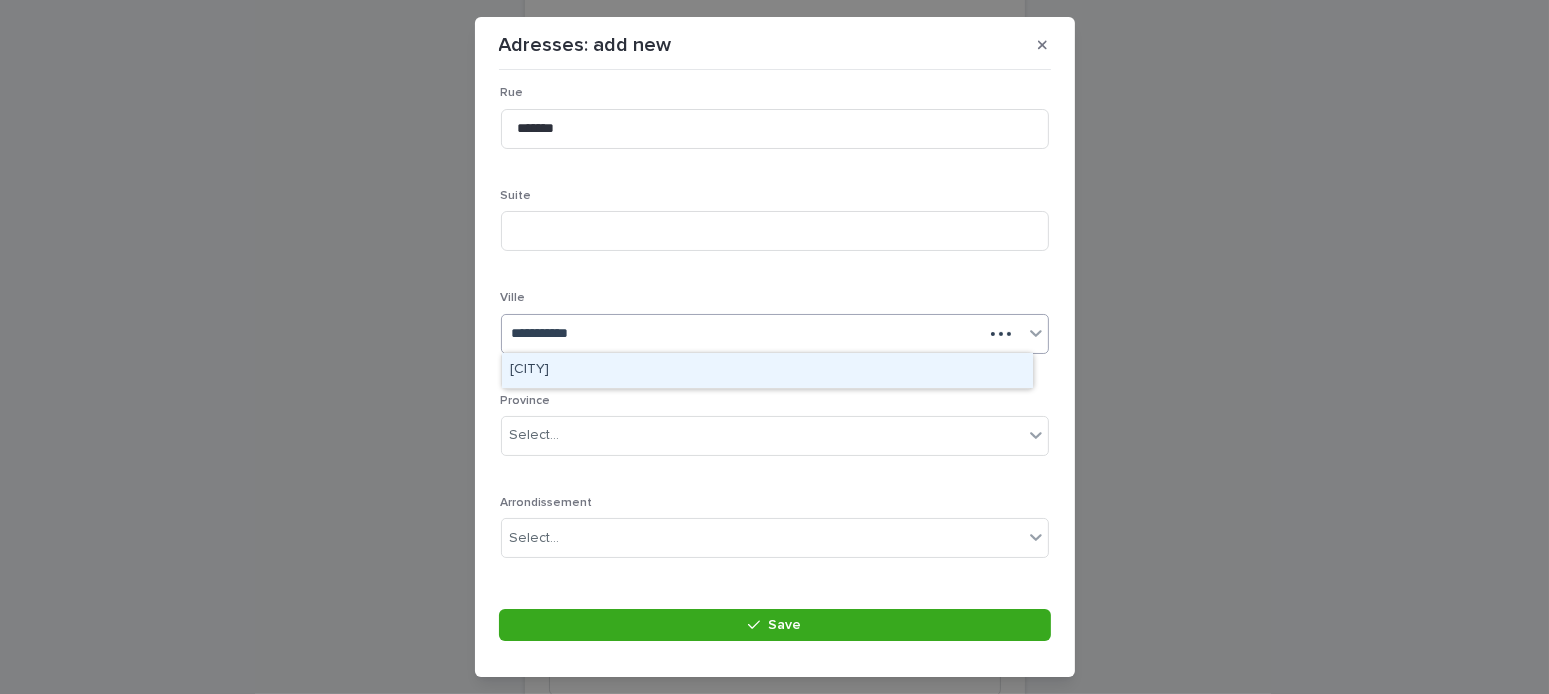 type on "**********" 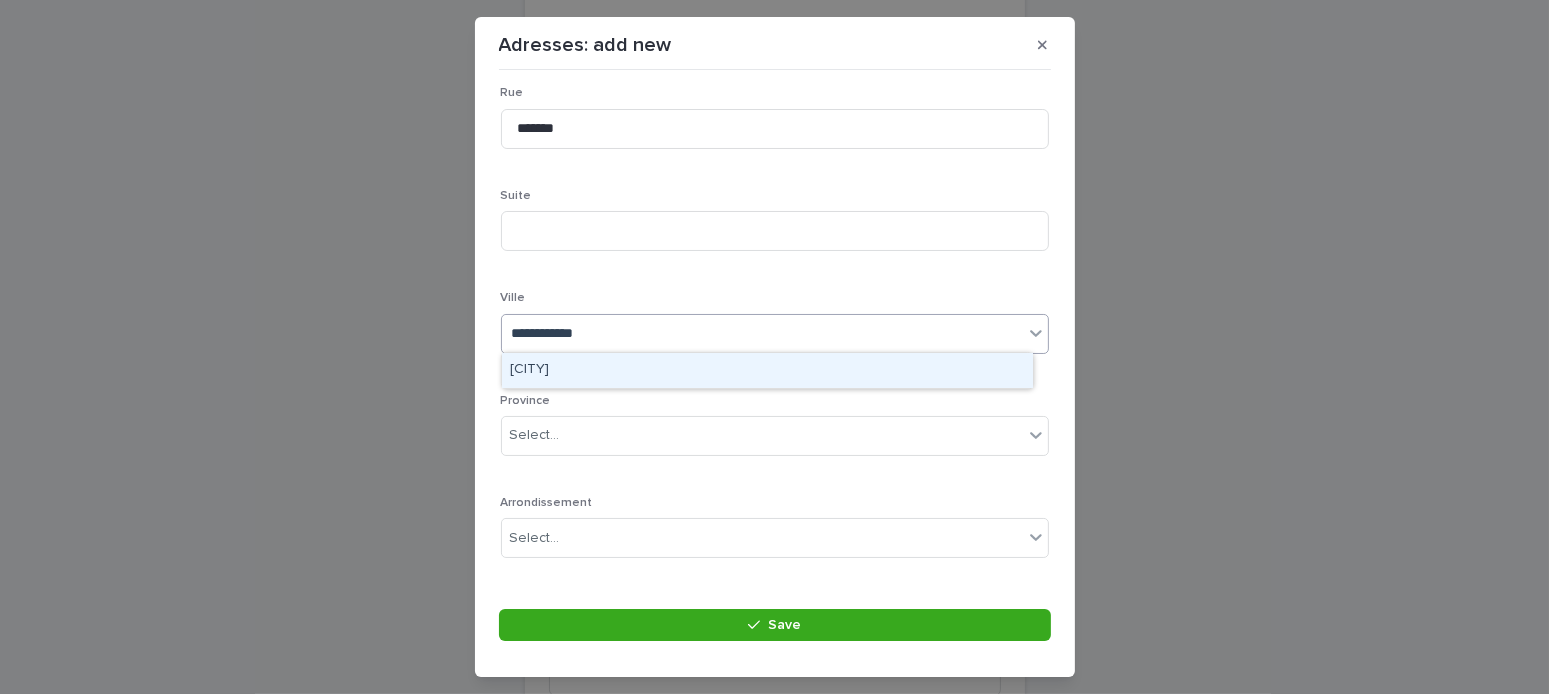 click on "Saint-Jérôme" at bounding box center [767, 370] 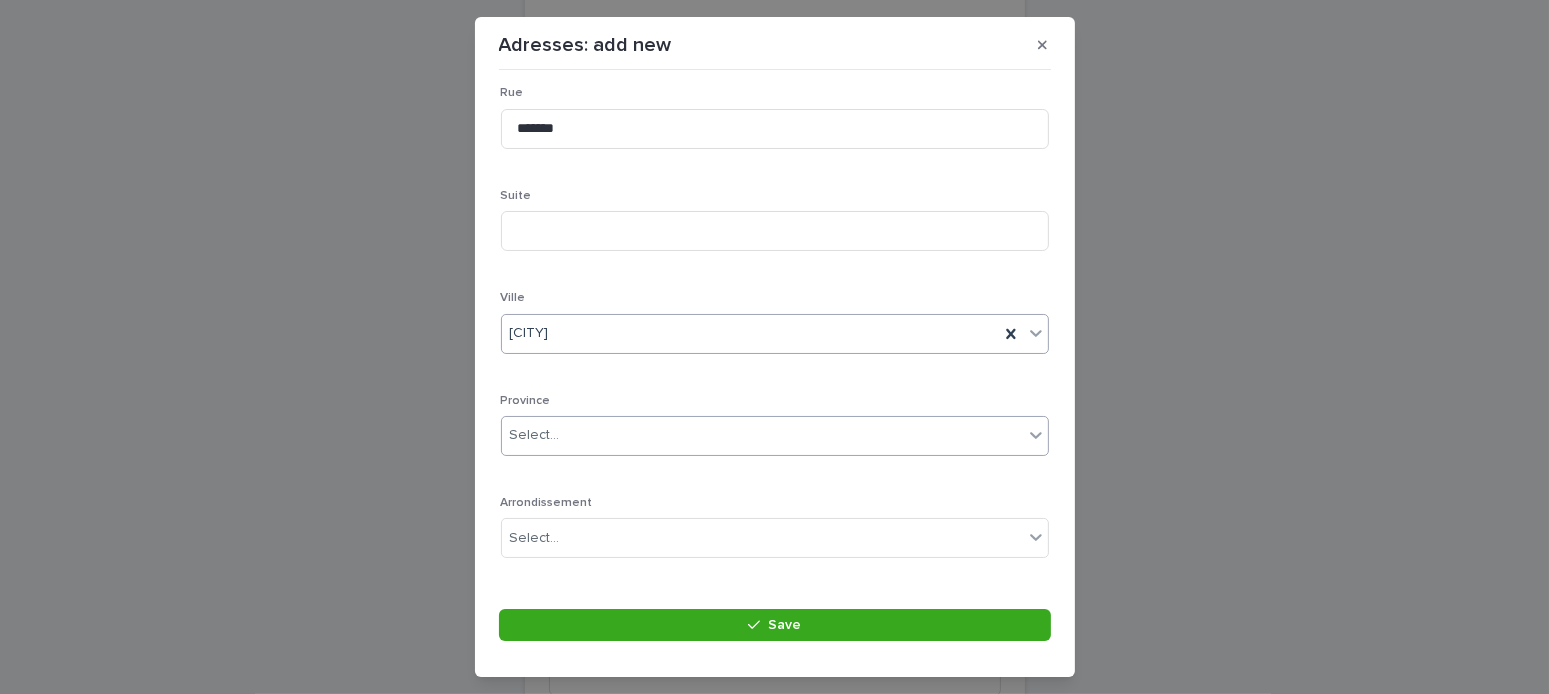 click on "Select..." at bounding box center [535, 435] 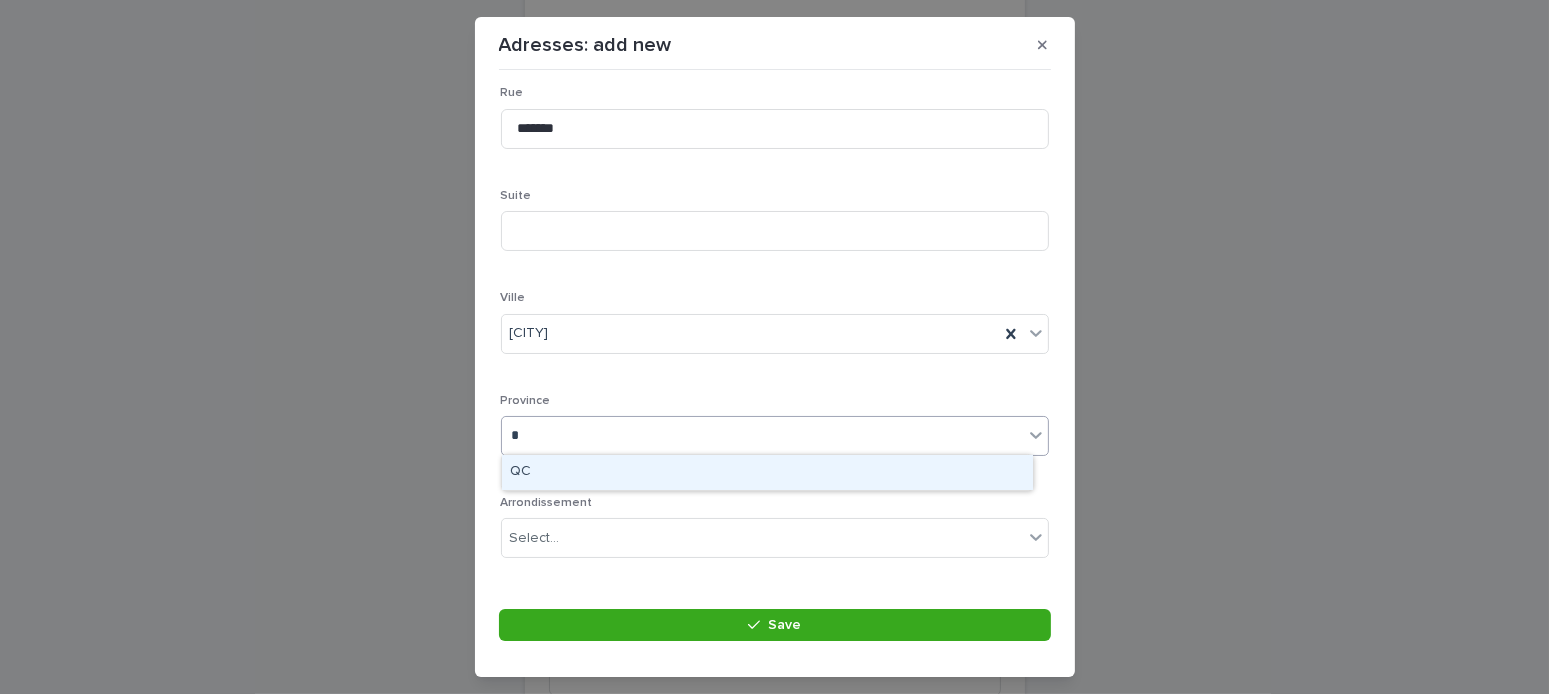 type on "**" 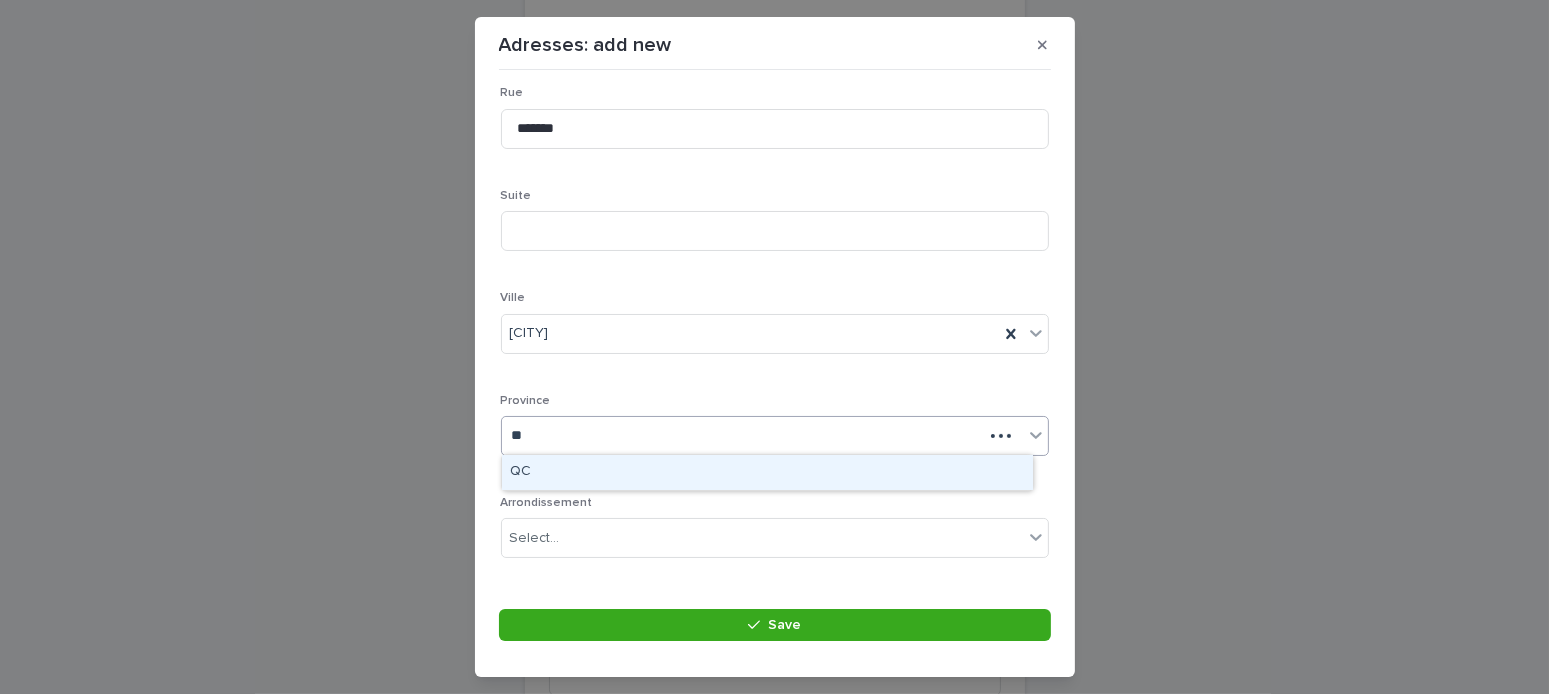 click on "QC" at bounding box center (767, 472) 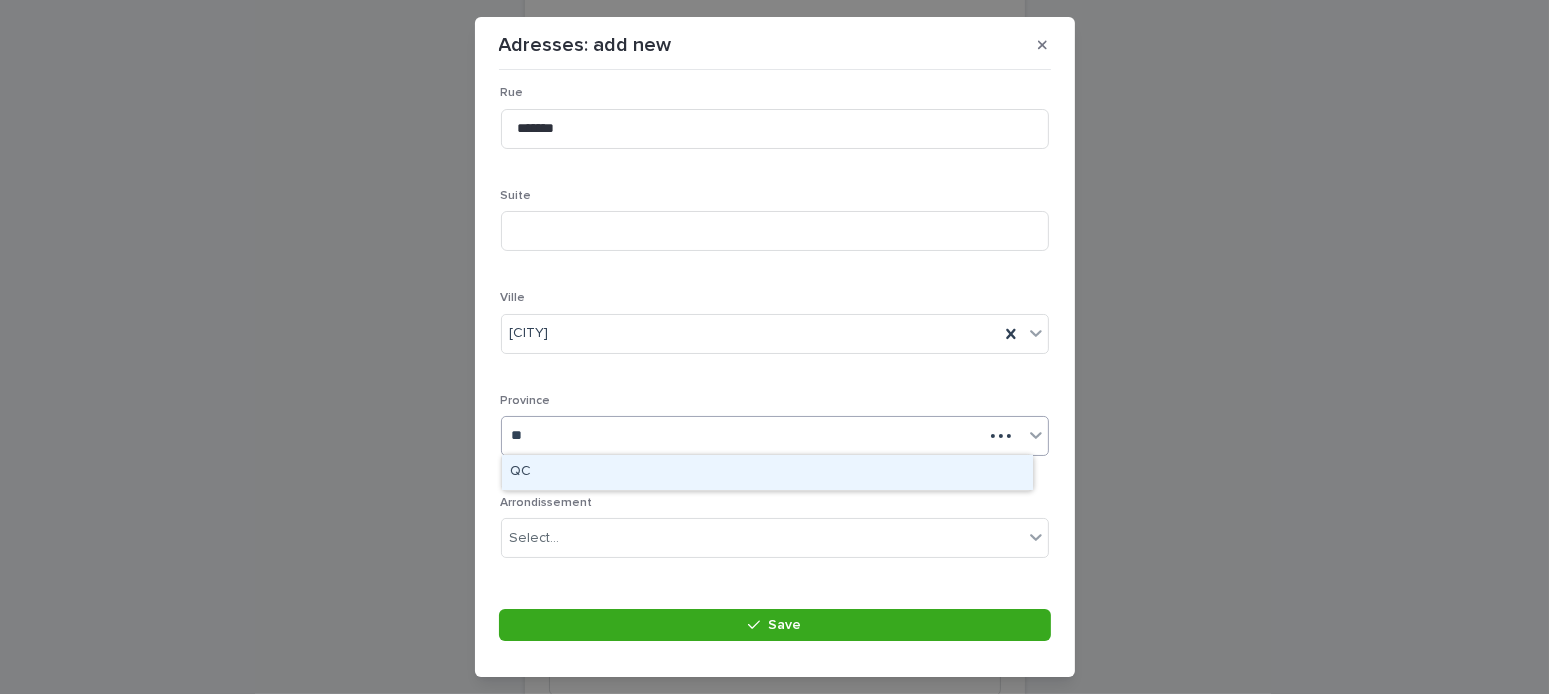 type 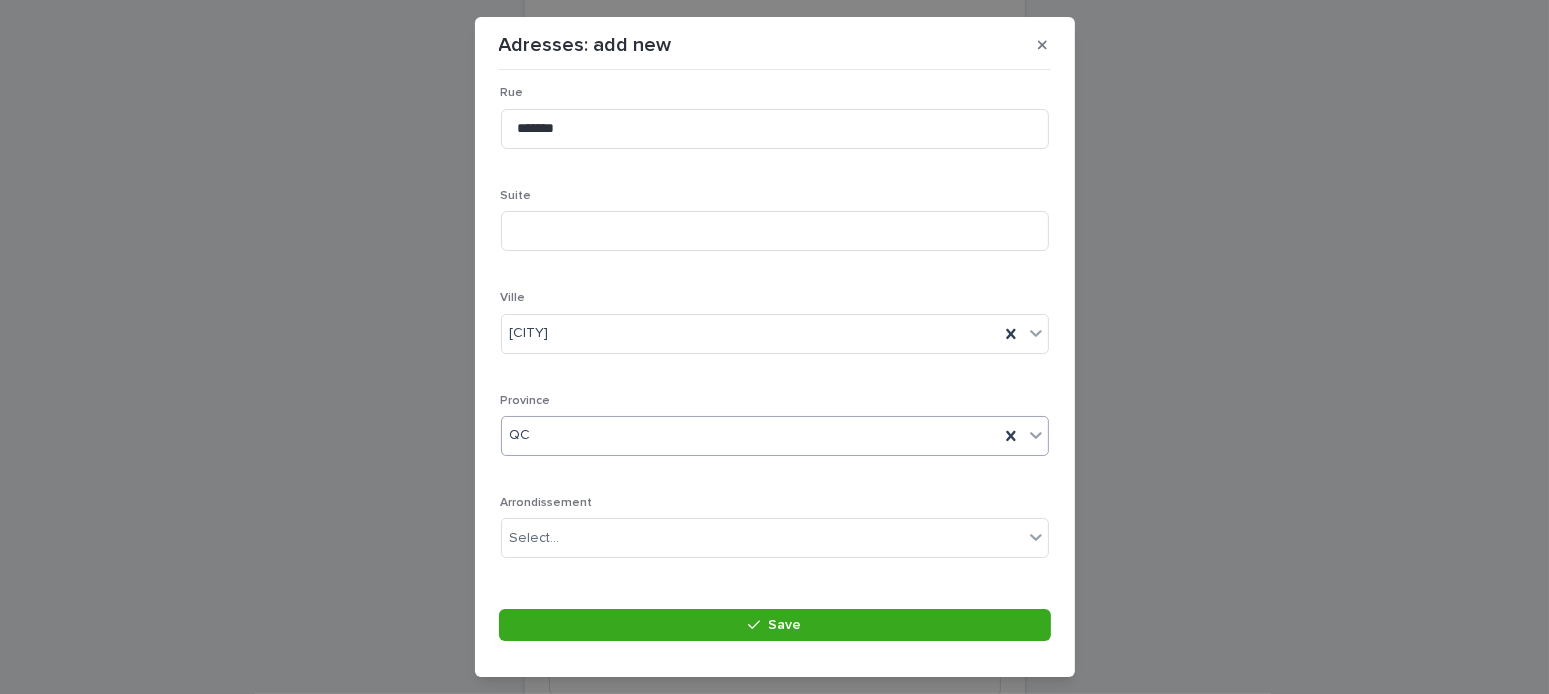 scroll, scrollTop: 437, scrollLeft: 0, axis: vertical 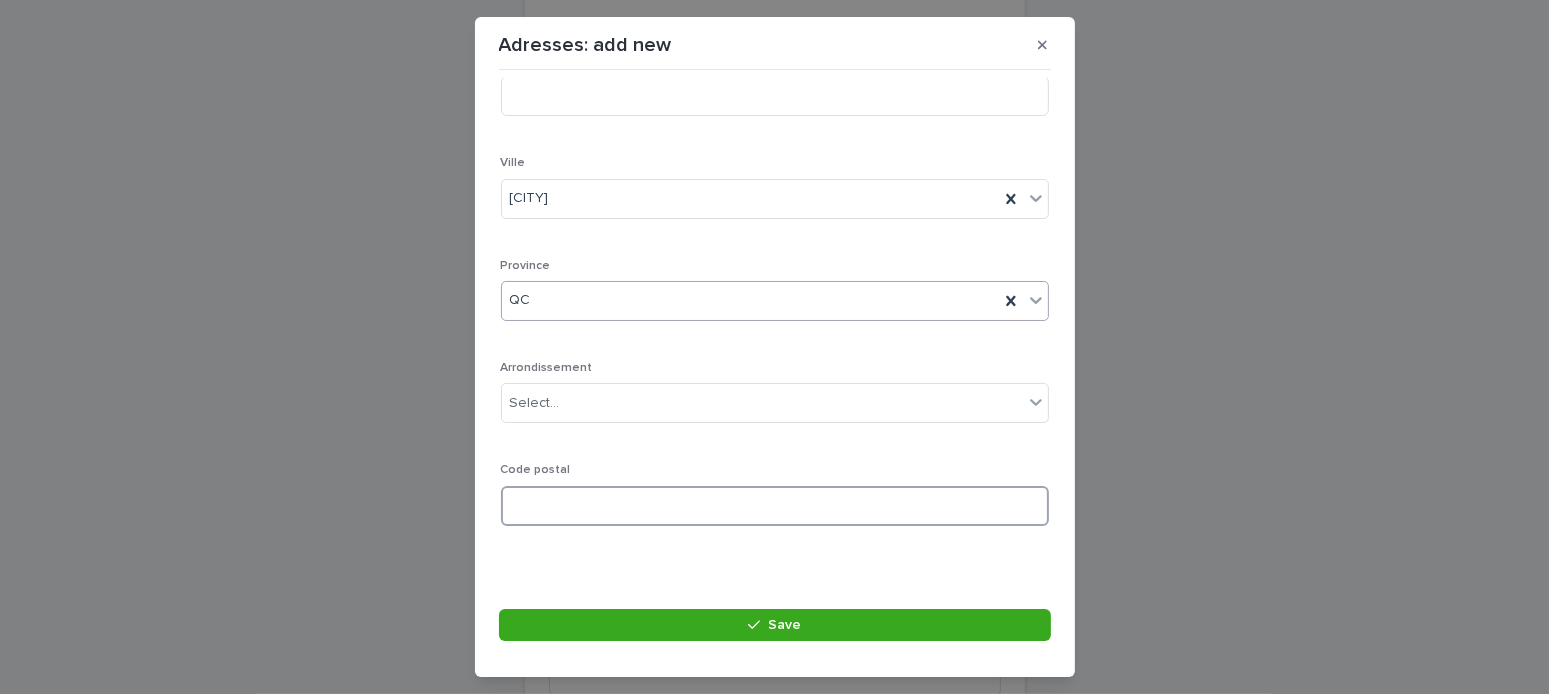 click at bounding box center [775, 506] 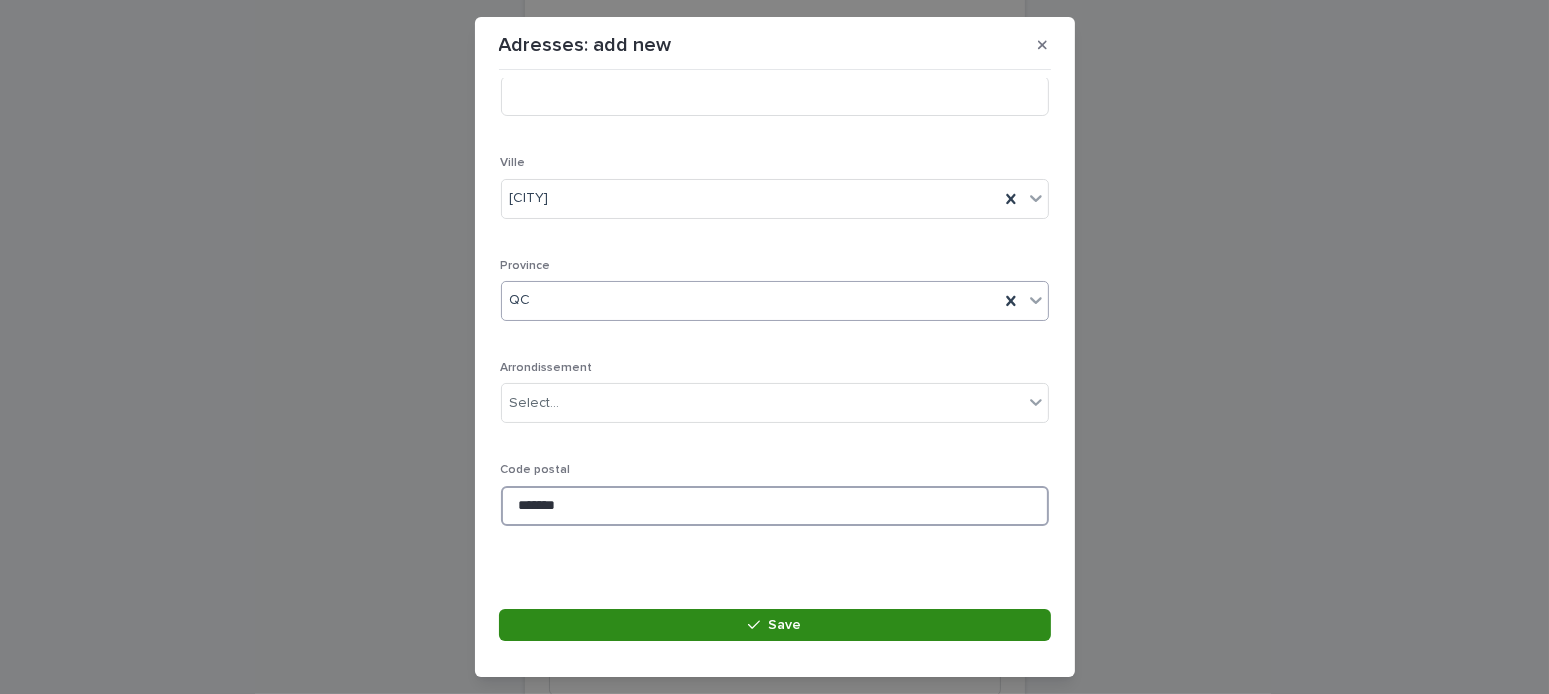 type on "*******" 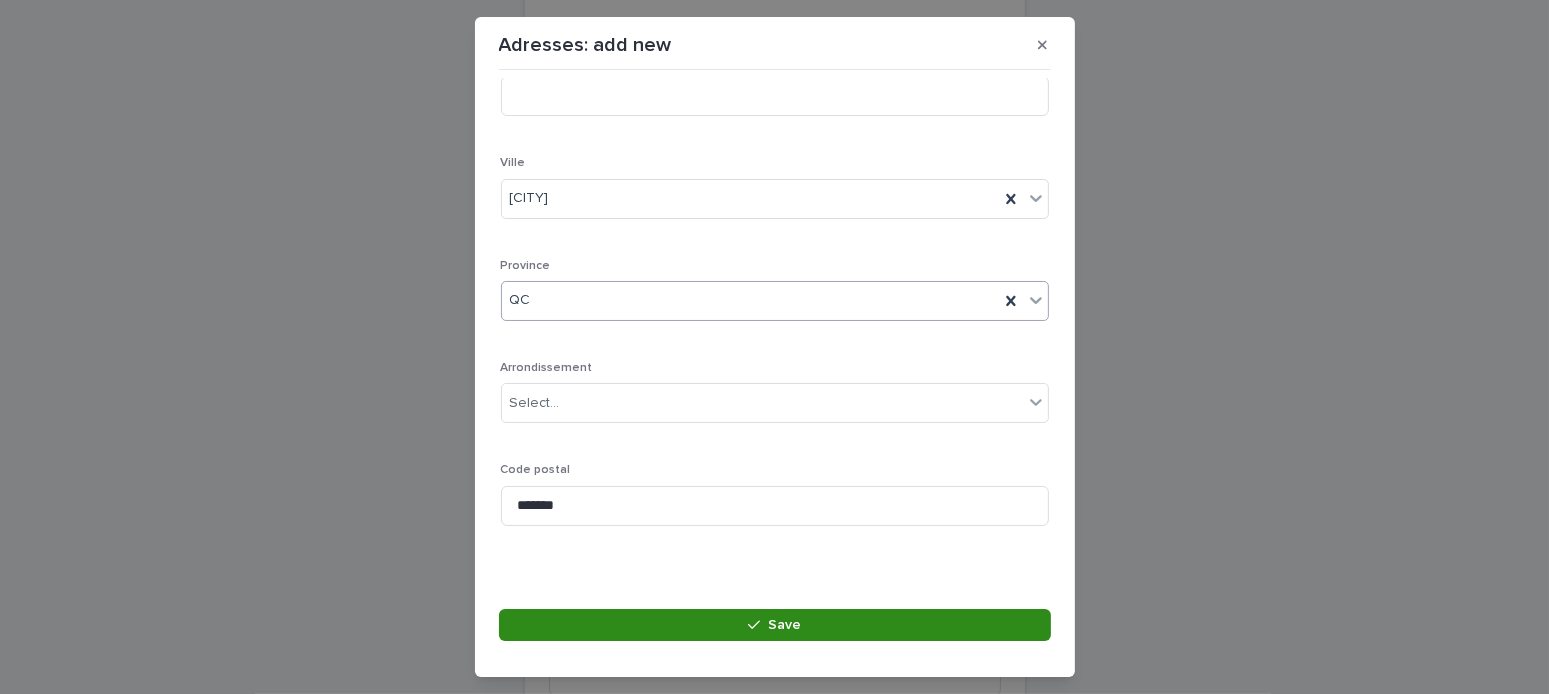 click on "Save" at bounding box center [775, 625] 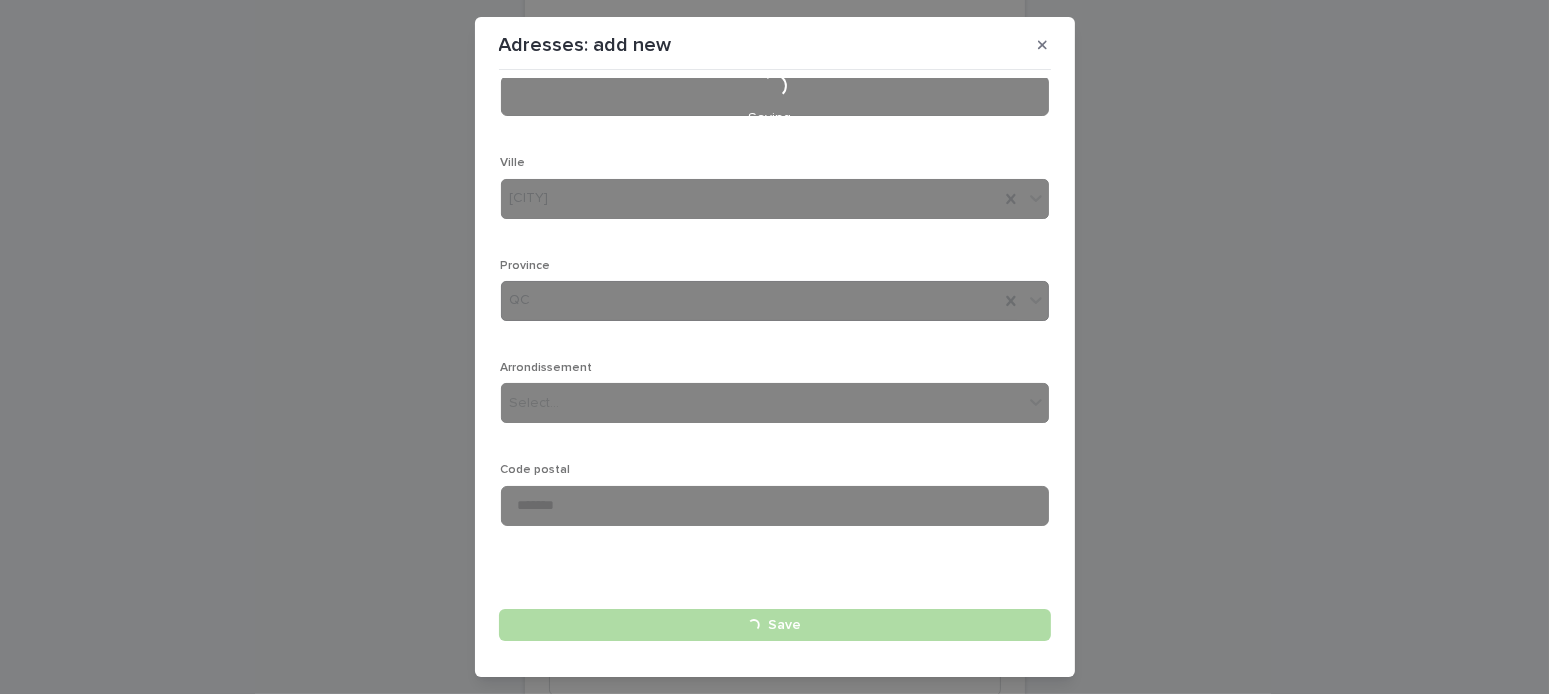 type 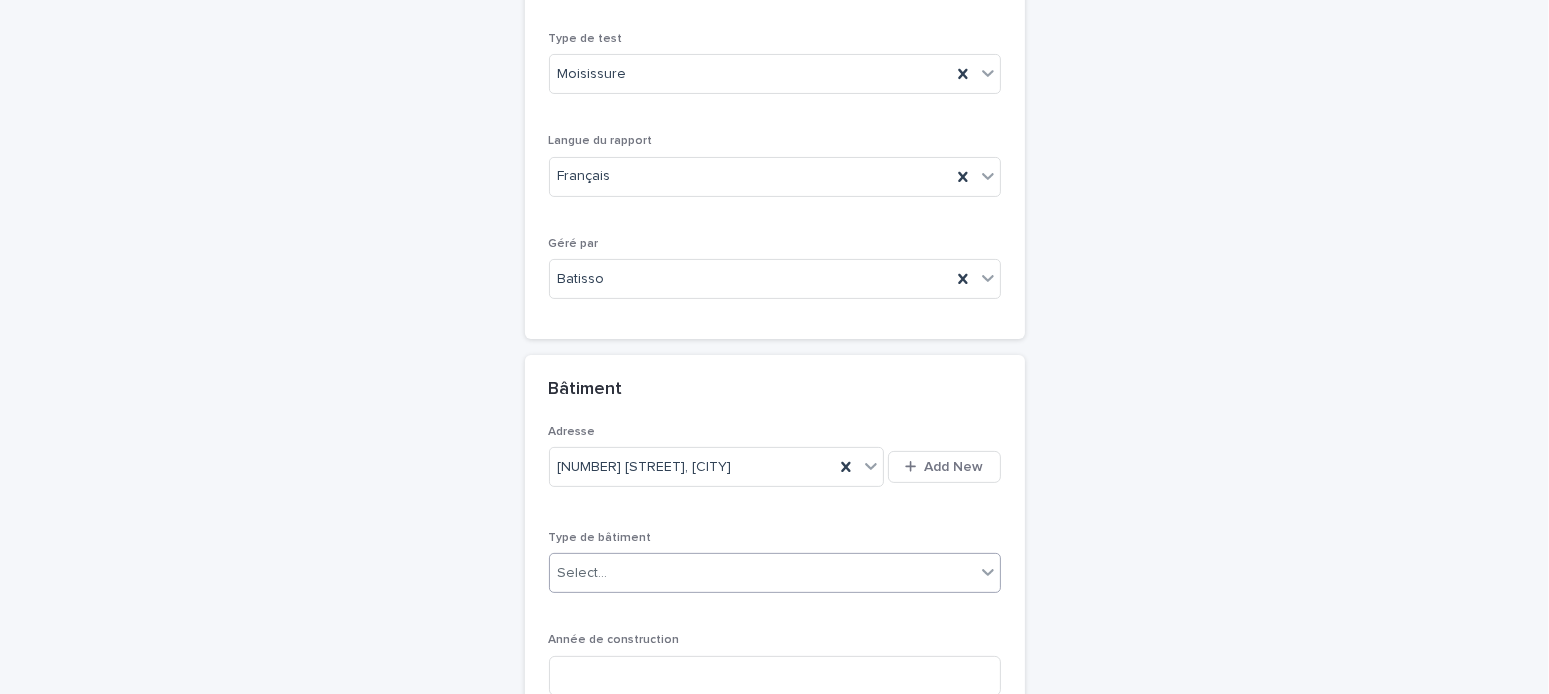 click on "Select..." at bounding box center (762, 573) 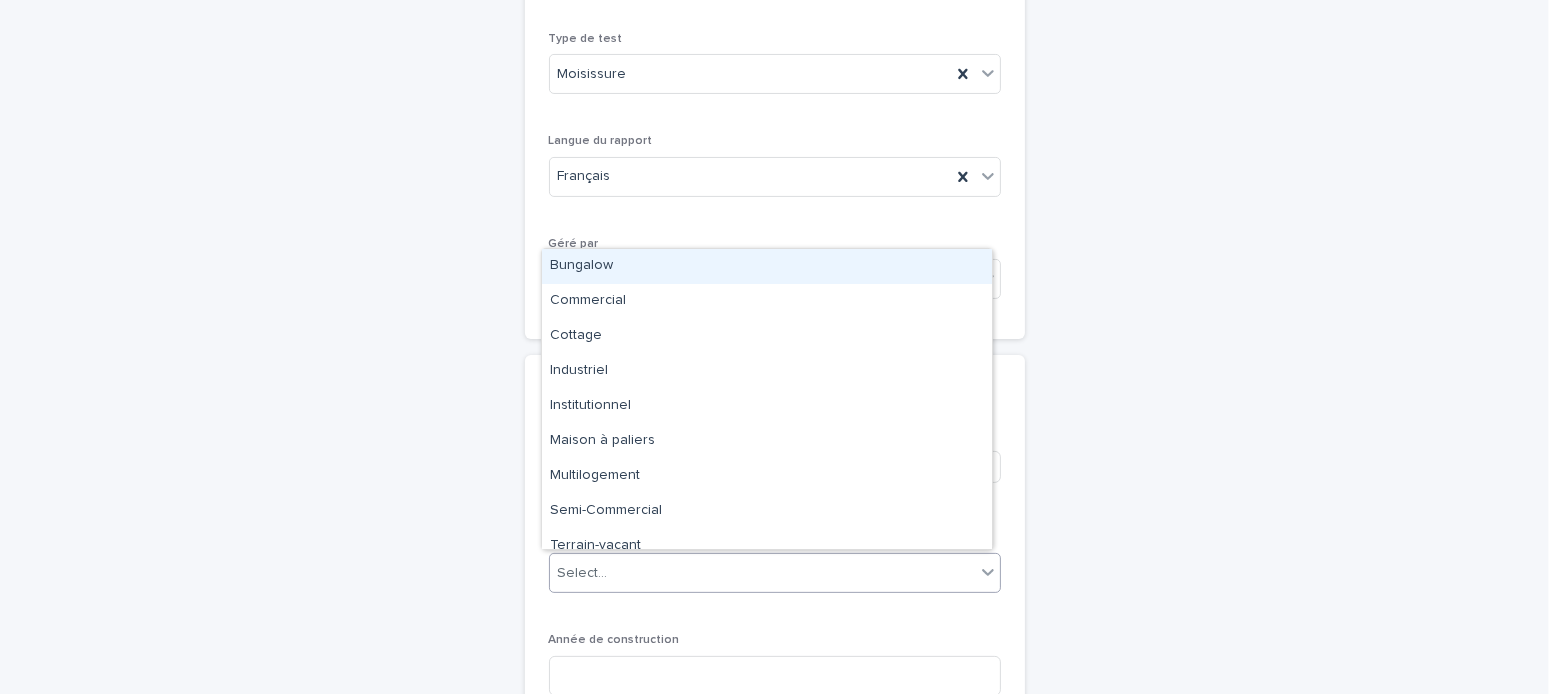 click on "Bungalow" at bounding box center [767, 266] 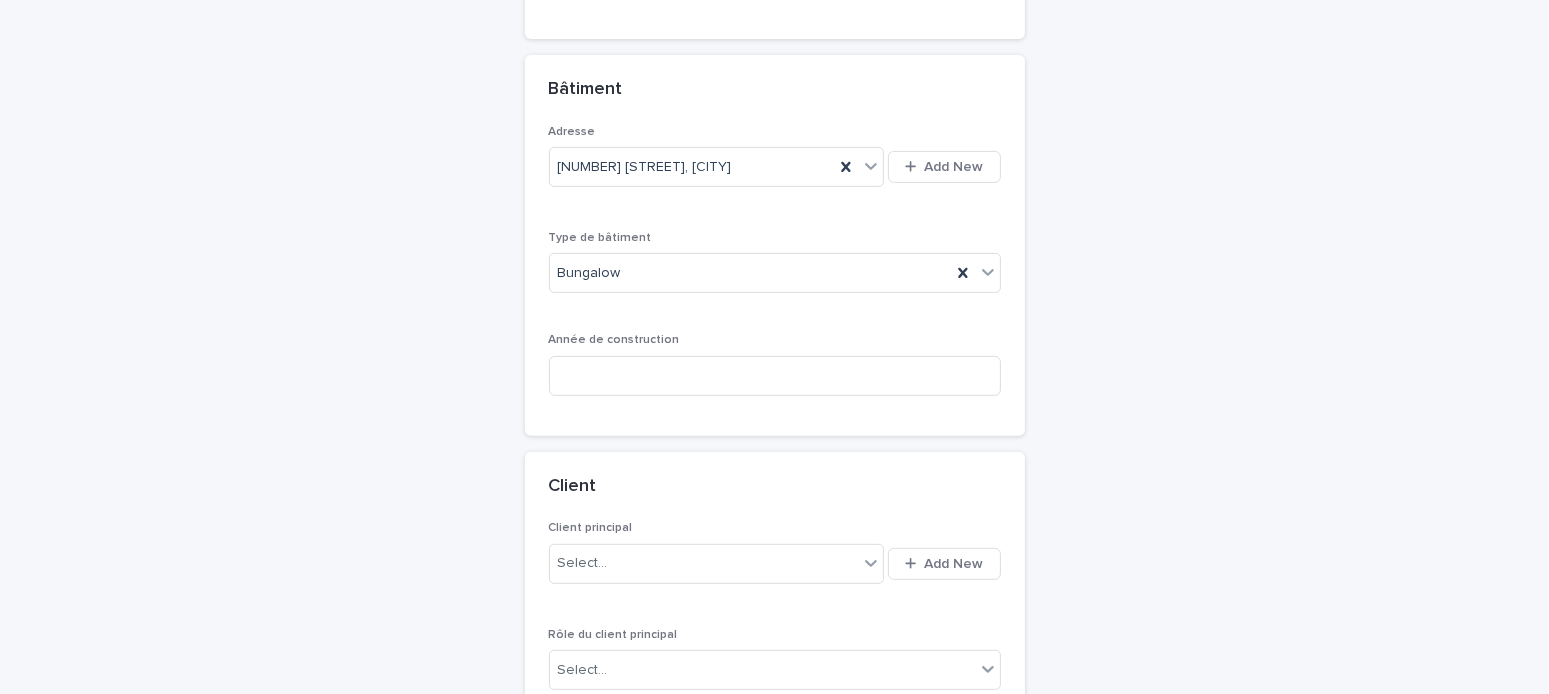 scroll, scrollTop: 863, scrollLeft: 0, axis: vertical 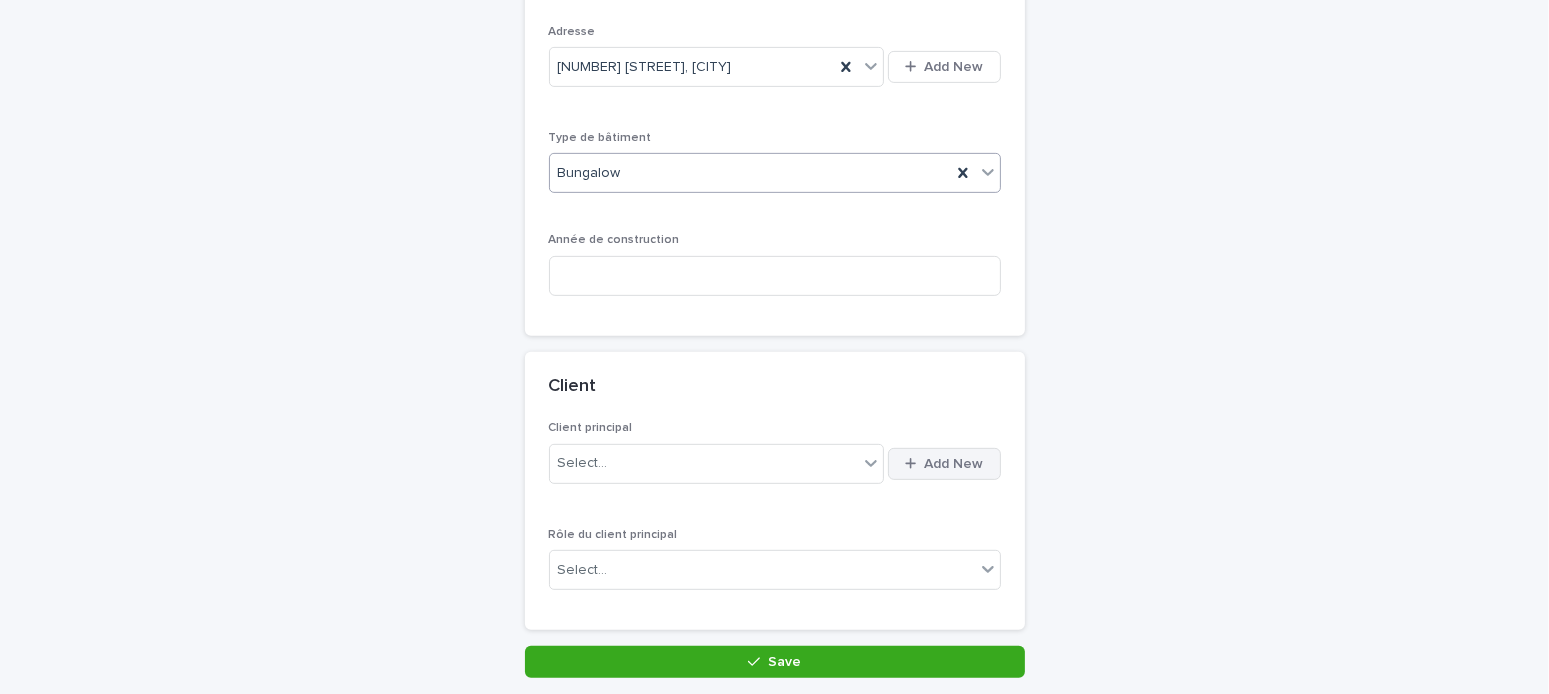 click on "Add New" at bounding box center (954, 464) 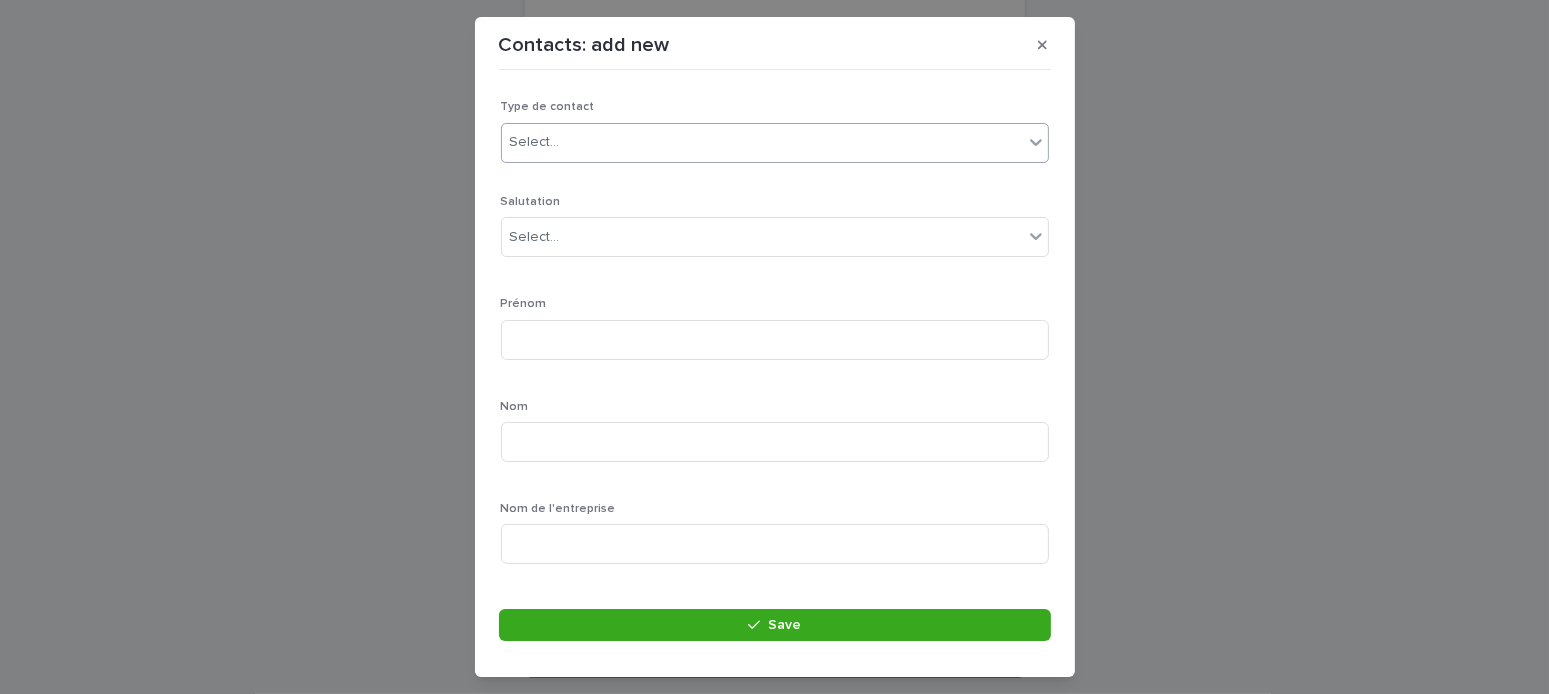 click on "Select..." at bounding box center [535, 142] 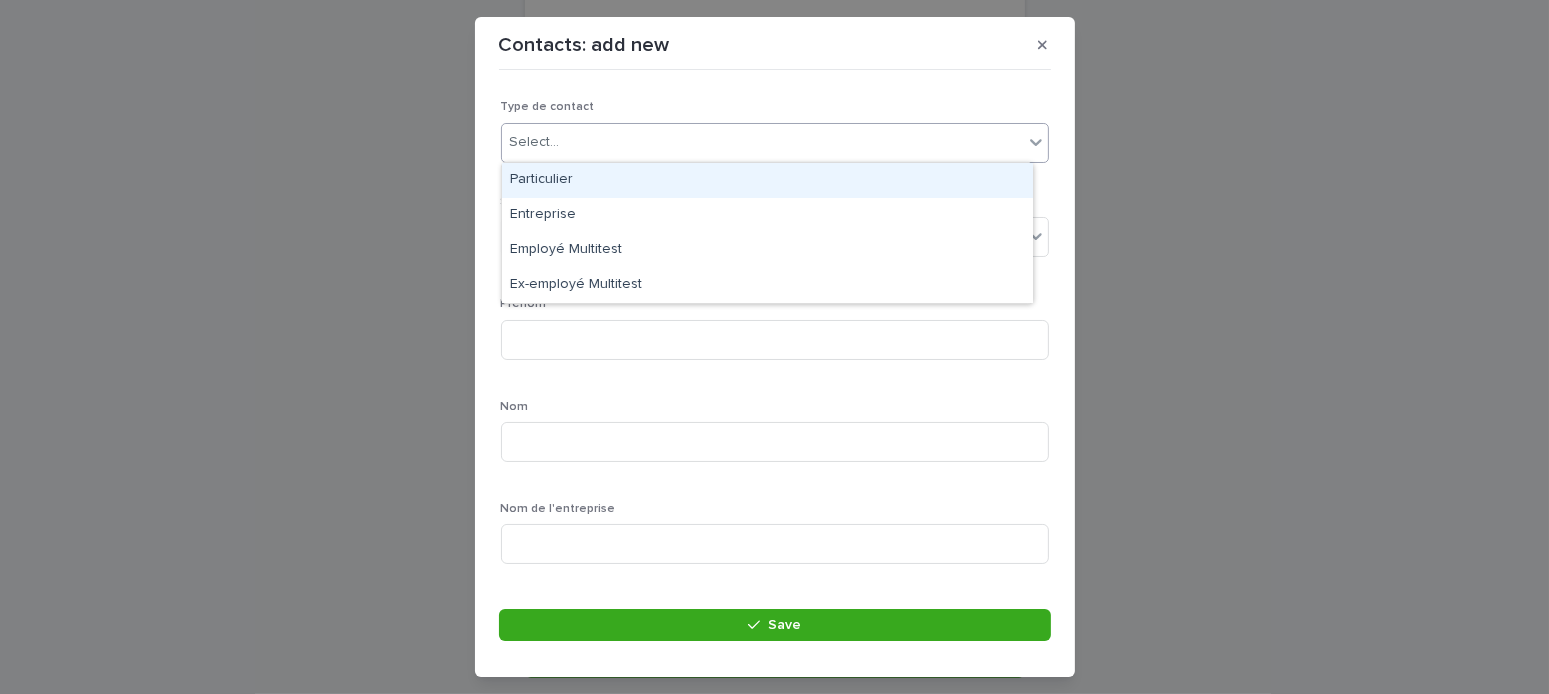 click on "Particulier" at bounding box center (767, 180) 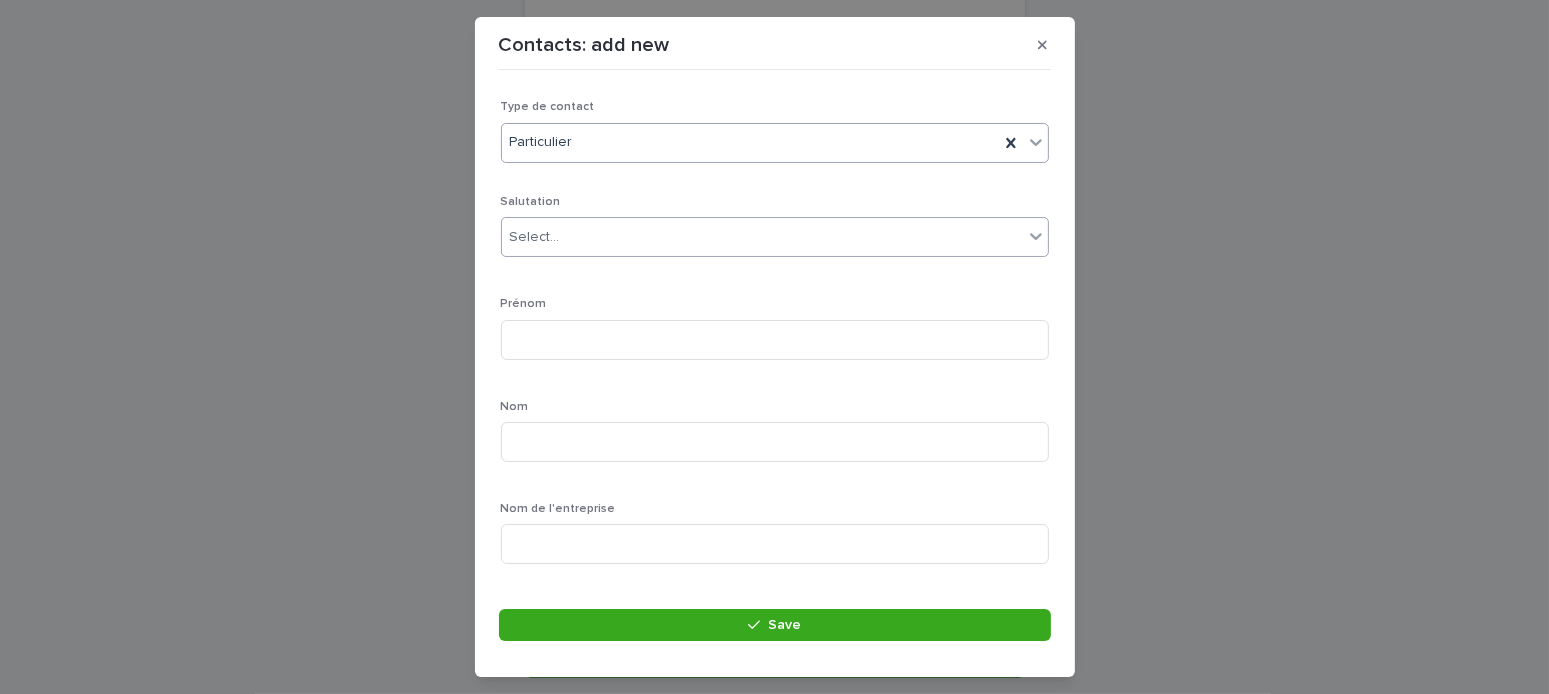 click on "Select..." at bounding box center [762, 237] 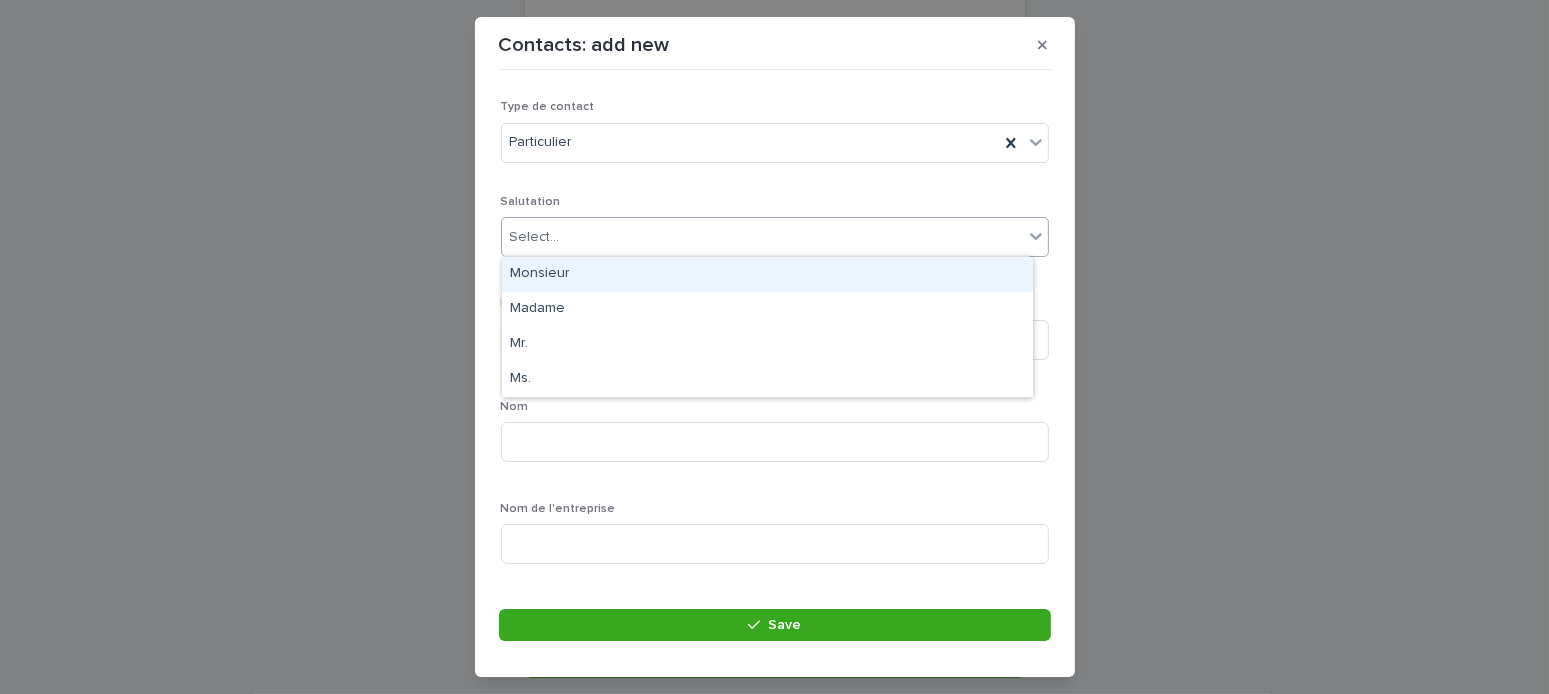 click on "Monsieur" at bounding box center (767, 274) 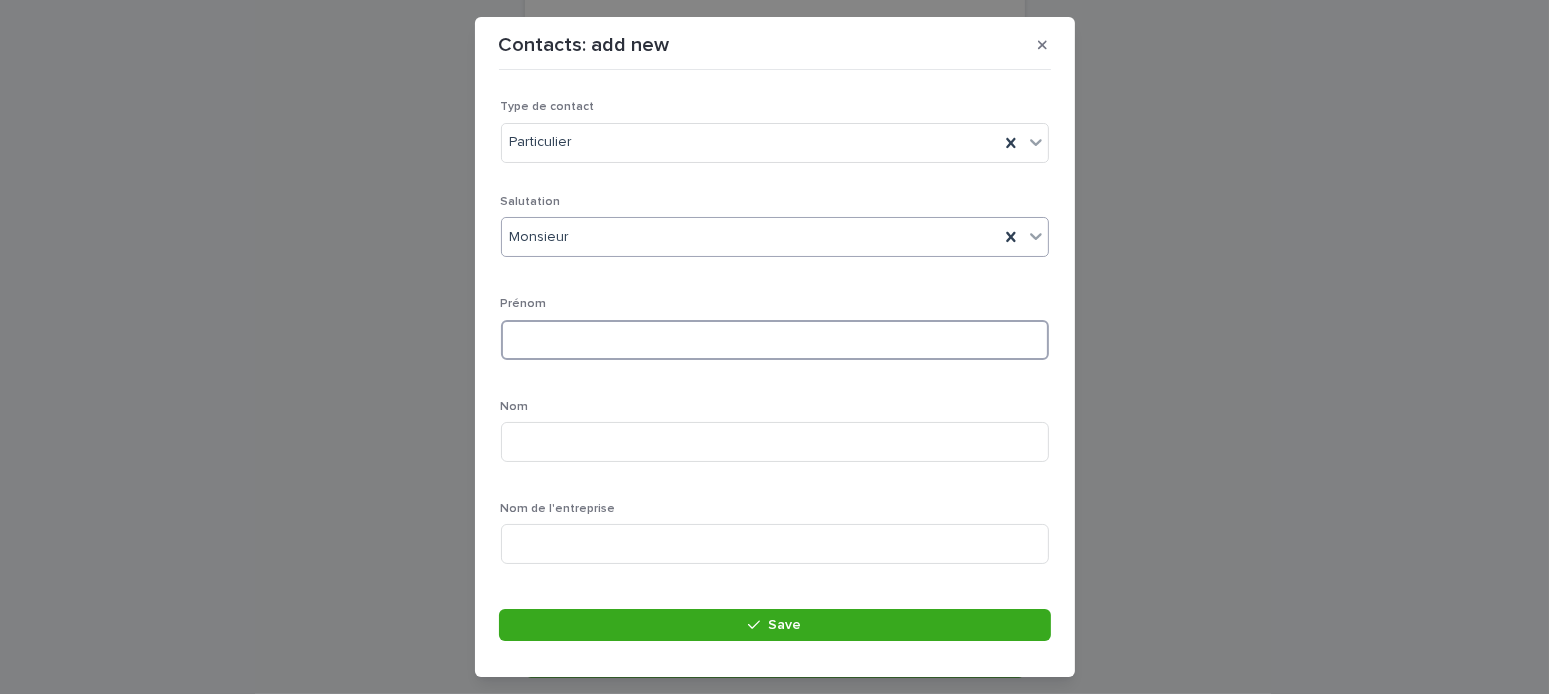 click at bounding box center [775, 340] 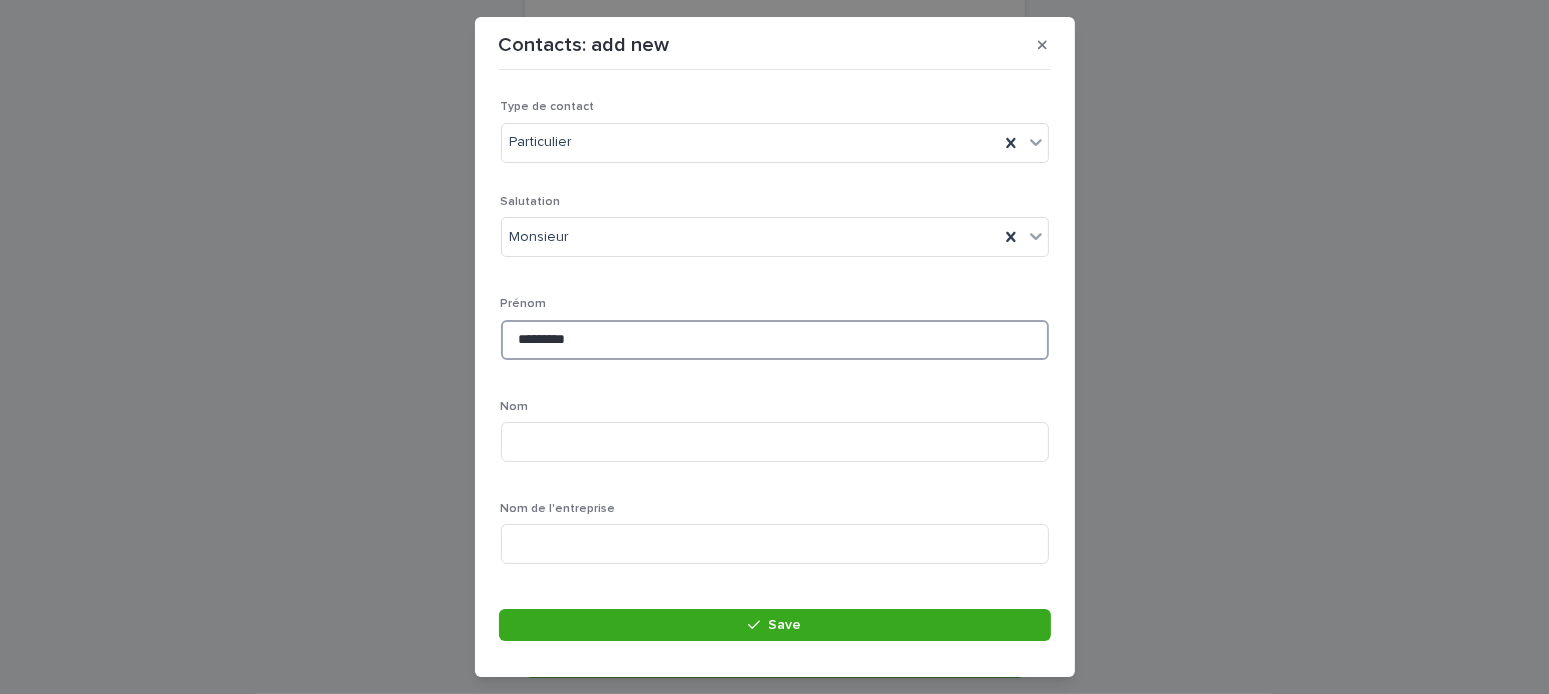 type on "*********" 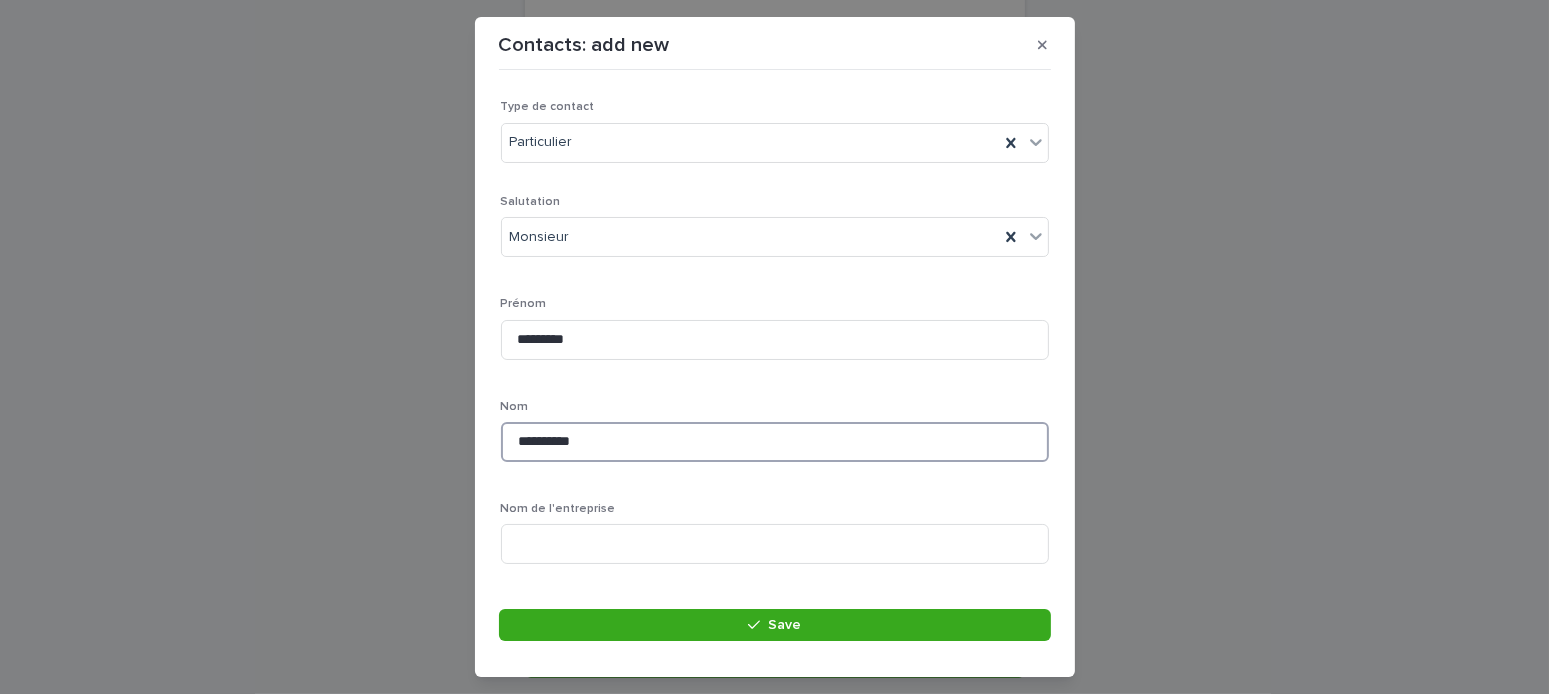 scroll, scrollTop: 300, scrollLeft: 0, axis: vertical 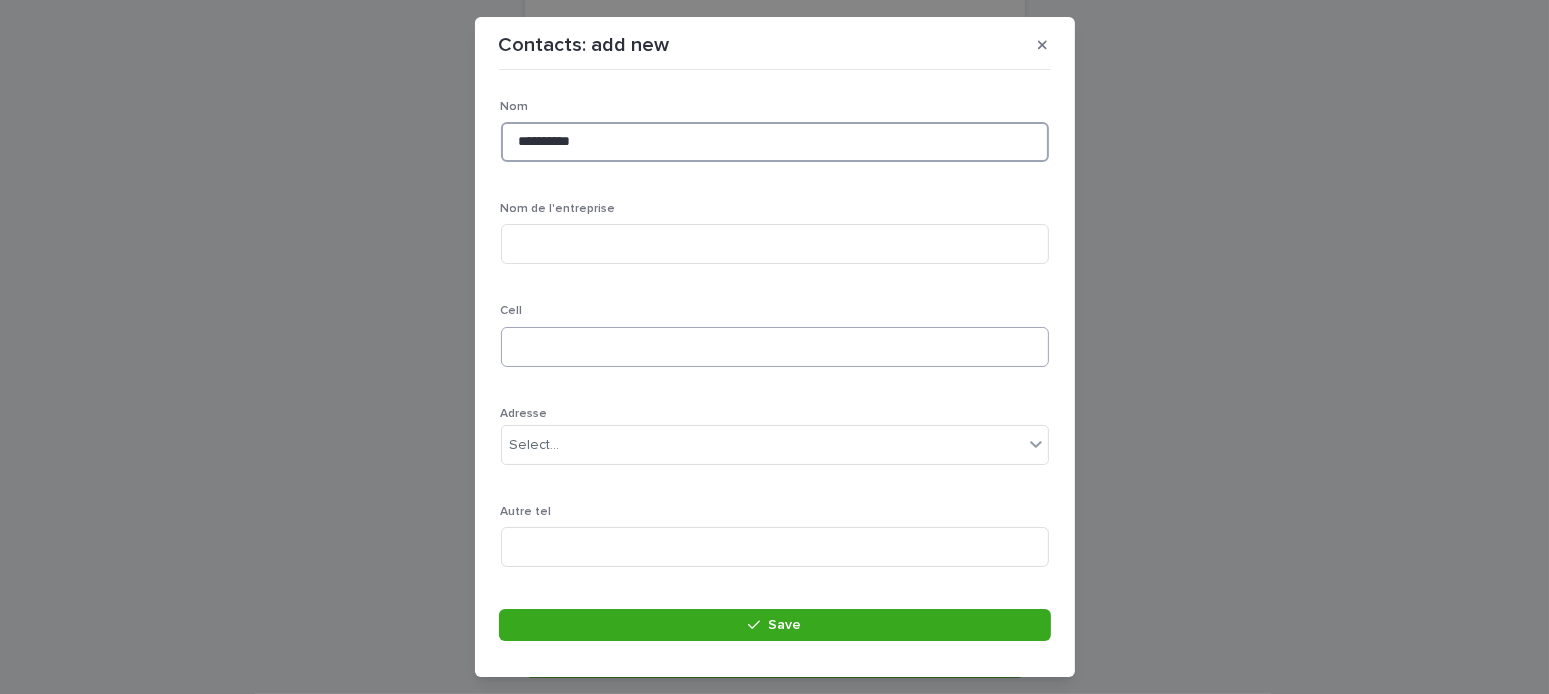 type on "**********" 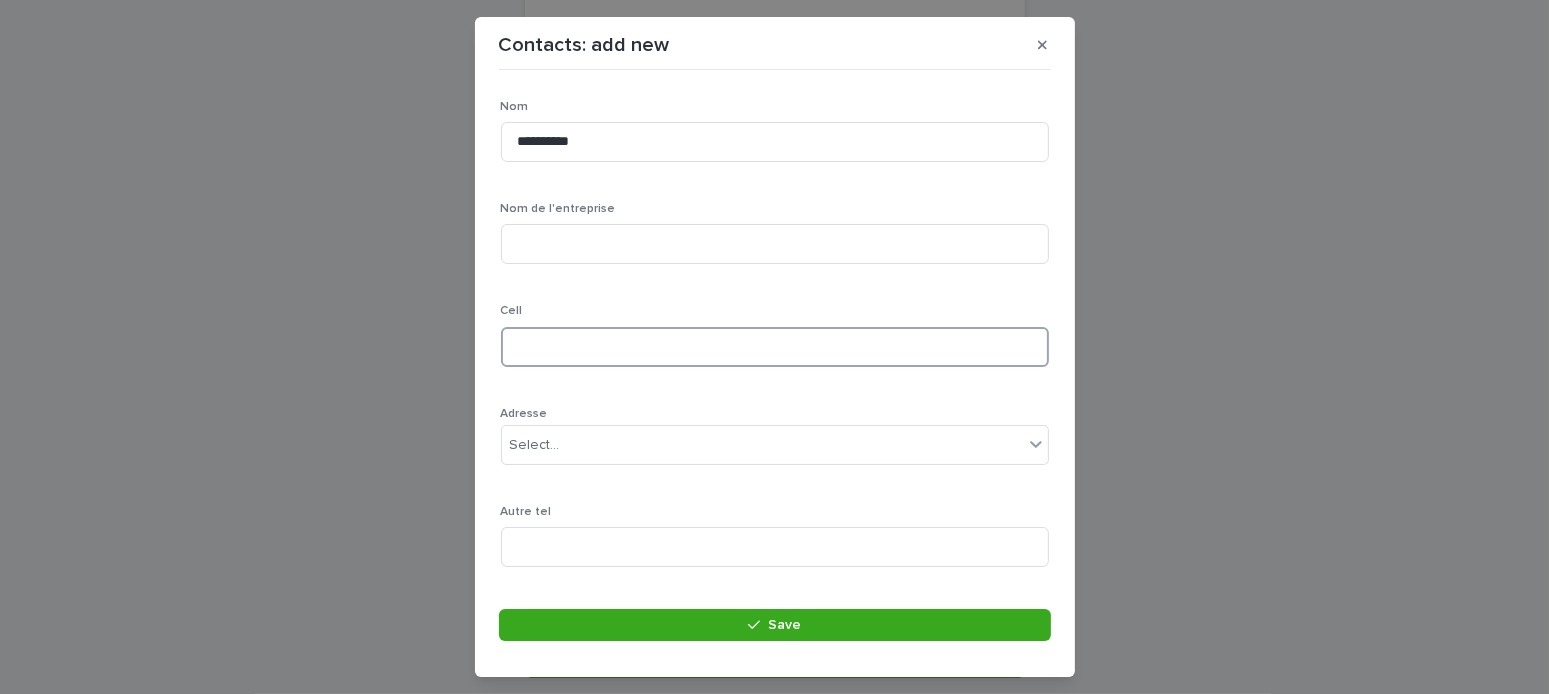 click at bounding box center (775, 347) 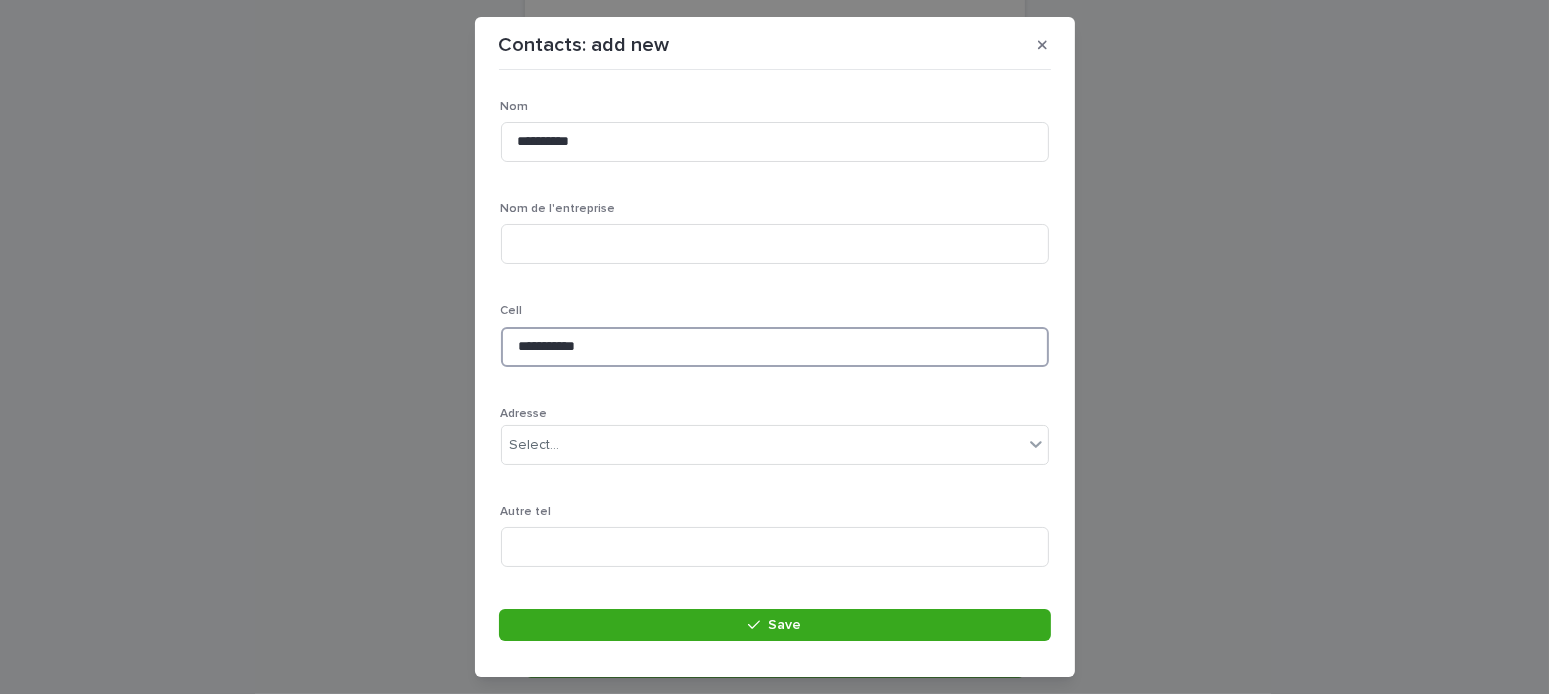 scroll, scrollTop: 400, scrollLeft: 0, axis: vertical 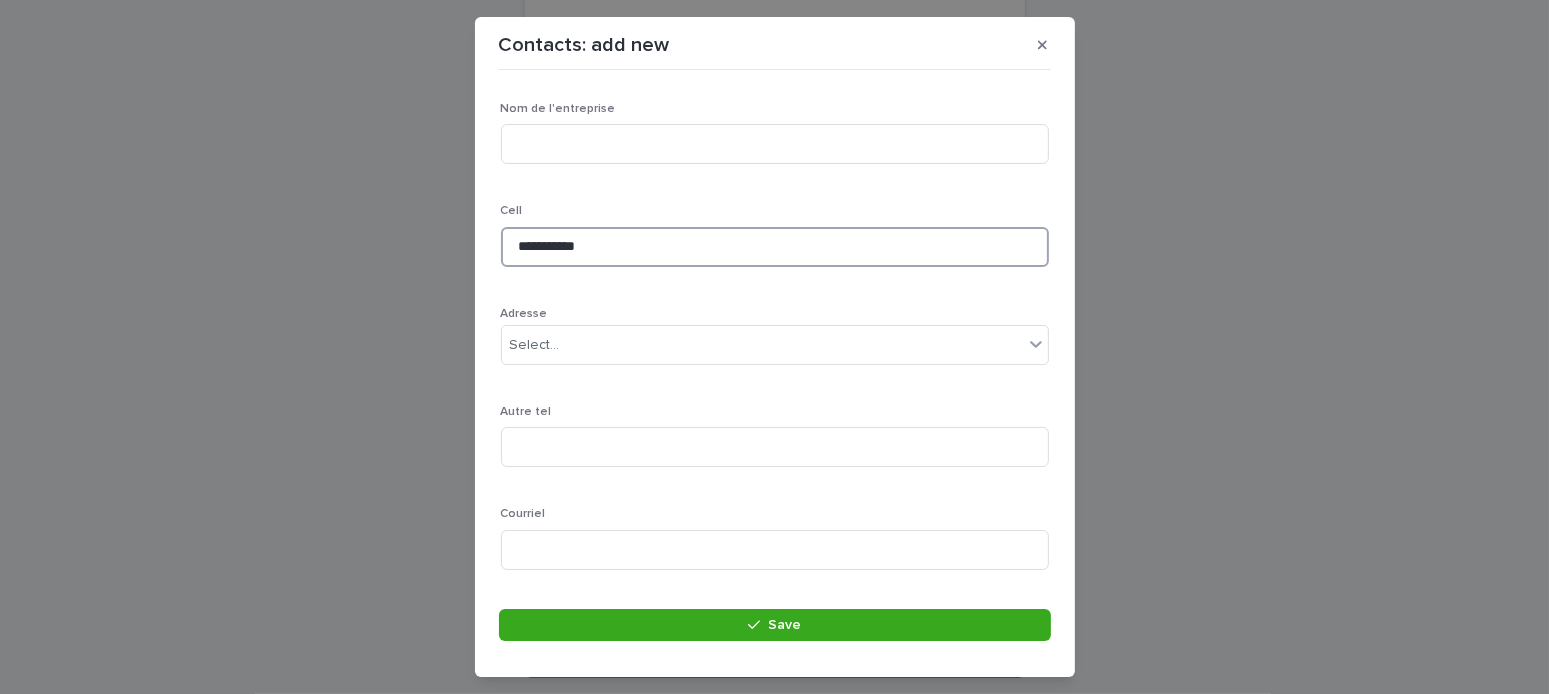 click on "**********" at bounding box center (775, 247) 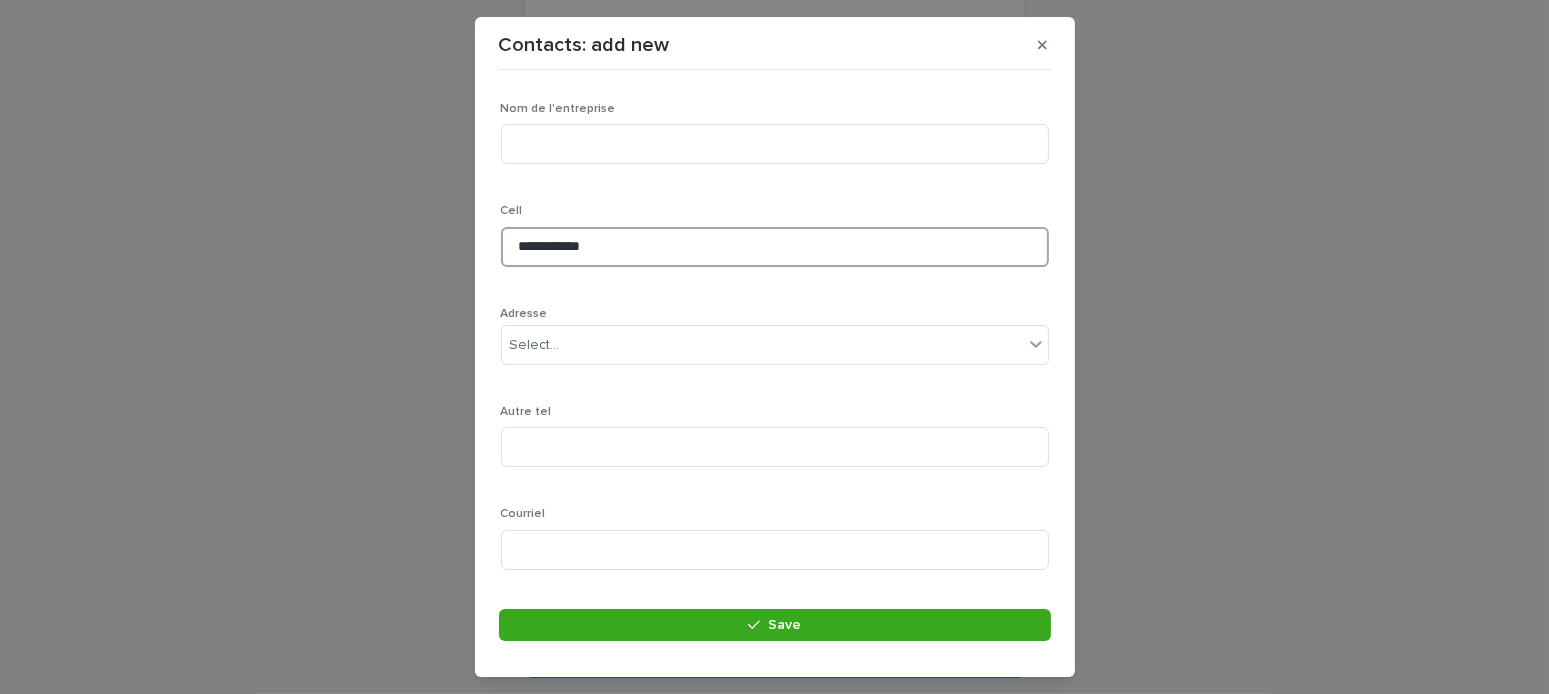 scroll, scrollTop: 547, scrollLeft: 0, axis: vertical 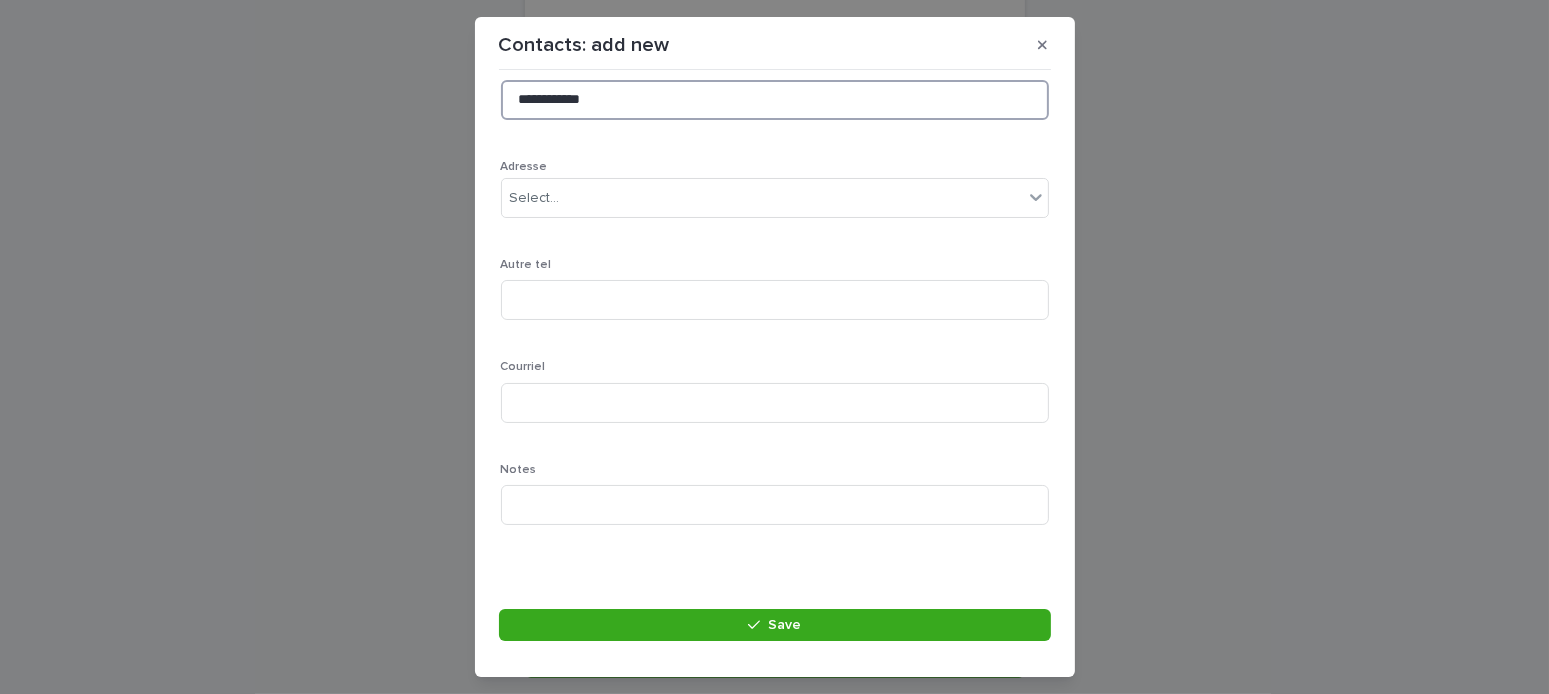 type on "**********" 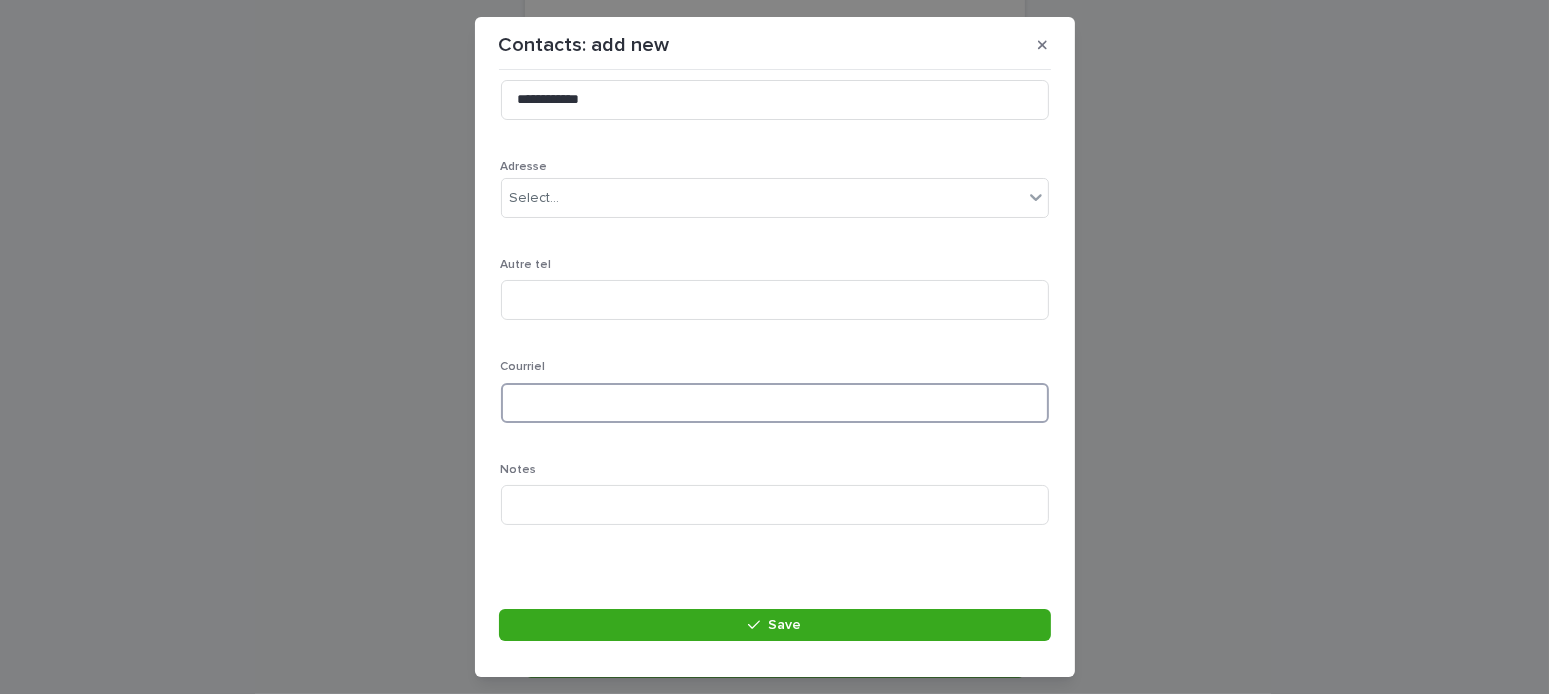 click at bounding box center [775, 403] 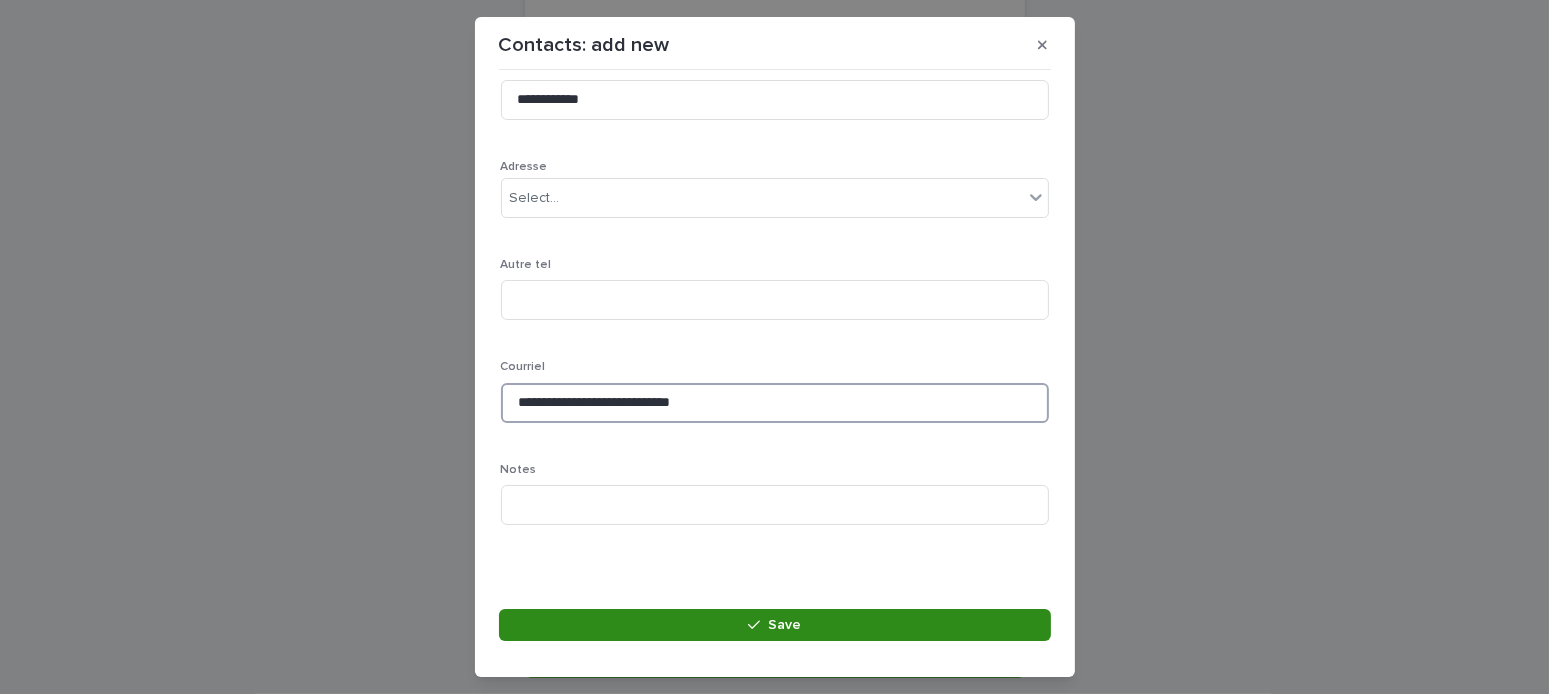 type on "**********" 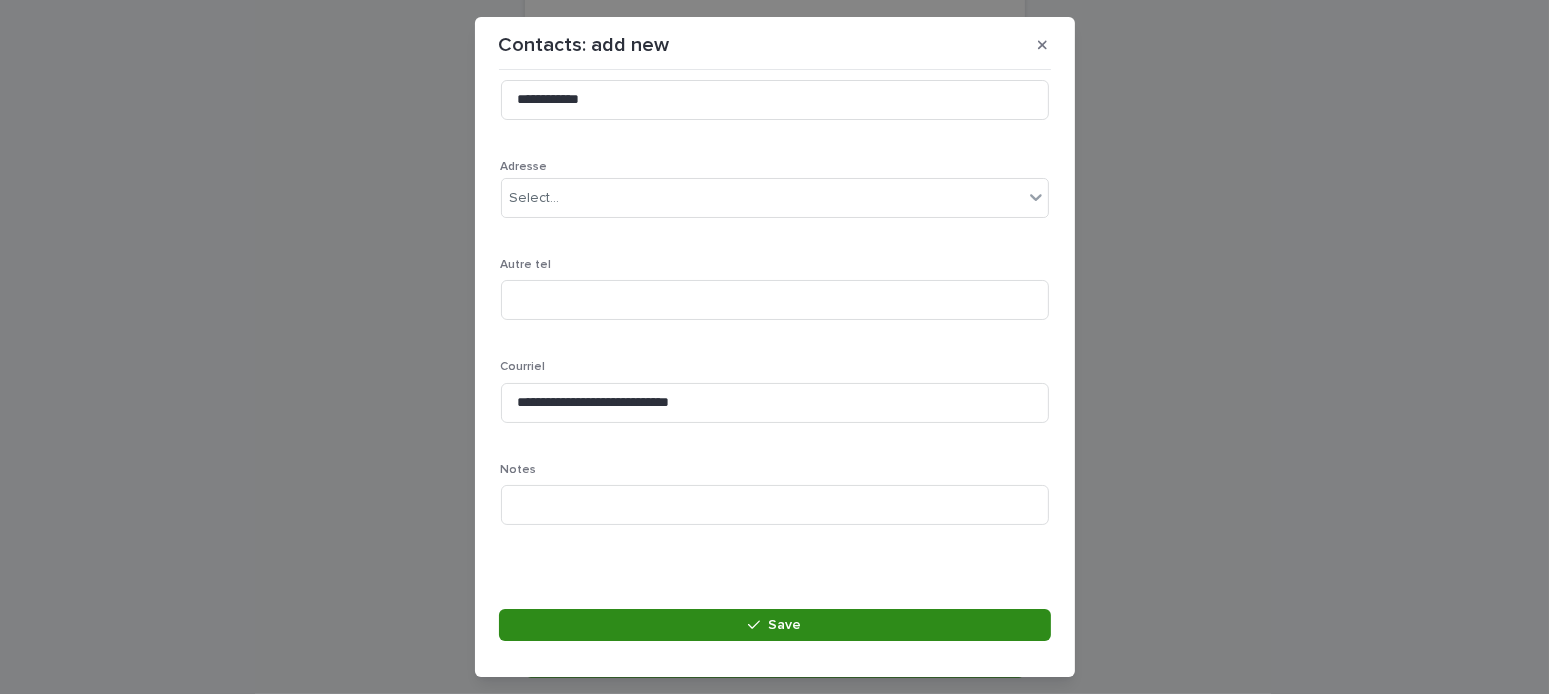 click on "Save" at bounding box center [775, 625] 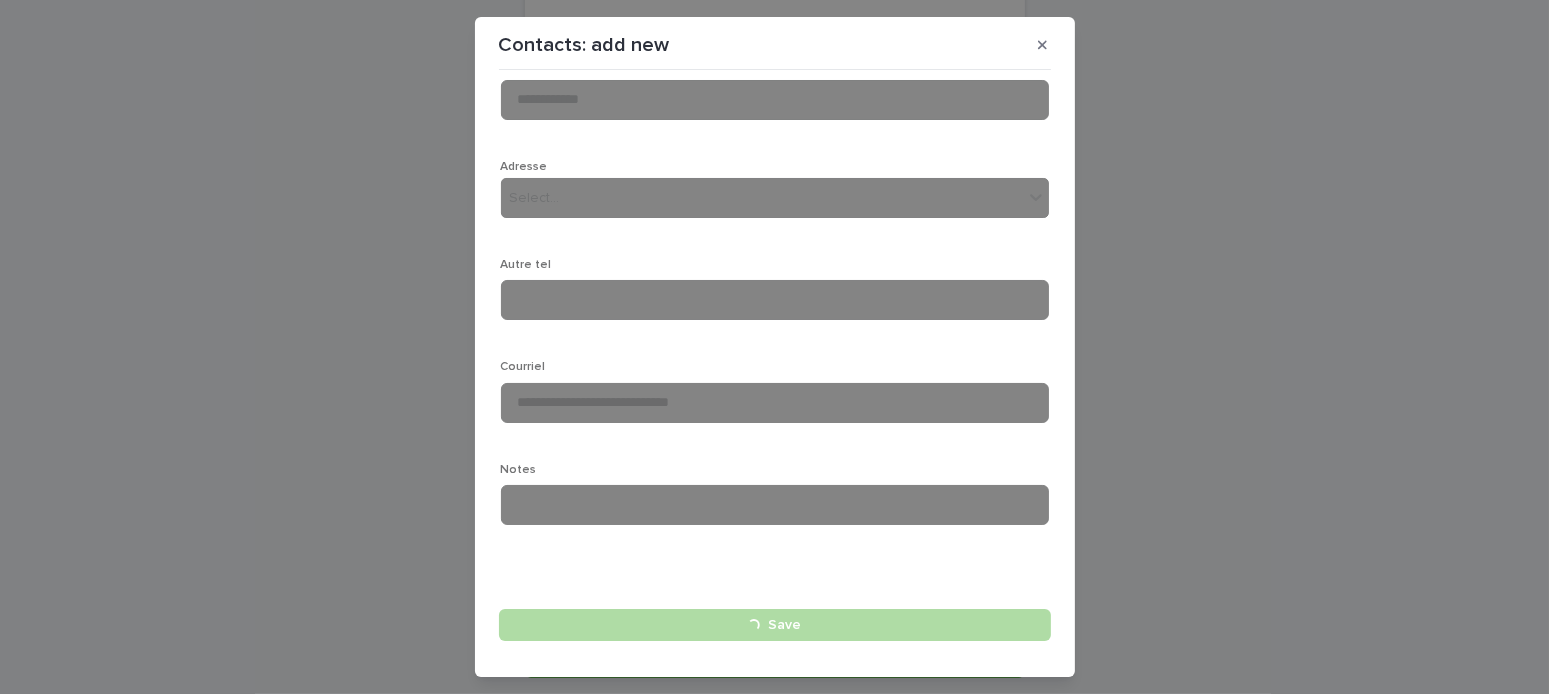type 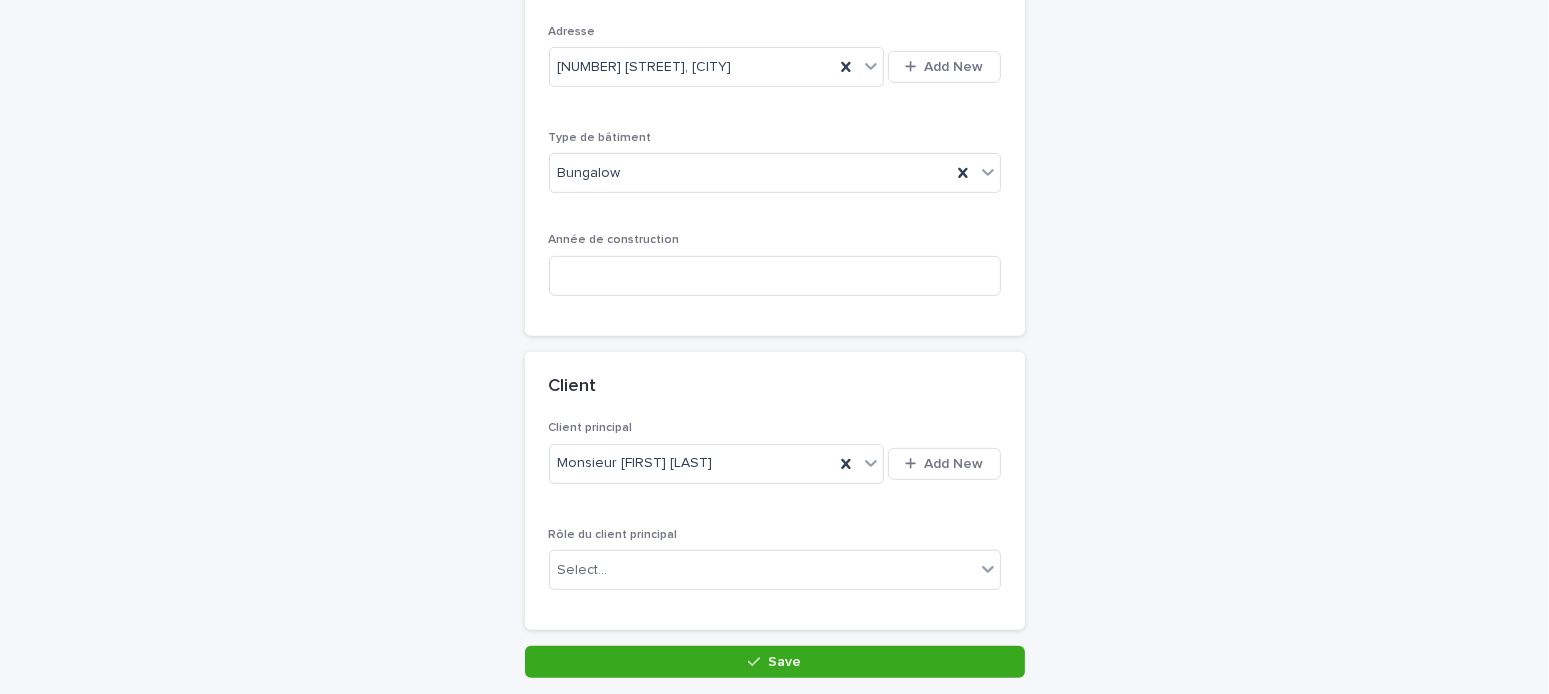 click on "Save" at bounding box center (784, 662) 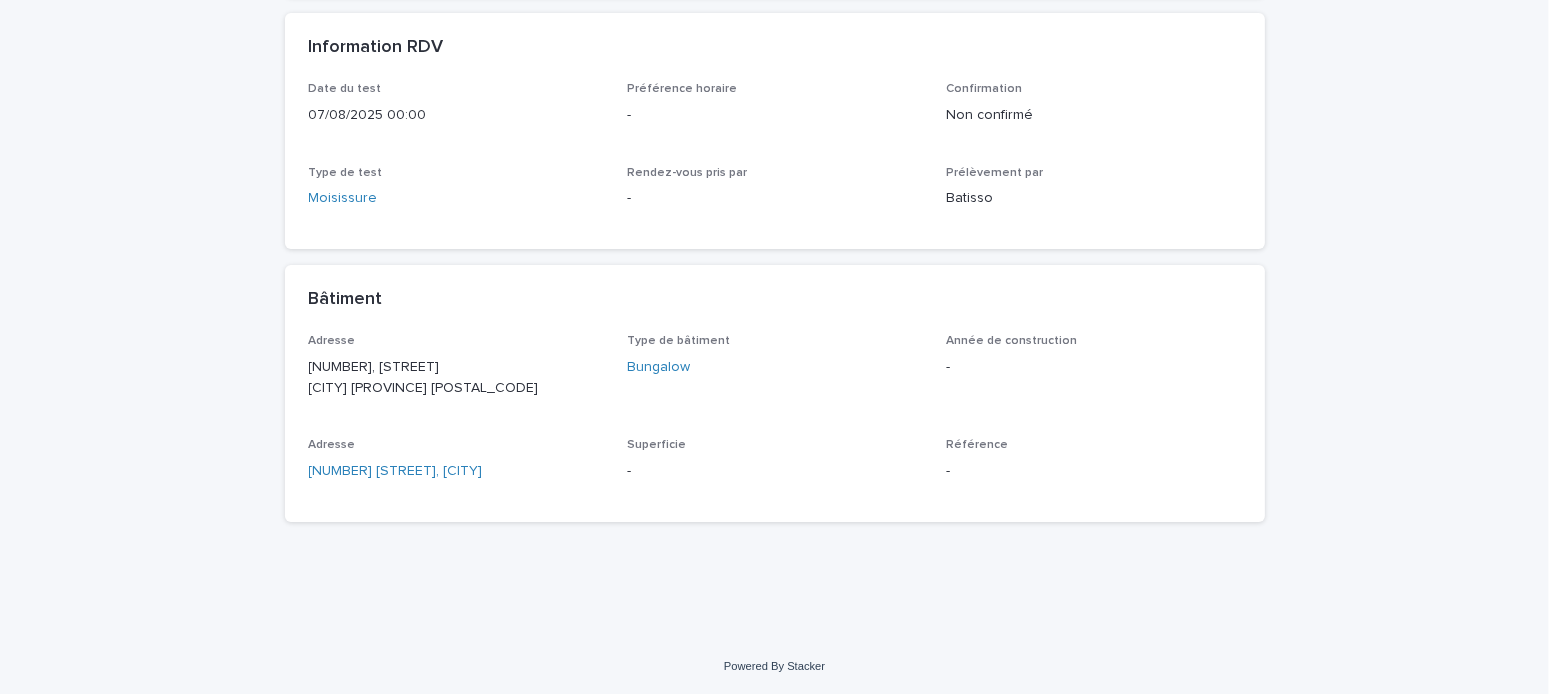 scroll, scrollTop: 0, scrollLeft: 0, axis: both 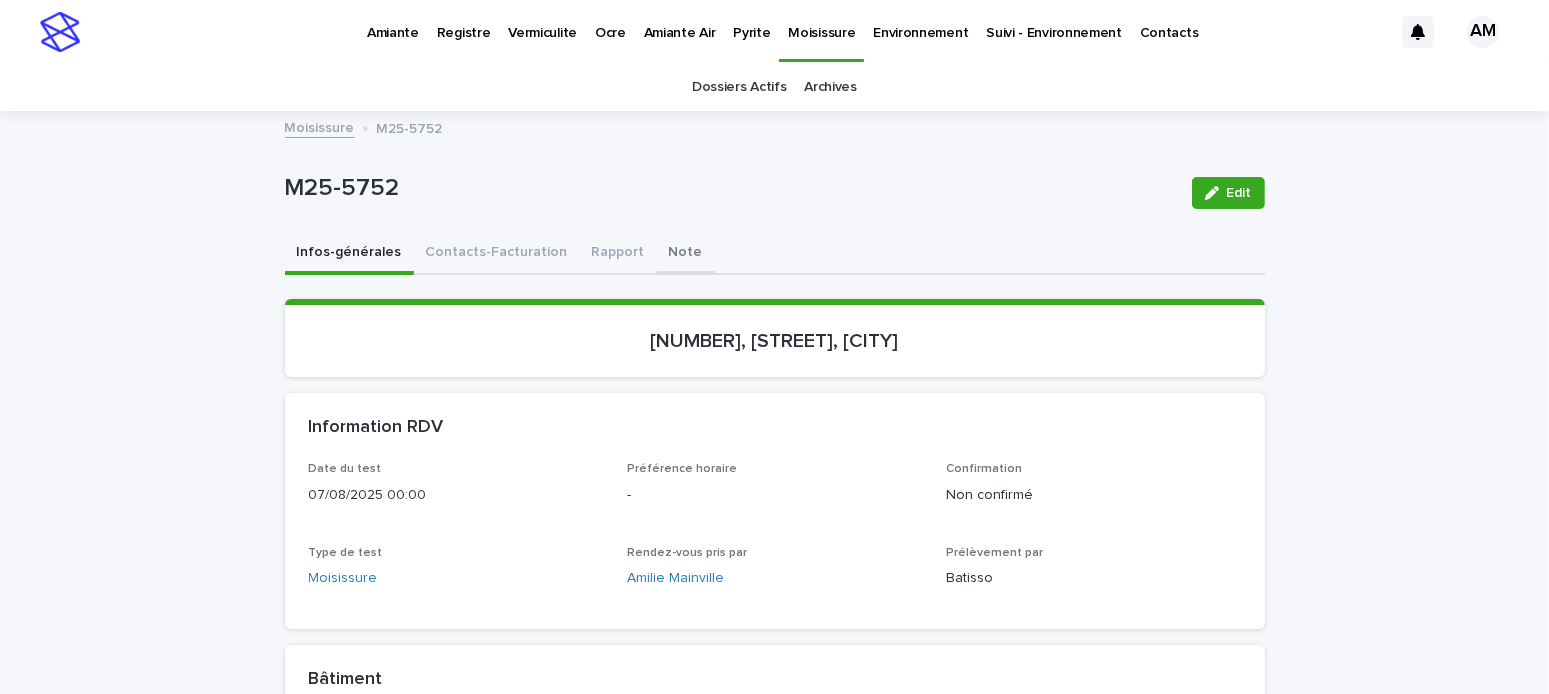 click on "Note" at bounding box center [686, 254] 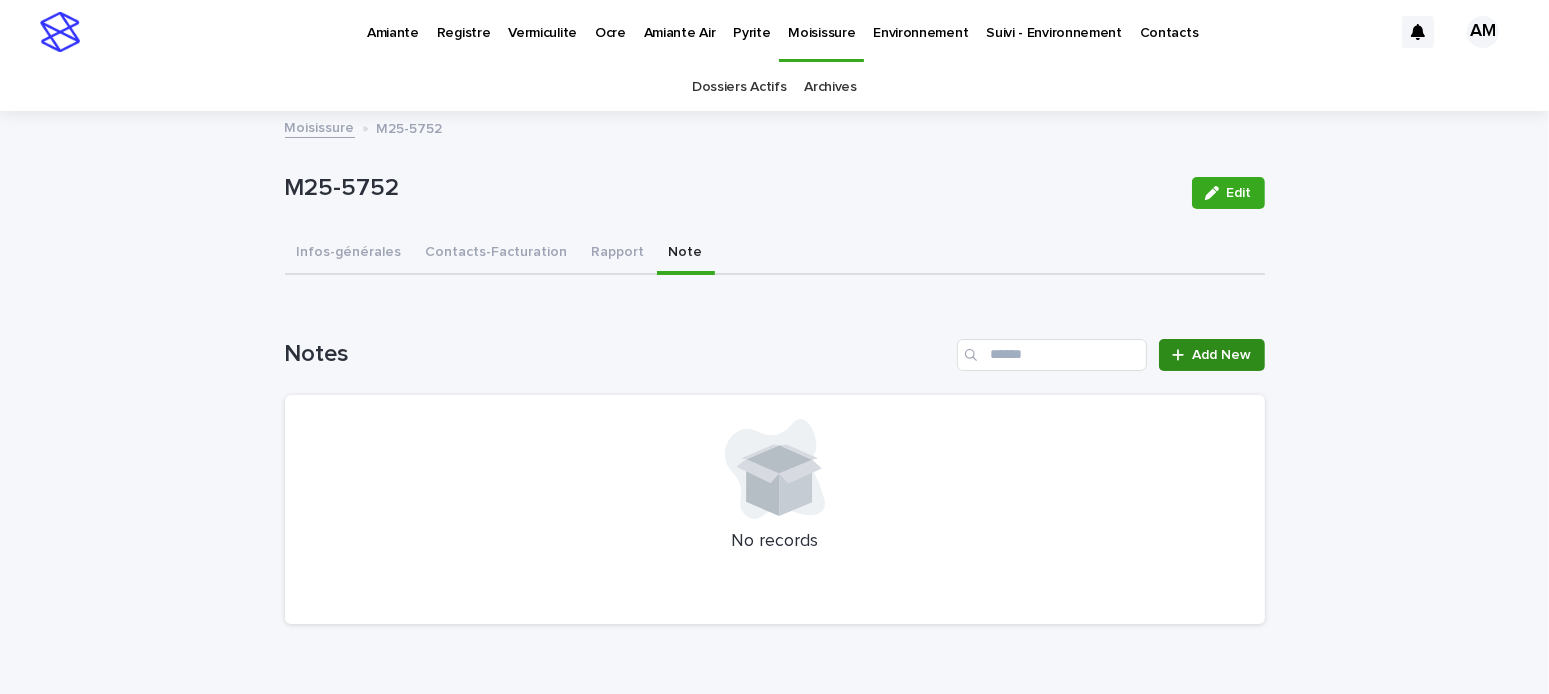 click on "Add New" at bounding box center [1222, 355] 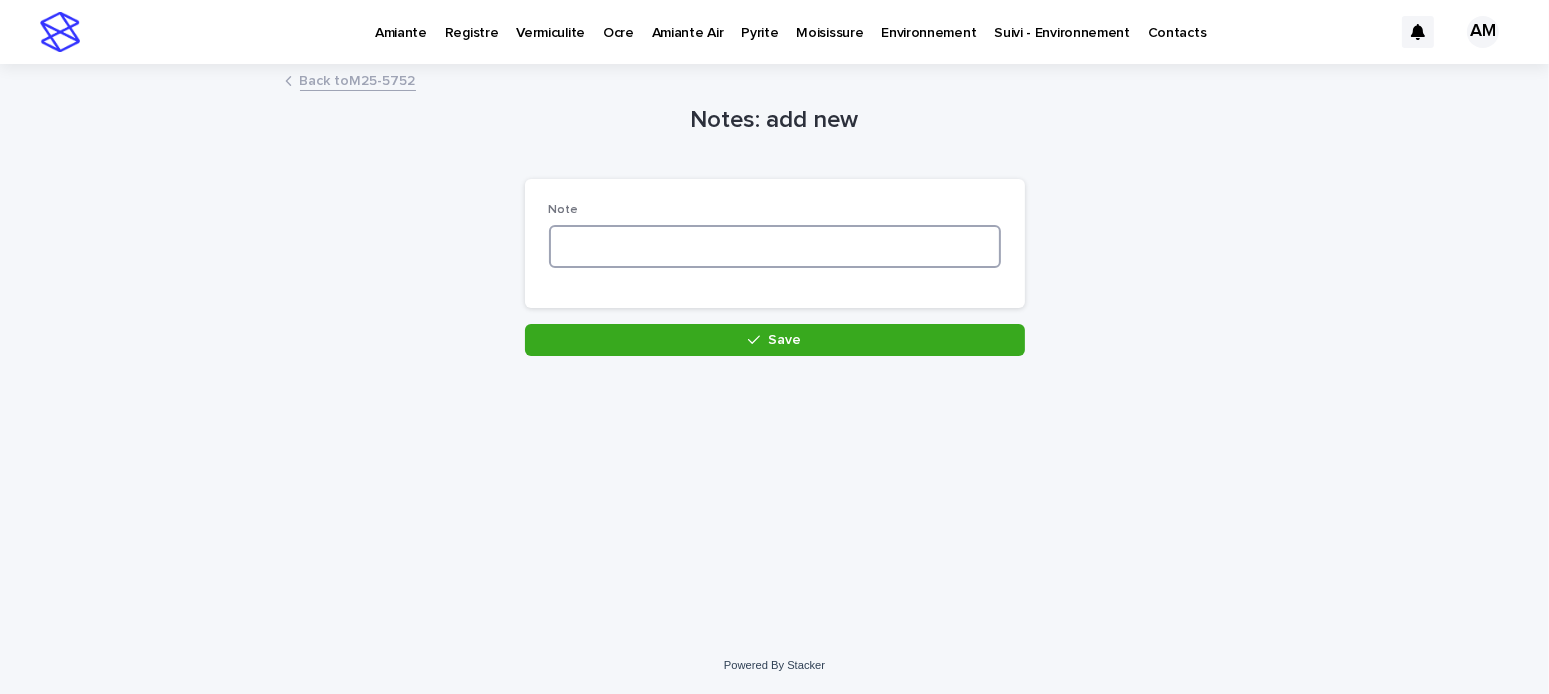 click at bounding box center [775, 246] 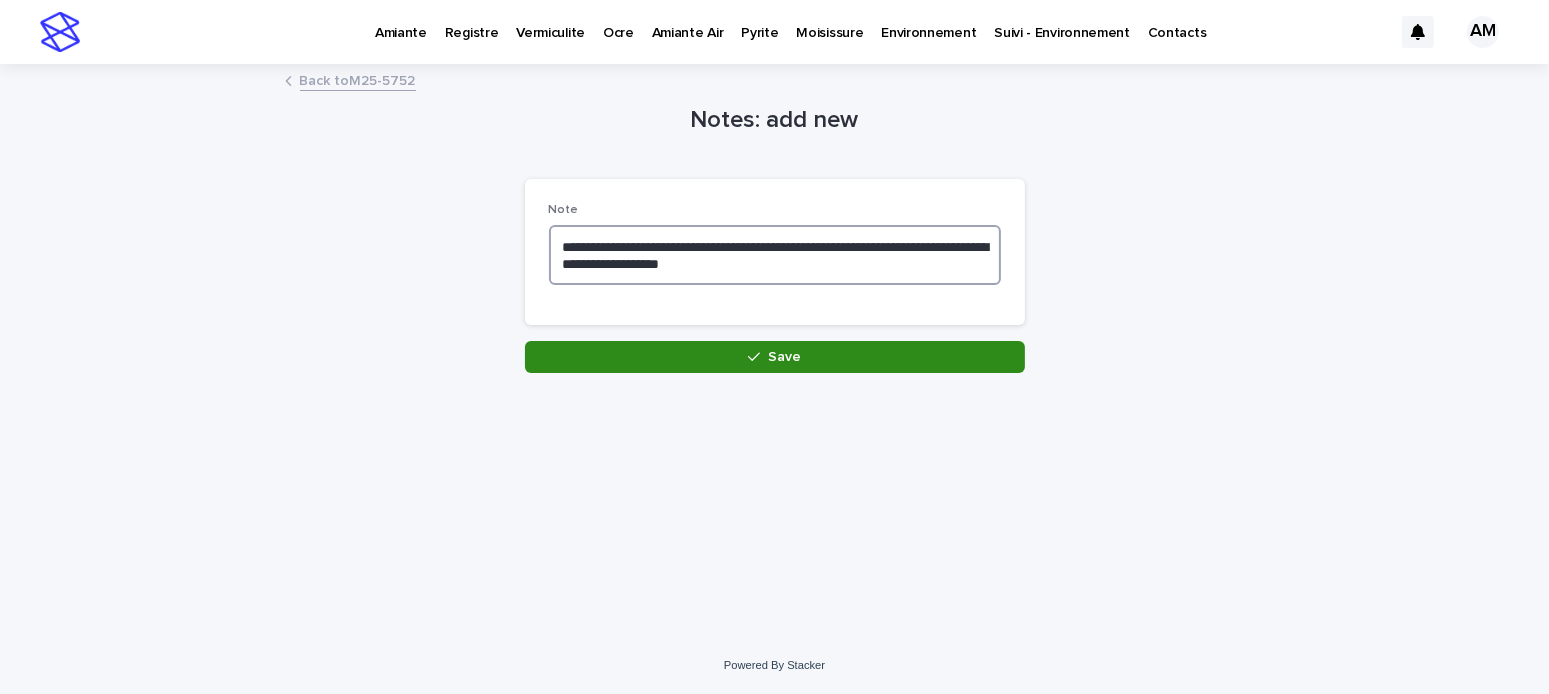 type on "**********" 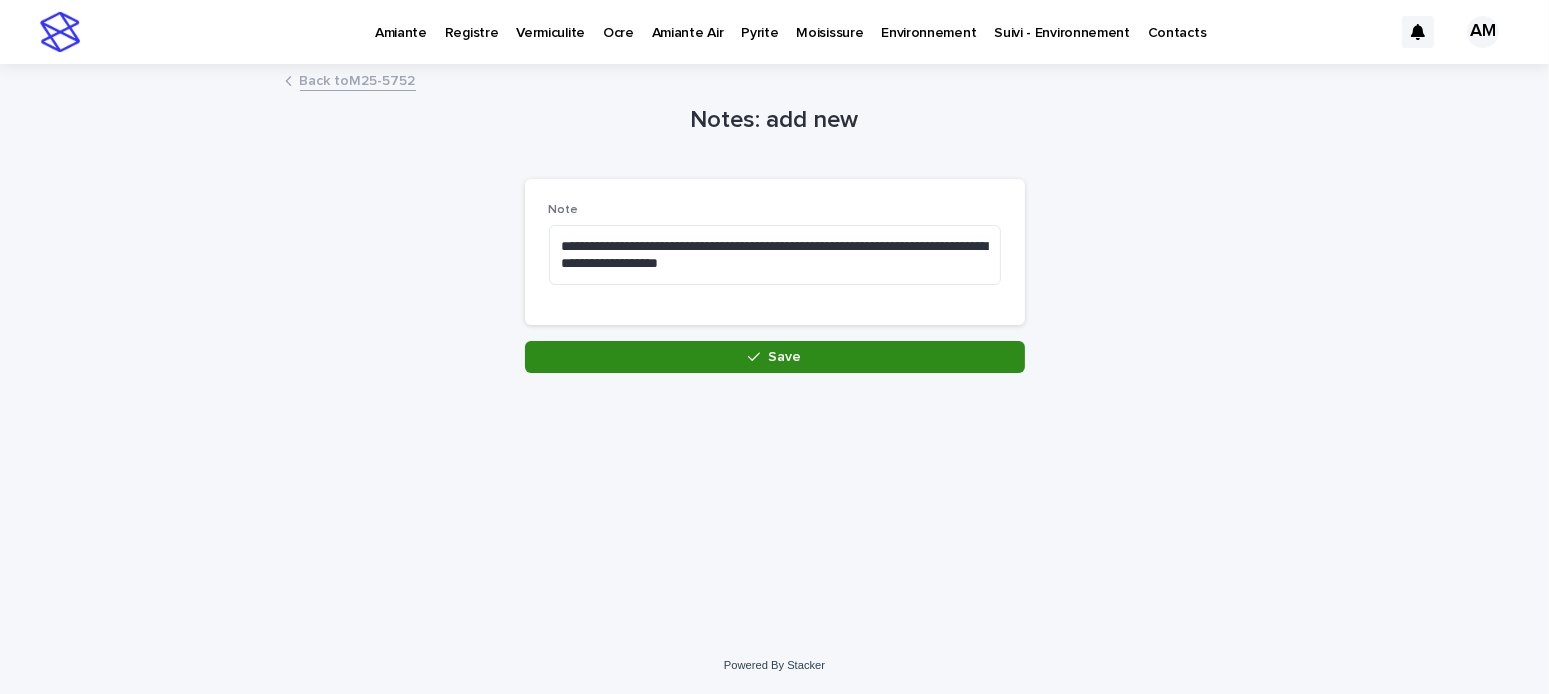 click on "Save" at bounding box center [775, 357] 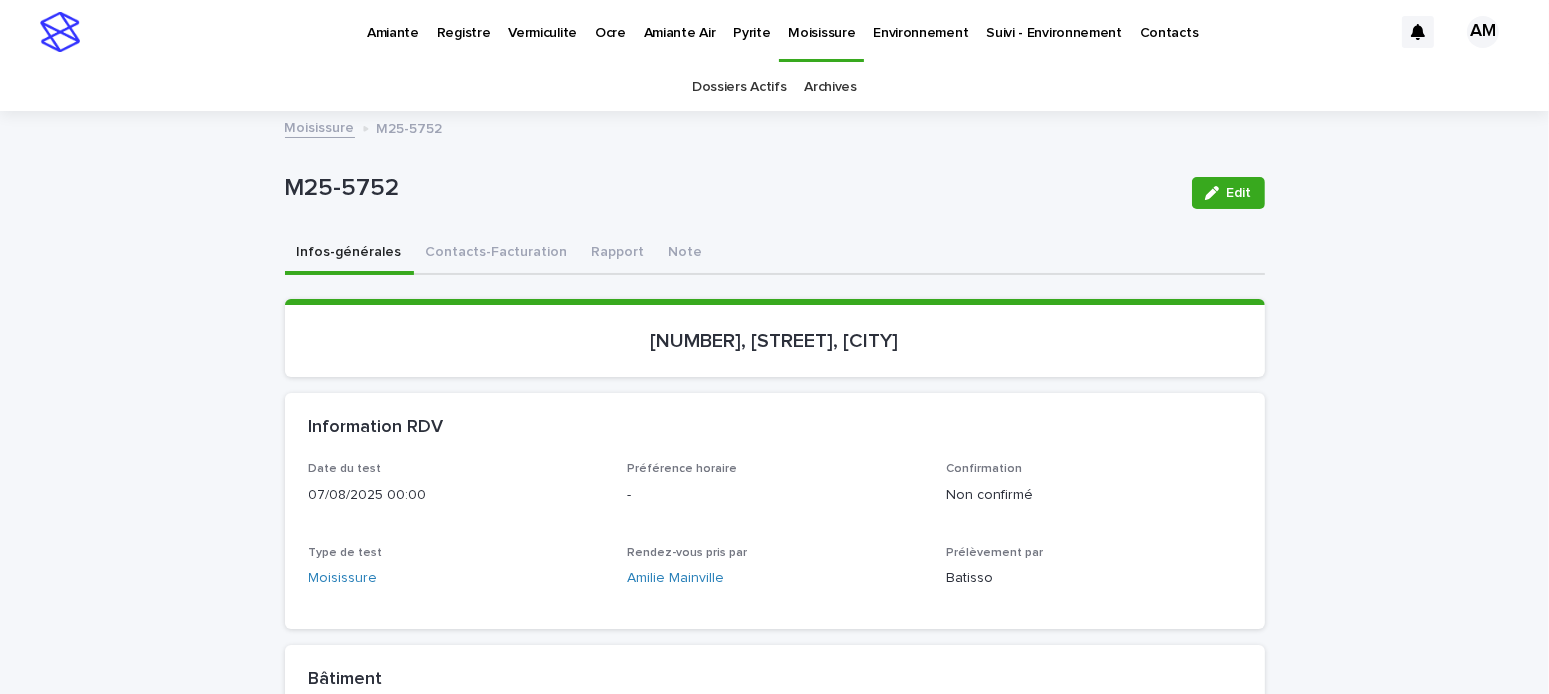 click on "Infos-générales" at bounding box center [349, 254] 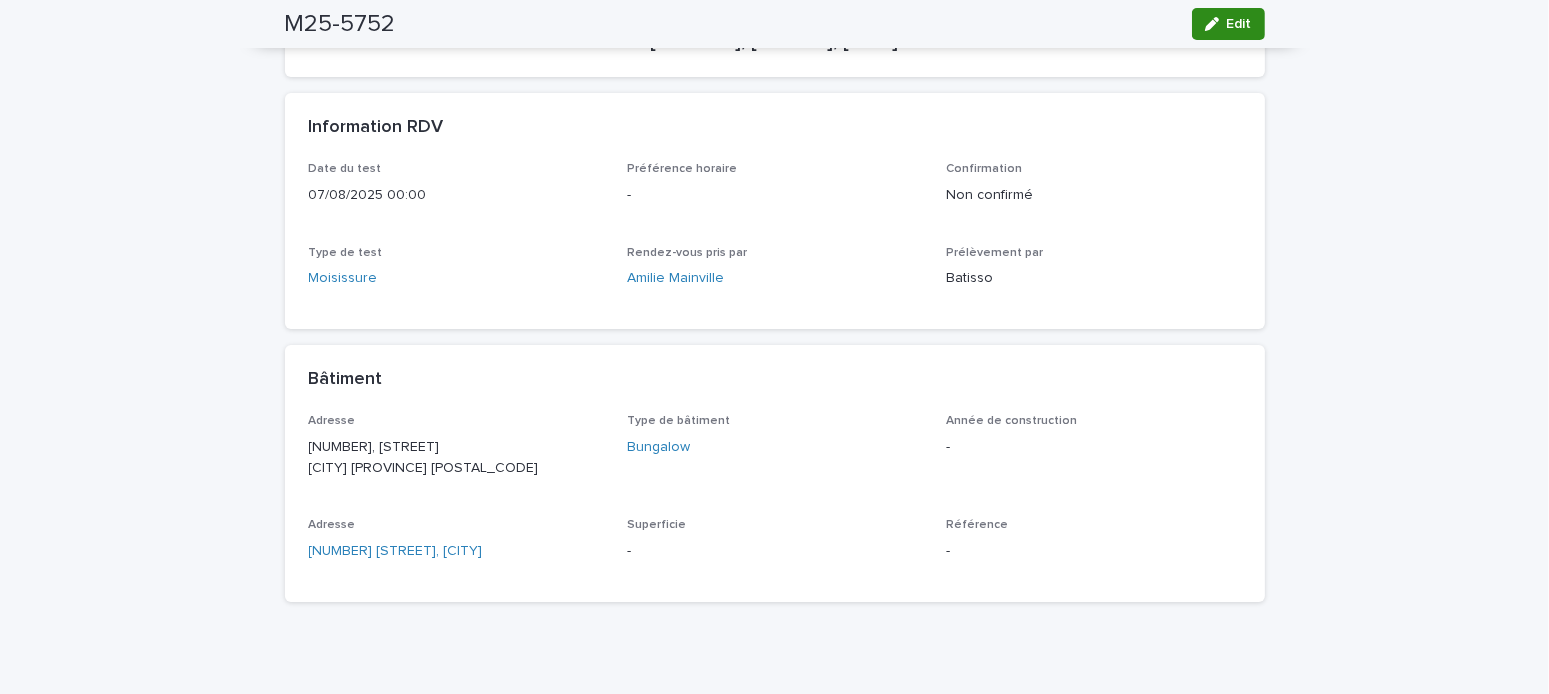 click on "M25-5752 Edit" at bounding box center (775, 24) 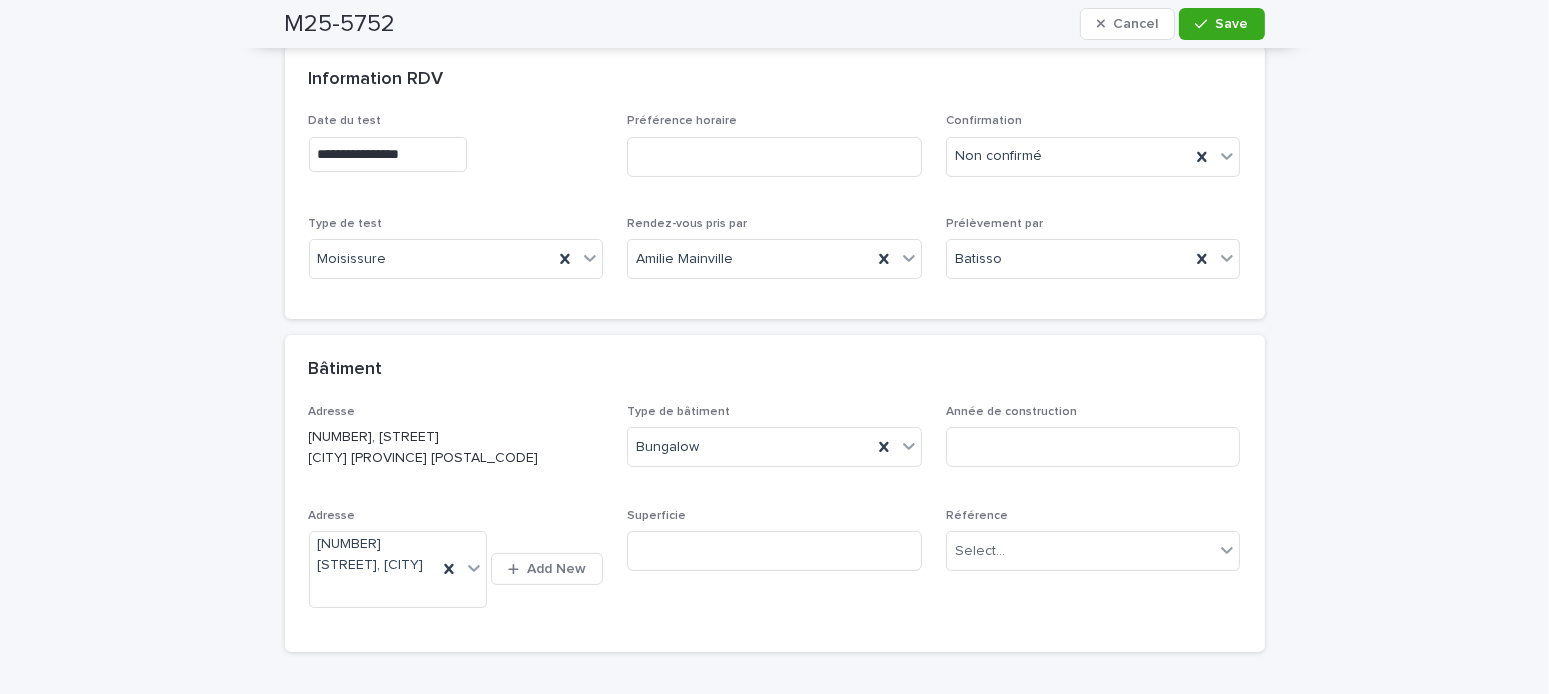scroll, scrollTop: 475, scrollLeft: 0, axis: vertical 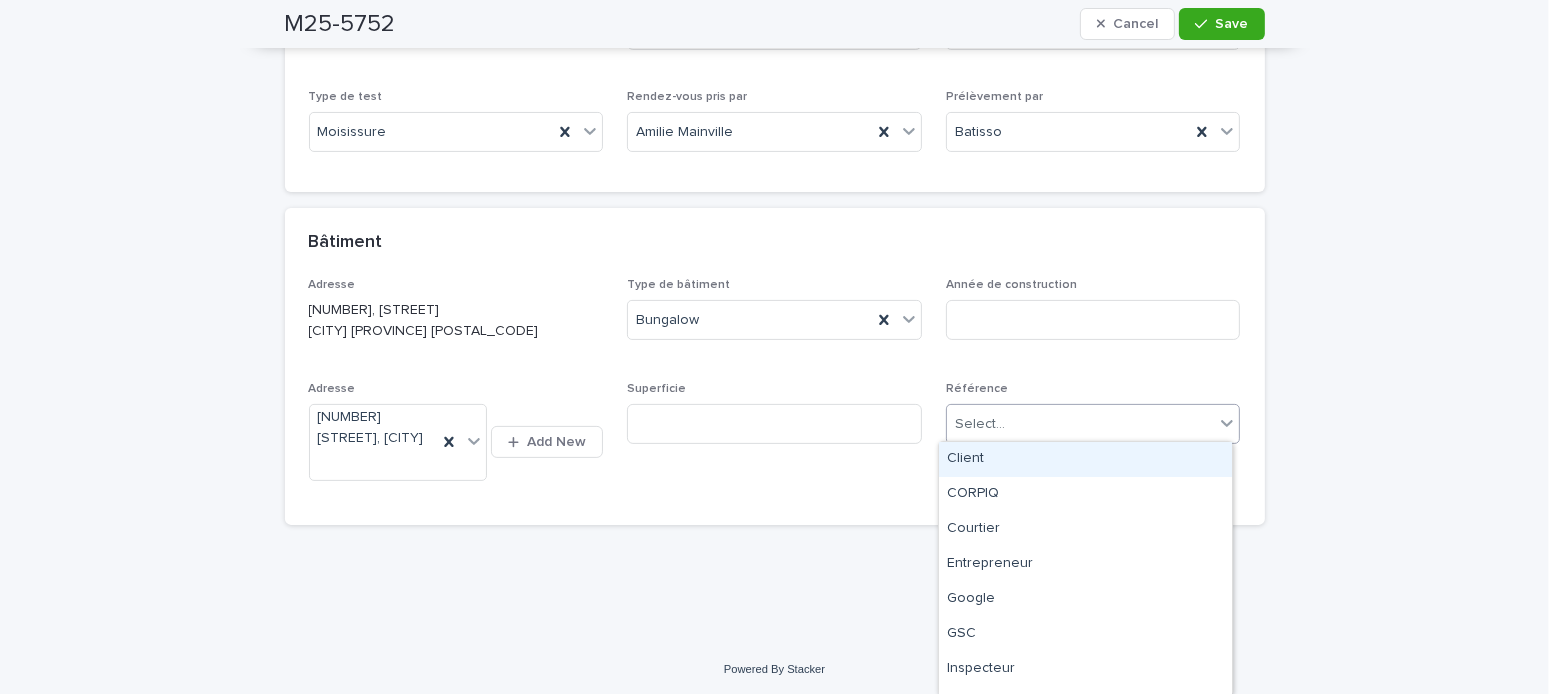 click on "Select..." at bounding box center [1081, 424] 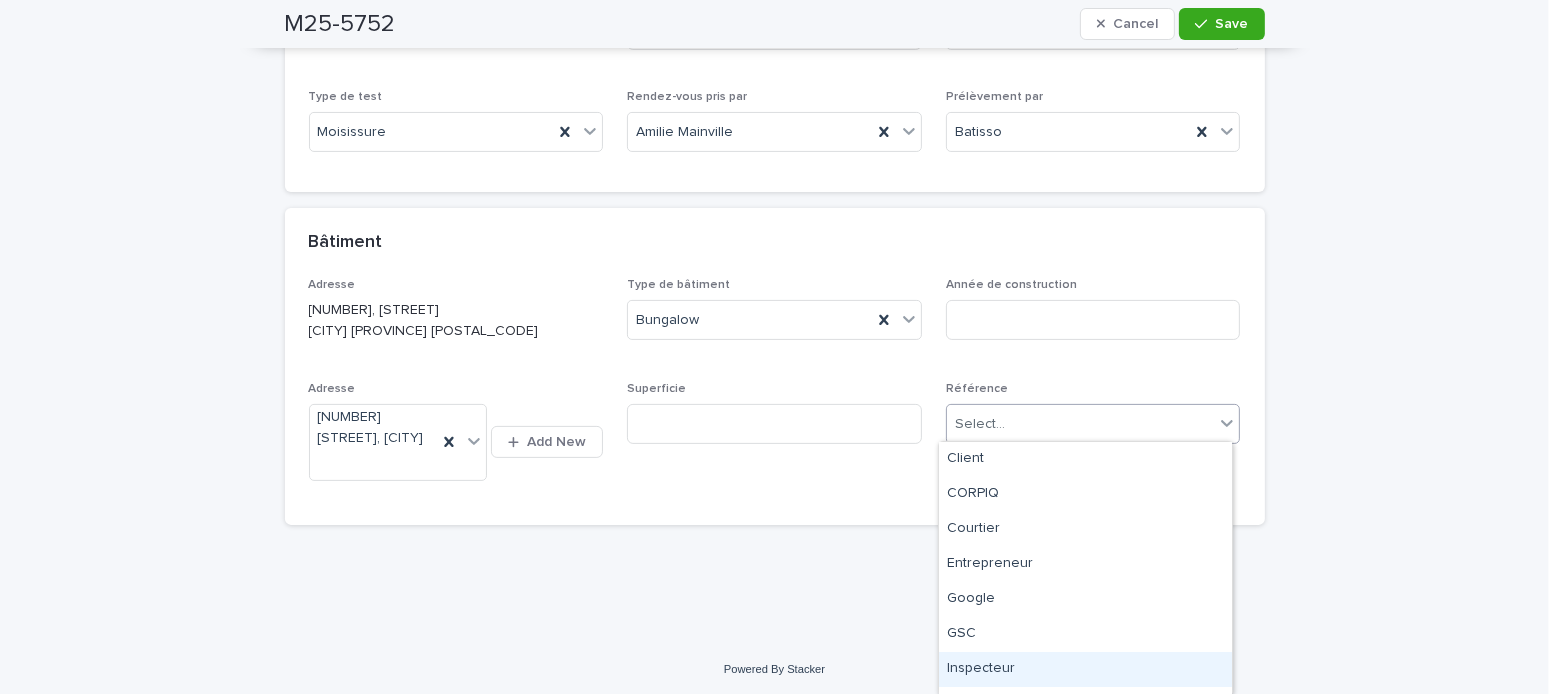 scroll, scrollTop: 26, scrollLeft: 0, axis: vertical 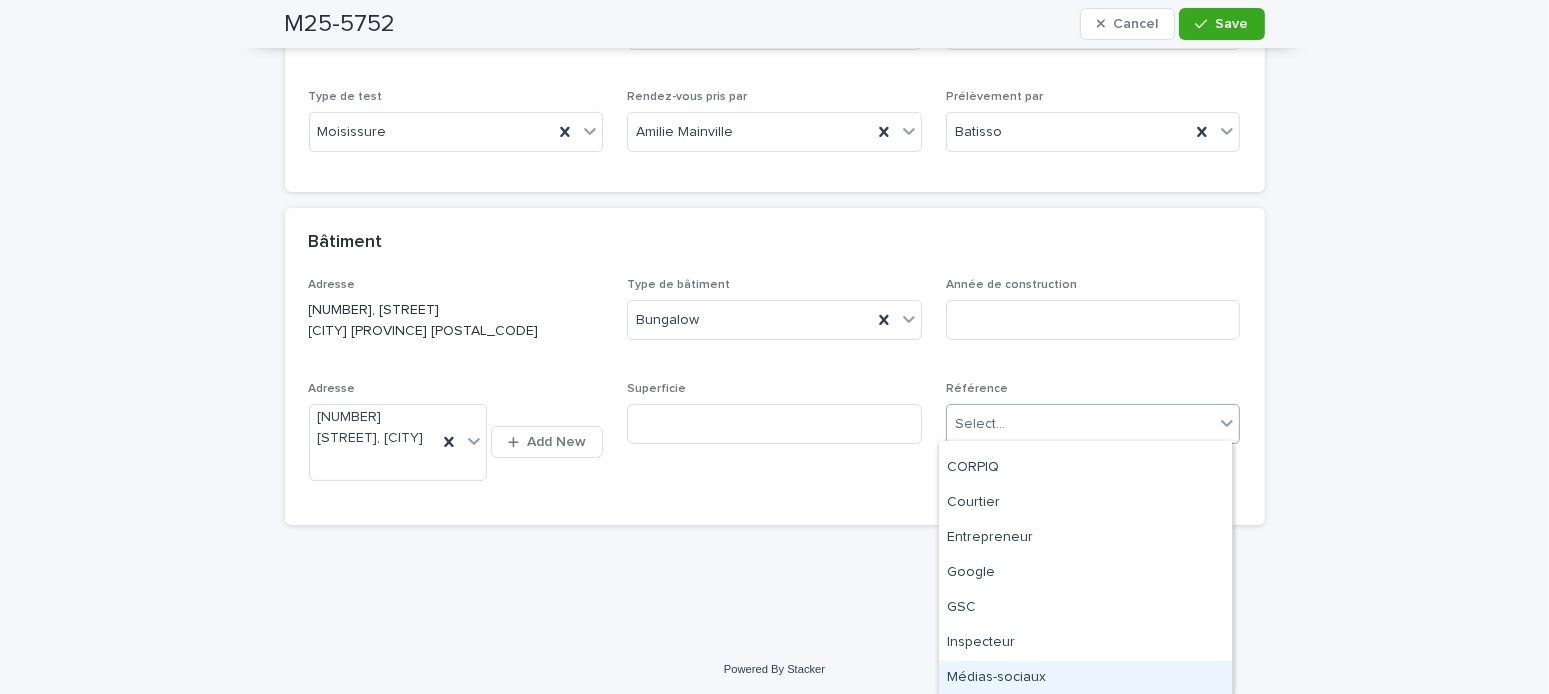 click on "Médias-sociaux" at bounding box center [1085, 678] 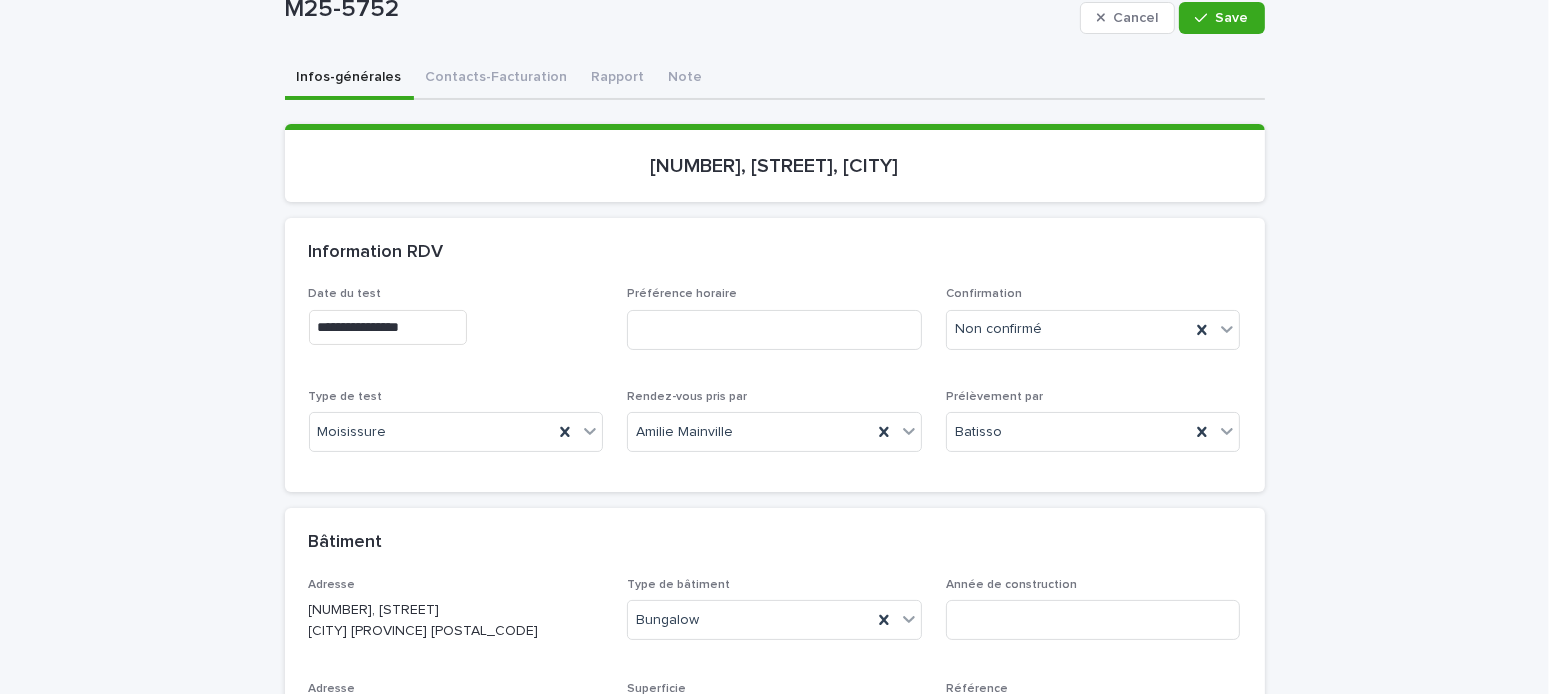scroll, scrollTop: 0, scrollLeft: 0, axis: both 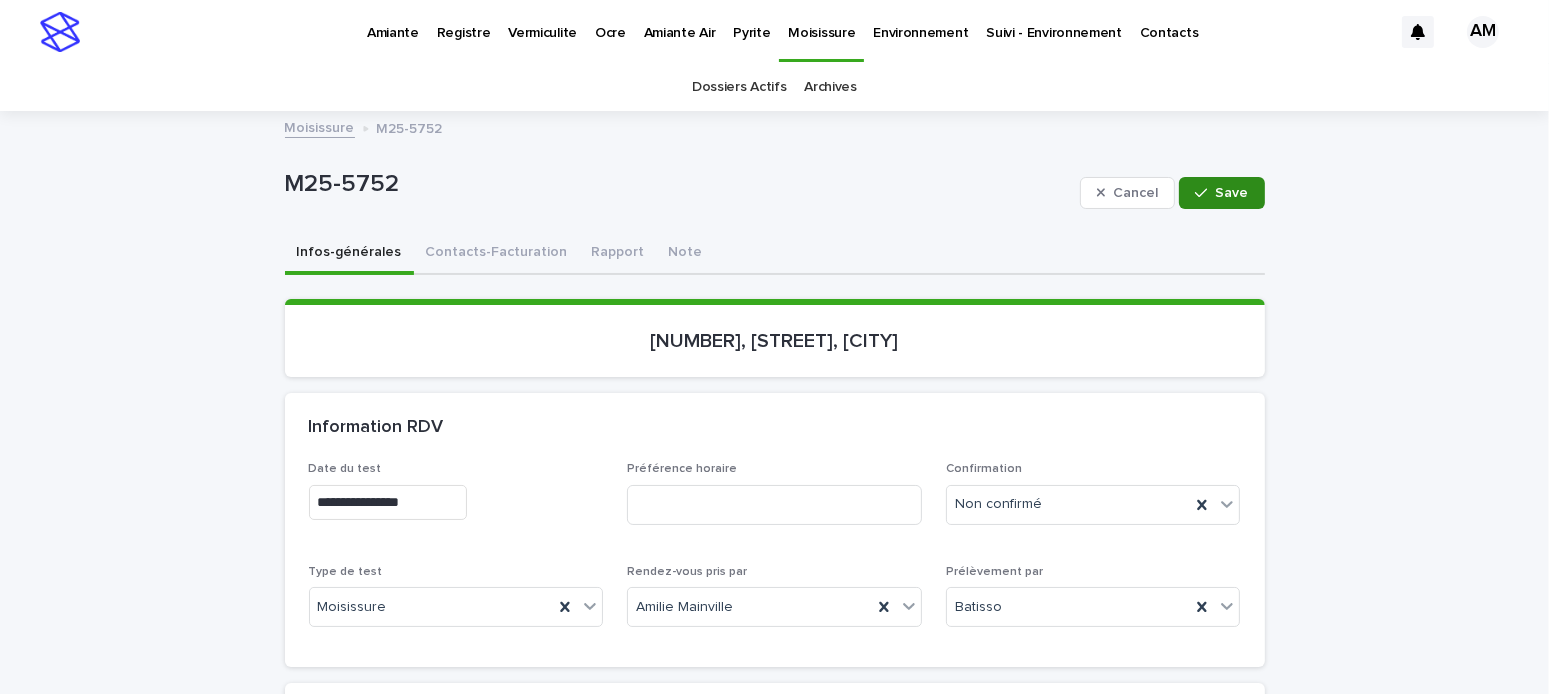 click on "Save" at bounding box center (1221, 193) 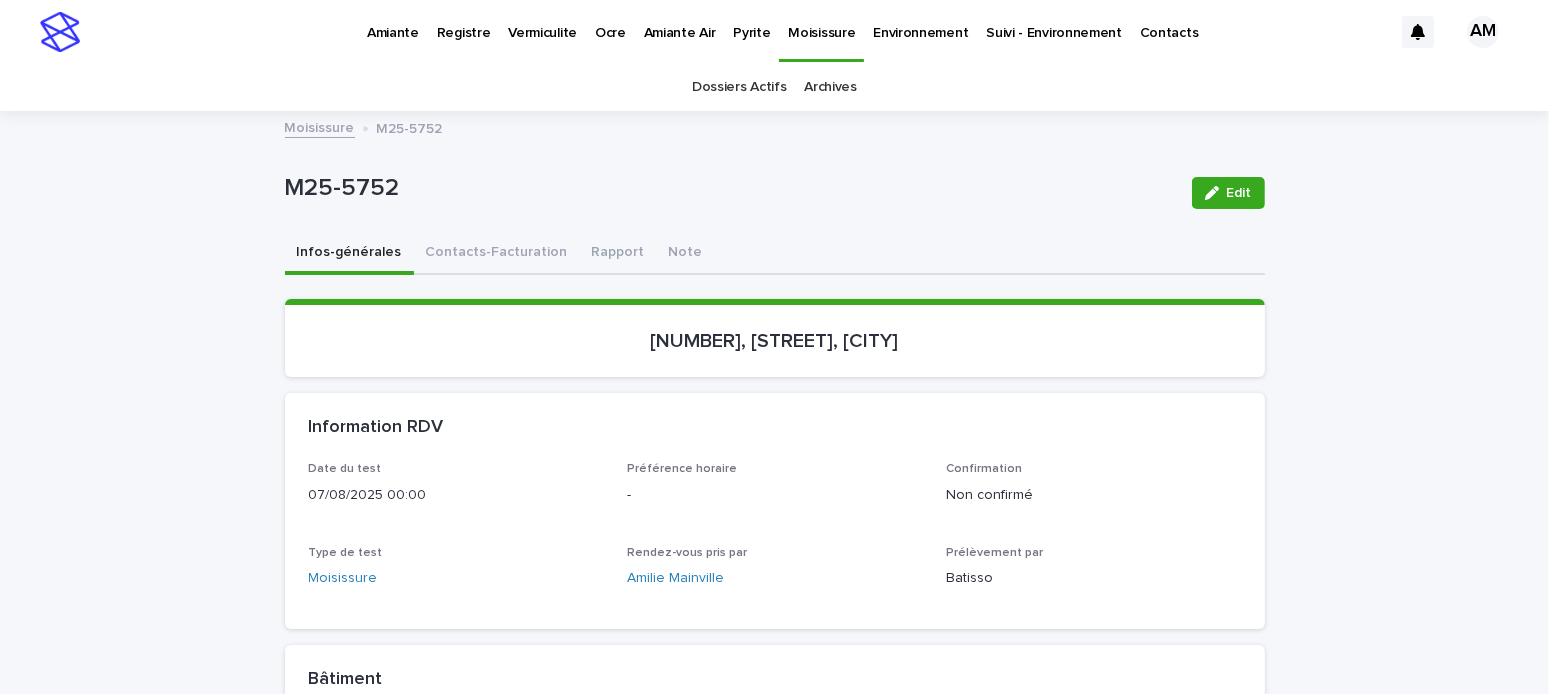 click on "Information RDV" at bounding box center [775, 428] 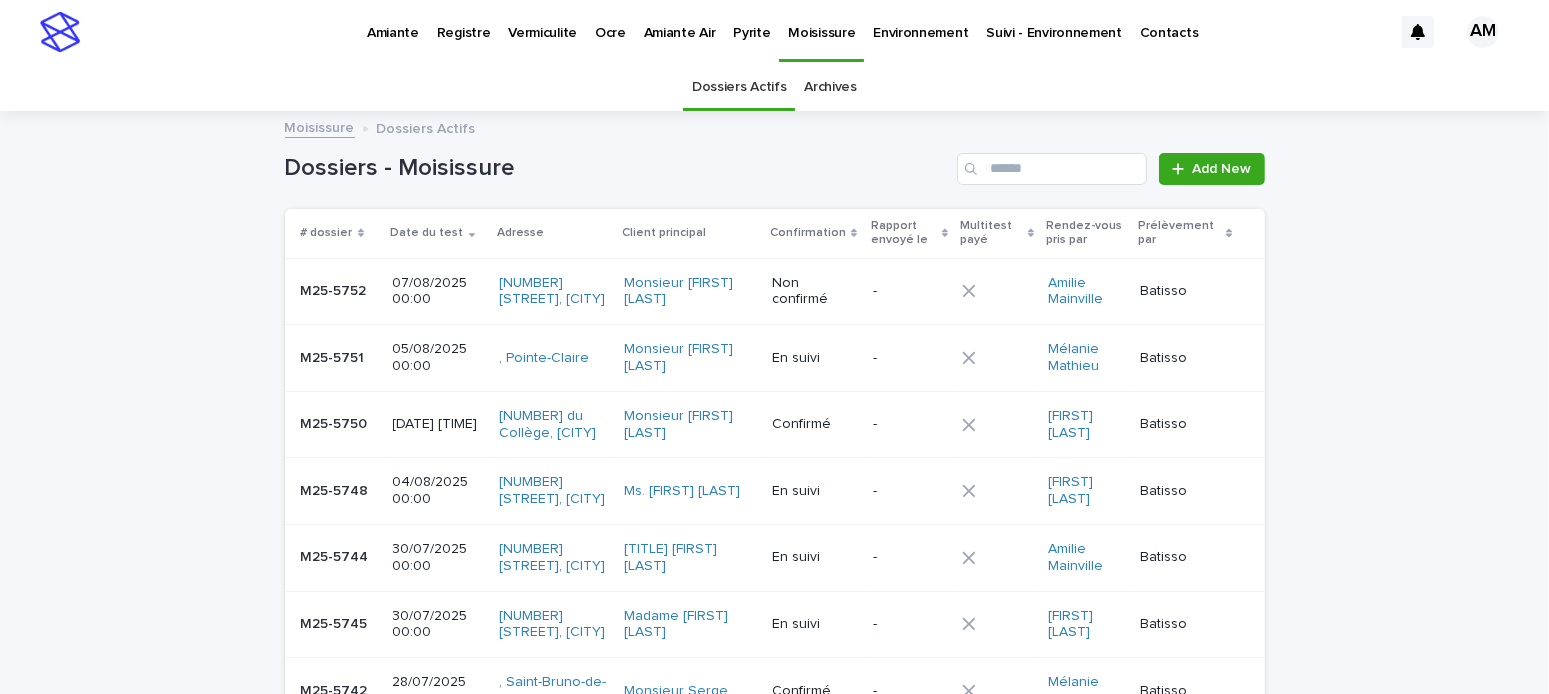 click on "Pyrite" at bounding box center (751, 21) 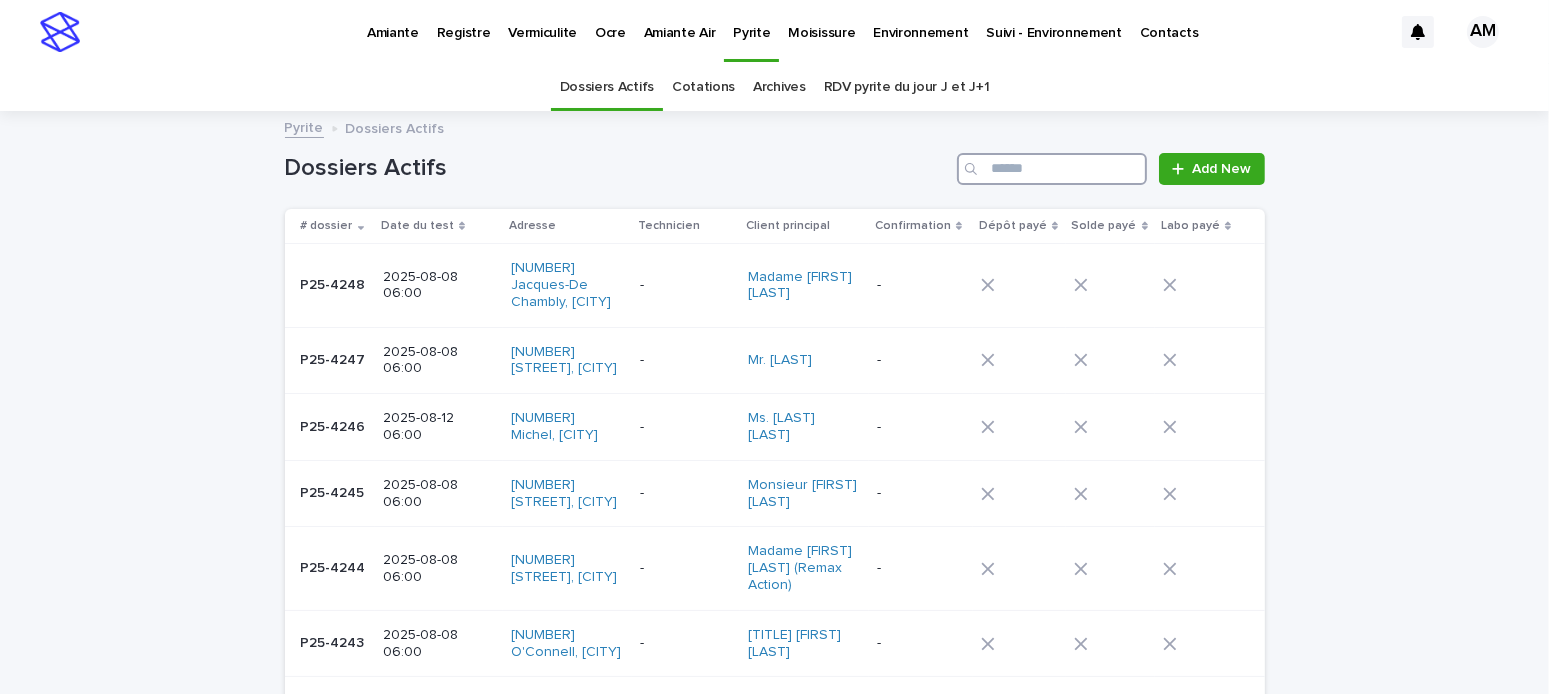 click at bounding box center (1052, 169) 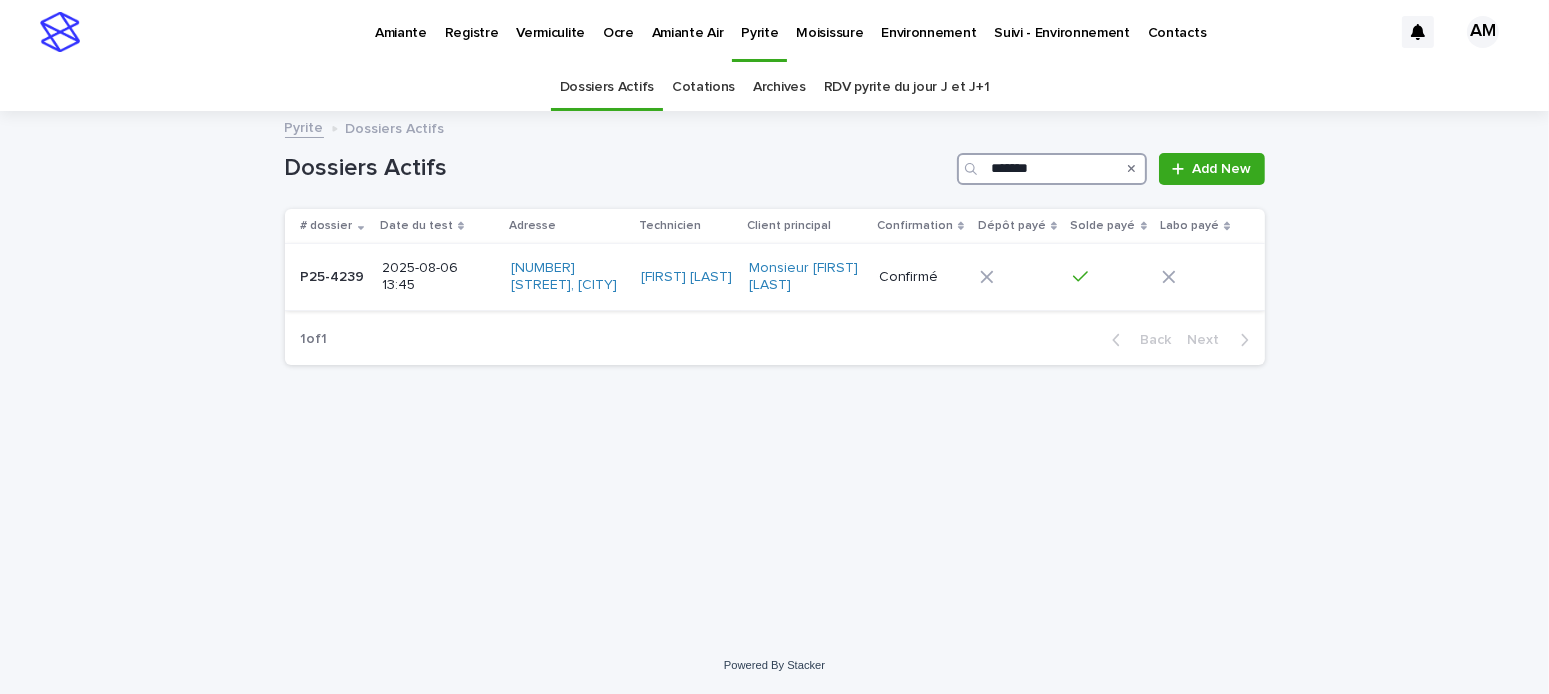 type on "*******" 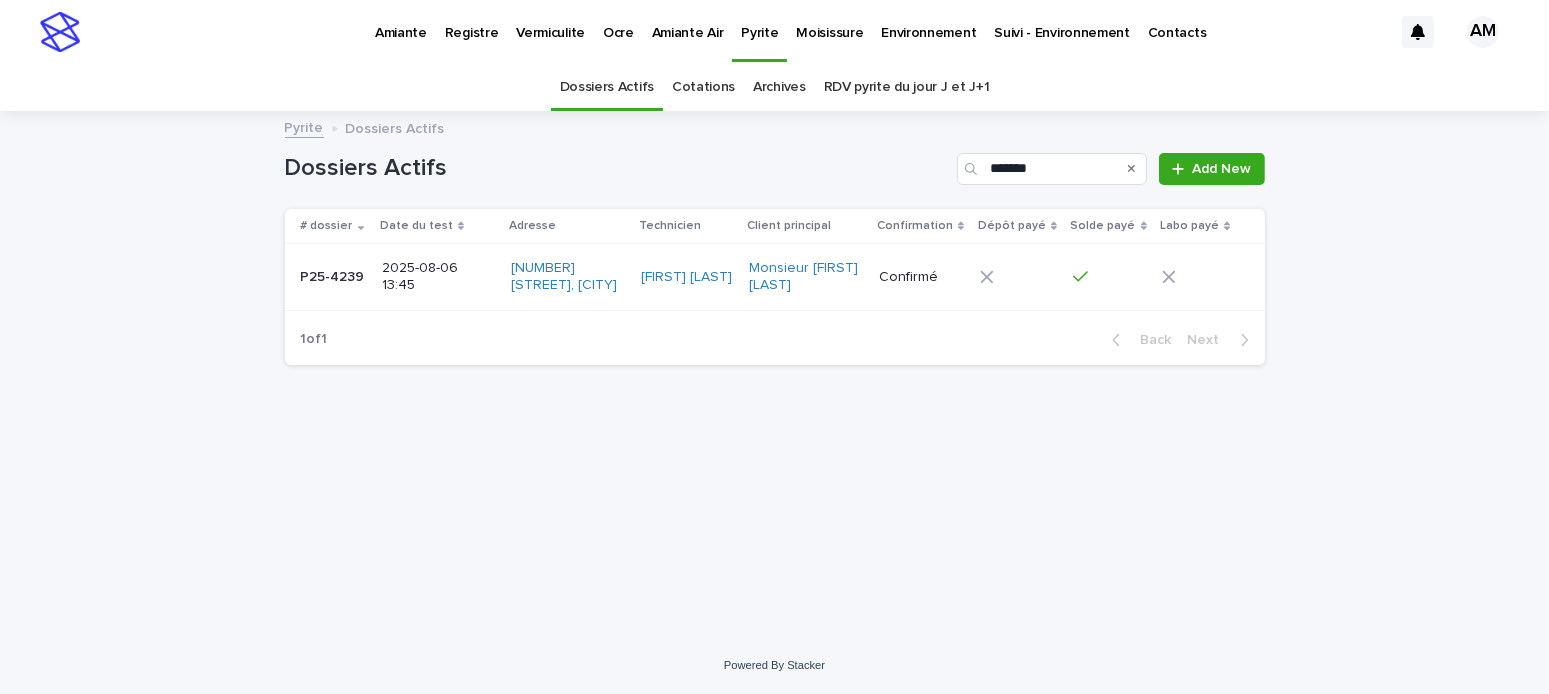 click on "2025-08-06 13:45" at bounding box center [437, 275] 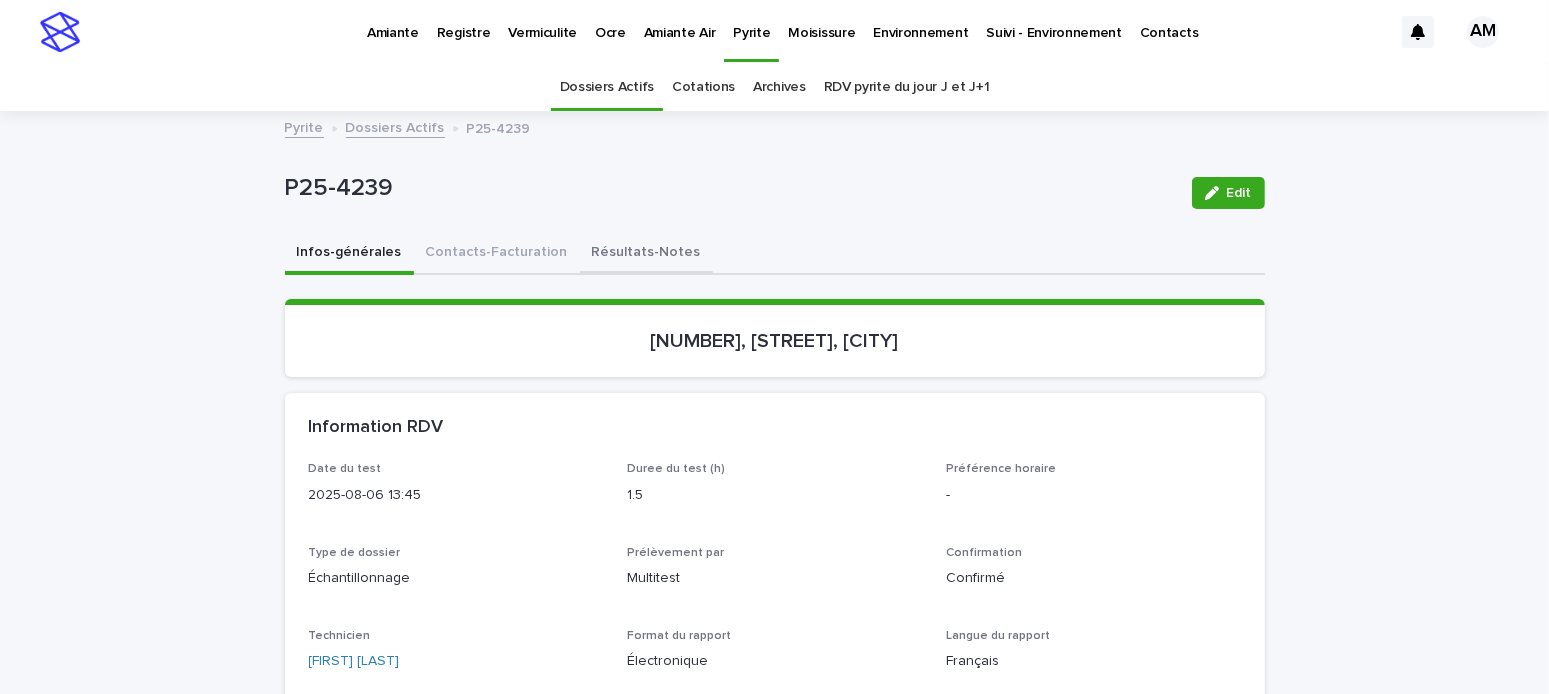 click on "Résultats-Notes" at bounding box center (646, 254) 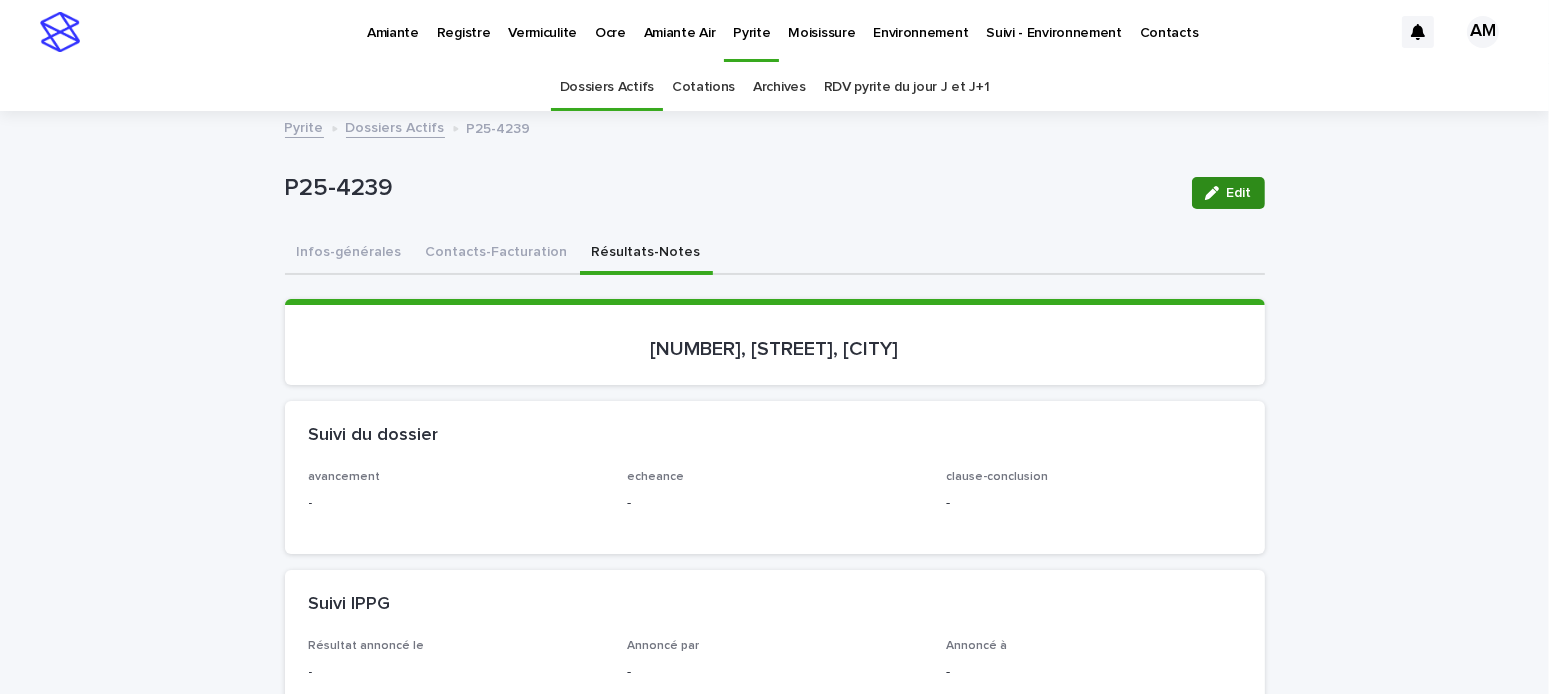click on "Edit" at bounding box center (1239, 193) 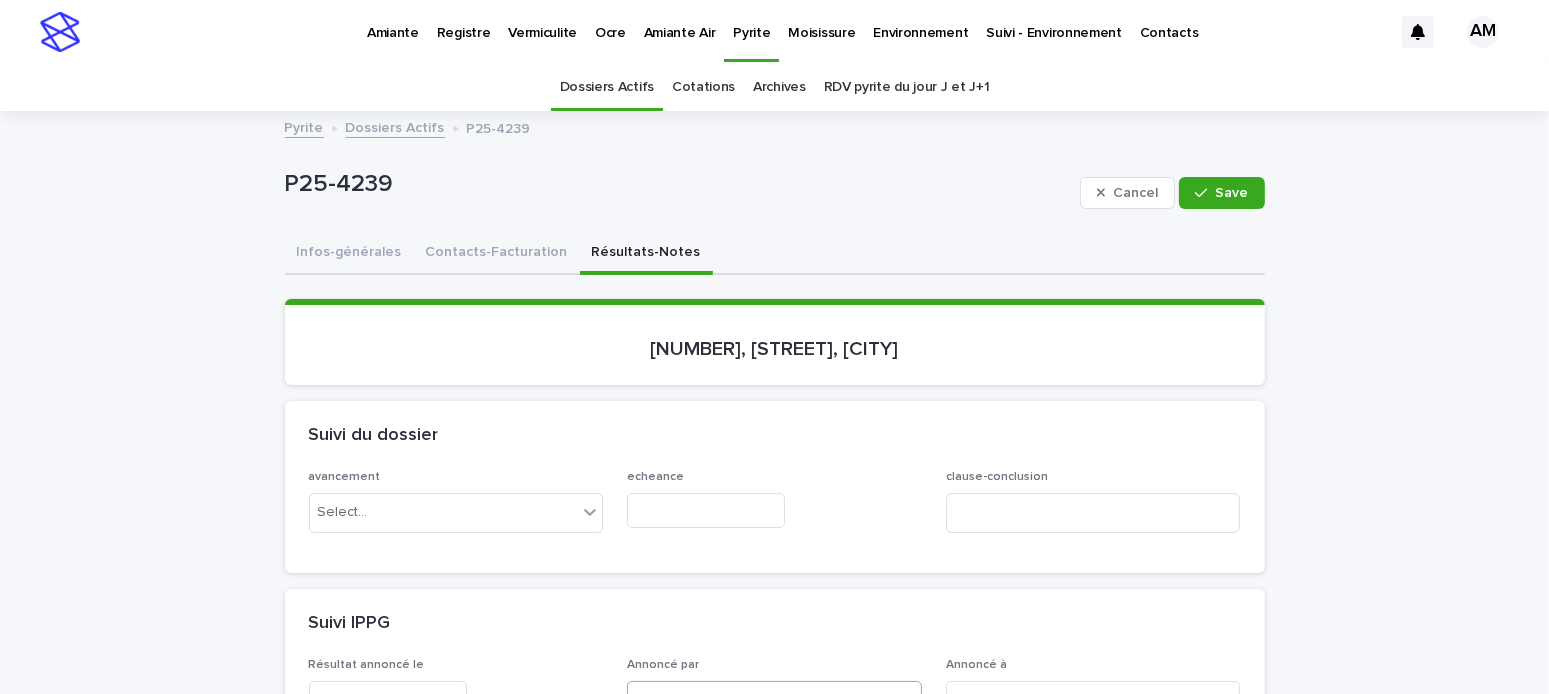 scroll, scrollTop: 200, scrollLeft: 0, axis: vertical 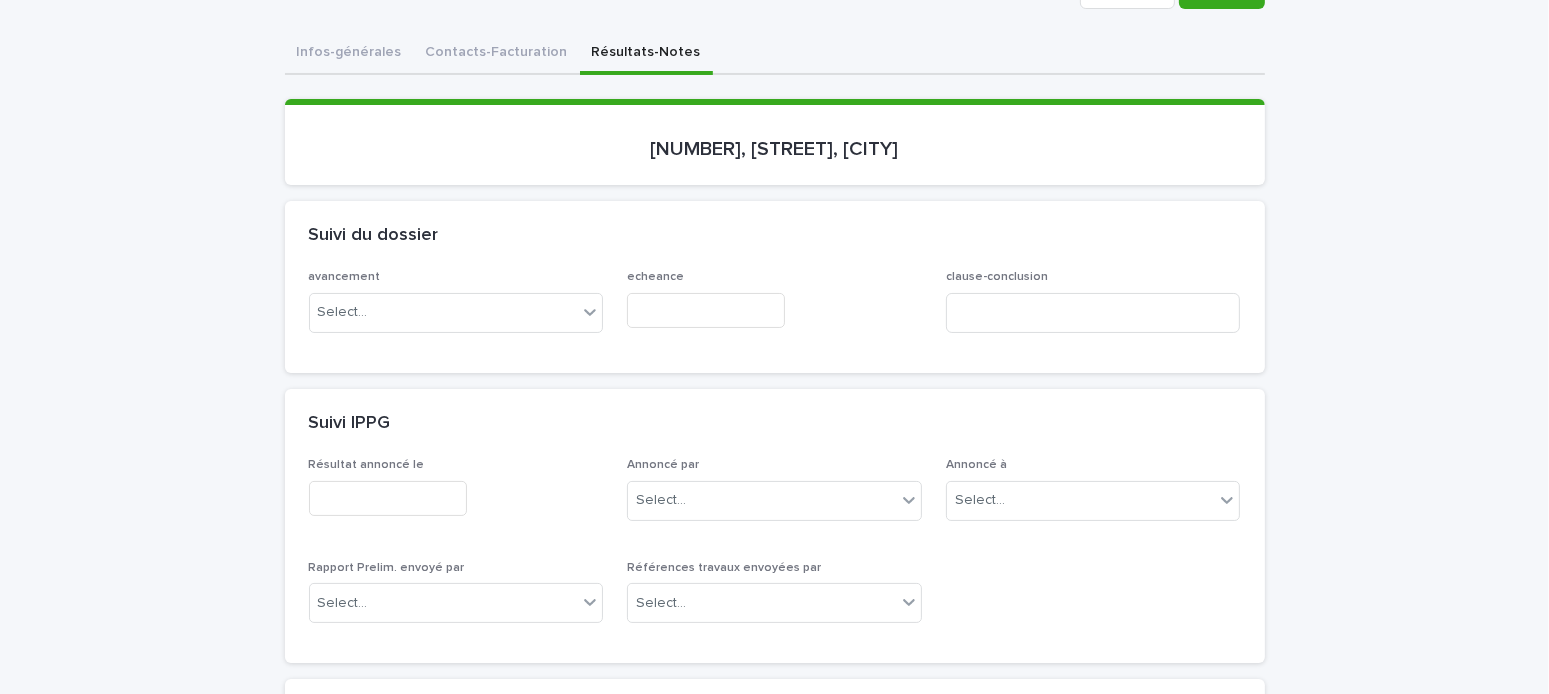 click on "avancement Select..." at bounding box center [456, 309] 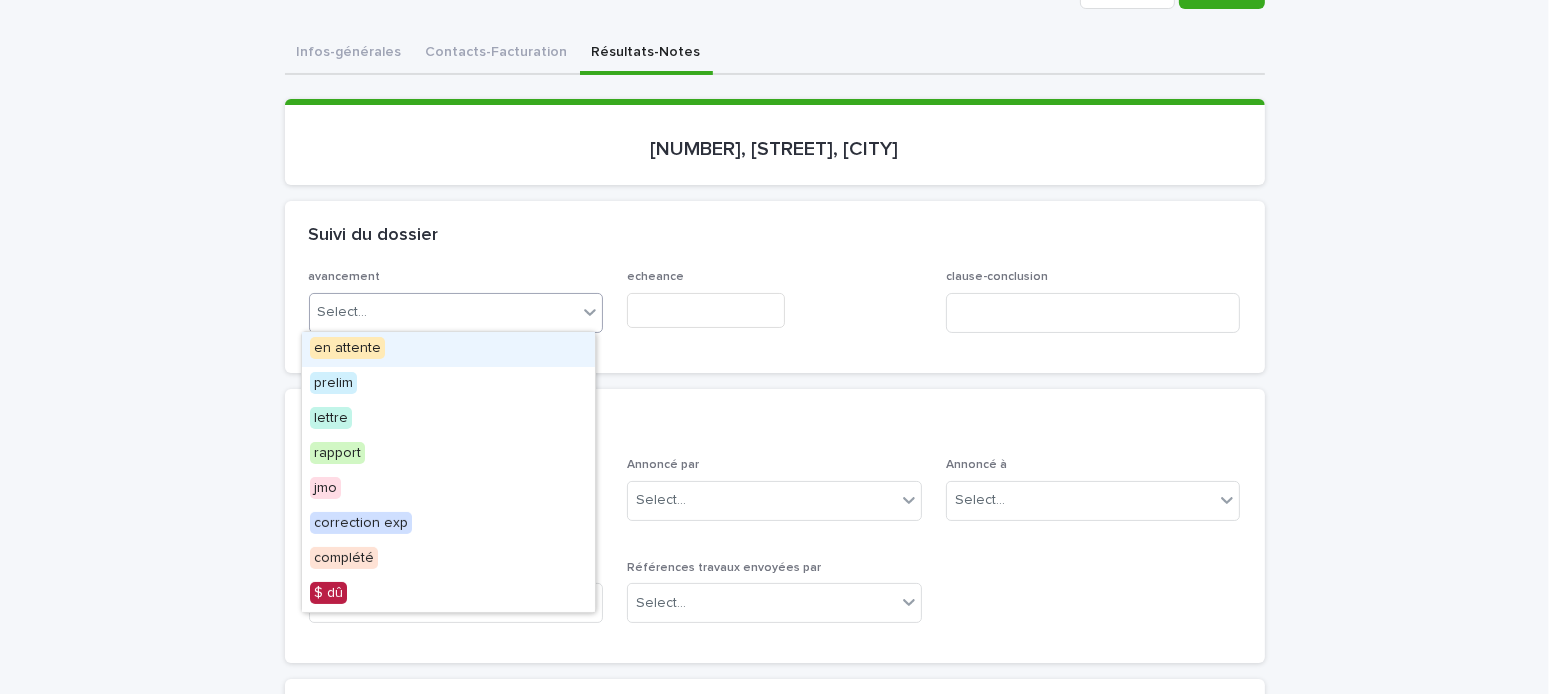 click on "Select..." at bounding box center (343, 312) 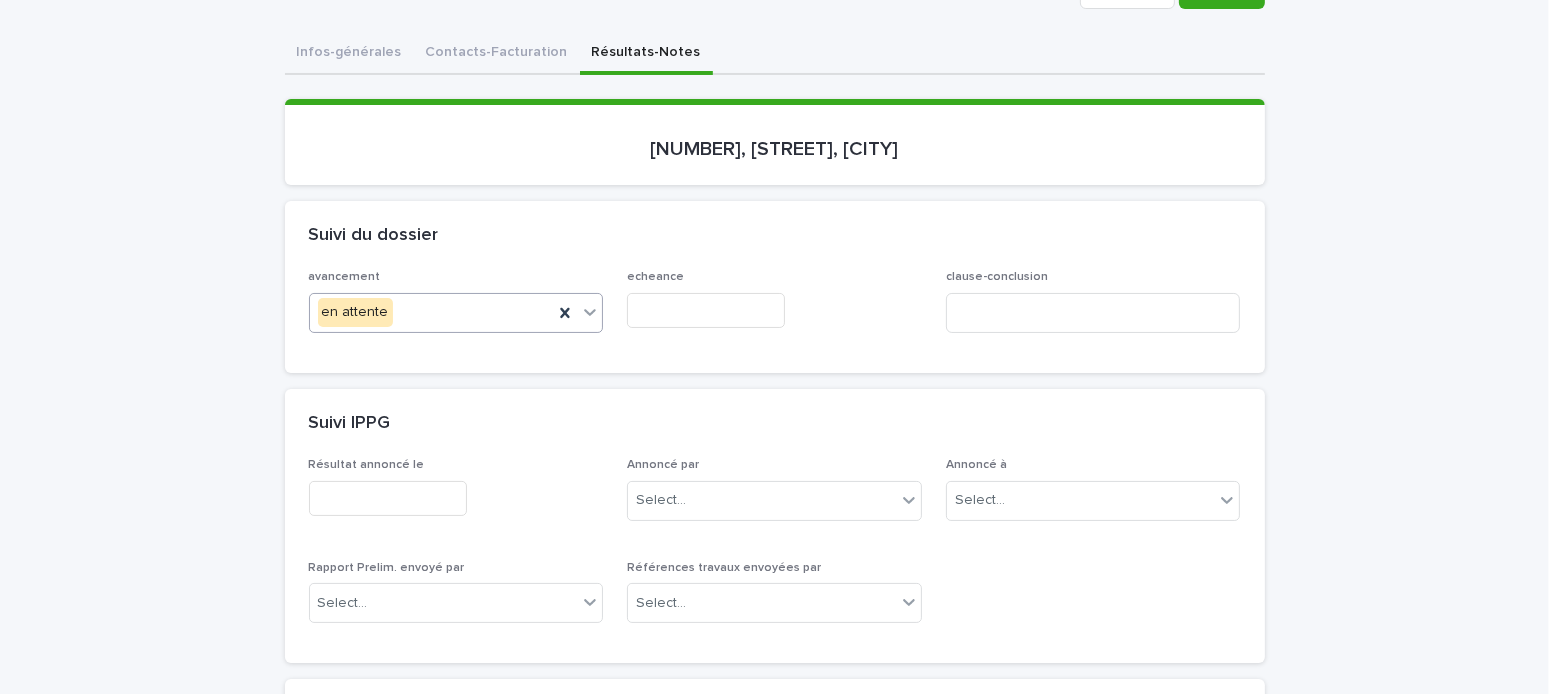 click at bounding box center [706, 310] 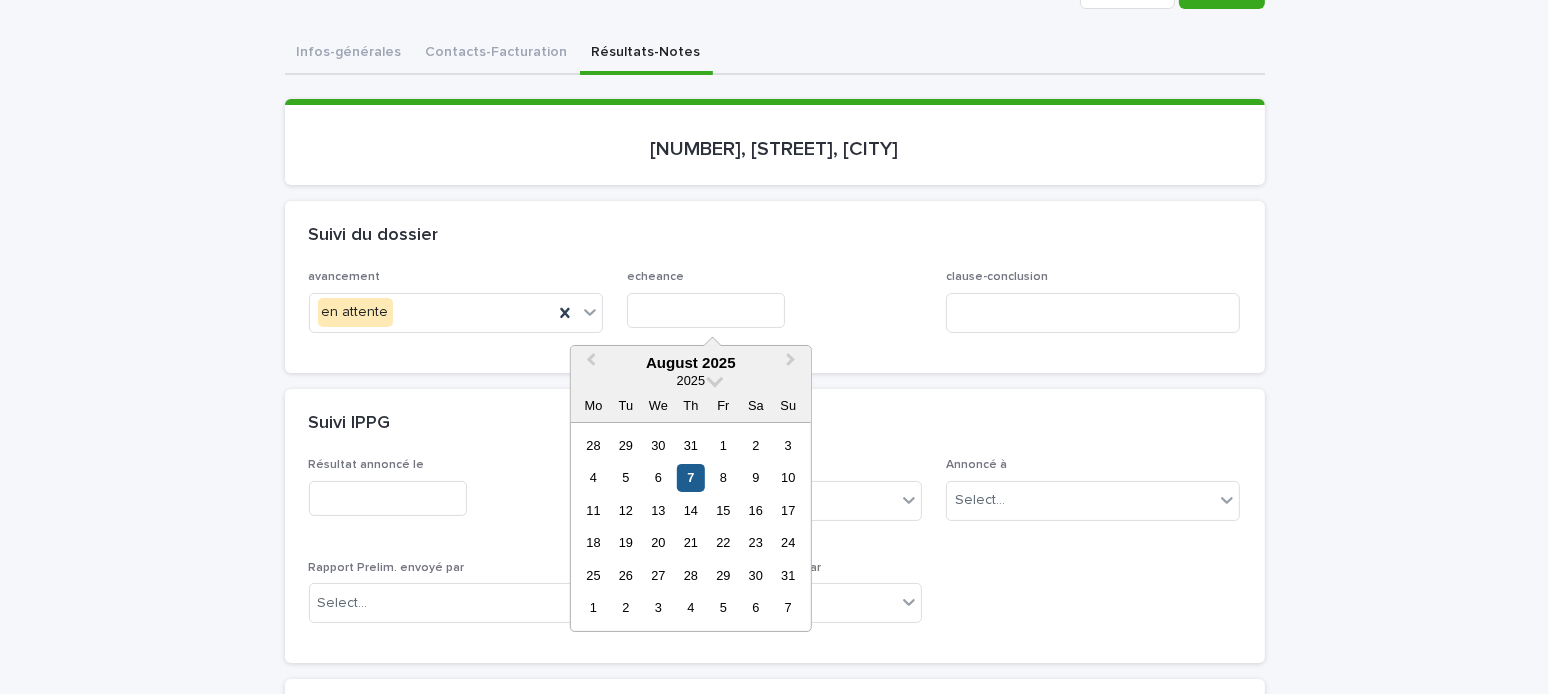 click on "7" at bounding box center [690, 477] 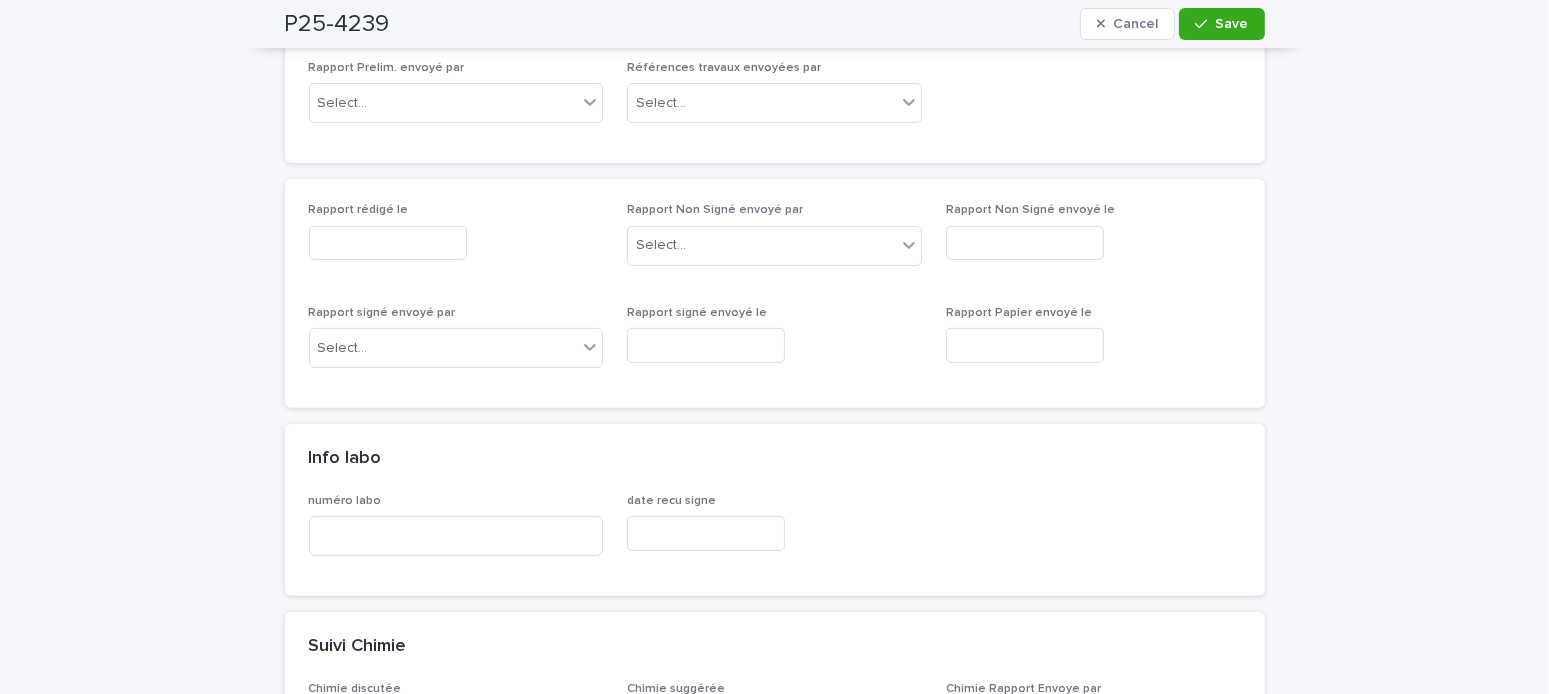 scroll, scrollTop: 600, scrollLeft: 0, axis: vertical 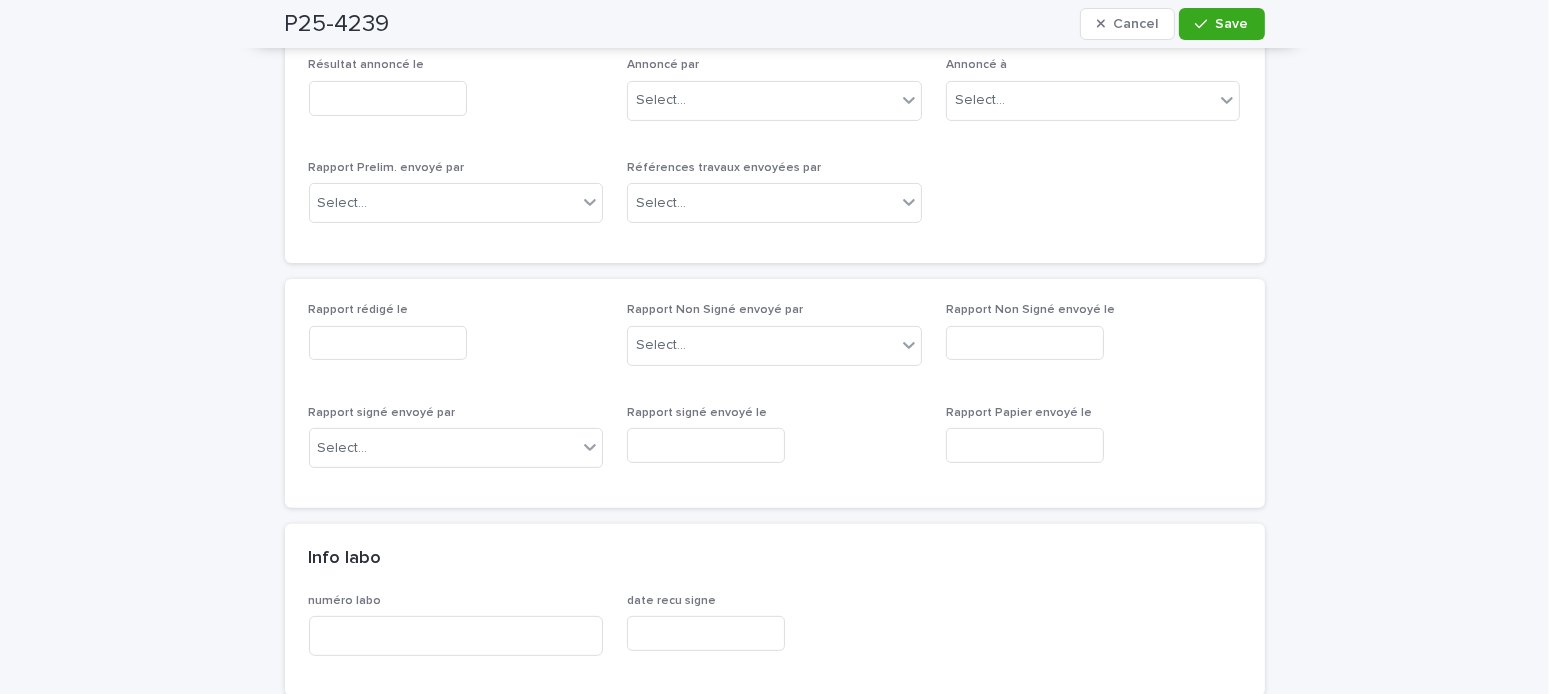 click at bounding box center [388, 343] 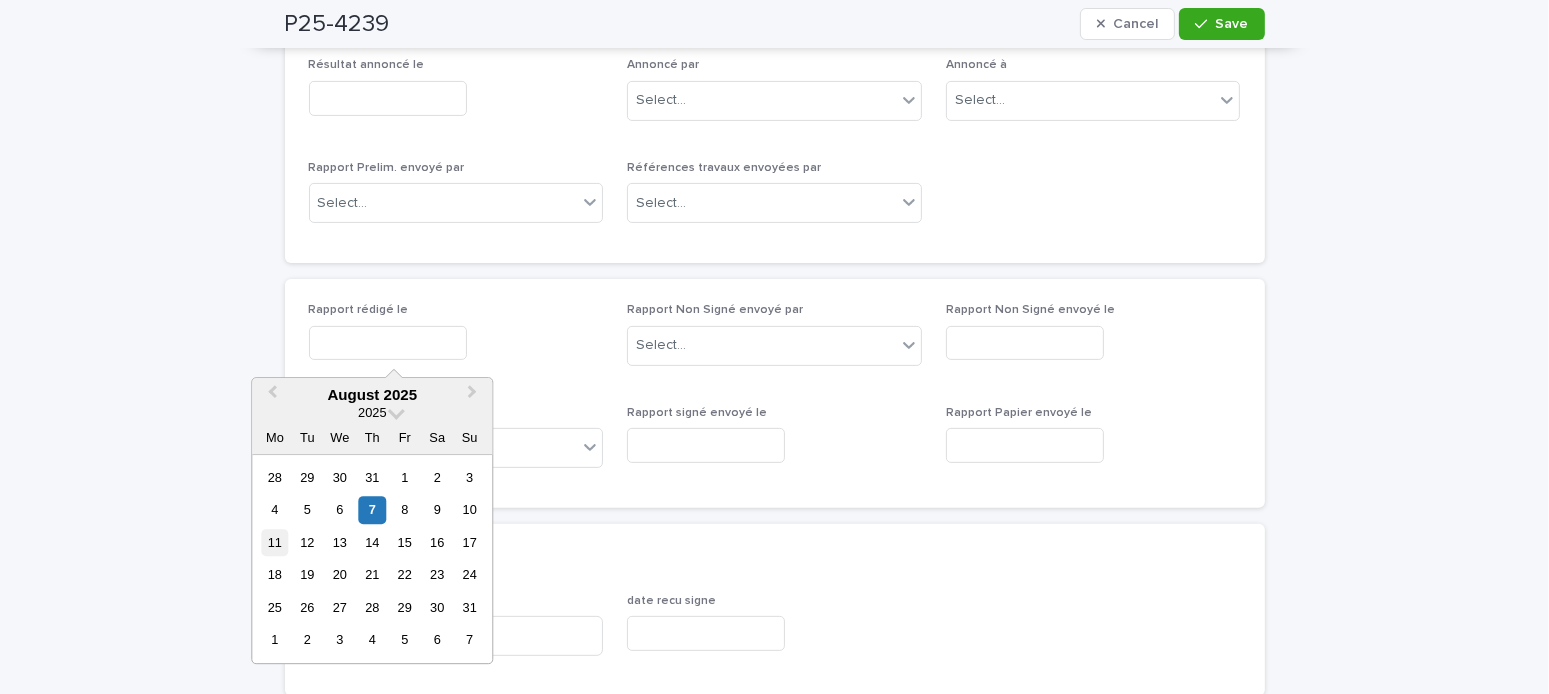 click on "11" at bounding box center (274, 542) 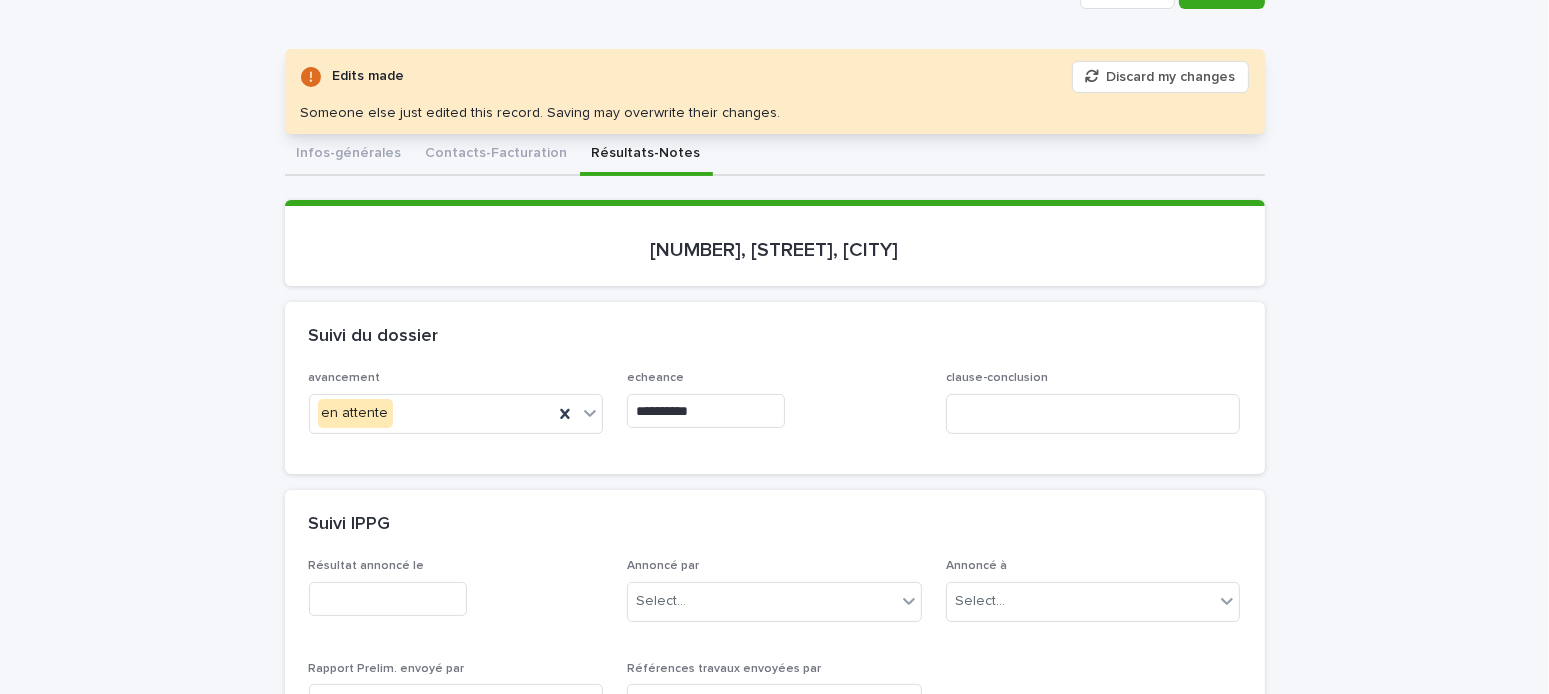 scroll, scrollTop: 0, scrollLeft: 0, axis: both 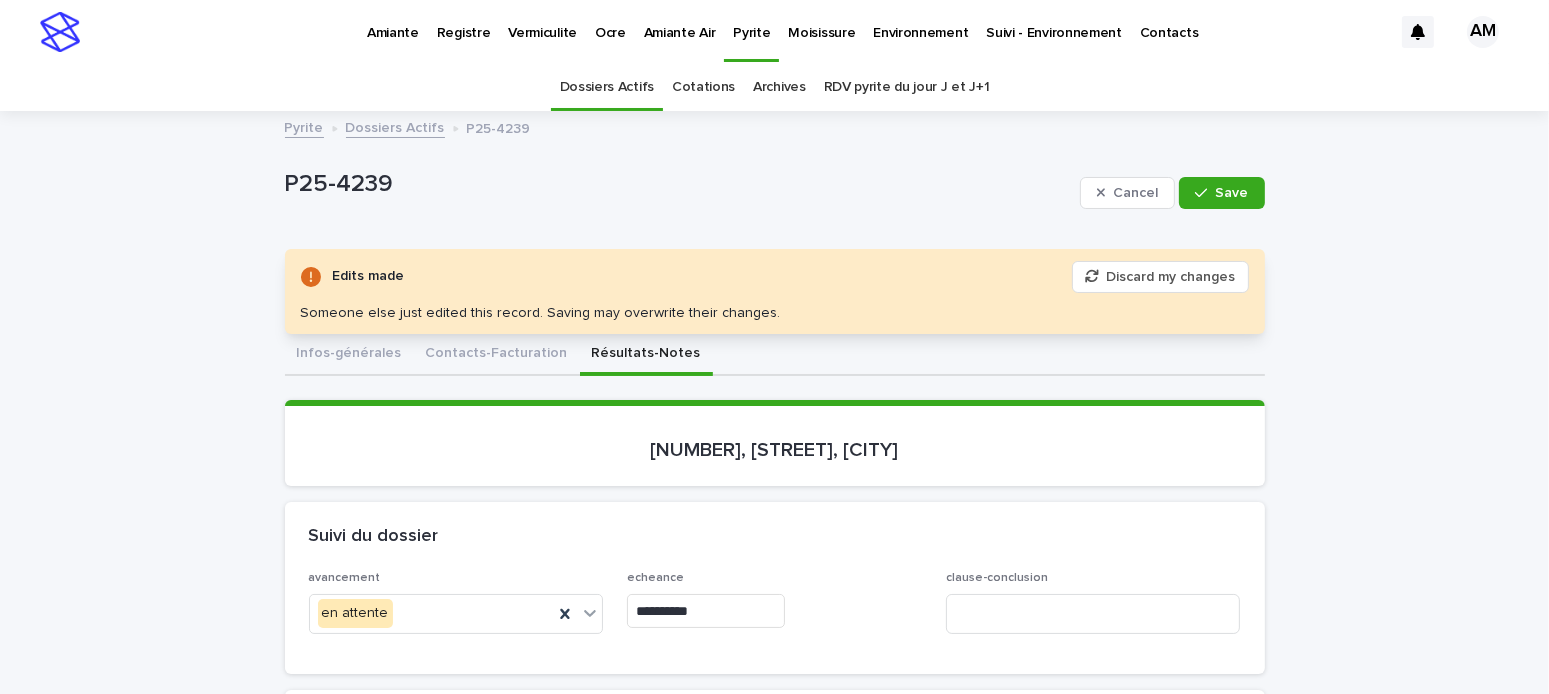 click on "Cancel Save" at bounding box center (1172, 193) 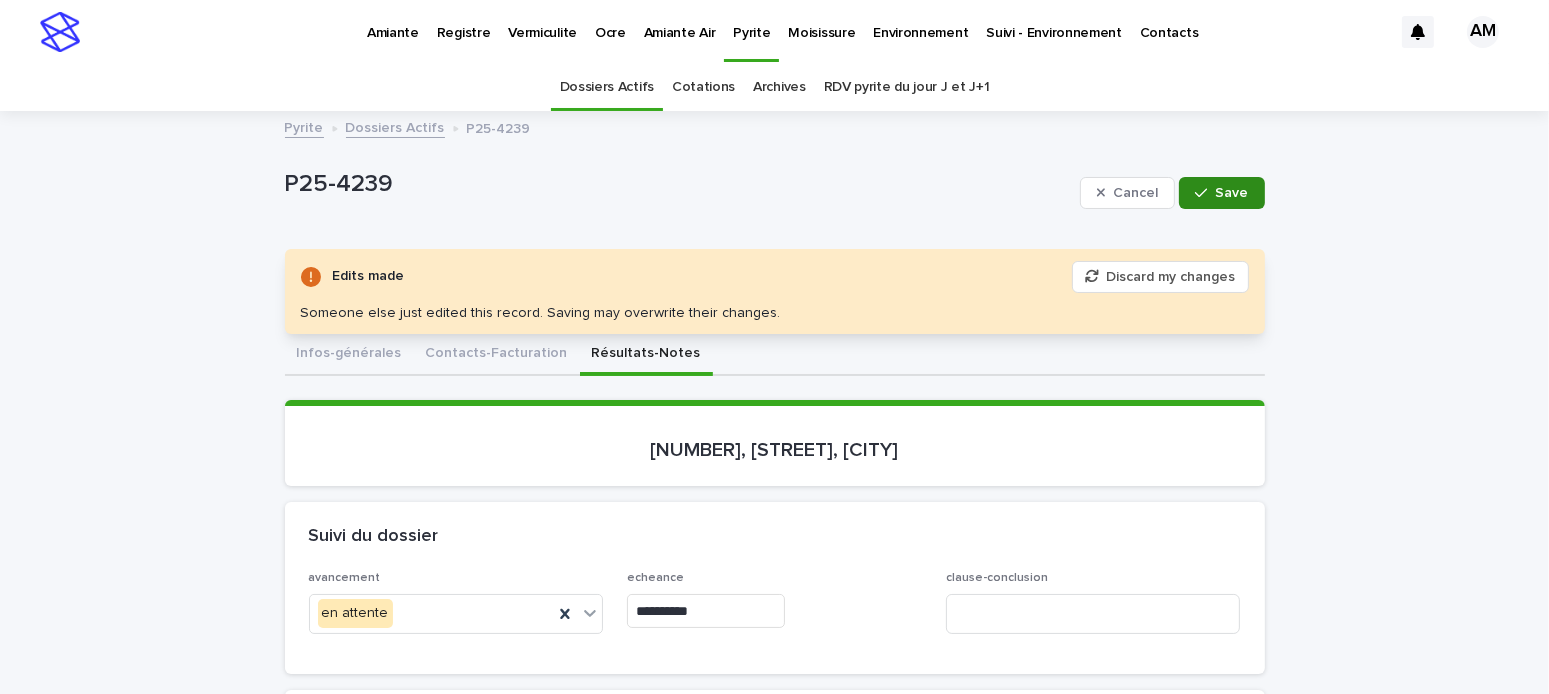 click on "Save" at bounding box center [1221, 193] 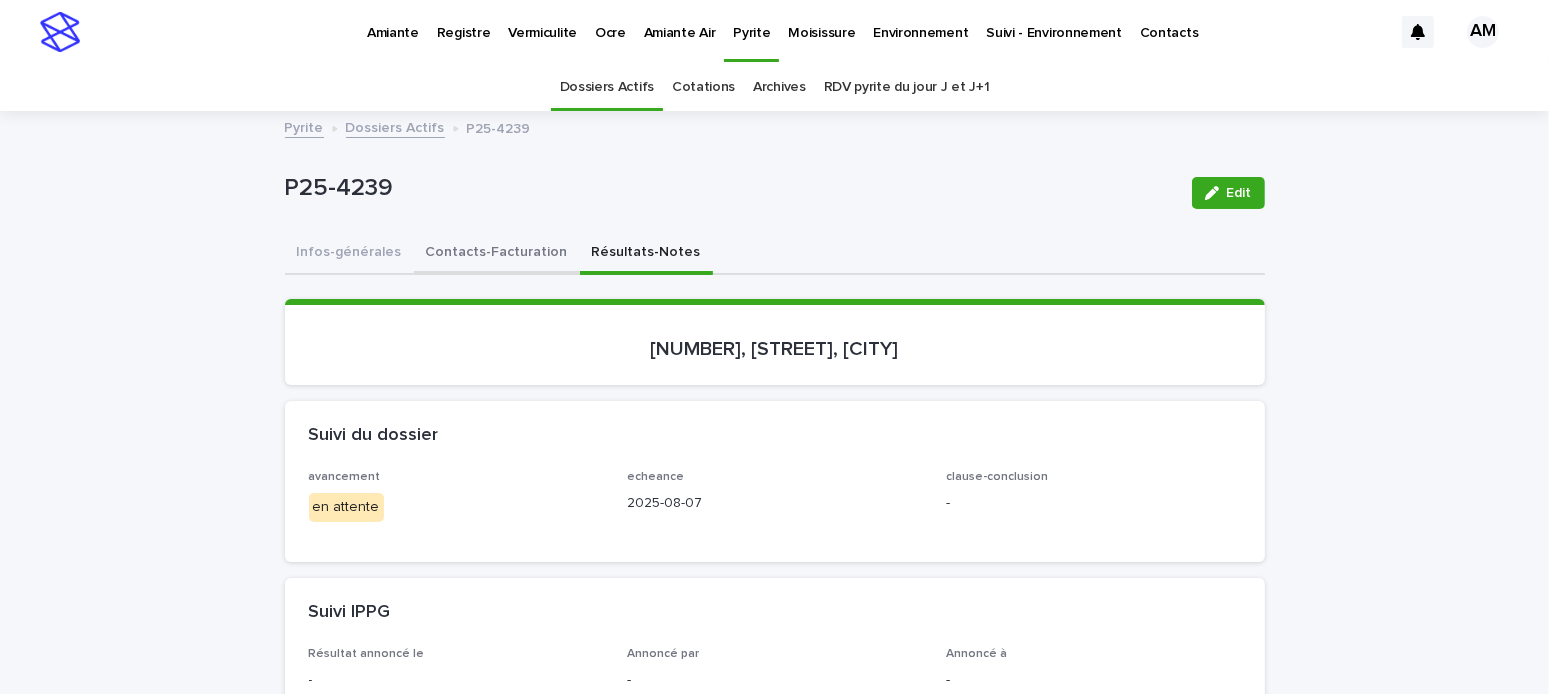 click on "Contacts-Facturation" at bounding box center [497, 254] 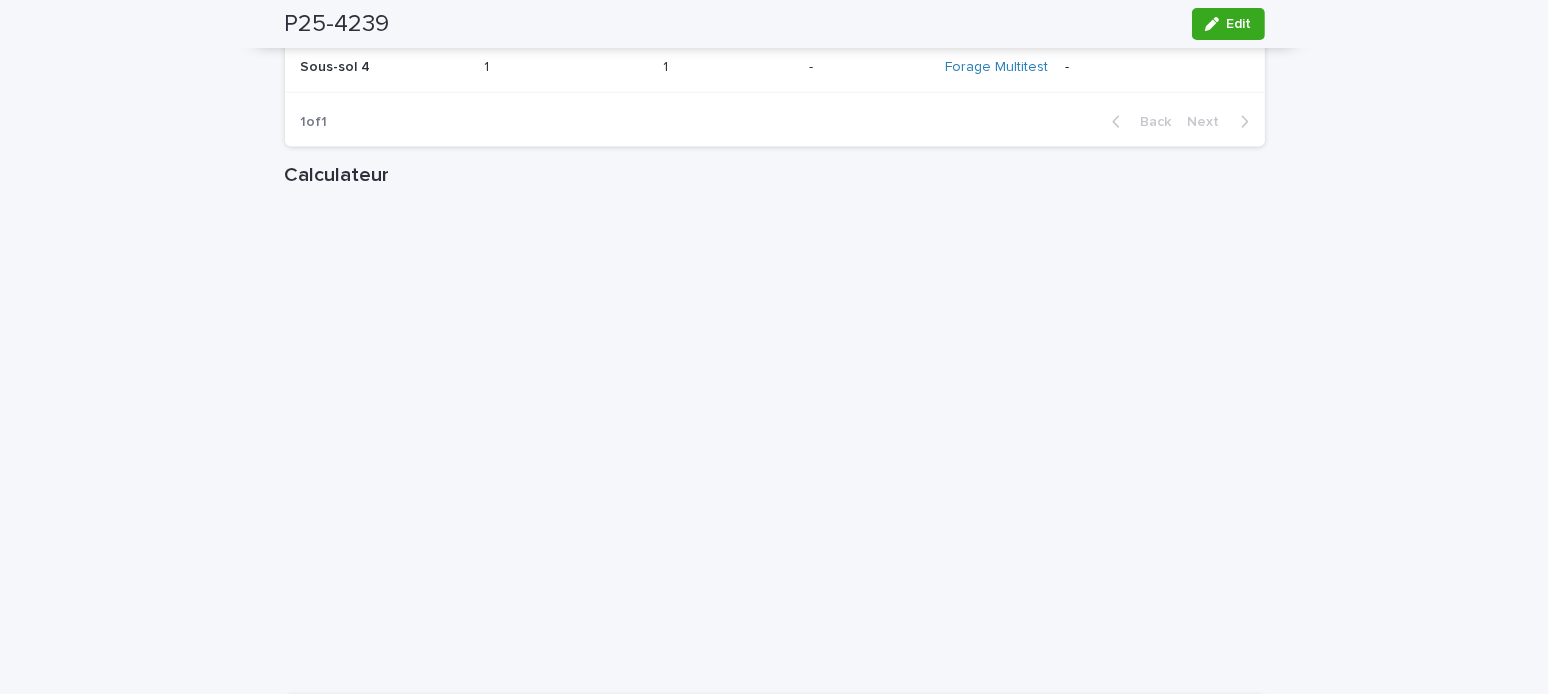 scroll, scrollTop: 2600, scrollLeft: 0, axis: vertical 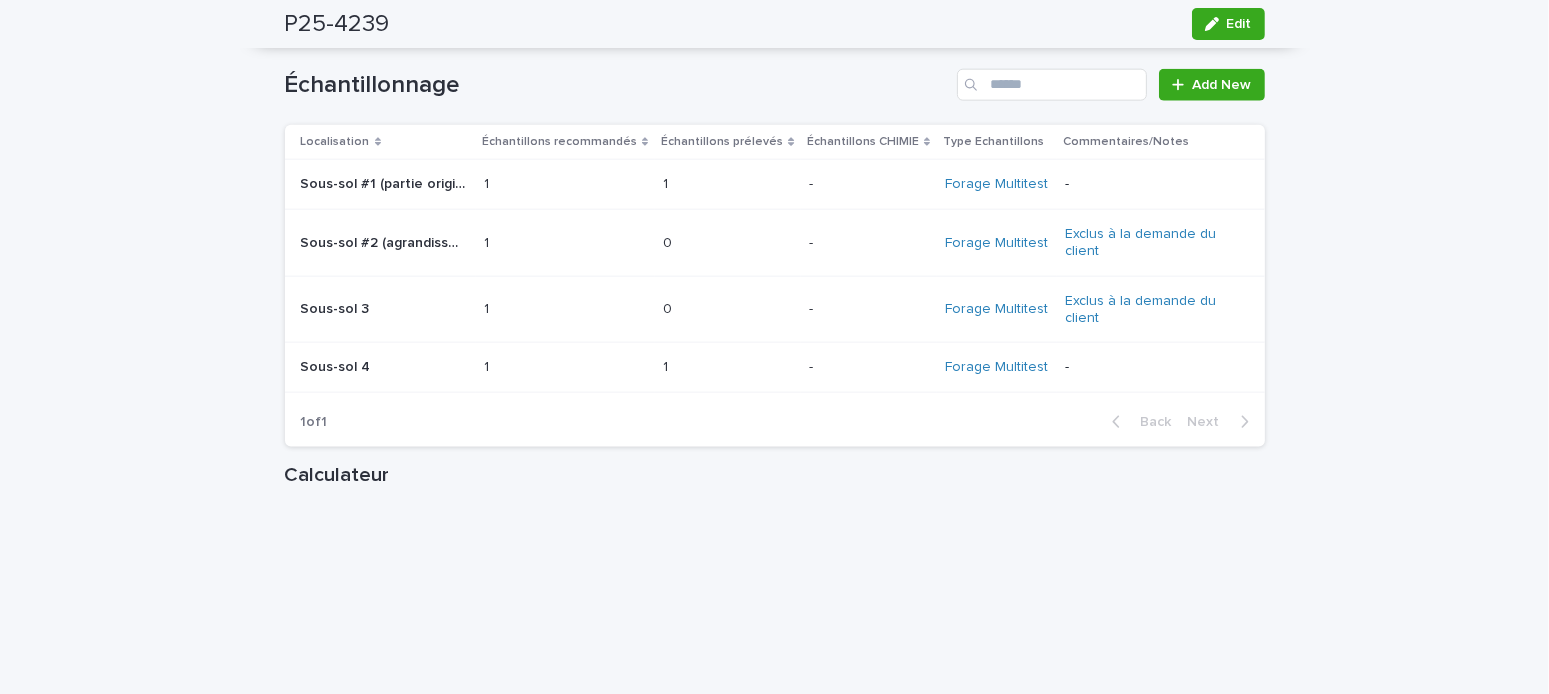 click on "Loading... Saving… Loading... Saving… P25-4239 Edit P25-4239 Edit Sorry, there was an error saving your record. Please try again. Please fill out the required fields below. Infos-générales Contacts-Facturation Résultats-Notes Can't display tree at index  0 Loading... Saving… Loading... Saving… Loading... Saving…   1715, rue du Beau-Rivage, Saint-Jean-sur-Richelieu Loading... Saving… Clients Client principal Monsieur Mike Demers-Desbiens   Rôle du client principal Acheteur   Adresse 774, rue La Salle
Saint-Jean-sur-Richelieu QC J3B 2R6
Courriel mikedd17@outlook.com Téléphone principal (450) 779-0602 Client secondaire - Rôle du client secondaire - Adresse - Courriel - Téléphone principal - Autres contacts Autre contact #1 Madame Nathalie Garant   Rôle du contact #1 Propriétaire   Autorisé - Contact 1 Courriel - Téléphone principal (450) 684-9500 Adresse - Autre contact #2 - Rôle du contact #2 - Autorisé - Contact 2 Courriel - Téléphone principal - Adresse - Autre contact #3 - - -" at bounding box center [774, -446] 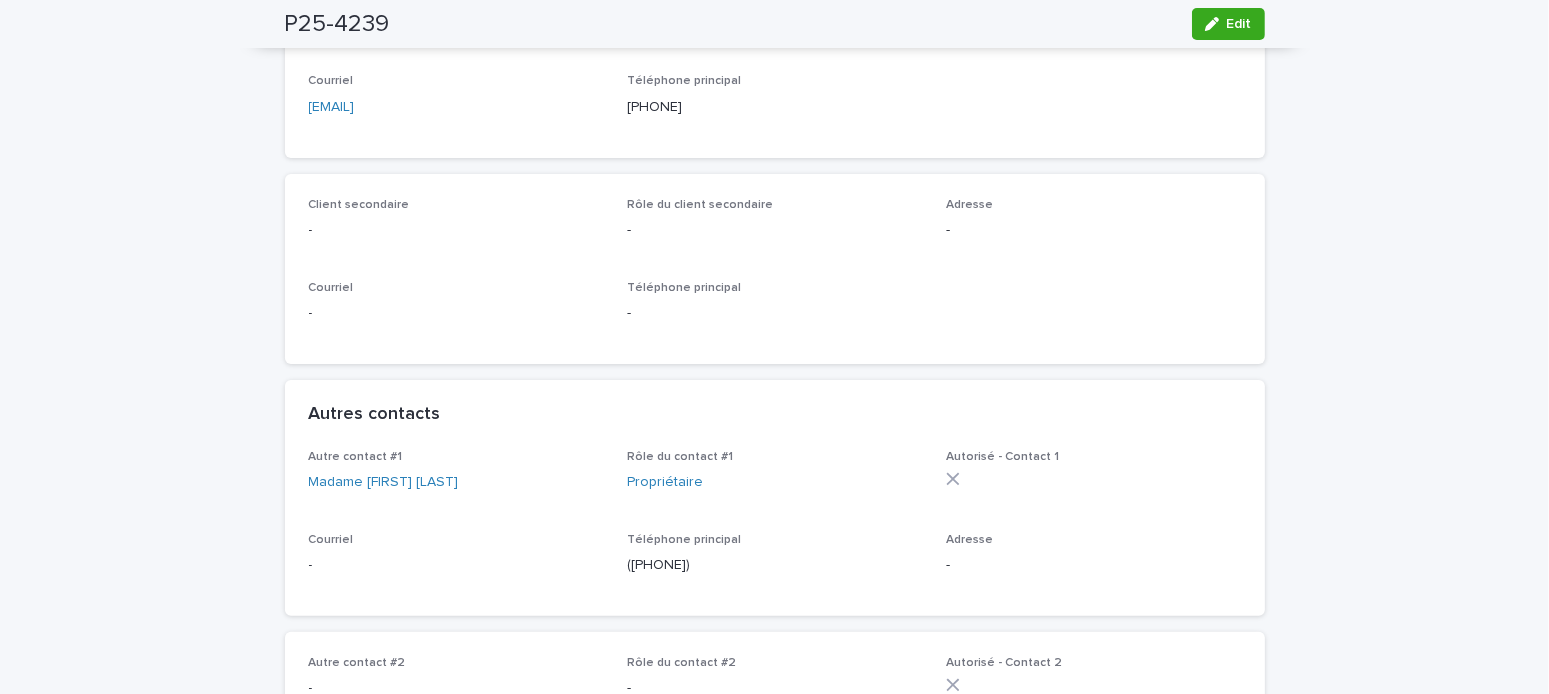scroll, scrollTop: 0, scrollLeft: 0, axis: both 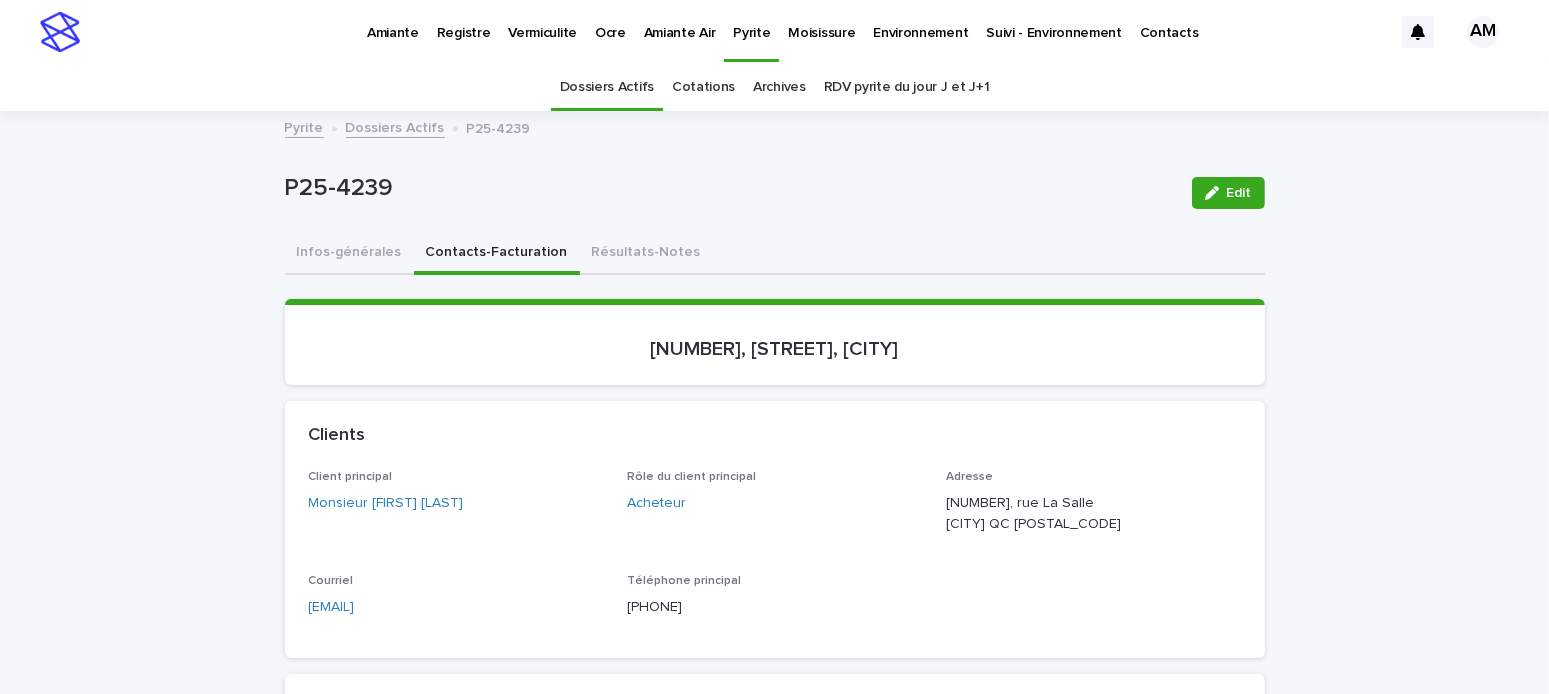 click on "Dossiers Actifs" at bounding box center (395, 126) 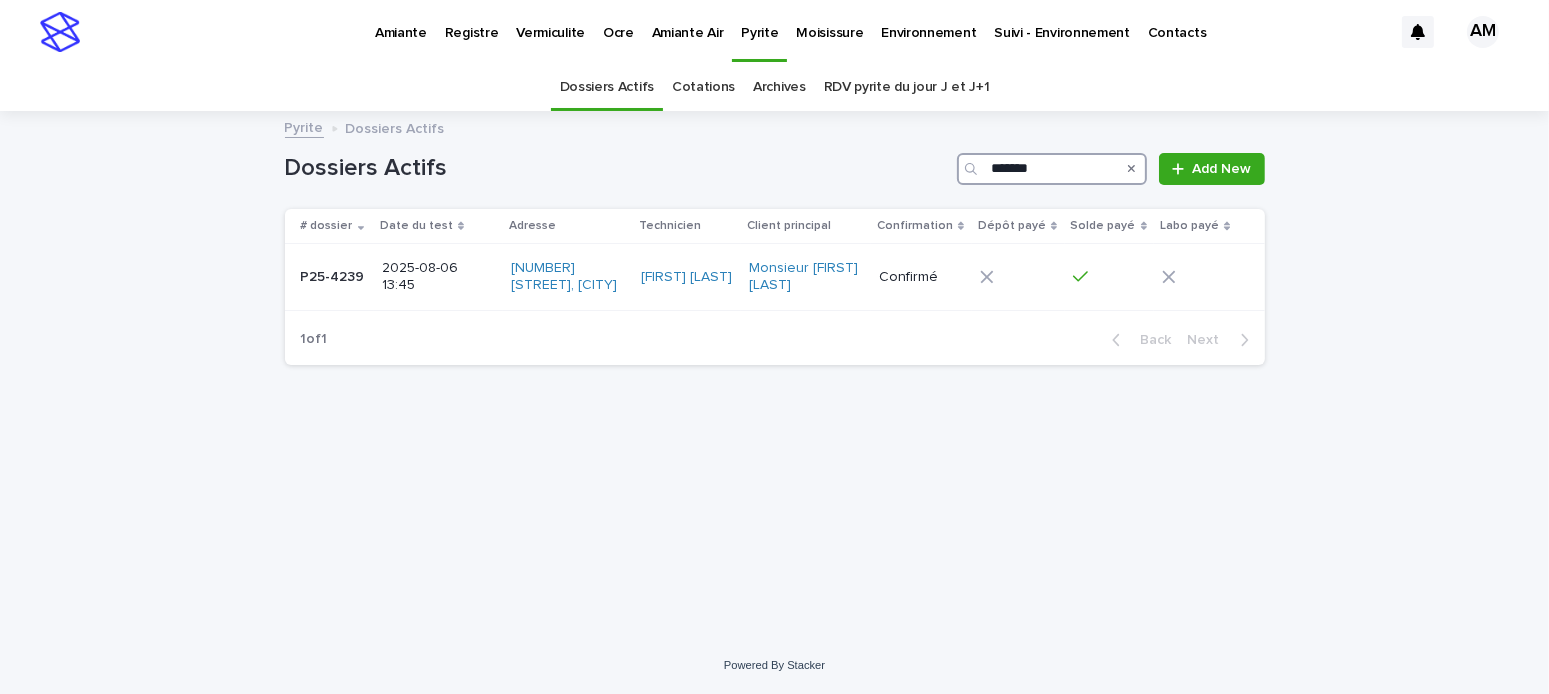 click on "*******" at bounding box center [1052, 169] 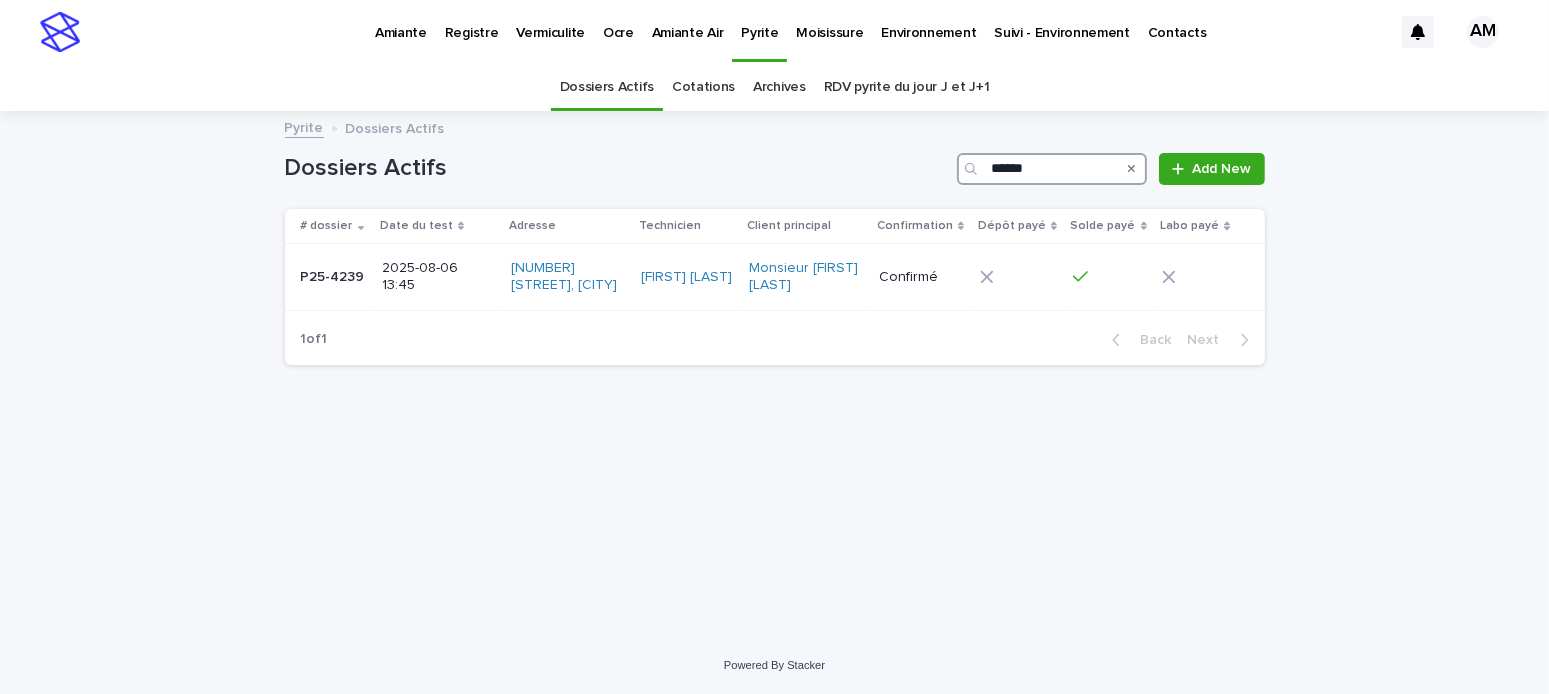 type on "*******" 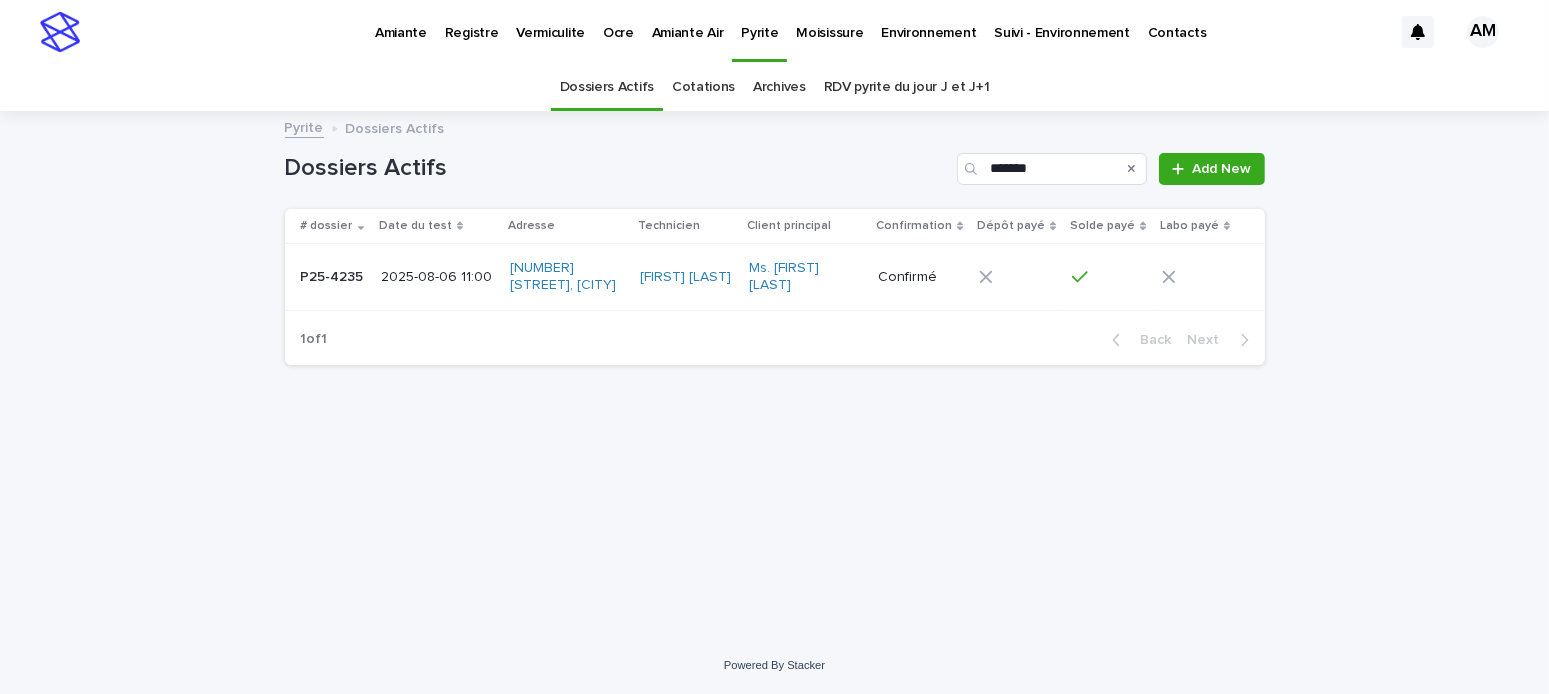 click on "2025-08-06 11:00" at bounding box center [436, 277] 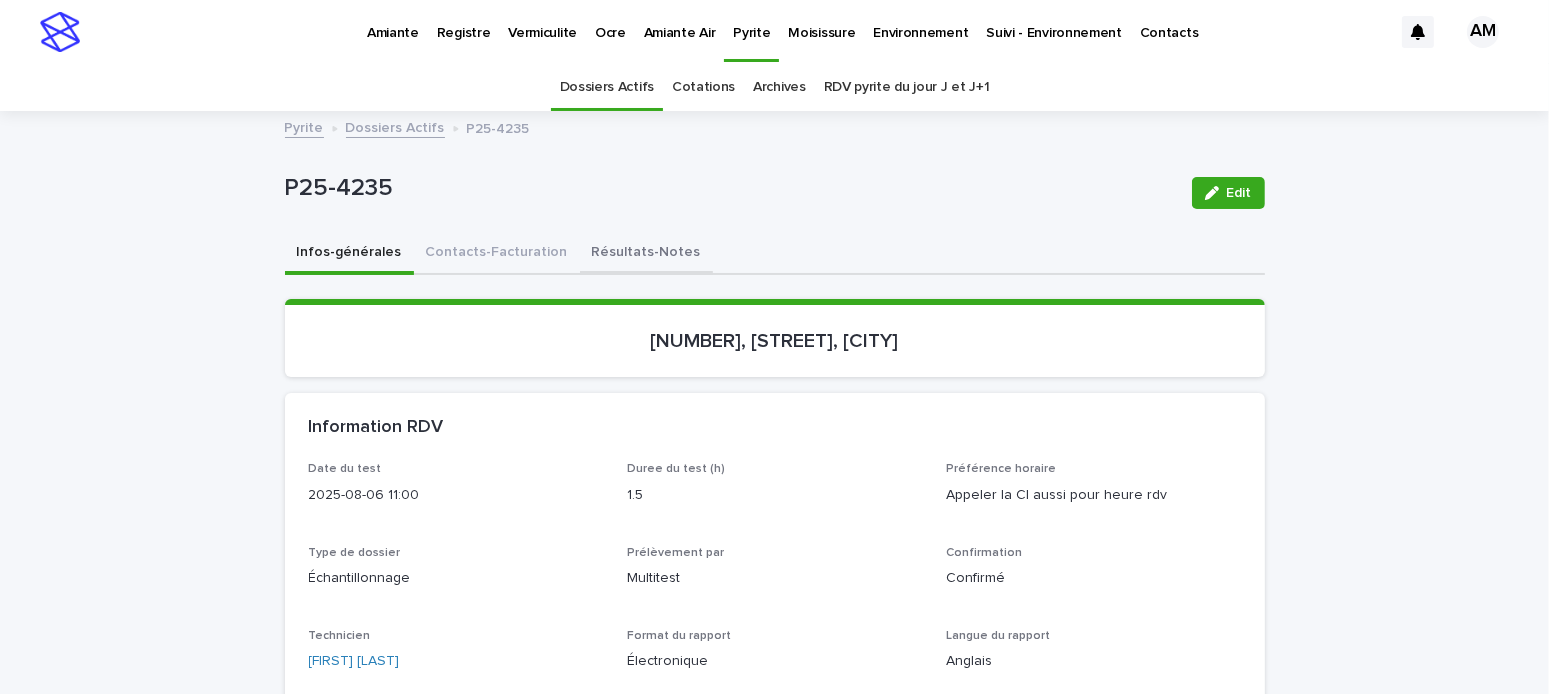 click on "Résultats-Notes" at bounding box center [646, 254] 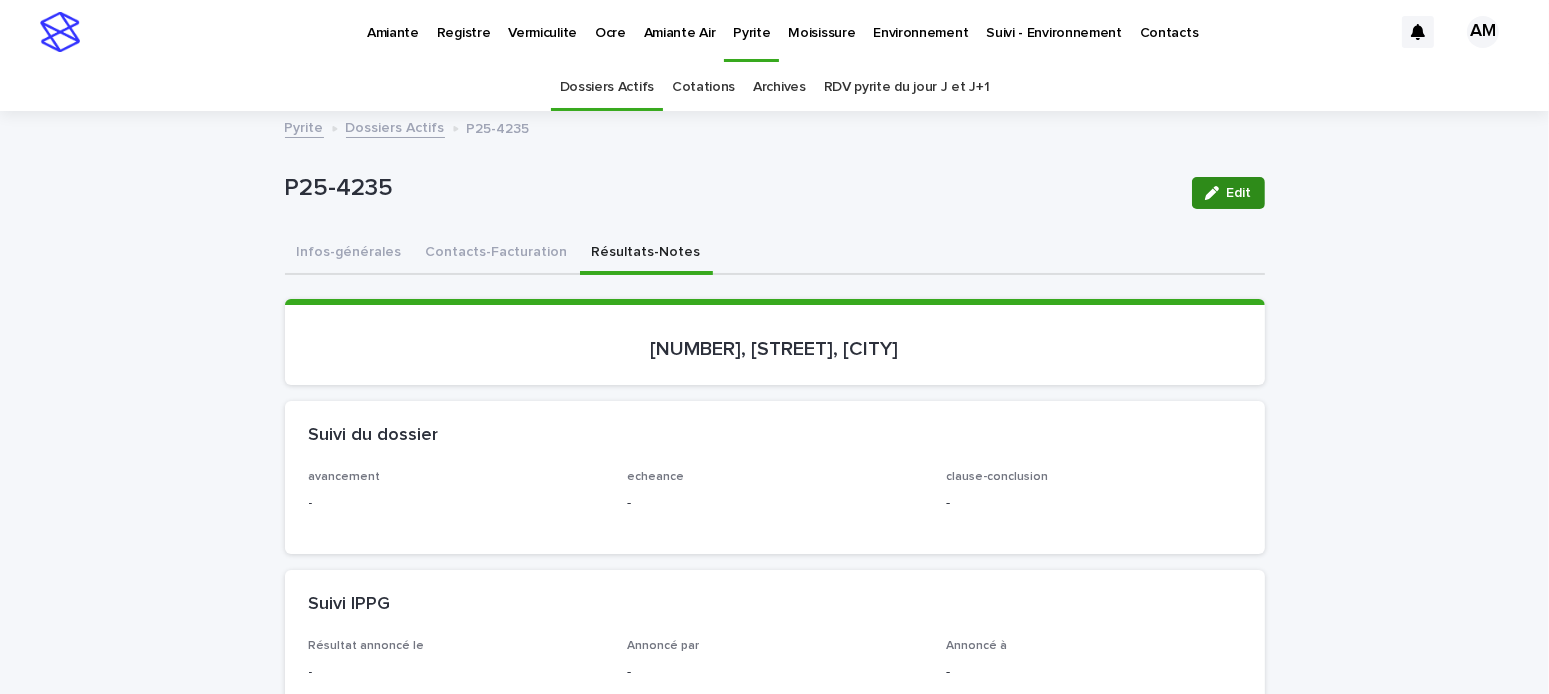 click on "Edit" at bounding box center (1239, 193) 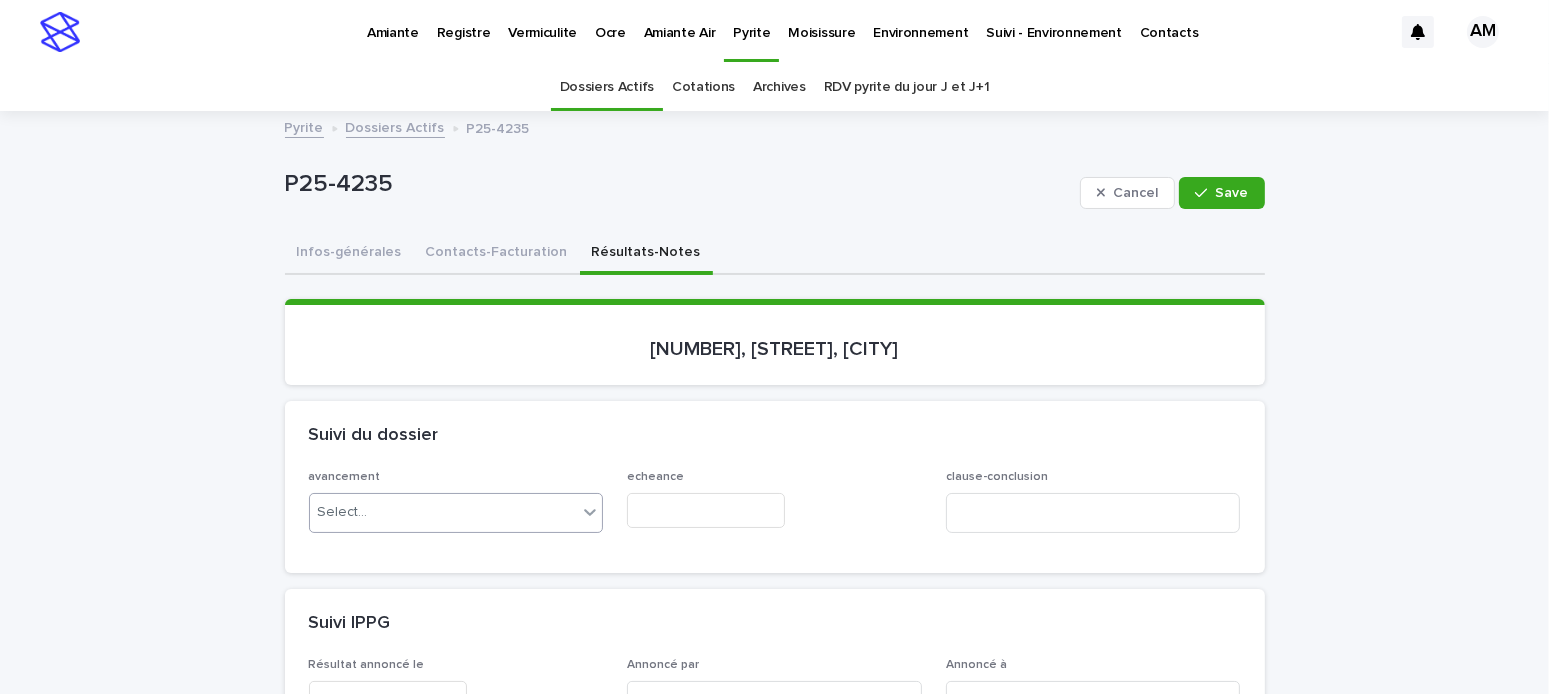 click on "Select..." at bounding box center (444, 512) 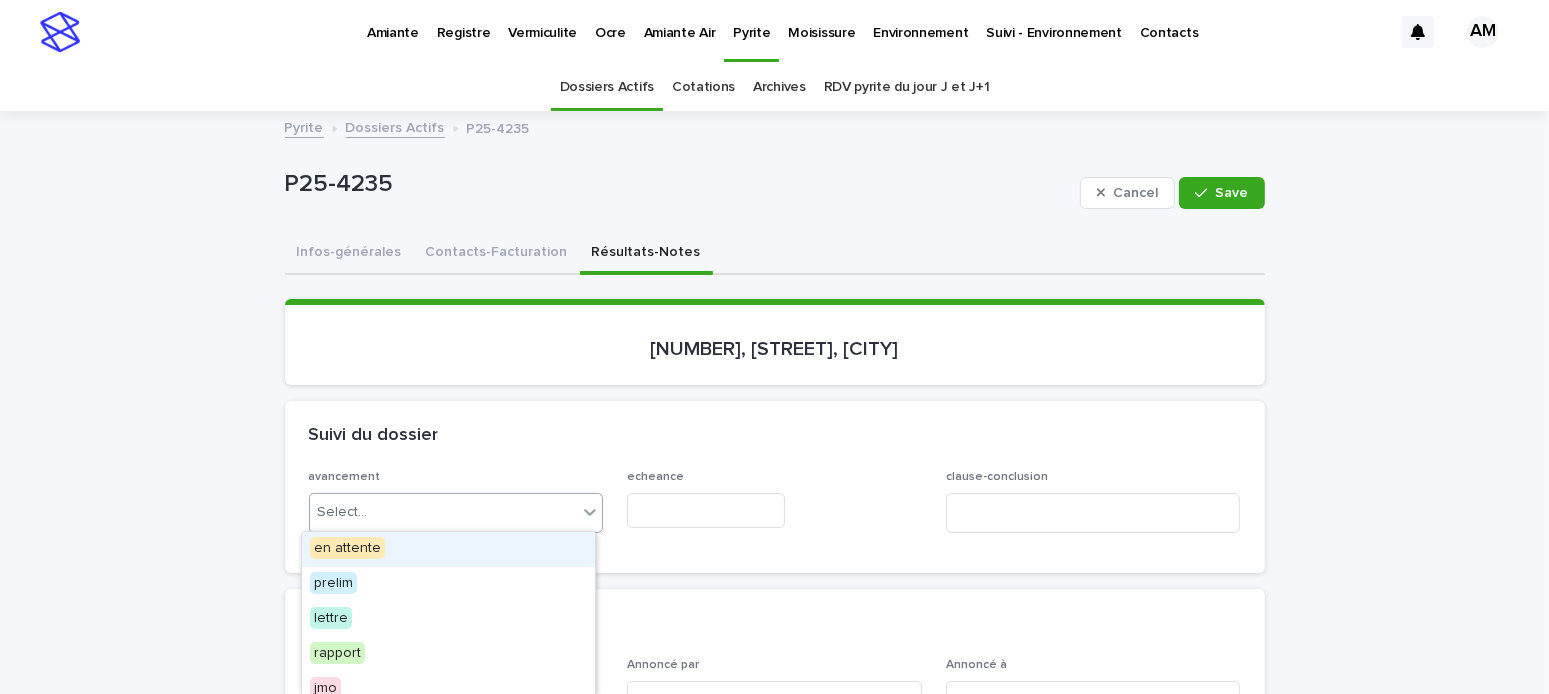 click on "en attente" at bounding box center (448, 549) 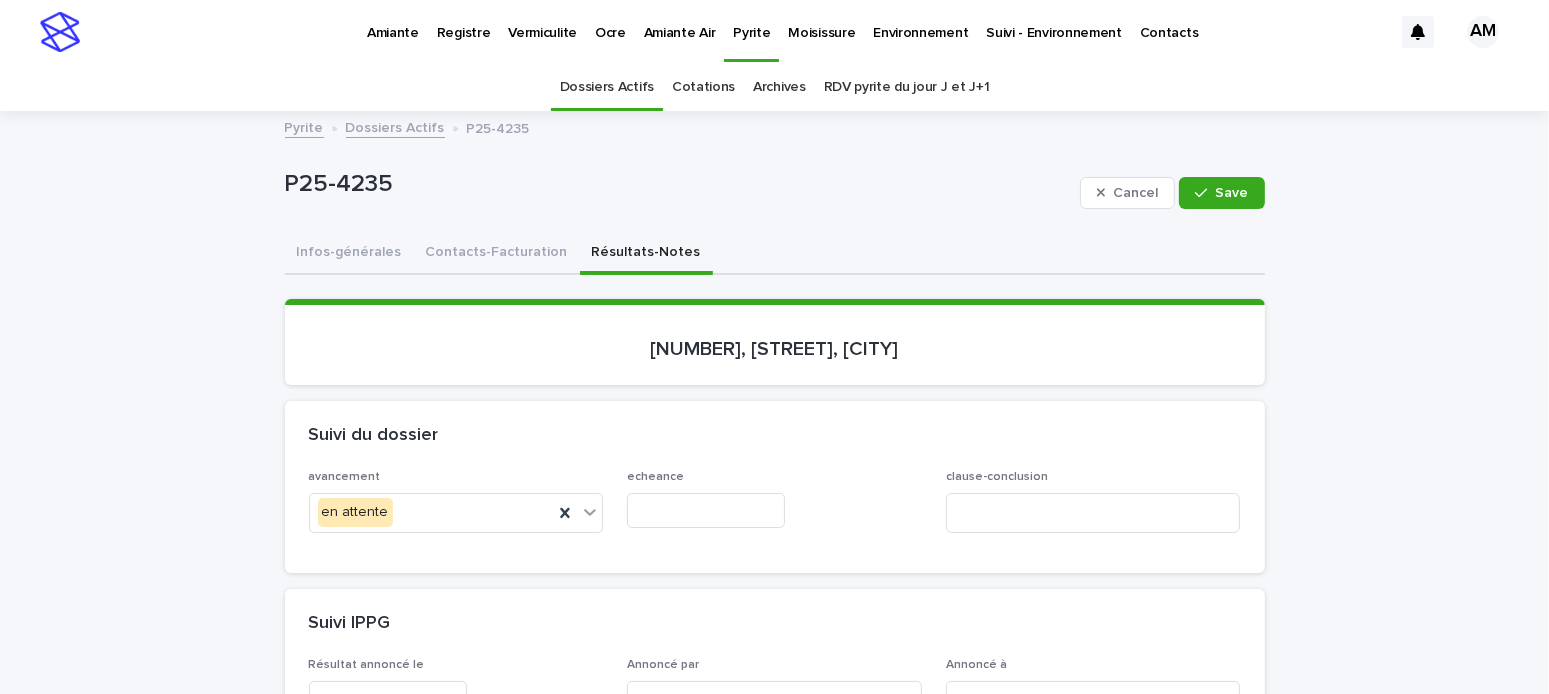 click at bounding box center [706, 510] 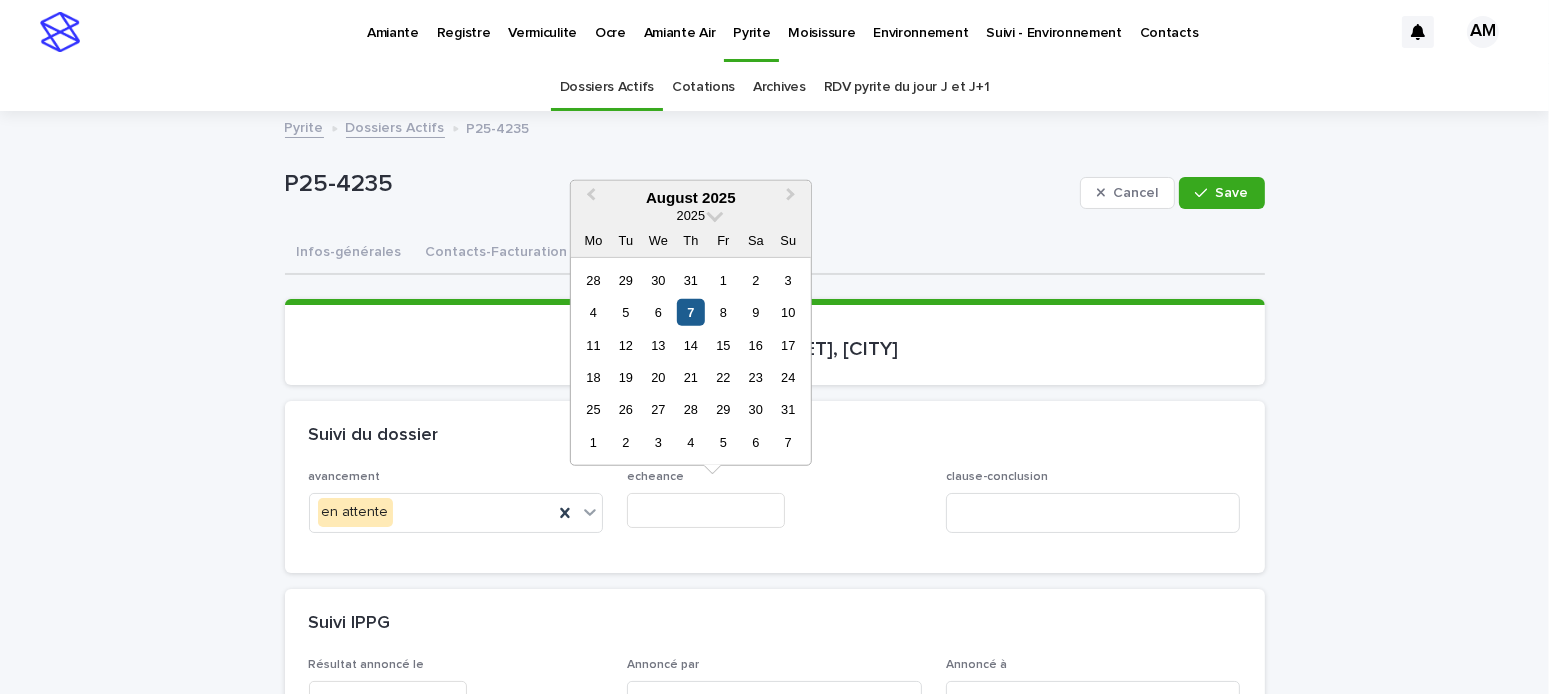 click on "7" at bounding box center (690, 312) 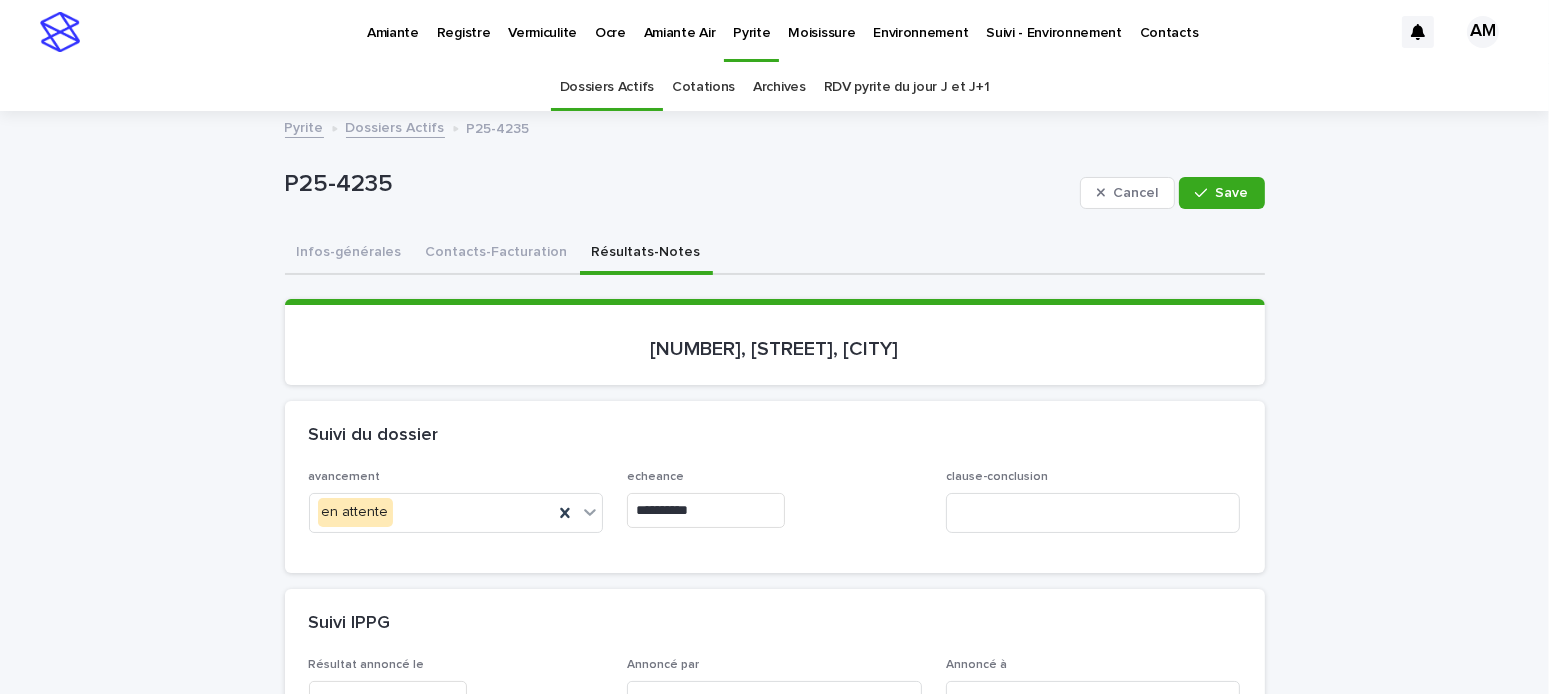 scroll, scrollTop: 400, scrollLeft: 0, axis: vertical 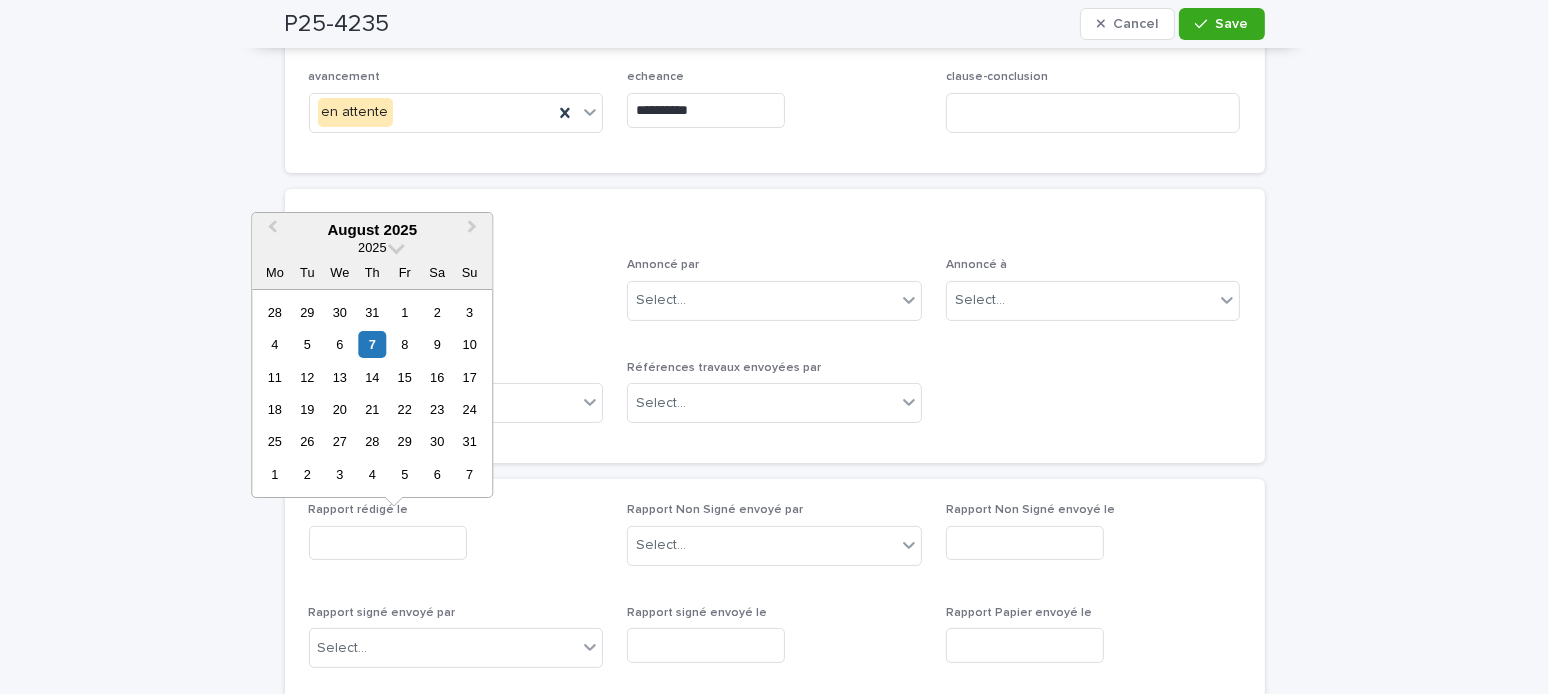 click at bounding box center (388, 543) 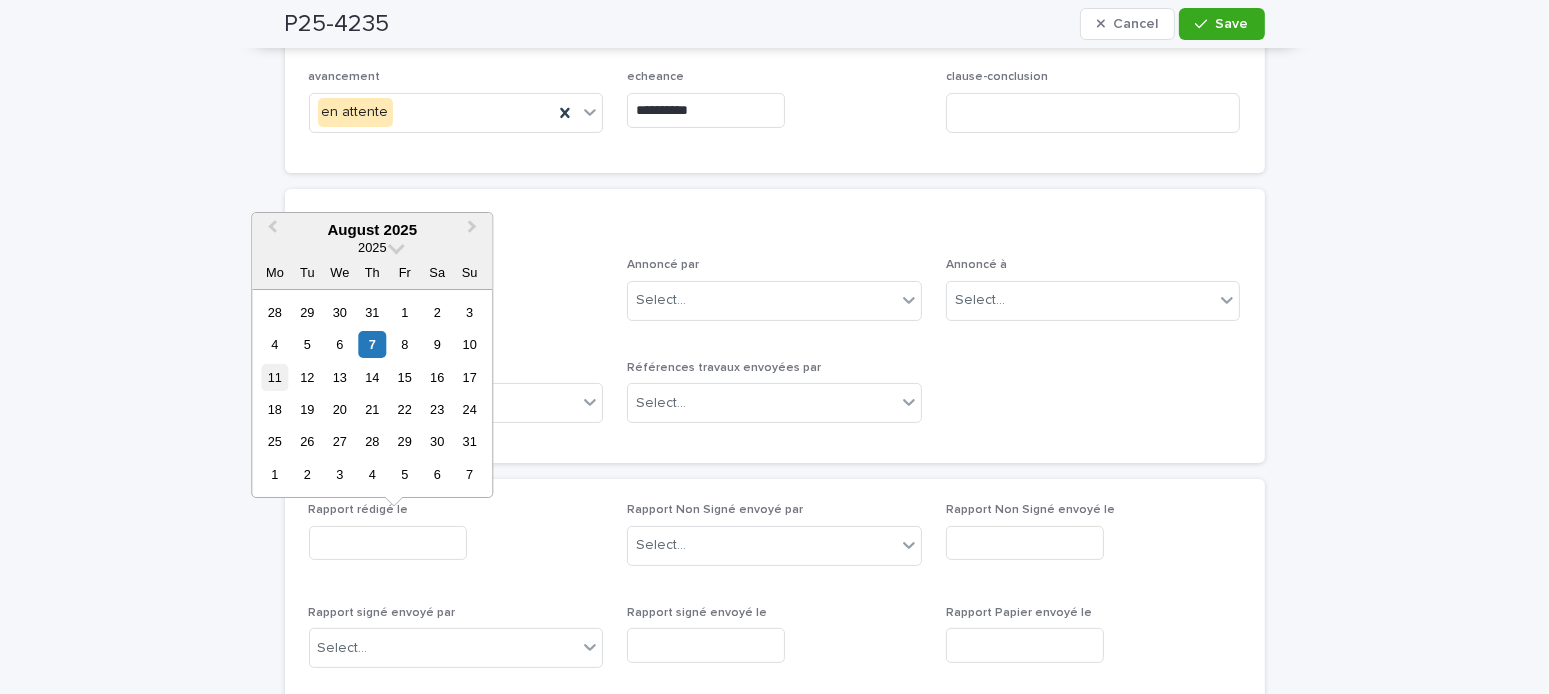 click on "11" at bounding box center (274, 377) 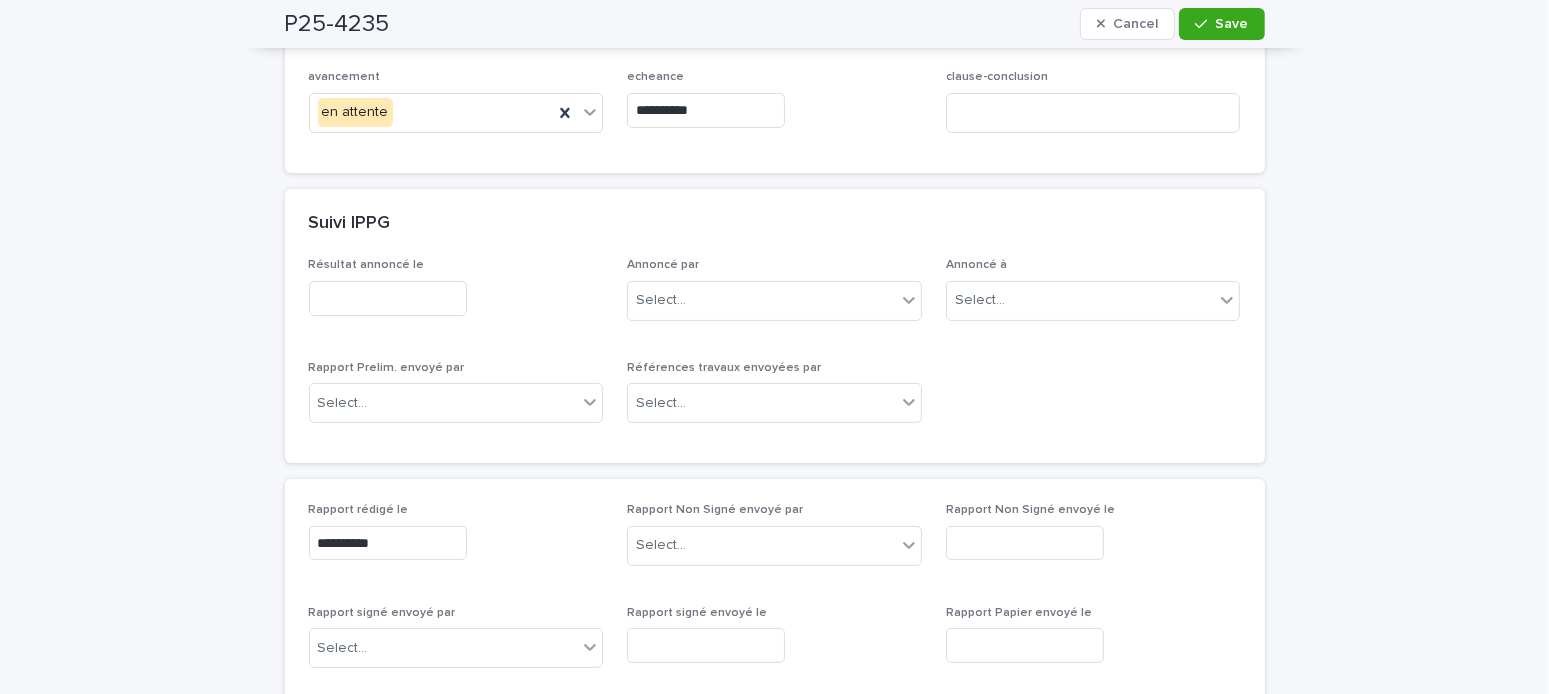 scroll, scrollTop: 0, scrollLeft: 0, axis: both 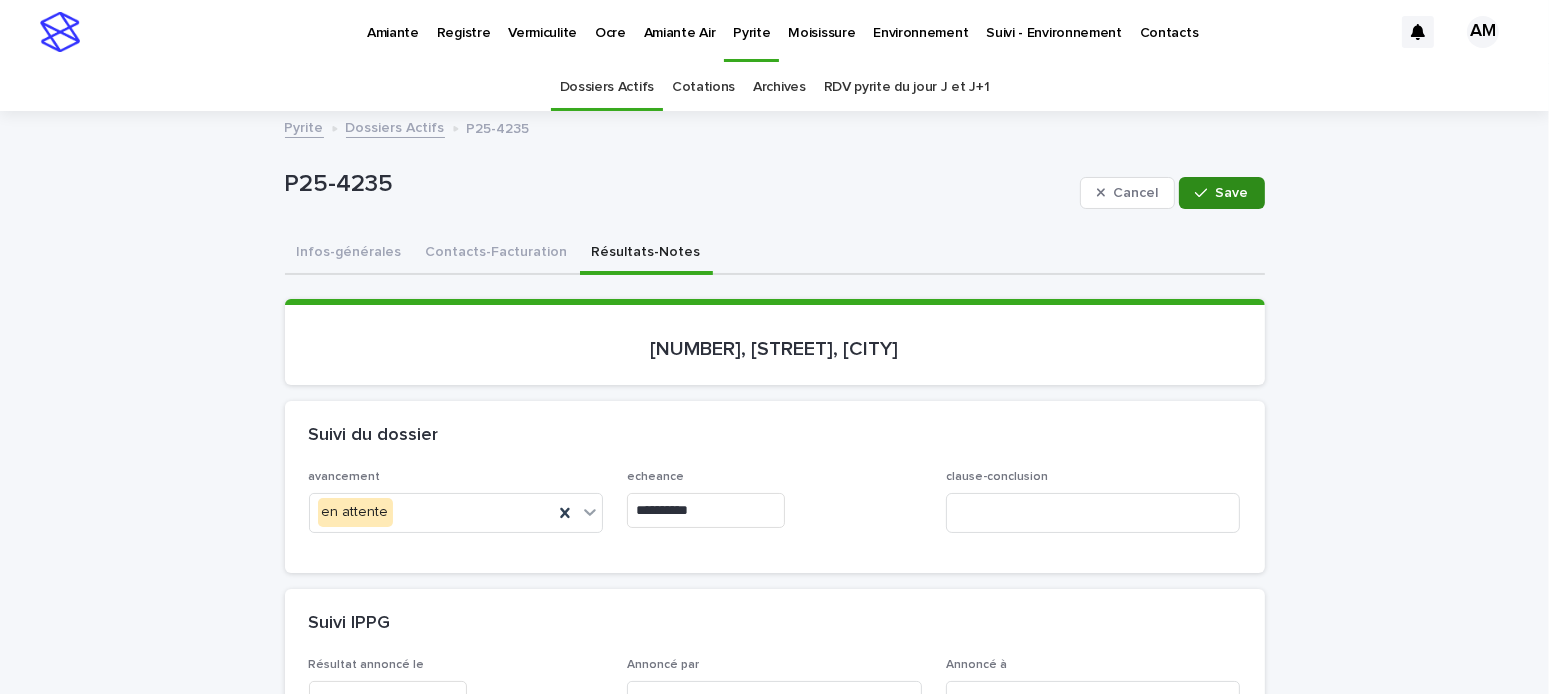 click 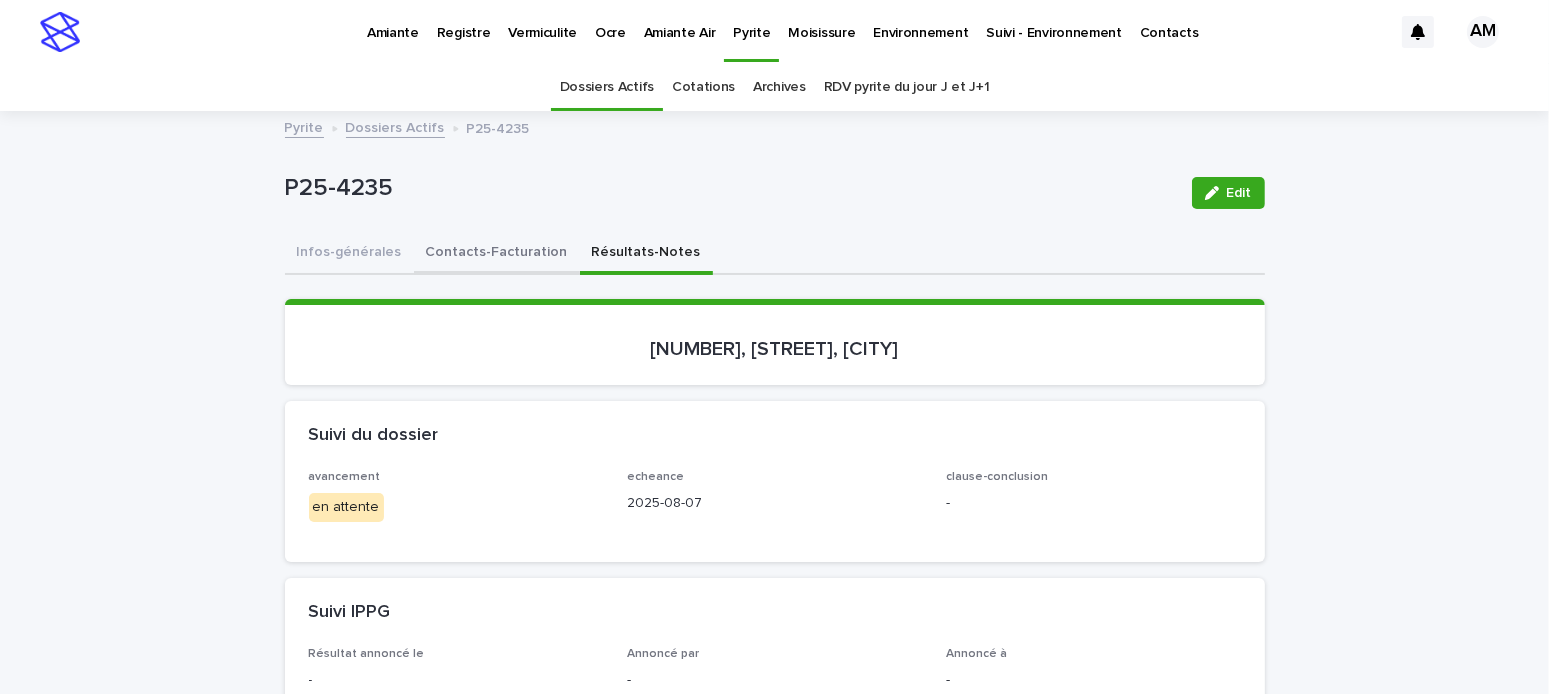 click on "Contacts-Facturation" at bounding box center [497, 254] 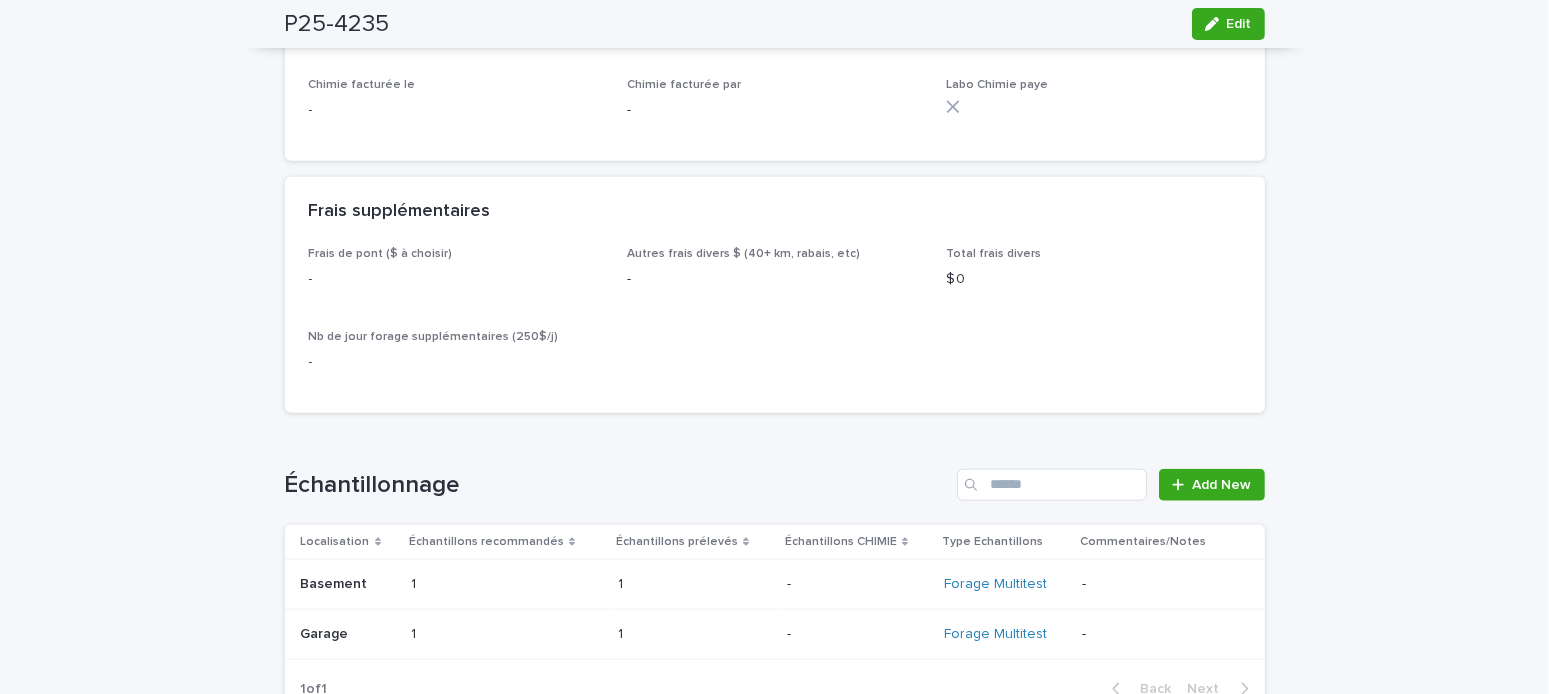 scroll, scrollTop: 2400, scrollLeft: 0, axis: vertical 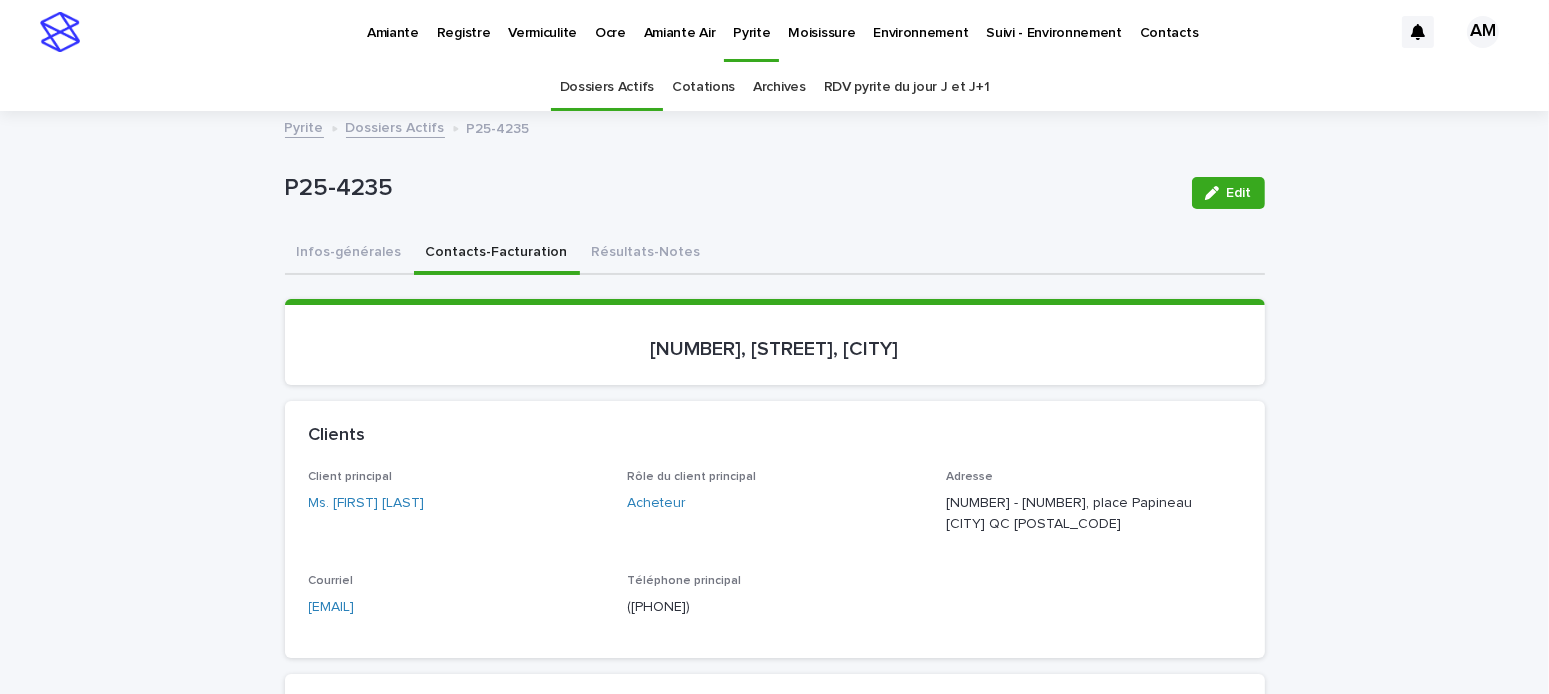click on "Pyrite" at bounding box center (751, 21) 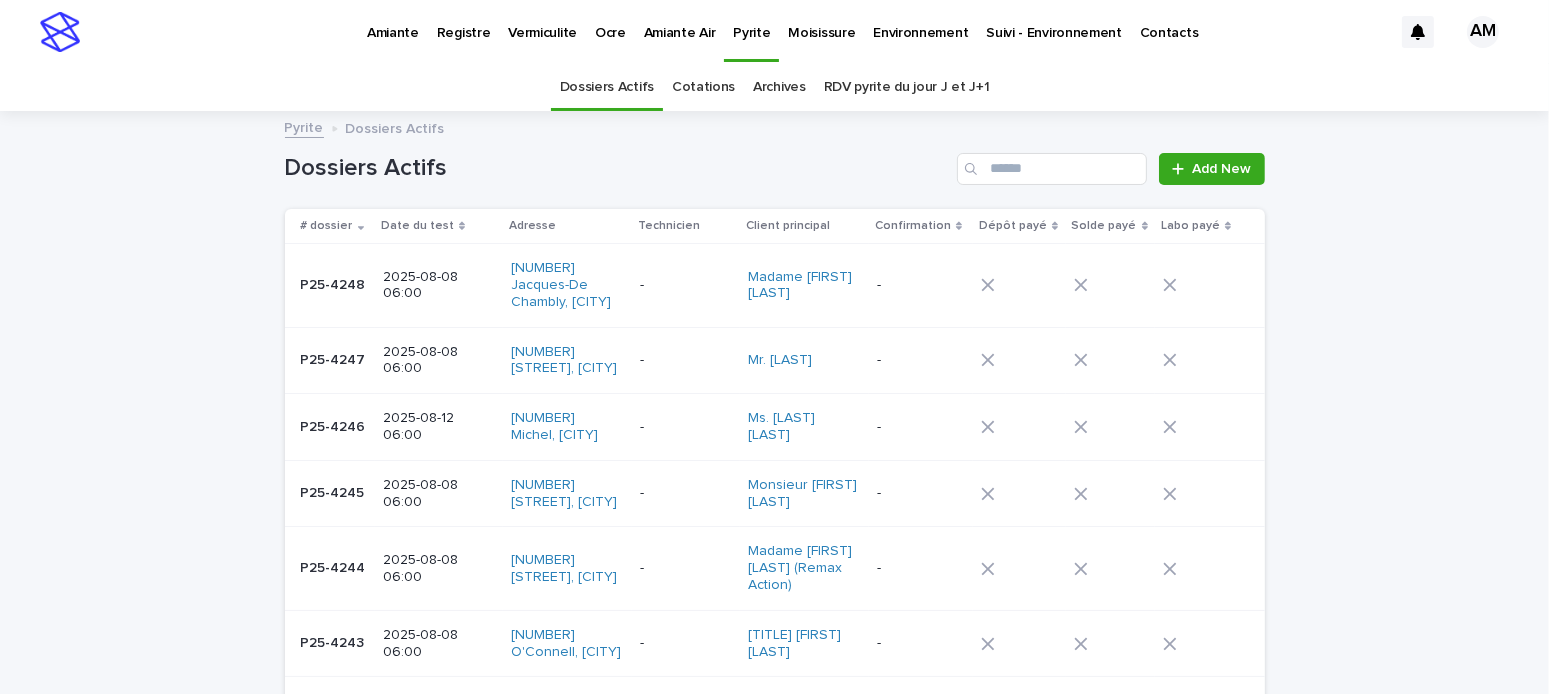 click on "2025-08-08 06:00" at bounding box center (438, 286) 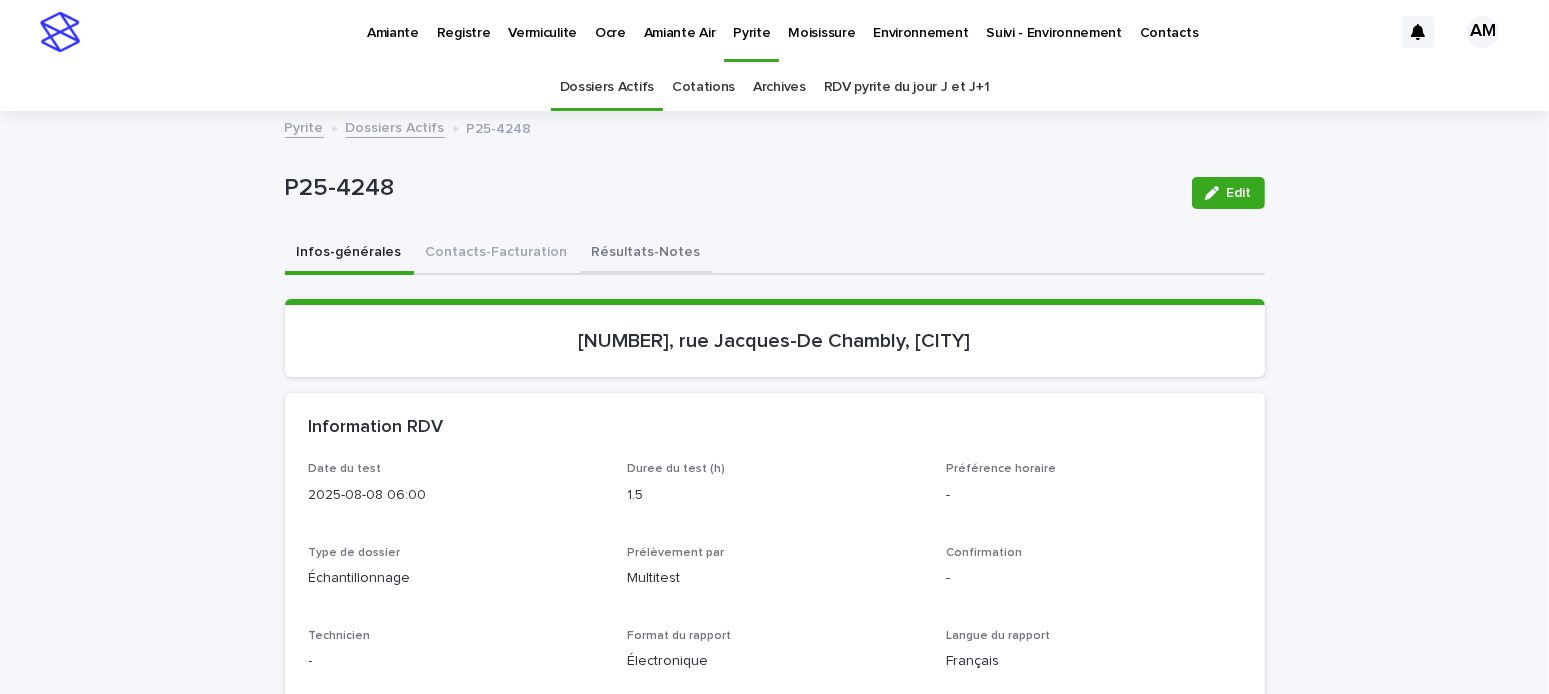 click on "Résultats-Notes" at bounding box center [646, 254] 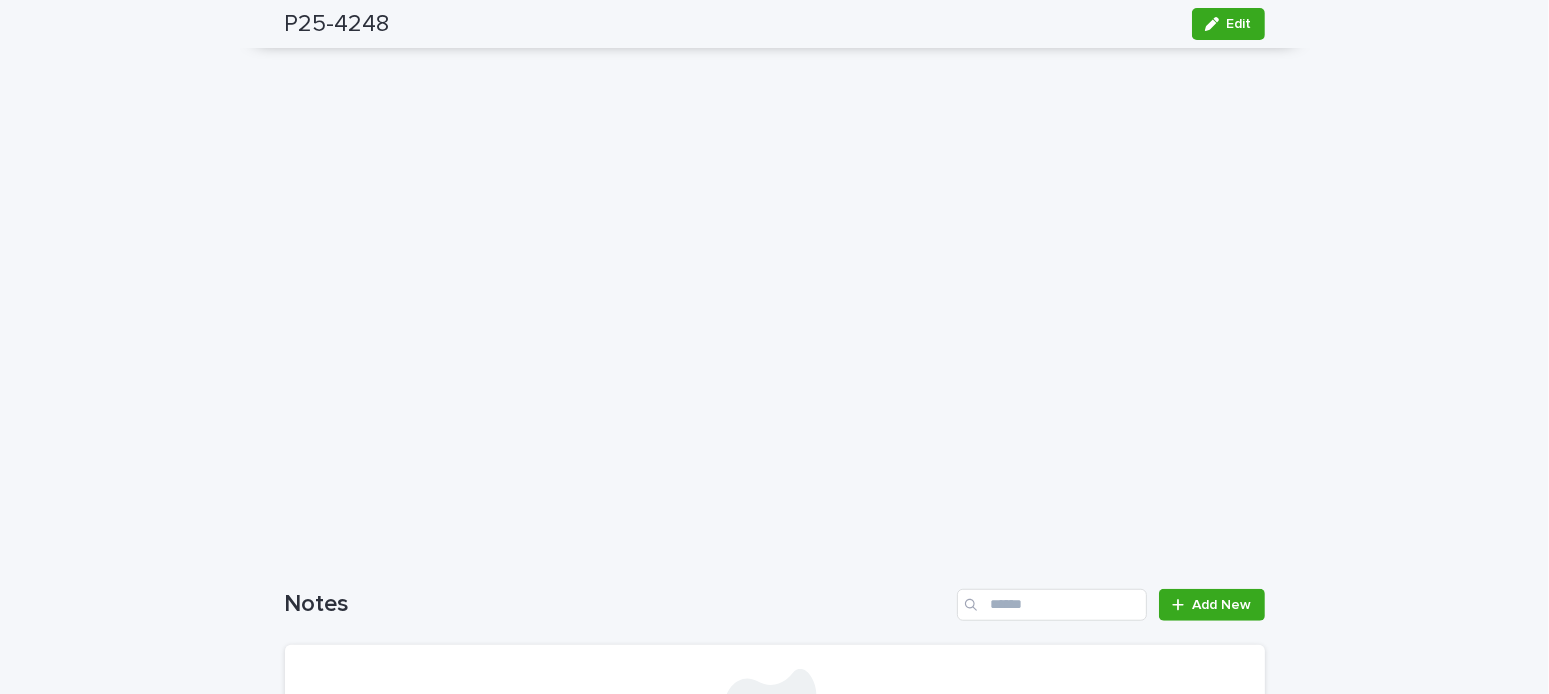 scroll, scrollTop: 1700, scrollLeft: 0, axis: vertical 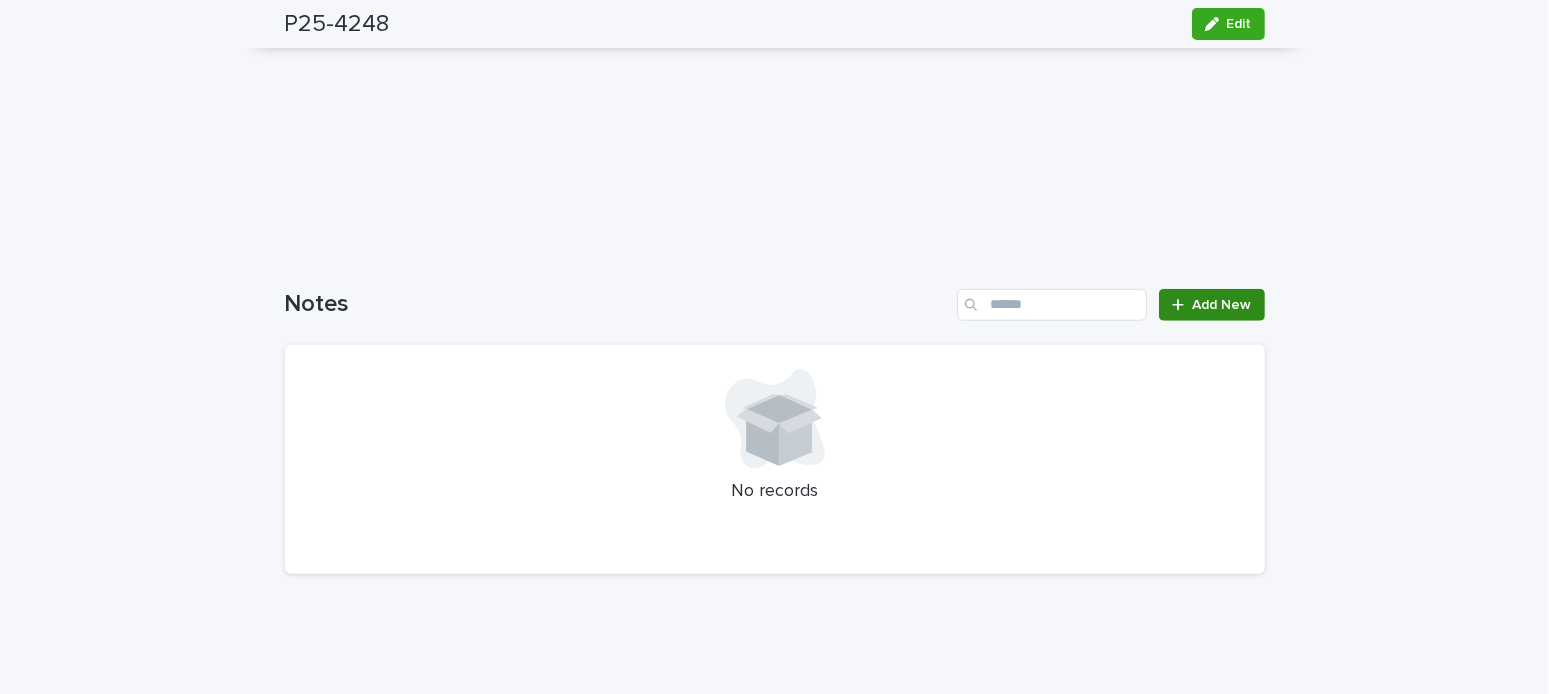 click on "Add New" at bounding box center (1222, 305) 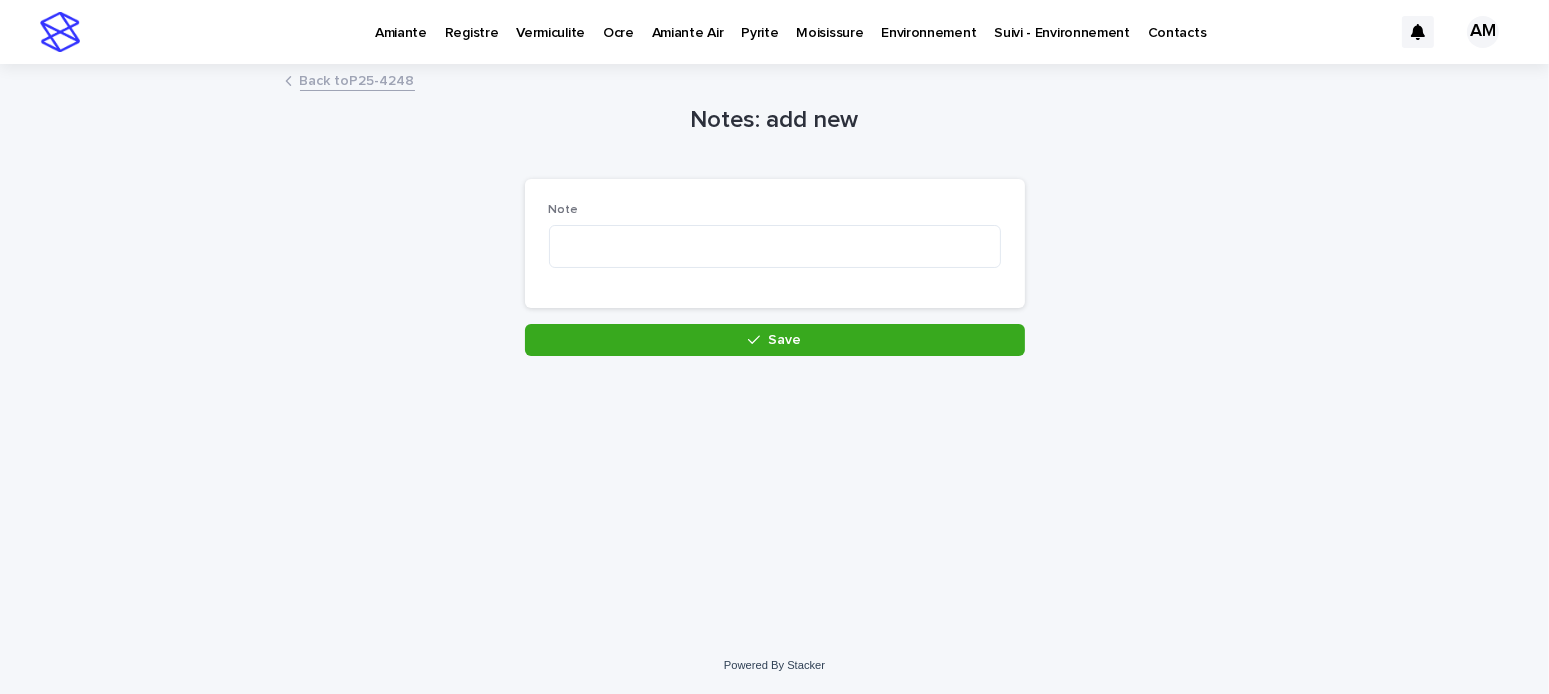 scroll, scrollTop: 0, scrollLeft: 0, axis: both 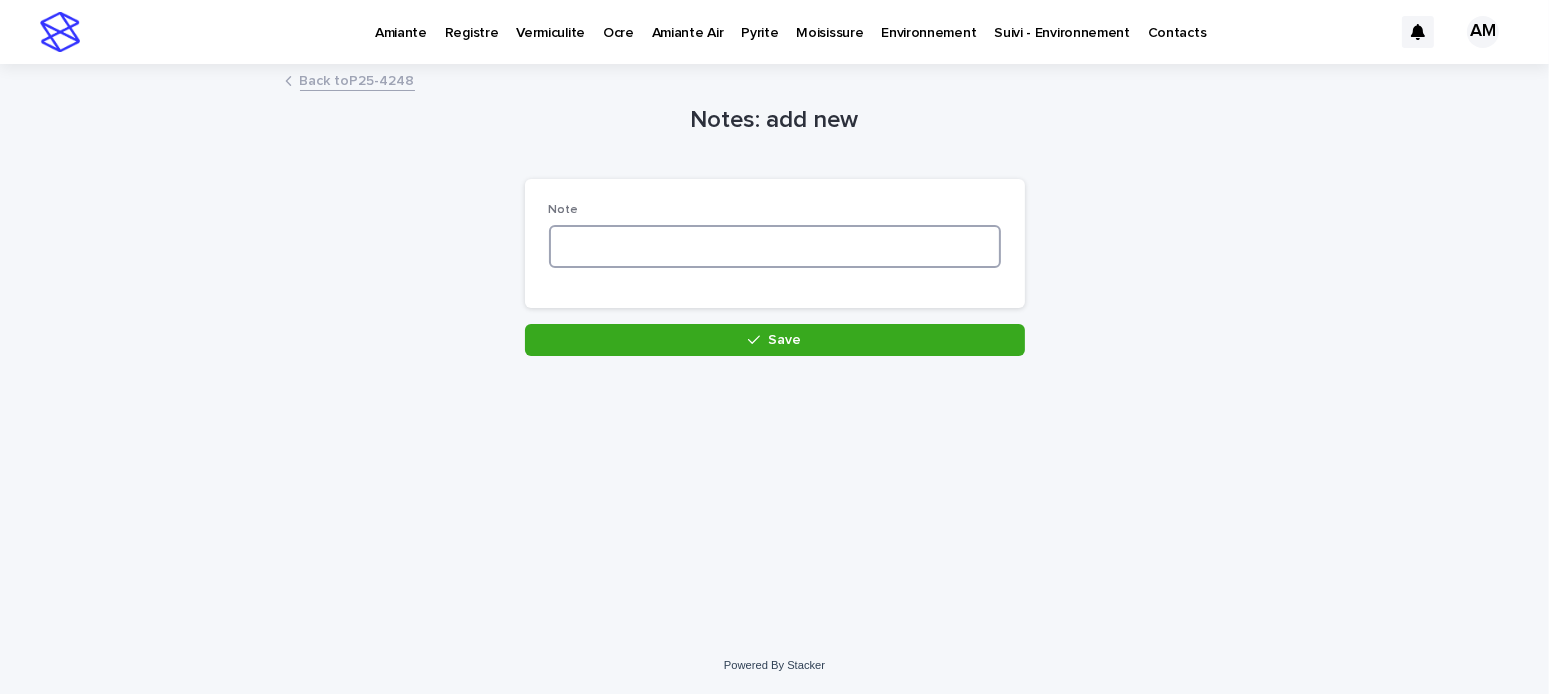 click at bounding box center [775, 246] 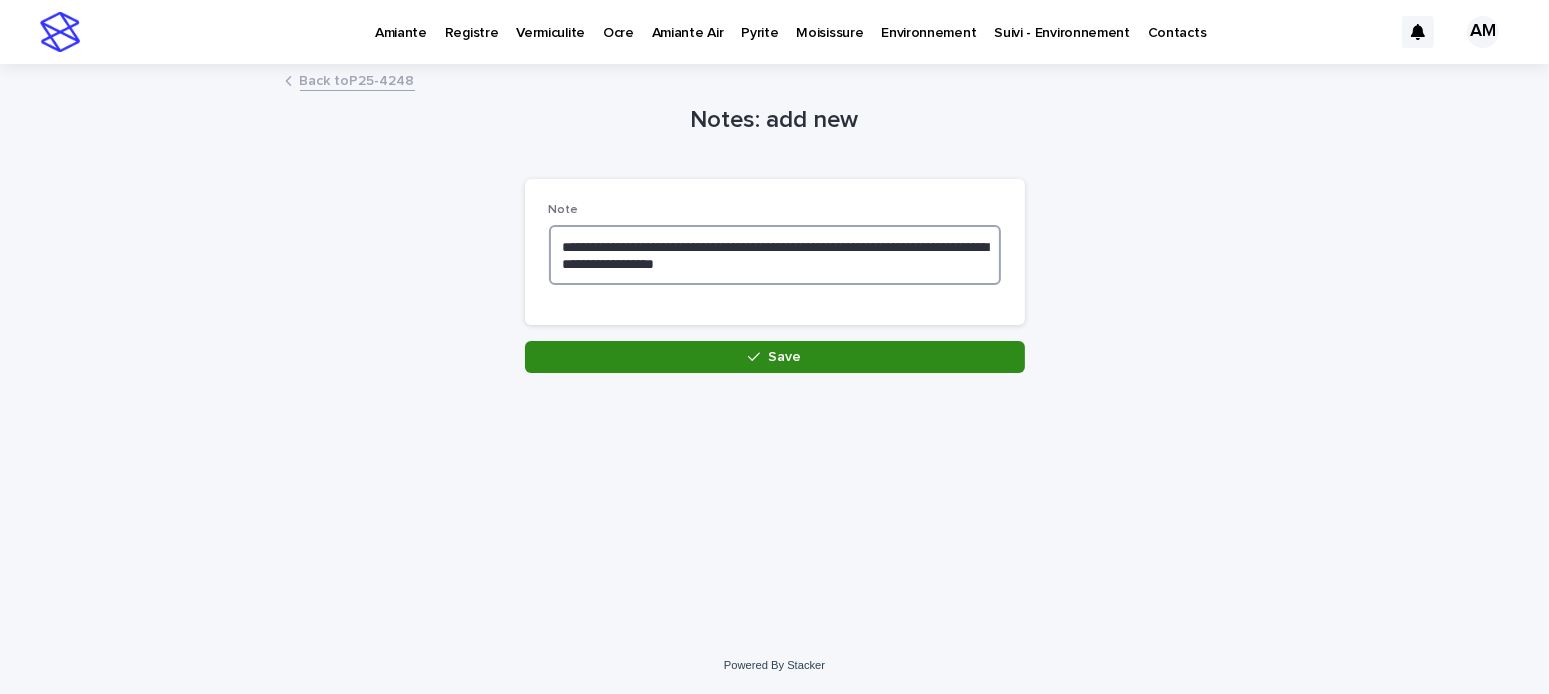 type on "**********" 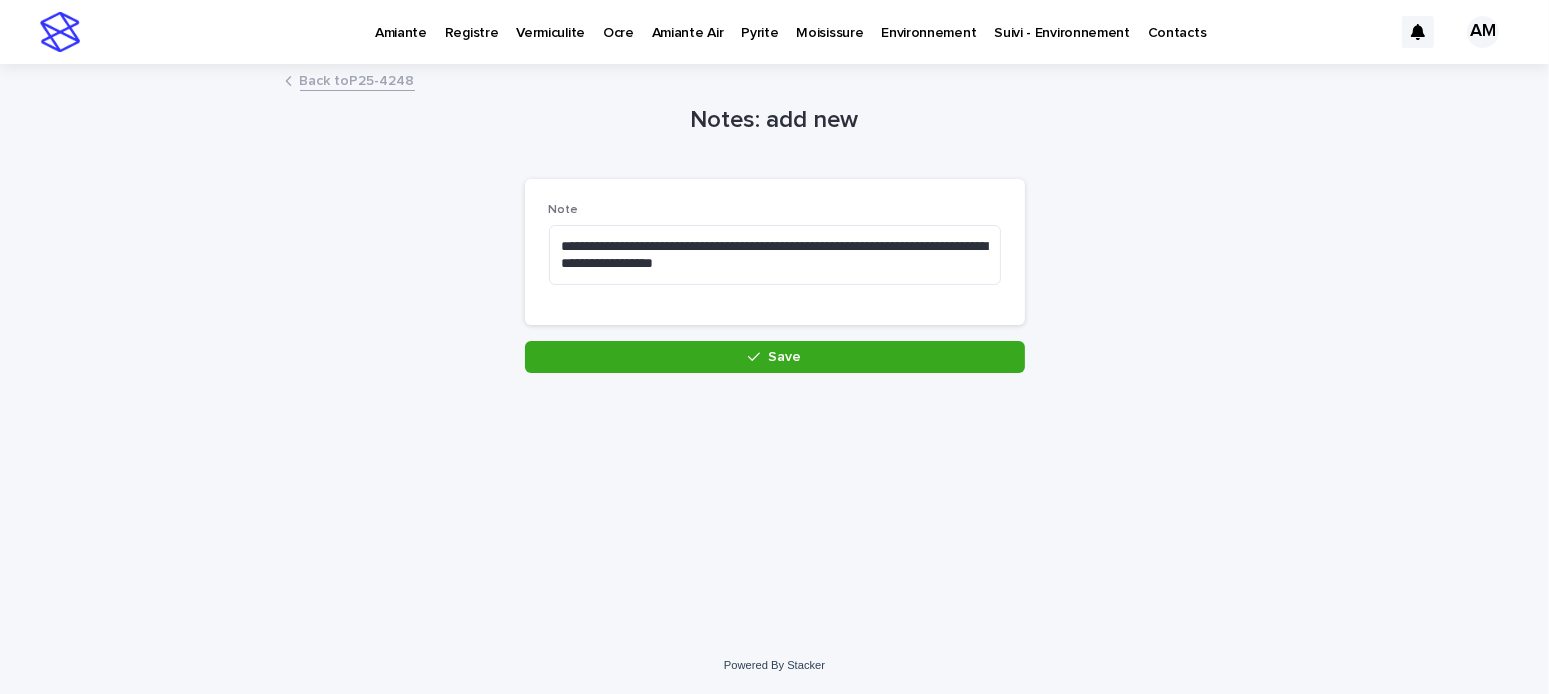 click on "Save" at bounding box center [775, 357] 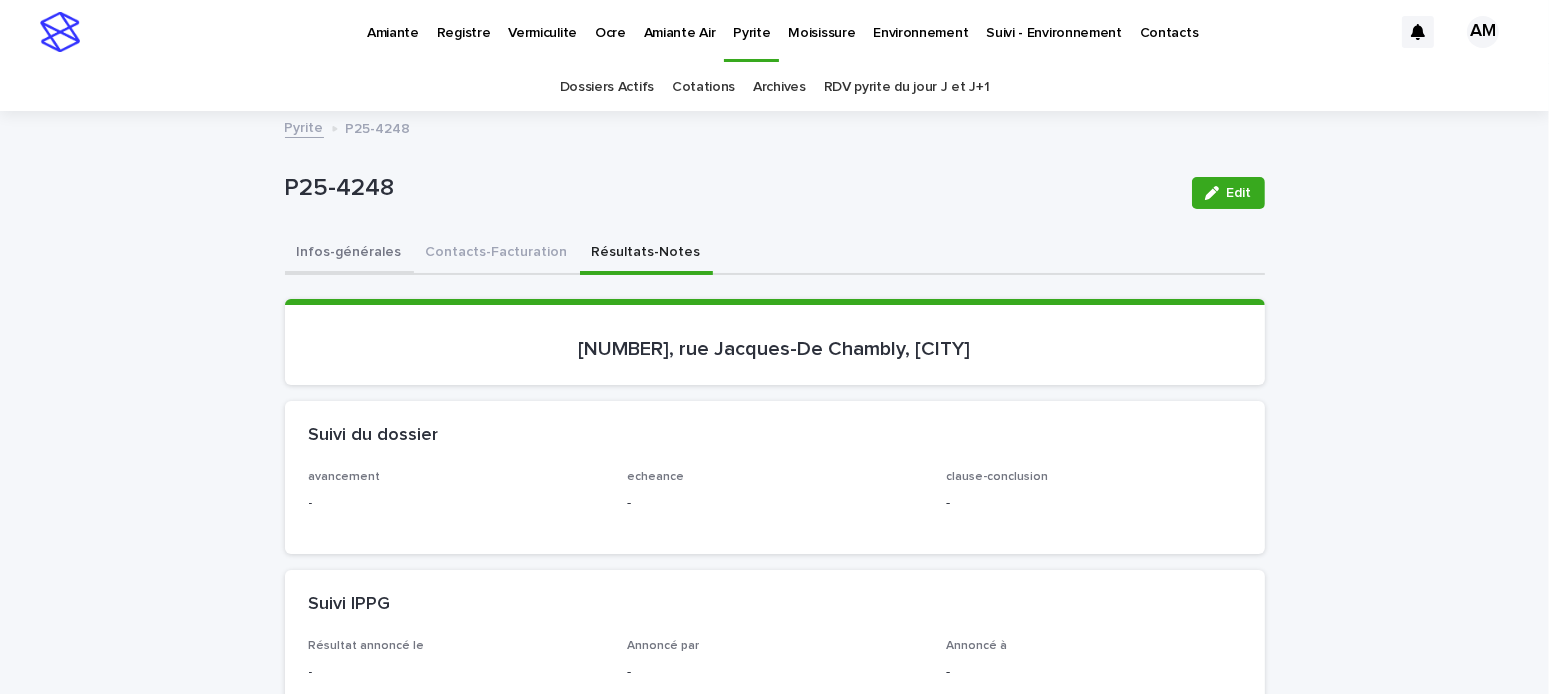 click on "Infos-générales" at bounding box center (349, 254) 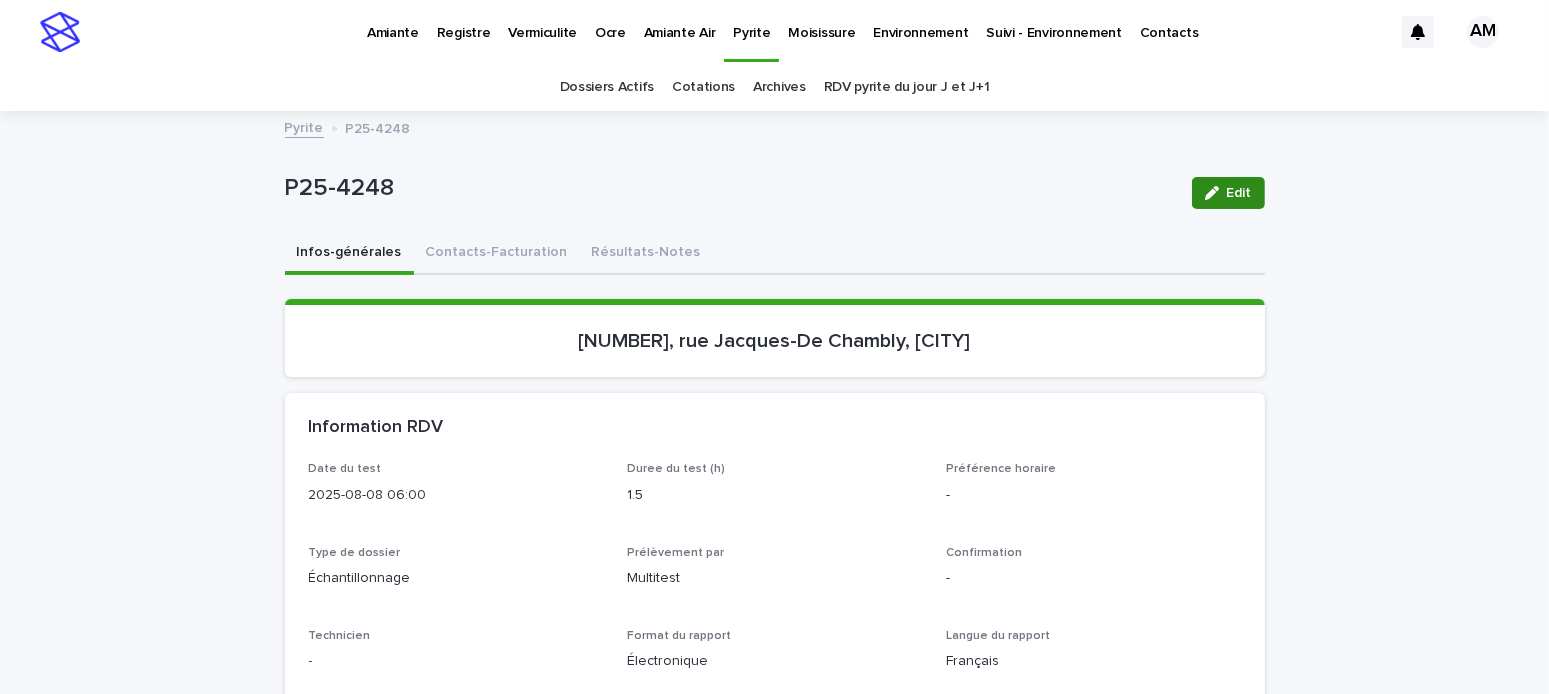 click on "Edit" at bounding box center (1239, 193) 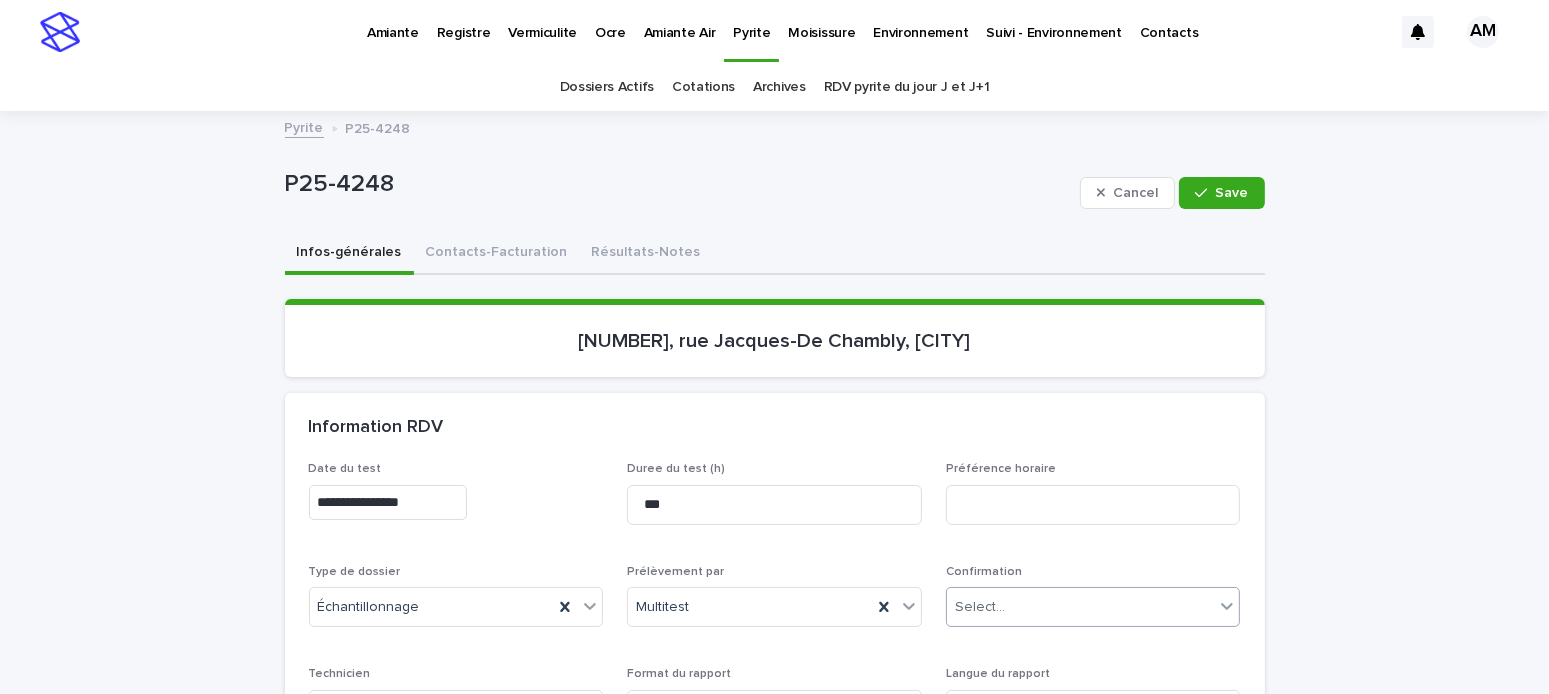 click on "Select..." at bounding box center (1081, 607) 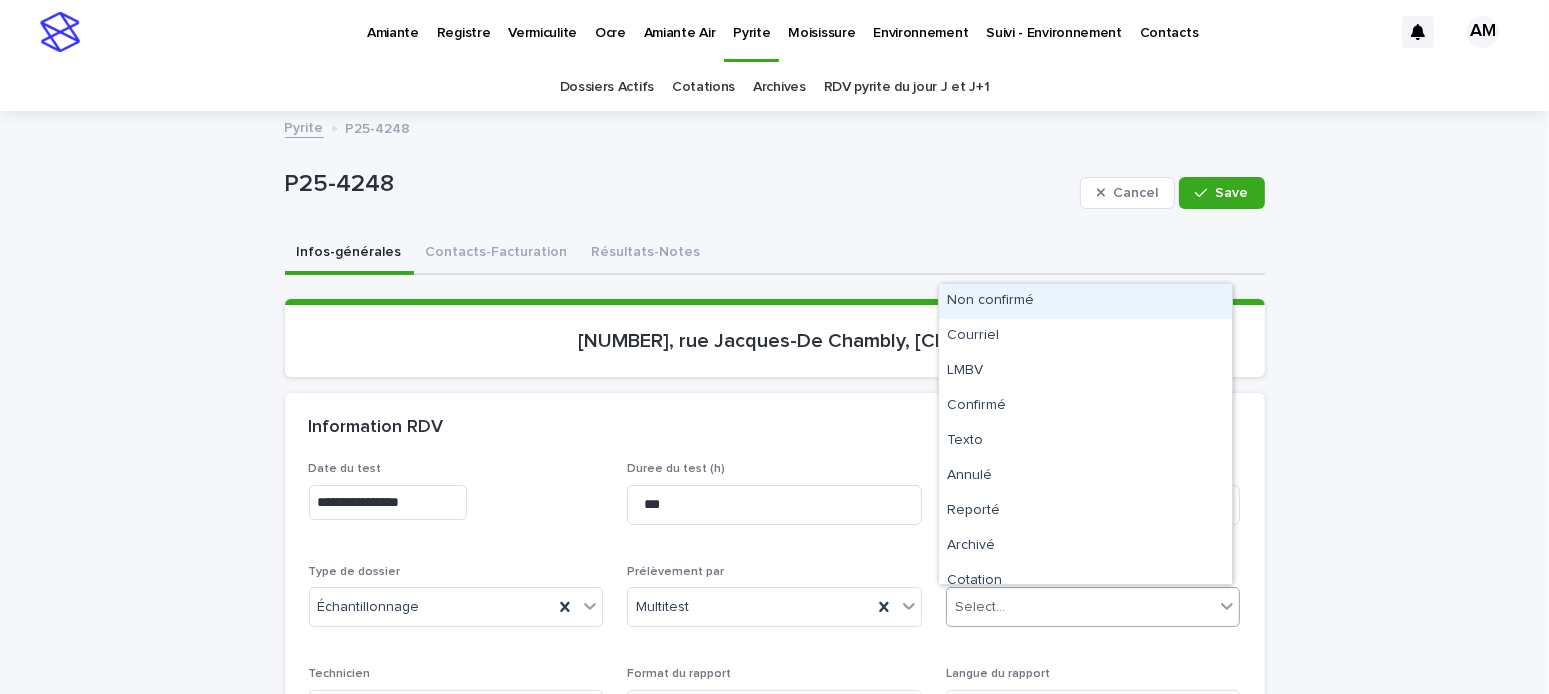 click on "Select..." at bounding box center (980, 607) 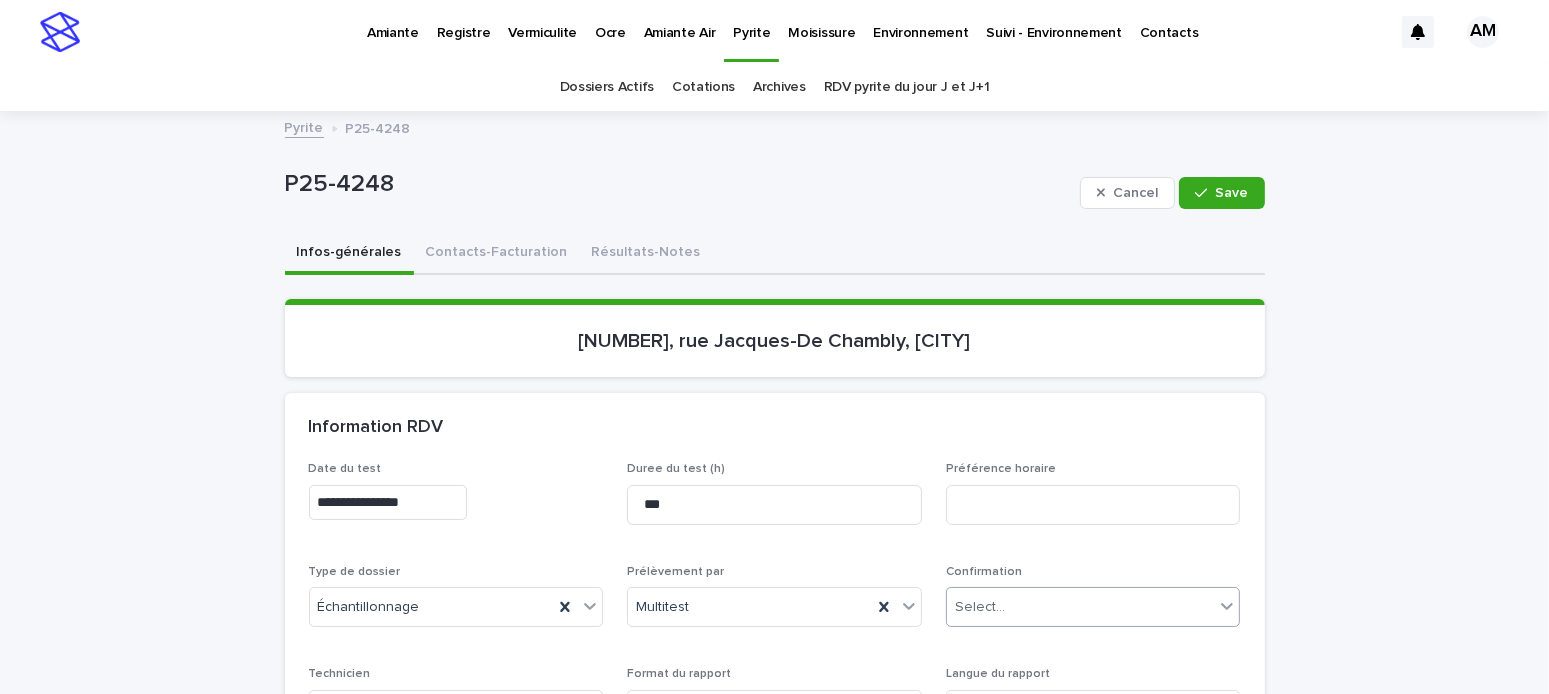 click on "Select..." at bounding box center (1081, 607) 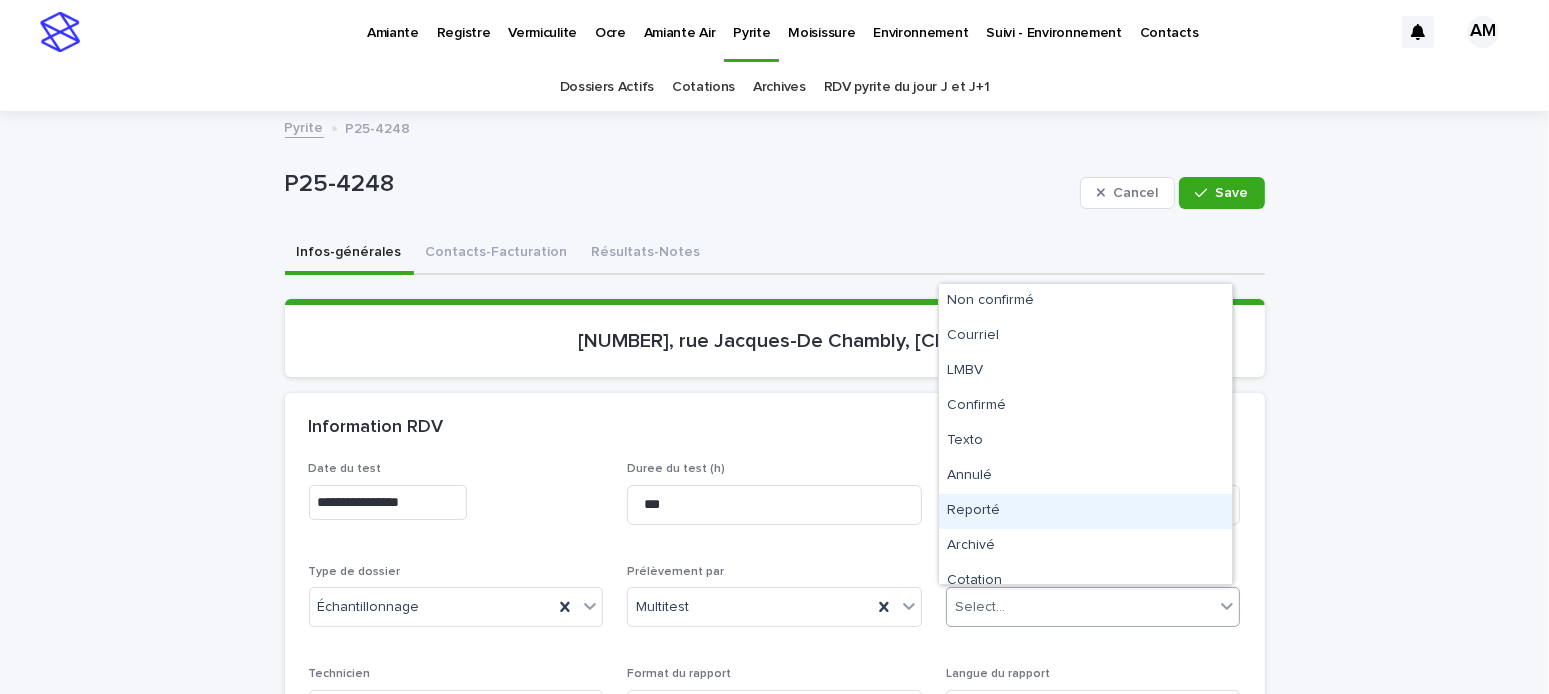 scroll, scrollTop: 15, scrollLeft: 0, axis: vertical 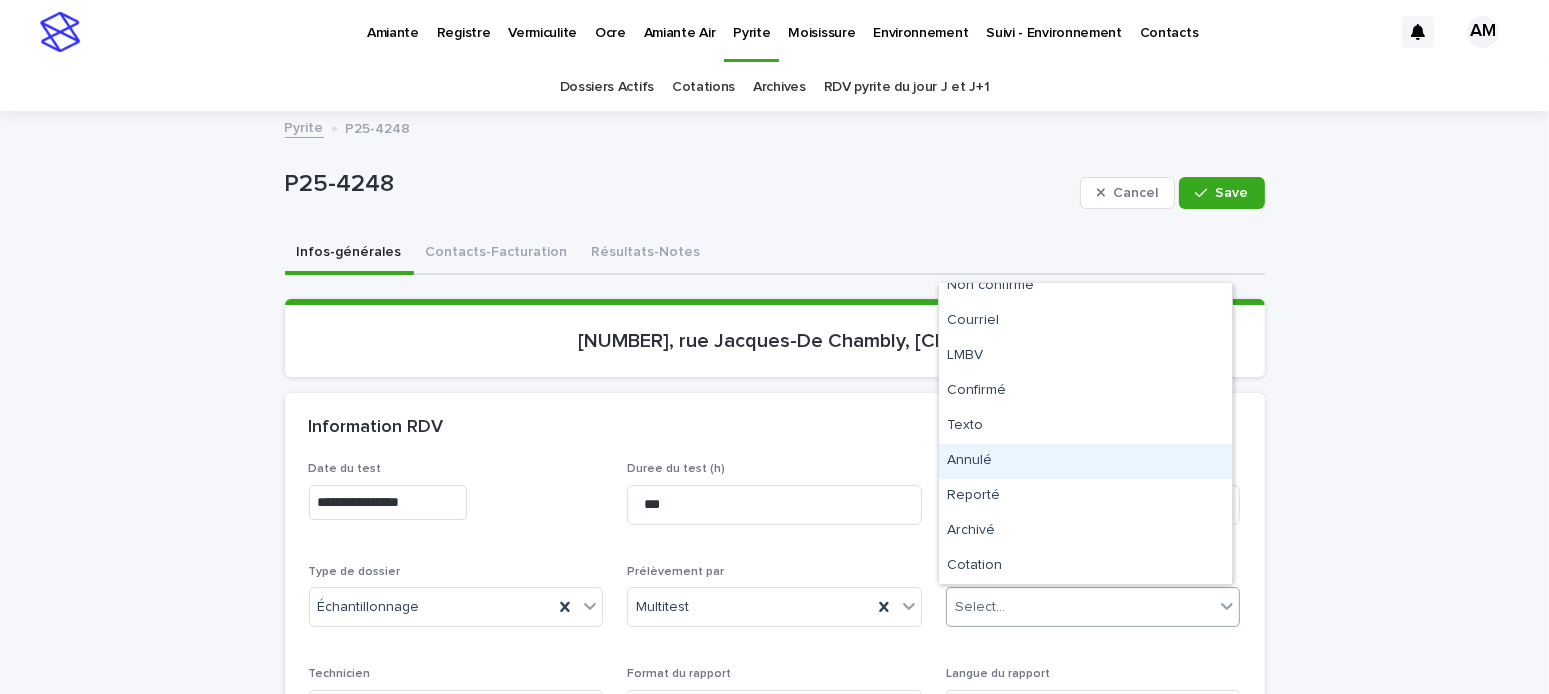 click on "Annulé" at bounding box center (1085, 461) 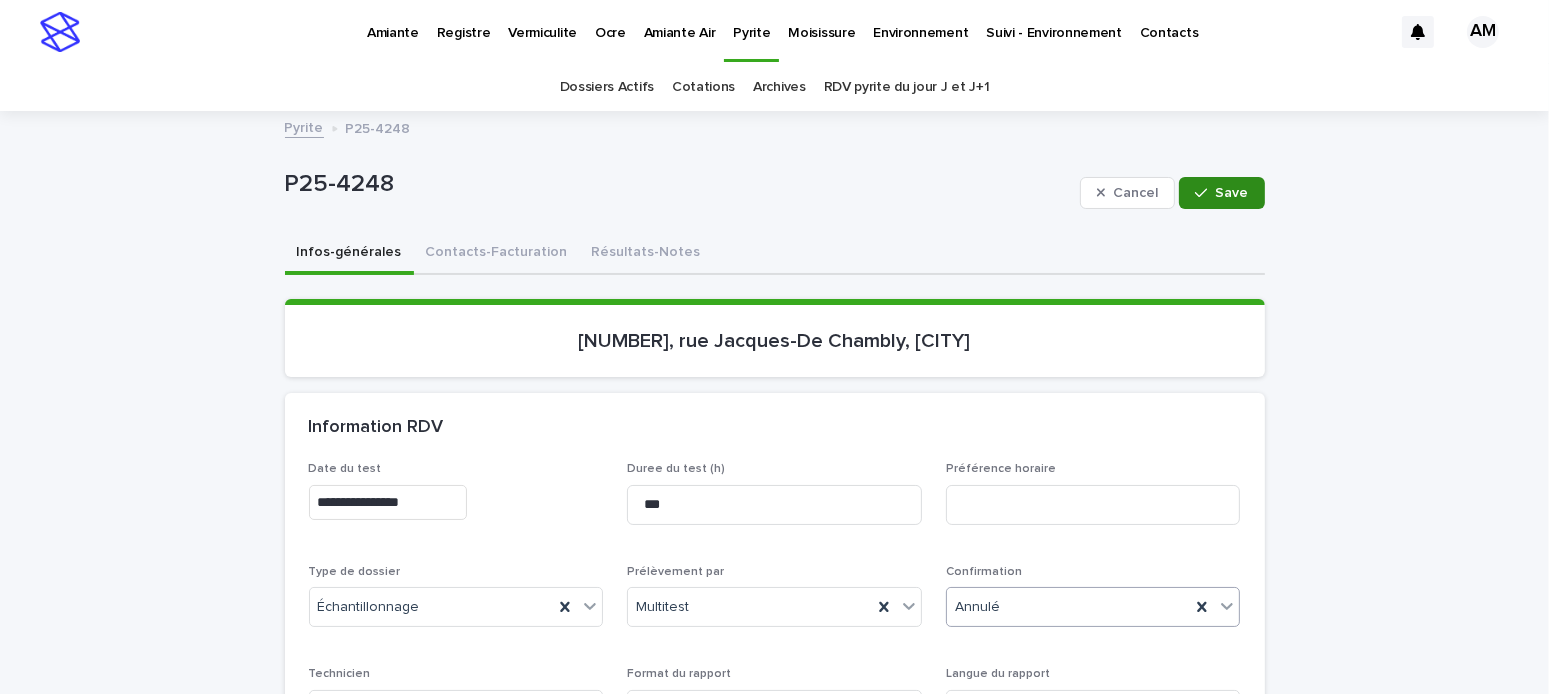 drag, startPoint x: 1216, startPoint y: 194, endPoint x: 1525, endPoint y: 318, distance: 332.95193 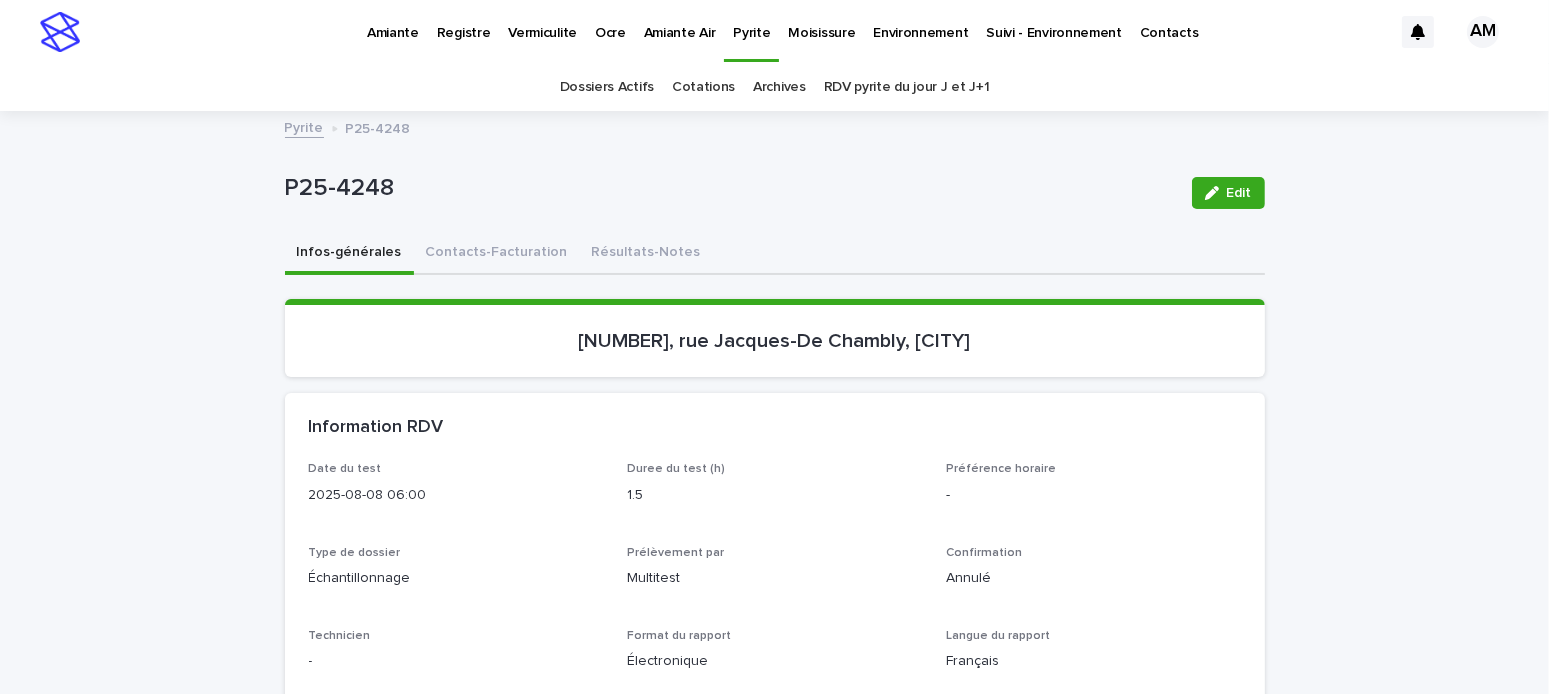 click on "Pyrite" at bounding box center (751, 21) 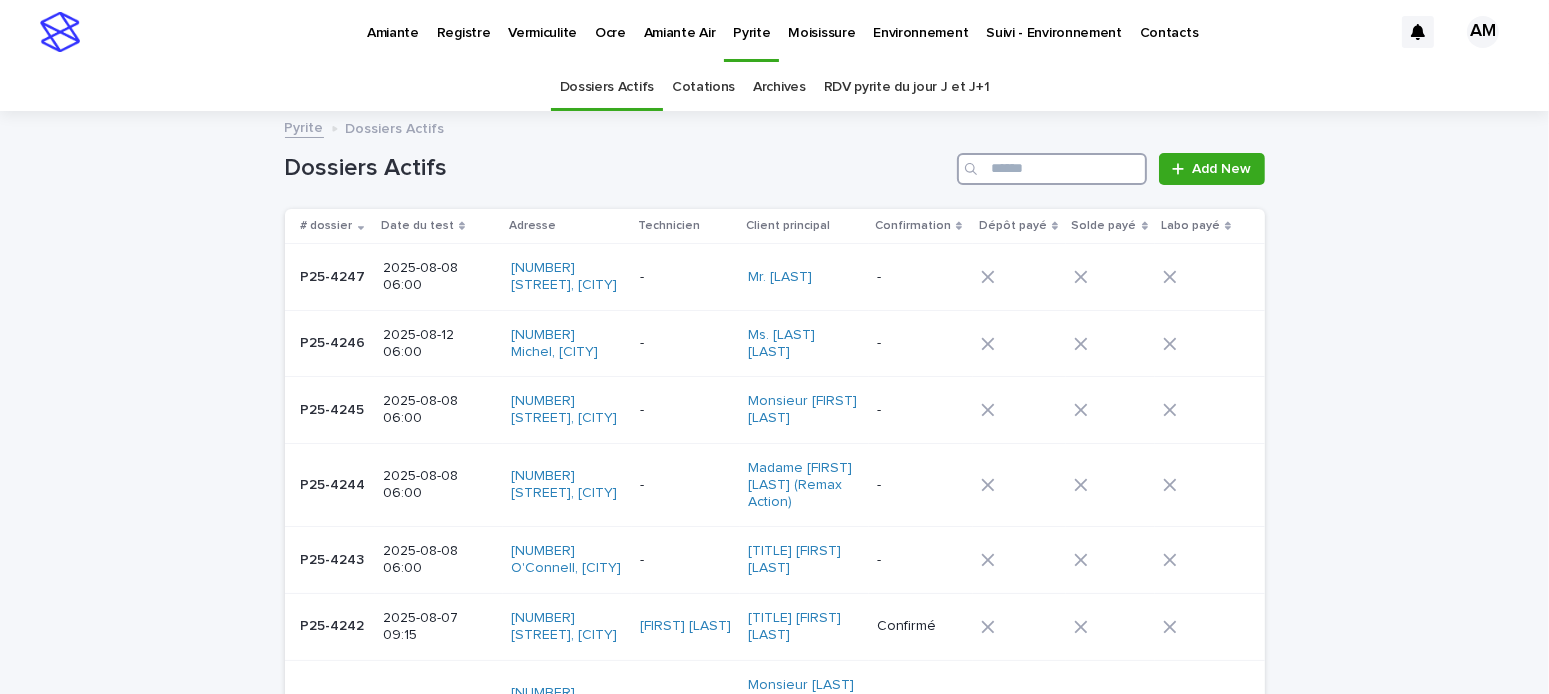 click at bounding box center (1052, 169) 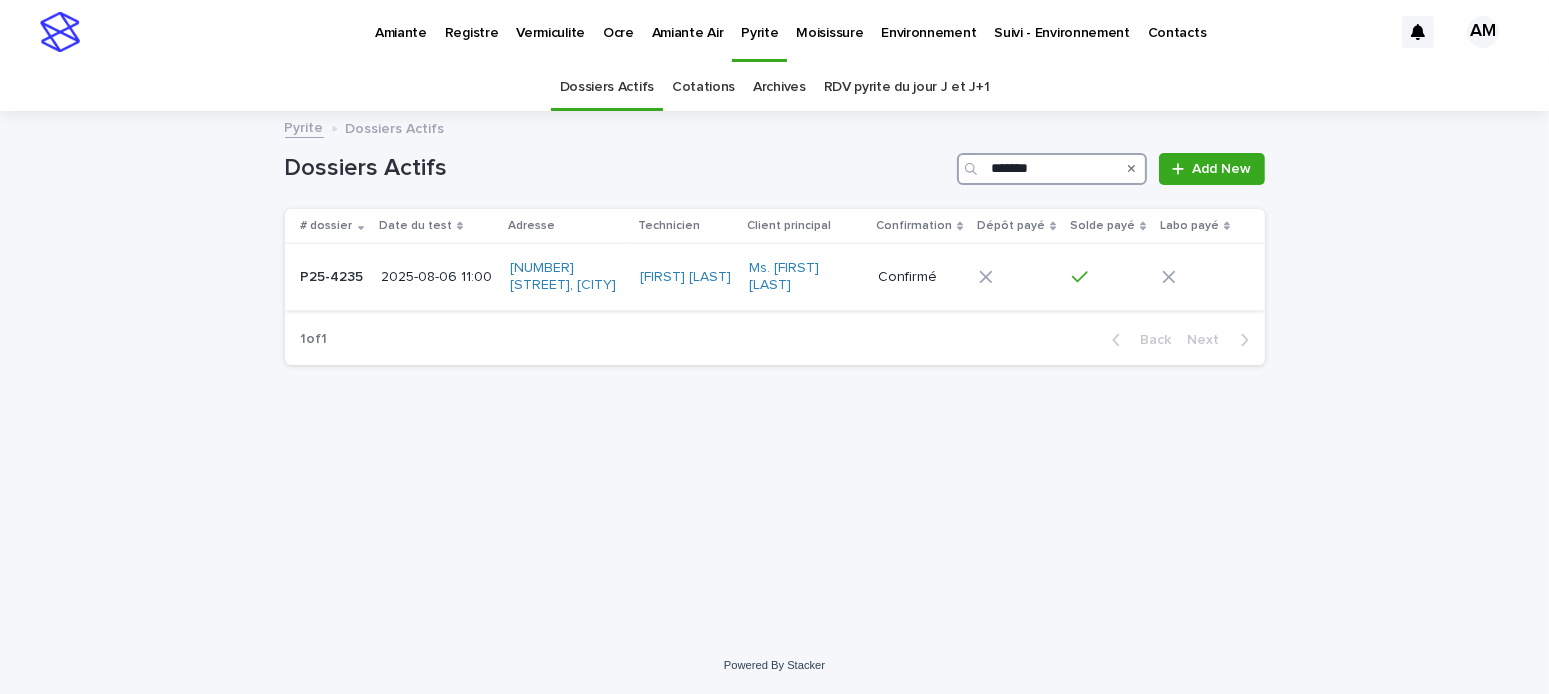 type on "*******" 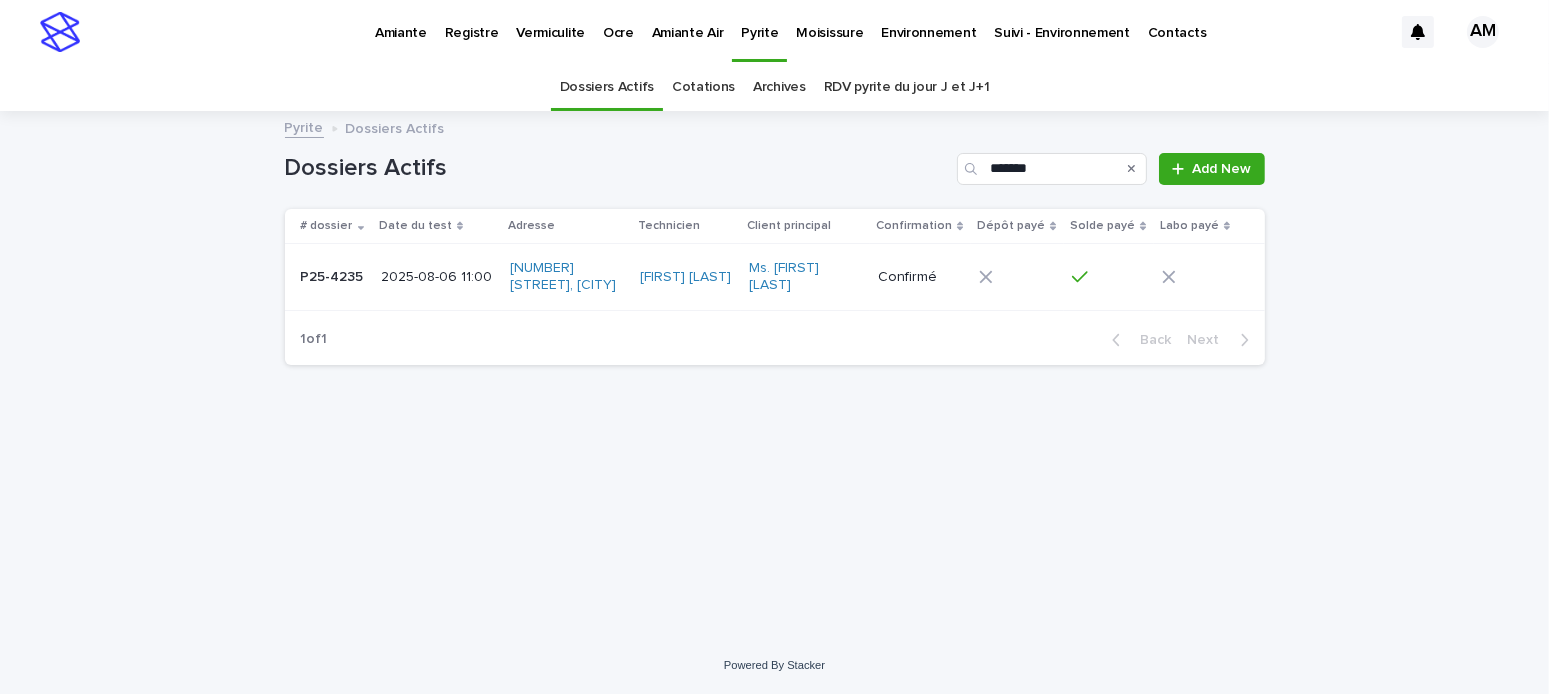click on "2025-08-06 11:00" at bounding box center (436, 277) 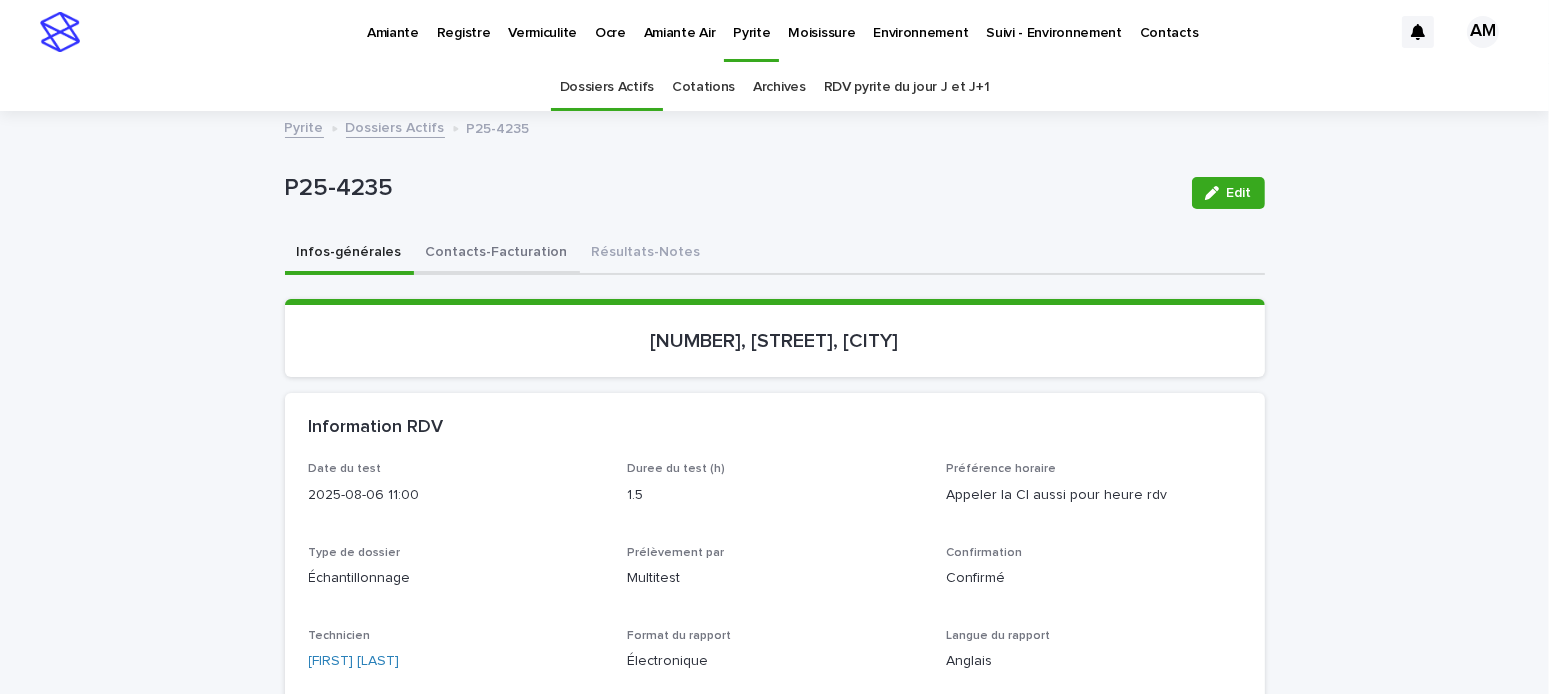 click on "Contacts-Facturation" at bounding box center [497, 254] 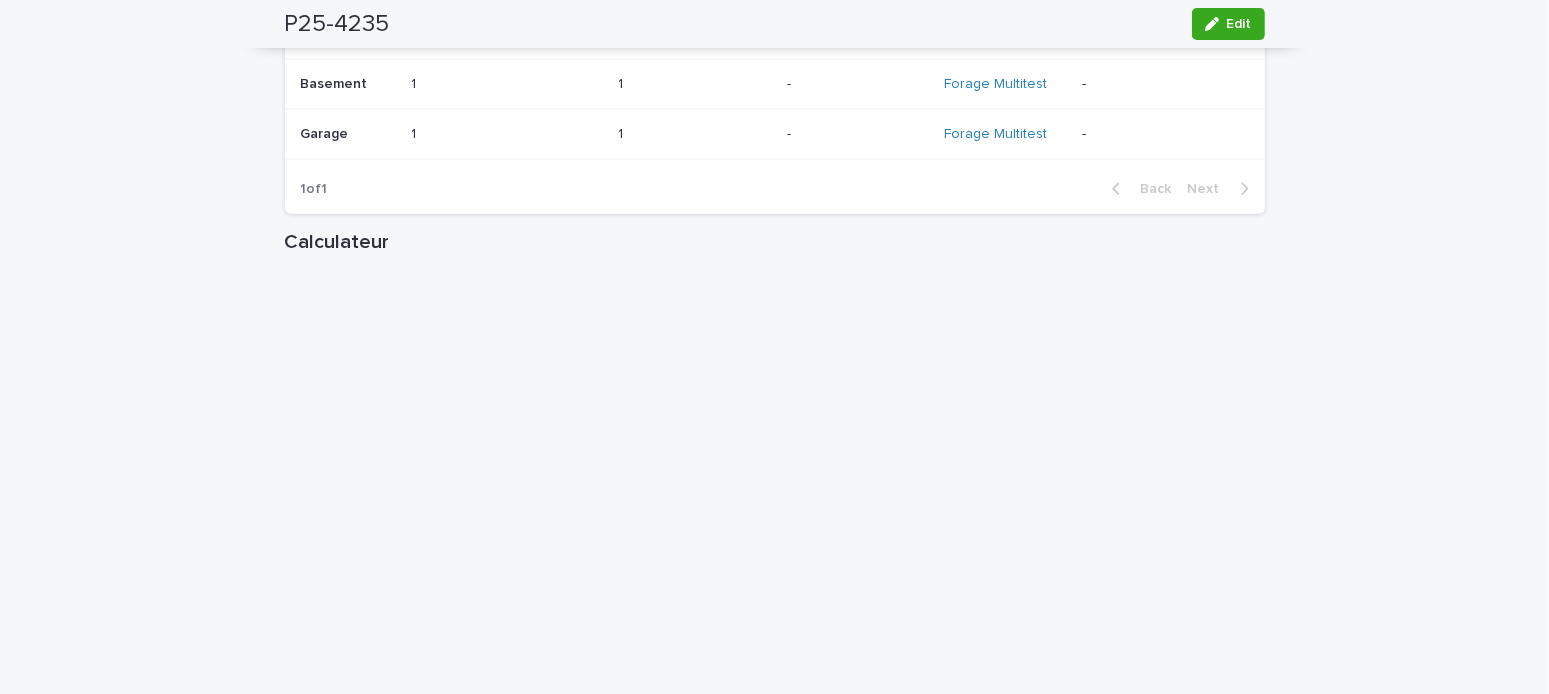 scroll, scrollTop: 2500, scrollLeft: 0, axis: vertical 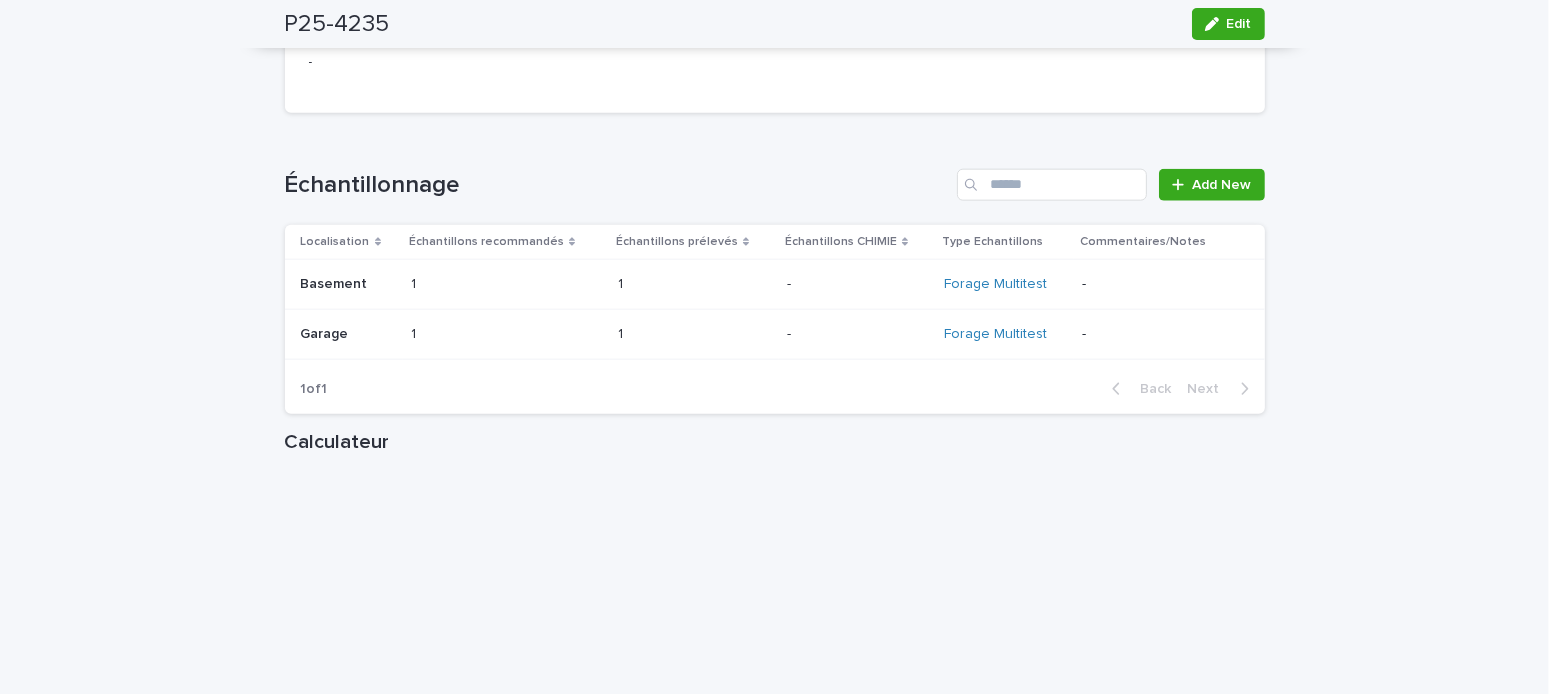 click on "Loading... Saving… Loading... Saving… P25-4235 Edit P25-4235 Edit Sorry, there was an error saving your record. Please try again. Please fill out the required fields below. Infos-générales Contacts-Facturation Résultats-Notes Can't display tree at index  0 Loading... Saving… Loading... Saving… Loading... Saving…   324, boulevard Saint-Francis, Châteauguay Loading... Saving… Clients Client principal Ms. Roya Wafa   Rôle du client principal Acheteur   Adresse 302 - 80, place Papineau
Candiac QC J5R 6B5
Courriel royawafa18@gmail.com Téléphone principal (514) 348-2803 Client secondaire - Rôle du client secondaire - Adresse - Courriel - Téléphone principal - Autres contacts Autre contact #1 Ms. Wazima Hassanali (E2 Immobilier)   Rôle du contact #1 Courtier collaborateur   Autorisé - Contact 1 Courriel - Téléphone principal (514) 952-3241 Adresse - Autre contact #2 Madame Monique Thériault   Rôle du contact #2 Propriétaire   Autorisé - Contact 2 Courriel - Téléphone principal -" at bounding box center [774, -412] 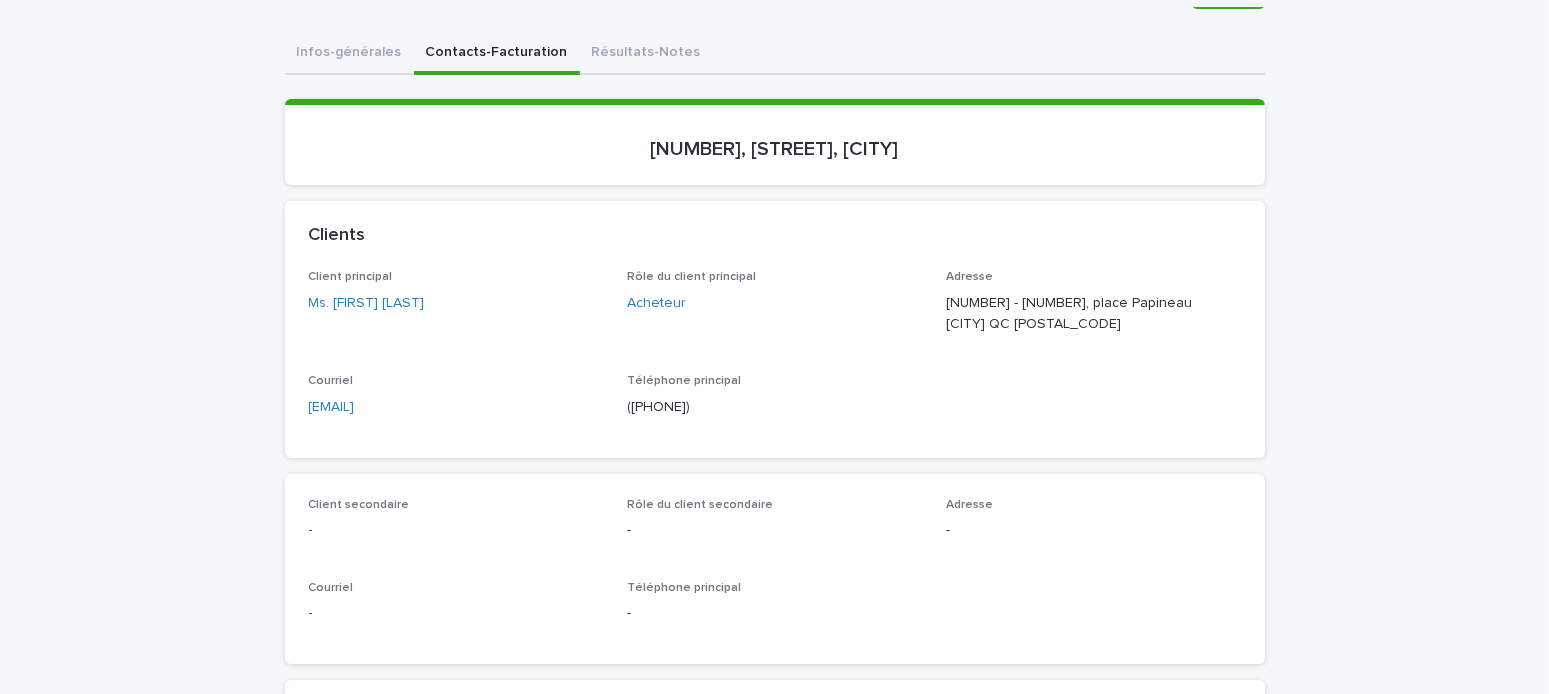 scroll, scrollTop: 0, scrollLeft: 0, axis: both 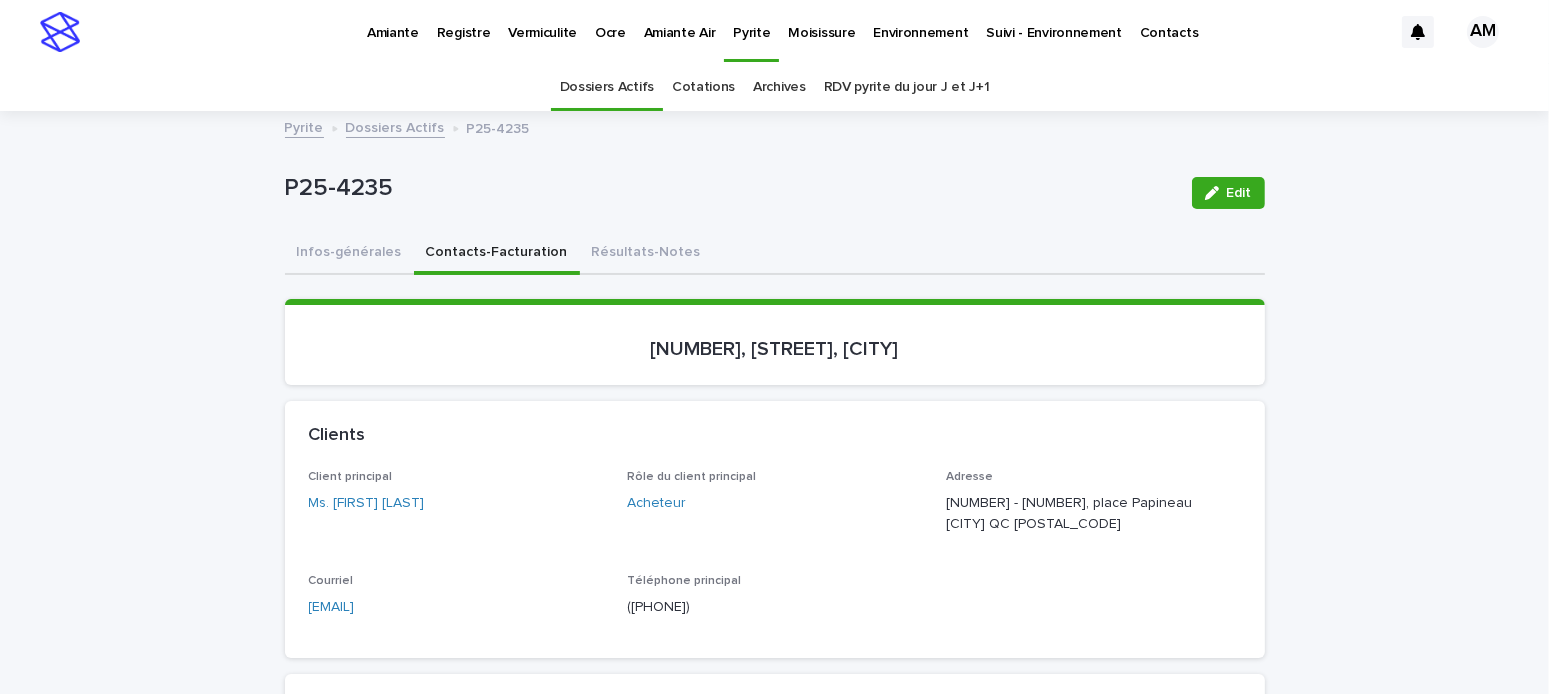 click on "Dossiers Actifs" at bounding box center (395, 126) 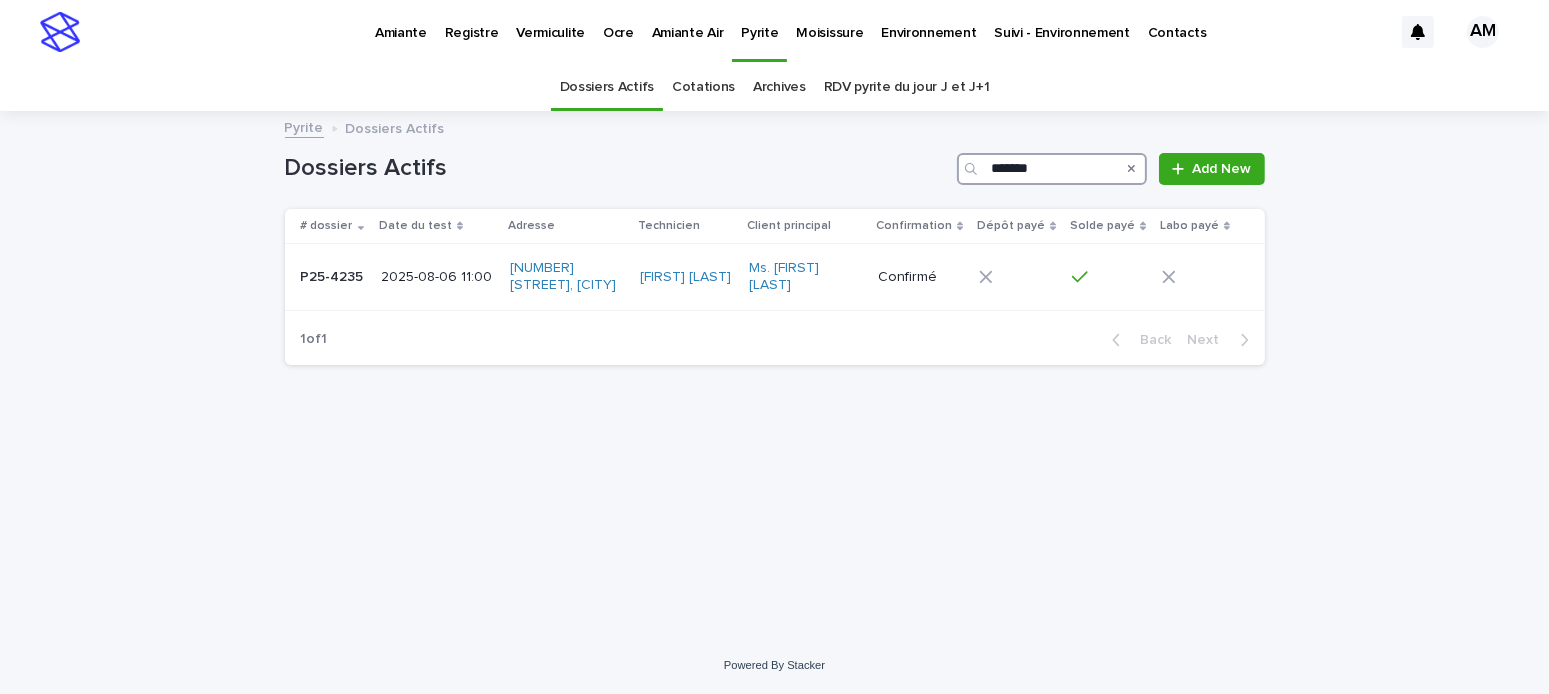 click on "*******" at bounding box center [1052, 169] 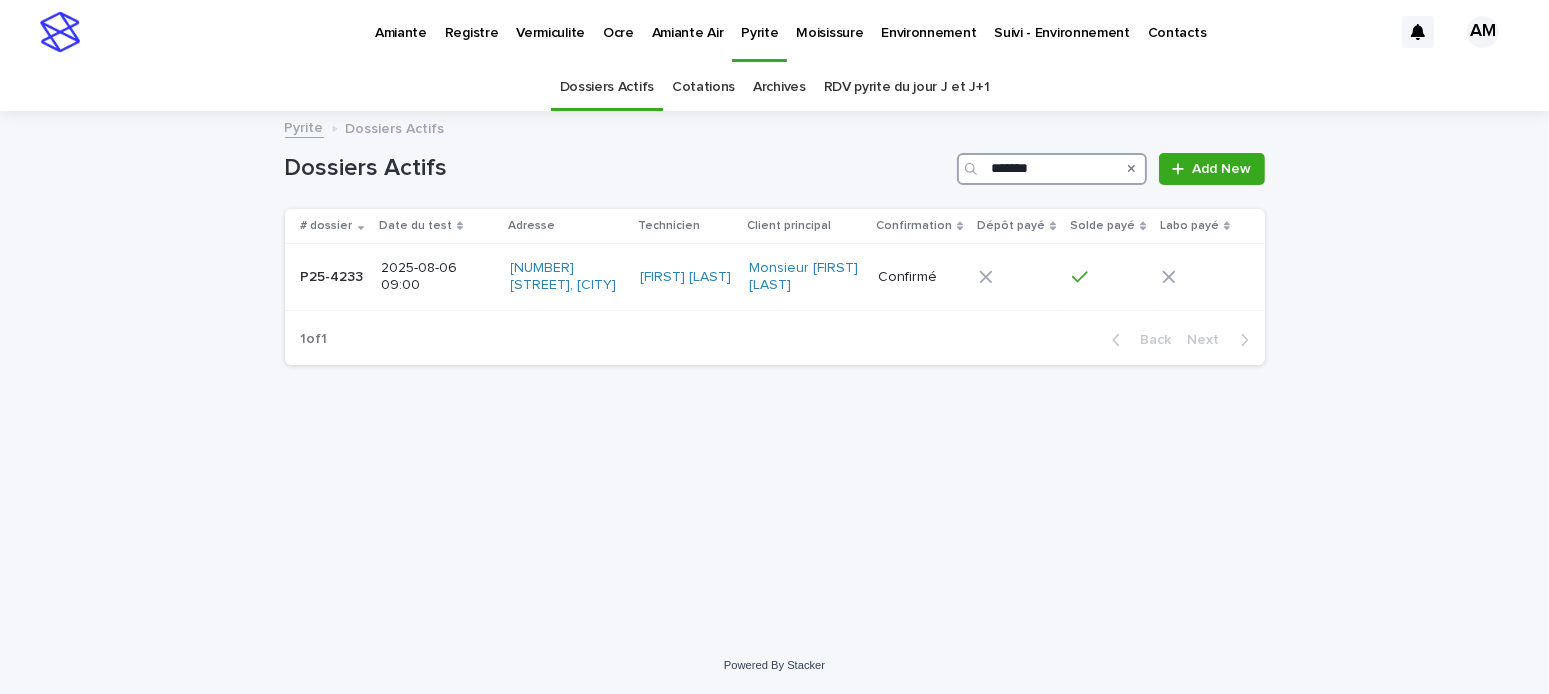 type on "*******" 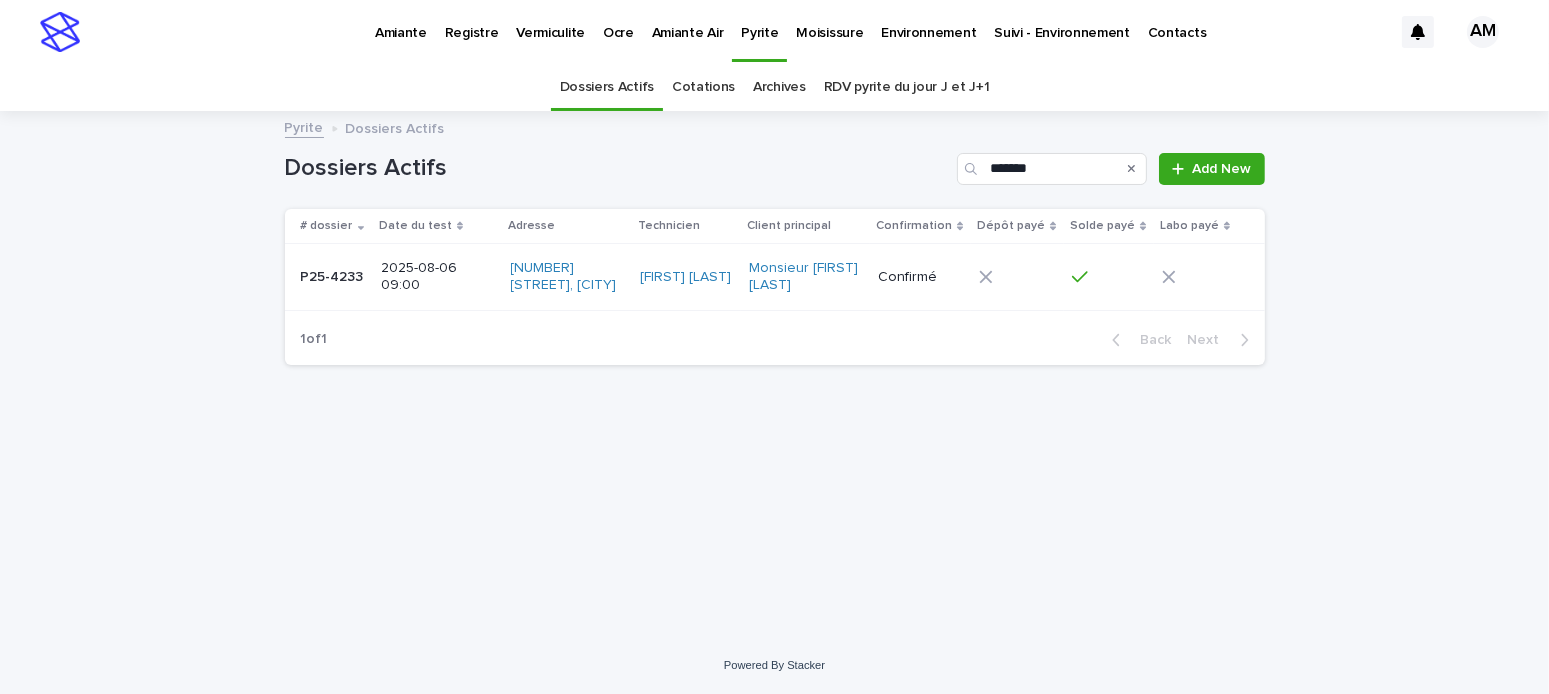 click on "2025-08-06 09:00" at bounding box center (436, 277) 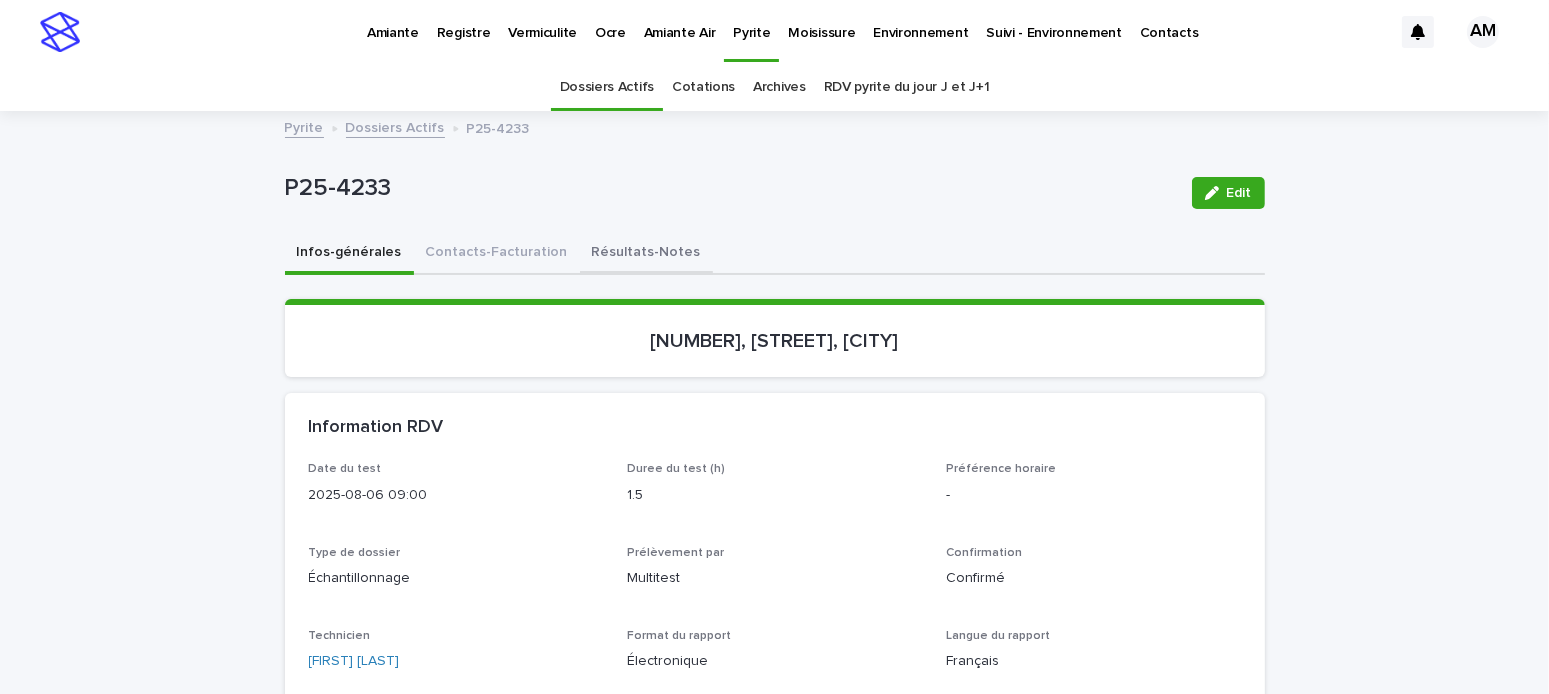 click on "Résultats-Notes" at bounding box center (646, 254) 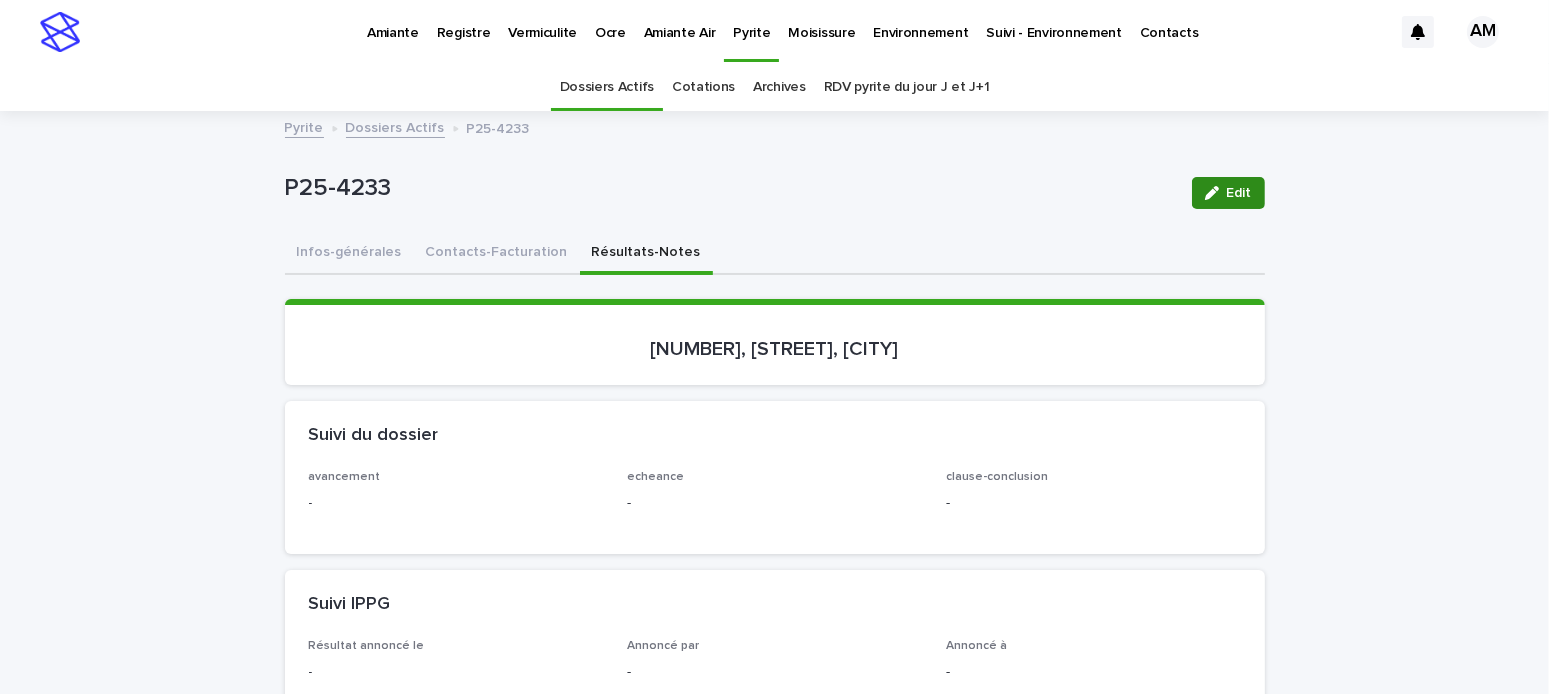 click 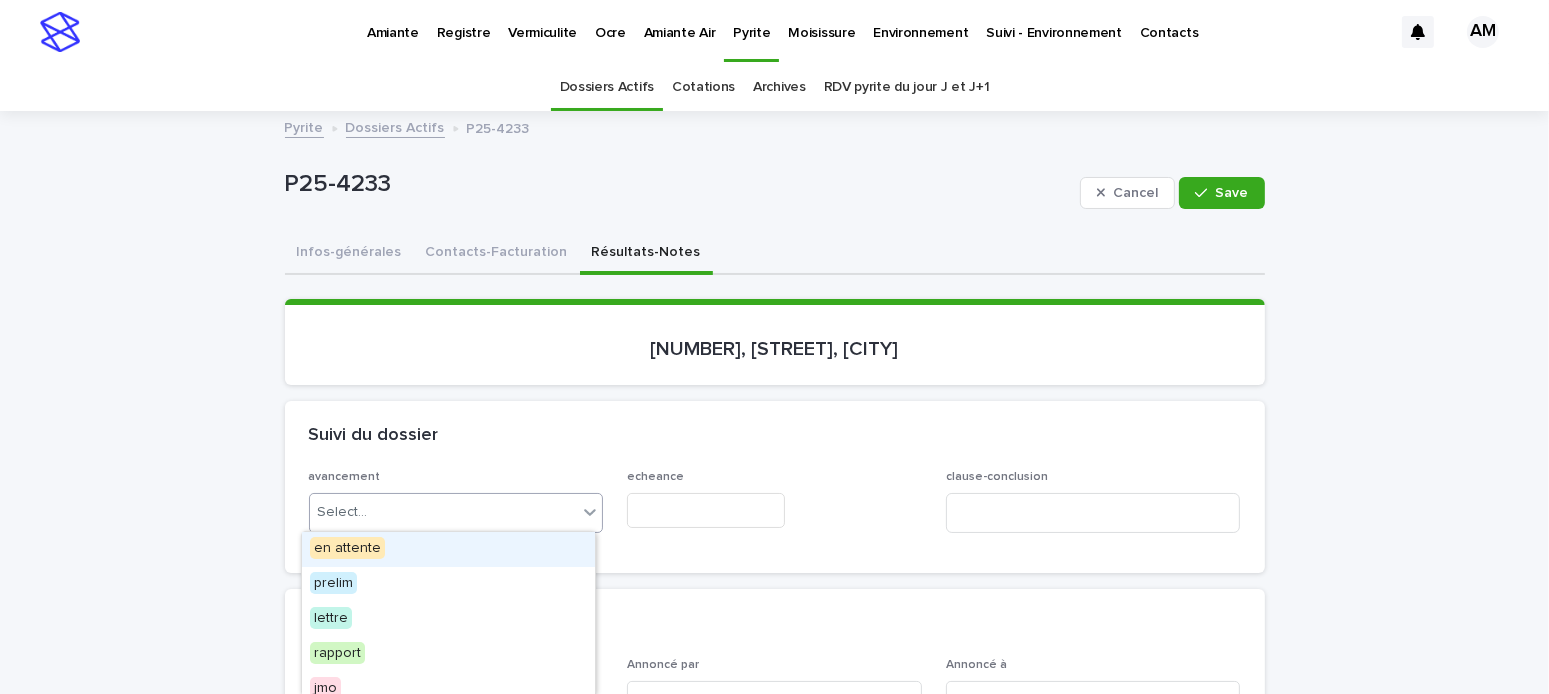 click on "Select..." at bounding box center [444, 512] 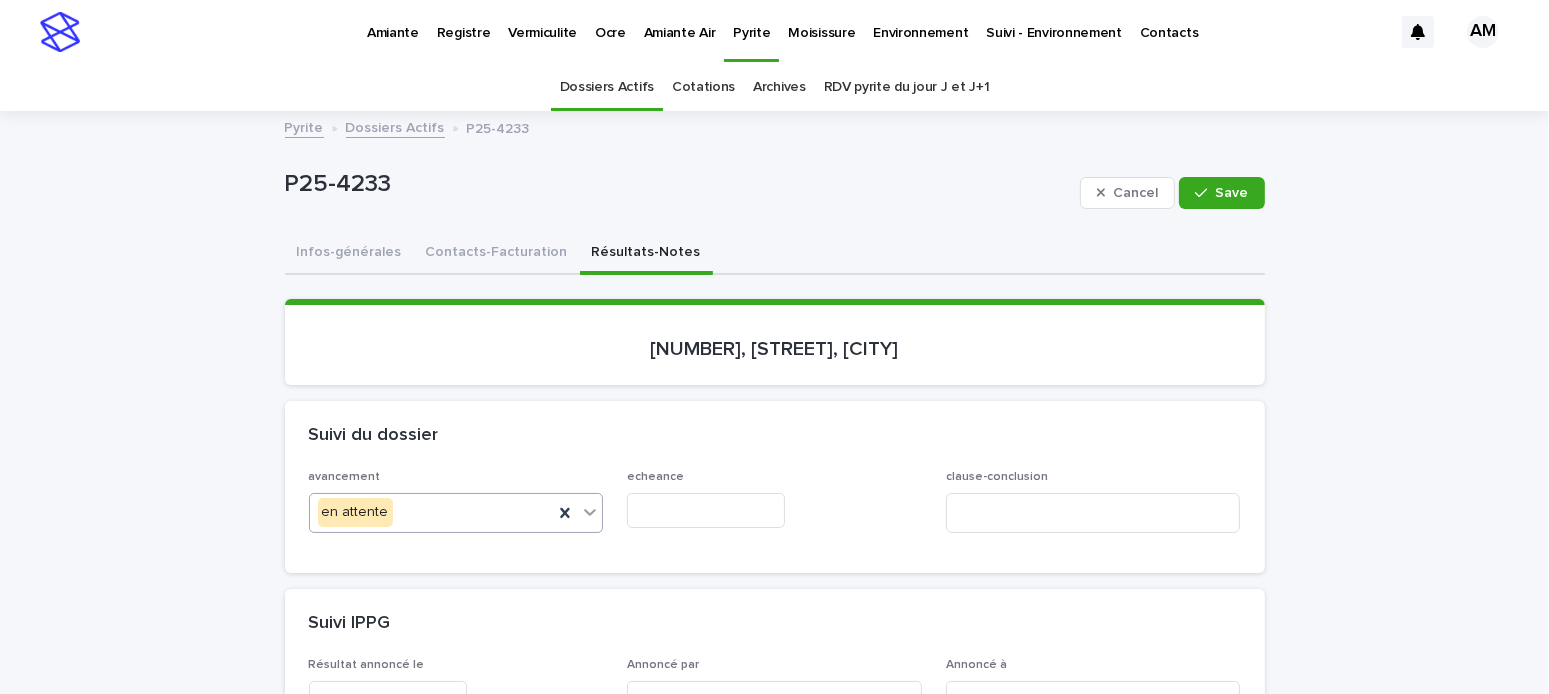 click at bounding box center (706, 510) 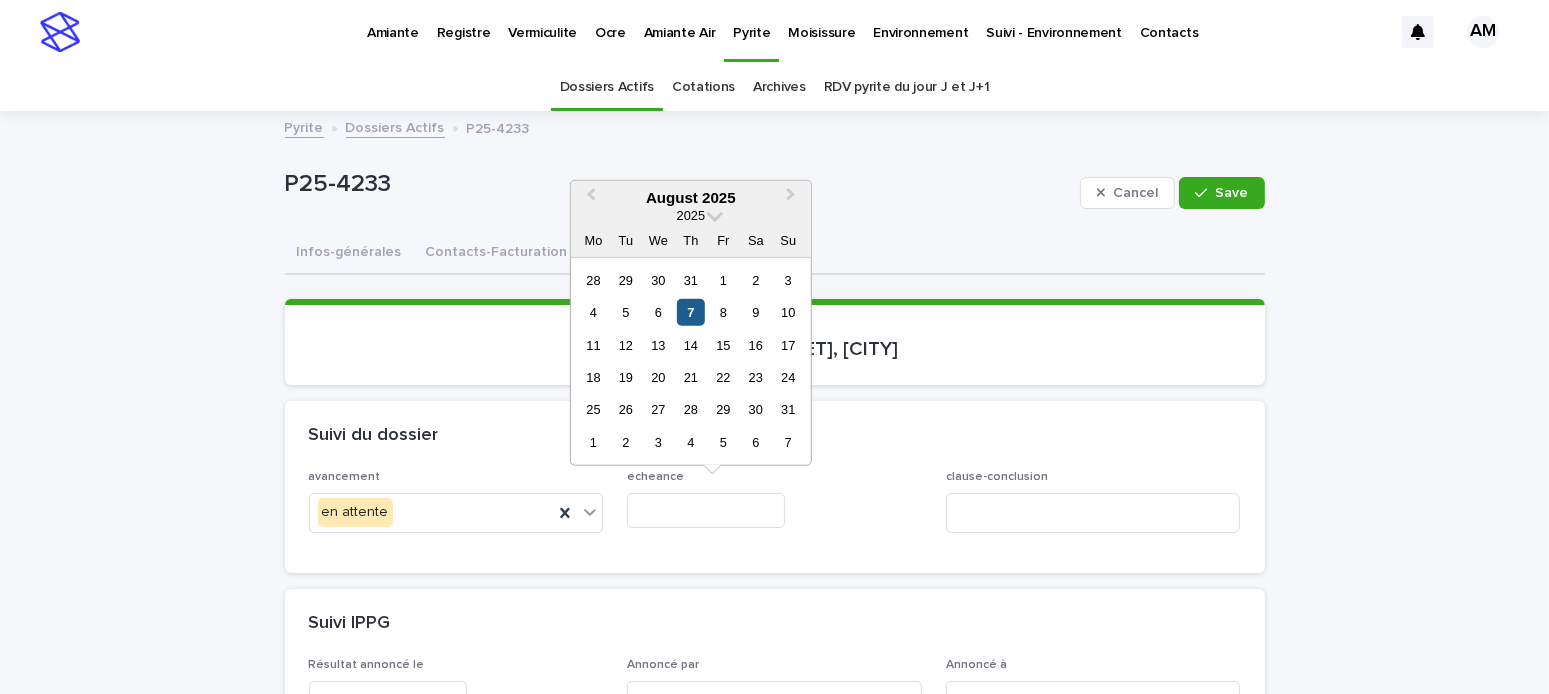 click on "7" at bounding box center (690, 312) 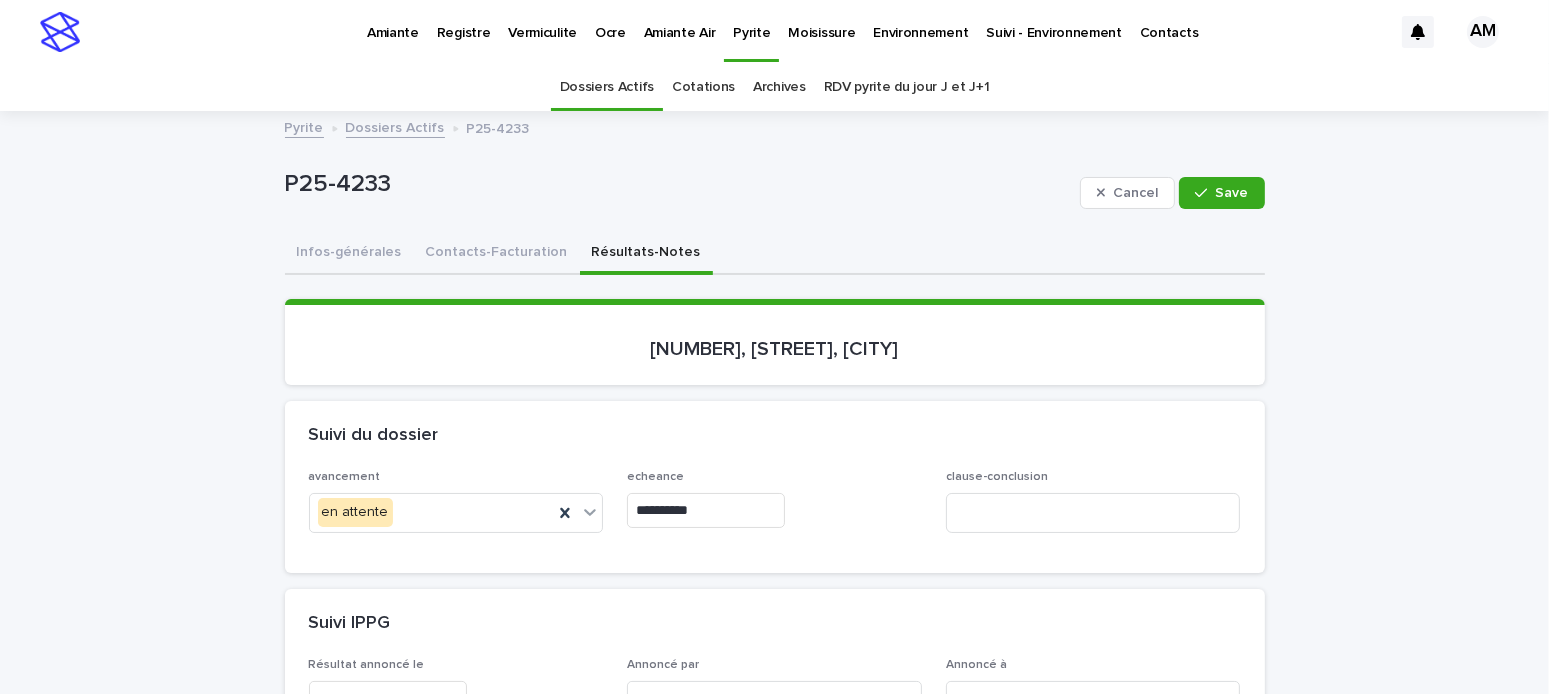 scroll, scrollTop: 400, scrollLeft: 0, axis: vertical 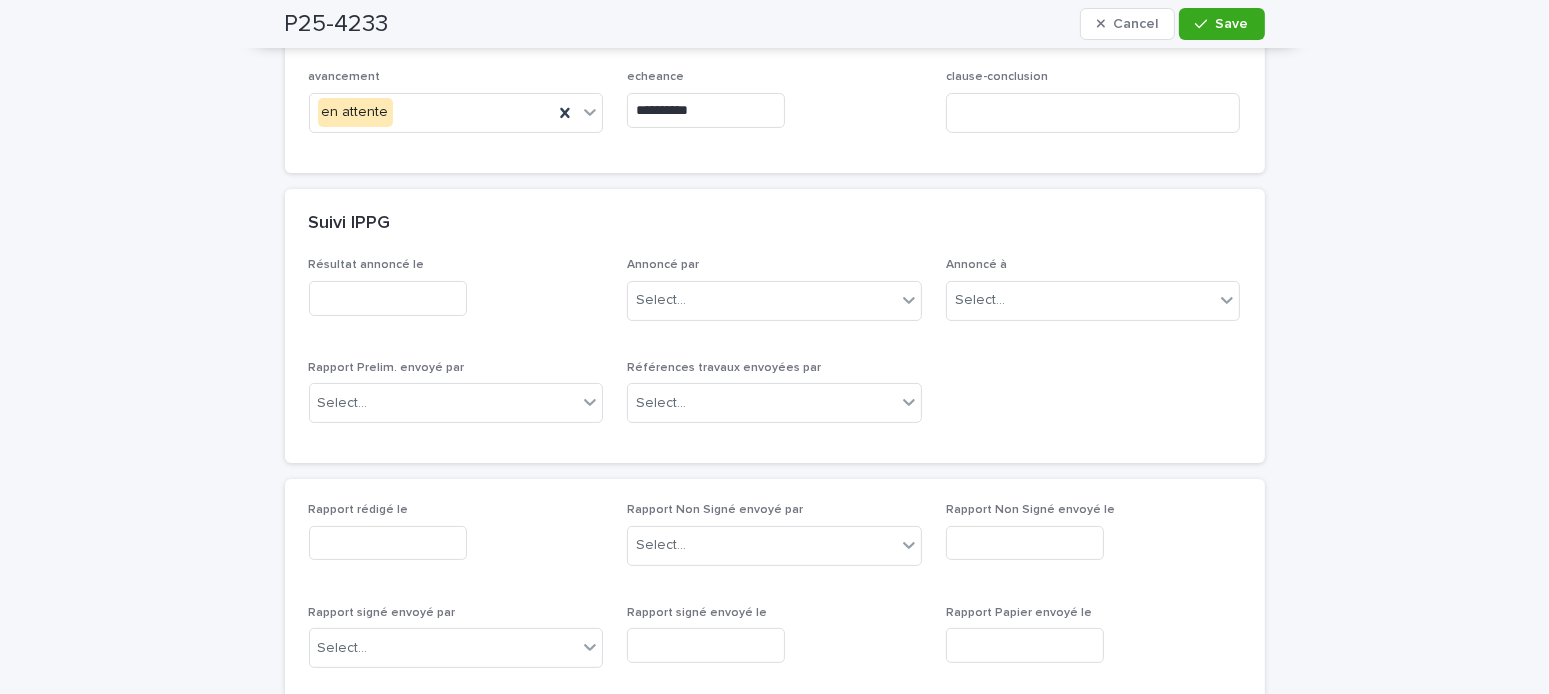 click at bounding box center (388, 543) 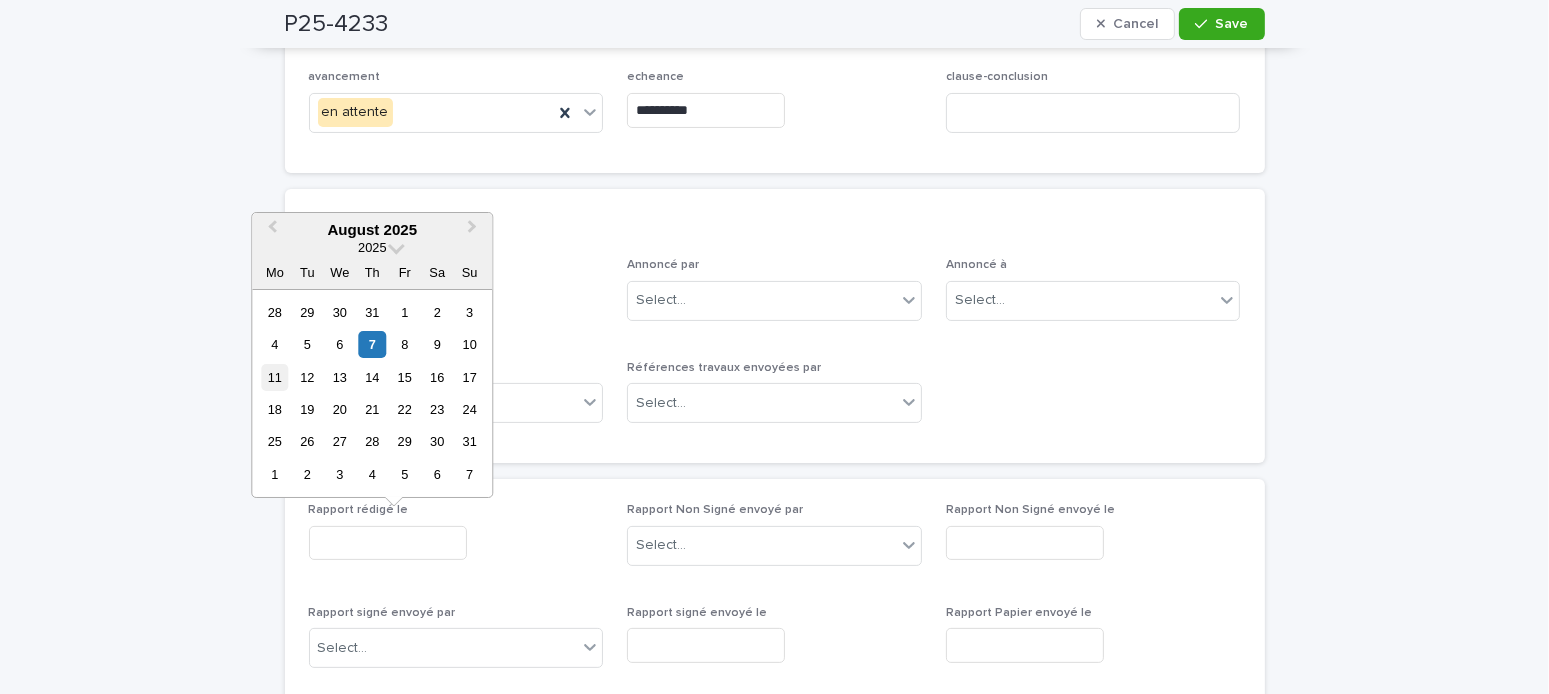 click on "11" at bounding box center (274, 377) 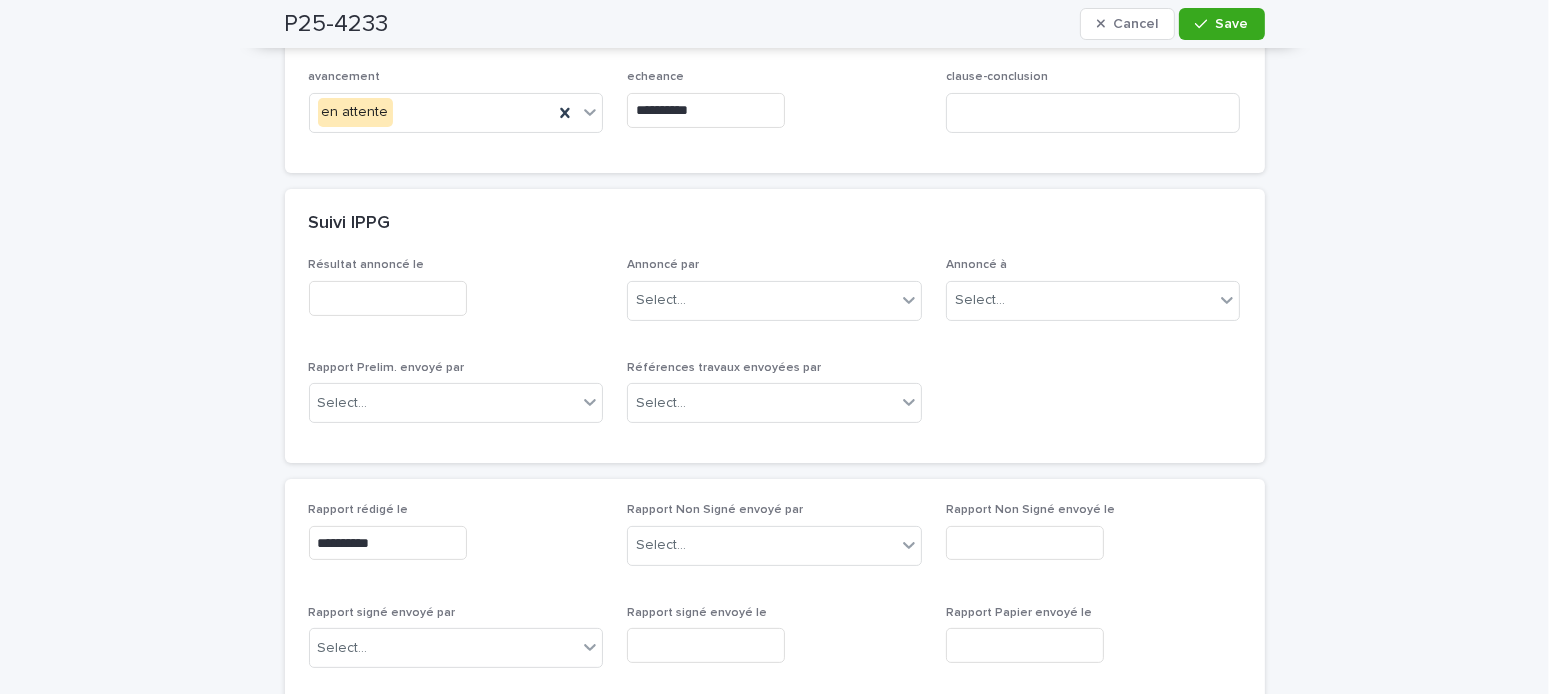 scroll, scrollTop: 0, scrollLeft: 0, axis: both 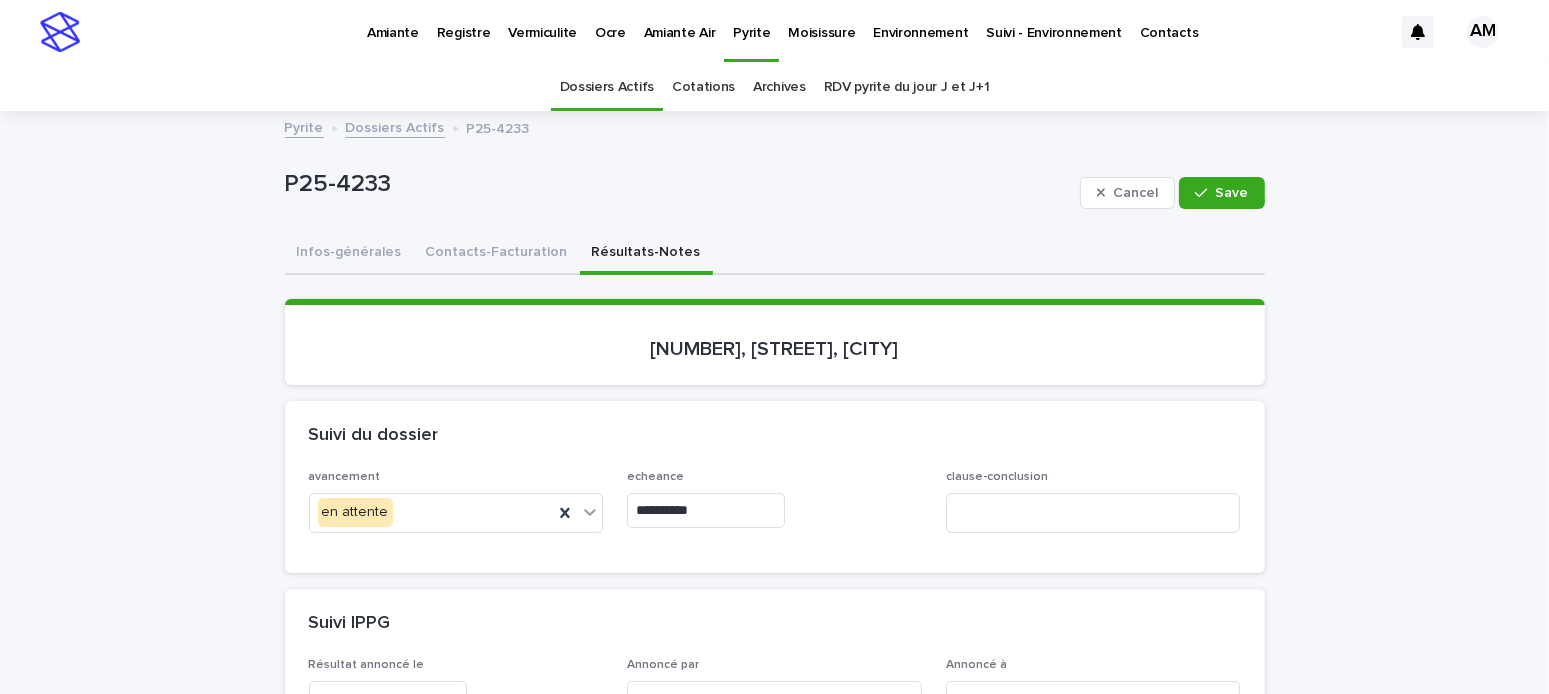 click on "Contacts-Facturation" at bounding box center (497, 254) 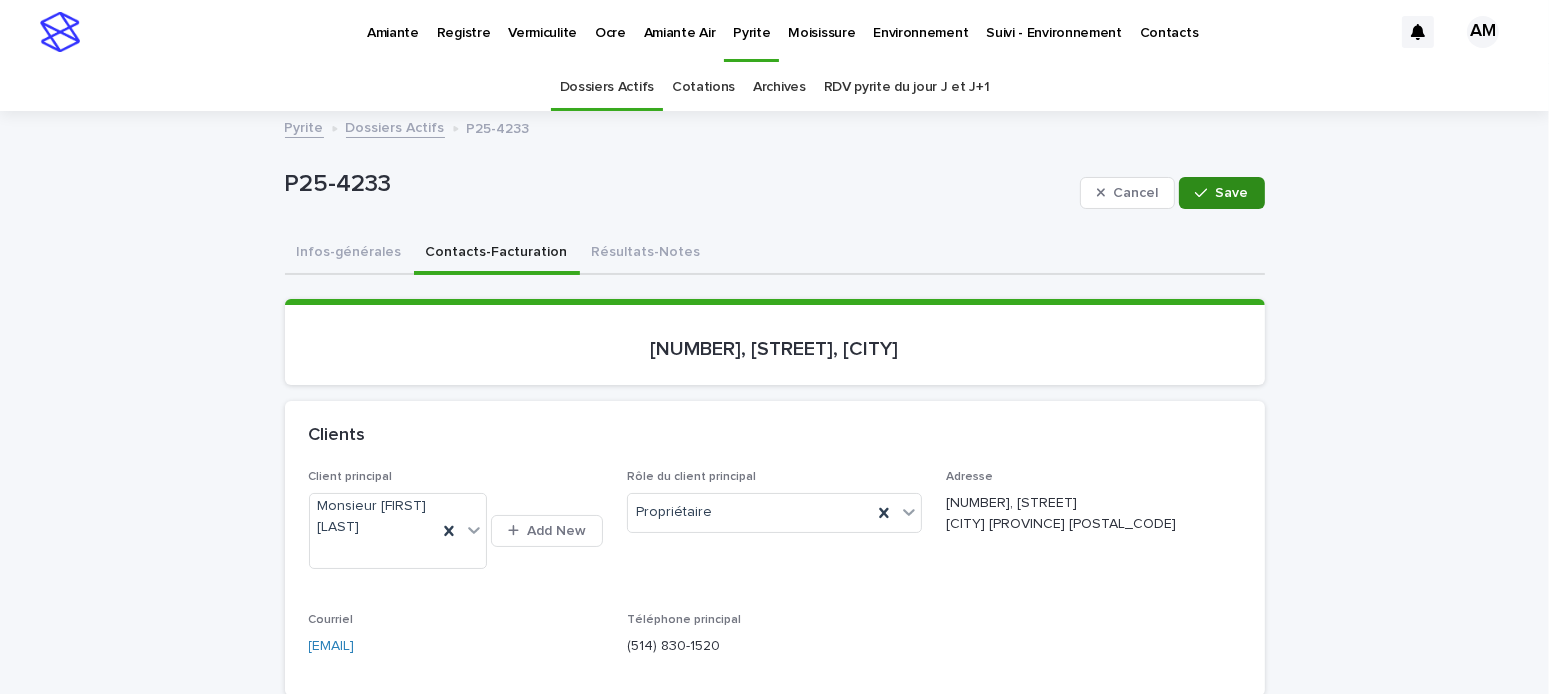 click on "Save" at bounding box center (1221, 193) 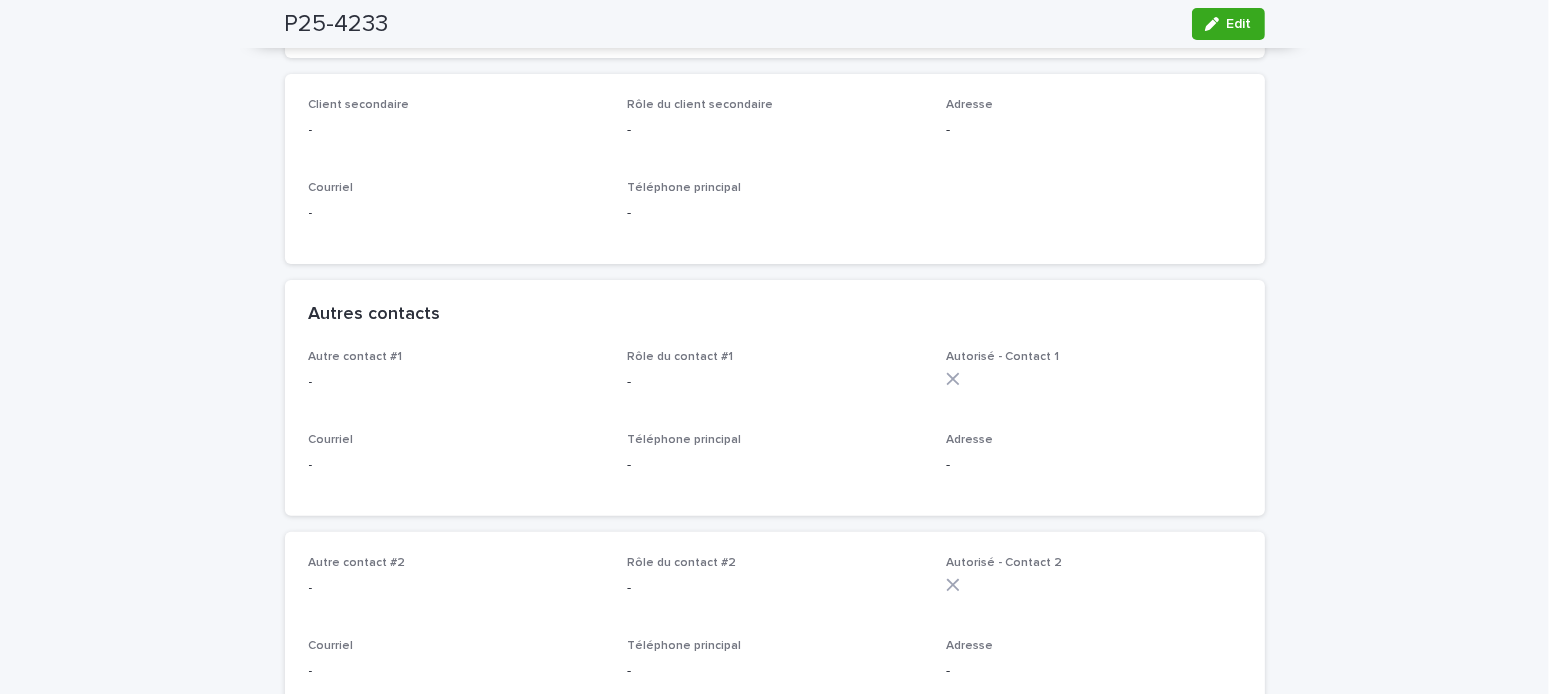 scroll, scrollTop: 0, scrollLeft: 0, axis: both 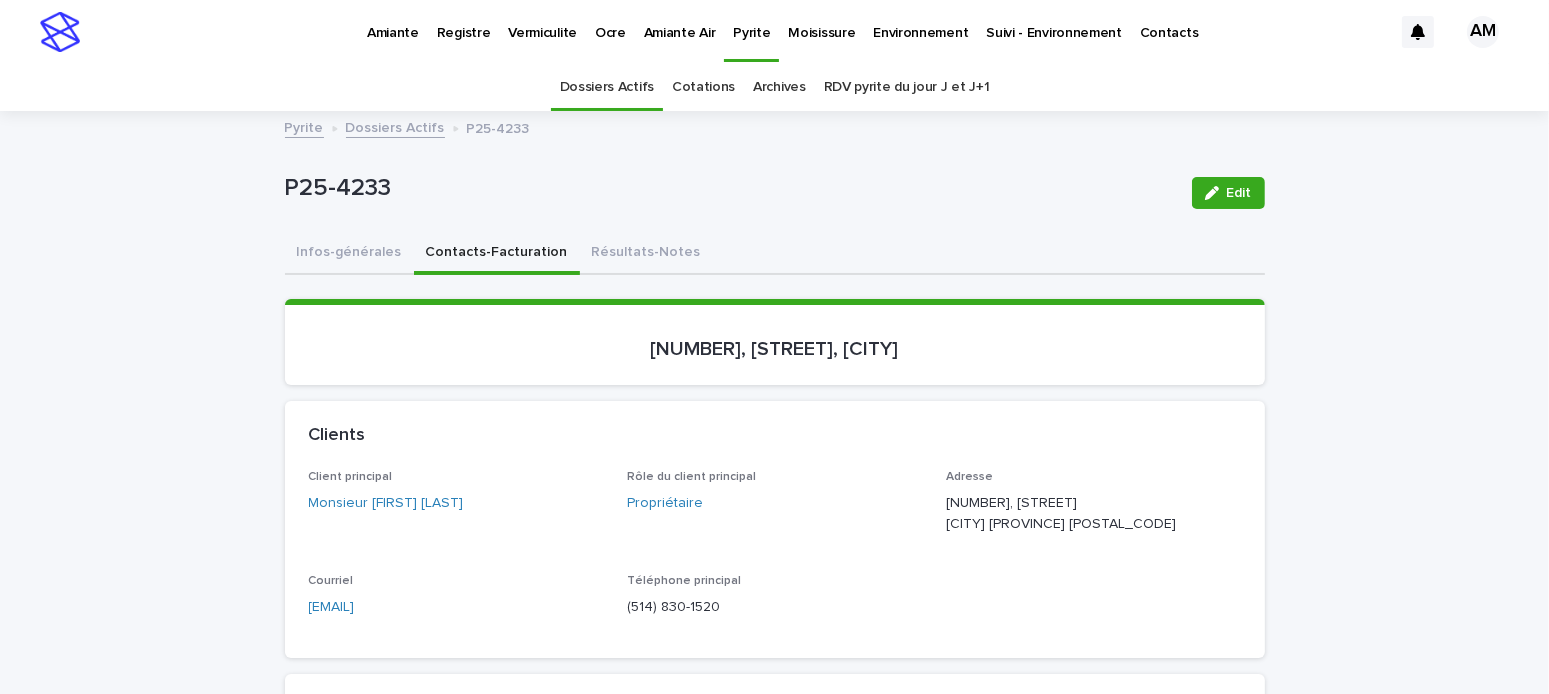 click on "Moisissure" at bounding box center [821, 21] 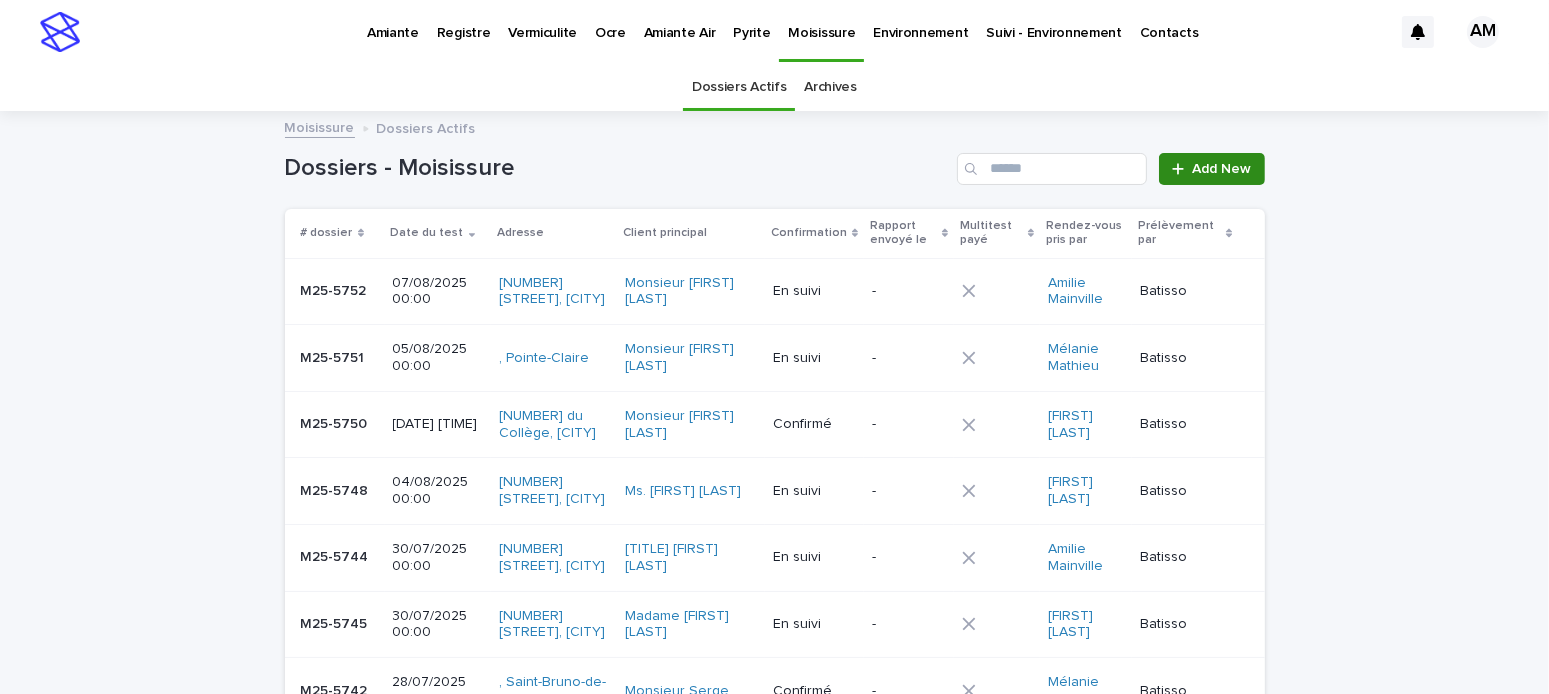 click on "Add New" at bounding box center [1222, 169] 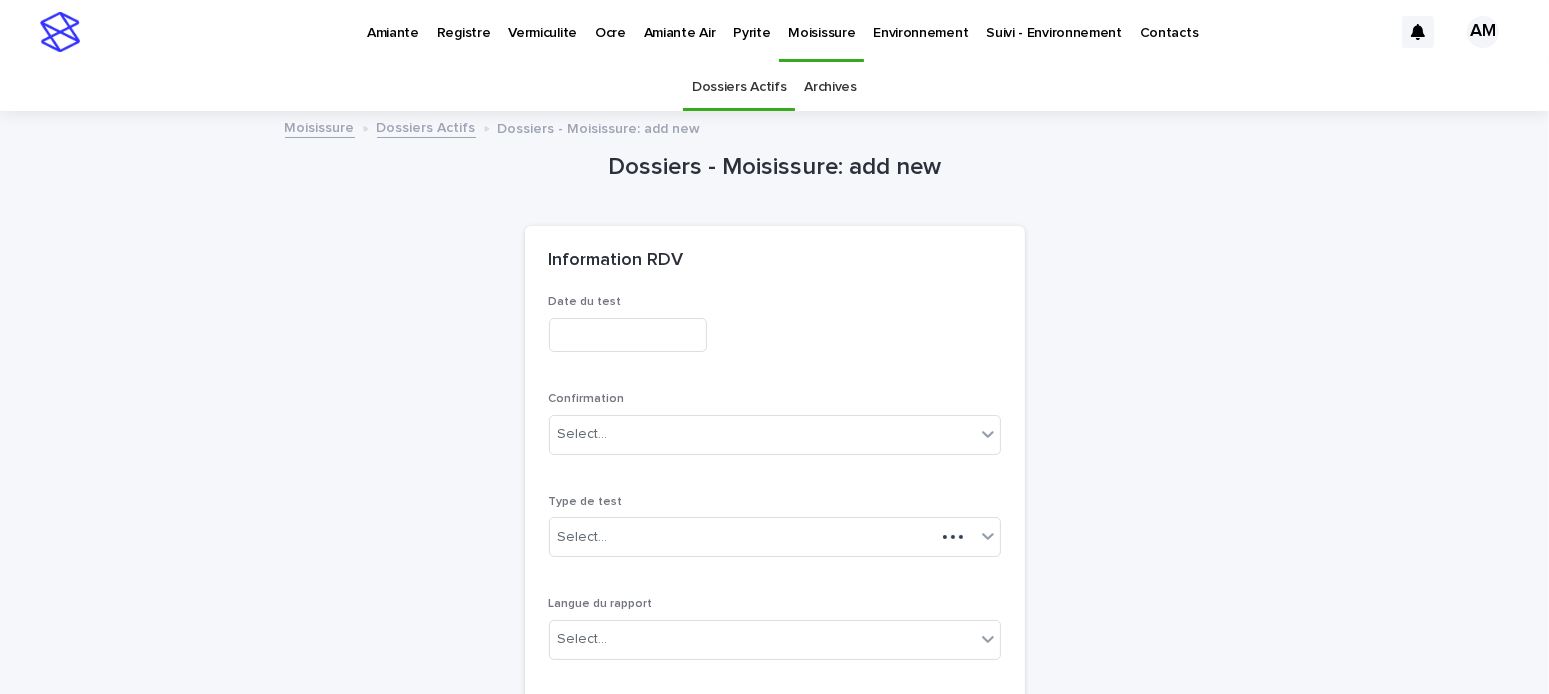 scroll, scrollTop: 63, scrollLeft: 0, axis: vertical 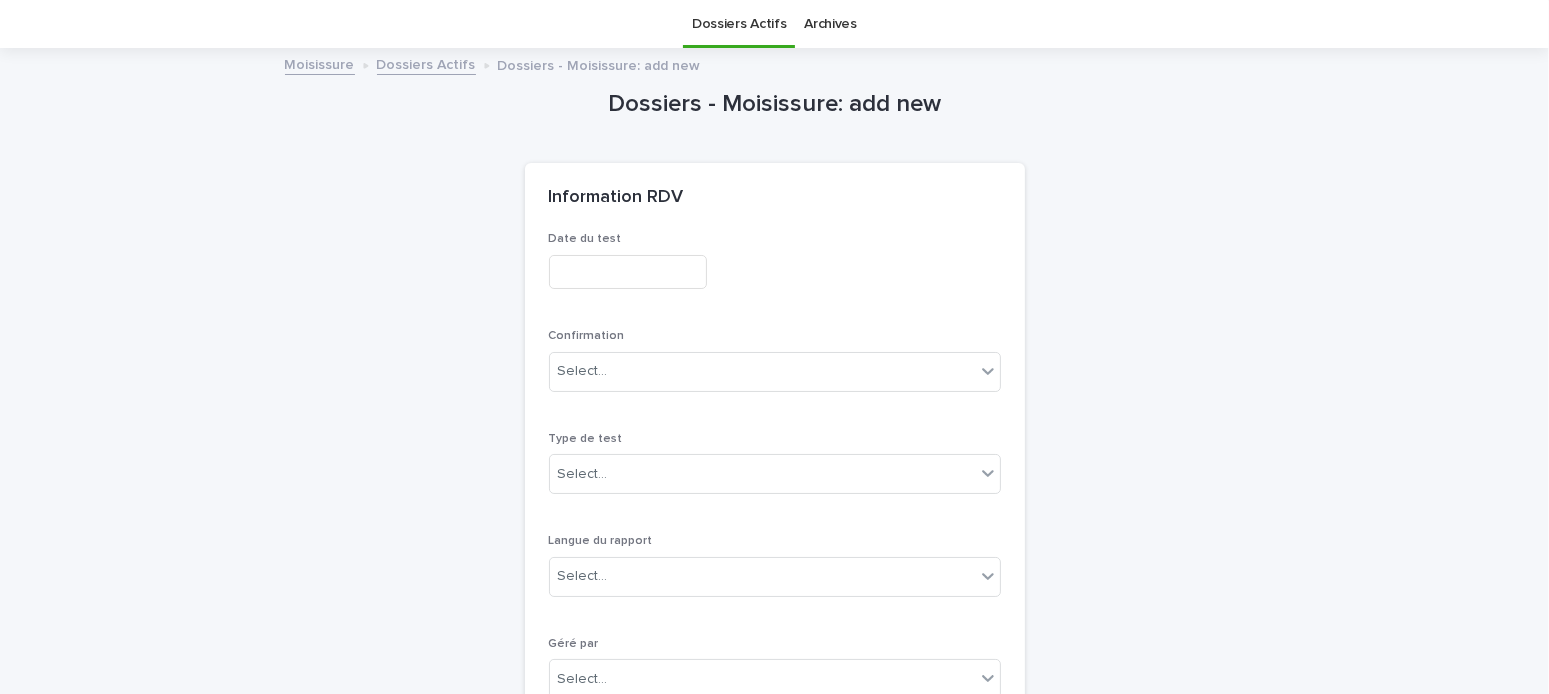 click at bounding box center [628, 272] 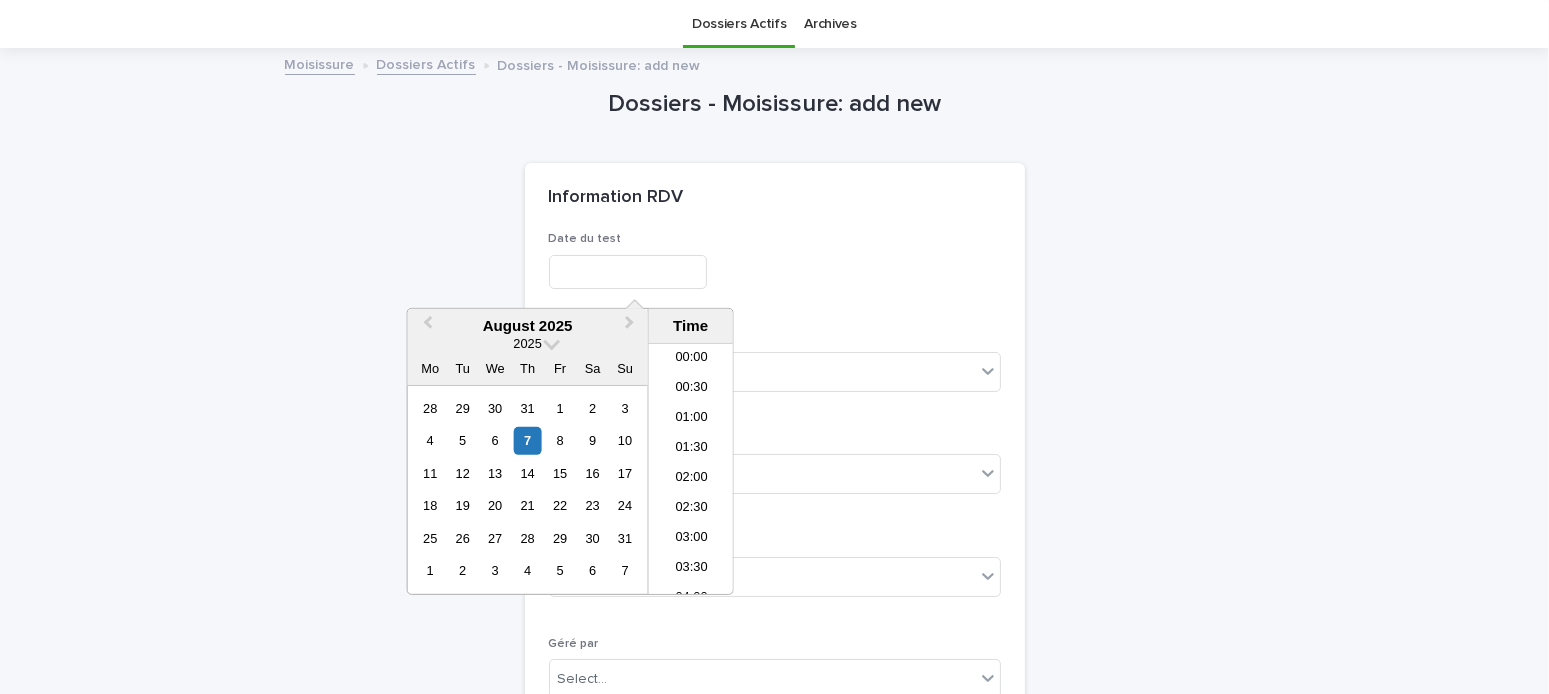 scroll, scrollTop: 429, scrollLeft: 0, axis: vertical 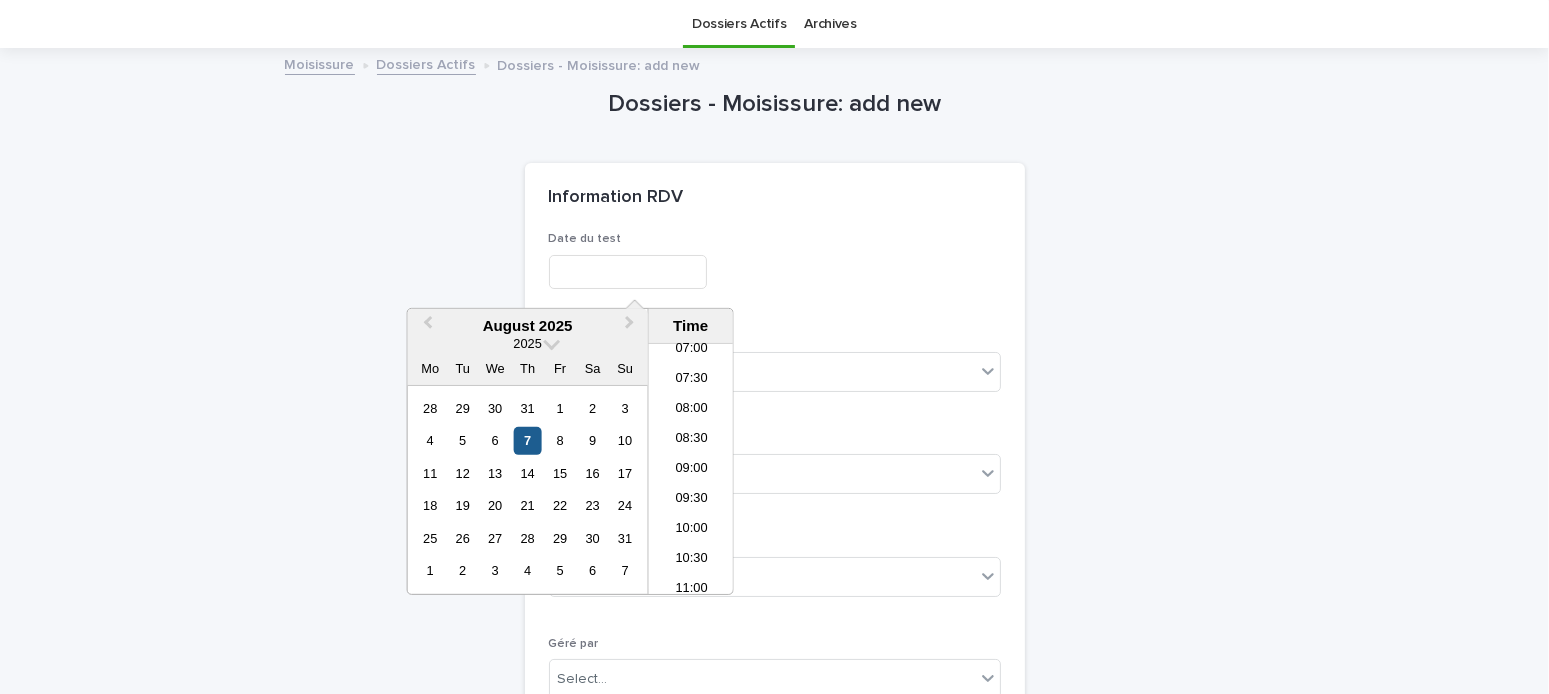 click on "7" at bounding box center [527, 440] 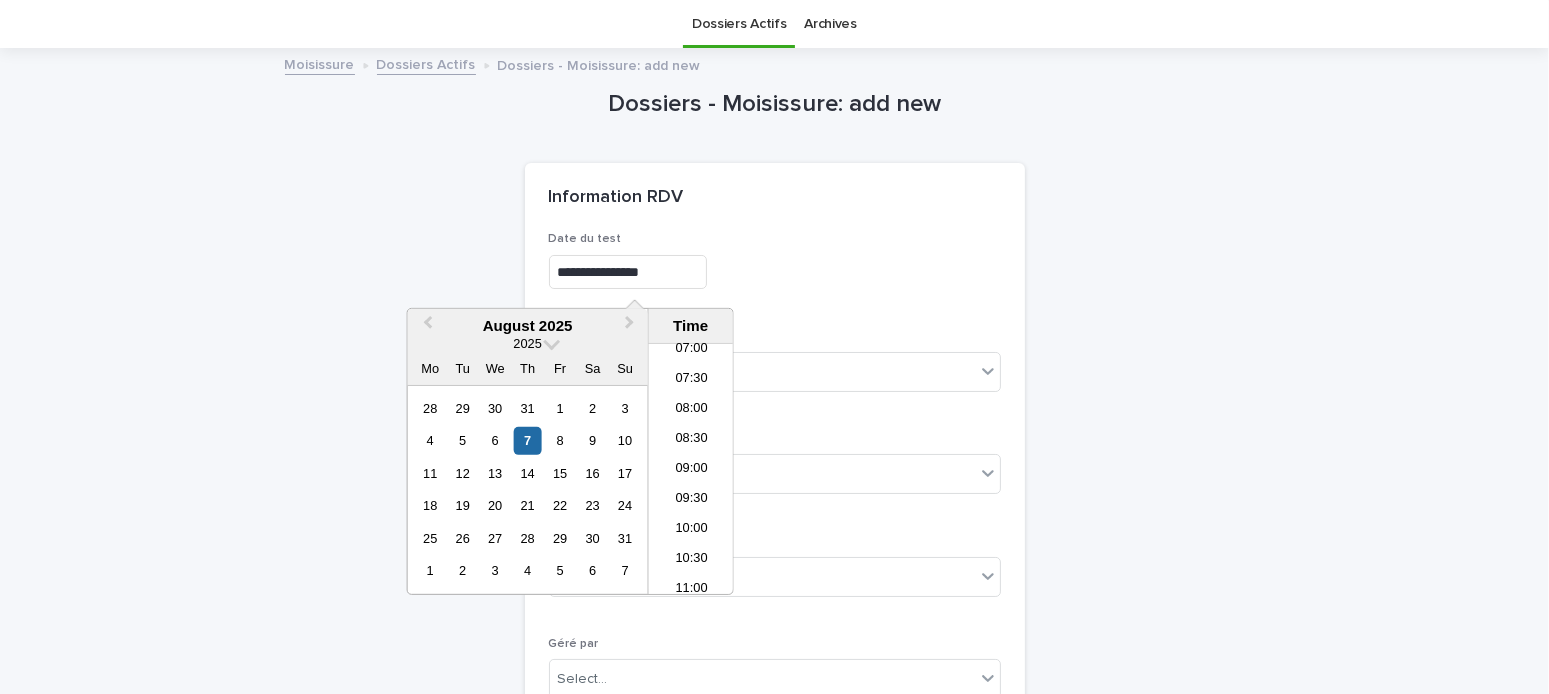 click on "Date du test" at bounding box center [775, 239] 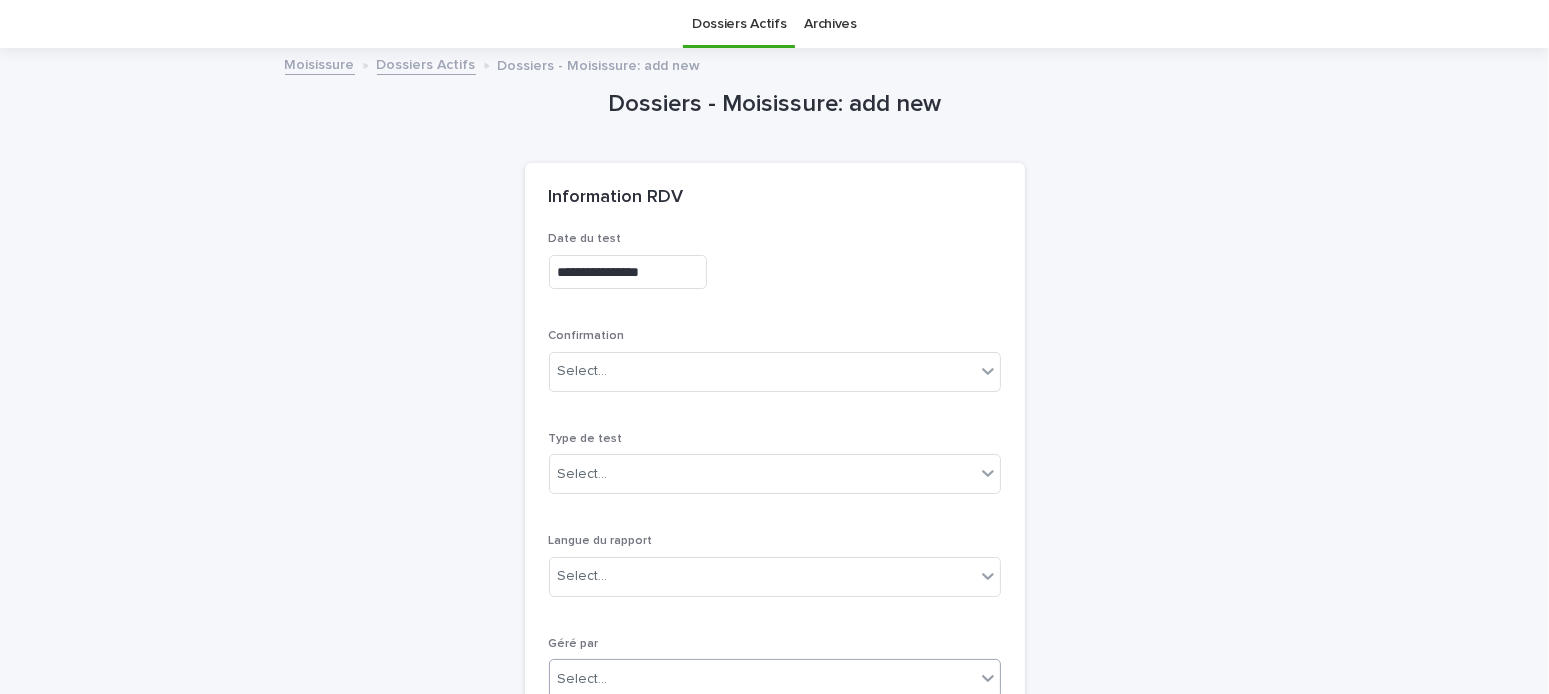 scroll, scrollTop: 363, scrollLeft: 0, axis: vertical 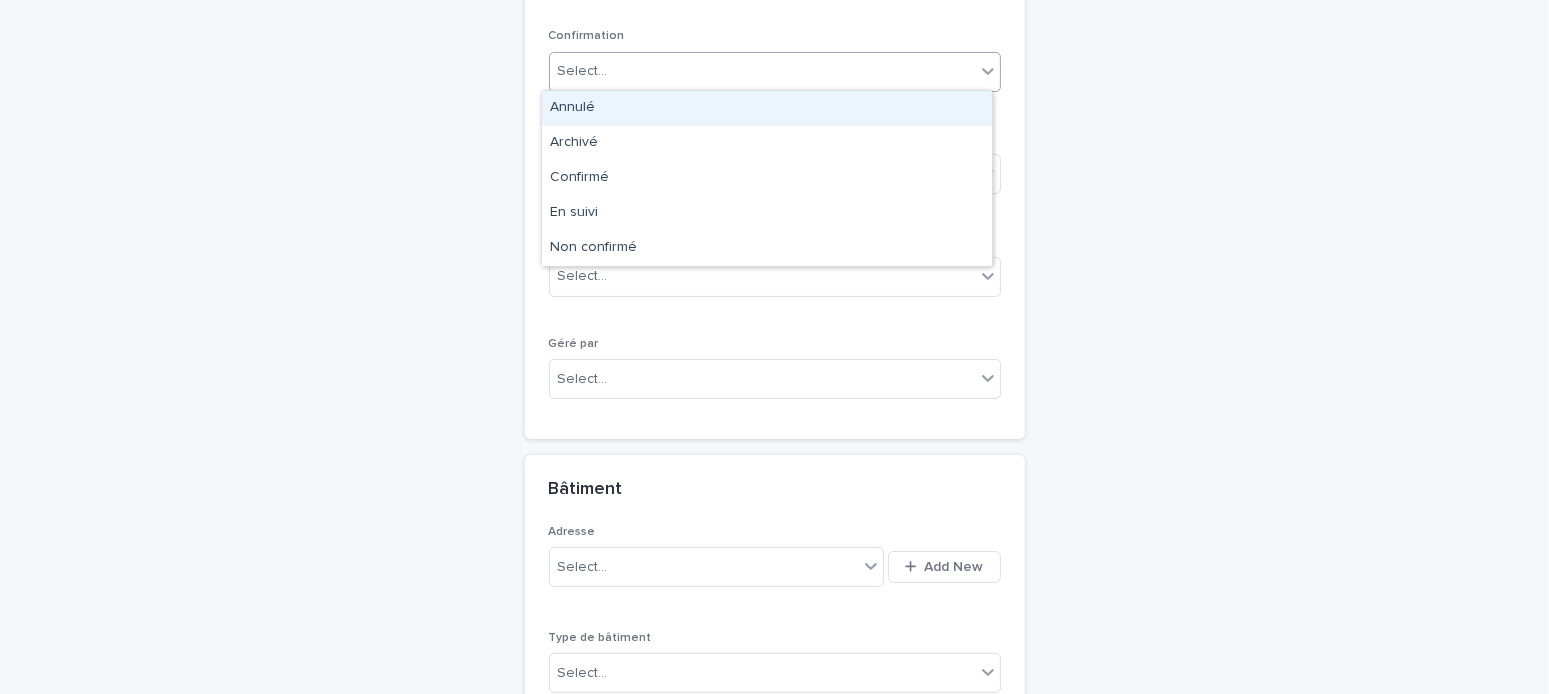 click on "Select..." at bounding box center (762, 71) 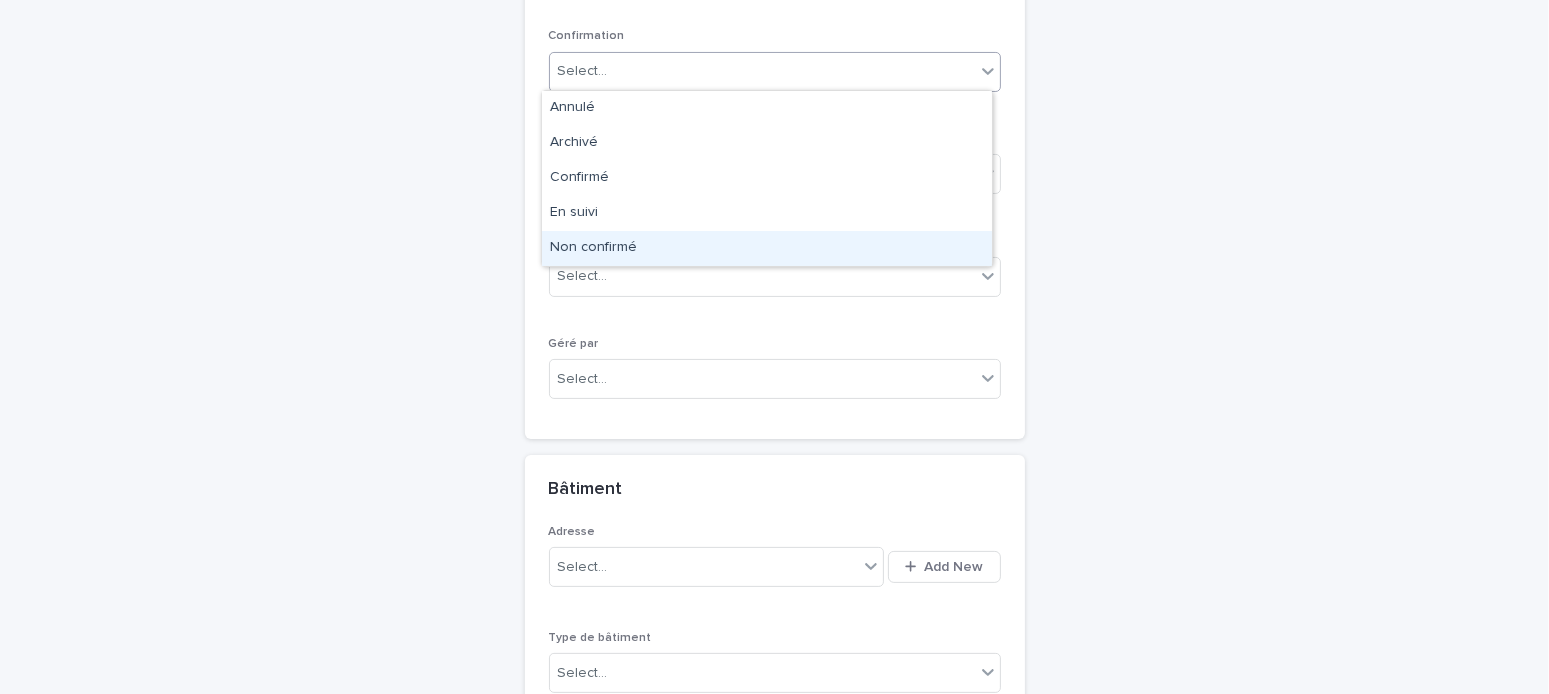 click on "Non confirmé" at bounding box center (767, 248) 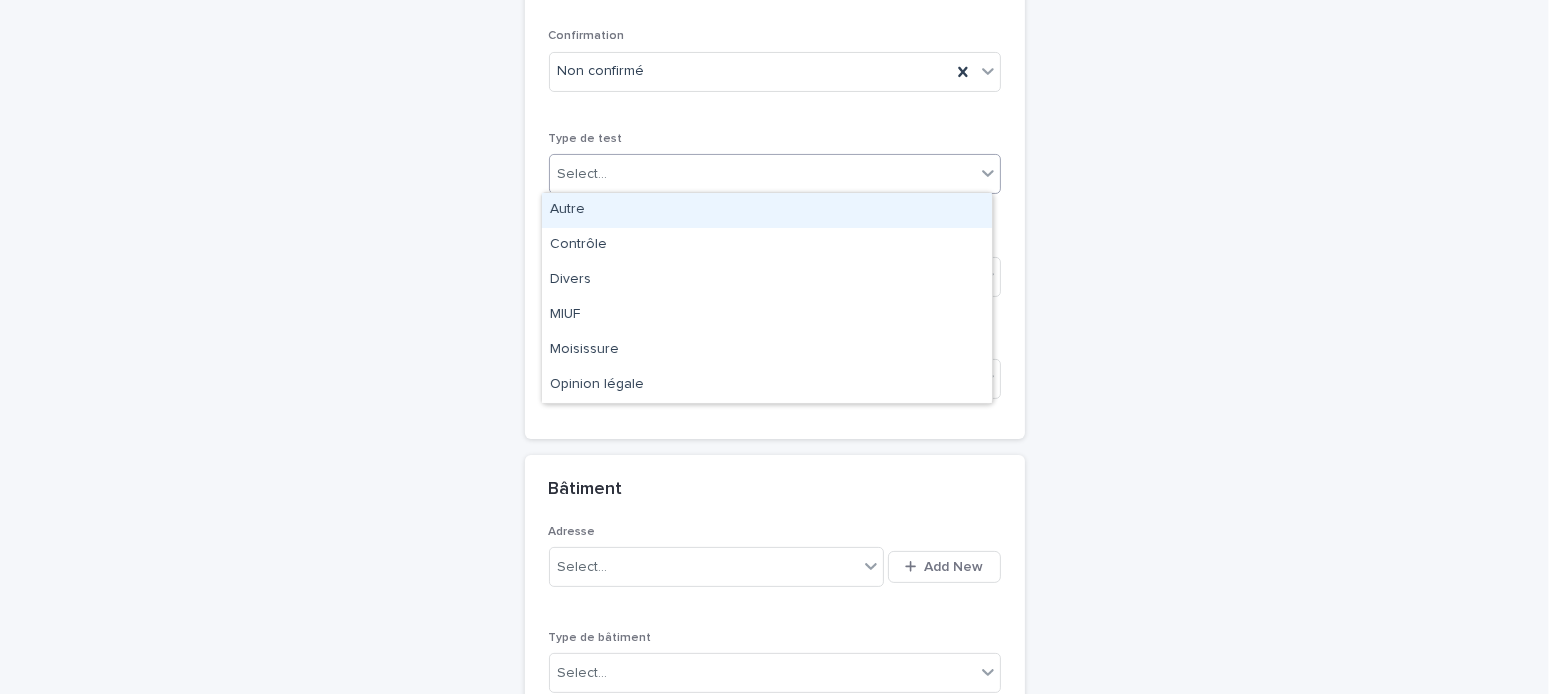 click on "Select..." at bounding box center (583, 174) 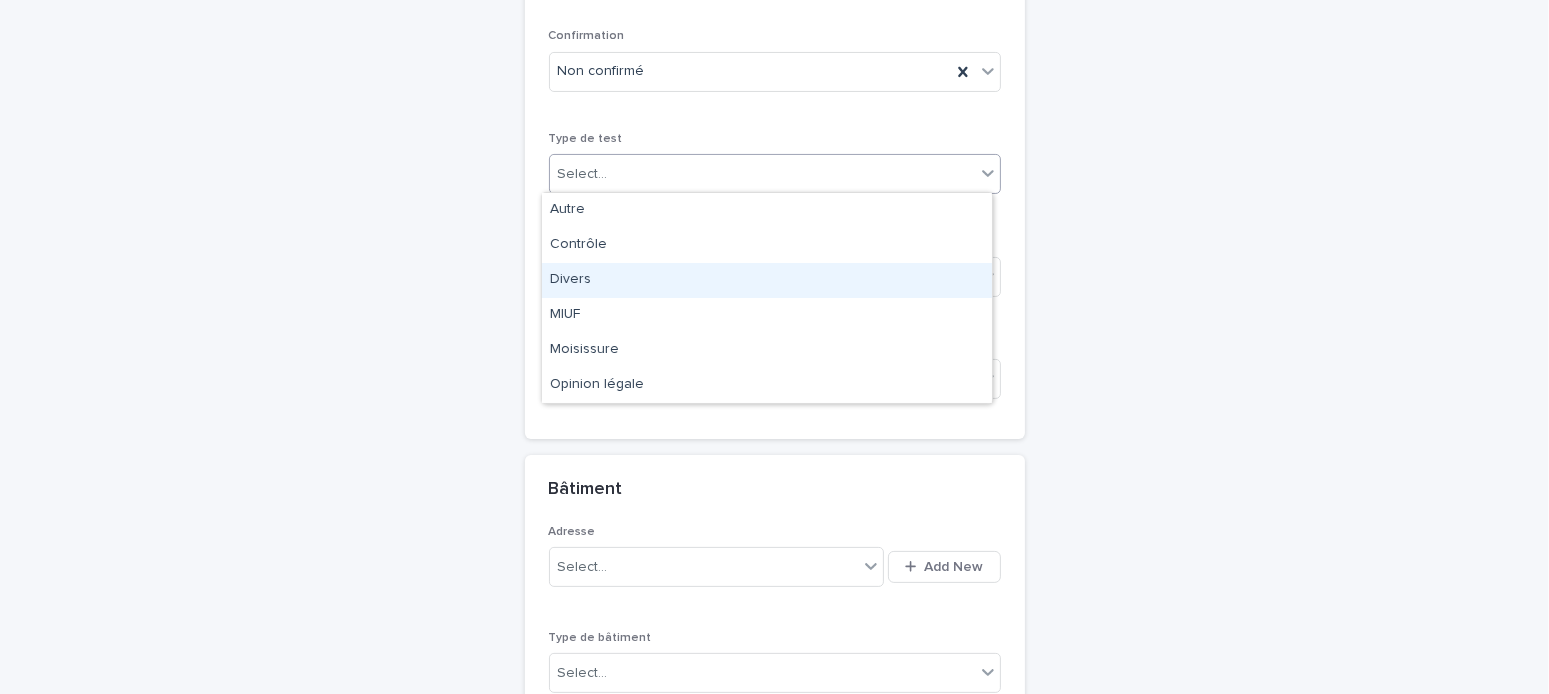 click on "Divers" at bounding box center [767, 280] 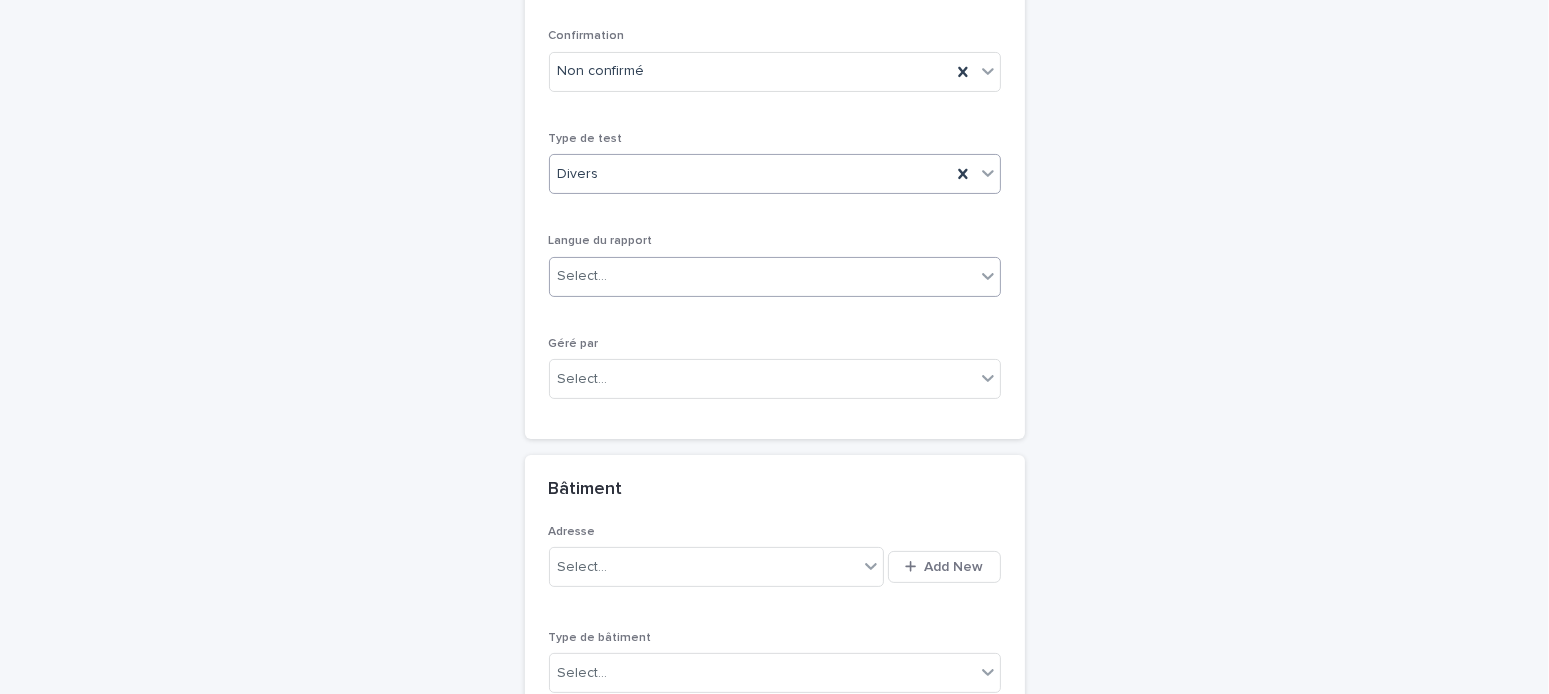 click on "Select..." at bounding box center [762, 276] 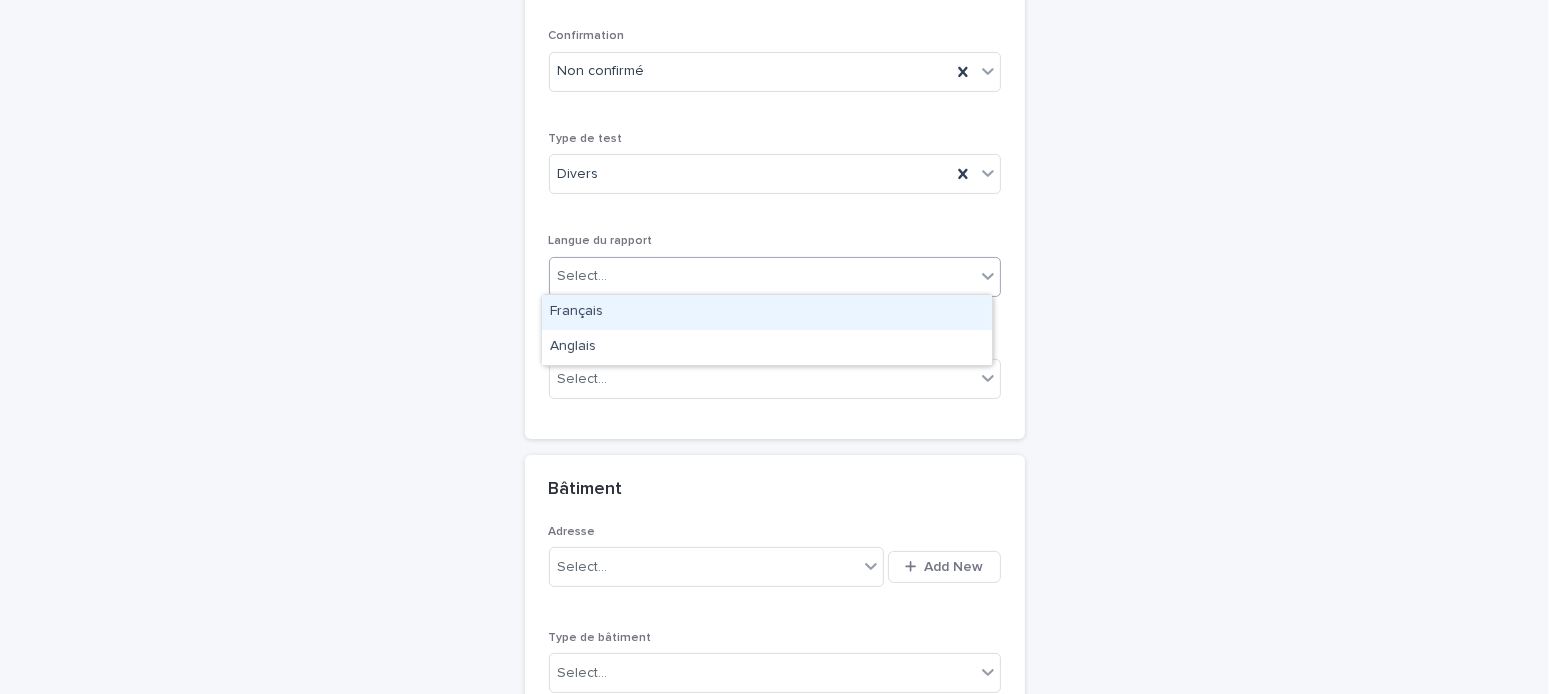 click on "Français" at bounding box center (767, 312) 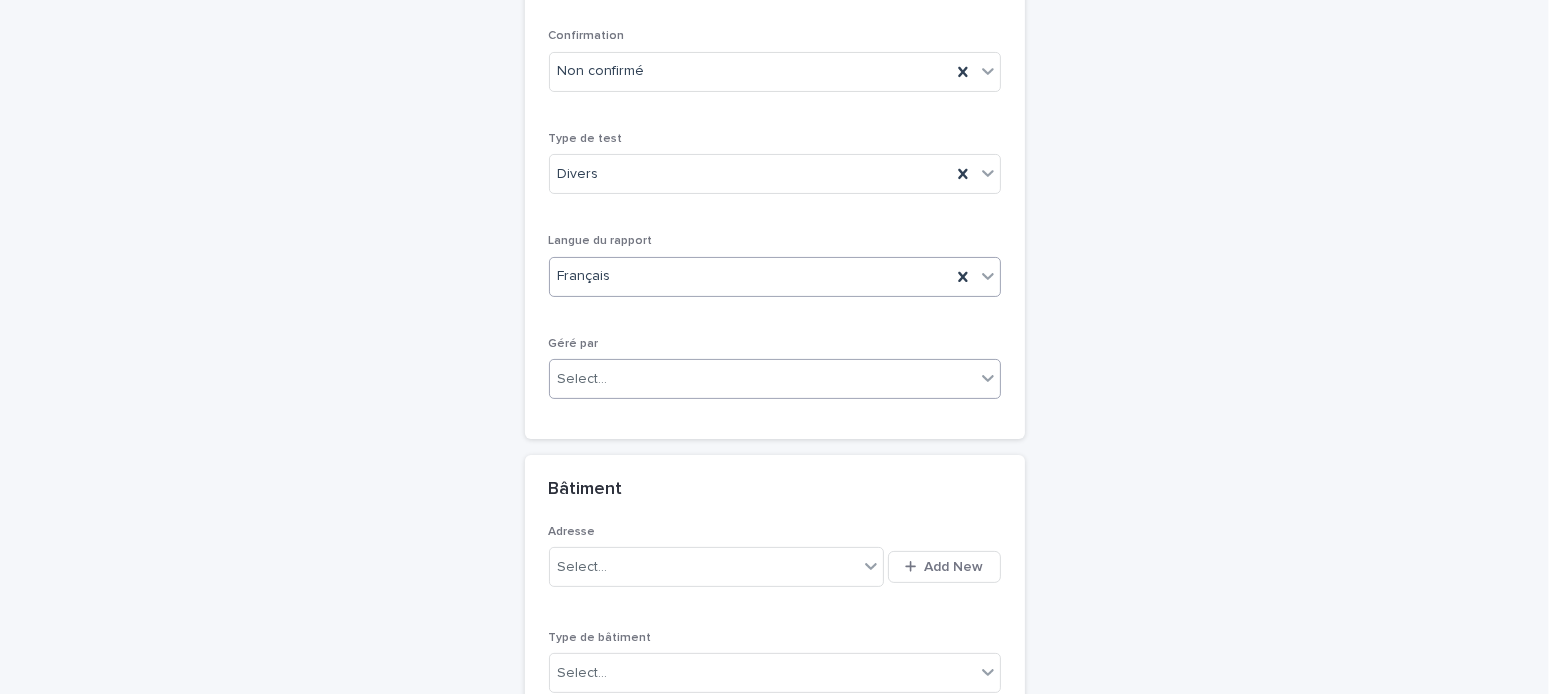click on "Select..." at bounding box center [762, 379] 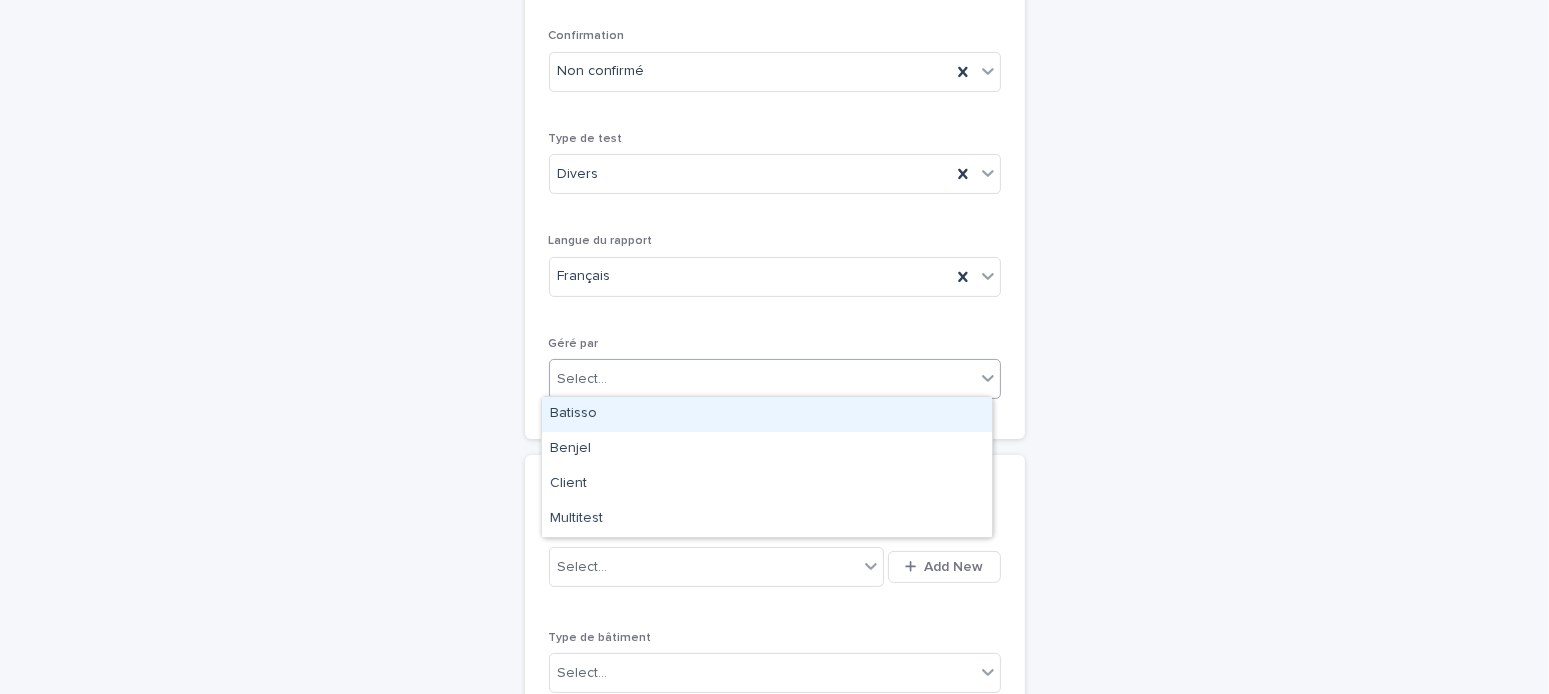 click on "Batisso" at bounding box center [767, 414] 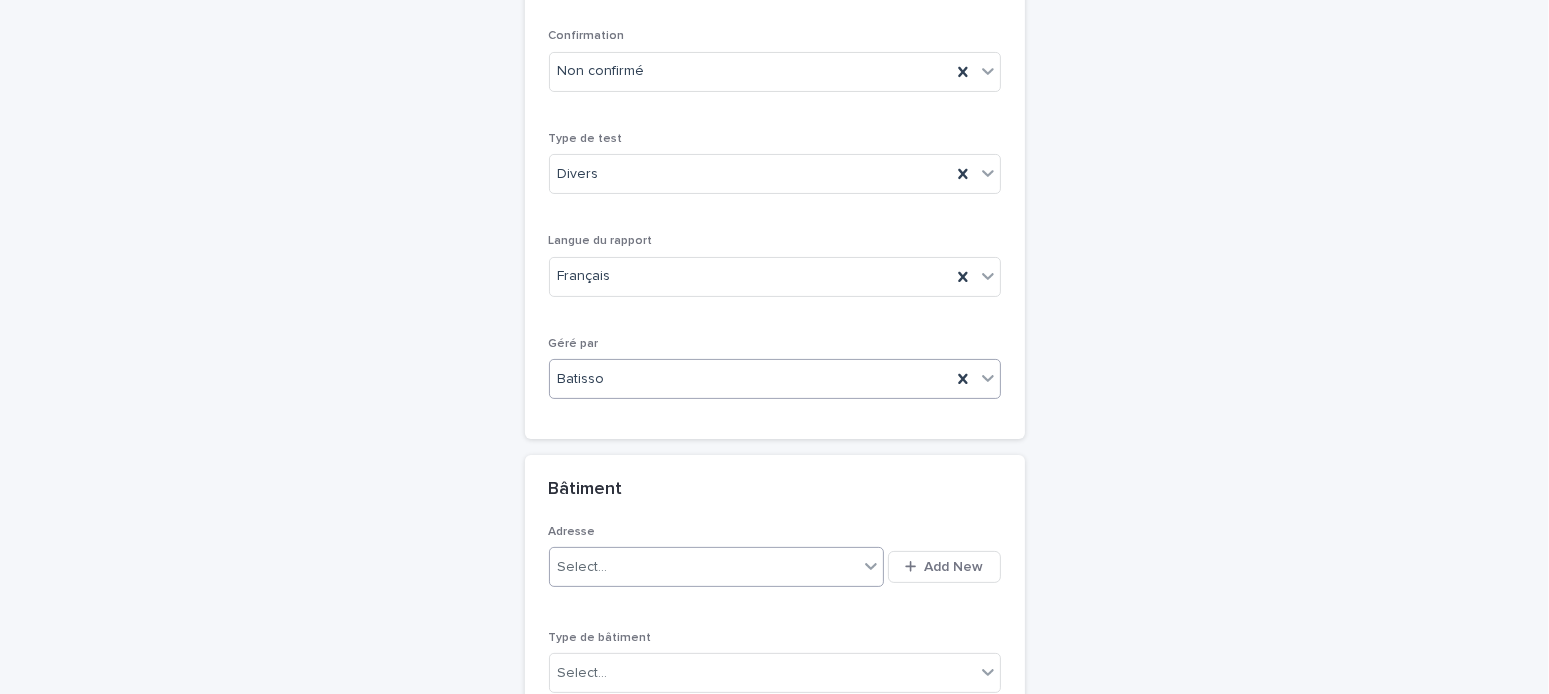 scroll, scrollTop: 563, scrollLeft: 0, axis: vertical 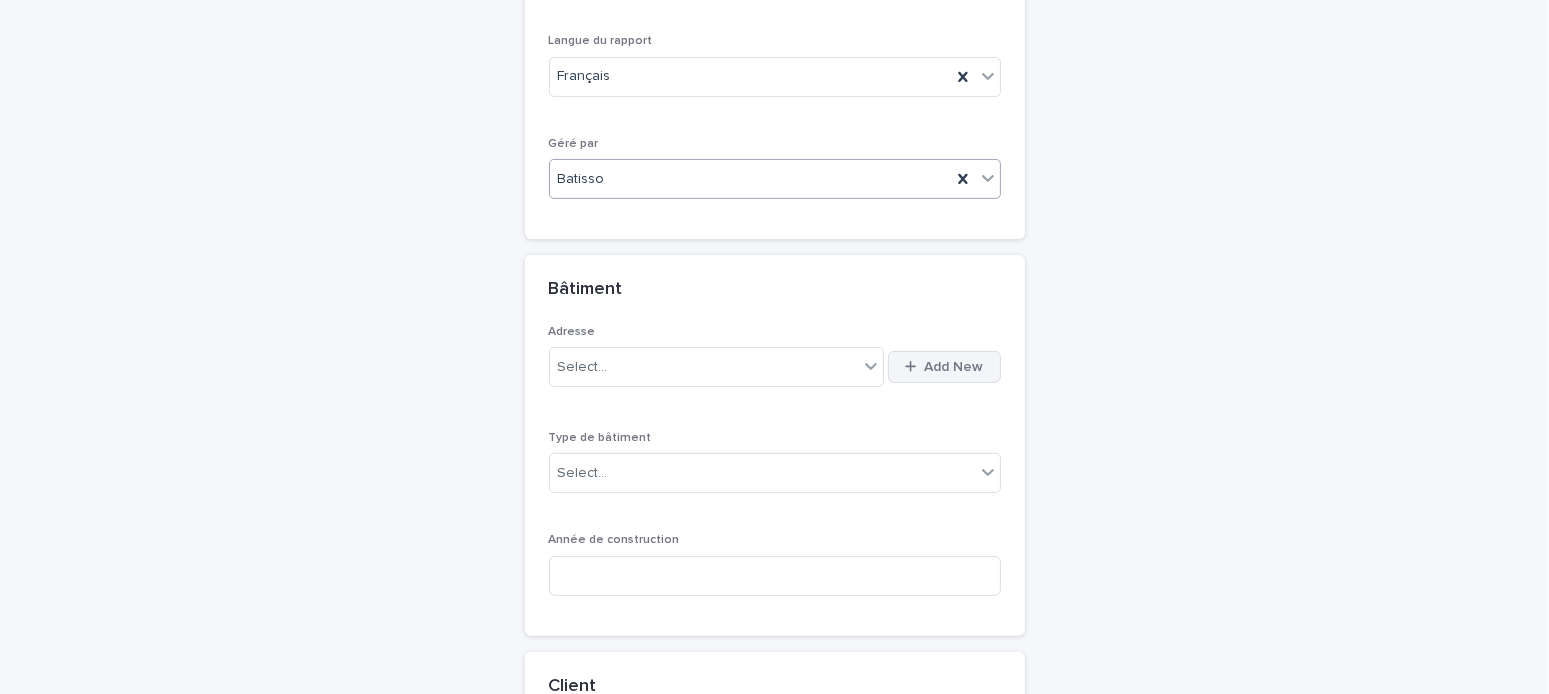 click on "Add New" at bounding box center [954, 367] 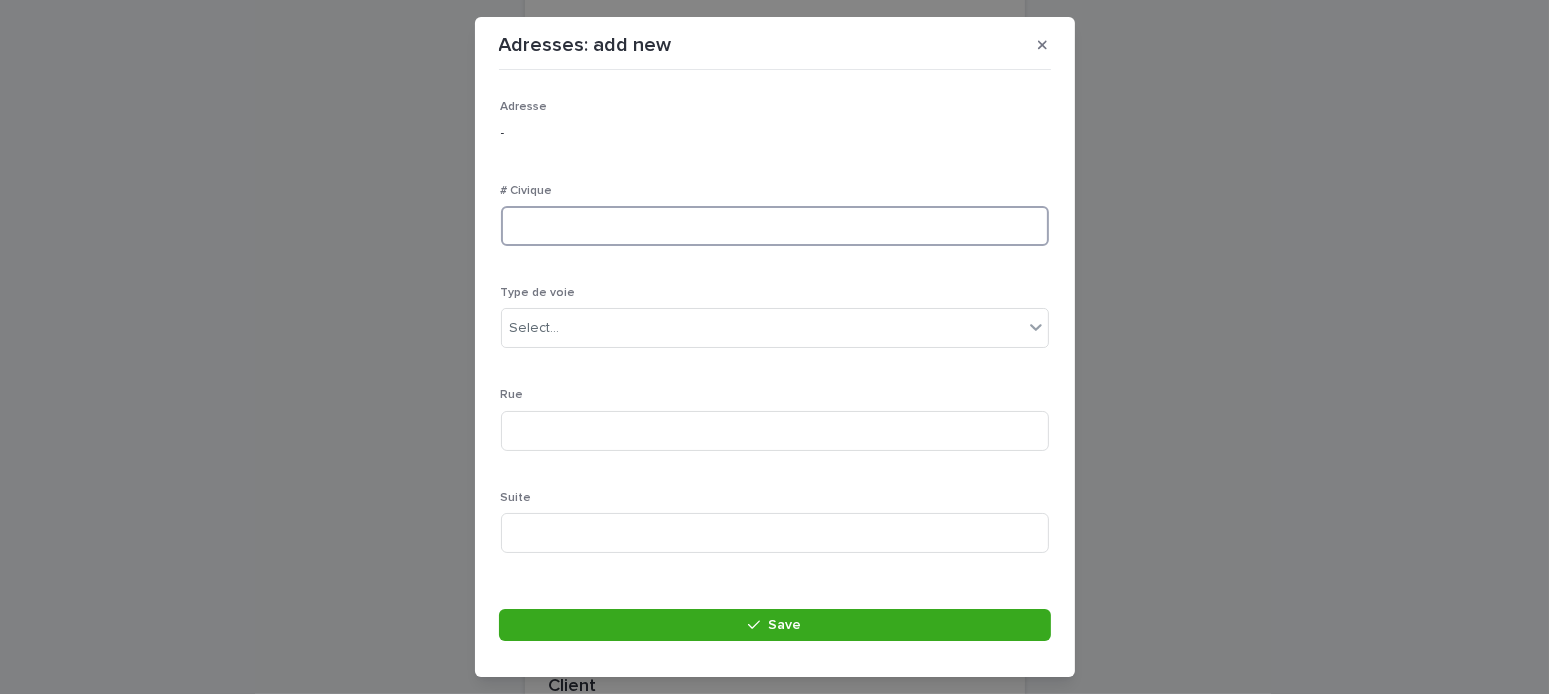 click at bounding box center (775, 226) 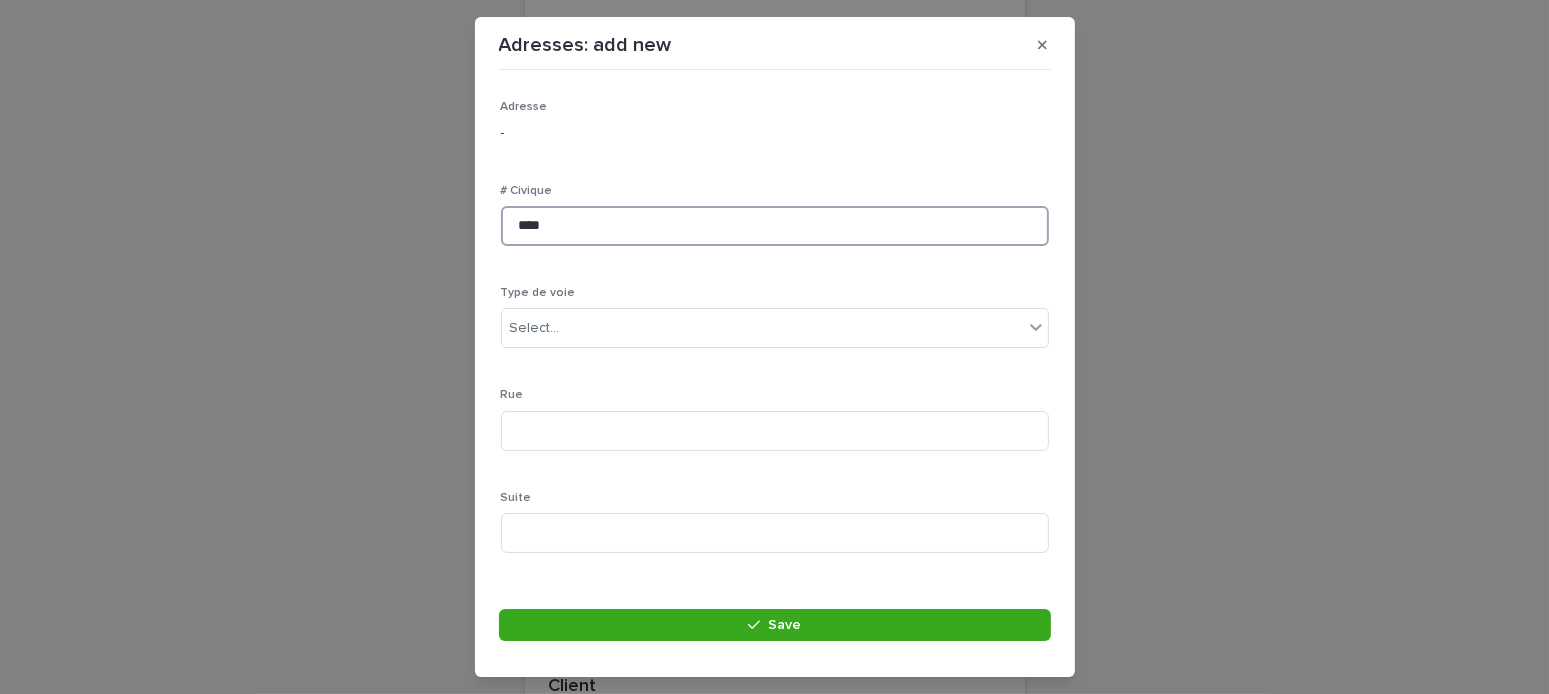 type on "****" 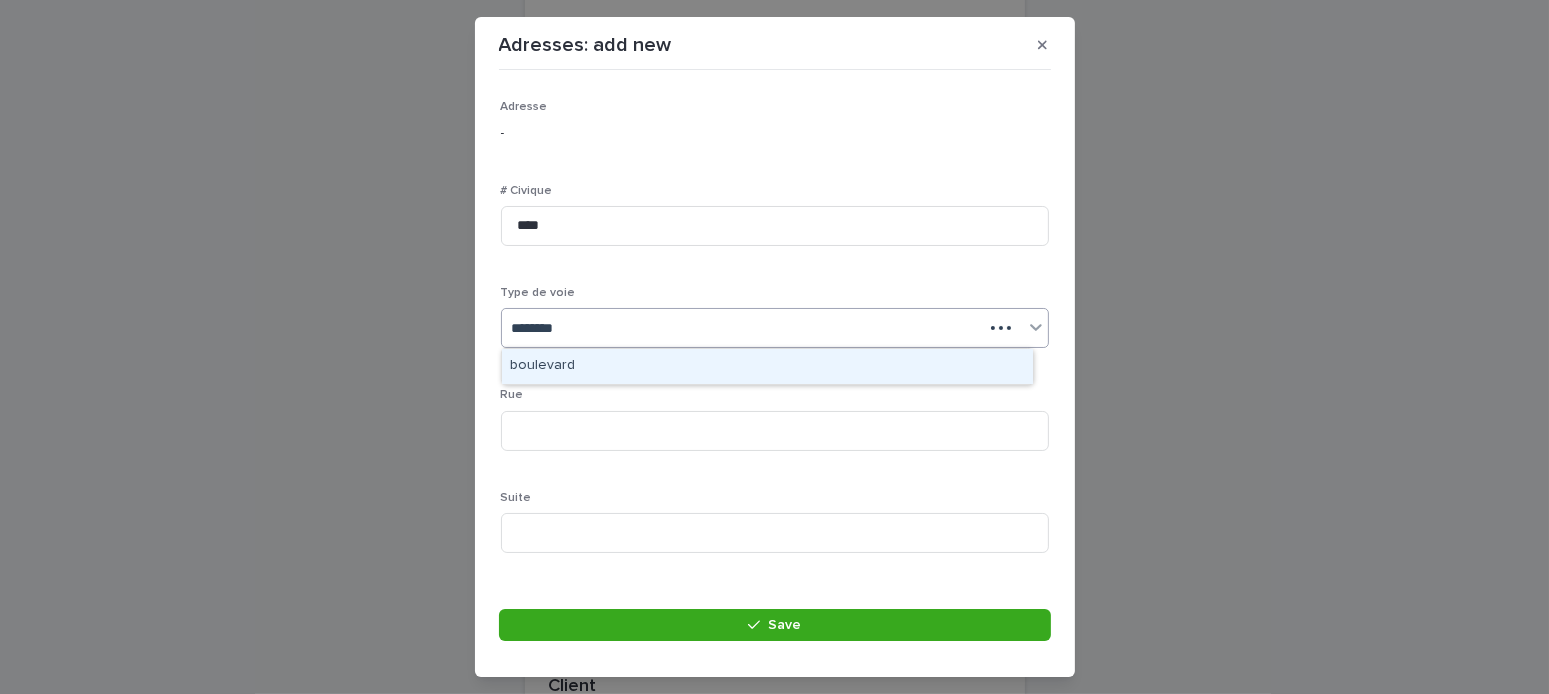type on "*********" 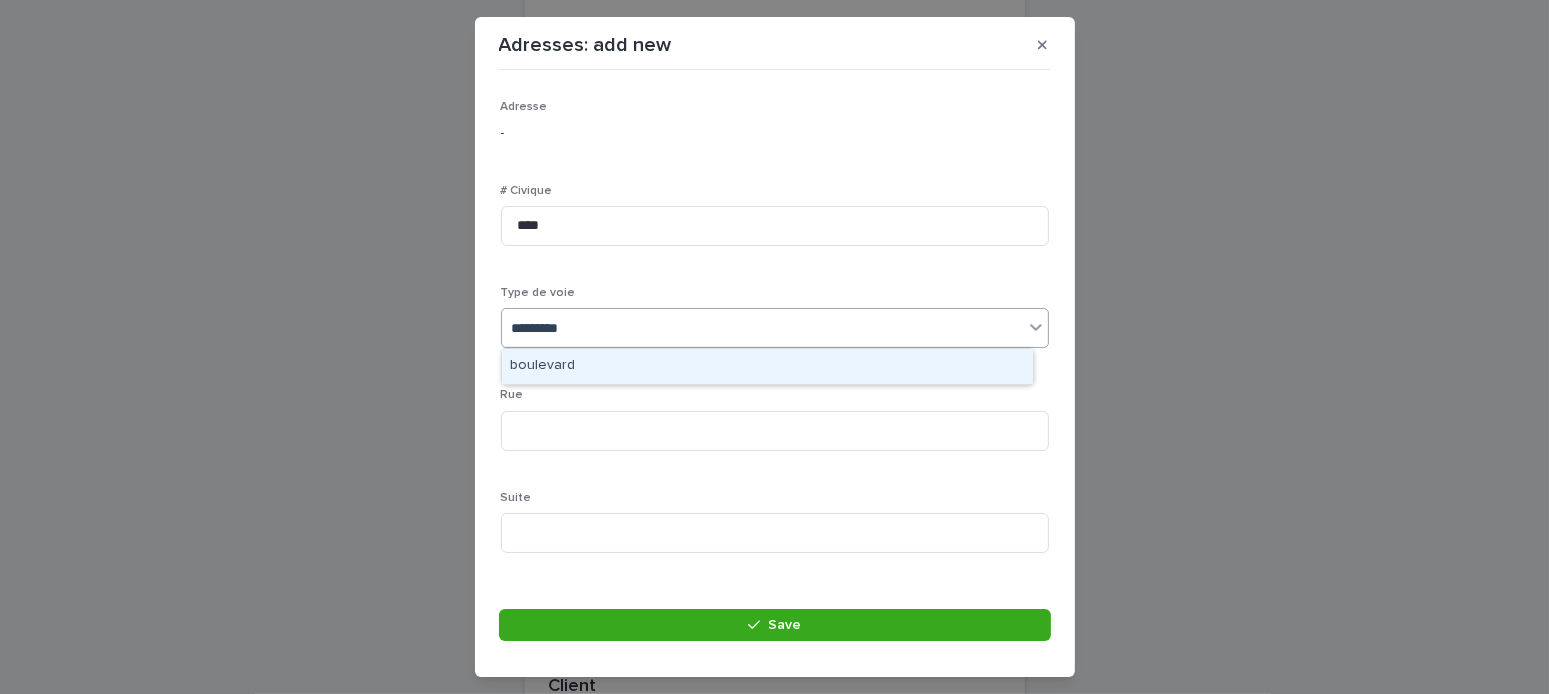 click on "boulevard" at bounding box center [767, 366] 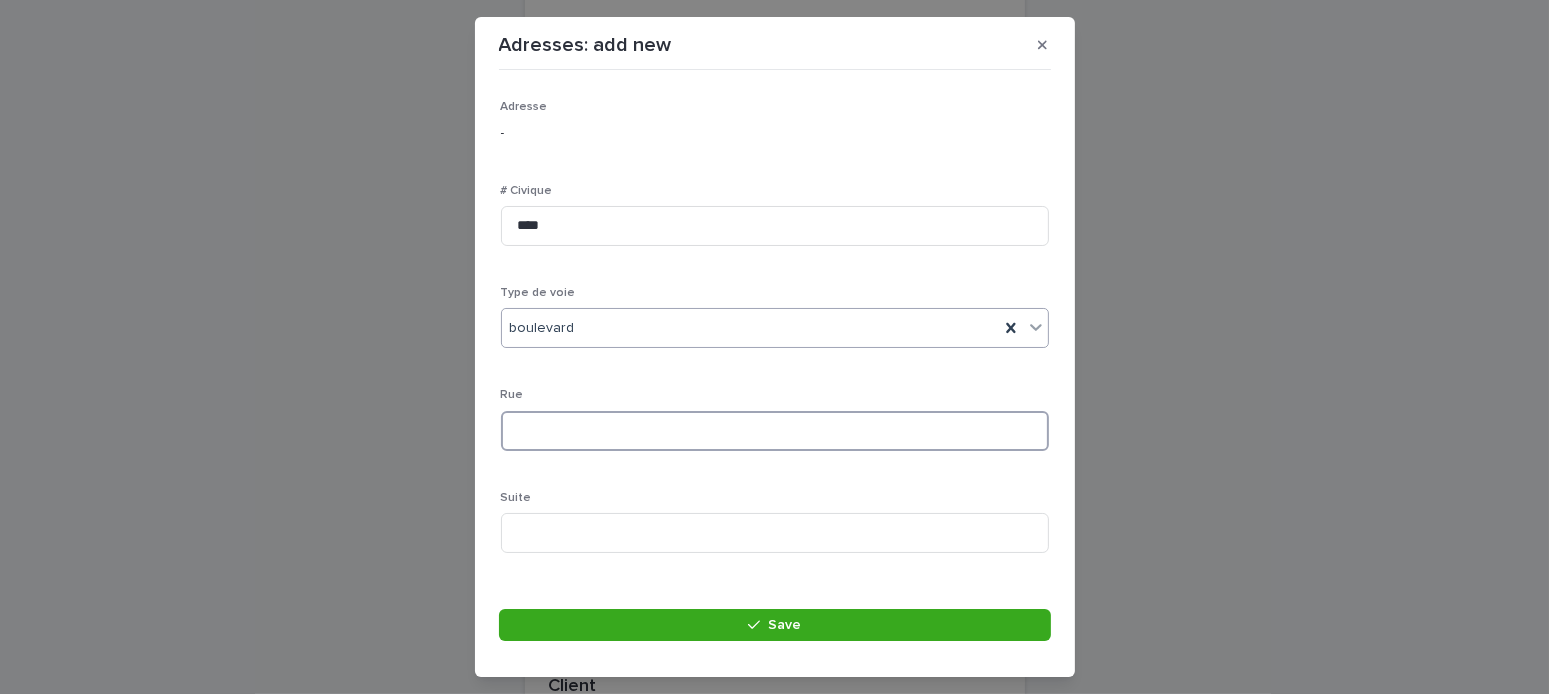 click at bounding box center (775, 431) 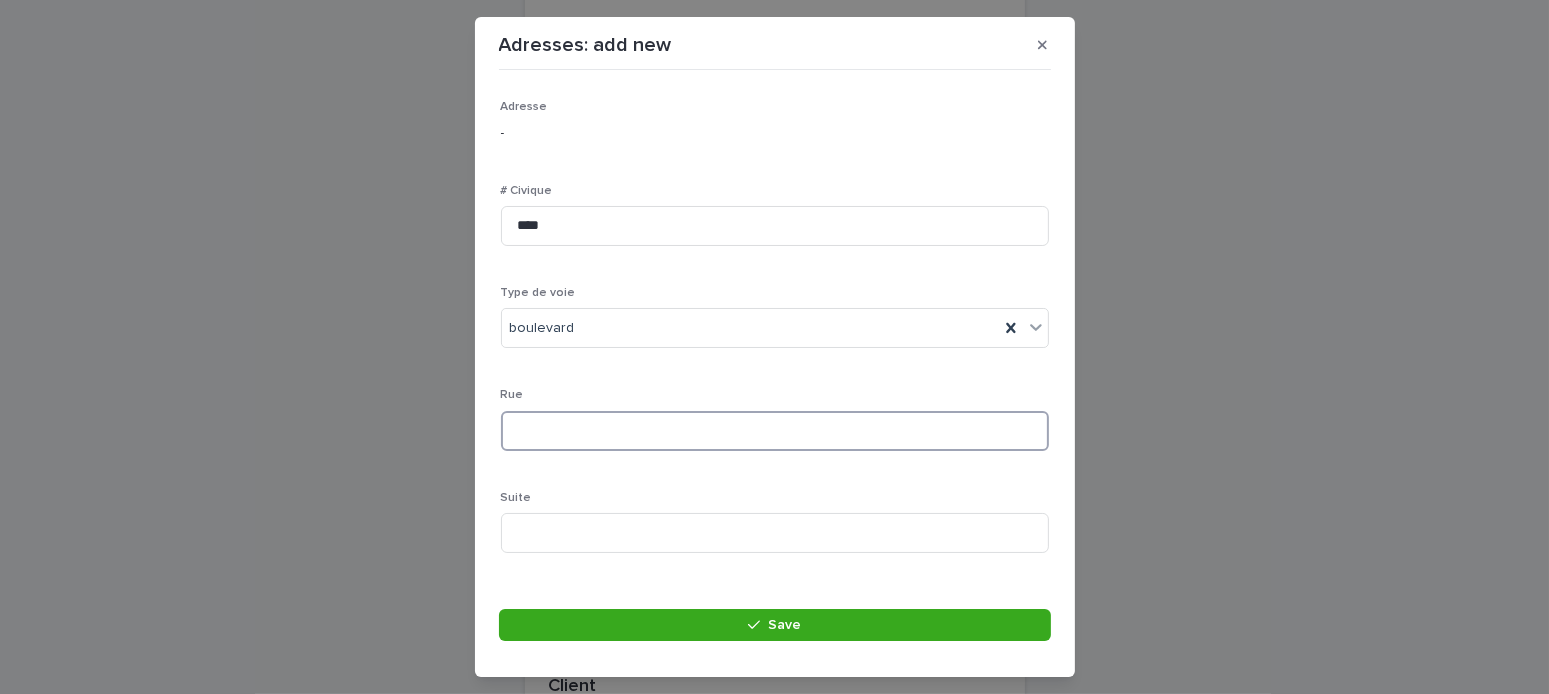 click at bounding box center [775, 431] 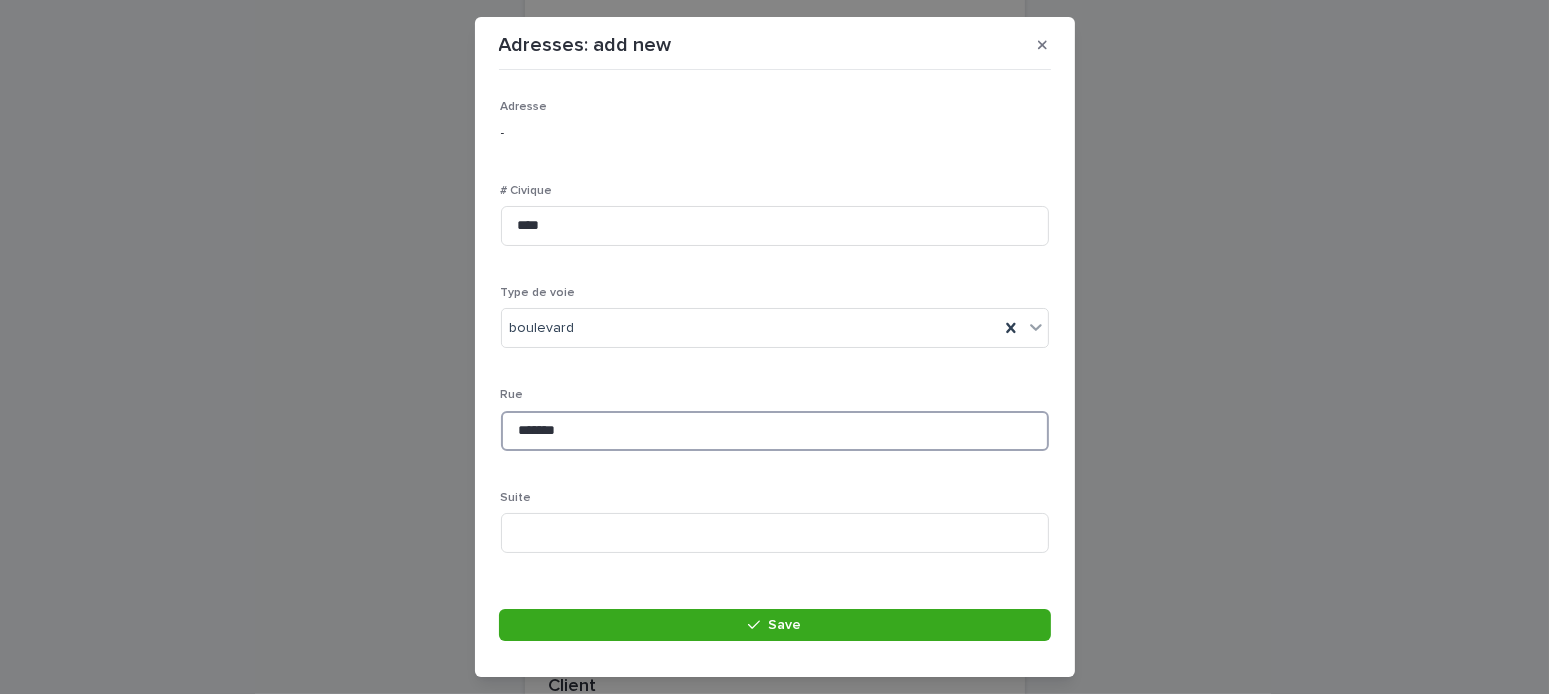 scroll, scrollTop: 437, scrollLeft: 0, axis: vertical 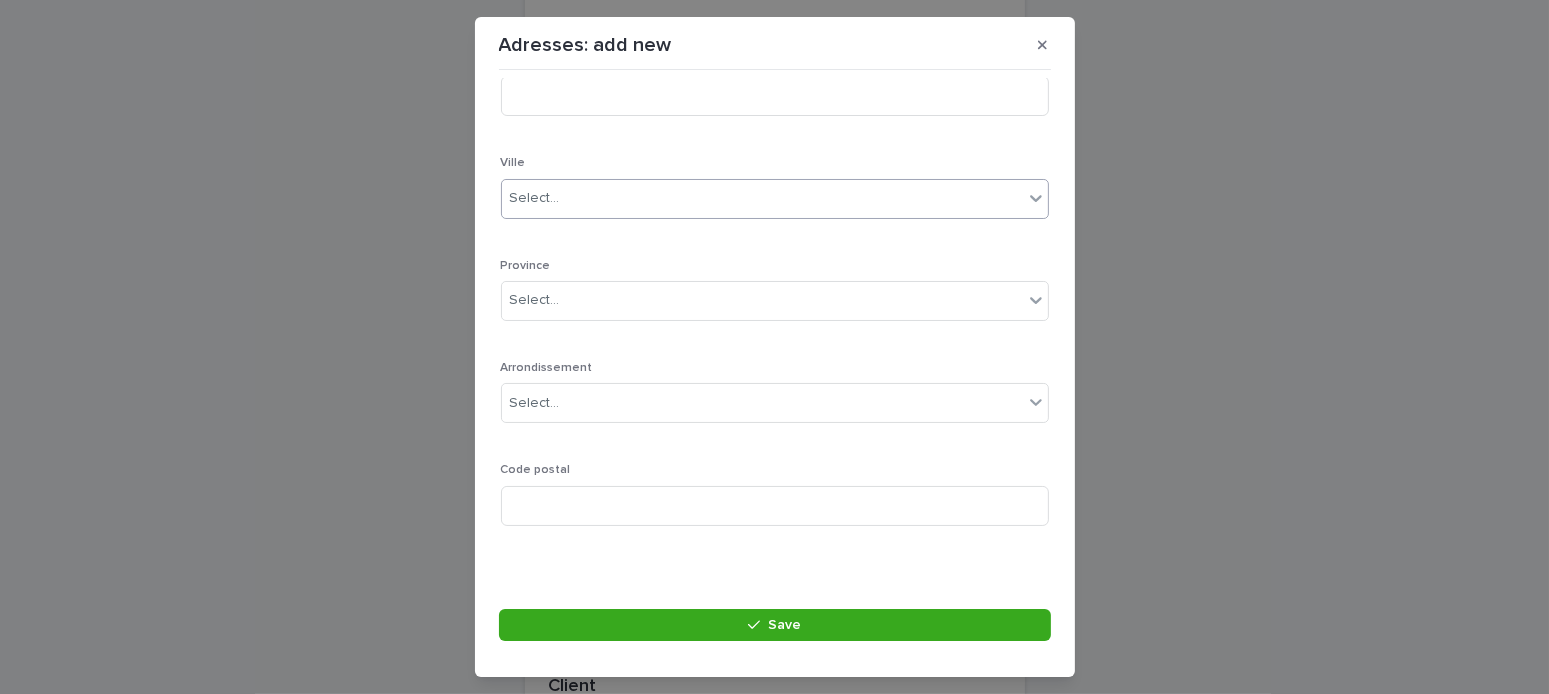 type on "*******" 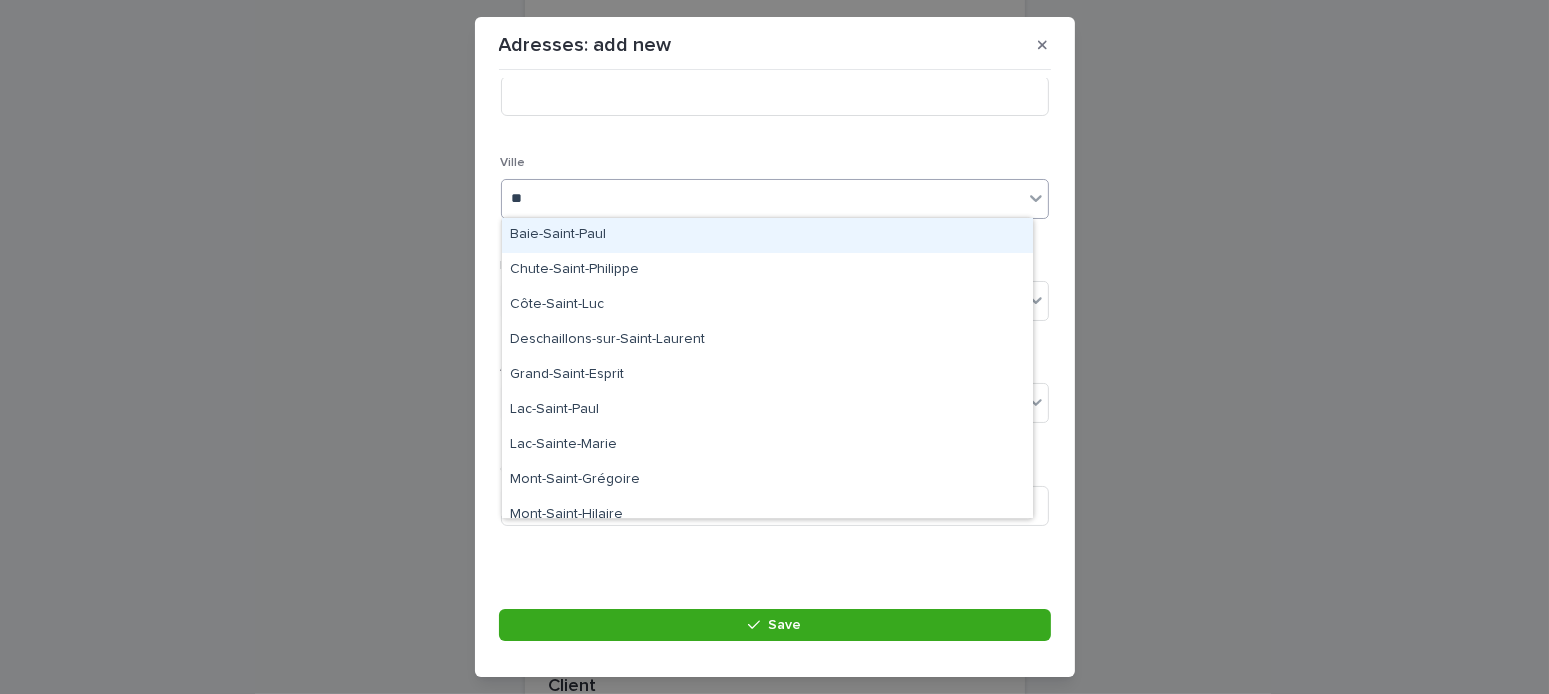 type on "*" 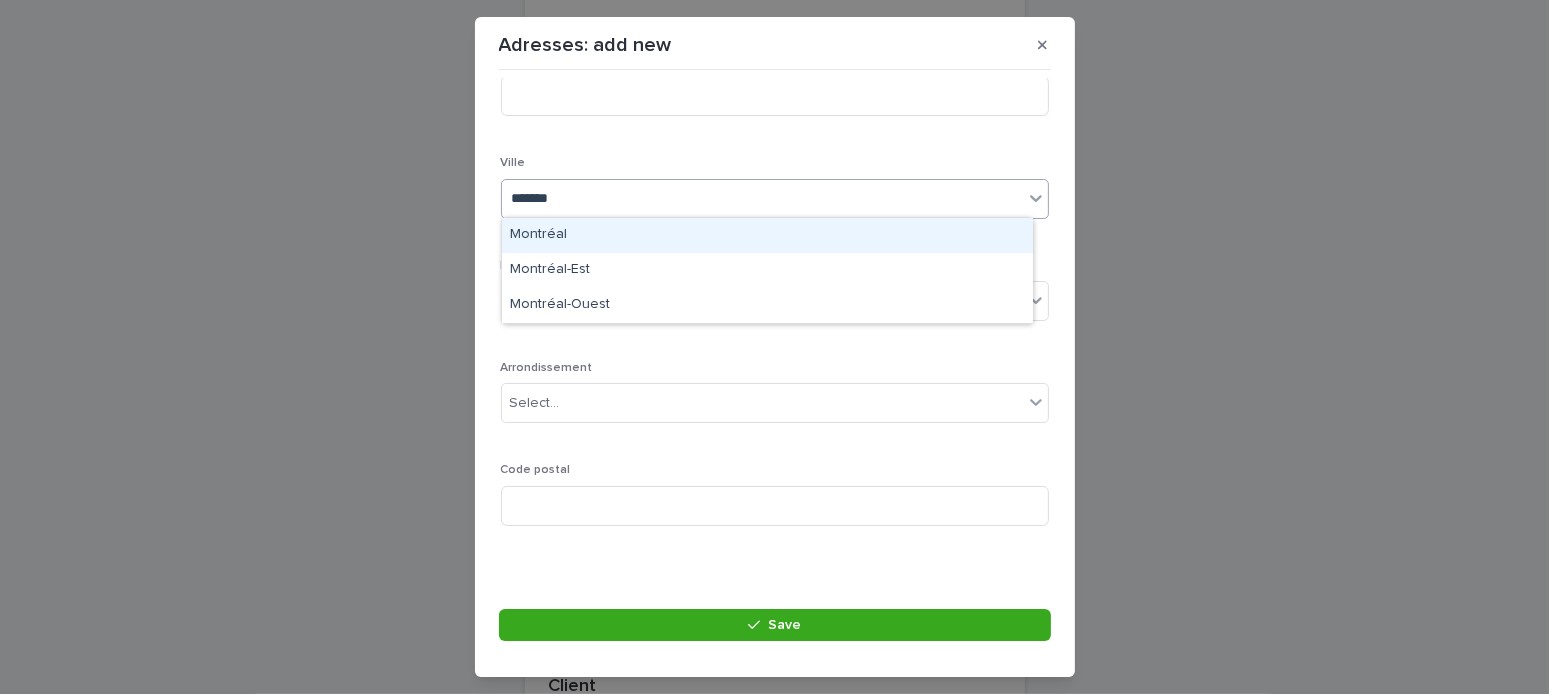 type on "********" 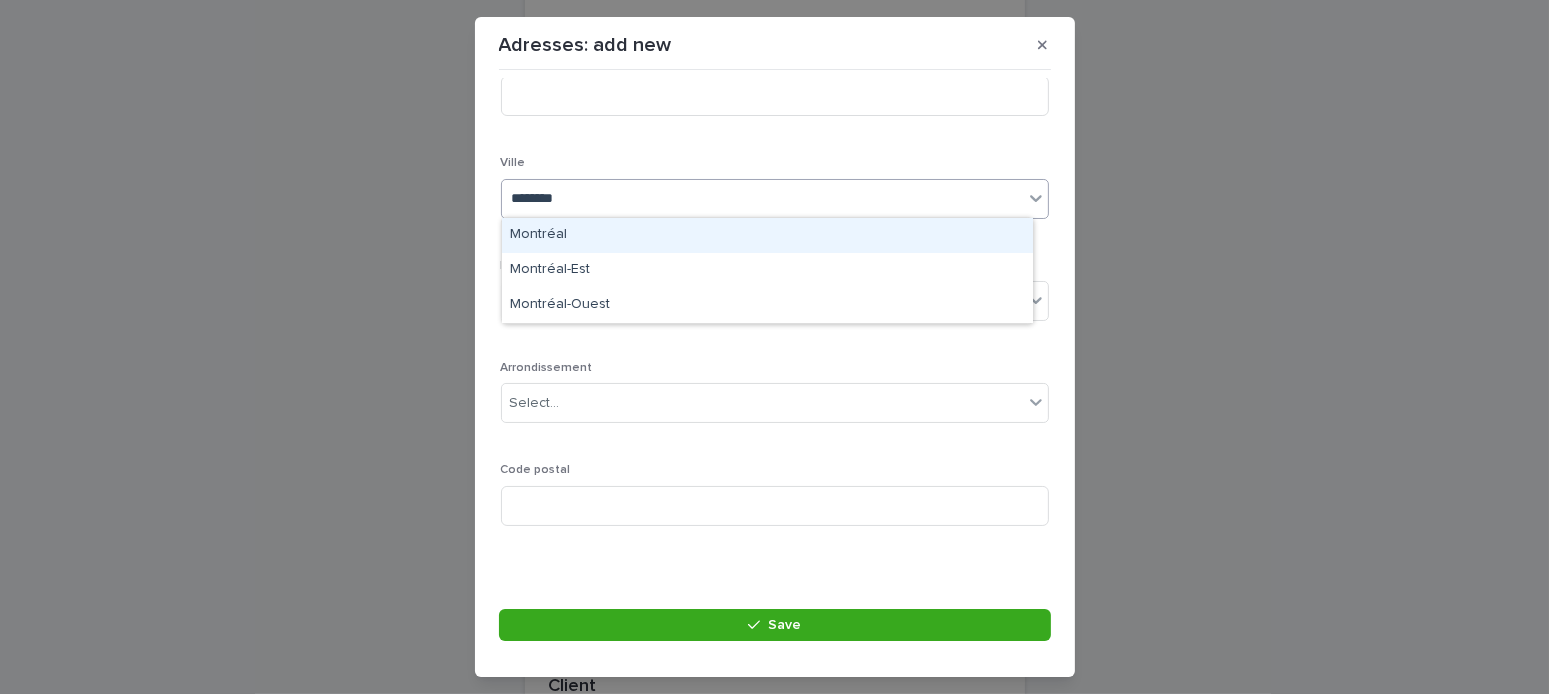 click on "Montréal" at bounding box center (767, 235) 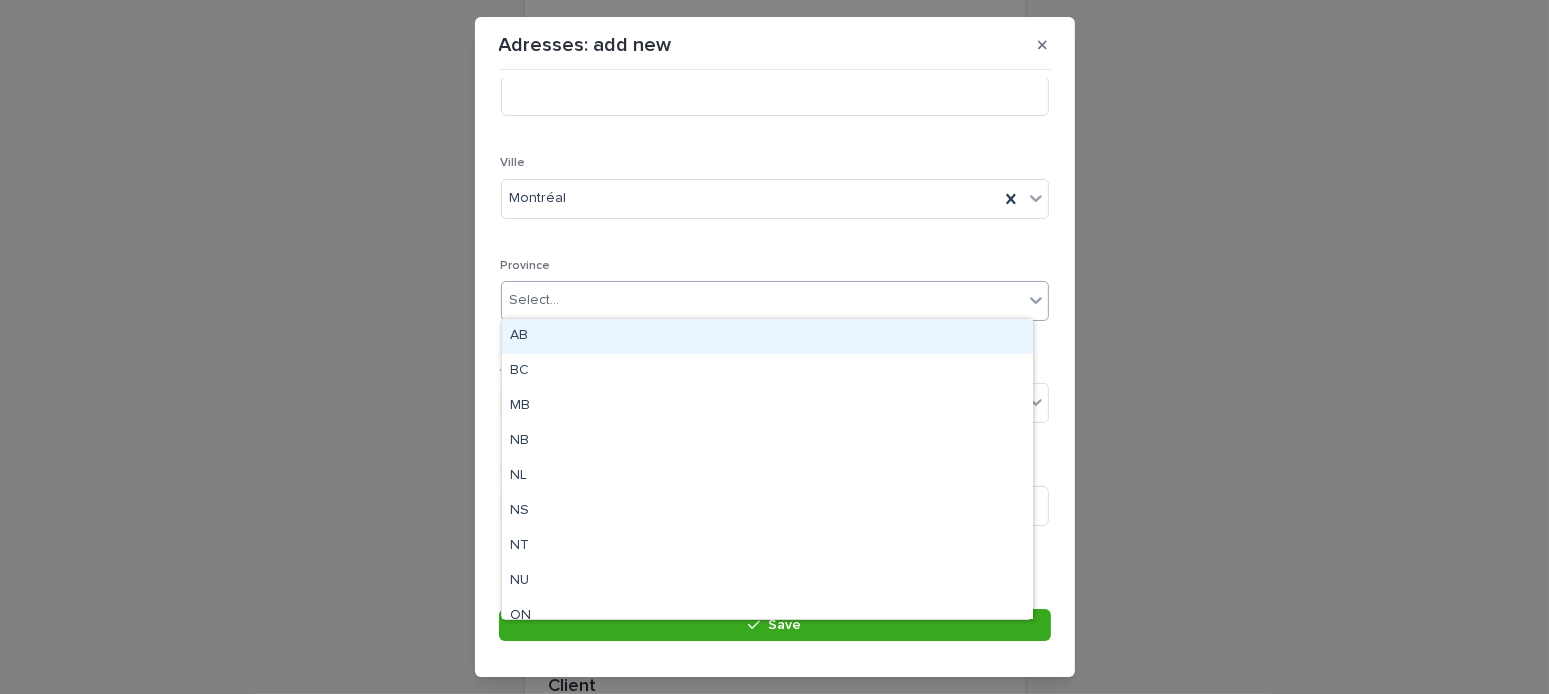 click on "Select..." at bounding box center [535, 300] 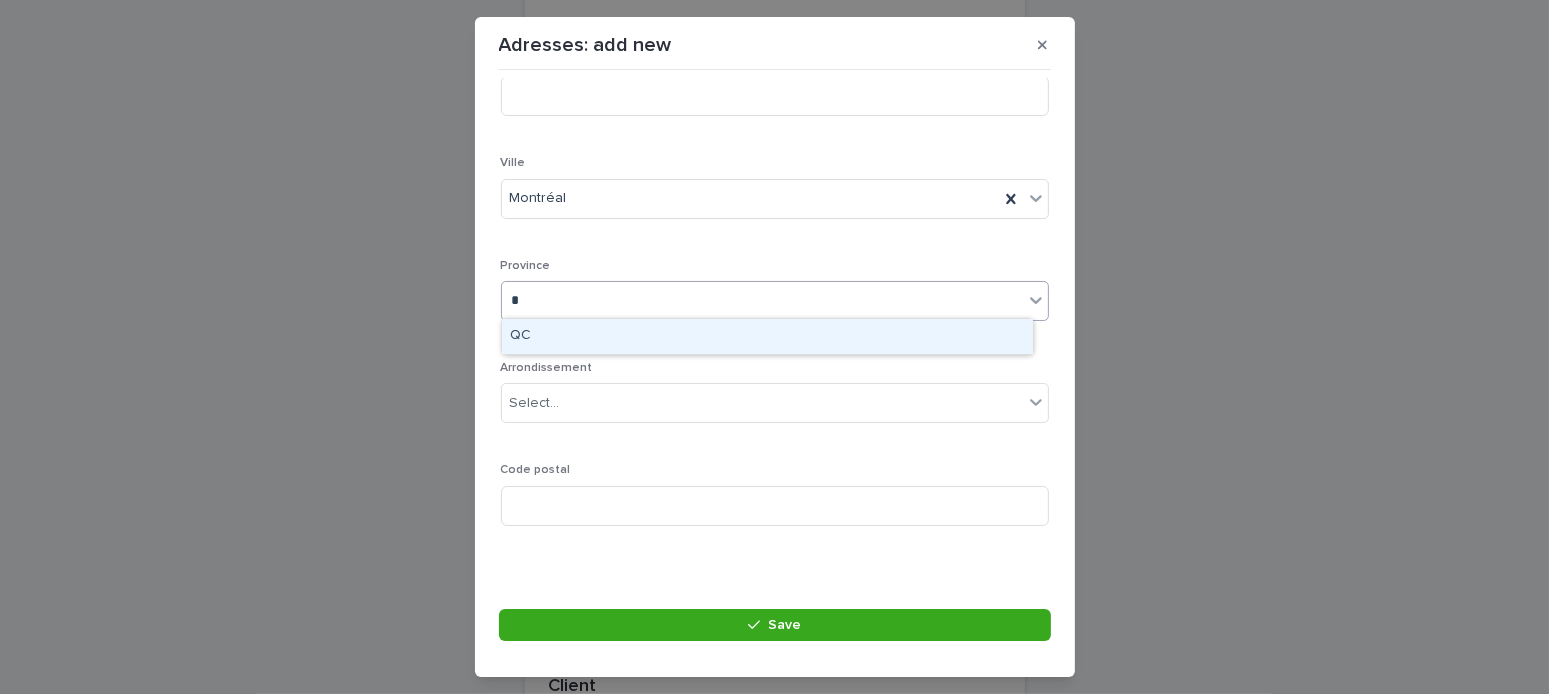 type on "**" 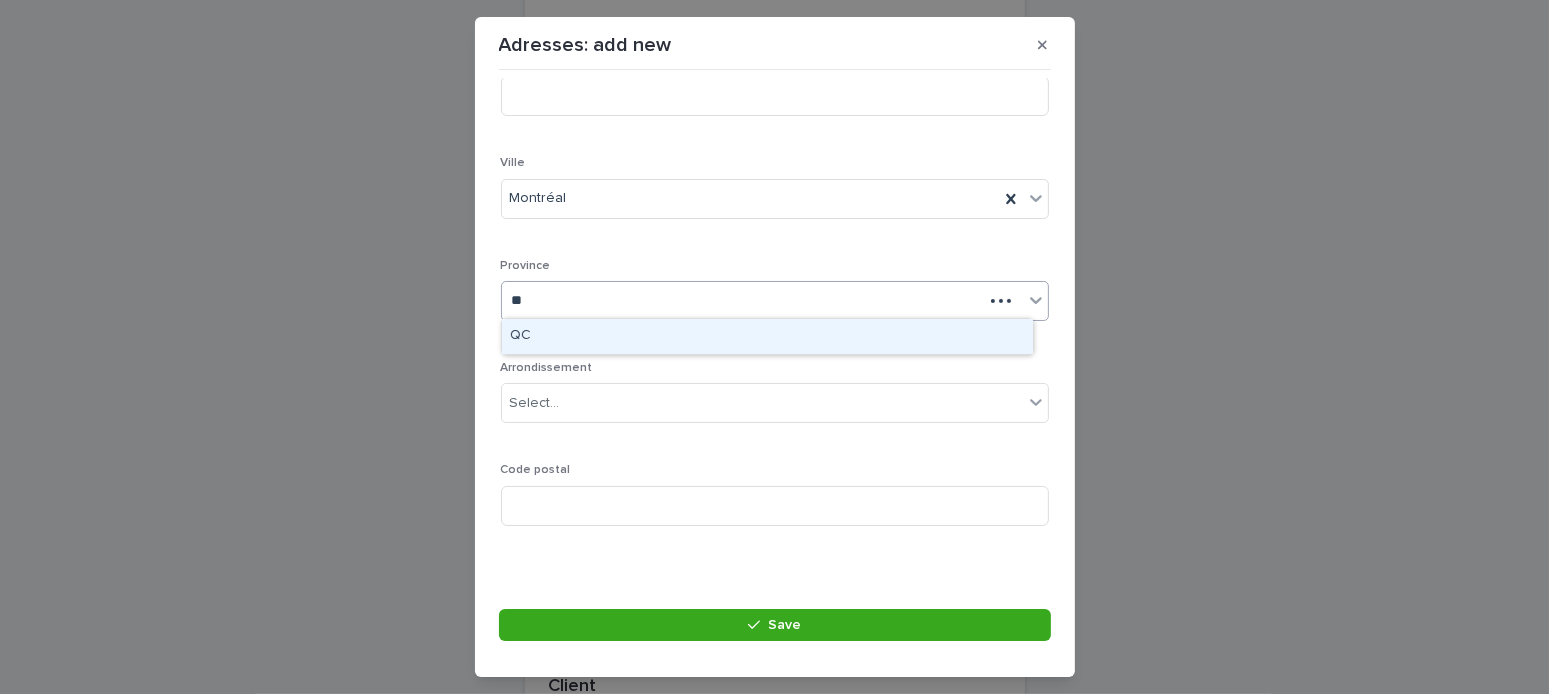 type 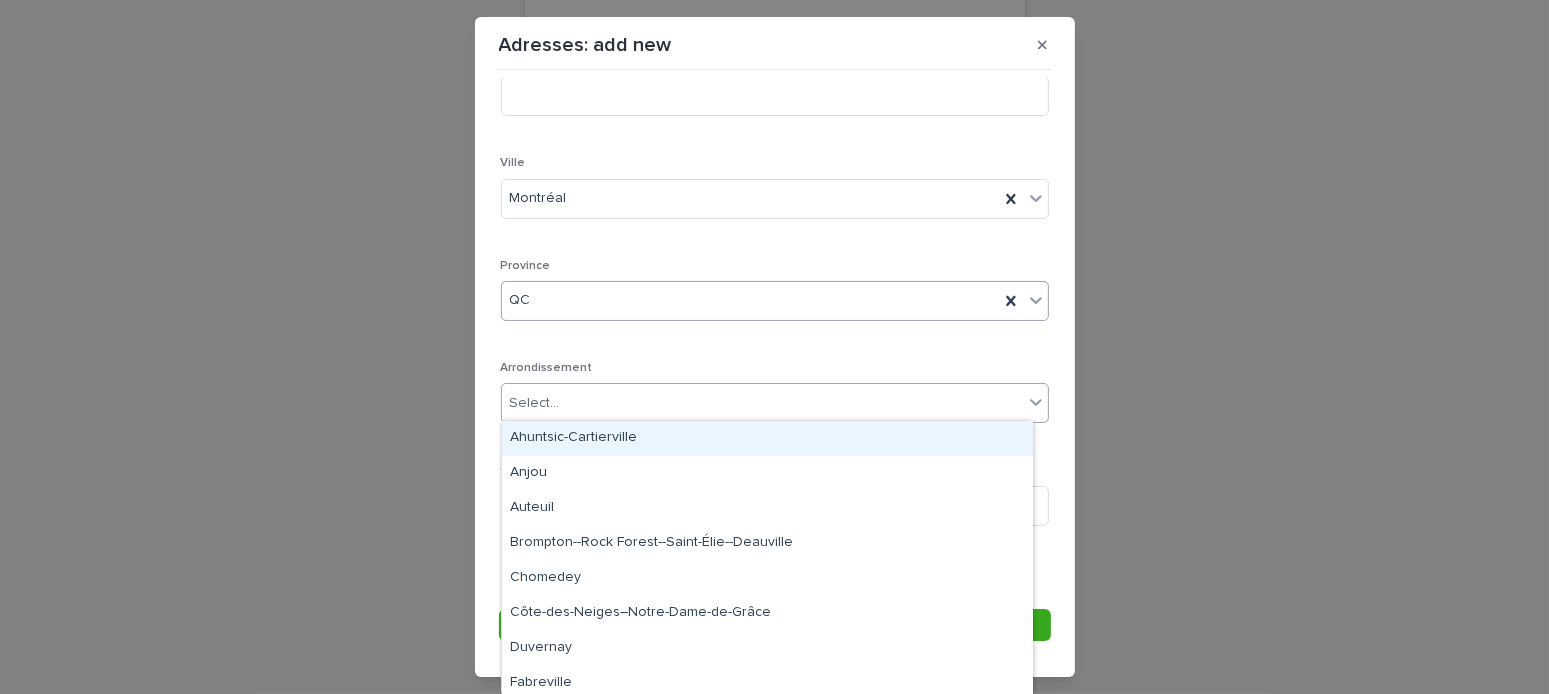 click on "Select..." at bounding box center [762, 403] 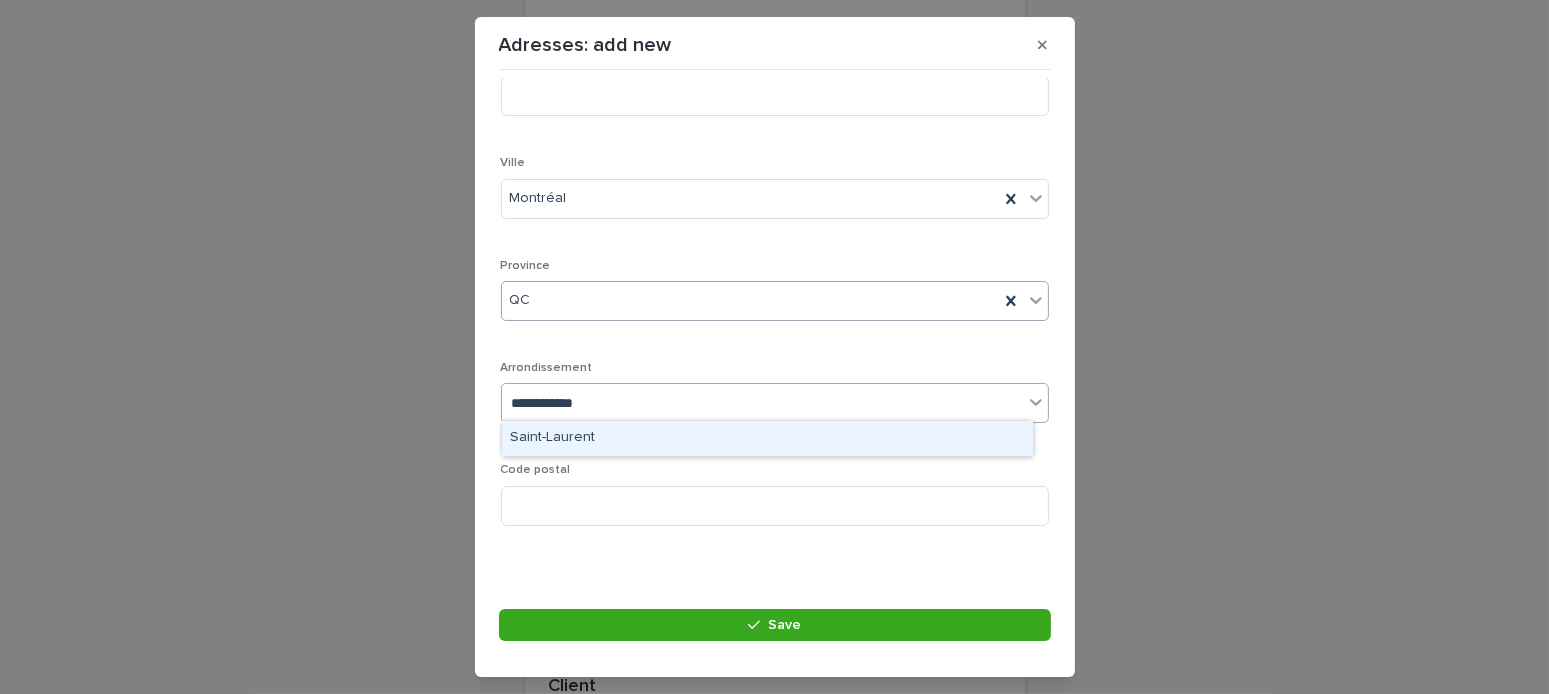 type on "**********" 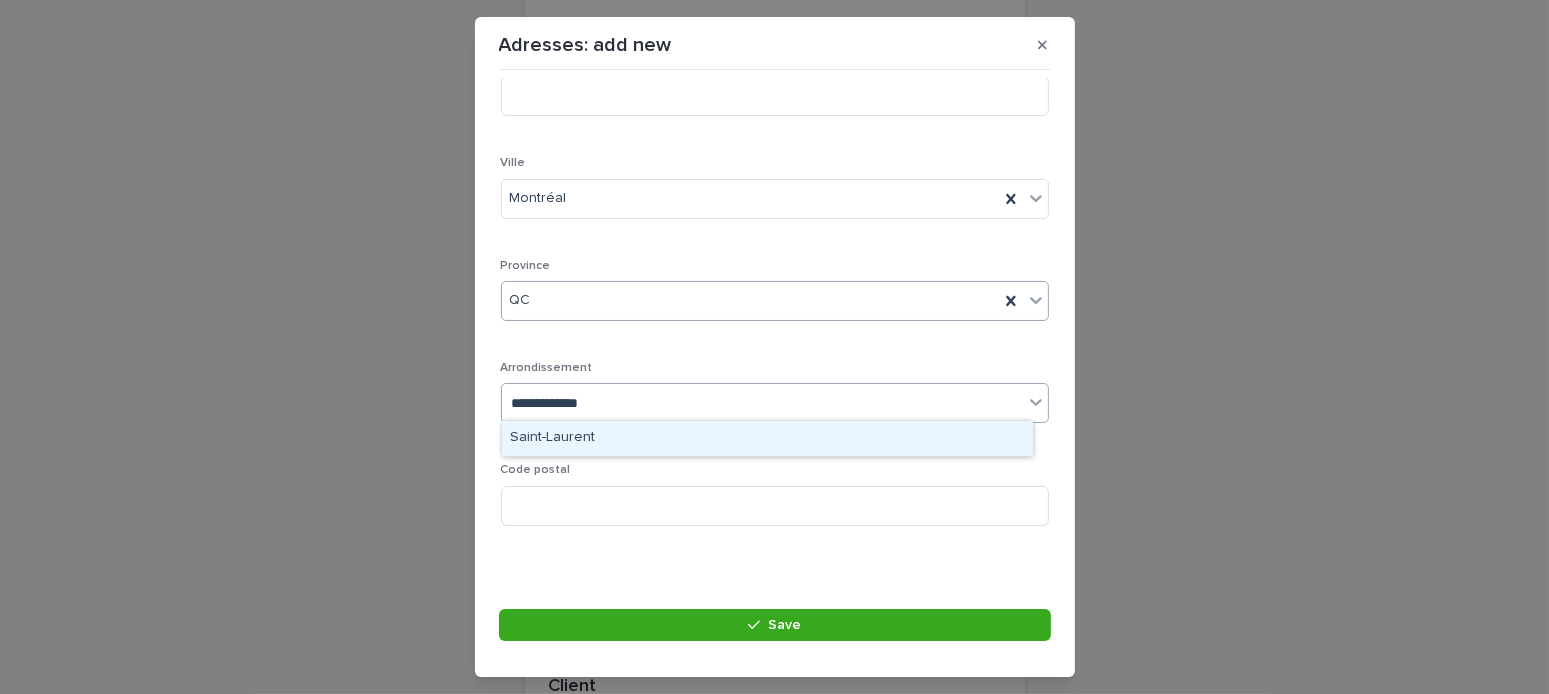 click on "Saint-Laurent" at bounding box center (767, 438) 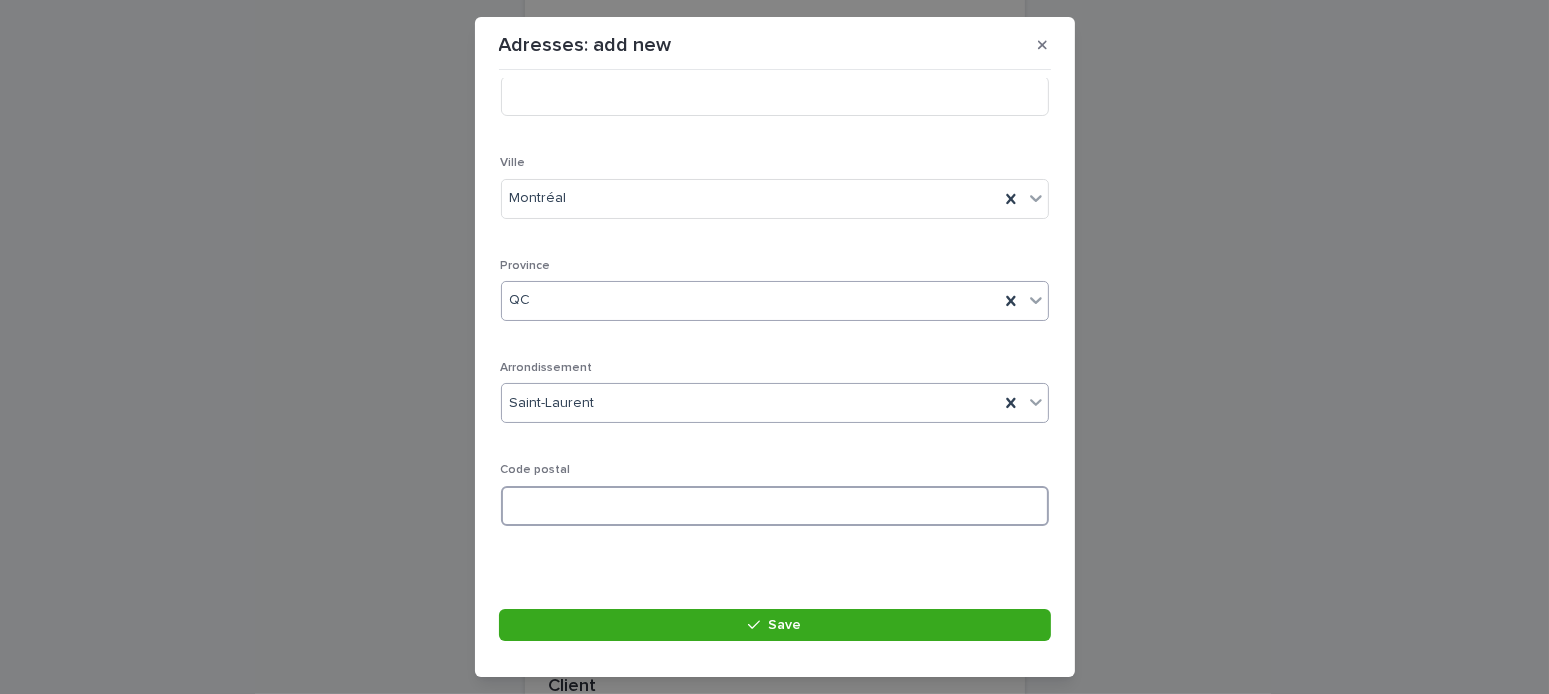 click at bounding box center [775, 506] 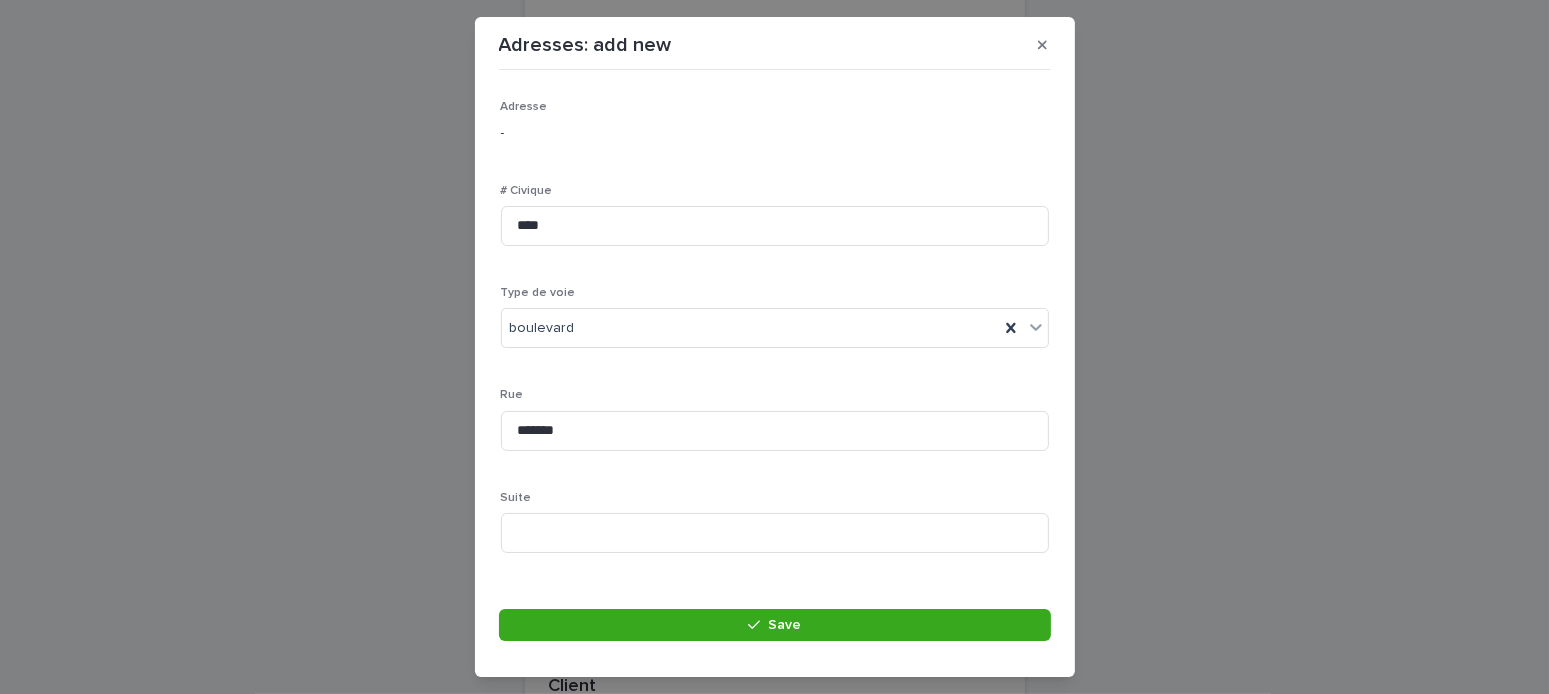 scroll, scrollTop: 400, scrollLeft: 0, axis: vertical 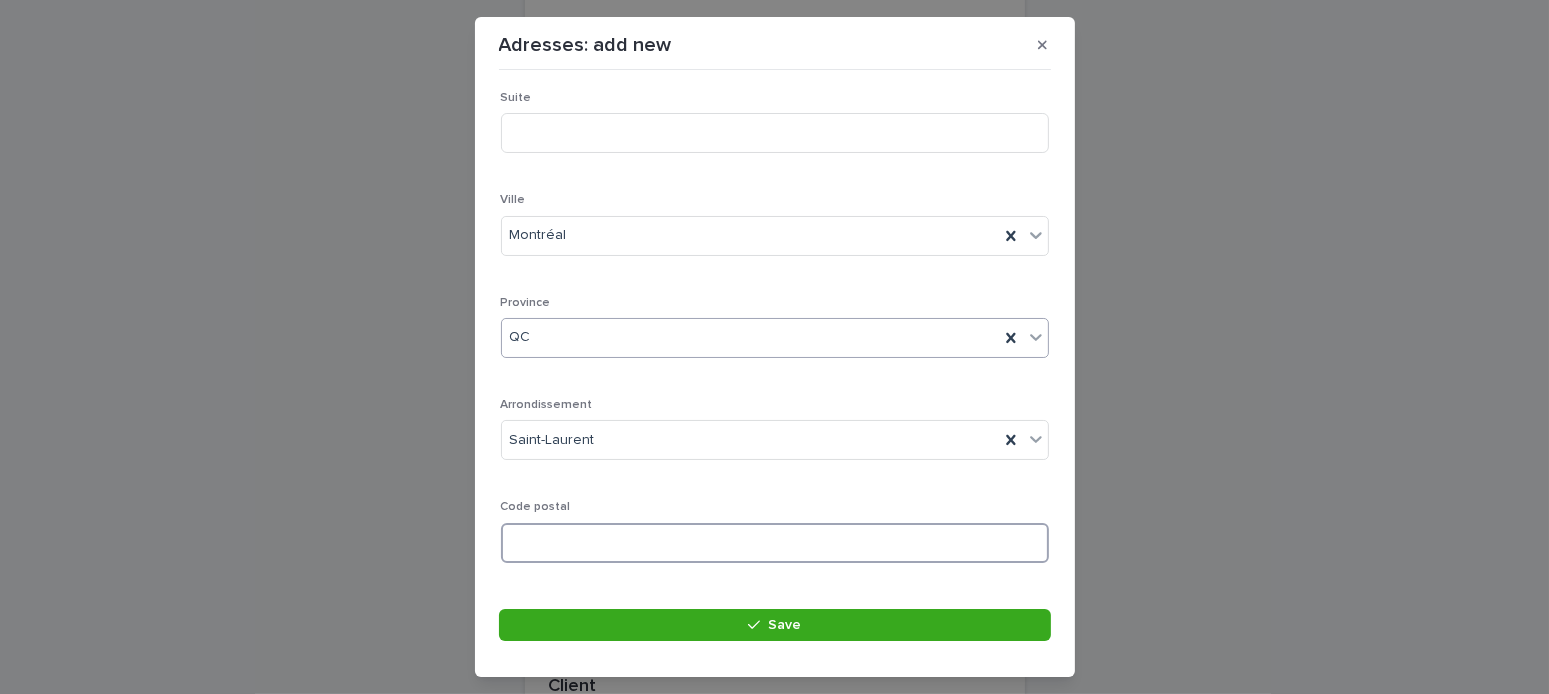 click at bounding box center [775, 543] 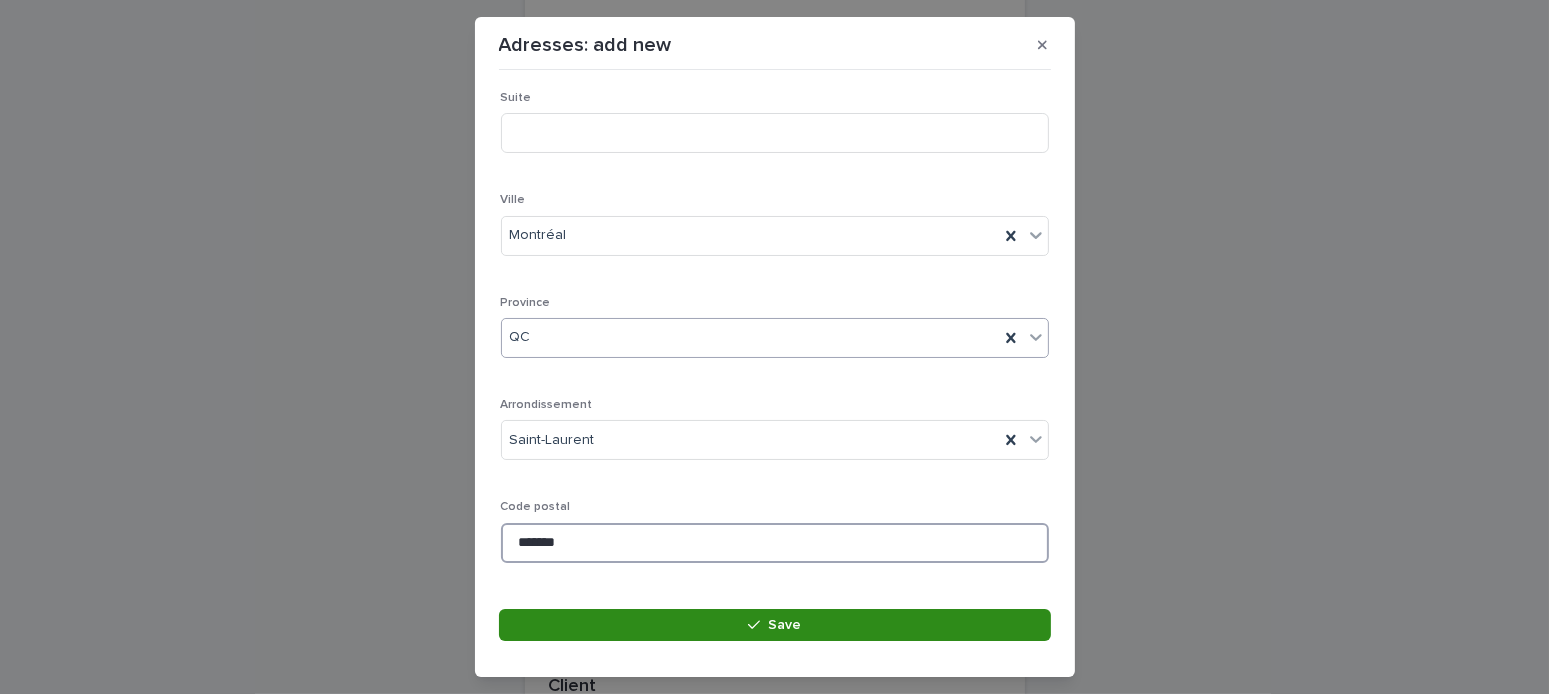 type on "*******" 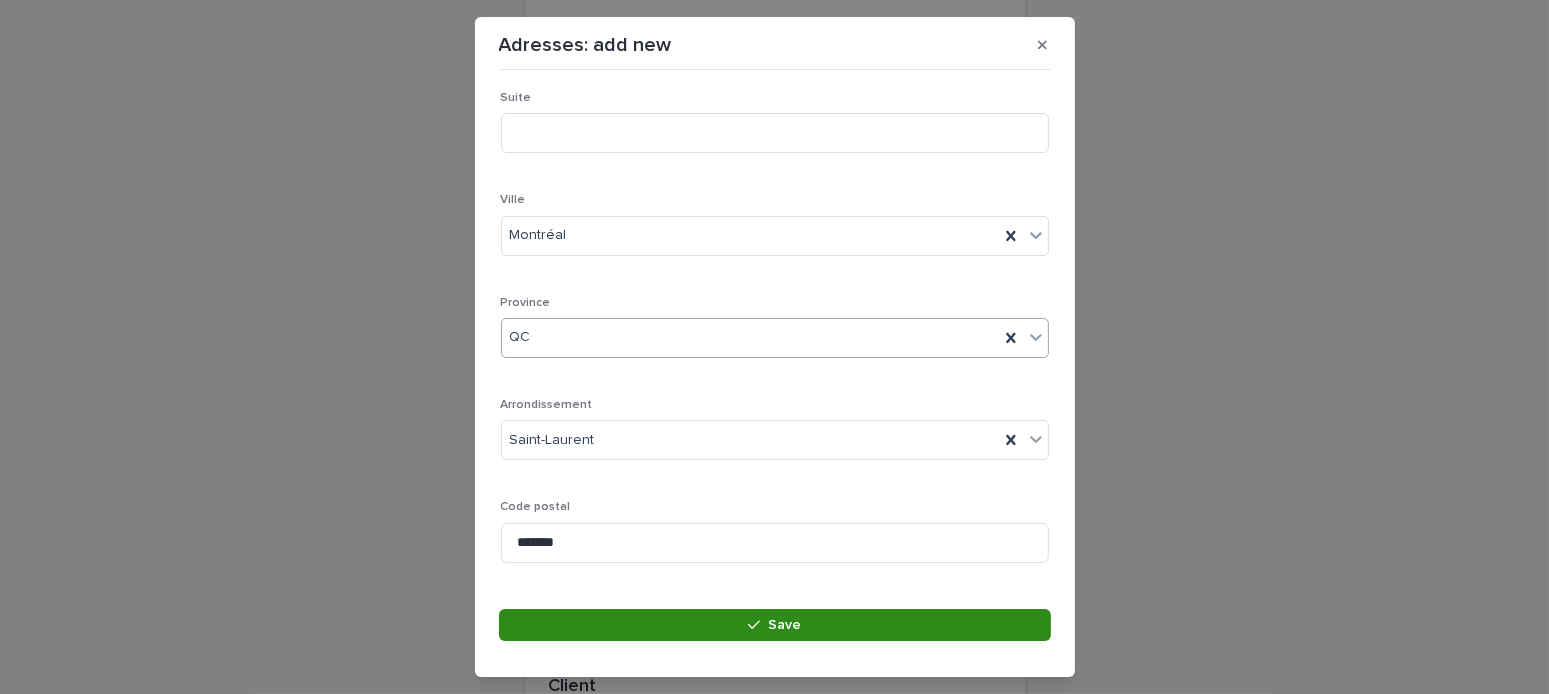 click on "Save" at bounding box center (775, 625) 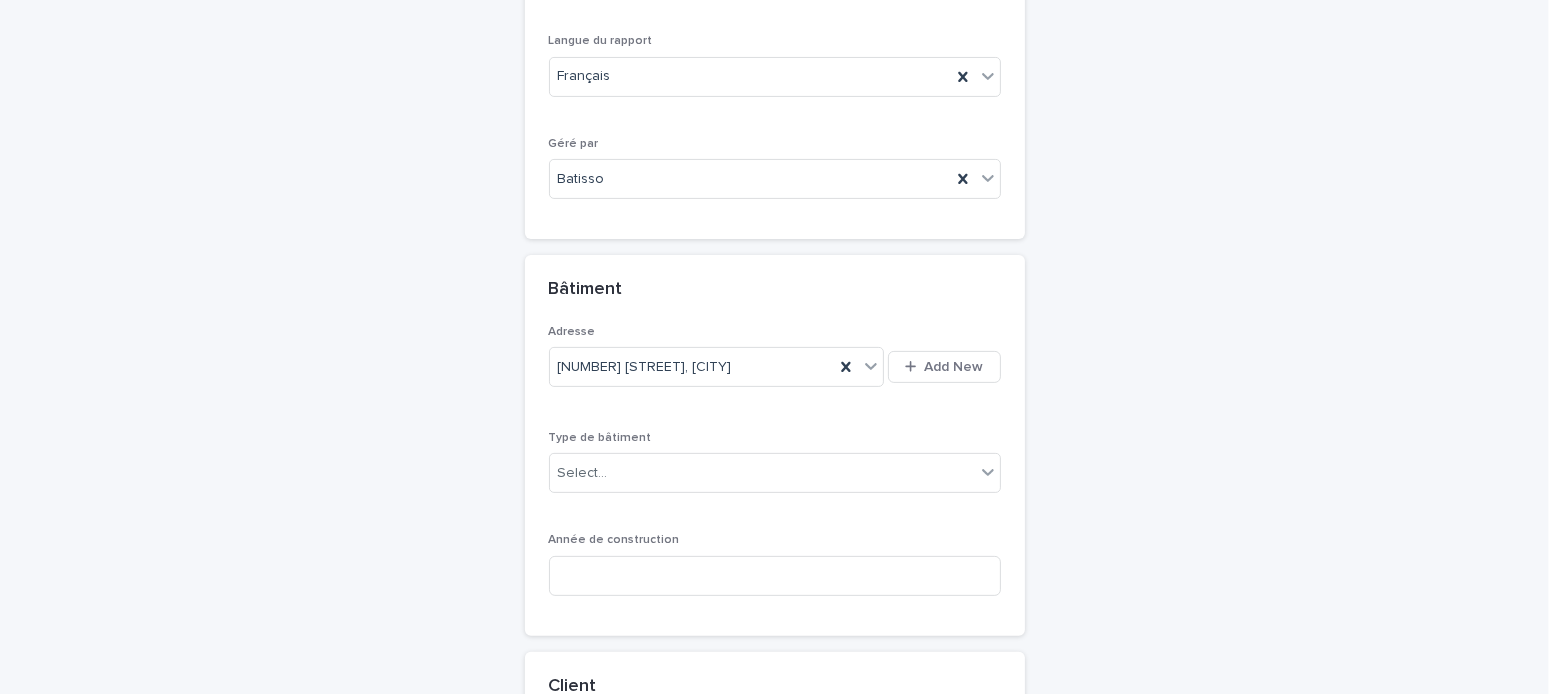 scroll, scrollTop: 663, scrollLeft: 0, axis: vertical 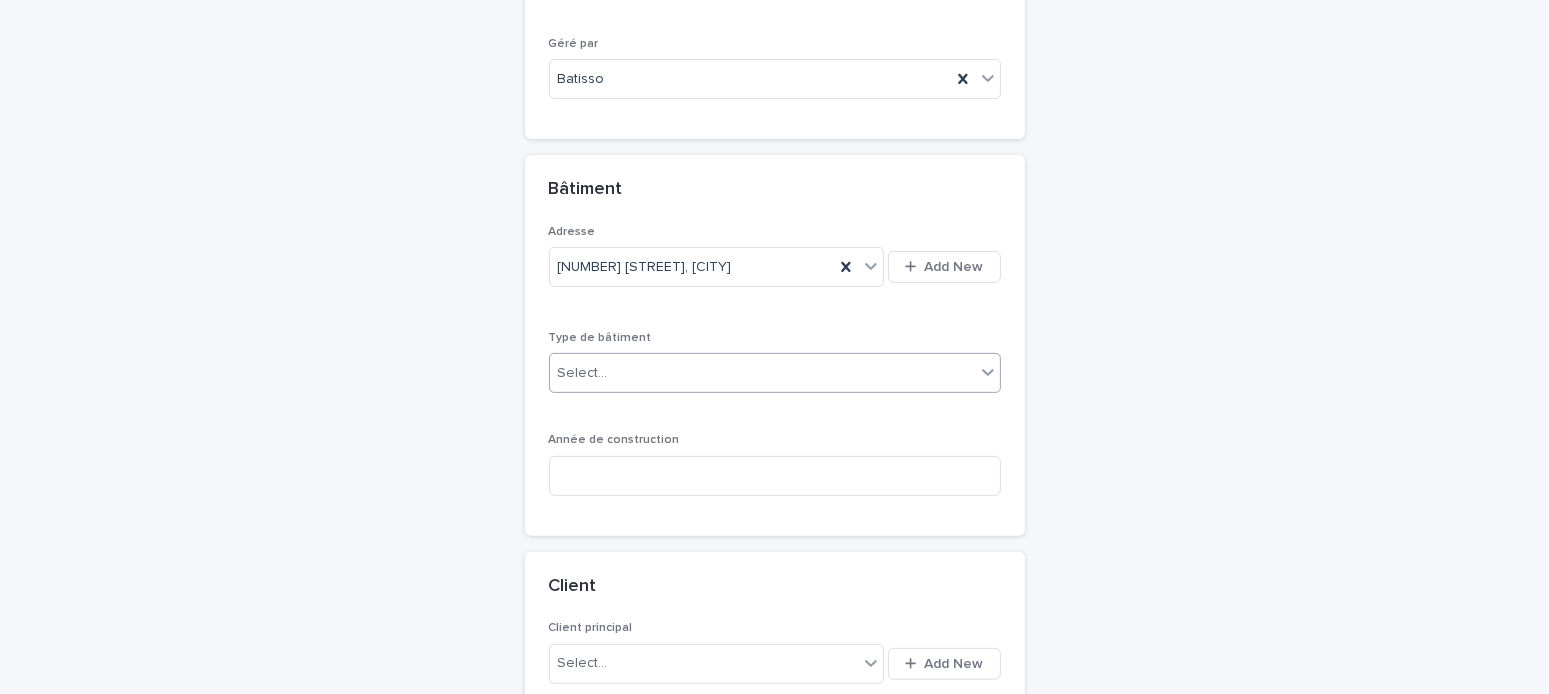click on "Select..." at bounding box center [762, 373] 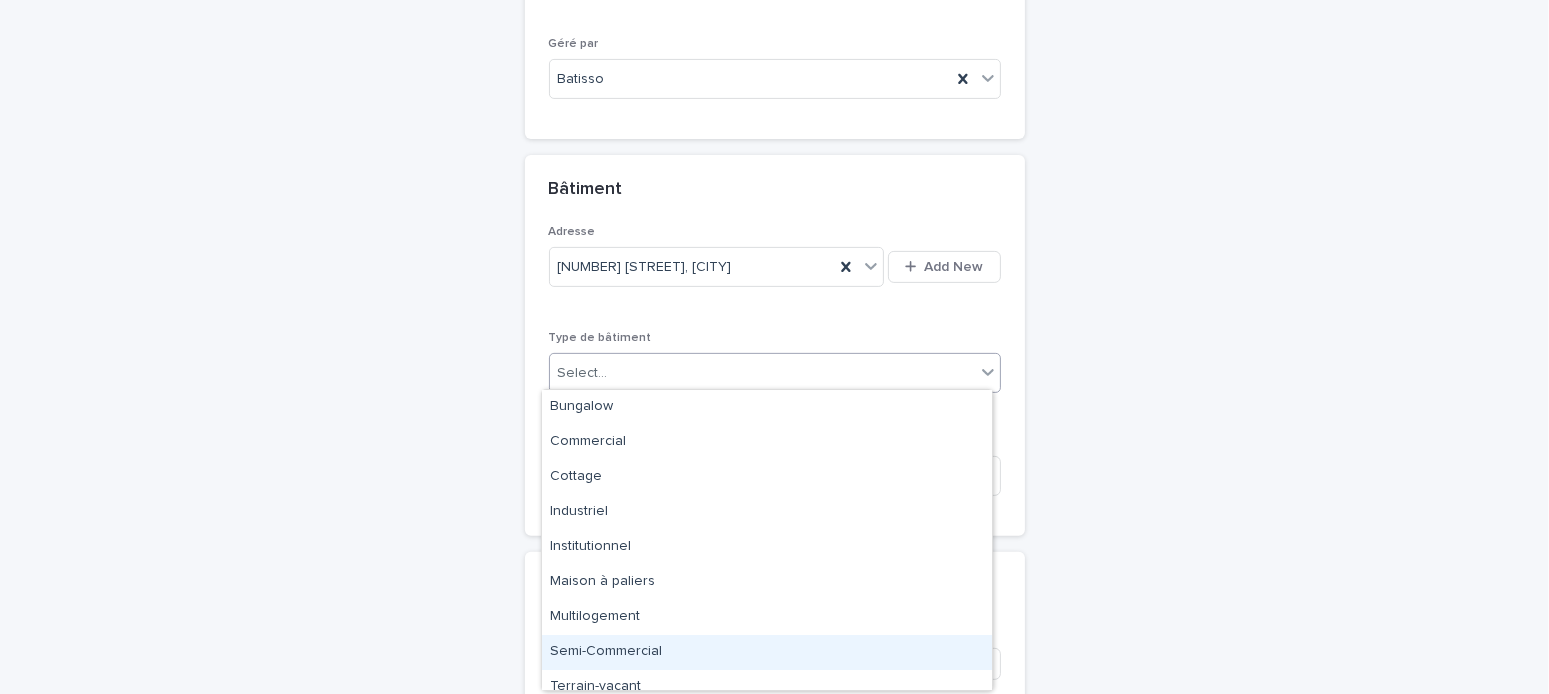 scroll, scrollTop: 15, scrollLeft: 0, axis: vertical 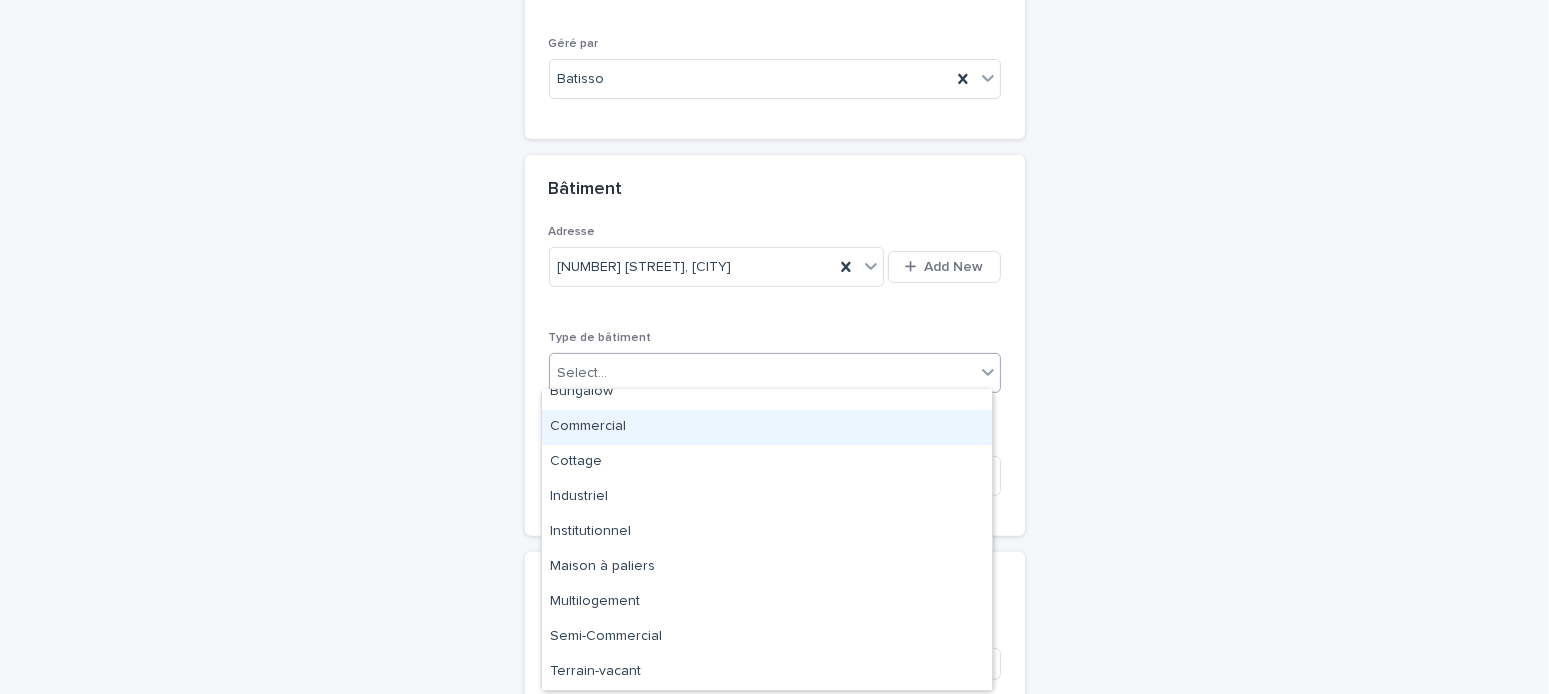 click on "Commercial" at bounding box center [767, 427] 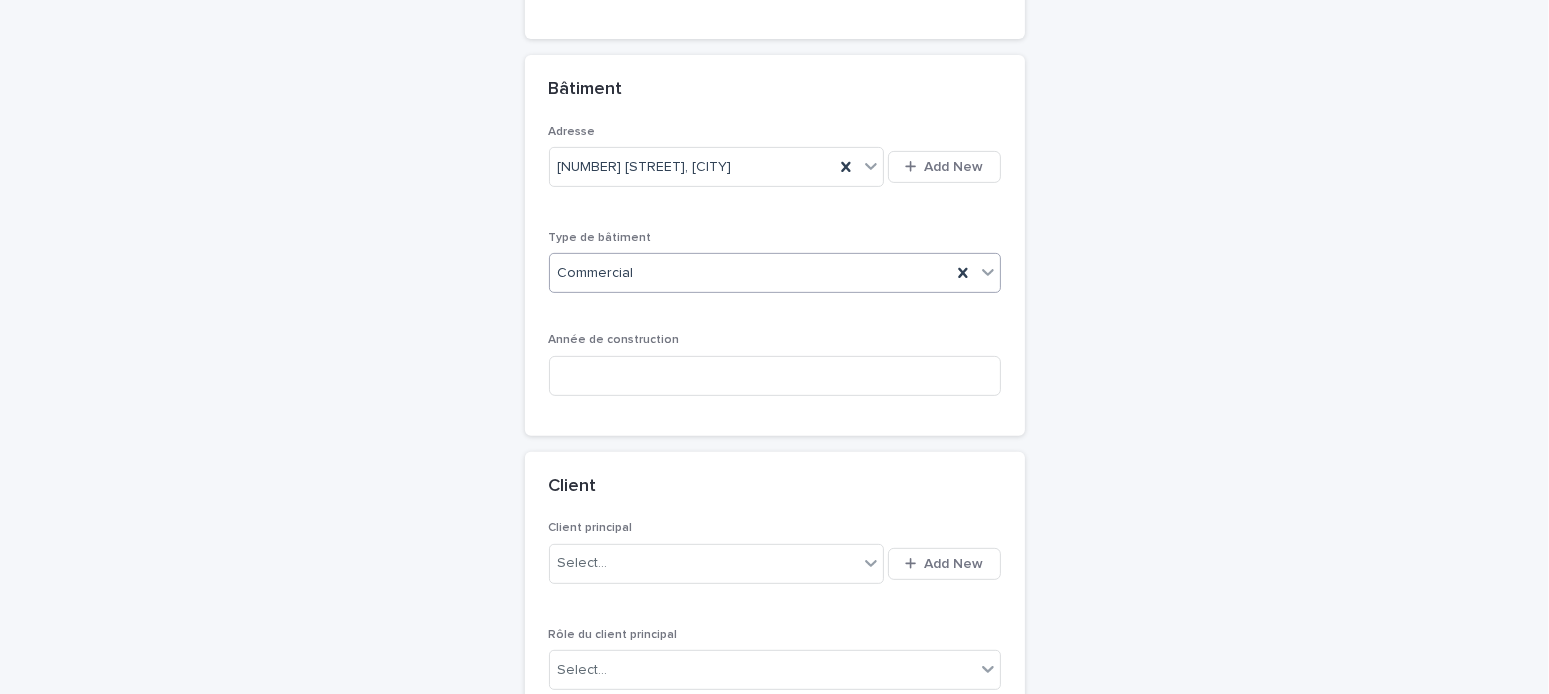 scroll, scrollTop: 863, scrollLeft: 0, axis: vertical 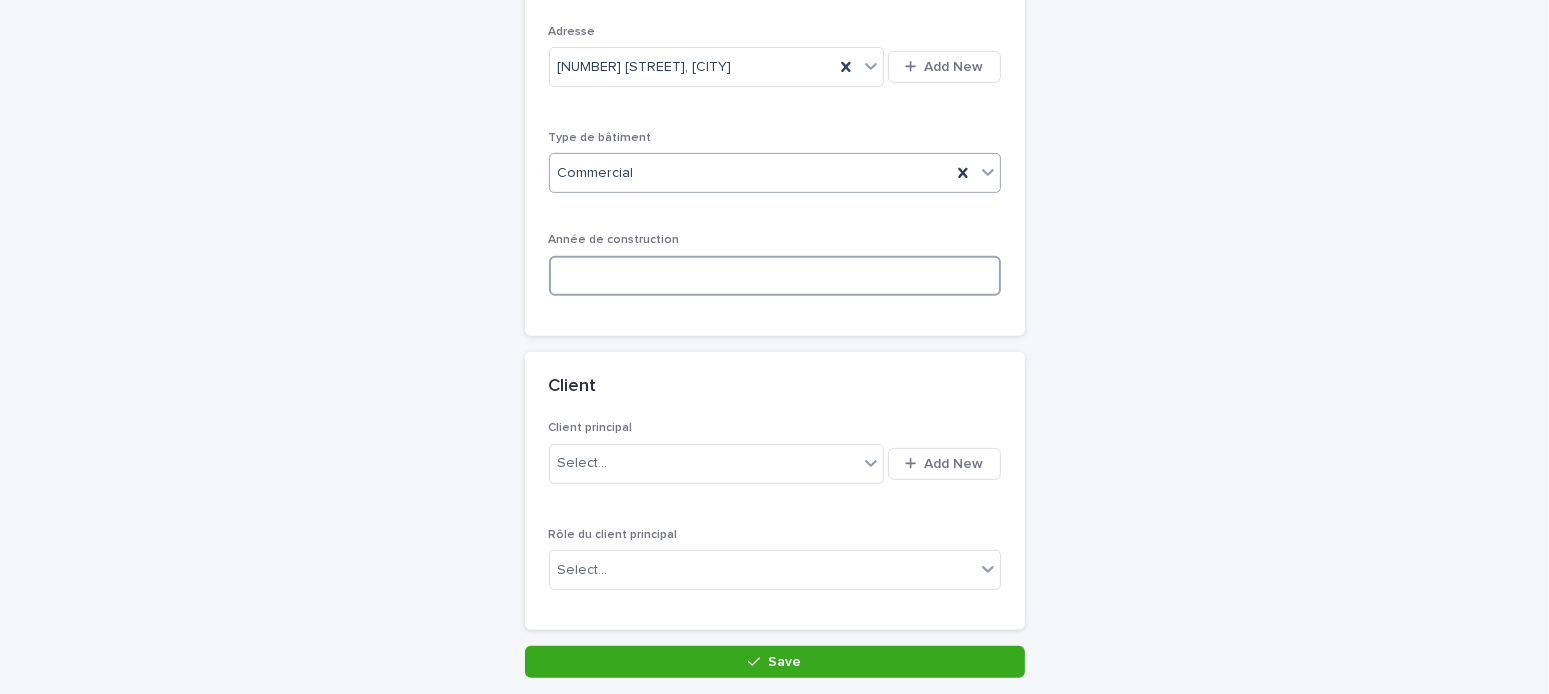 click at bounding box center [775, 276] 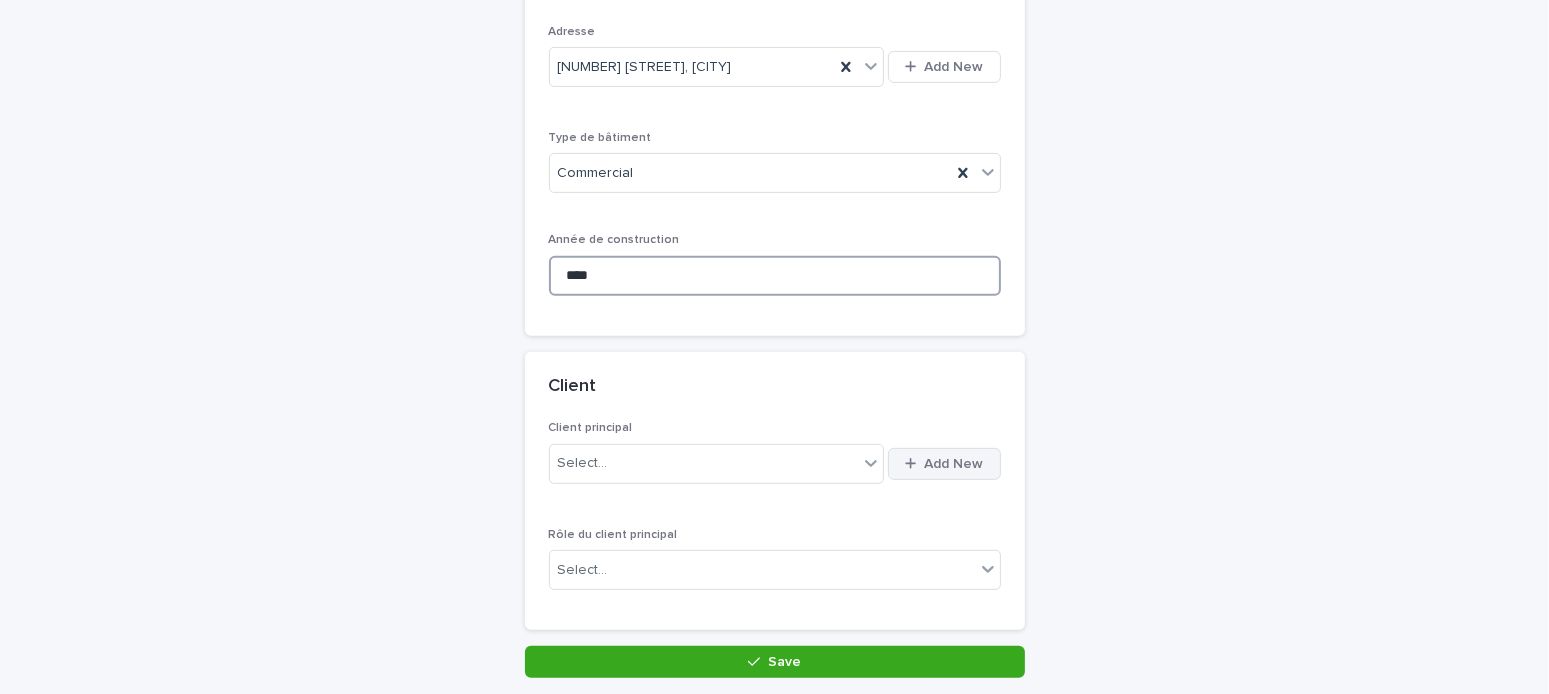 type on "****" 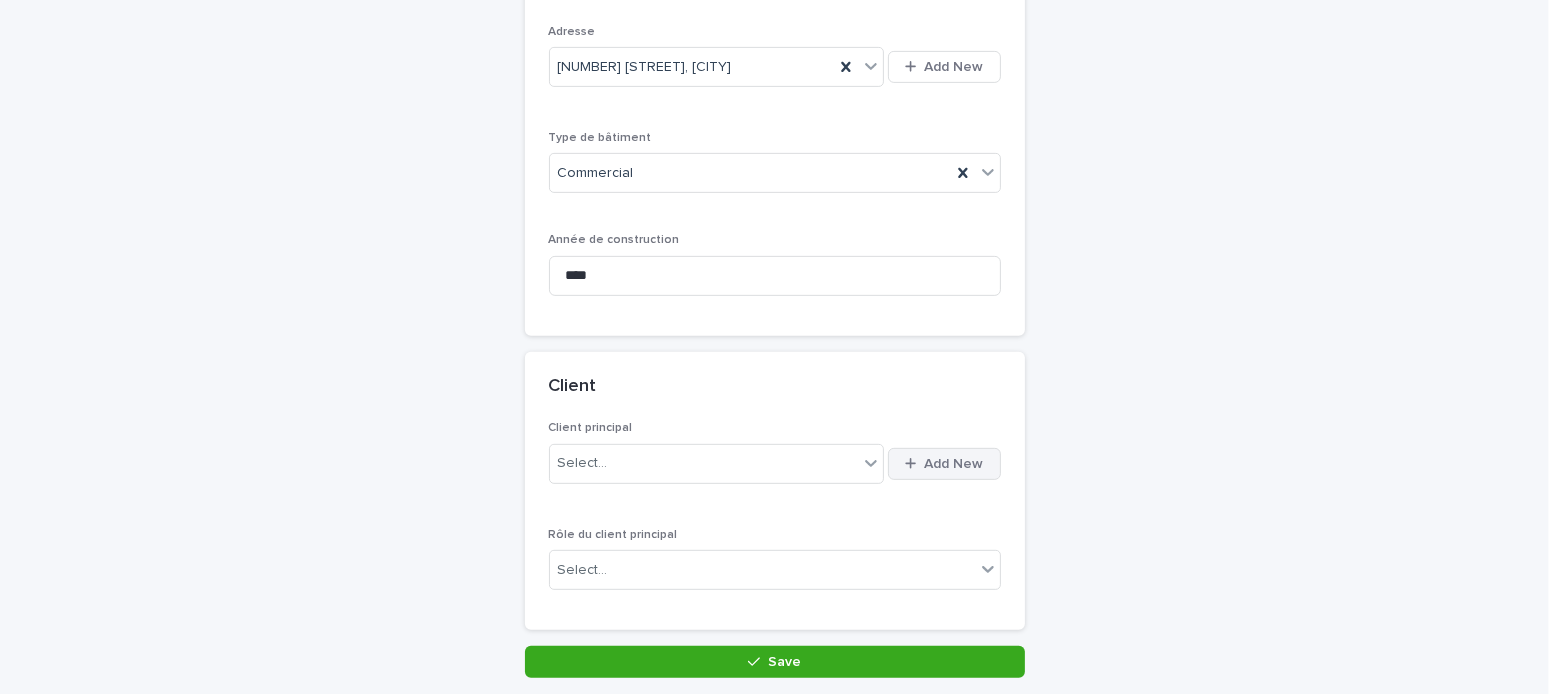 click on "Add New" at bounding box center [954, 464] 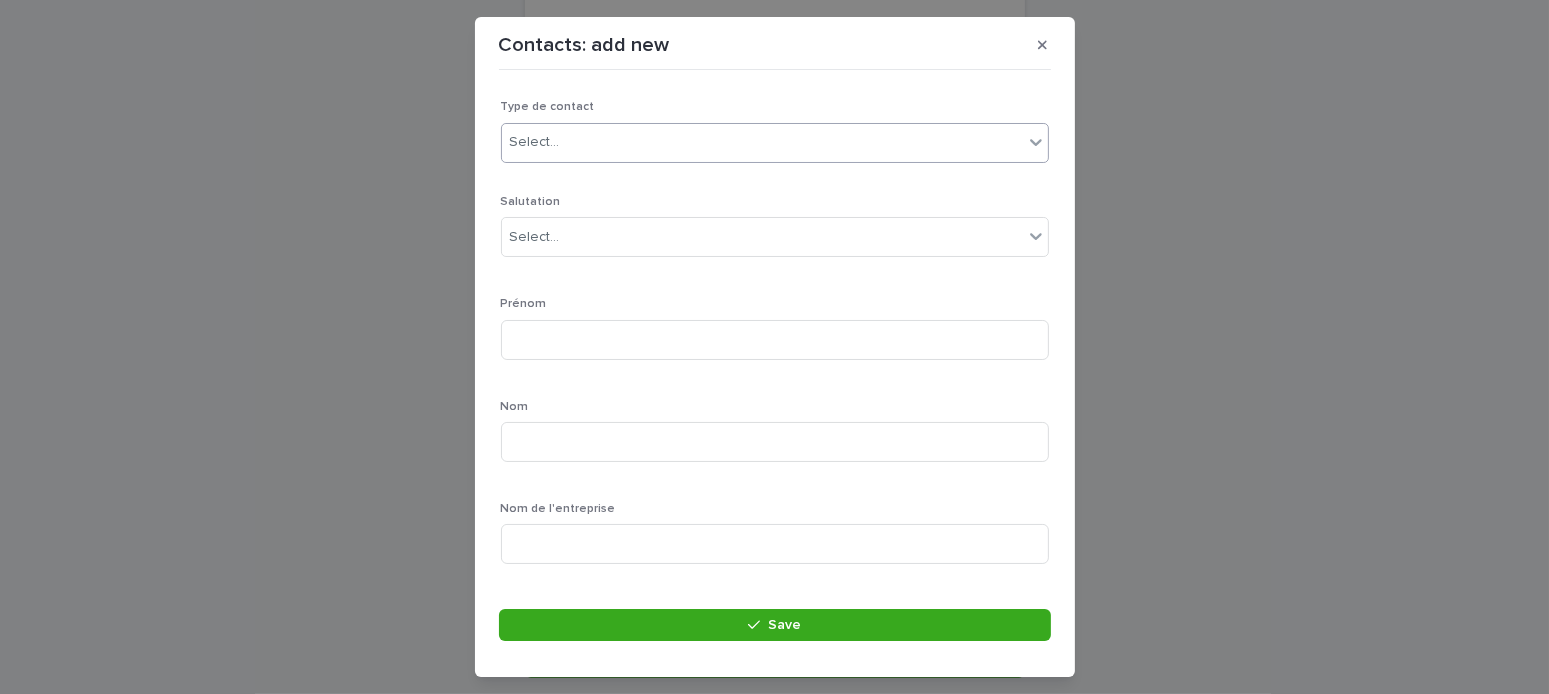 click on "Select..." at bounding box center (535, 142) 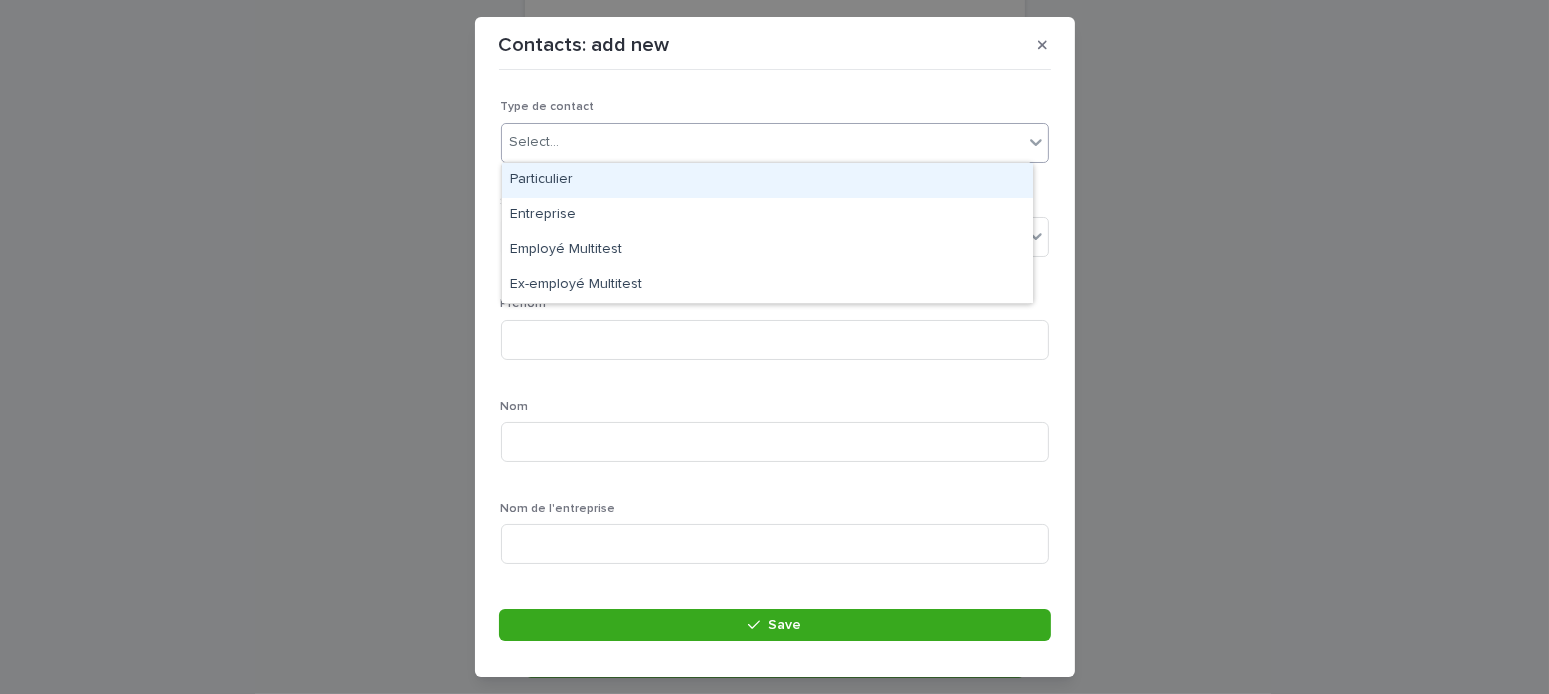 click on "Particulier" at bounding box center (767, 180) 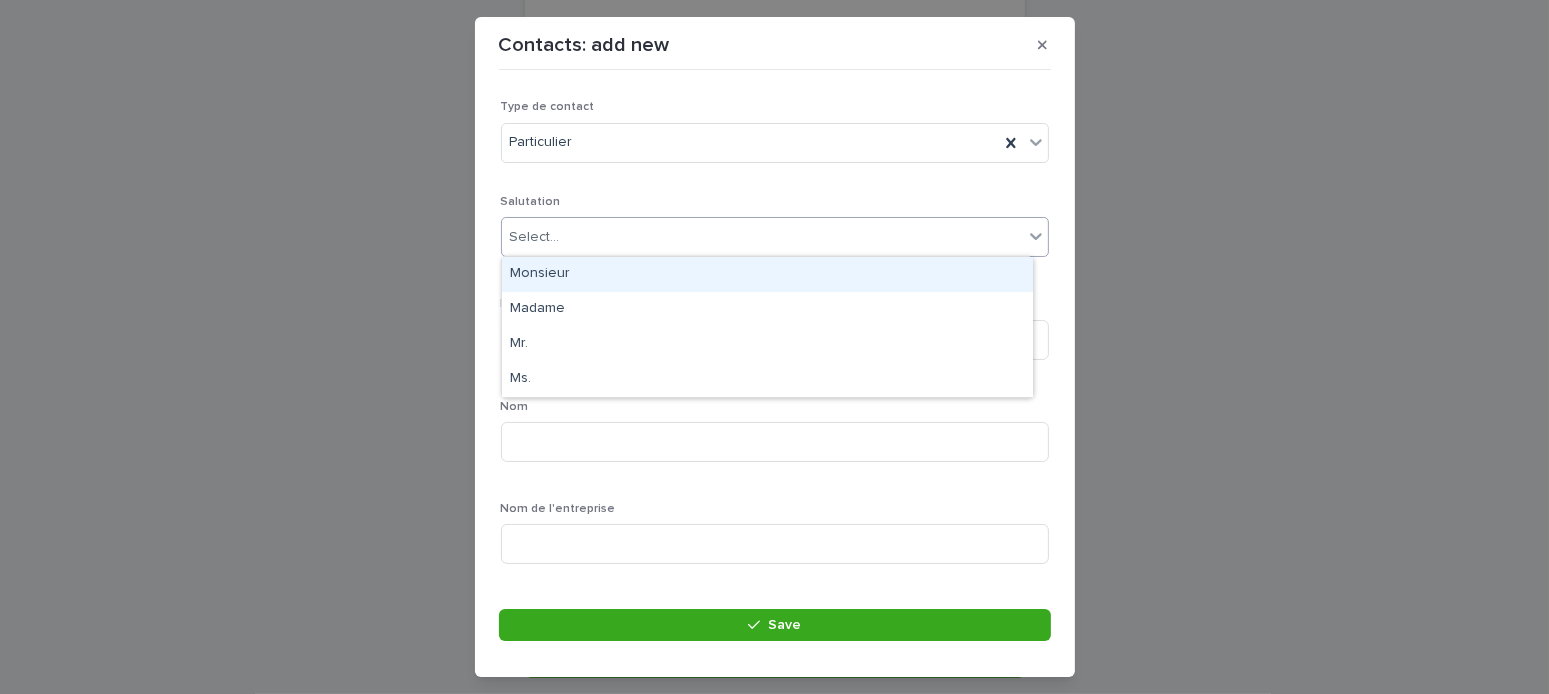 click on "Select..." at bounding box center [762, 237] 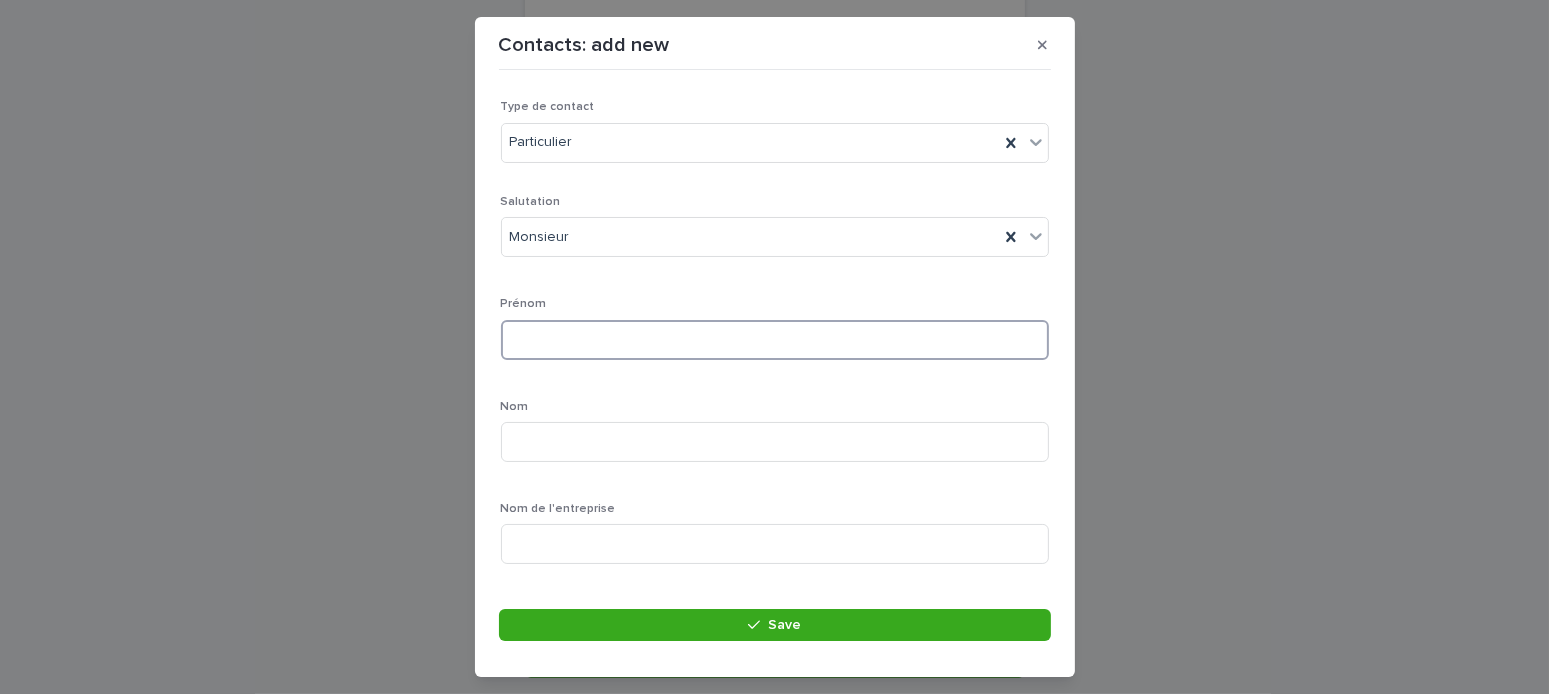 click at bounding box center [775, 340] 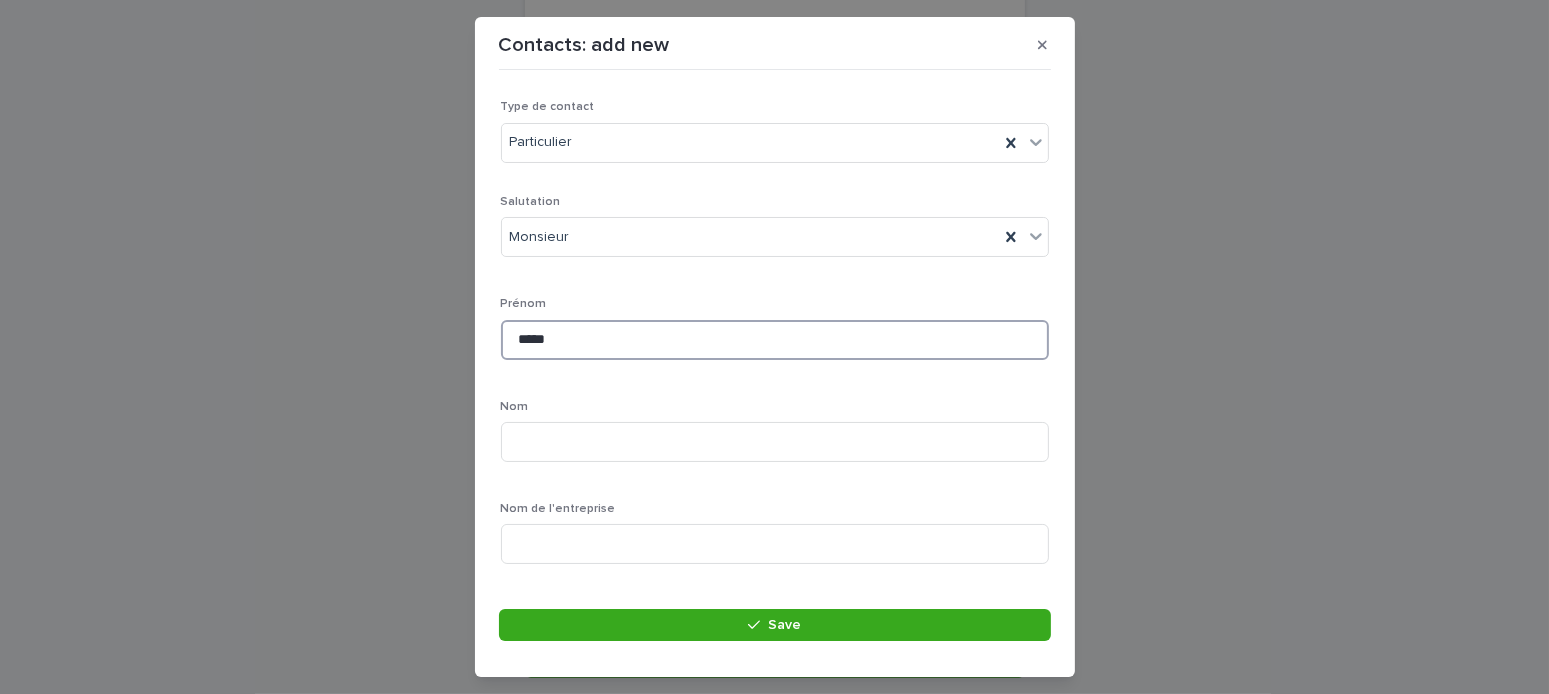 type on "*****" 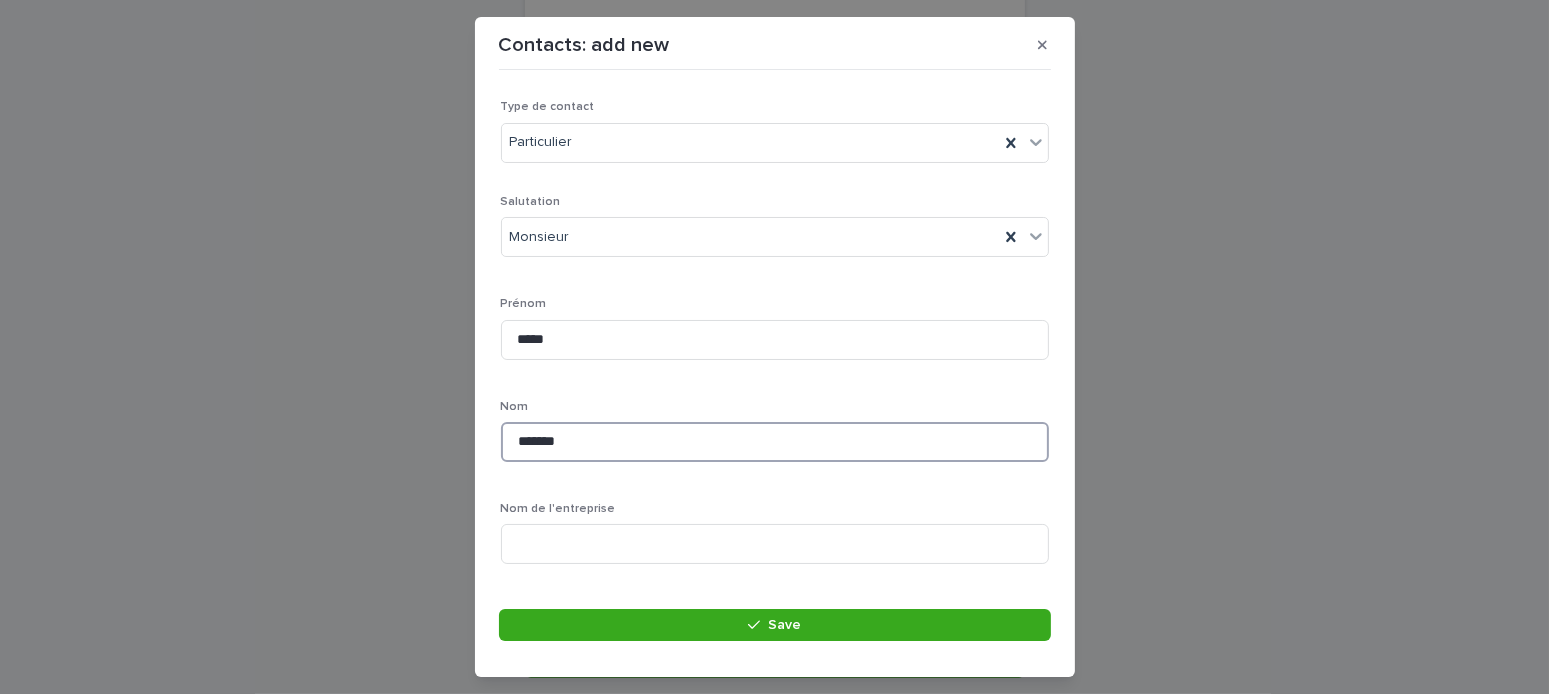 scroll, scrollTop: 300, scrollLeft: 0, axis: vertical 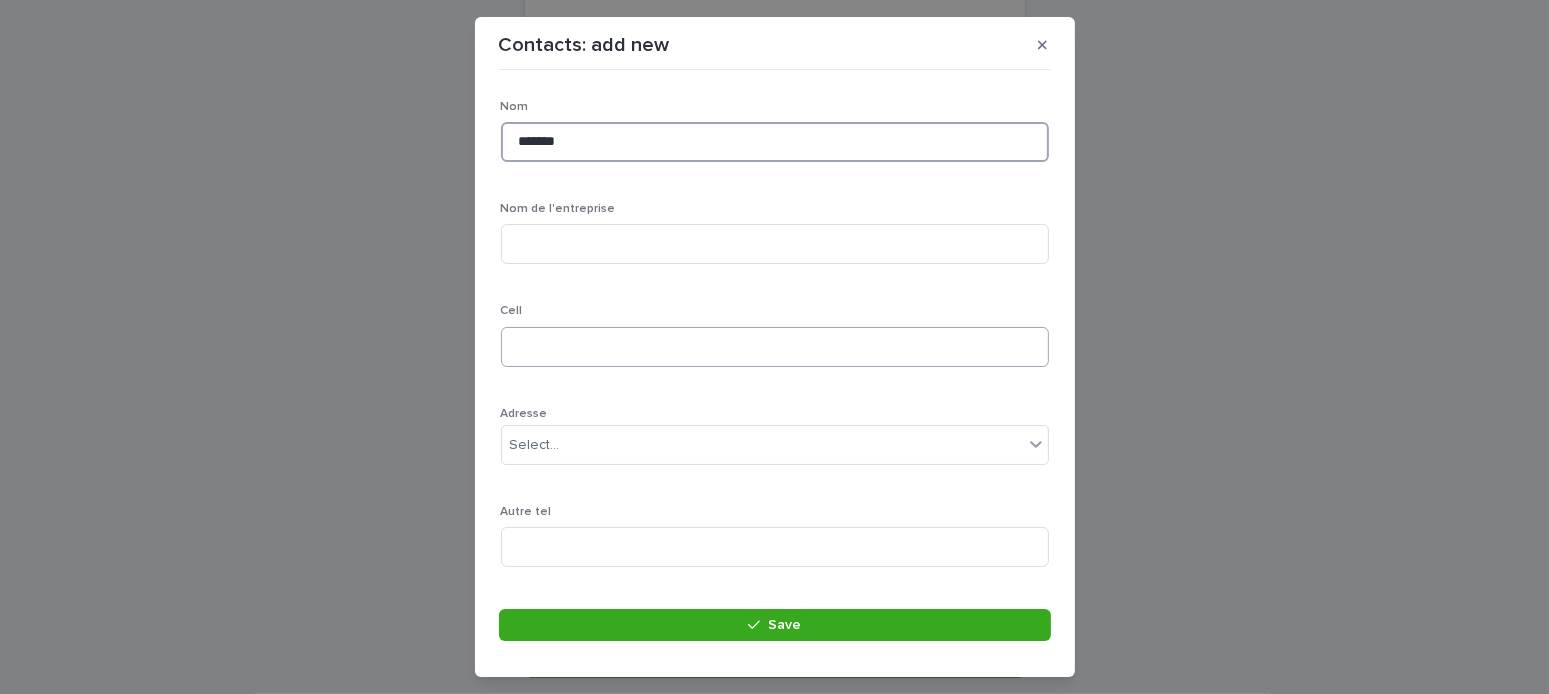 type on "*******" 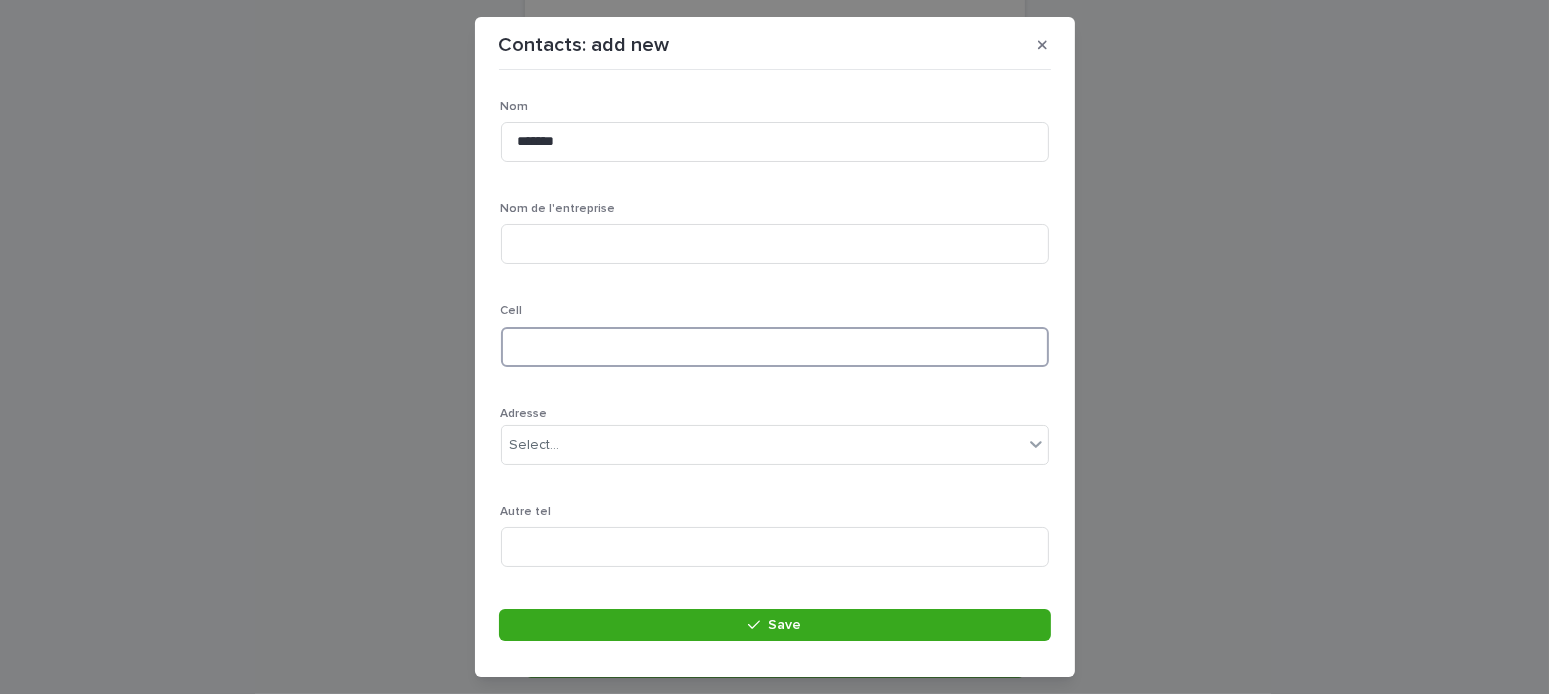 click at bounding box center (775, 347) 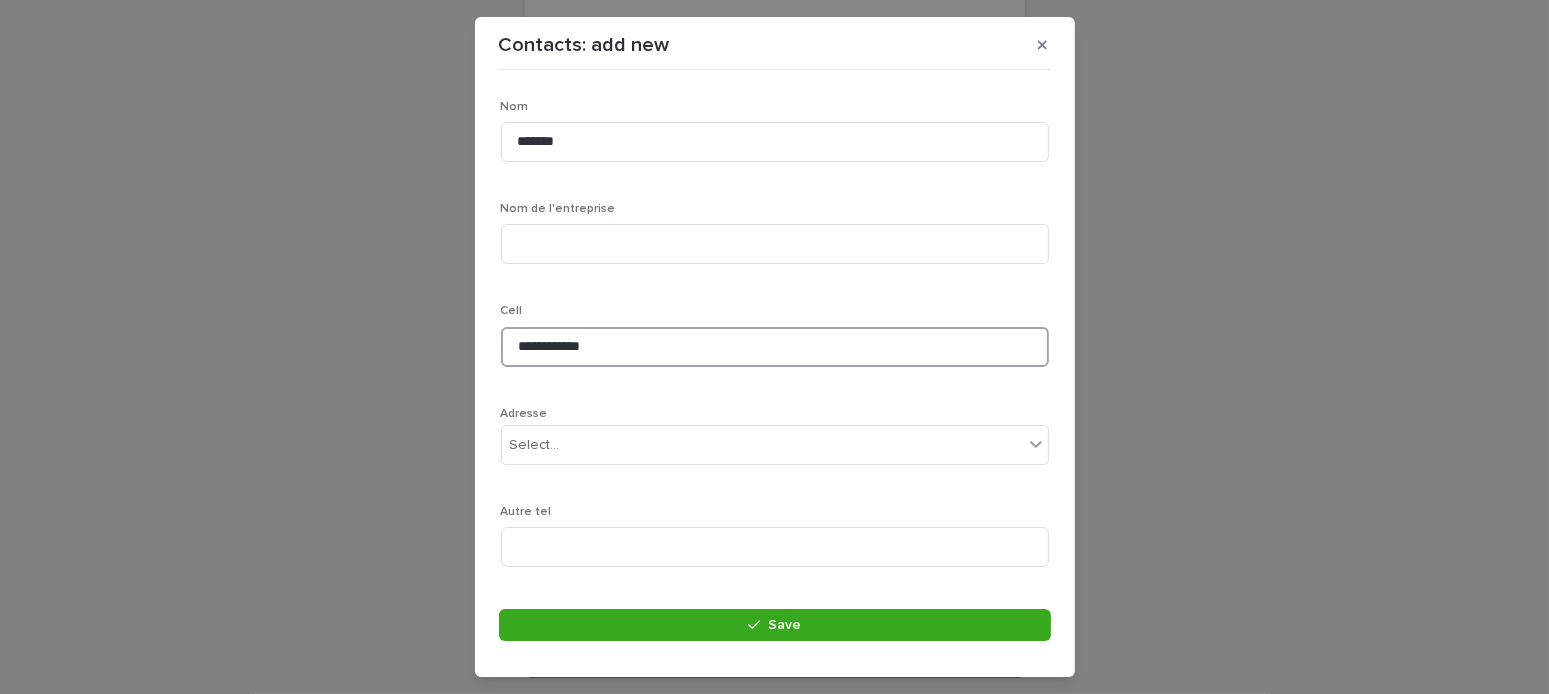 scroll, scrollTop: 547, scrollLeft: 0, axis: vertical 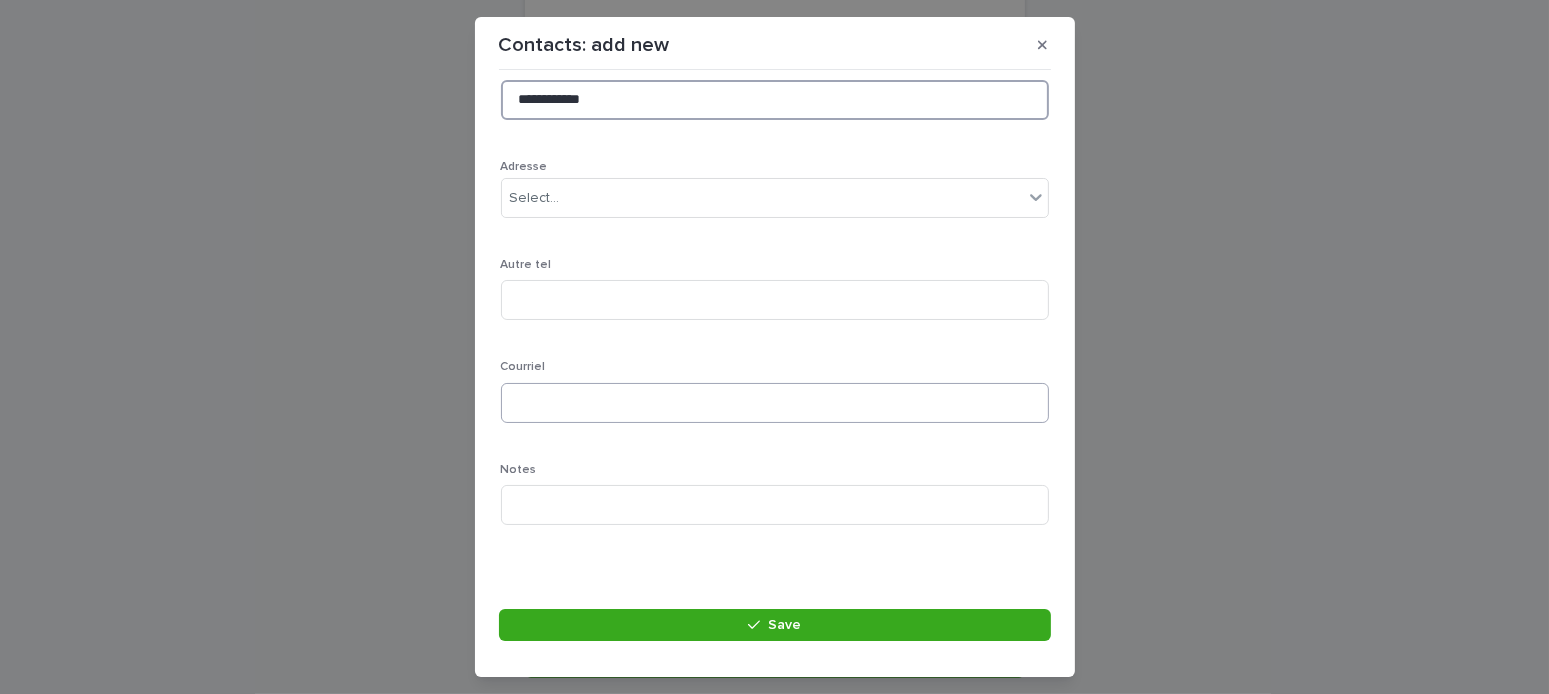 type on "**********" 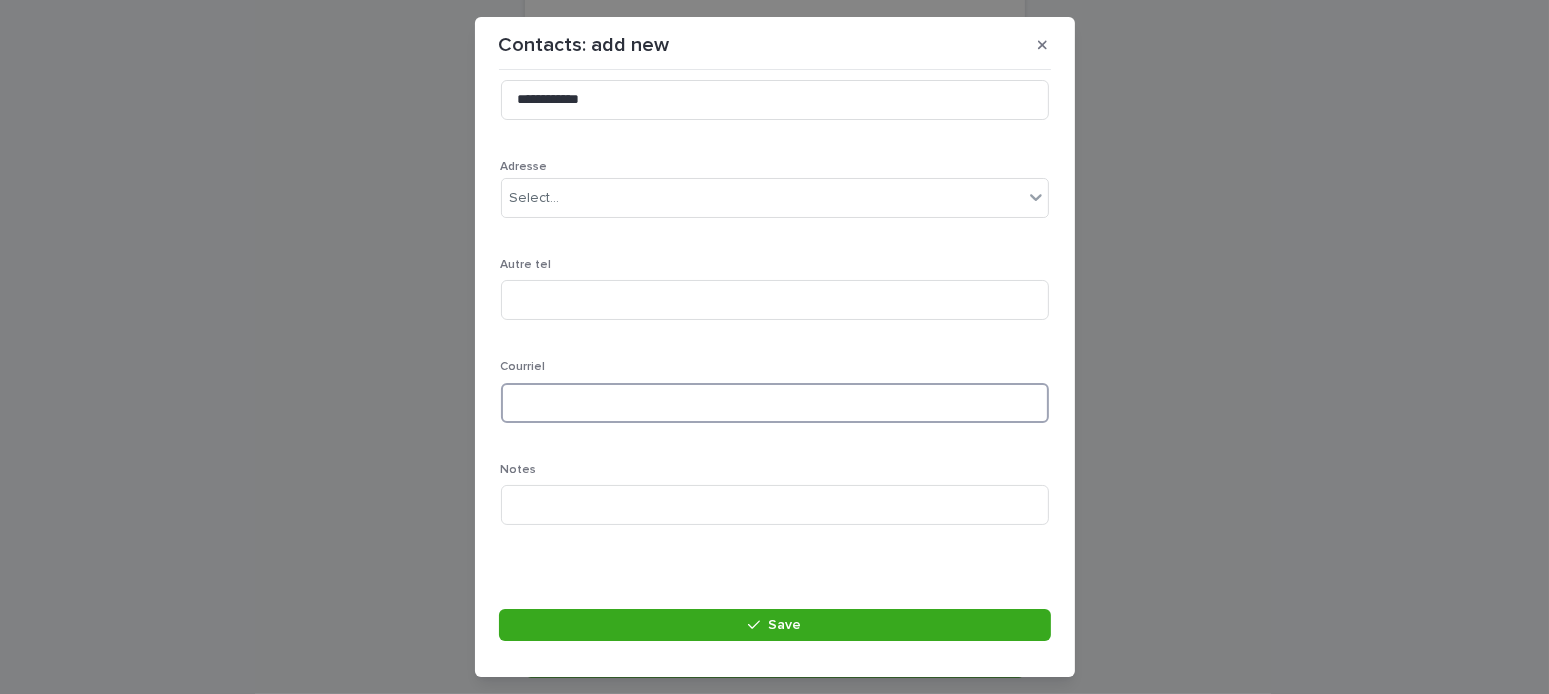 click at bounding box center (775, 403) 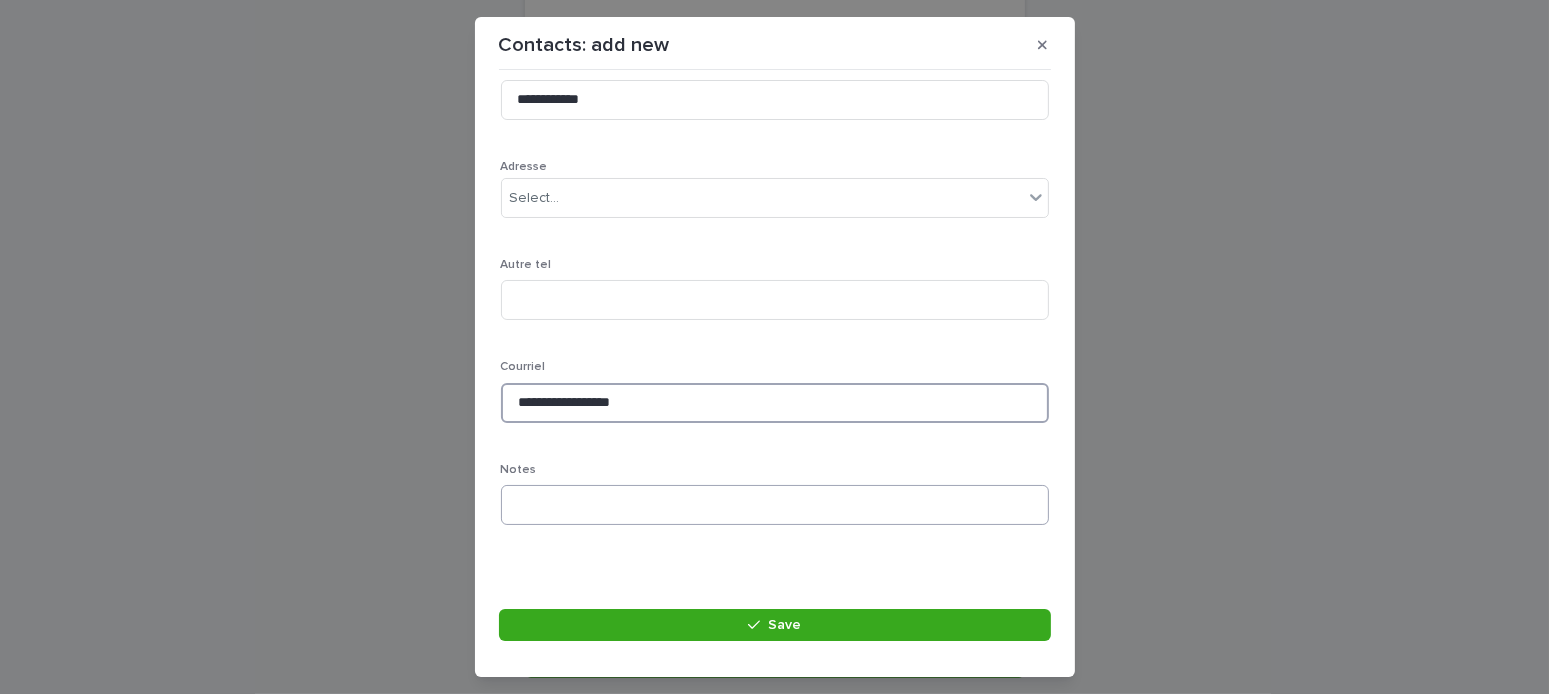 type on "**********" 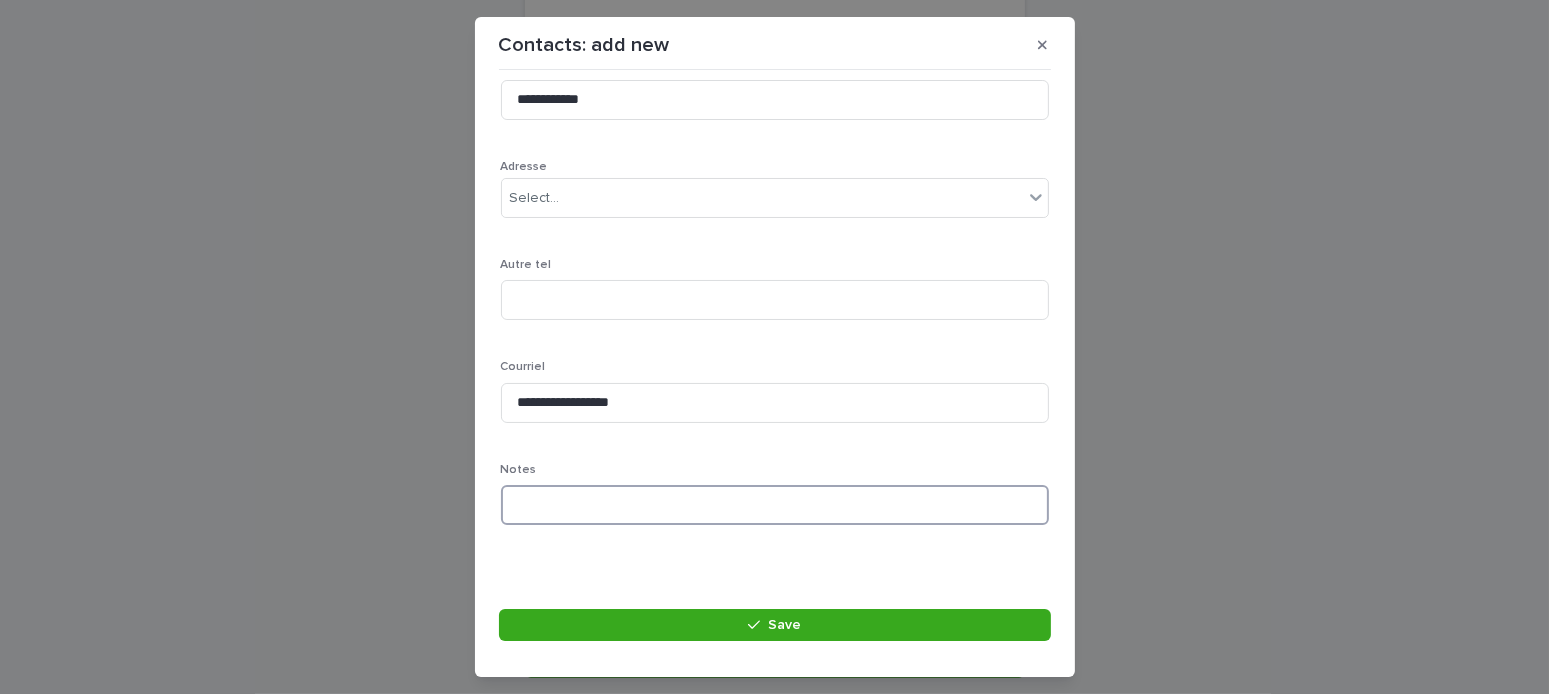 click at bounding box center [775, 505] 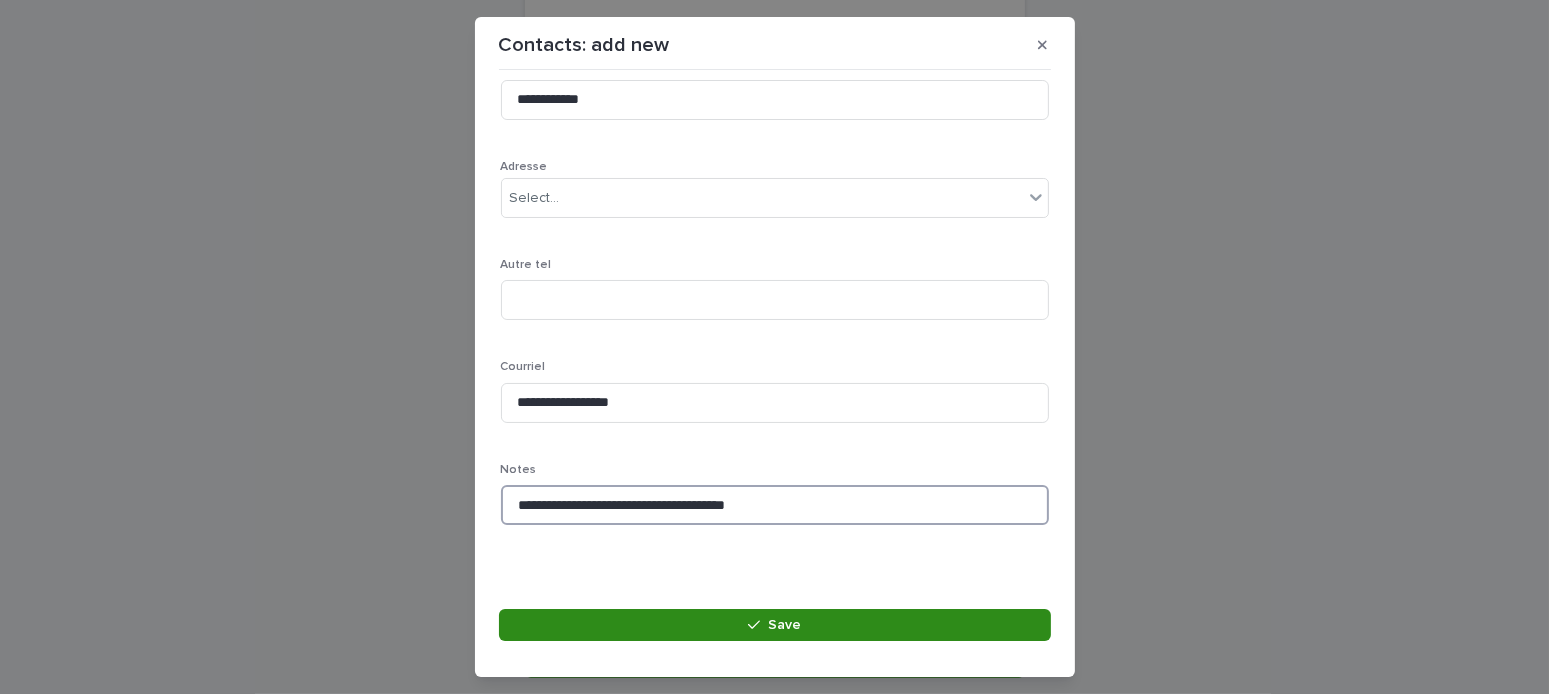 type on "**********" 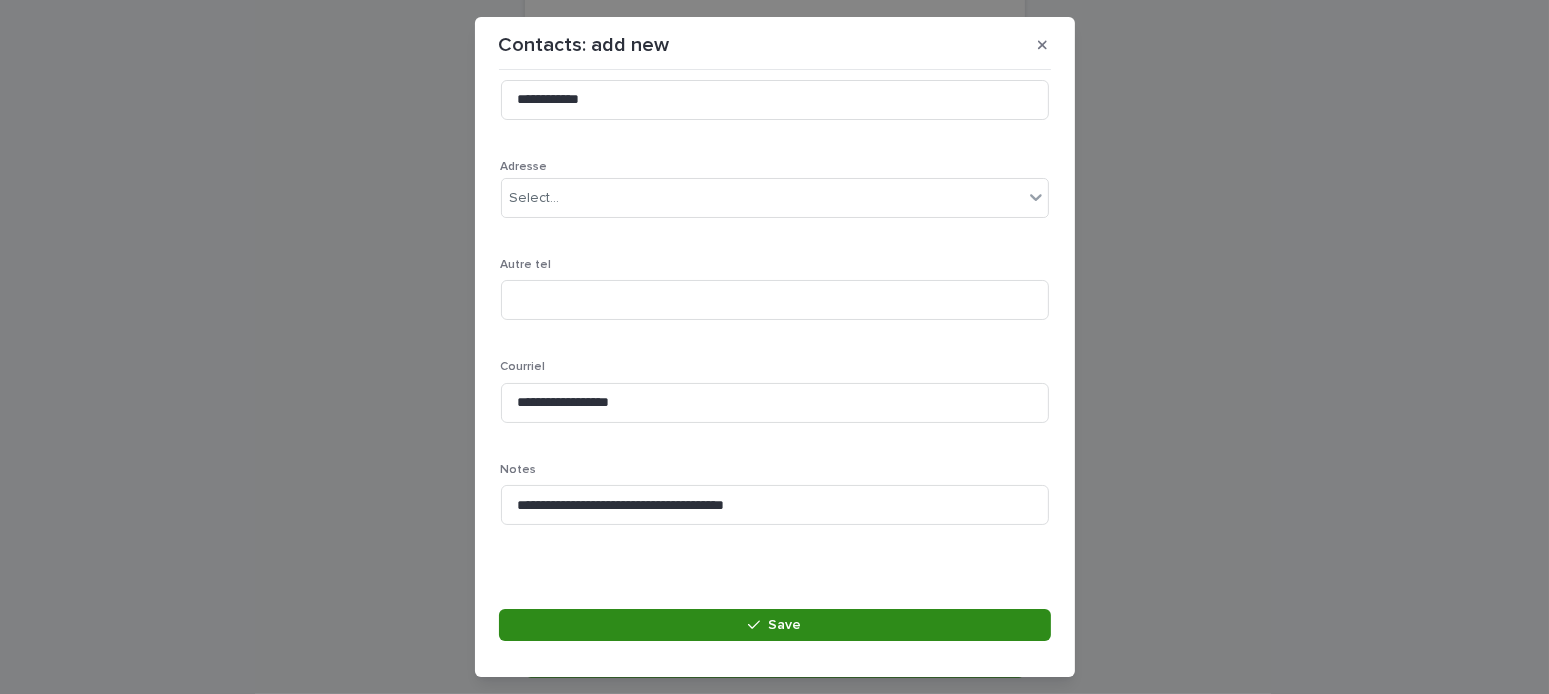click on "Save" at bounding box center (775, 625) 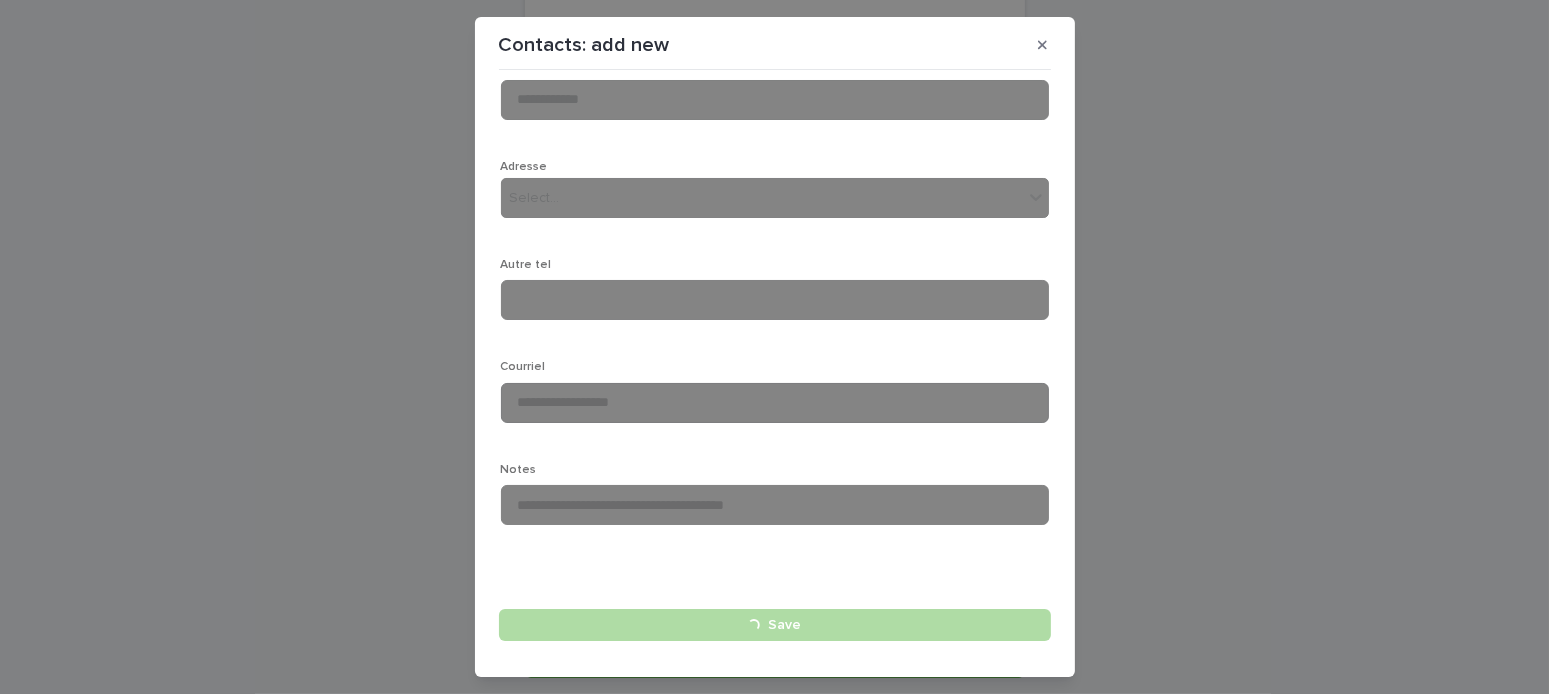 type 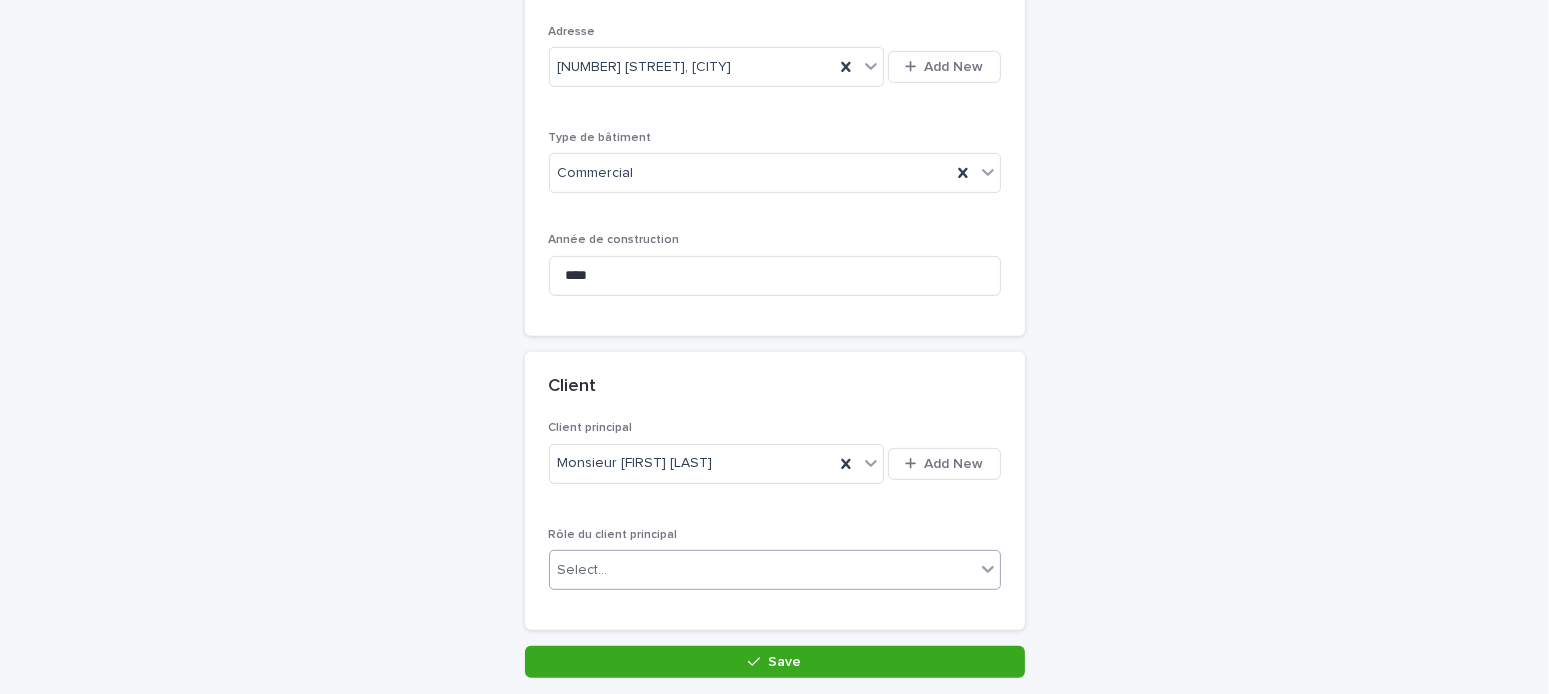 click on "Select..." at bounding box center (762, 570) 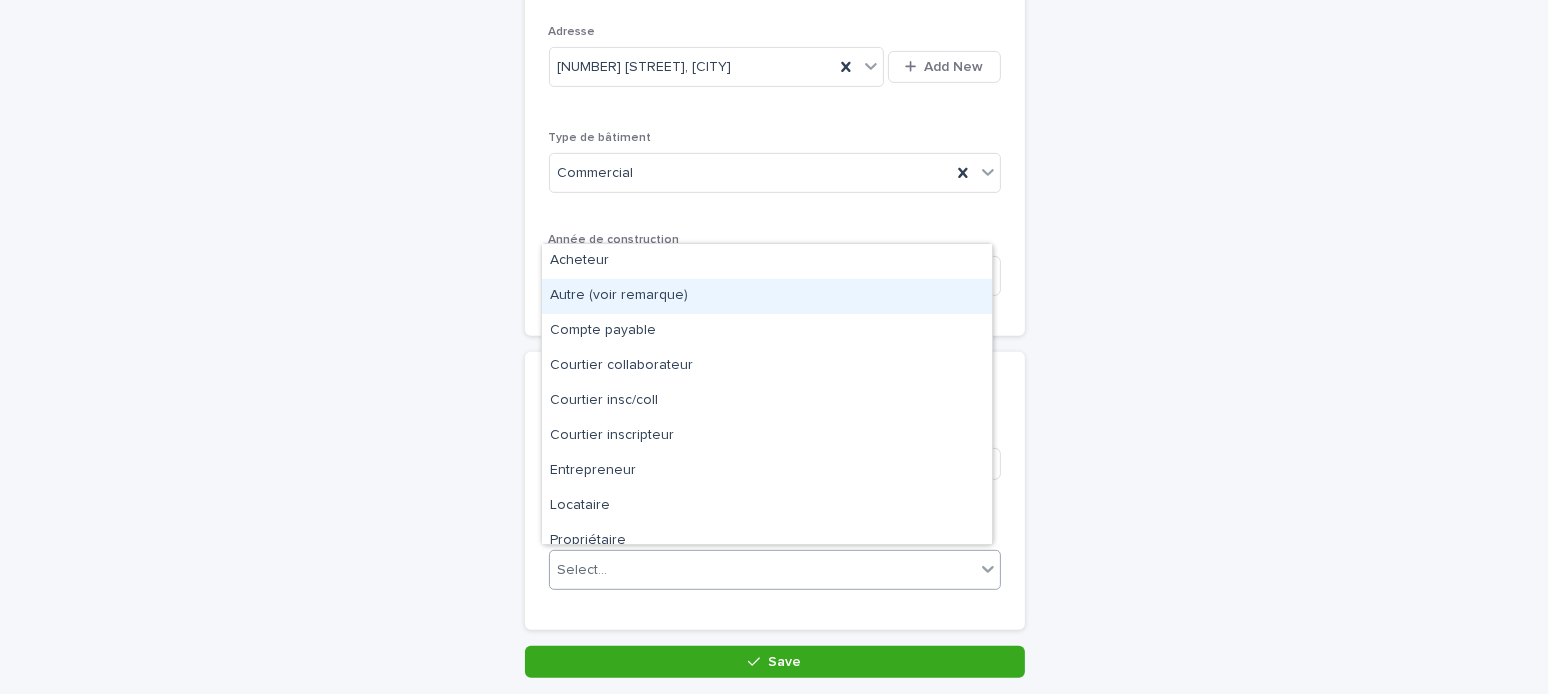 click on "Autre (voir remarque)" at bounding box center [767, 296] 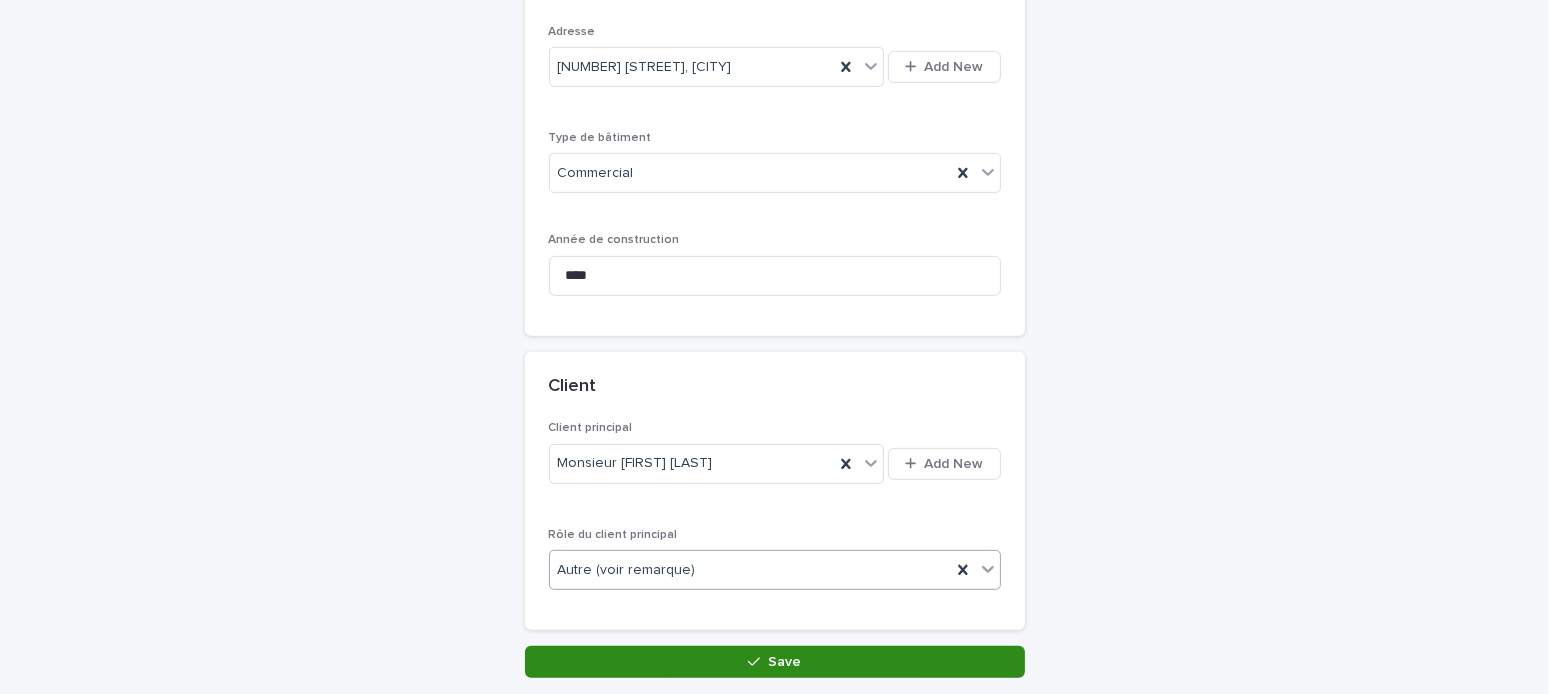 click on "Save" at bounding box center (775, 662) 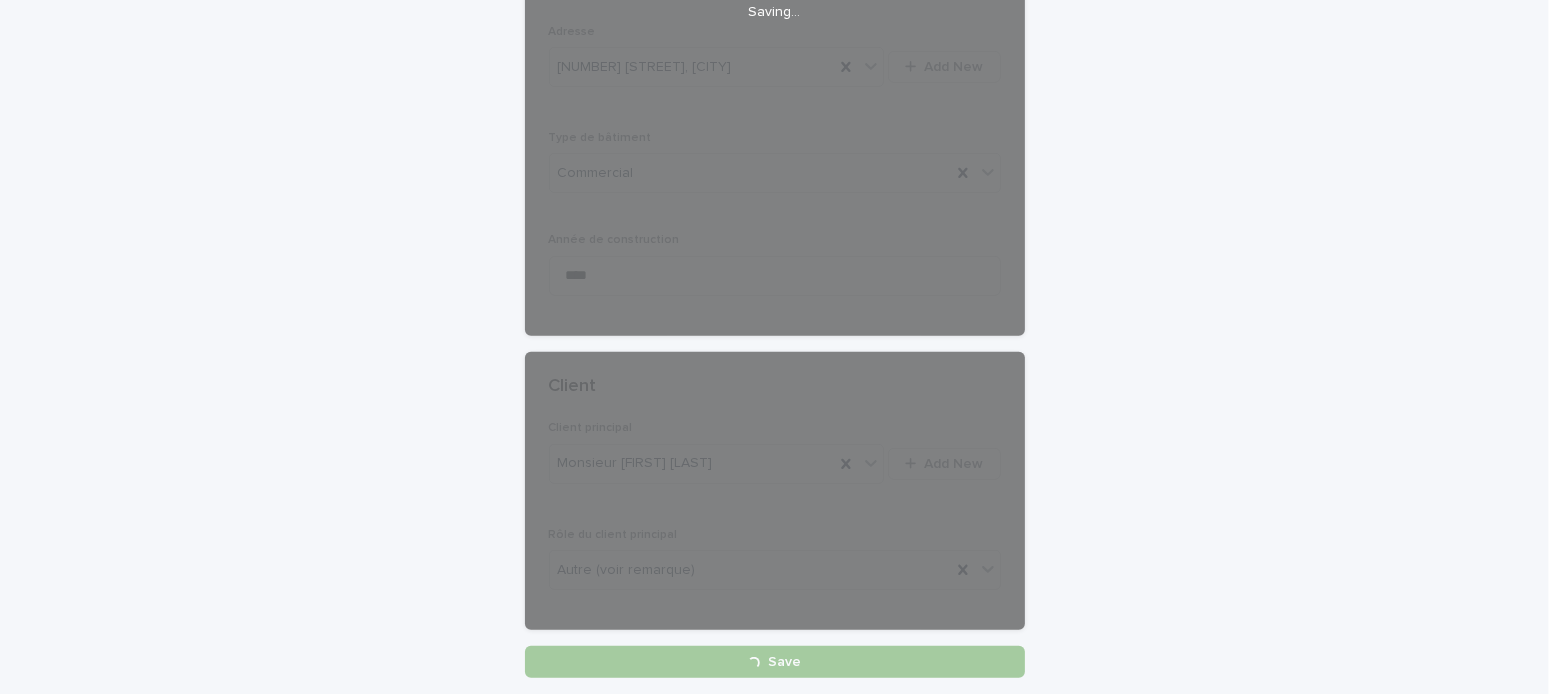 scroll, scrollTop: 0, scrollLeft: 0, axis: both 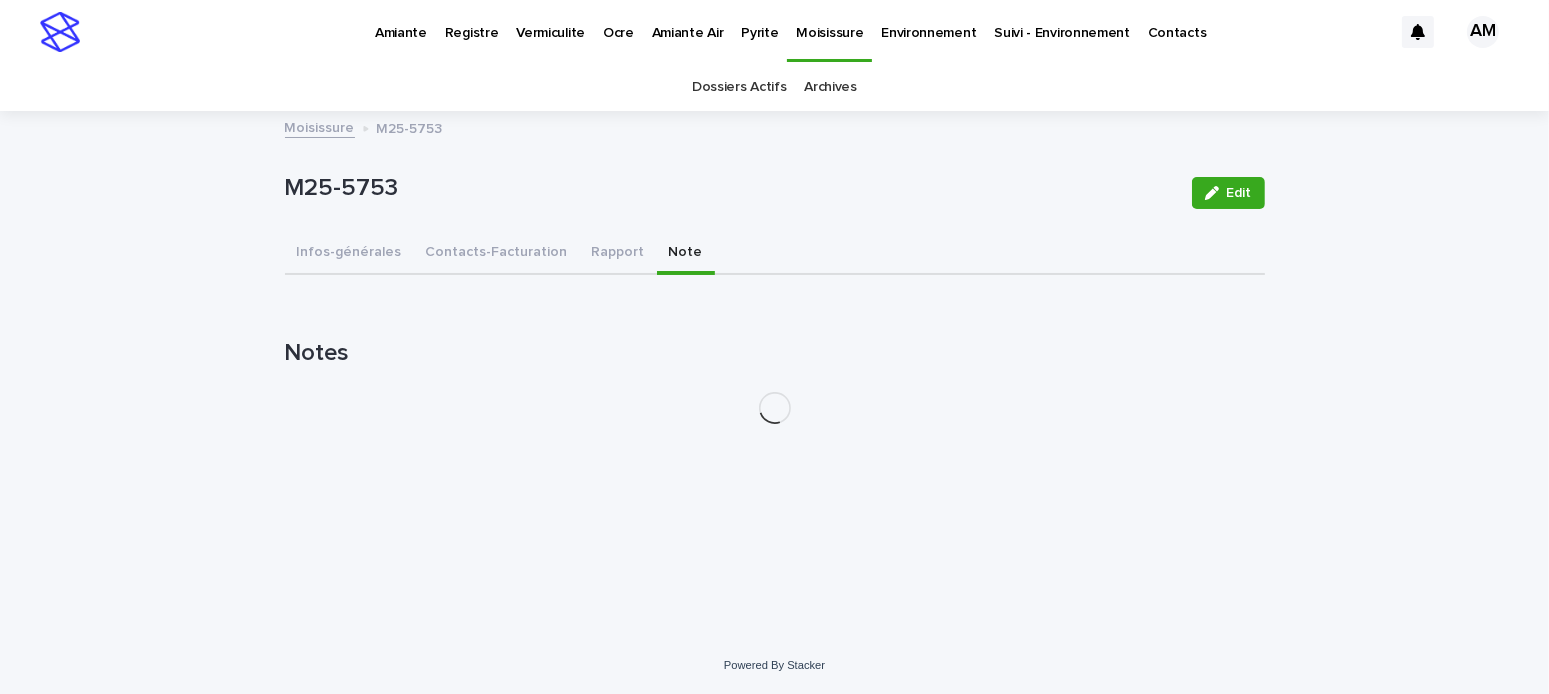 click on "Note" at bounding box center (686, 254) 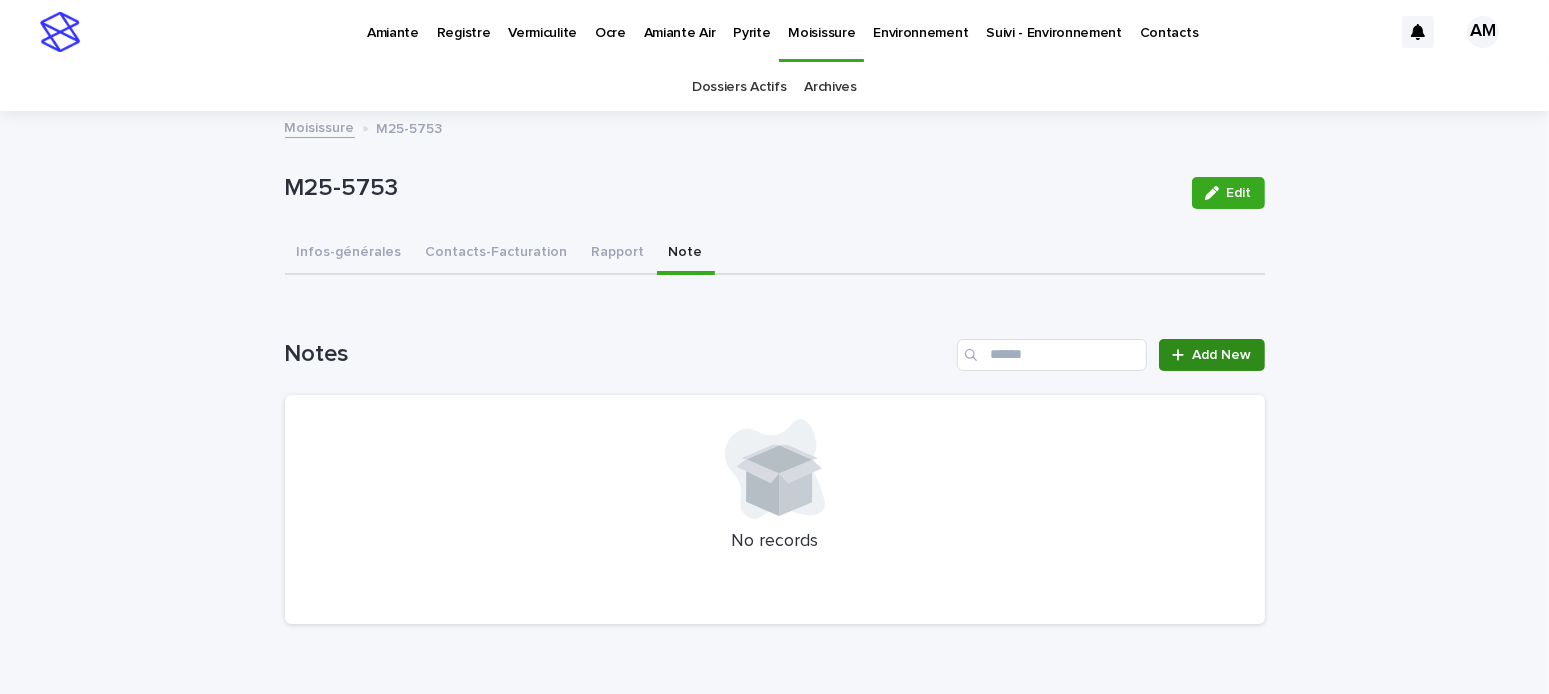 click on "Add New" at bounding box center [1222, 355] 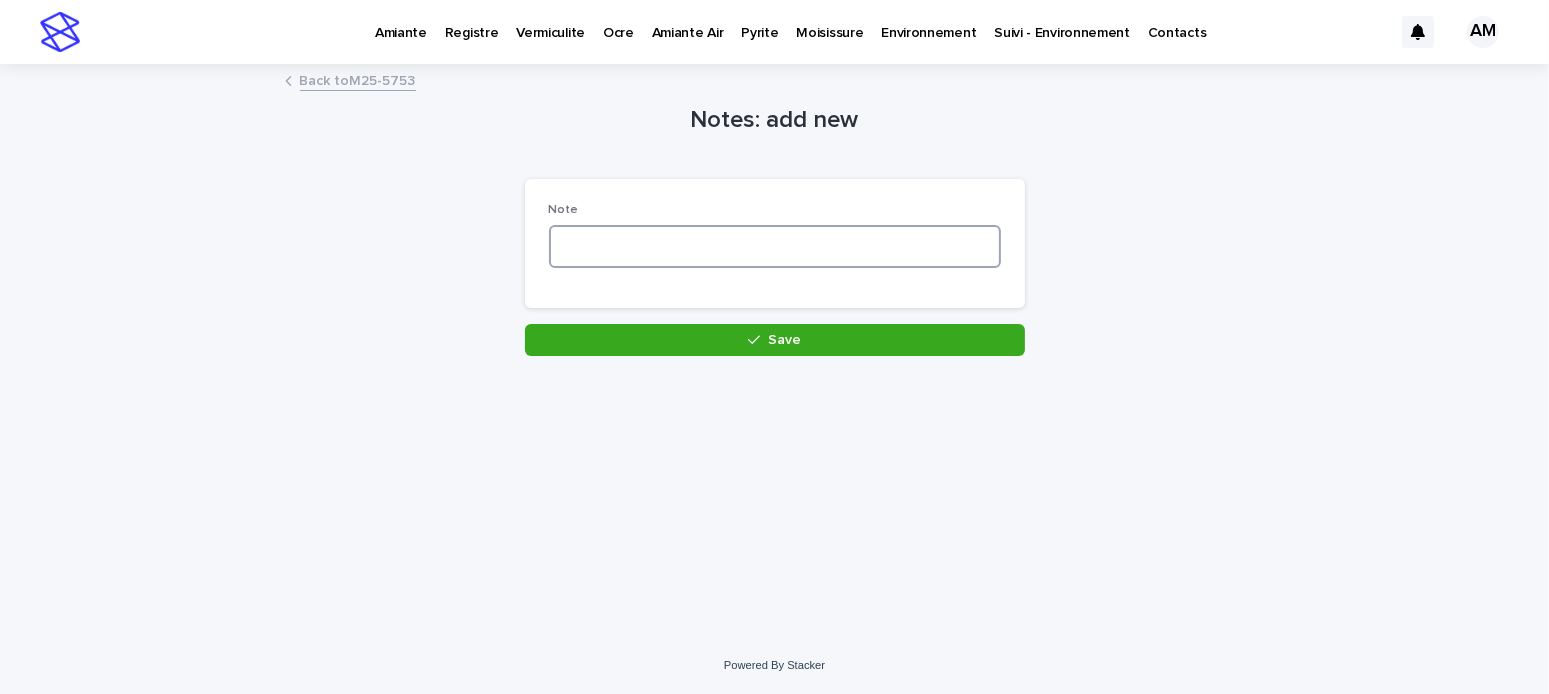 click at bounding box center [775, 246] 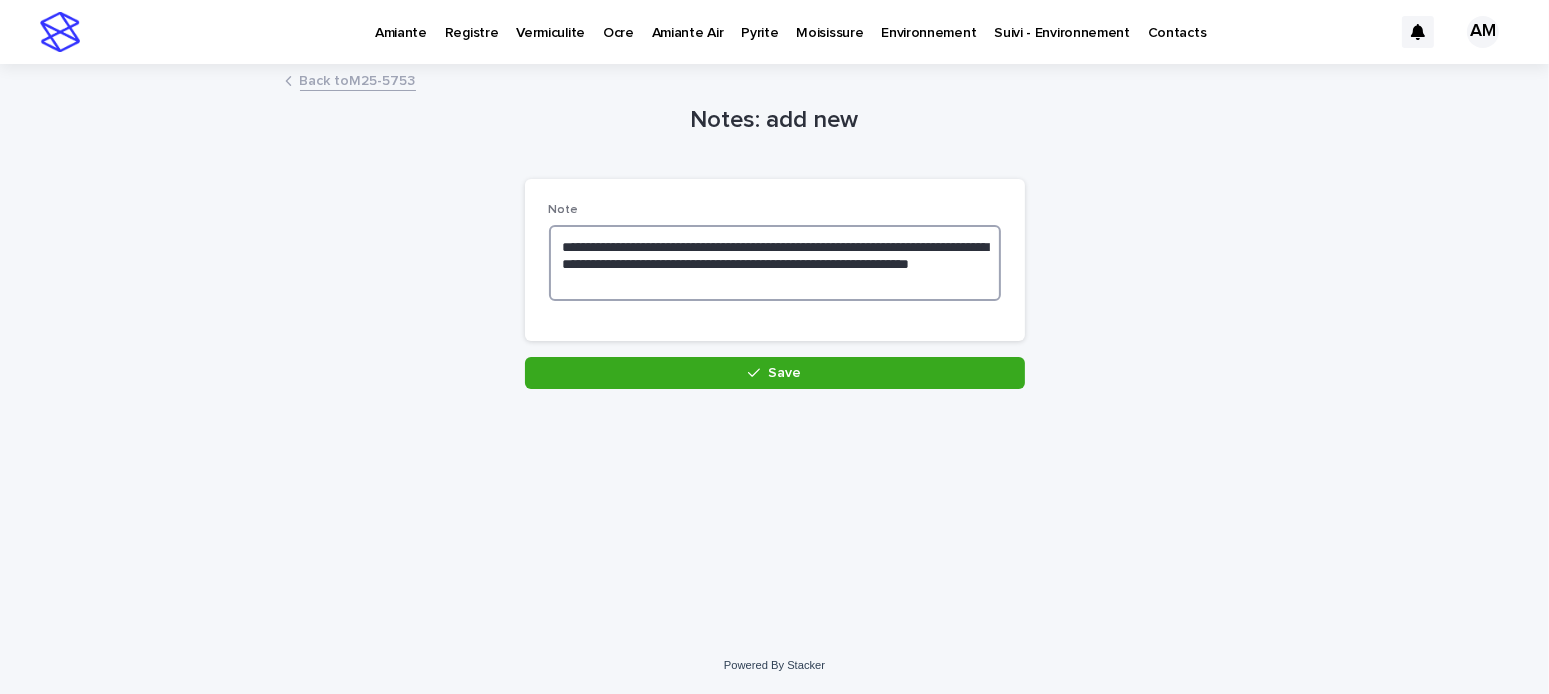 type on "**********" 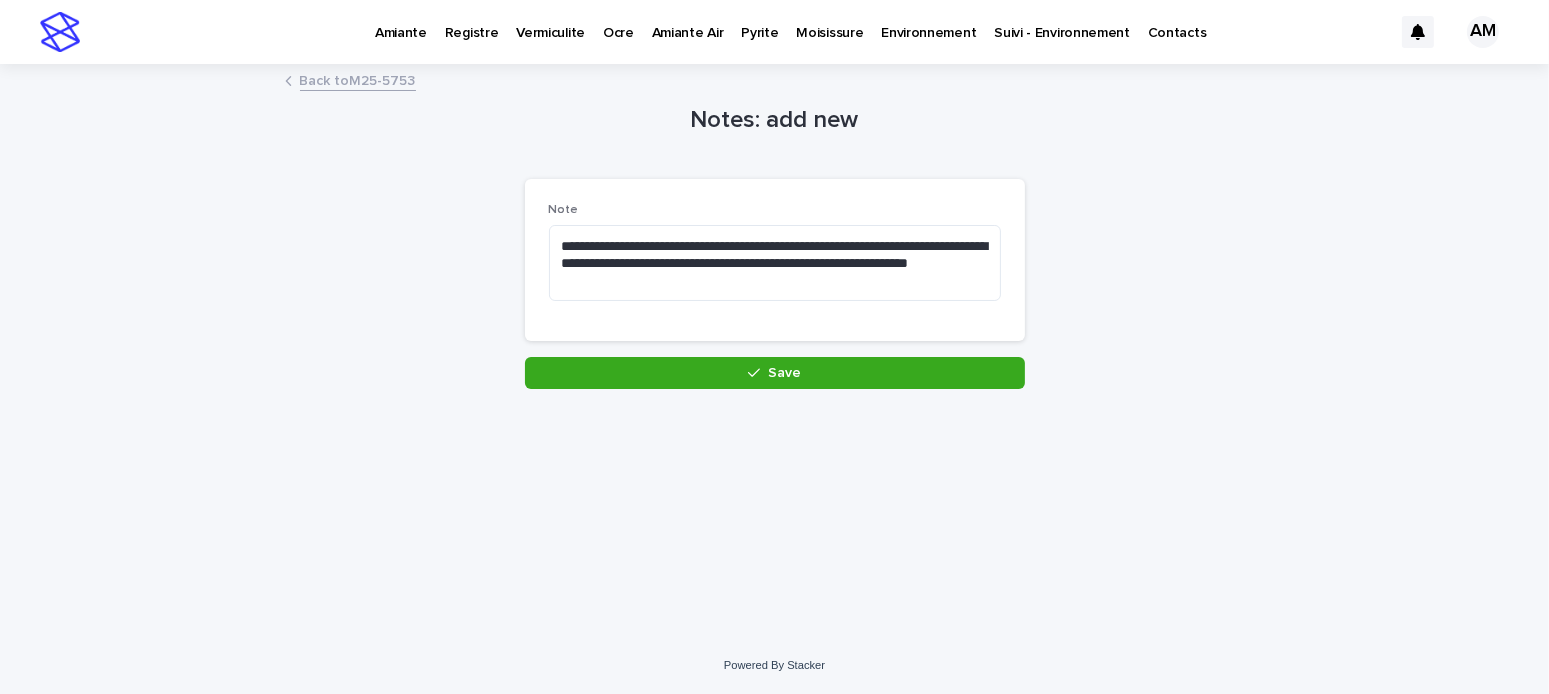 click on "Save" at bounding box center (775, 373) 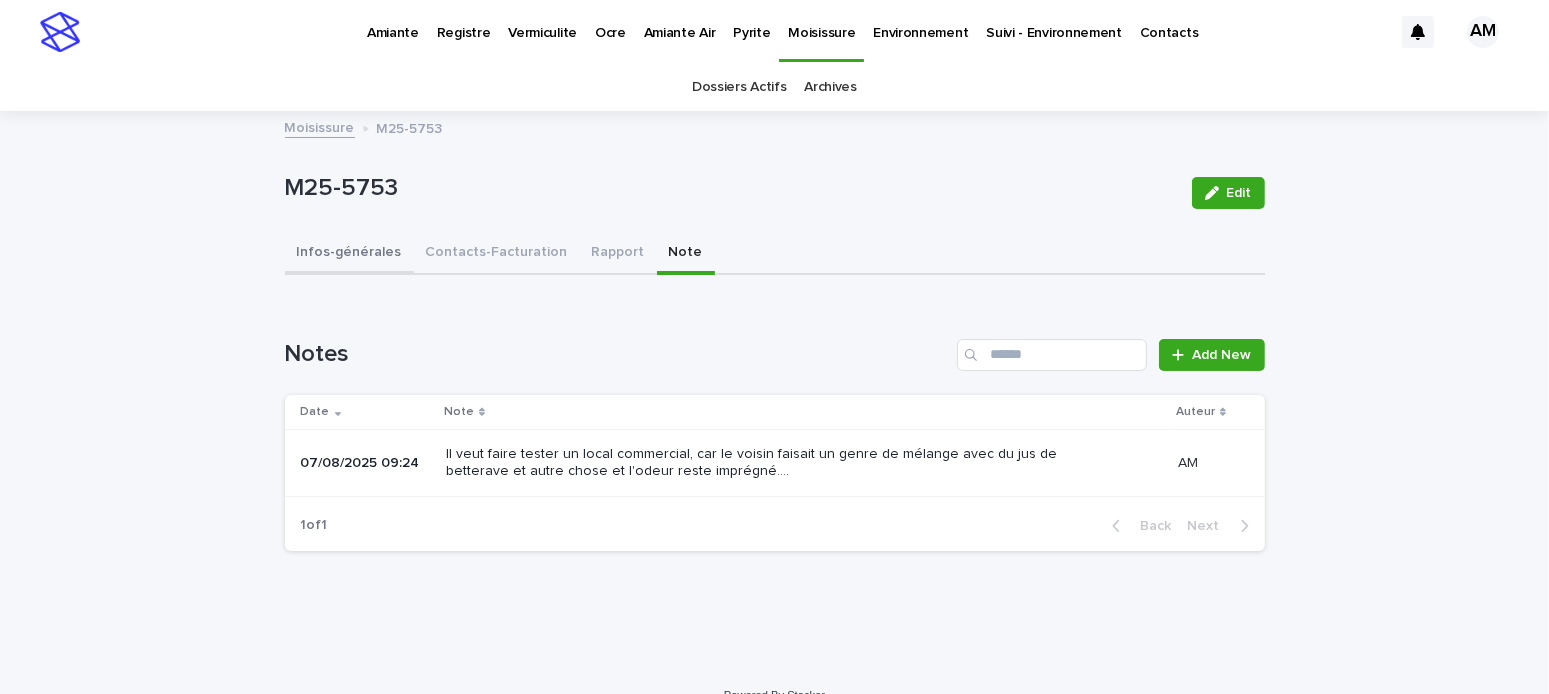 click on "Infos-générales" at bounding box center (349, 254) 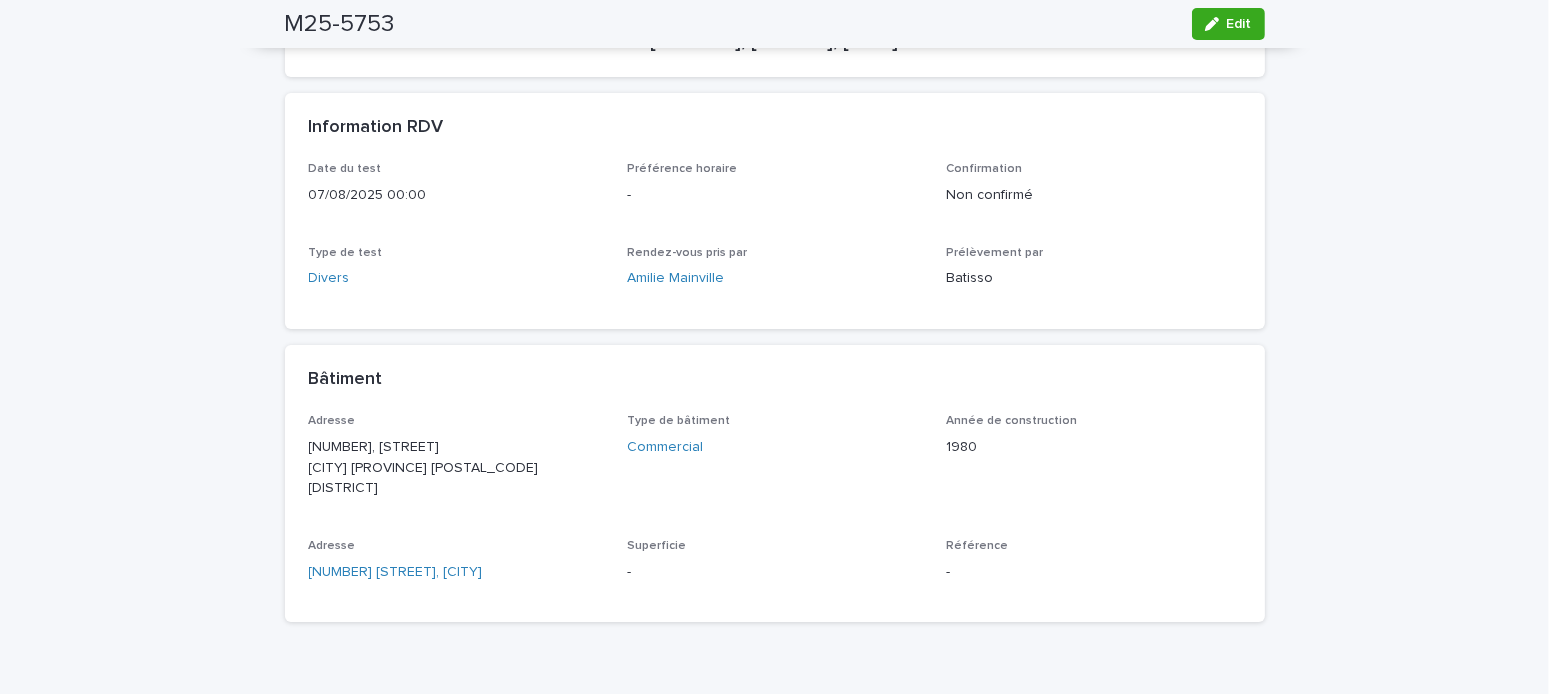 scroll, scrollTop: 399, scrollLeft: 0, axis: vertical 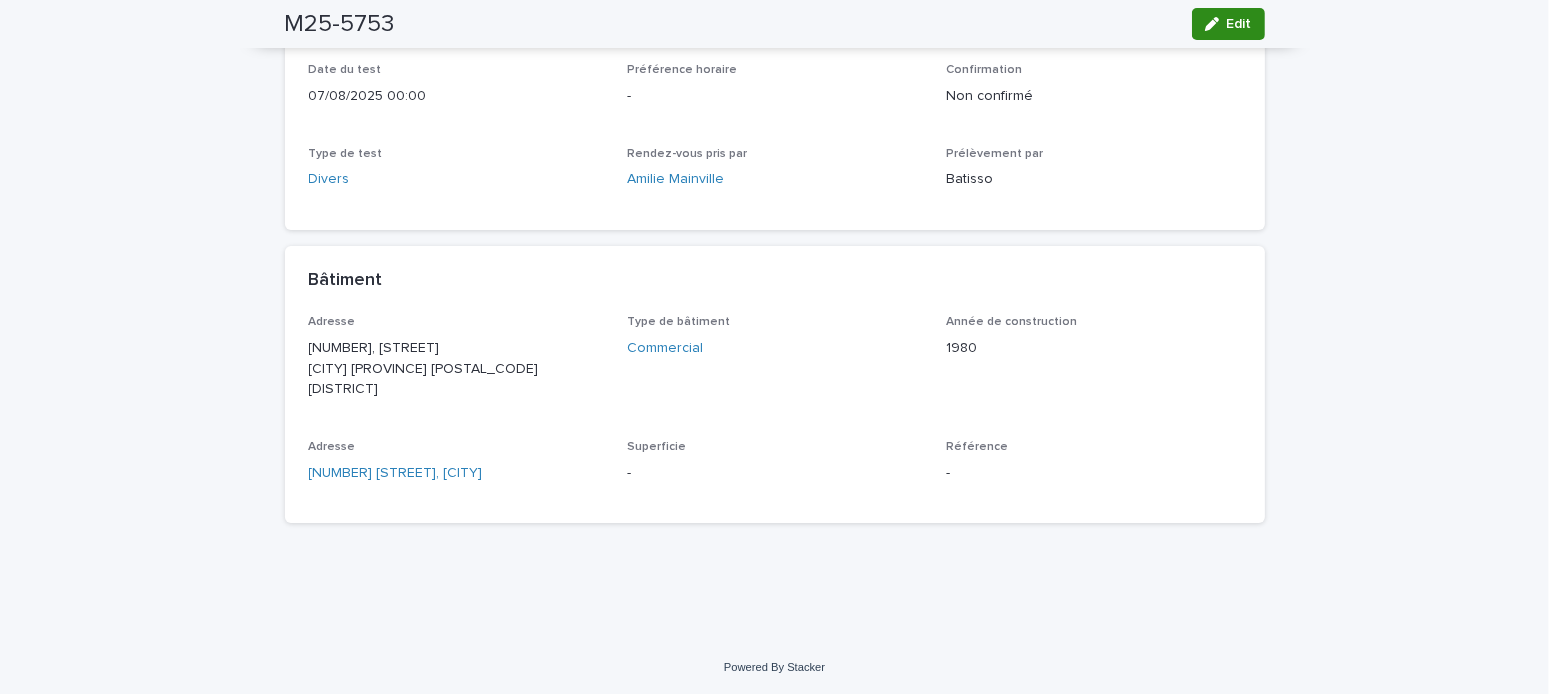click on "Edit" at bounding box center (1228, 24) 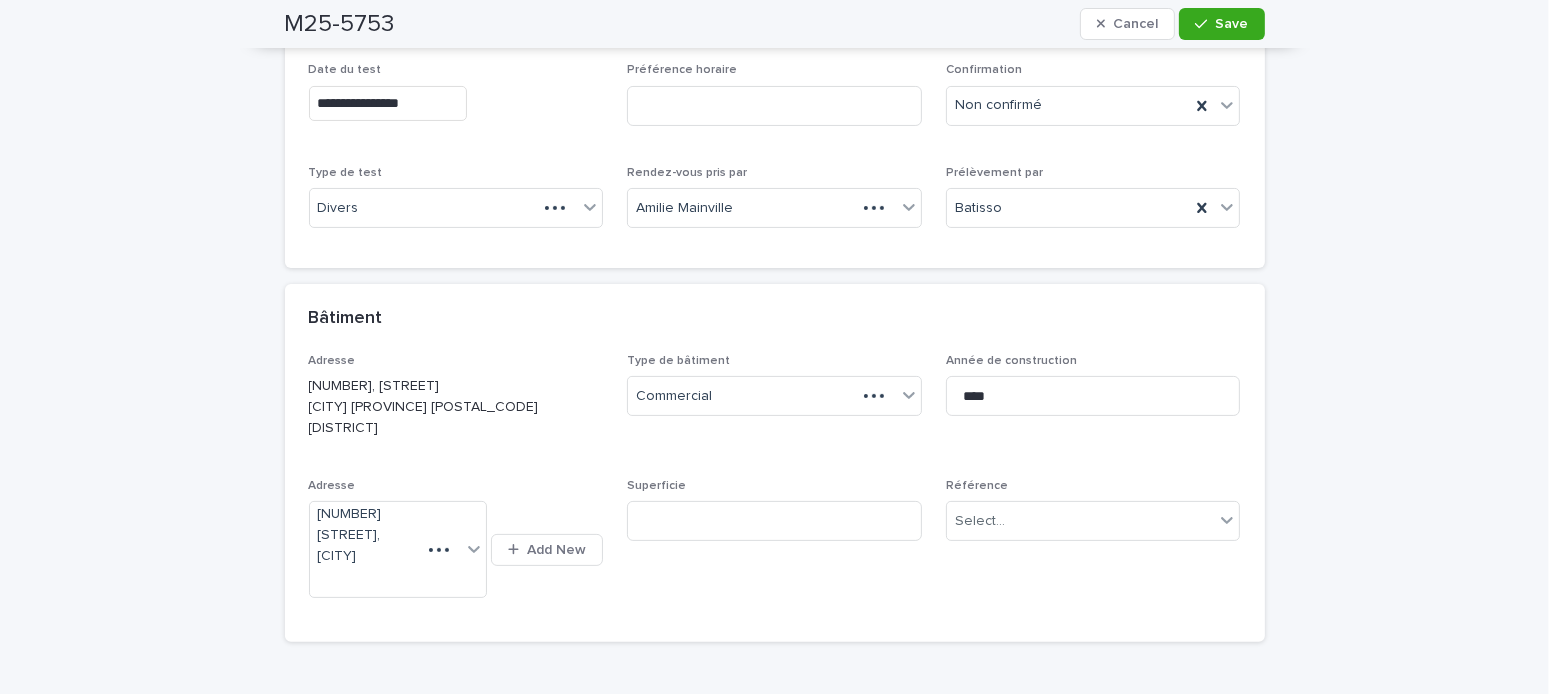 scroll, scrollTop: 447, scrollLeft: 0, axis: vertical 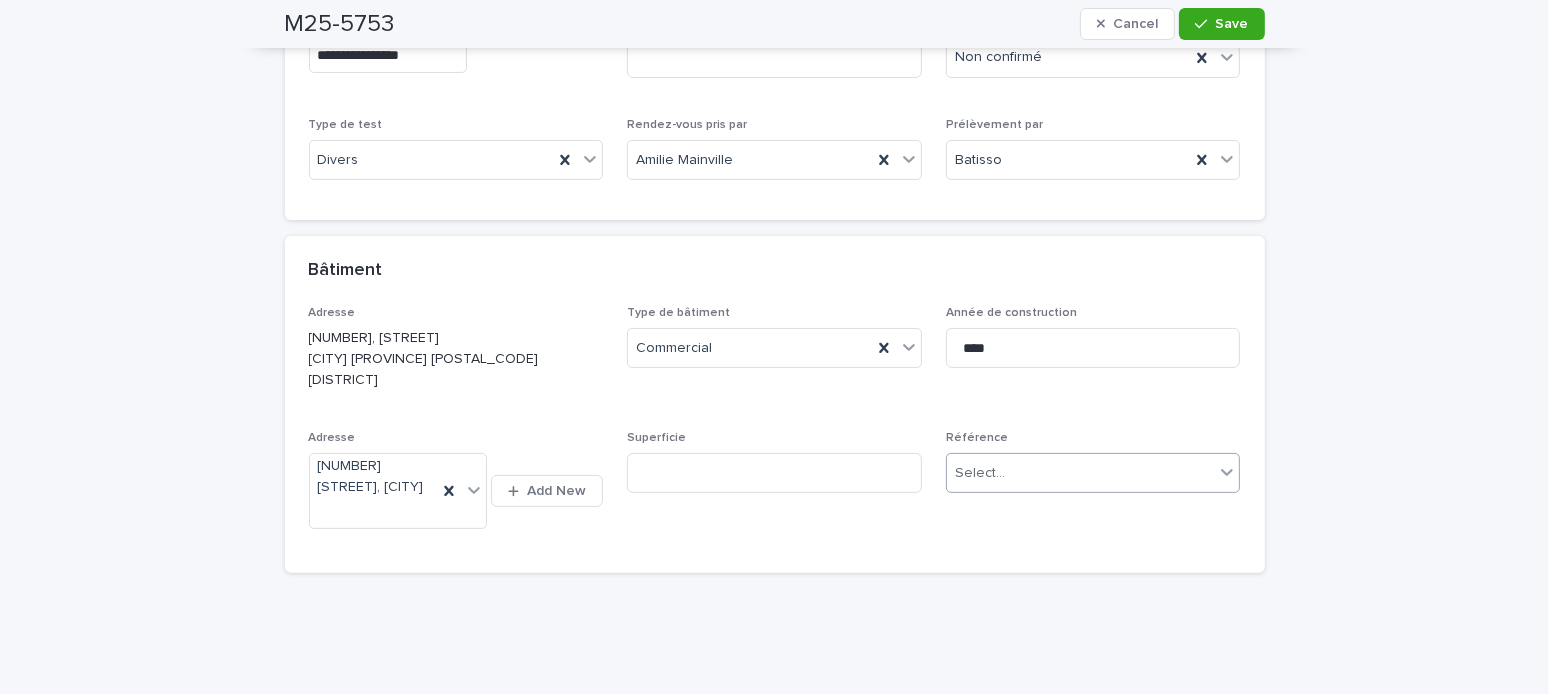 click on "Select..." at bounding box center (1081, 473) 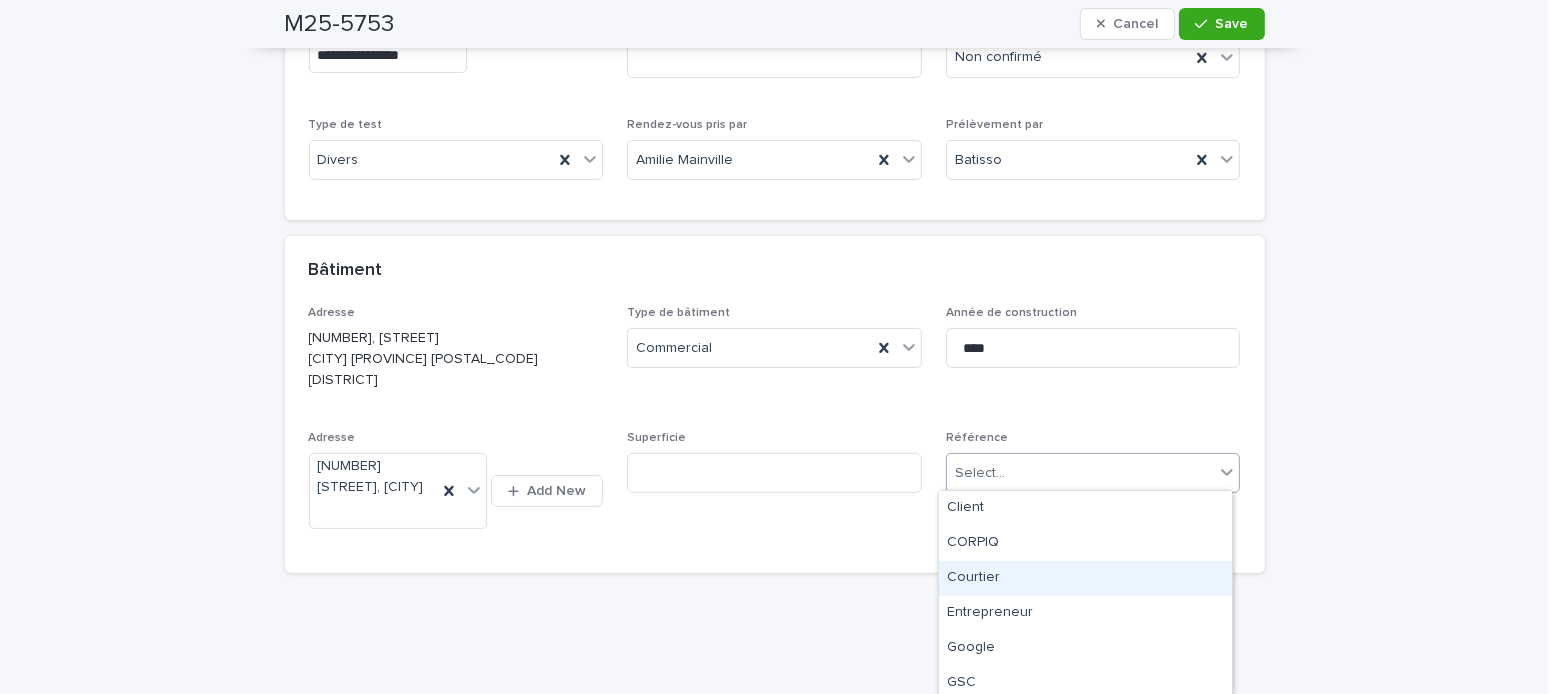 click on "Courtier" at bounding box center (1085, 578) 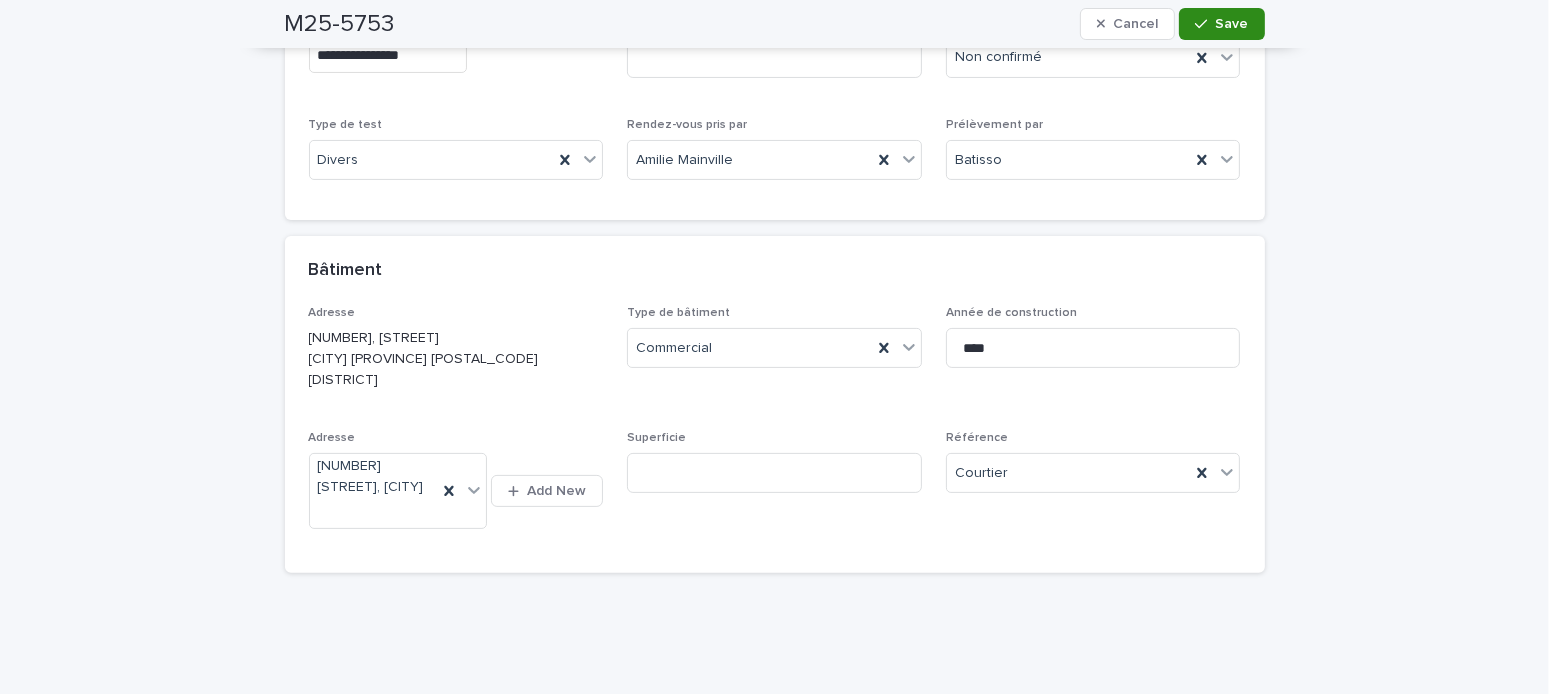 click on "Save" at bounding box center (1232, 24) 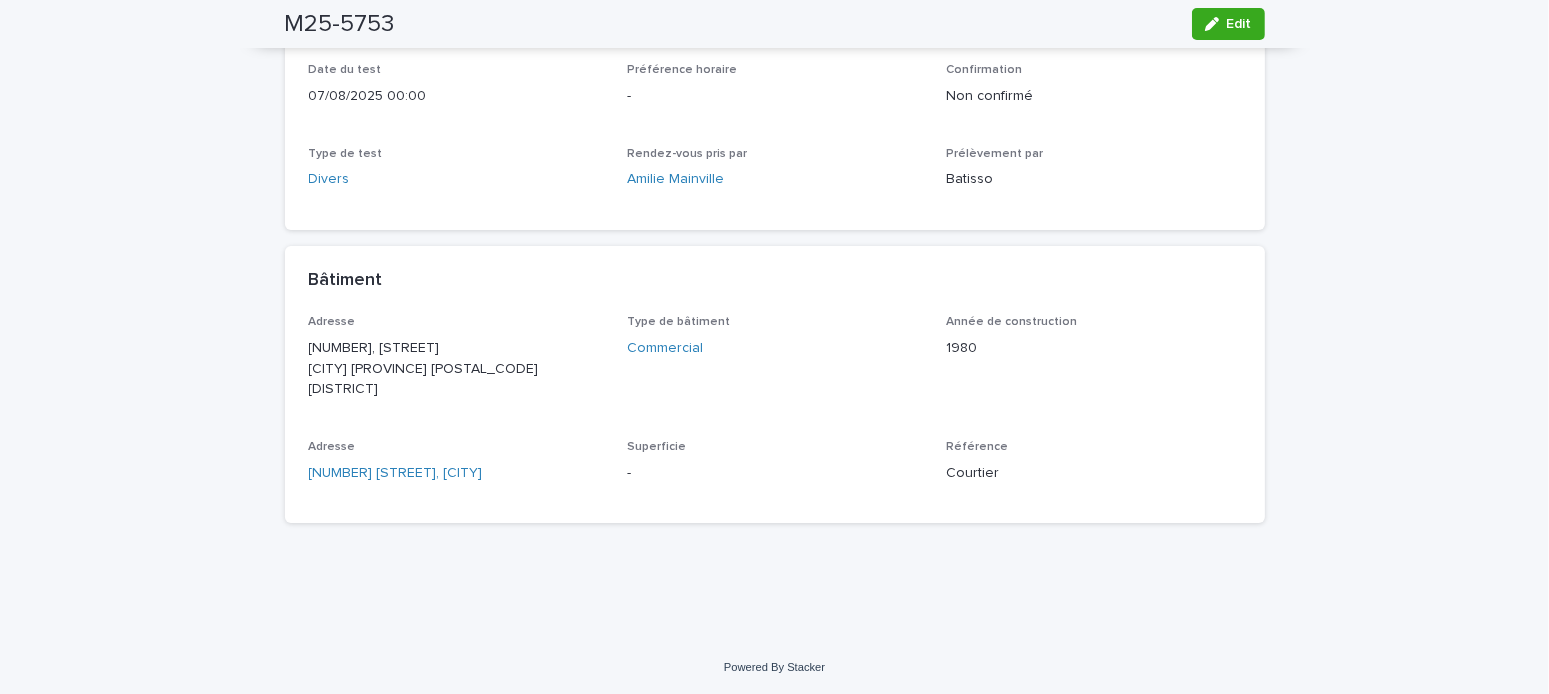 scroll, scrollTop: 0, scrollLeft: 0, axis: both 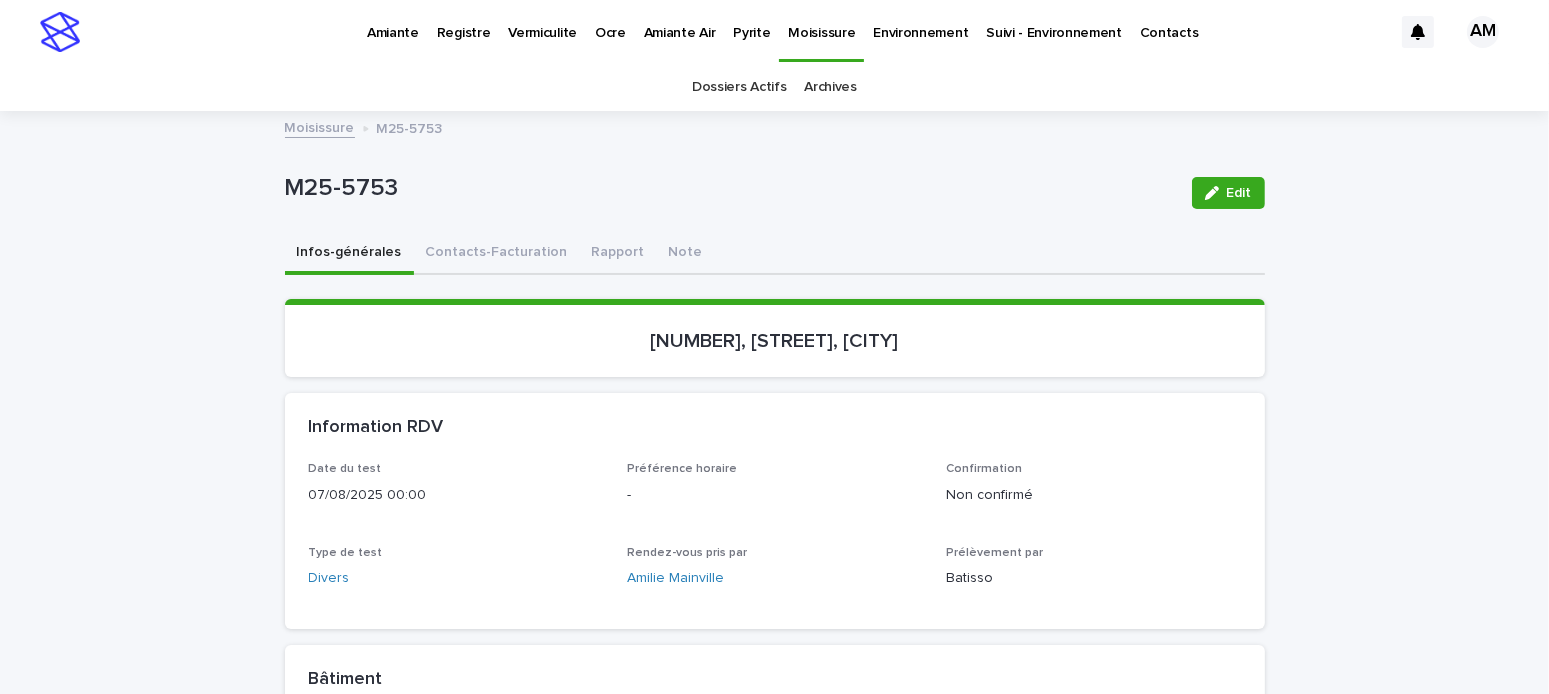 click on "Moisissure" at bounding box center [320, 126] 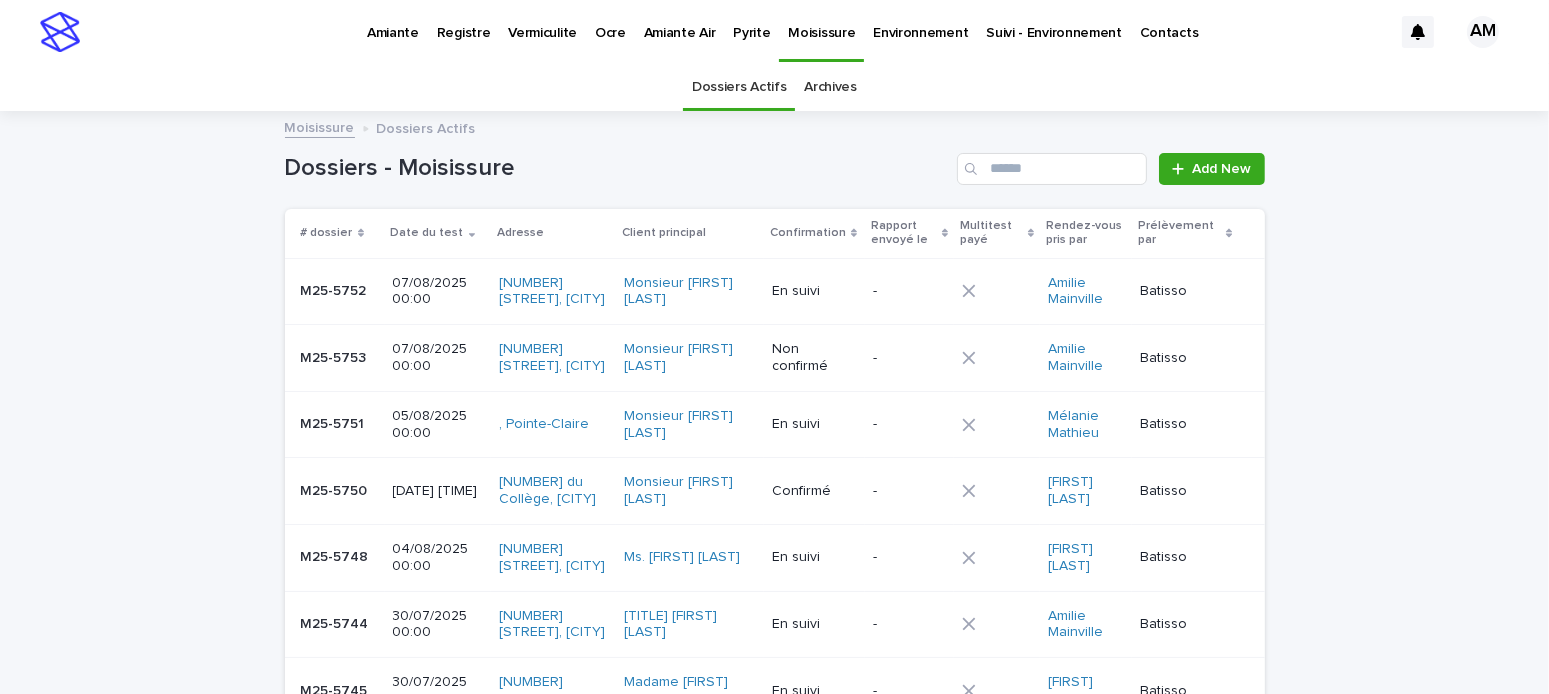 click on "Pyrite" at bounding box center (751, 21) 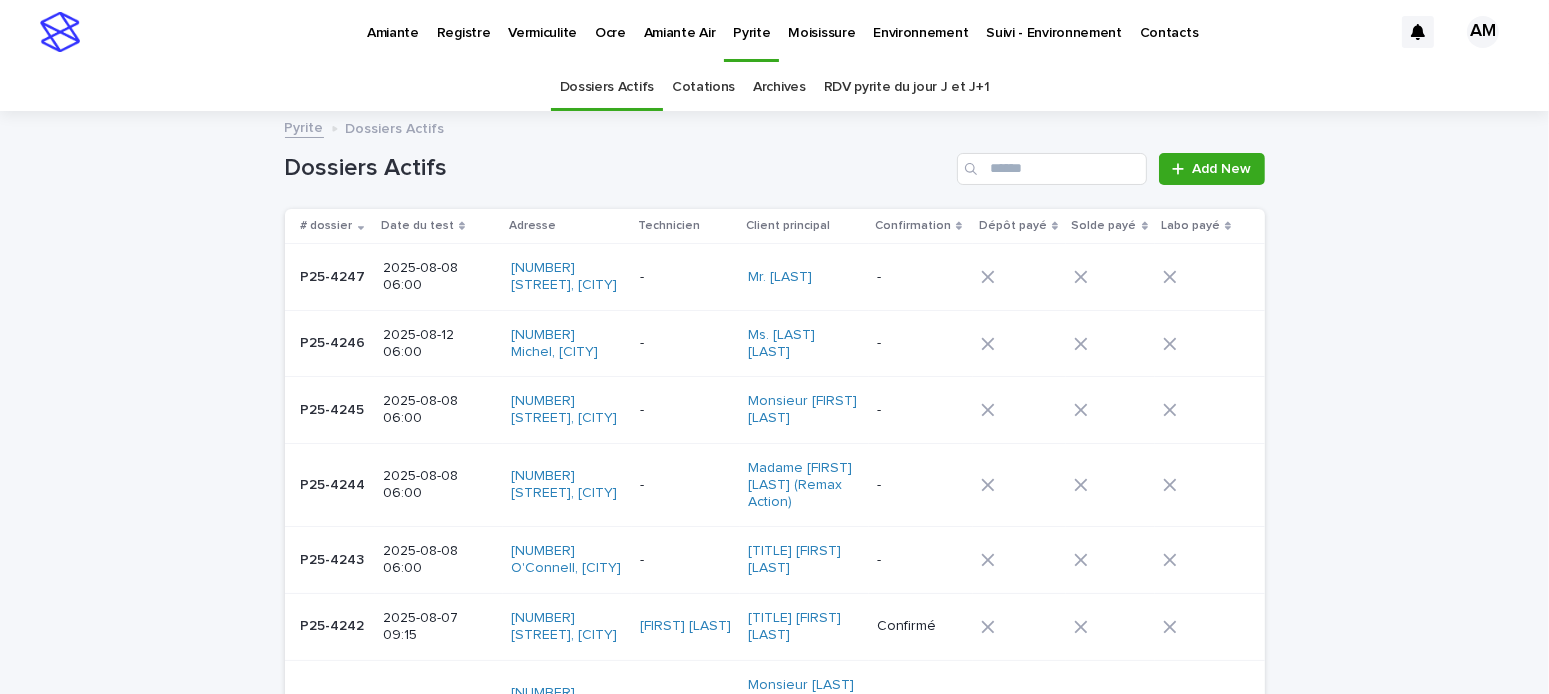 click on "Ocre" at bounding box center (610, 21) 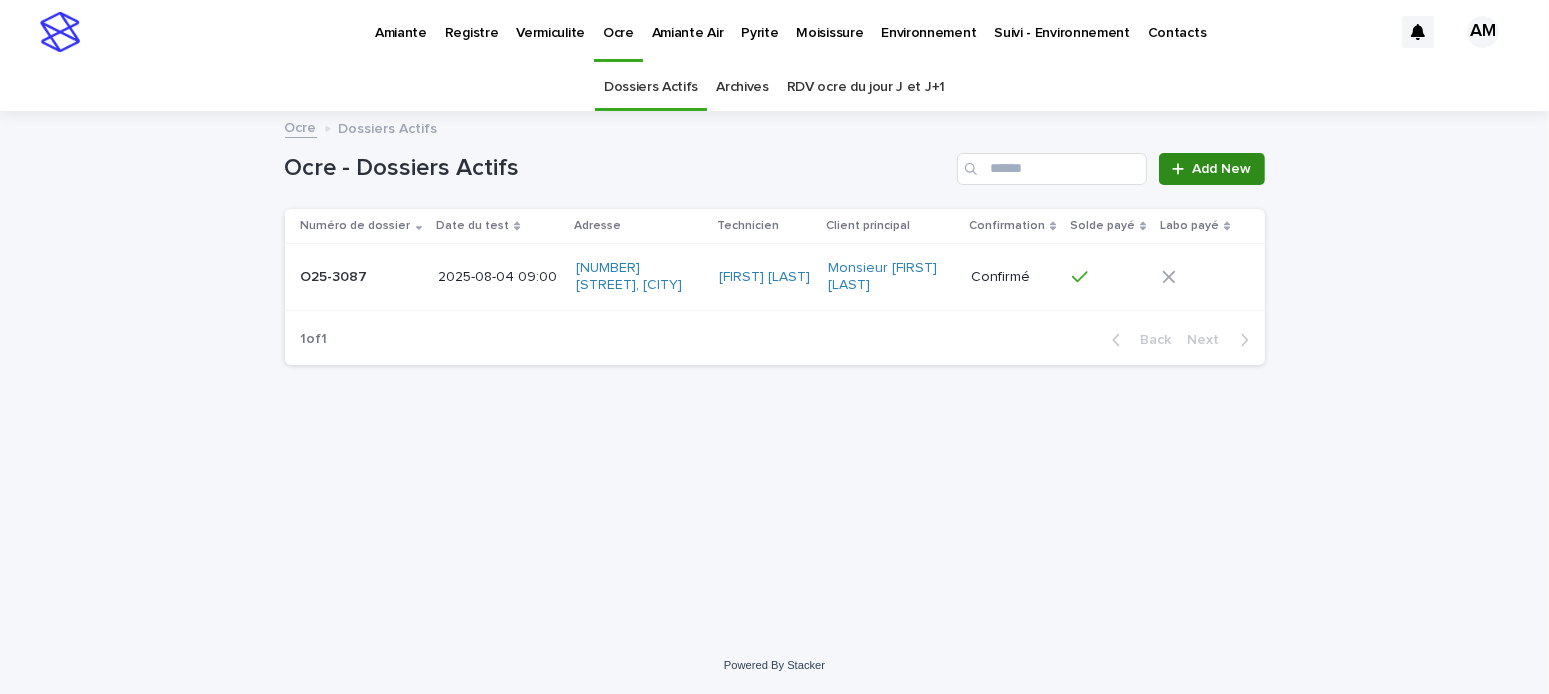 click on "Add New" at bounding box center [1222, 169] 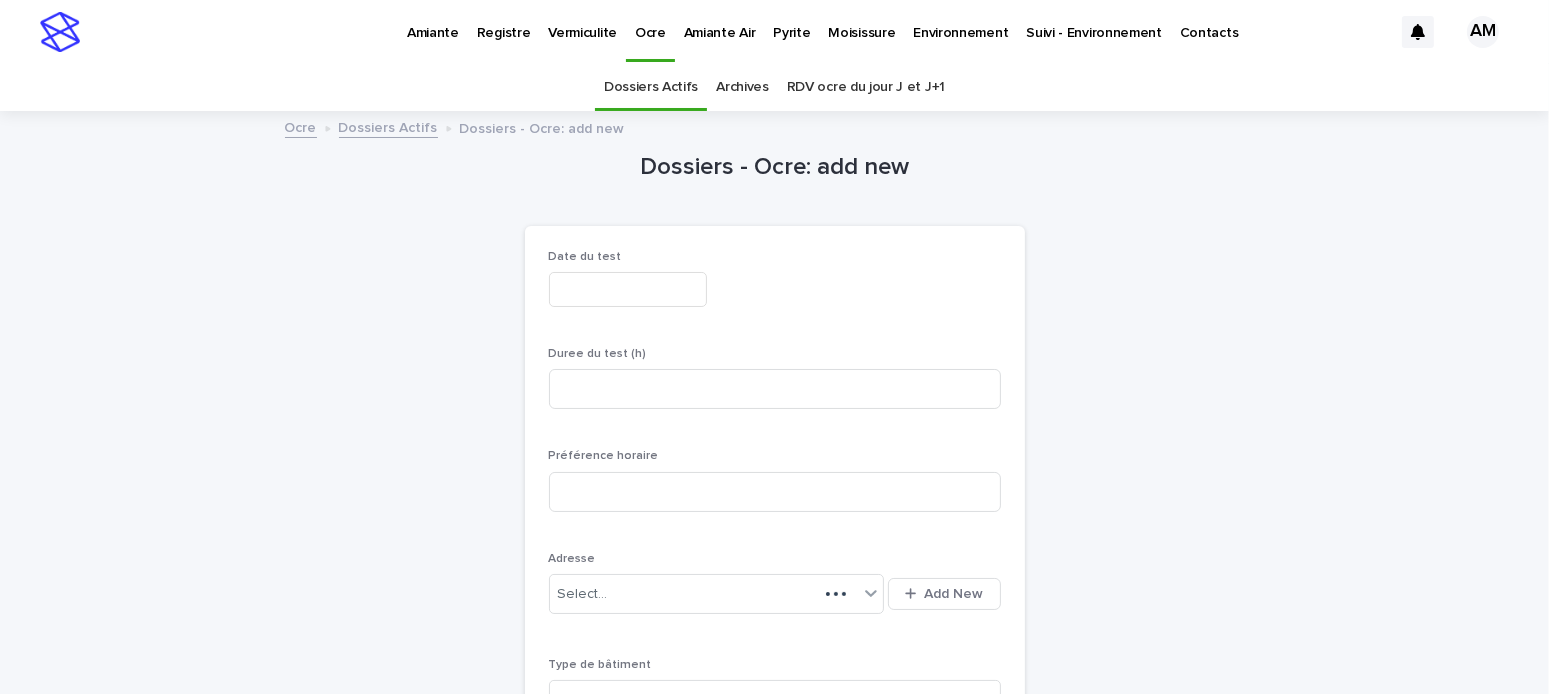 scroll, scrollTop: 63, scrollLeft: 0, axis: vertical 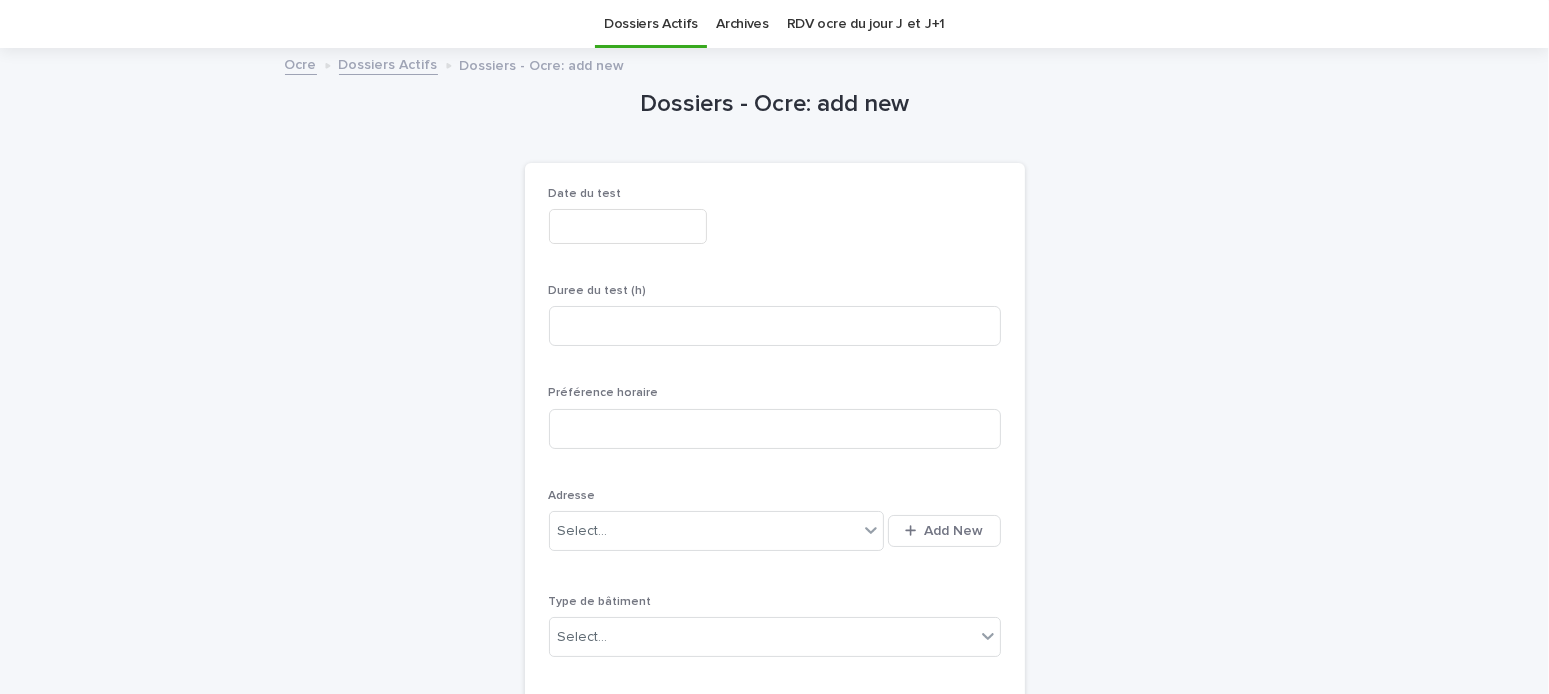 click at bounding box center [628, 226] 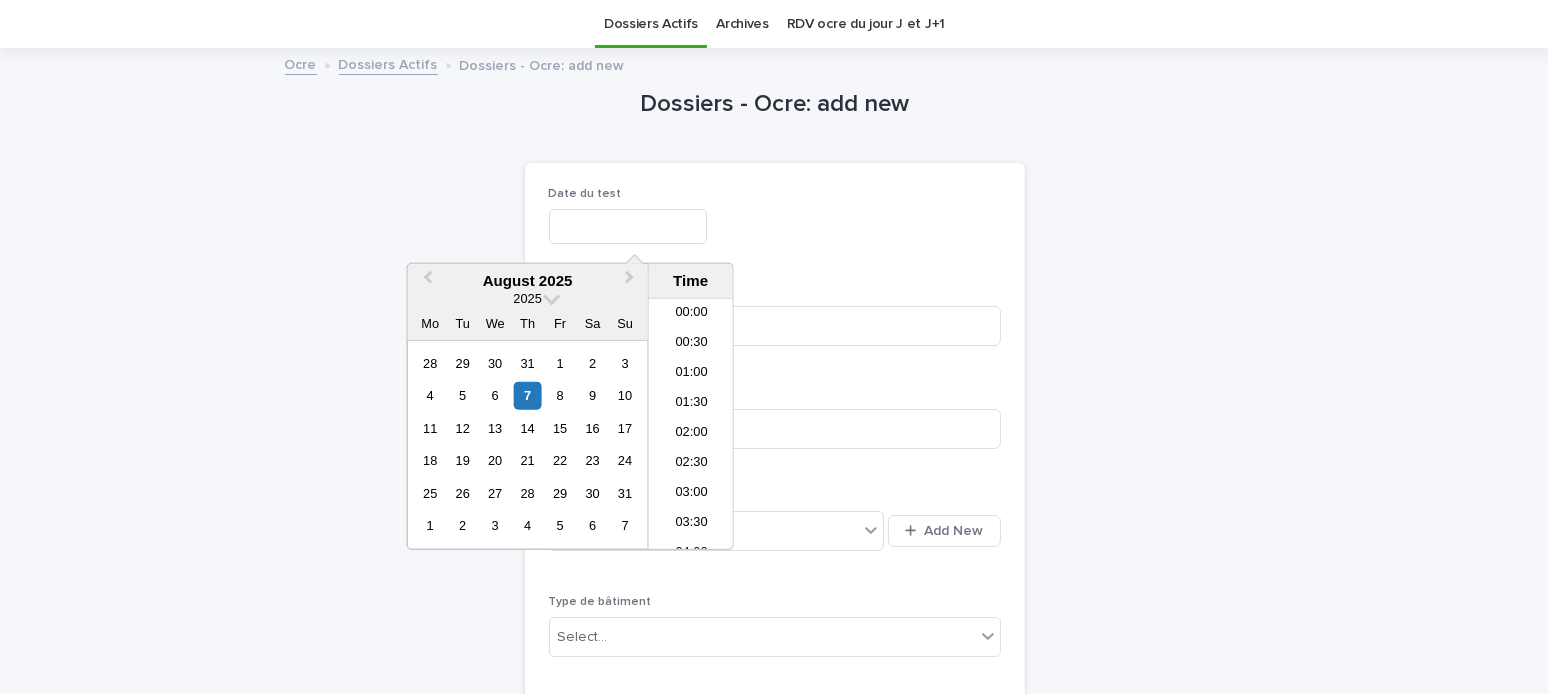 scroll, scrollTop: 459, scrollLeft: 0, axis: vertical 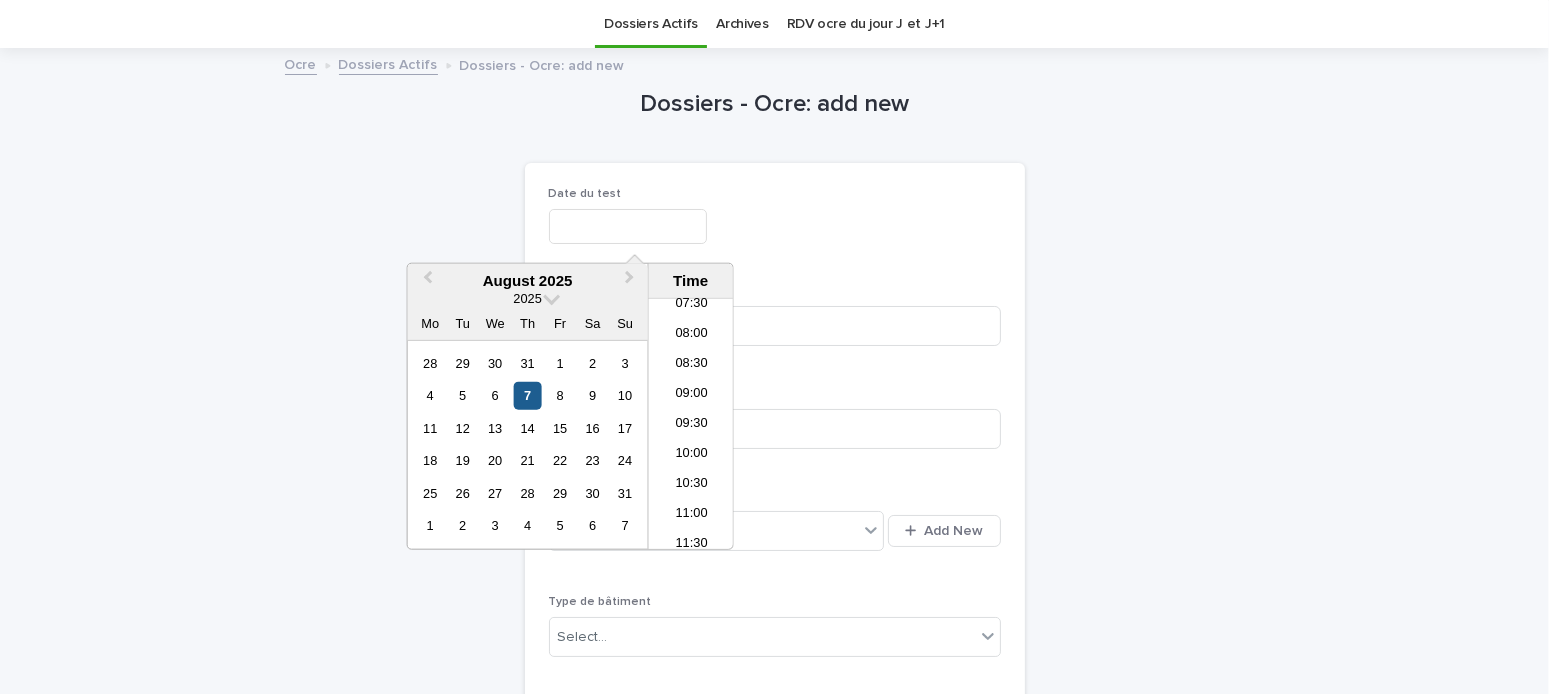 click on "7" at bounding box center [527, 395] 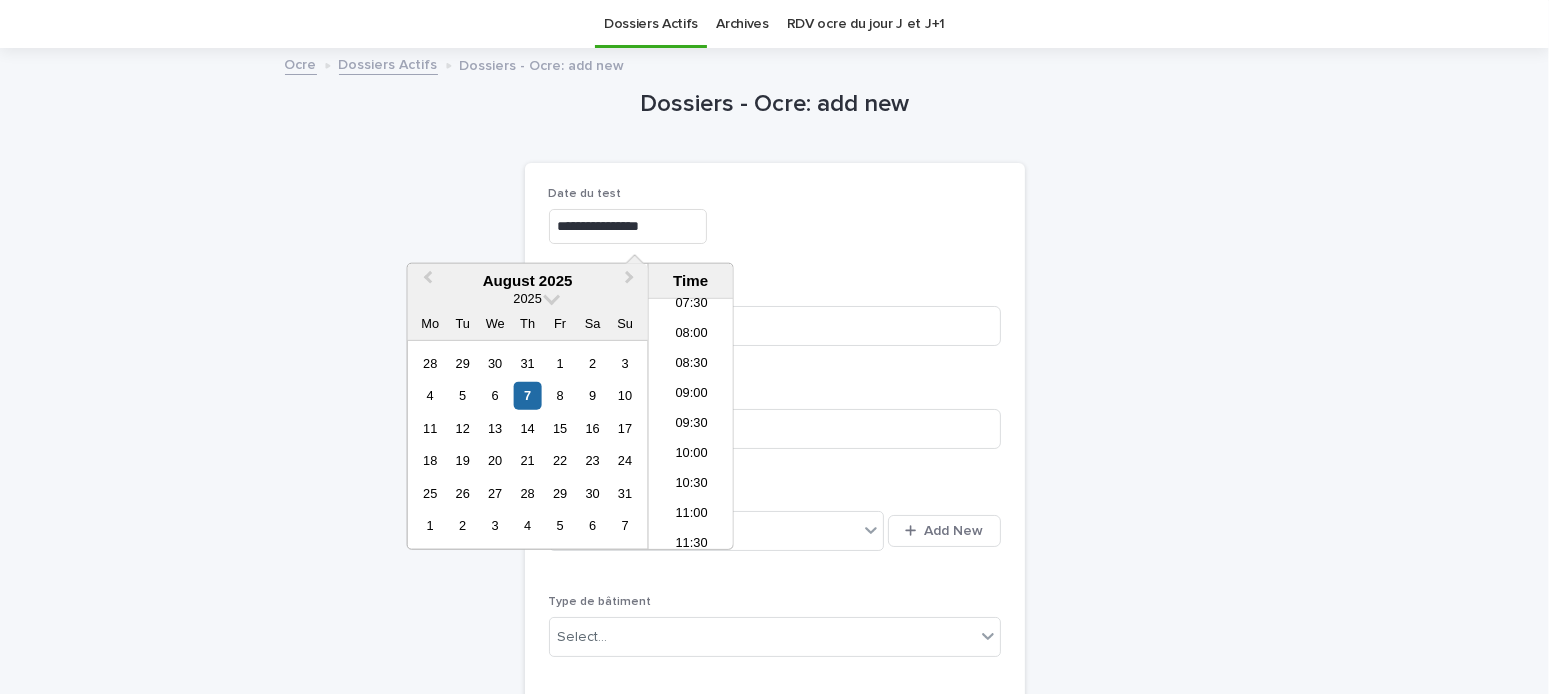 click on "**********" at bounding box center (628, 226) 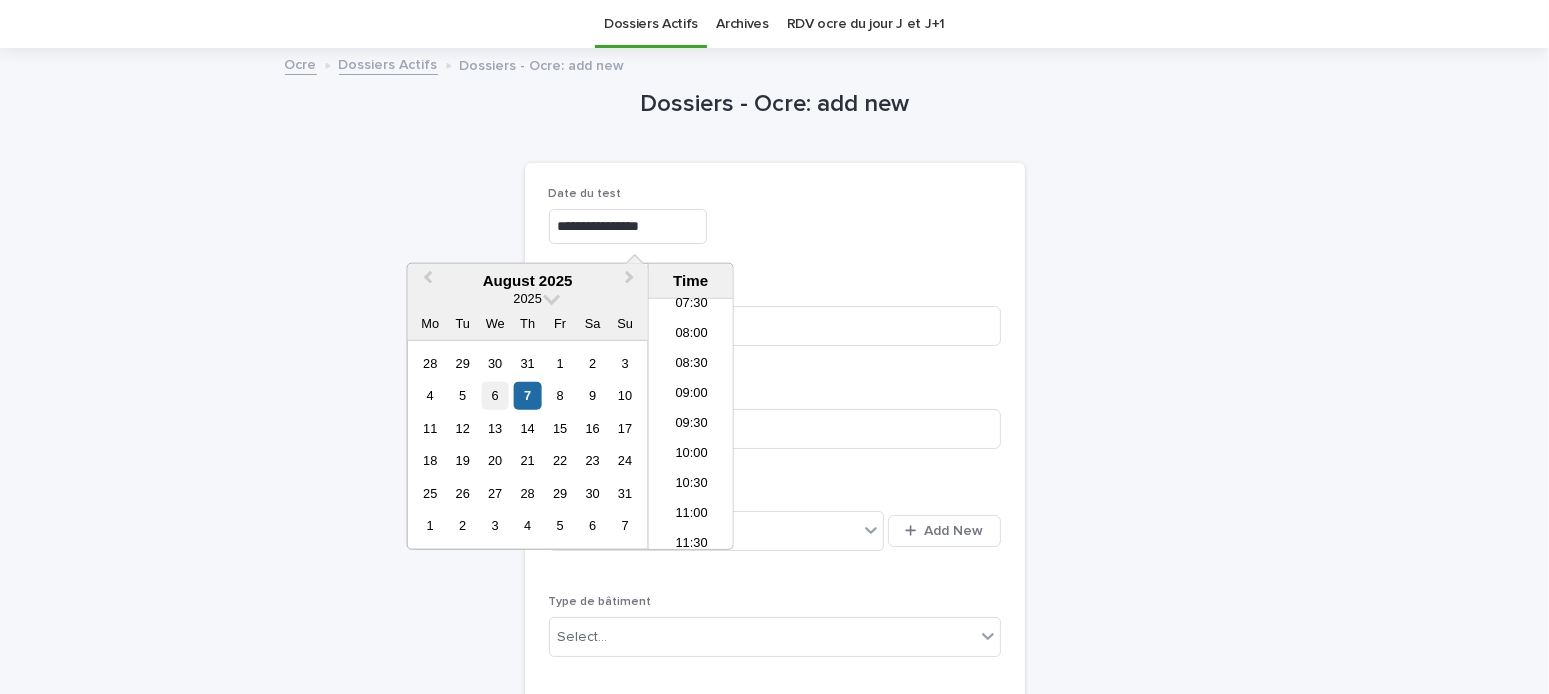 drag, startPoint x: 462, startPoint y: 425, endPoint x: 487, endPoint y: 394, distance: 39.824615 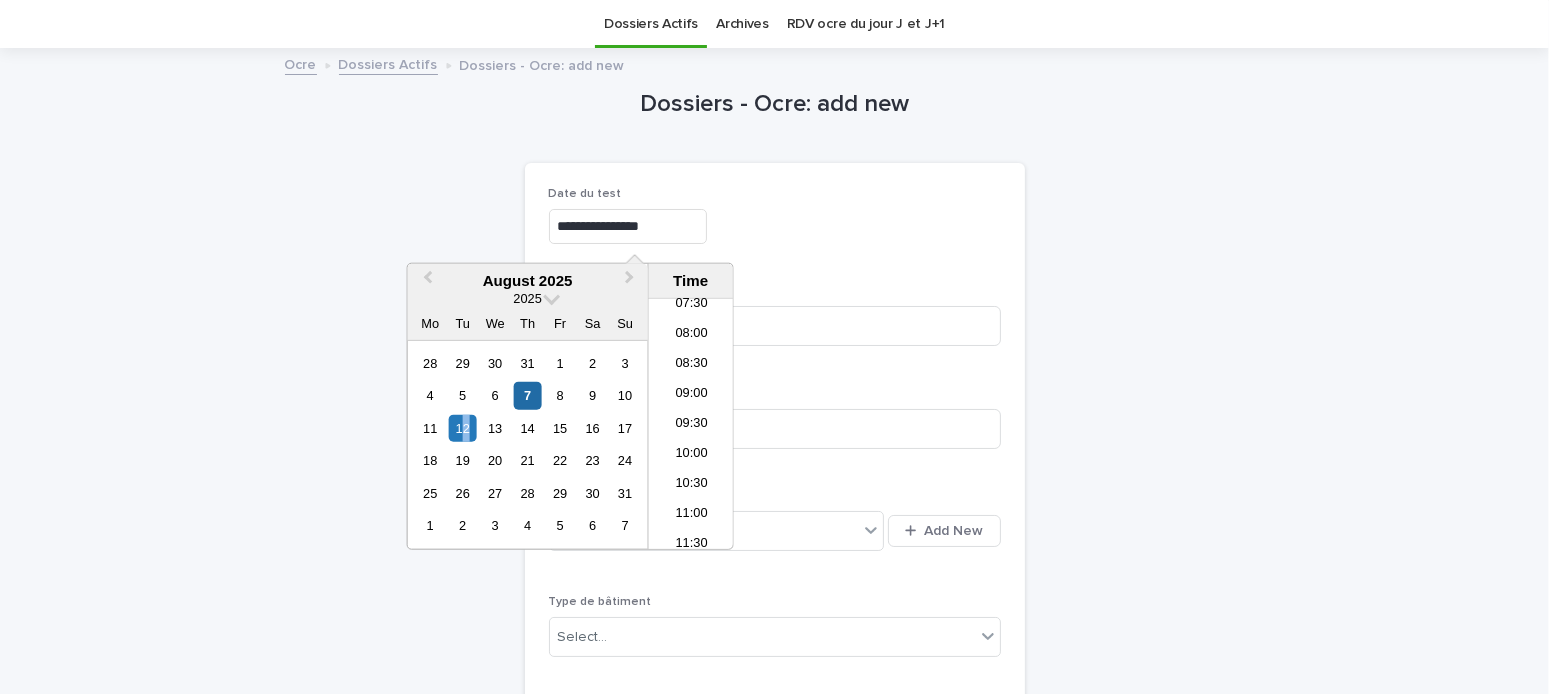 type on "**********" 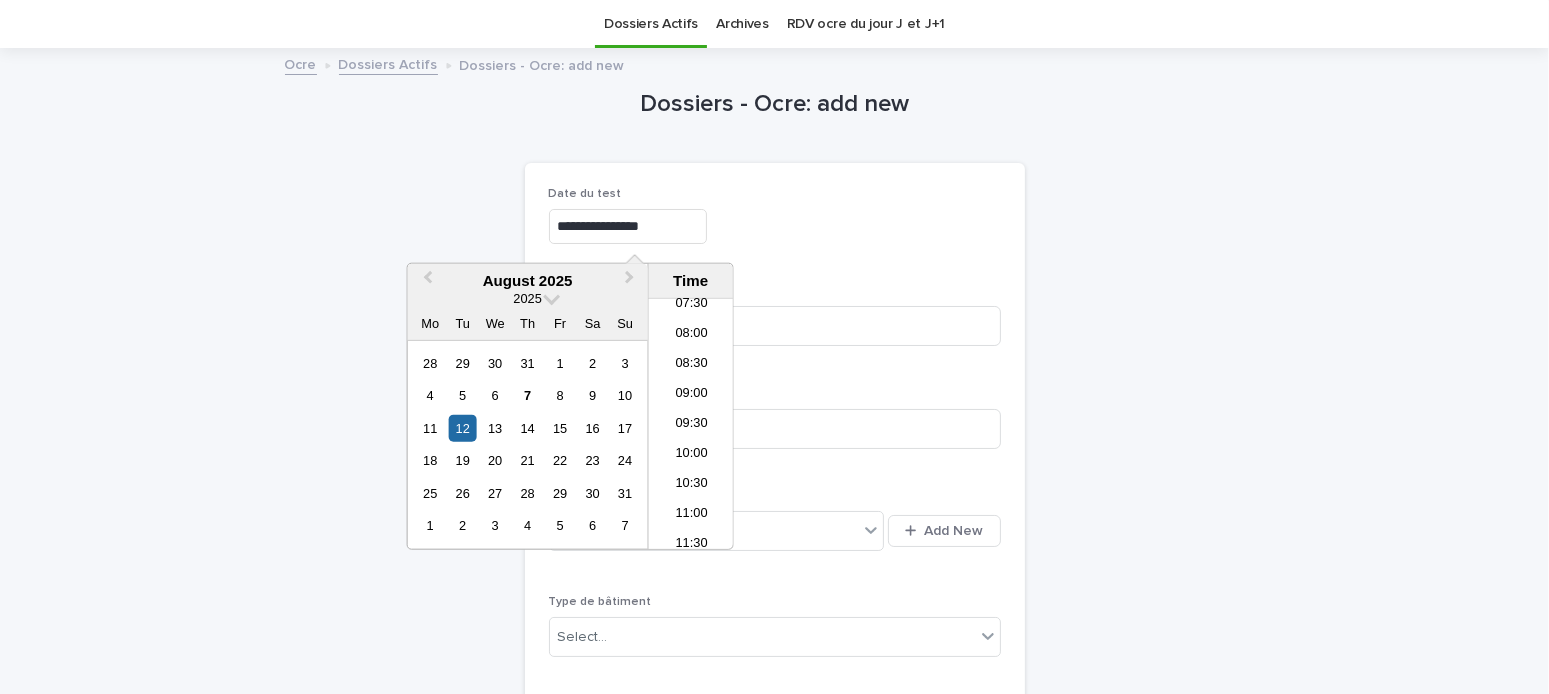 click on "**********" at bounding box center [775, 226] 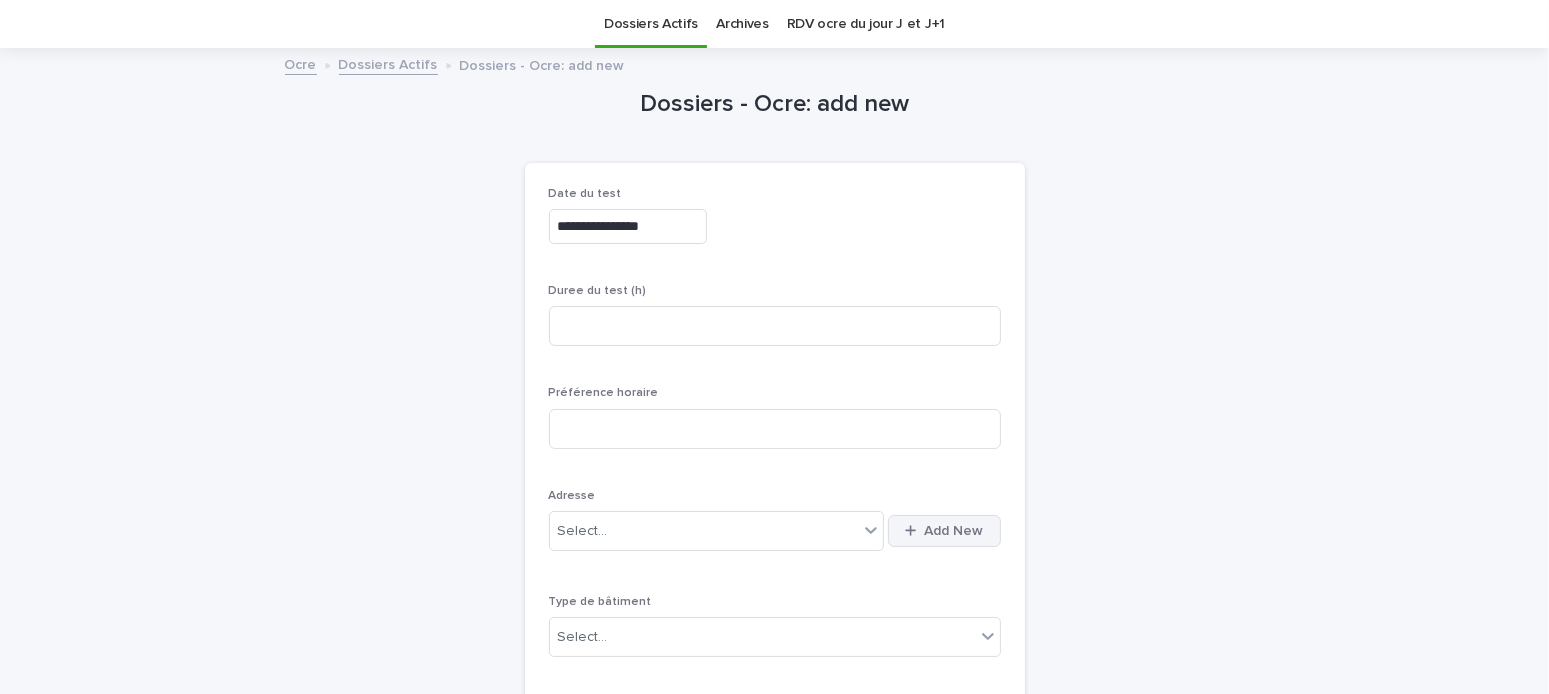 click on "Add New" at bounding box center [944, 531] 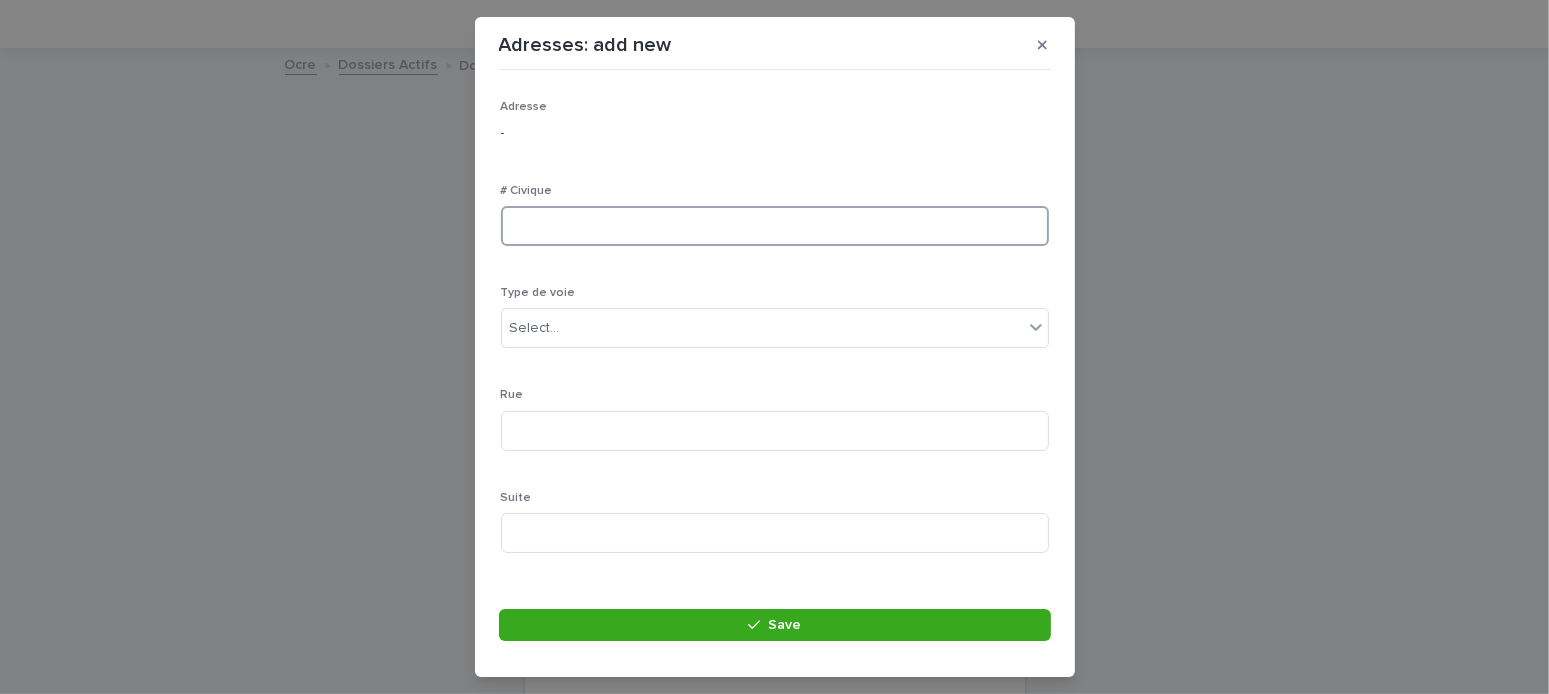click at bounding box center [775, 226] 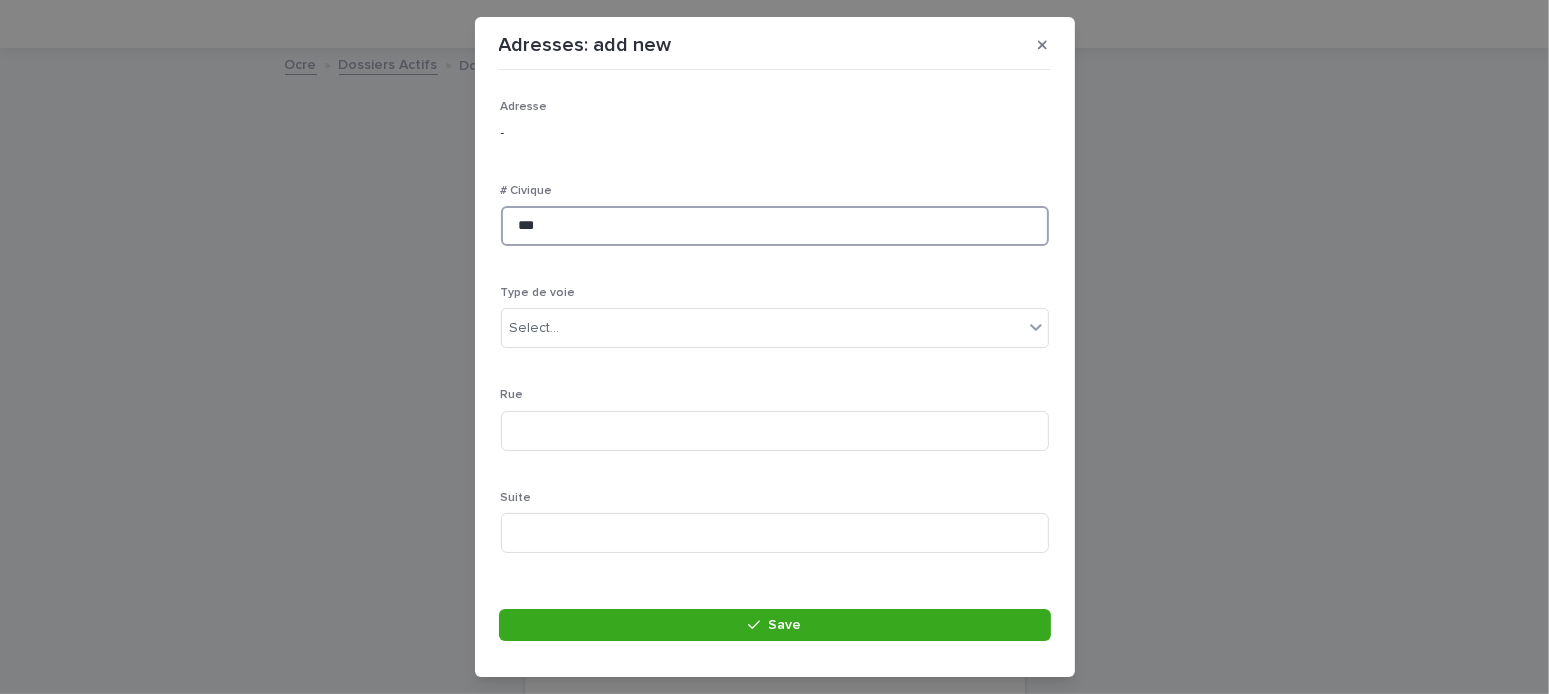 type on "***" 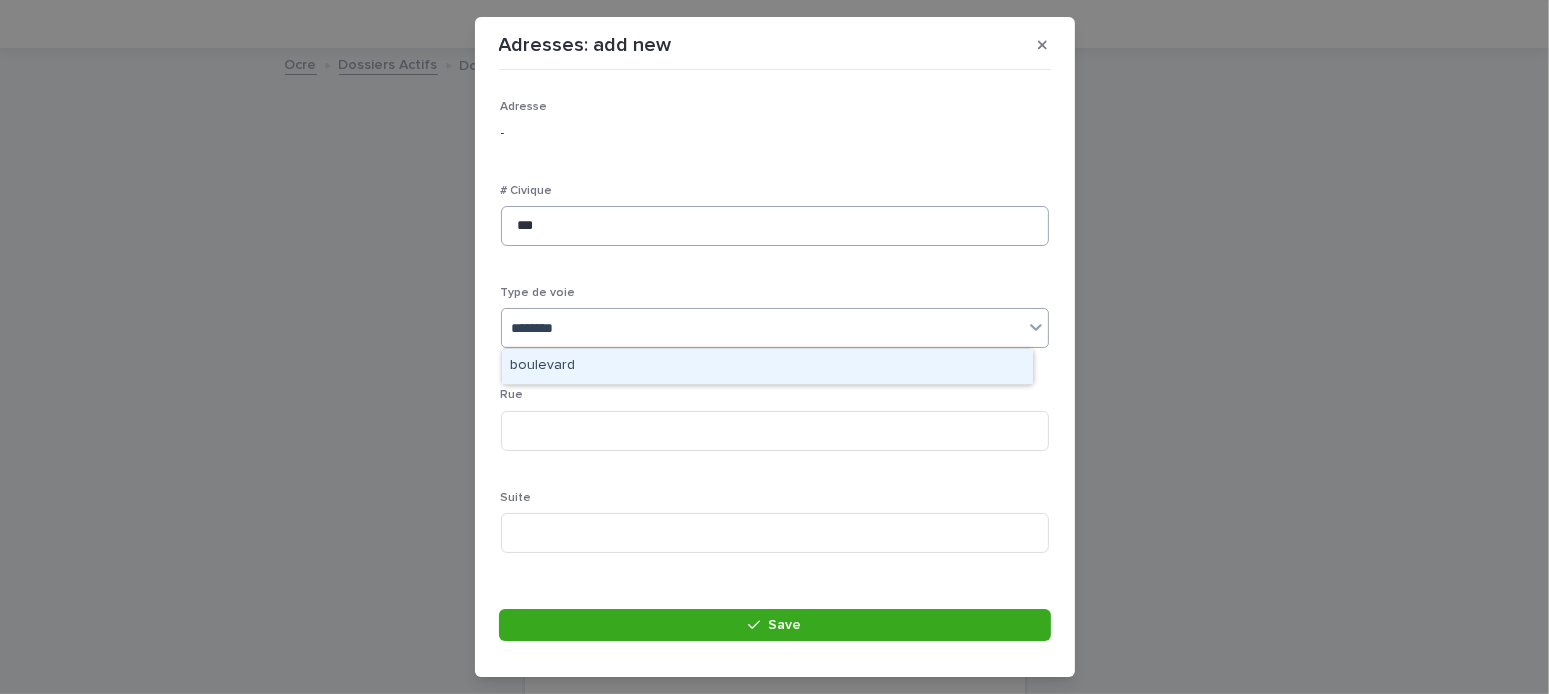 type on "*********" 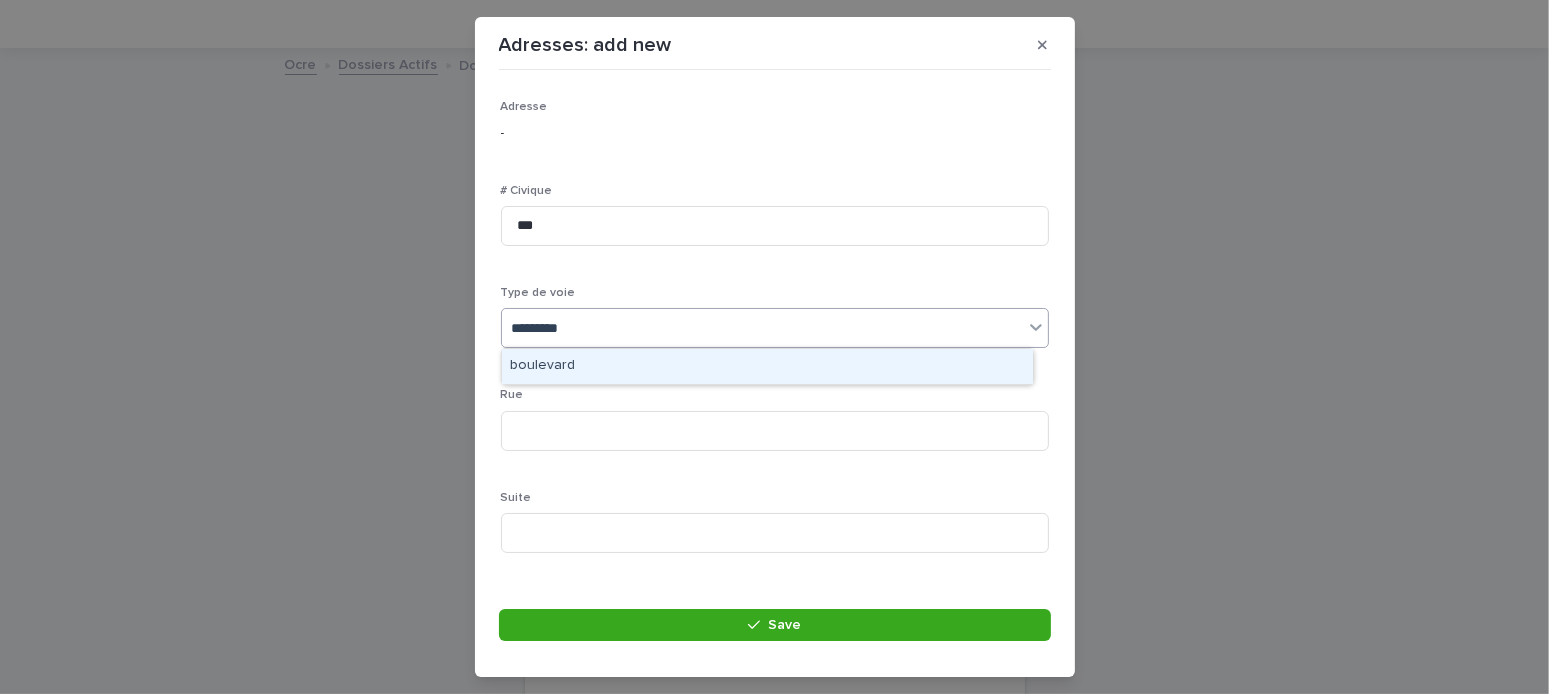 click on "boulevard" at bounding box center [767, 366] 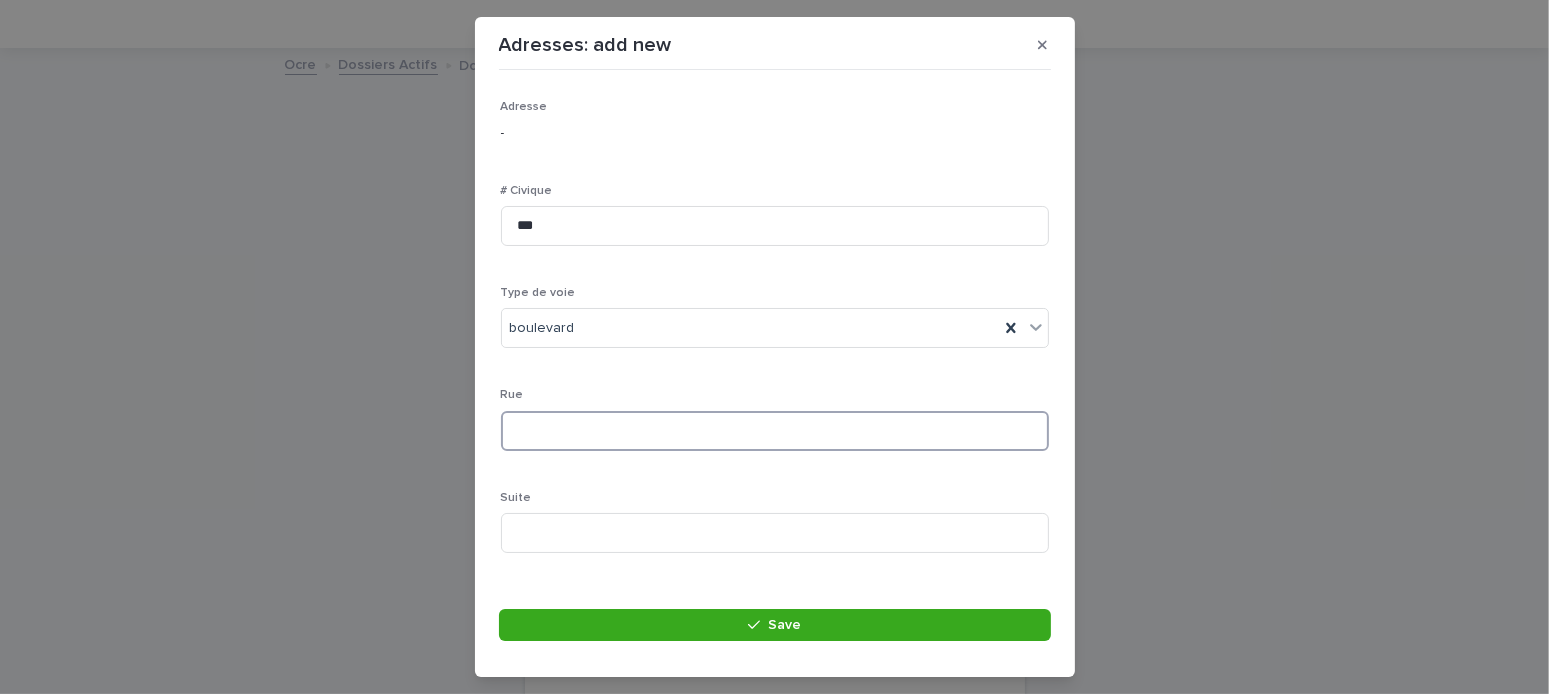 click at bounding box center (775, 431) 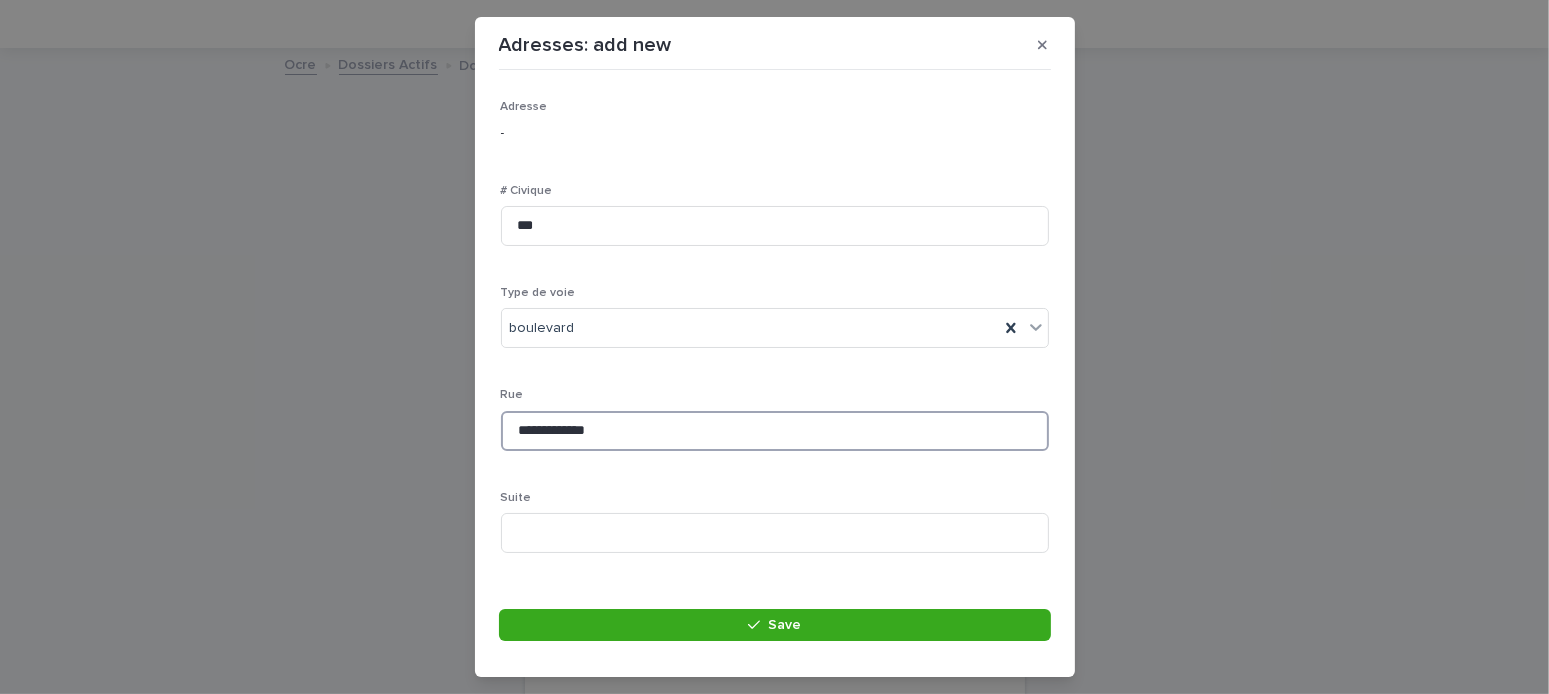 type on "**********" 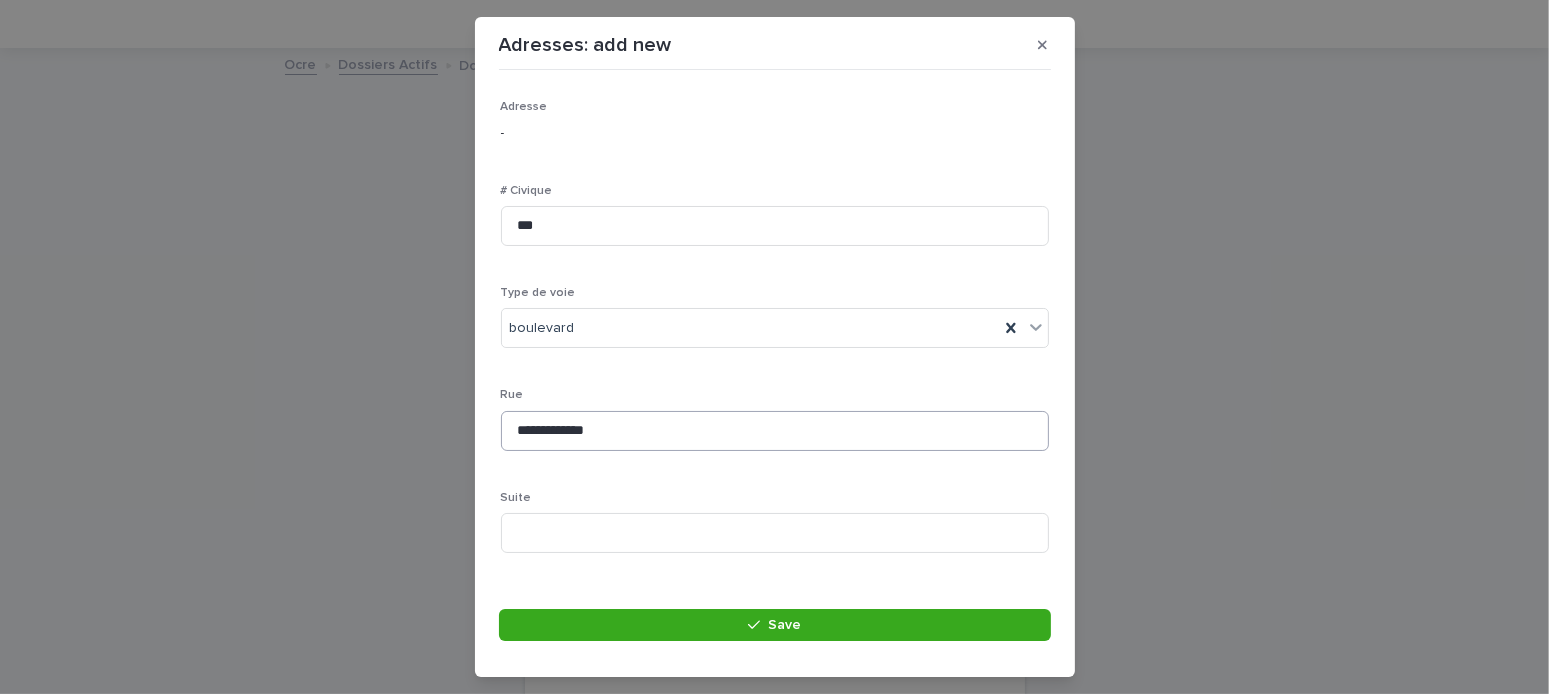 scroll, scrollTop: 302, scrollLeft: 0, axis: vertical 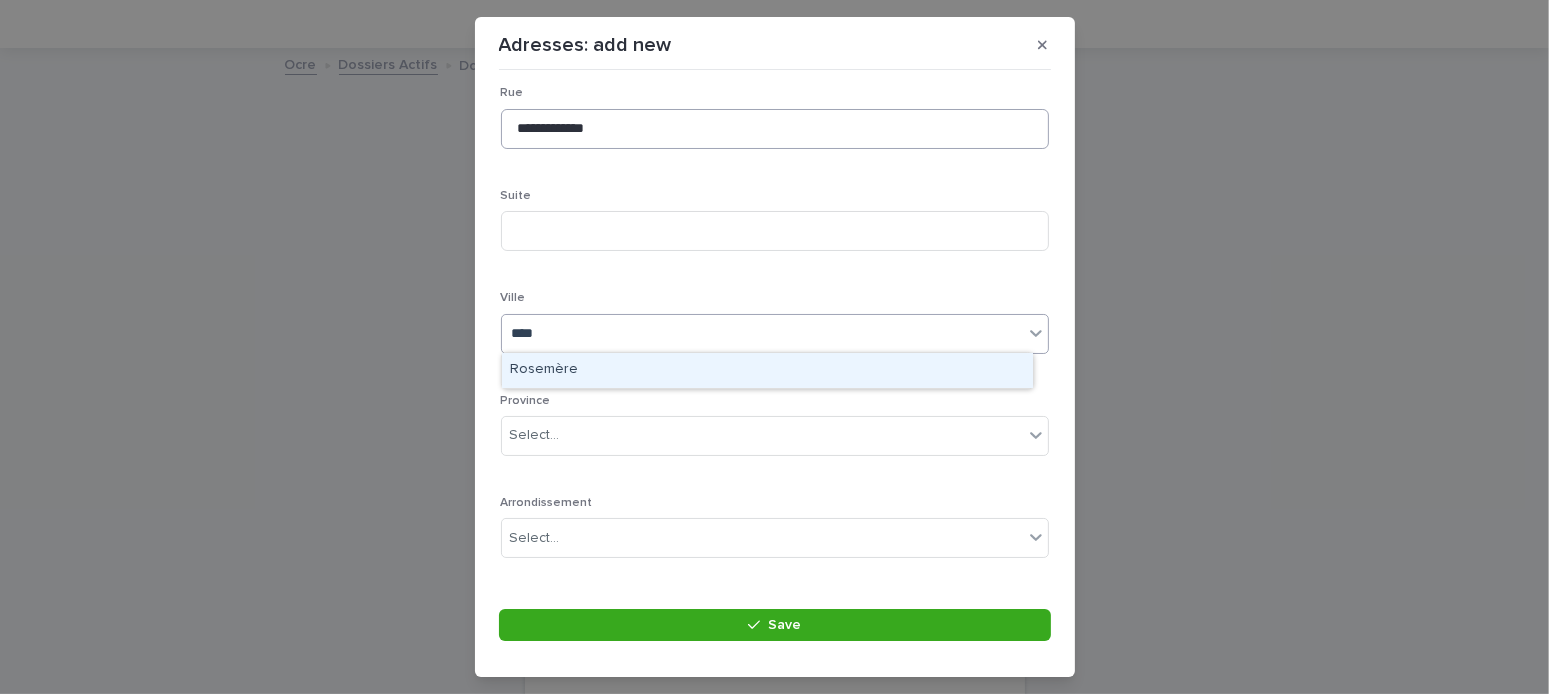 type on "*****" 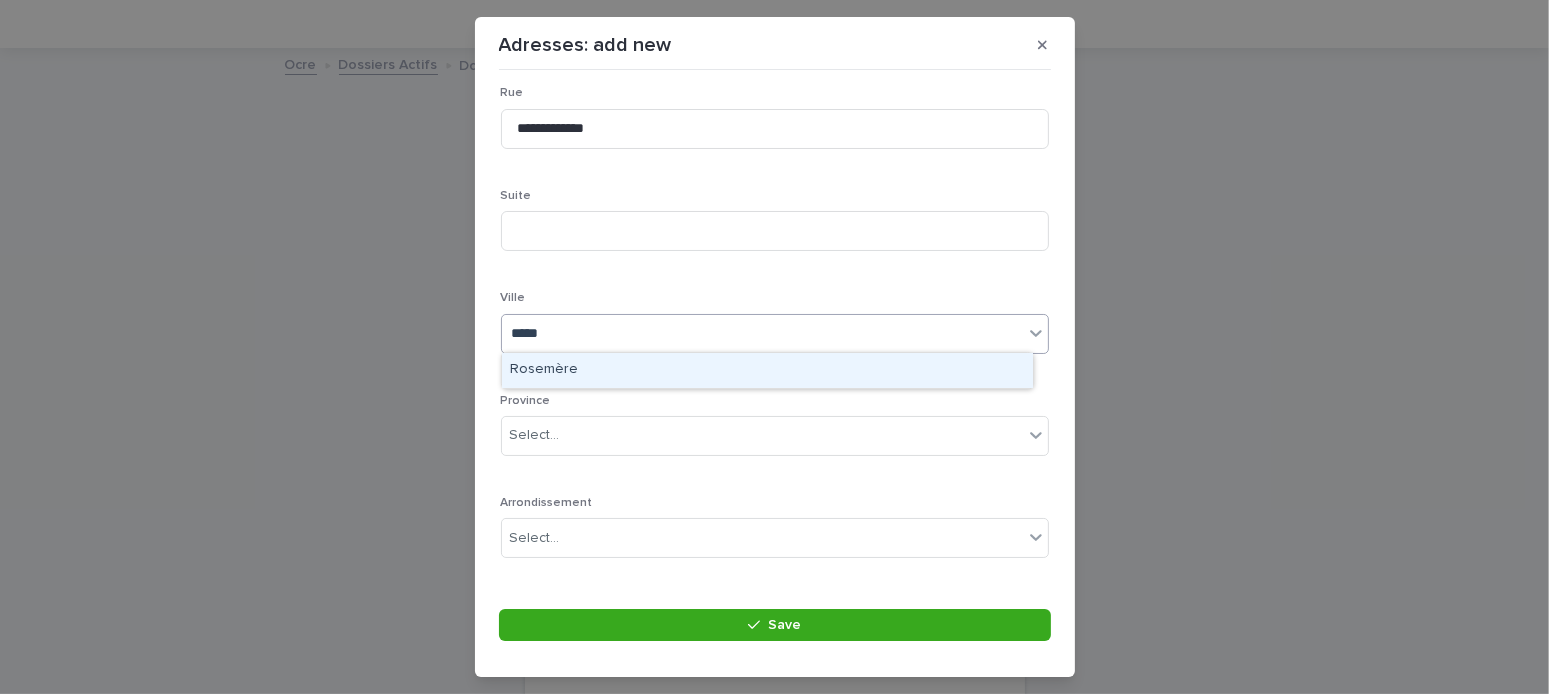 click on "Rosemère" at bounding box center [767, 370] 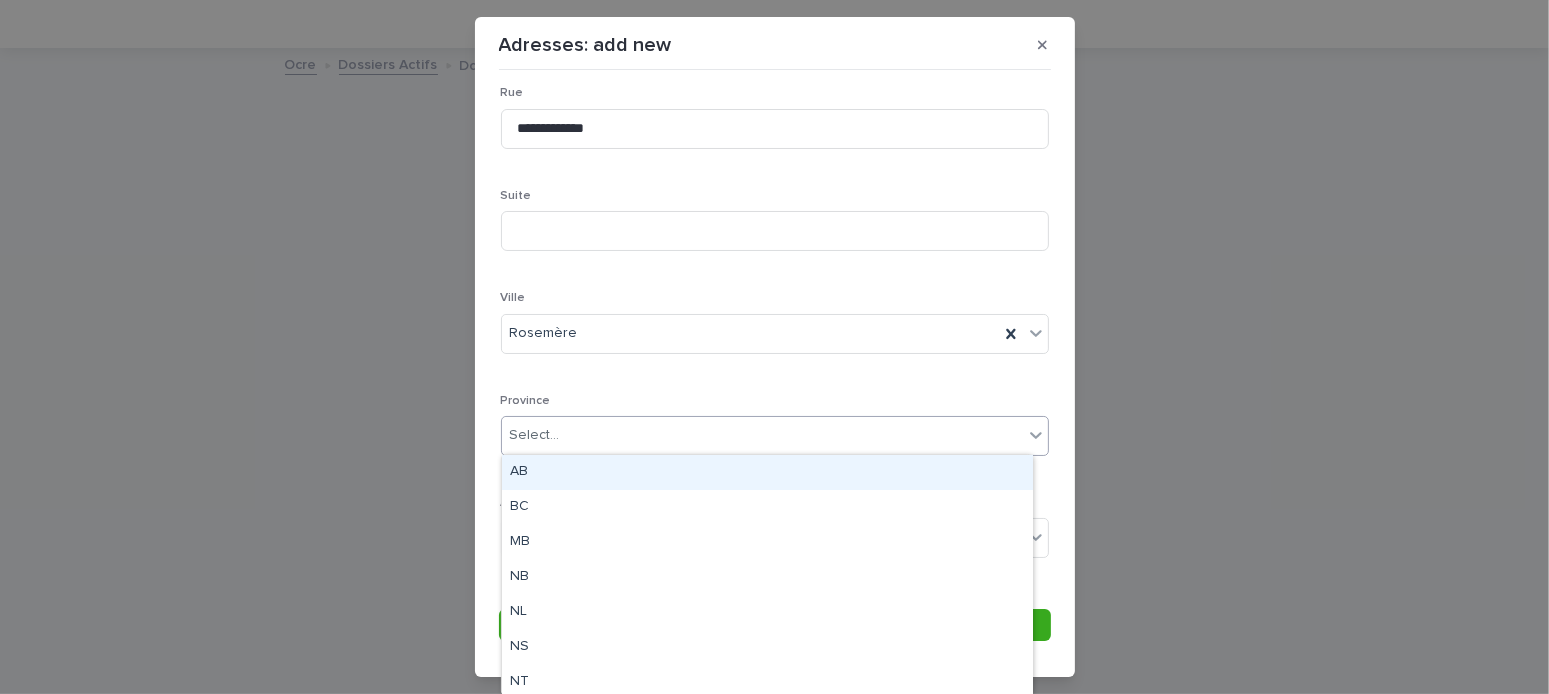 click on "Select..." at bounding box center (535, 435) 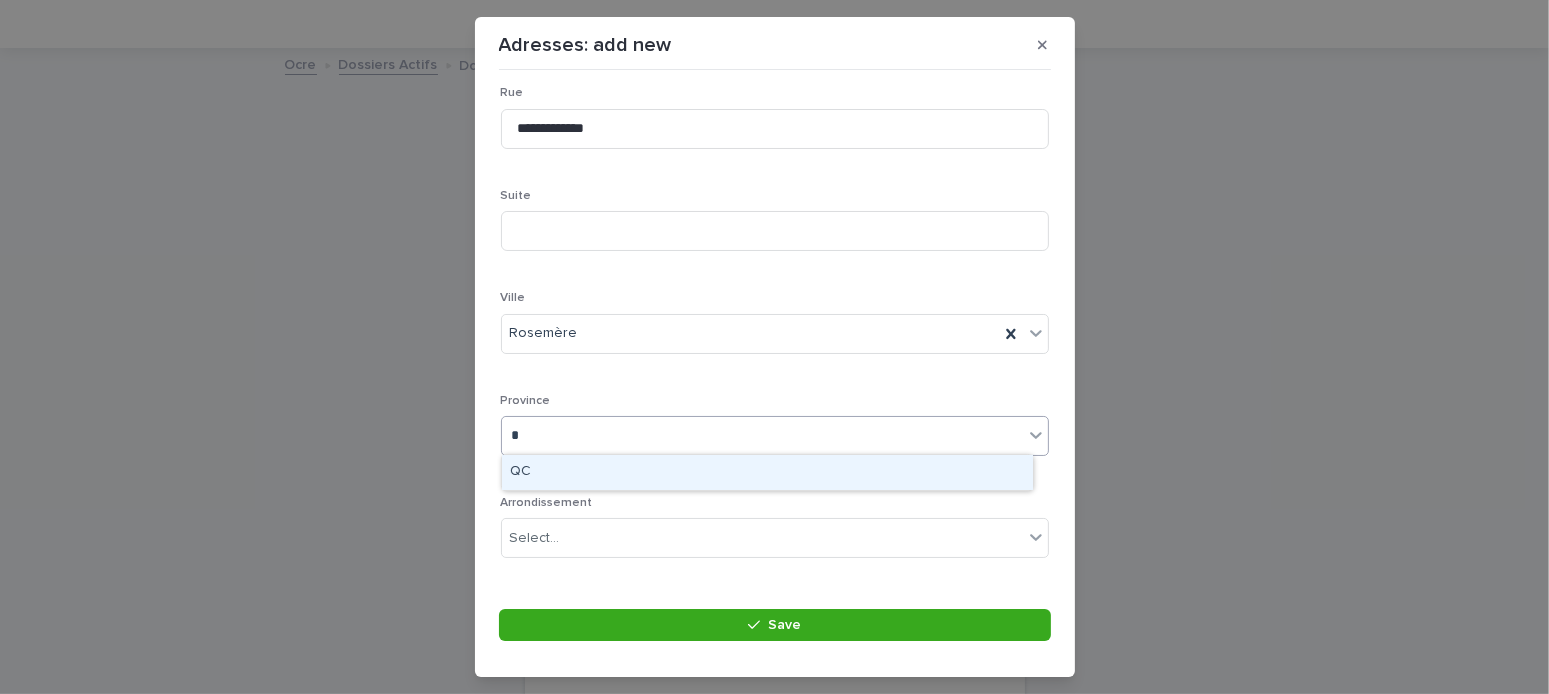 type on "**" 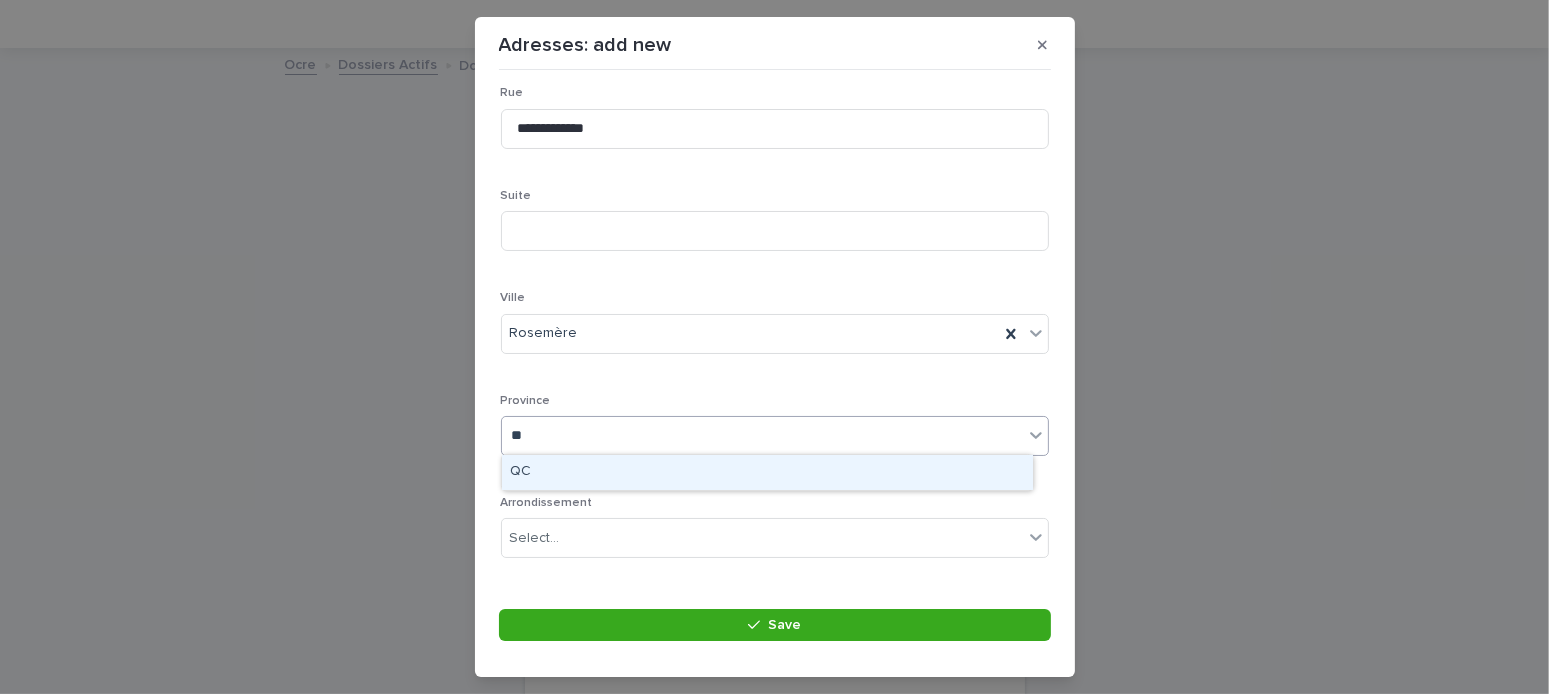 click on "QC" at bounding box center (767, 472) 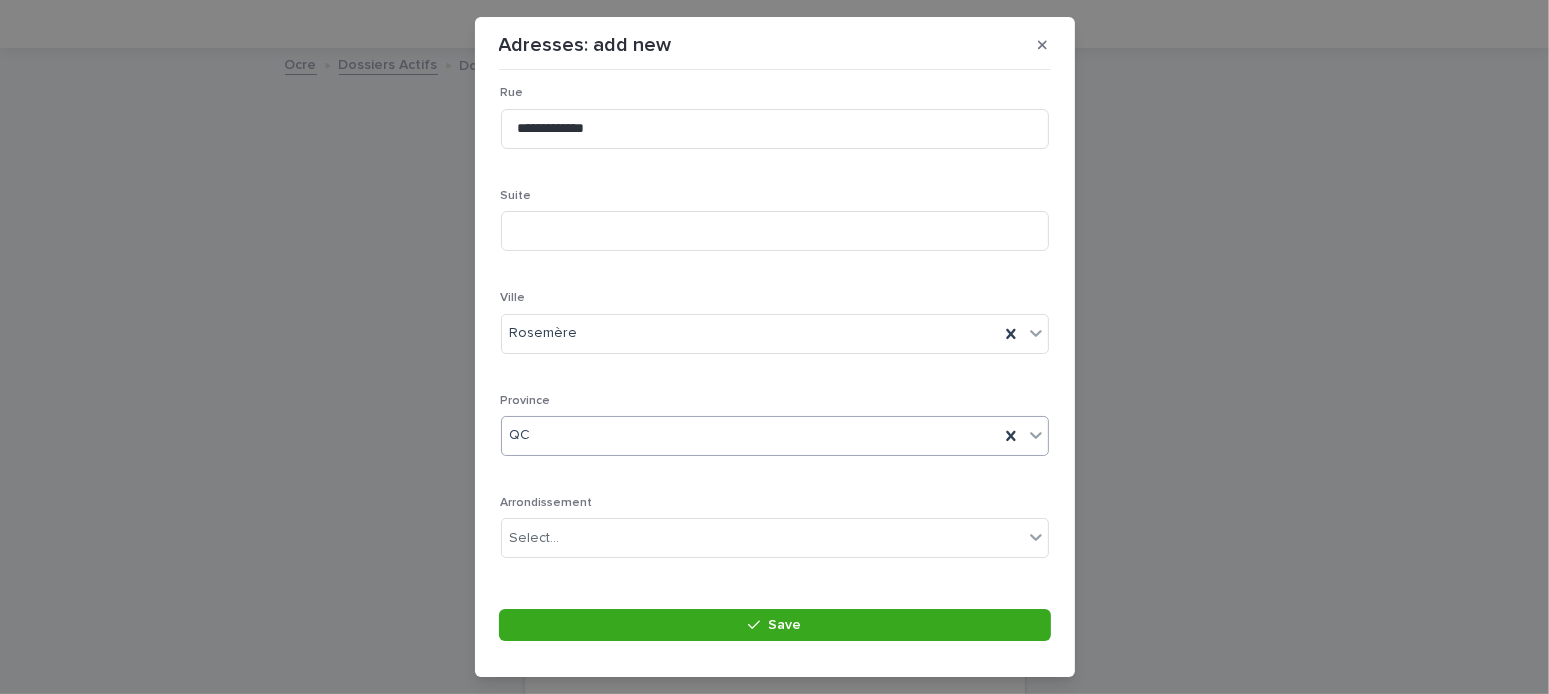 scroll, scrollTop: 437, scrollLeft: 0, axis: vertical 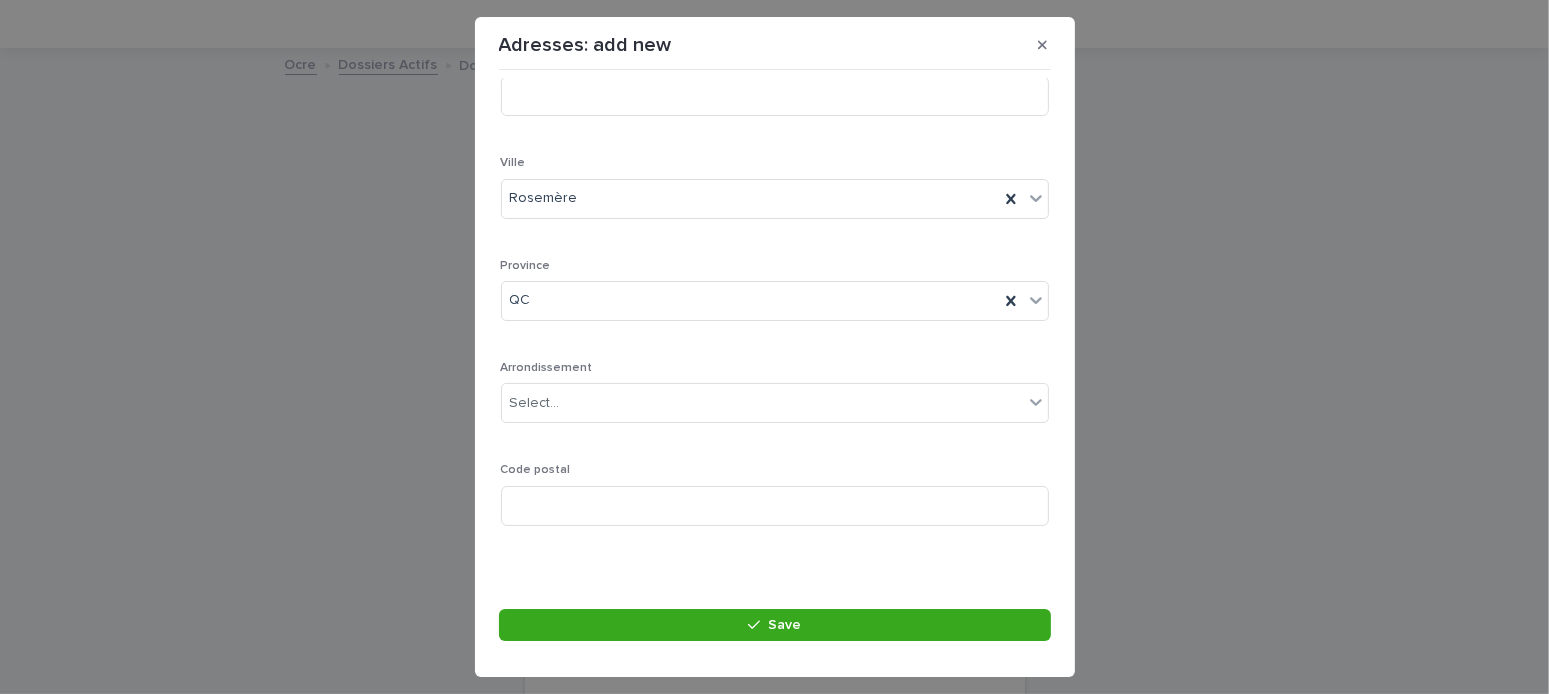click on "Code postal" at bounding box center [775, 502] 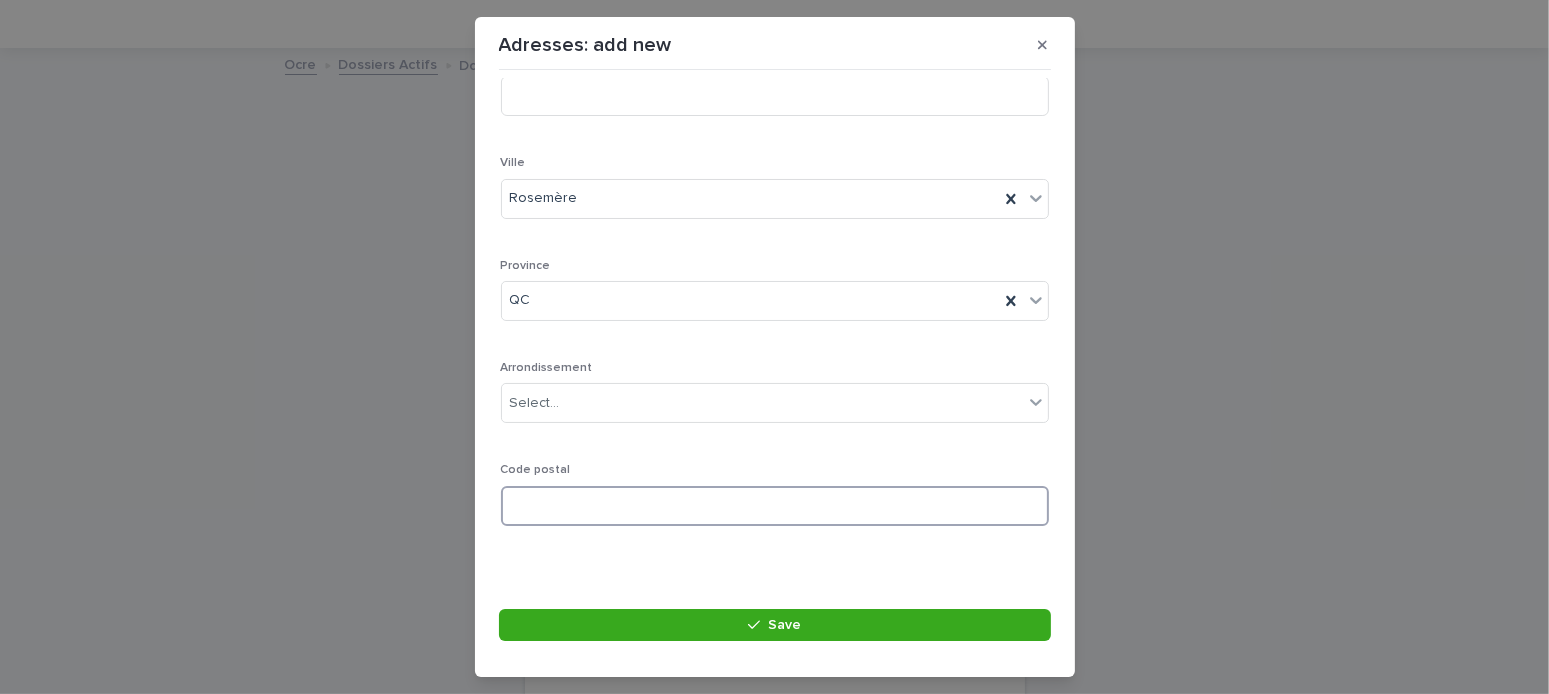 click at bounding box center [775, 506] 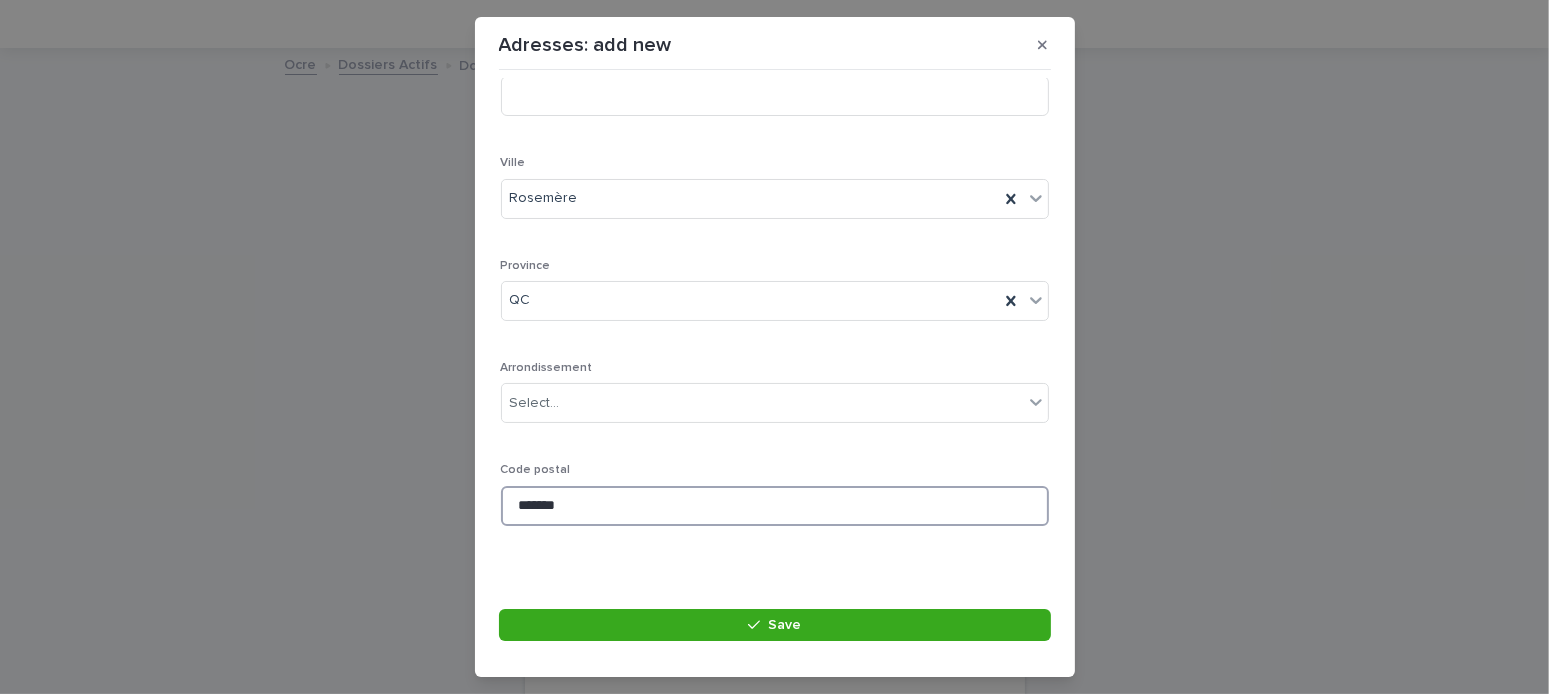 type on "*******" 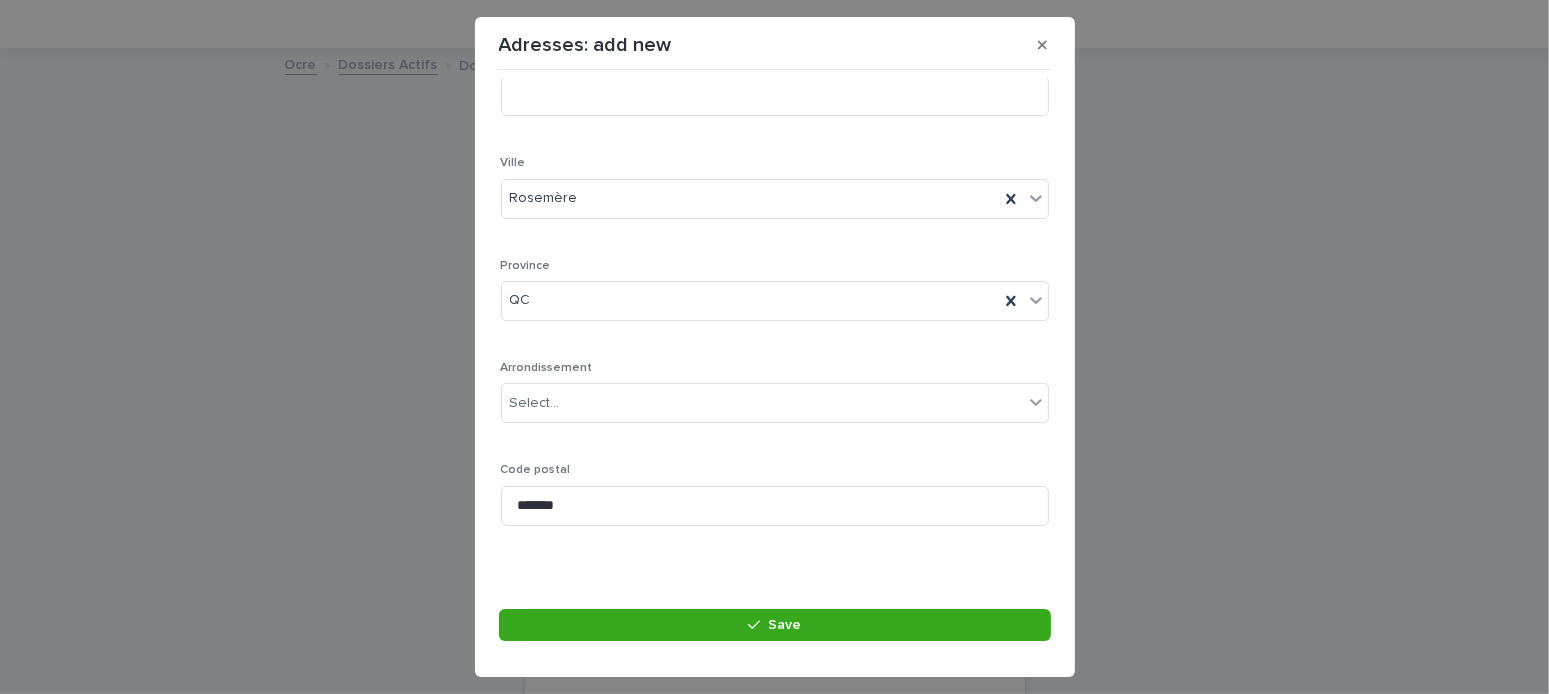 click on "**********" at bounding box center [775, 346] 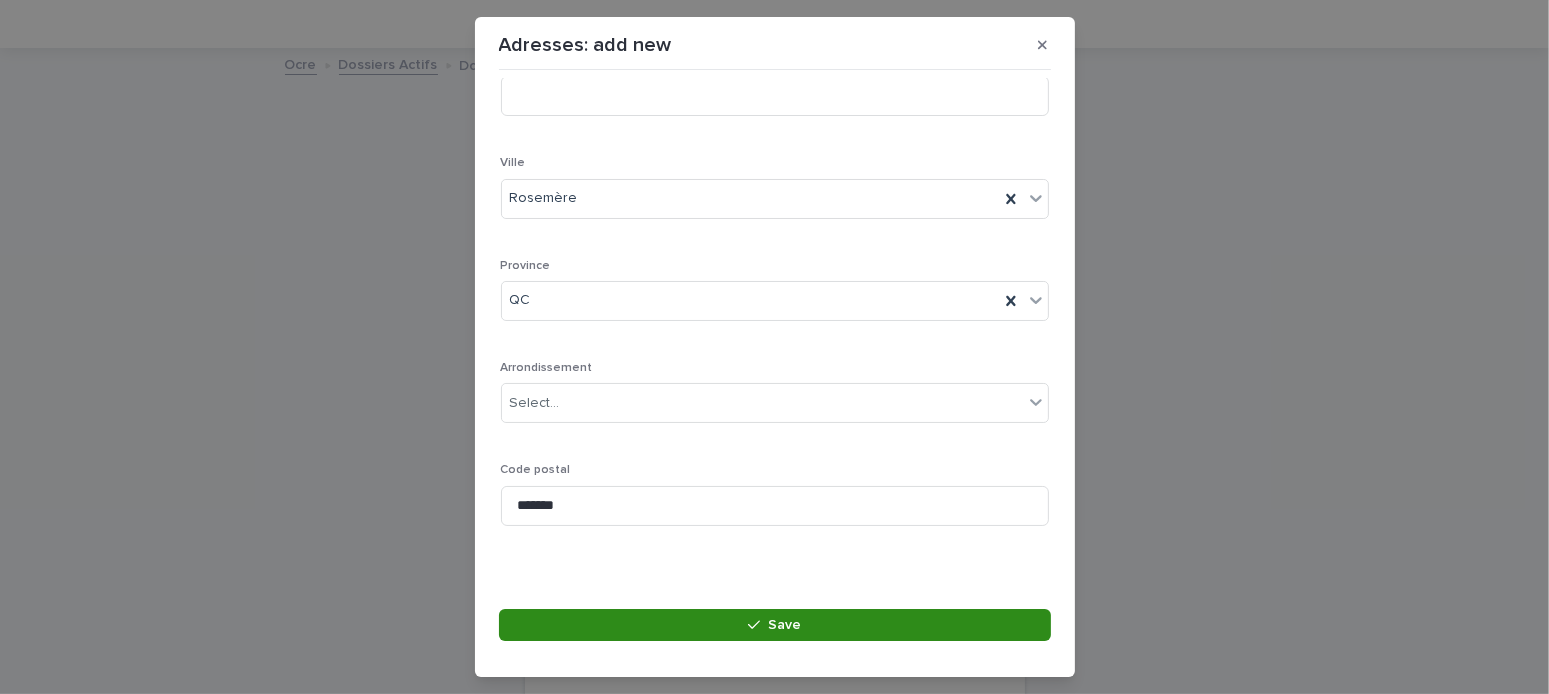 click on "Save" at bounding box center [775, 625] 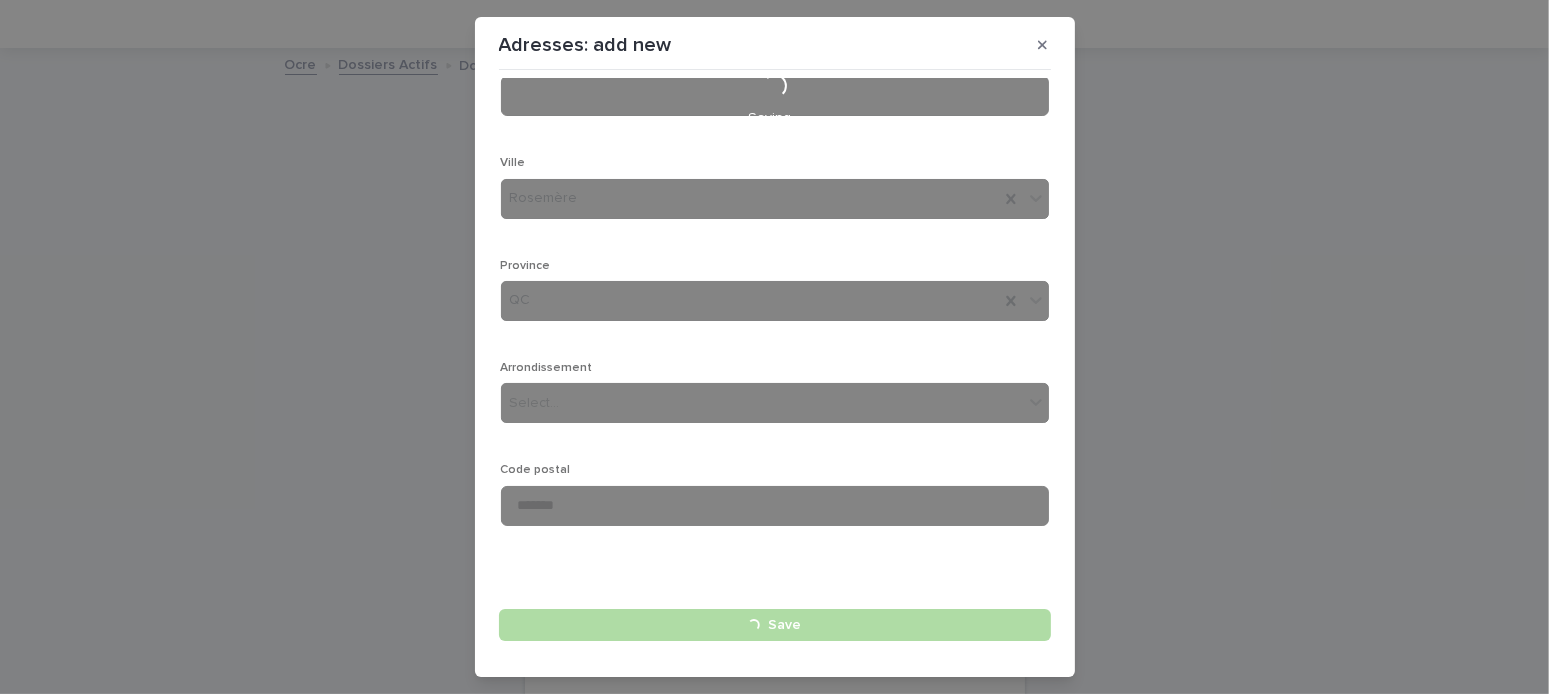 type 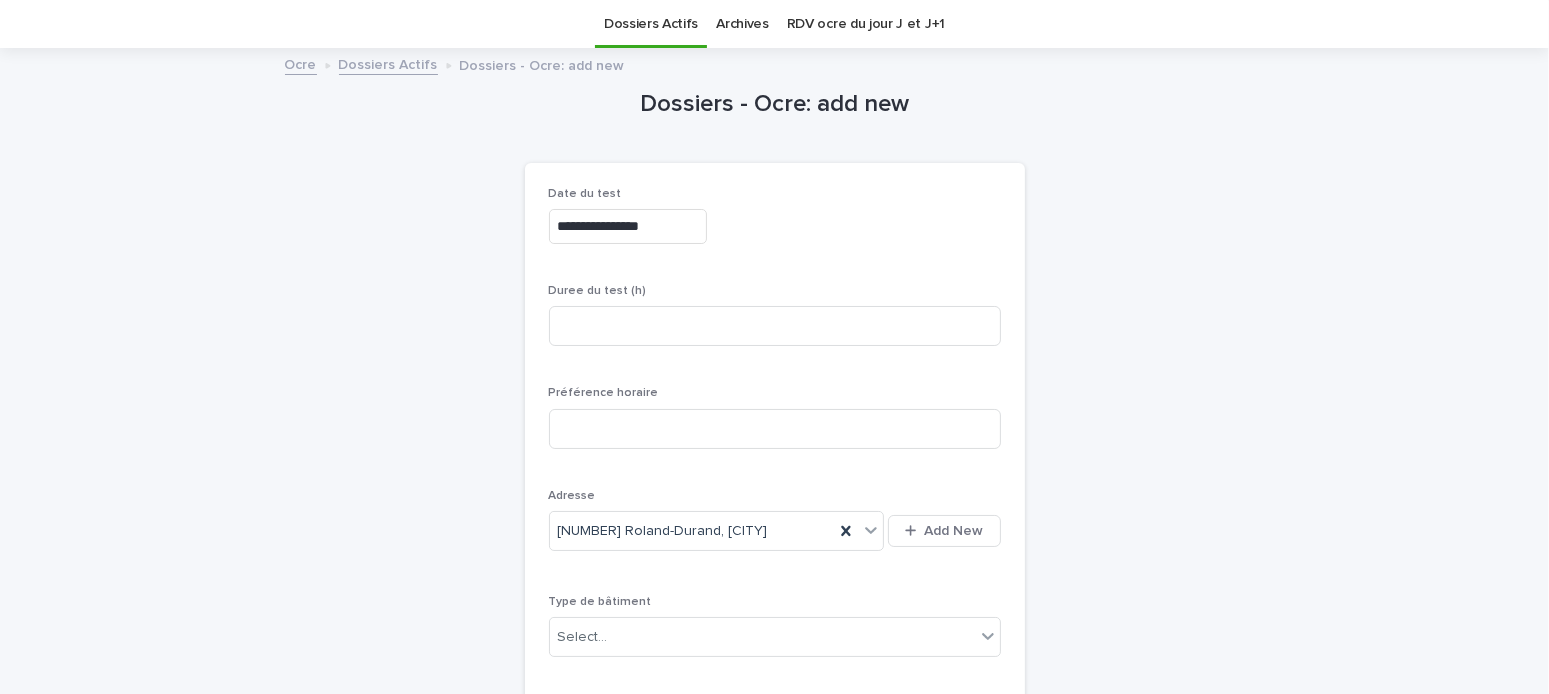 scroll, scrollTop: 363, scrollLeft: 0, axis: vertical 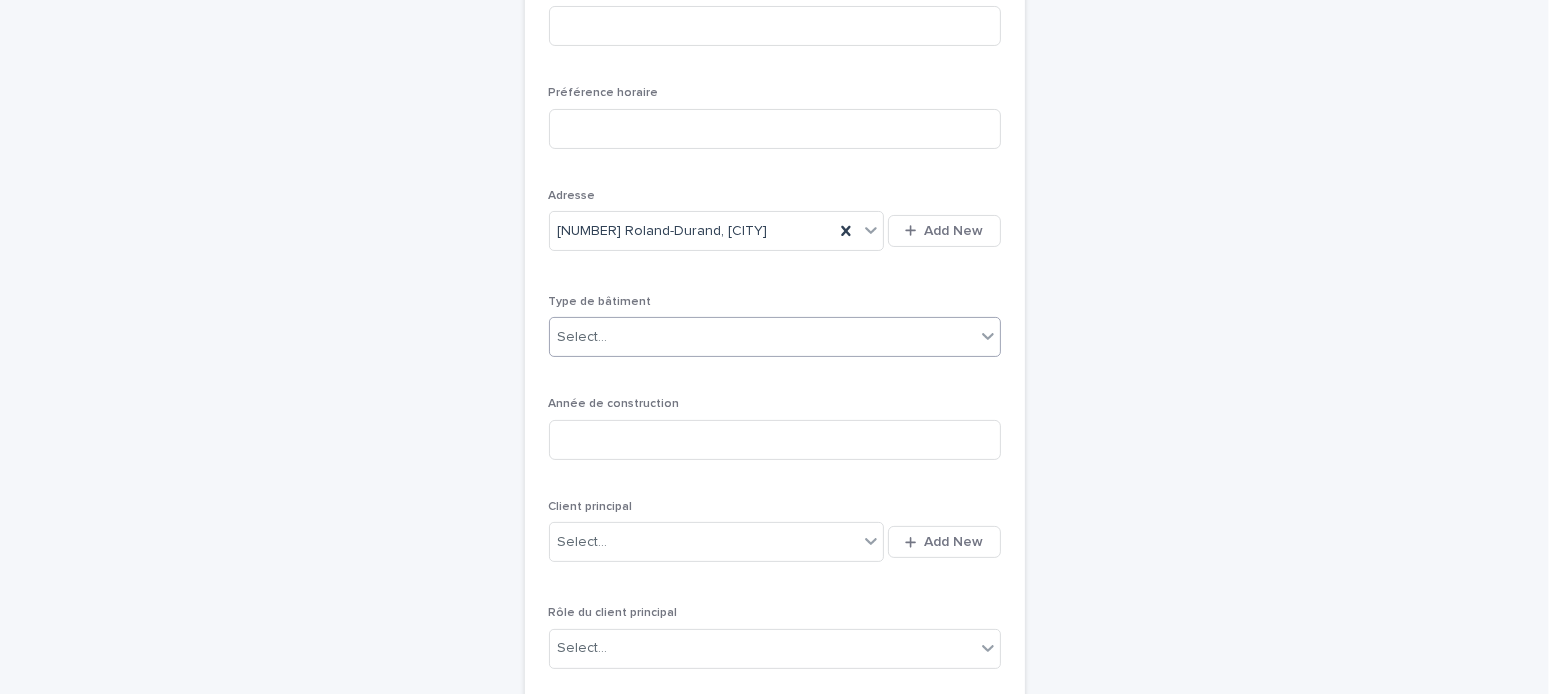 click on "Select..." at bounding box center (762, 337) 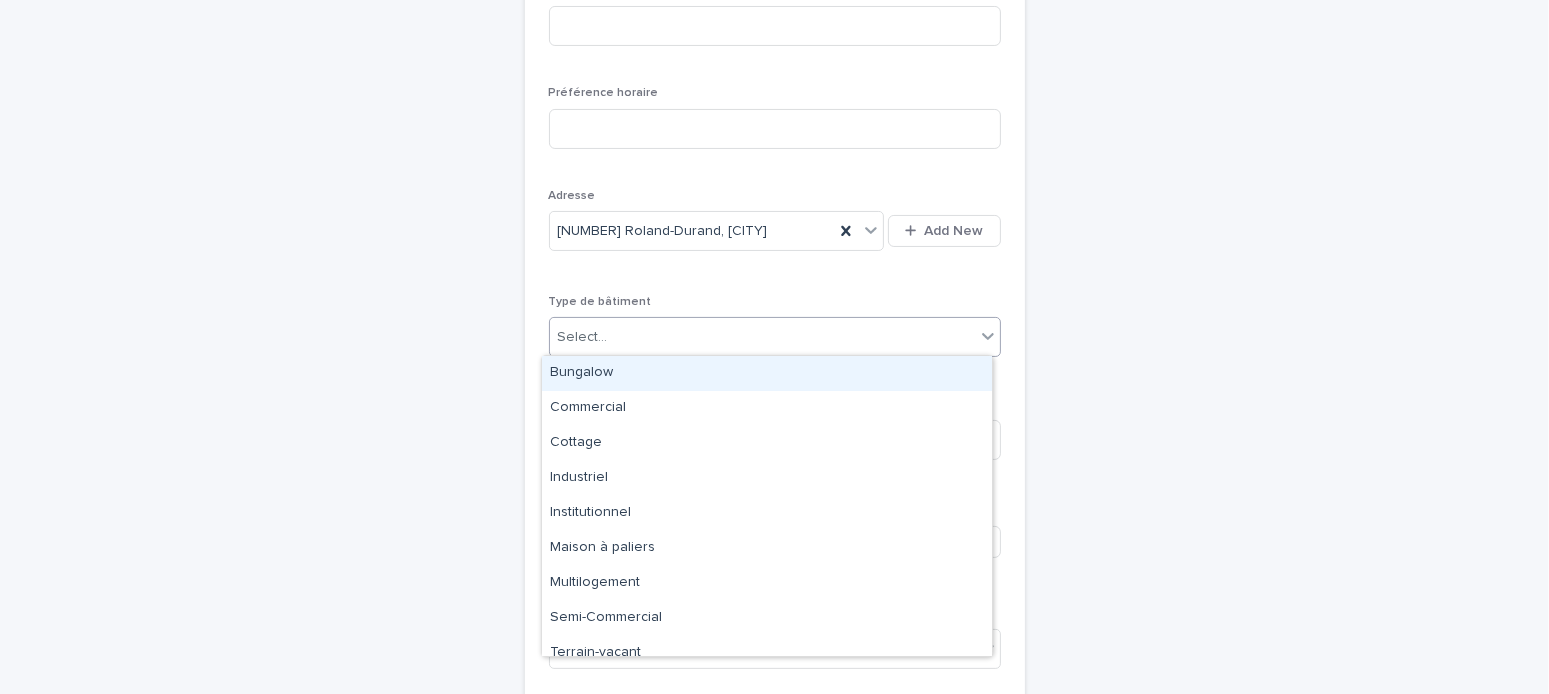 click on "Select..." at bounding box center [583, 337] 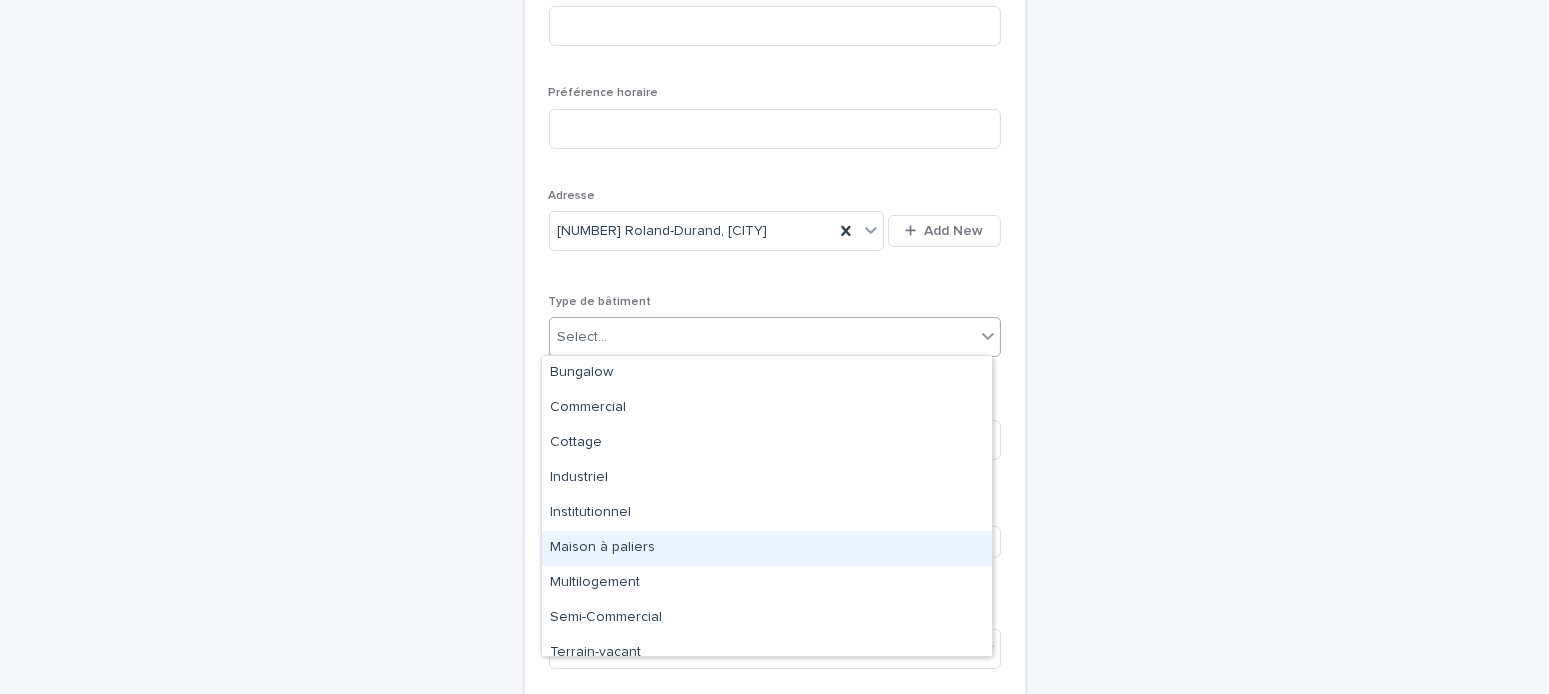 click on "Maison à paliers" at bounding box center [767, 548] 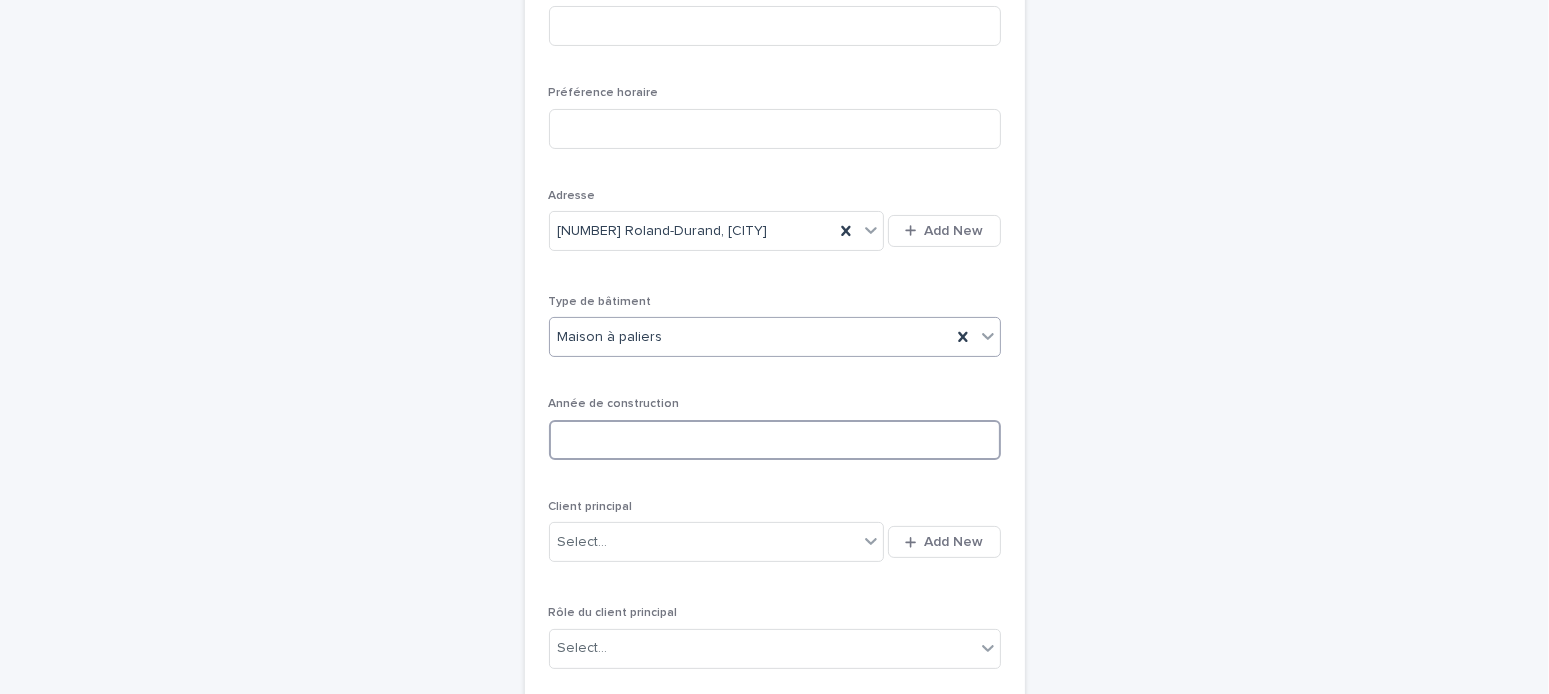 click at bounding box center [775, 440] 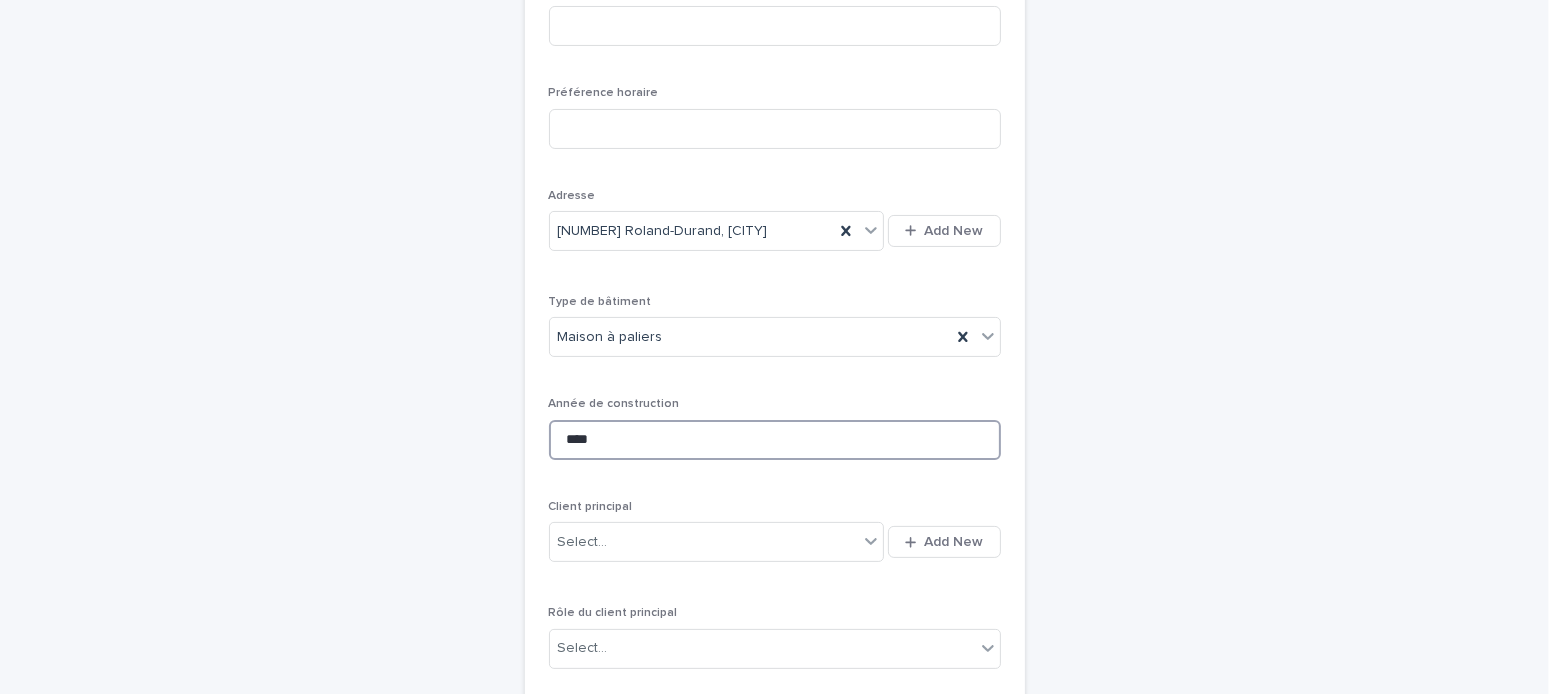 scroll, scrollTop: 563, scrollLeft: 0, axis: vertical 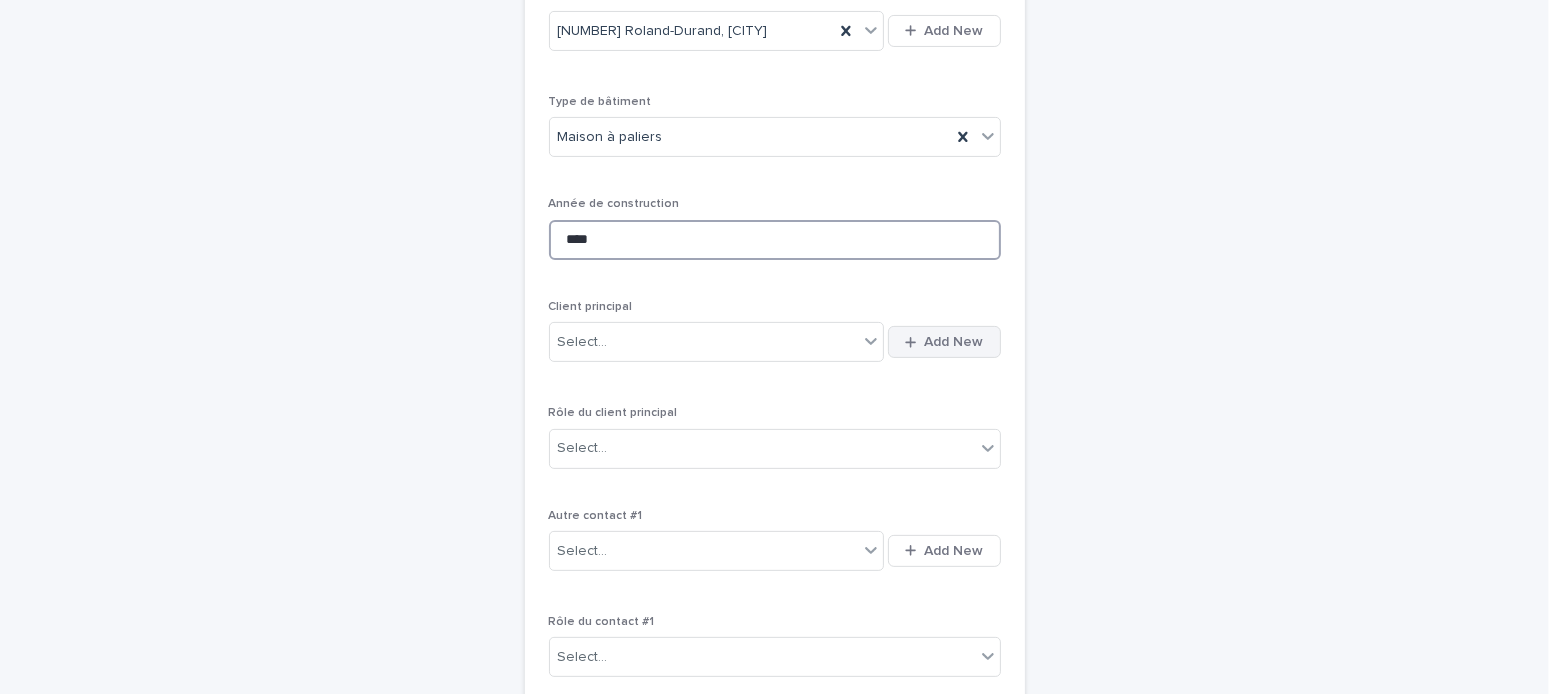 type on "****" 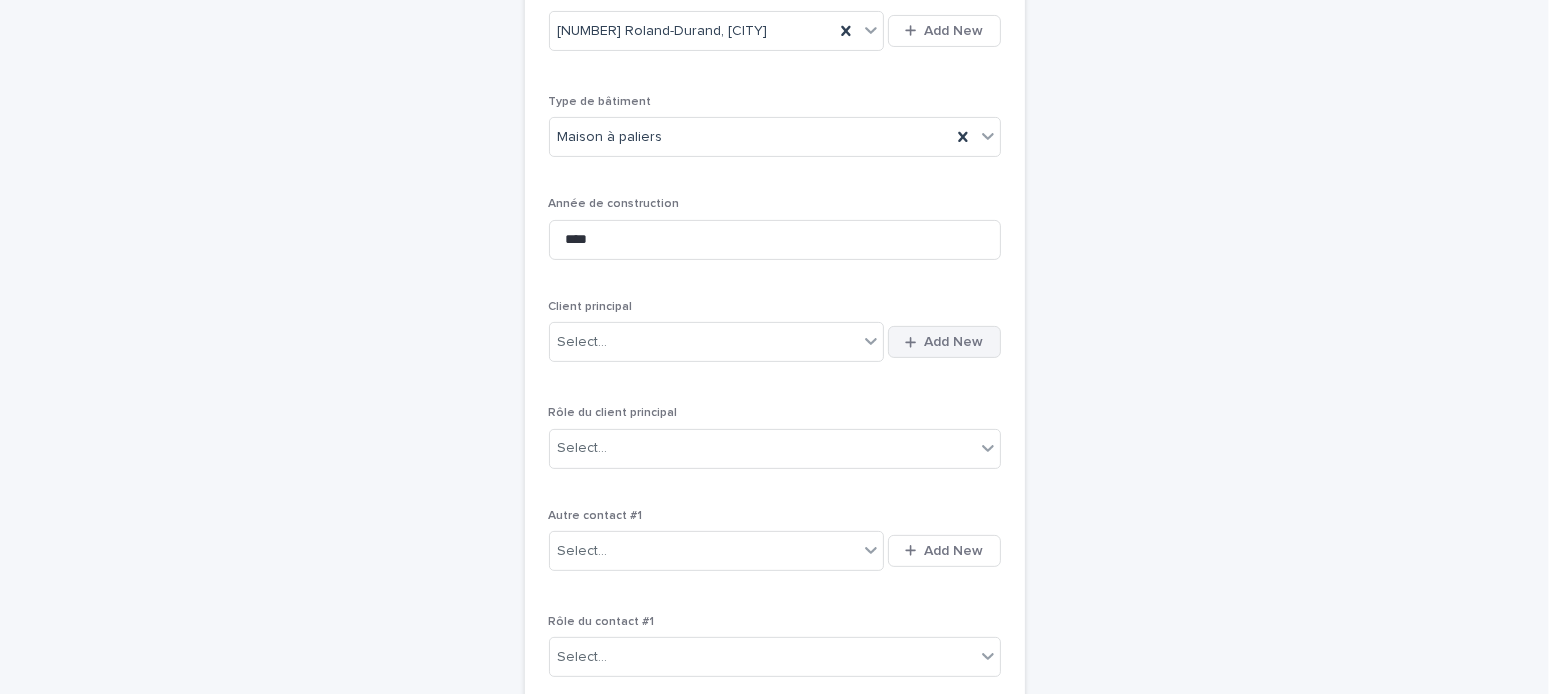 click on "Add New" at bounding box center [944, 342] 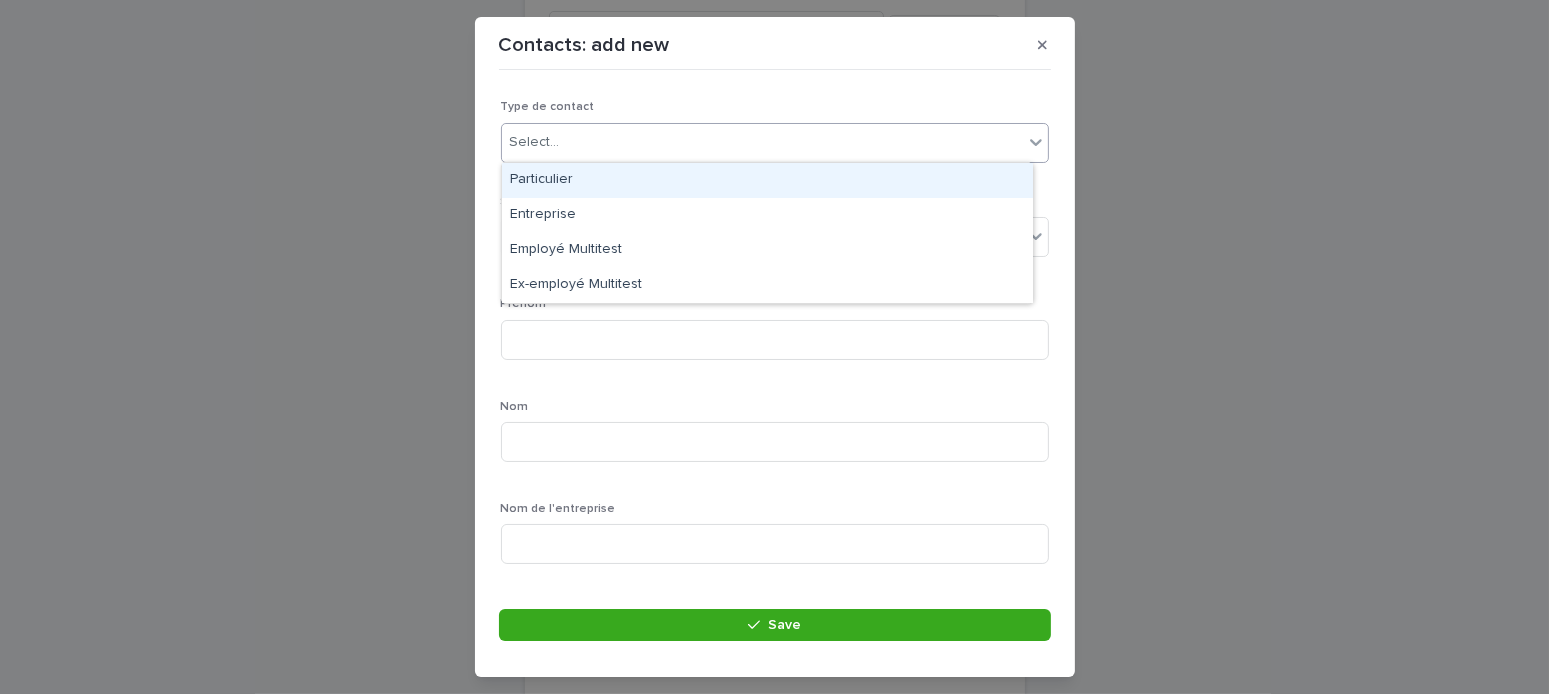 click on "Select..." at bounding box center (762, 142) 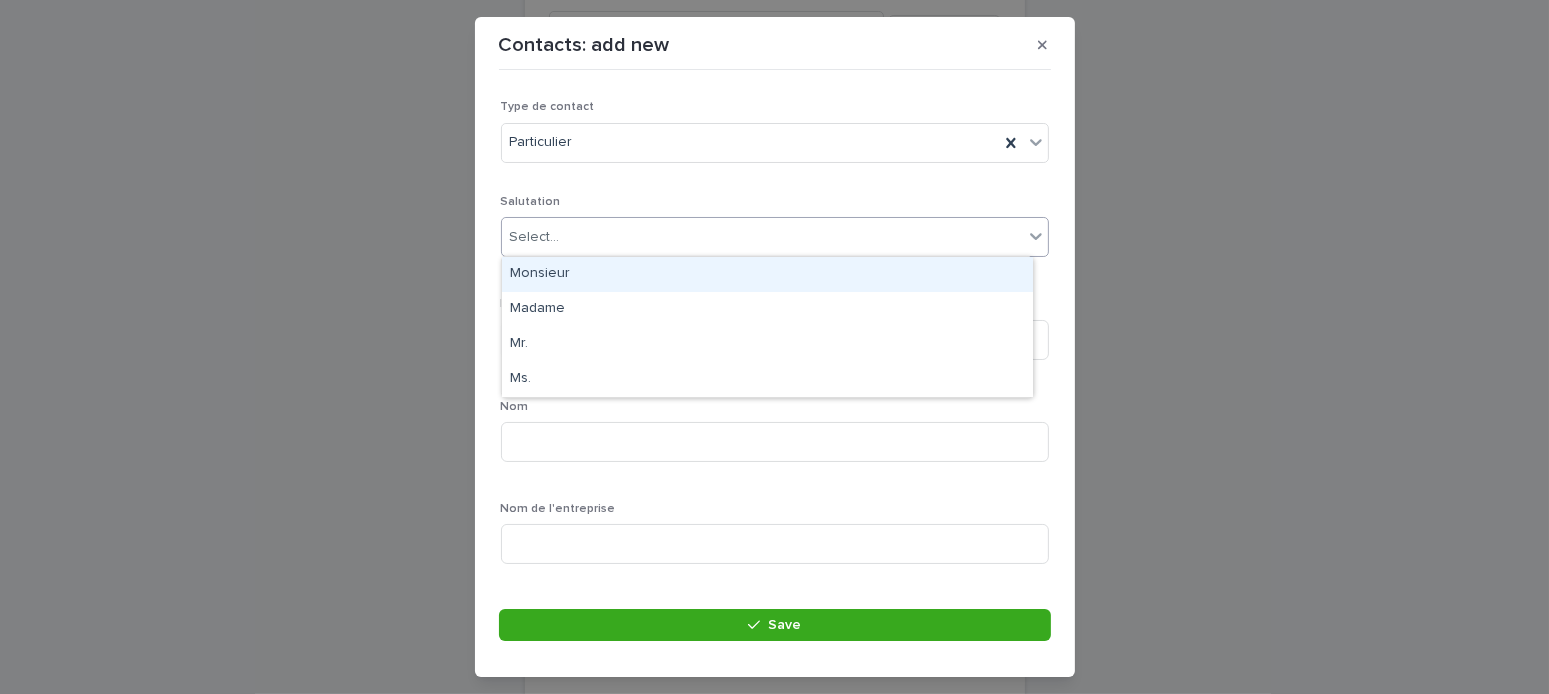 click on "Select..." at bounding box center (535, 237) 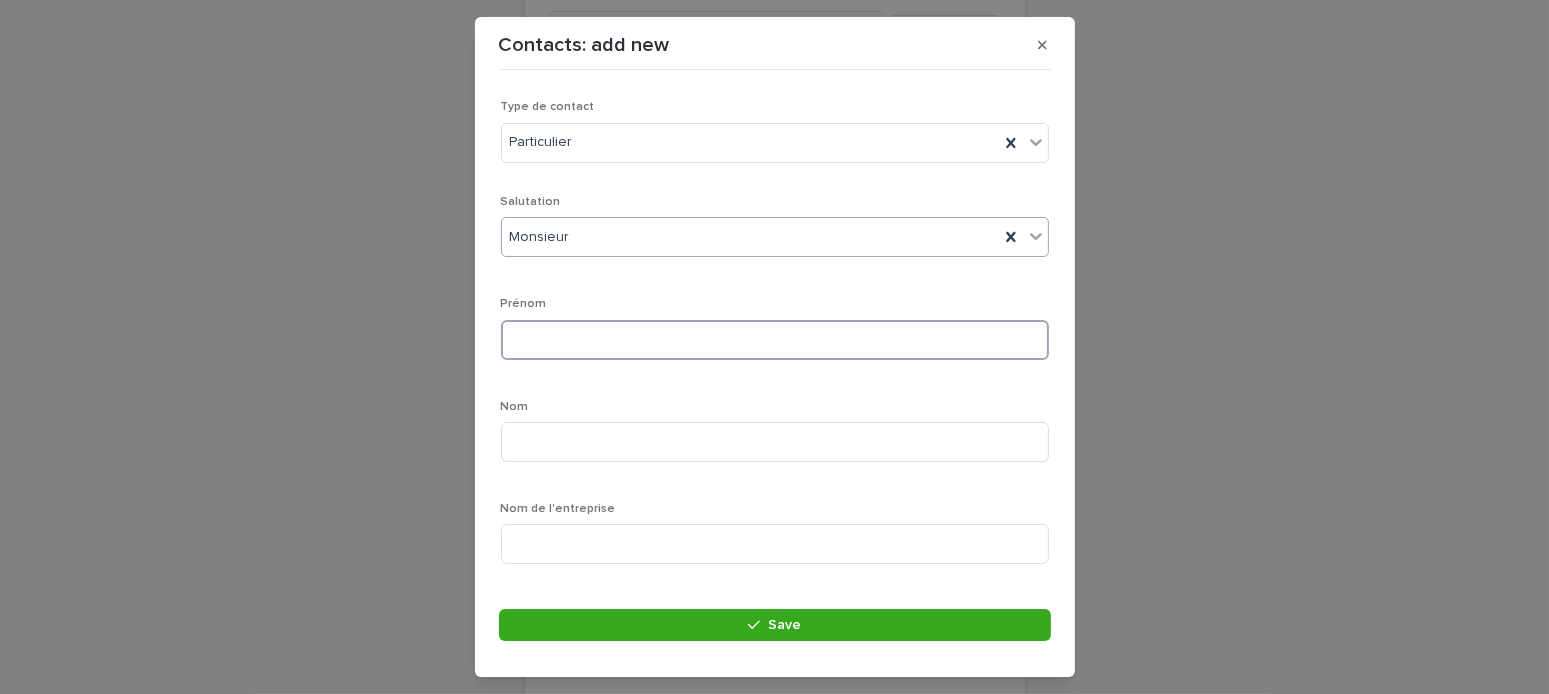click at bounding box center [775, 340] 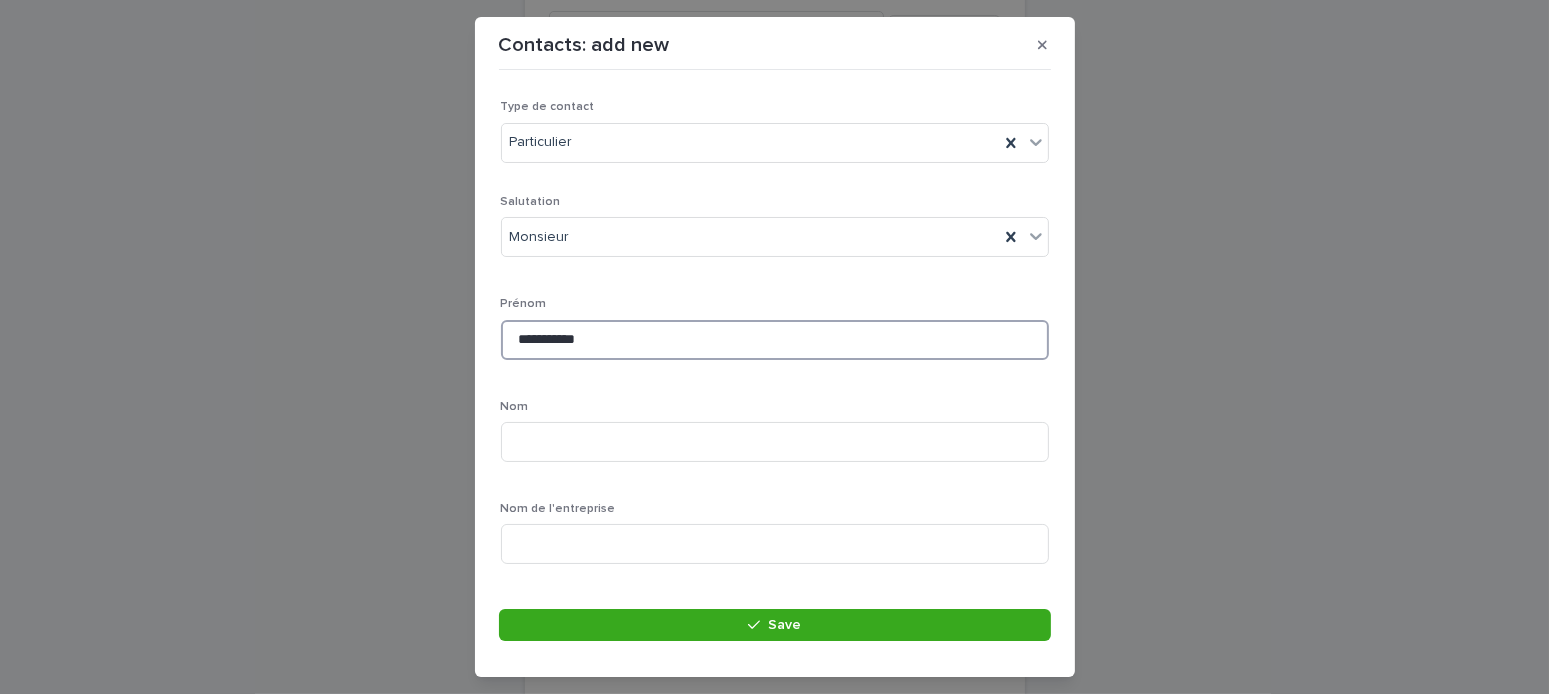 type on "**********" 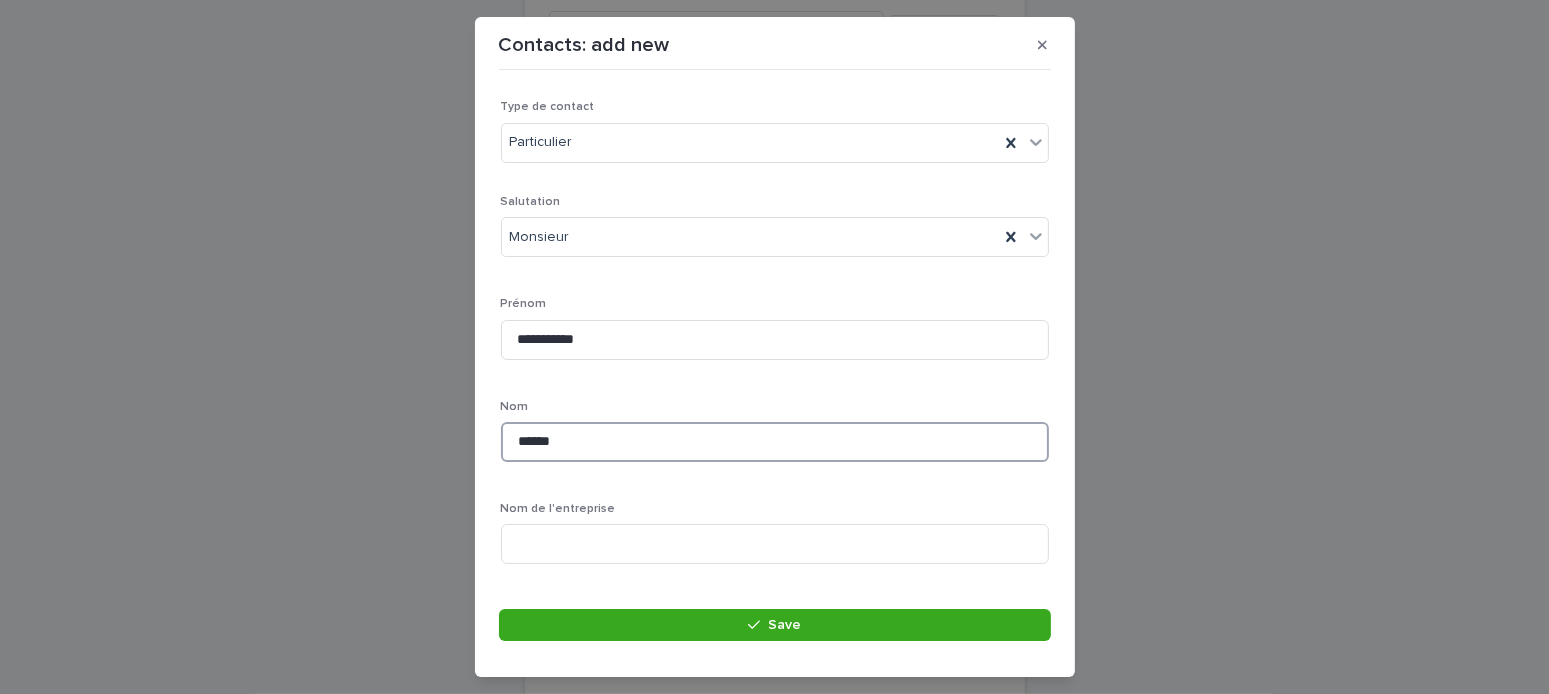 type on "******" 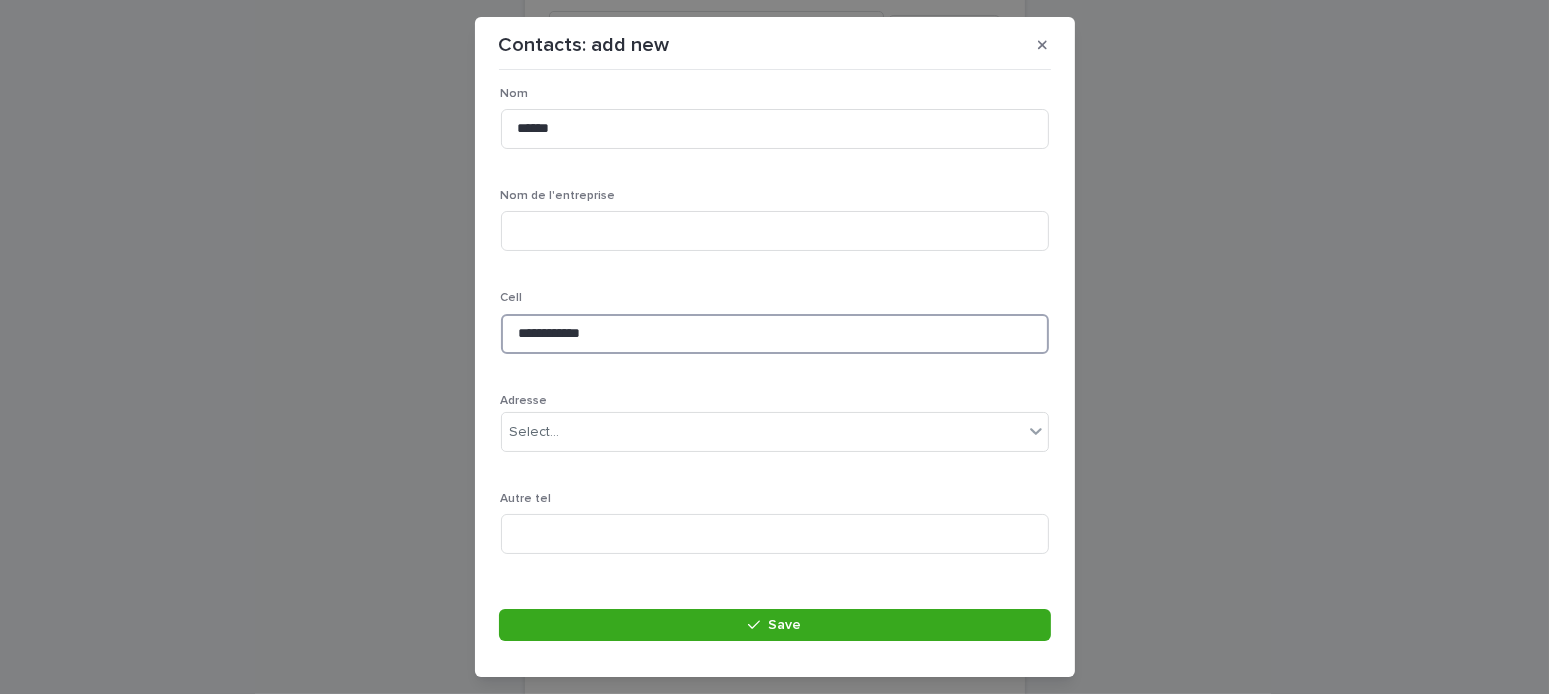 scroll, scrollTop: 547, scrollLeft: 0, axis: vertical 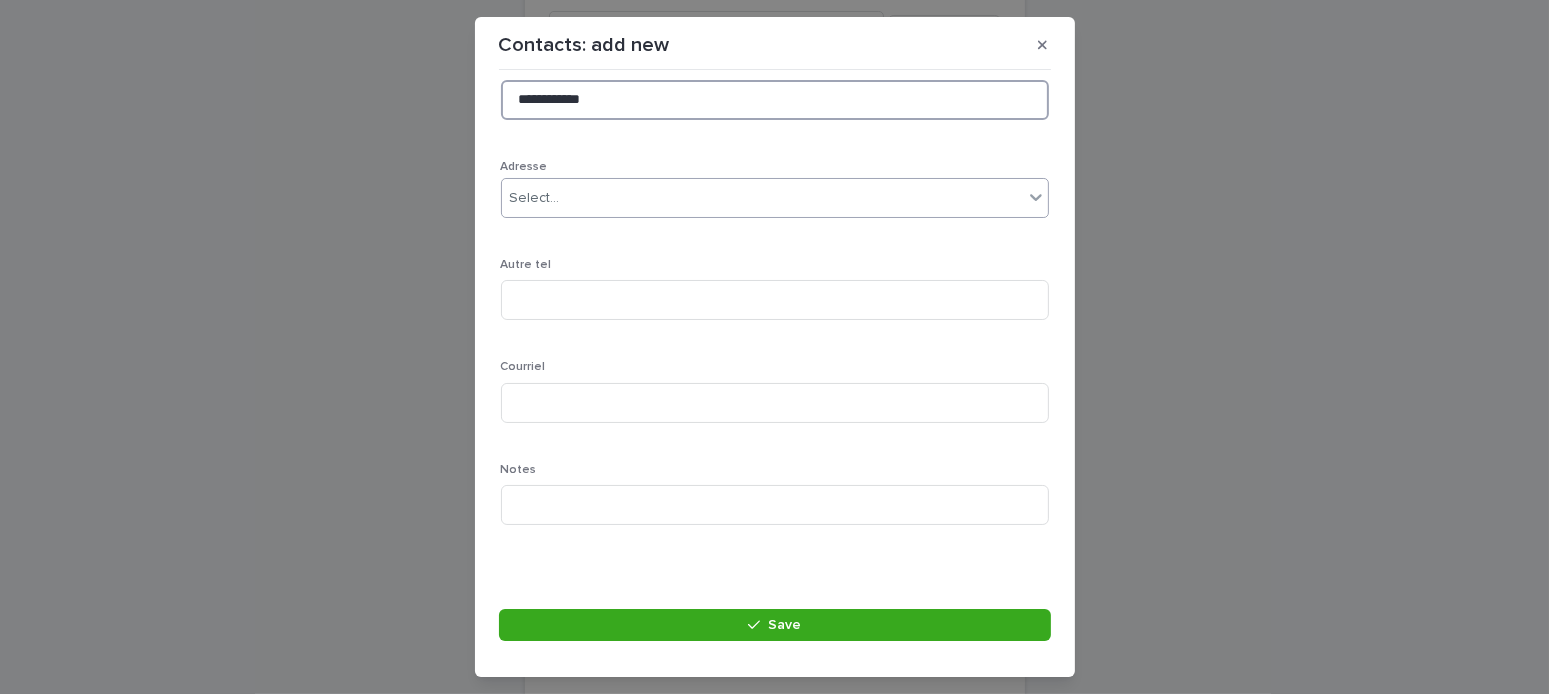 type on "**********" 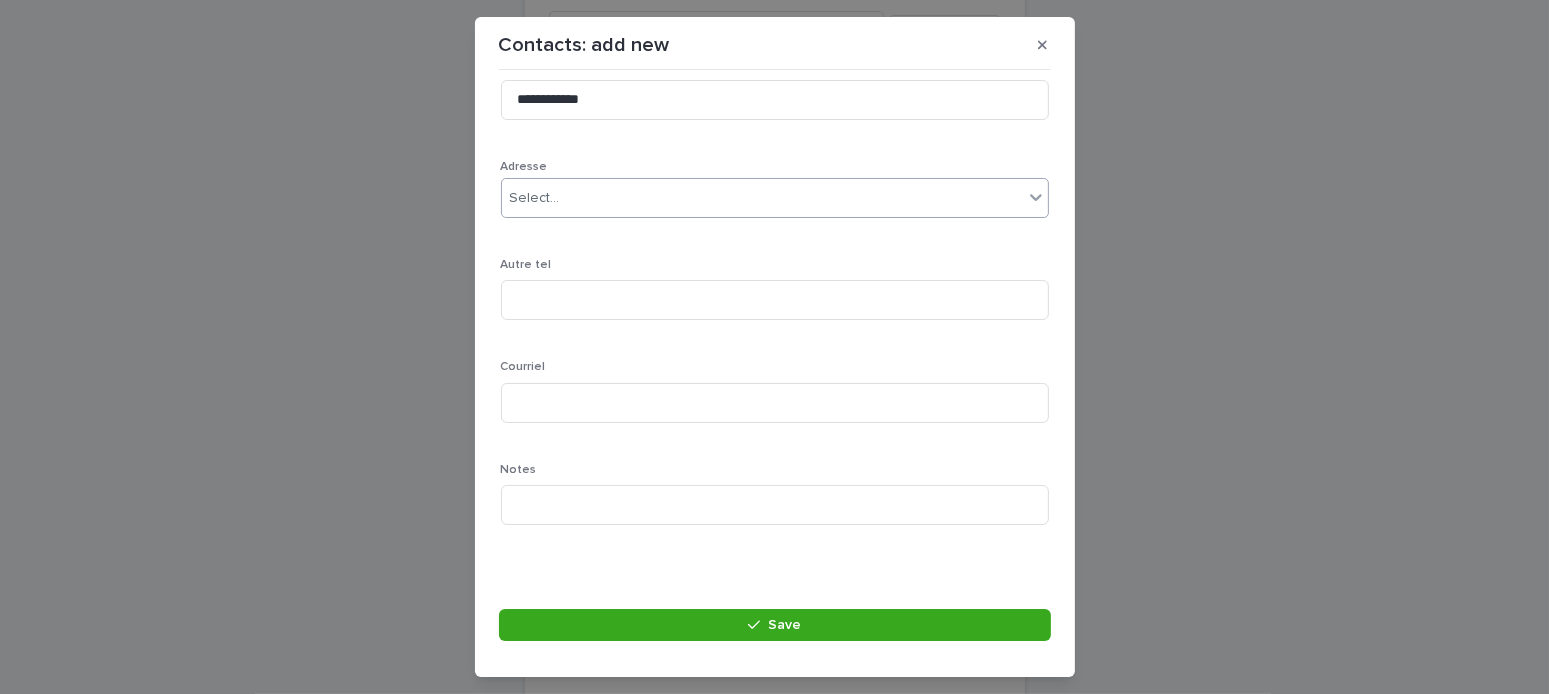 click on "Select..." at bounding box center [762, 198] 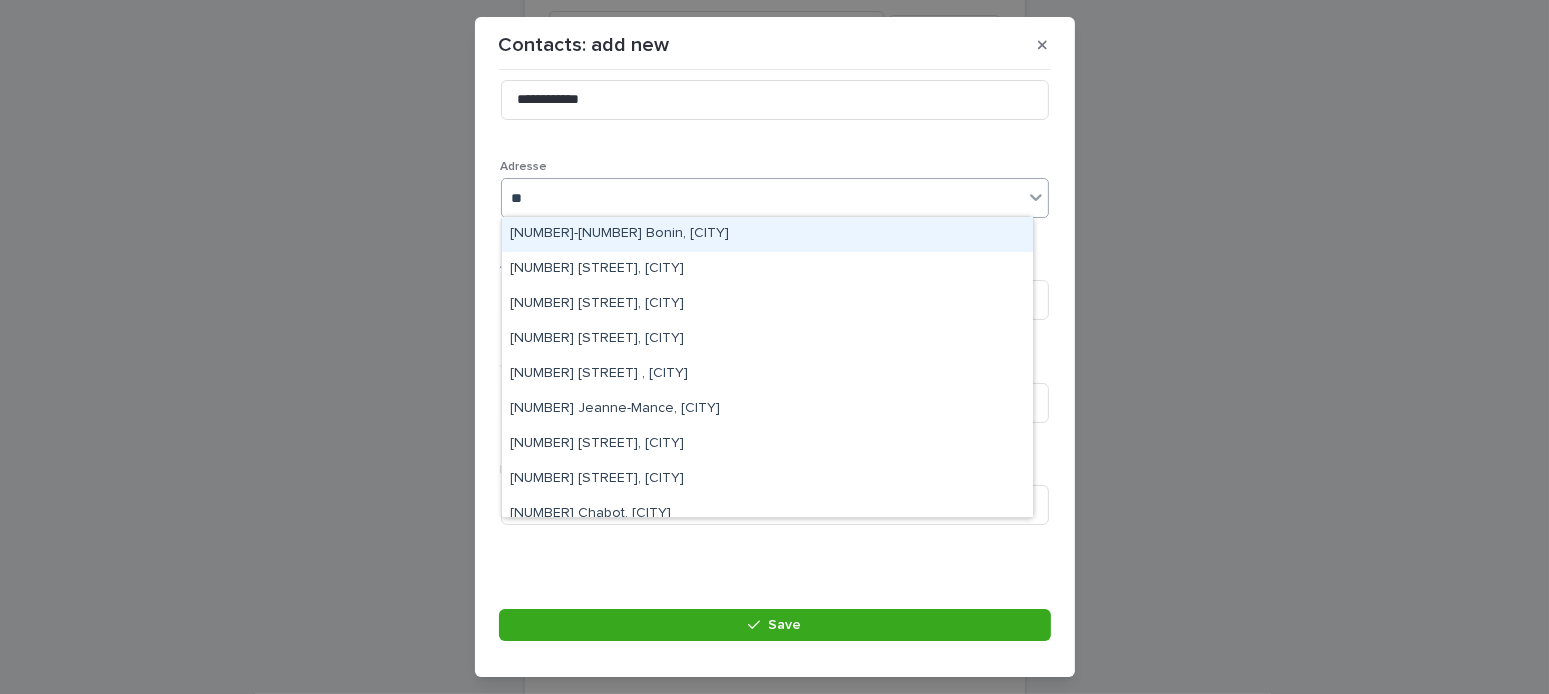 type on "***" 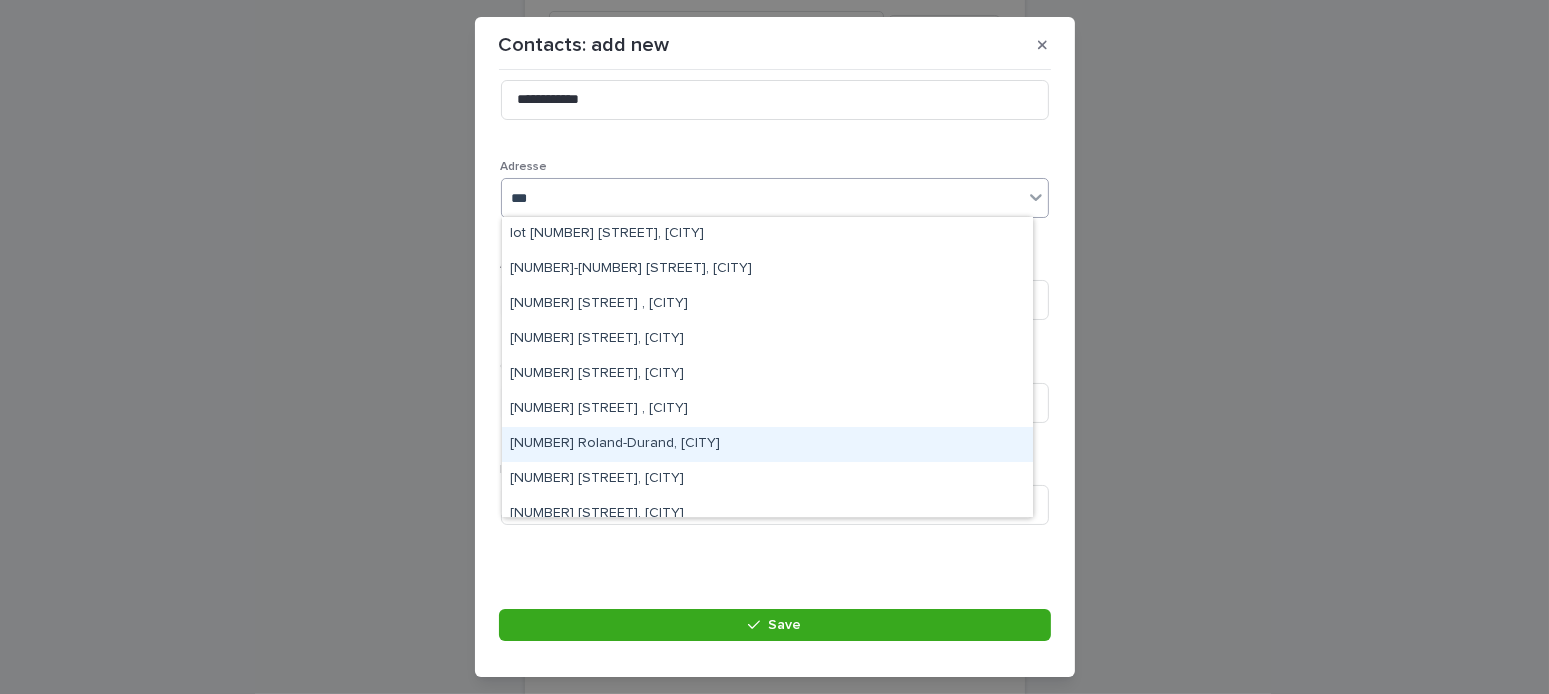 click on "462 Roland-Durand, Rosemère" at bounding box center (767, 444) 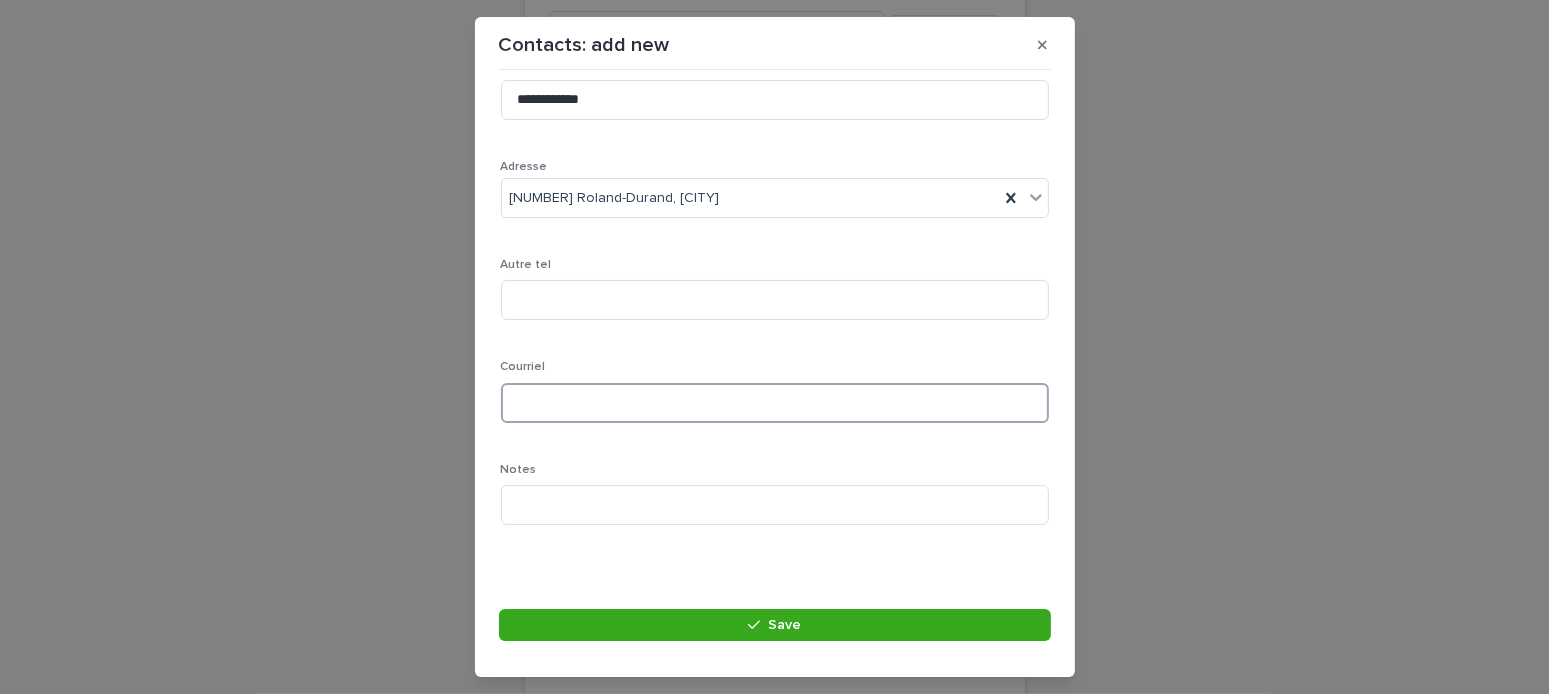 click at bounding box center [775, 403] 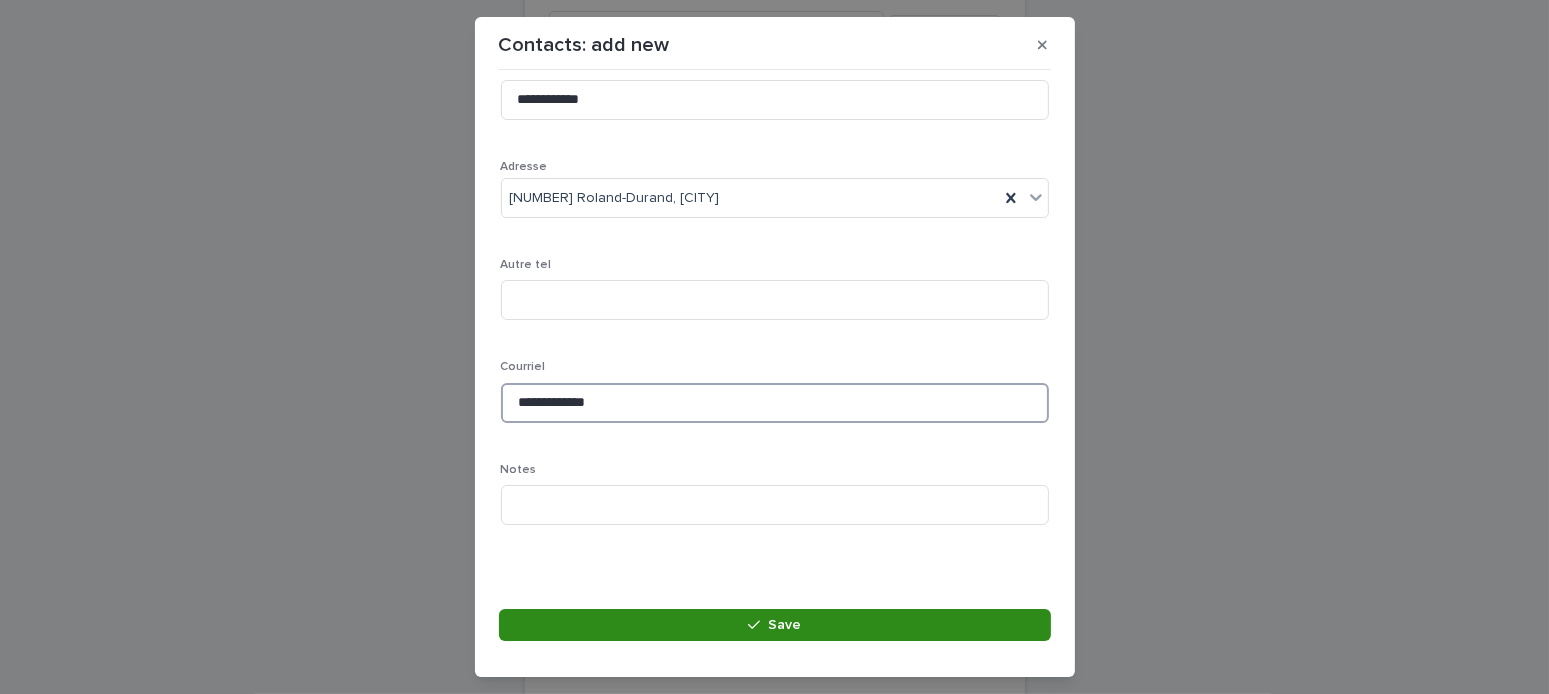 type on "**********" 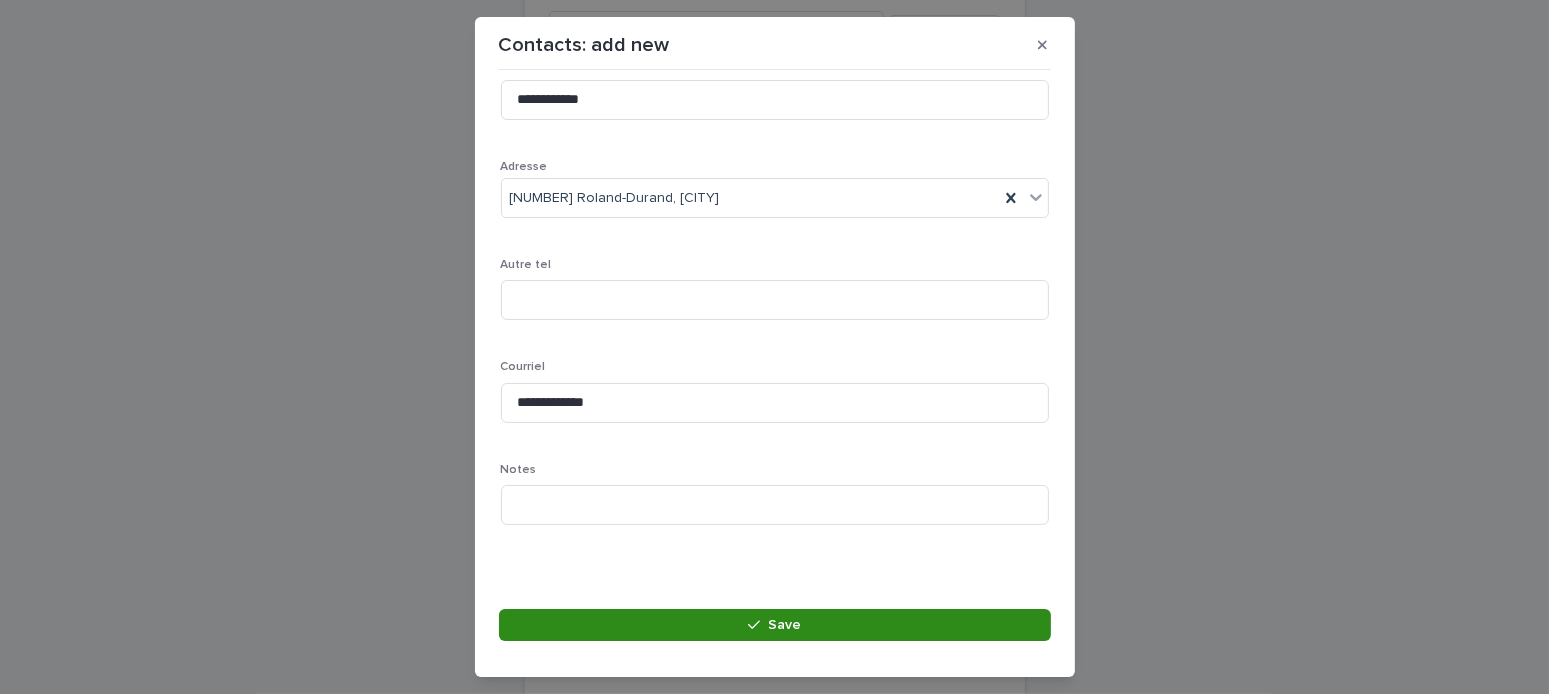 click on "Save" at bounding box center (775, 625) 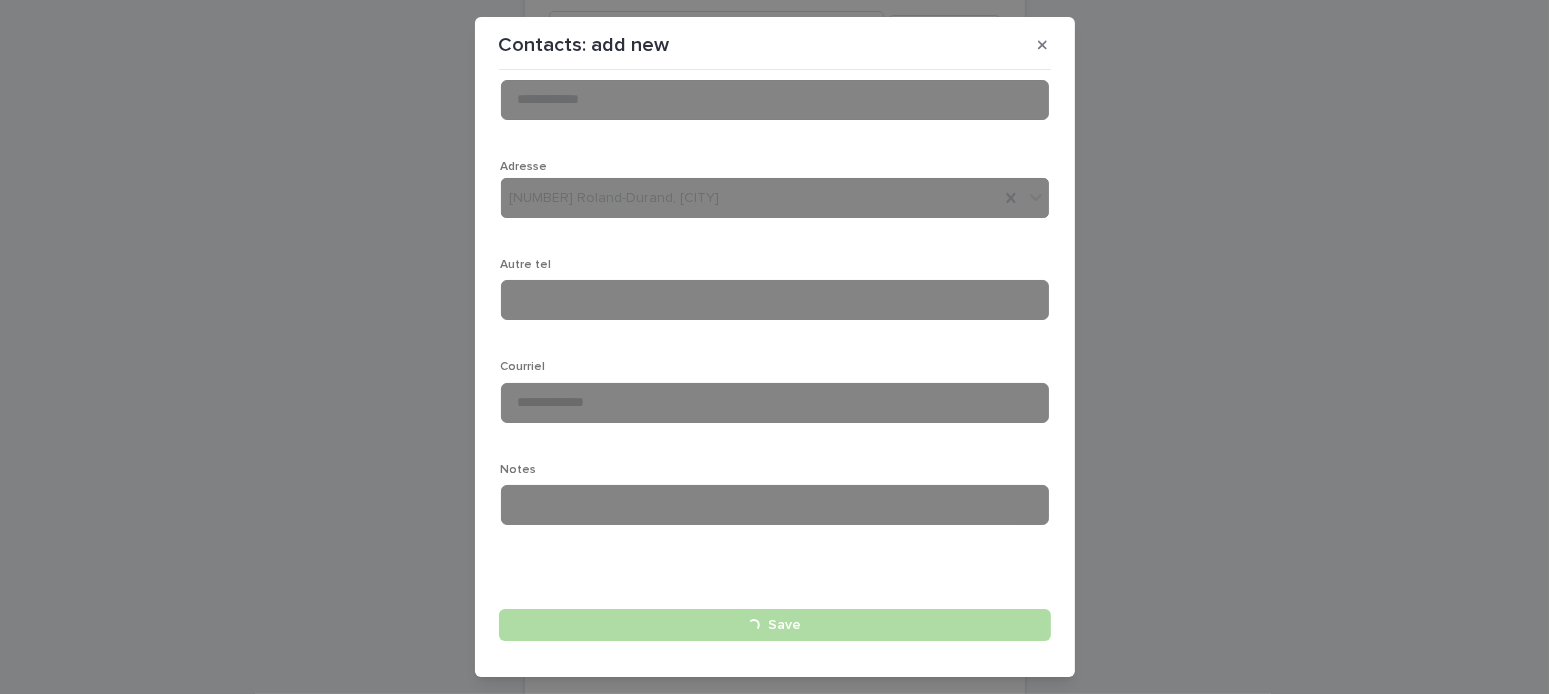 type 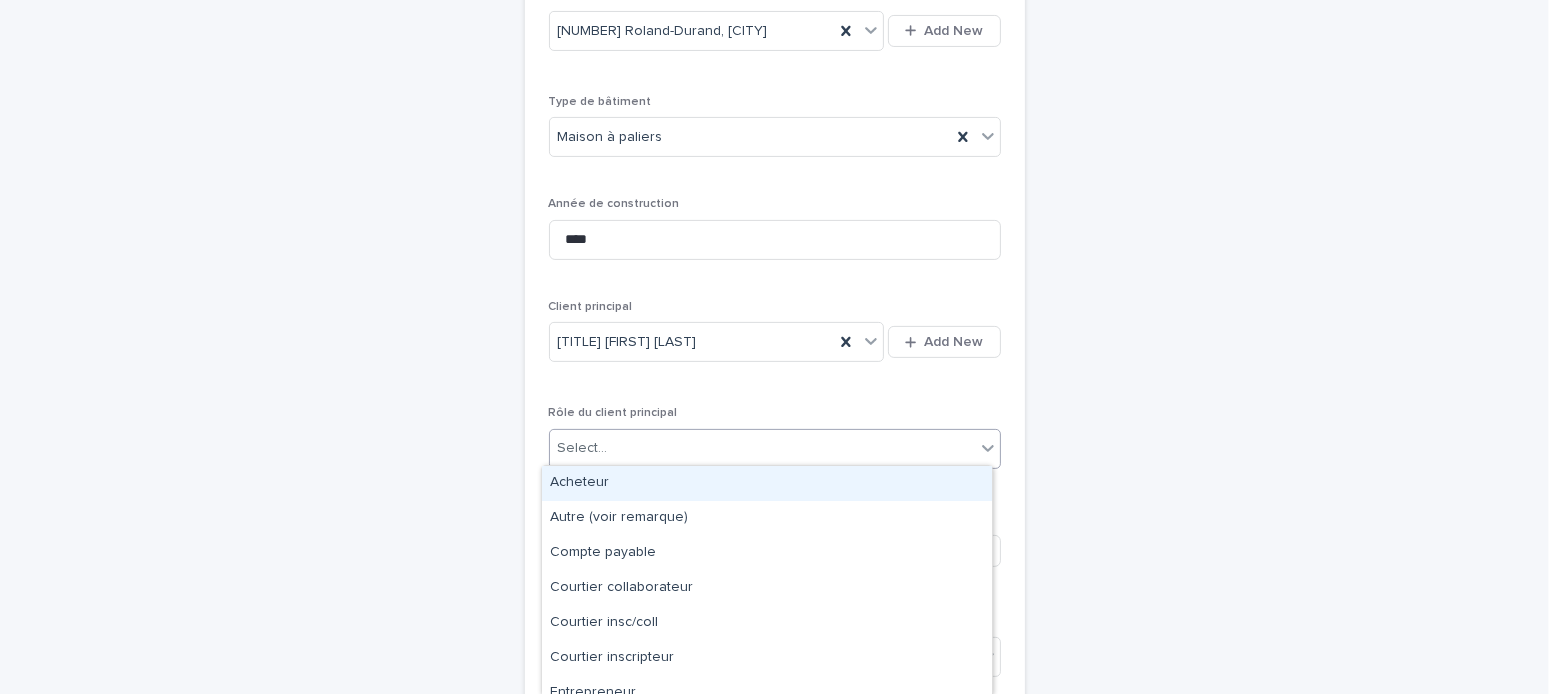 click on "Select..." at bounding box center [762, 448] 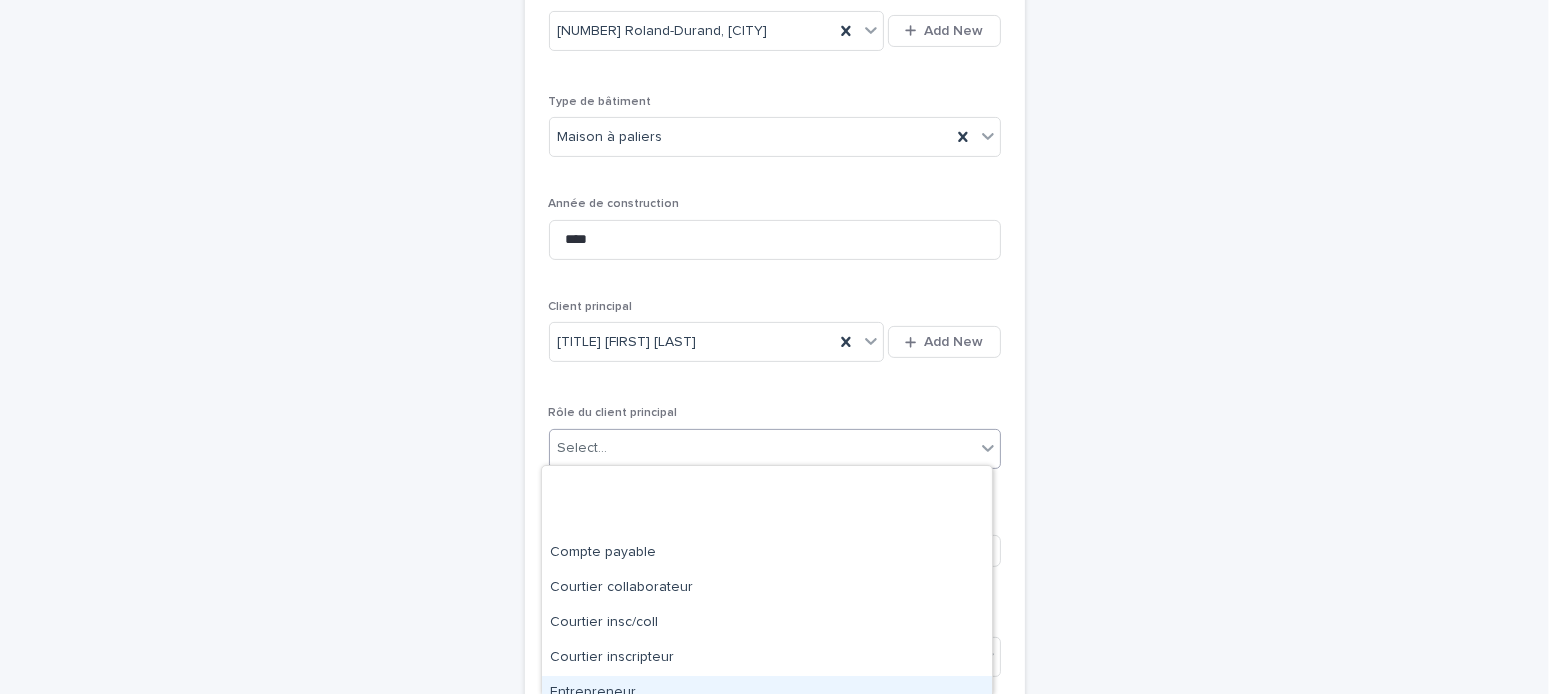 scroll, scrollTop: 120, scrollLeft: 0, axis: vertical 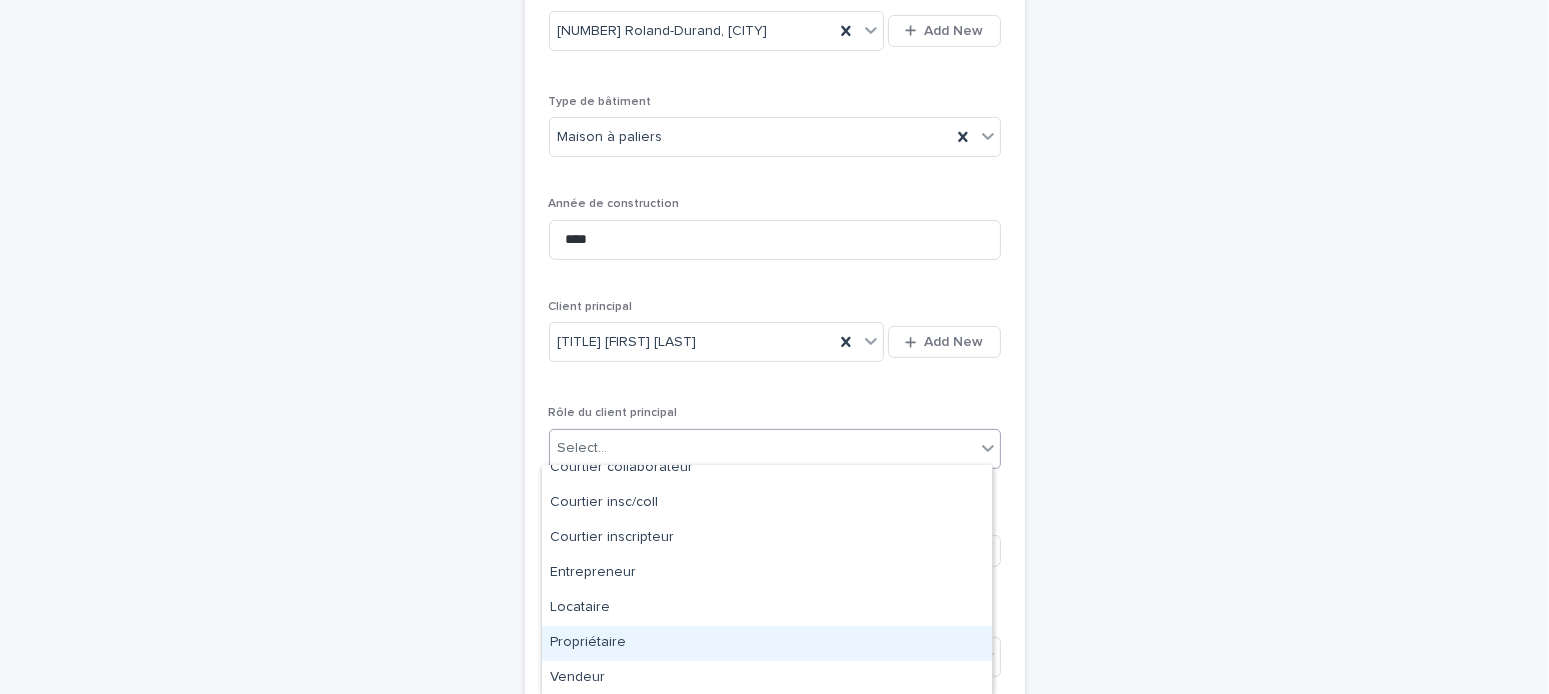 drag, startPoint x: 596, startPoint y: 639, endPoint x: 628, endPoint y: 627, distance: 34.176014 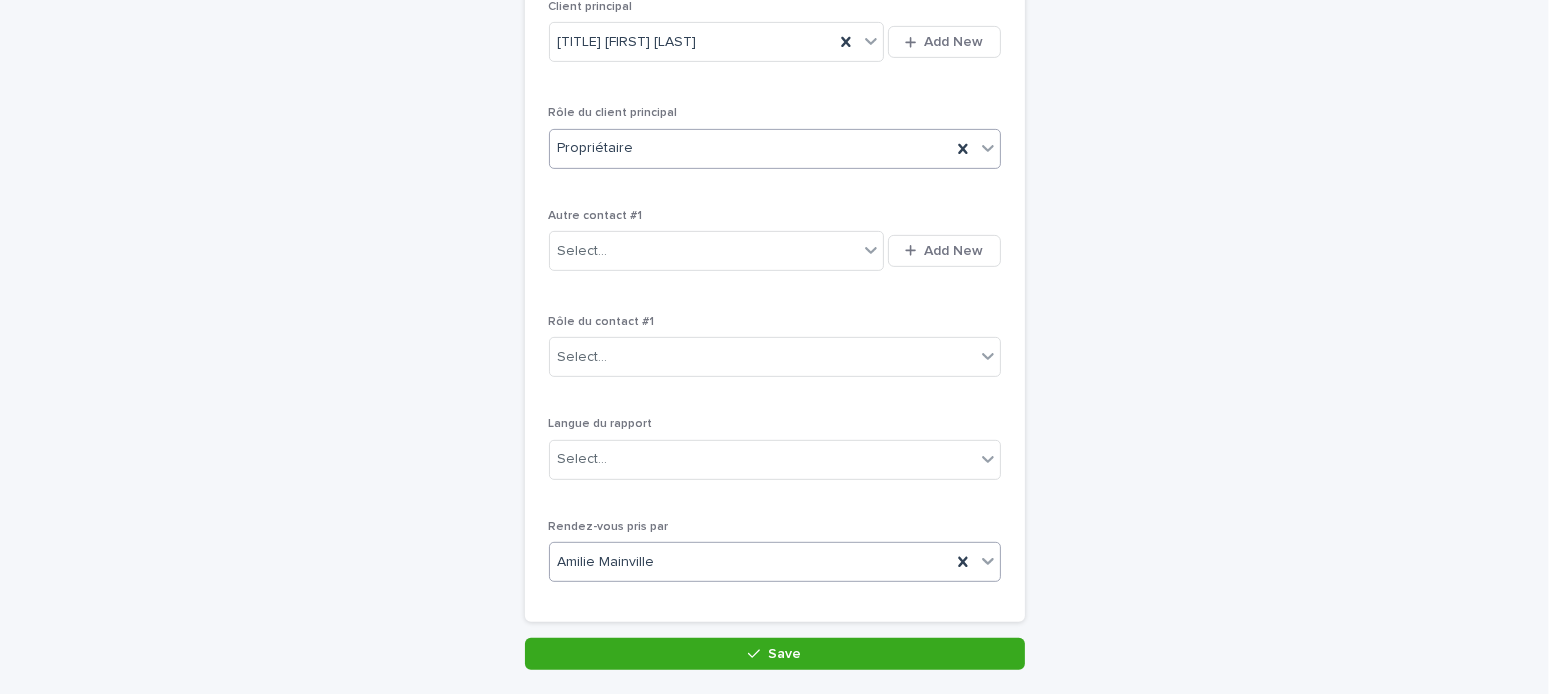 scroll, scrollTop: 991, scrollLeft: 0, axis: vertical 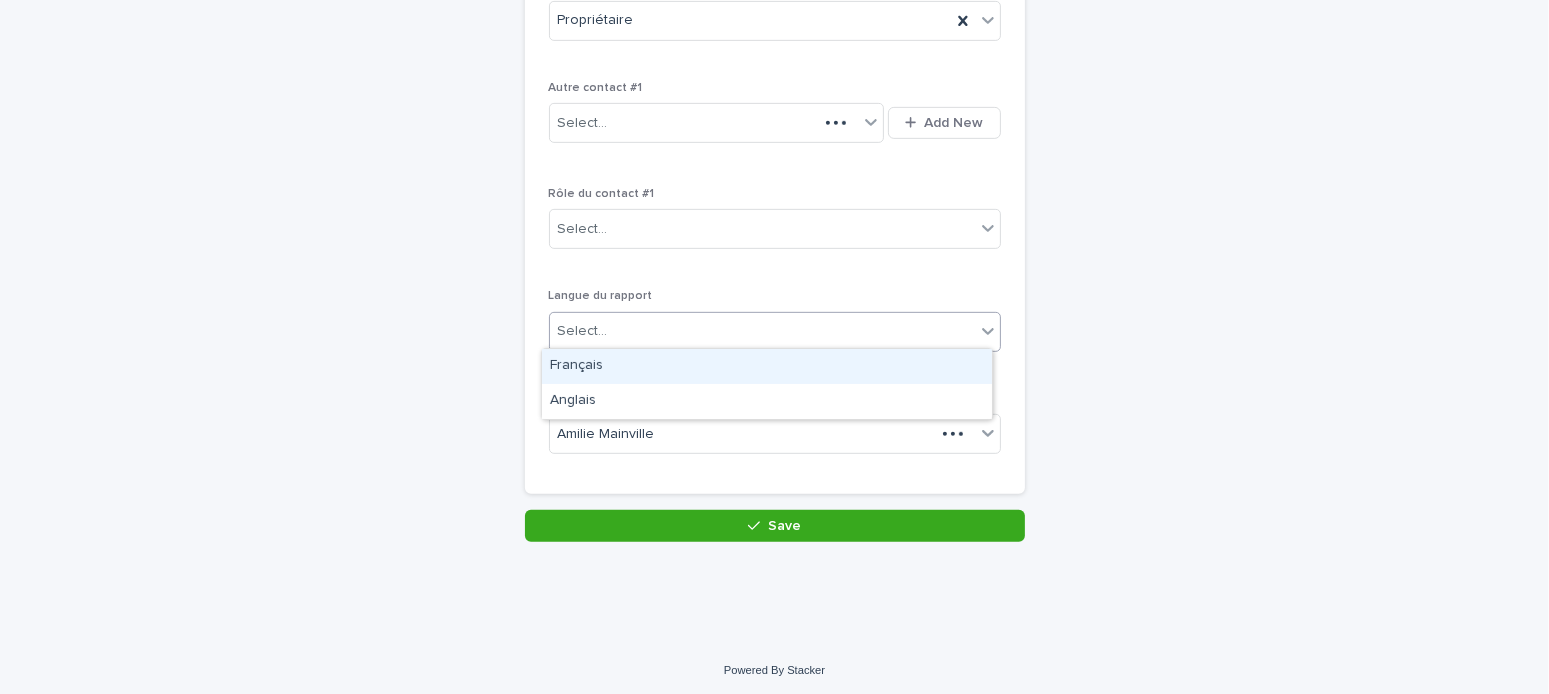 click on "Select..." at bounding box center (762, 331) 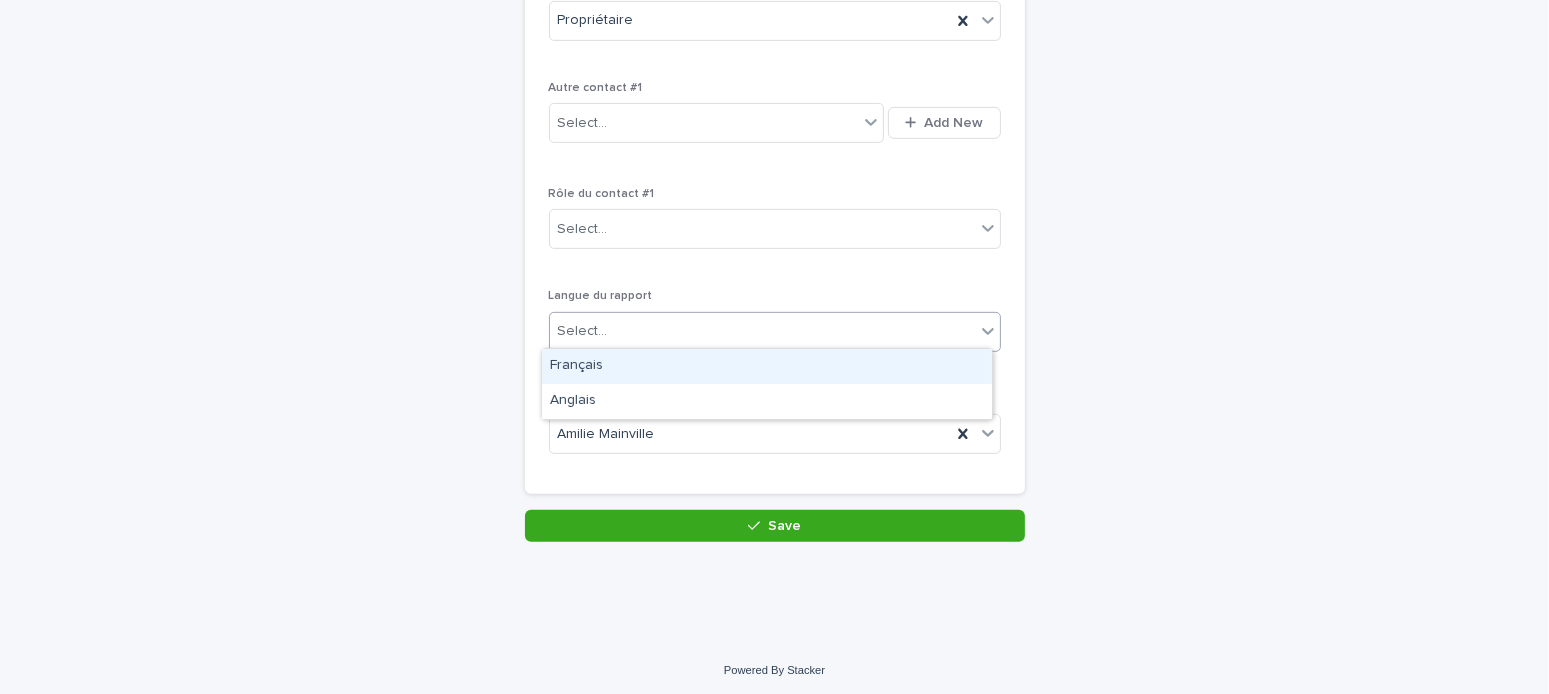drag, startPoint x: 595, startPoint y: 364, endPoint x: 603, endPoint y: 373, distance: 12.0415945 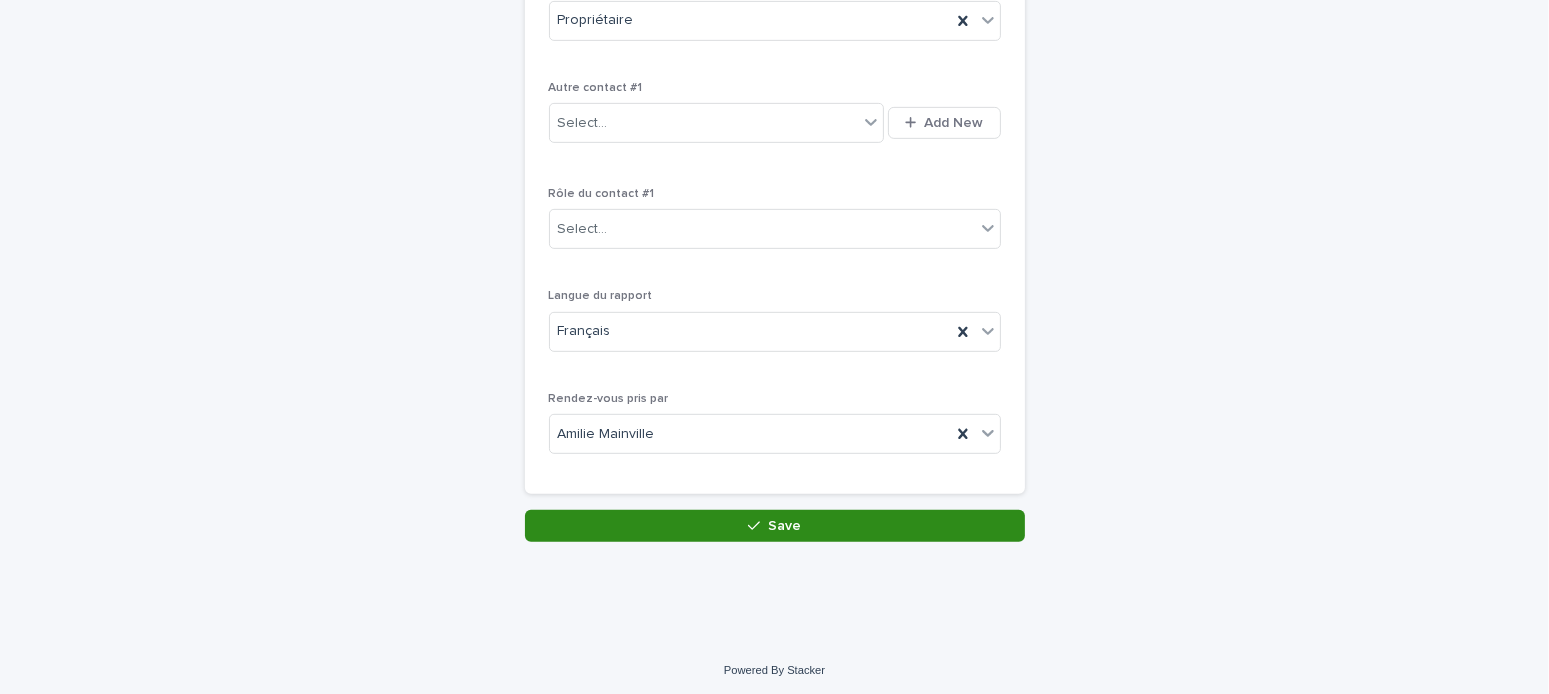 click on "Save" at bounding box center [775, 526] 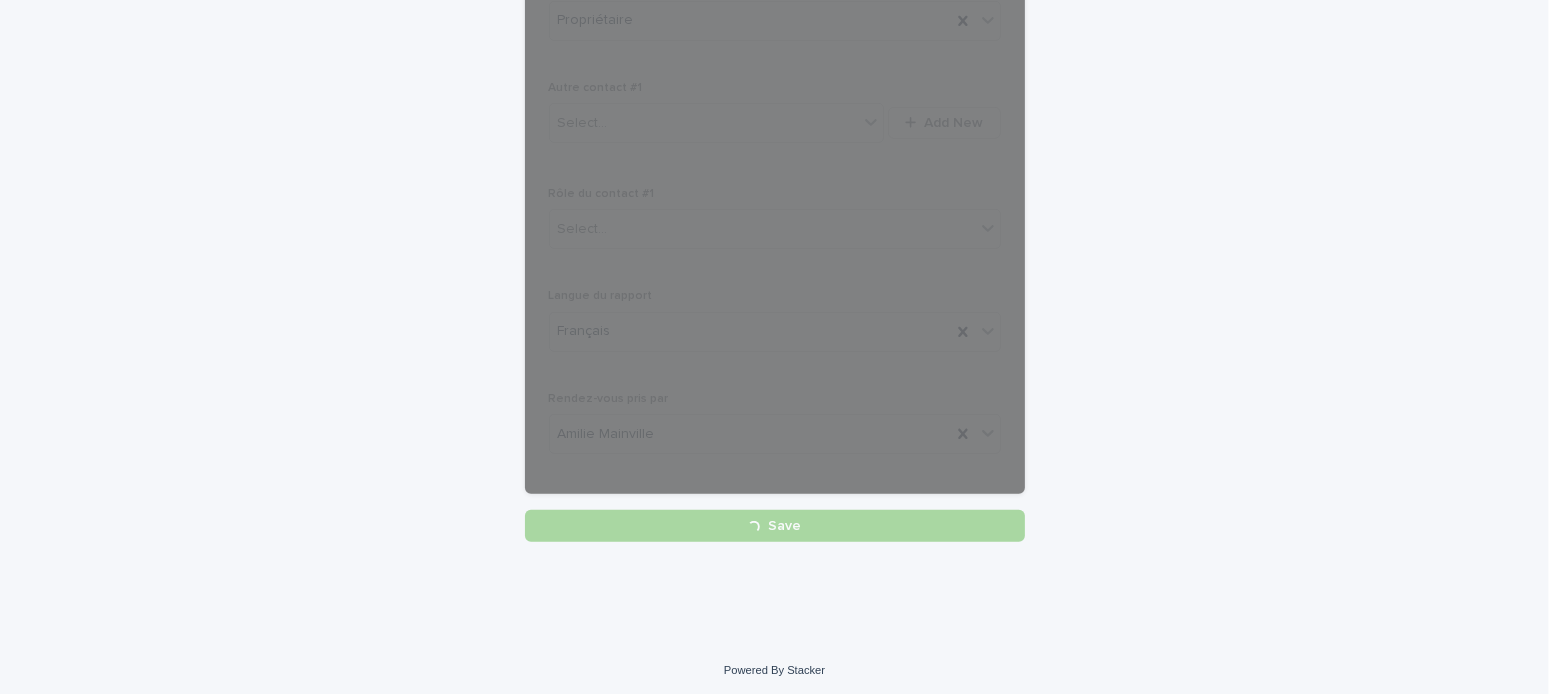 scroll, scrollTop: 0, scrollLeft: 0, axis: both 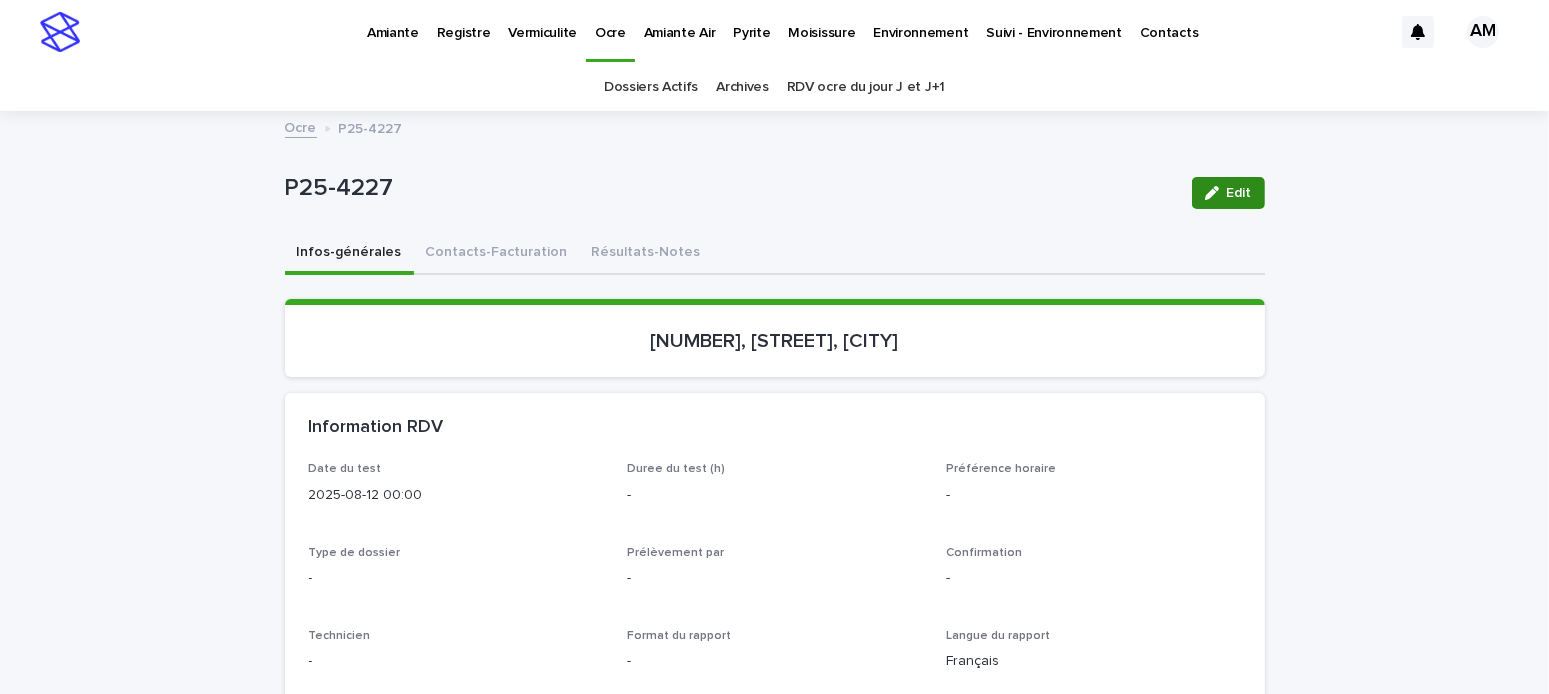 click on "Edit" at bounding box center (1239, 193) 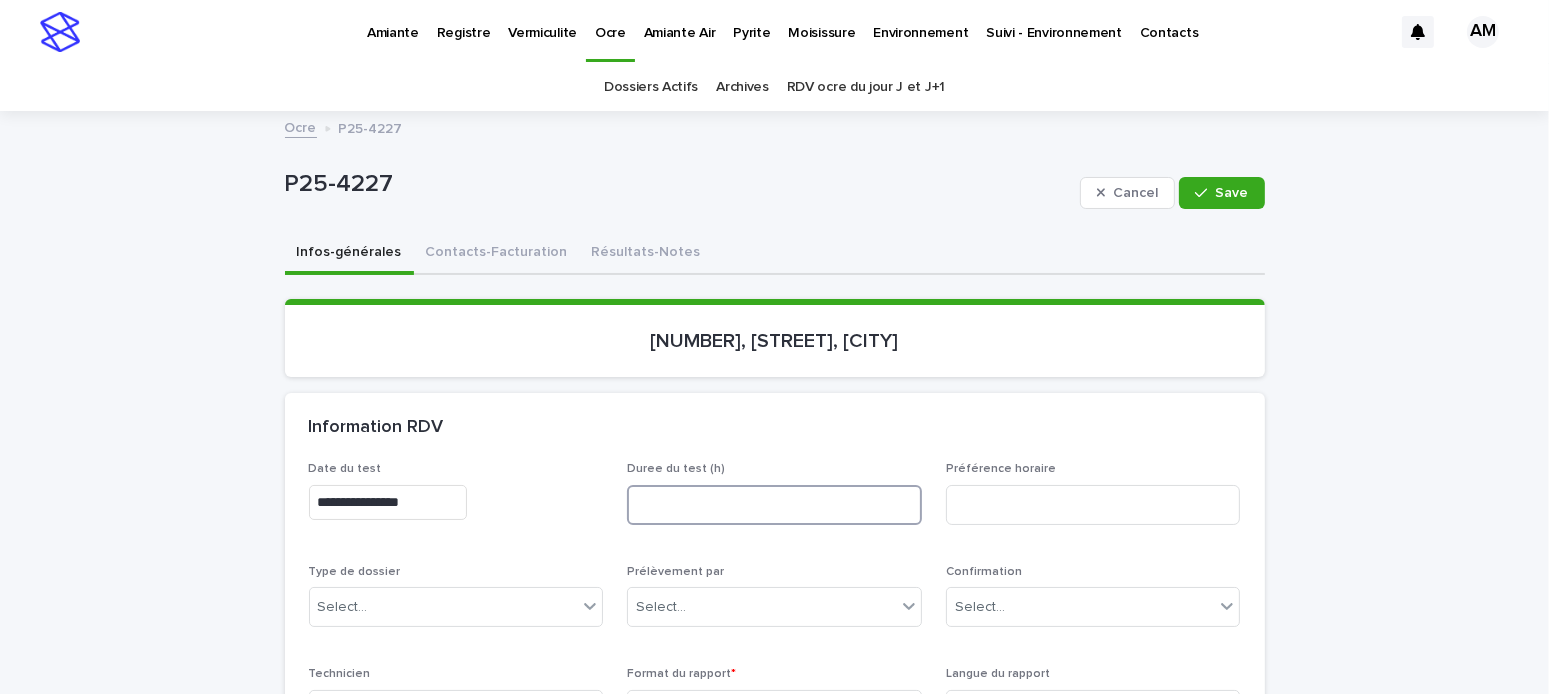 click at bounding box center [774, 505] 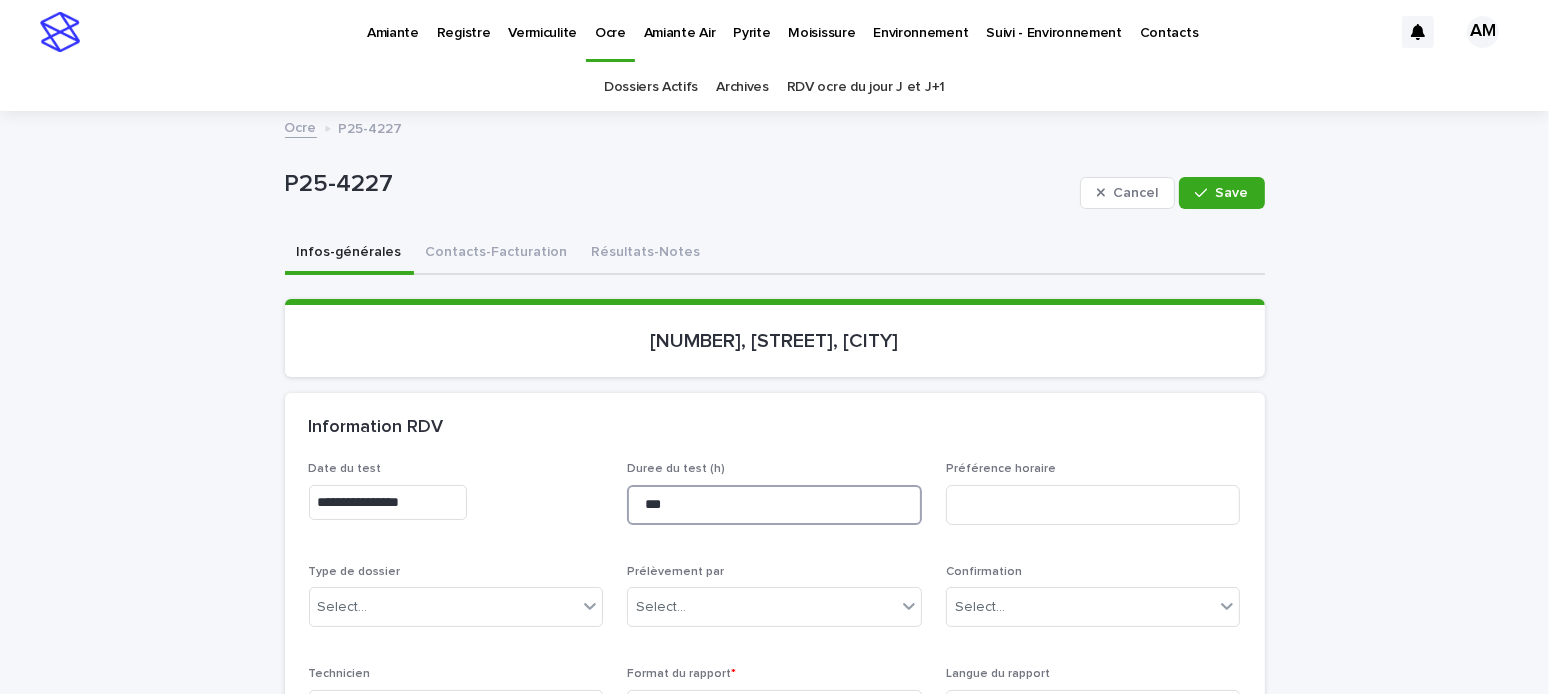 scroll, scrollTop: 400, scrollLeft: 0, axis: vertical 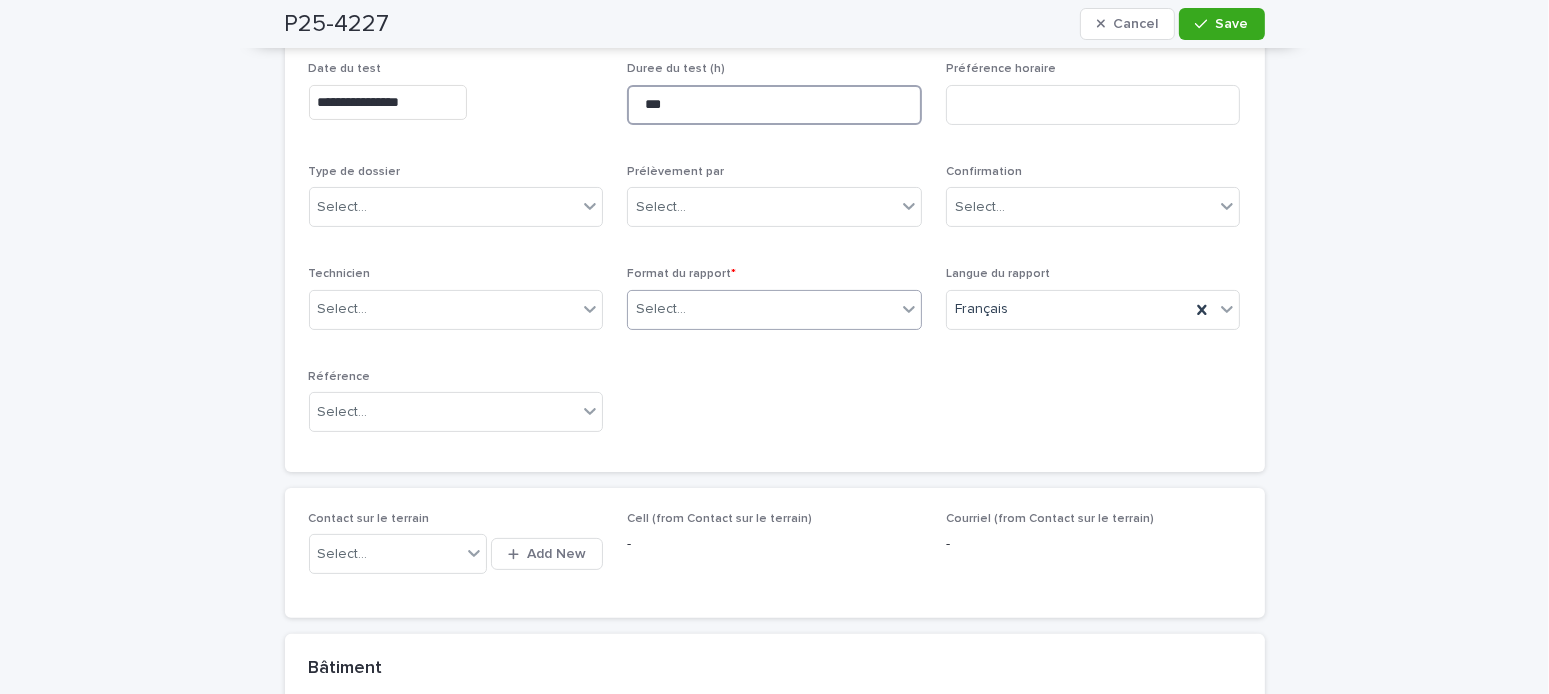 type on "***" 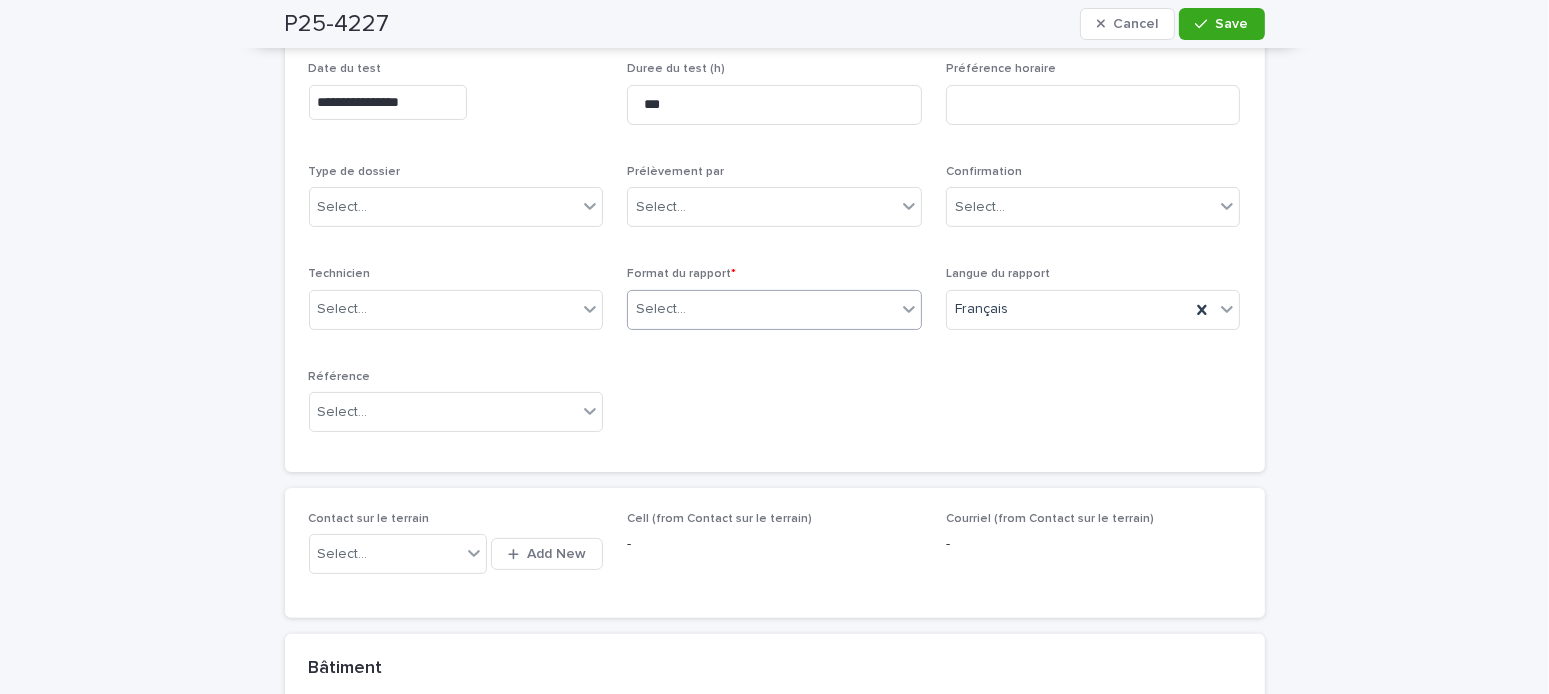 click on "Select..." at bounding box center [762, 309] 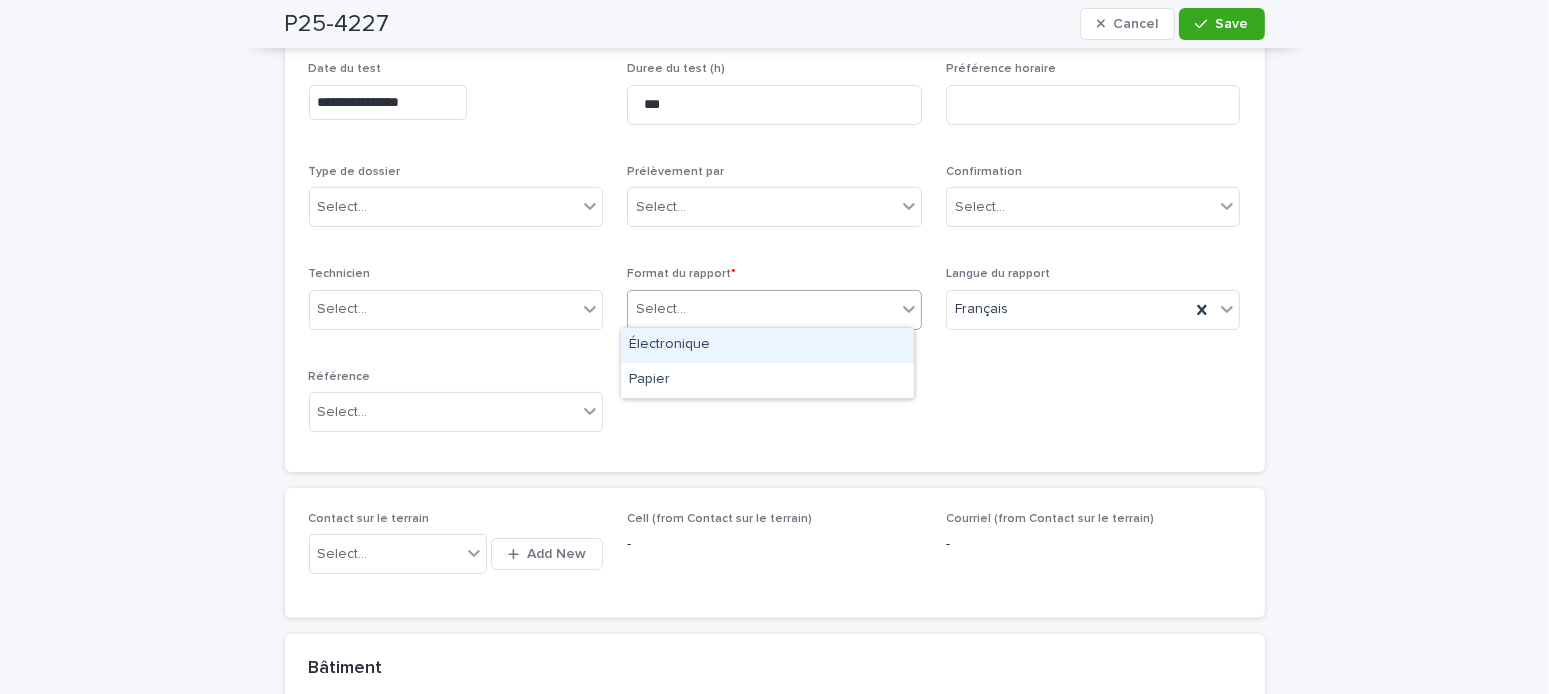 click on "Électronique" at bounding box center [767, 345] 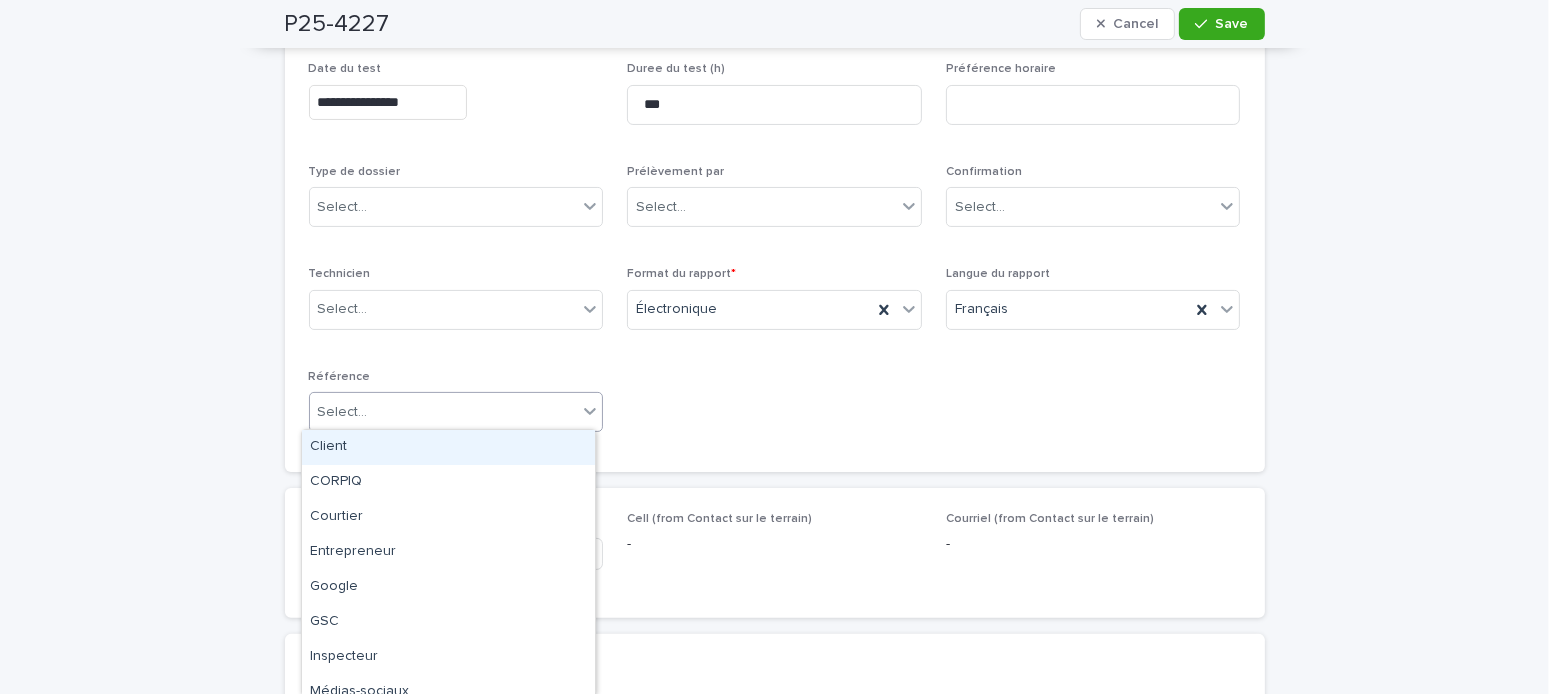 click on "Select..." at bounding box center (444, 412) 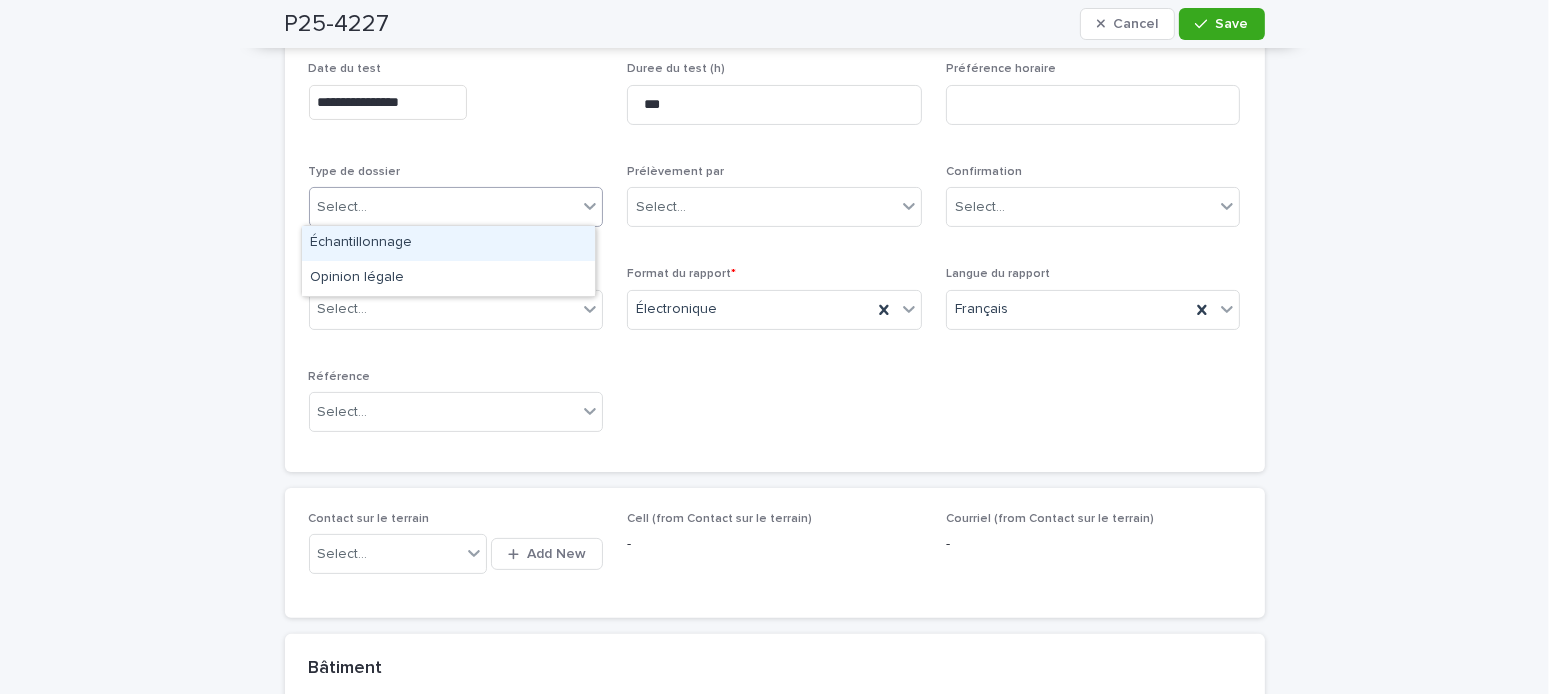 click on "Select..." at bounding box center (444, 207) 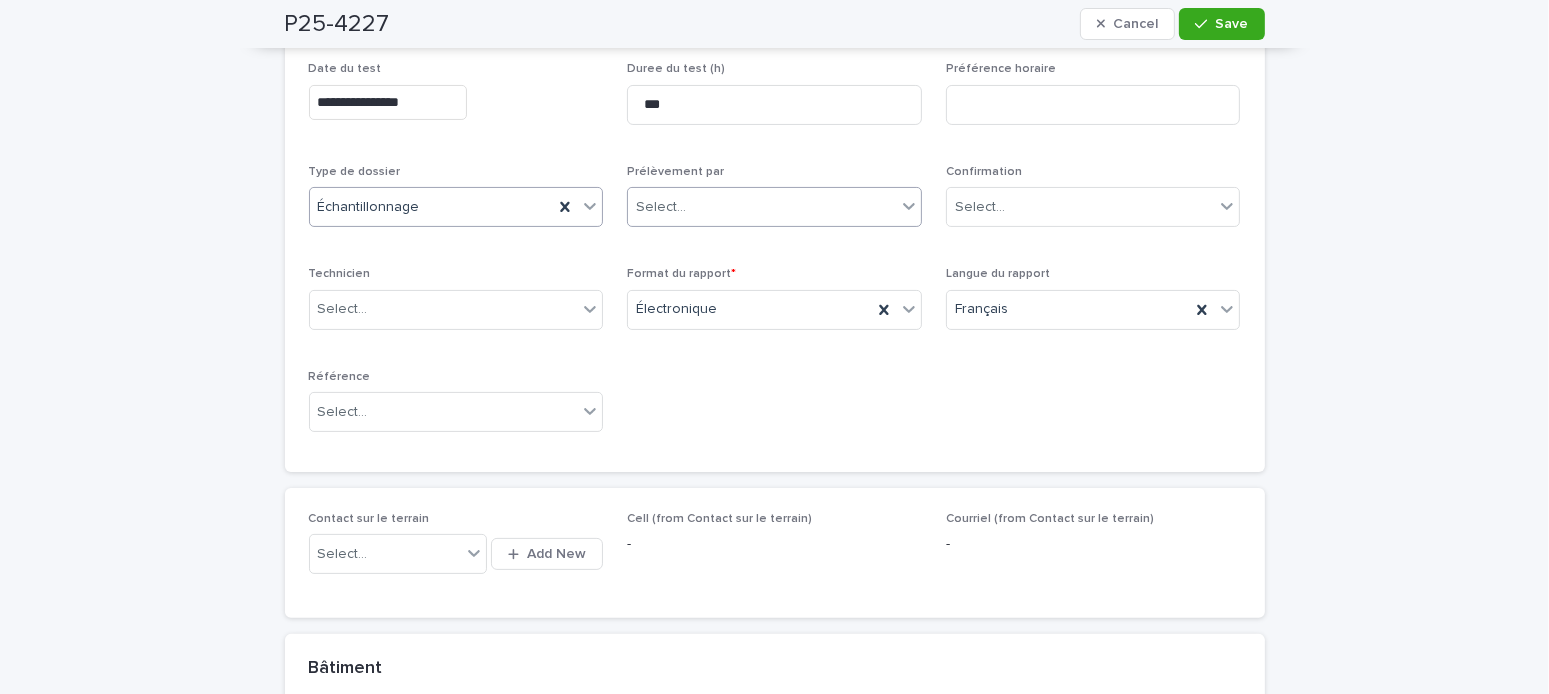 click on "Select..." at bounding box center (661, 207) 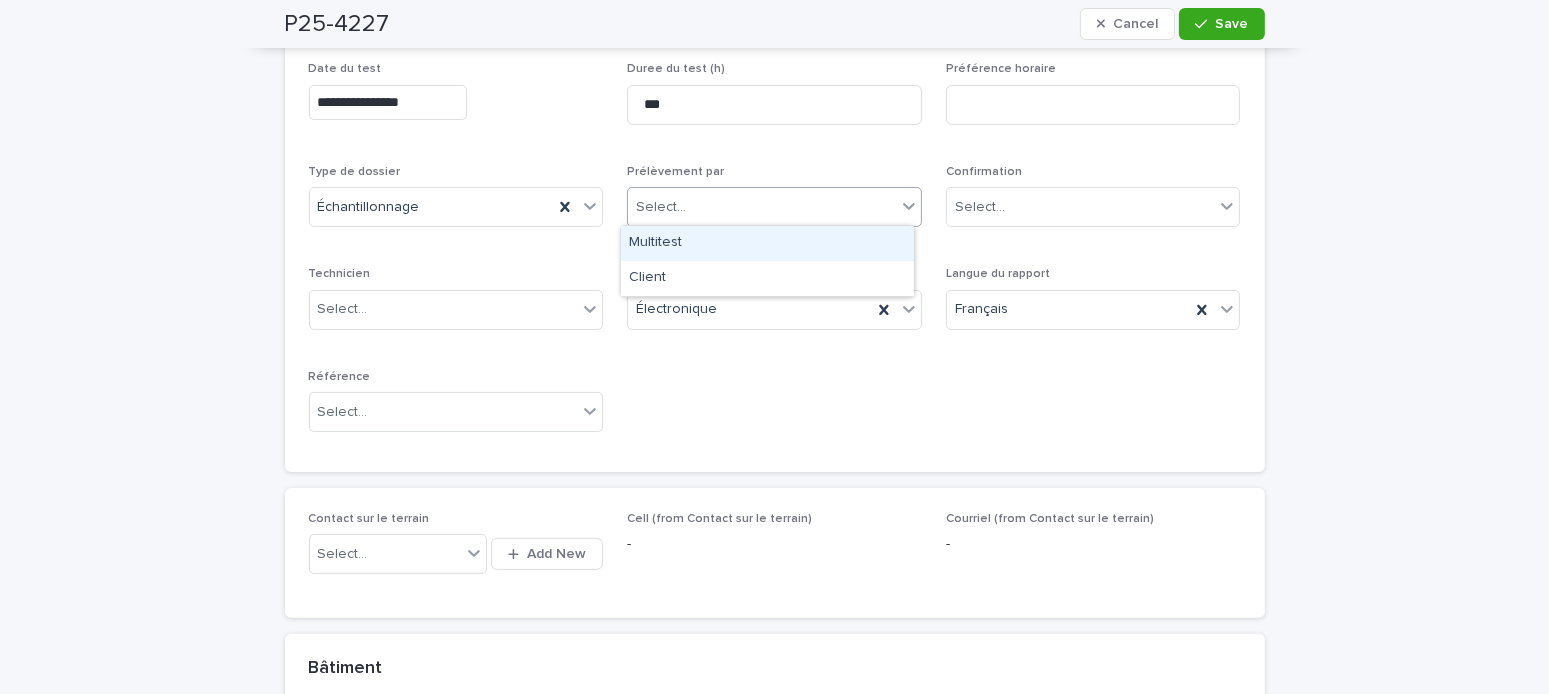click on "Multitest" at bounding box center (767, 243) 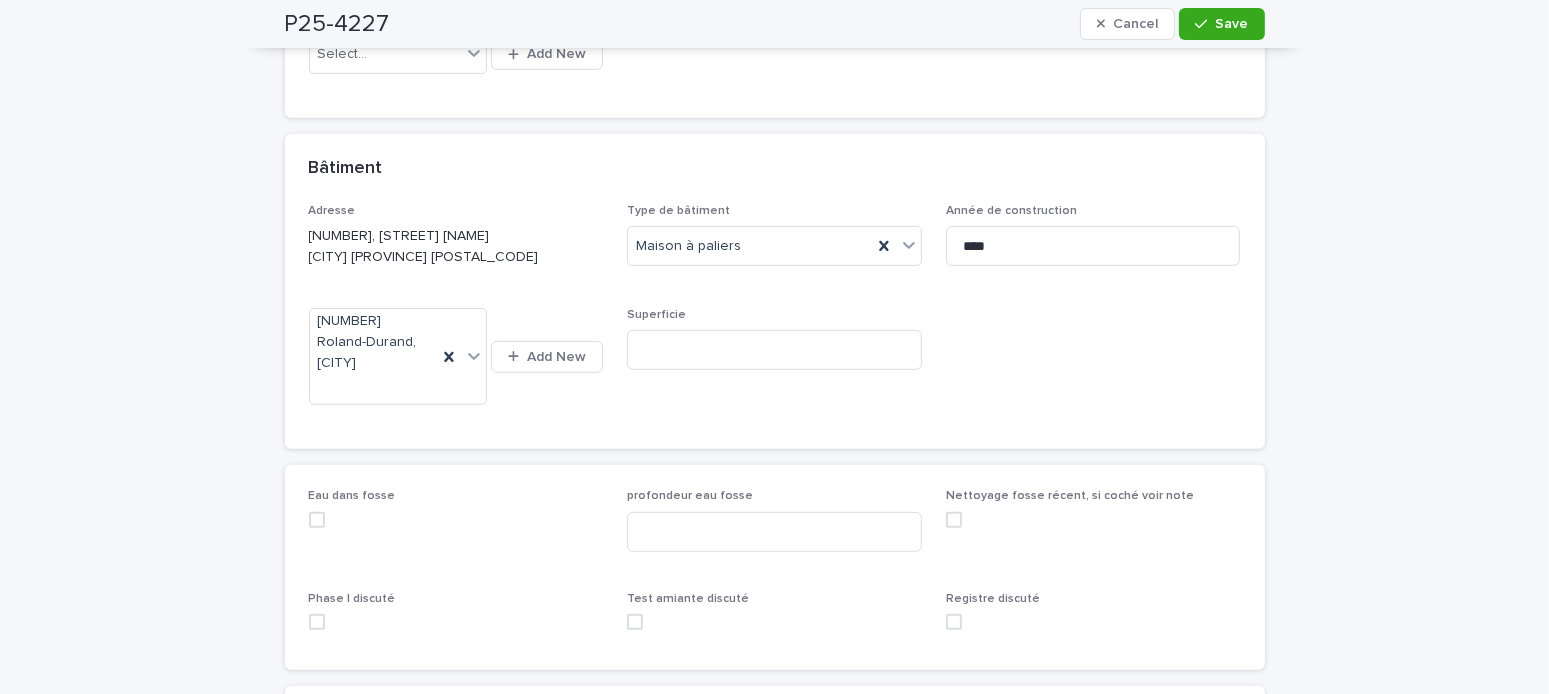 scroll, scrollTop: 1100, scrollLeft: 0, axis: vertical 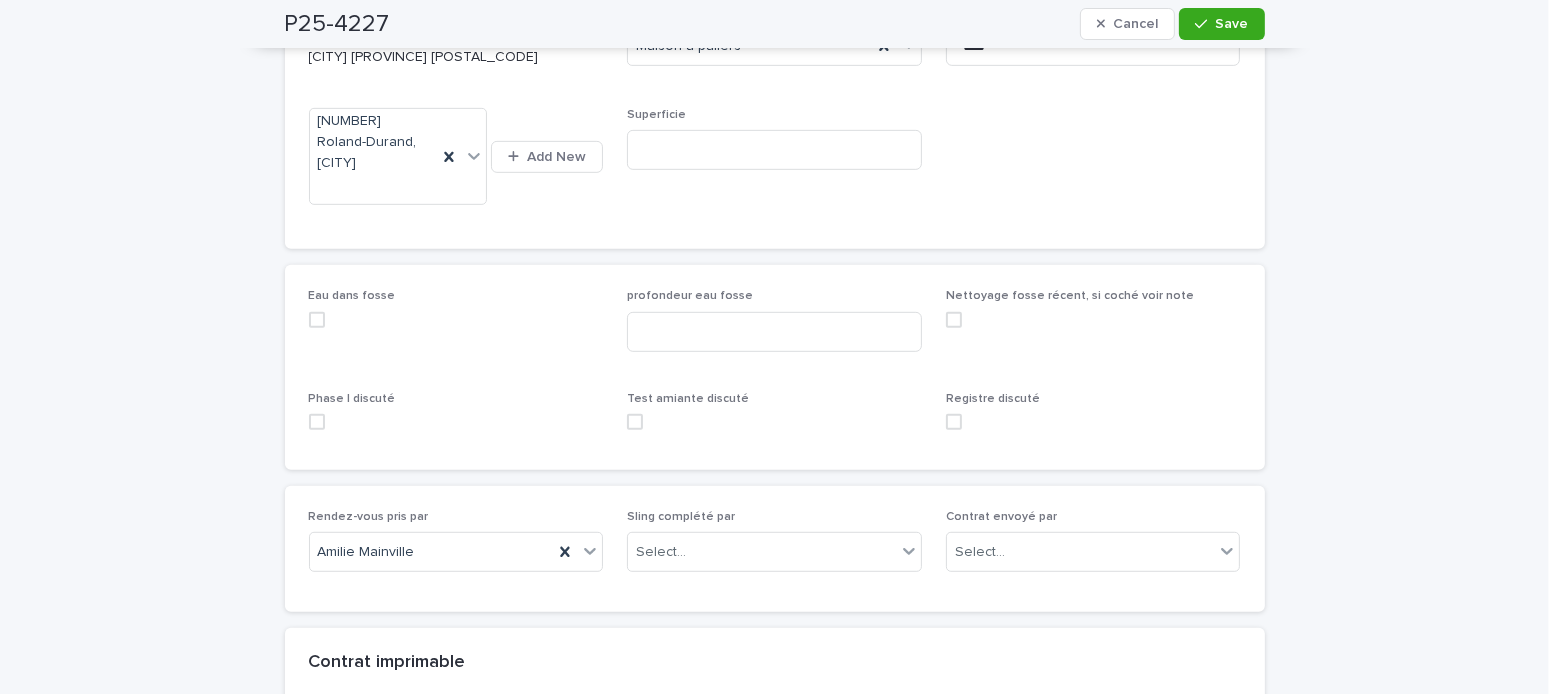 click at bounding box center (317, 320) 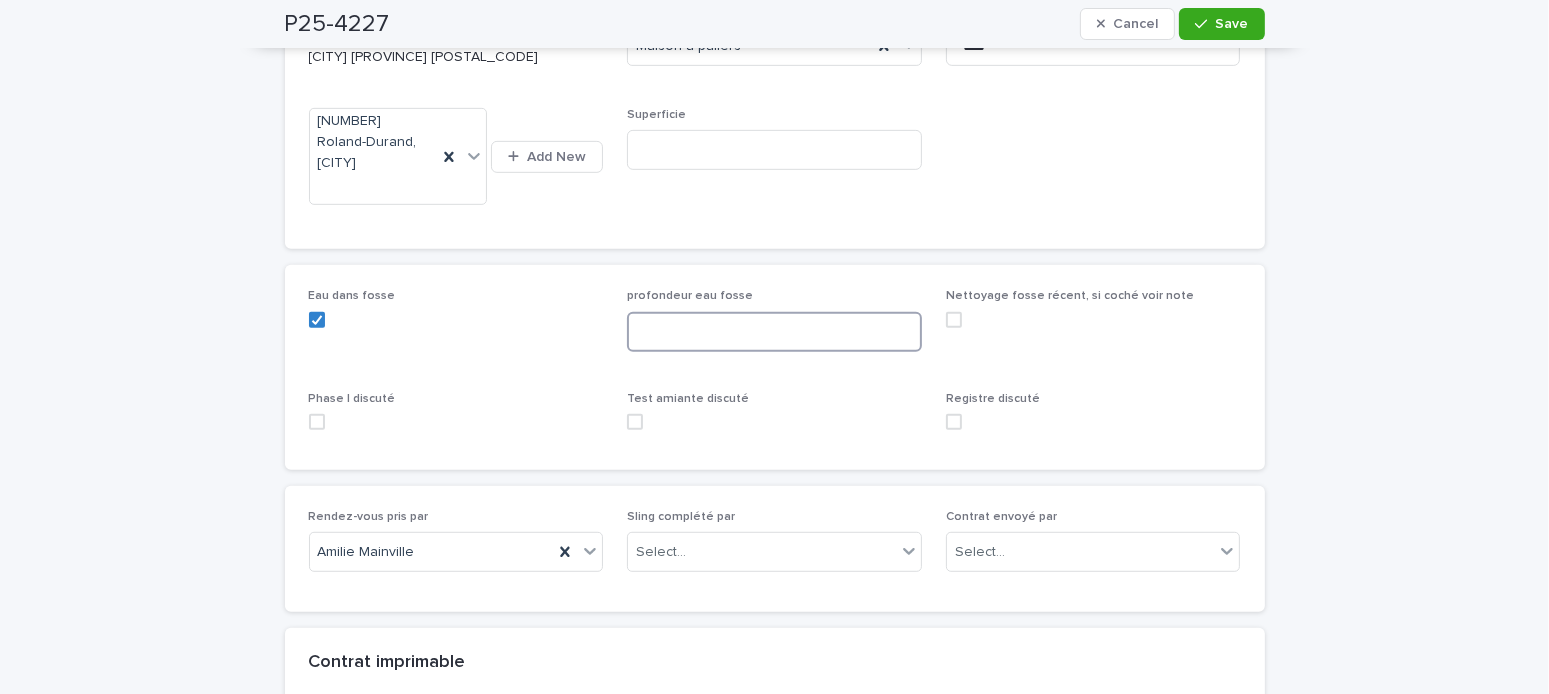drag, startPoint x: 699, startPoint y: 331, endPoint x: 796, endPoint y: 368, distance: 103.81715 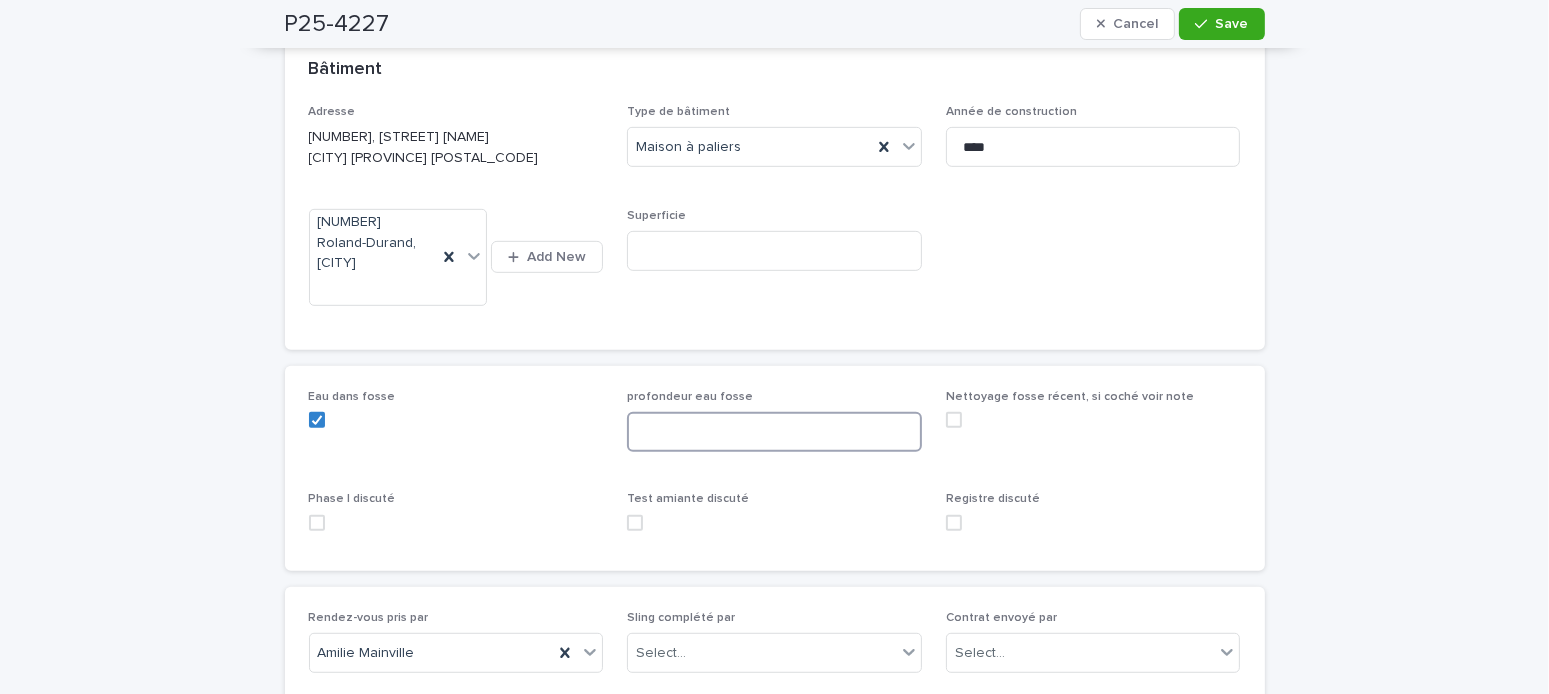 click at bounding box center (774, 432) 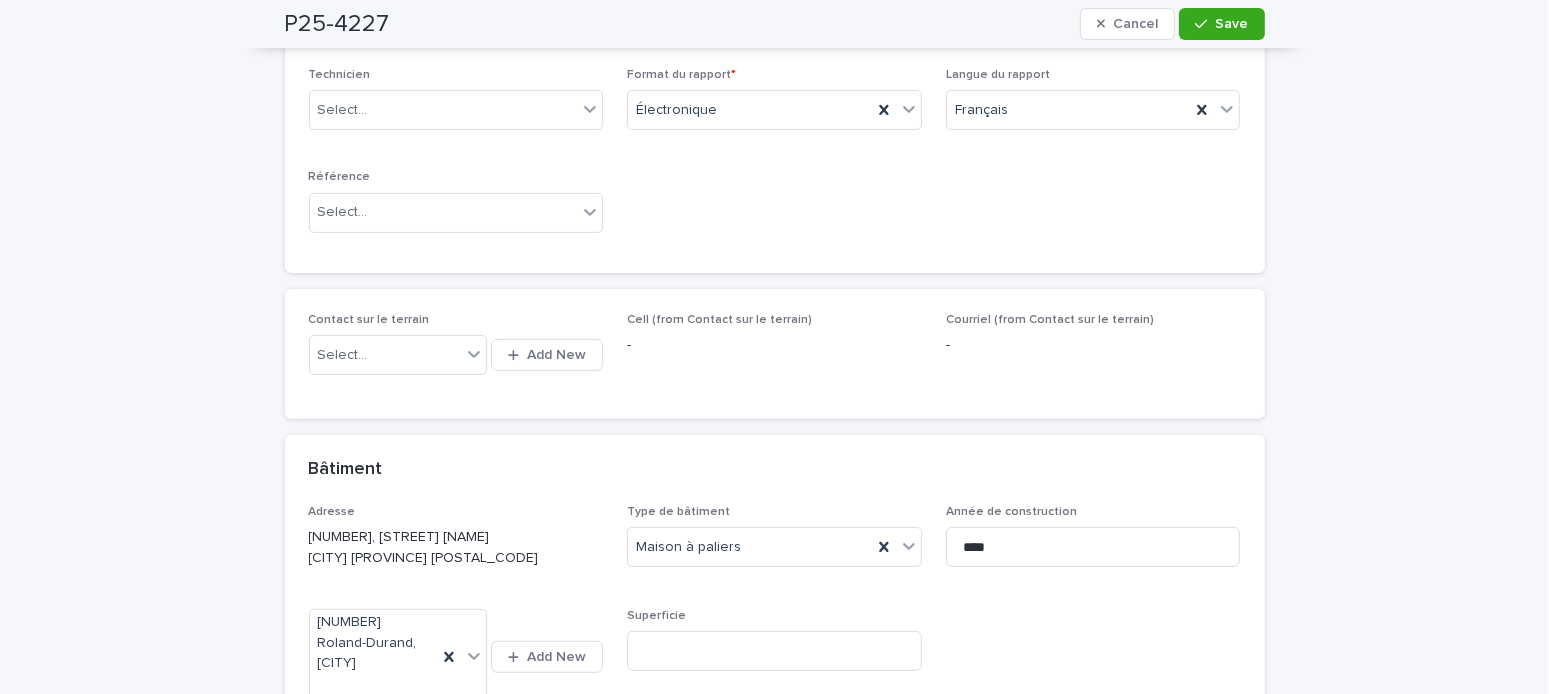 scroll, scrollTop: 600, scrollLeft: 0, axis: vertical 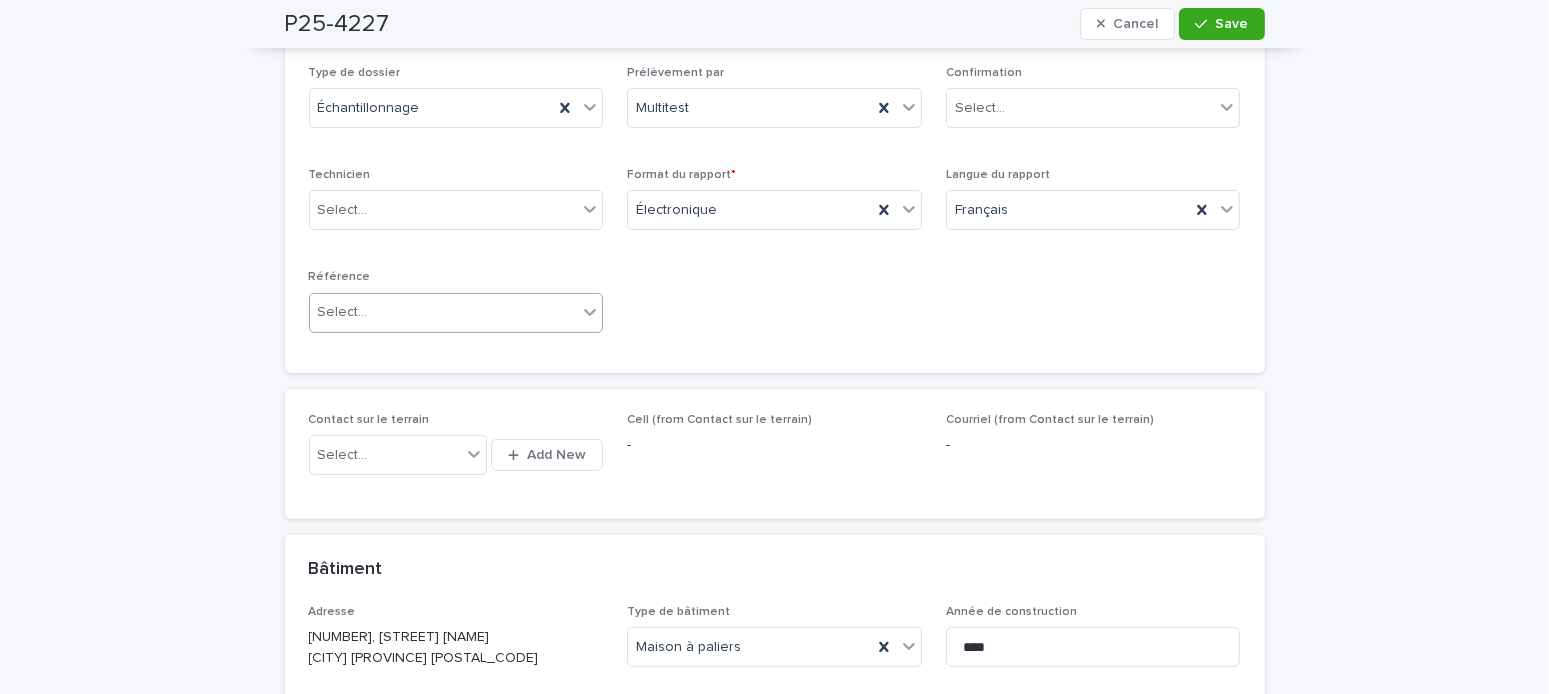 type on "****" 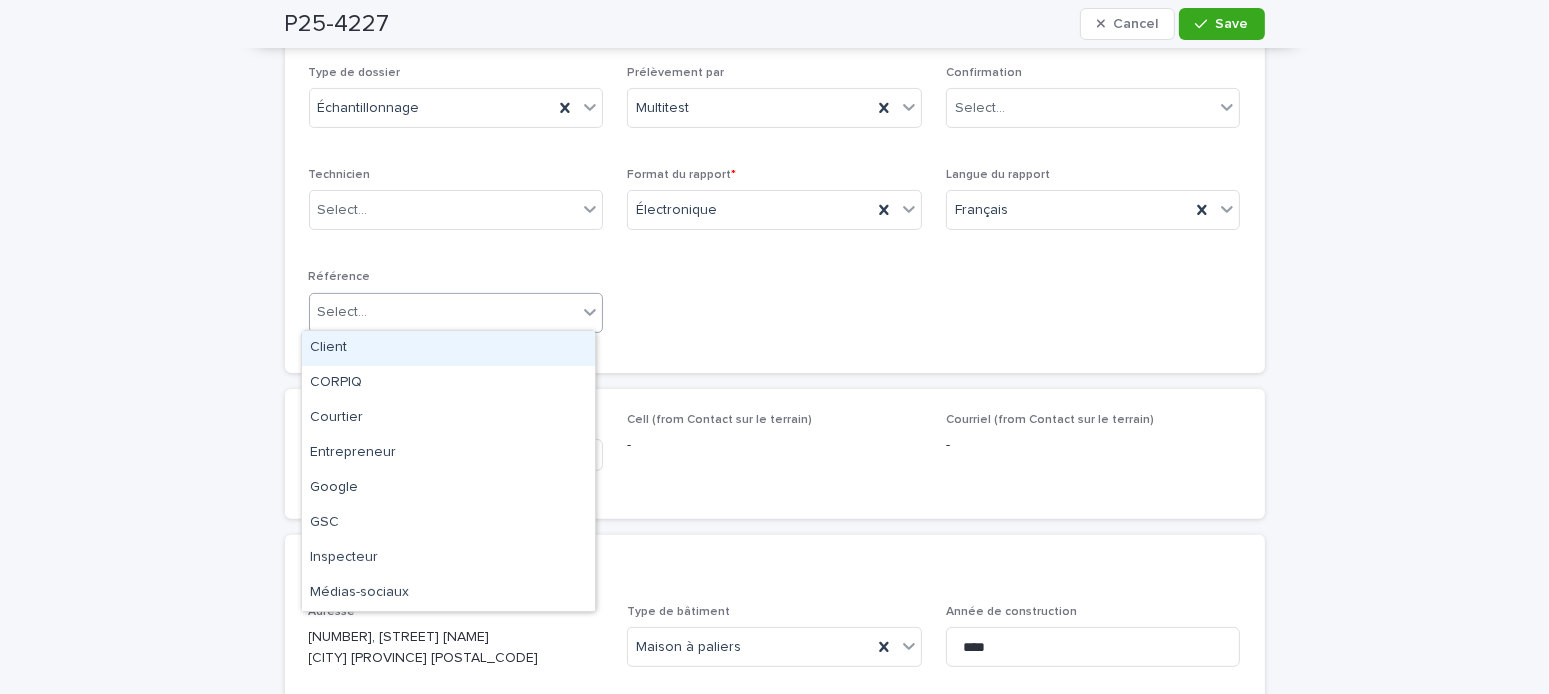 click on "Select..." at bounding box center [343, 312] 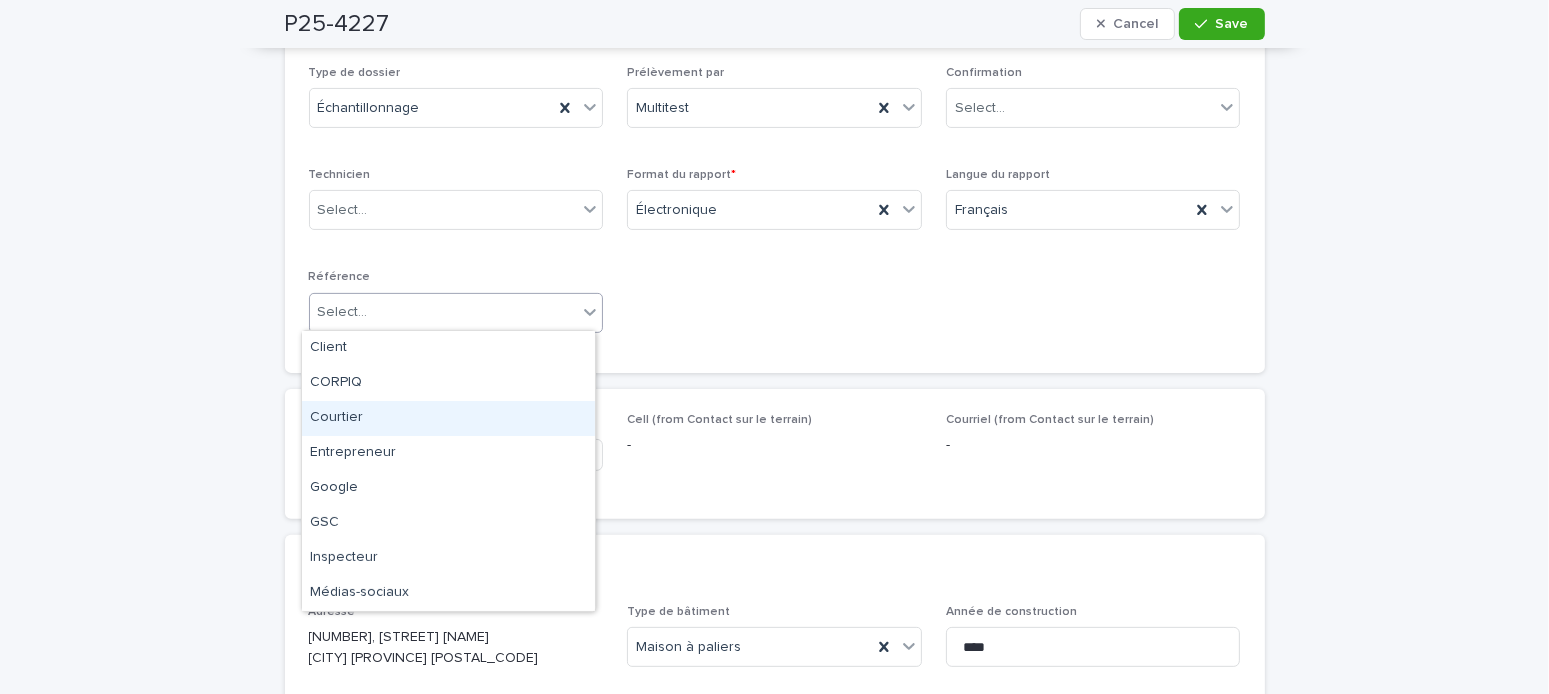 click on "Courtier" at bounding box center (448, 418) 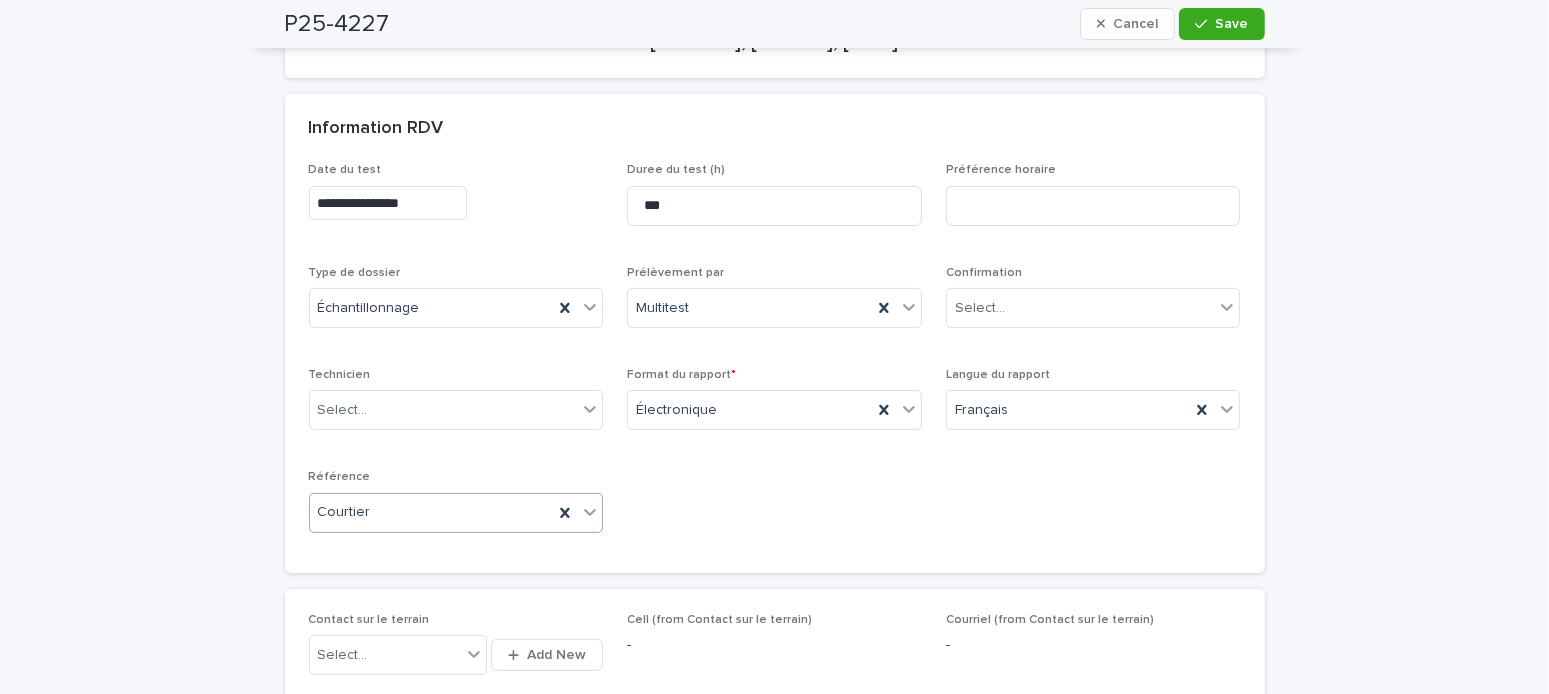 scroll, scrollTop: 100, scrollLeft: 0, axis: vertical 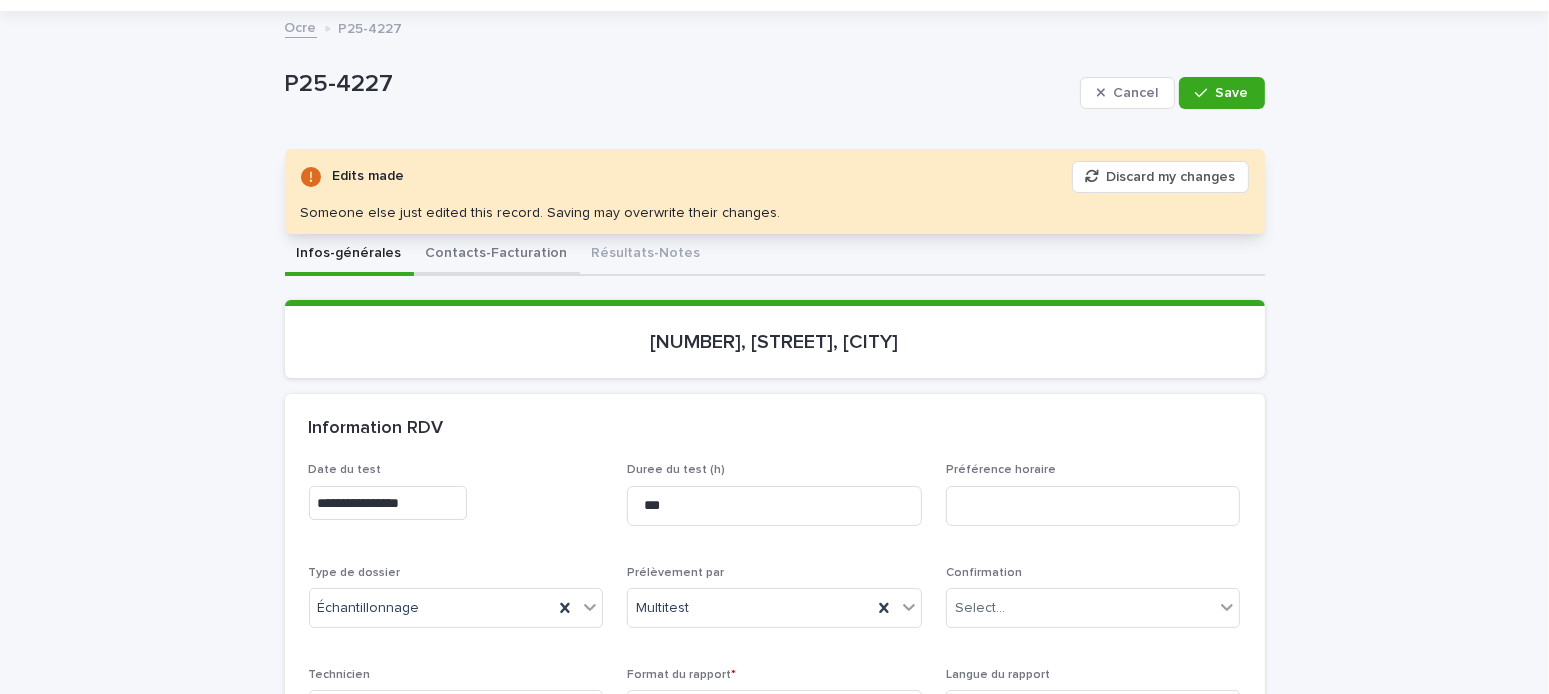 click on "Contacts-Facturation" at bounding box center [497, 255] 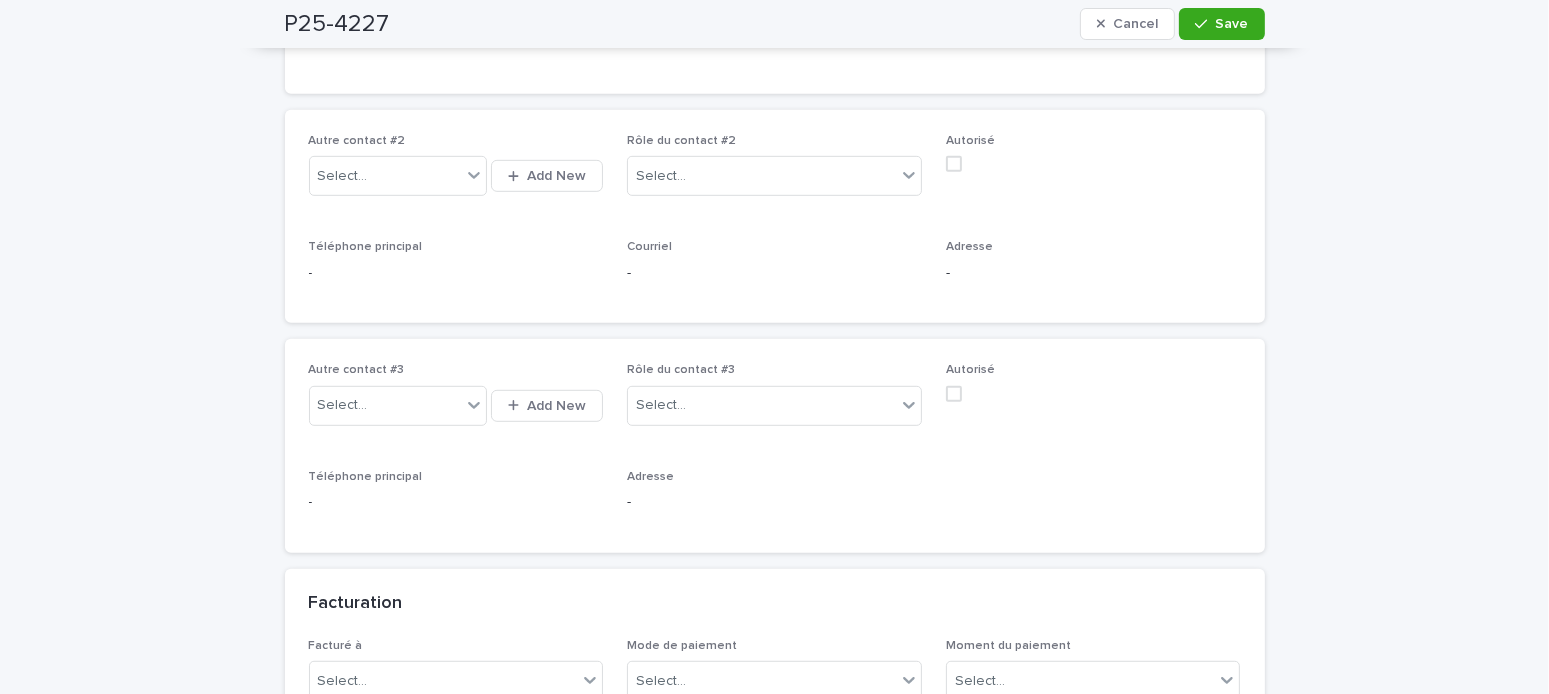 scroll, scrollTop: 1500, scrollLeft: 0, axis: vertical 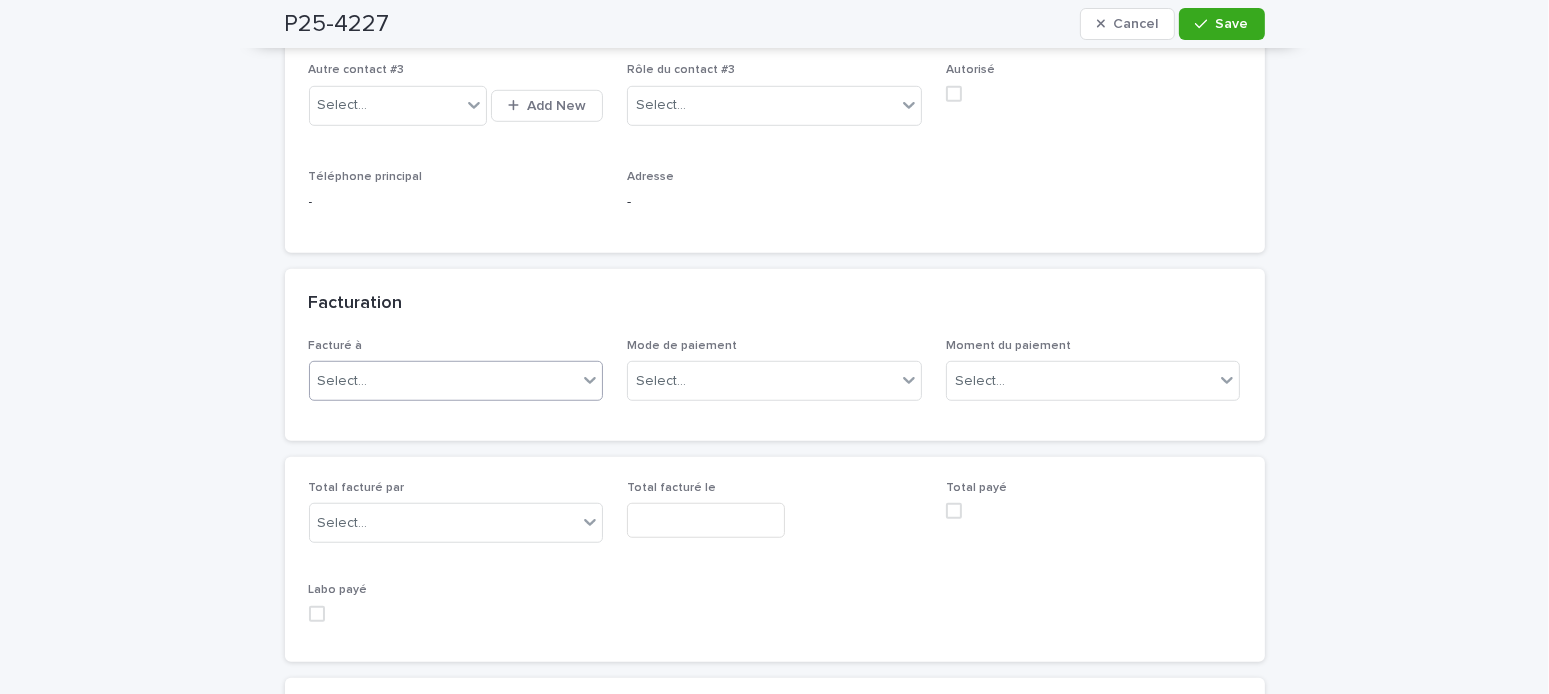 click on "Select..." at bounding box center [444, 381] 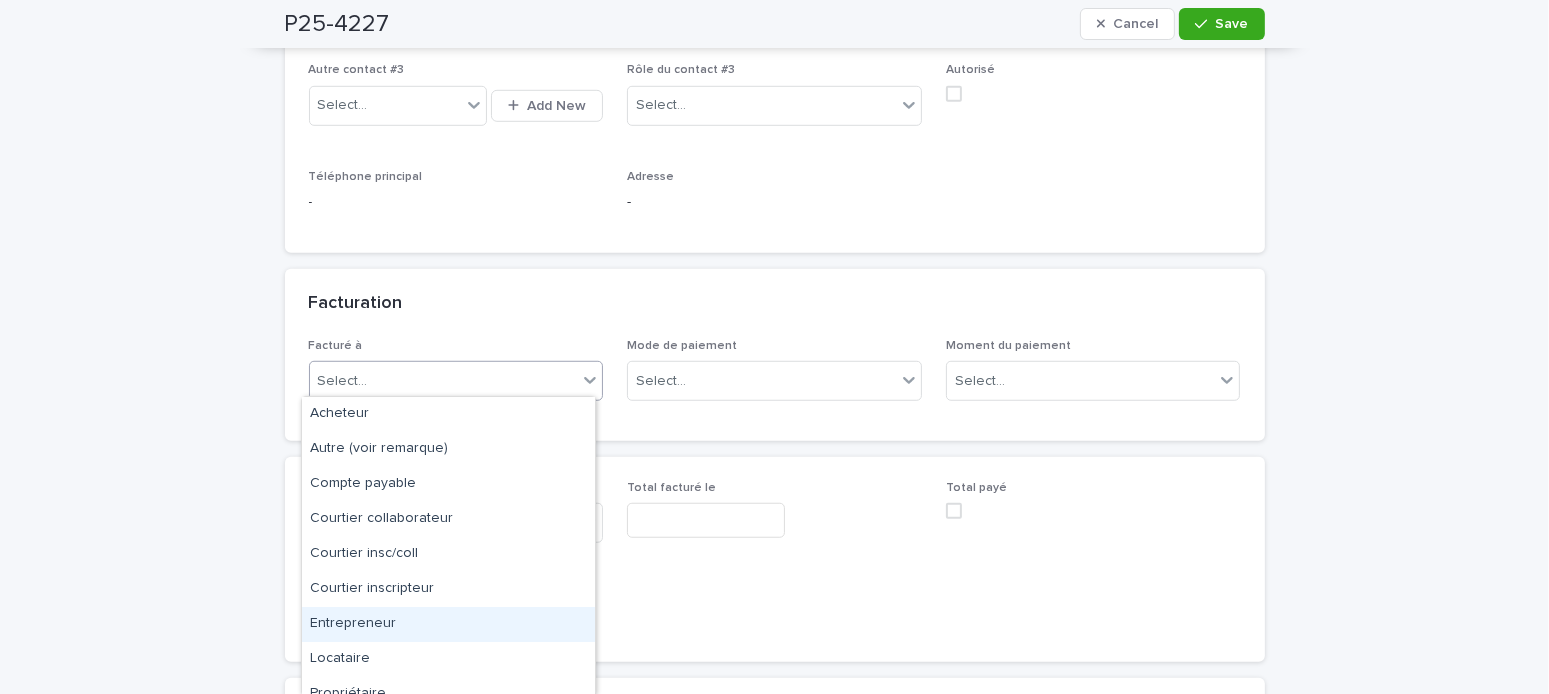 scroll, scrollTop: 51, scrollLeft: 0, axis: vertical 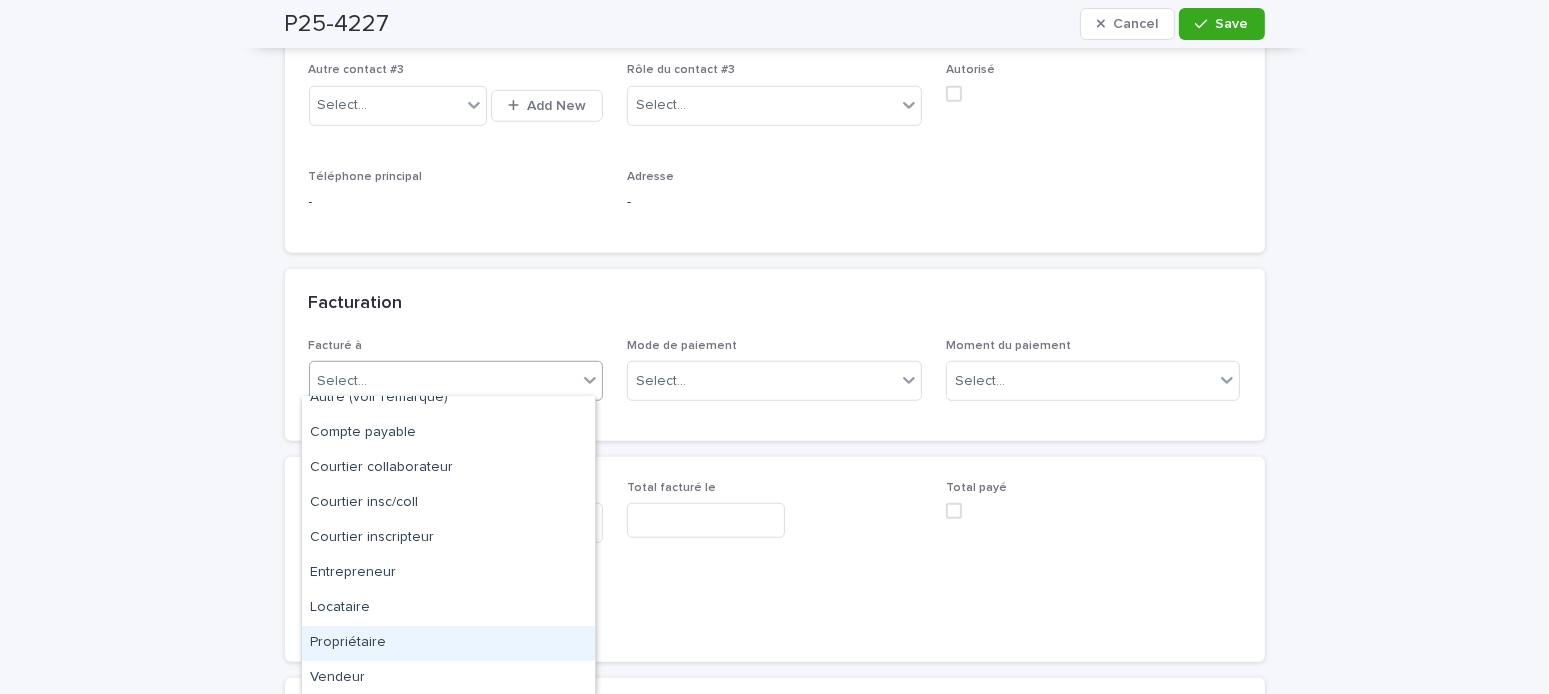 click on "Propriétaire" at bounding box center [448, 643] 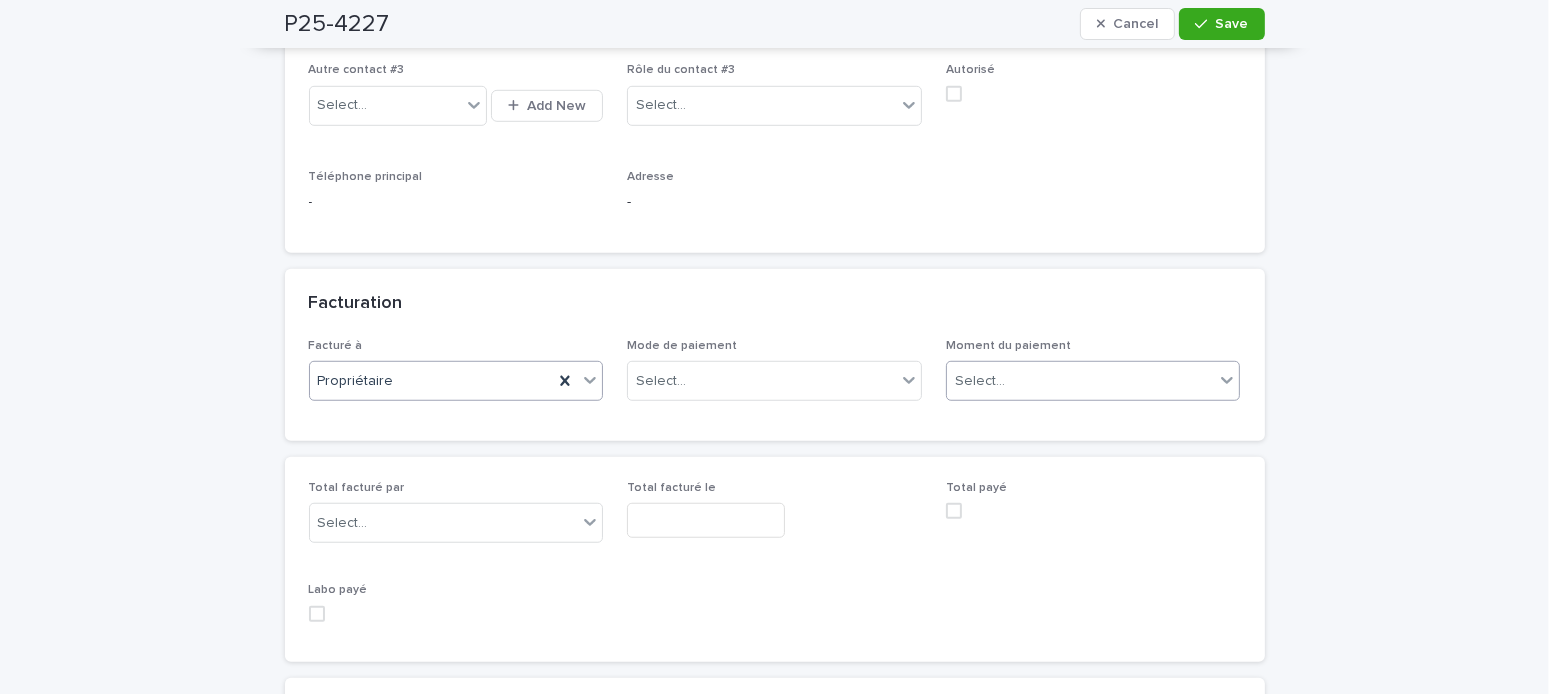 click on "Select..." at bounding box center [1081, 381] 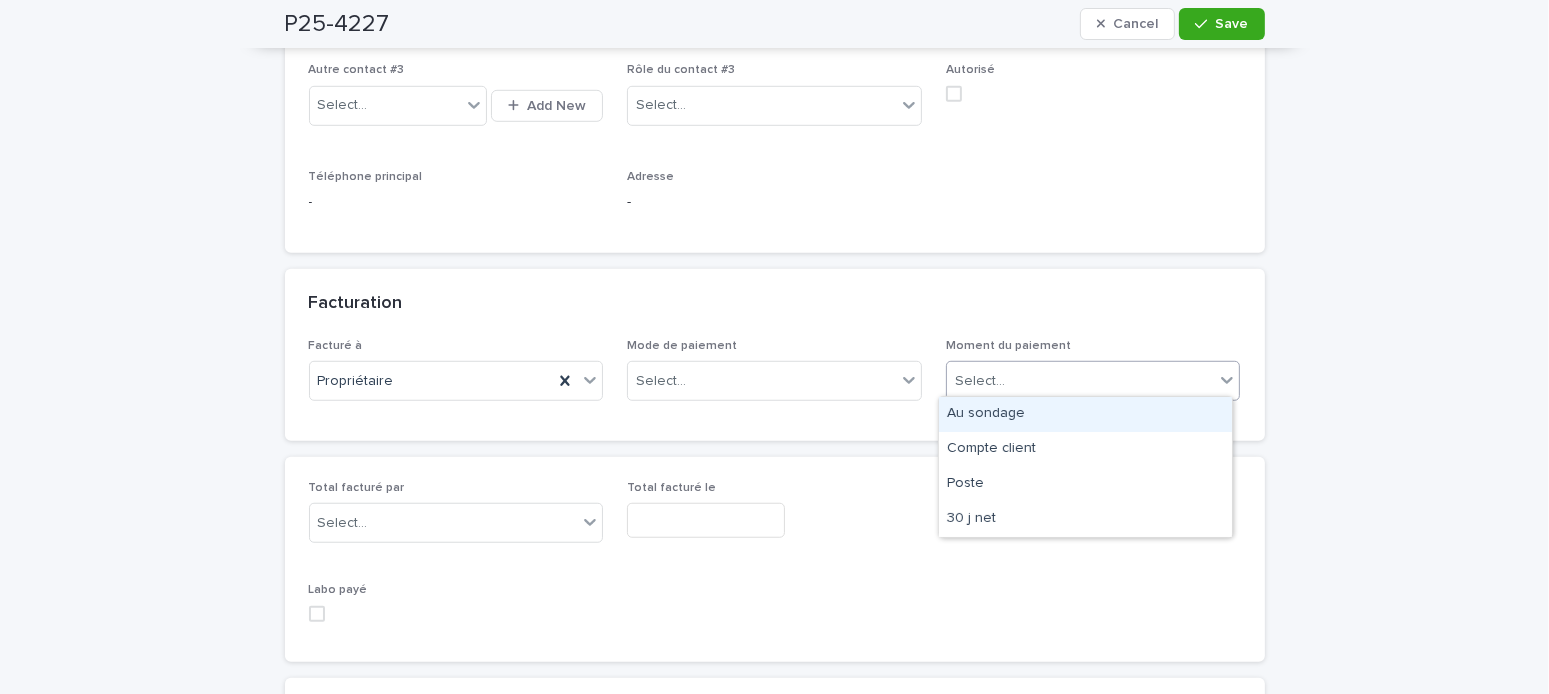 click on "Au sondage" at bounding box center [1085, 414] 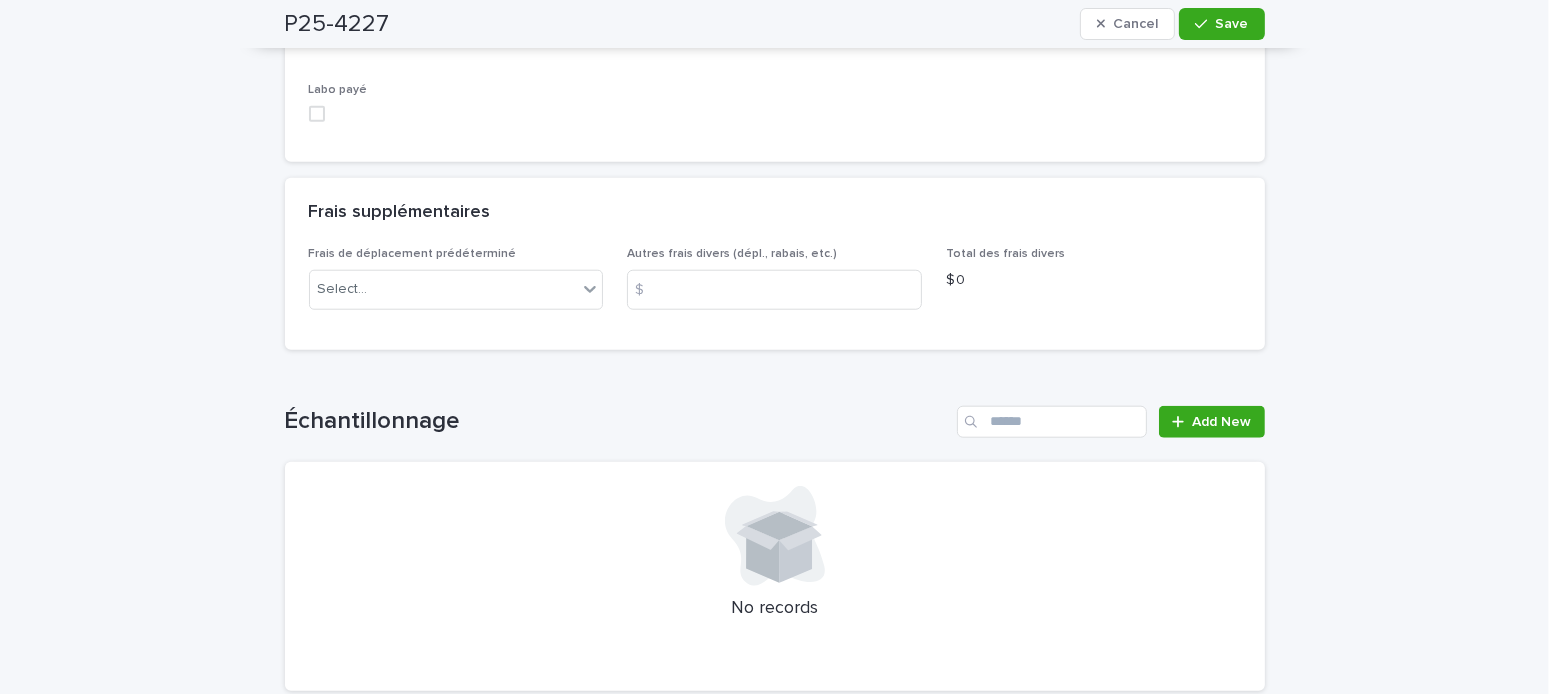 scroll, scrollTop: 2200, scrollLeft: 0, axis: vertical 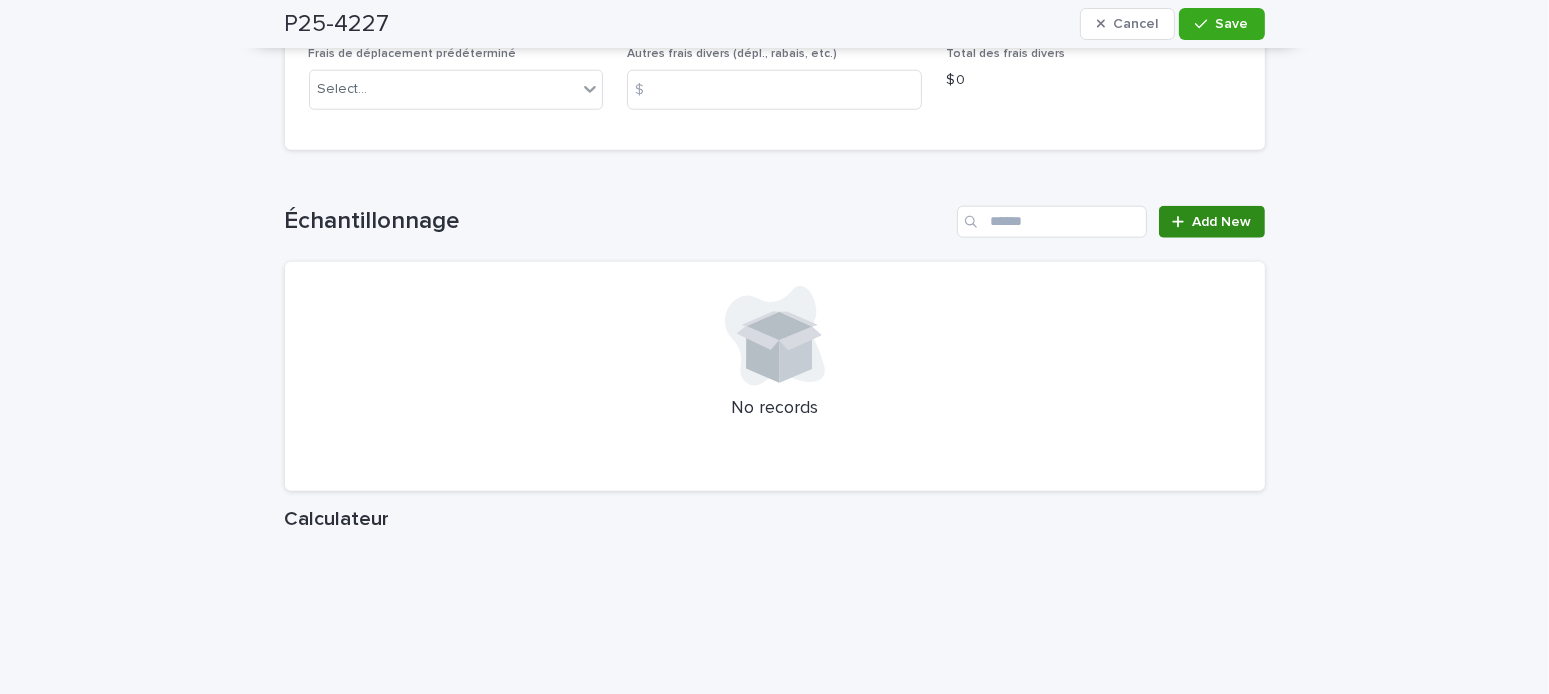 click on "Add New" at bounding box center [1222, 222] 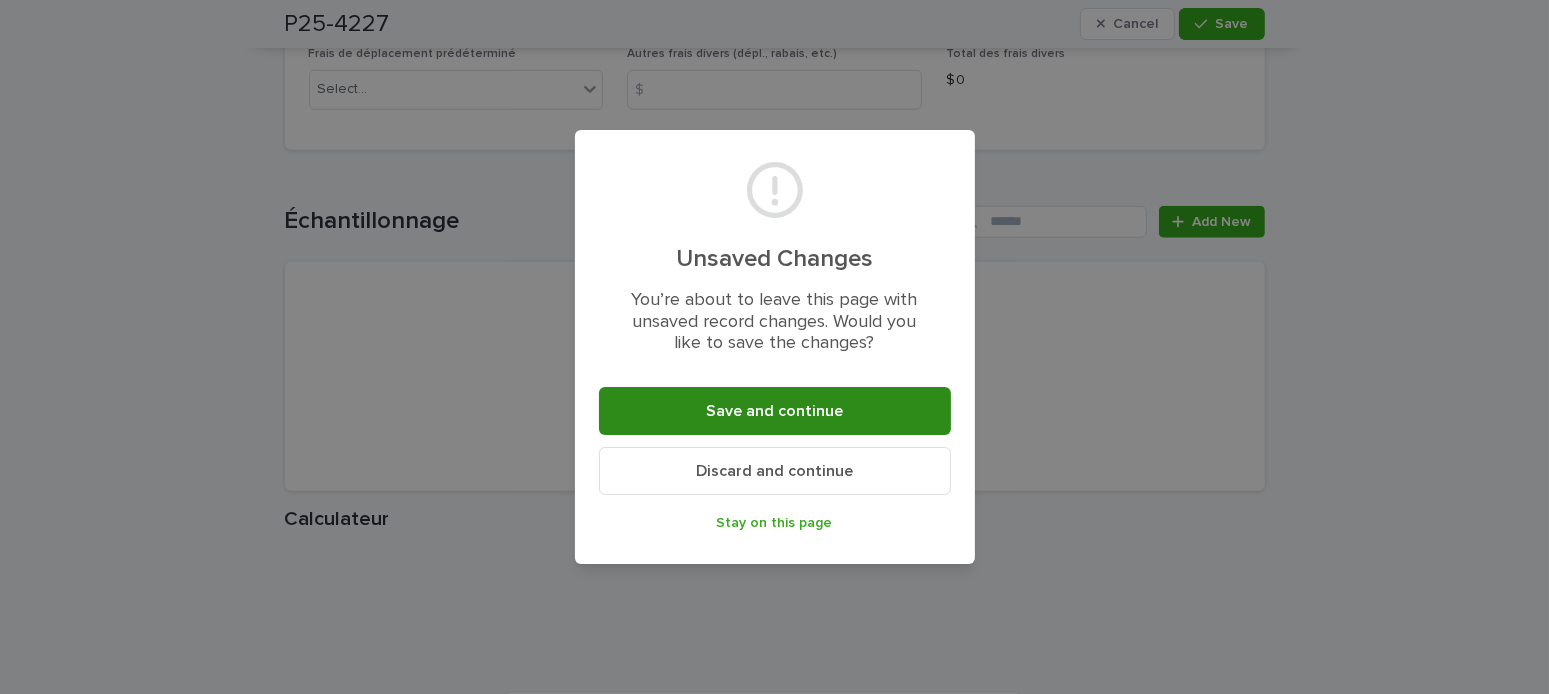 click on "Save and continue" at bounding box center [774, 411] 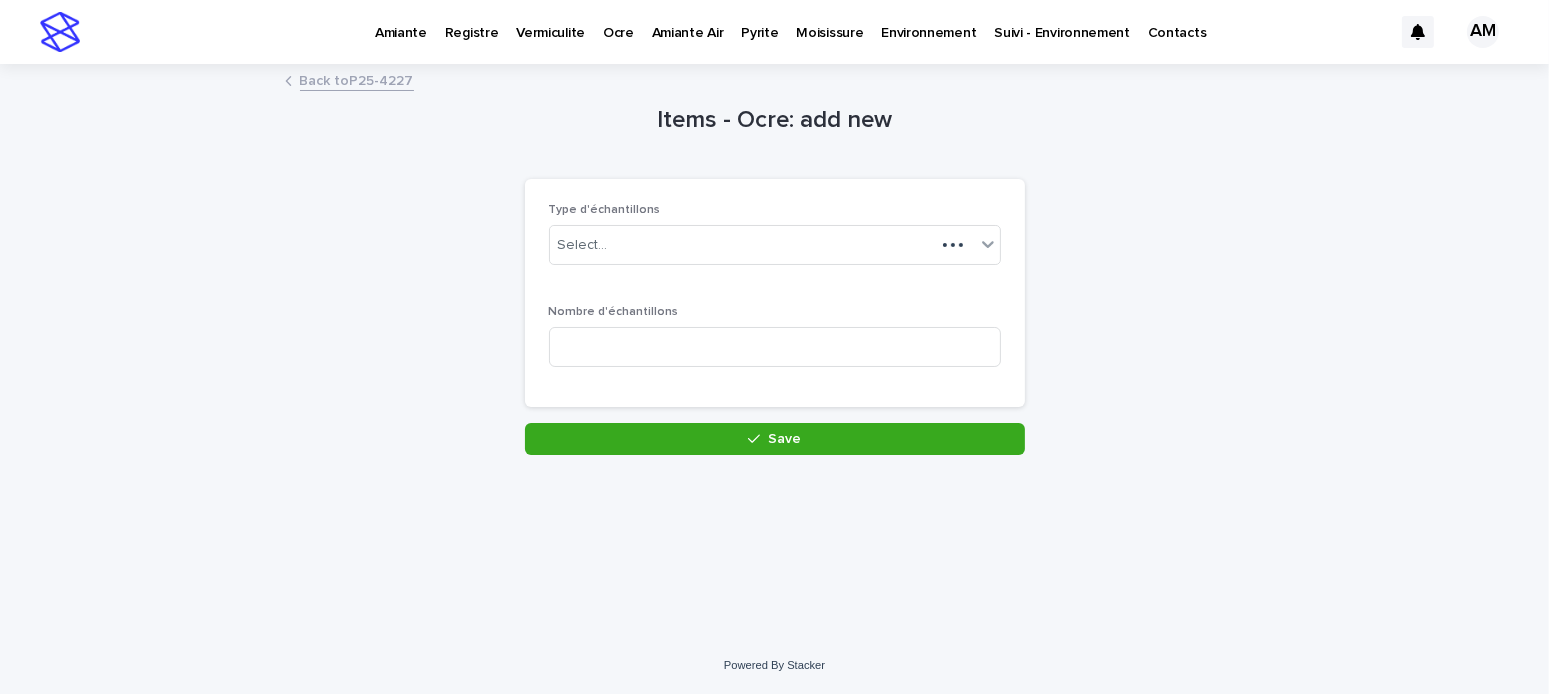 scroll, scrollTop: 0, scrollLeft: 0, axis: both 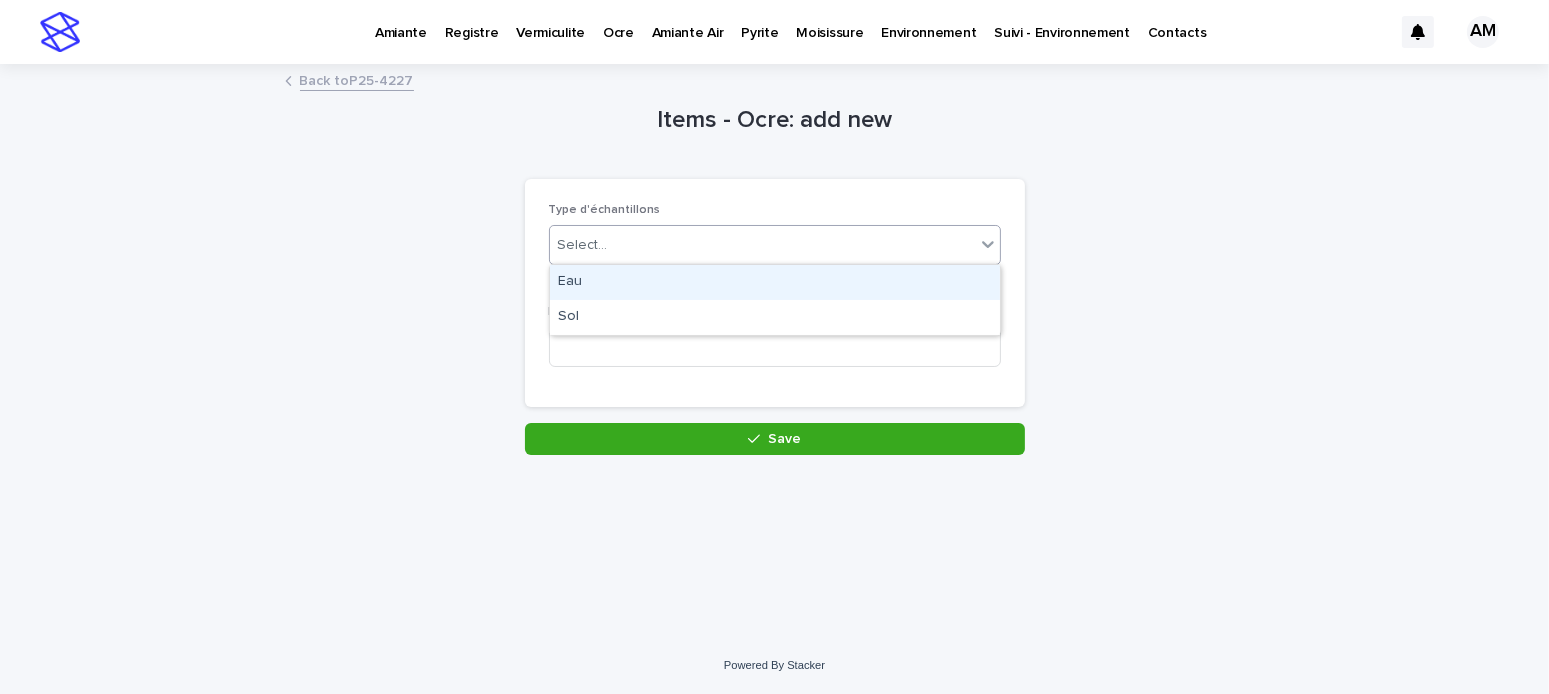 click on "Select..." at bounding box center (762, 245) 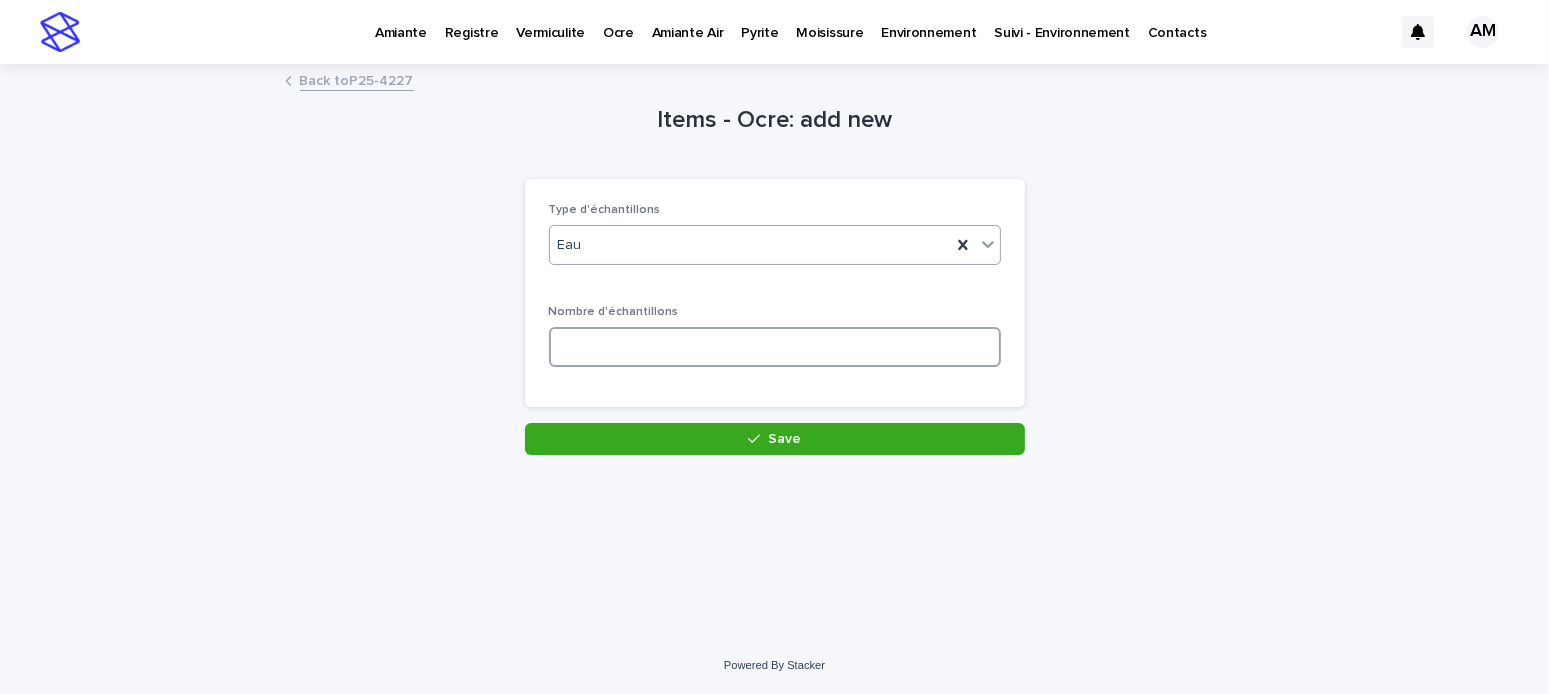 click at bounding box center [775, 347] 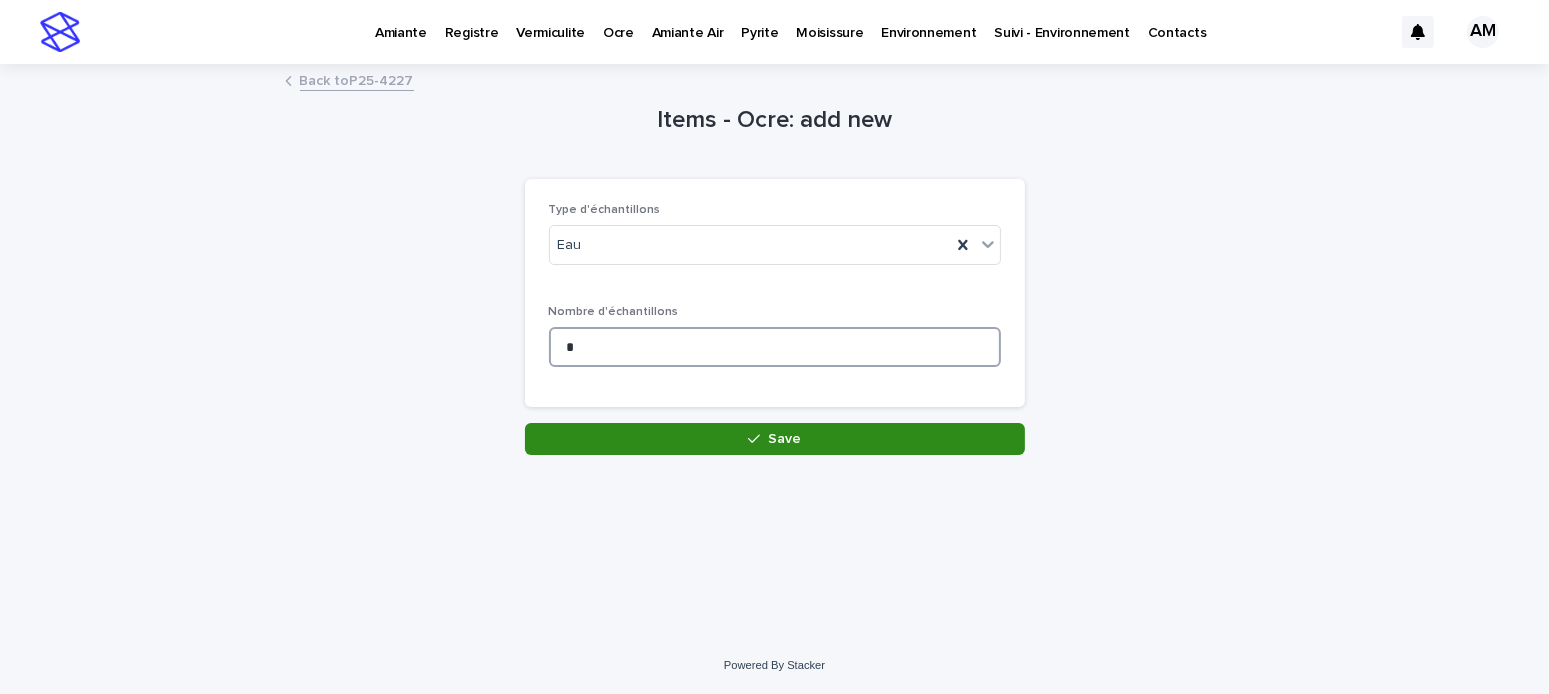 type on "*" 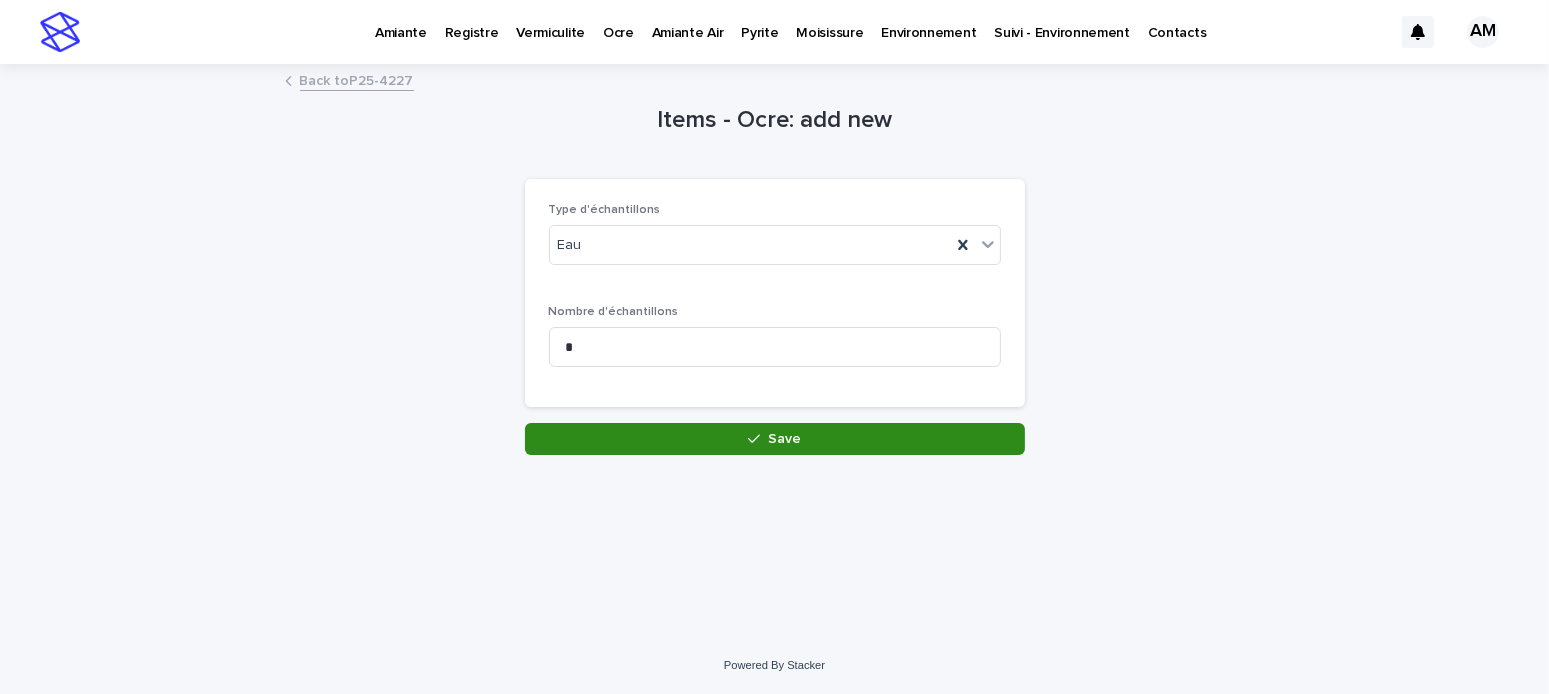 click on "Save" at bounding box center (775, 439) 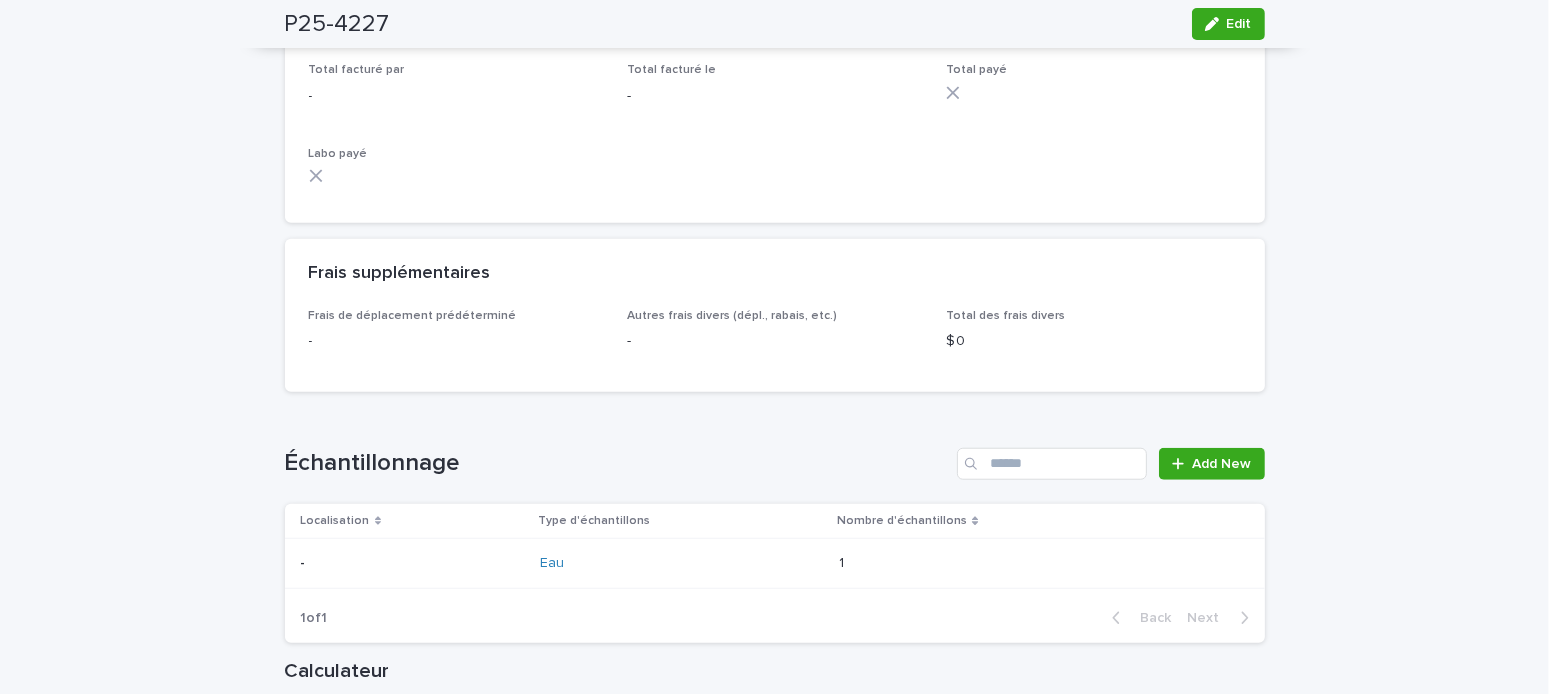 scroll, scrollTop: 1566, scrollLeft: 0, axis: vertical 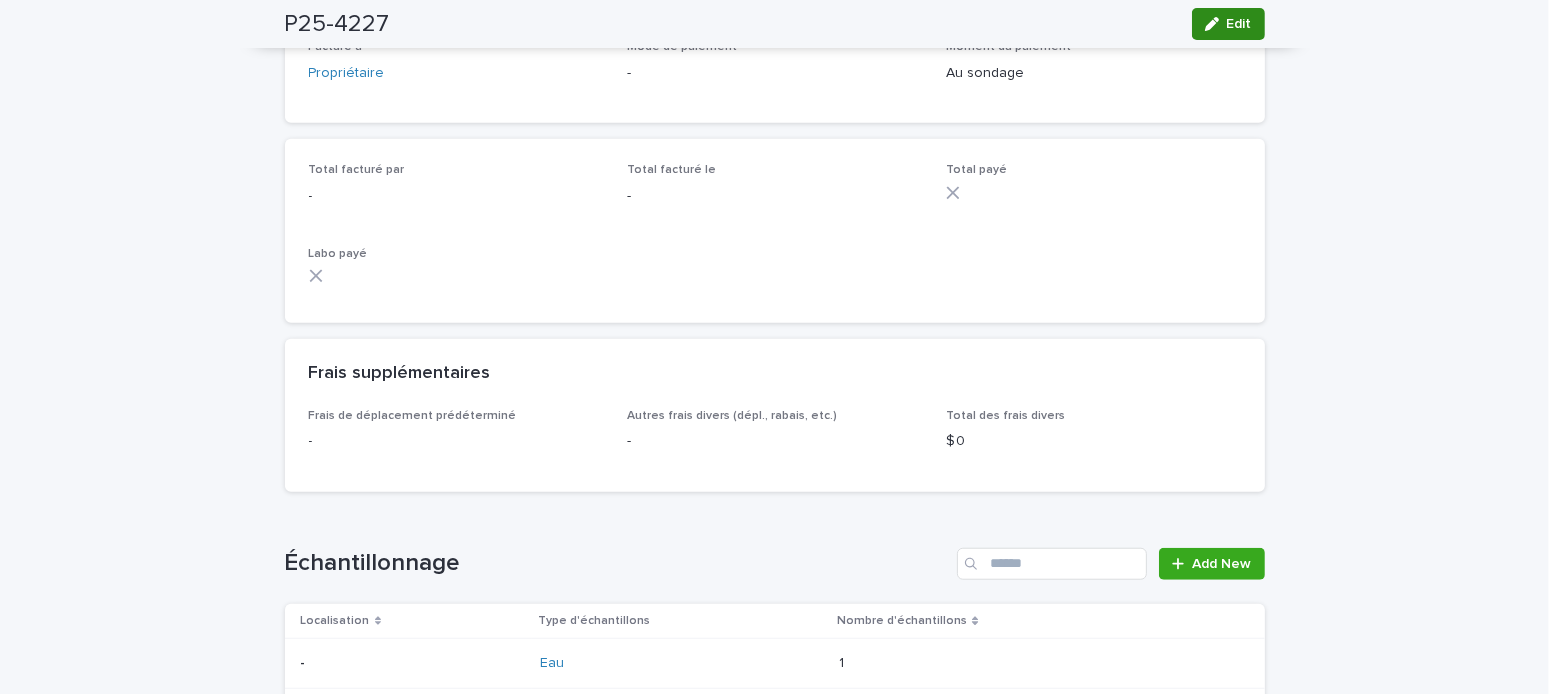 click on "Edit" at bounding box center [1239, 24] 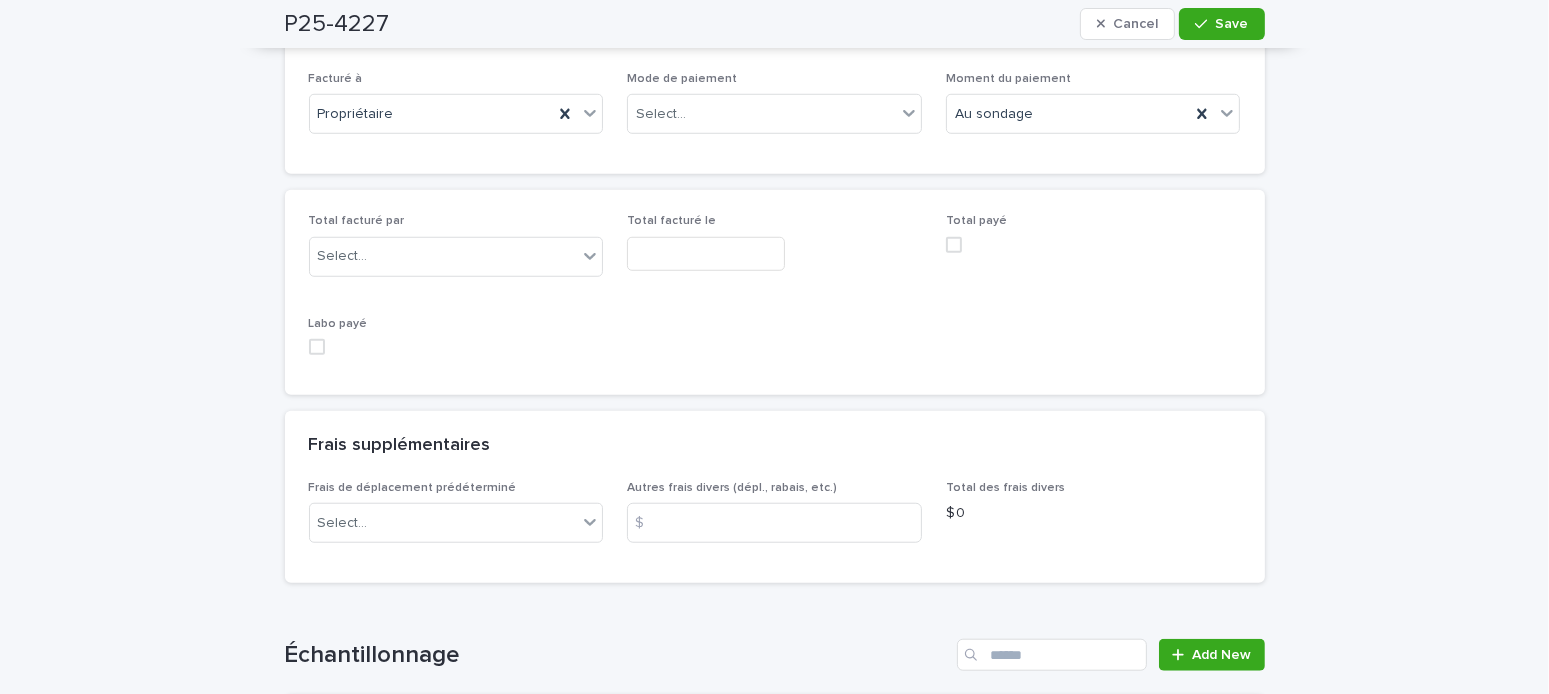 scroll, scrollTop: 1766, scrollLeft: 0, axis: vertical 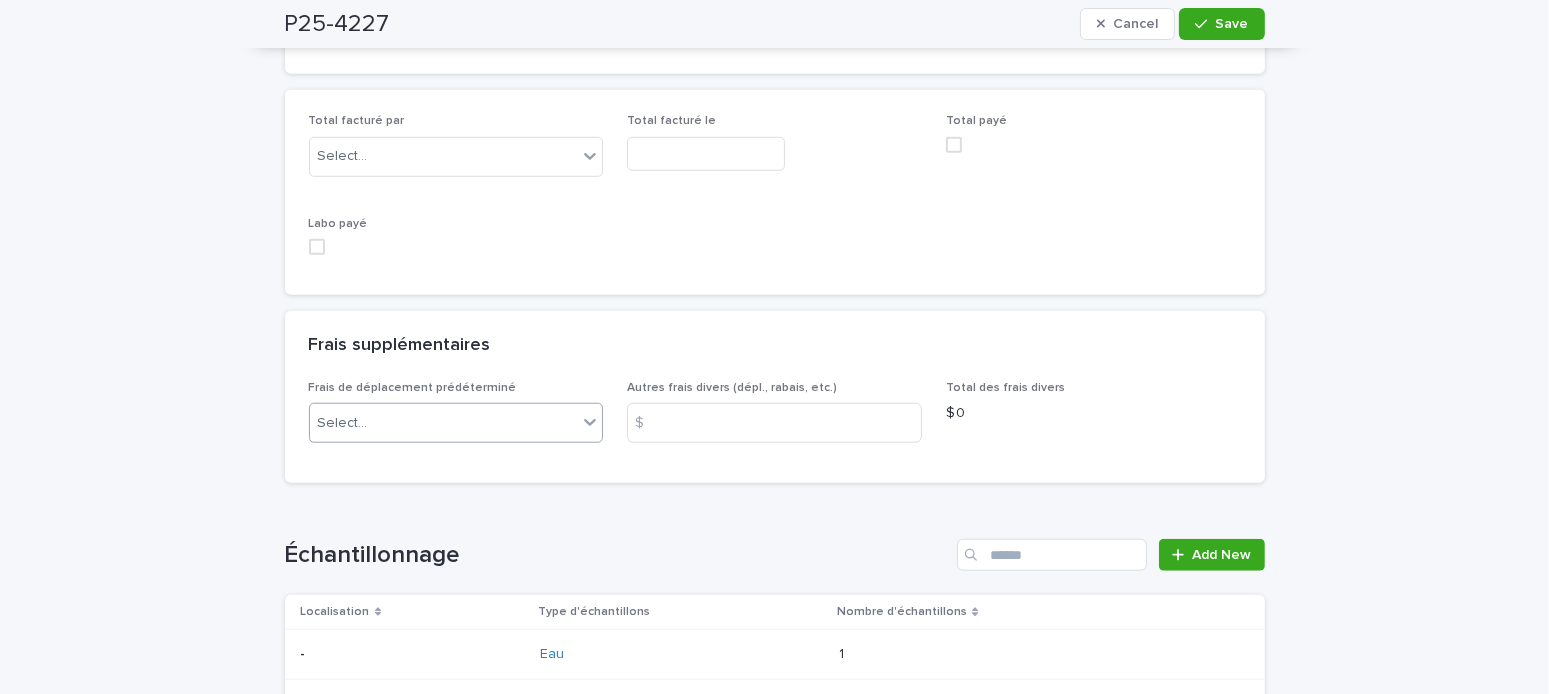 click on "Select..." at bounding box center (444, 423) 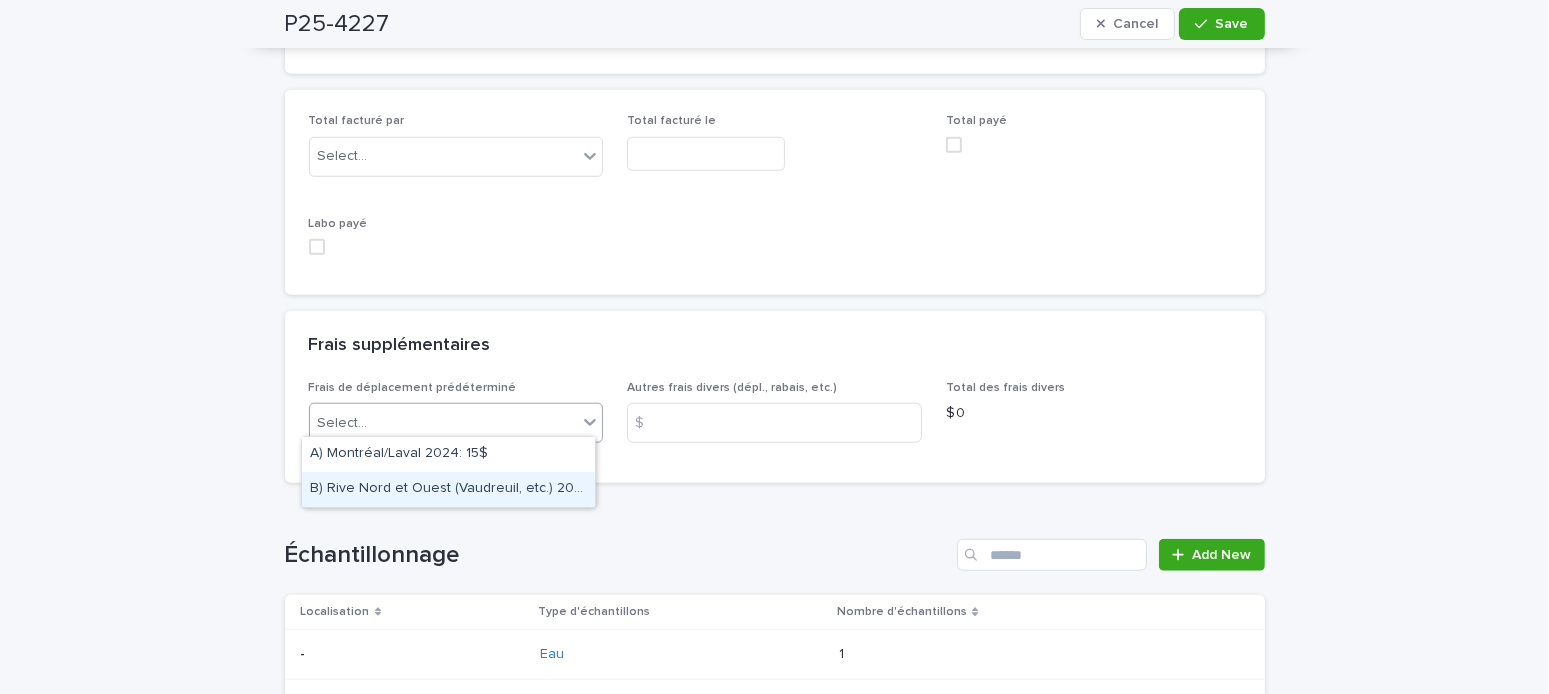 click on "B) Rive Nord et Ouest (Vaudreuil, etc.) 2024: 25$" at bounding box center [448, 489] 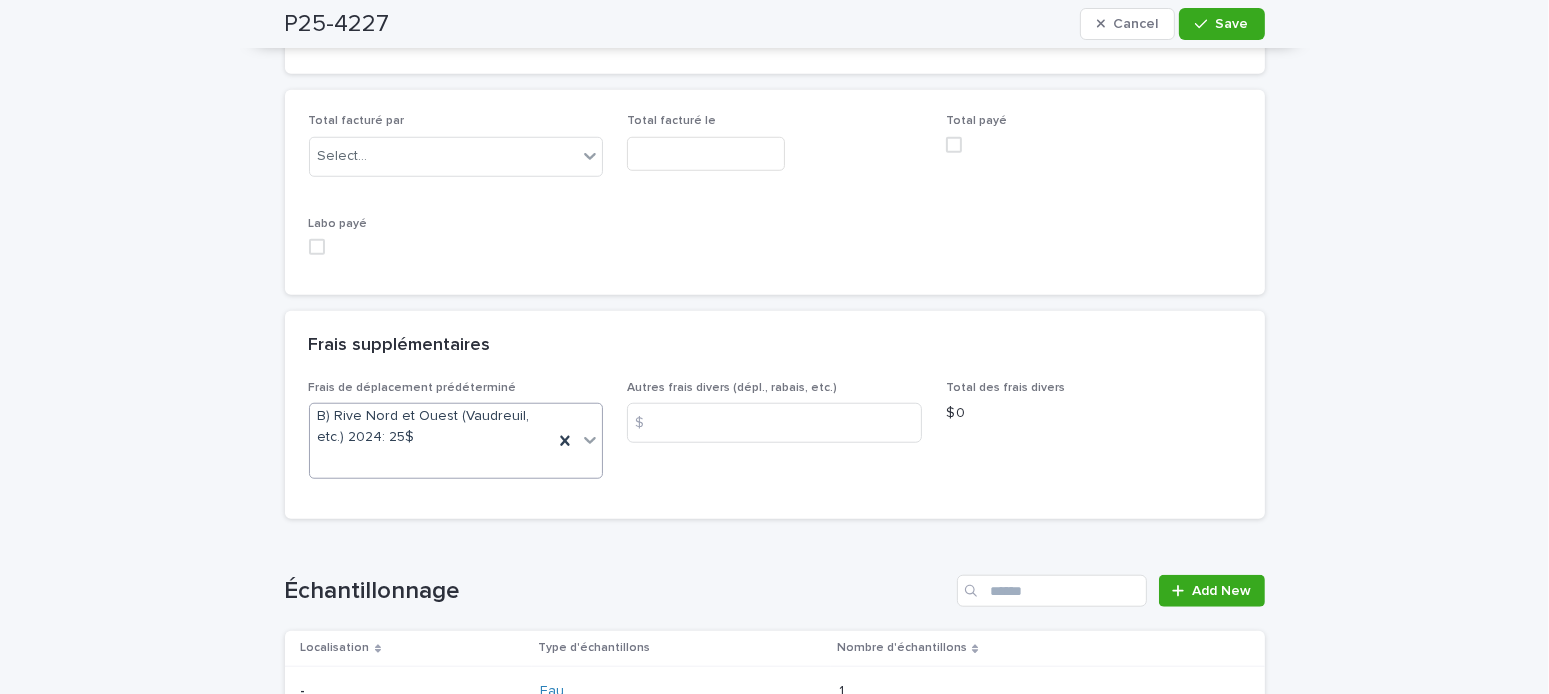 scroll, scrollTop: 1566, scrollLeft: 0, axis: vertical 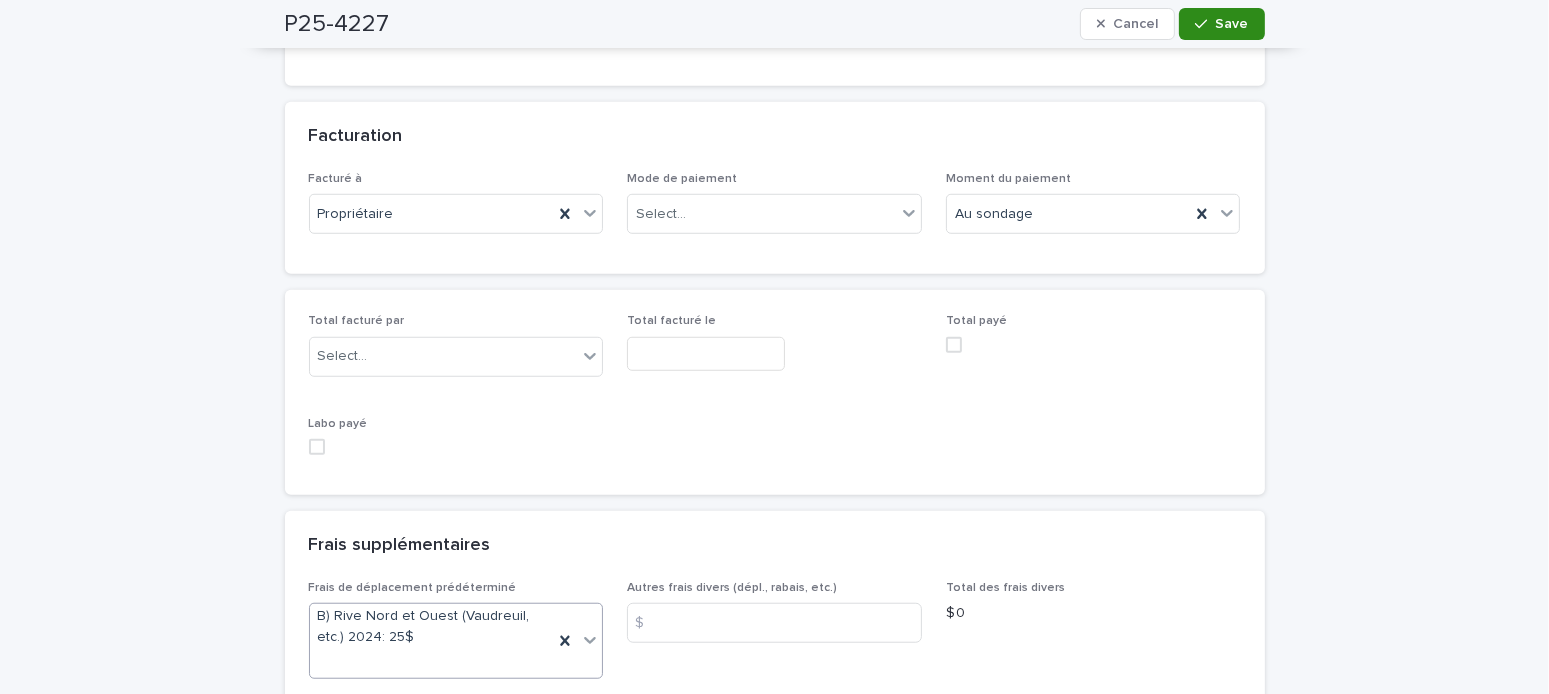 click on "Save" at bounding box center [1232, 24] 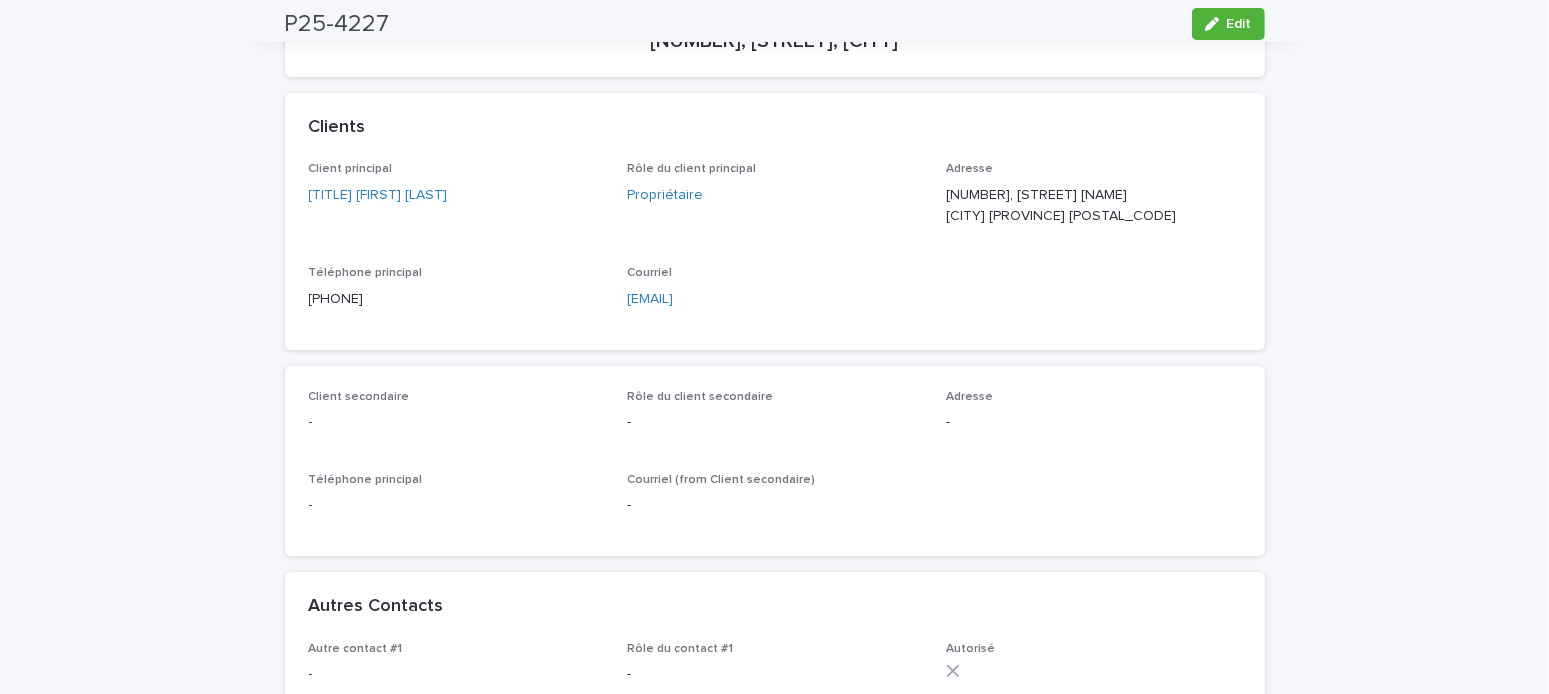 scroll, scrollTop: 0, scrollLeft: 0, axis: both 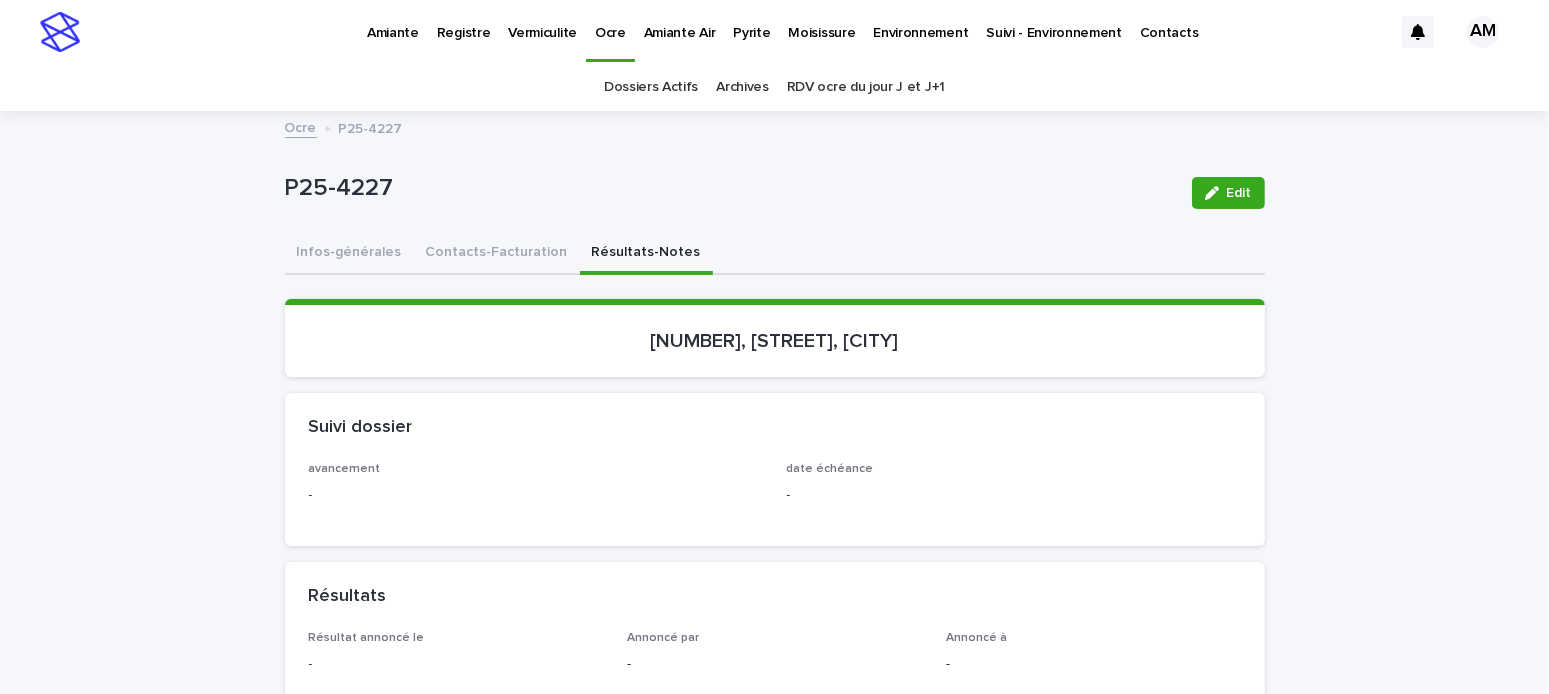 click on "Résultats-Notes" at bounding box center (646, 254) 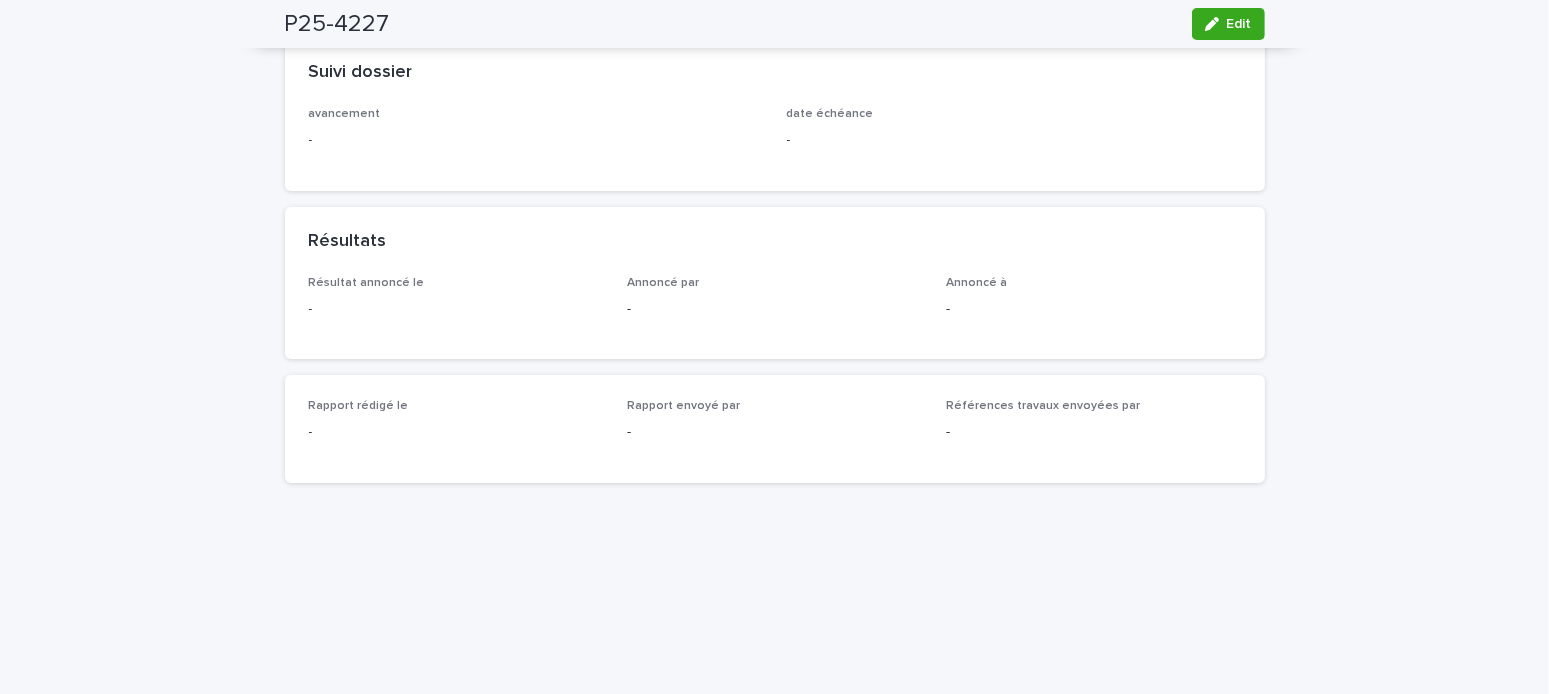 scroll, scrollTop: 0, scrollLeft: 0, axis: both 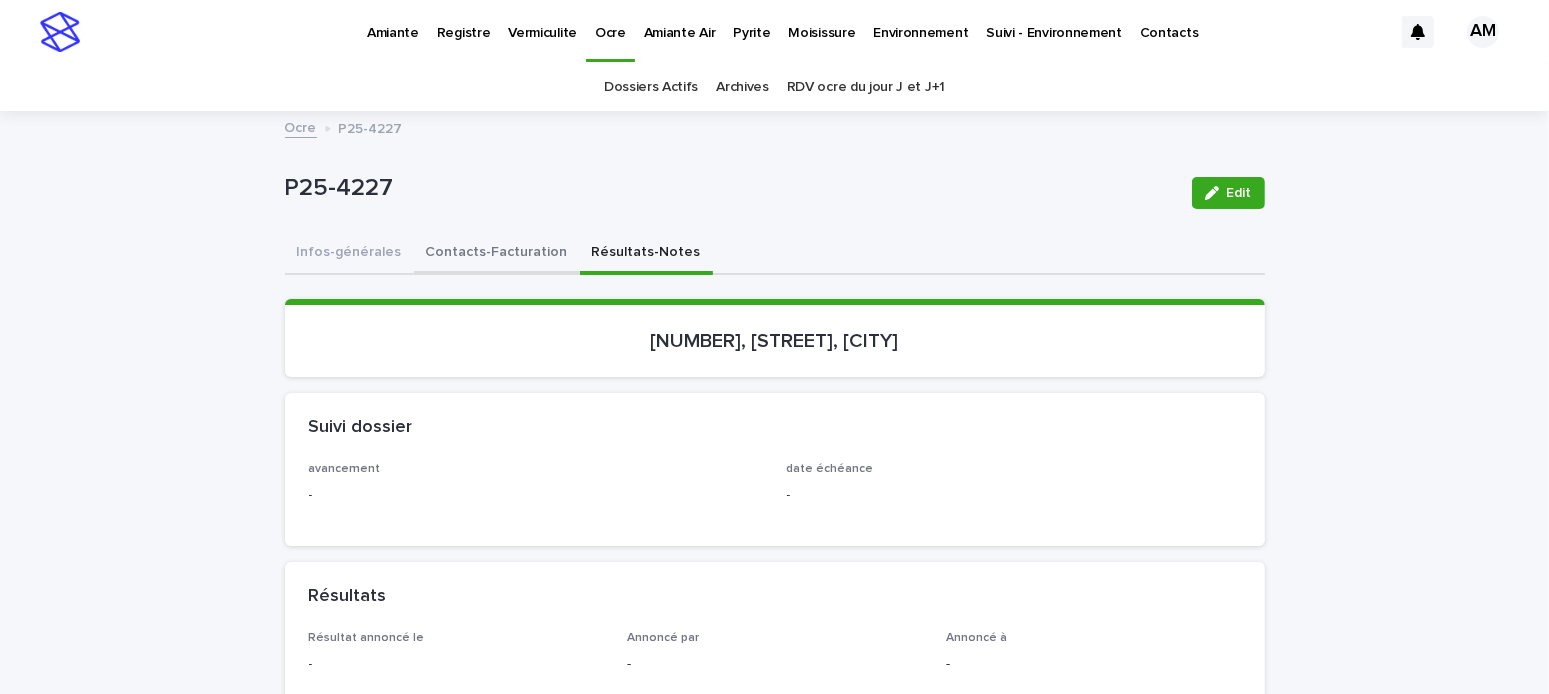 click on "Contacts-Facturation" at bounding box center (497, 254) 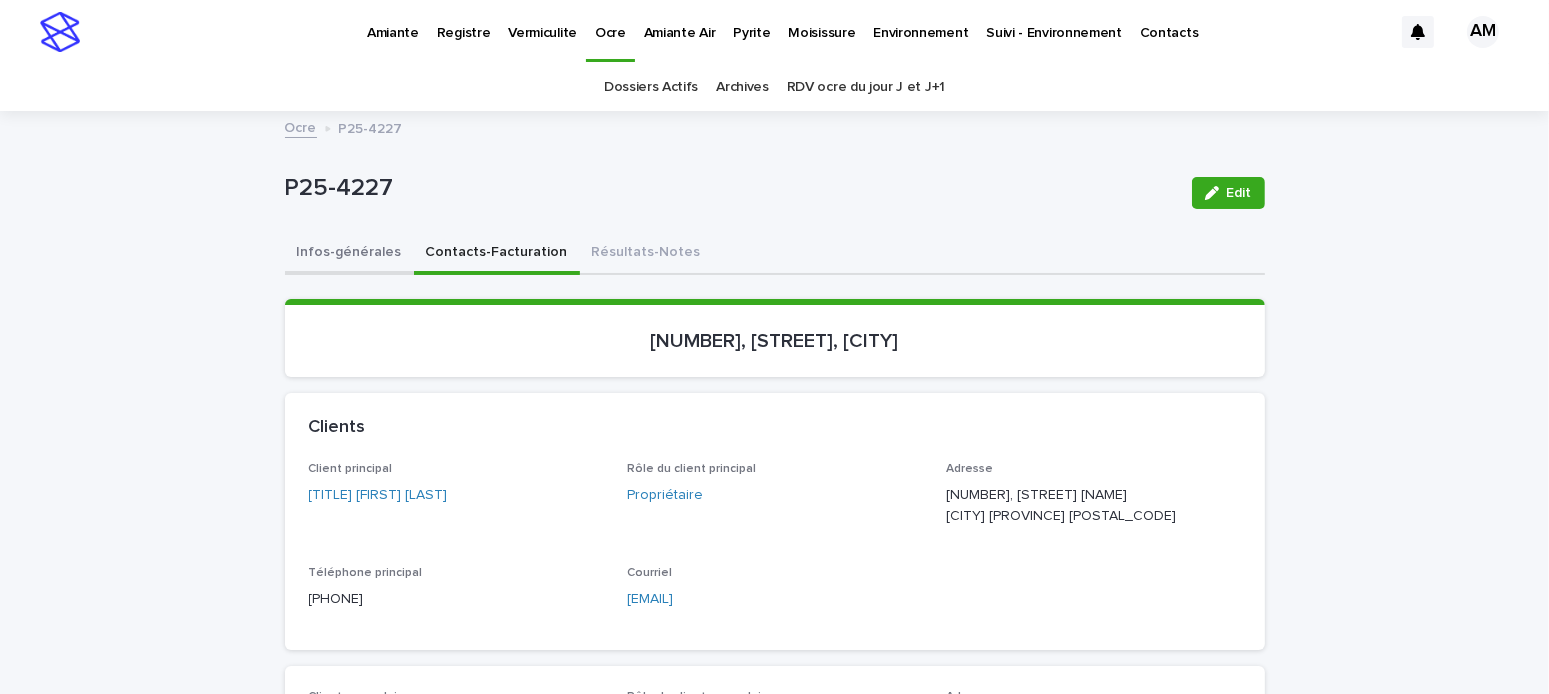 click on "Infos-générales" at bounding box center (349, 254) 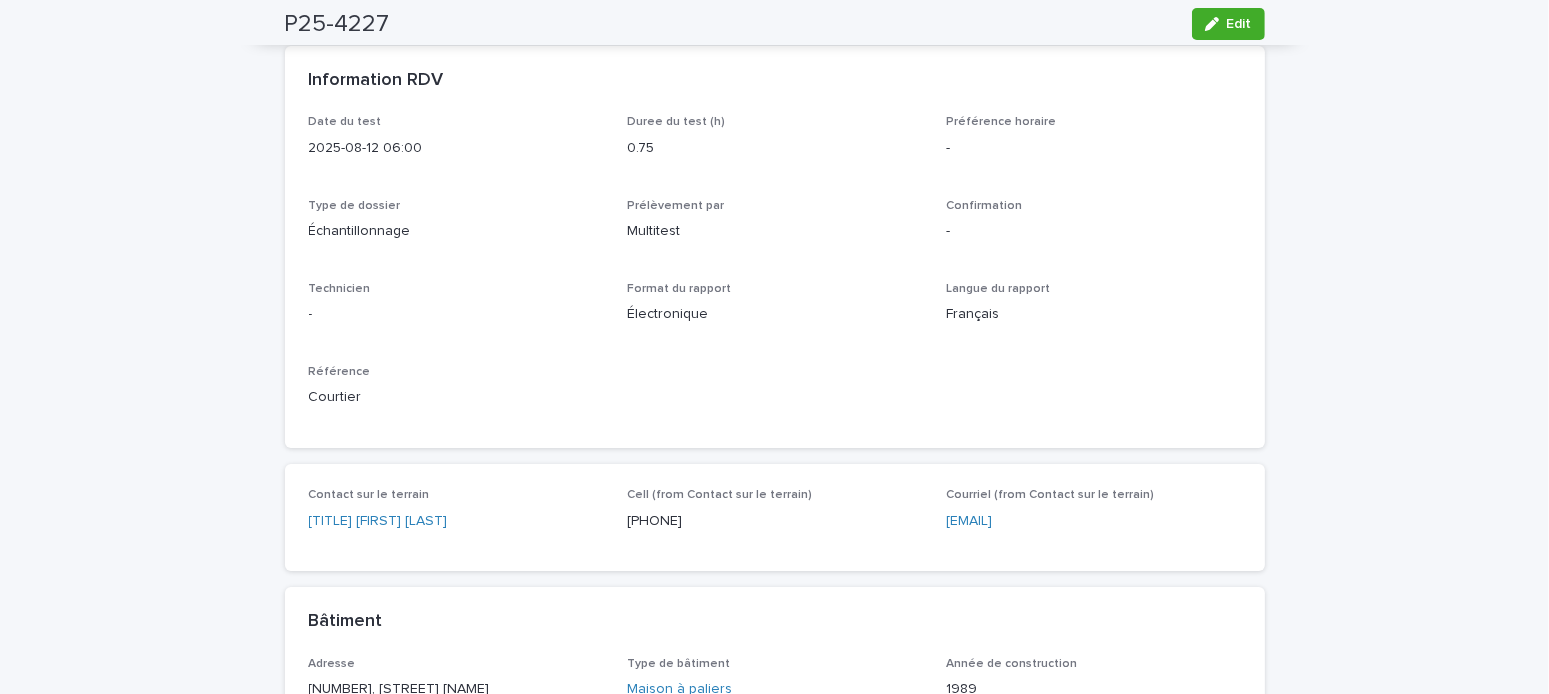 scroll, scrollTop: 0, scrollLeft: 0, axis: both 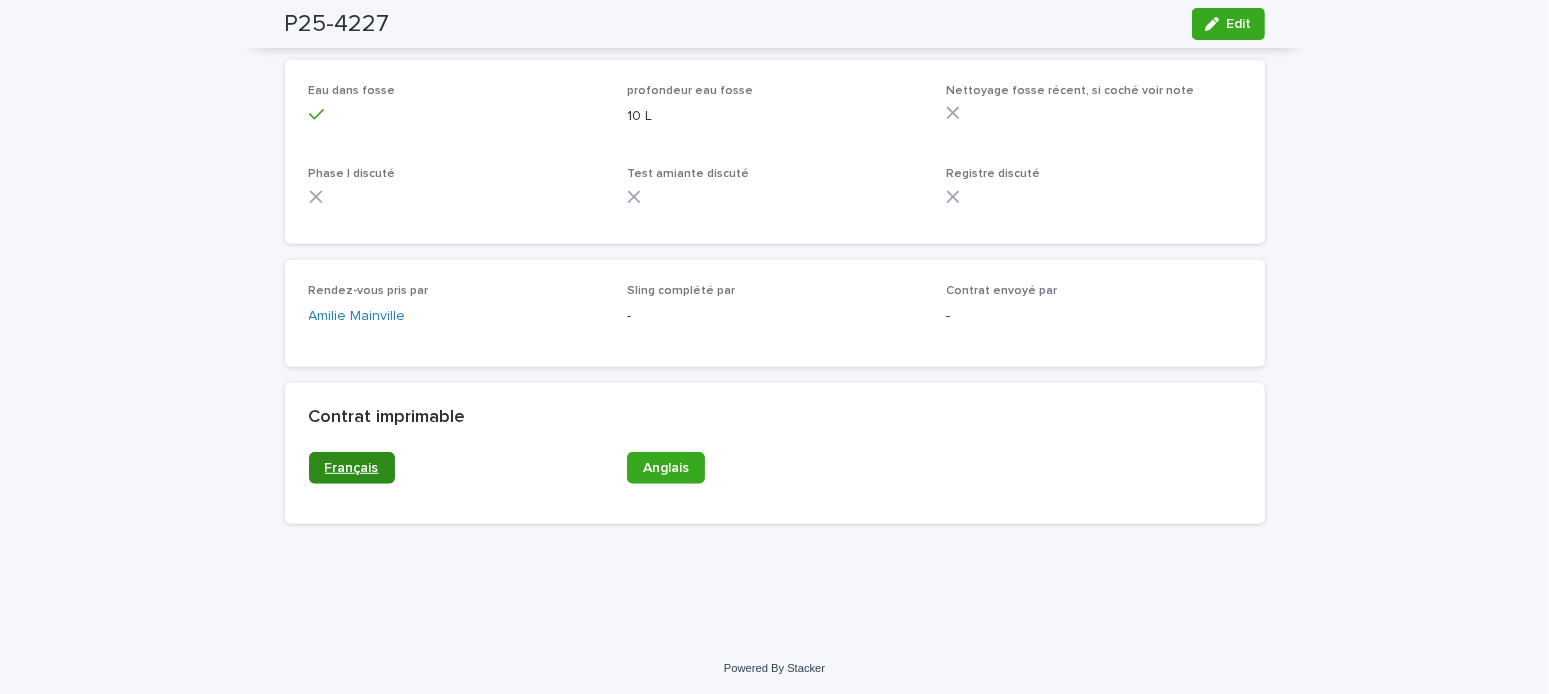 click on "Français" at bounding box center [352, 468] 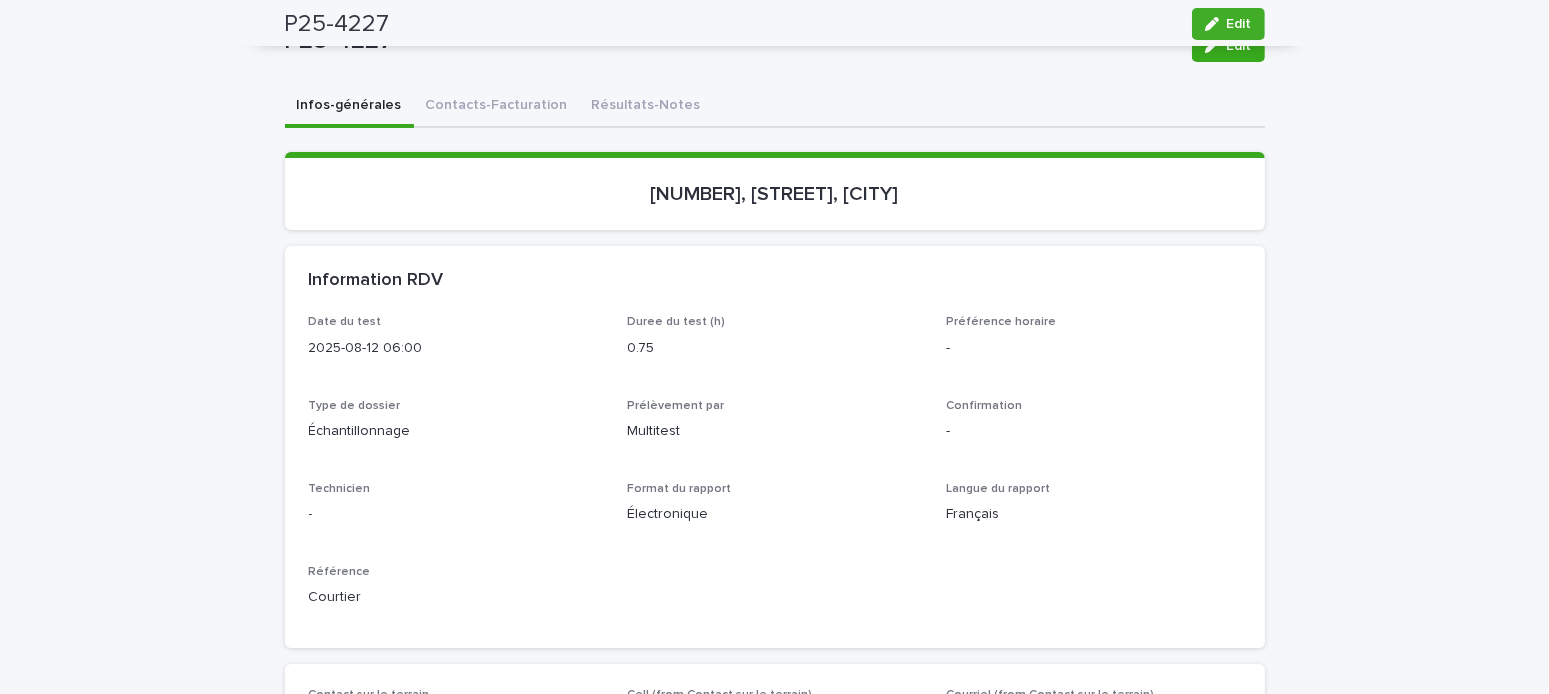 scroll, scrollTop: 0, scrollLeft: 0, axis: both 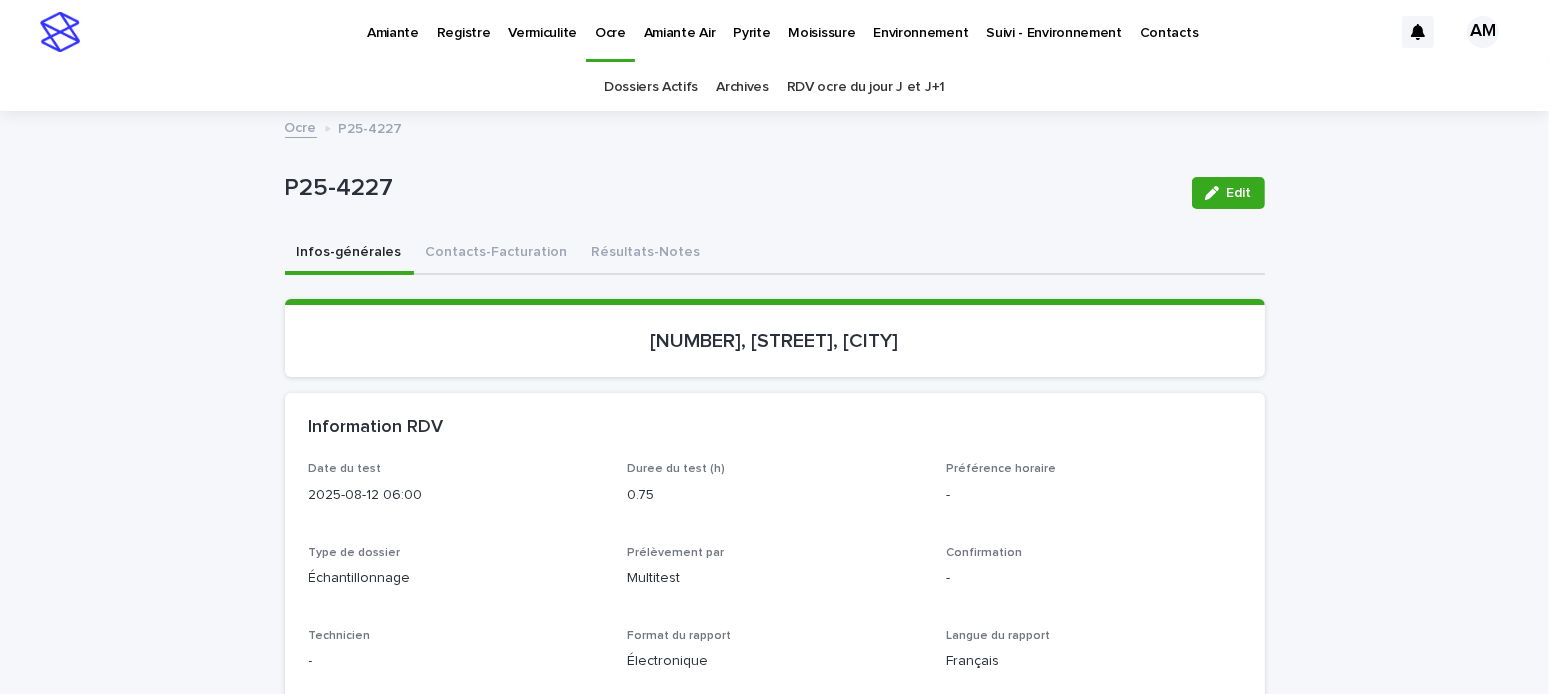 click on "Pyrite" at bounding box center [751, 21] 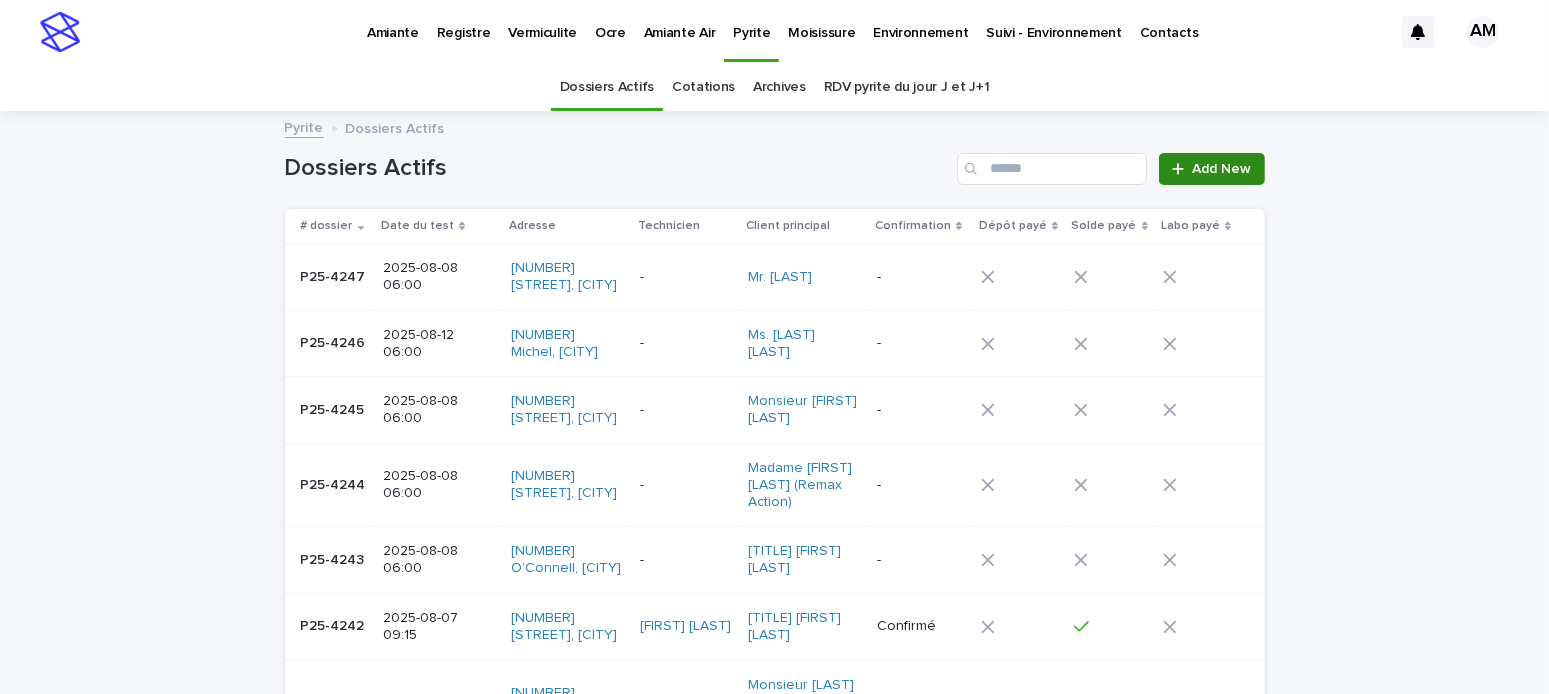 click on "Add New" at bounding box center [1211, 169] 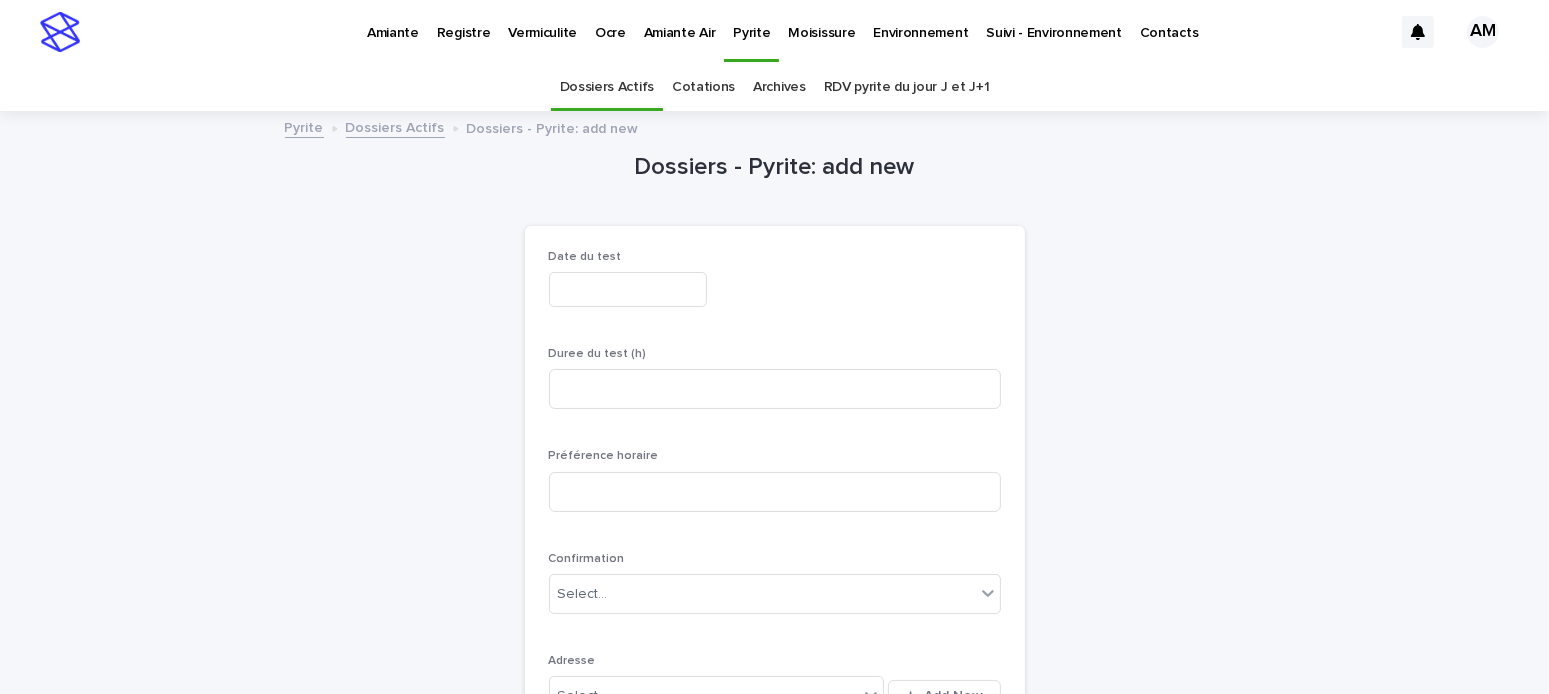 scroll, scrollTop: 63, scrollLeft: 0, axis: vertical 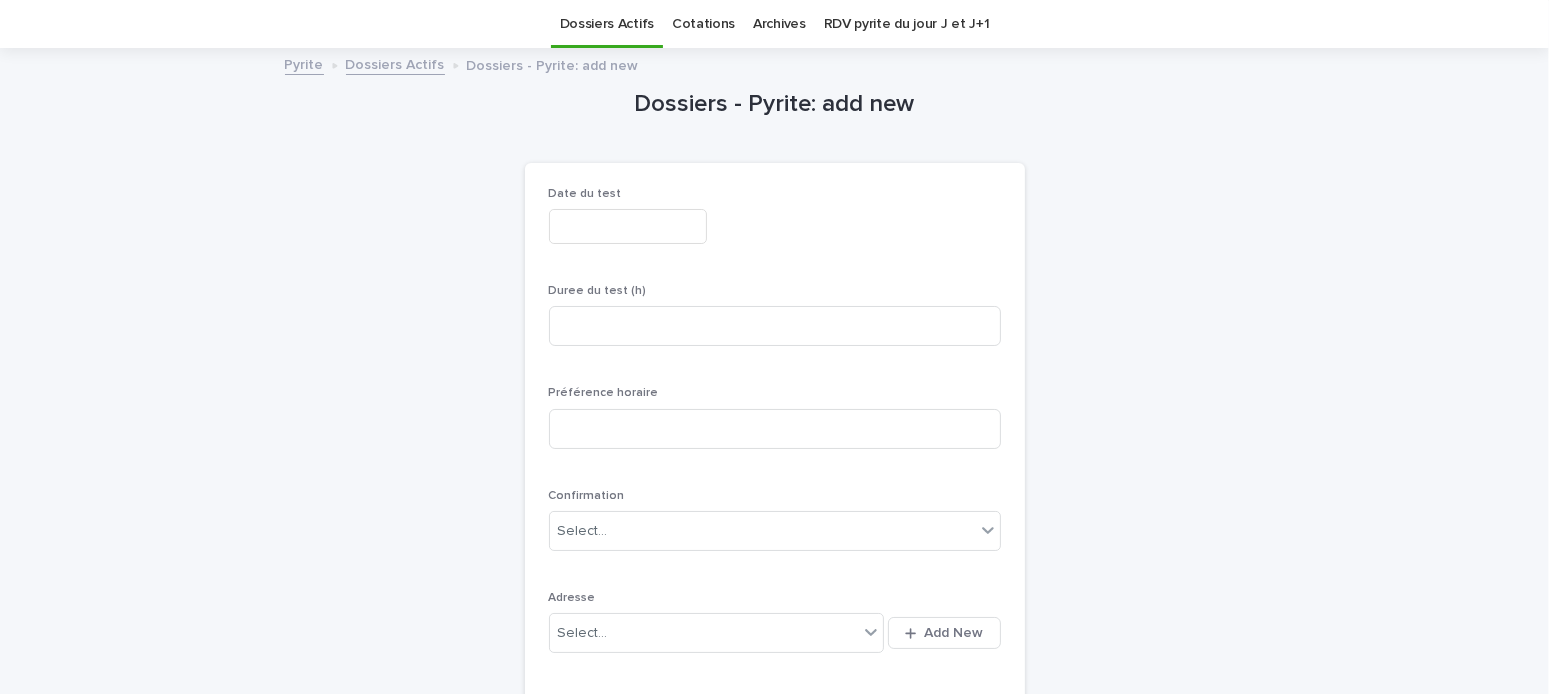 click on "Date du test" at bounding box center [775, 223] 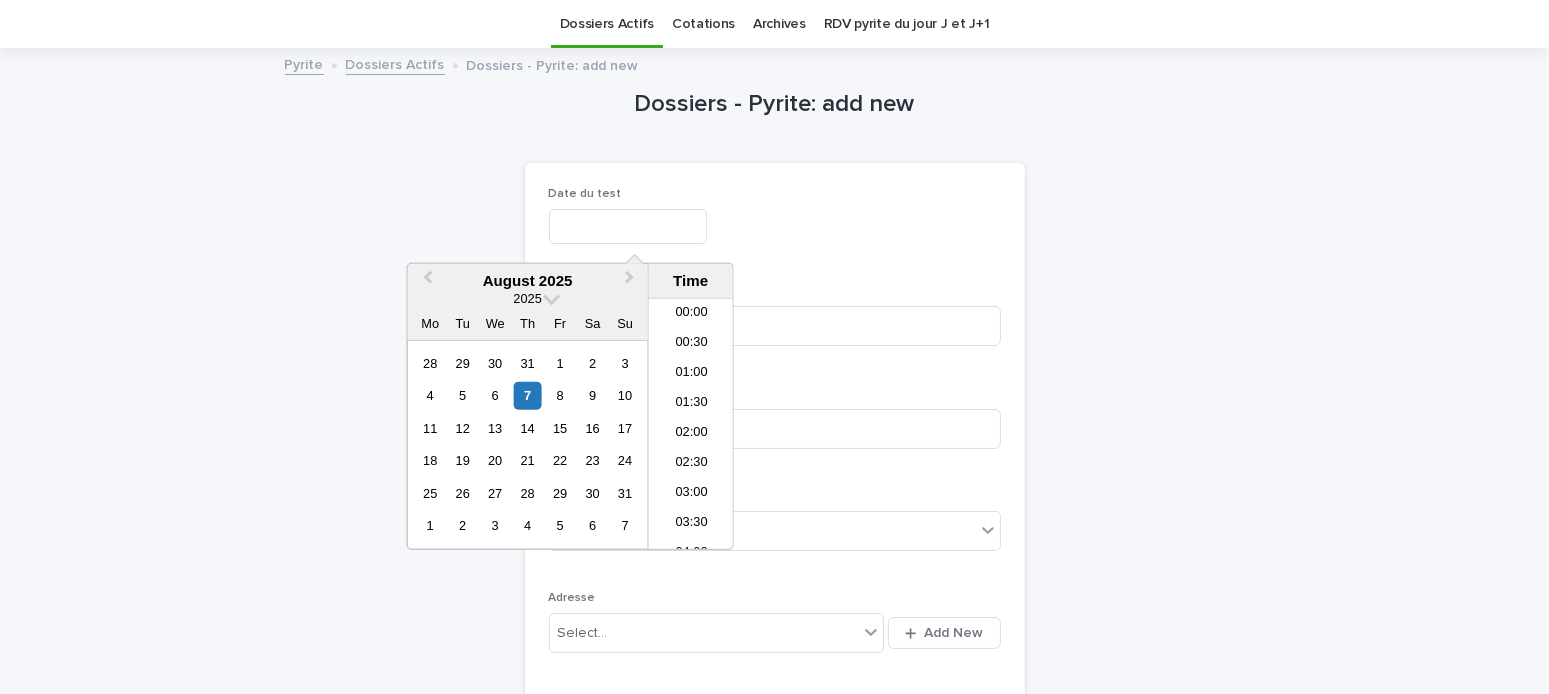 scroll, scrollTop: 490, scrollLeft: 0, axis: vertical 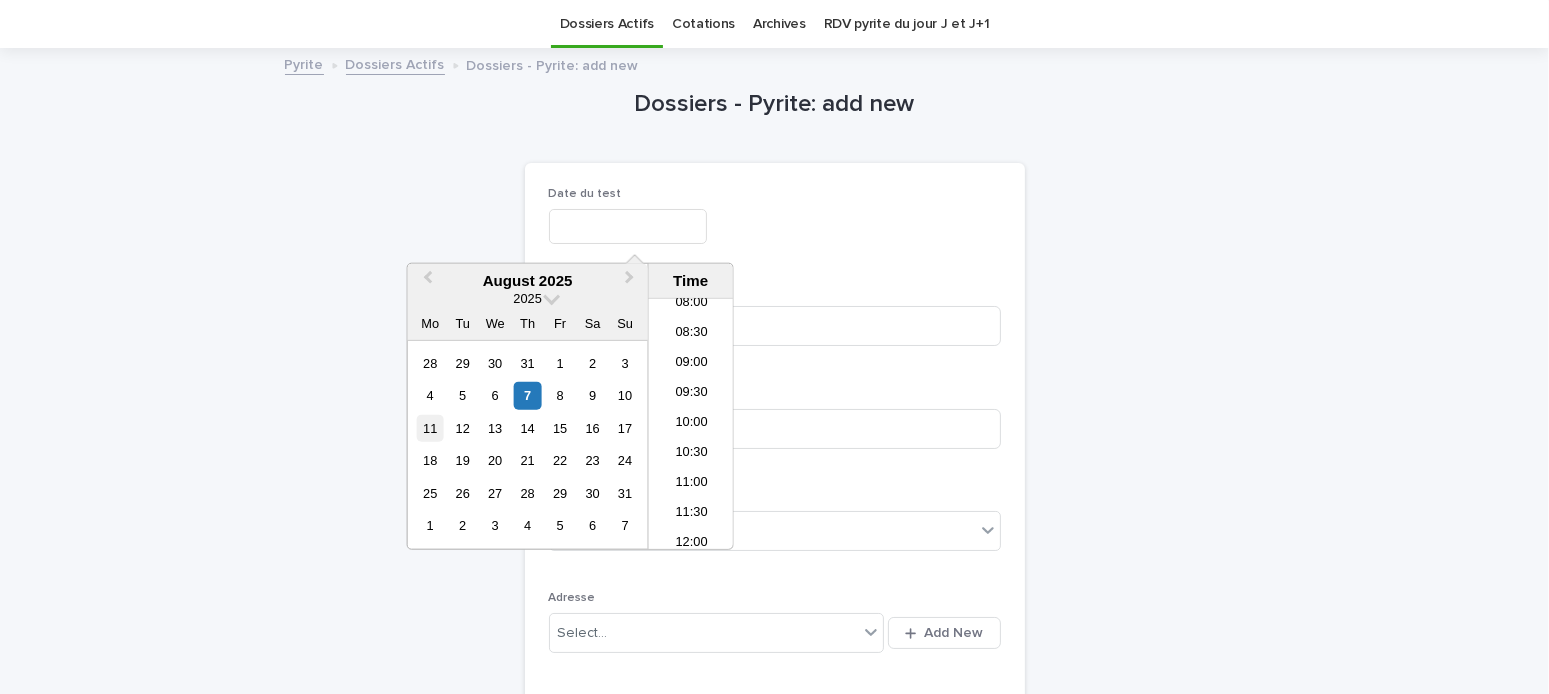 click on "11" at bounding box center (430, 428) 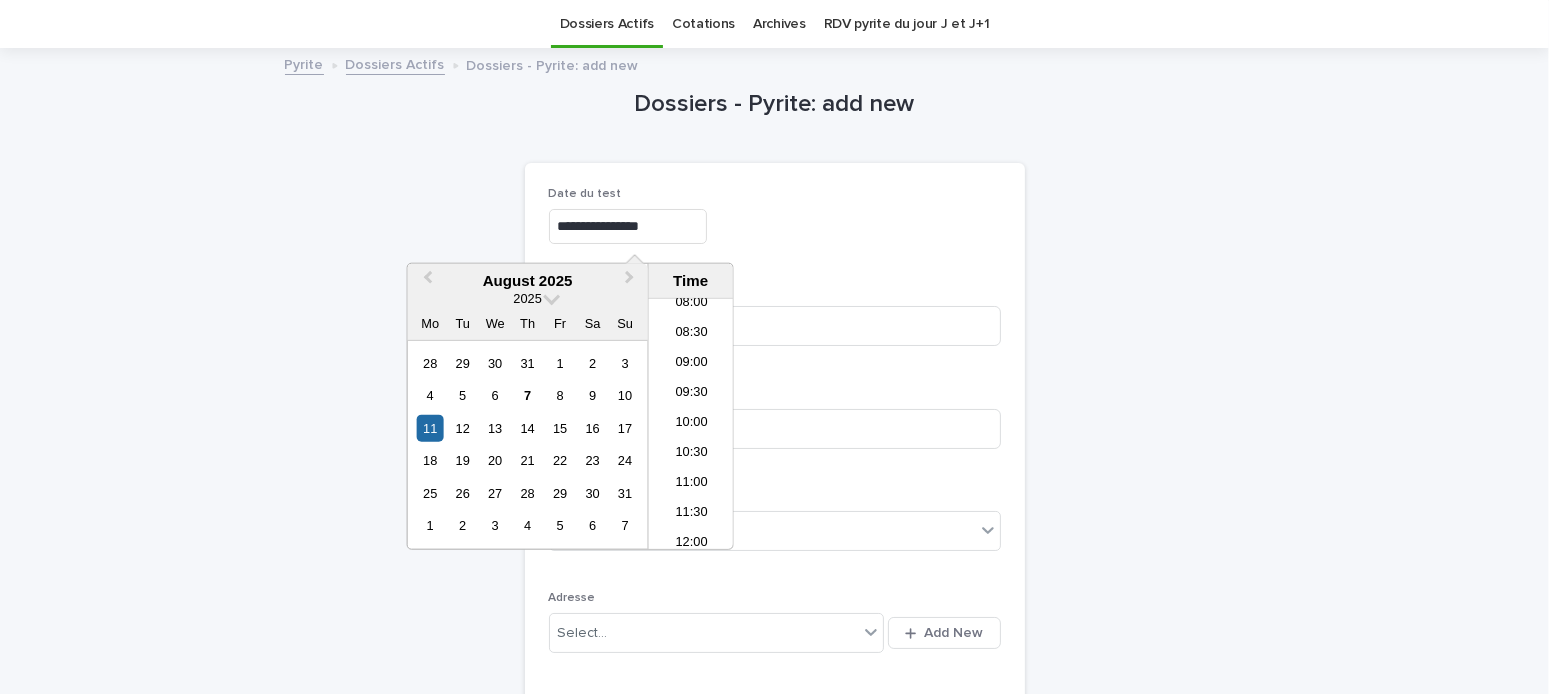 click on "**********" at bounding box center (775, 223) 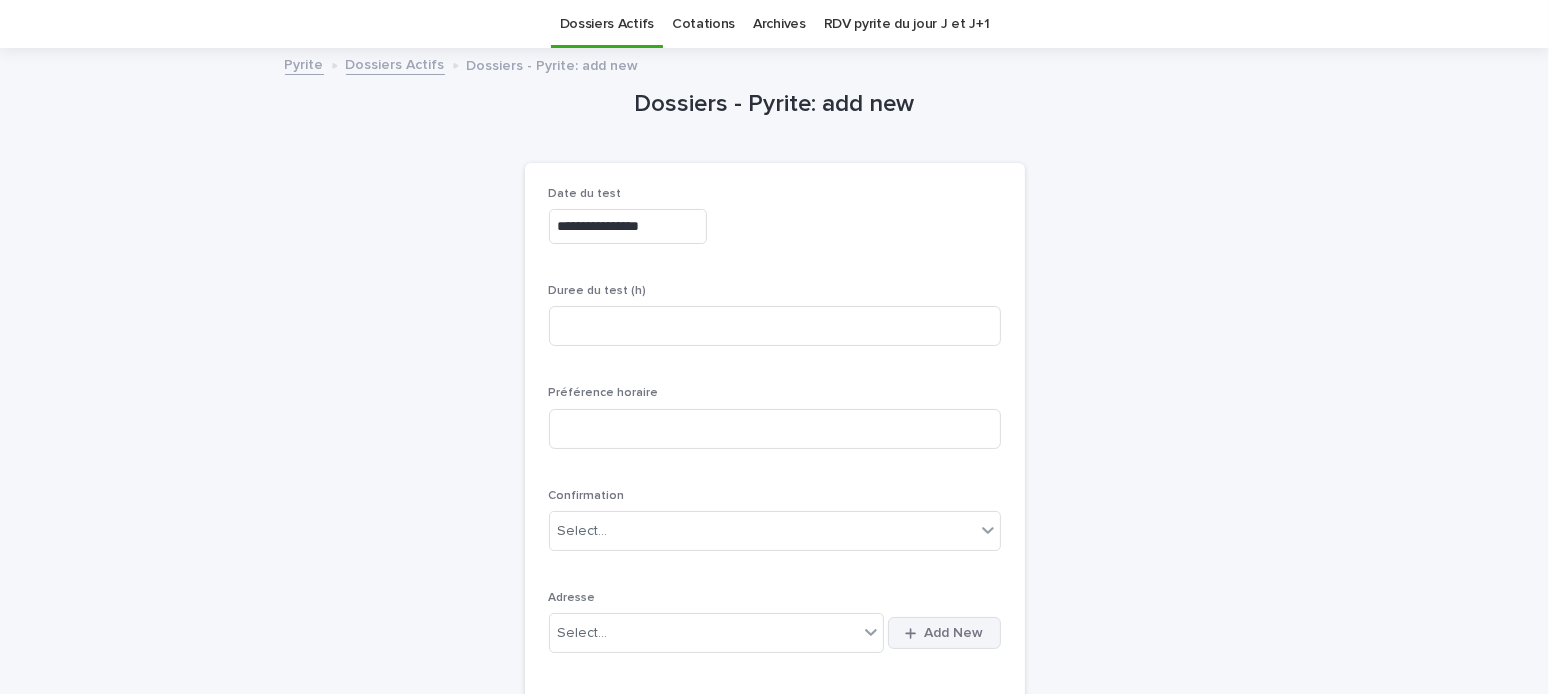 click on "Add New" at bounding box center [954, 633] 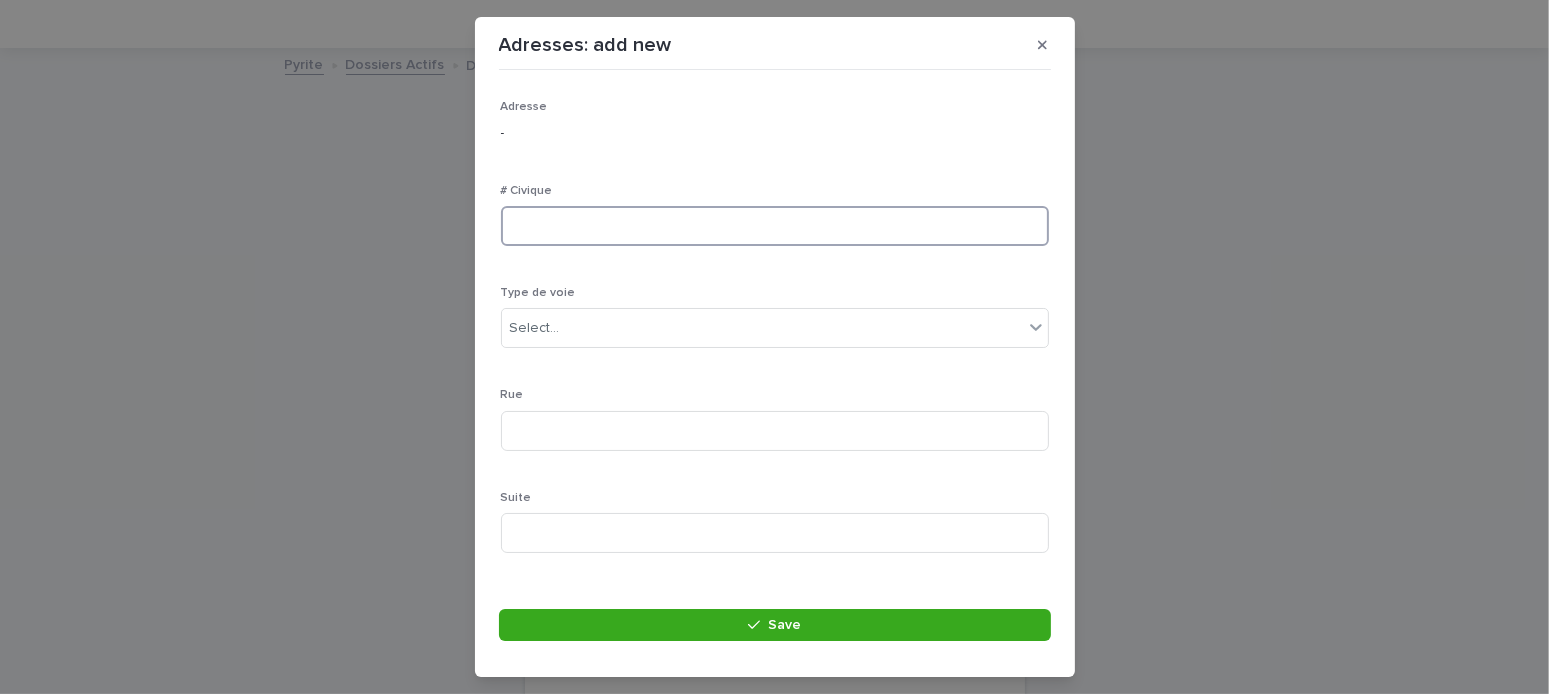 click at bounding box center (775, 226) 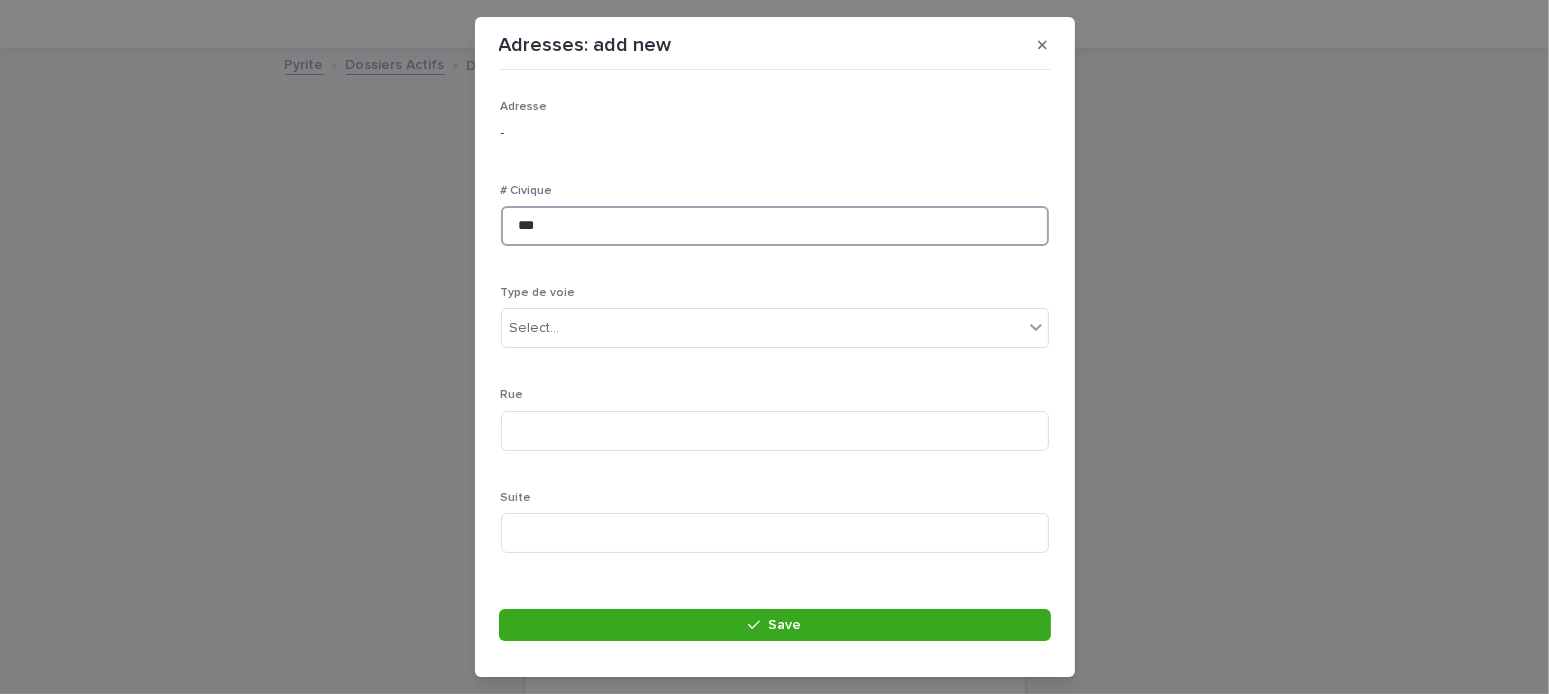 type on "***" 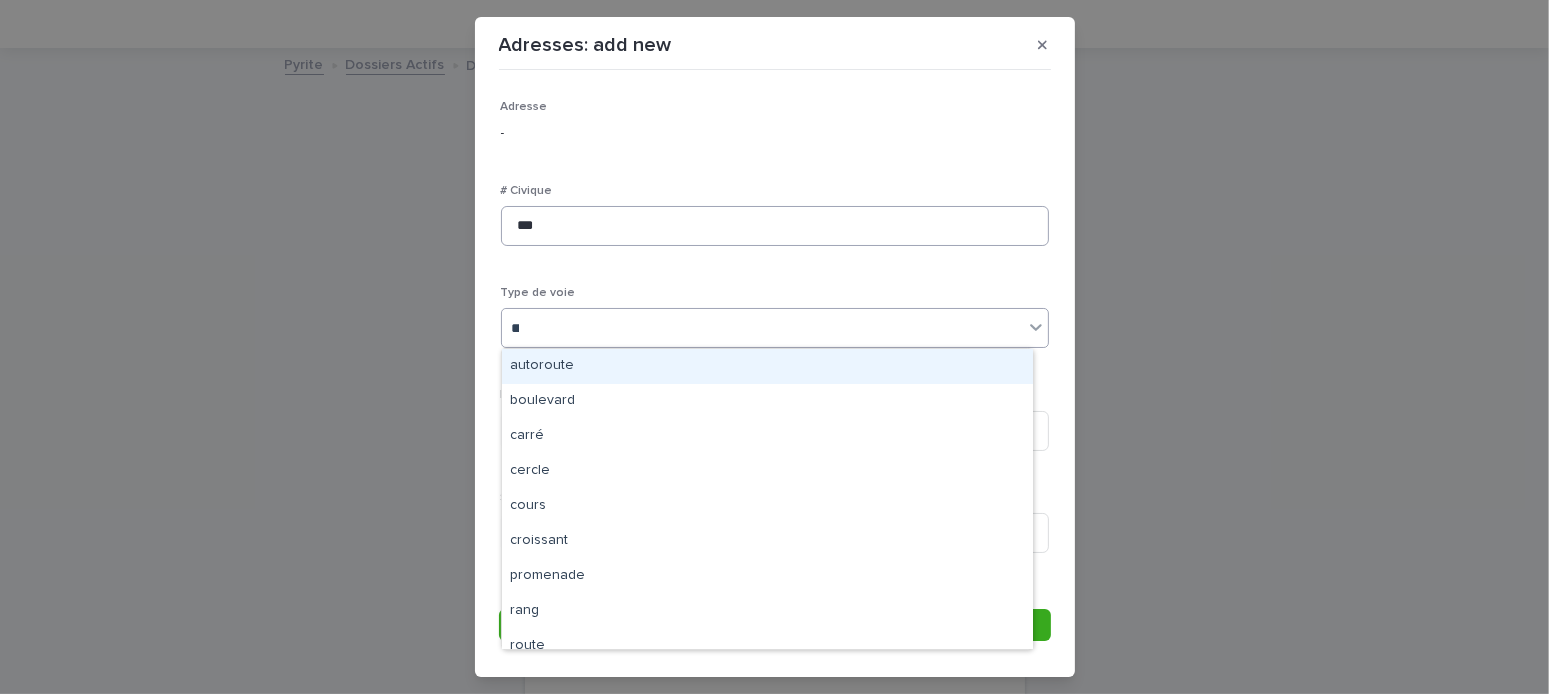 type on "***" 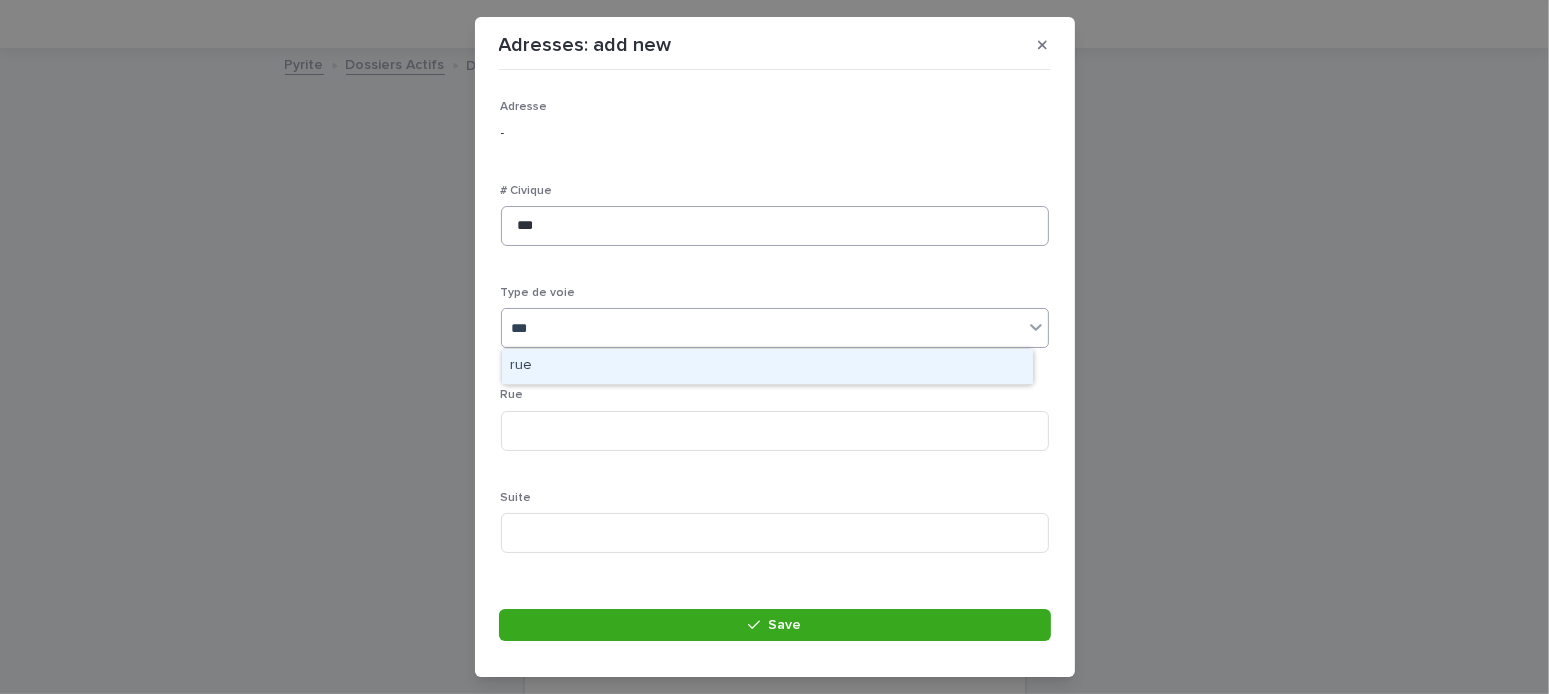 type 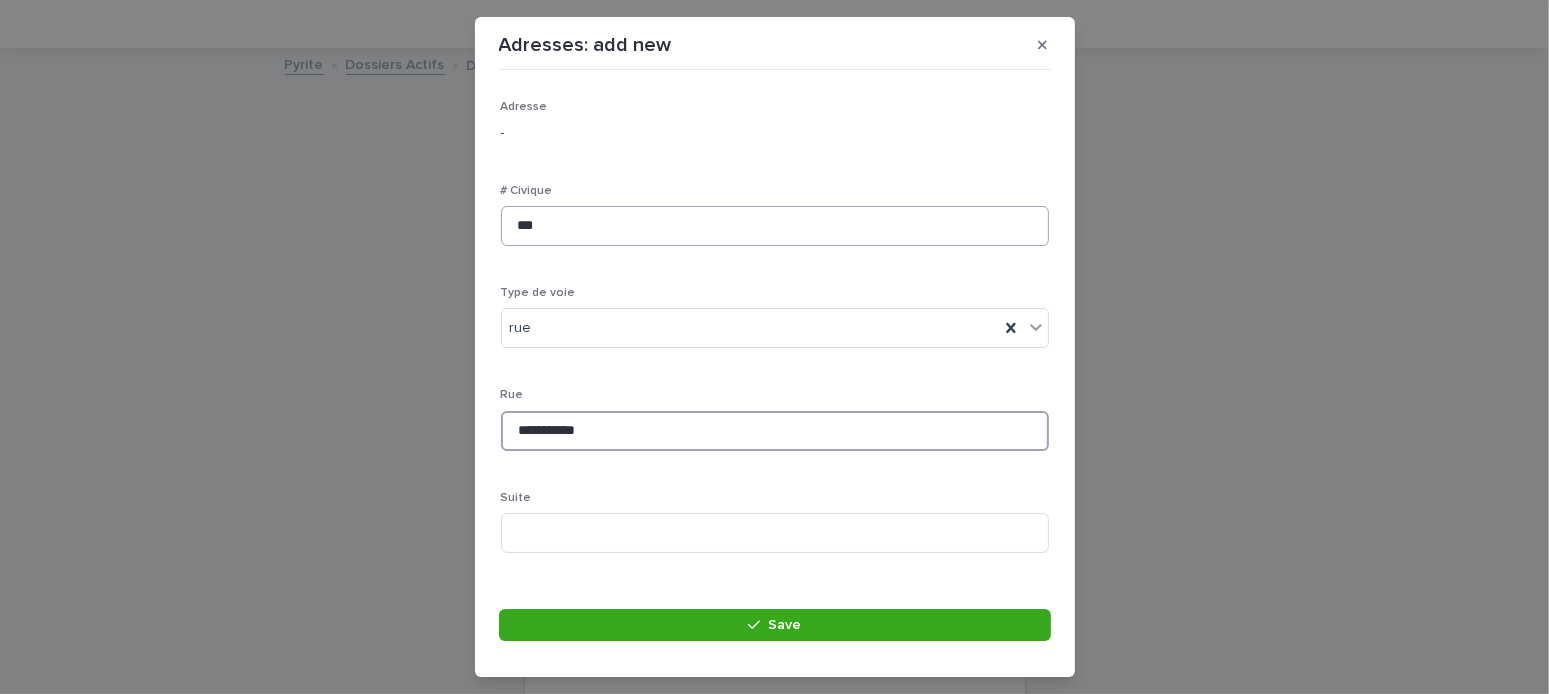 type on "**********" 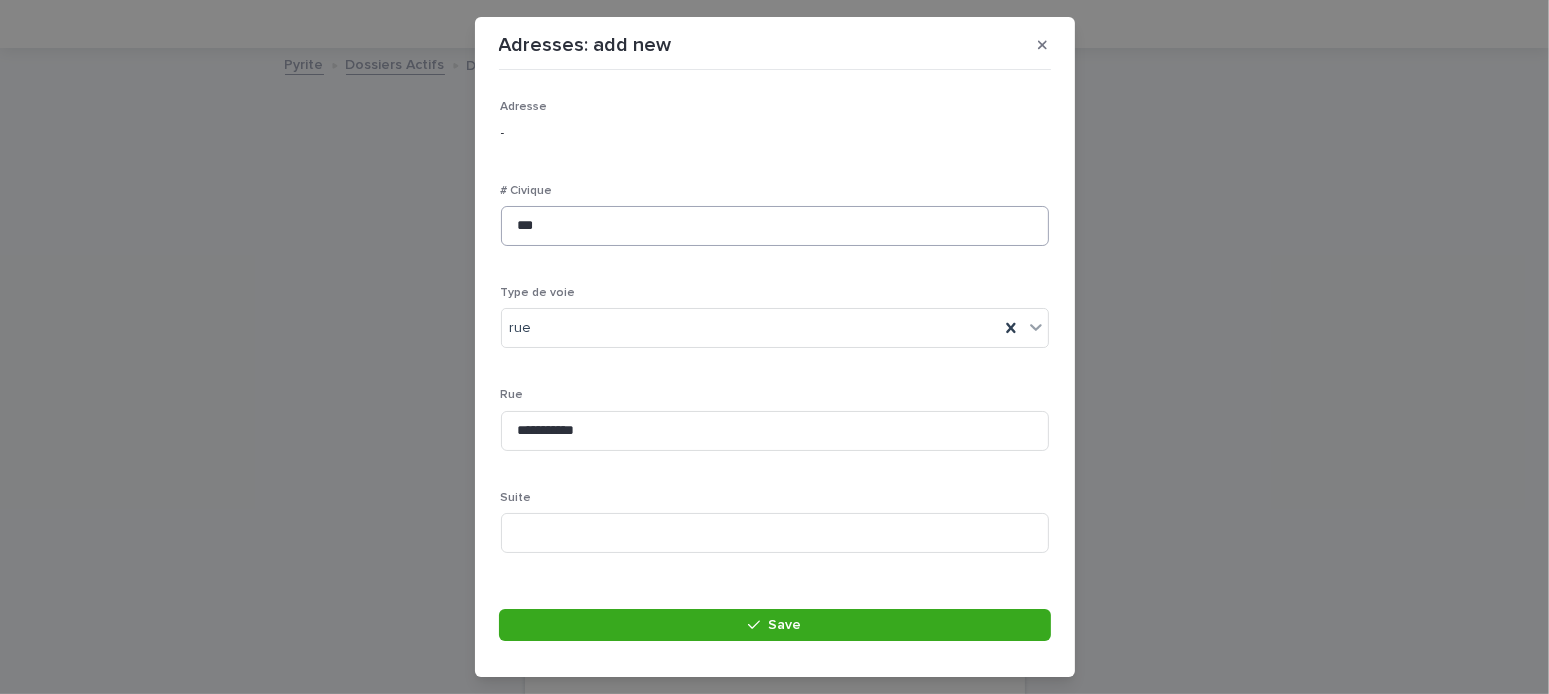 scroll, scrollTop: 302, scrollLeft: 0, axis: vertical 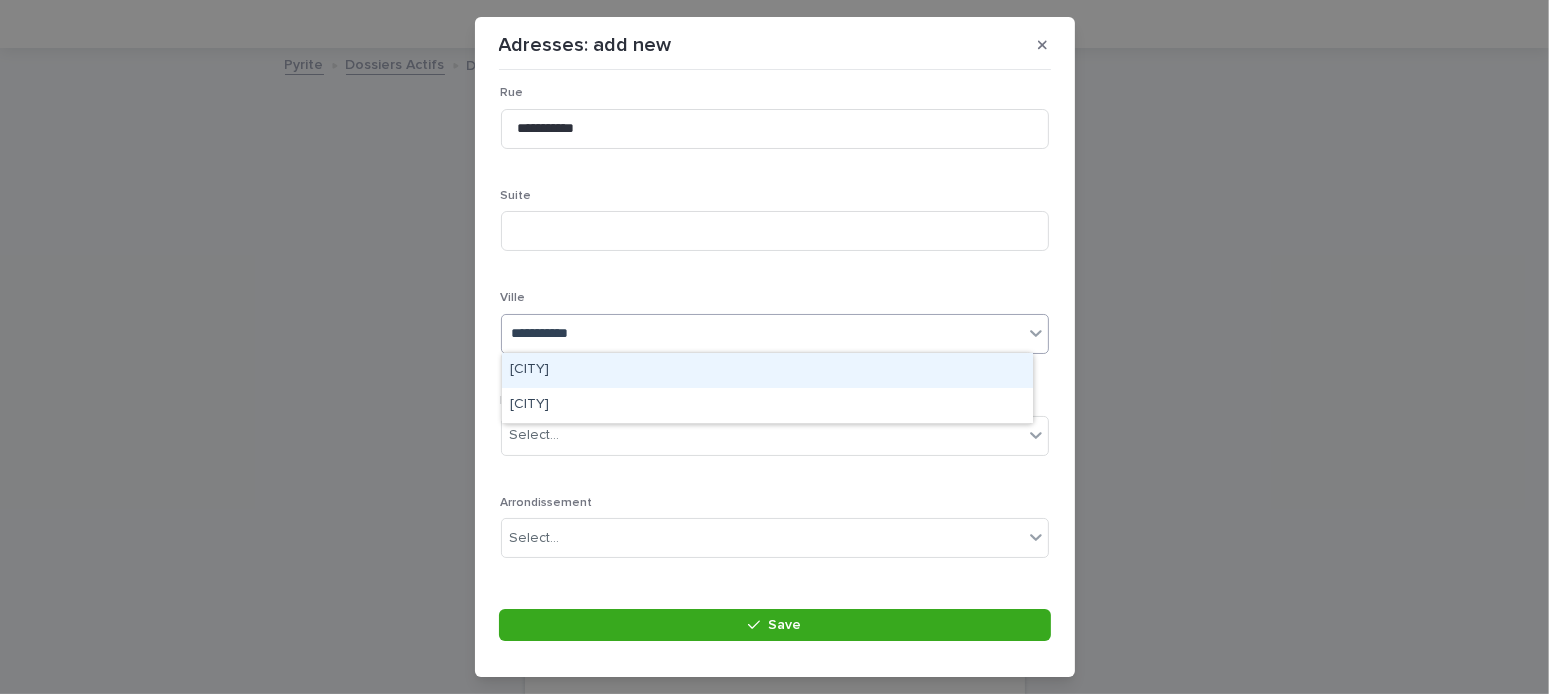 type on "**********" 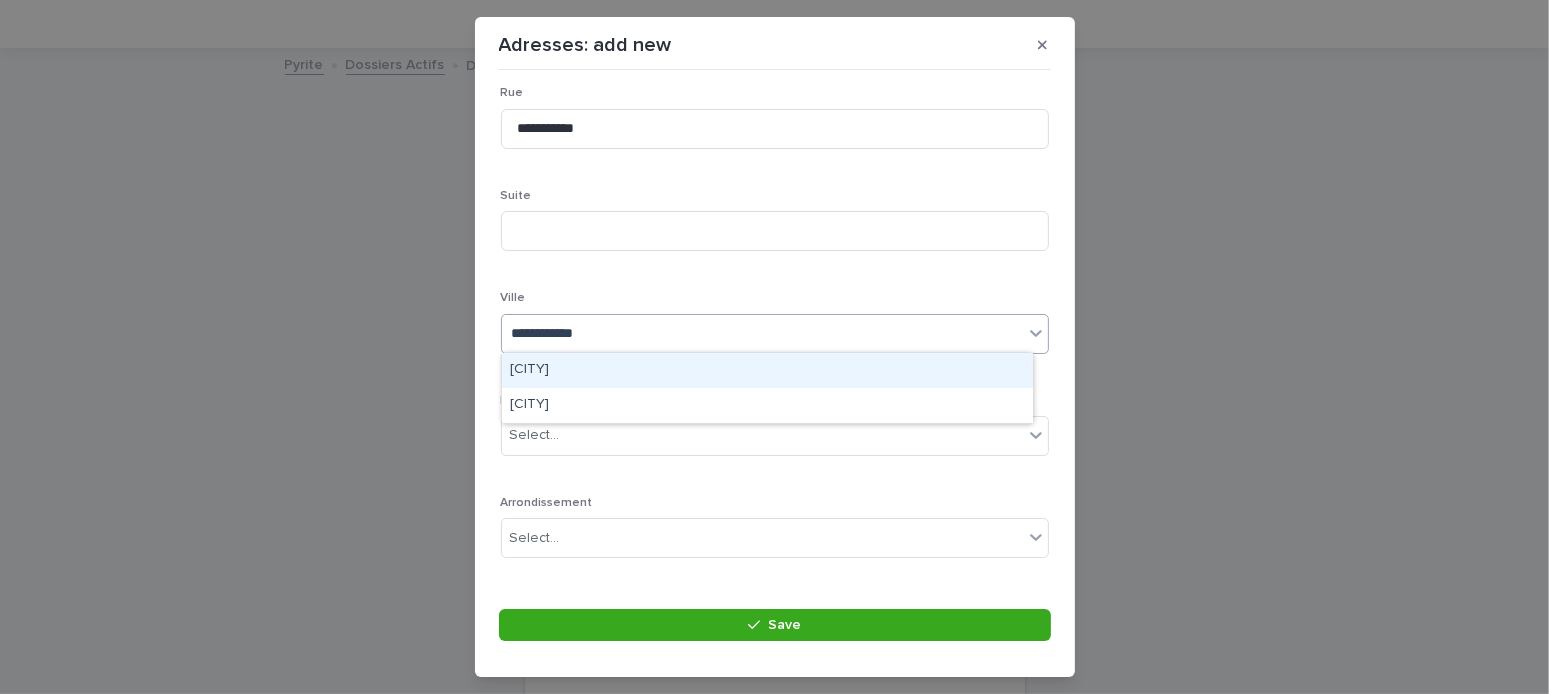 click on "Sainte-Julie" at bounding box center (767, 370) 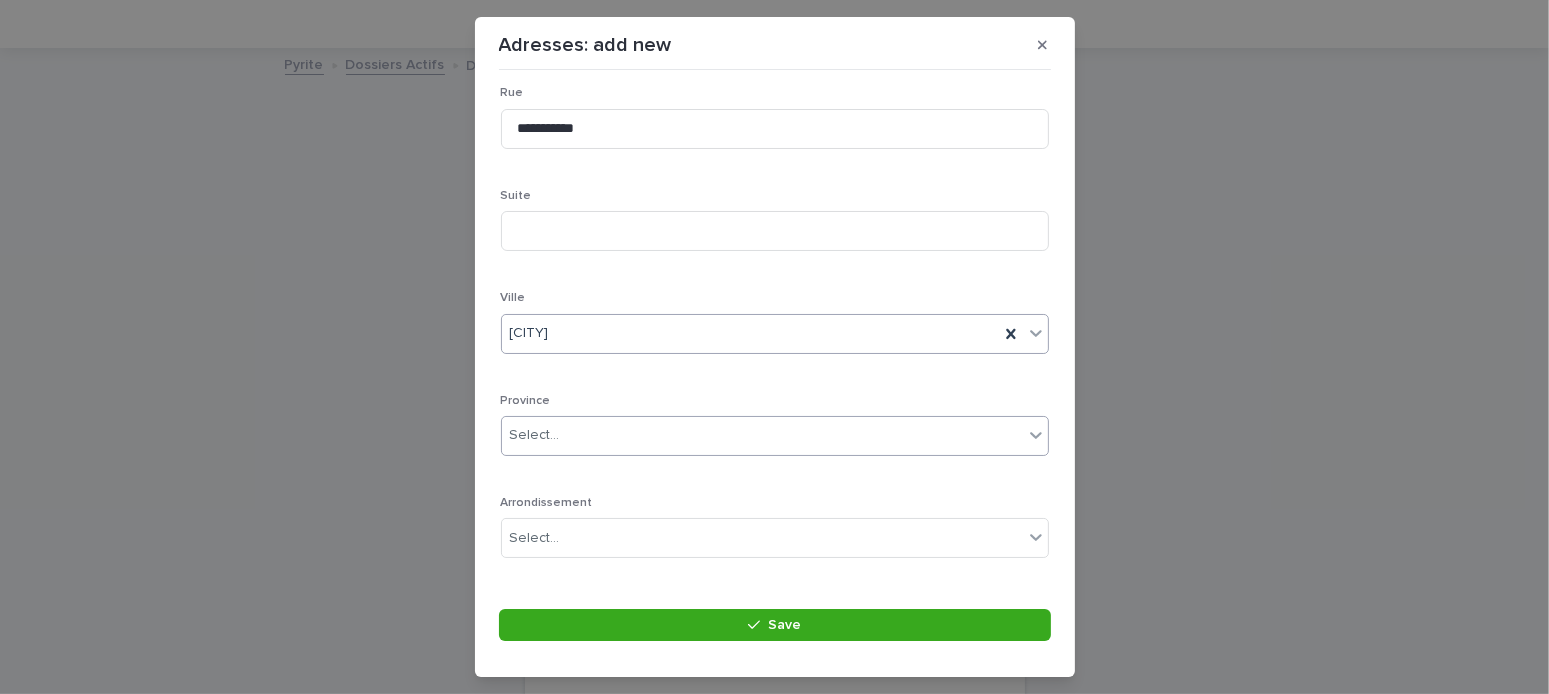 click on "Select..." at bounding box center (762, 435) 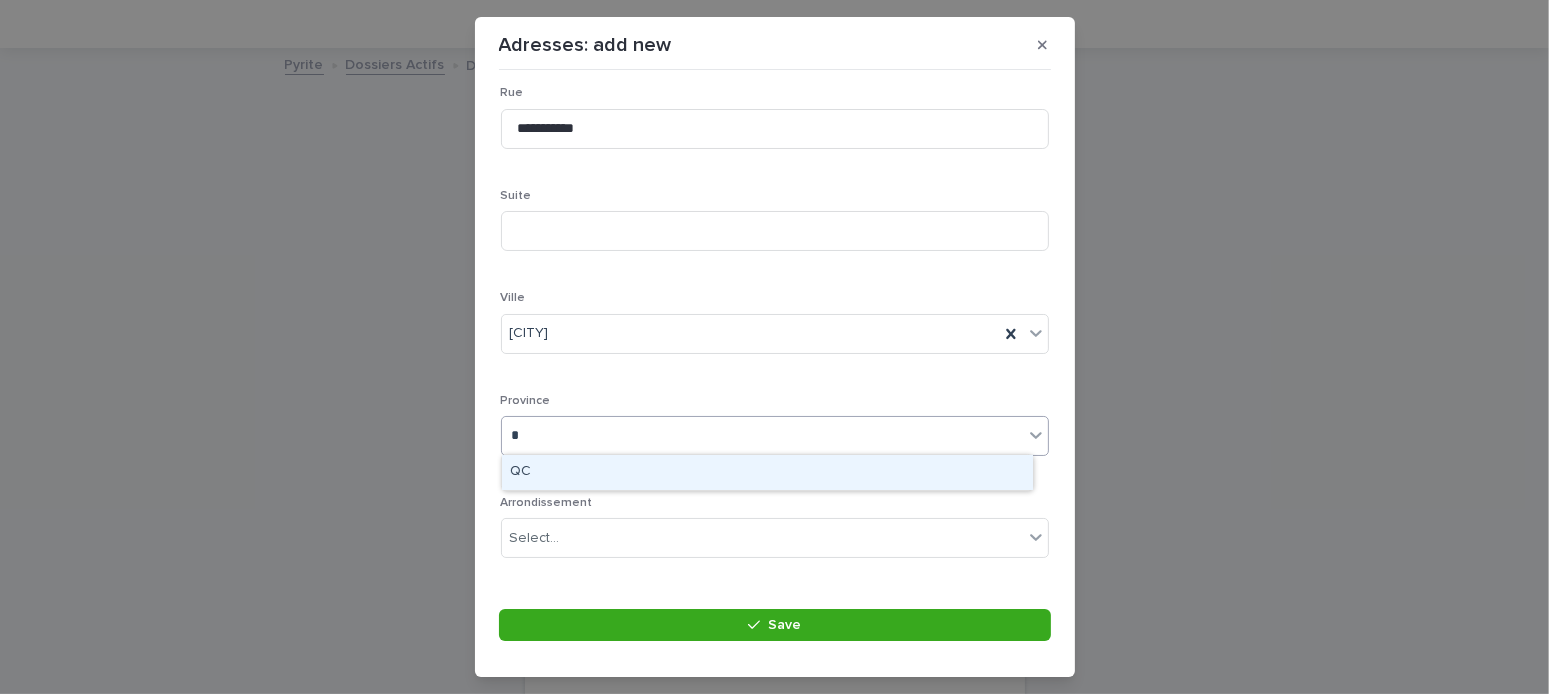 type on "**" 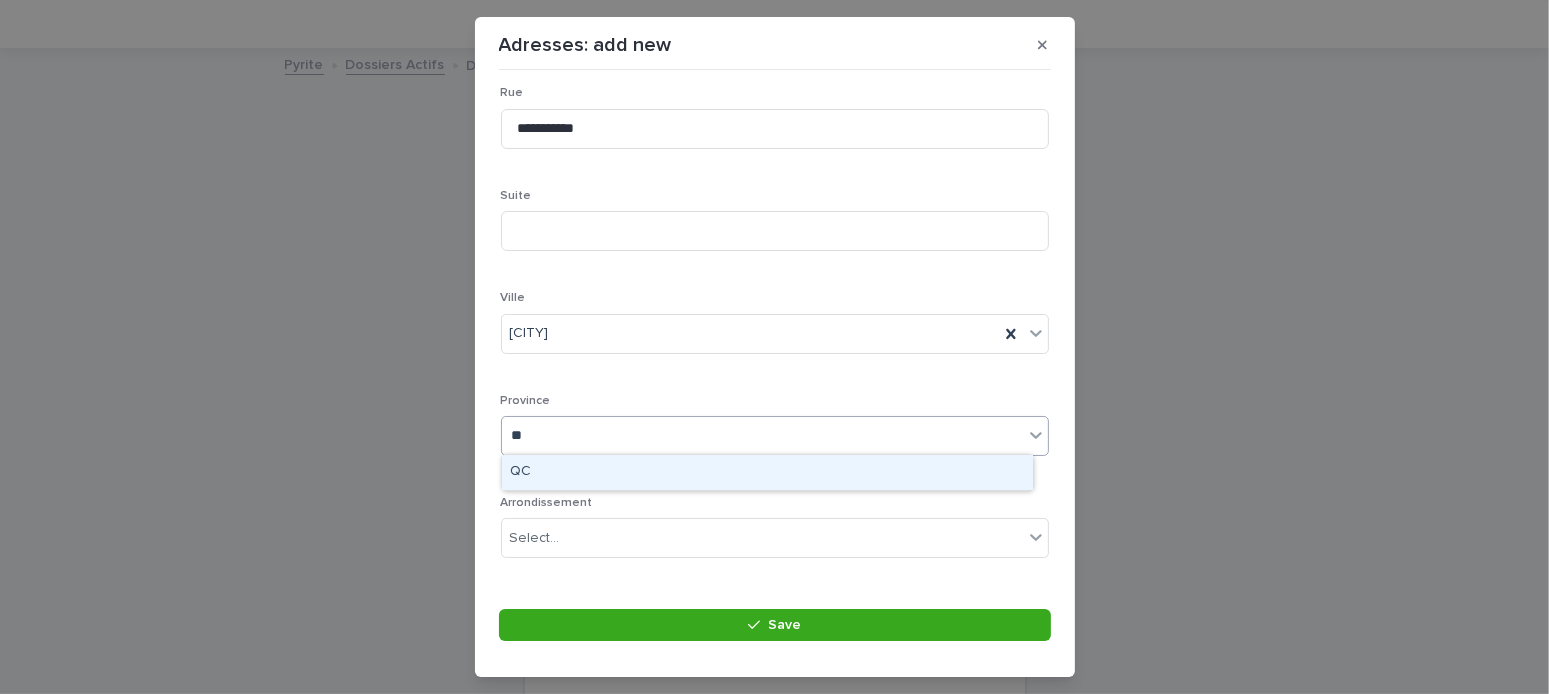 click on "QC" at bounding box center (767, 472) 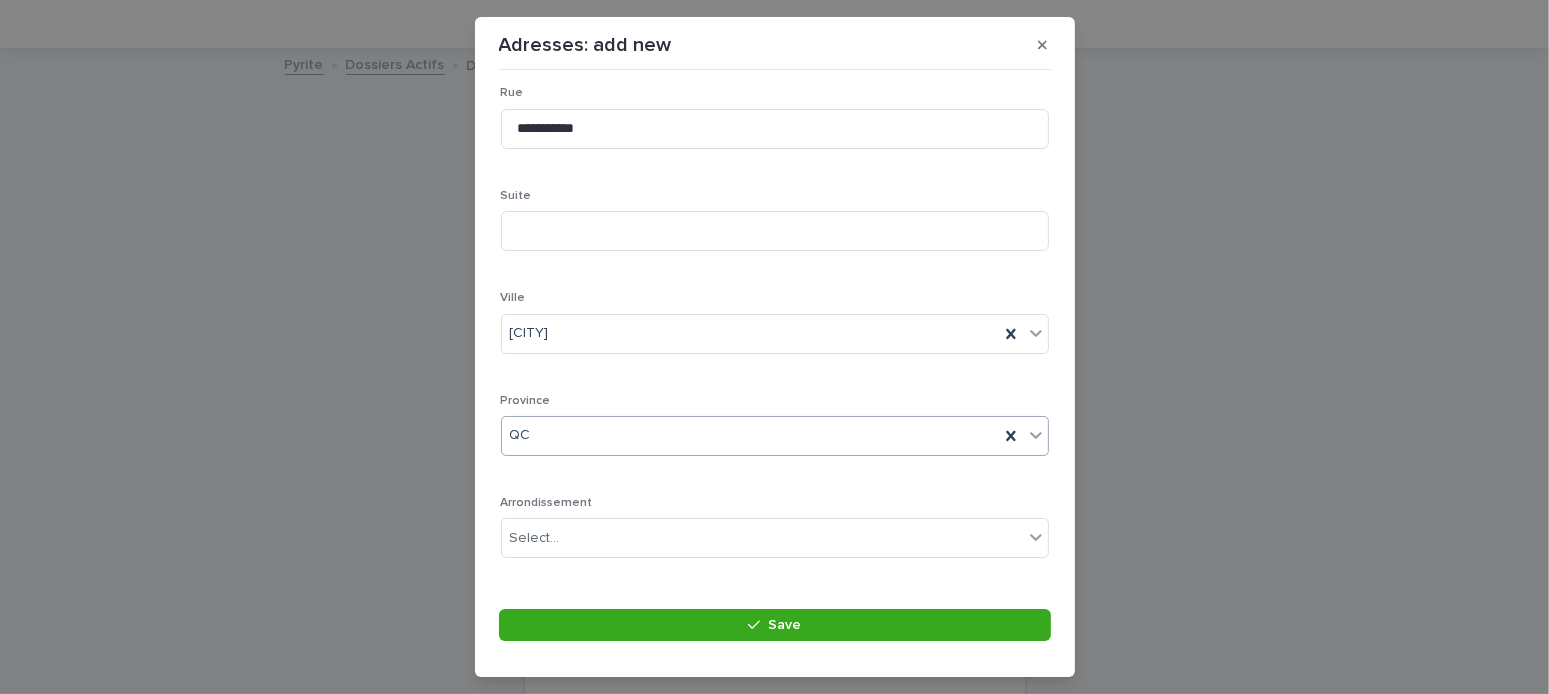 scroll, scrollTop: 437, scrollLeft: 0, axis: vertical 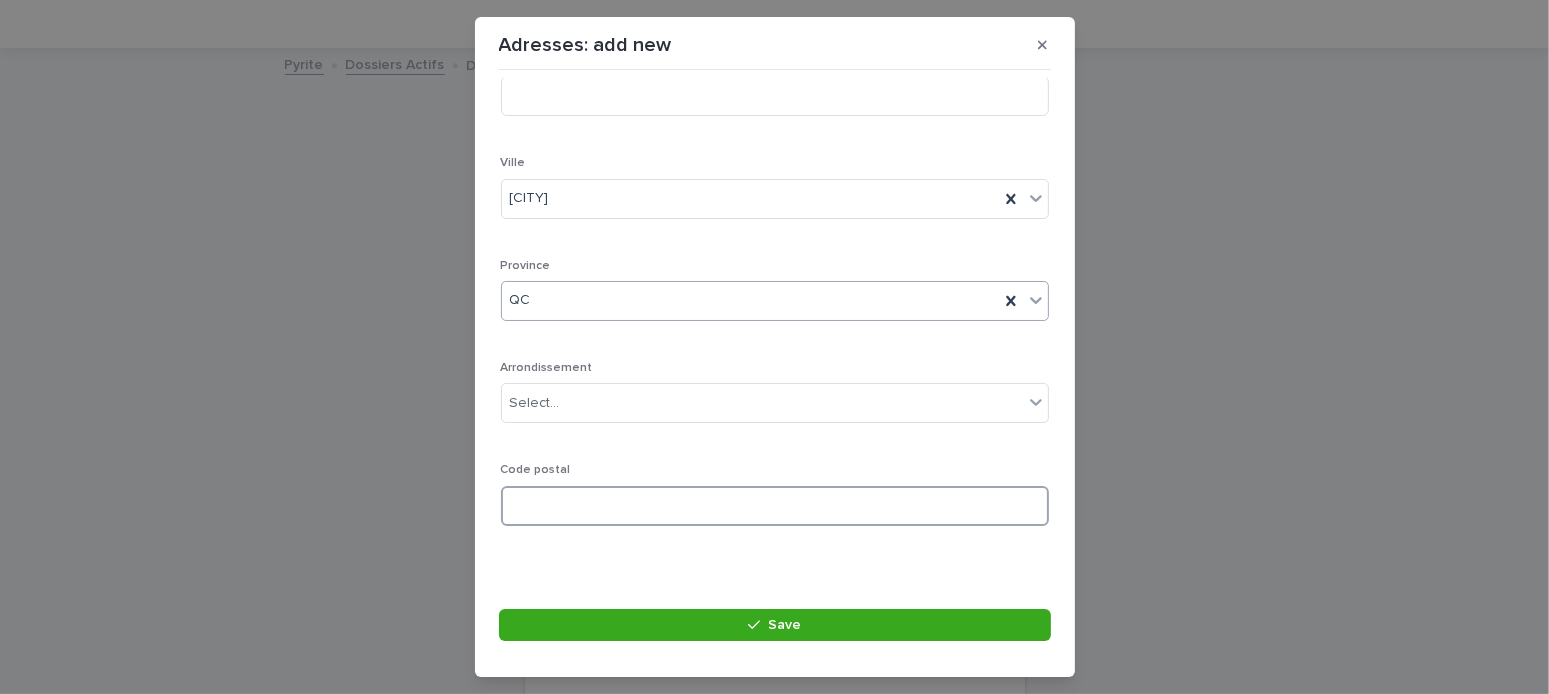 click at bounding box center [775, 506] 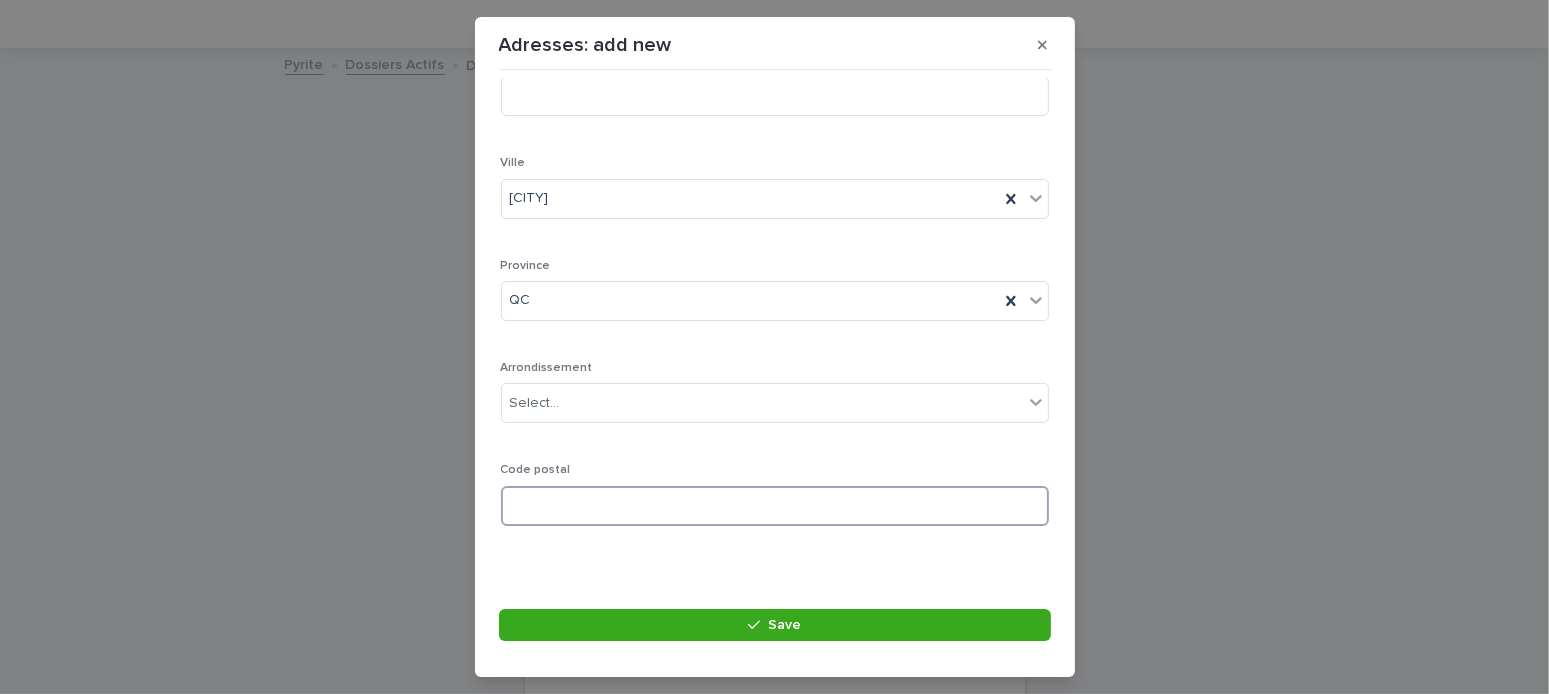 click at bounding box center (775, 506) 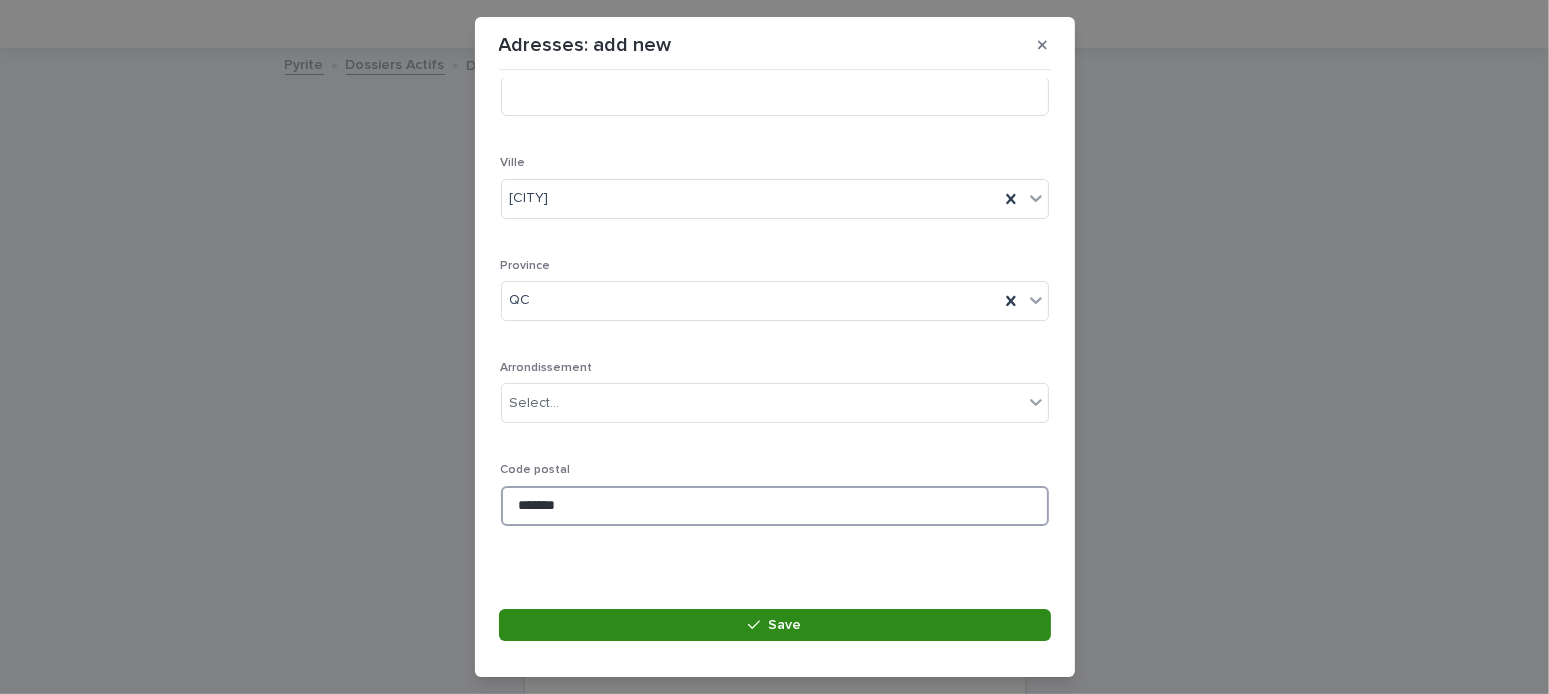 type on "*******" 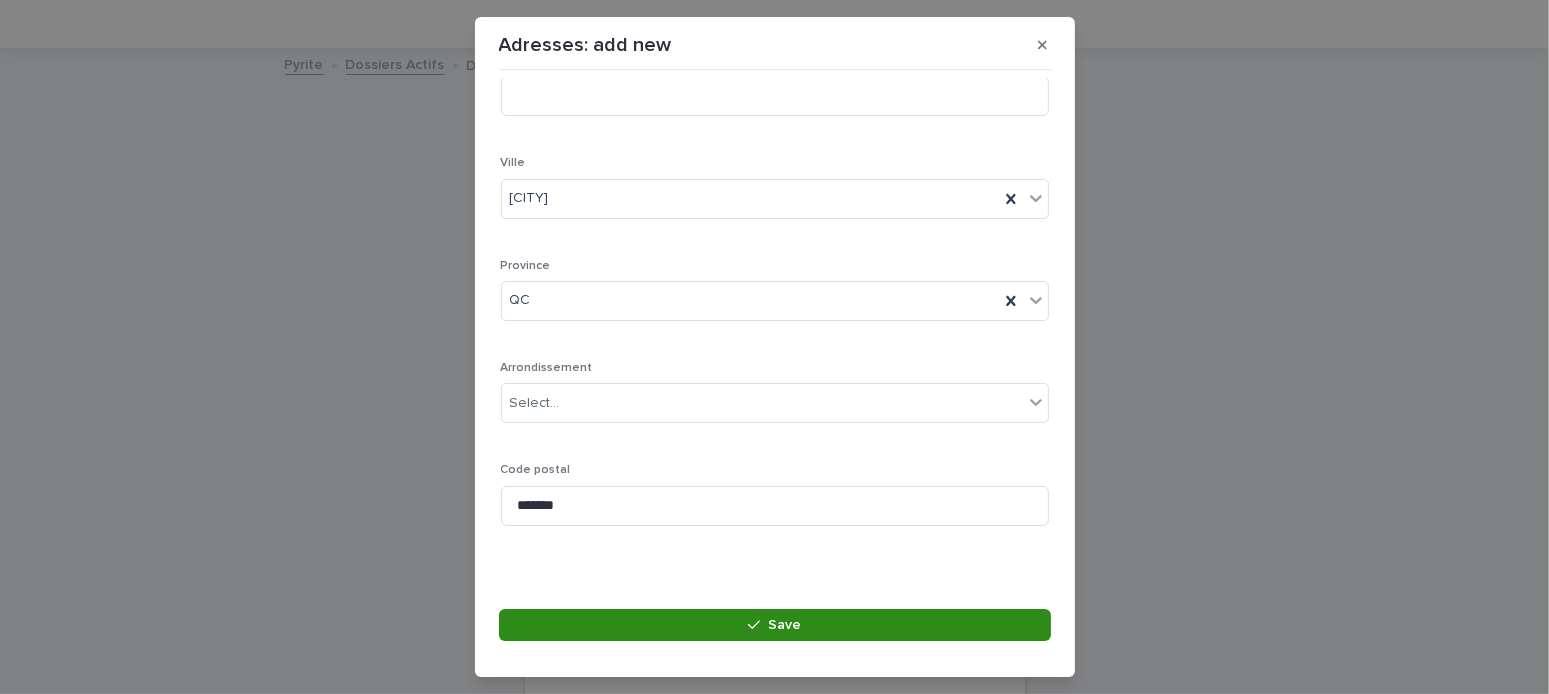 click on "Save" at bounding box center [775, 625] 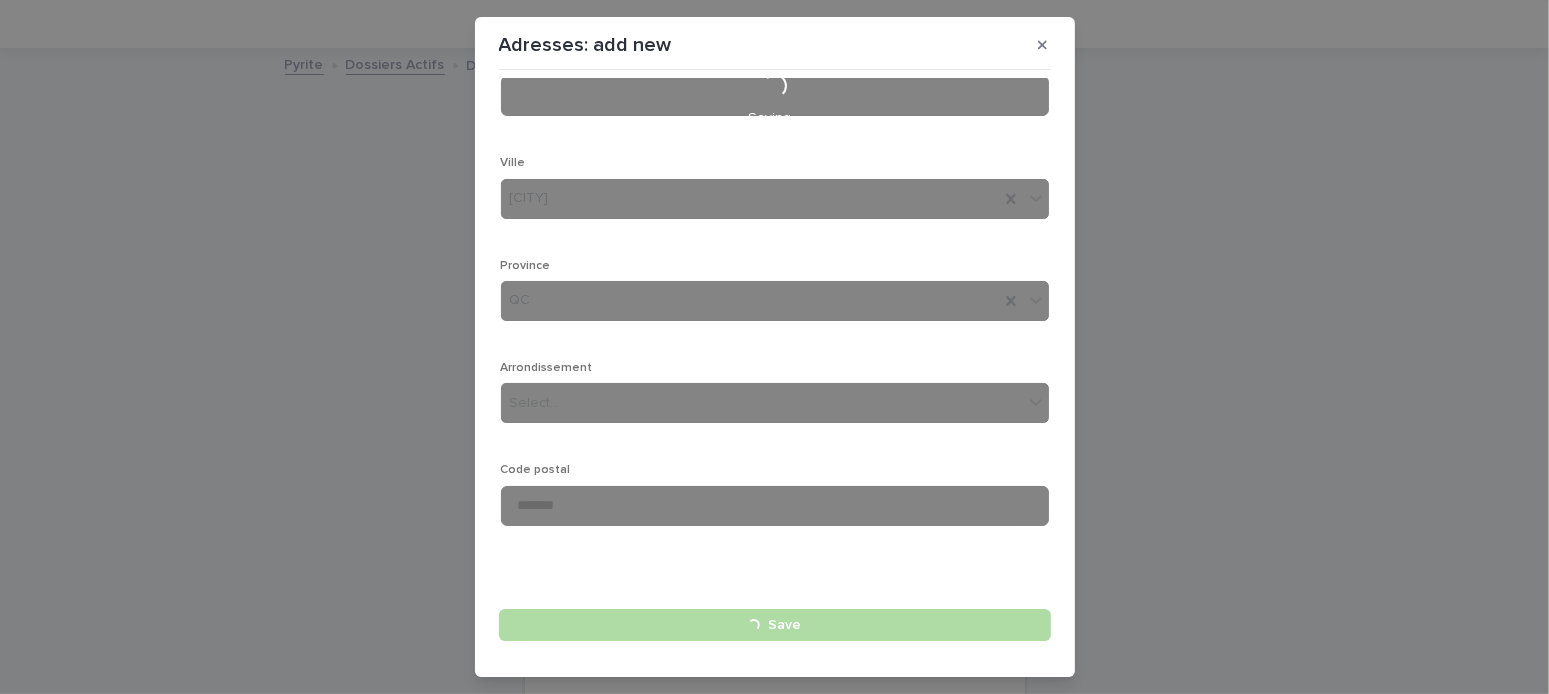 type 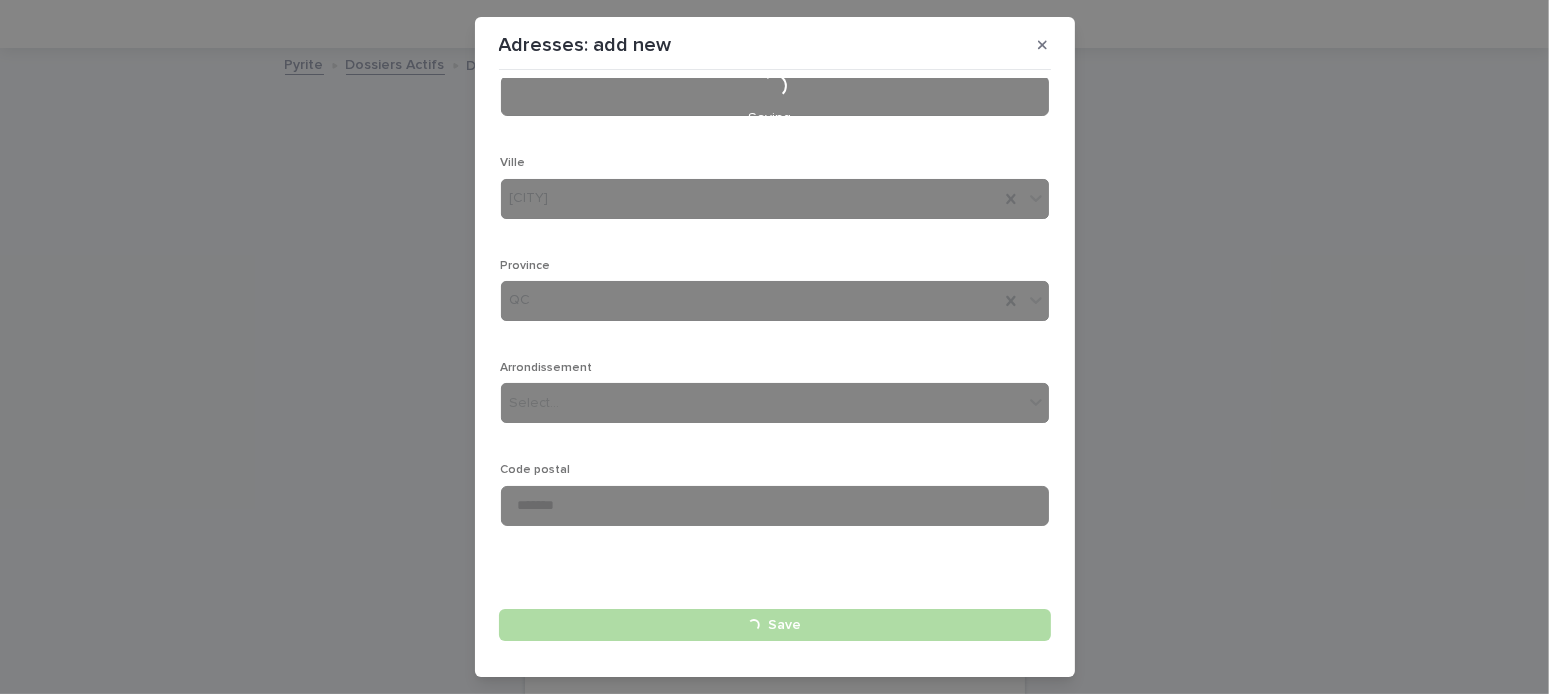 type 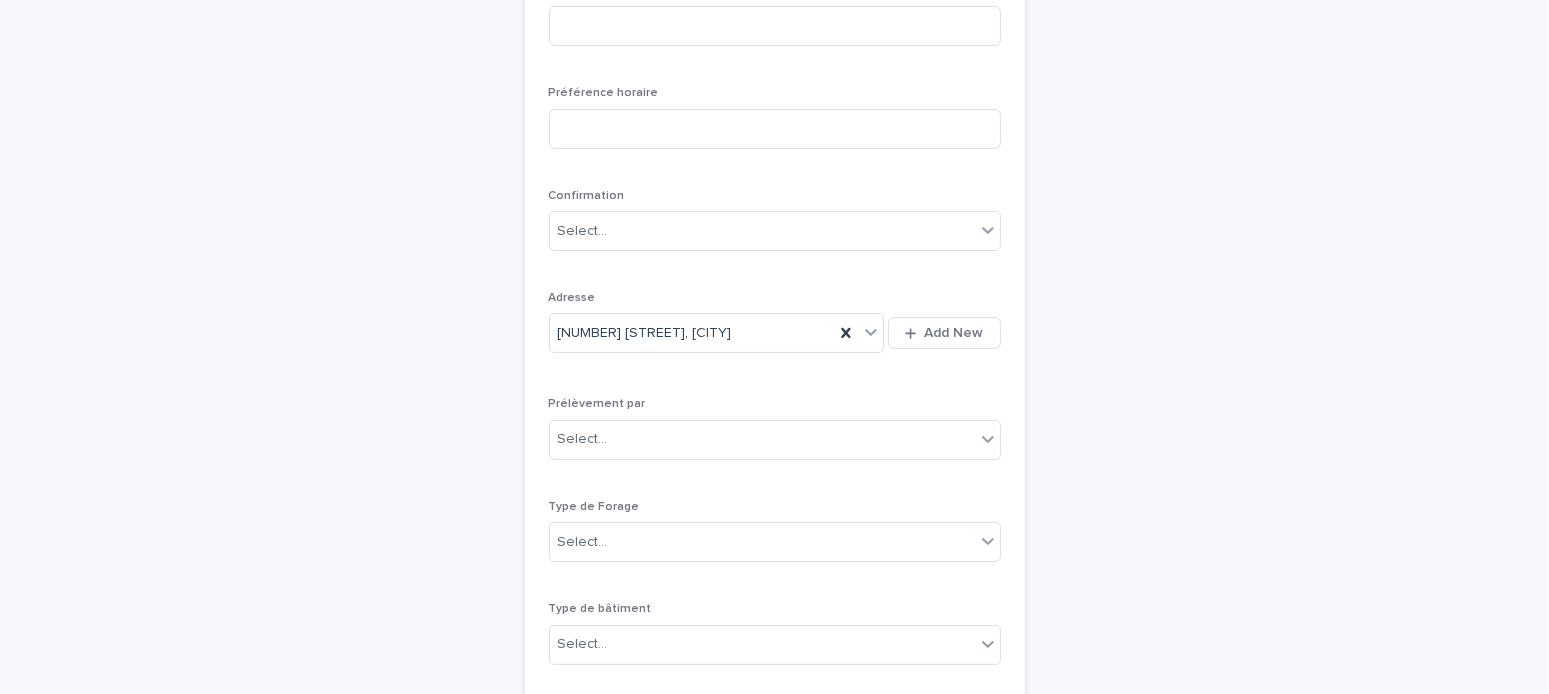 scroll, scrollTop: 463, scrollLeft: 0, axis: vertical 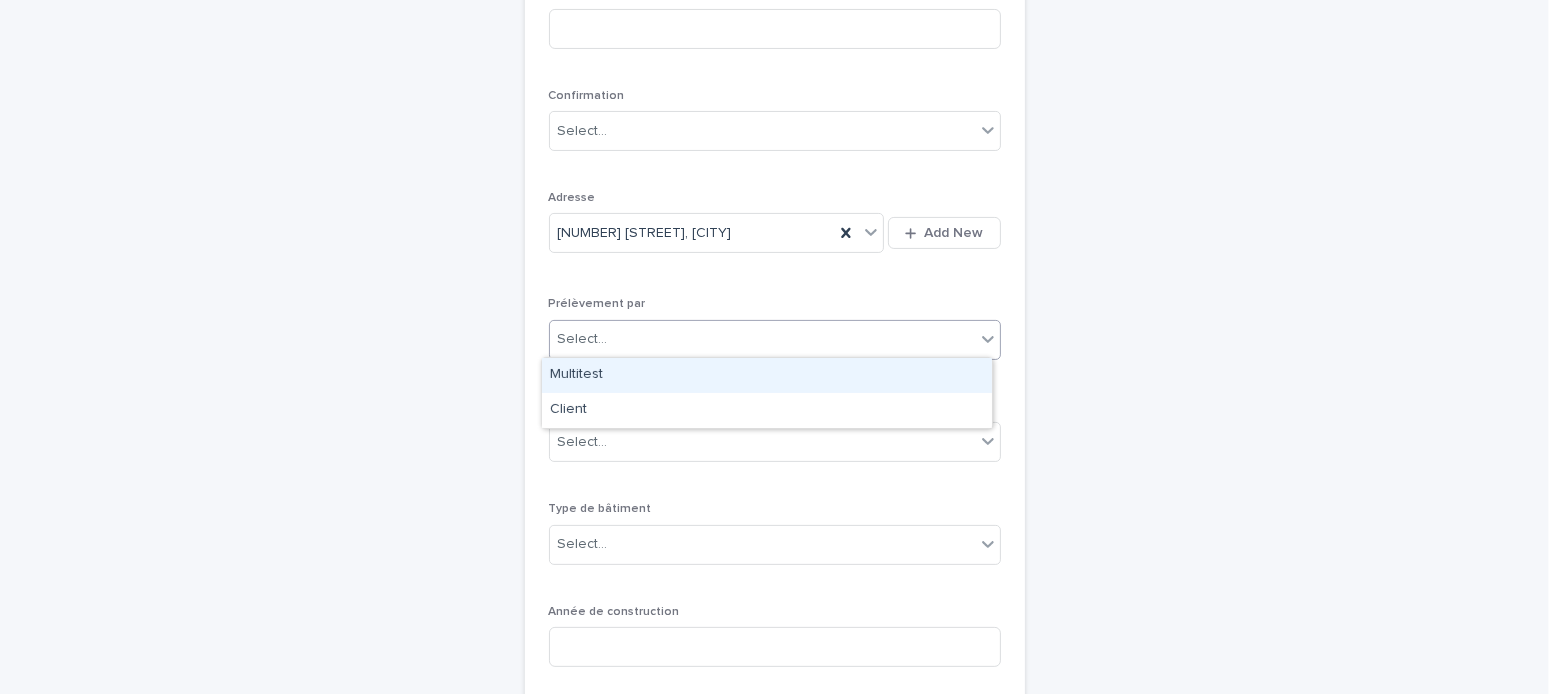 click on "Select..." at bounding box center [762, 339] 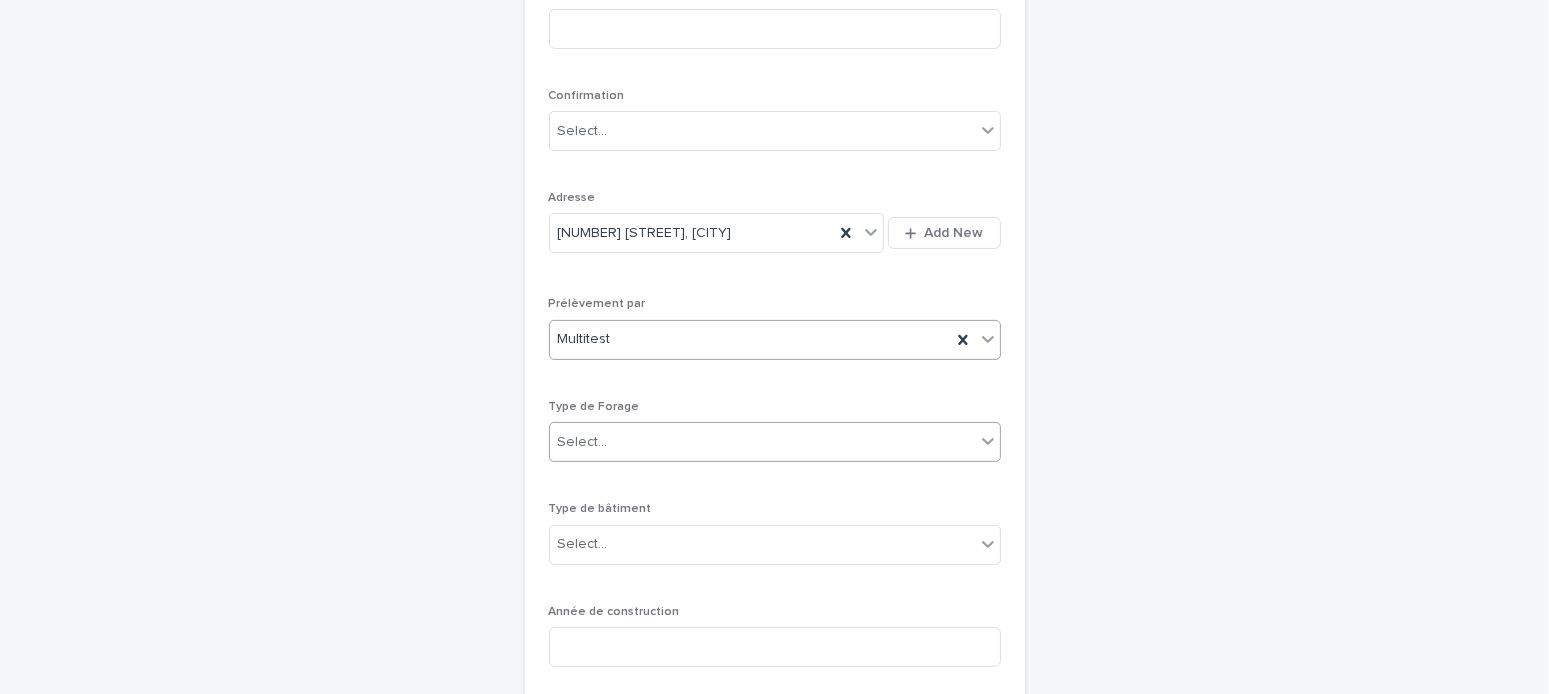 click on "Select..." at bounding box center [762, 442] 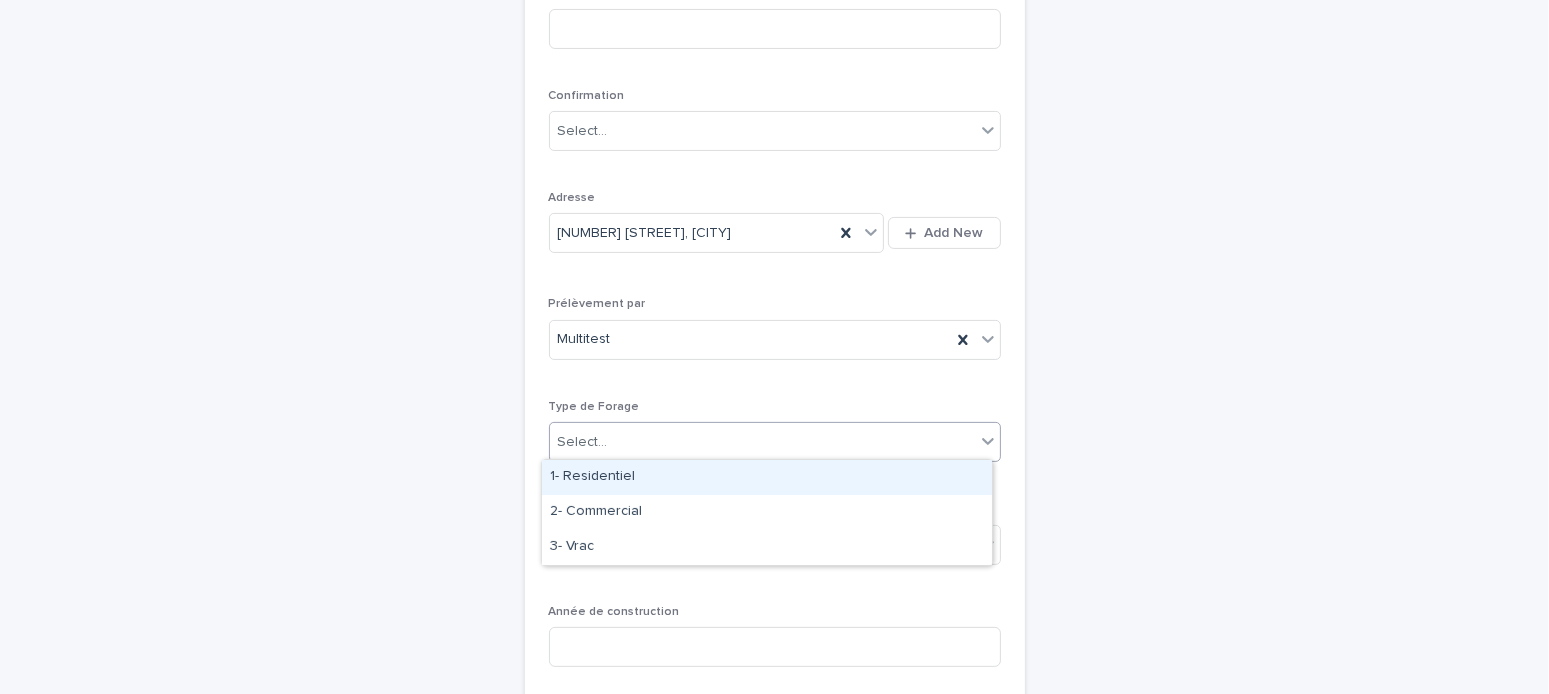 click on "1- Residentiel" at bounding box center [767, 477] 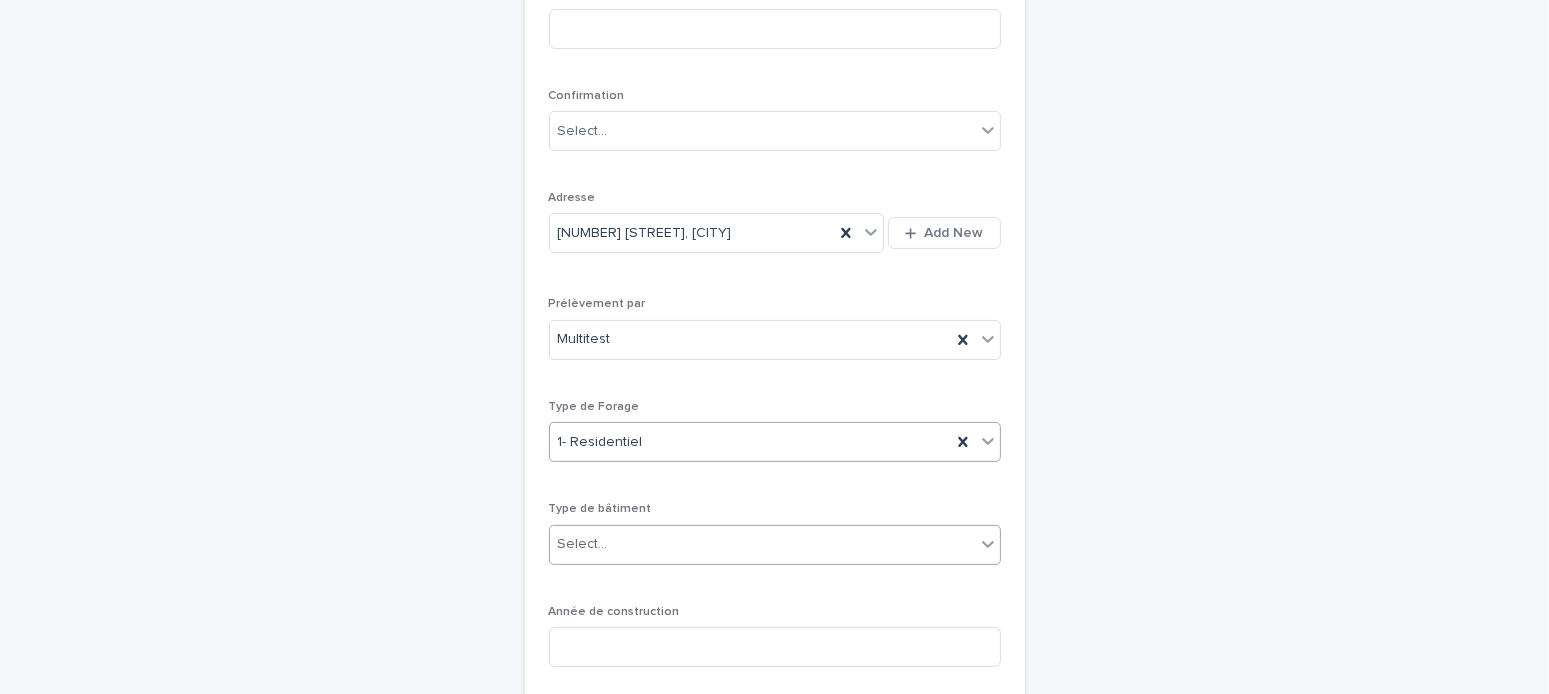 scroll, scrollTop: 663, scrollLeft: 0, axis: vertical 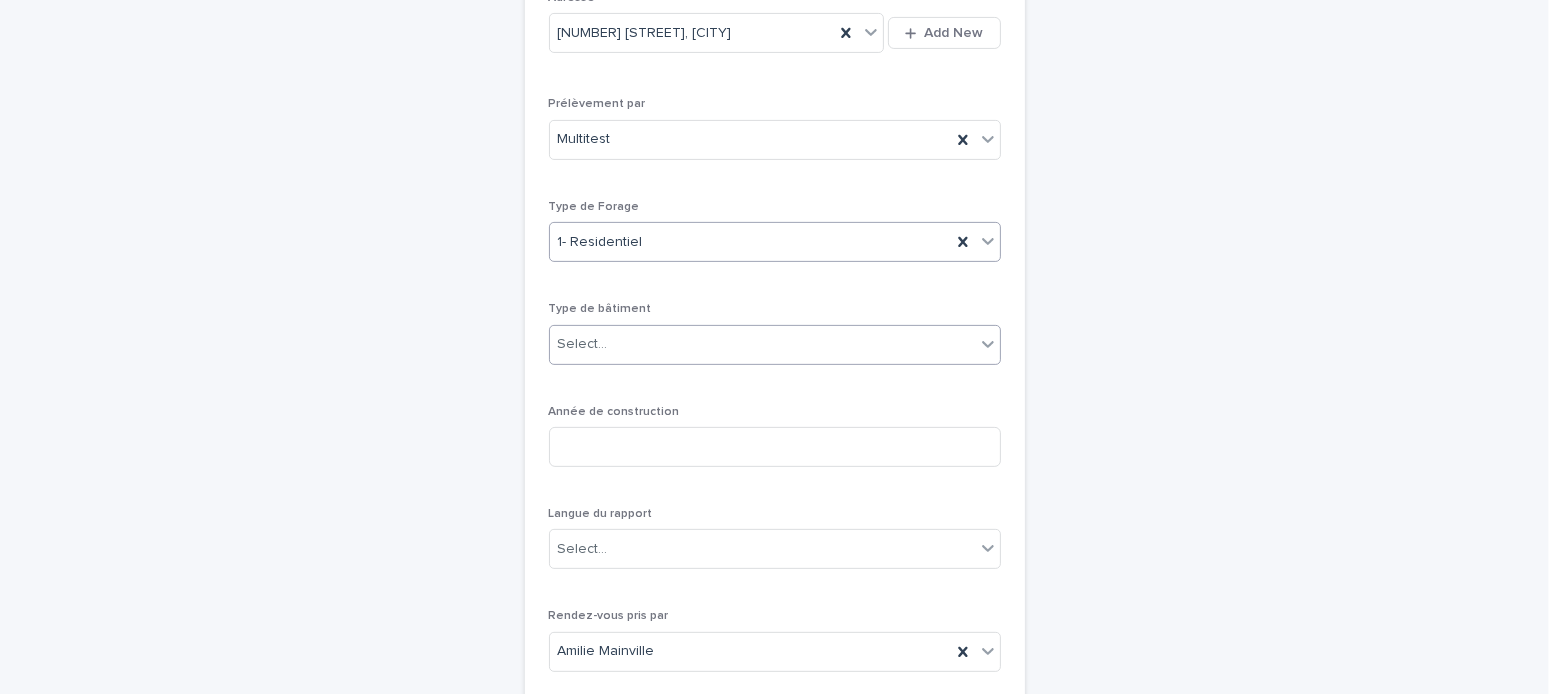 click on "Select..." at bounding box center (762, 344) 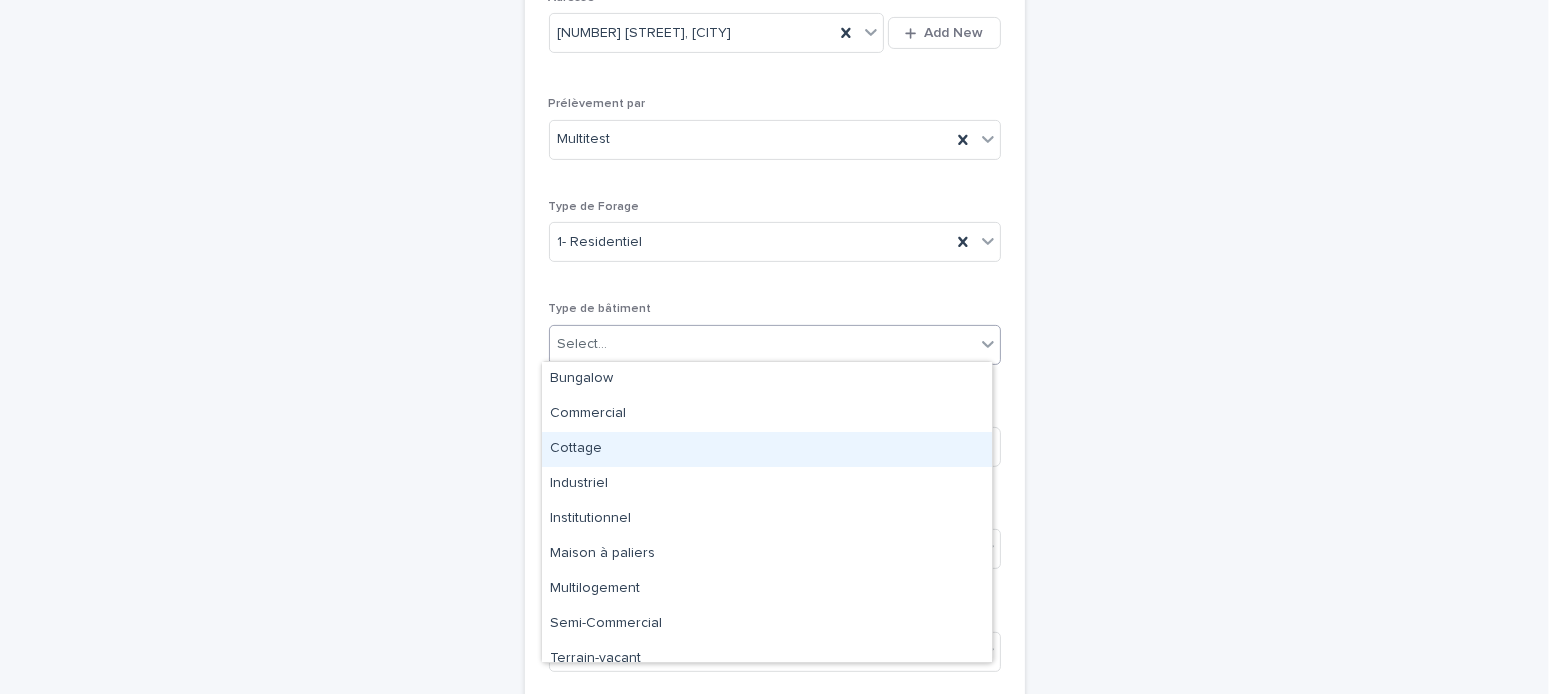 drag, startPoint x: 600, startPoint y: 387, endPoint x: 562, endPoint y: 442, distance: 66.85058 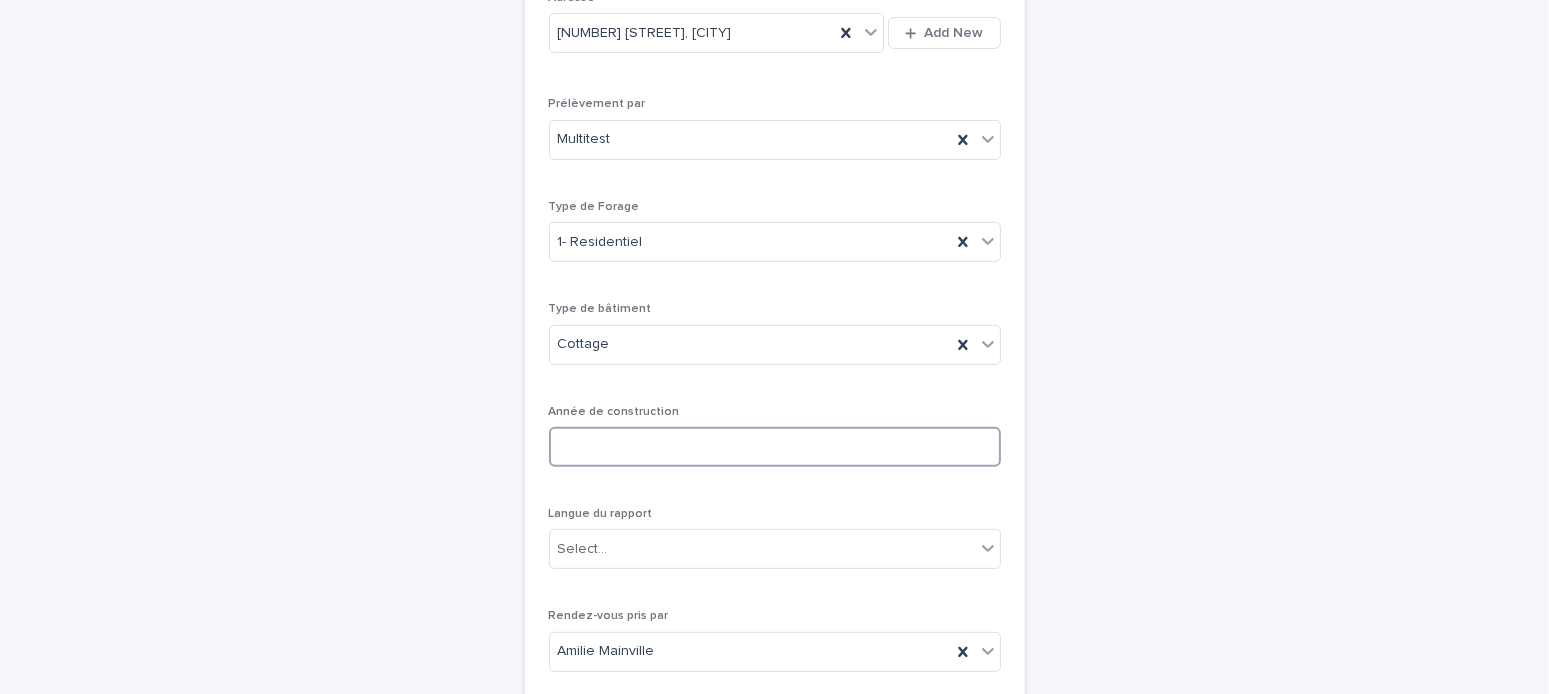 click at bounding box center [775, 447] 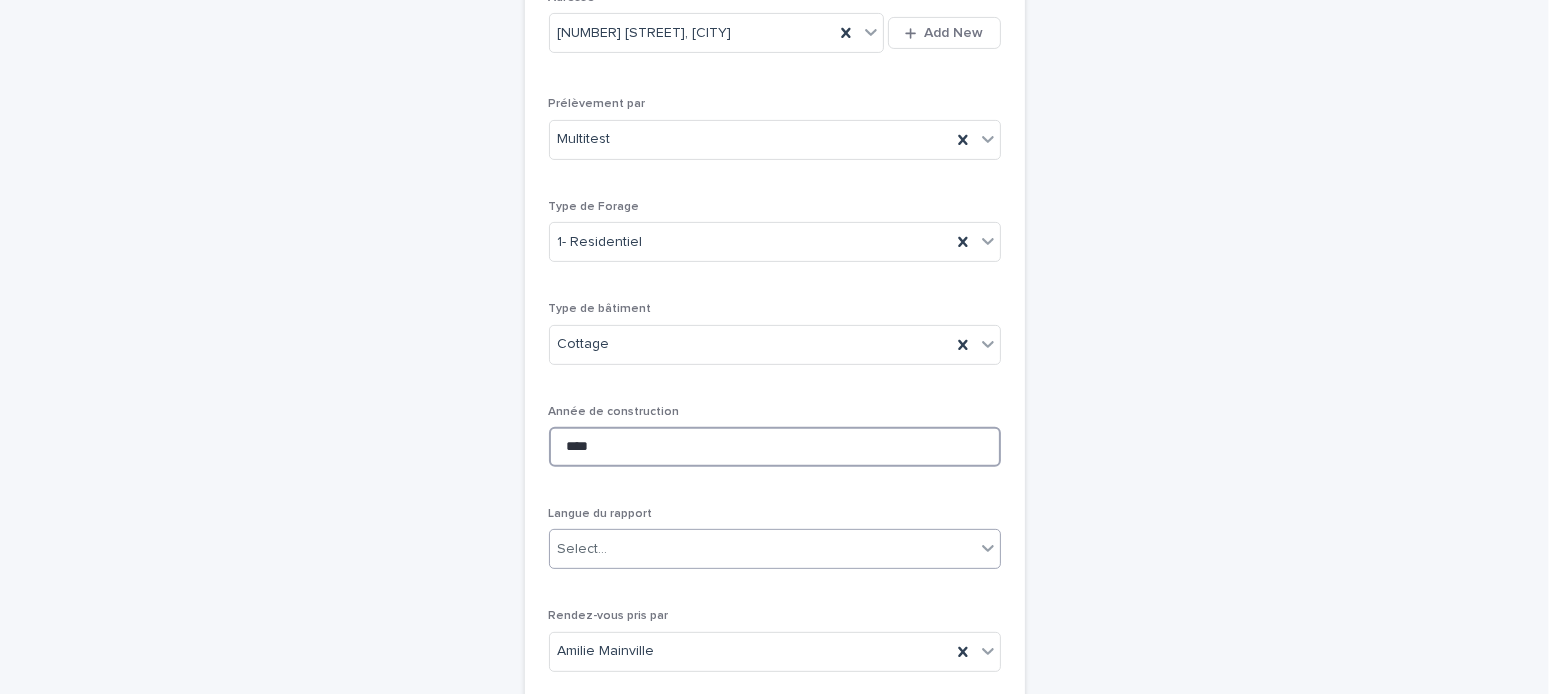 type on "****" 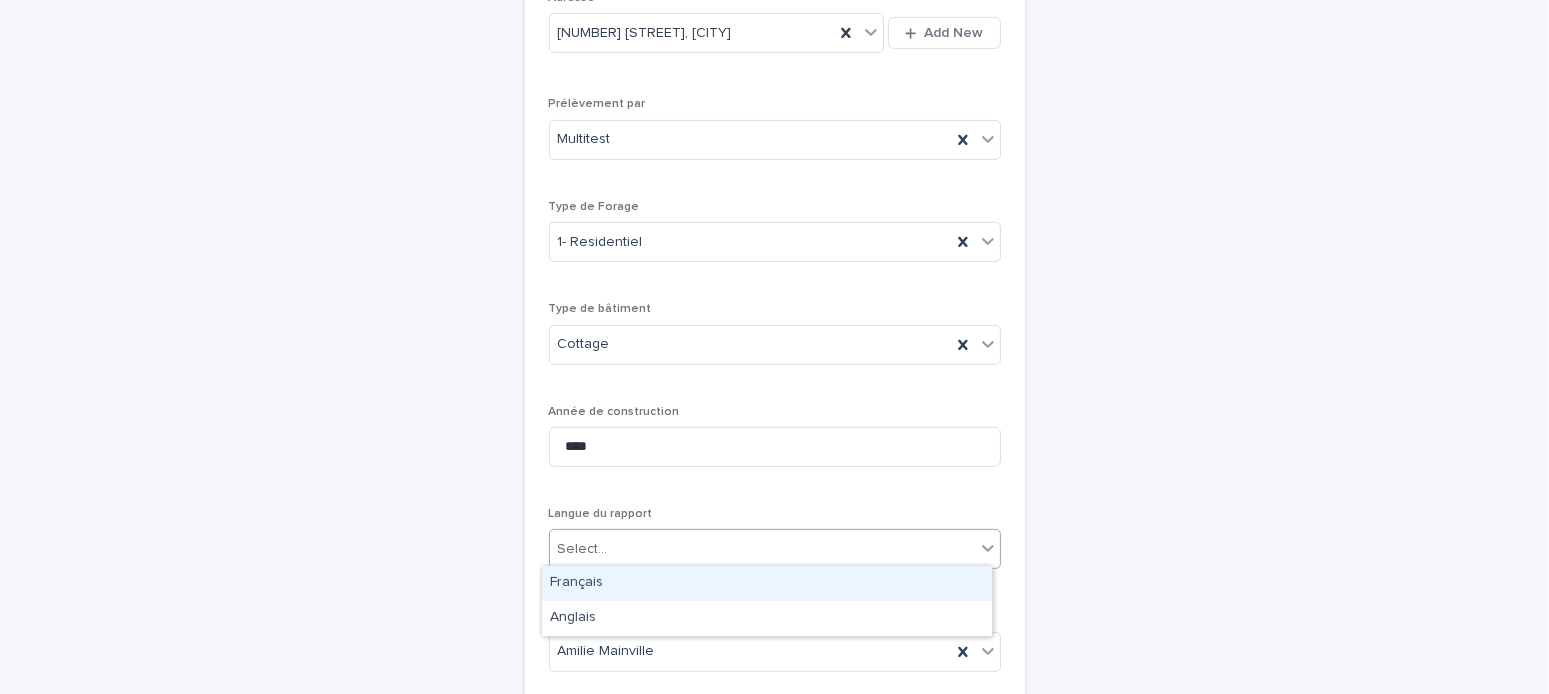click on "Select..." at bounding box center (762, 549) 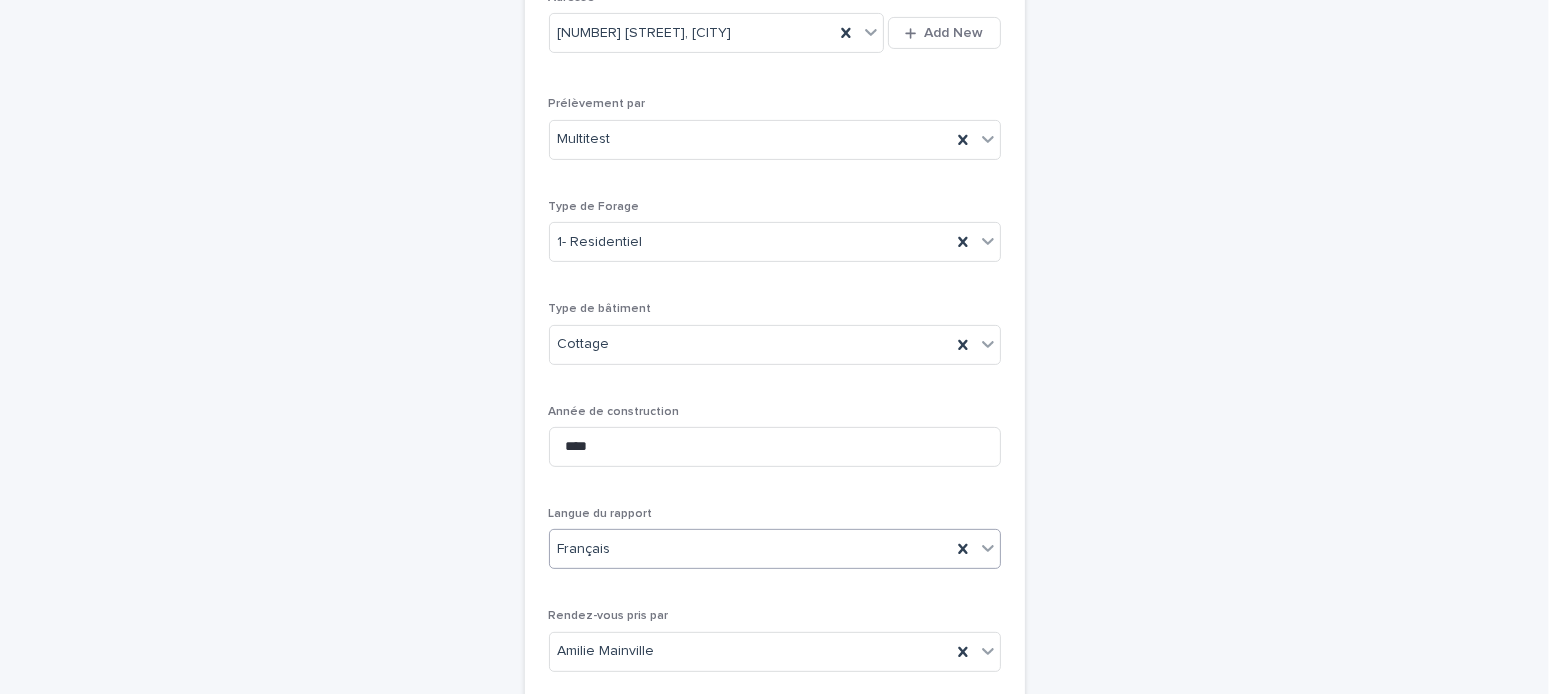 scroll, scrollTop: 1063, scrollLeft: 0, axis: vertical 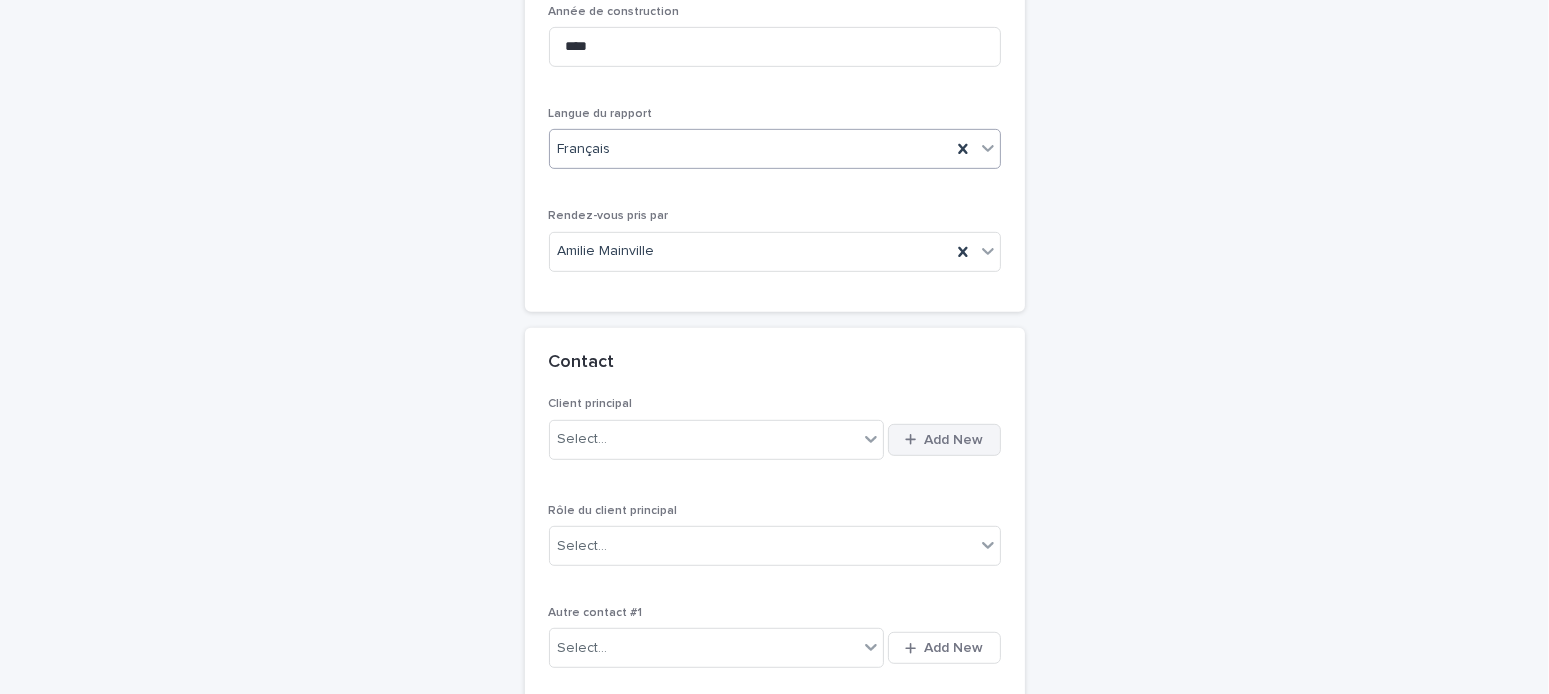 click on "Add New" at bounding box center (954, 440) 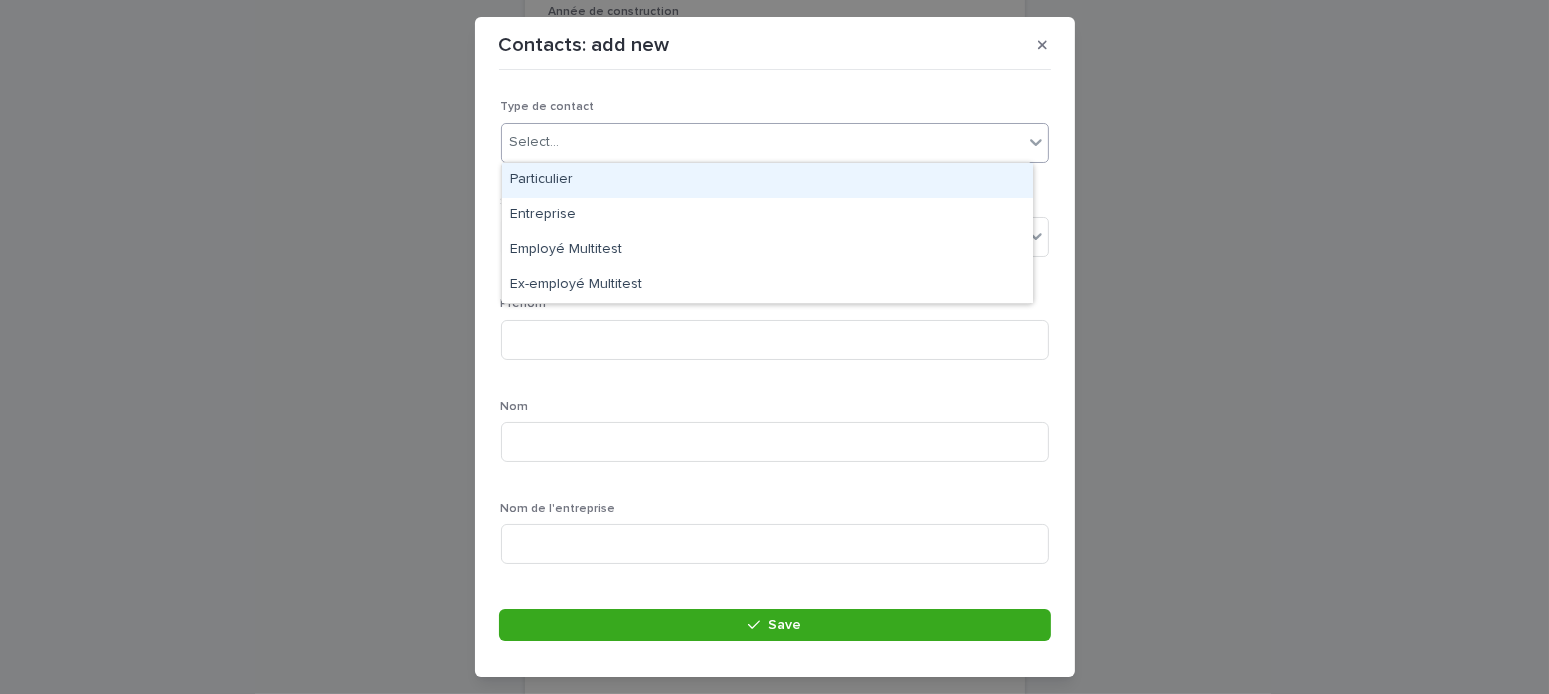 click on "Select..." at bounding box center [535, 142] 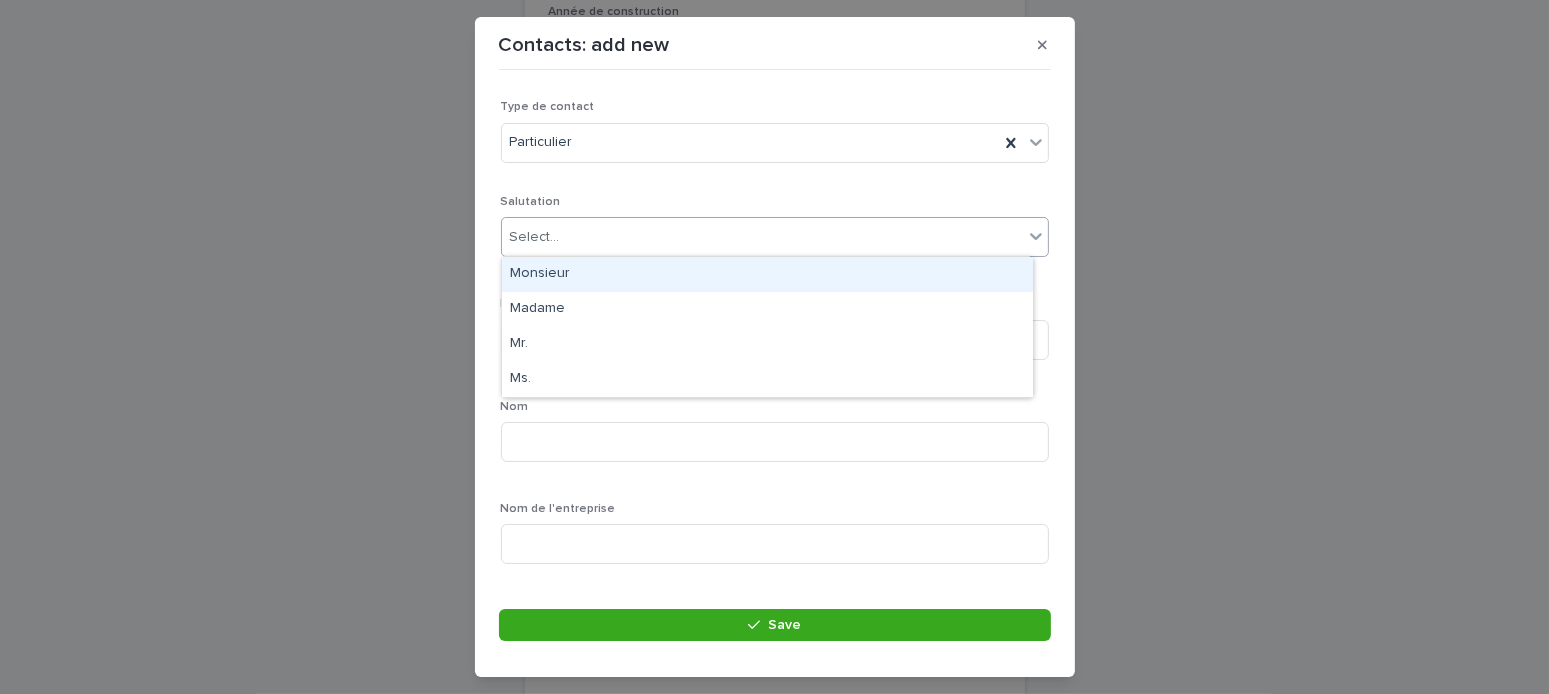click on "Select..." at bounding box center (535, 237) 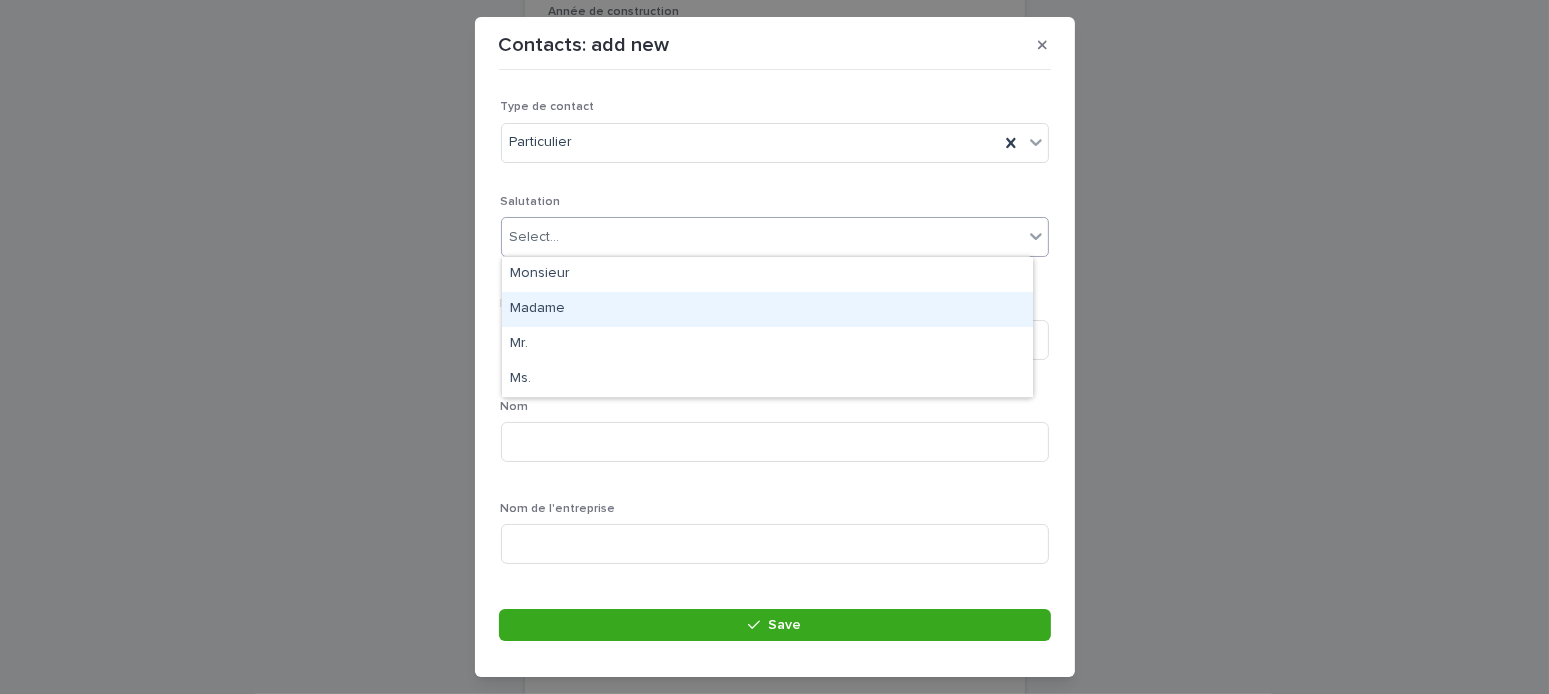 click on "Madame" at bounding box center (767, 309) 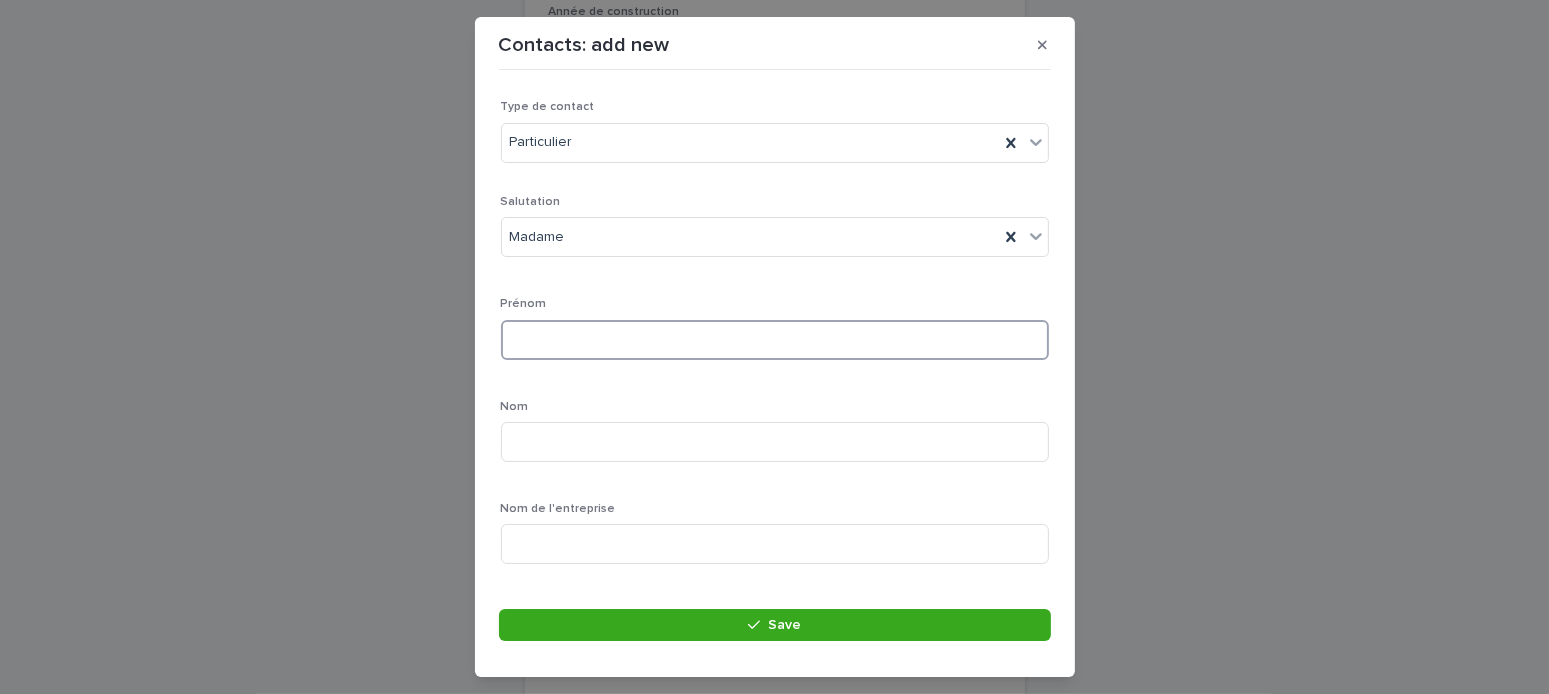 click at bounding box center [775, 340] 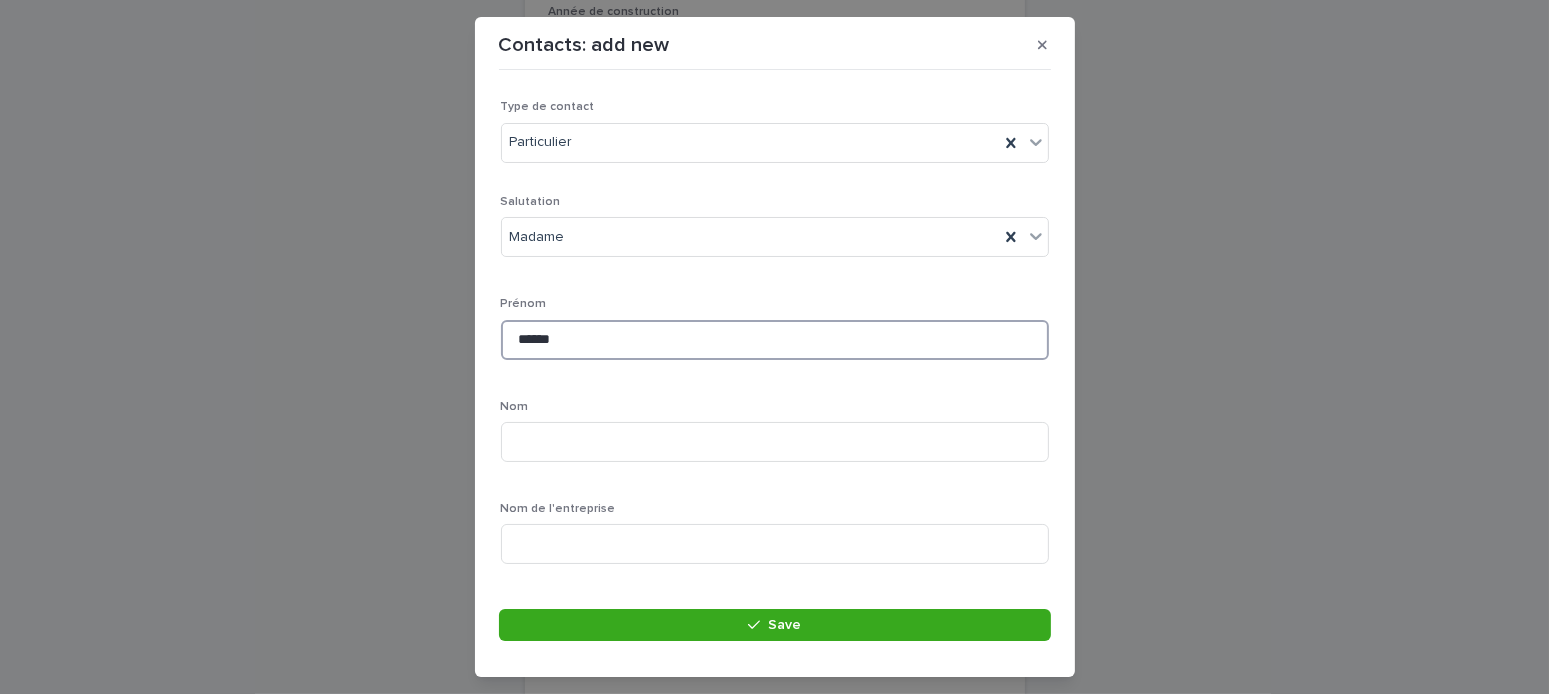 type on "******" 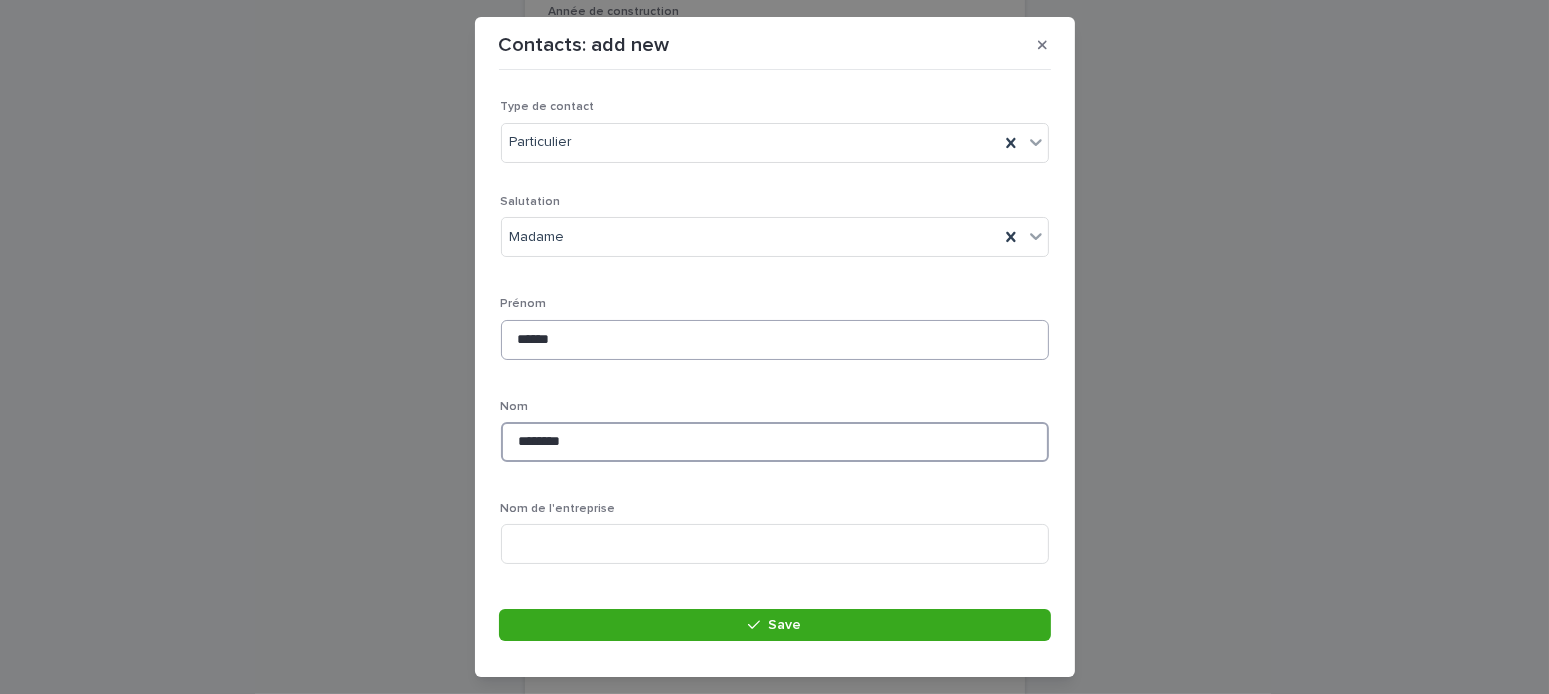 scroll, scrollTop: 300, scrollLeft: 0, axis: vertical 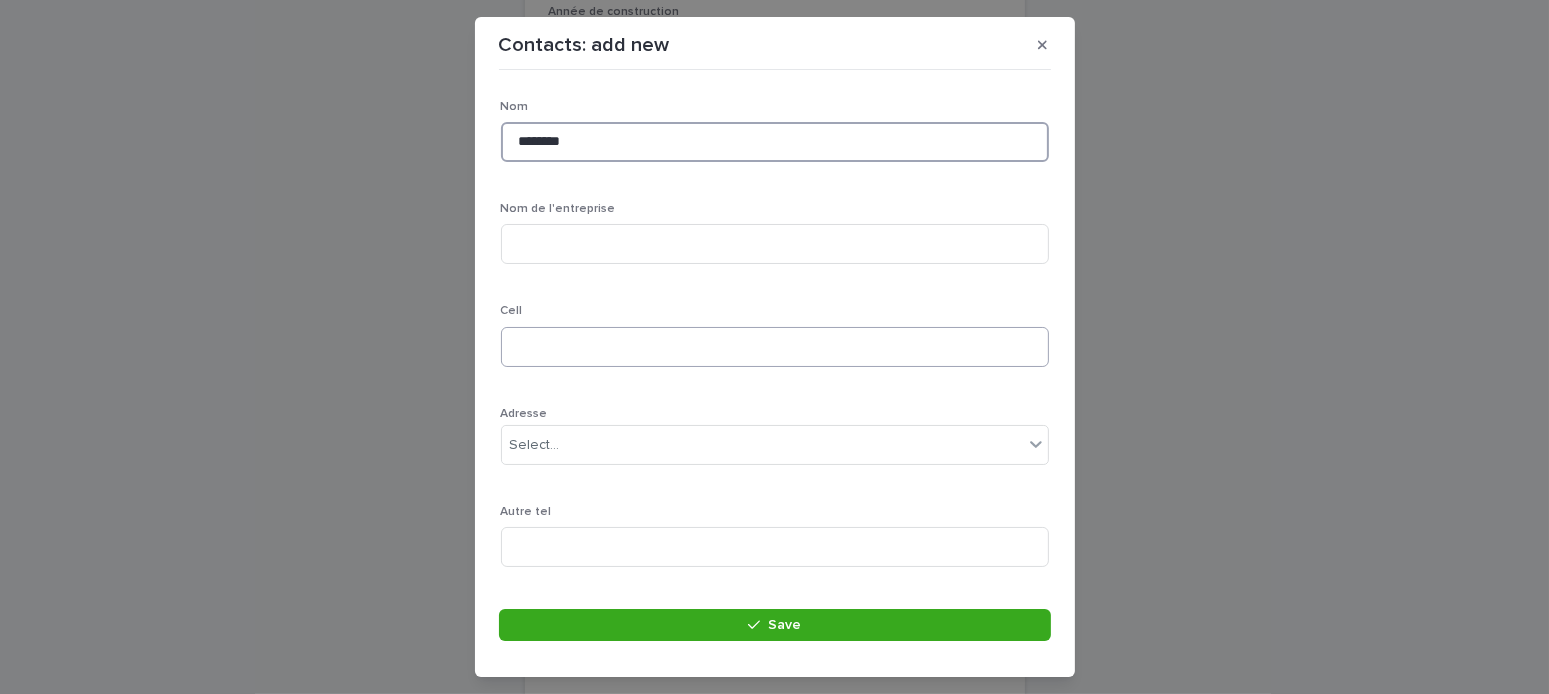 type on "********" 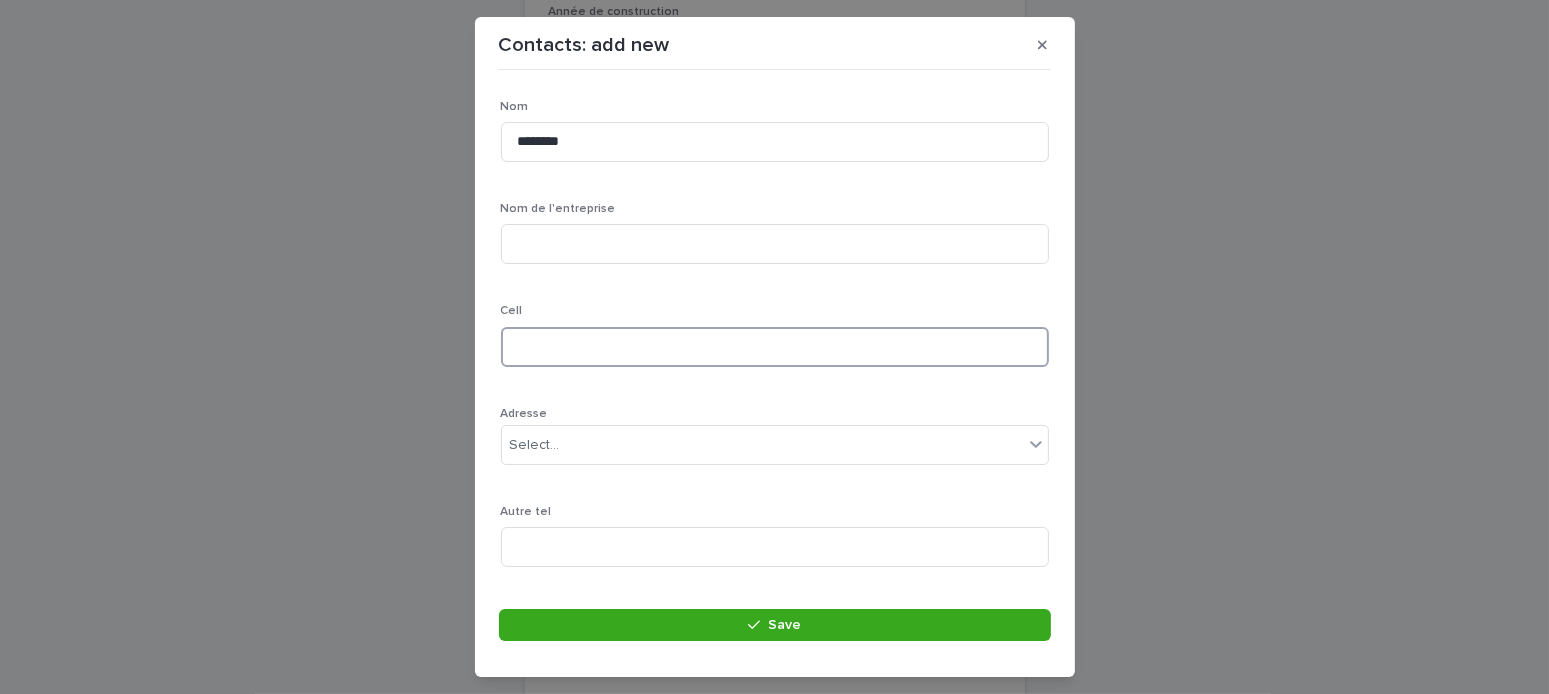 click at bounding box center (775, 347) 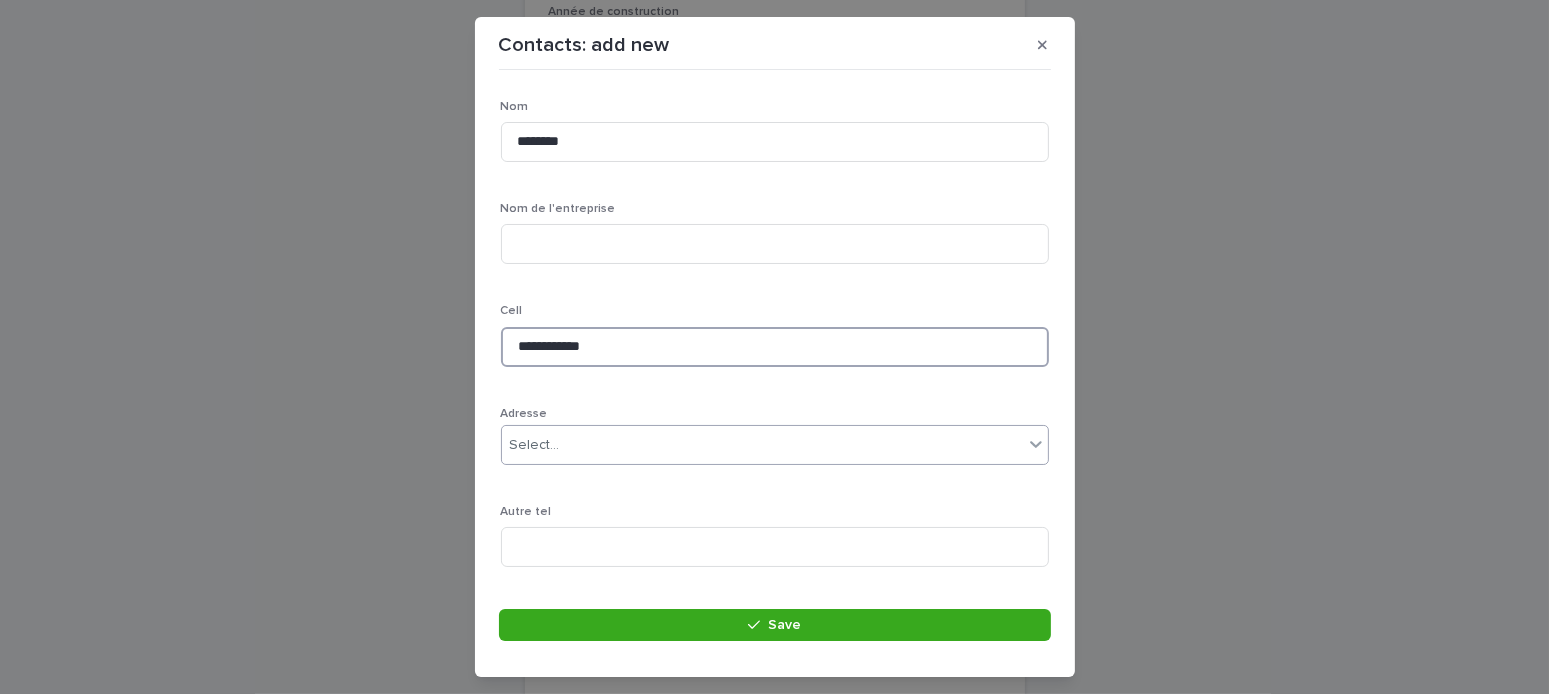 type on "**********" 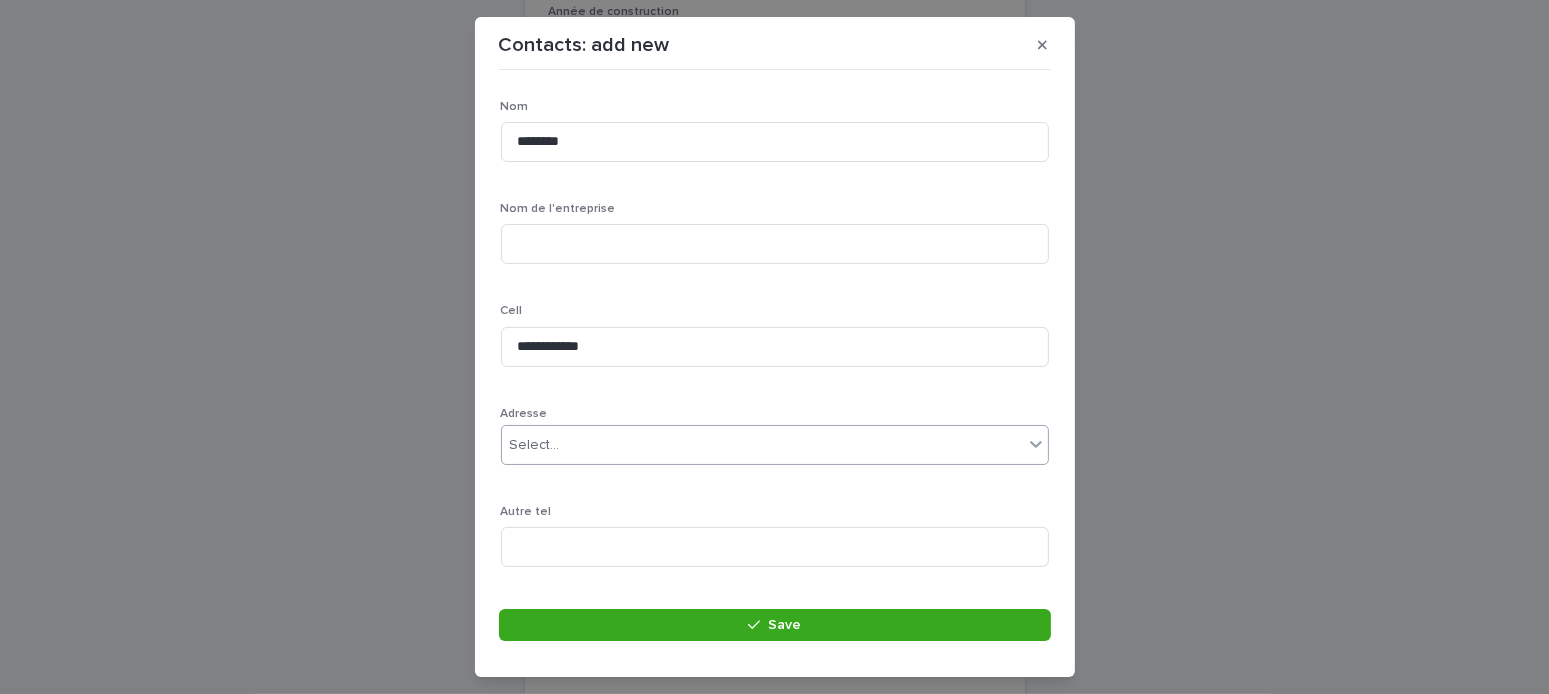 click on "Select..." at bounding box center [535, 445] 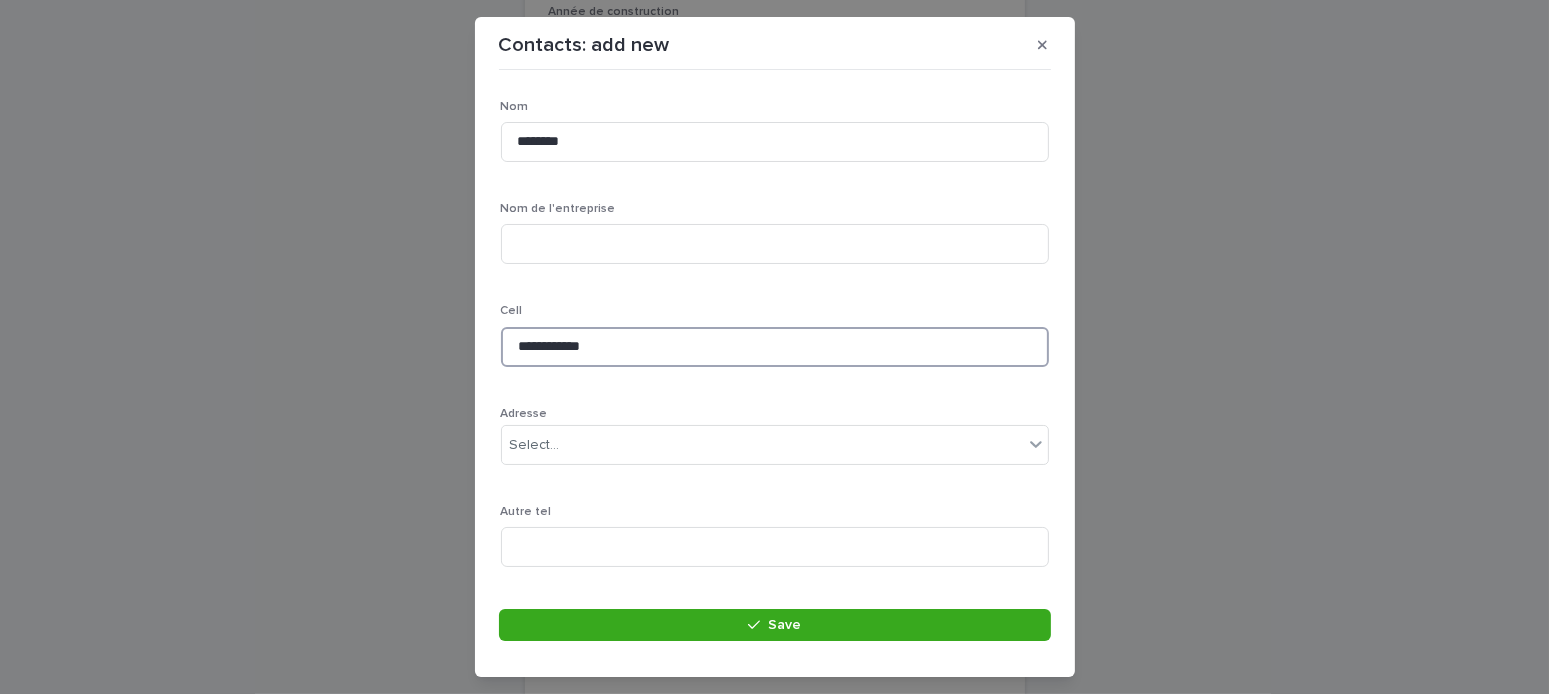 click on "**********" at bounding box center (775, 347) 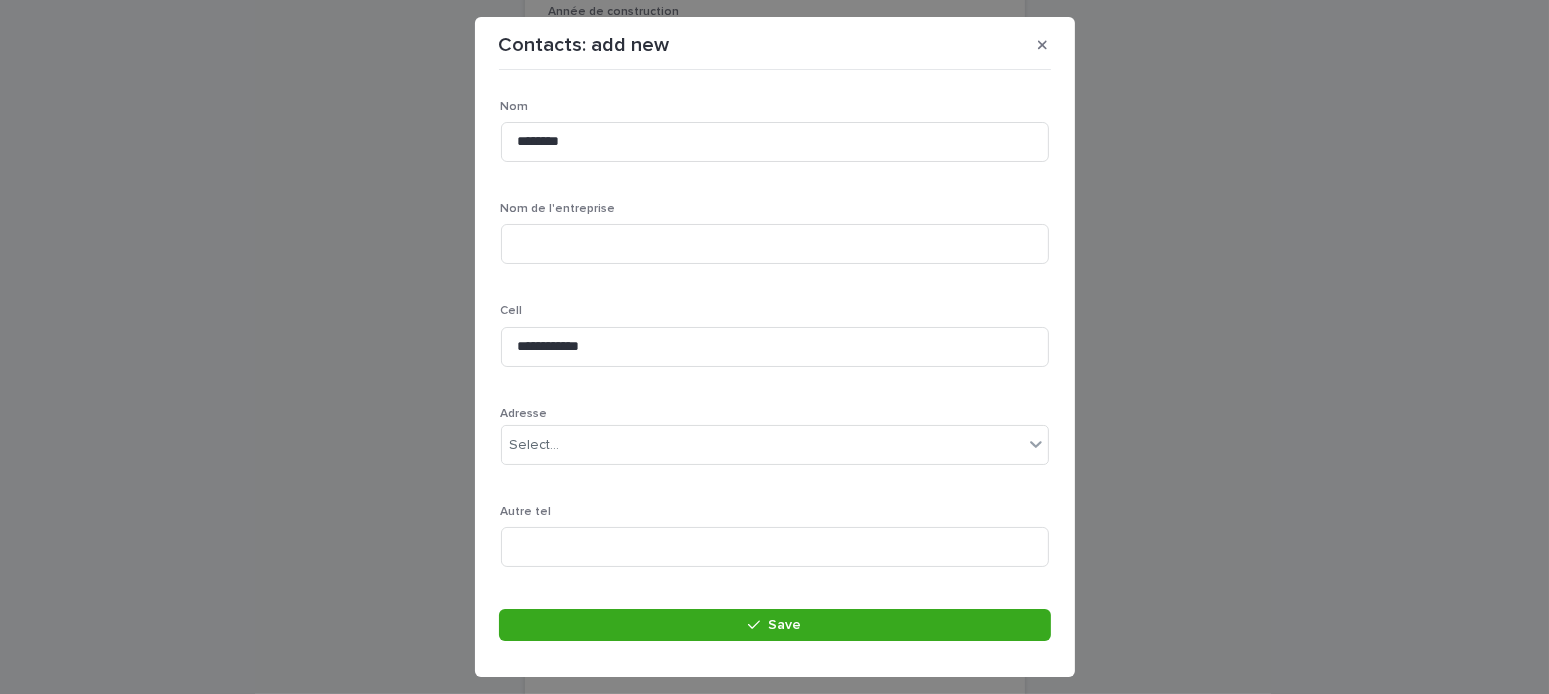 drag, startPoint x: 520, startPoint y: 343, endPoint x: 504, endPoint y: 417, distance: 75.70998 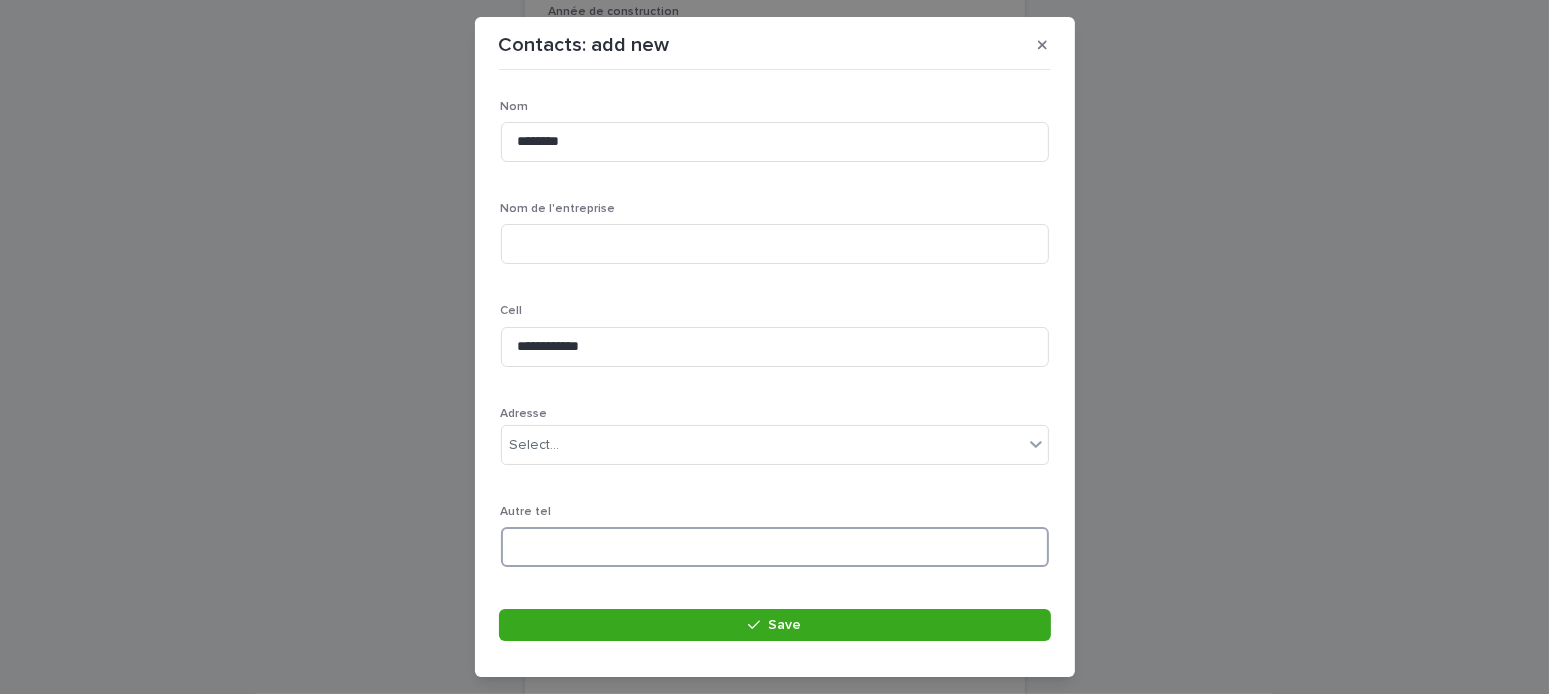 click at bounding box center (775, 547) 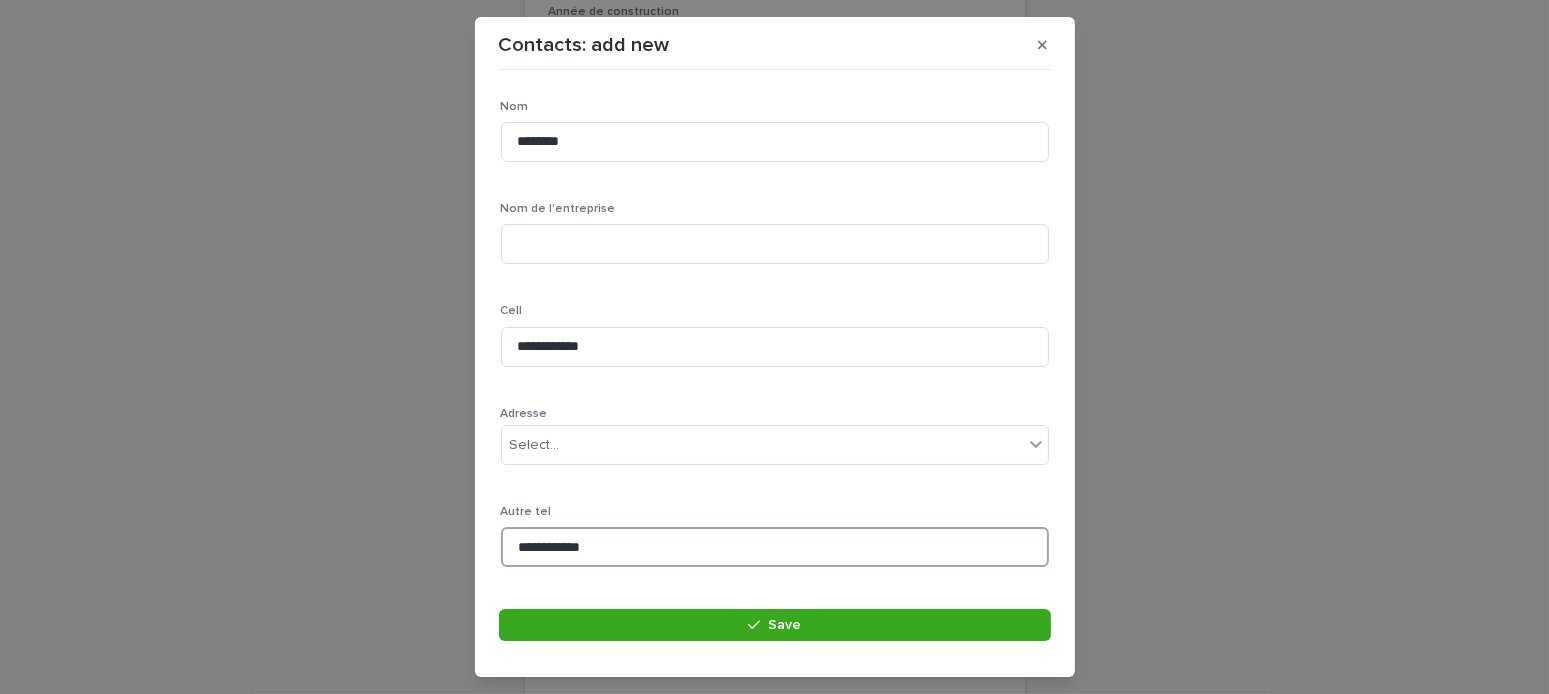 scroll, scrollTop: 400, scrollLeft: 0, axis: vertical 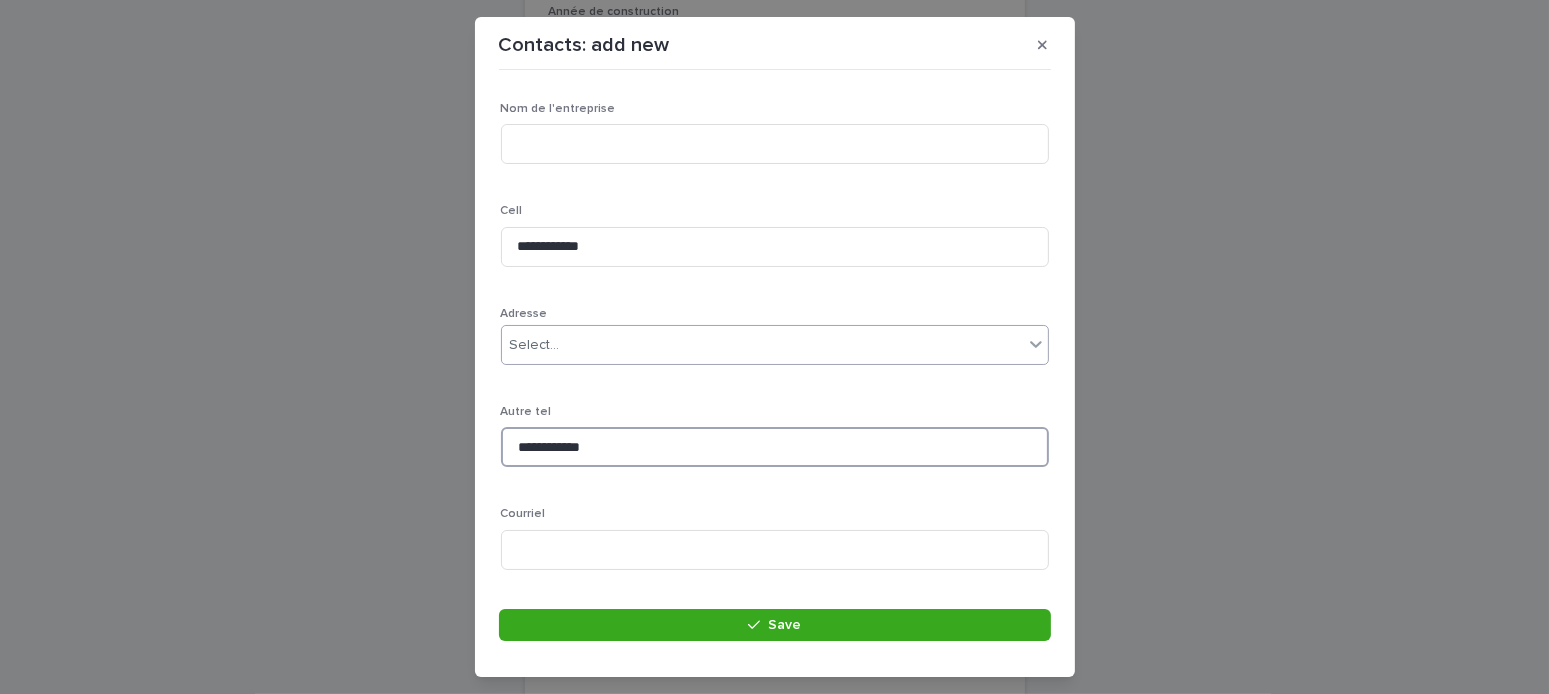type on "**********" 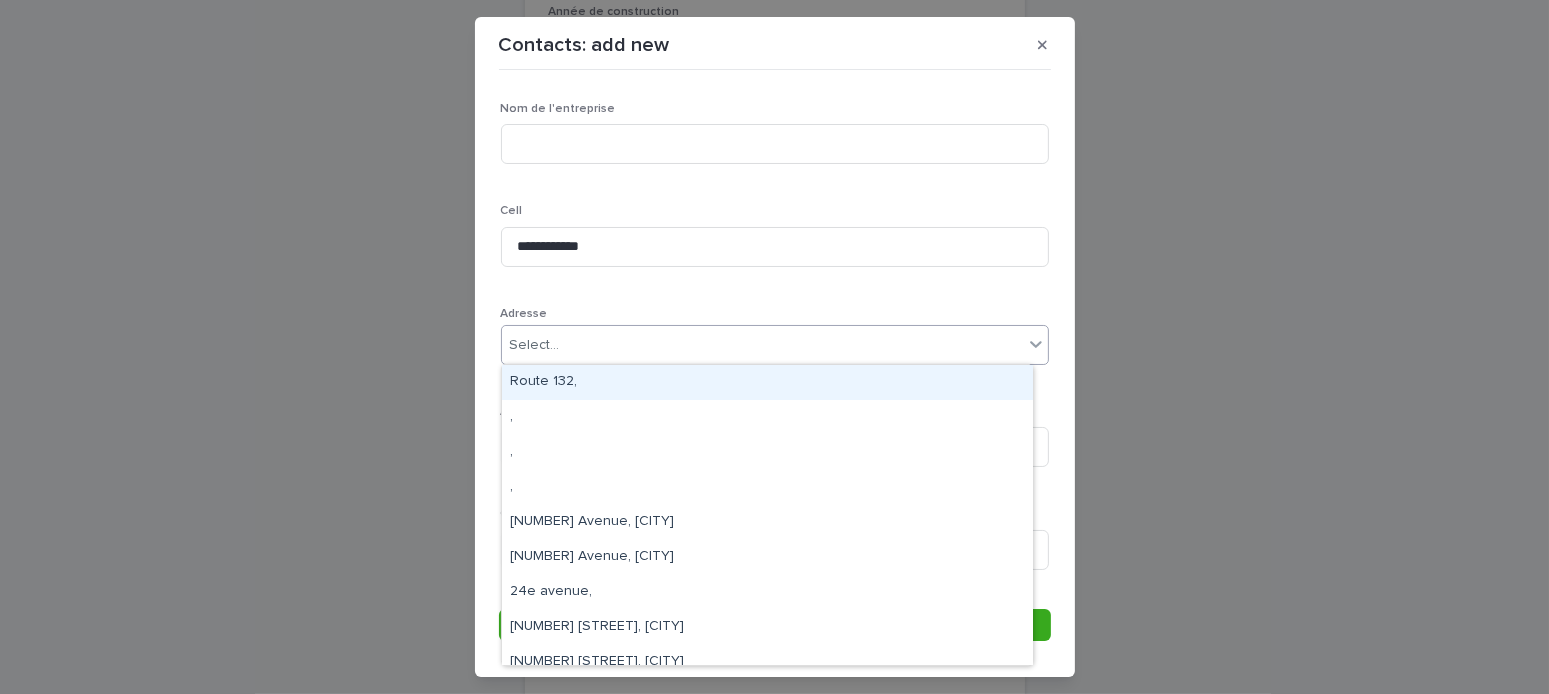 click on "Select..." at bounding box center (535, 345) 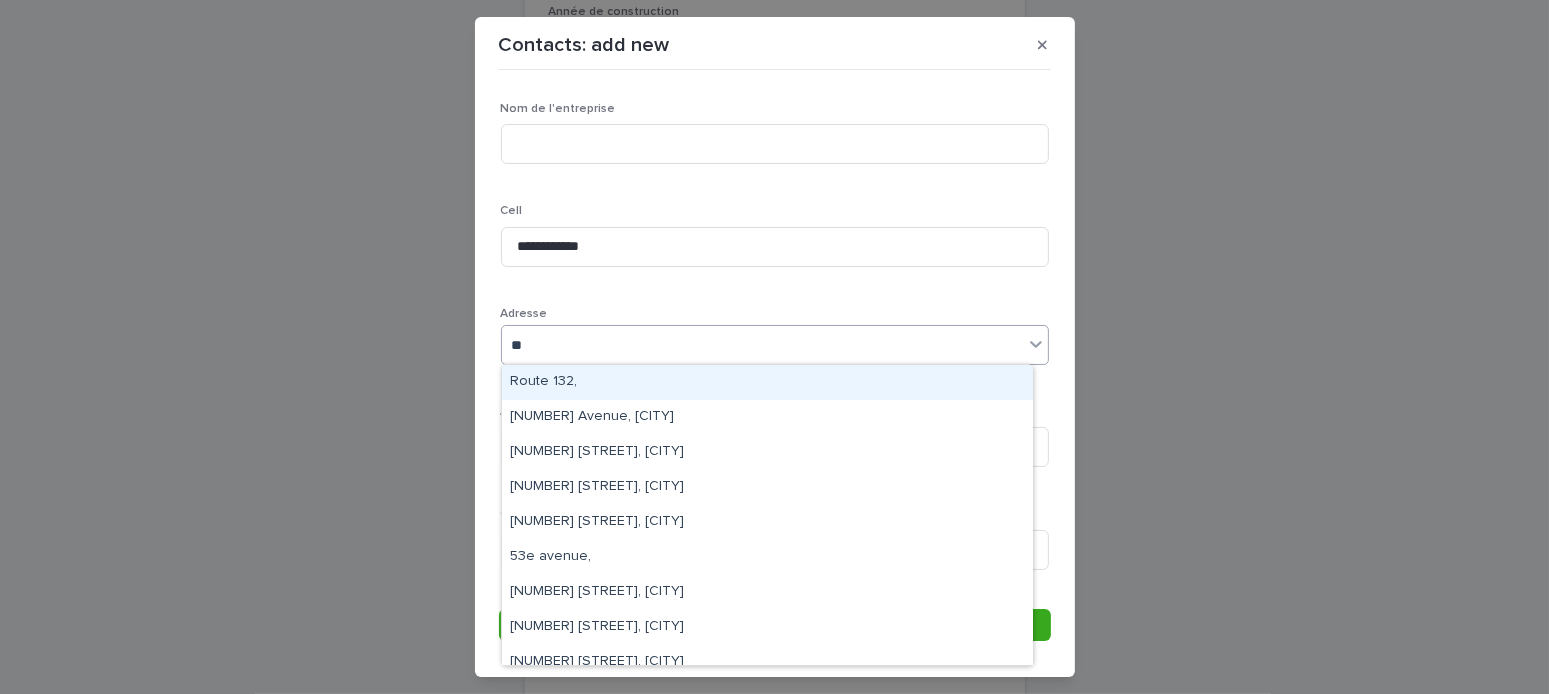 type on "***" 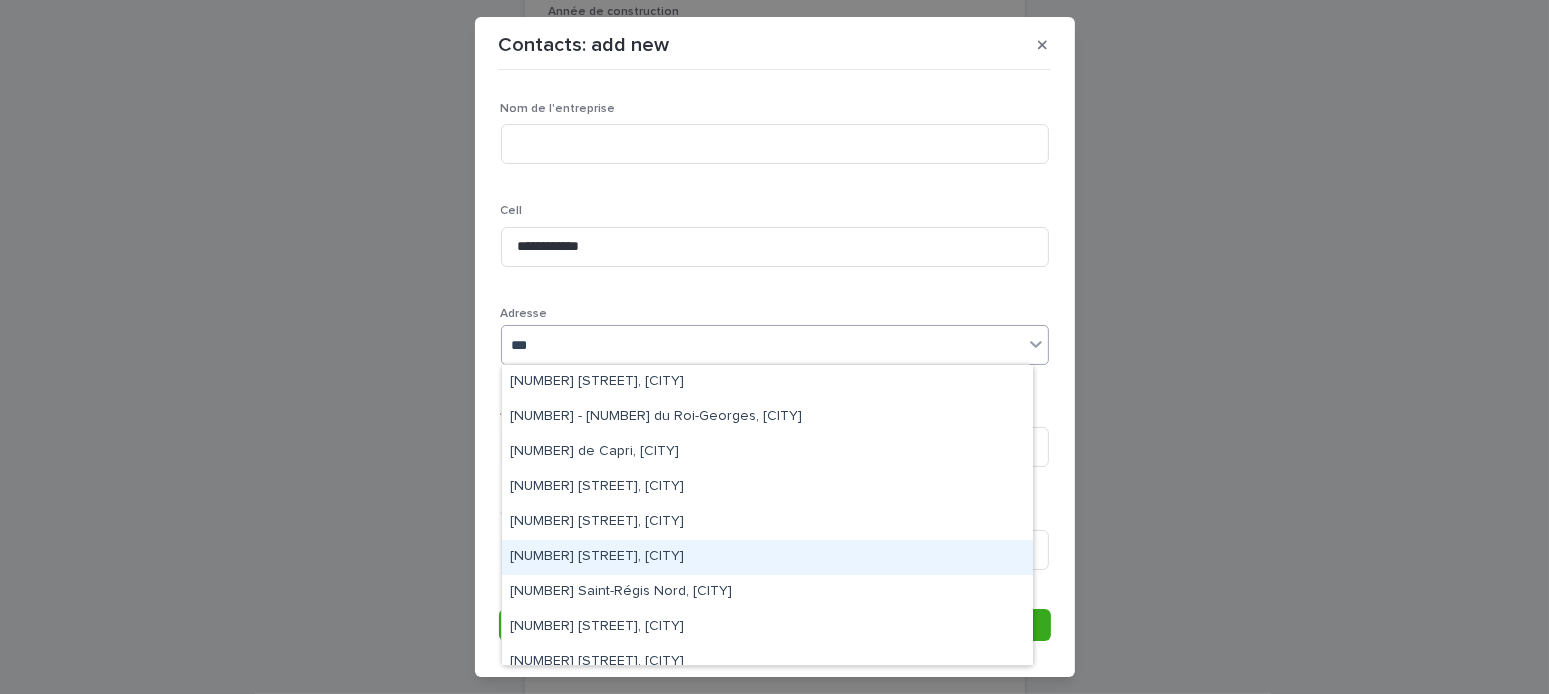 click on "[NUMBER] [STREET], [CITY]" at bounding box center [767, 557] 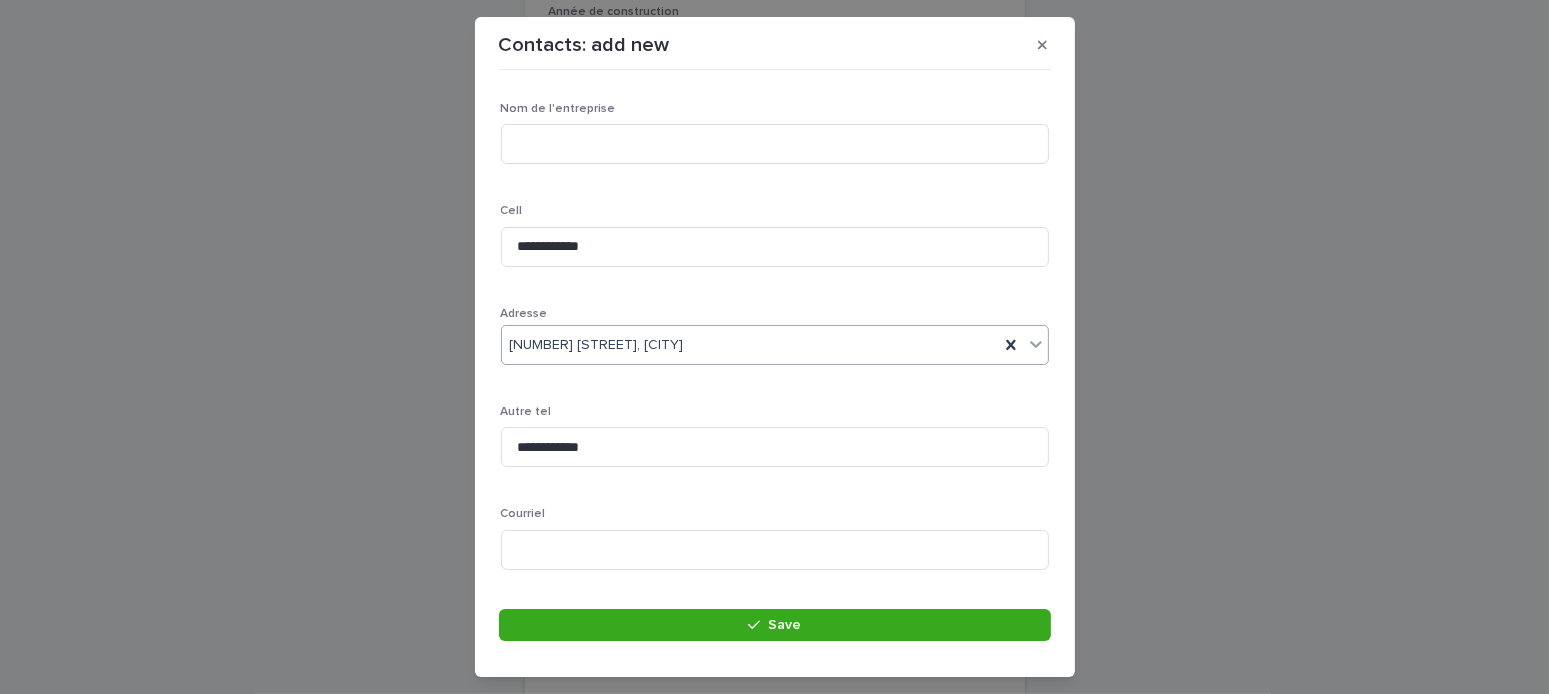 scroll, scrollTop: 547, scrollLeft: 0, axis: vertical 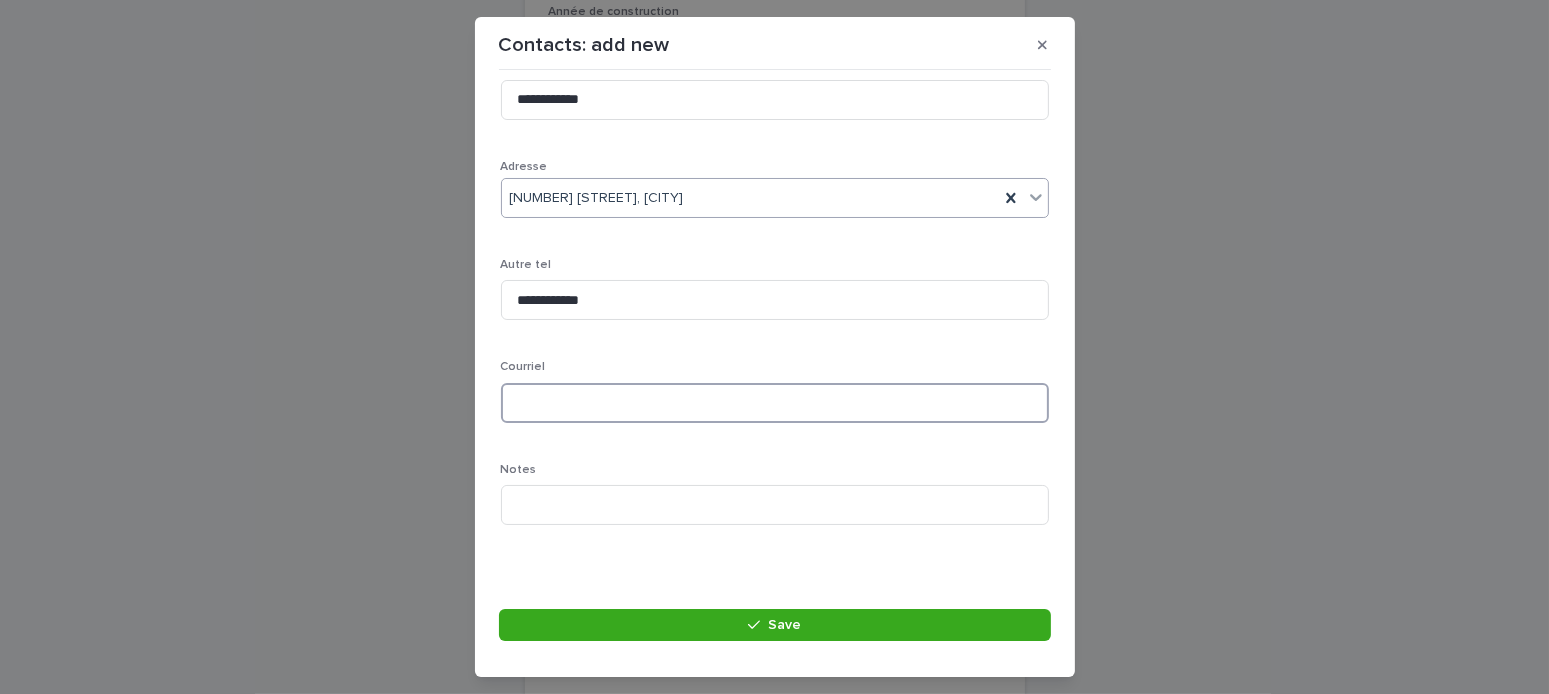 click at bounding box center (775, 403) 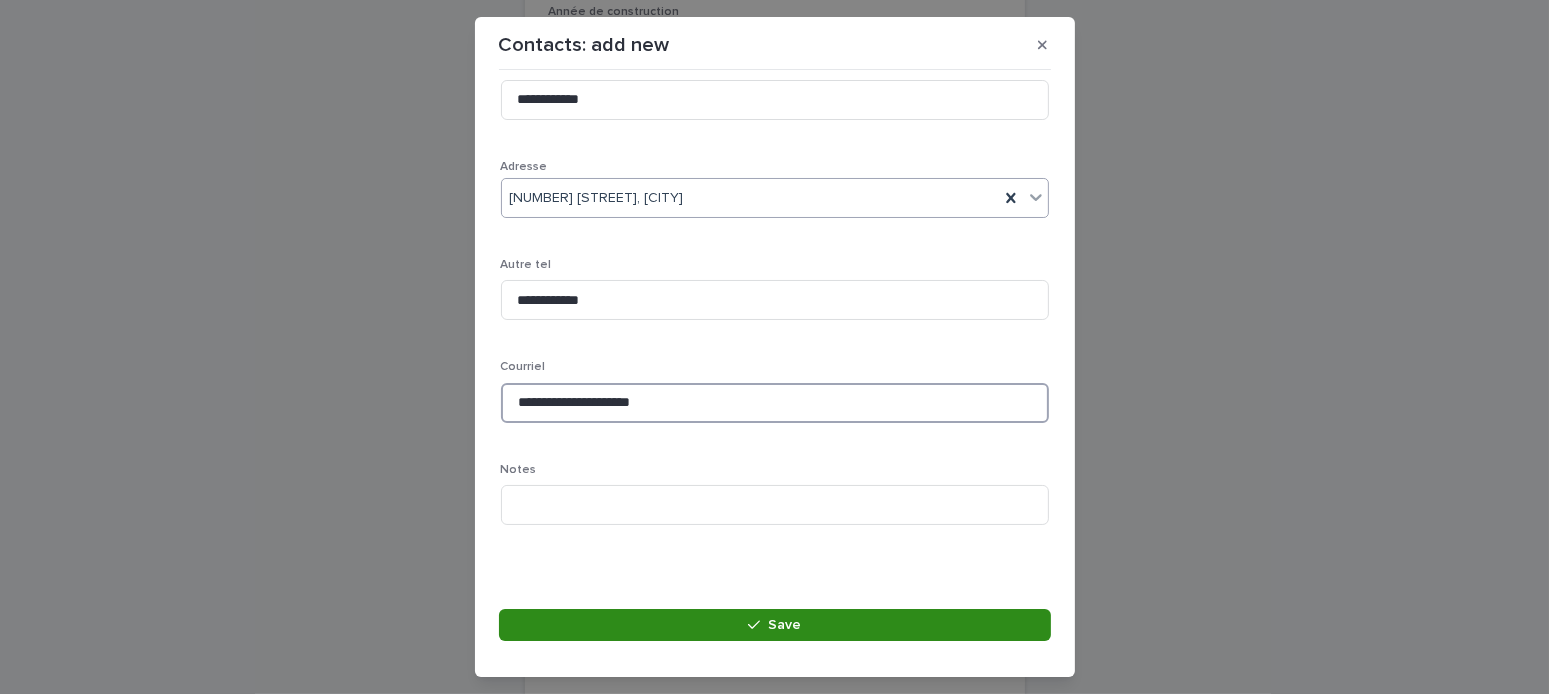 type on "**********" 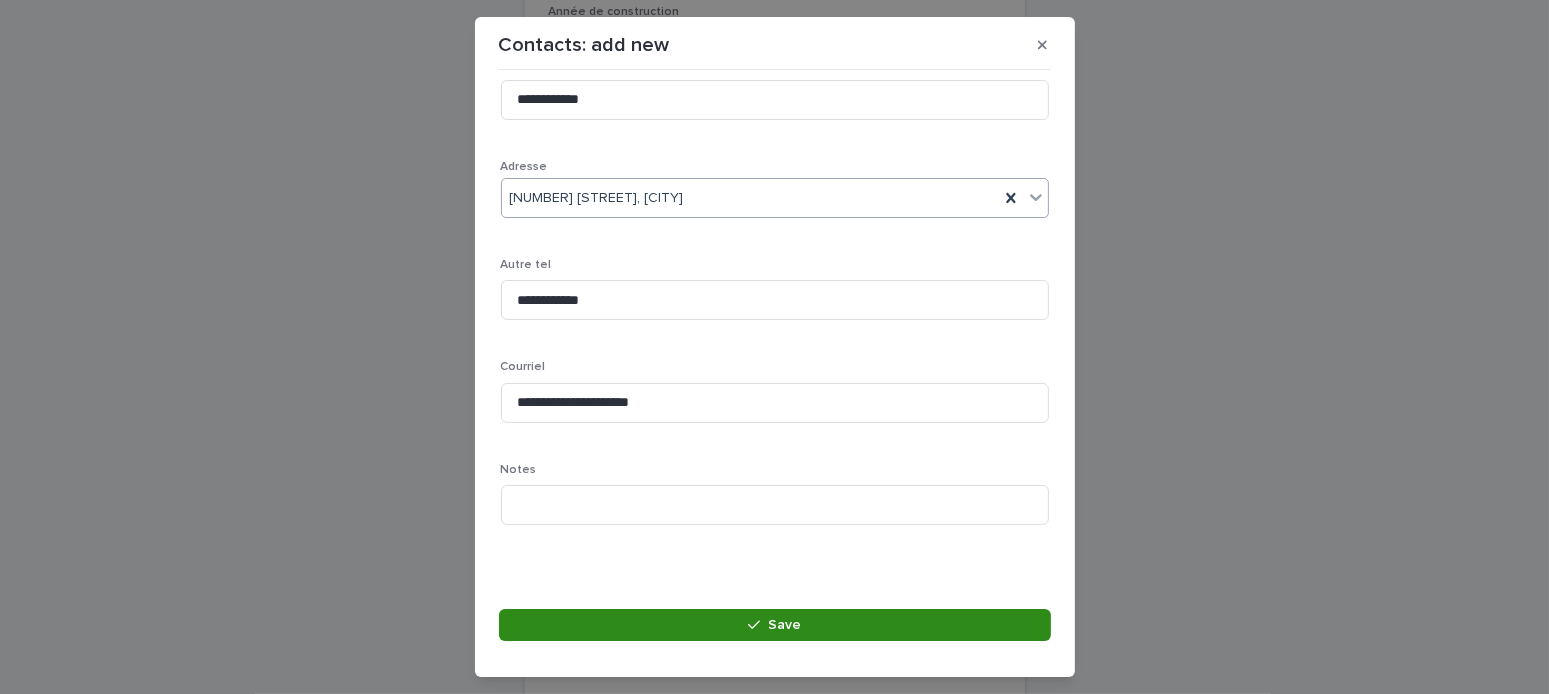 click on "Save" at bounding box center [775, 625] 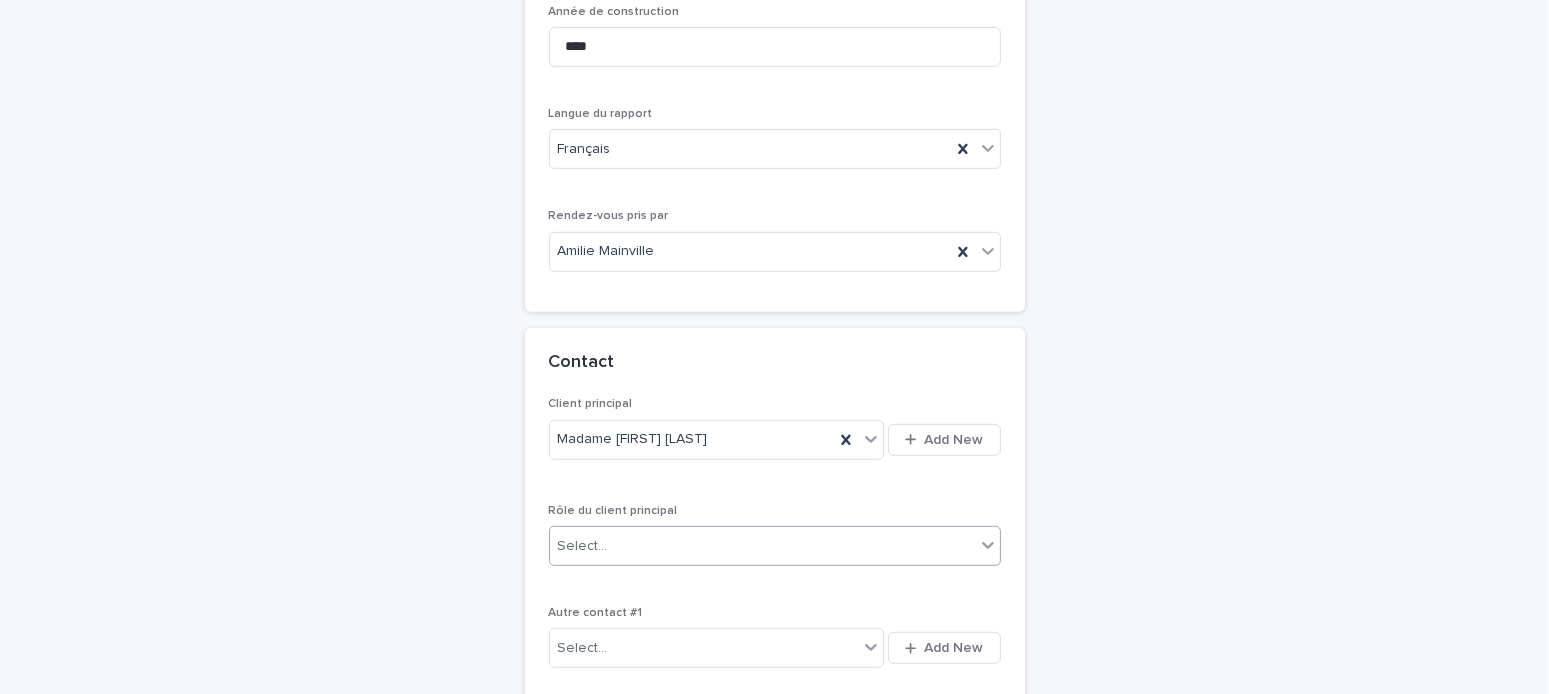 click on "Select..." at bounding box center (762, 546) 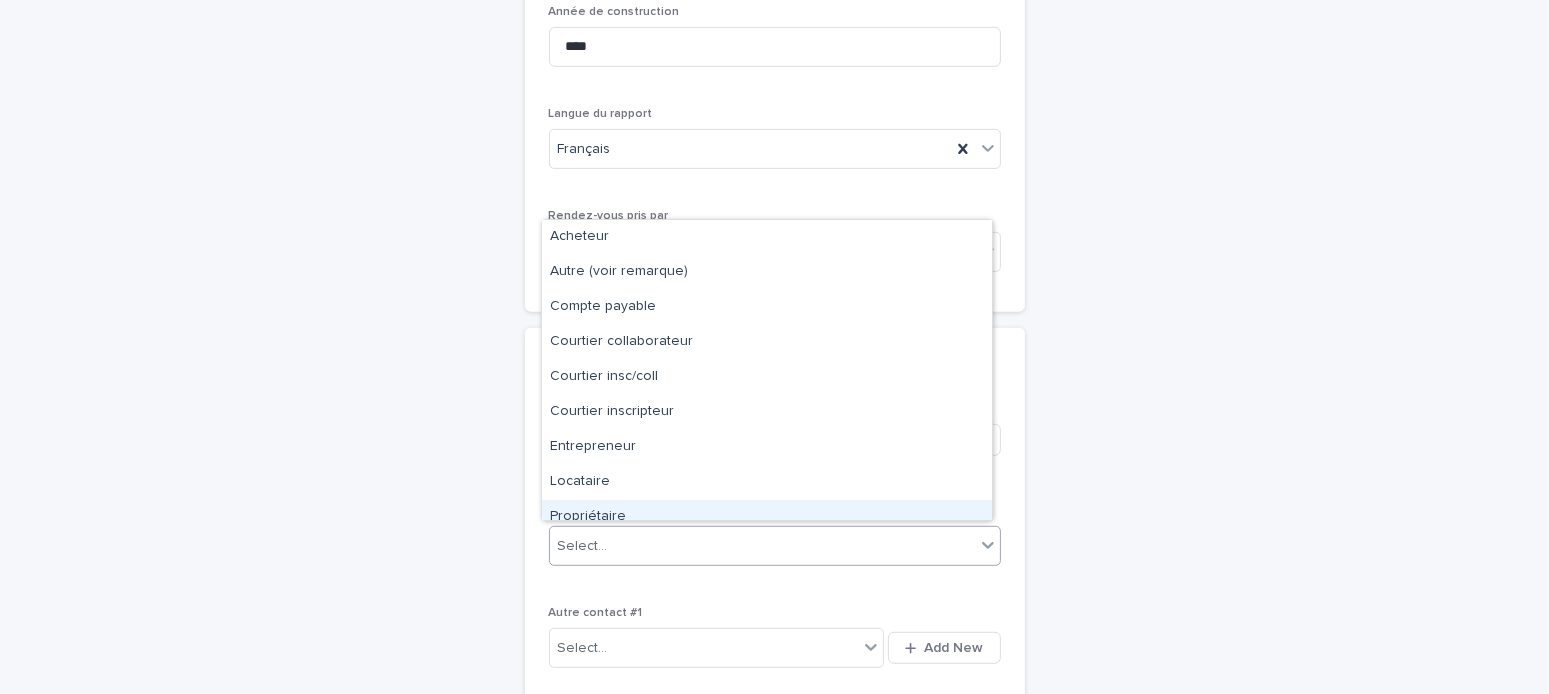 click on "Propriétaire" at bounding box center (767, 517) 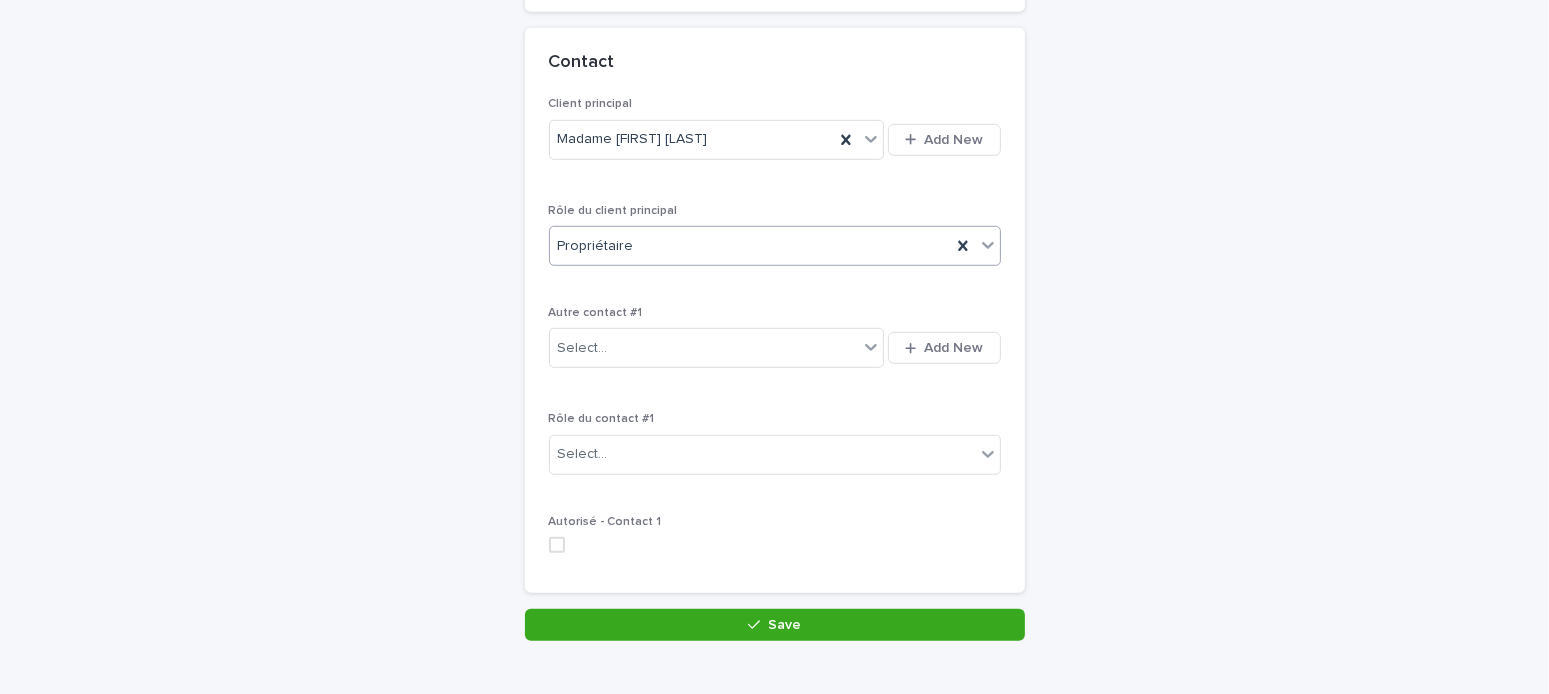 scroll, scrollTop: 1460, scrollLeft: 0, axis: vertical 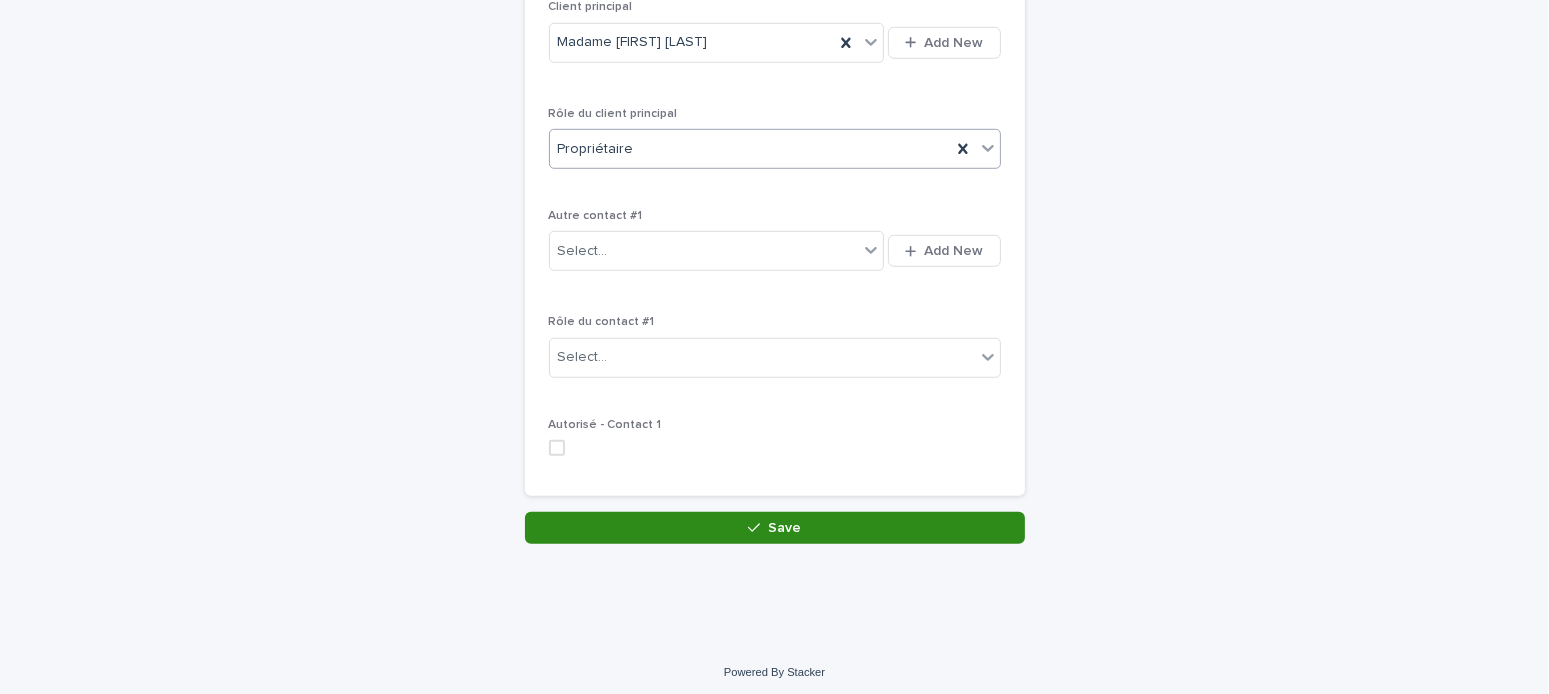 click on "Save" at bounding box center (775, 528) 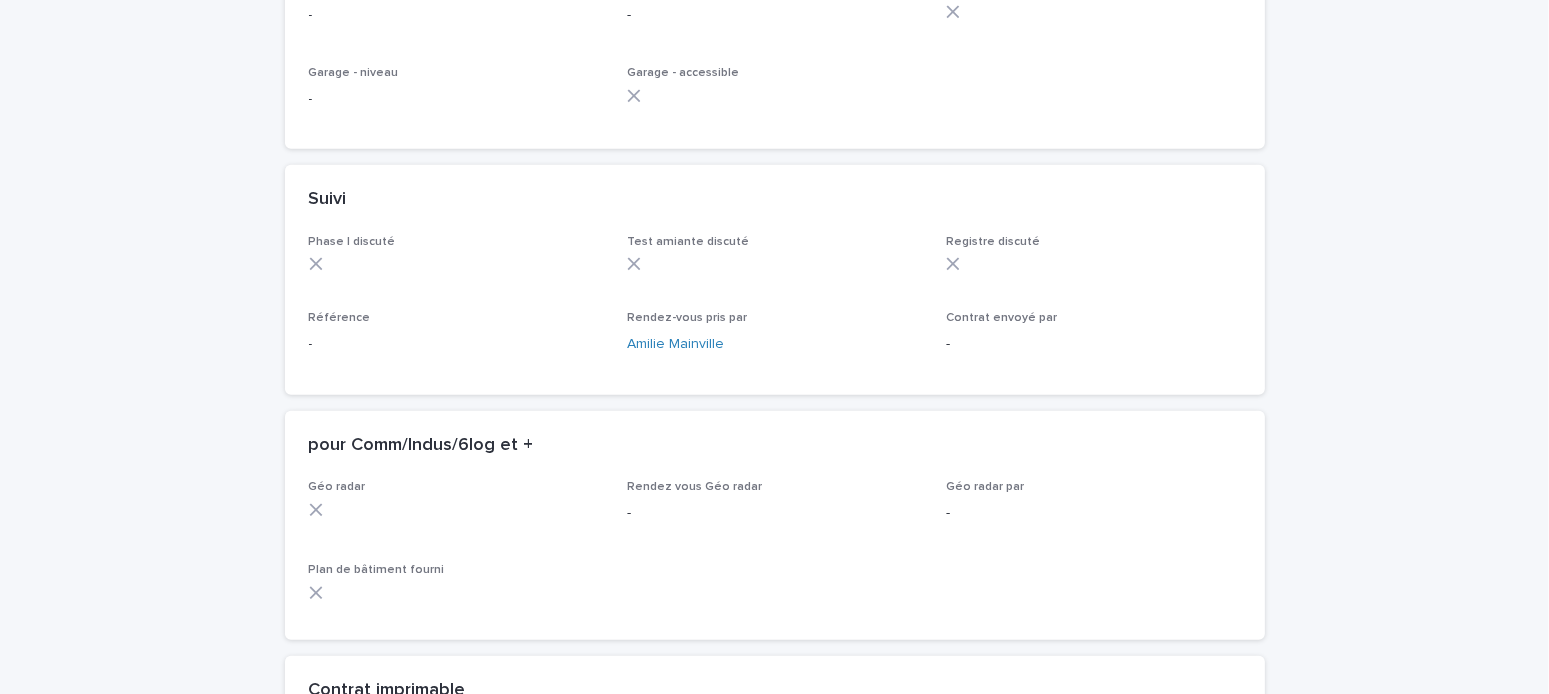 scroll, scrollTop: 0, scrollLeft: 0, axis: both 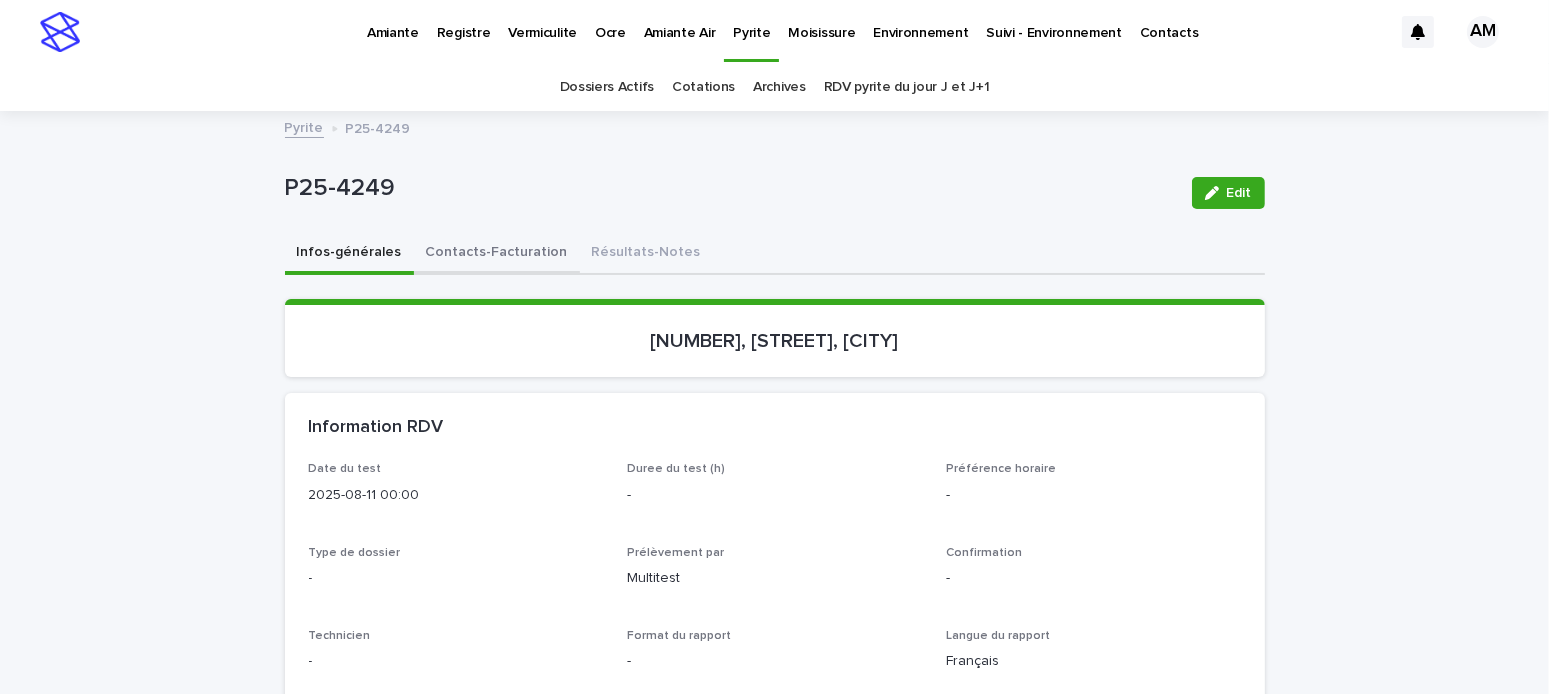 click on "Contacts-Facturation" at bounding box center [497, 254] 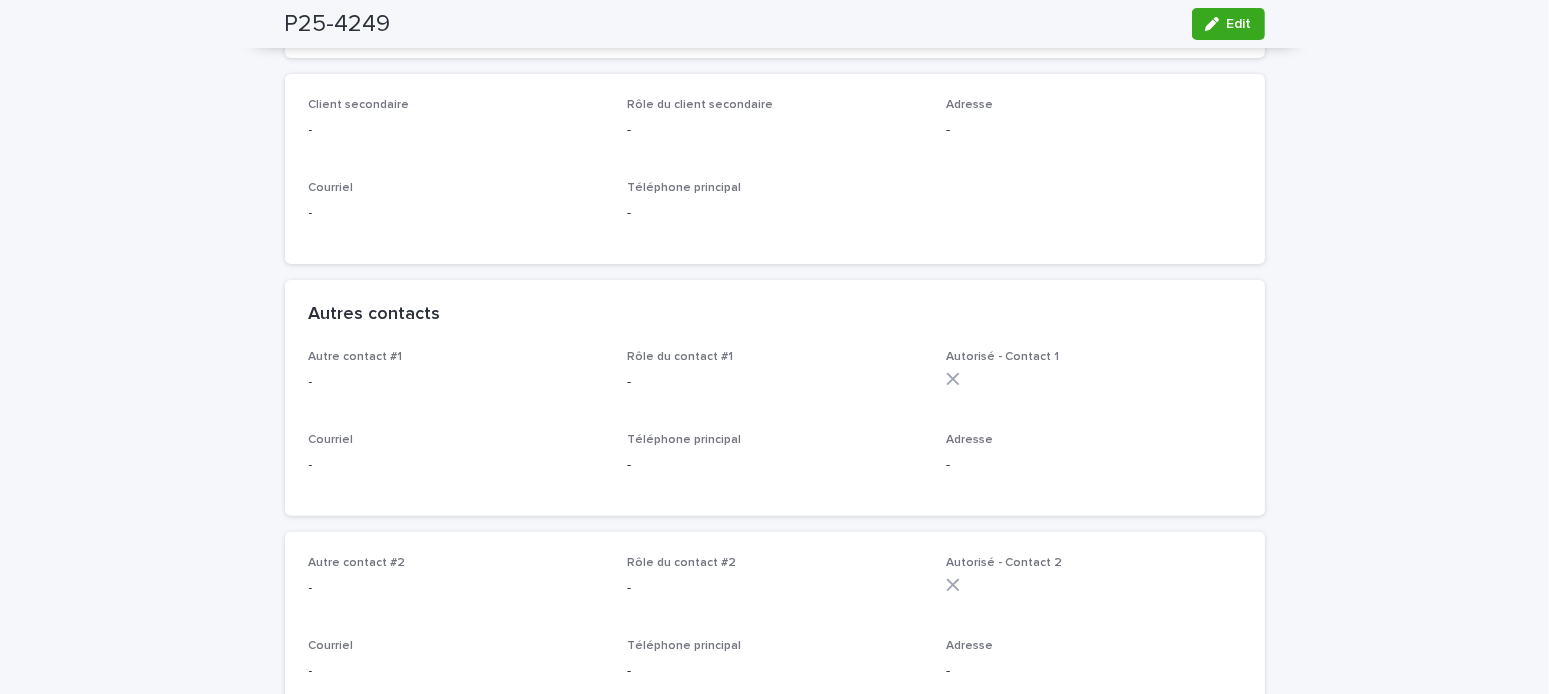 scroll, scrollTop: 700, scrollLeft: 0, axis: vertical 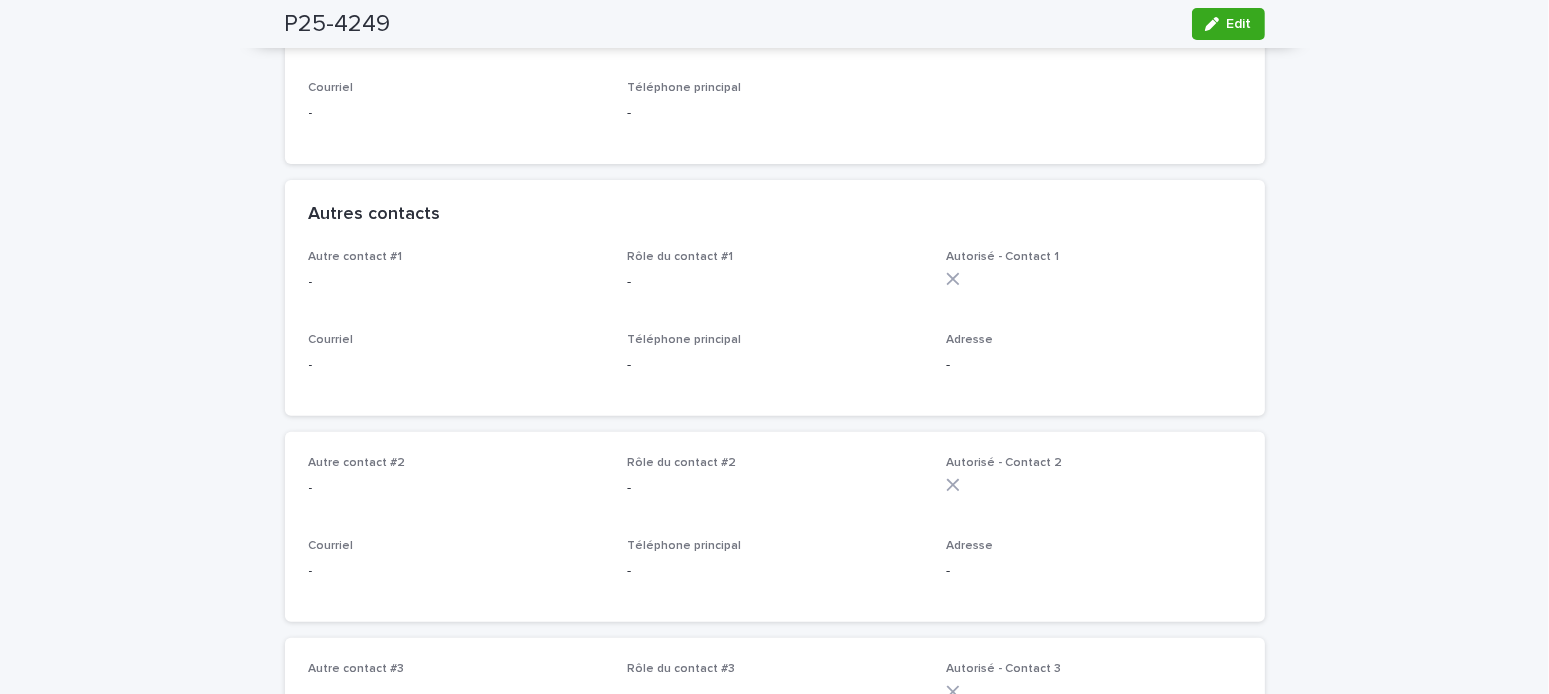 click at bounding box center [1216, 24] 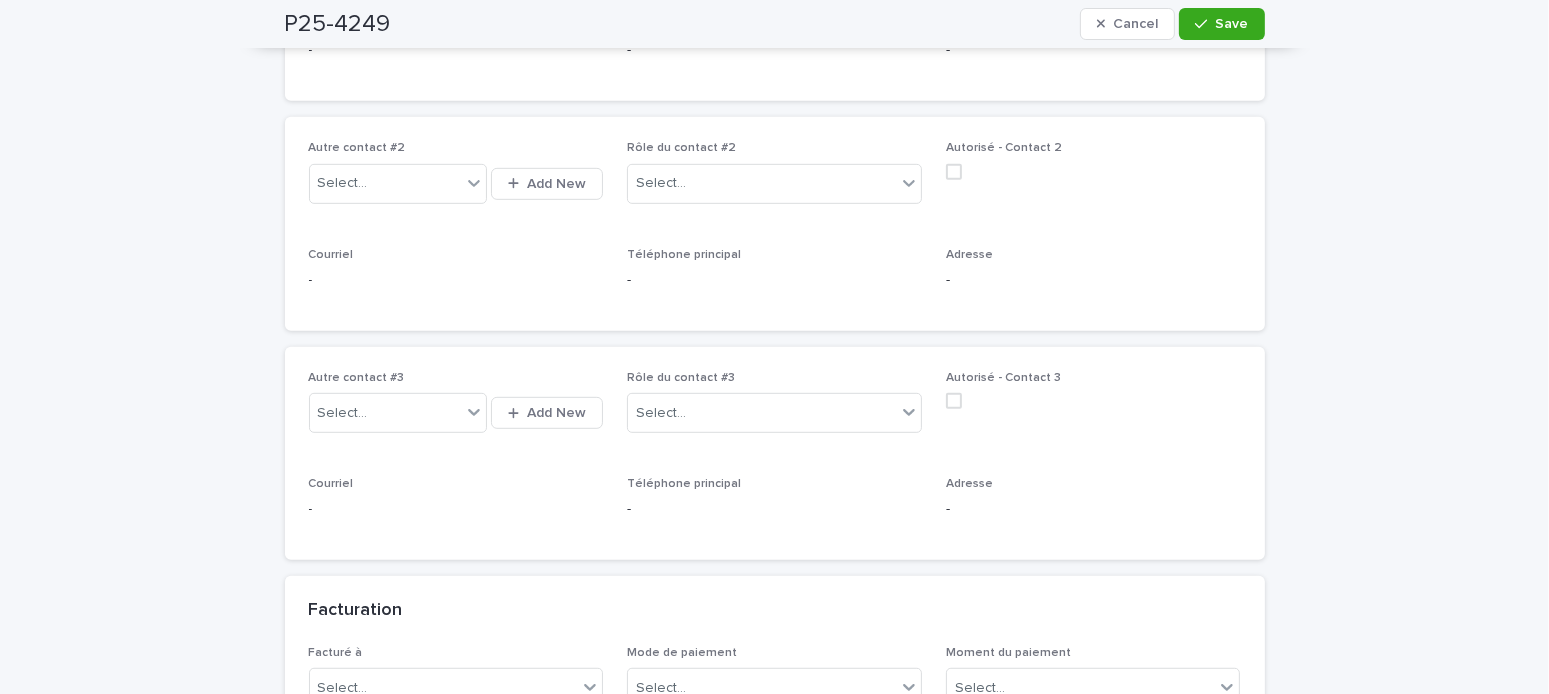 scroll, scrollTop: 1300, scrollLeft: 0, axis: vertical 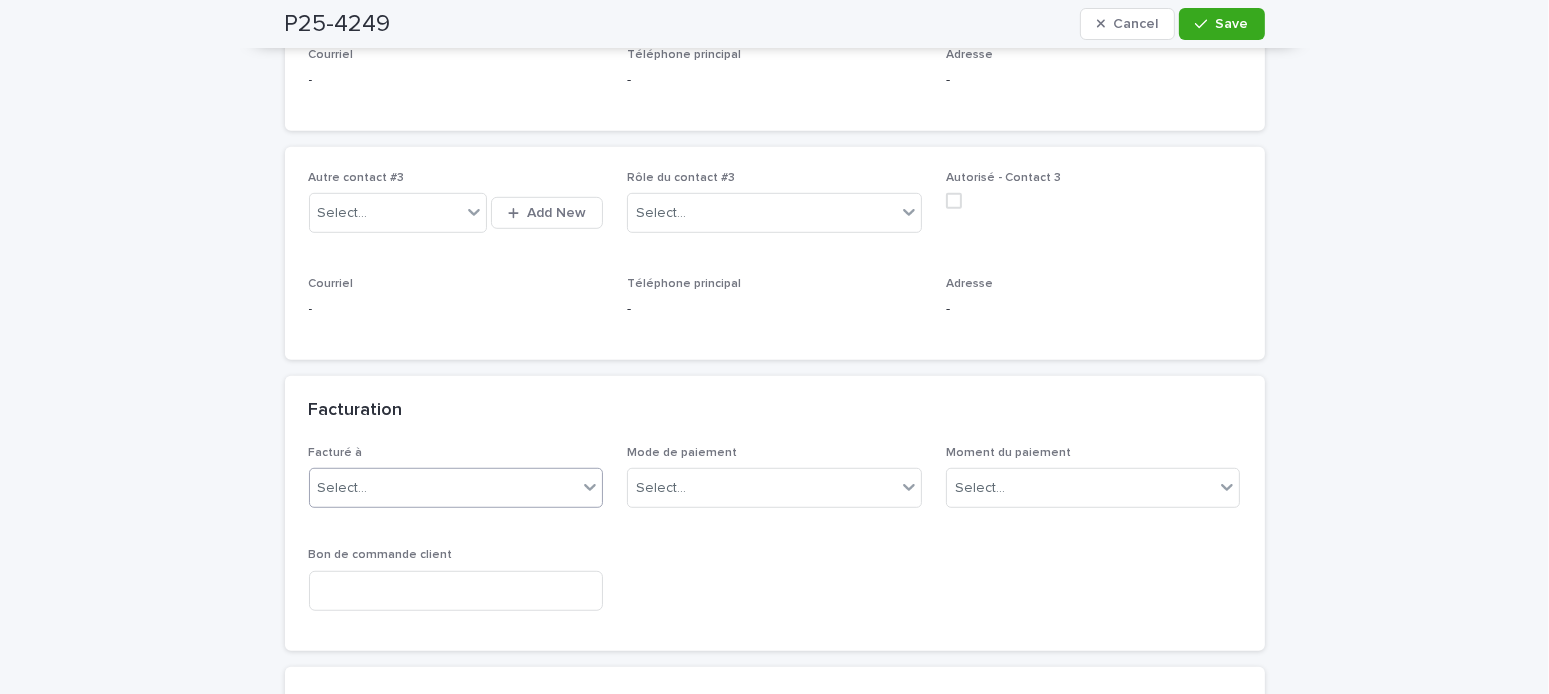 click on "Select..." at bounding box center [343, 488] 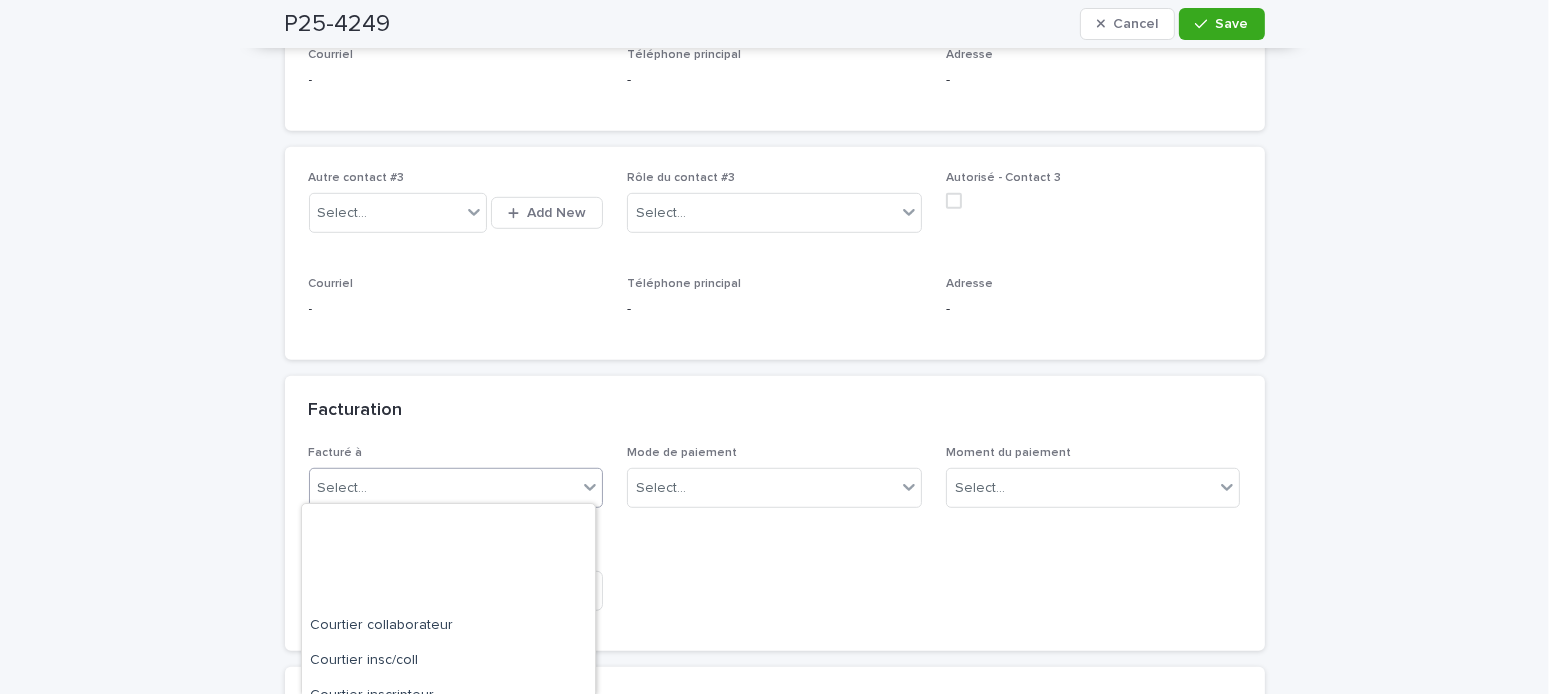 scroll, scrollTop: 158, scrollLeft: 0, axis: vertical 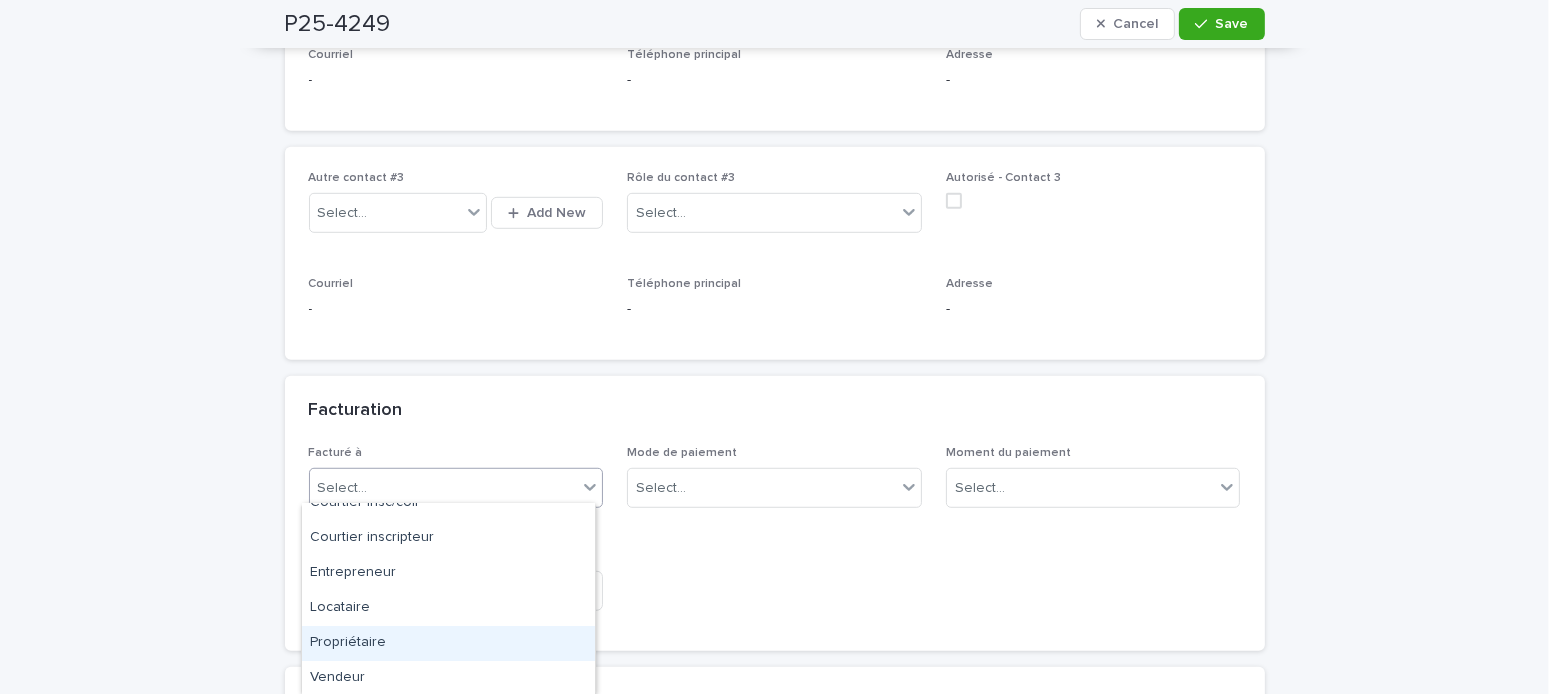 click on "Propriétaire" at bounding box center (448, 643) 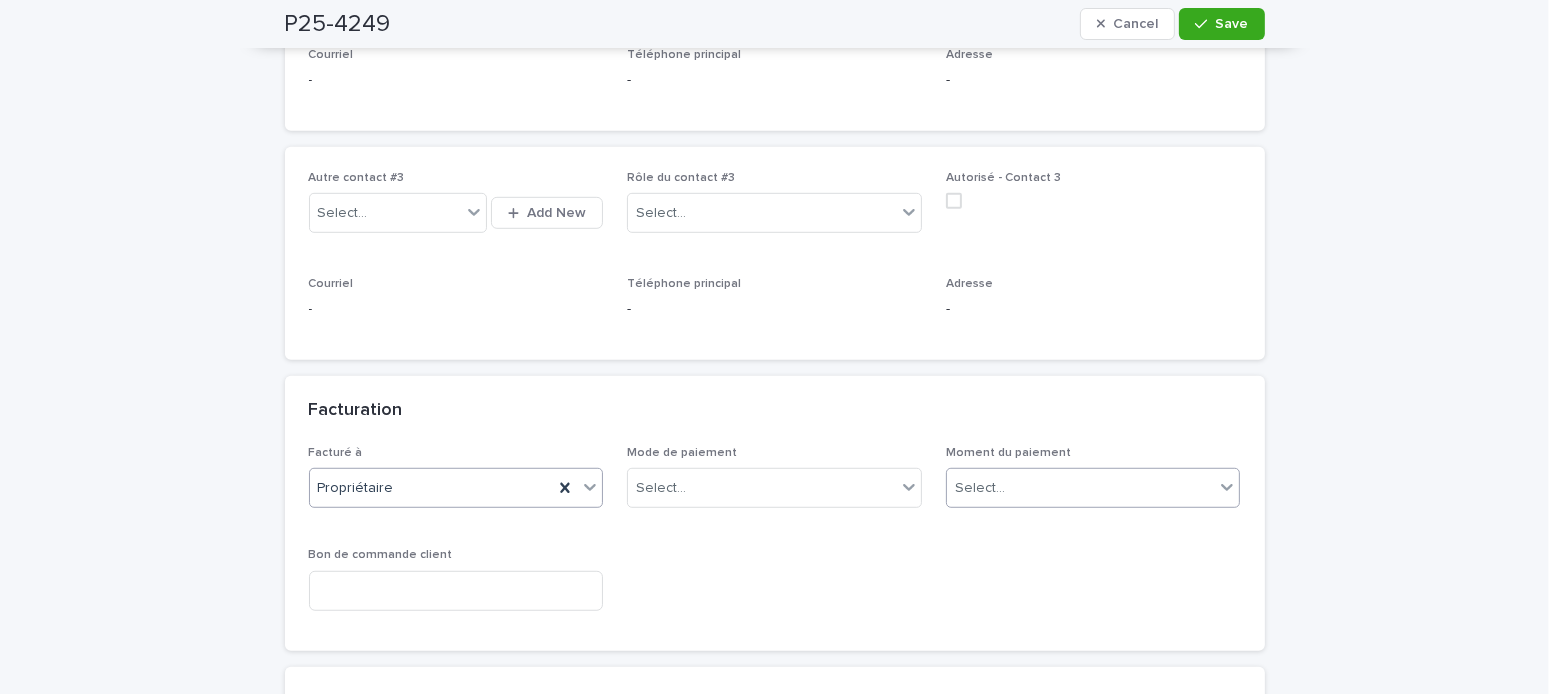 click on "Select..." at bounding box center (1081, 488) 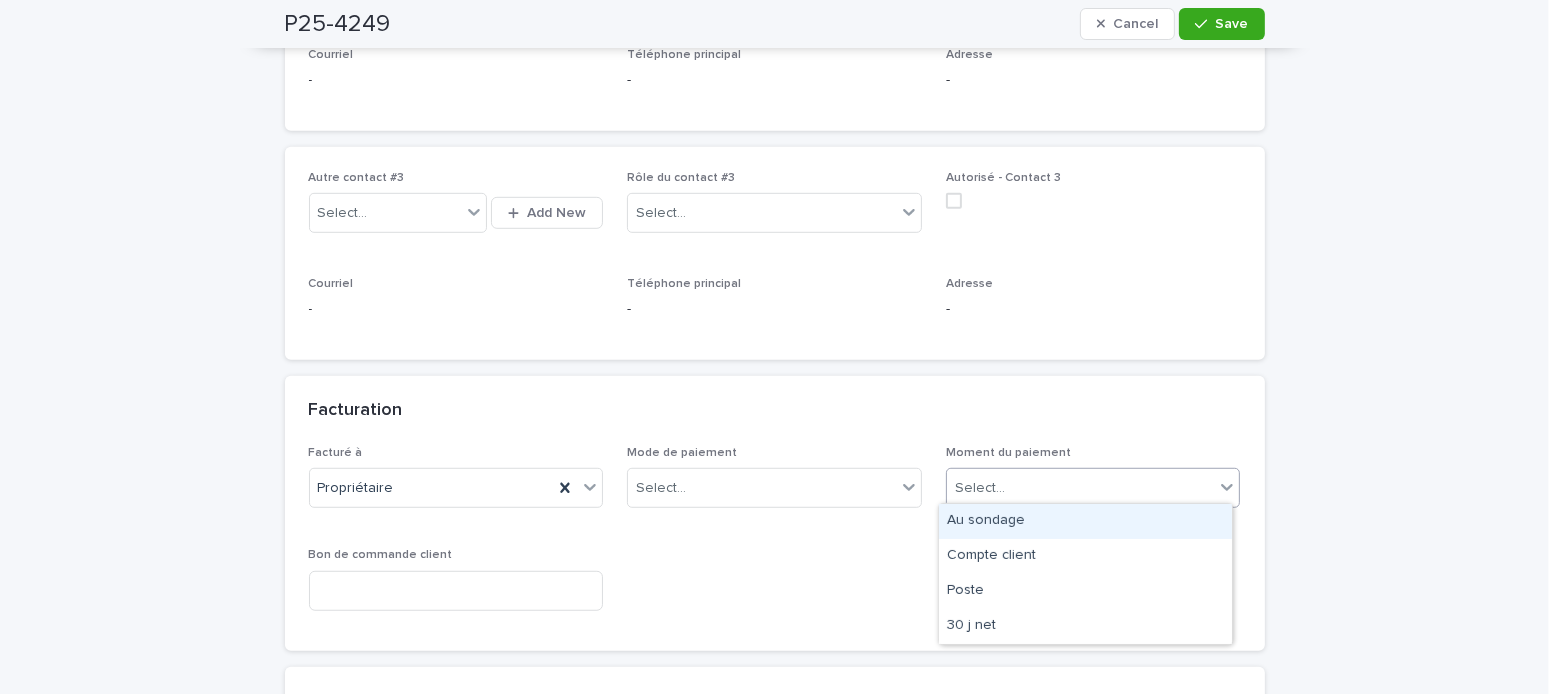 click on "Au sondage" at bounding box center (1085, 521) 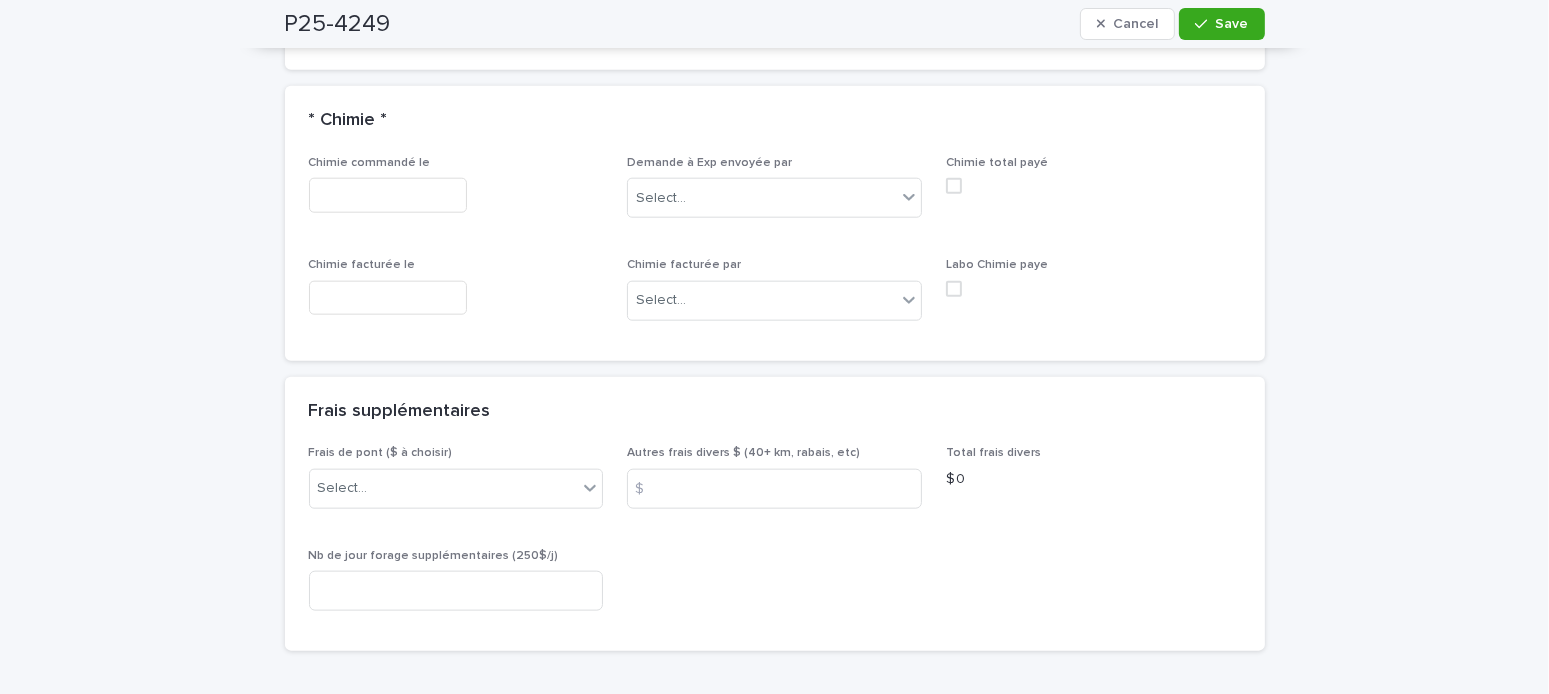scroll, scrollTop: 2650, scrollLeft: 0, axis: vertical 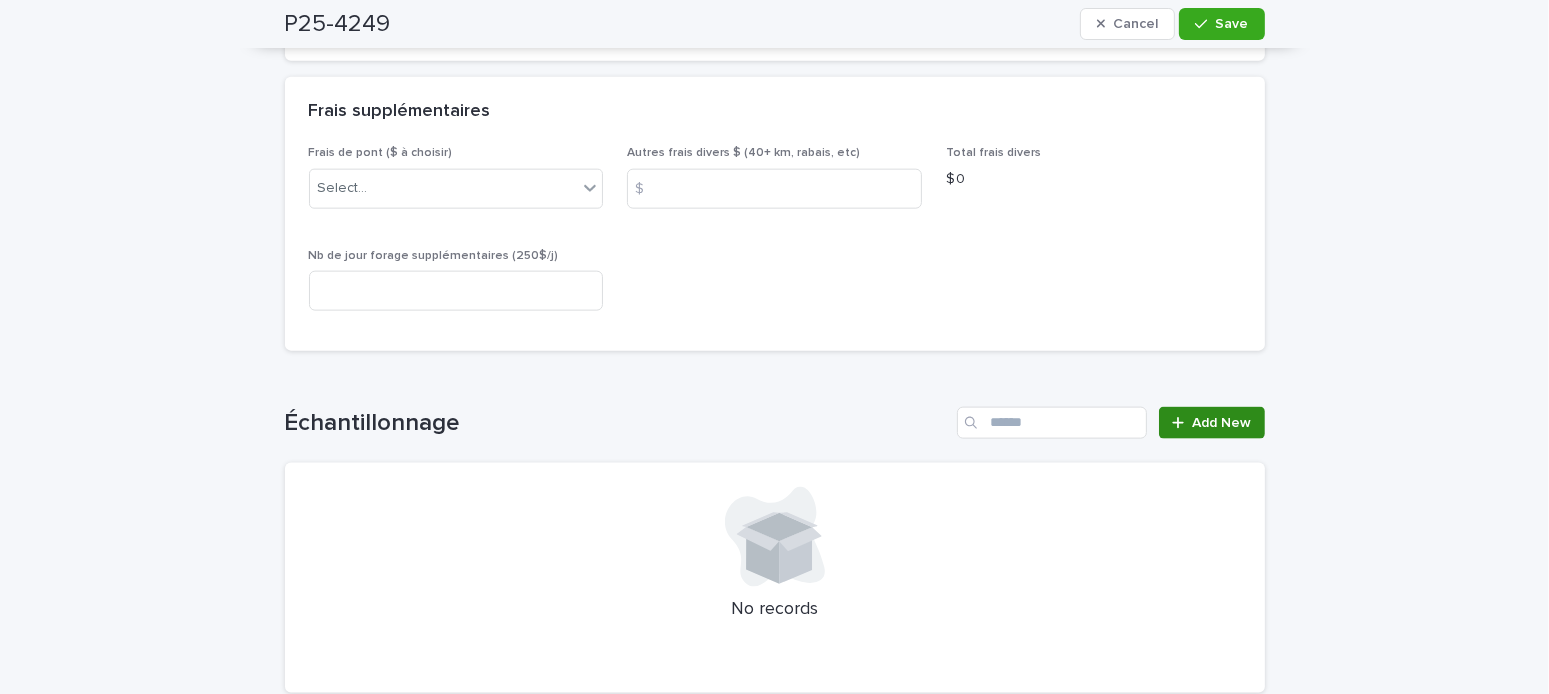 click on "Add New" at bounding box center [1211, 423] 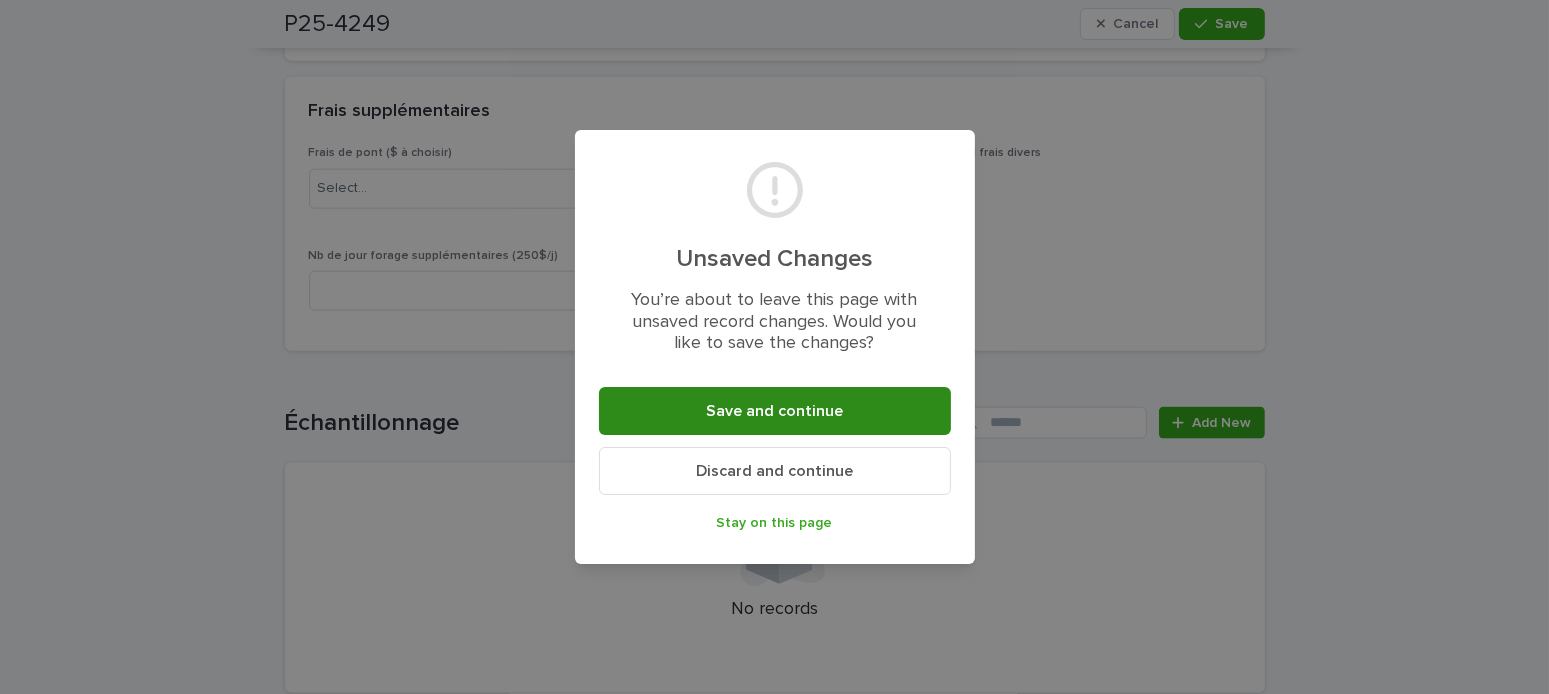 click on "Save and continue" at bounding box center (774, 411) 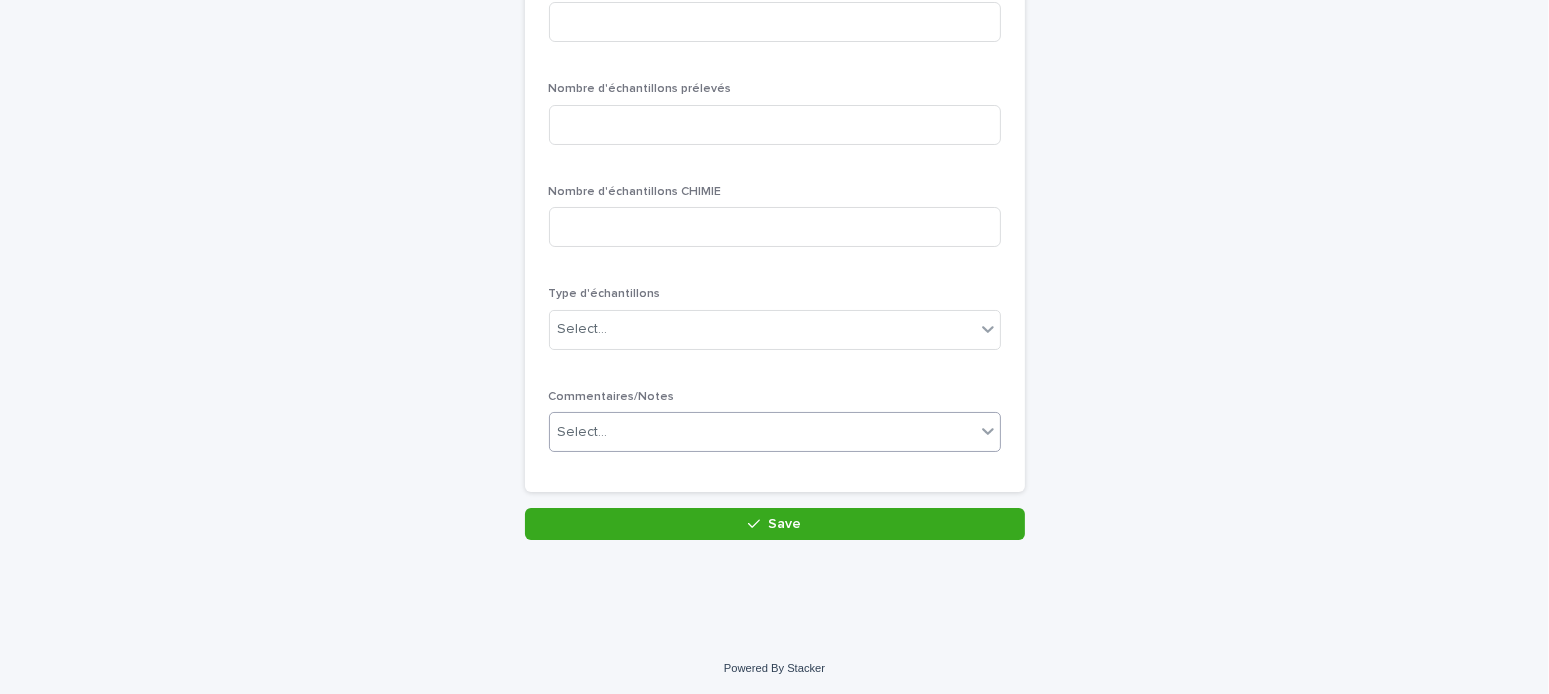 scroll, scrollTop: 0, scrollLeft: 0, axis: both 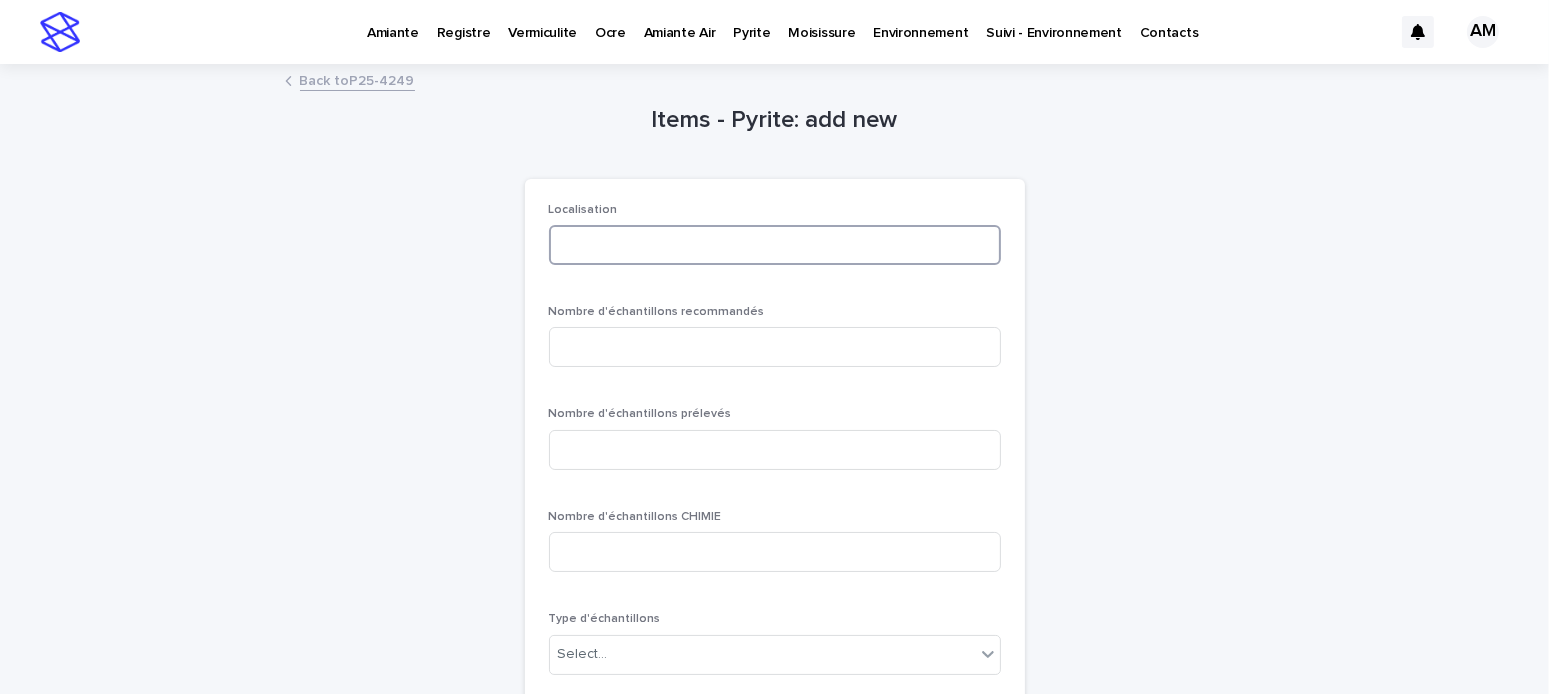 click at bounding box center [775, 245] 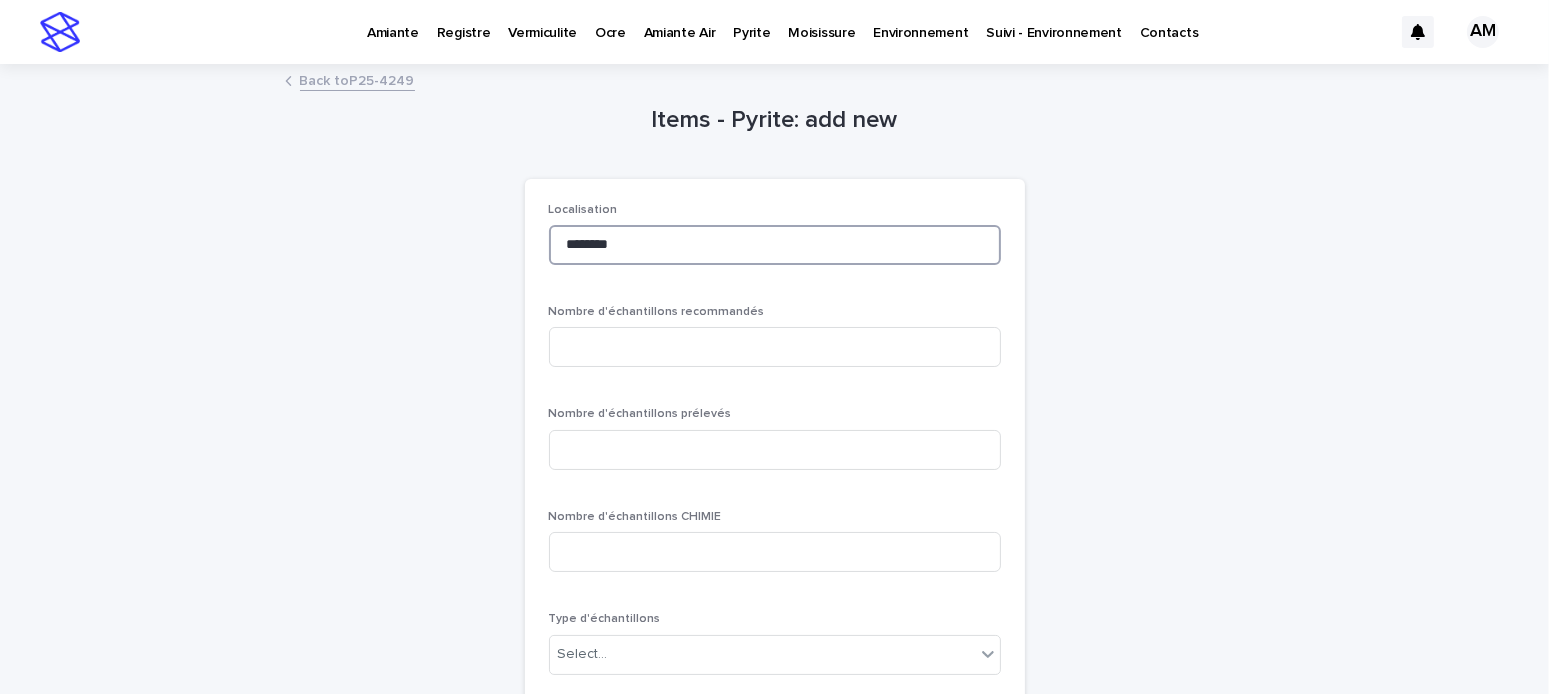 type on "********" 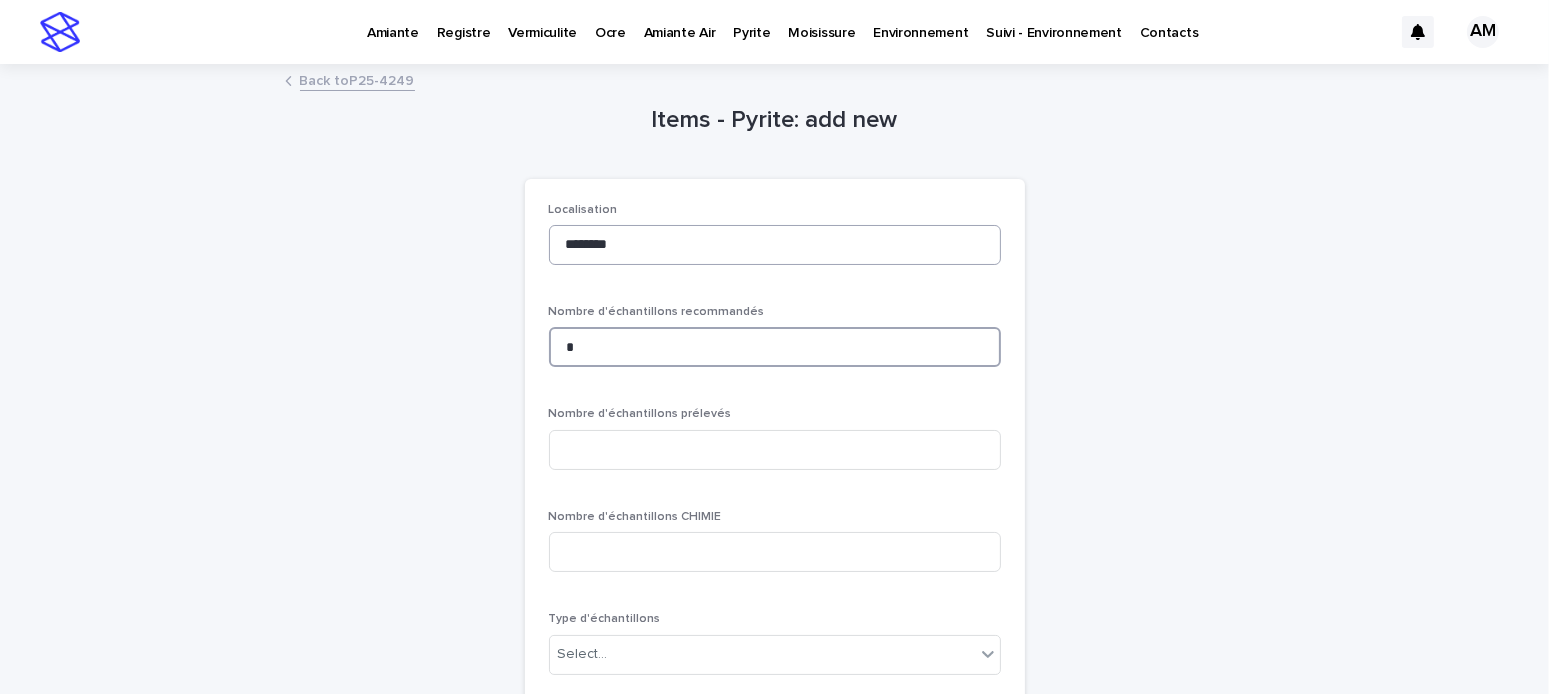 type on "*" 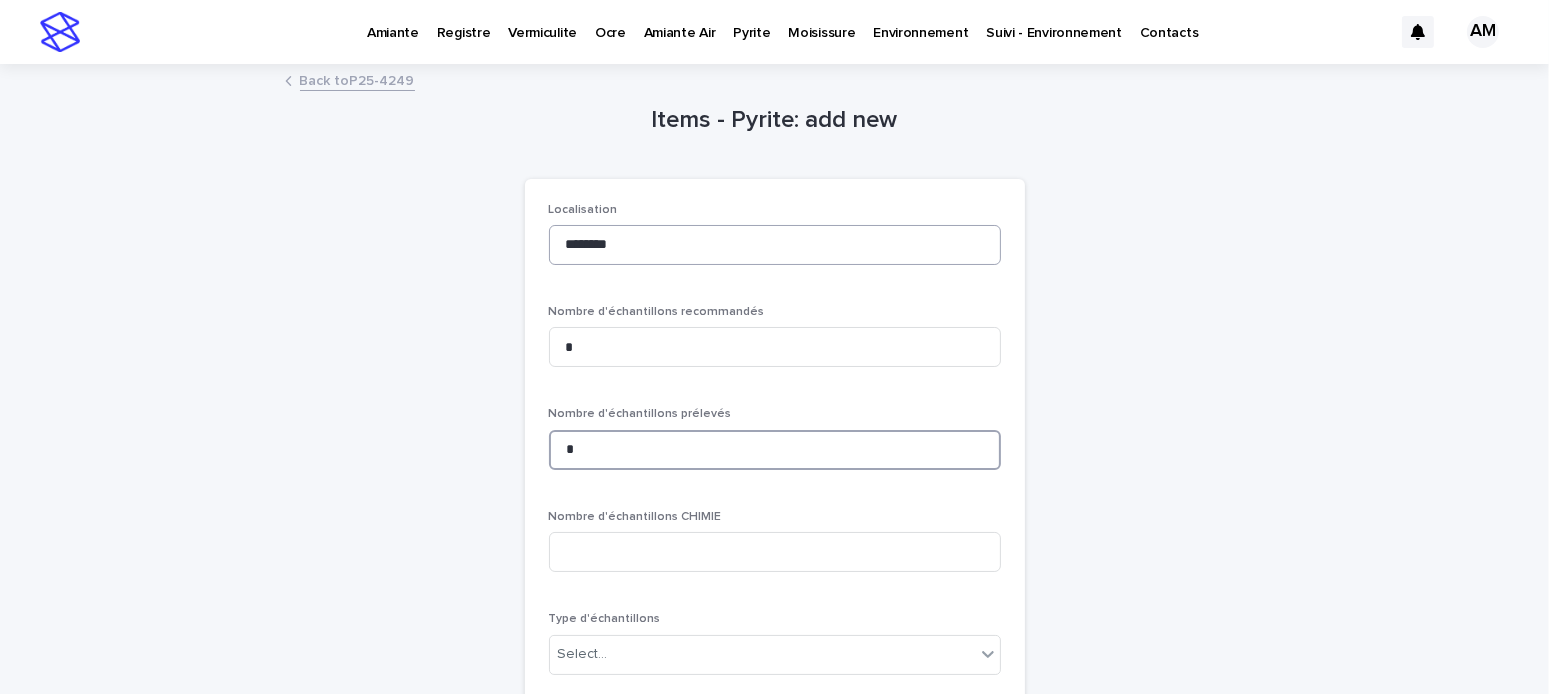 type on "*" 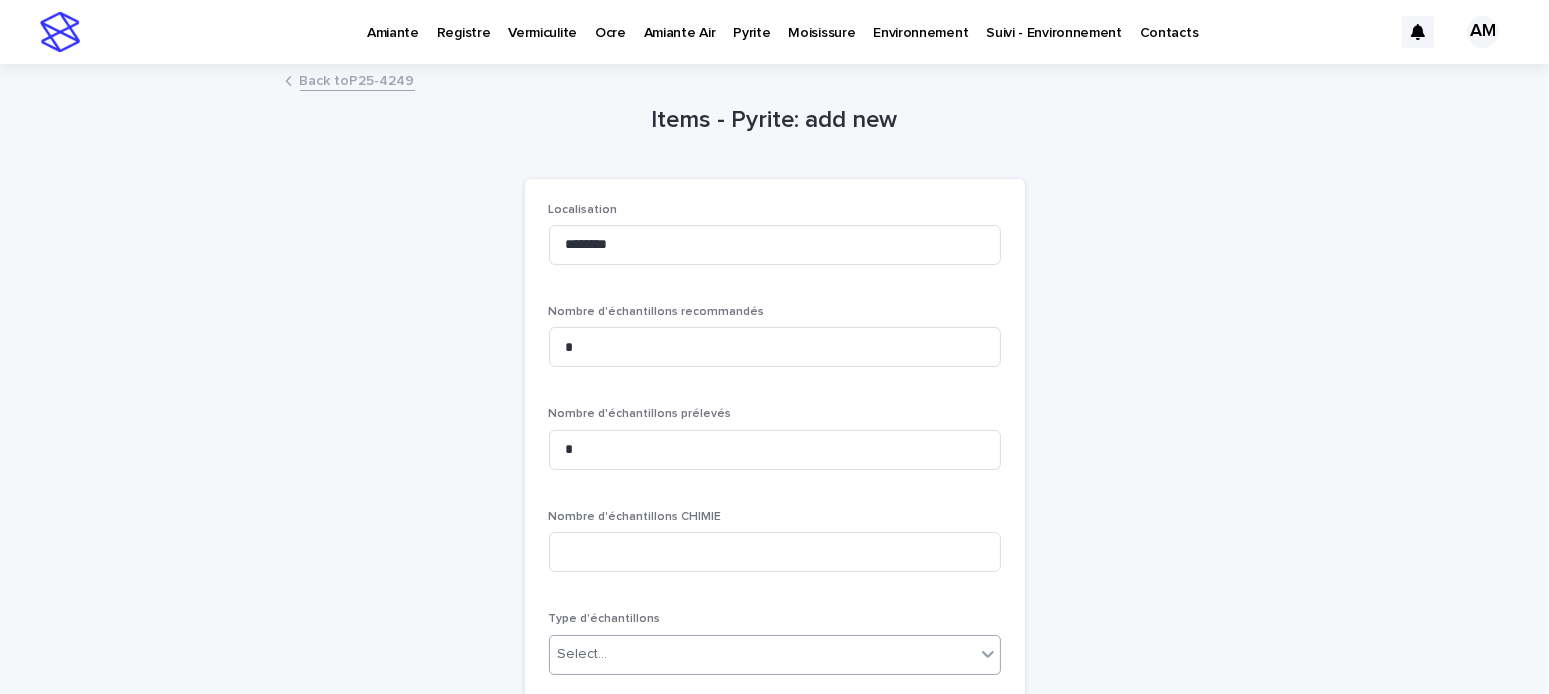 click on "Select..." at bounding box center (762, 654) 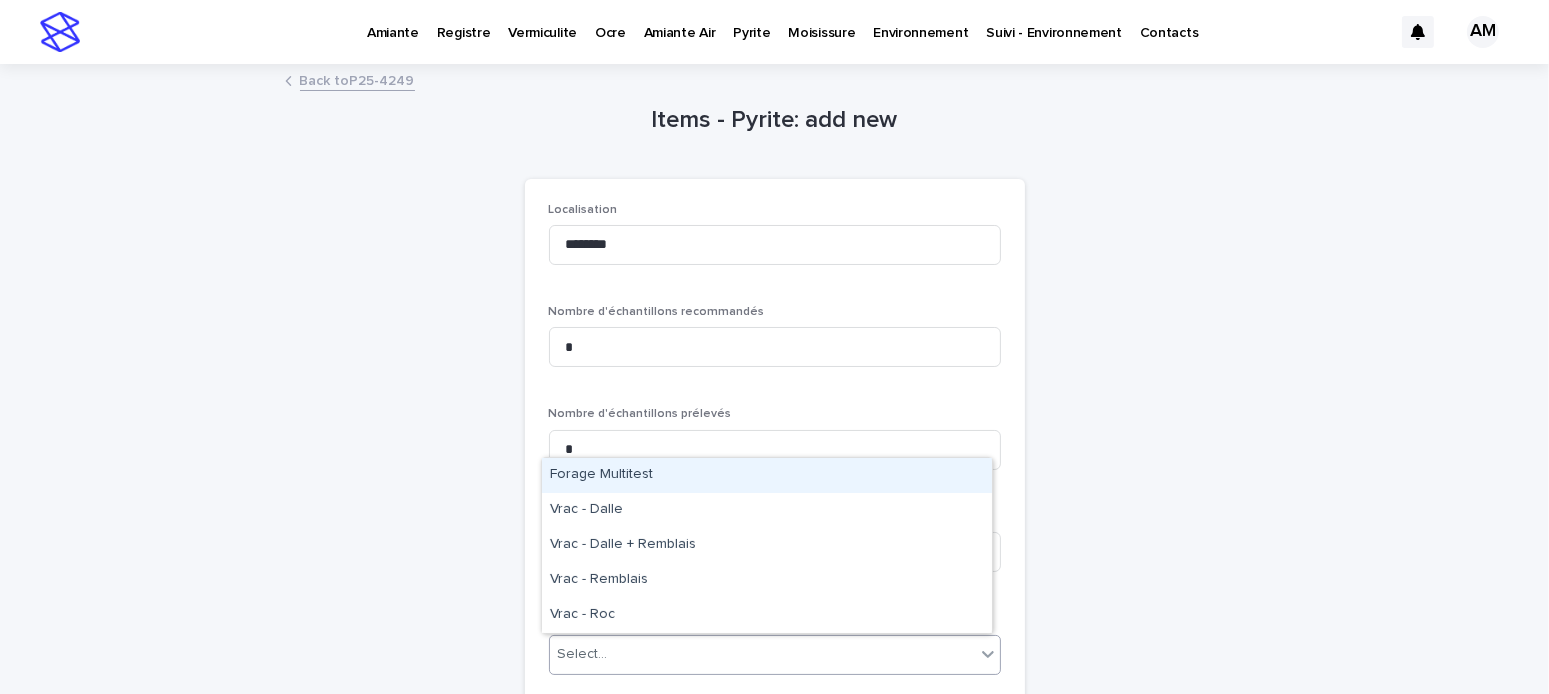 click on "Forage Multitest" at bounding box center (767, 475) 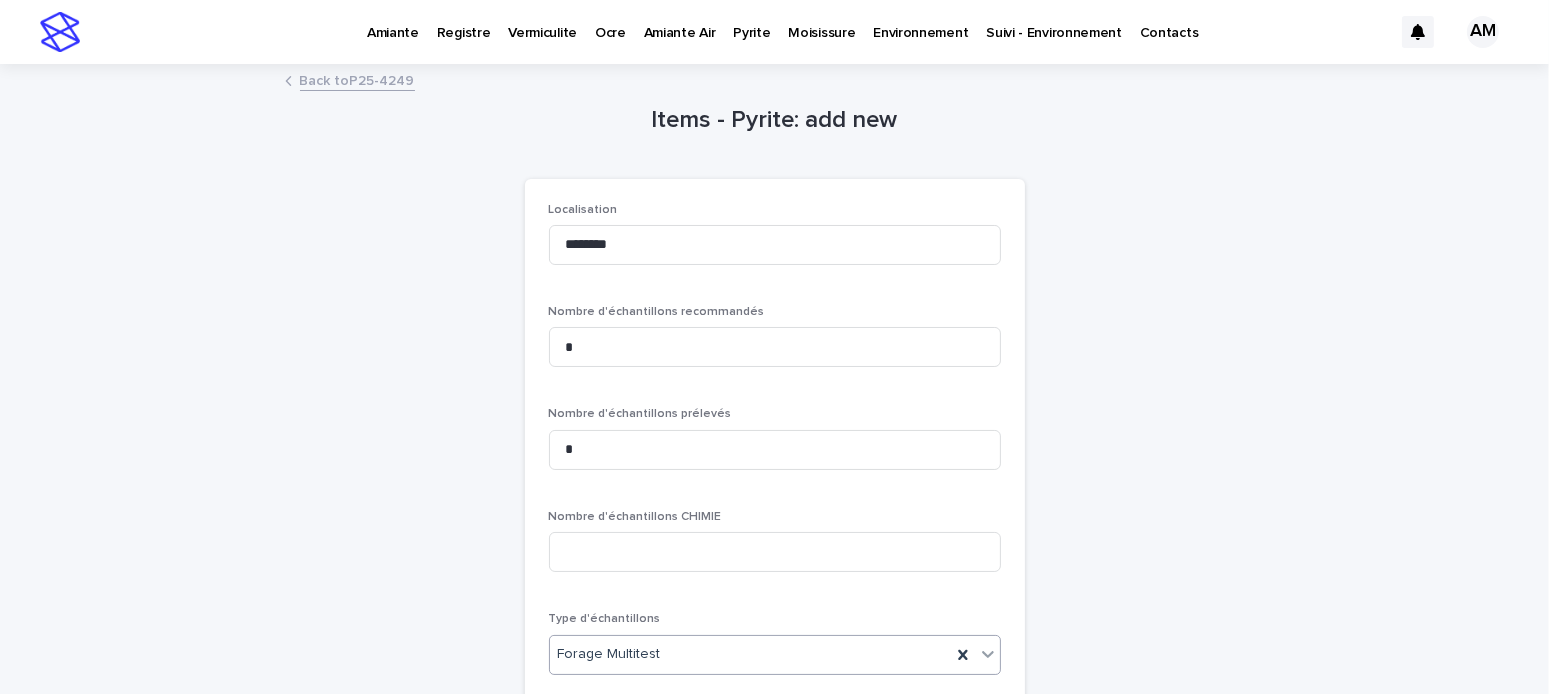 scroll, scrollTop: 325, scrollLeft: 0, axis: vertical 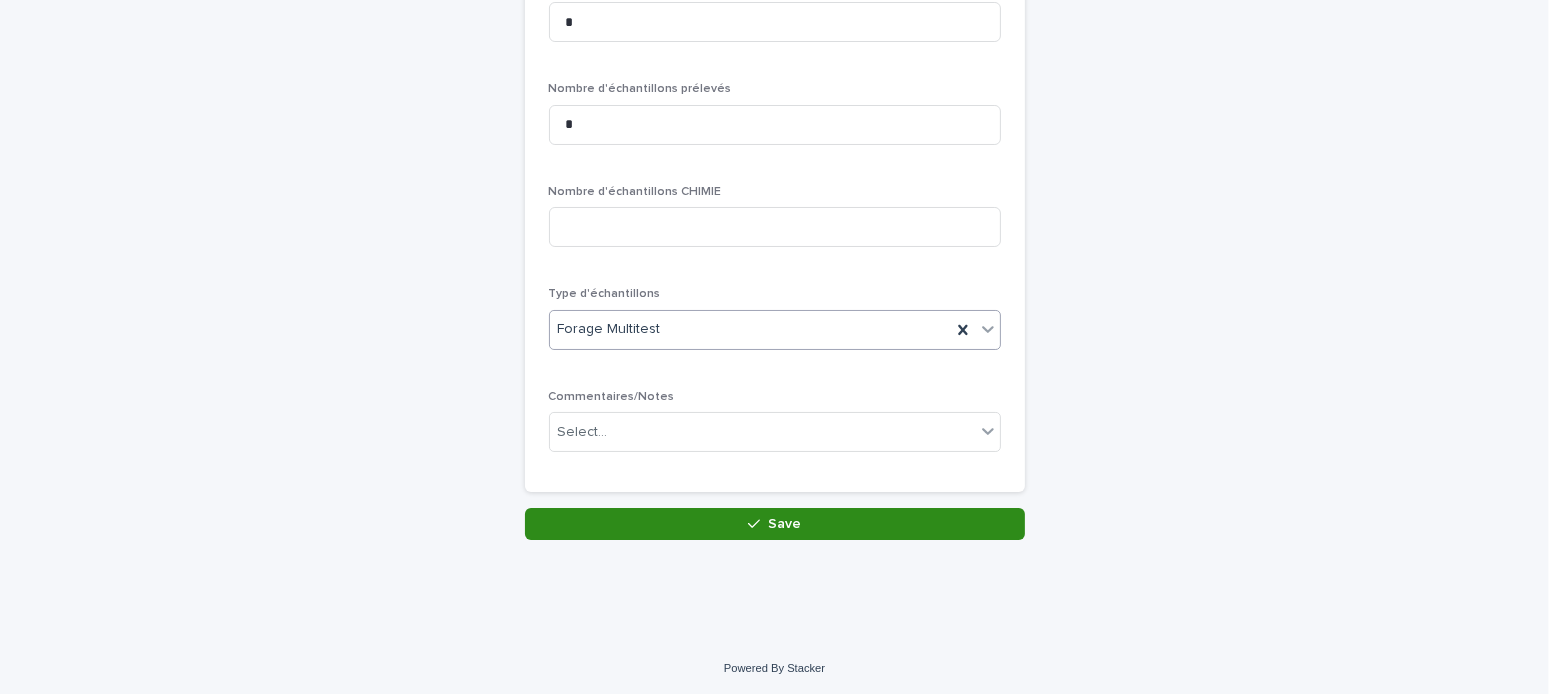 click on "Save" at bounding box center (775, 524) 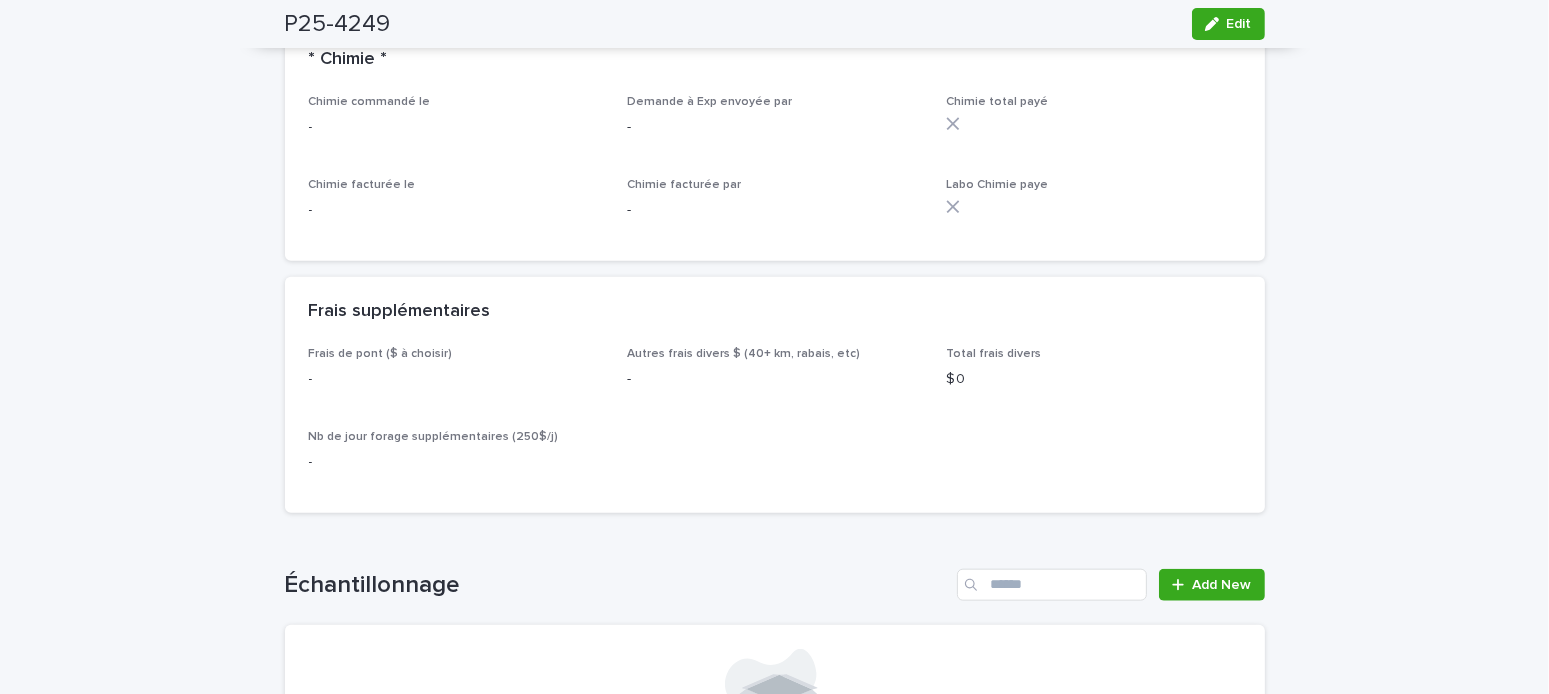 scroll, scrollTop: 2300, scrollLeft: 0, axis: vertical 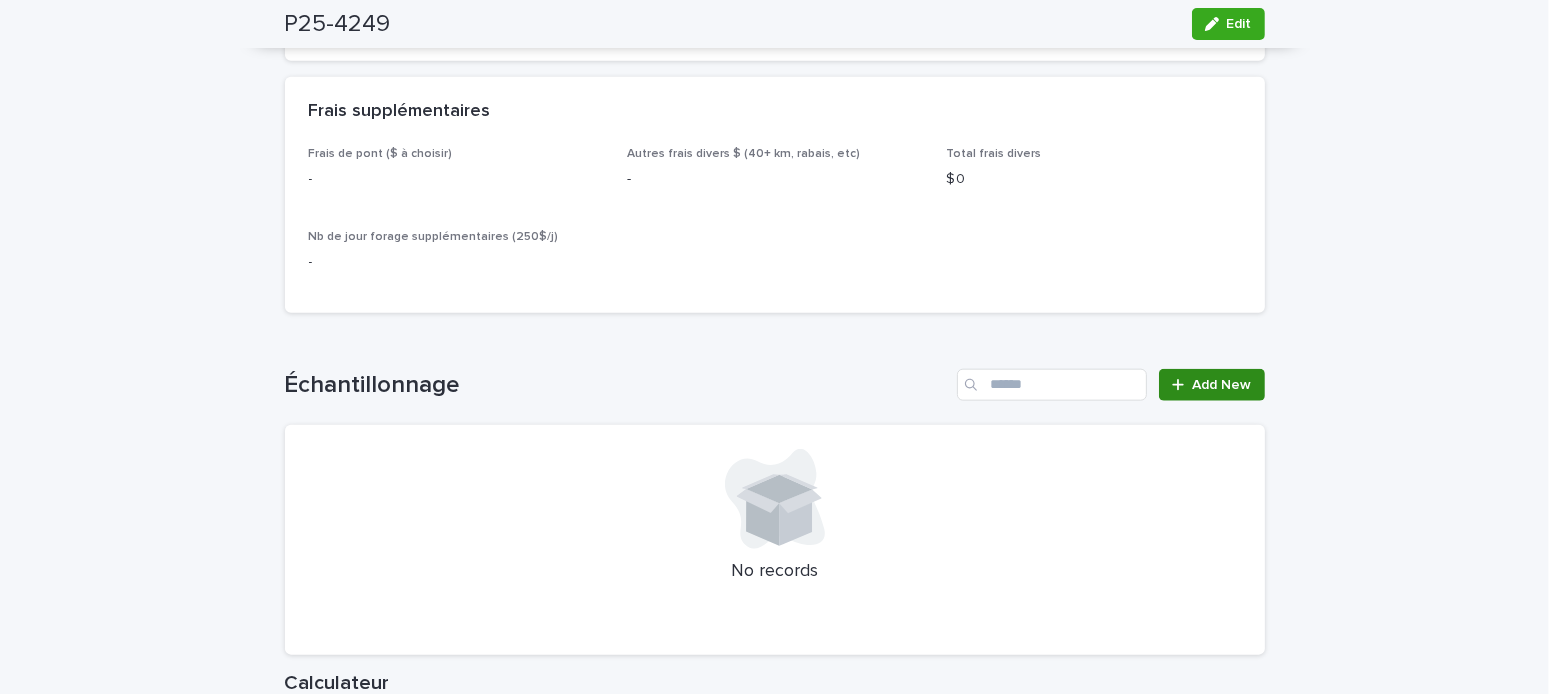 click on "Add New" at bounding box center [1222, 385] 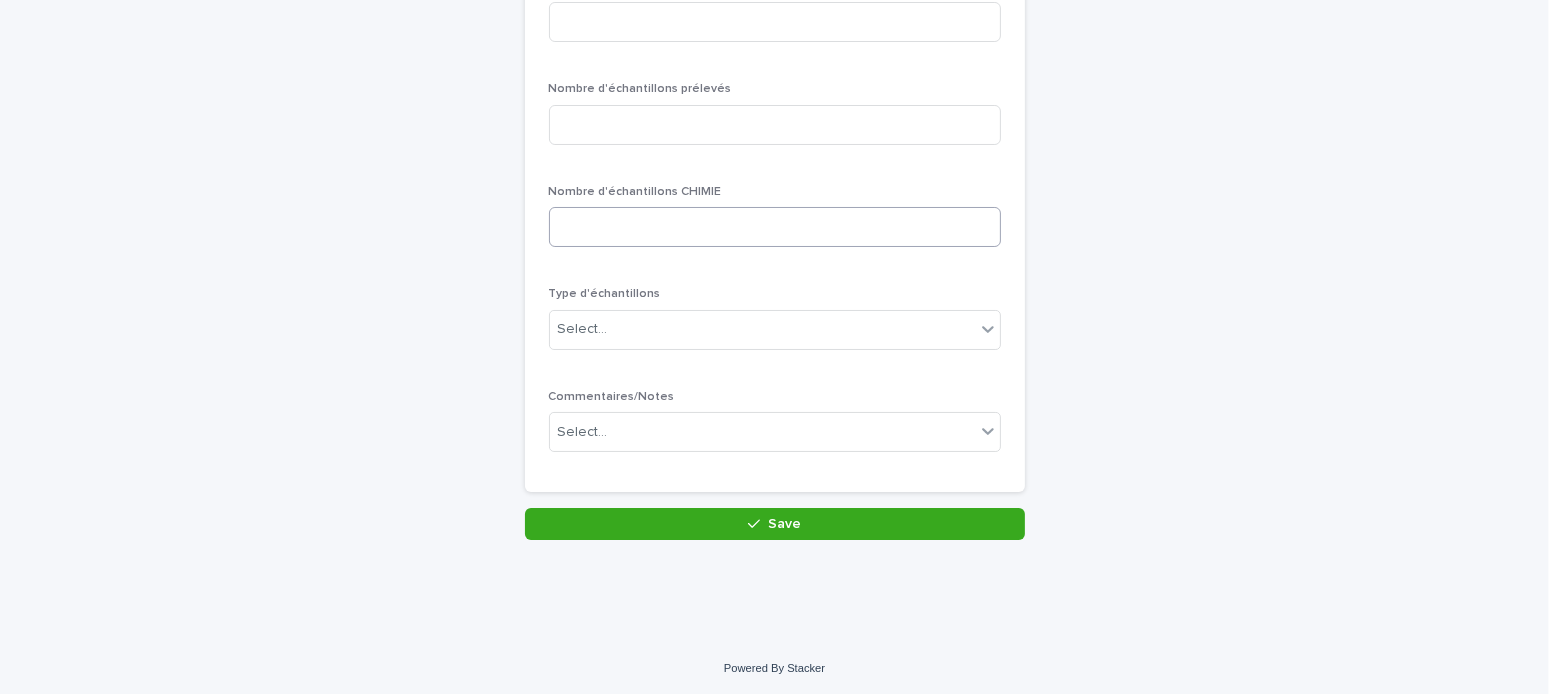 scroll, scrollTop: 0, scrollLeft: 0, axis: both 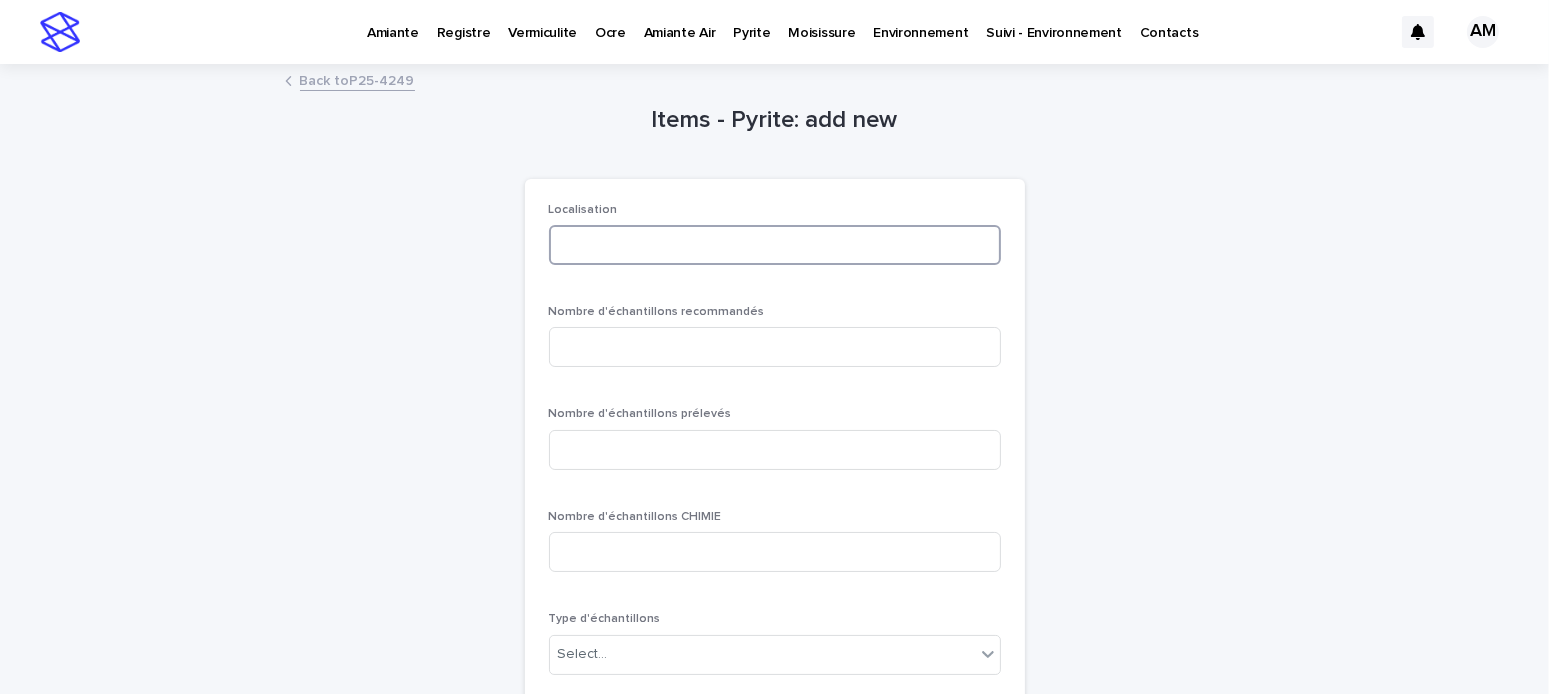 click at bounding box center [775, 245] 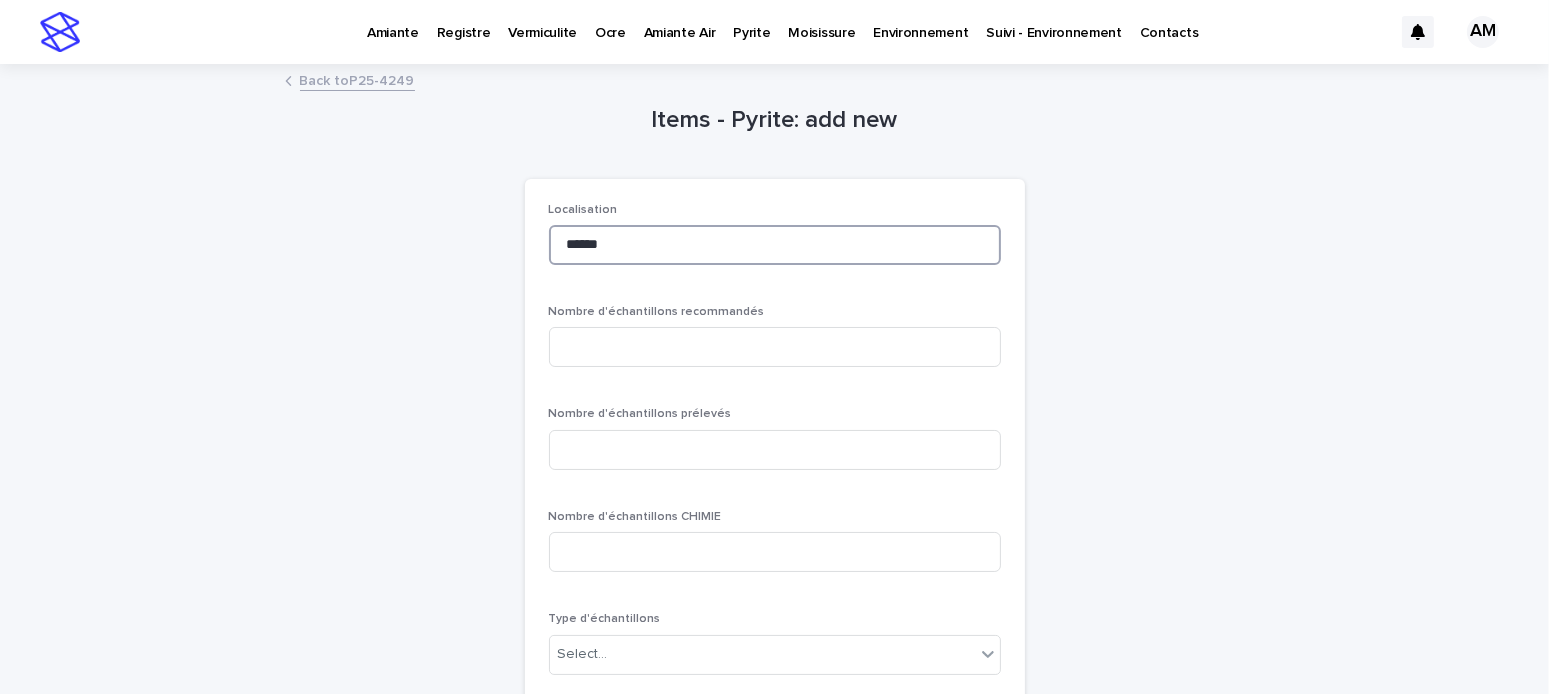type on "******" 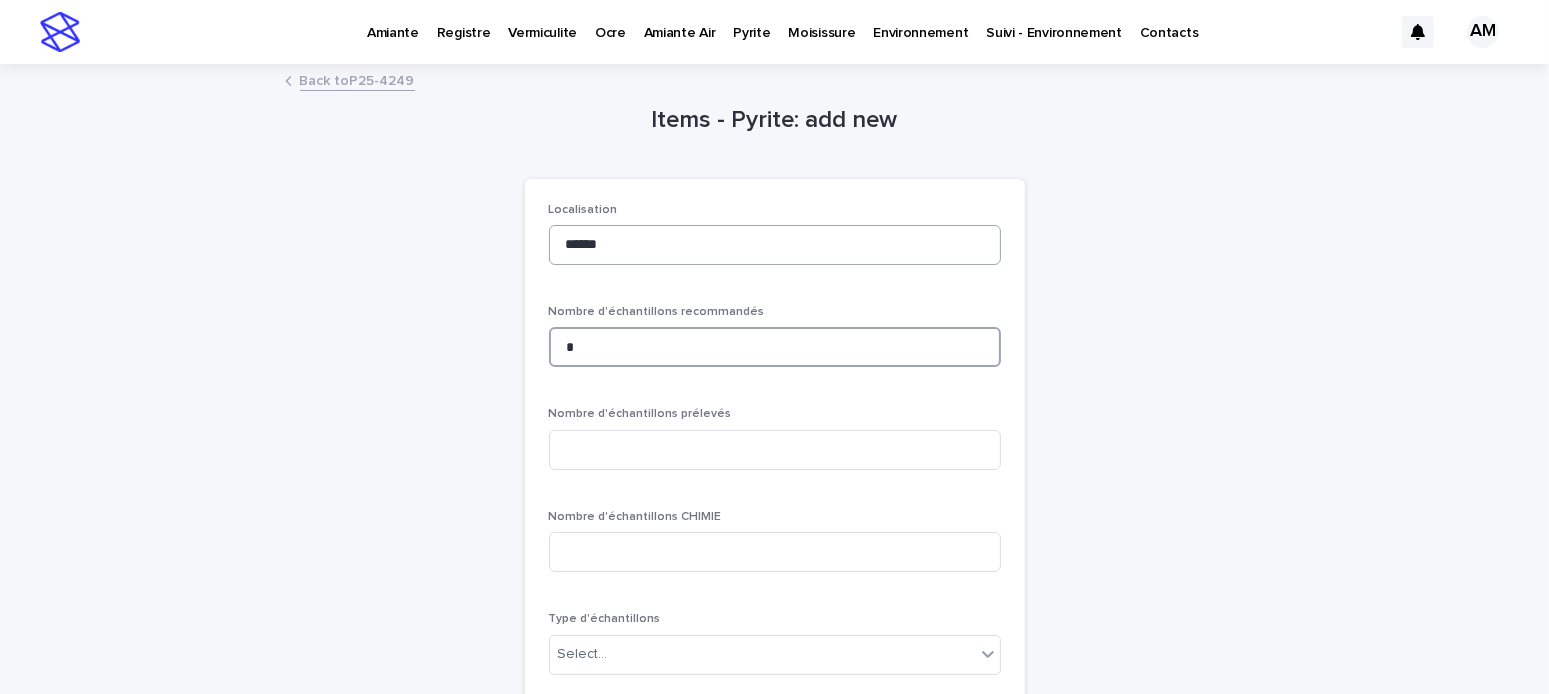 type on "*" 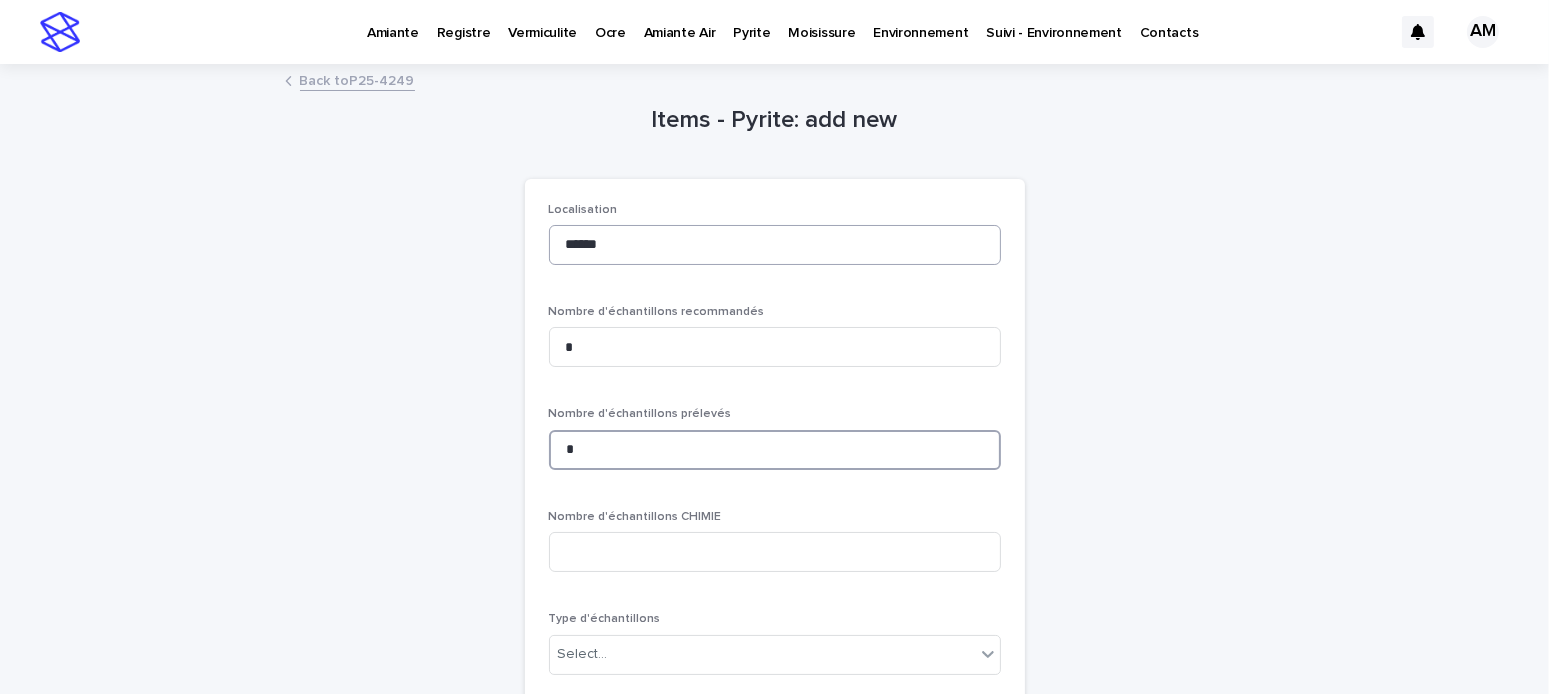 type on "*" 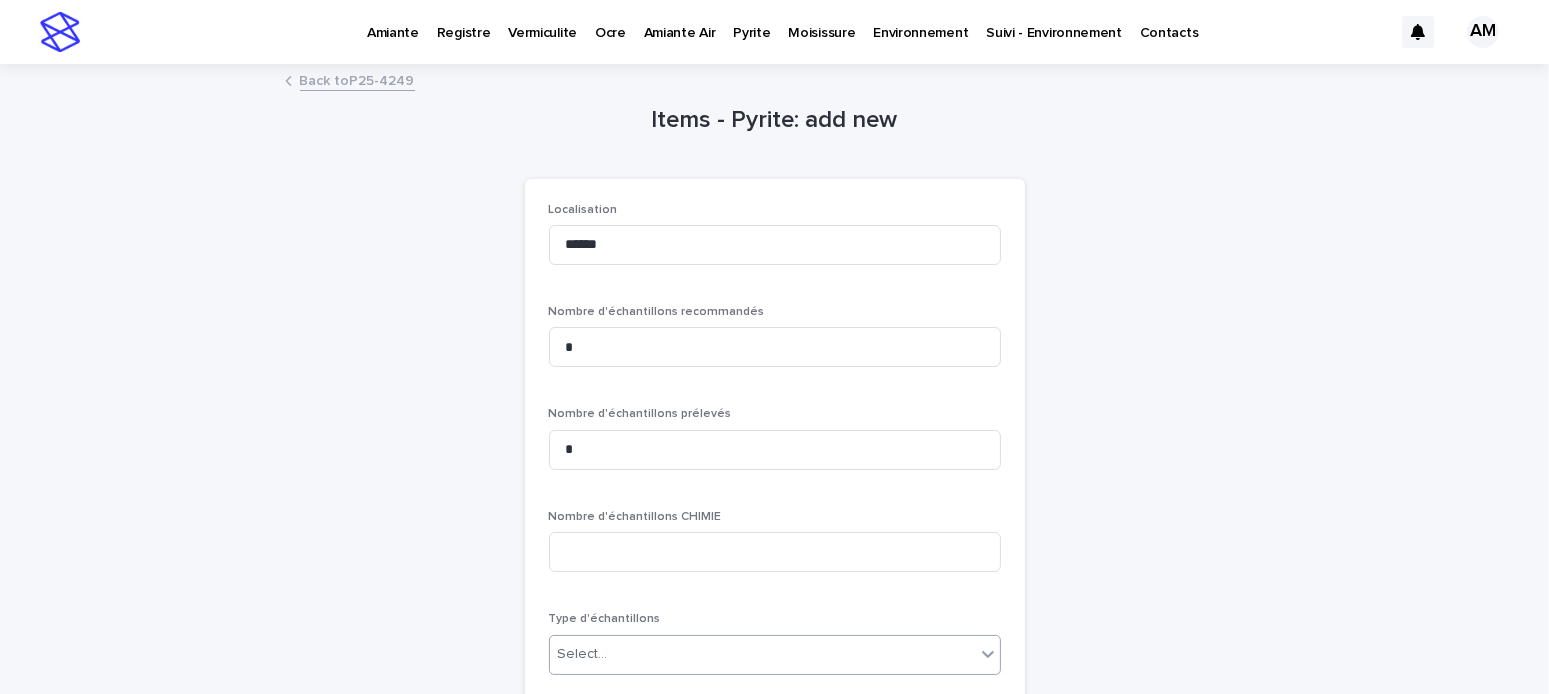 click on "Select..." at bounding box center (762, 654) 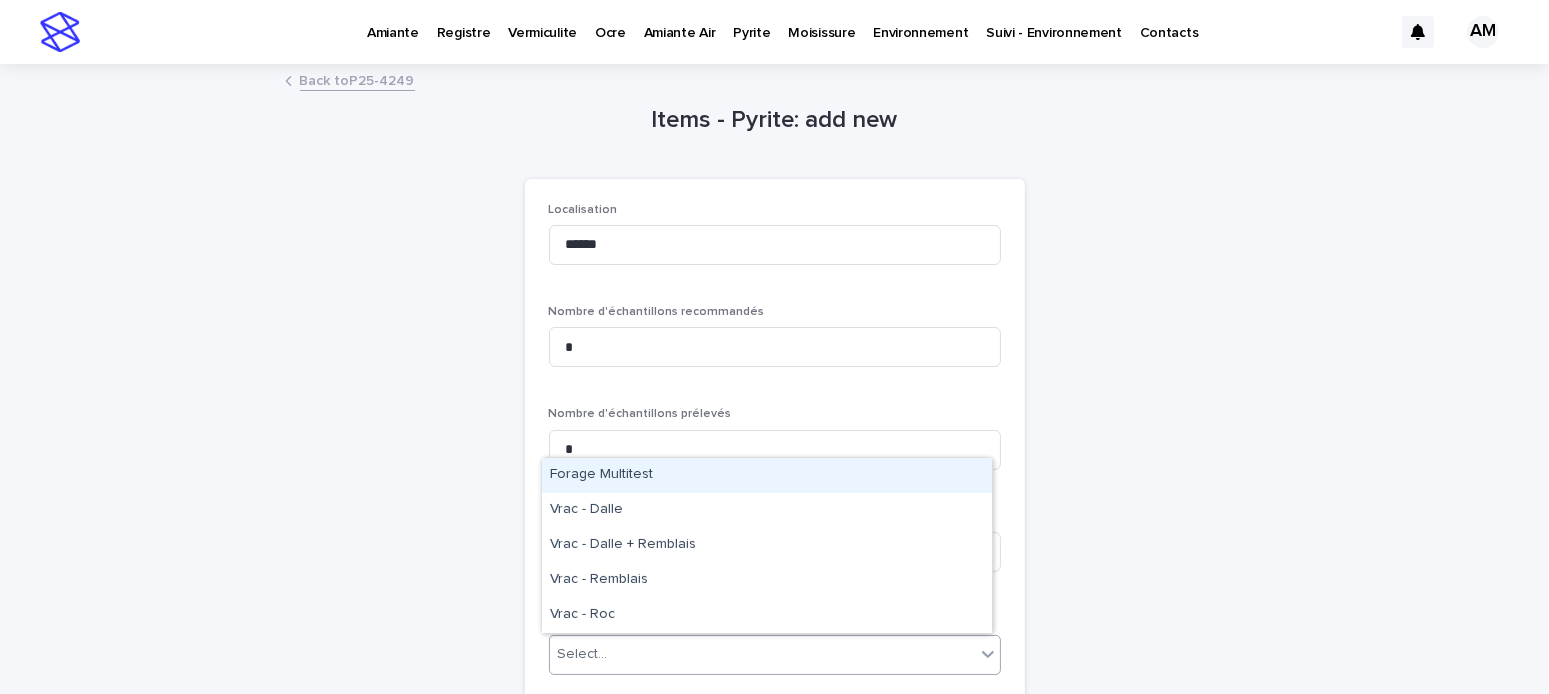 click on "Forage Multitest" at bounding box center [767, 475] 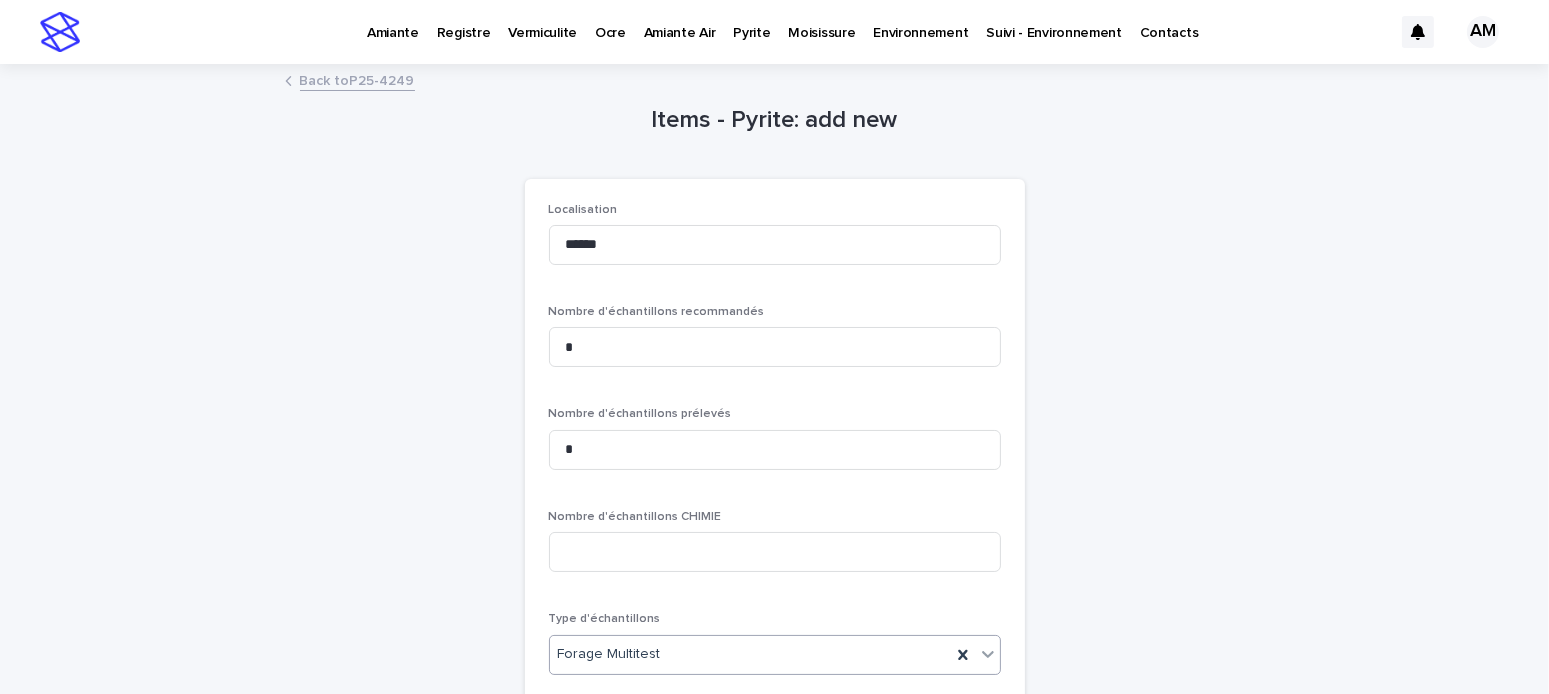 scroll, scrollTop: 325, scrollLeft: 0, axis: vertical 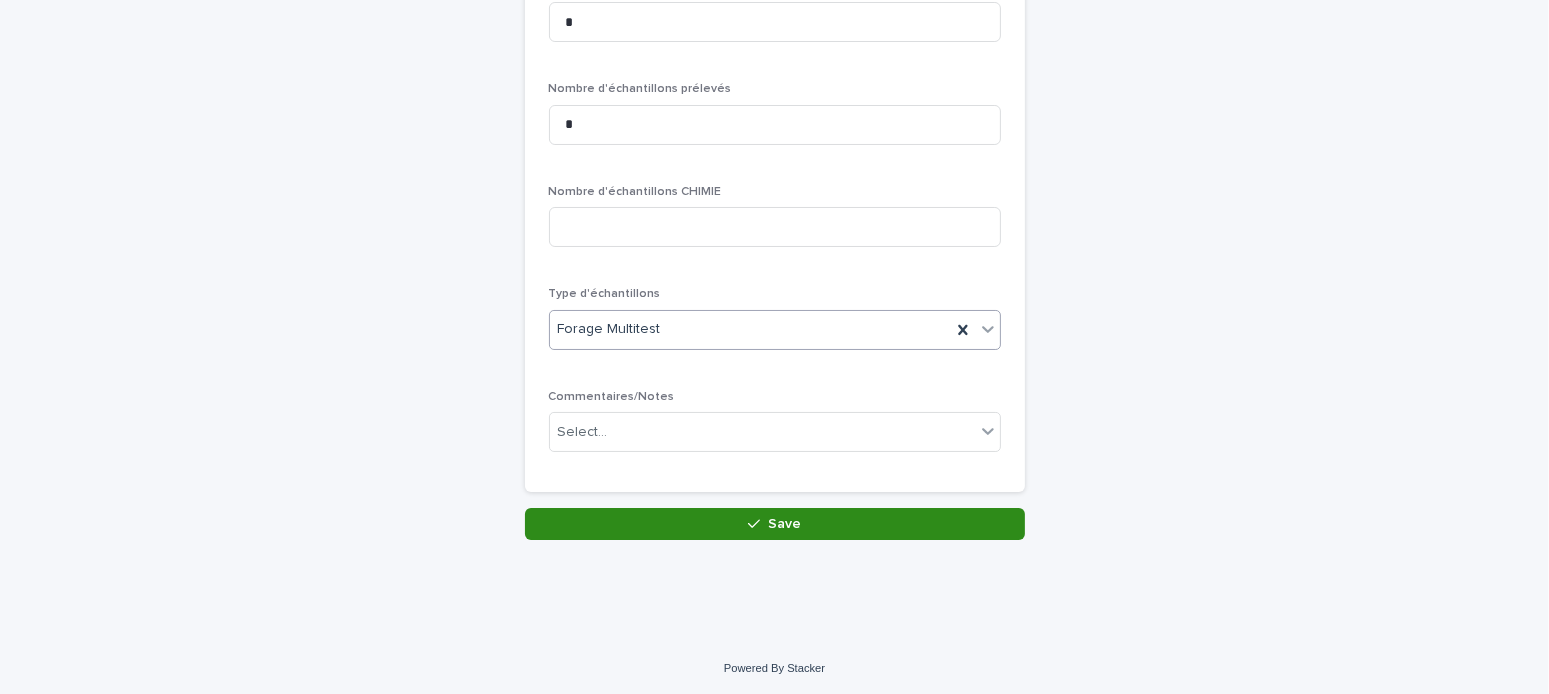 click 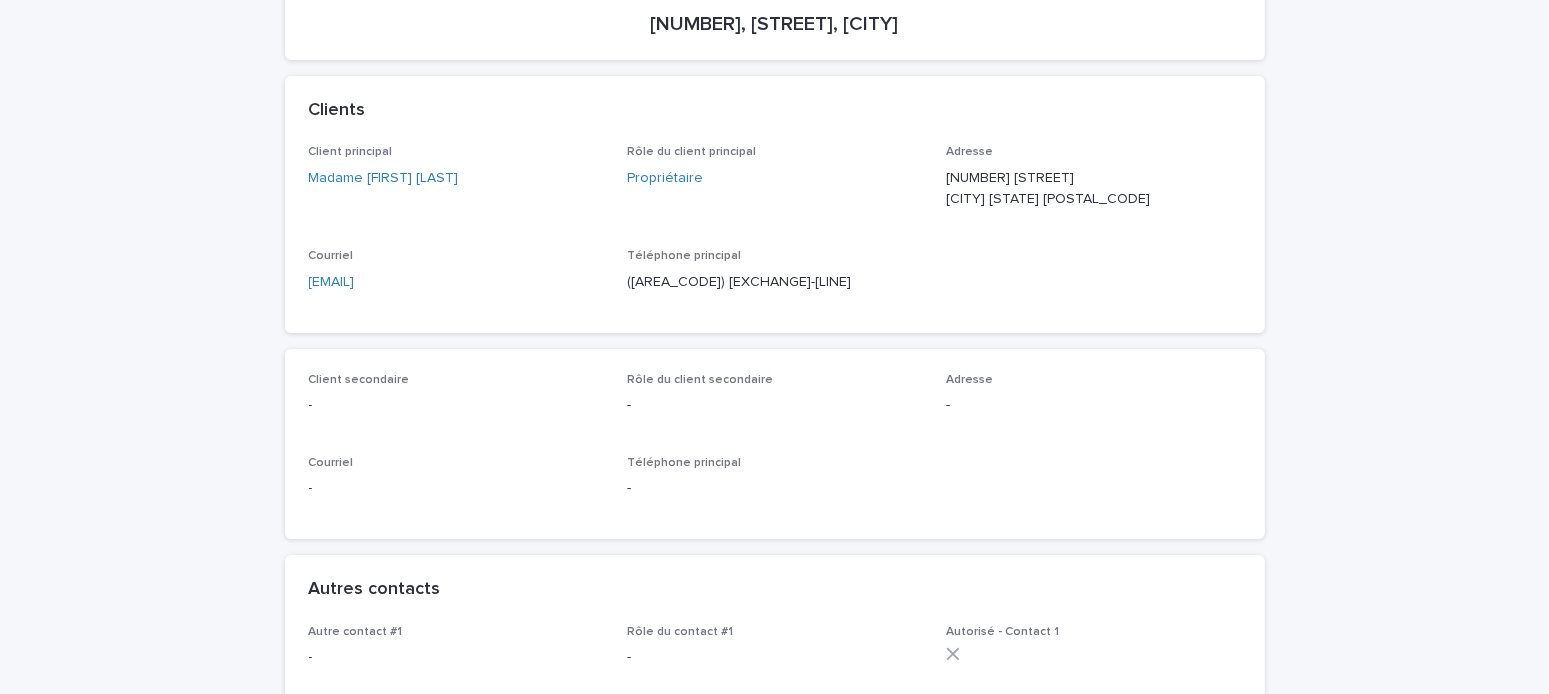 scroll, scrollTop: 0, scrollLeft: 0, axis: both 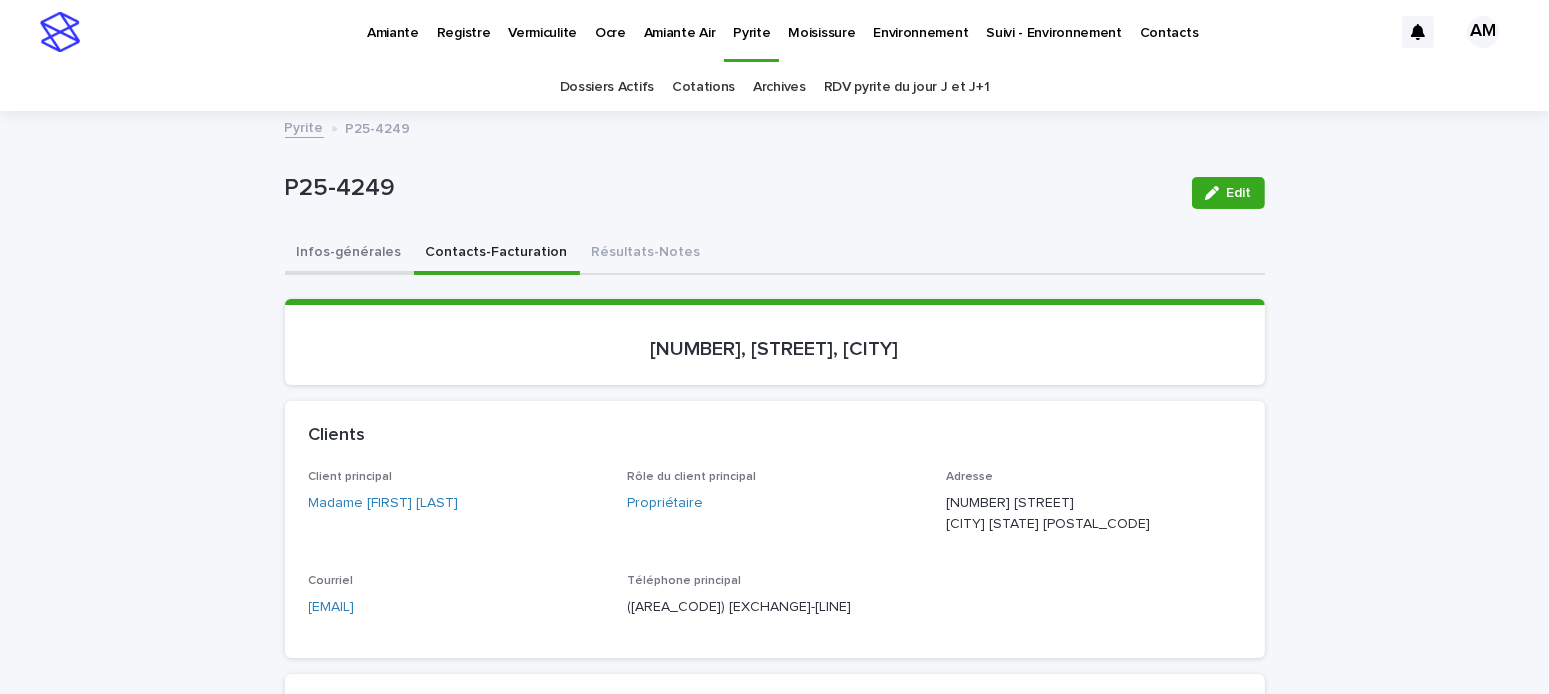 click on "Infos-générales" at bounding box center [349, 254] 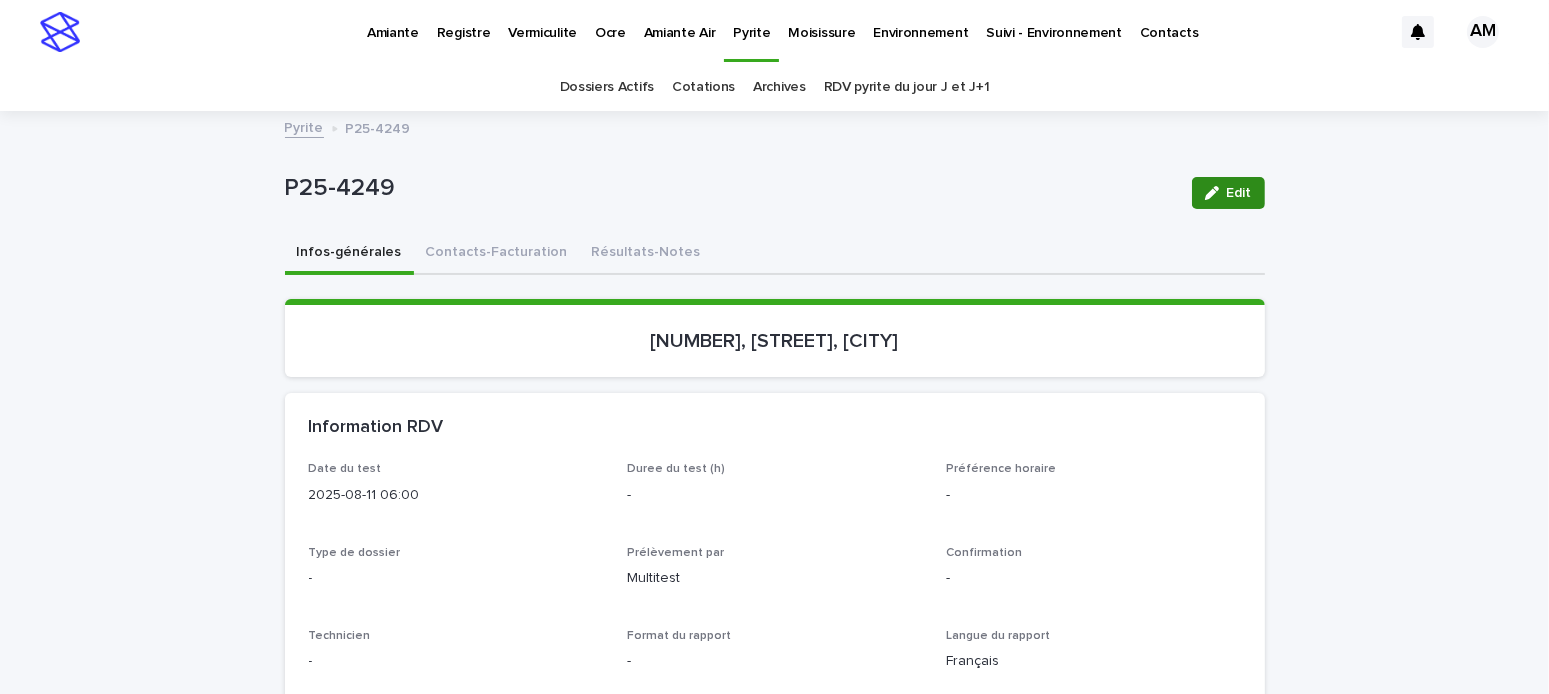 click on "Edit" at bounding box center [1239, 193] 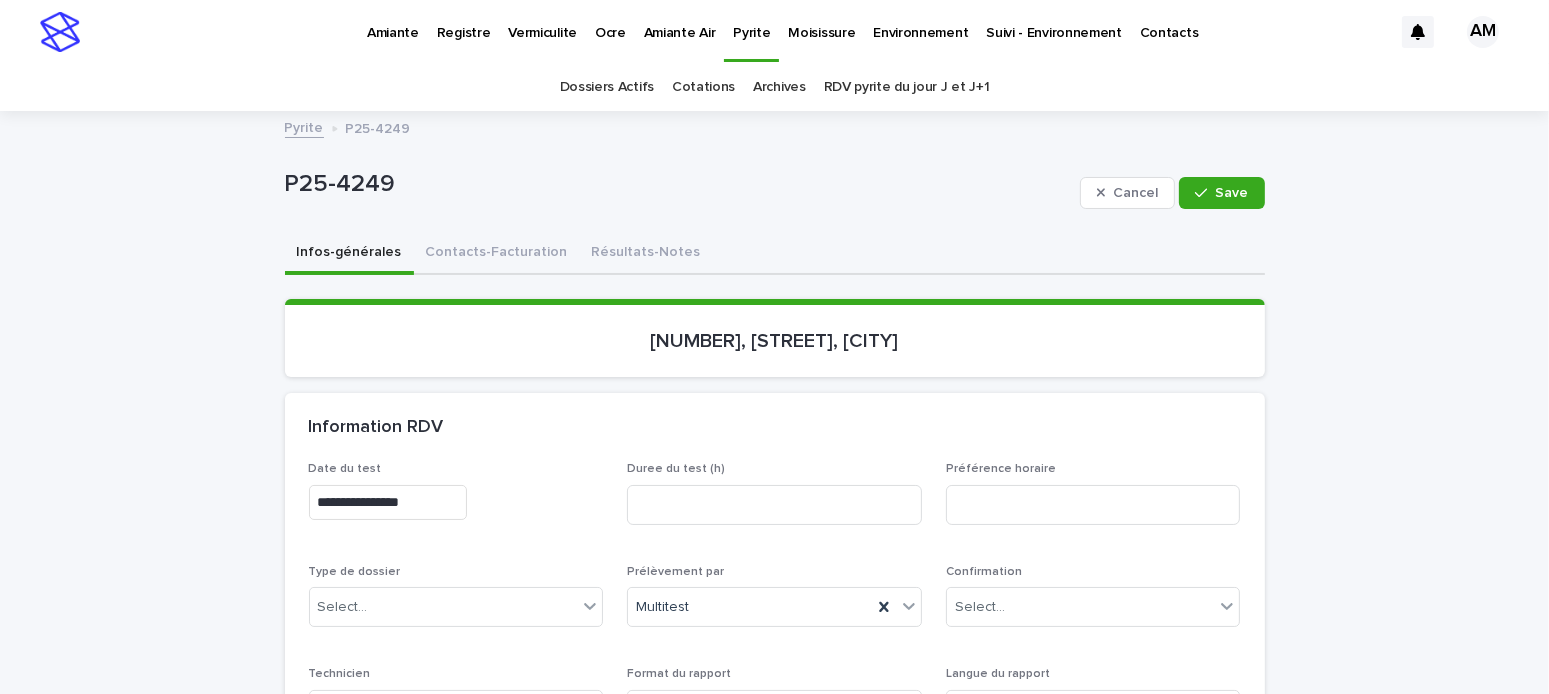scroll, scrollTop: 500, scrollLeft: 0, axis: vertical 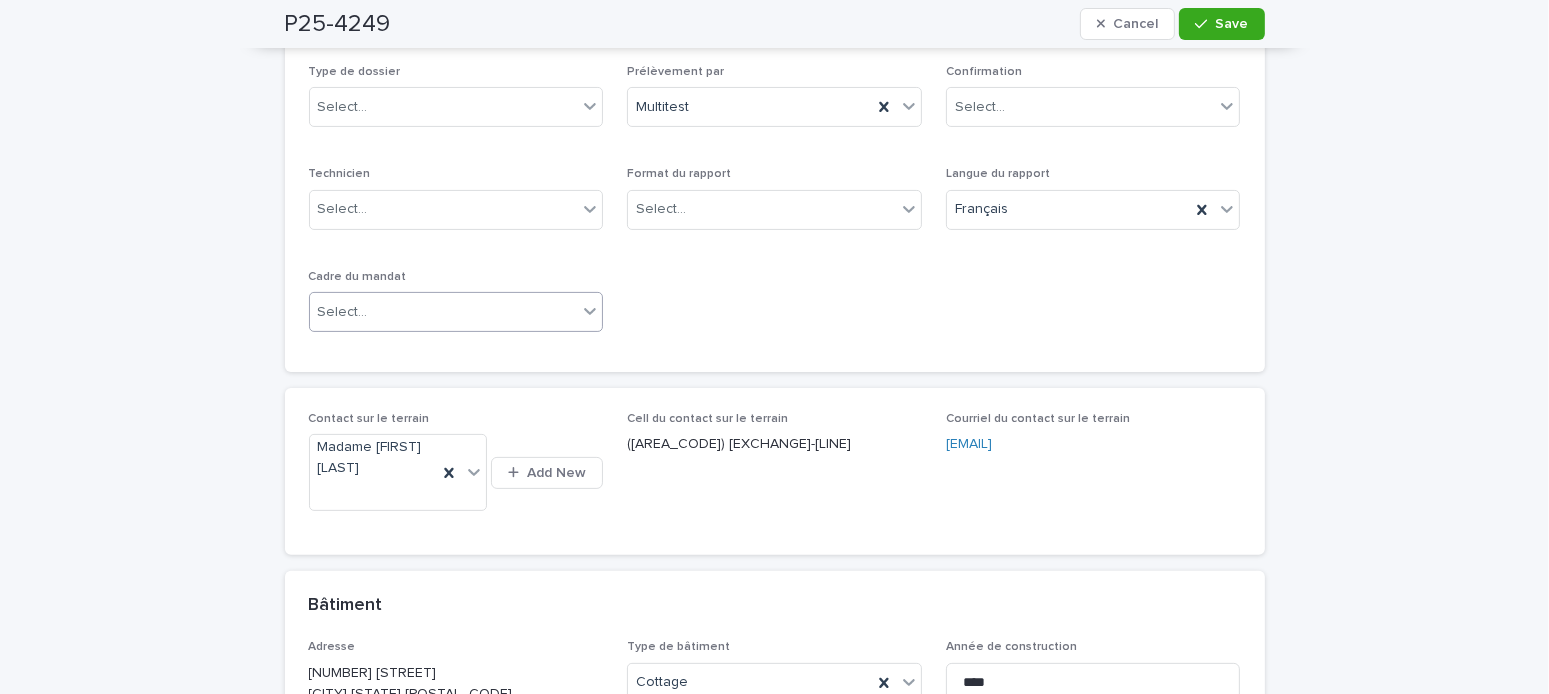click on "Select..." at bounding box center [444, 312] 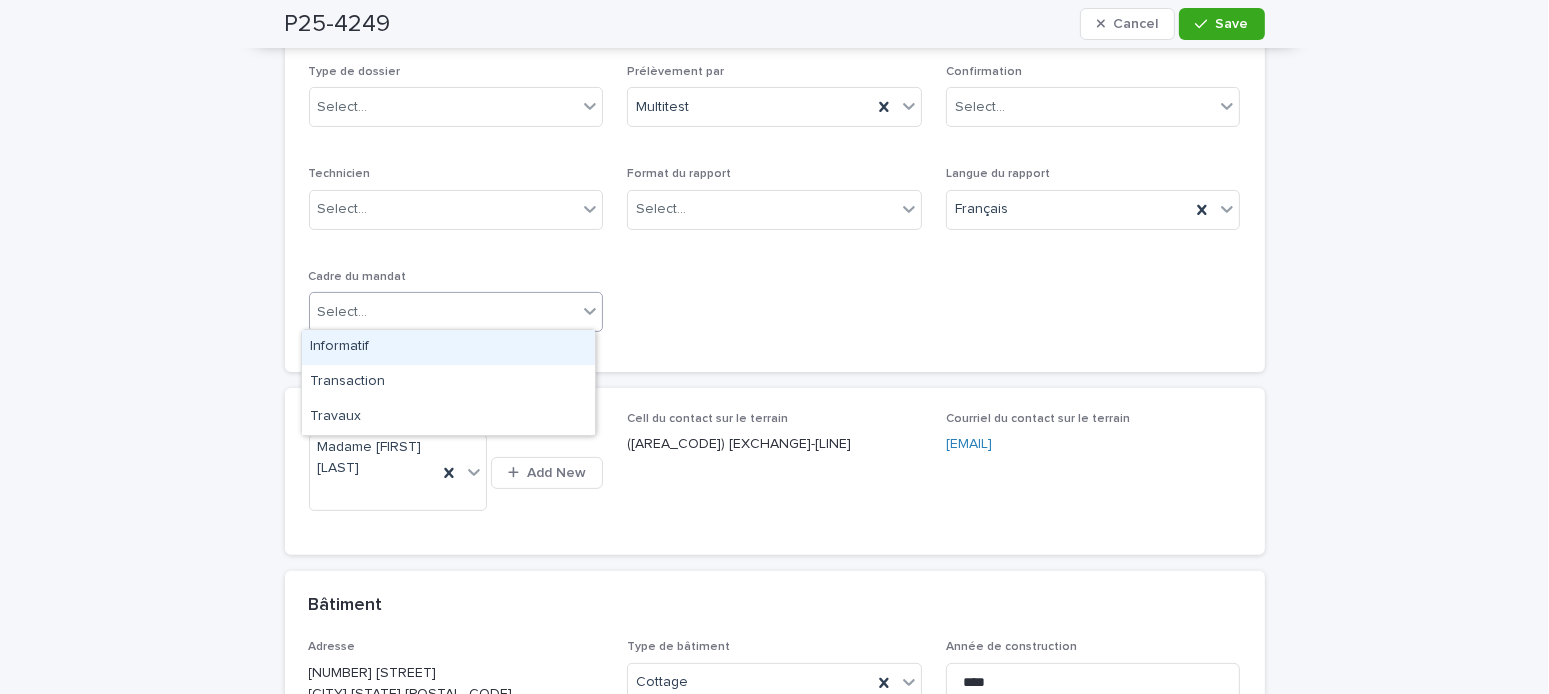 click on "Informatif" at bounding box center [448, 347] 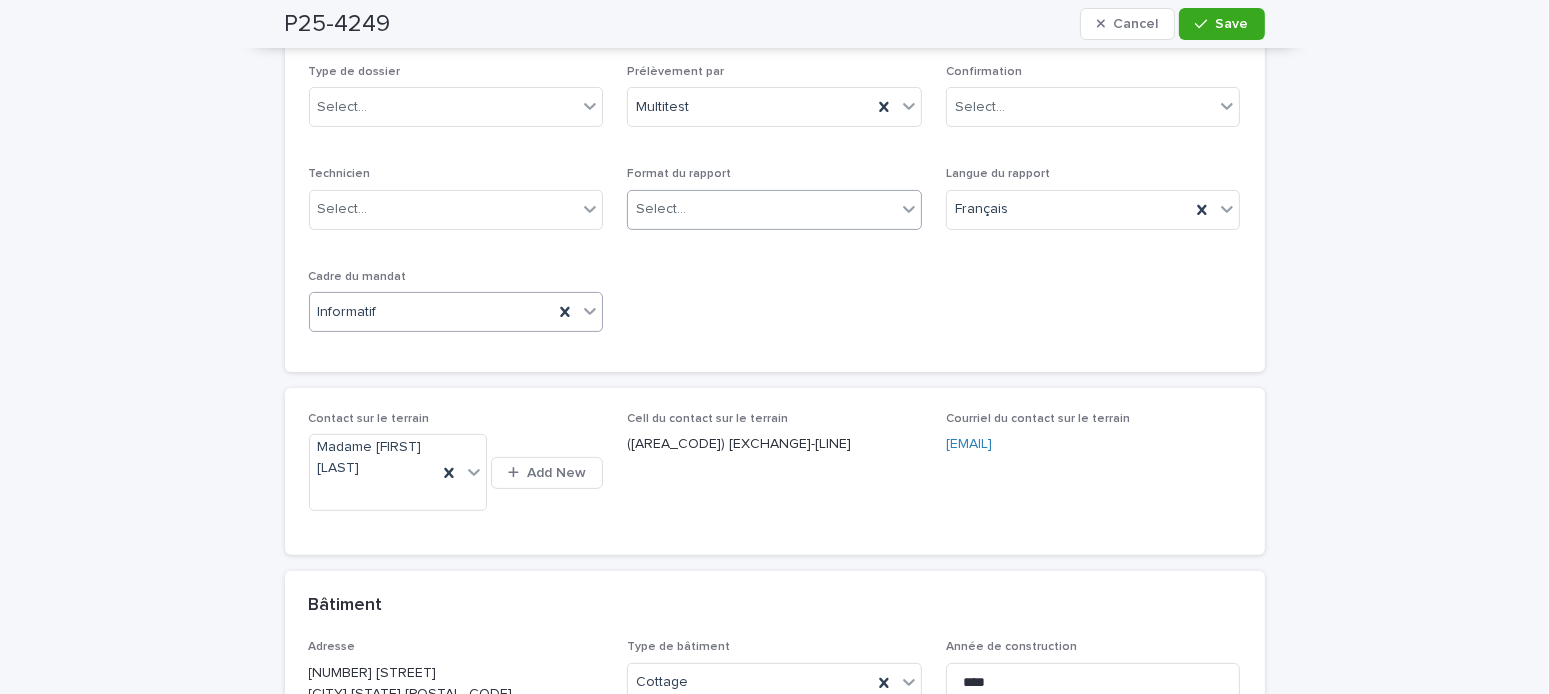click on "Select..." at bounding box center (661, 209) 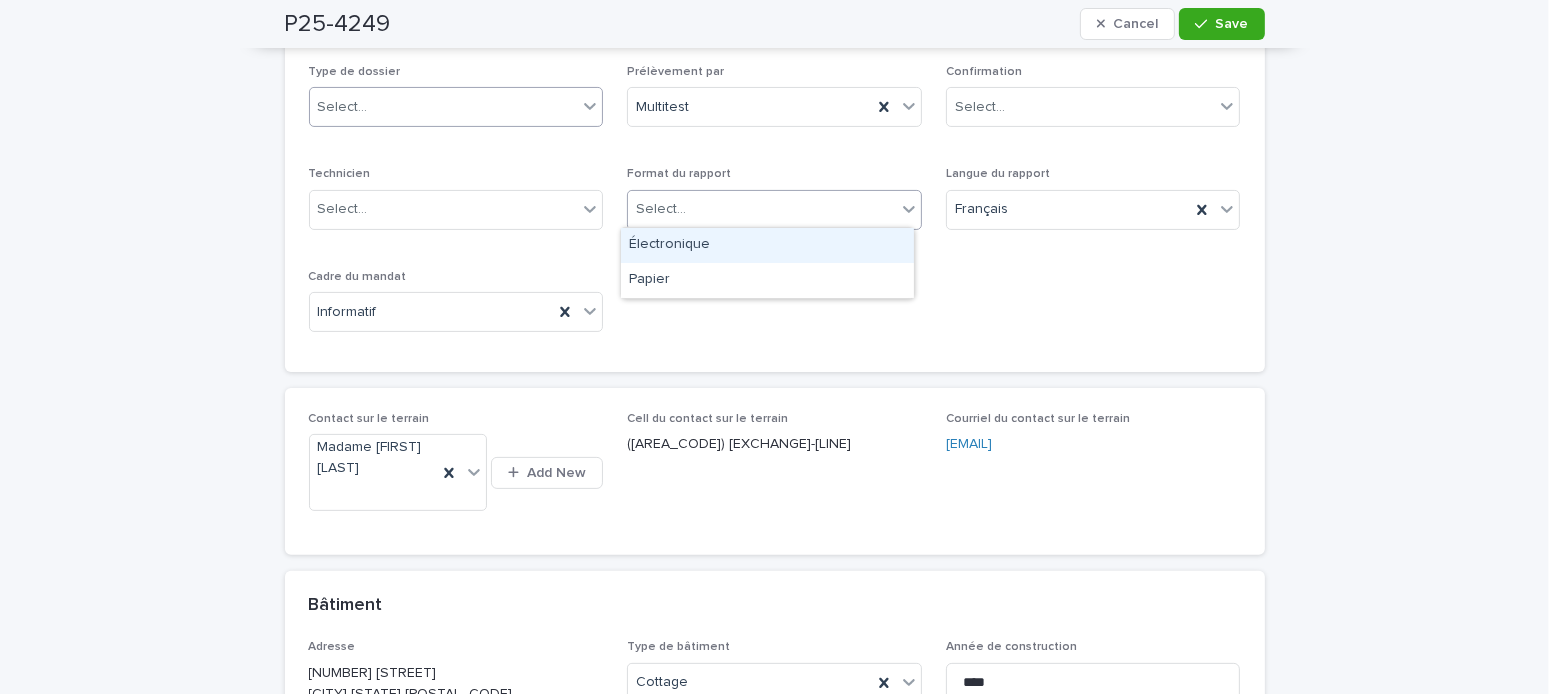click on "Select..." at bounding box center (444, 107) 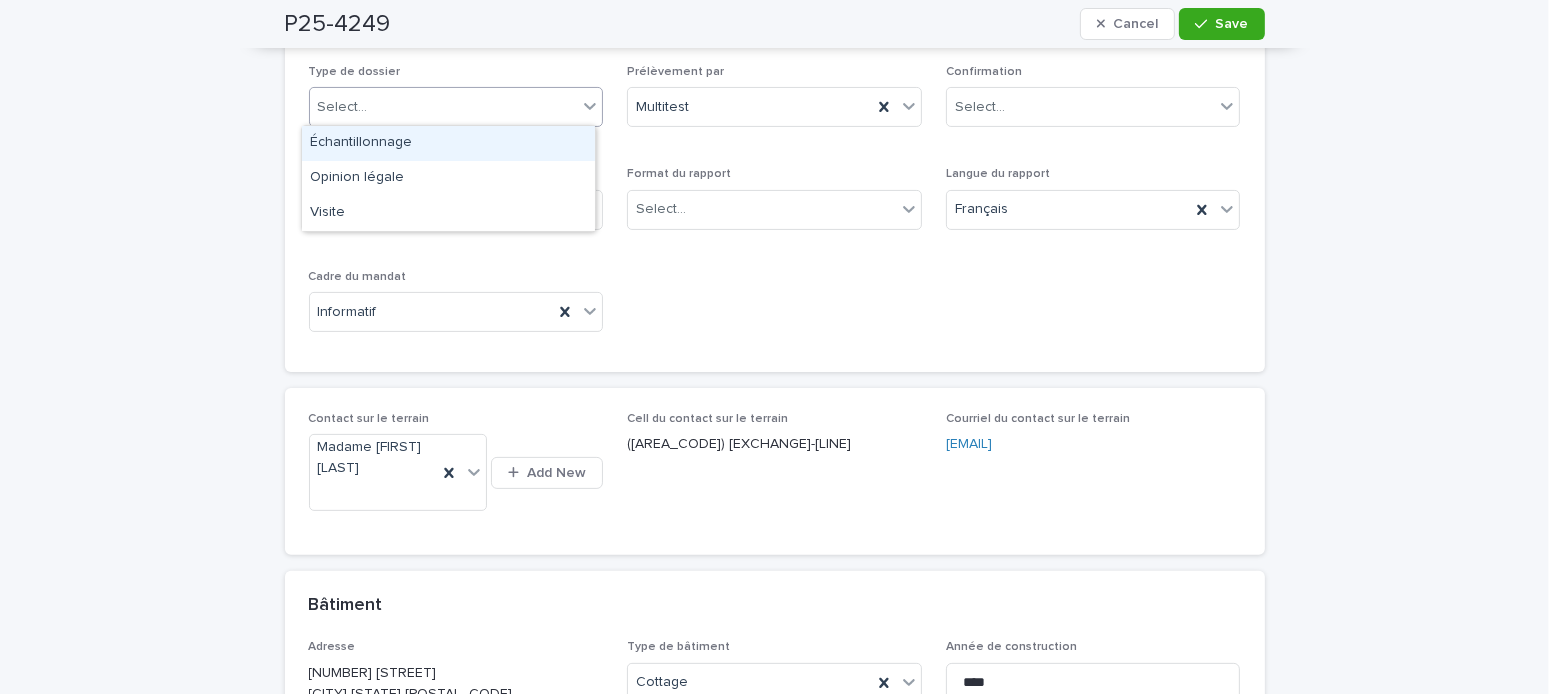 click on "Échantillonnage" at bounding box center (448, 143) 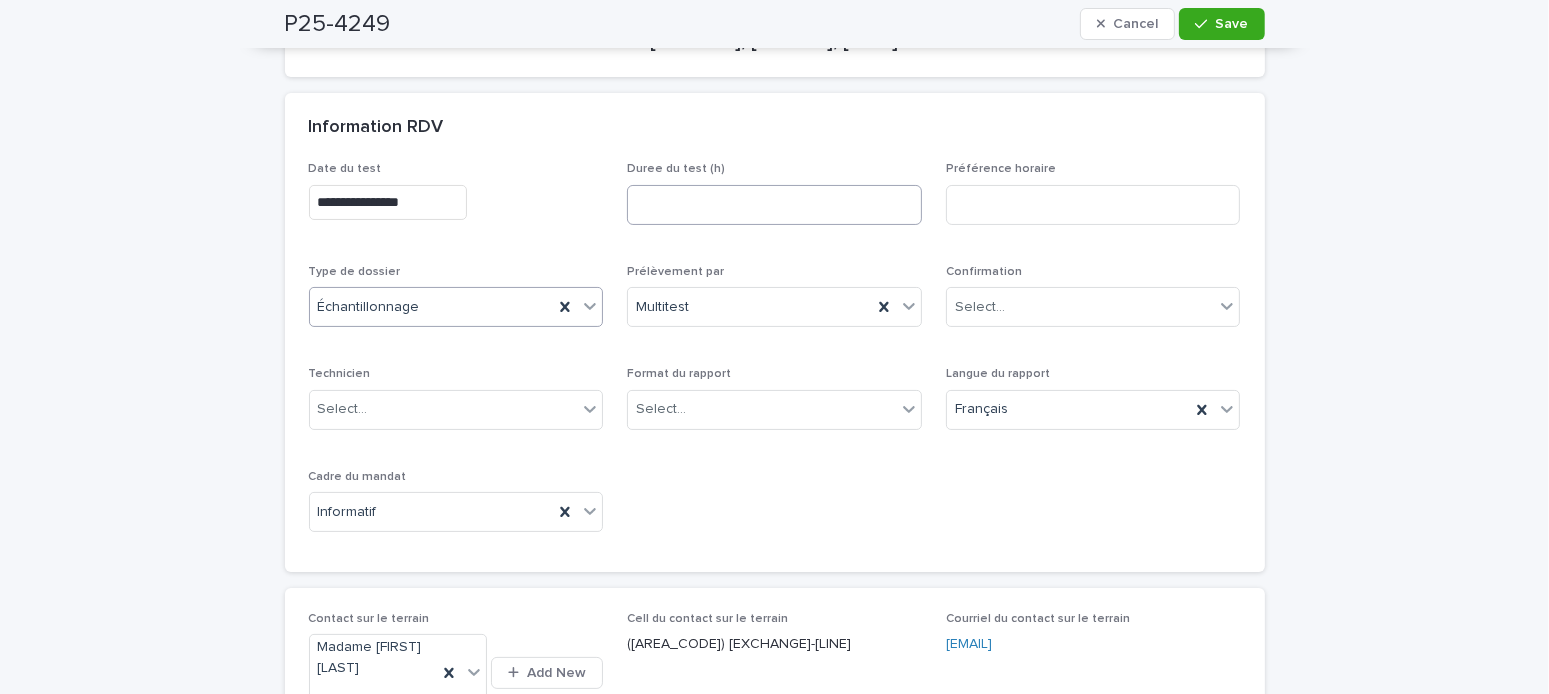 scroll, scrollTop: 200, scrollLeft: 0, axis: vertical 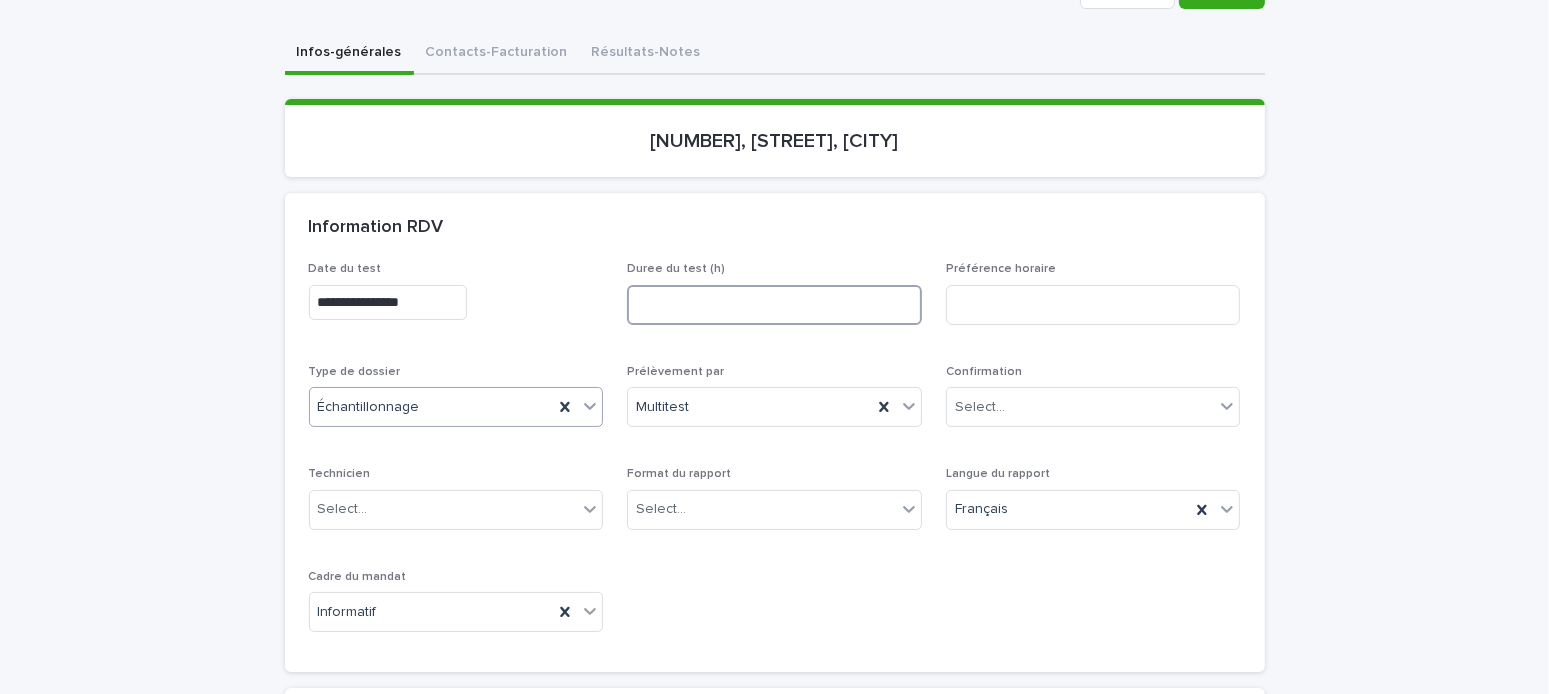 click at bounding box center [774, 305] 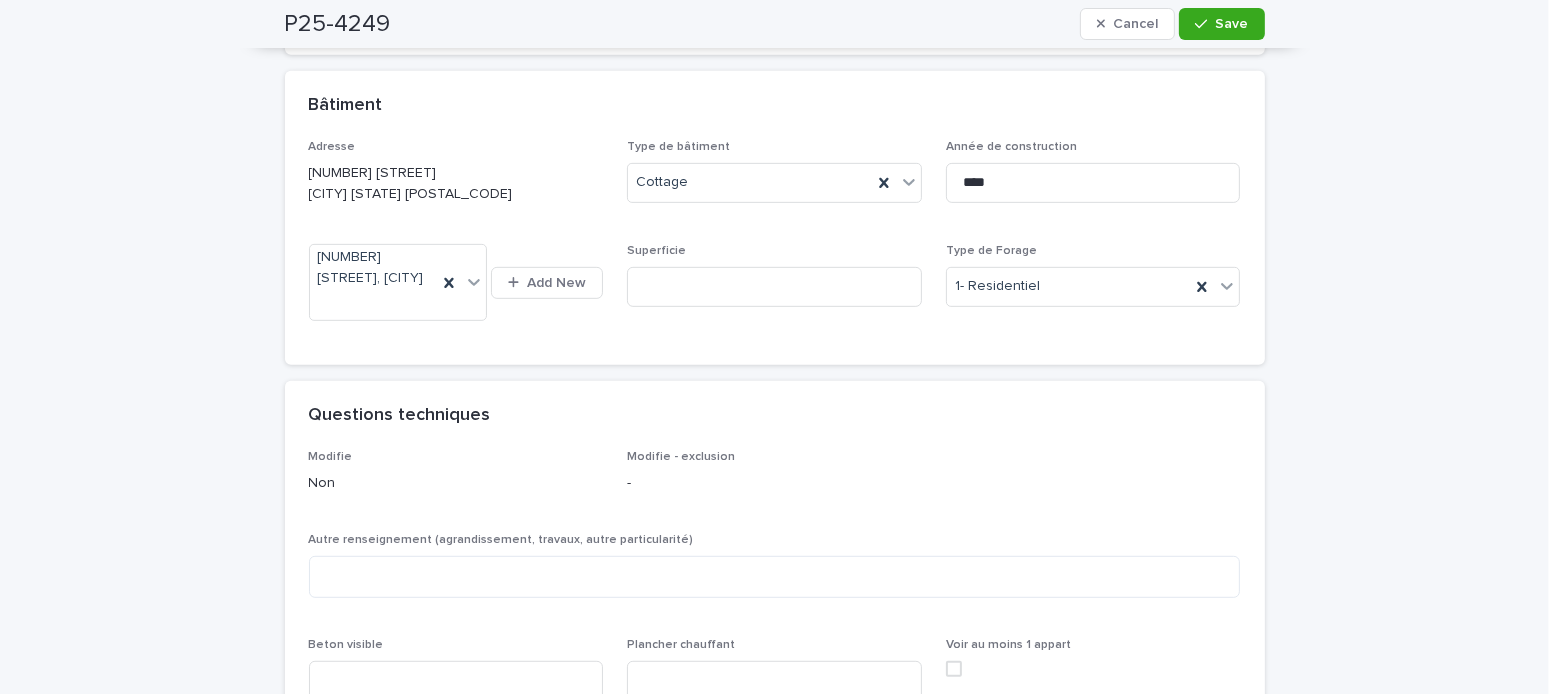 scroll, scrollTop: 1400, scrollLeft: 0, axis: vertical 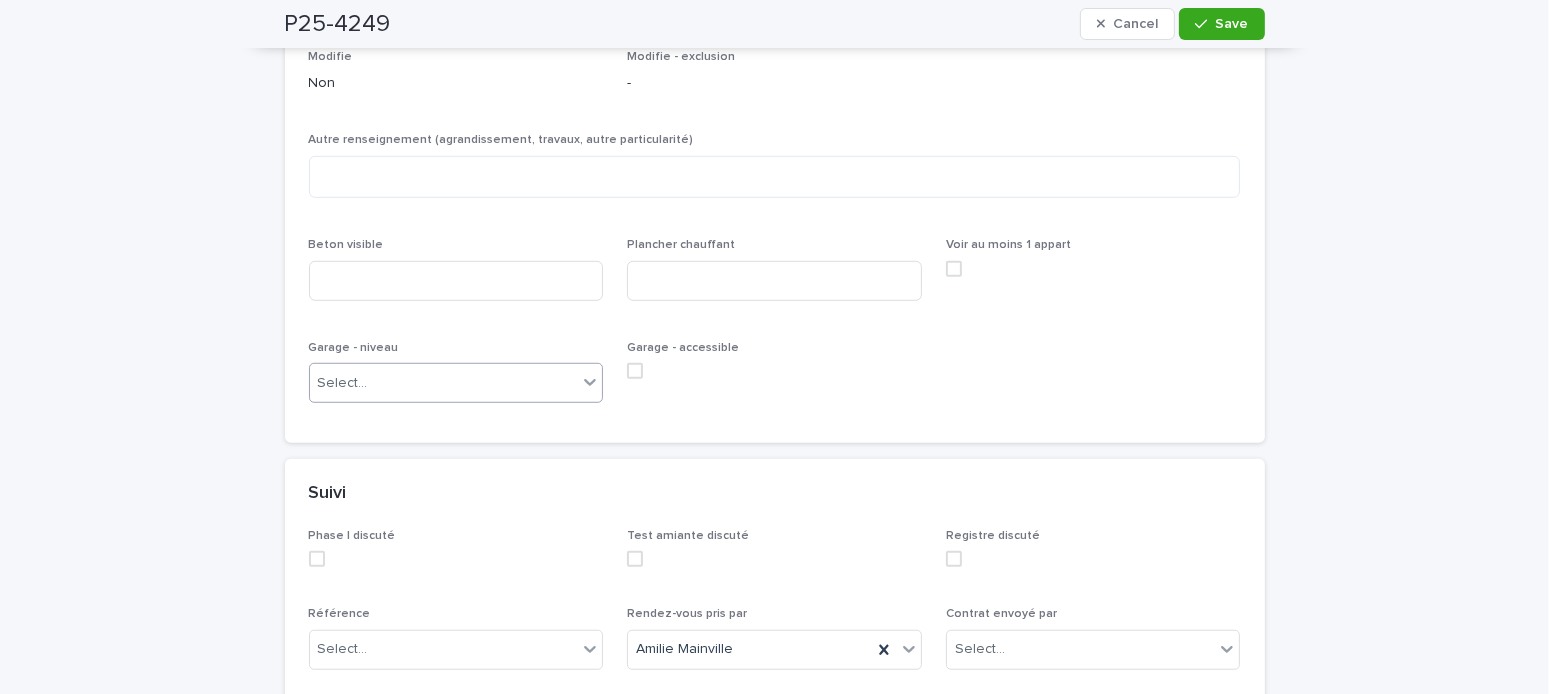 type on "***" 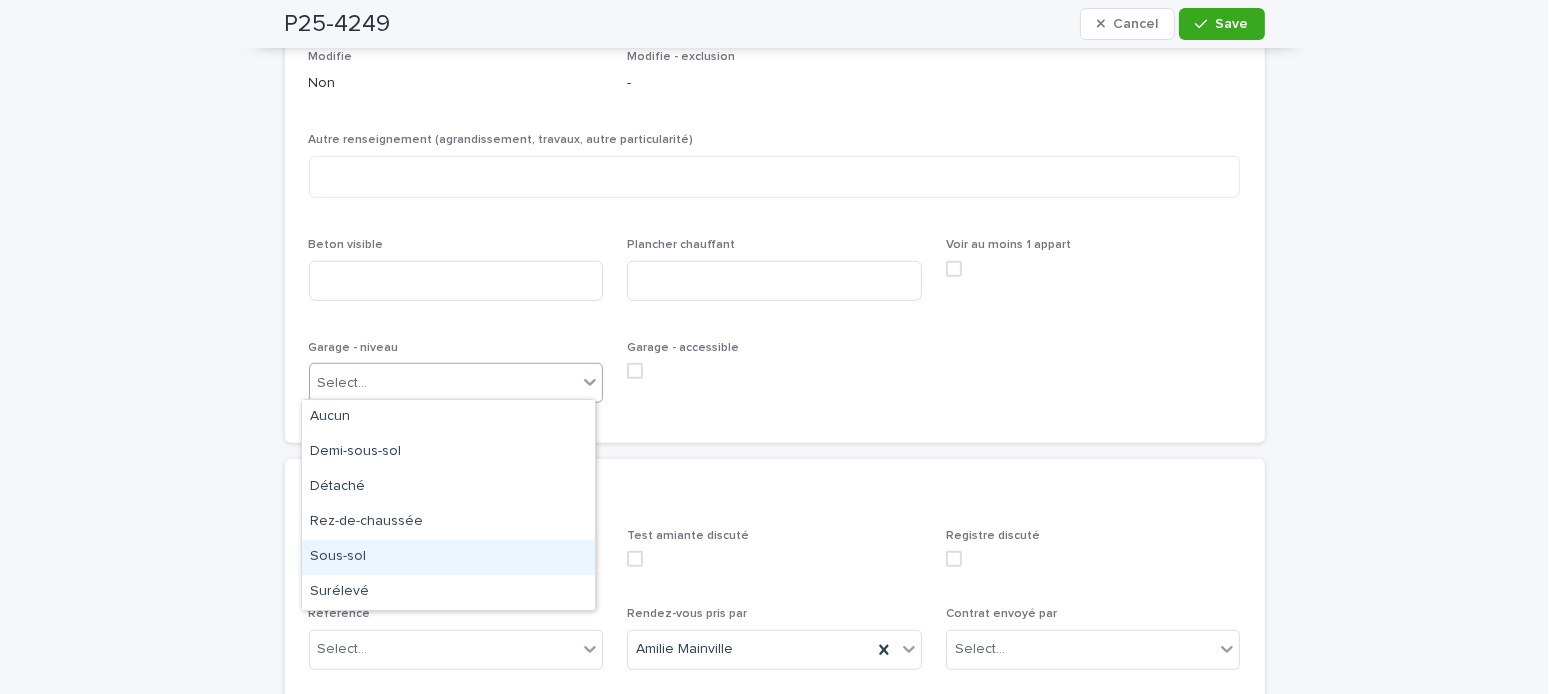 drag, startPoint x: 346, startPoint y: 536, endPoint x: 582, endPoint y: 443, distance: 253.66316 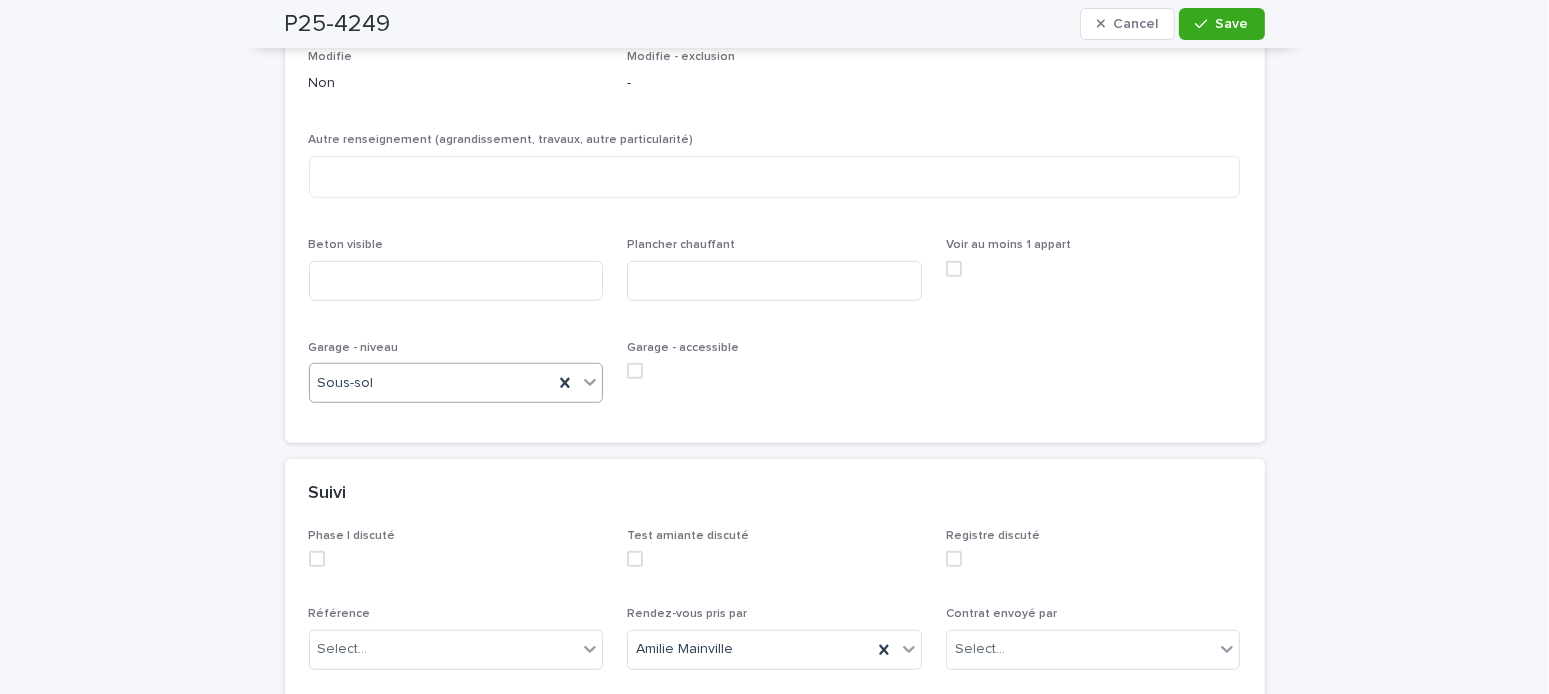 click at bounding box center (635, 371) 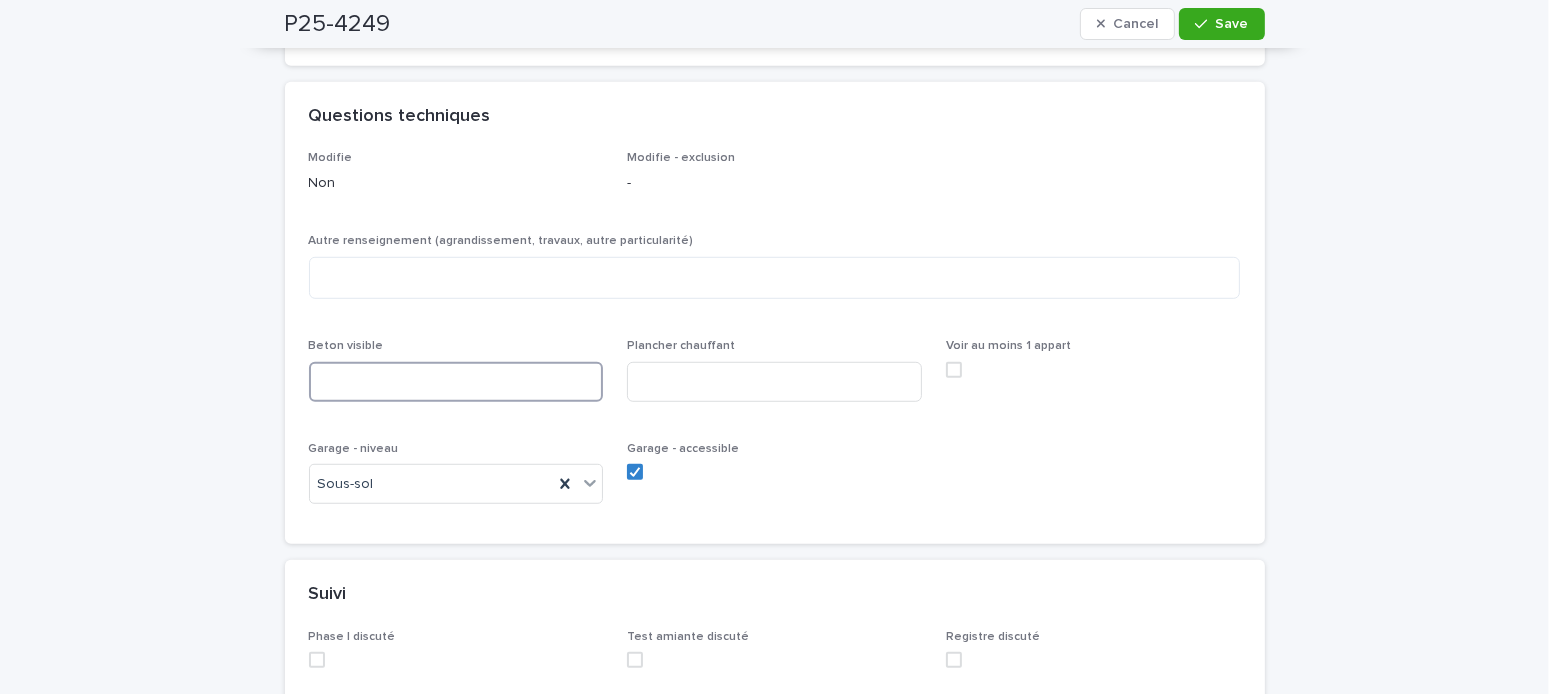 click at bounding box center [456, 382] 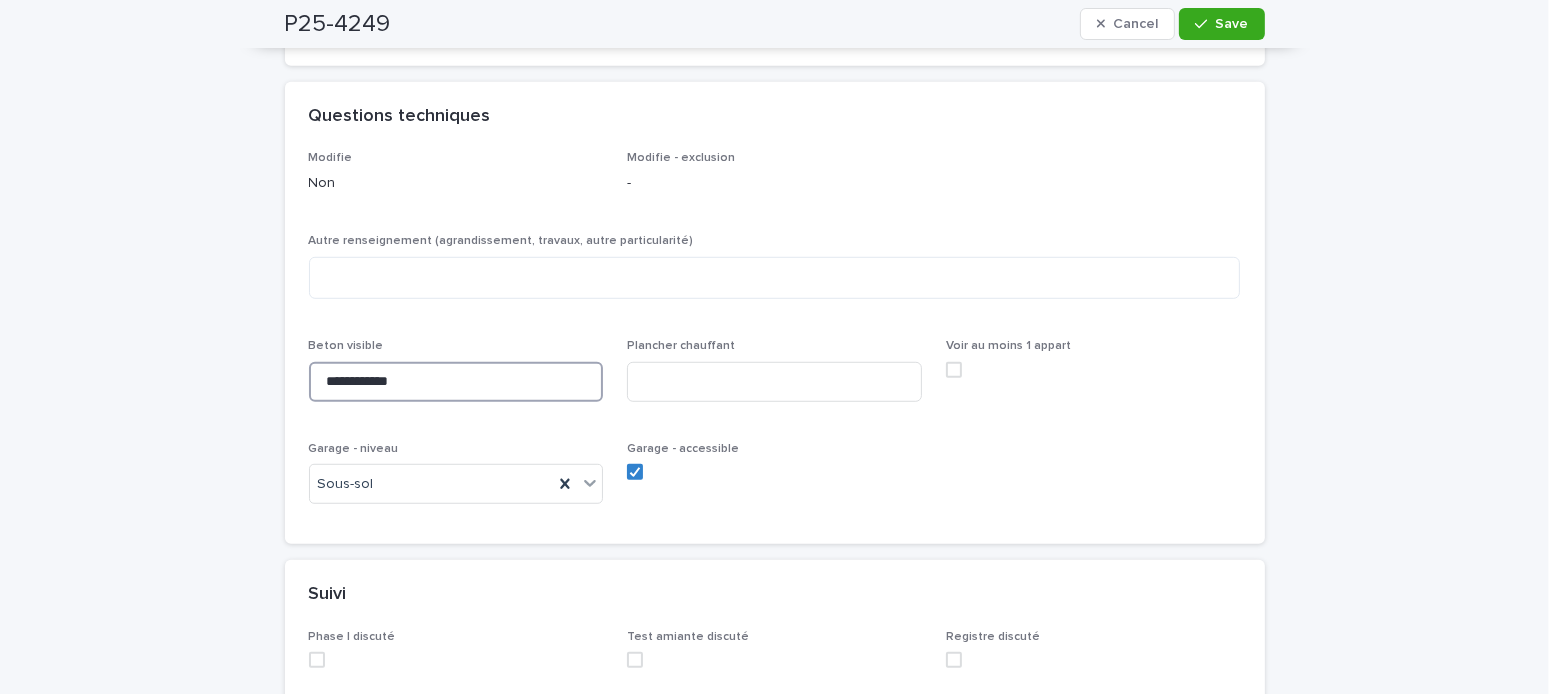 type on "**********" 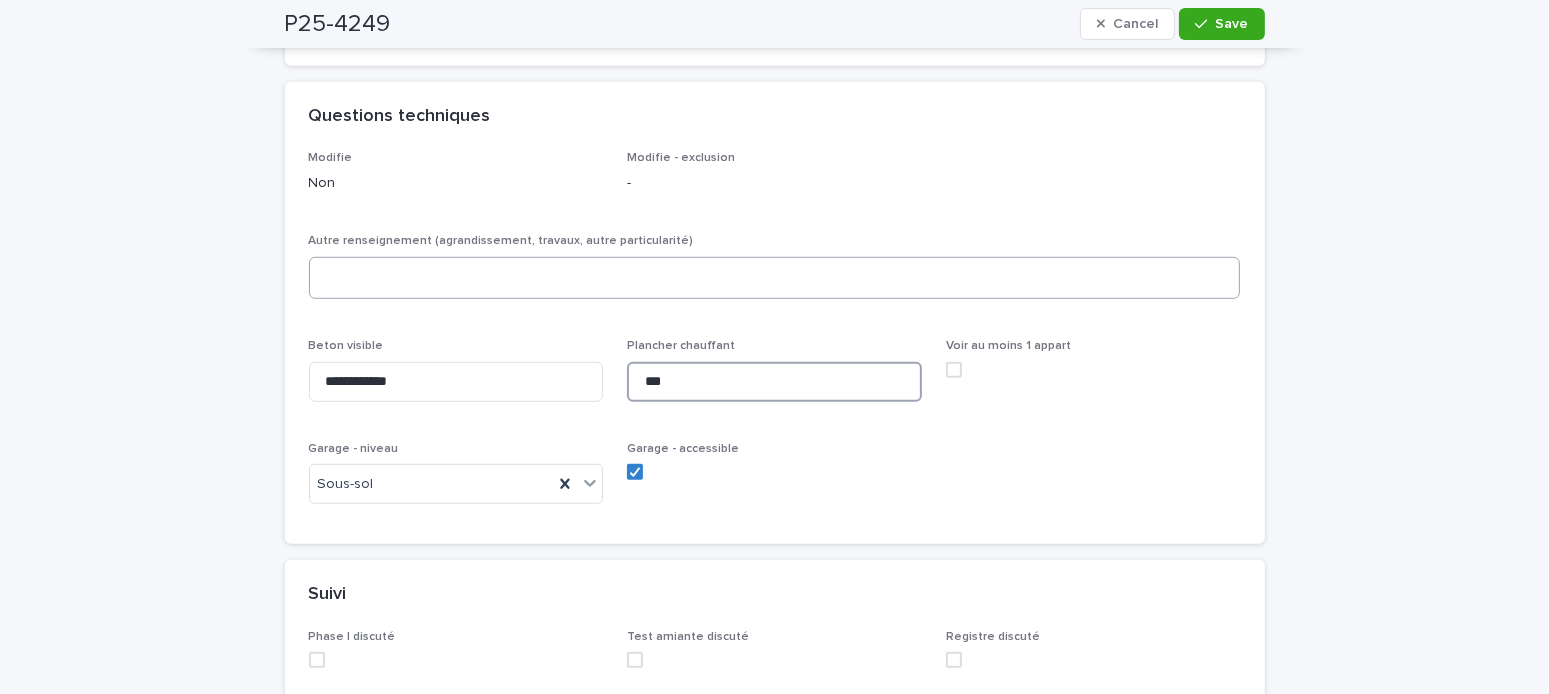 type on "***" 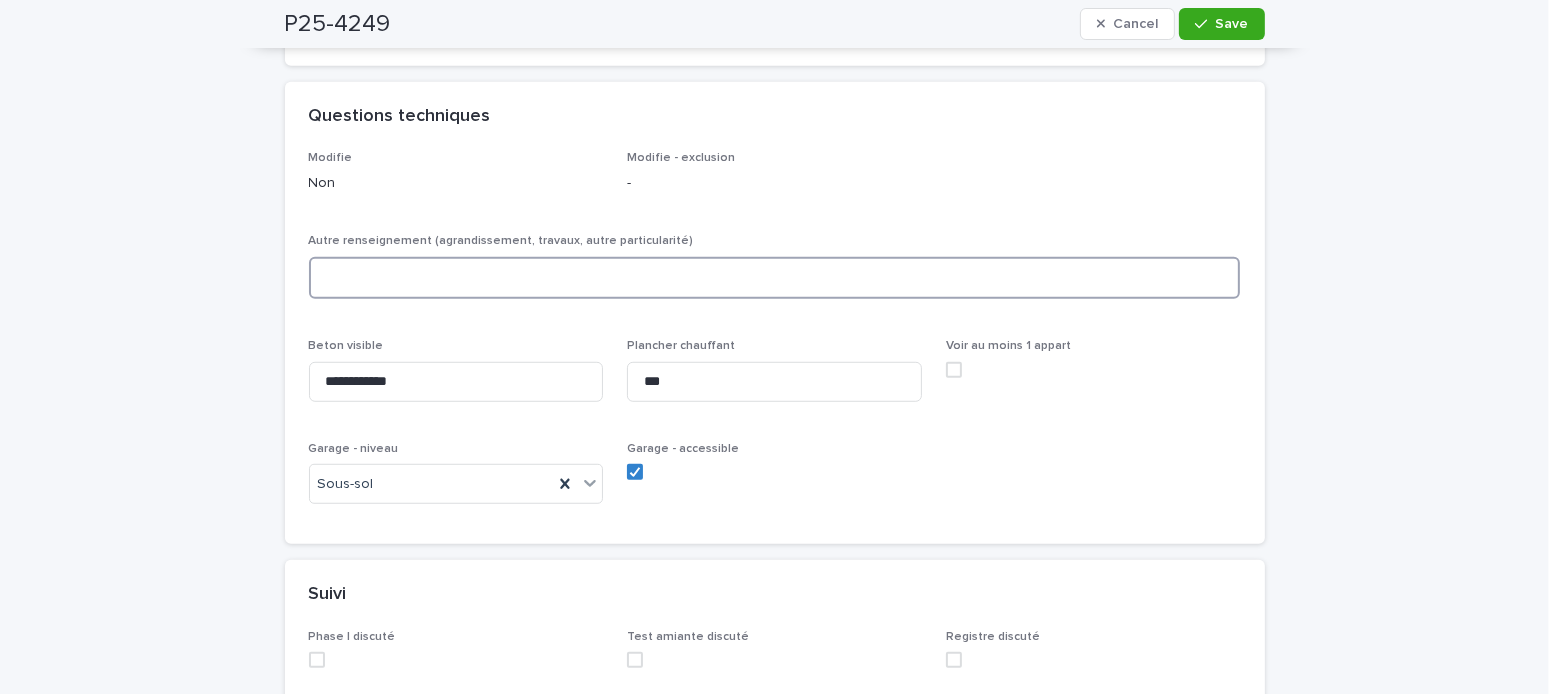 click at bounding box center [775, 278] 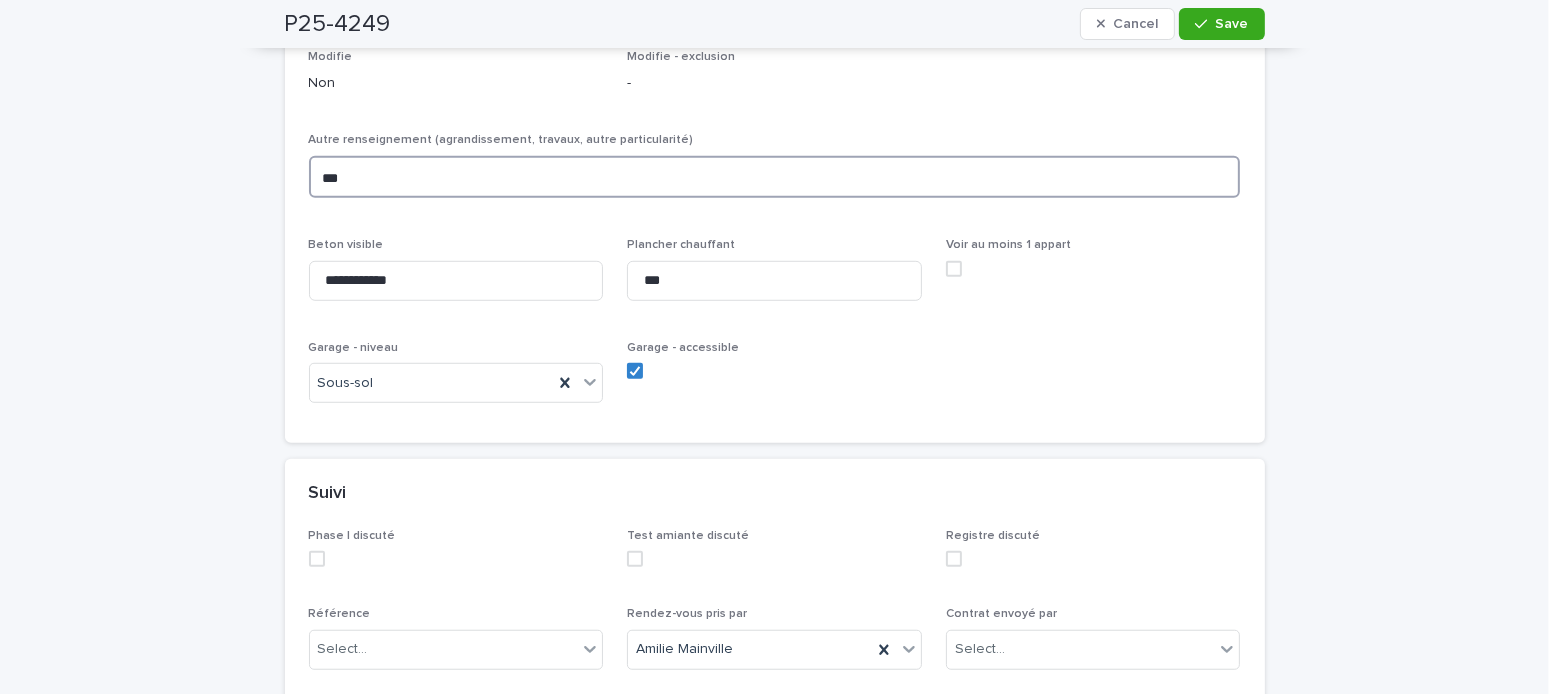 scroll, scrollTop: 1600, scrollLeft: 0, axis: vertical 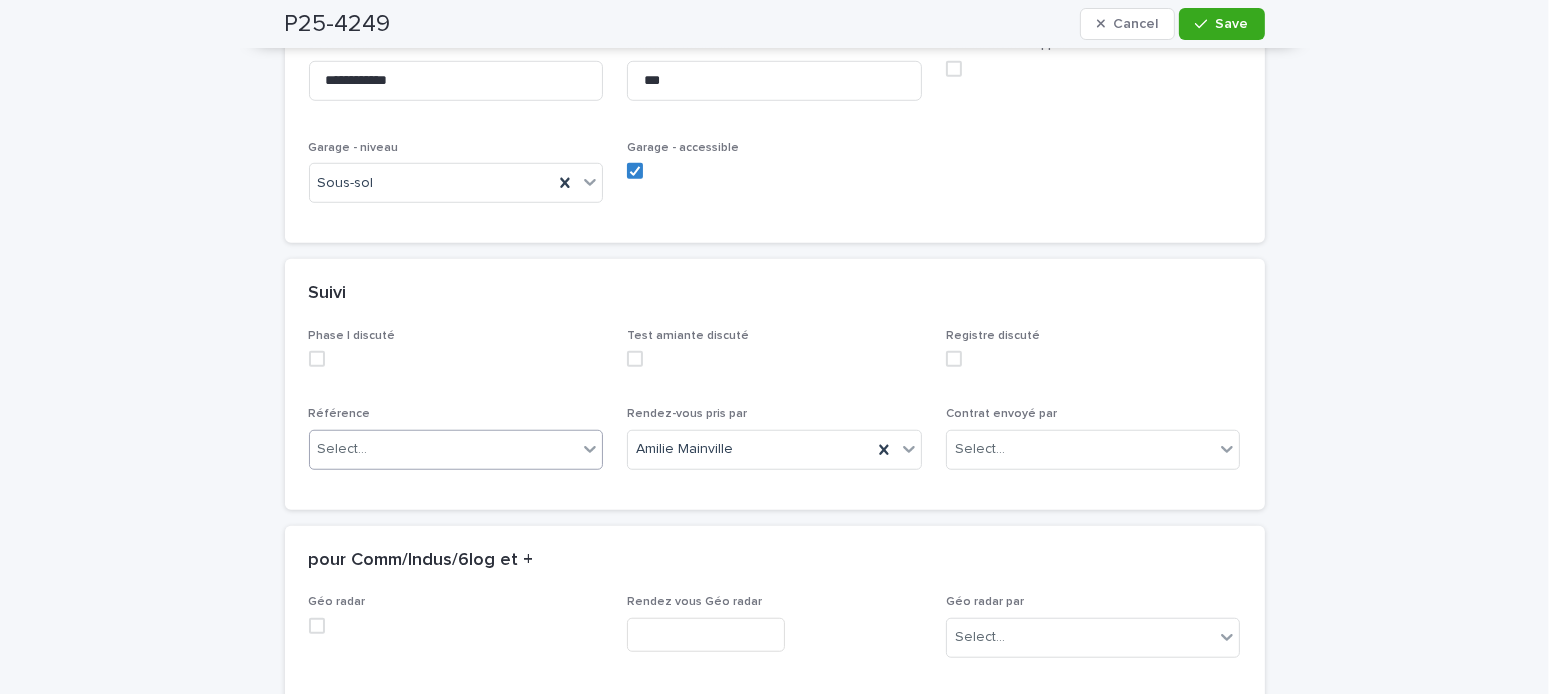 type on "***" 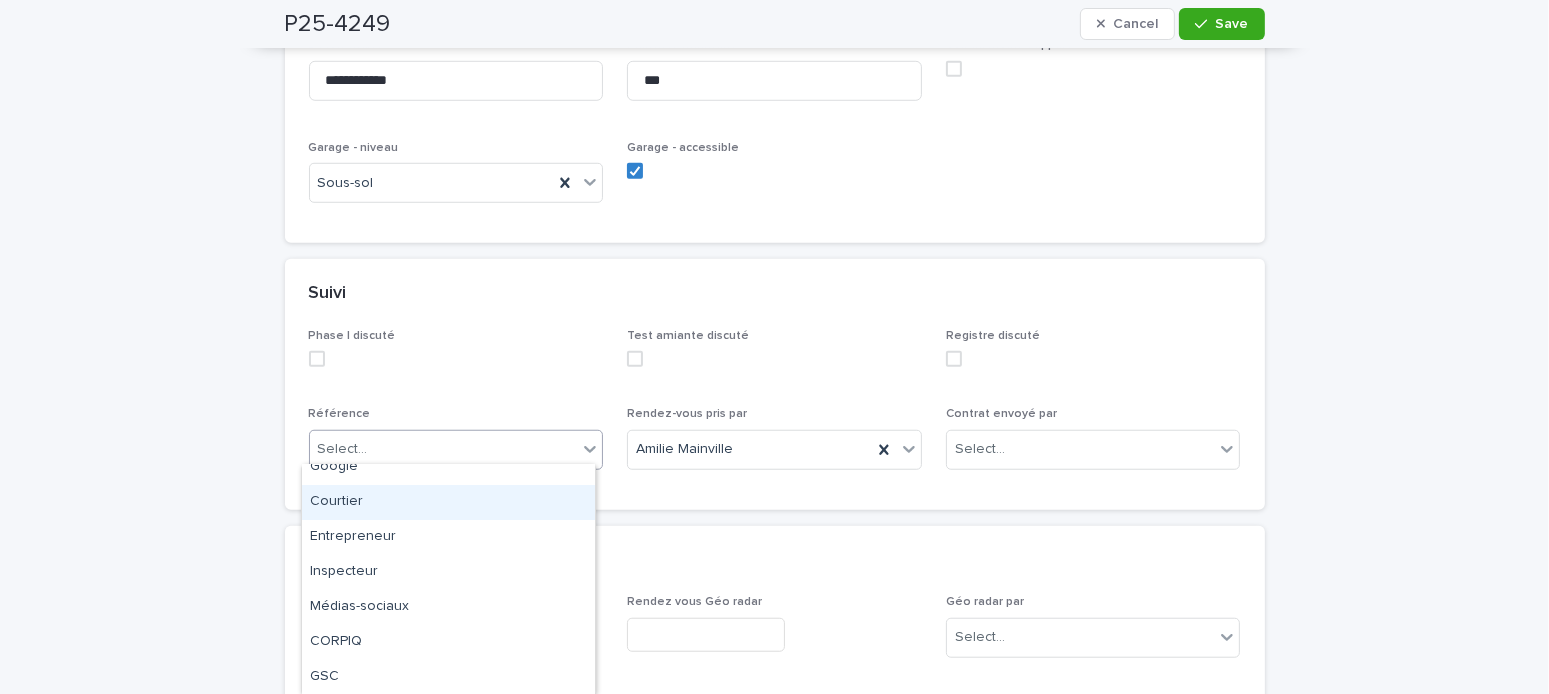 scroll, scrollTop: 0, scrollLeft: 0, axis: both 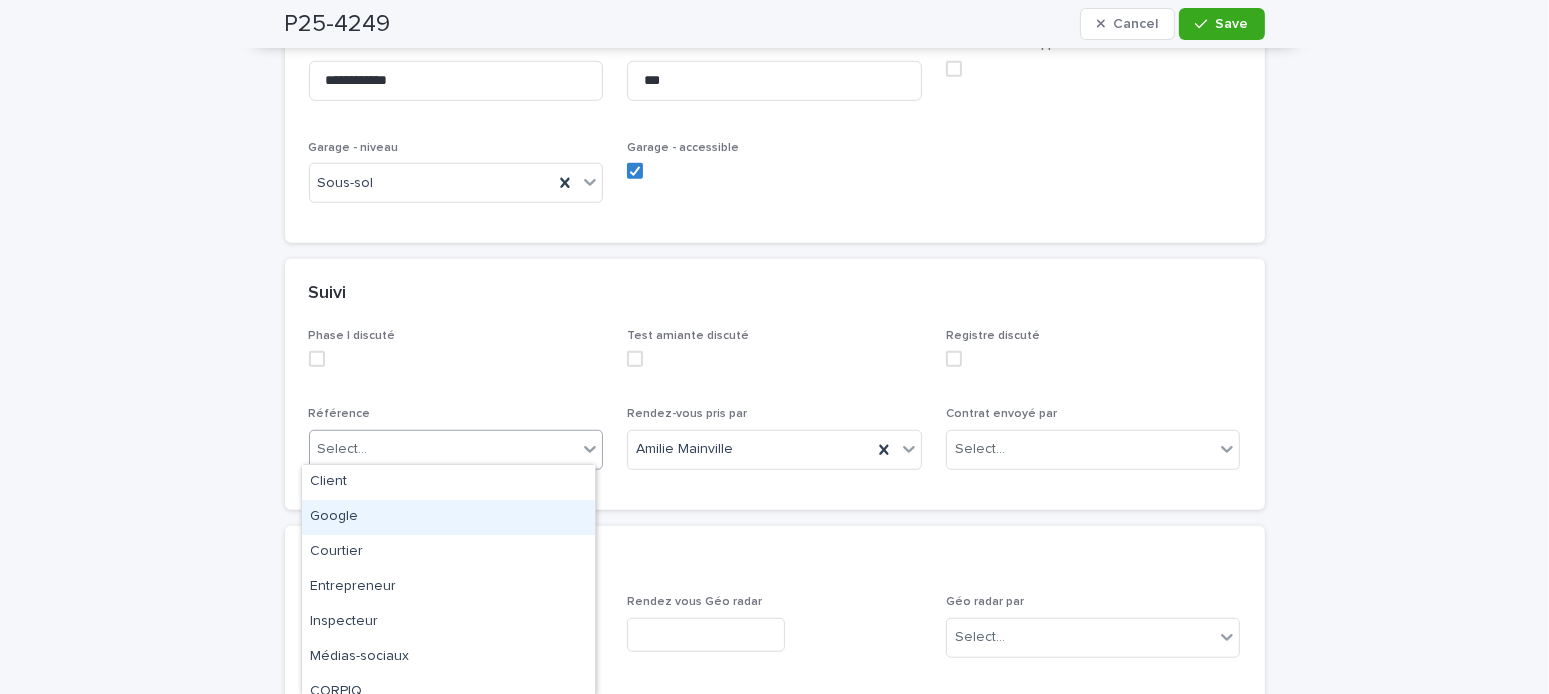 drag, startPoint x: 328, startPoint y: 512, endPoint x: 358, endPoint y: 519, distance: 30.805843 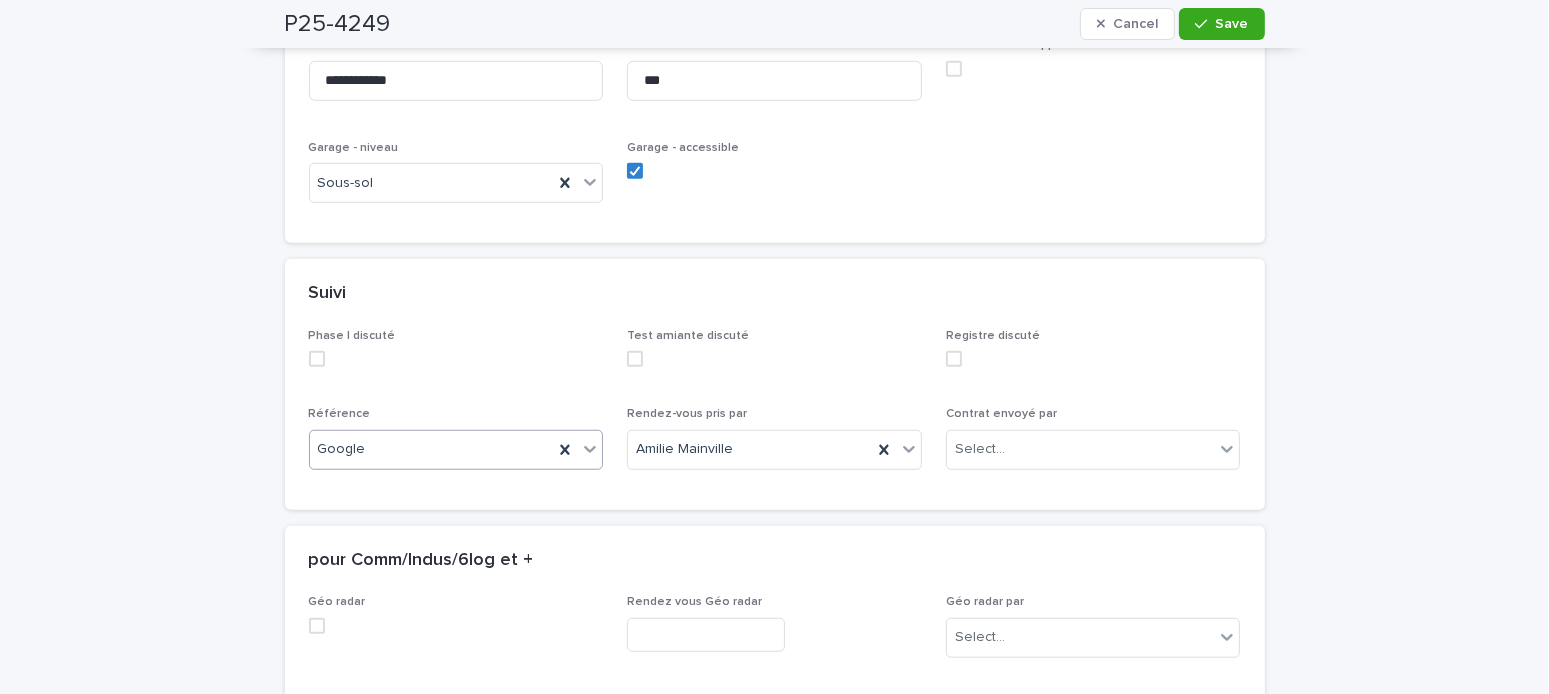 click on "Google" at bounding box center (342, 449) 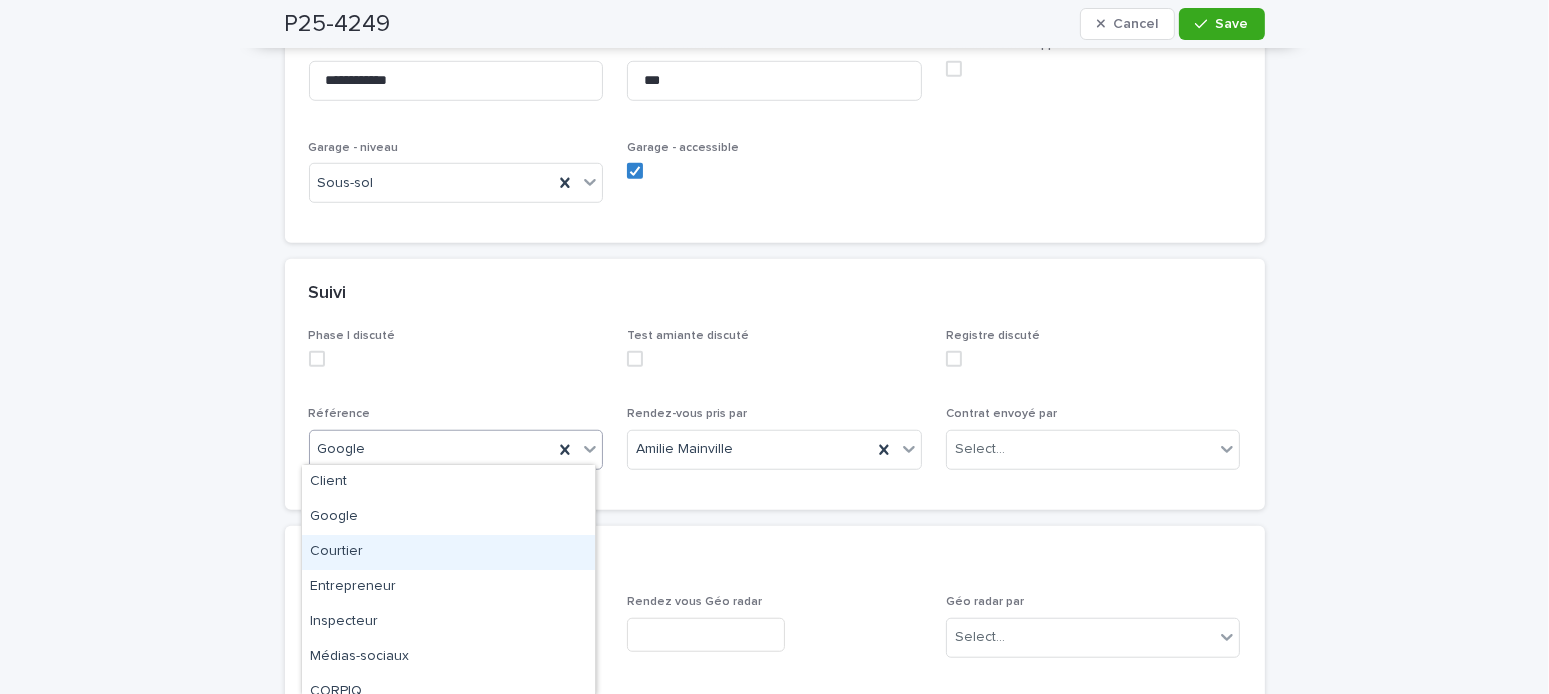 click on "Courtier" at bounding box center [448, 552] 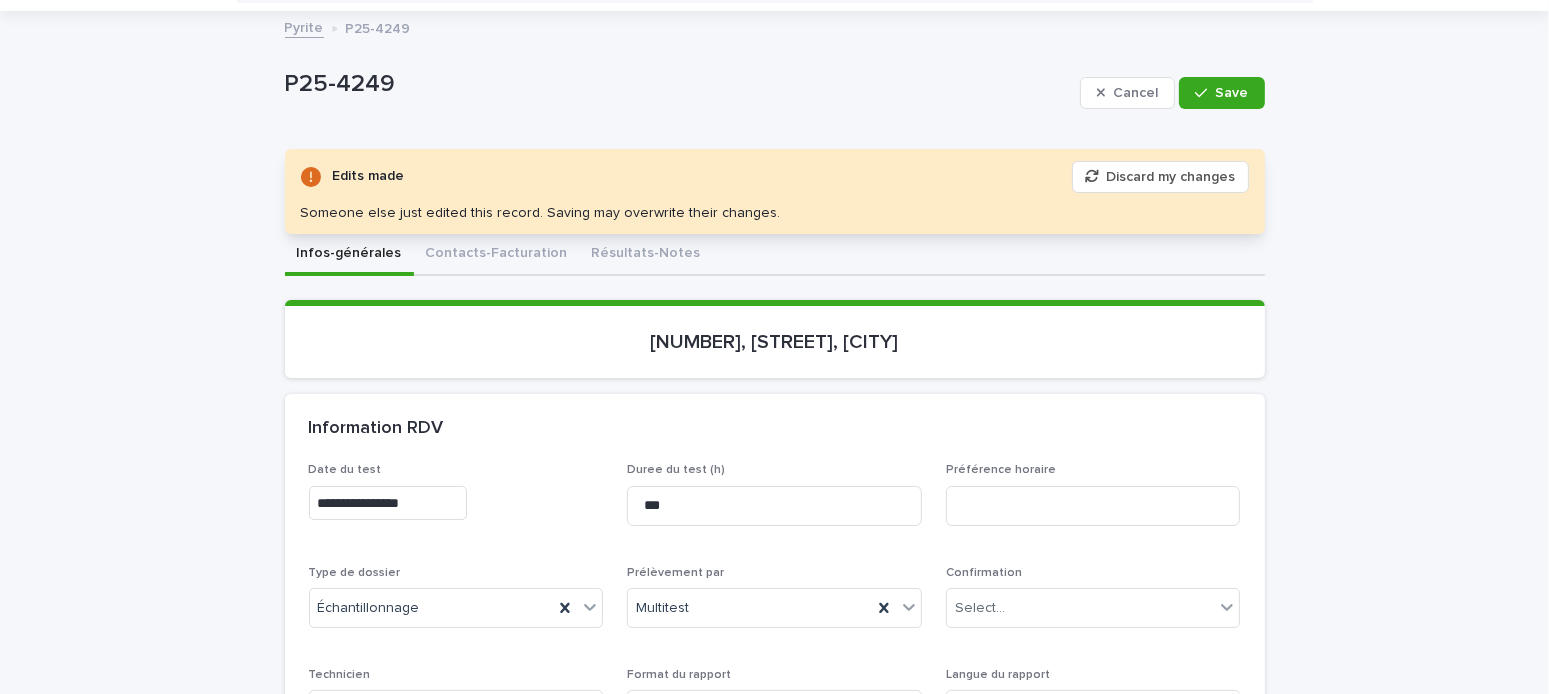 scroll, scrollTop: 0, scrollLeft: 0, axis: both 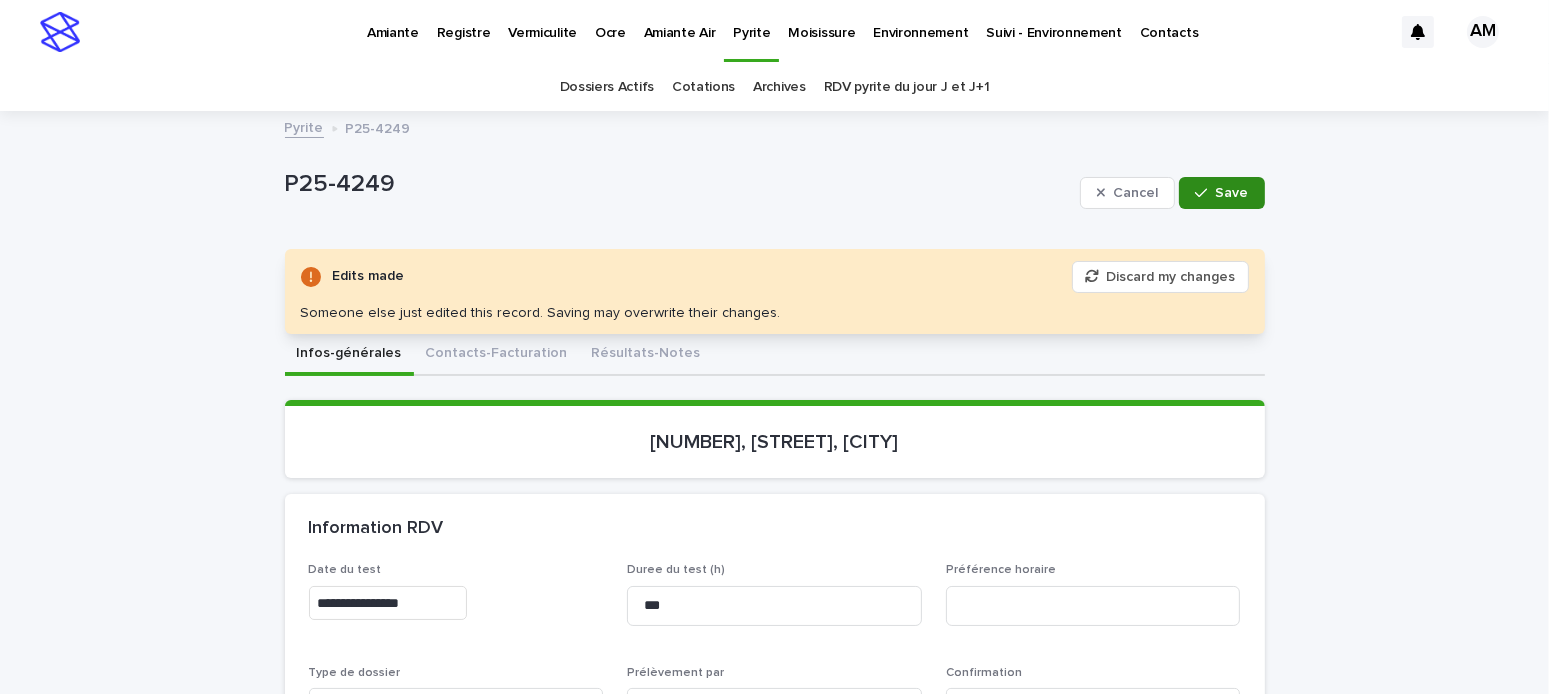 click on "Save" at bounding box center [1221, 193] 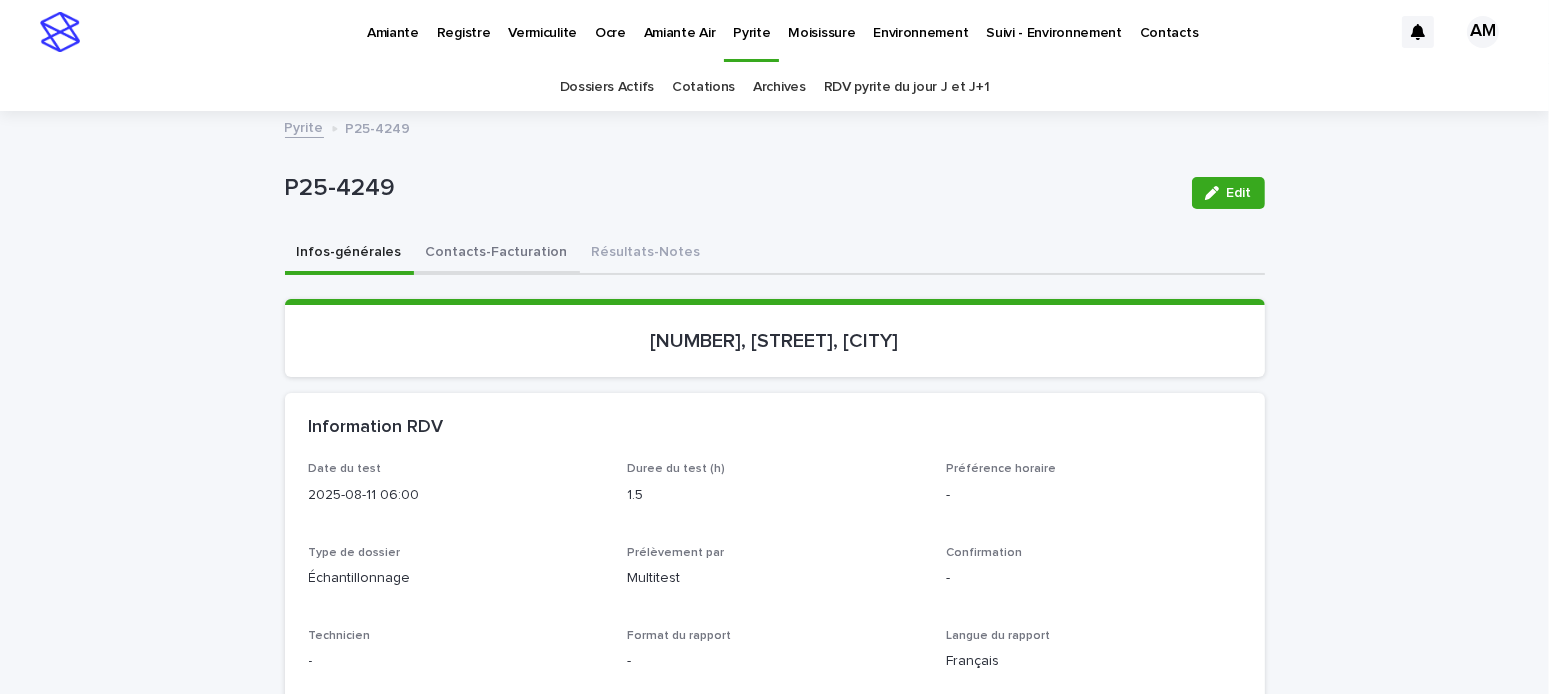 click on "Contacts-Facturation" at bounding box center (497, 254) 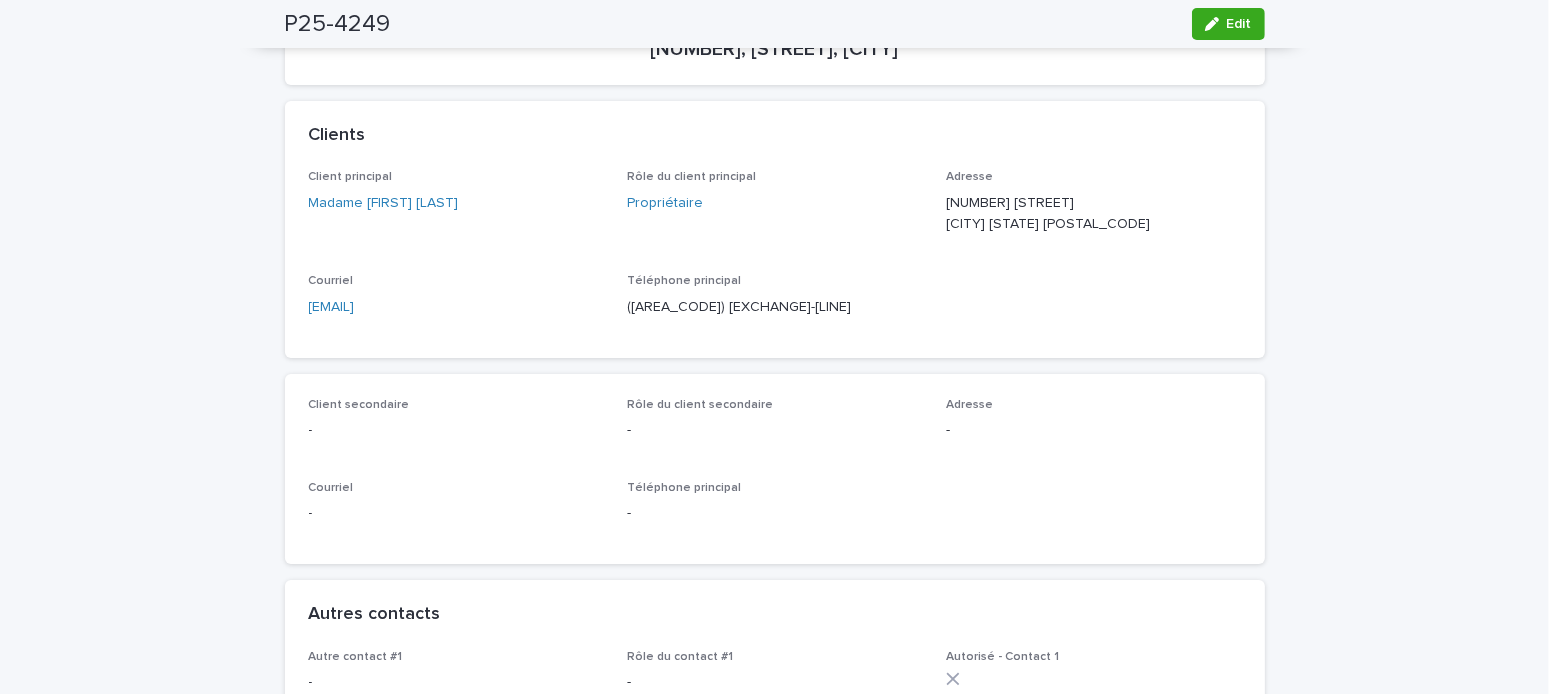 scroll, scrollTop: 0, scrollLeft: 0, axis: both 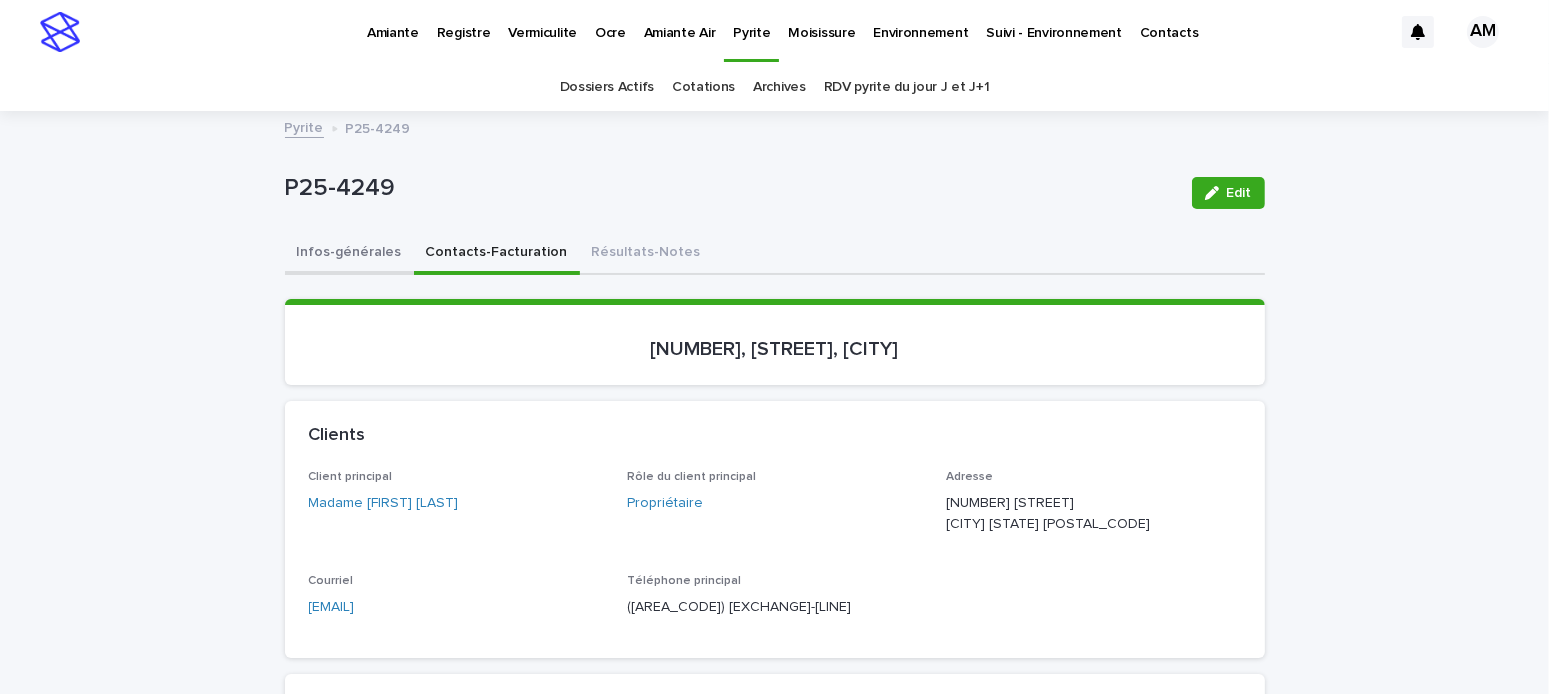 click on "Infos-générales" at bounding box center (349, 254) 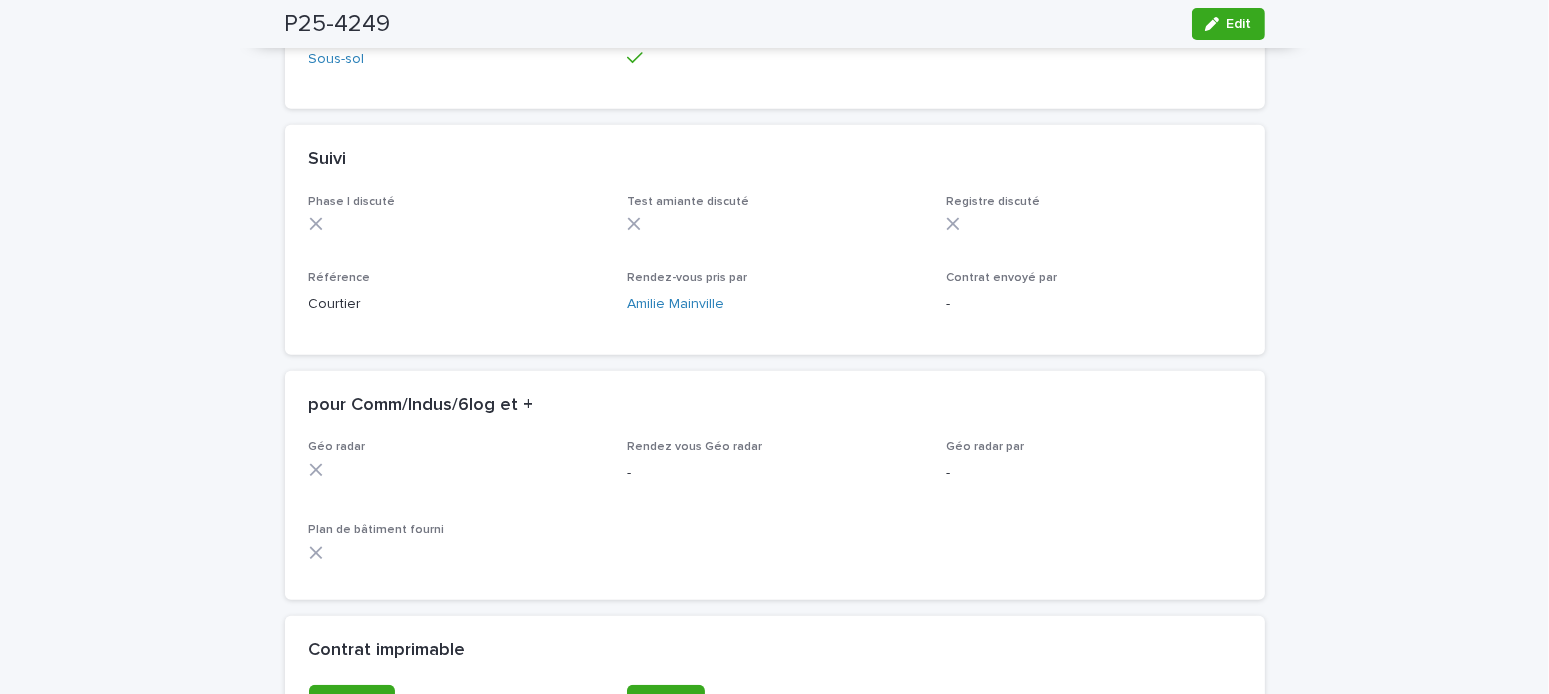 scroll, scrollTop: 1733, scrollLeft: 0, axis: vertical 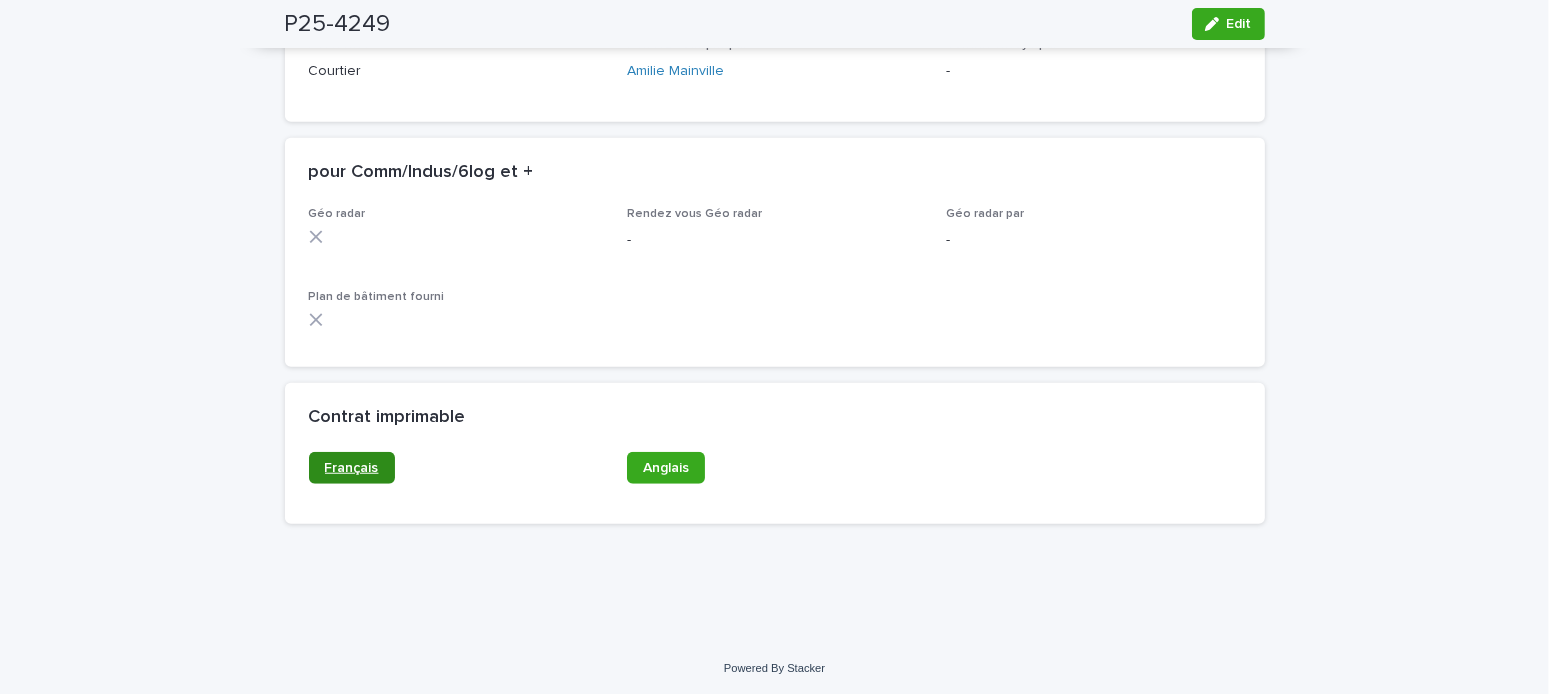 click on "Français" at bounding box center (352, 468) 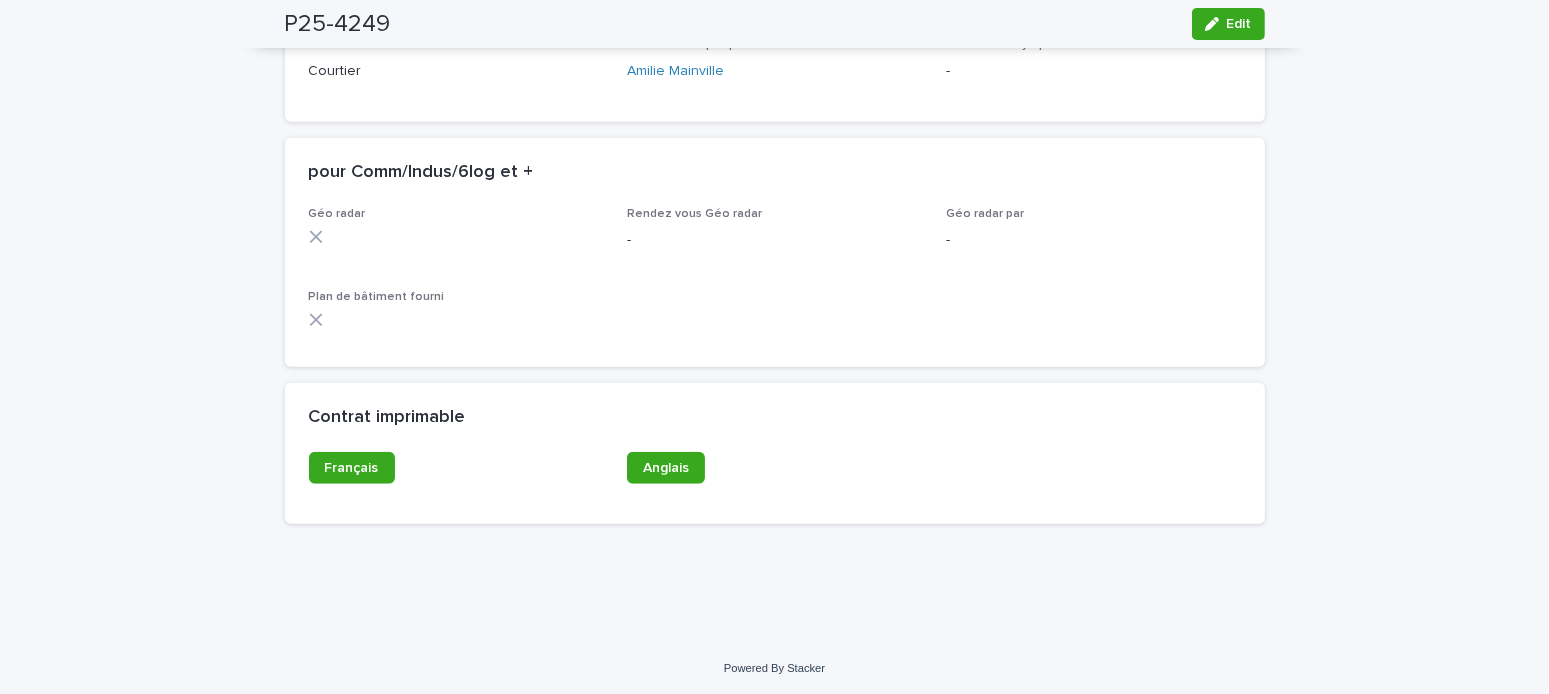 click on "Anglais" at bounding box center [774, 468] 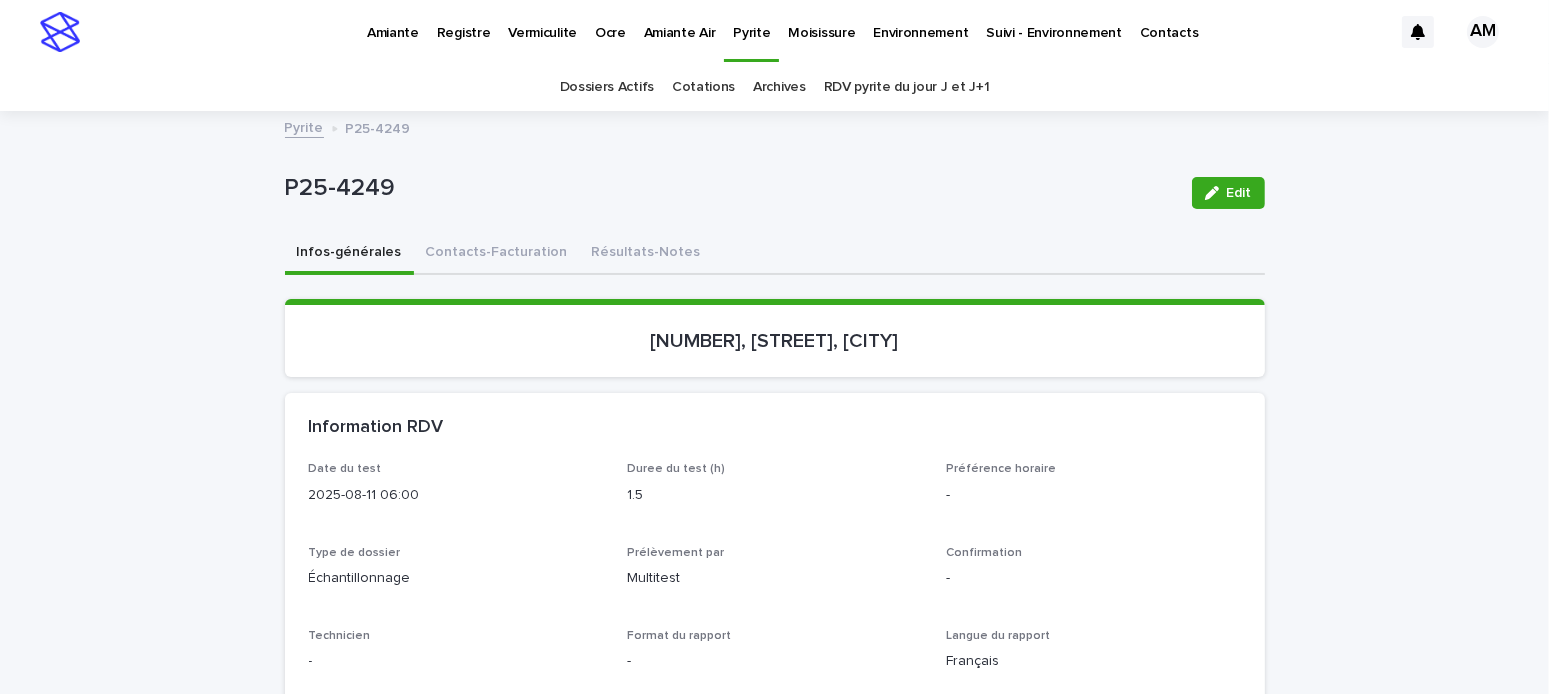scroll, scrollTop: 100, scrollLeft: 0, axis: vertical 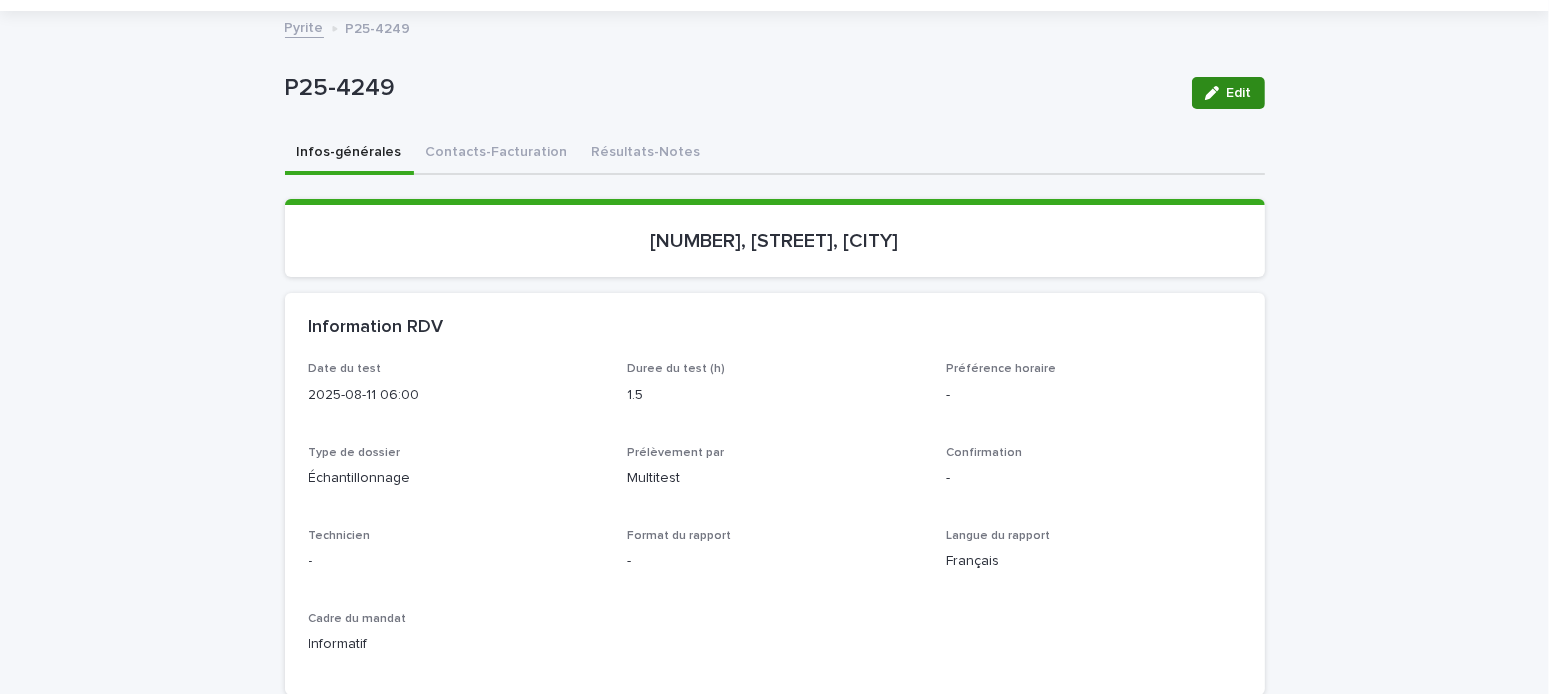 click on "Edit" at bounding box center (1228, 93) 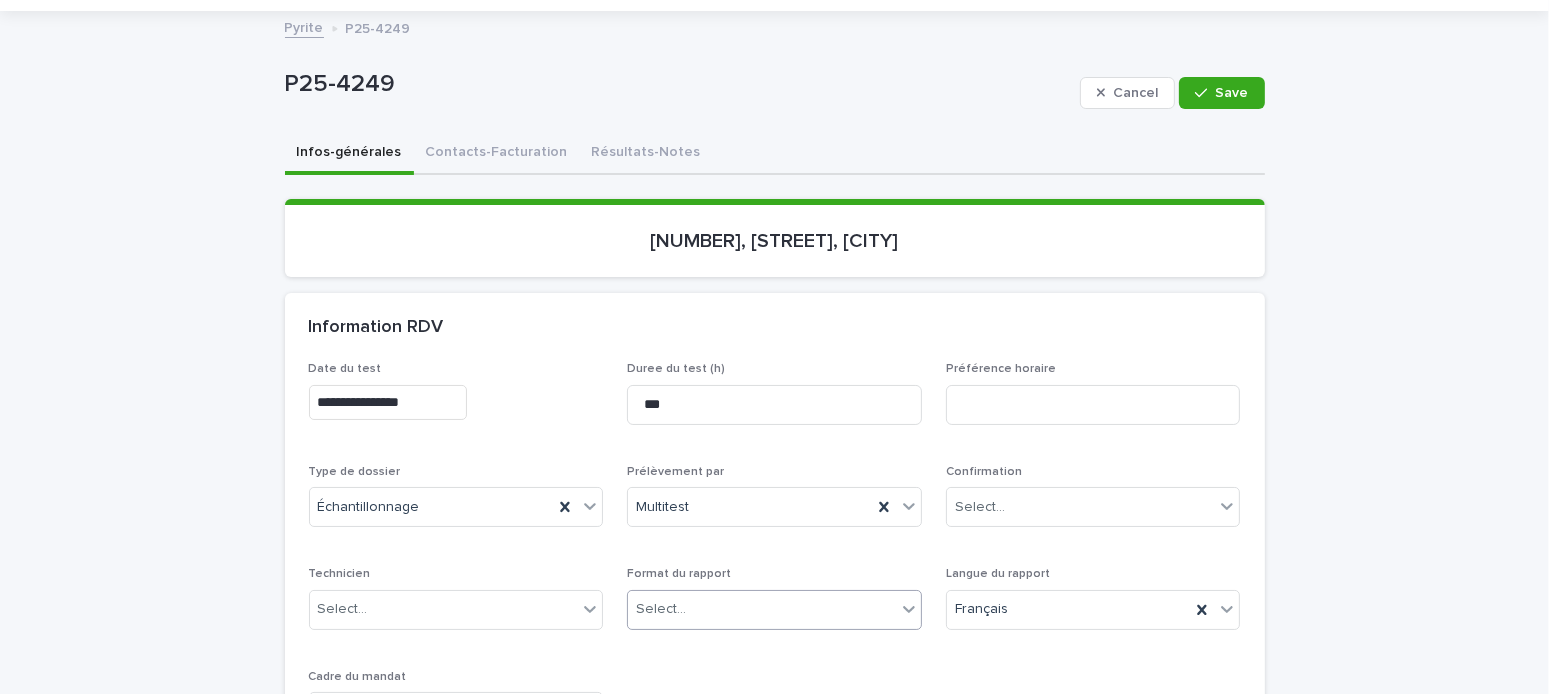 click on "Select..." at bounding box center [762, 609] 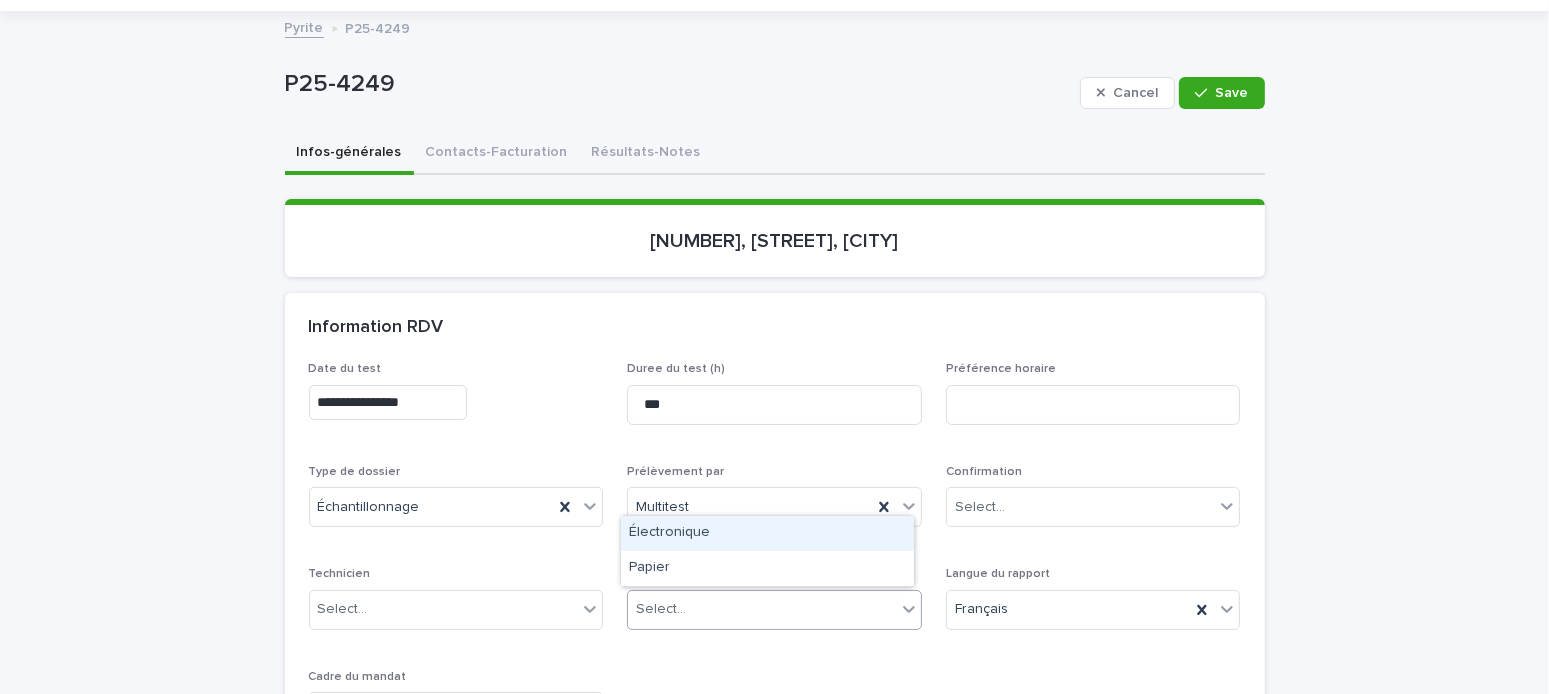 click on "Électronique" at bounding box center [767, 533] 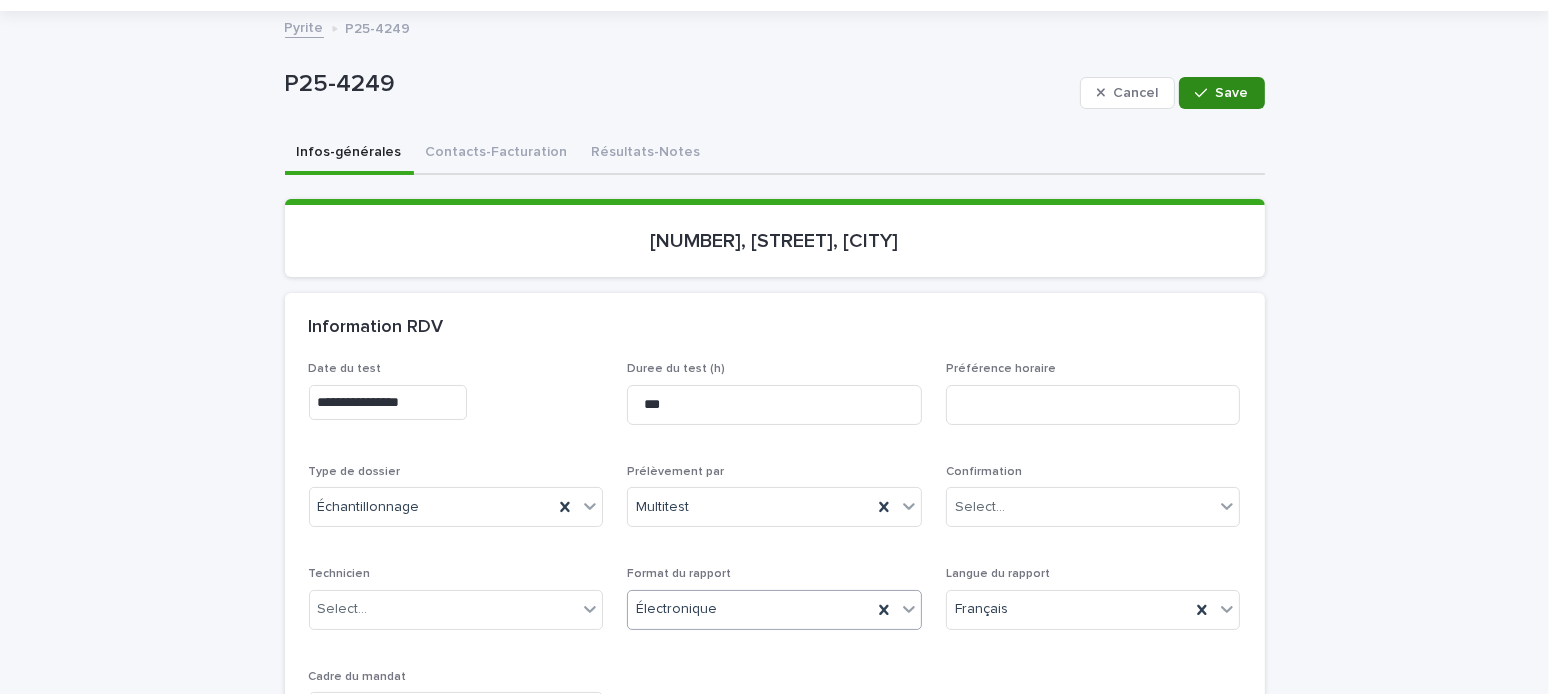 click on "Save" at bounding box center [1221, 93] 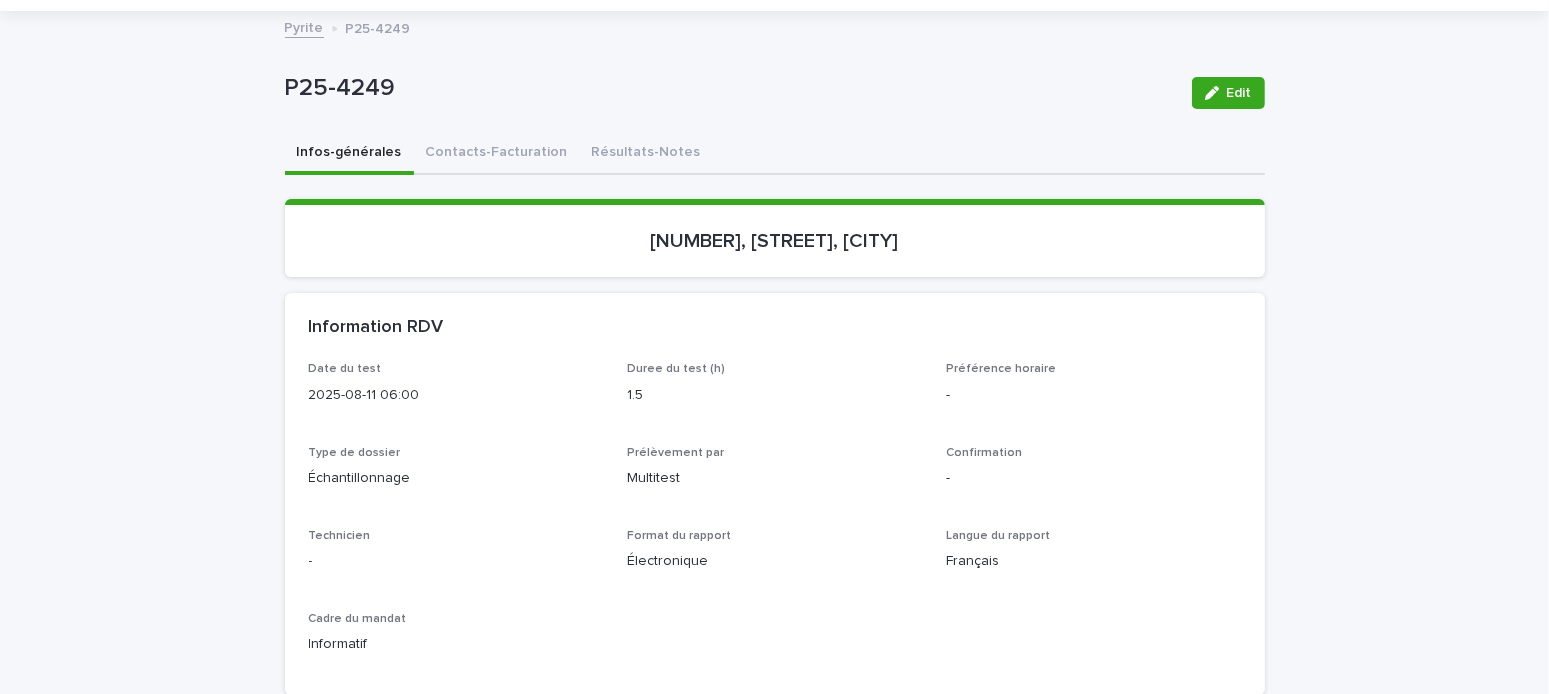 scroll, scrollTop: 0, scrollLeft: 0, axis: both 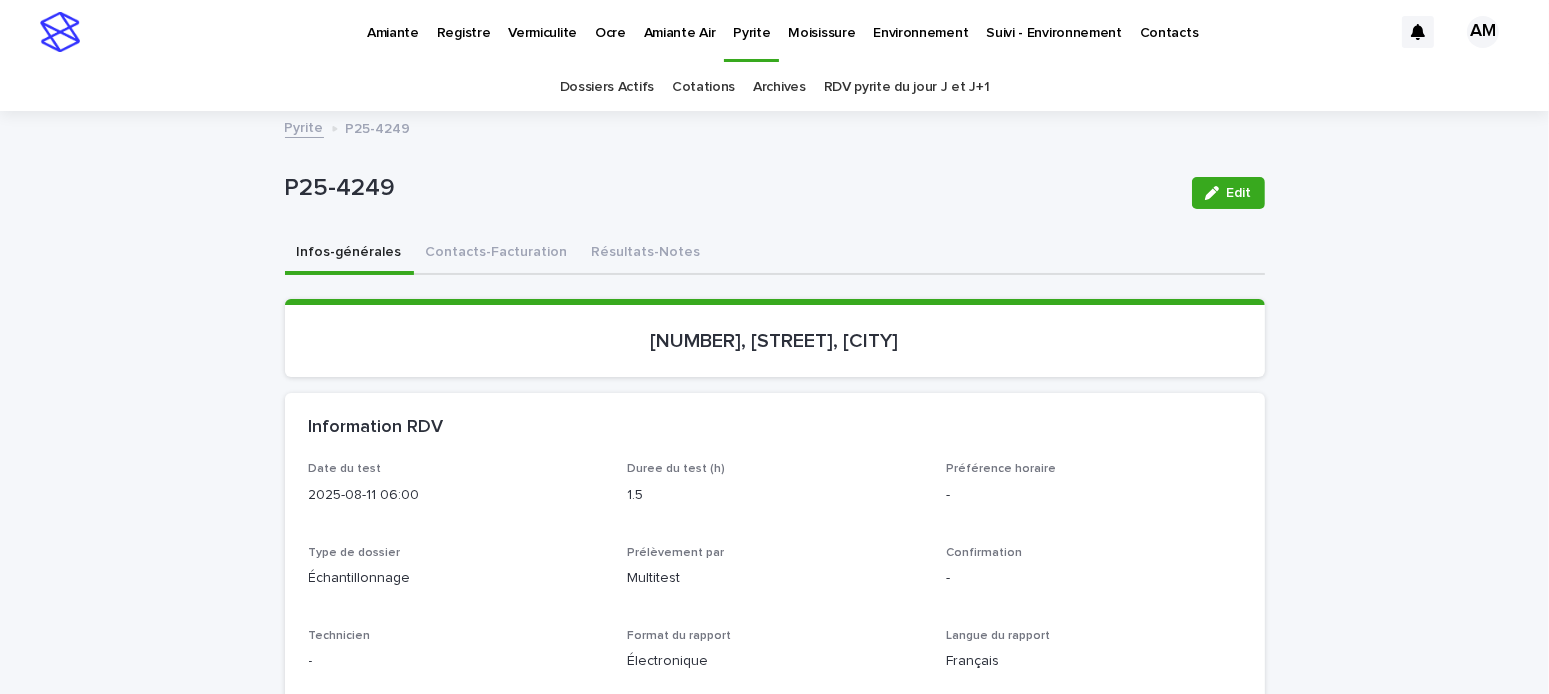 click on "Pyrite" at bounding box center (304, 126) 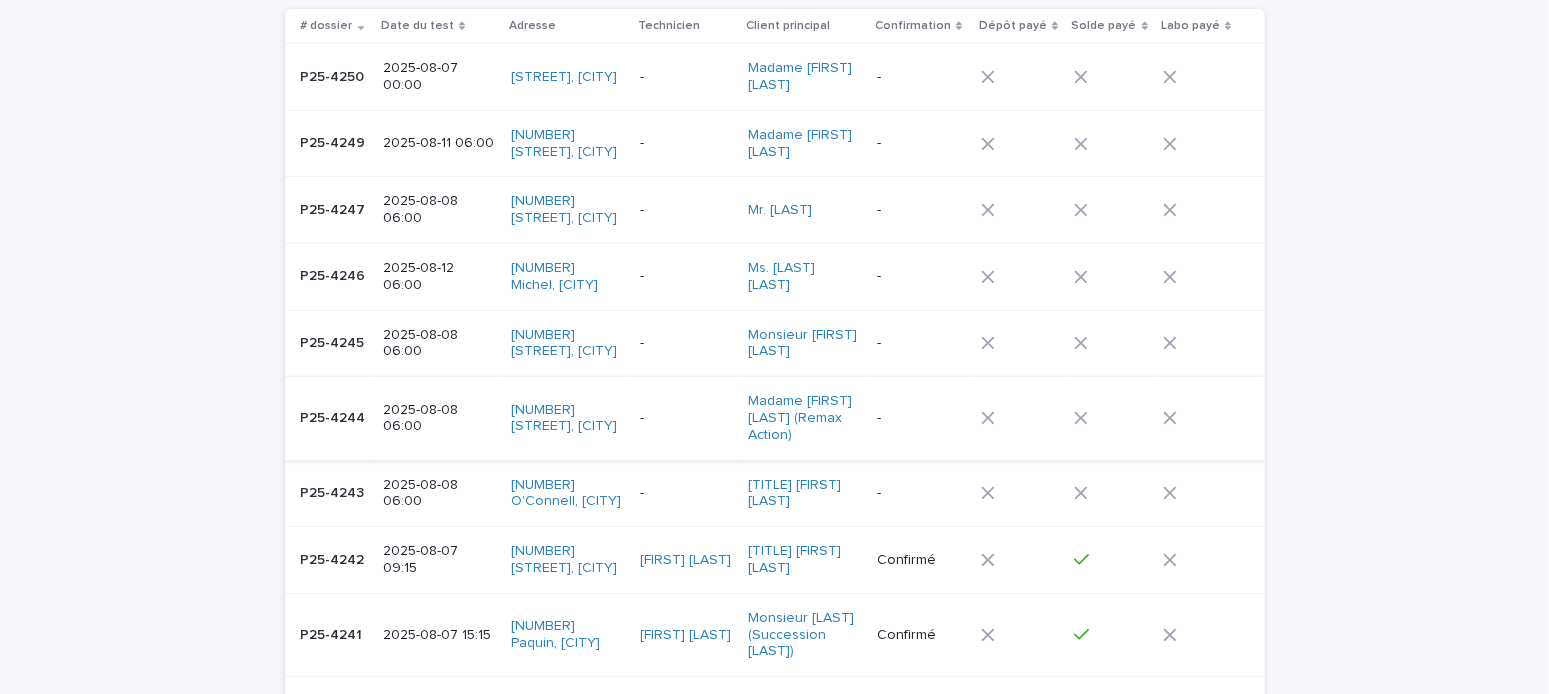 scroll, scrollTop: 0, scrollLeft: 0, axis: both 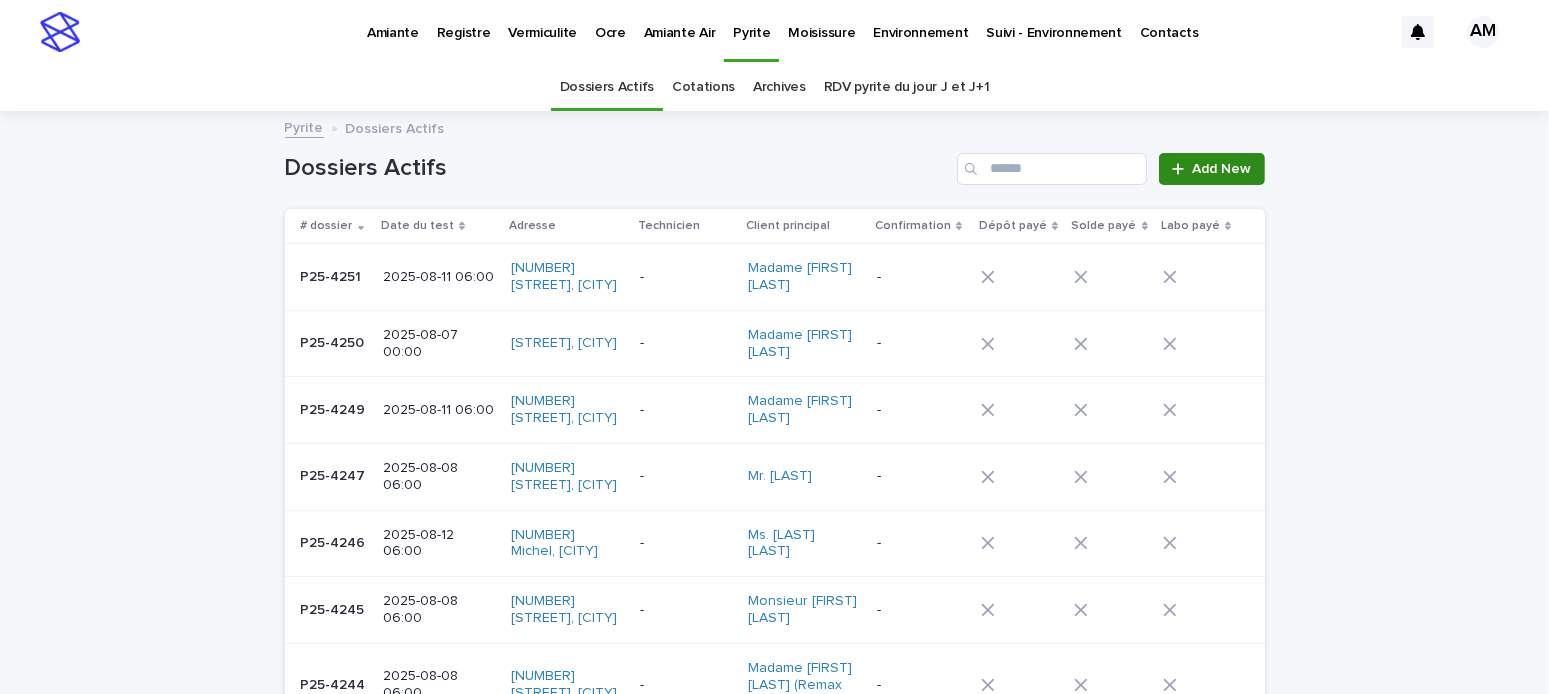 click on "Add New" at bounding box center [1222, 169] 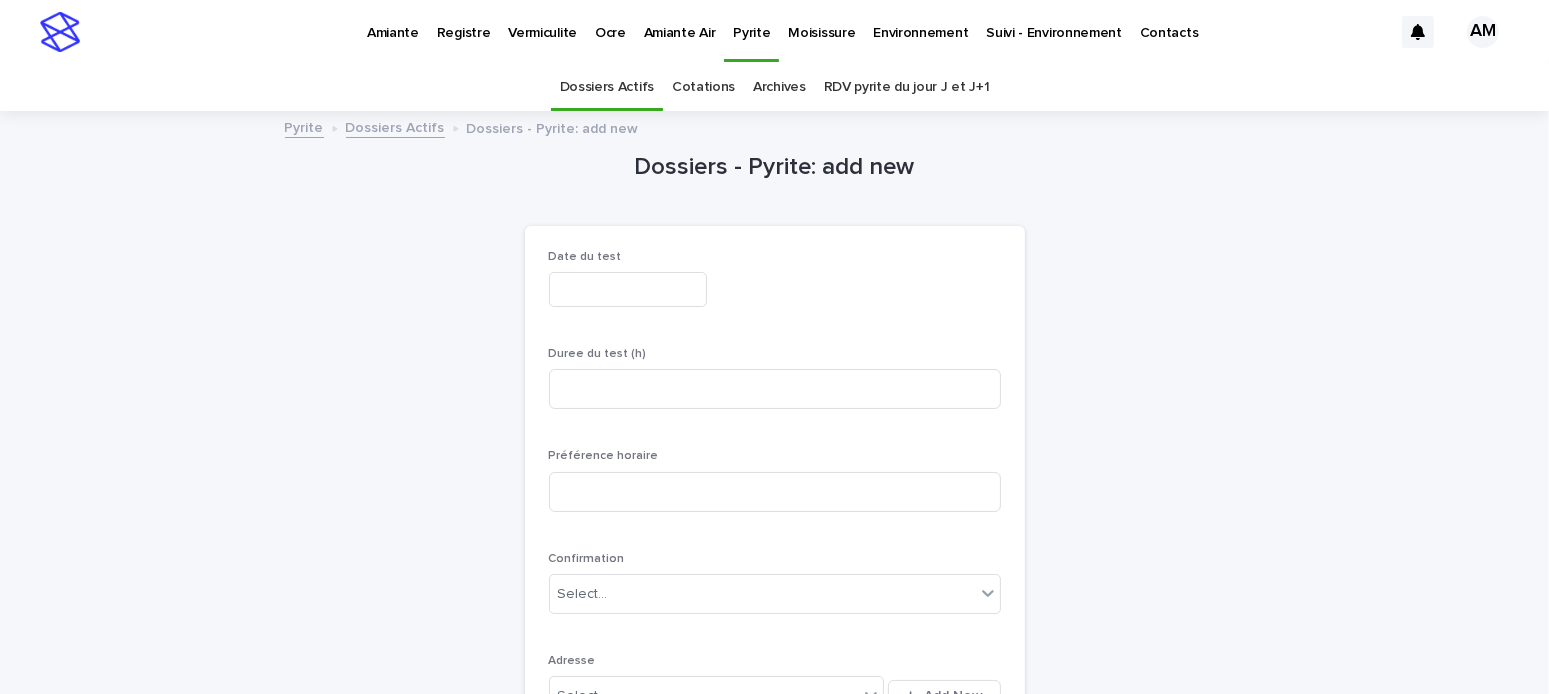 scroll, scrollTop: 63, scrollLeft: 0, axis: vertical 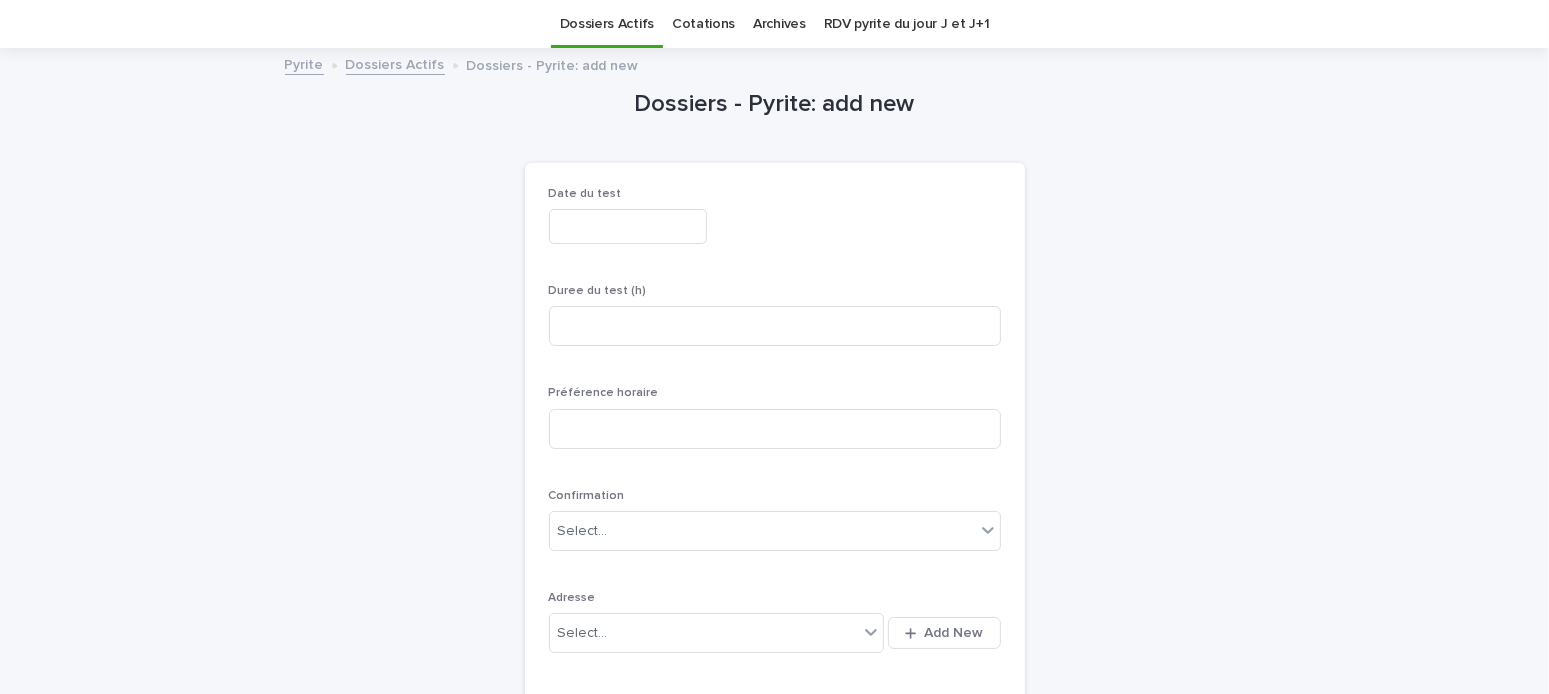 click on "Dossiers Actifs" at bounding box center [395, 63] 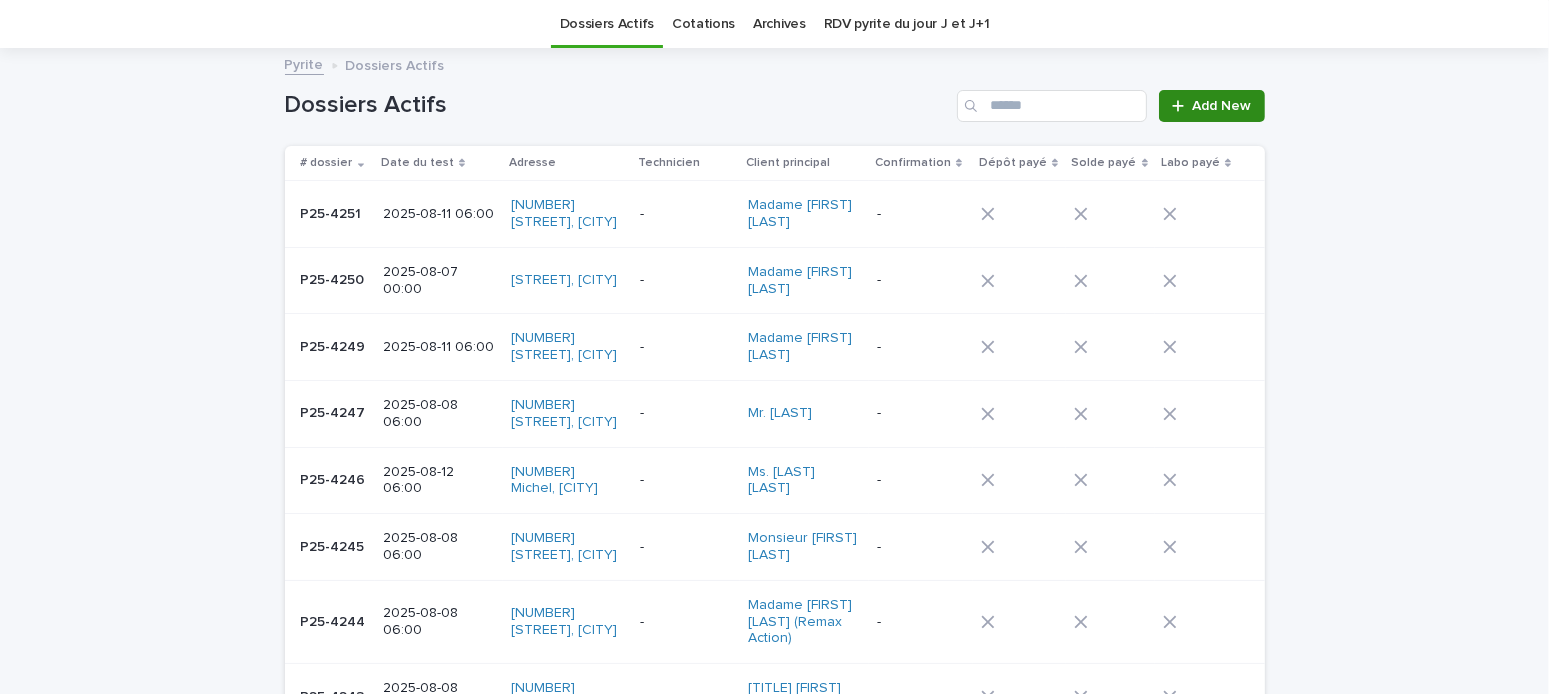 click on "Add New" at bounding box center (1222, 106) 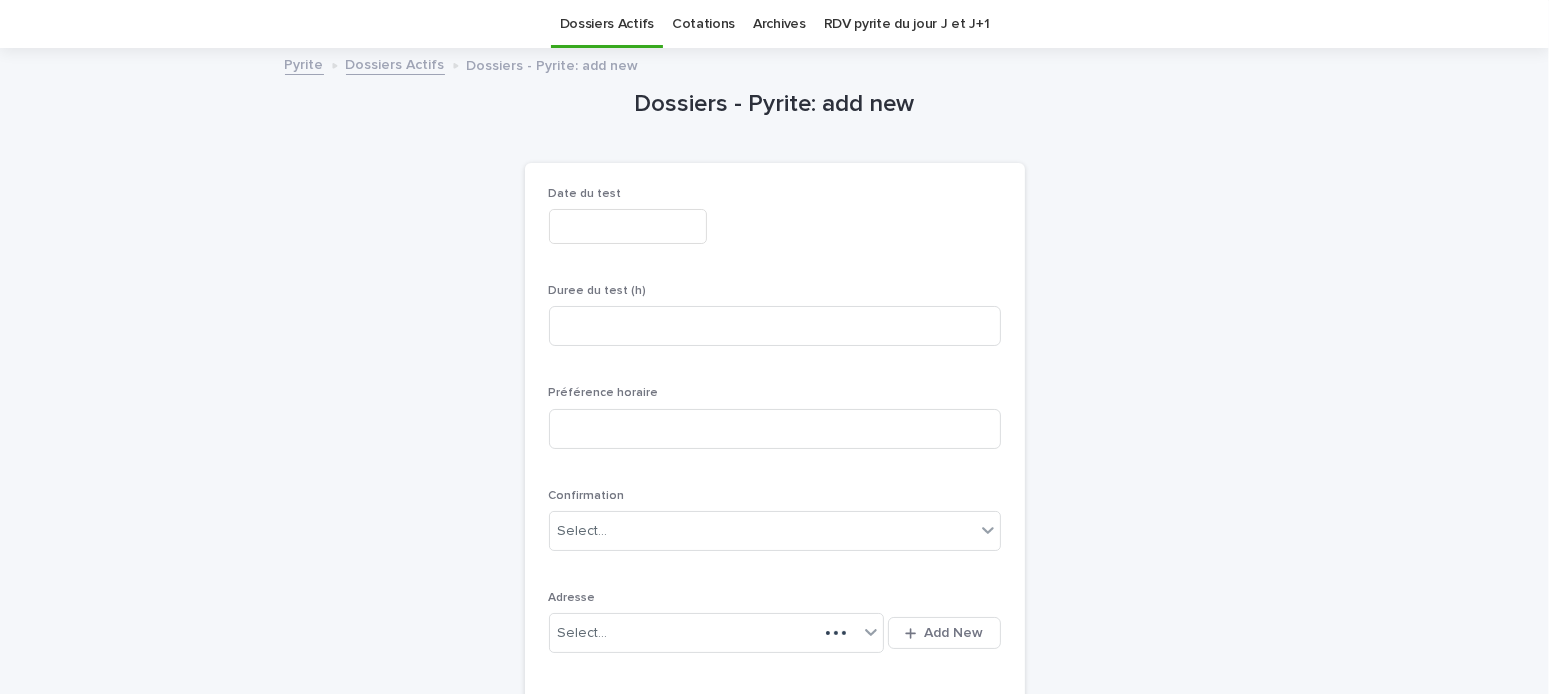 scroll, scrollTop: 63, scrollLeft: 0, axis: vertical 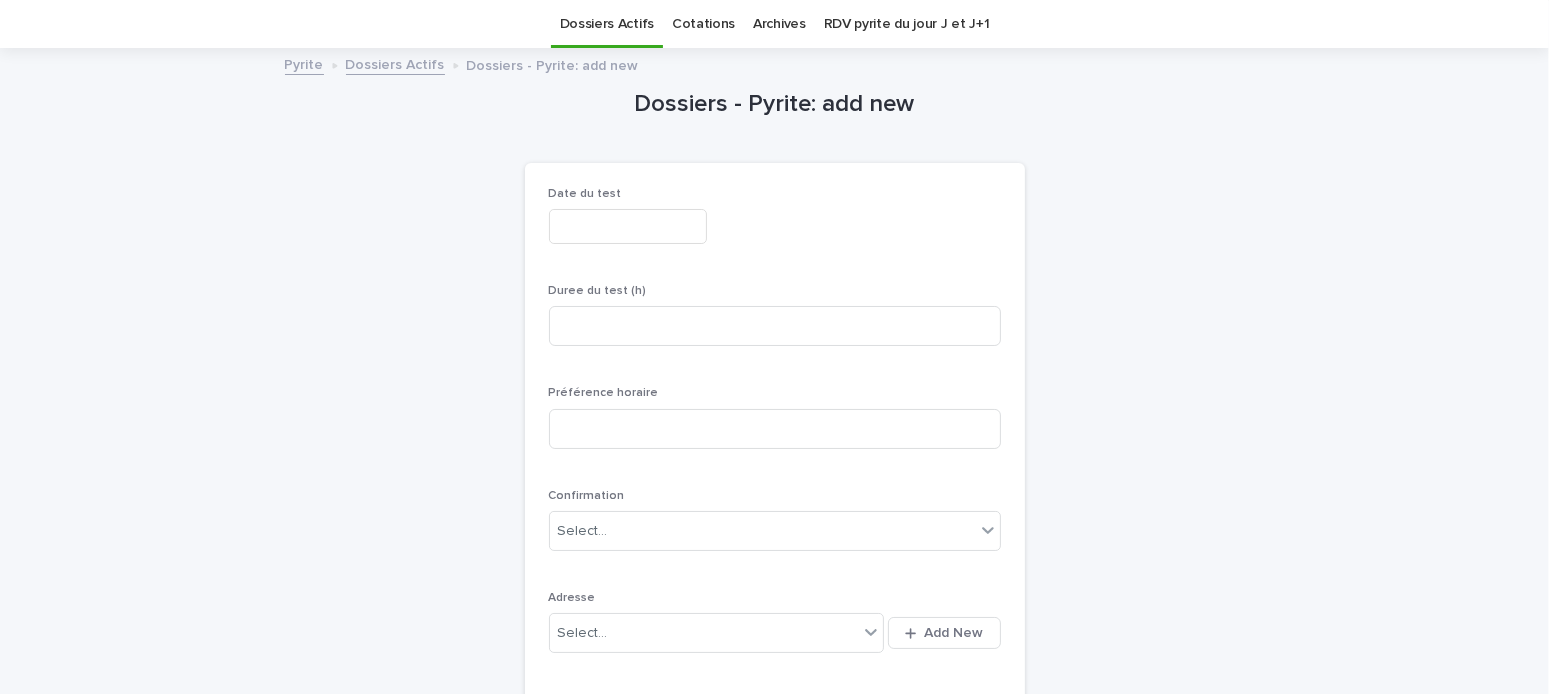 click at bounding box center [628, 226] 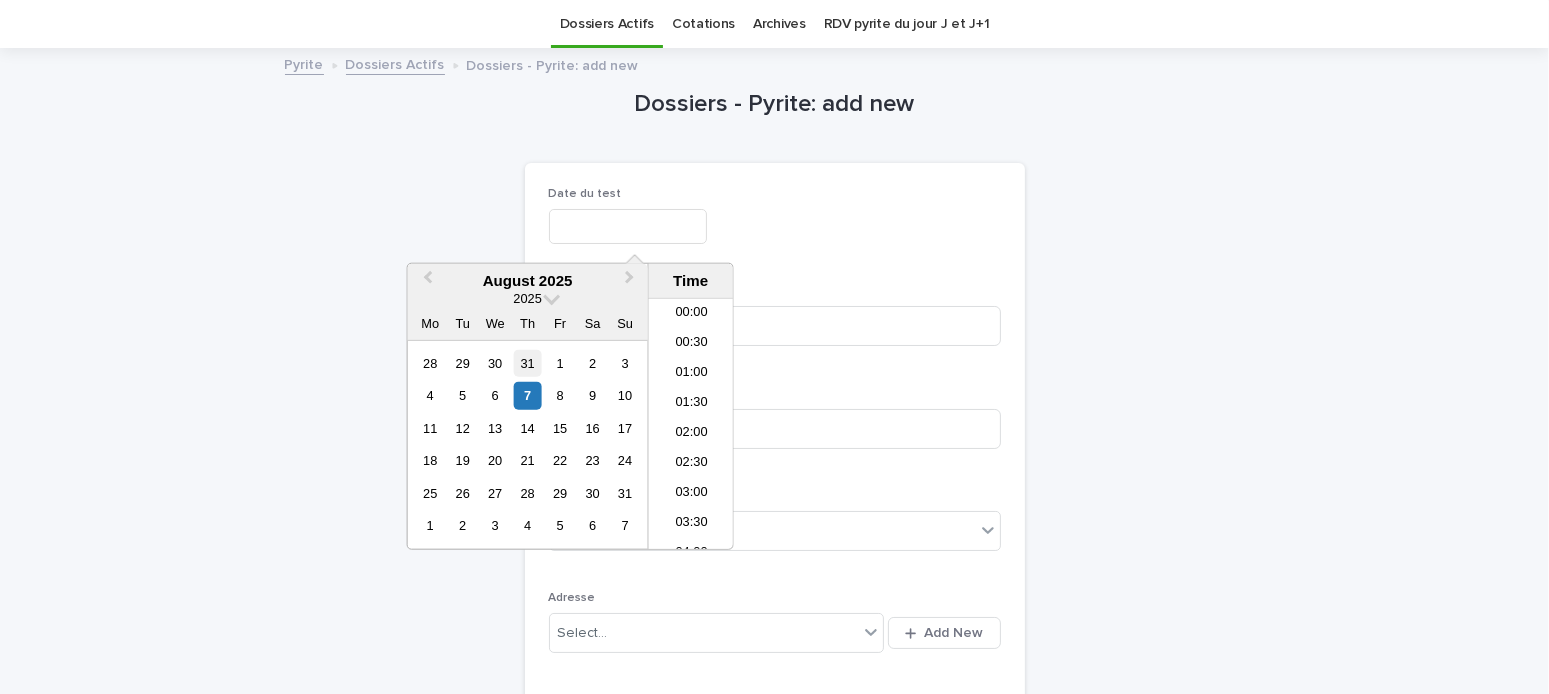 scroll, scrollTop: 490, scrollLeft: 0, axis: vertical 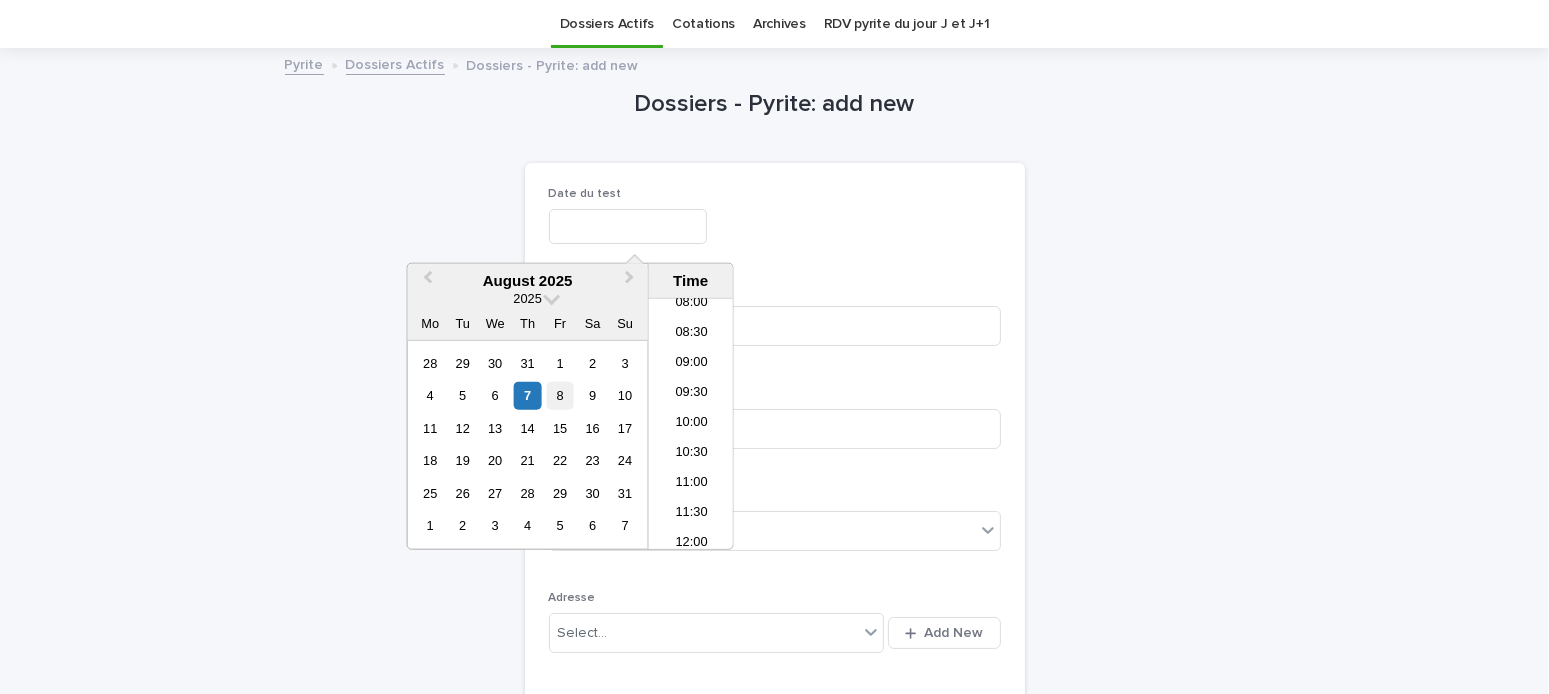 click on "8" at bounding box center (560, 395) 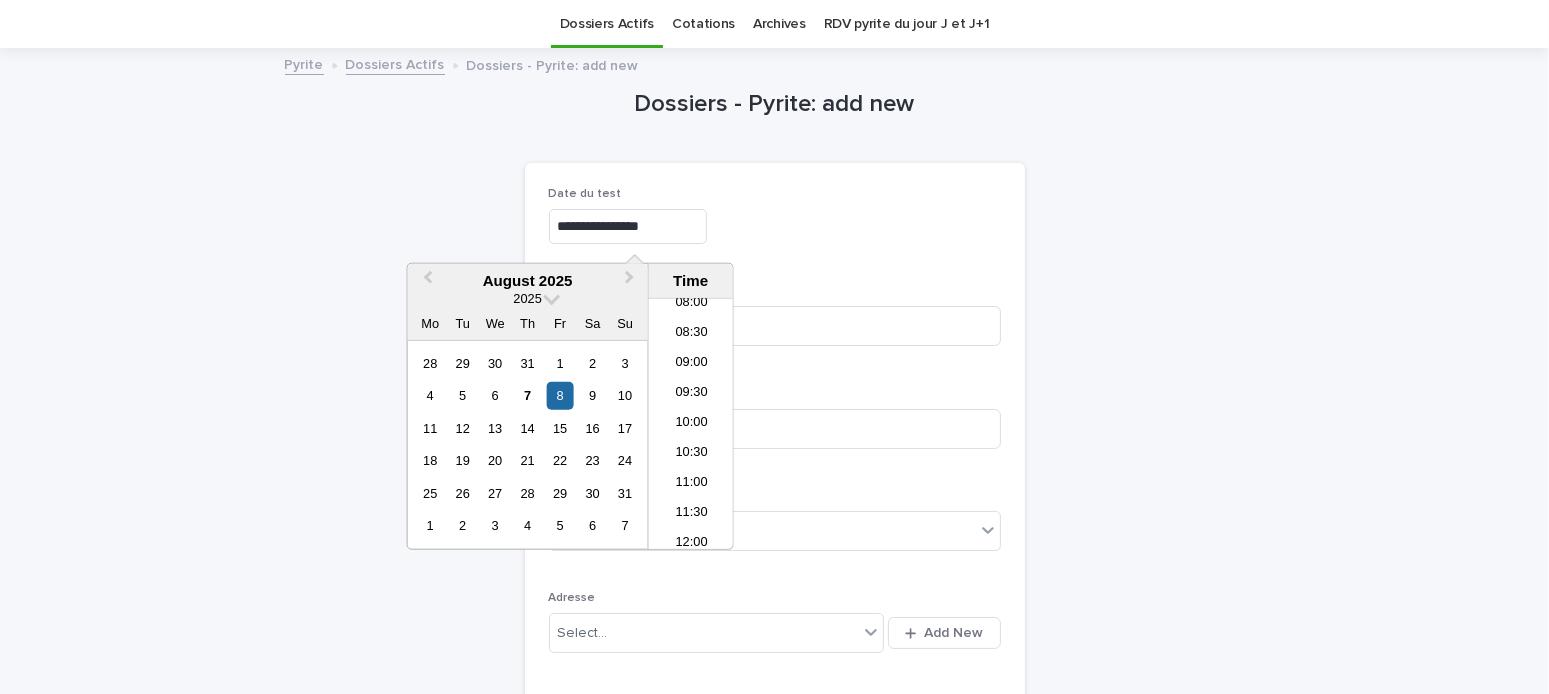 click on "**********" at bounding box center [775, 737] 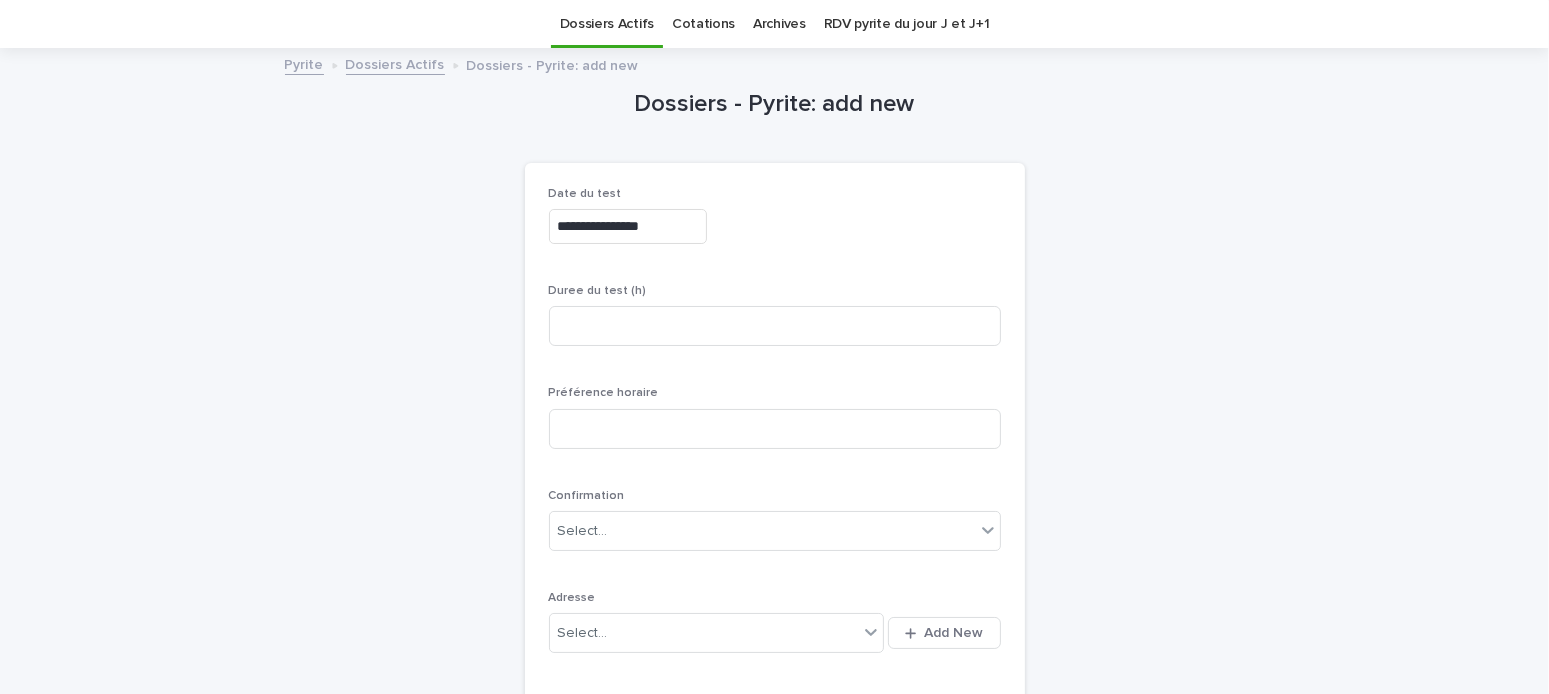 scroll, scrollTop: 363, scrollLeft: 0, axis: vertical 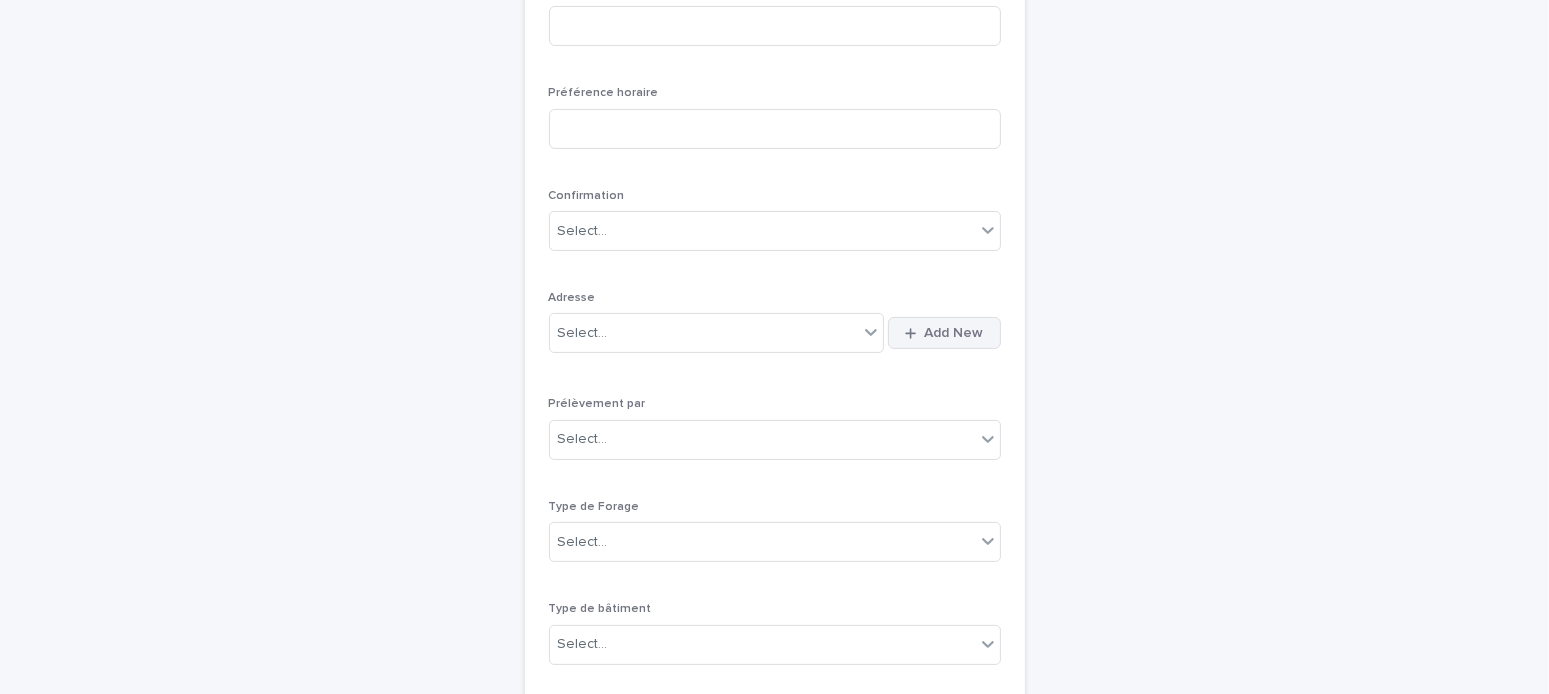 click on "Add New" at bounding box center (954, 333) 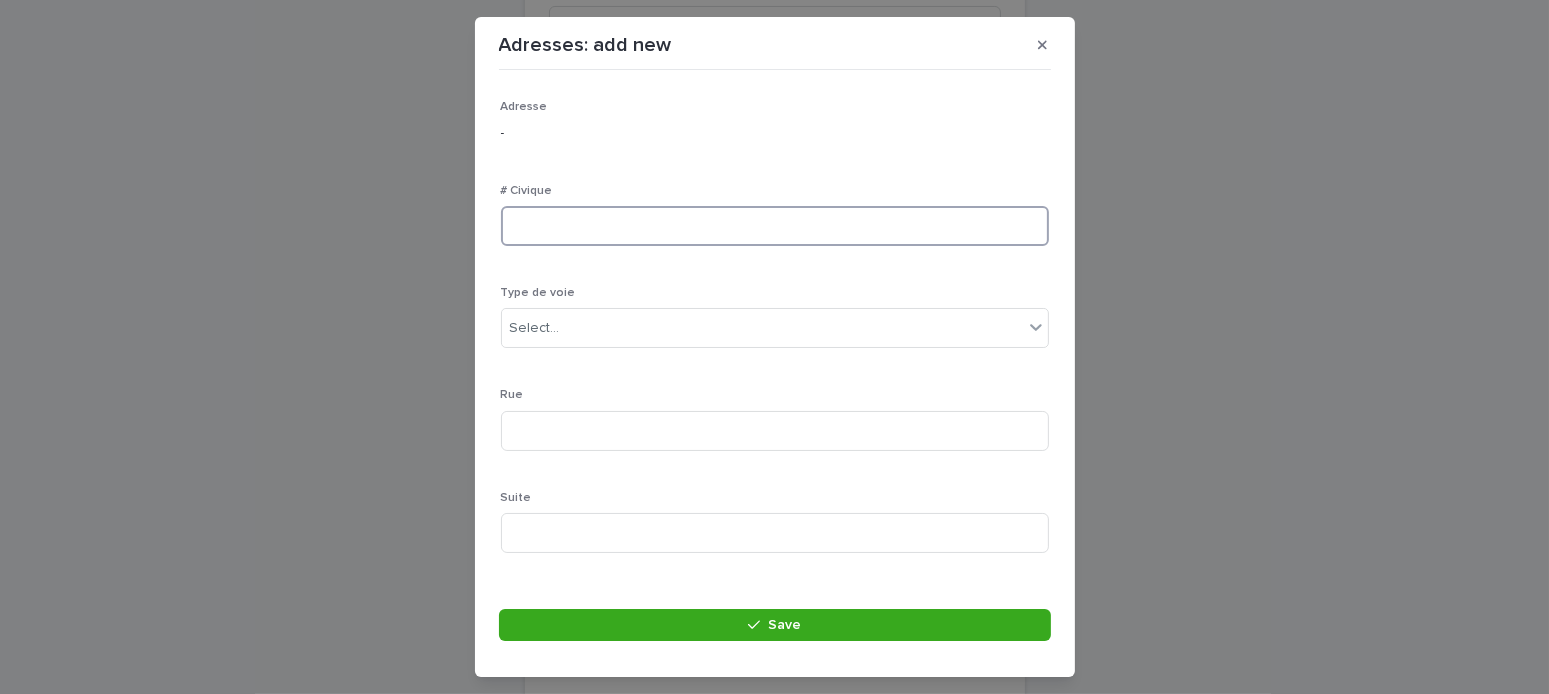 click at bounding box center (775, 226) 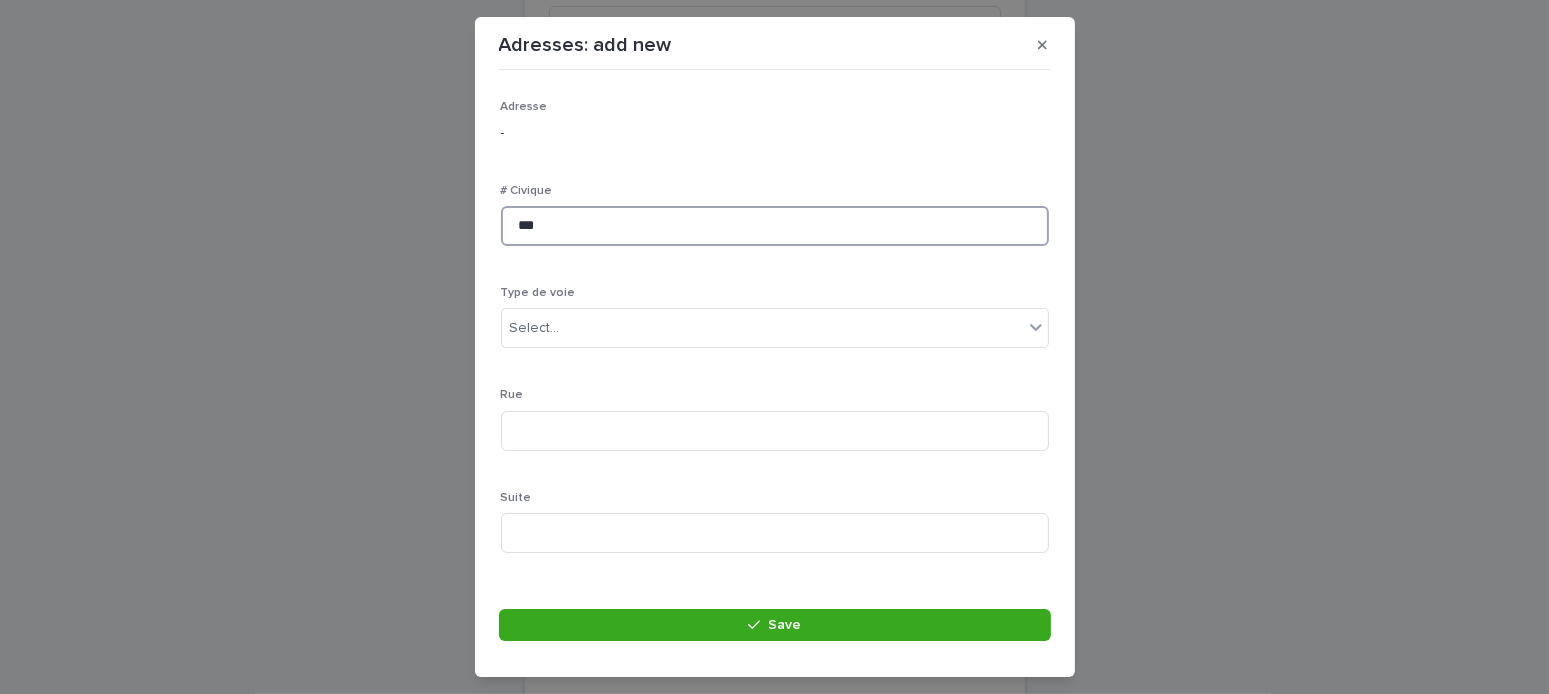 type on "***" 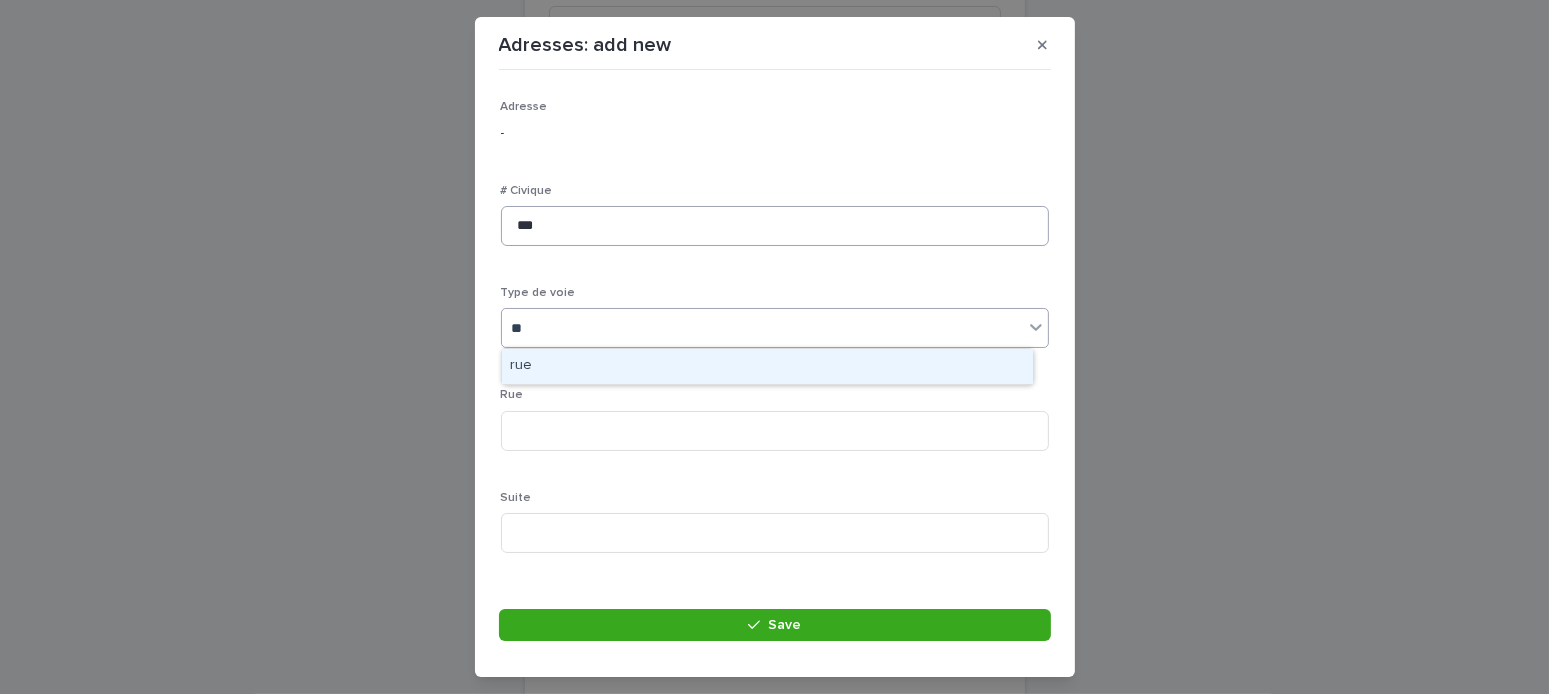 type on "***" 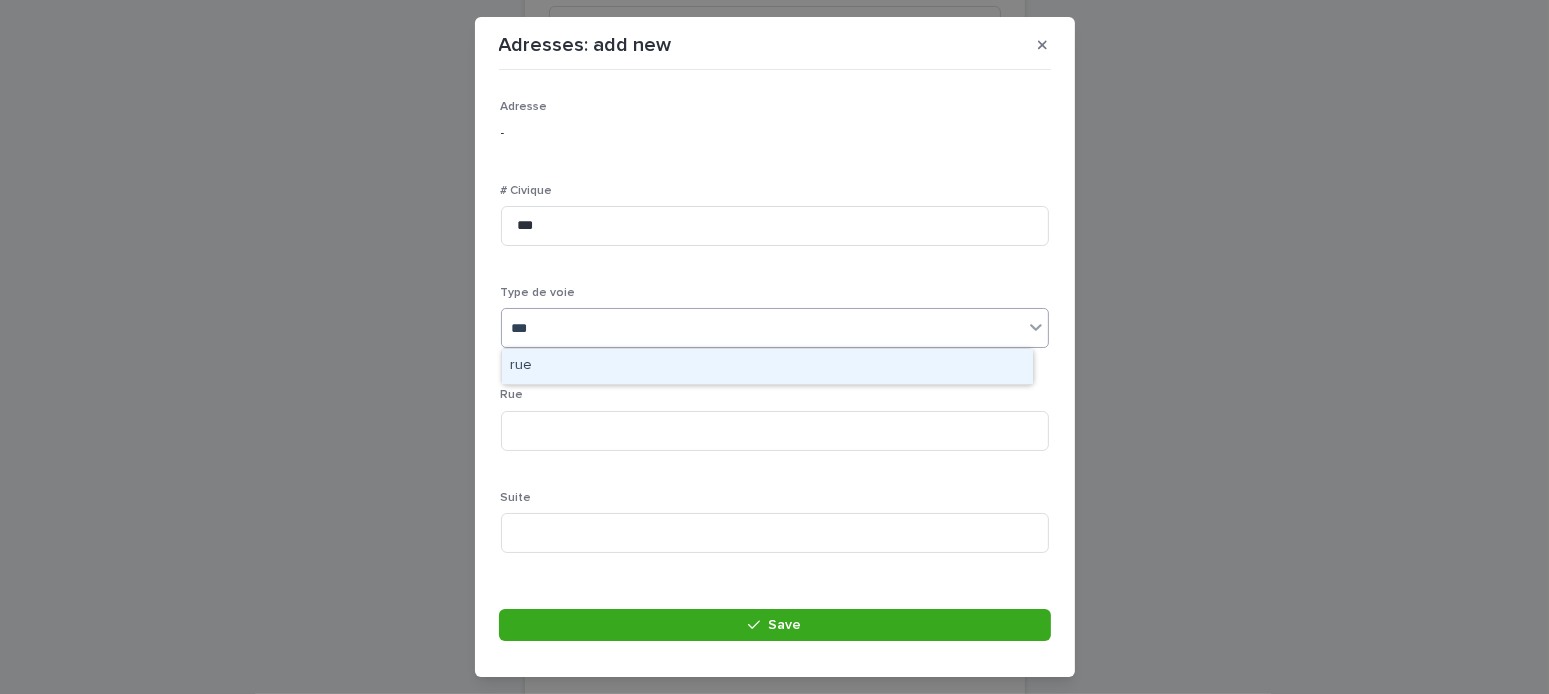 click on "rue" at bounding box center (767, 366) 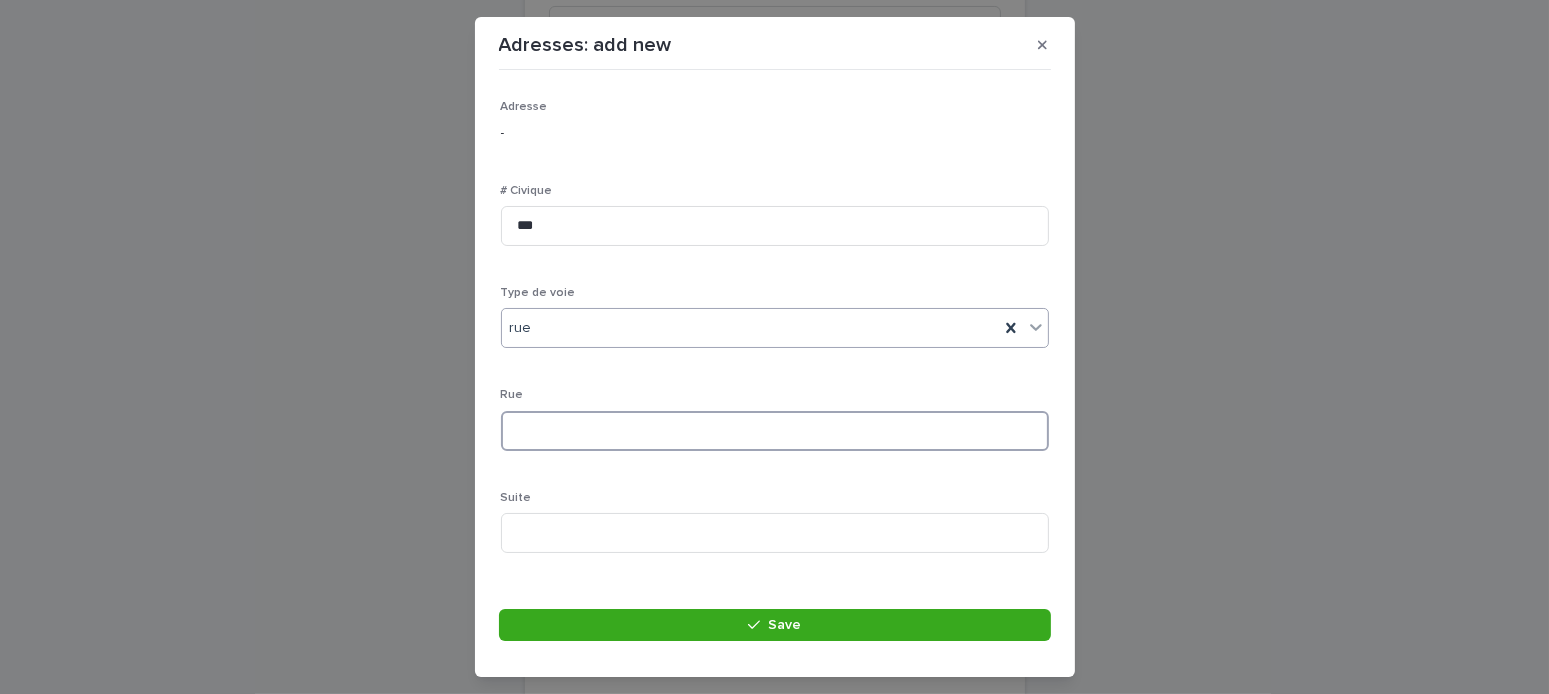 click at bounding box center [775, 431] 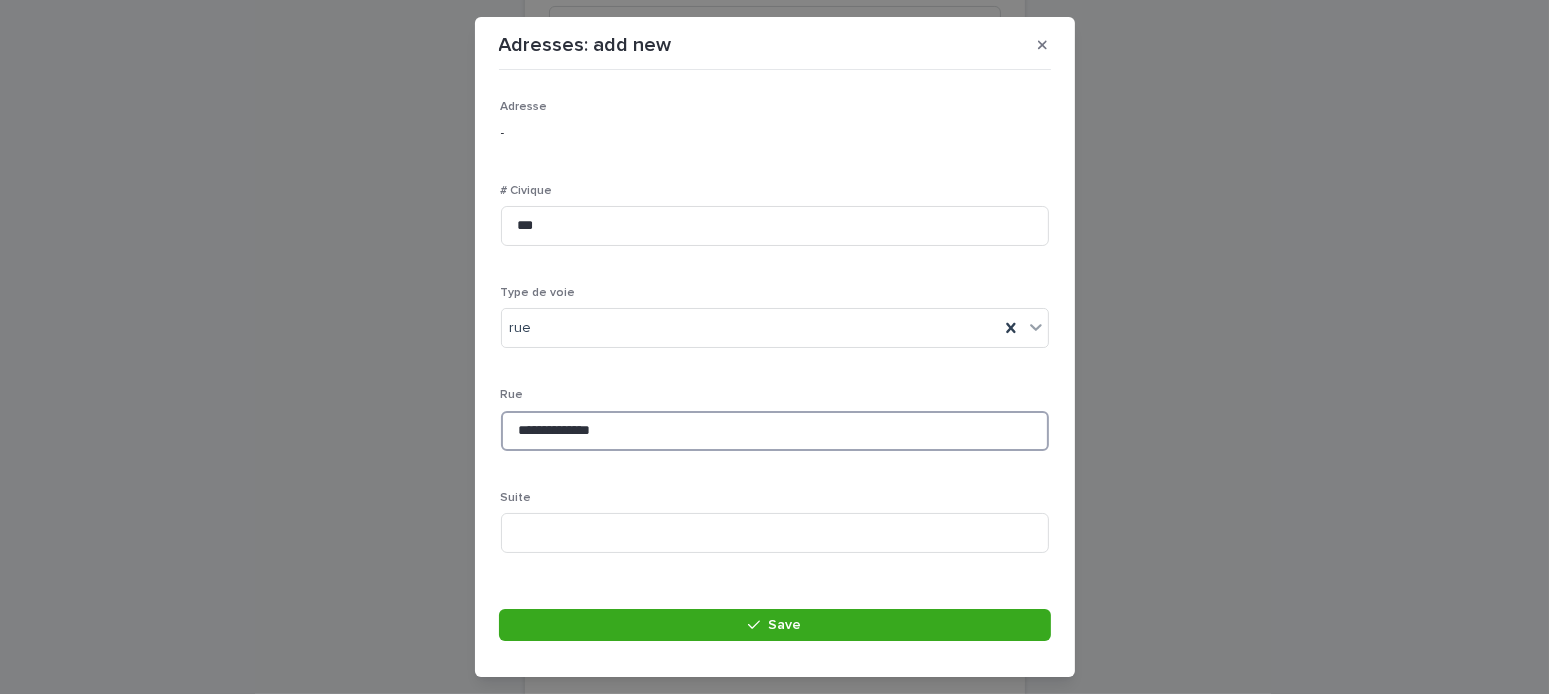 click on "**********" at bounding box center (775, 431) 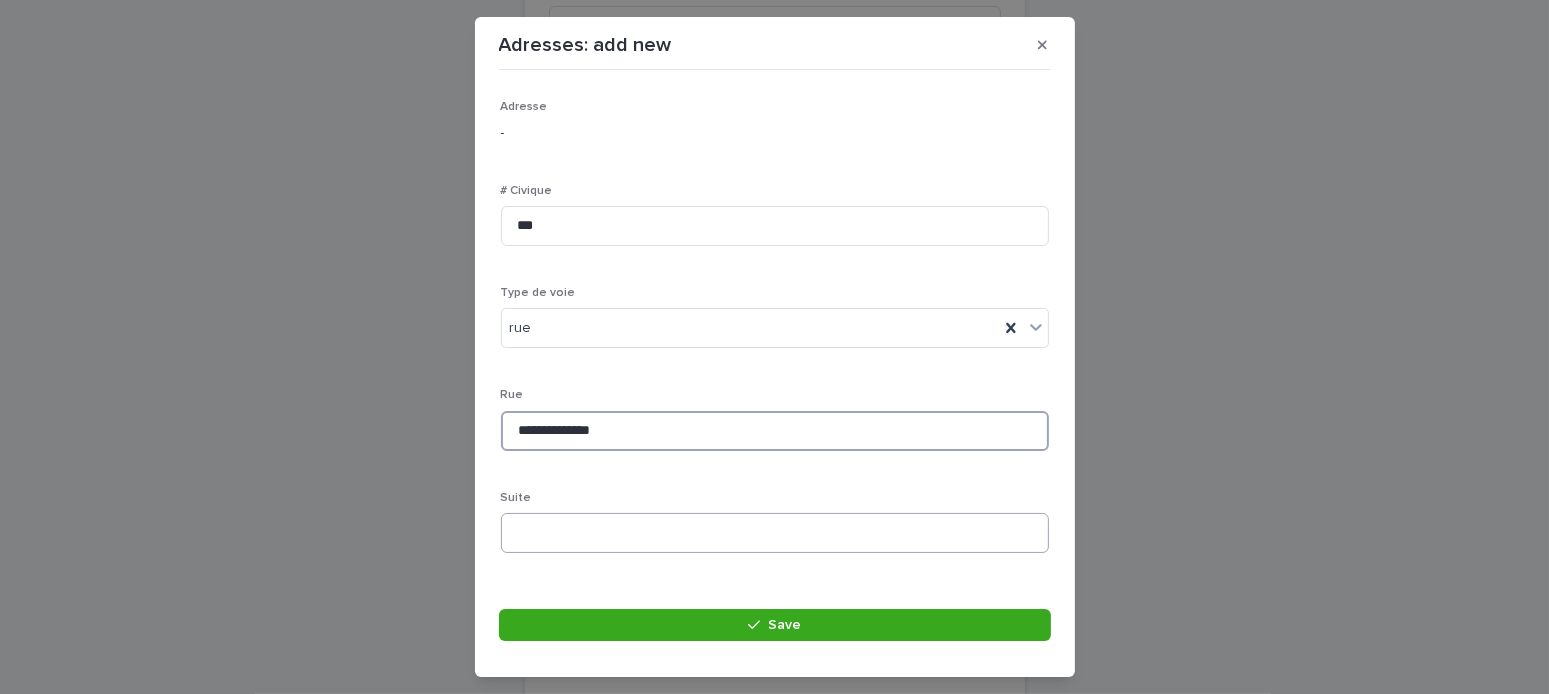 scroll, scrollTop: 200, scrollLeft: 0, axis: vertical 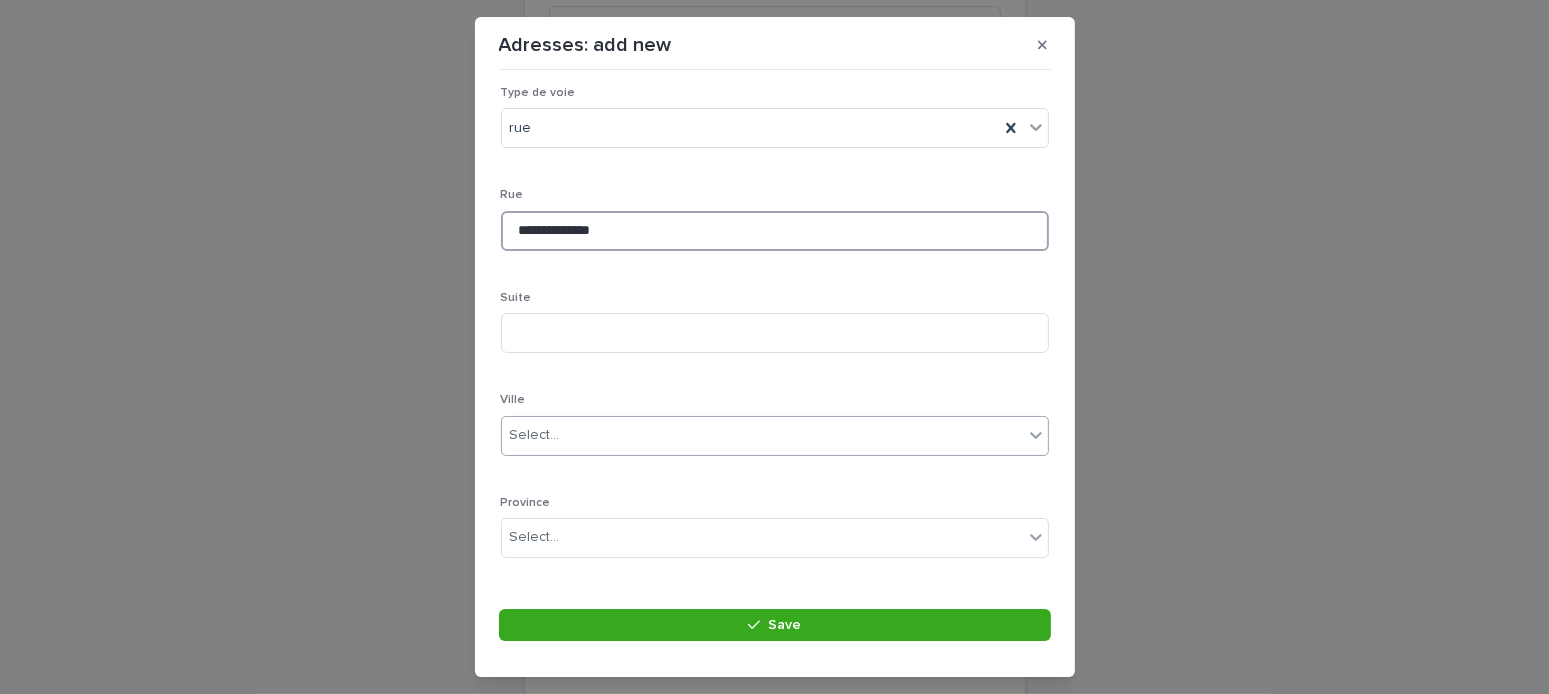 type on "**********" 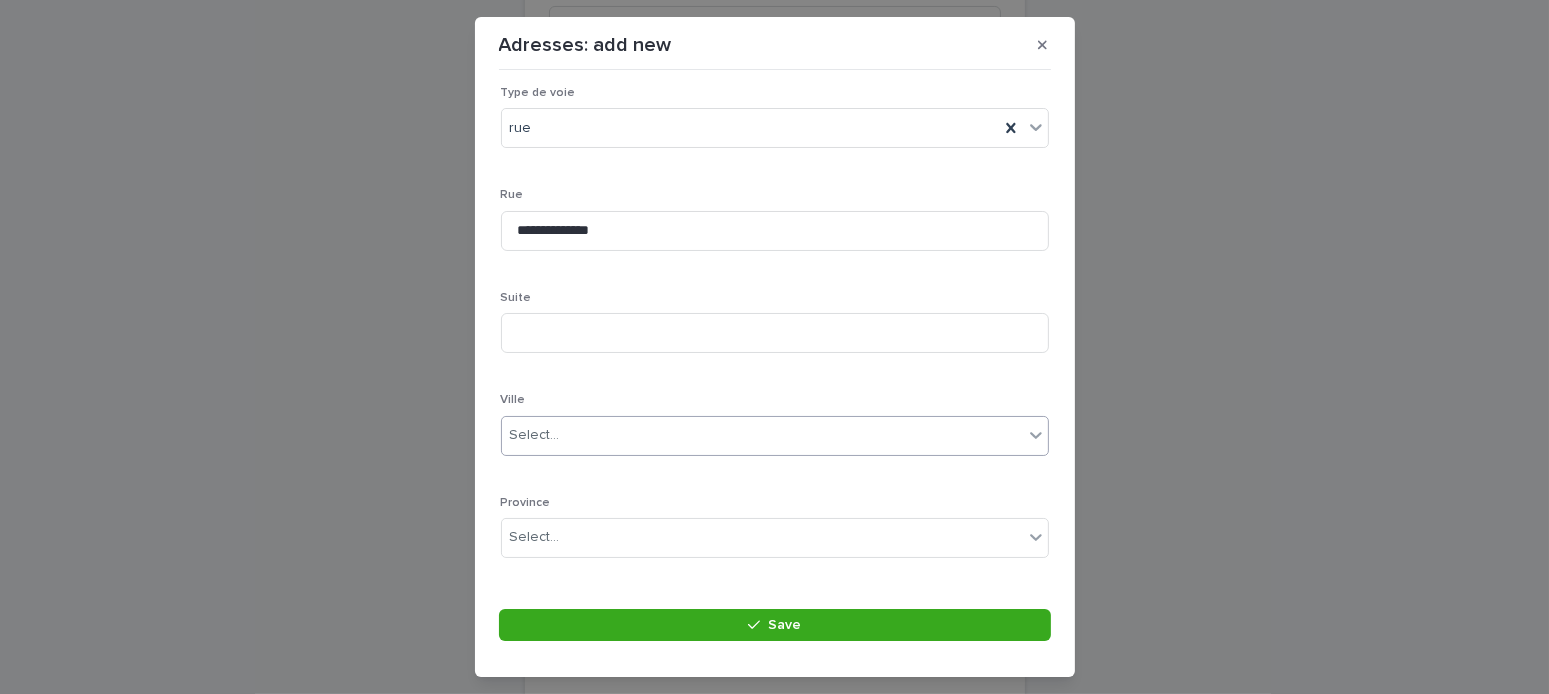 click on "Select..." at bounding box center [762, 435] 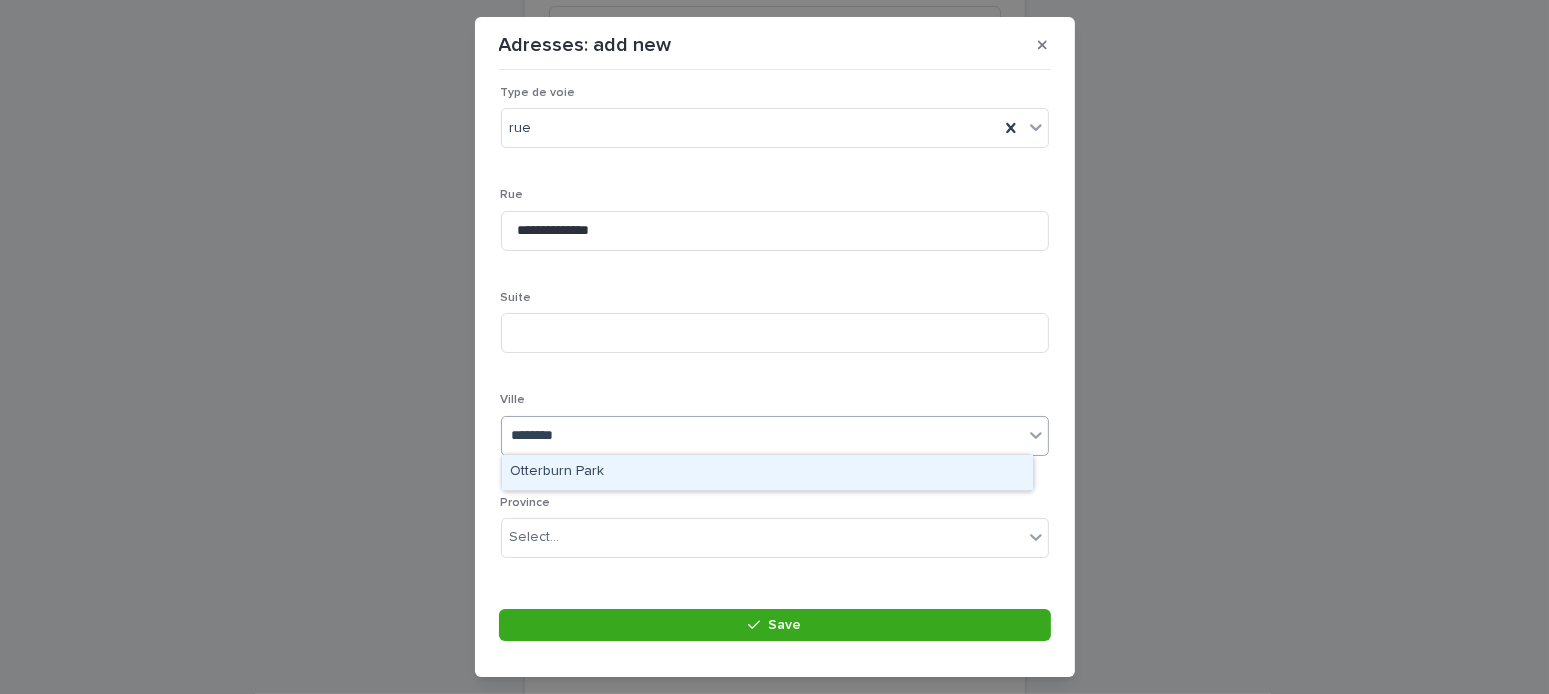 type on "*********" 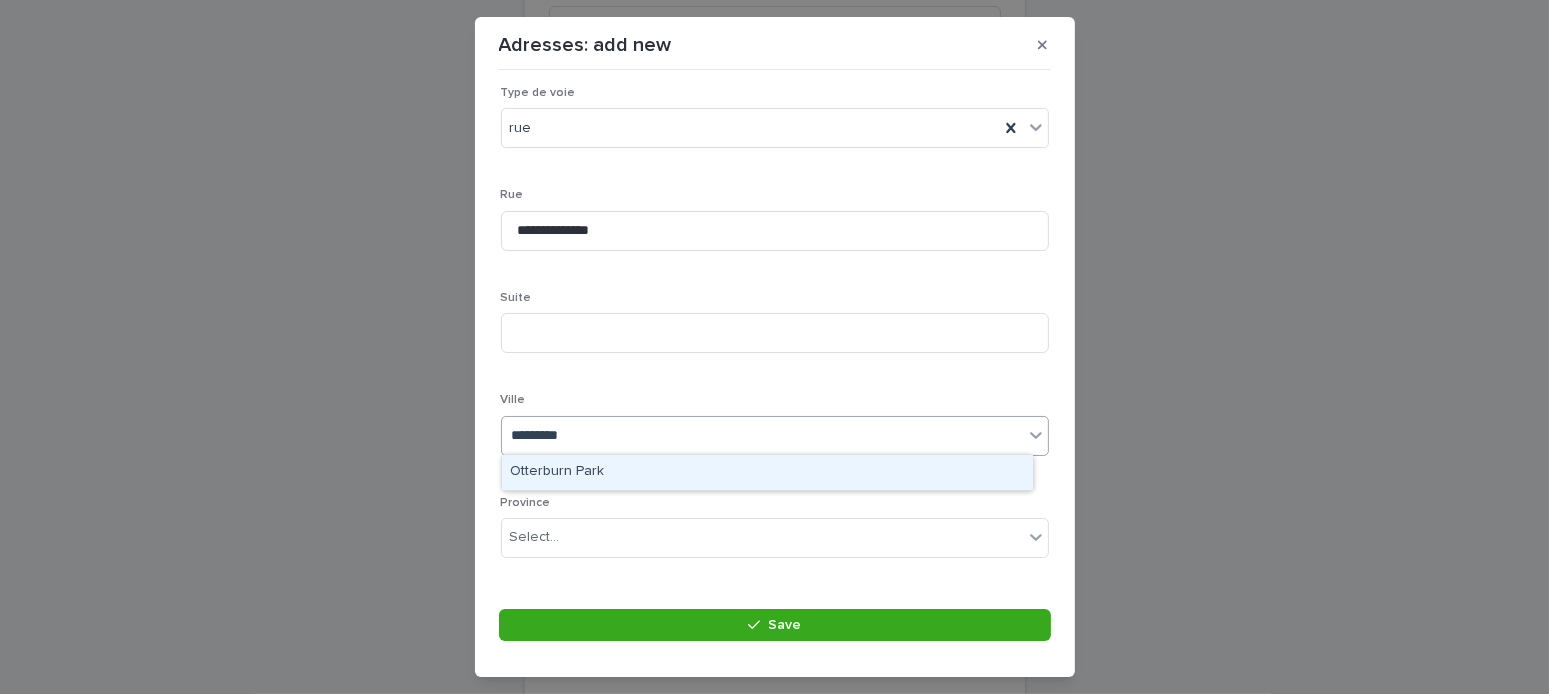 click on "Otterburn Park" at bounding box center (767, 472) 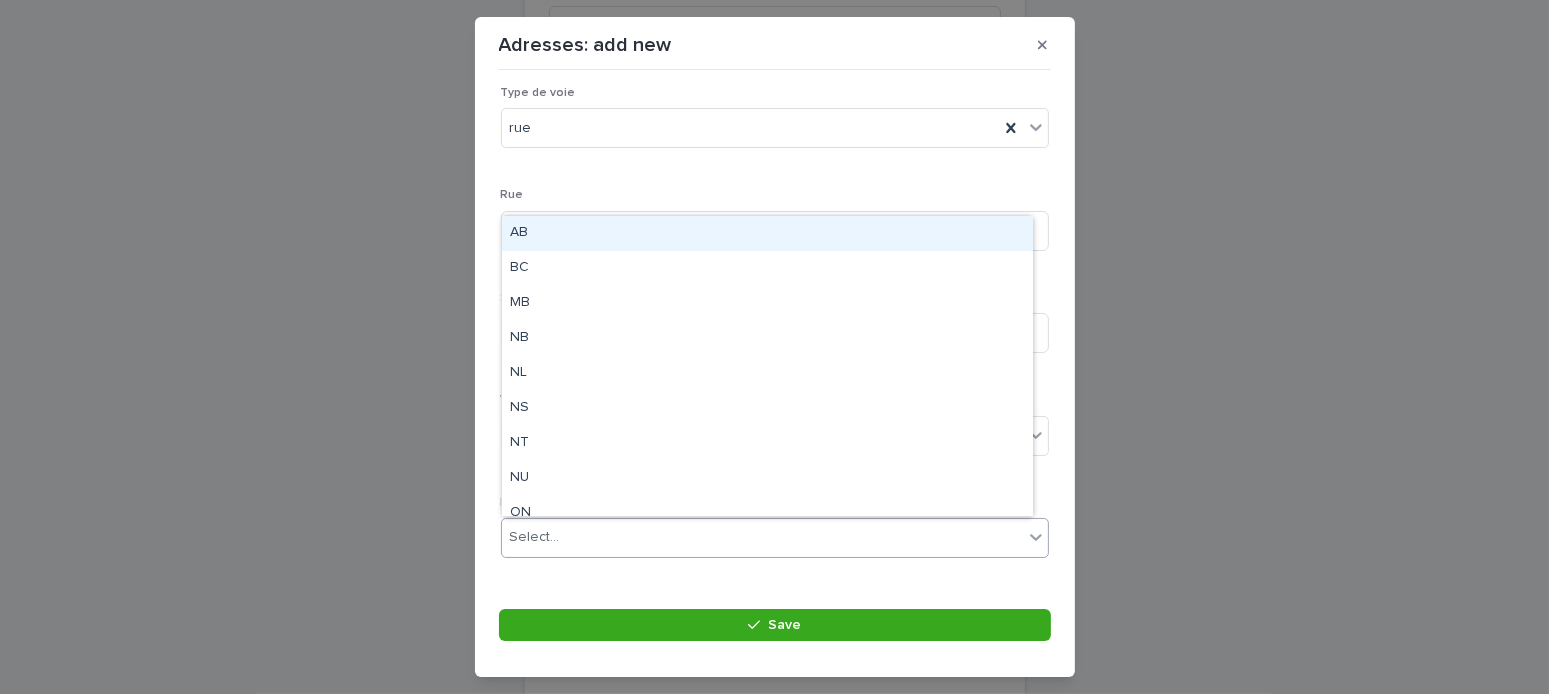 click on "Select..." at bounding box center (762, 537) 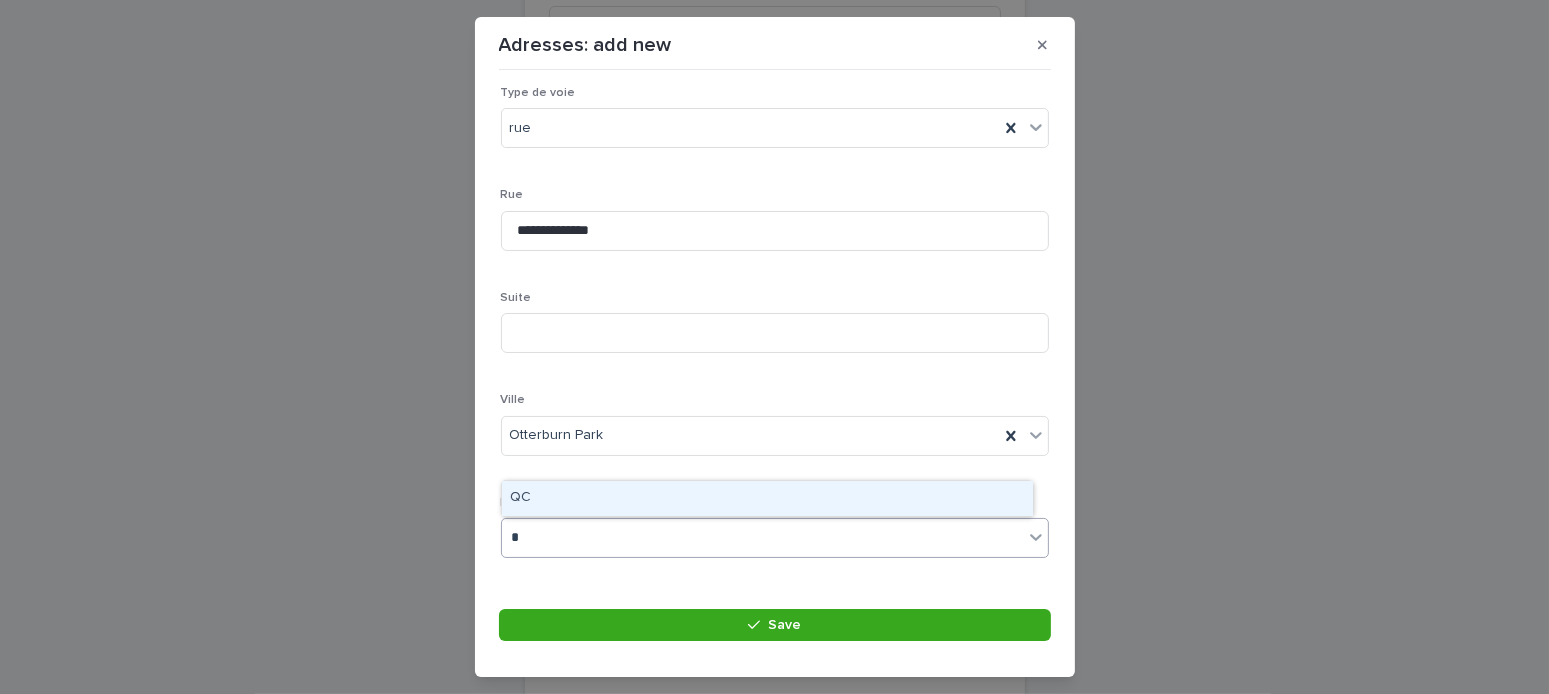 type on "**" 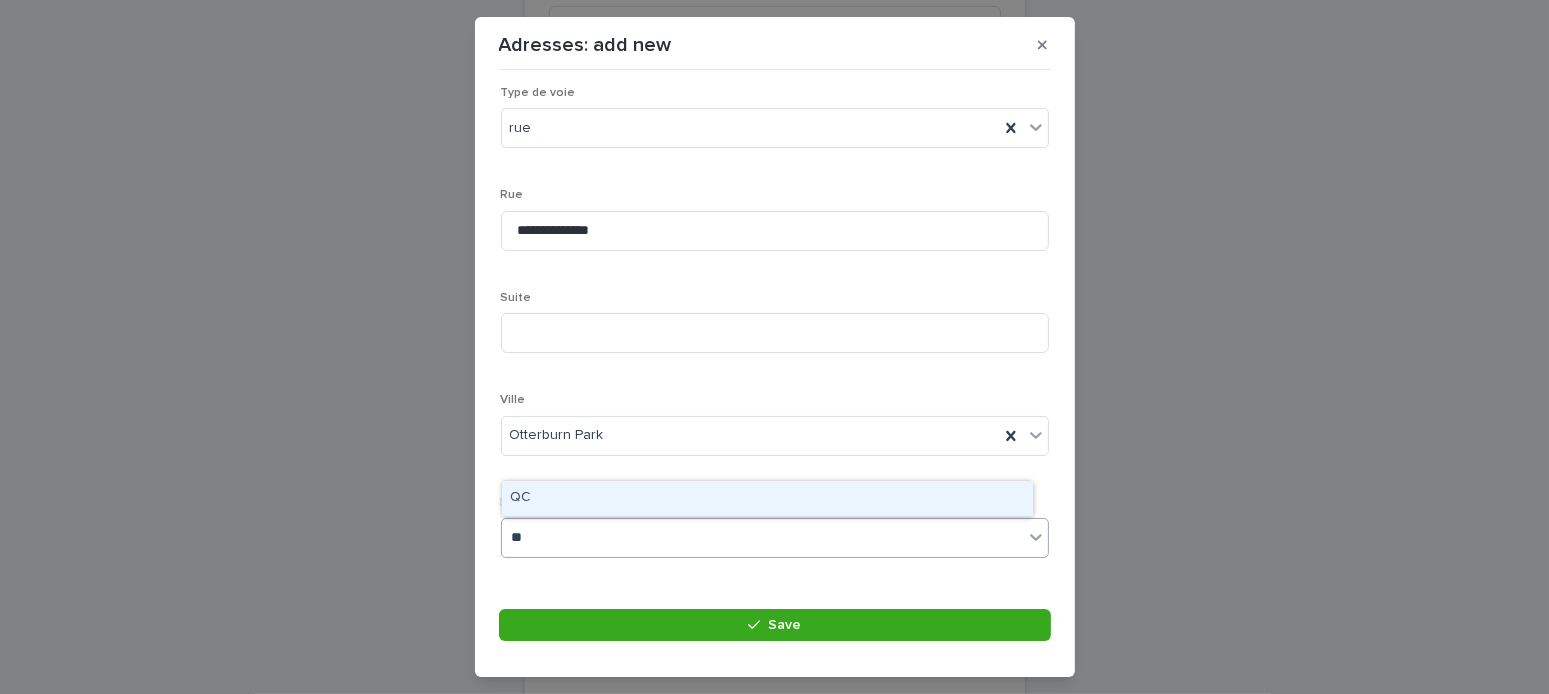 click on "QC" at bounding box center [767, 498] 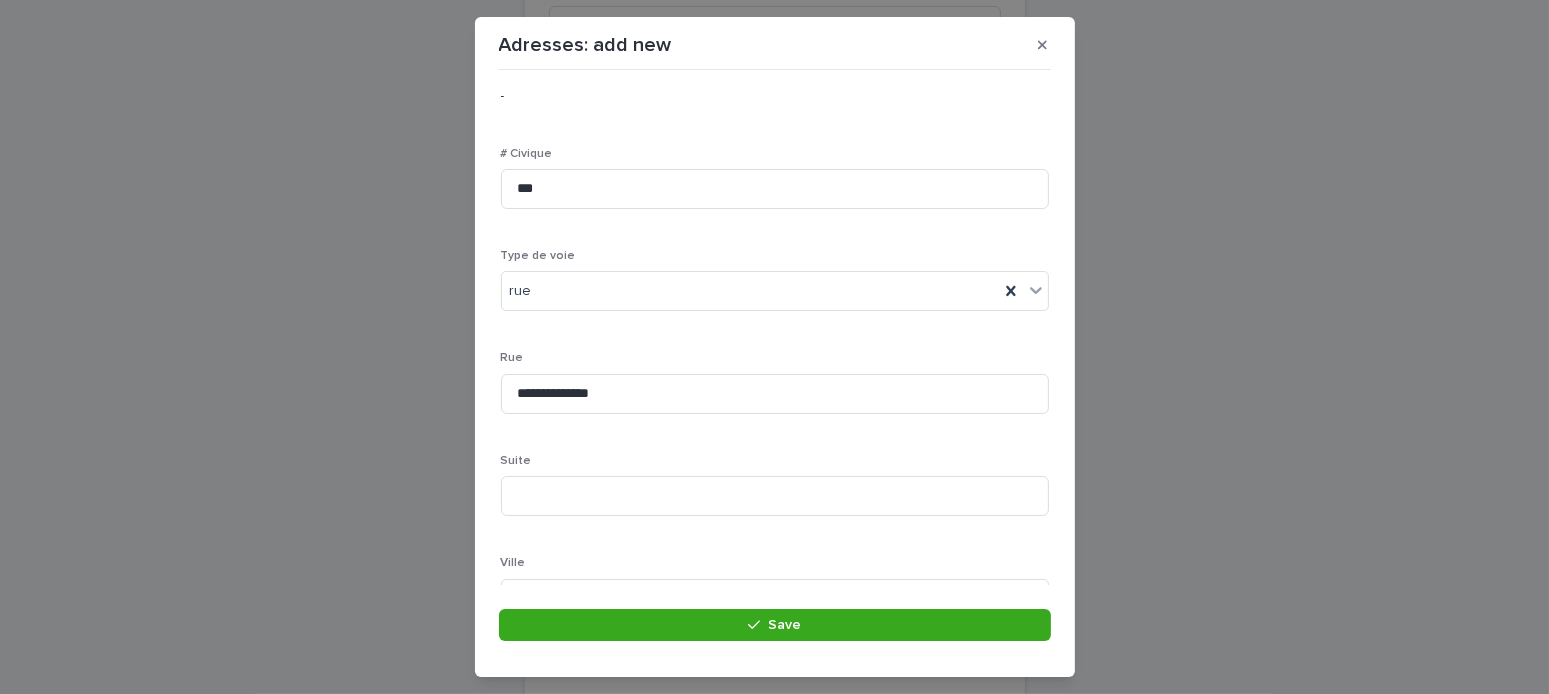 scroll, scrollTop: 237, scrollLeft: 0, axis: vertical 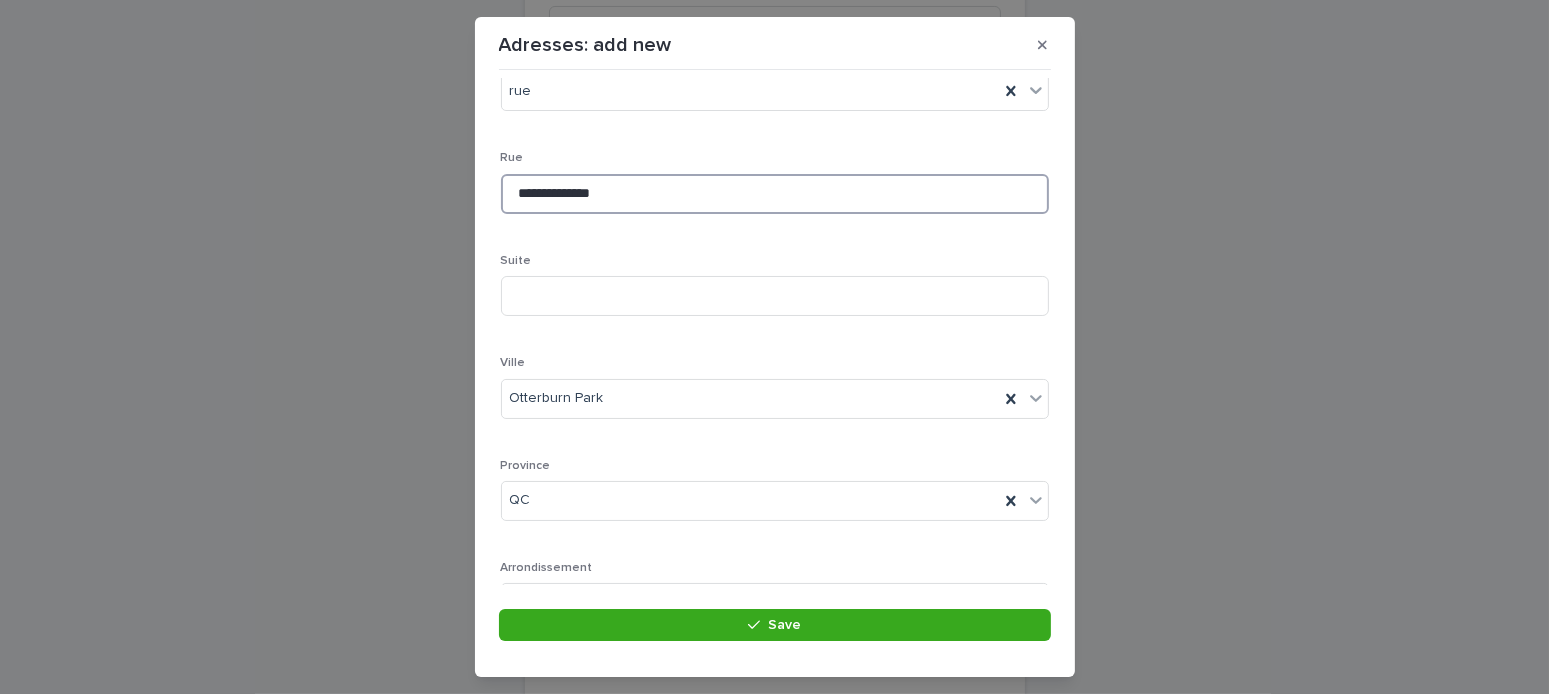 click on "**********" at bounding box center (775, 194) 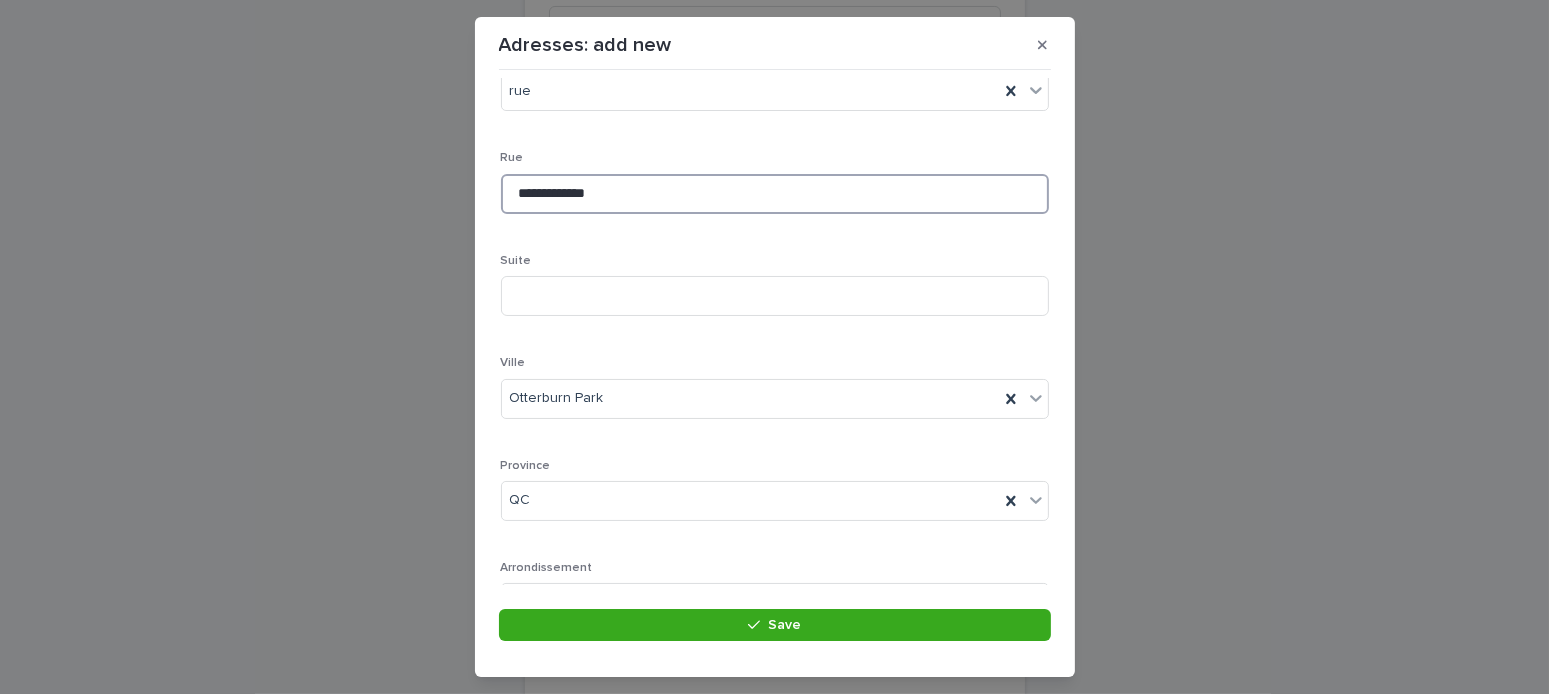 scroll, scrollTop: 437, scrollLeft: 0, axis: vertical 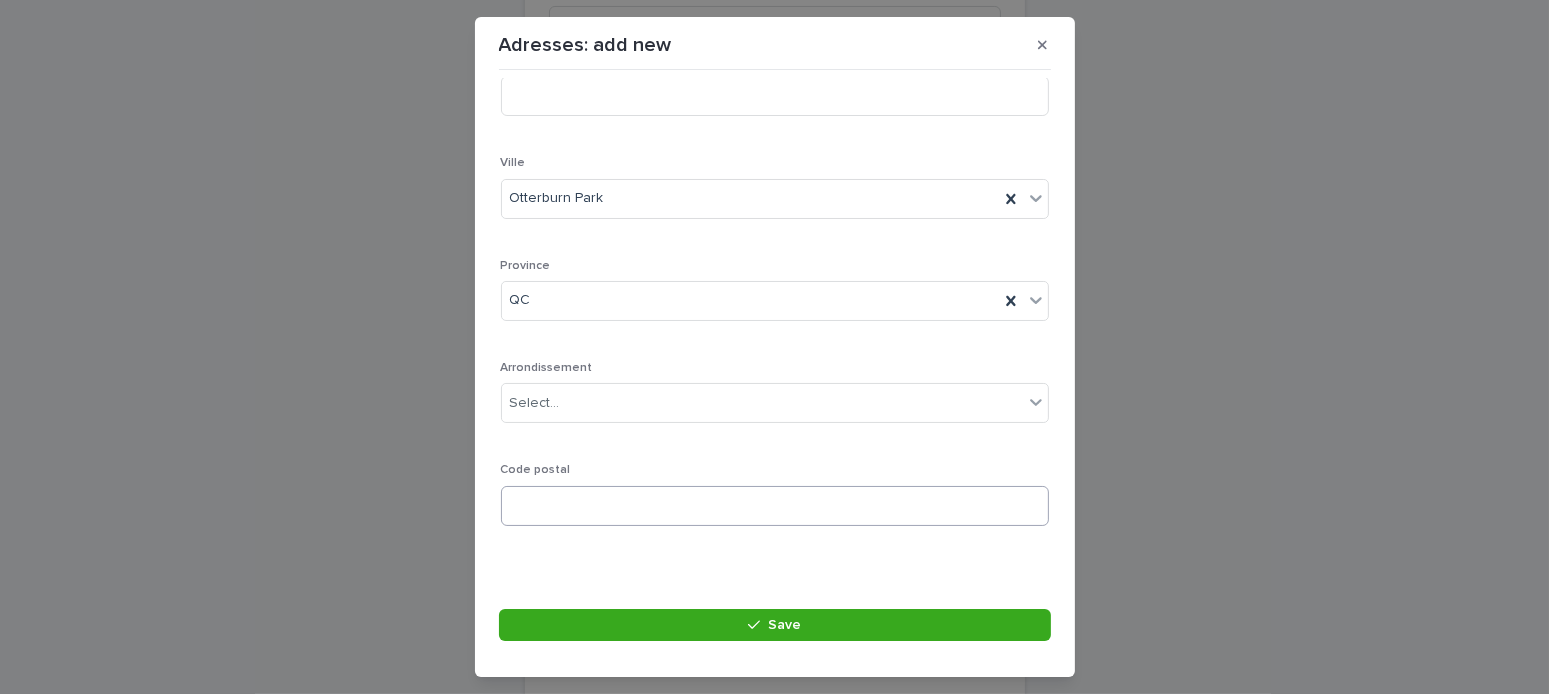 type on "**********" 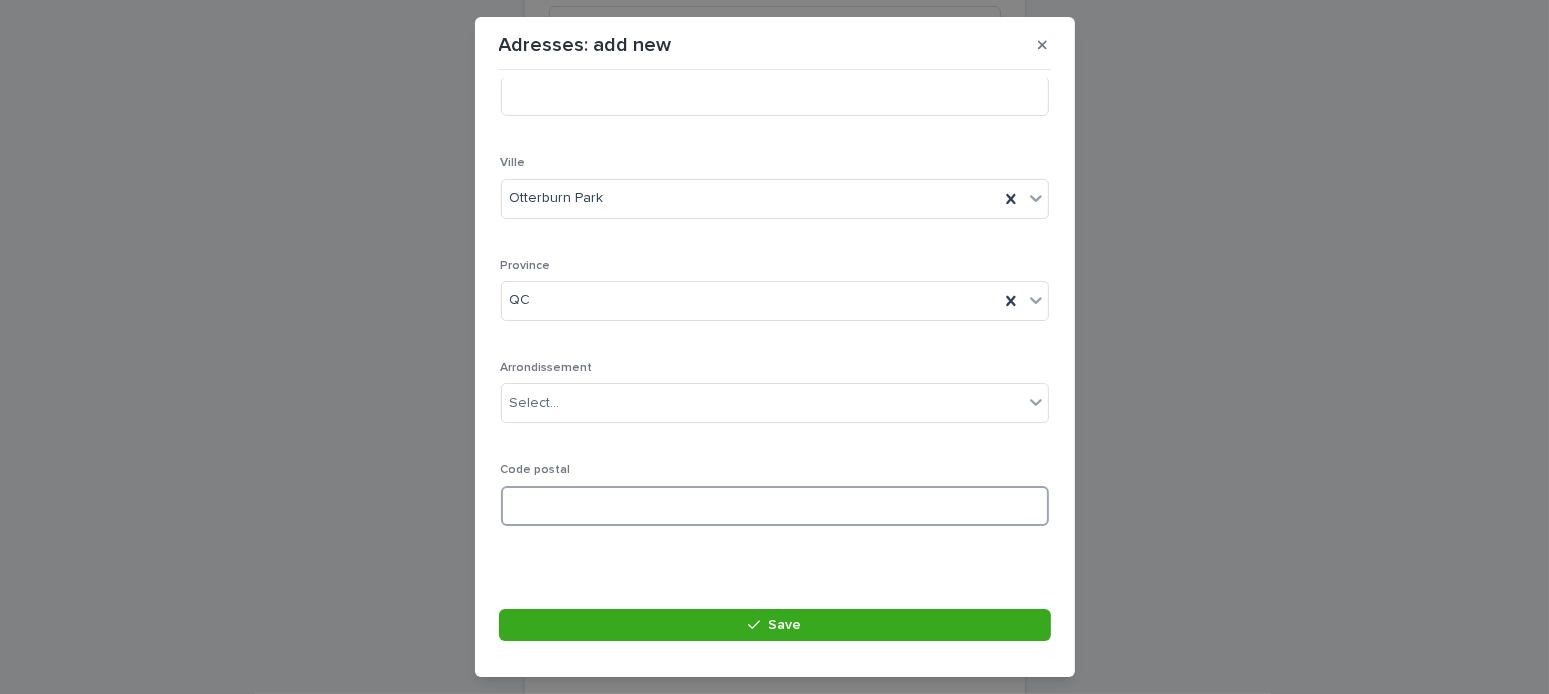 click at bounding box center [775, 506] 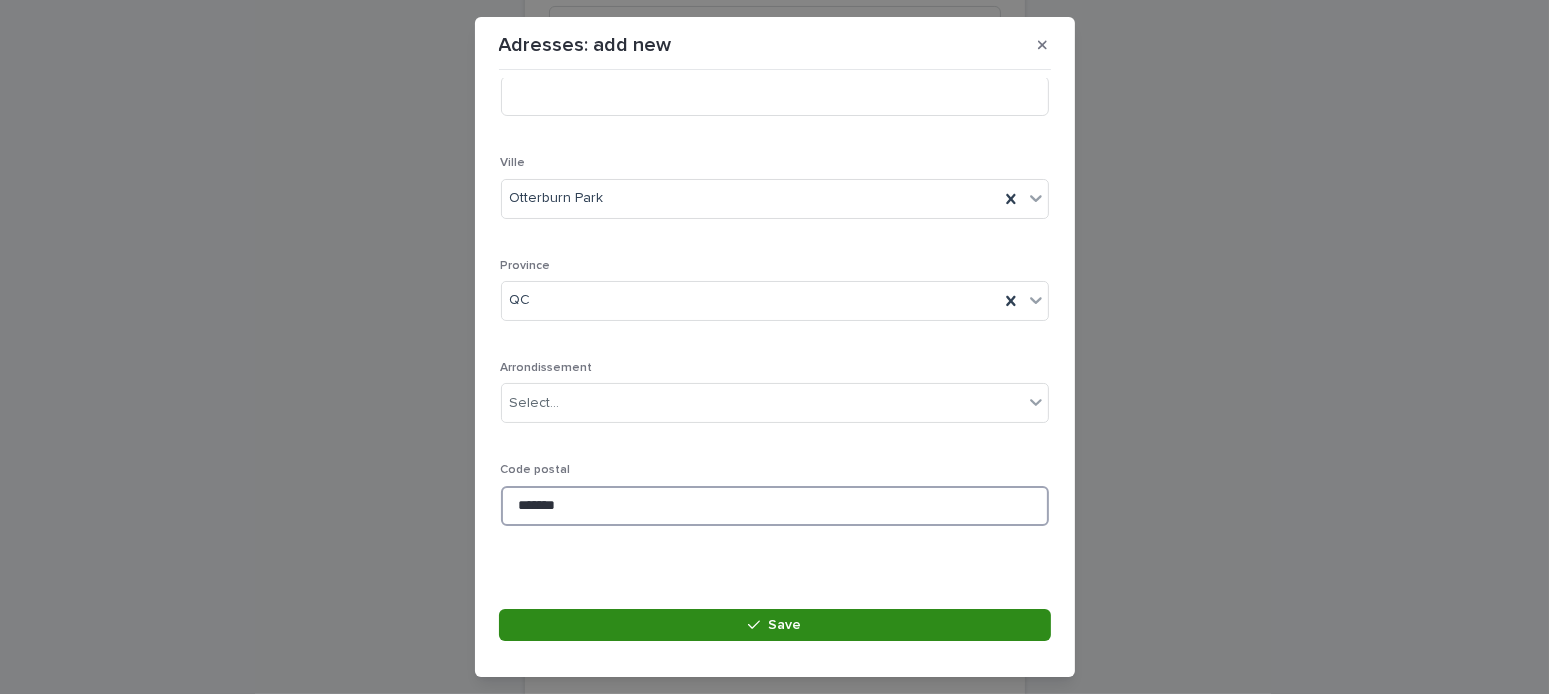 type on "*******" 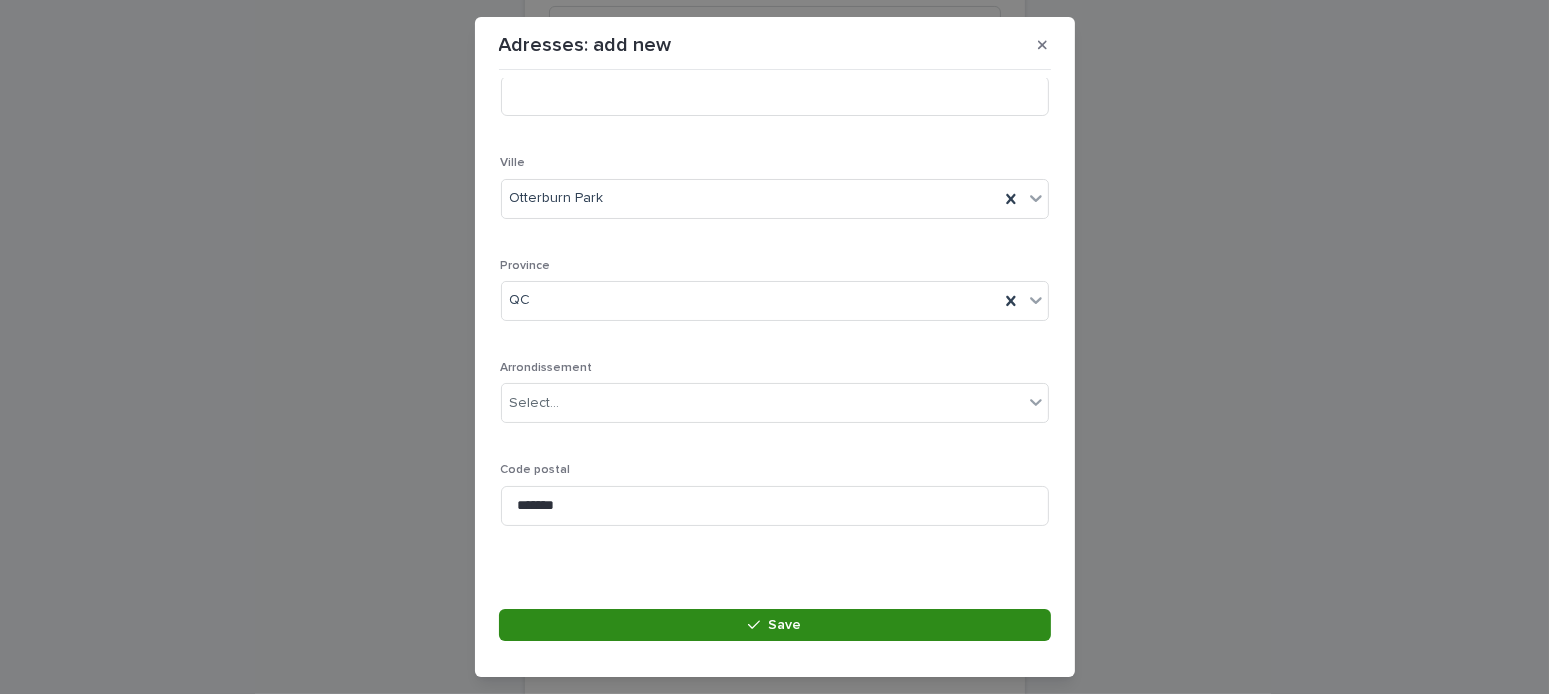 click on "Save" at bounding box center (775, 625) 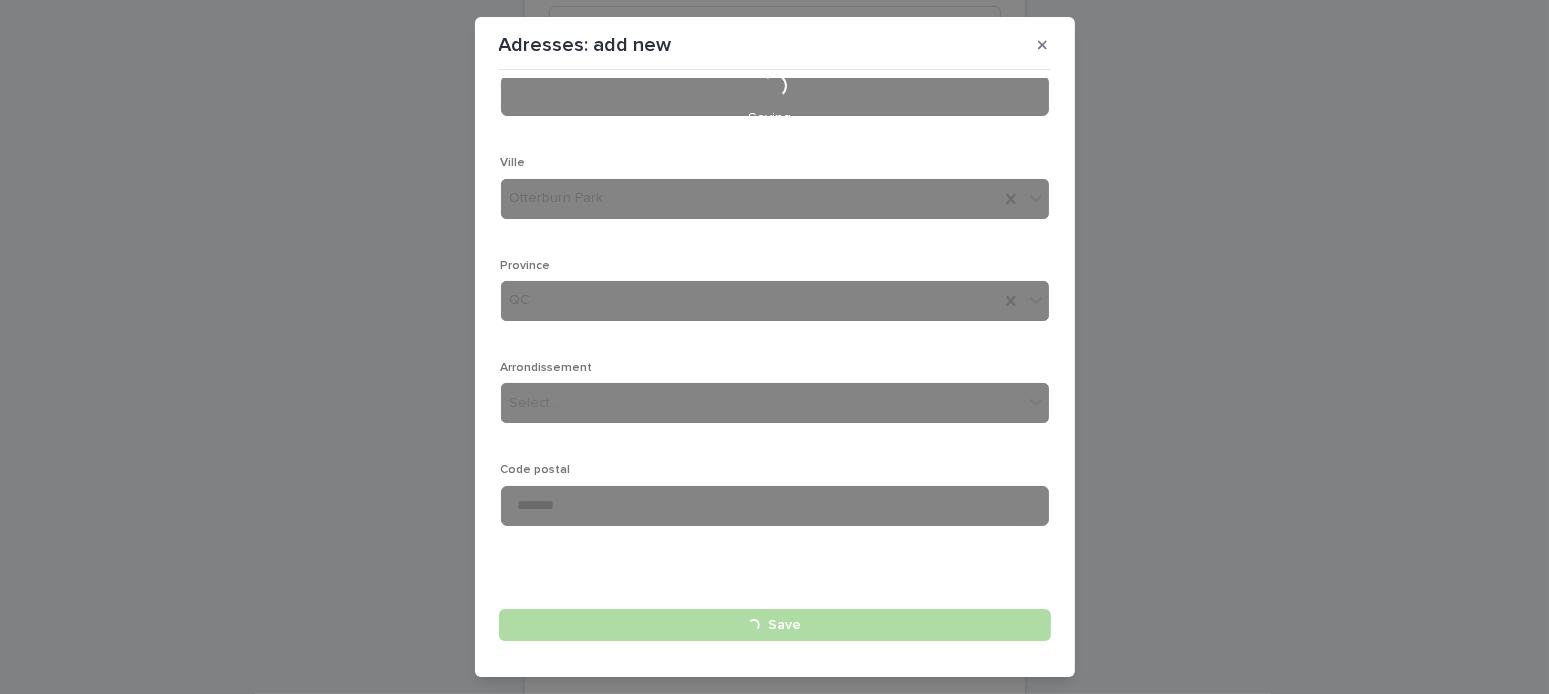 type 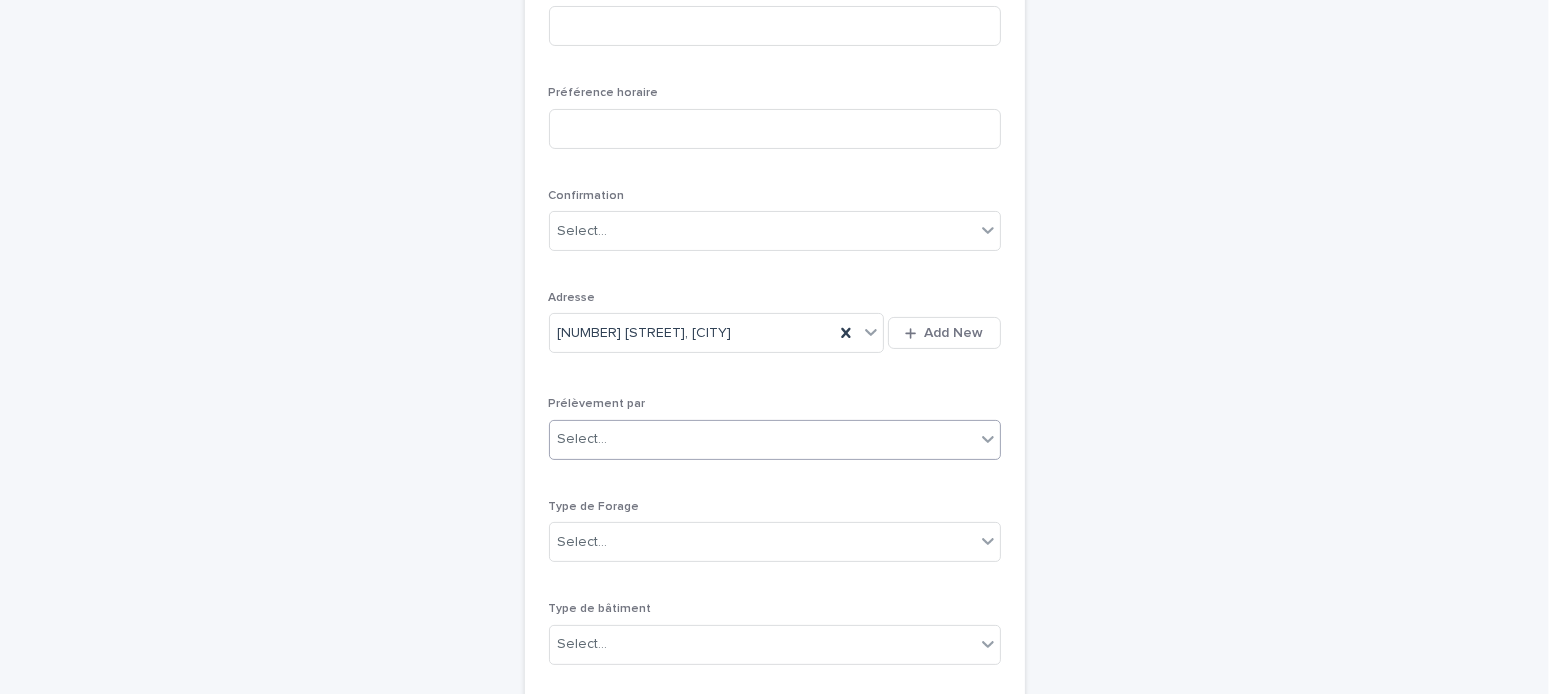 click on "Select..." at bounding box center (762, 439) 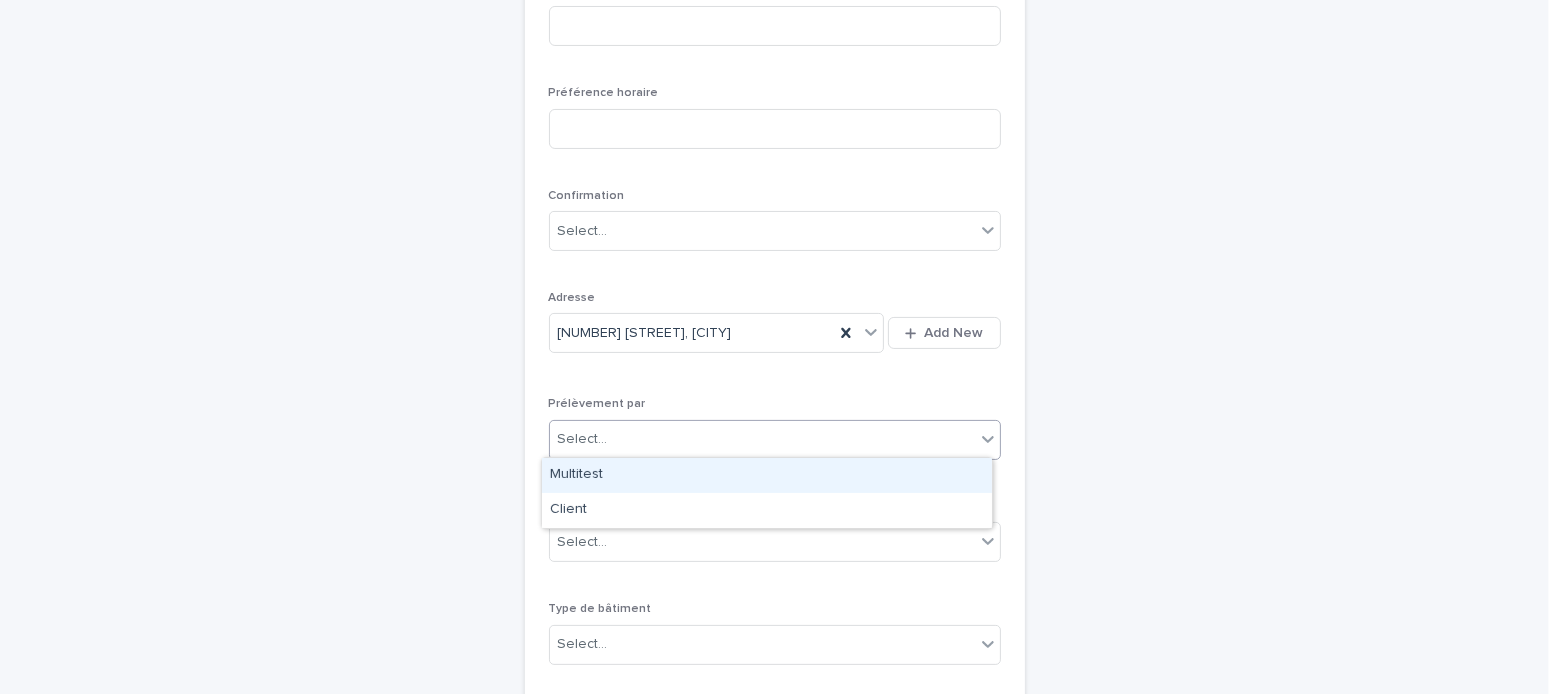 click on "Multitest" at bounding box center (767, 475) 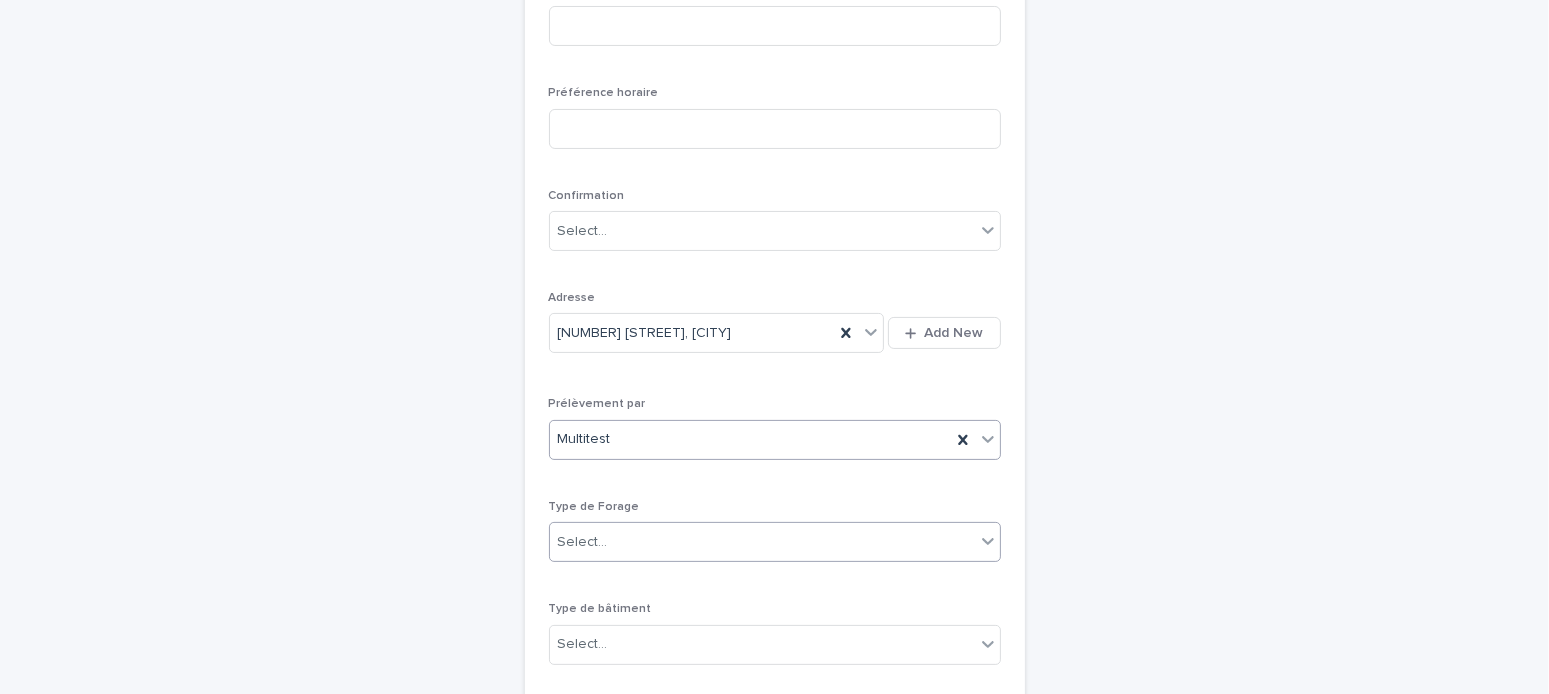 click on "Select..." at bounding box center (583, 542) 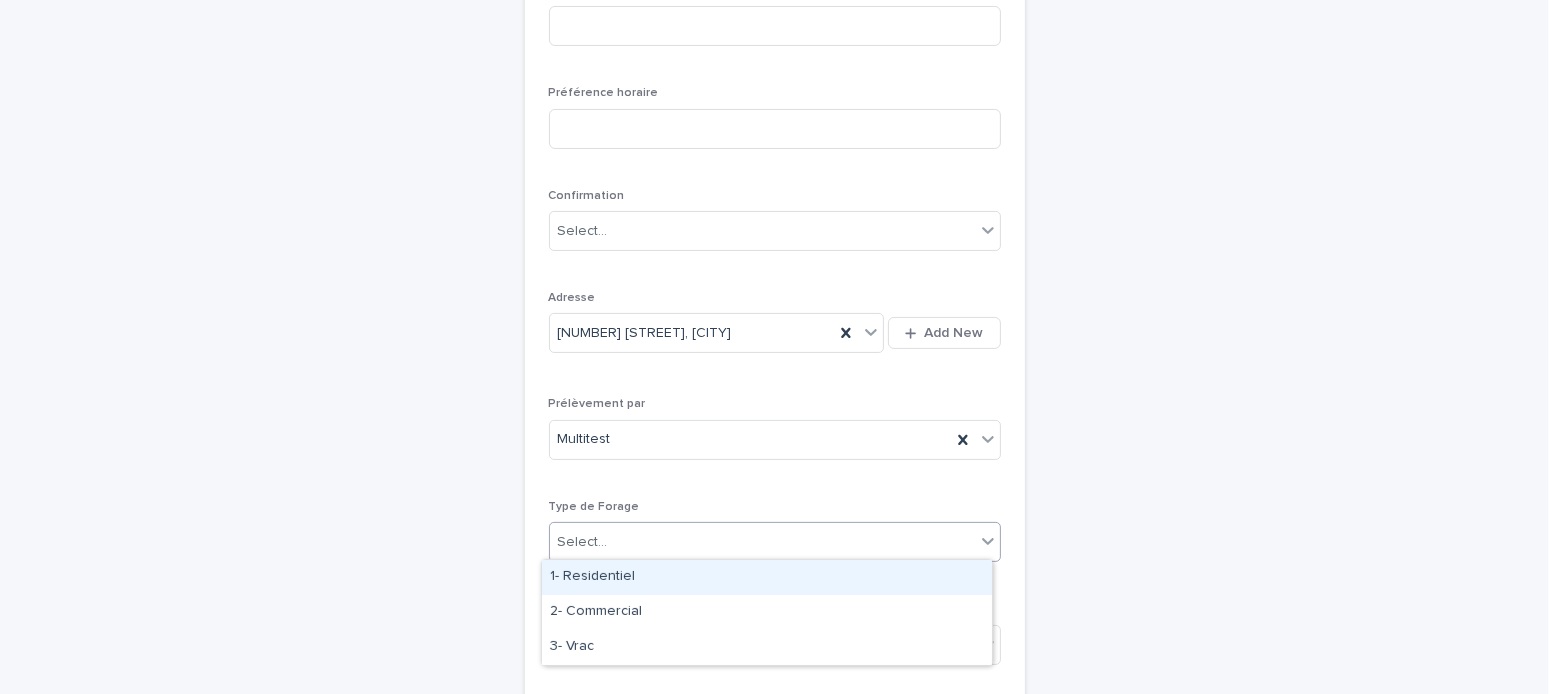 click on "1- Residentiel" at bounding box center [767, 577] 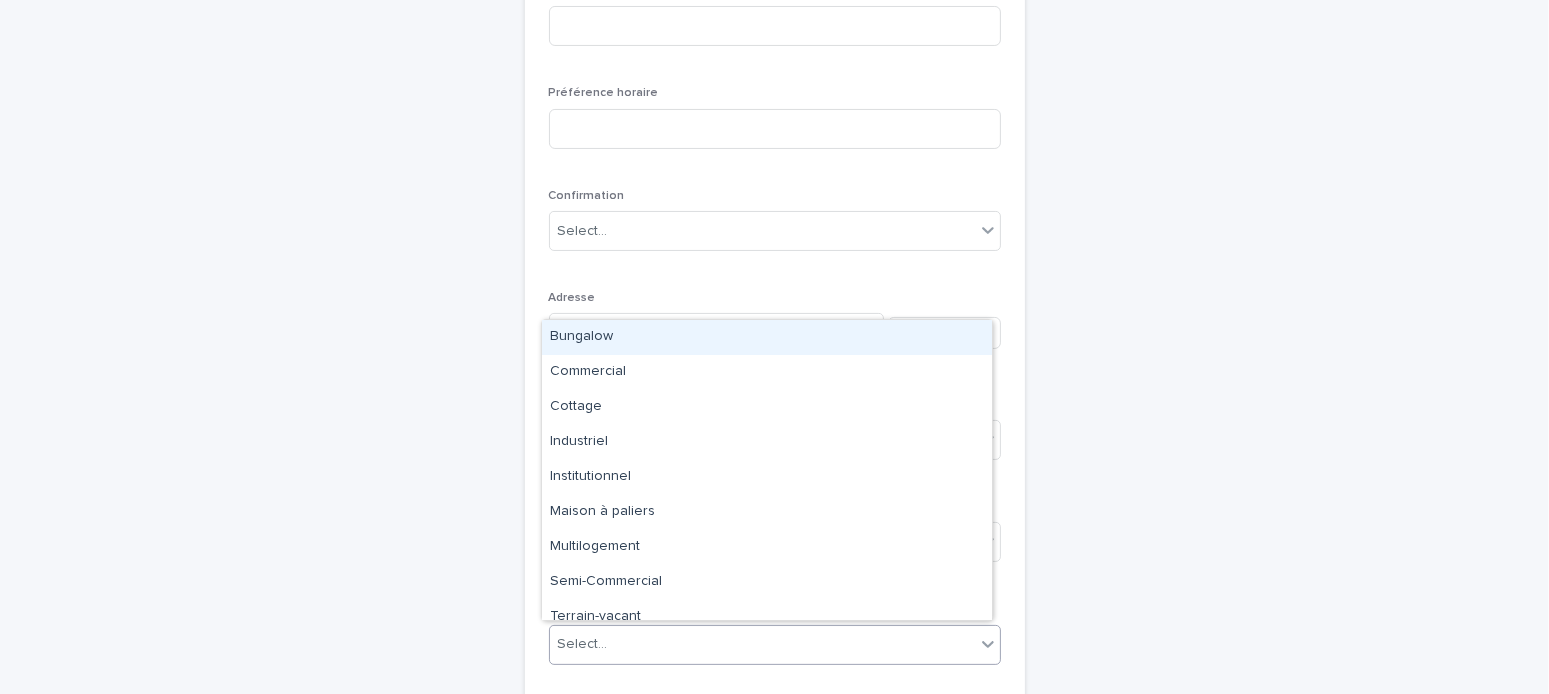 drag, startPoint x: 636, startPoint y: 643, endPoint x: 625, endPoint y: 634, distance: 14.21267 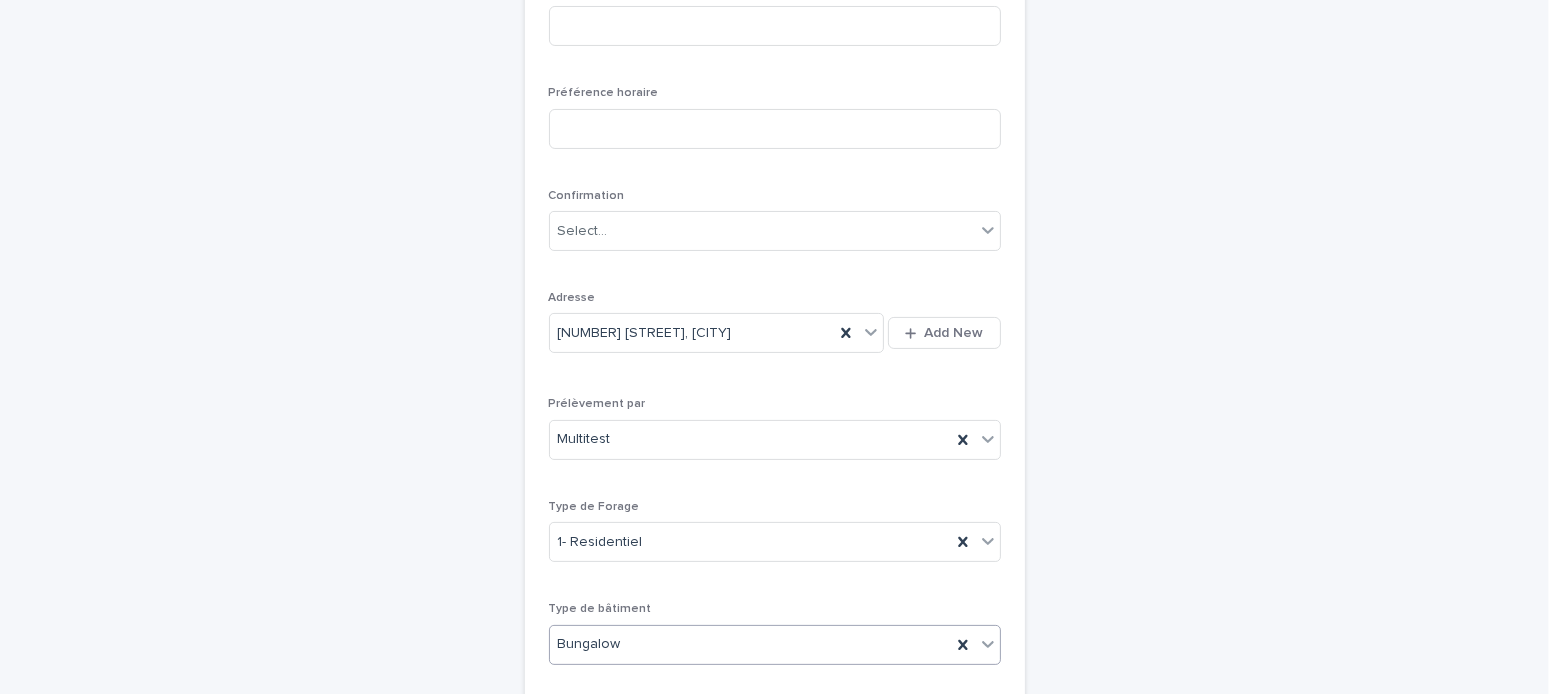 scroll, scrollTop: 663, scrollLeft: 0, axis: vertical 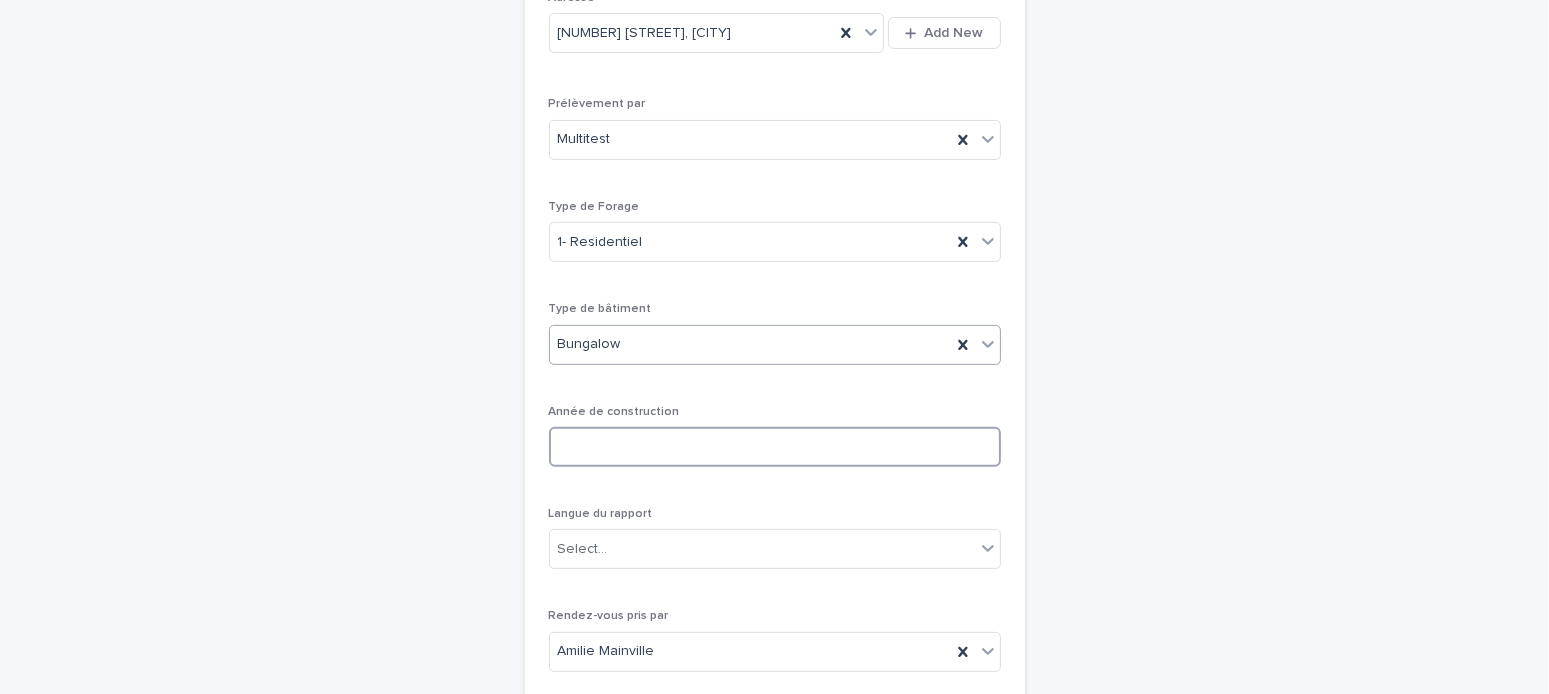 click at bounding box center [775, 447] 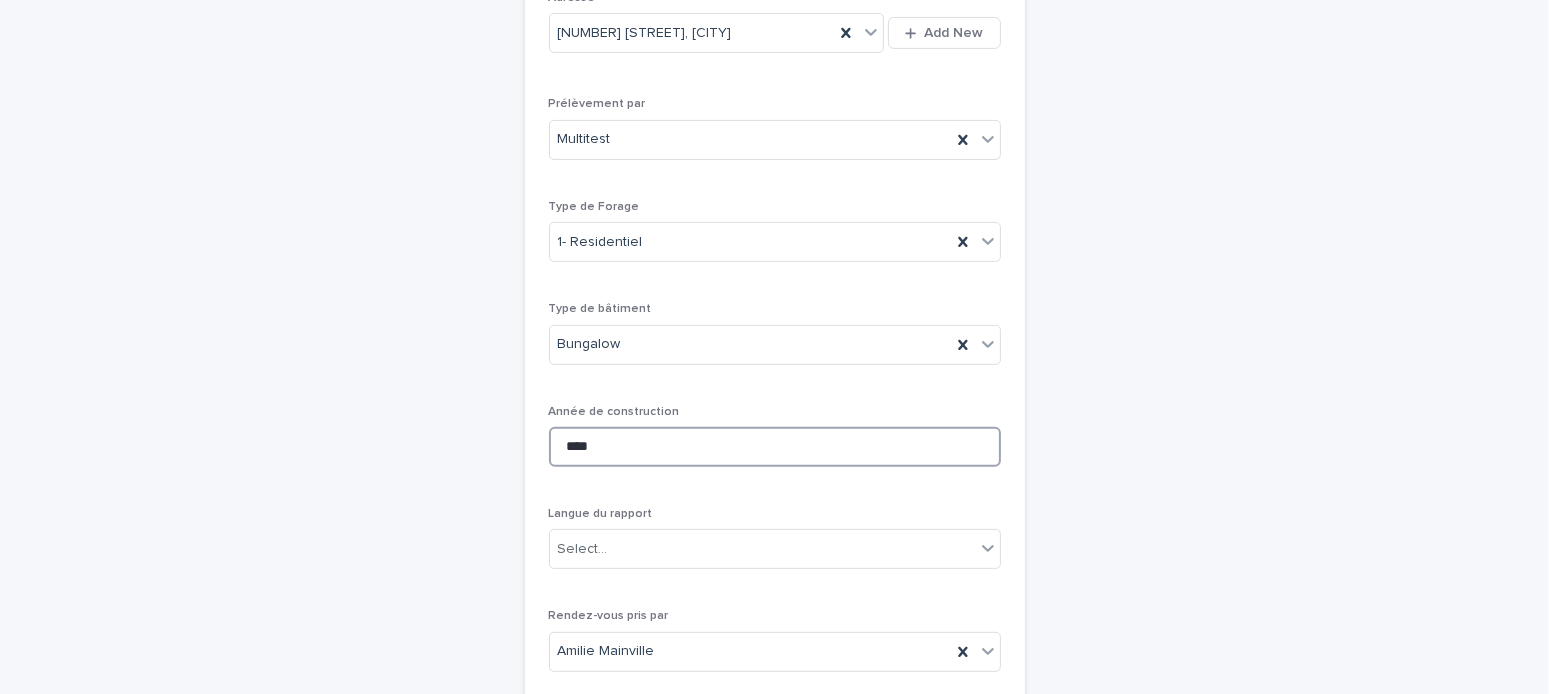 type on "****" 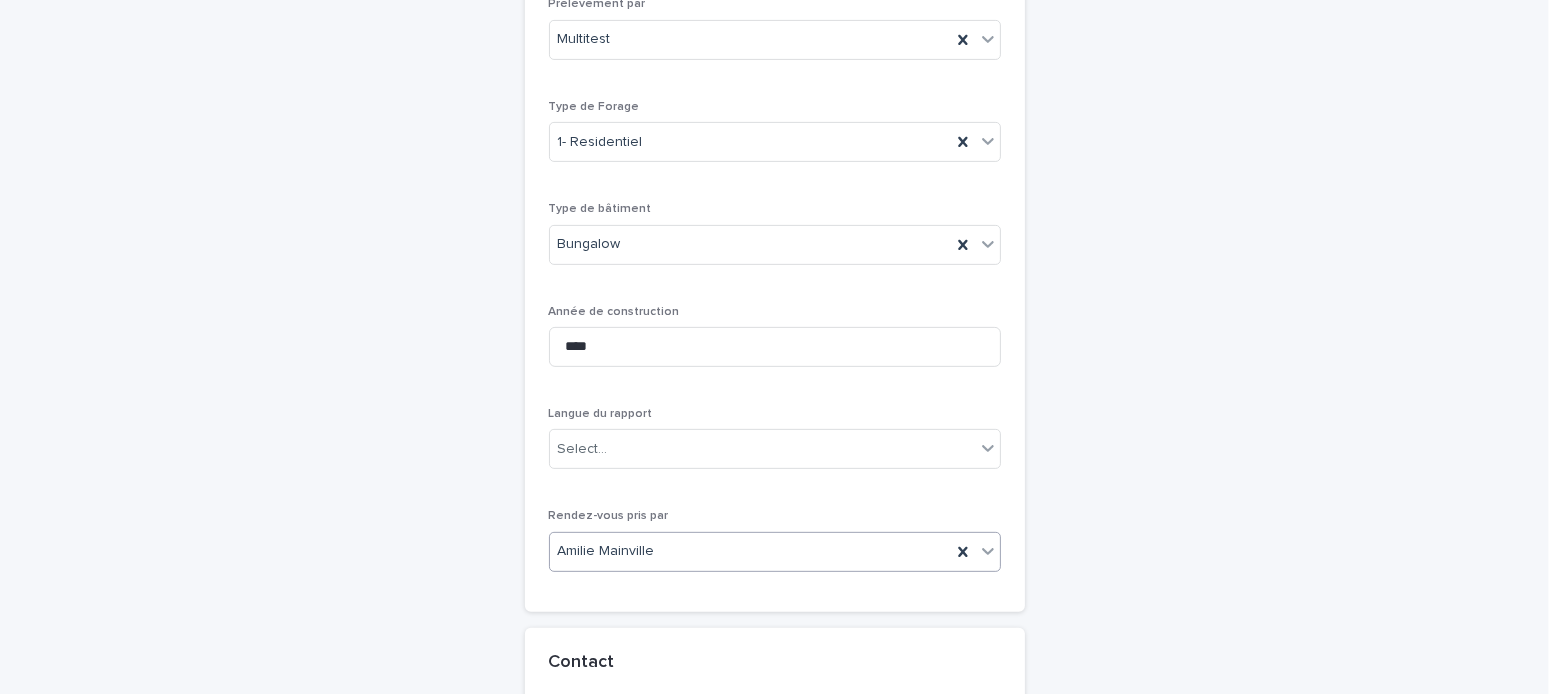scroll, scrollTop: 863, scrollLeft: 0, axis: vertical 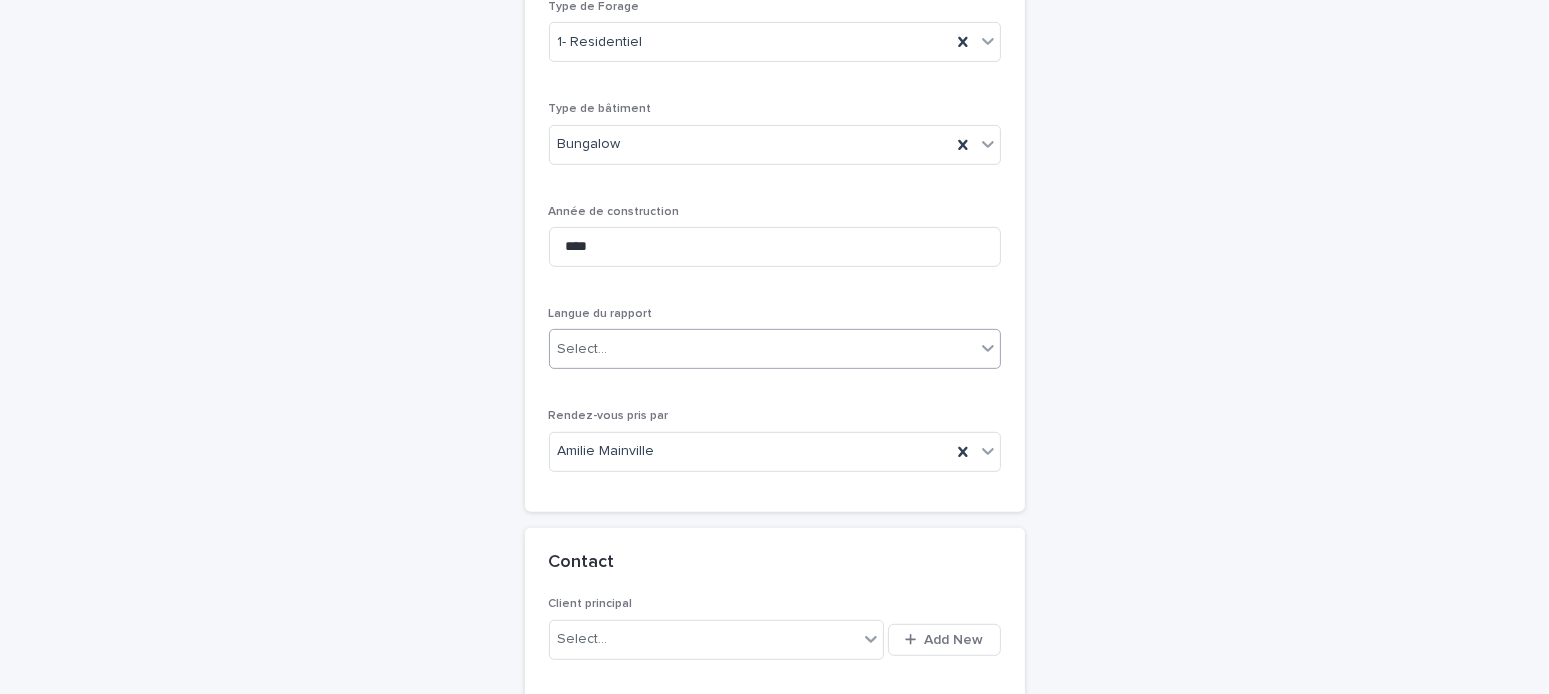 click on "Select..." at bounding box center [583, 349] 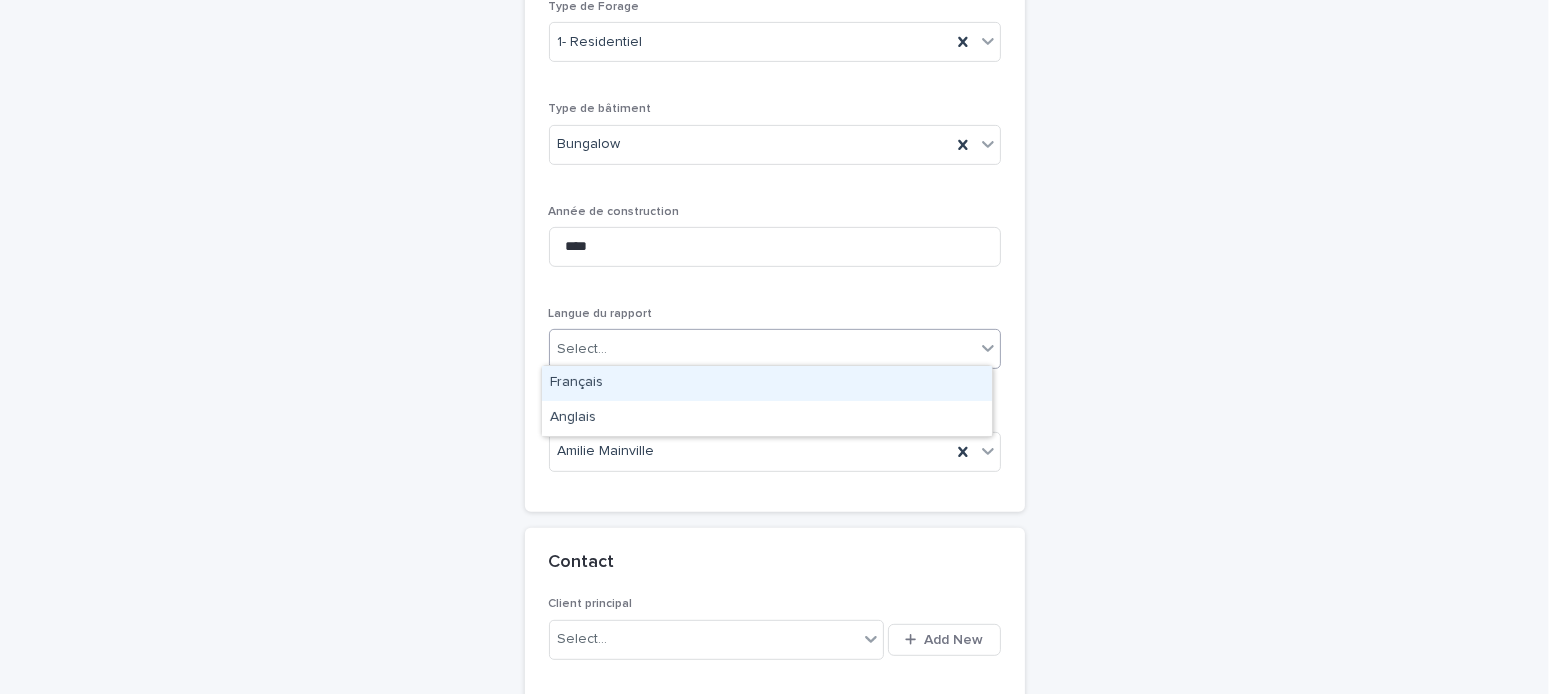 click on "Français" at bounding box center [767, 383] 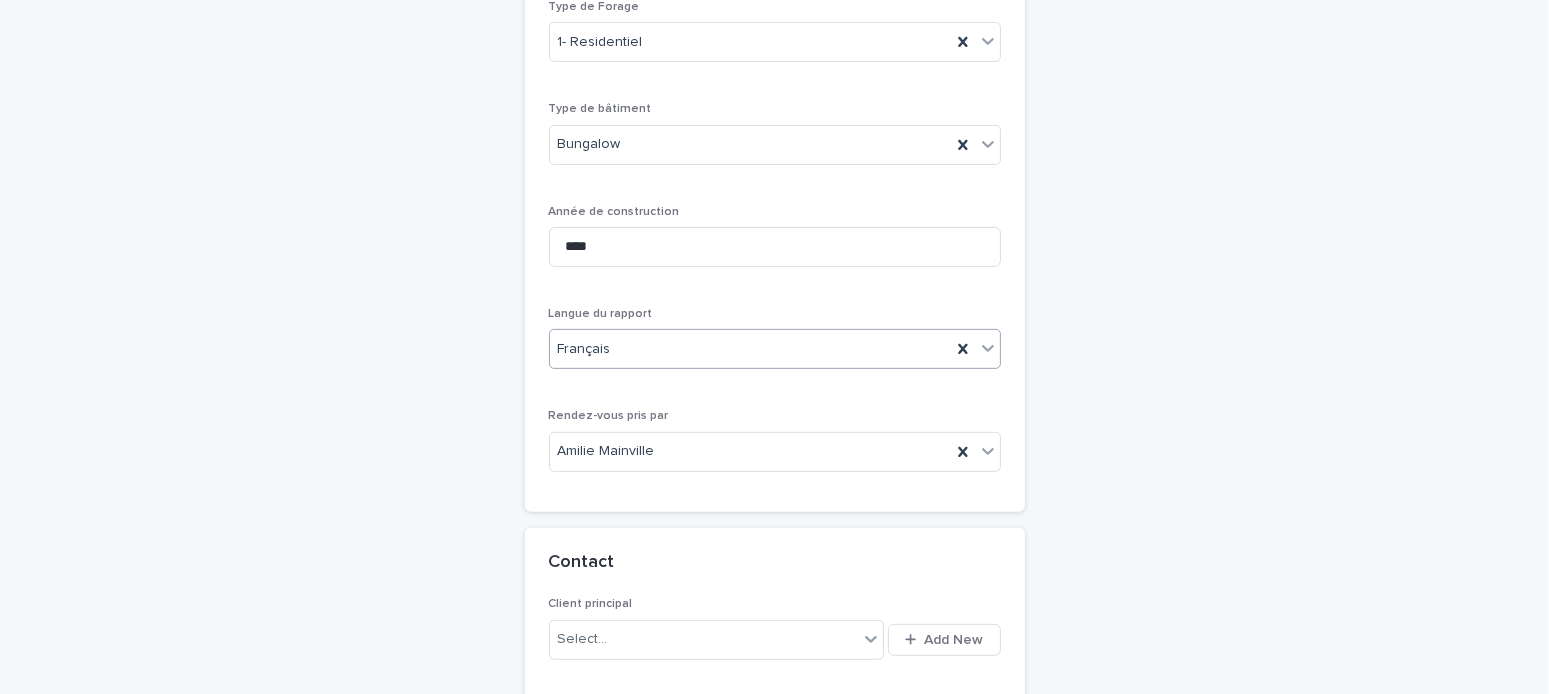 scroll, scrollTop: 1063, scrollLeft: 0, axis: vertical 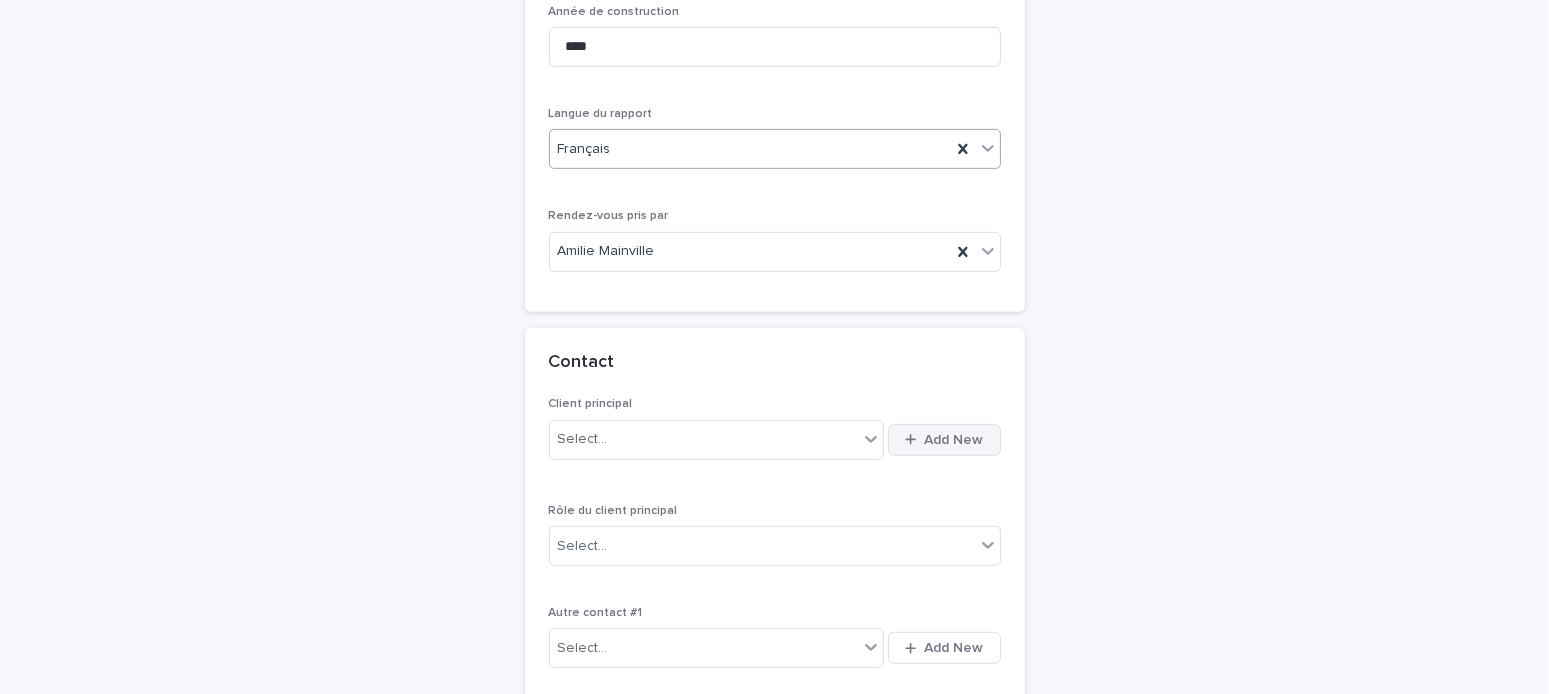 click on "Add New" at bounding box center (954, 440) 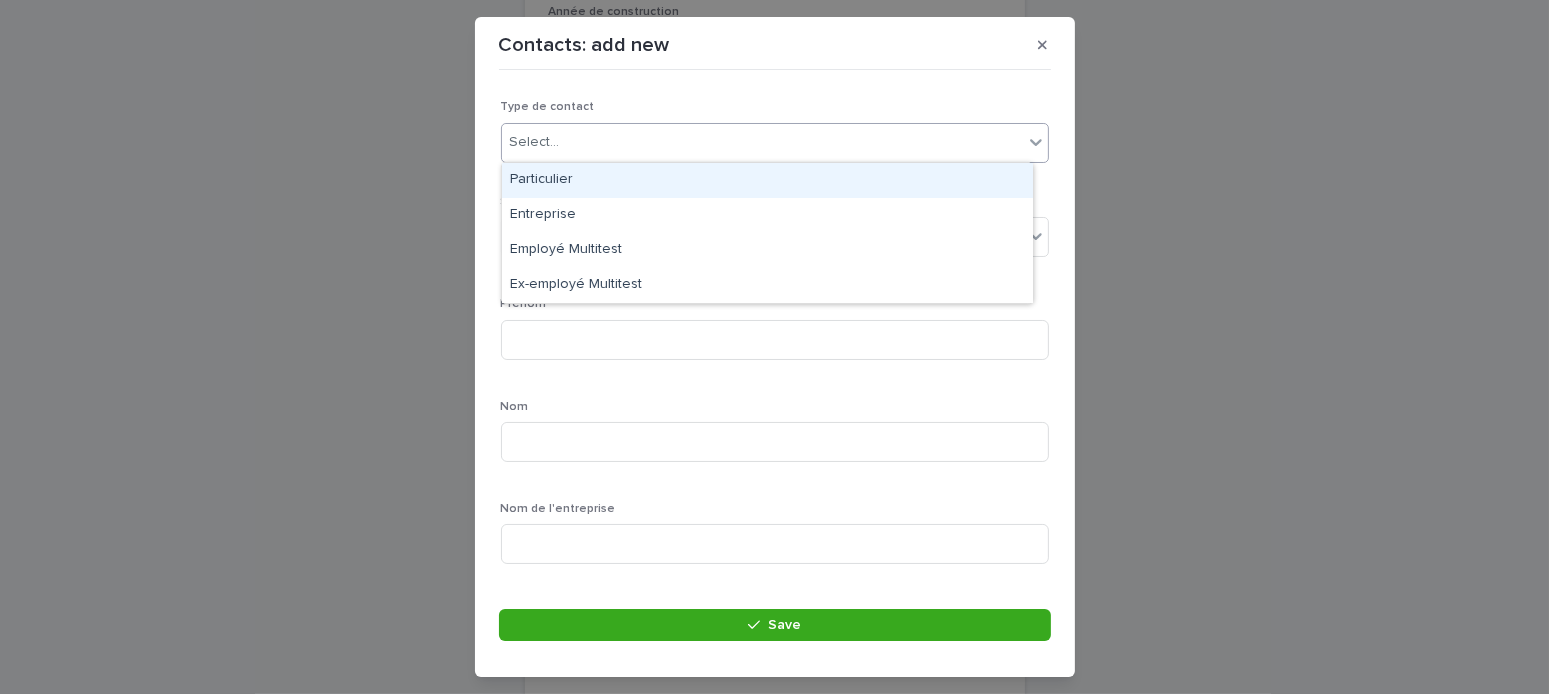 click on "Select..." at bounding box center [762, 142] 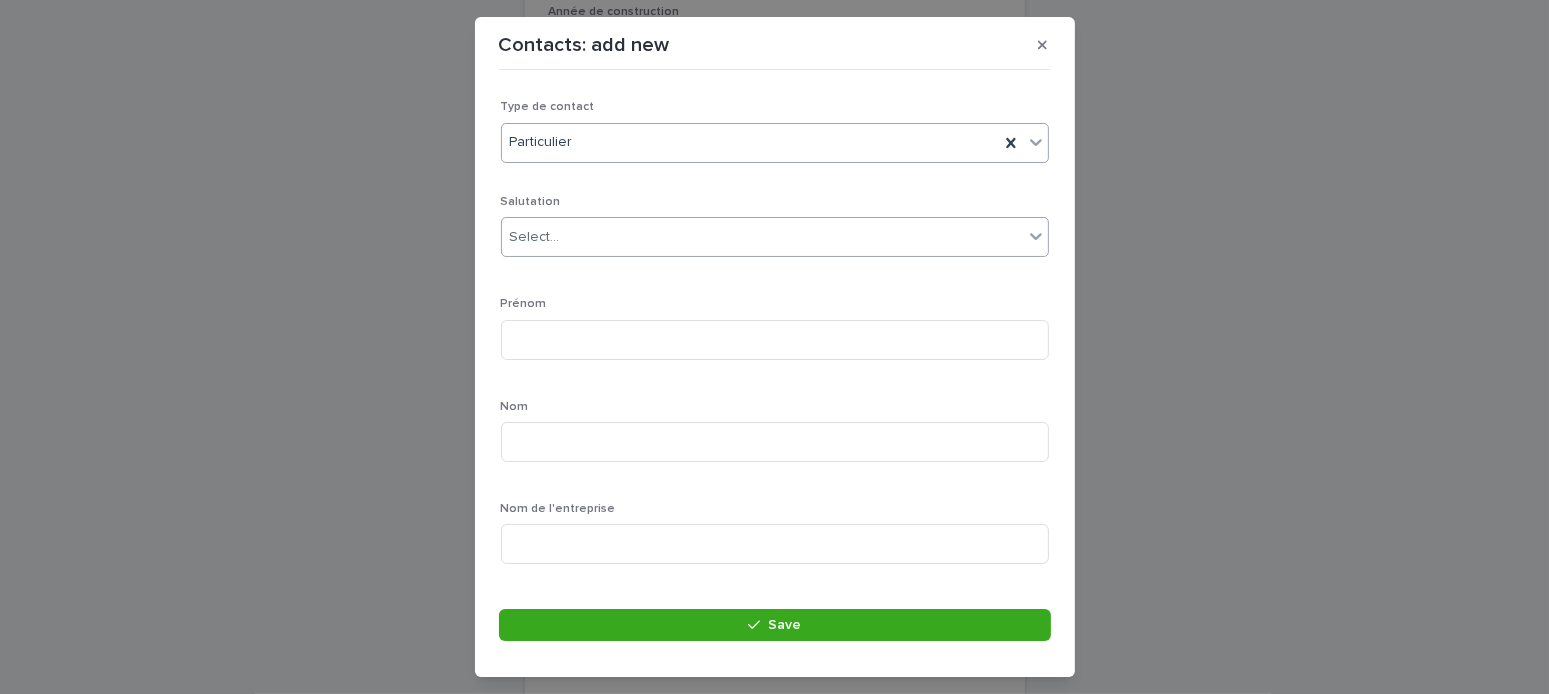 click on "Select..." at bounding box center (762, 237) 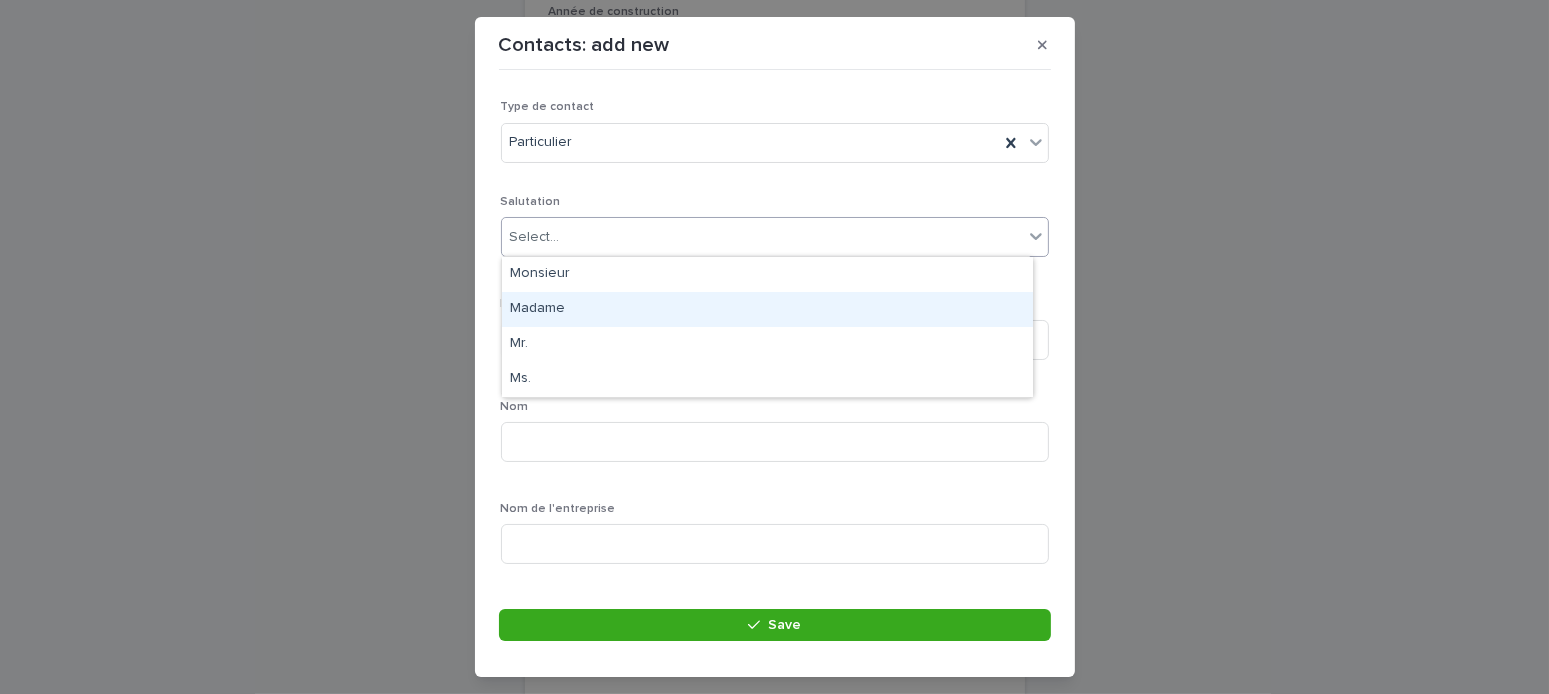 click on "Madame" at bounding box center [767, 309] 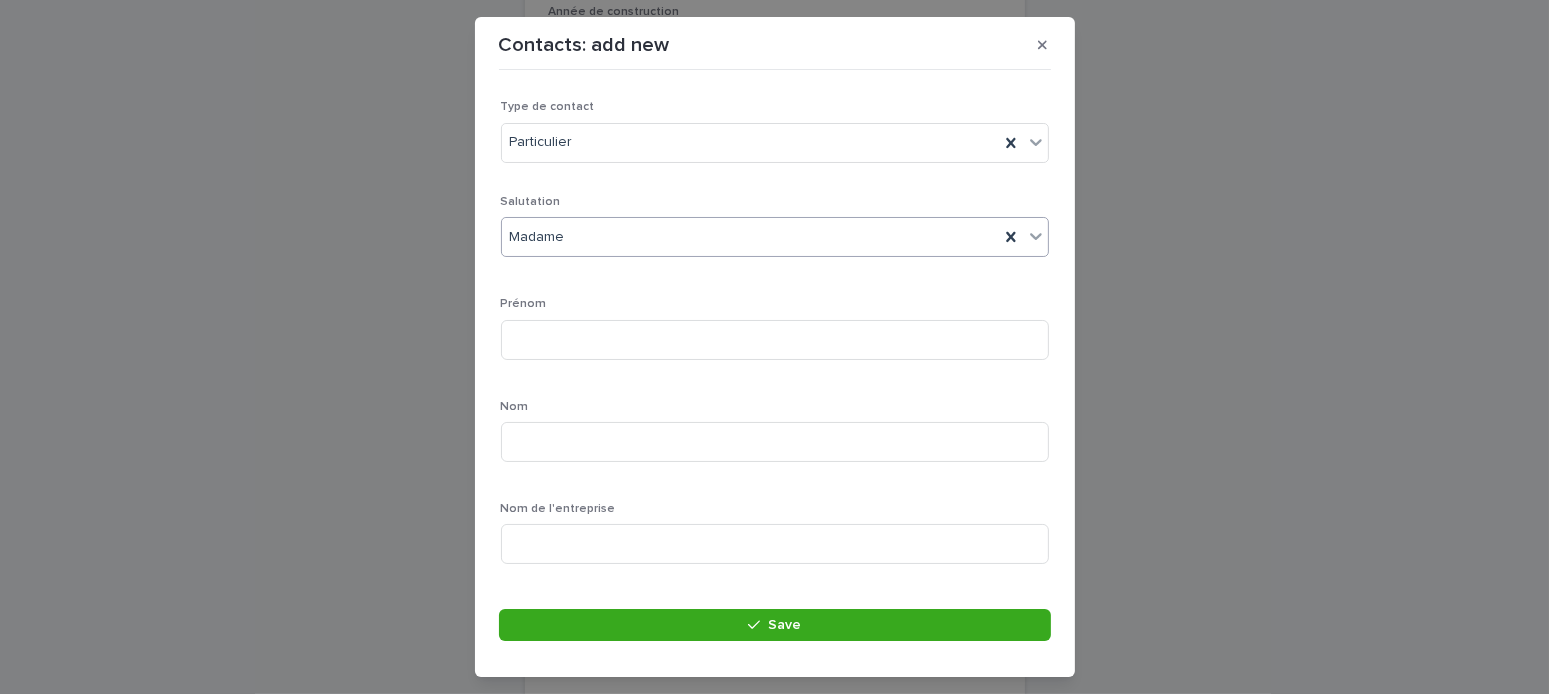 click on "Madame" at bounding box center (537, 237) 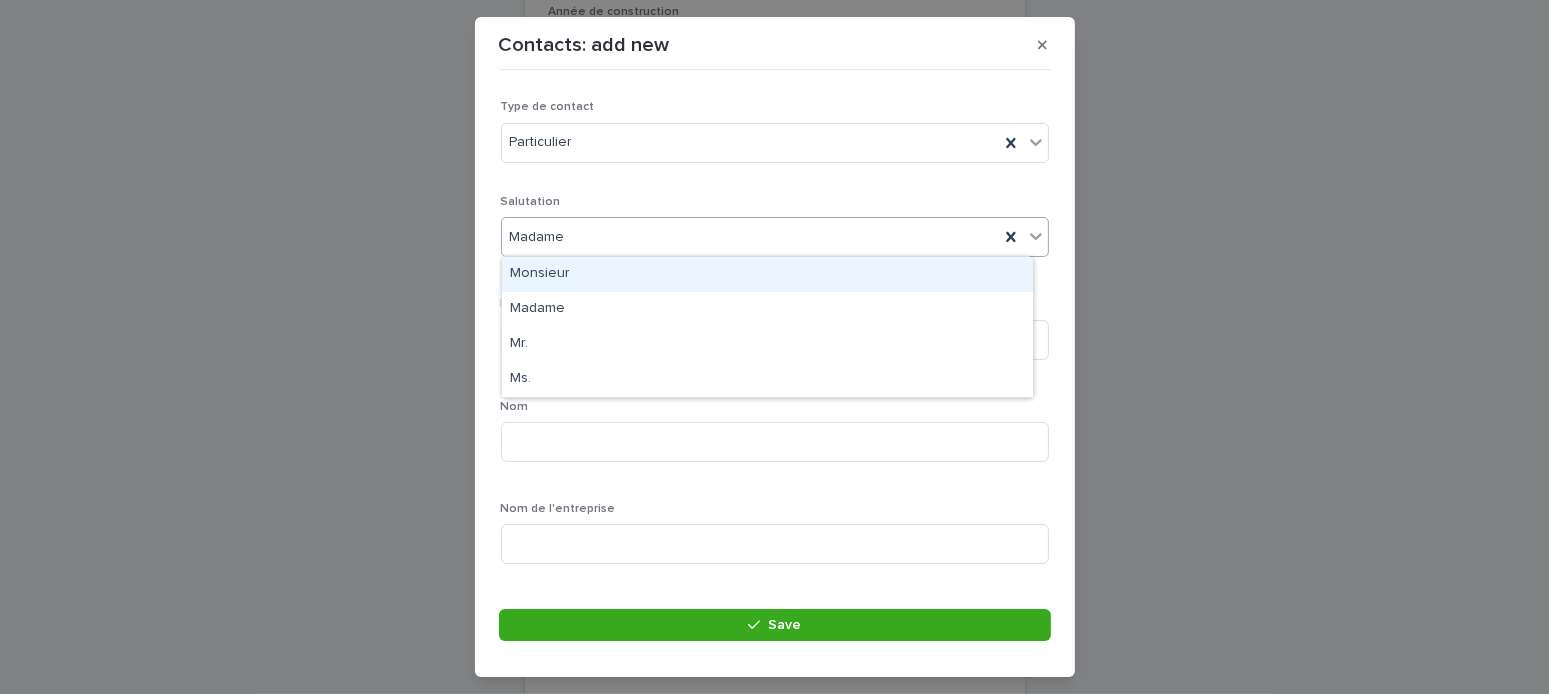click on "Monsieur" at bounding box center [767, 274] 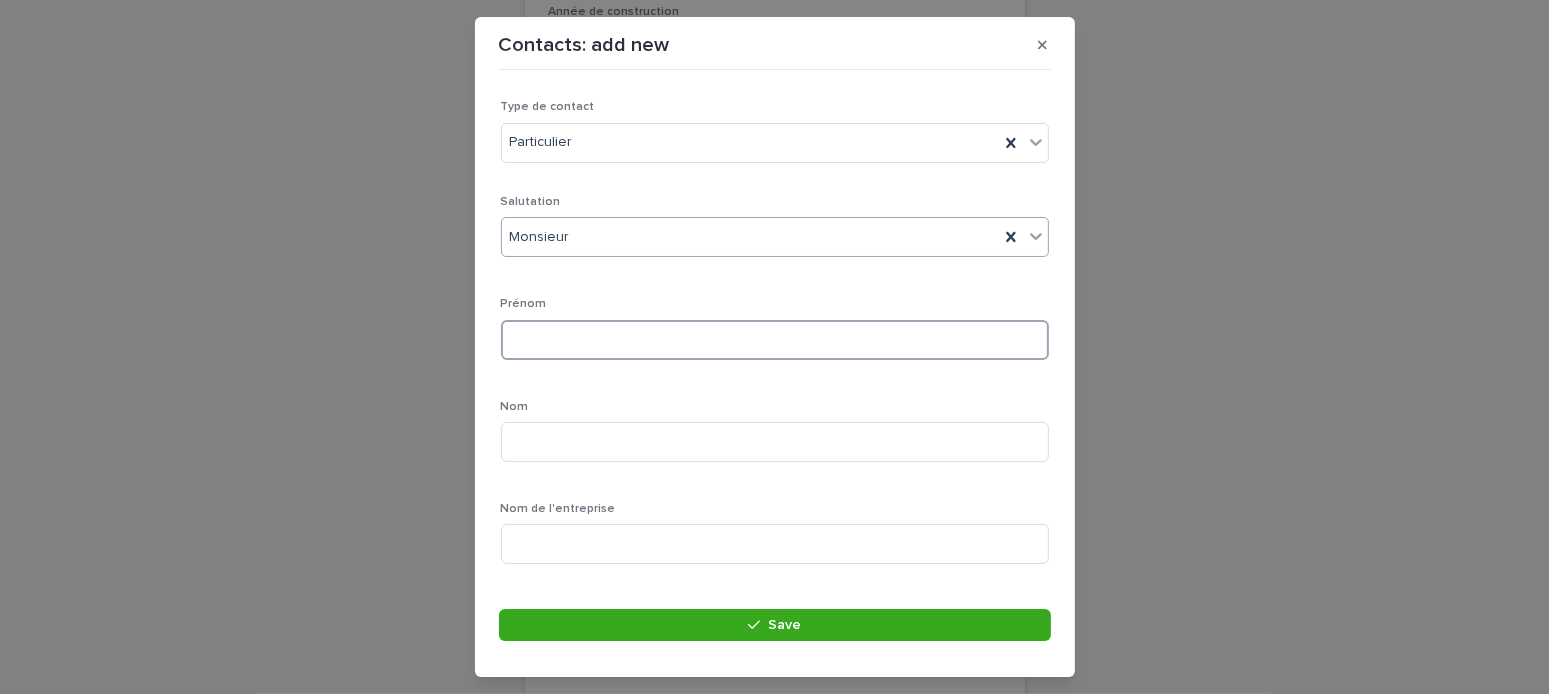 click at bounding box center (775, 340) 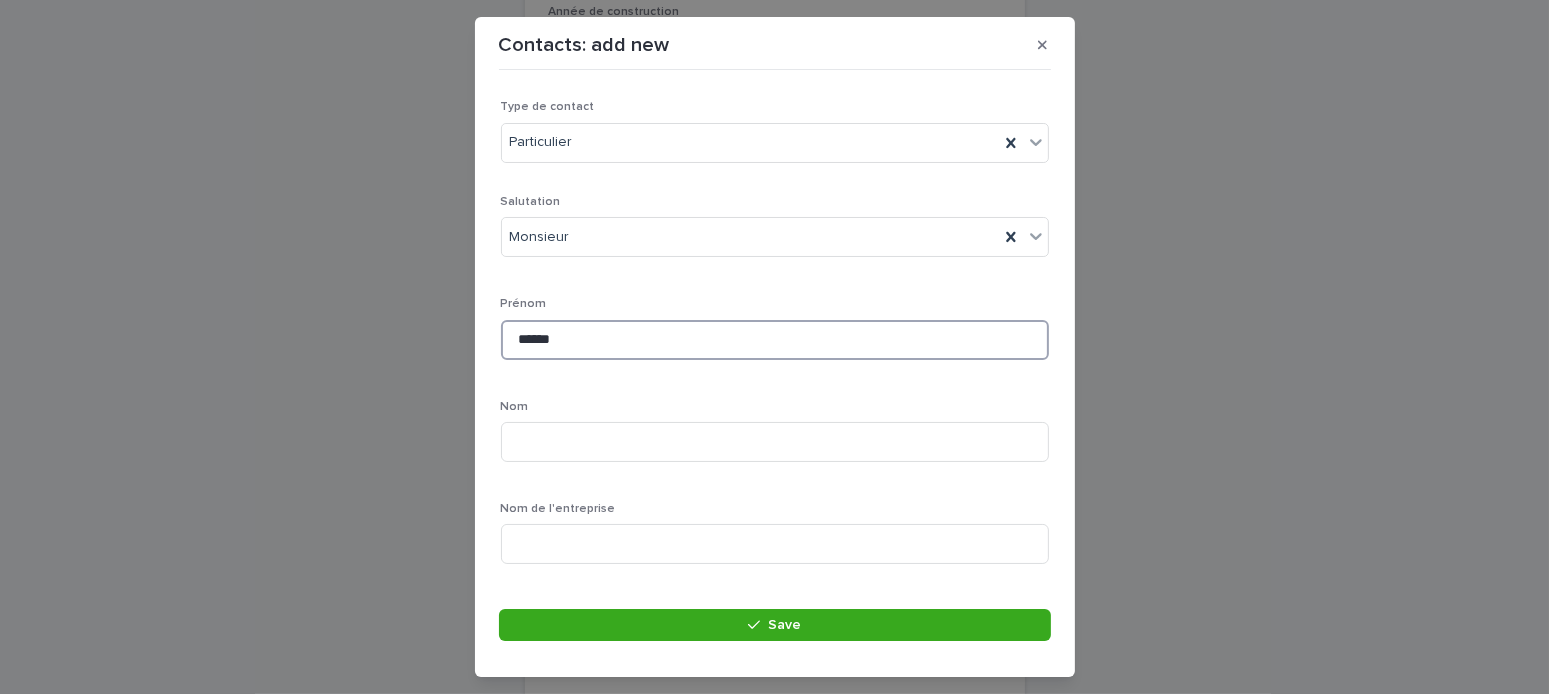 type on "******" 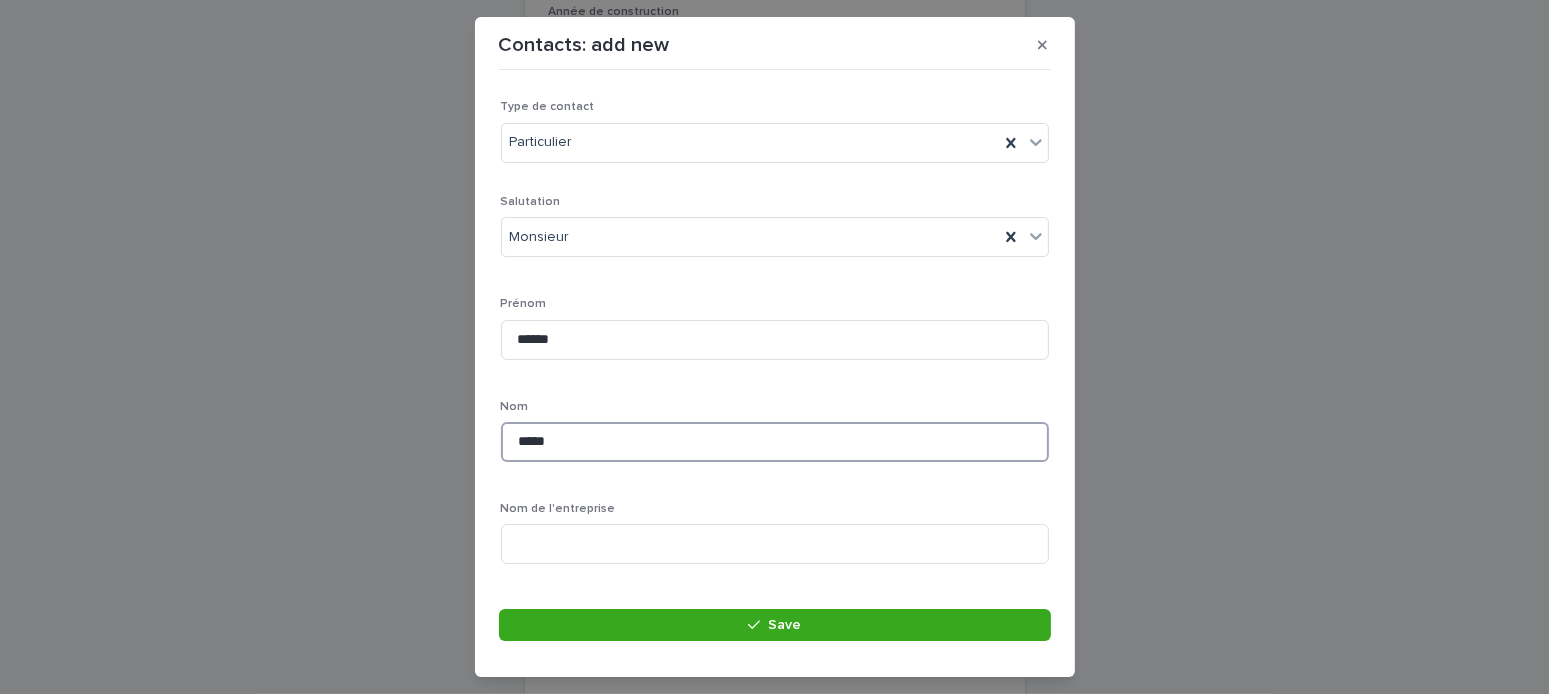 scroll, scrollTop: 300, scrollLeft: 0, axis: vertical 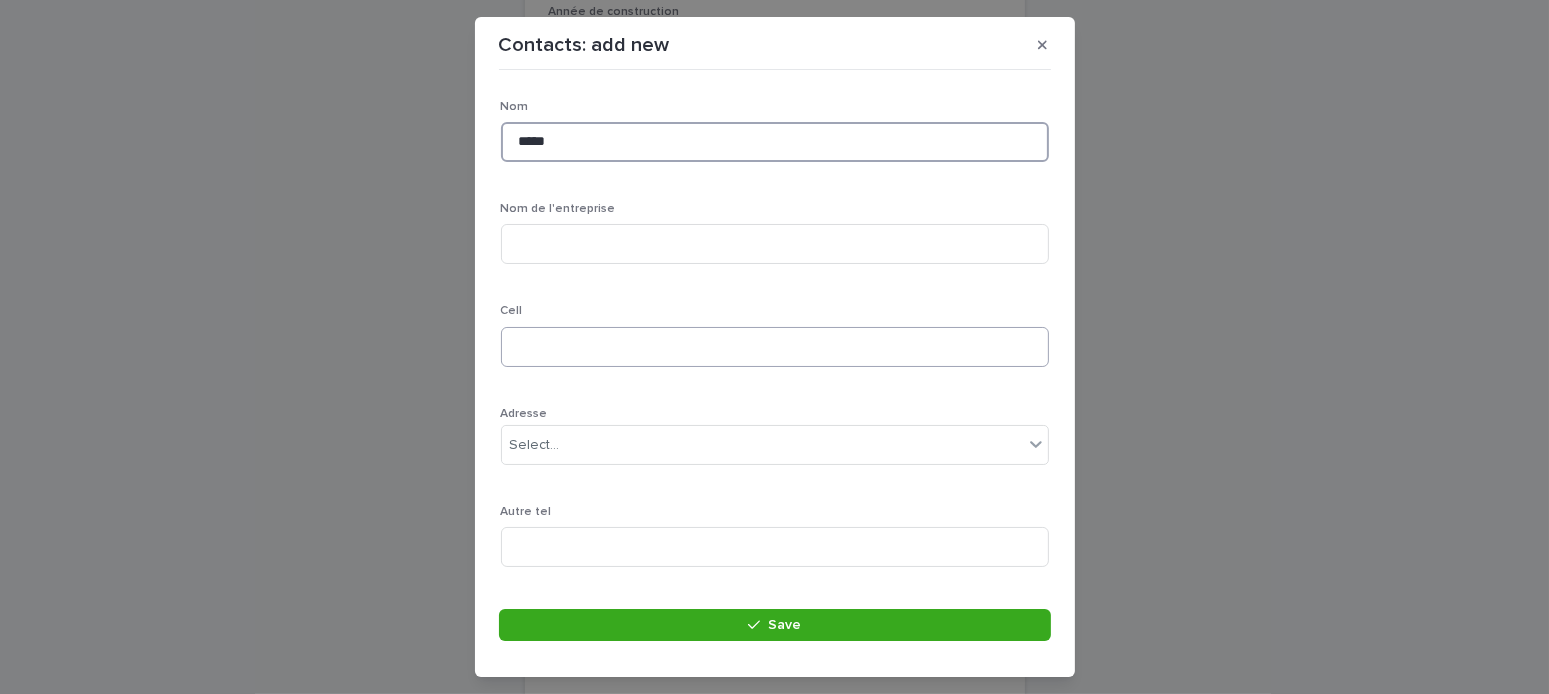 type on "*****" 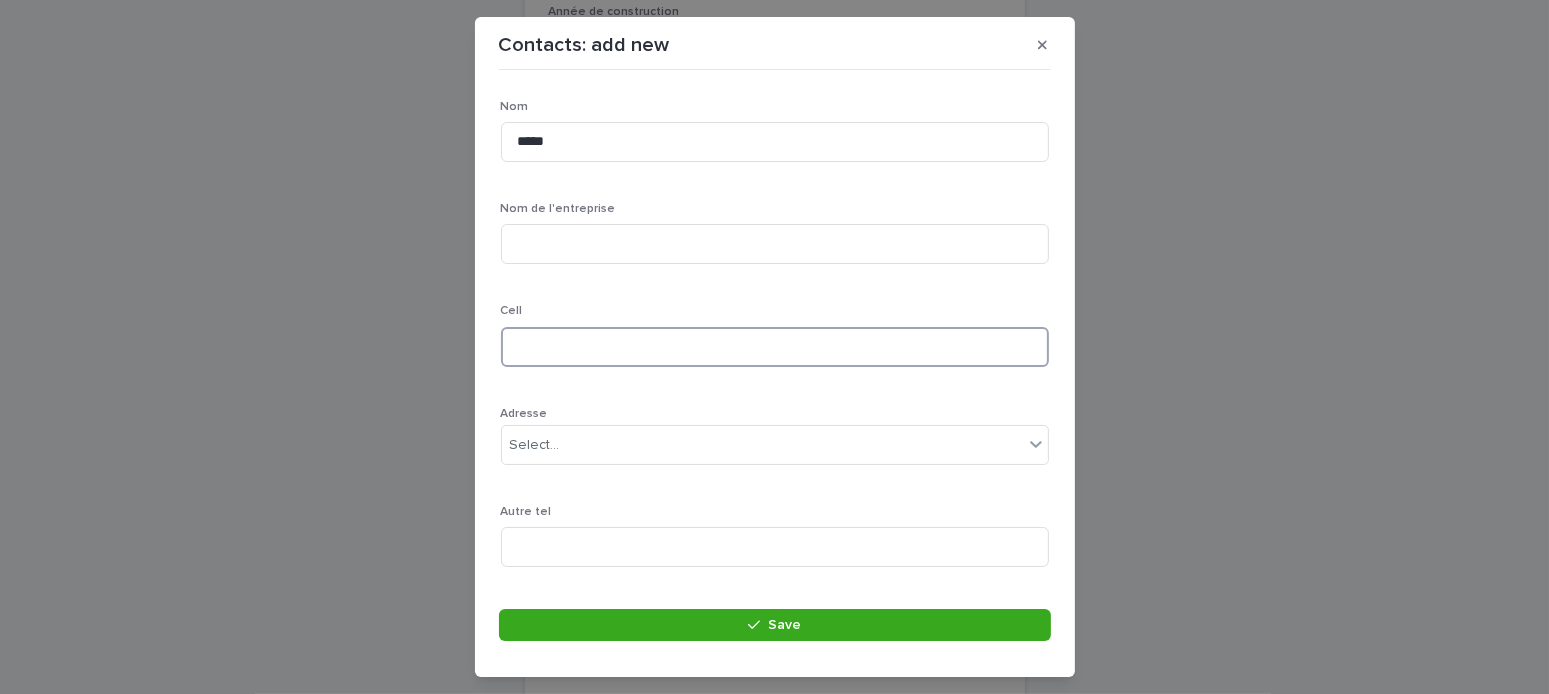 click at bounding box center (775, 347) 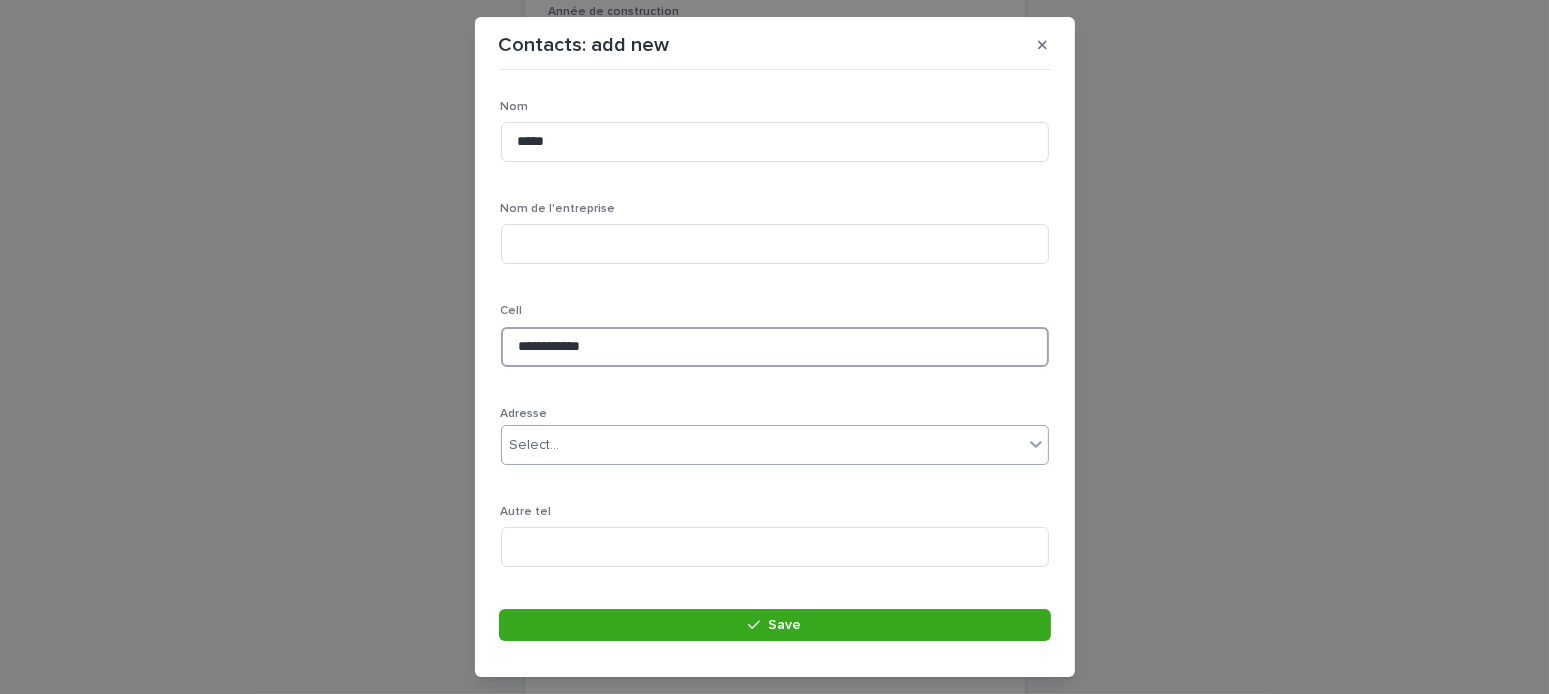 type on "**********" 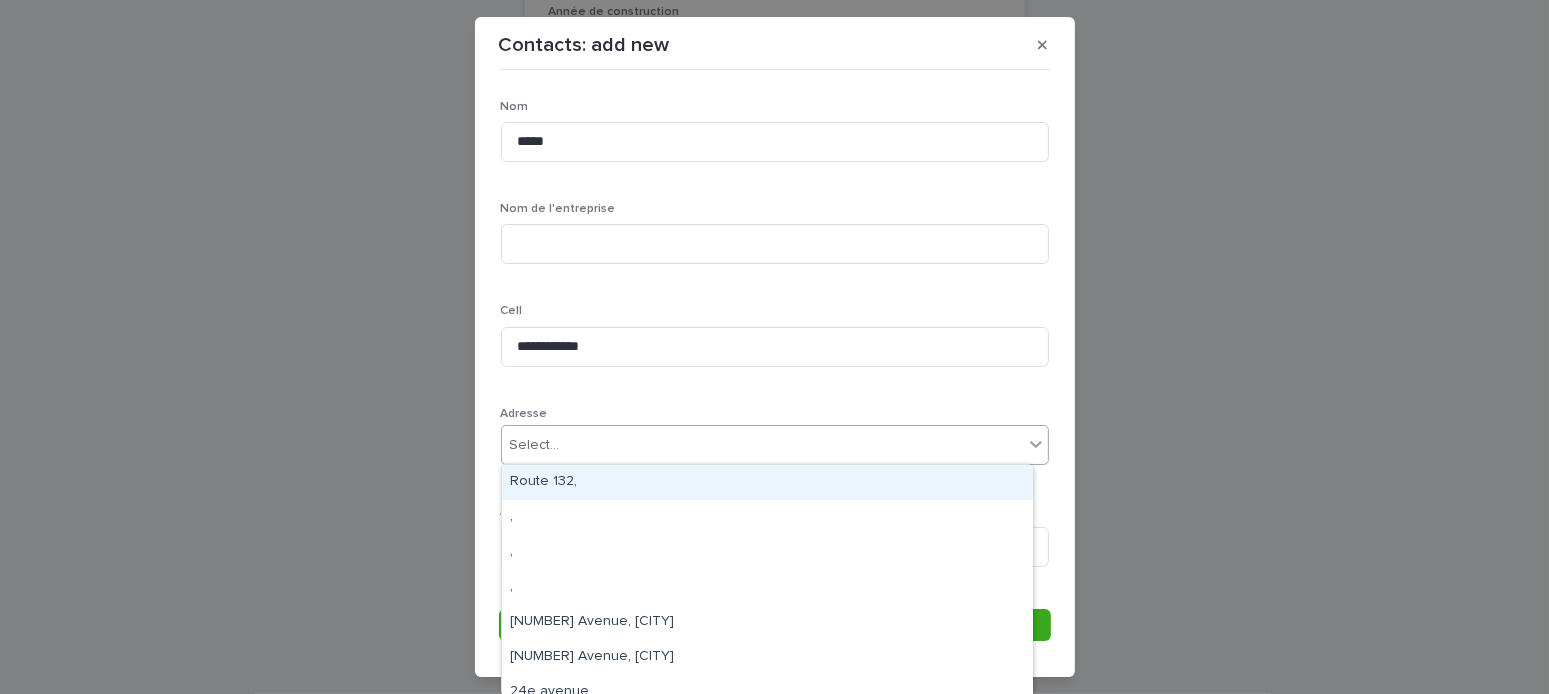 click on "Select..." at bounding box center [535, 445] 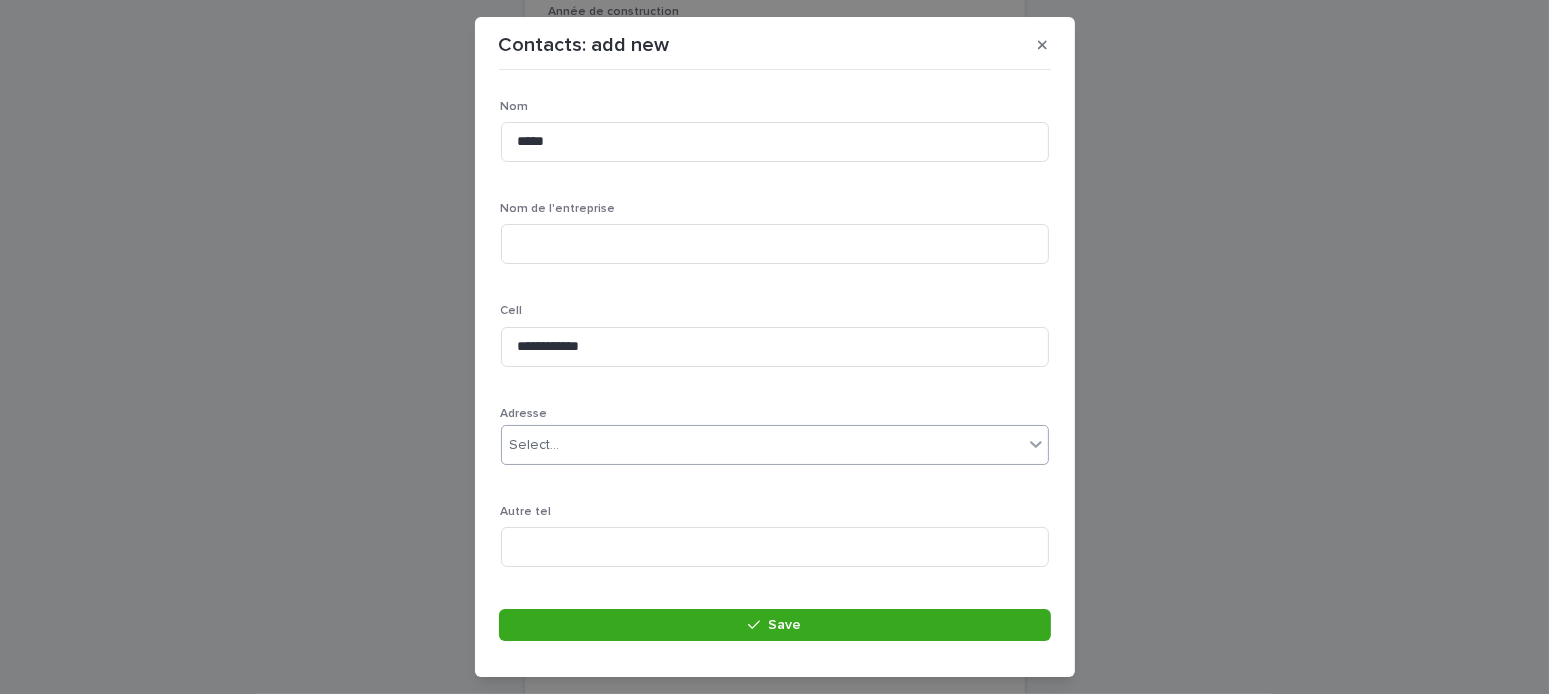 click on "Select..." at bounding box center [762, 445] 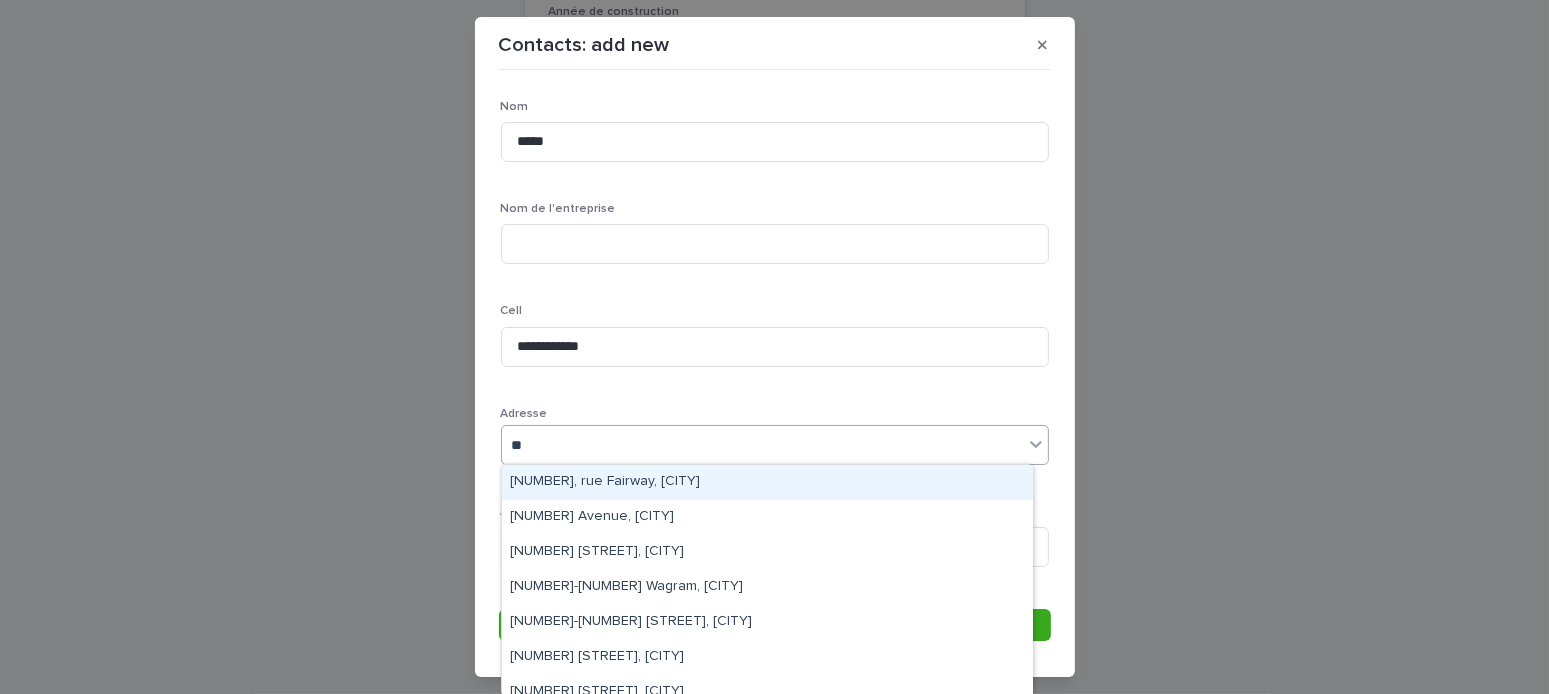 type on "***" 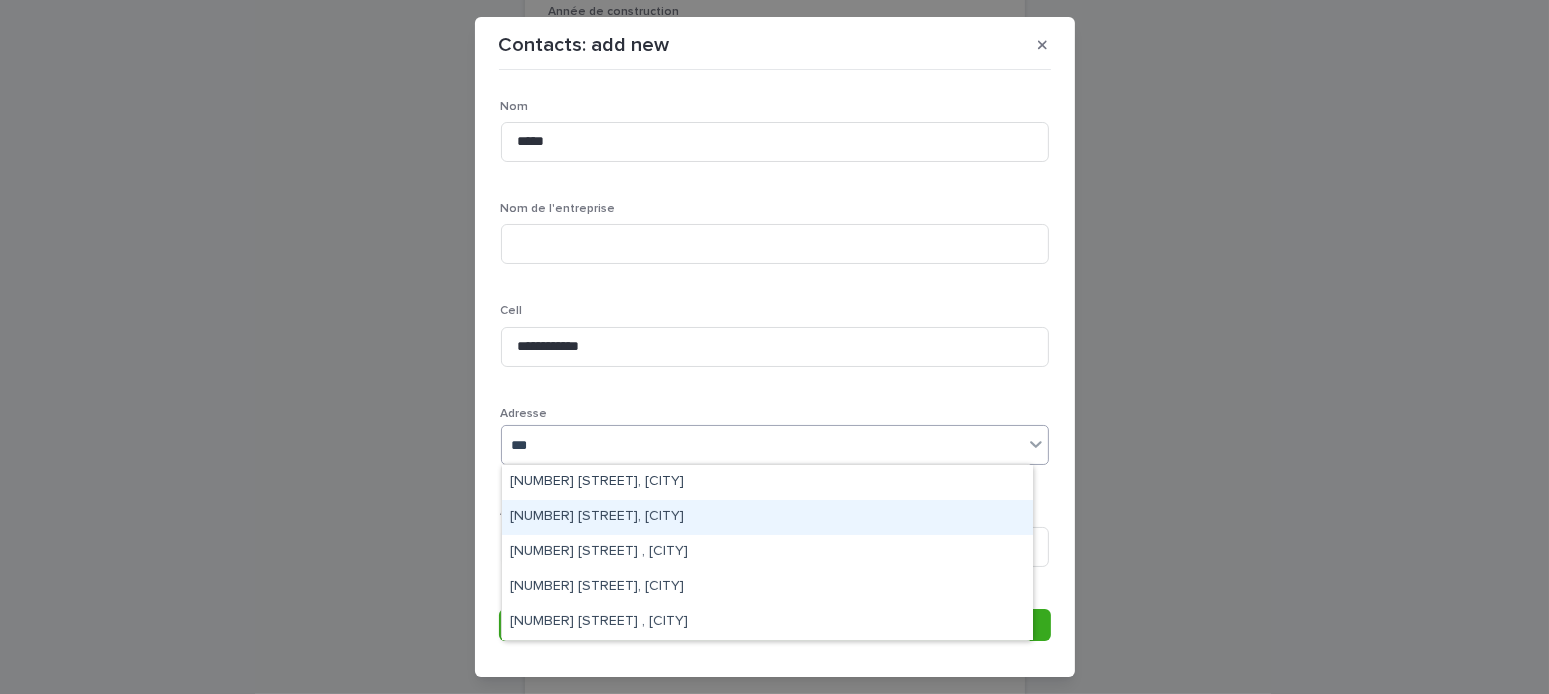 click on "472 Prince-Édward, Otterburn Park" at bounding box center (767, 517) 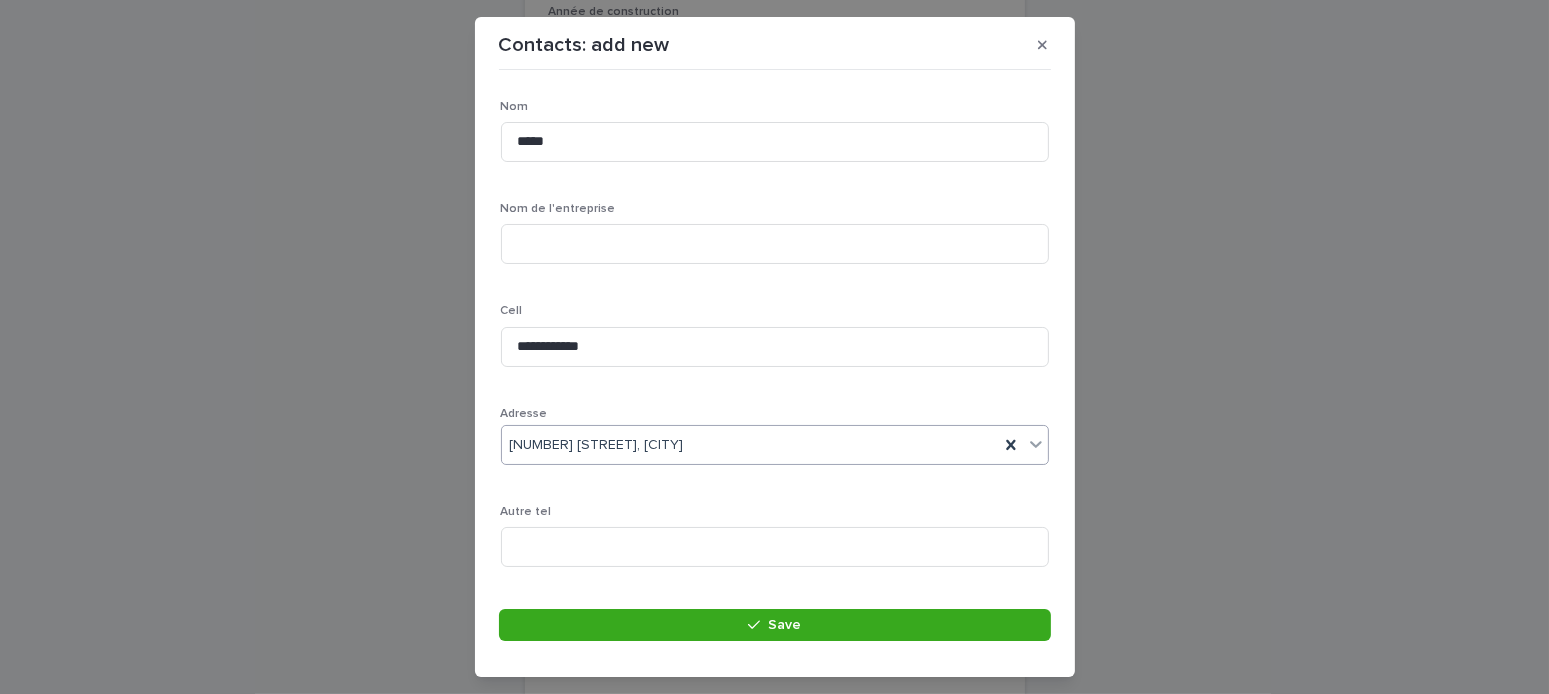 scroll, scrollTop: 547, scrollLeft: 0, axis: vertical 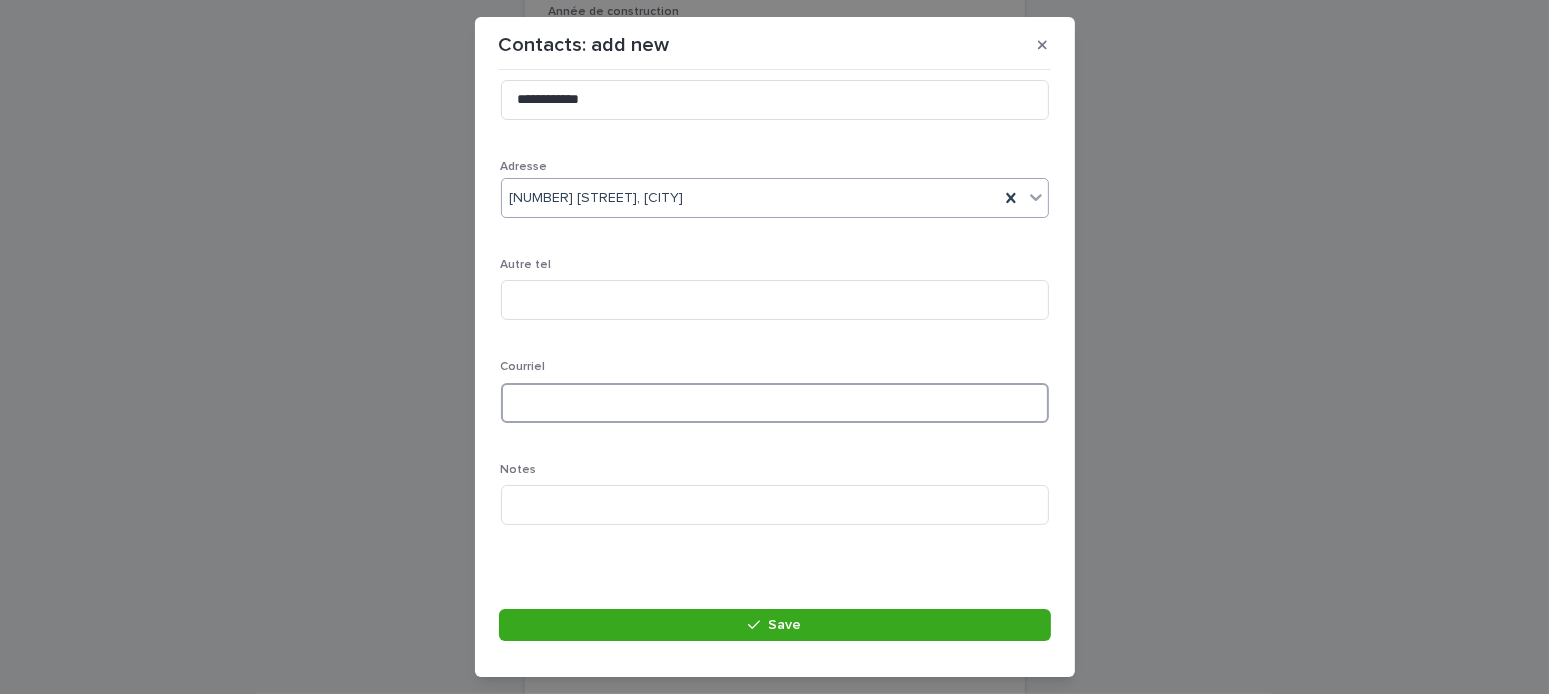 click at bounding box center [775, 403] 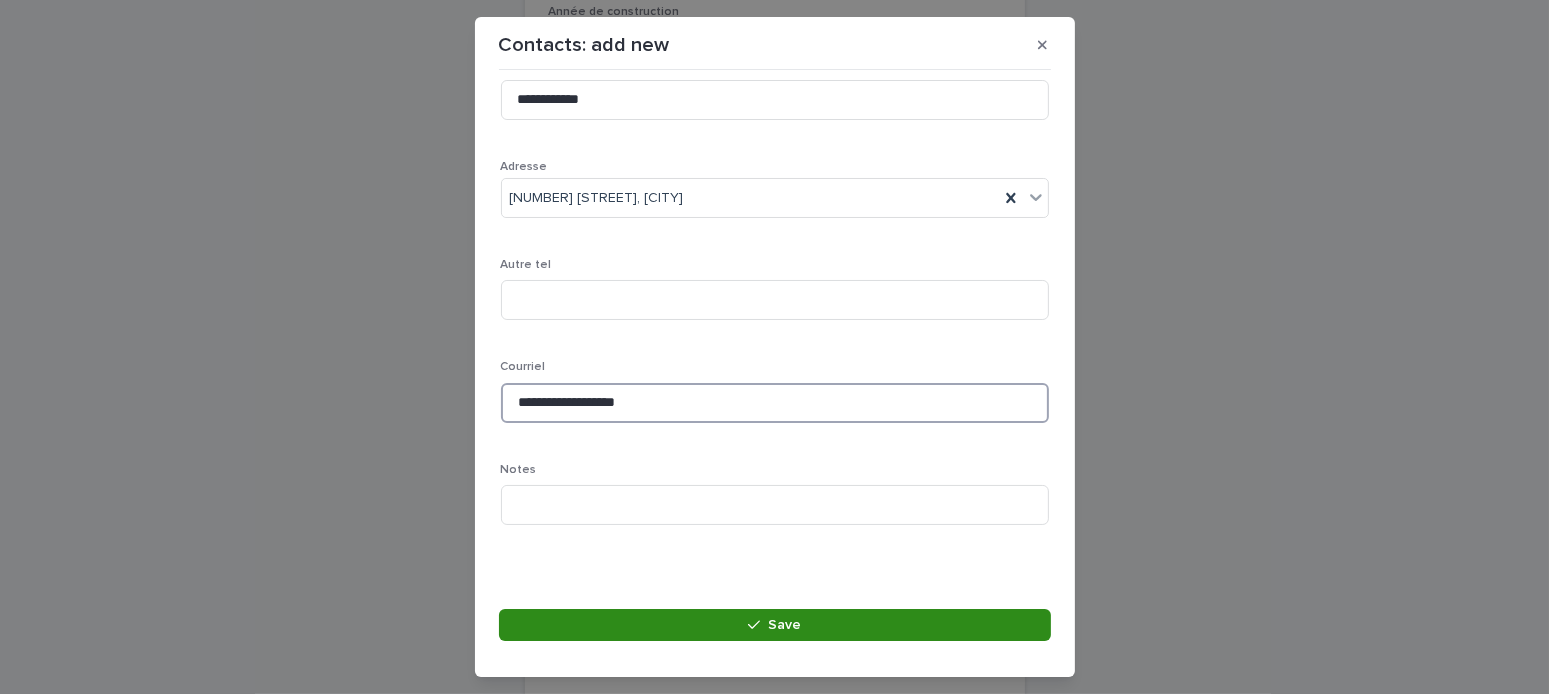 type on "**********" 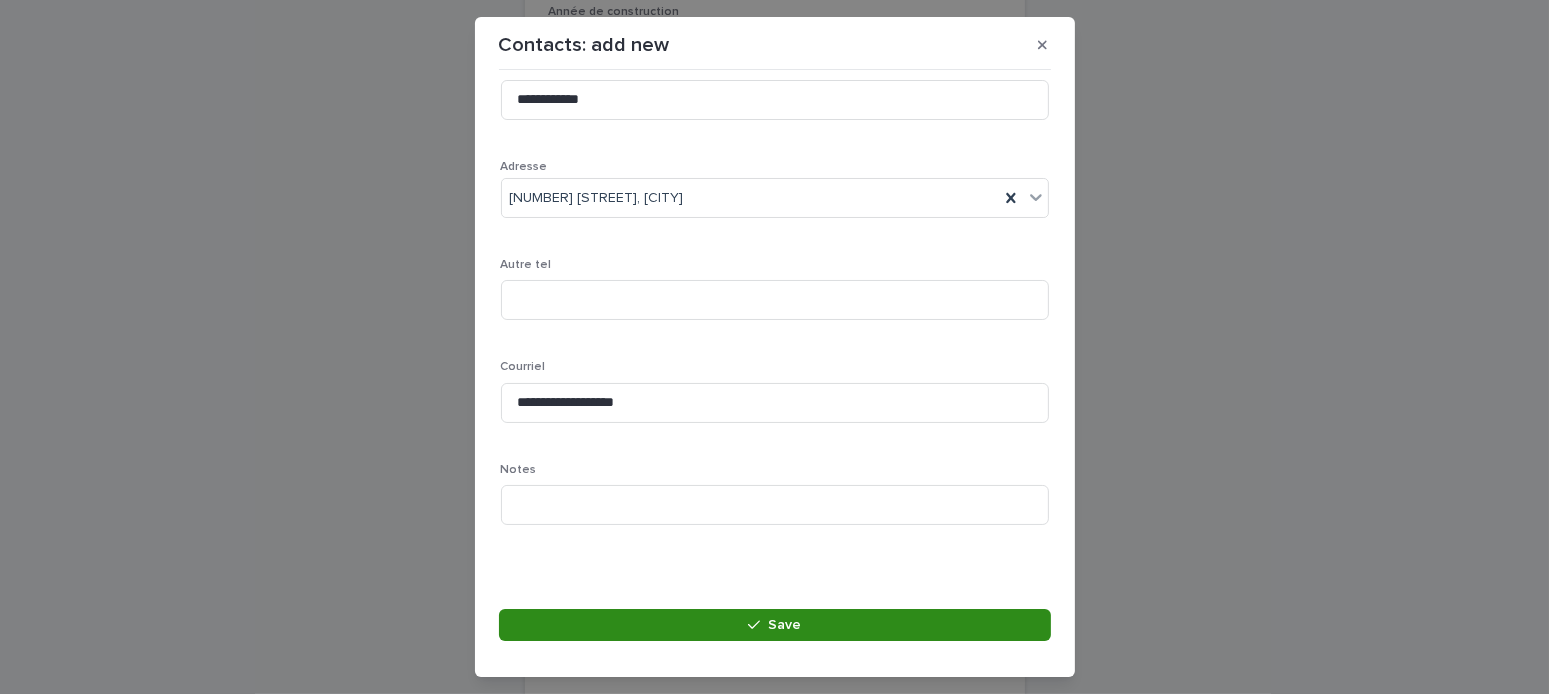 click on "Save" at bounding box center (775, 625) 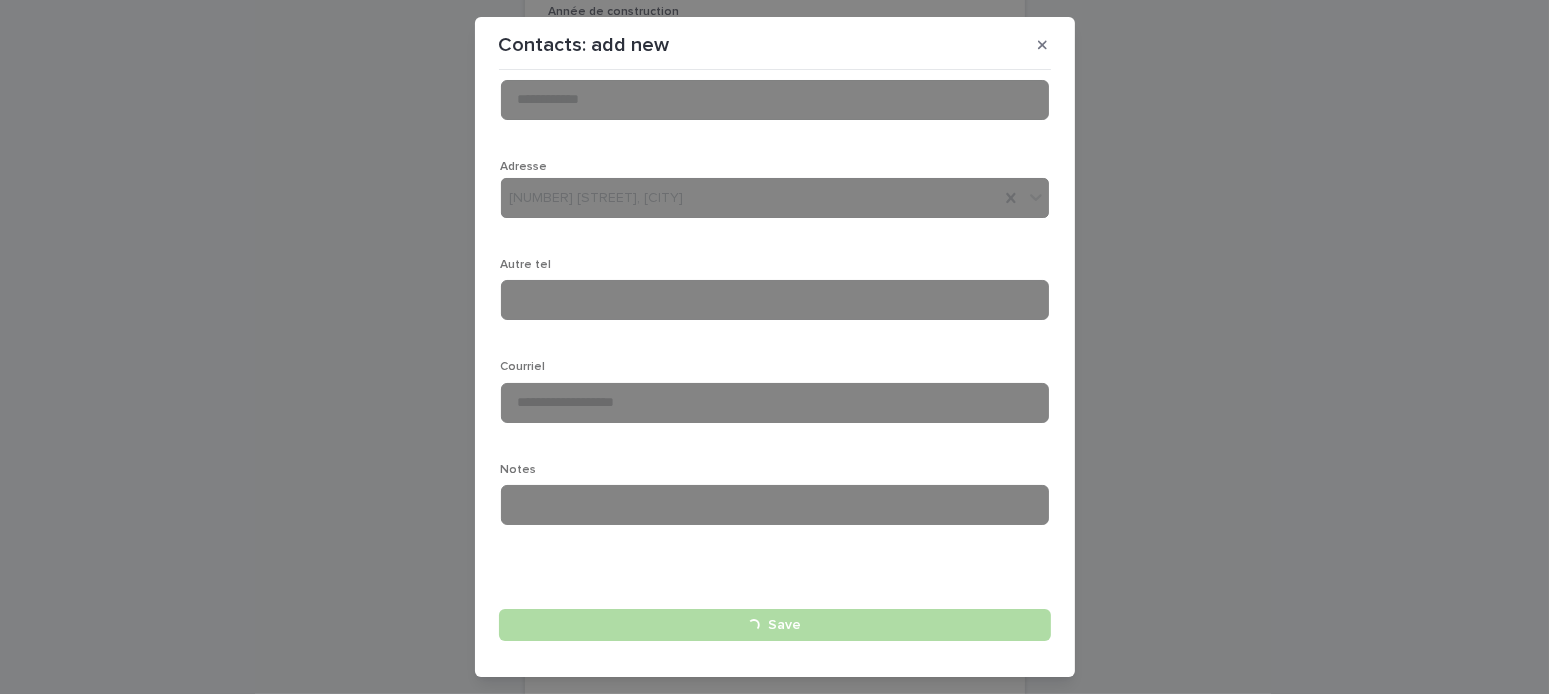 type 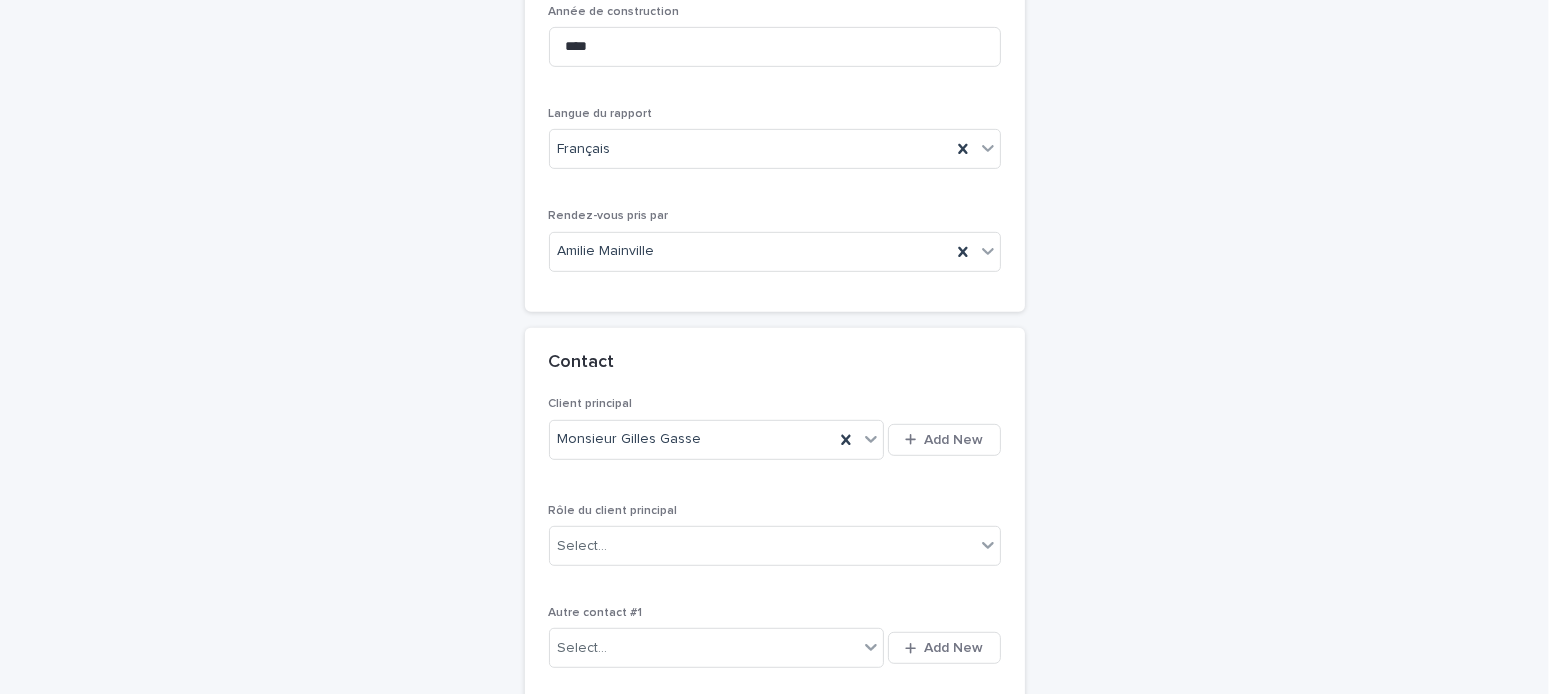 click on "Rôle du client principal Select..." at bounding box center [775, 543] 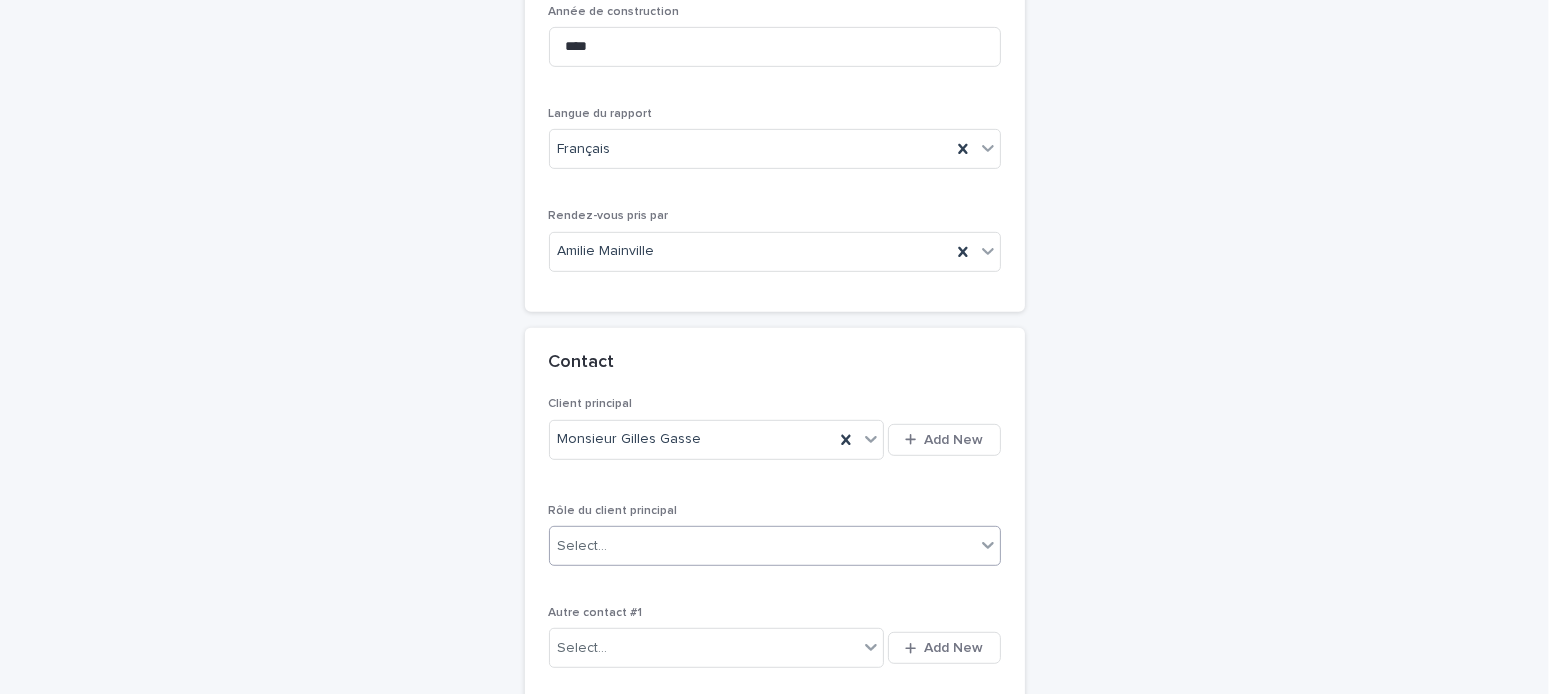 click on "Select..." at bounding box center (762, 546) 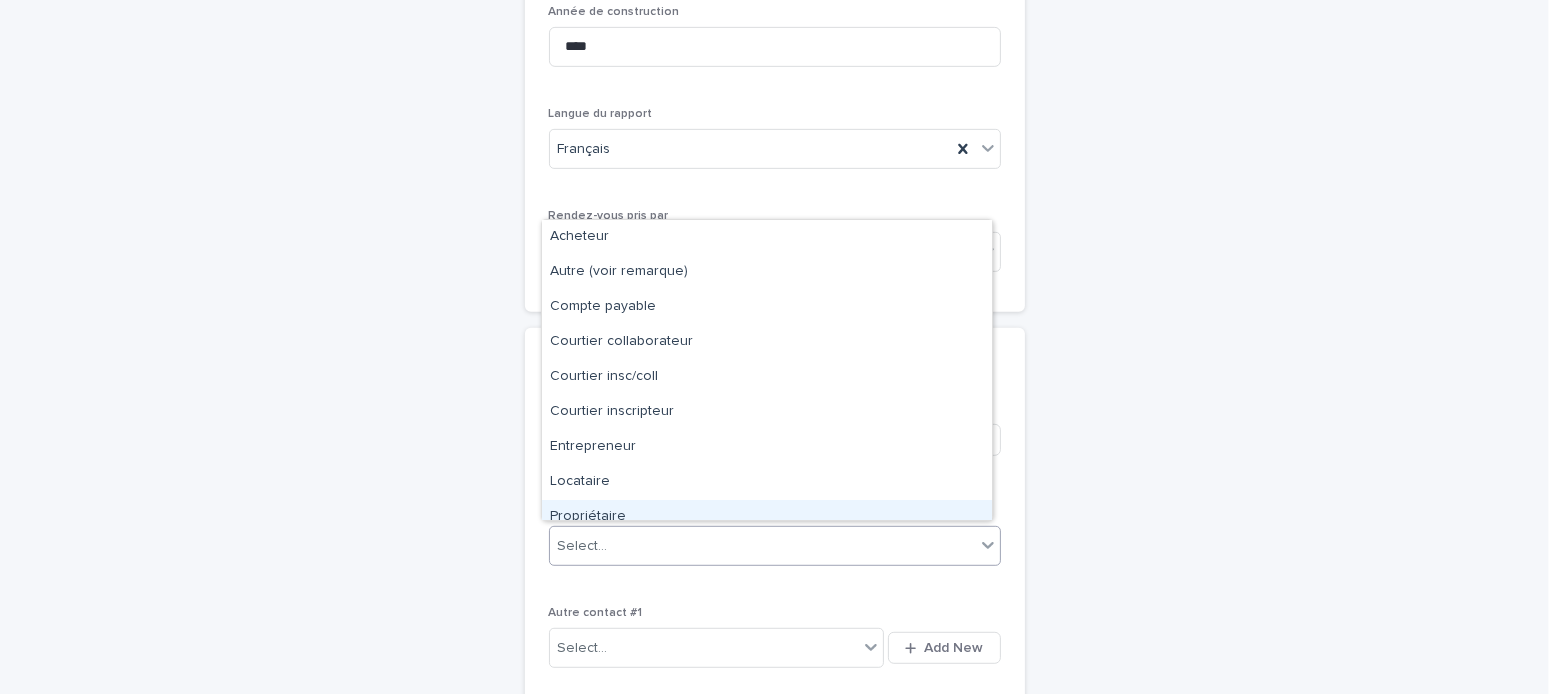 click on "Propriétaire" at bounding box center (767, 517) 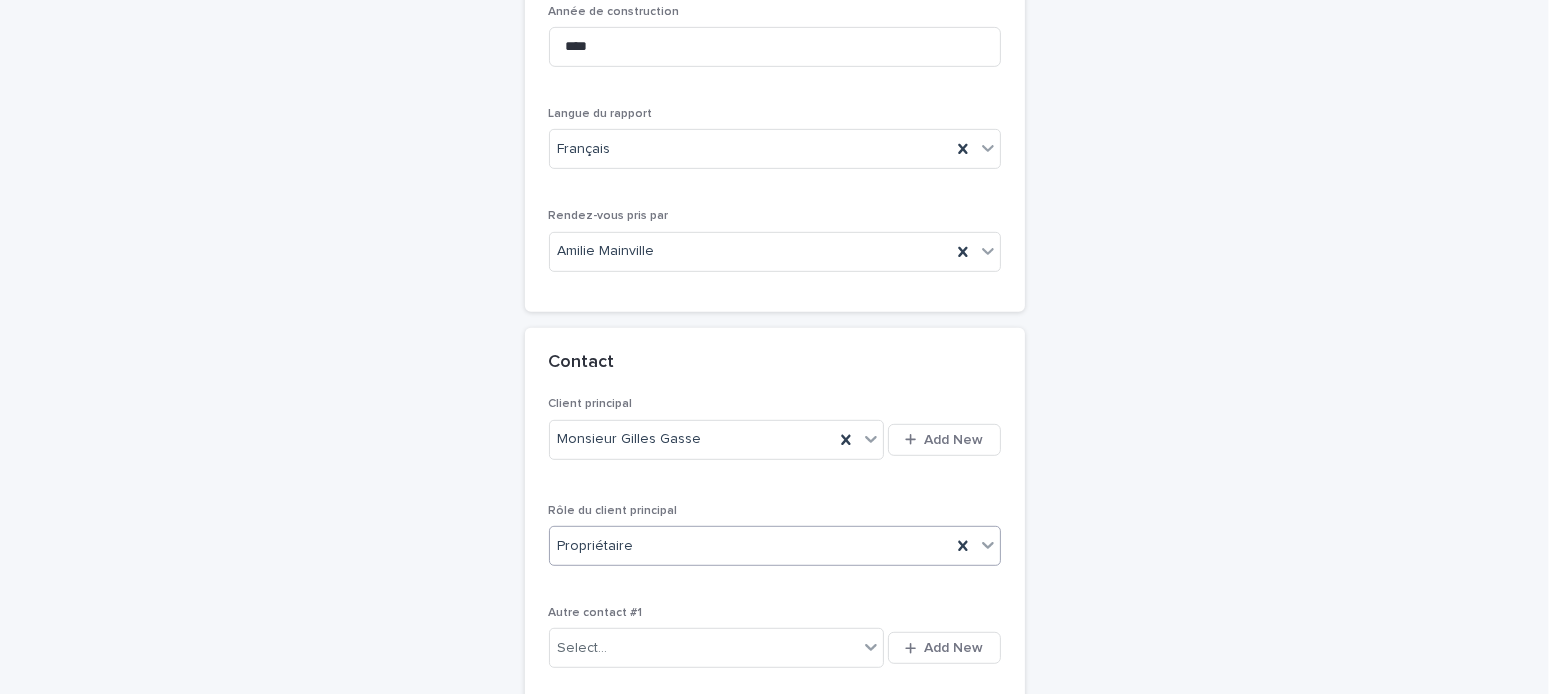 scroll, scrollTop: 1363, scrollLeft: 0, axis: vertical 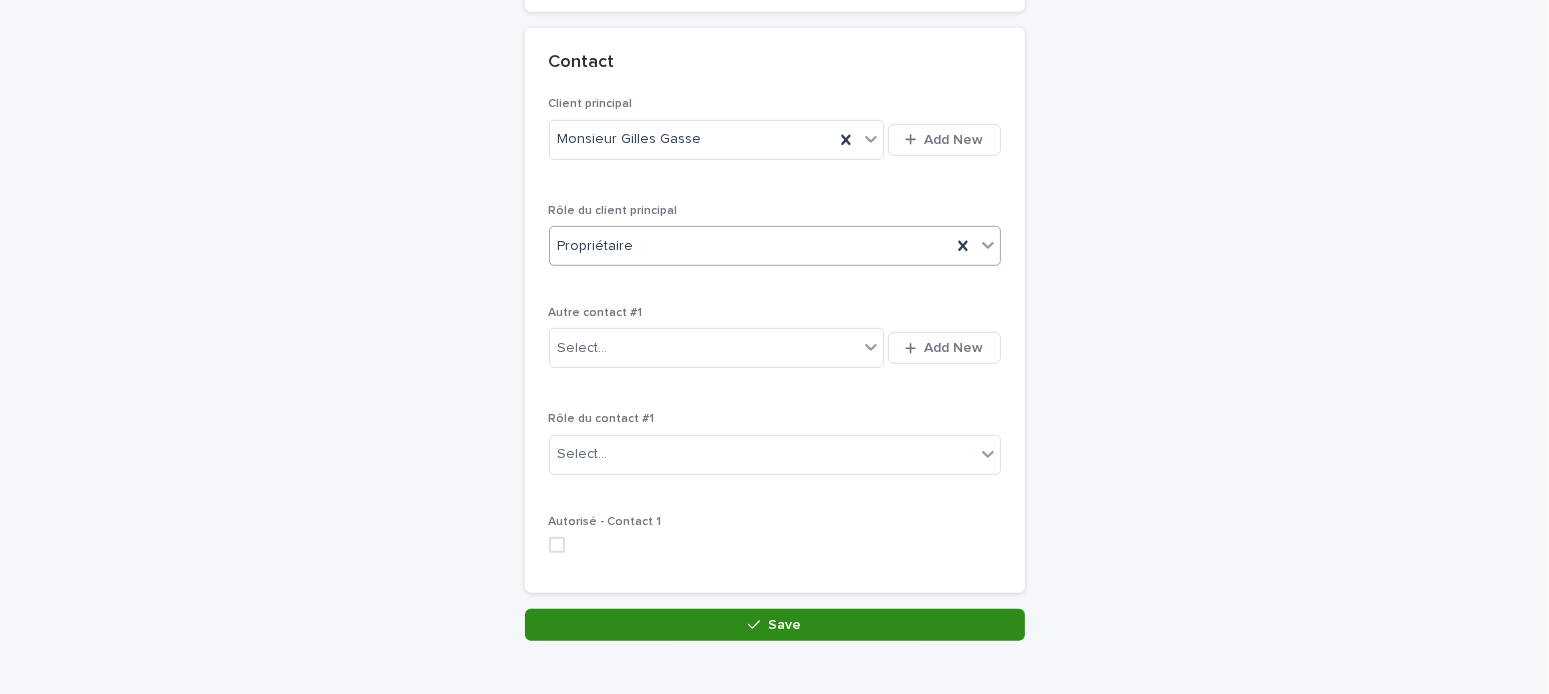 click on "Save" at bounding box center (775, 625) 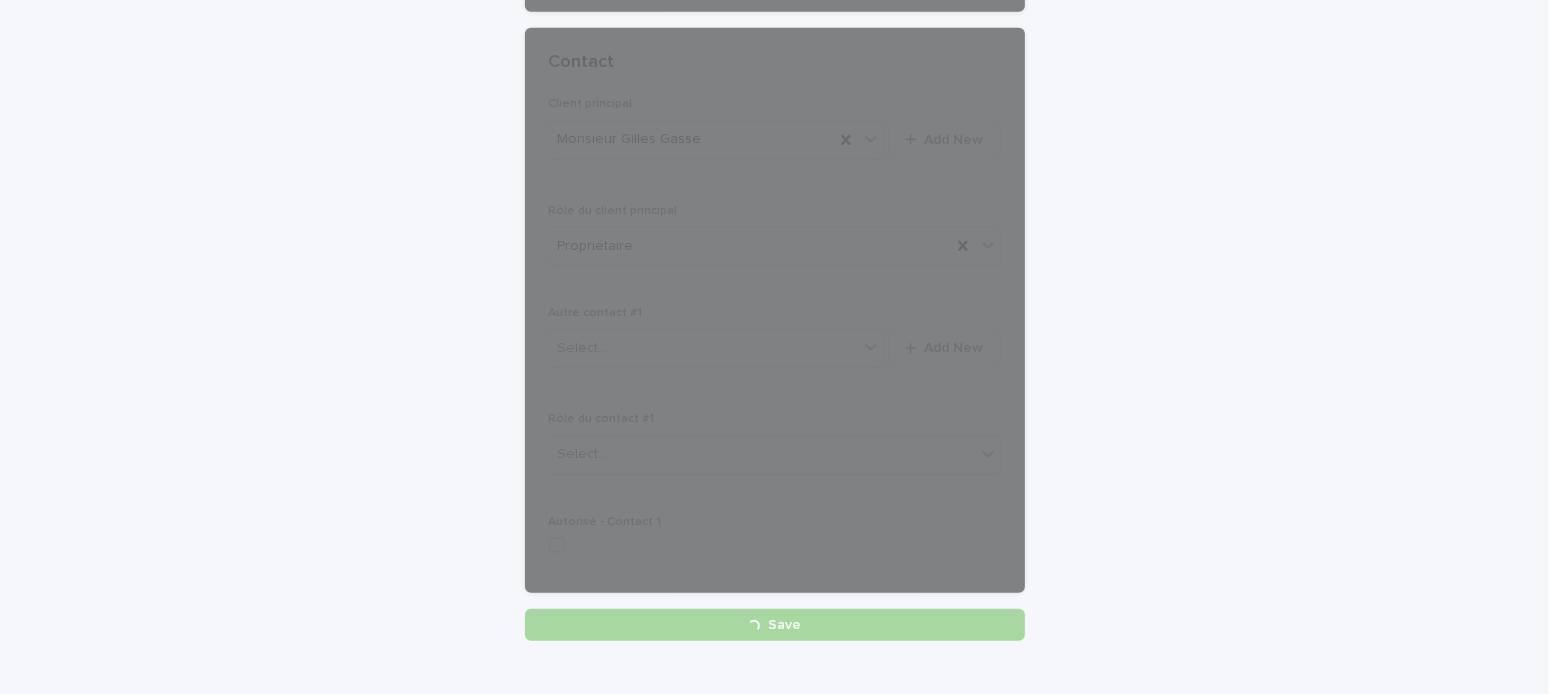scroll, scrollTop: 0, scrollLeft: 0, axis: both 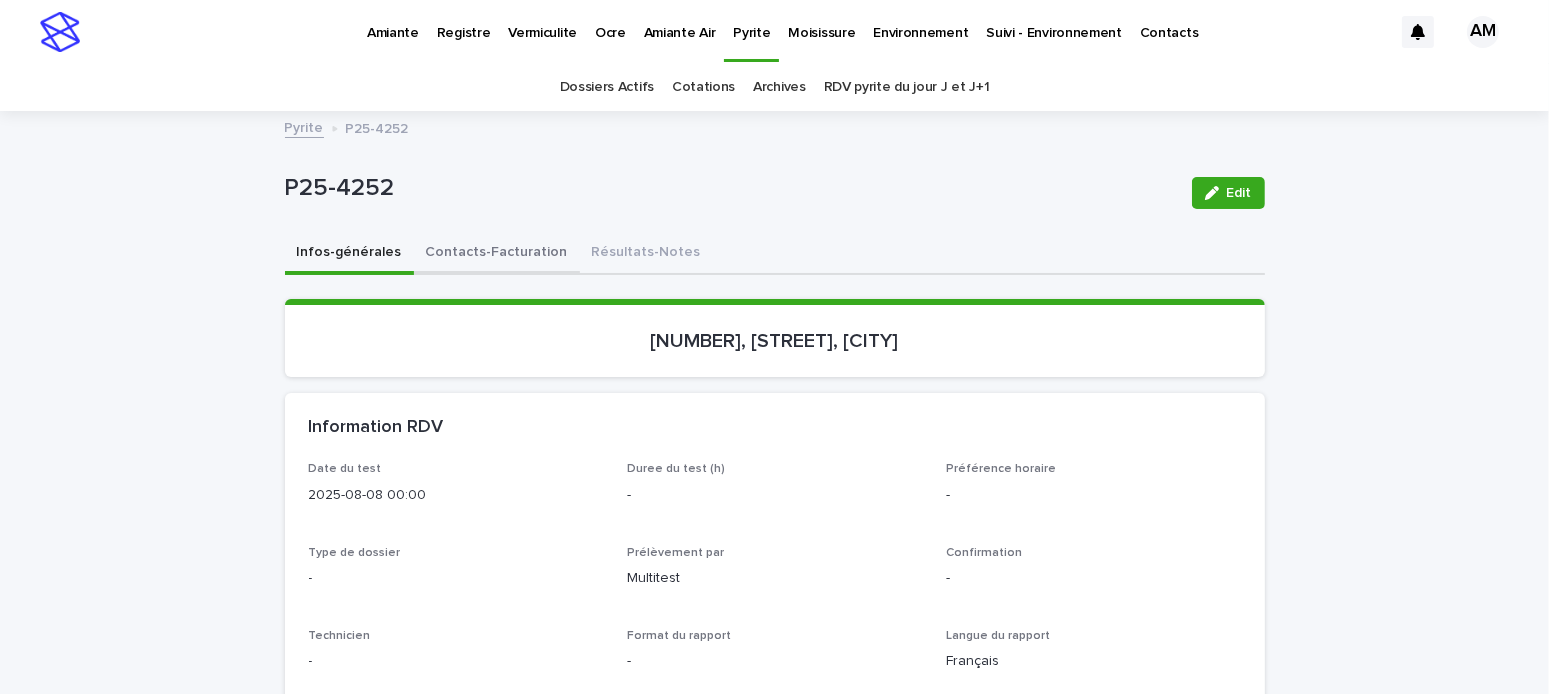 click on "Contacts-Facturation" at bounding box center [497, 254] 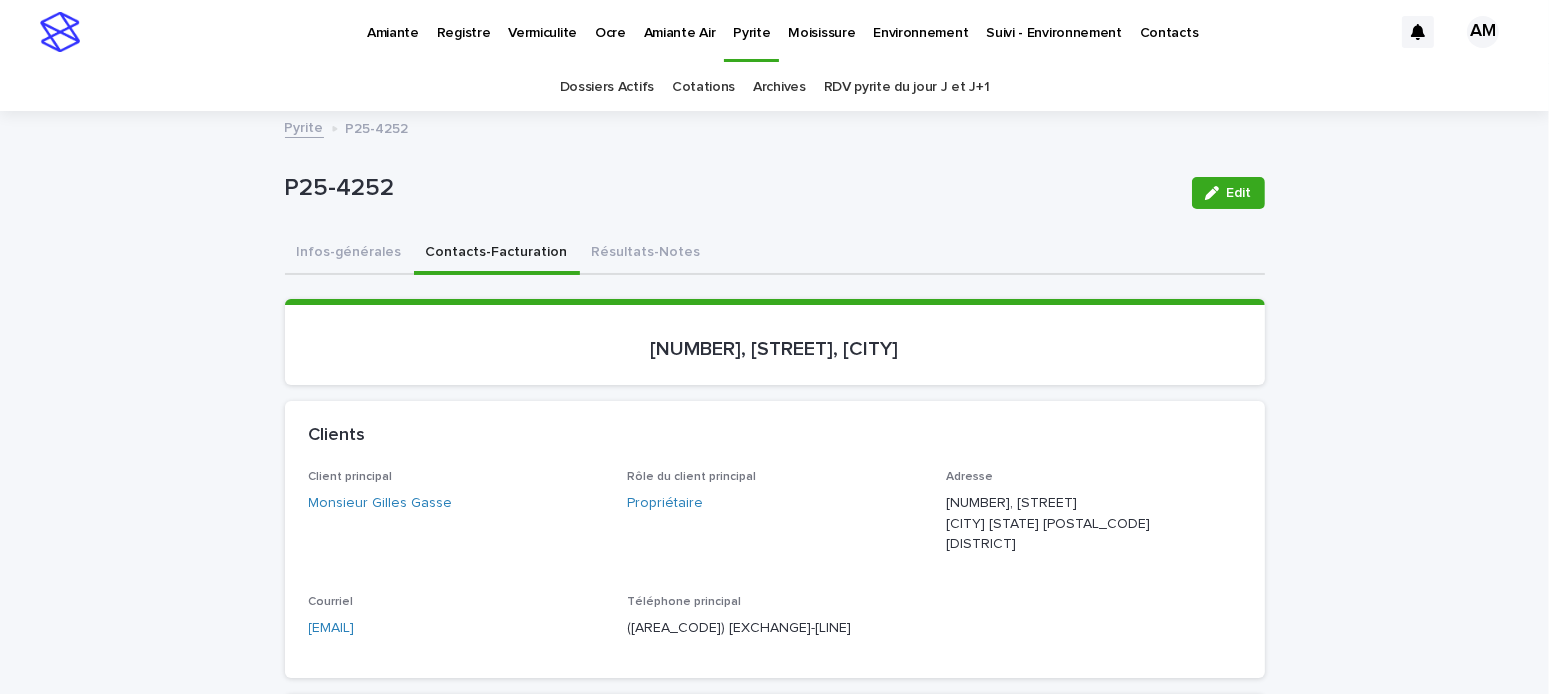 click 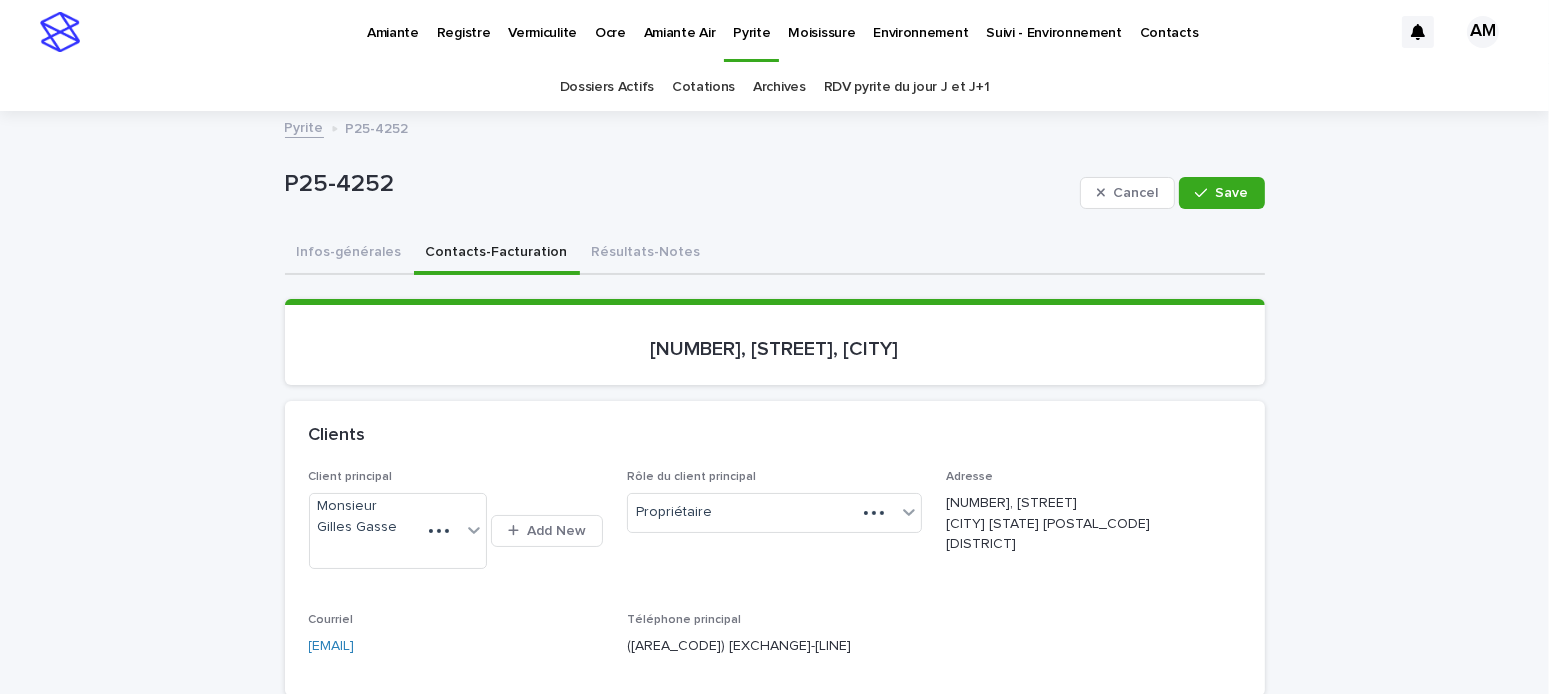 scroll, scrollTop: 300, scrollLeft: 0, axis: vertical 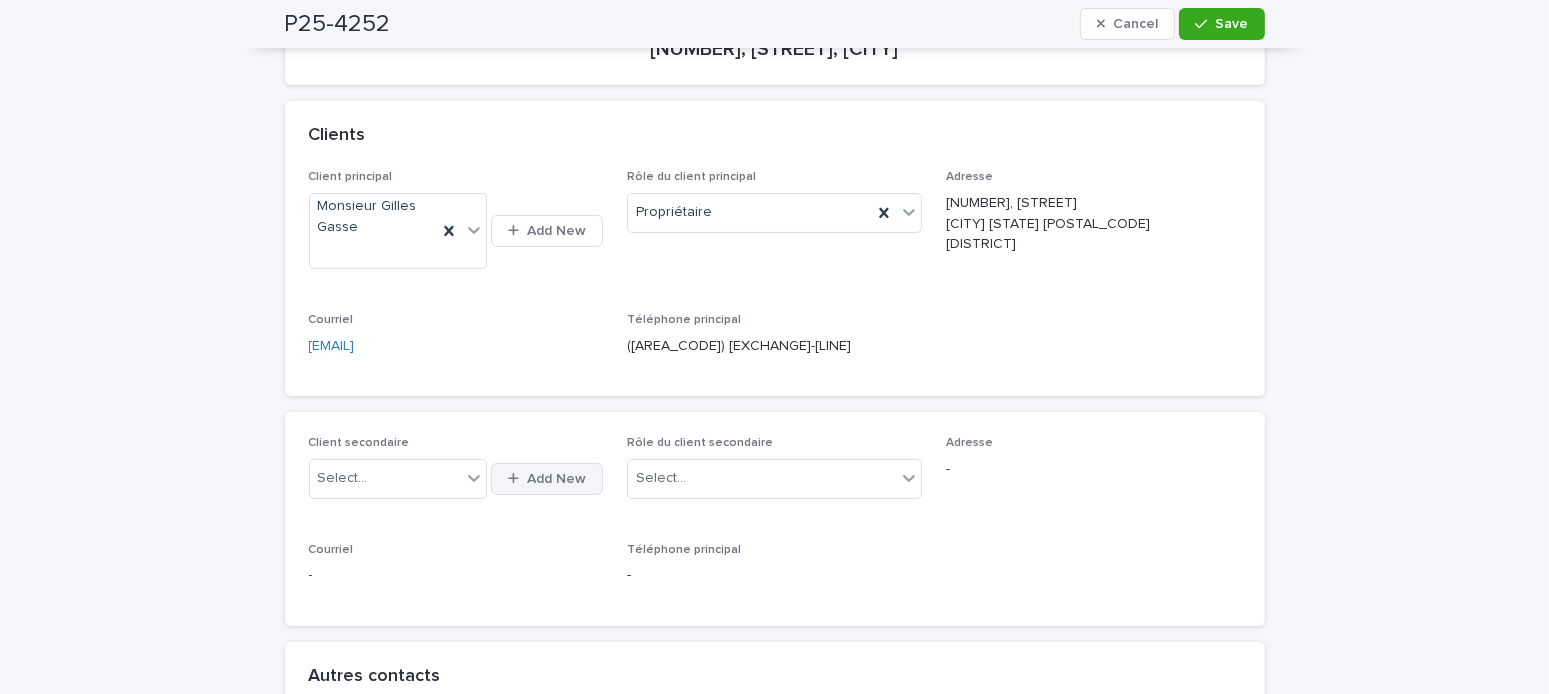 click on "Add New" at bounding box center [556, 479] 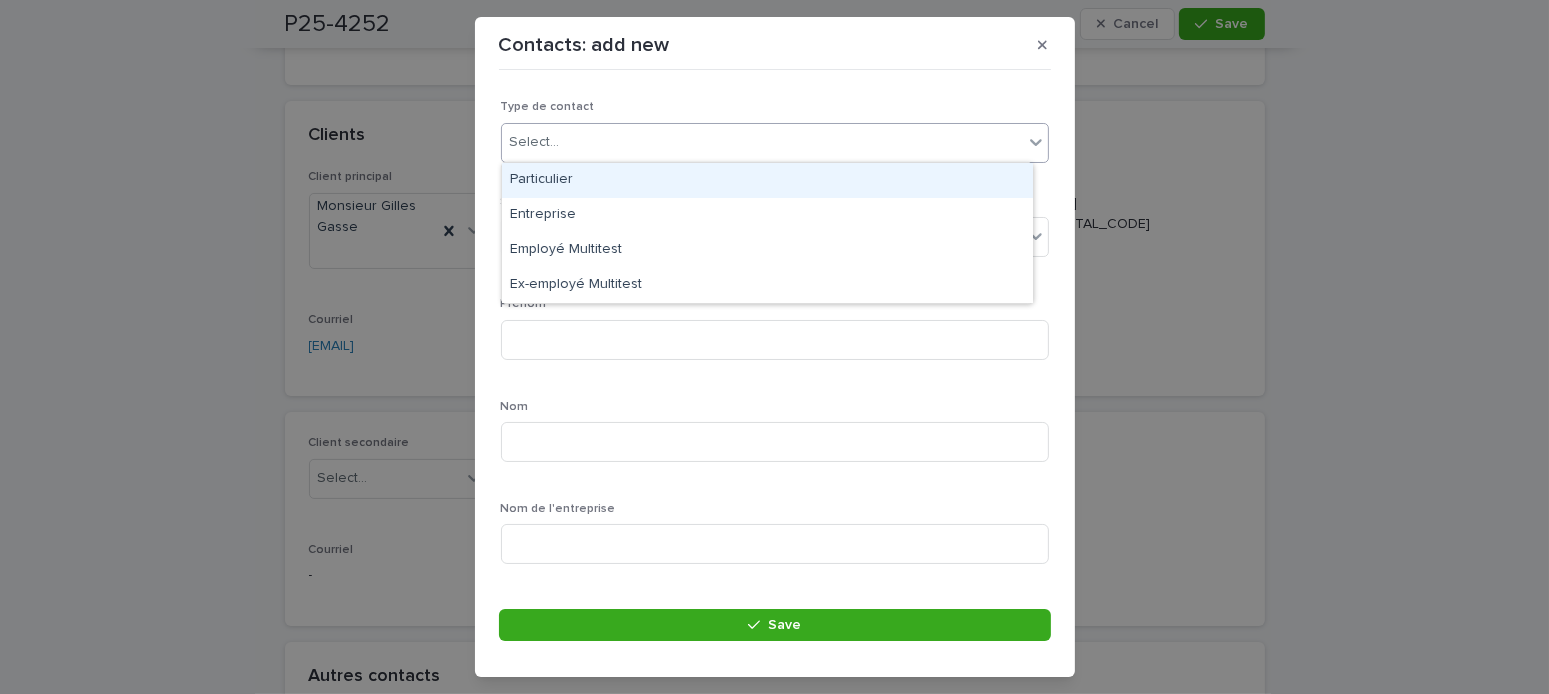 click on "Select..." at bounding box center [535, 142] 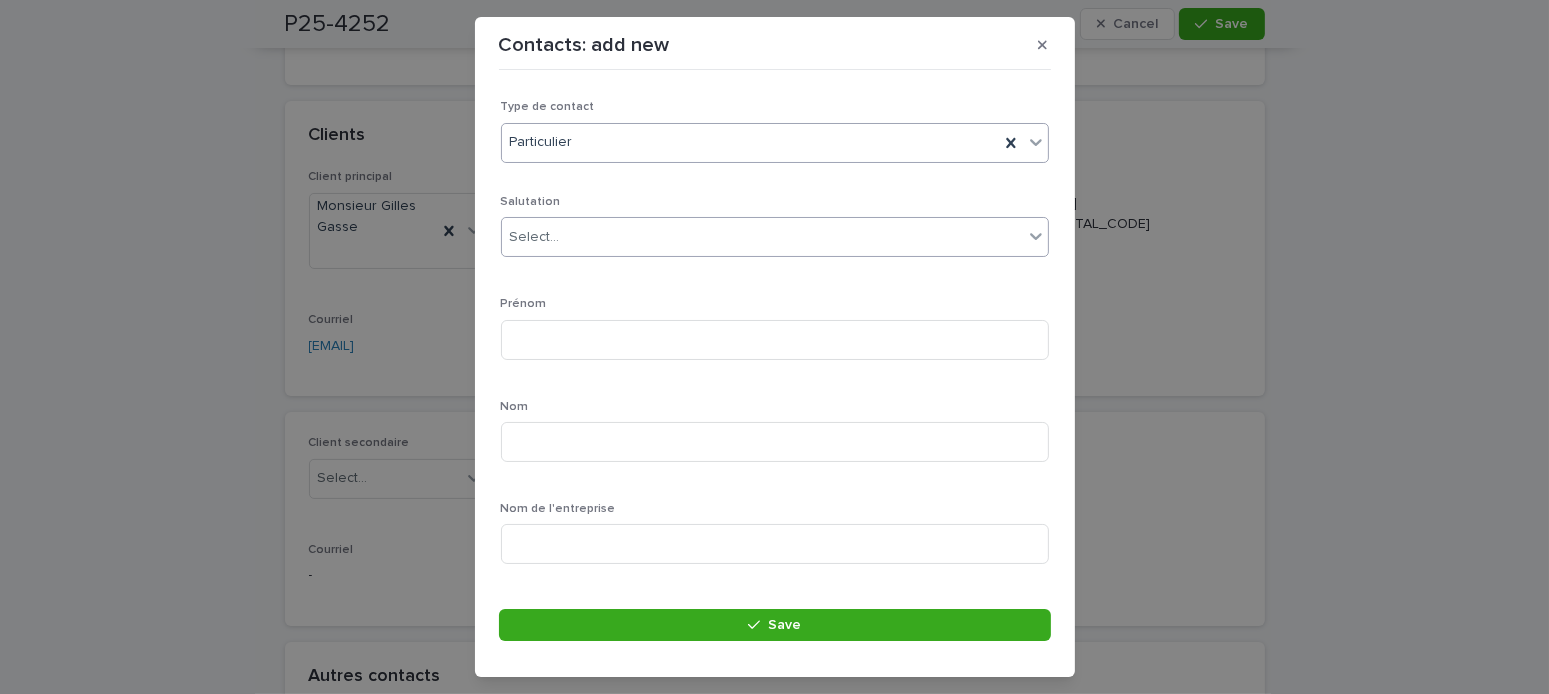 click on "Select..." at bounding box center [535, 237] 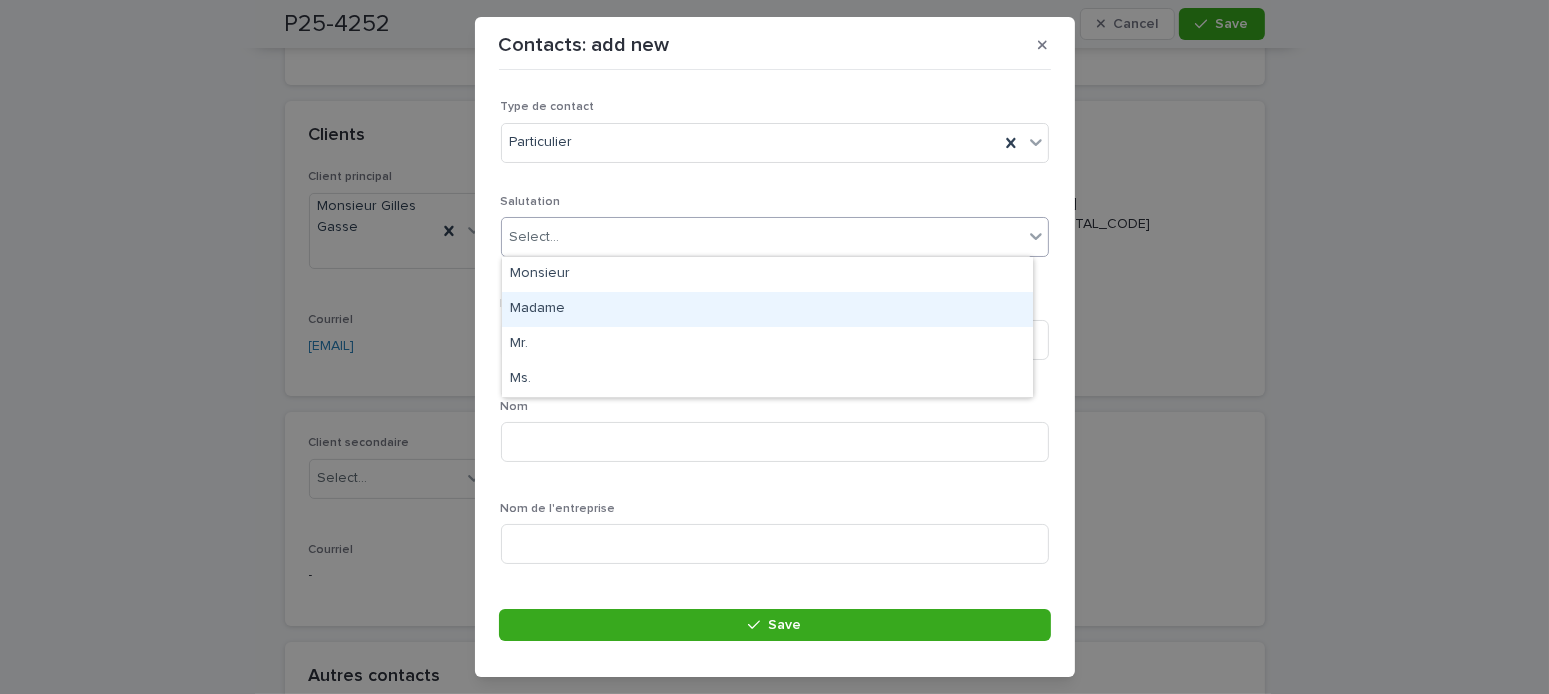 click on "Madame" at bounding box center [767, 309] 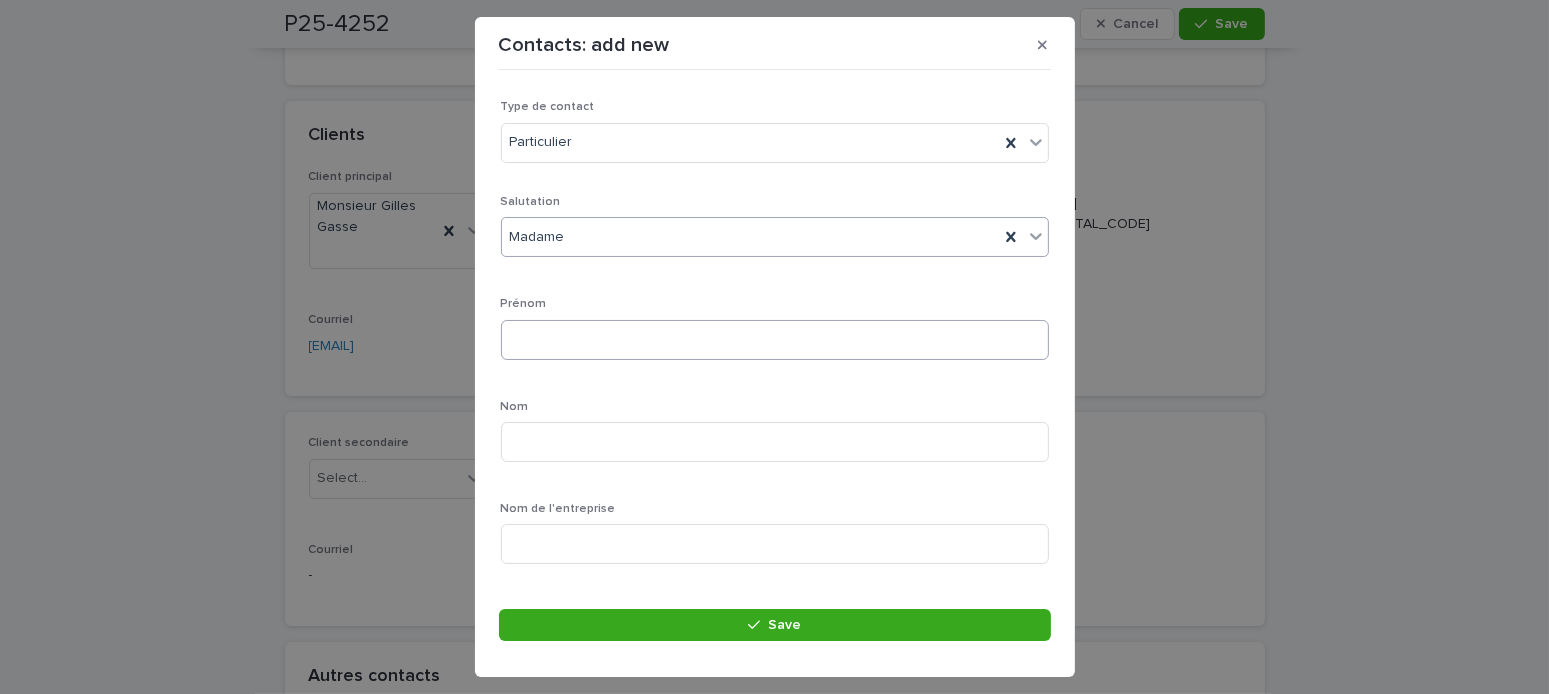 drag, startPoint x: 554, startPoint y: 363, endPoint x: 539, endPoint y: 340, distance: 27.45906 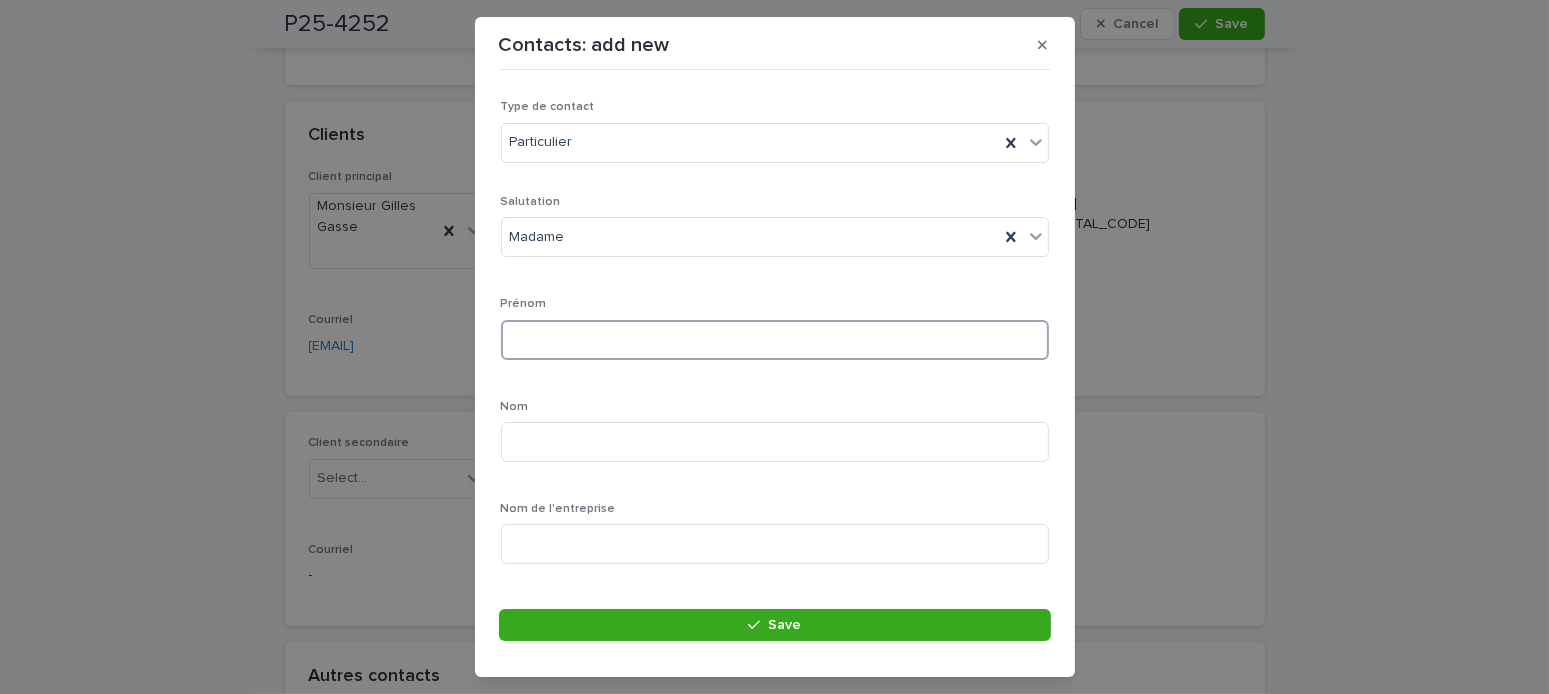 click at bounding box center [775, 340] 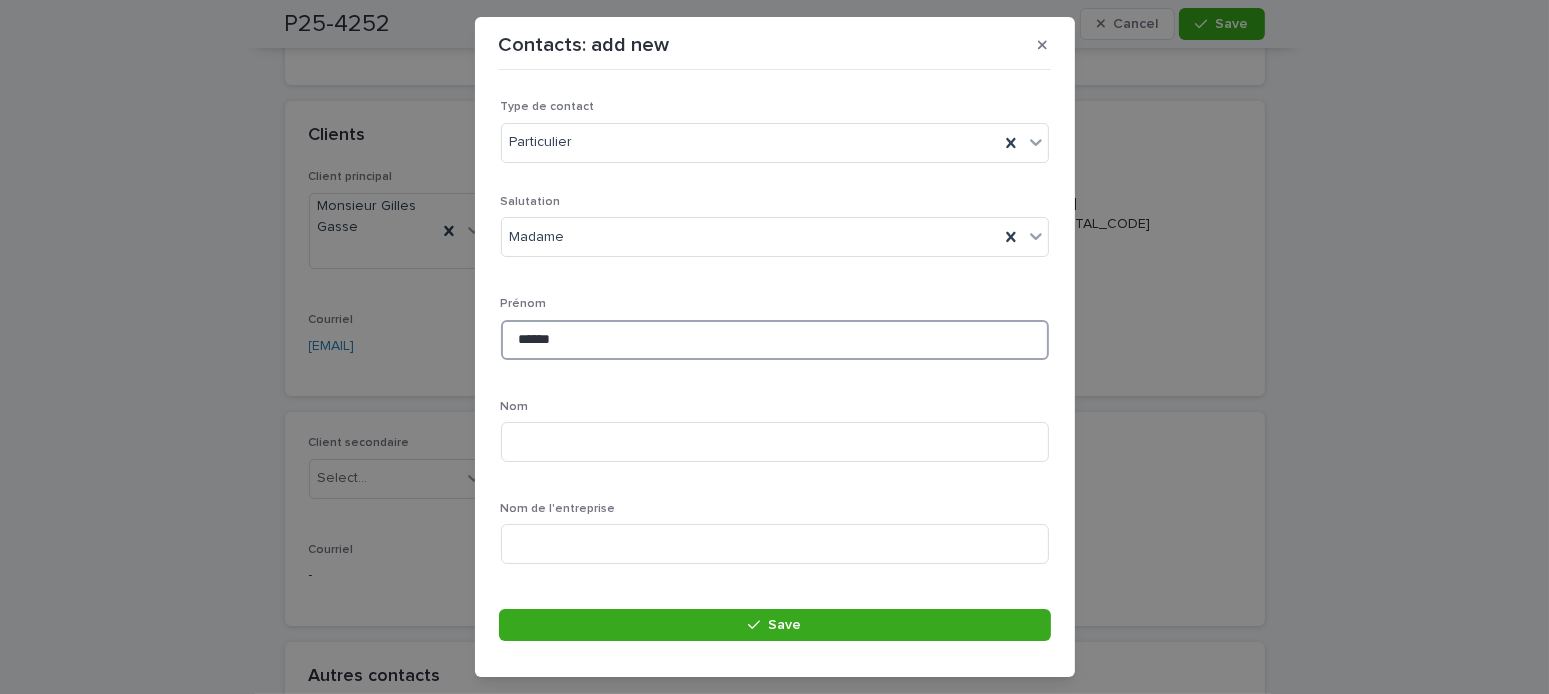 type on "******" 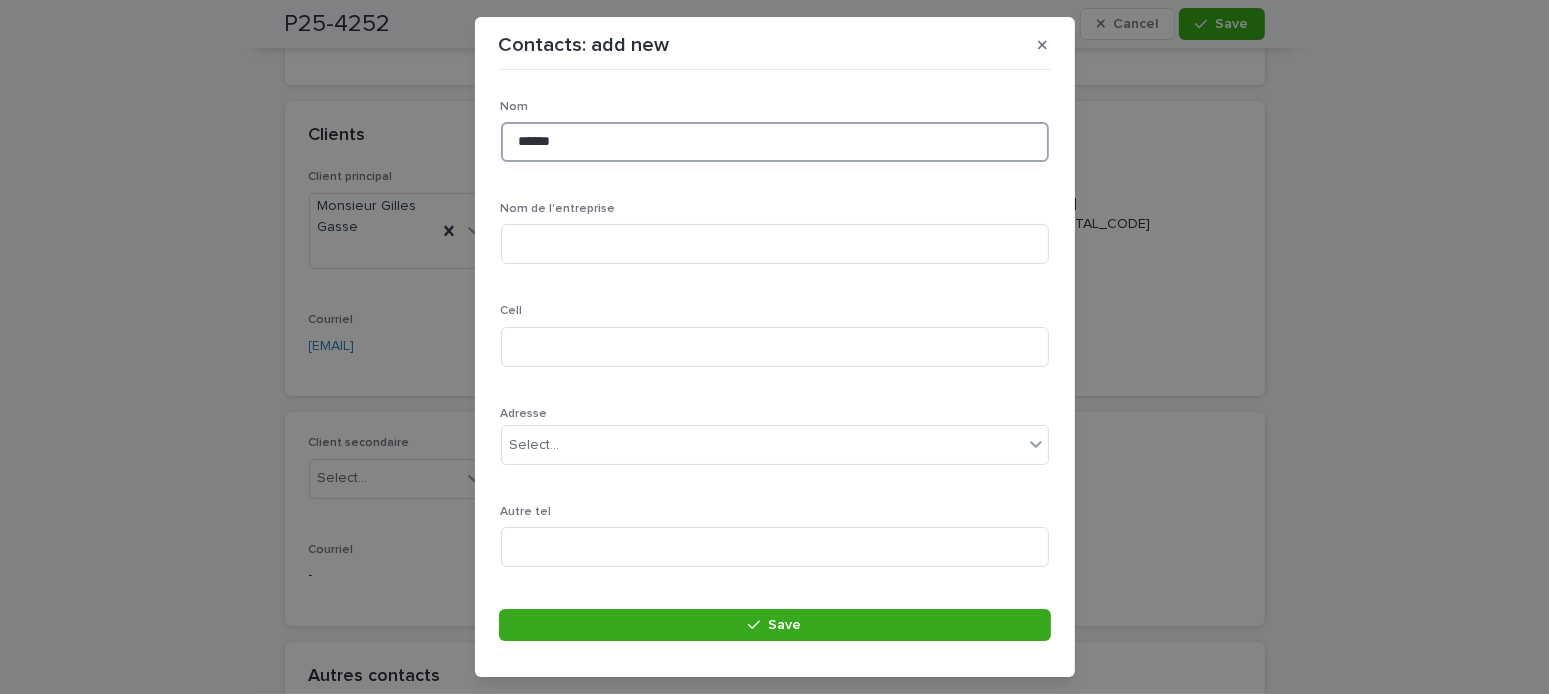 scroll, scrollTop: 500, scrollLeft: 0, axis: vertical 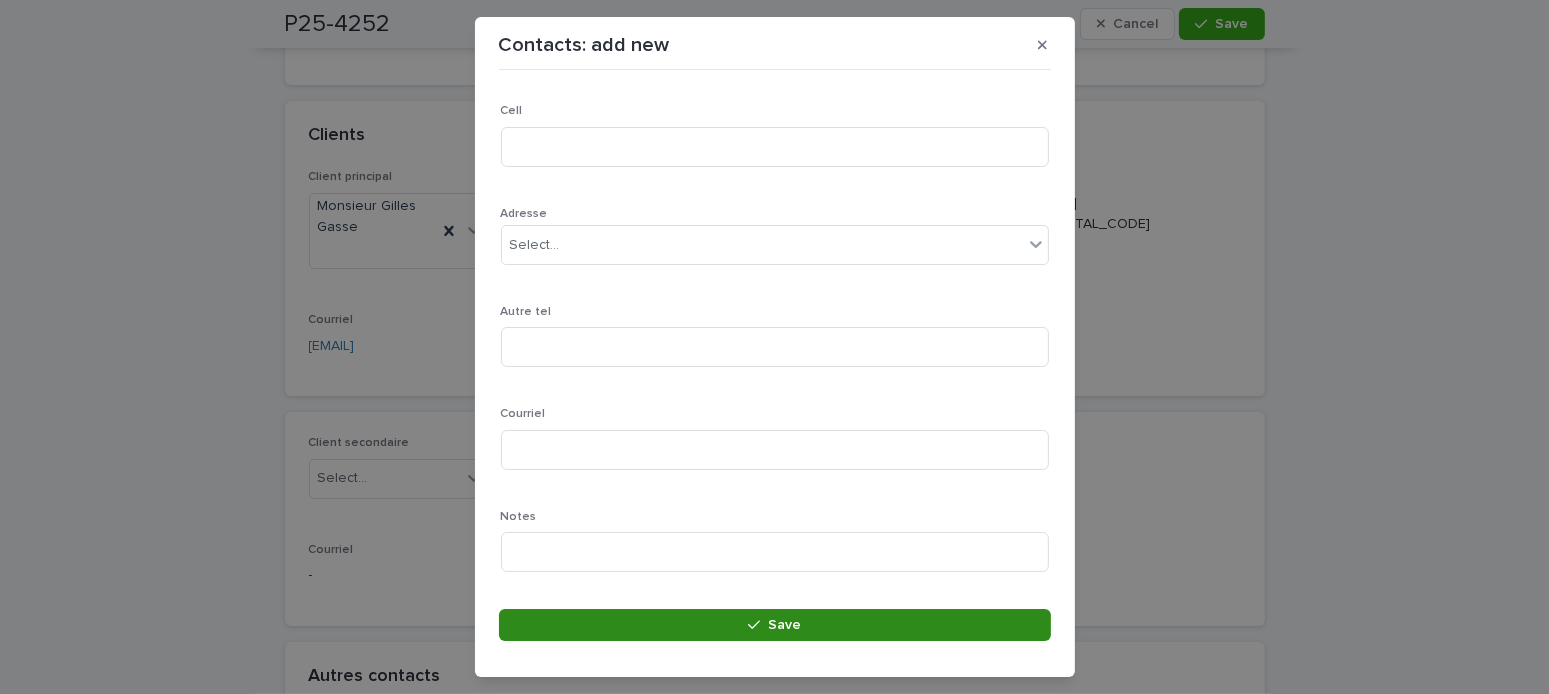 type on "******" 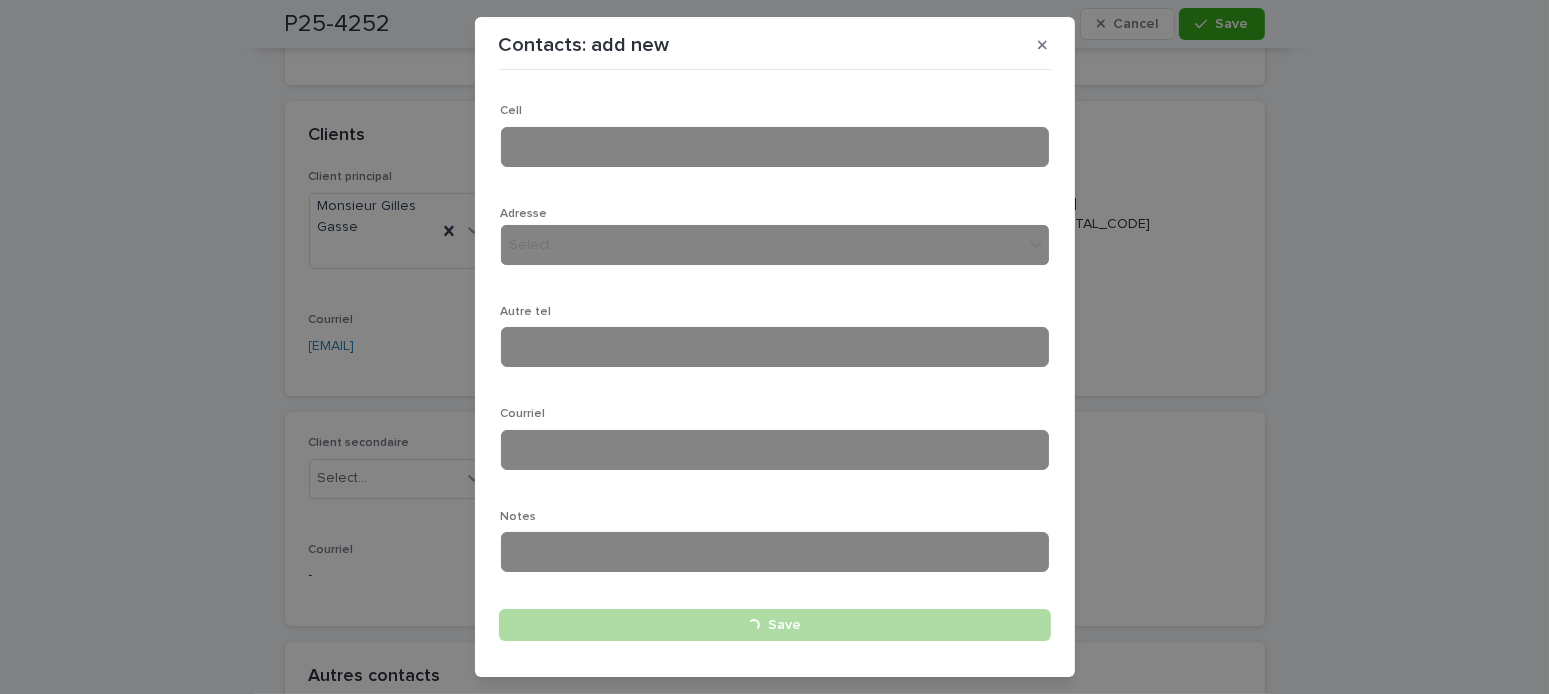 type 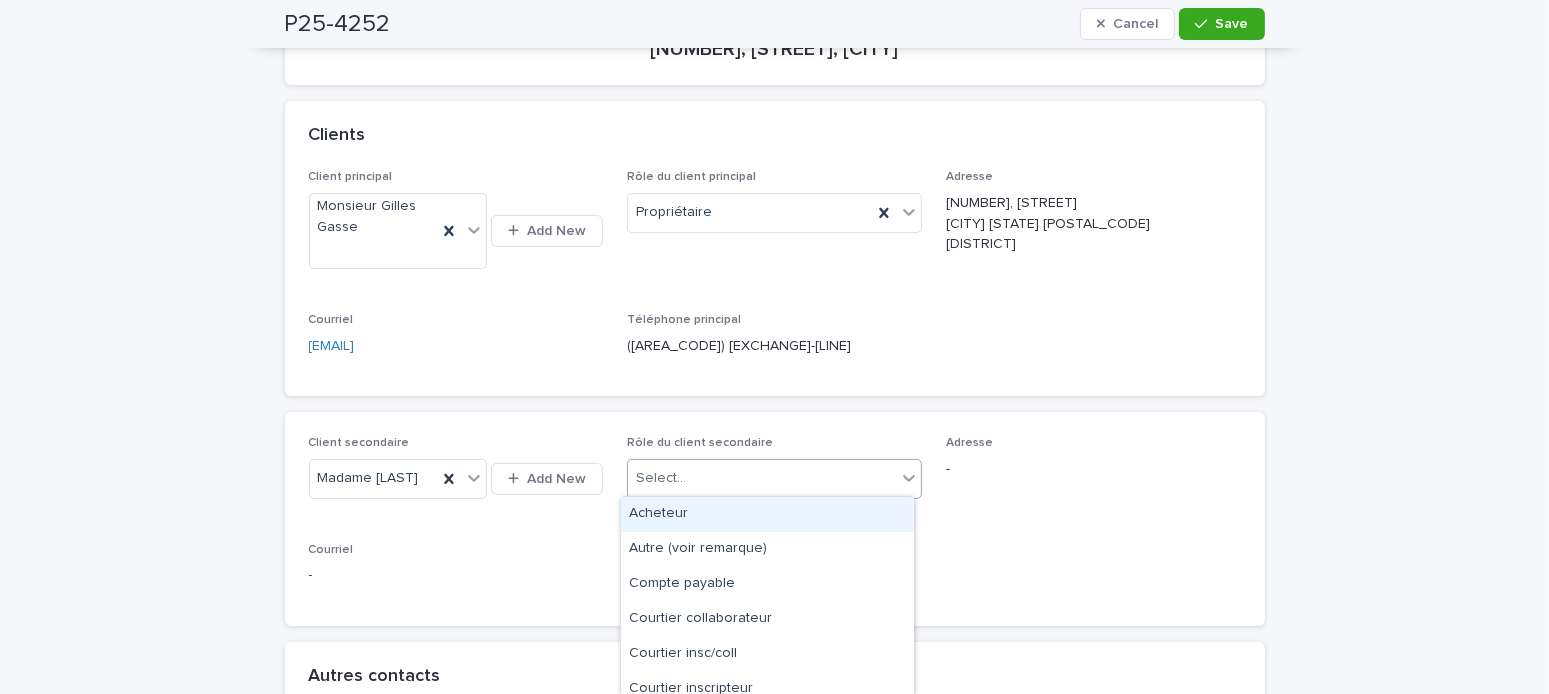 click on "Select..." at bounding box center [762, 478] 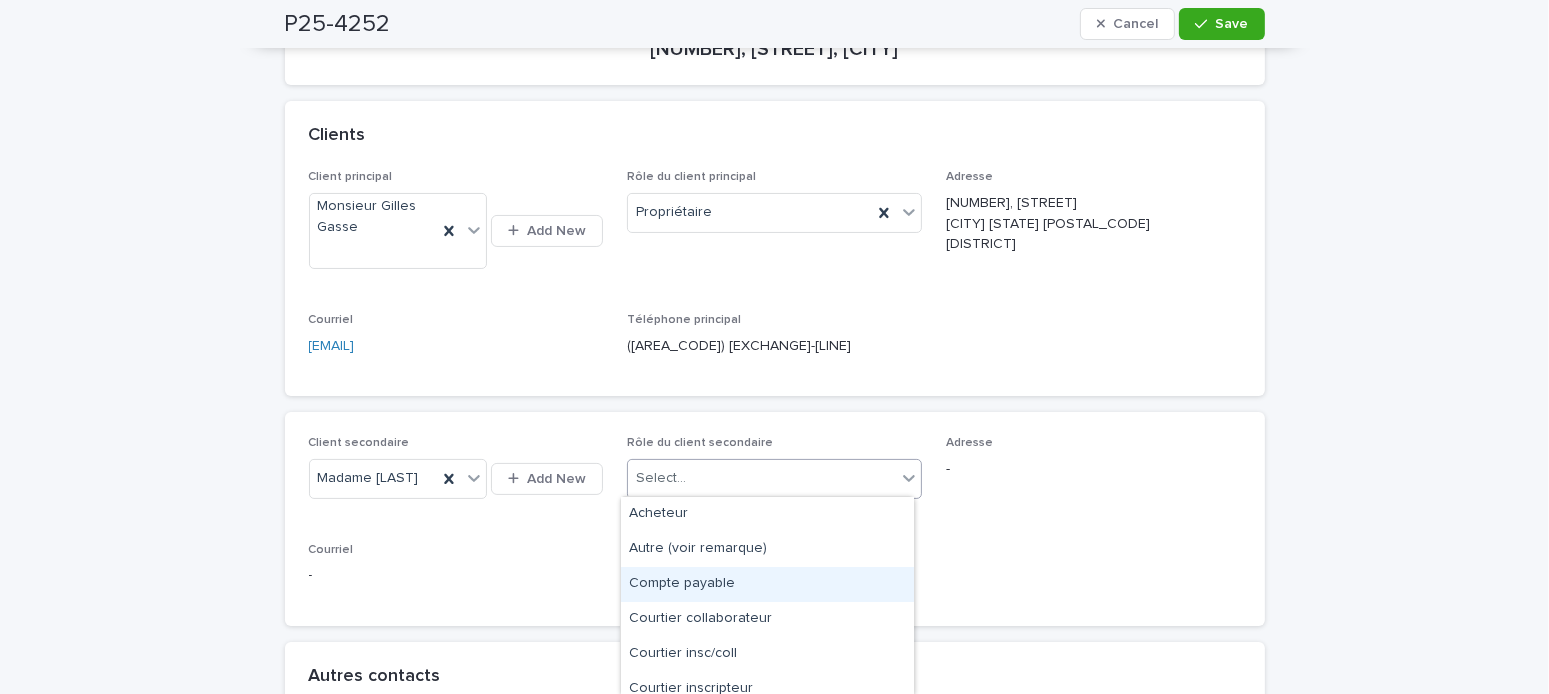 scroll, scrollTop: 151, scrollLeft: 0, axis: vertical 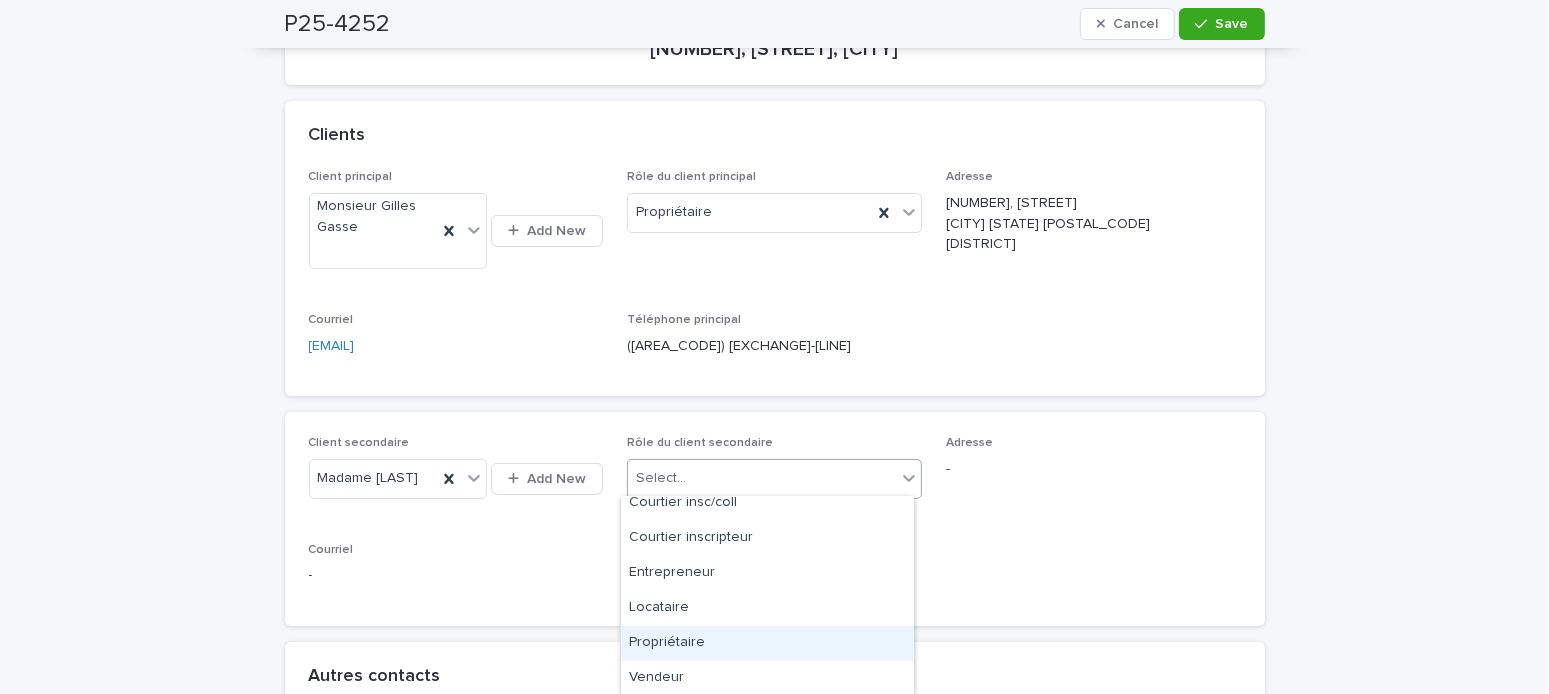 click on "Propriétaire" at bounding box center (767, 643) 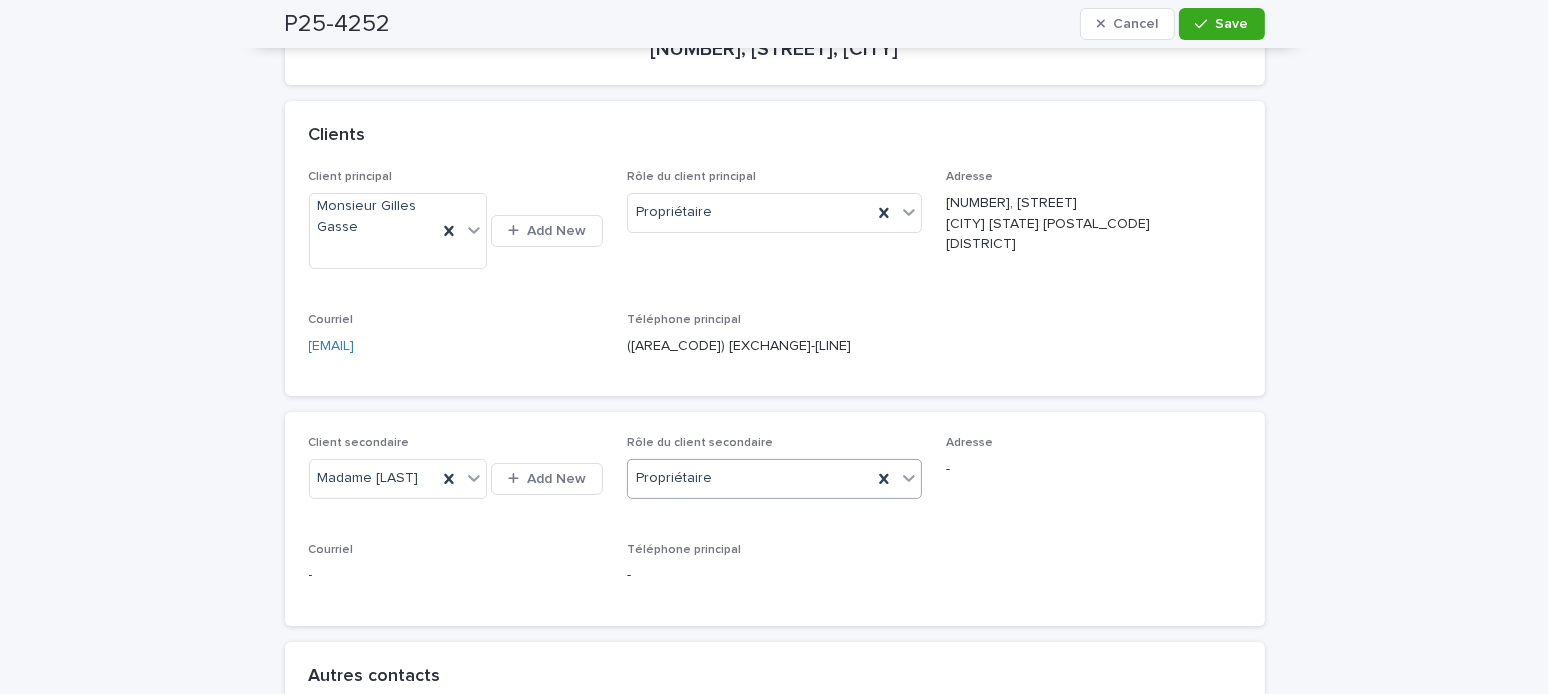 scroll, scrollTop: 700, scrollLeft: 0, axis: vertical 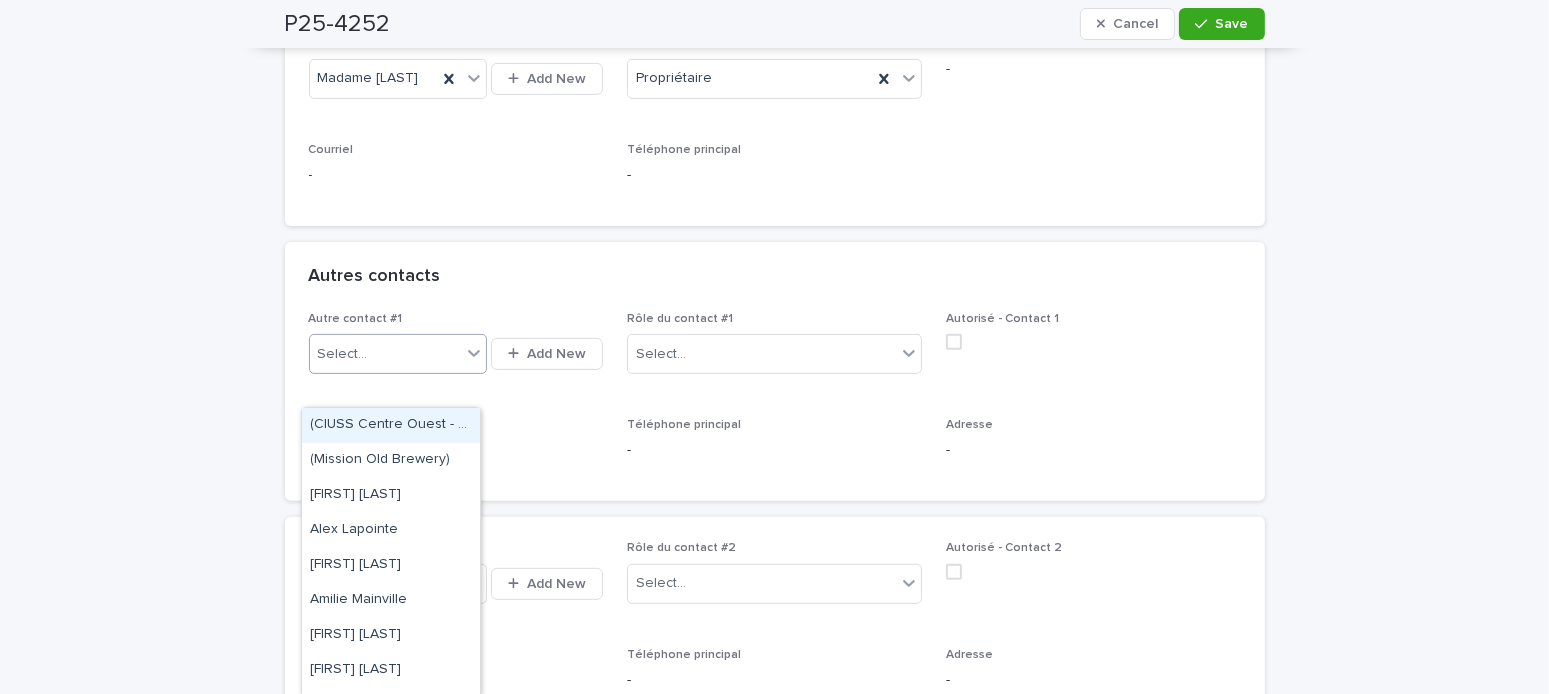 click on "Select..." at bounding box center (385, 354) 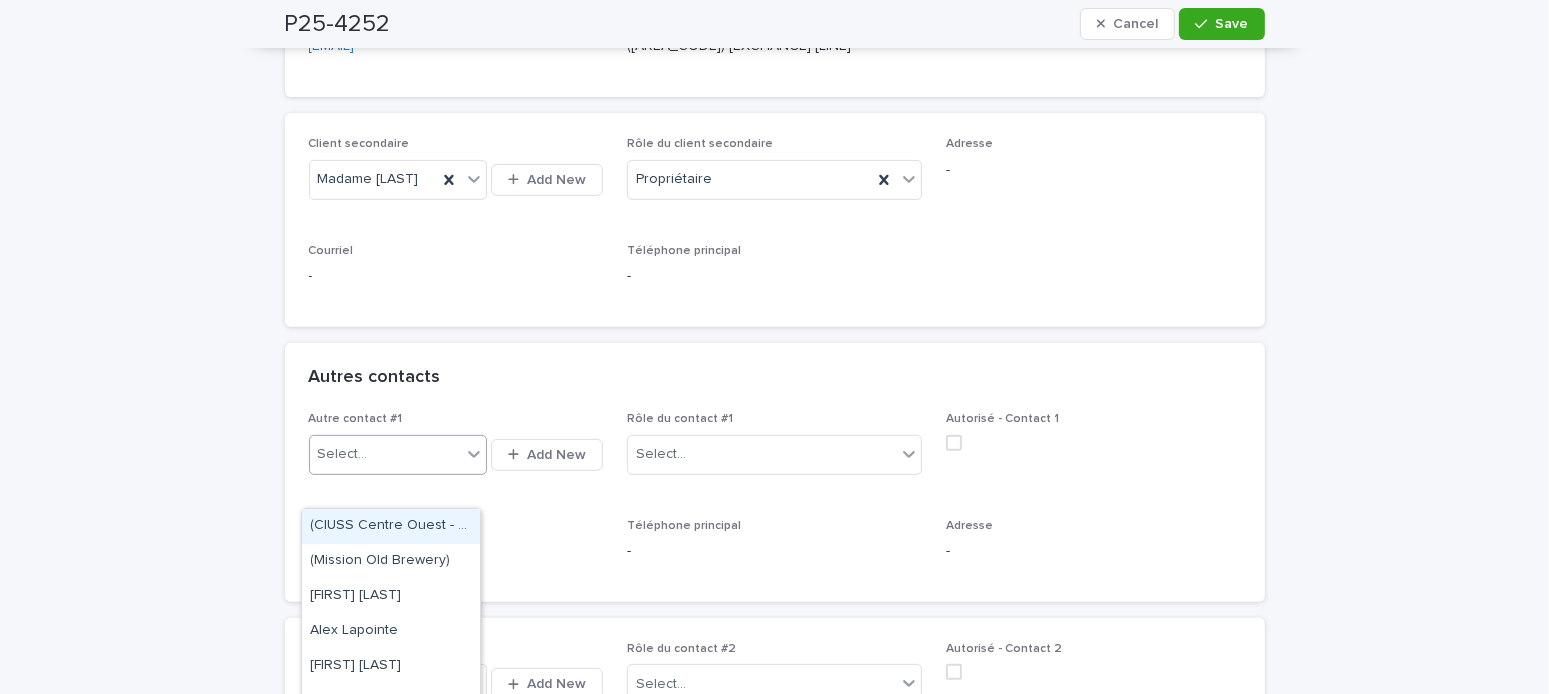 click at bounding box center [371, 454] 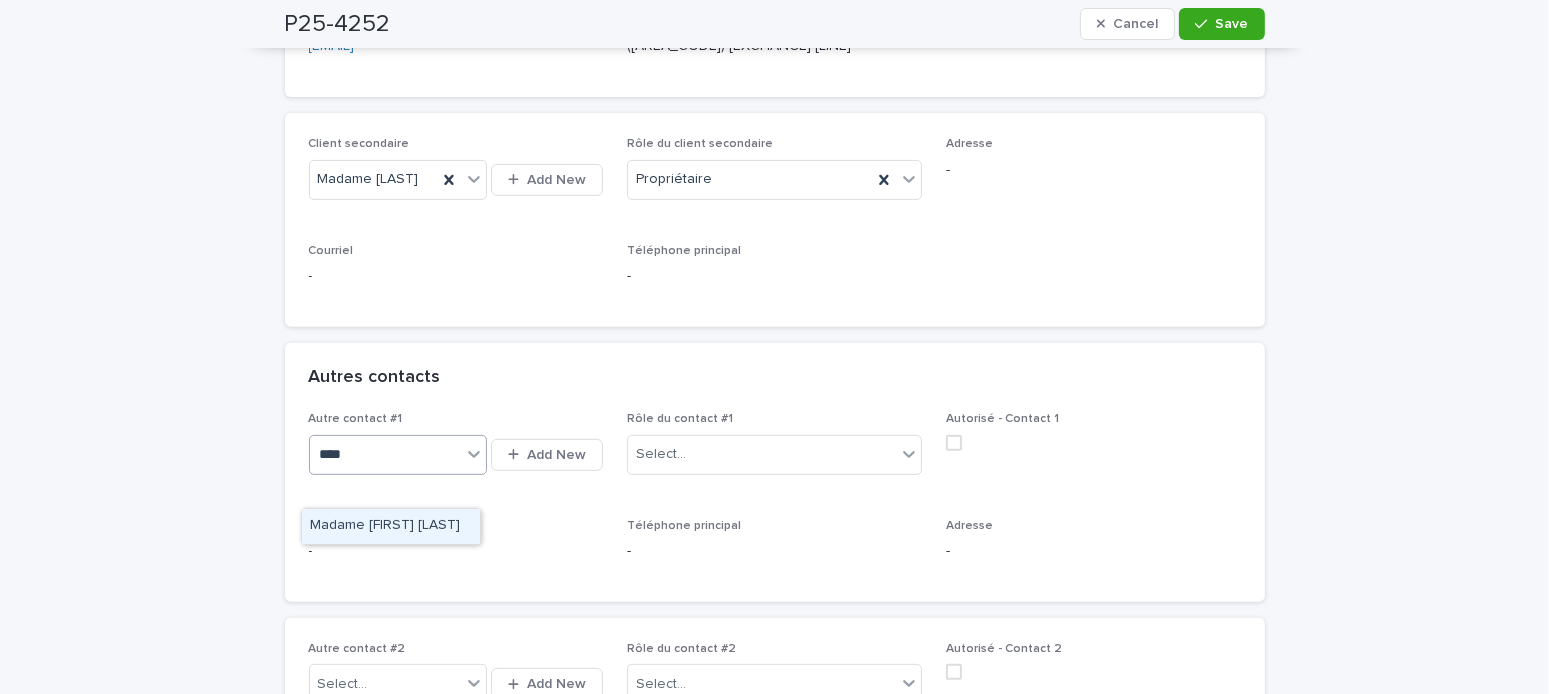type on "*****" 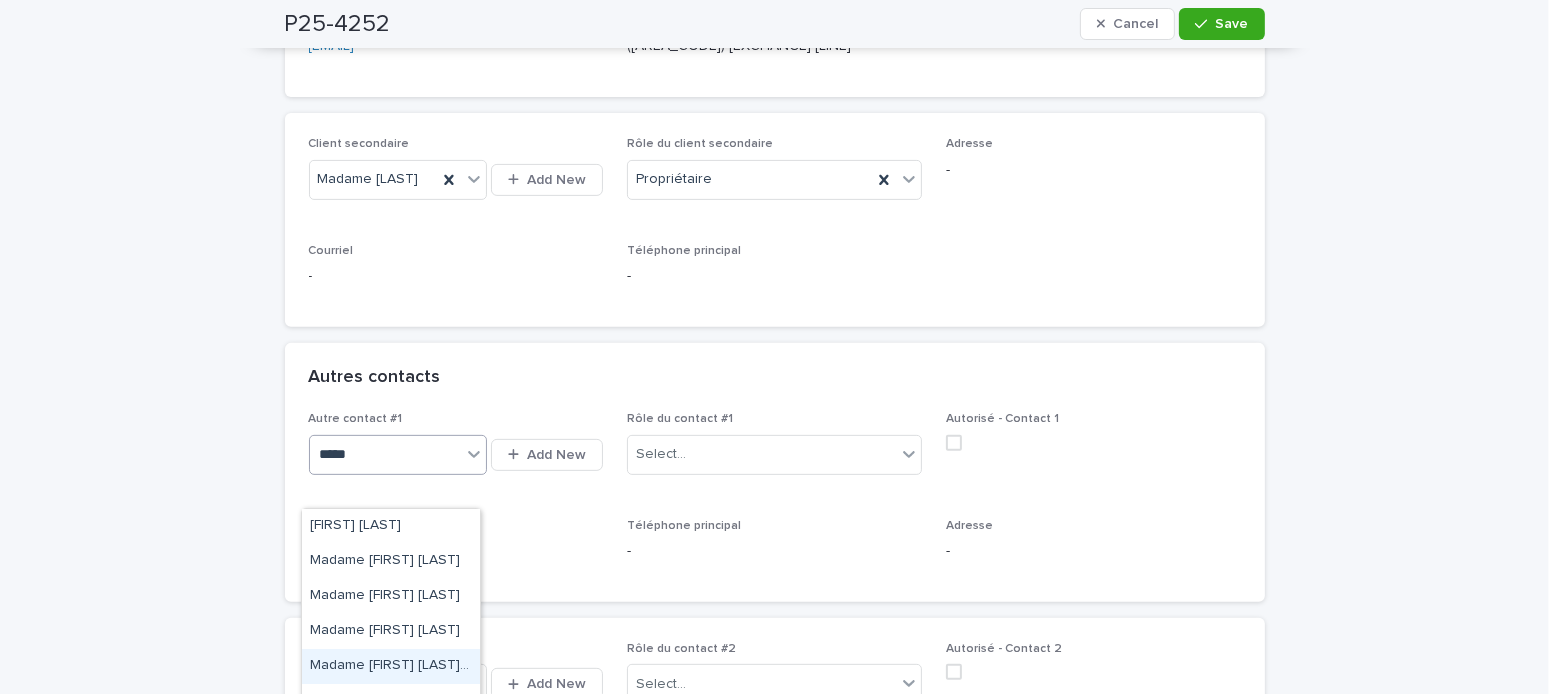 drag, startPoint x: 359, startPoint y: 511, endPoint x: 394, endPoint y: 665, distance: 157.9272 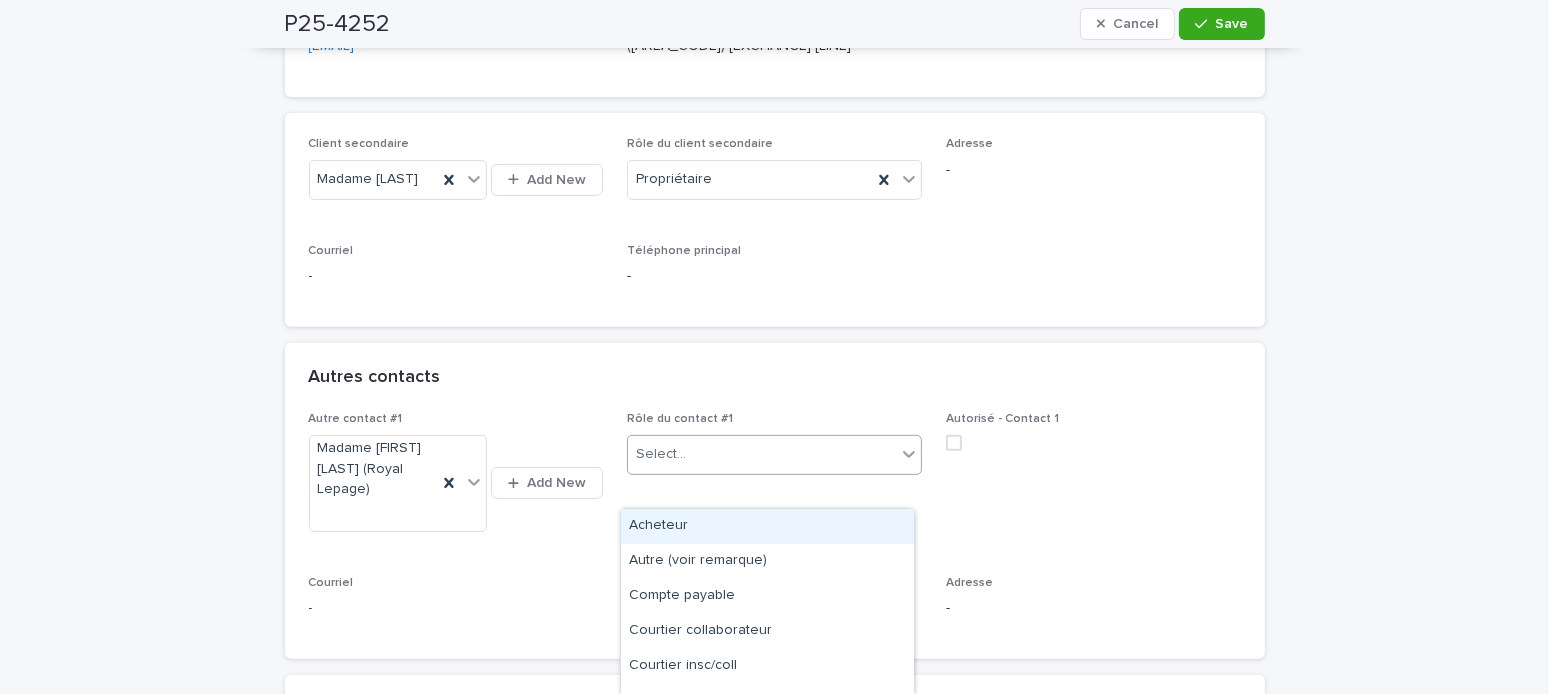 click on "Select..." at bounding box center [762, 454] 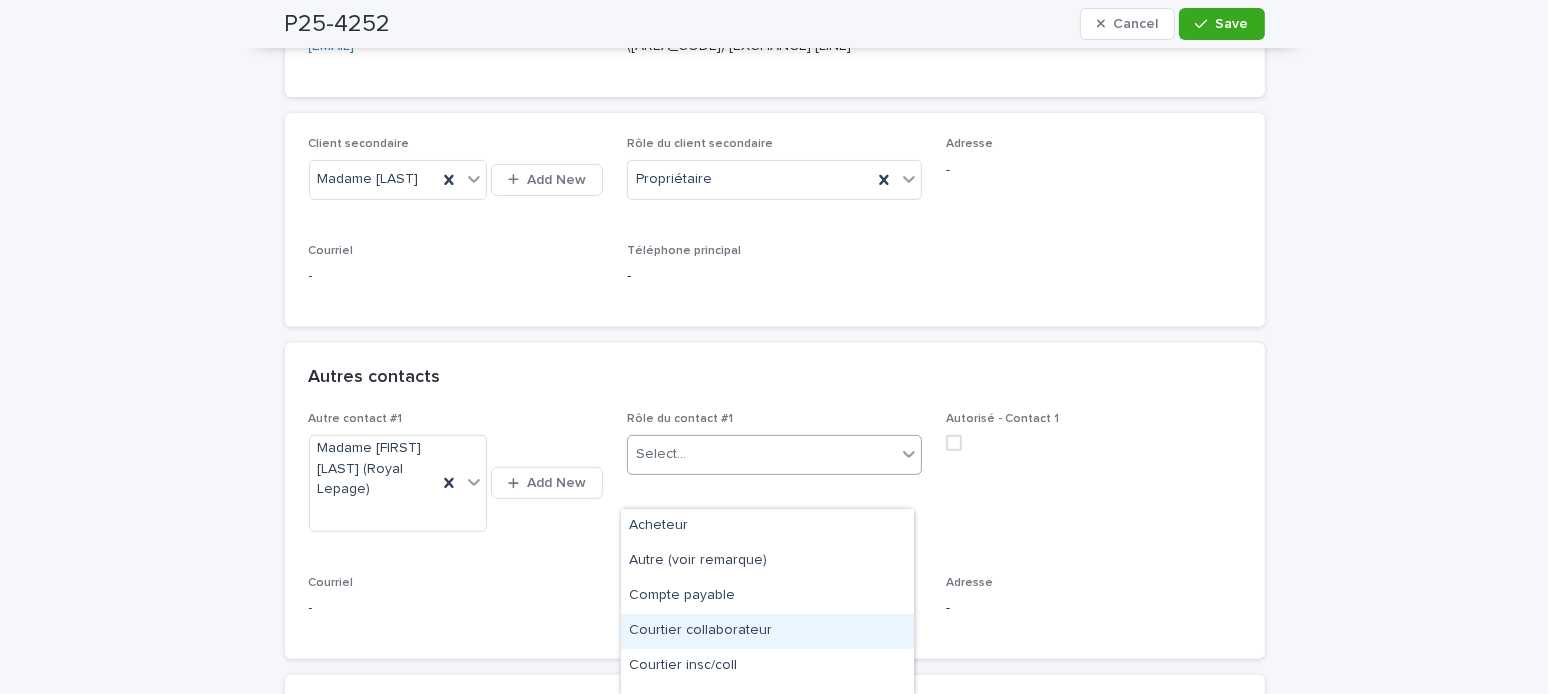scroll, scrollTop: 100, scrollLeft: 0, axis: vertical 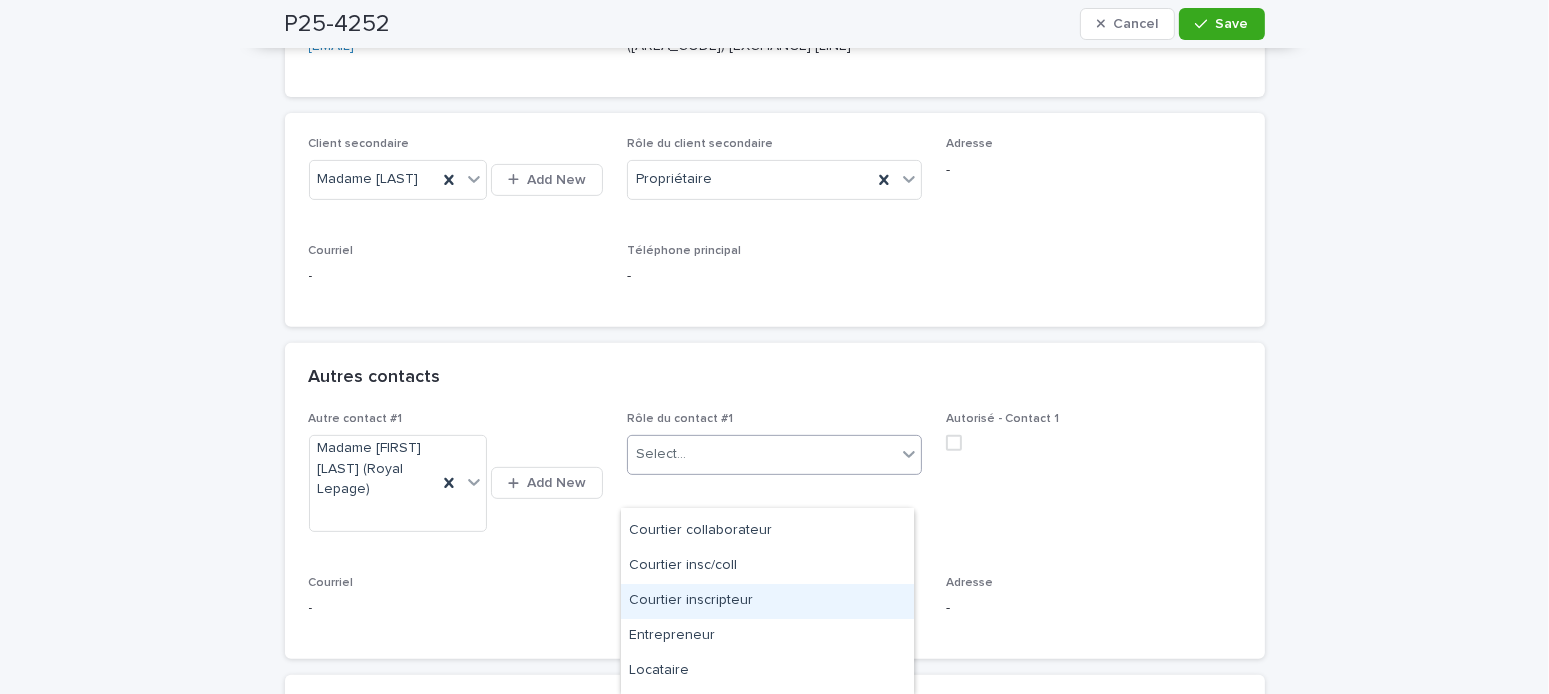 click on "Courtier inscripteur" at bounding box center (767, 601) 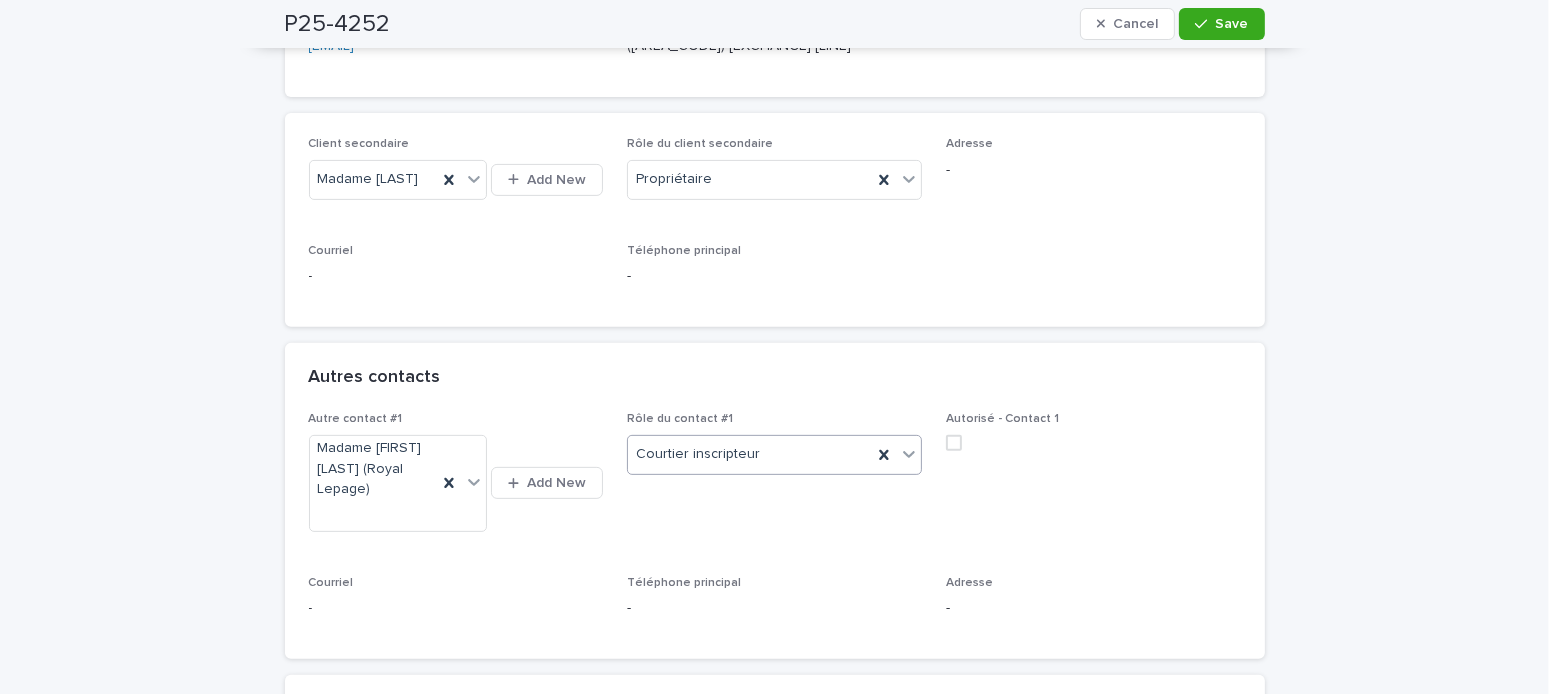 click at bounding box center [1093, 443] 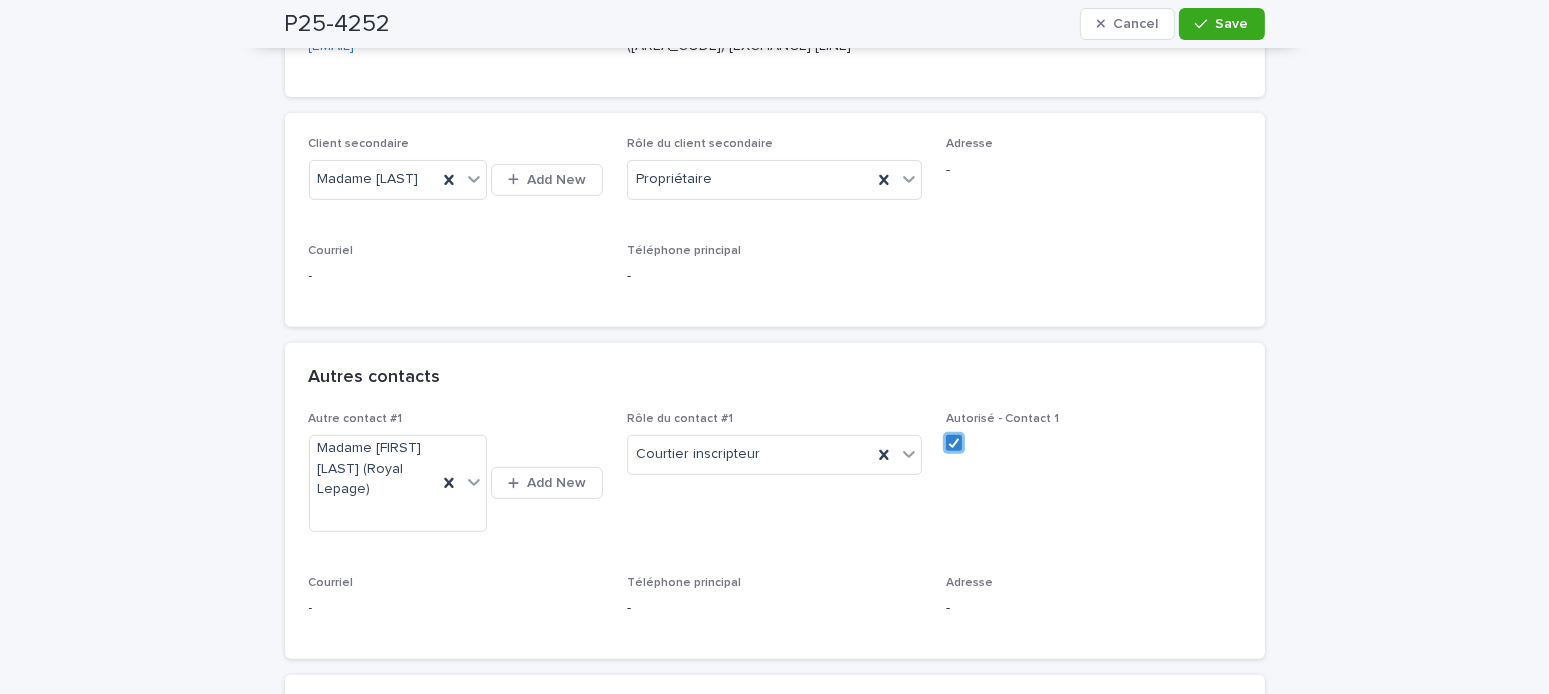 drag, startPoint x: 1216, startPoint y: 16, endPoint x: 1286, endPoint y: 98, distance: 107.81466 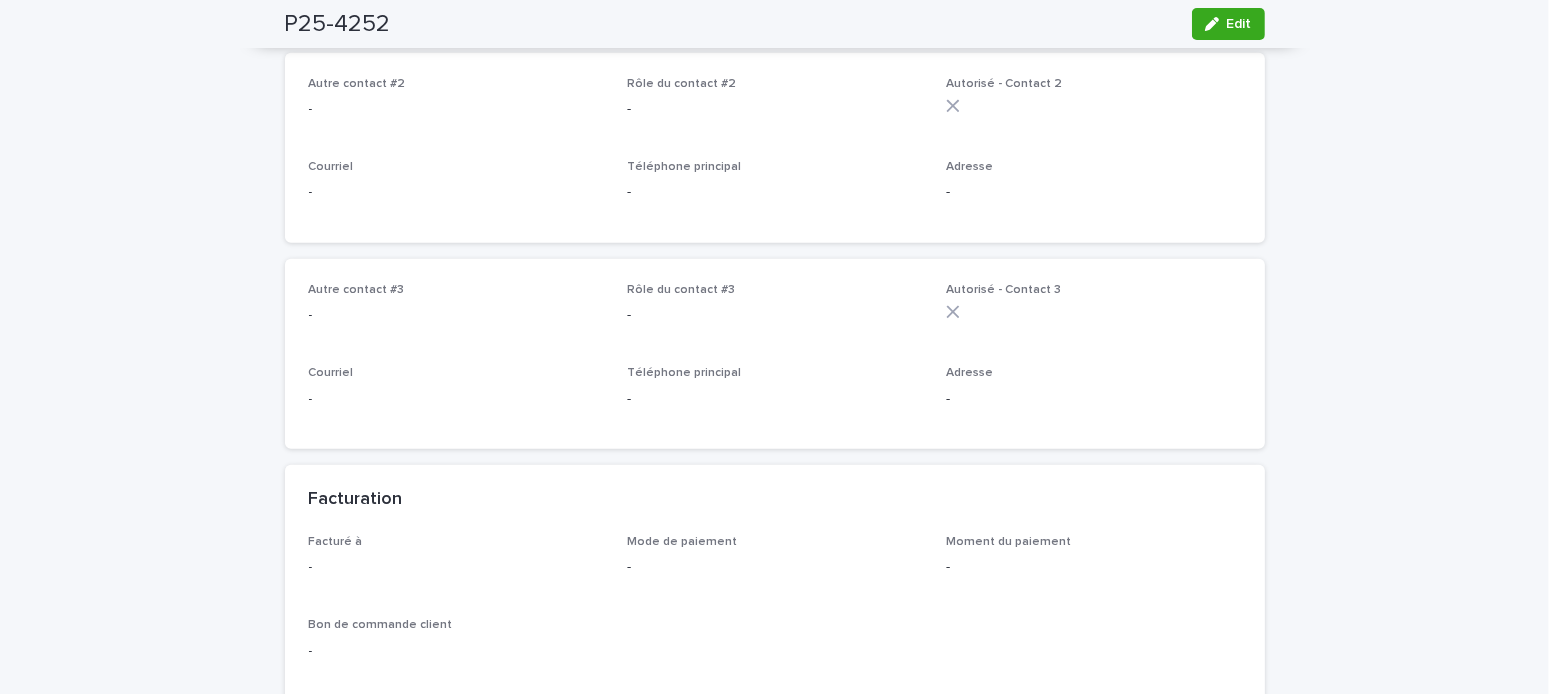 scroll, scrollTop: 1400, scrollLeft: 0, axis: vertical 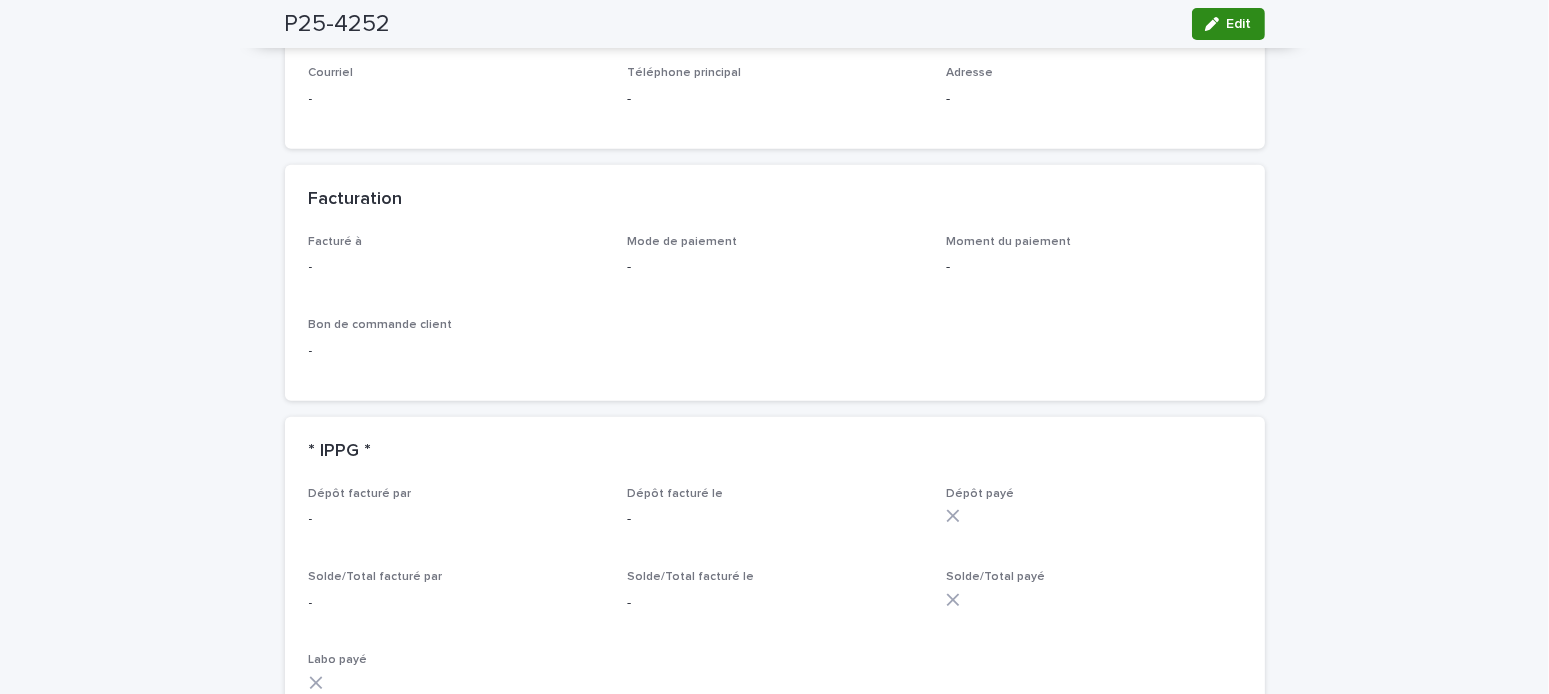 click on "Edit" at bounding box center (1239, 24) 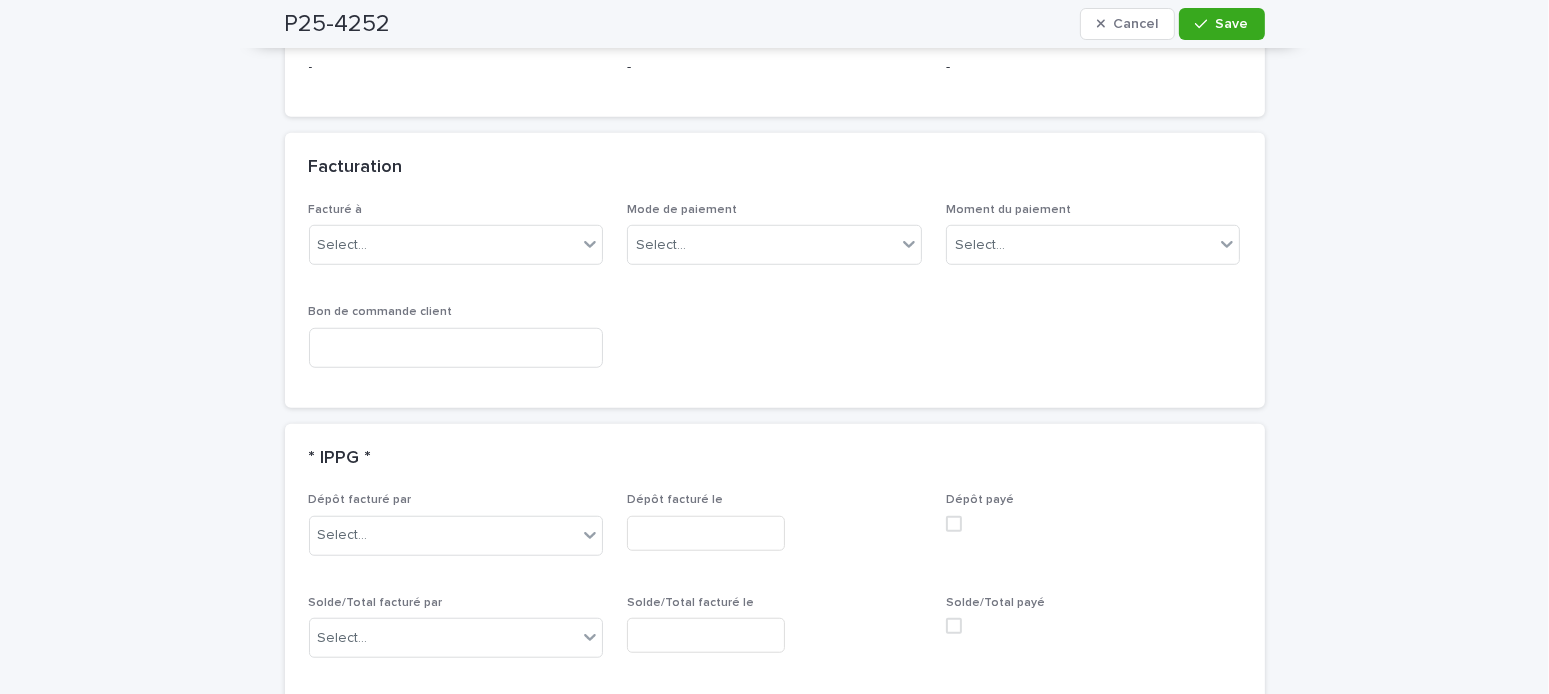 scroll, scrollTop: 1700, scrollLeft: 0, axis: vertical 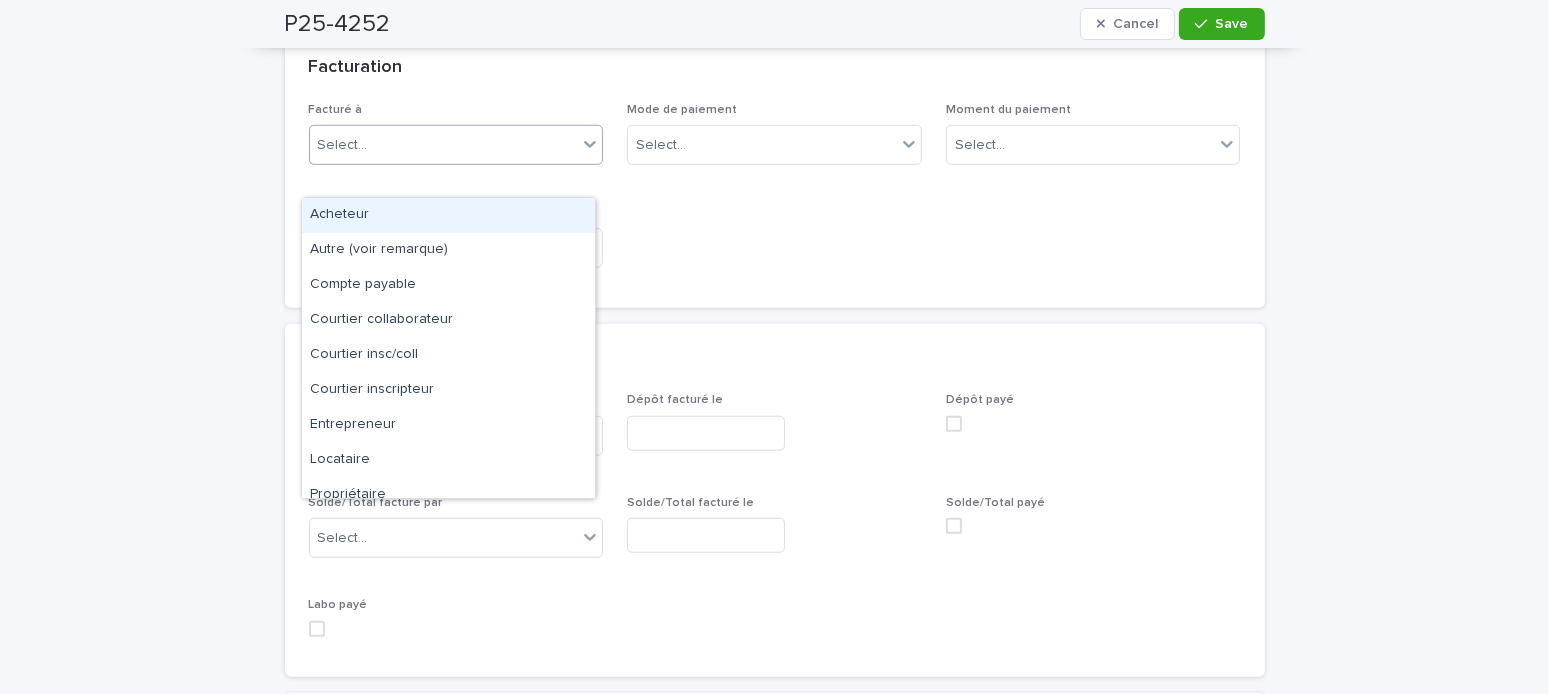 click on "Select..." at bounding box center [444, 145] 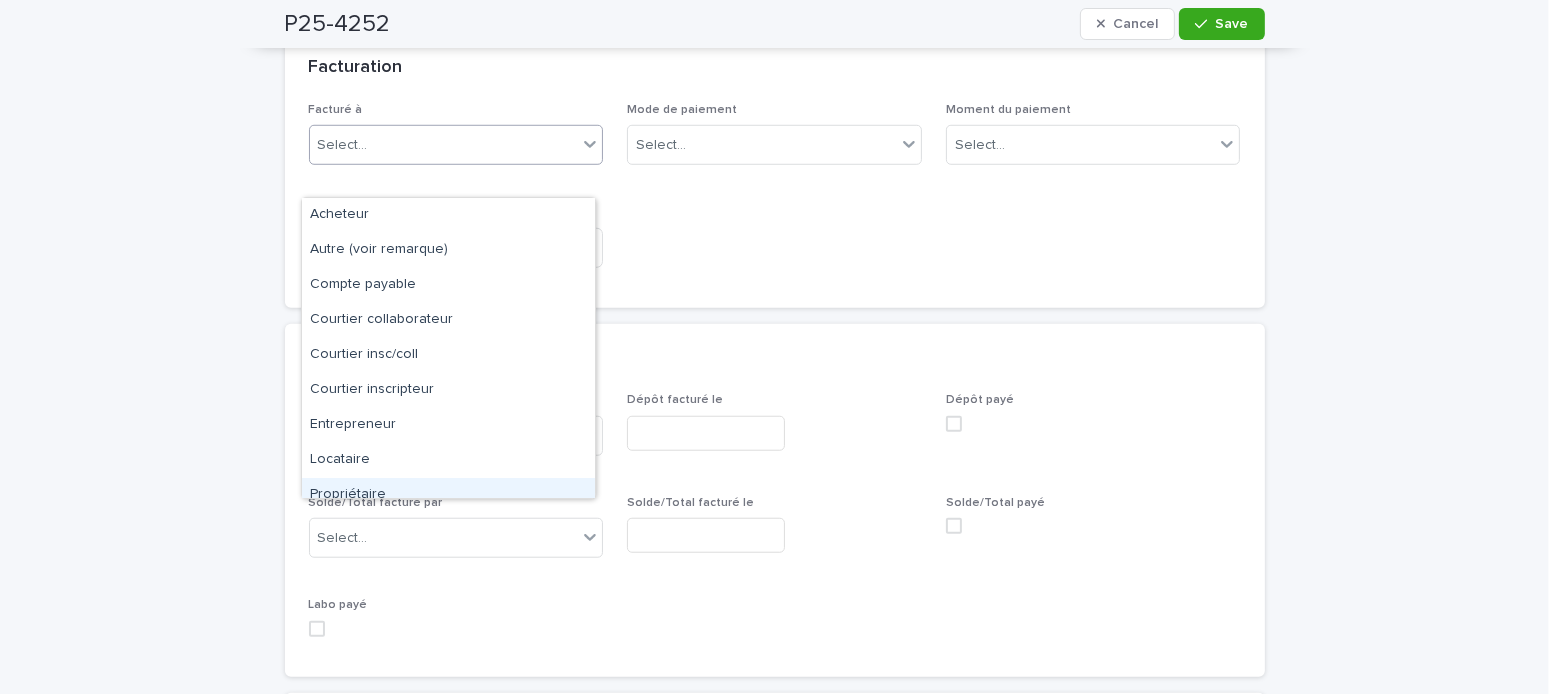 click on "Propriétaire" at bounding box center (448, 495) 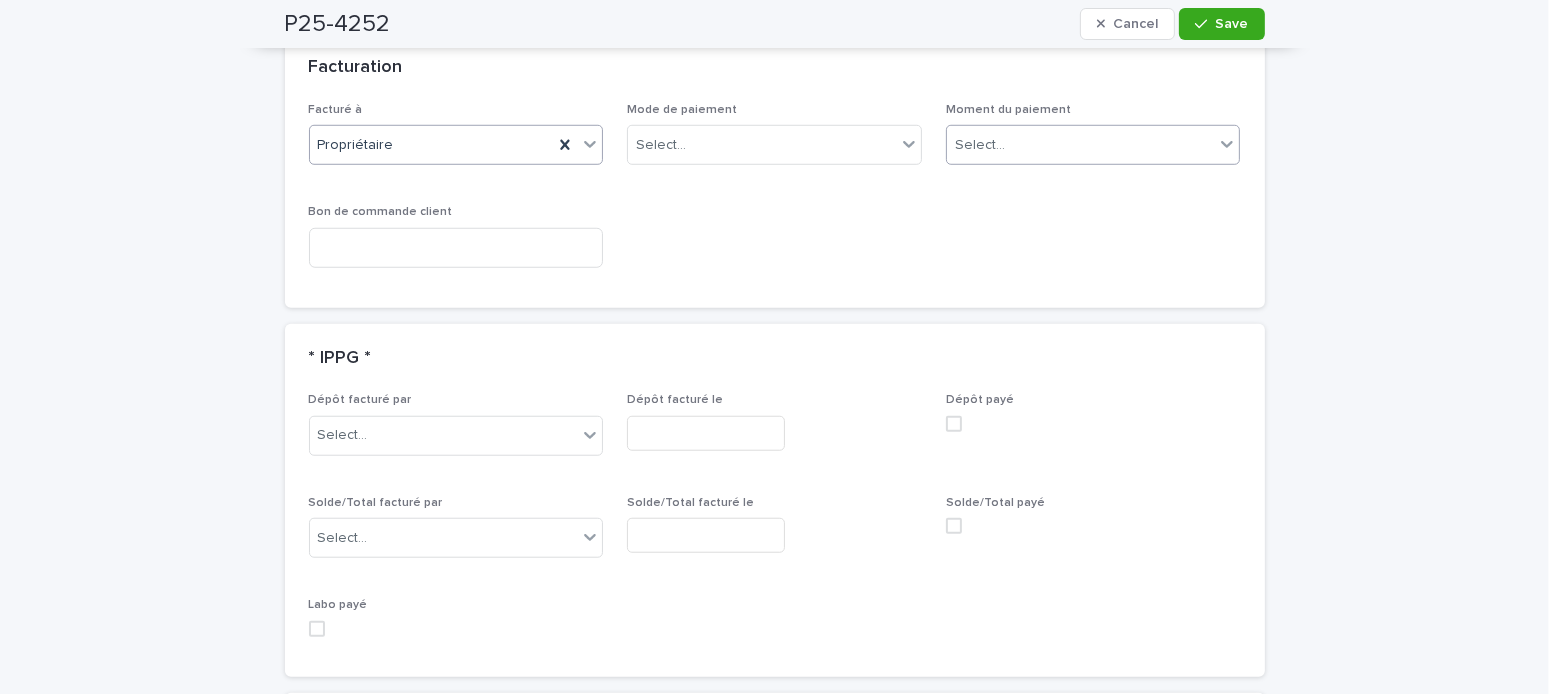 click on "Select..." at bounding box center [1081, 145] 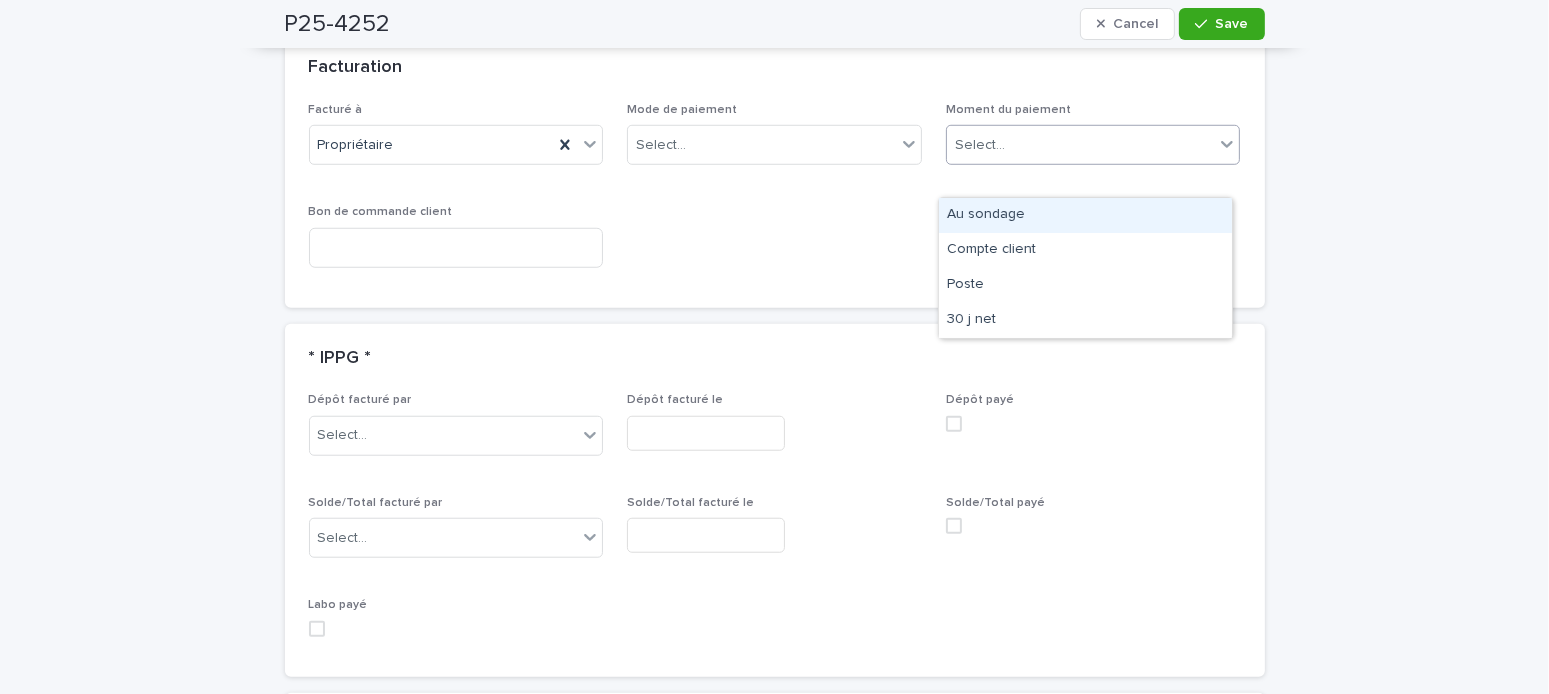 click on "Au sondage" at bounding box center [1085, 215] 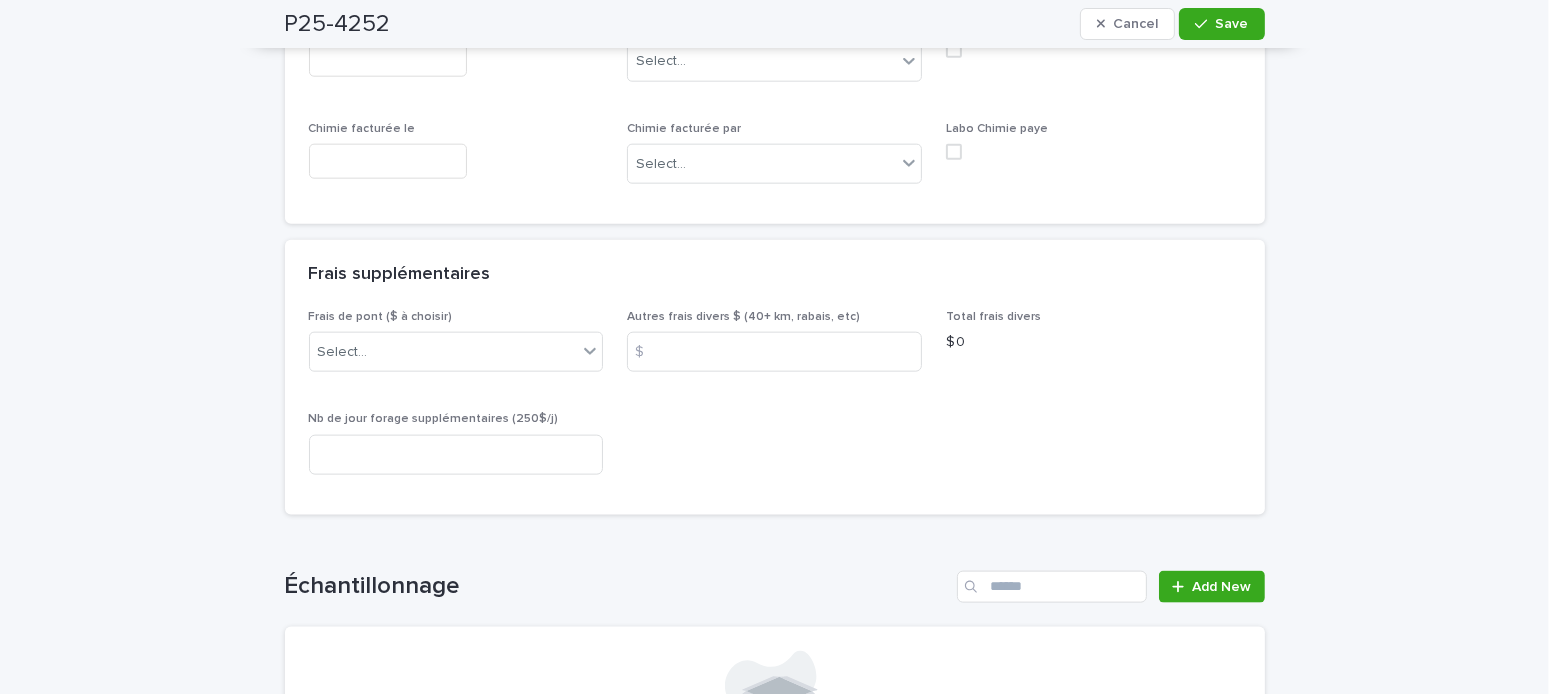 scroll, scrollTop: 2700, scrollLeft: 0, axis: vertical 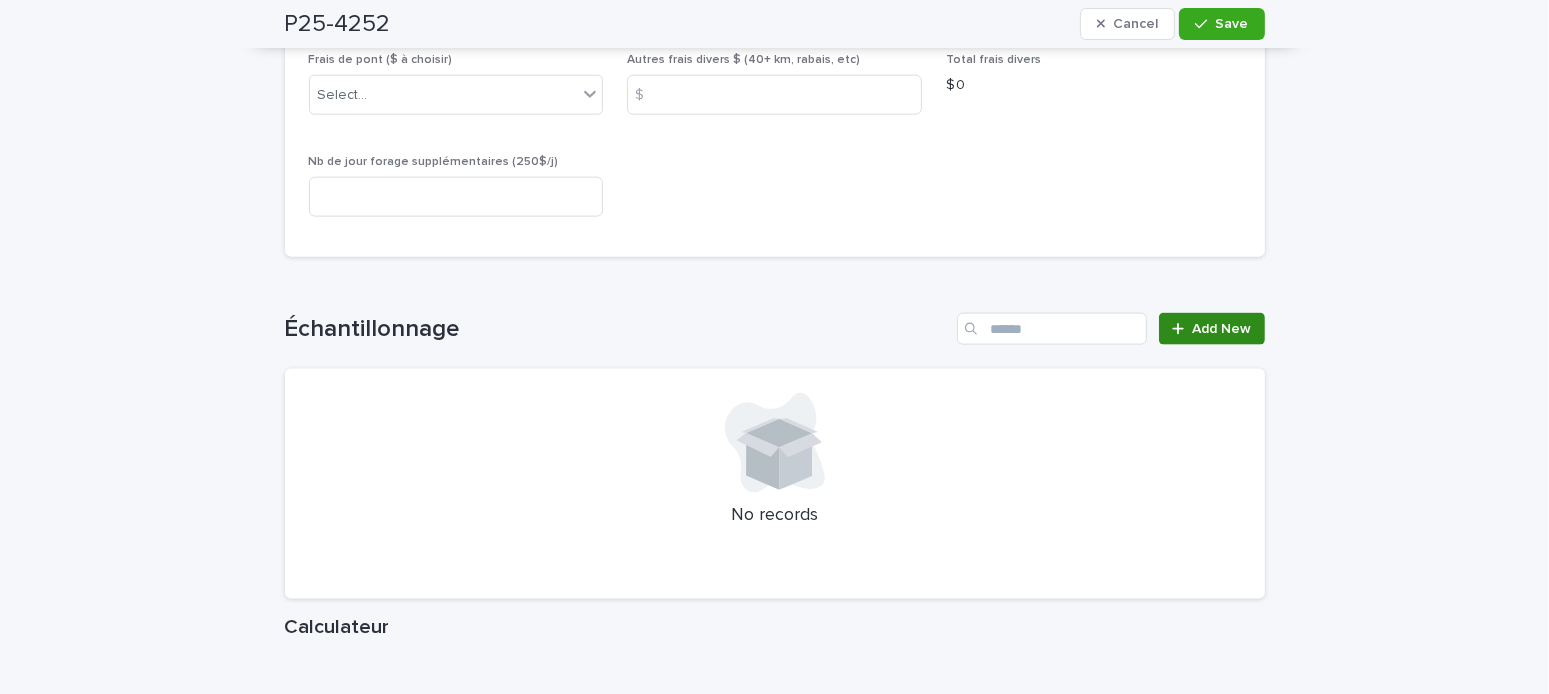 click on "Add New" at bounding box center (1222, 329) 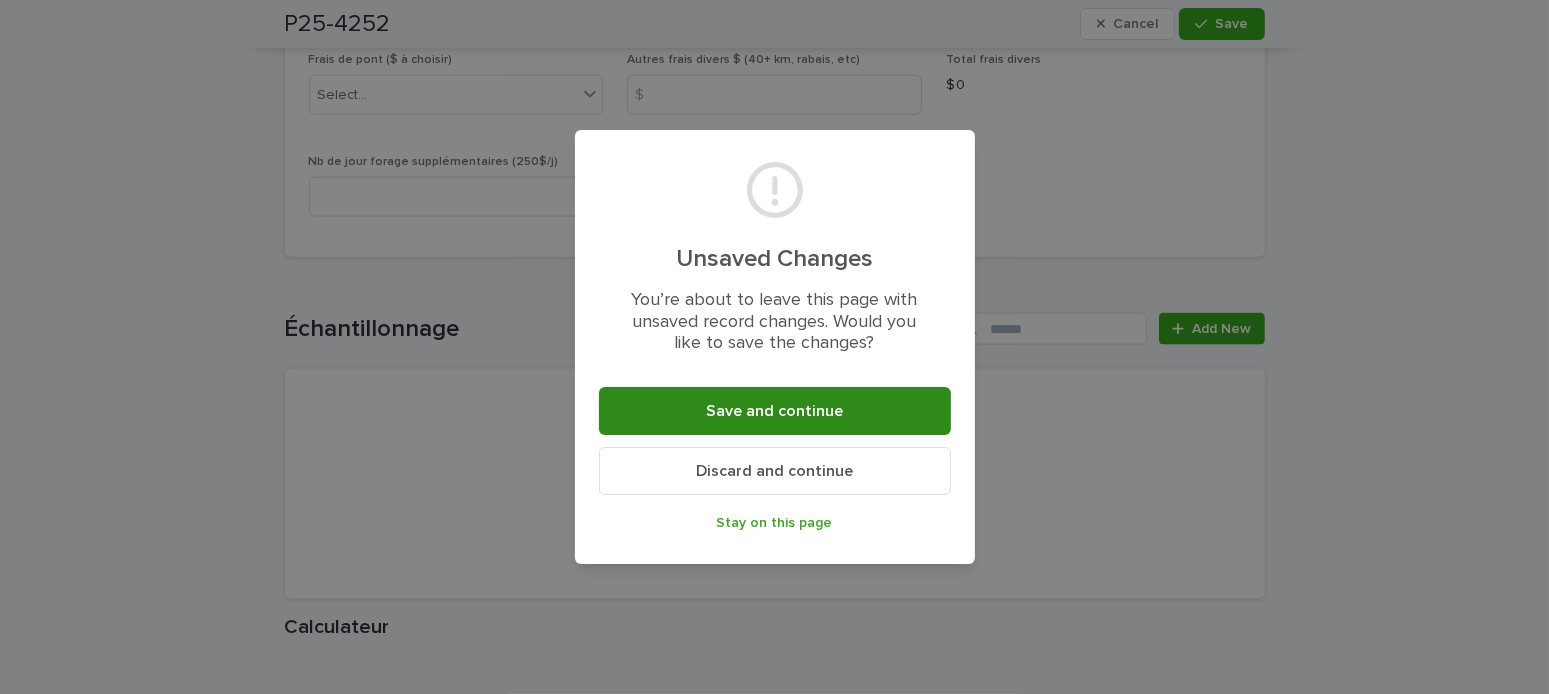 click on "Save and continue" at bounding box center [775, 411] 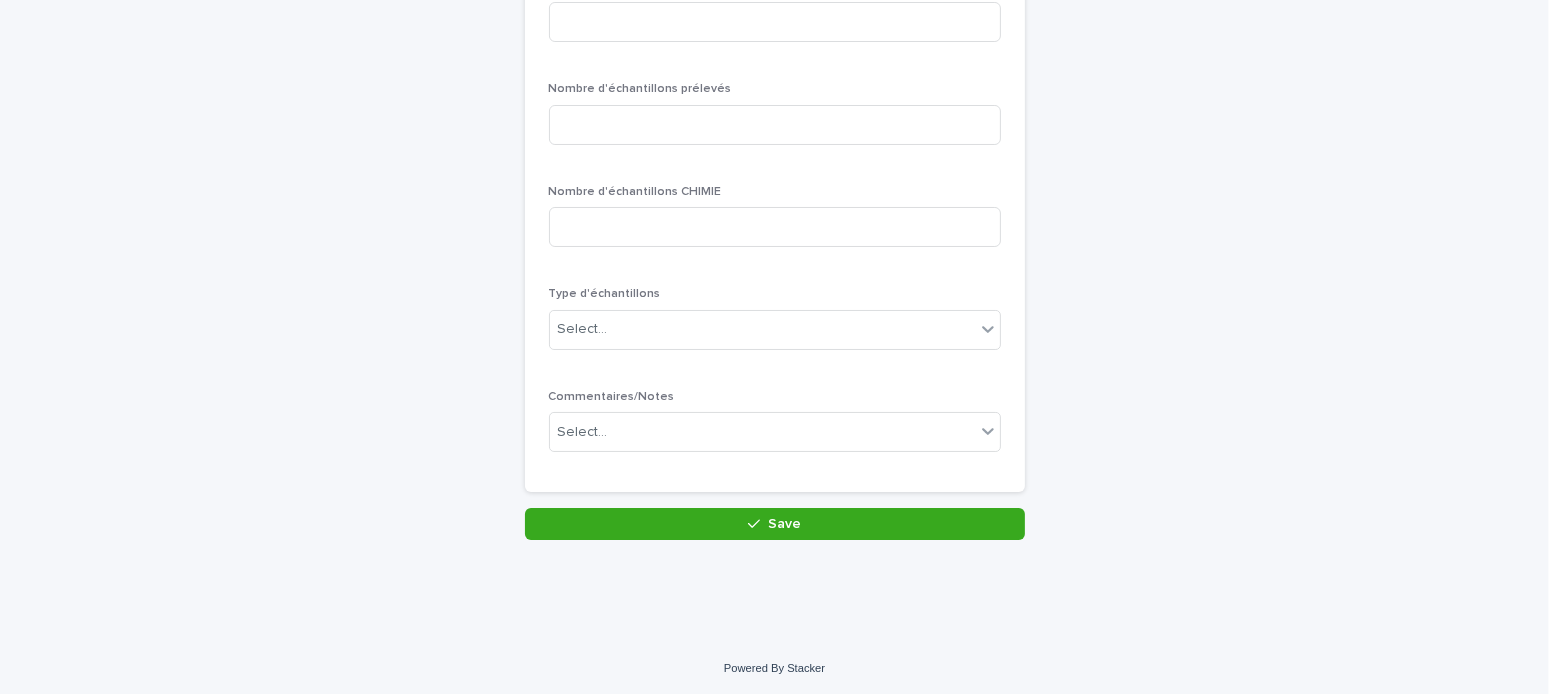 scroll, scrollTop: 0, scrollLeft: 0, axis: both 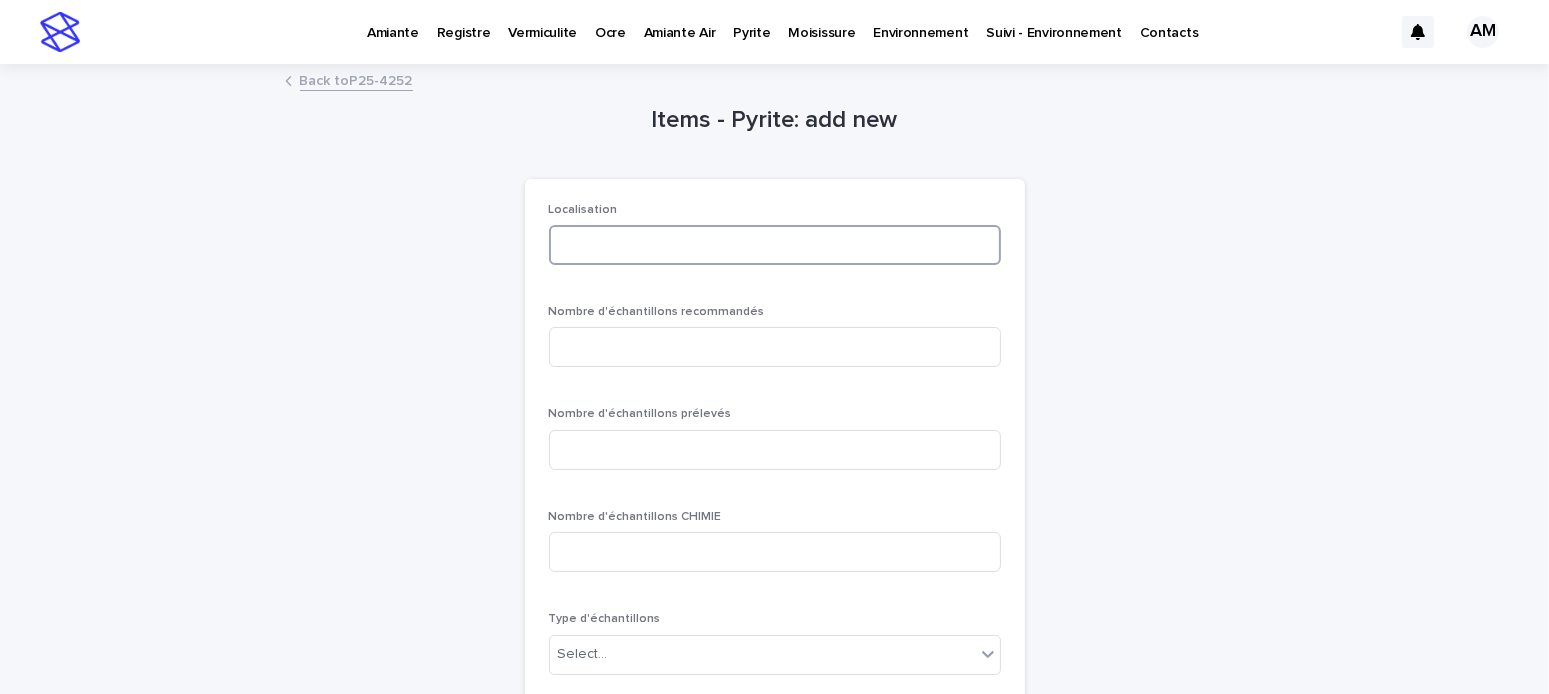 click at bounding box center [775, 245] 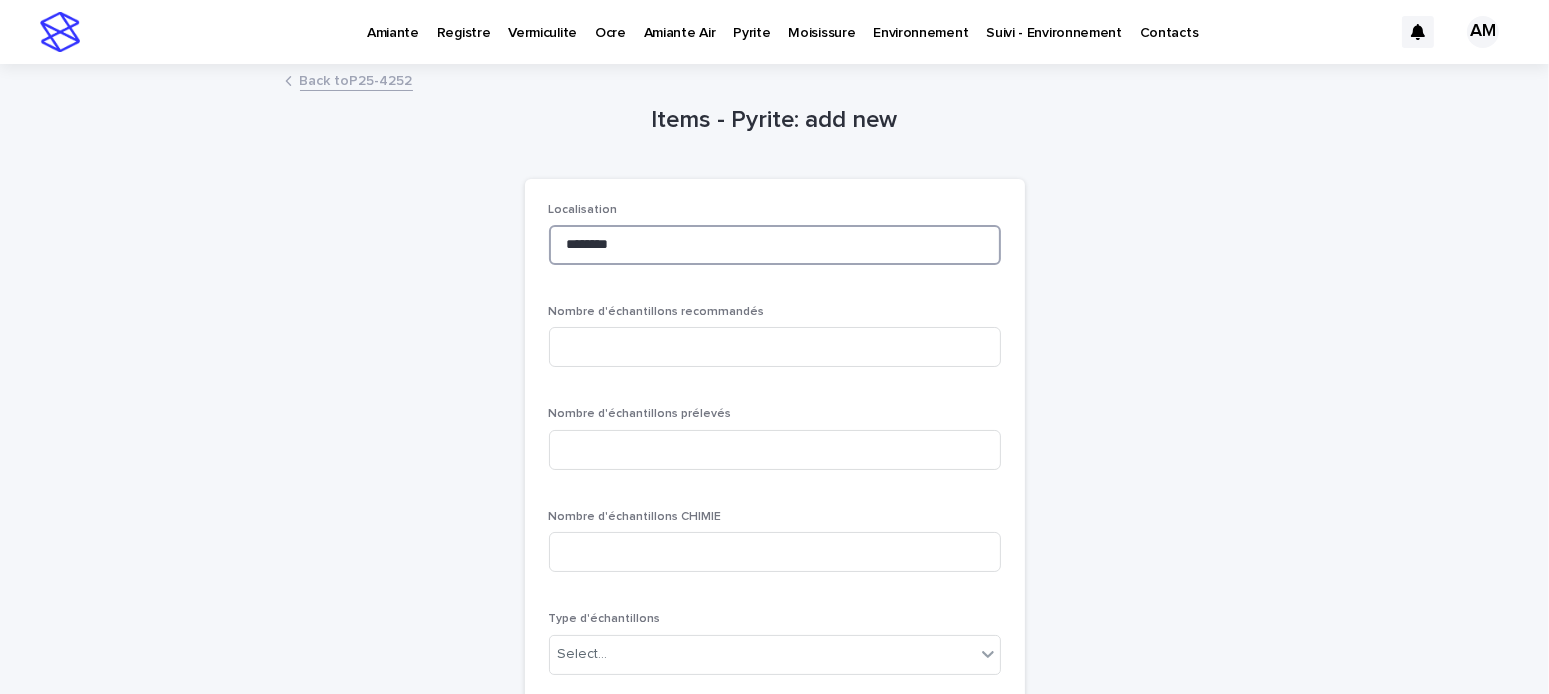 type on "********" 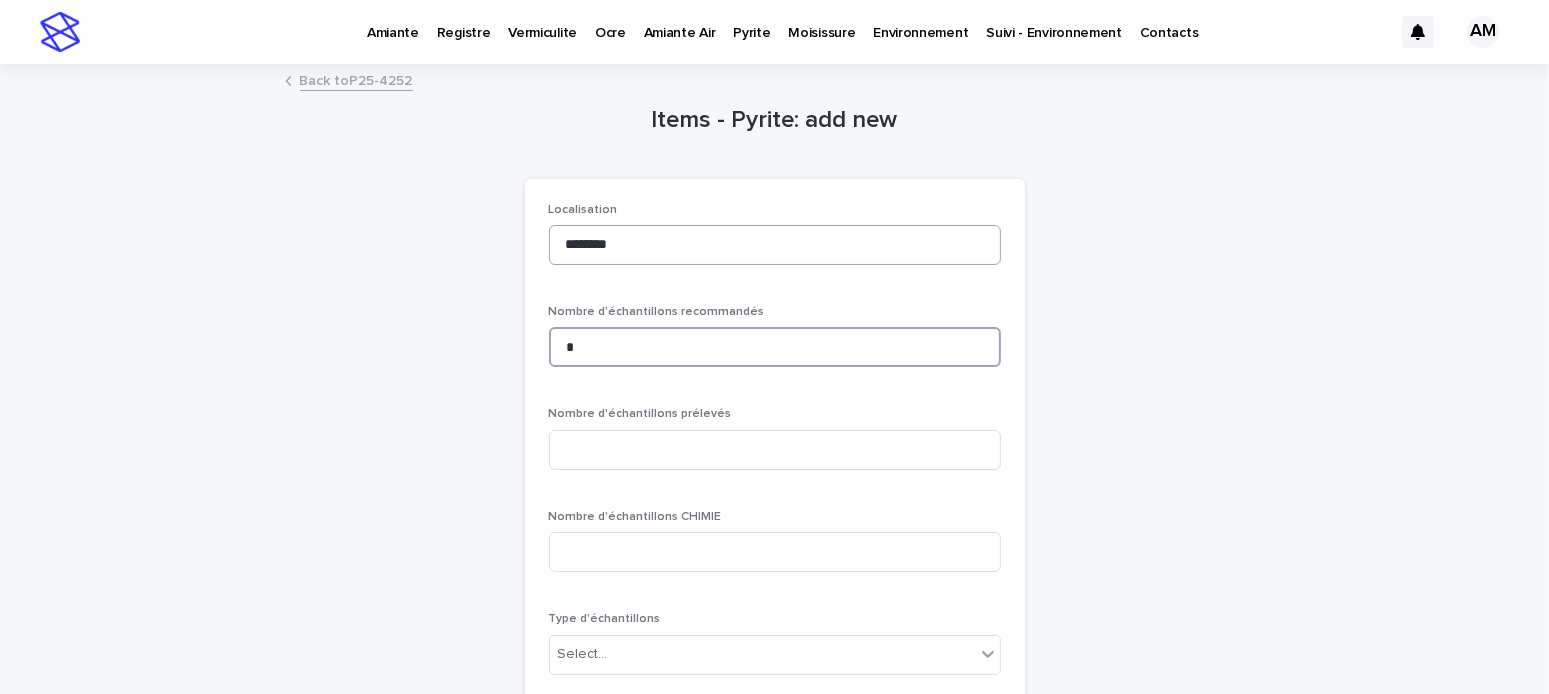 type on "*" 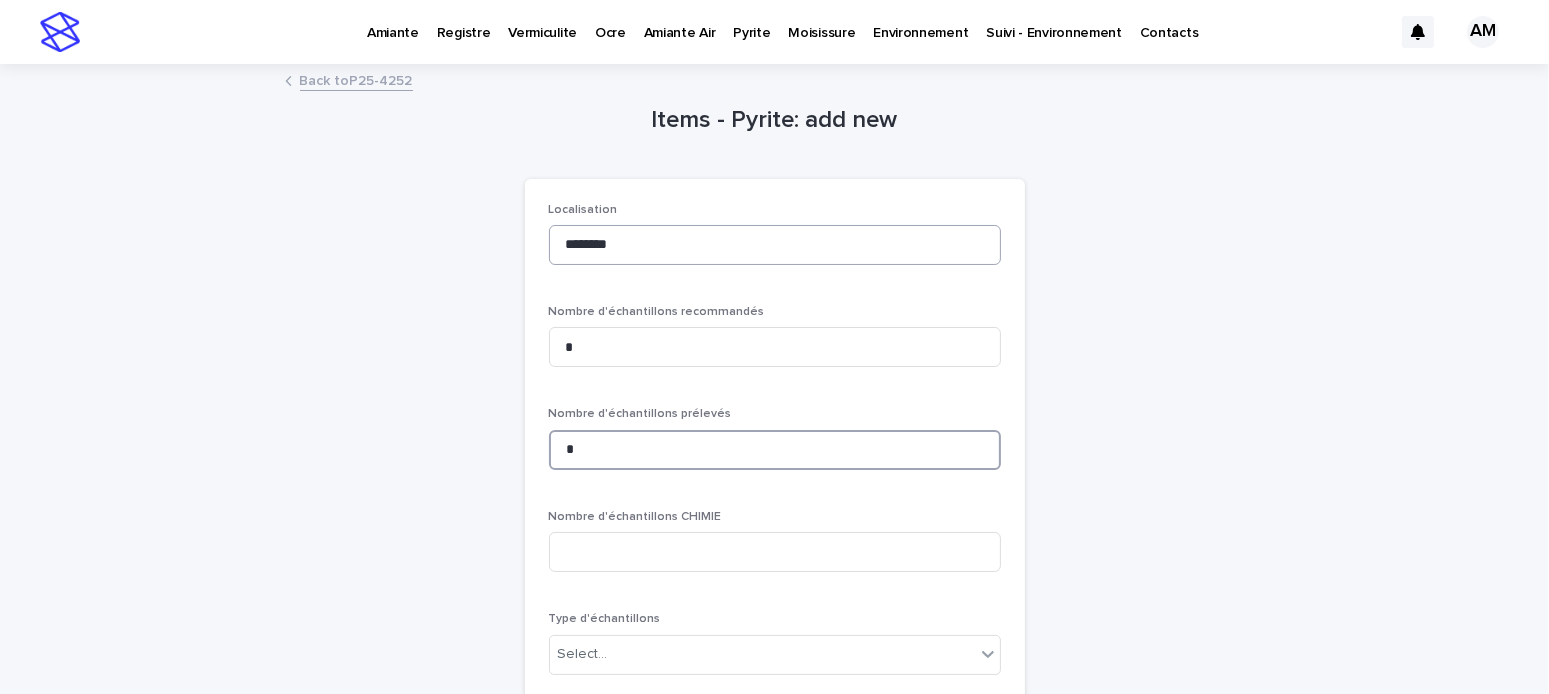type on "*" 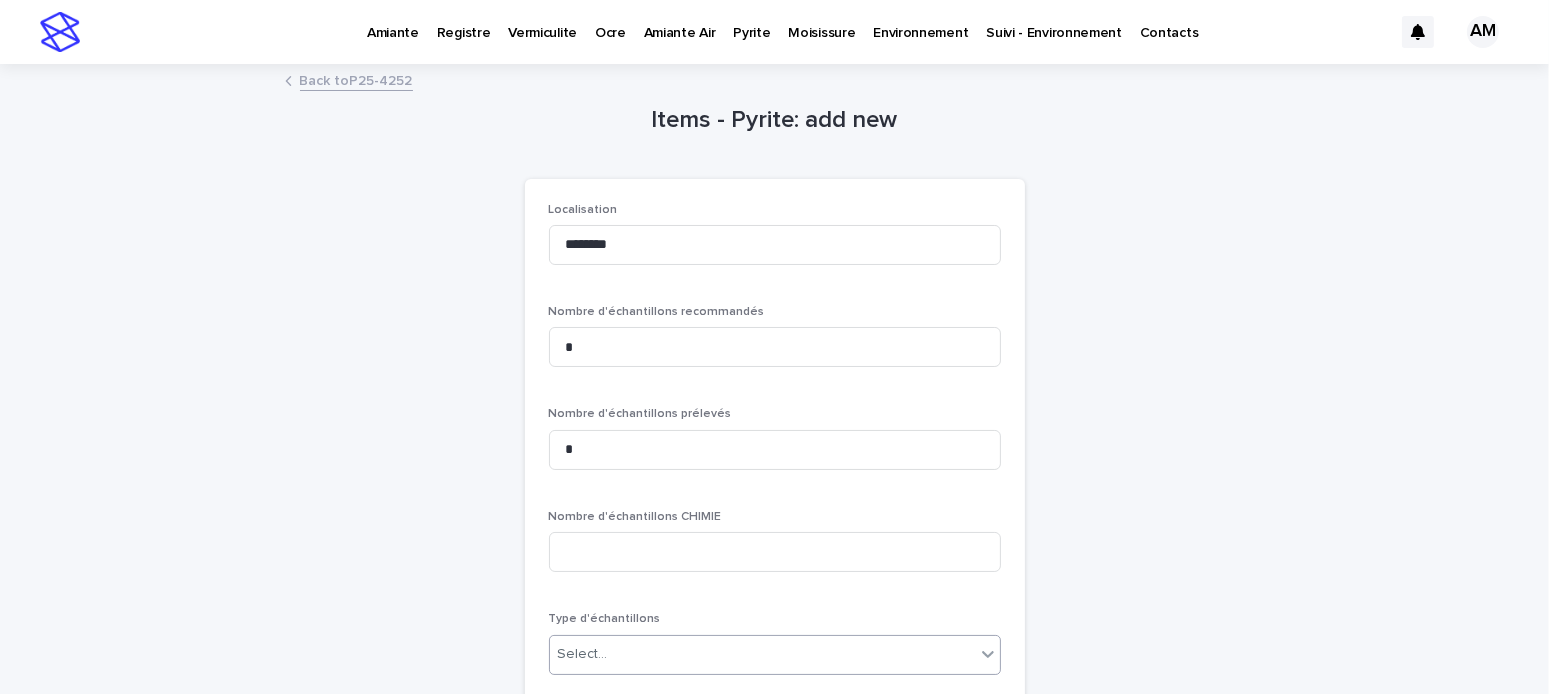 click on "Select..." at bounding box center [762, 654] 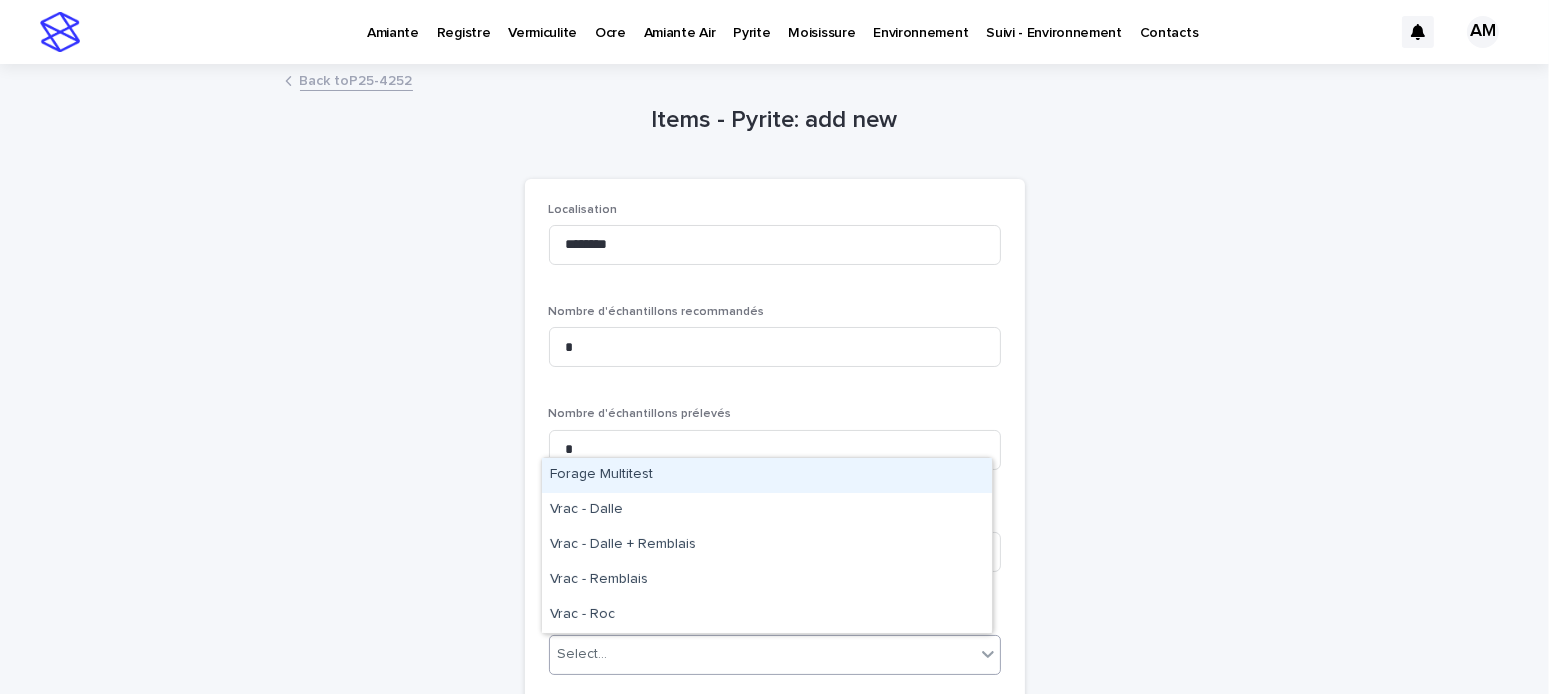 click on "Forage Multitest" at bounding box center (767, 475) 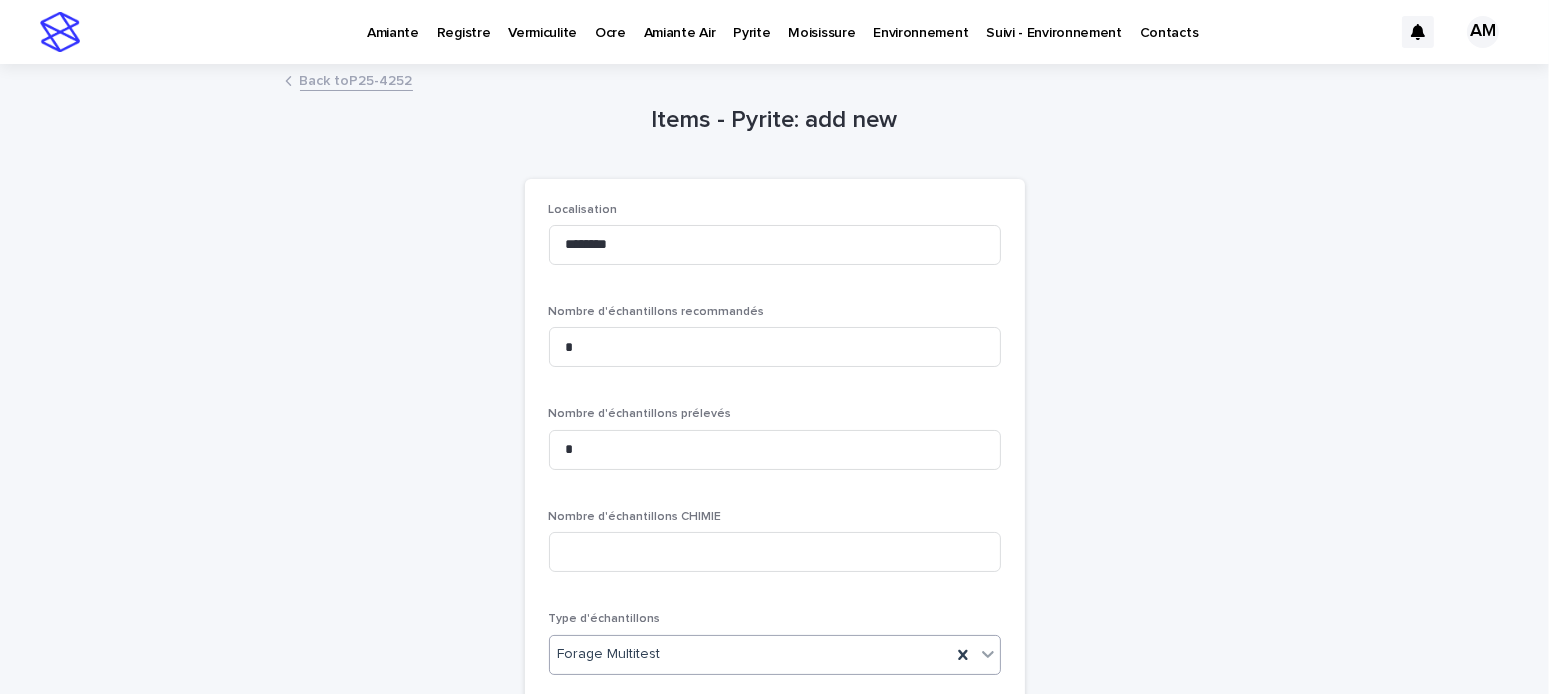 scroll, scrollTop: 325, scrollLeft: 0, axis: vertical 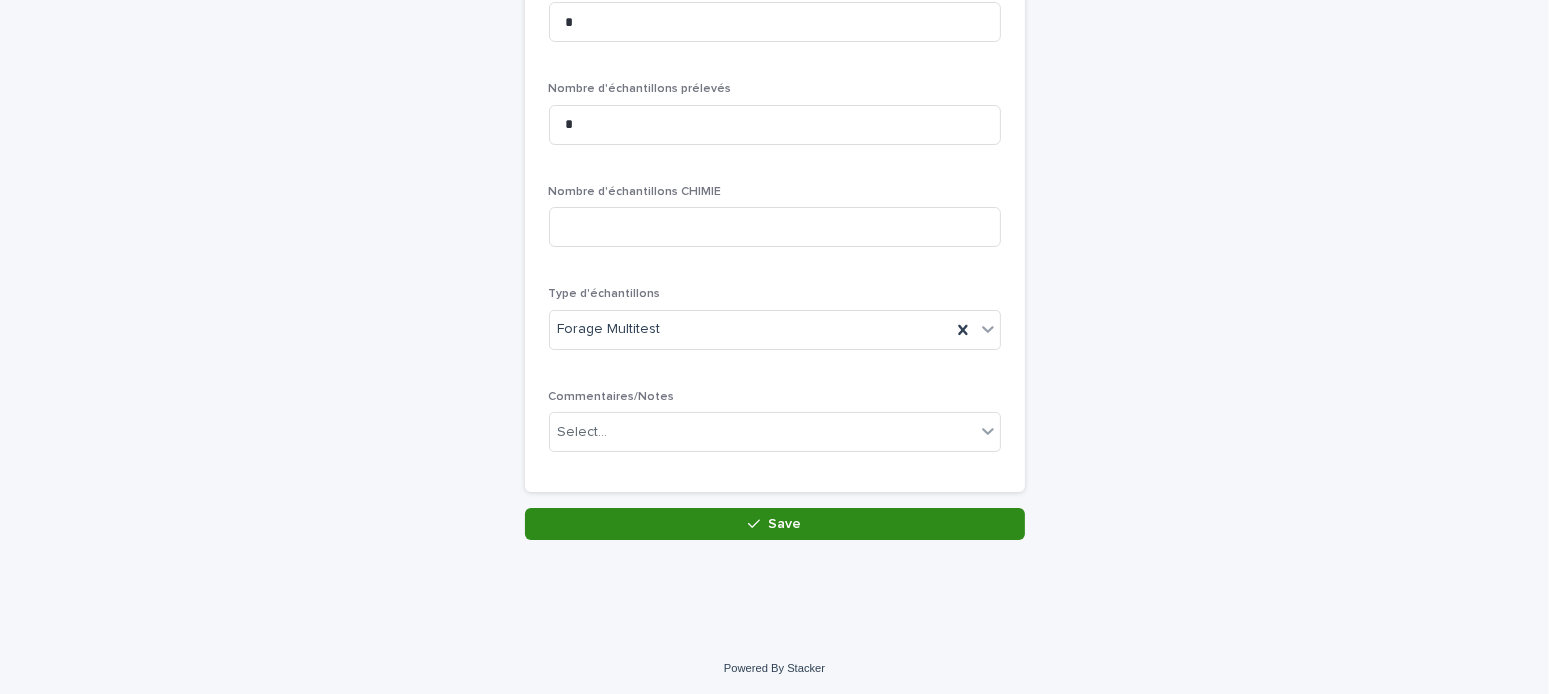 click on "Save" at bounding box center [775, 524] 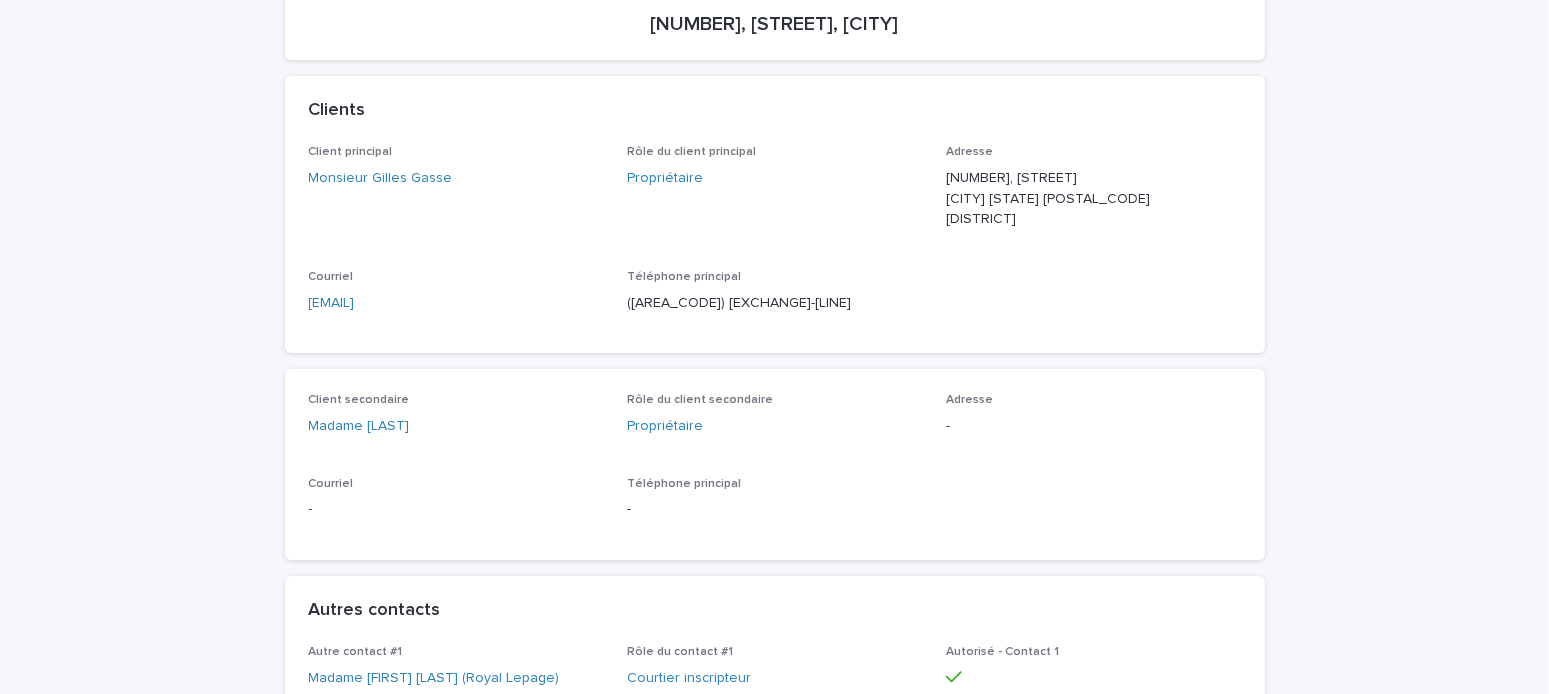 scroll, scrollTop: 0, scrollLeft: 0, axis: both 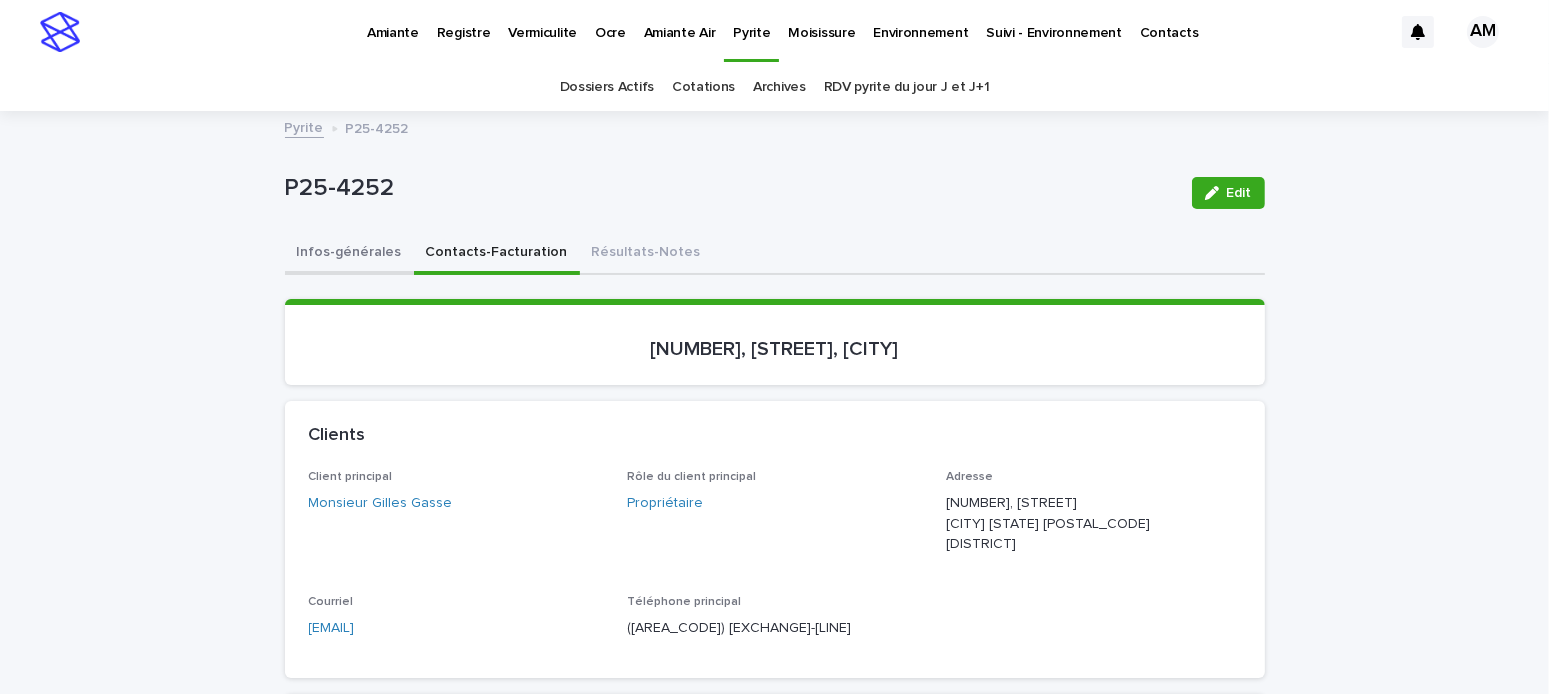 click on "Infos-générales" at bounding box center (349, 254) 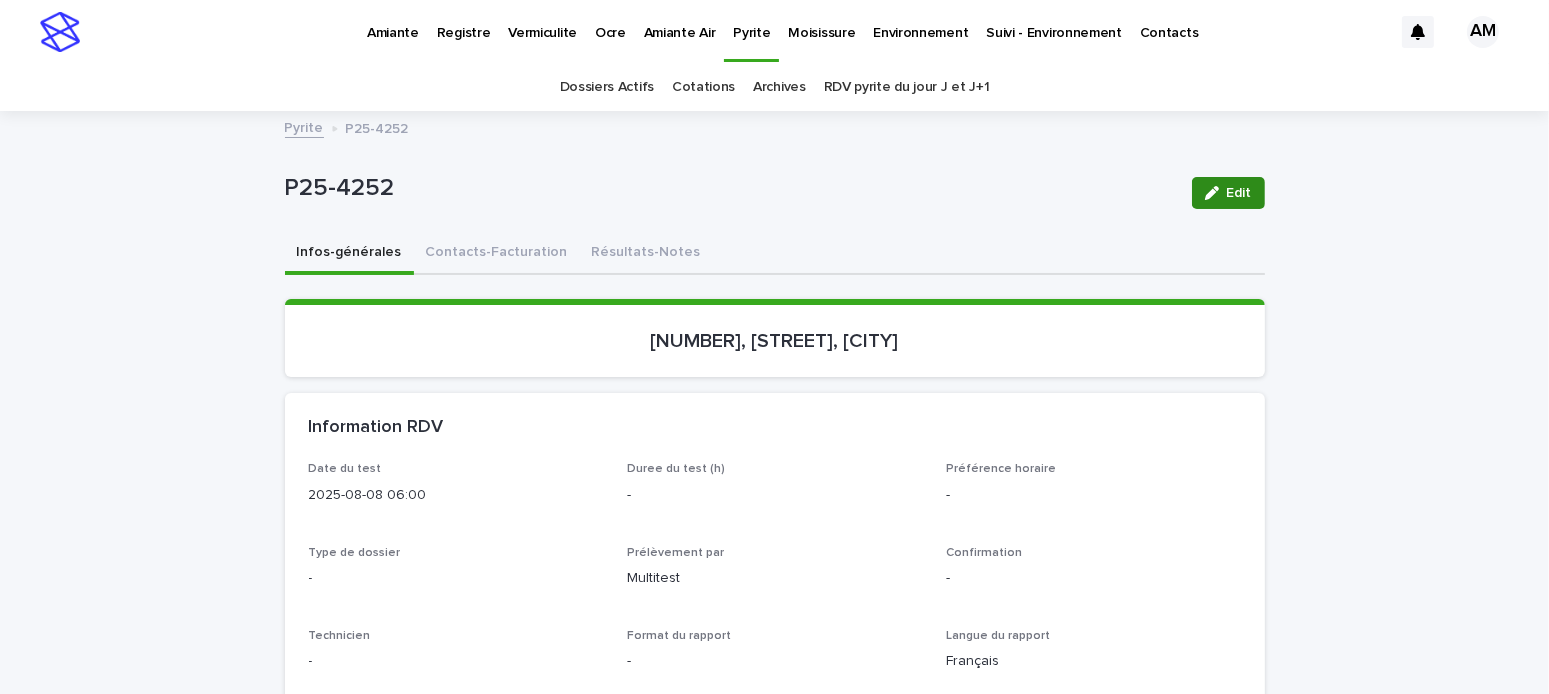 click 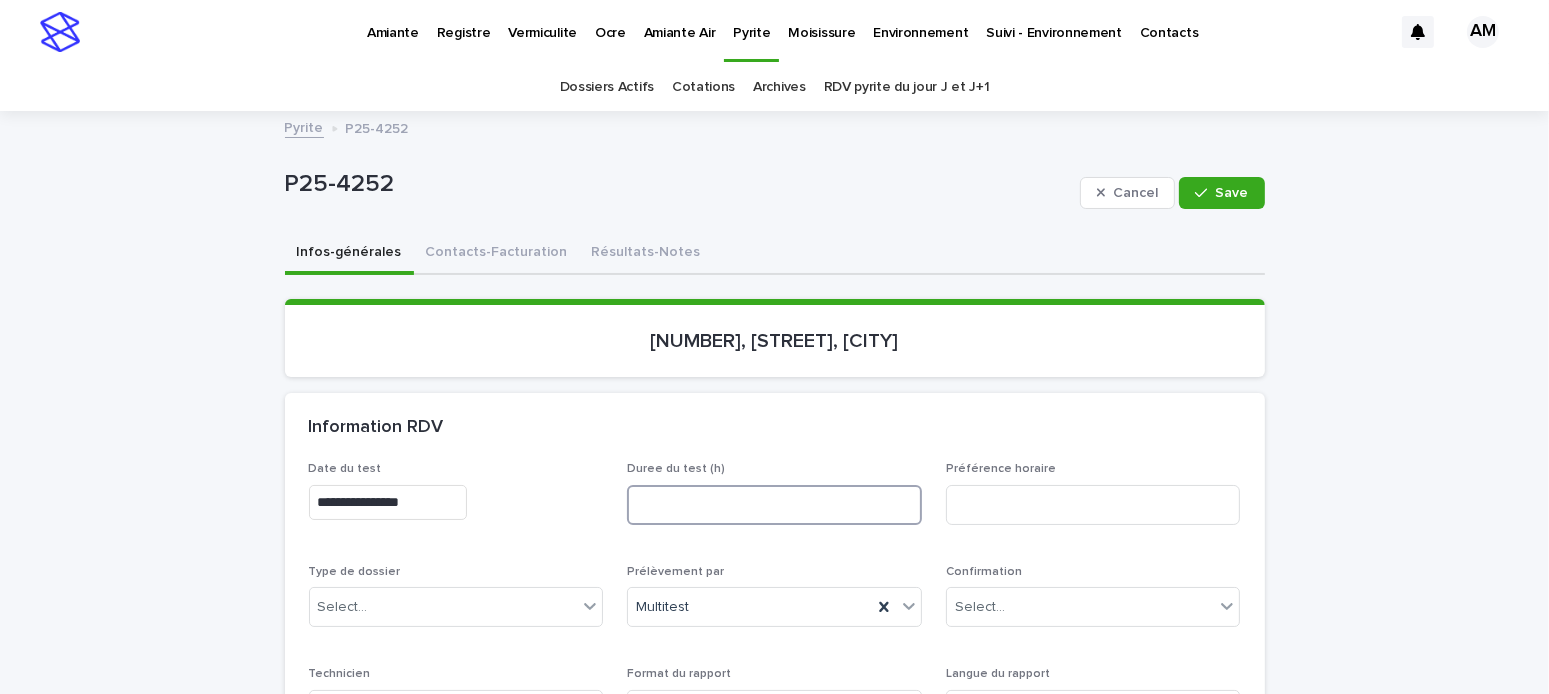 click at bounding box center (774, 505) 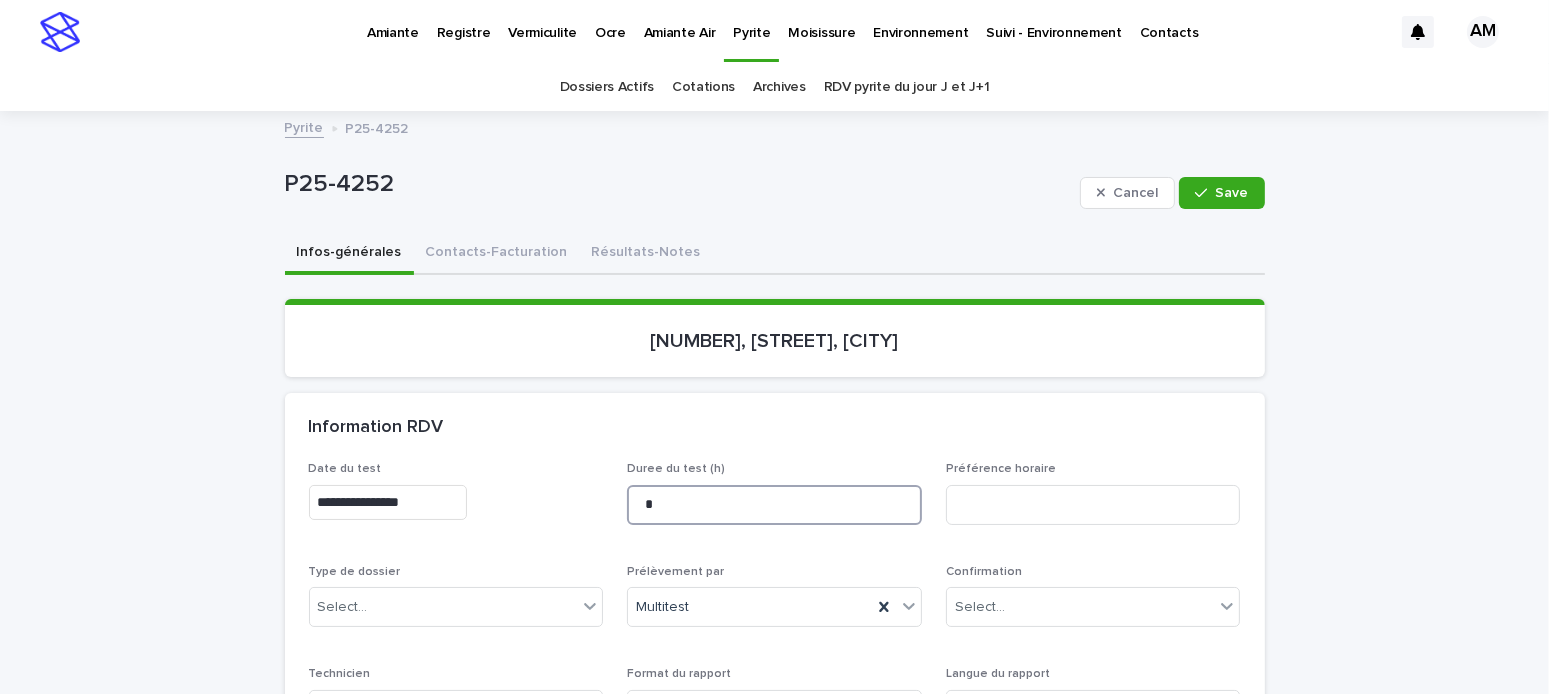 scroll, scrollTop: 400, scrollLeft: 0, axis: vertical 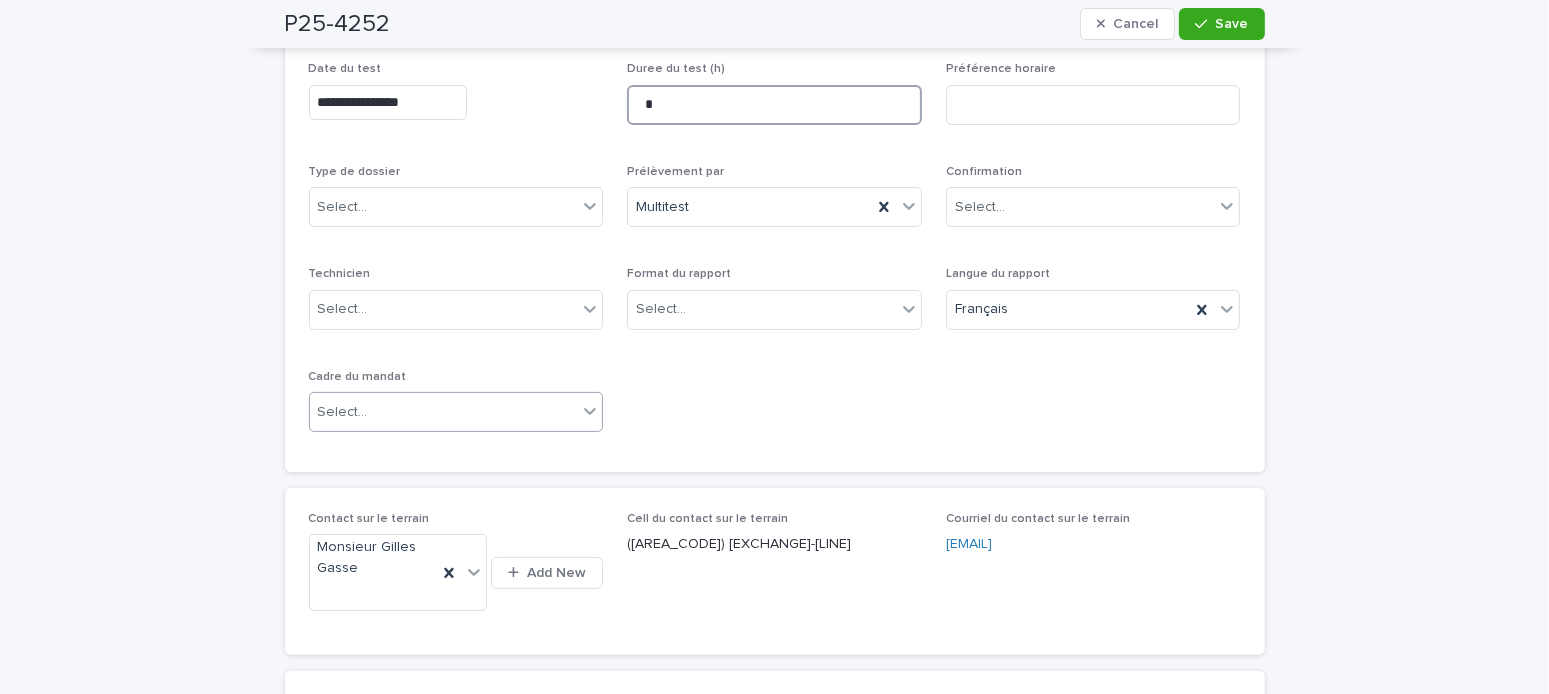 type on "*" 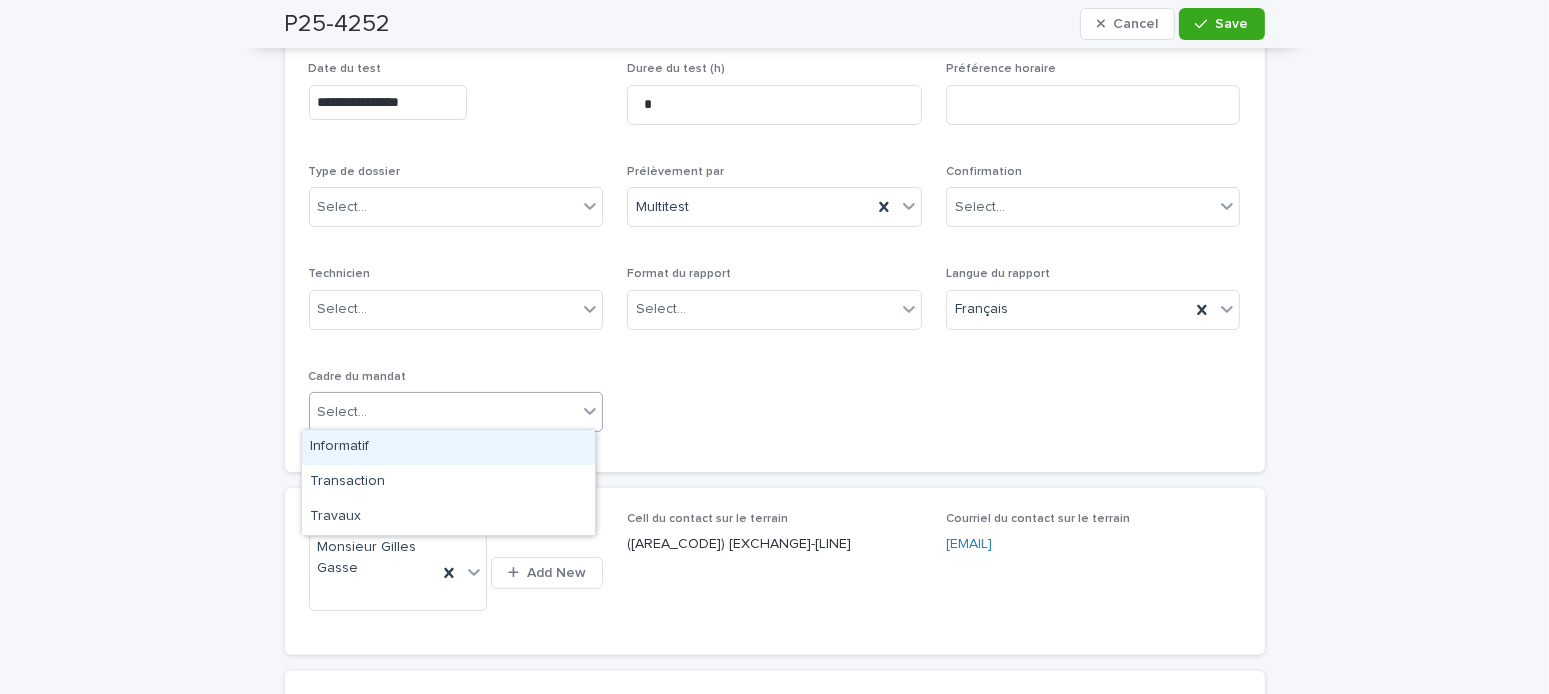 click at bounding box center (371, 412) 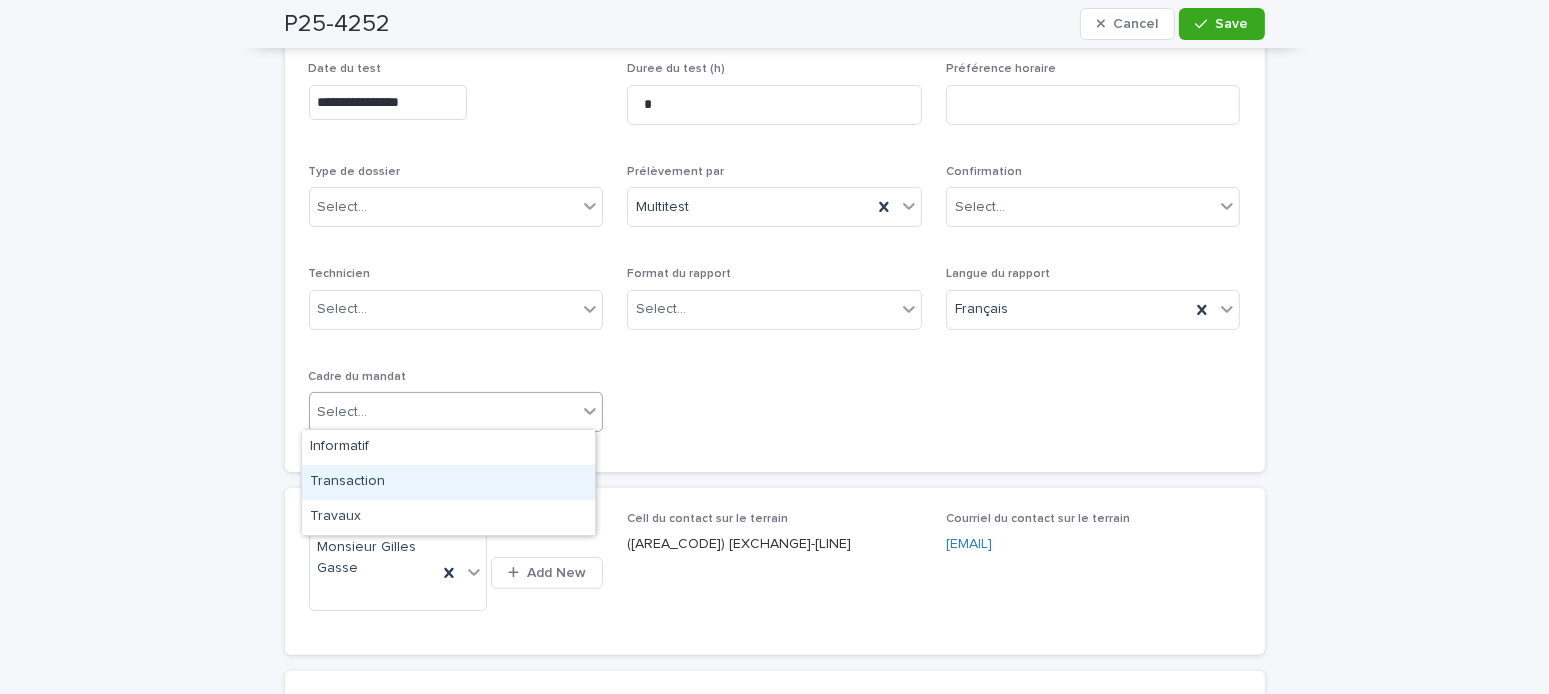 click on "Transaction" at bounding box center (448, 482) 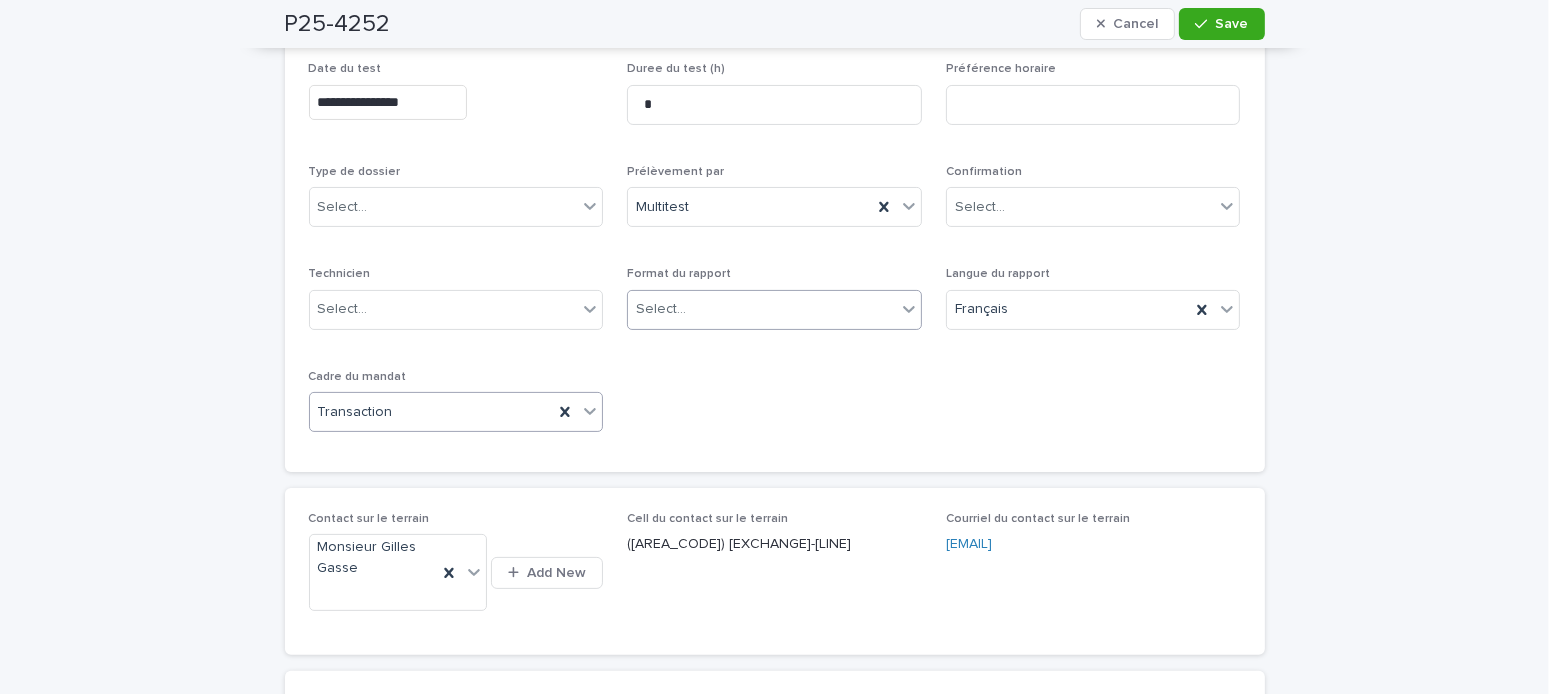 click on "Select..." at bounding box center [762, 309] 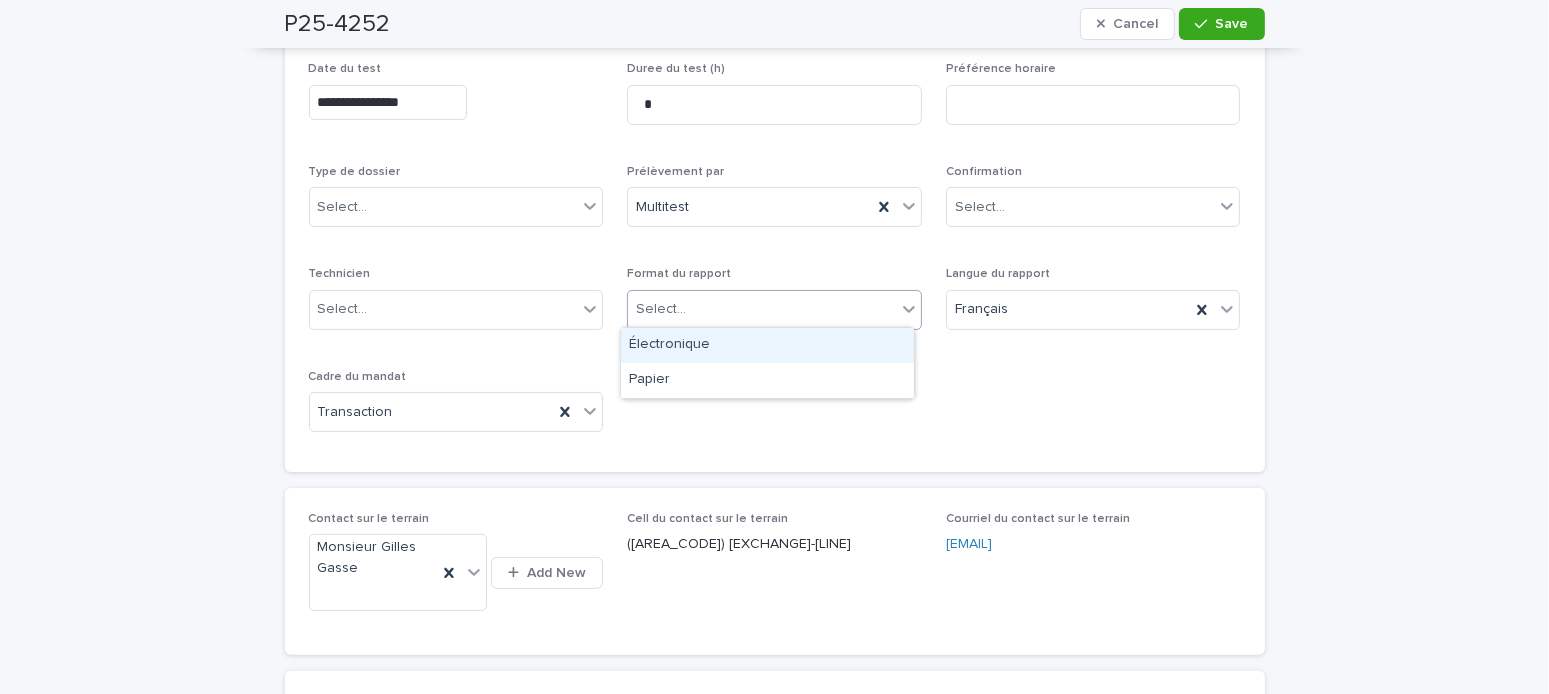 click on "Électronique" at bounding box center [767, 345] 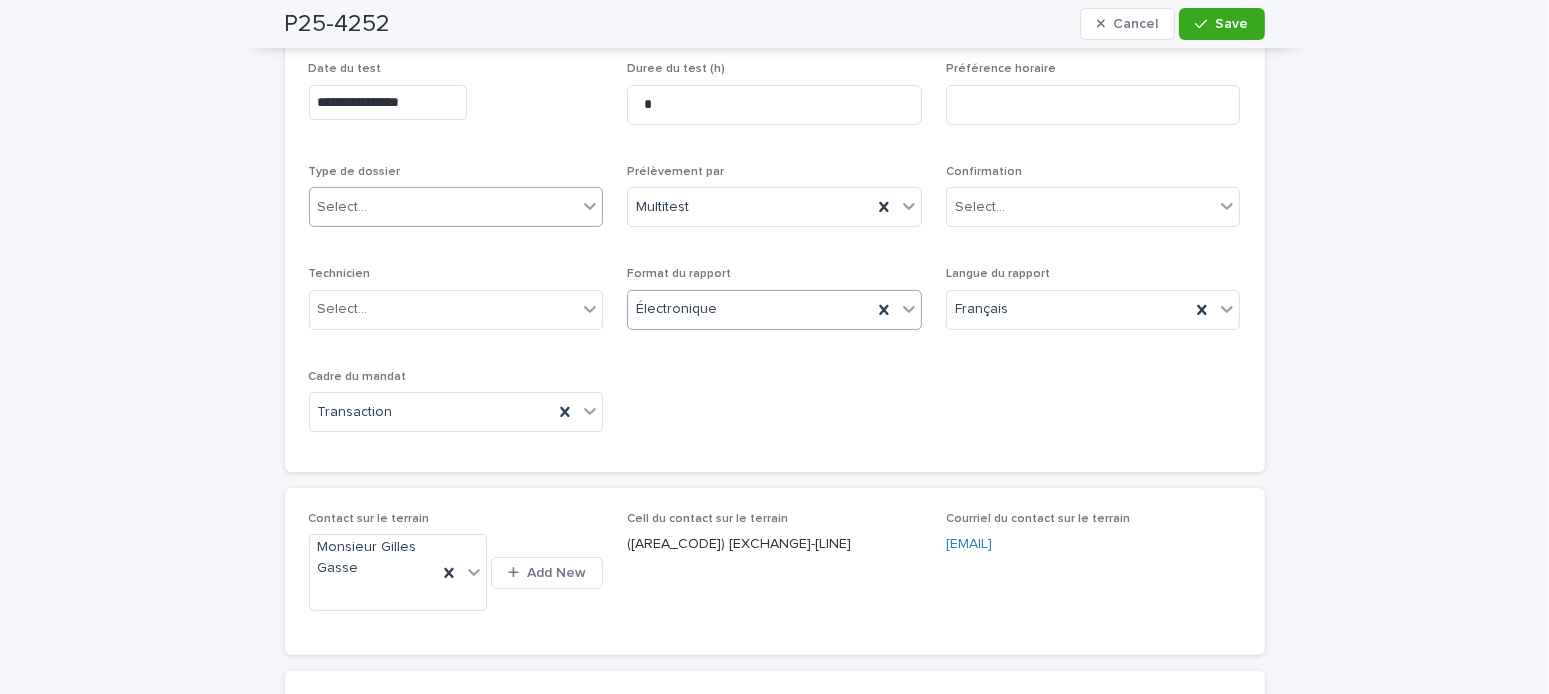 click on "Select..." at bounding box center (343, 207) 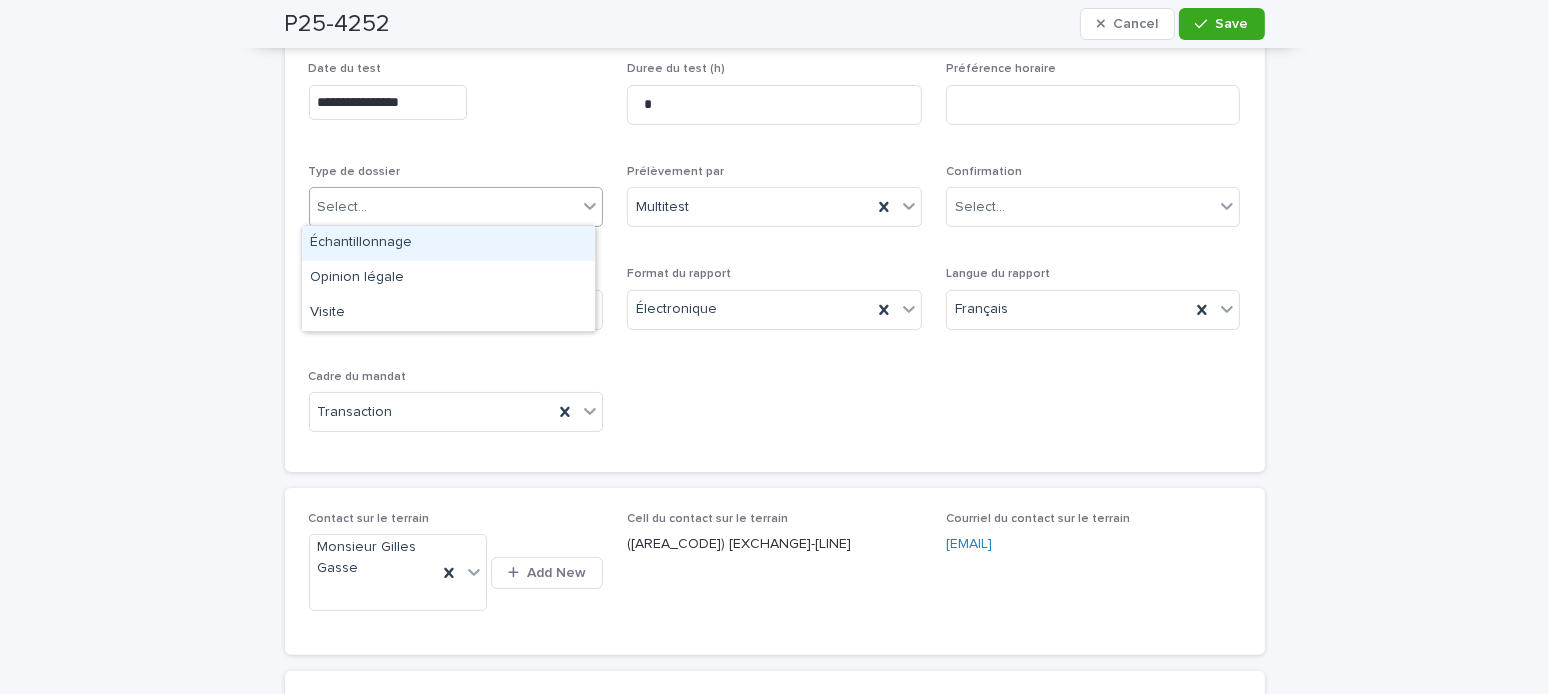 click on "Échantillonnage" at bounding box center (448, 243) 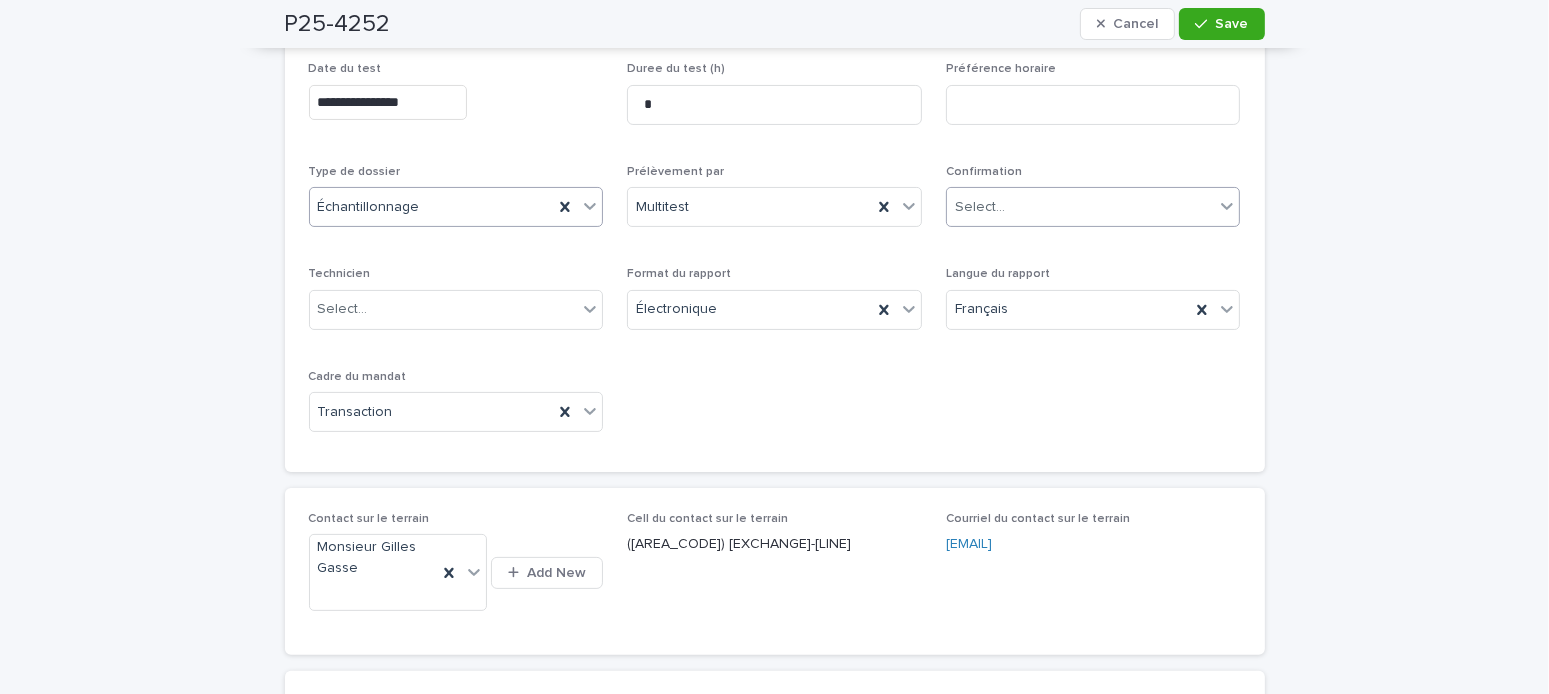 click on "Select..." at bounding box center (1081, 207) 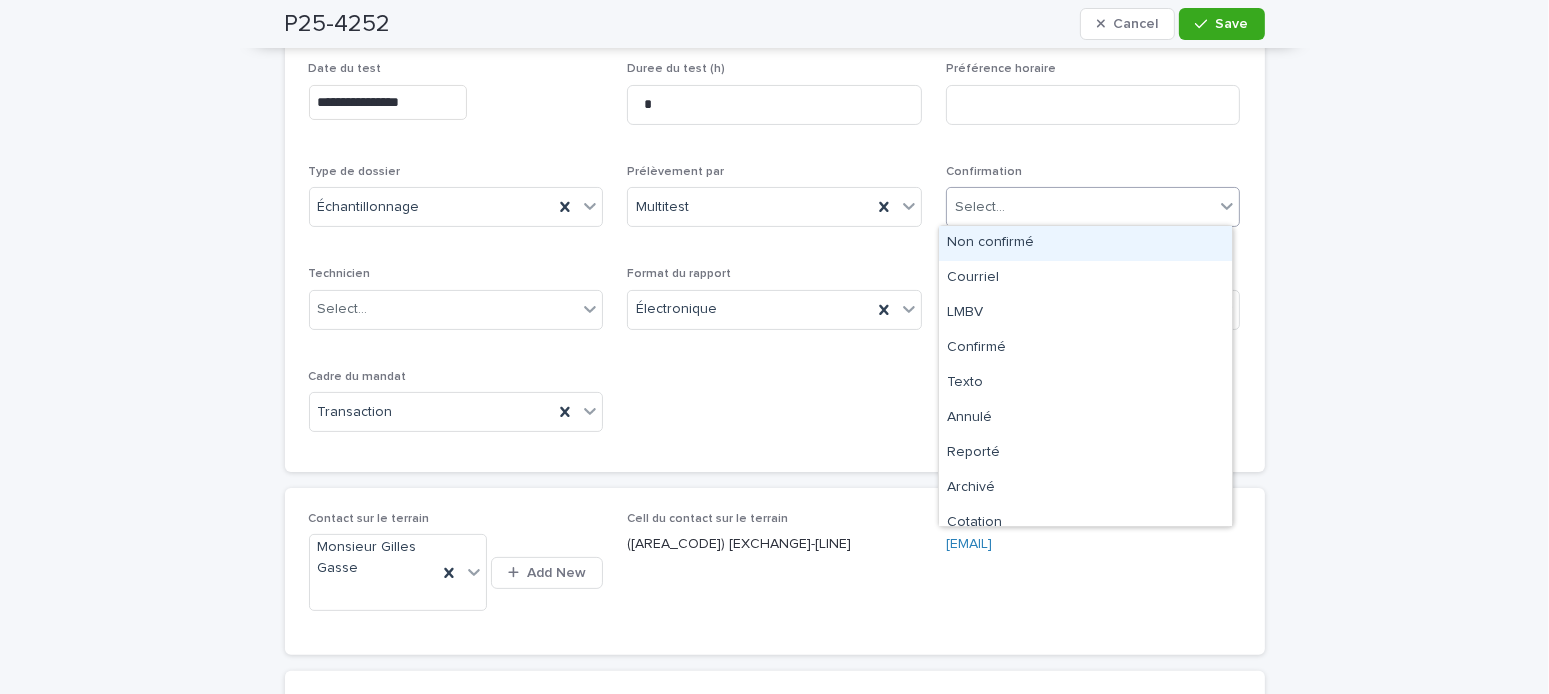 click on "Non confirmé" at bounding box center [1085, 243] 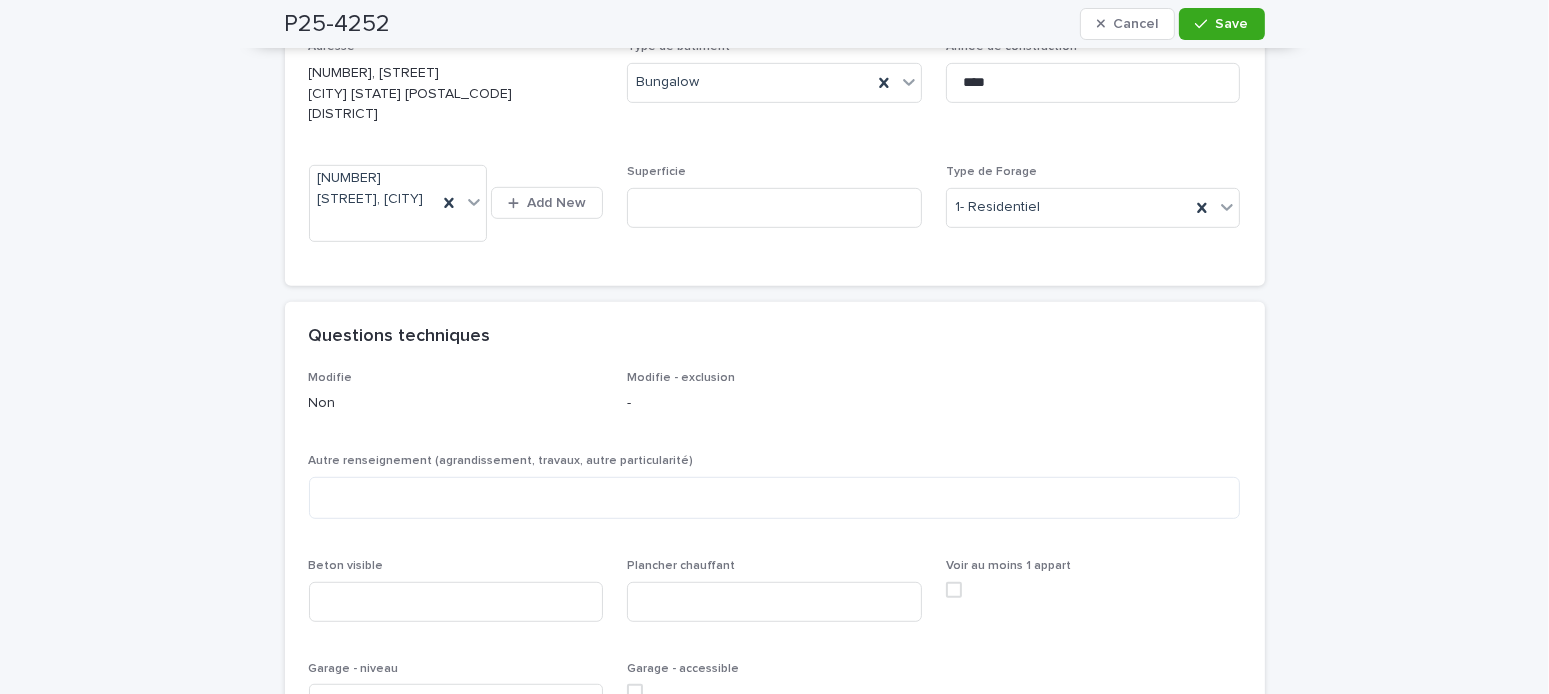 scroll, scrollTop: 1400, scrollLeft: 0, axis: vertical 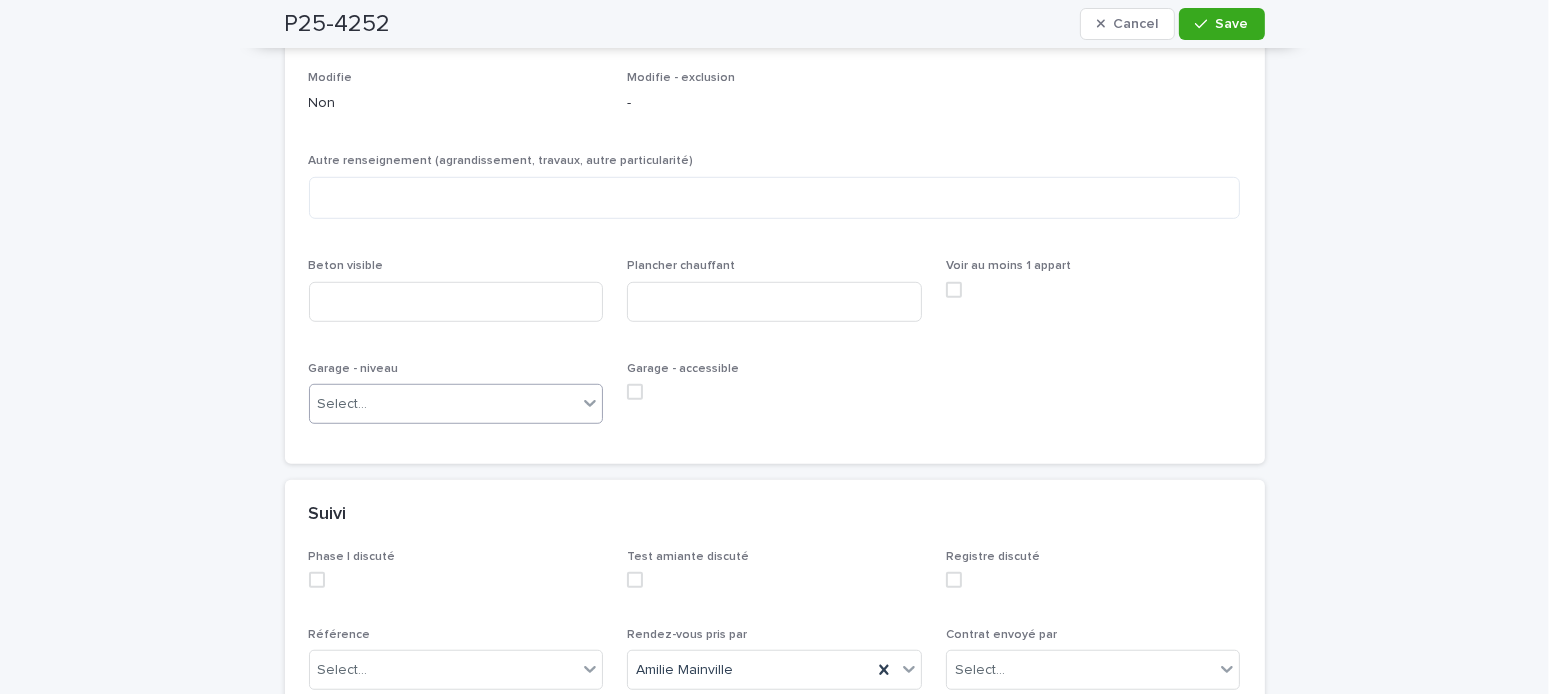 click on "Select..." at bounding box center [444, 404] 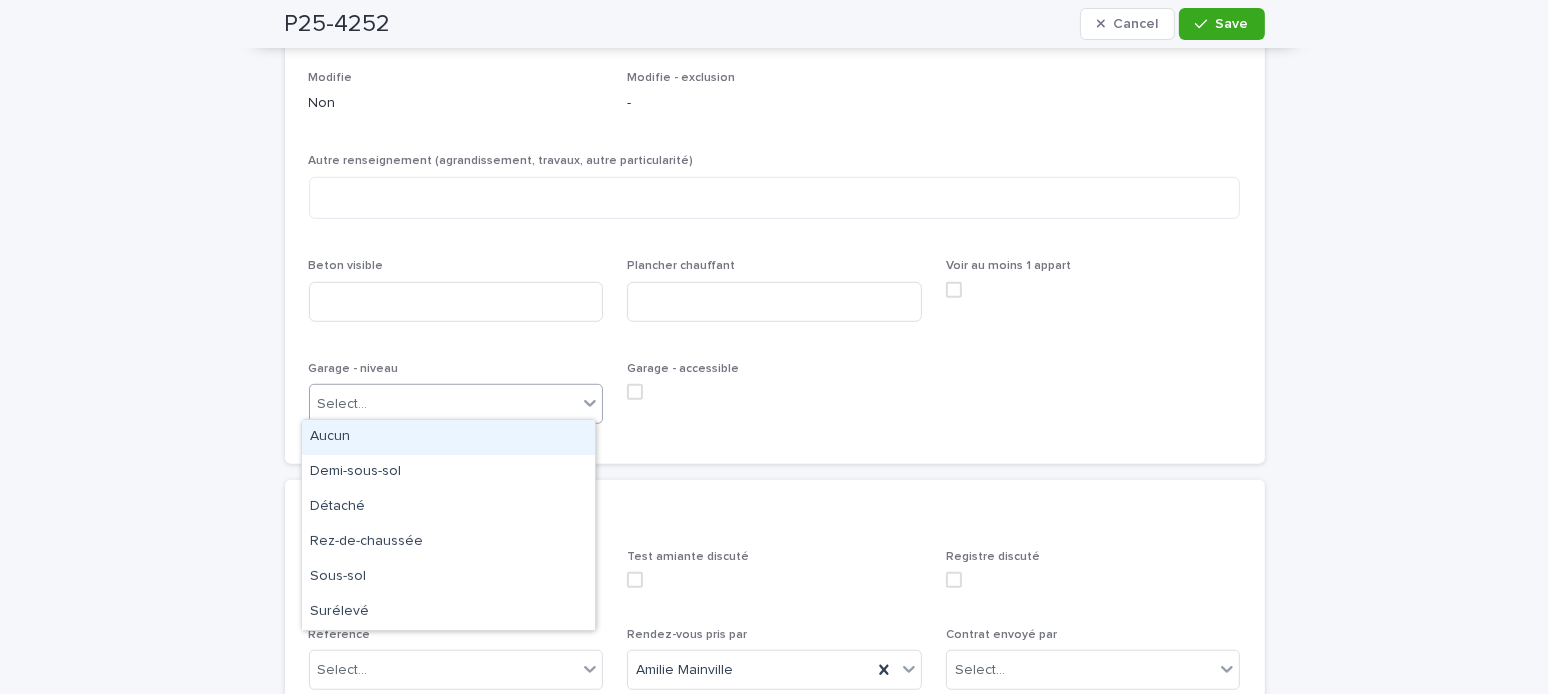 drag, startPoint x: 326, startPoint y: 435, endPoint x: 438, endPoint y: 381, distance: 124.33825 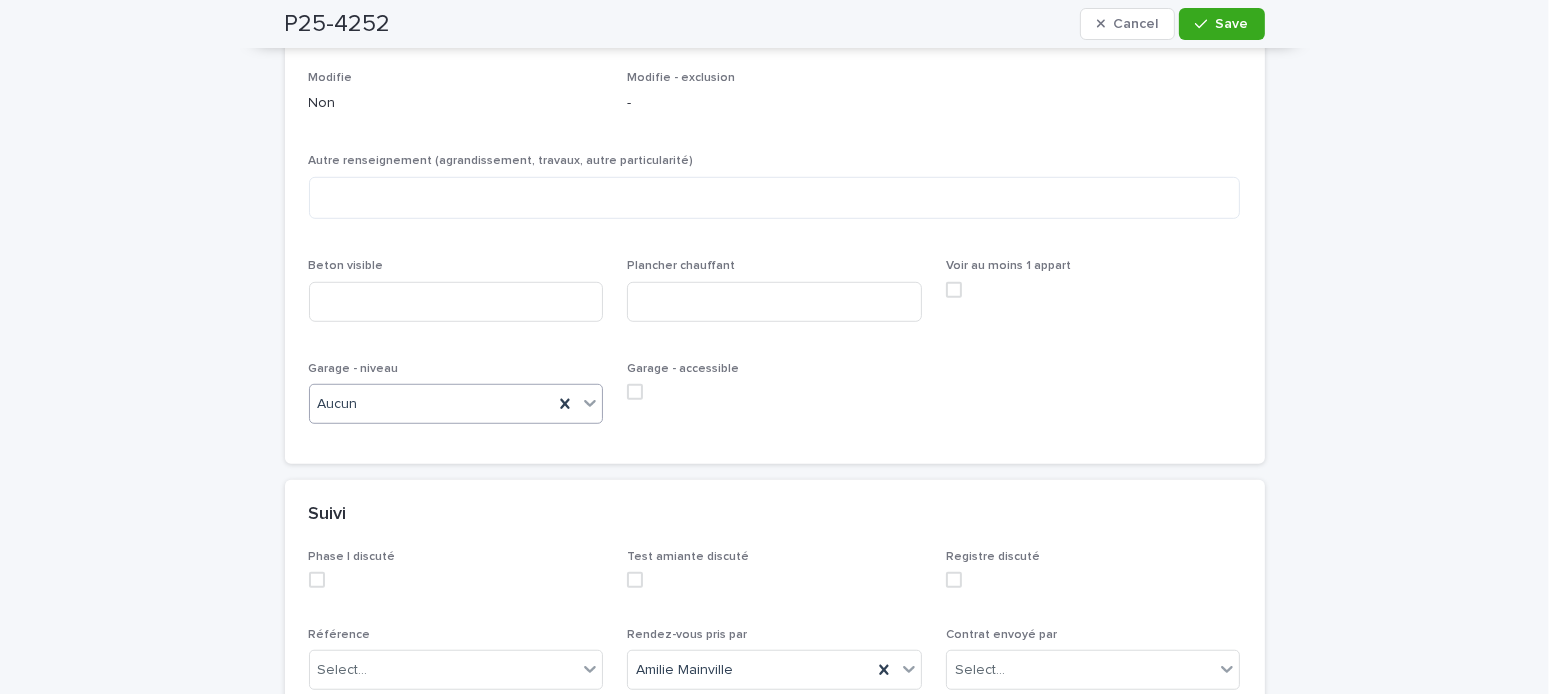 click at bounding box center (635, 392) 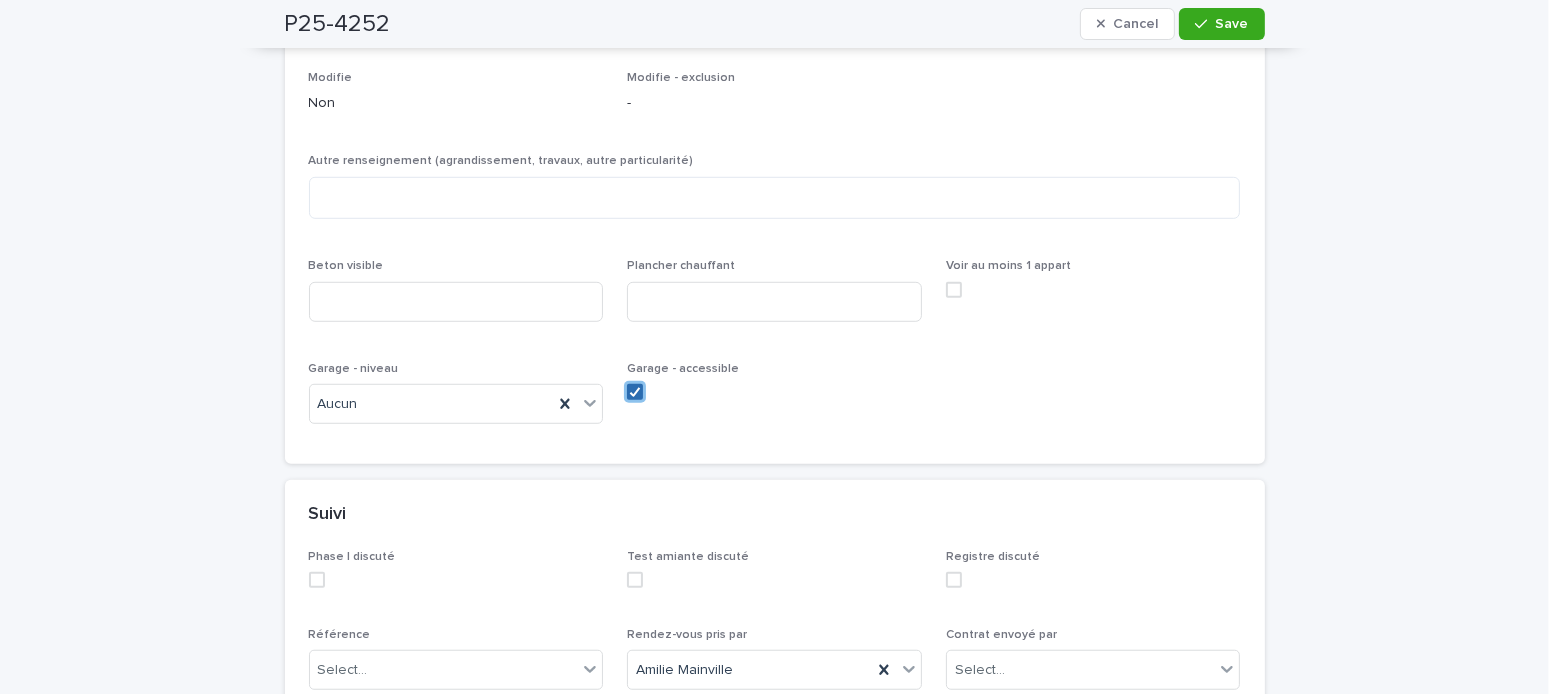 click 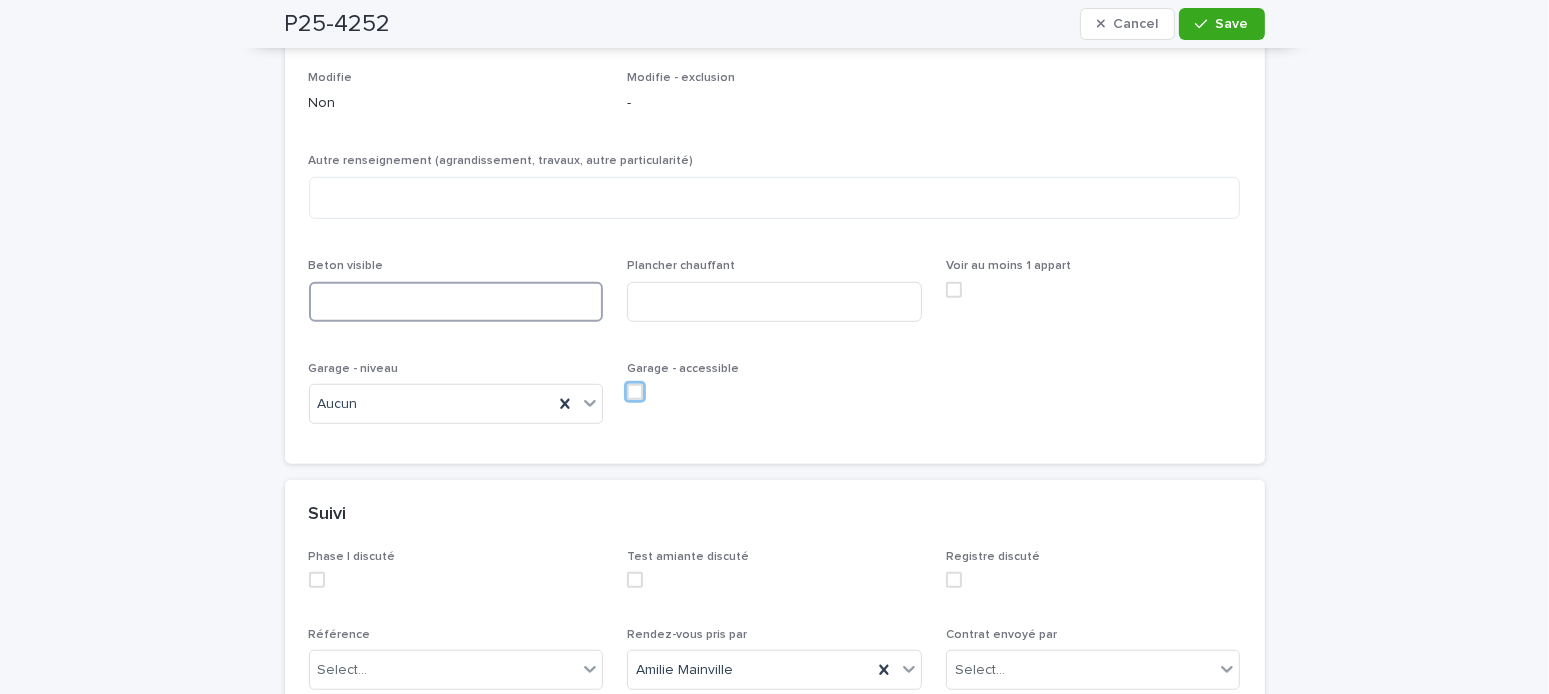 click at bounding box center [456, 302] 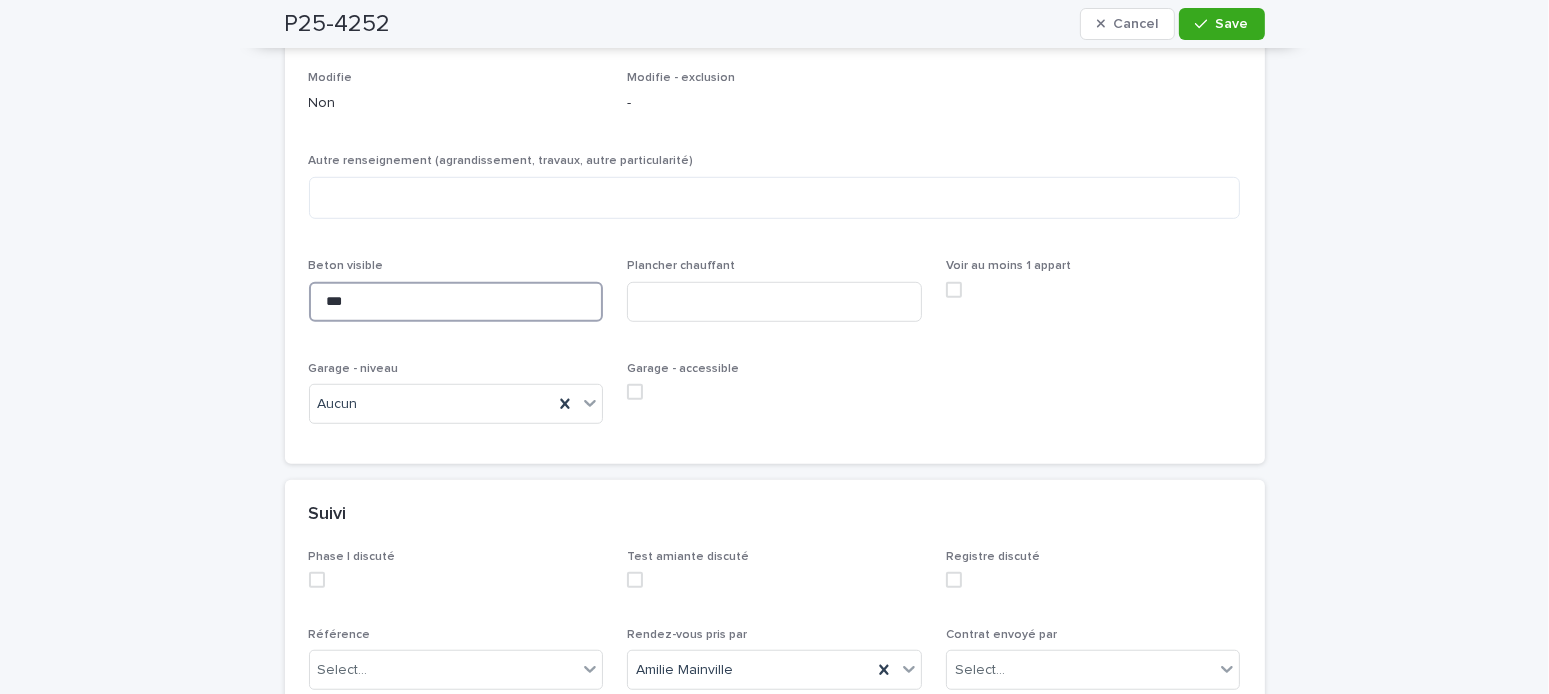 type on "***" 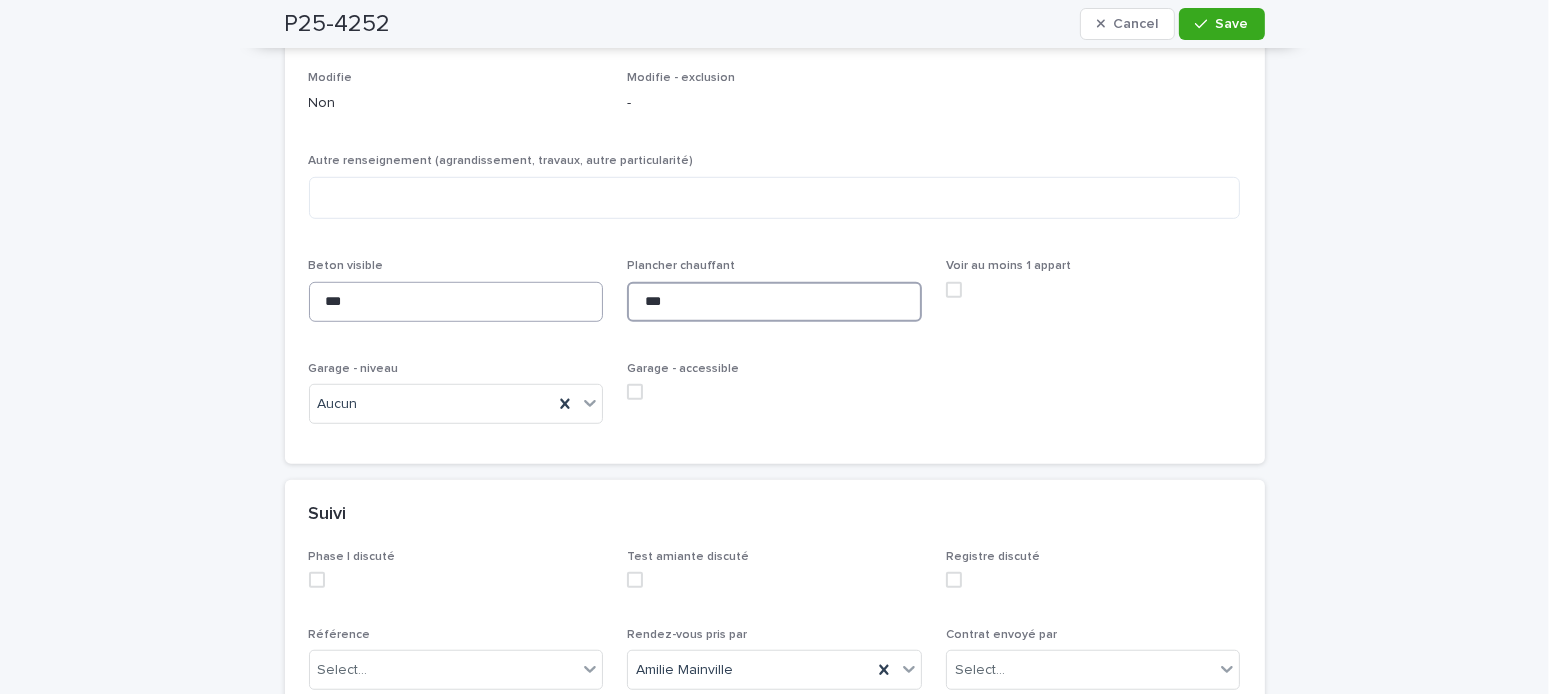 type on "***" 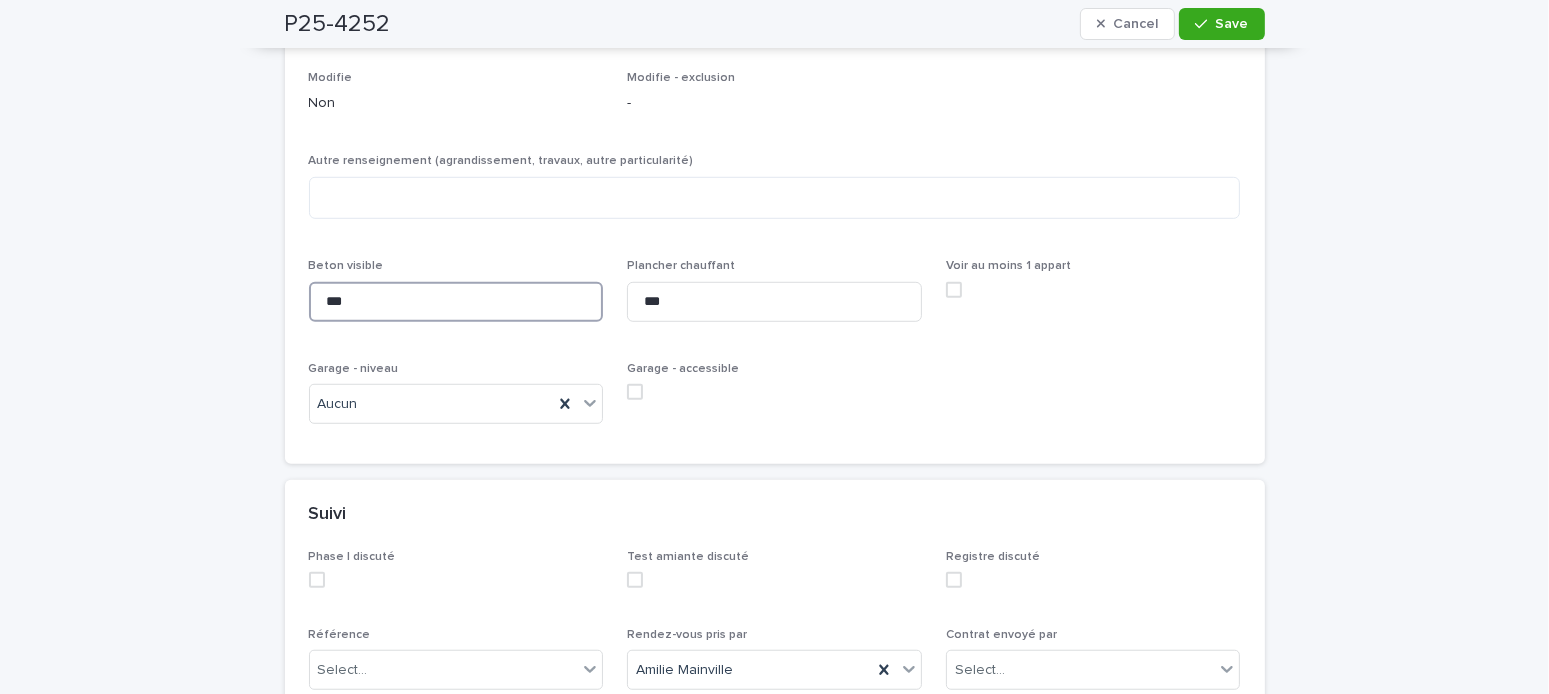 click on "***" at bounding box center (456, 302) 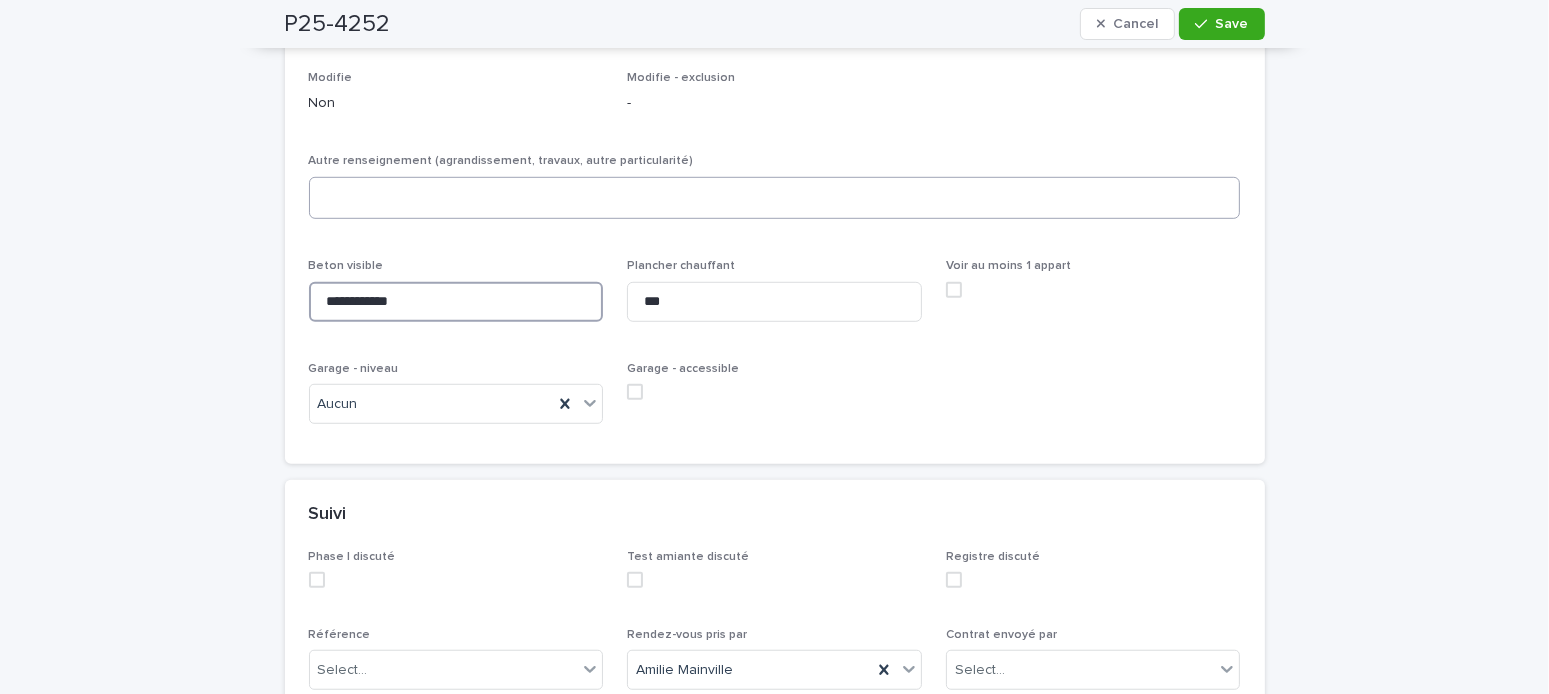 type on "**********" 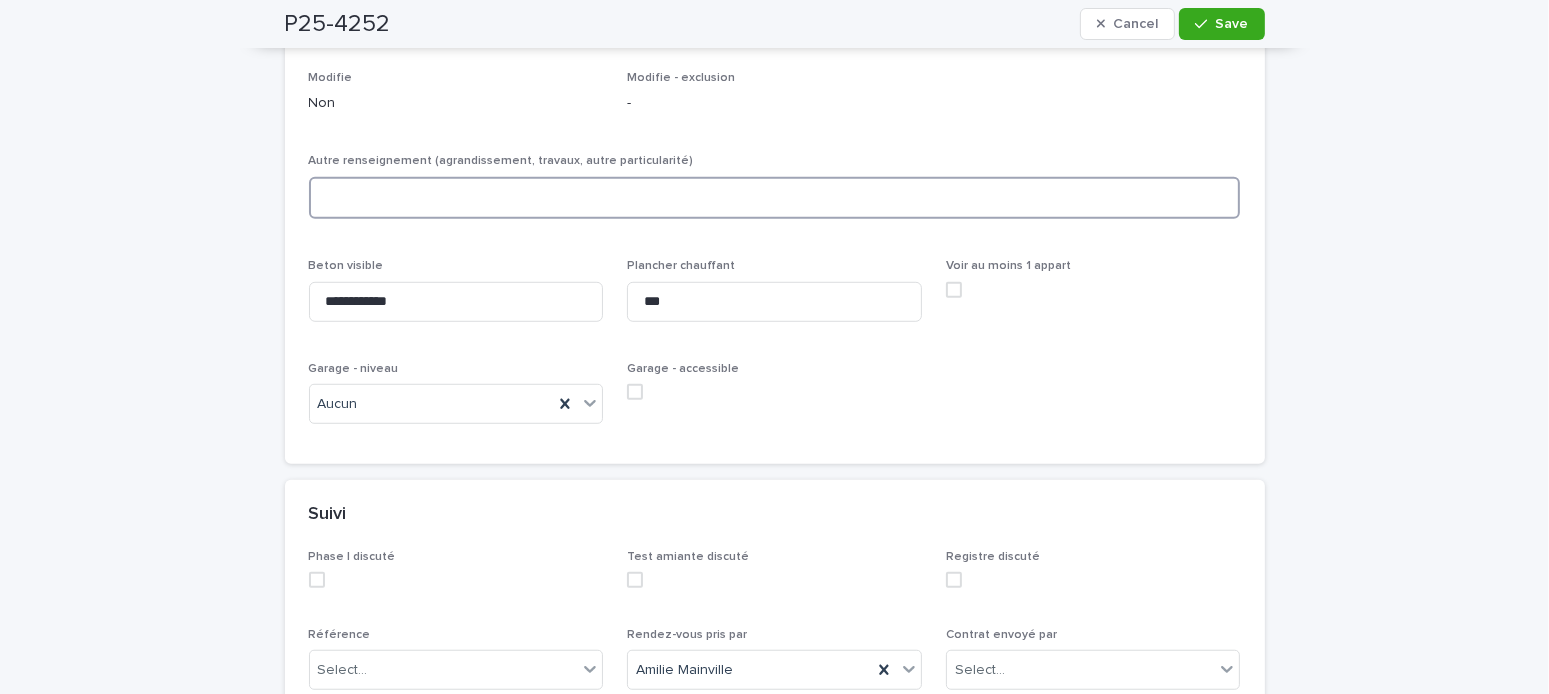 click at bounding box center (775, 198) 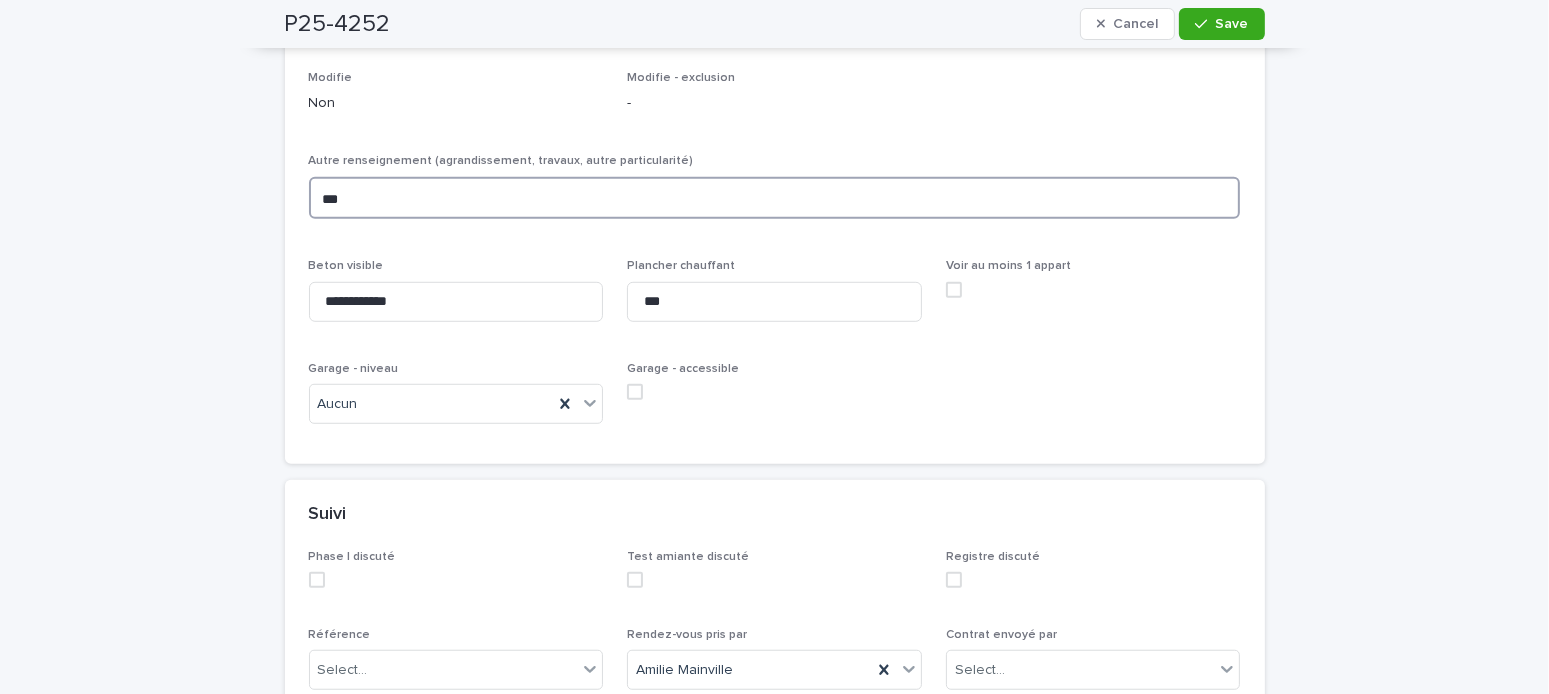 scroll, scrollTop: 1800, scrollLeft: 0, axis: vertical 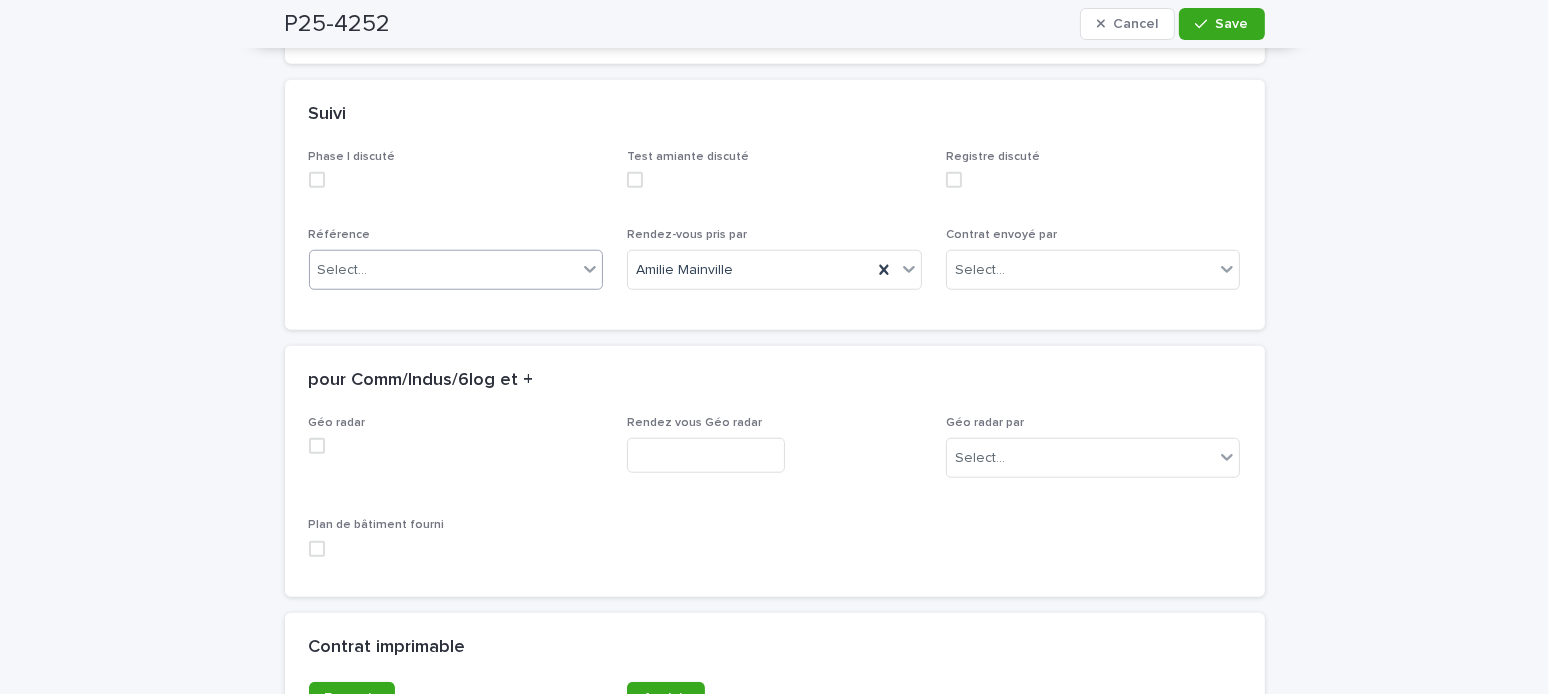 type on "***" 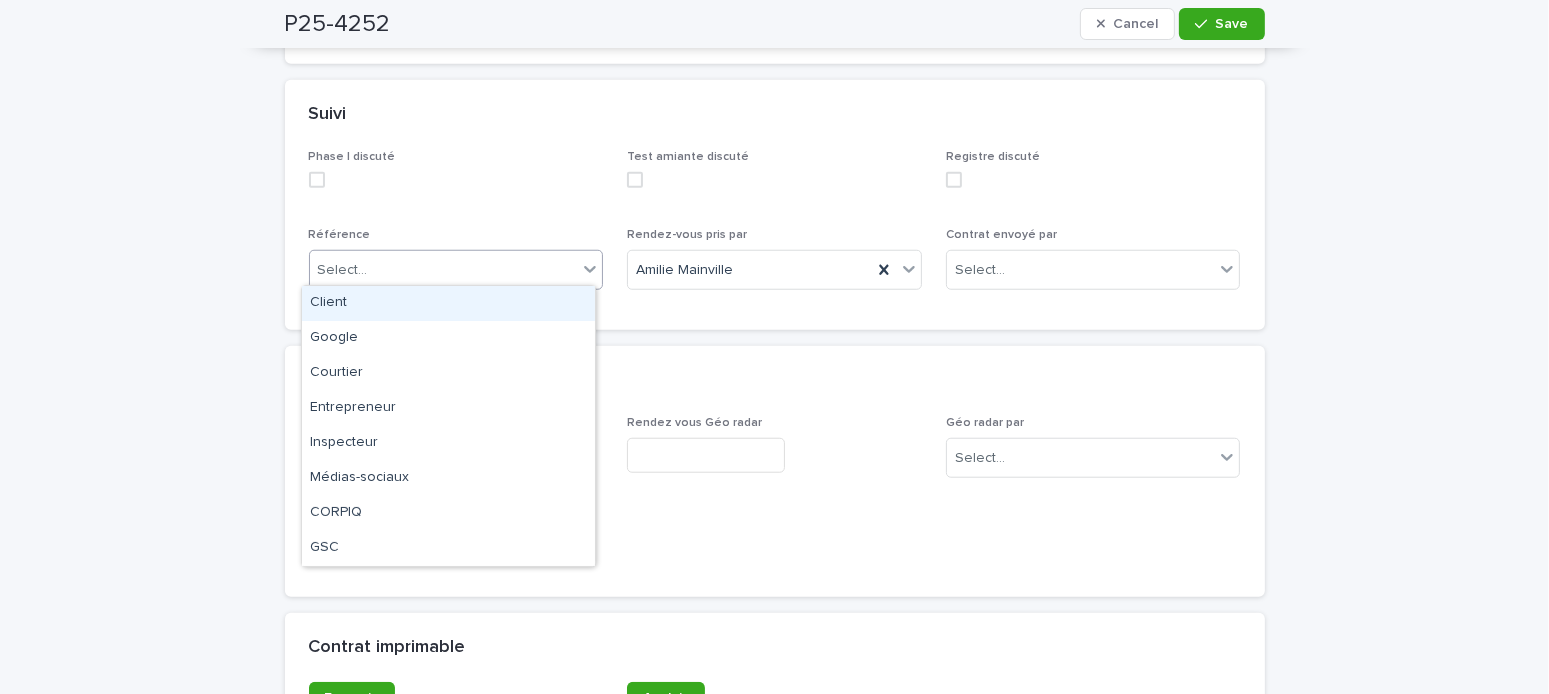 click on "Select..." at bounding box center [444, 270] 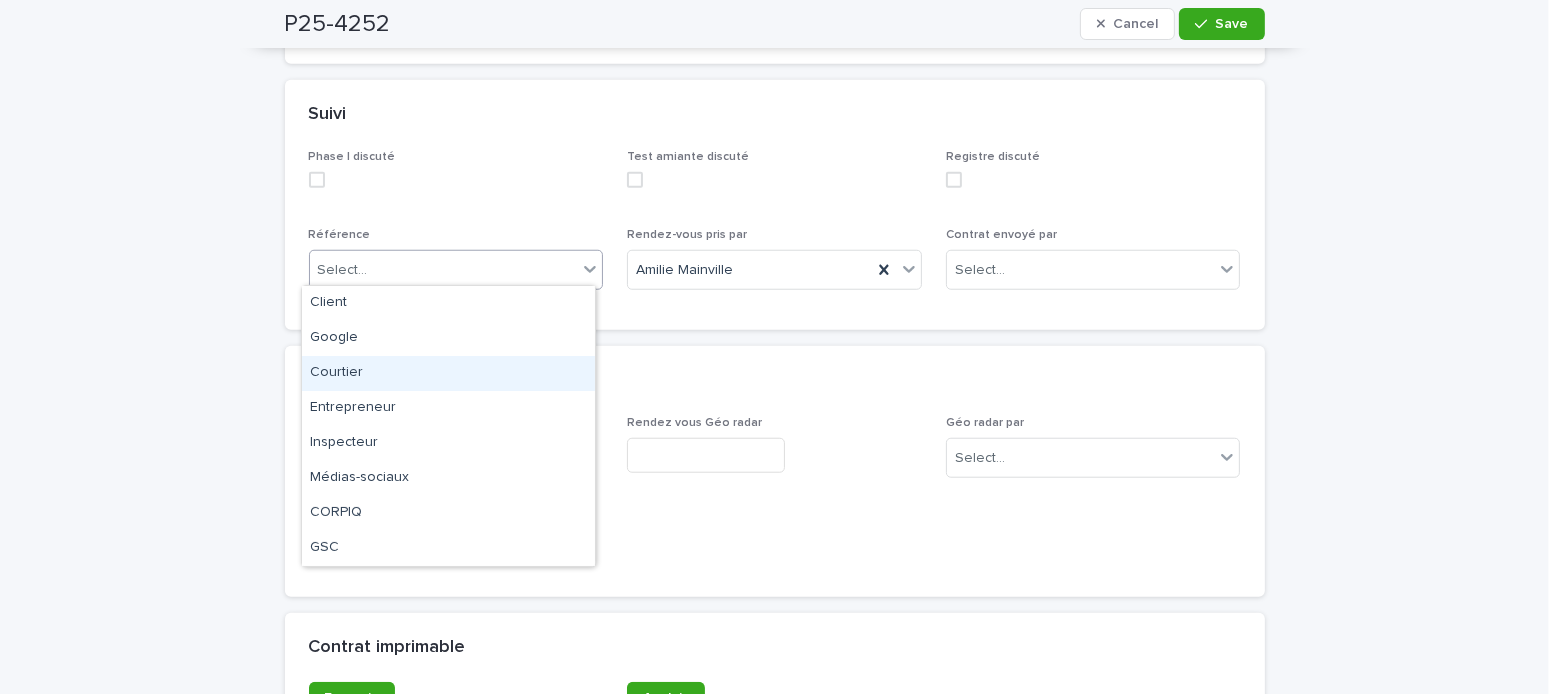 click on "Courtier" at bounding box center [448, 373] 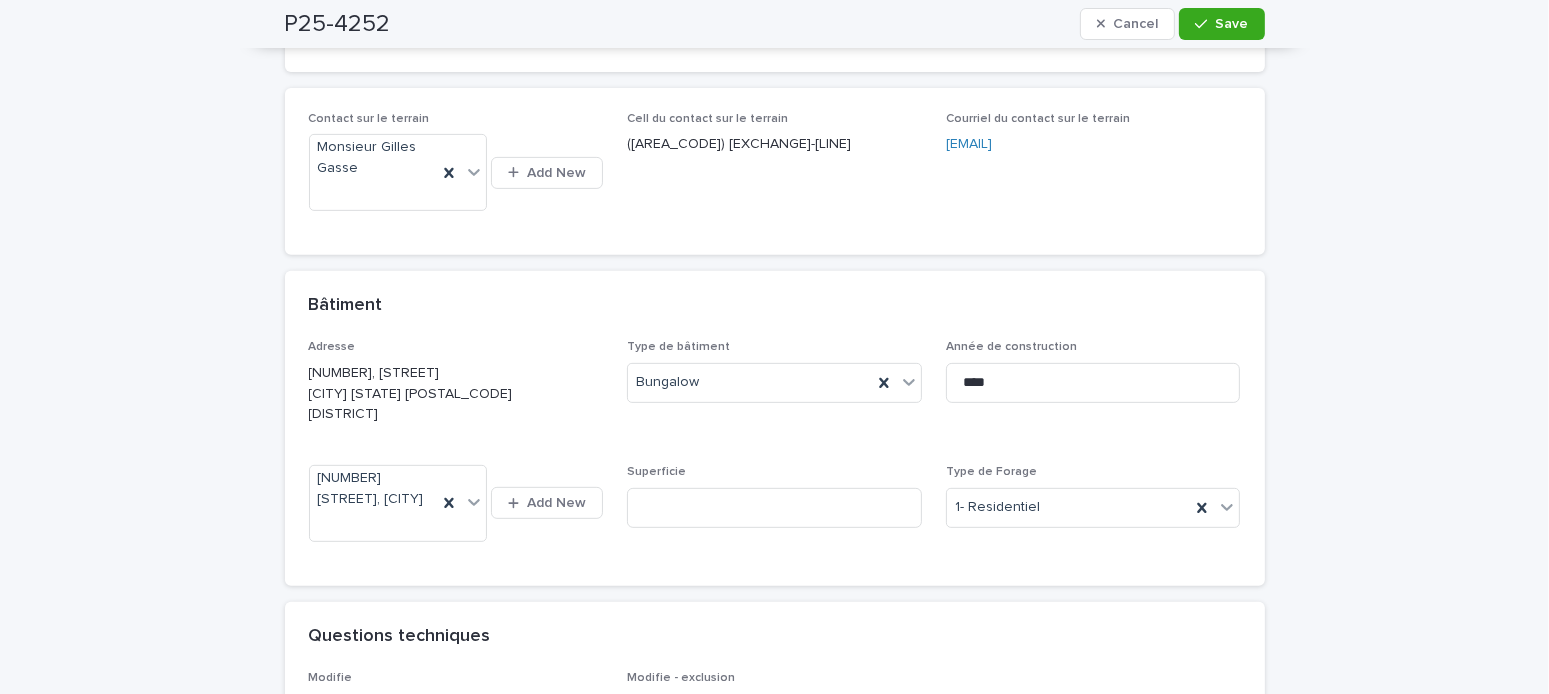 scroll, scrollTop: 600, scrollLeft: 0, axis: vertical 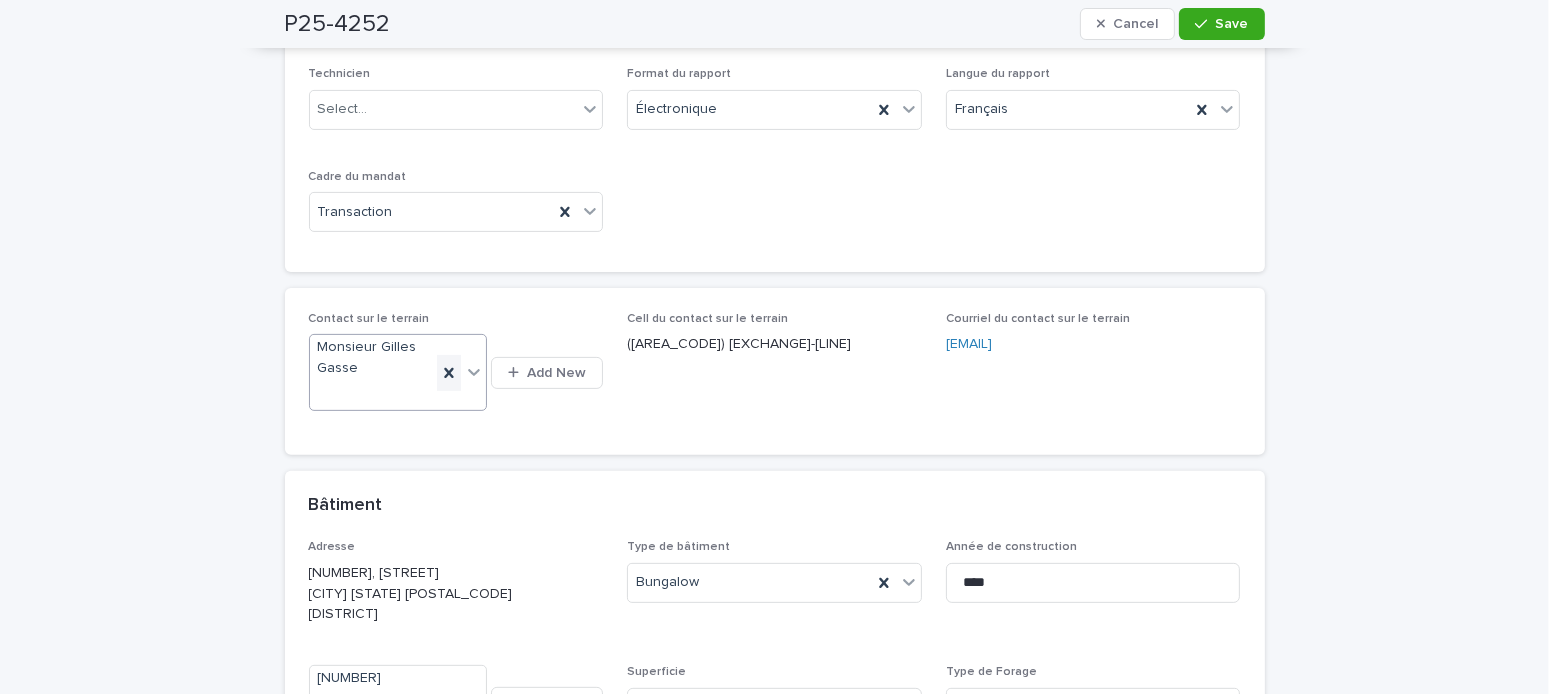 click 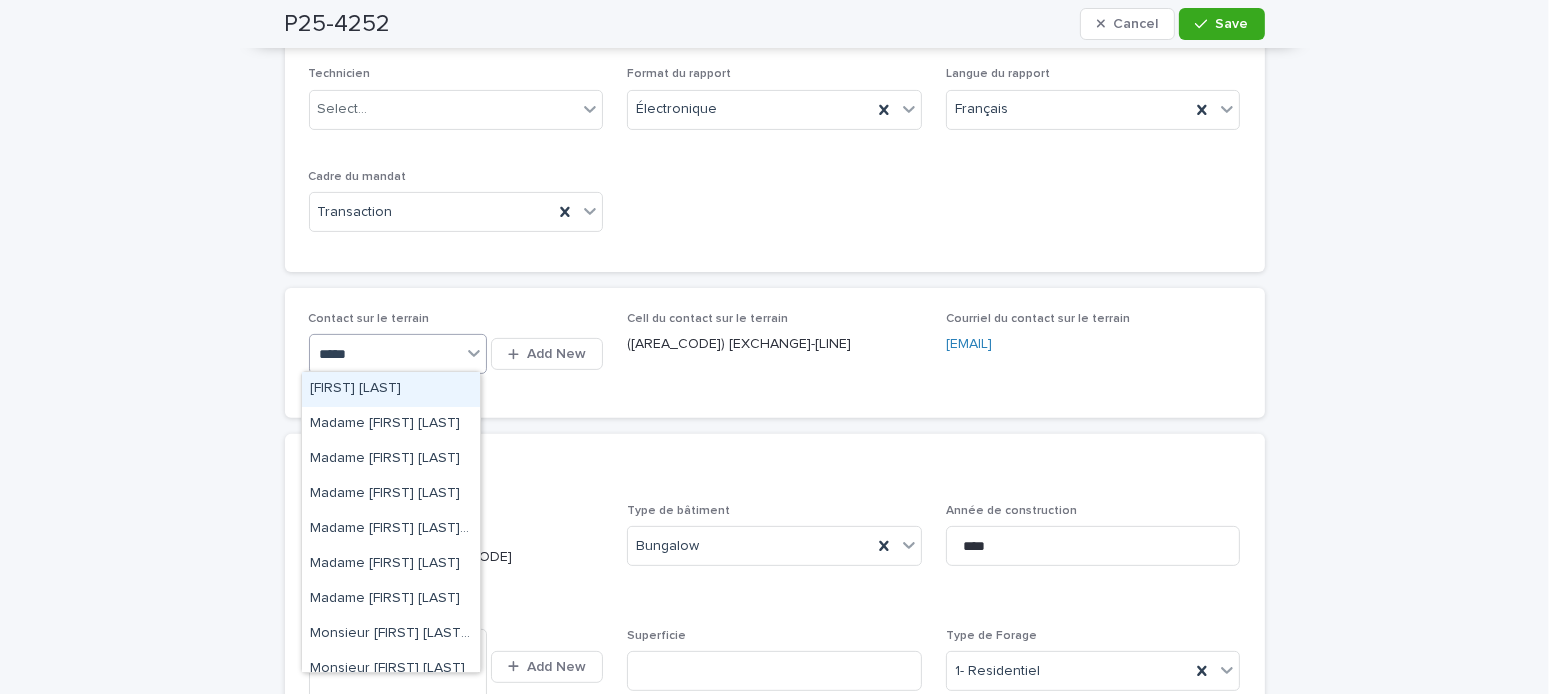 type on "*****" 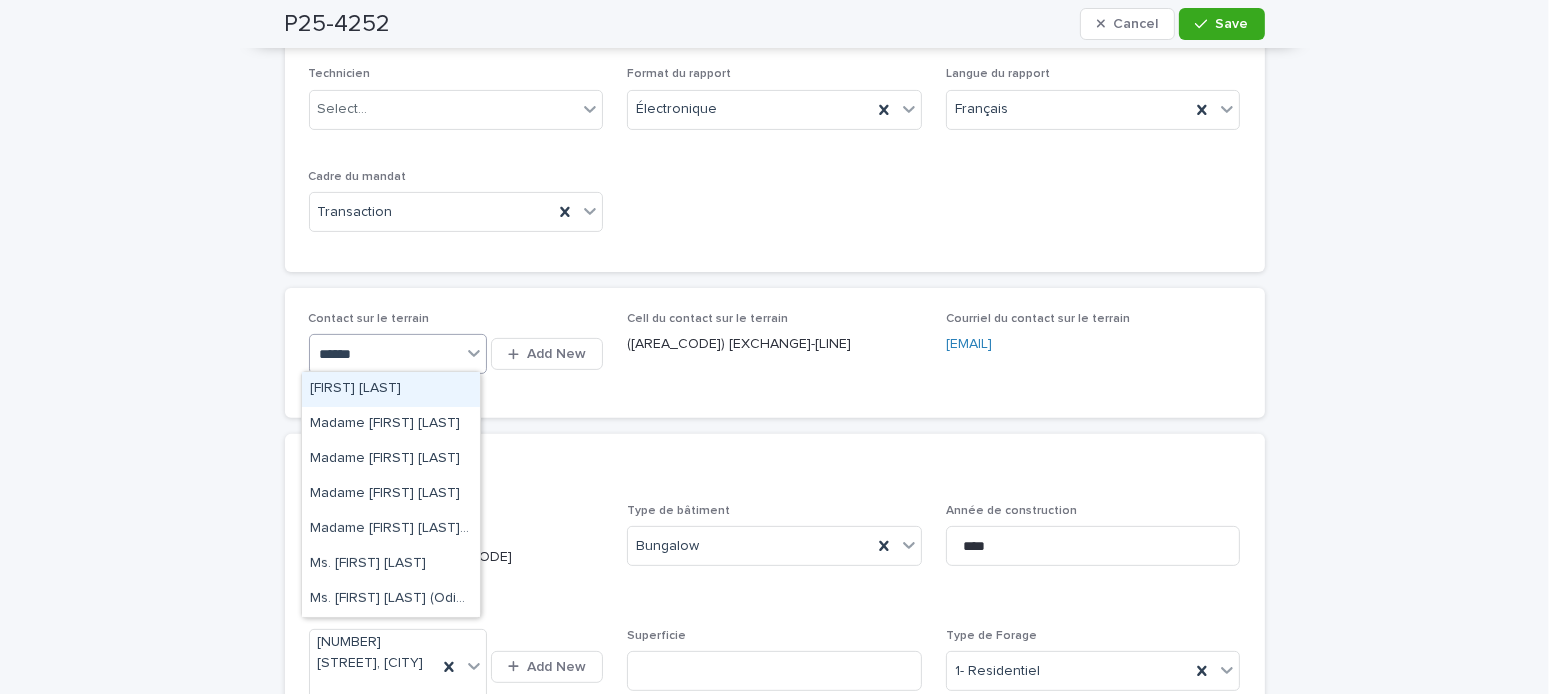 click on "[FIRST] [LAST]" at bounding box center (391, 389) 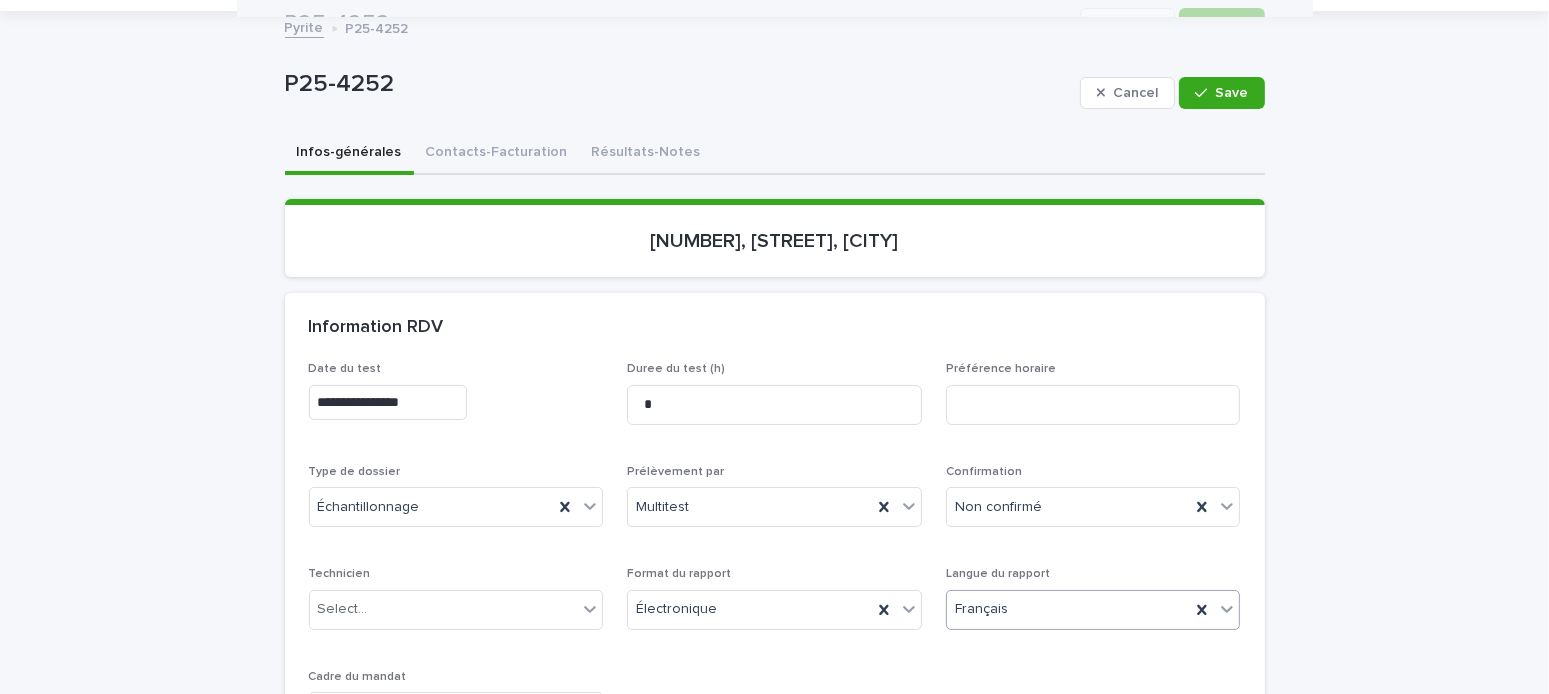 scroll, scrollTop: 0, scrollLeft: 0, axis: both 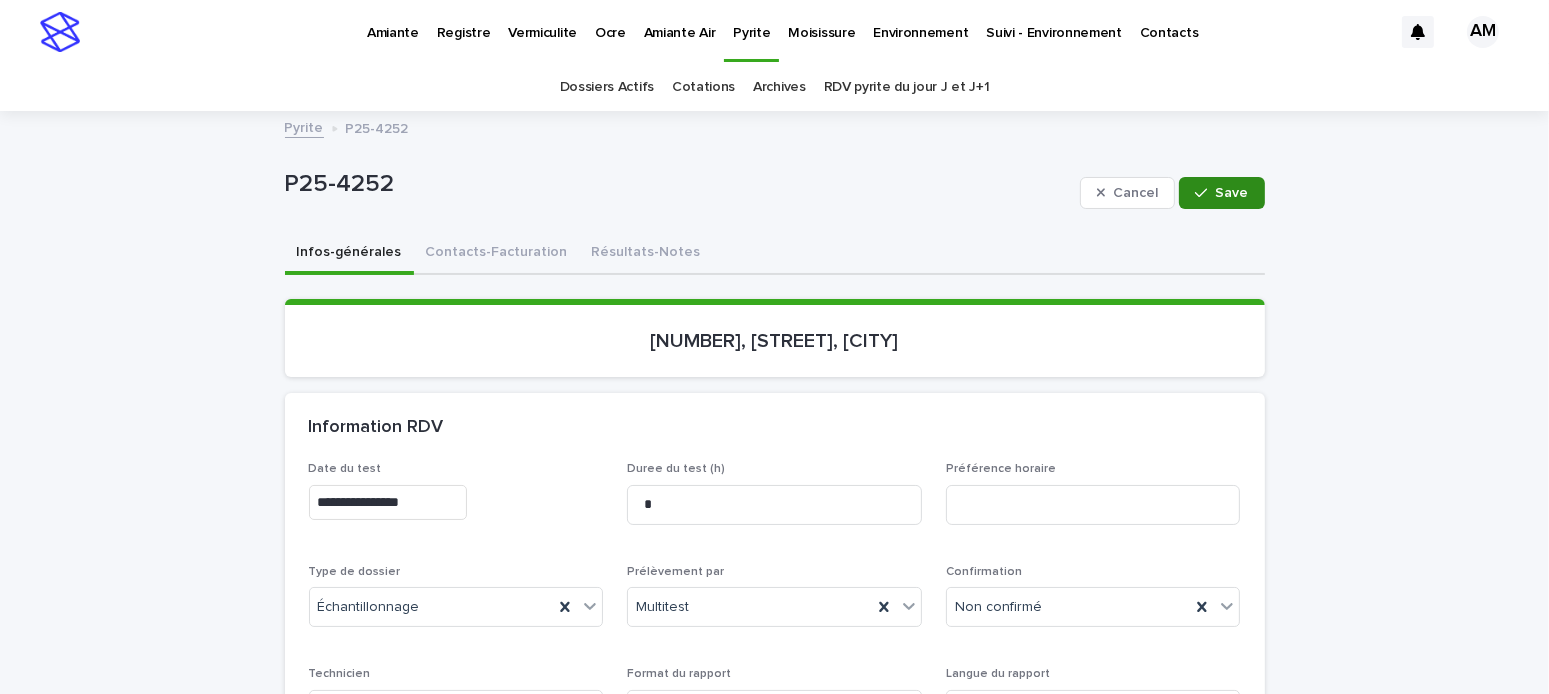 click on "Save" at bounding box center [1232, 193] 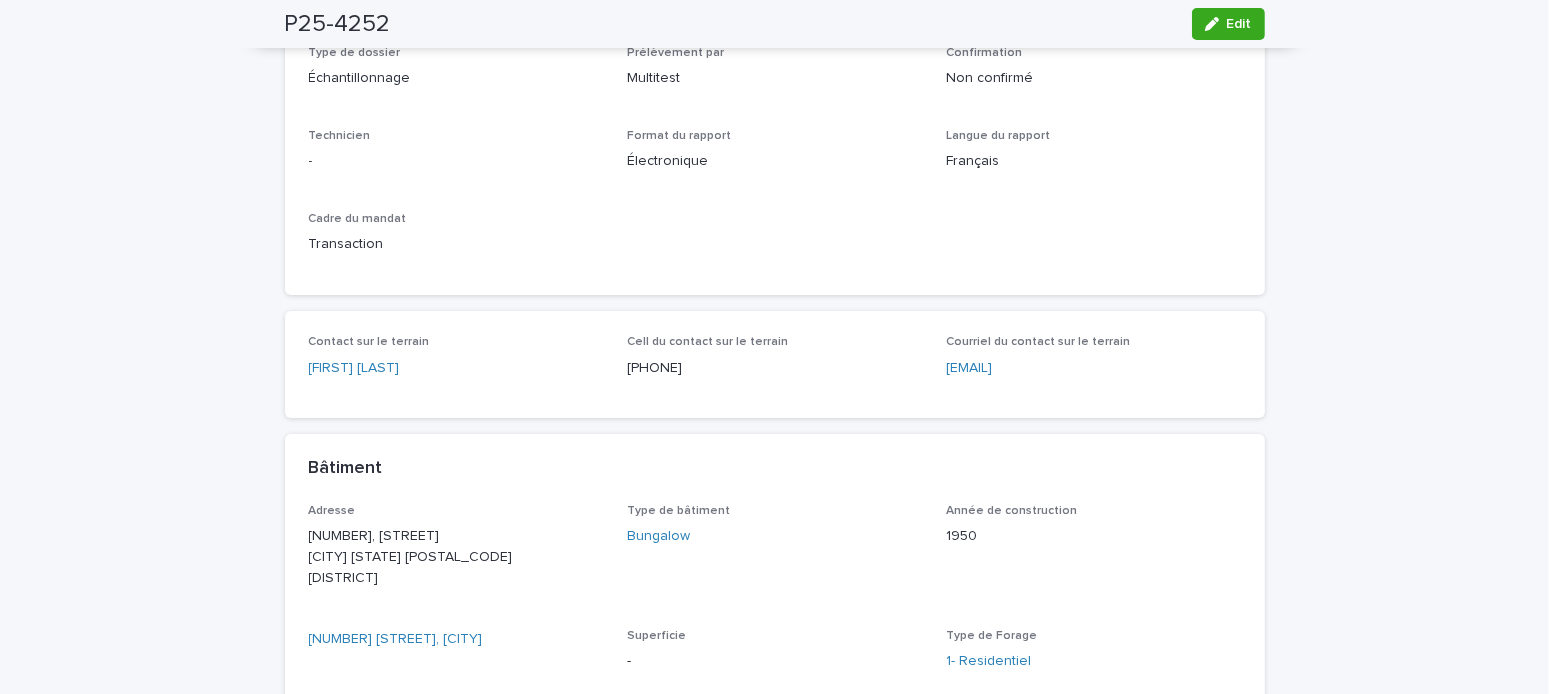 scroll, scrollTop: 700, scrollLeft: 0, axis: vertical 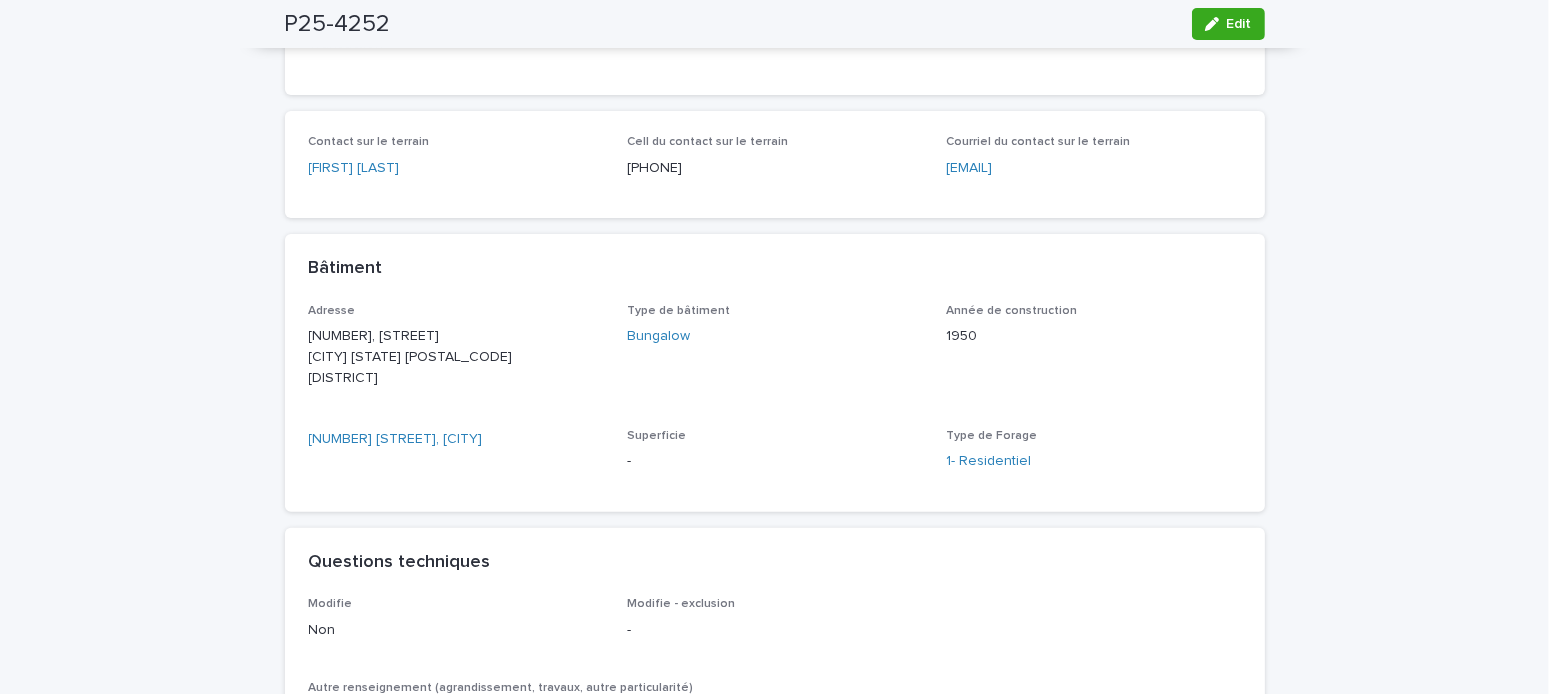 click on "472 Prince-Édward, Otterburn Park" at bounding box center [456, 447] 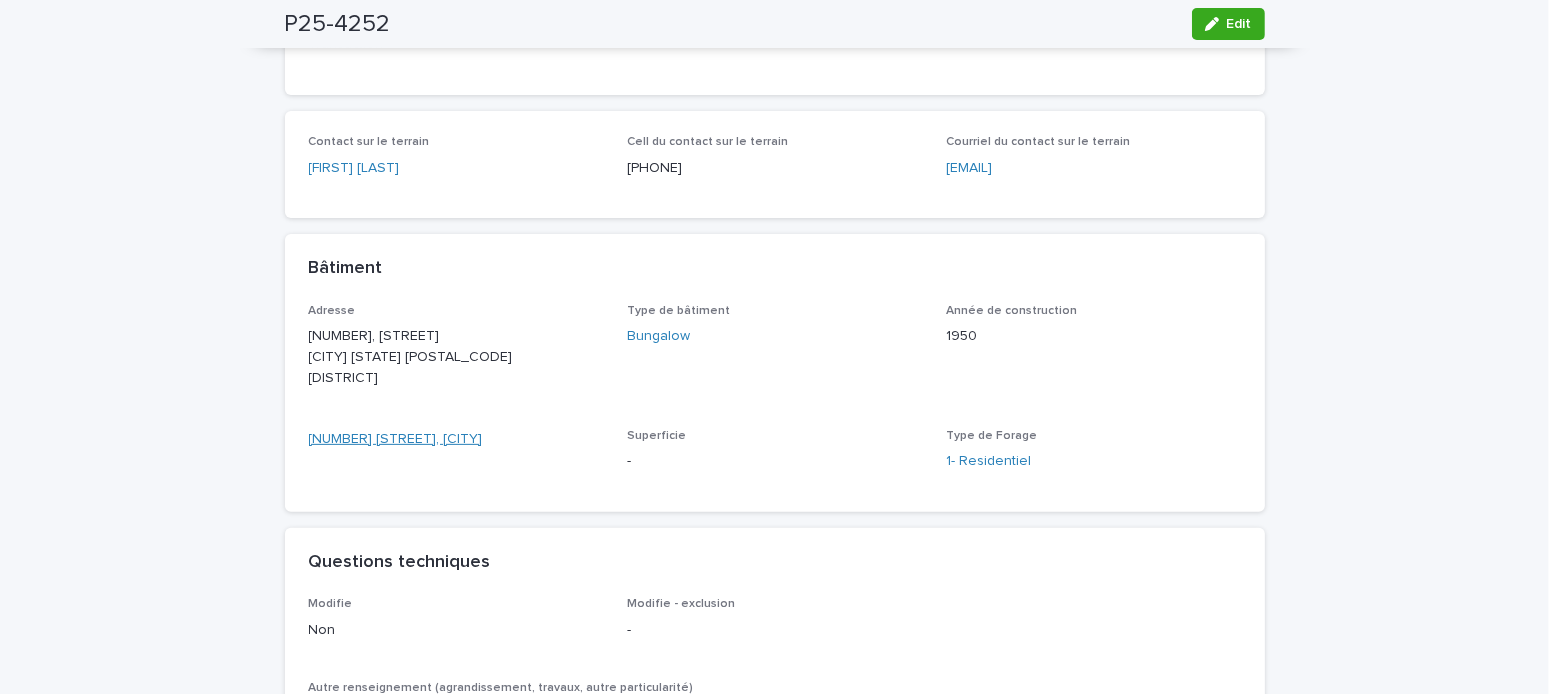 click on "472 Prince-Édward, Otterburn Park" at bounding box center (396, 439) 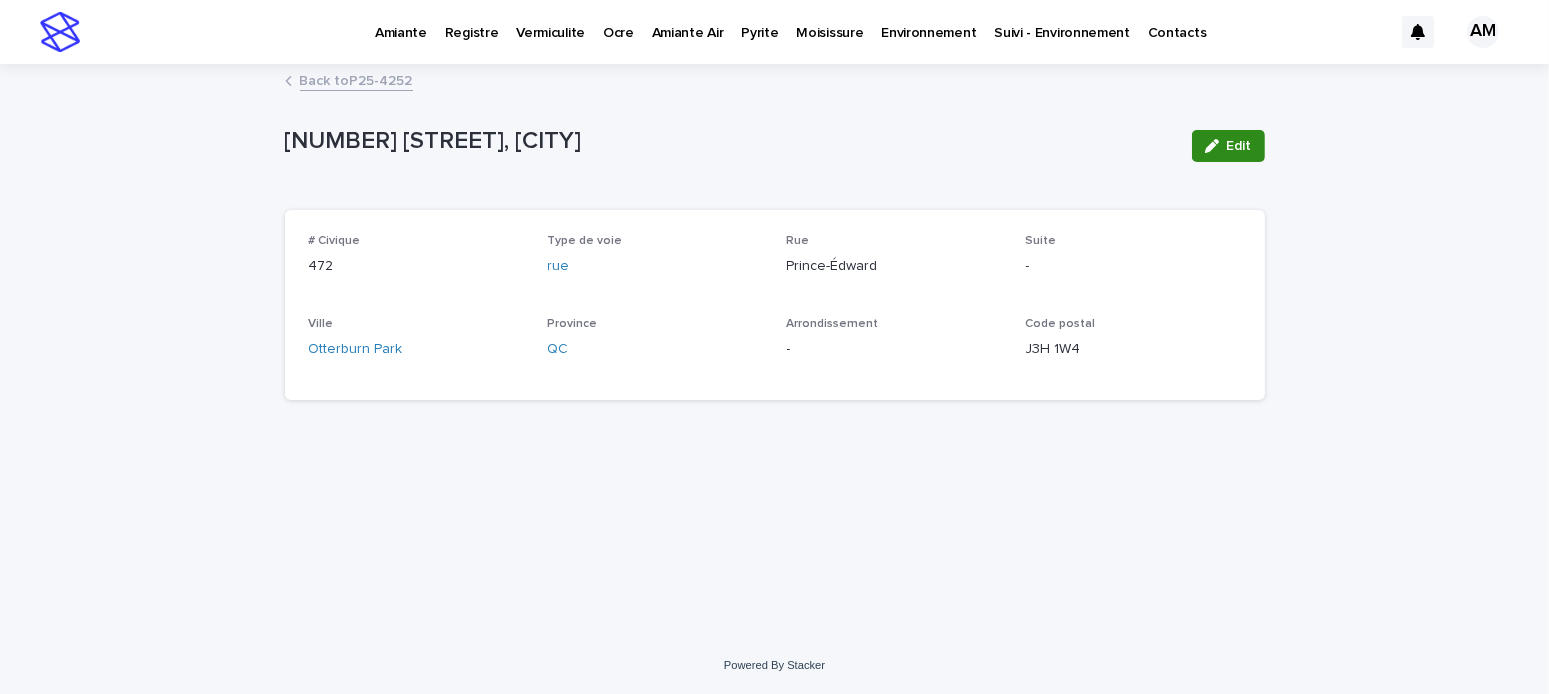 click on "Edit" at bounding box center [1228, 146] 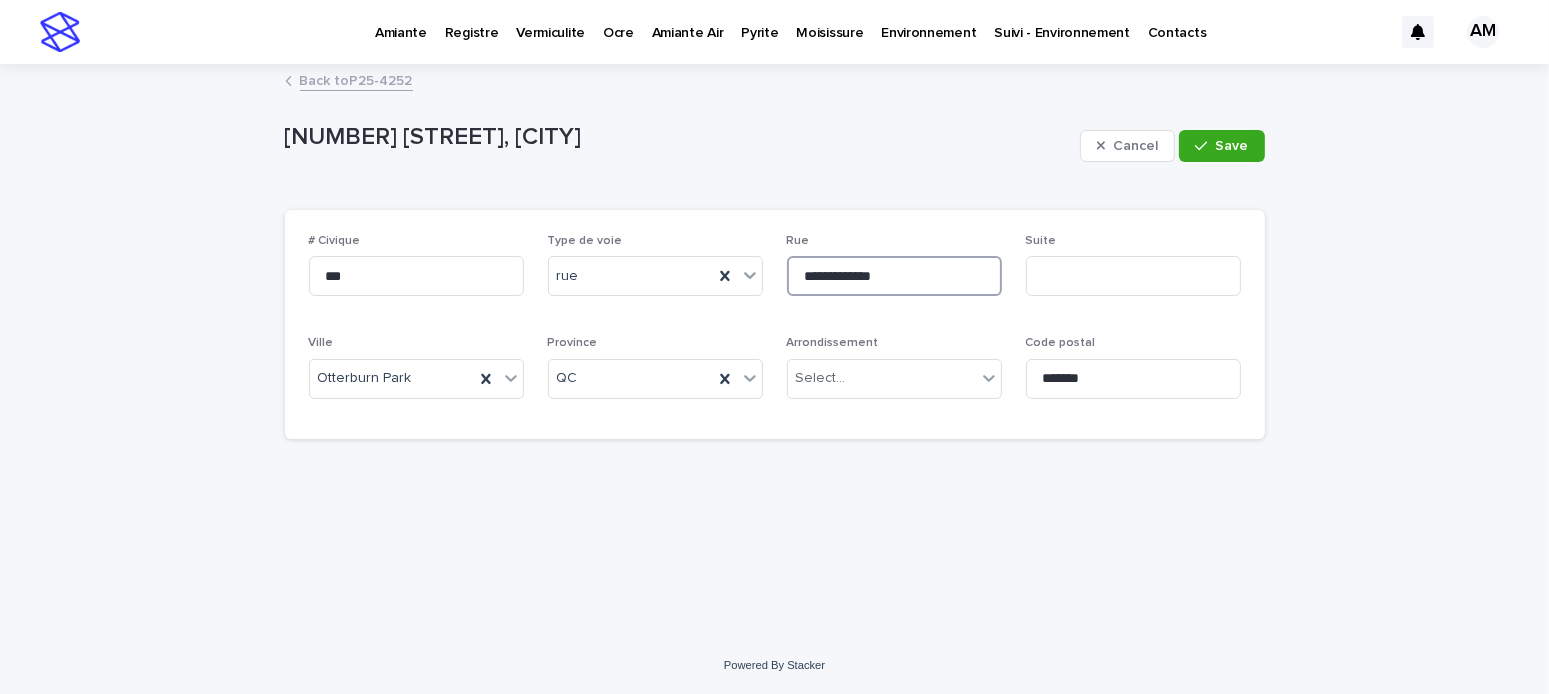 click on "**********" at bounding box center (894, 276) 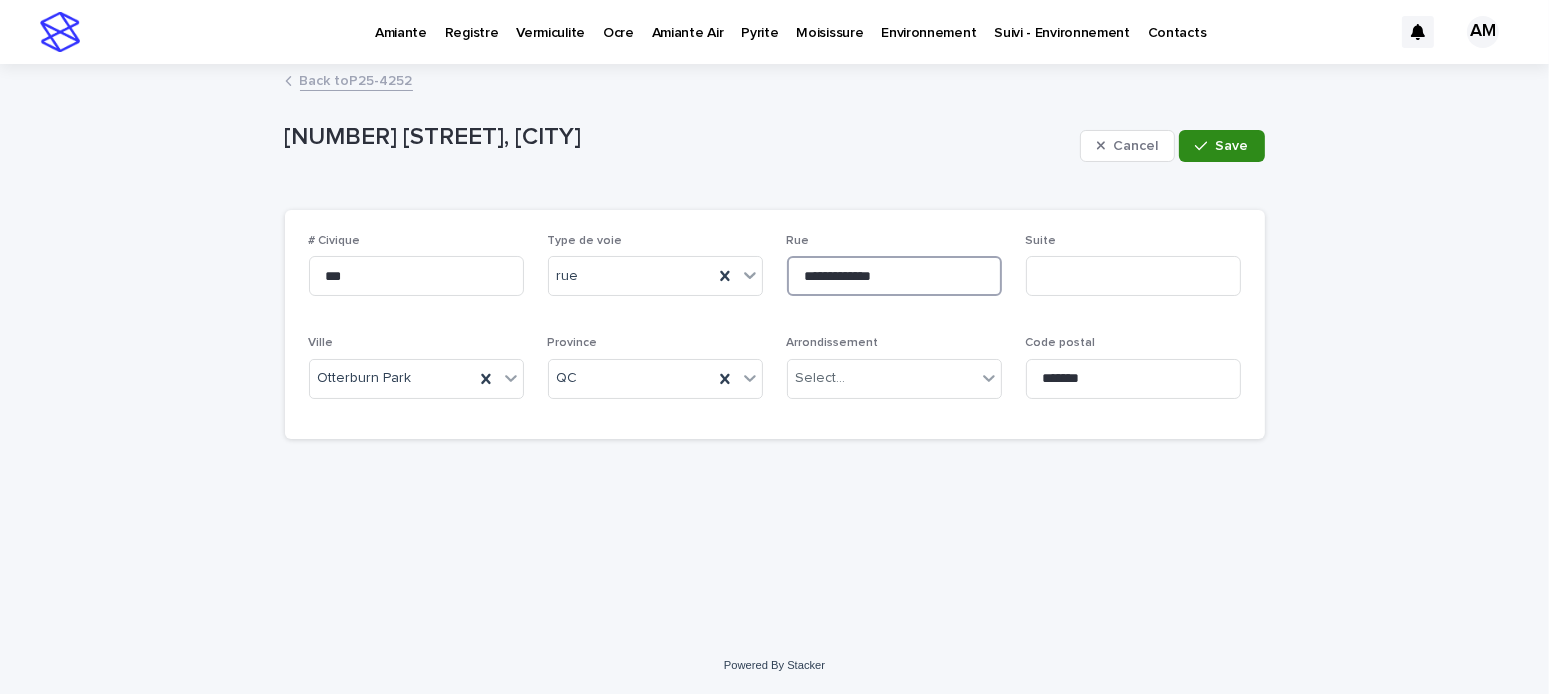 type on "**********" 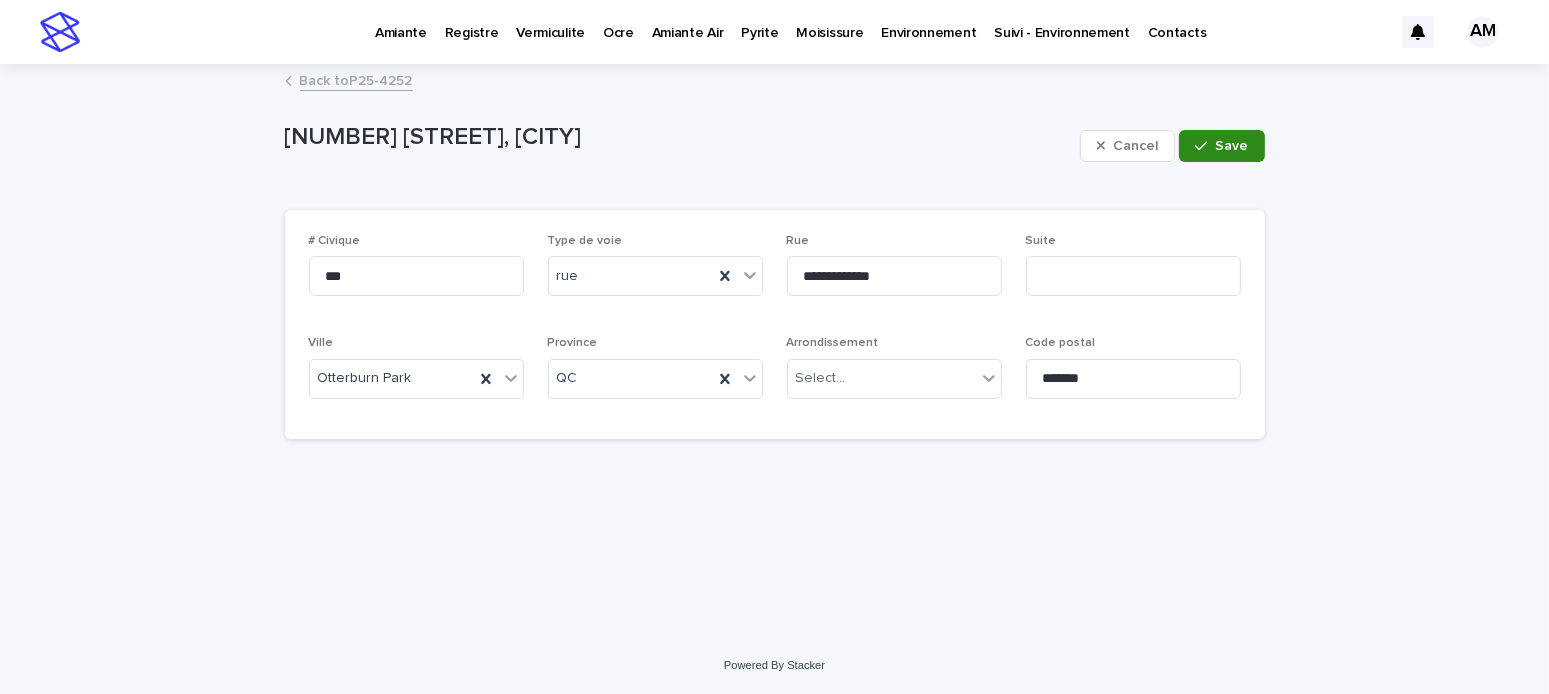 click 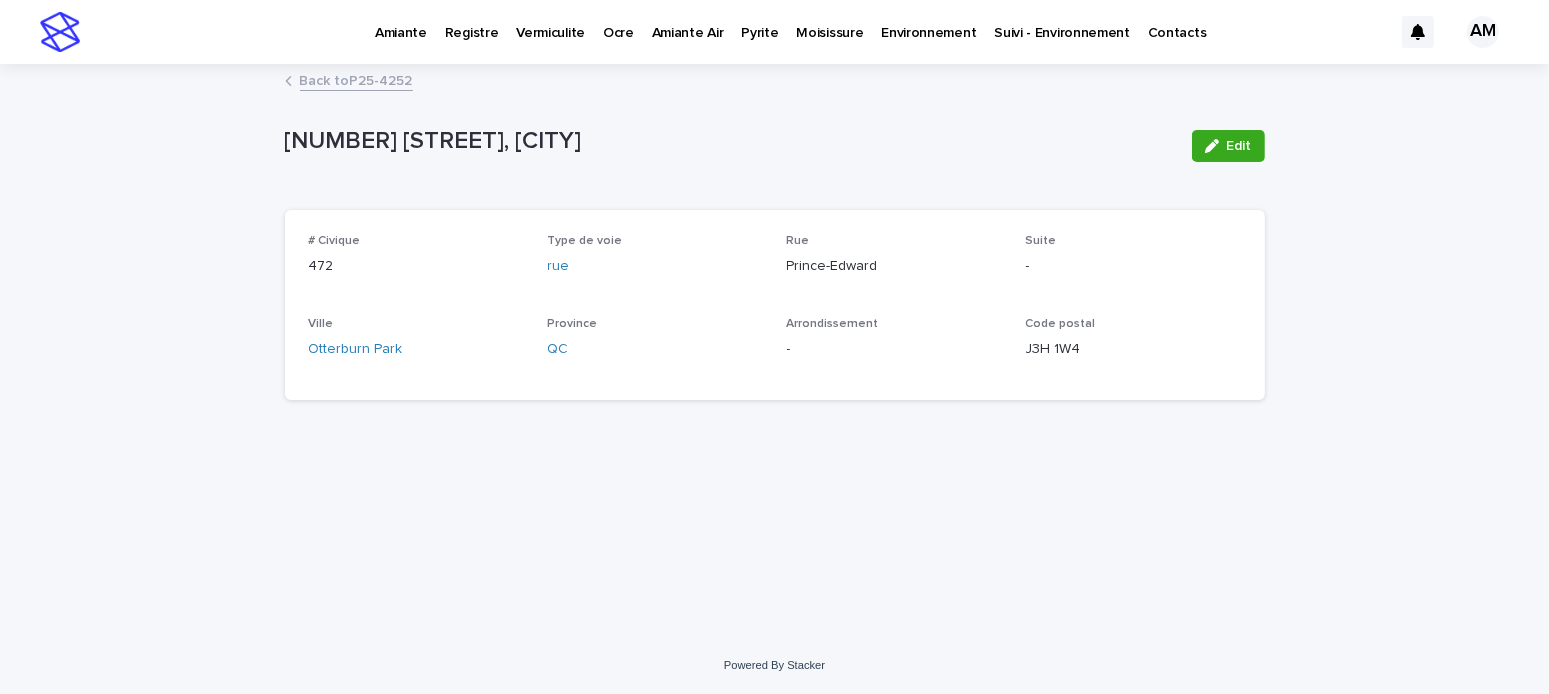 click on "Back to  P25-4252" at bounding box center [356, 79] 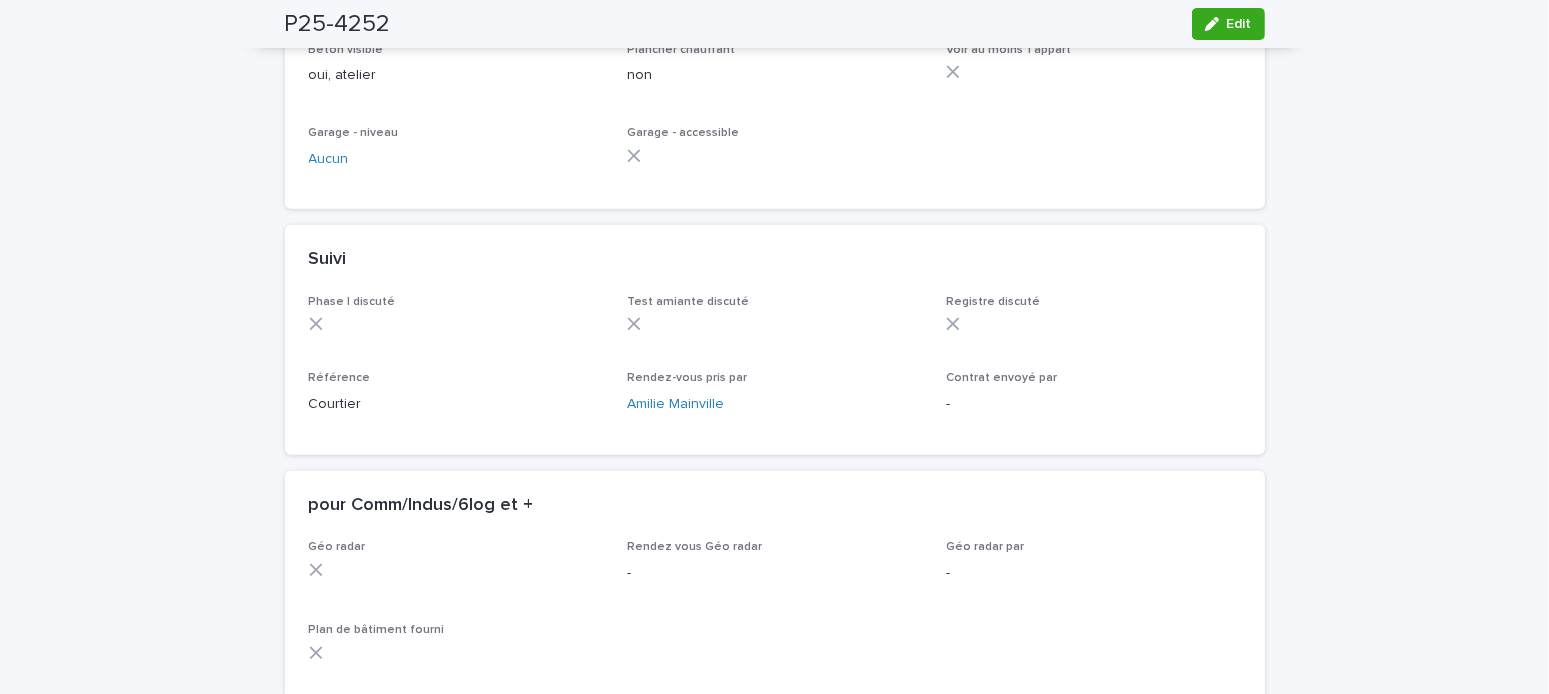 scroll, scrollTop: 1733, scrollLeft: 0, axis: vertical 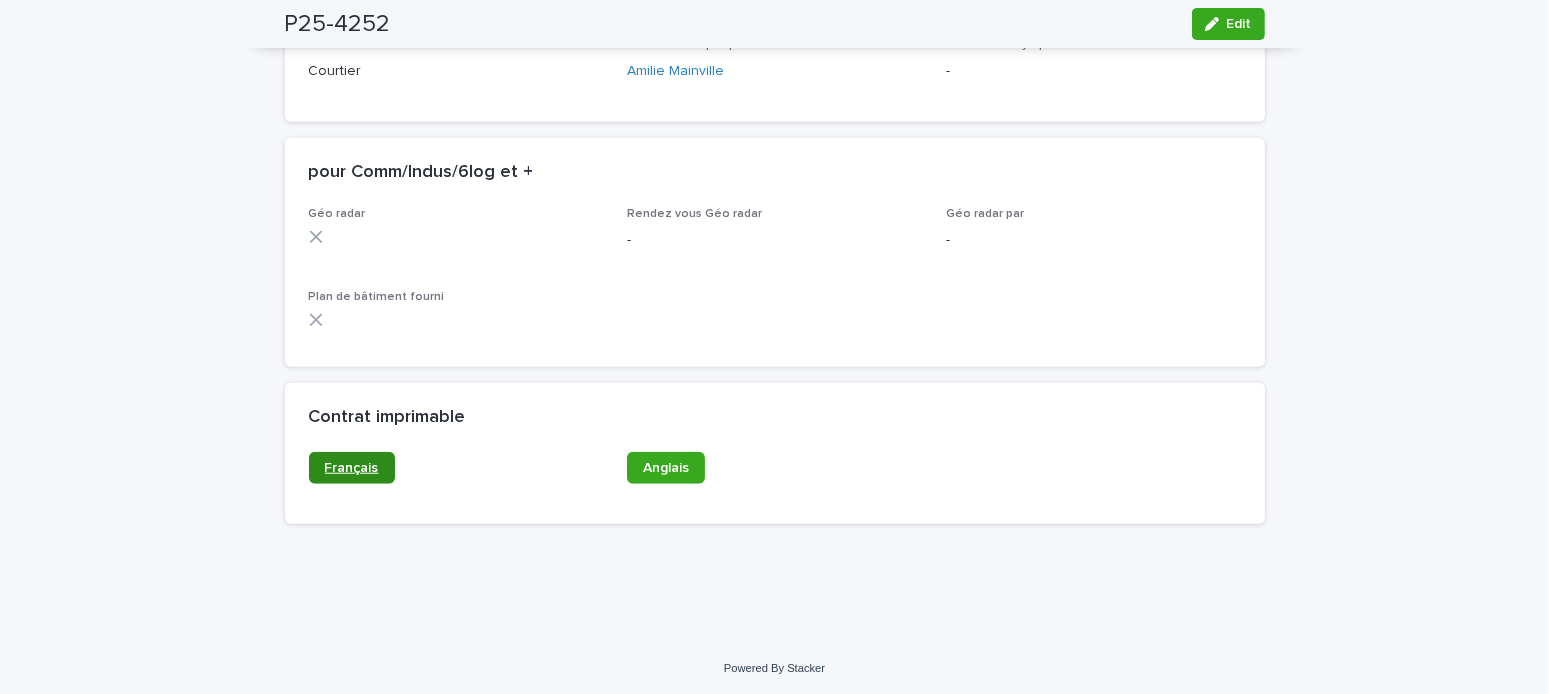 click on "Français" at bounding box center [352, 468] 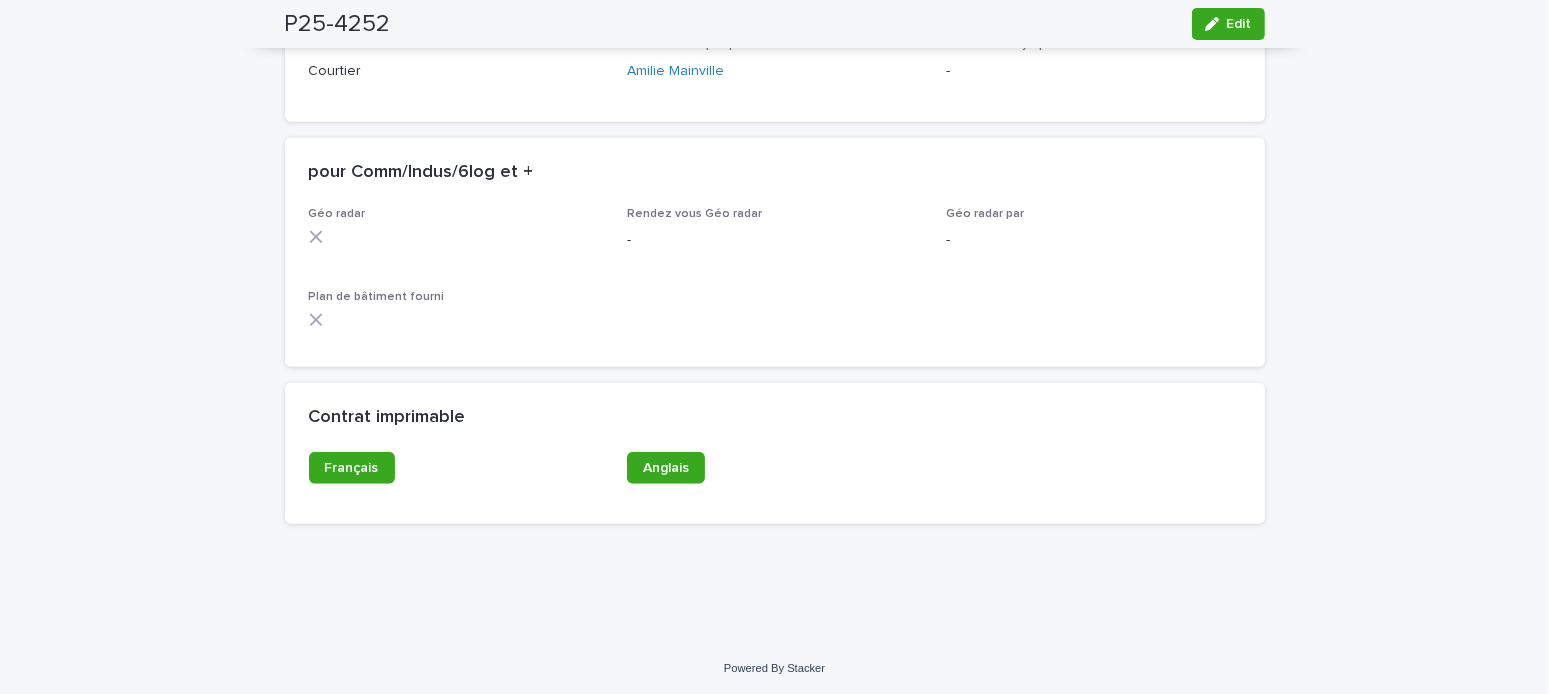 drag, startPoint x: 133, startPoint y: 23, endPoint x: 157, endPoint y: 31, distance: 25.298222 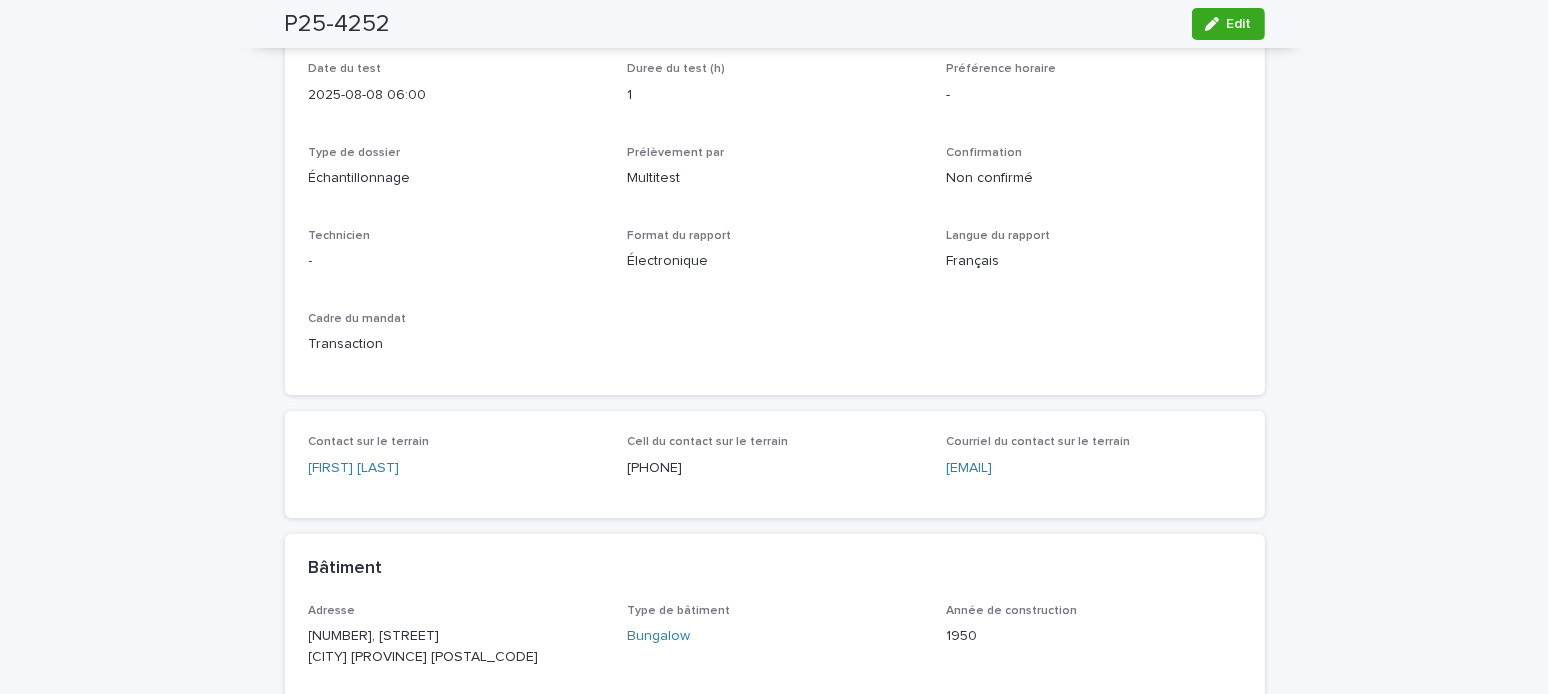 scroll, scrollTop: 600, scrollLeft: 0, axis: vertical 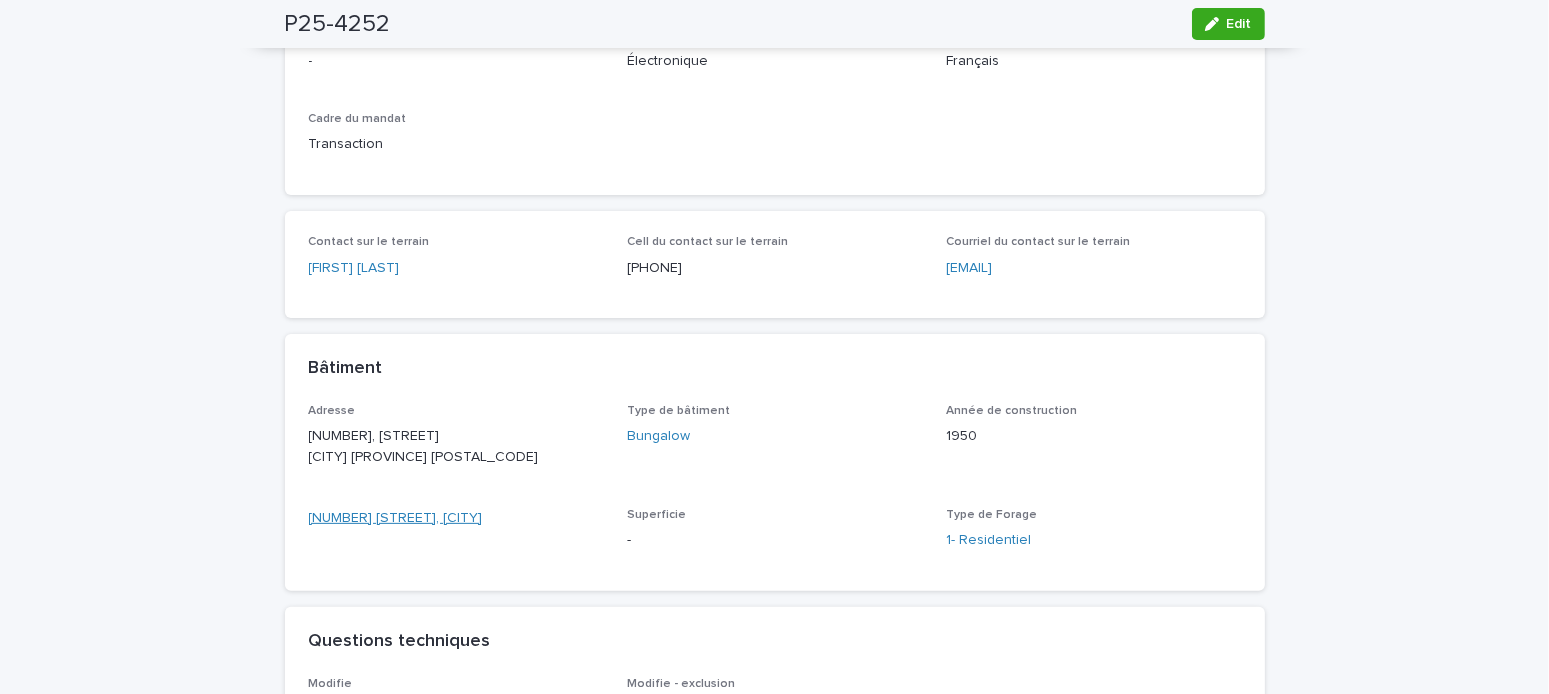 click on "472 Prince-Edward, Otterburn Park" at bounding box center [396, 518] 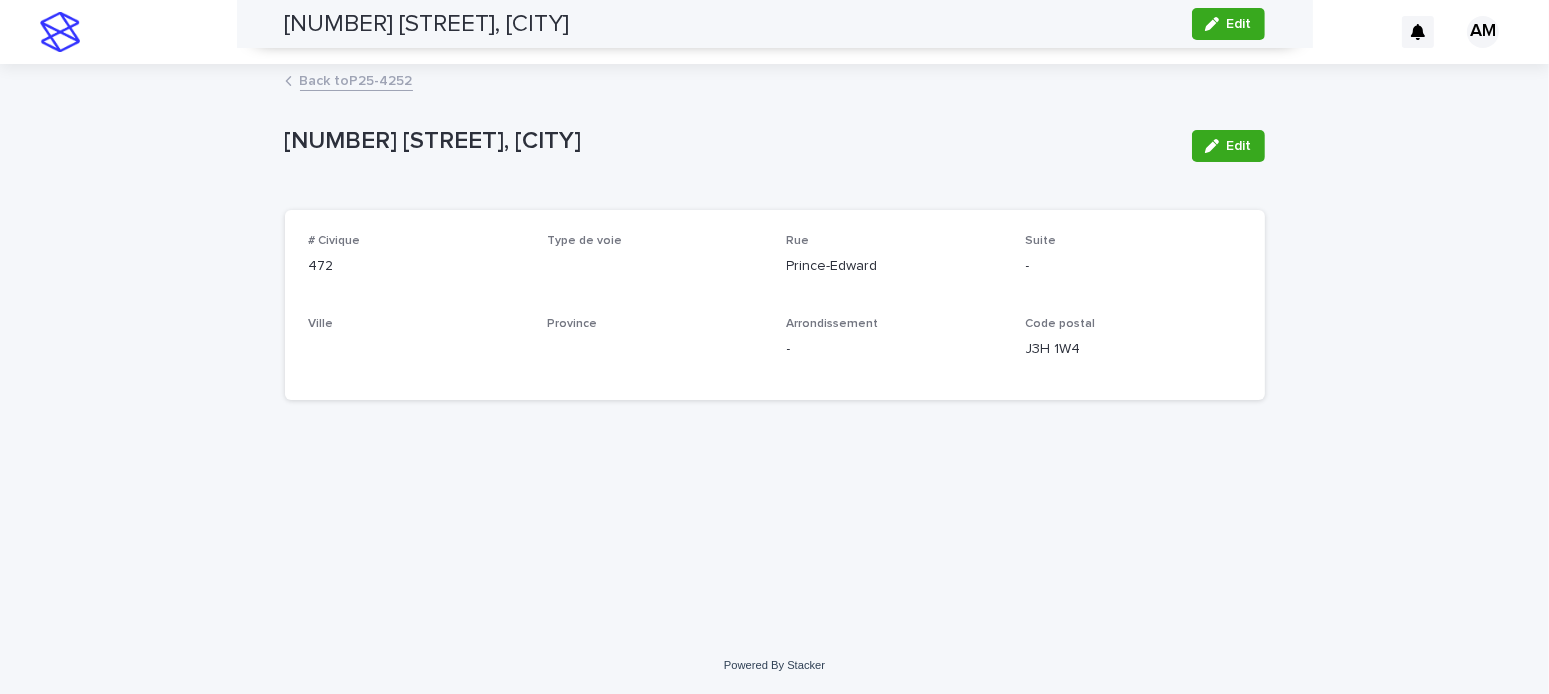 scroll, scrollTop: 0, scrollLeft: 0, axis: both 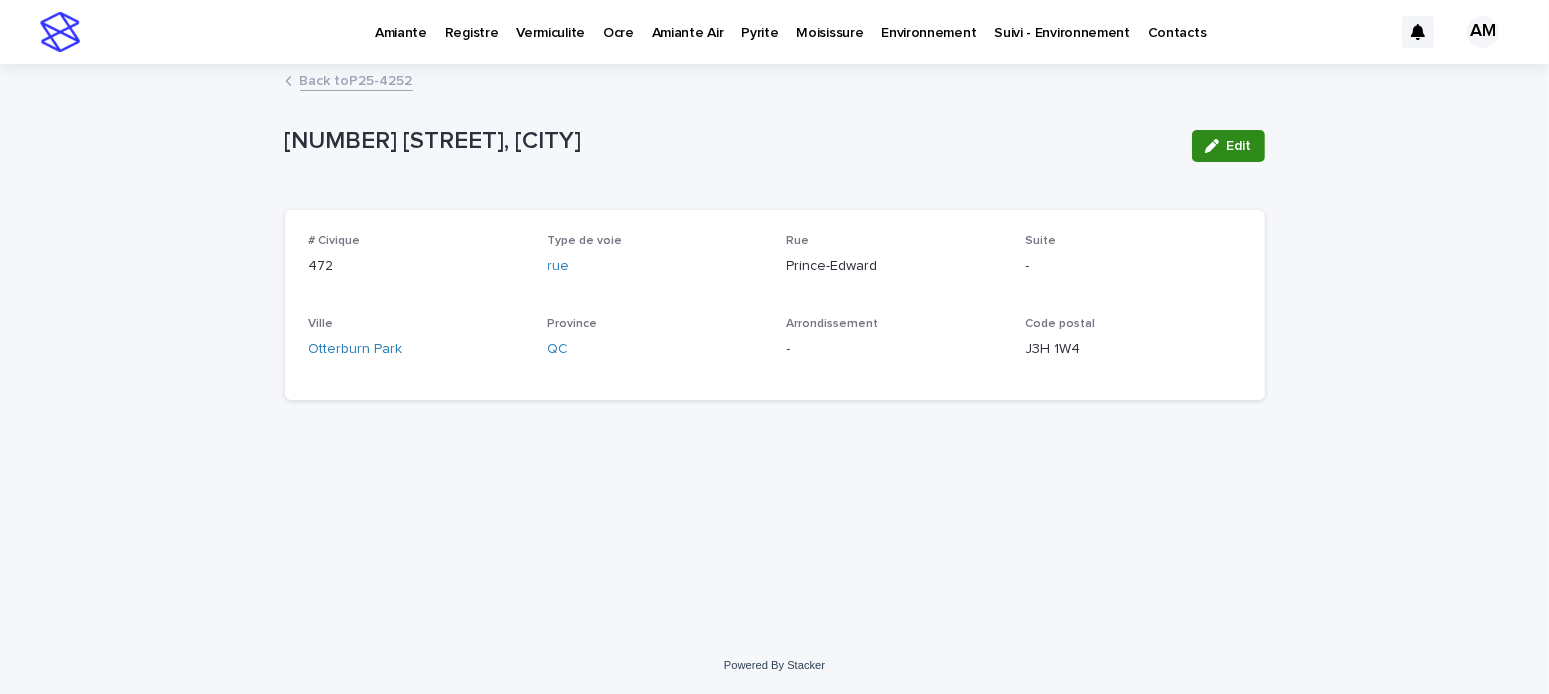 click on "Edit" at bounding box center [1228, 146] 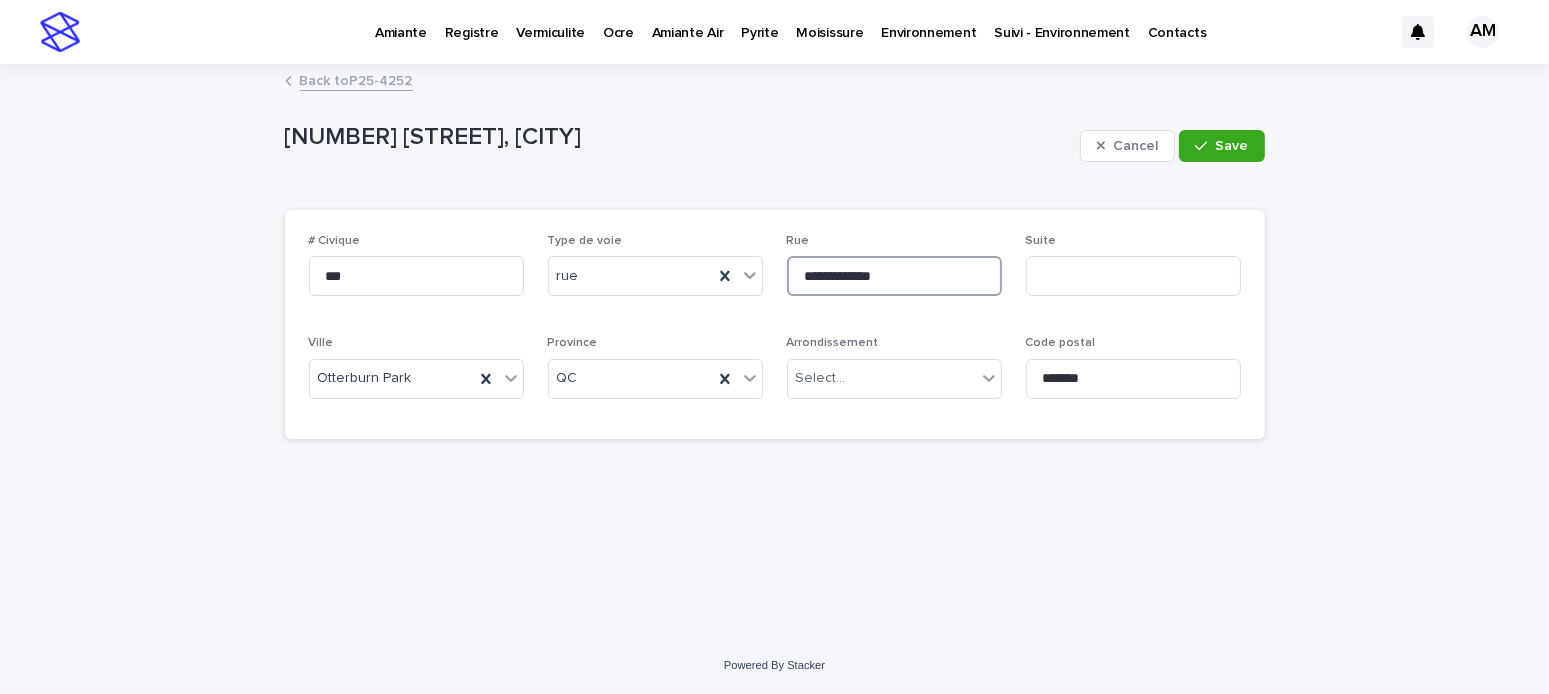 drag, startPoint x: 799, startPoint y: 277, endPoint x: 890, endPoint y: 312, distance: 97.49872 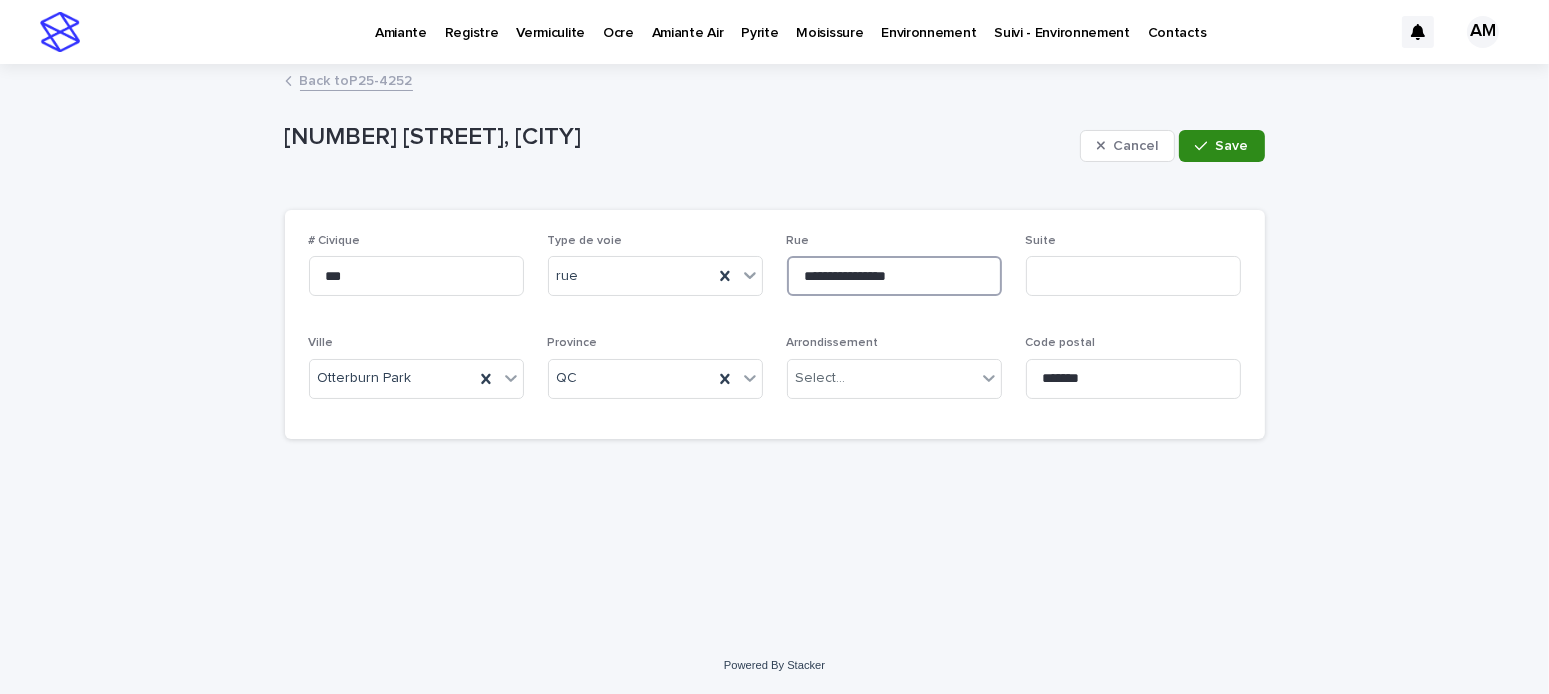 type on "**********" 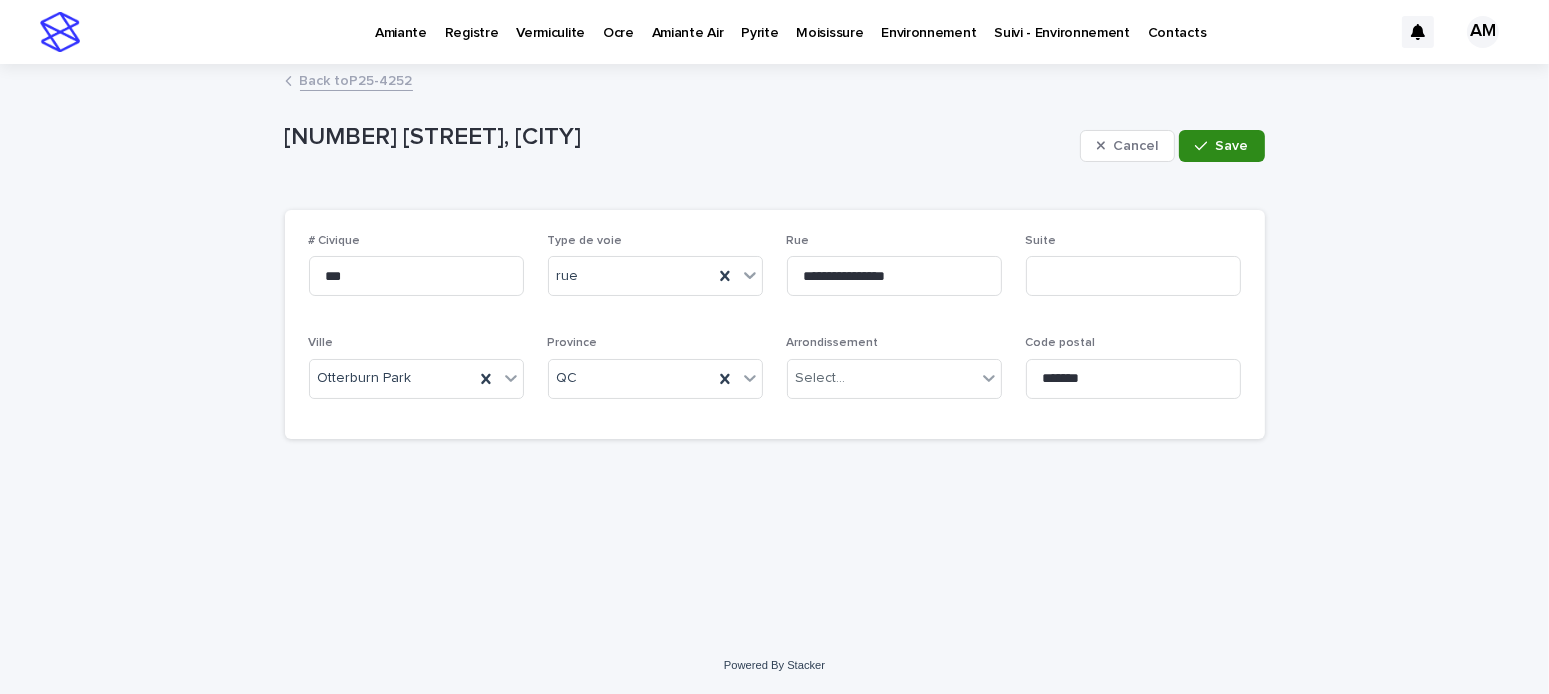click on "Save" at bounding box center (1221, 146) 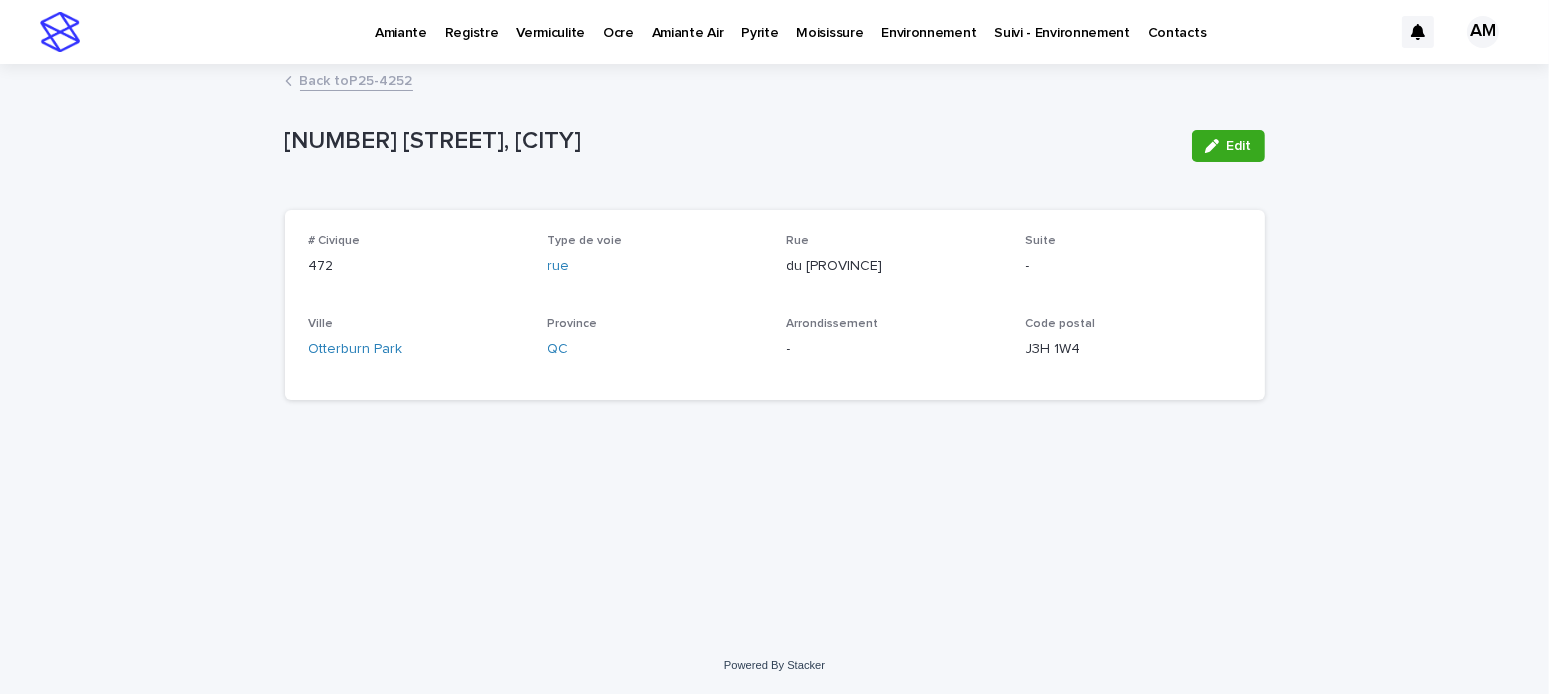 click on "Back to  P25-4252" at bounding box center (356, 79) 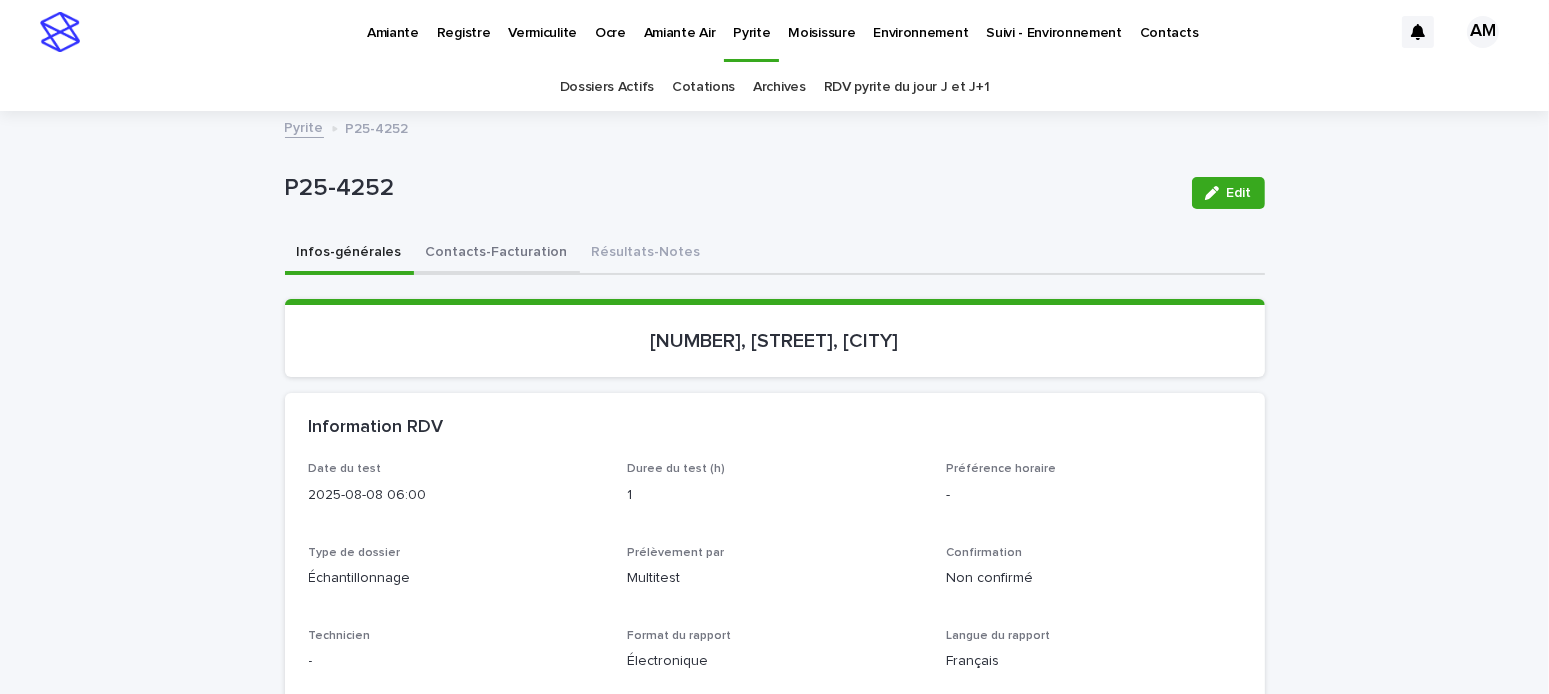 click on "Contacts-Facturation" at bounding box center [497, 254] 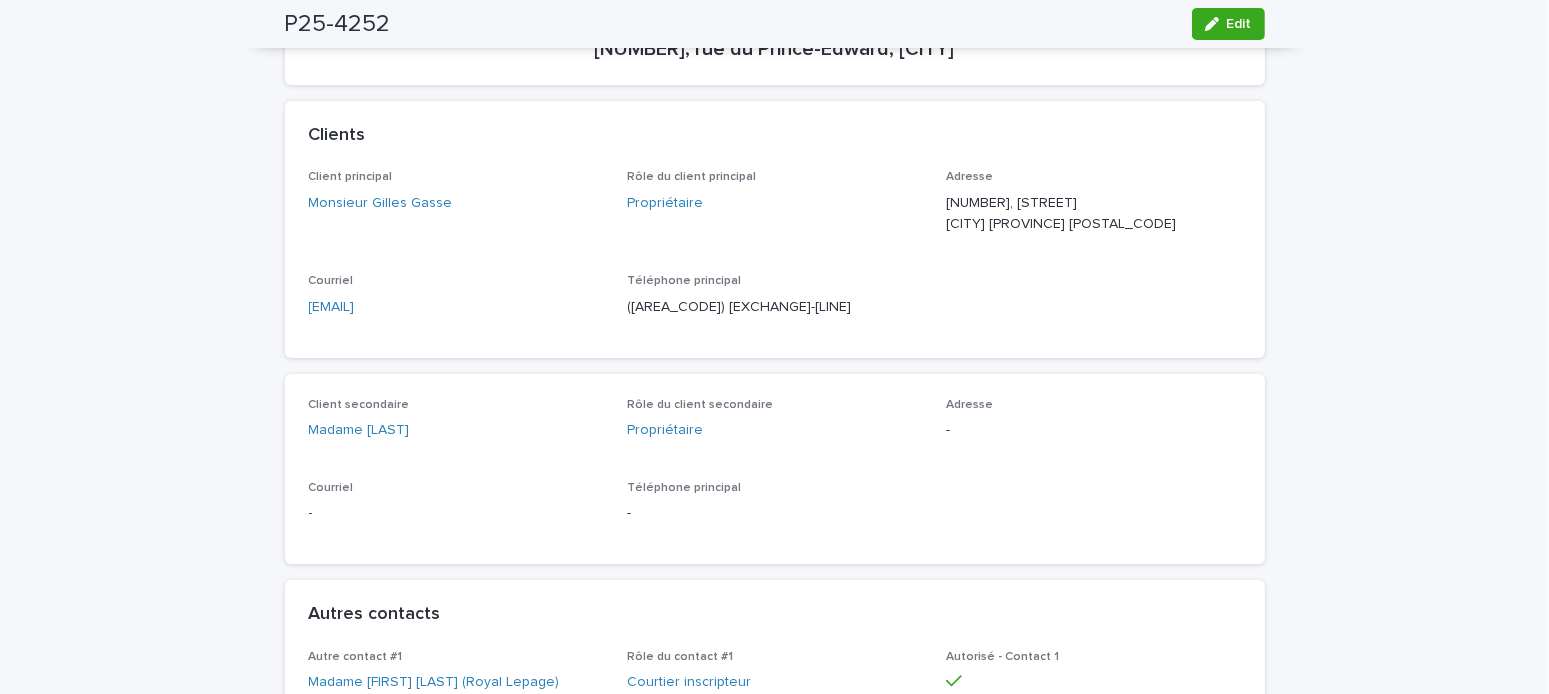 scroll, scrollTop: 200, scrollLeft: 0, axis: vertical 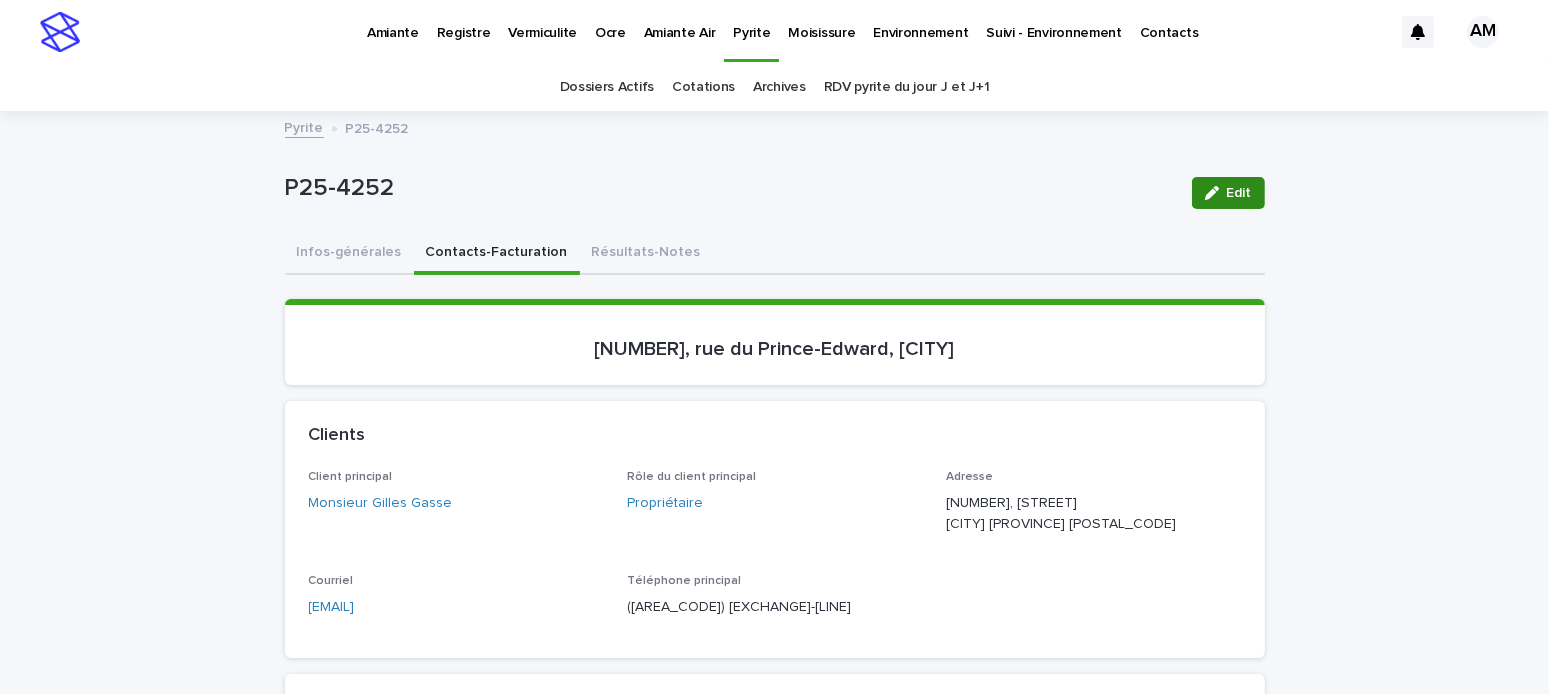 click on "Edit" at bounding box center (1228, 193) 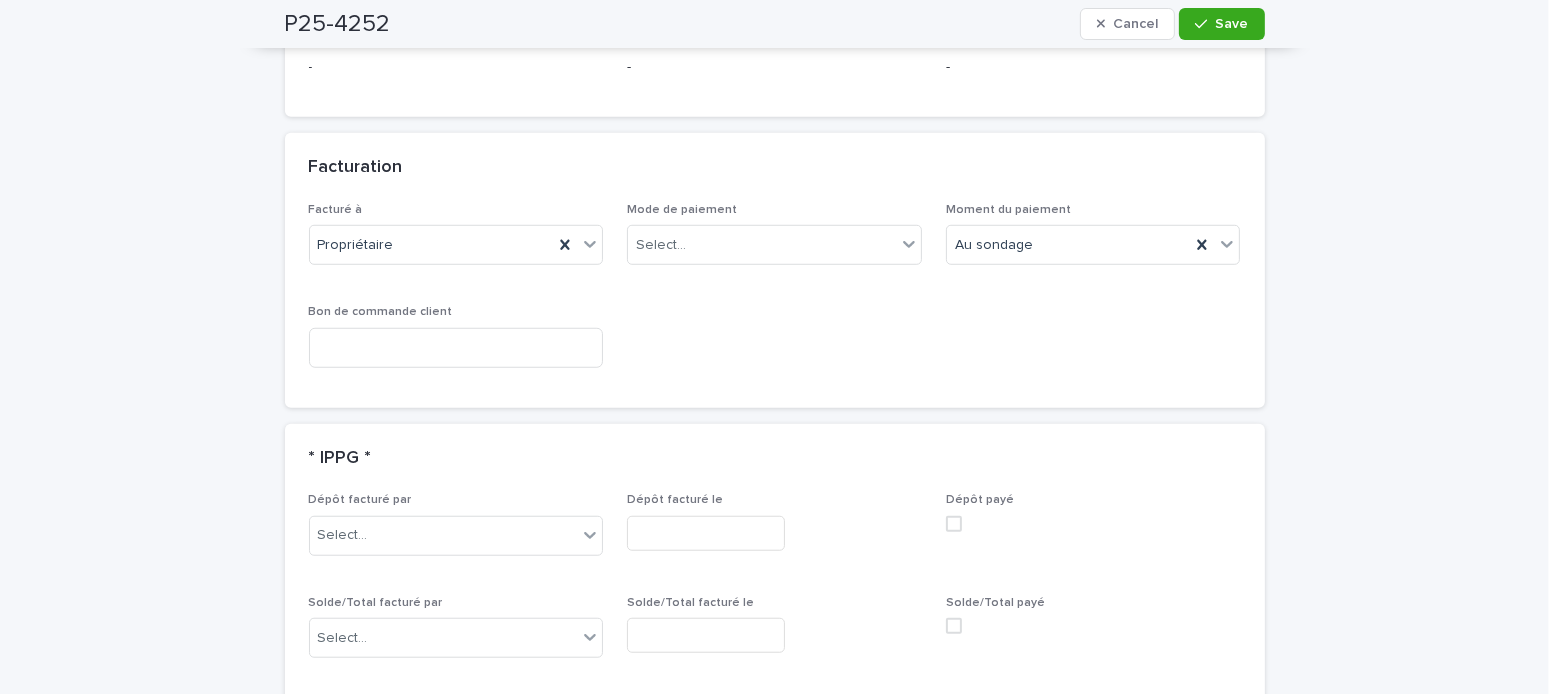 scroll, scrollTop: 1800, scrollLeft: 0, axis: vertical 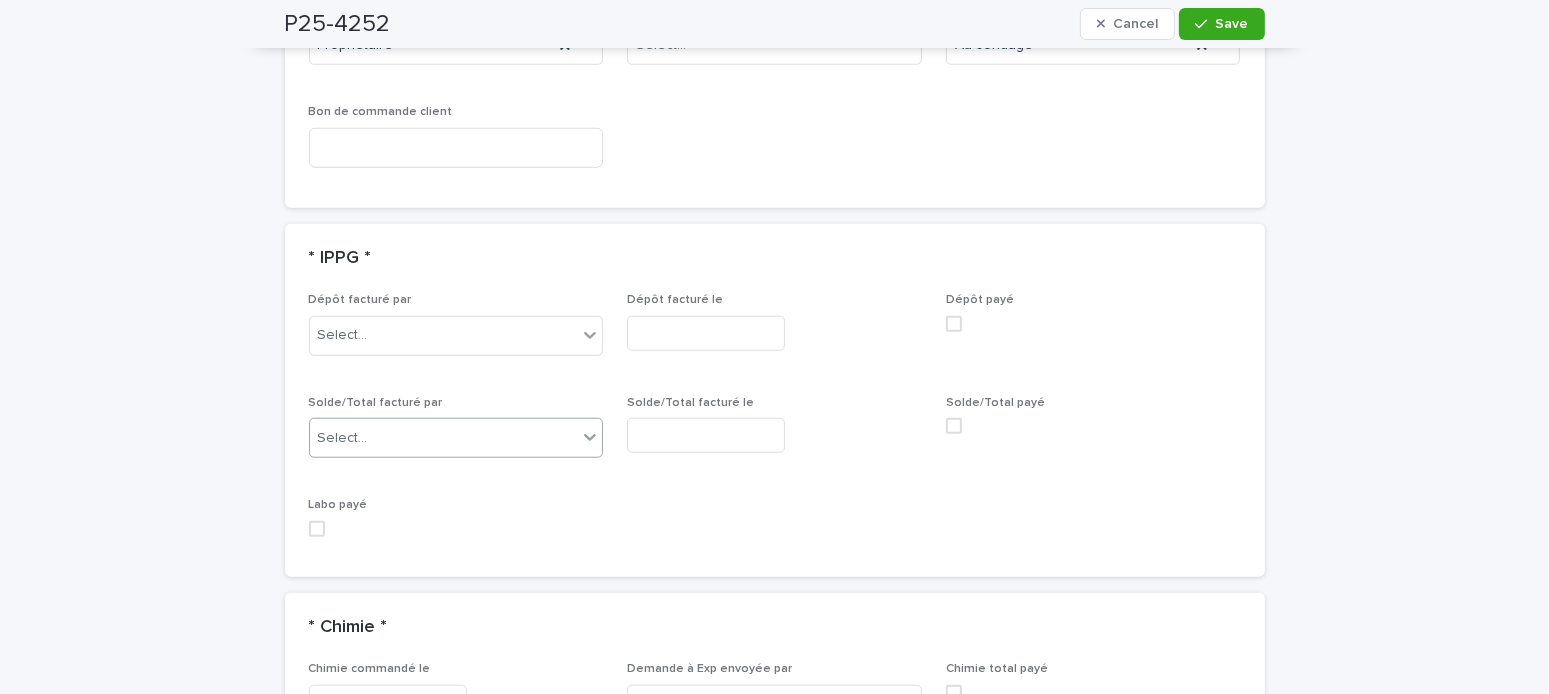 click on "Select..." at bounding box center [444, 438] 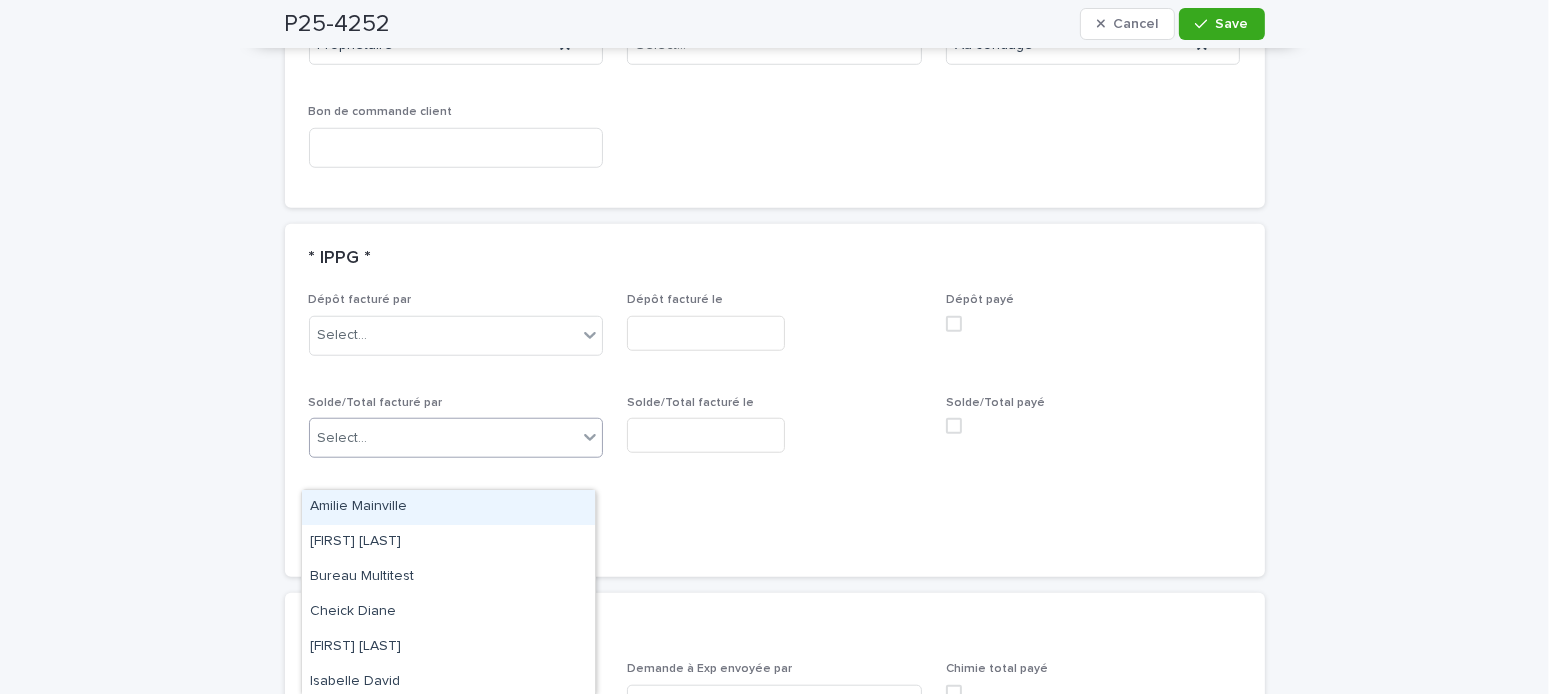 click on "Amilie Mainville" at bounding box center (448, 507) 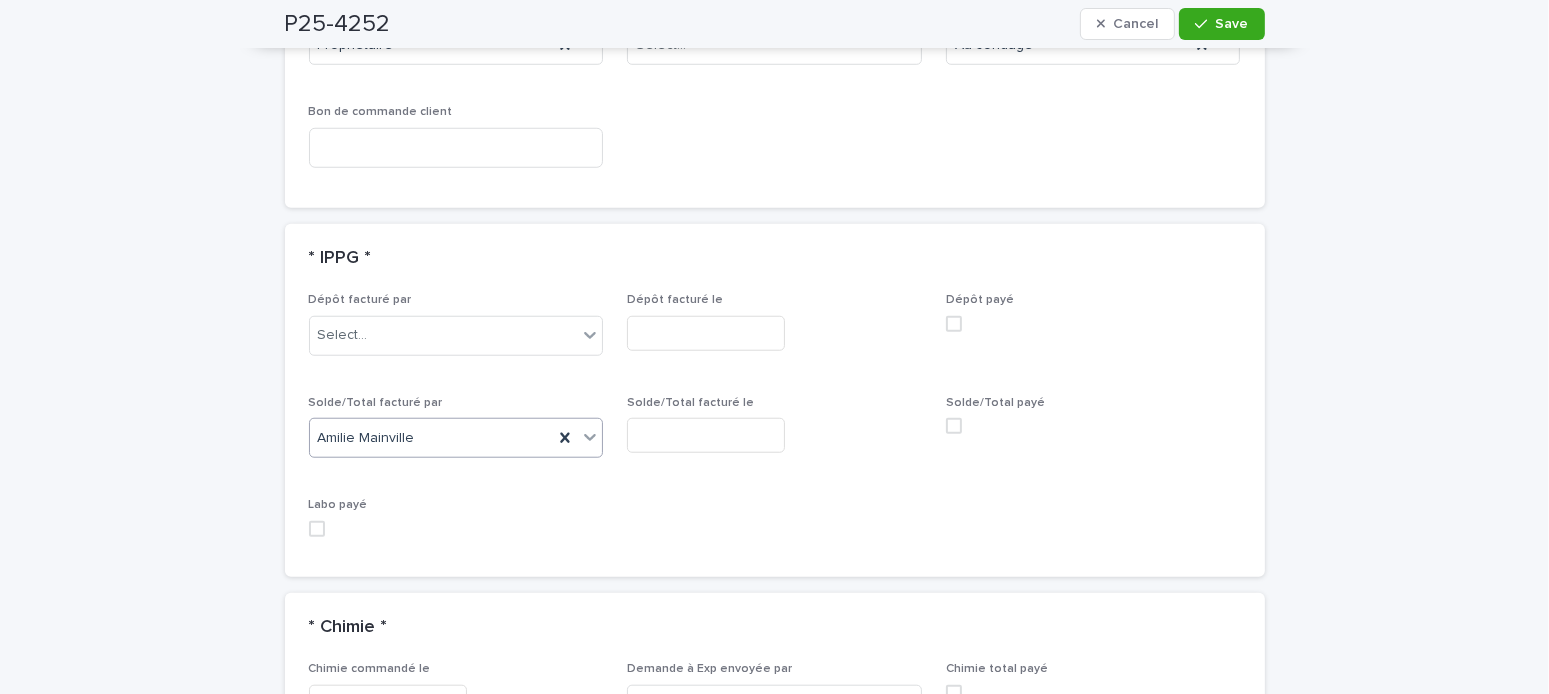 click at bounding box center [706, 435] 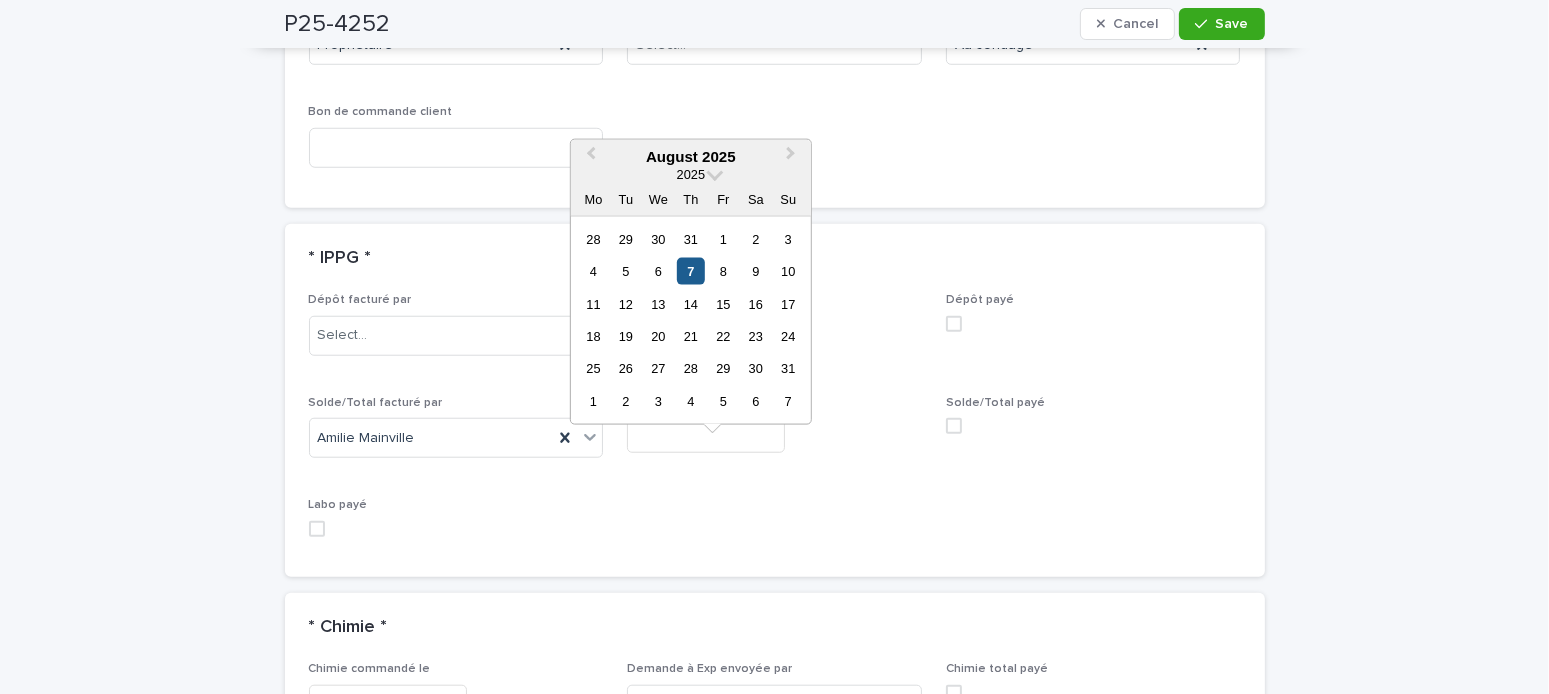 click on "7" at bounding box center (690, 271) 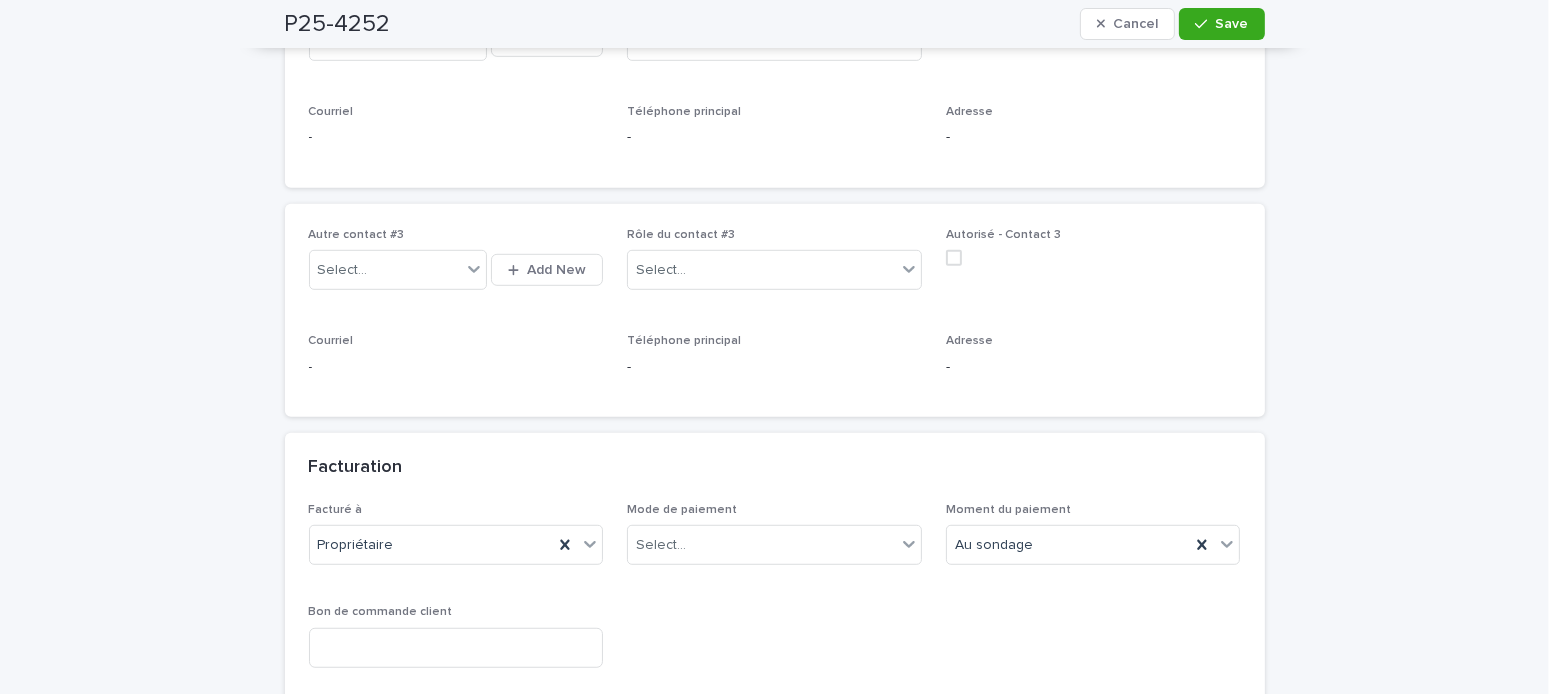 scroll, scrollTop: 800, scrollLeft: 0, axis: vertical 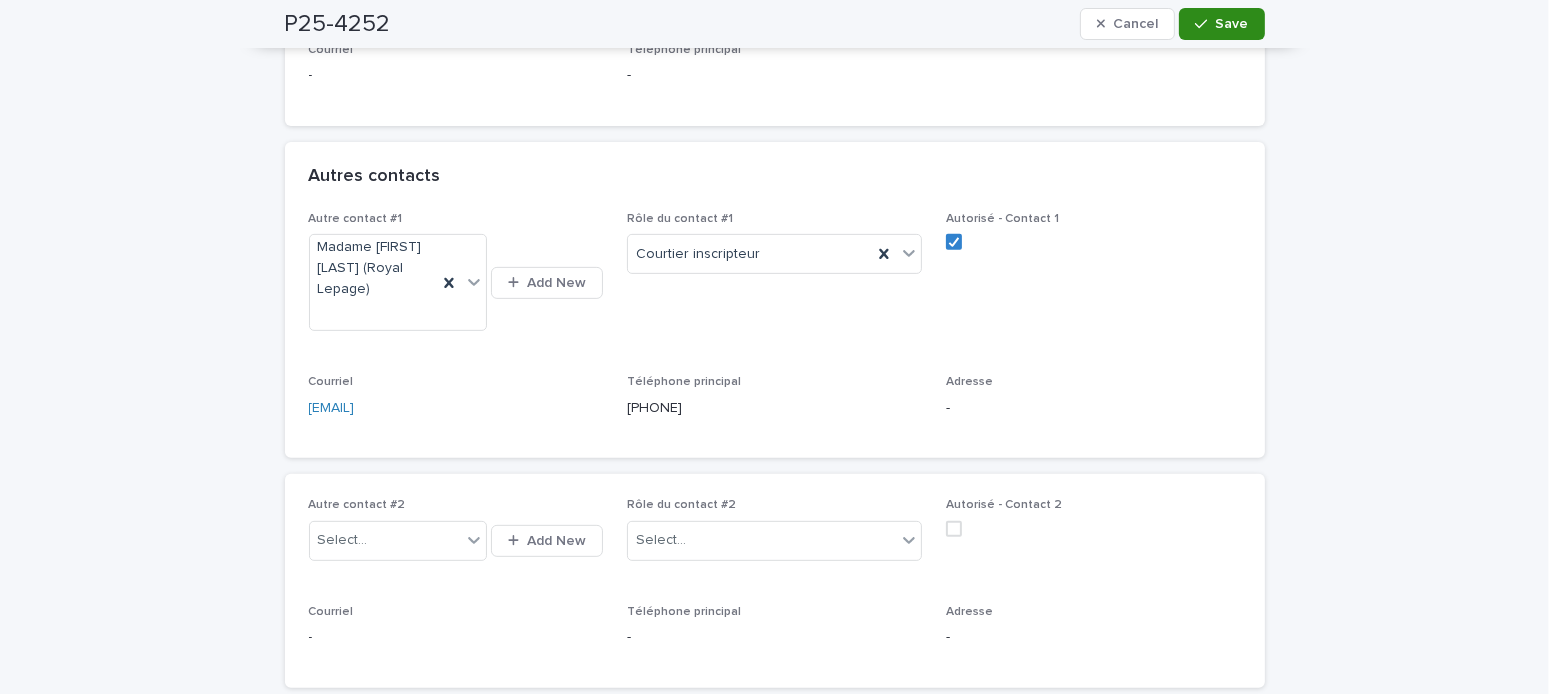 click on "Save" at bounding box center [1232, 24] 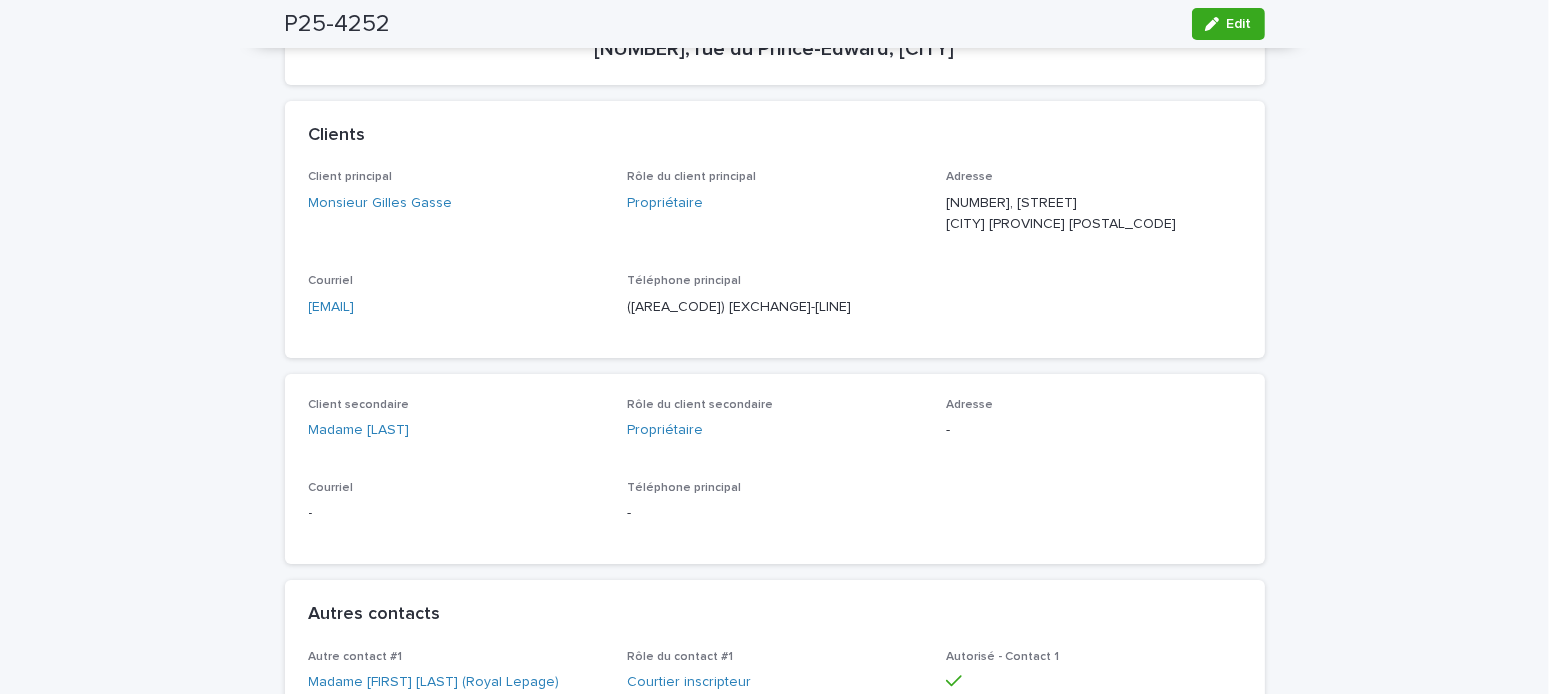 scroll, scrollTop: 0, scrollLeft: 0, axis: both 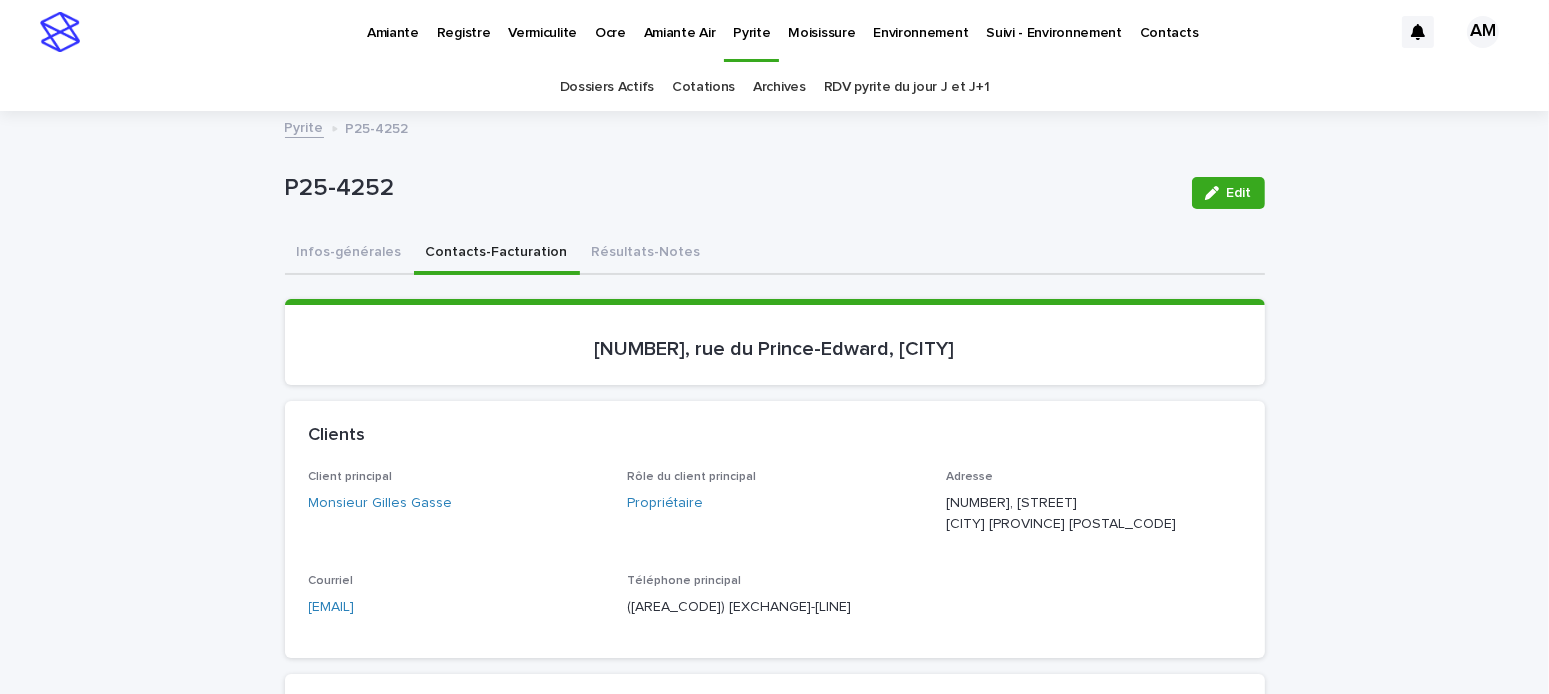 click on "Vermiculite" at bounding box center [542, 21] 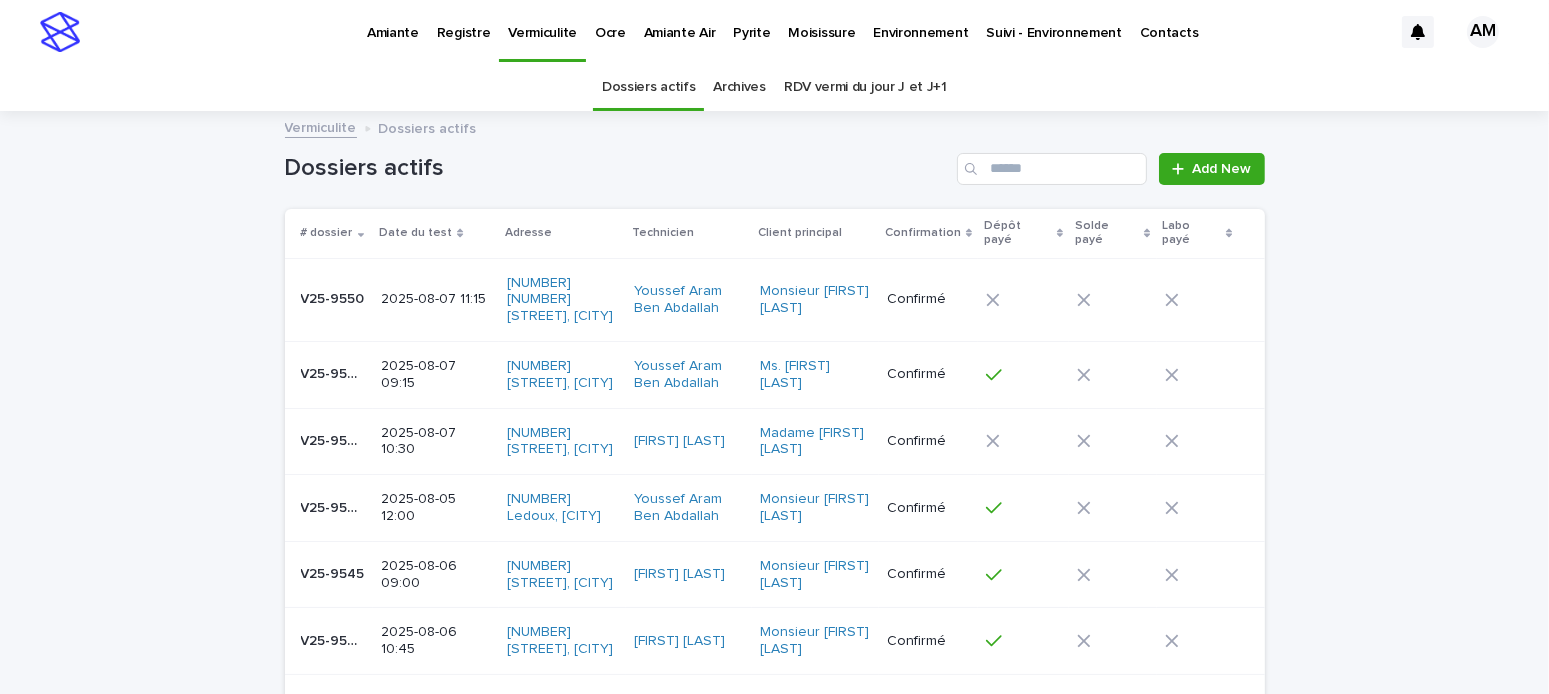 click on "2025-08-07 10:30" at bounding box center (436, 441) 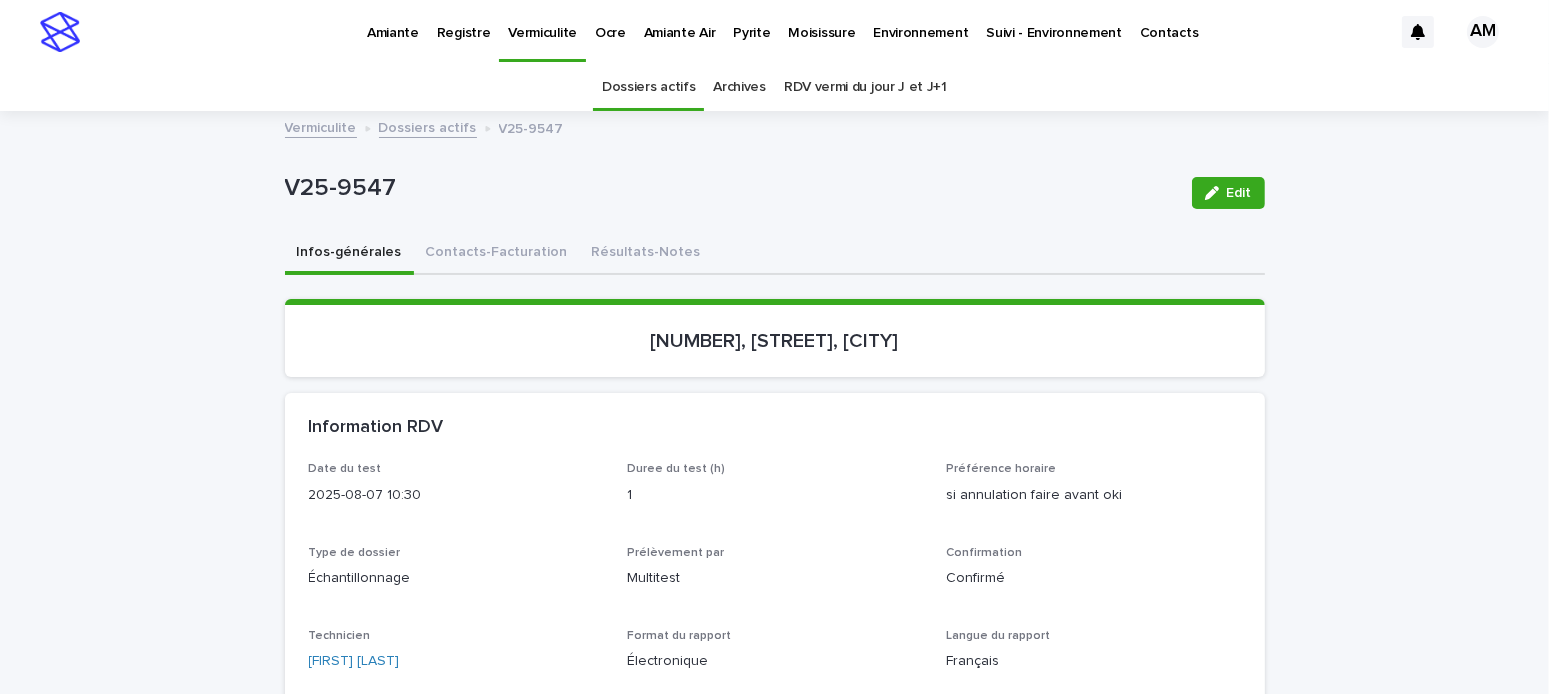 scroll, scrollTop: 100, scrollLeft: 0, axis: vertical 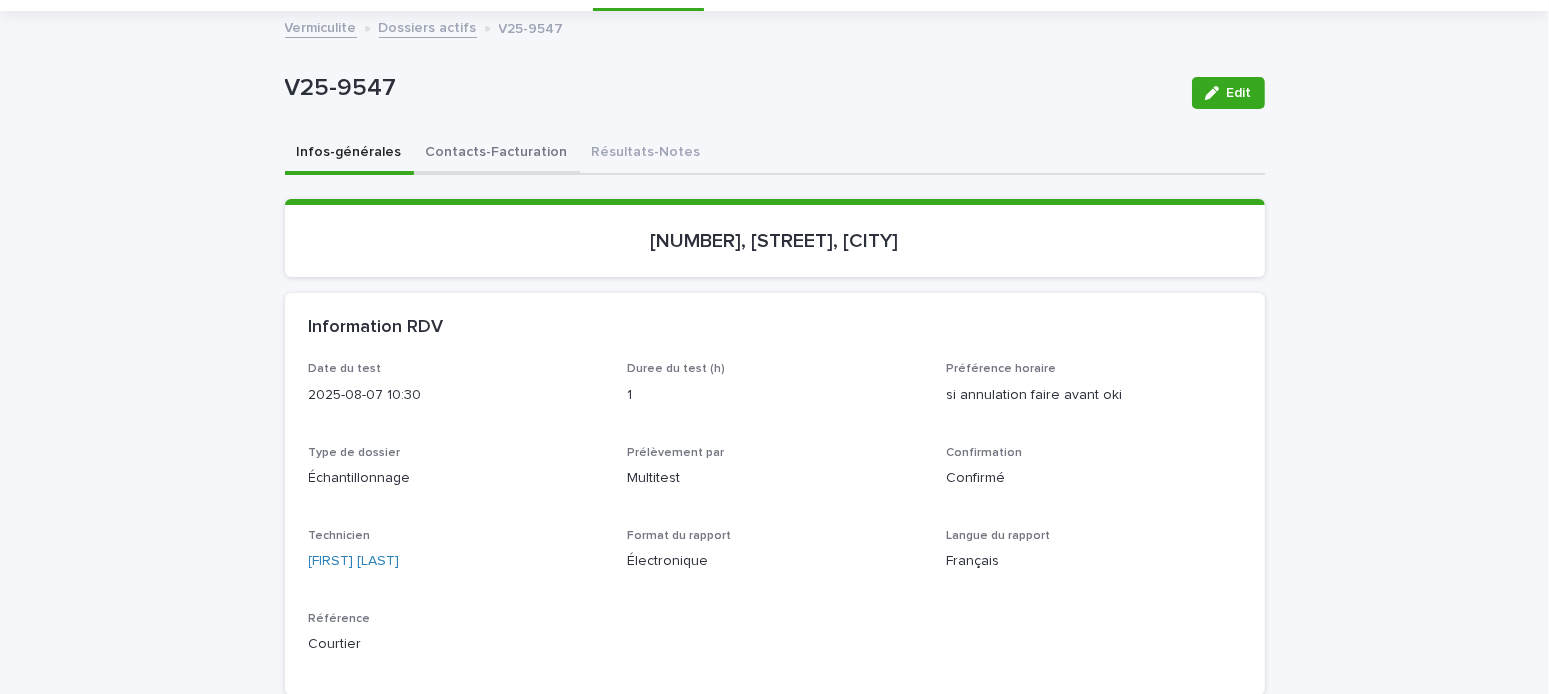 click on "Contacts-Facturation" at bounding box center (497, 154) 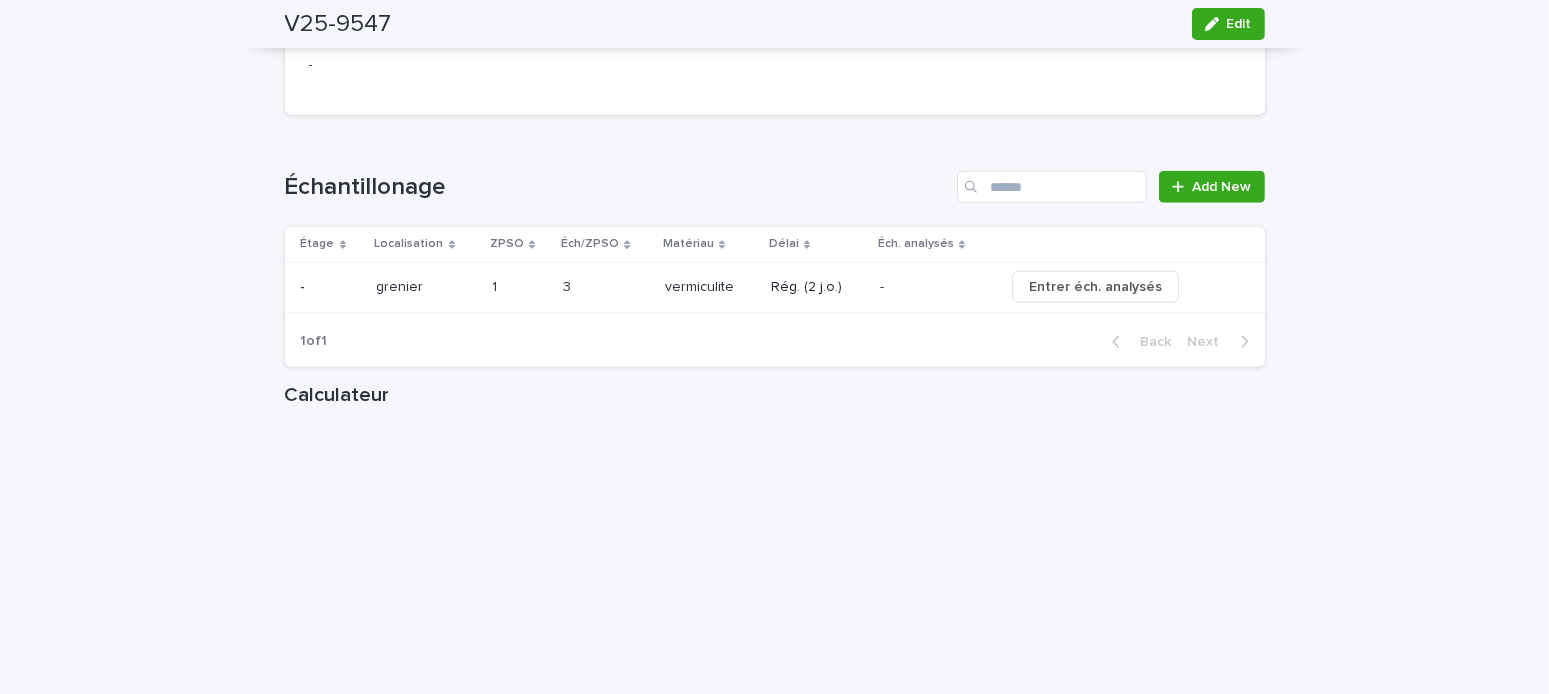 scroll, scrollTop: 2500, scrollLeft: 0, axis: vertical 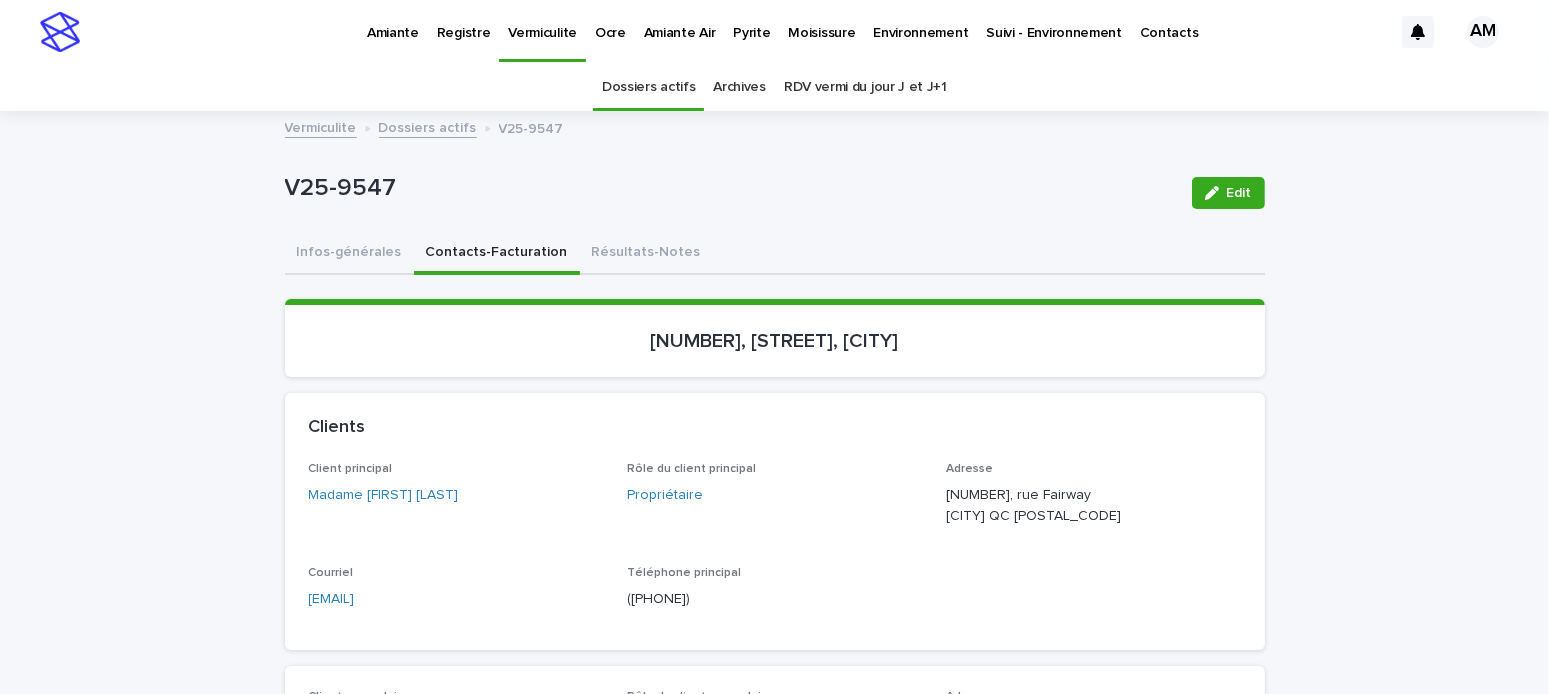 click on "Loading... Saving… Loading... Saving… V25-9547 Edit V25-9547 Edit Sorry, there was an error saving your record. Please try again. Please fill out the required fields below. Infos-générales Contacts-Facturation Résultats-Notes Can't display tree at index  0 Loading... Saving… Loading... Saving… Loading... Saving… 174, rue Fairway, Rosemère Loading... Saving… Clients Client principal Madame Carolyne Bumueller   Rôle du client principal Propriétaire   Adresse 174, rue Fairway
Rosemère QC J7A 1R4
Courriel bumueller@me.com Téléphone principal (514) 979-0466 Client secondaire - Rôle du client secondaire - Adresse - Courriel - Téléphone principal - Autres contacts Autre contact #1 - Rôle du contact #1 - Autorisé - Contact #1 Courriel - Téléphone principal - Adresse - Autre contact #2 - Rôle du contact #2 - Autorisé - Contact #2 Courriel - Téléphone principal - Adresse - Autre contact #3 - Rôle du contact #3 - Autorisé - Contact #3 Téléphone principal - Courriel - Adresse -   - -" at bounding box center (774, 1873) 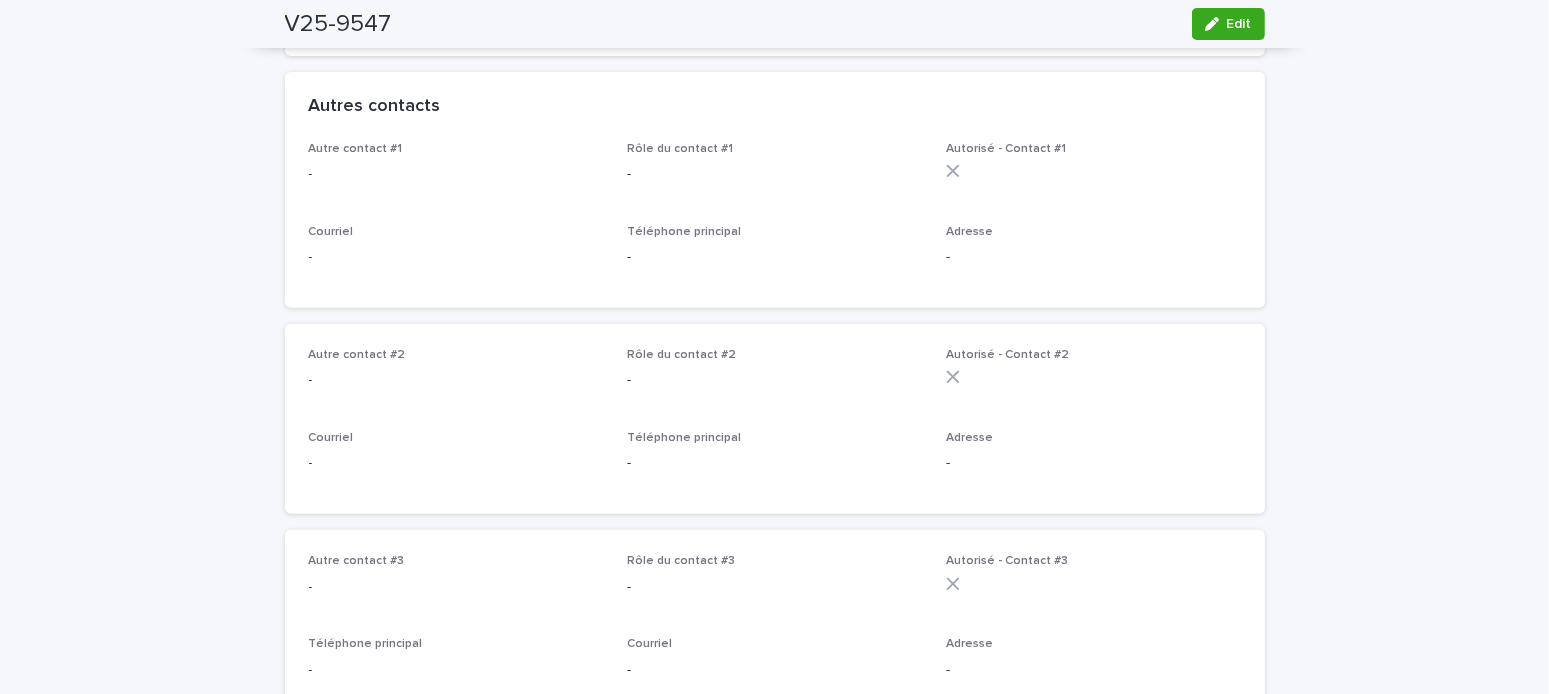 scroll, scrollTop: 1200, scrollLeft: 0, axis: vertical 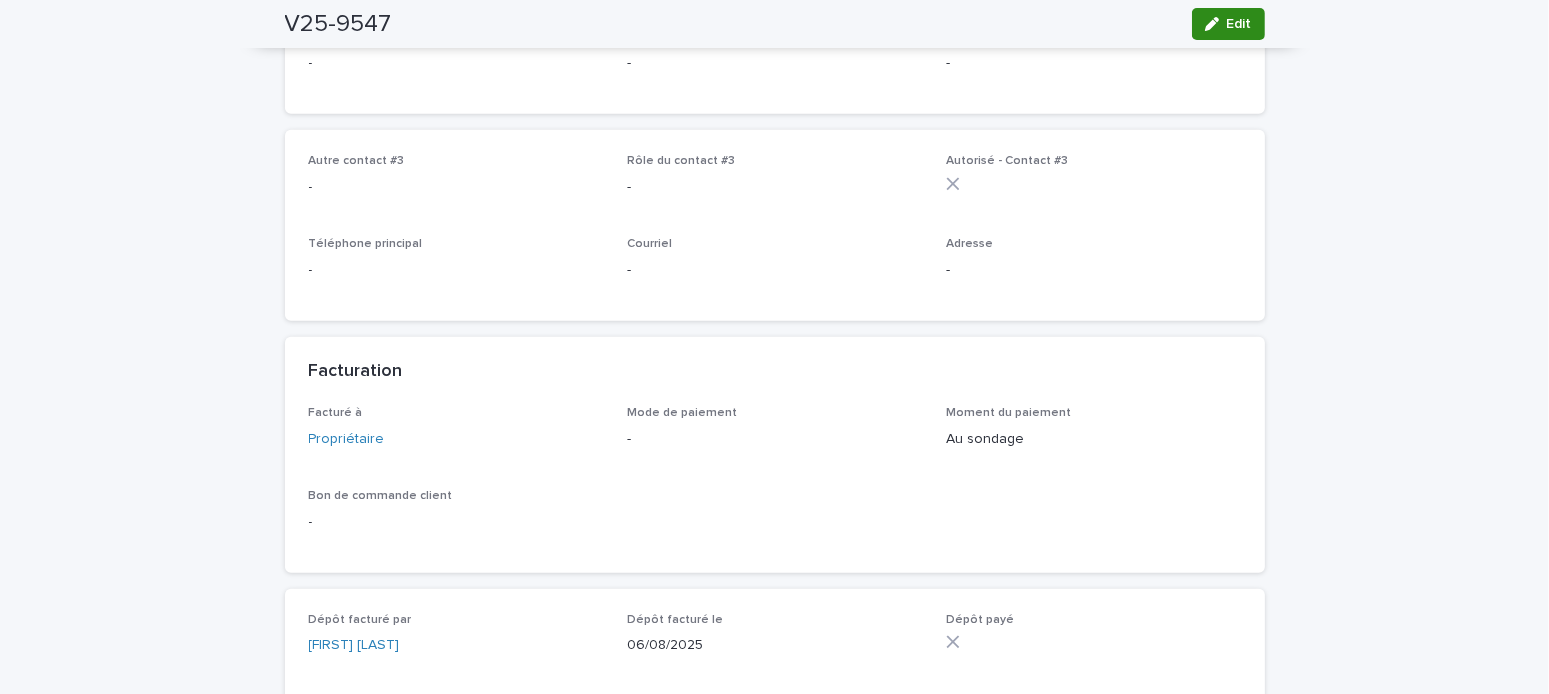 click on "Edit" at bounding box center [1228, 24] 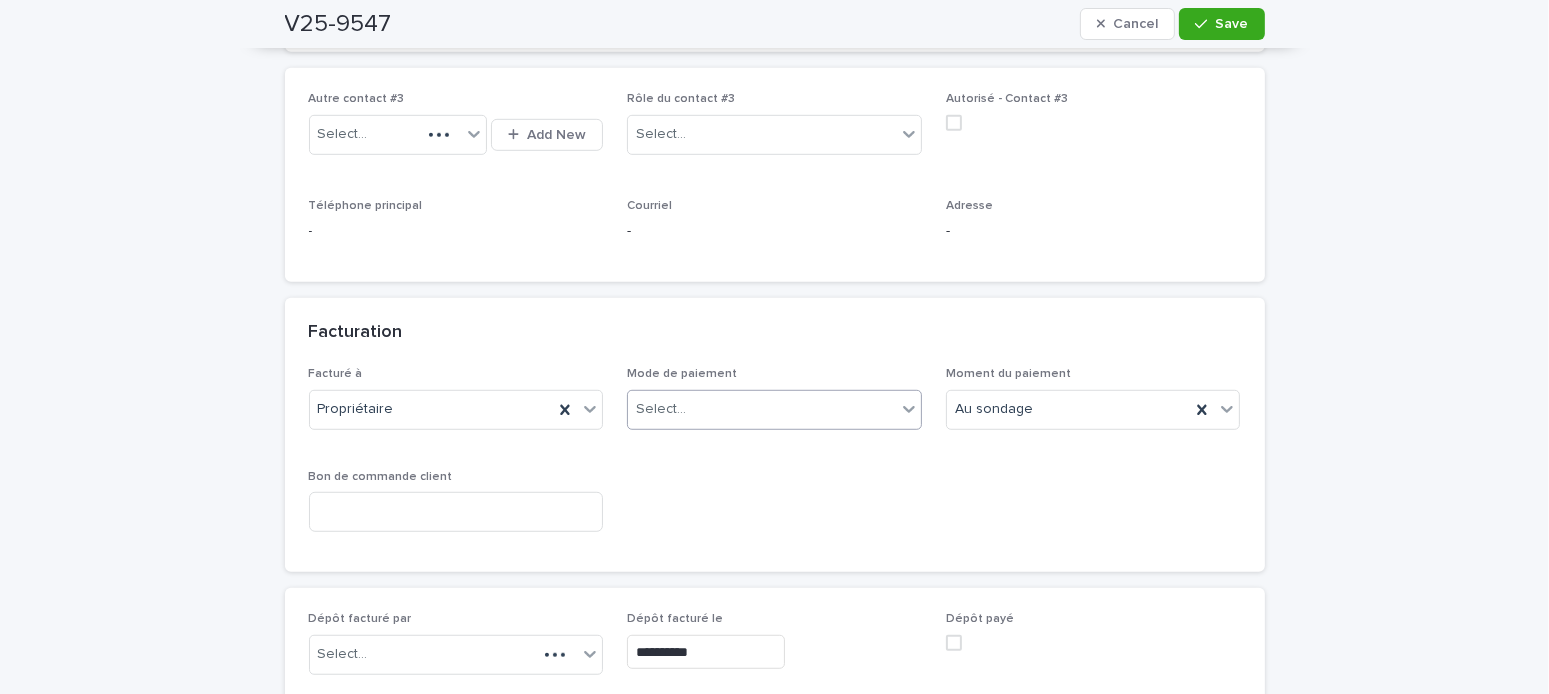 scroll, scrollTop: 1353, scrollLeft: 0, axis: vertical 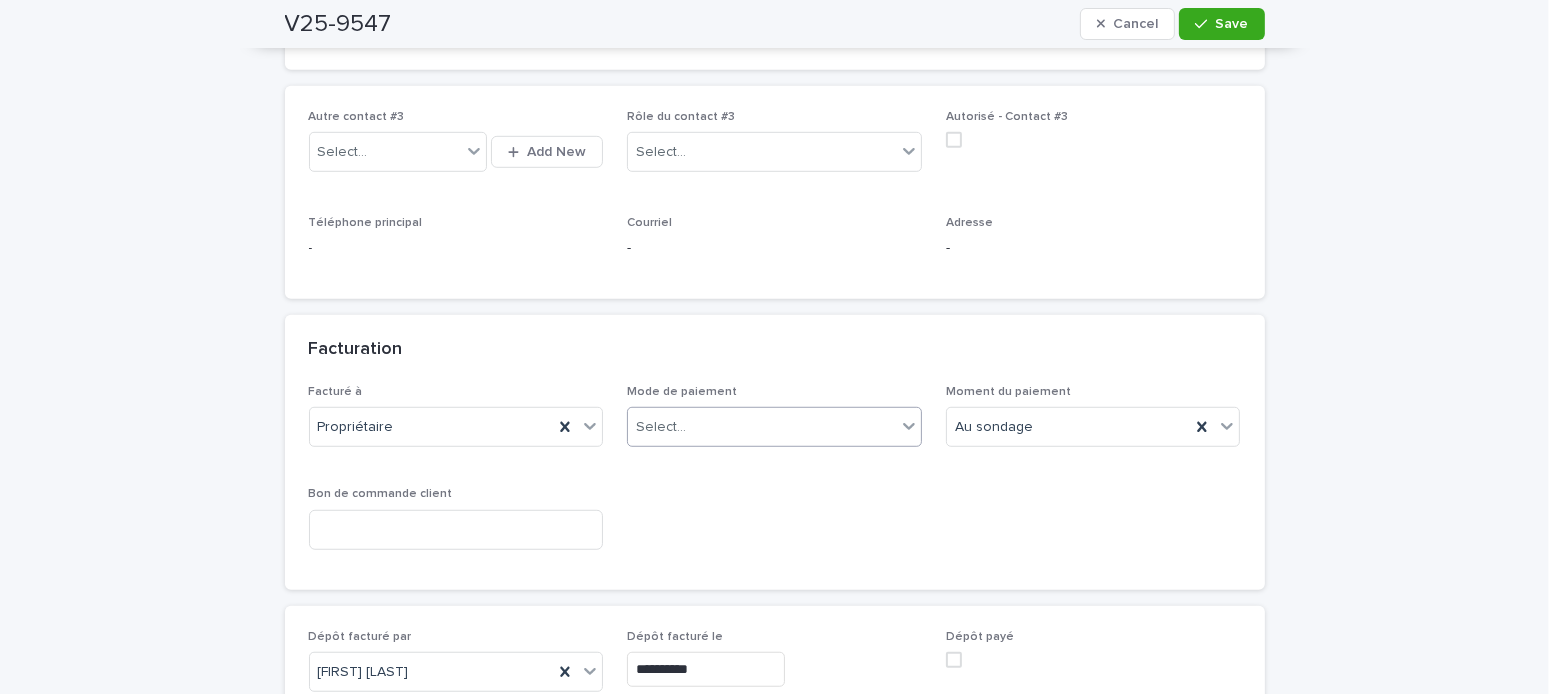 click on "Select..." at bounding box center [661, 427] 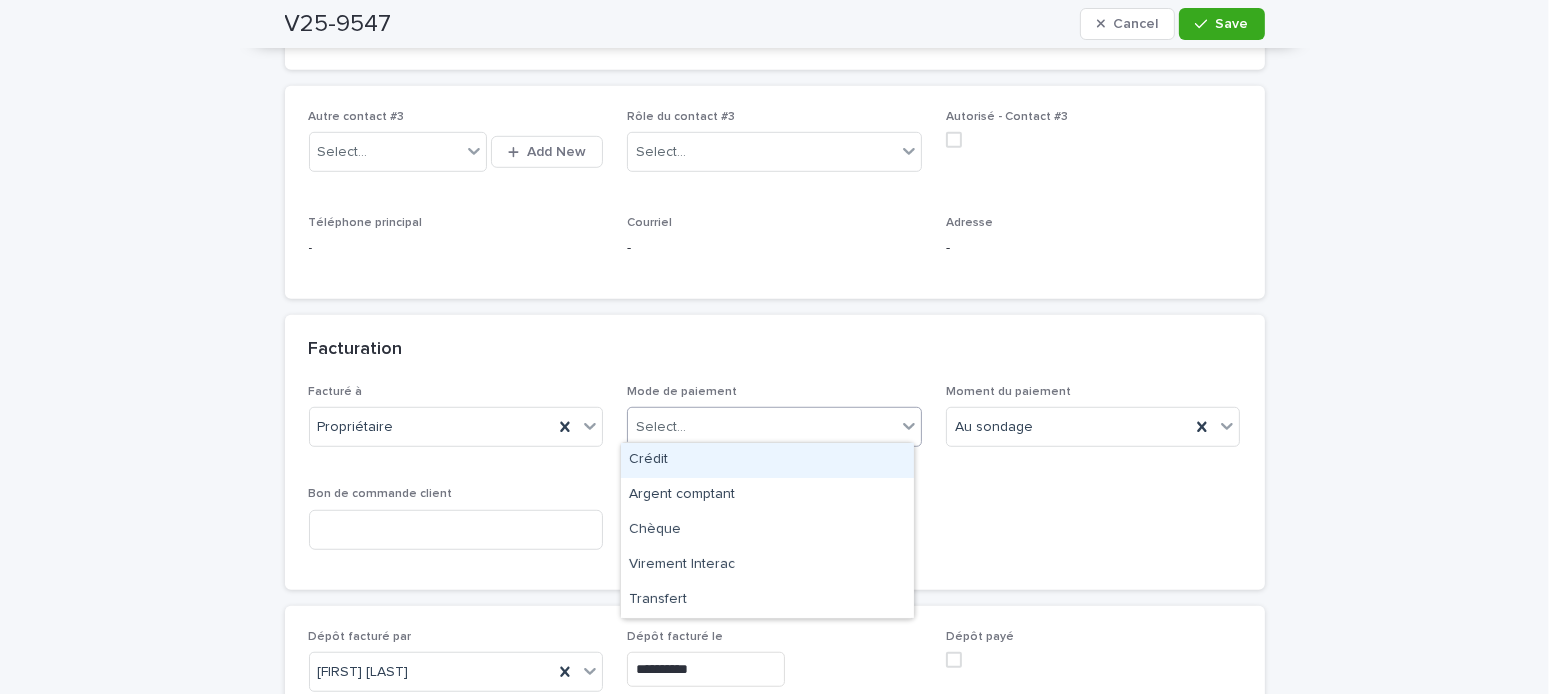click on "Crédit" at bounding box center (767, 460) 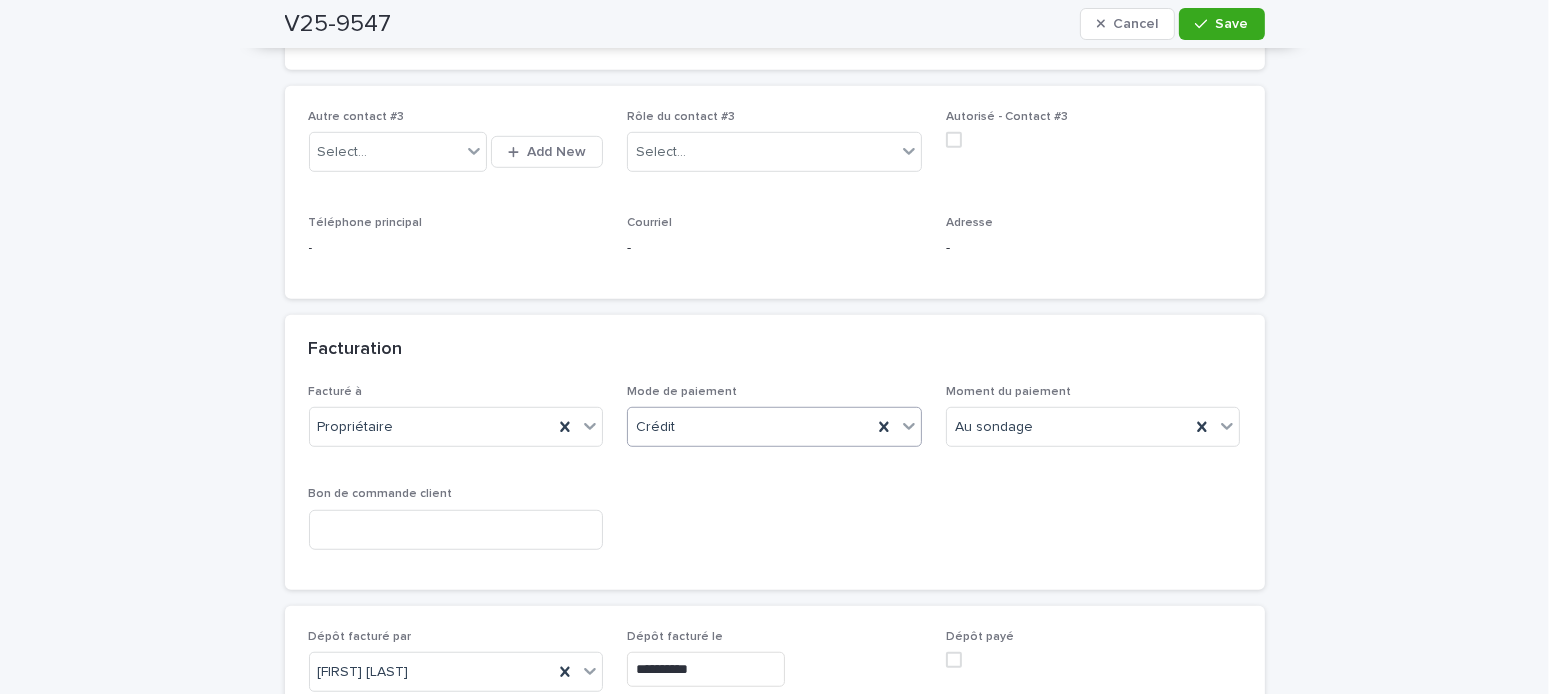 scroll, scrollTop: 1653, scrollLeft: 0, axis: vertical 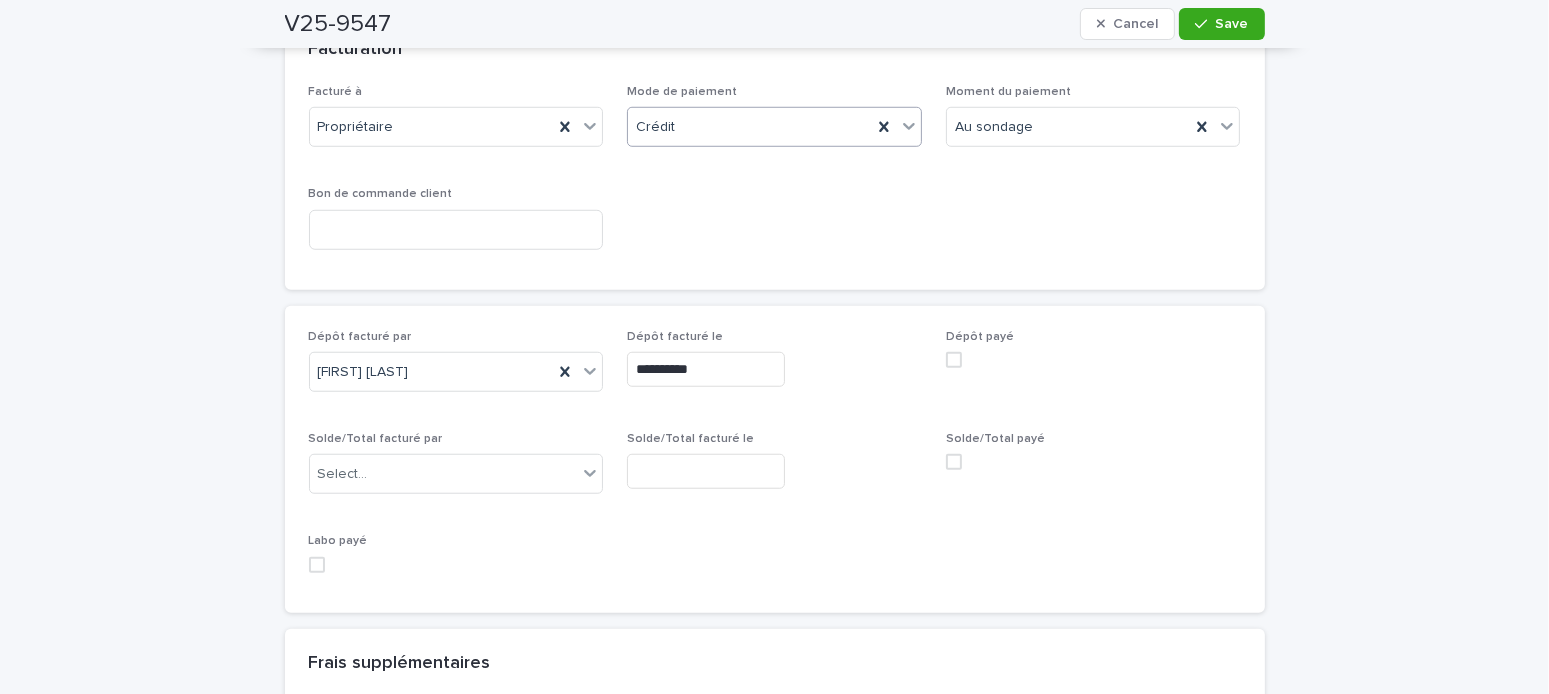 click at bounding box center [954, 360] 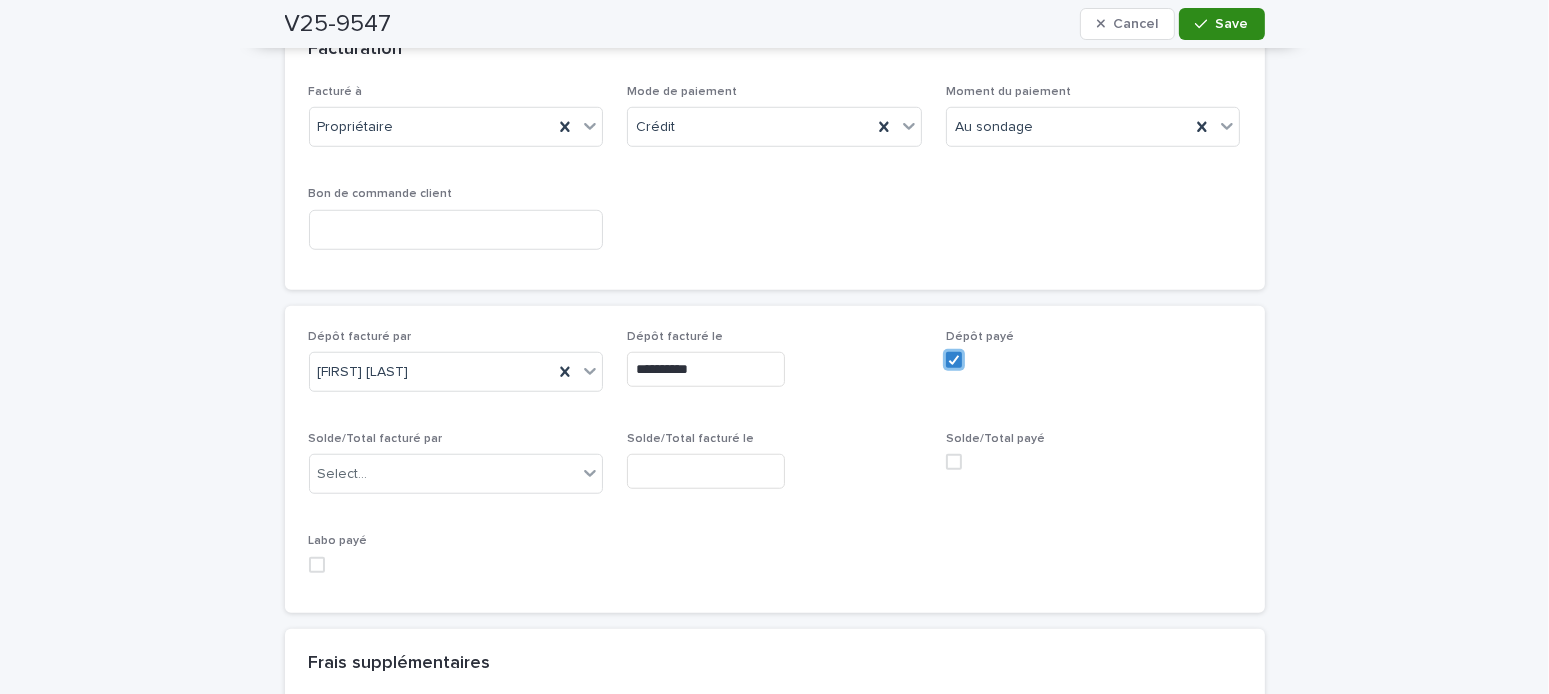 click on "Save" at bounding box center [1221, 24] 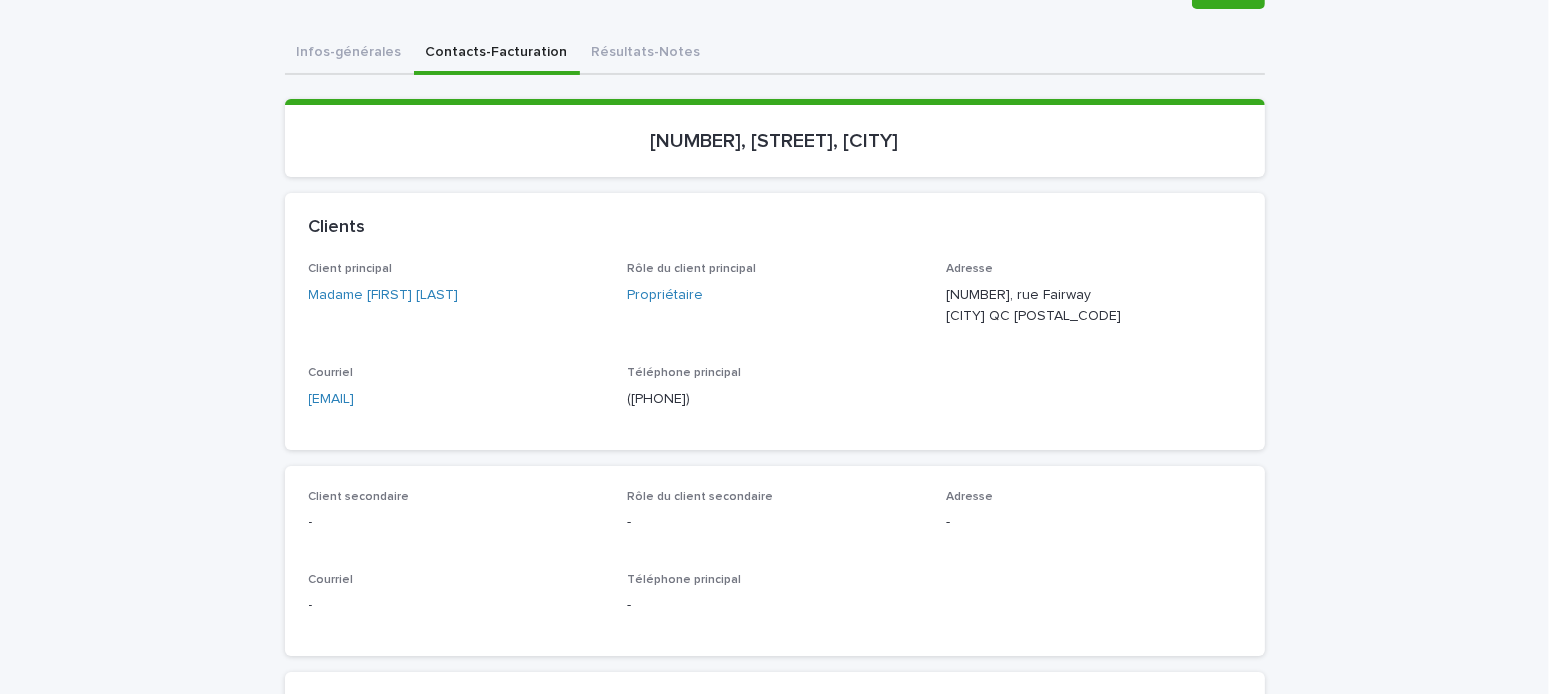 scroll, scrollTop: 0, scrollLeft: 0, axis: both 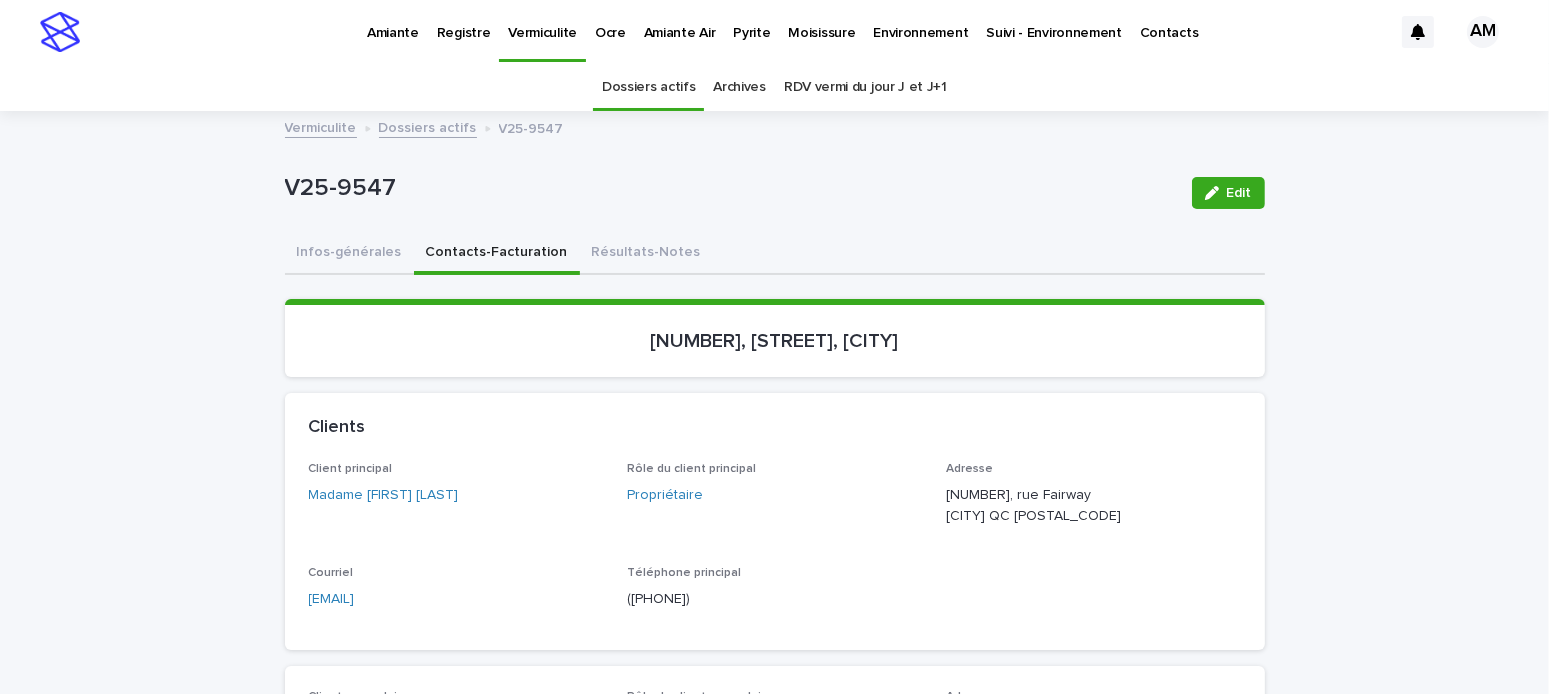click on "Pyrite" at bounding box center [751, 21] 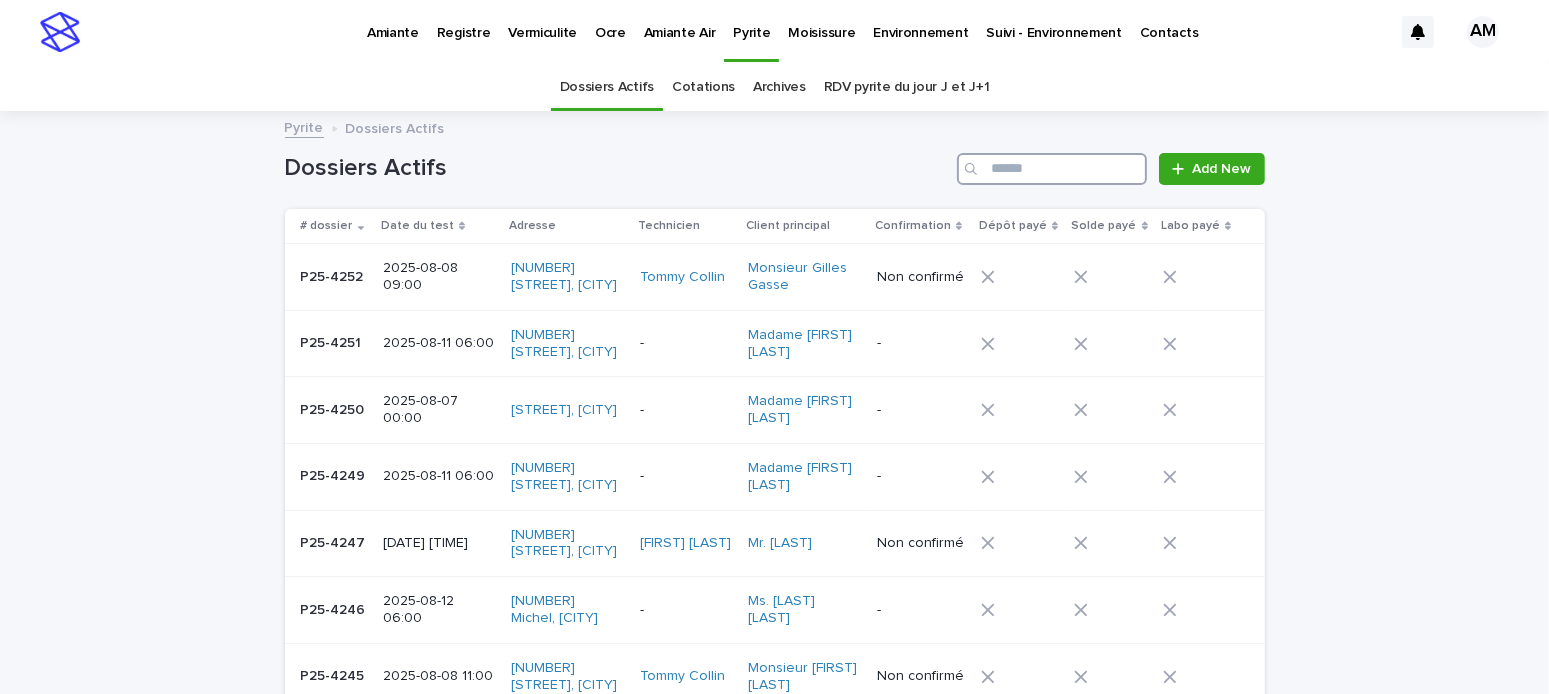 click at bounding box center [1052, 169] 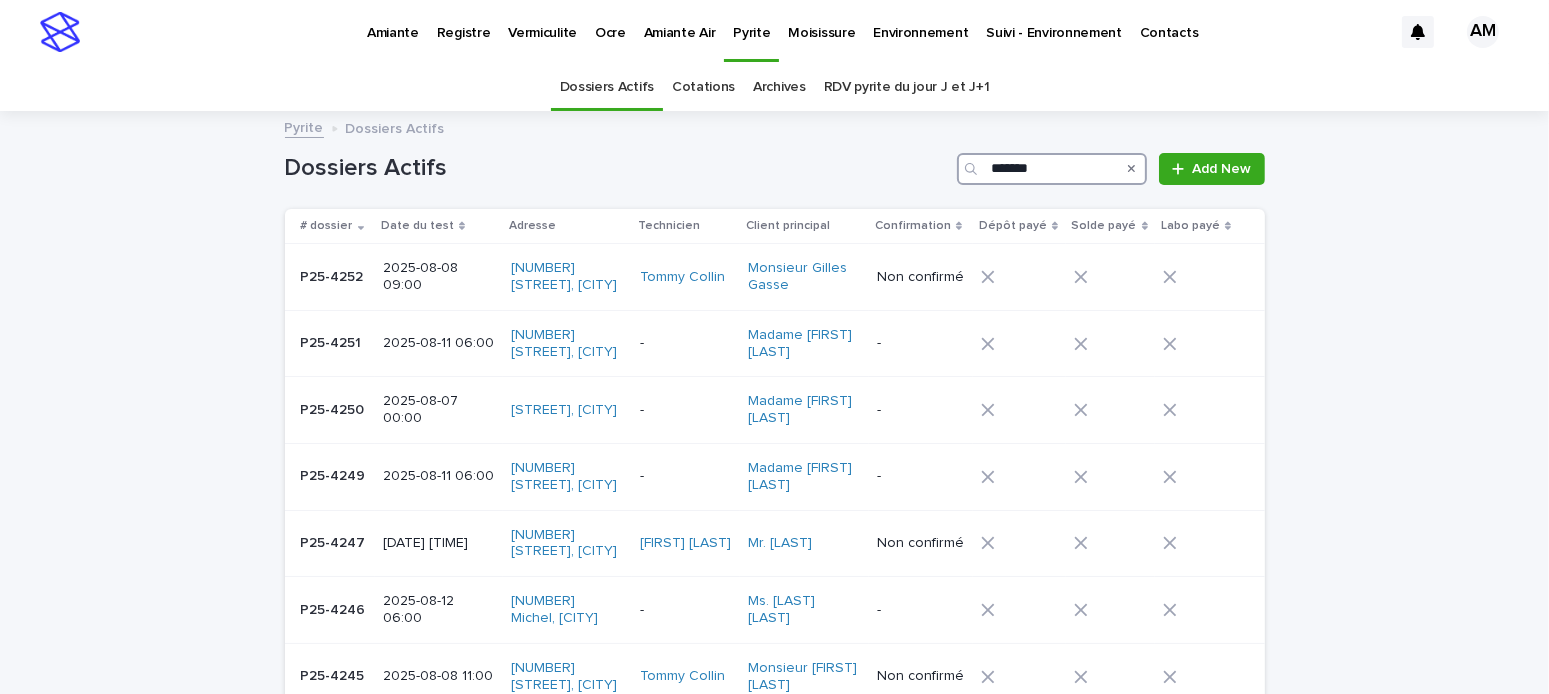 type on "*******" 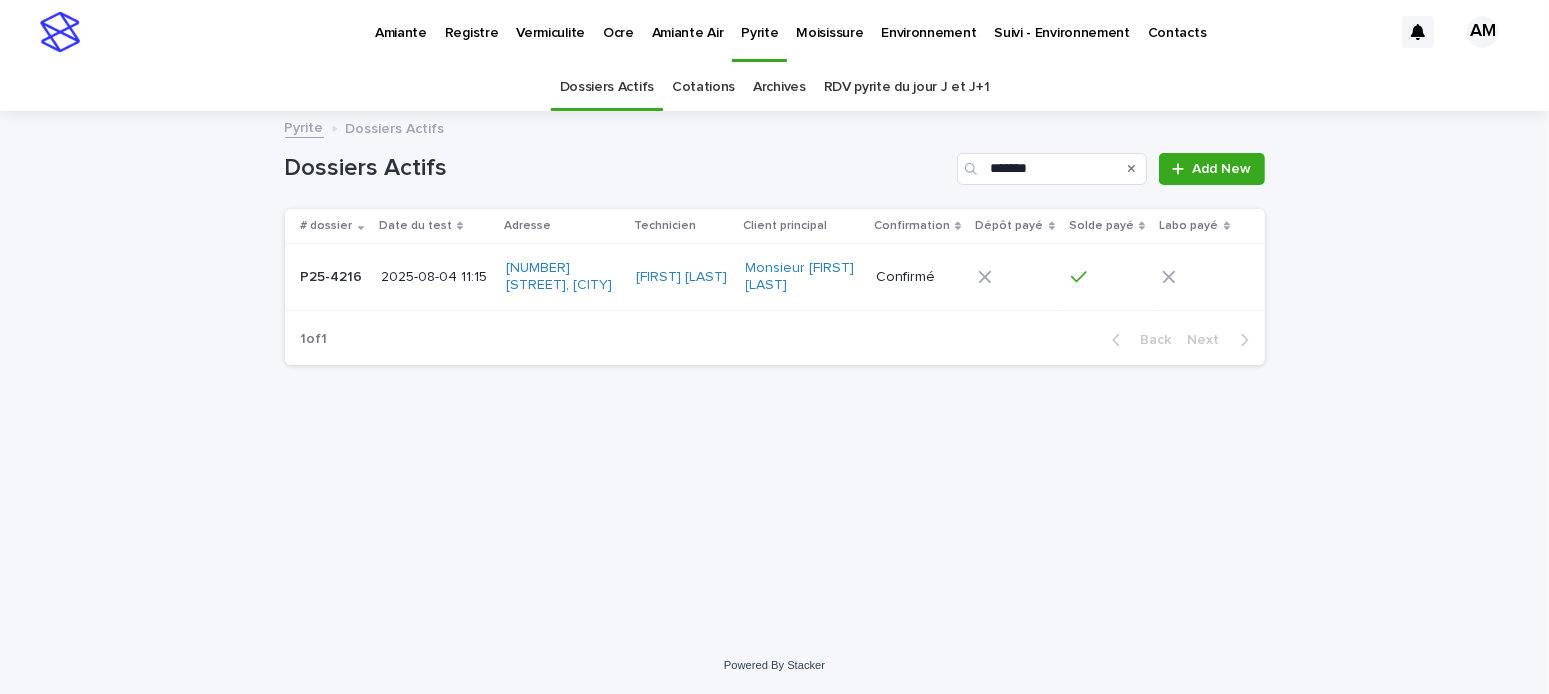click on "2025-08-04 11:15" at bounding box center (435, 275) 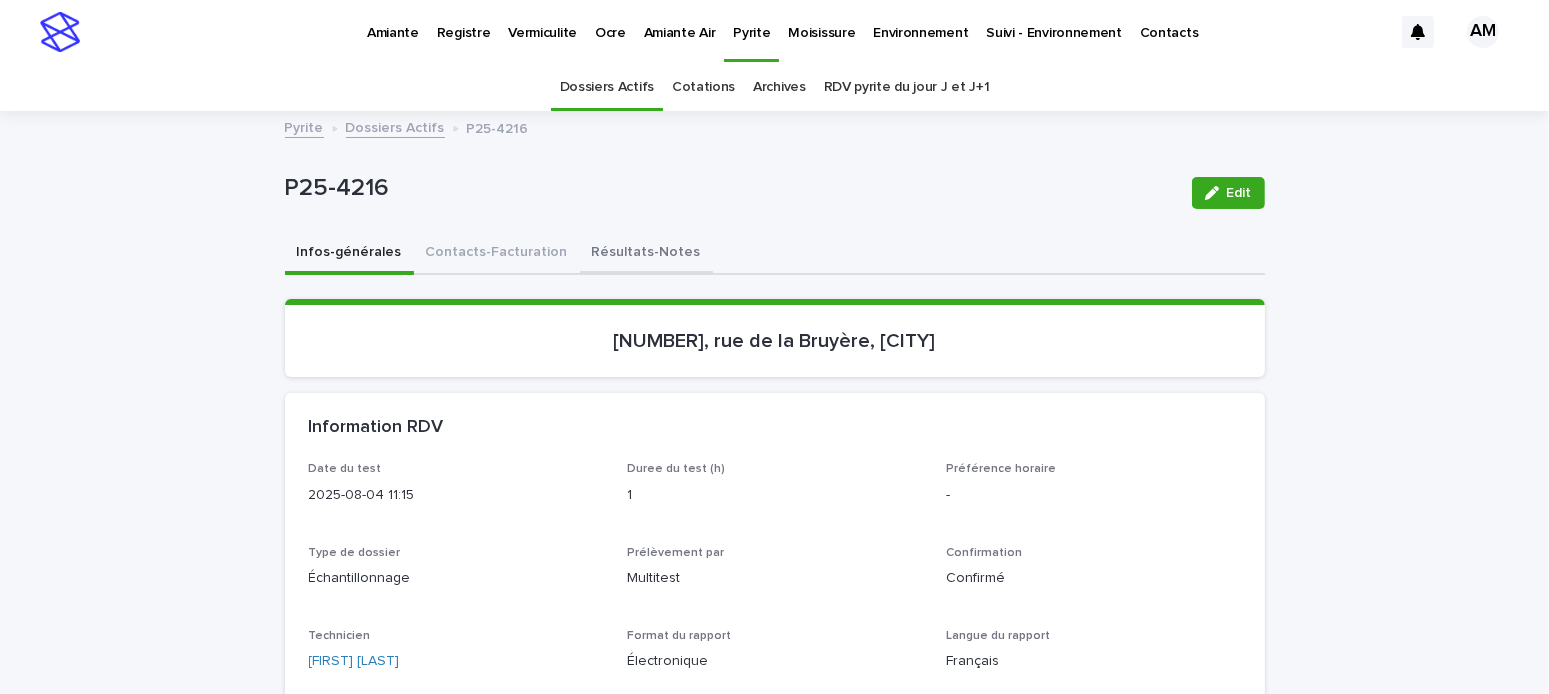 click on "Résultats-Notes" at bounding box center [646, 254] 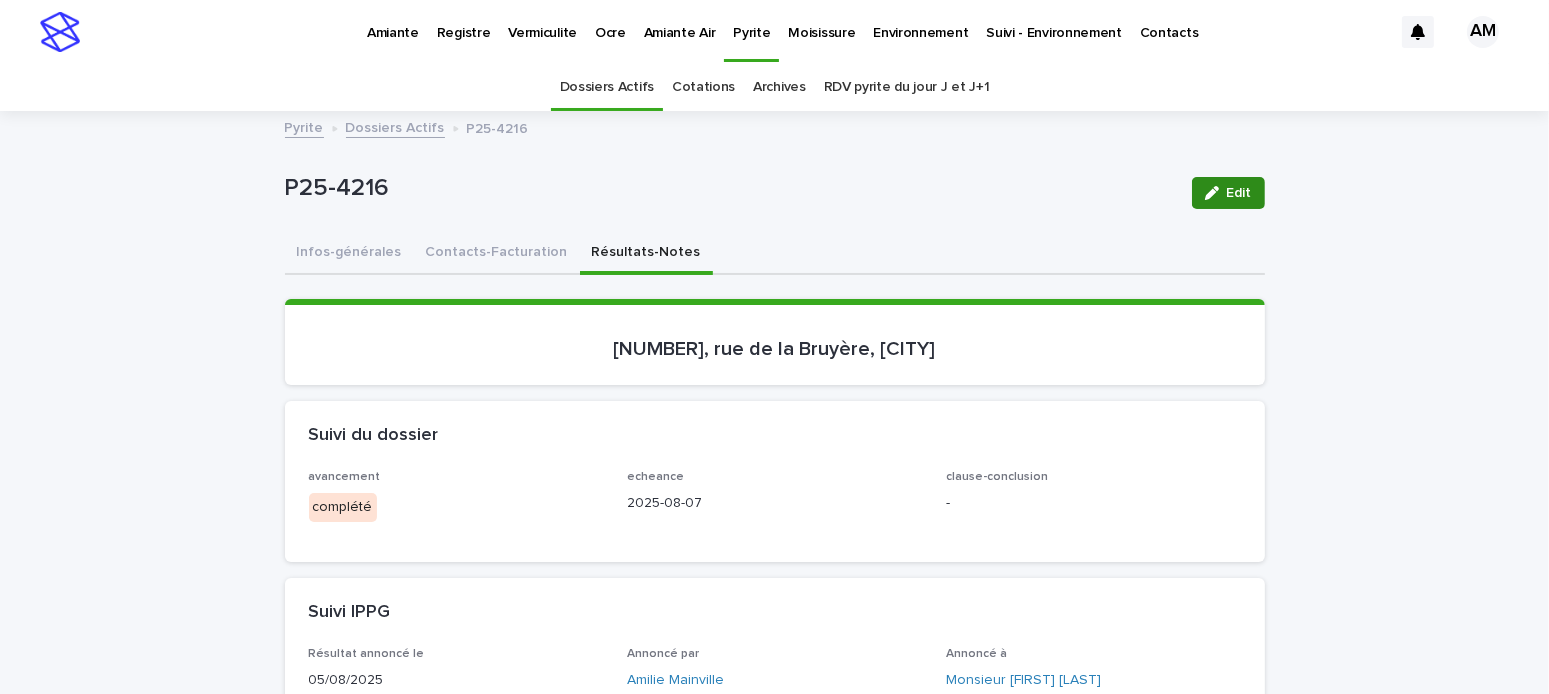 click at bounding box center [1216, 193] 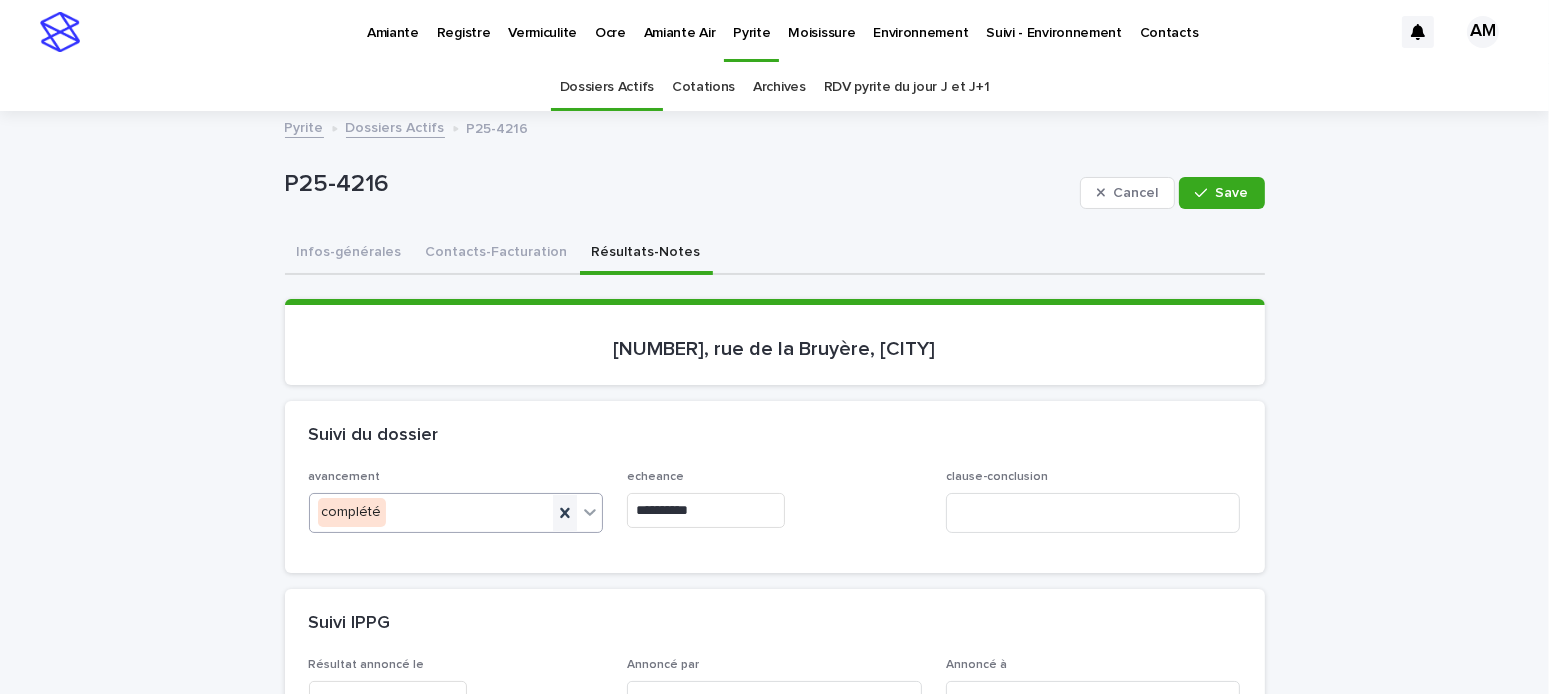 click 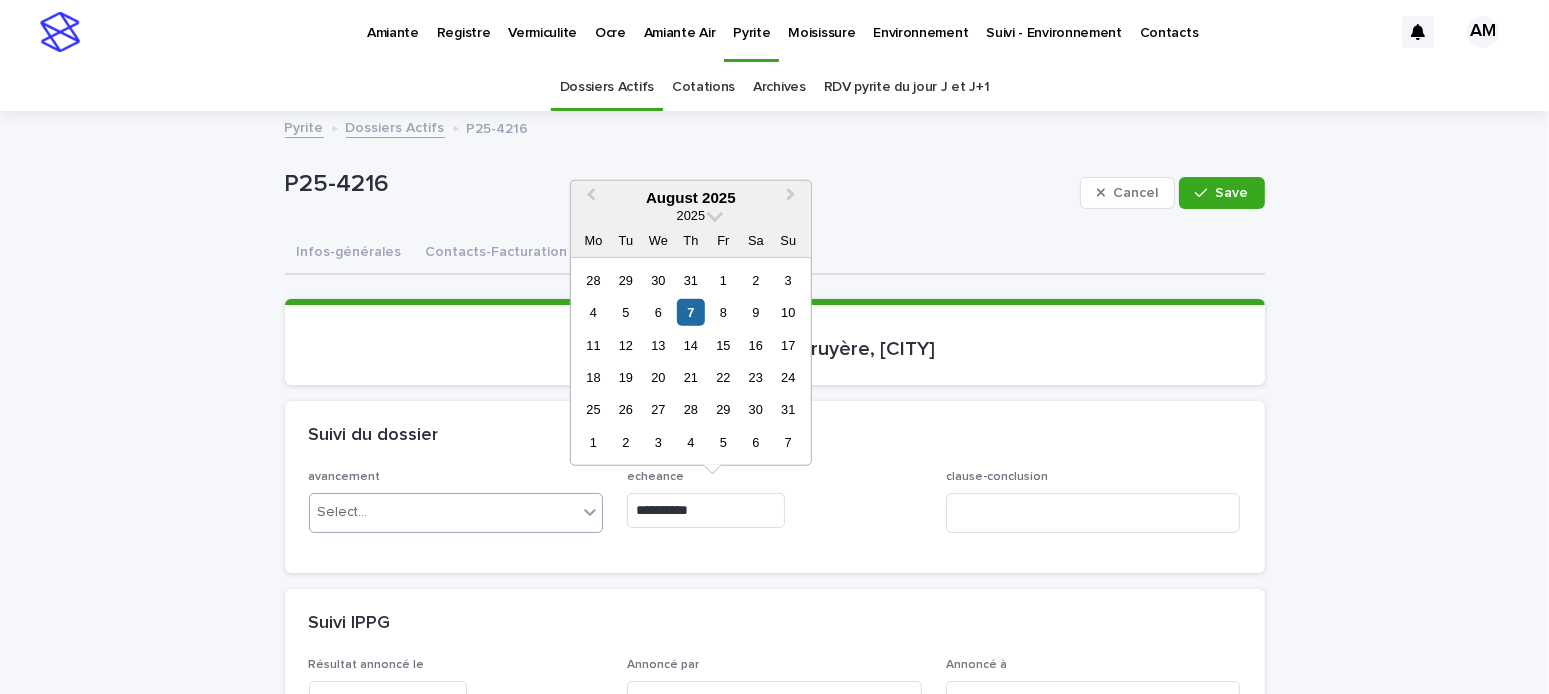 drag, startPoint x: 706, startPoint y: 516, endPoint x: 625, endPoint y: 523, distance: 81.3019 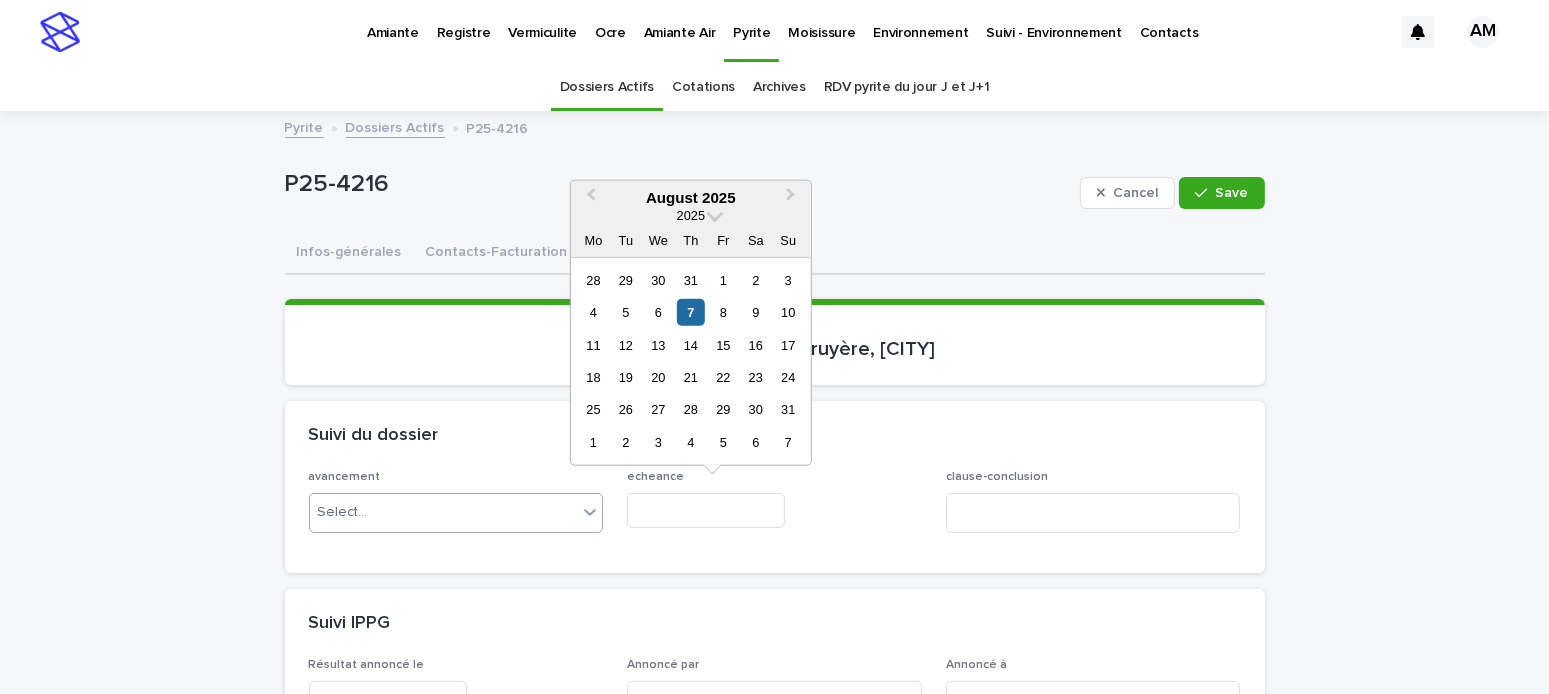 type on "**********" 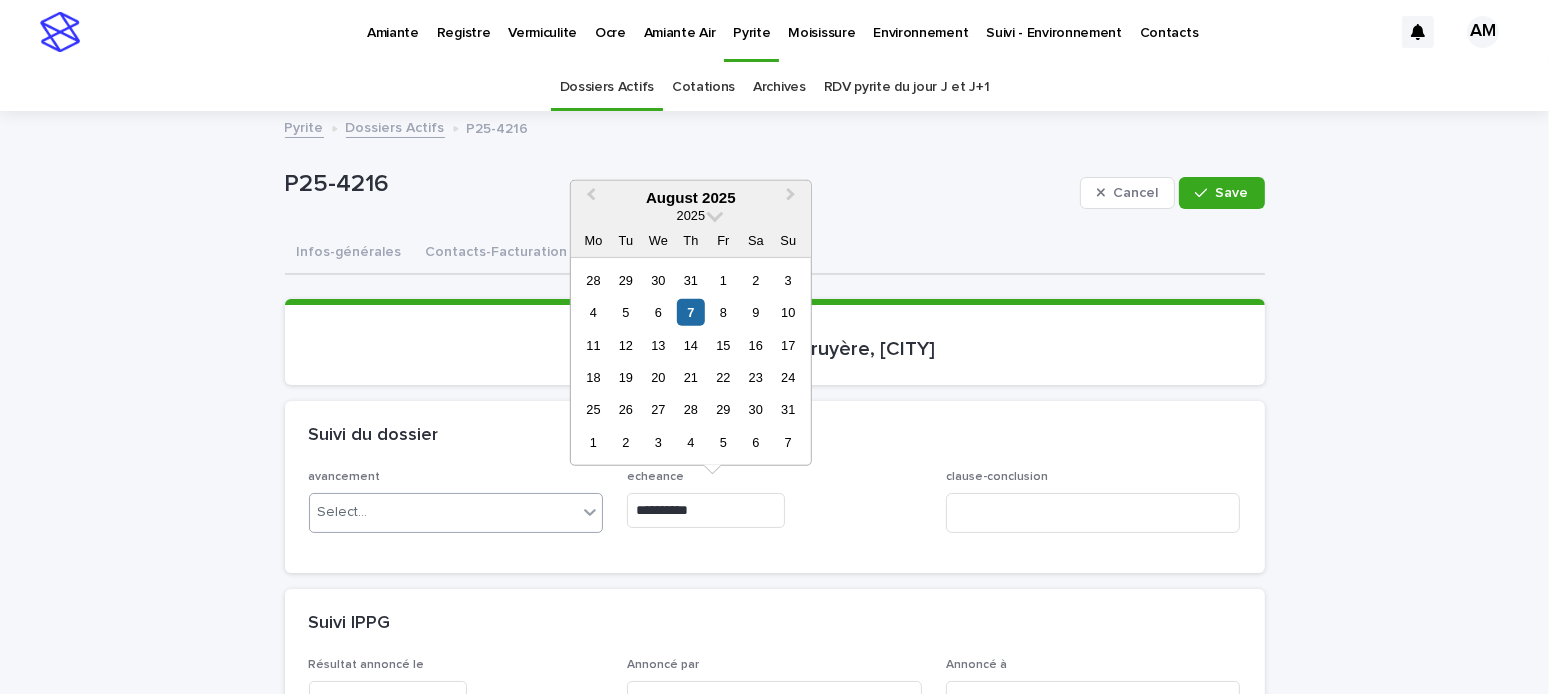 click on "**********" at bounding box center (775, 996) 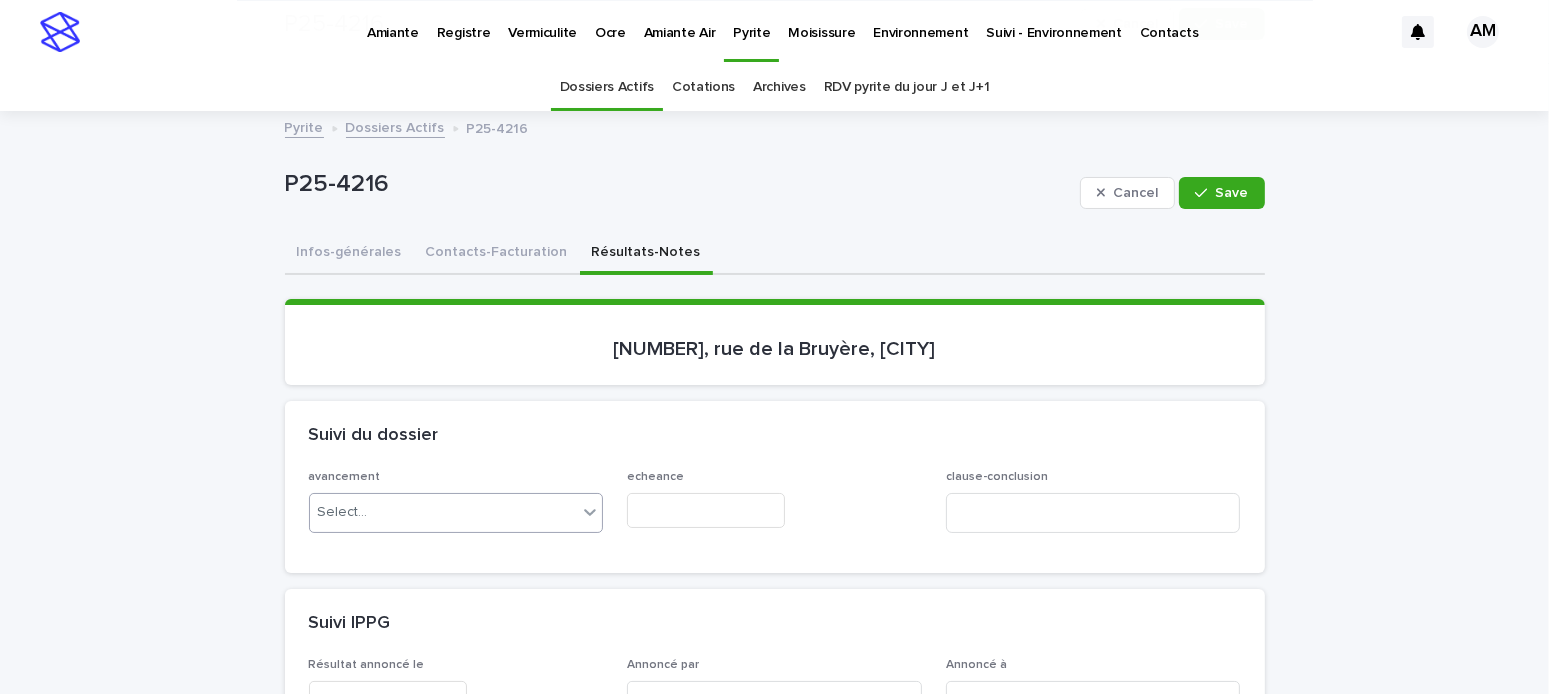 scroll, scrollTop: 400, scrollLeft: 0, axis: vertical 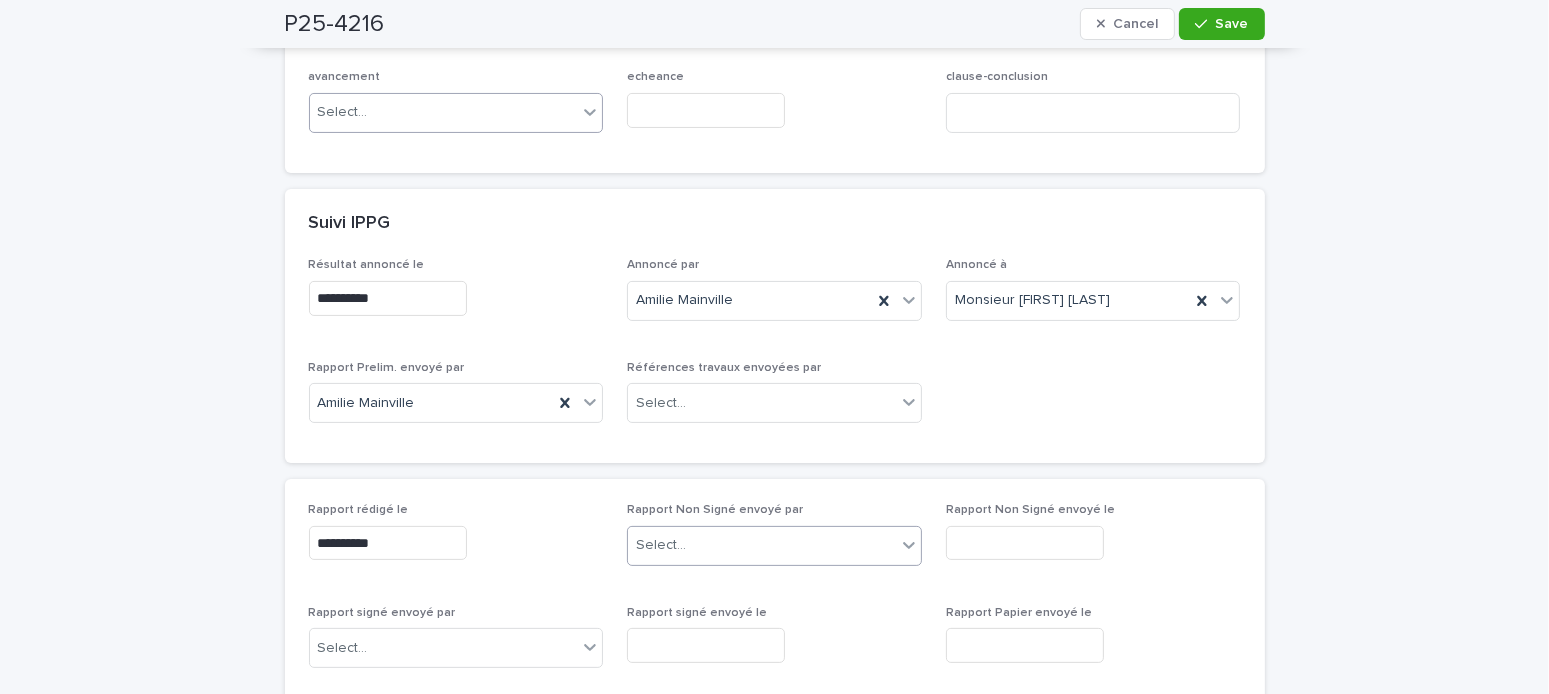 click on "Select..." at bounding box center [762, 545] 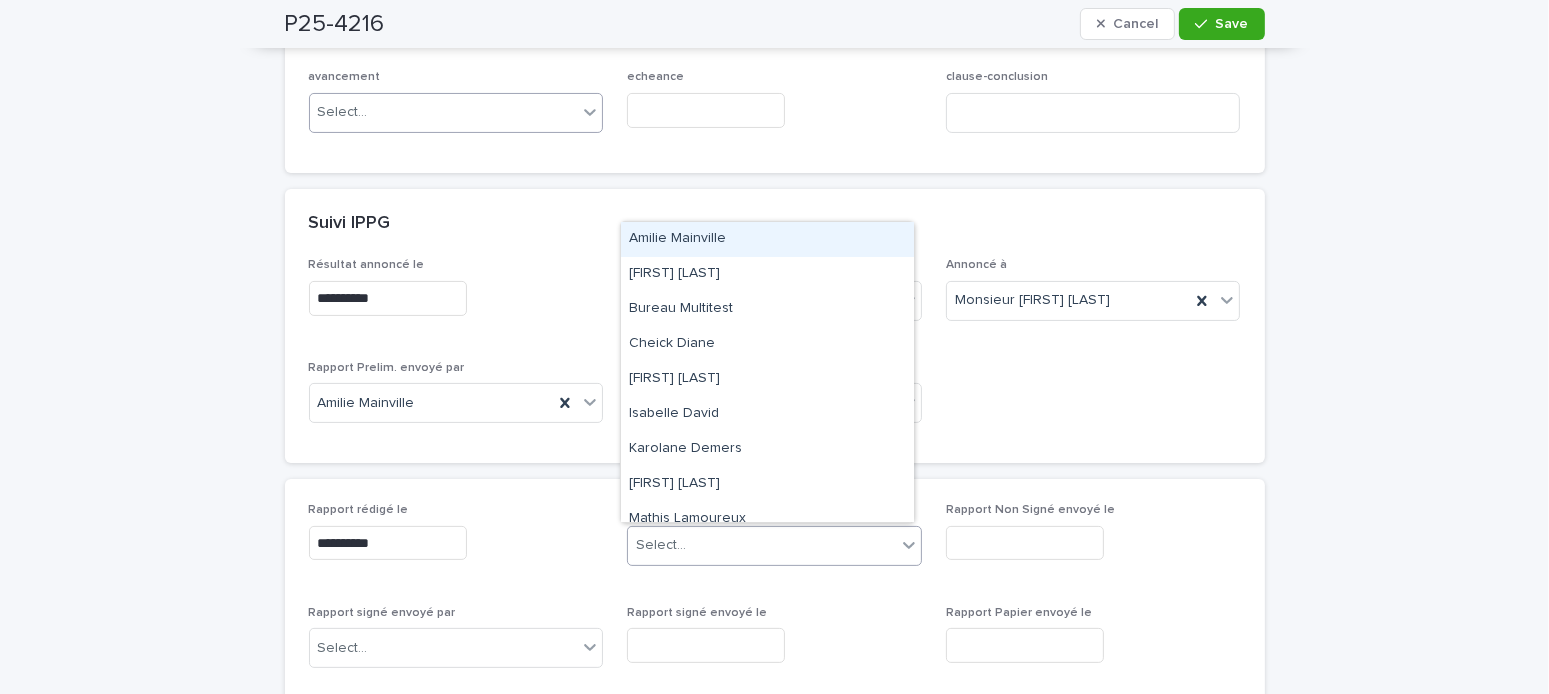 click on "Amilie Mainville" at bounding box center (767, 239) 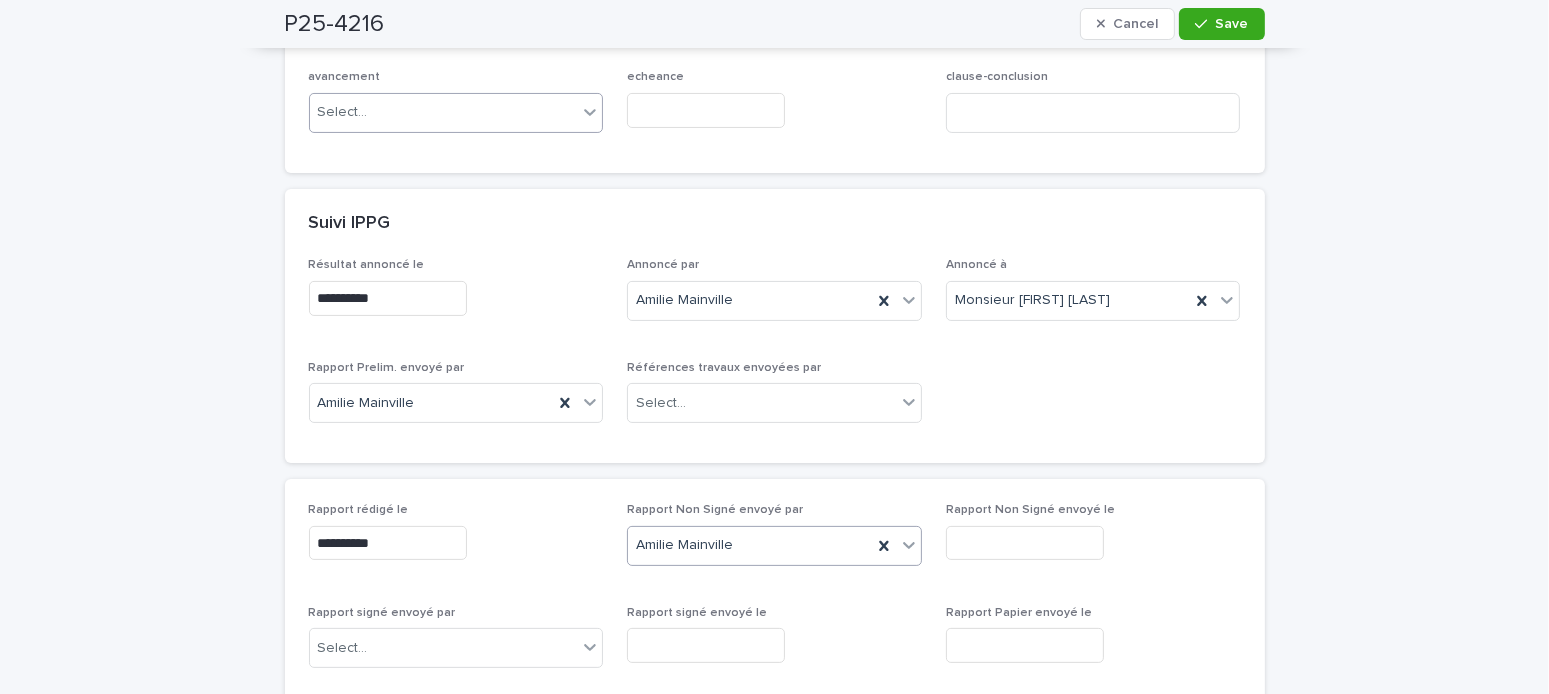 click at bounding box center [1025, 543] 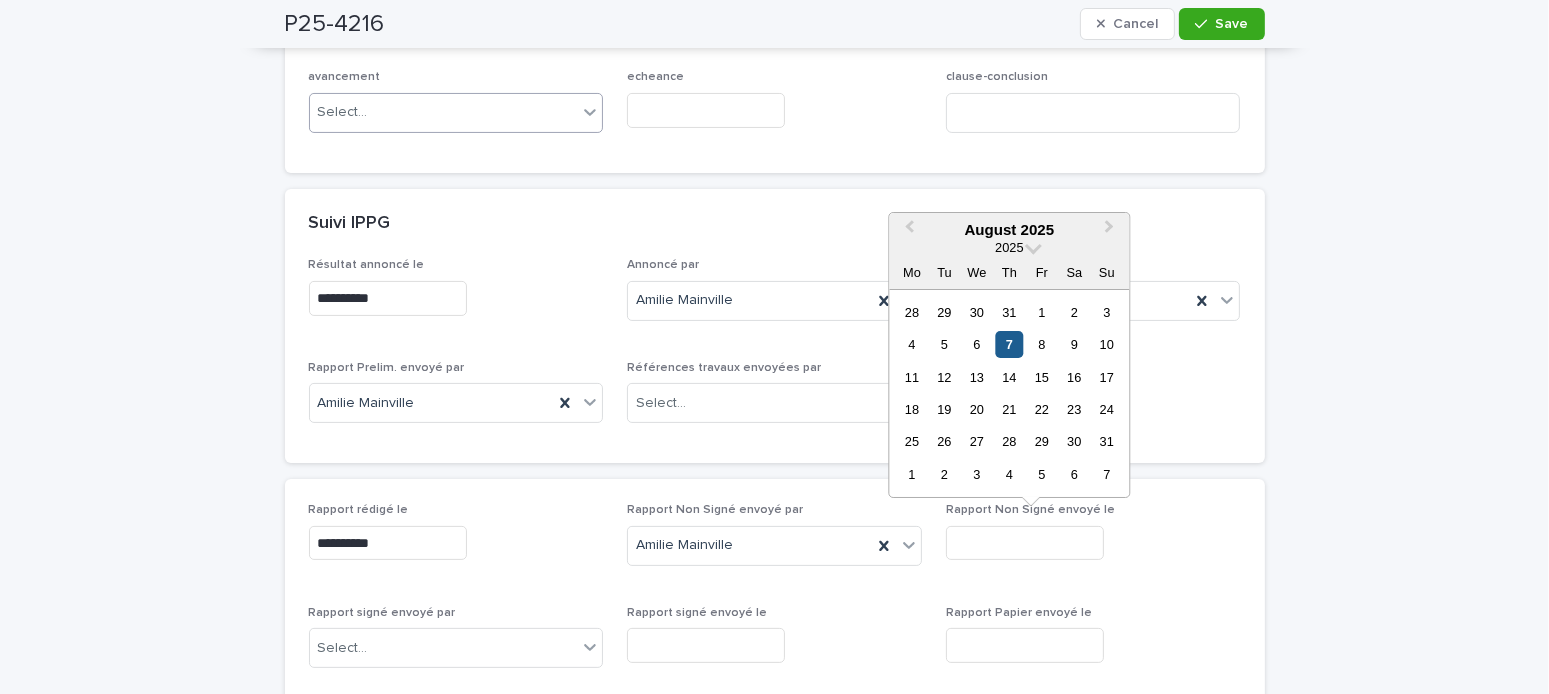 click on "7" at bounding box center [1009, 344] 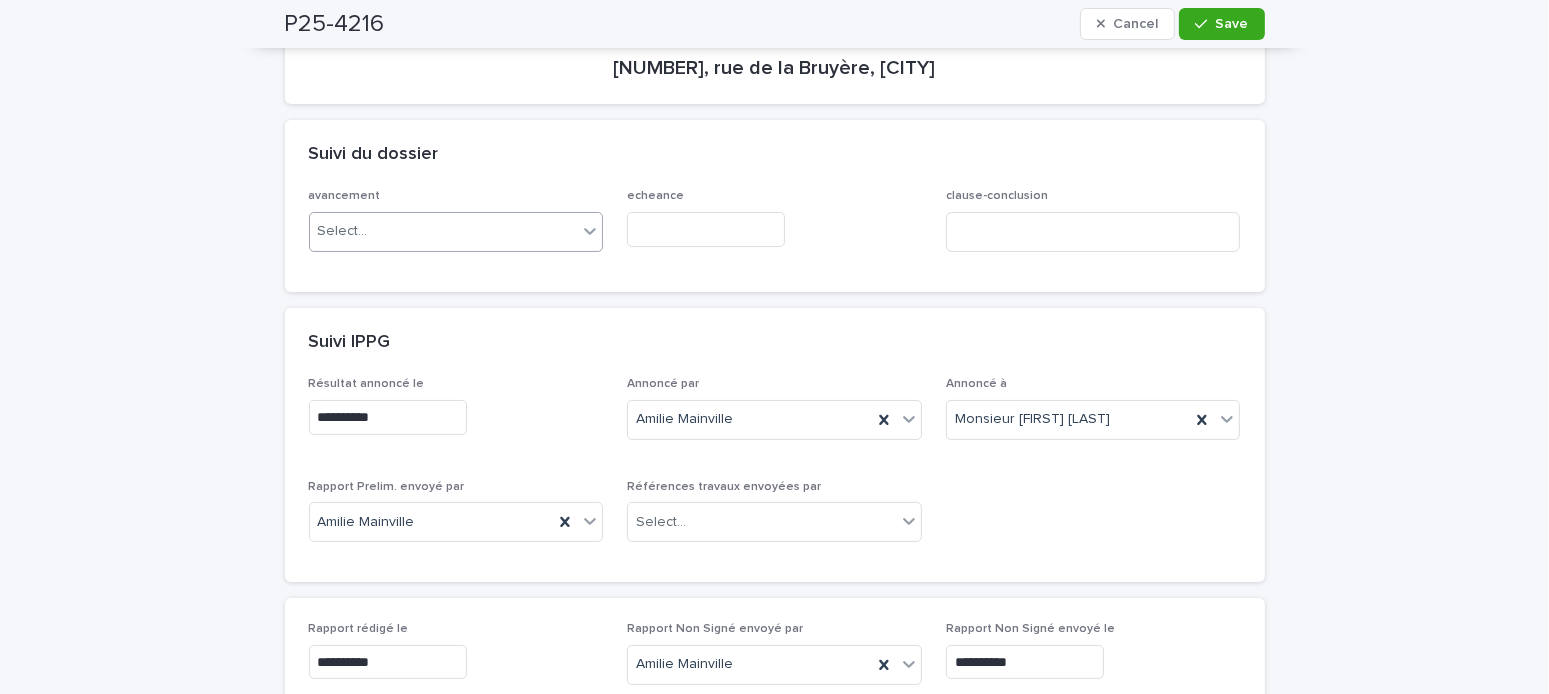 scroll, scrollTop: 0, scrollLeft: 0, axis: both 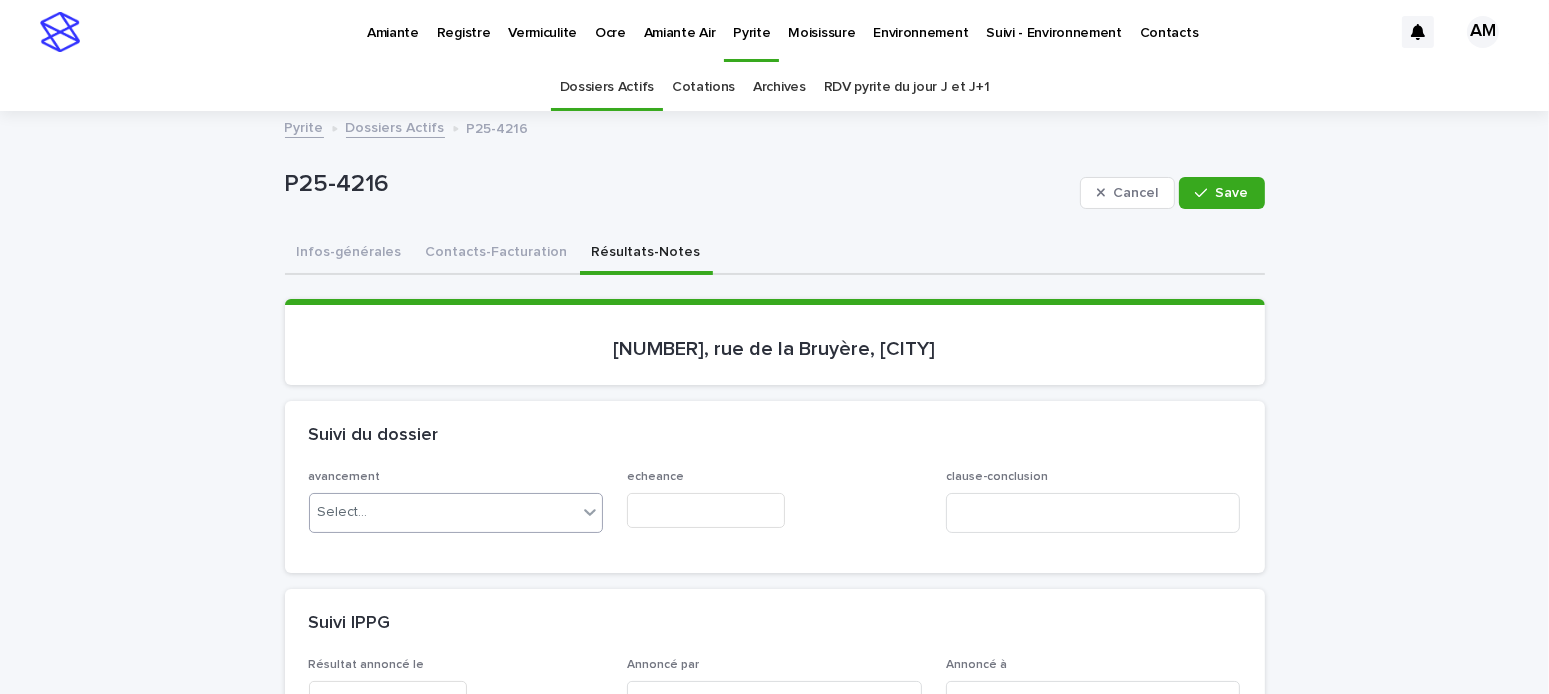 drag, startPoint x: 70, startPoint y: 272, endPoint x: 192, endPoint y: 351, distance: 145.34442 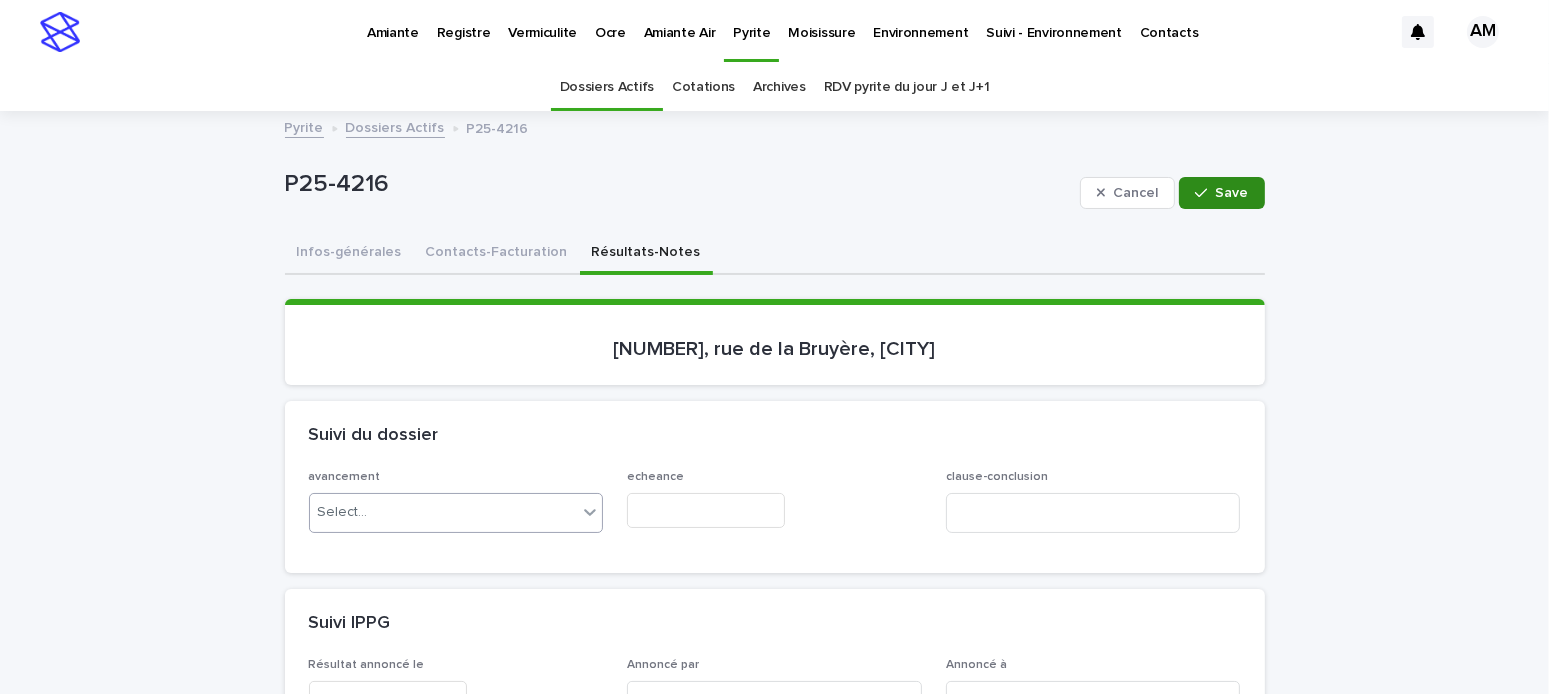 click on "Save" at bounding box center (1221, 193) 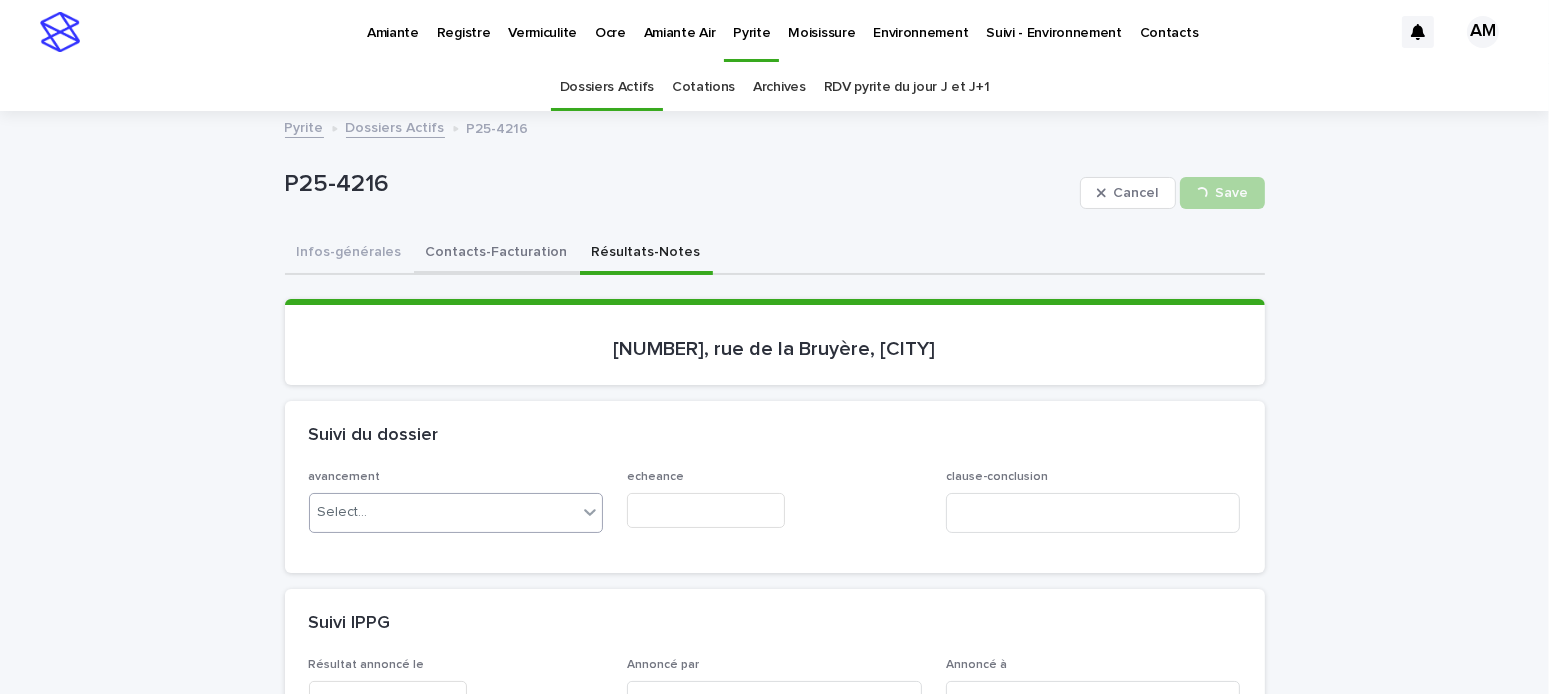 click on "Contacts-Facturation" at bounding box center (497, 254) 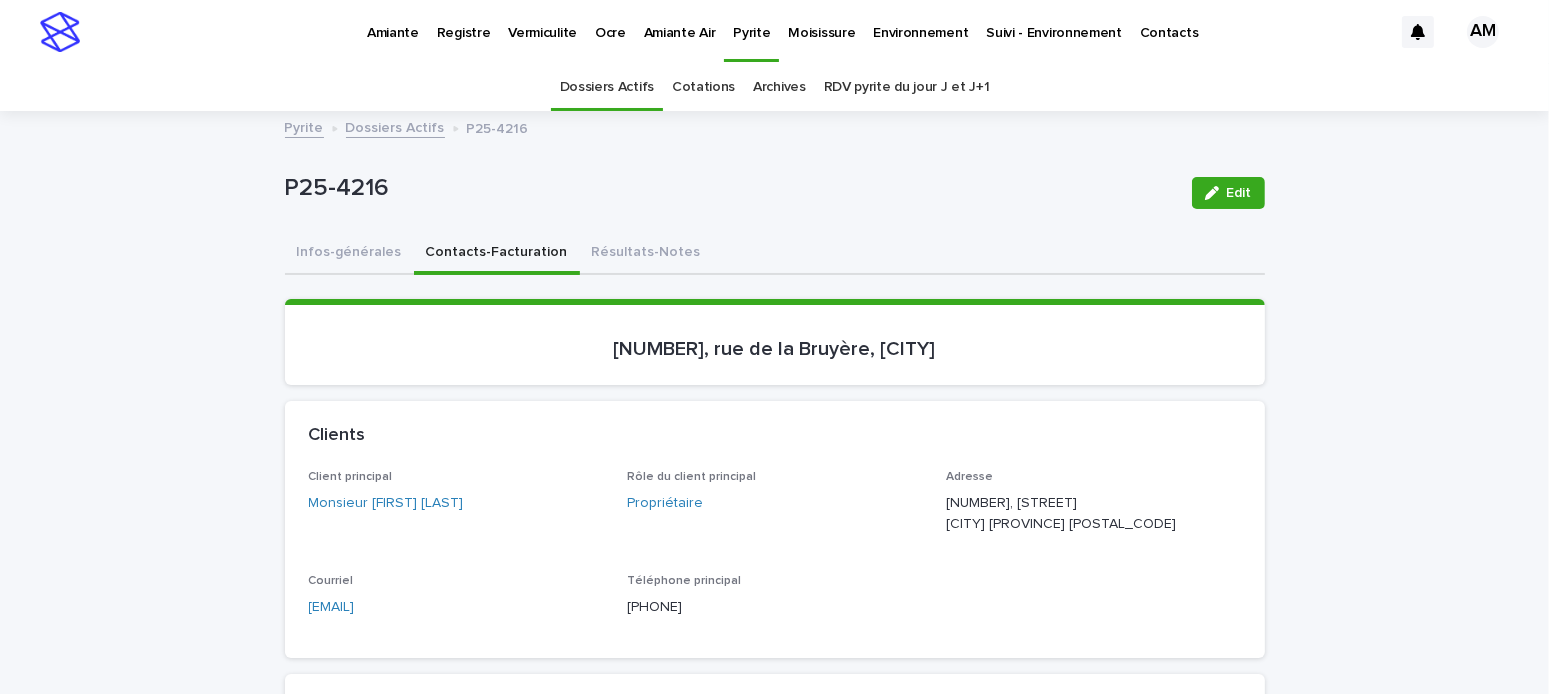 scroll, scrollTop: 200, scrollLeft: 0, axis: vertical 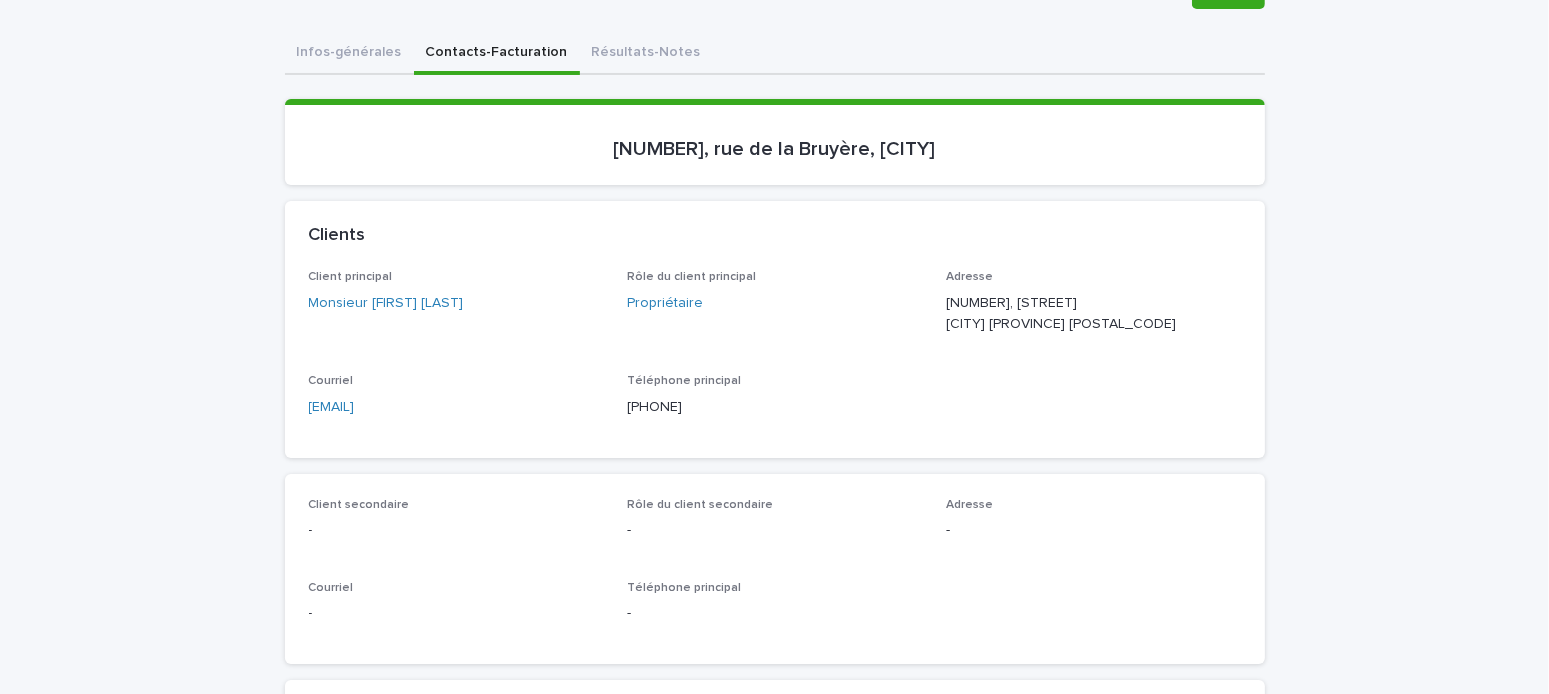 drag, startPoint x: 502, startPoint y: 424, endPoint x: 229, endPoint y: 404, distance: 273.73163 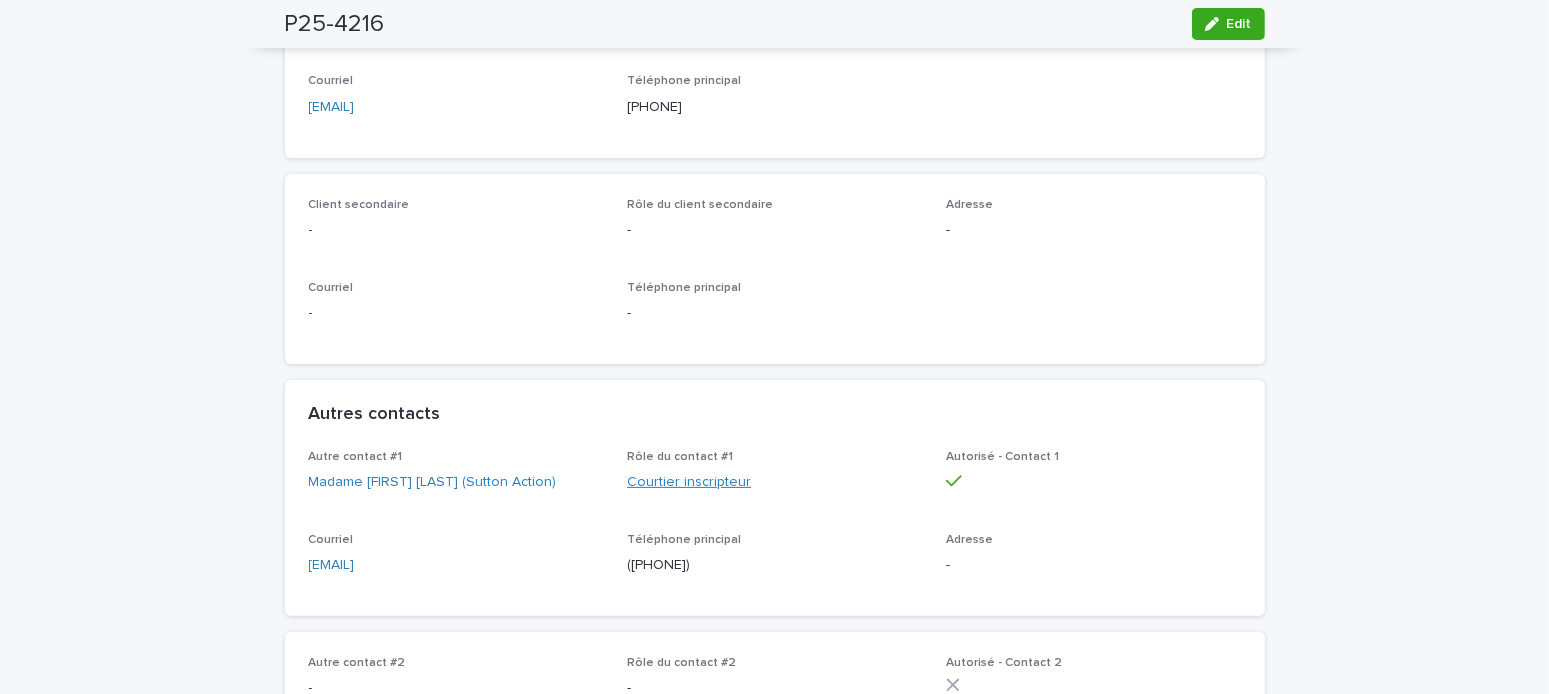 scroll, scrollTop: 700, scrollLeft: 0, axis: vertical 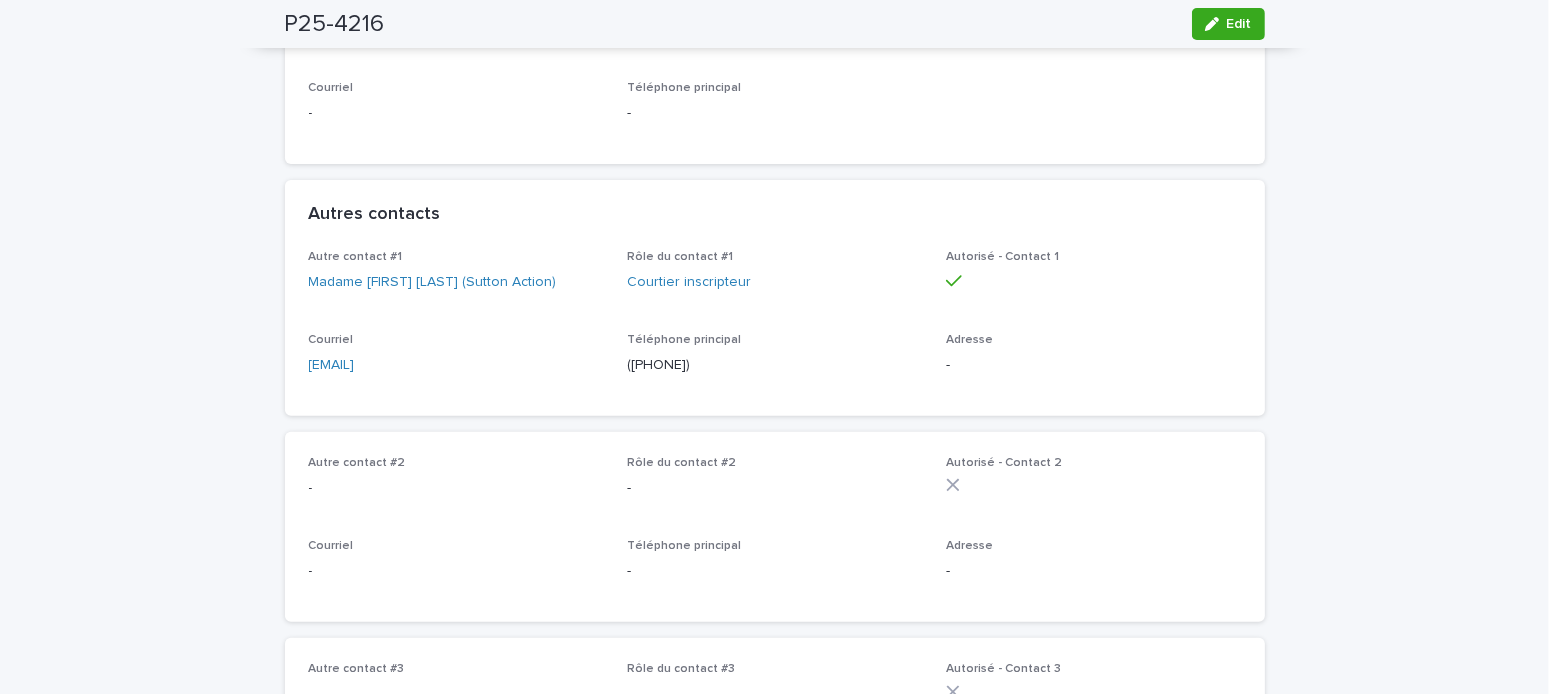 drag, startPoint x: 554, startPoint y: 396, endPoint x: 234, endPoint y: 362, distance: 321.80118 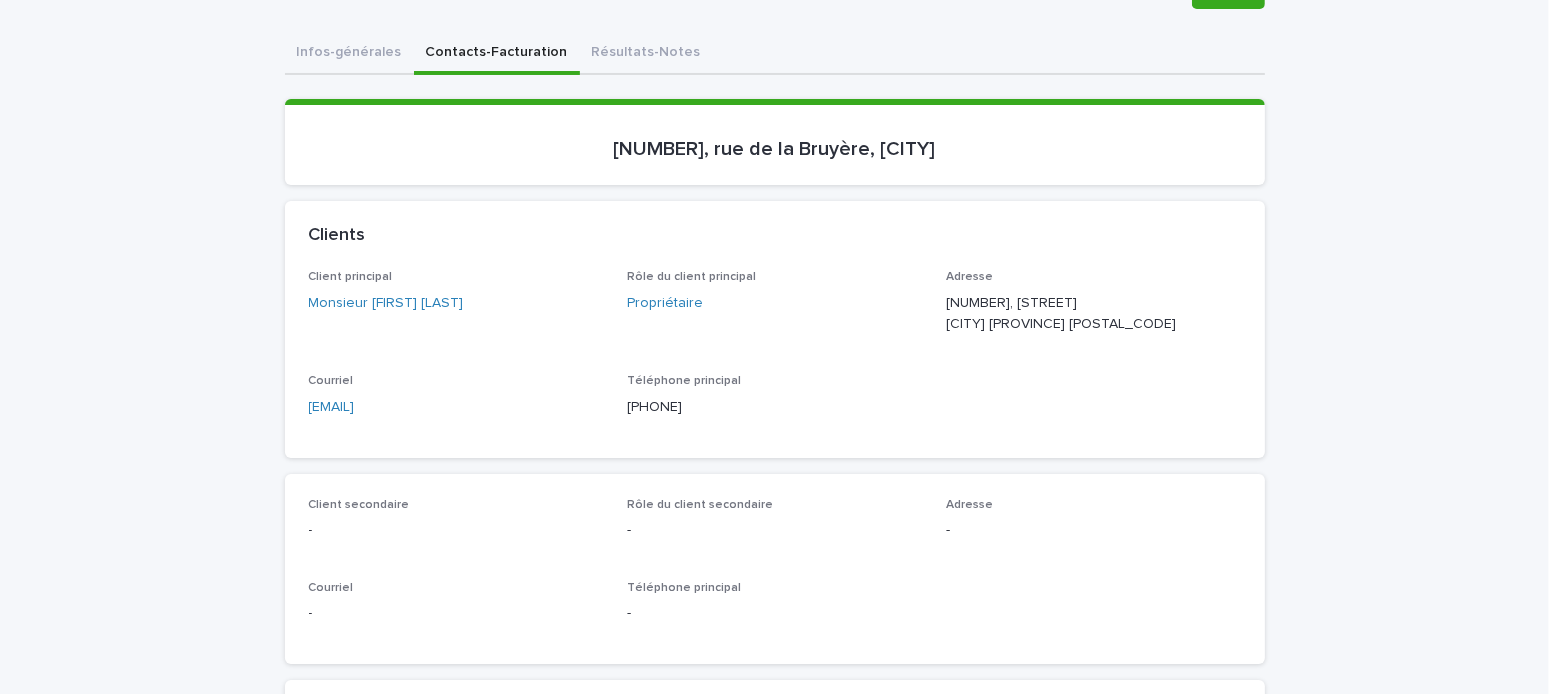 scroll, scrollTop: 0, scrollLeft: 0, axis: both 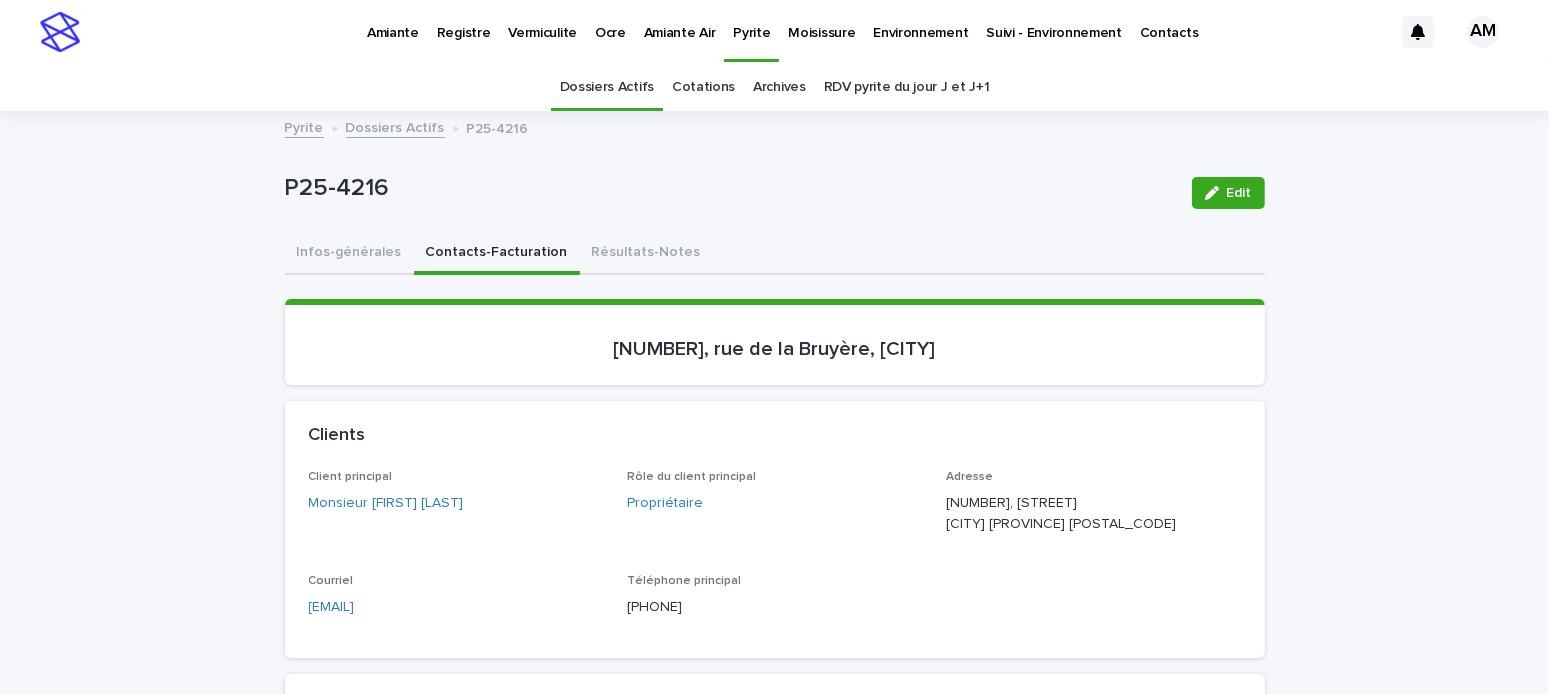 click on "Dossiers Actifs" at bounding box center [395, 126] 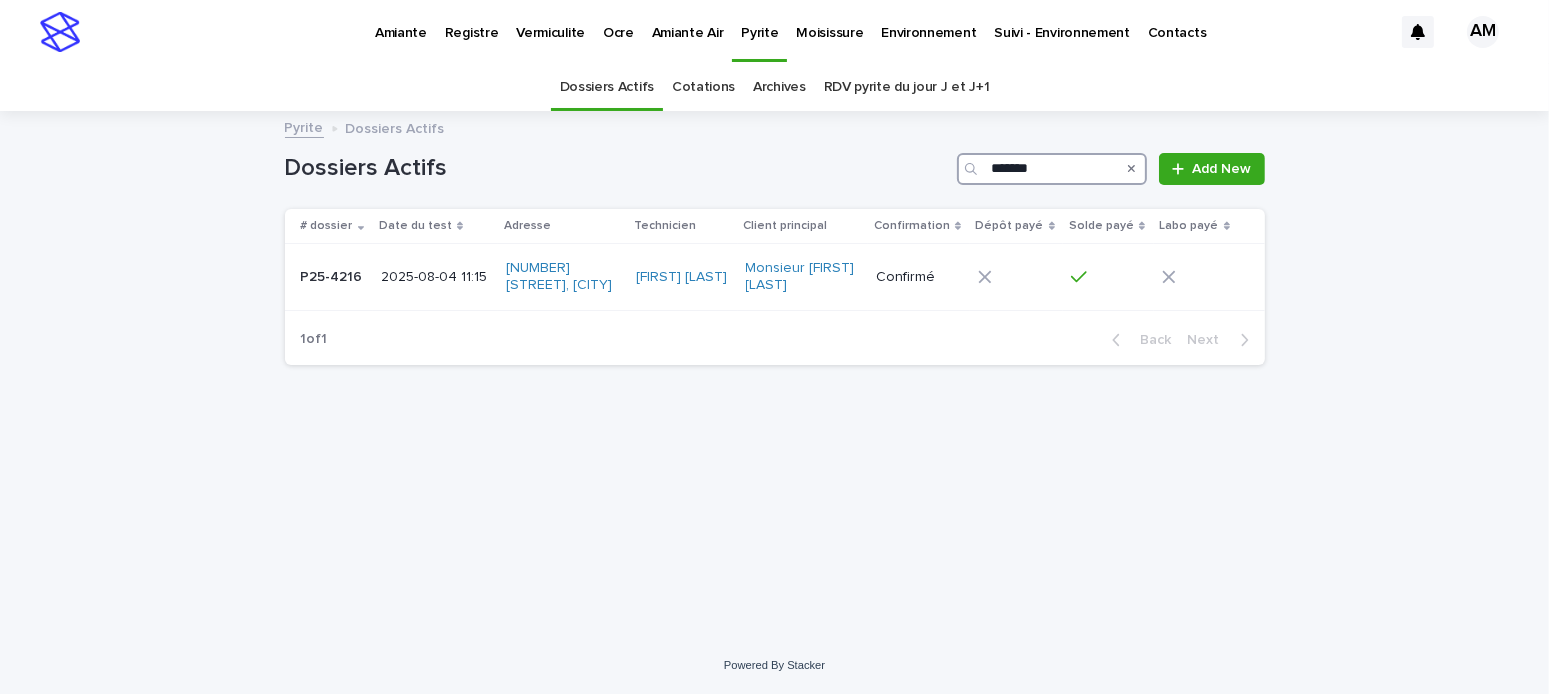 click on "*******" at bounding box center (1052, 169) 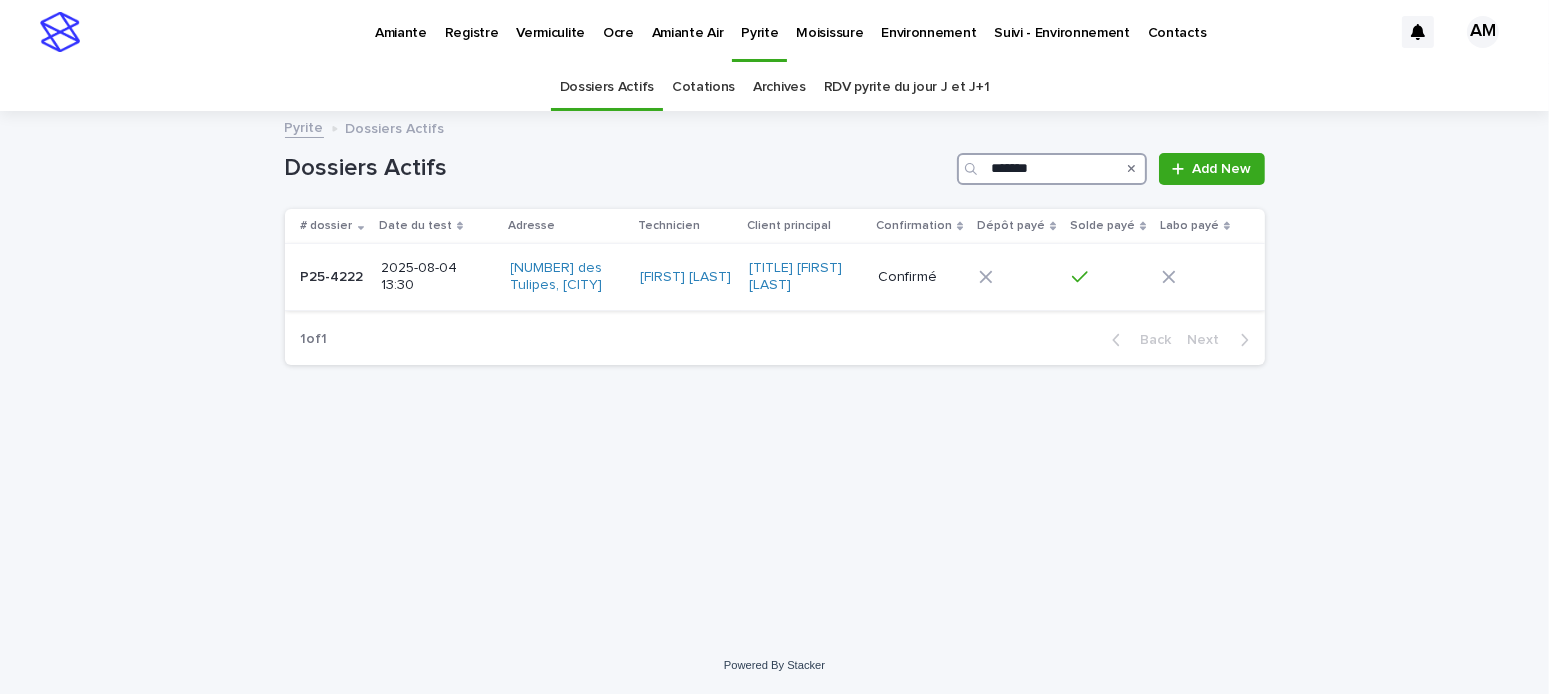 type on "*******" 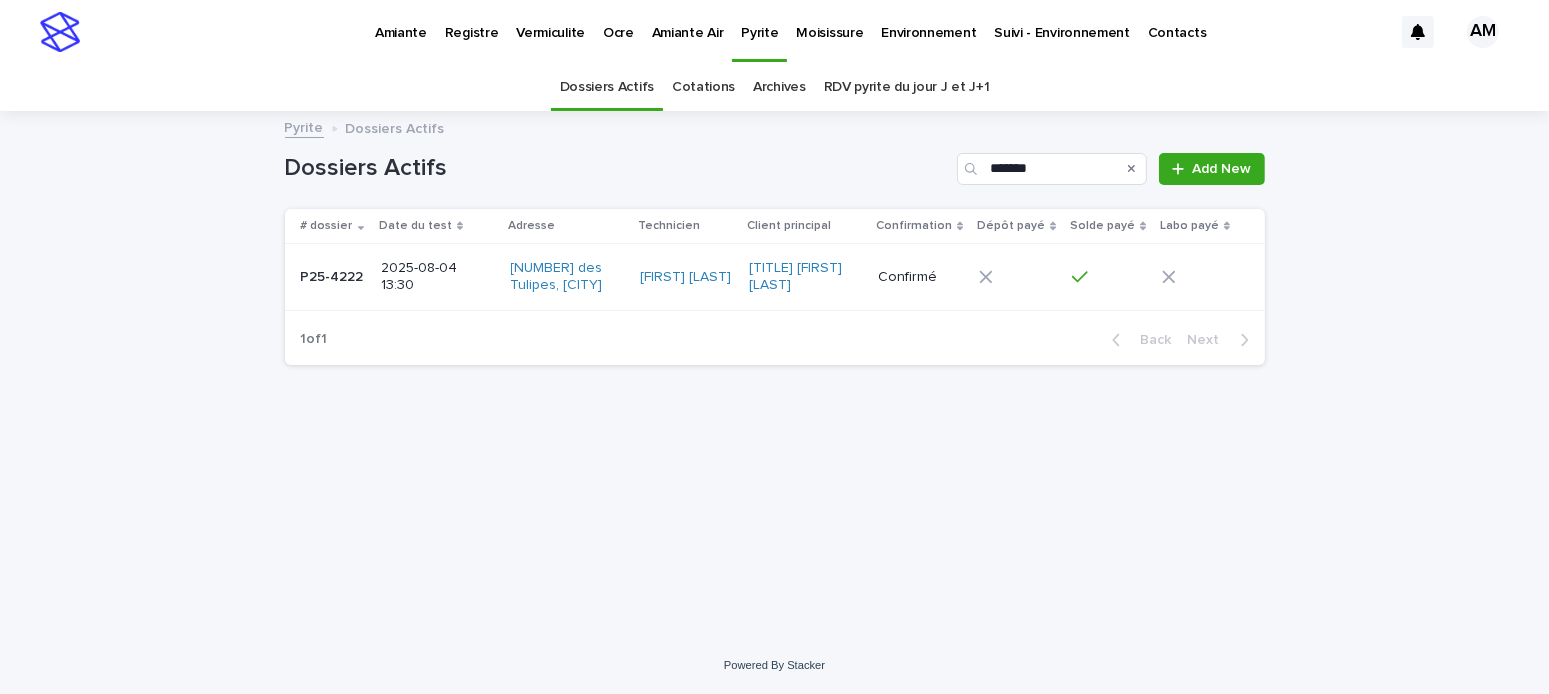 click on "2025-08-04 13:30" at bounding box center [436, 277] 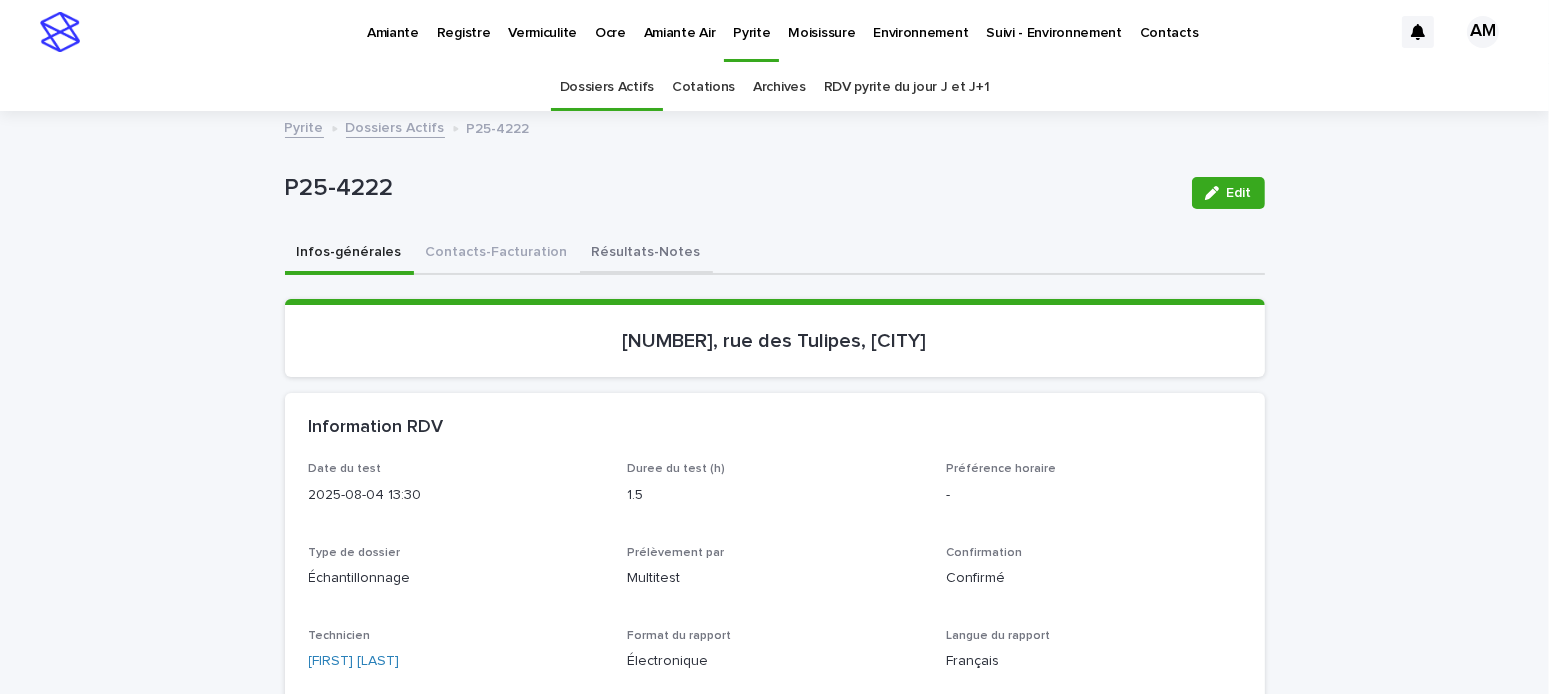 click on "P25-4222 Edit" at bounding box center [775, 193] 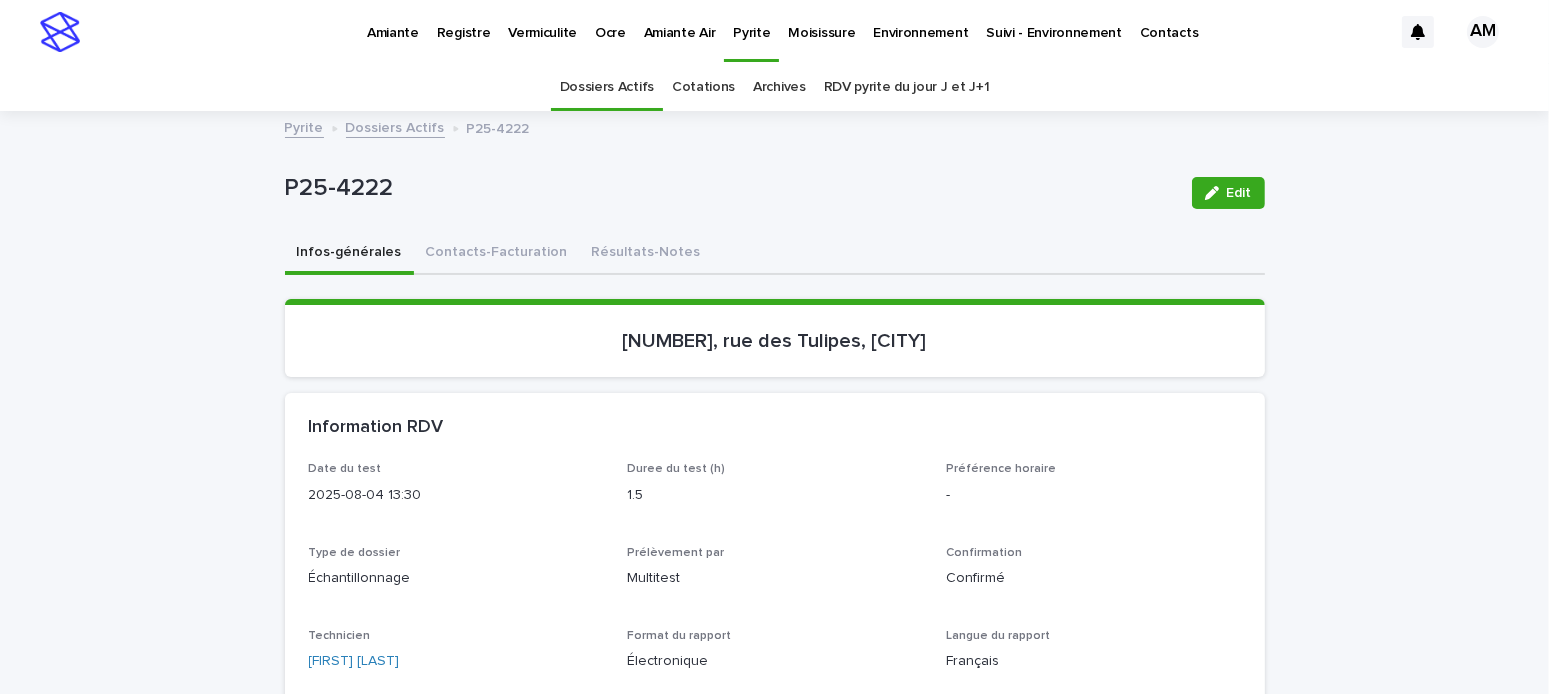 click on "Résultats-Notes" at bounding box center (646, 254) 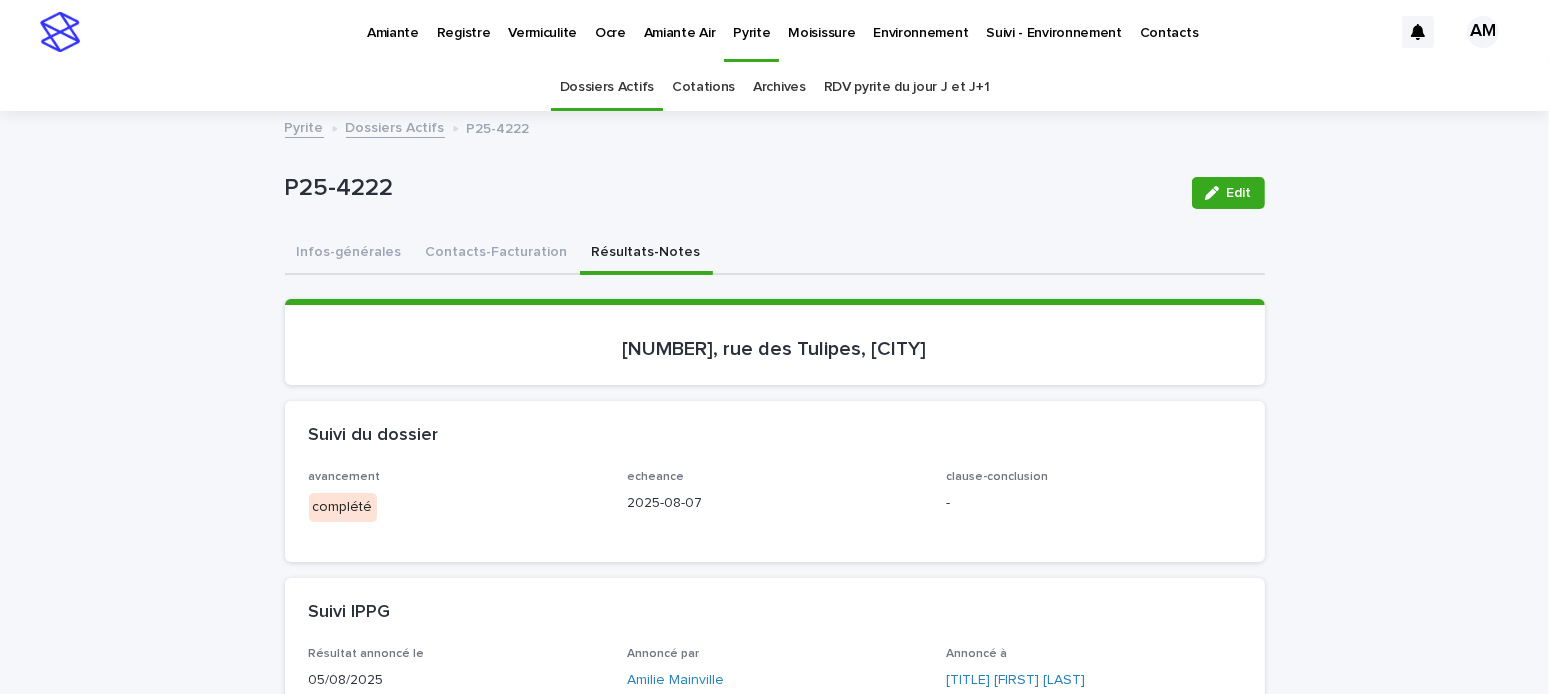 click on "Edit" at bounding box center [1228, 193] 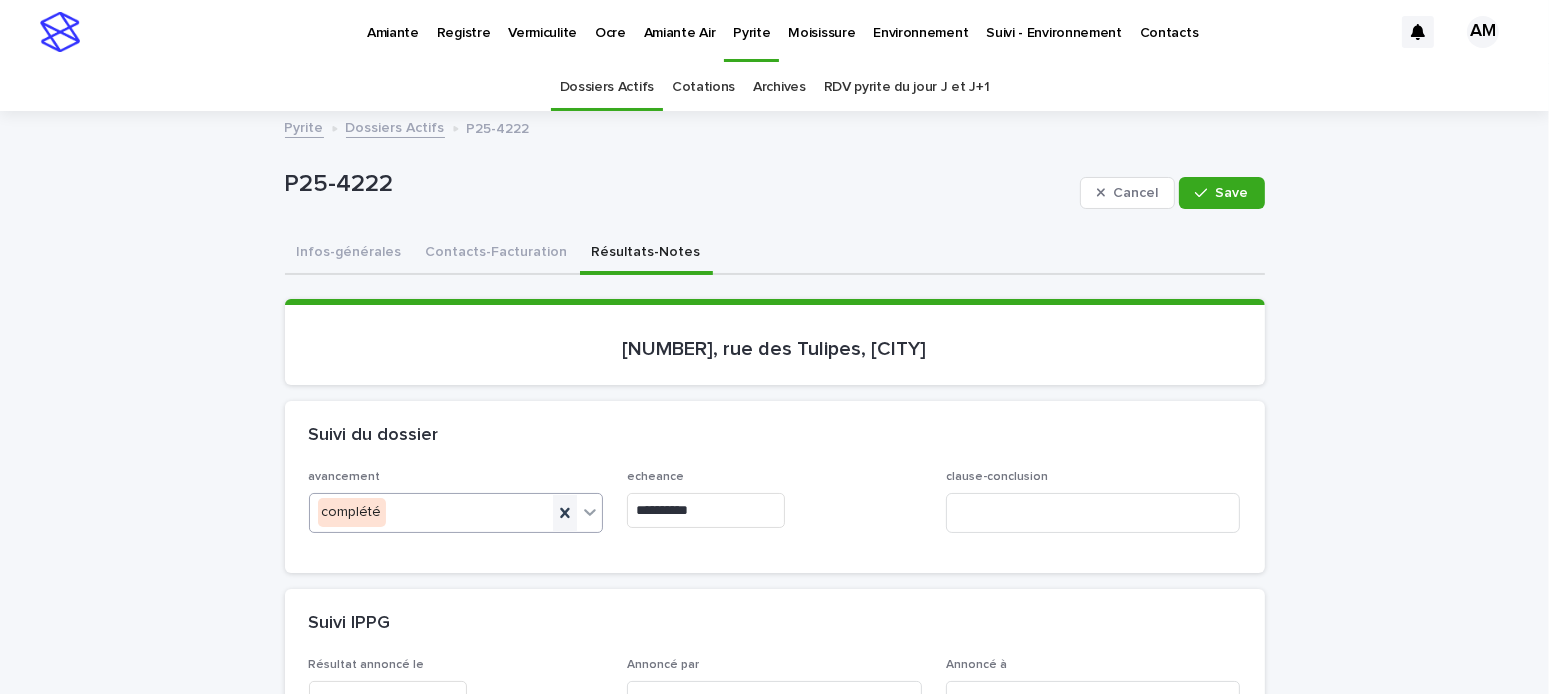 click 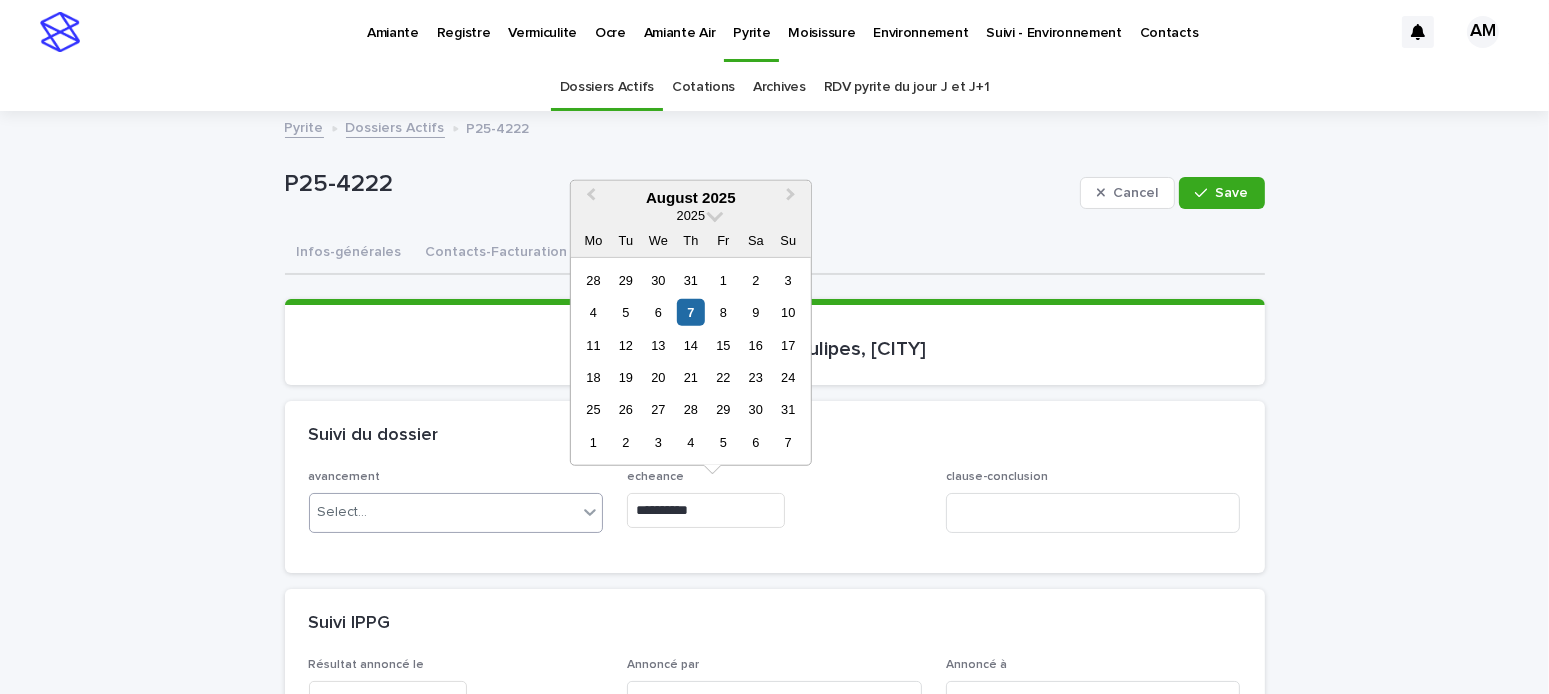 drag, startPoint x: 718, startPoint y: 502, endPoint x: 758, endPoint y: 576, distance: 84.118965 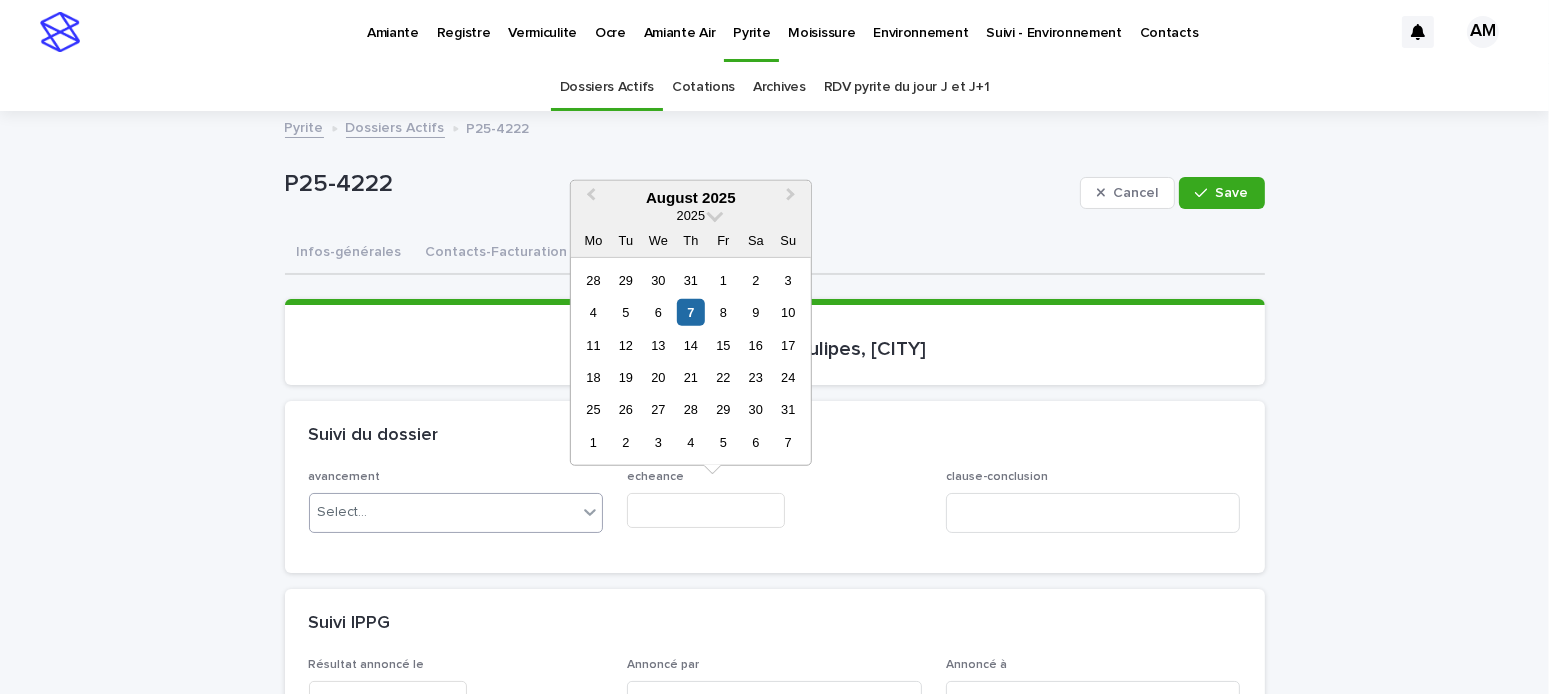 type on "**********" 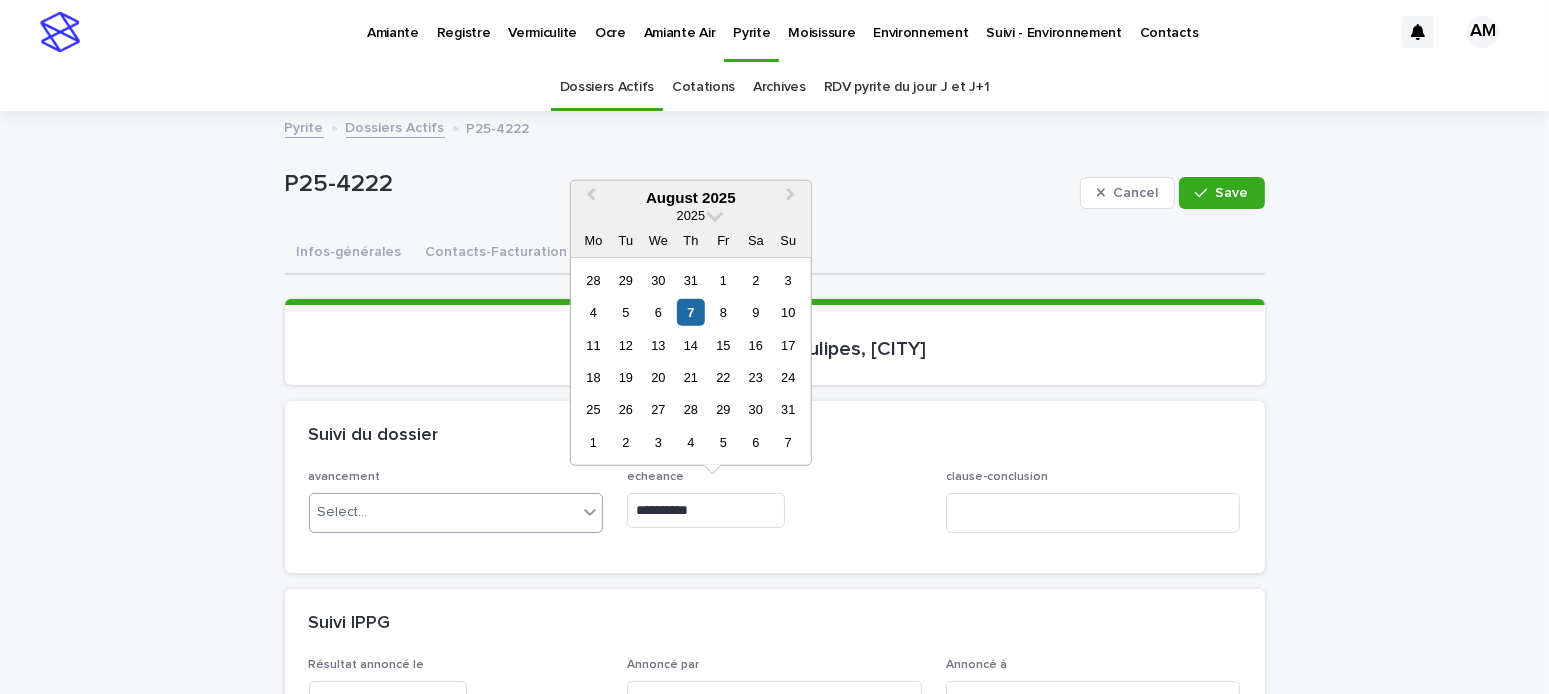 type 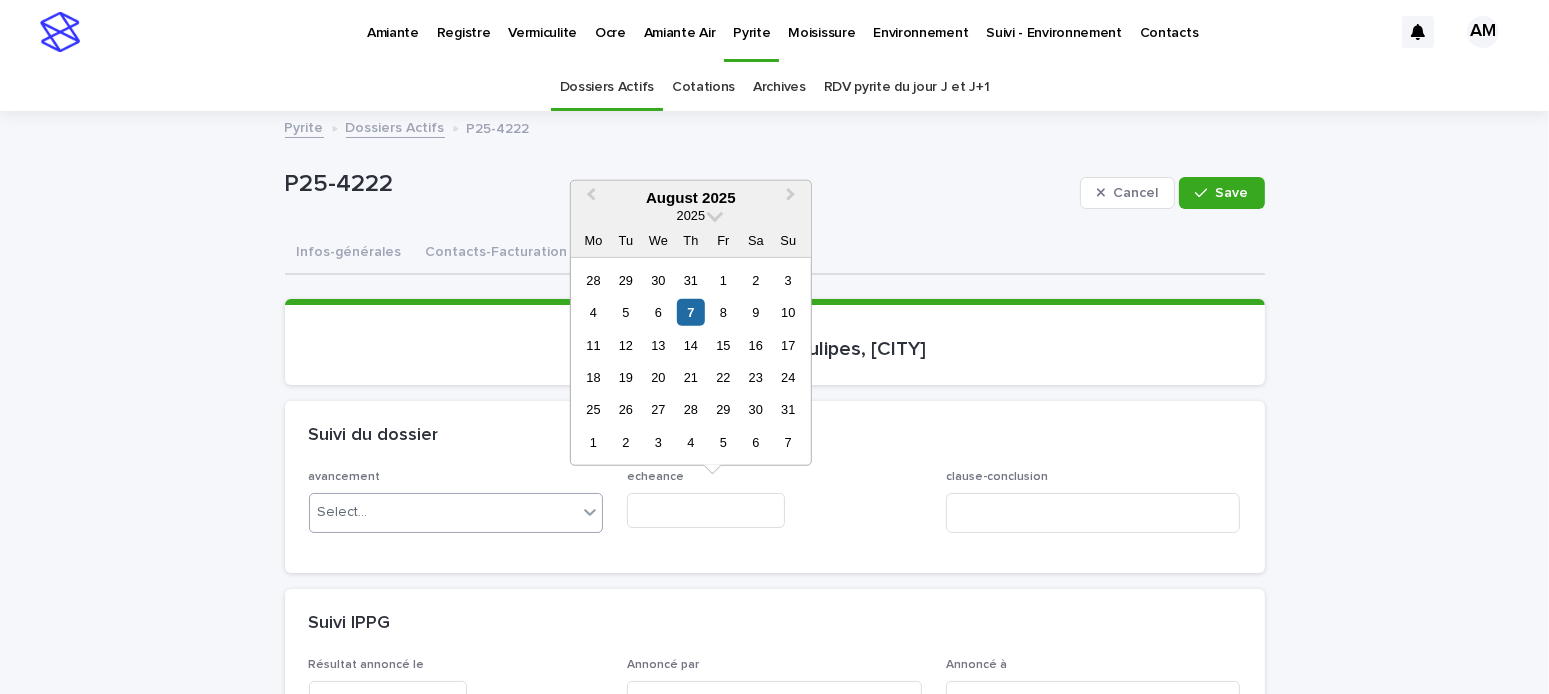 click on "Suivi IPPG" at bounding box center [775, 624] 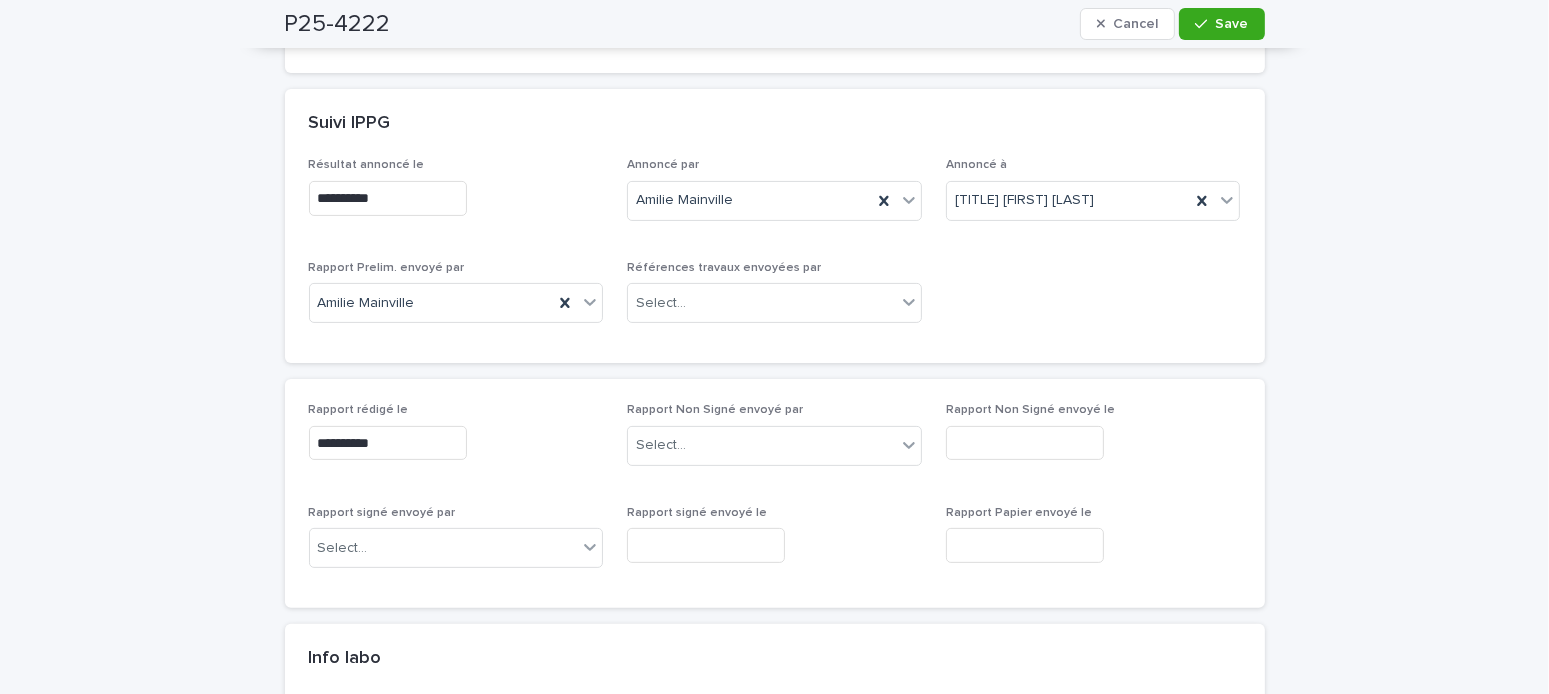 scroll, scrollTop: 700, scrollLeft: 0, axis: vertical 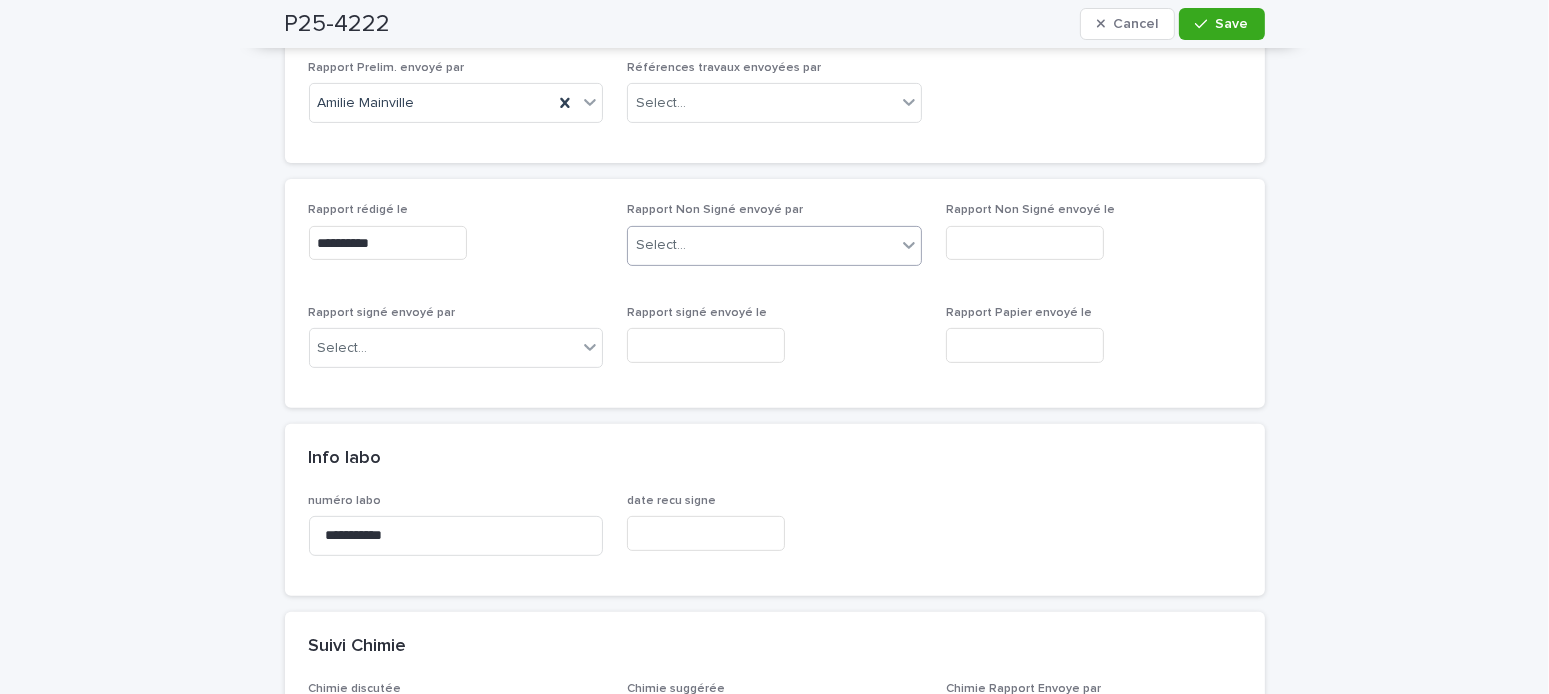 click on "Select..." at bounding box center (762, 245) 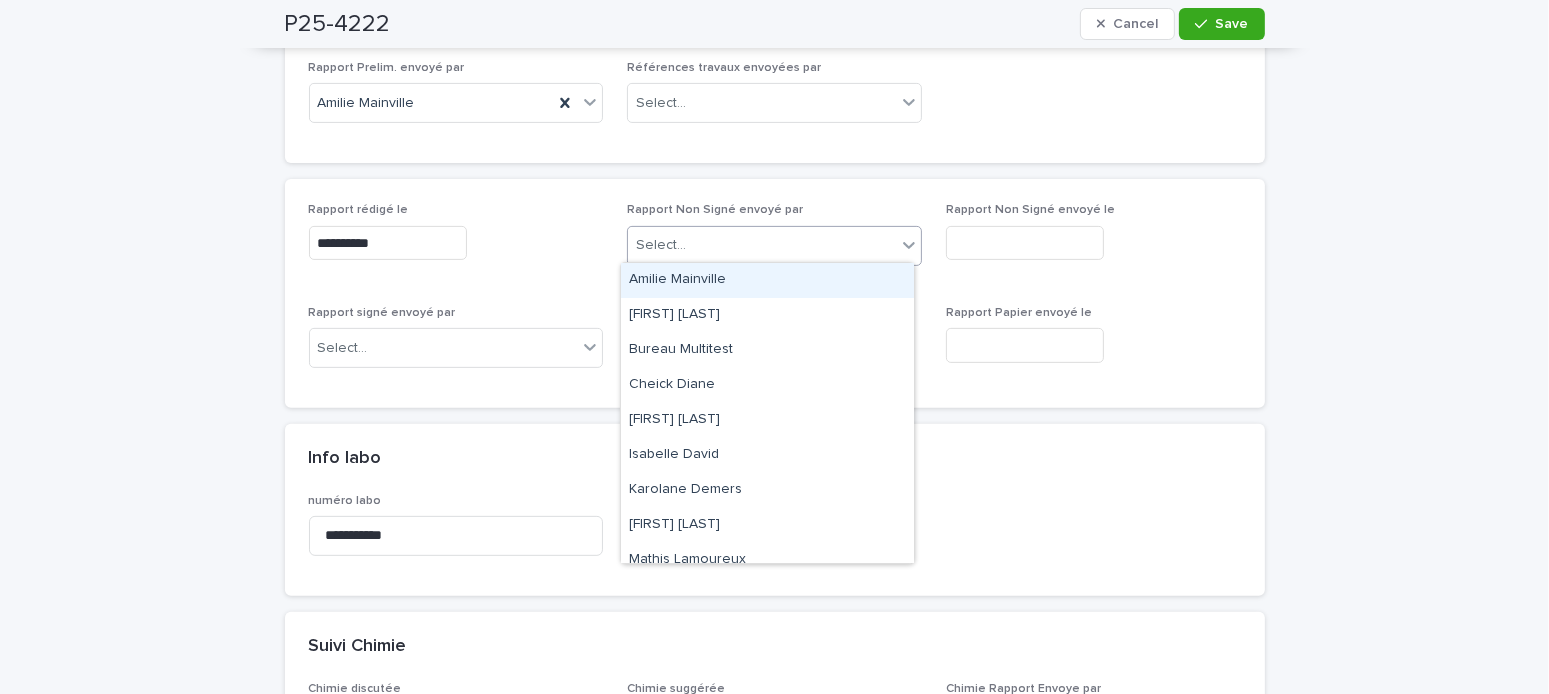 click on "Amilie Mainville" at bounding box center (767, 280) 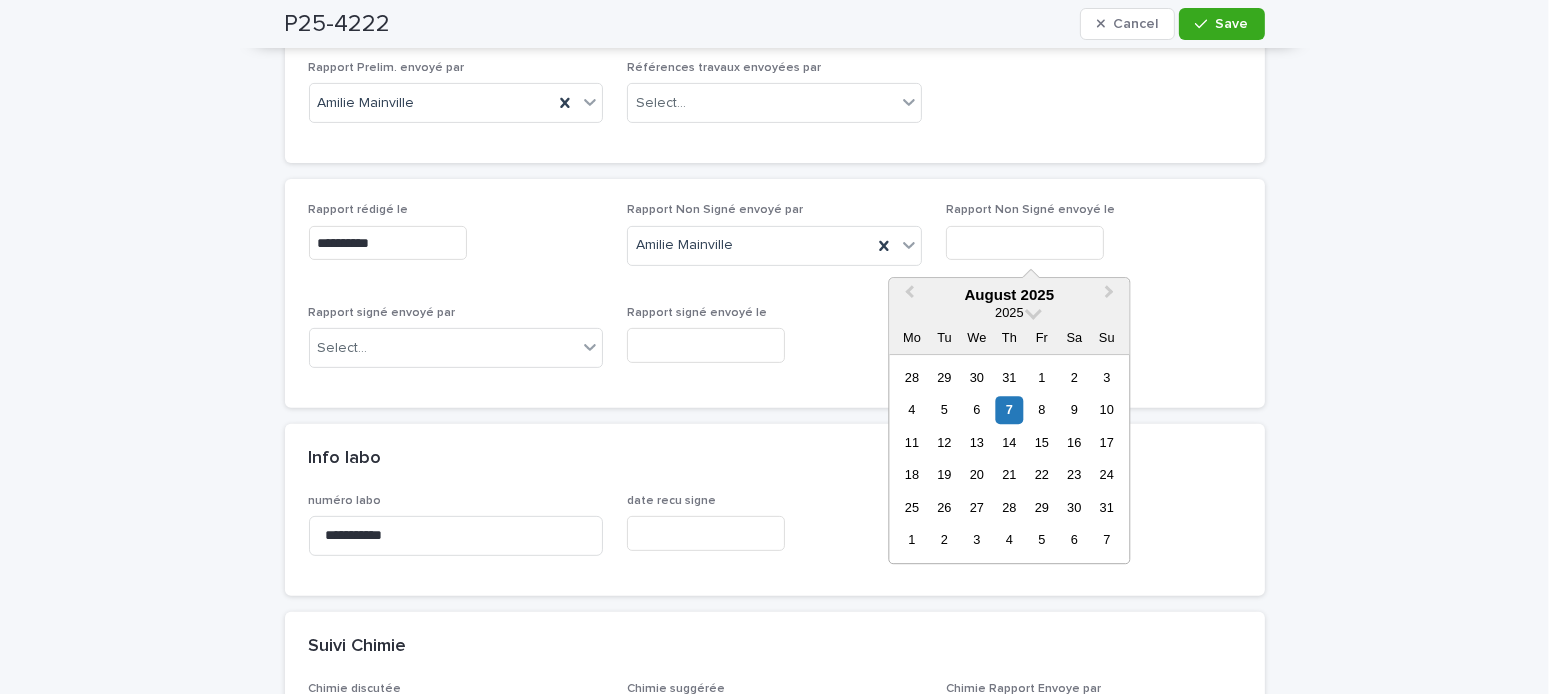 click at bounding box center (1025, 243) 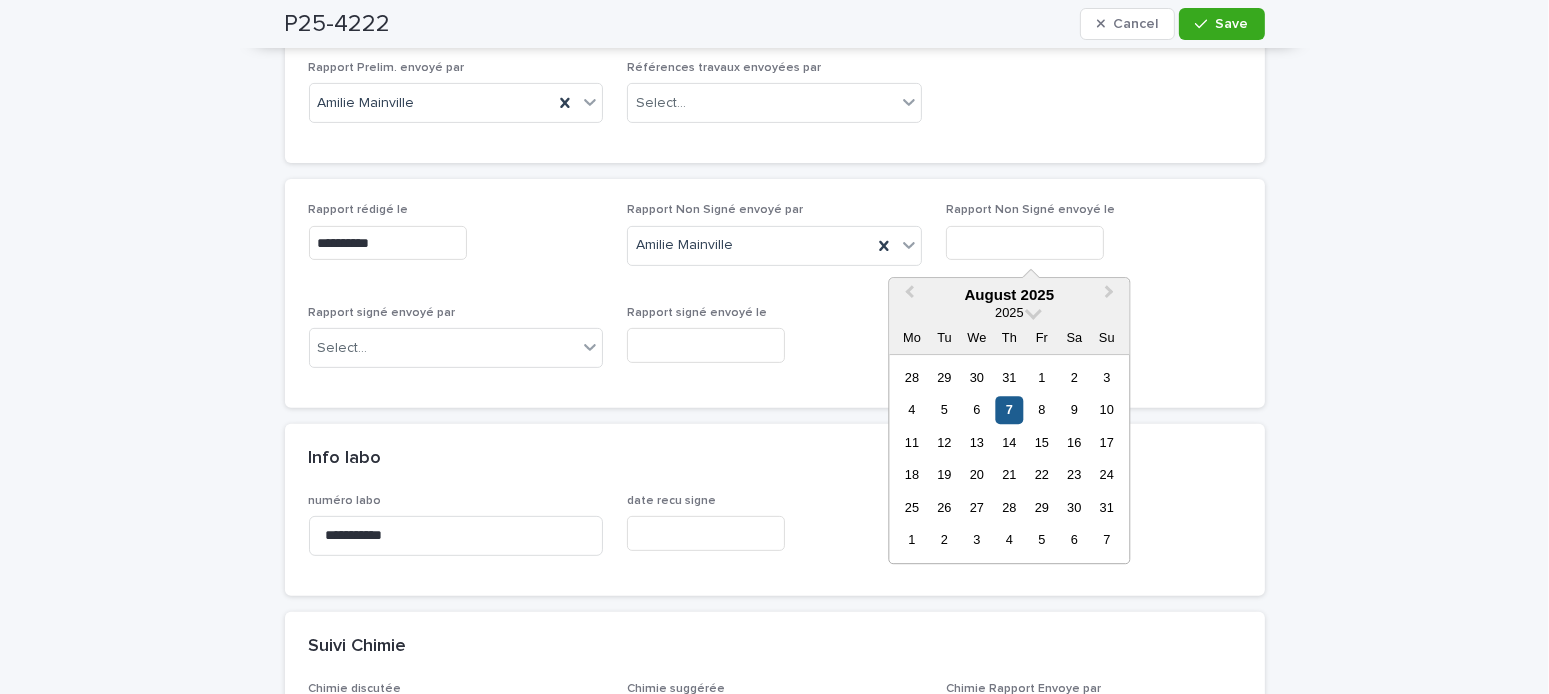 click on "7" at bounding box center (1009, 410) 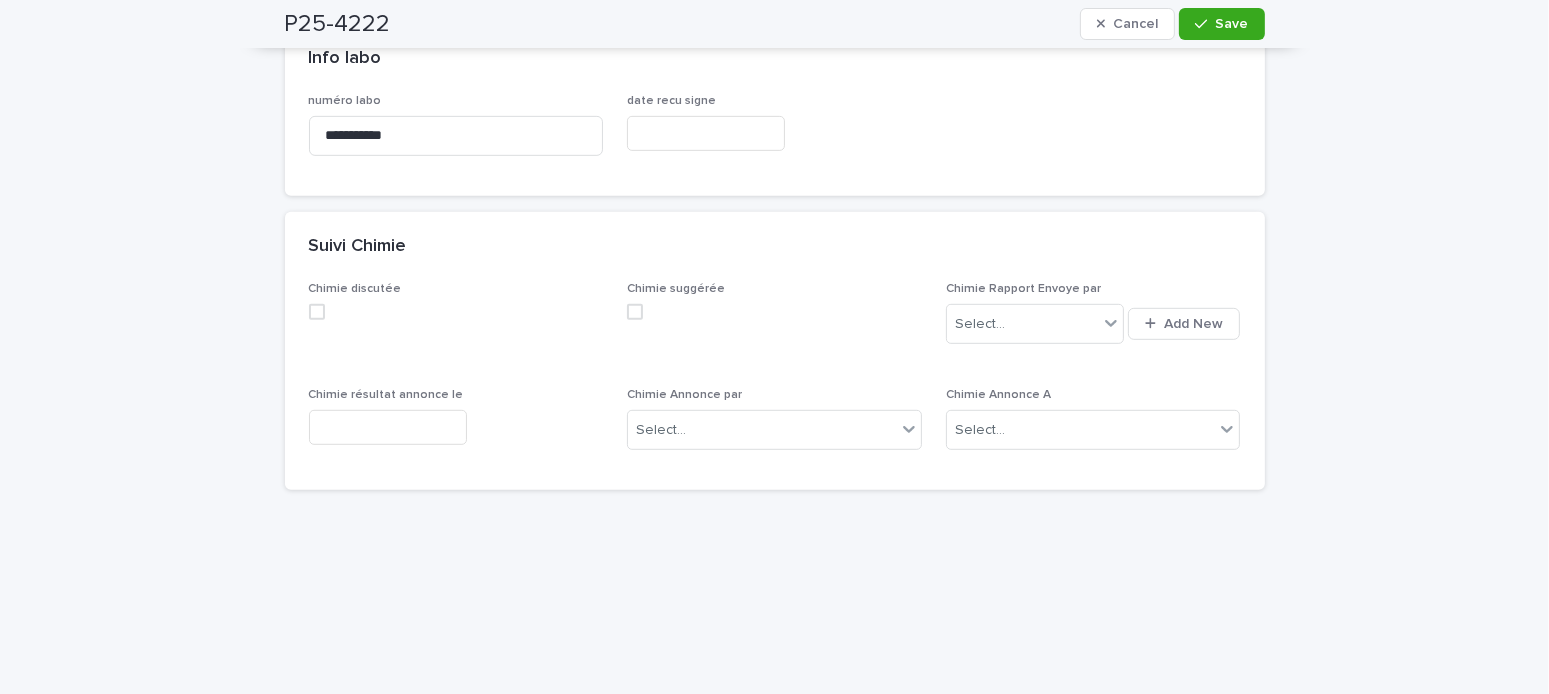 scroll, scrollTop: 1400, scrollLeft: 0, axis: vertical 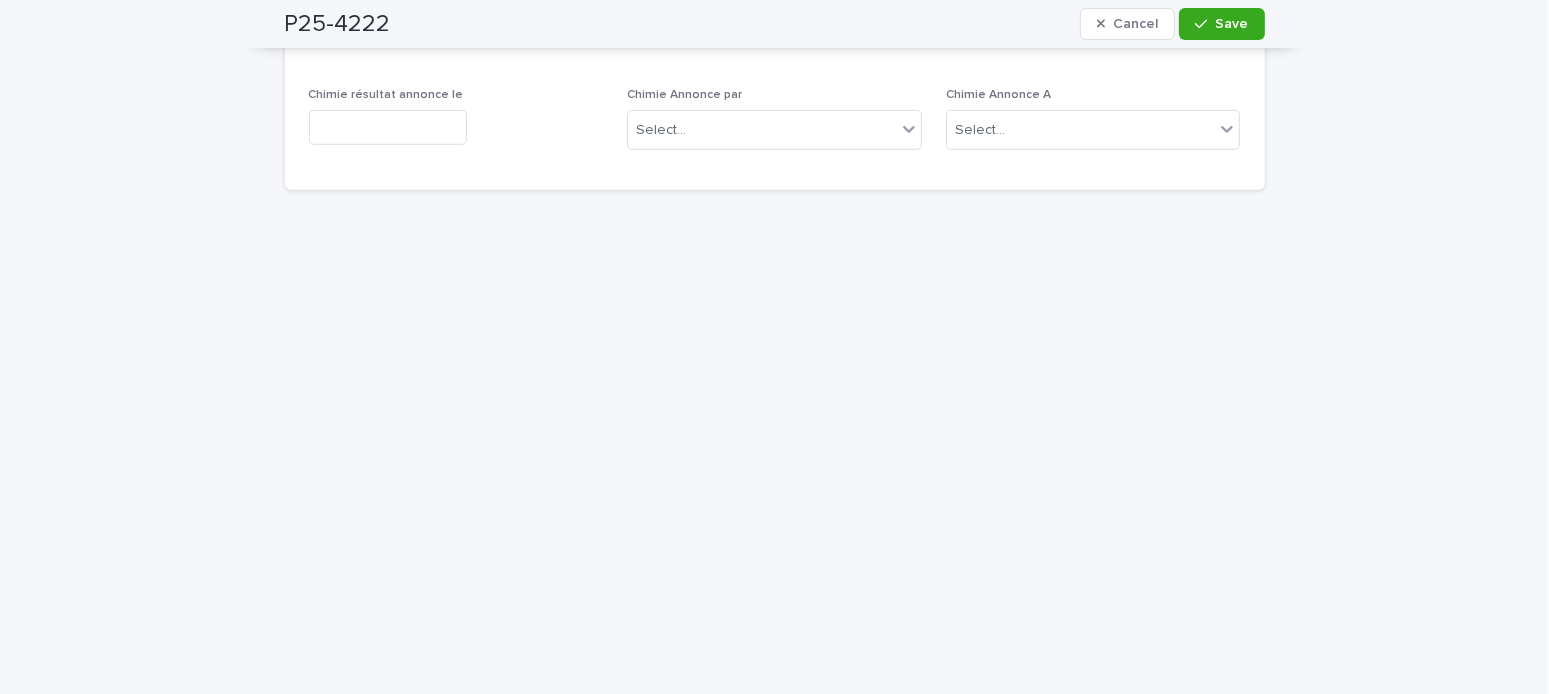 click on "**********" at bounding box center (774, -57) 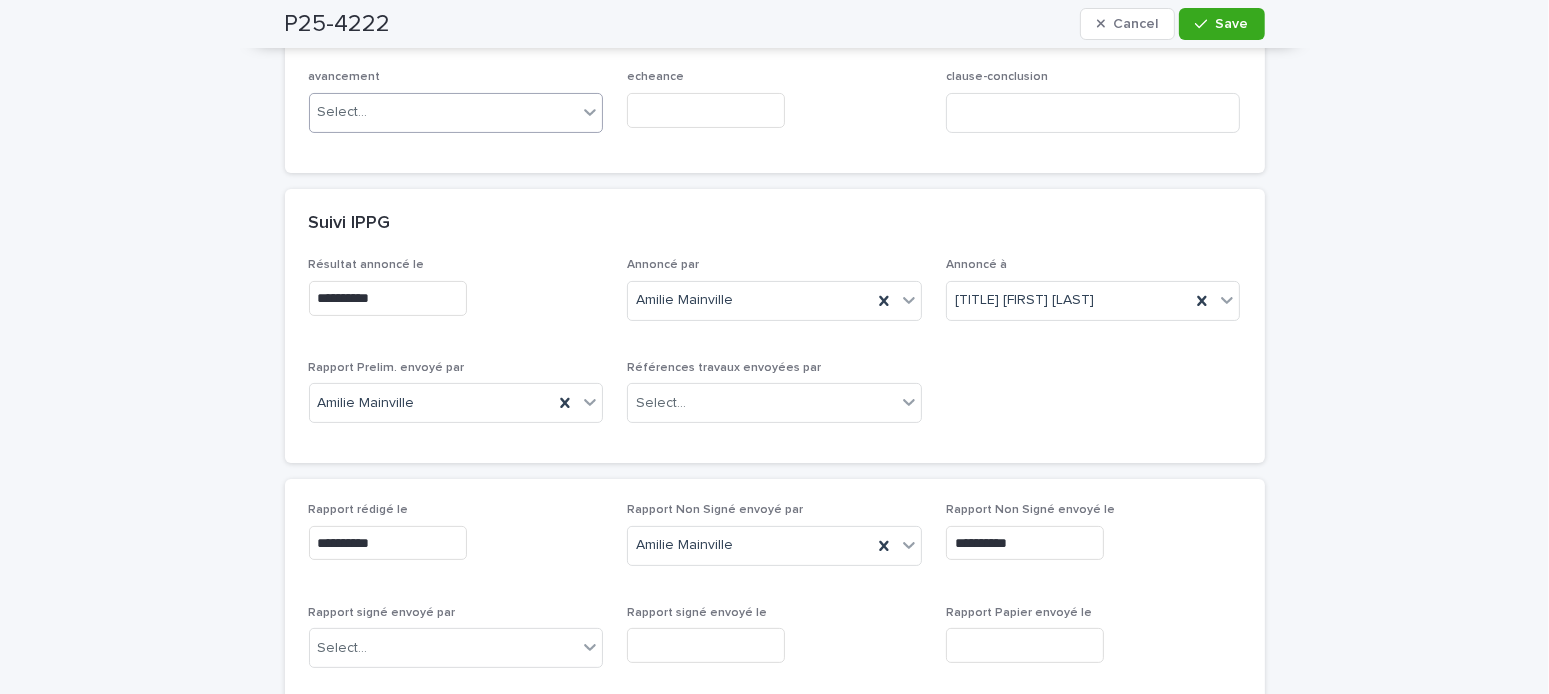 scroll, scrollTop: 0, scrollLeft: 0, axis: both 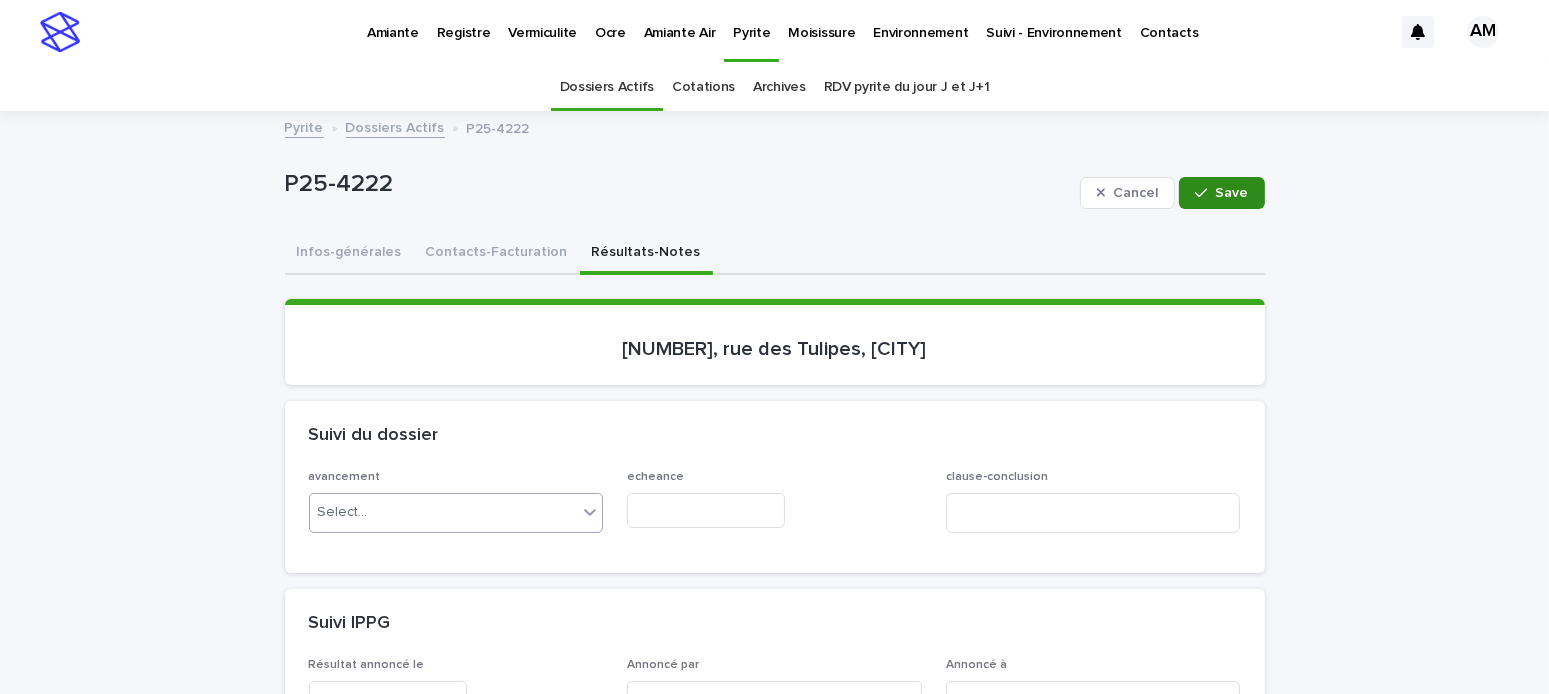 click on "Save" at bounding box center (1232, 193) 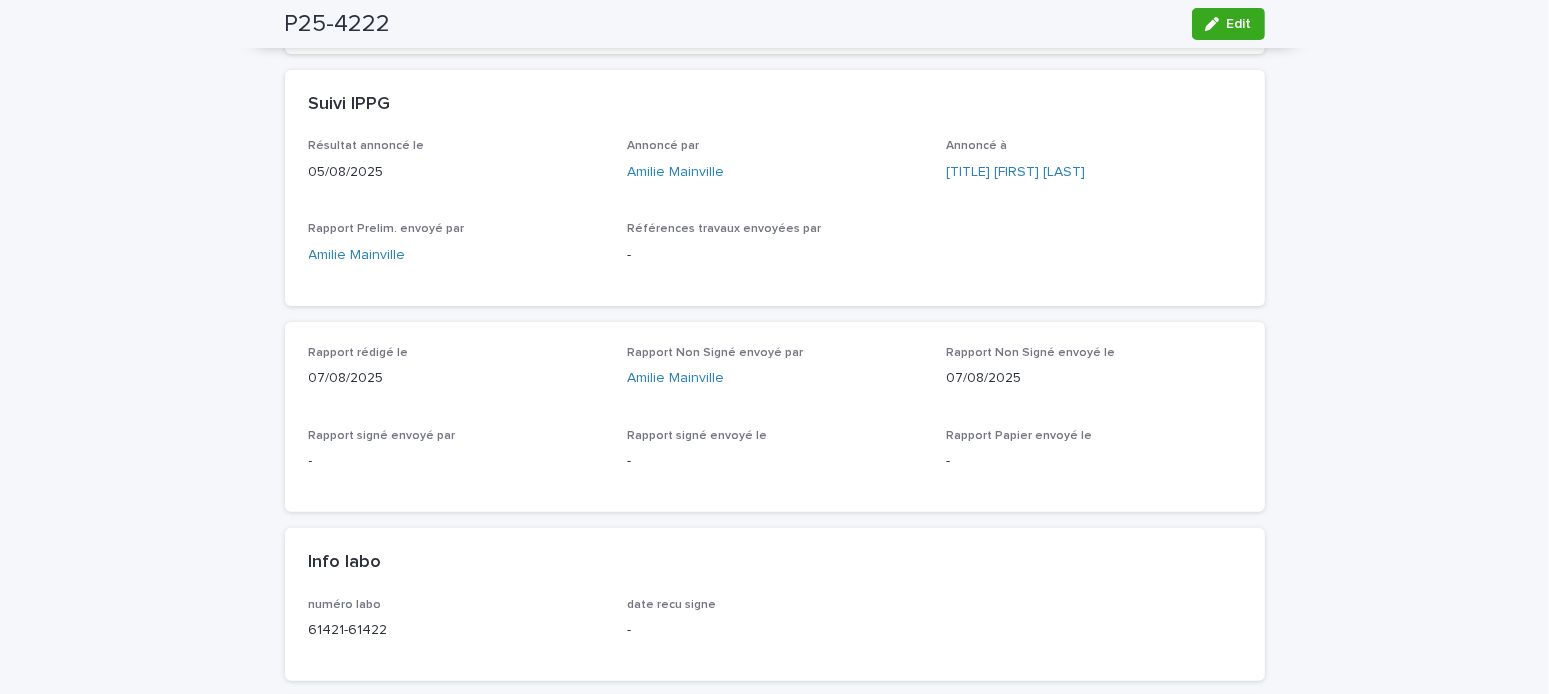 scroll, scrollTop: 200, scrollLeft: 0, axis: vertical 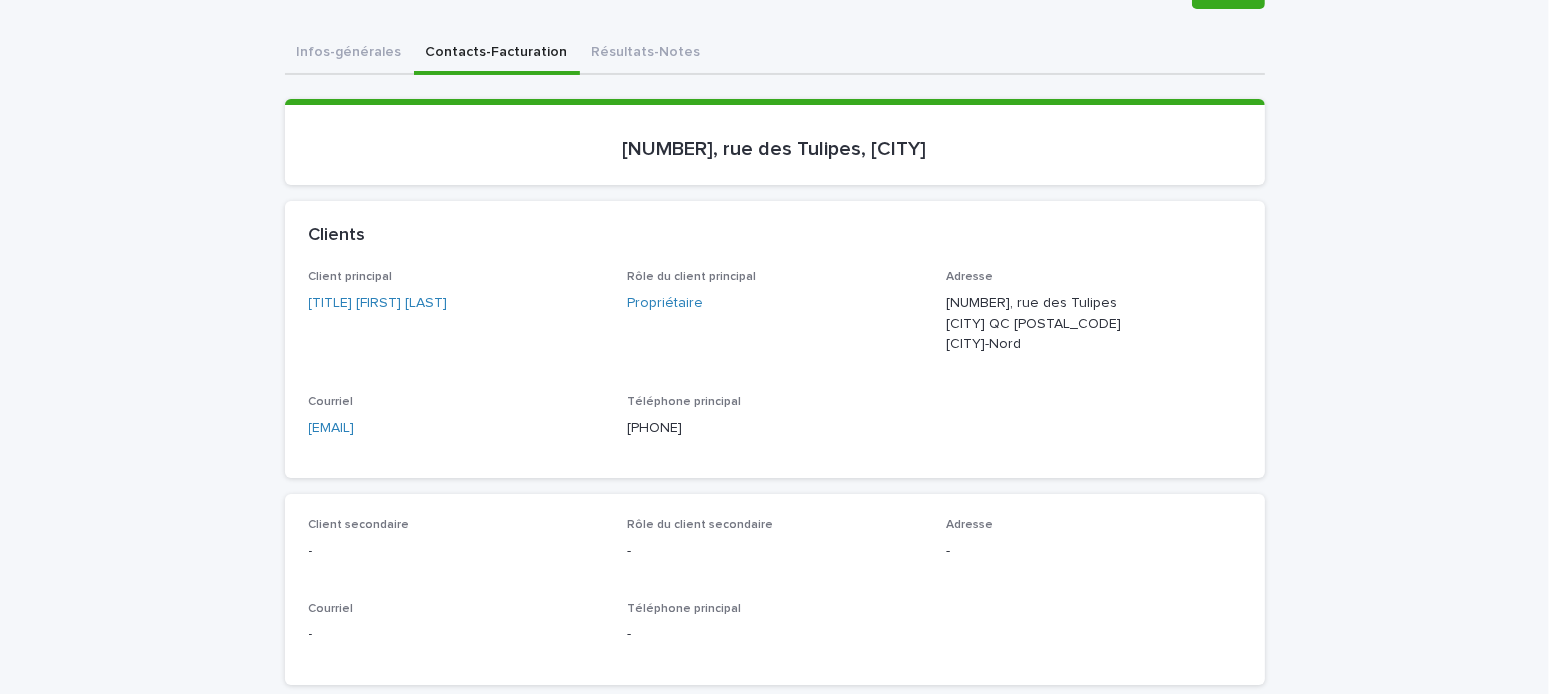 click on "Contacts-Facturation" at bounding box center [497, 54] 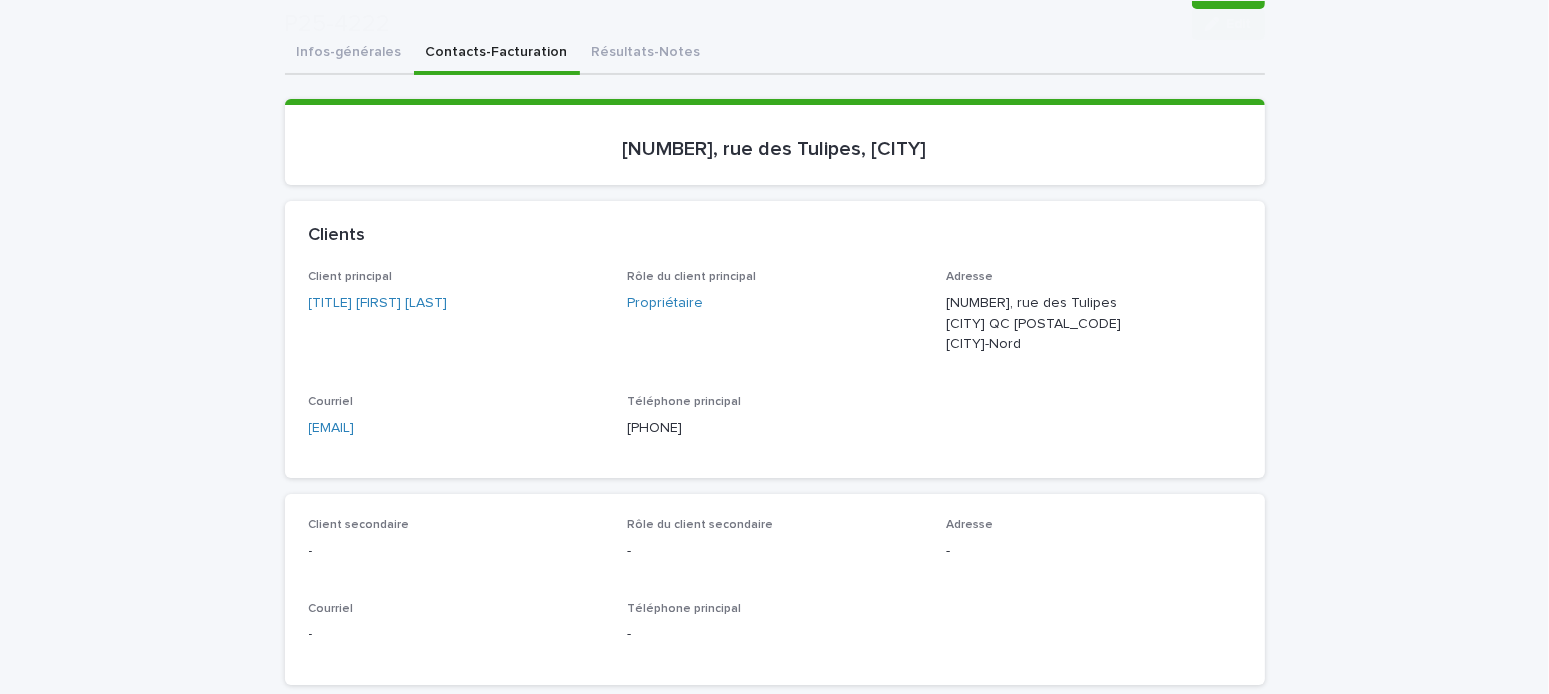 scroll, scrollTop: 300, scrollLeft: 0, axis: vertical 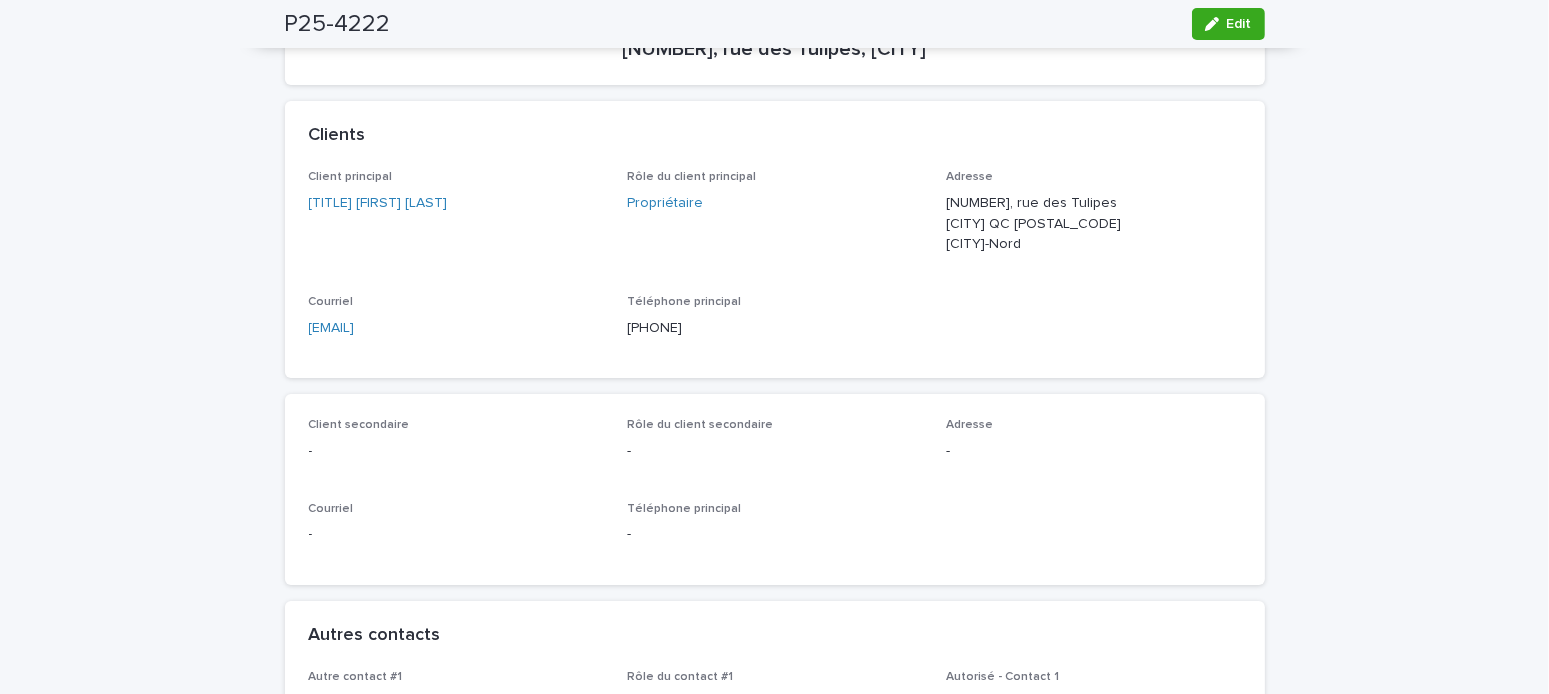 drag, startPoint x: 490, startPoint y: 328, endPoint x: 219, endPoint y: 336, distance: 271.11804 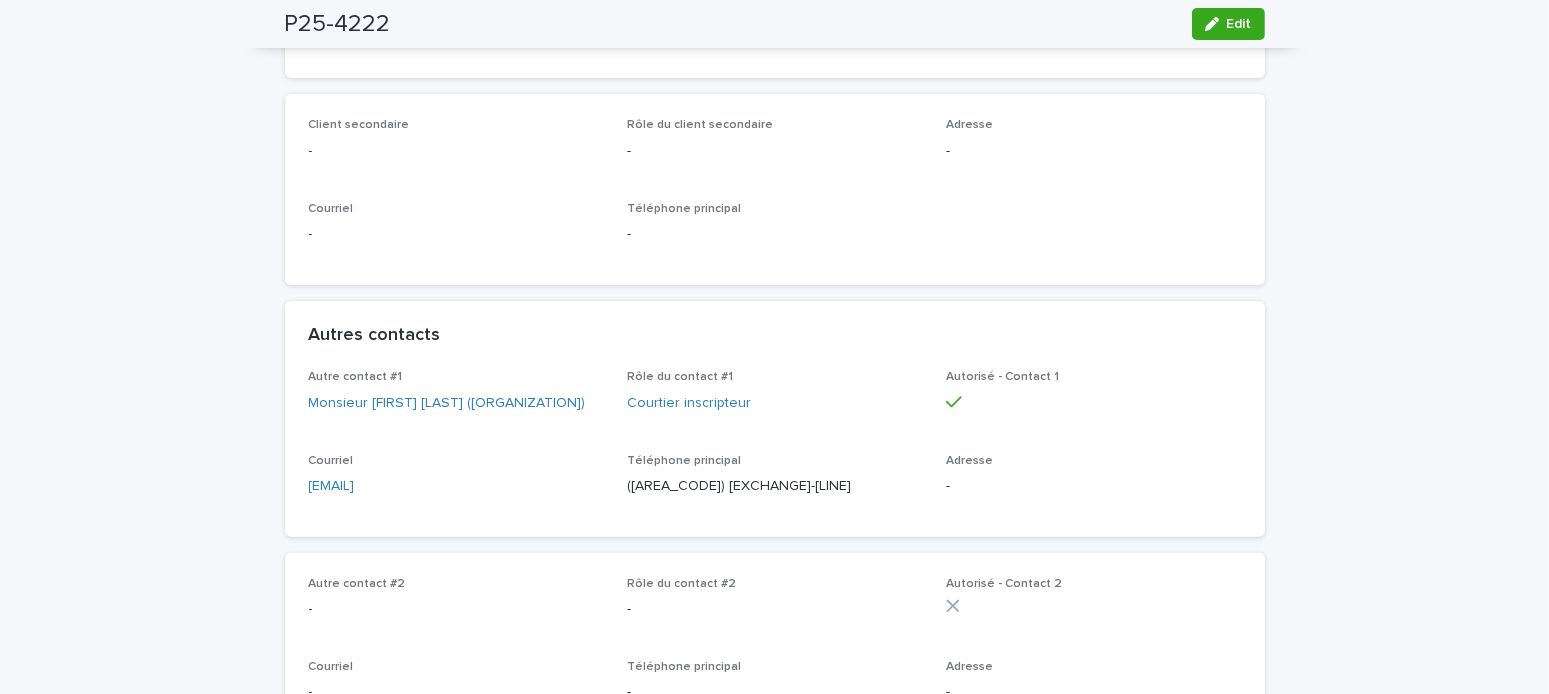 scroll, scrollTop: 700, scrollLeft: 0, axis: vertical 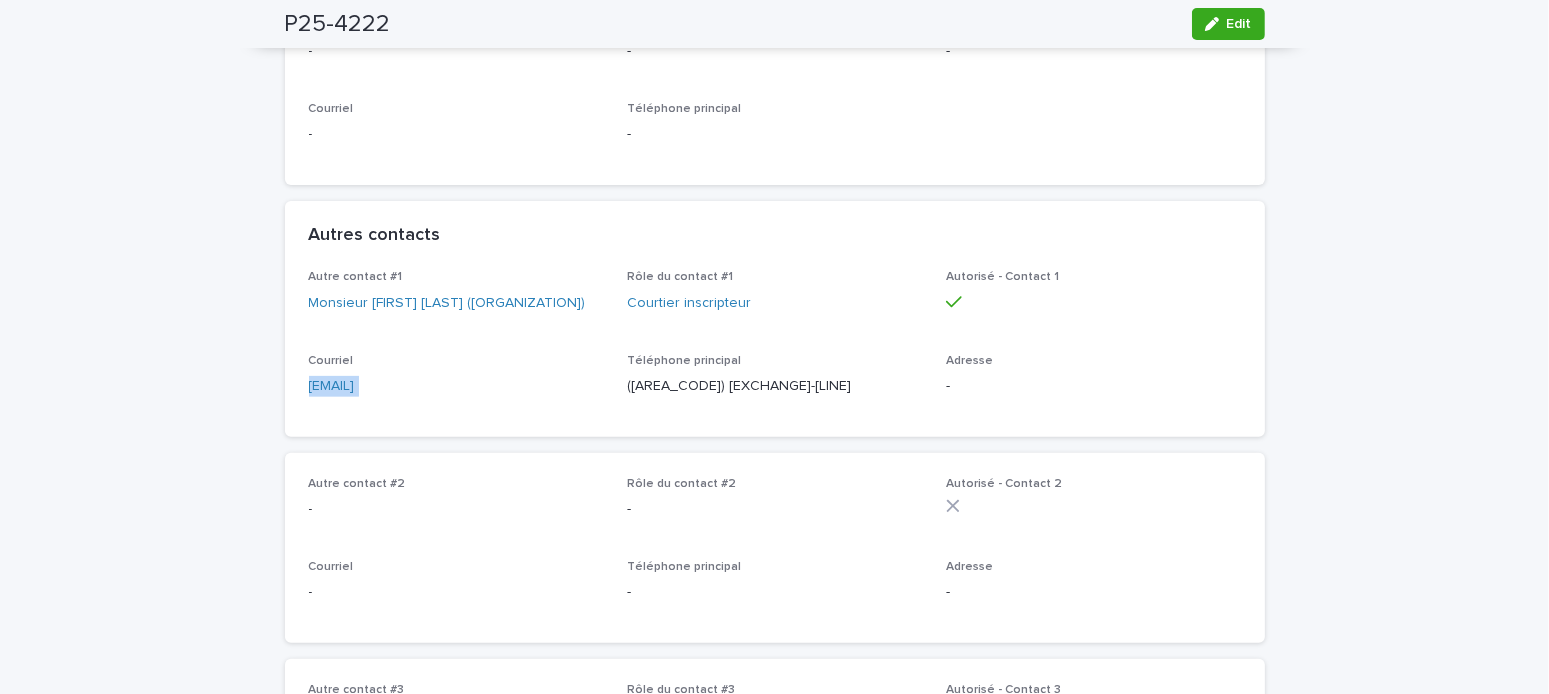 drag, startPoint x: 488, startPoint y: 418, endPoint x: 180, endPoint y: 407, distance: 308.19638 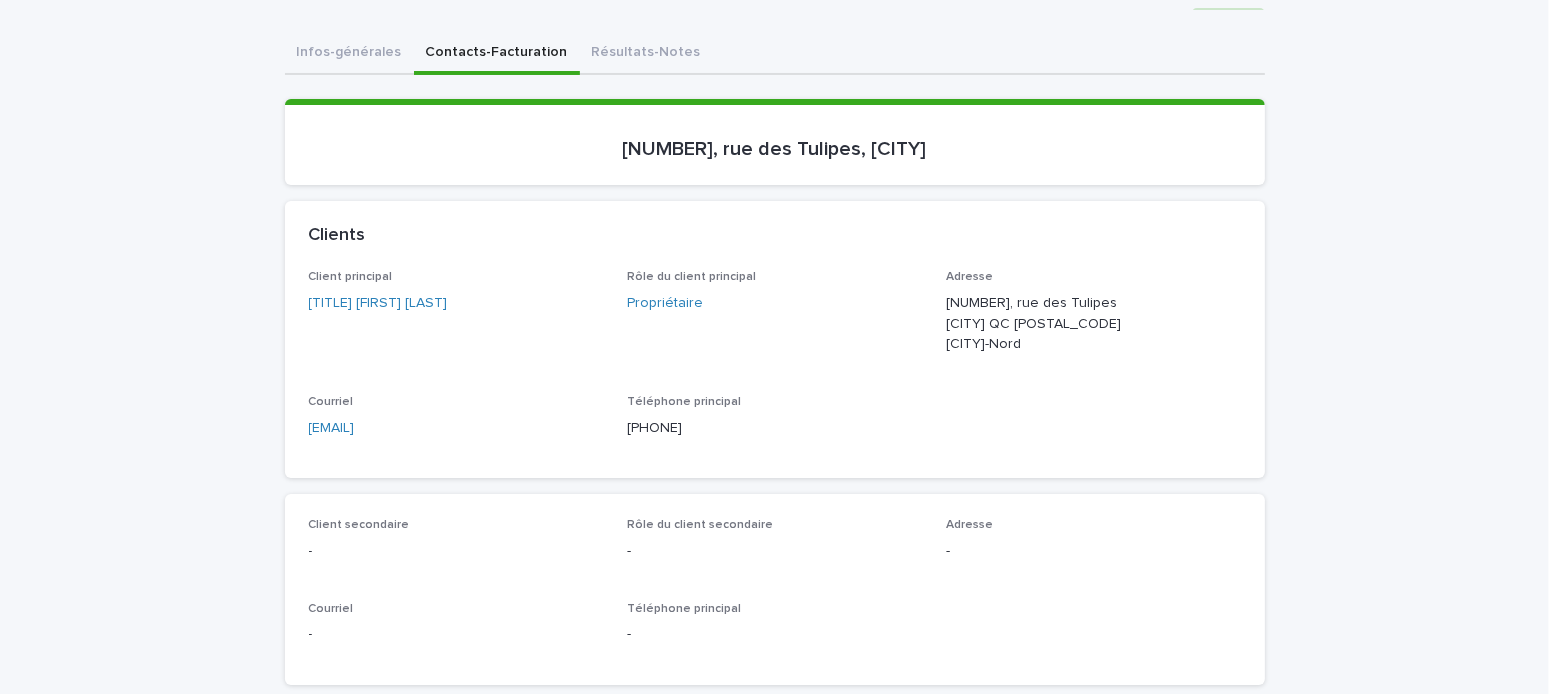 scroll, scrollTop: 0, scrollLeft: 0, axis: both 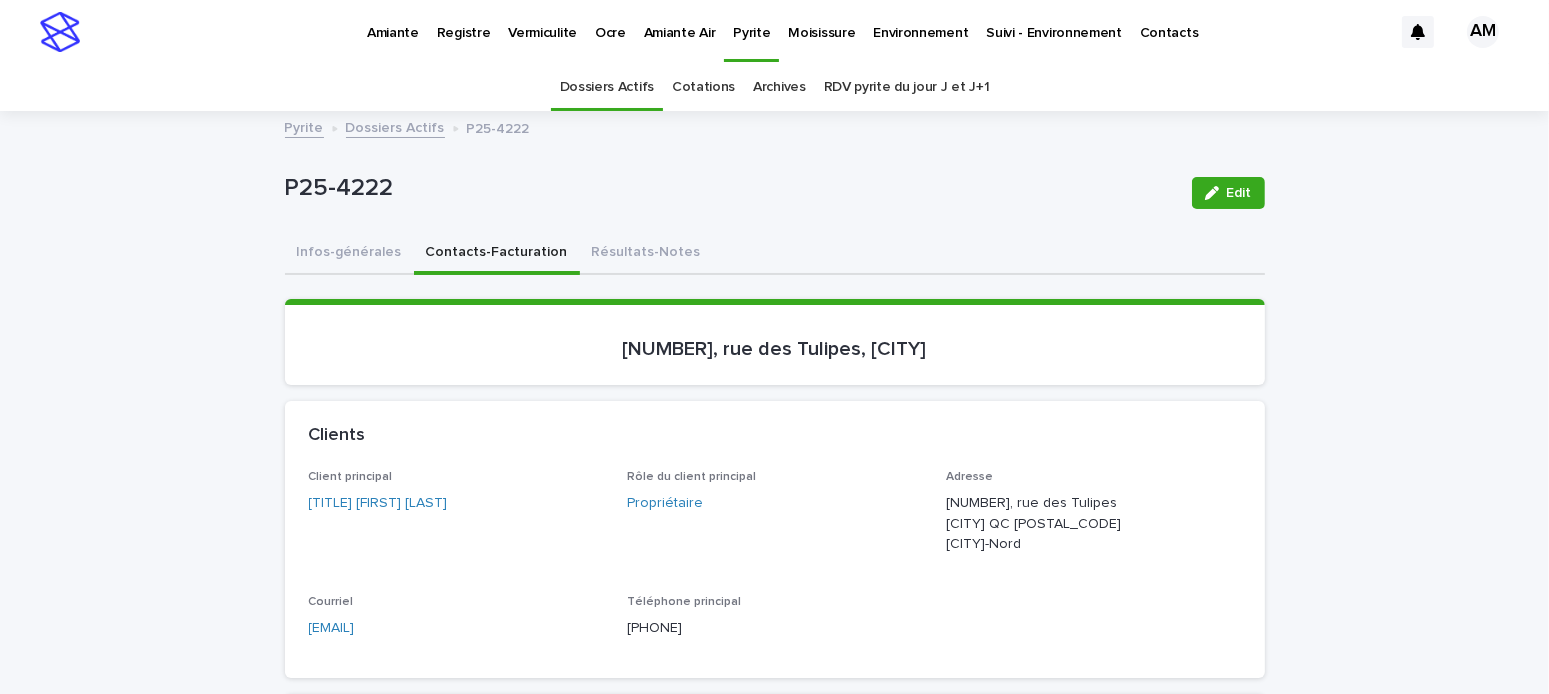 click on "Pyrite Dossiers Actifs P25-4222" at bounding box center (775, 129) 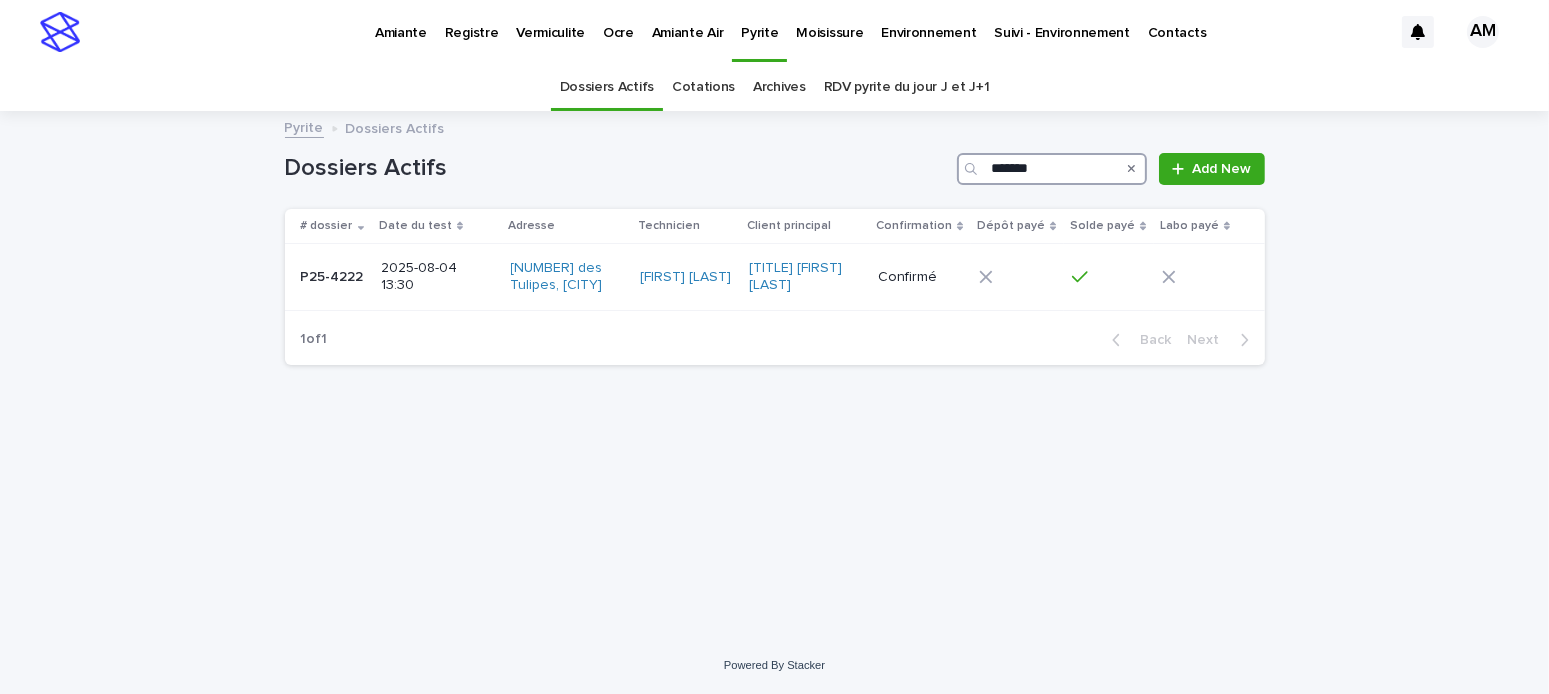 click on "*******" at bounding box center [1052, 169] 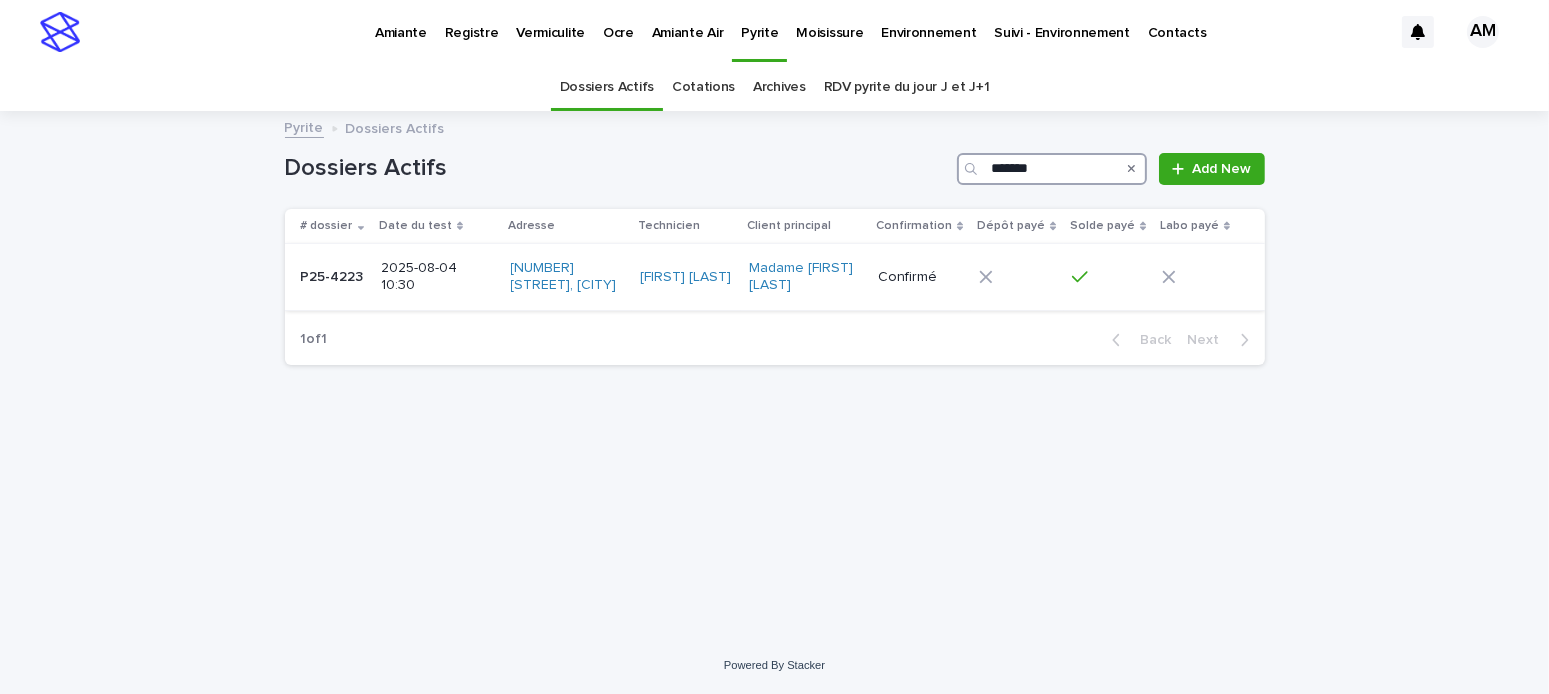 type on "*******" 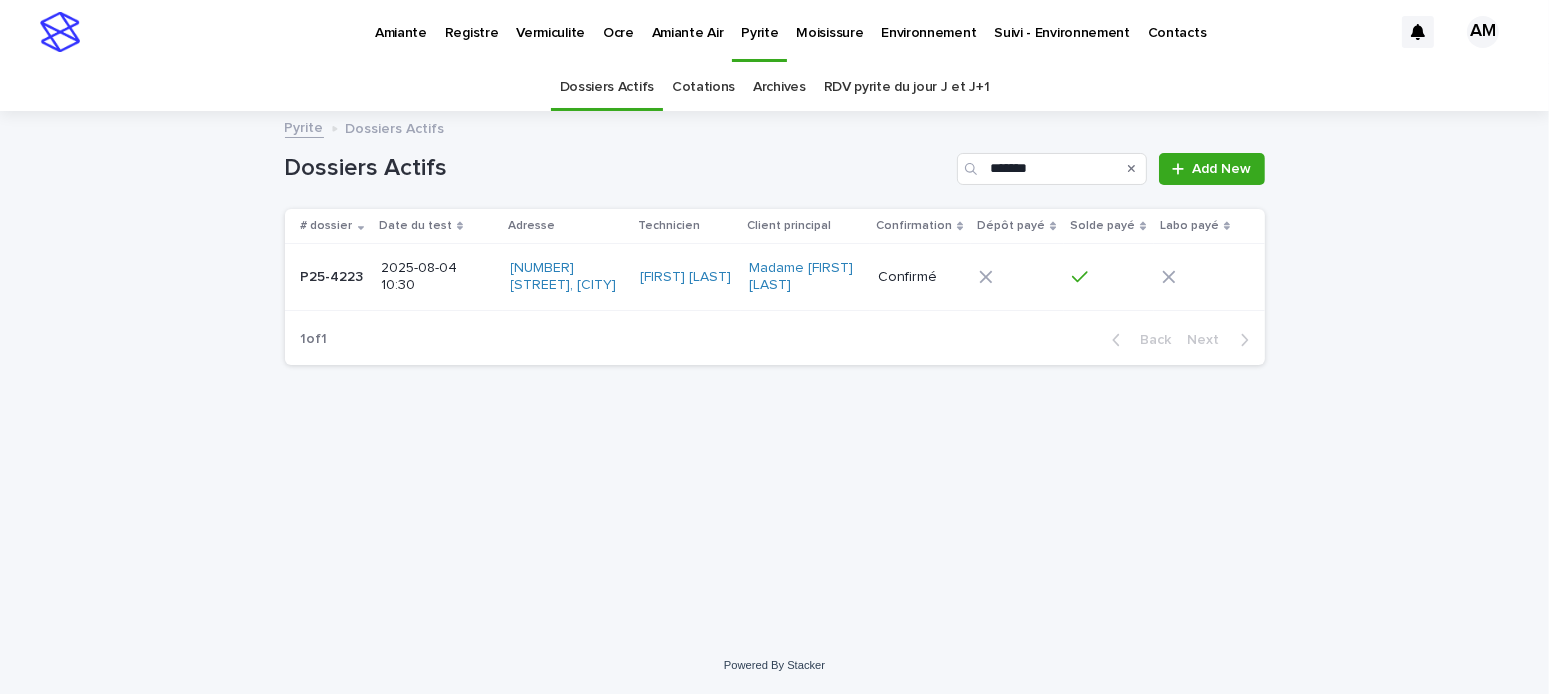 click on "2025-08-04 10:30" at bounding box center (436, 275) 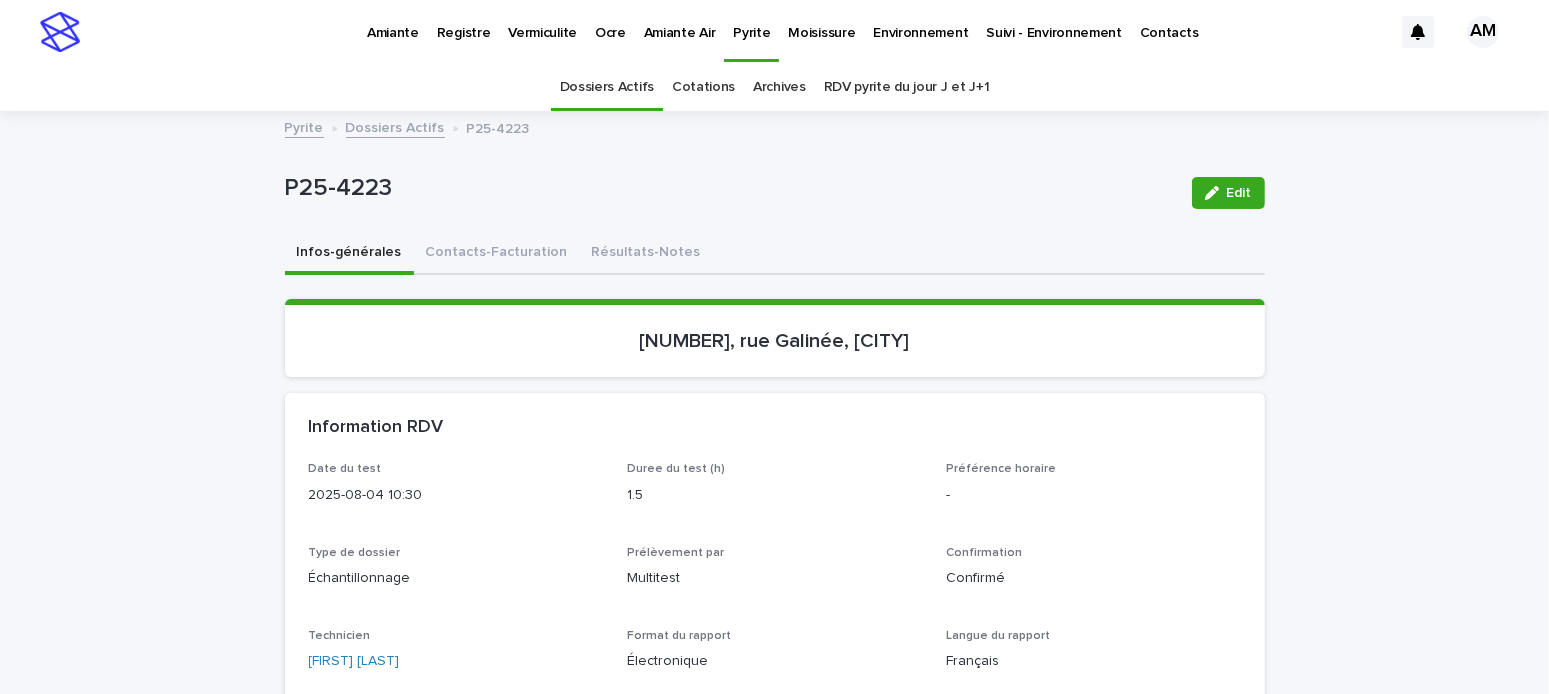 drag, startPoint x: 604, startPoint y: 244, endPoint x: 1035, endPoint y: 255, distance: 431.14035 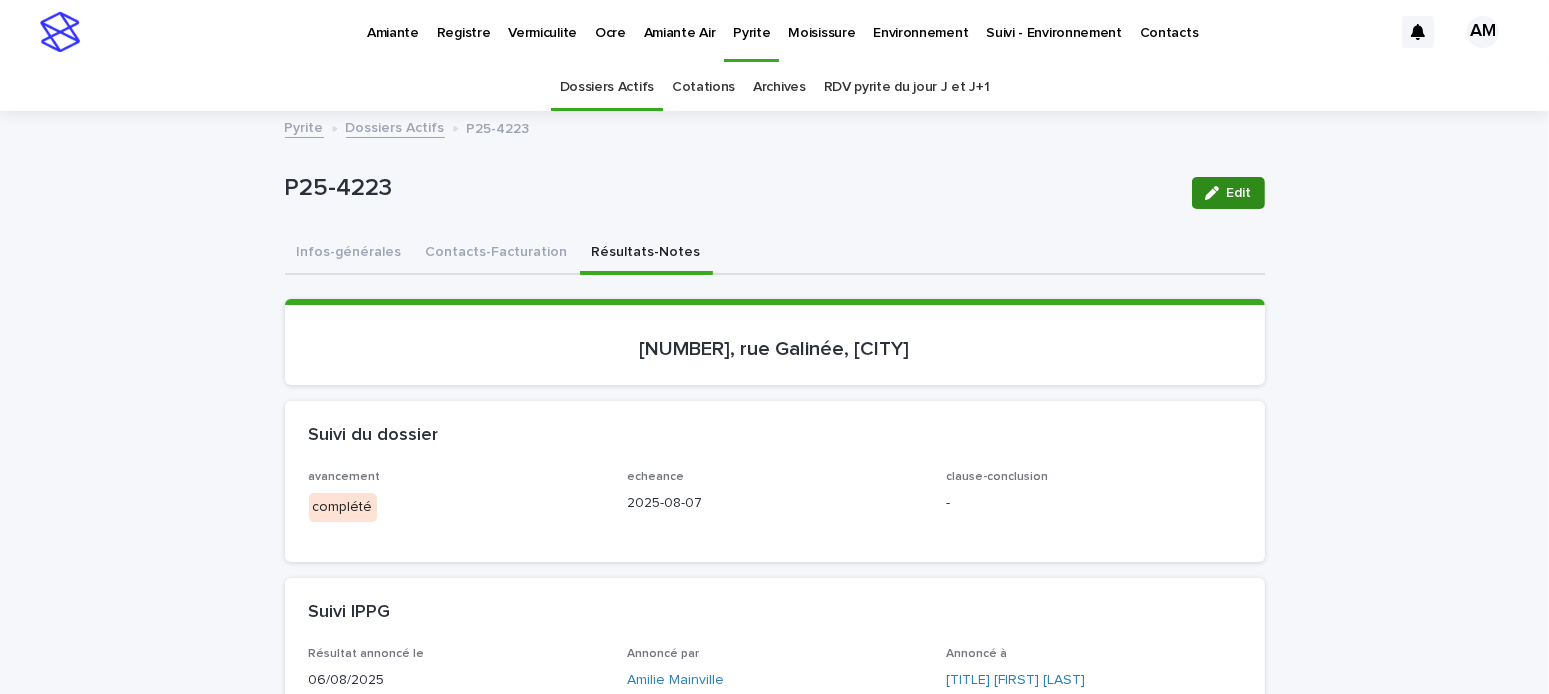 click on "Edit" at bounding box center [1228, 193] 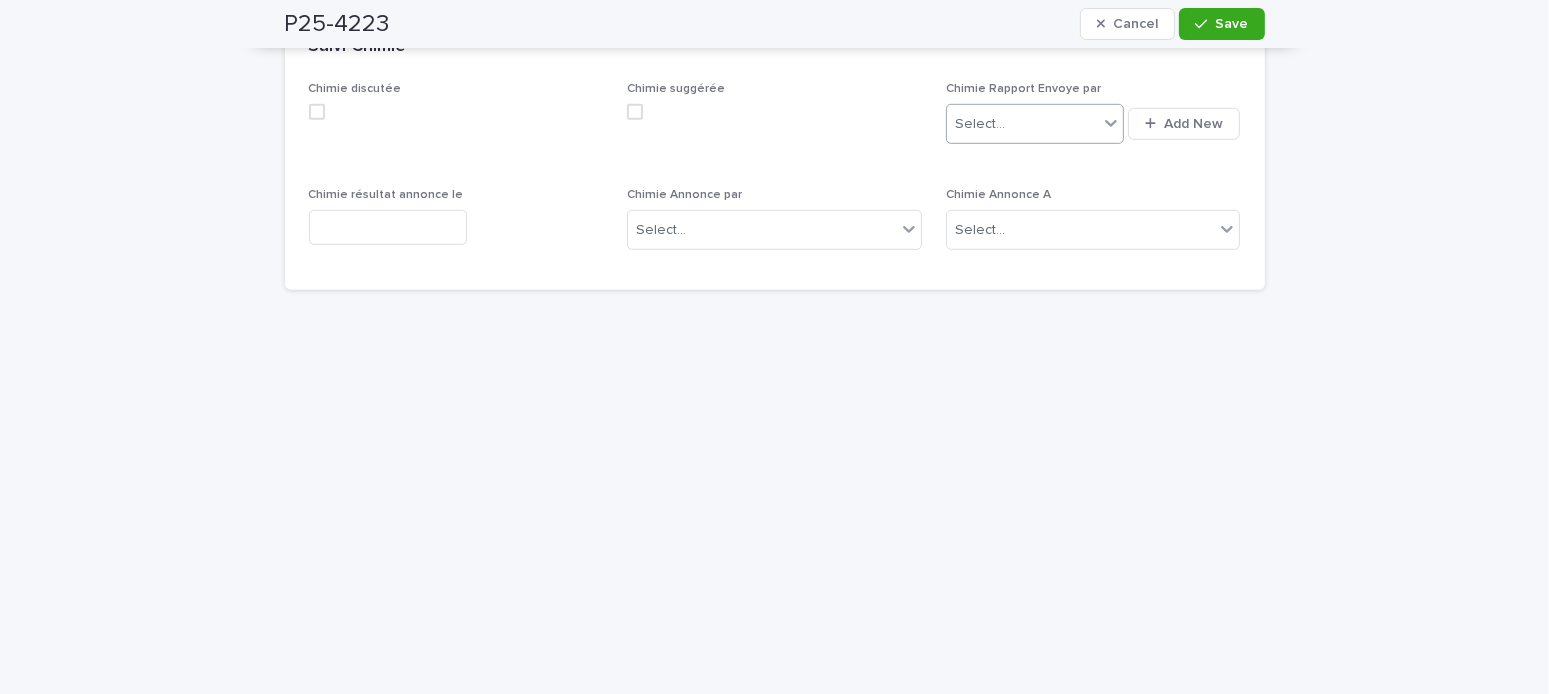 scroll, scrollTop: 1500, scrollLeft: 0, axis: vertical 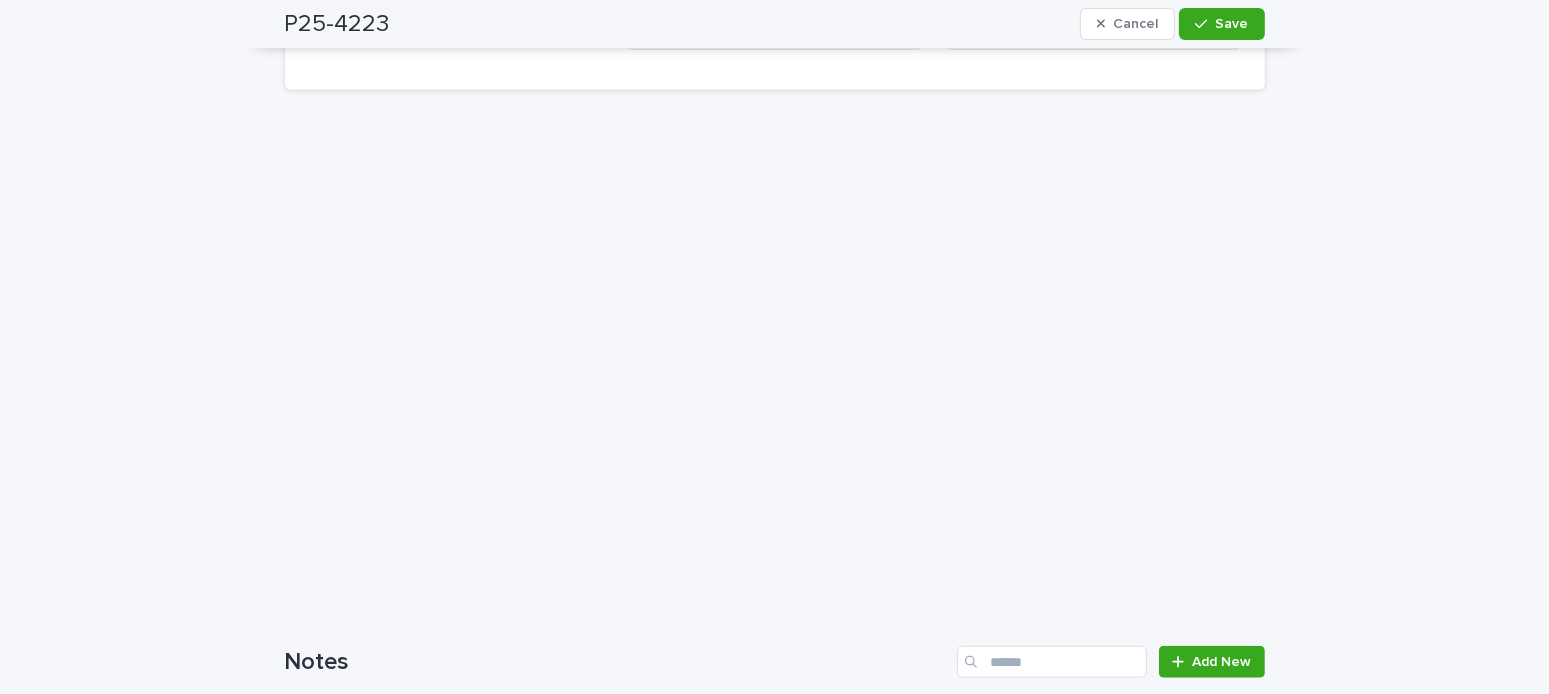 click on "**********" at bounding box center [774, -215] 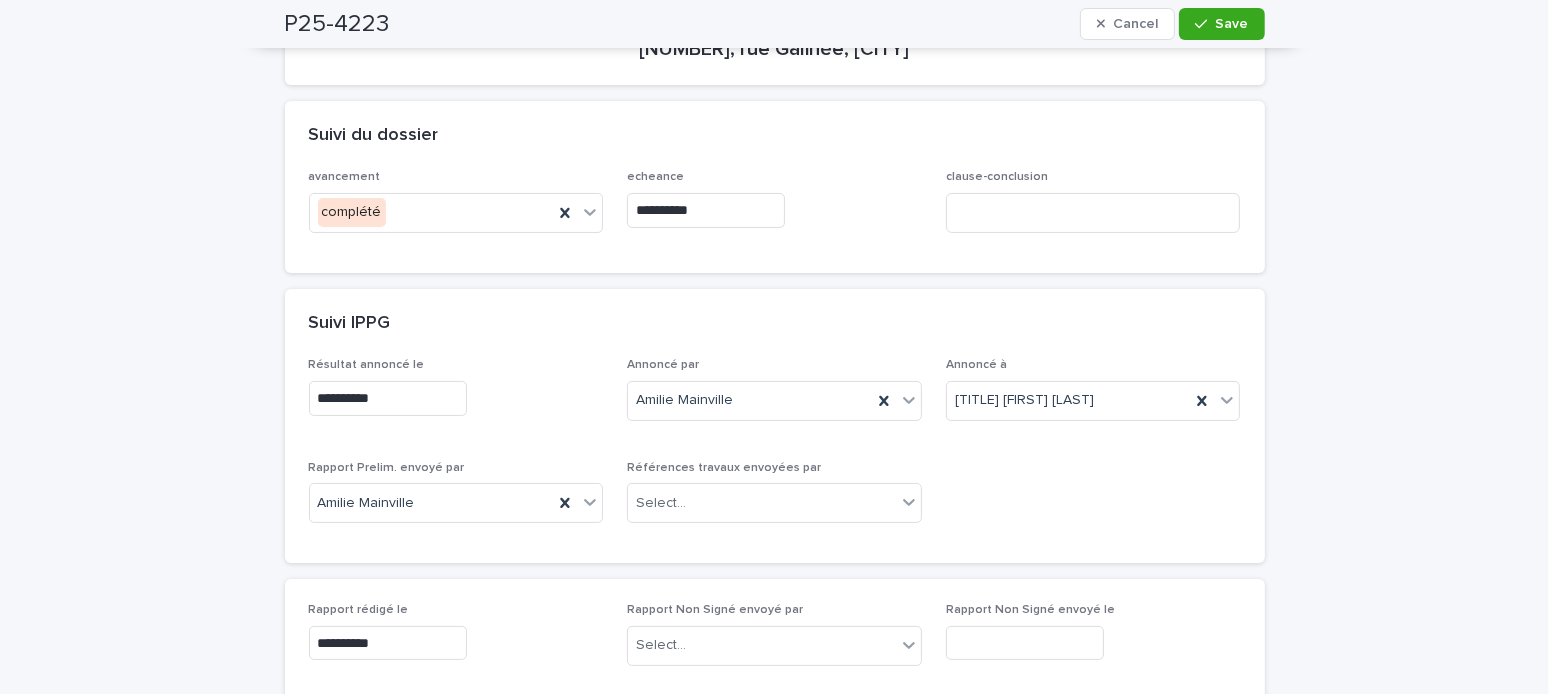 scroll, scrollTop: 0, scrollLeft: 0, axis: both 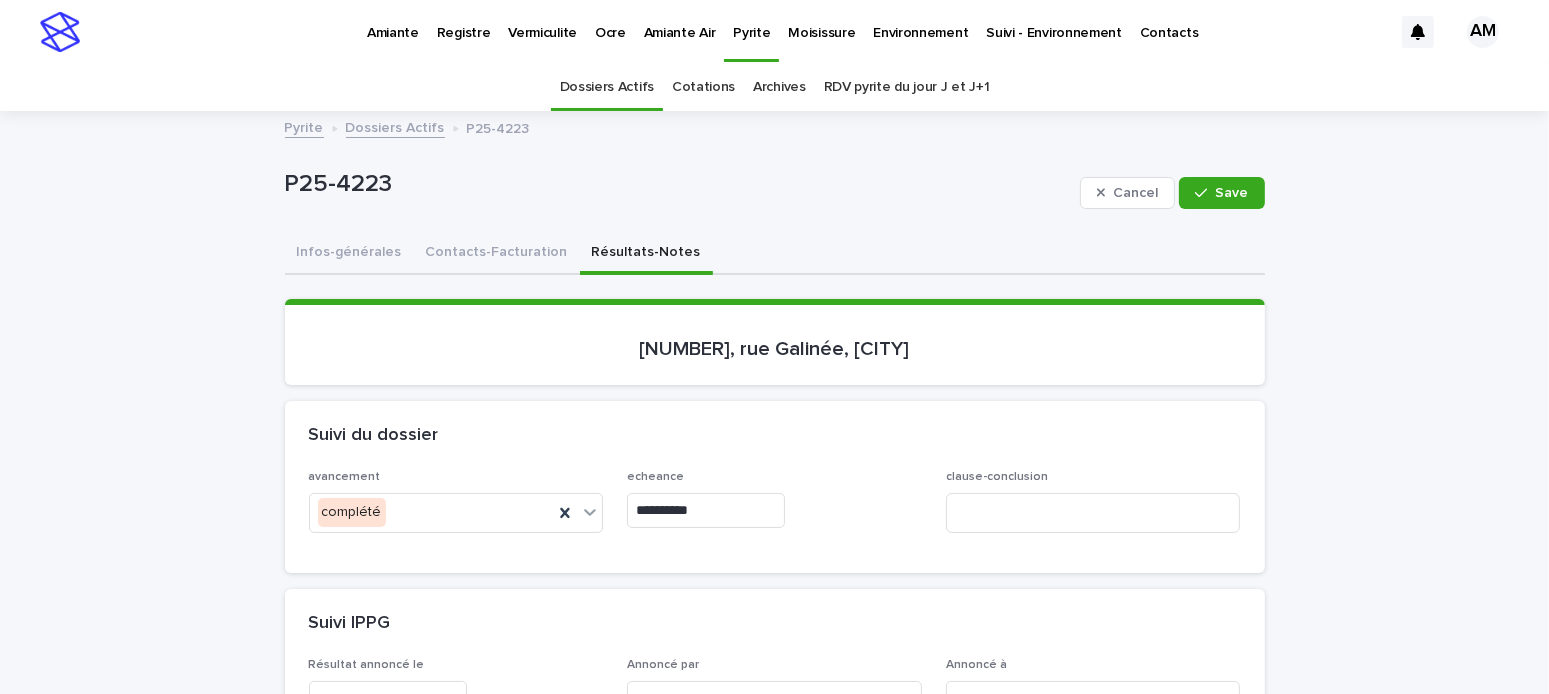 click 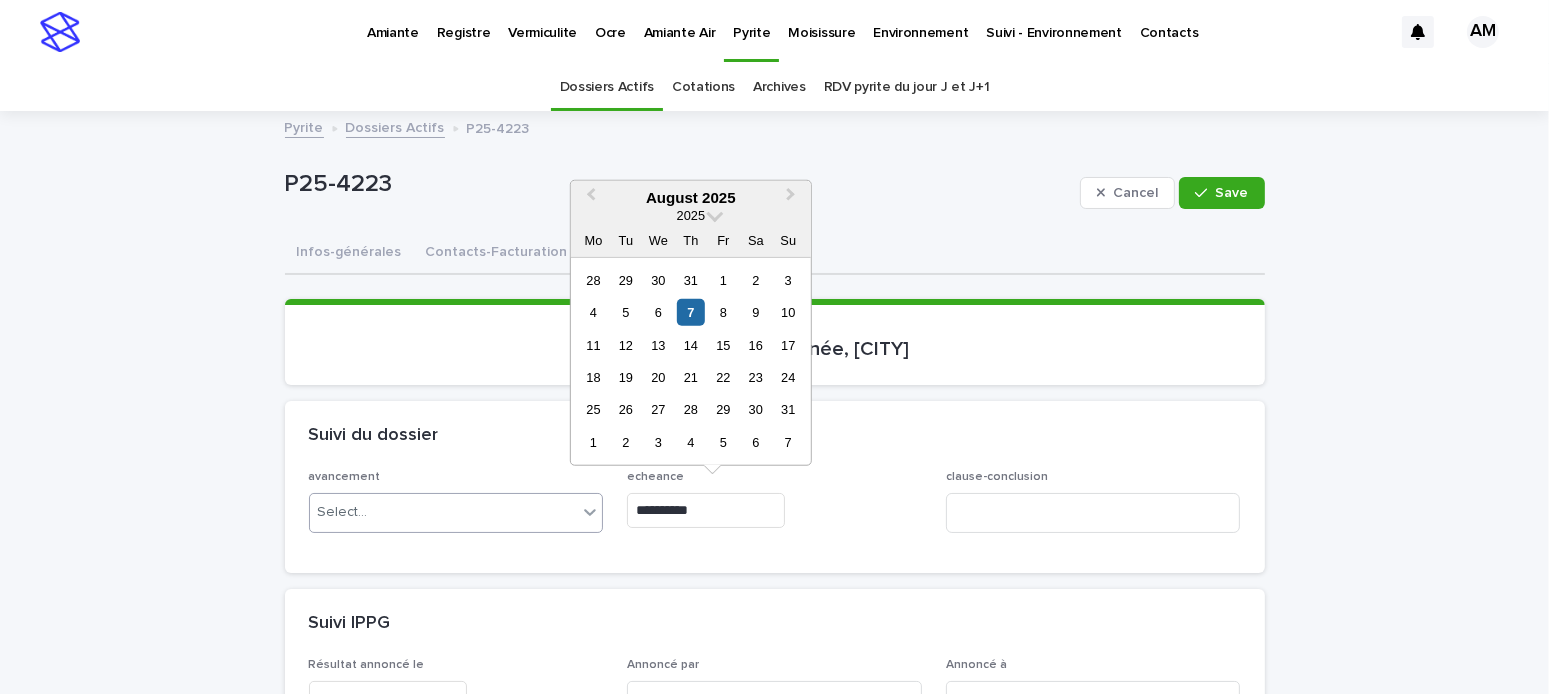 drag, startPoint x: 736, startPoint y: 523, endPoint x: 573, endPoint y: 502, distance: 164.3472 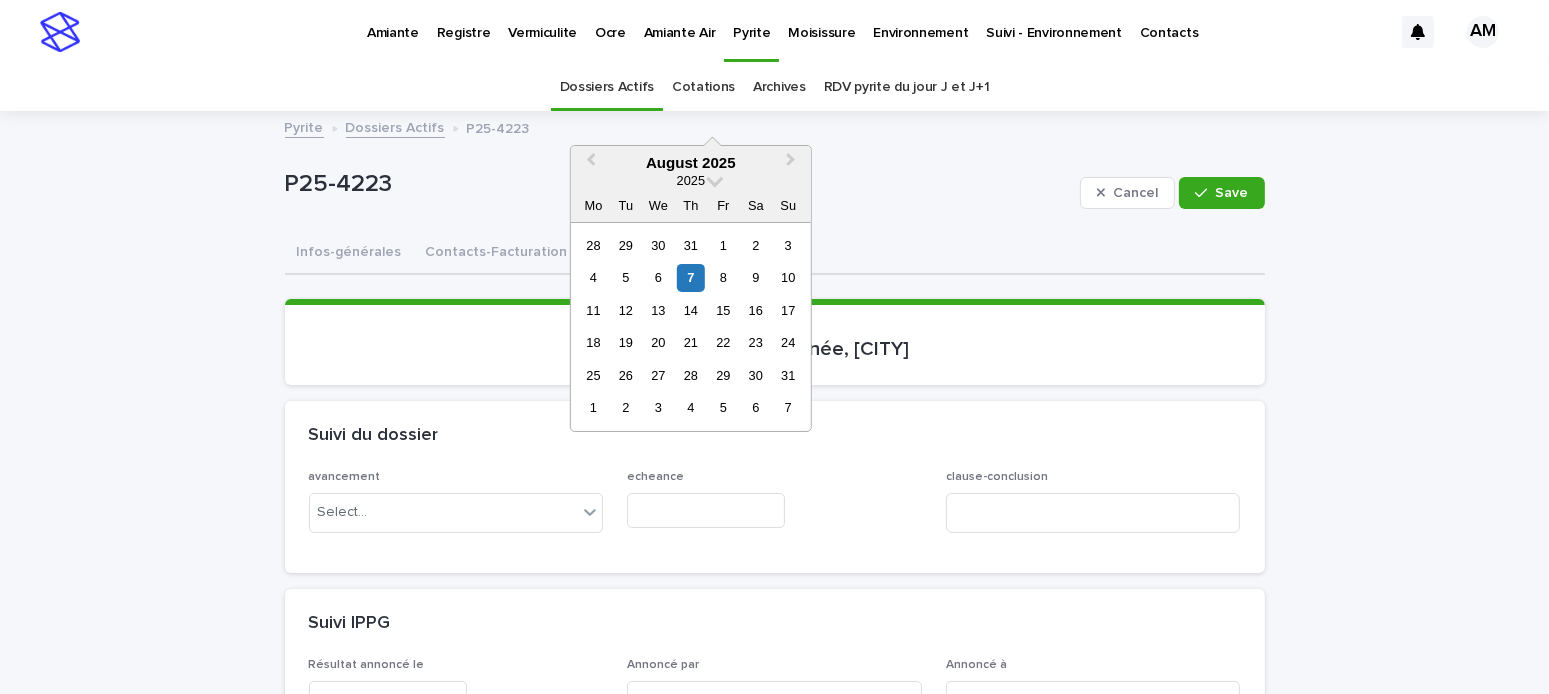 scroll, scrollTop: 400, scrollLeft: 0, axis: vertical 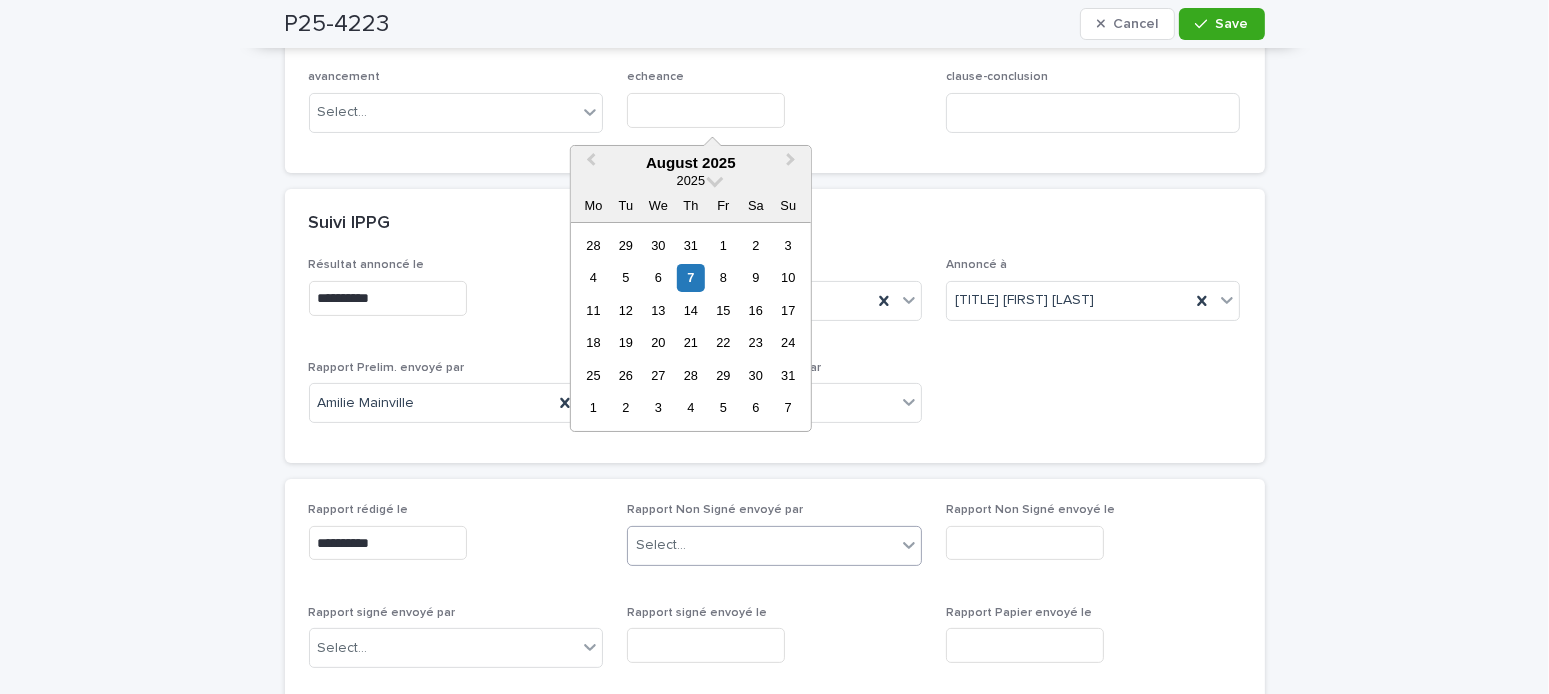 type 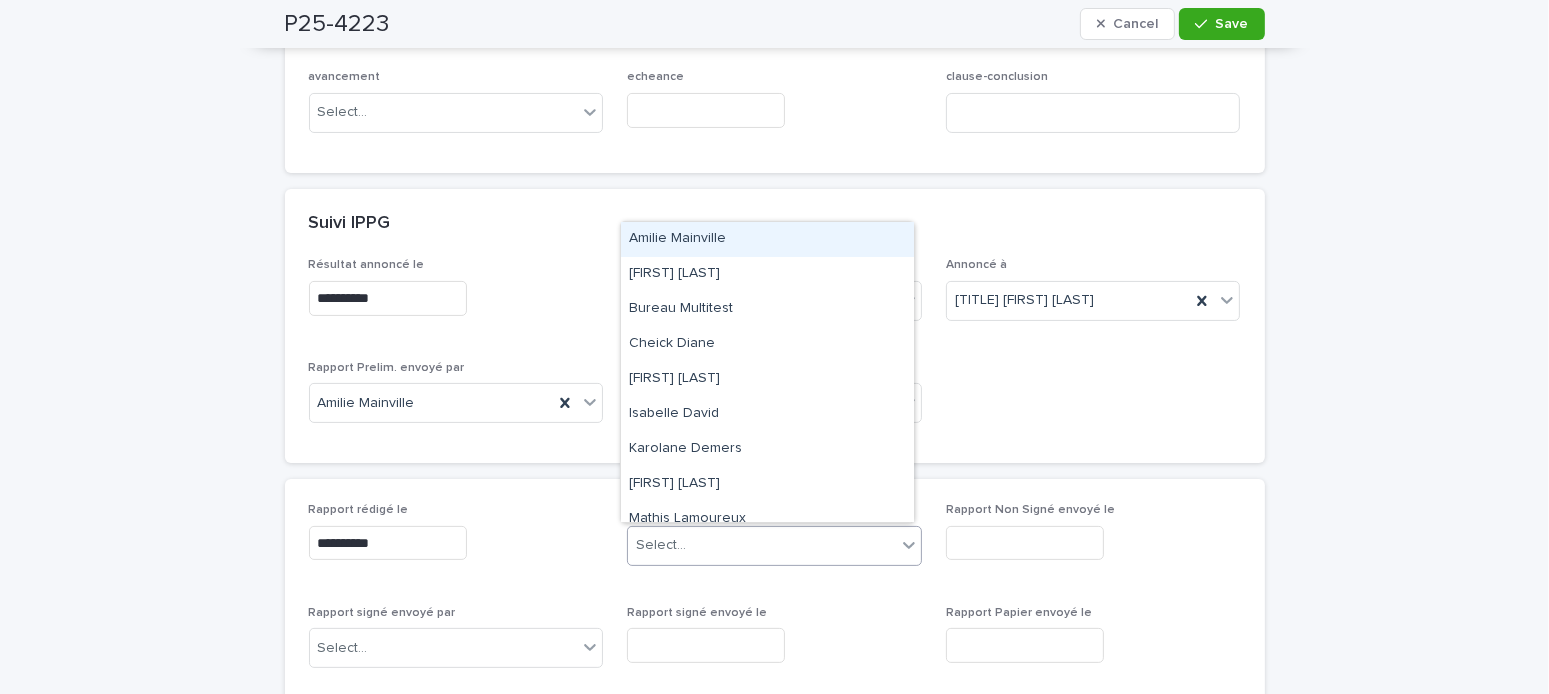 click on "Select..." at bounding box center (762, 545) 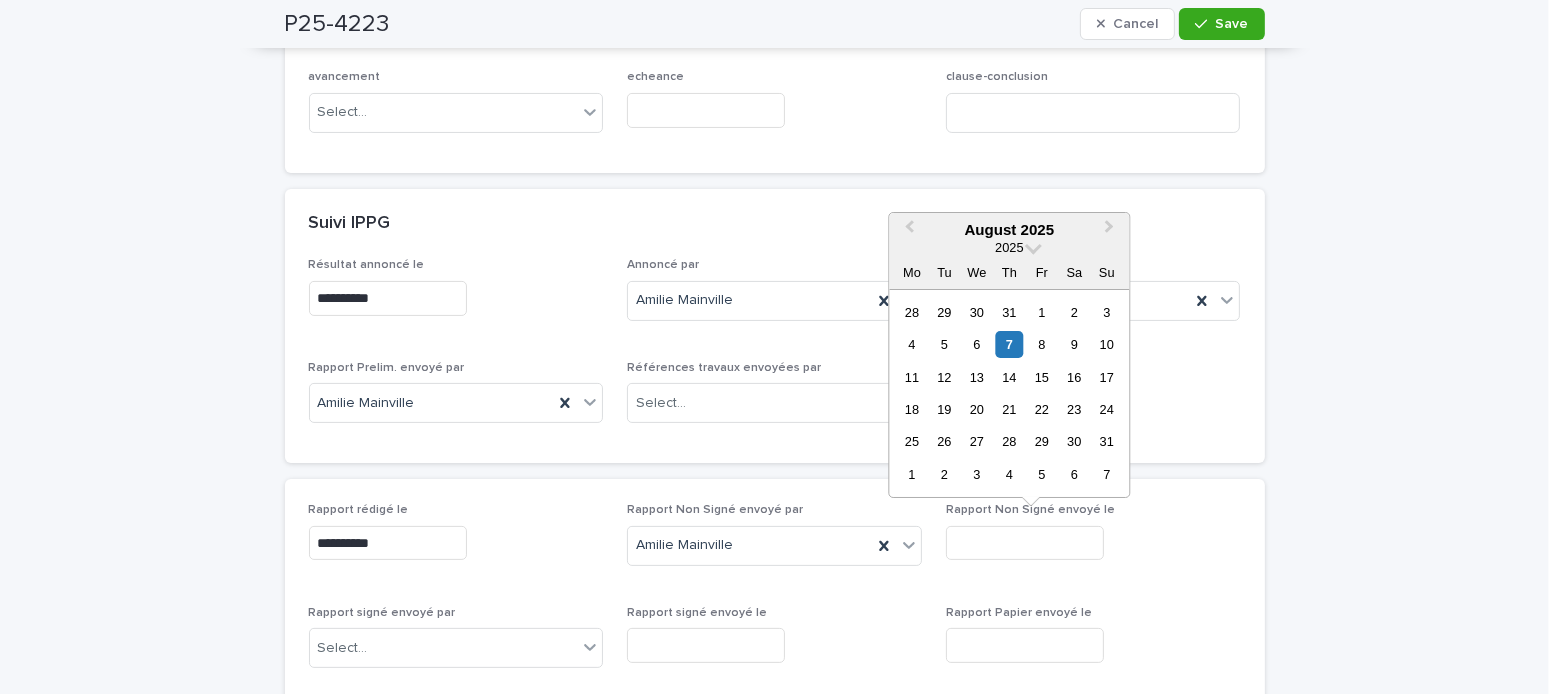 click at bounding box center (1025, 543) 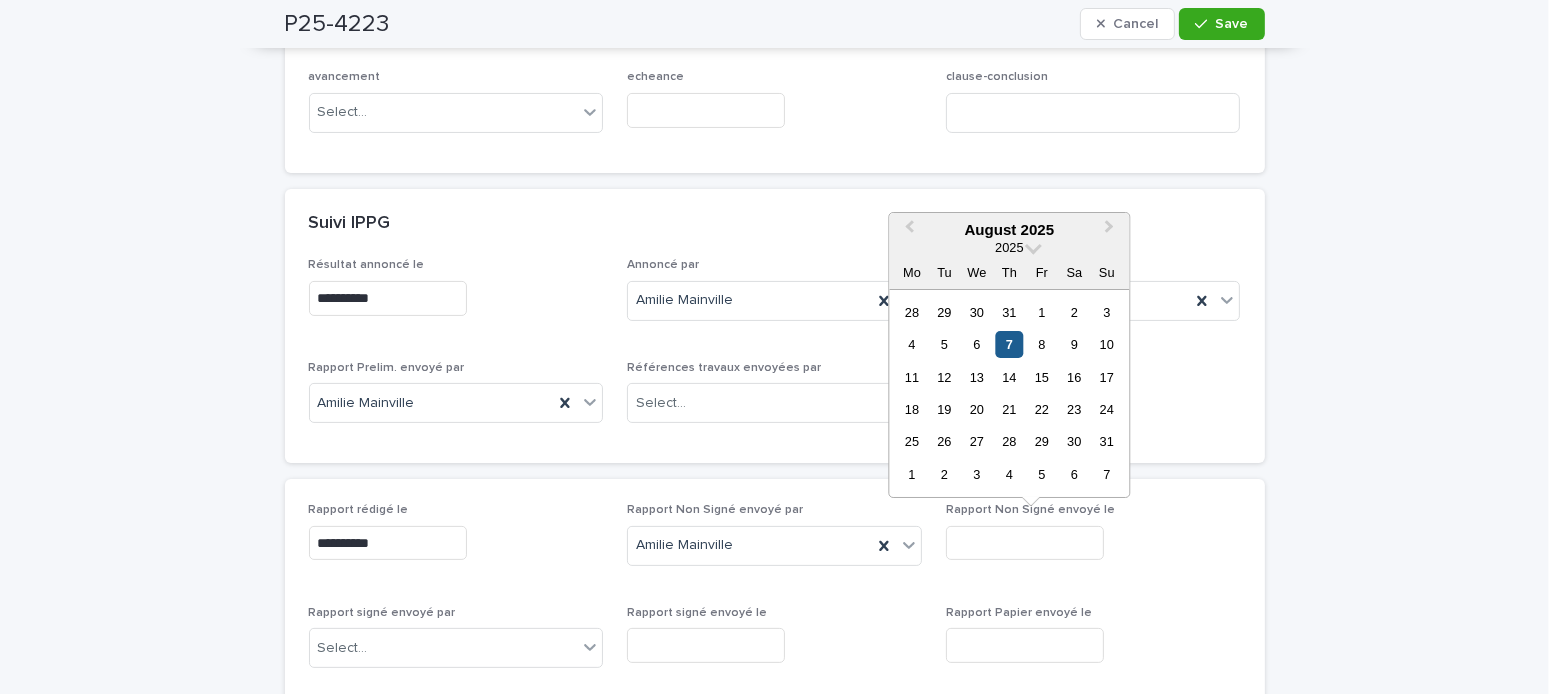 click on "7" at bounding box center (1009, 344) 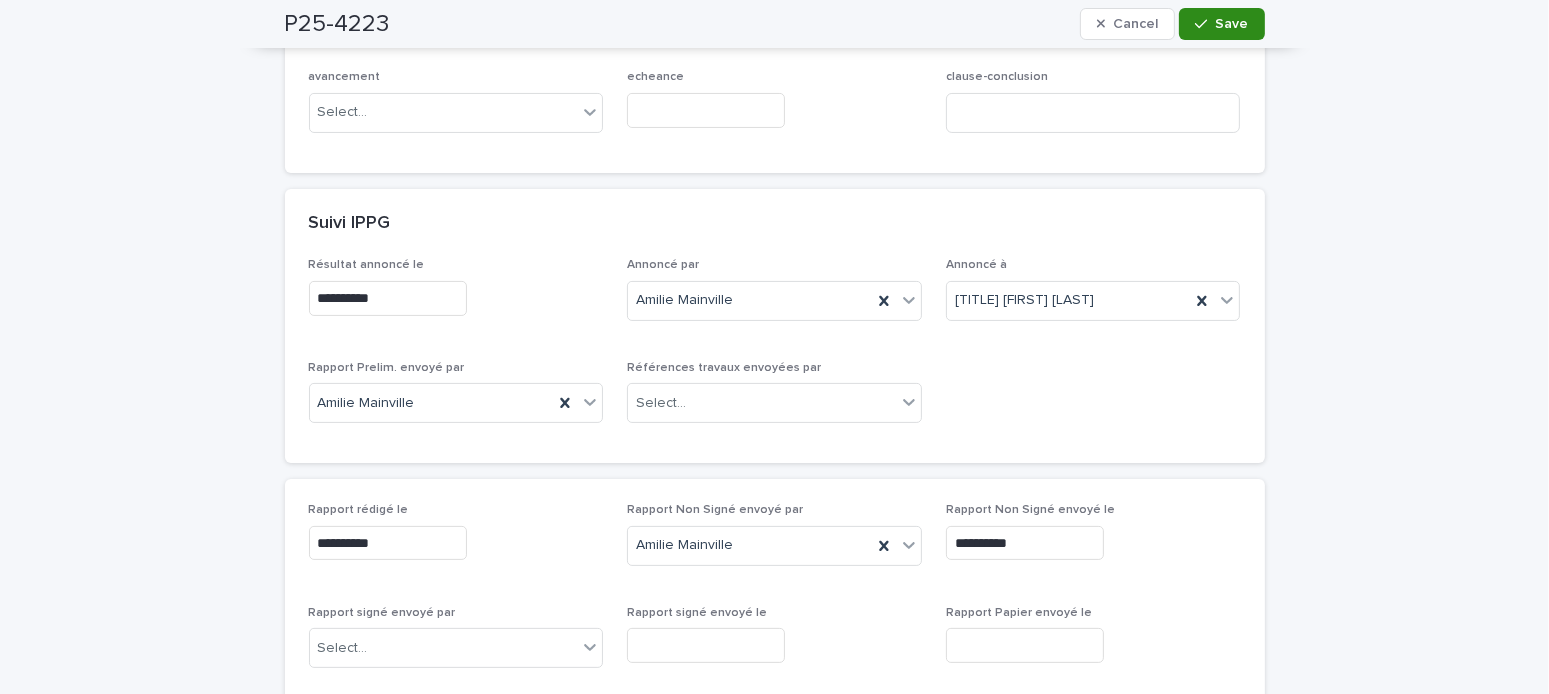 click at bounding box center (1205, 24) 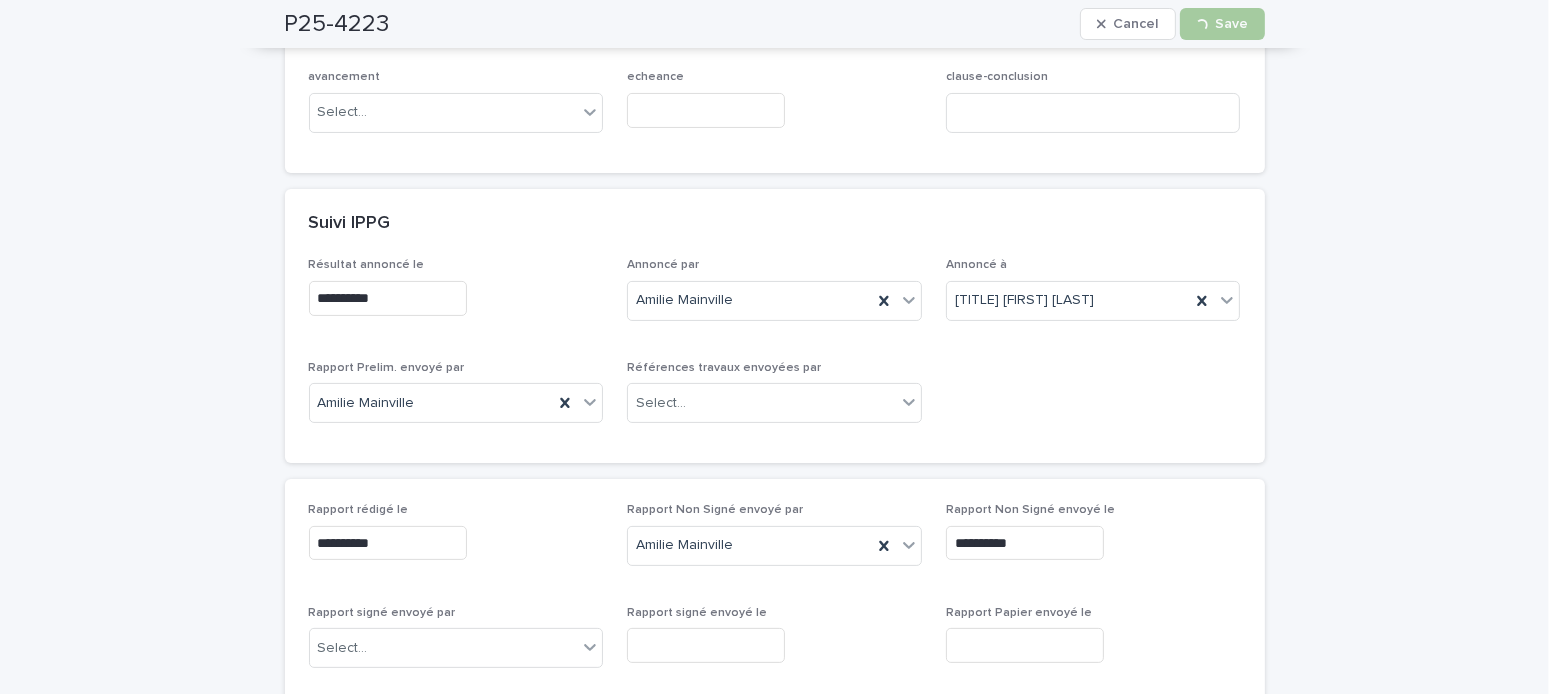 scroll, scrollTop: 0, scrollLeft: 0, axis: both 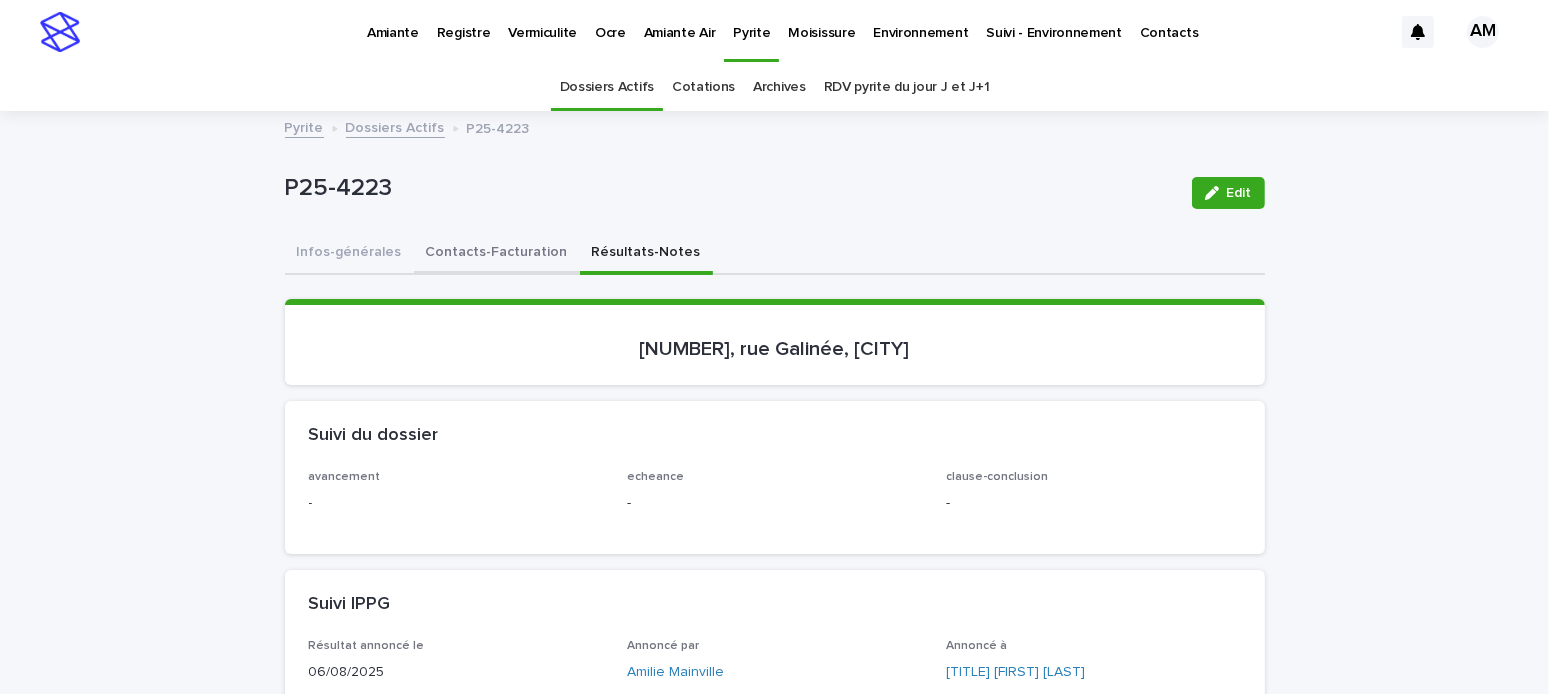 click on "Contacts-Facturation" at bounding box center [497, 254] 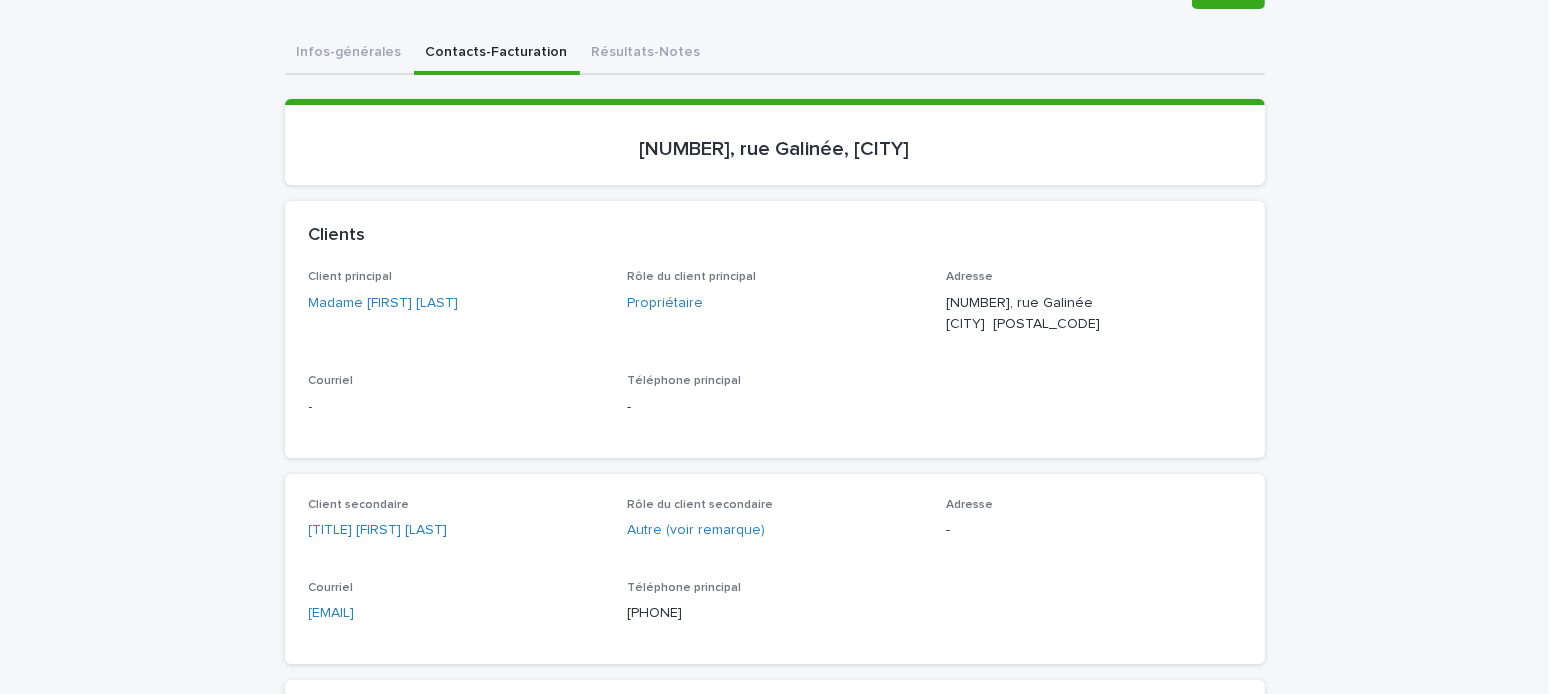 scroll, scrollTop: 300, scrollLeft: 0, axis: vertical 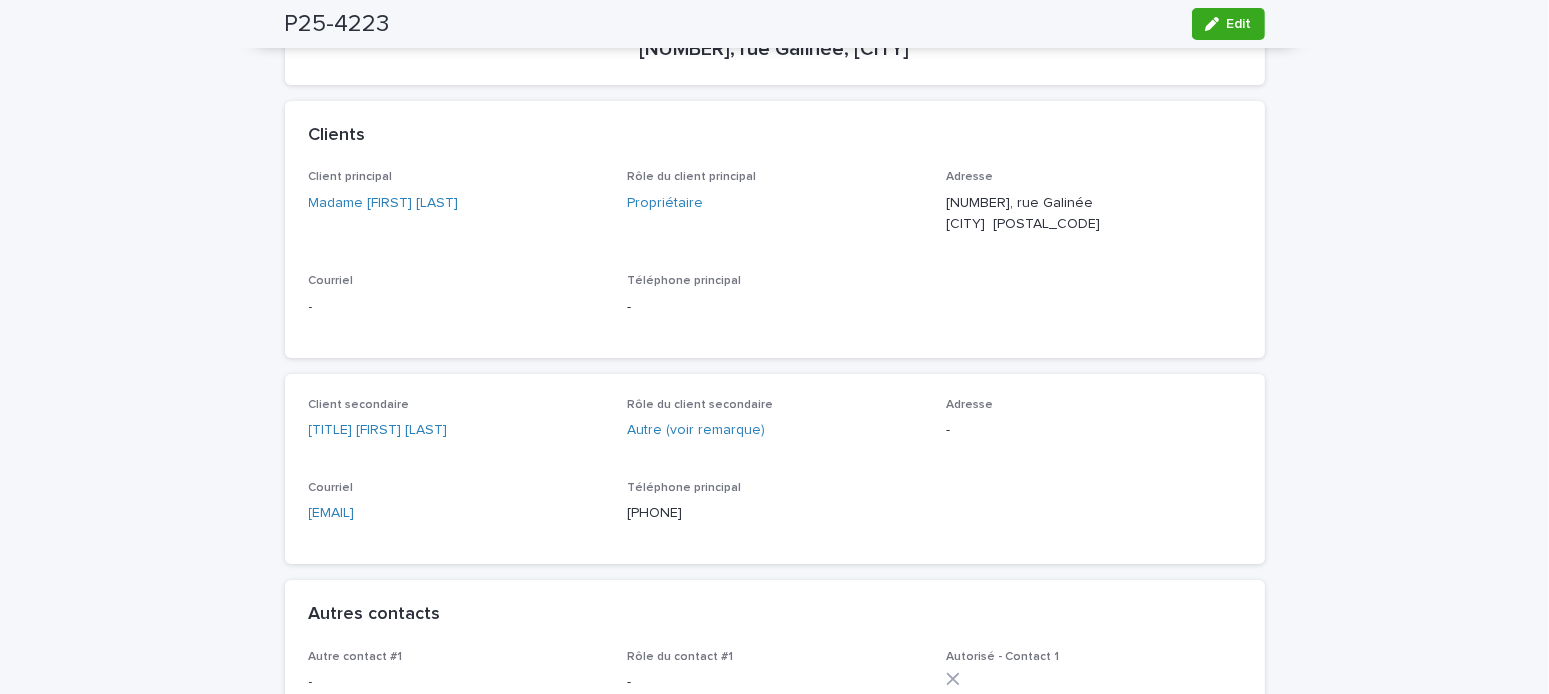 drag, startPoint x: 473, startPoint y: 523, endPoint x: 217, endPoint y: 512, distance: 256.2362 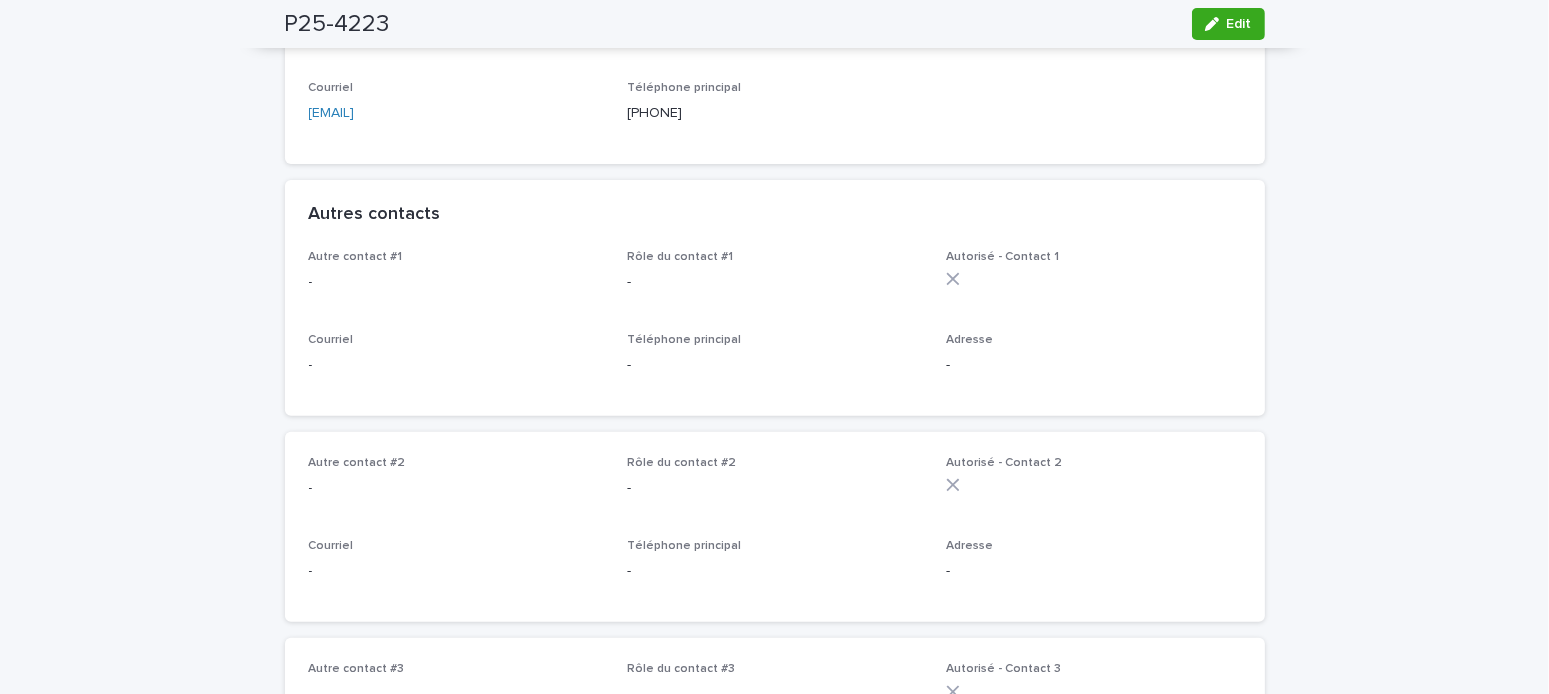 scroll, scrollTop: 400, scrollLeft: 0, axis: vertical 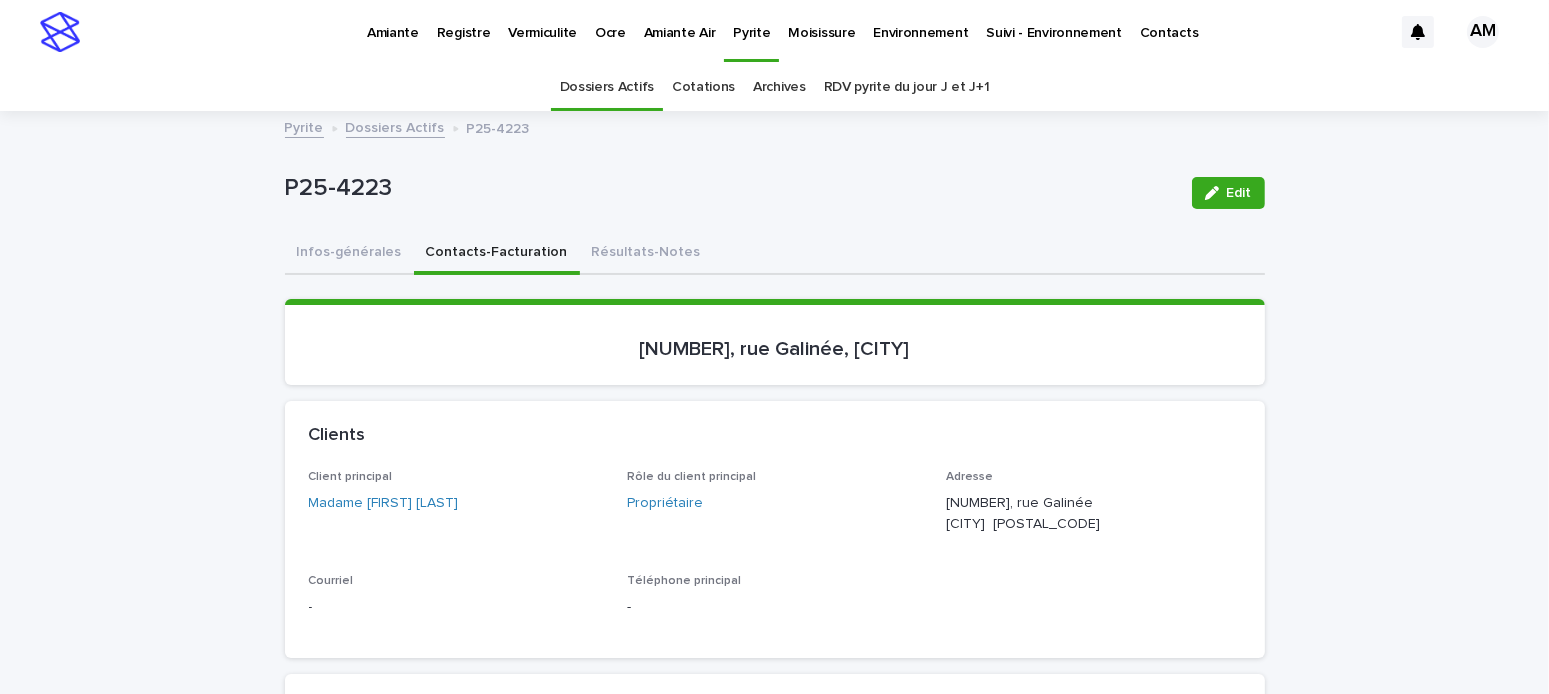 click on "Dossiers Actifs" at bounding box center (395, 126) 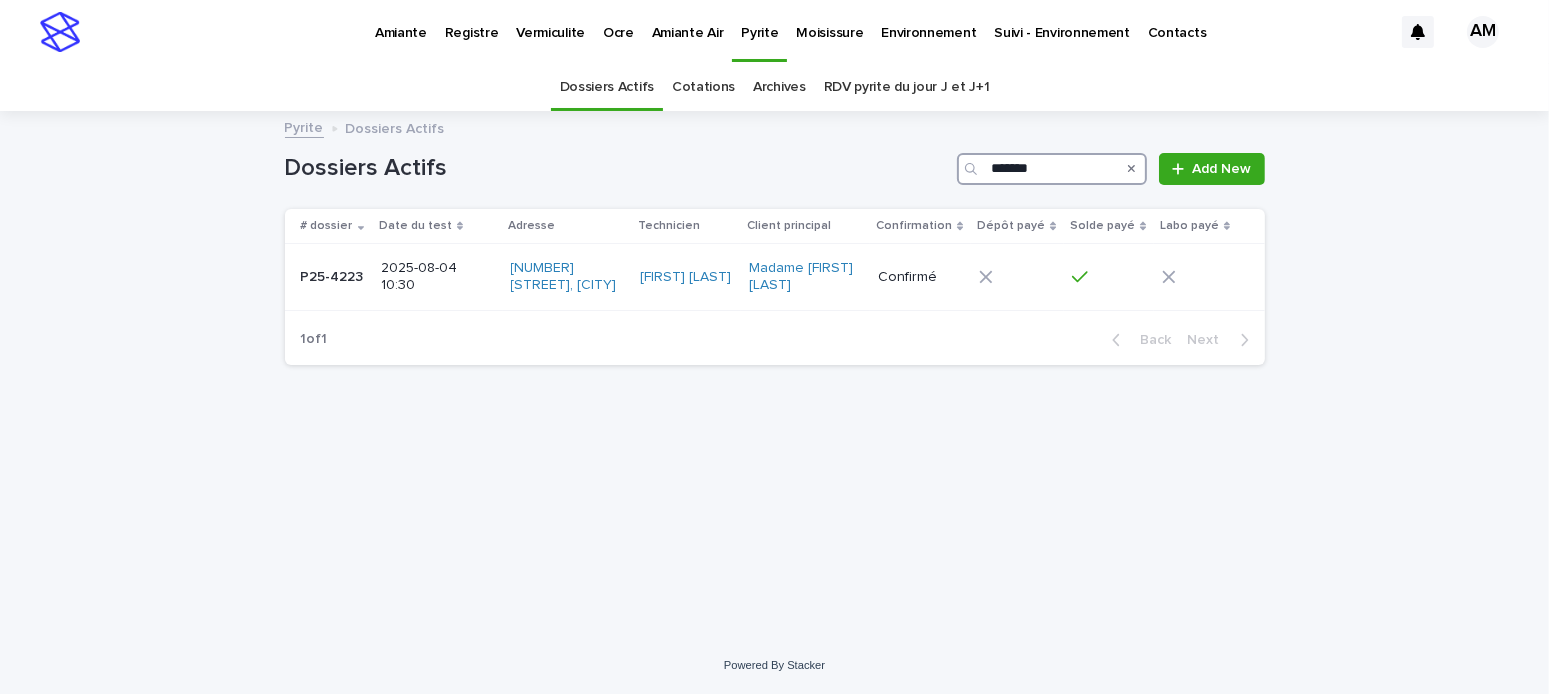 click on "*******" at bounding box center (1052, 169) 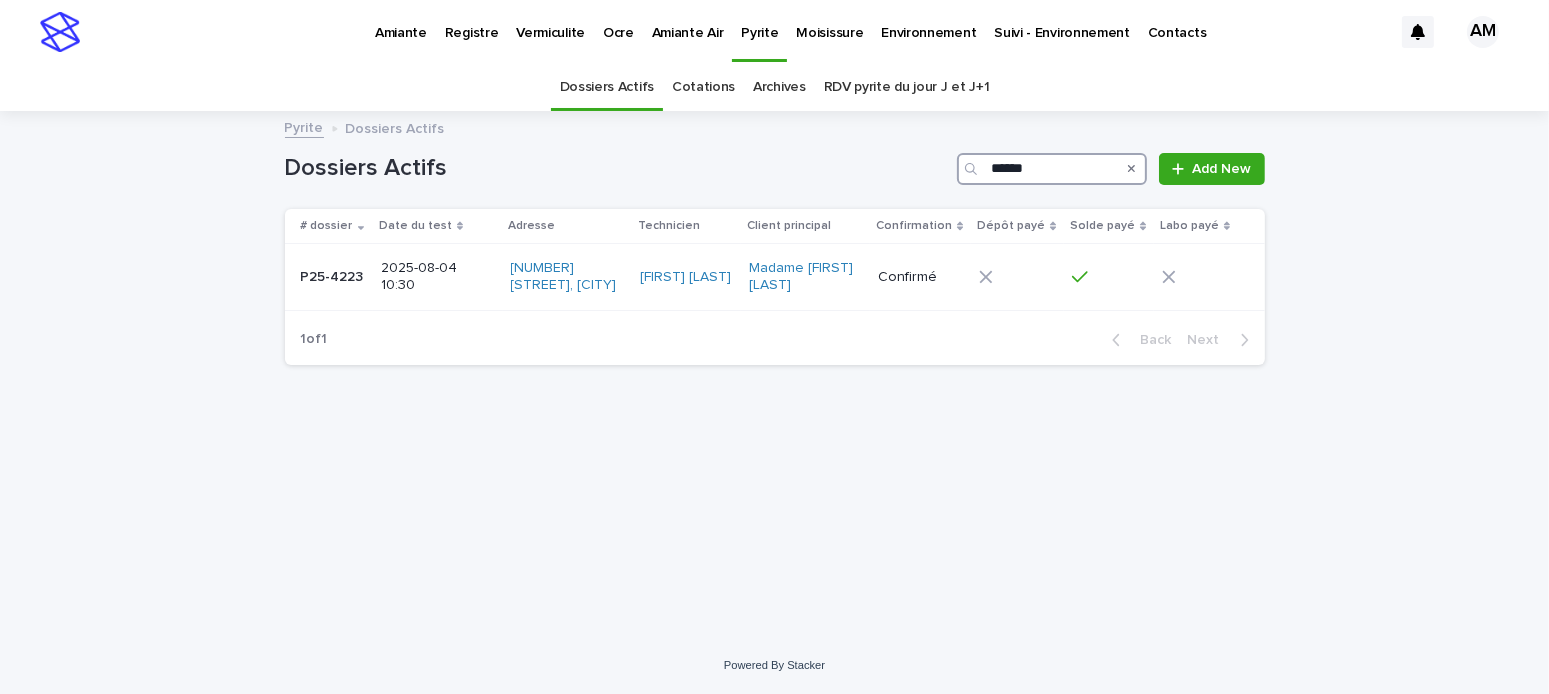 type on "*******" 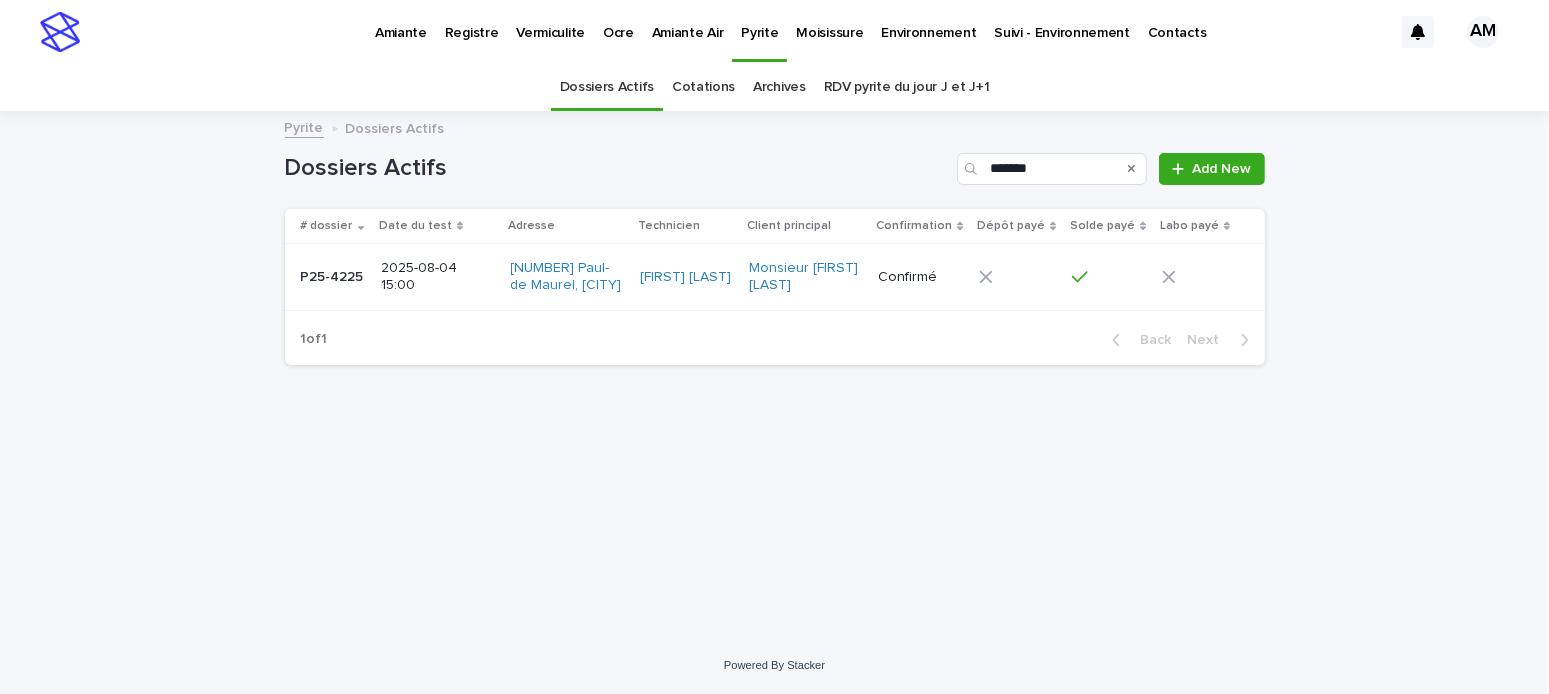 click on "2025-08-04 15:00" at bounding box center [437, 277] 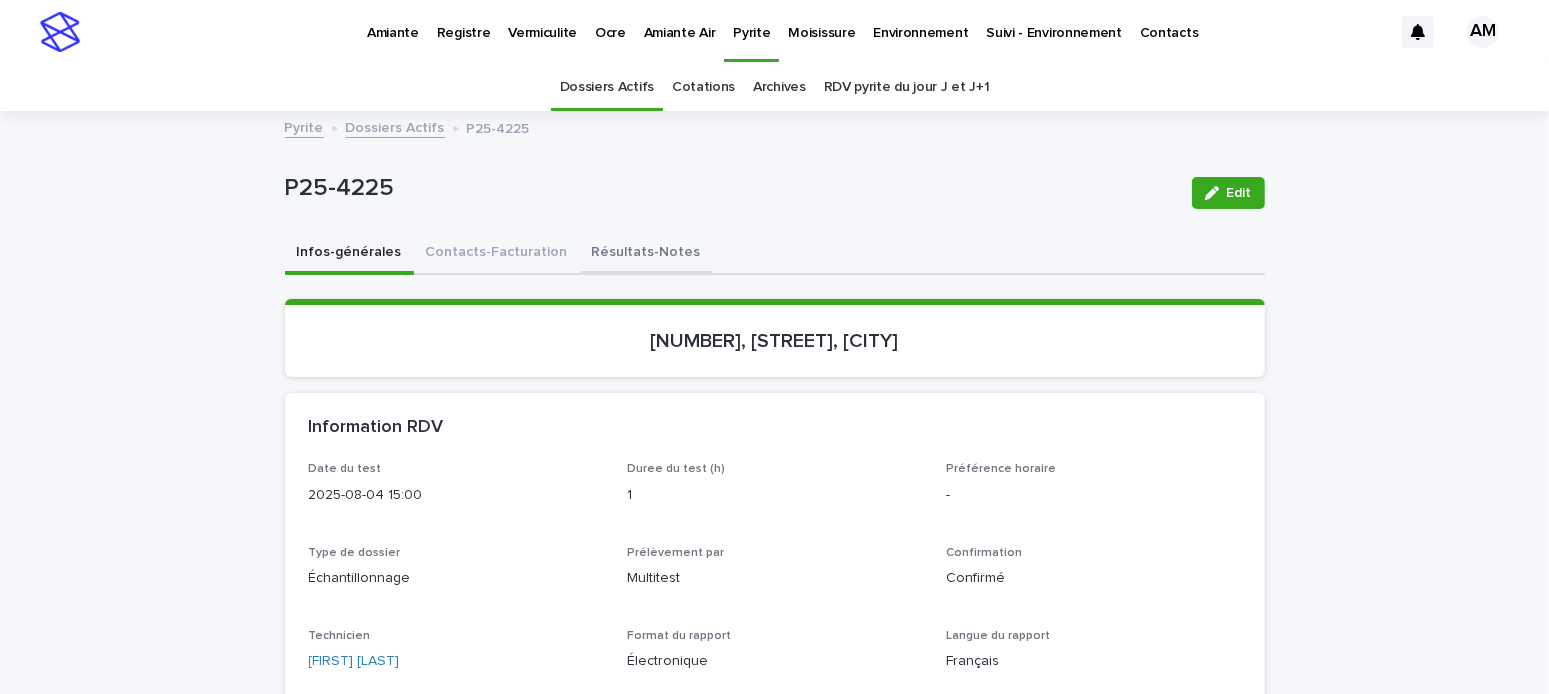 click on "Résultats-Notes" at bounding box center [646, 254] 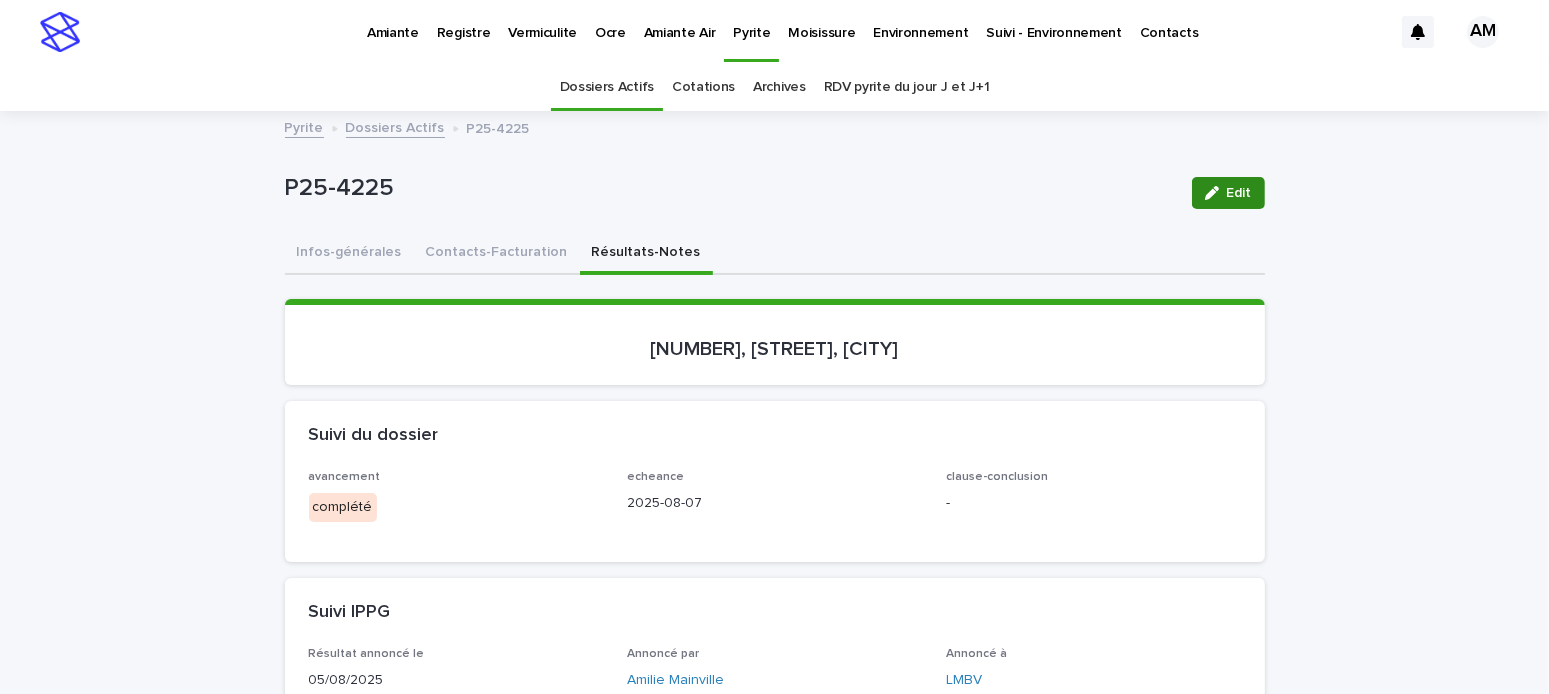 click on "Edit" at bounding box center [1228, 193] 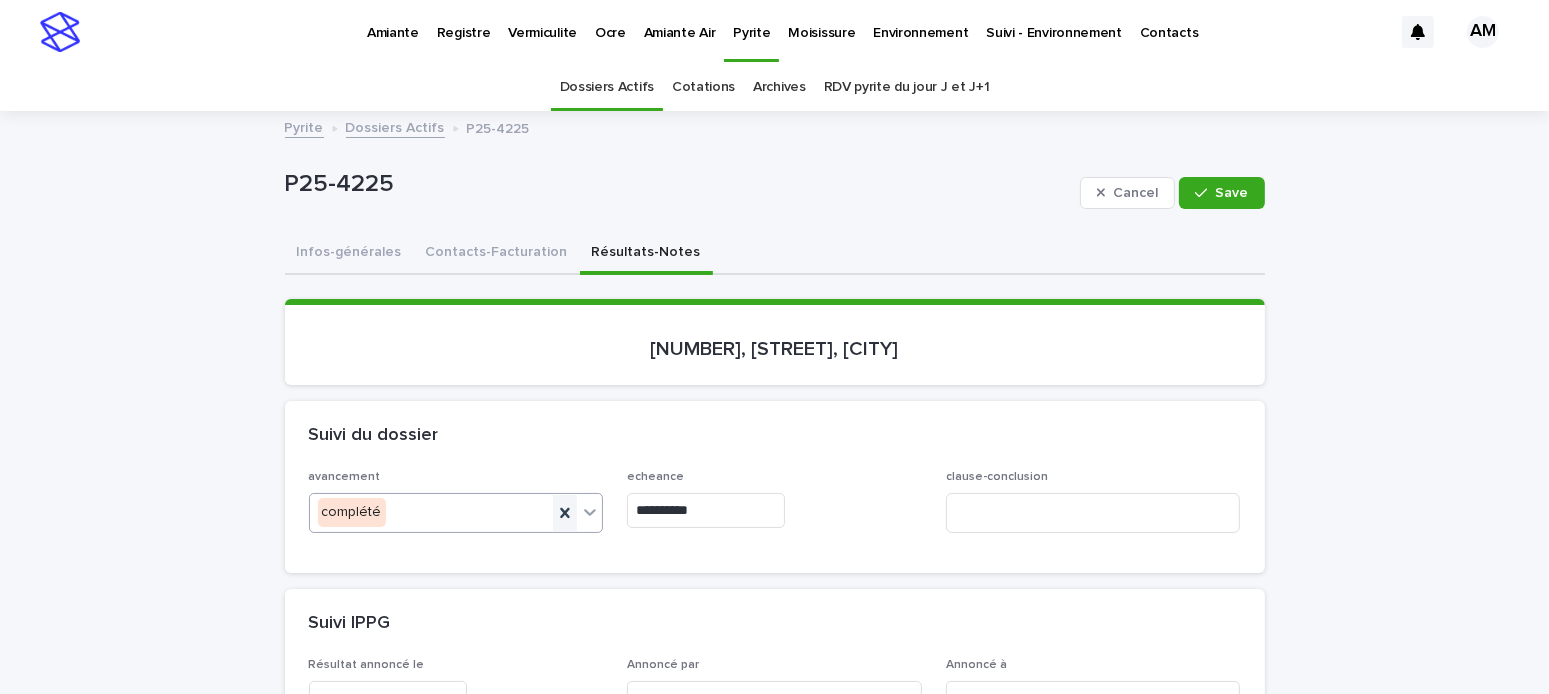click 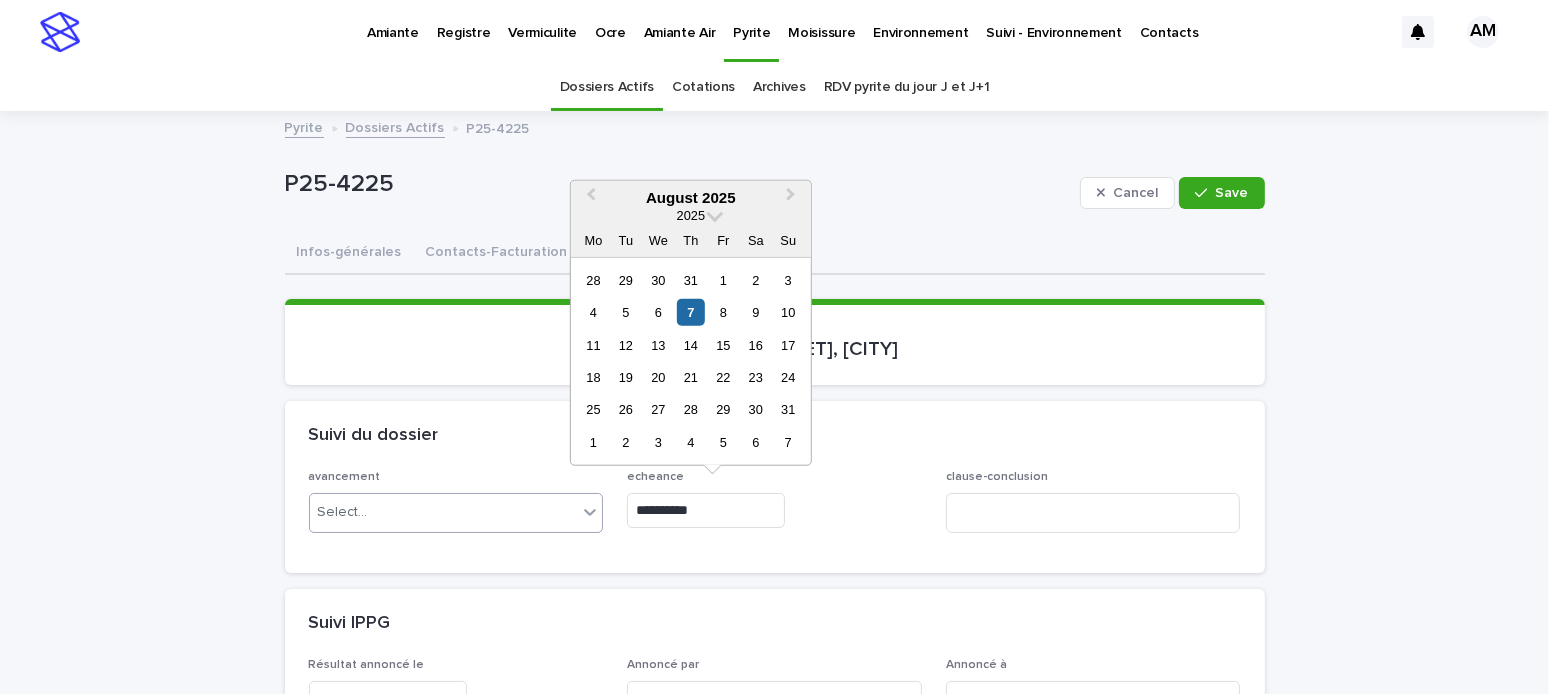 drag, startPoint x: 787, startPoint y: 519, endPoint x: 576, endPoint y: 509, distance: 211.23683 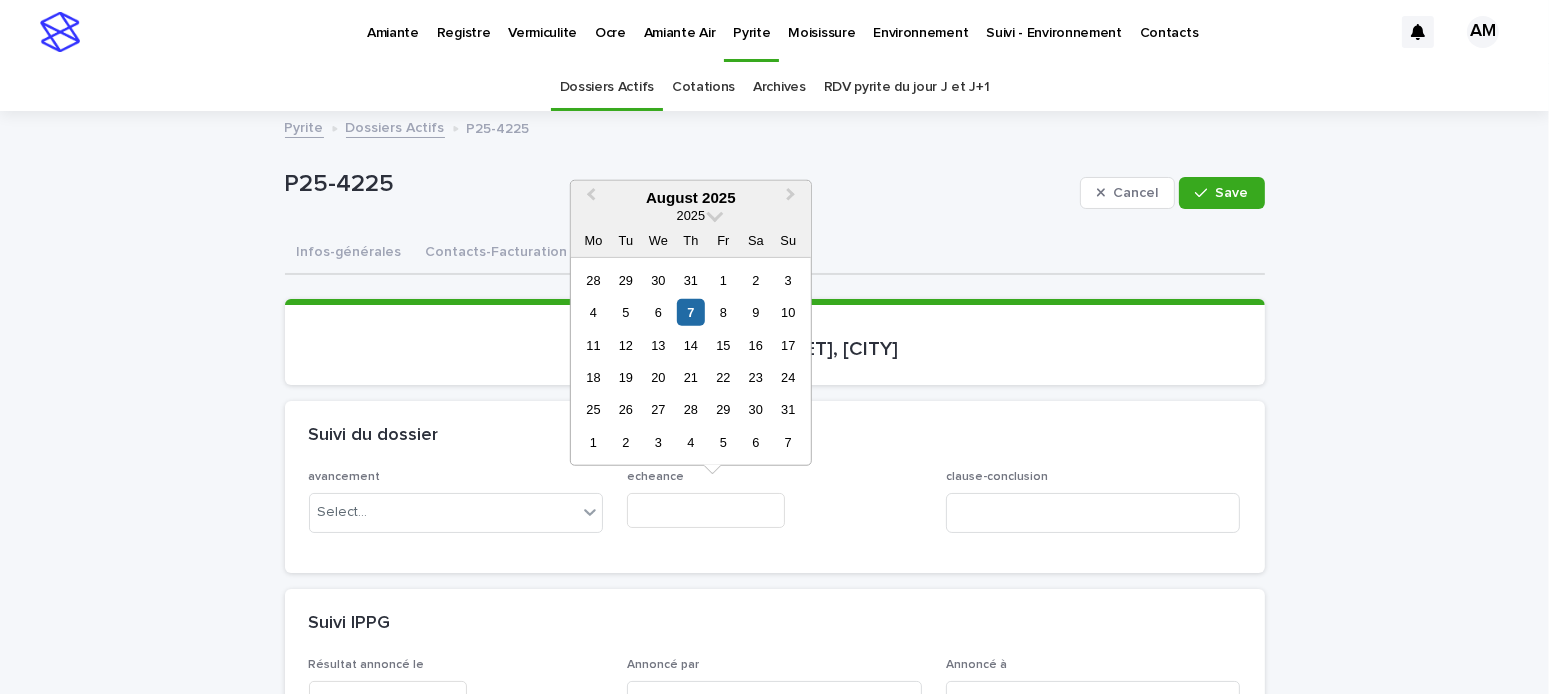 type 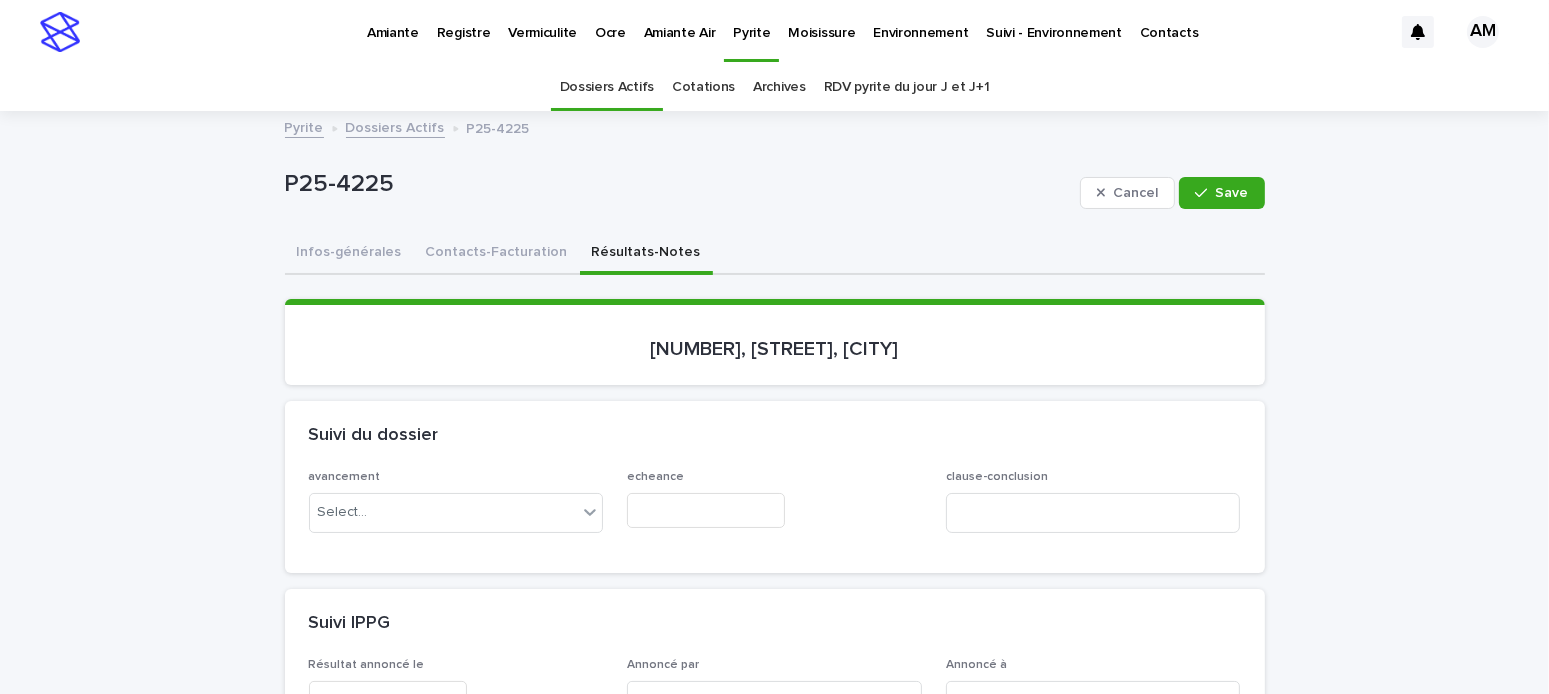 scroll, scrollTop: 400, scrollLeft: 0, axis: vertical 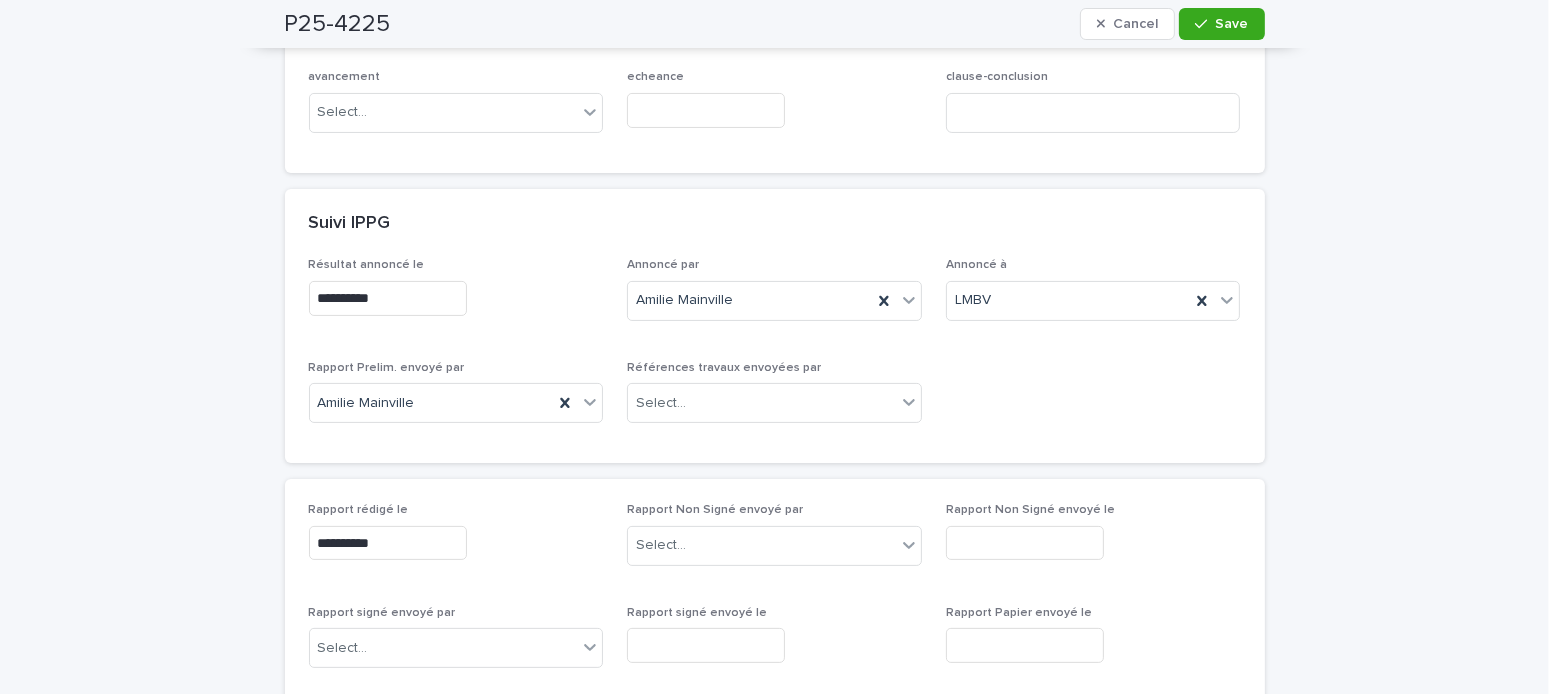 click on "Rapport Non Signé envoyé par Select..." at bounding box center (774, 542) 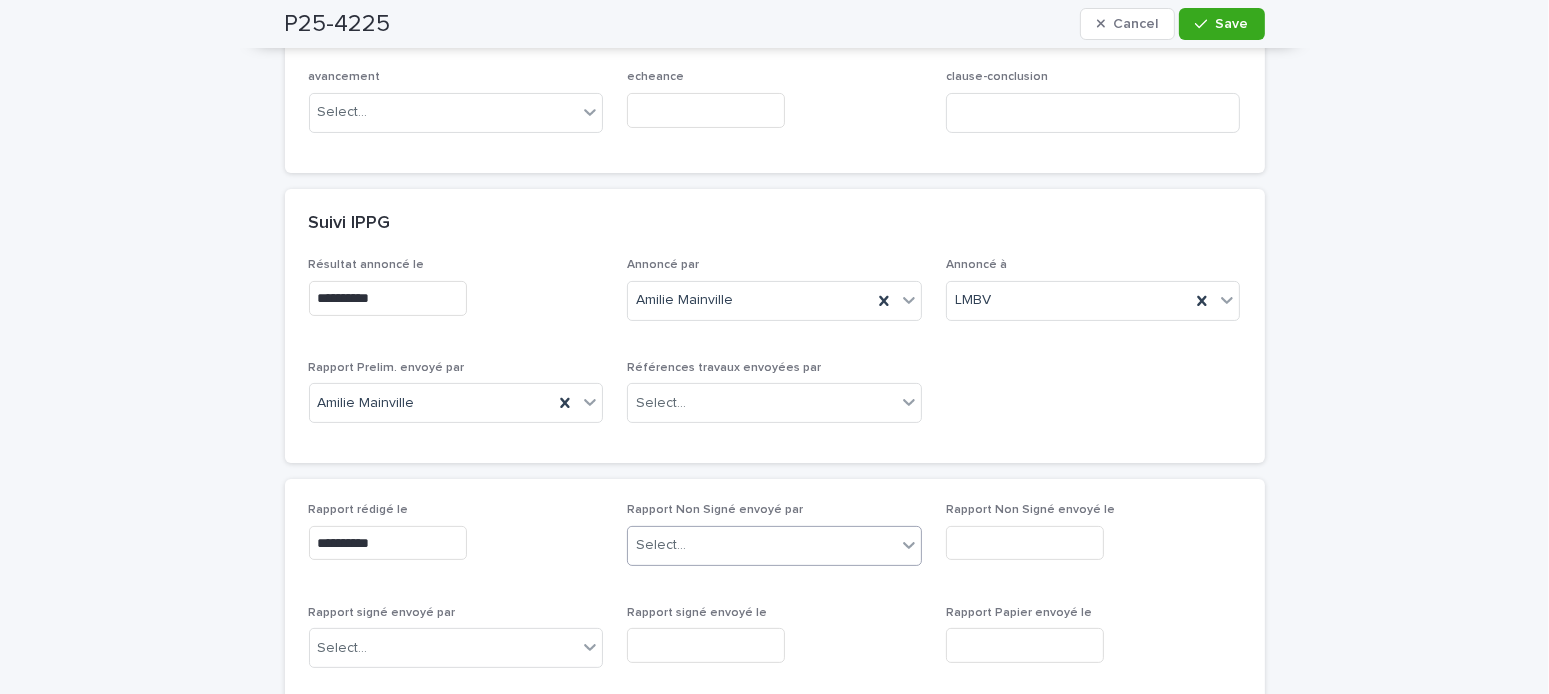 click on "Select..." at bounding box center [762, 545] 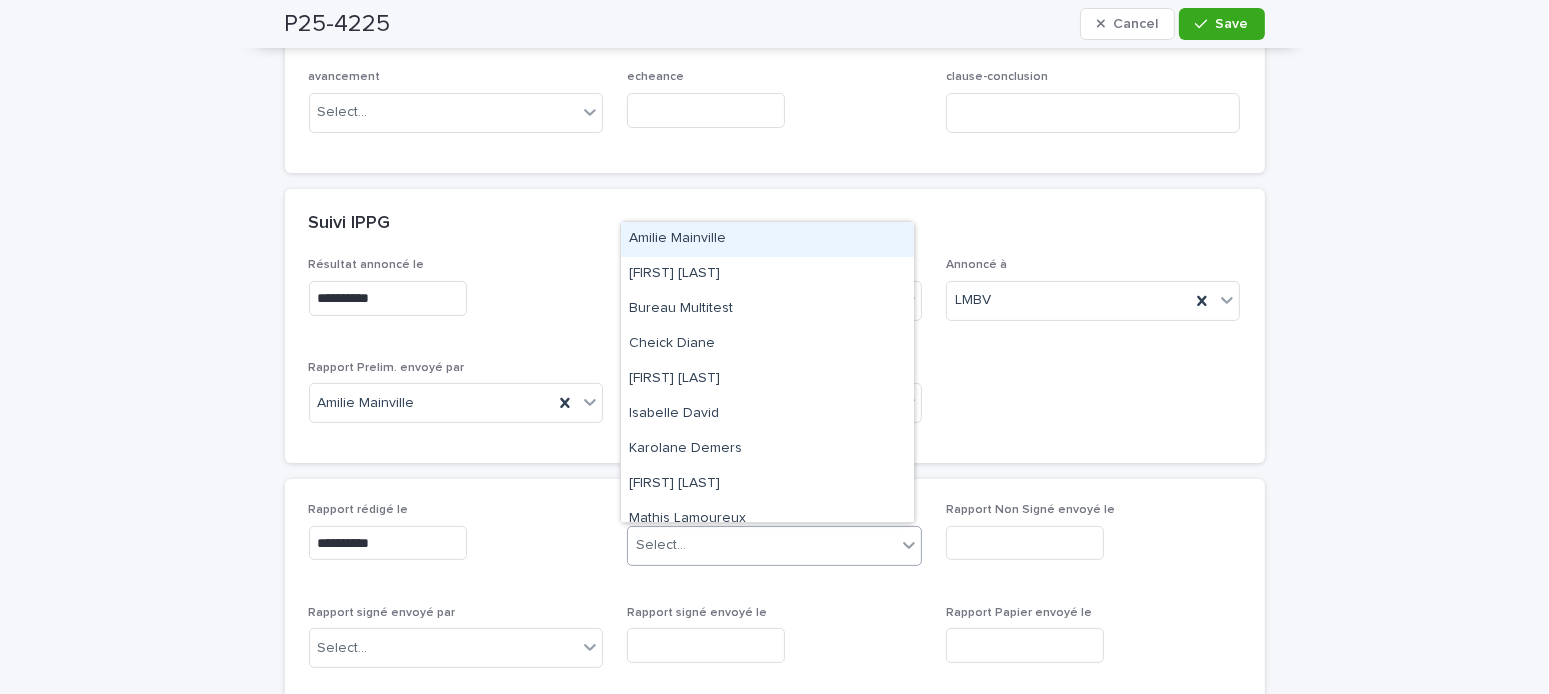 click on "Amilie Mainville" at bounding box center [767, 239] 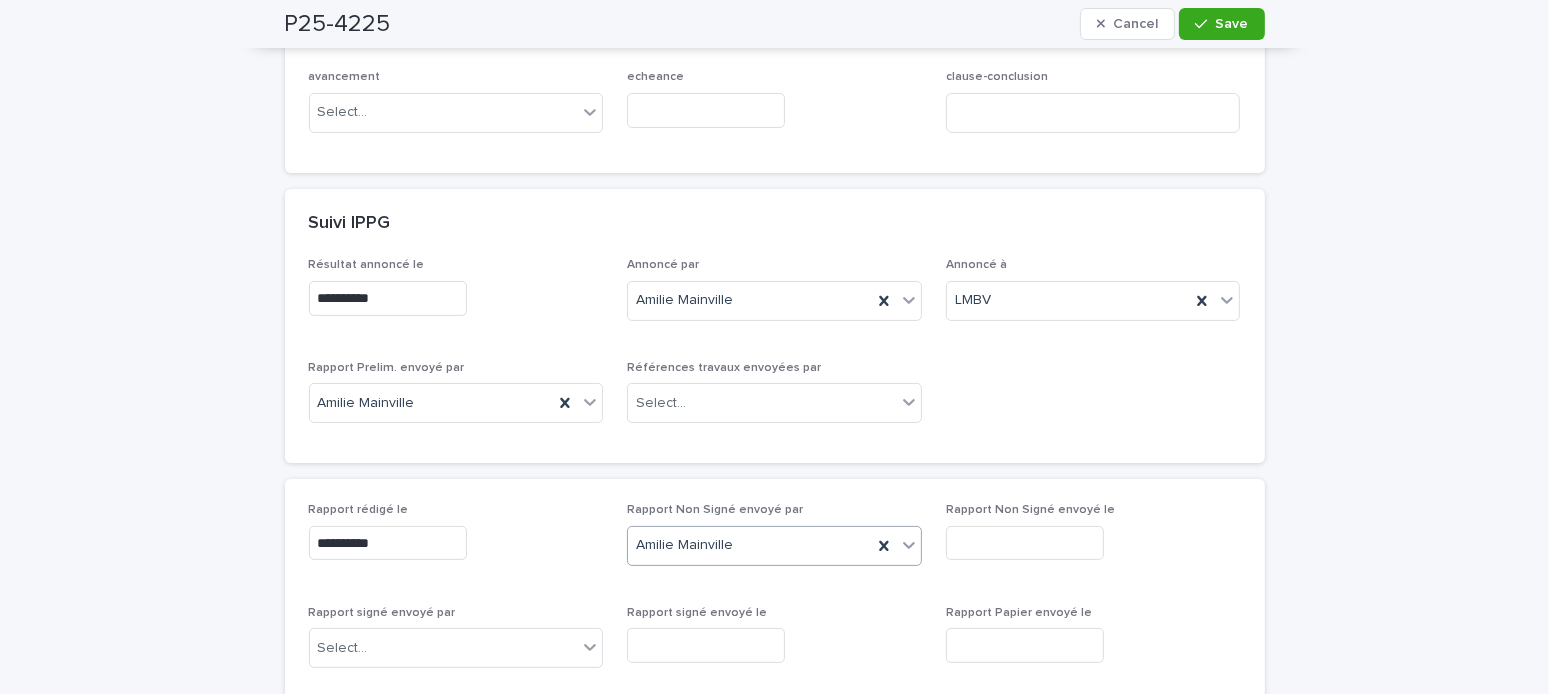 click at bounding box center [1025, 543] 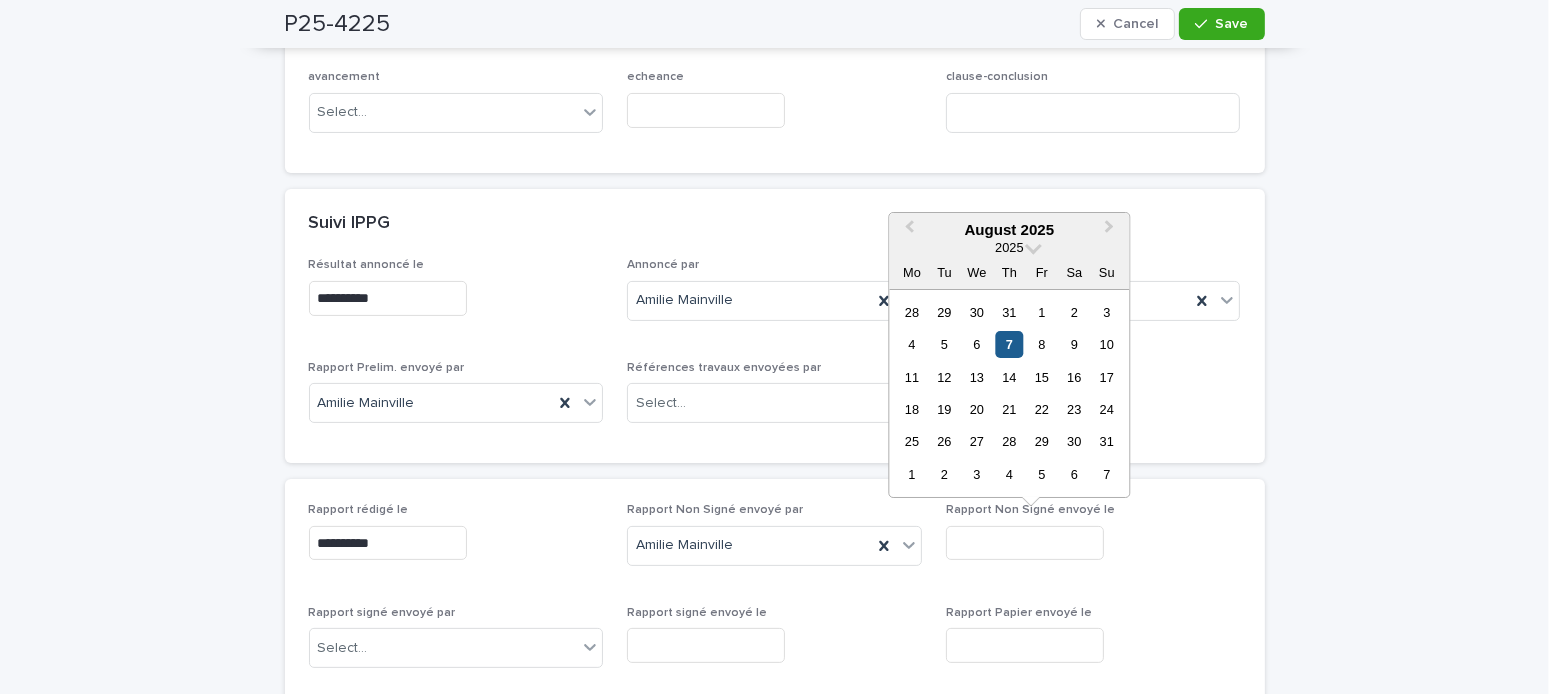 click on "7" at bounding box center (1009, 344) 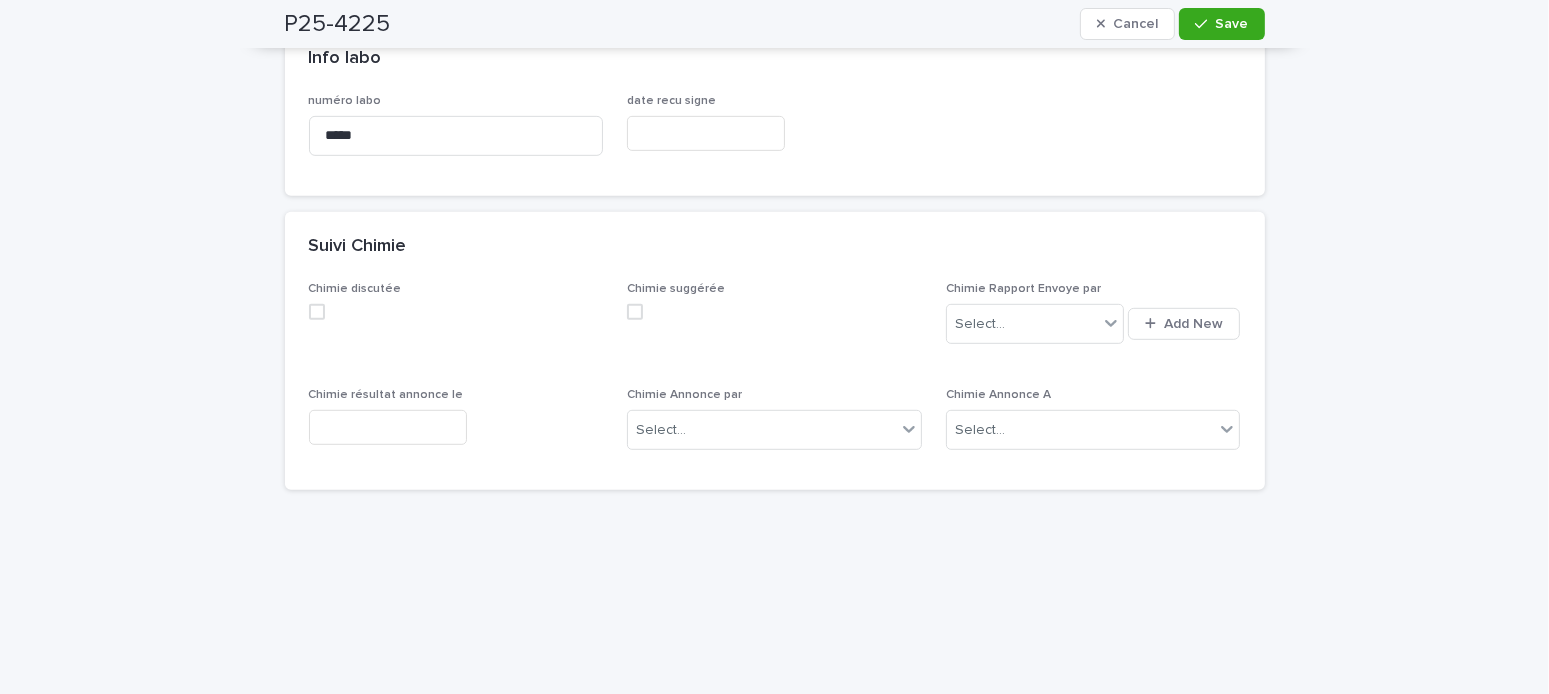 scroll, scrollTop: 1500, scrollLeft: 0, axis: vertical 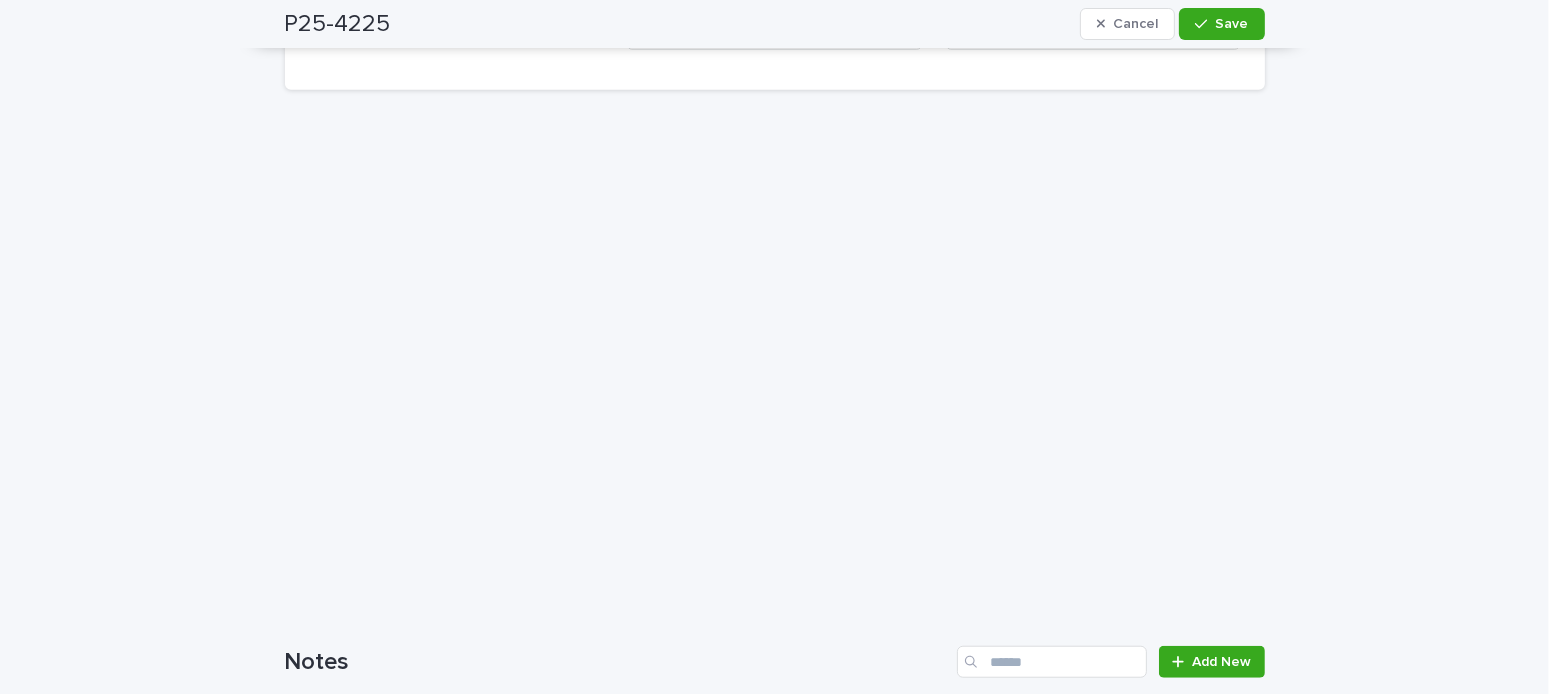 click on "**********" at bounding box center [774, -215] 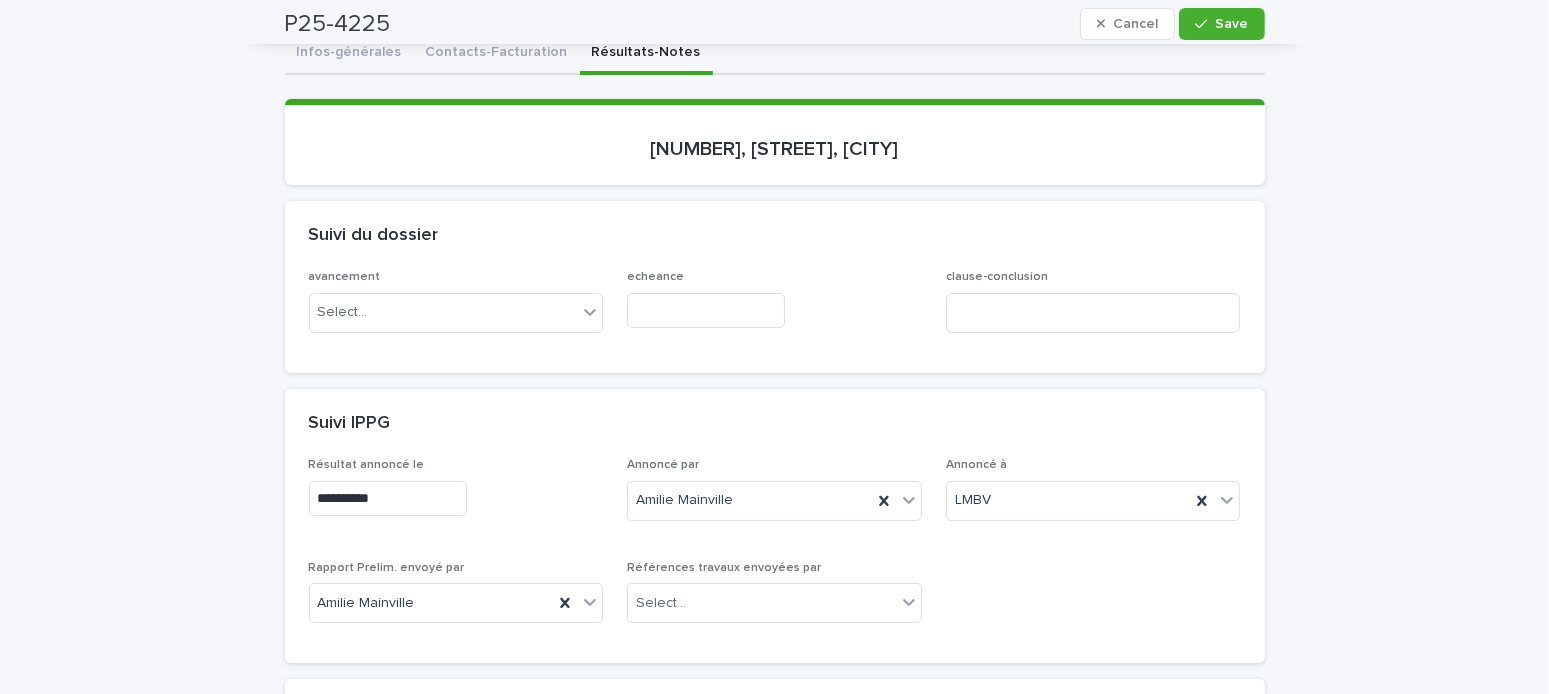 scroll, scrollTop: 0, scrollLeft: 0, axis: both 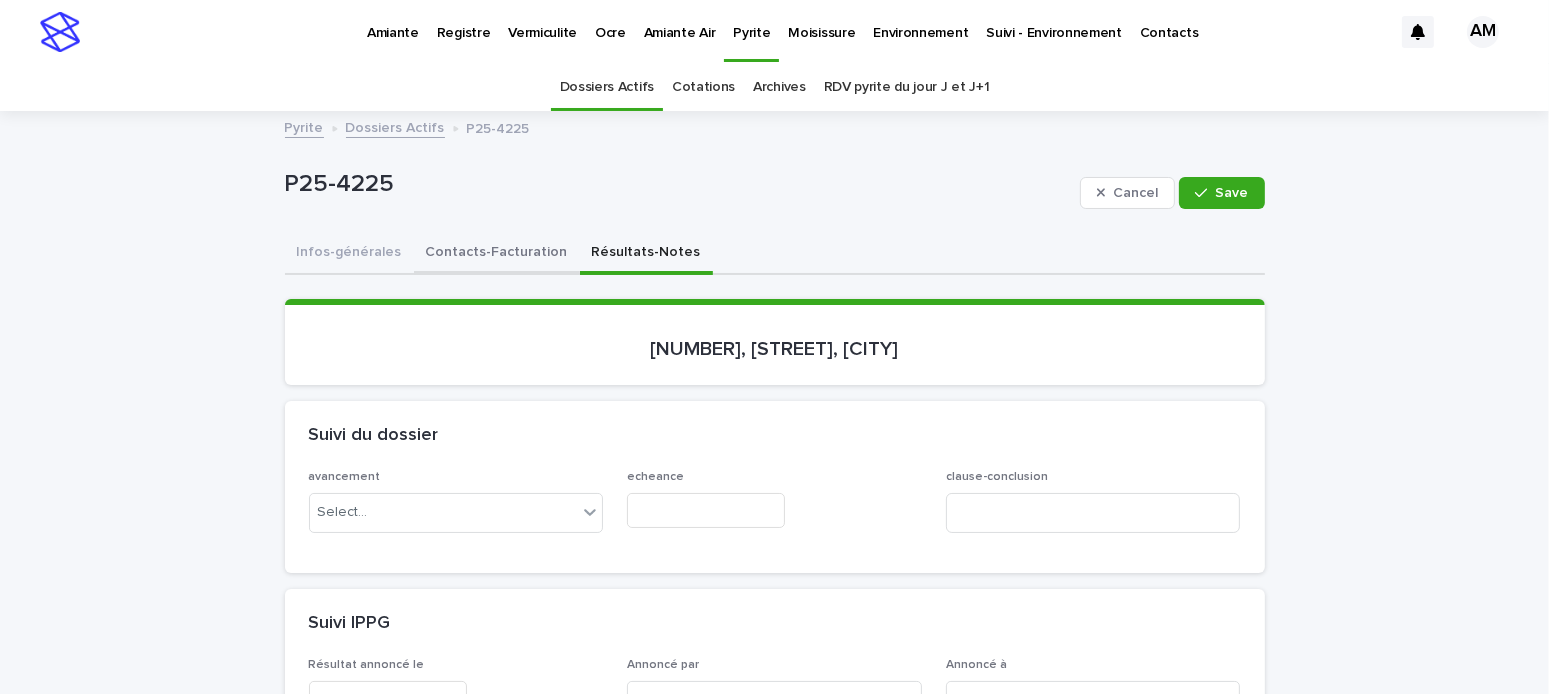 click on "Contacts-Facturation" at bounding box center (497, 254) 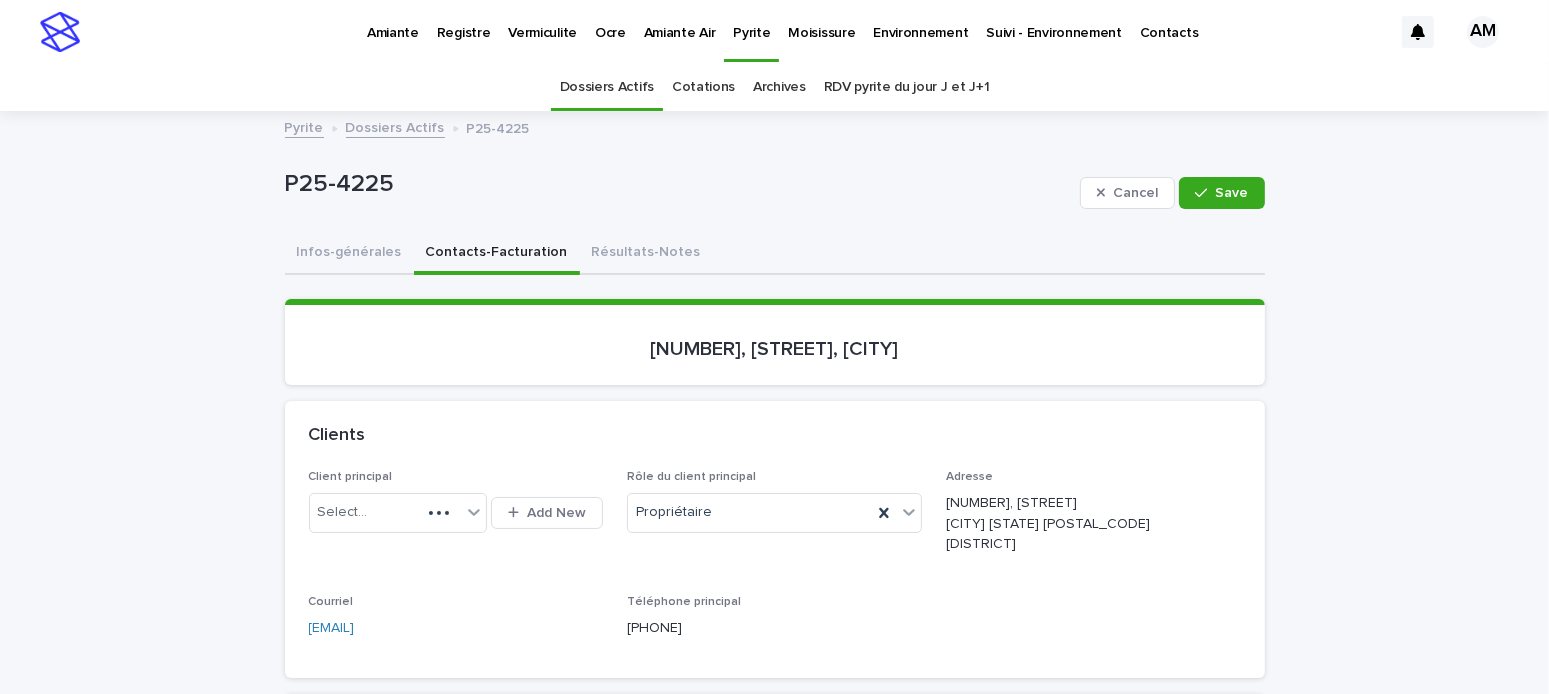 scroll, scrollTop: 200, scrollLeft: 0, axis: vertical 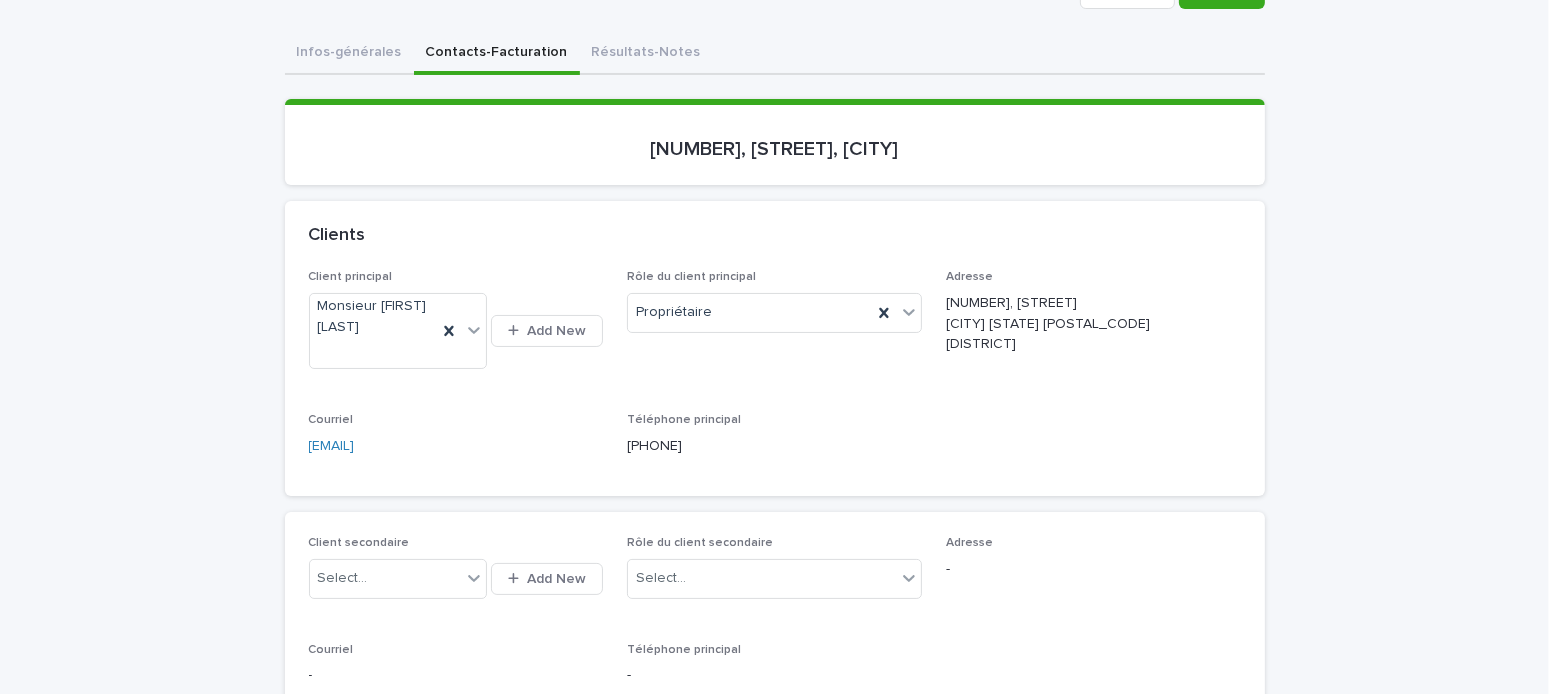drag, startPoint x: 537, startPoint y: 441, endPoint x: 258, endPoint y: 456, distance: 279.40292 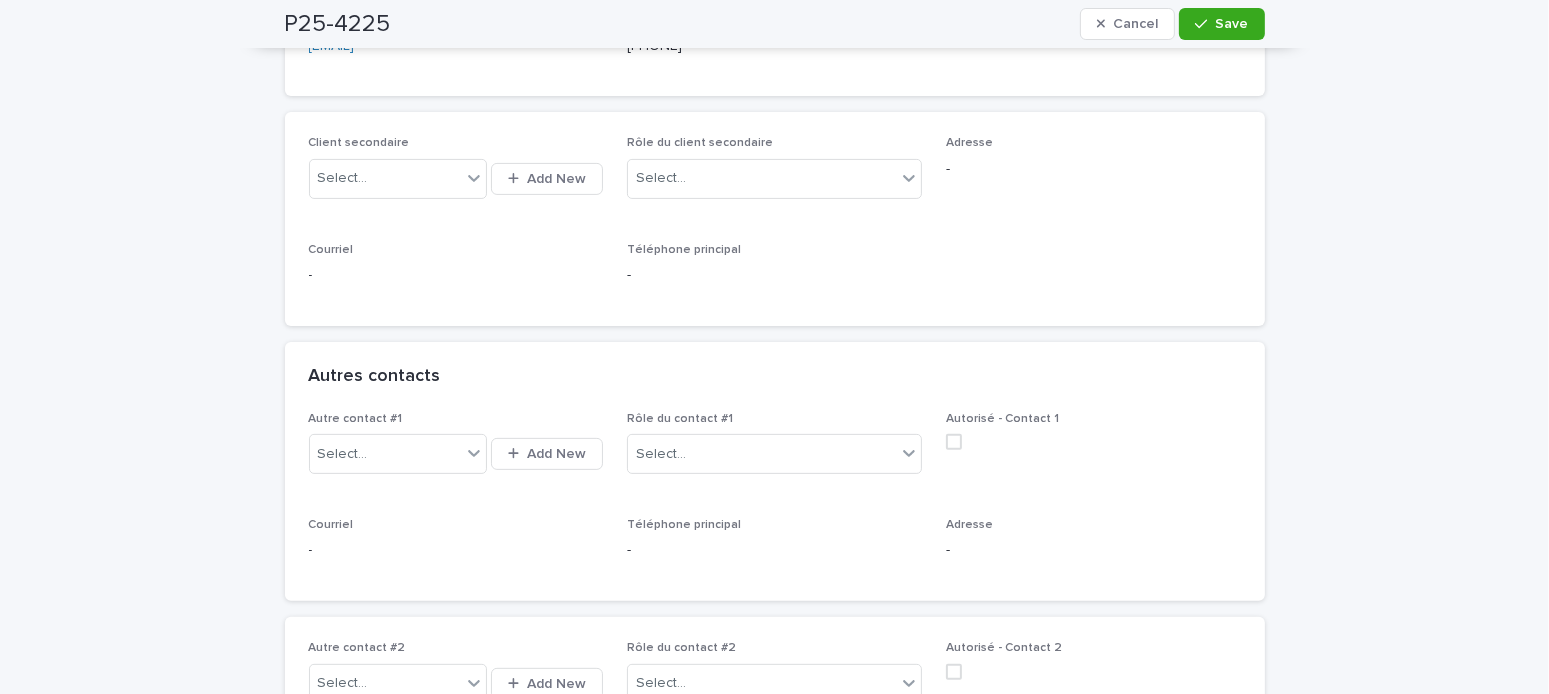 scroll, scrollTop: 1000, scrollLeft: 0, axis: vertical 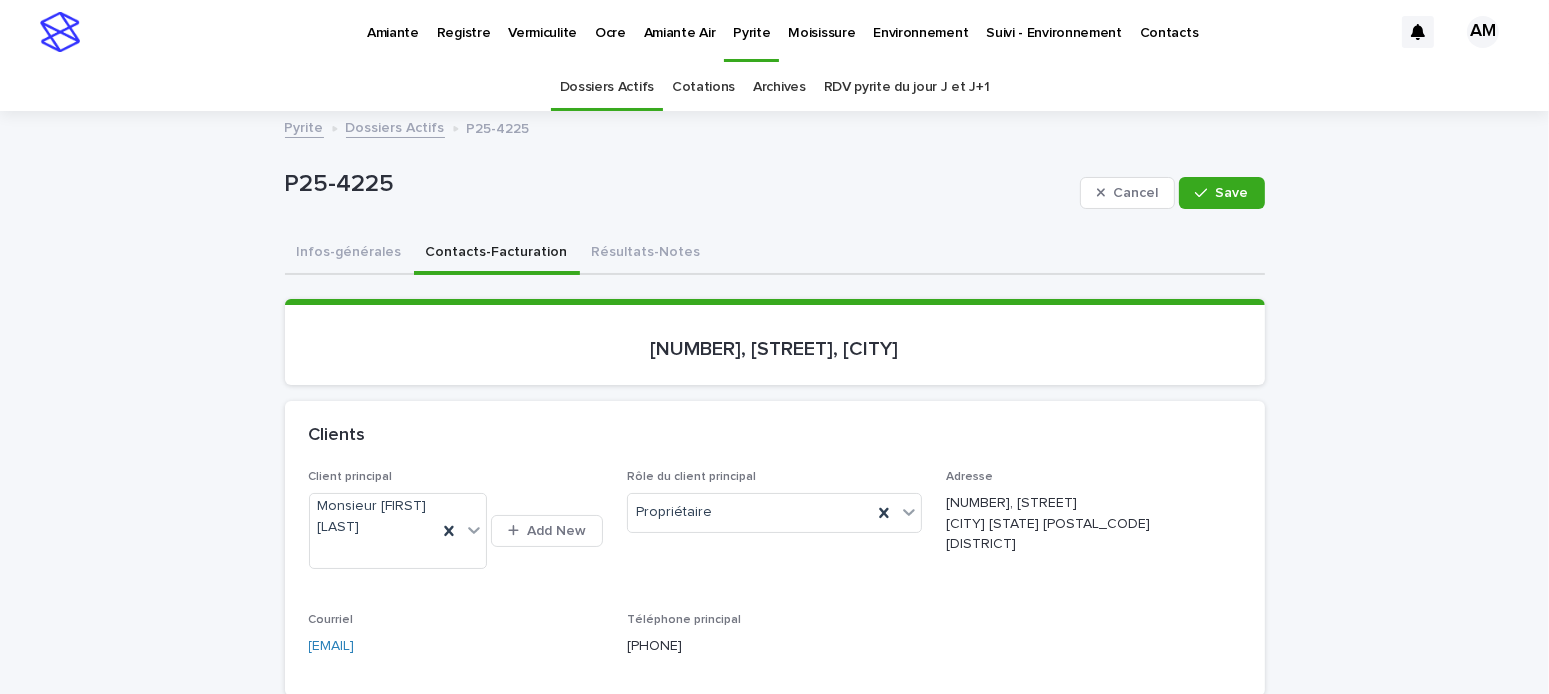 drag, startPoint x: 1199, startPoint y: 198, endPoint x: 981, endPoint y: 206, distance: 218.14674 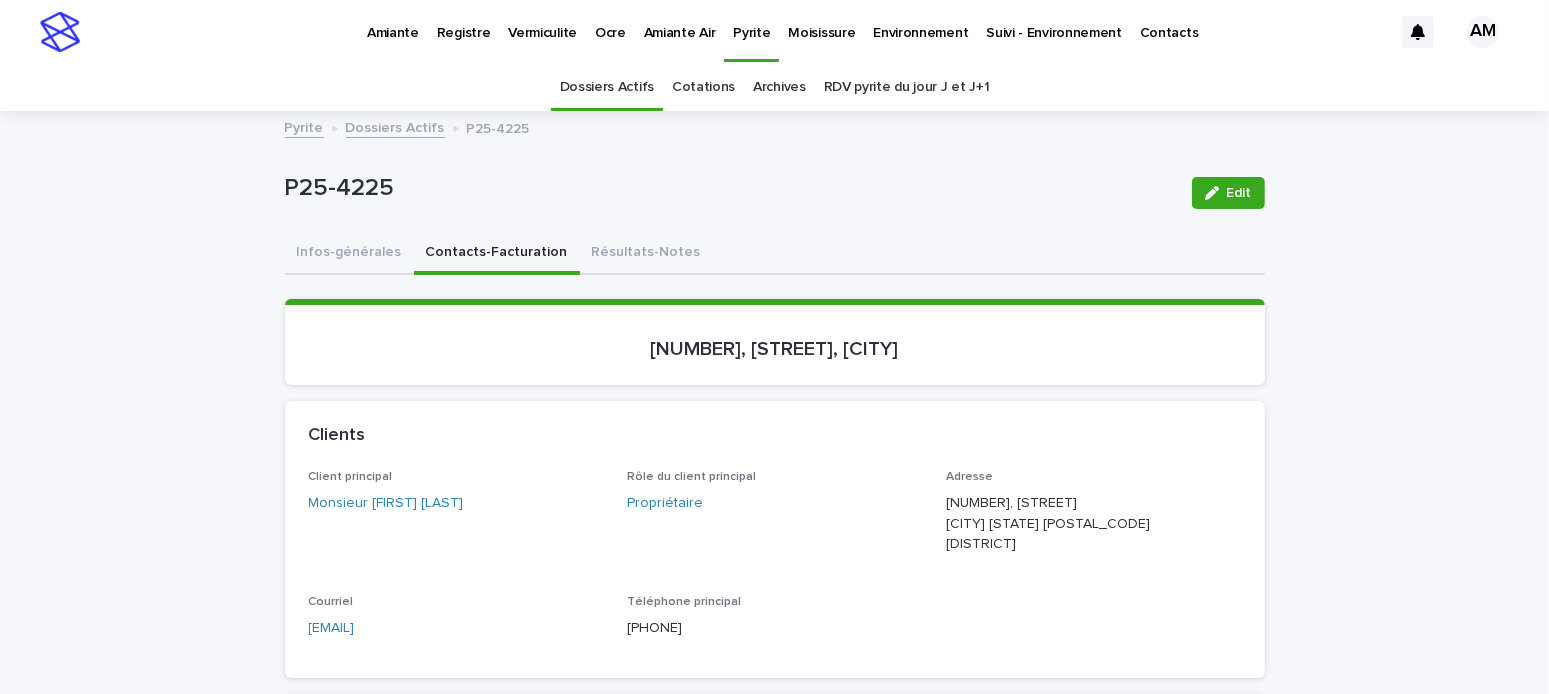 click on "Dossiers Actifs" at bounding box center [395, 126] 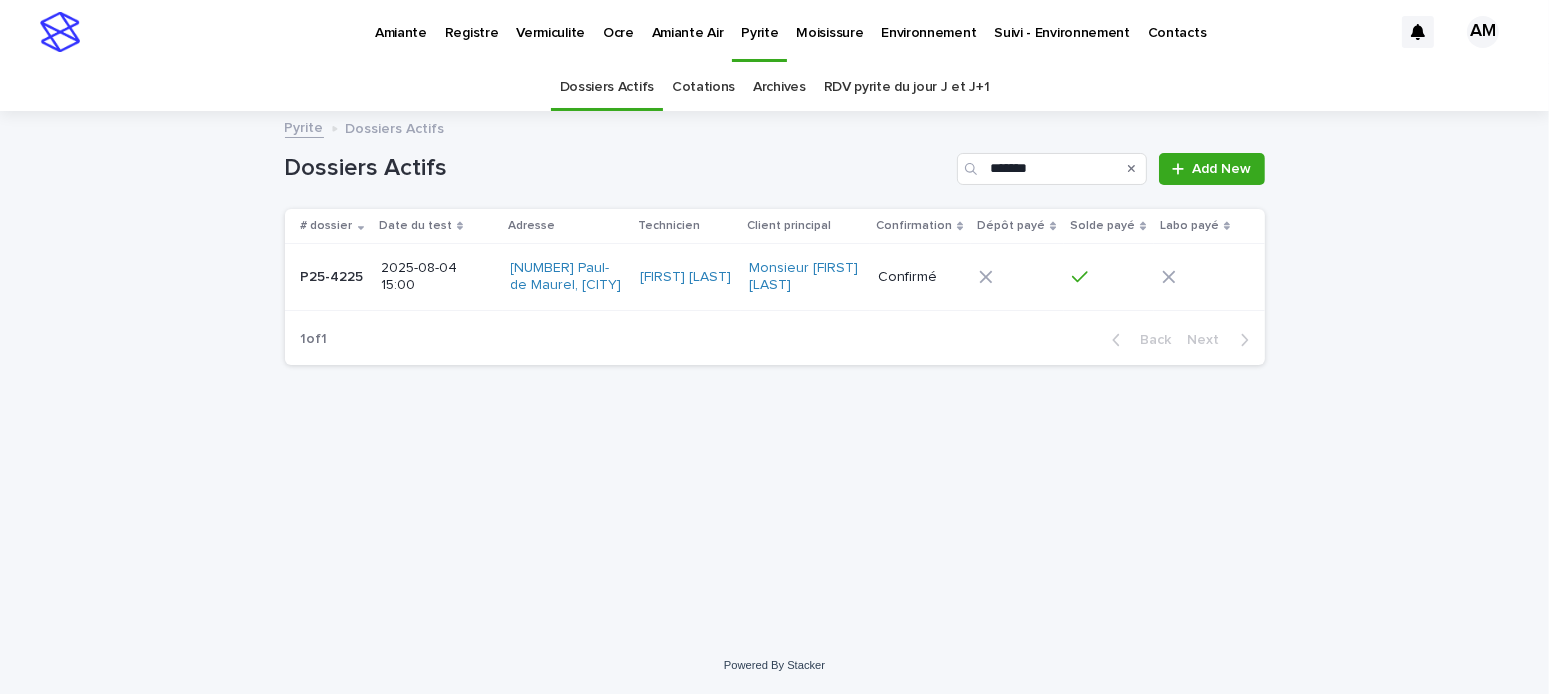 click on "2025-08-04 15:00" at bounding box center (436, 277) 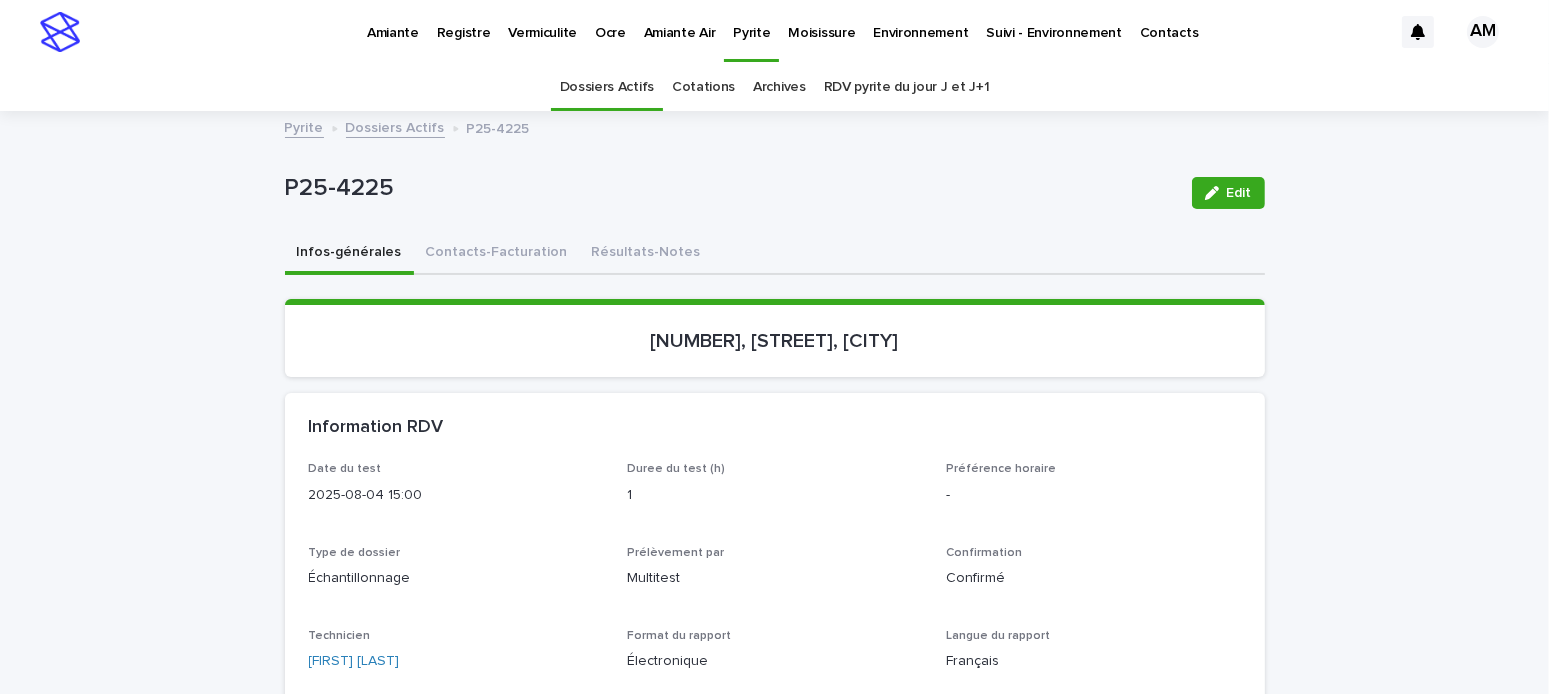 scroll, scrollTop: 63, scrollLeft: 0, axis: vertical 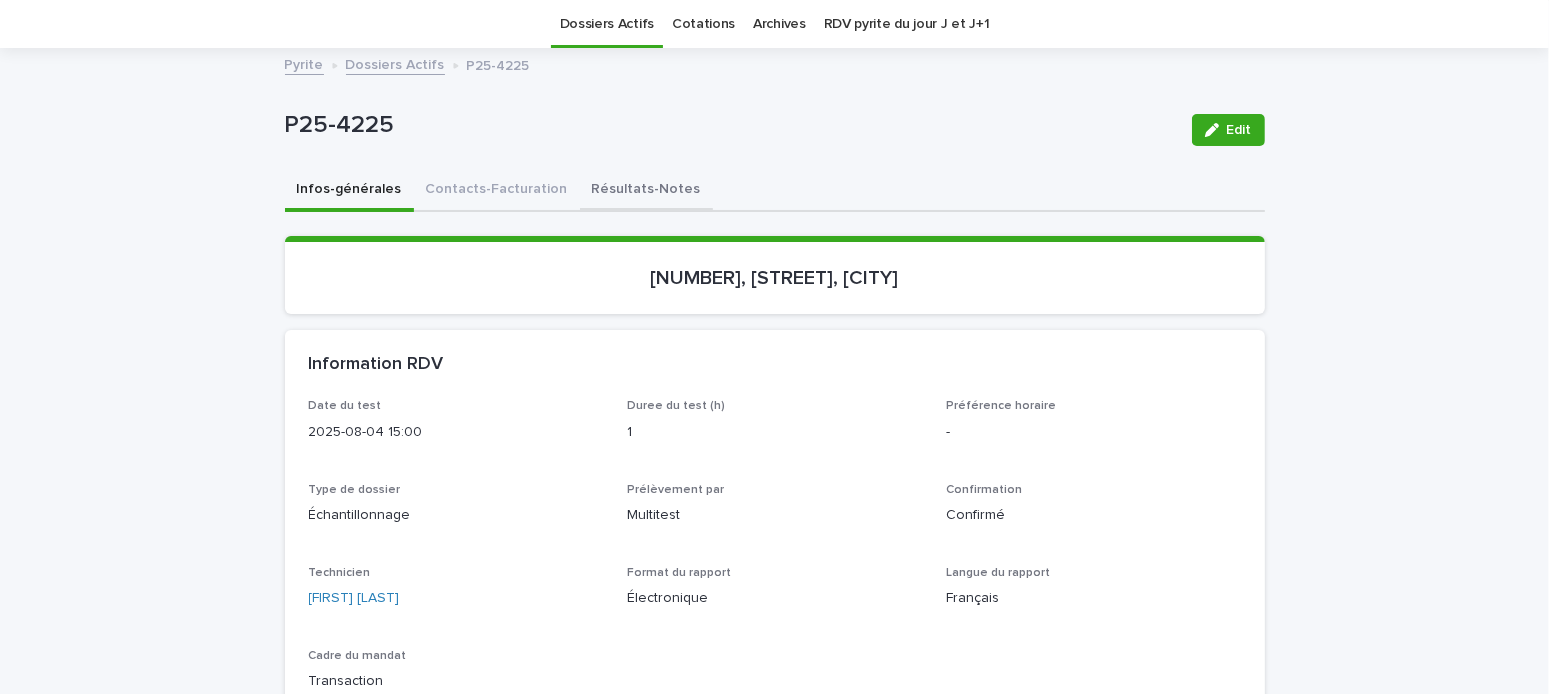 click on "Résultats-Notes" at bounding box center (646, 191) 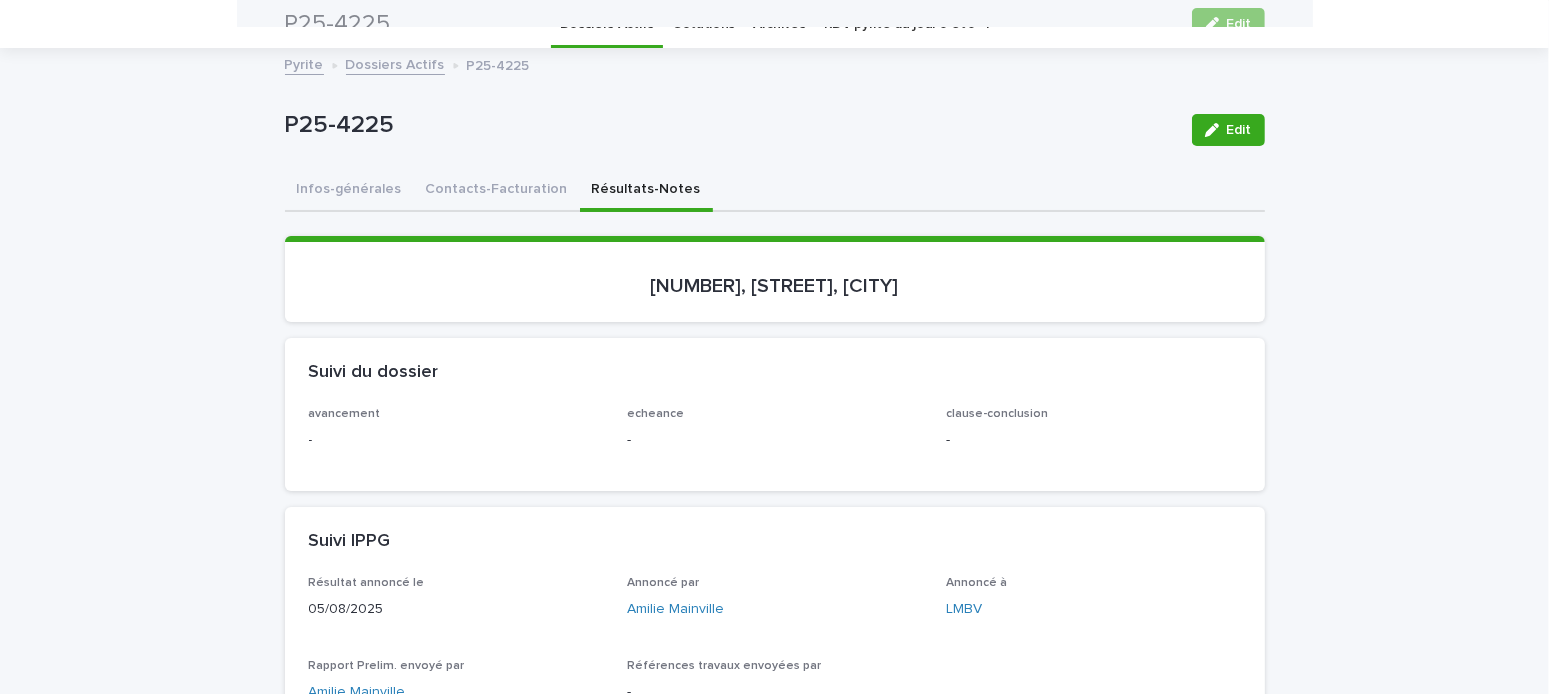 scroll, scrollTop: 0, scrollLeft: 0, axis: both 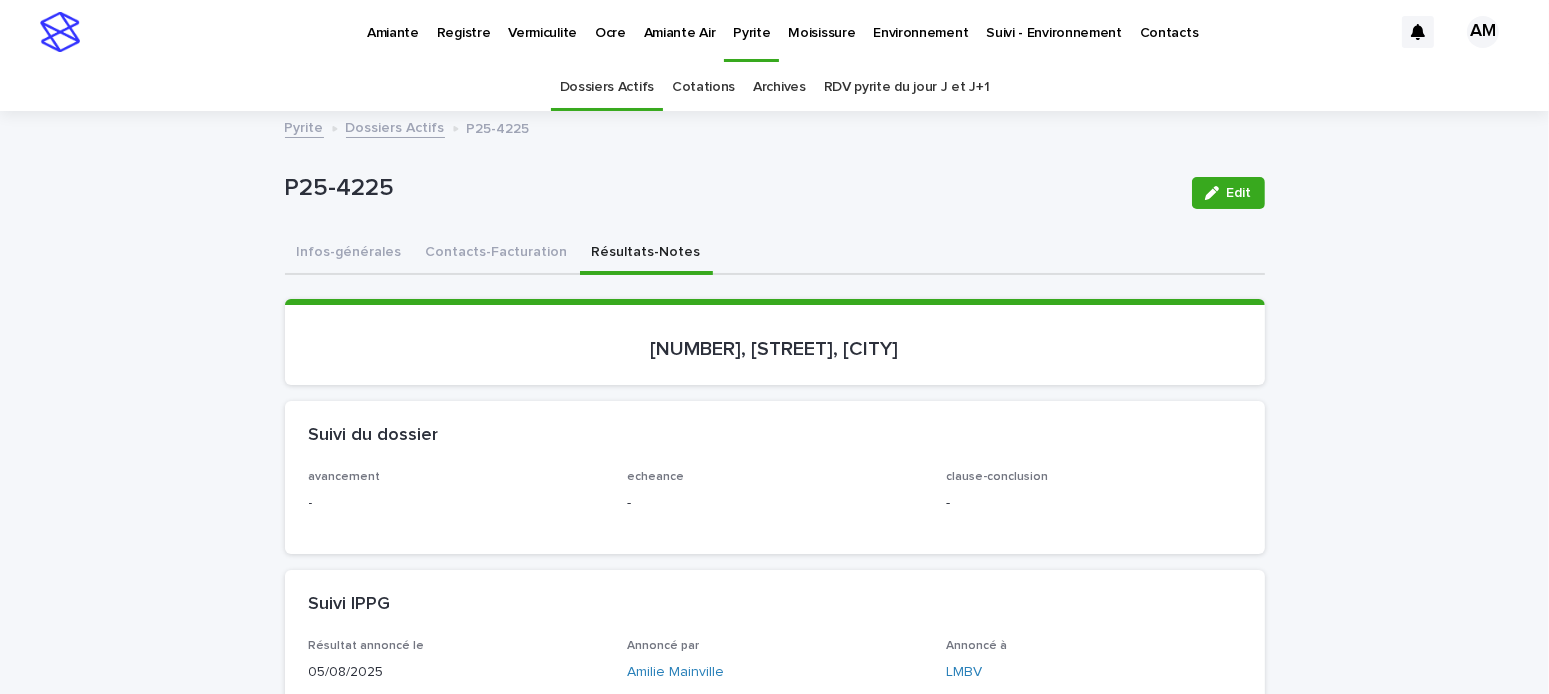 click on "Dossiers Actifs" at bounding box center (395, 126) 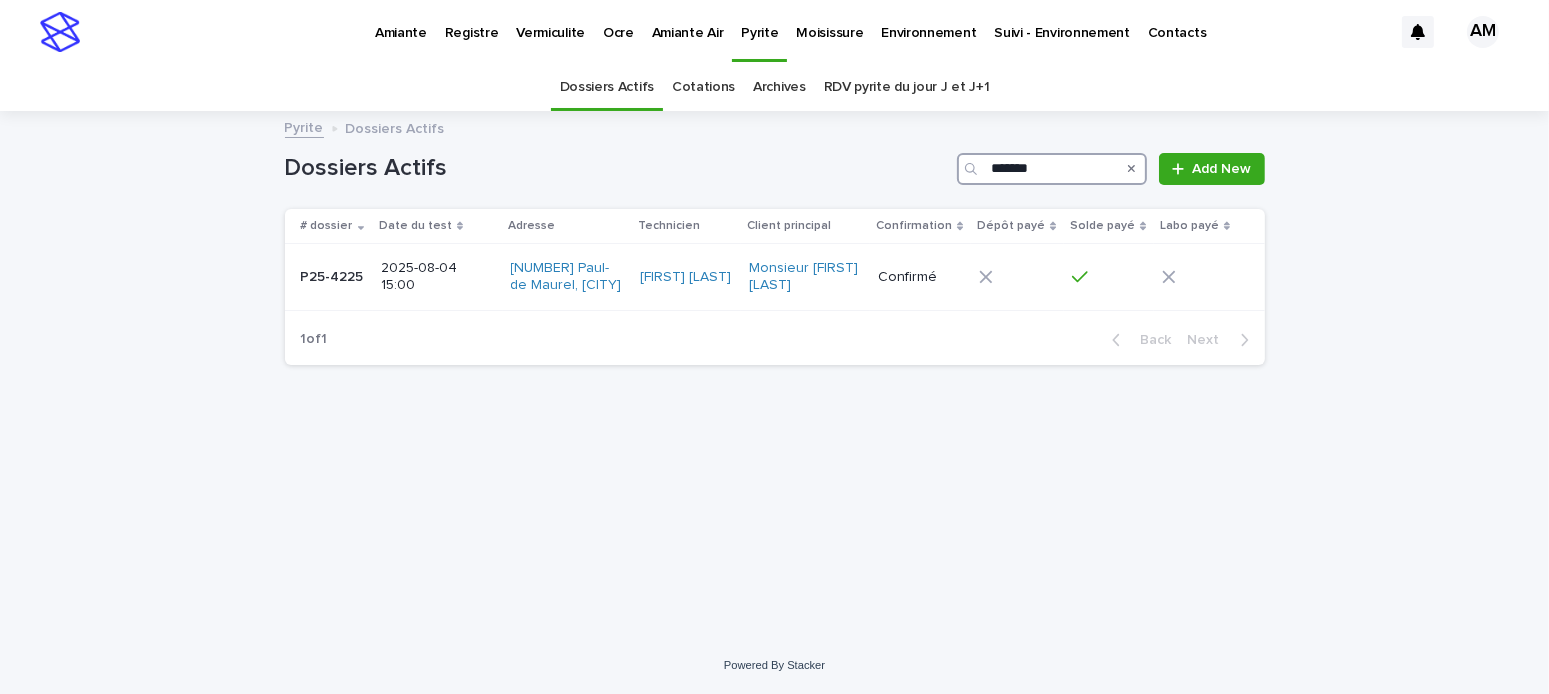 click on "*******" at bounding box center [1052, 169] 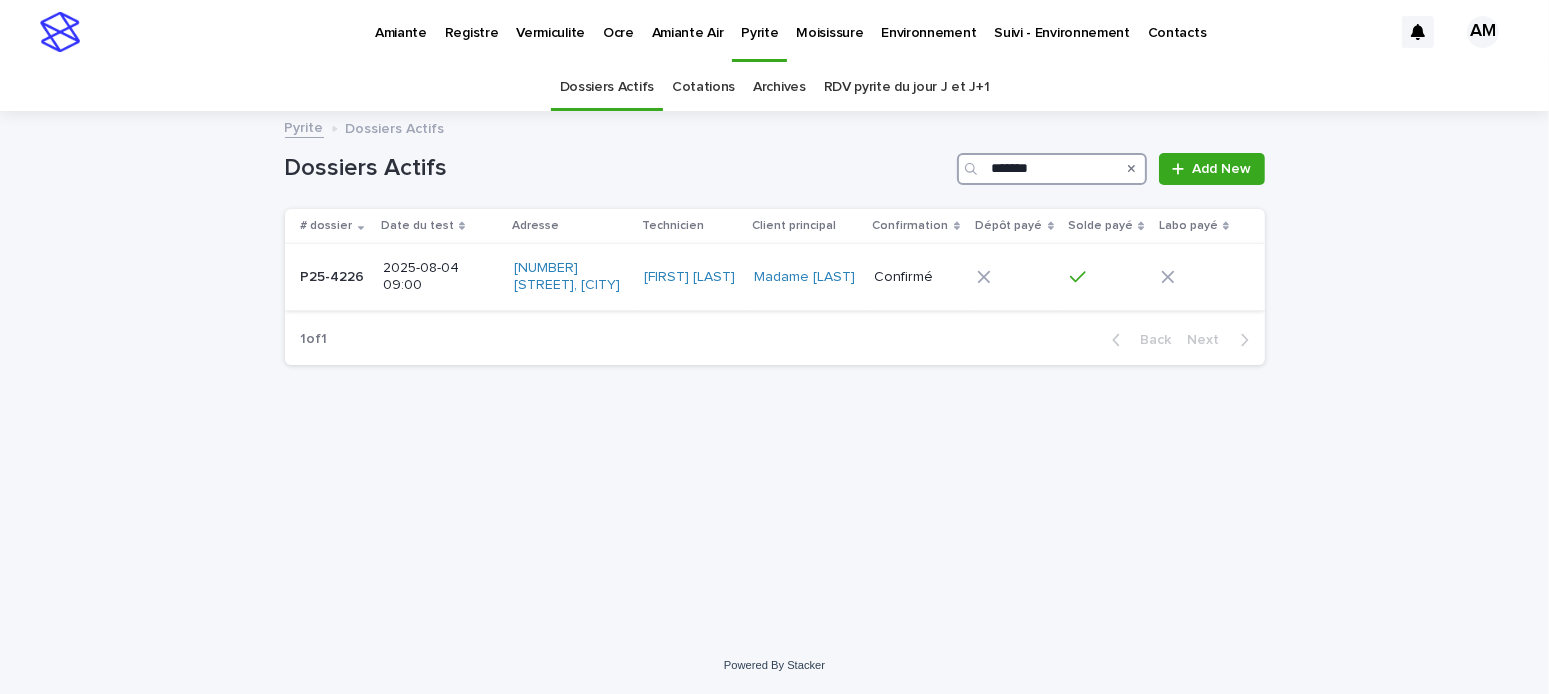 type on "*******" 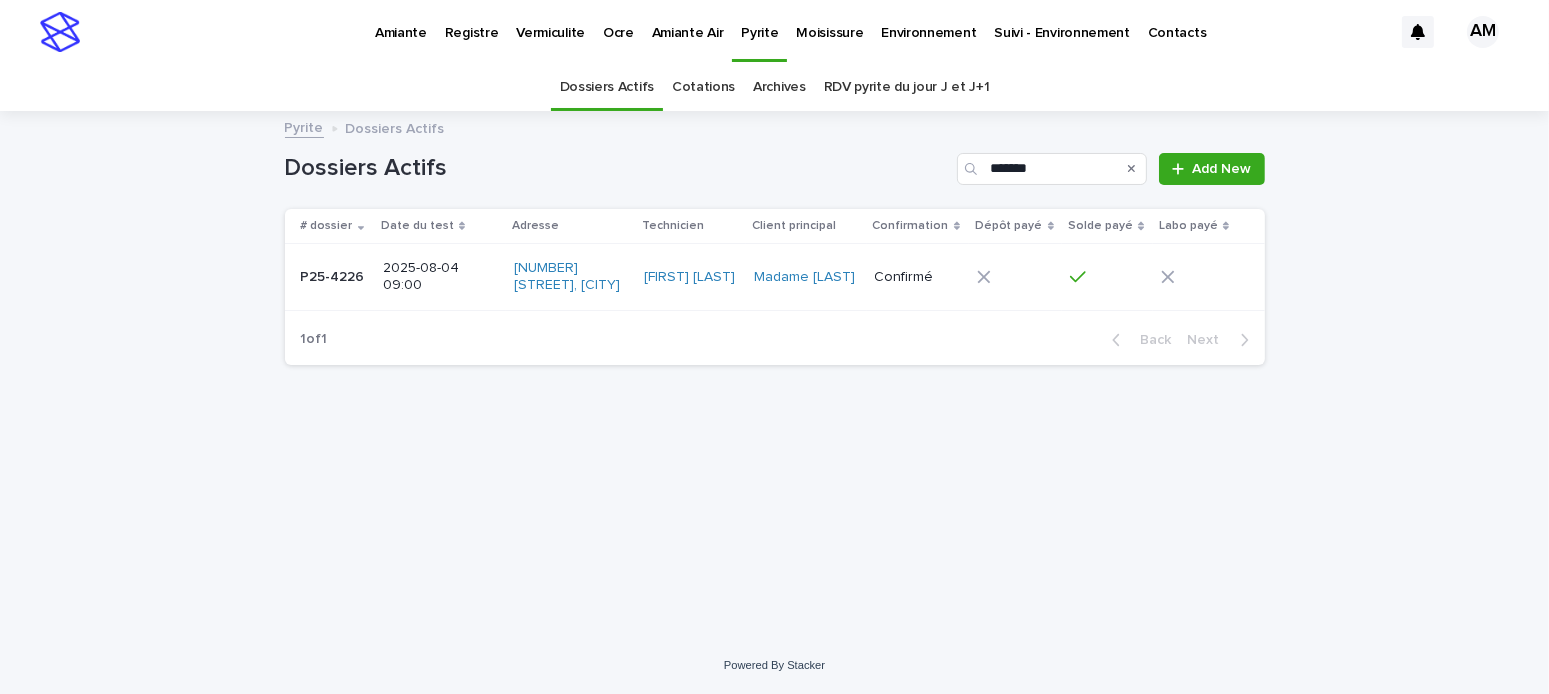 click on "2025-08-04 09:00" at bounding box center [440, 277] 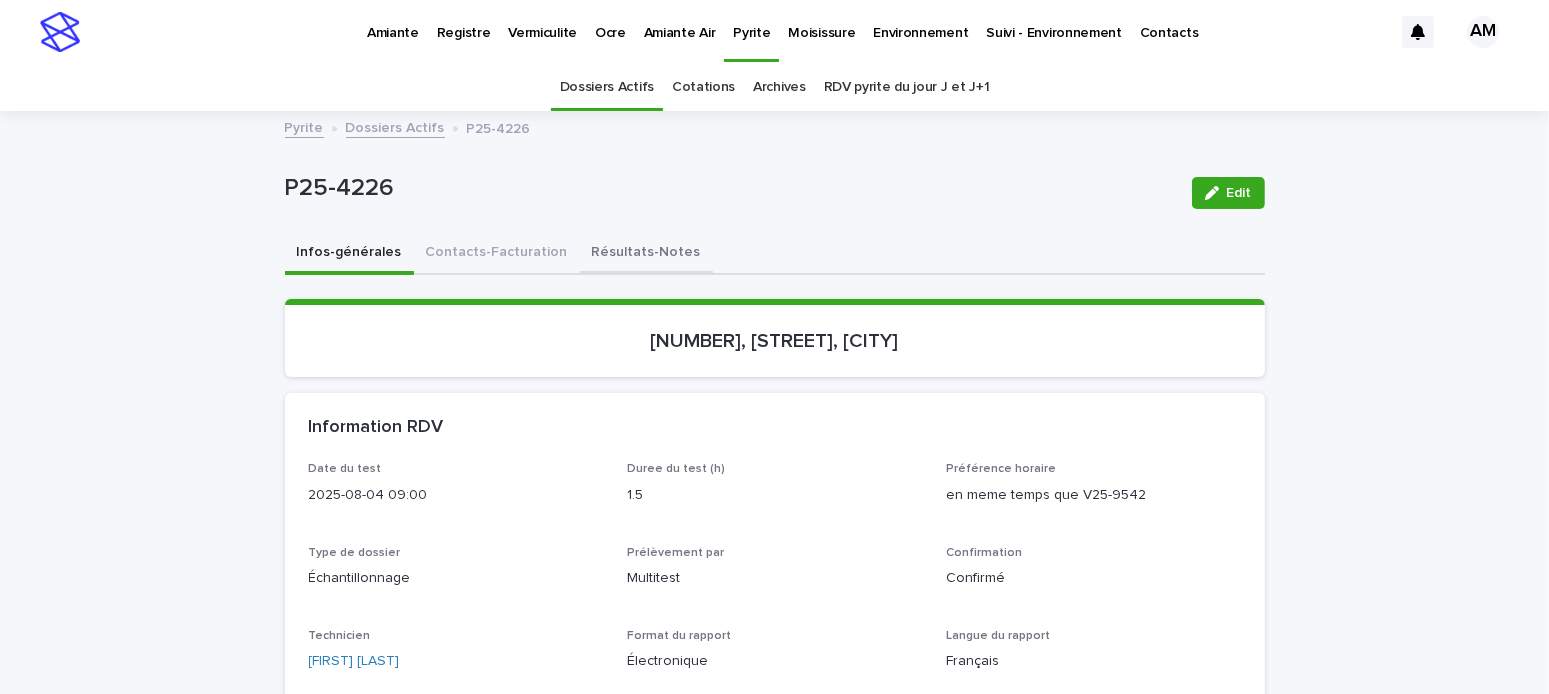 click on "Résultats-Notes" at bounding box center [646, 254] 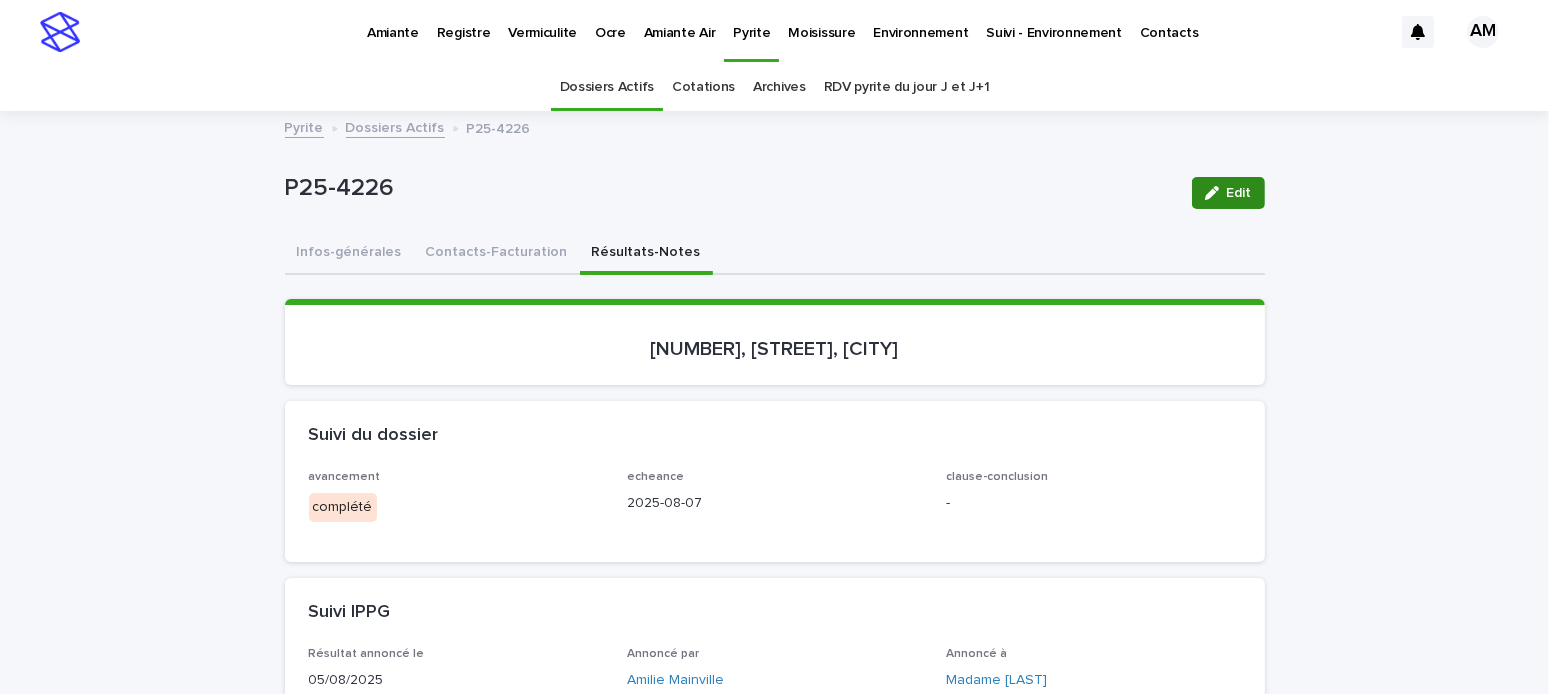 click at bounding box center [1216, 193] 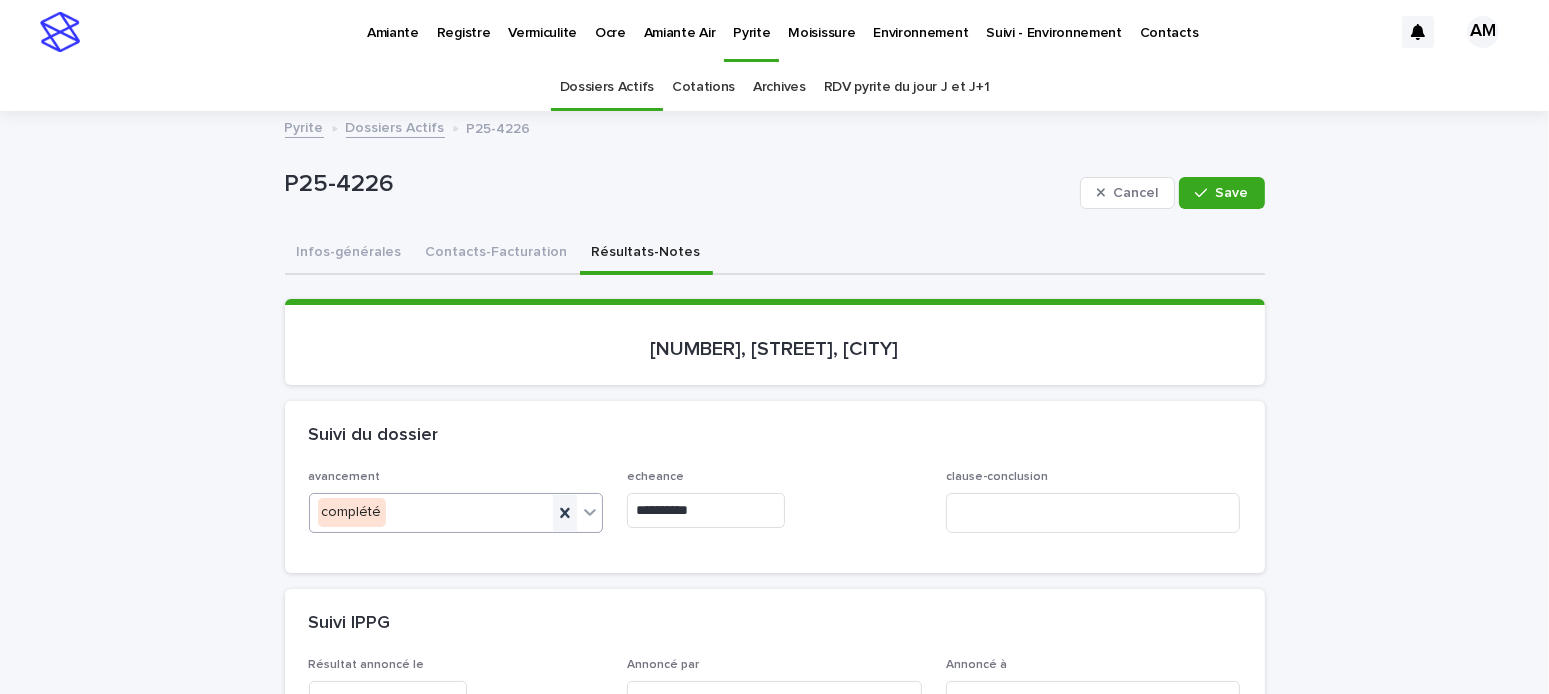 click 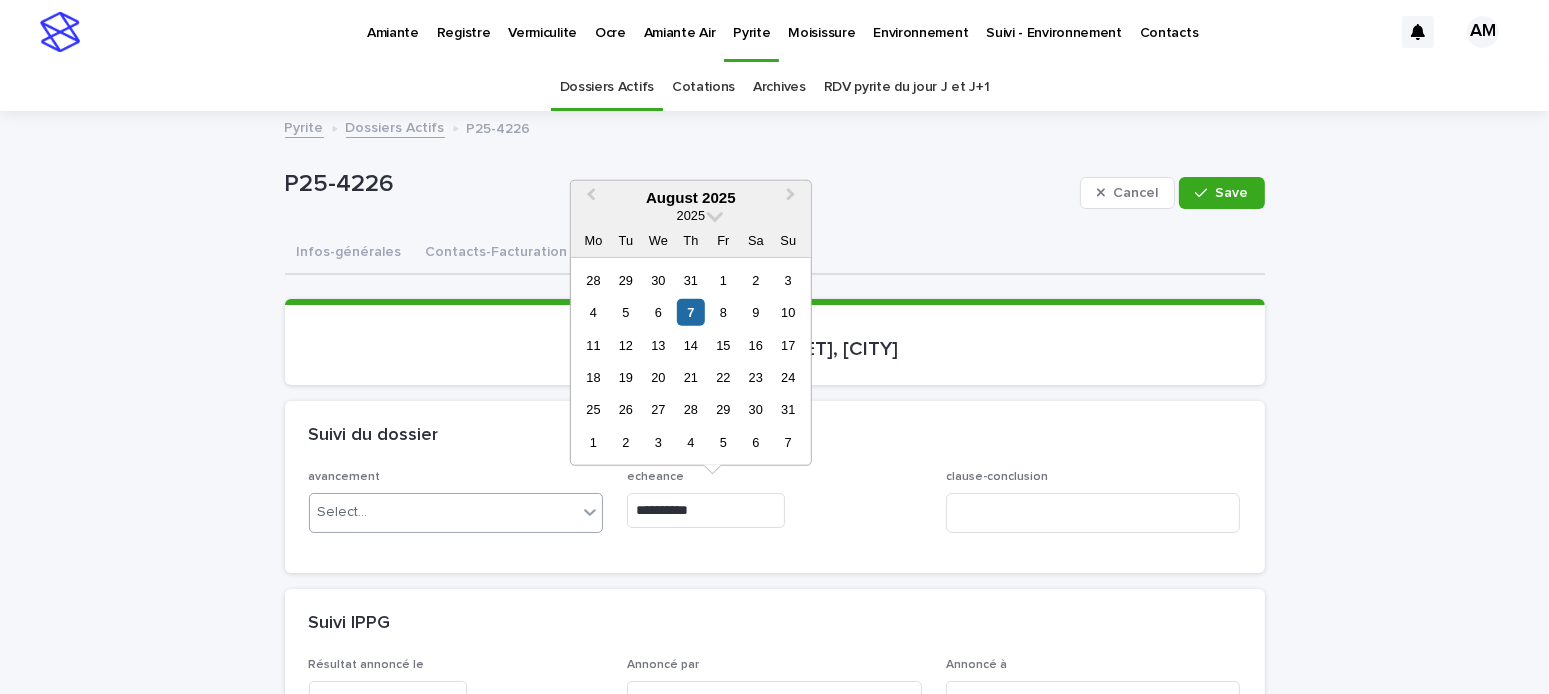 drag, startPoint x: 741, startPoint y: 519, endPoint x: 554, endPoint y: 519, distance: 187 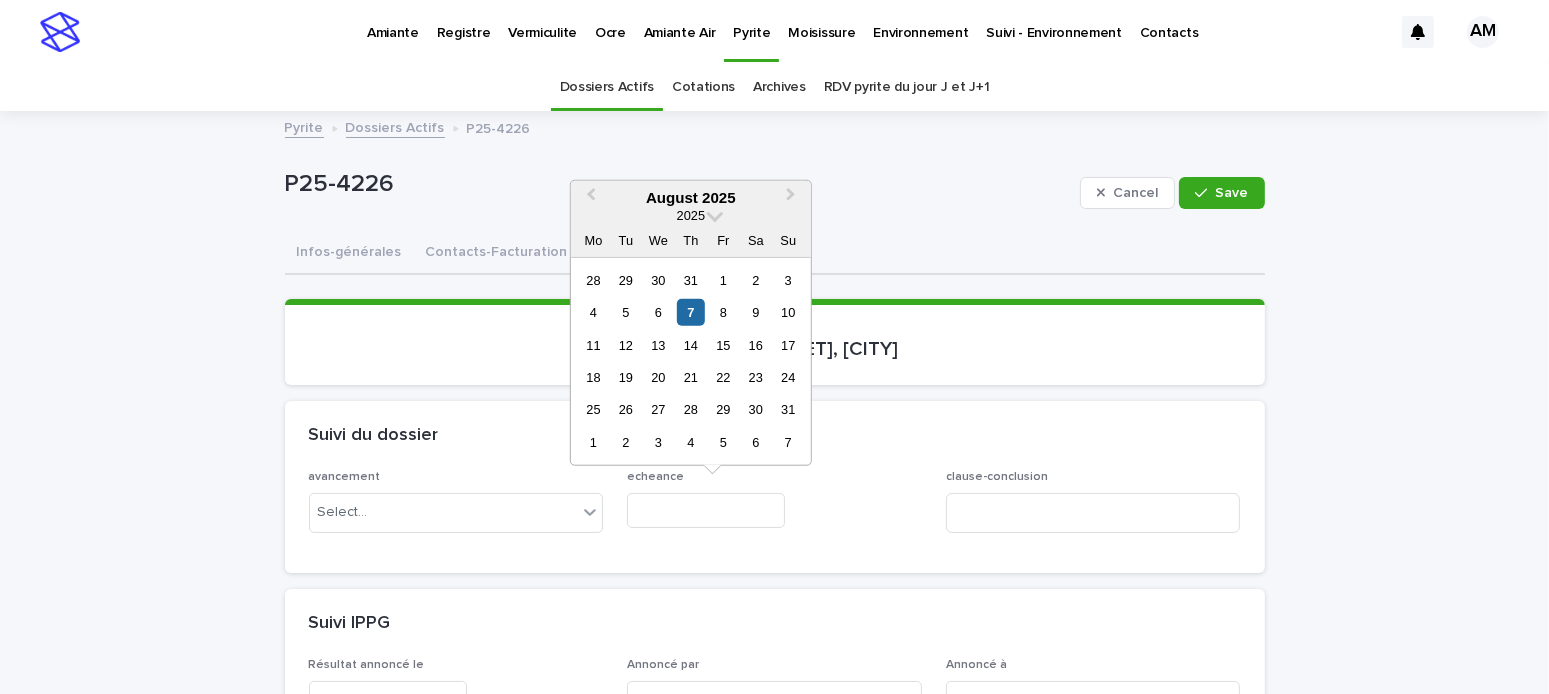 type on "**********" 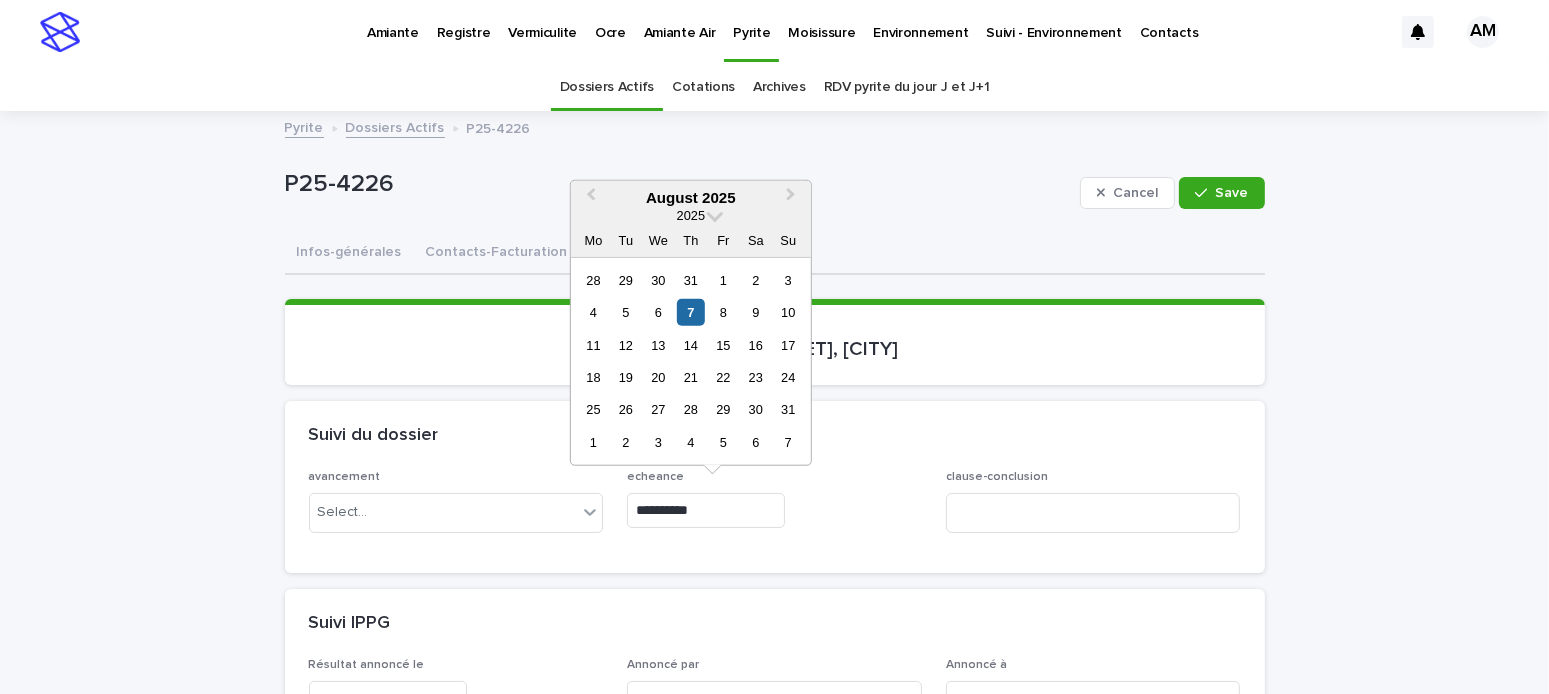 click on "**********" at bounding box center (775, 996) 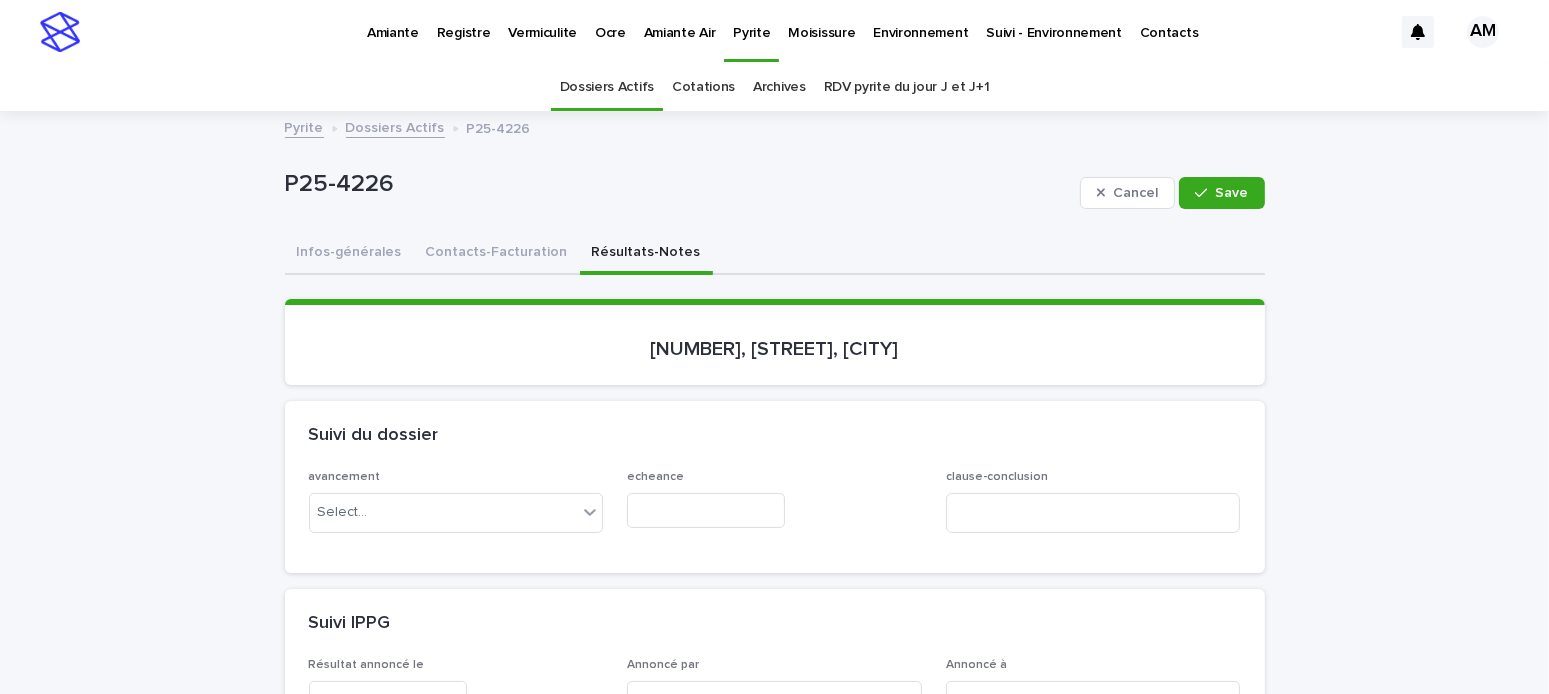 scroll, scrollTop: 500, scrollLeft: 0, axis: vertical 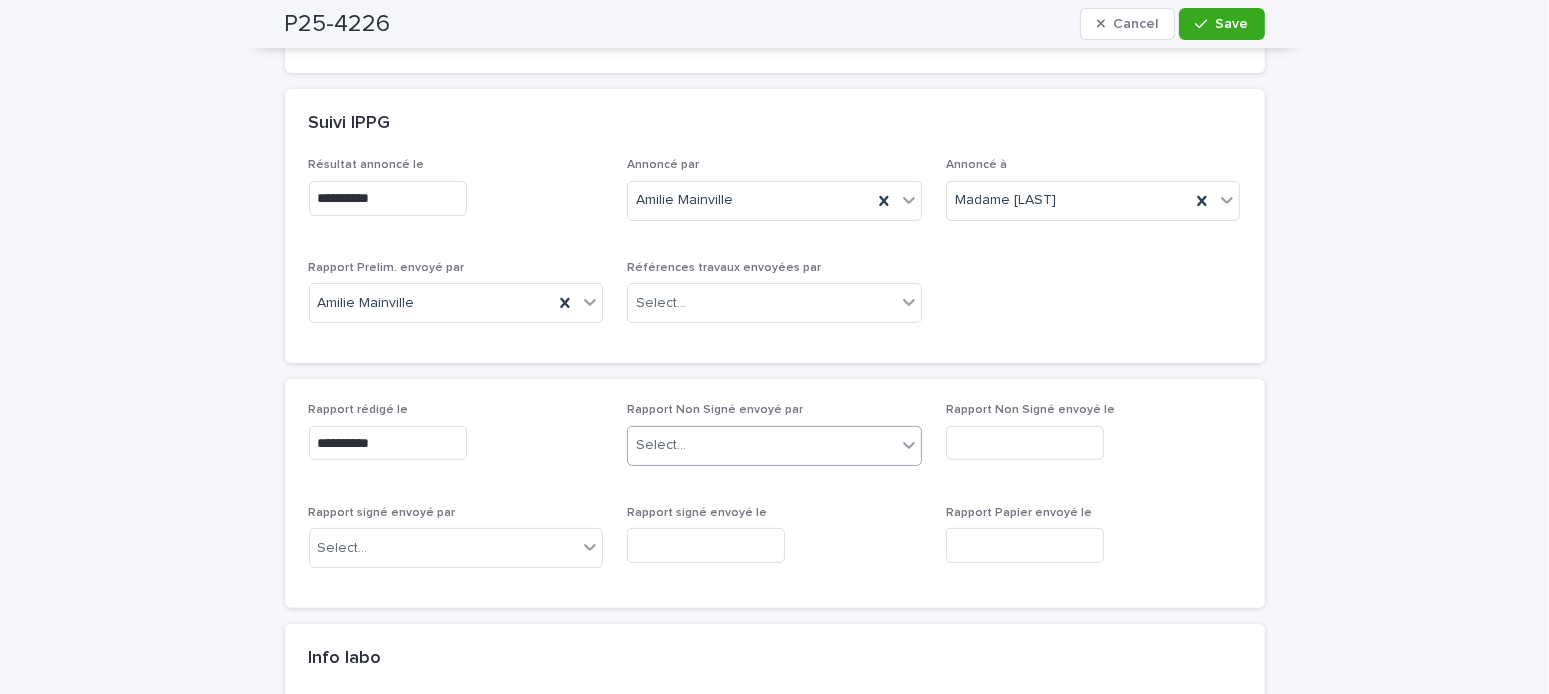 click on "Select..." at bounding box center [774, 446] 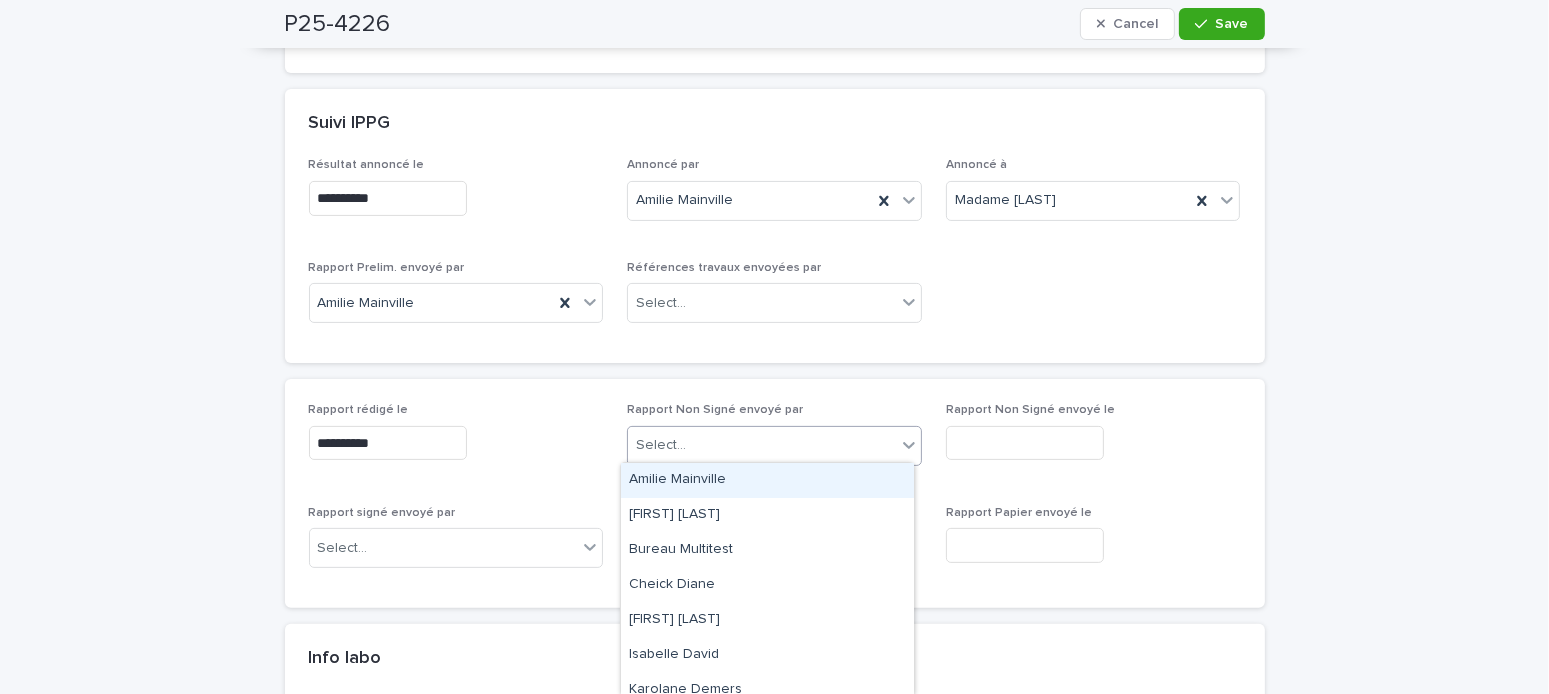 click on "Amilie Mainville" at bounding box center [767, 480] 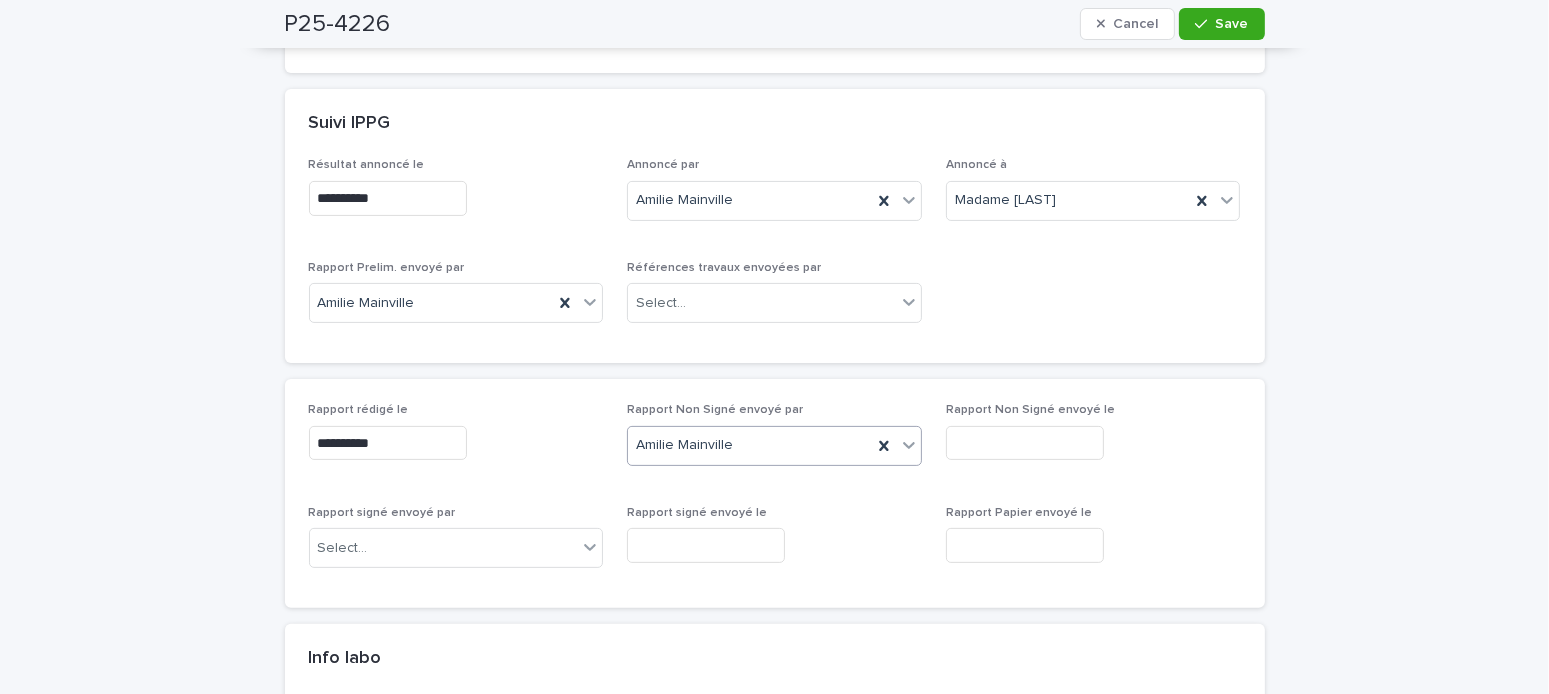 click at bounding box center (1025, 443) 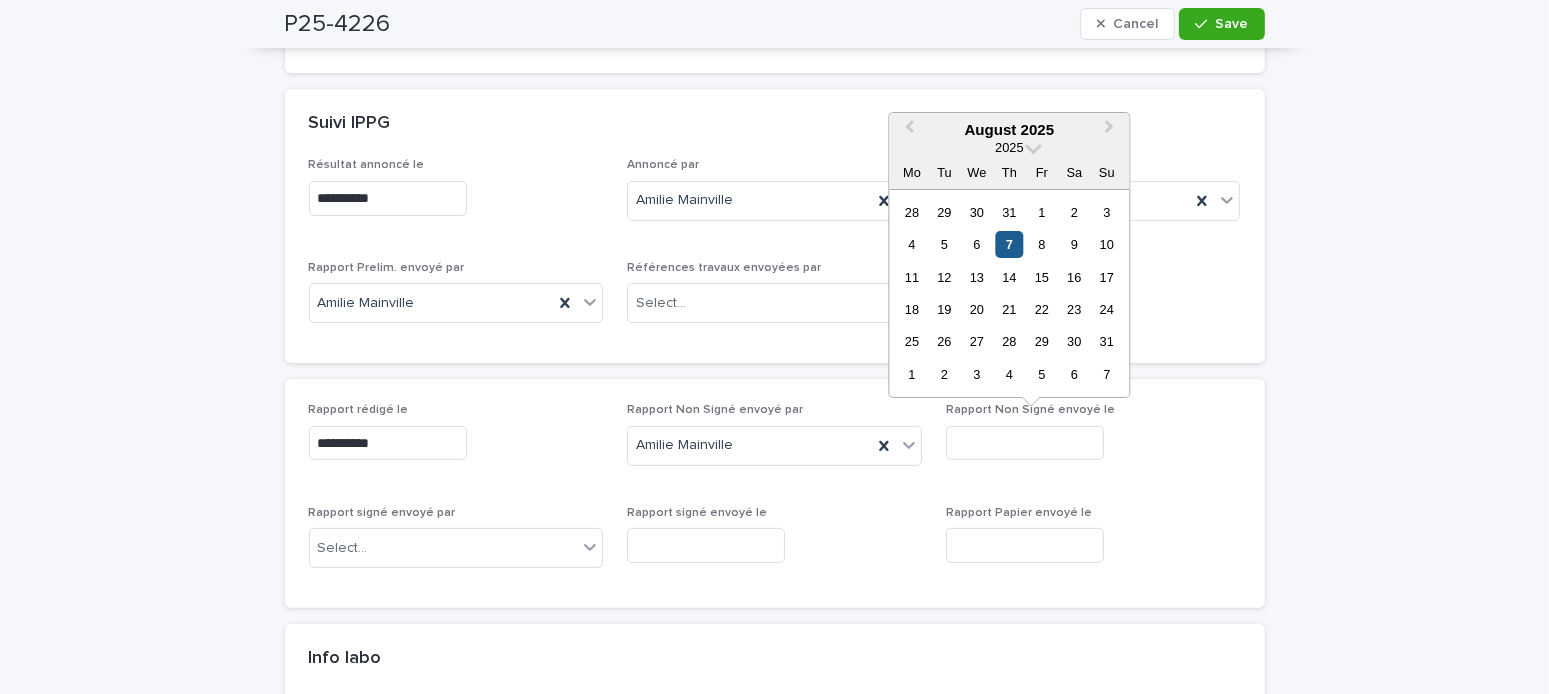 click on "7" at bounding box center [1009, 244] 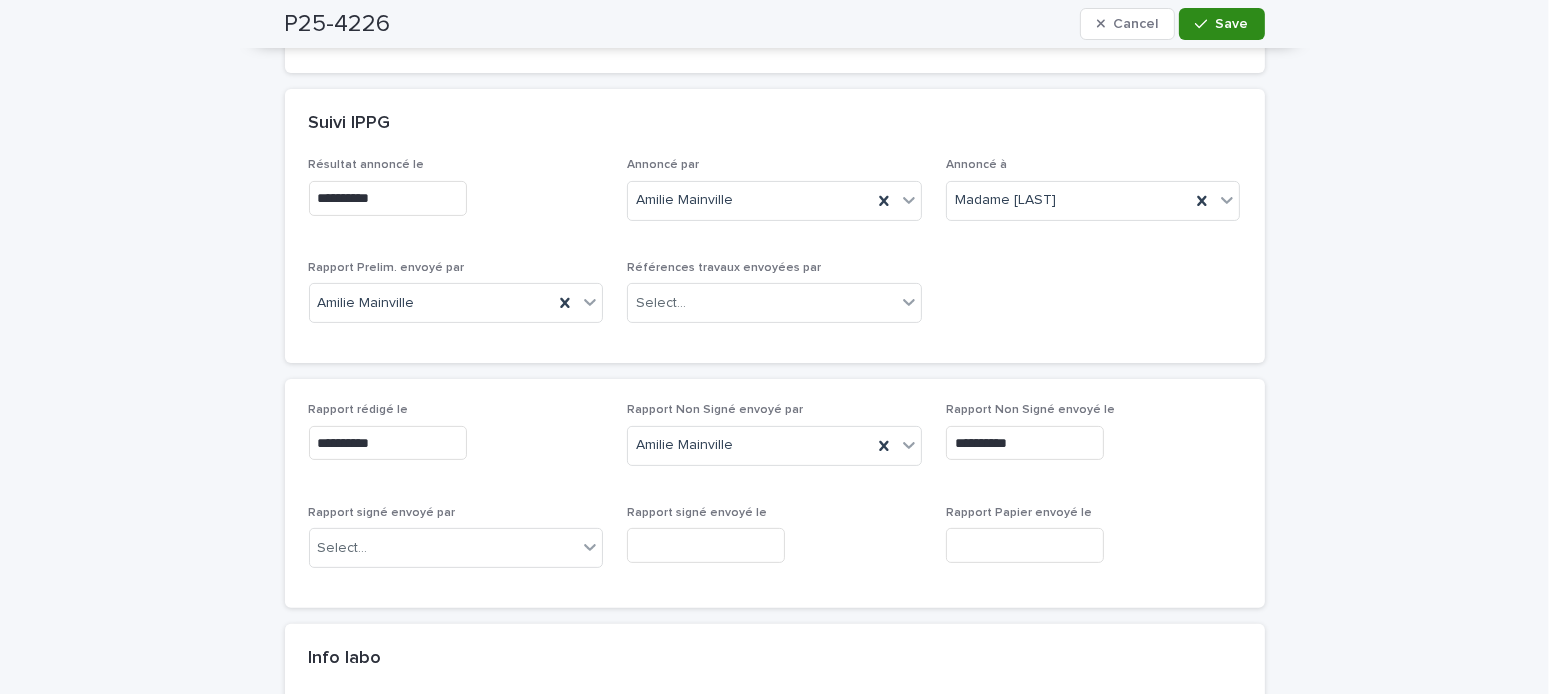 click on "Save" at bounding box center [1221, 24] 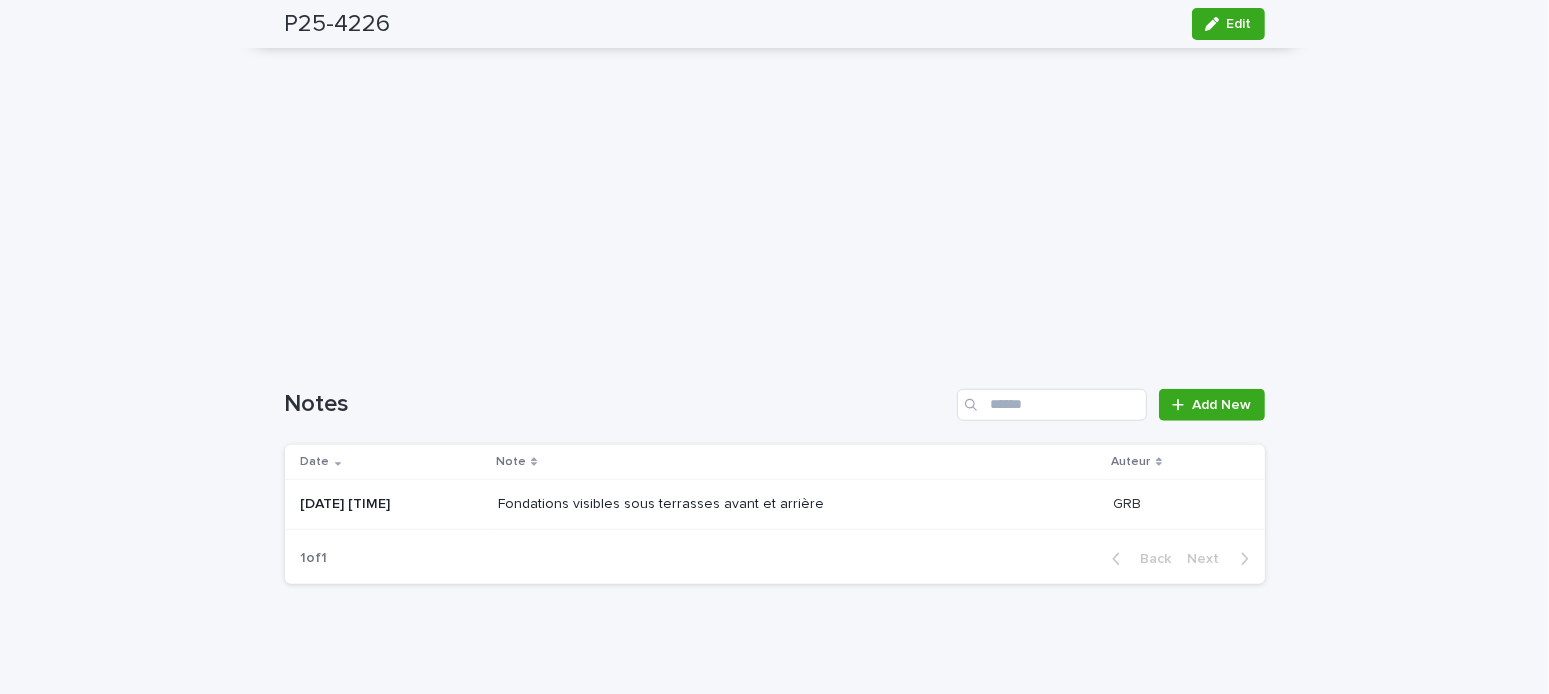 scroll, scrollTop: 1300, scrollLeft: 0, axis: vertical 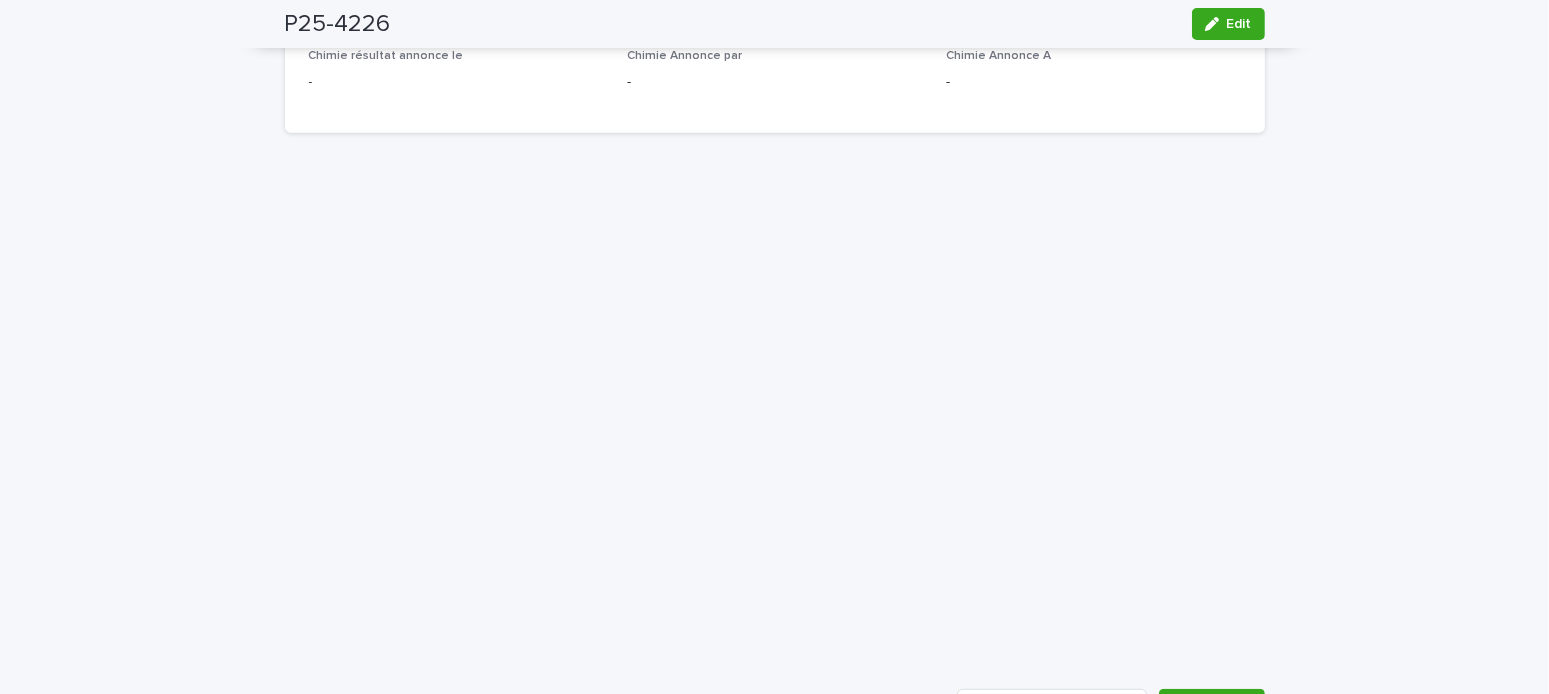 click on "Loading... Saving… Loading... Saving… P25-4226 Edit P25-4226 Edit Sorry, there was an error saving your record. Please try again. Please fill out the required fields below. Infos-générales Contacts-Facturation Résultats-Notes Can't display tree at index  0 Can't display tree at index  1 Loading... Saving… Loading... Saving… Loading... Saving…   655, rue Riverside, Saint-Lambert Loading... Saving… Suivi du dossier avancement - echeance - clause-conclusion - Suivi IPPG Résultat annoncé le 05/08/2025 Annoncé par Amilie Mainville   Annoncé à Madame Nancy Simoneau   Rapport Prelim. envoyé par Amilie Mainville   Références travaux envoyées par - Rapport rédigé le 07/08/2025 Rapport Non Signé envoyé par Amilie Mainville   Rapport Non Signé envoyé le 07/08/2025 Rapport signé envoyé par - Rapport signé envoyé le - Rapport Papier envoyé le - Info labo numéro labo 61426-61427 date recu signe - Suivi Chimie Chimie discutée Chimie suggérée Chimie Rapport Envoye par - - - - Loading..." at bounding box center [774, -94] 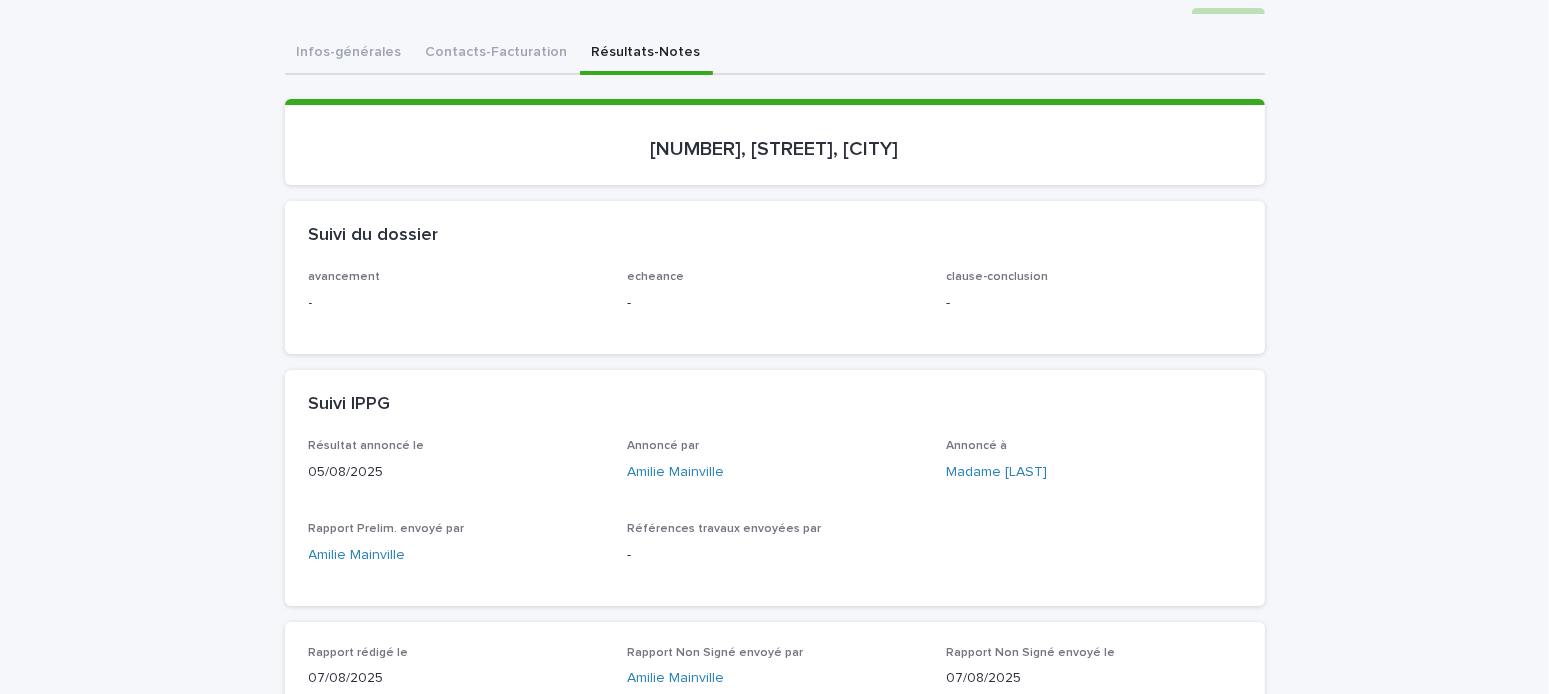 scroll, scrollTop: 0, scrollLeft: 0, axis: both 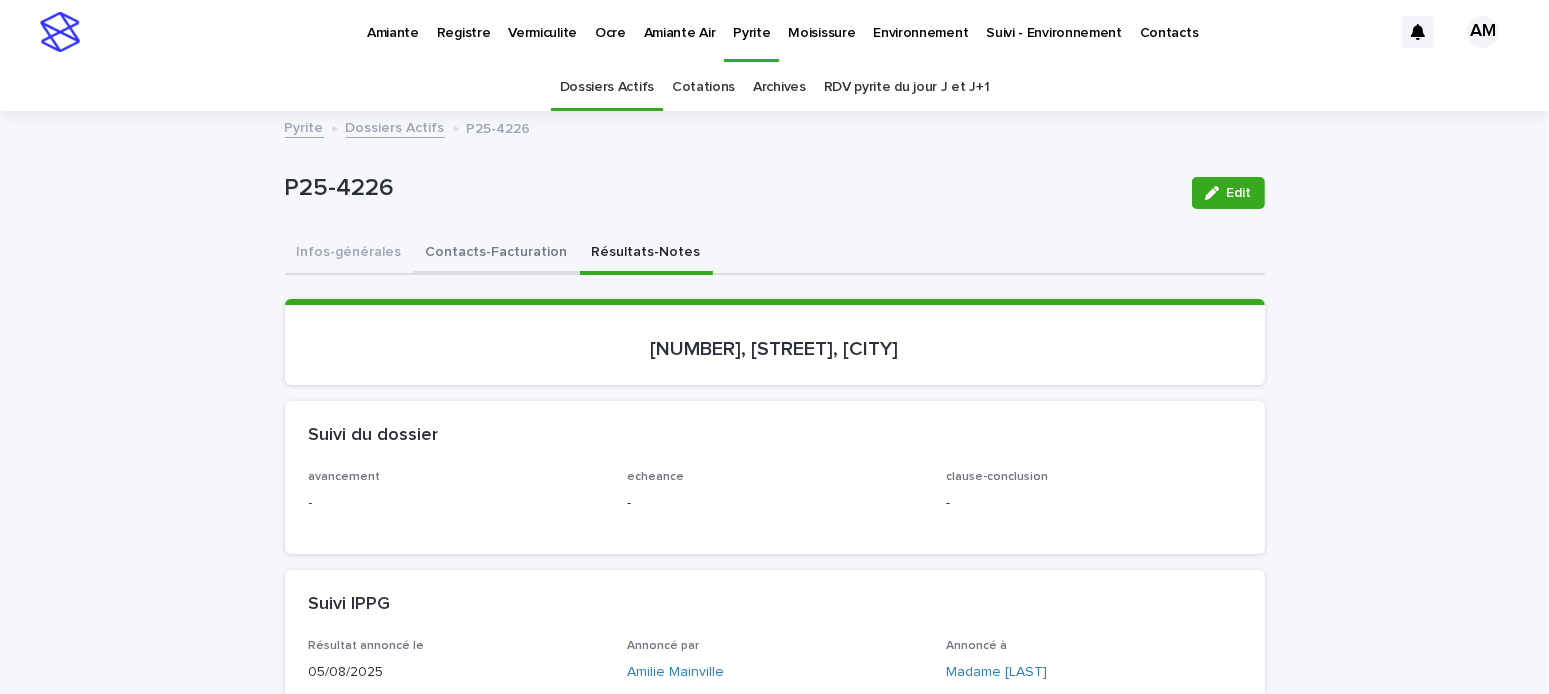 click on "Contacts-Facturation" at bounding box center (497, 254) 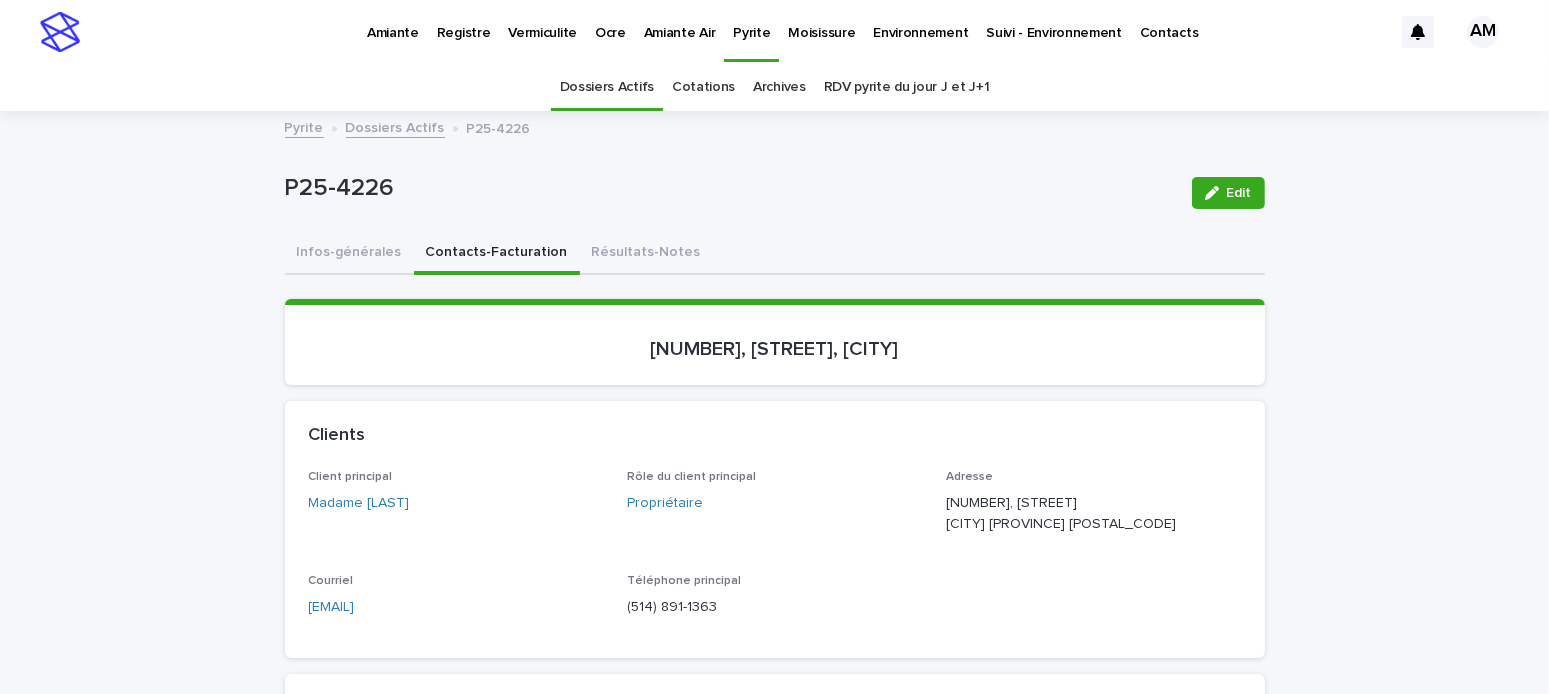scroll, scrollTop: 300, scrollLeft: 0, axis: vertical 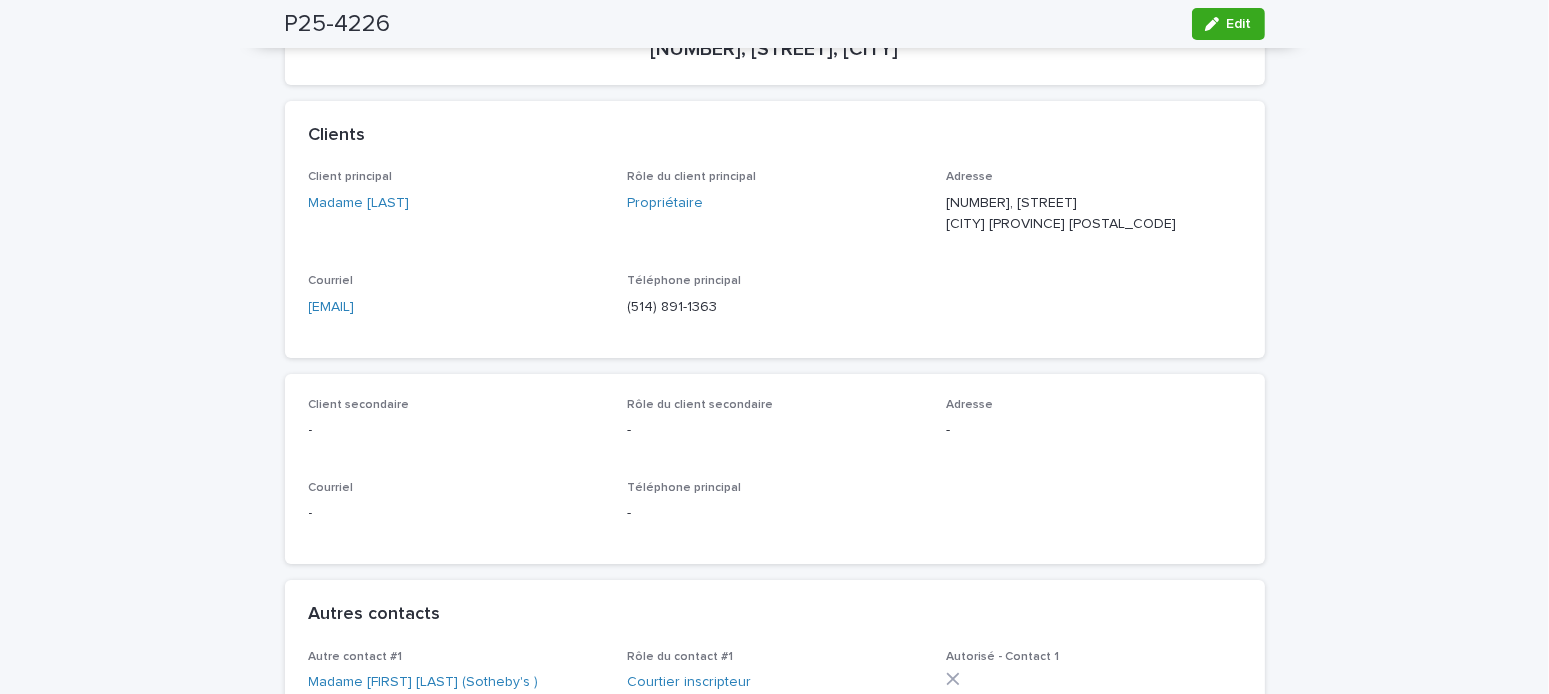 drag, startPoint x: 485, startPoint y: 335, endPoint x: 263, endPoint y: 311, distance: 223.29353 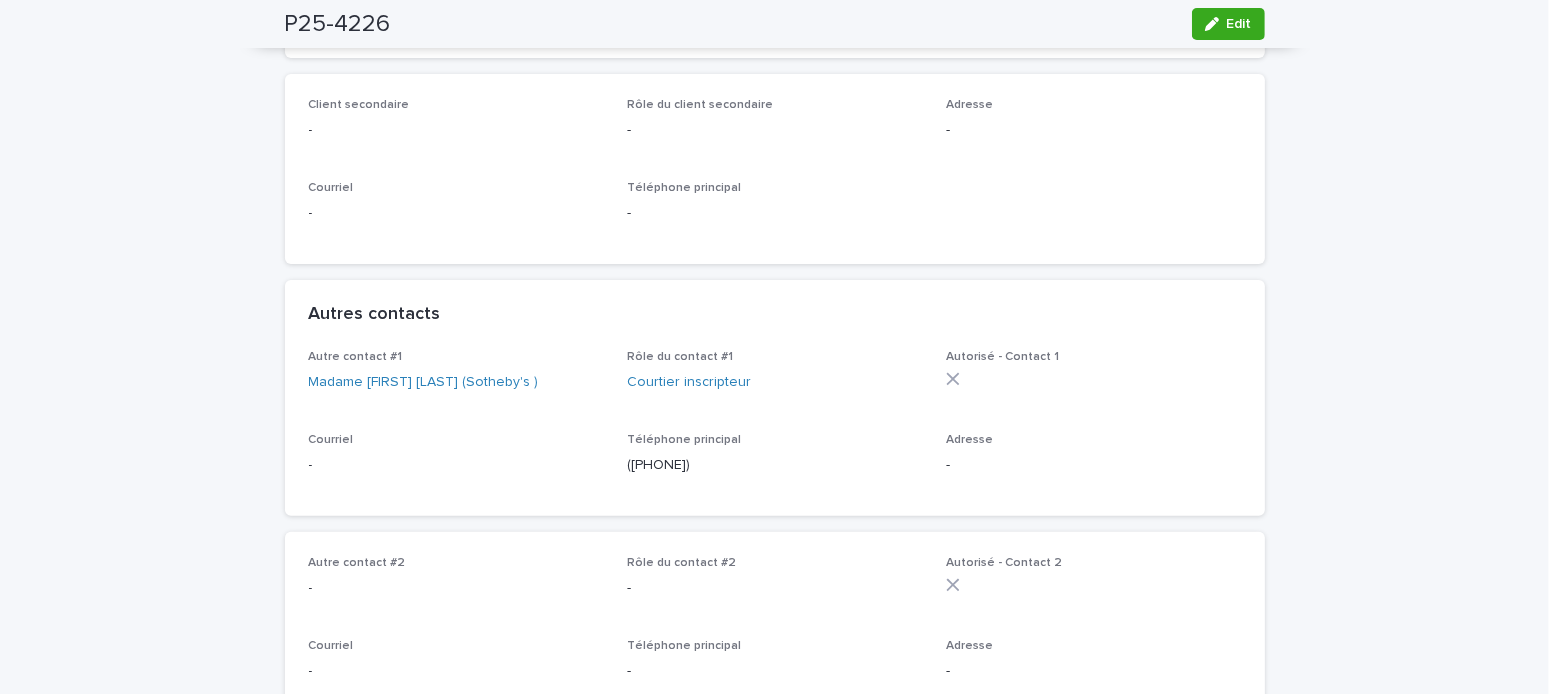 scroll, scrollTop: 0, scrollLeft: 0, axis: both 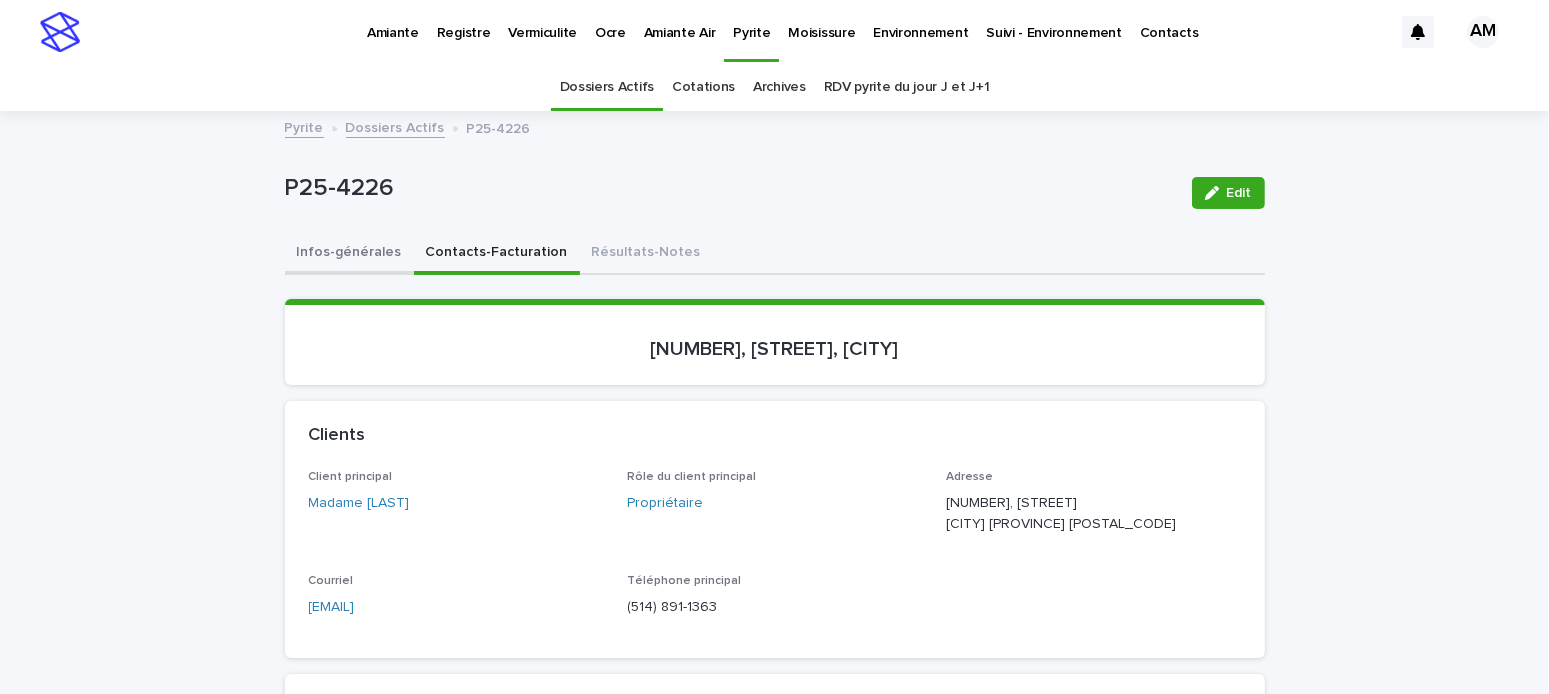 click on "Infos-générales" at bounding box center [349, 254] 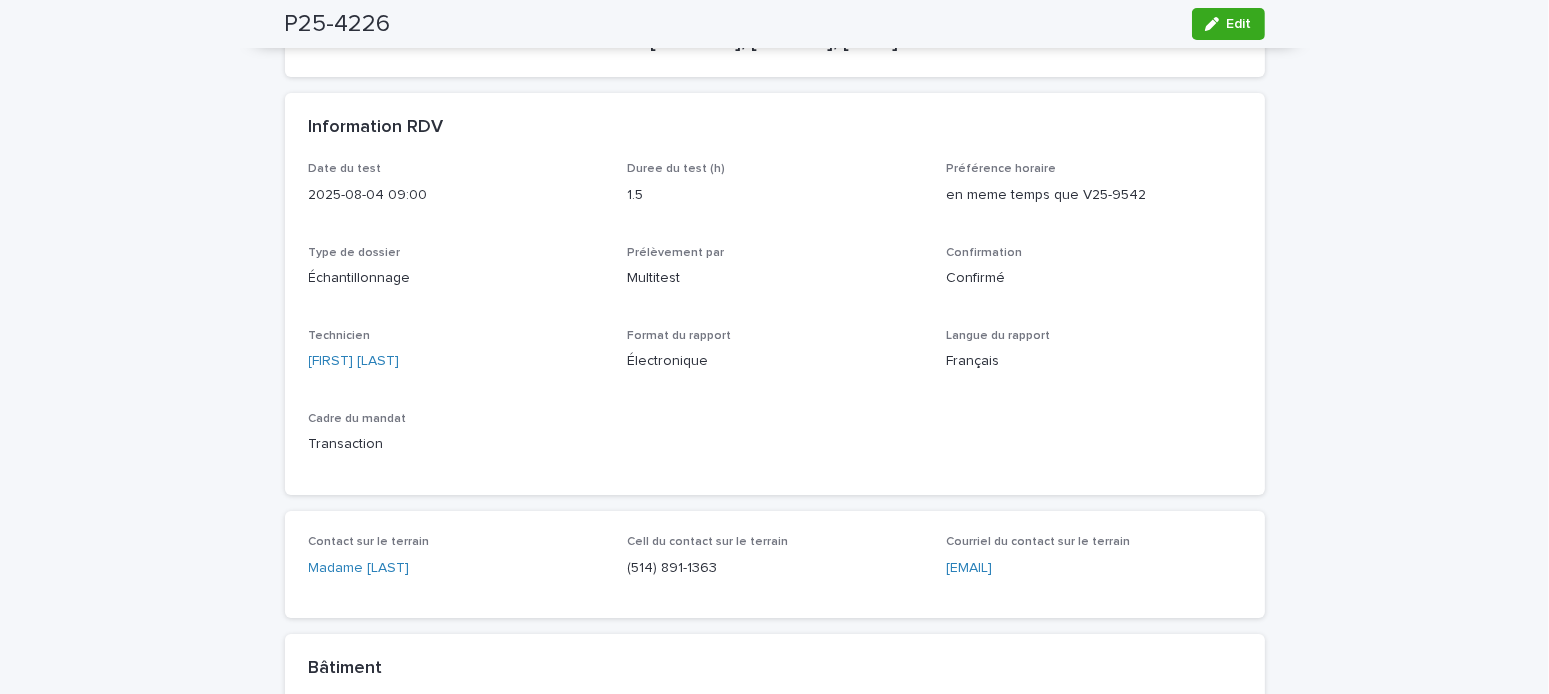 scroll, scrollTop: 0, scrollLeft: 0, axis: both 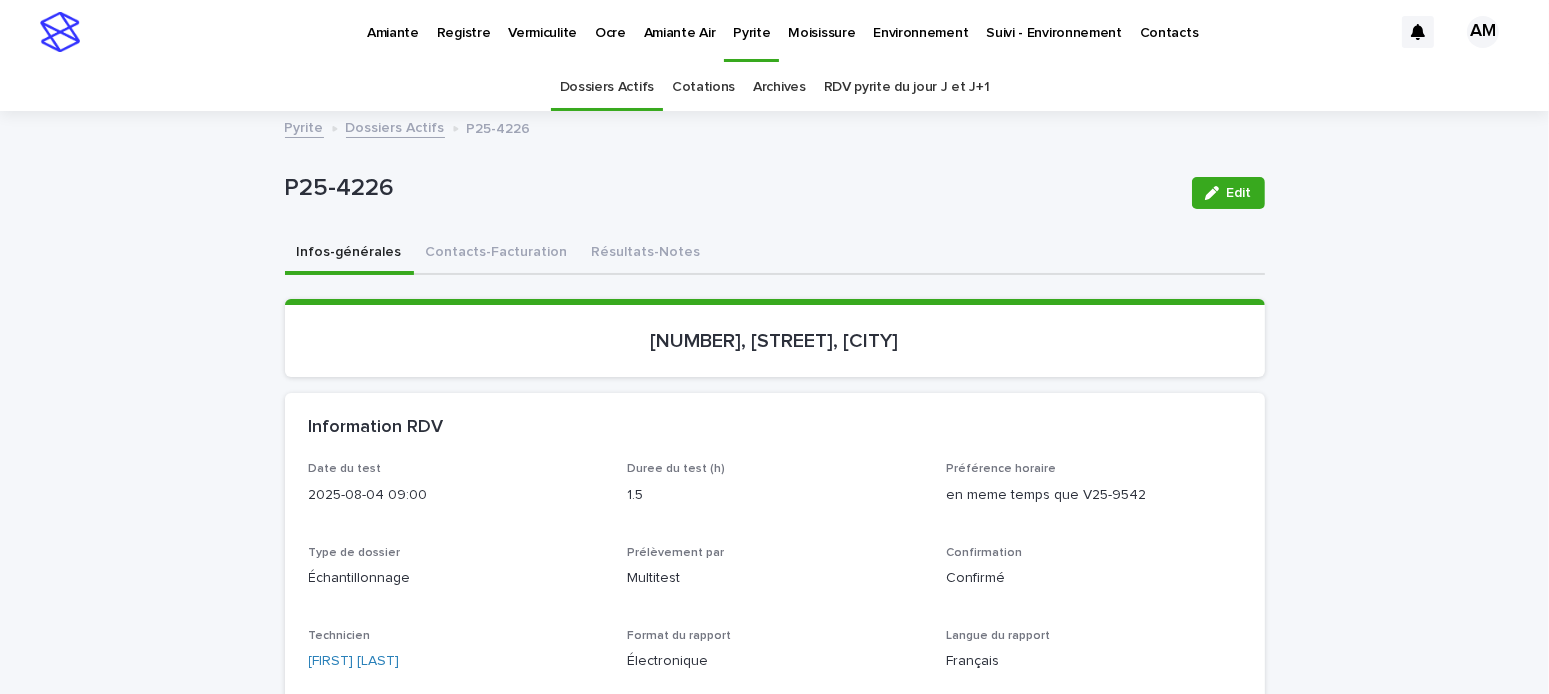 click on "Dossiers Actifs" at bounding box center [395, 126] 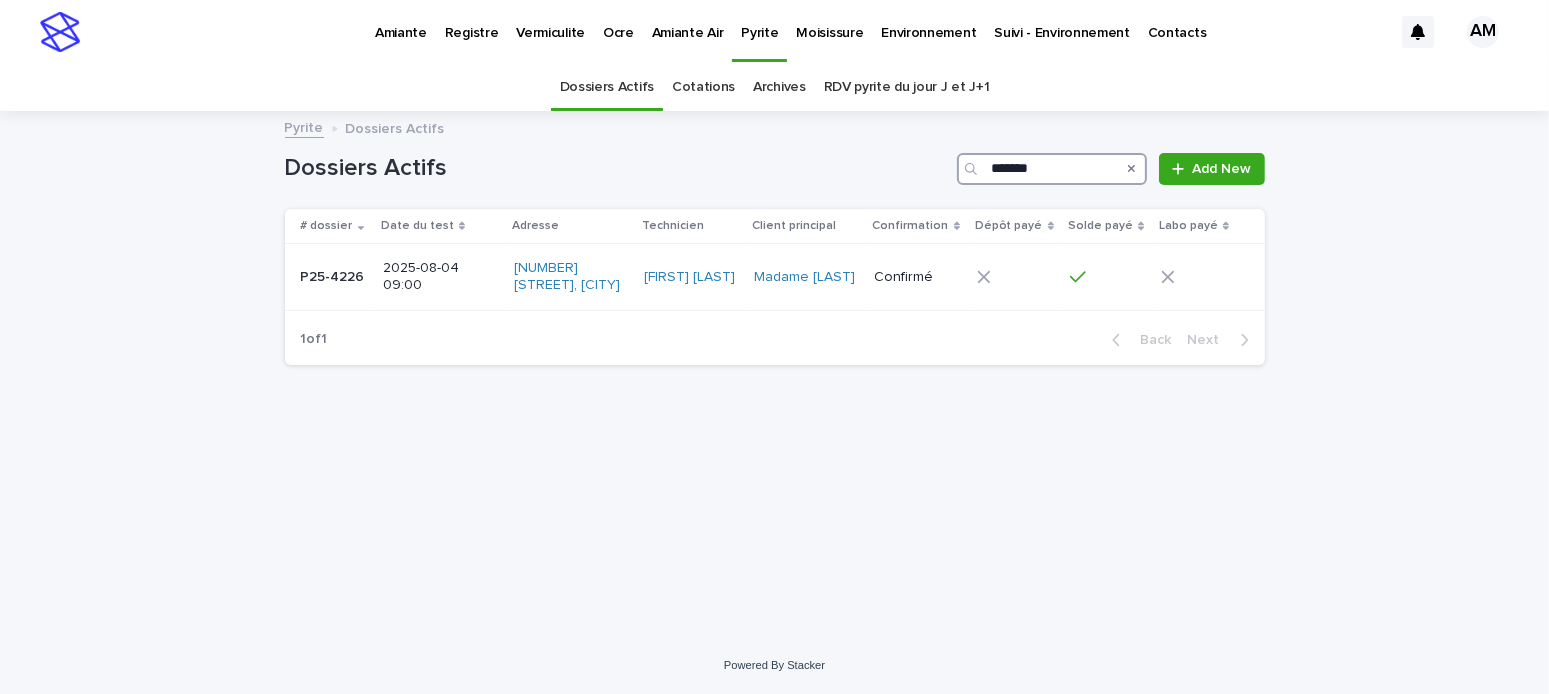 click on "*******" at bounding box center (1052, 169) 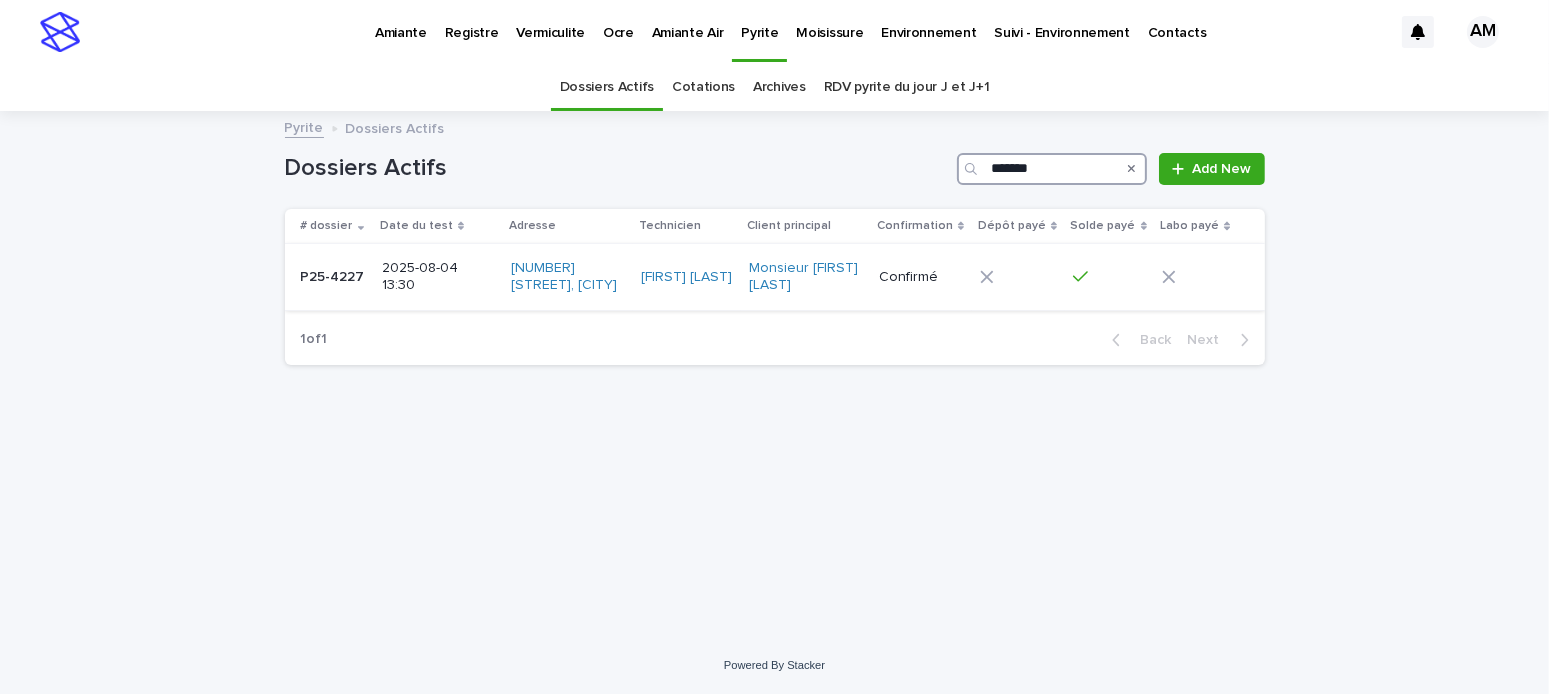 type on "*******" 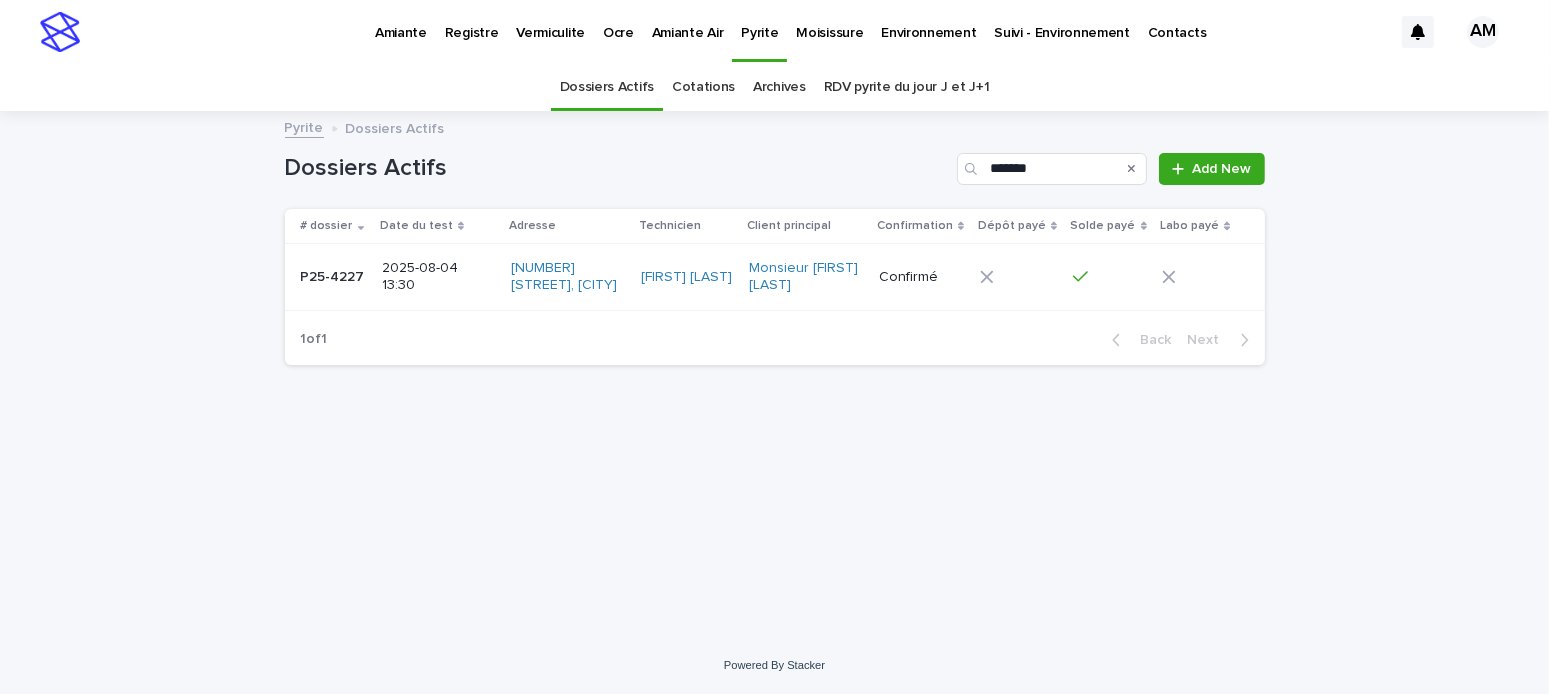 click on "2025-08-04 13:30" at bounding box center (438, 277) 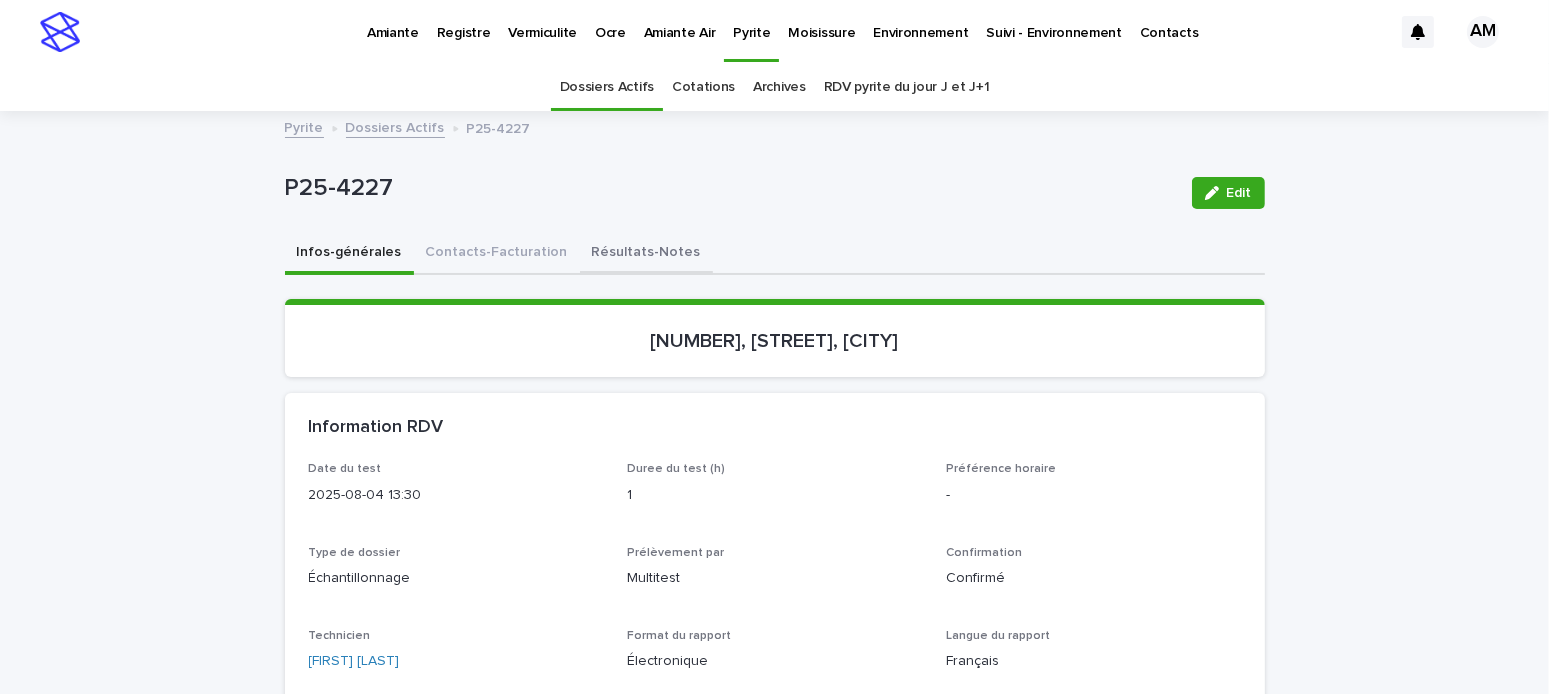 click on "Résultats-Notes" at bounding box center (646, 254) 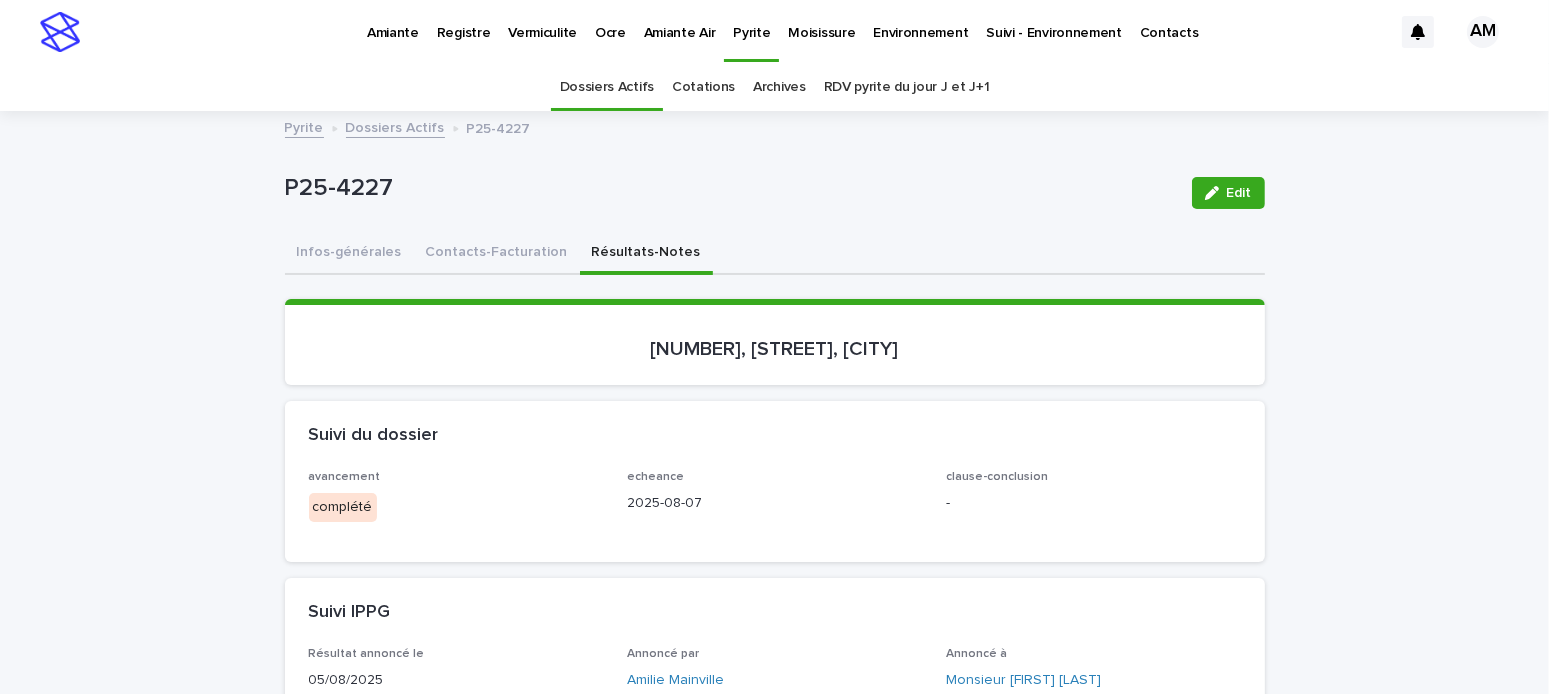 click on "Loading... Saving… Loading... Saving… P25-4227 Edit P25-4227 Edit Sorry, there was an error saving your record. Please try again. Please fill out the required fields below. Infos-générales Contacts-Facturation Résultats-Notes Can't display tree at index  0 Can't display tree at index  1 Loading... Saving… Loading... Saving… Loading... Saving…   484, rue de Gascogne, Boucherville Loading... Saving… Suivi du dossier avancement complété echeance 2025-08-07 clause-conclusion - Suivi IPPG Résultat annoncé le 05/08/2025 Annoncé par Amilie Mainville   Annoncé à Monsieur Gérald Gauthier   Rapport Prelim. envoyé par Amilie Mainville   Références travaux envoyées par - Rapport rédigé le 07/08/2025 Rapport Non Signé envoyé par - Rapport Non Signé envoyé le - Rapport signé envoyé par - Rapport signé envoyé le - Rapport Papier envoyé le - Info labo numéro labo 61428 date recu signe - Suivi Chimie Chimie discutée Chimie suggérée Chimie Rapport Envoye par - - Chimie Annonce par - -" at bounding box center (775, 1230) 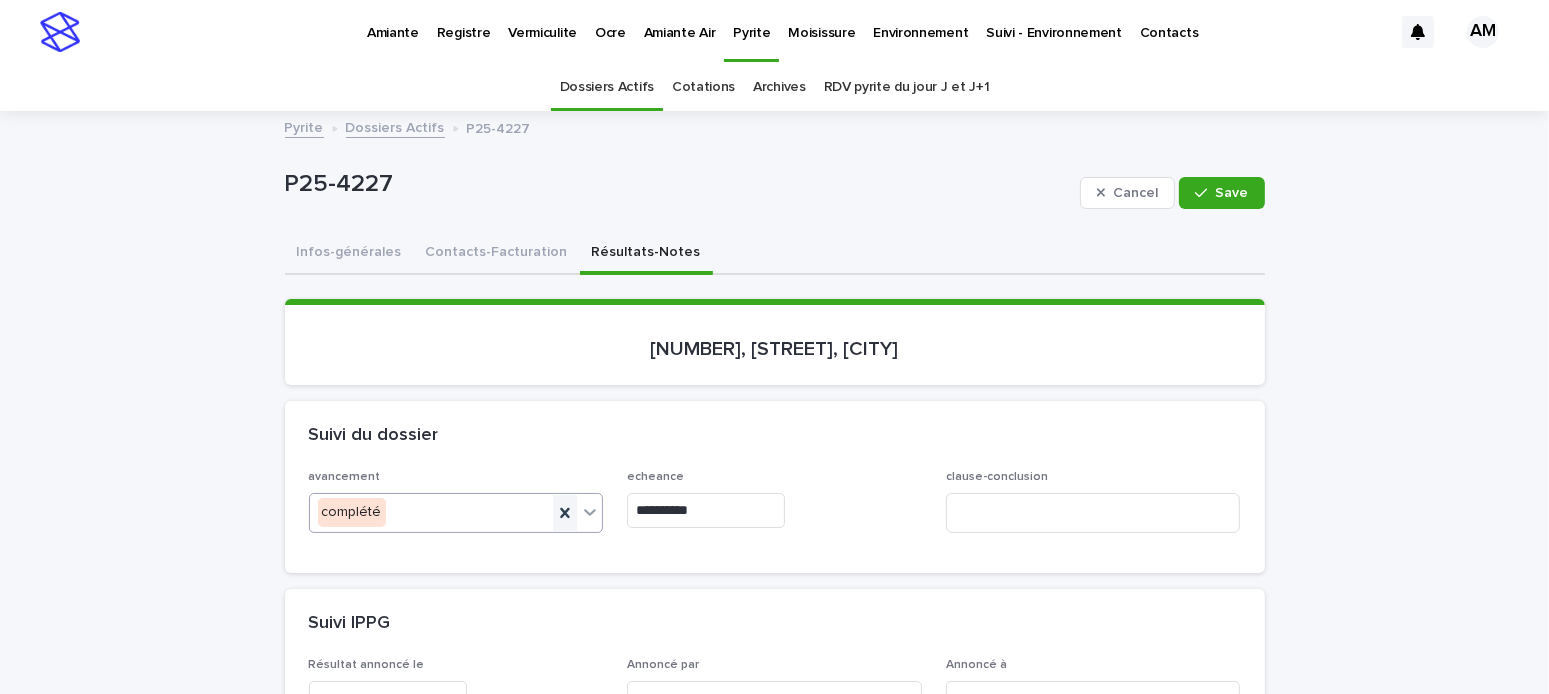 click 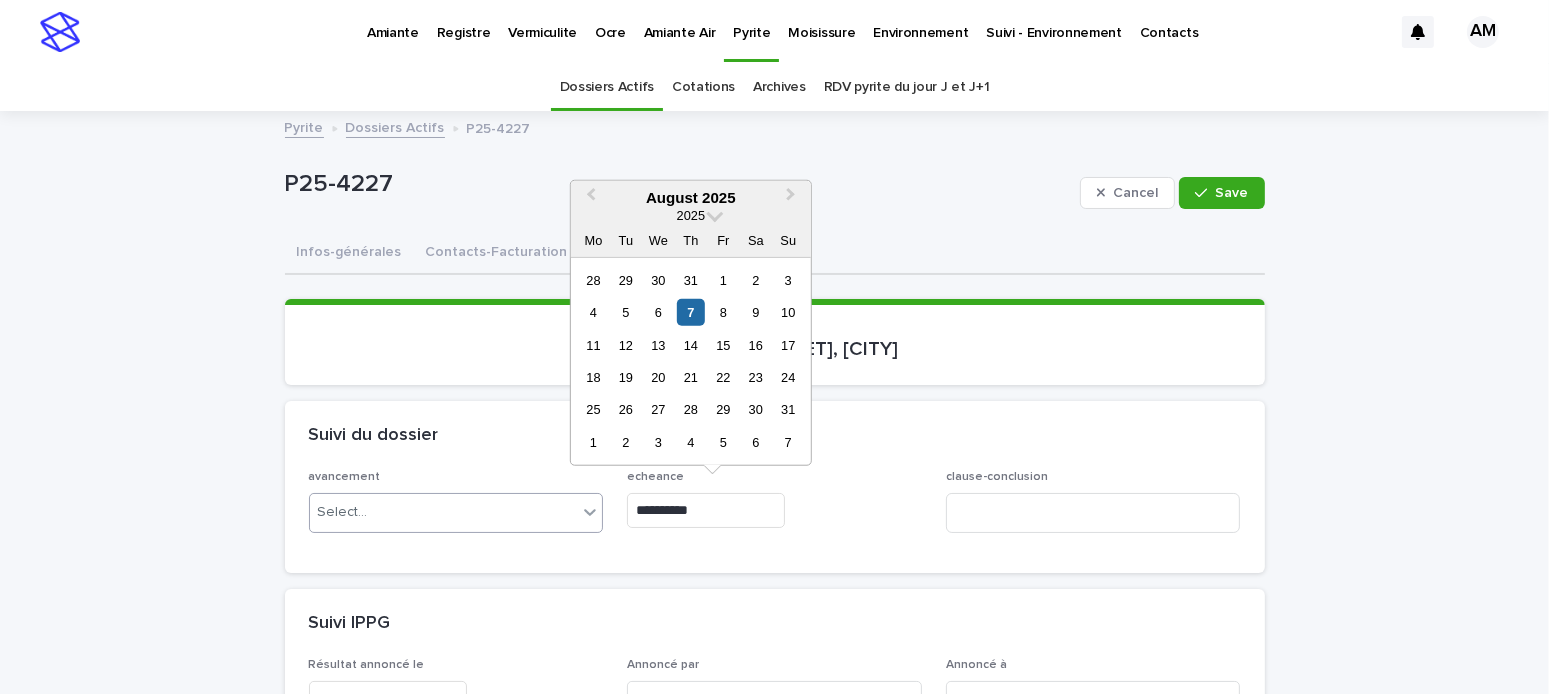 drag, startPoint x: 762, startPoint y: 515, endPoint x: 576, endPoint y: 505, distance: 186.26862 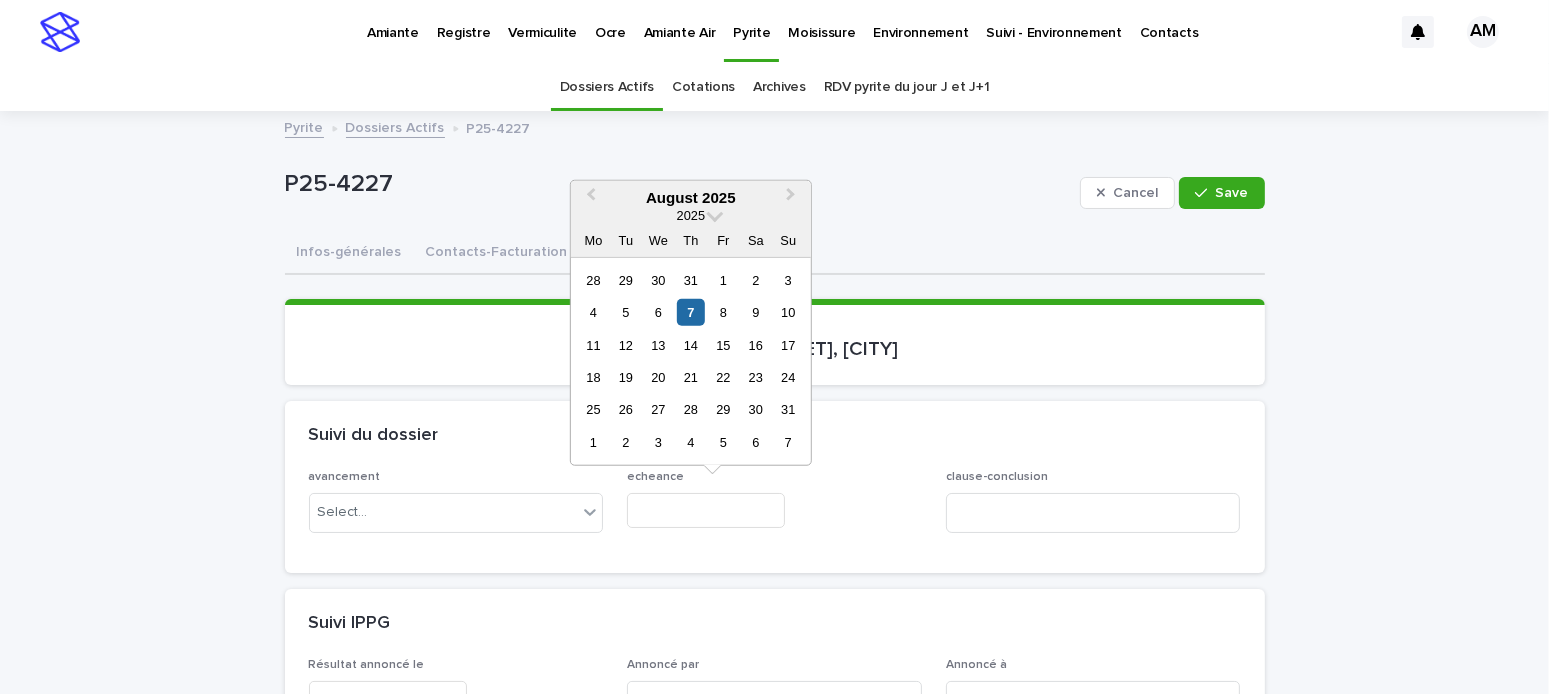 type on "**********" 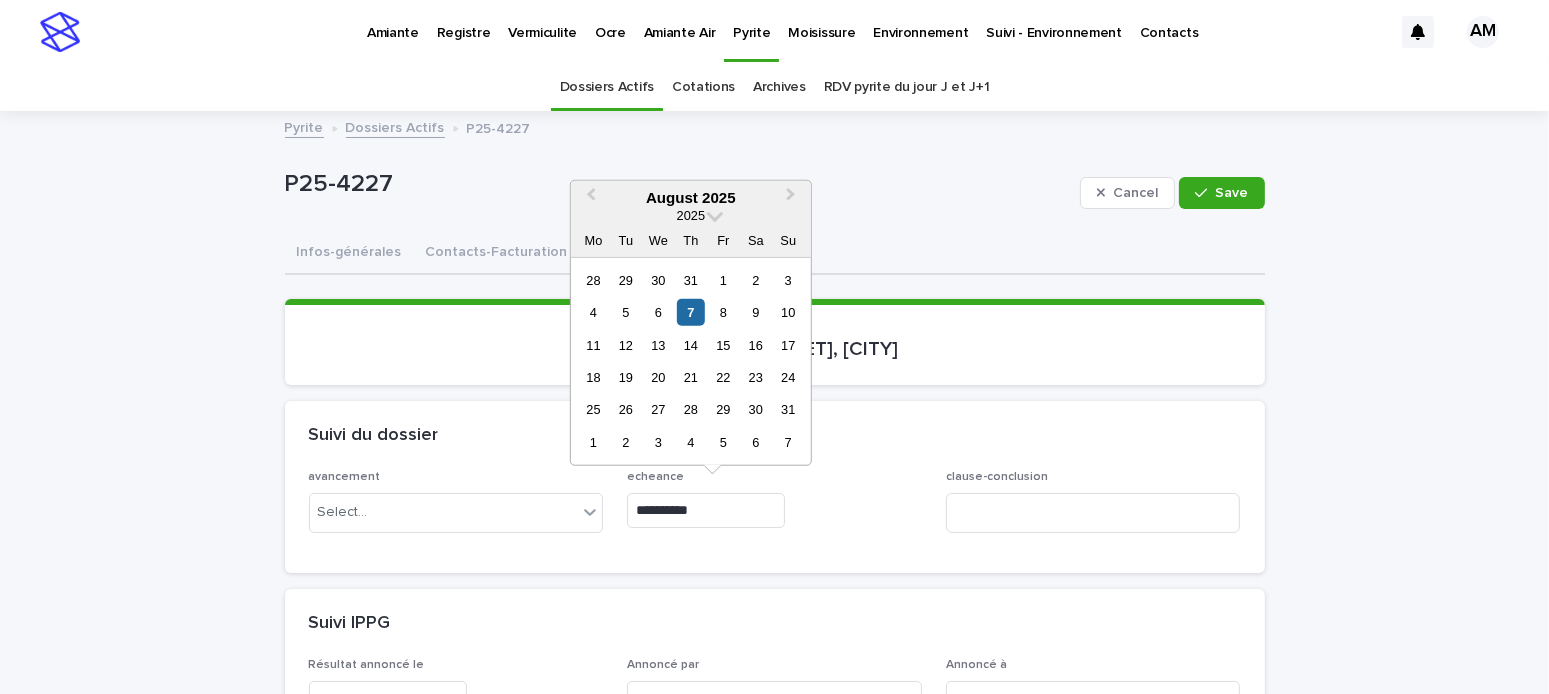 click on "**********" at bounding box center (775, 521) 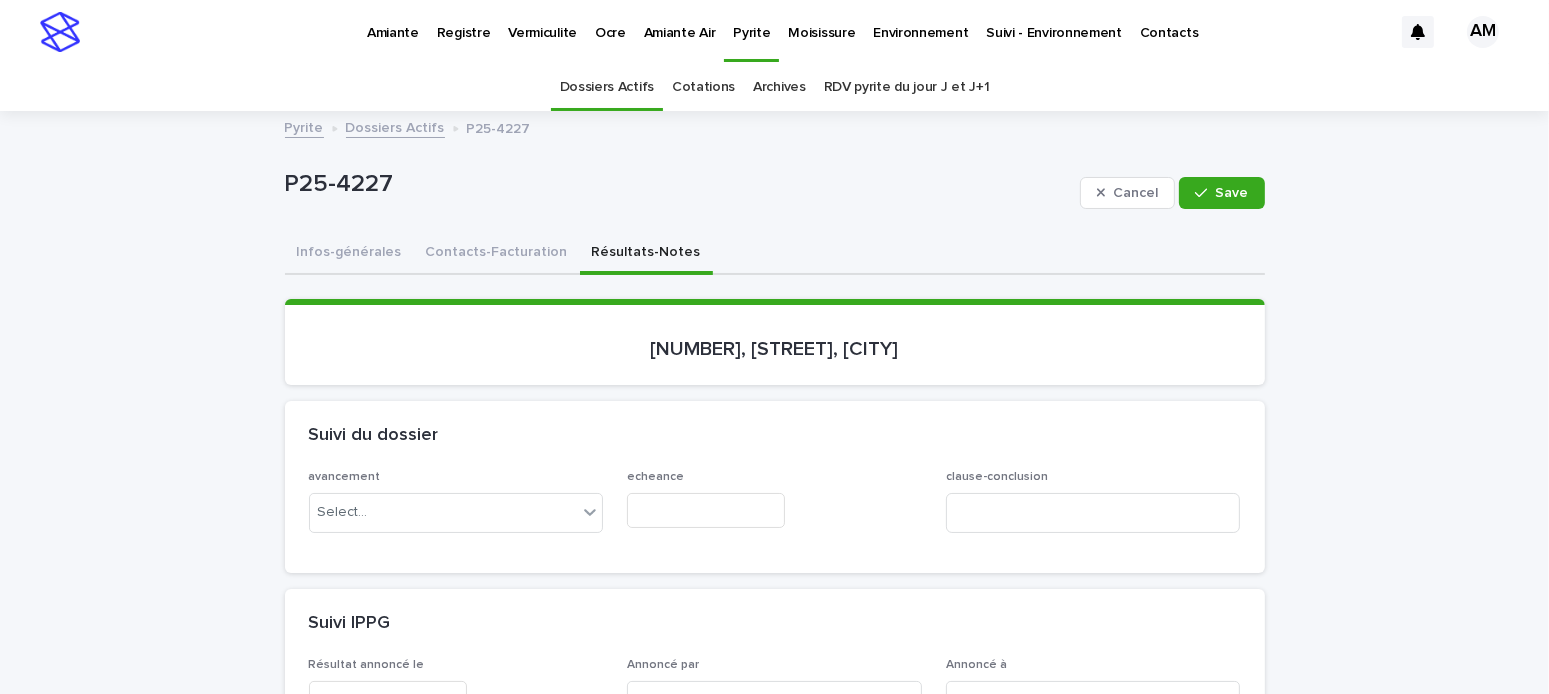 scroll, scrollTop: 500, scrollLeft: 0, axis: vertical 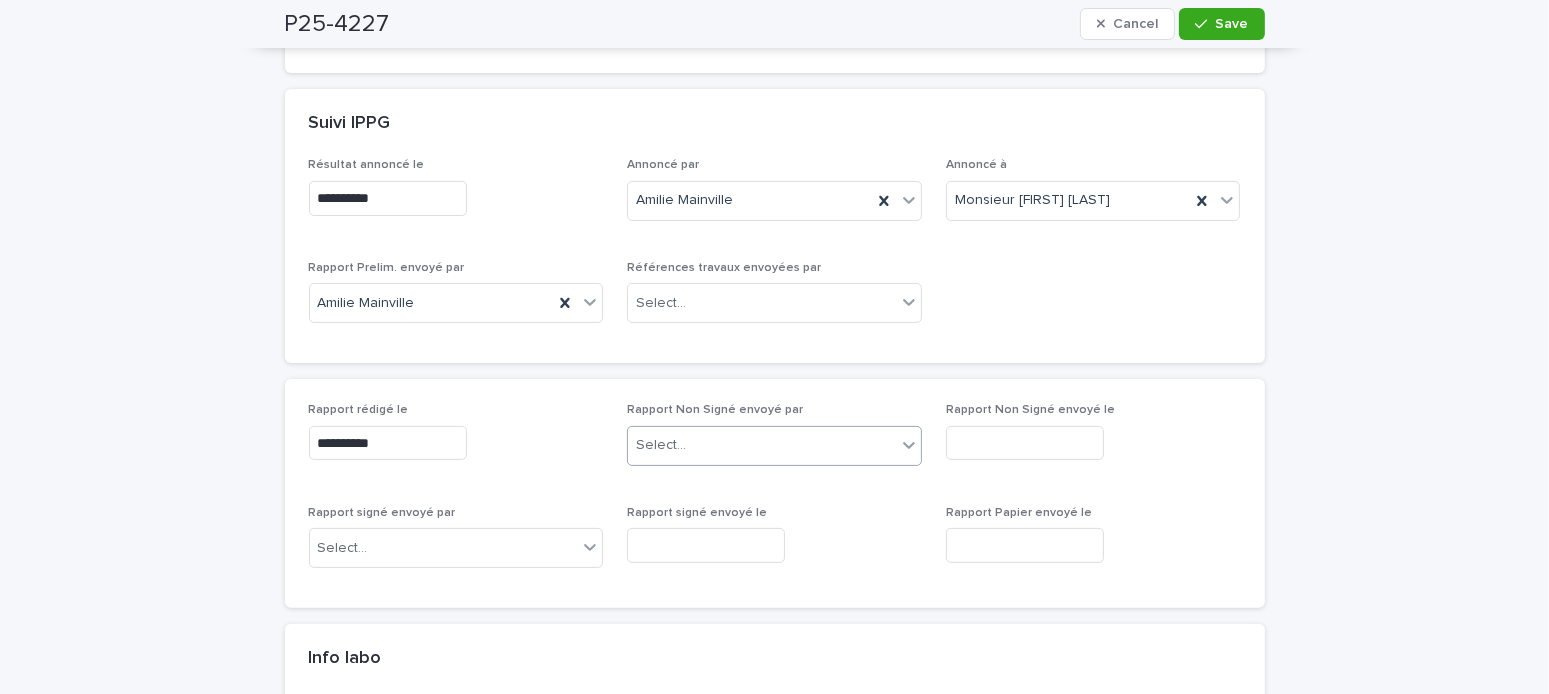 click on "Select..." at bounding box center [762, 445] 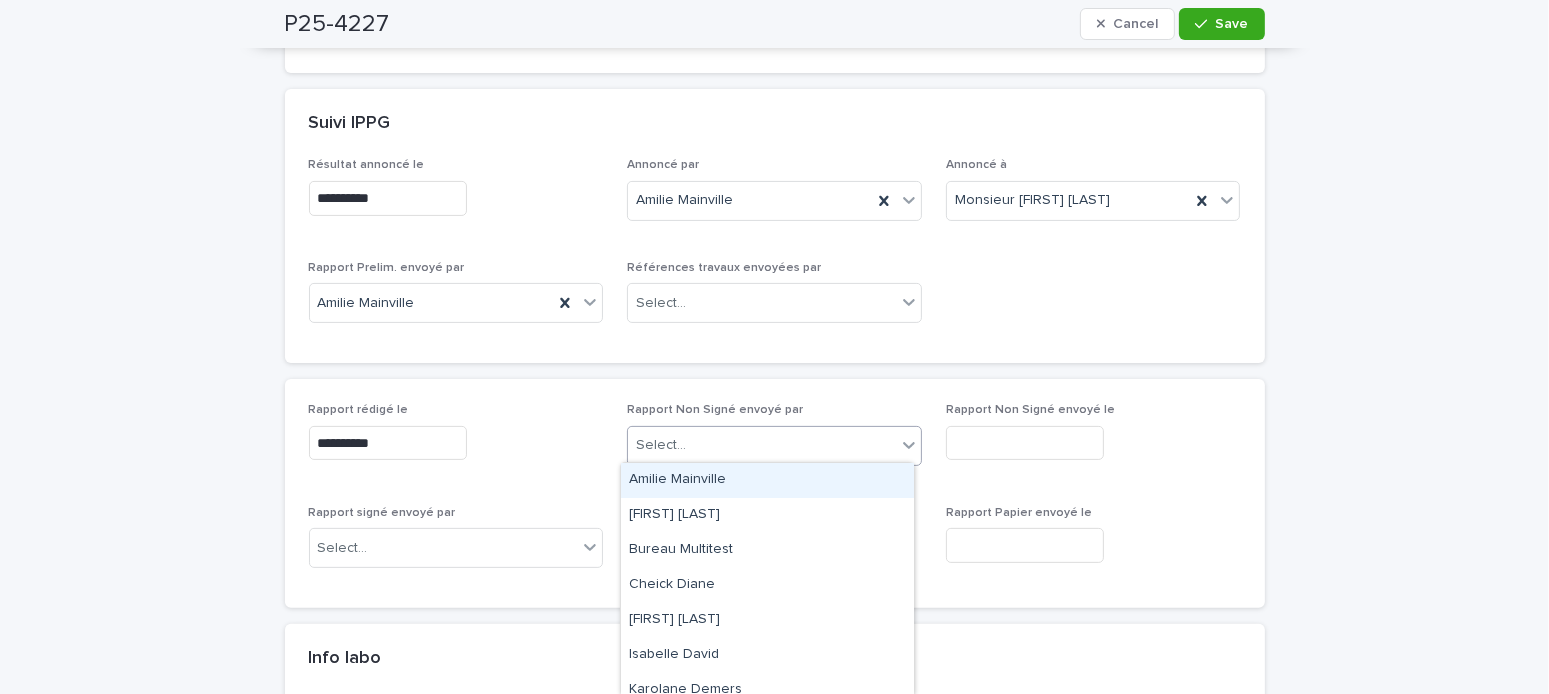 click on "Amilie Mainville" at bounding box center (767, 480) 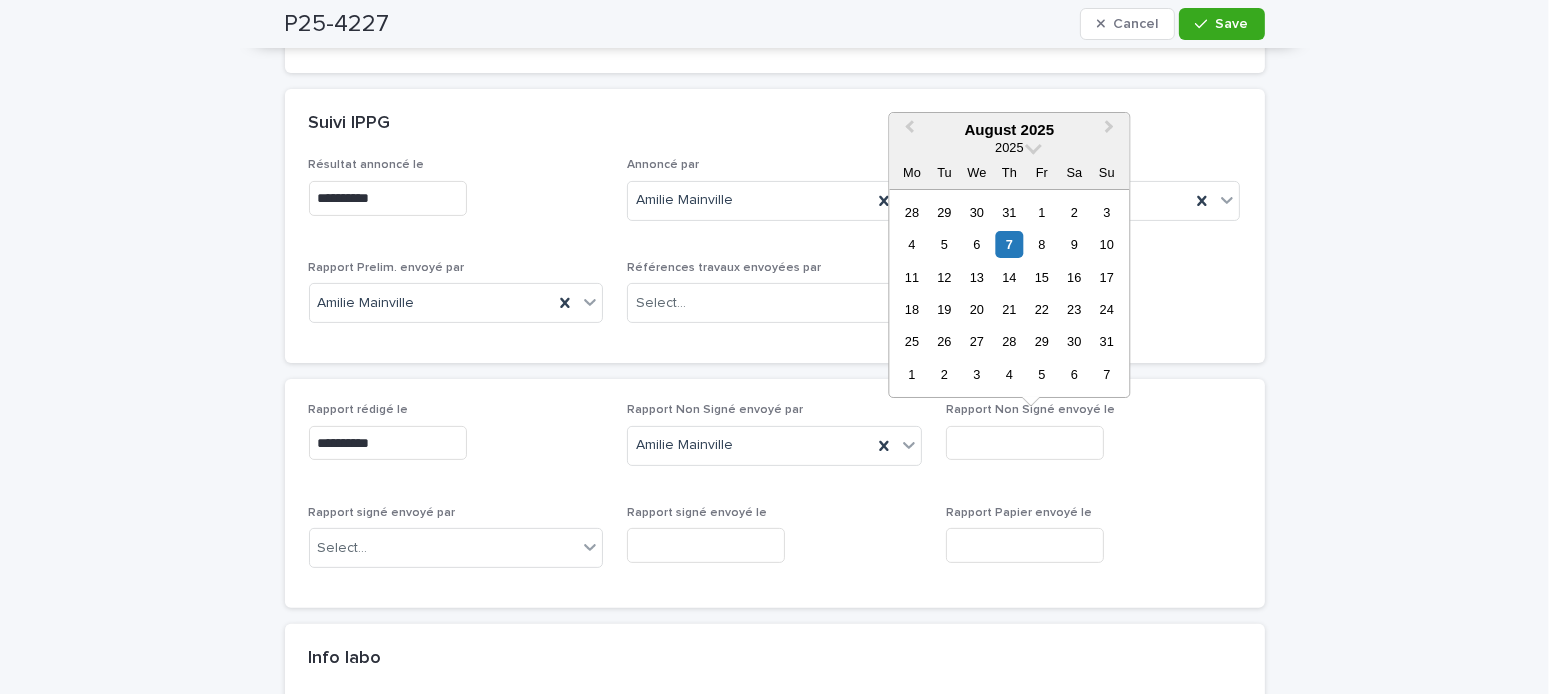 click at bounding box center [1025, 443] 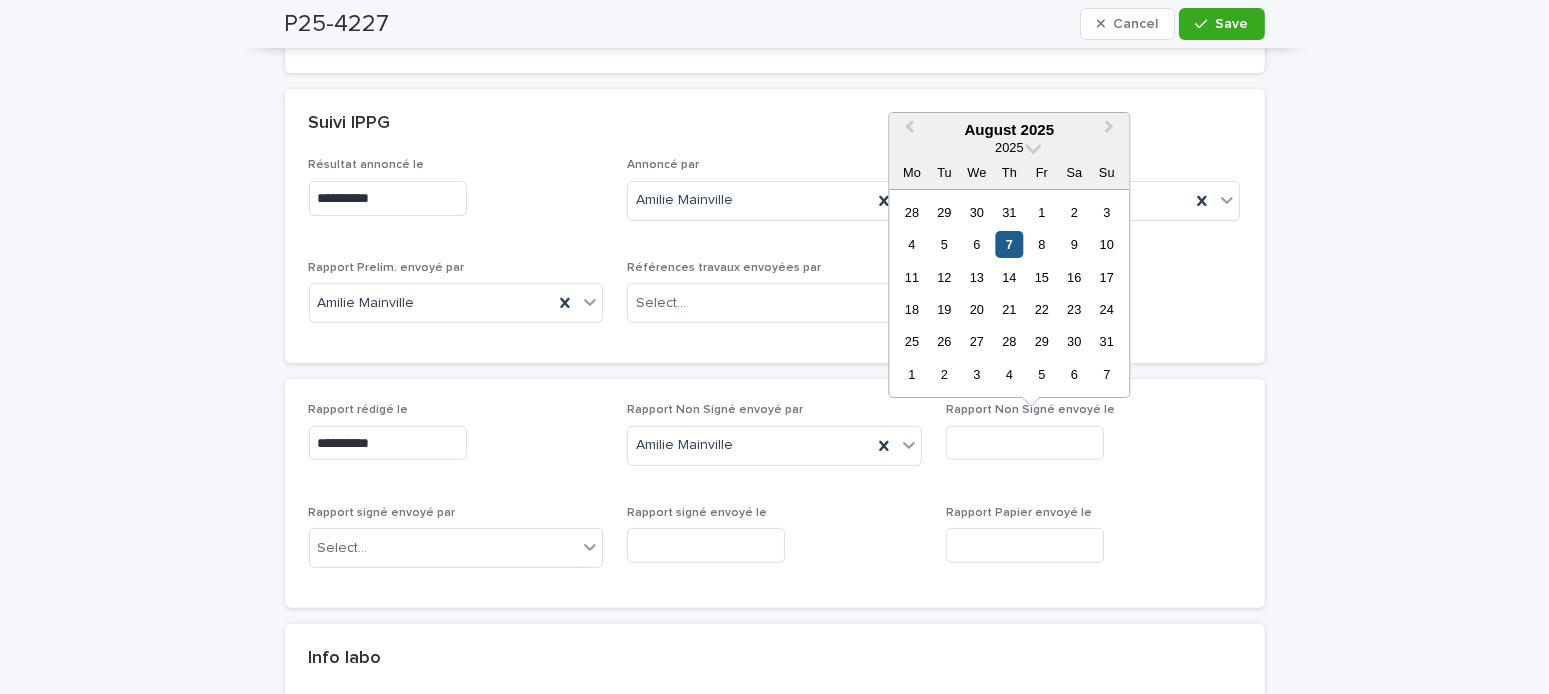 click on "7" at bounding box center [1009, 244] 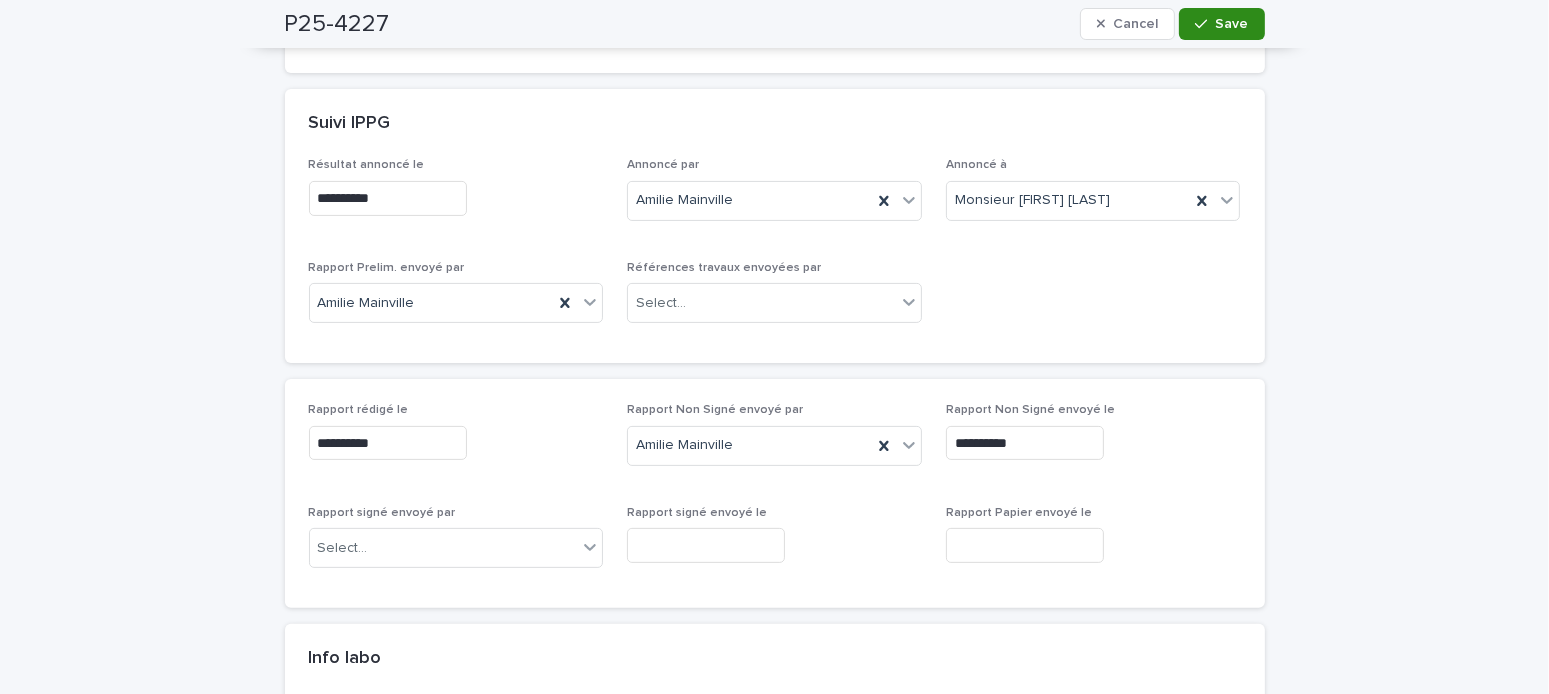 drag, startPoint x: 1214, startPoint y: 6, endPoint x: 1219, endPoint y: 22, distance: 16.763054 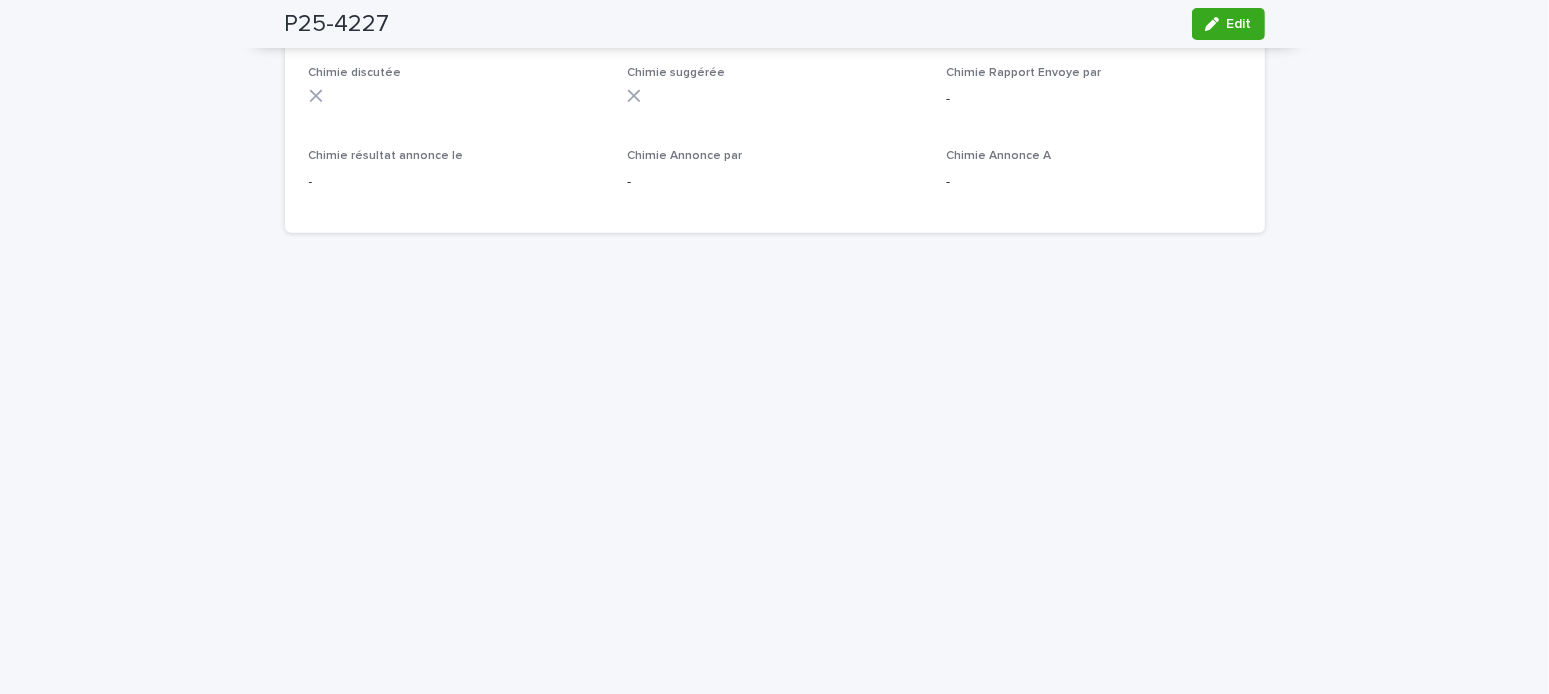 scroll, scrollTop: 1122, scrollLeft: 0, axis: vertical 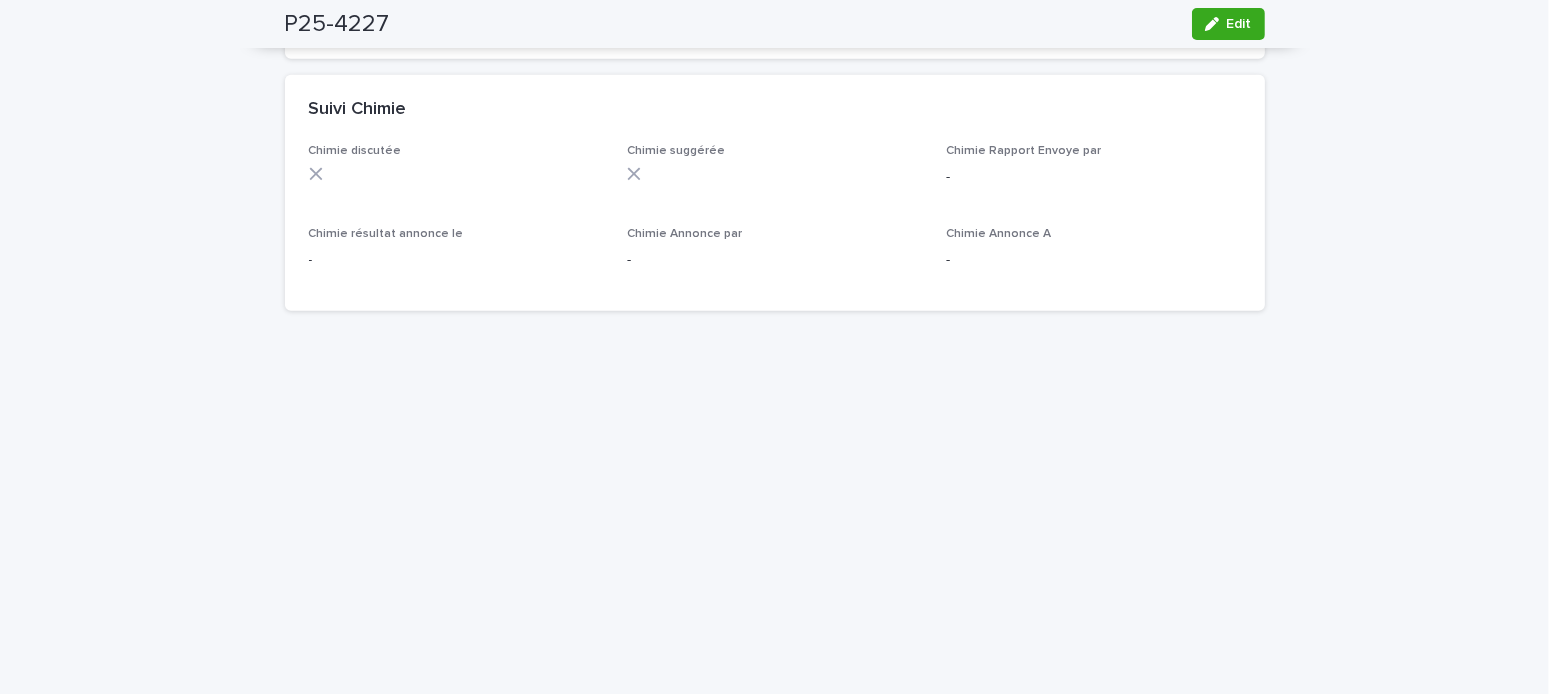 click on "Loading... Saving… Loading... Saving… P25-4227 Edit P25-4227 Edit Sorry, there was an error saving your record. Please try again. Please fill out the required fields below. Infos-générales Contacts-Facturation Résultats-Notes Can't display tree at index  0 Can't display tree at index  1 Loading... Saving… Loading... Saving… Loading... Saving…   484, rue de Gascogne, Boucherville Loading... Saving… Suivi du dossier avancement - echeance - clause-conclusion - Suivi IPPG Résultat annoncé le 05/08/2025 Annoncé par Amilie Mainville   Annoncé à Monsieur Gérald Gauthier   Rapport Prelim. envoyé par Amilie Mainville   Références travaux envoyées par - Rapport rédigé le 07/08/2025 Rapport Non Signé envoyé par Amilie Mainville   Rapport Non Signé envoyé le 07/08/2025 Rapport signé envoyé par - Rapport signé envoyé le - Rapport Papier envoyé le - Info labo numéro labo 61428 date recu signe - Suivi Chimie Chimie discutée Chimie suggérée Chimie Rapport Envoye par - - - - Loading..." at bounding box center [774, 129] 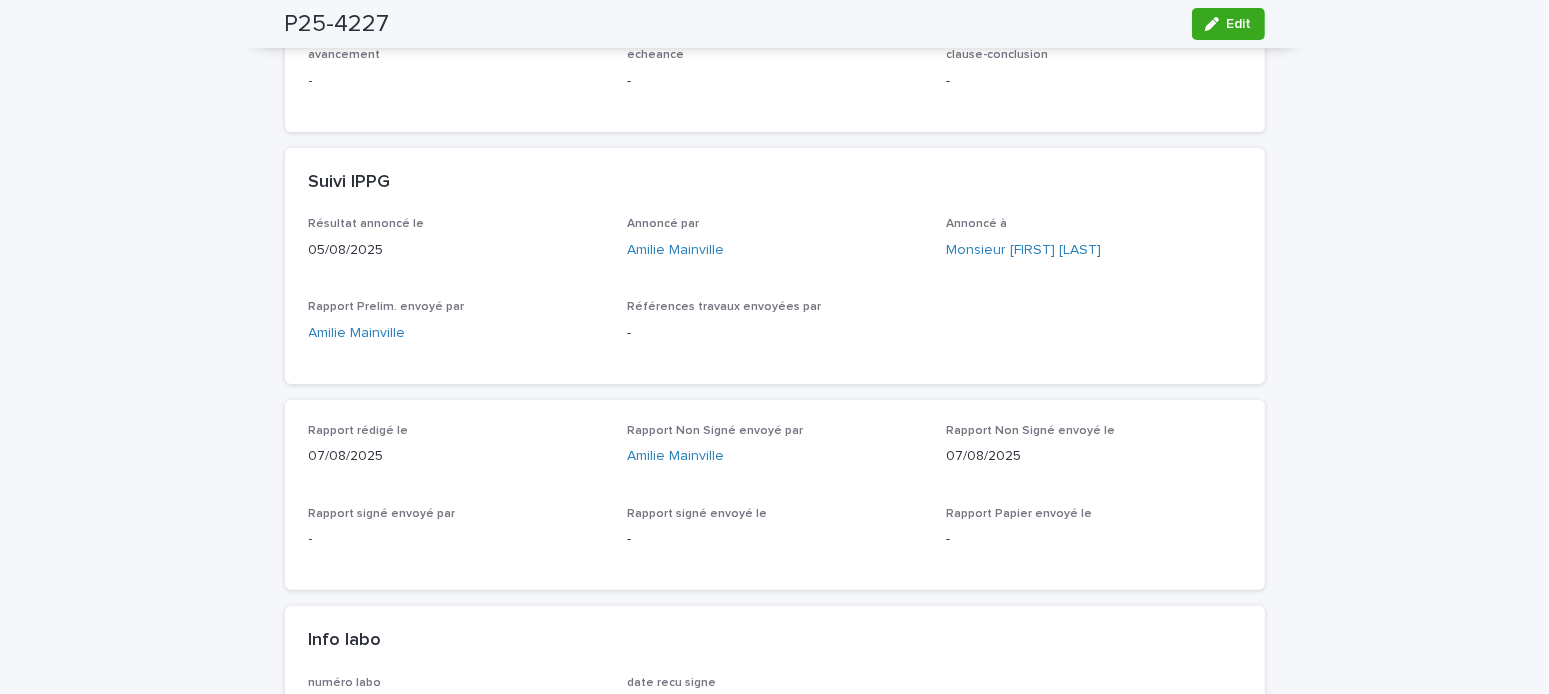 scroll, scrollTop: 0, scrollLeft: 0, axis: both 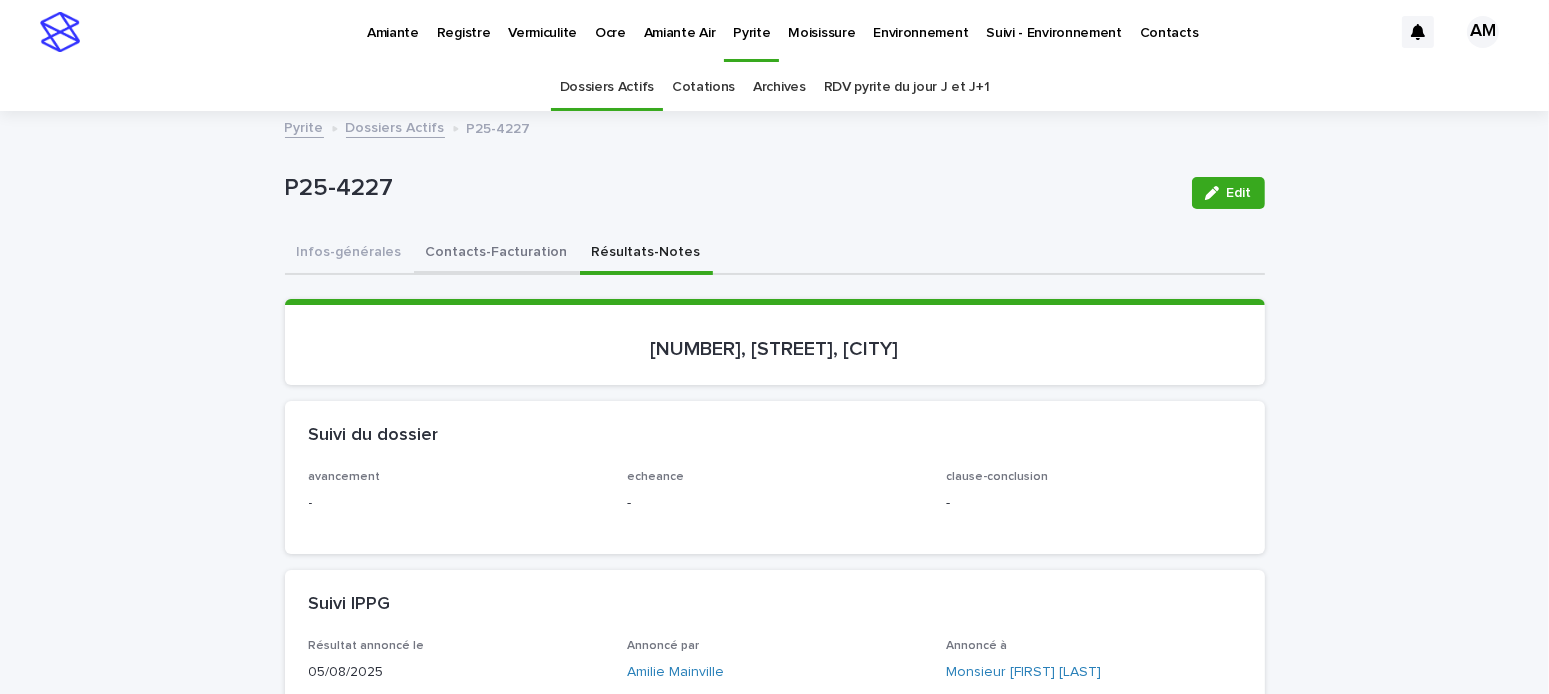click on "Contacts-Facturation" at bounding box center (497, 254) 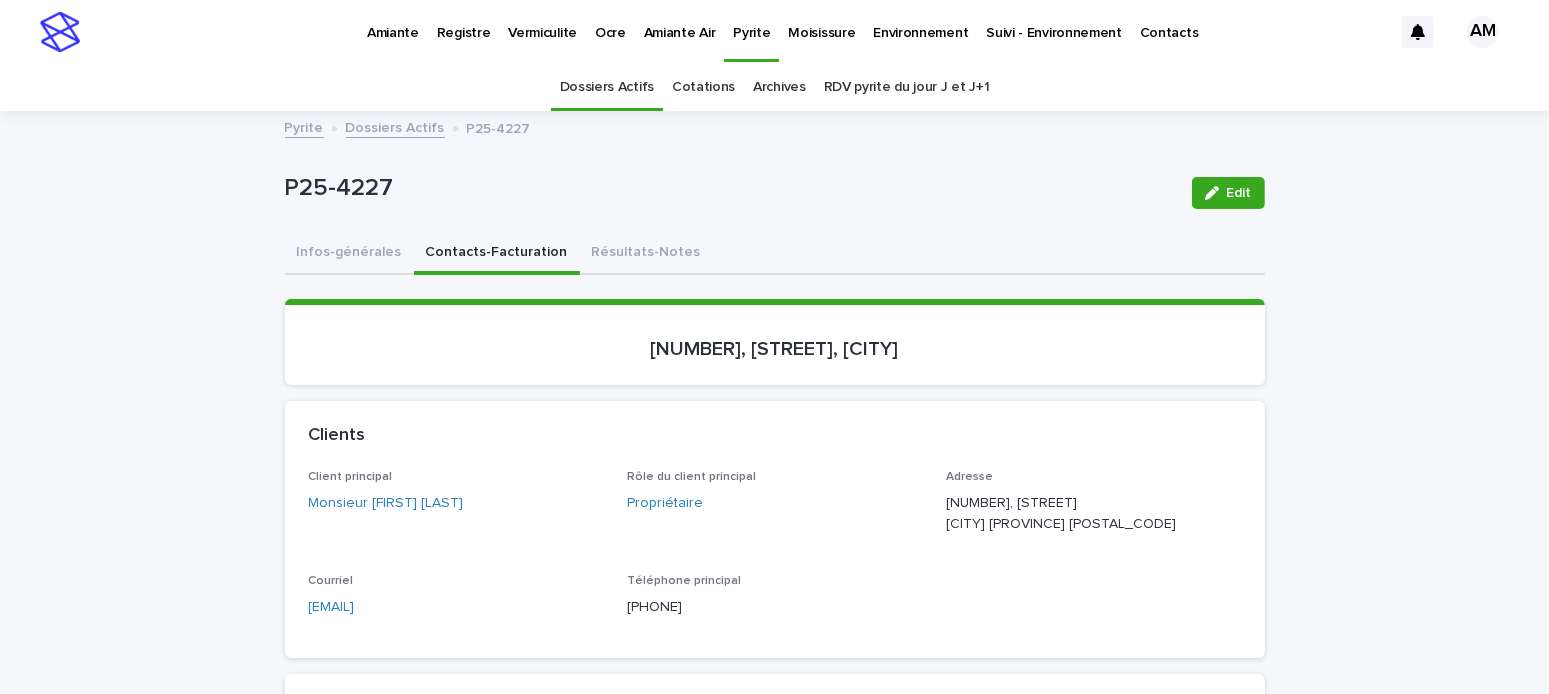 scroll, scrollTop: 300, scrollLeft: 0, axis: vertical 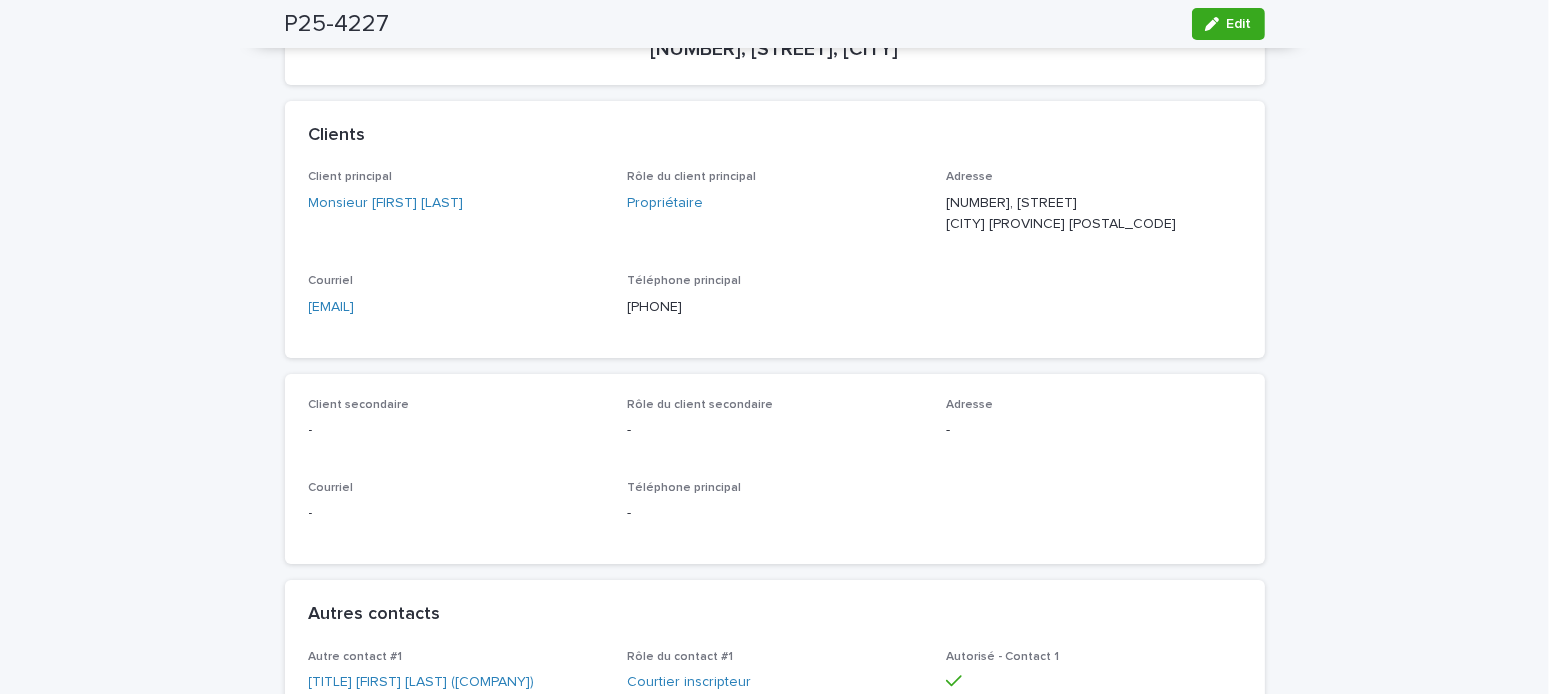 drag, startPoint x: 491, startPoint y: 340, endPoint x: 264, endPoint y: 331, distance: 227.17834 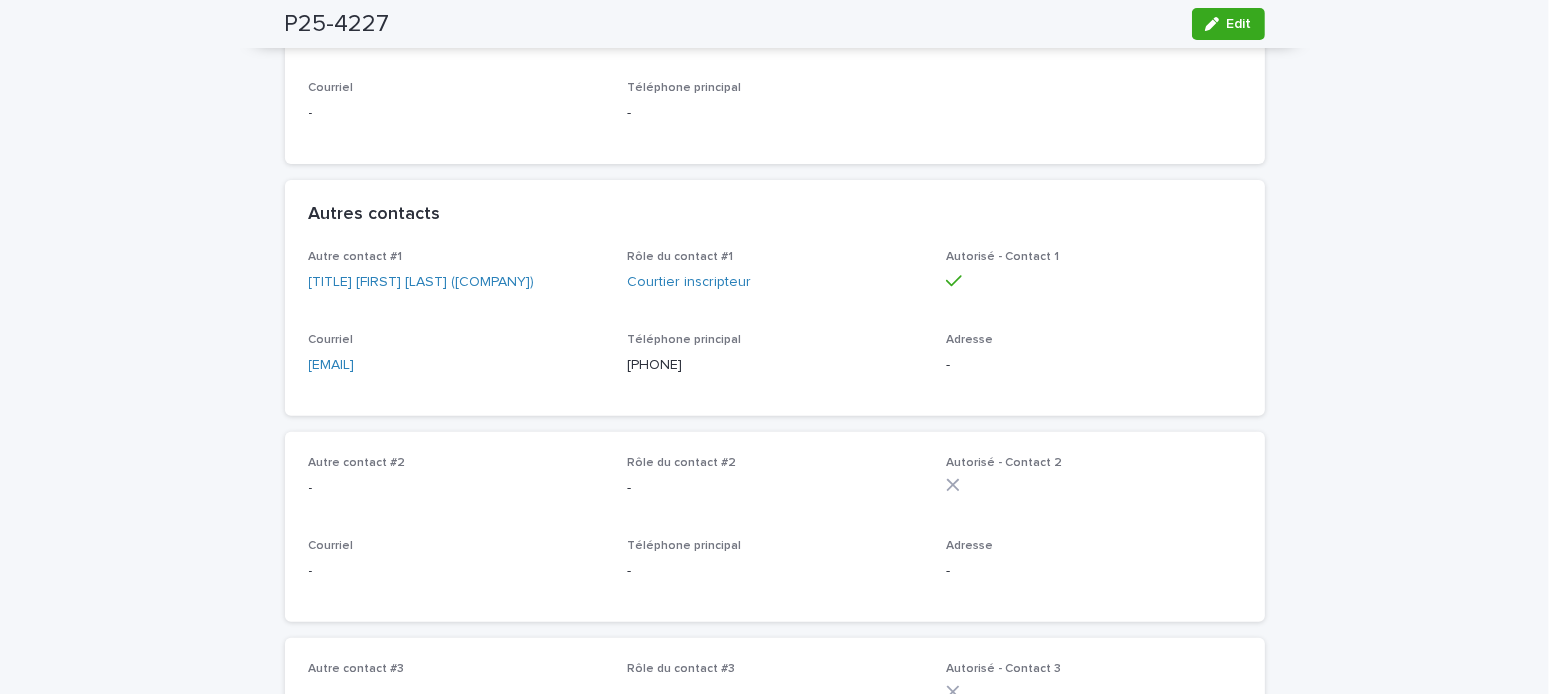 drag, startPoint x: 525, startPoint y: 383, endPoint x: 176, endPoint y: 385, distance: 349.00574 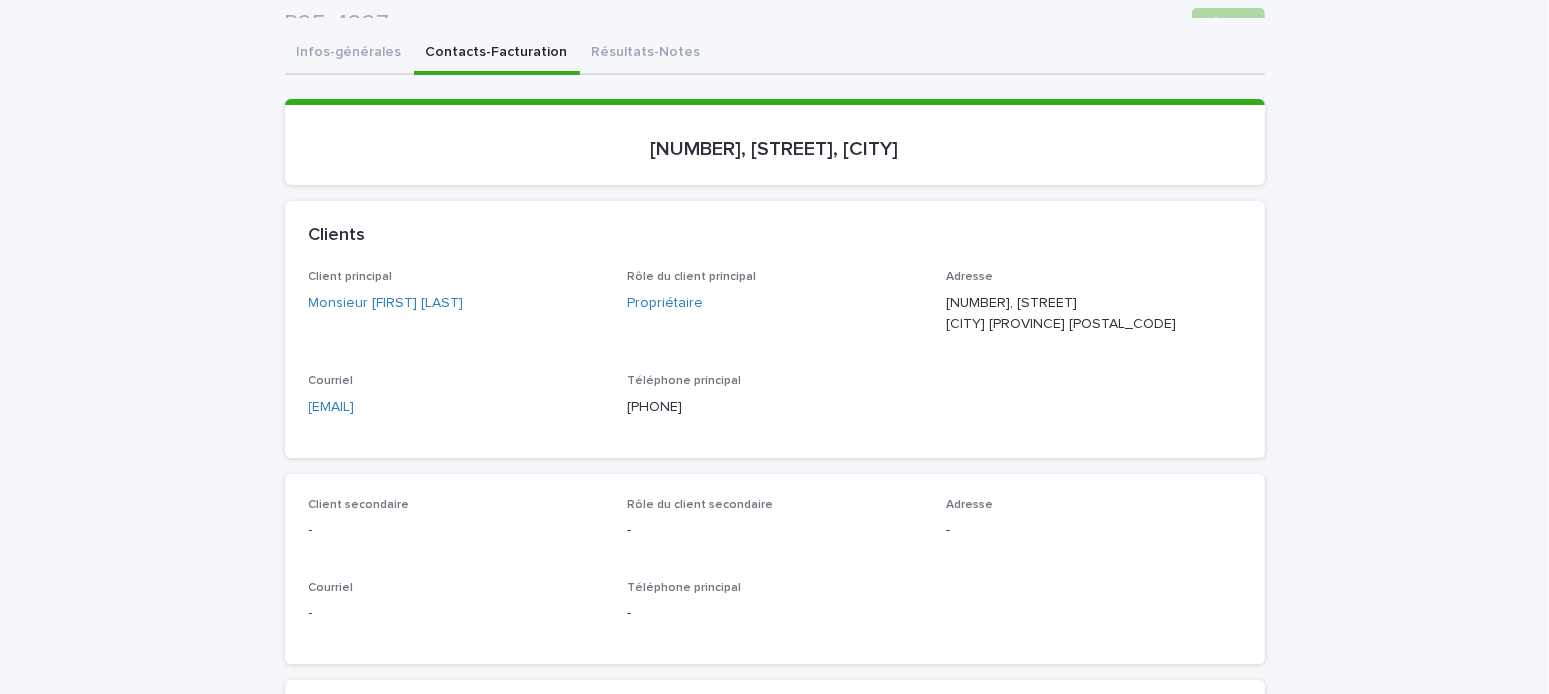 scroll, scrollTop: 0, scrollLeft: 0, axis: both 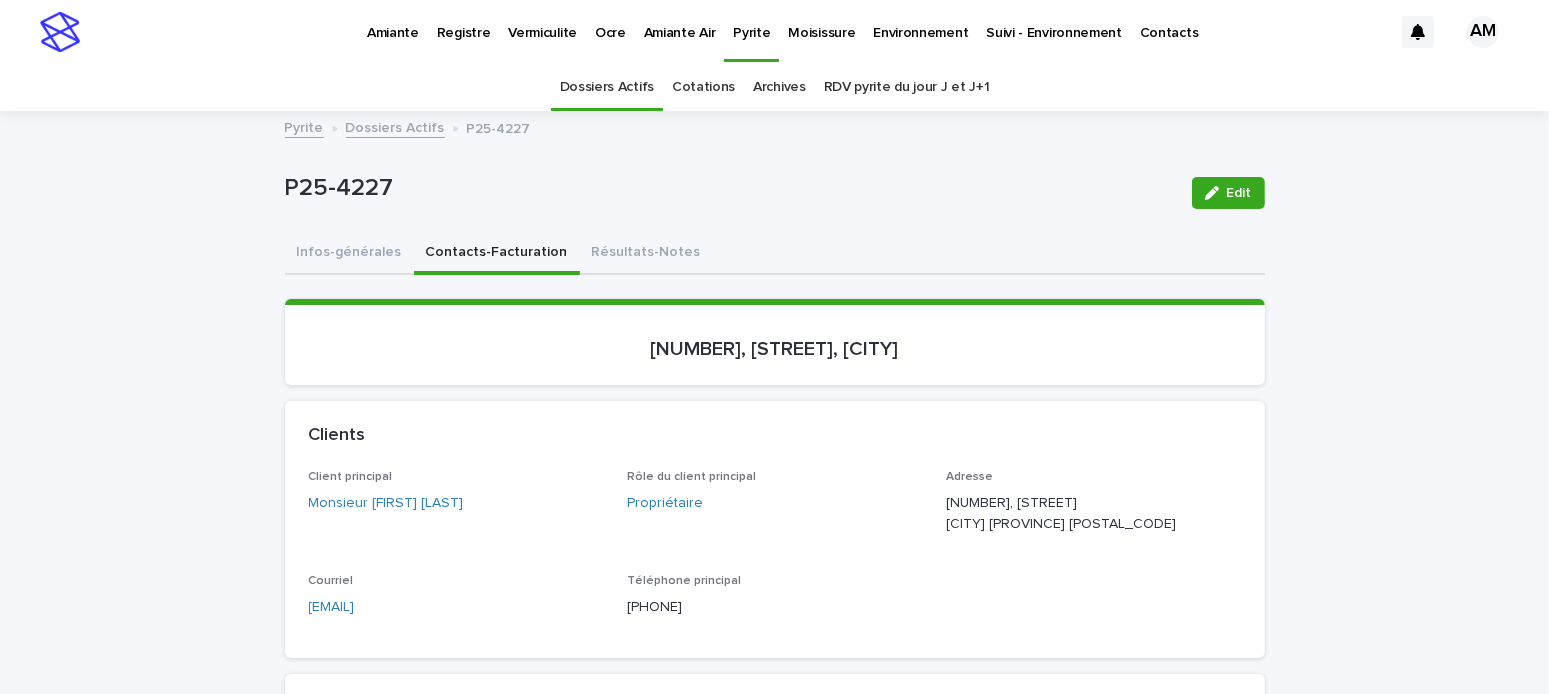 click on "Dossiers Actifs" at bounding box center (395, 126) 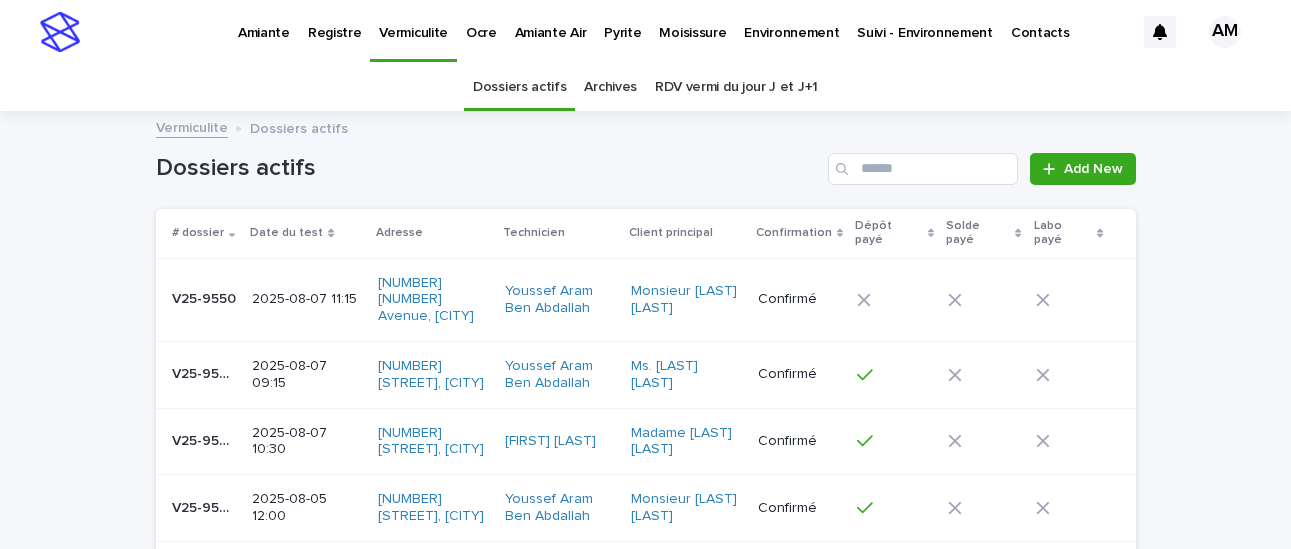scroll, scrollTop: 0, scrollLeft: 0, axis: both 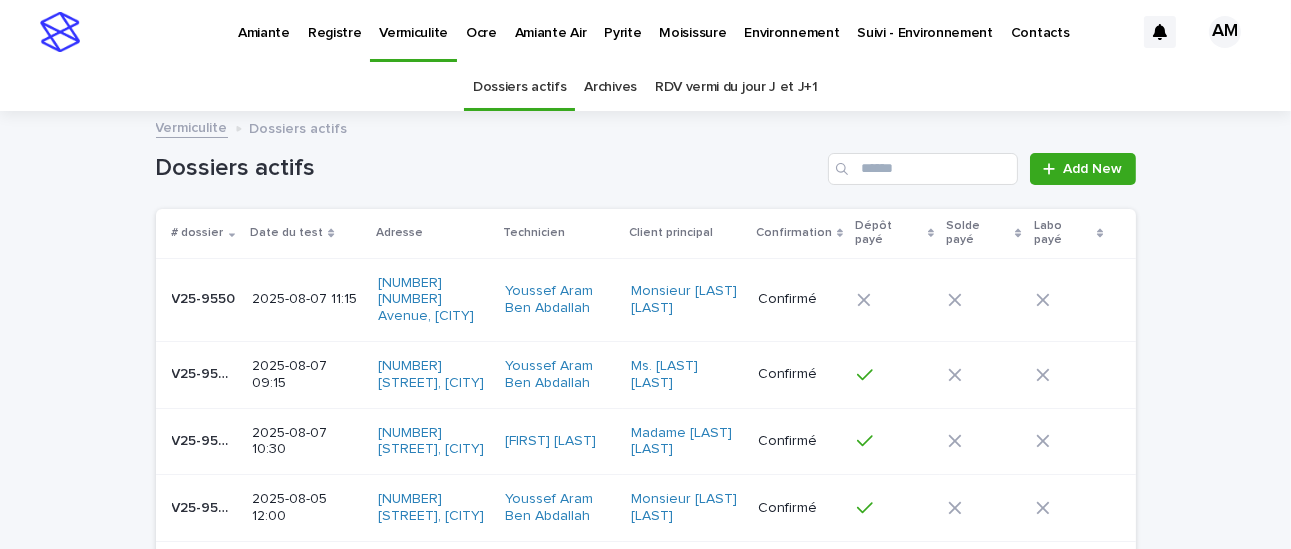 click on "RDV vermi du jour J et J+1" at bounding box center (736, 87) 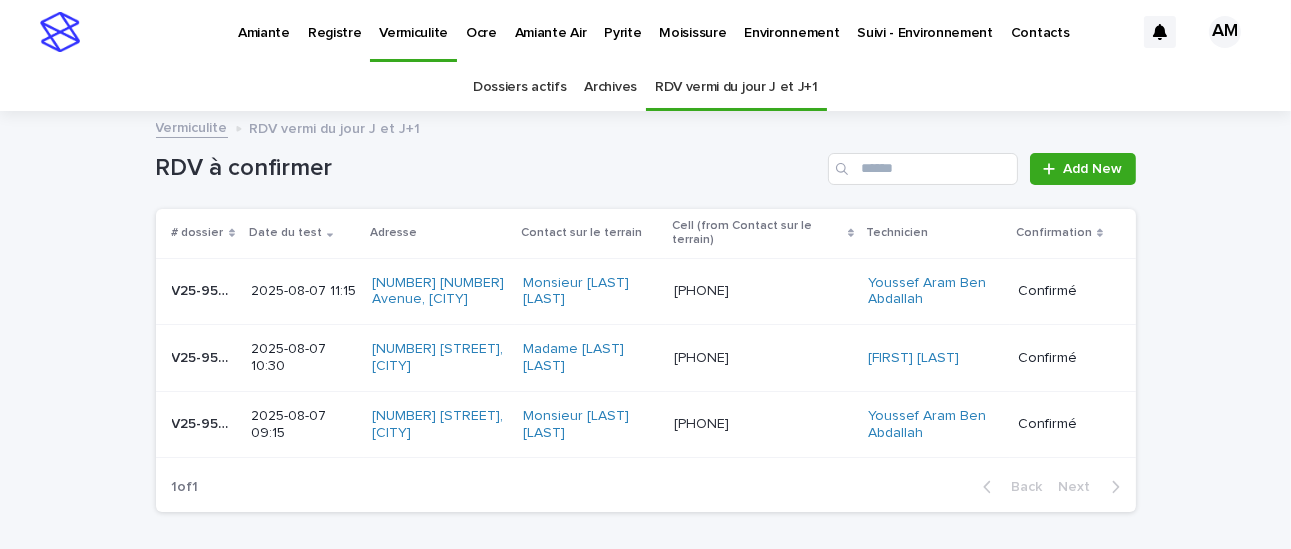 click on "Pyrite" at bounding box center (622, 21) 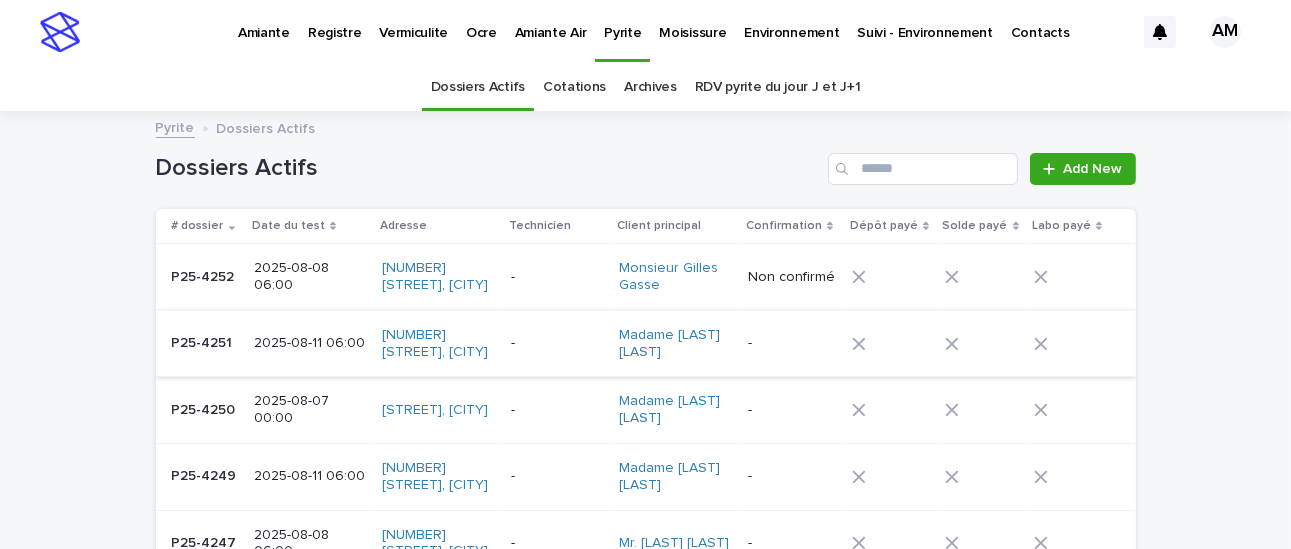 scroll, scrollTop: 100, scrollLeft: 0, axis: vertical 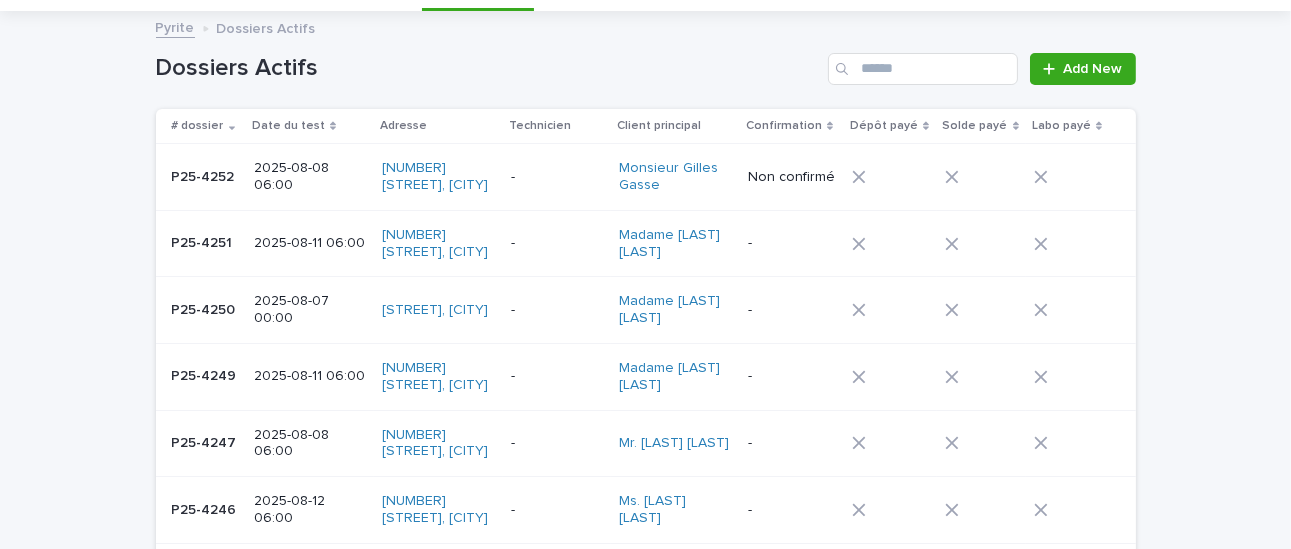 click on "2025-08-08 06:00" at bounding box center (309, 177) 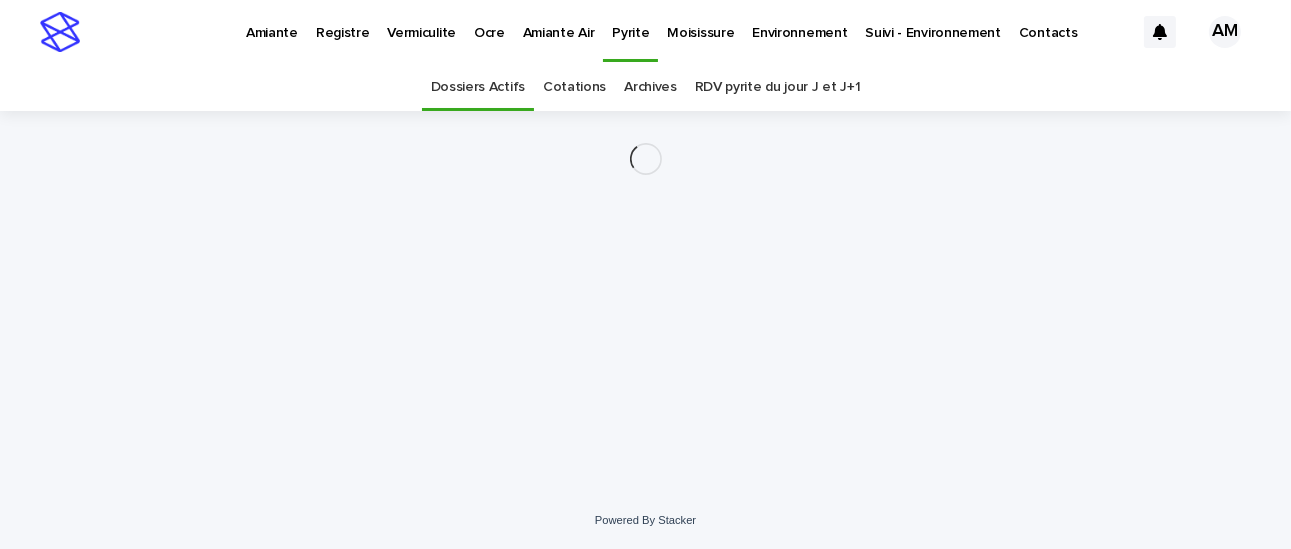 scroll, scrollTop: 0, scrollLeft: 0, axis: both 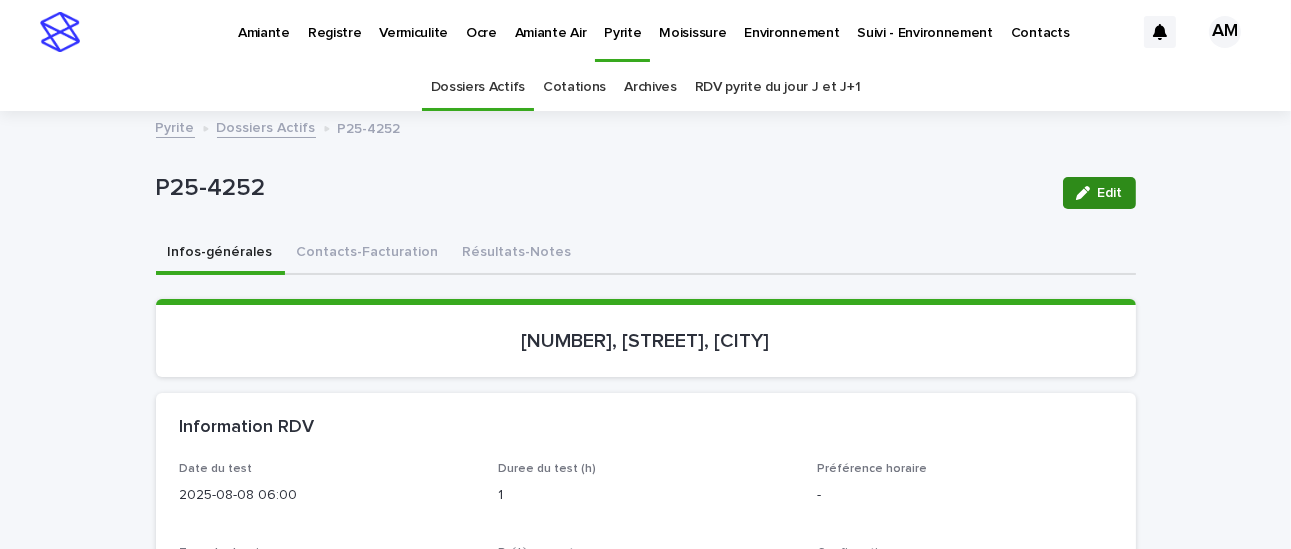 click on "Edit" at bounding box center [1099, 193] 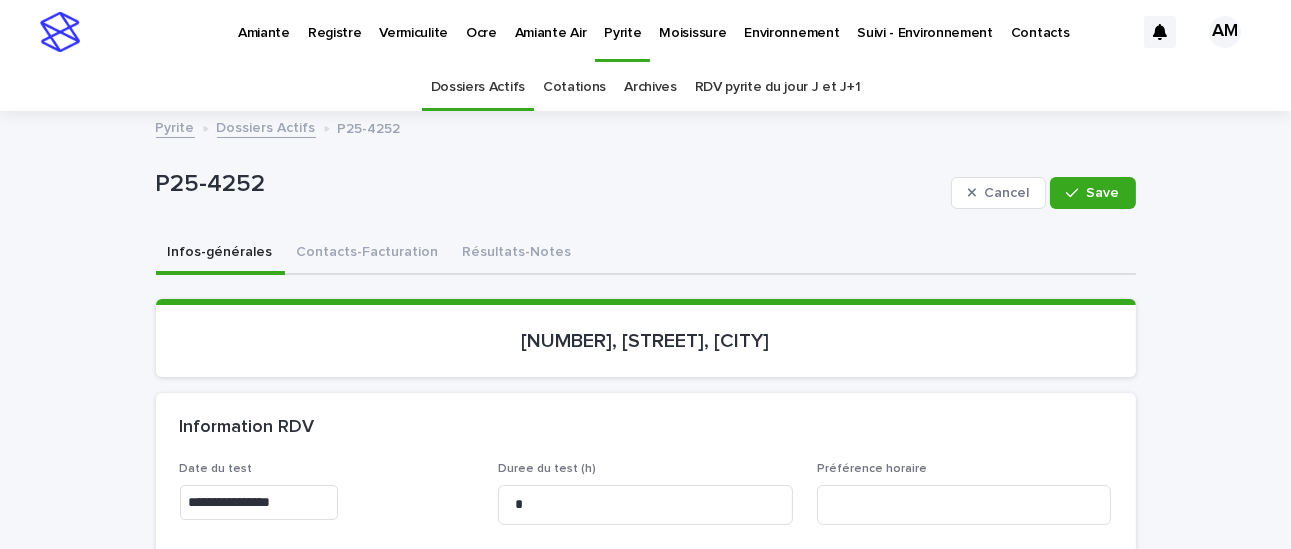 scroll, scrollTop: 300, scrollLeft: 0, axis: vertical 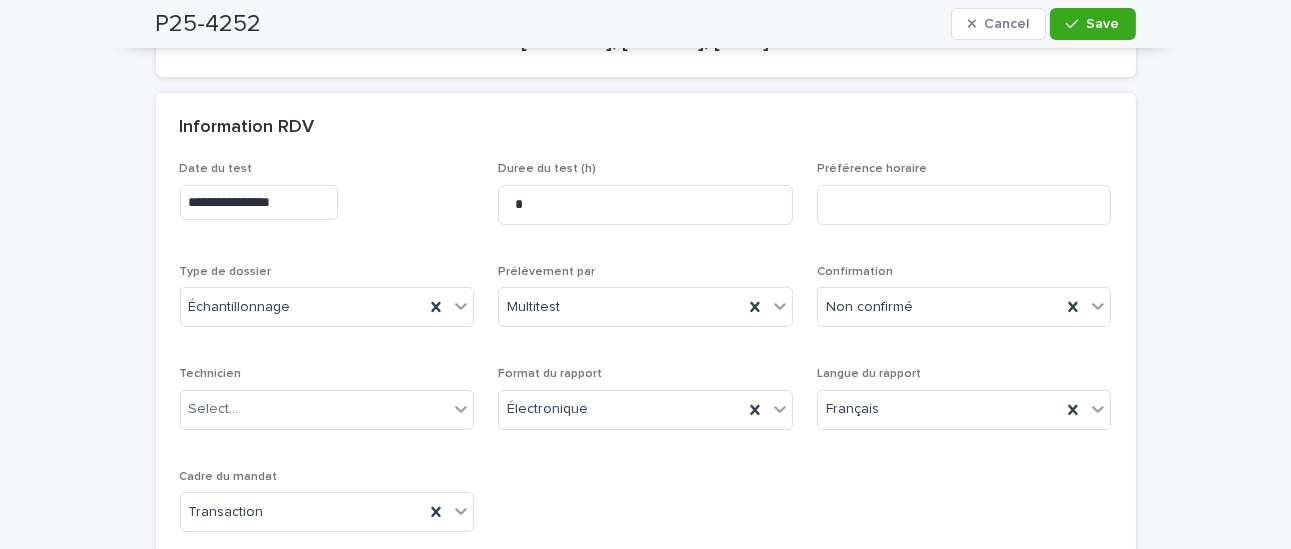 click on "**********" at bounding box center [259, 202] 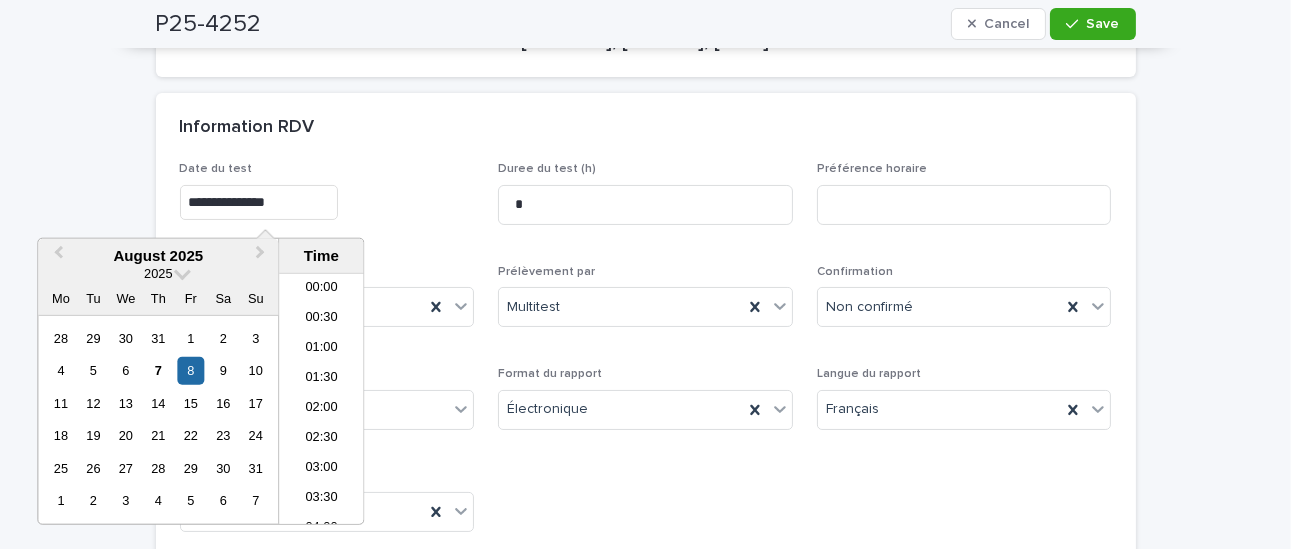 scroll, scrollTop: 250, scrollLeft: 0, axis: vertical 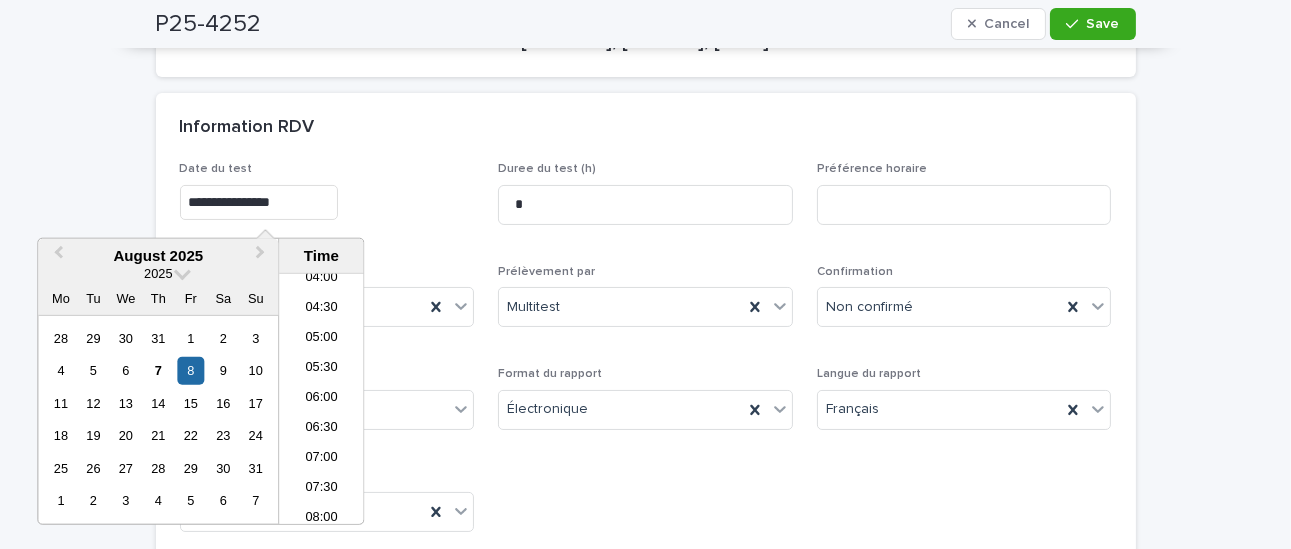 type on "**********" 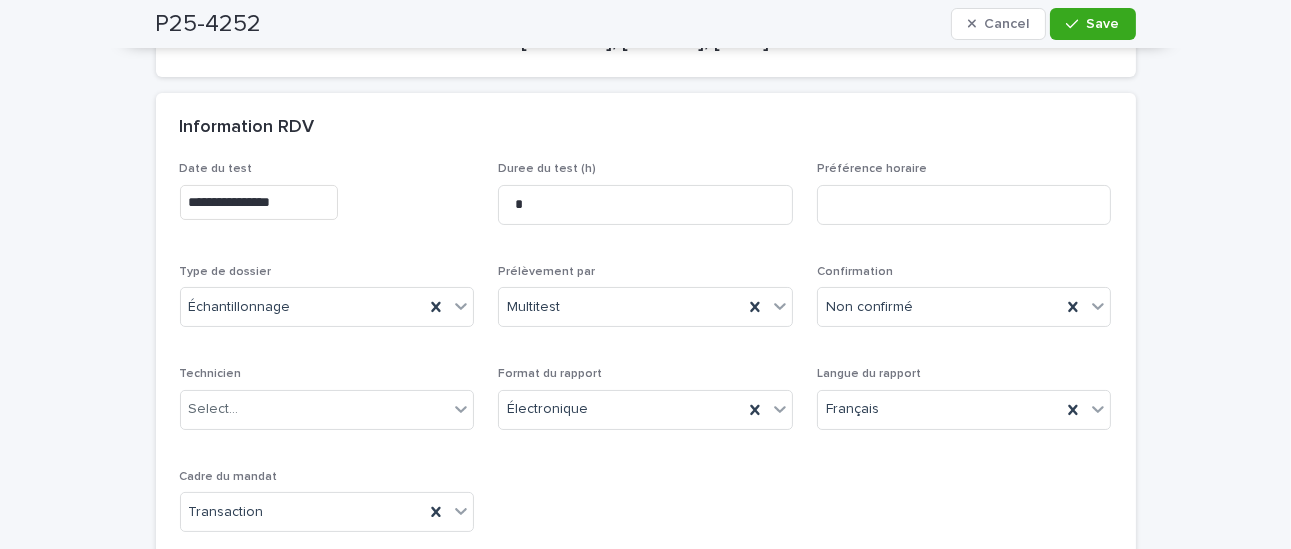 scroll, scrollTop: 400, scrollLeft: 0, axis: vertical 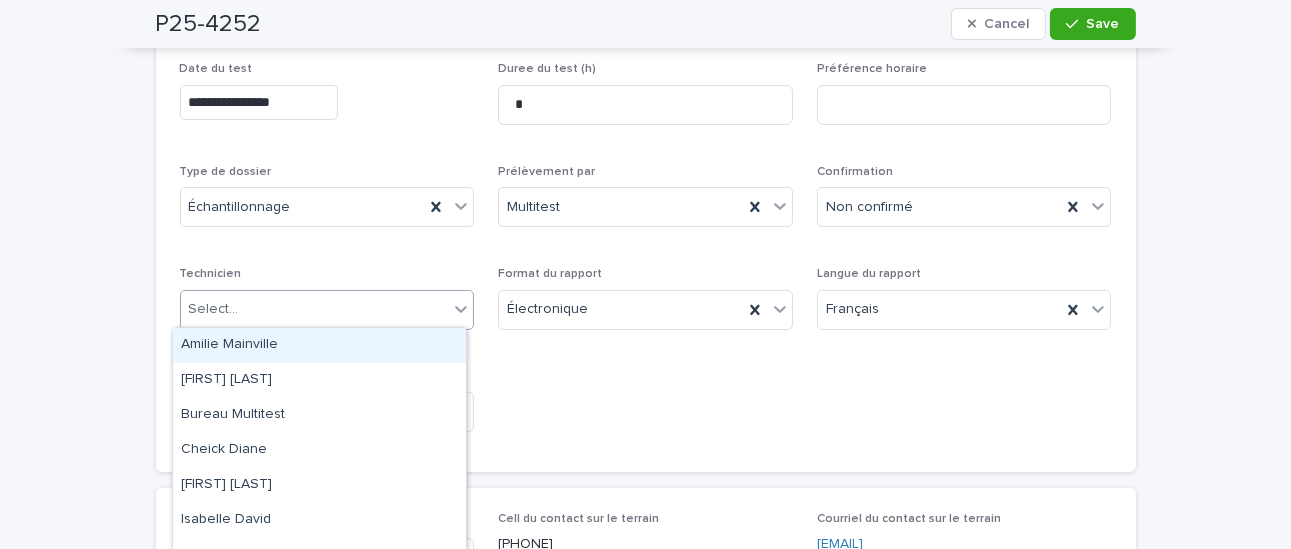 click on "Select..." at bounding box center [214, 309] 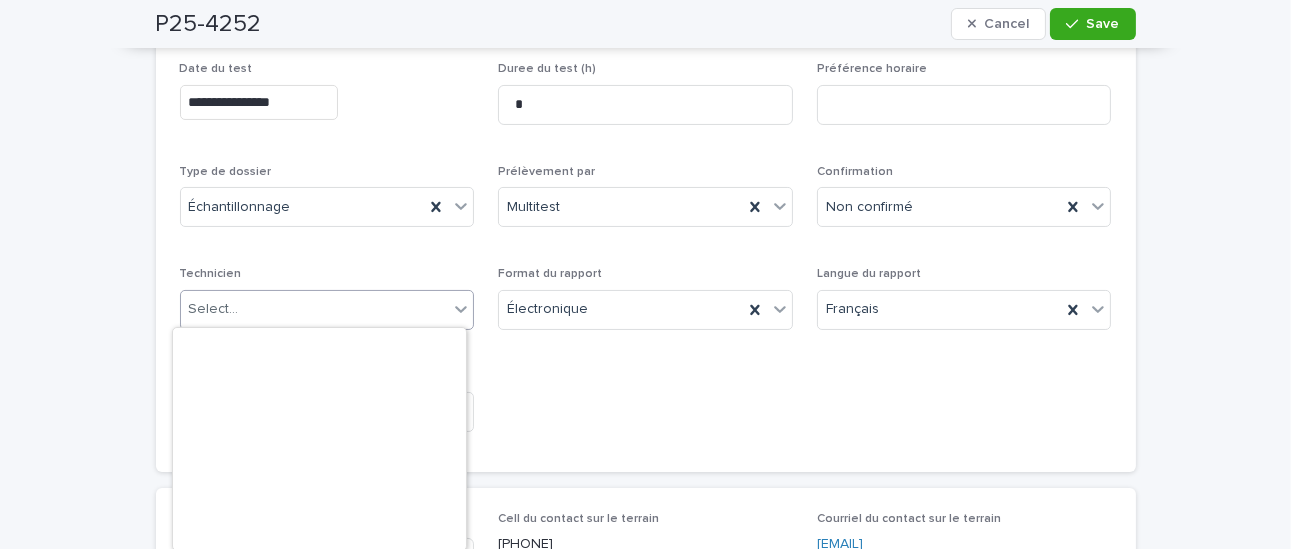 scroll, scrollTop: 400, scrollLeft: 0, axis: vertical 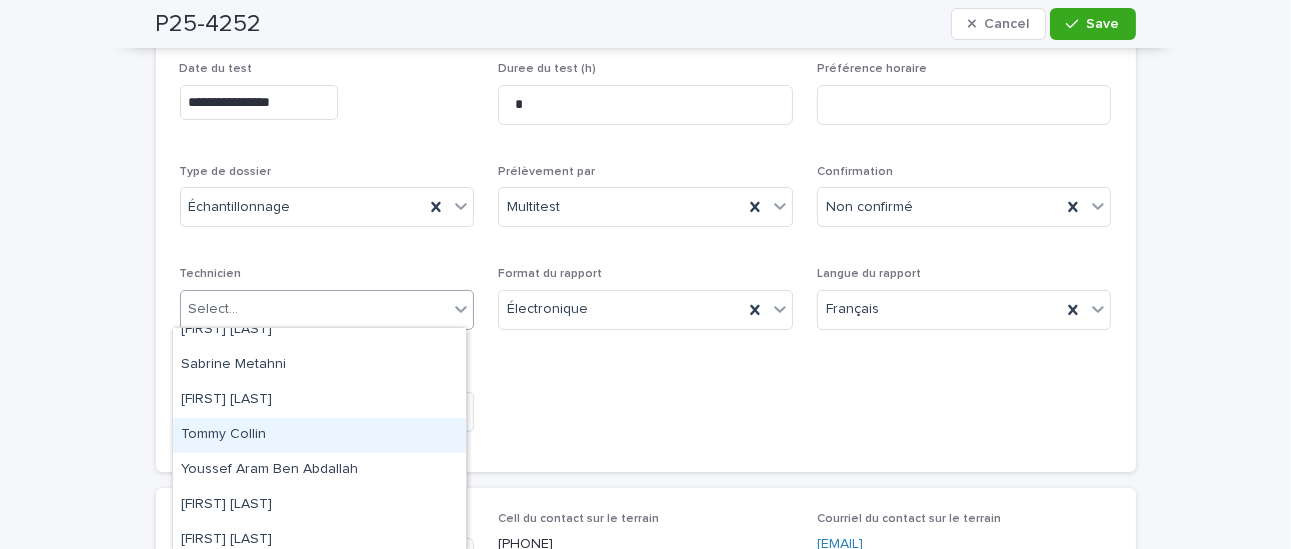click on "Tommy Collin" at bounding box center [319, 435] 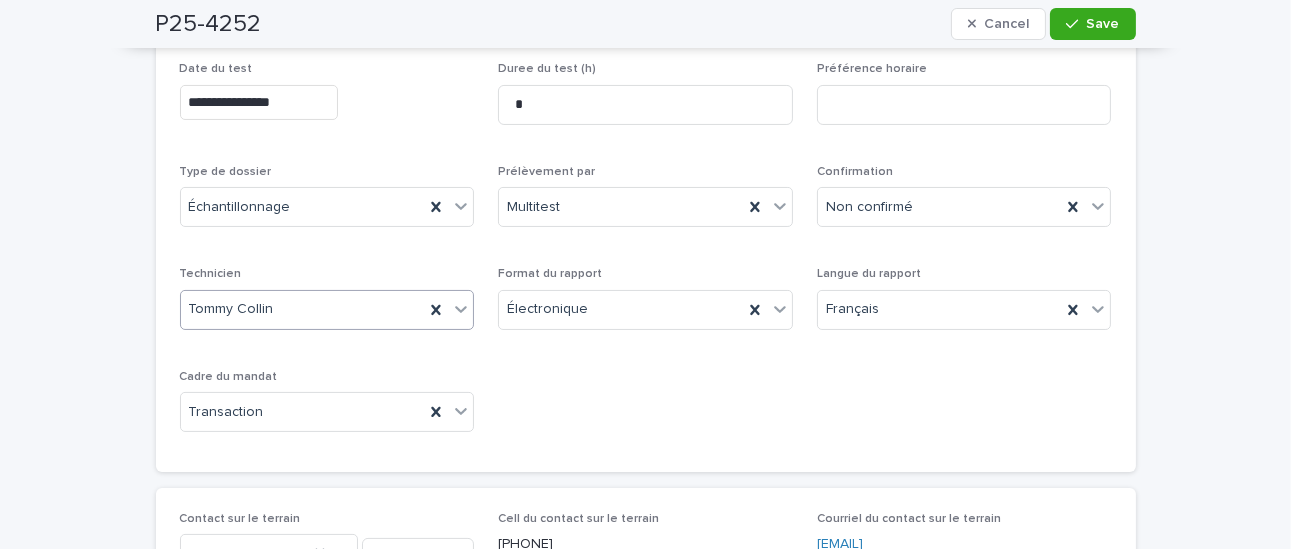 scroll, scrollTop: 0, scrollLeft: 0, axis: both 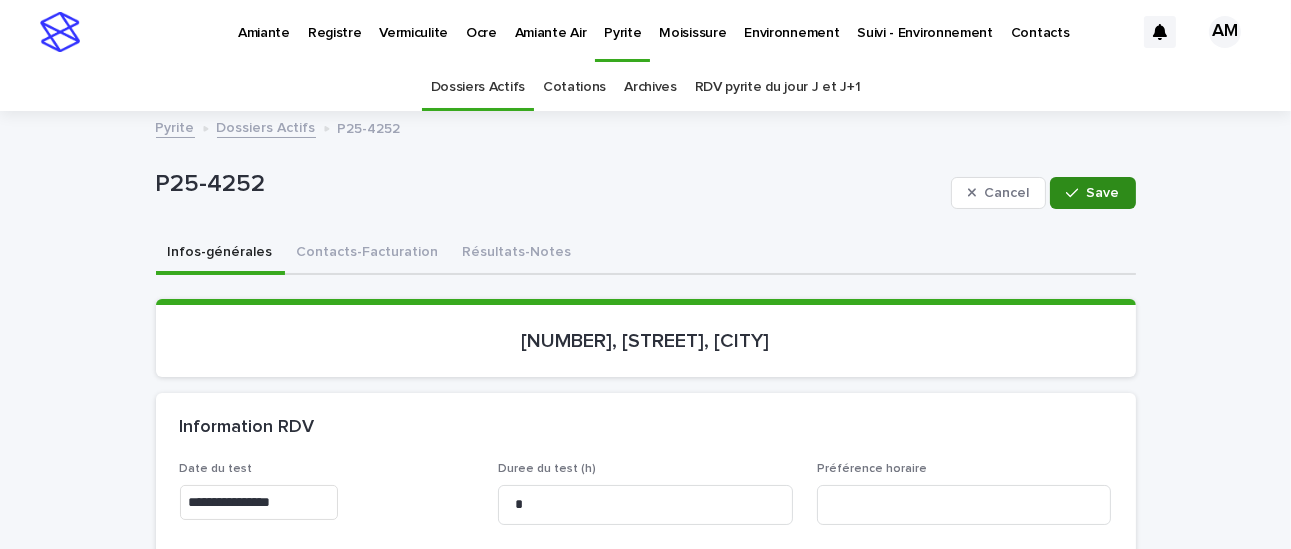 click on "Save" at bounding box center (1092, 193) 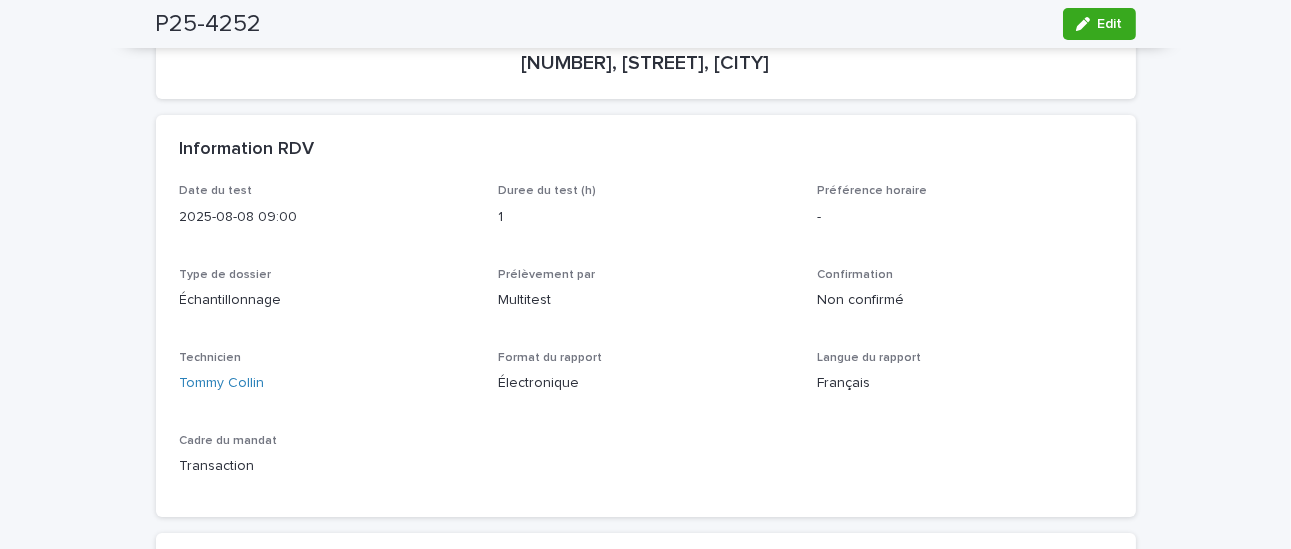 scroll, scrollTop: 0, scrollLeft: 0, axis: both 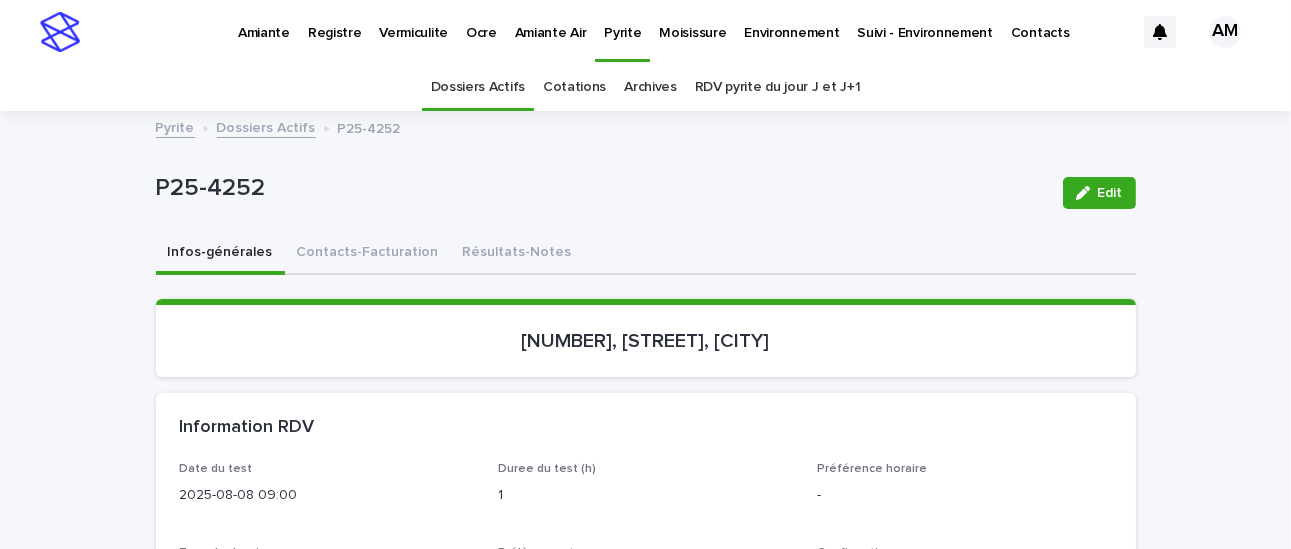 click on "Dossiers Actifs" at bounding box center [266, 126] 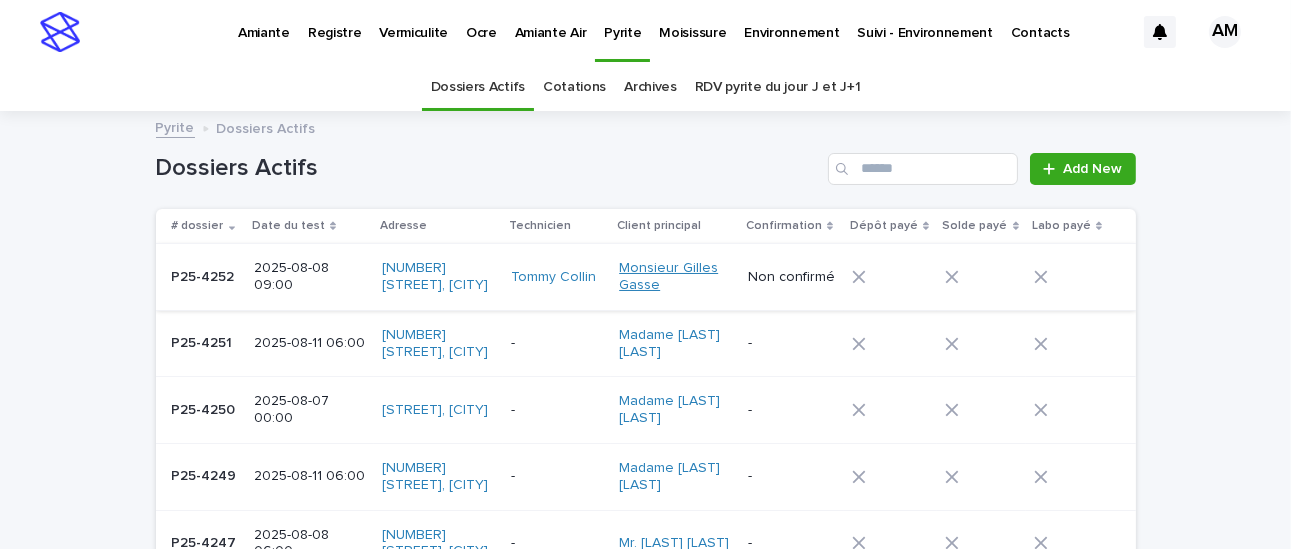 scroll, scrollTop: 63, scrollLeft: 0, axis: vertical 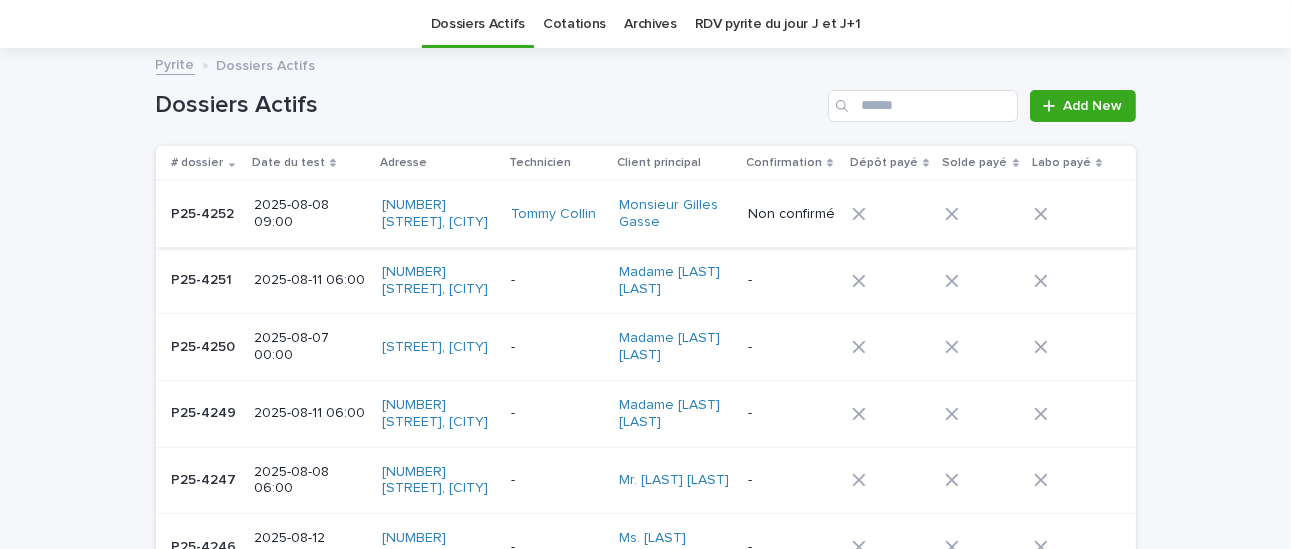 click on "RDV pyrite du jour J et J+1" at bounding box center (778, 24) 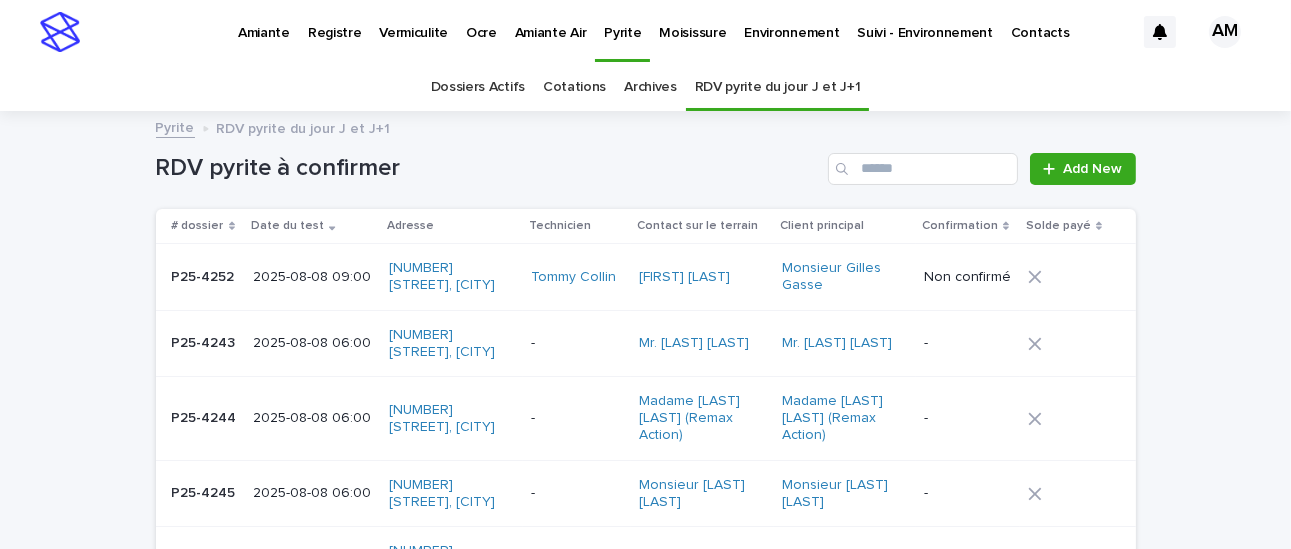 scroll, scrollTop: 200, scrollLeft: 0, axis: vertical 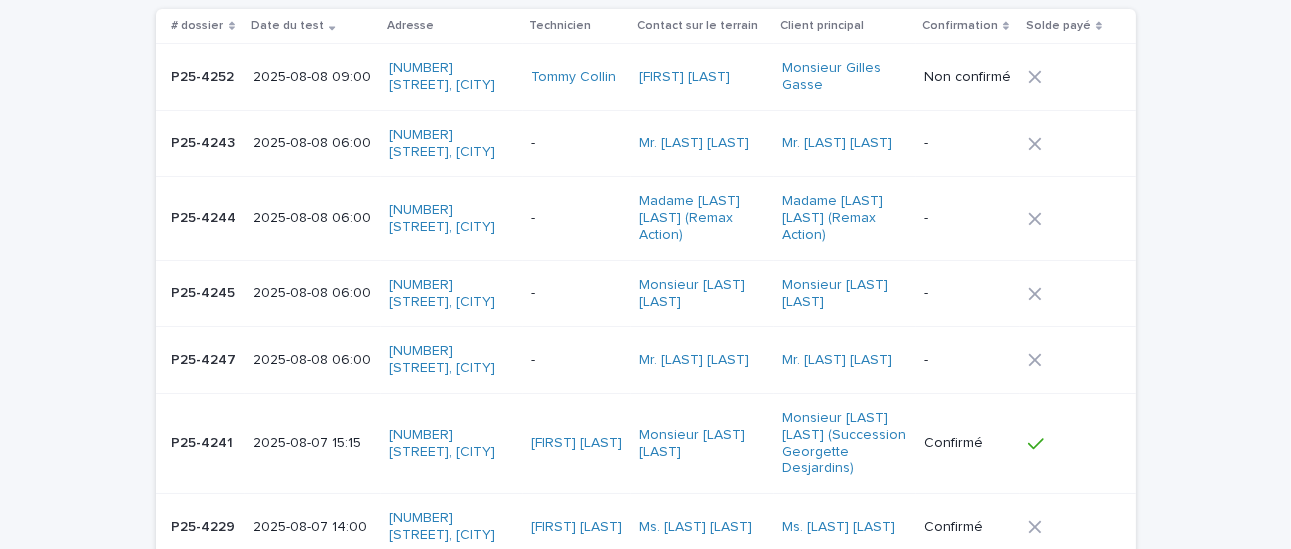 click on "2025-08-08 06:00" at bounding box center [312, 143] 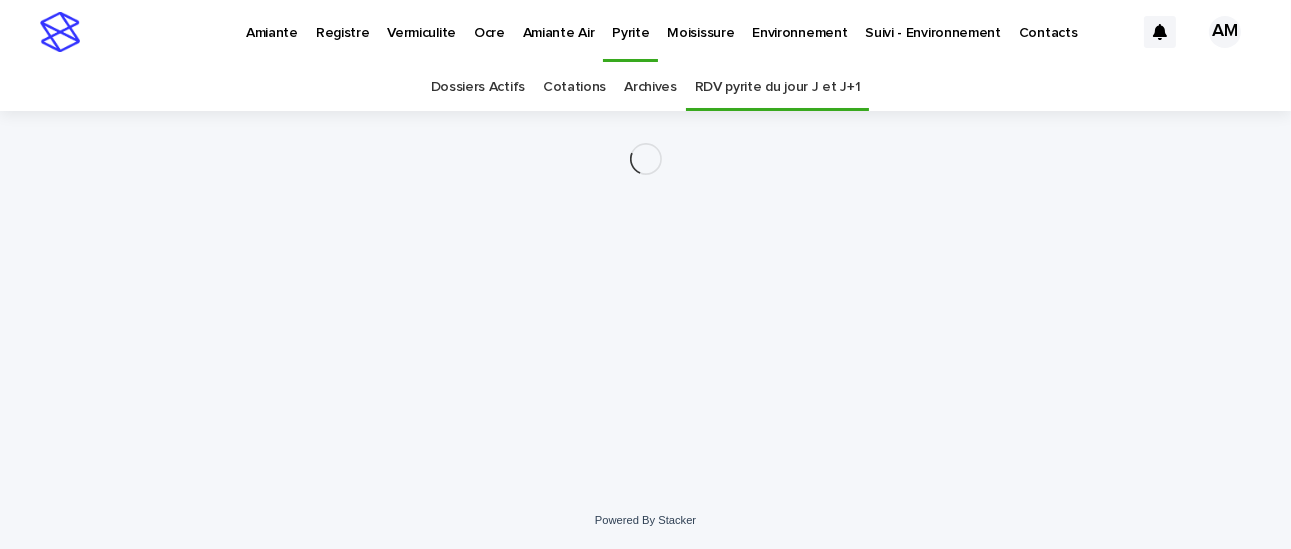 scroll, scrollTop: 0, scrollLeft: 0, axis: both 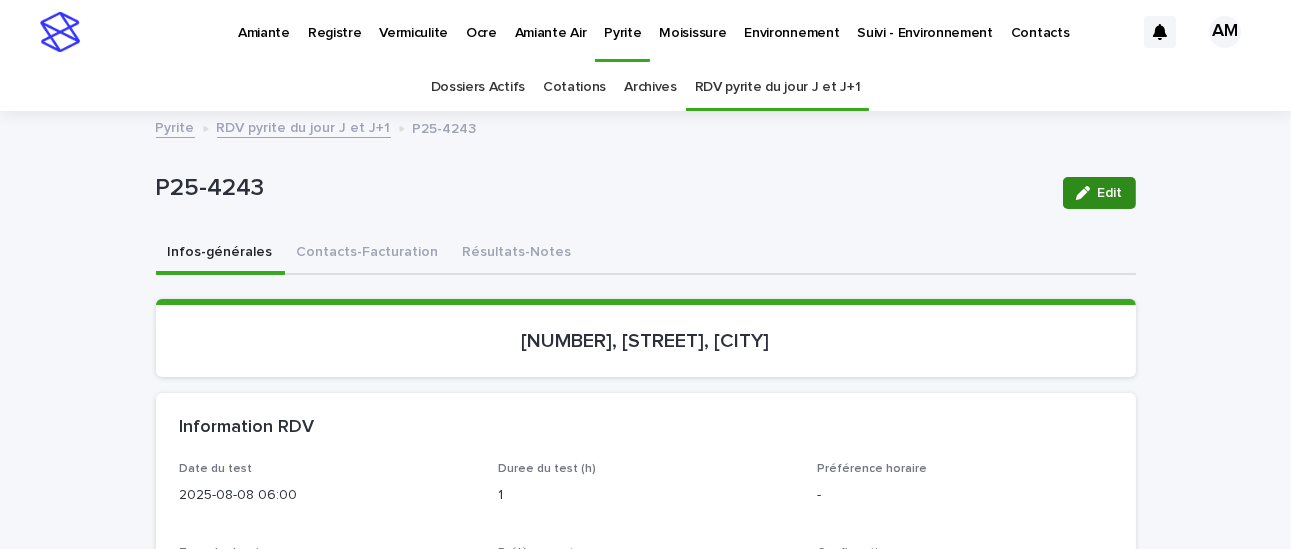 click 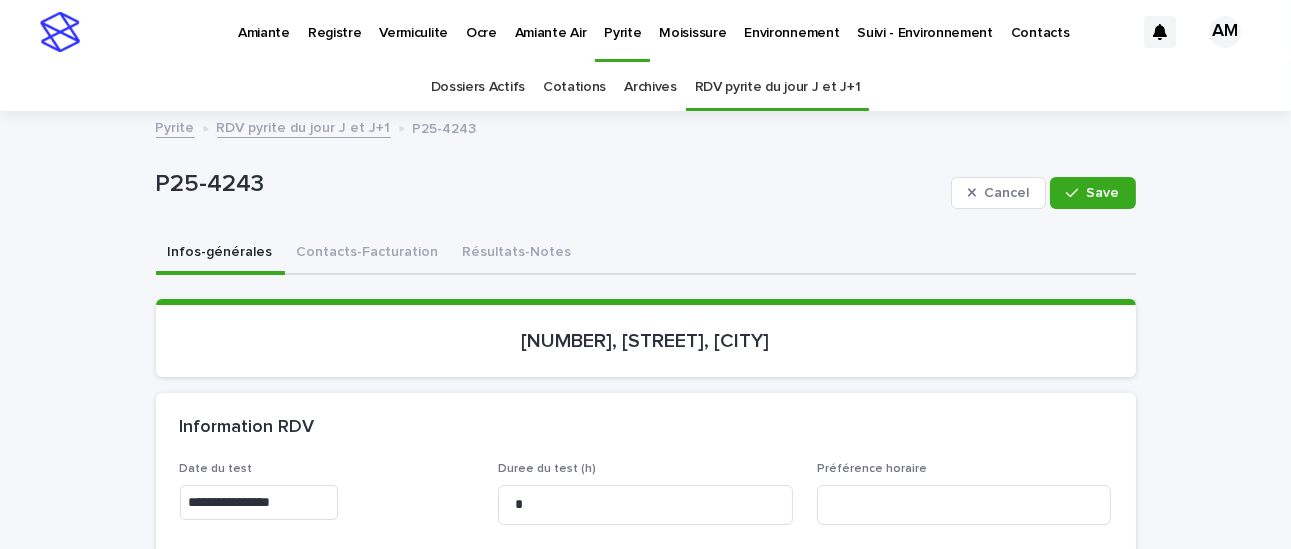 scroll, scrollTop: 200, scrollLeft: 0, axis: vertical 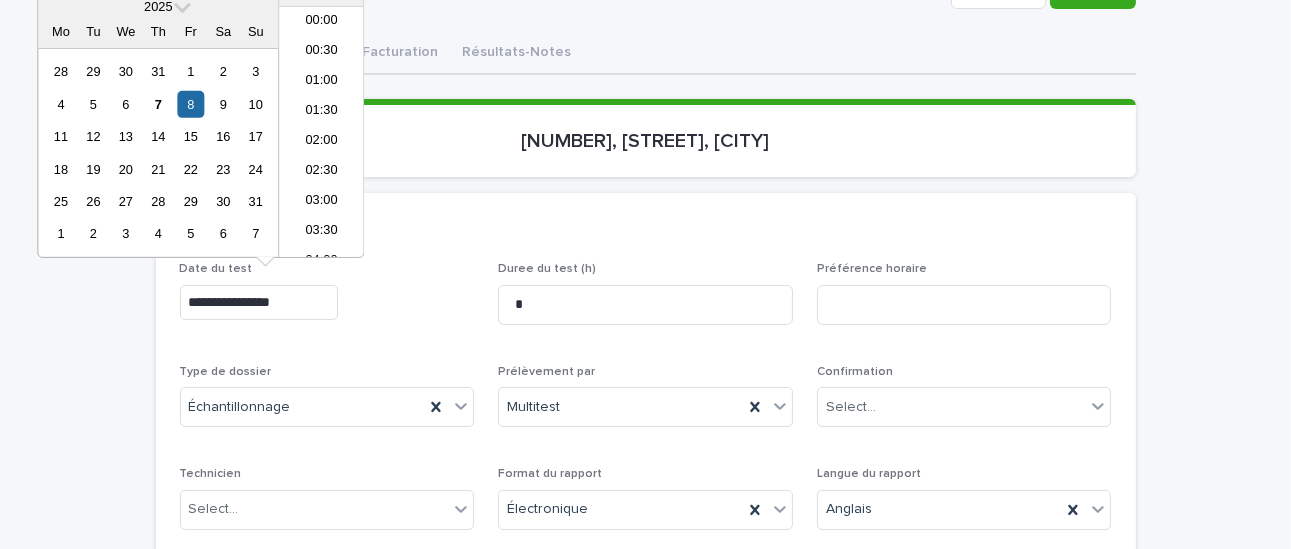 click on "**********" at bounding box center [259, 302] 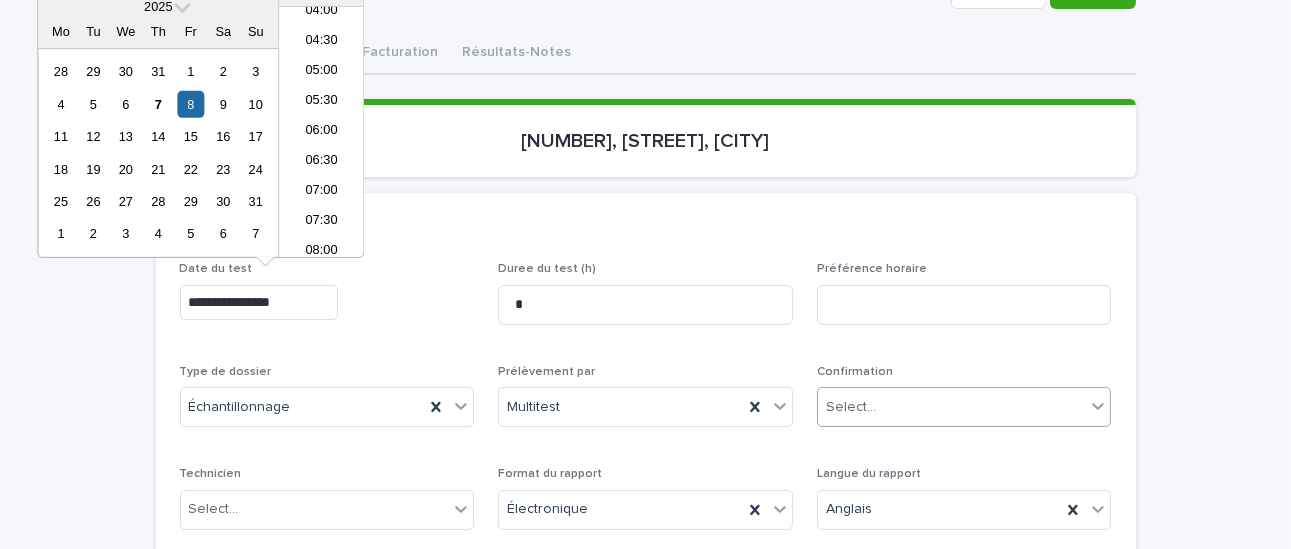 type on "**********" 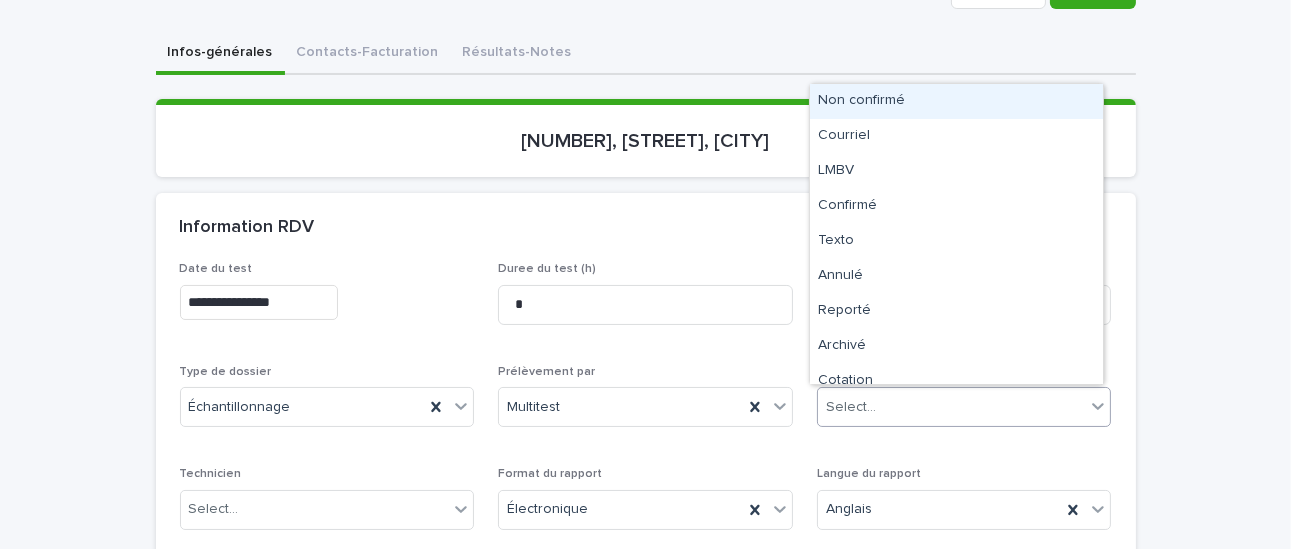 click on "Non confirmé" at bounding box center (956, 101) 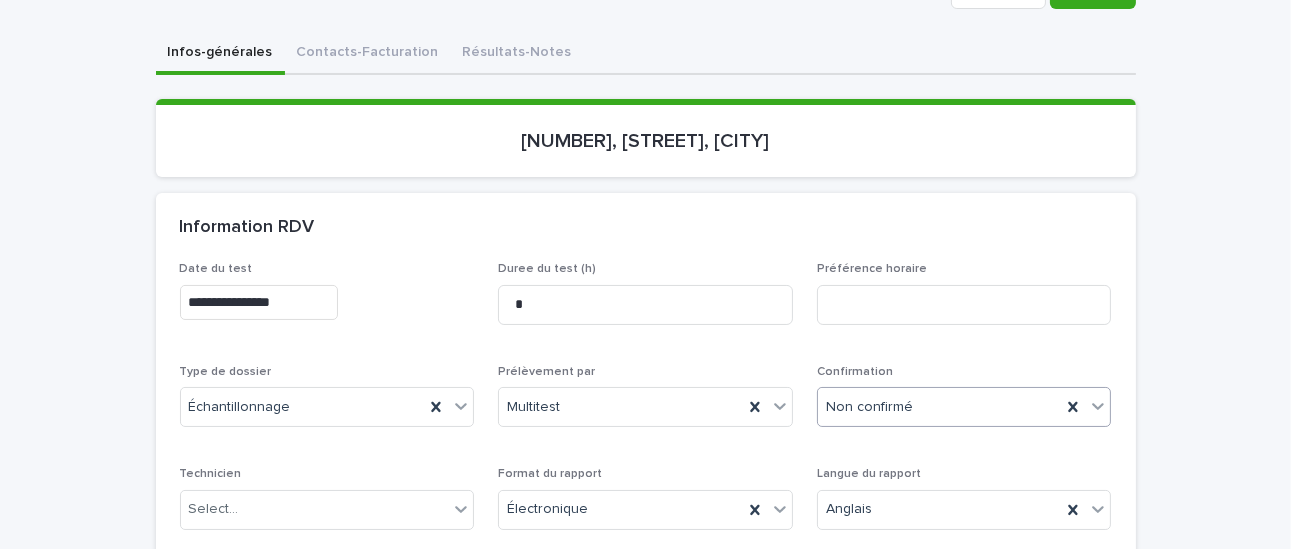 scroll, scrollTop: 400, scrollLeft: 0, axis: vertical 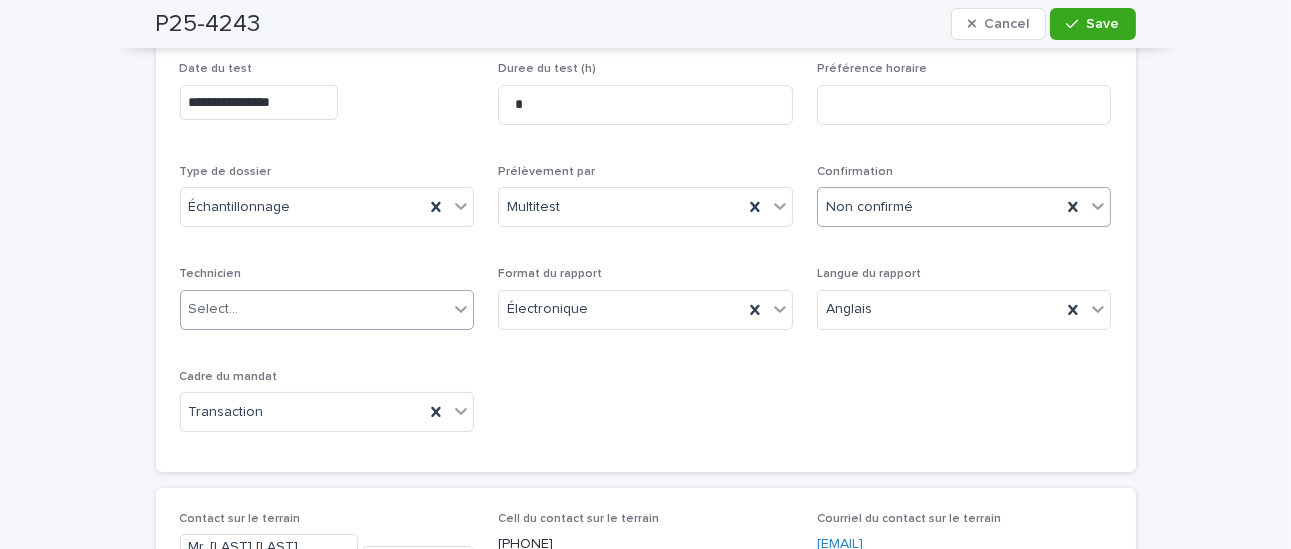 click on "Select..." at bounding box center [315, 309] 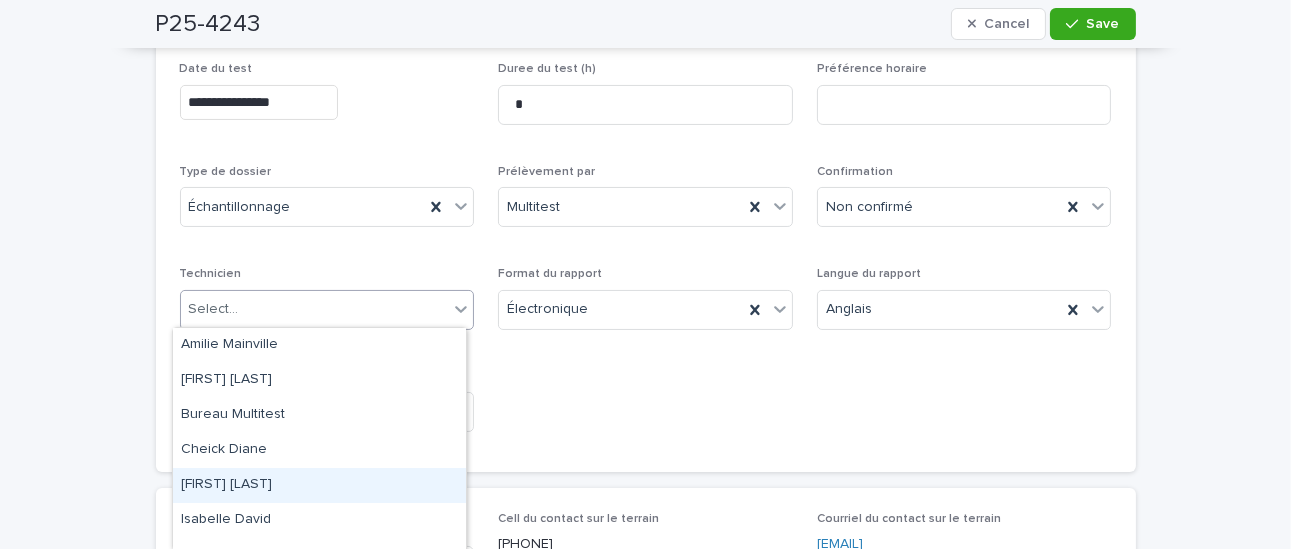 click on "[FIRST] [LAST]" at bounding box center (319, 485) 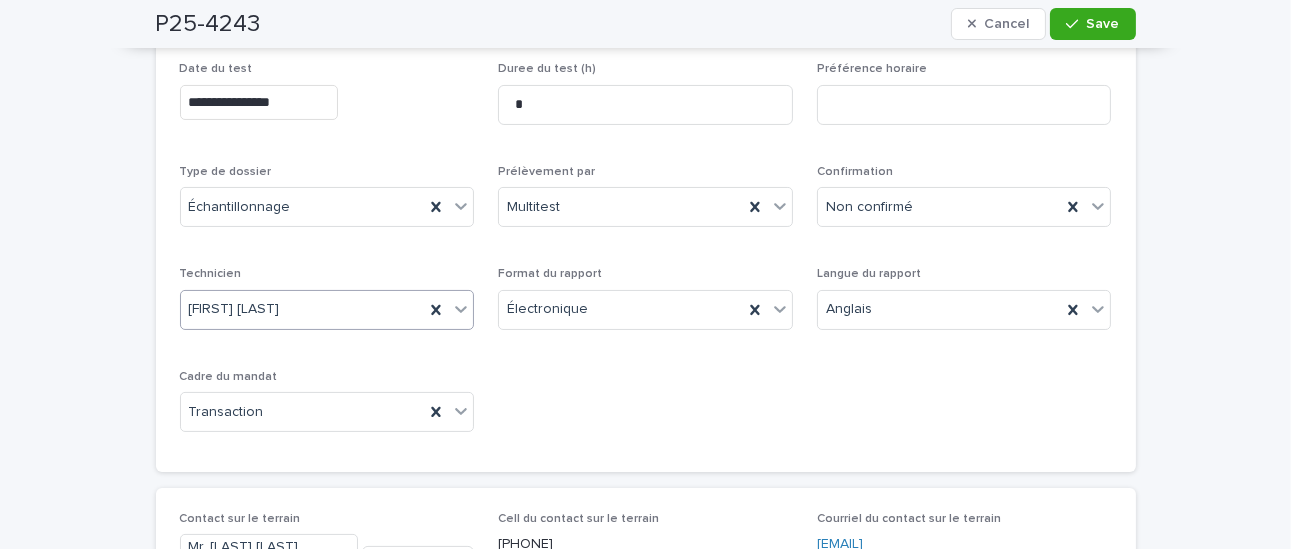 scroll, scrollTop: 0, scrollLeft: 0, axis: both 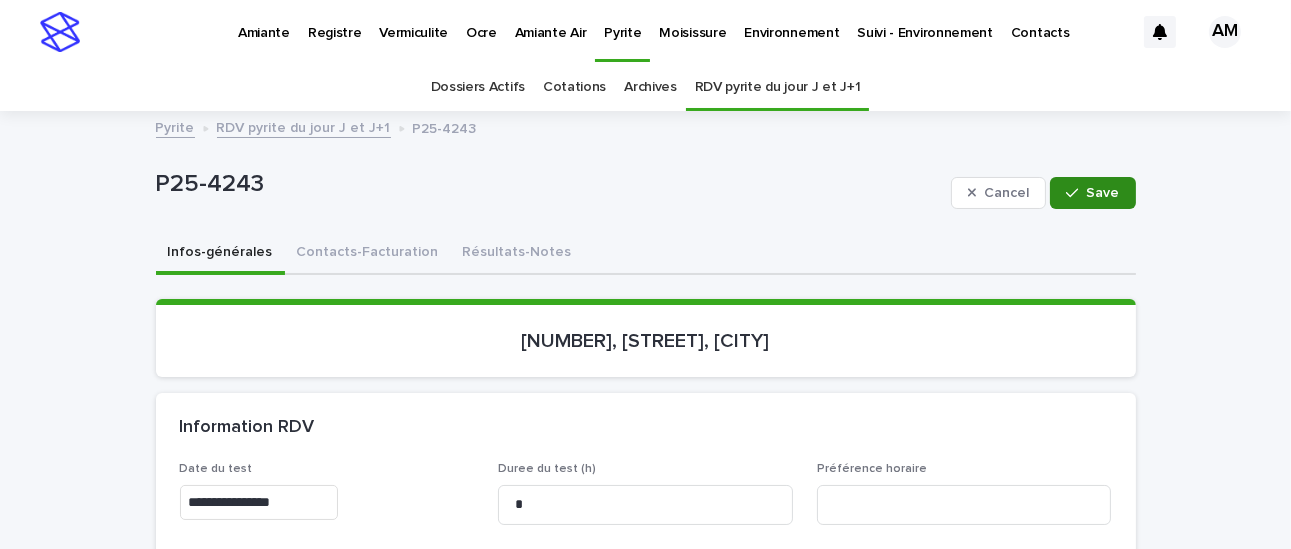 click on "Save" at bounding box center (1092, 193) 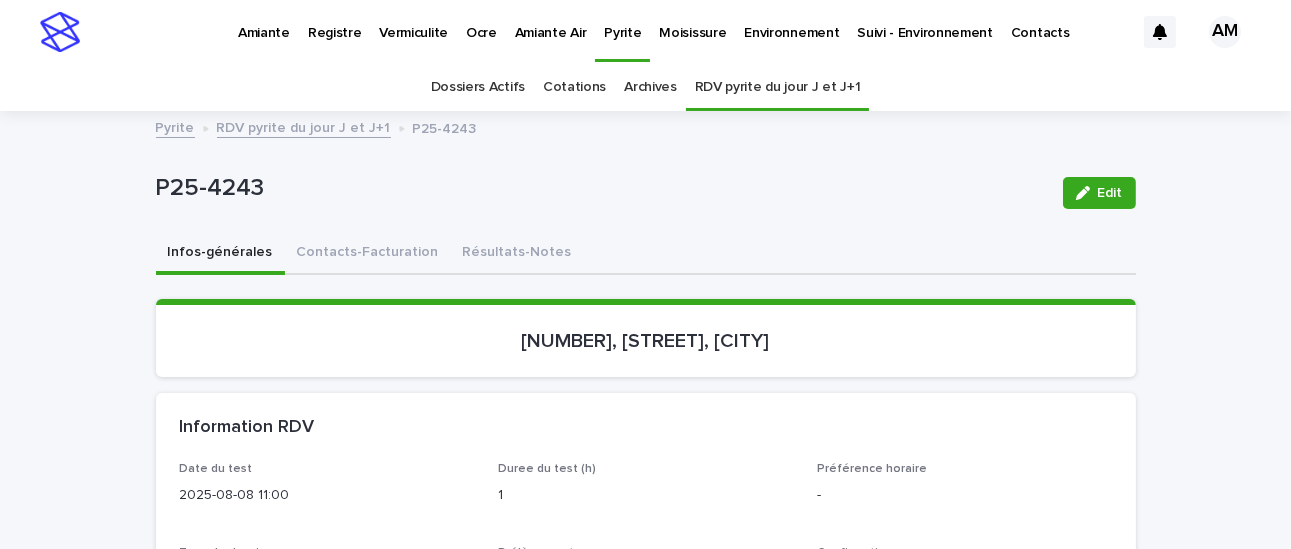 click on "RDV pyrite du jour J et J+1" at bounding box center (304, 126) 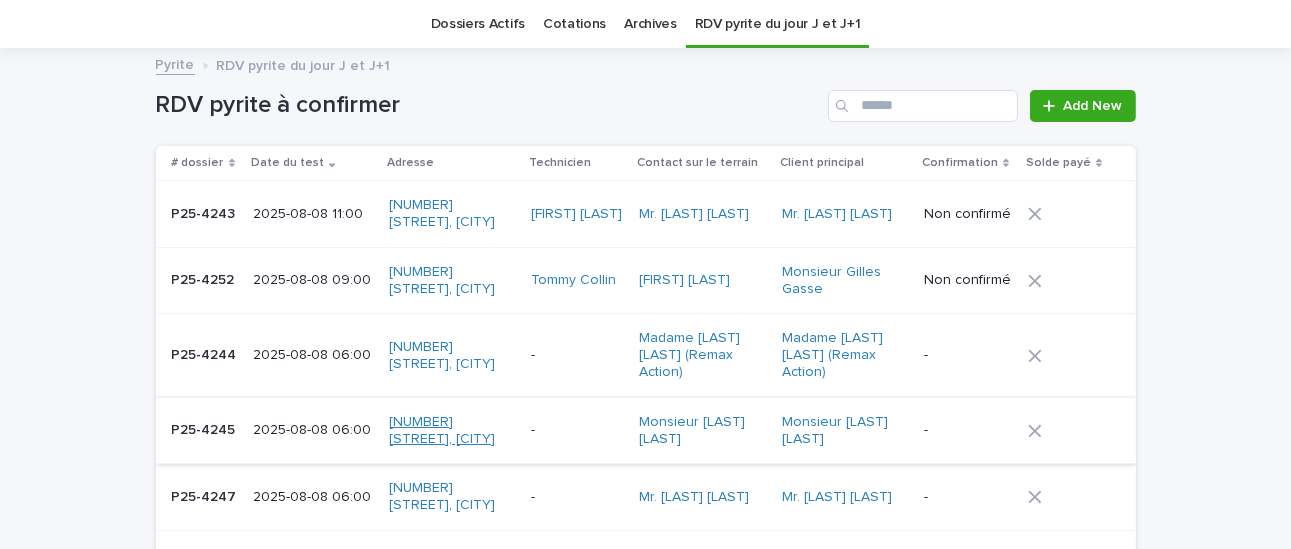 scroll, scrollTop: 163, scrollLeft: 0, axis: vertical 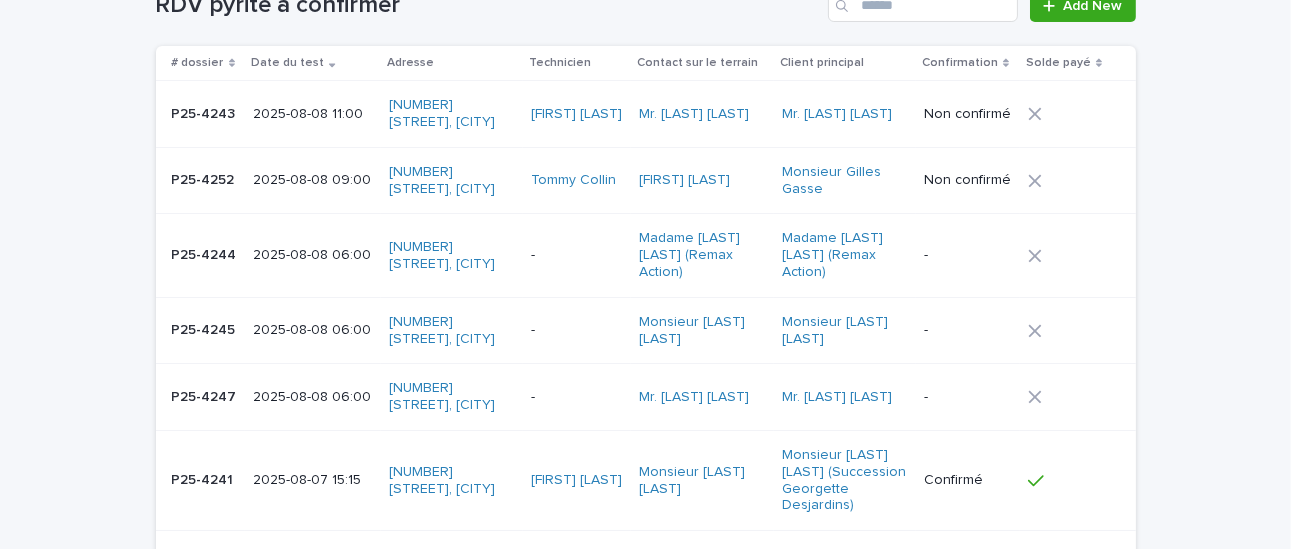click on "2025-08-08 06:00" at bounding box center [312, 255] 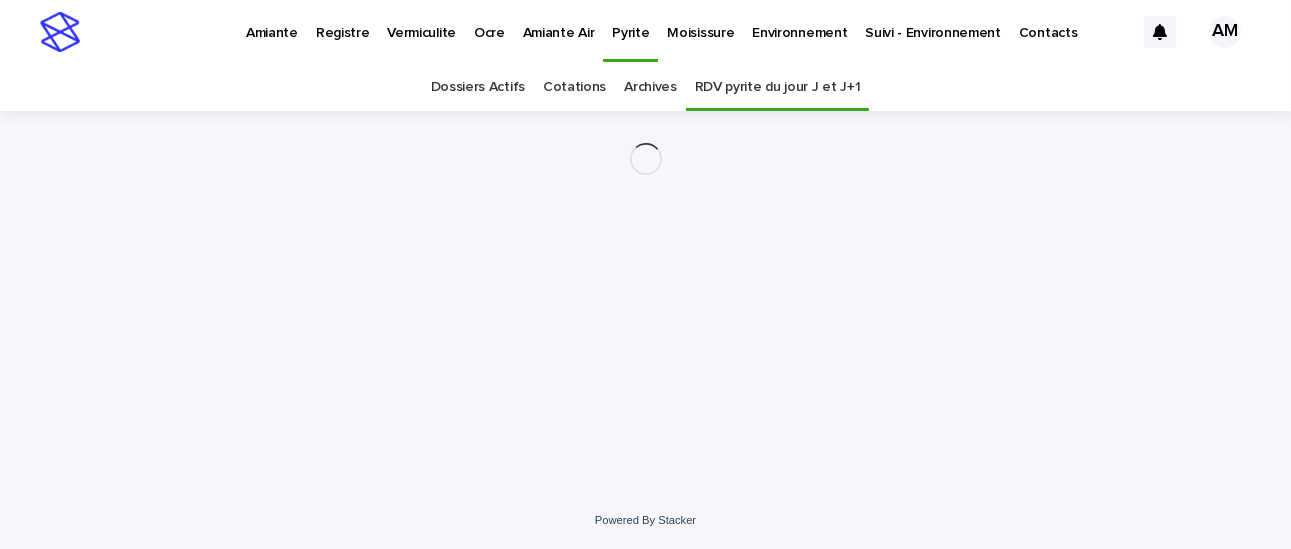 scroll, scrollTop: 0, scrollLeft: 0, axis: both 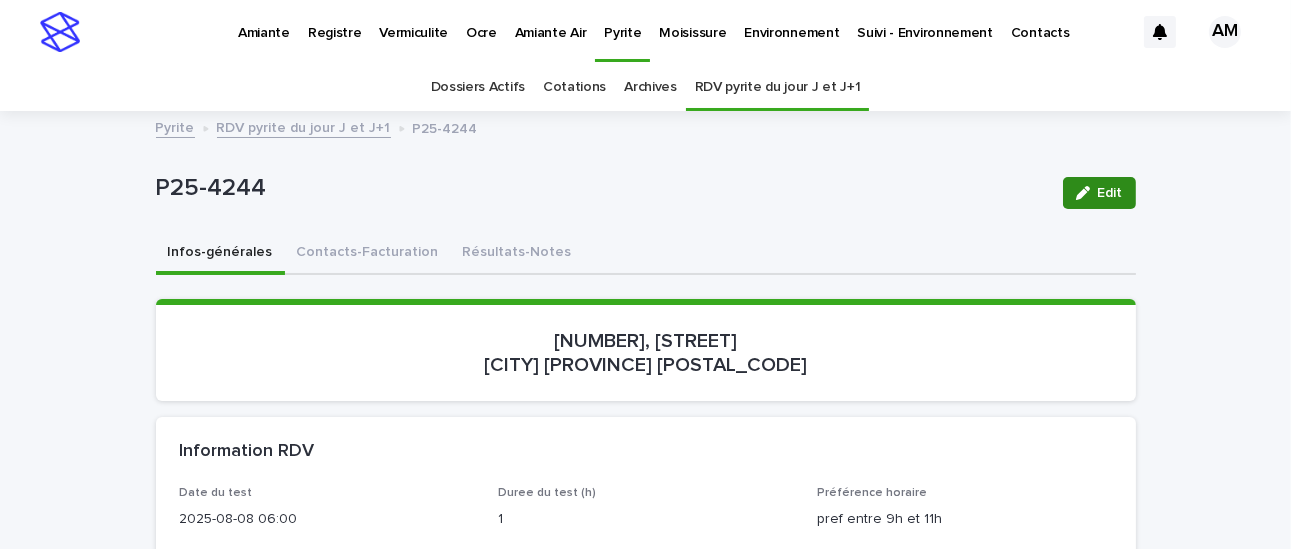 click on "Edit" at bounding box center [1110, 193] 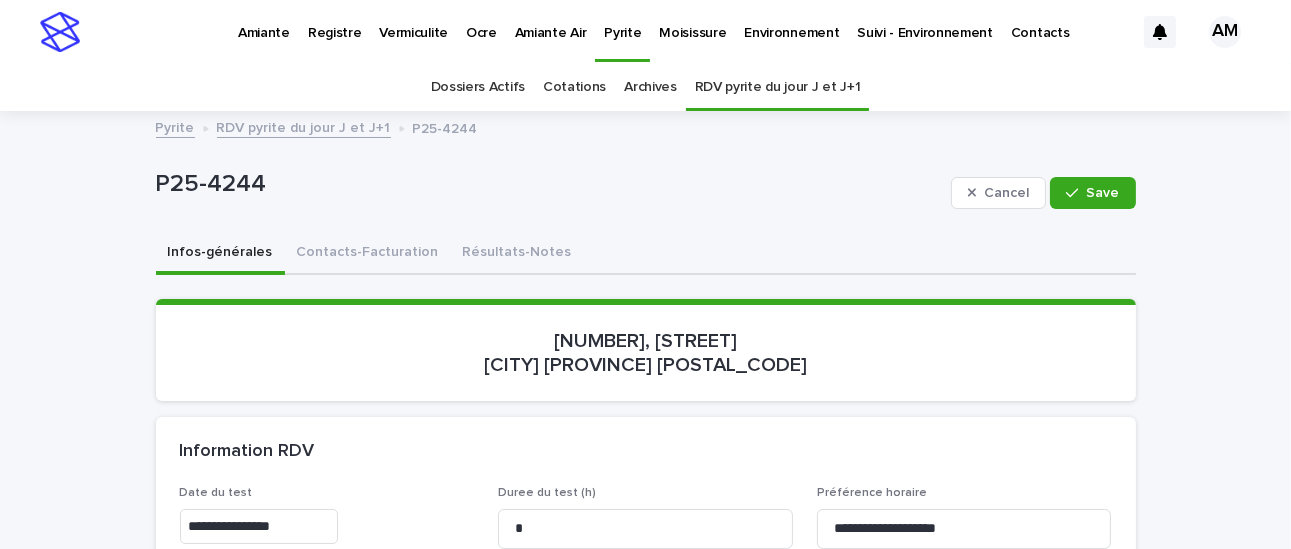 scroll, scrollTop: 300, scrollLeft: 0, axis: vertical 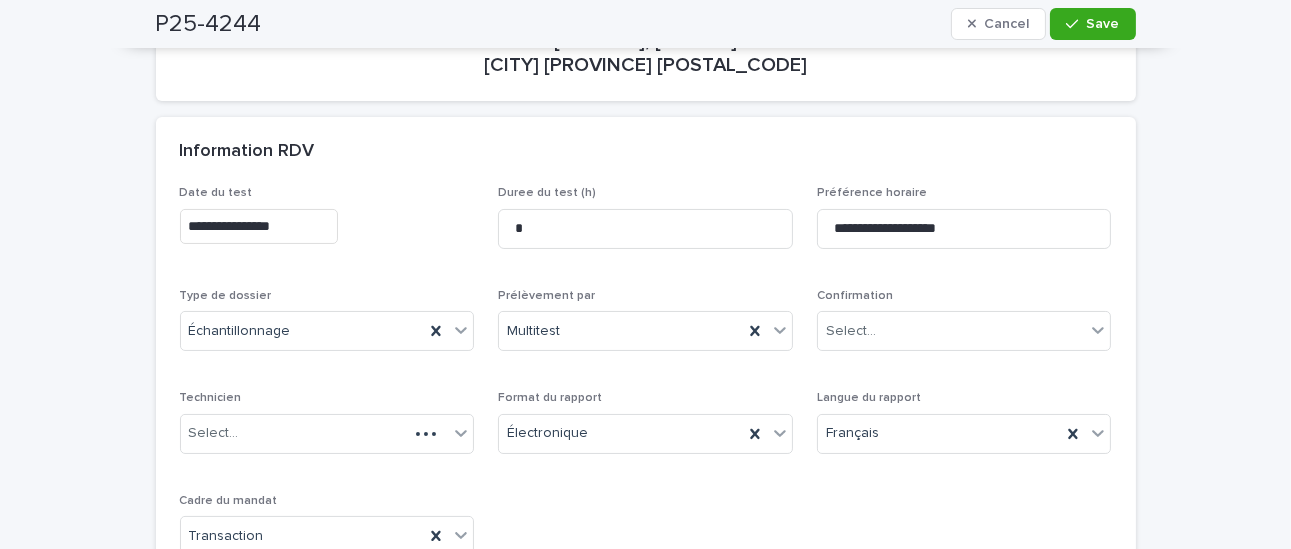 click on "**********" at bounding box center [259, 226] 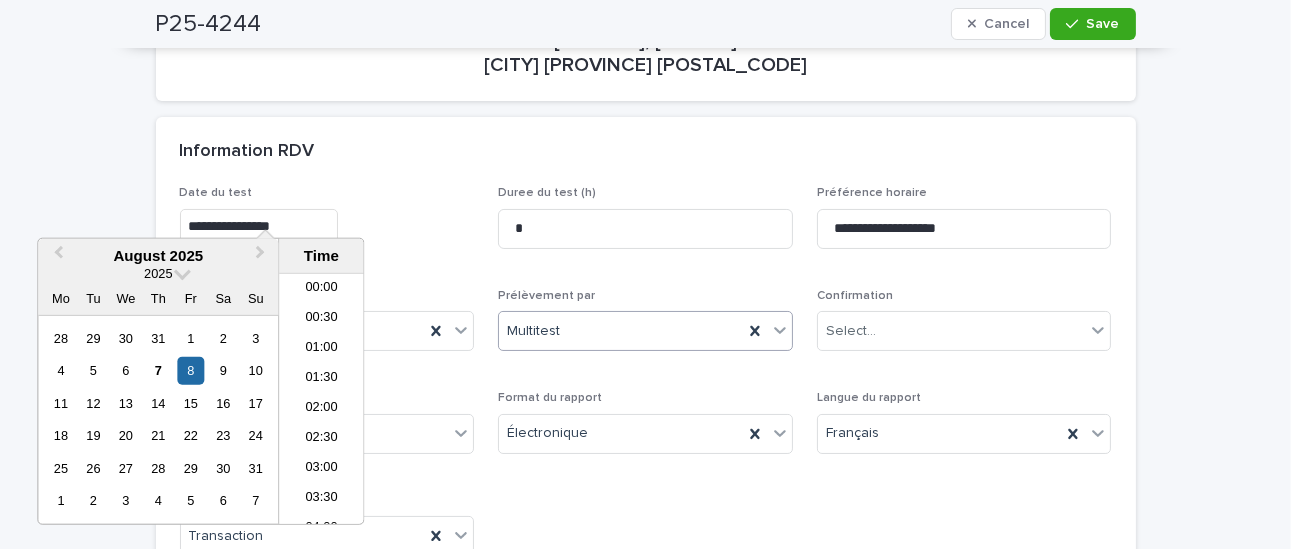 scroll, scrollTop: 250, scrollLeft: 0, axis: vertical 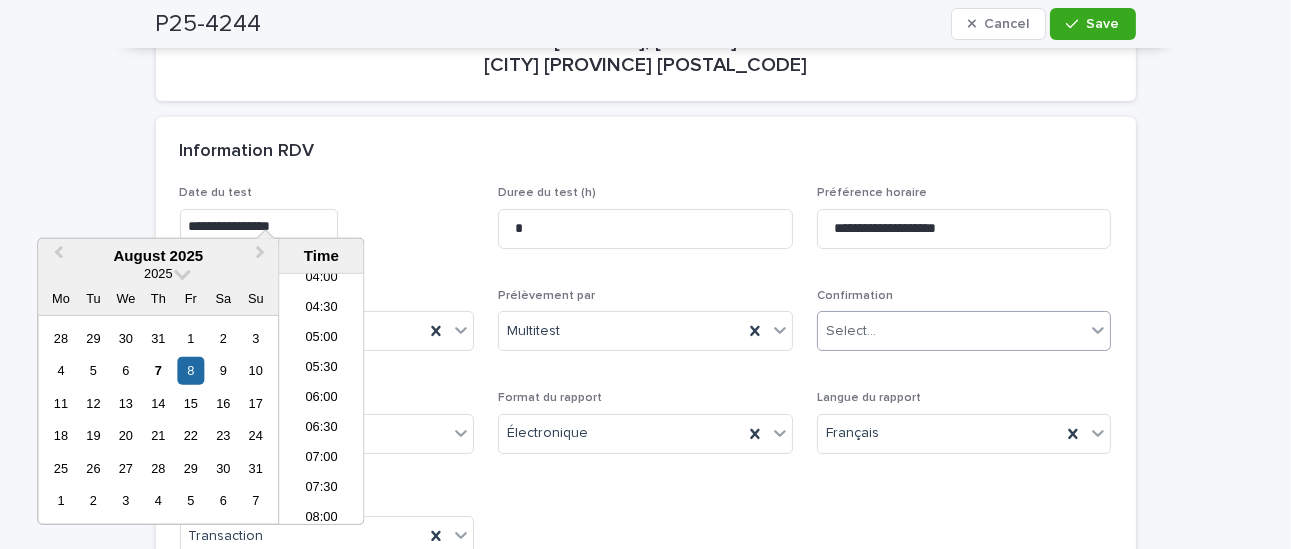 type on "**********" 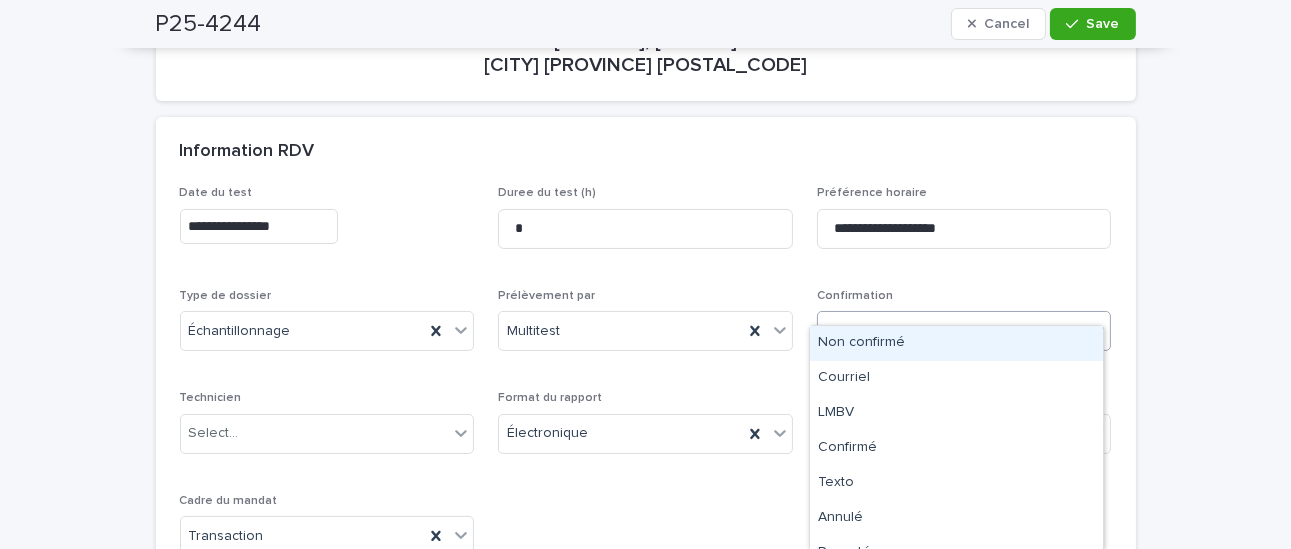 click on "Non confirmé" at bounding box center (956, 343) 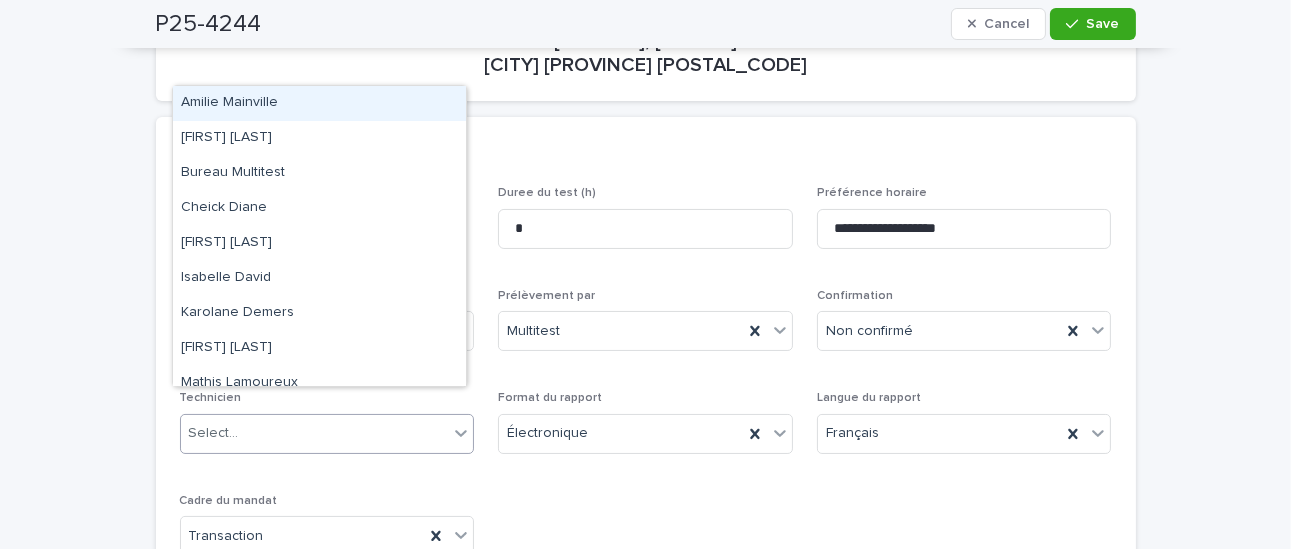 click on "Select..." at bounding box center [315, 433] 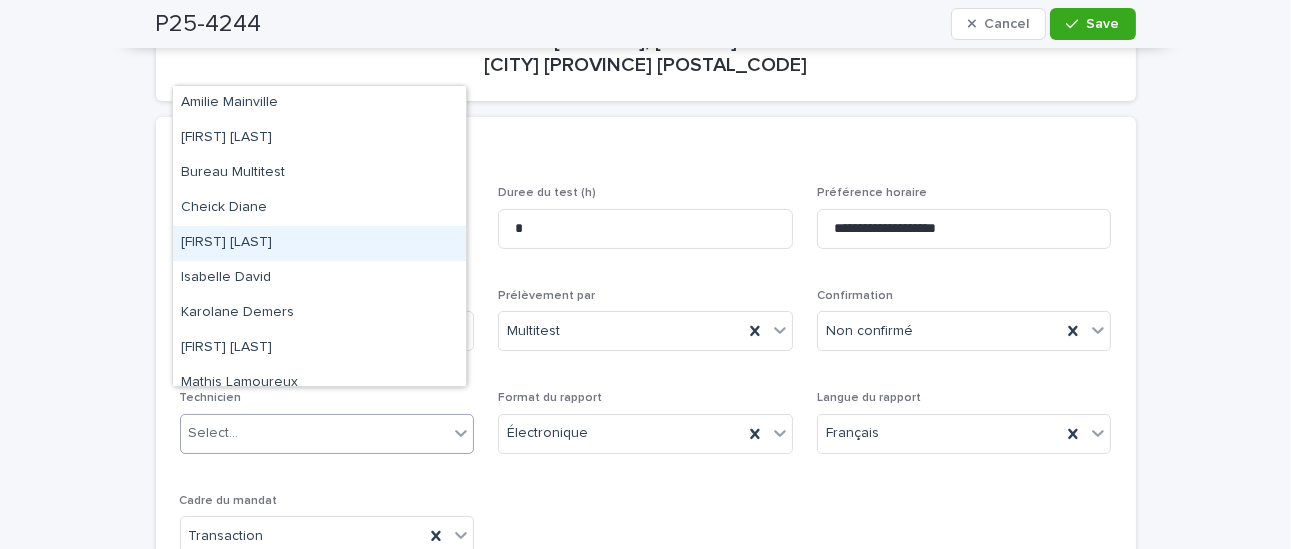 click on "[FIRST] [LAST]" at bounding box center (319, 243) 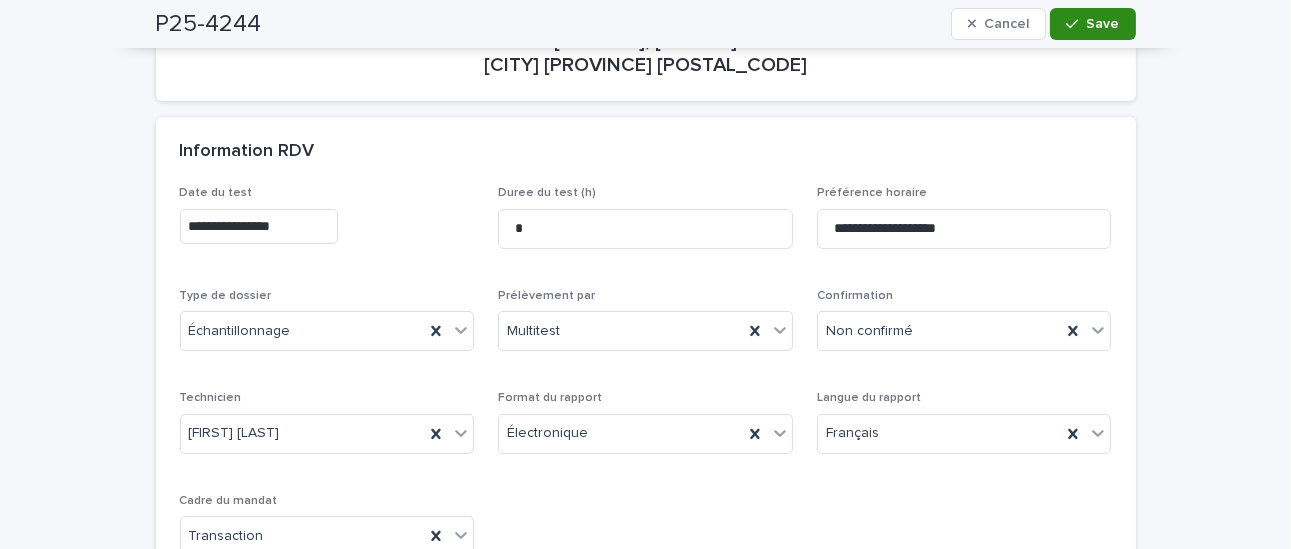 click 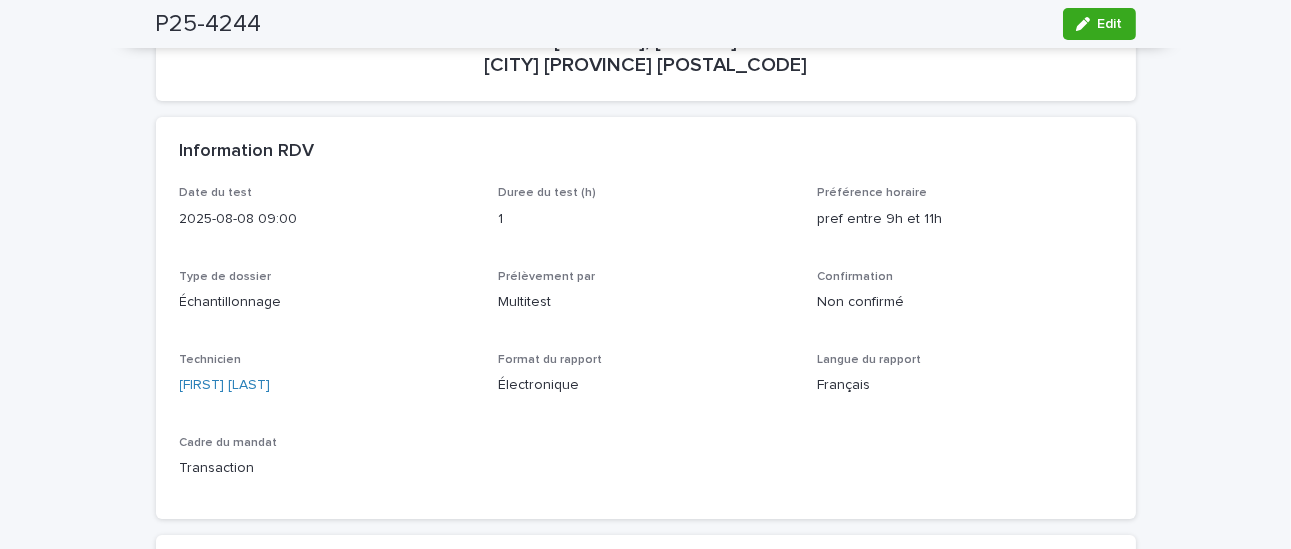 scroll, scrollTop: 0, scrollLeft: 0, axis: both 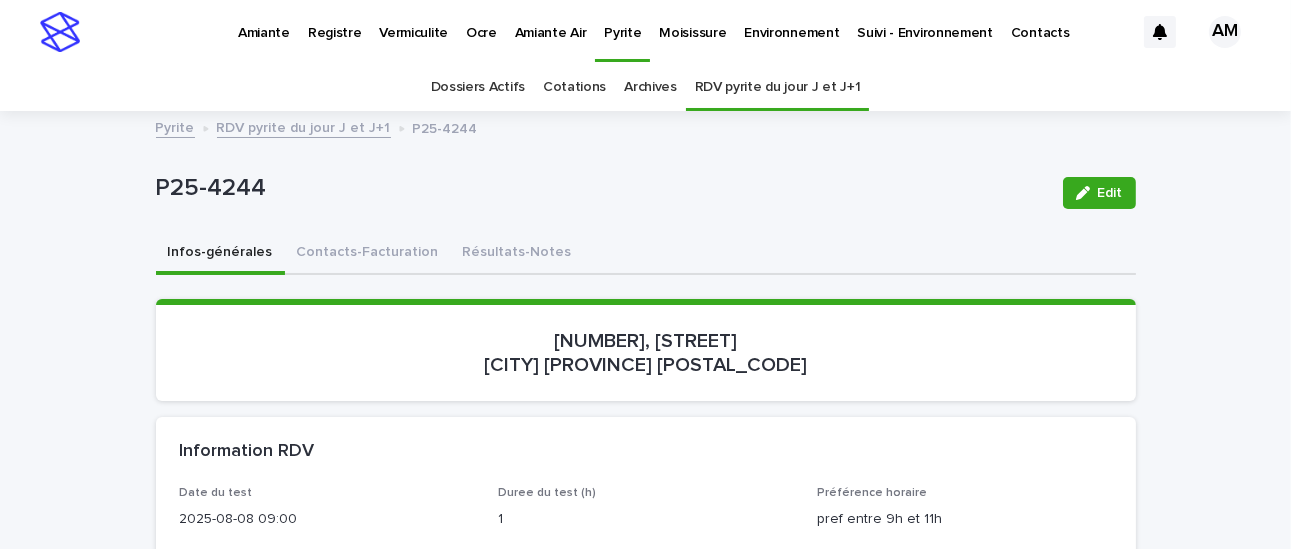 click on "RDV pyrite du jour J et J+1" at bounding box center (304, 126) 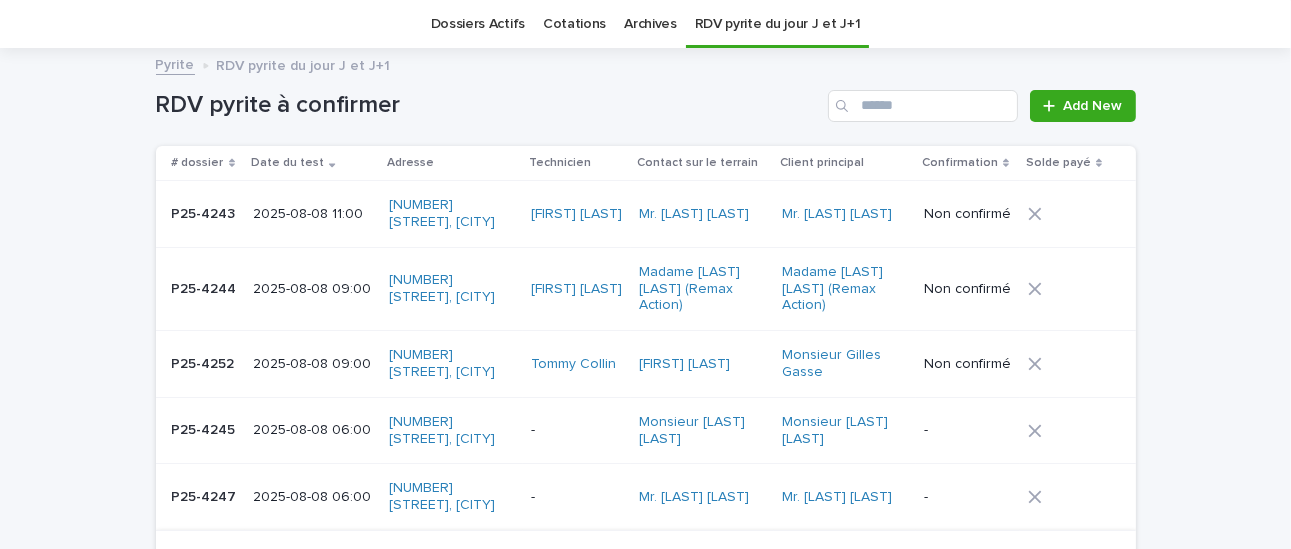 scroll, scrollTop: 263, scrollLeft: 0, axis: vertical 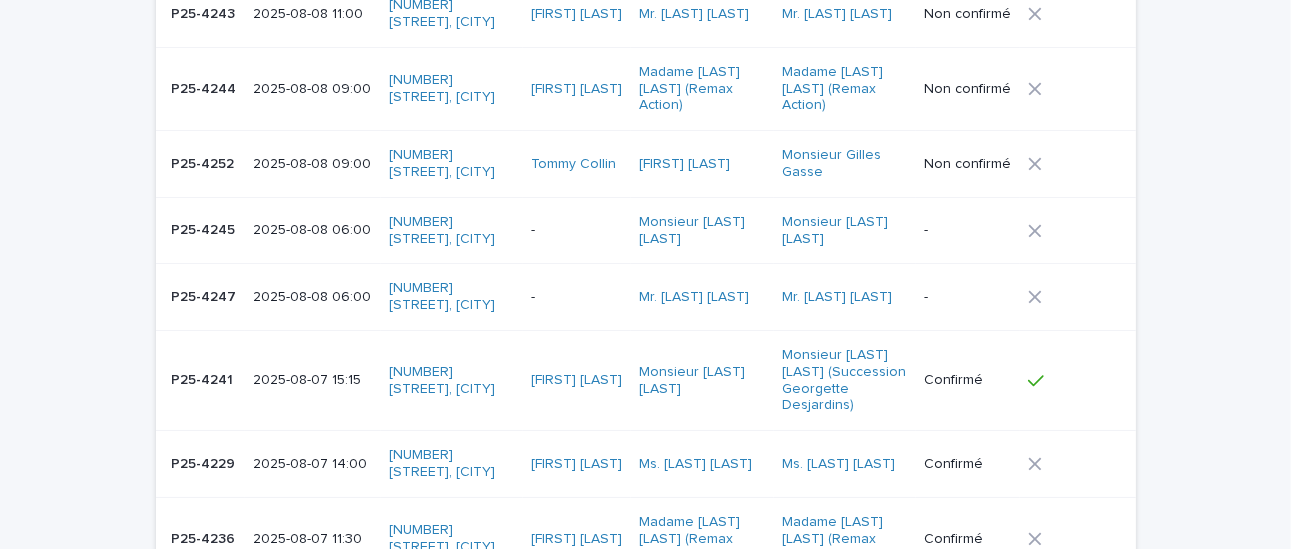 click on "2025-08-08 06:00" at bounding box center (312, 230) 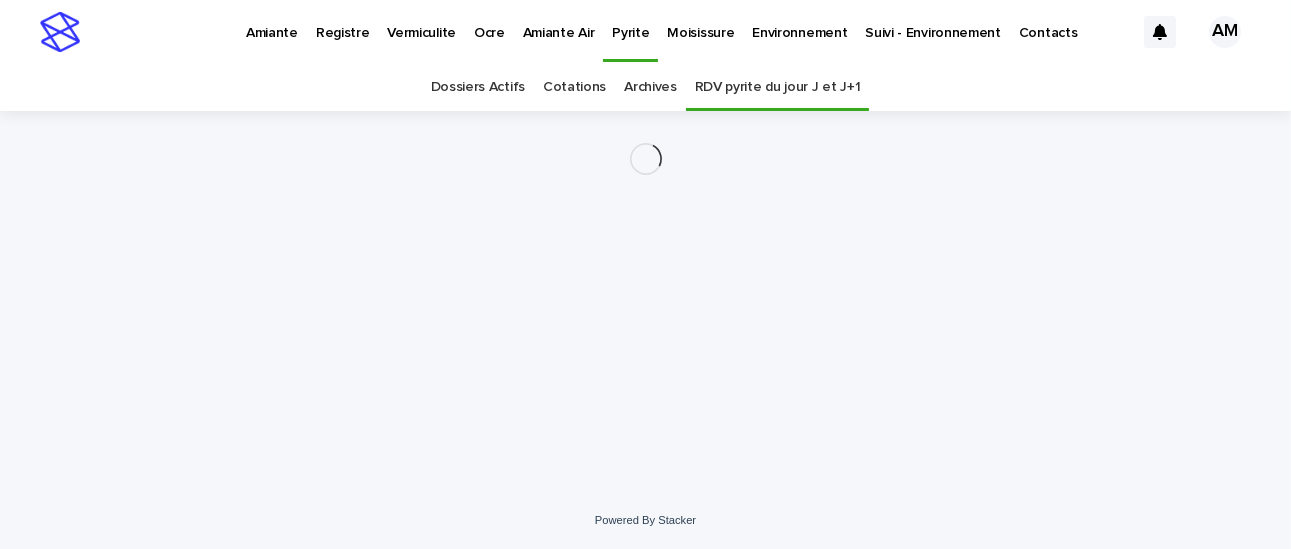 scroll, scrollTop: 0, scrollLeft: 0, axis: both 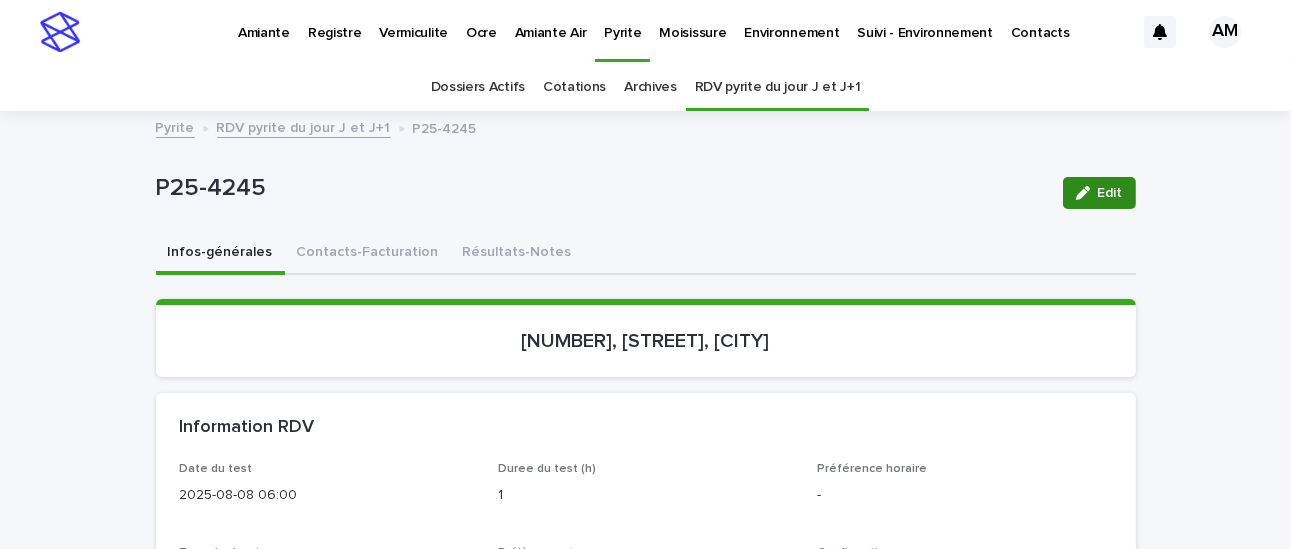 click on "Edit" at bounding box center (1110, 193) 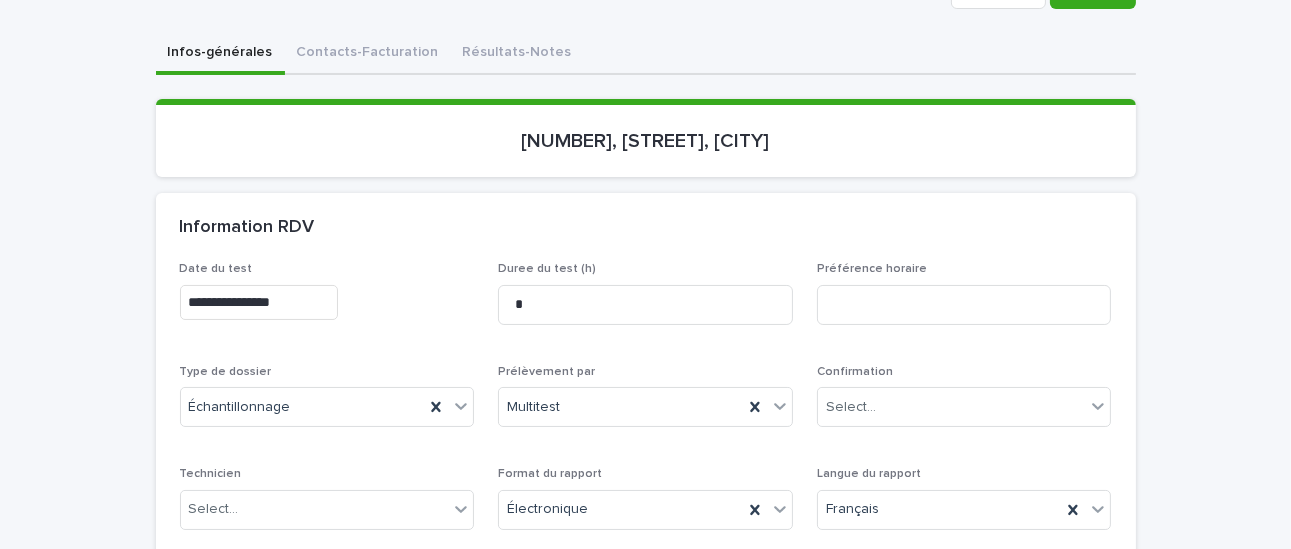 scroll, scrollTop: 300, scrollLeft: 0, axis: vertical 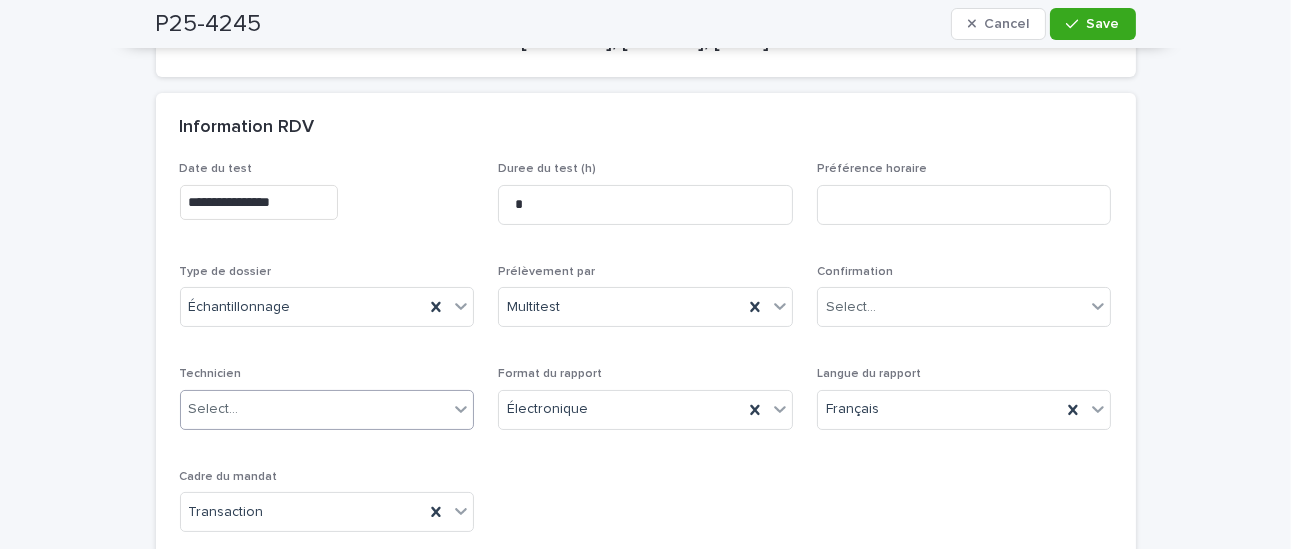 click on "Select..." at bounding box center [315, 409] 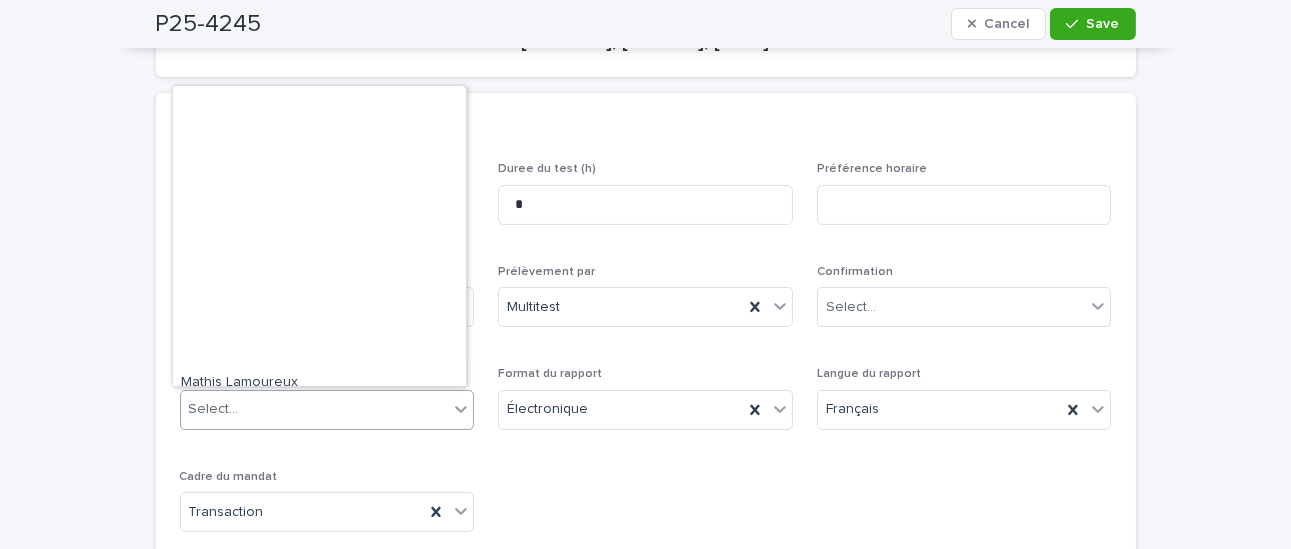scroll, scrollTop: 329, scrollLeft: 0, axis: vertical 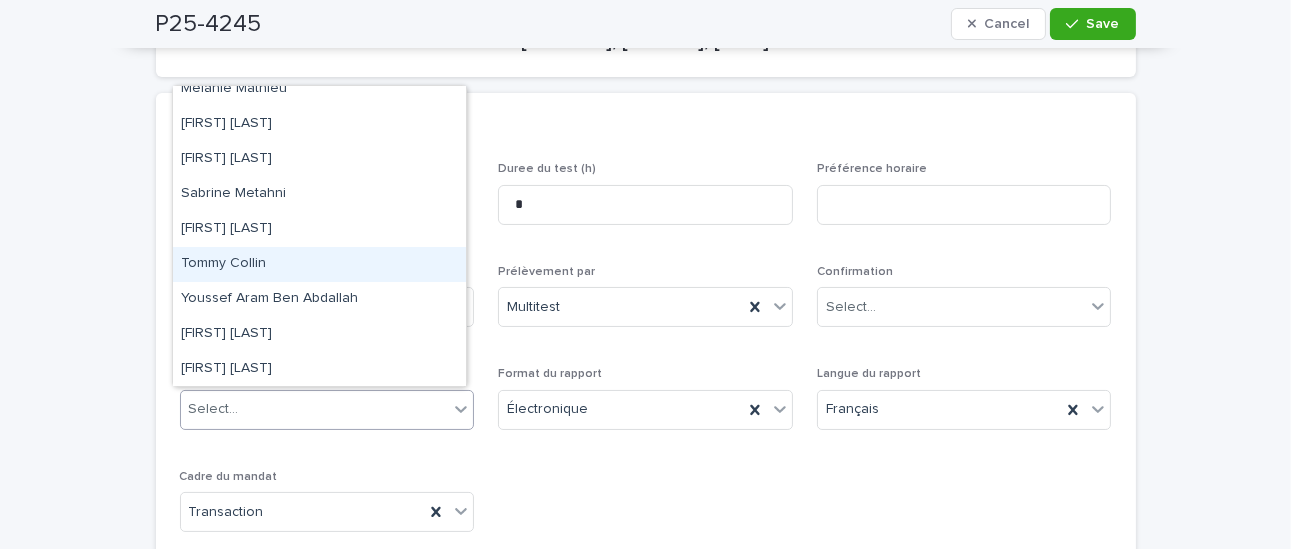 click on "Tommy Collin" at bounding box center (319, 264) 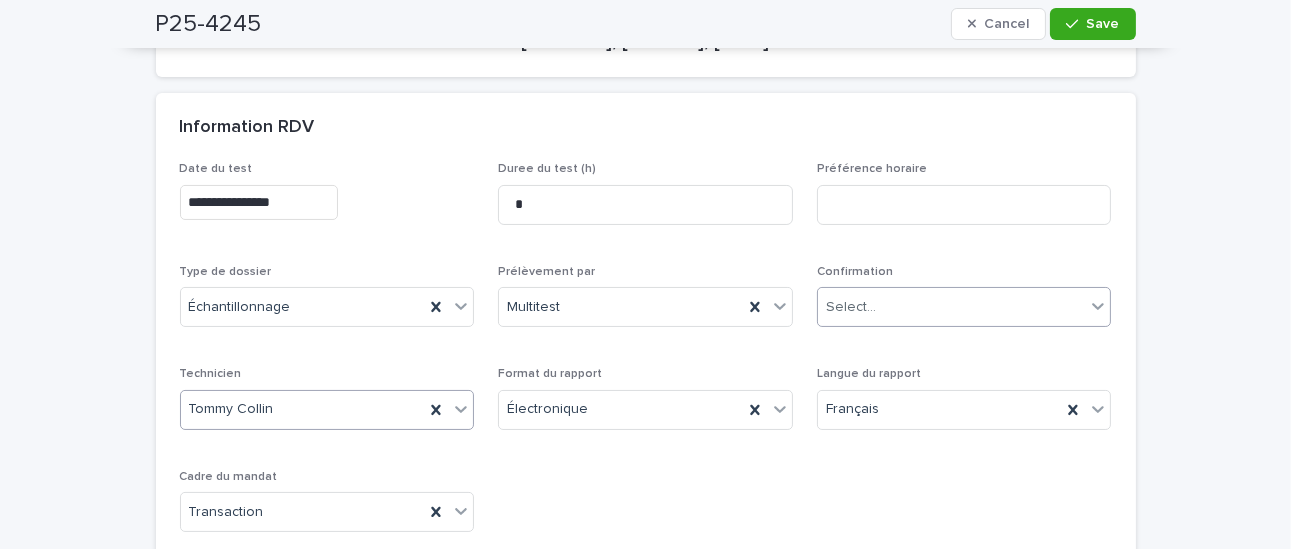 click on "Select..." at bounding box center [952, 307] 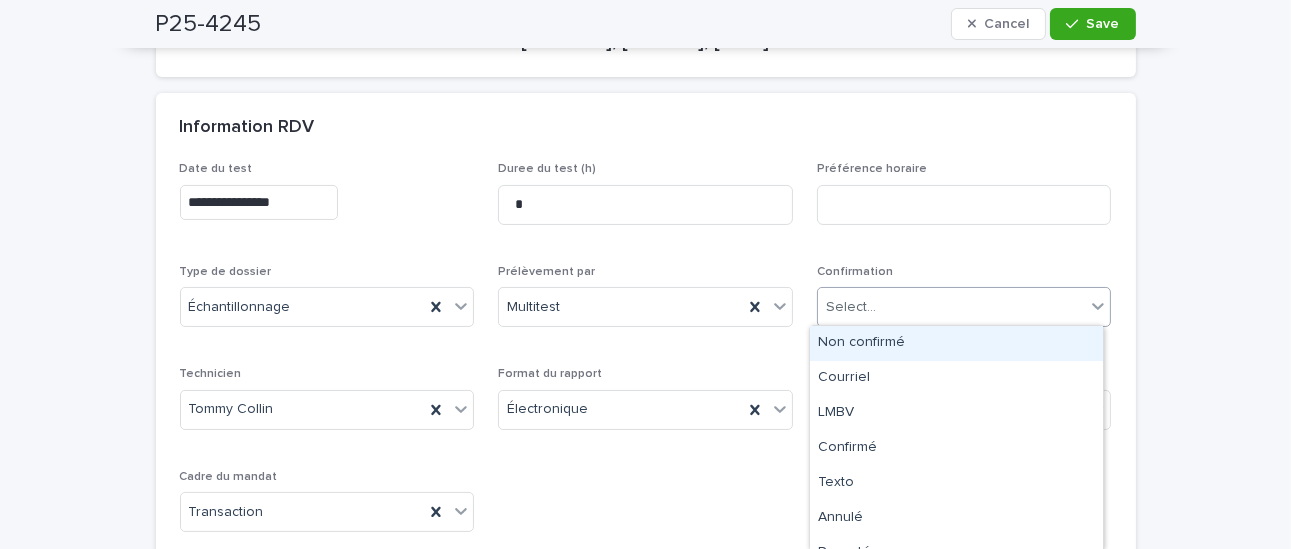 click on "Non confirmé" at bounding box center [956, 343] 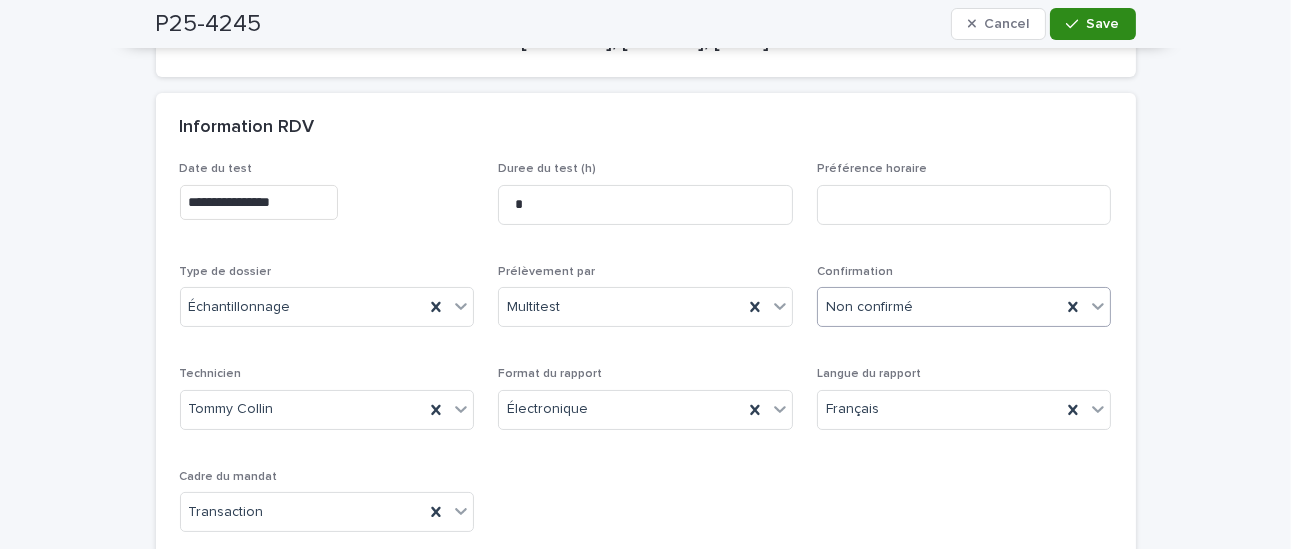 click on "Save" at bounding box center (1103, 24) 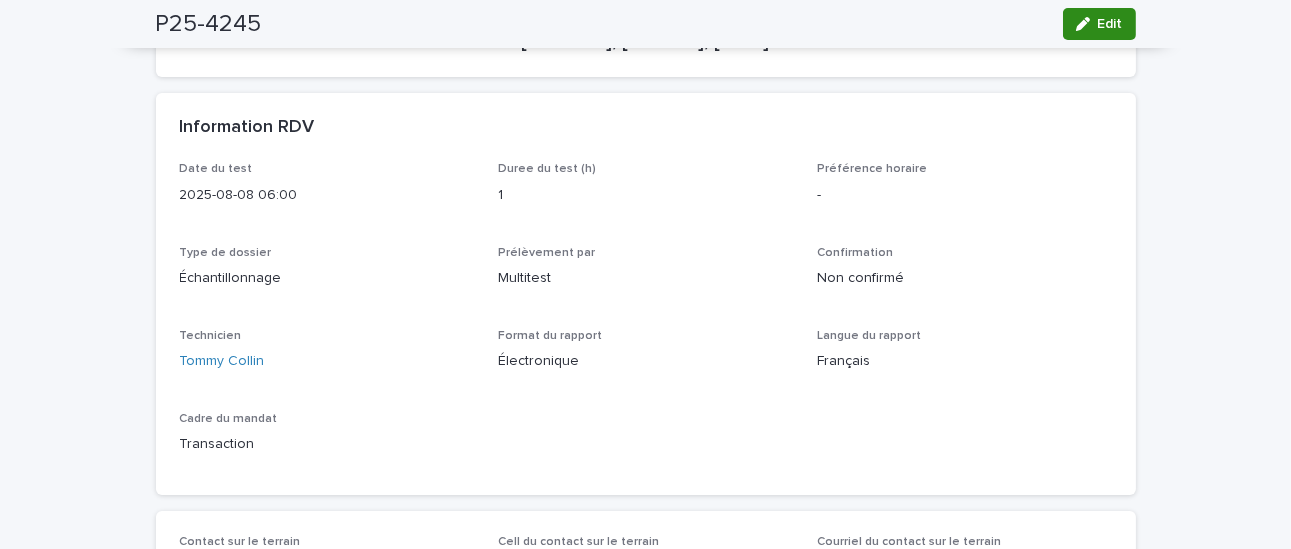click on "Edit" at bounding box center [1110, 24] 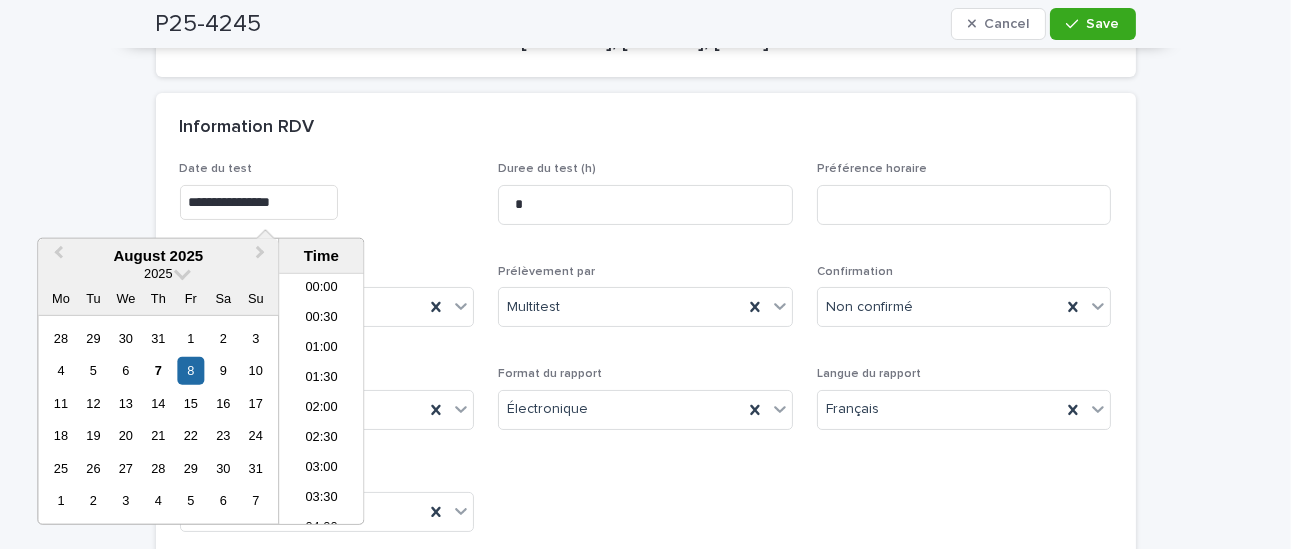 click on "**********" at bounding box center (259, 202) 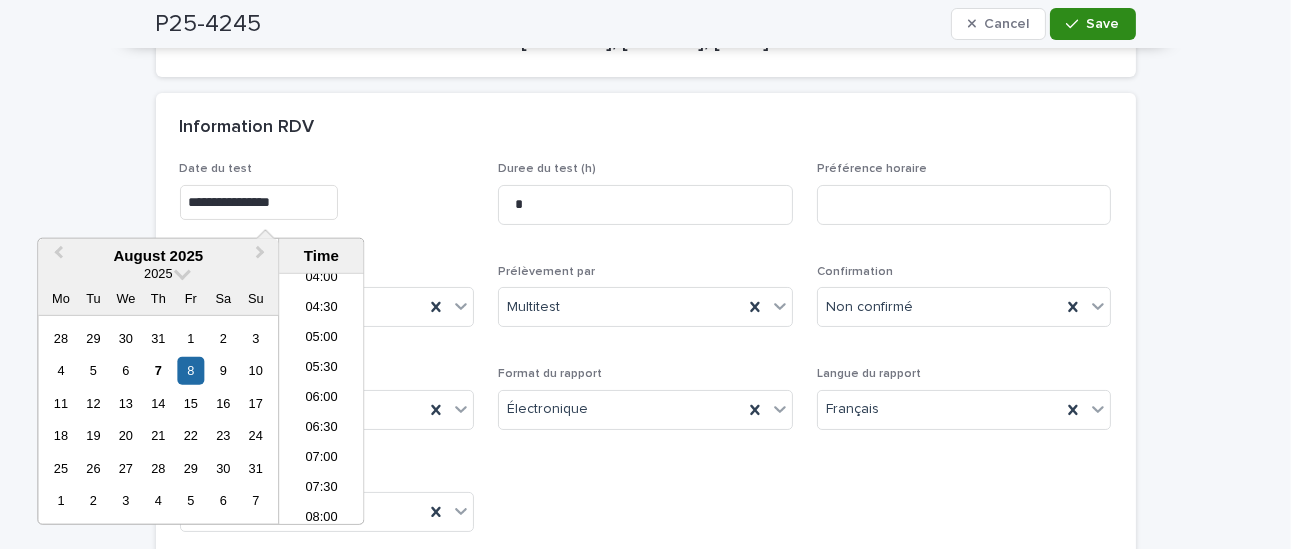 type on "**********" 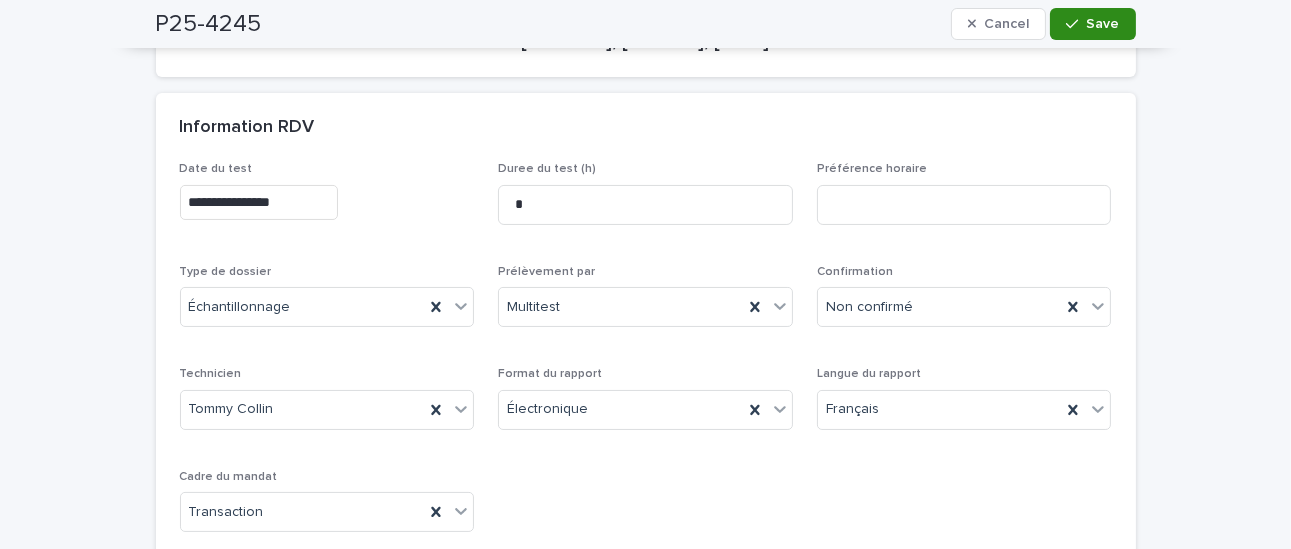 click 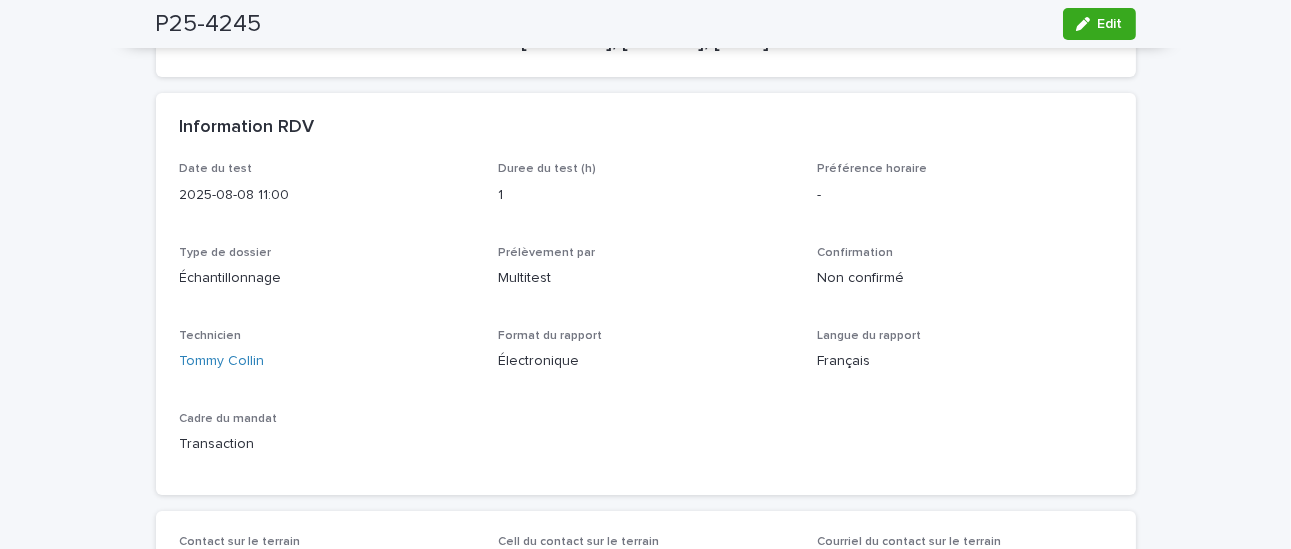scroll, scrollTop: 0, scrollLeft: 0, axis: both 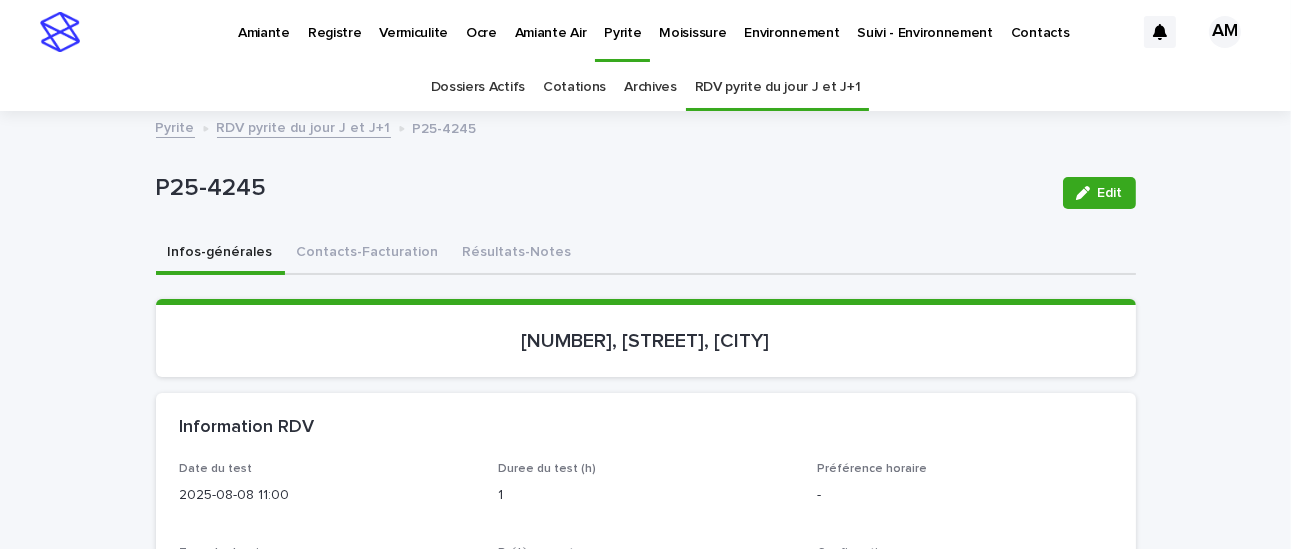 click on "RDV pyrite du jour J et J+1" at bounding box center [304, 126] 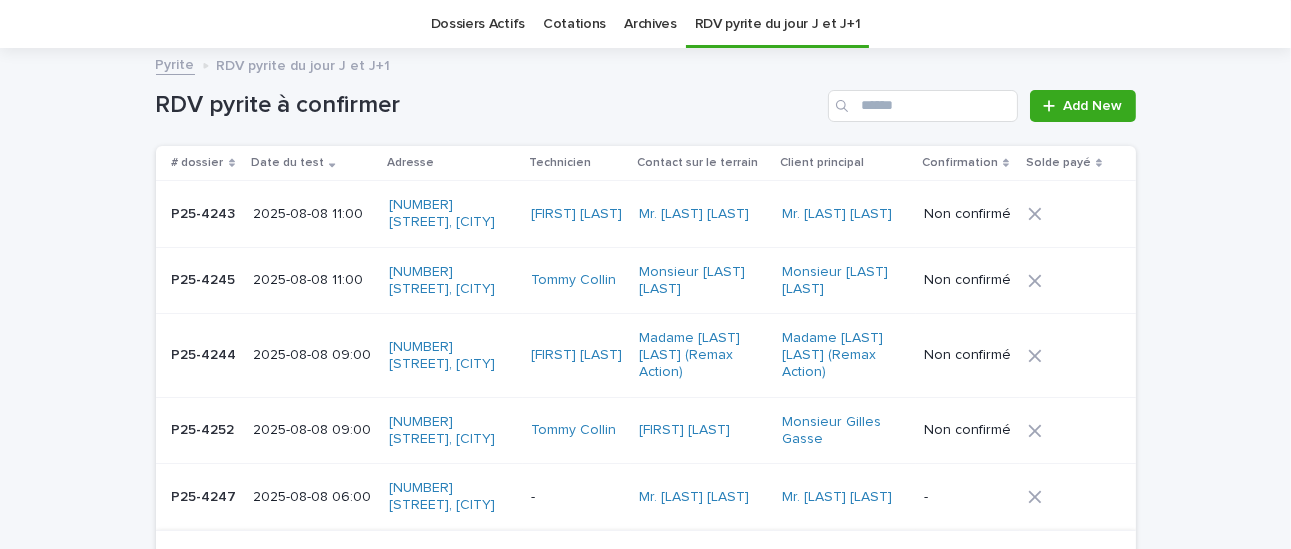 scroll, scrollTop: 263, scrollLeft: 0, axis: vertical 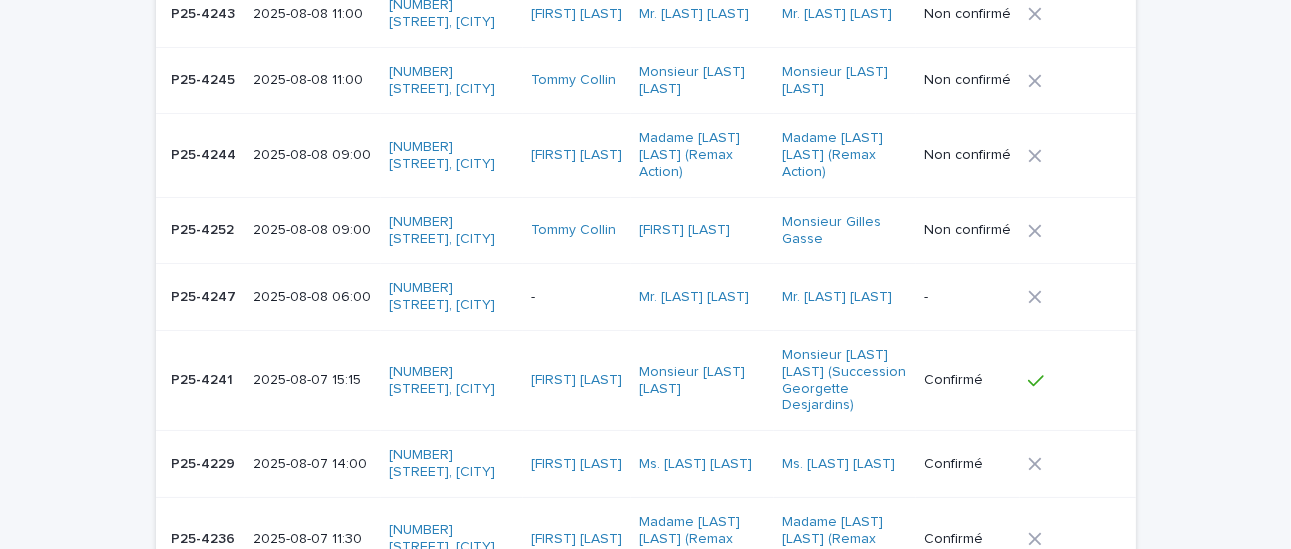 click on "2025-08-08 06:00" at bounding box center (312, 297) 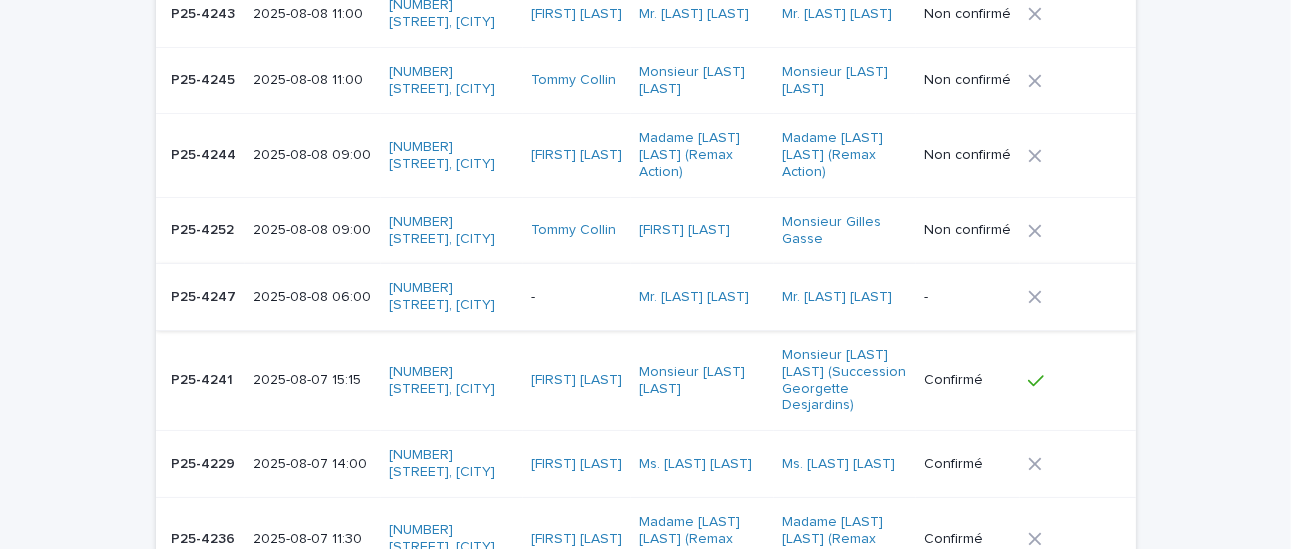 scroll, scrollTop: 0, scrollLeft: 0, axis: both 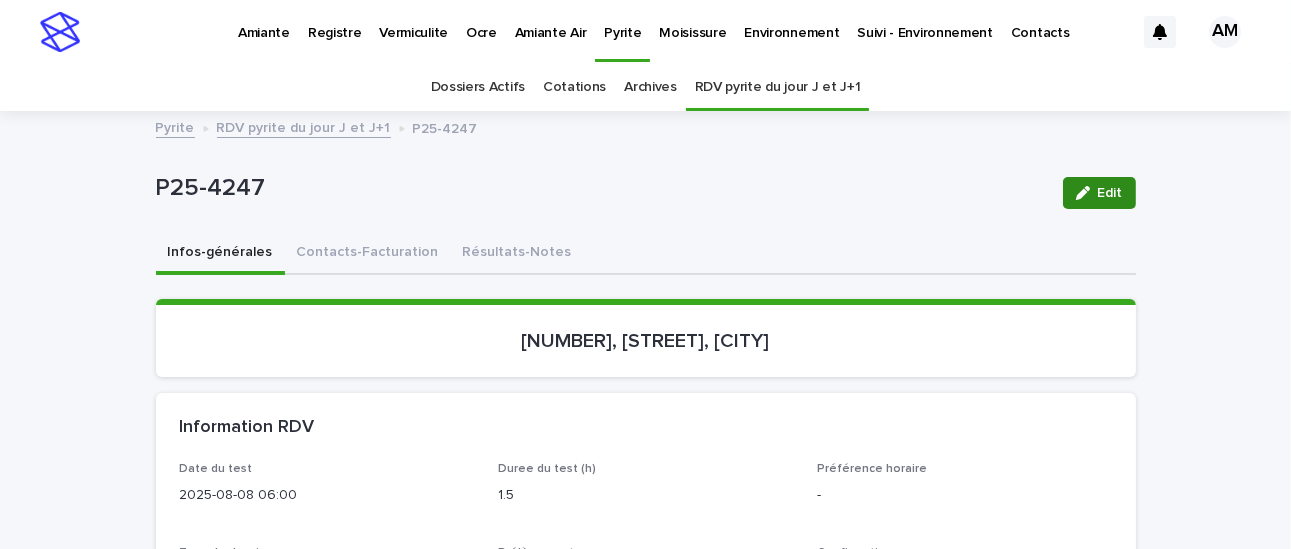 click at bounding box center [1087, 193] 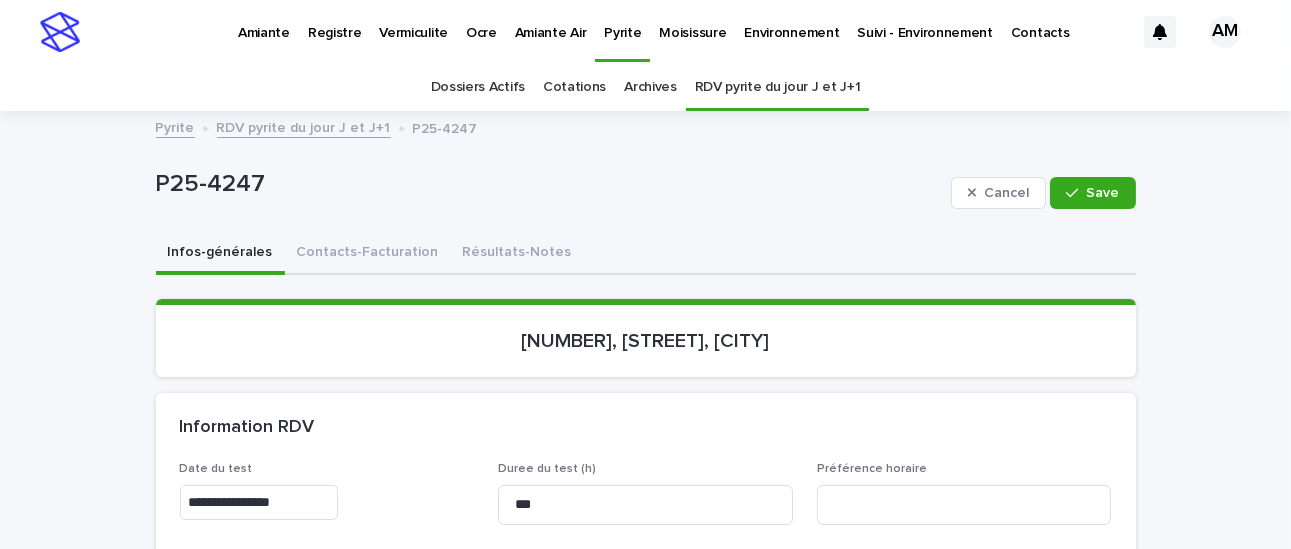 click on "**********" at bounding box center [259, 502] 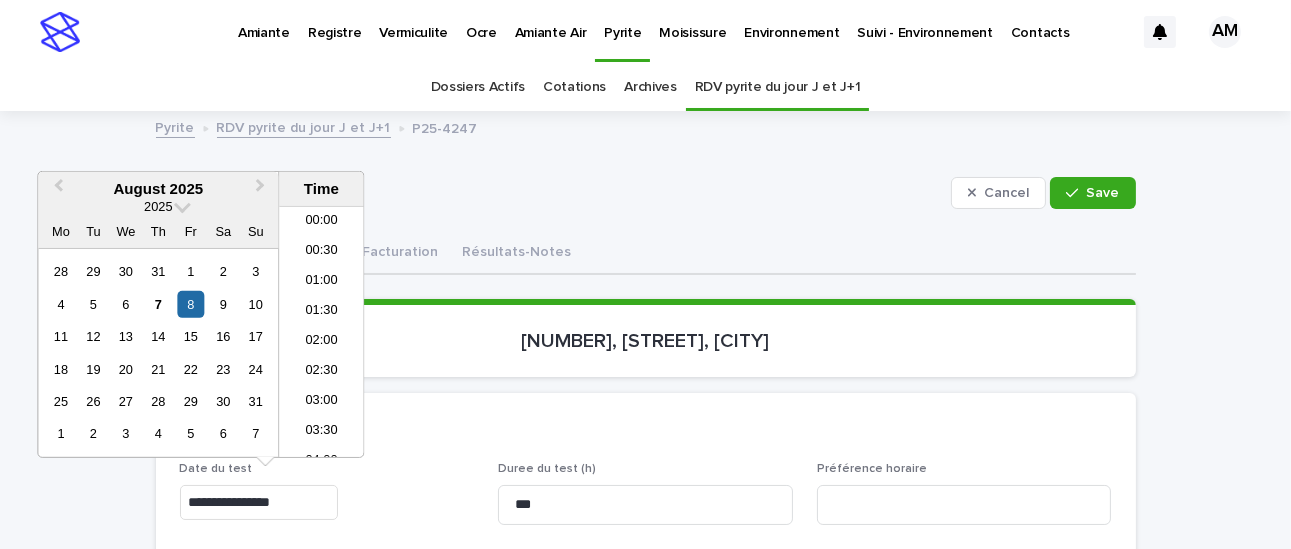 scroll, scrollTop: 250, scrollLeft: 0, axis: vertical 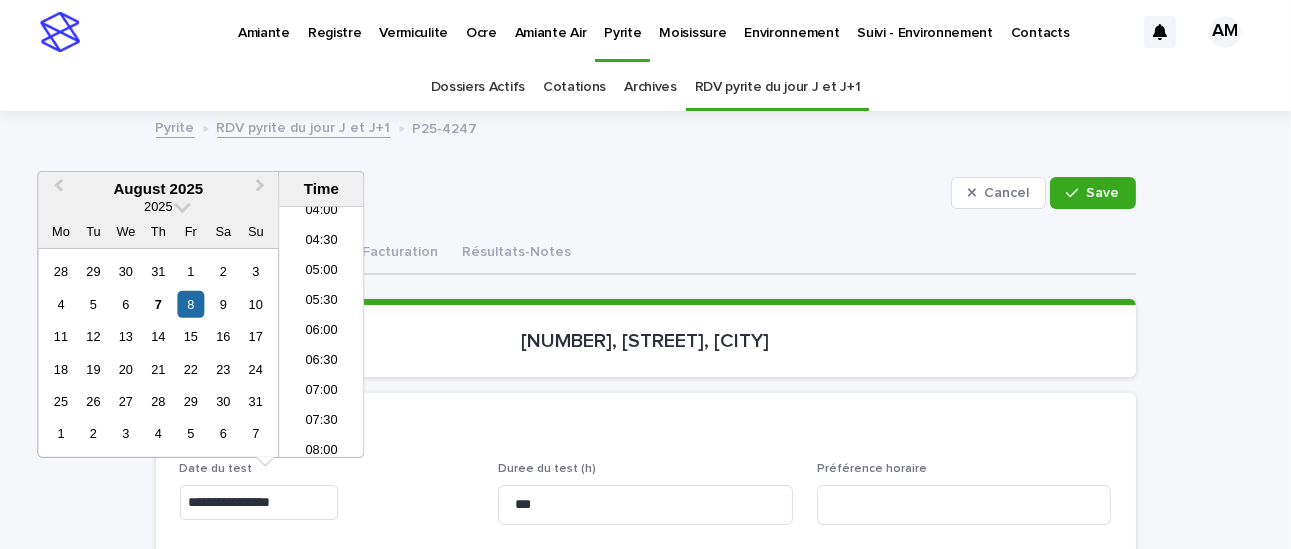 type on "**********" 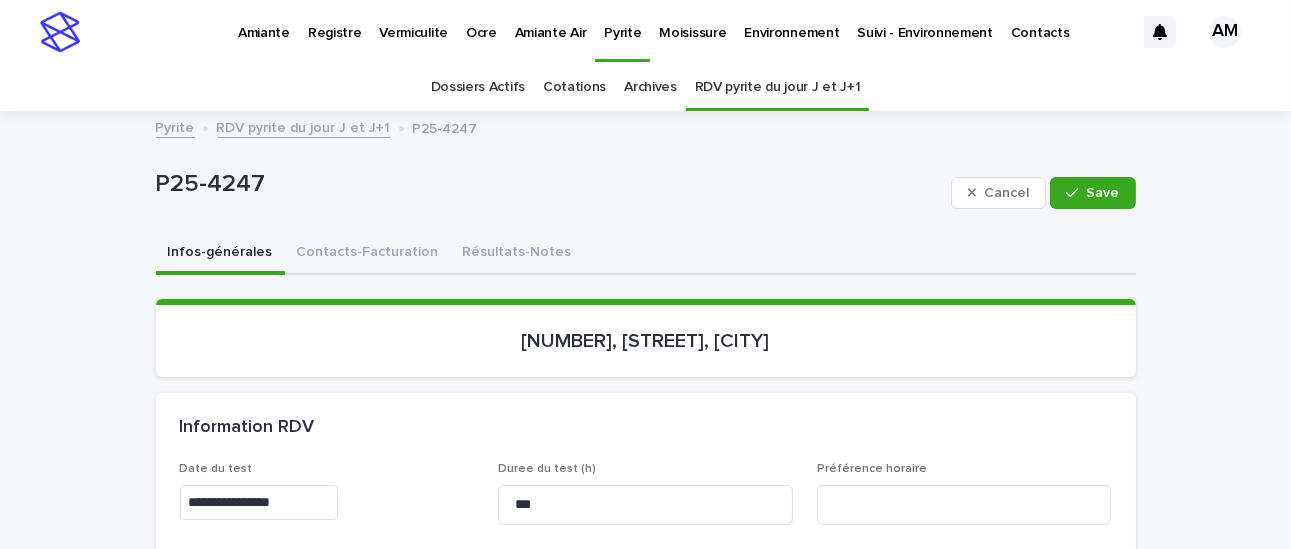click on "[NUMBER], [STREET], [CITY]" at bounding box center (646, 338) 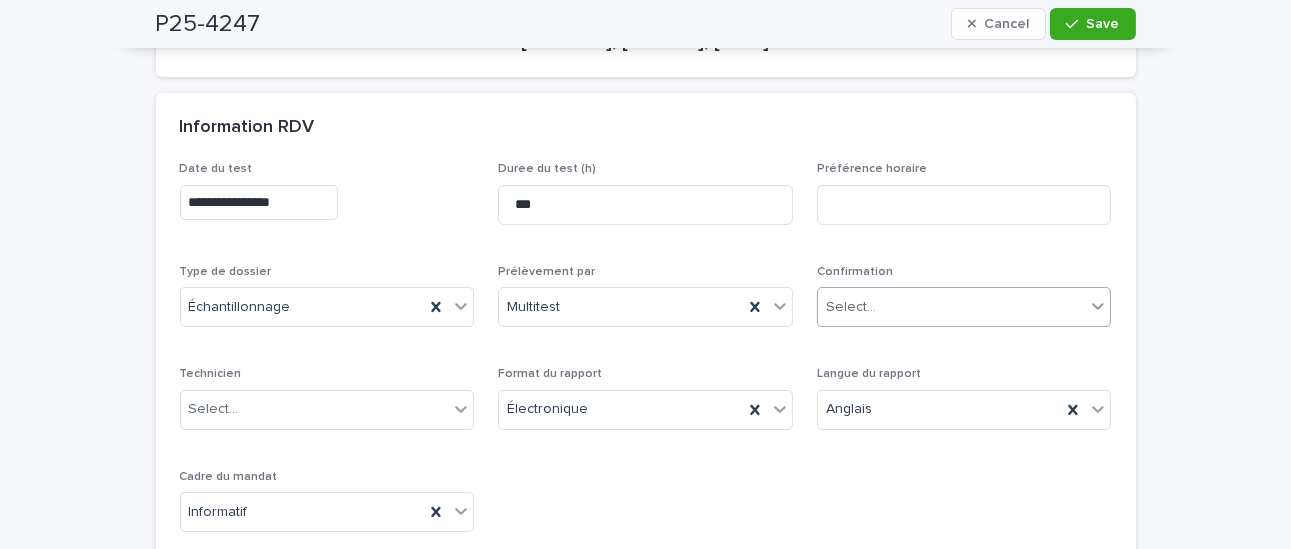 click on "Select..." at bounding box center [952, 307] 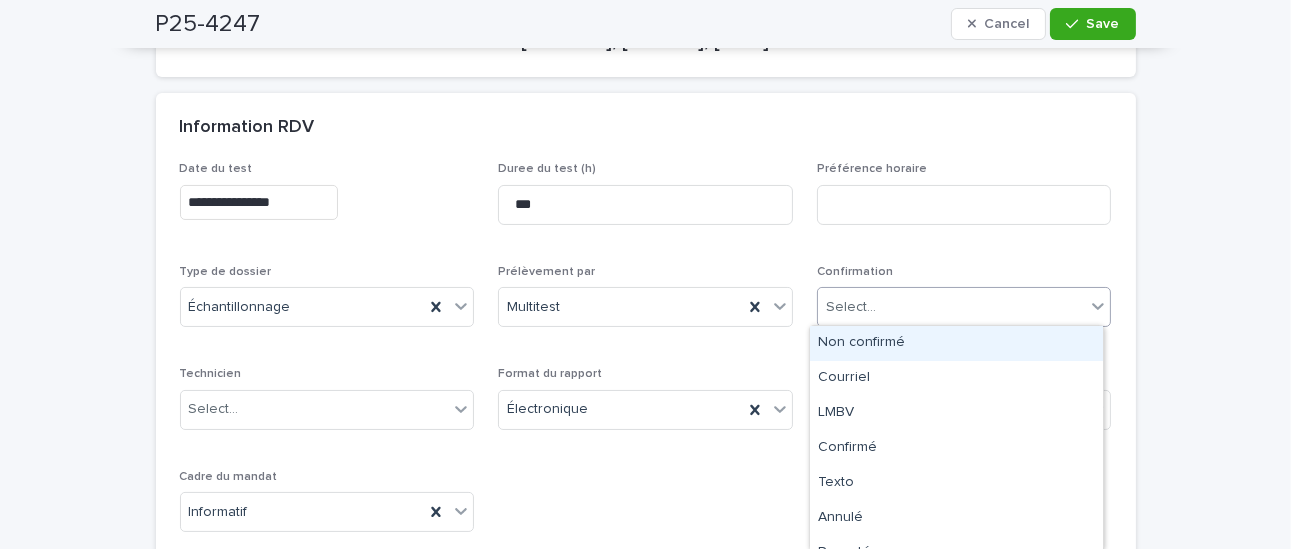 click on "Non confirmé" at bounding box center (956, 343) 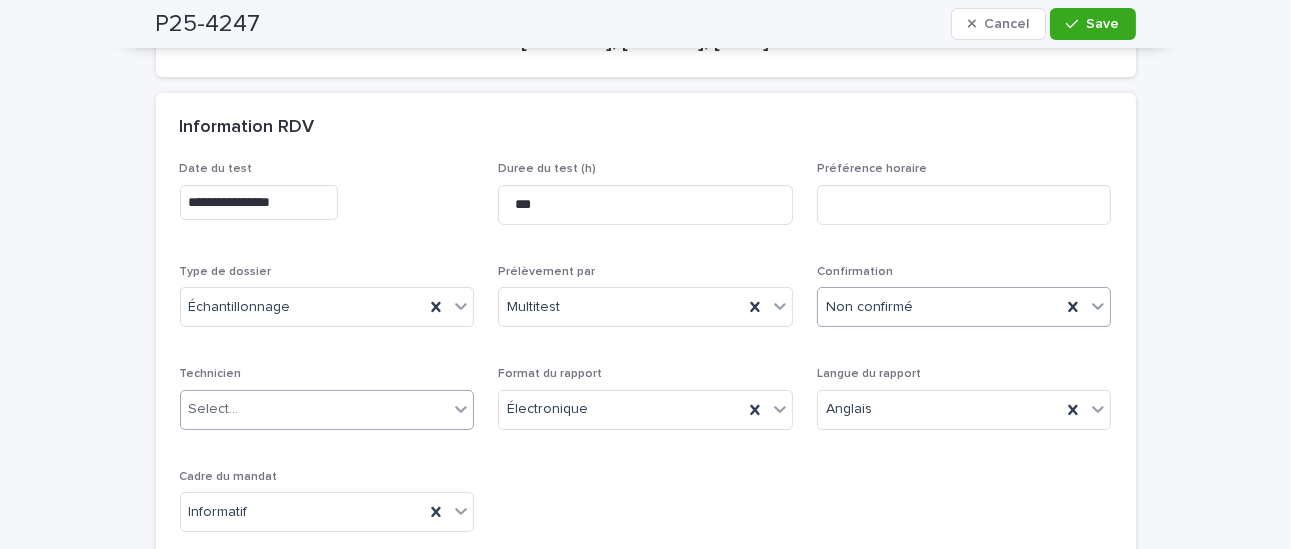 click on "Select..." at bounding box center [315, 409] 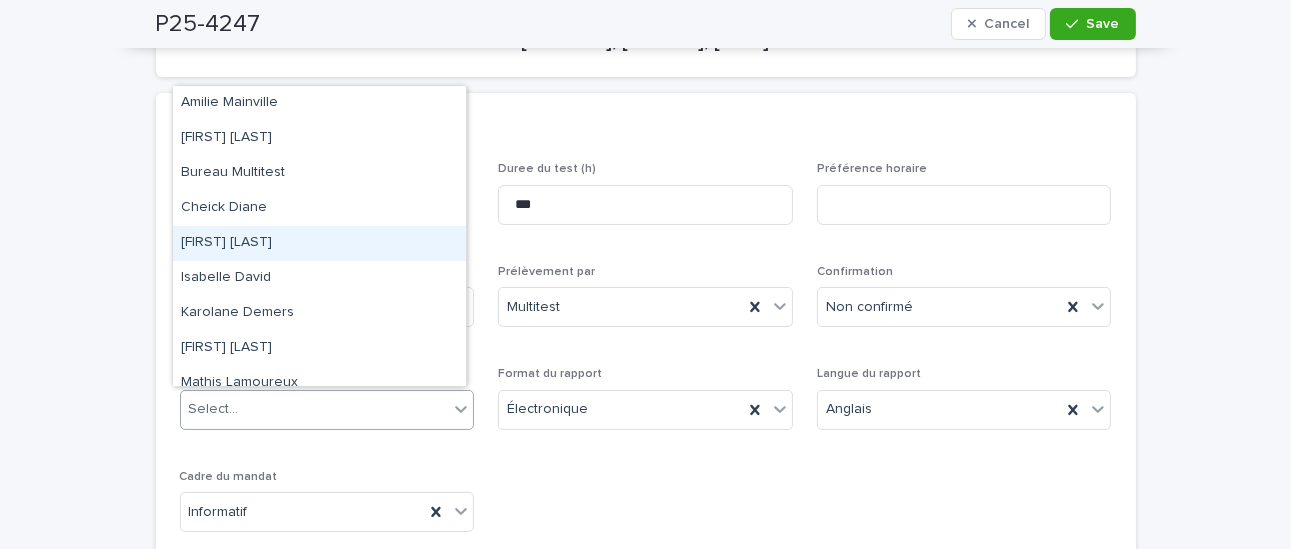 click on "[FIRST] [LAST]" at bounding box center [319, 243] 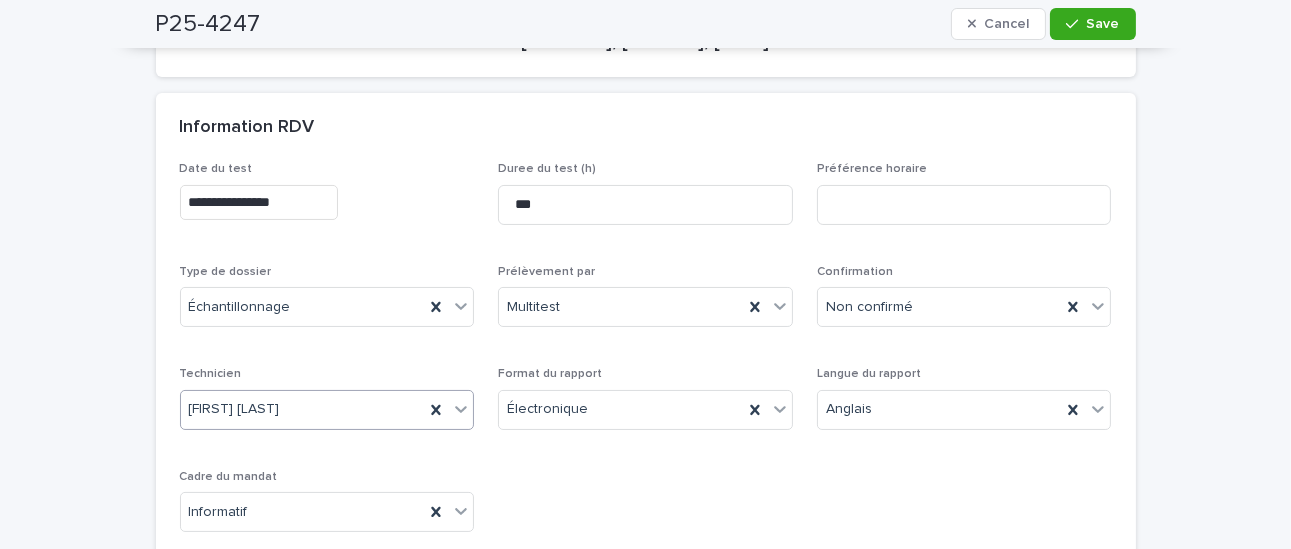 scroll, scrollTop: 0, scrollLeft: 0, axis: both 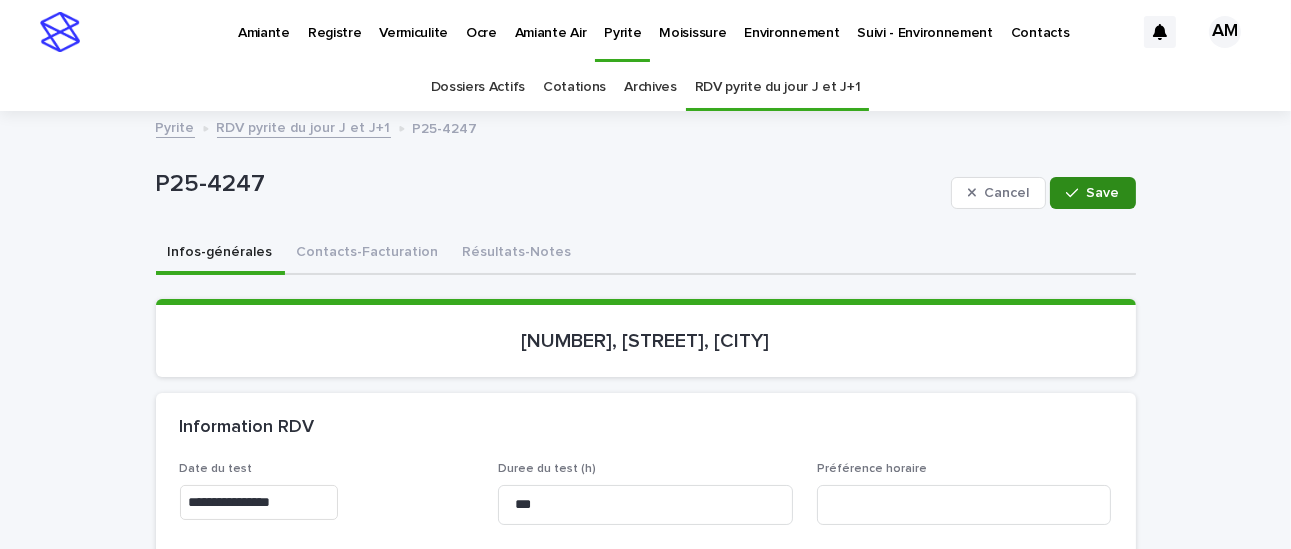 click on "Save" at bounding box center (1103, 193) 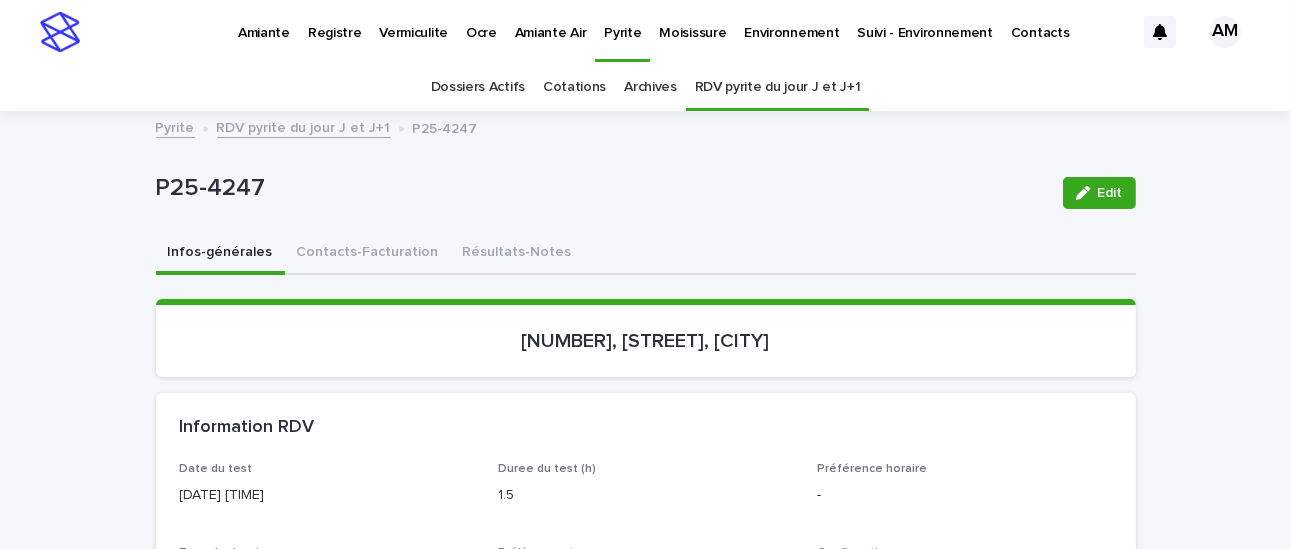 click on "RDV pyrite du jour J et J+1" at bounding box center (304, 126) 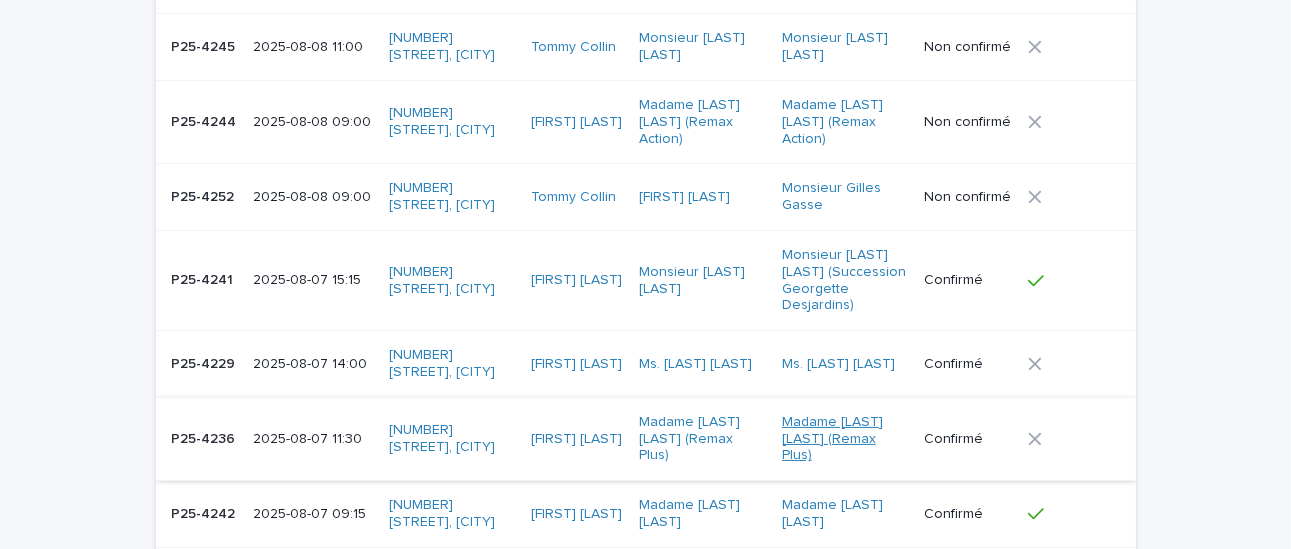 scroll, scrollTop: 0, scrollLeft: 0, axis: both 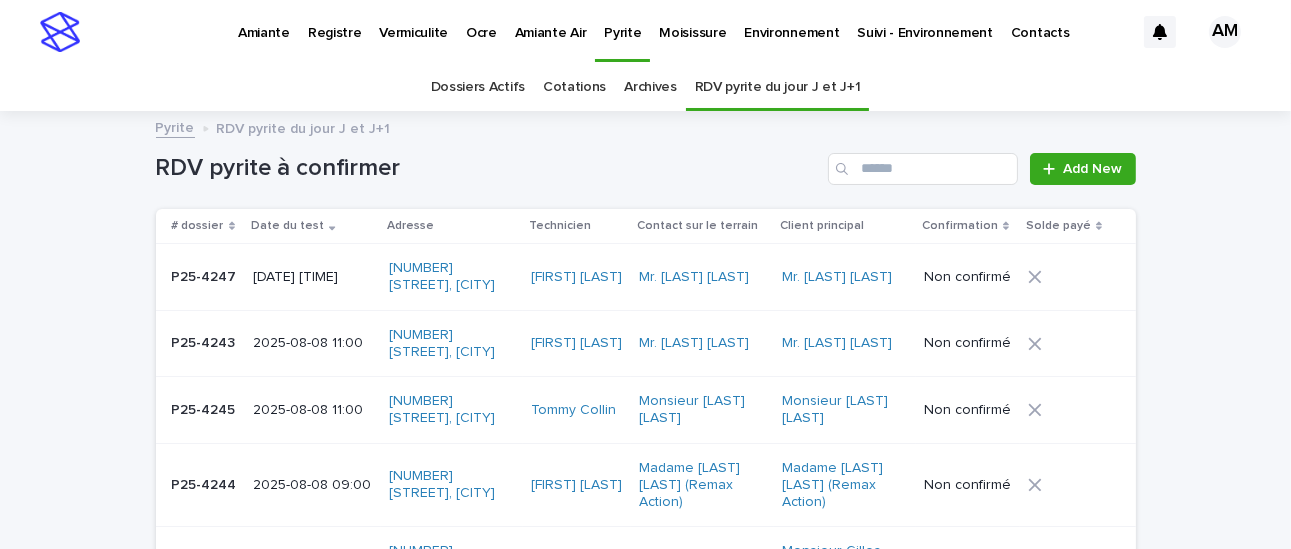 click on "Amiante" at bounding box center (264, 21) 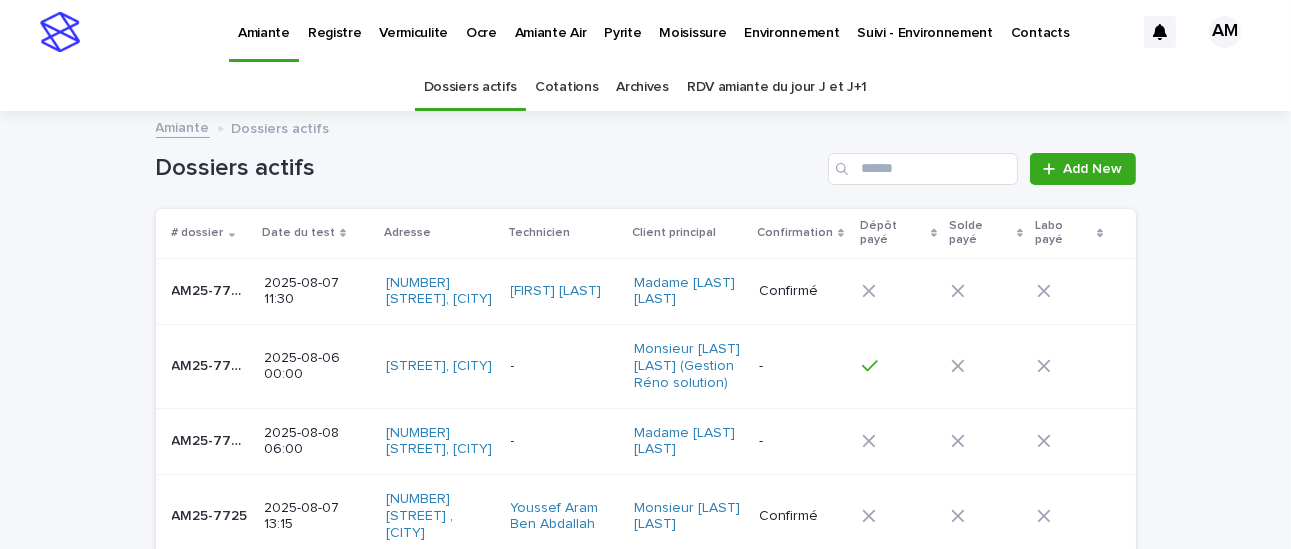 click on "RDV amiante du jour J et J+1" at bounding box center (777, 87) 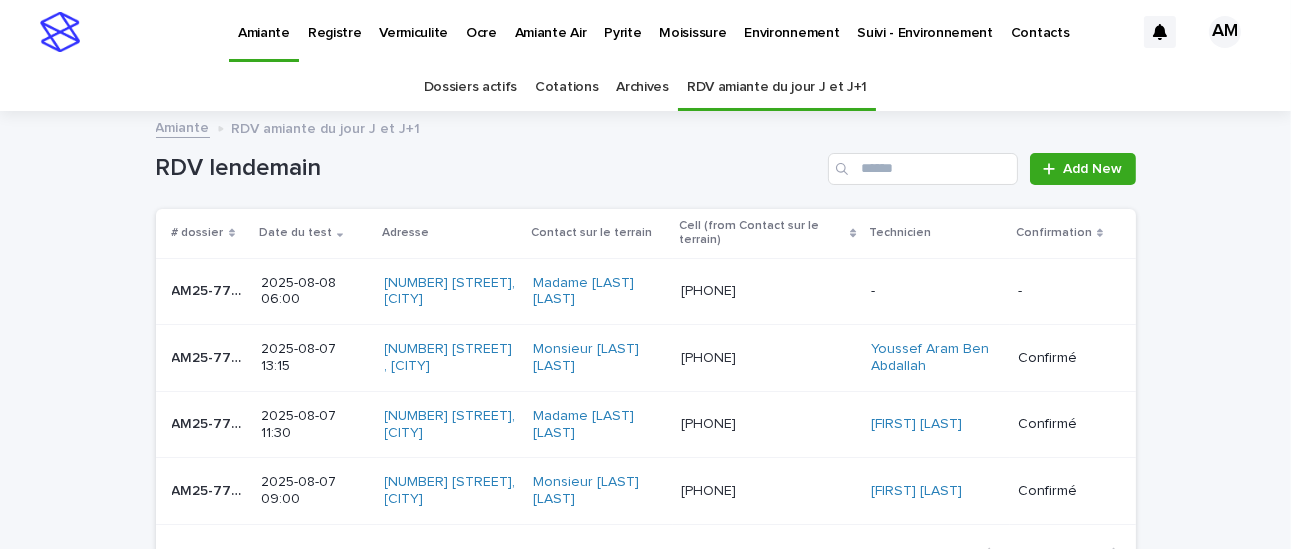 click on "2025-08-08 06:00" at bounding box center [314, 292] 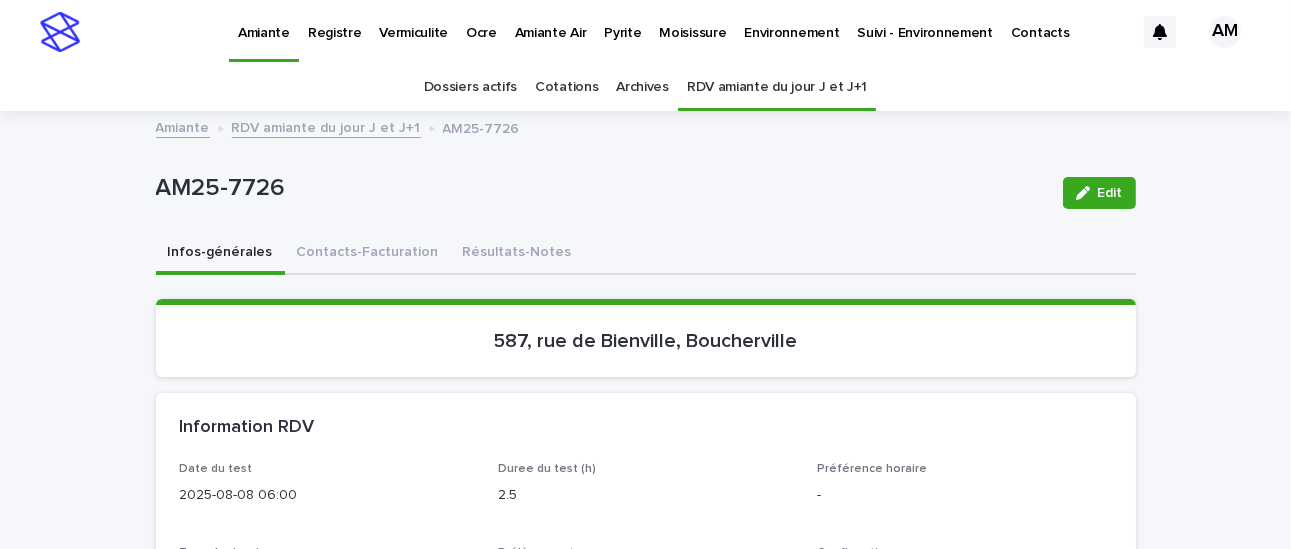 click on "Edit" at bounding box center [1110, 193] 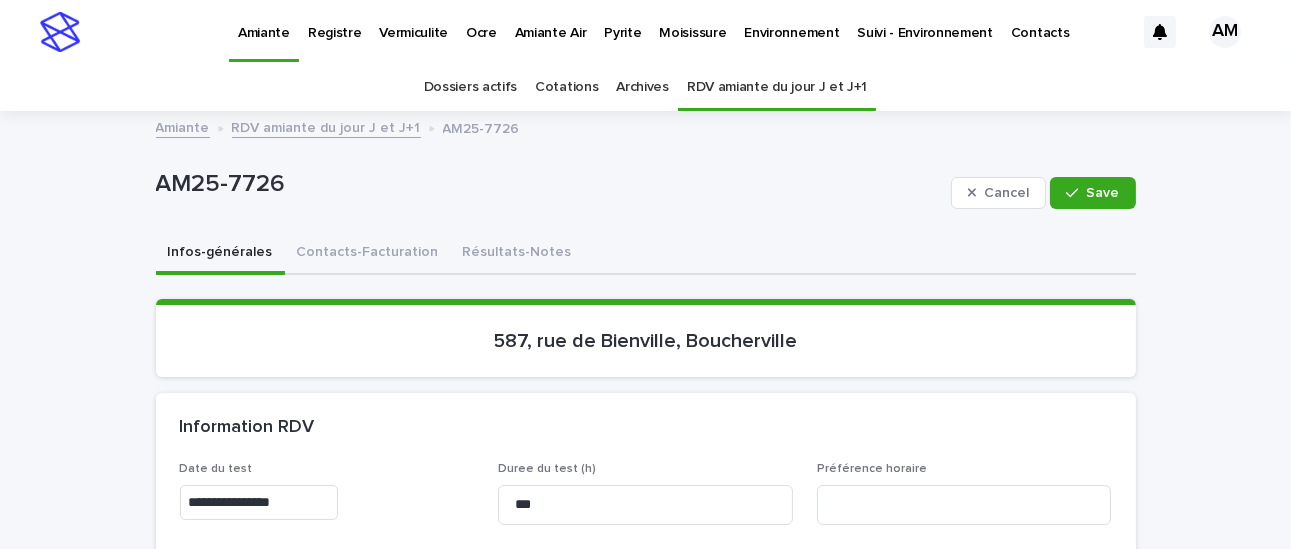 scroll, scrollTop: 200, scrollLeft: 0, axis: vertical 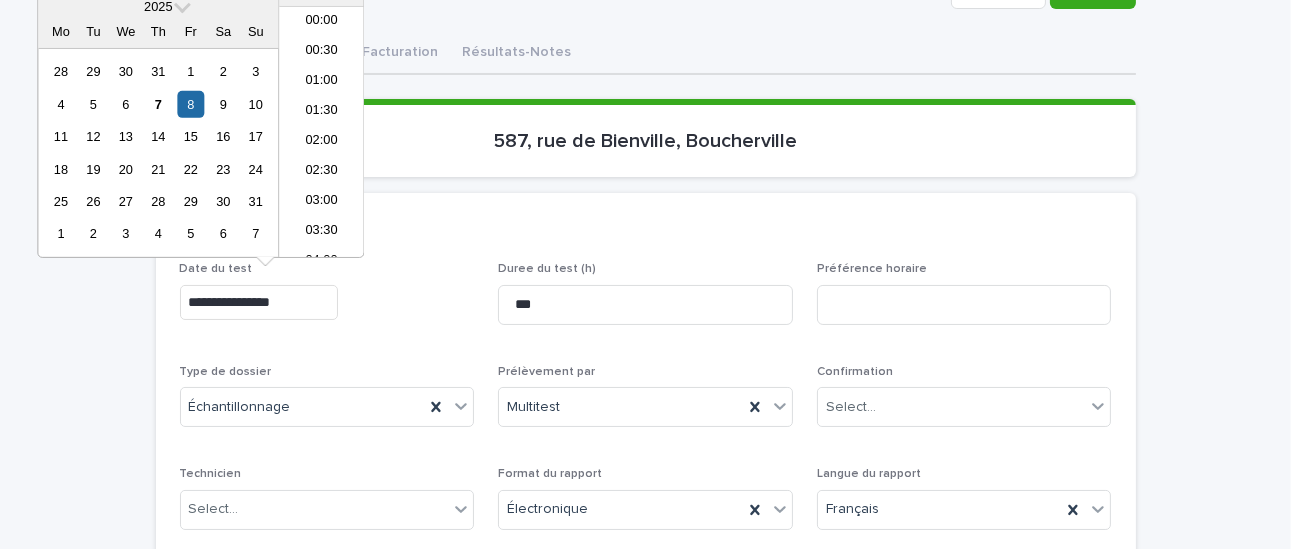 click on "**********" at bounding box center (259, 302) 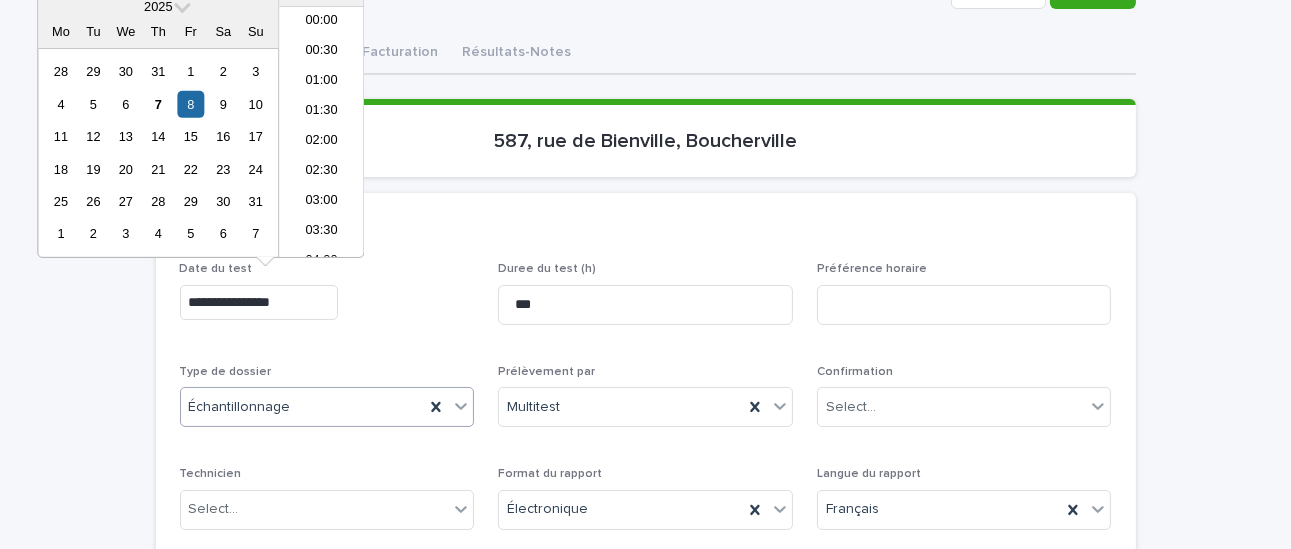 scroll, scrollTop: 250, scrollLeft: 0, axis: vertical 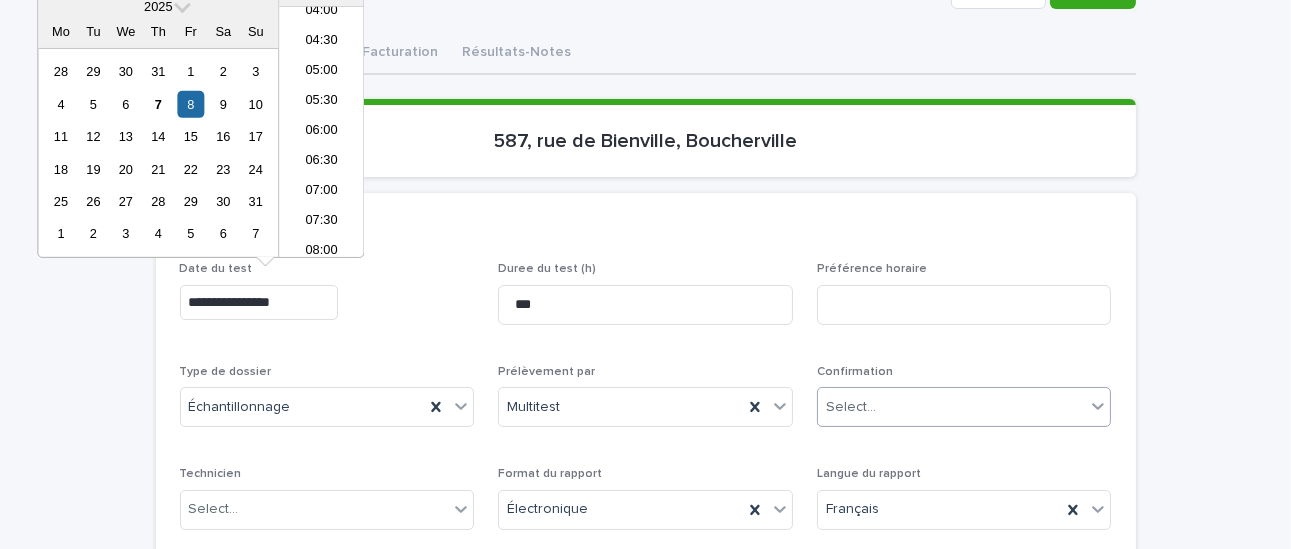 type on "**********" 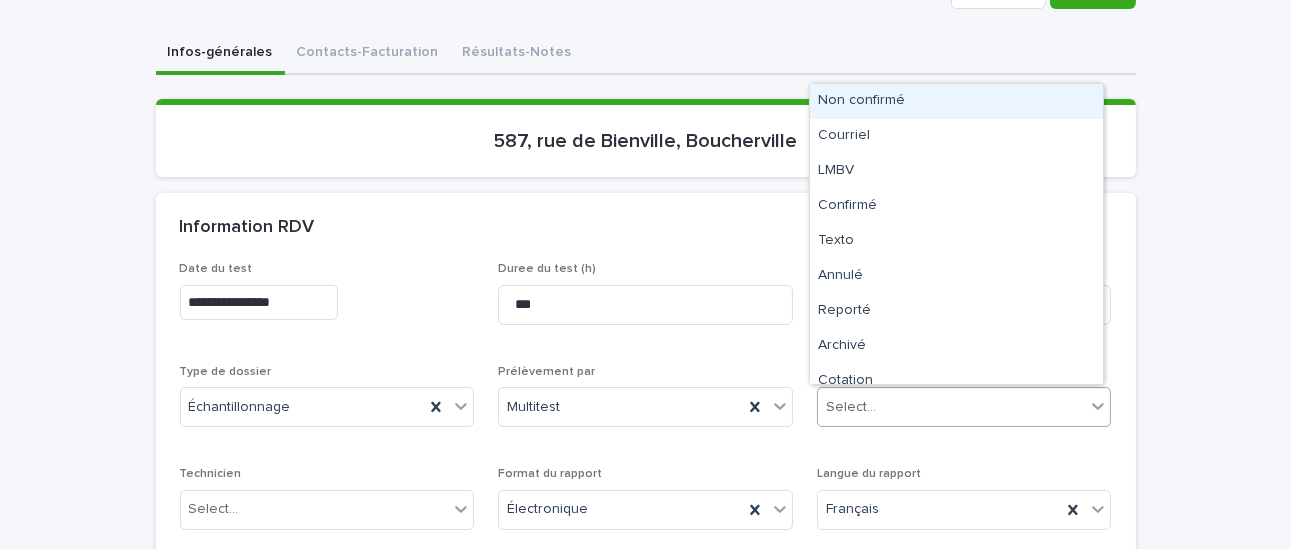 click on "Non confirmé" at bounding box center [956, 101] 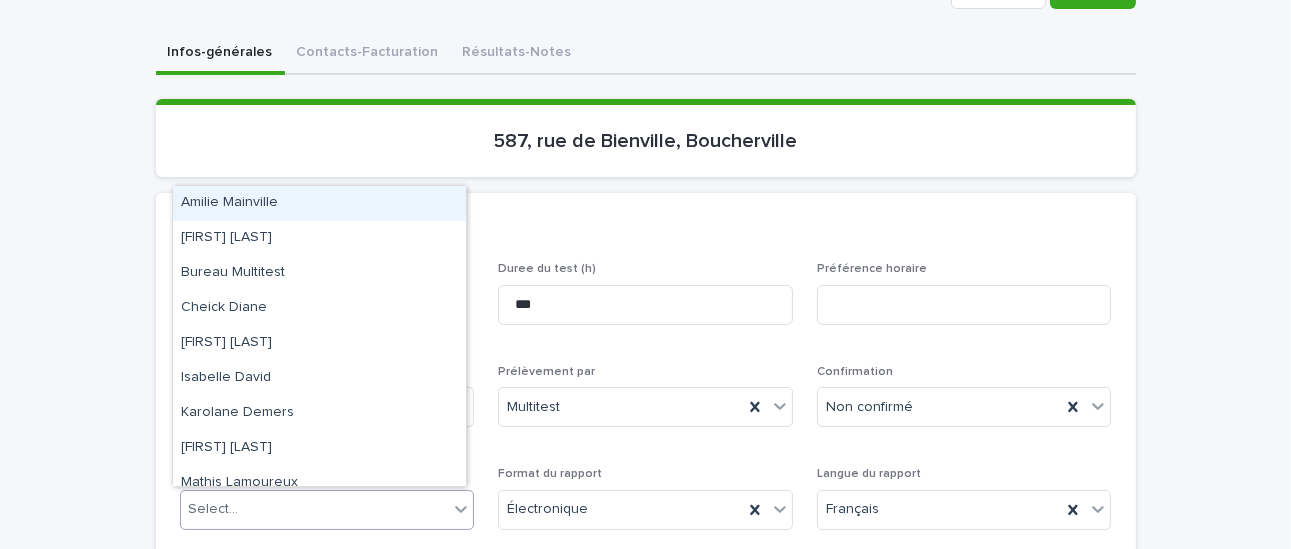 click on "Select..." at bounding box center [315, 509] 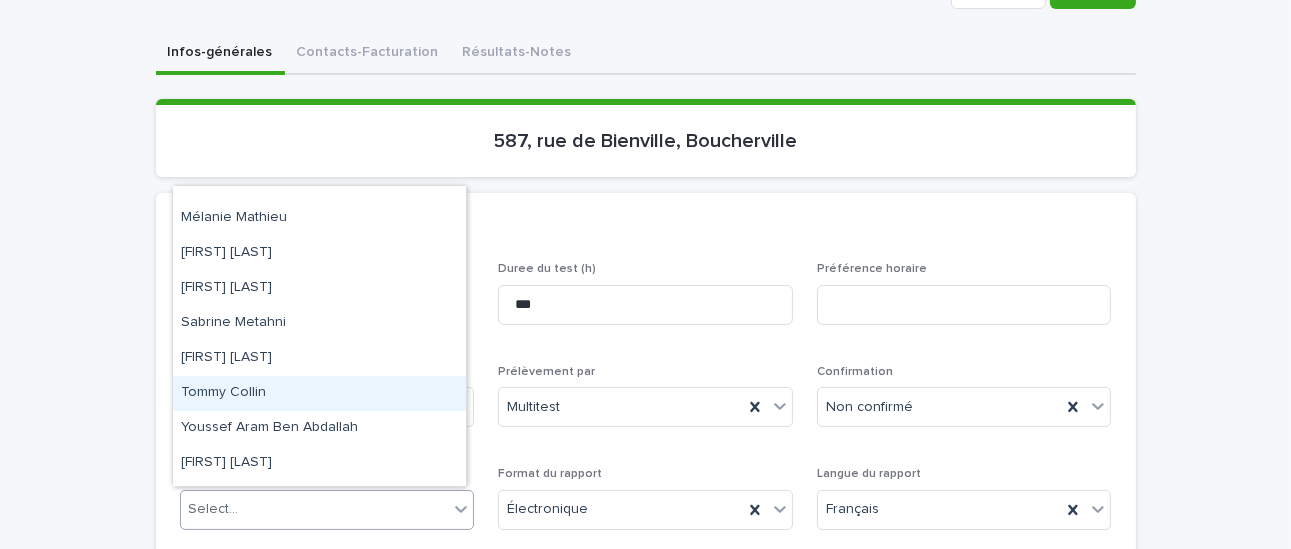 scroll, scrollTop: 329, scrollLeft: 0, axis: vertical 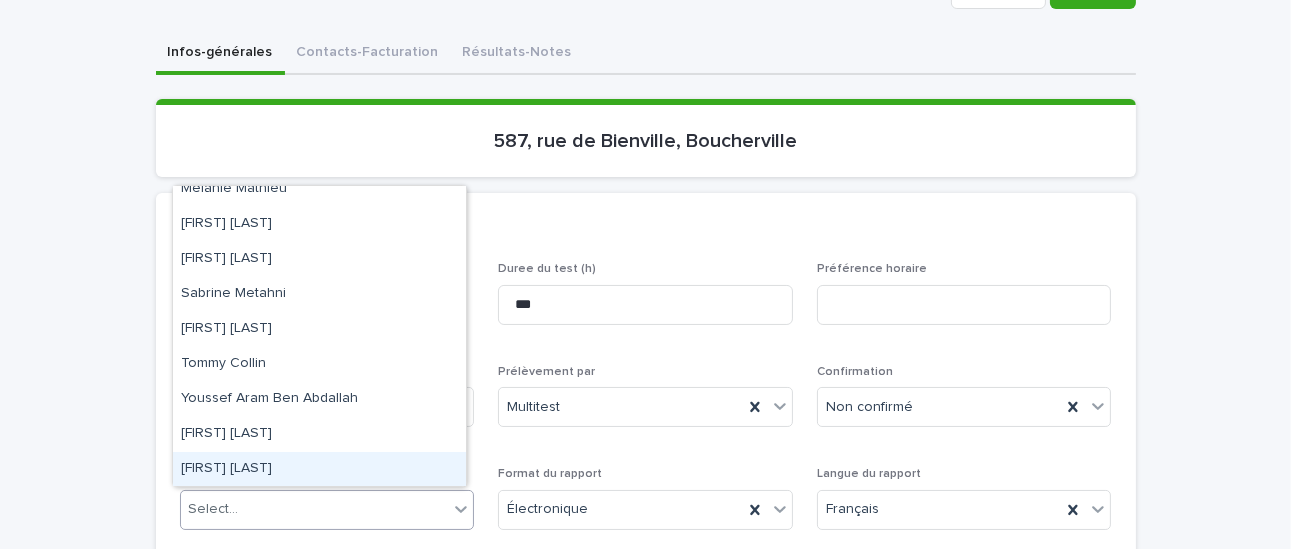 click on "[FIRST] [LAST]" at bounding box center (319, 469) 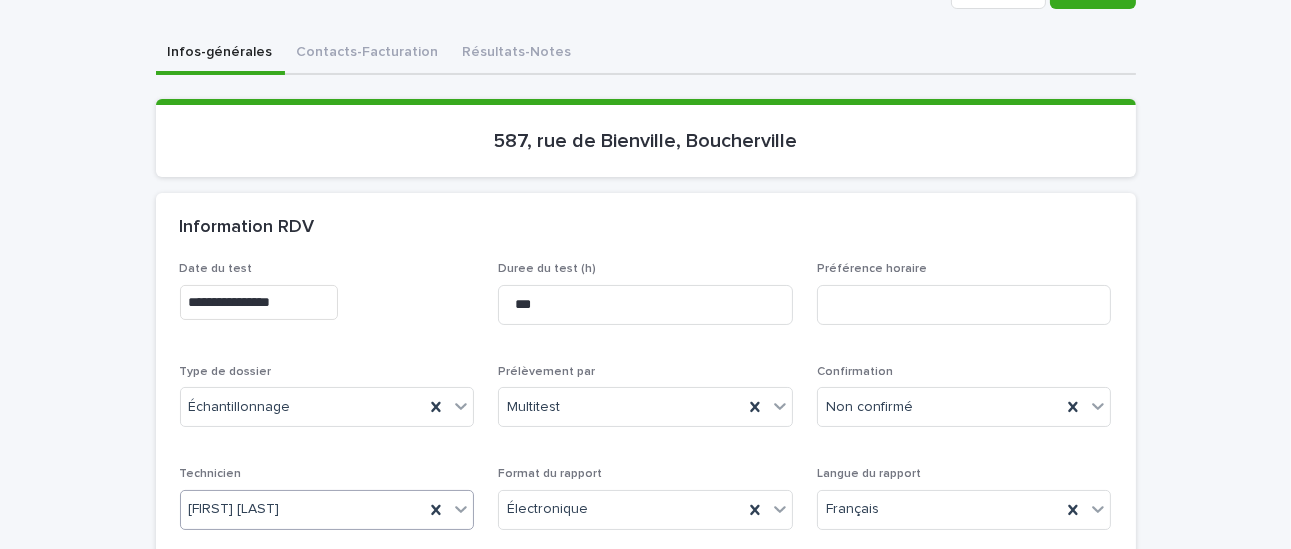 scroll, scrollTop: 0, scrollLeft: 0, axis: both 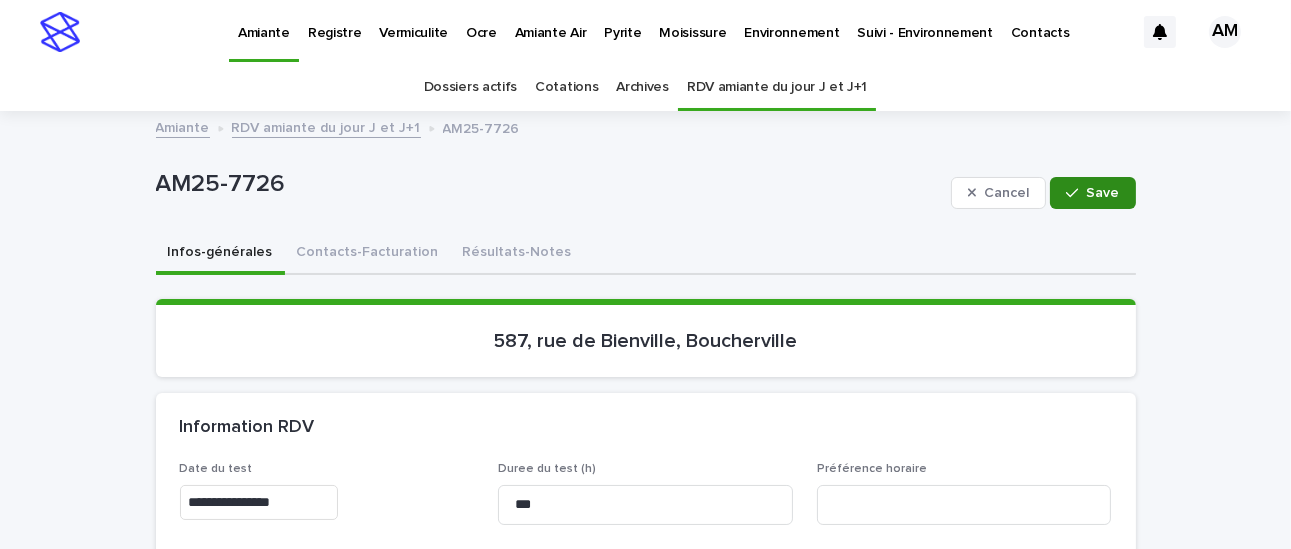 click on "Save" at bounding box center [1103, 193] 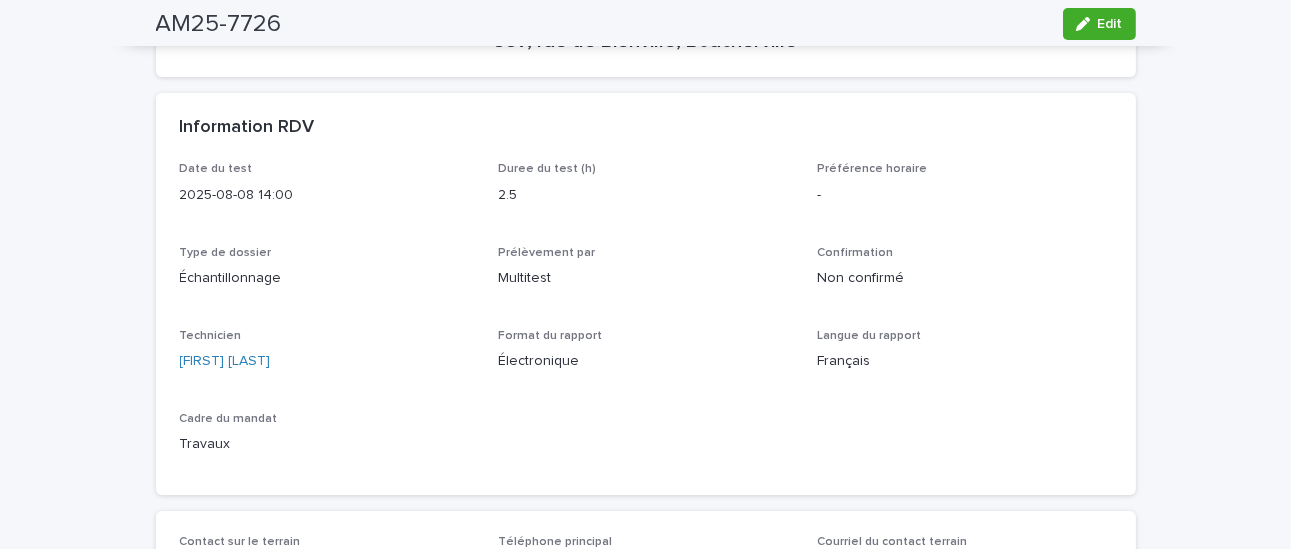 scroll, scrollTop: 0, scrollLeft: 0, axis: both 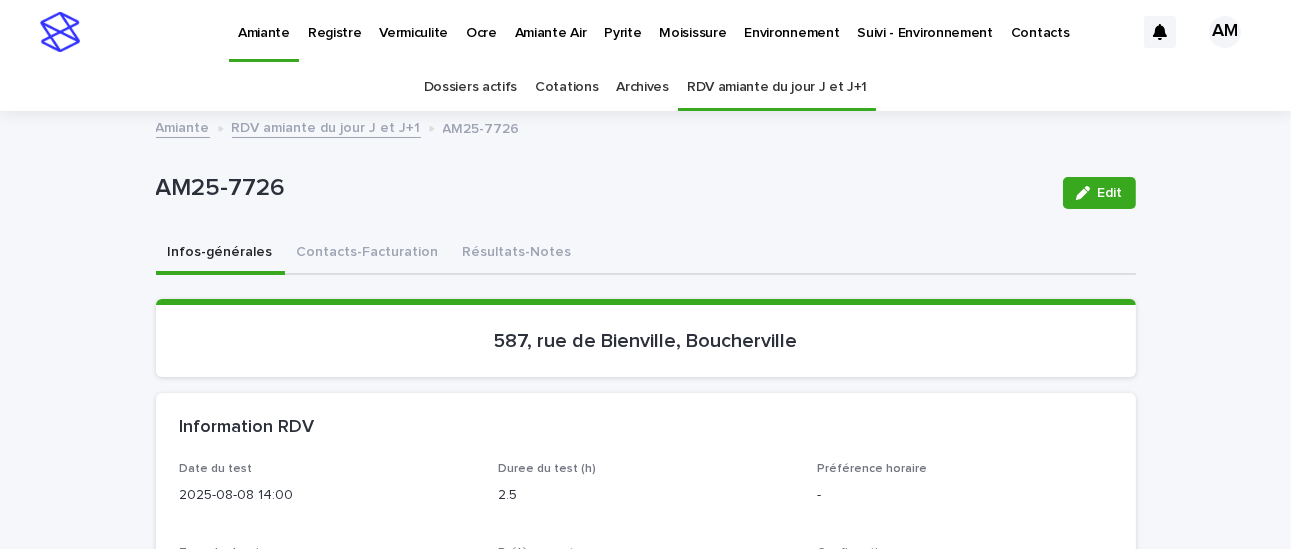 click on "Dossiers actifs Cotations Archives RDV amiante du jour J et J+1" at bounding box center [645, 87] 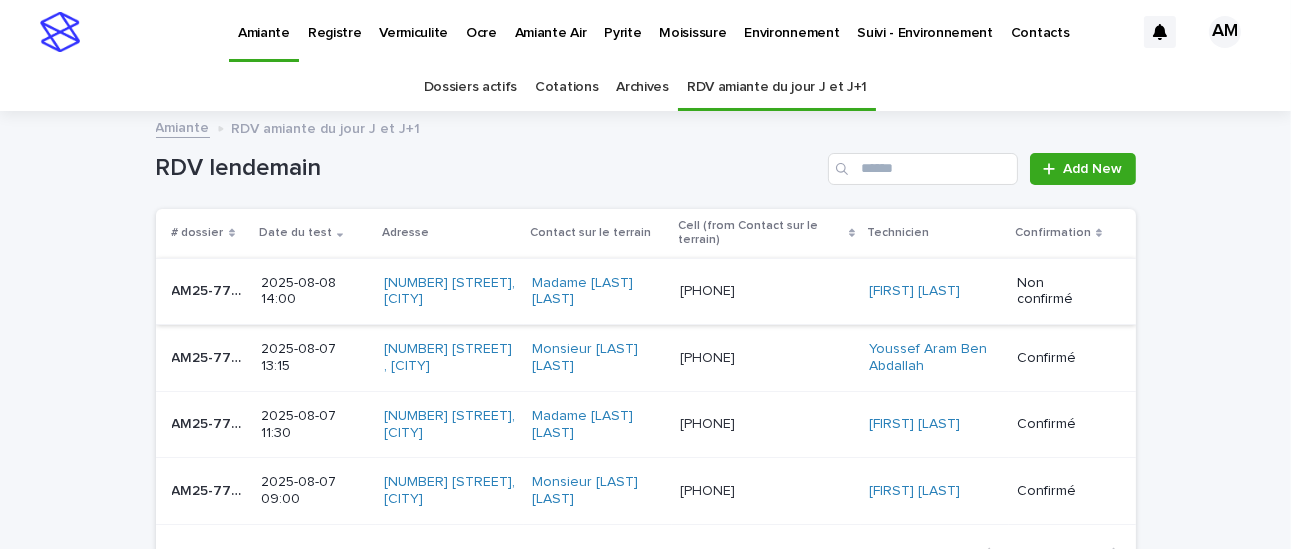 scroll, scrollTop: 63, scrollLeft: 0, axis: vertical 